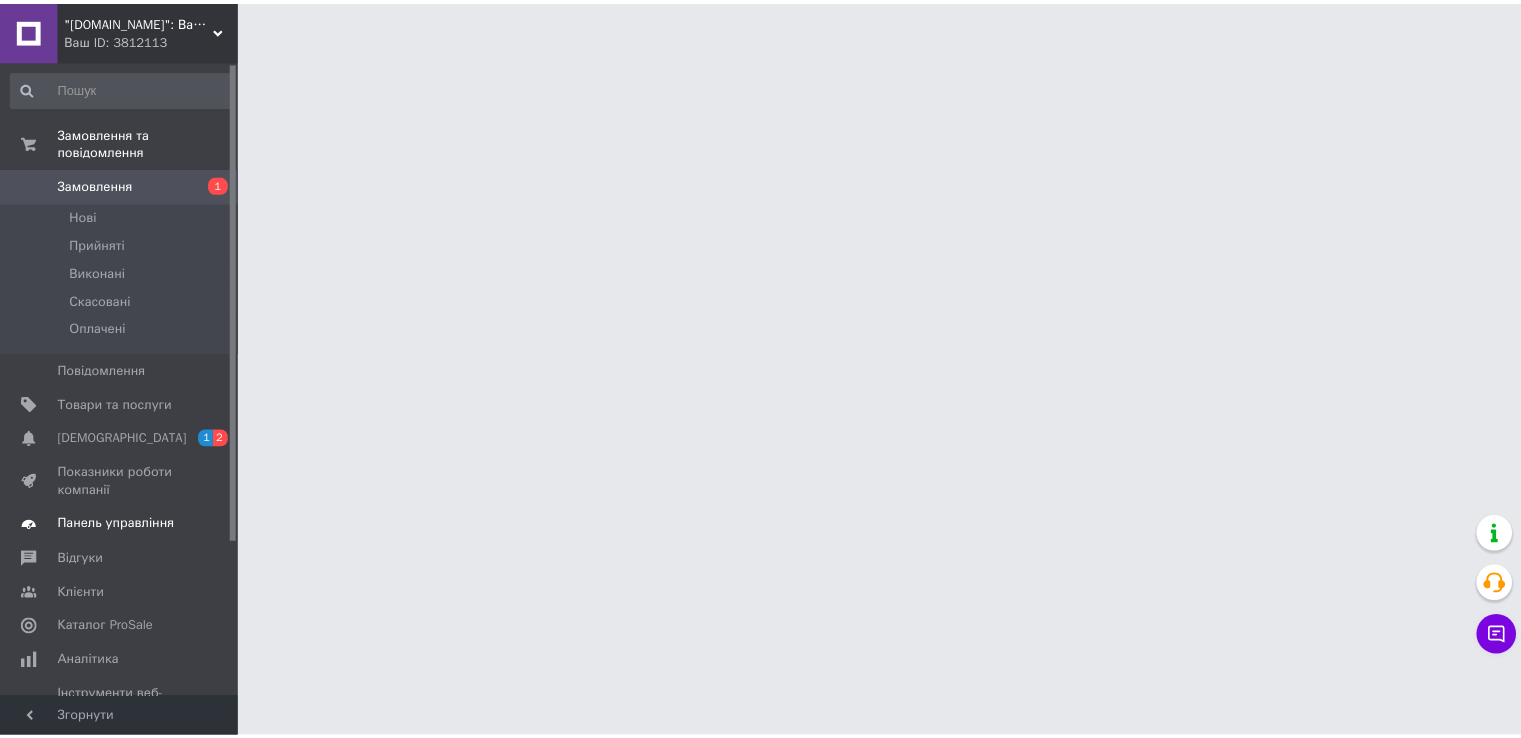 scroll, scrollTop: 0, scrollLeft: 0, axis: both 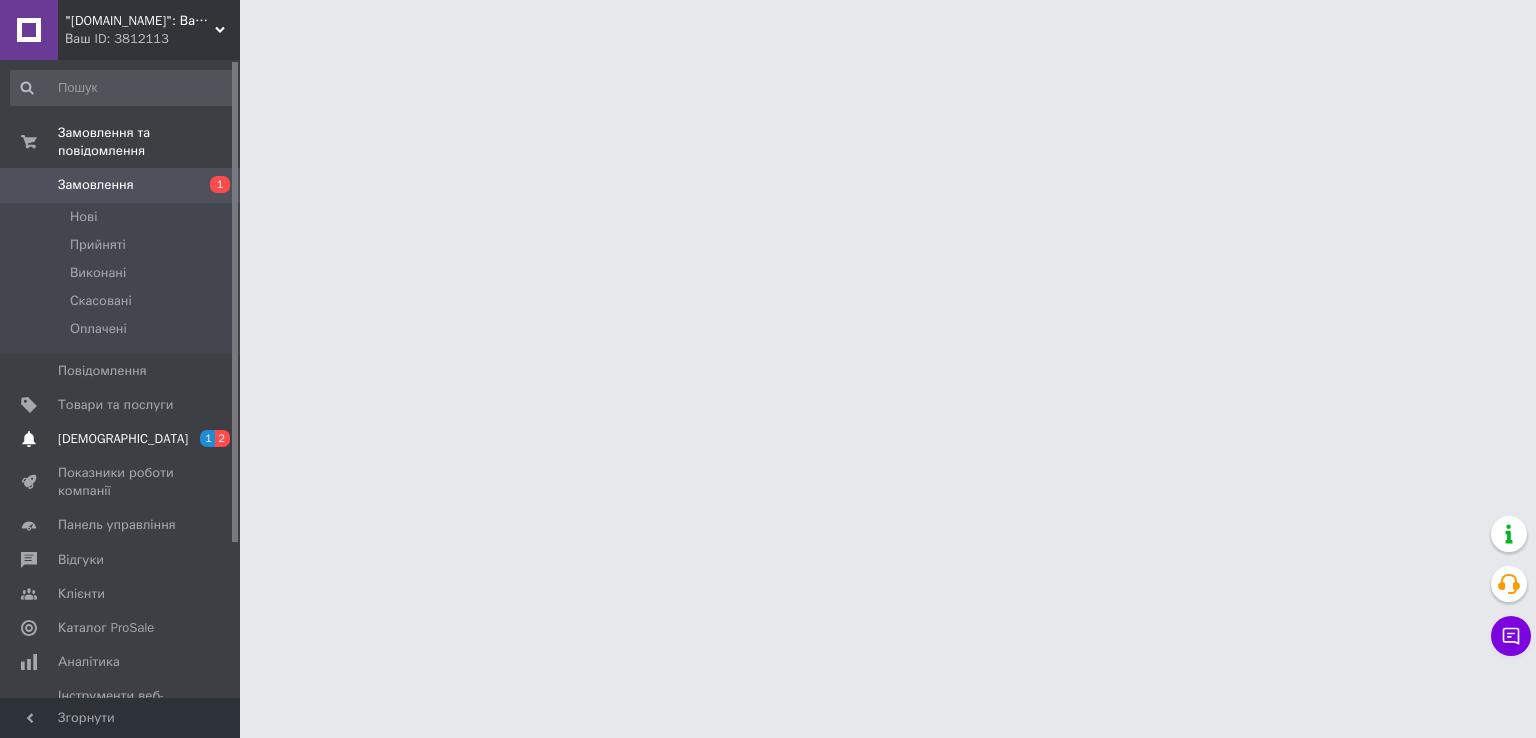click on "[DEMOGRAPHIC_DATA]" at bounding box center [121, 439] 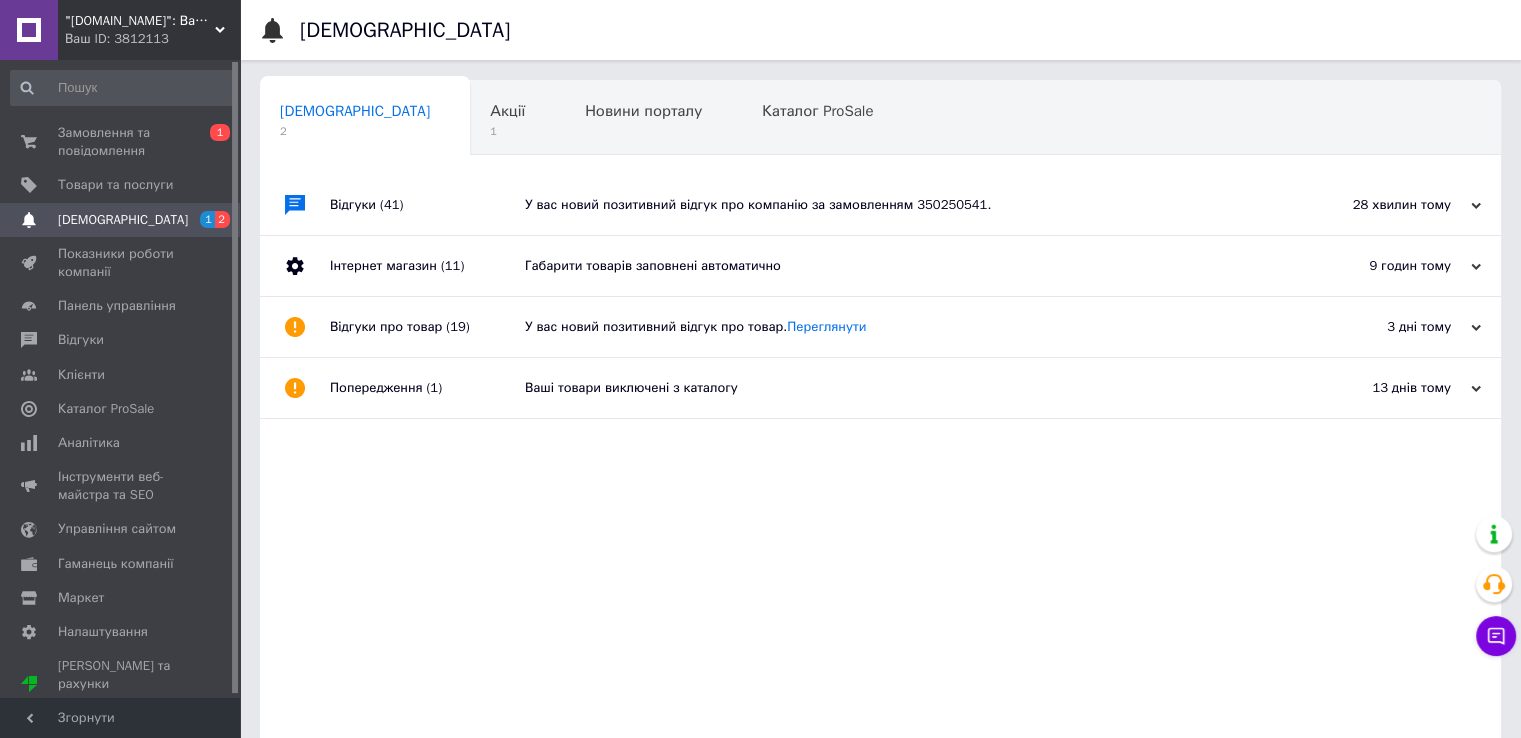click on "Габарити товарів заповнені автоматично" at bounding box center [903, 266] 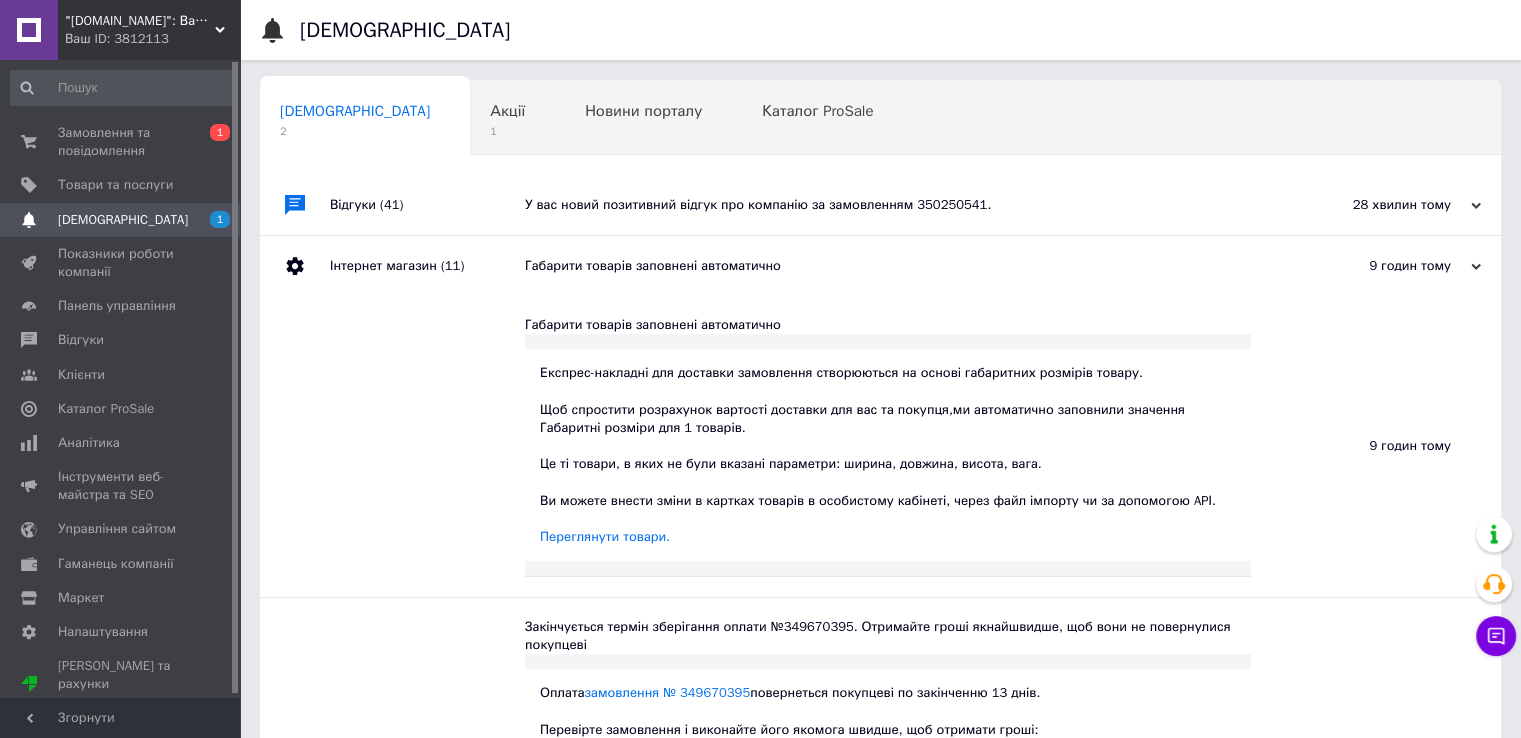 click on "Габарити товарів заповнені автоматично" at bounding box center (903, 266) 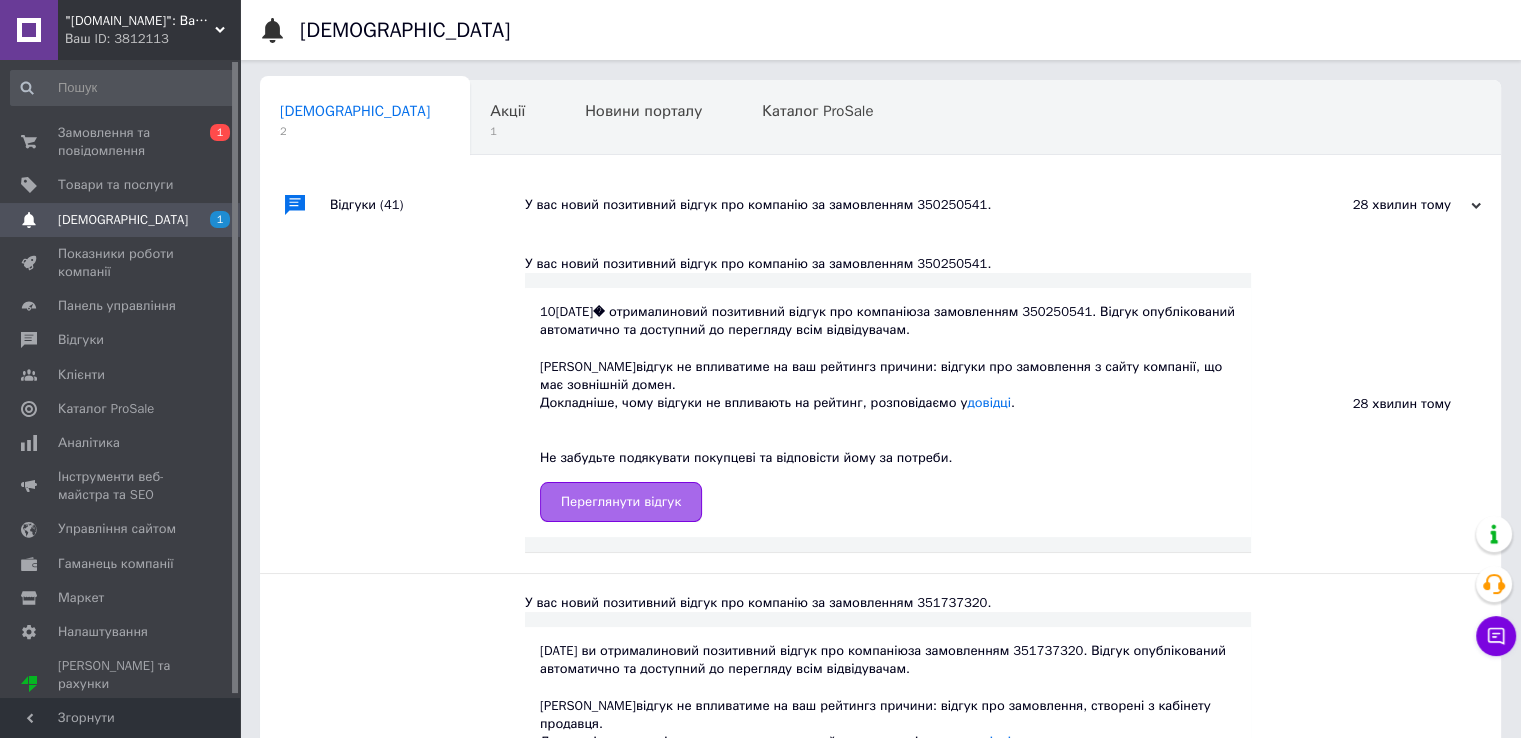 click on "Переглянути відгук" at bounding box center [621, 502] 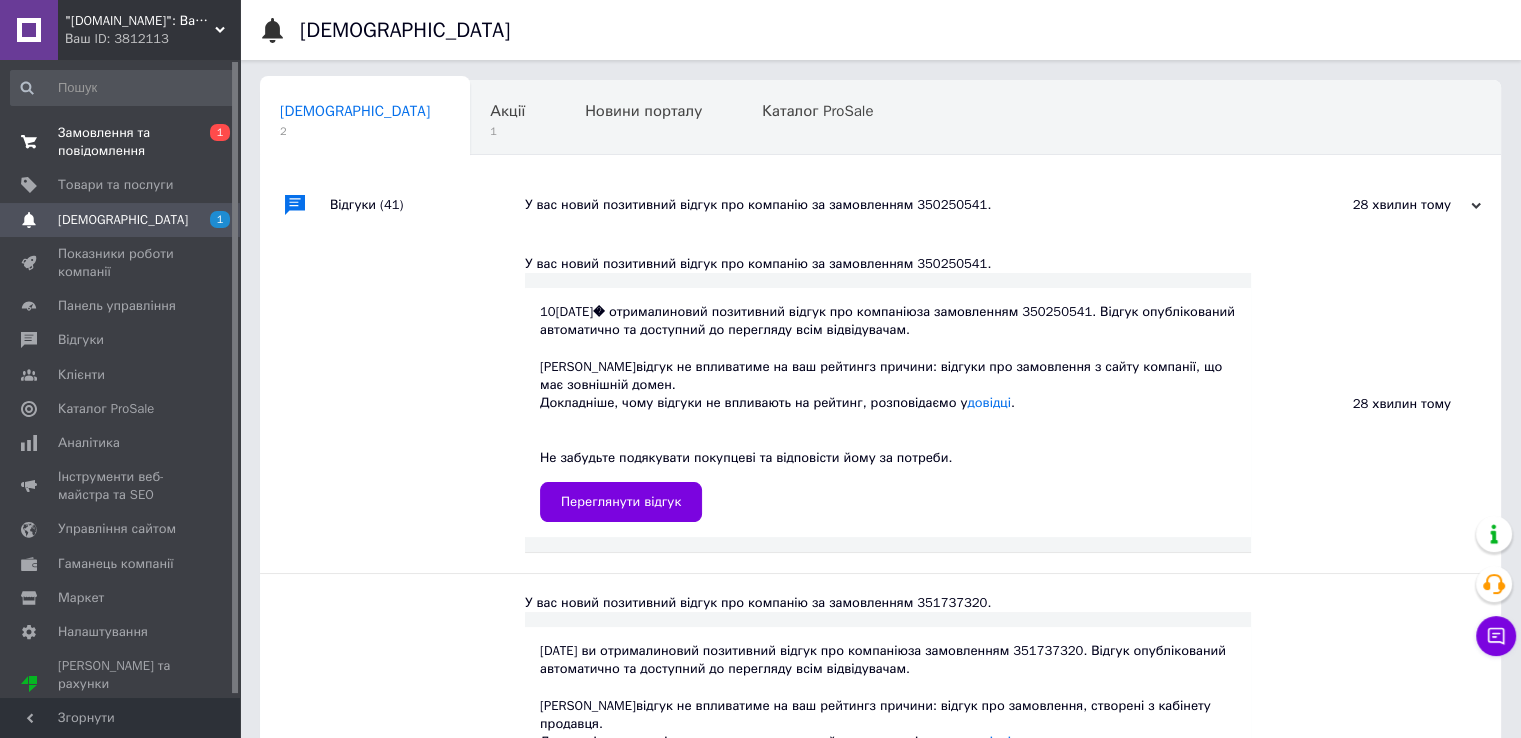 click on "Замовлення та повідомлення" at bounding box center (121, 142) 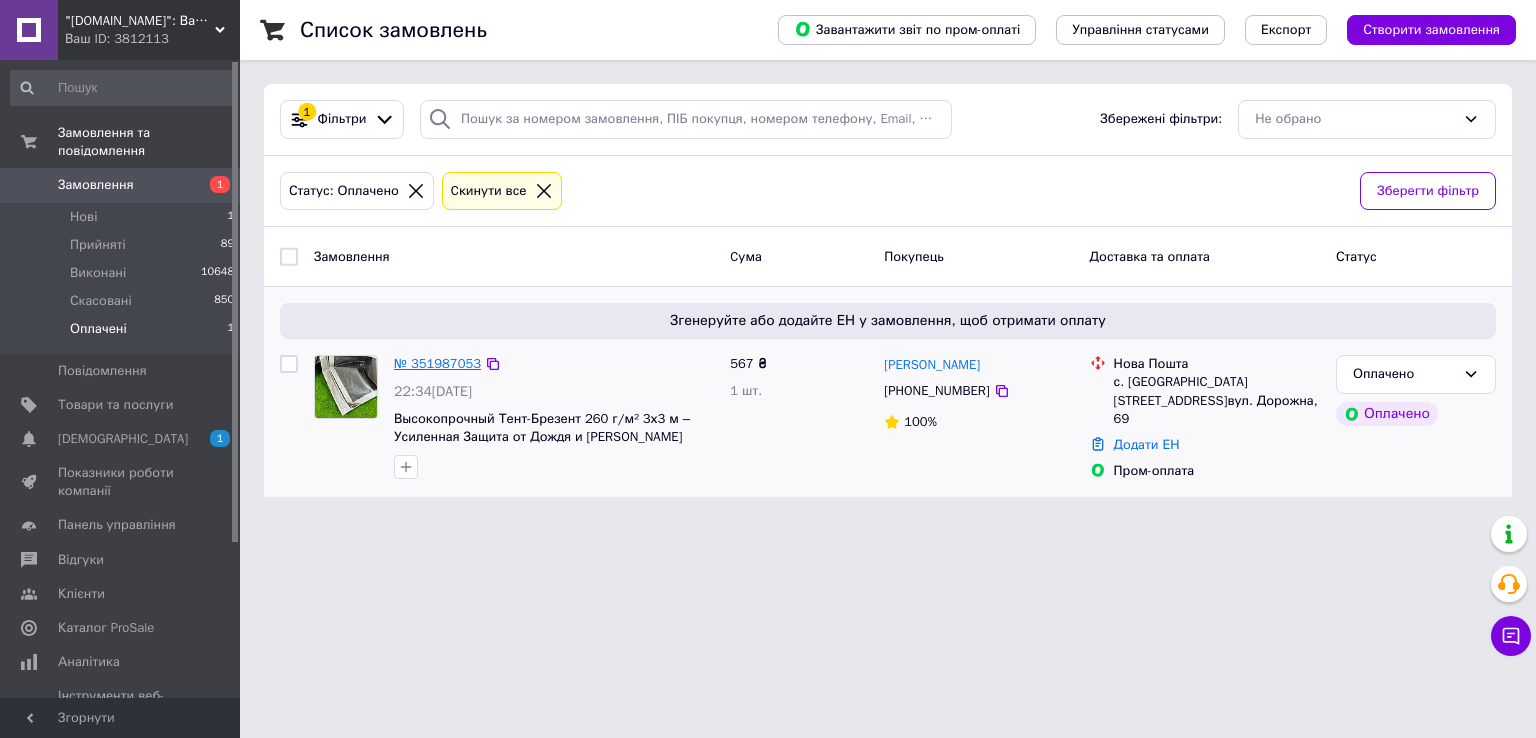 click on "№ 351987053" at bounding box center (437, 363) 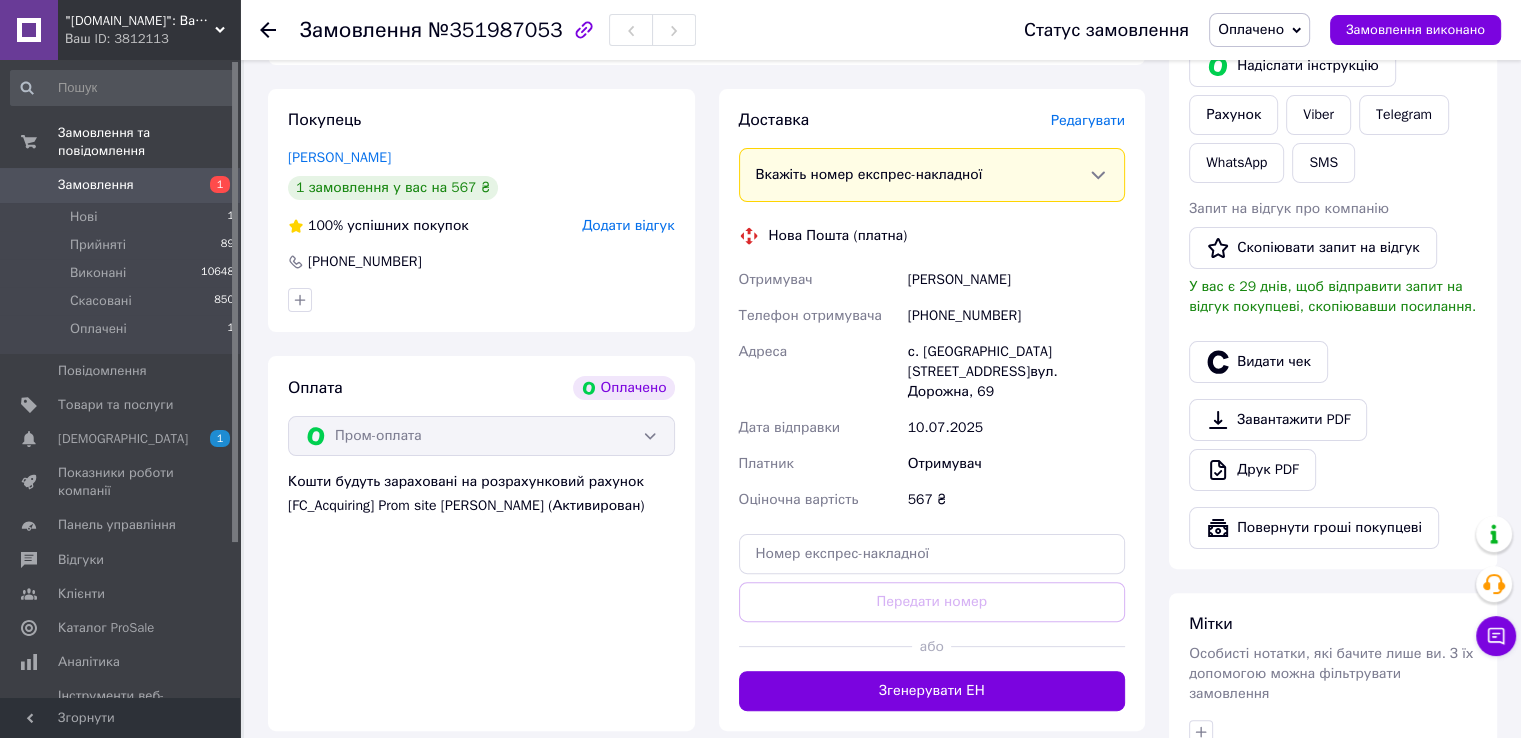 scroll, scrollTop: 0, scrollLeft: 0, axis: both 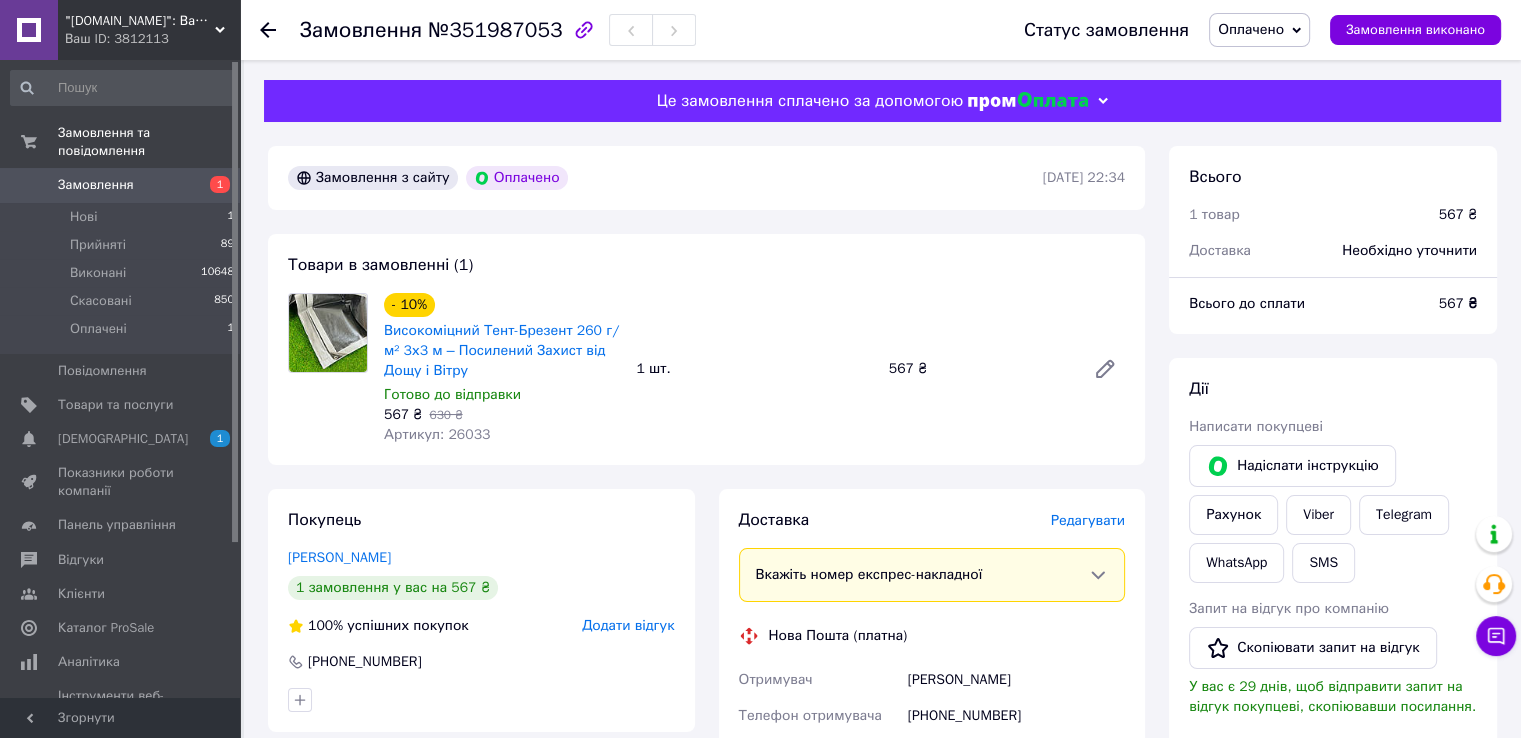 click on "Оплачено" at bounding box center (1251, 29) 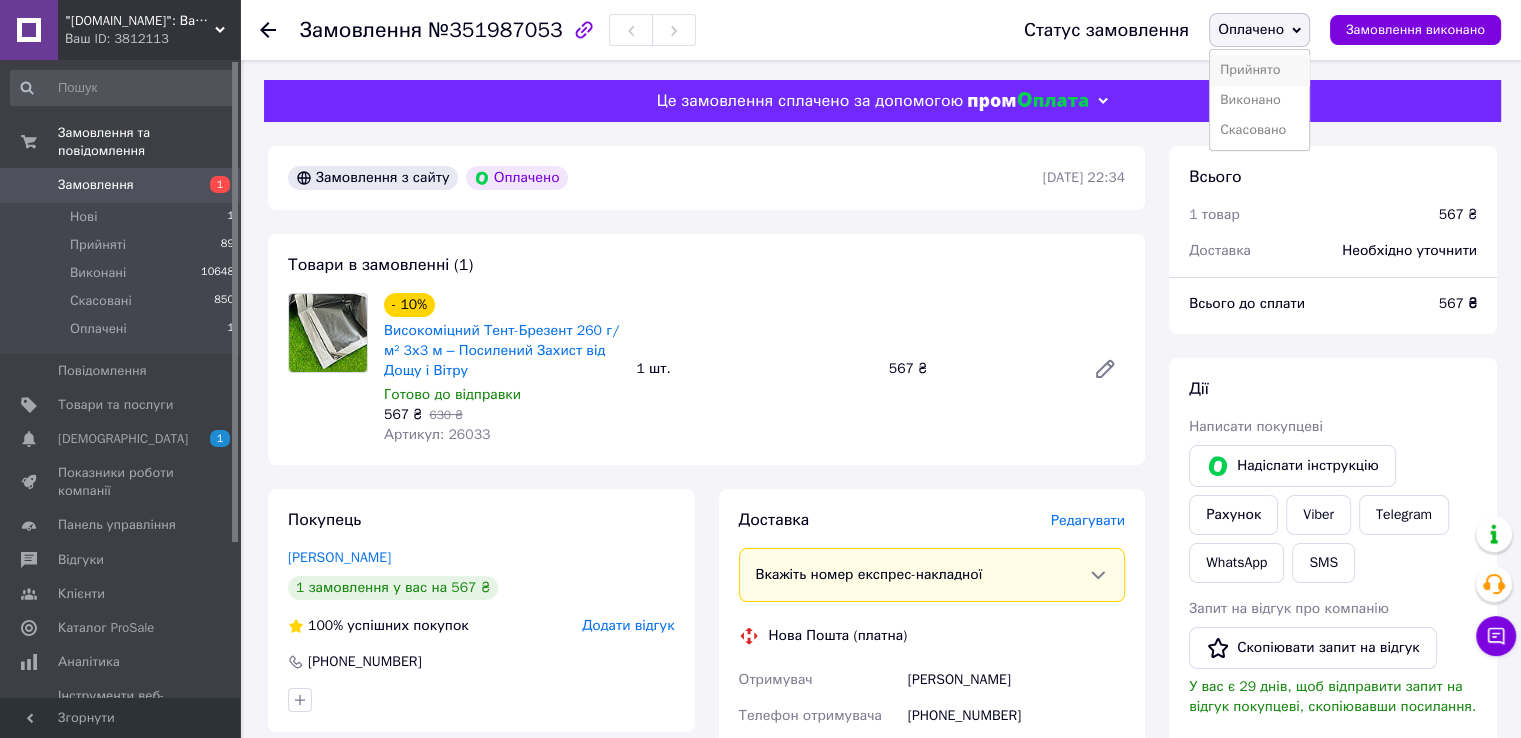 click on "Прийнято" at bounding box center (1259, 70) 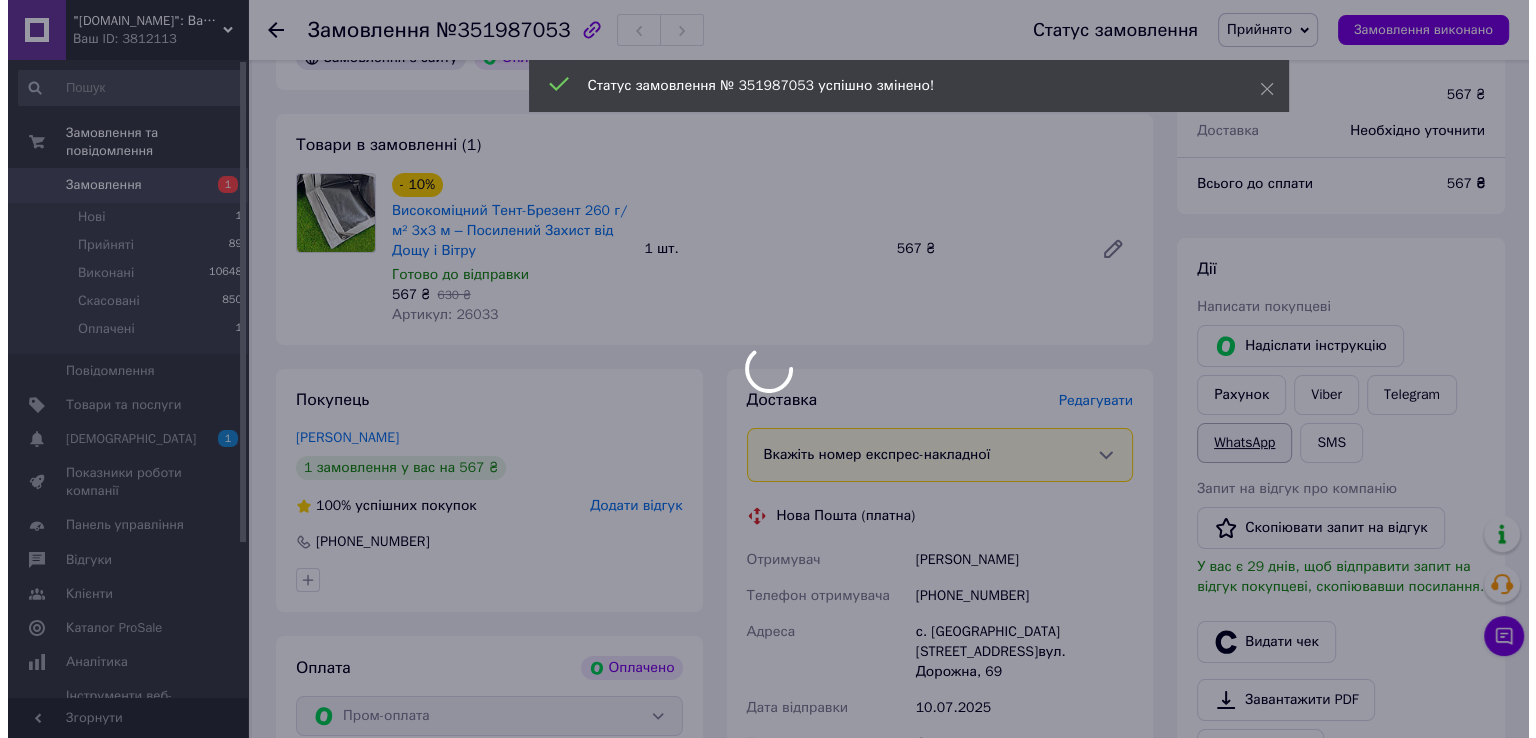 scroll, scrollTop: 300, scrollLeft: 0, axis: vertical 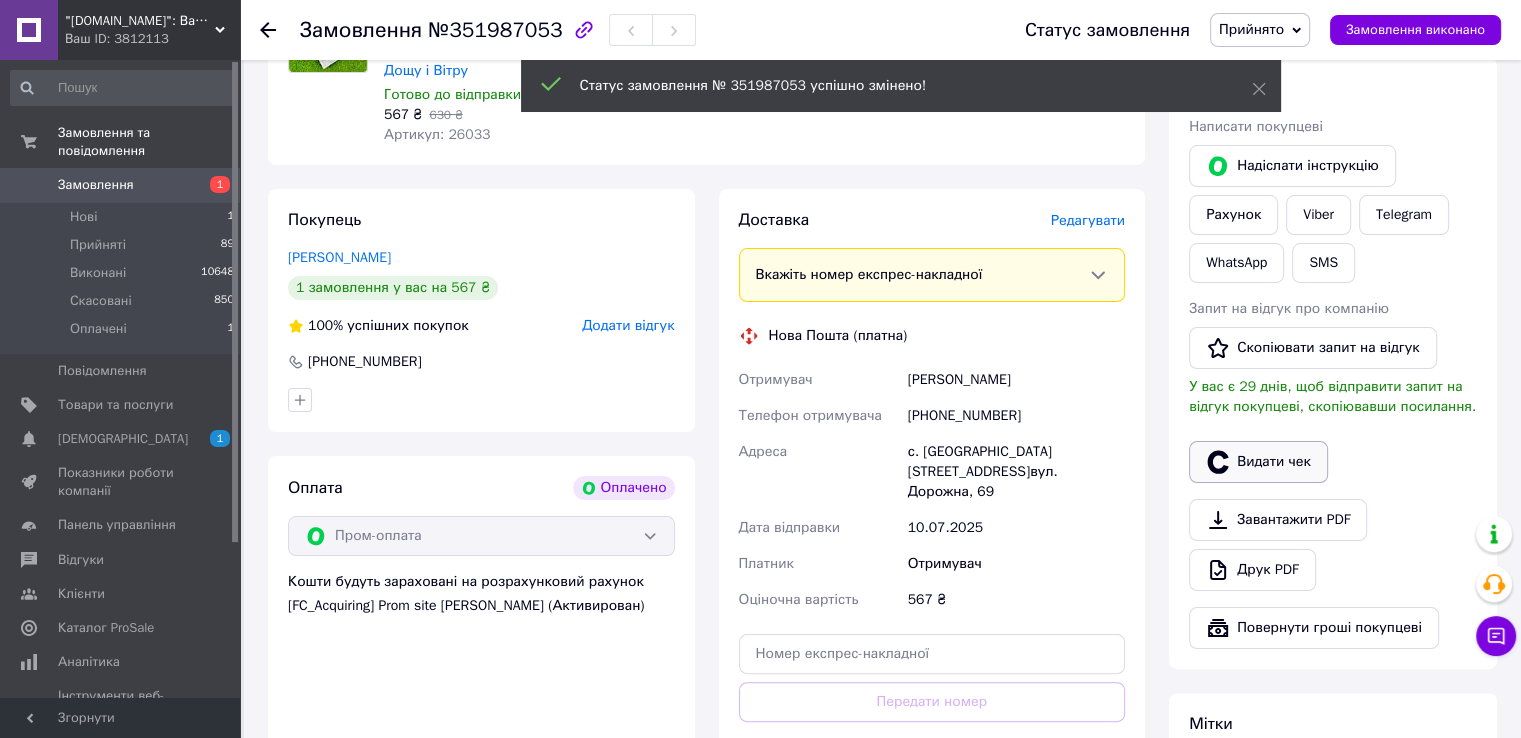 click on "Видати чек" at bounding box center (1258, 462) 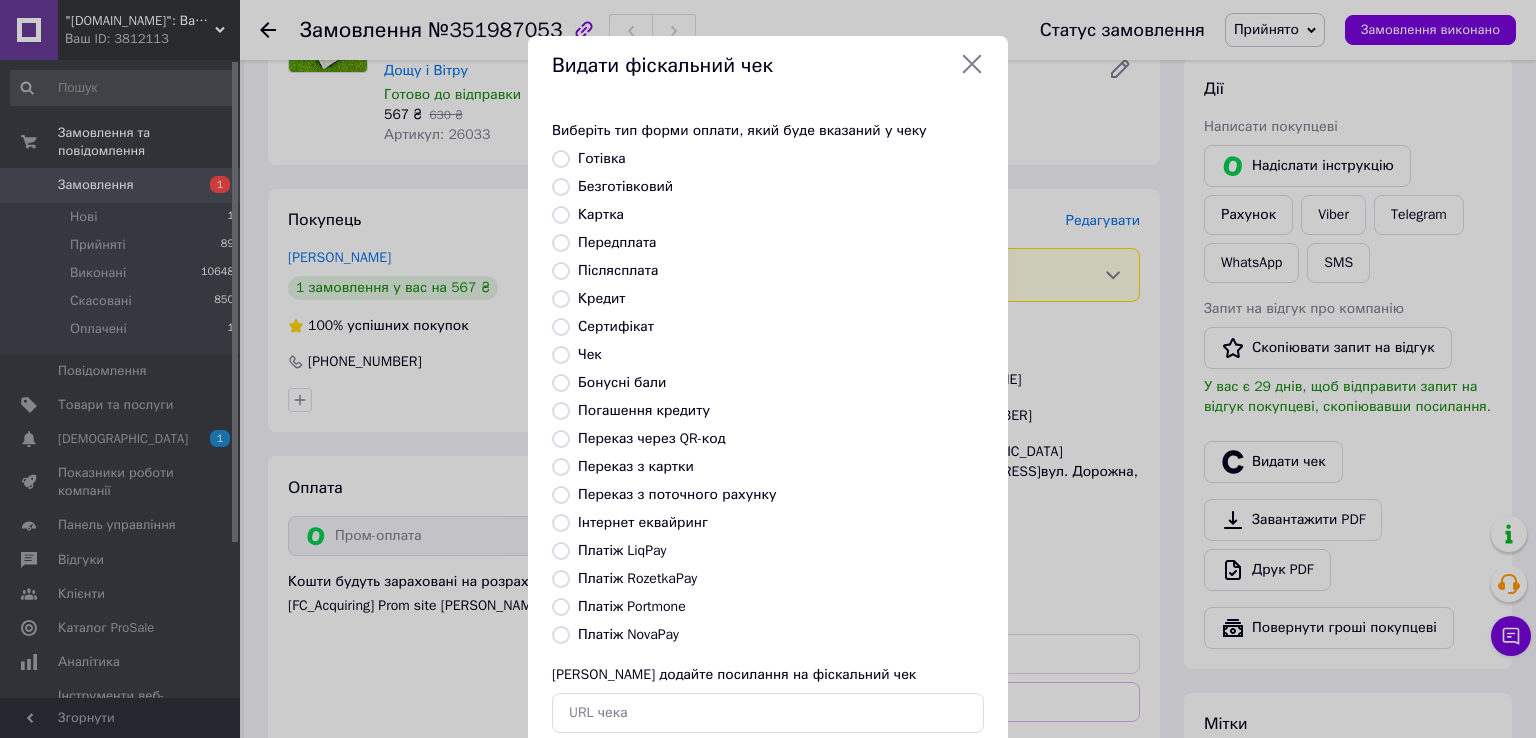 click on "Платіж RozetkaPay" at bounding box center [637, 578] 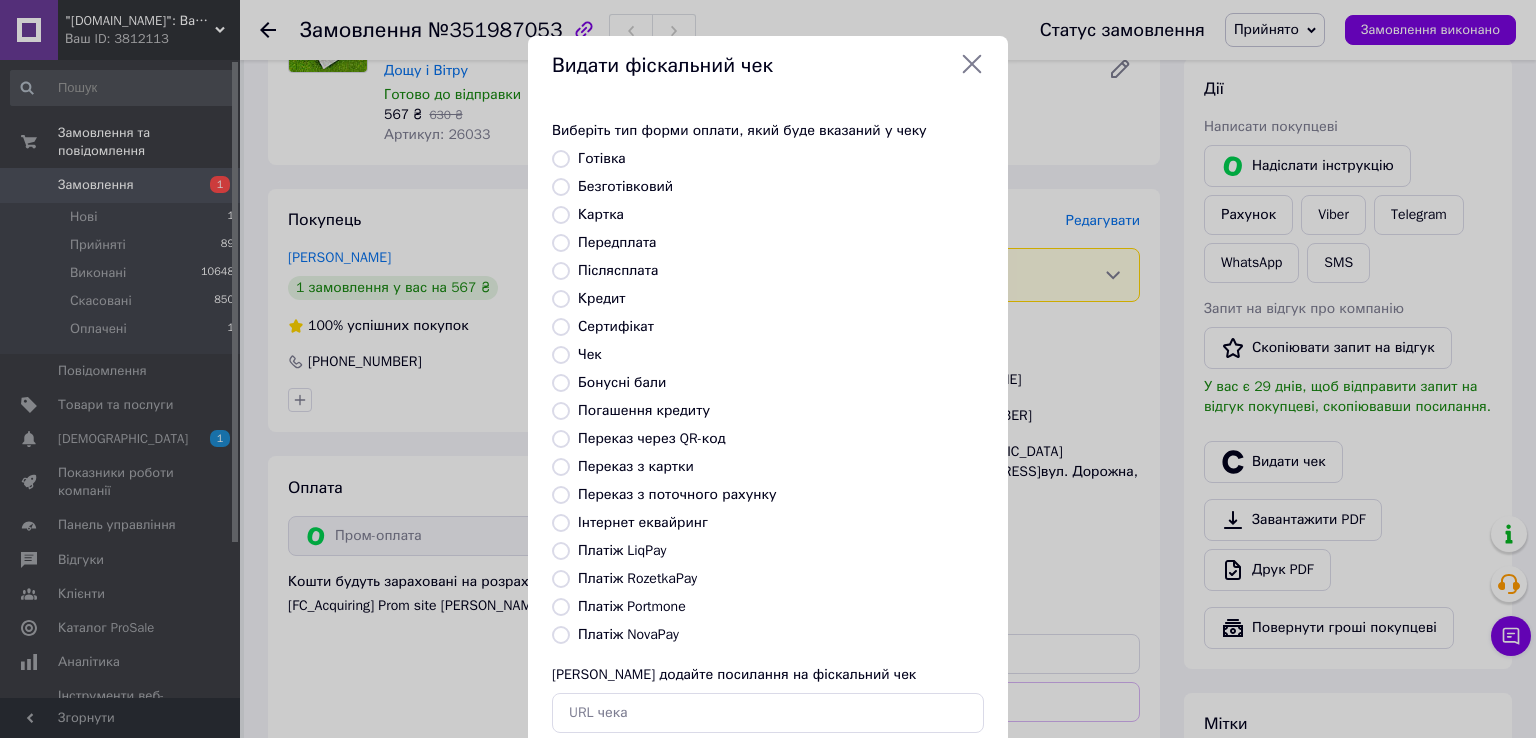 radio on "true" 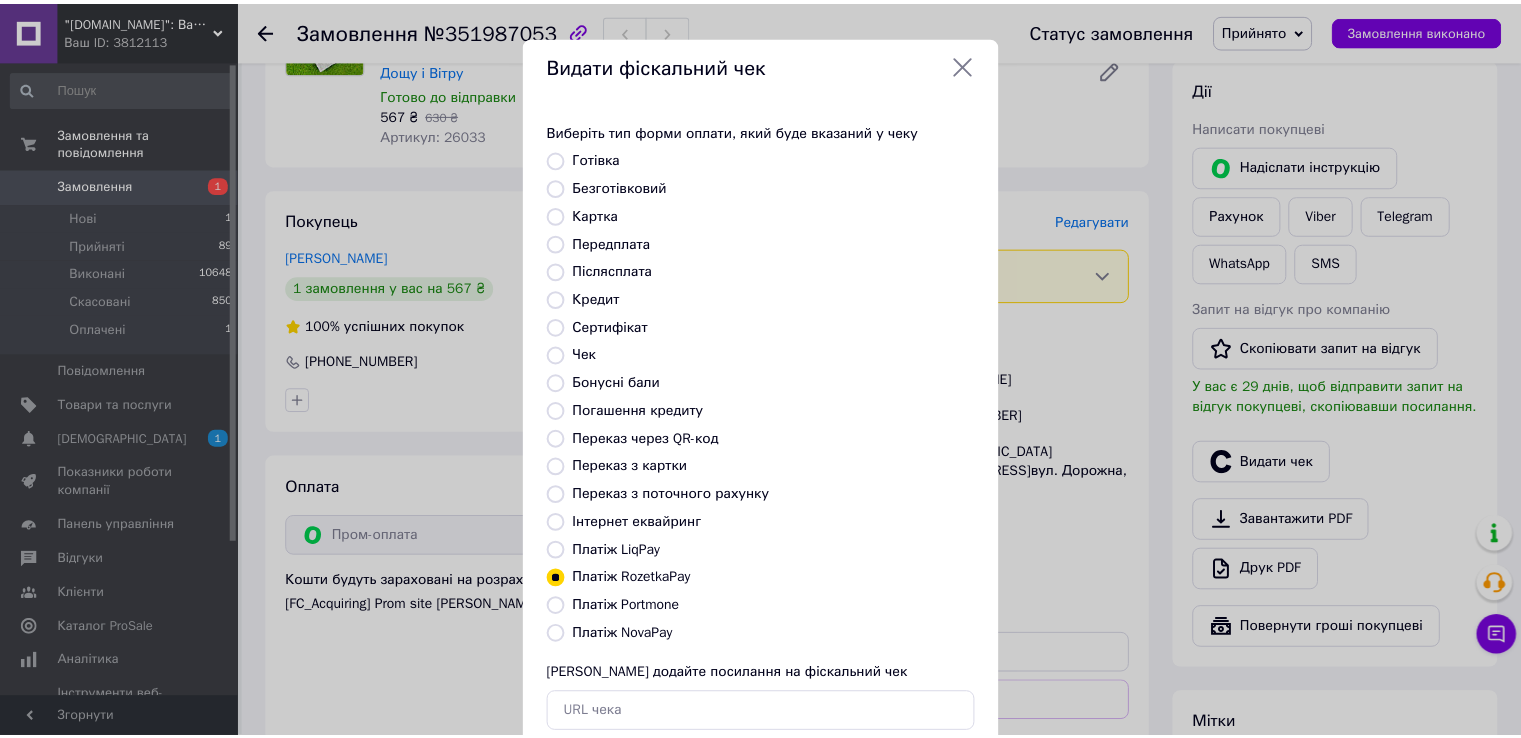 scroll, scrollTop: 120, scrollLeft: 0, axis: vertical 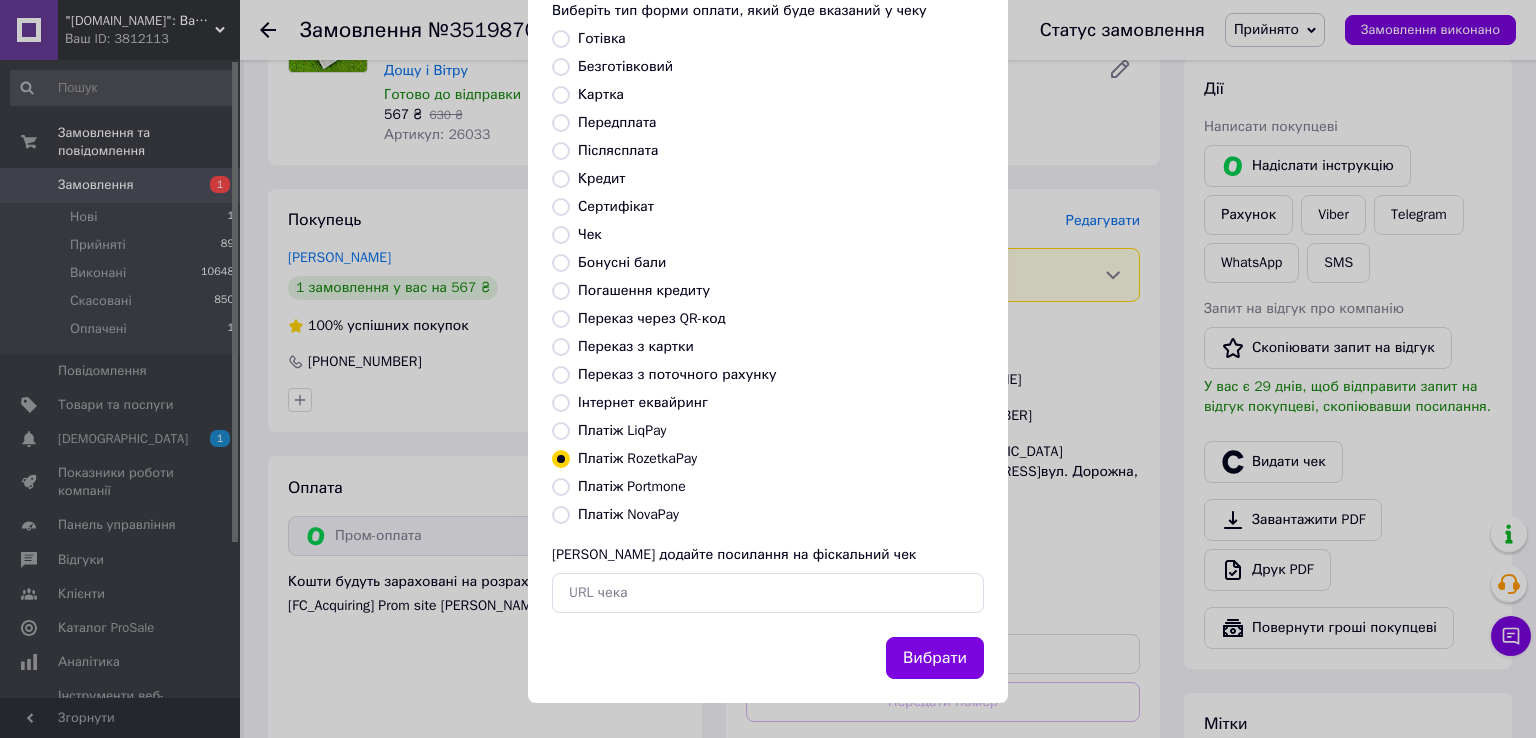 click on "Вибрати" at bounding box center [935, 658] 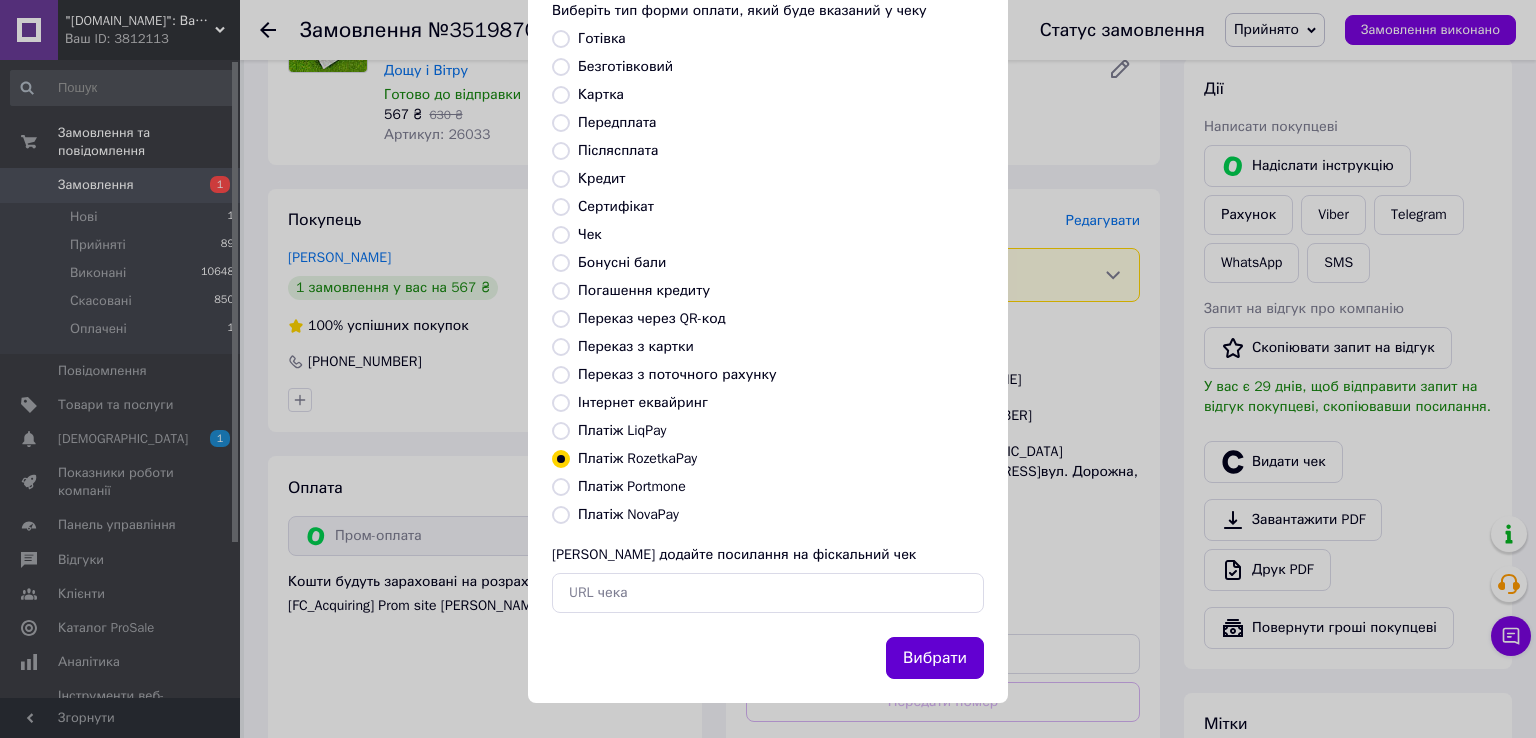 click on "Вибрати" at bounding box center [935, 658] 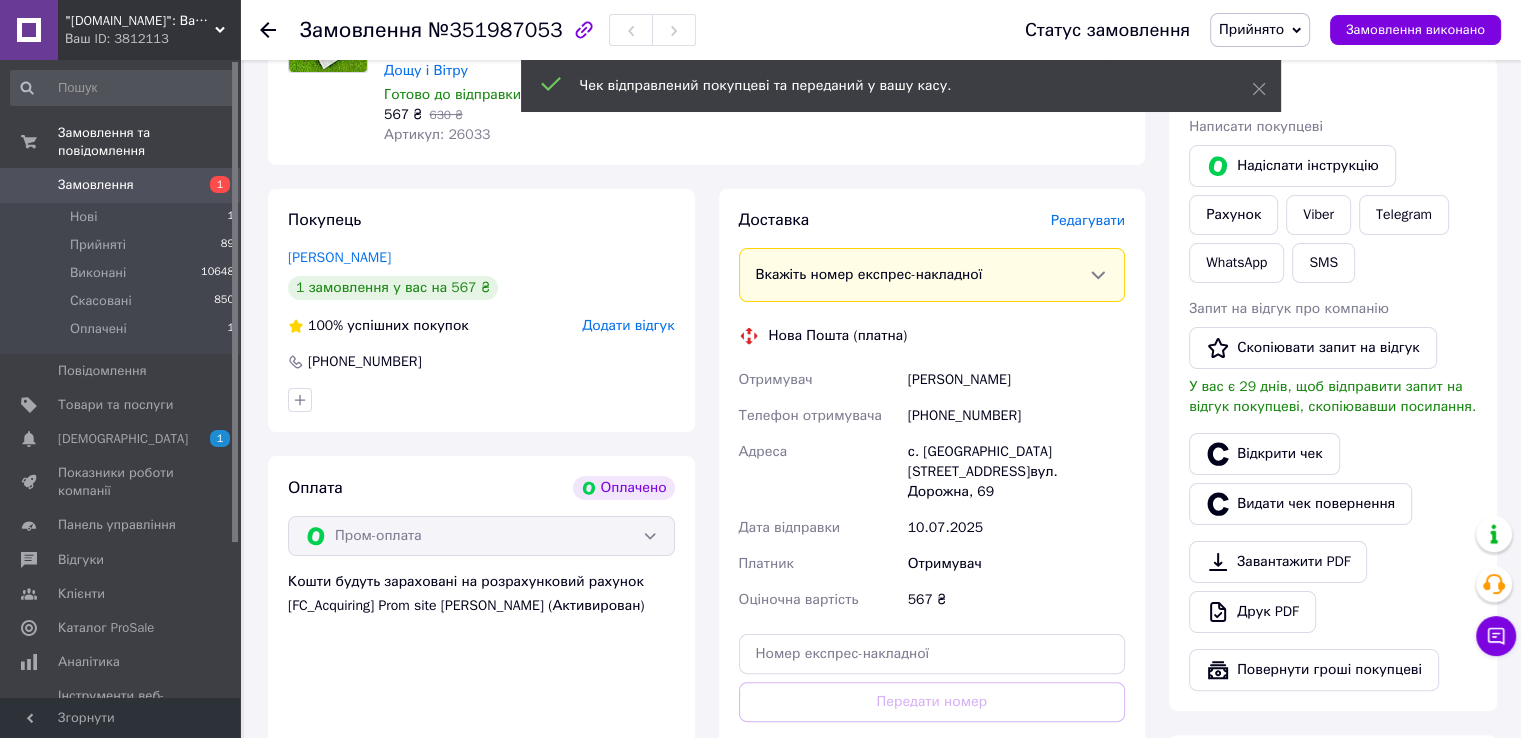 click on "[PHONE_NUMBER]" at bounding box center [1016, 416] 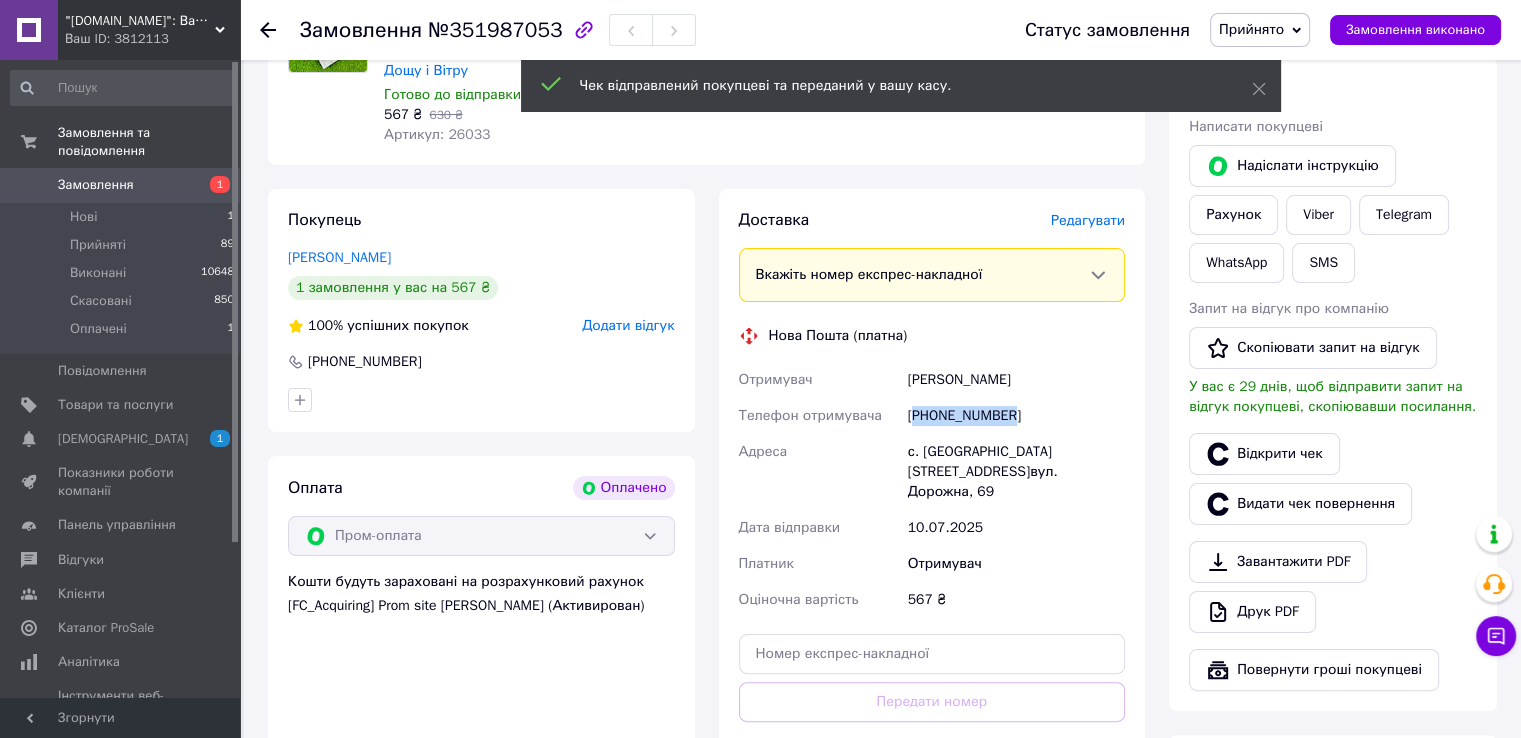click on "[PHONE_NUMBER]" at bounding box center (1016, 416) 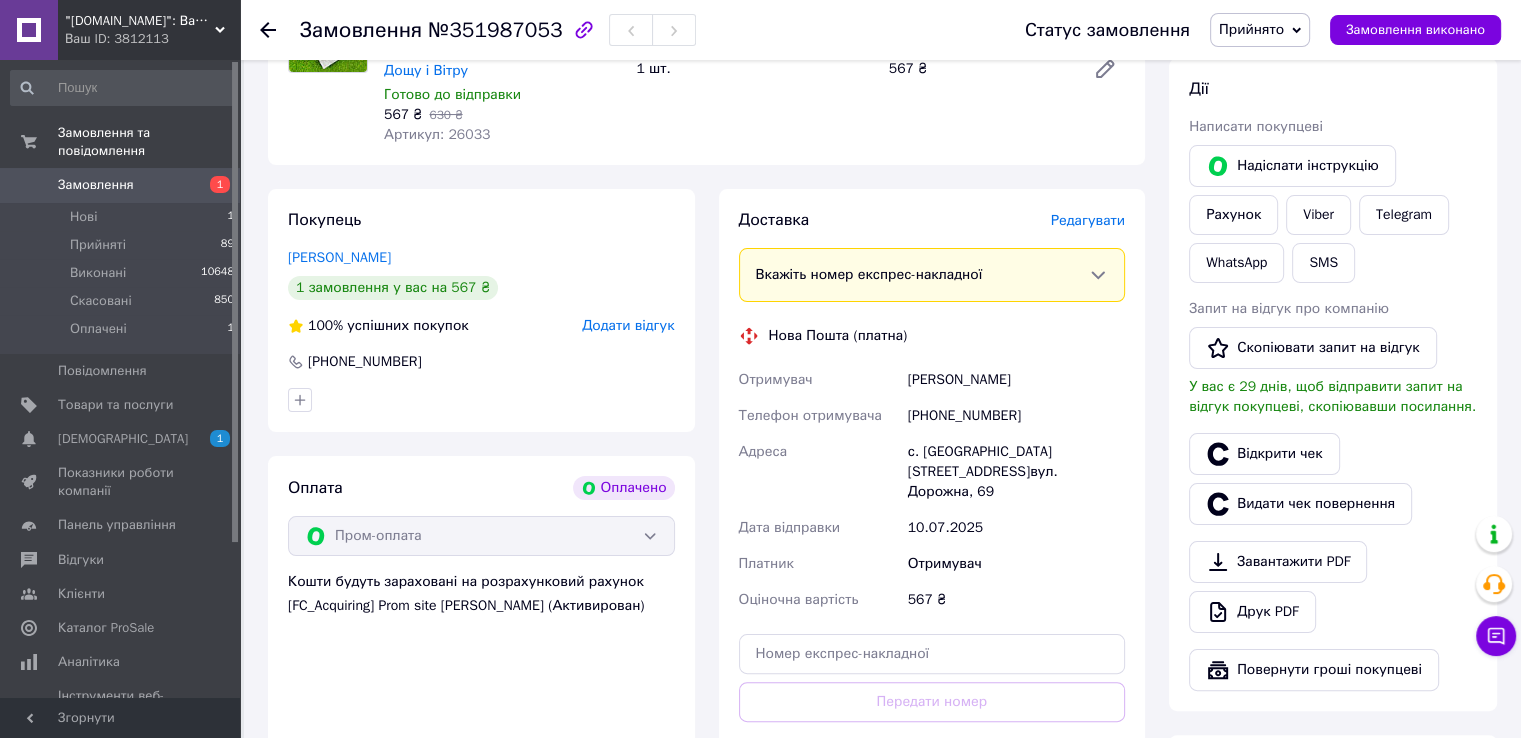 click on "Чемеринський Ярослав" at bounding box center [1016, 380] 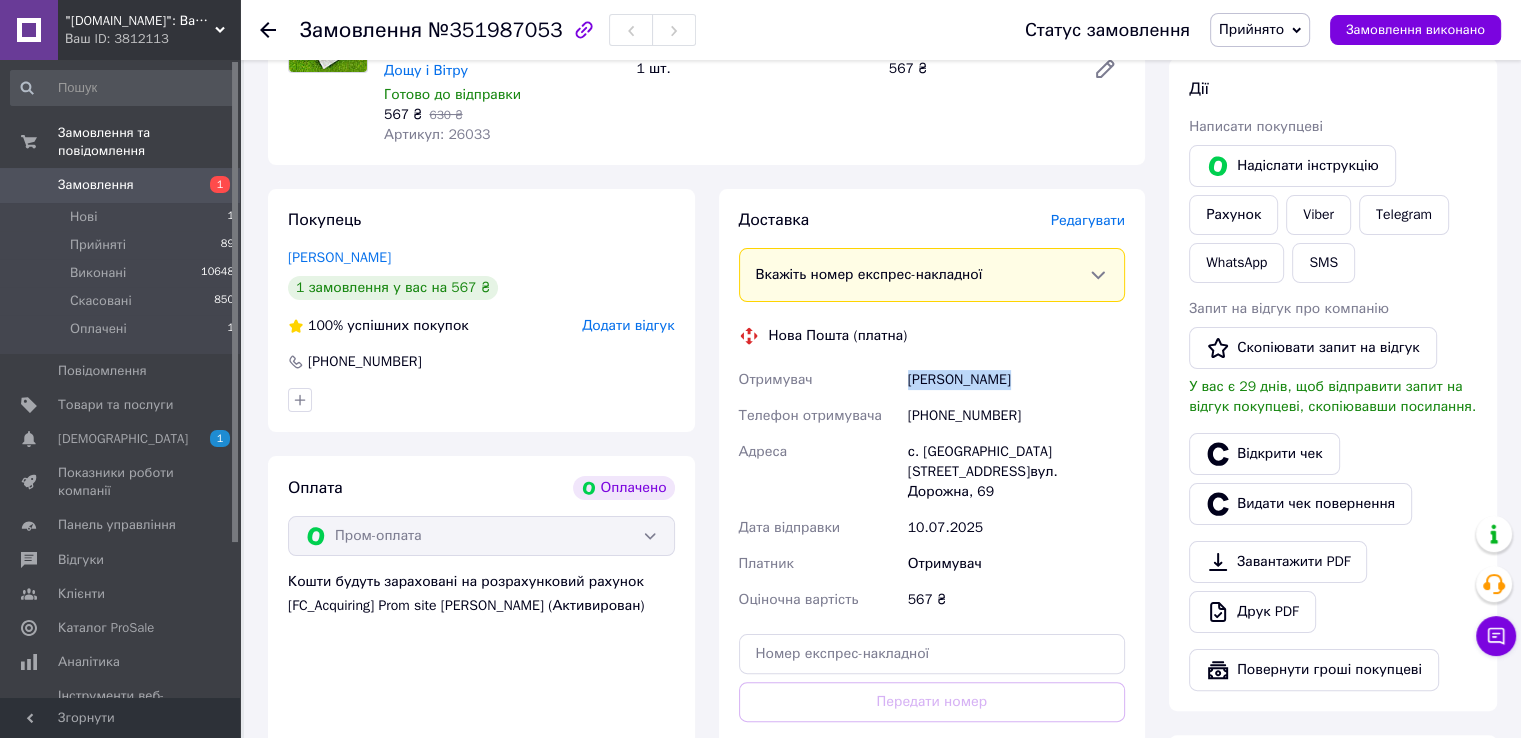 click on "Чемеринський Ярослав" at bounding box center (1016, 380) 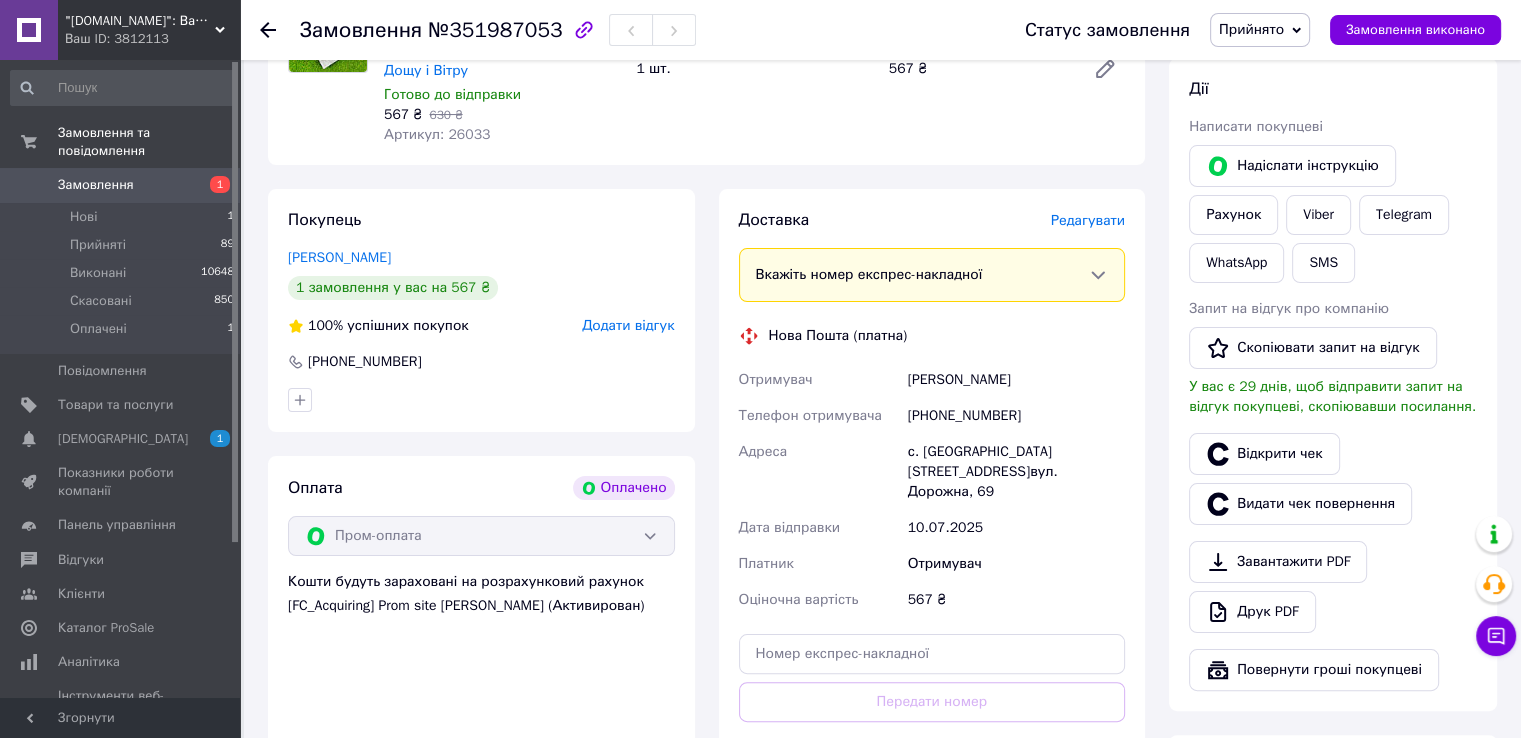 click on "с. [GEOGRAPHIC_DATA][STREET_ADDRESS]: вул. Дорожна, 69" at bounding box center [1016, 472] 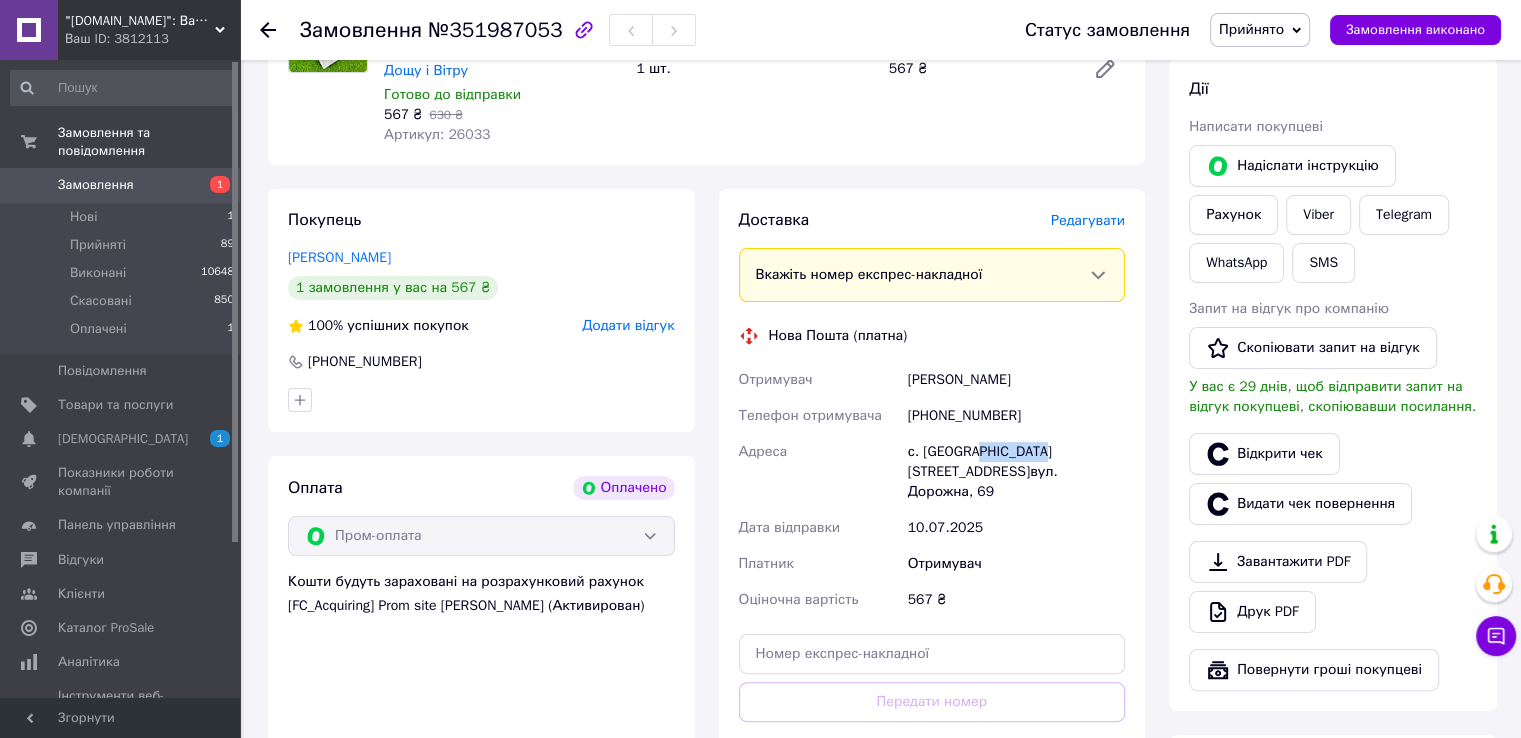 click on "с. [GEOGRAPHIC_DATA][STREET_ADDRESS]: вул. Дорожна, 69" at bounding box center [1016, 472] 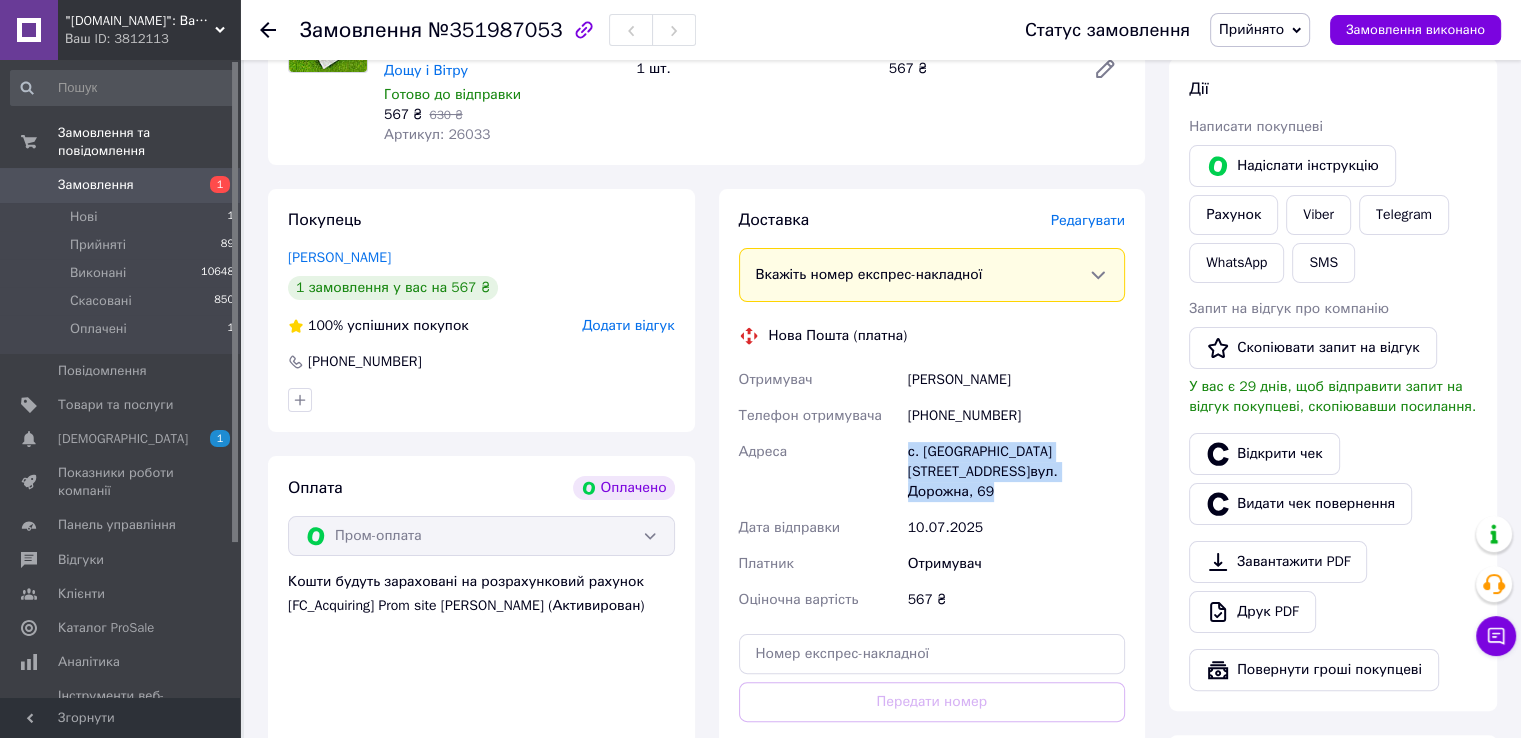 click on "с. [GEOGRAPHIC_DATA][STREET_ADDRESS]: вул. Дорожна, 69" at bounding box center (1016, 472) 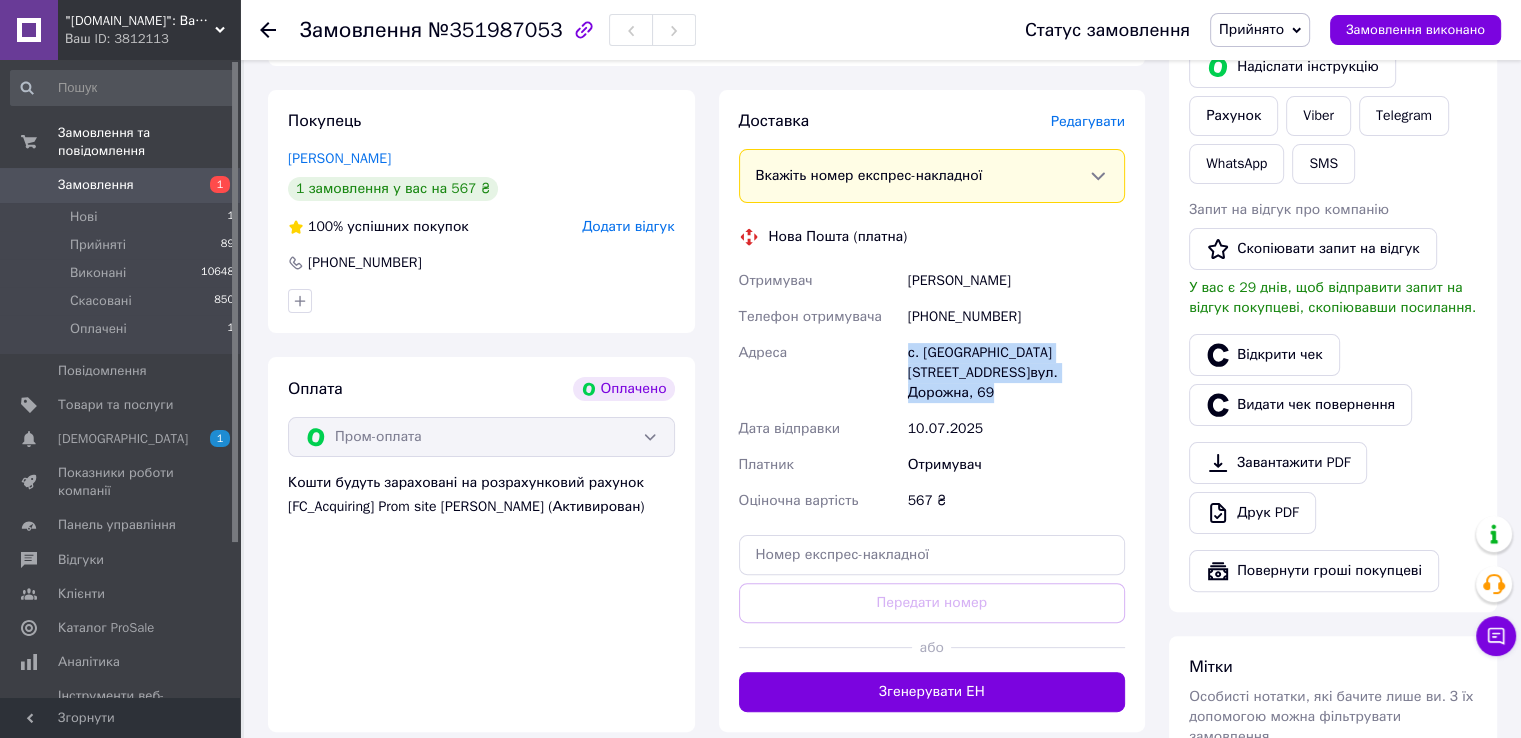 scroll, scrollTop: 400, scrollLeft: 0, axis: vertical 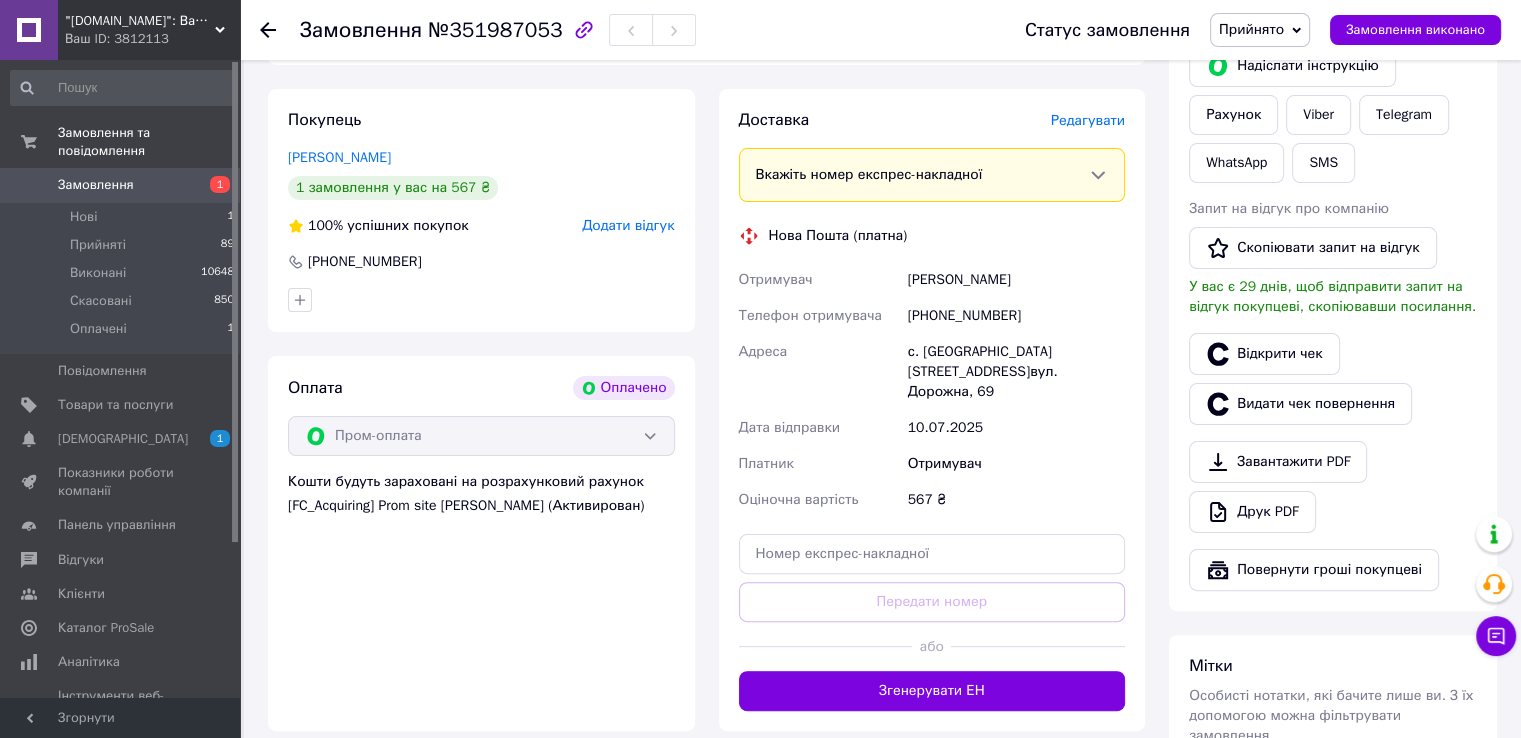 click on "Отримувач" at bounding box center (1016, 464) 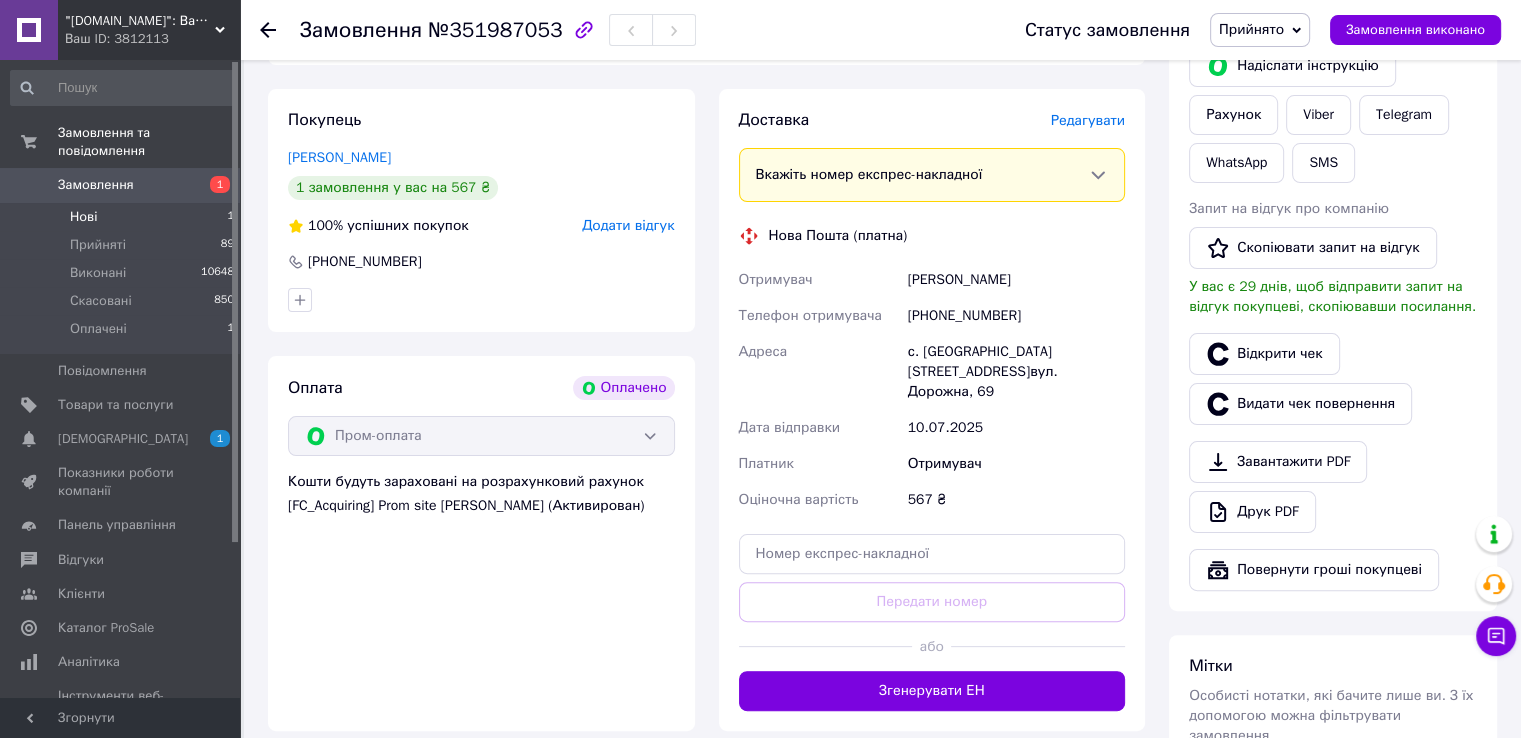 click on "Нові 1" at bounding box center [123, 217] 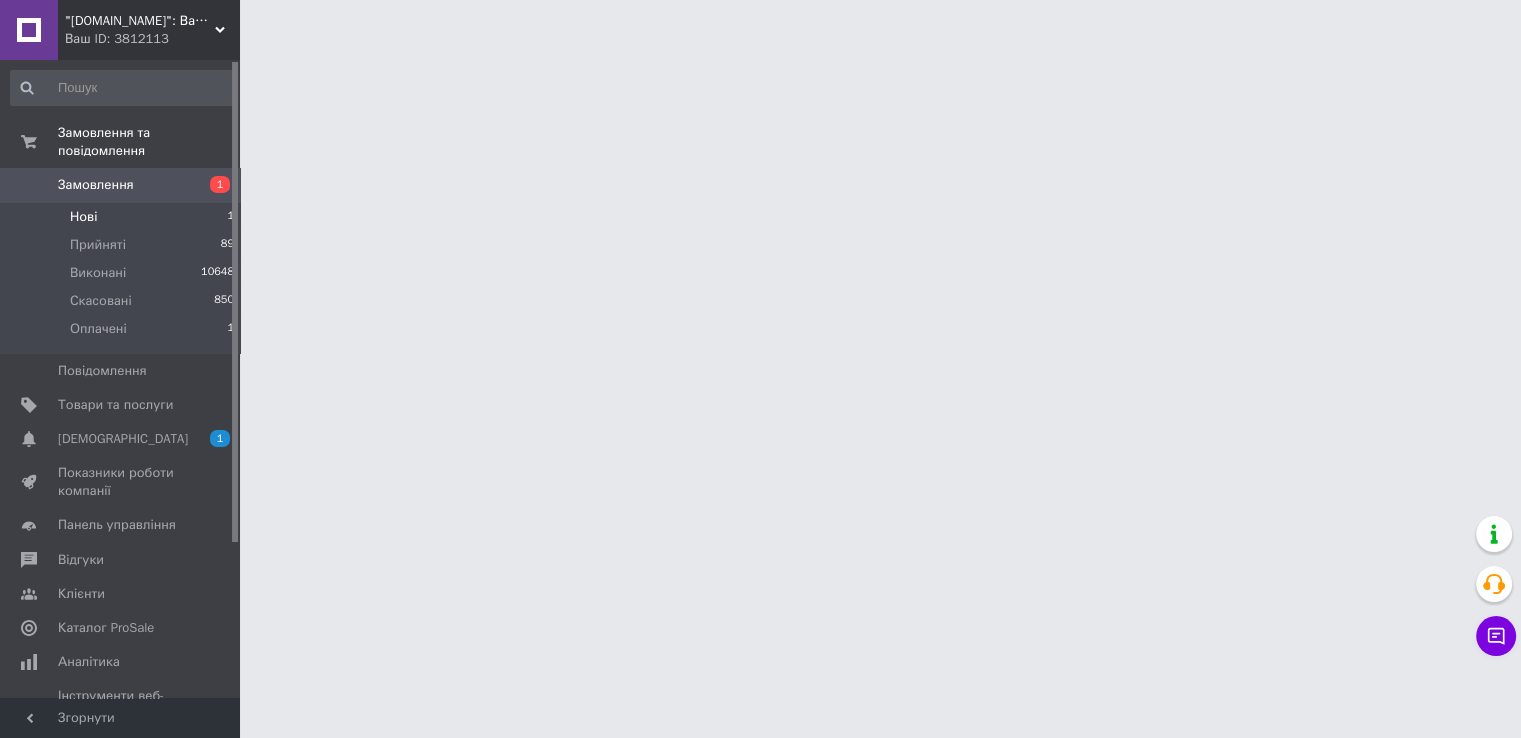 scroll, scrollTop: 0, scrollLeft: 0, axis: both 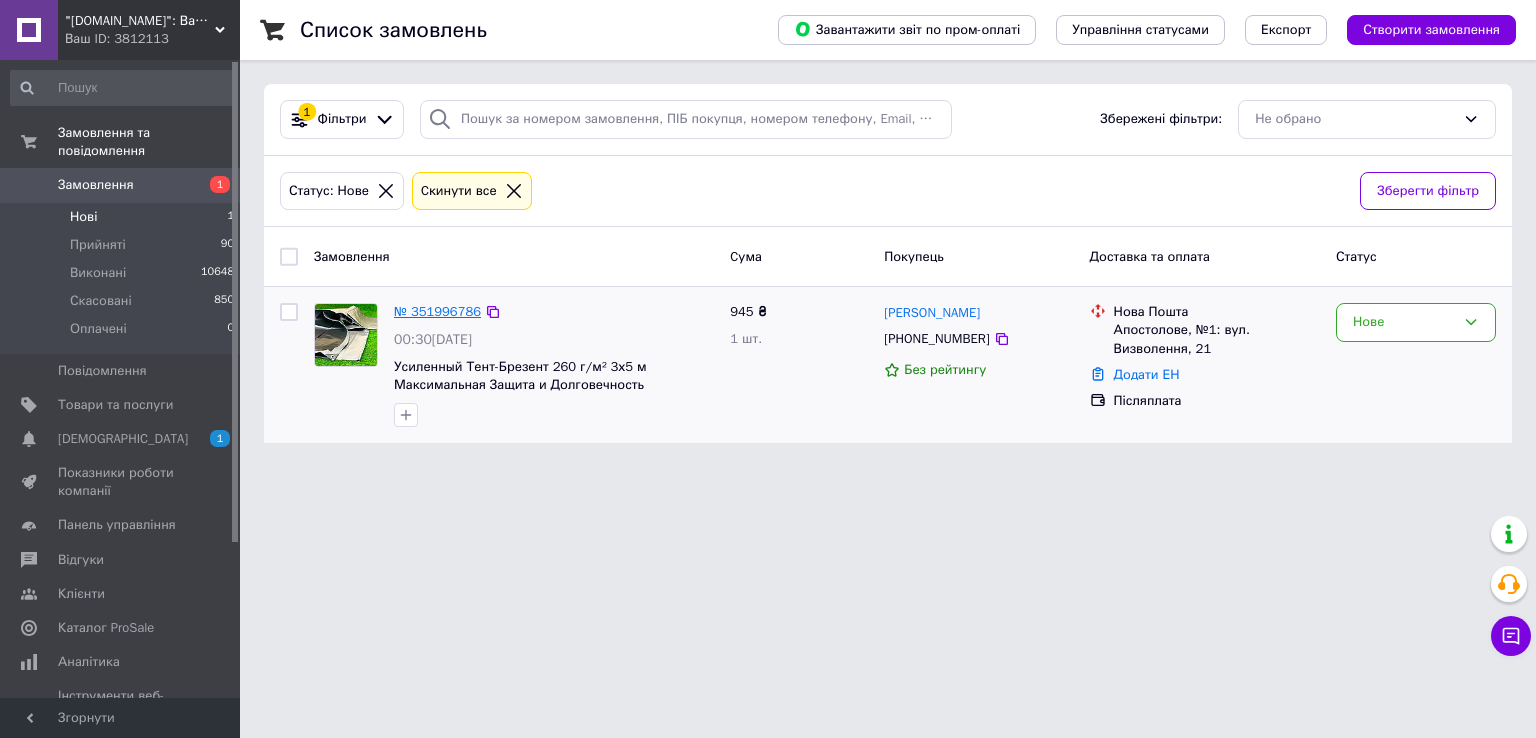click on "№ 351996786" at bounding box center (437, 311) 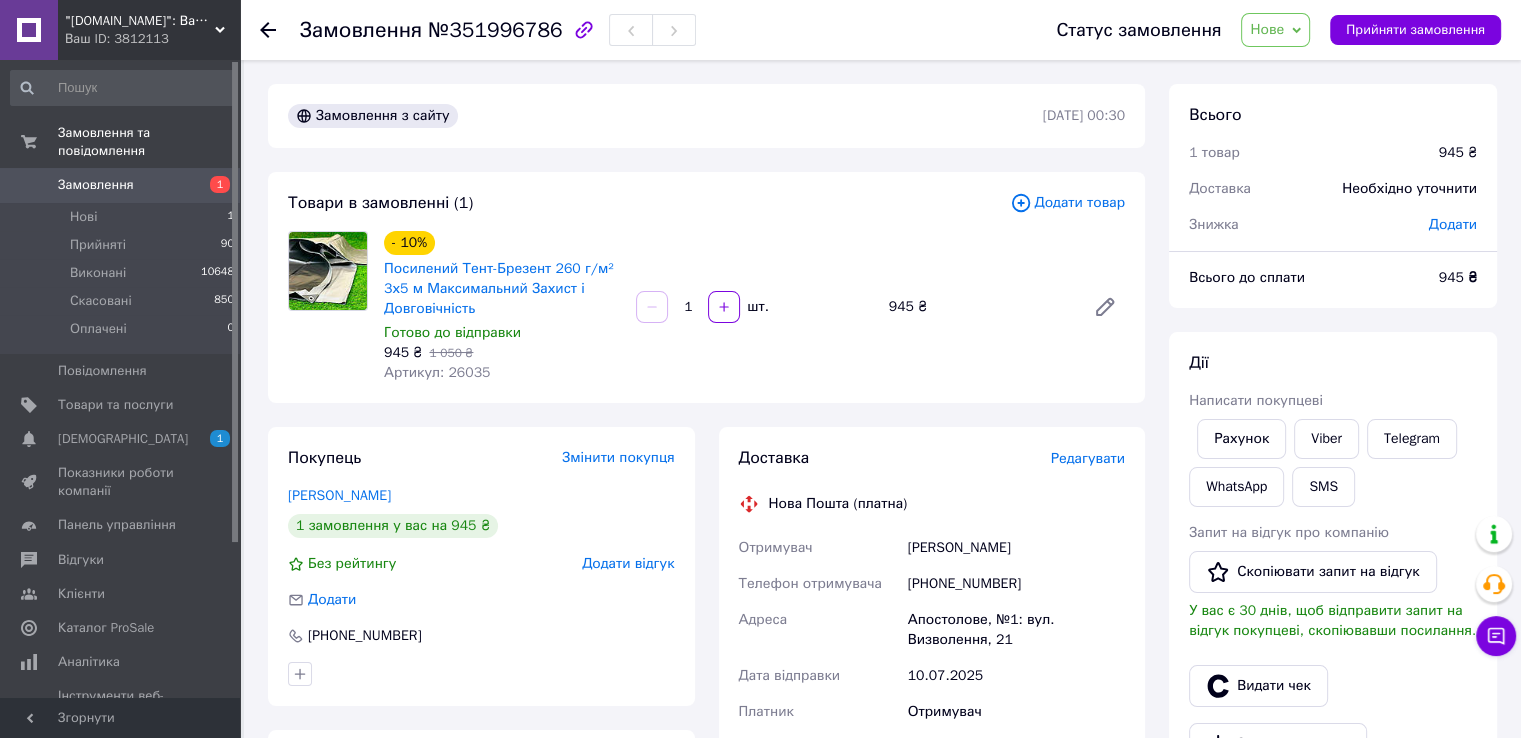 click 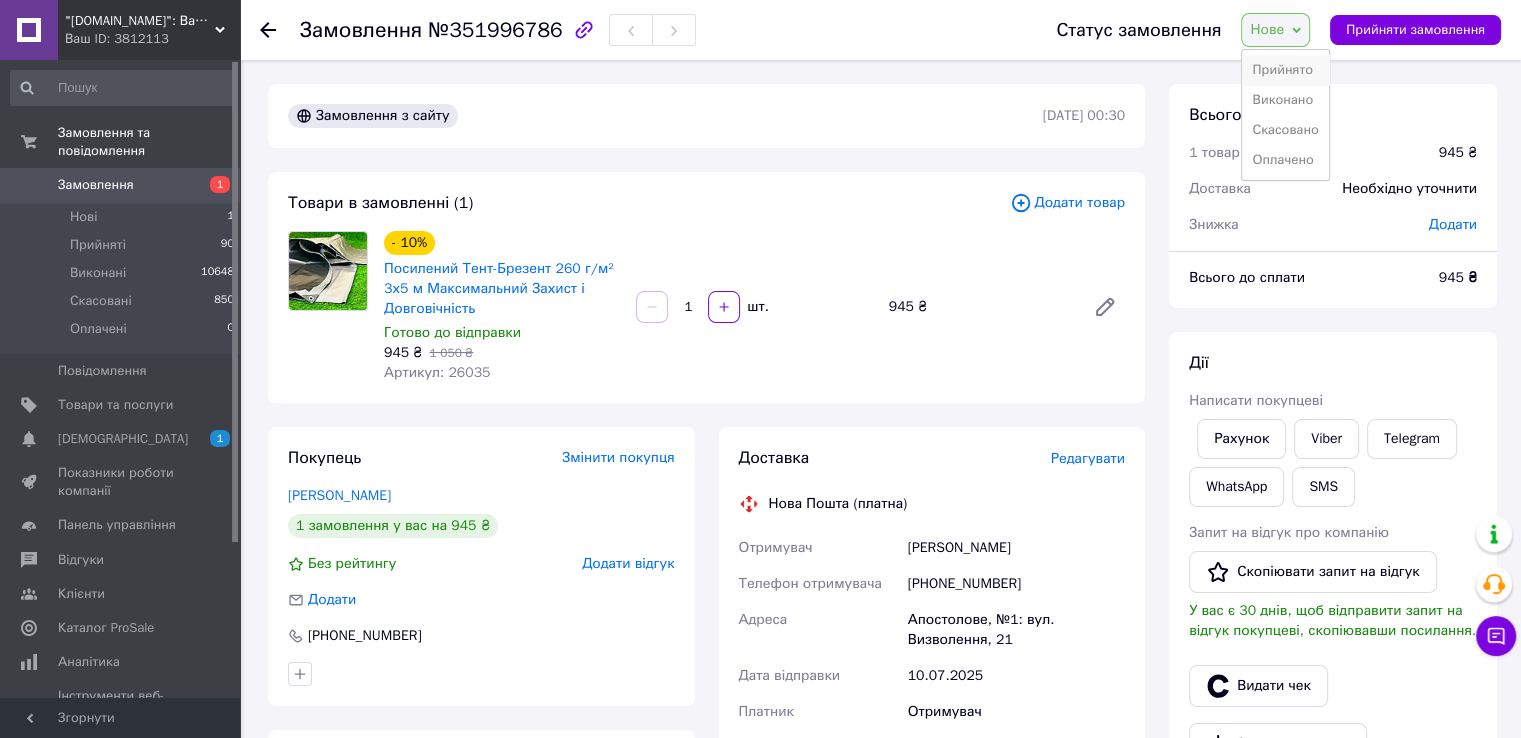 click on "Прийнято" at bounding box center [1285, 70] 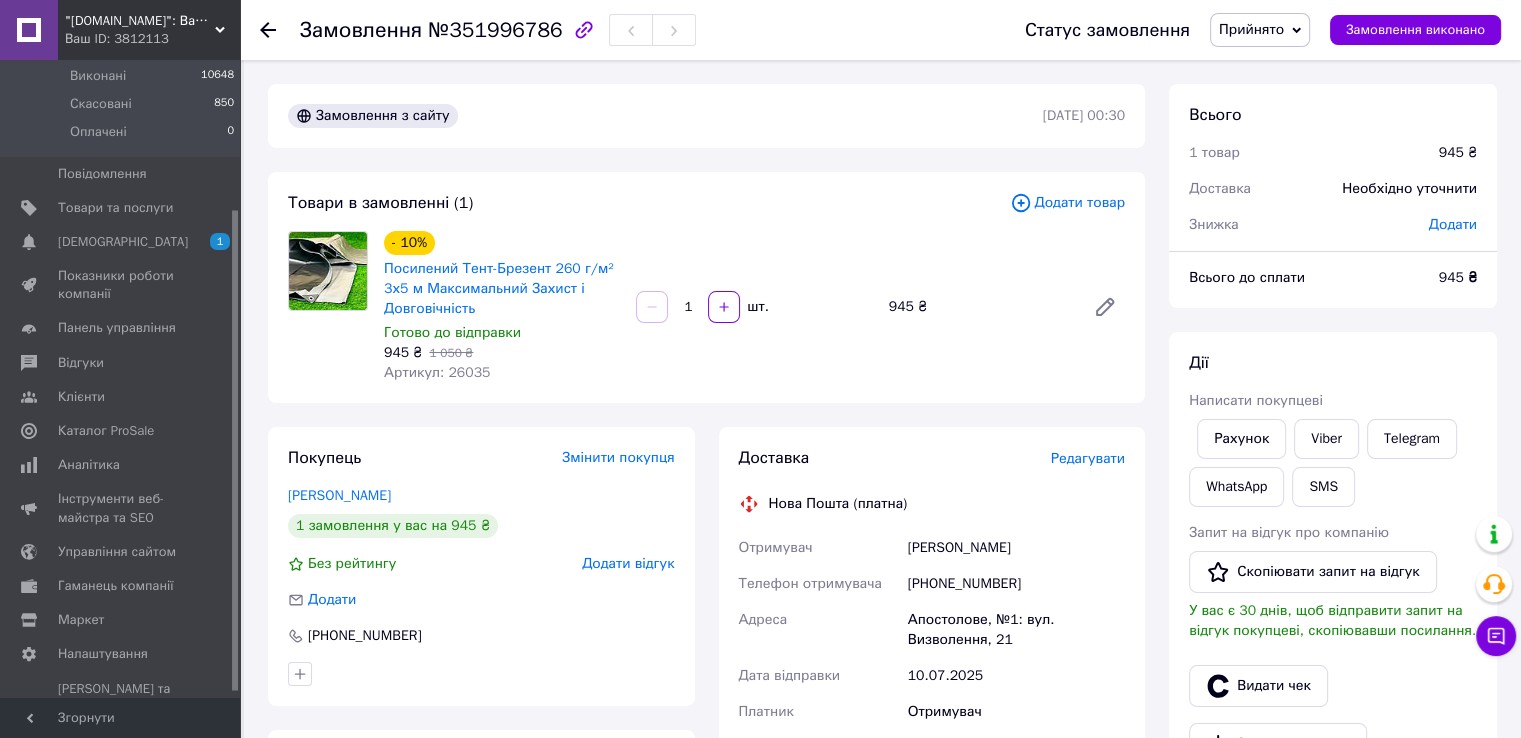scroll, scrollTop: 204, scrollLeft: 0, axis: vertical 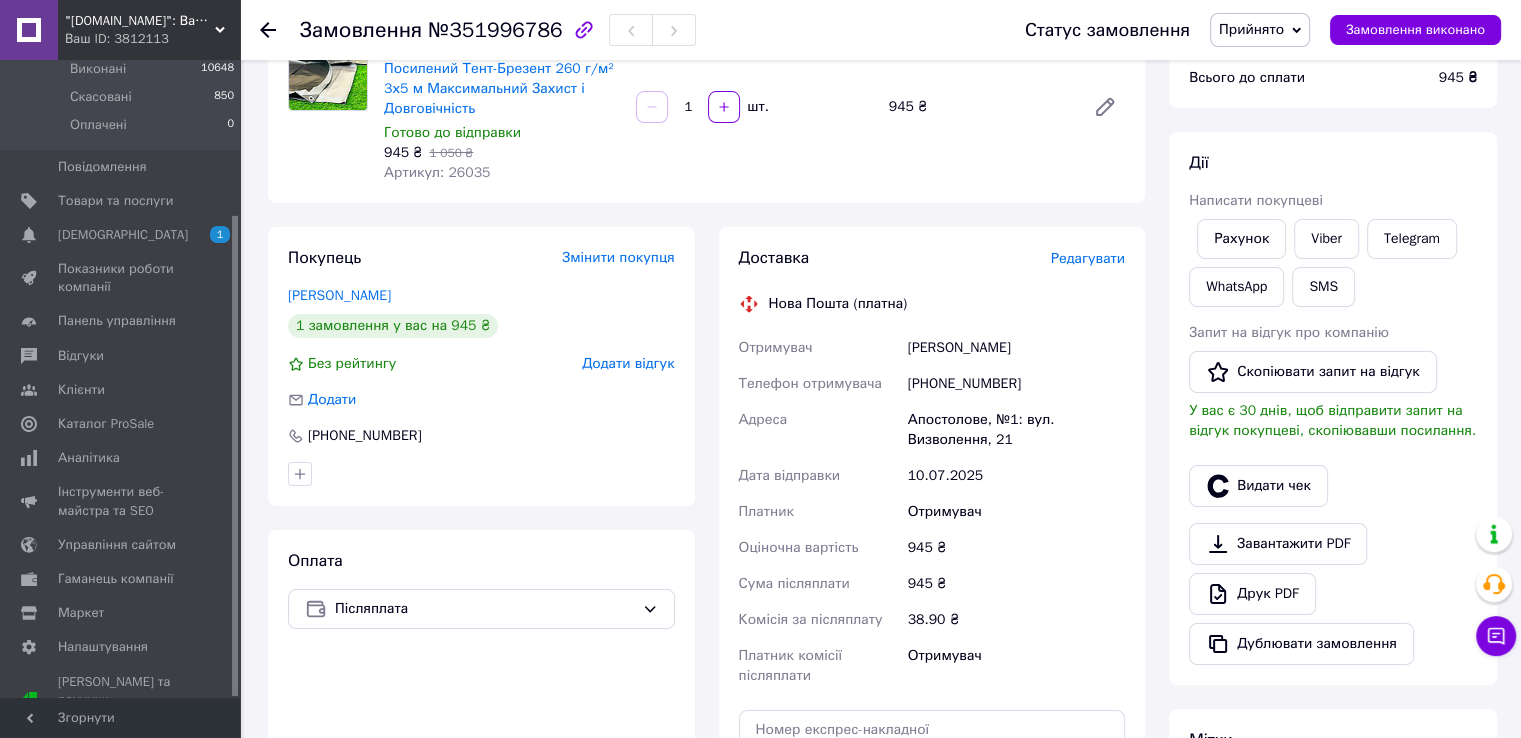 click on "[PHONE_NUMBER]" at bounding box center (1016, 384) 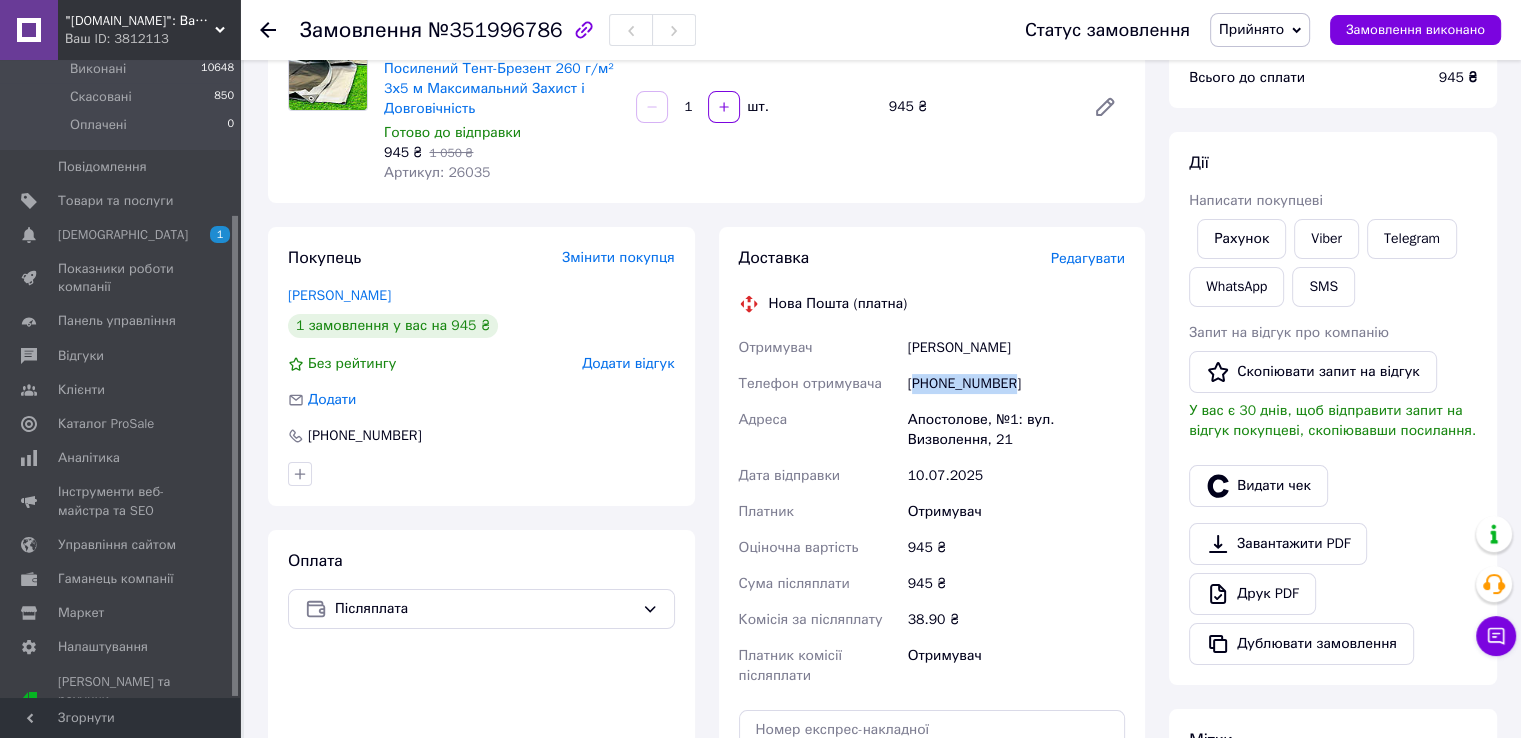 click on "[PHONE_NUMBER]" at bounding box center (1016, 384) 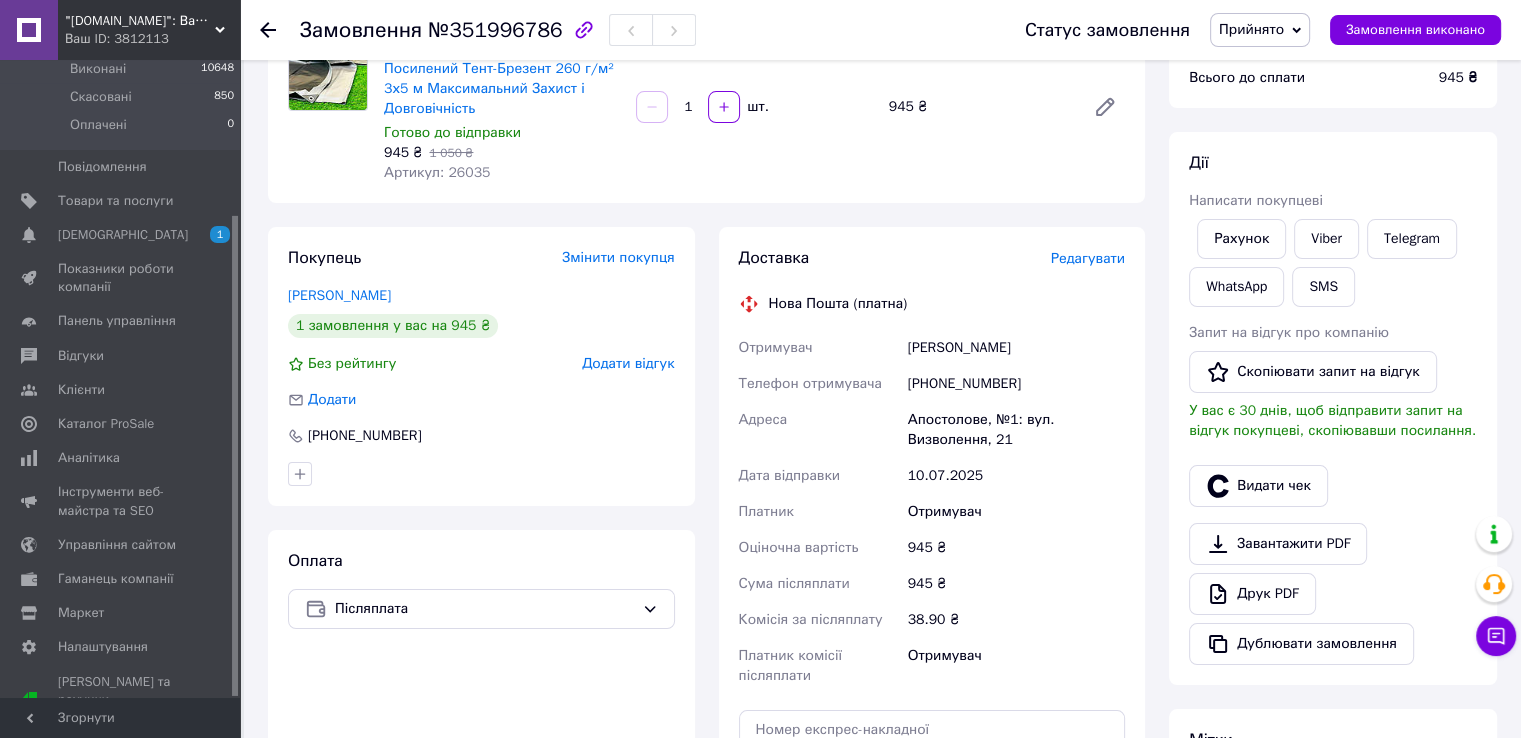 click on "Ненашева Оксана" at bounding box center (1016, 348) 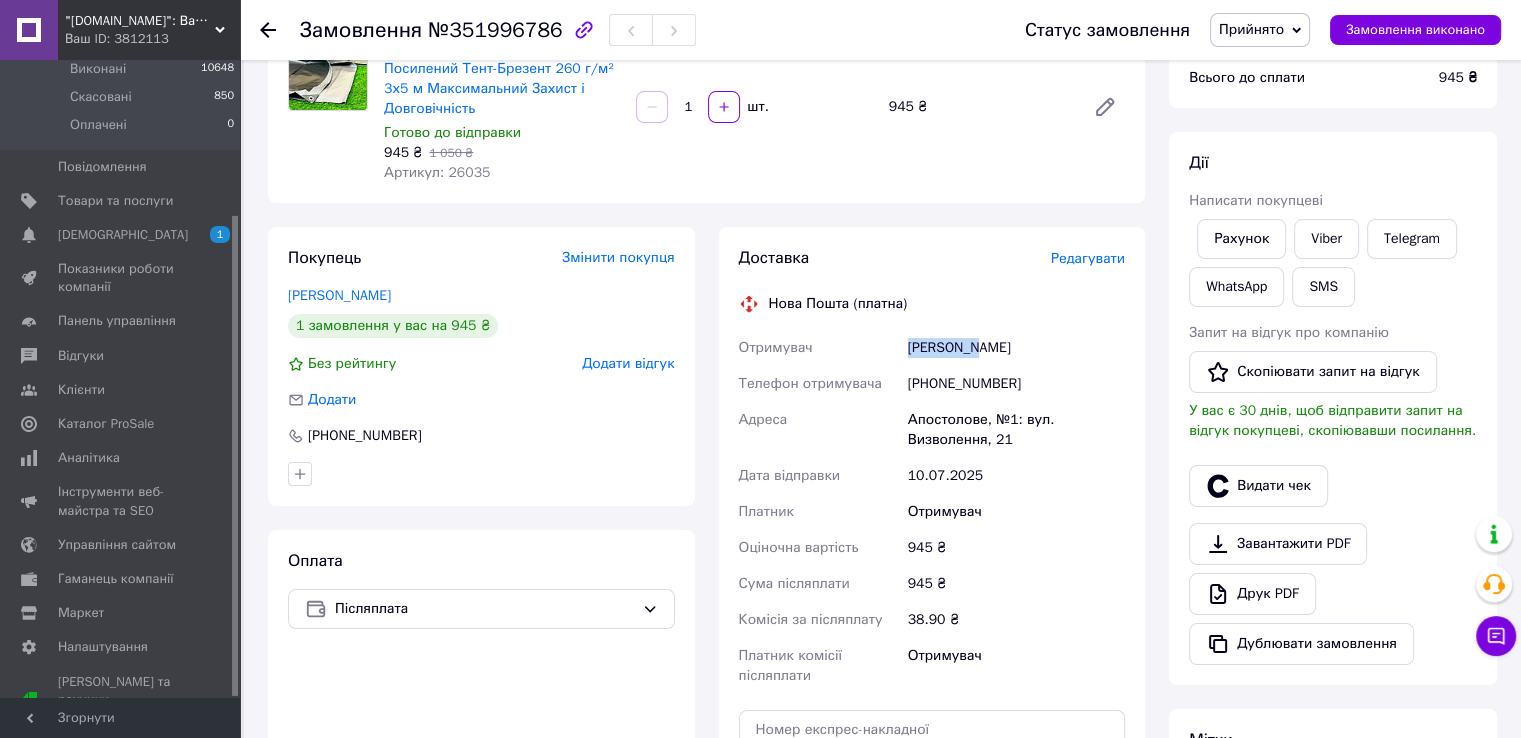 click on "Ненашева Оксана" at bounding box center [1016, 348] 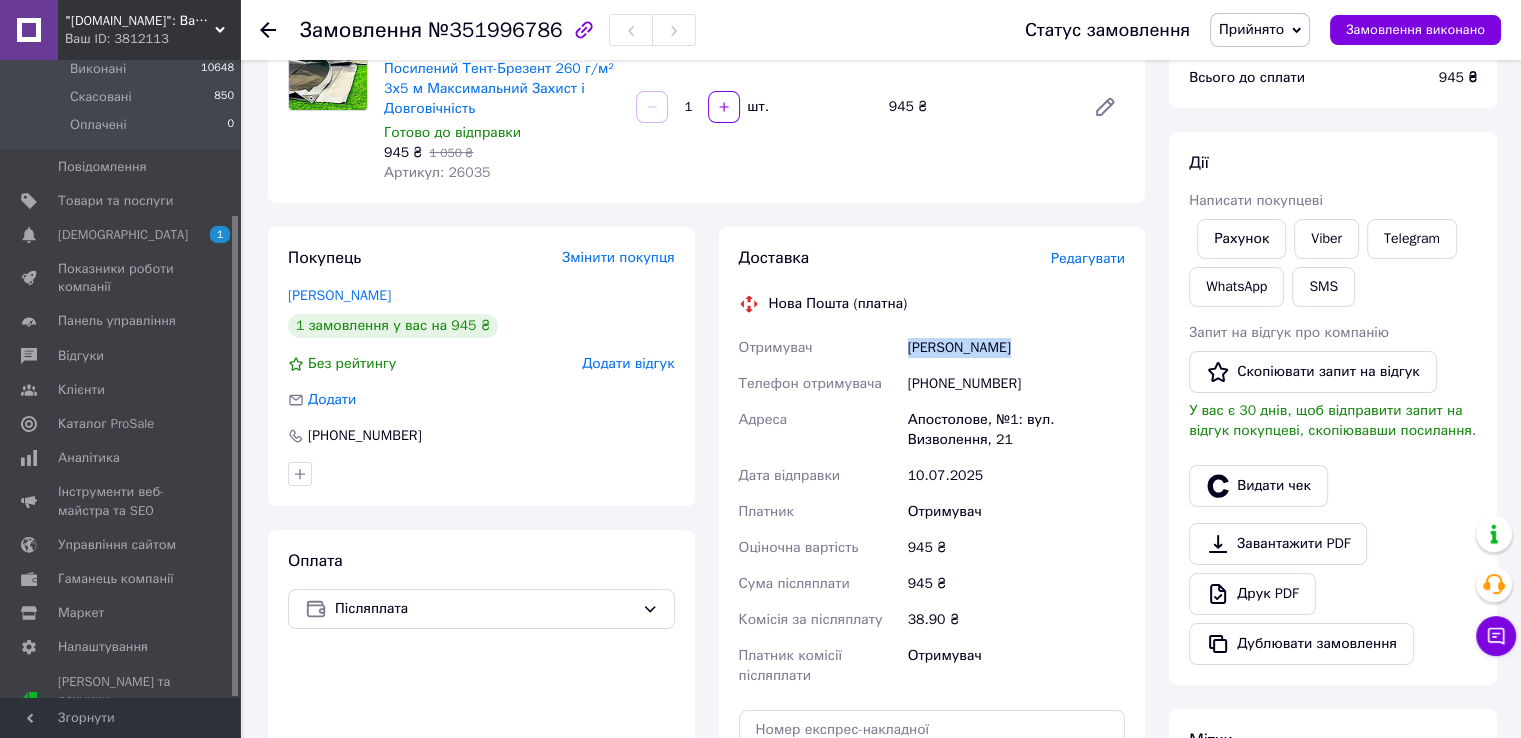 click on "Ненашева Оксана" at bounding box center [1016, 348] 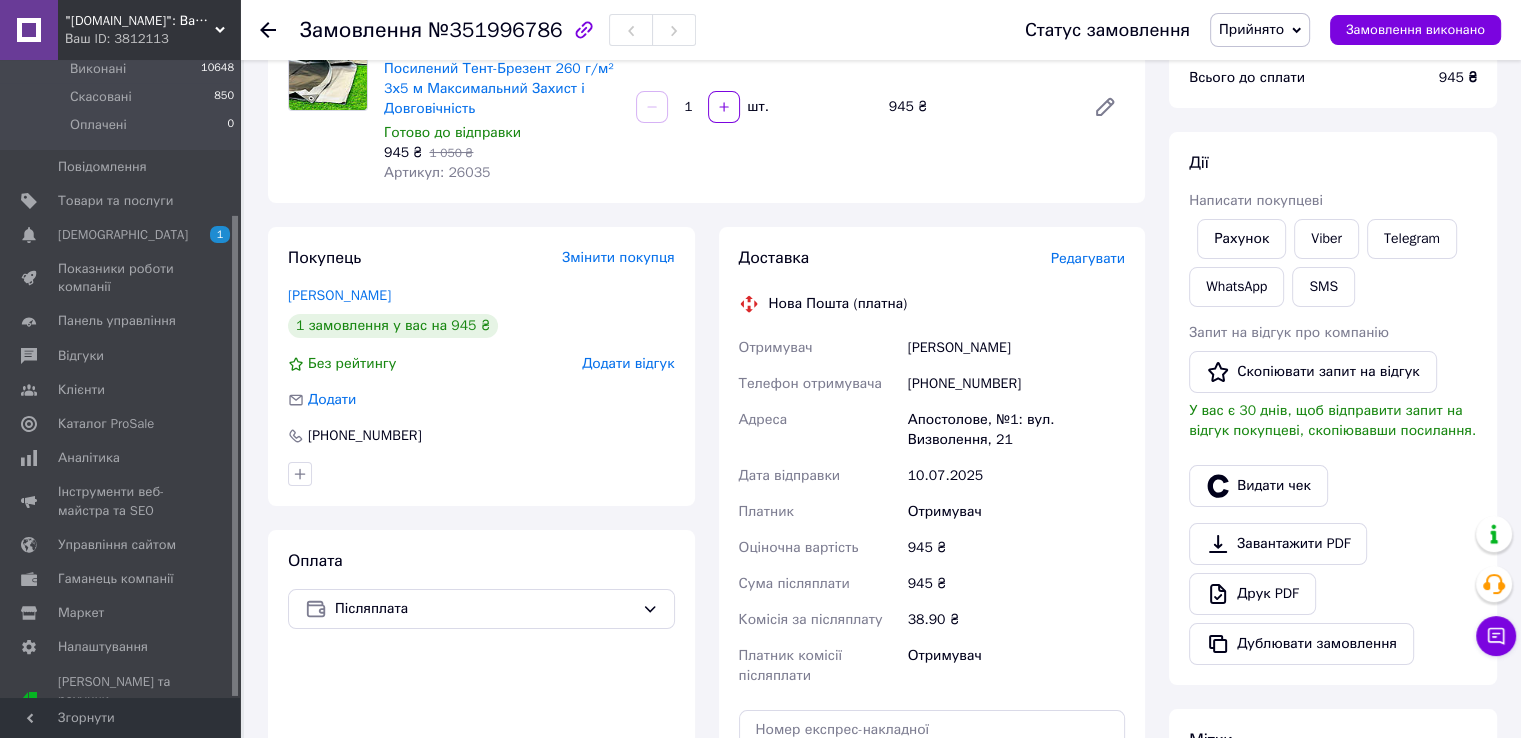 click on "Апостолове, №1: вул. Визволення, 21" at bounding box center (1016, 430) 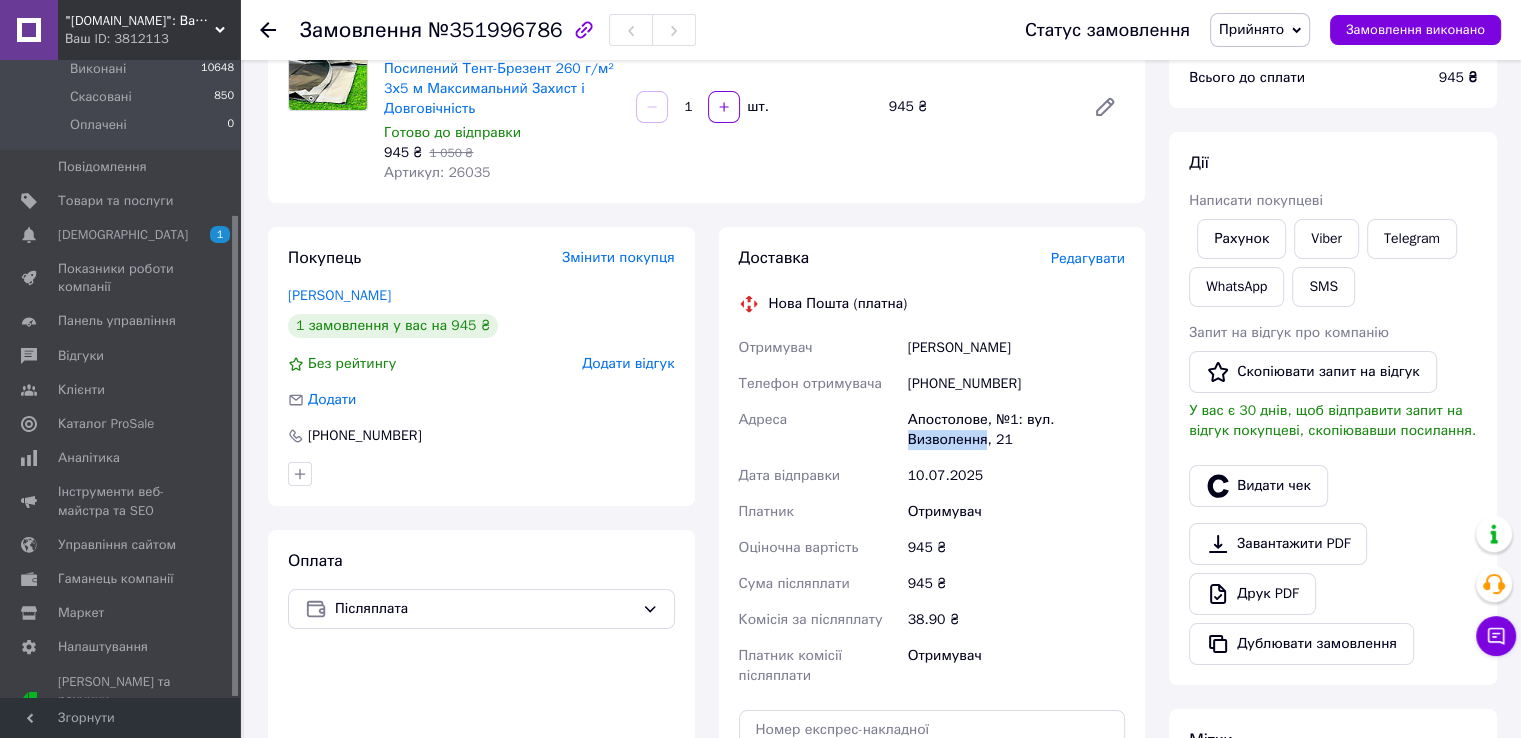 click on "Апостолове, №1: вул. Визволення, 21" at bounding box center [1016, 430] 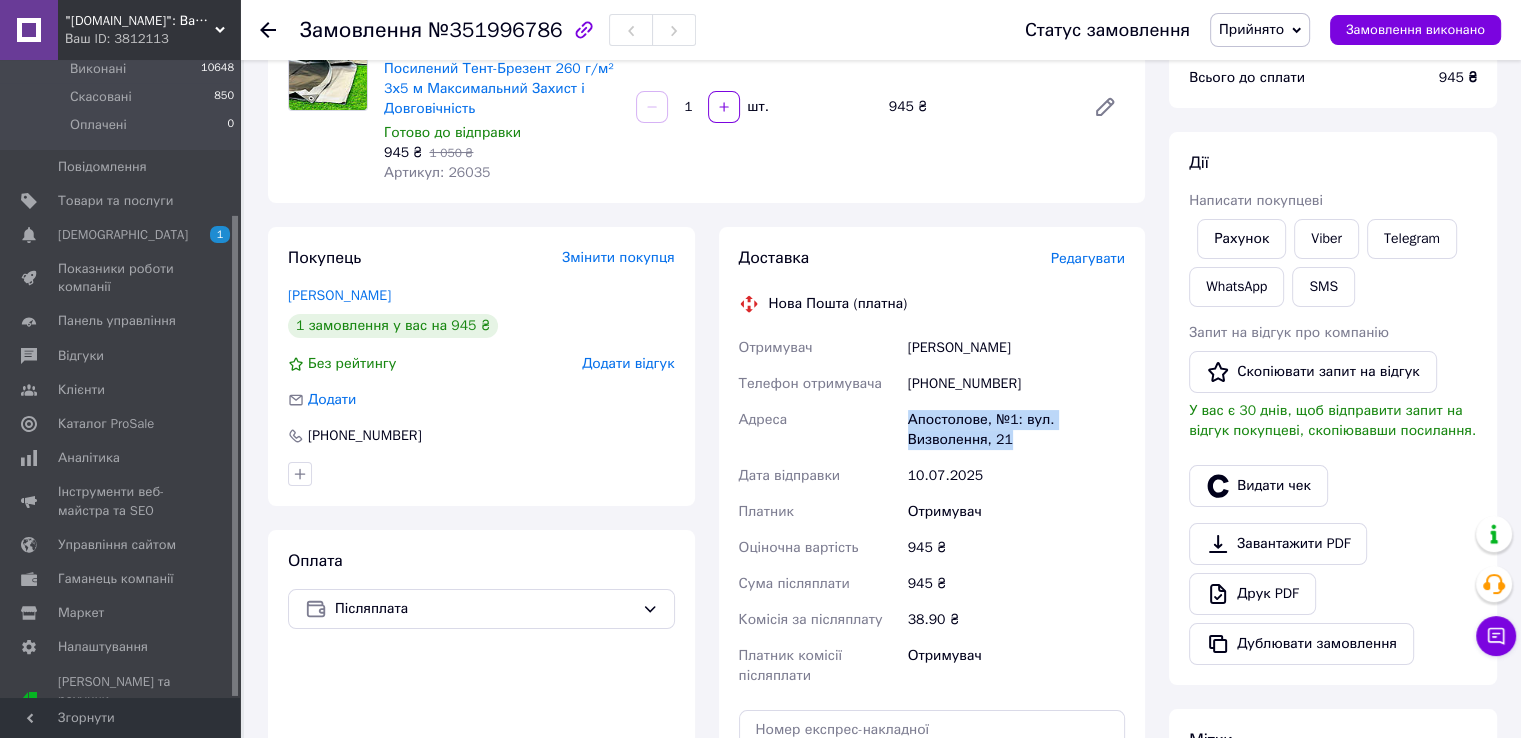 click on "Апостолове, №1: вул. Визволення, 21" at bounding box center [1016, 430] 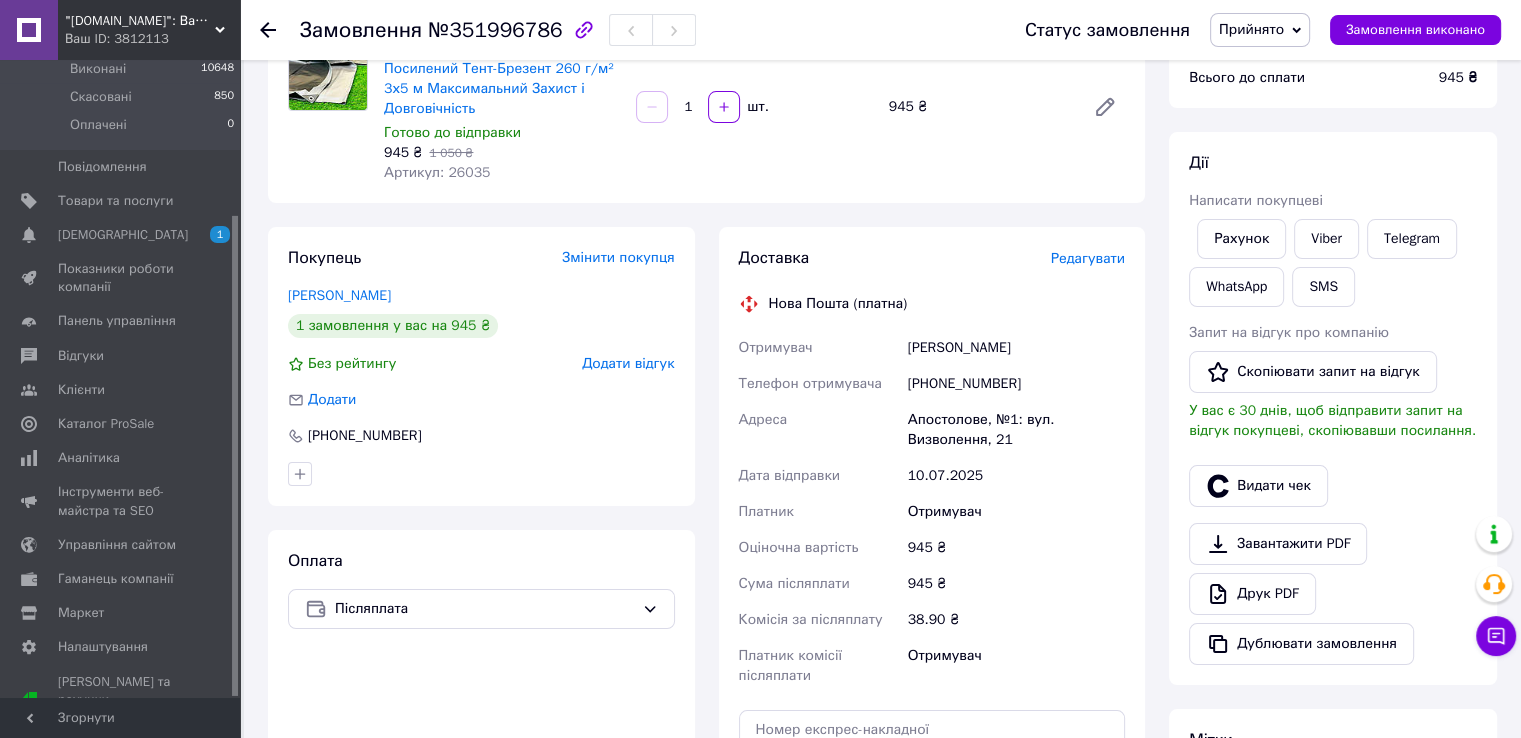 click on "945 ₴" at bounding box center [1016, 548] 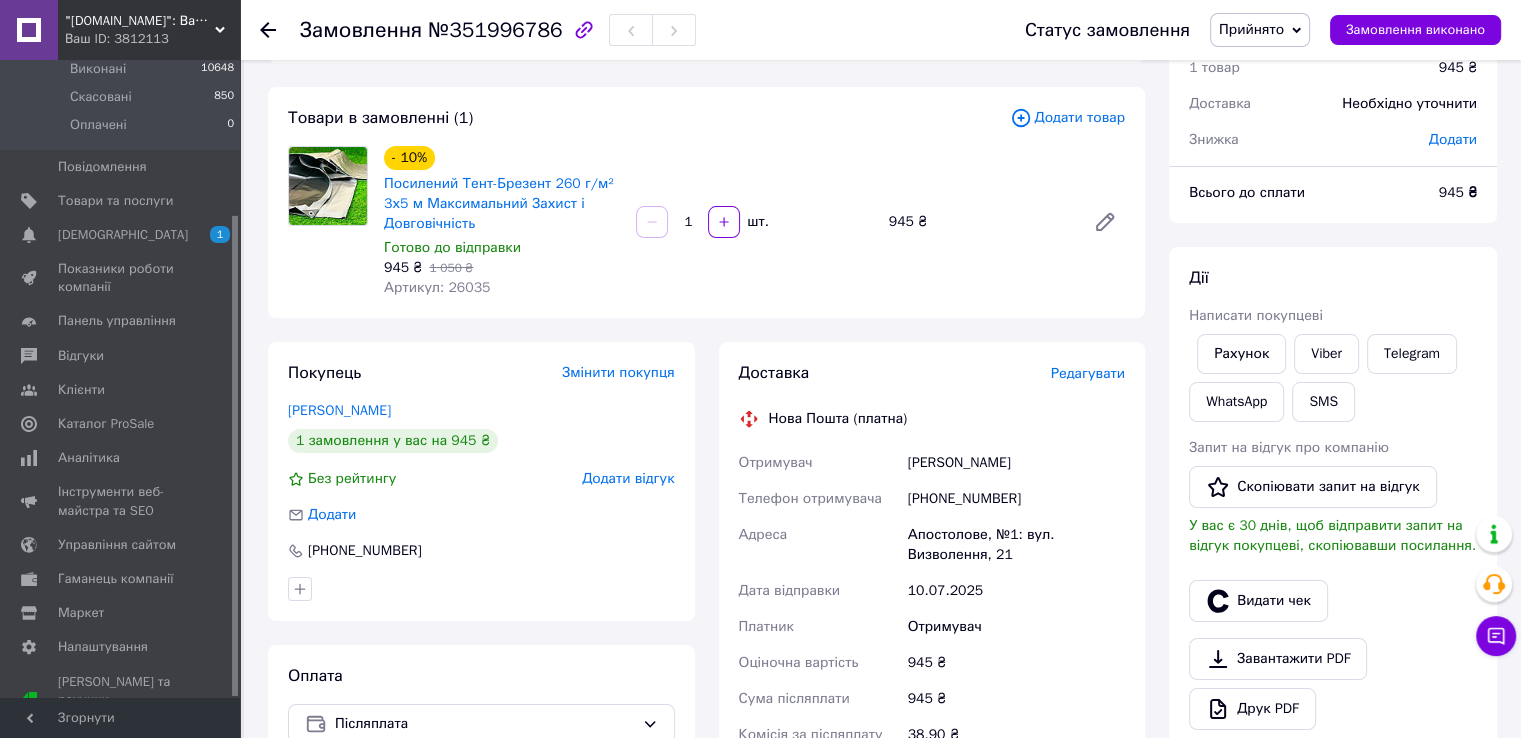 scroll, scrollTop: 0, scrollLeft: 0, axis: both 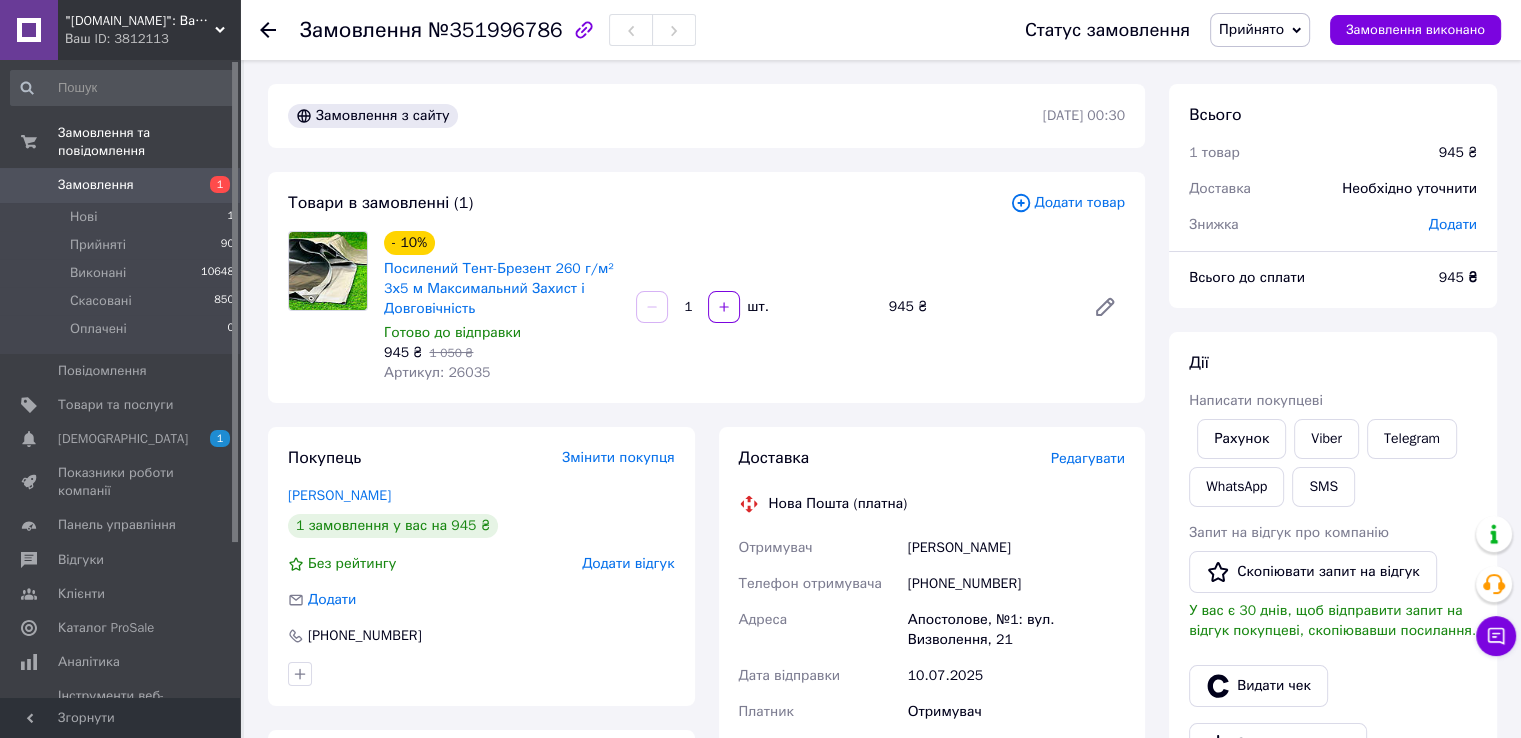 click on "Замовлення" at bounding box center [121, 185] 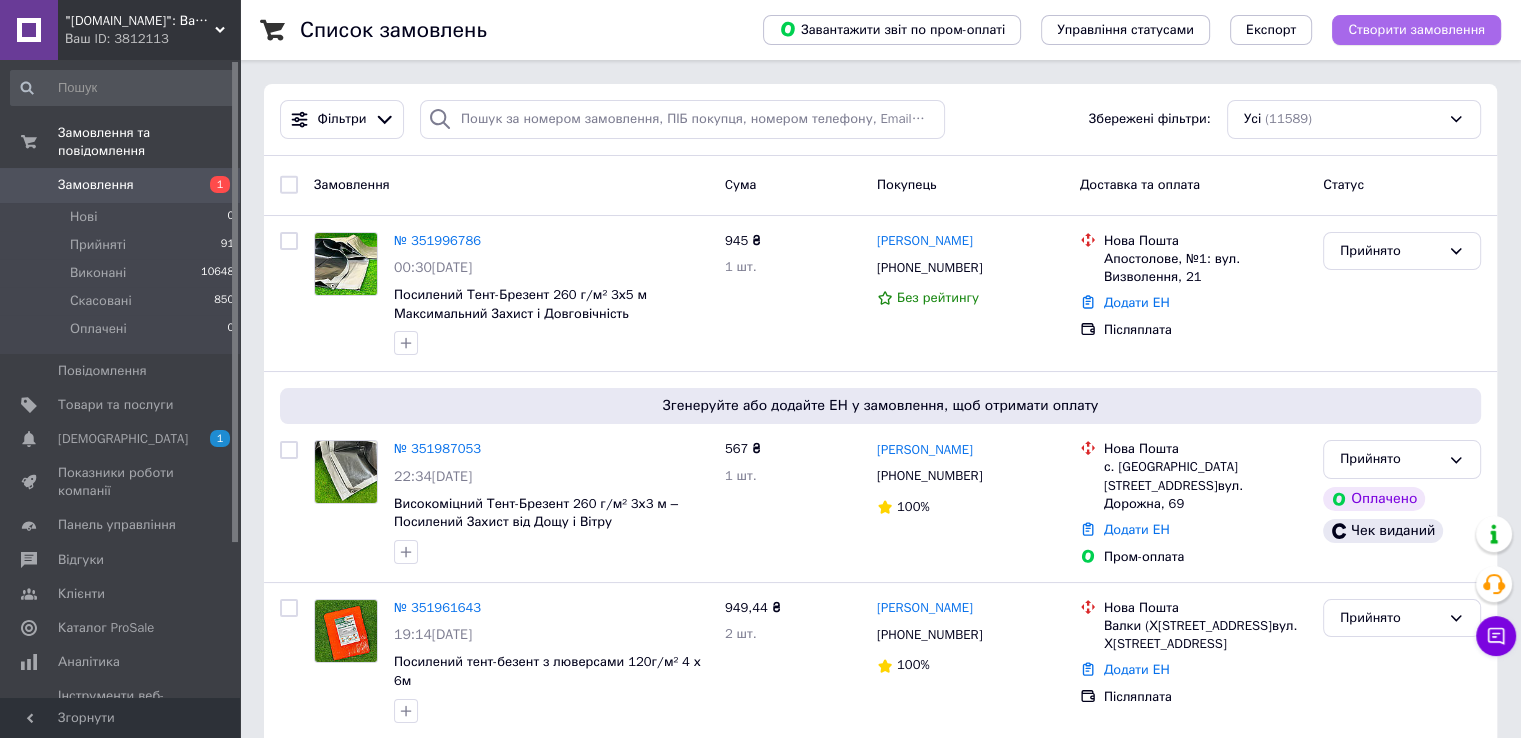 click on "Створити замовлення" at bounding box center [1416, 30] 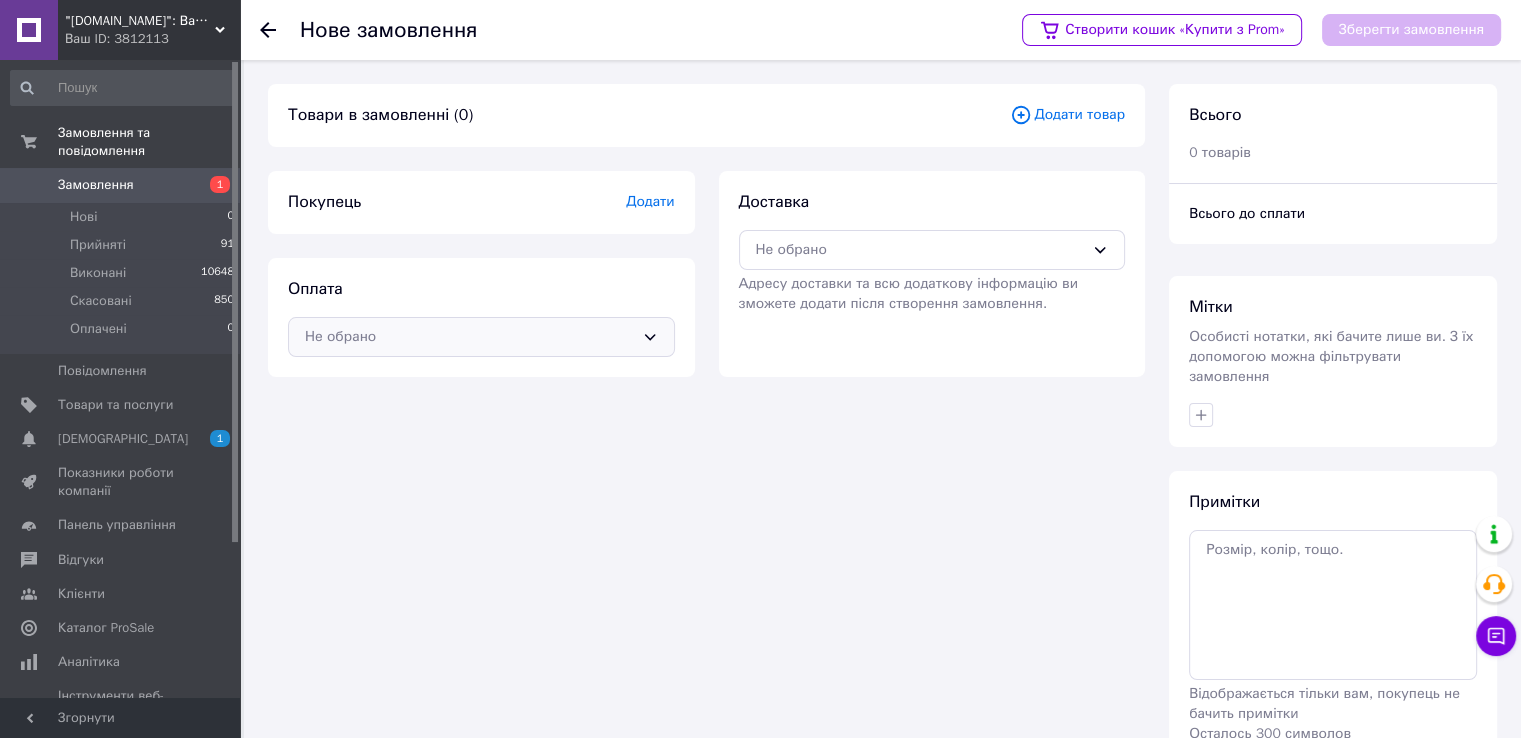 click on "Не обрано" at bounding box center [469, 337] 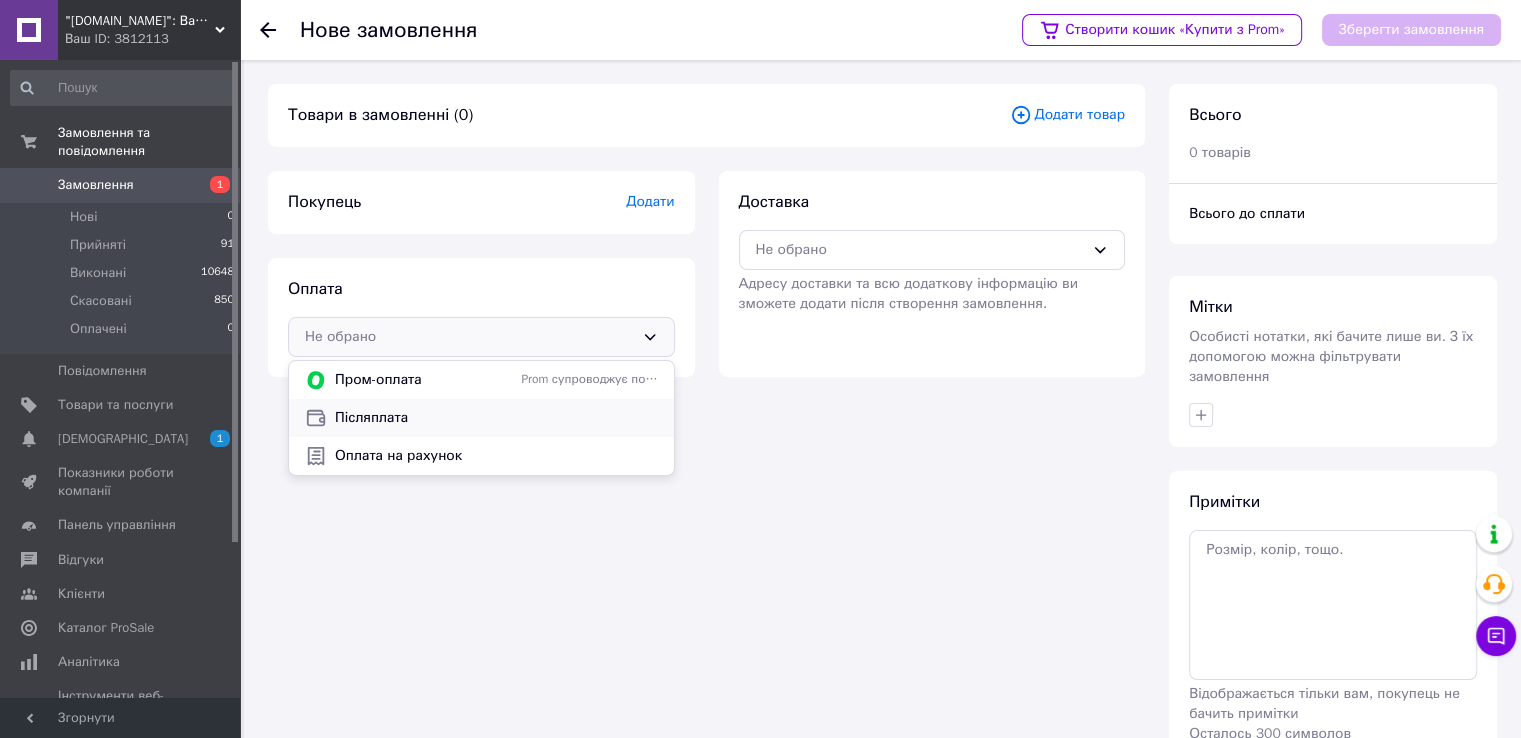 click on "Післяплата" at bounding box center [496, 418] 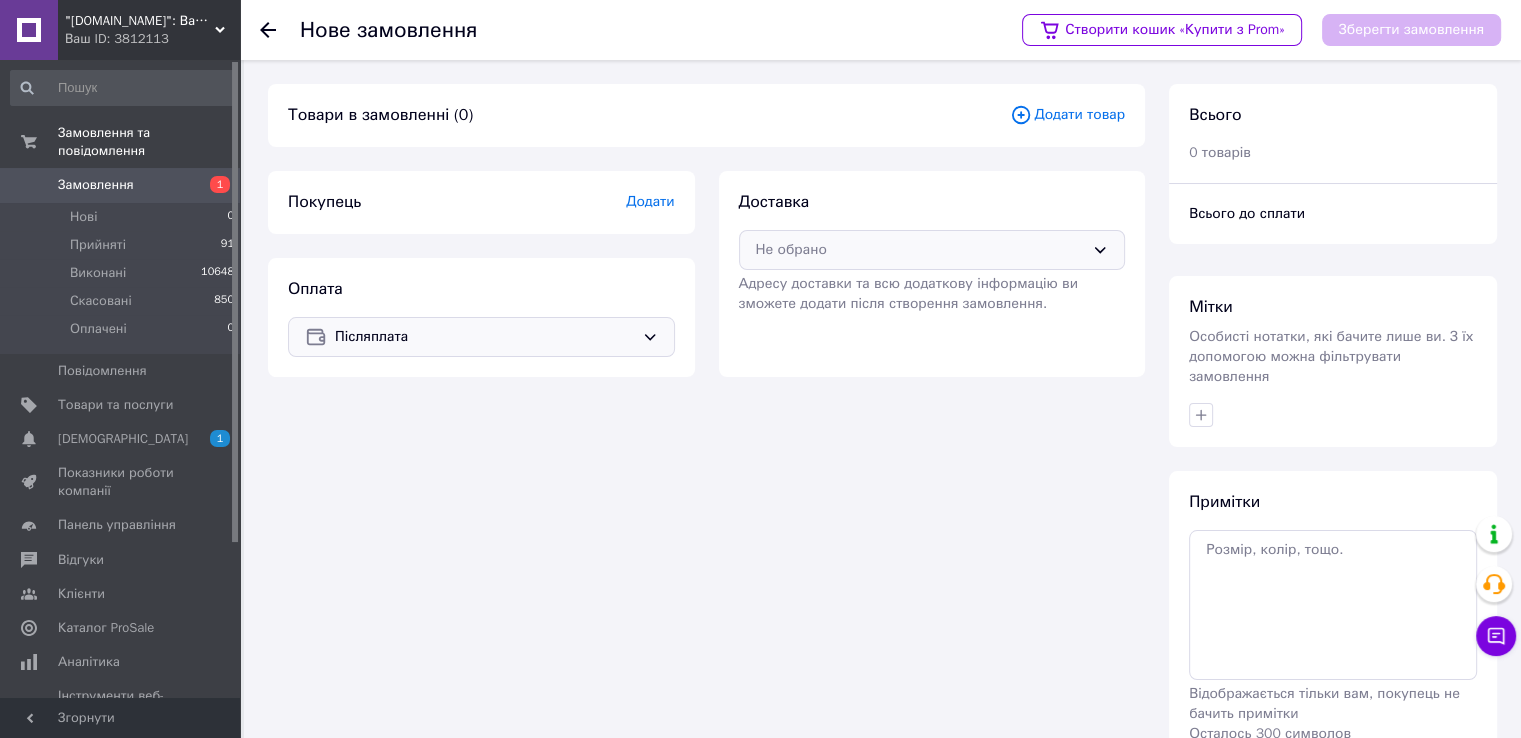 click on "Не обрано" at bounding box center (920, 250) 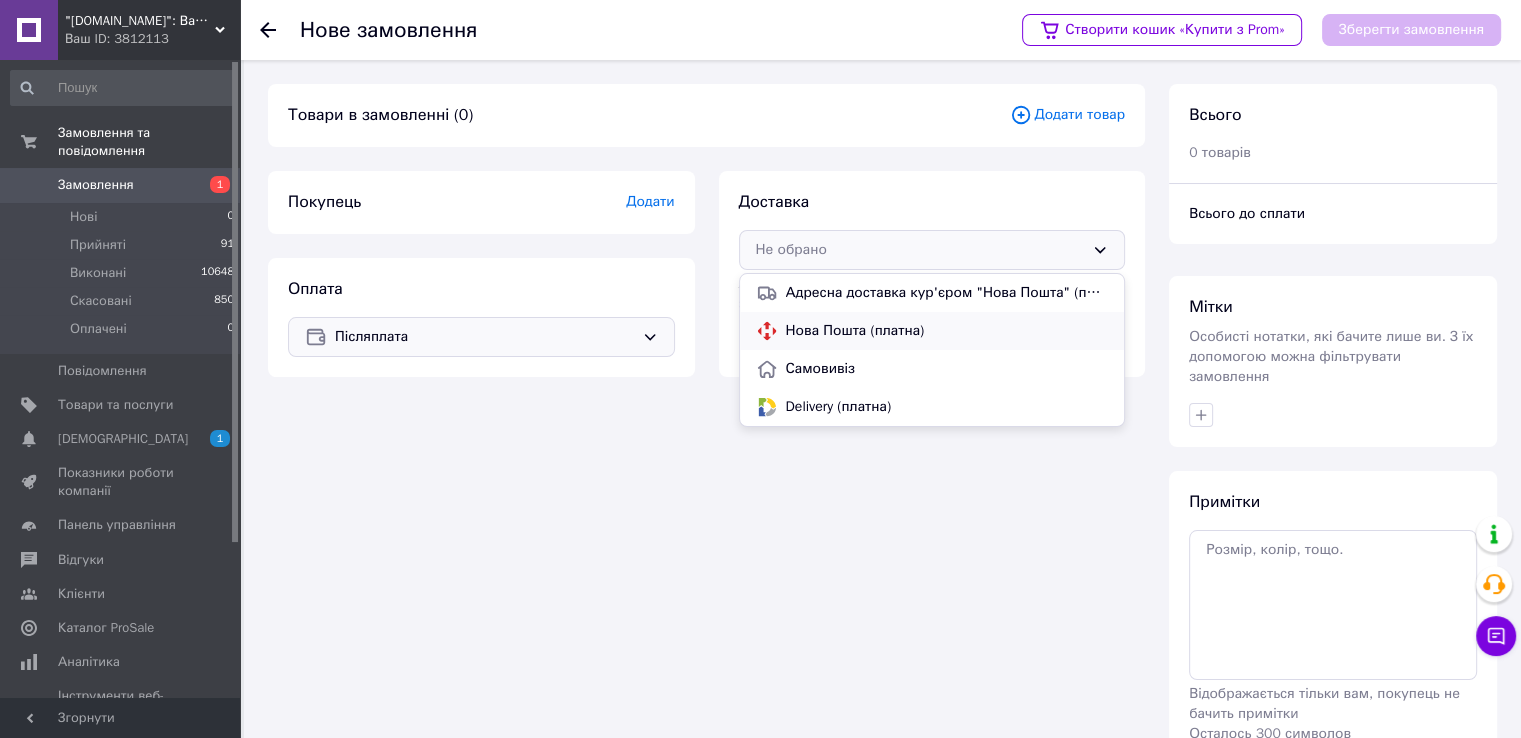 click on "Нова Пошта (платна)" at bounding box center [947, 331] 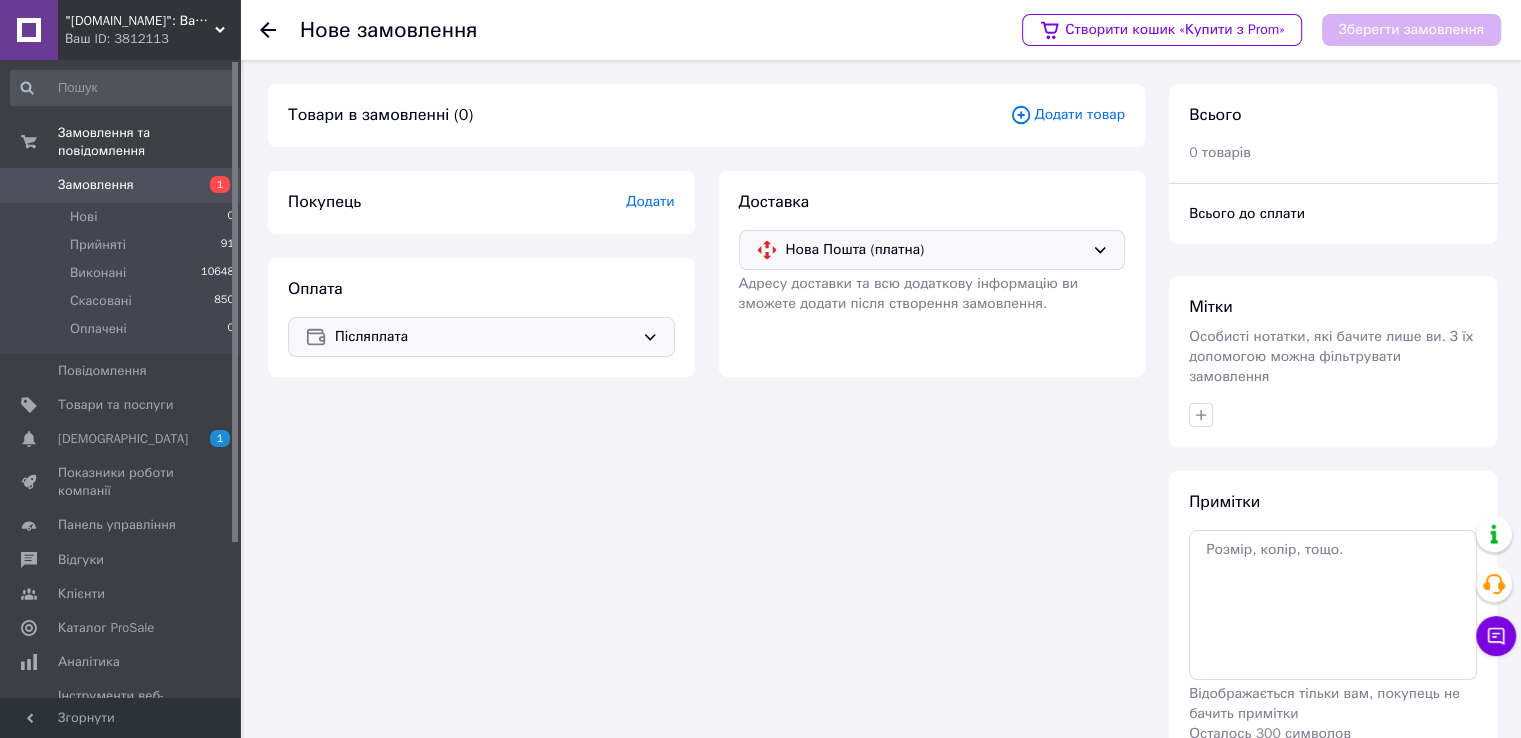 click on "Додати" at bounding box center (650, 201) 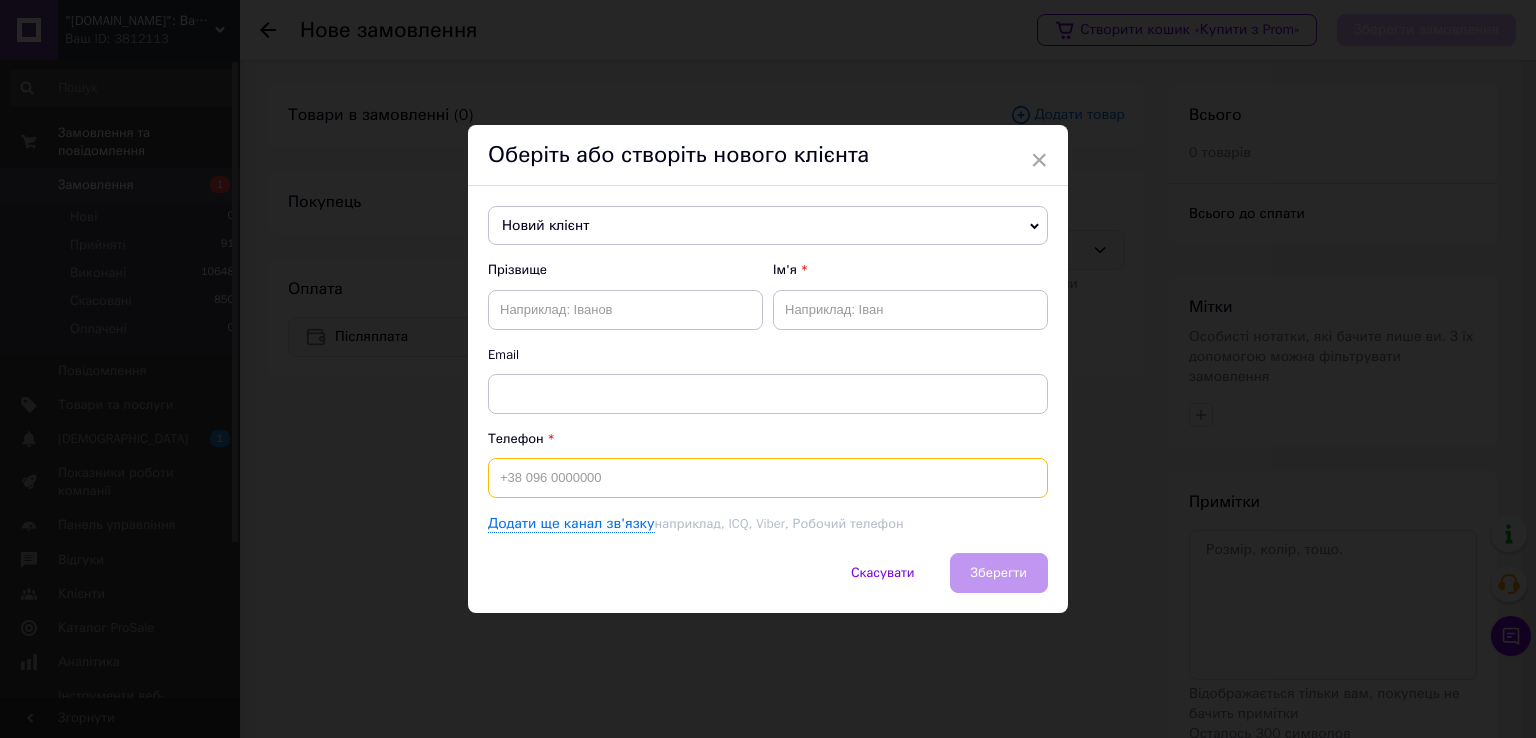 click at bounding box center [768, 478] 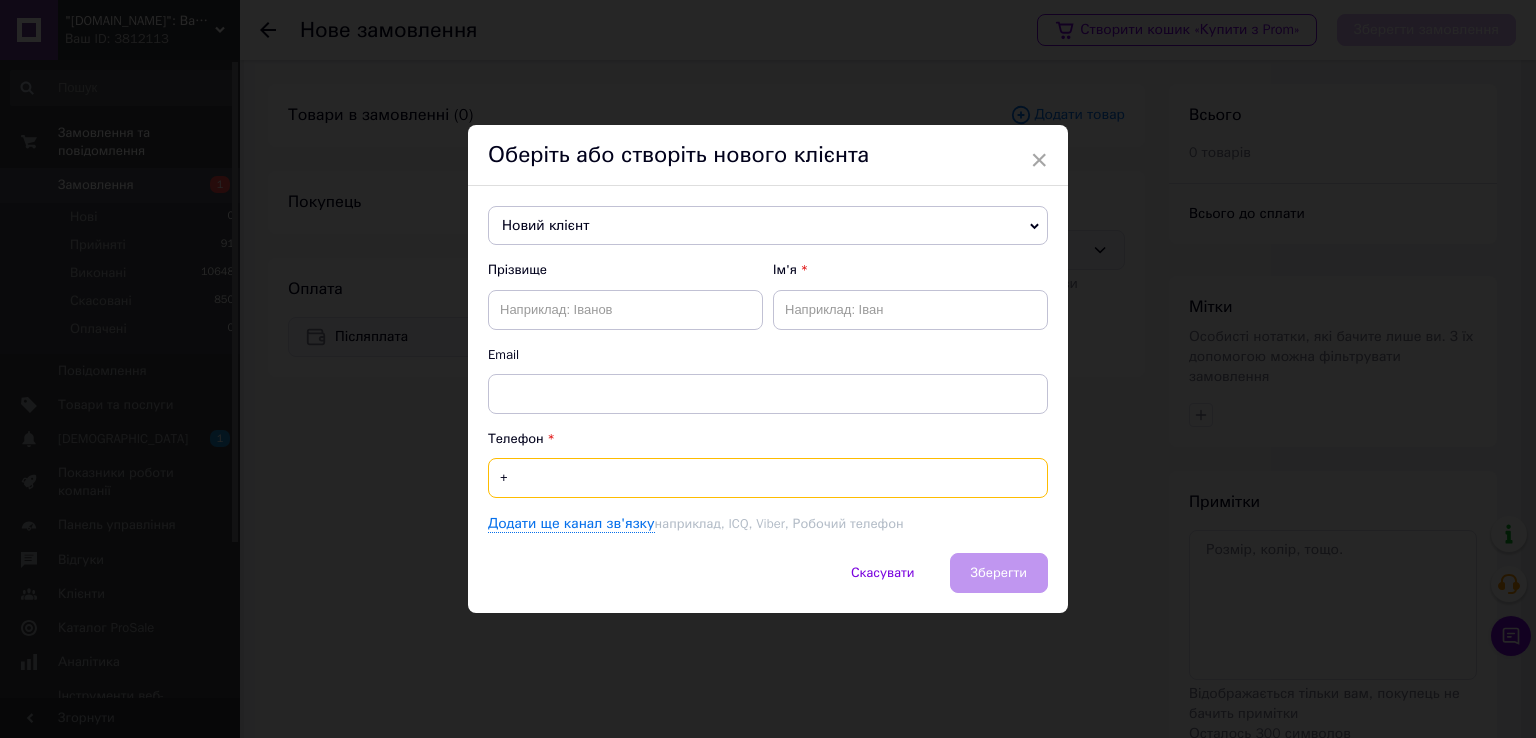 paste on "380969962969" 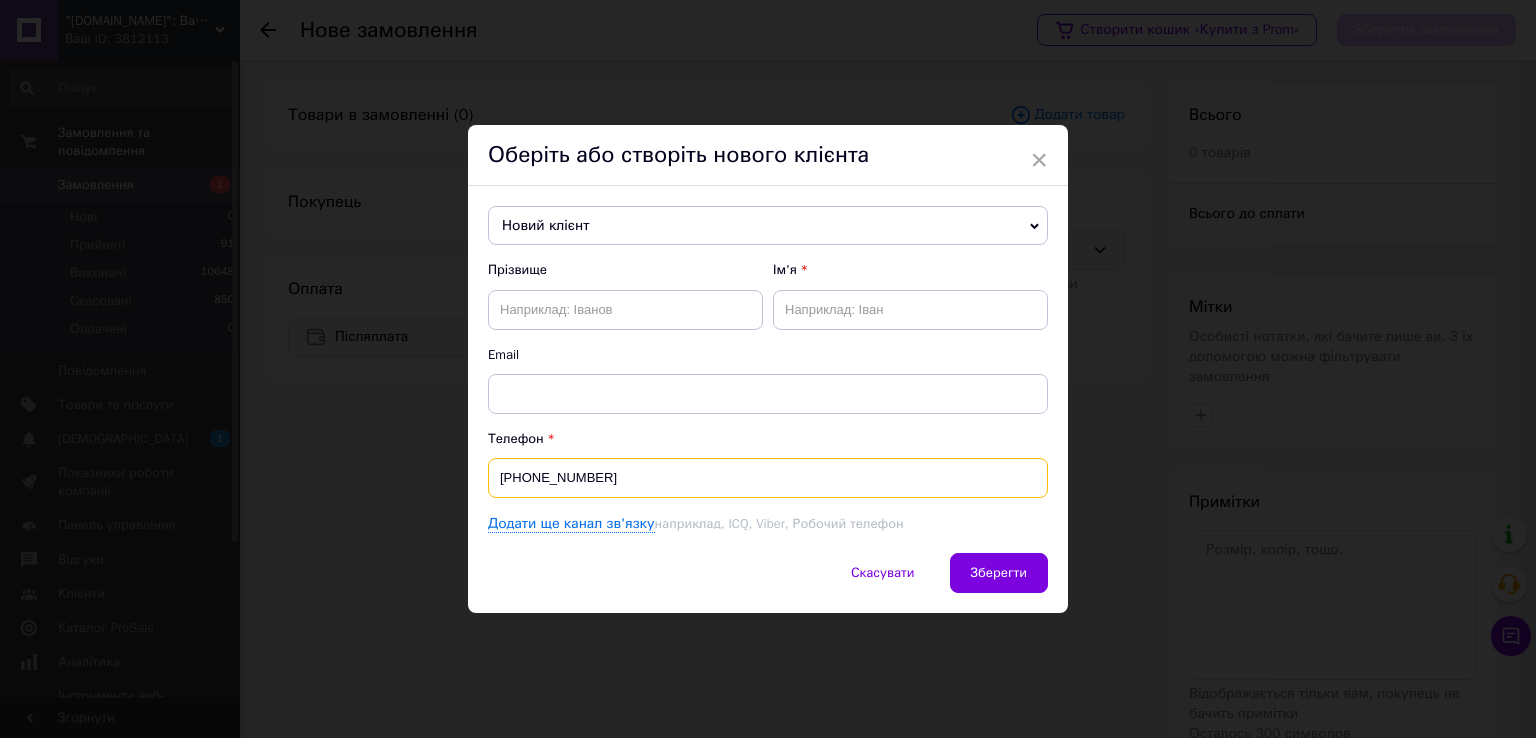 type on "[PHONE_NUMBER]" 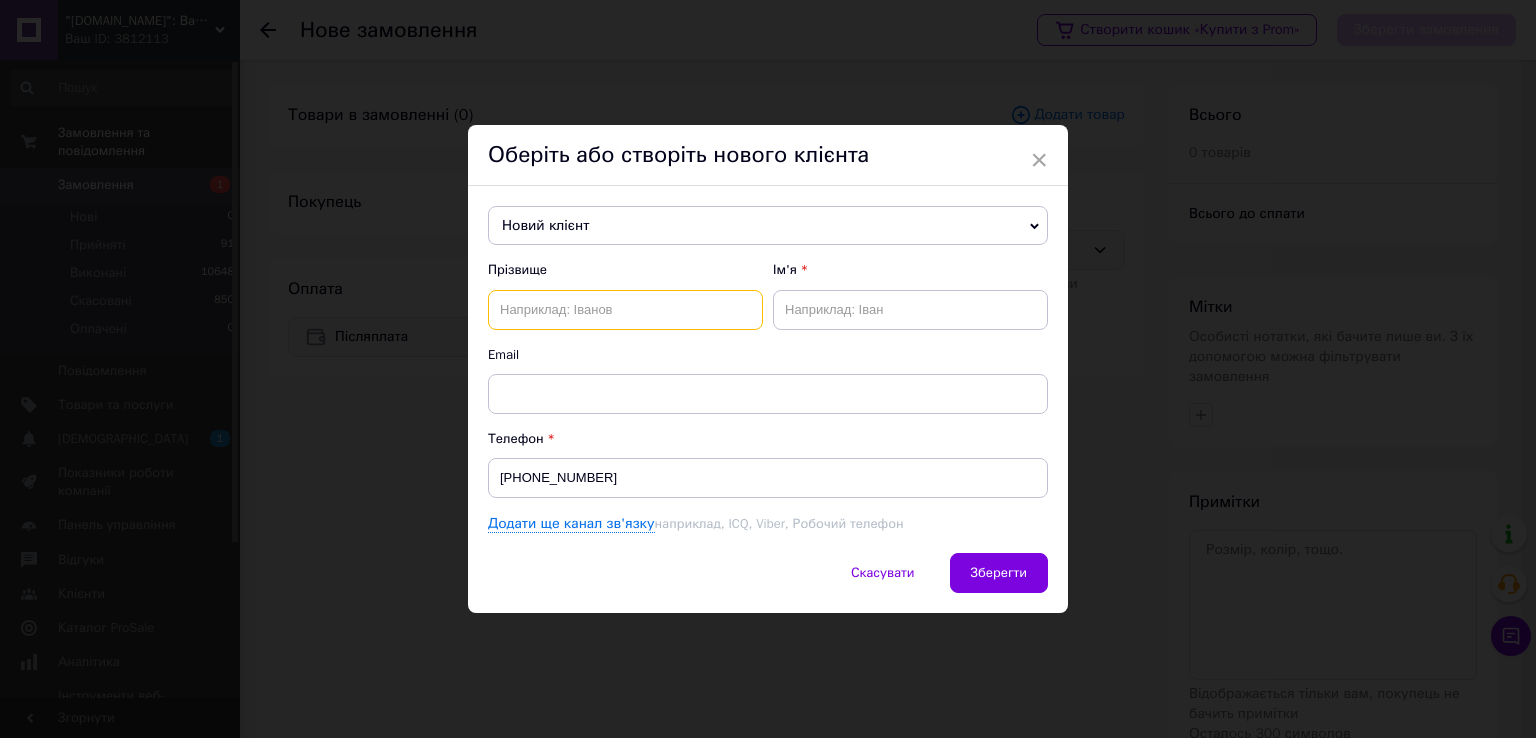 click at bounding box center (625, 310) 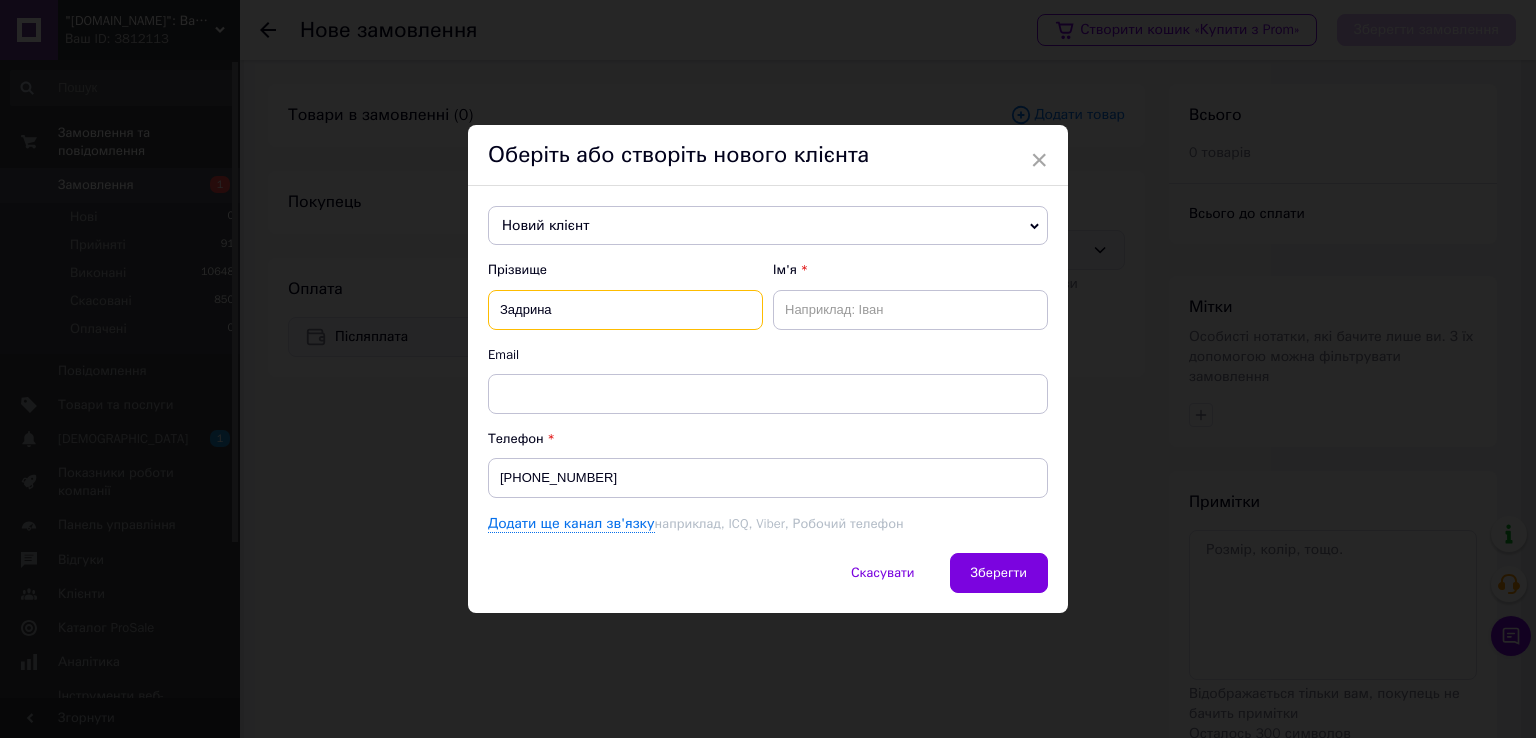 type on "Задрина" 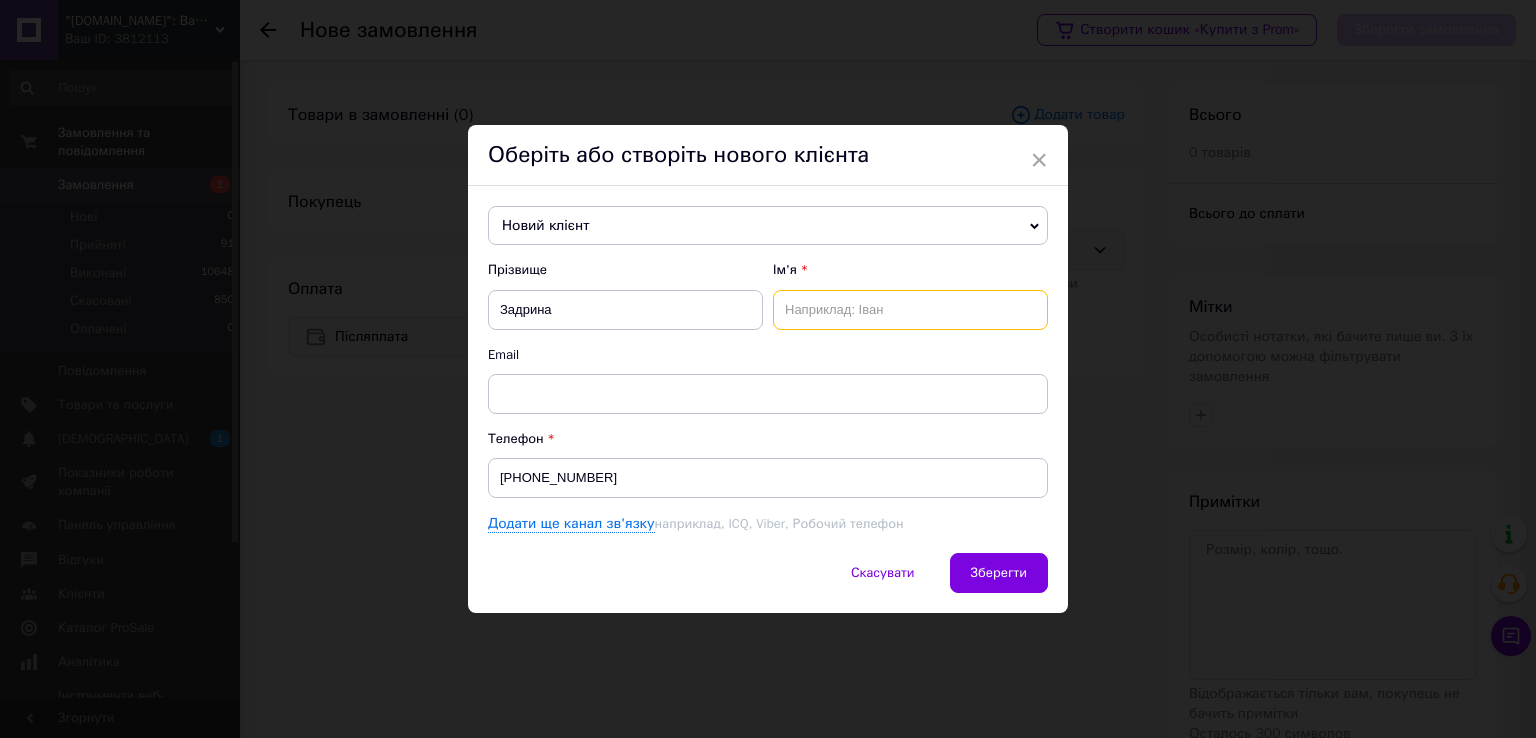 click at bounding box center (910, 310) 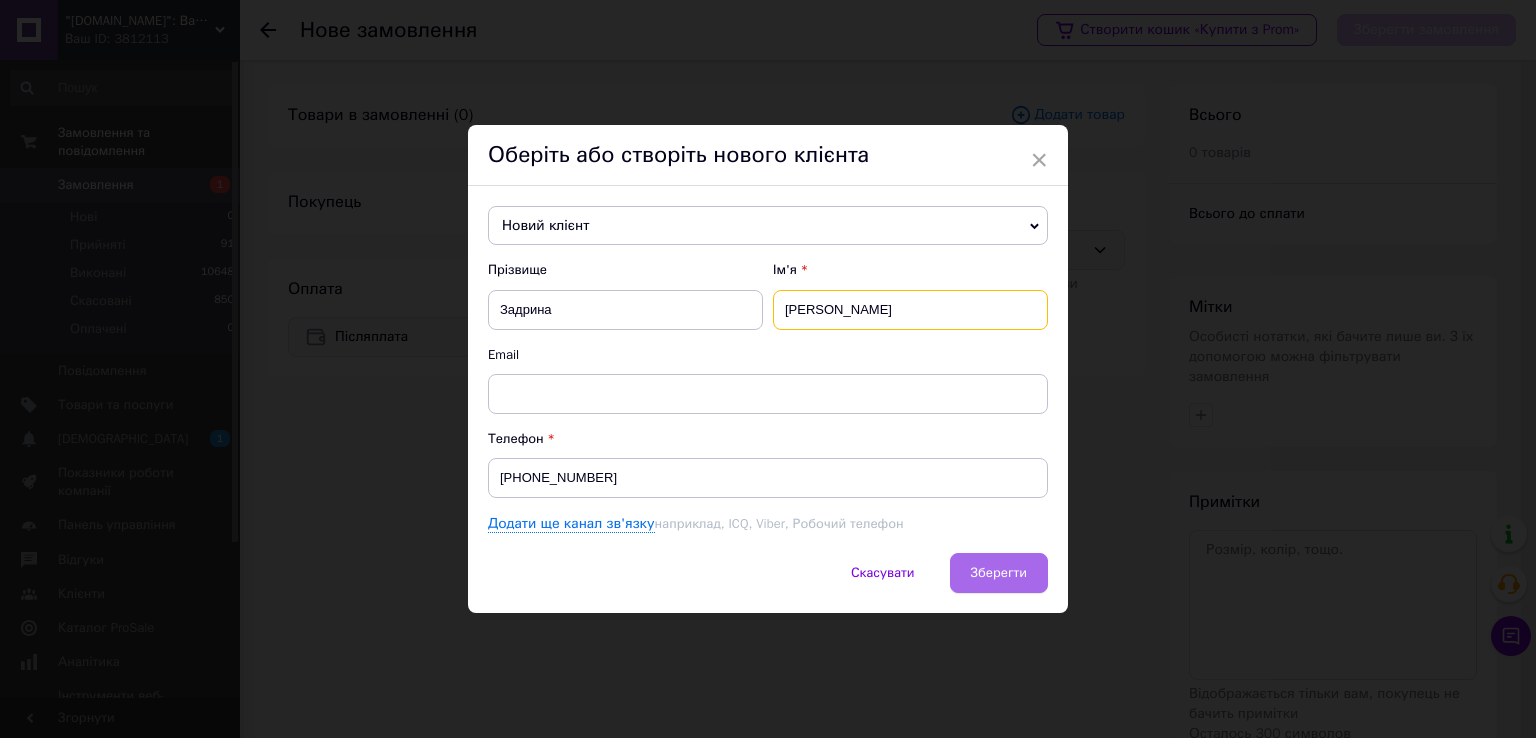 type on "Людмила" 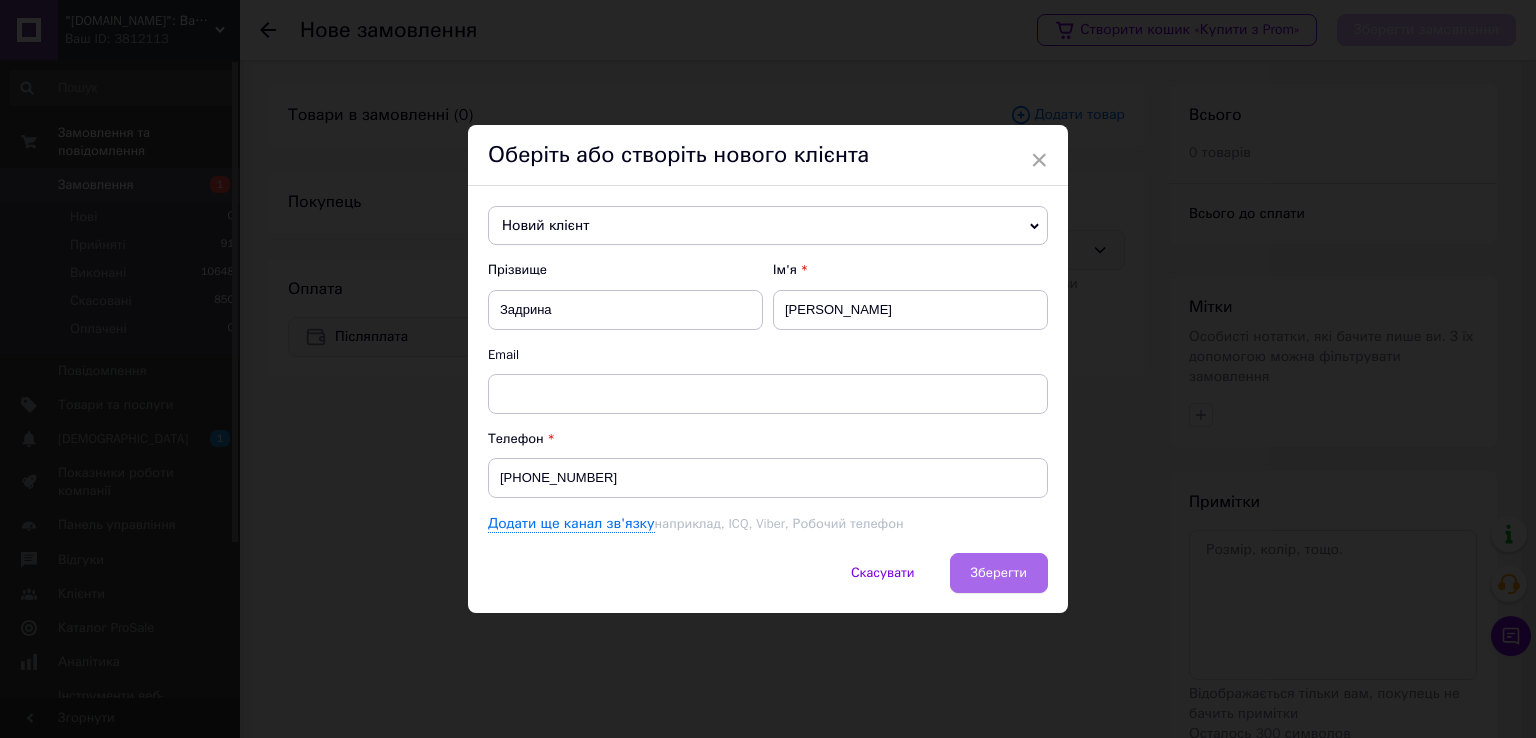 click on "Зберегти" at bounding box center (999, 572) 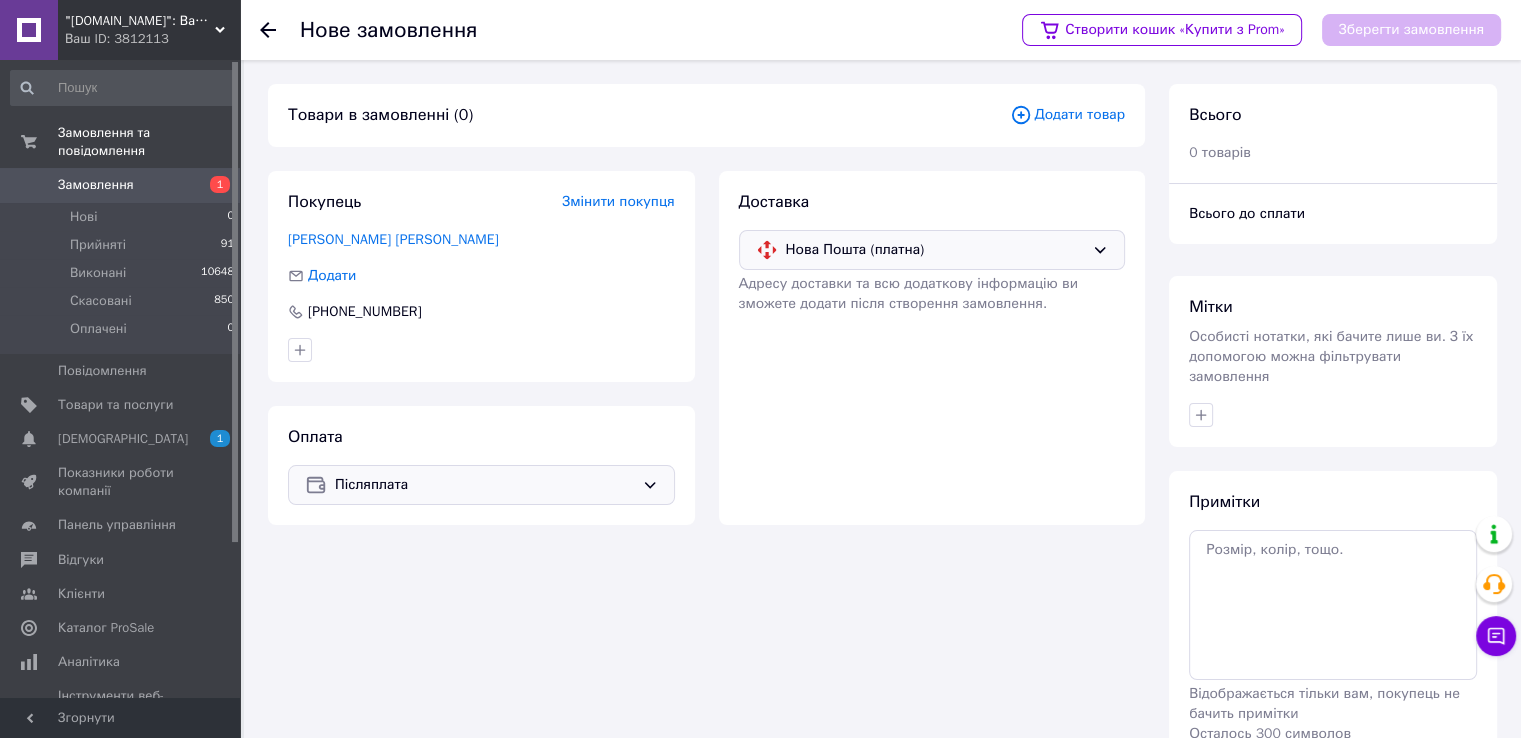 click on "Додати товар" at bounding box center [1067, 115] 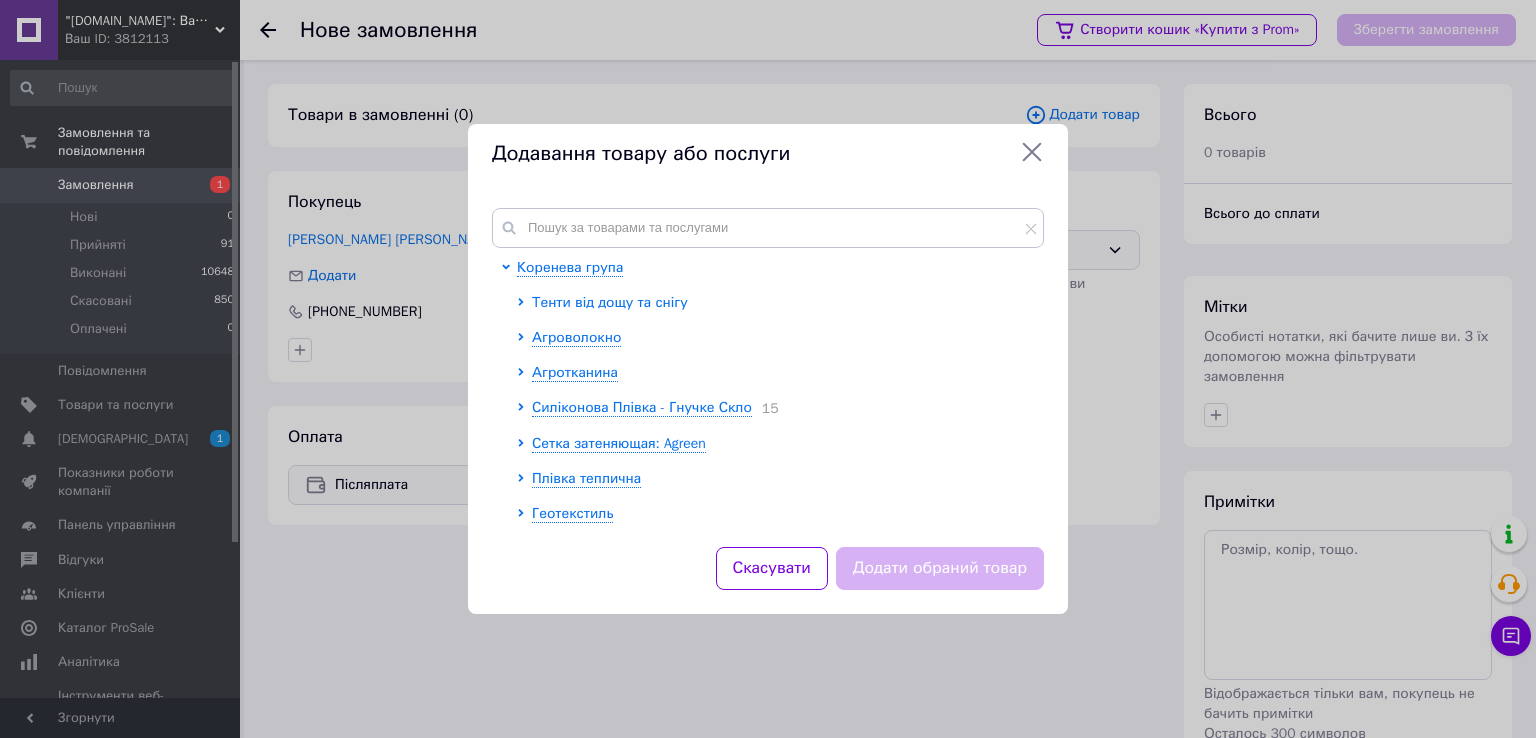 click on "Тенти від дощу та снігу" at bounding box center [610, 302] 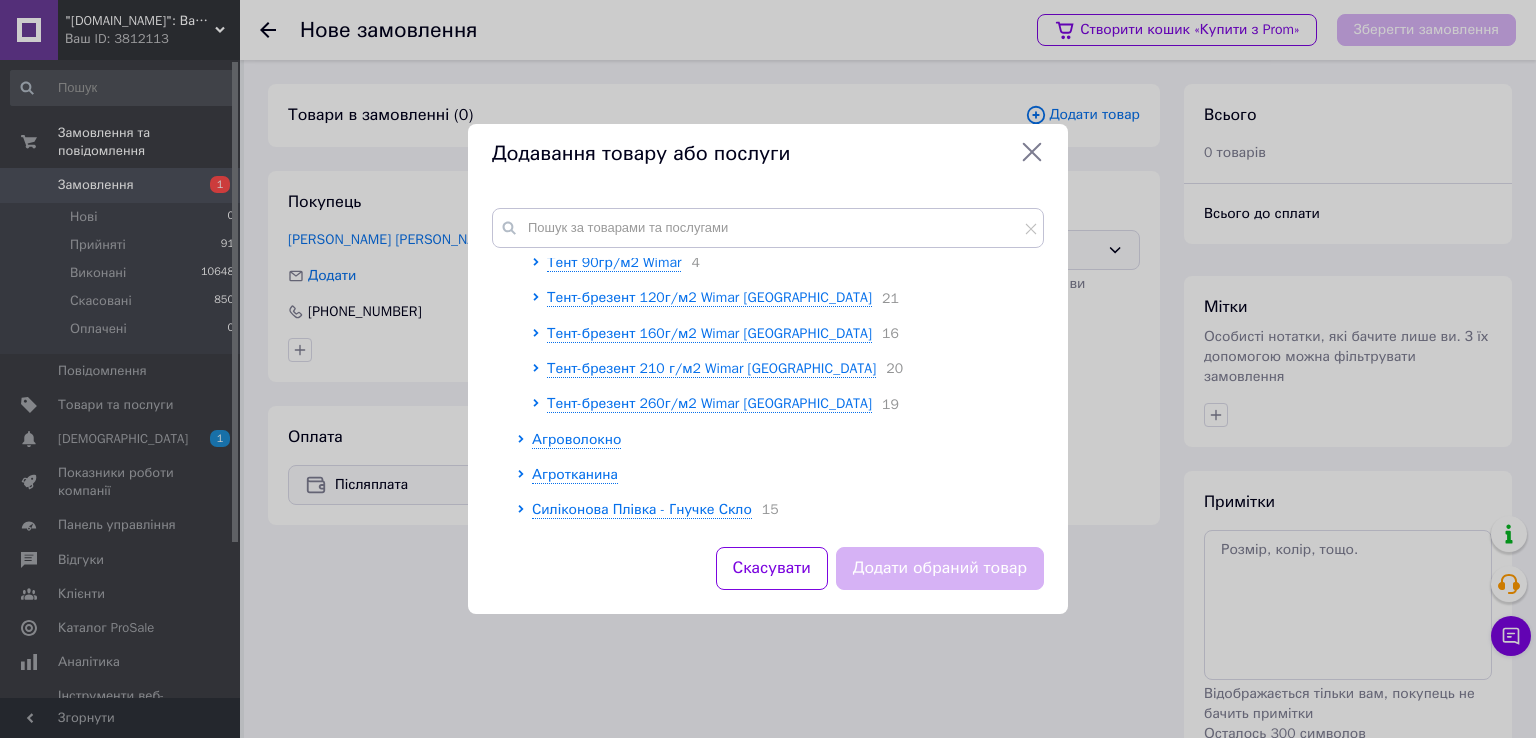 scroll, scrollTop: 200, scrollLeft: 0, axis: vertical 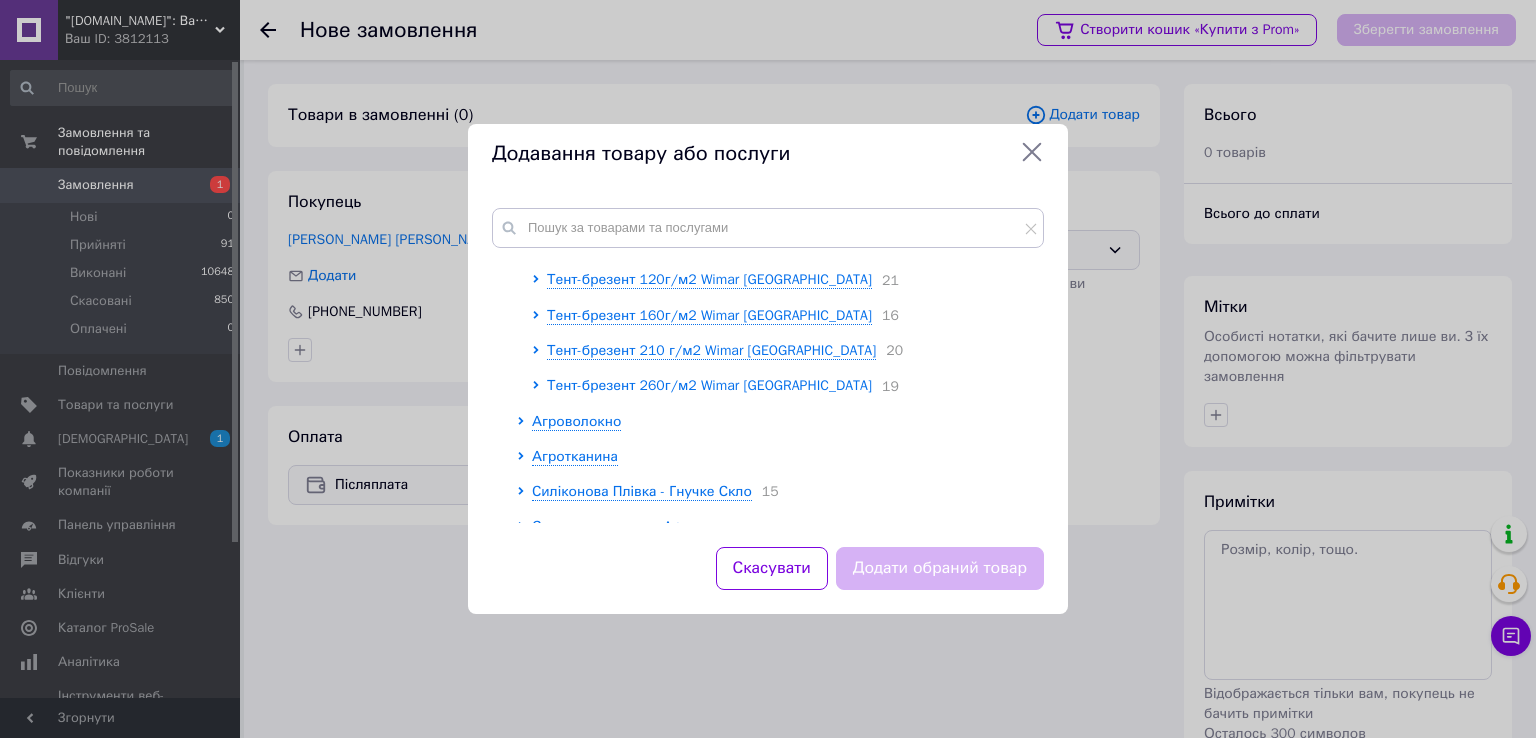 click on "Тент-брезент 260г/м2 Wimar Польща" at bounding box center (709, 385) 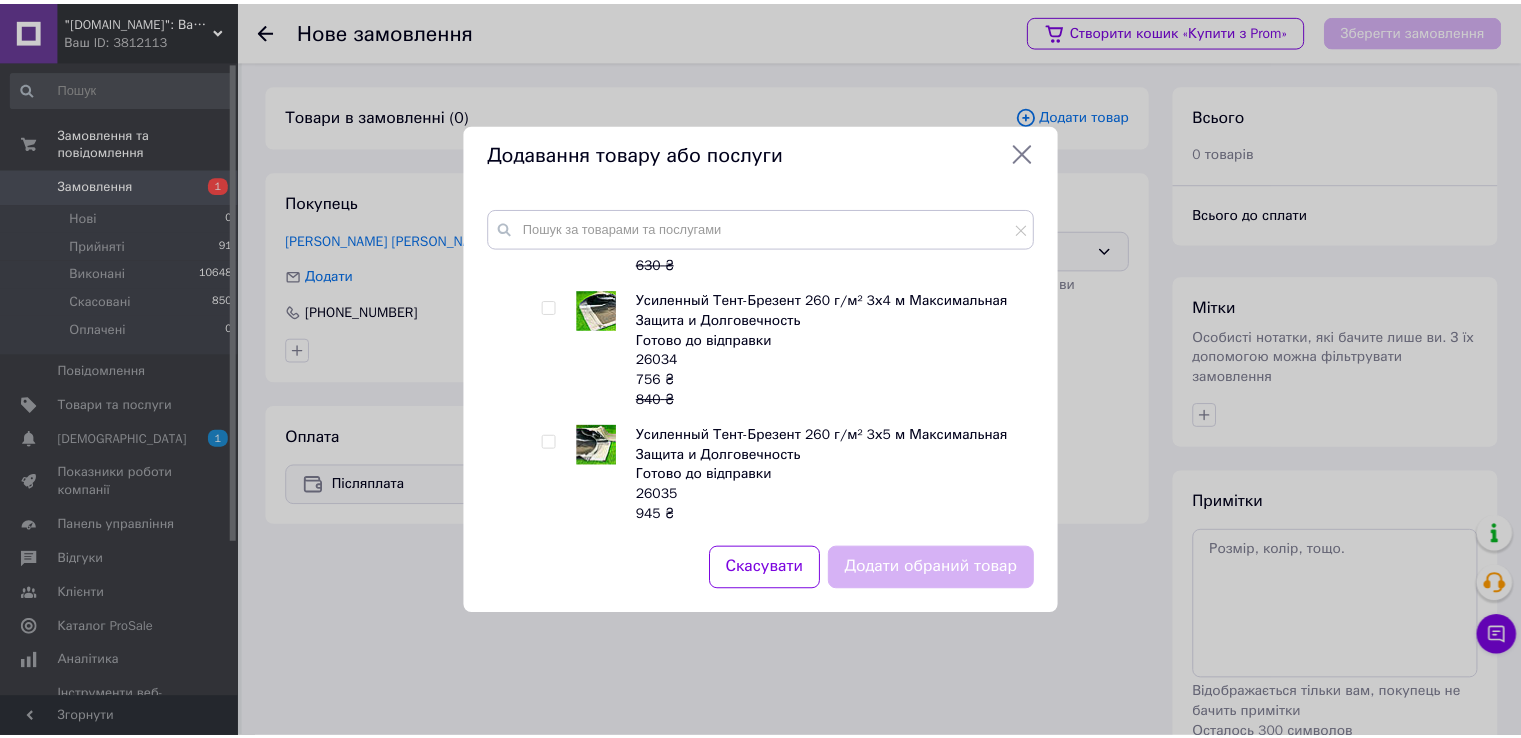 scroll, scrollTop: 700, scrollLeft: 0, axis: vertical 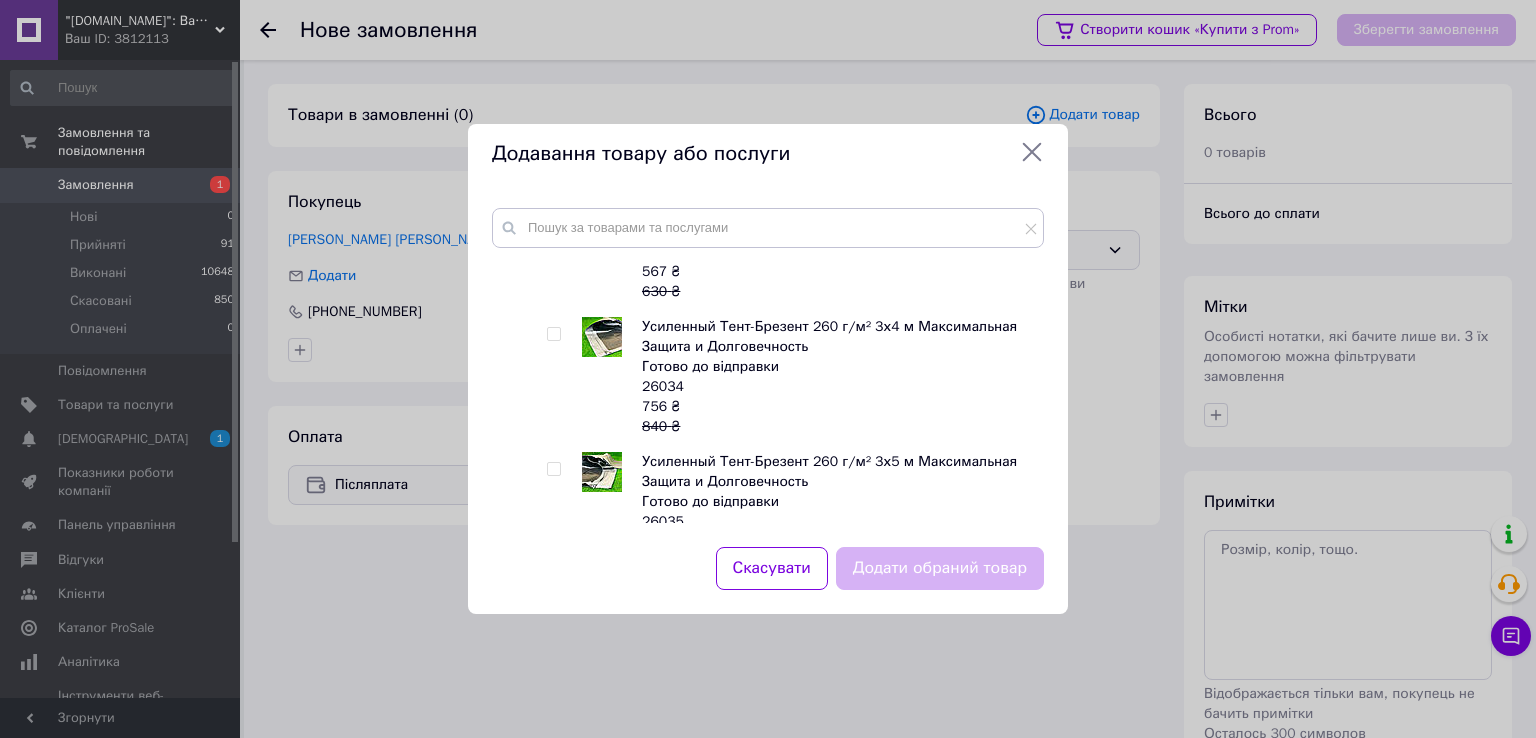 click at bounding box center (539, 1178) 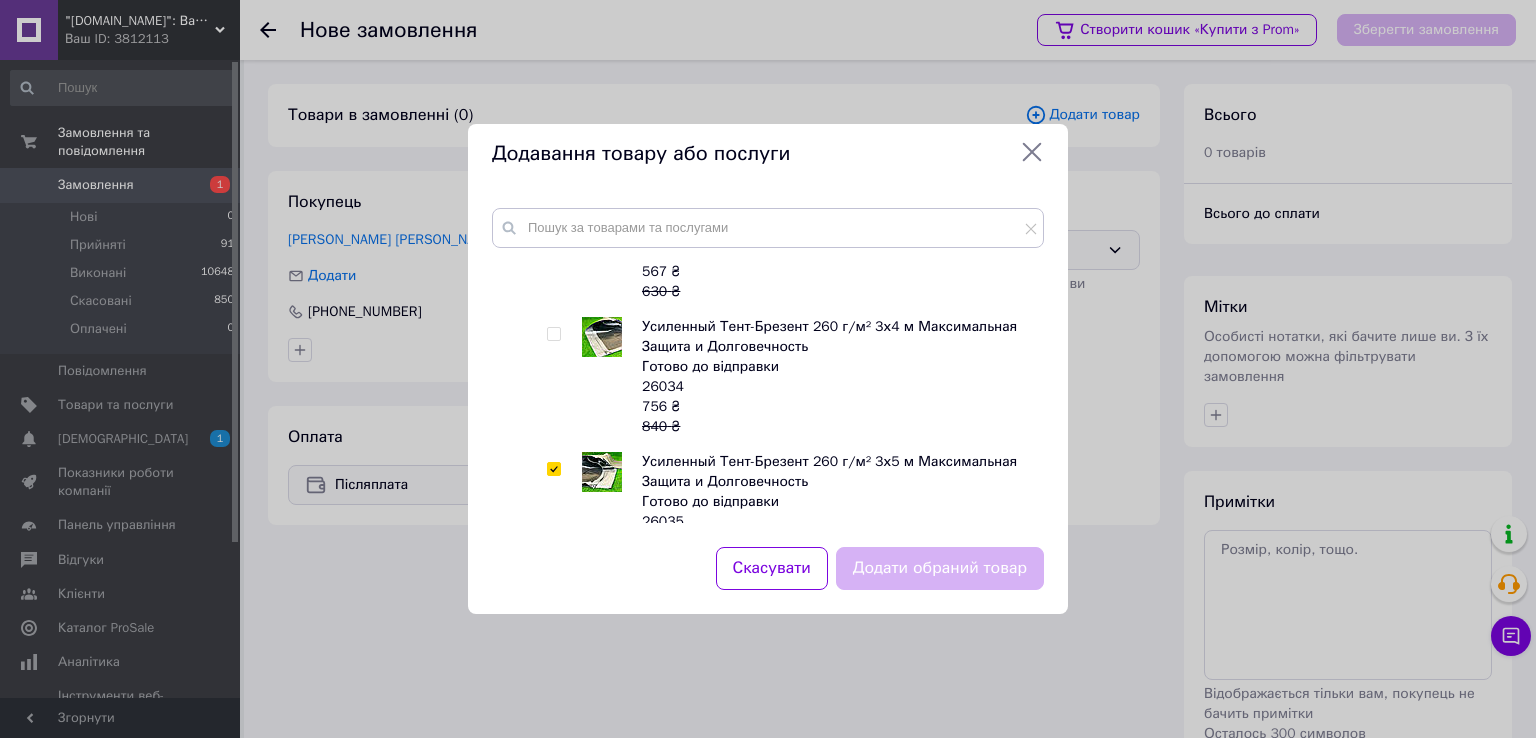 checkbox on "true" 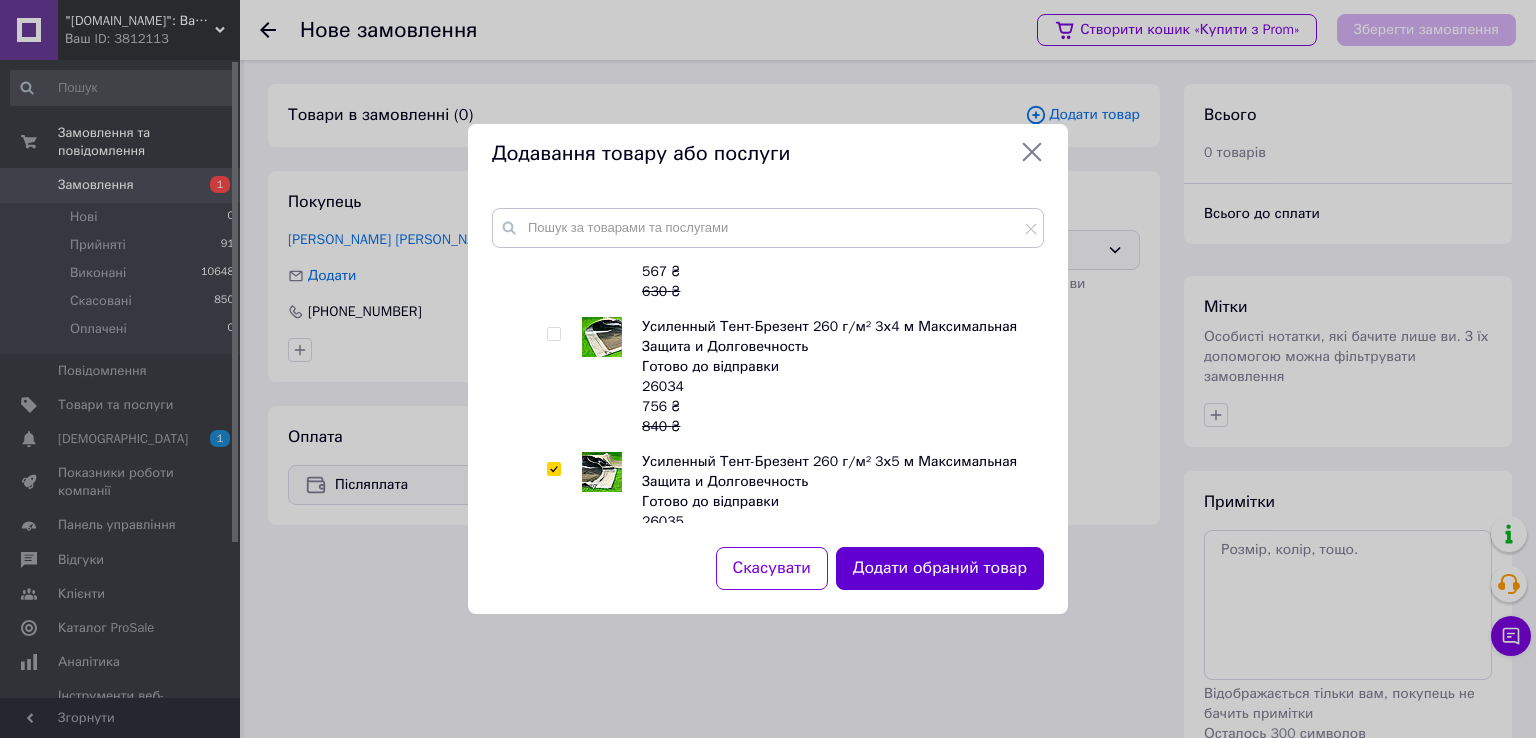 click on "Додати обраний товар" at bounding box center [940, 568] 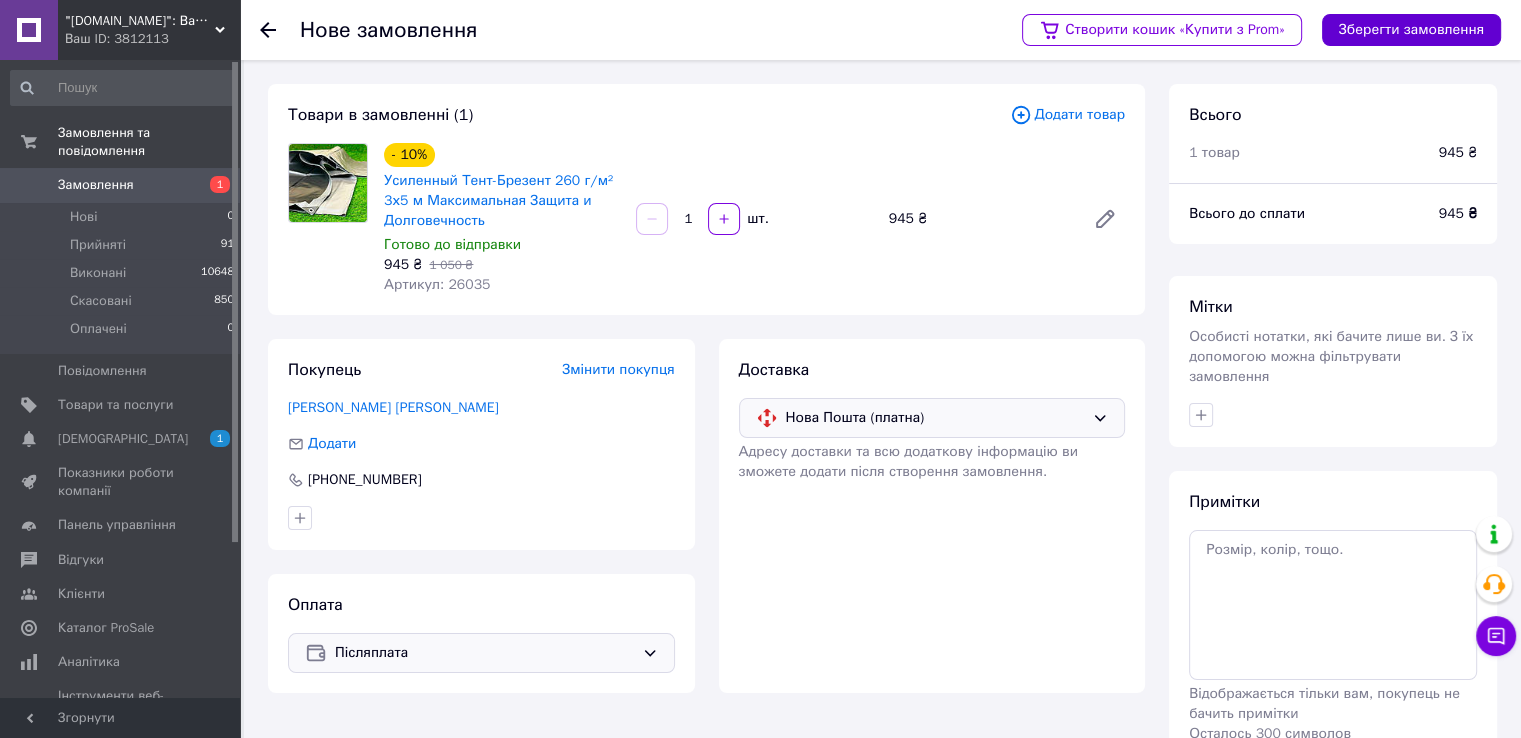 click on "Зберегти замовлення" at bounding box center (1411, 30) 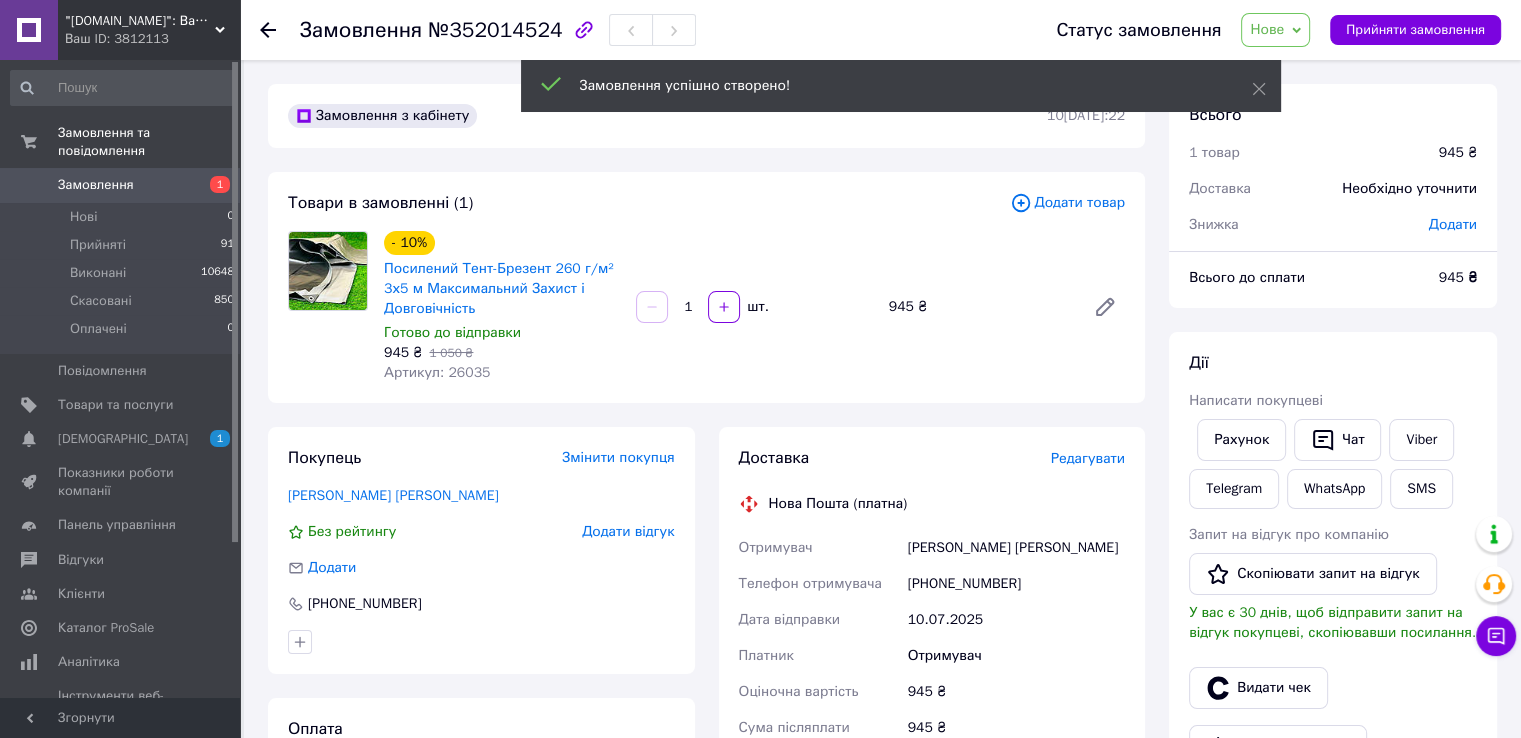 click on "Нове" at bounding box center (1275, 30) 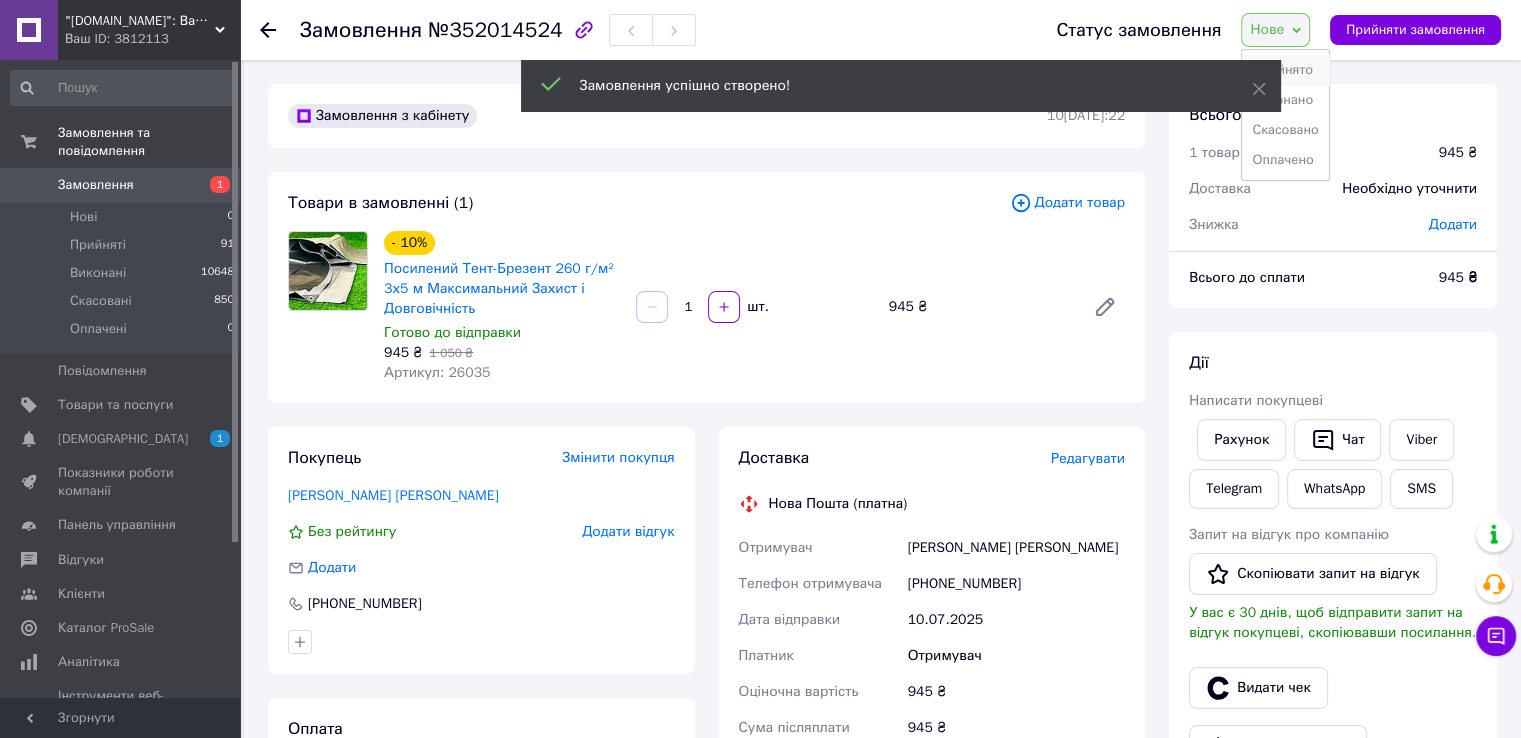 click on "Прийнято" at bounding box center [1285, 70] 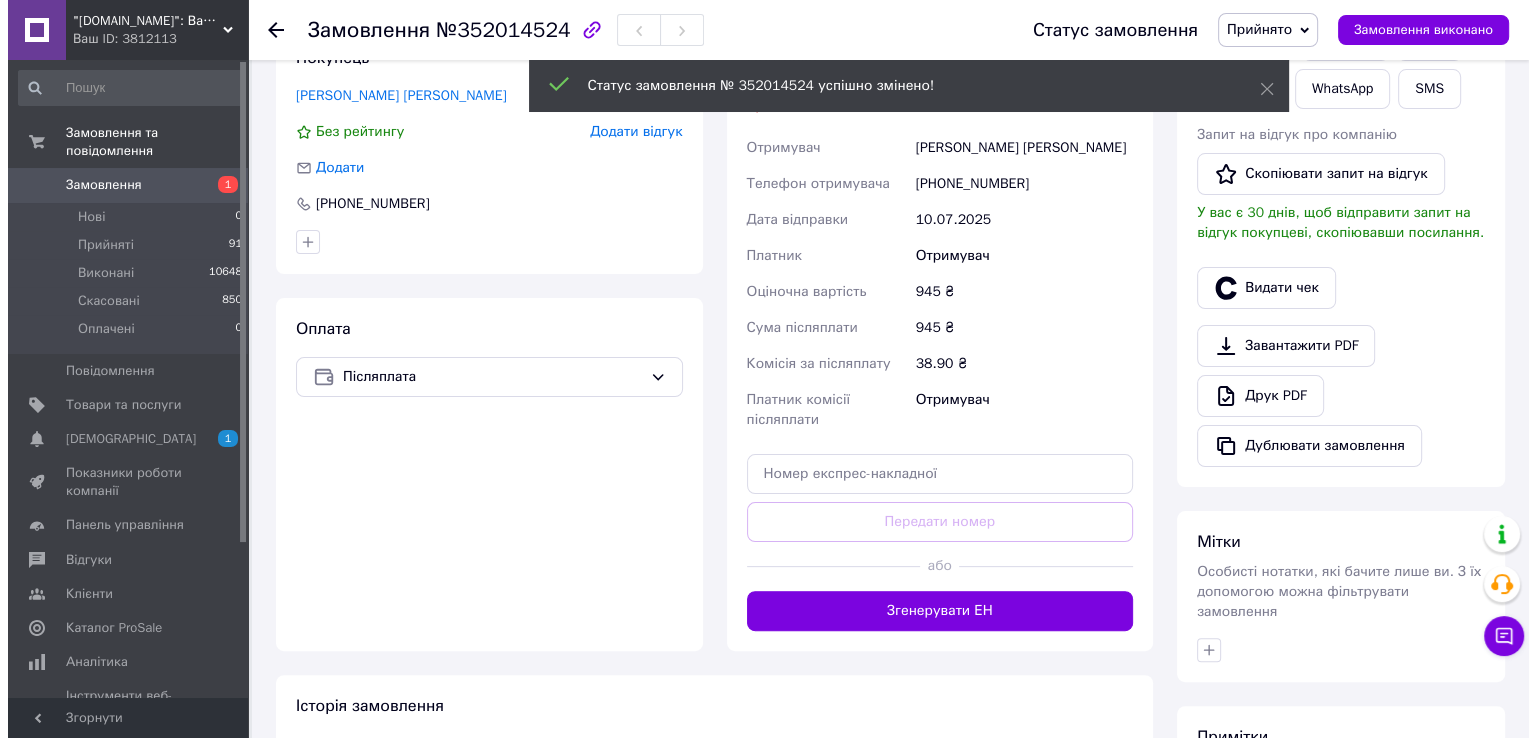scroll, scrollTop: 200, scrollLeft: 0, axis: vertical 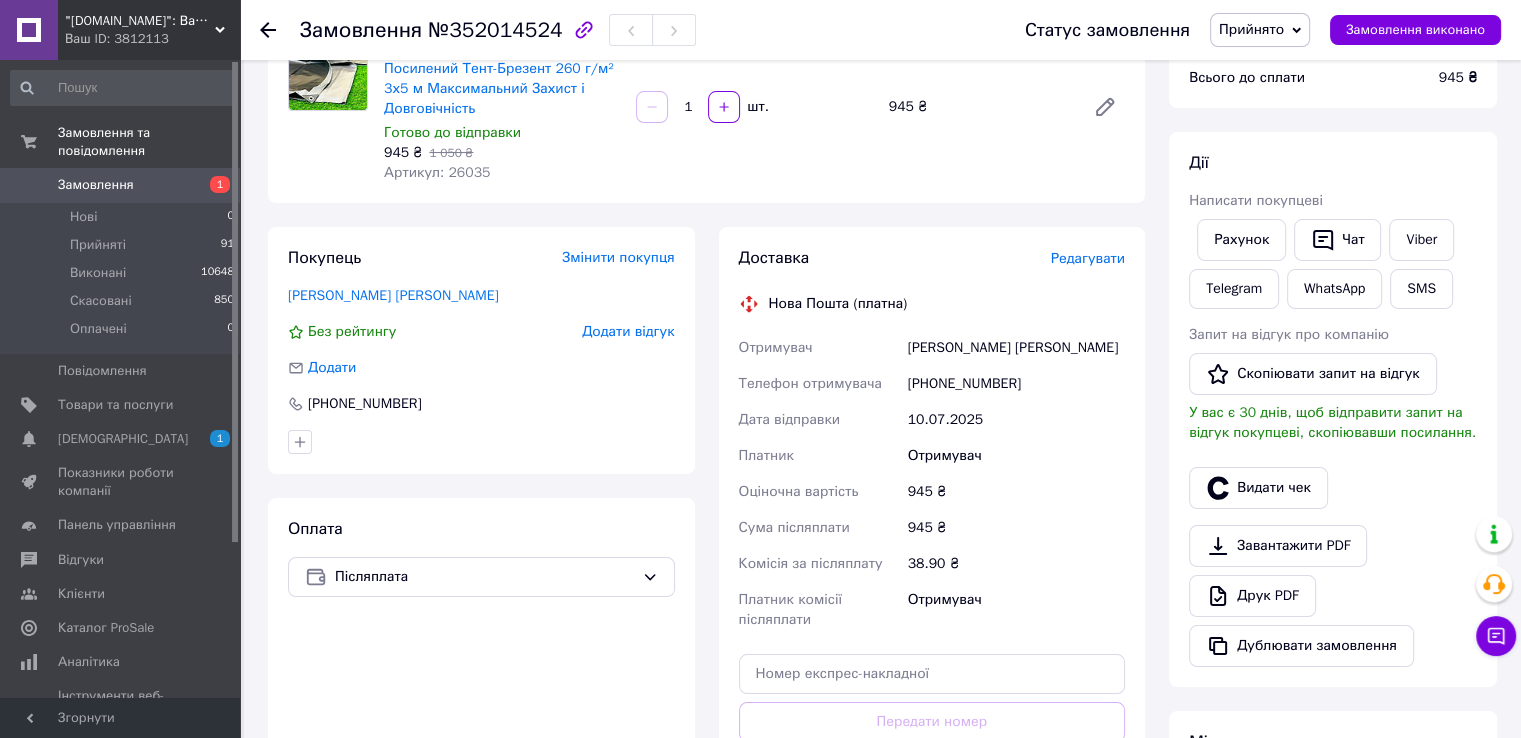 click on "Доставка Редагувати Нова Пошта (платна) Отримувач Задрина Людмила Телефон отримувача +380969962969 Дата відправки 10.07.2025 Платник Отримувач Оціночна вартість 945 ₴ Сума післяплати 945 ₴ Комісія за післяплату 38.90 ₴ Платник комісії післяплати Отримувач Передати номер або Згенерувати ЕН Платник Отримувач Відправник Прізвище отримувача Задрина Ім'я отримувача Людмила По батькові отримувача Телефон отримувача +380969962969 Тип доставки У відділенні Кур'єром В поштоматі Місто -- Не обрано -- Місце відправки с. Руська Поляна: №1: вул. Шраменка, 34 Додати ще місце відправки <" at bounding box center [932, 539] 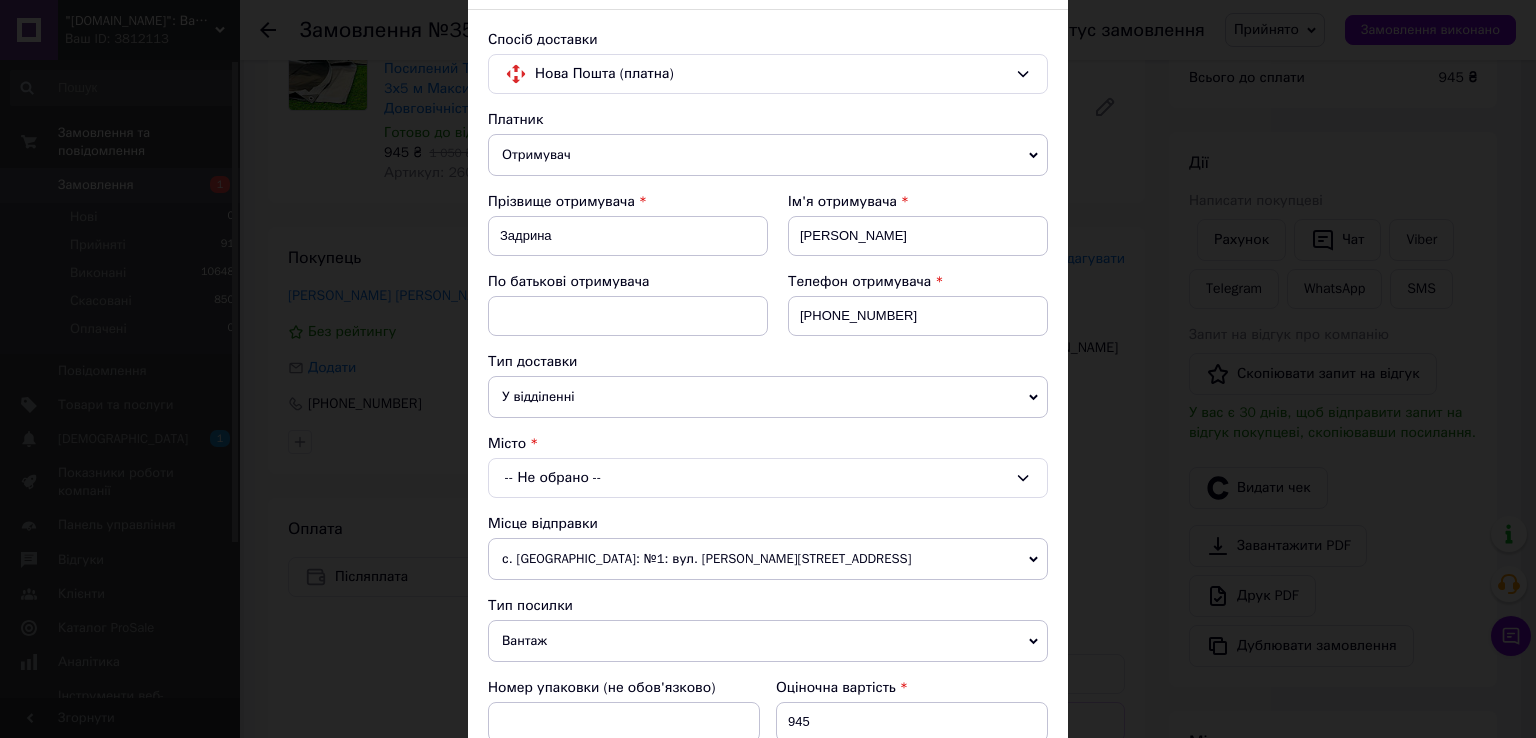 scroll, scrollTop: 200, scrollLeft: 0, axis: vertical 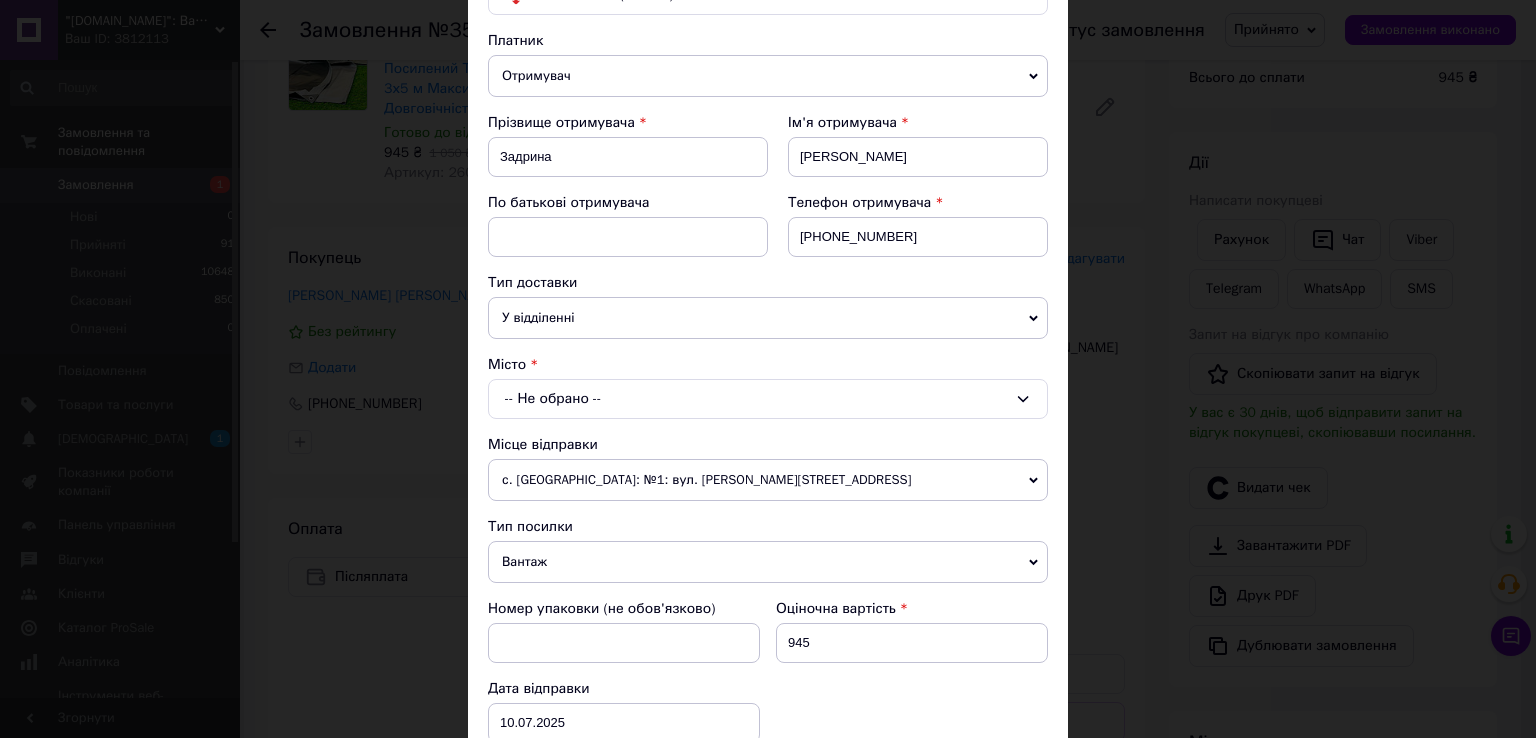 click on "-- Не обрано --" at bounding box center (768, 399) 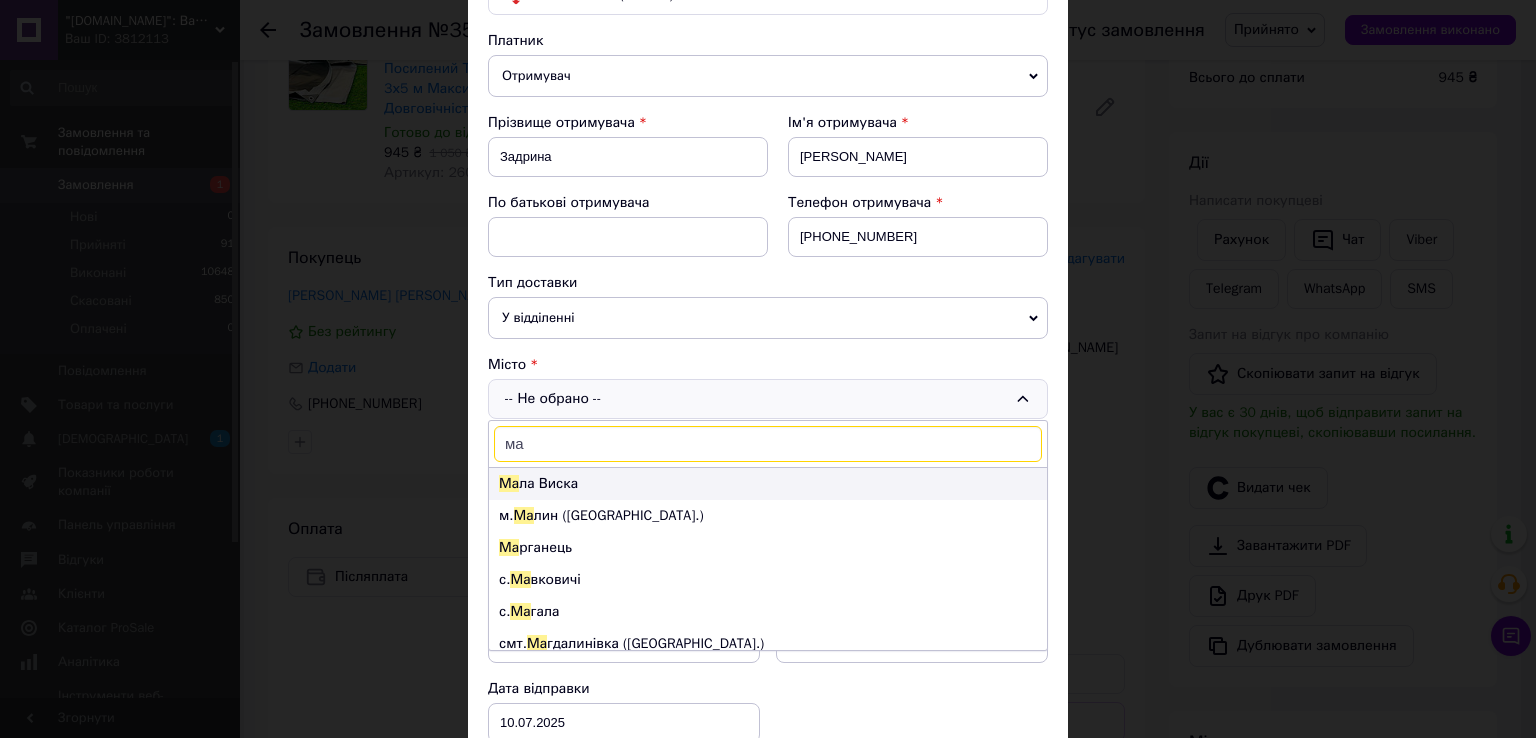type on "ма" 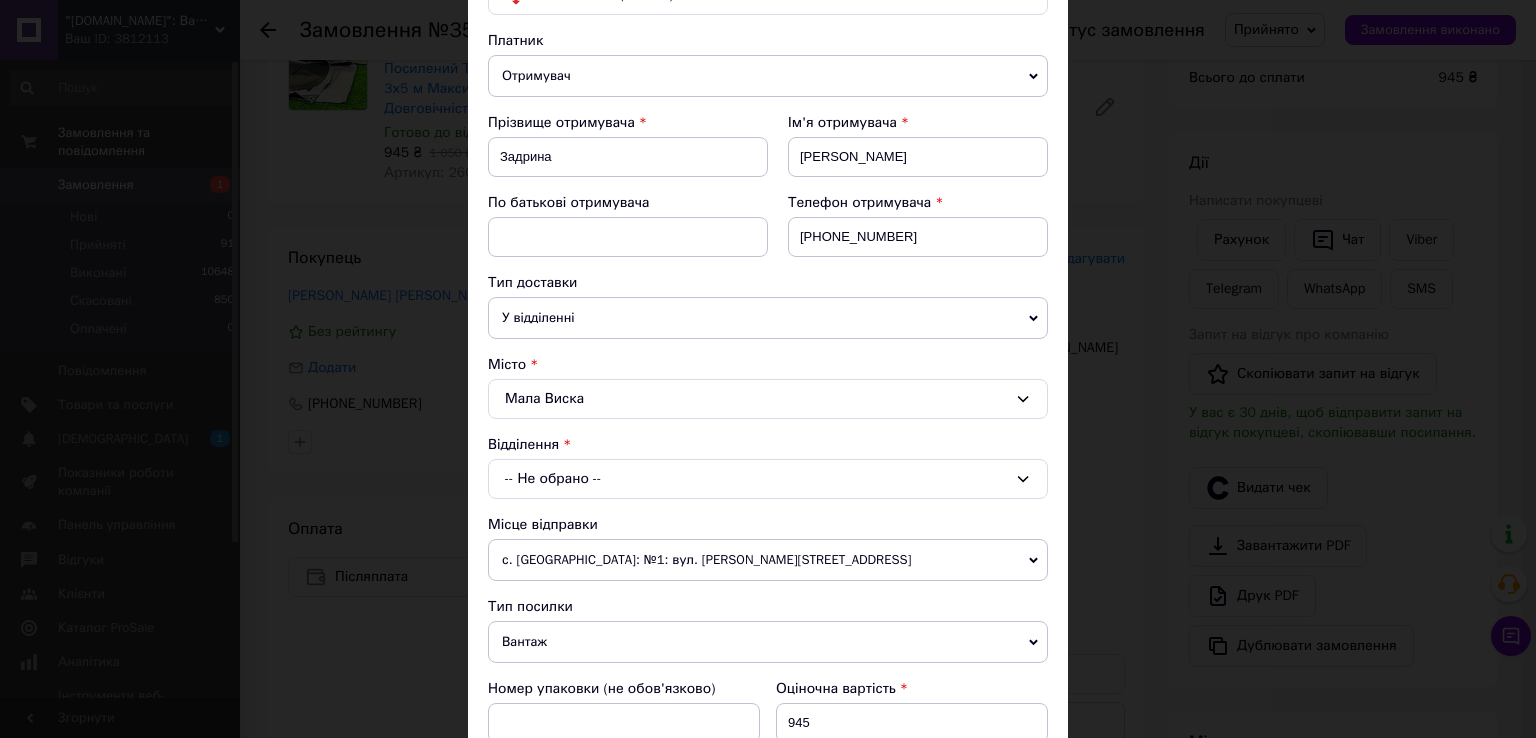 click on "-- Не обрано --" at bounding box center (768, 479) 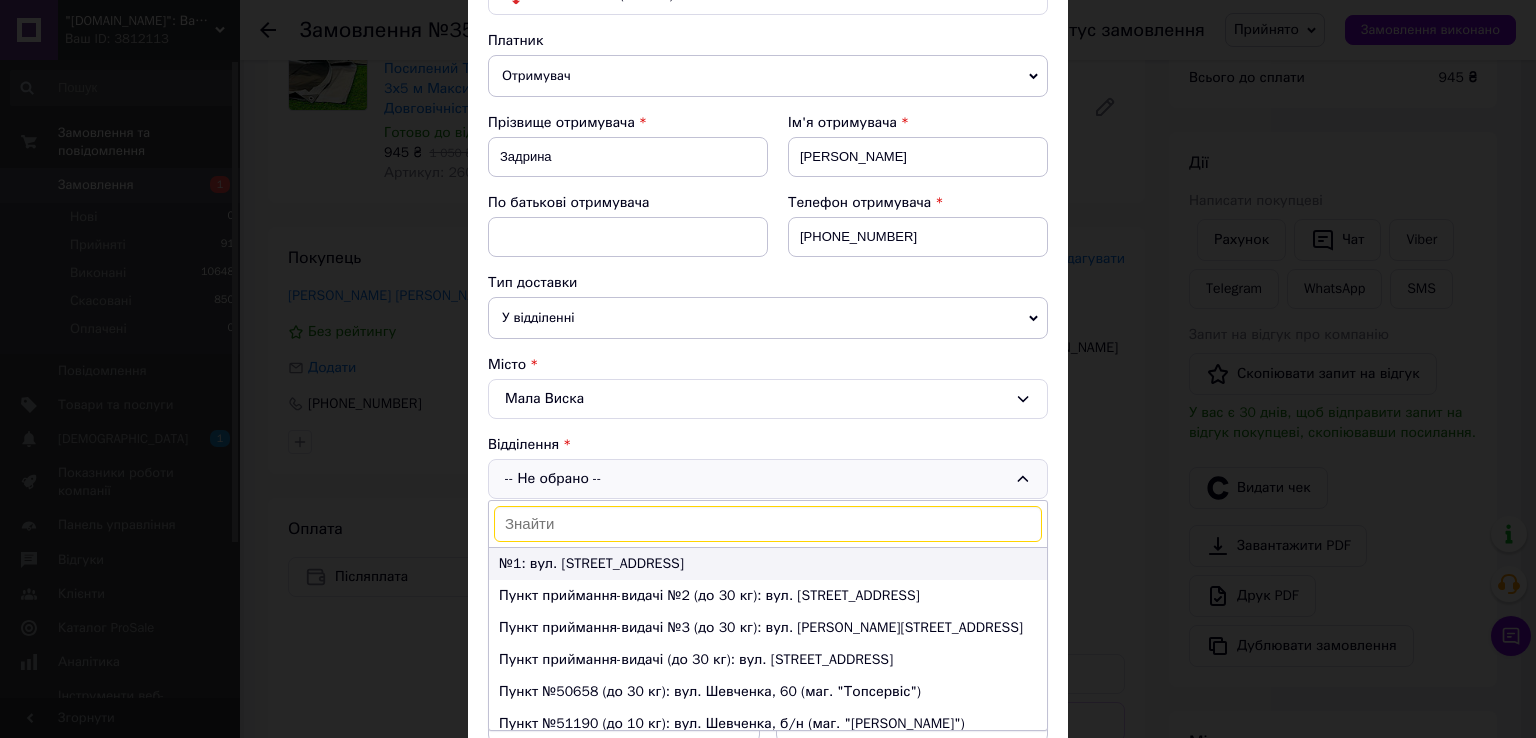 click on "№1: вул. Центральна, 139" at bounding box center [768, 564] 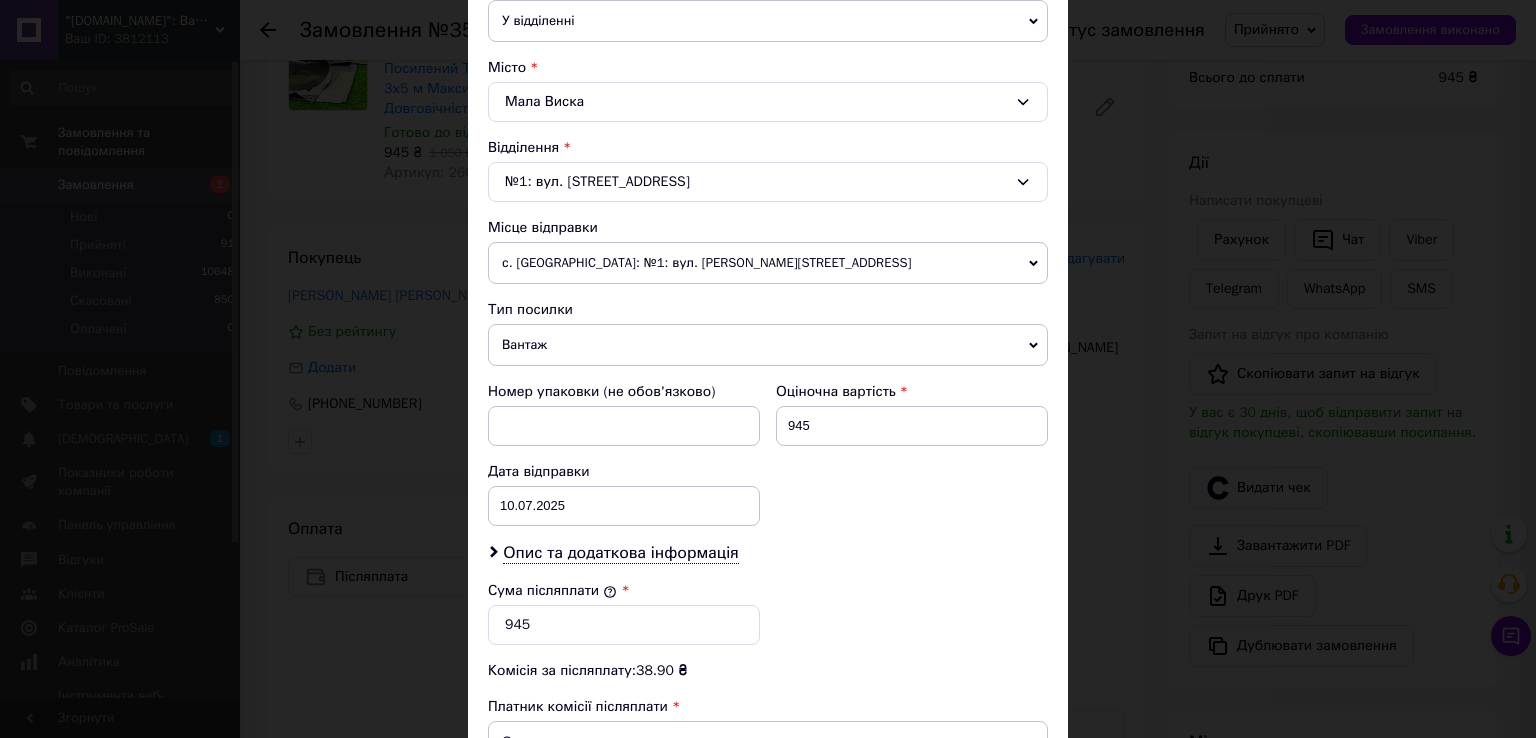 scroll, scrollTop: 500, scrollLeft: 0, axis: vertical 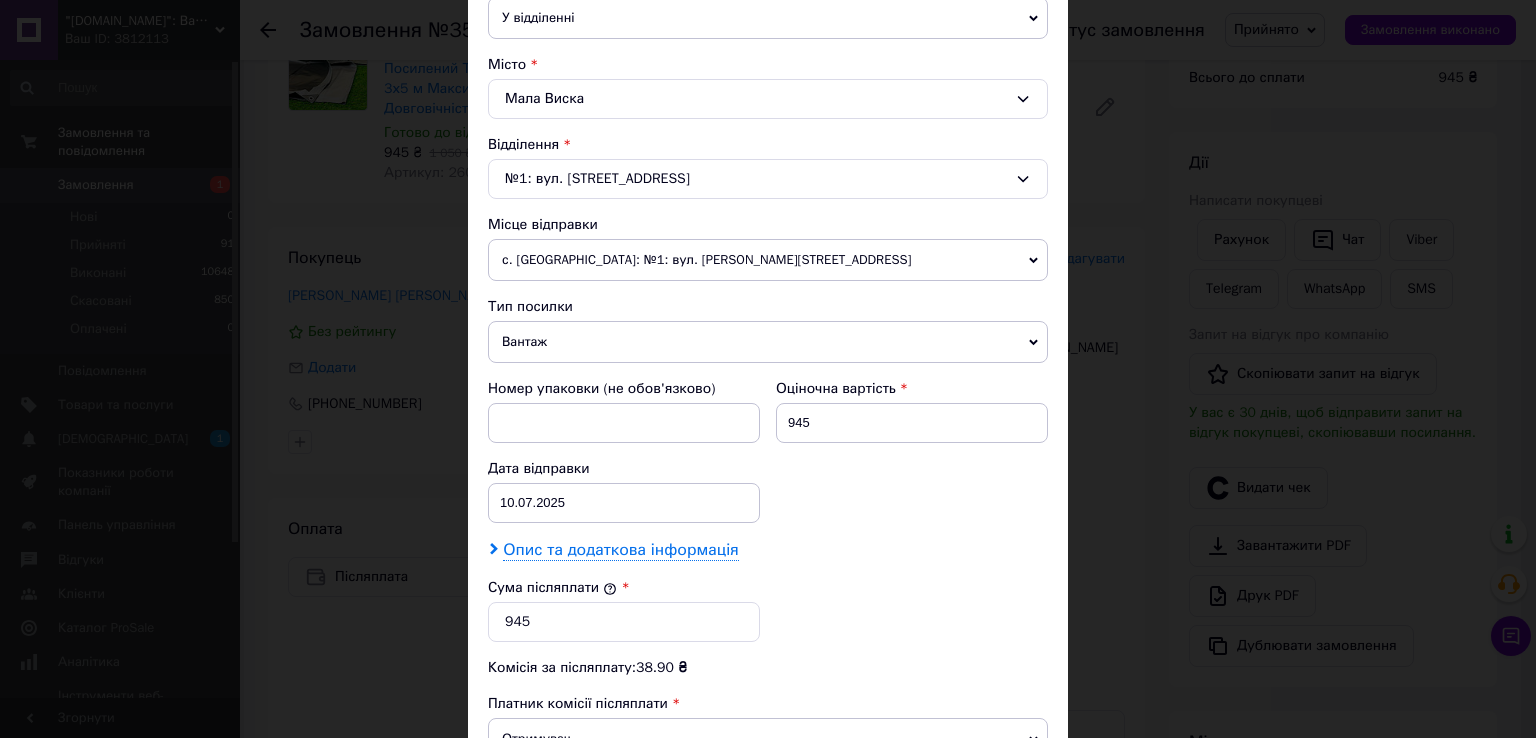 click on "Опис та додаткова інформація" at bounding box center (620, 550) 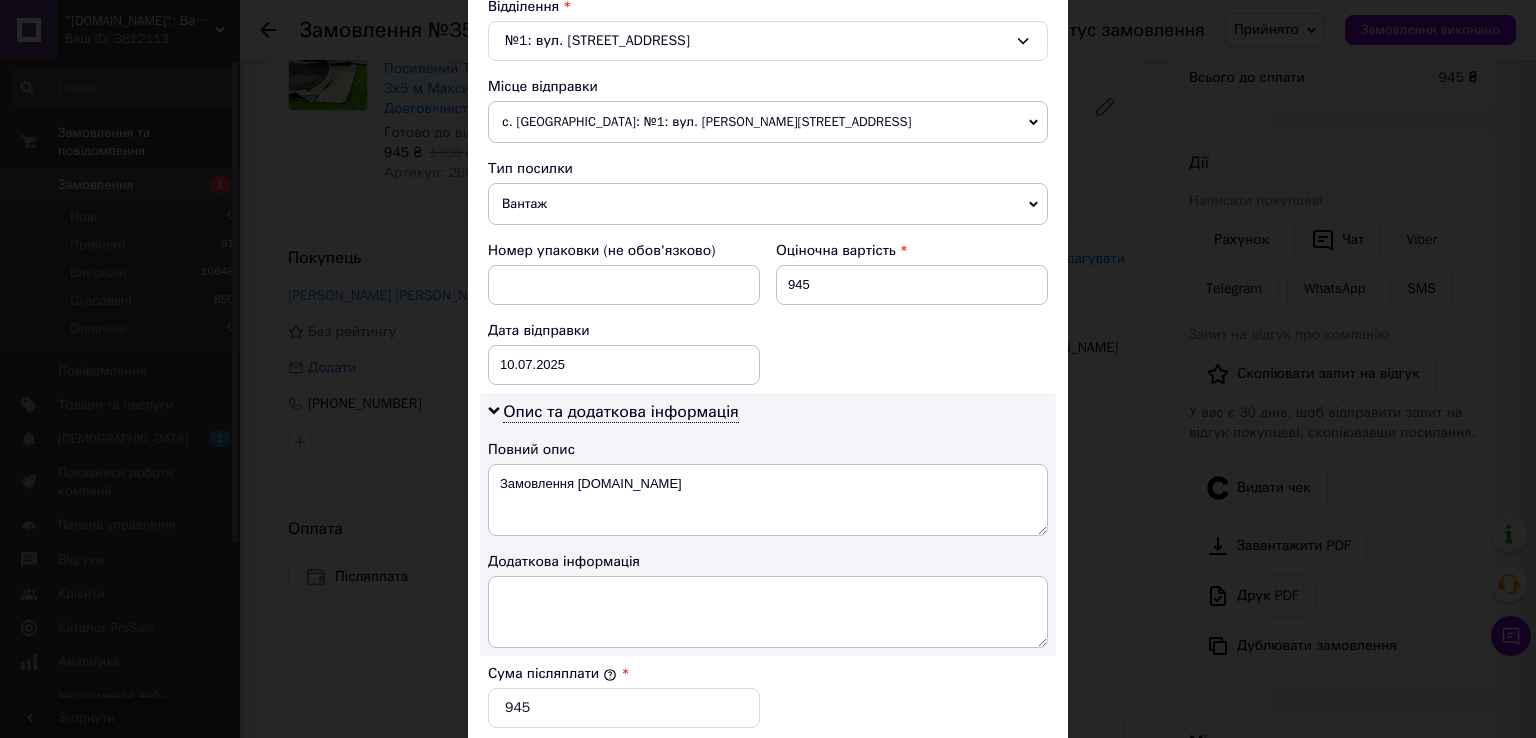 scroll, scrollTop: 800, scrollLeft: 0, axis: vertical 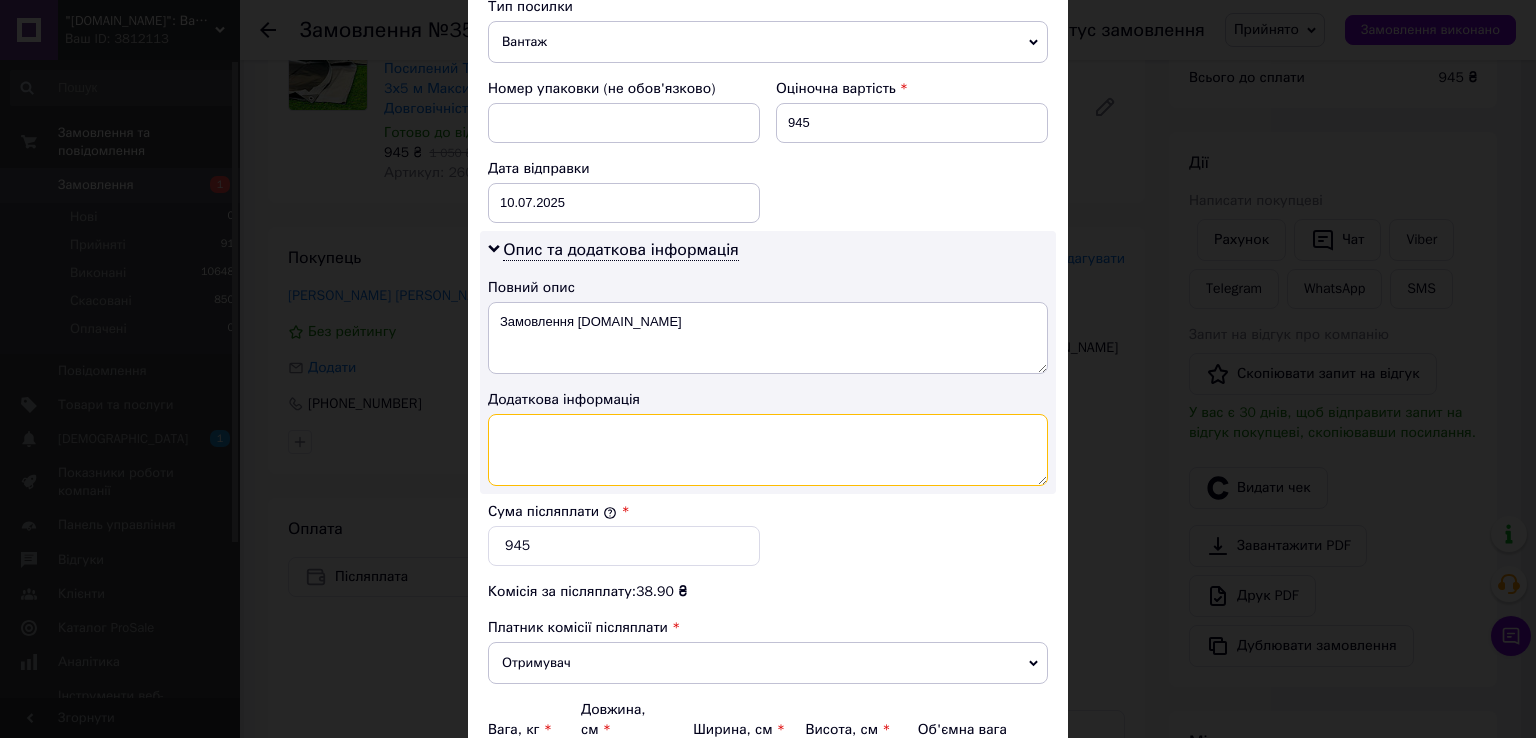 click at bounding box center (768, 450) 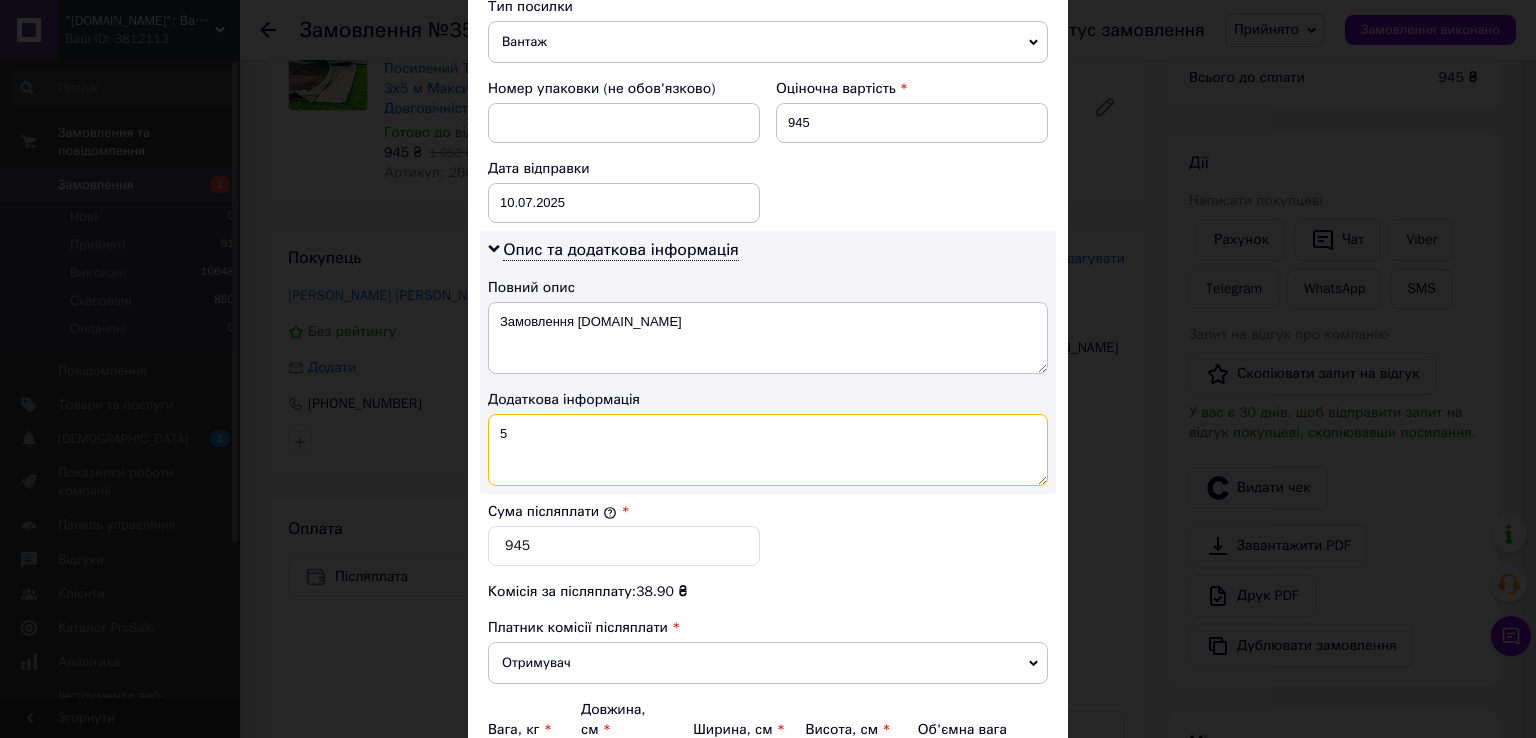 type on "5" 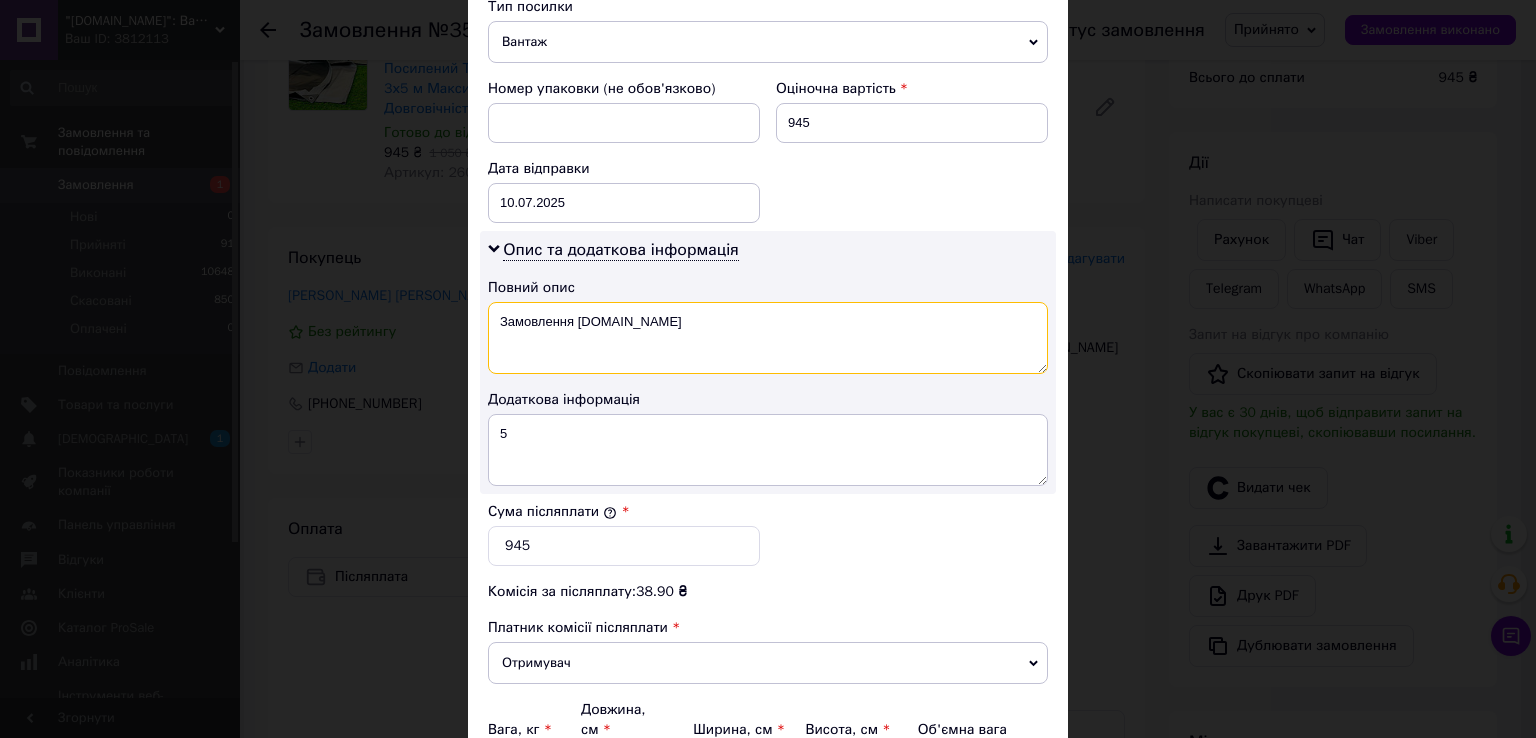 drag, startPoint x: 679, startPoint y: 337, endPoint x: 467, endPoint y: 349, distance: 212.33936 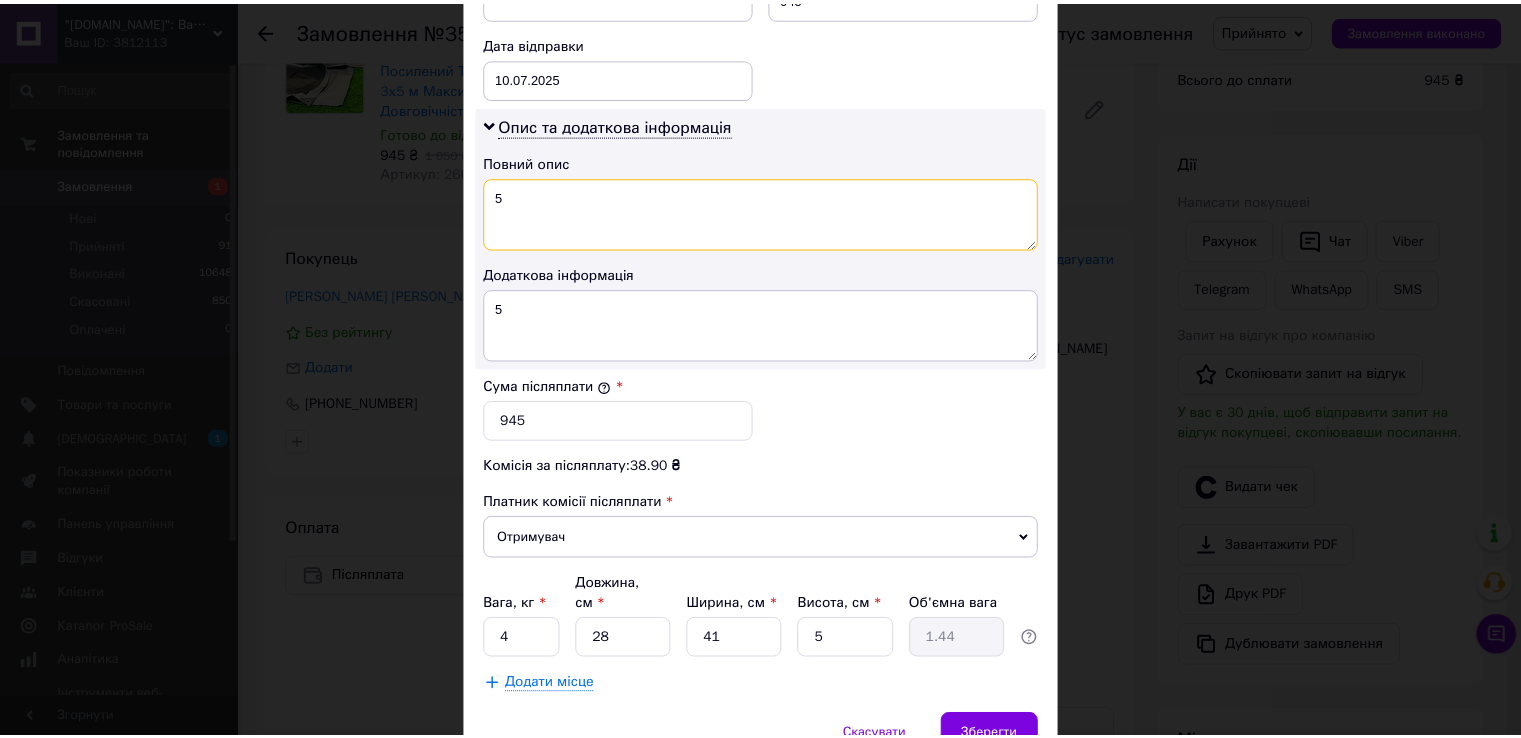 scroll, scrollTop: 1005, scrollLeft: 0, axis: vertical 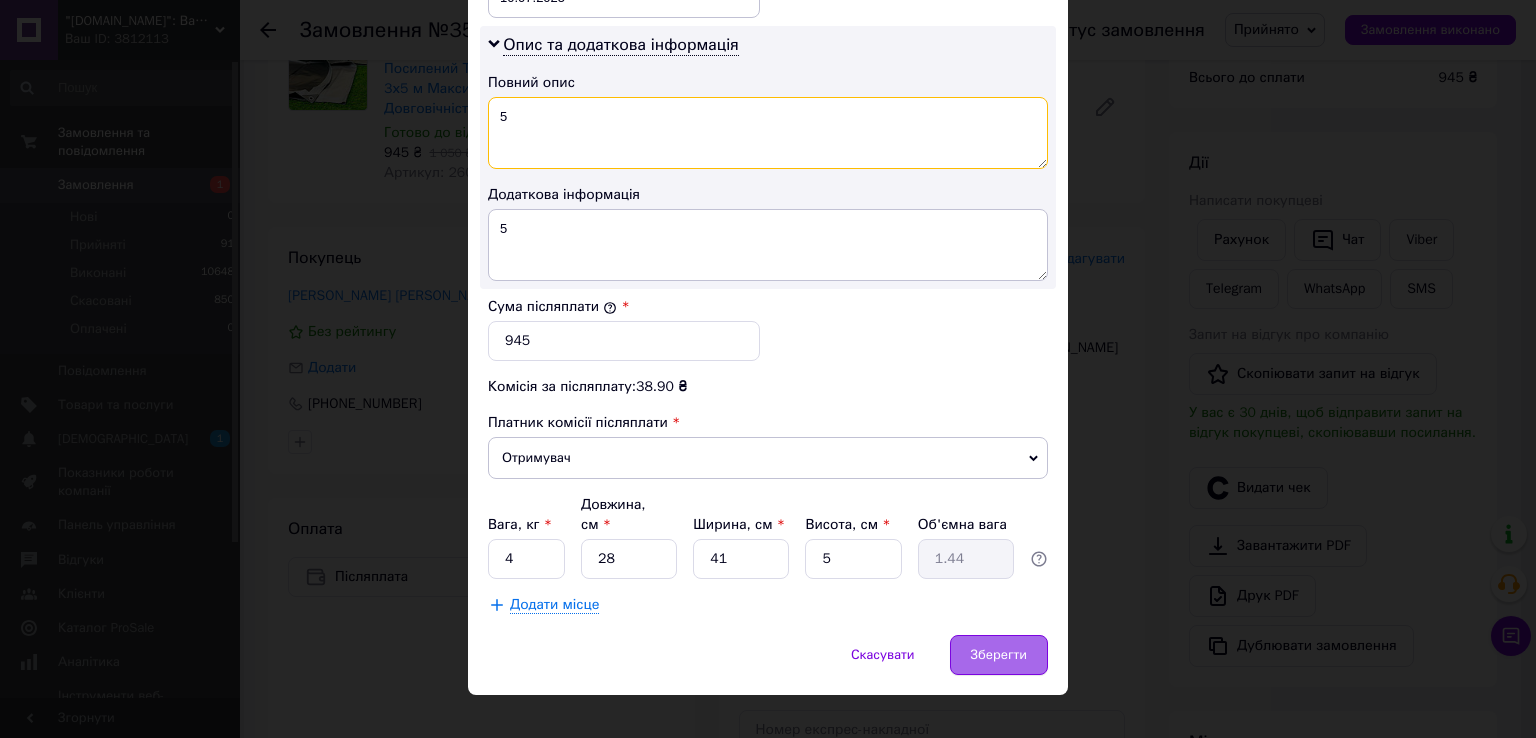 type on "5" 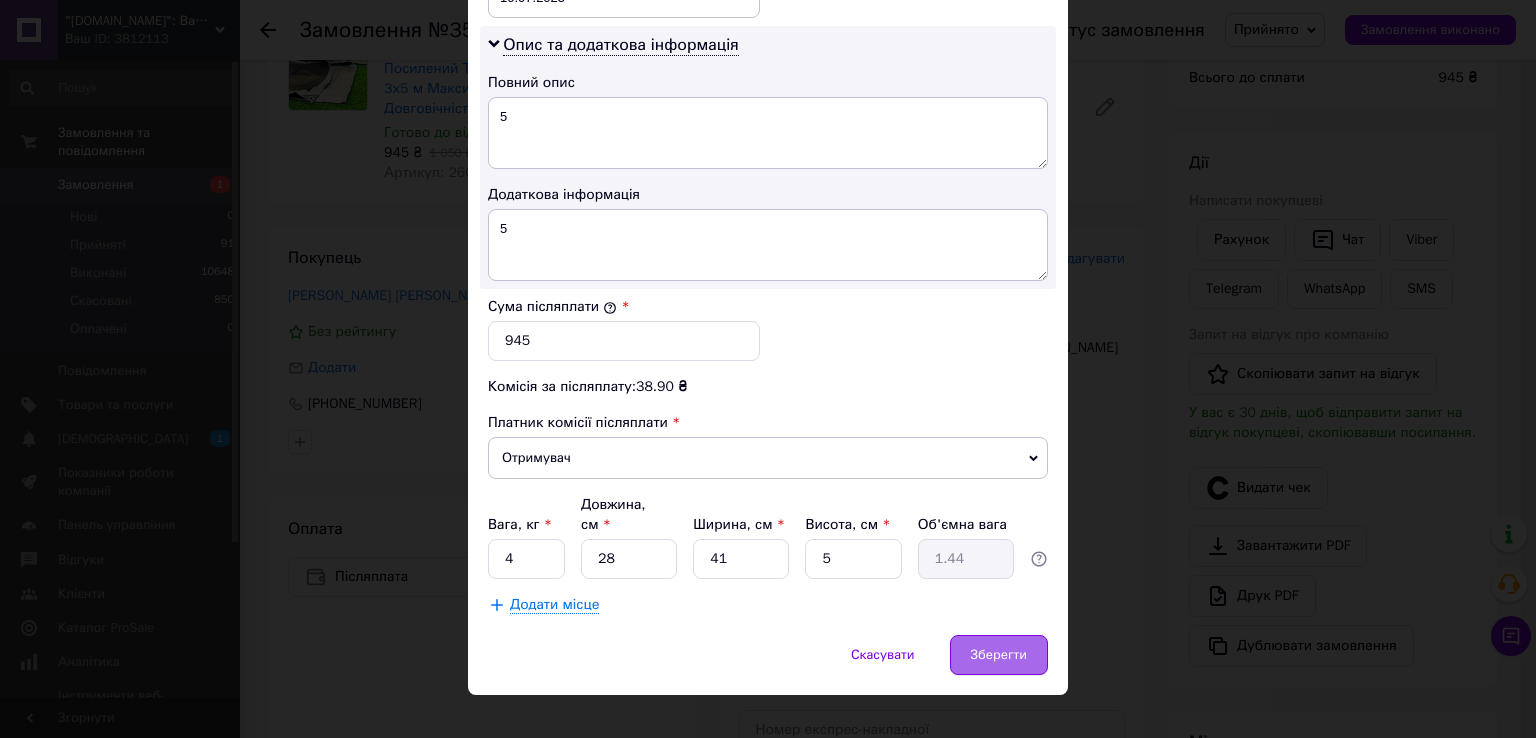 click on "Зберегти" at bounding box center (999, 655) 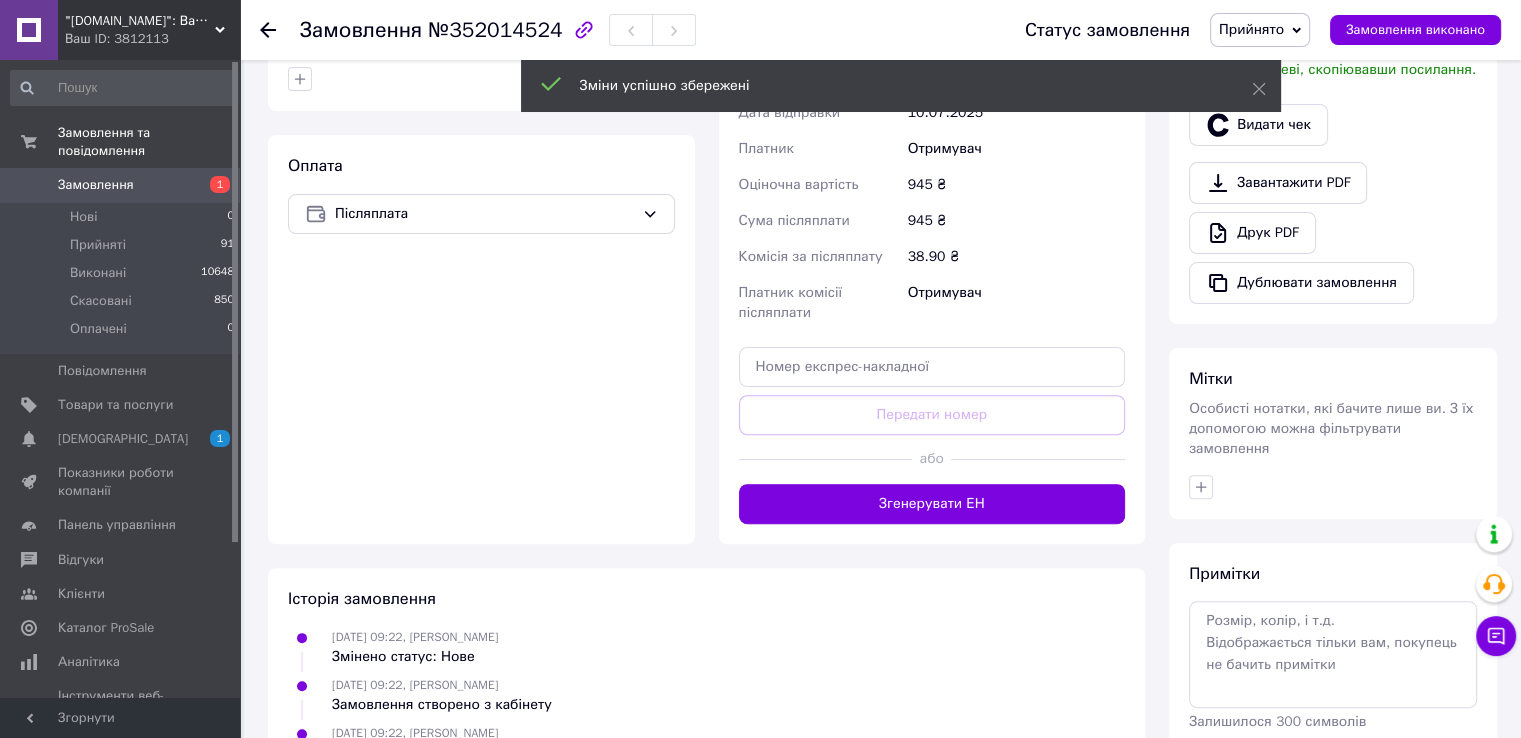 scroll, scrollTop: 600, scrollLeft: 0, axis: vertical 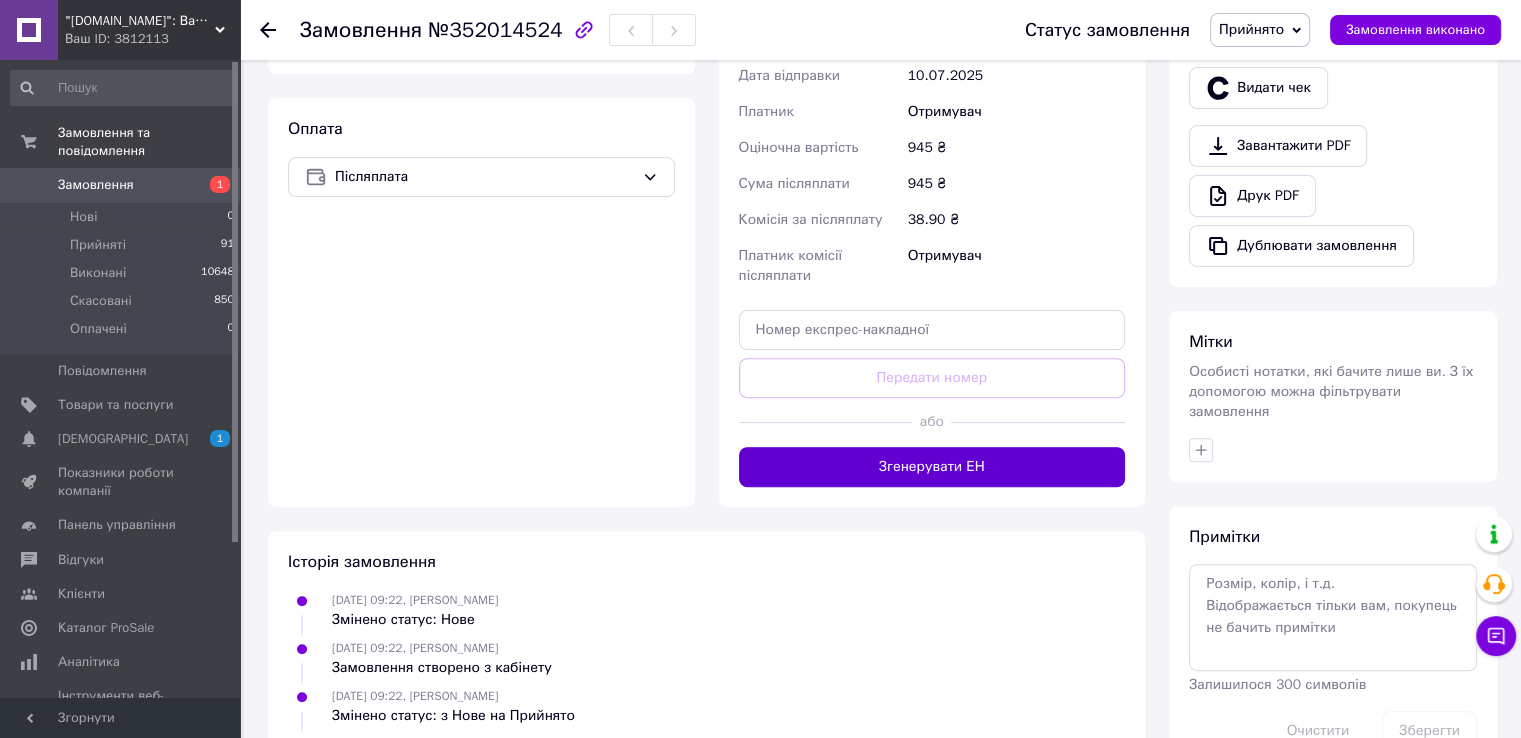 click on "Згенерувати ЕН" at bounding box center [932, 467] 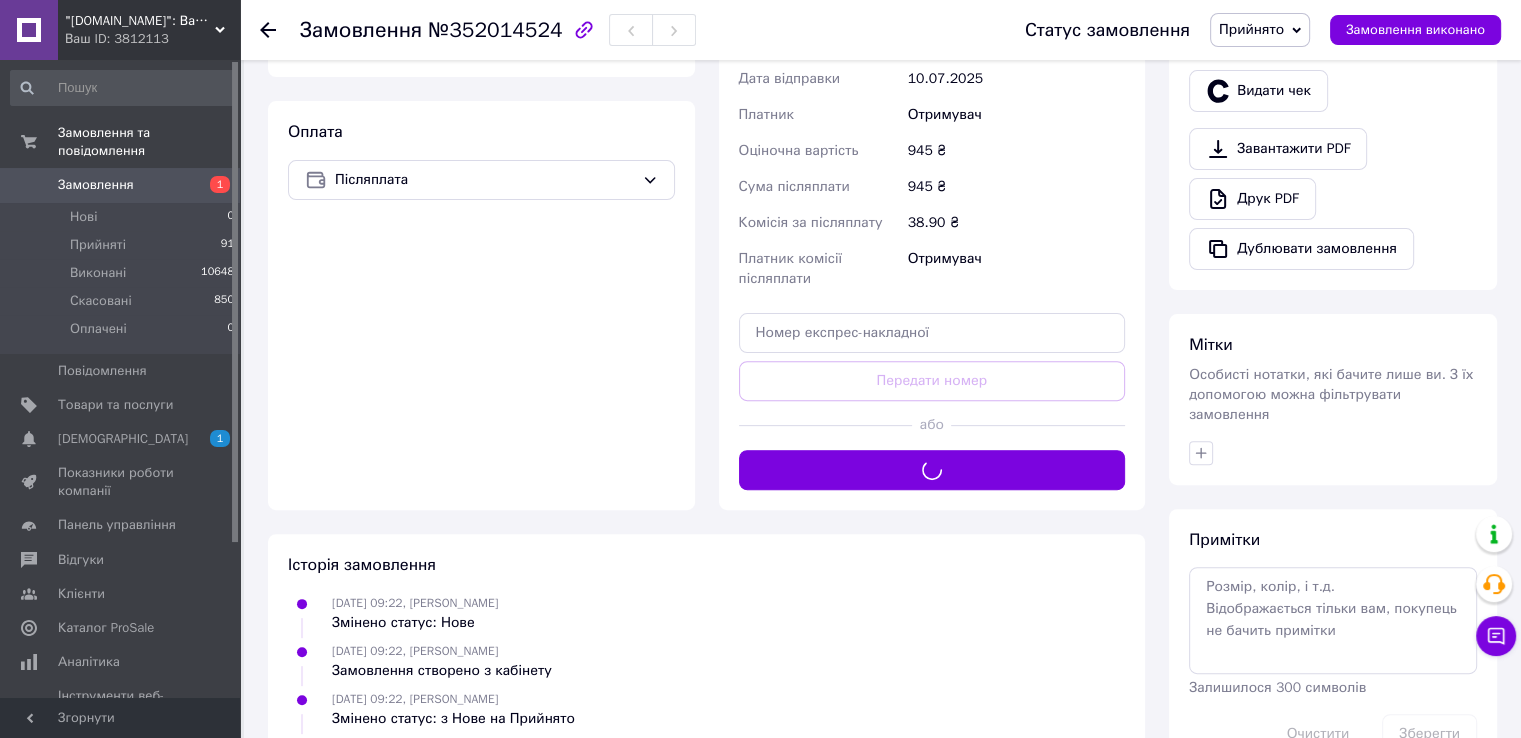scroll, scrollTop: 600, scrollLeft: 0, axis: vertical 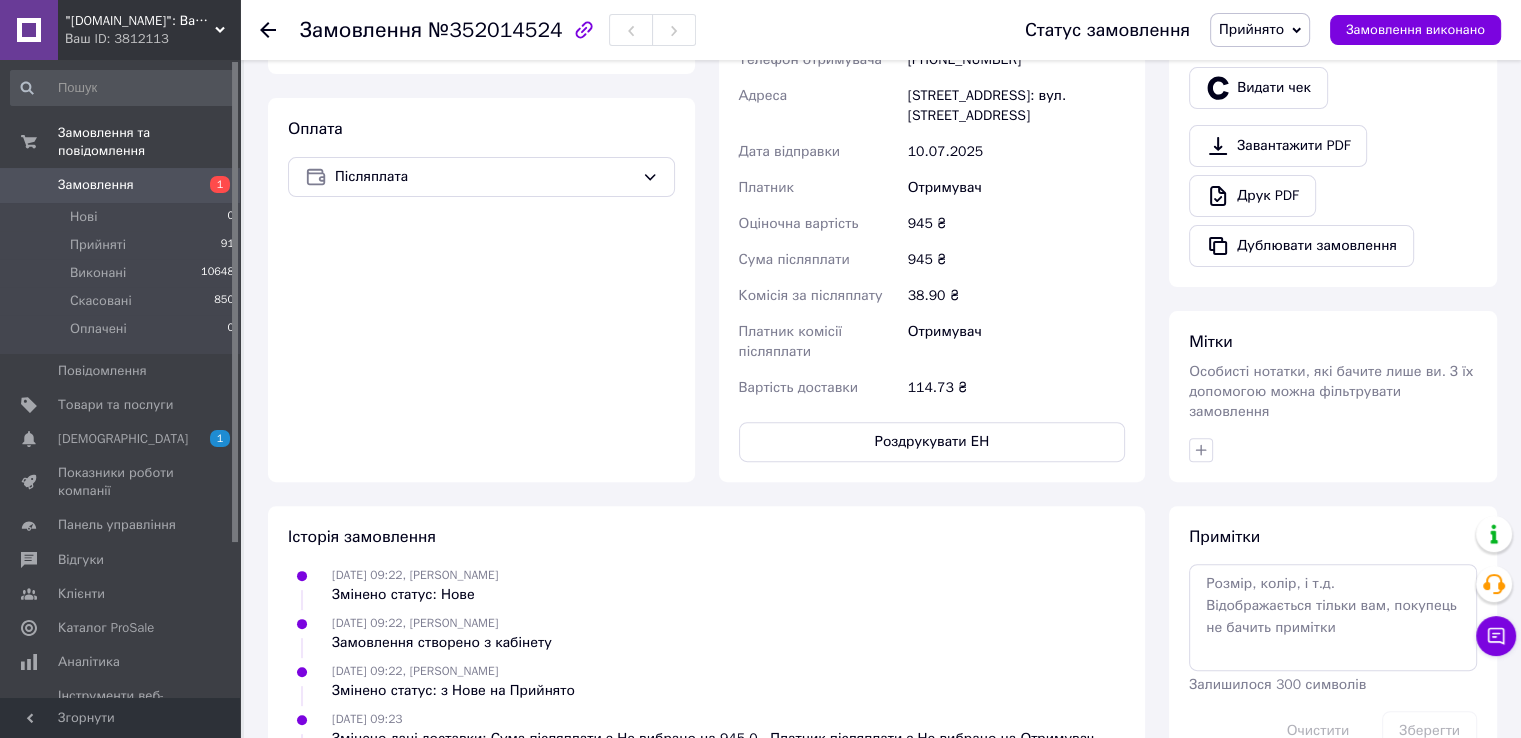 click 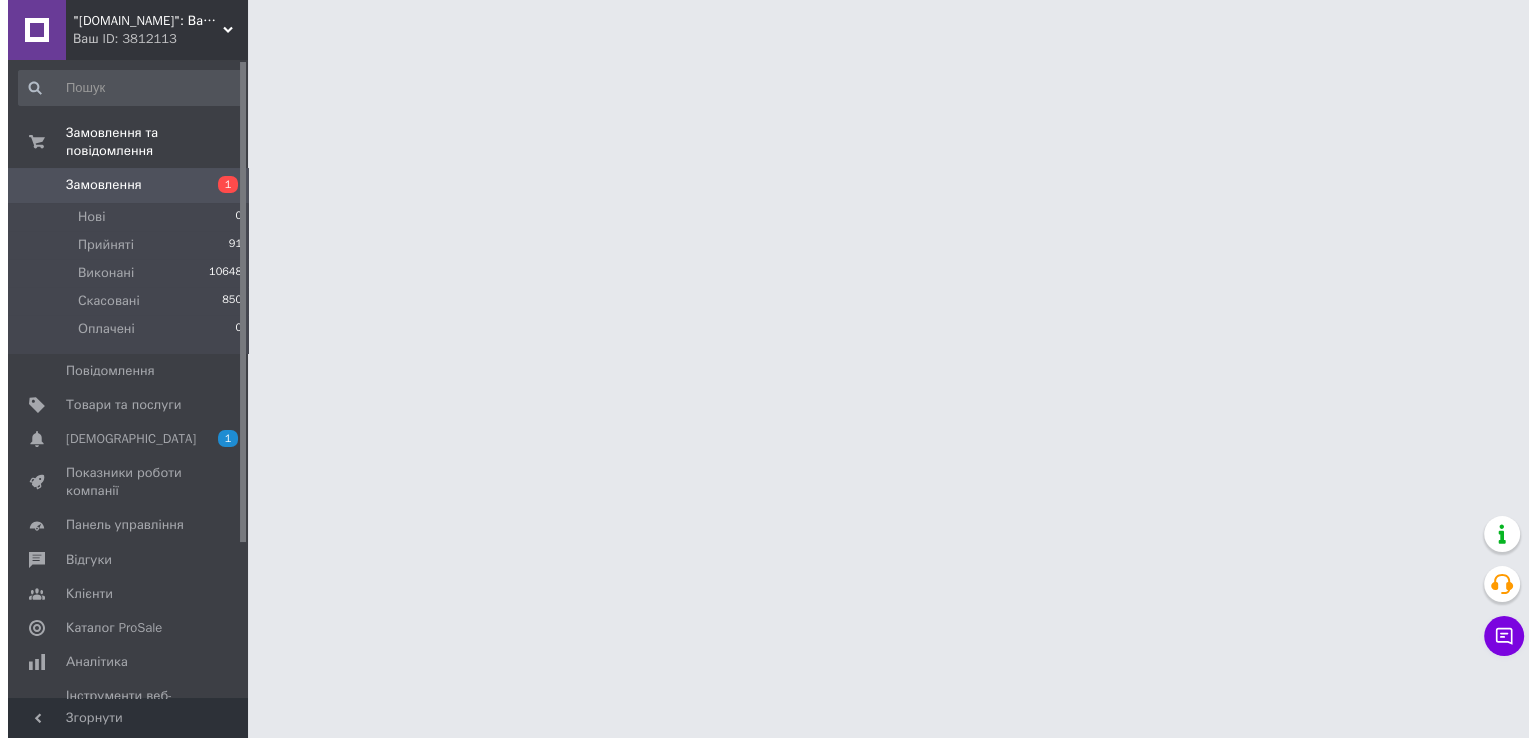 scroll, scrollTop: 0, scrollLeft: 0, axis: both 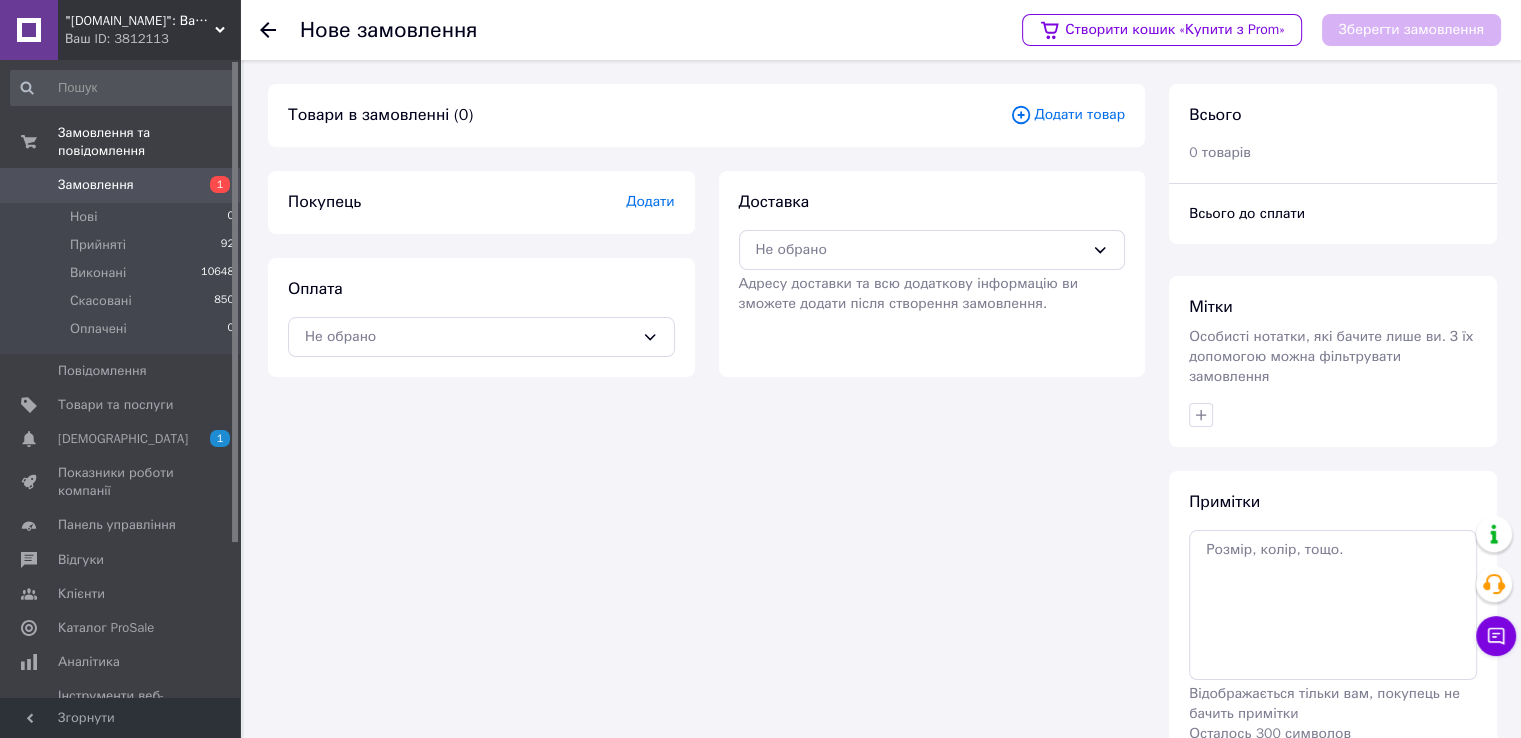 click 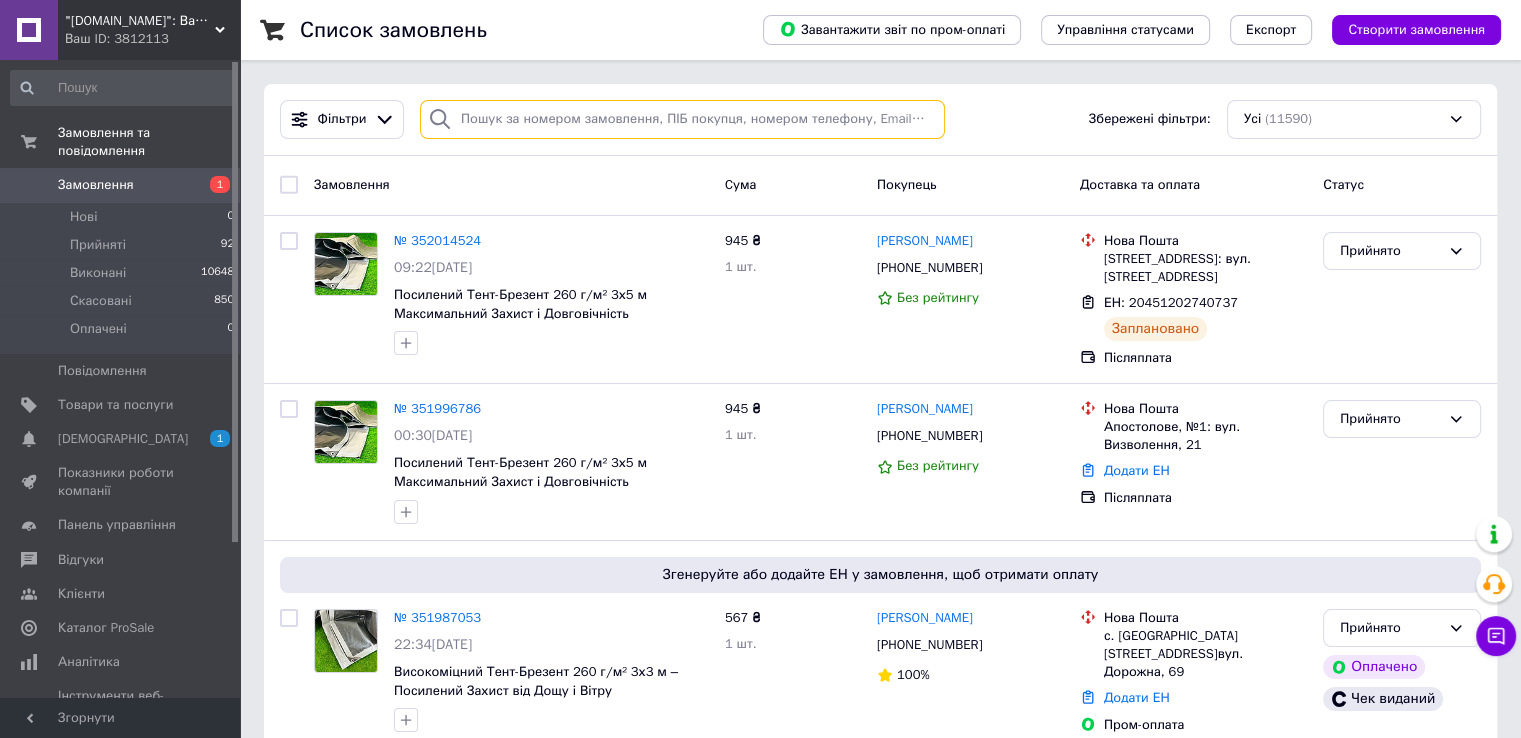 click at bounding box center [682, 119] 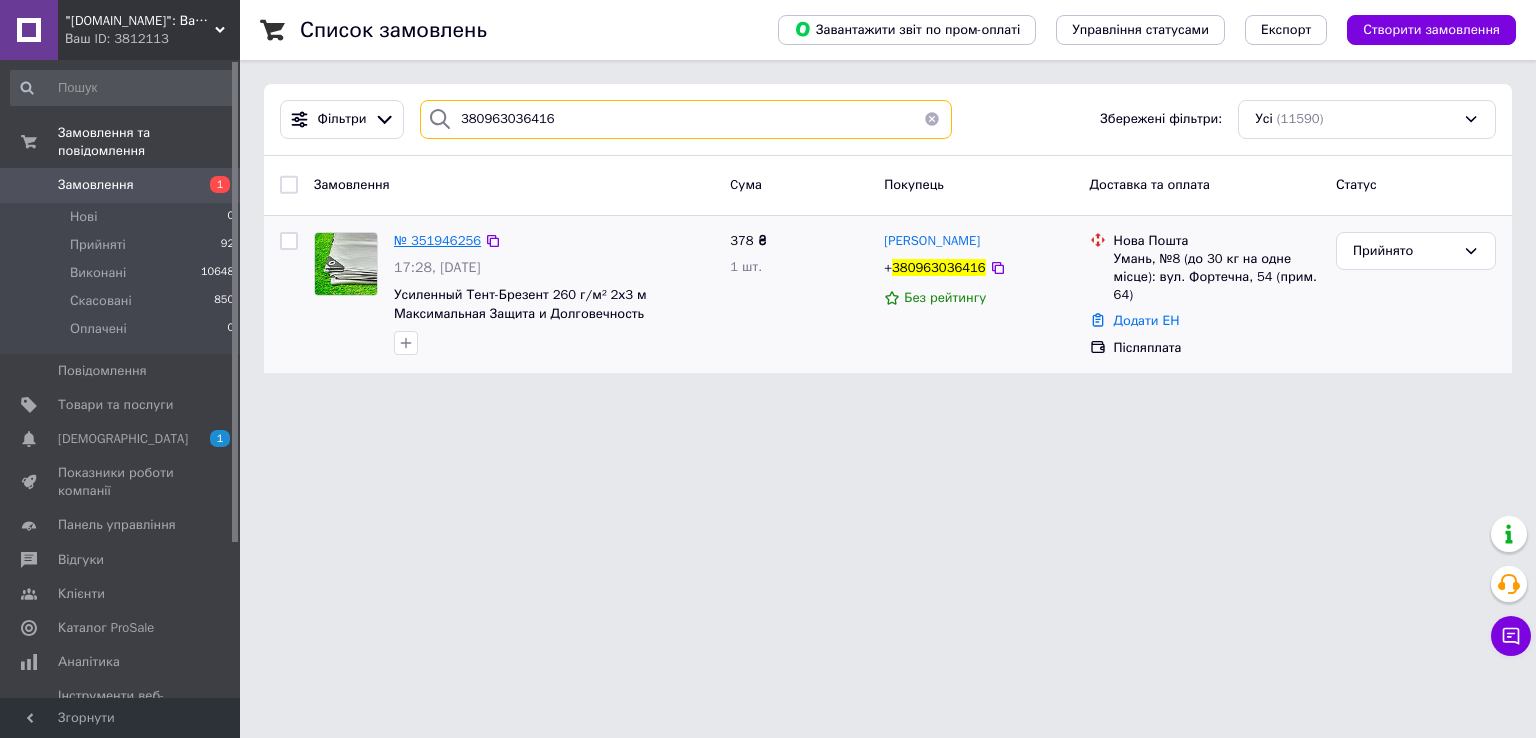 type on "380963036416" 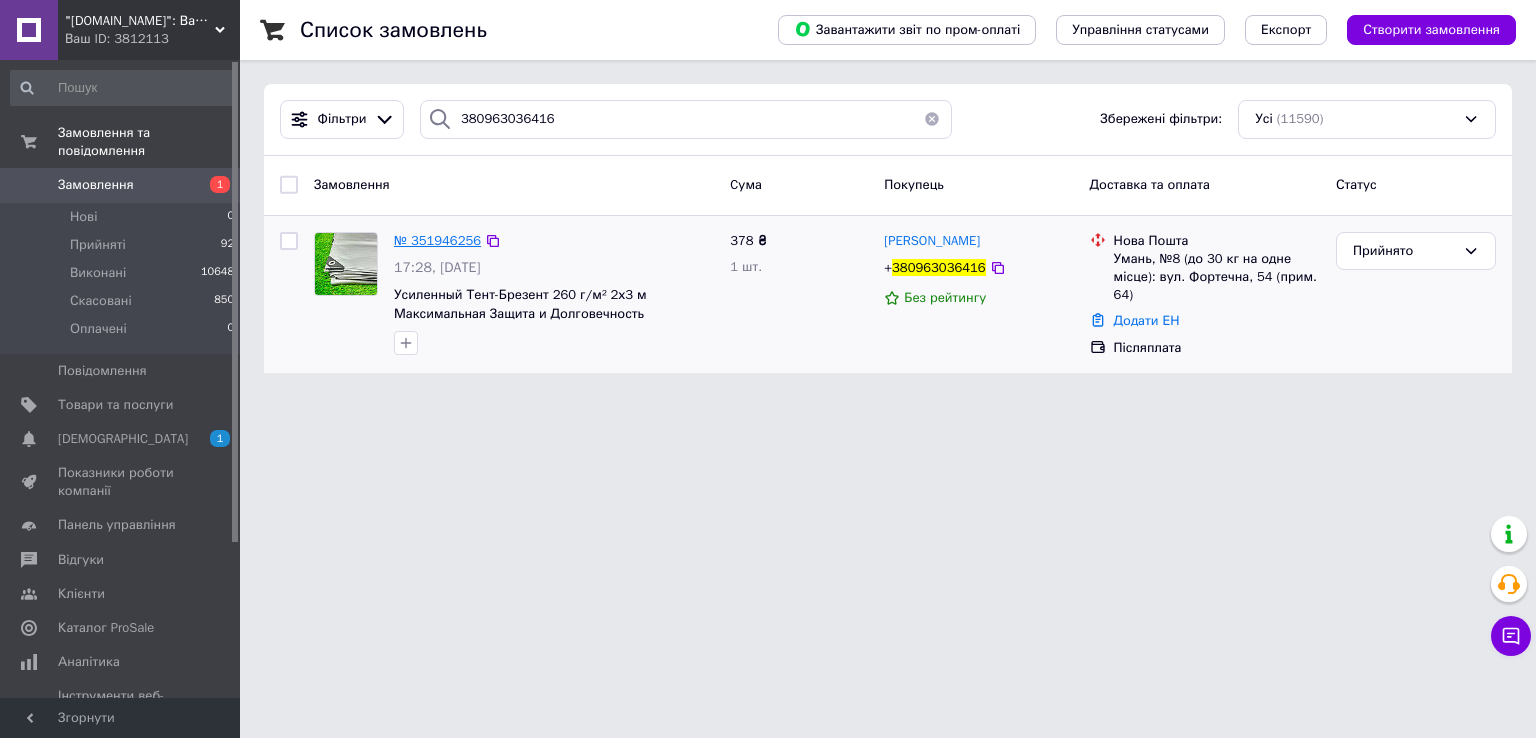 click on "№ 351946256" at bounding box center (437, 240) 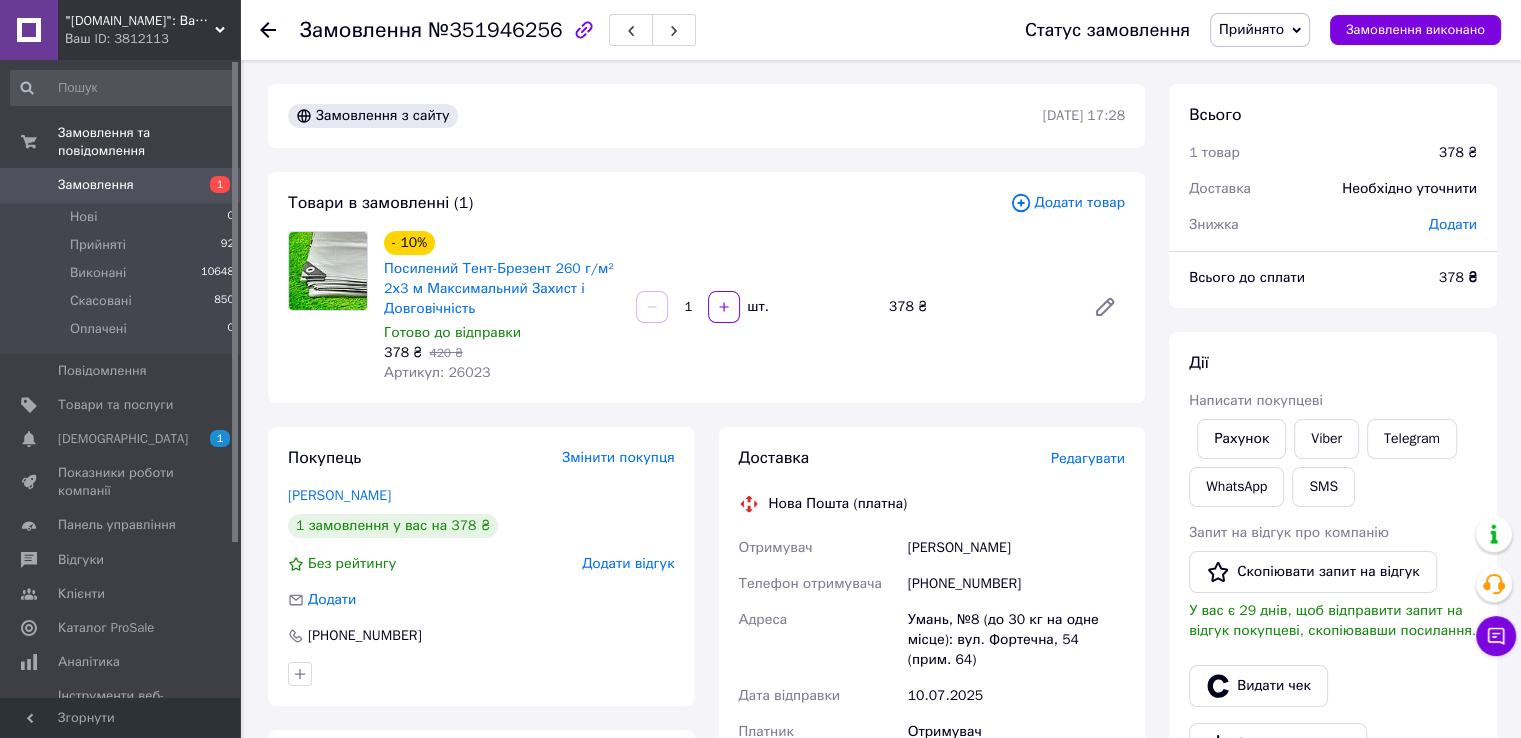click on "Редагувати" at bounding box center [1088, 458] 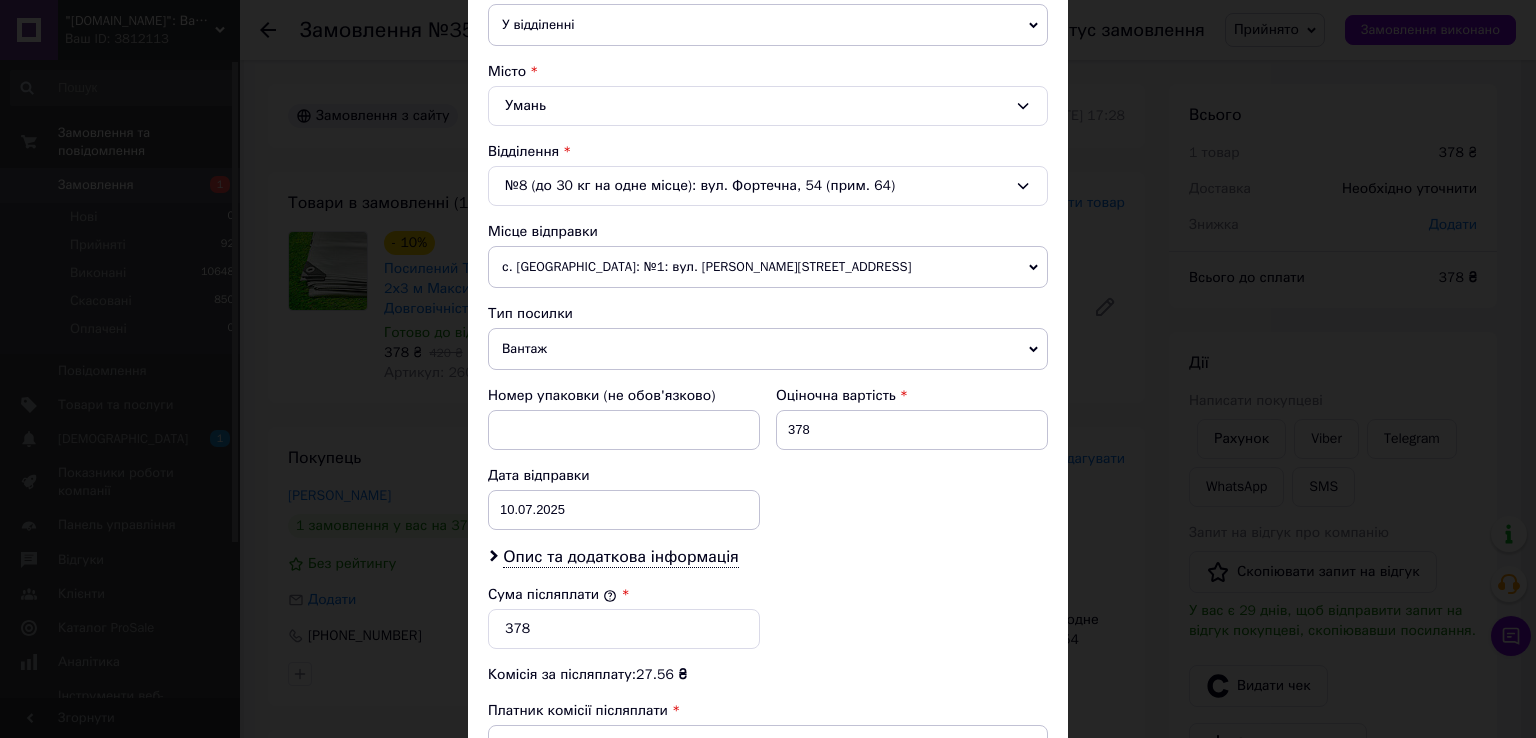 scroll, scrollTop: 500, scrollLeft: 0, axis: vertical 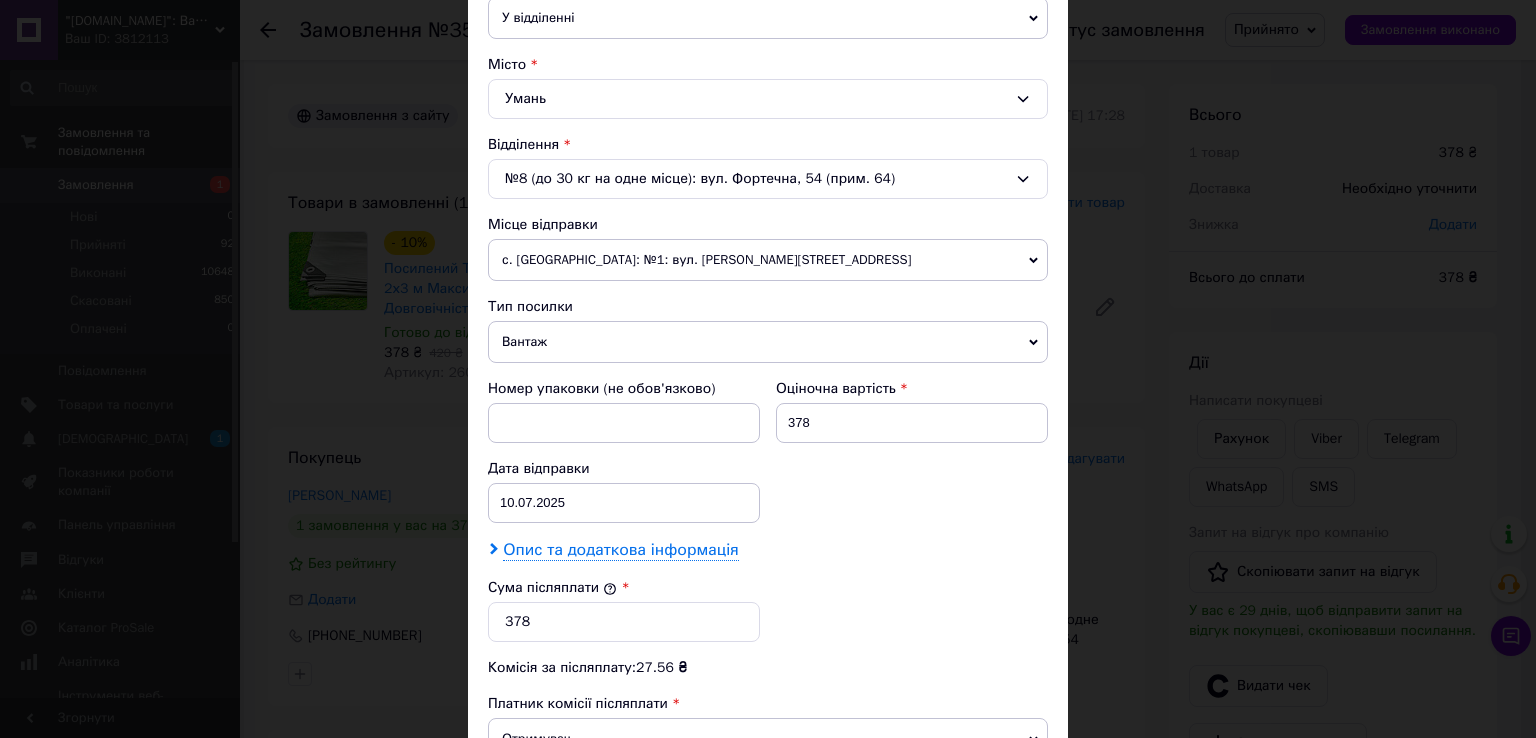 click on "Опис та додаткова інформація" at bounding box center (620, 550) 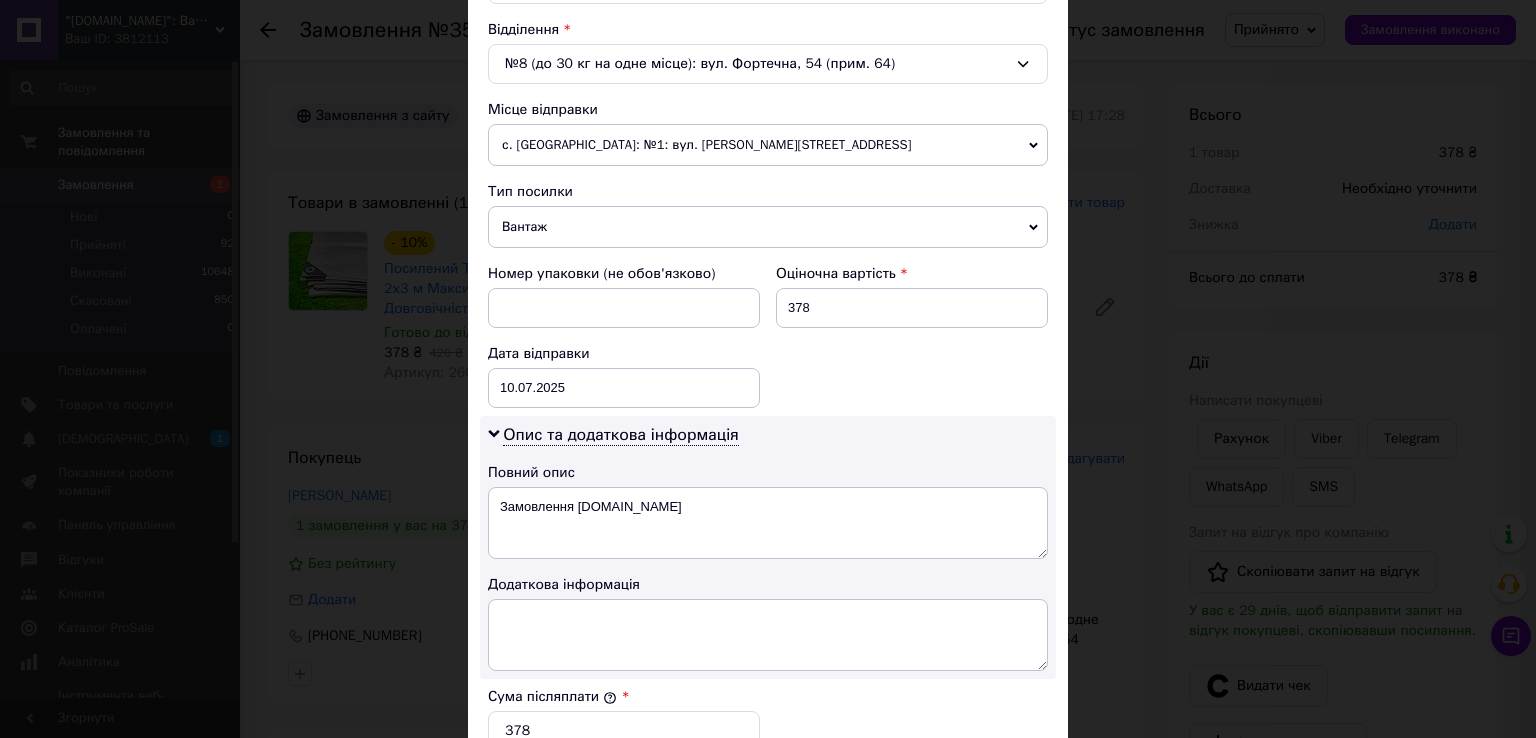 scroll, scrollTop: 700, scrollLeft: 0, axis: vertical 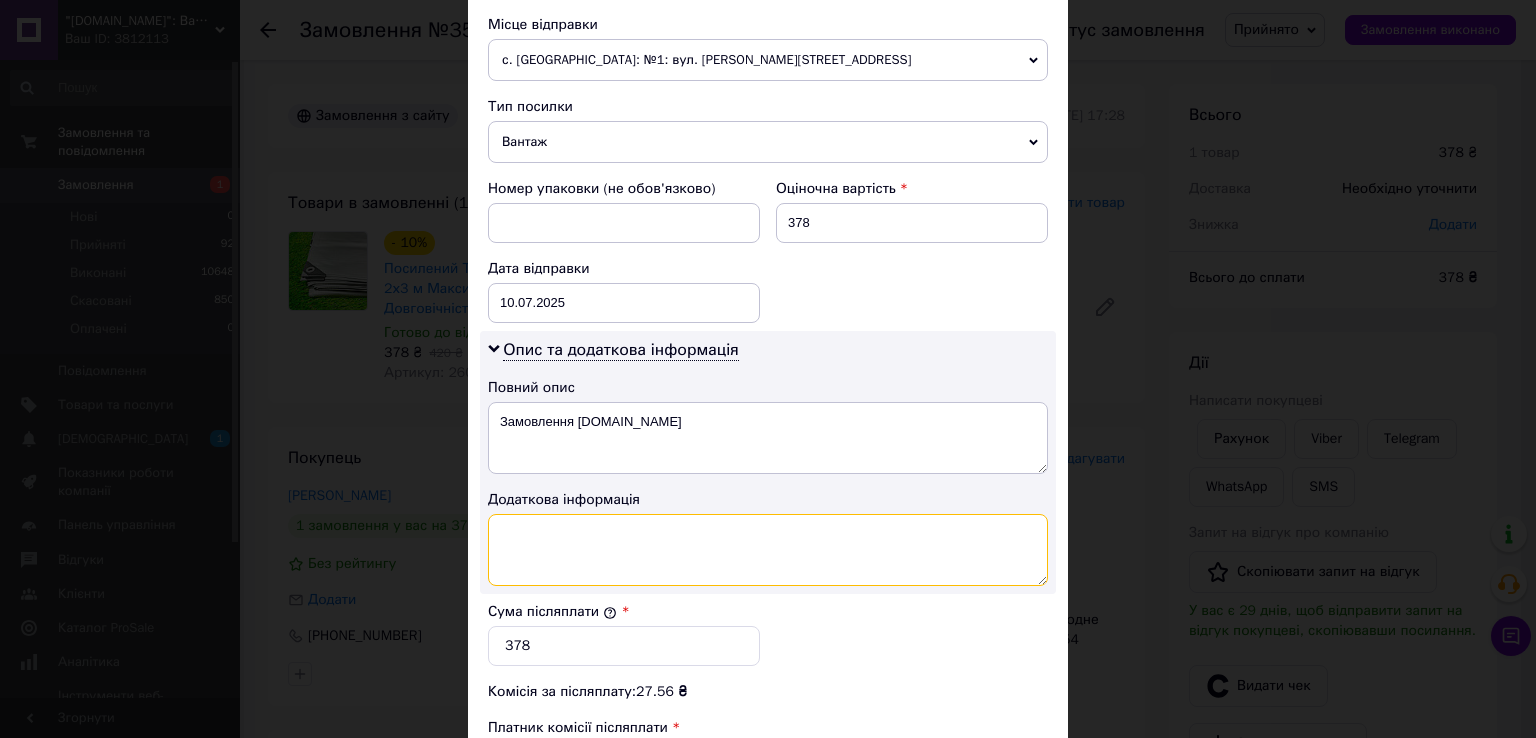 click at bounding box center [768, 550] 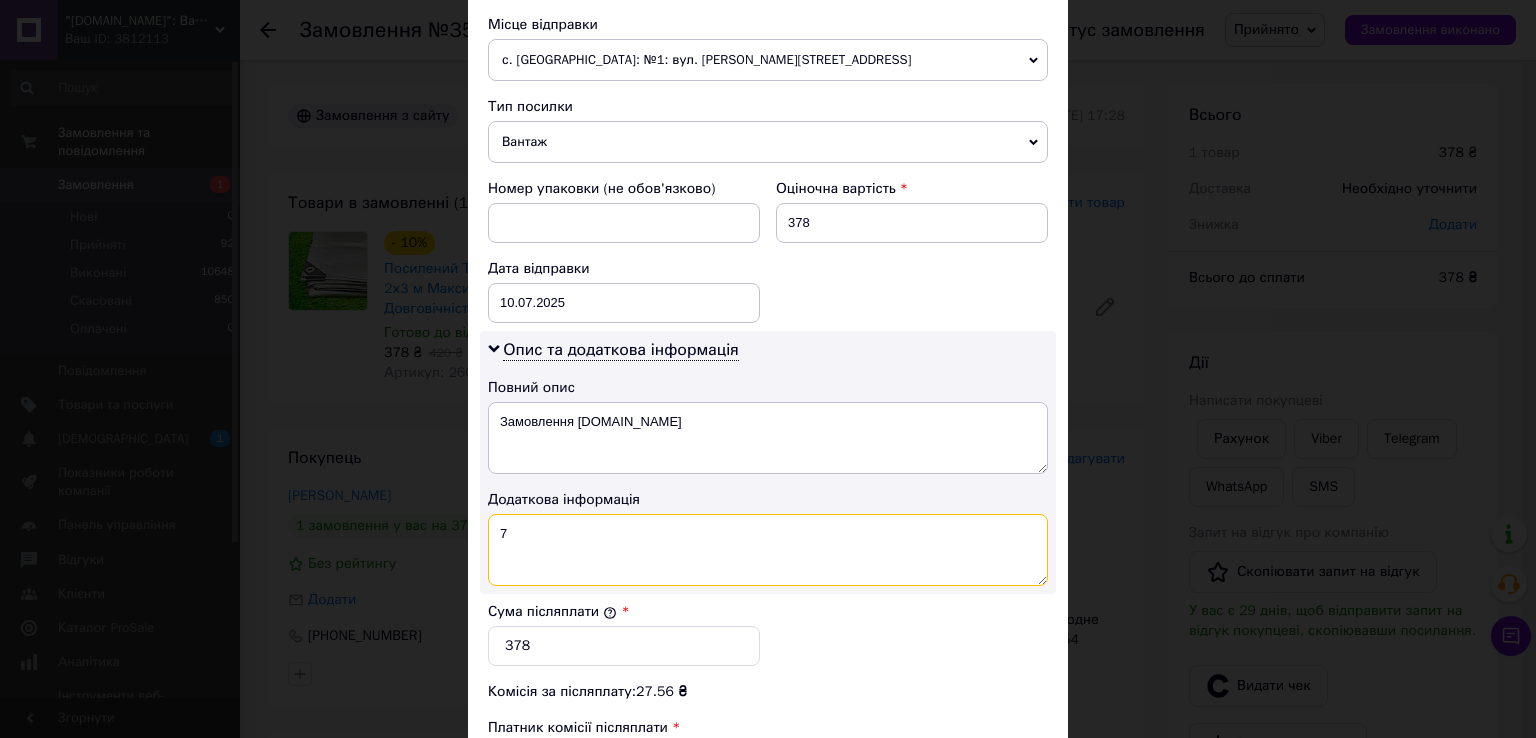 type on "7" 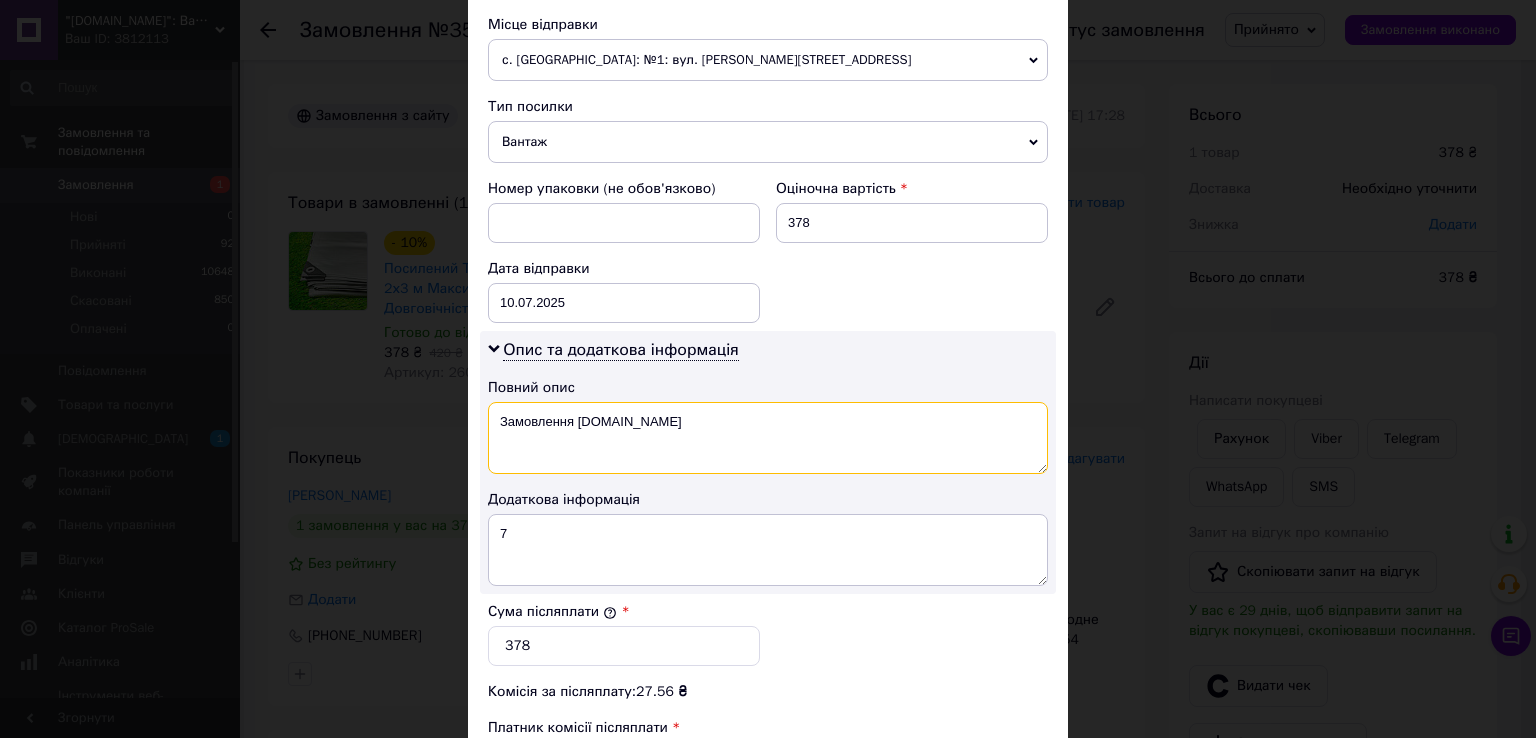 drag, startPoint x: 655, startPoint y: 441, endPoint x: 501, endPoint y: 439, distance: 154.01299 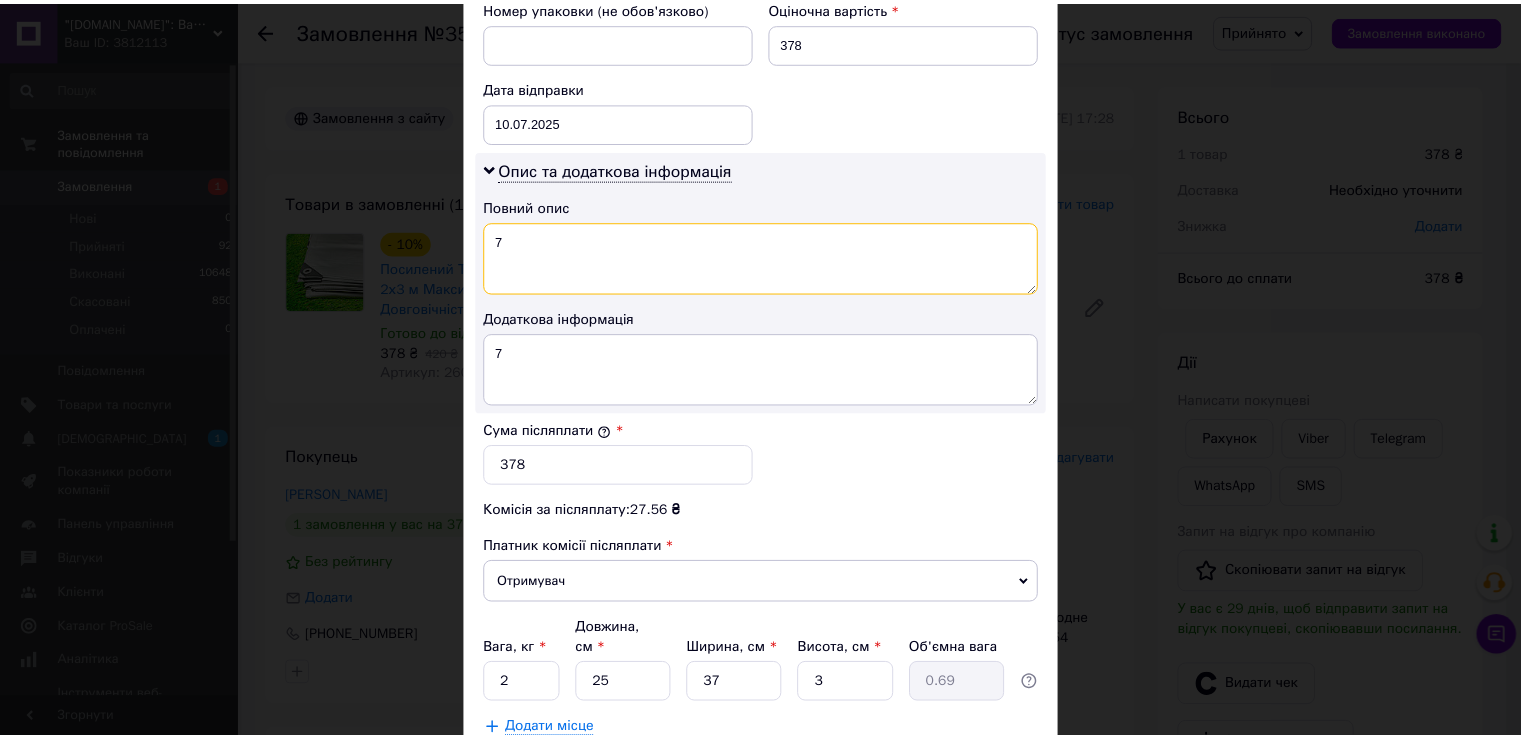 scroll, scrollTop: 1005, scrollLeft: 0, axis: vertical 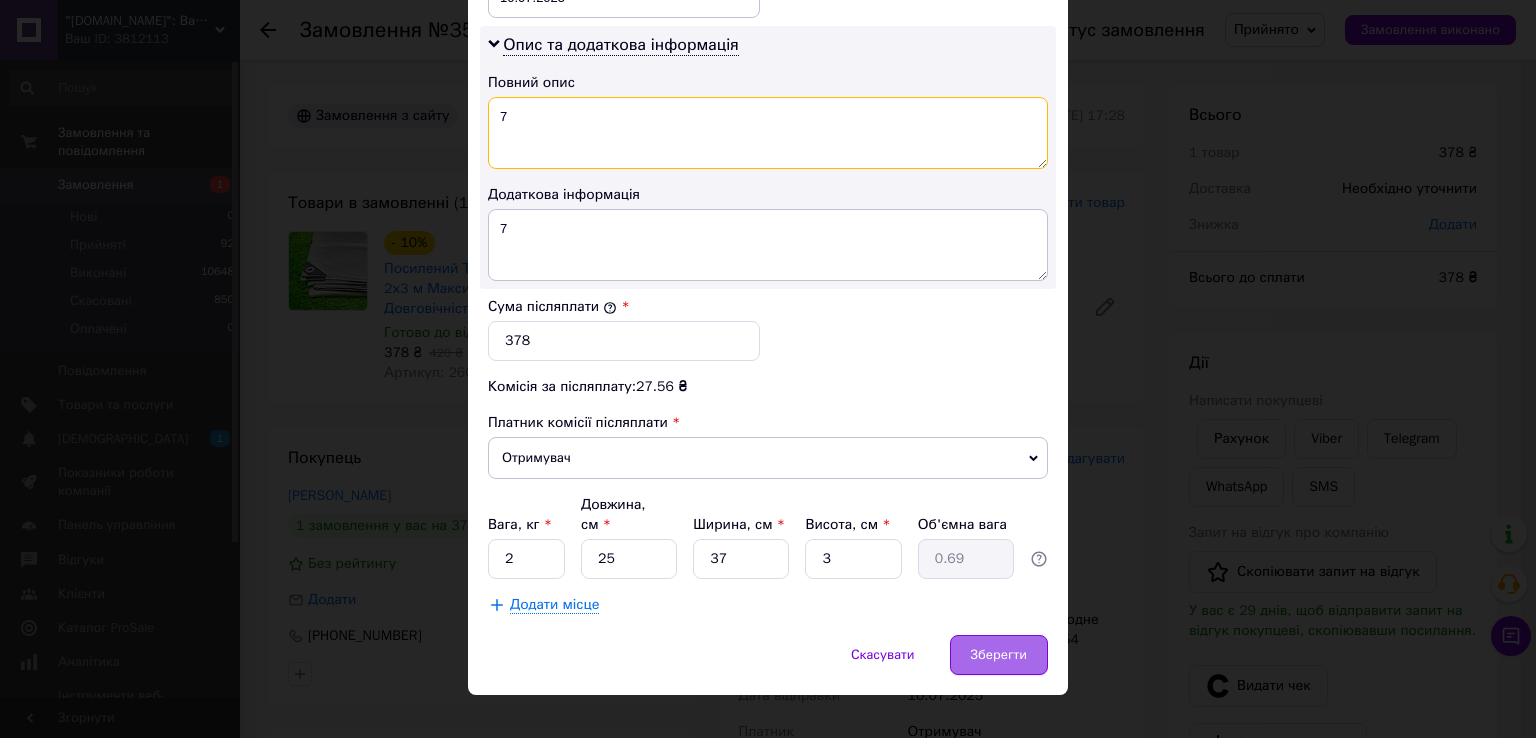 type on "7" 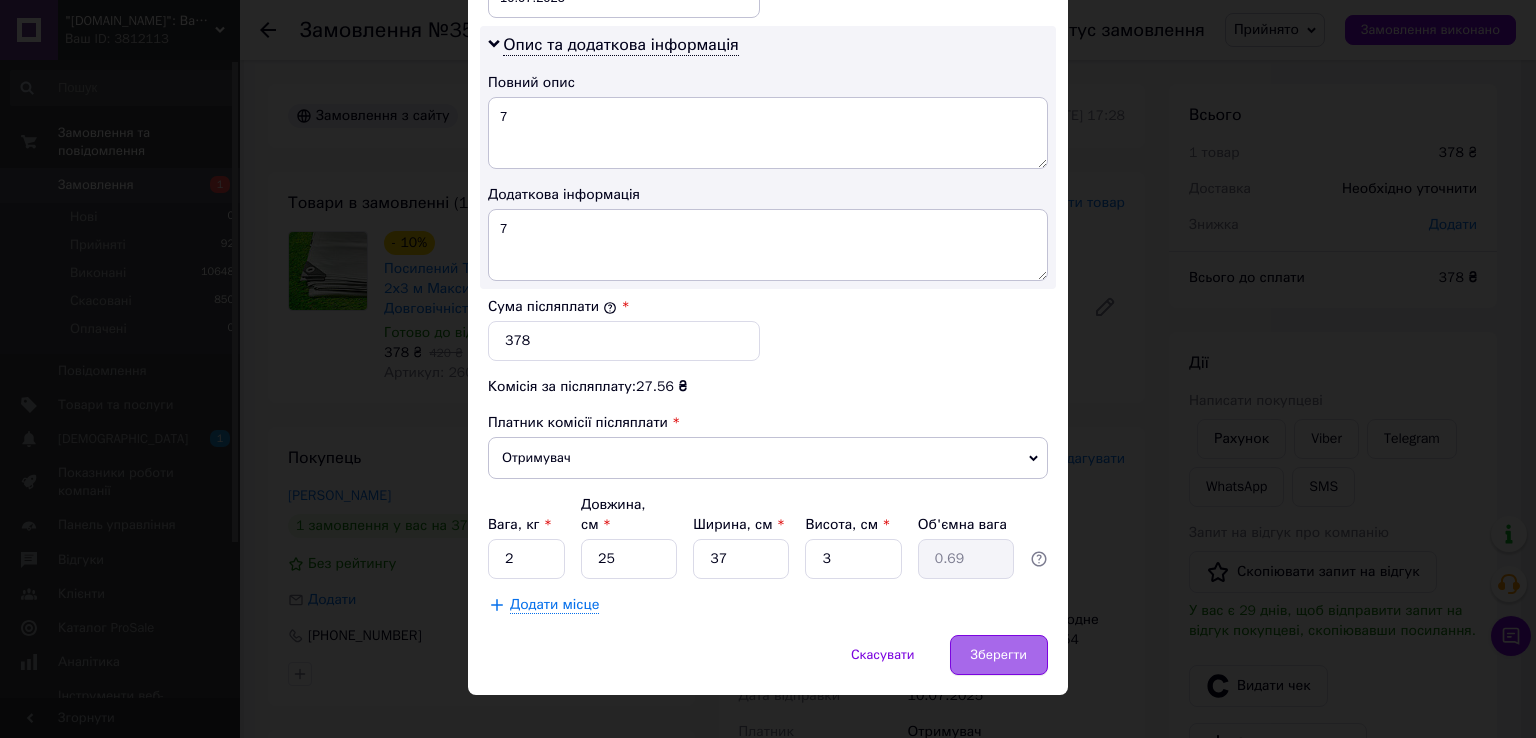 click on "Зберегти" at bounding box center (999, 655) 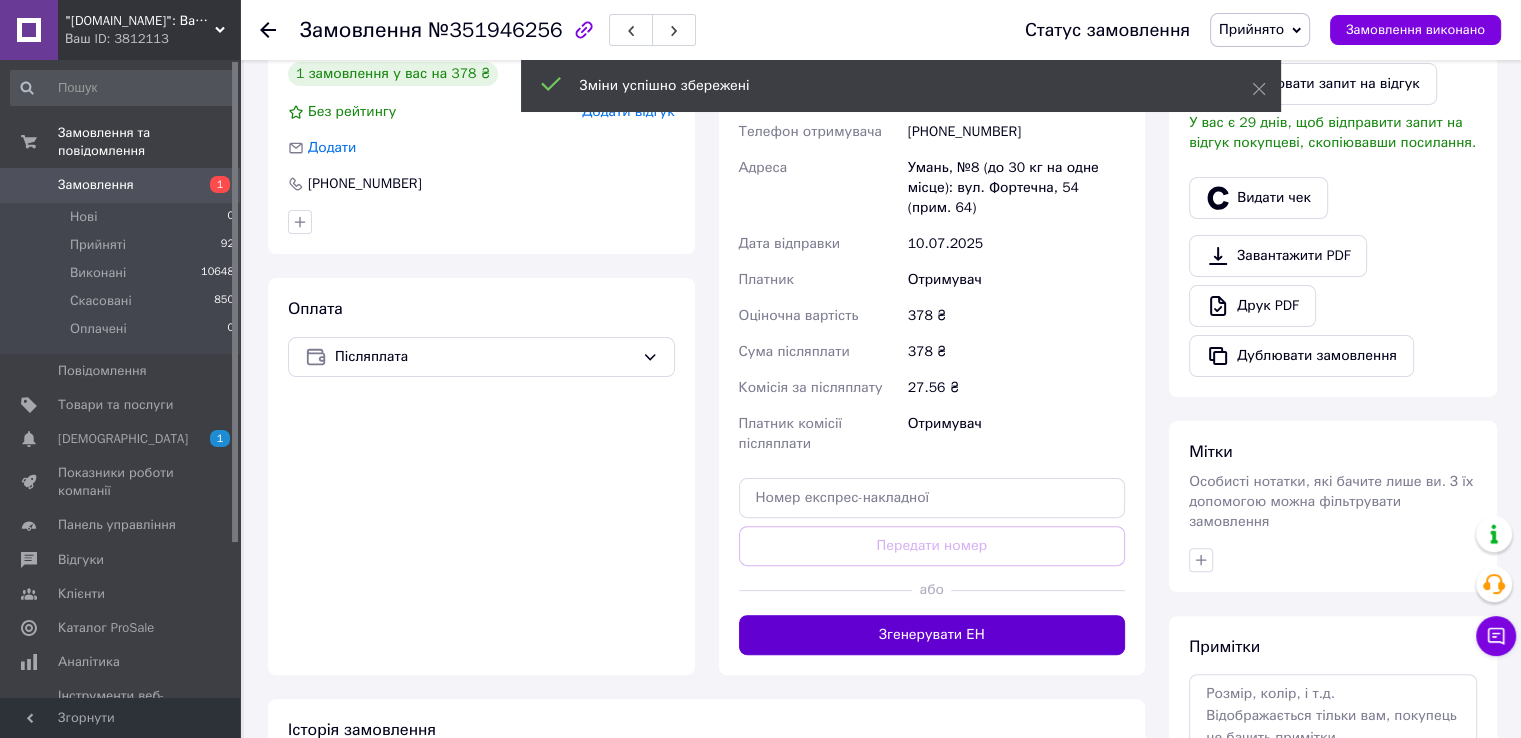 scroll, scrollTop: 500, scrollLeft: 0, axis: vertical 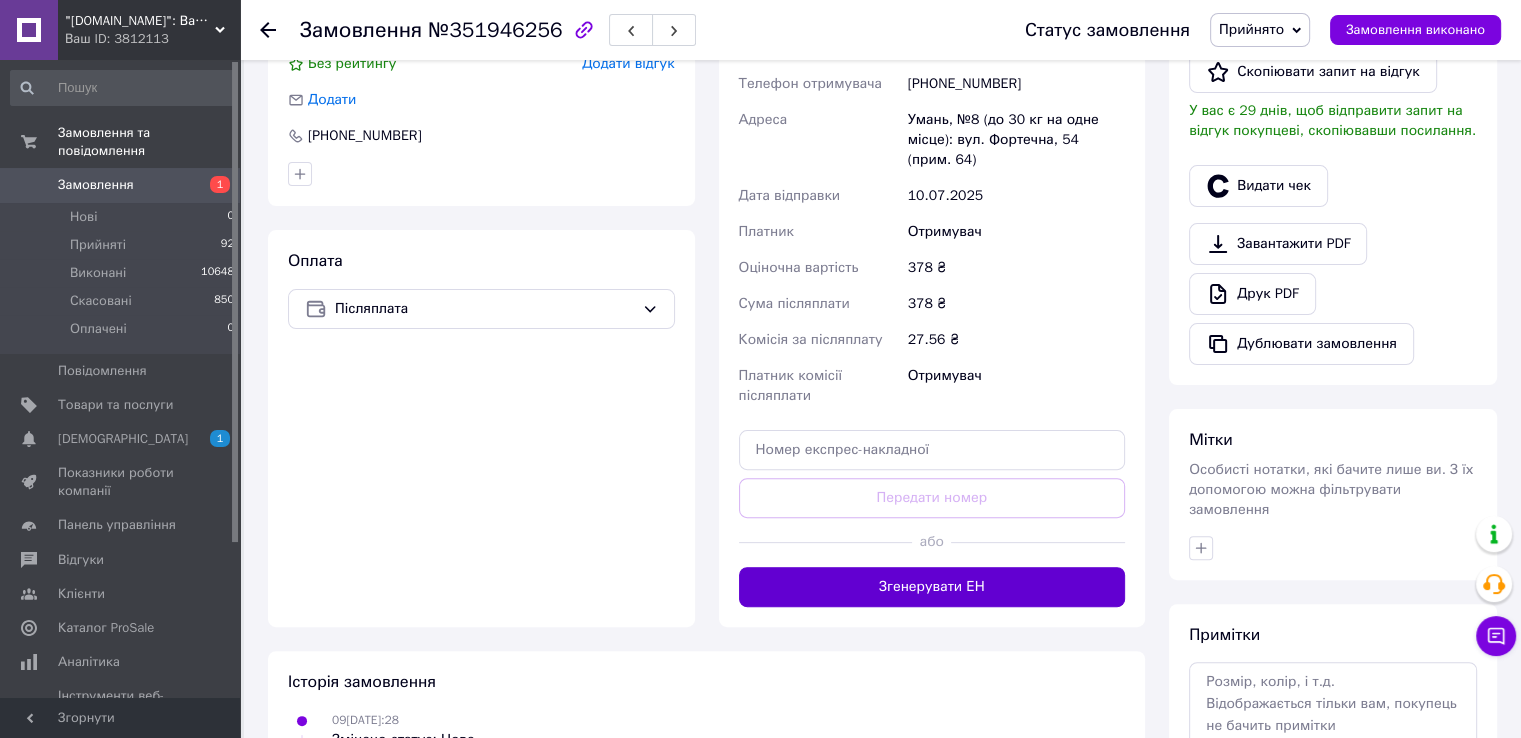 click on "Згенерувати ЕН" at bounding box center [932, 587] 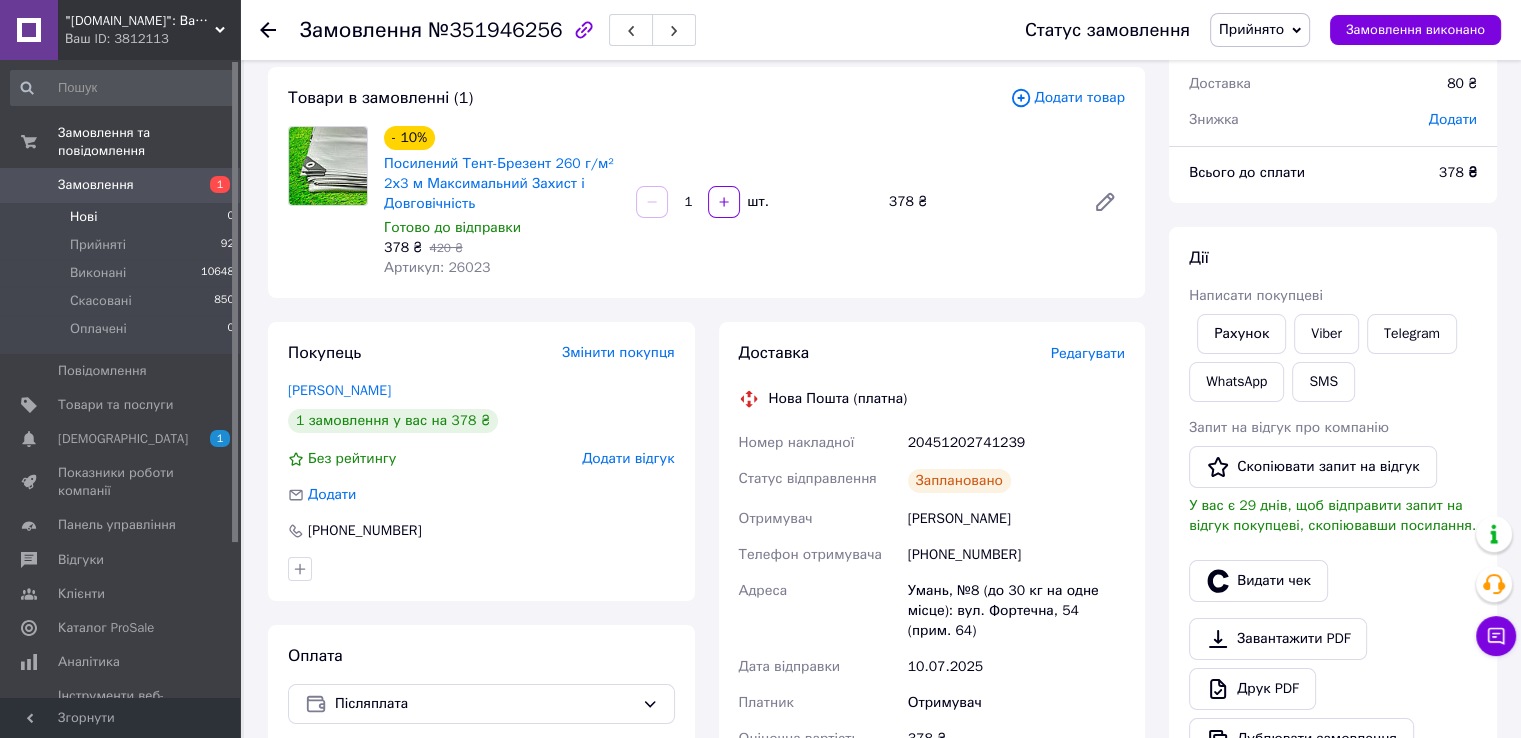 scroll, scrollTop: 100, scrollLeft: 0, axis: vertical 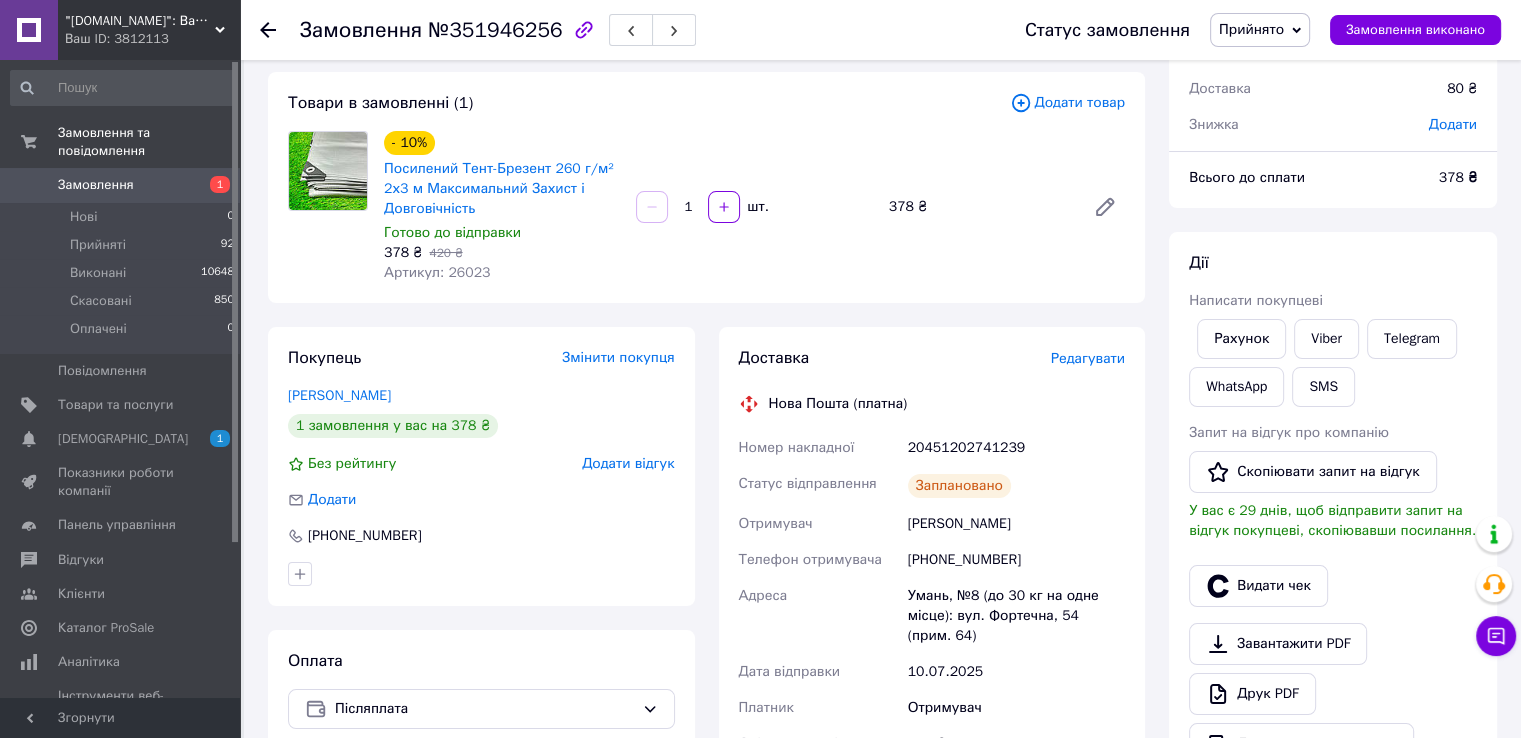 click 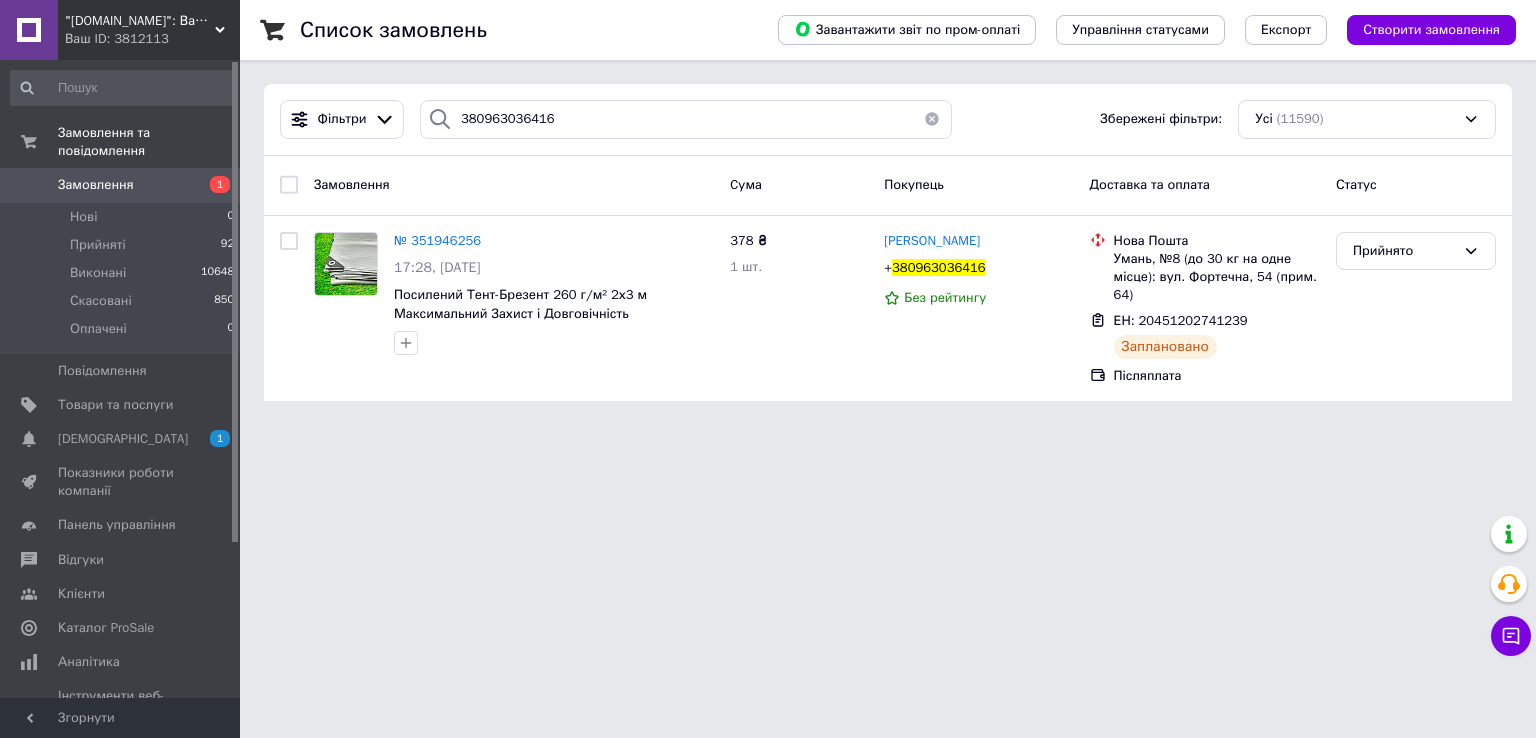 click at bounding box center [932, 119] 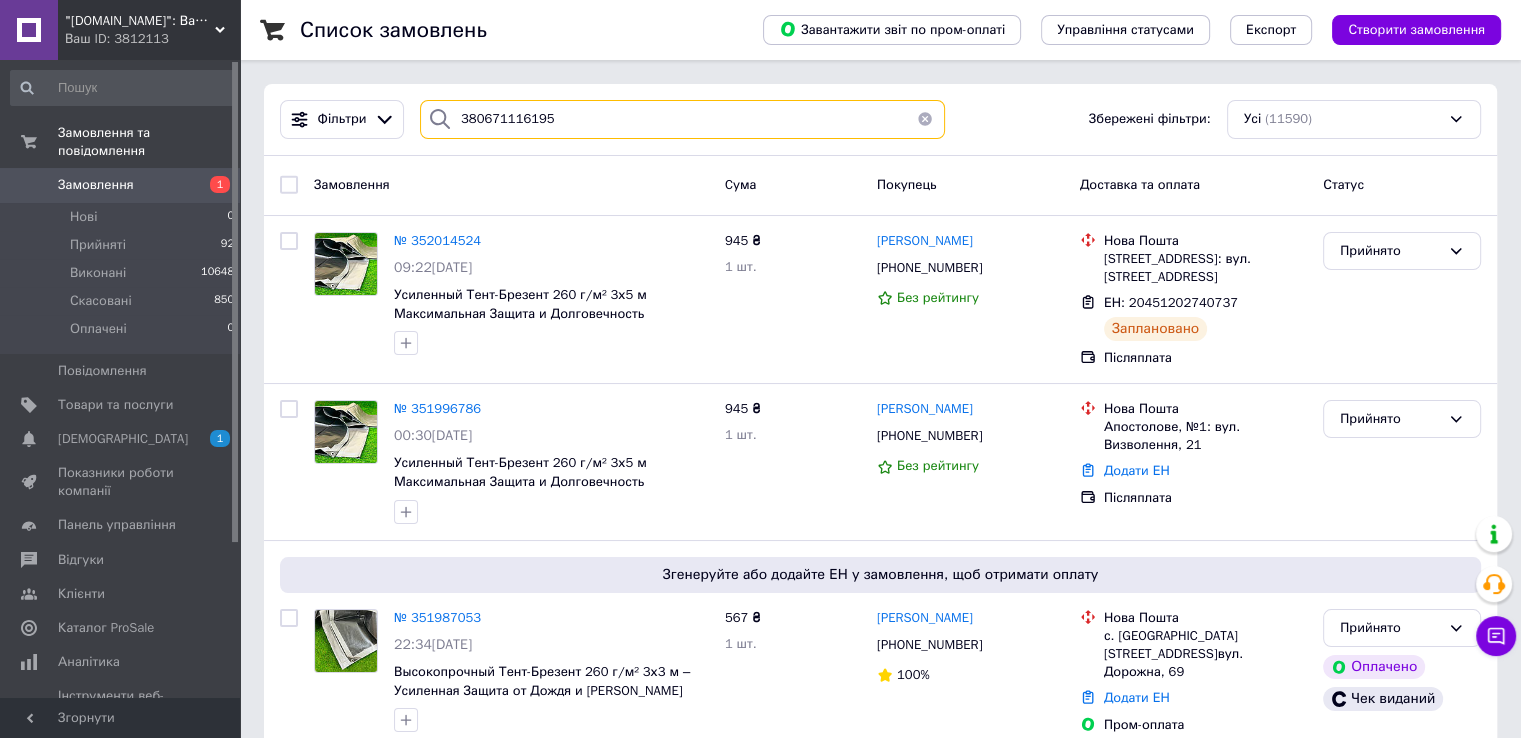 type on "380671116195" 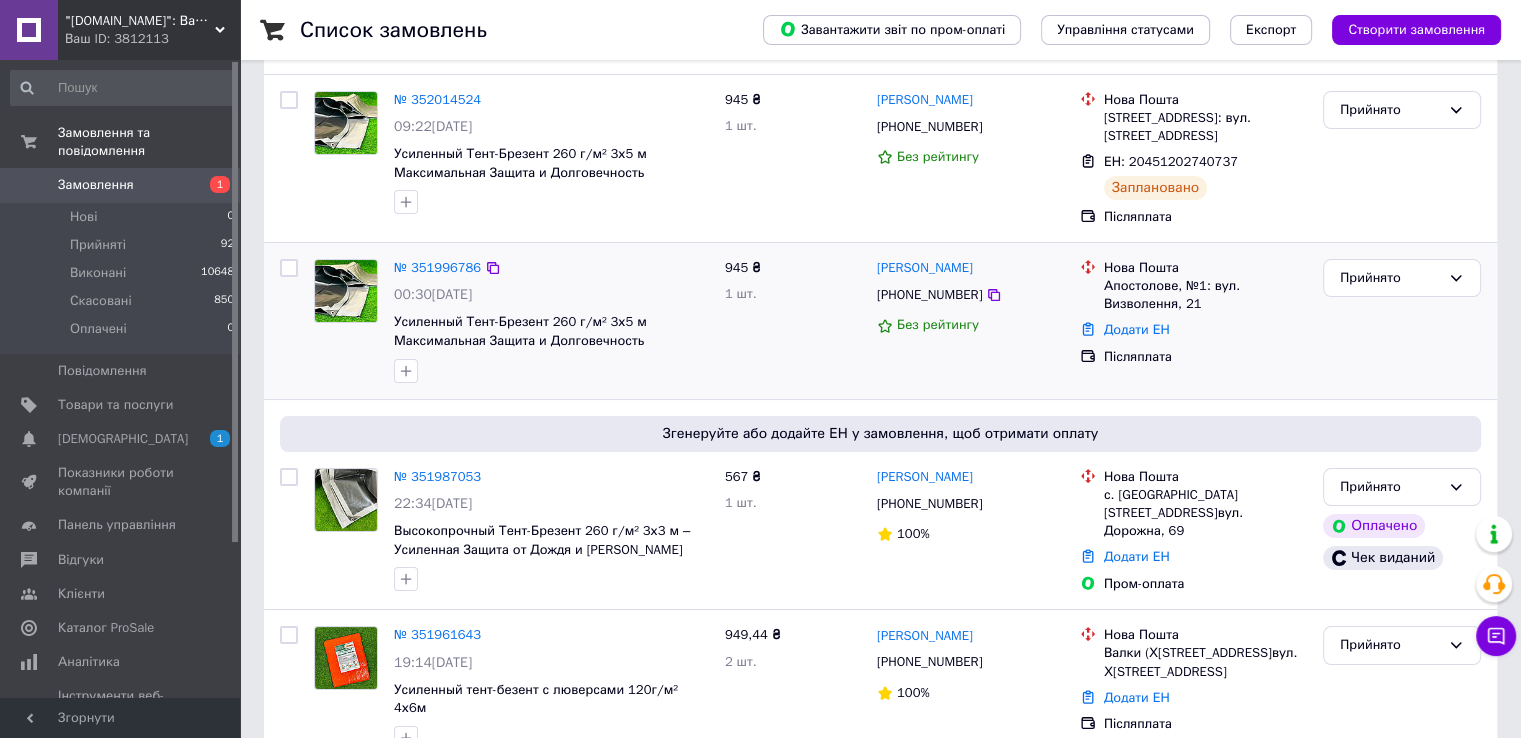 scroll, scrollTop: 300, scrollLeft: 0, axis: vertical 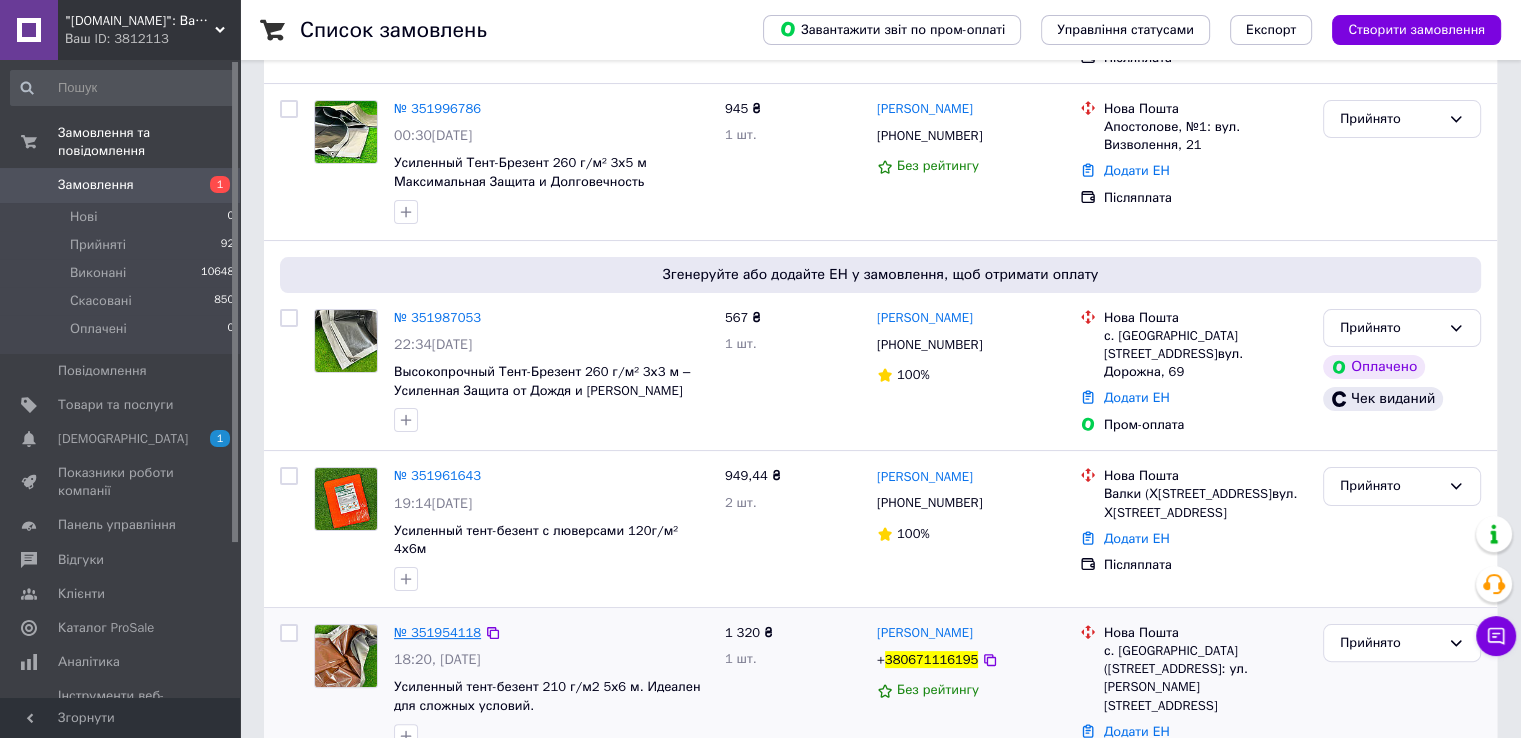 click on "№ 351954118" at bounding box center [437, 632] 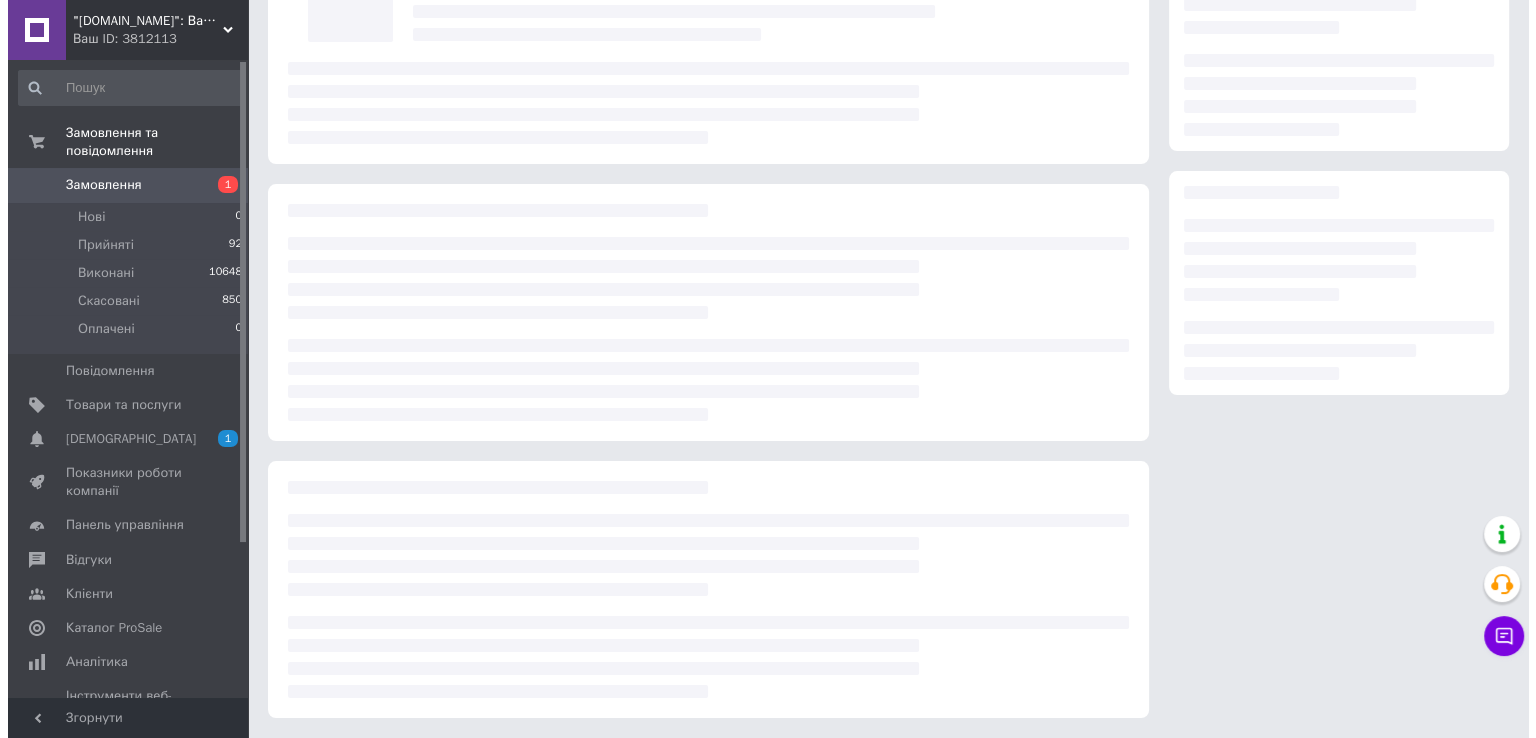 scroll, scrollTop: 0, scrollLeft: 0, axis: both 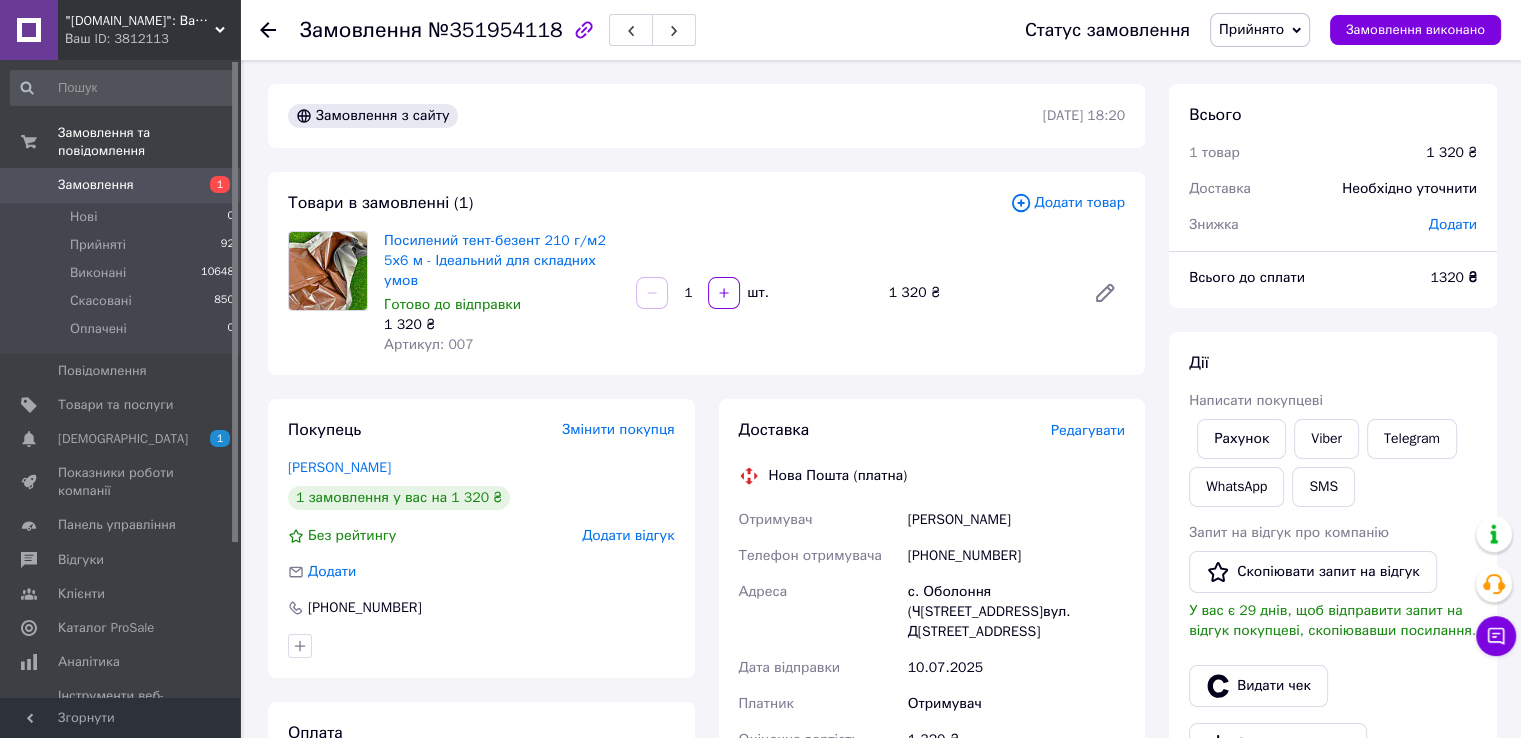 click on "Редагувати" at bounding box center [1088, 430] 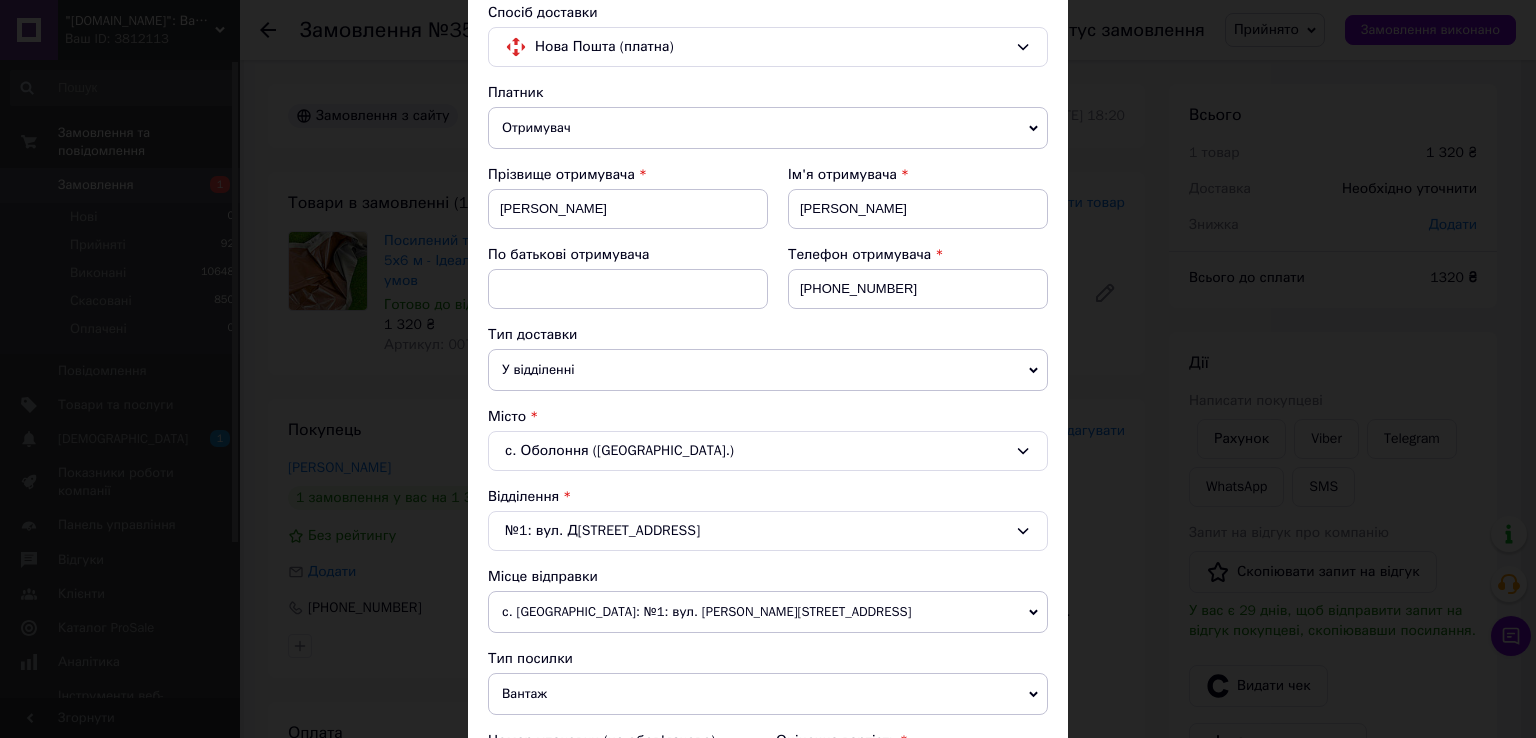 scroll, scrollTop: 400, scrollLeft: 0, axis: vertical 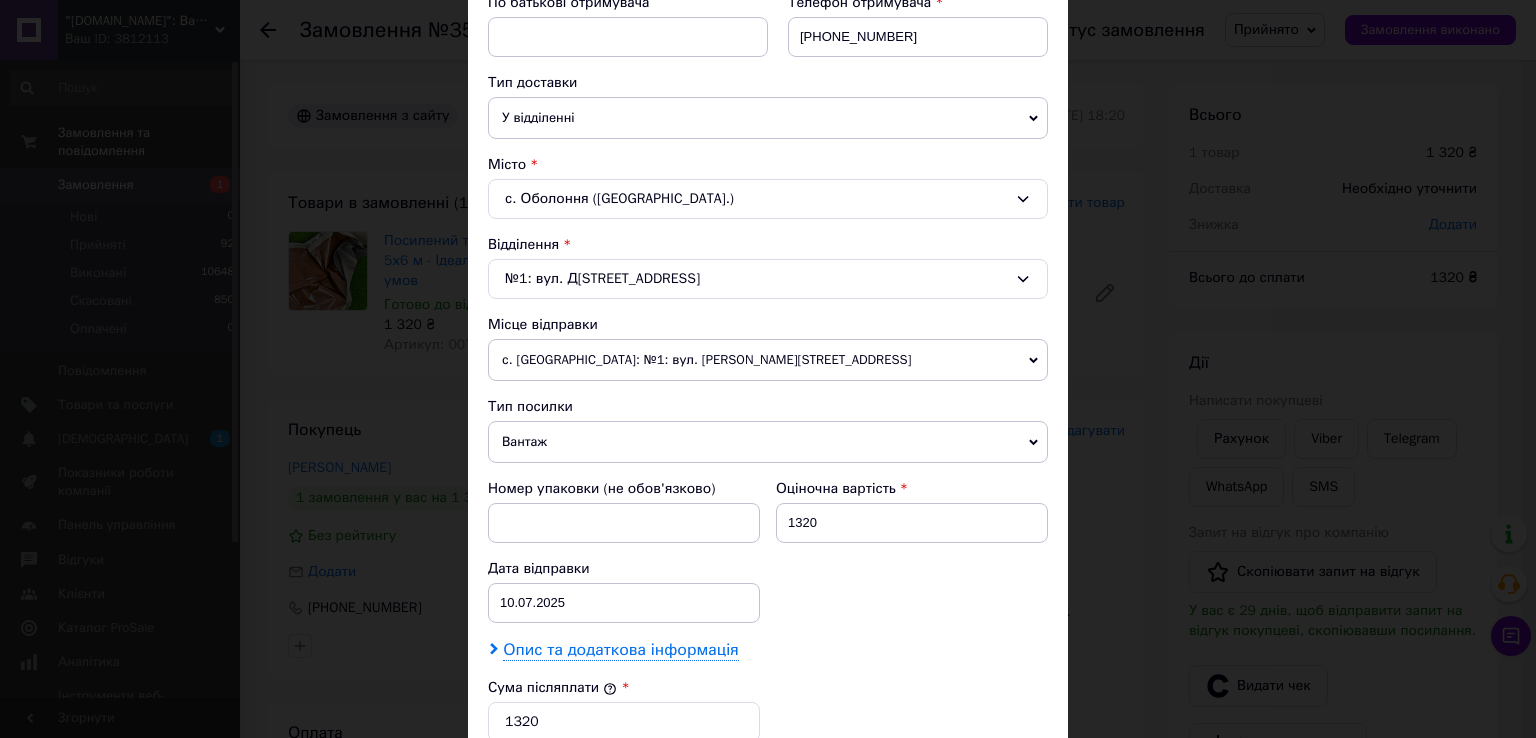click on "Опис та додаткова інформація" at bounding box center [620, 650] 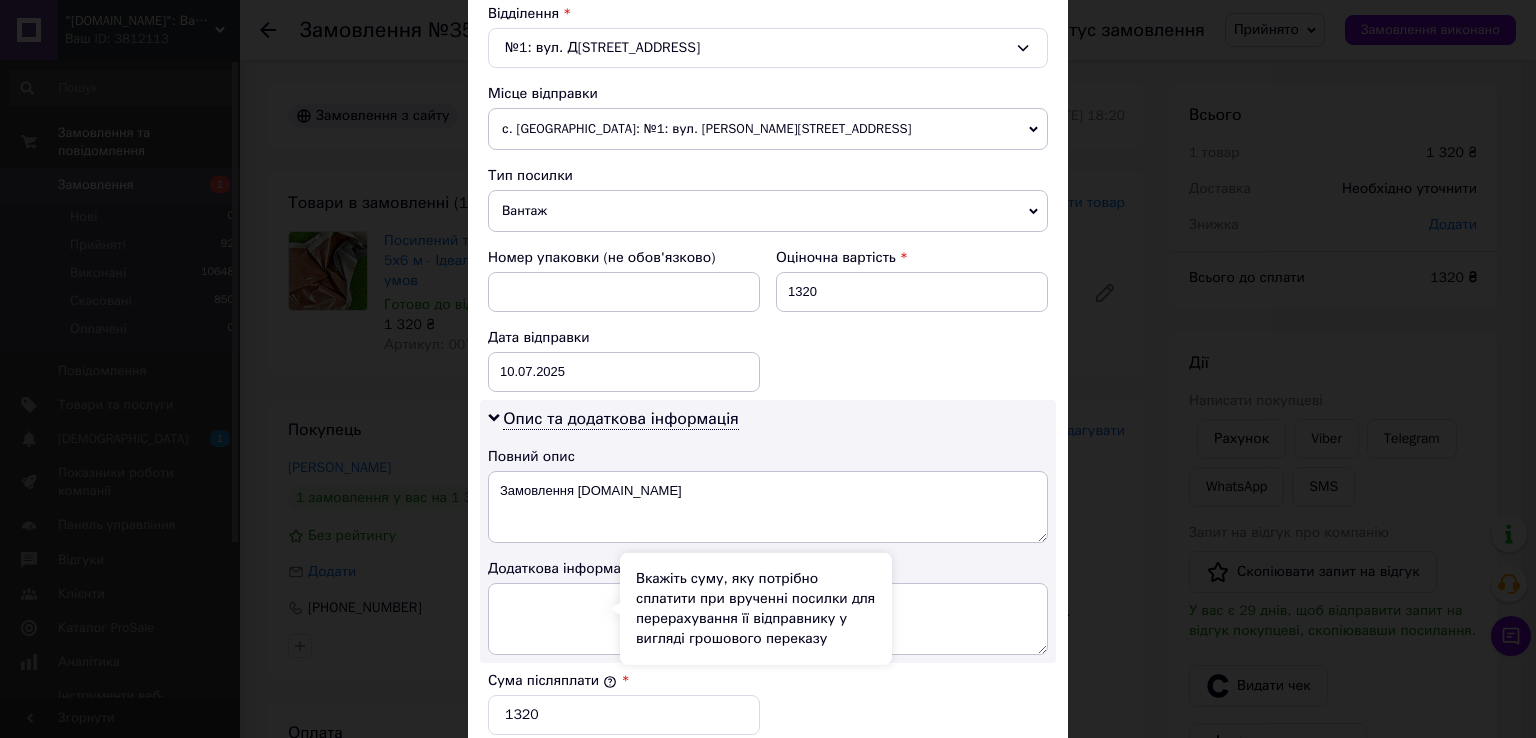 scroll, scrollTop: 700, scrollLeft: 0, axis: vertical 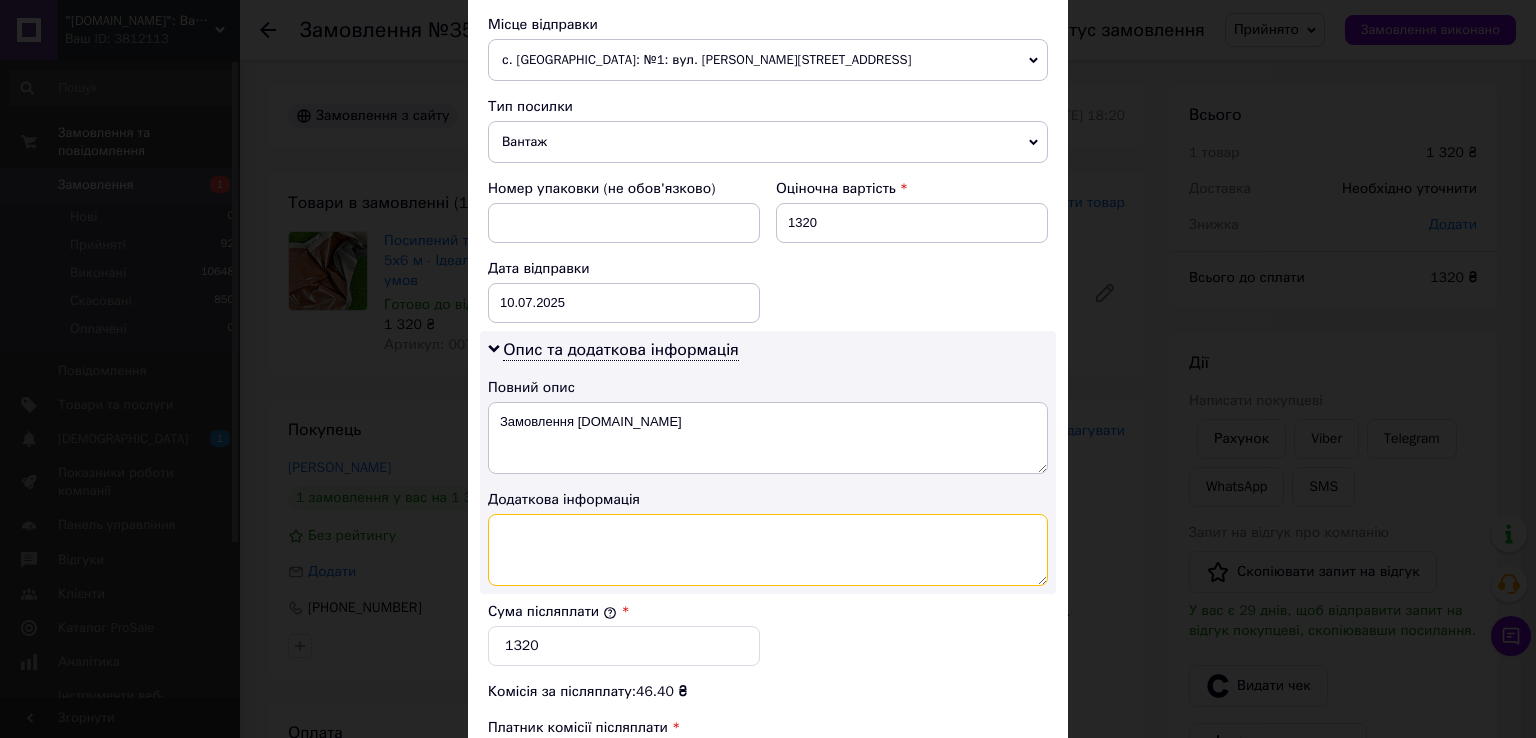 click at bounding box center (768, 550) 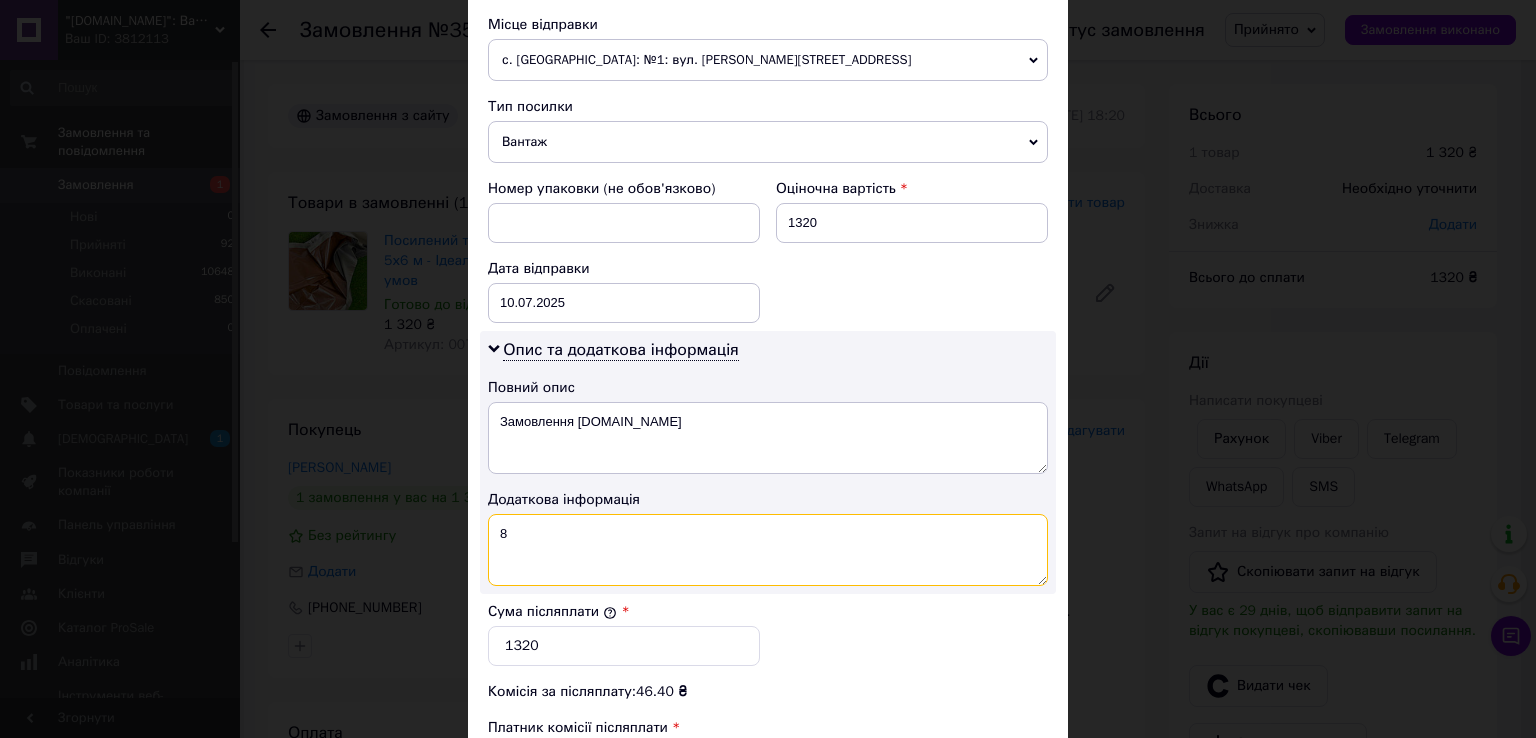 type on "8" 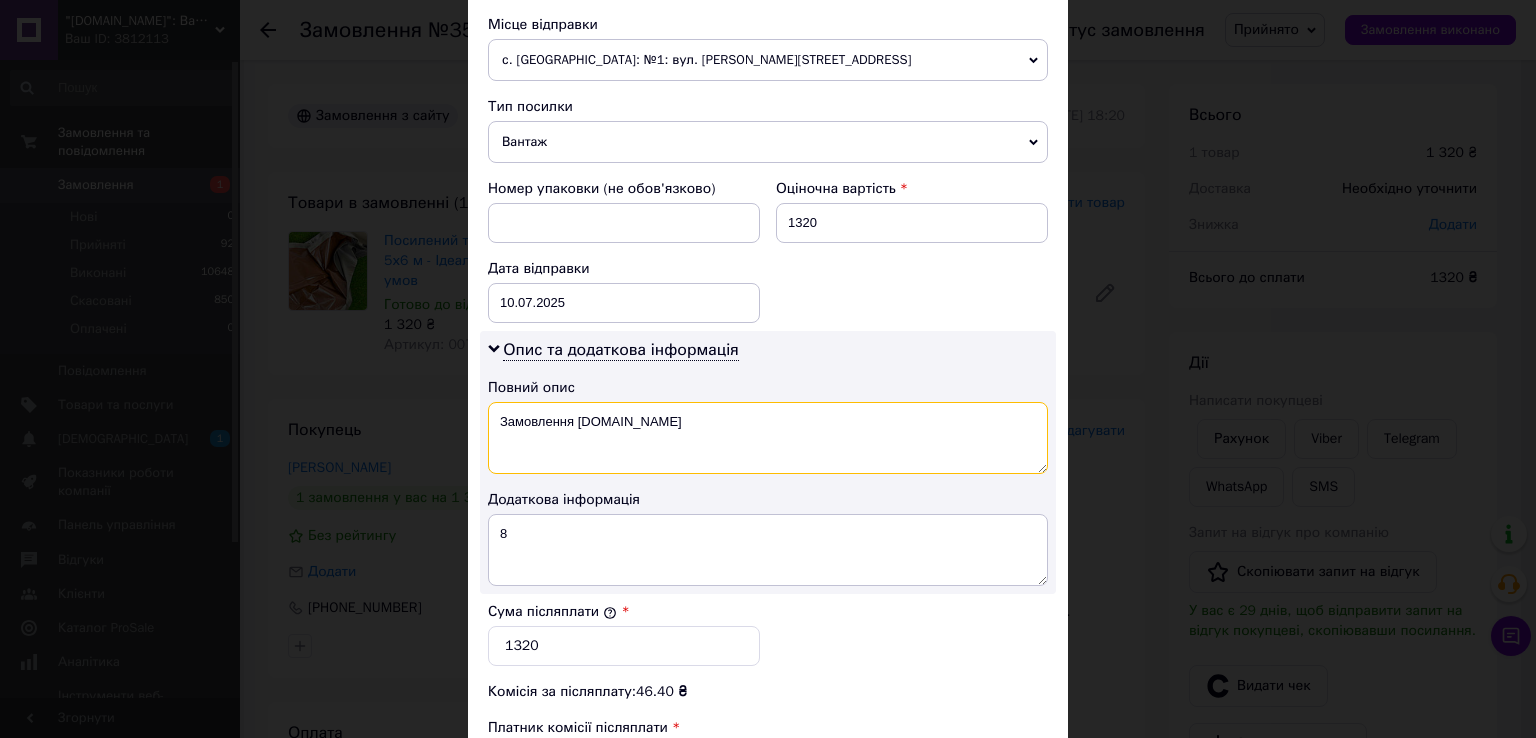 drag, startPoint x: 681, startPoint y: 457, endPoint x: 504, endPoint y: 437, distance: 178.12636 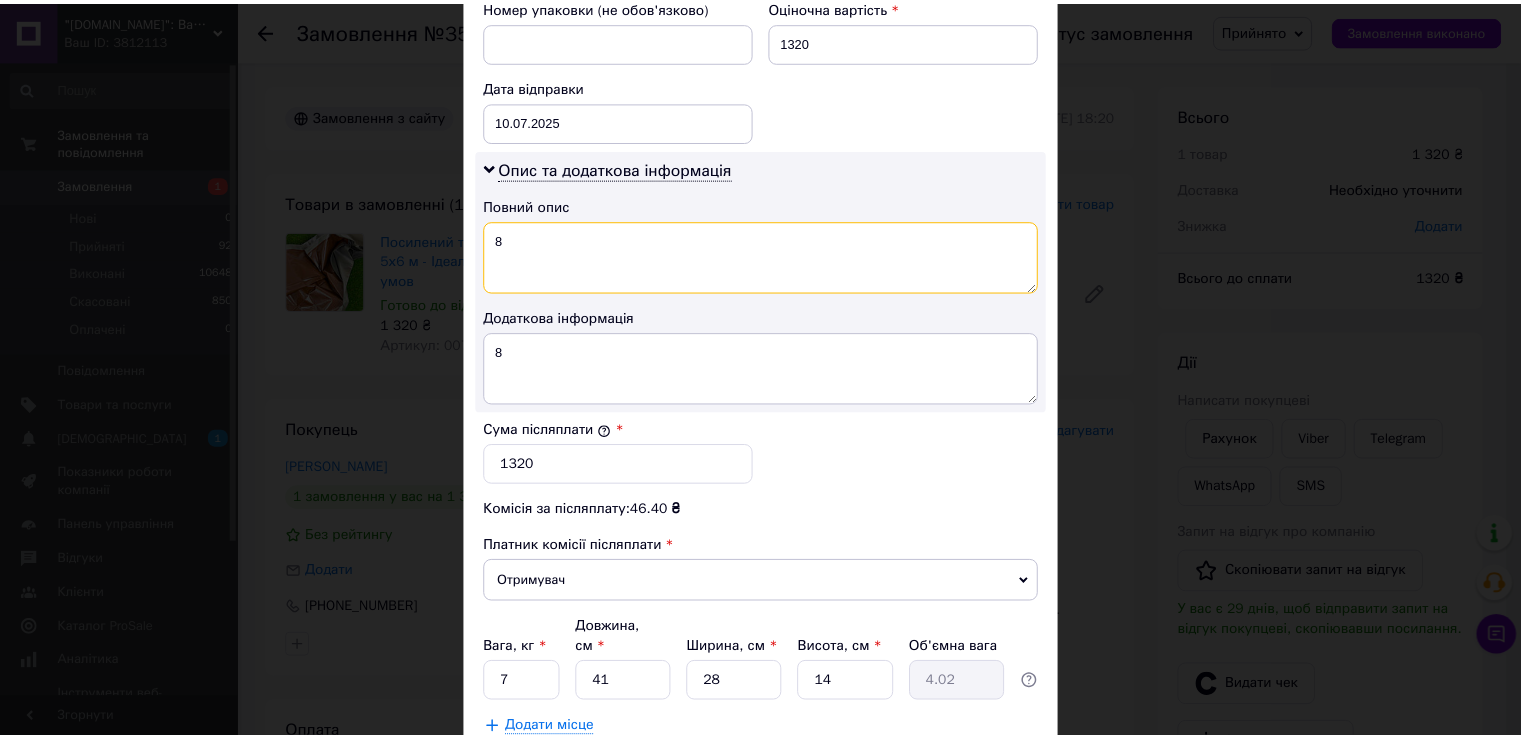 scroll, scrollTop: 1000, scrollLeft: 0, axis: vertical 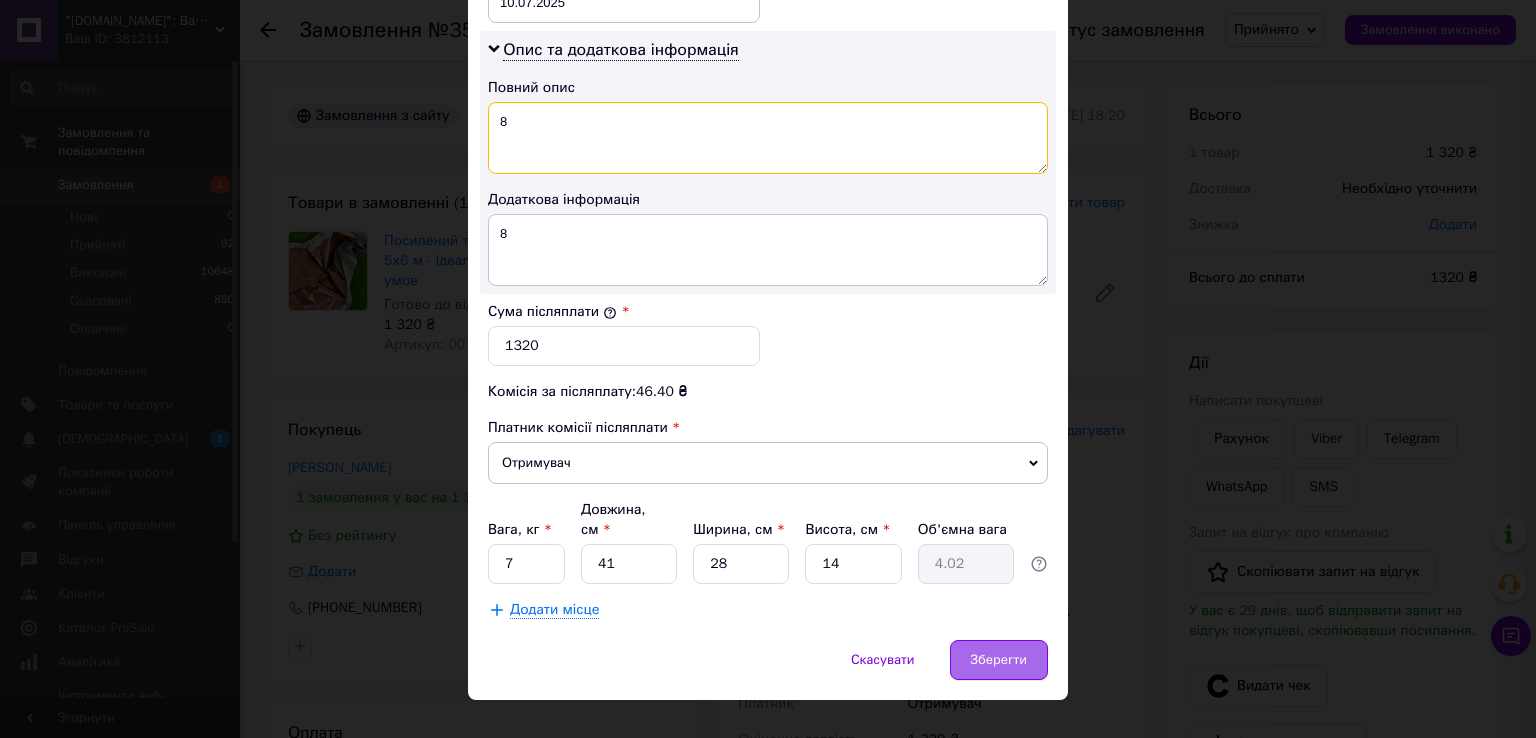 type on "8" 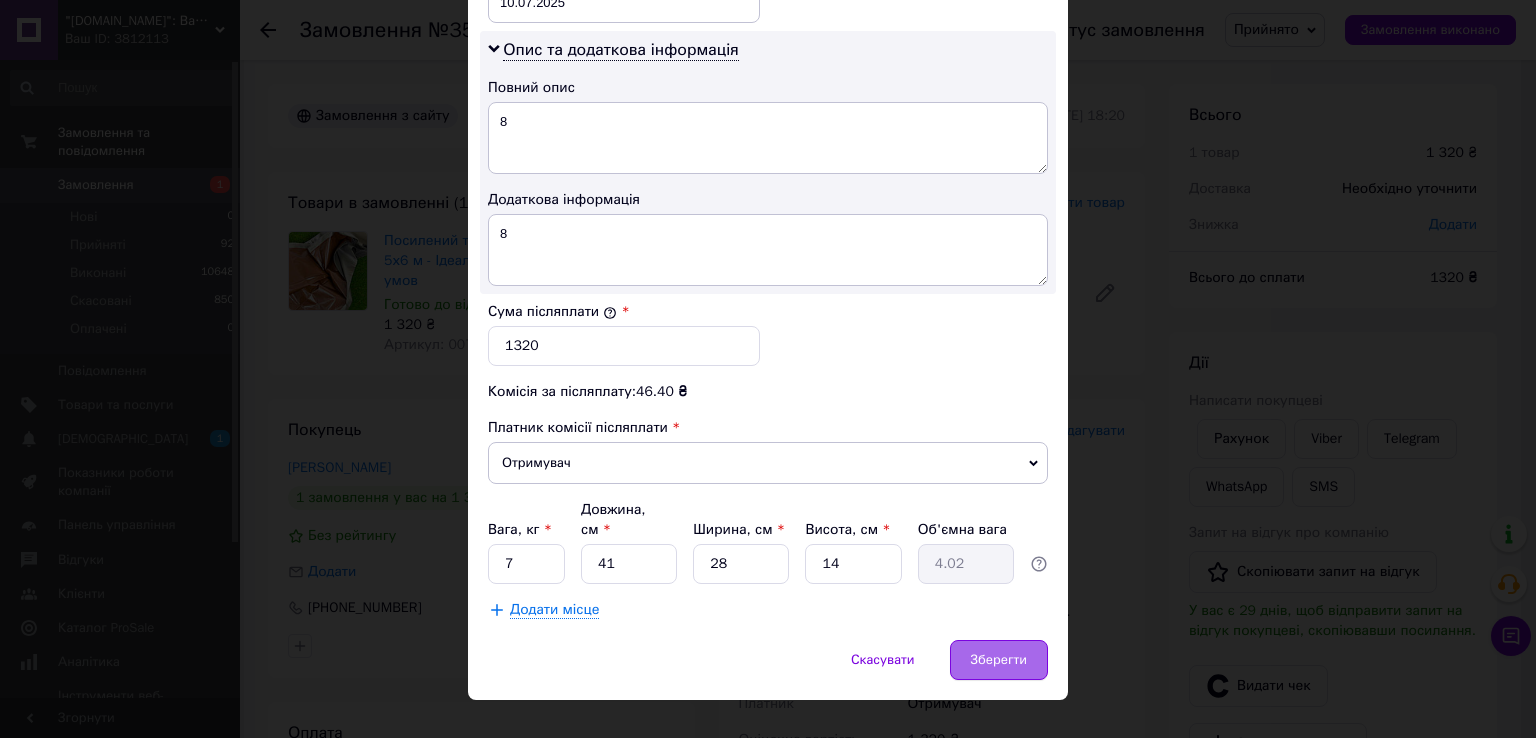 click on "Зберегти" at bounding box center [999, 660] 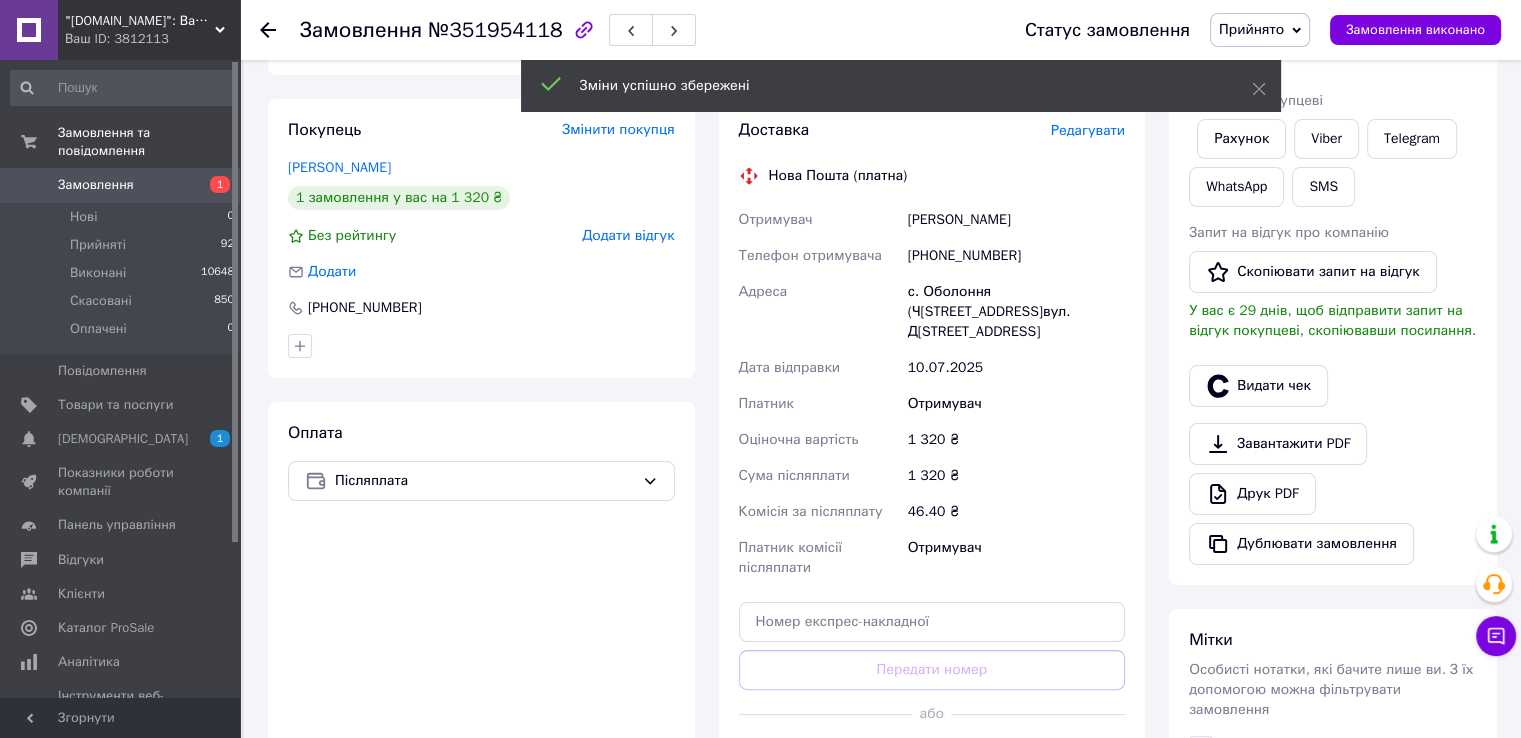 scroll, scrollTop: 500, scrollLeft: 0, axis: vertical 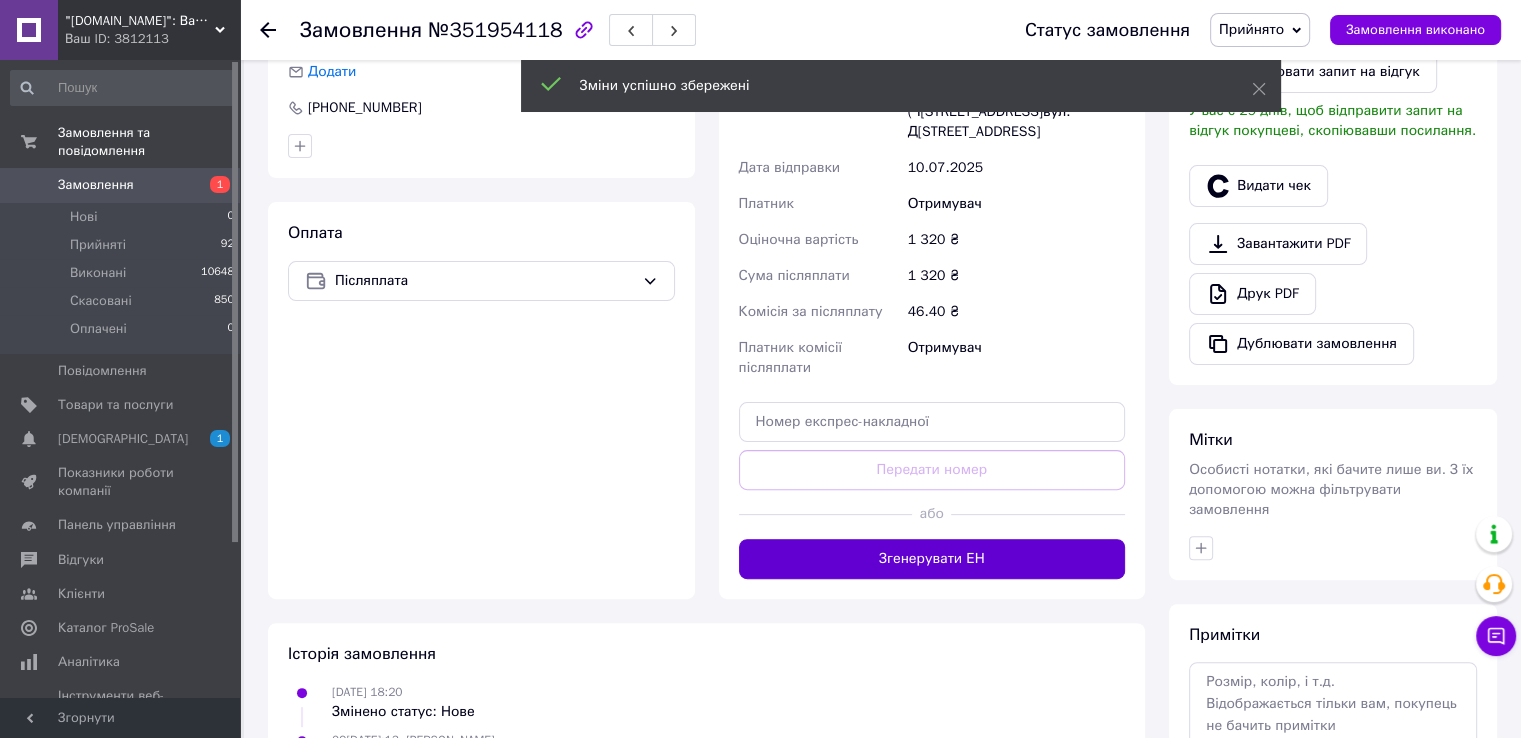 click on "Згенерувати ЕН" at bounding box center (932, 559) 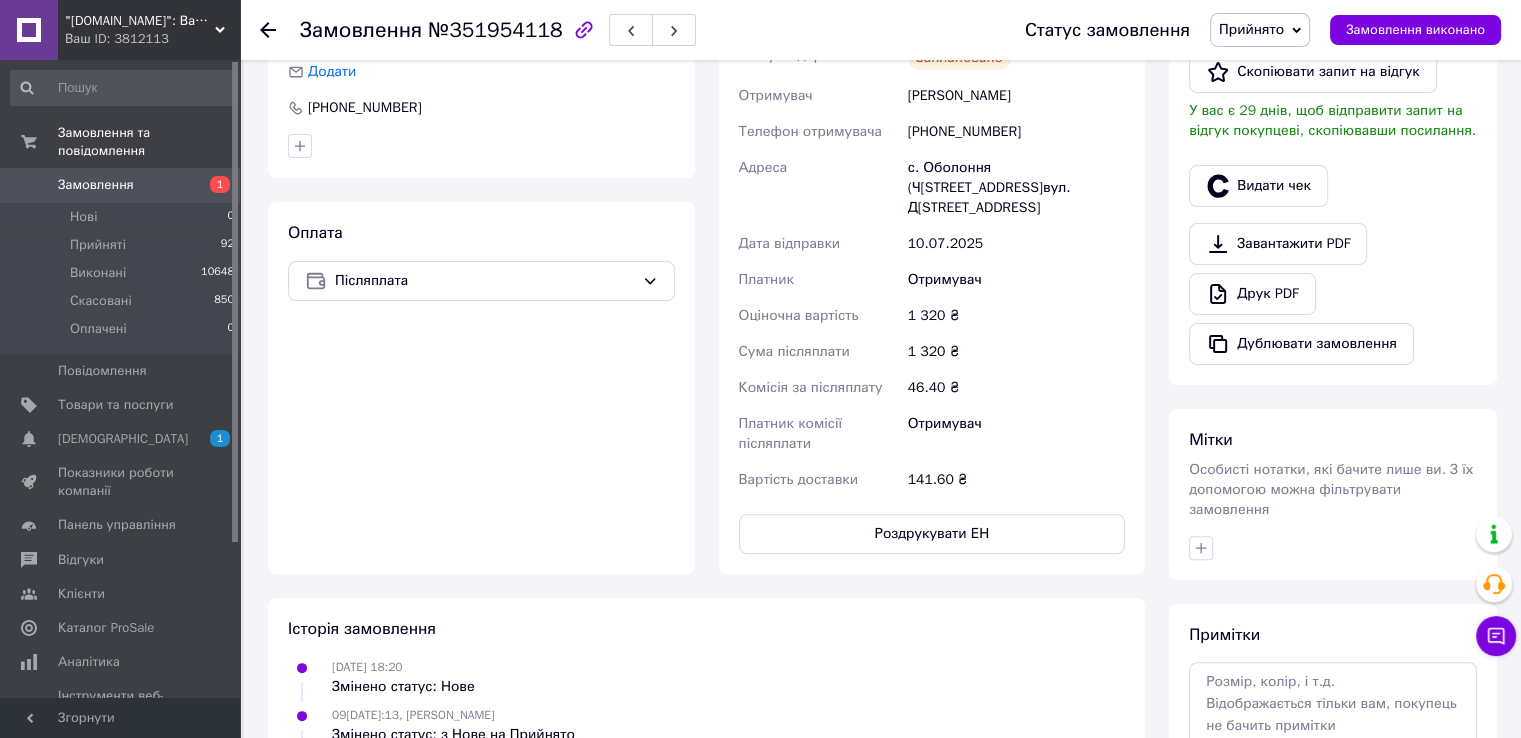 click 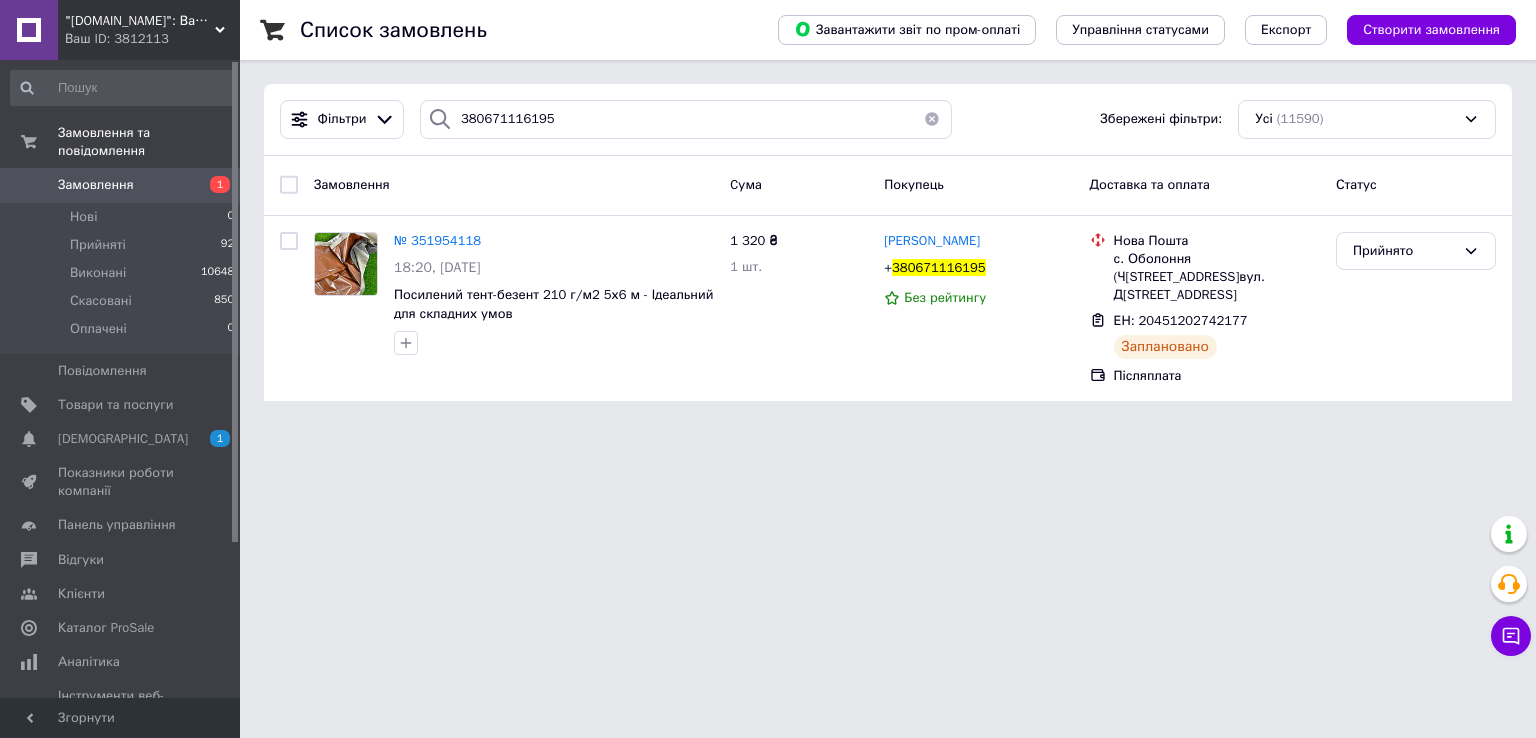 click at bounding box center (932, 119) 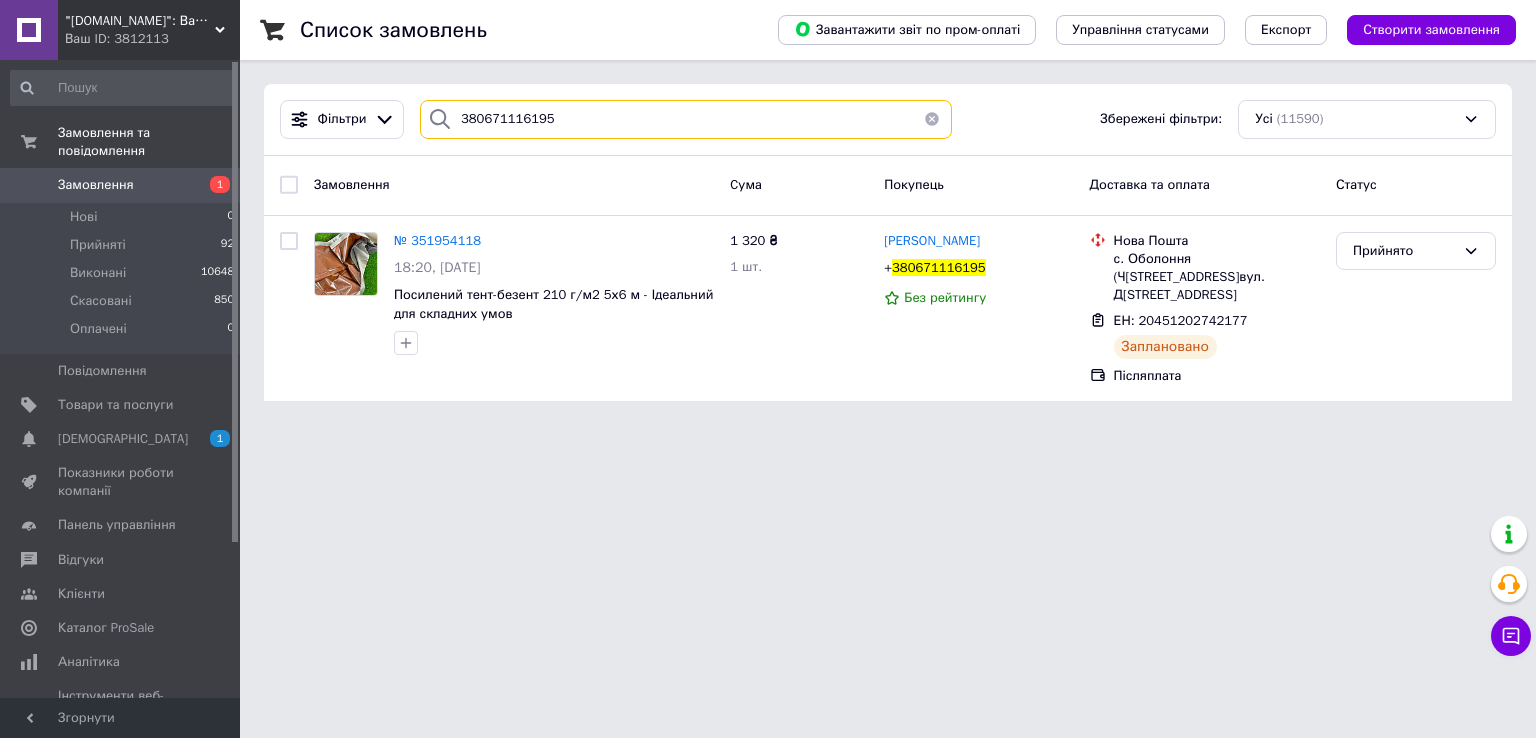 type 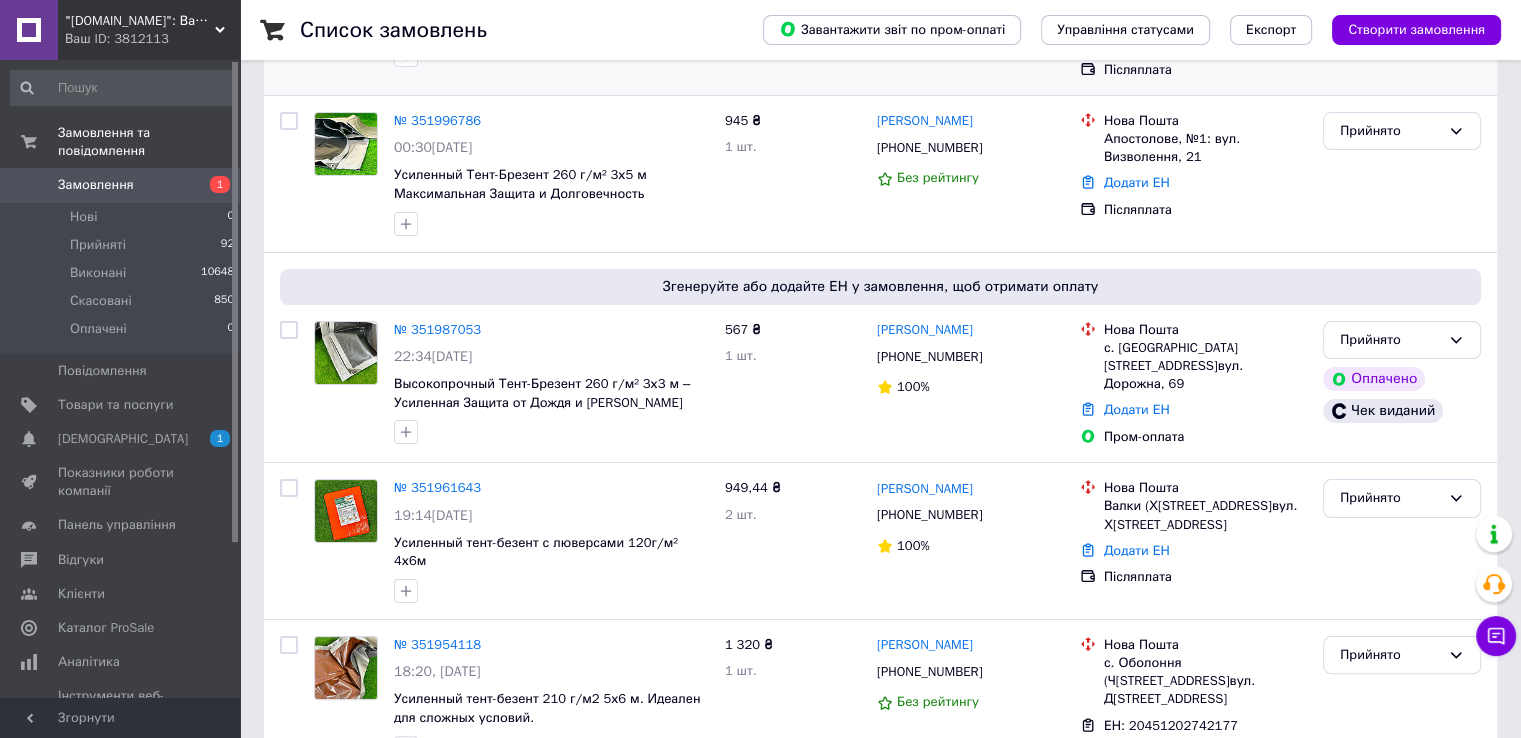 scroll, scrollTop: 300, scrollLeft: 0, axis: vertical 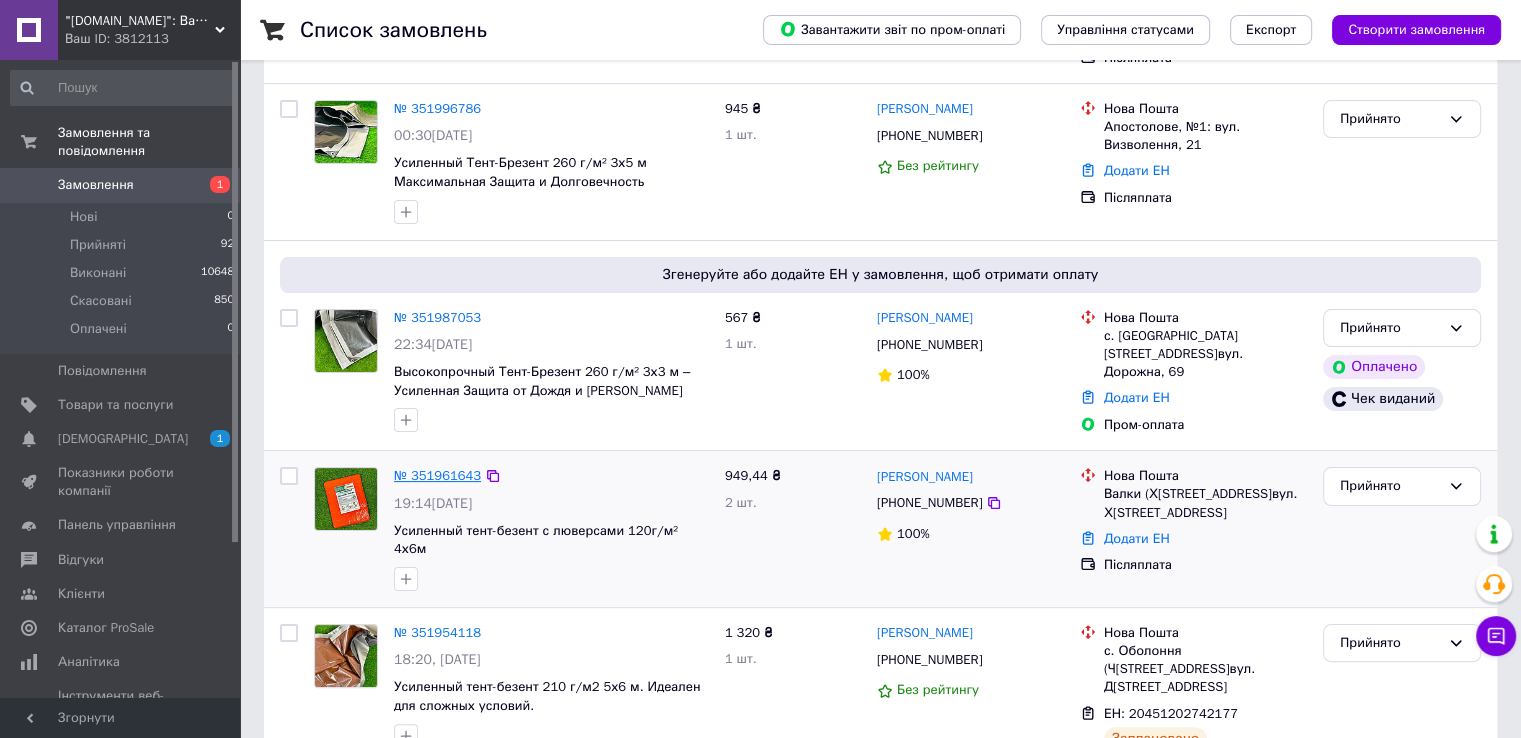 click on "№ 351961643" at bounding box center [437, 475] 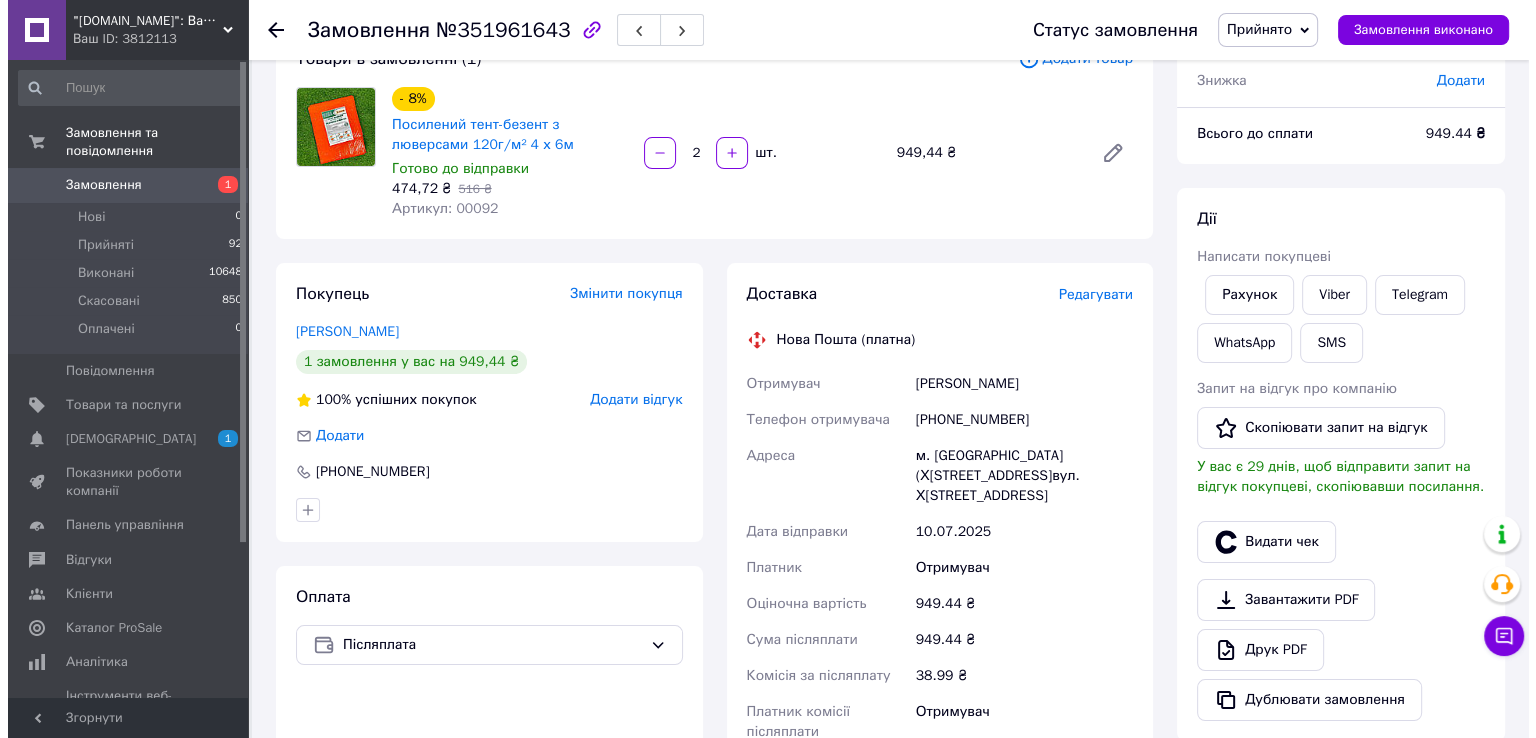 scroll, scrollTop: 300, scrollLeft: 0, axis: vertical 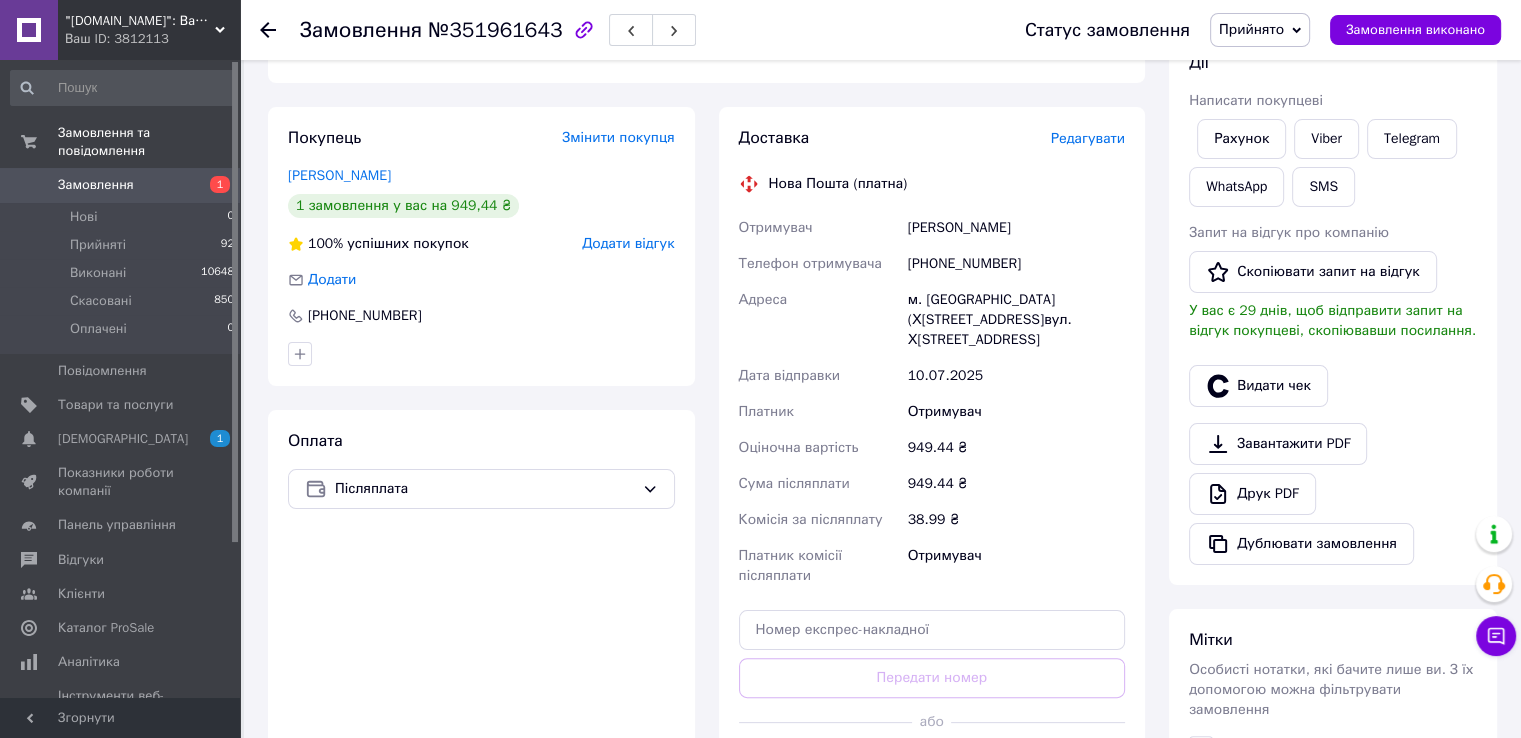 click on "Редагувати" at bounding box center [1088, 138] 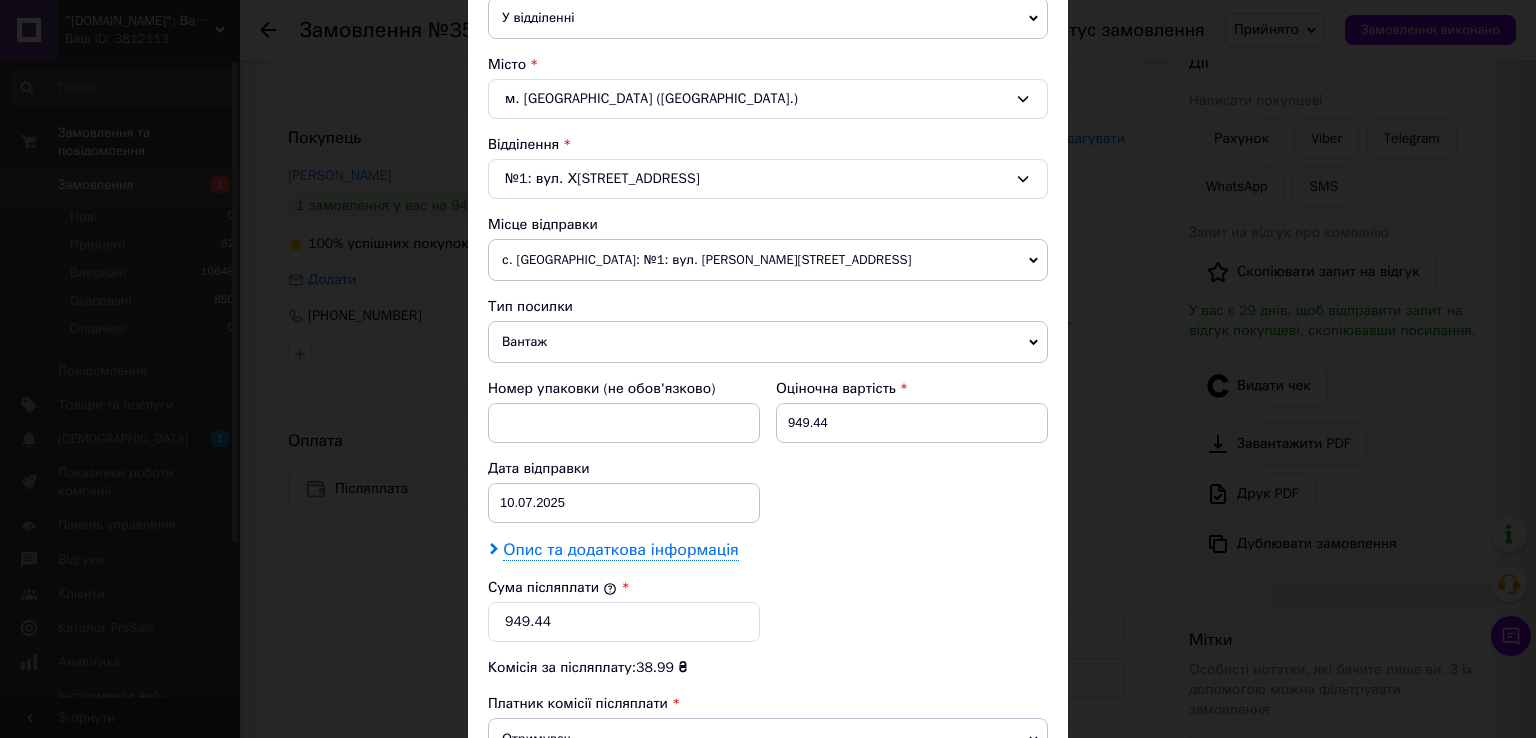 click on "Опис та додаткова інформація" at bounding box center [620, 550] 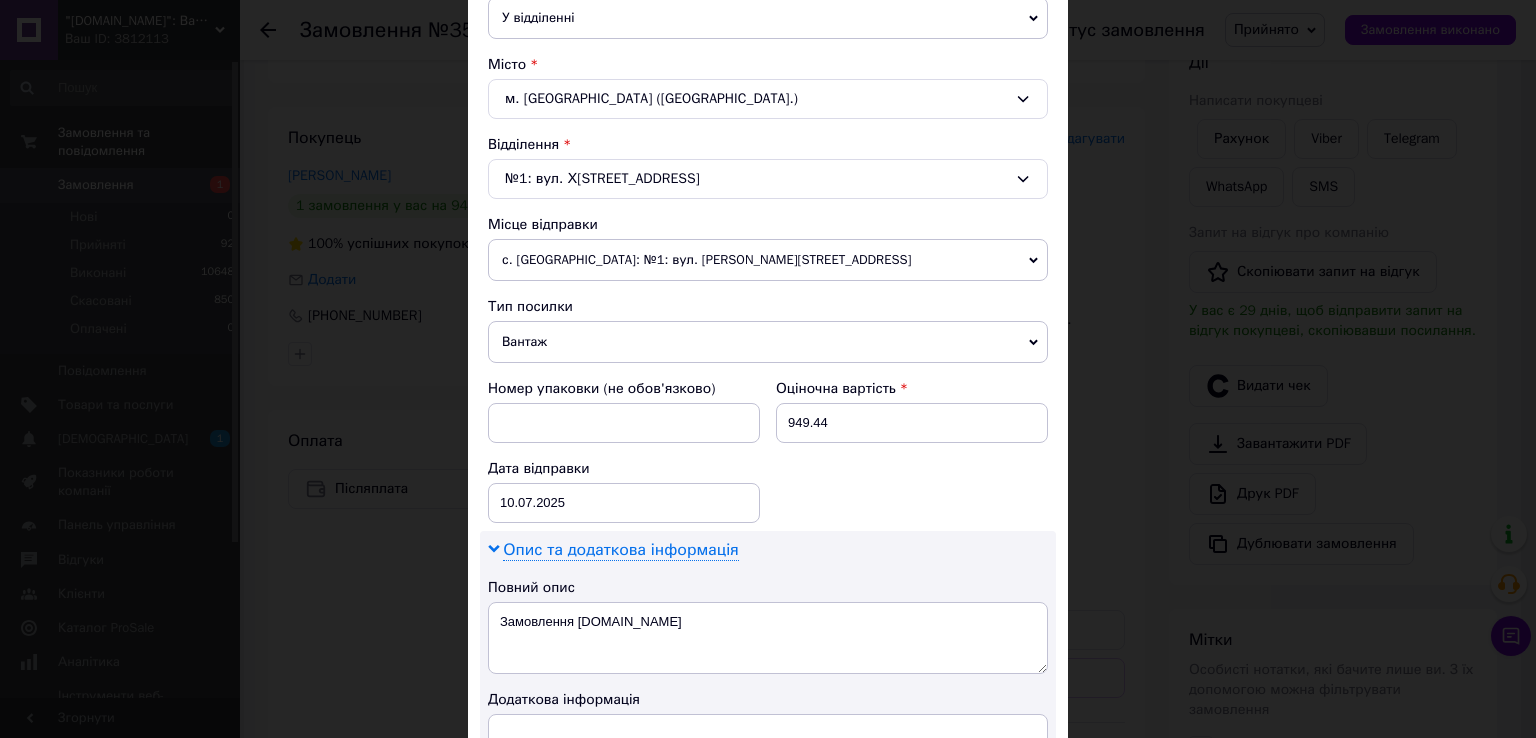 scroll, scrollTop: 700, scrollLeft: 0, axis: vertical 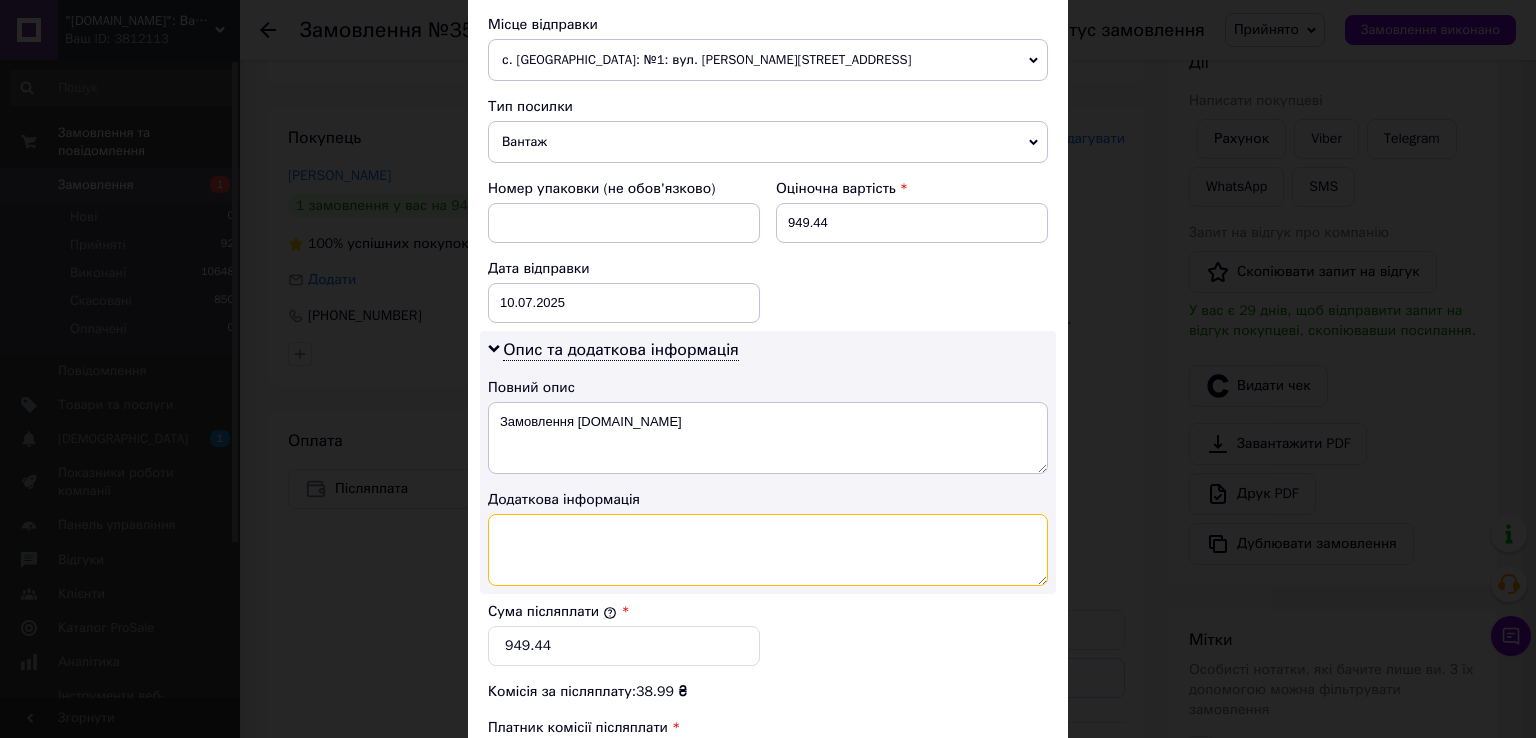click at bounding box center (768, 550) 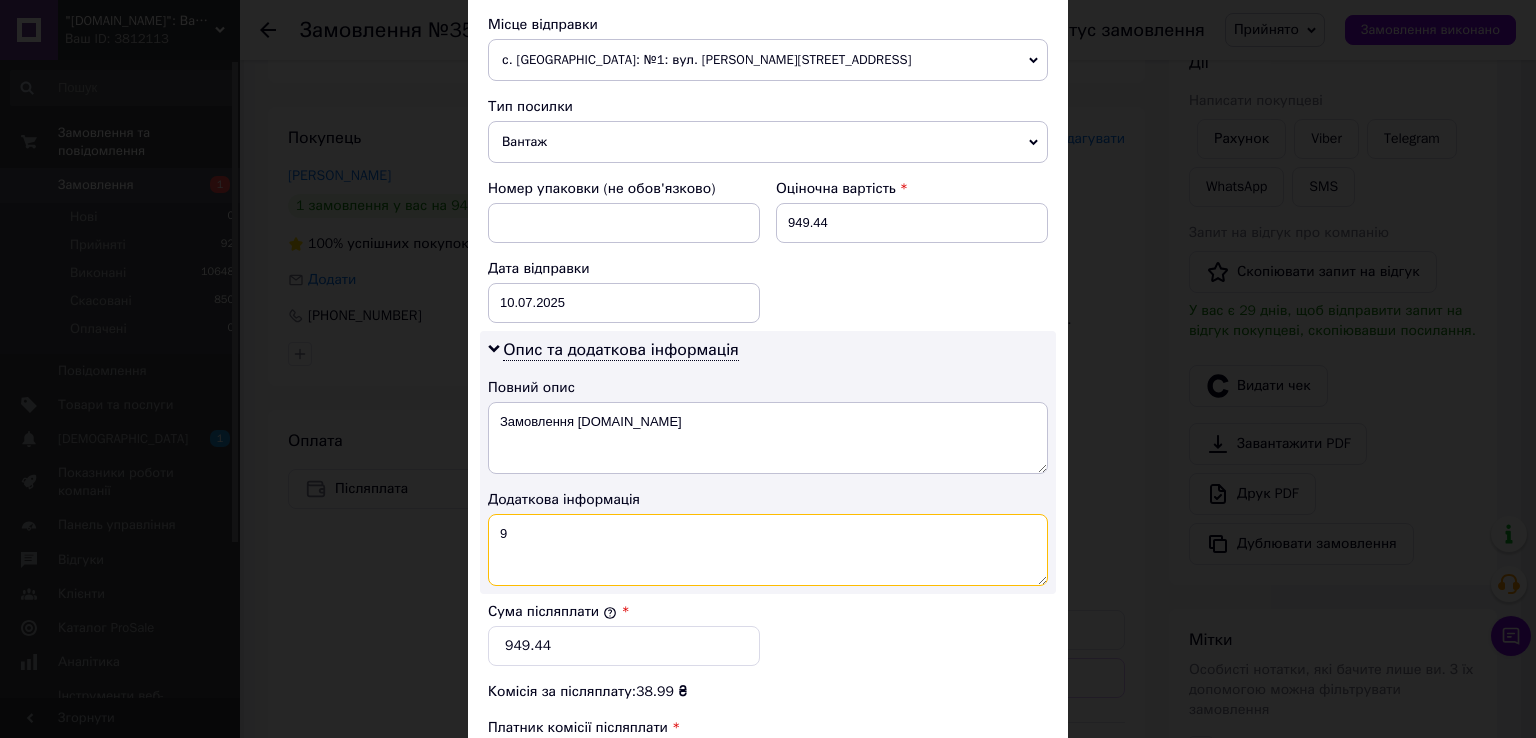 type on "9" 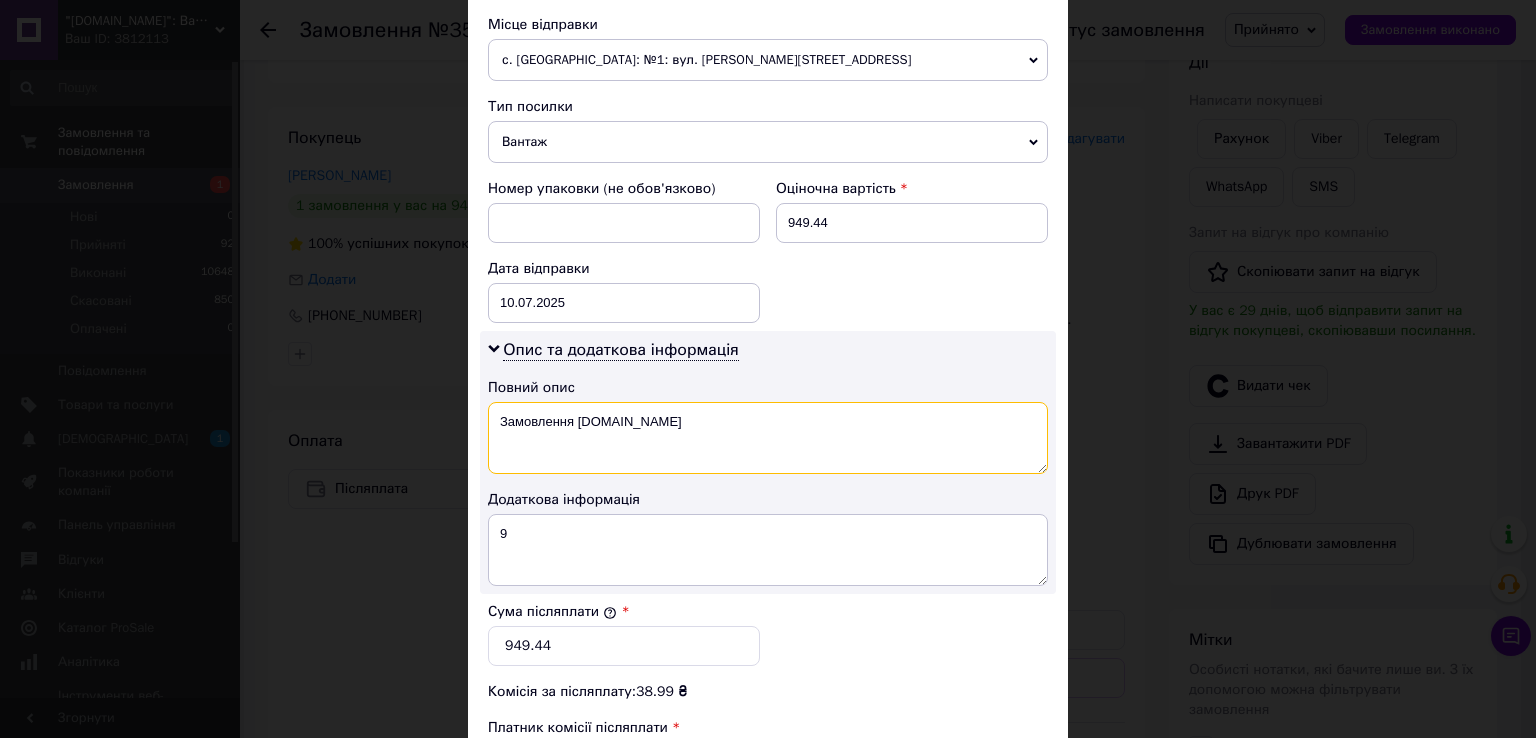 drag, startPoint x: 697, startPoint y: 442, endPoint x: 524, endPoint y: 445, distance: 173.02602 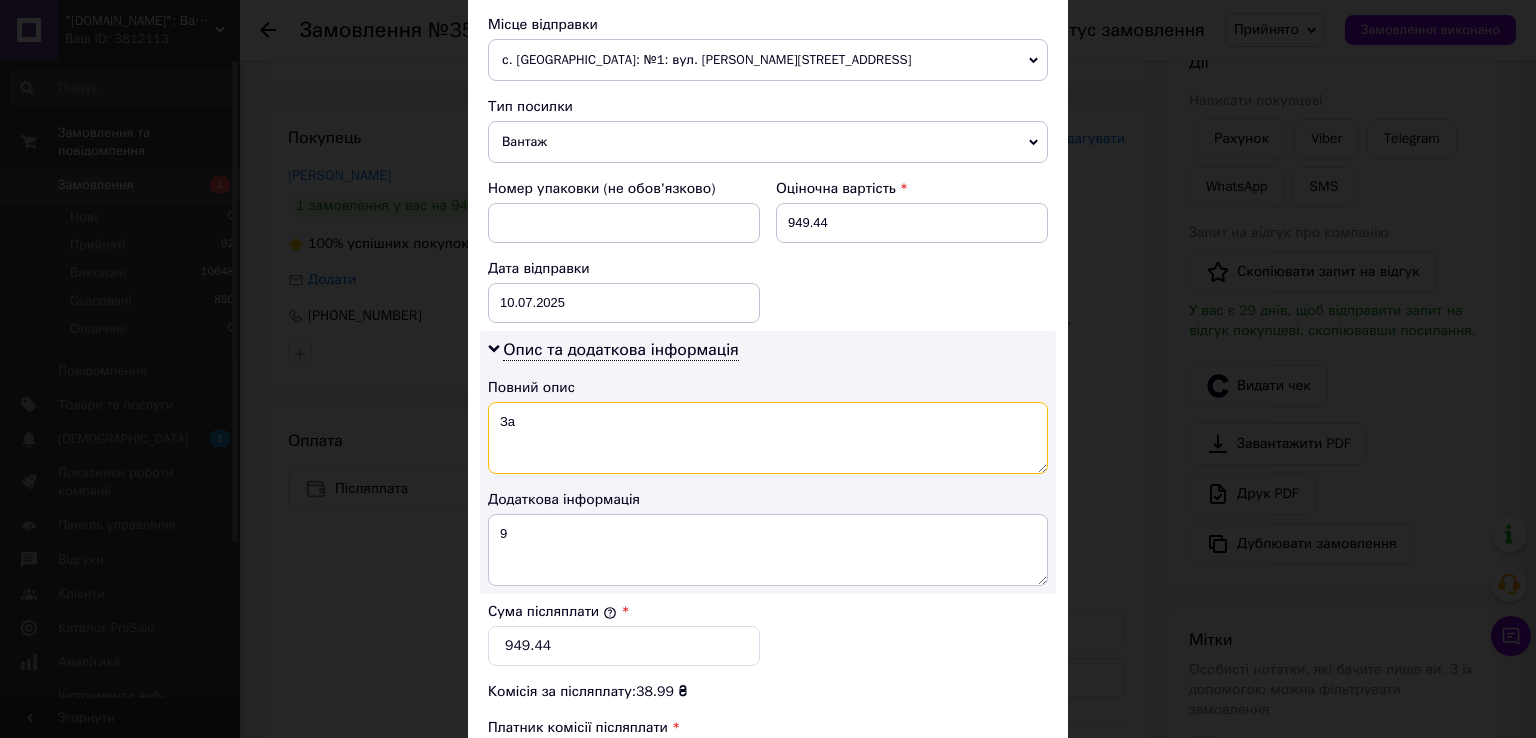 type on "З" 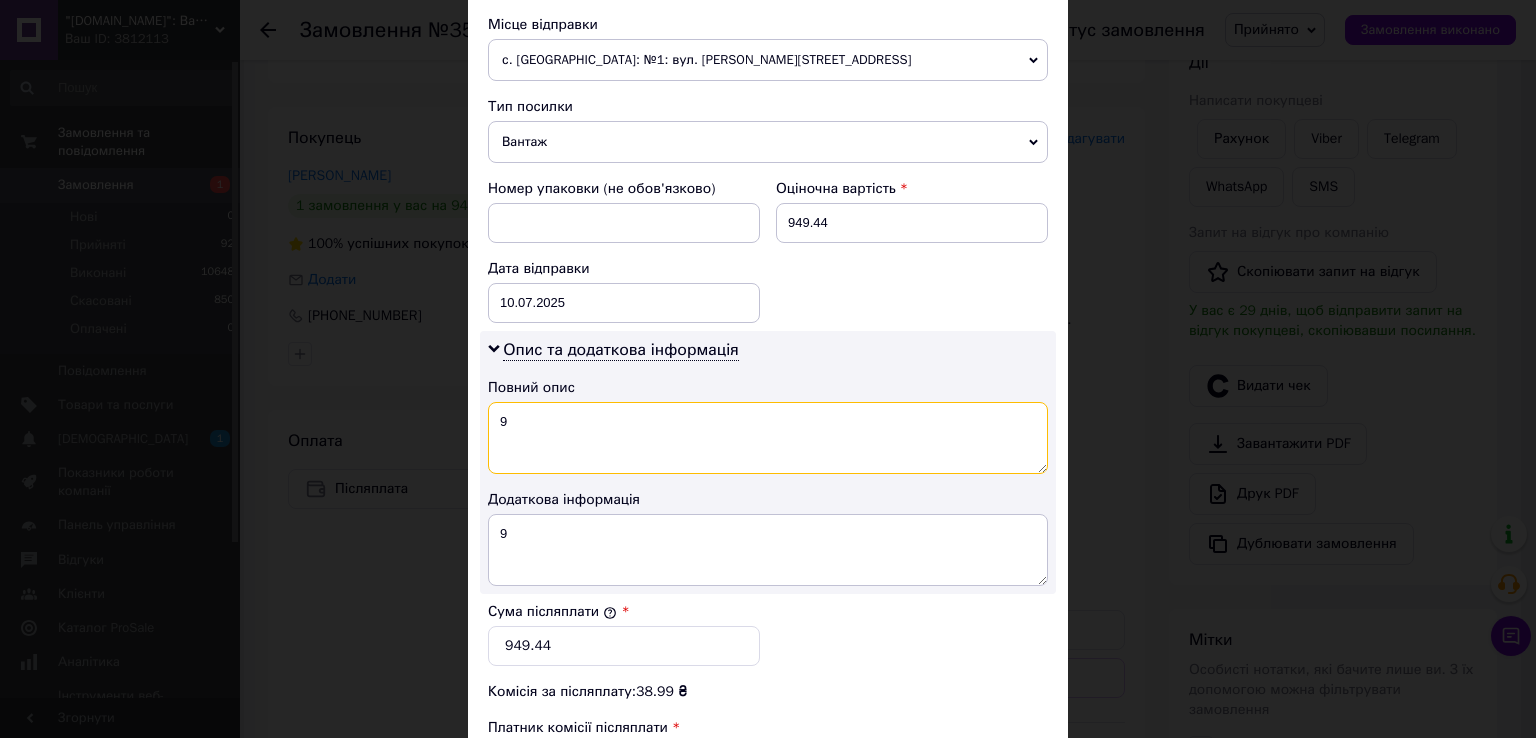 type on "9" 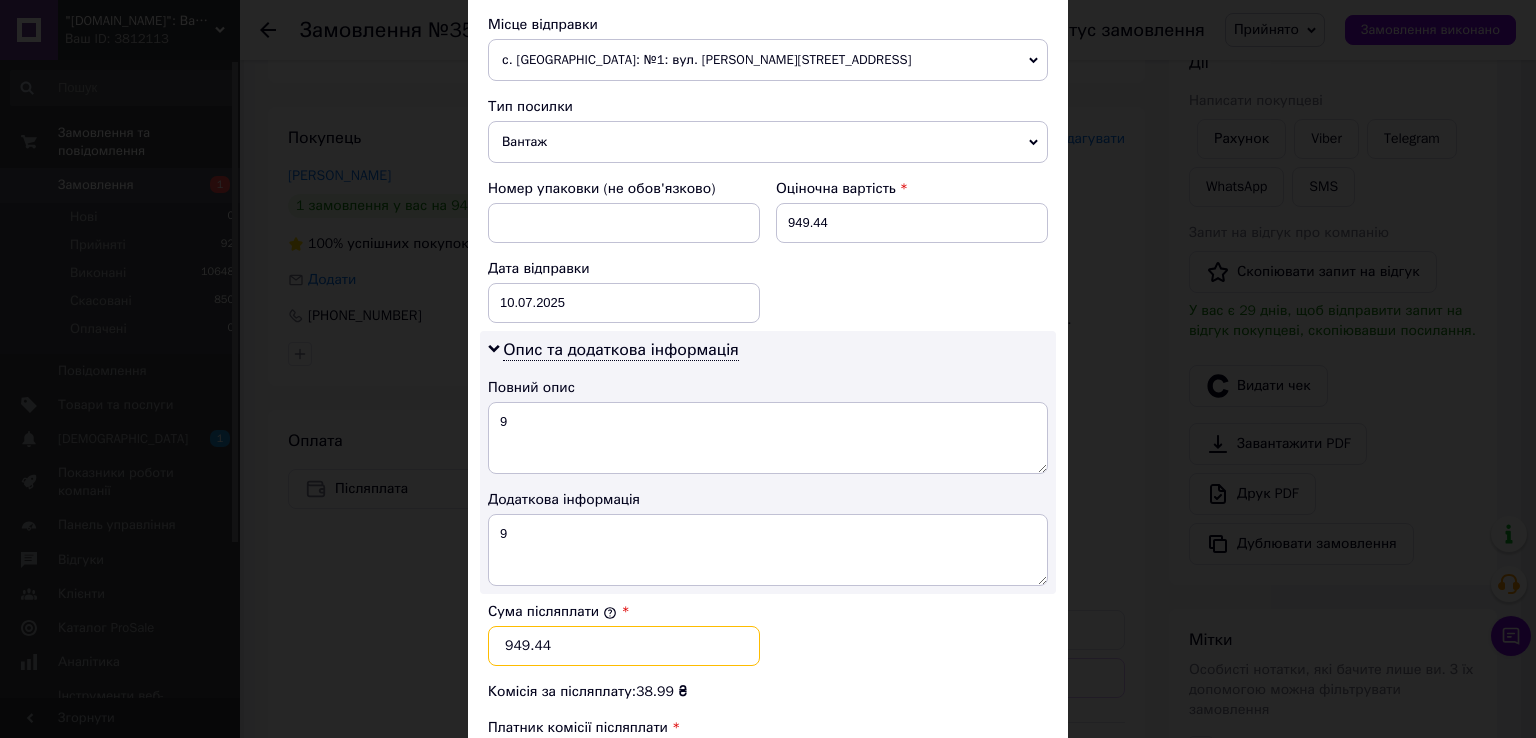 click on "949.44" at bounding box center (624, 646) 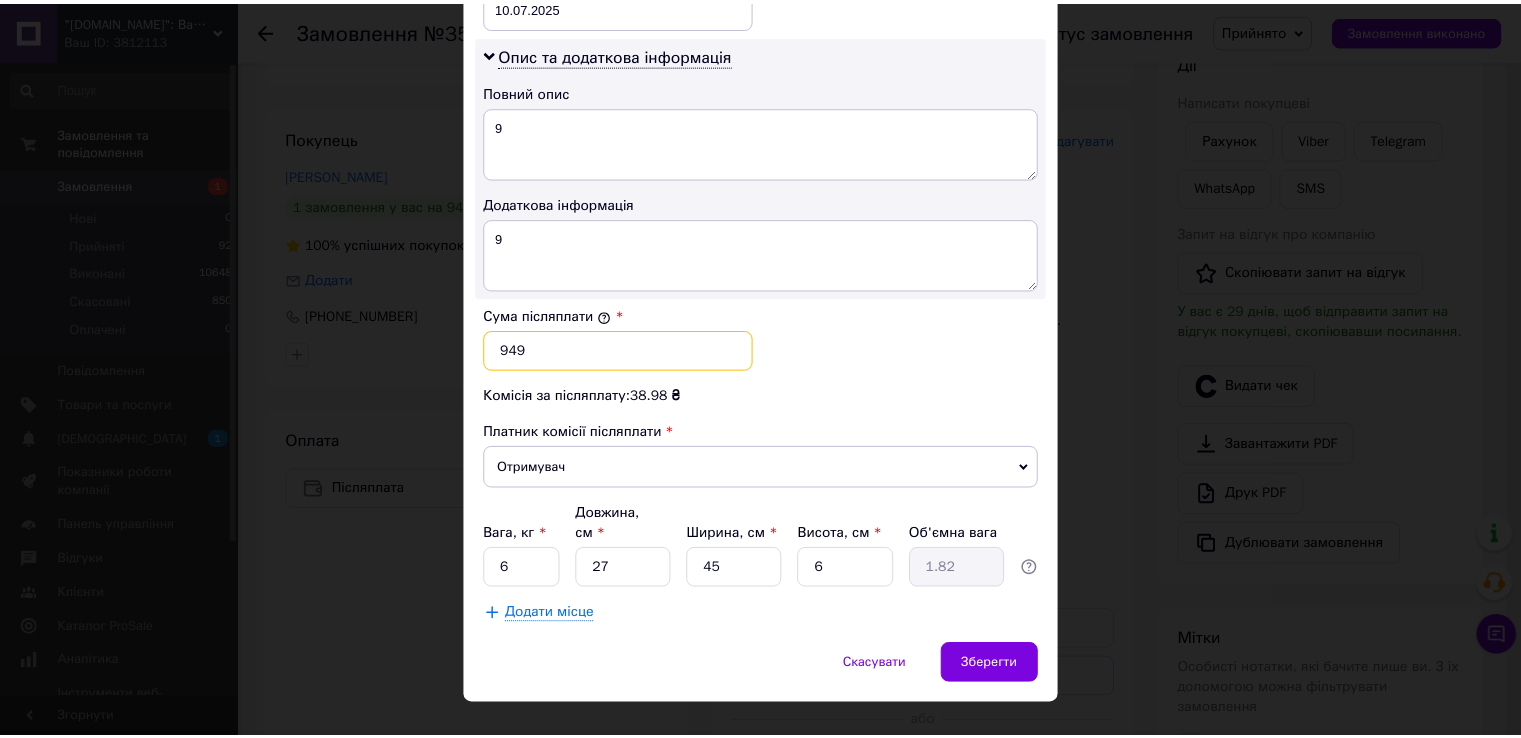 scroll, scrollTop: 1005, scrollLeft: 0, axis: vertical 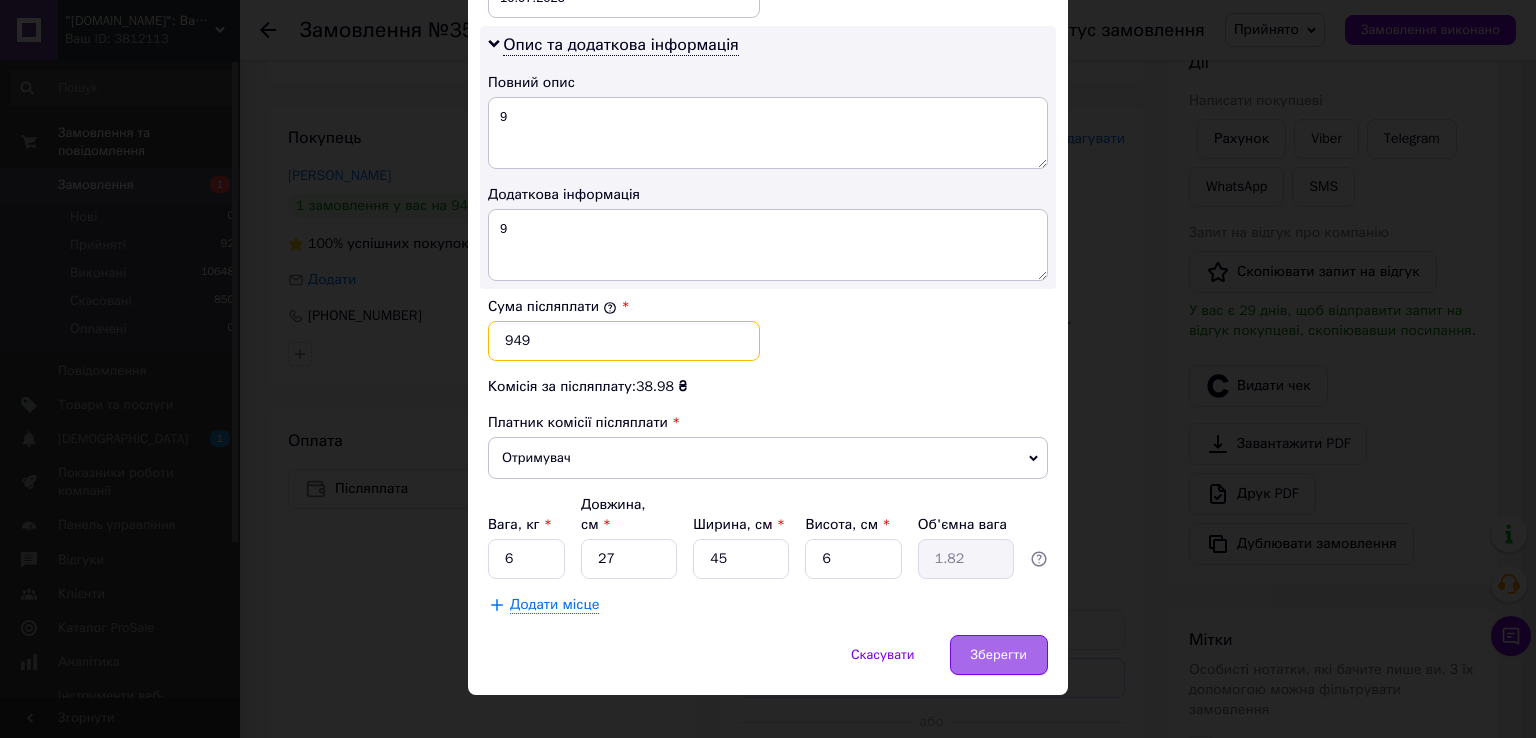 type on "949" 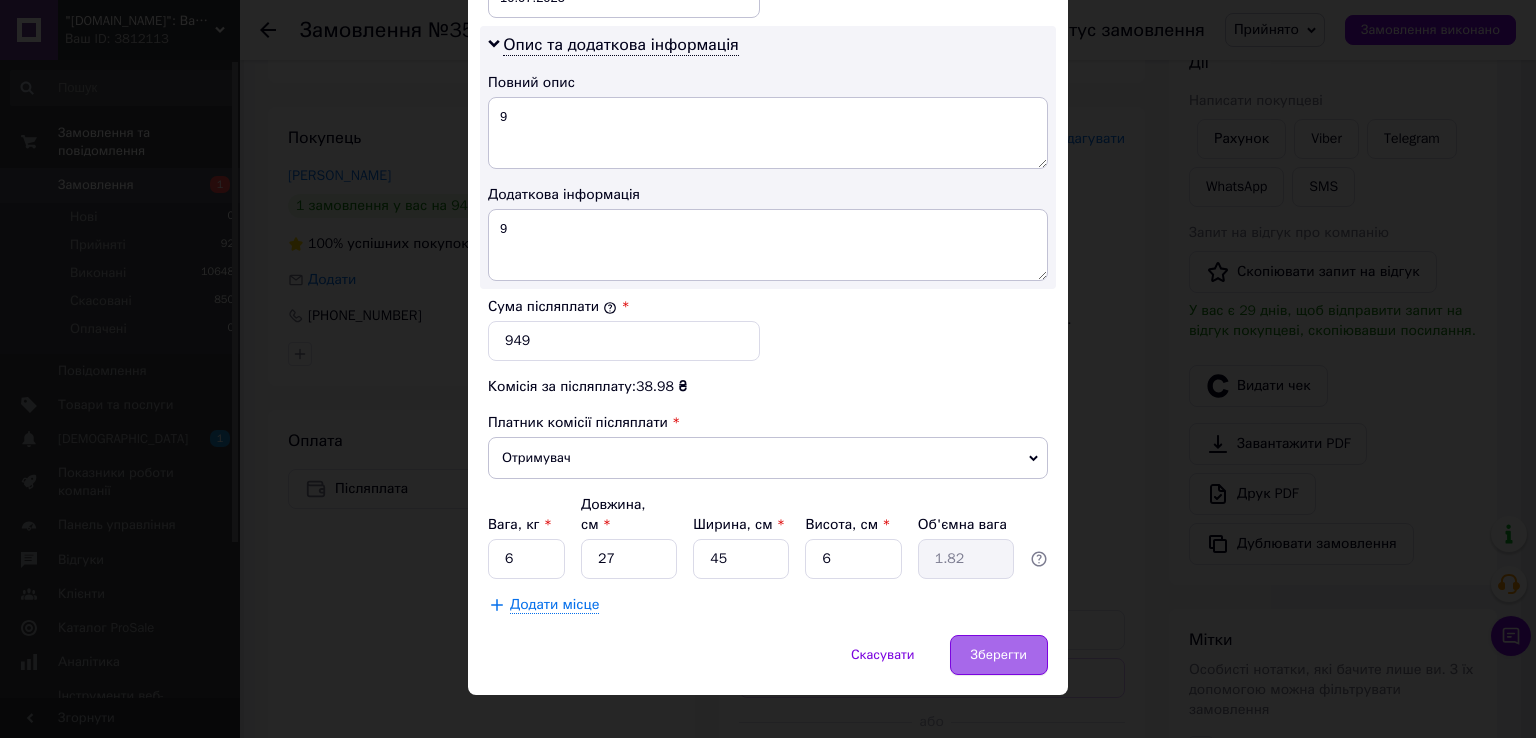 click on "Зберегти" at bounding box center [999, 655] 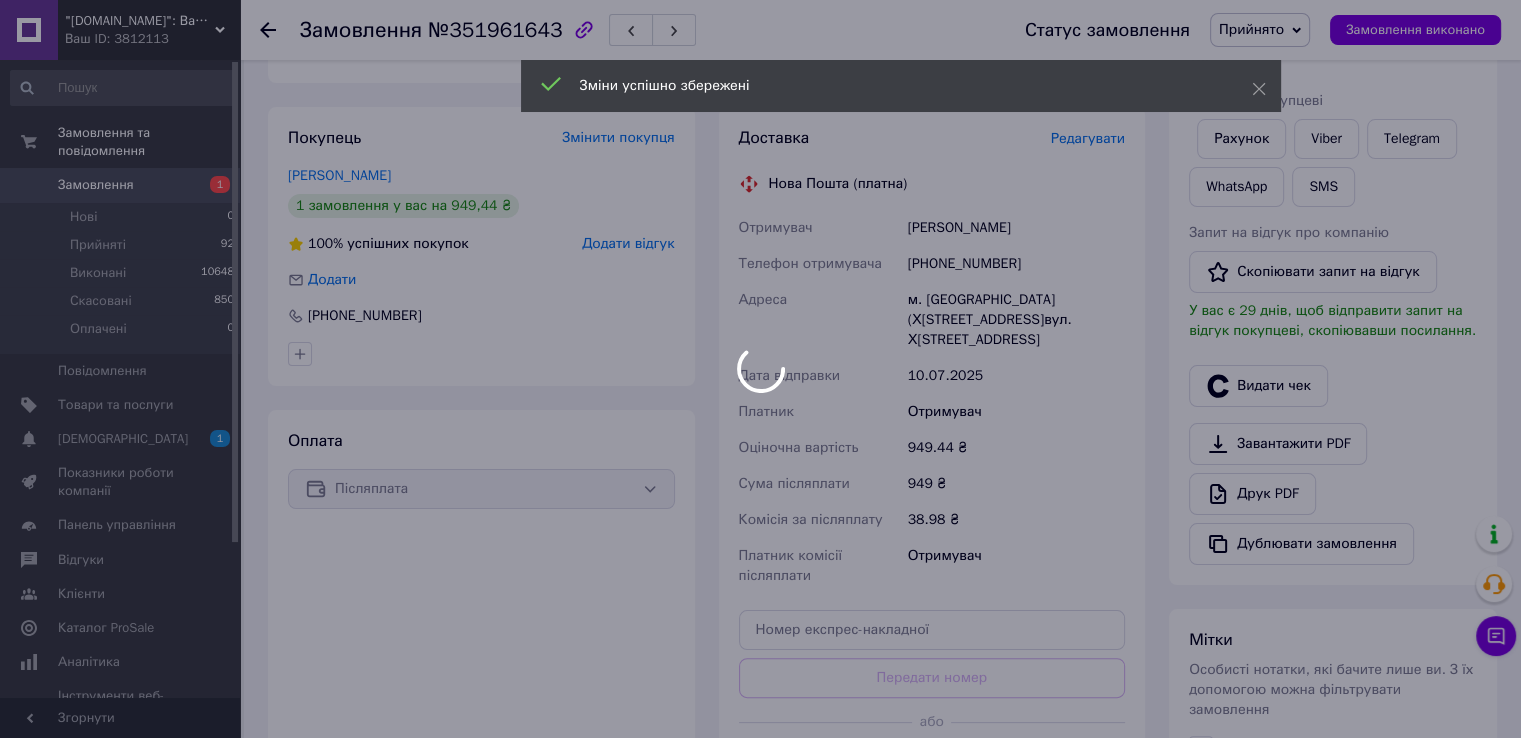 scroll, scrollTop: 500, scrollLeft: 0, axis: vertical 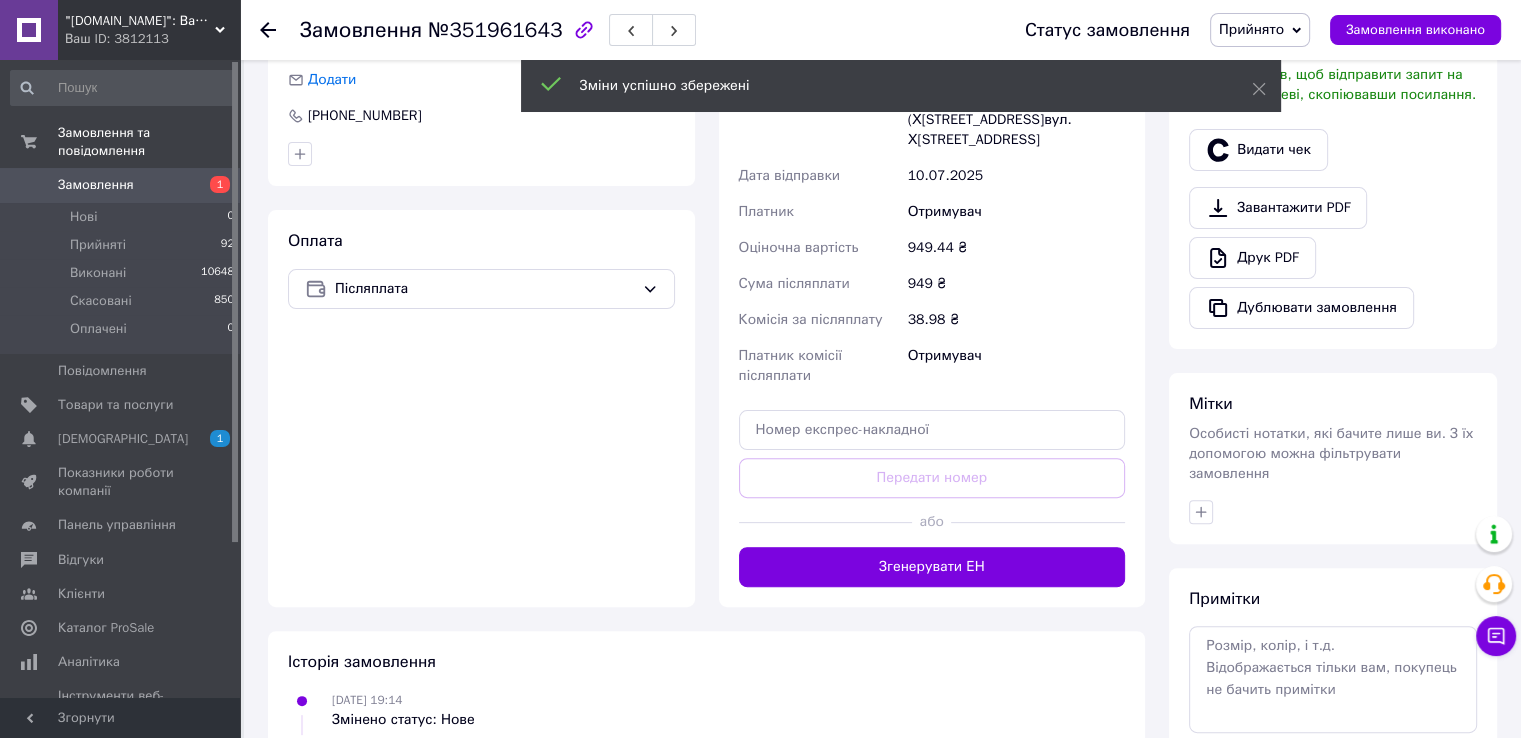 click on "Згенерувати ЕН" at bounding box center [932, 567] 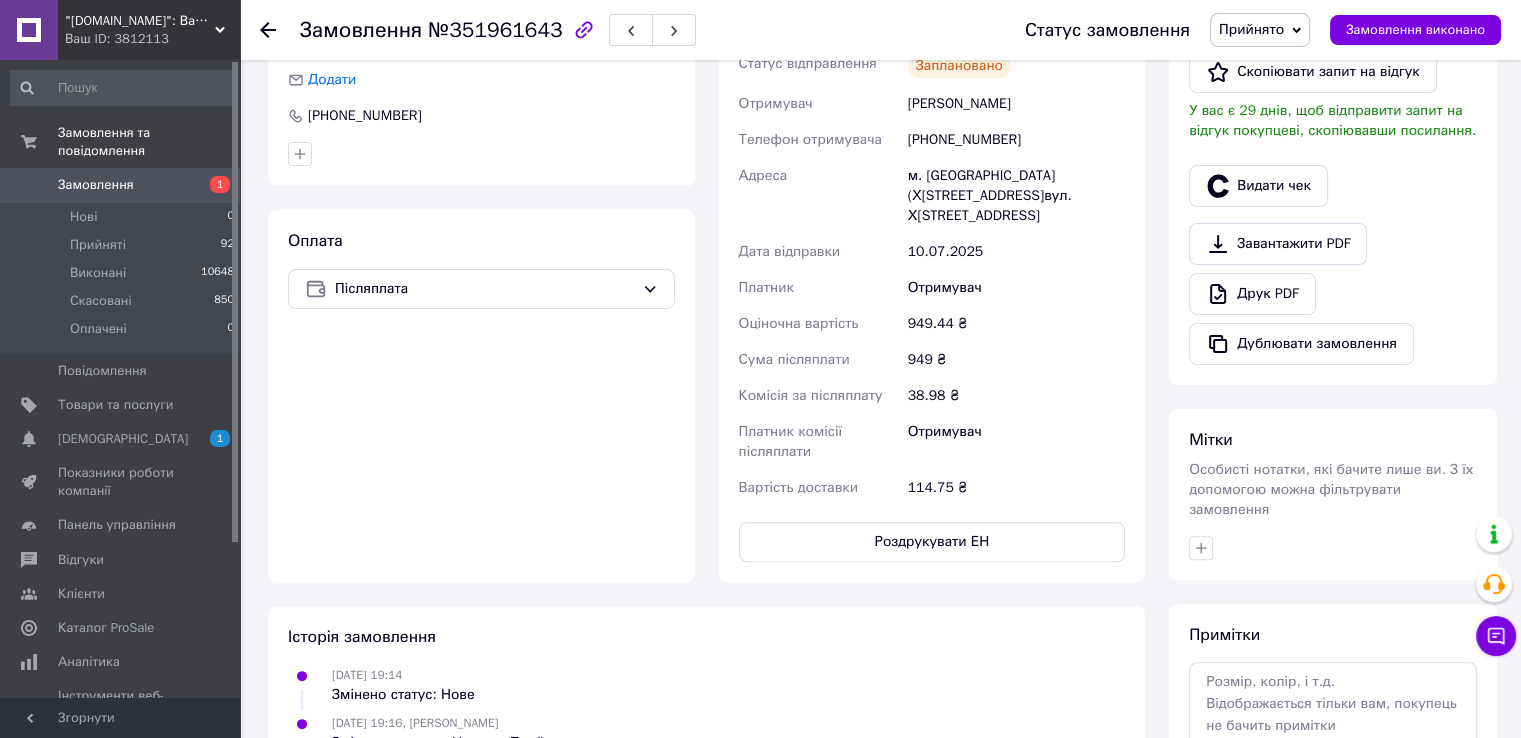 click 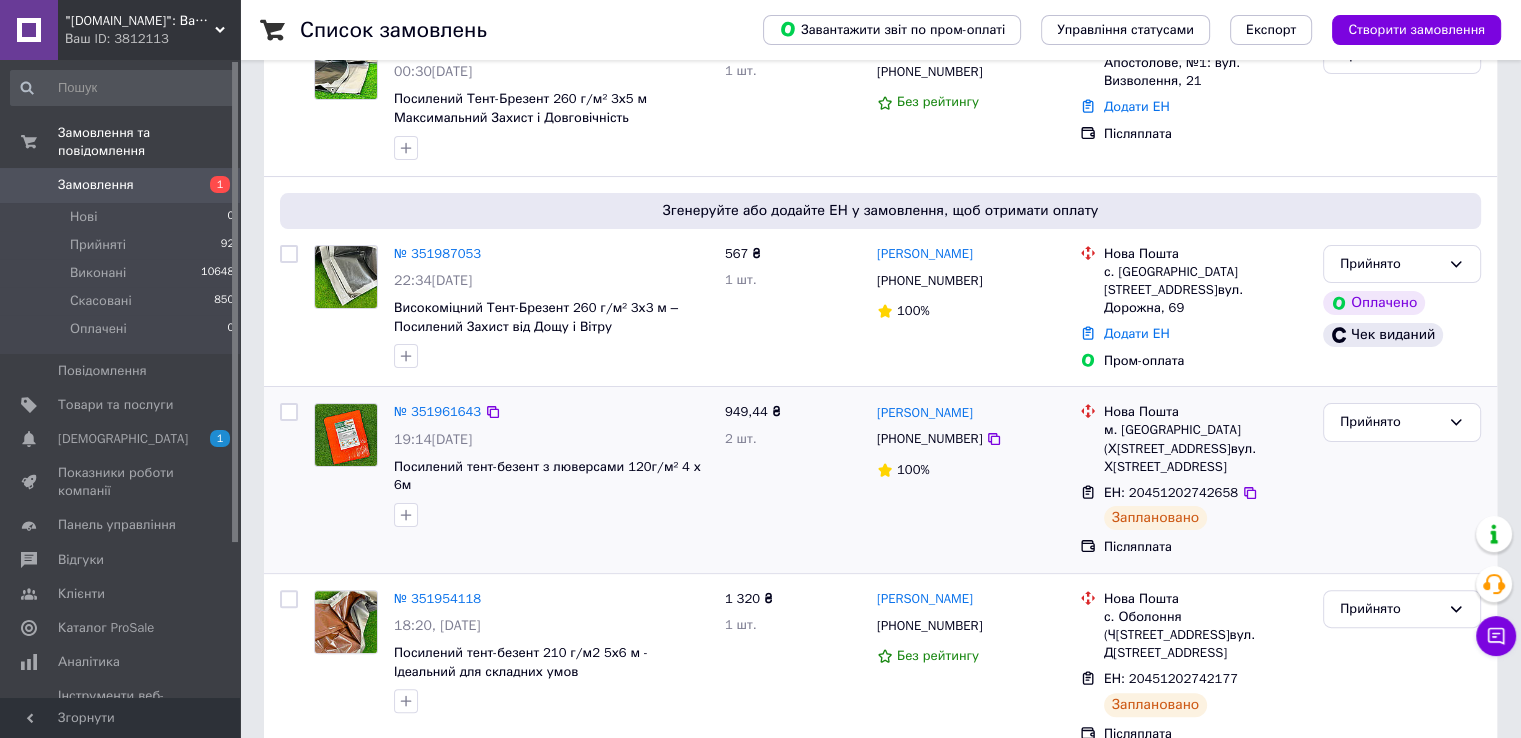scroll, scrollTop: 400, scrollLeft: 0, axis: vertical 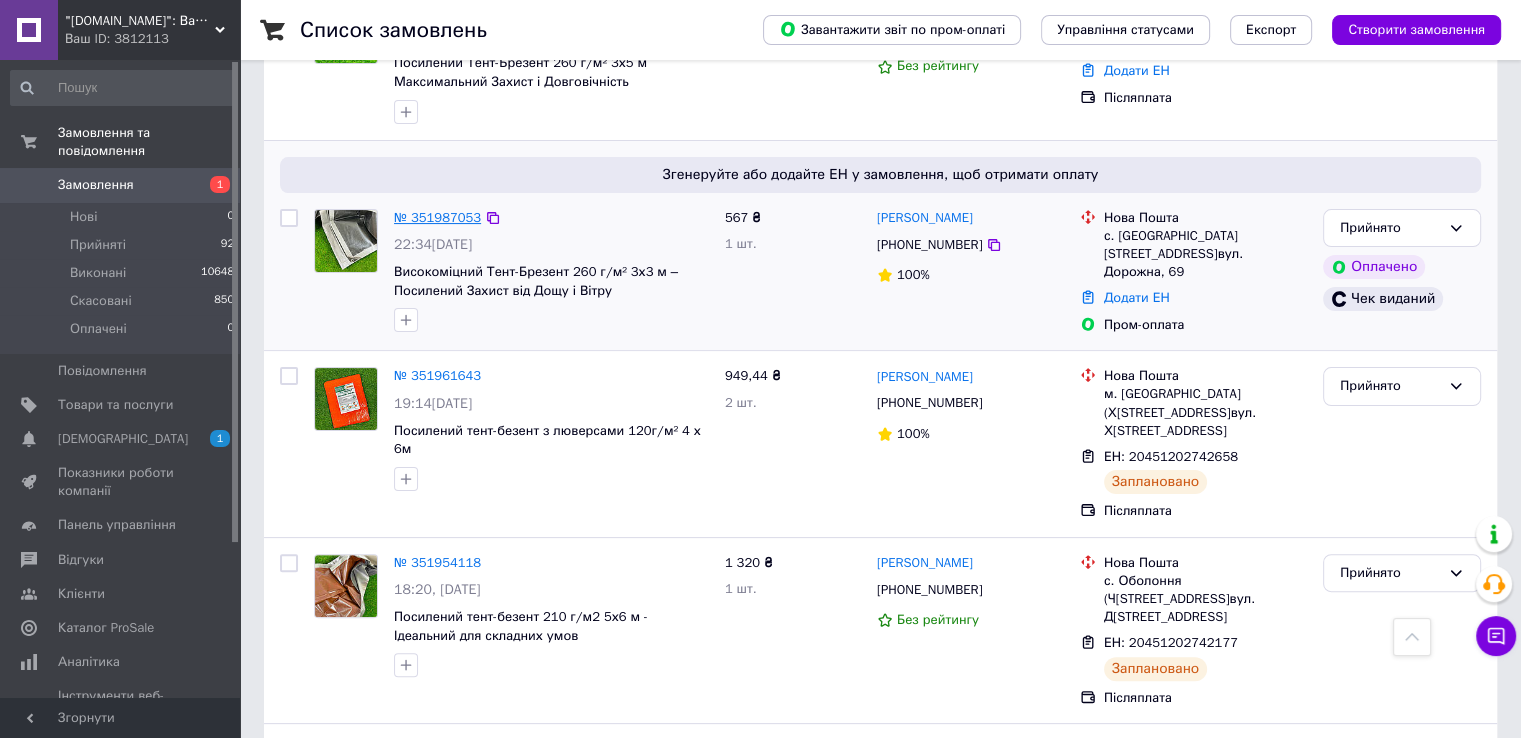 click on "№ 351987053" at bounding box center [437, 217] 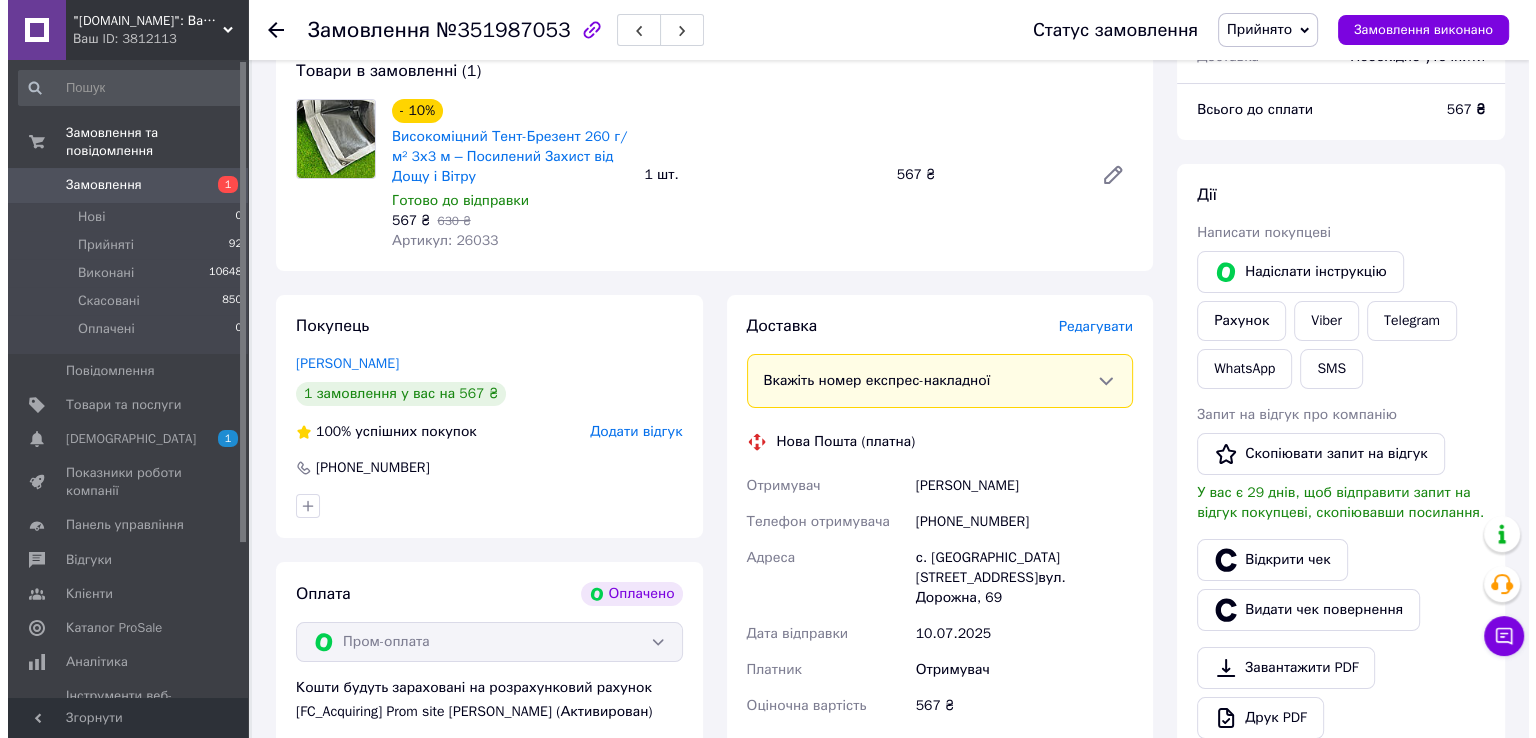 scroll, scrollTop: 400, scrollLeft: 0, axis: vertical 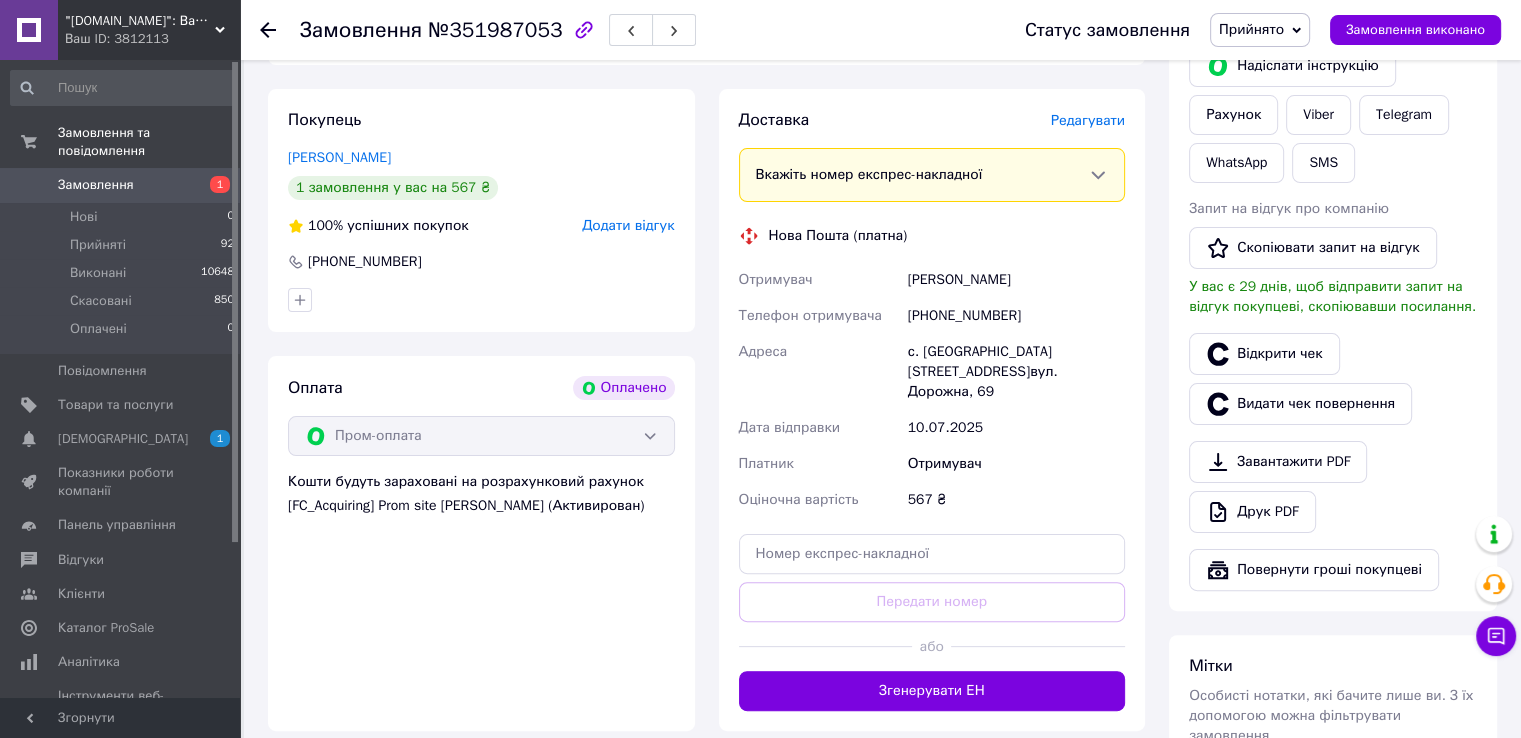 click on "Редагувати" at bounding box center (1088, 120) 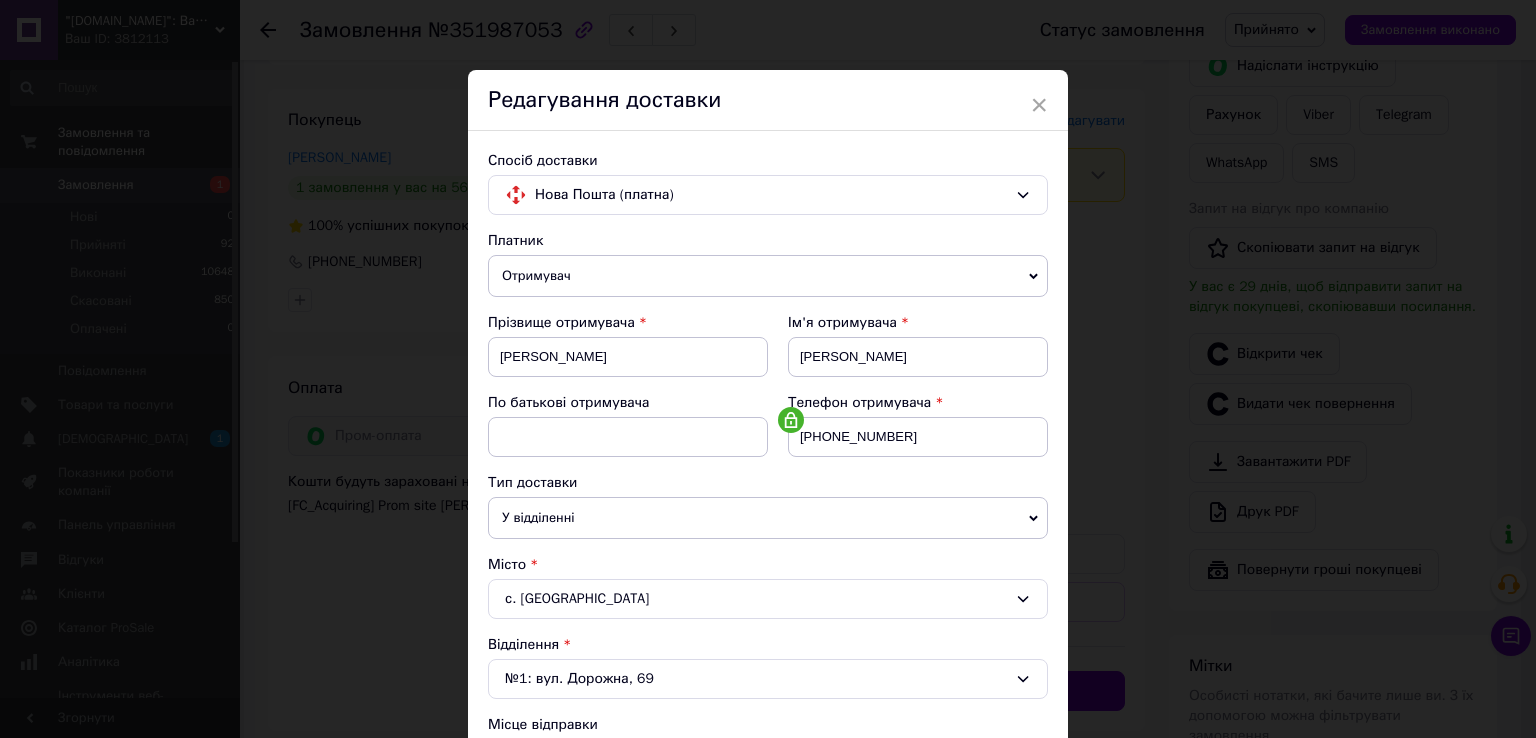 scroll, scrollTop: 584, scrollLeft: 0, axis: vertical 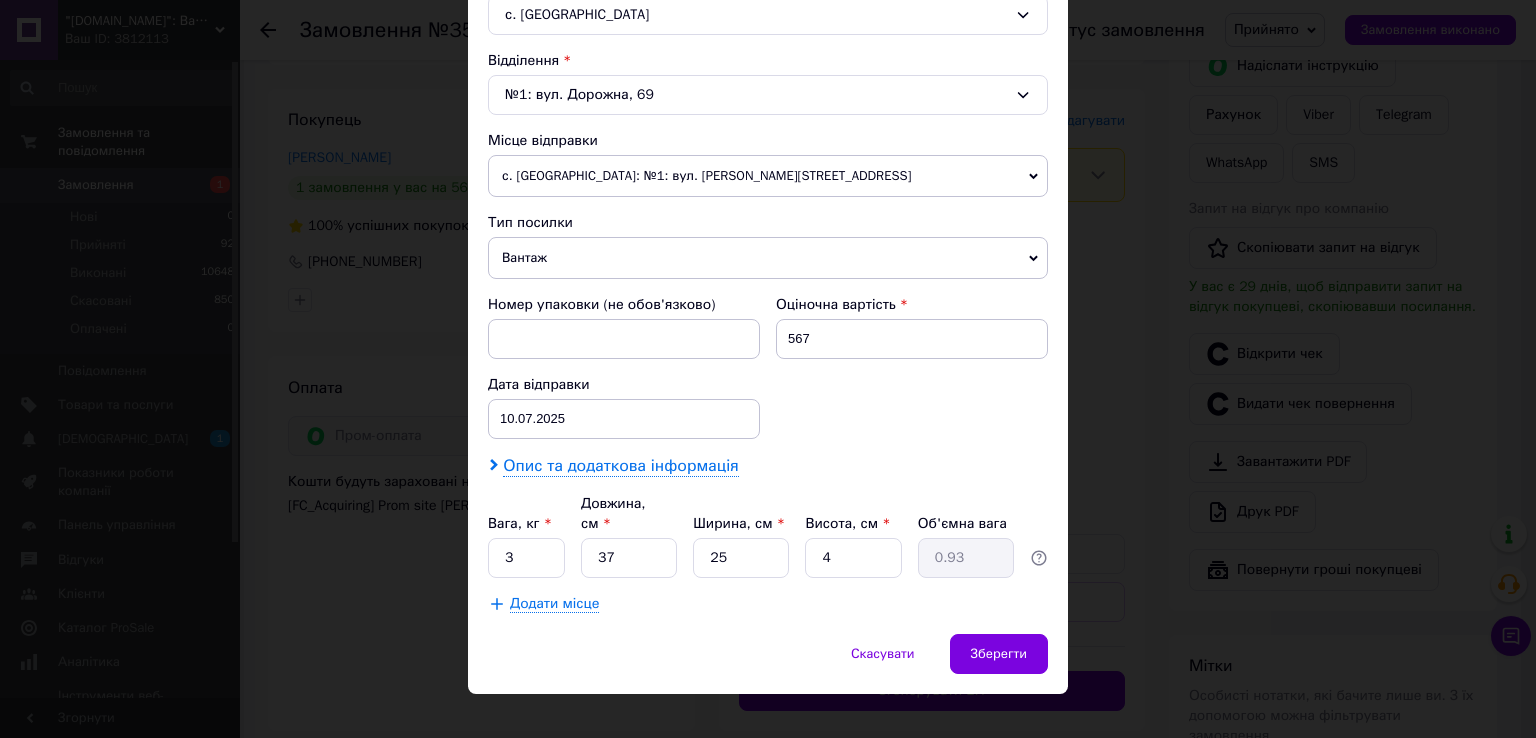 click on "Опис та додаткова інформація" at bounding box center (620, 466) 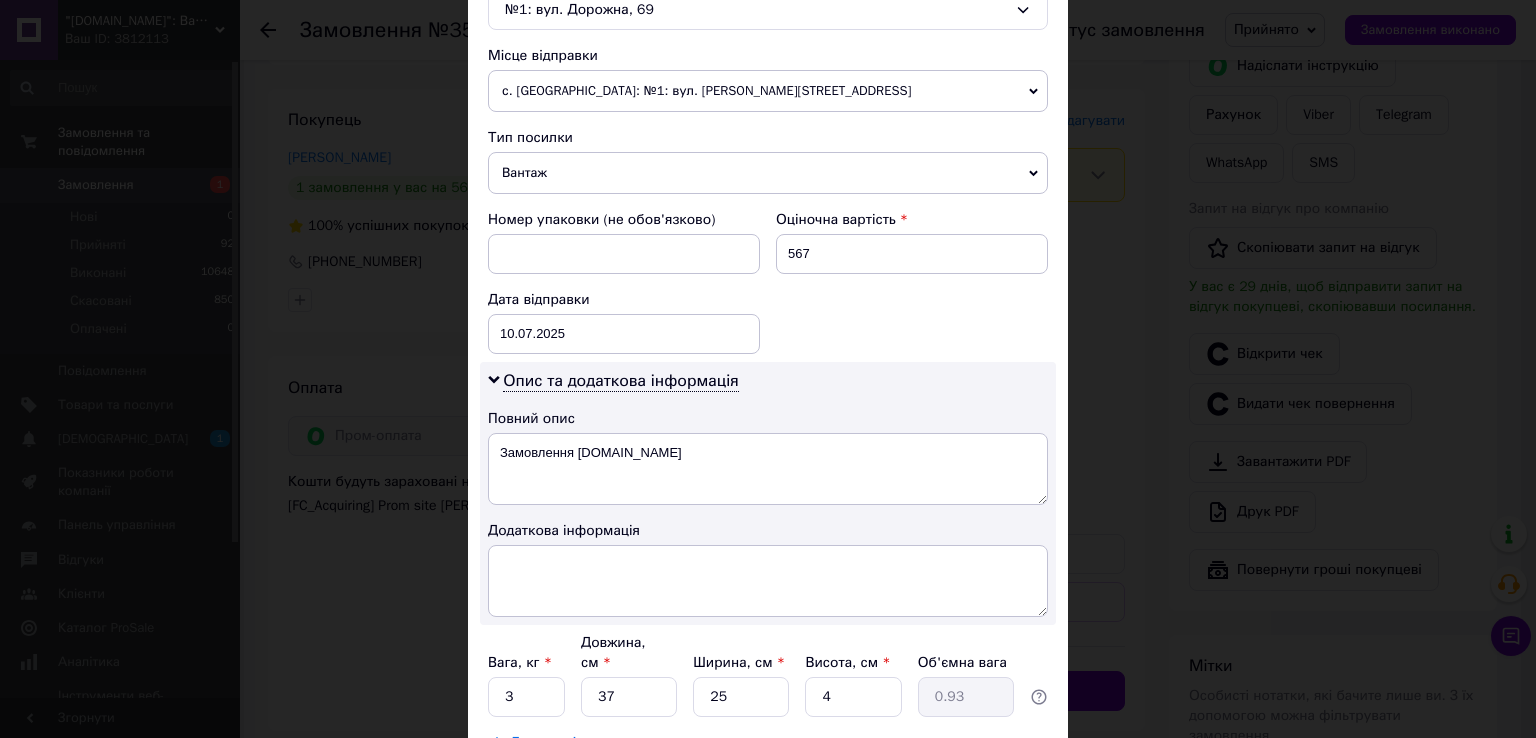 scroll, scrollTop: 784, scrollLeft: 0, axis: vertical 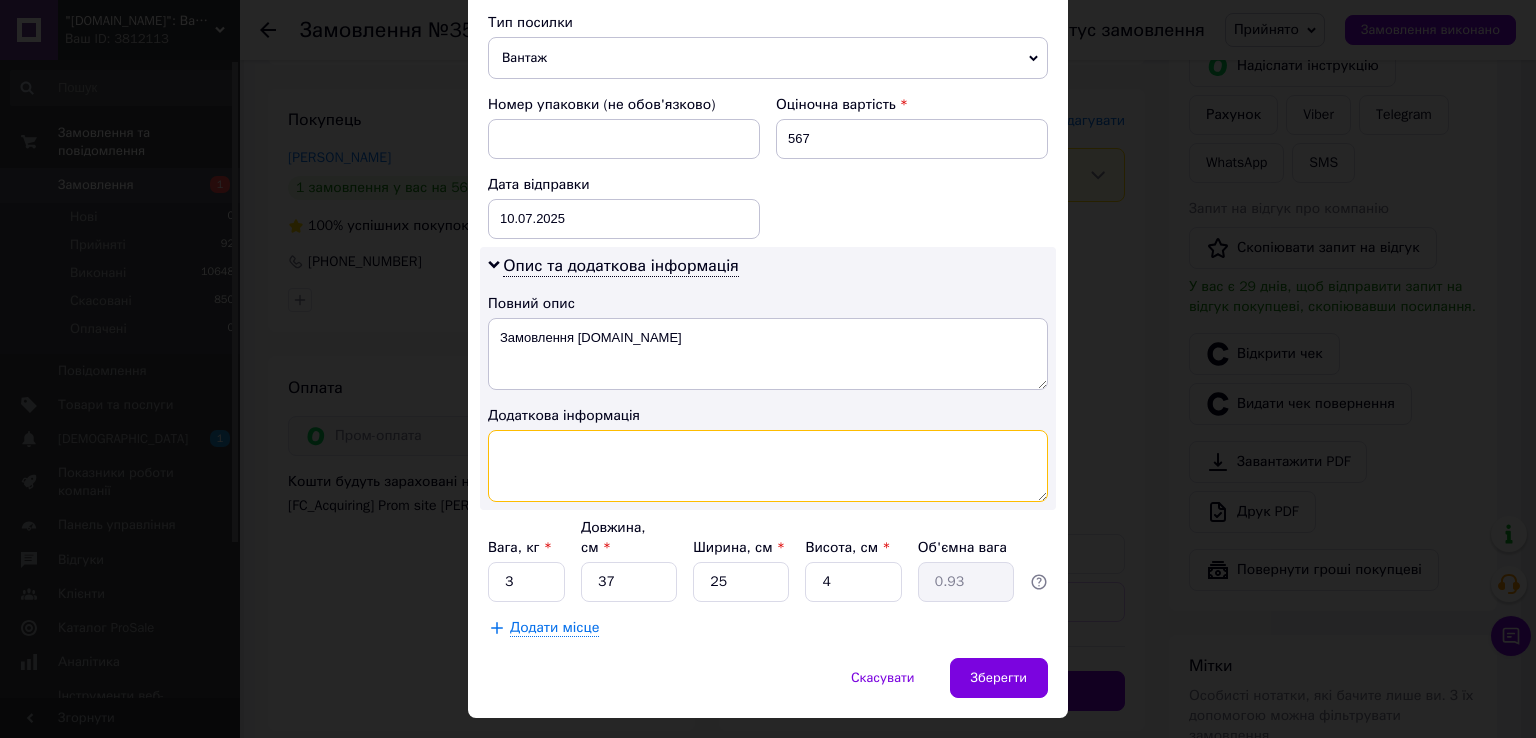 click at bounding box center (768, 466) 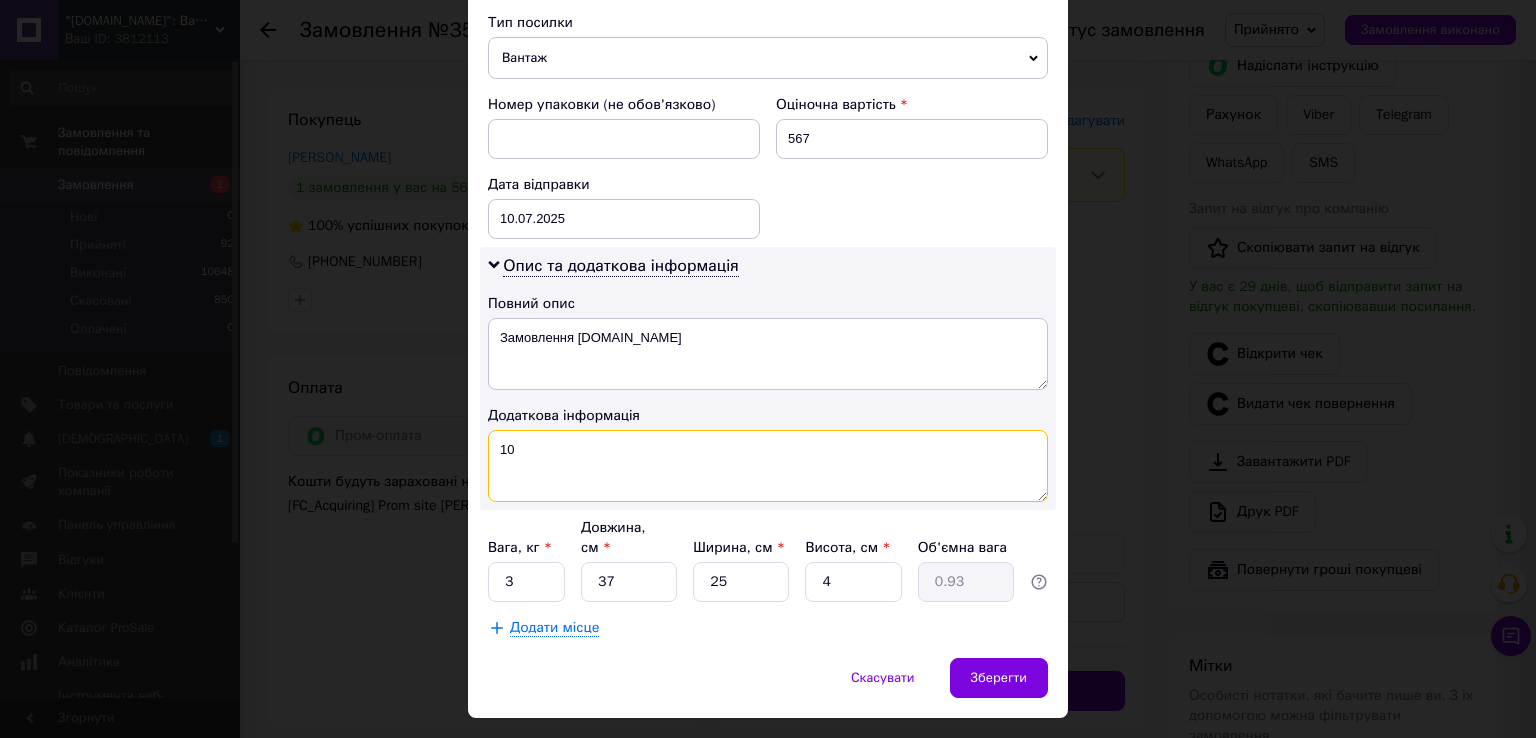 type on "10" 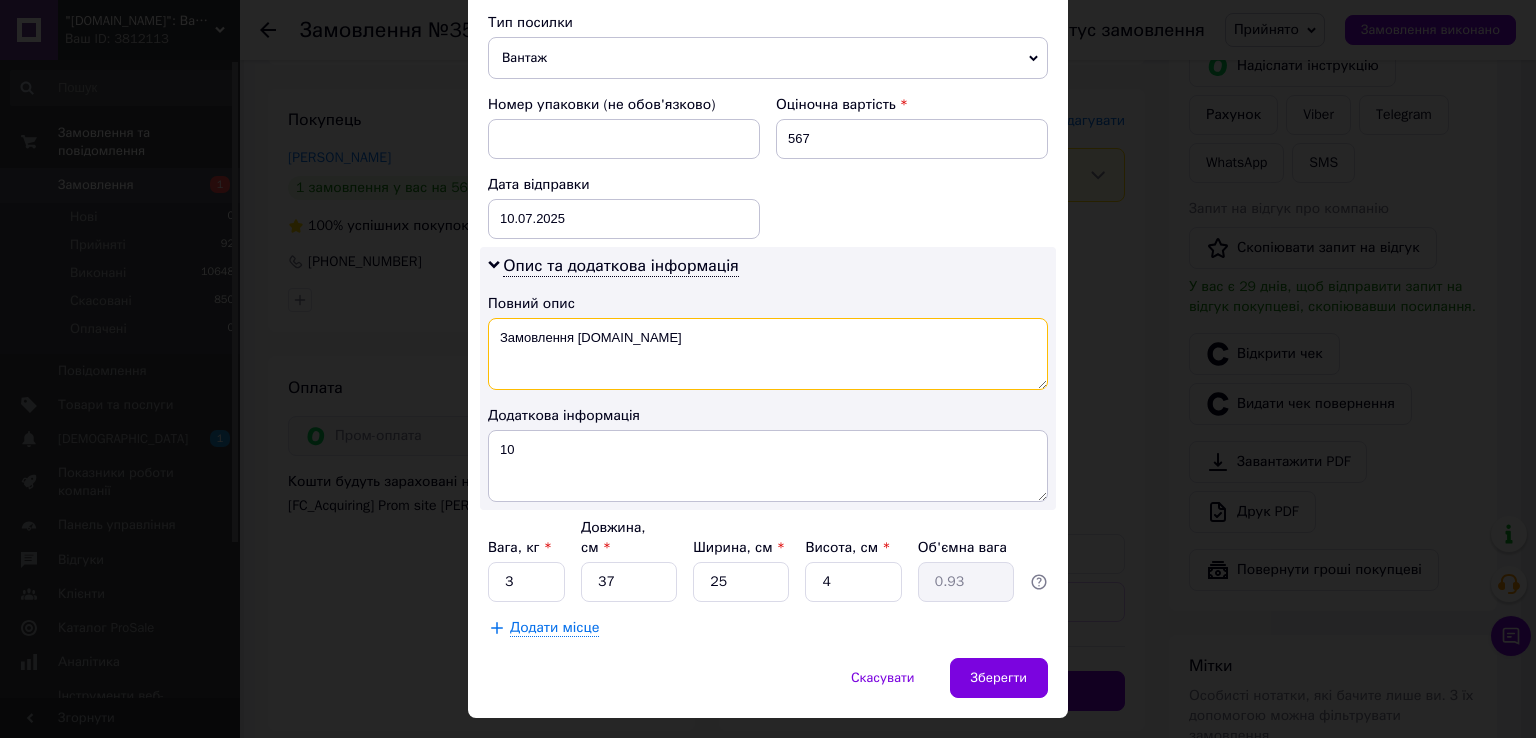 drag, startPoint x: 648, startPoint y: 362, endPoint x: 520, endPoint y: 385, distance: 130.04999 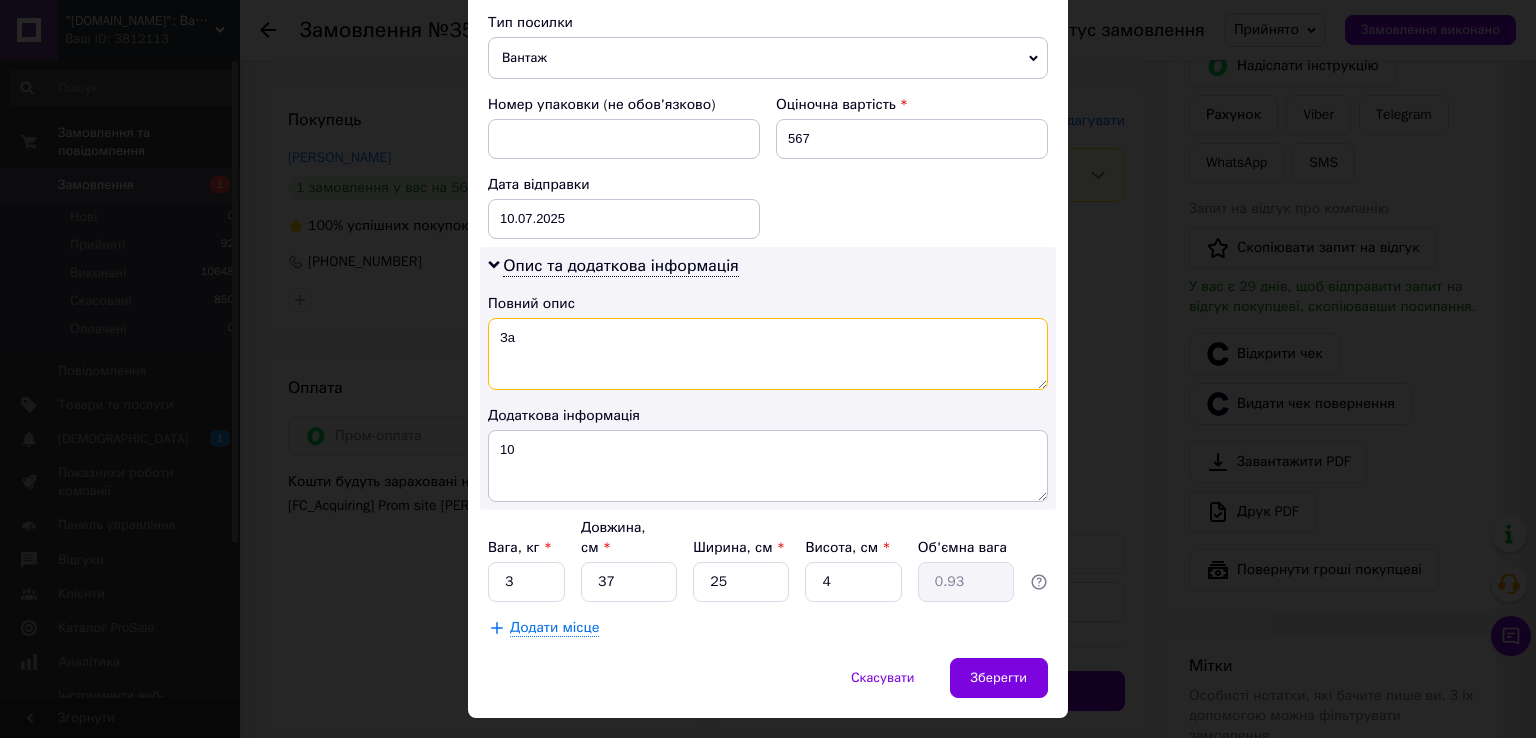 type on "З" 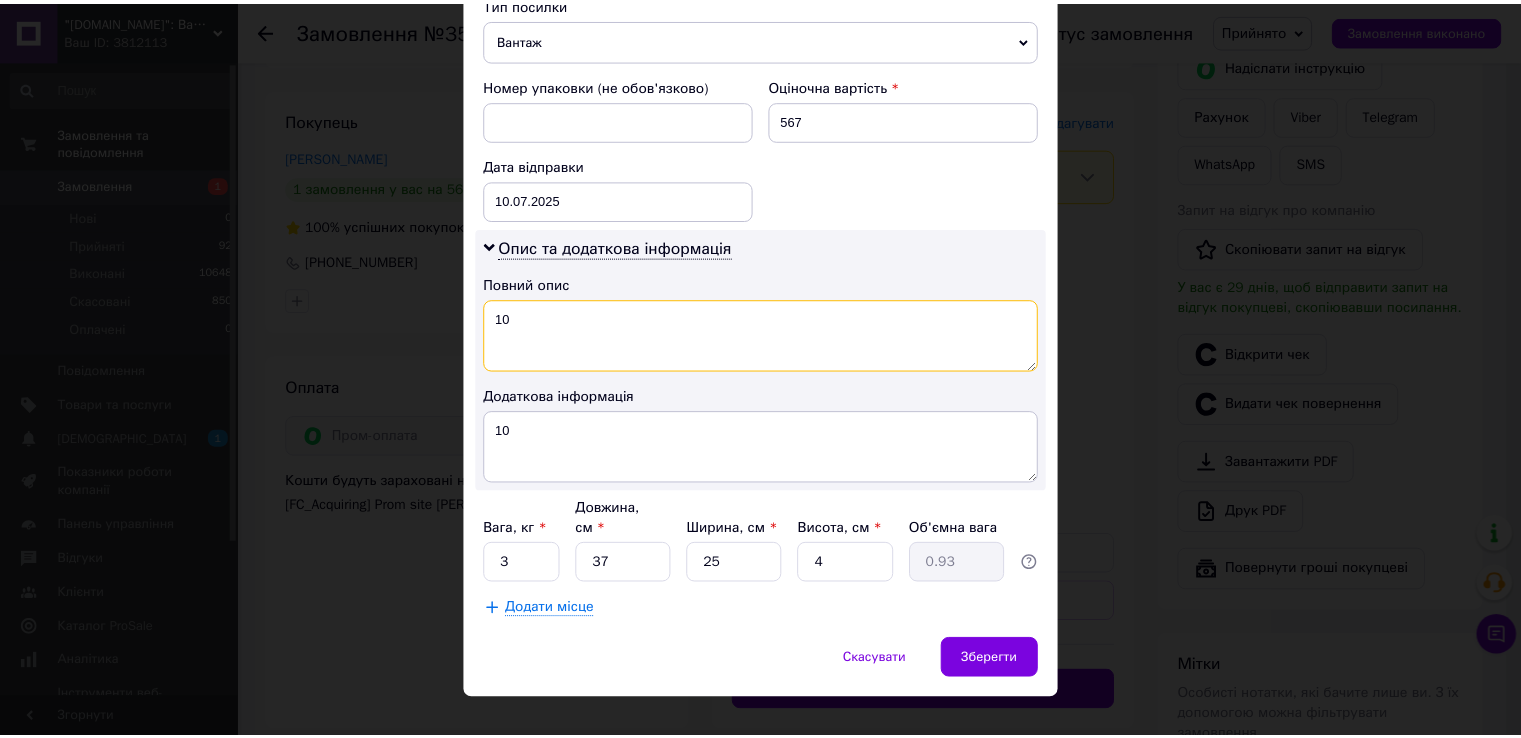 scroll, scrollTop: 808, scrollLeft: 0, axis: vertical 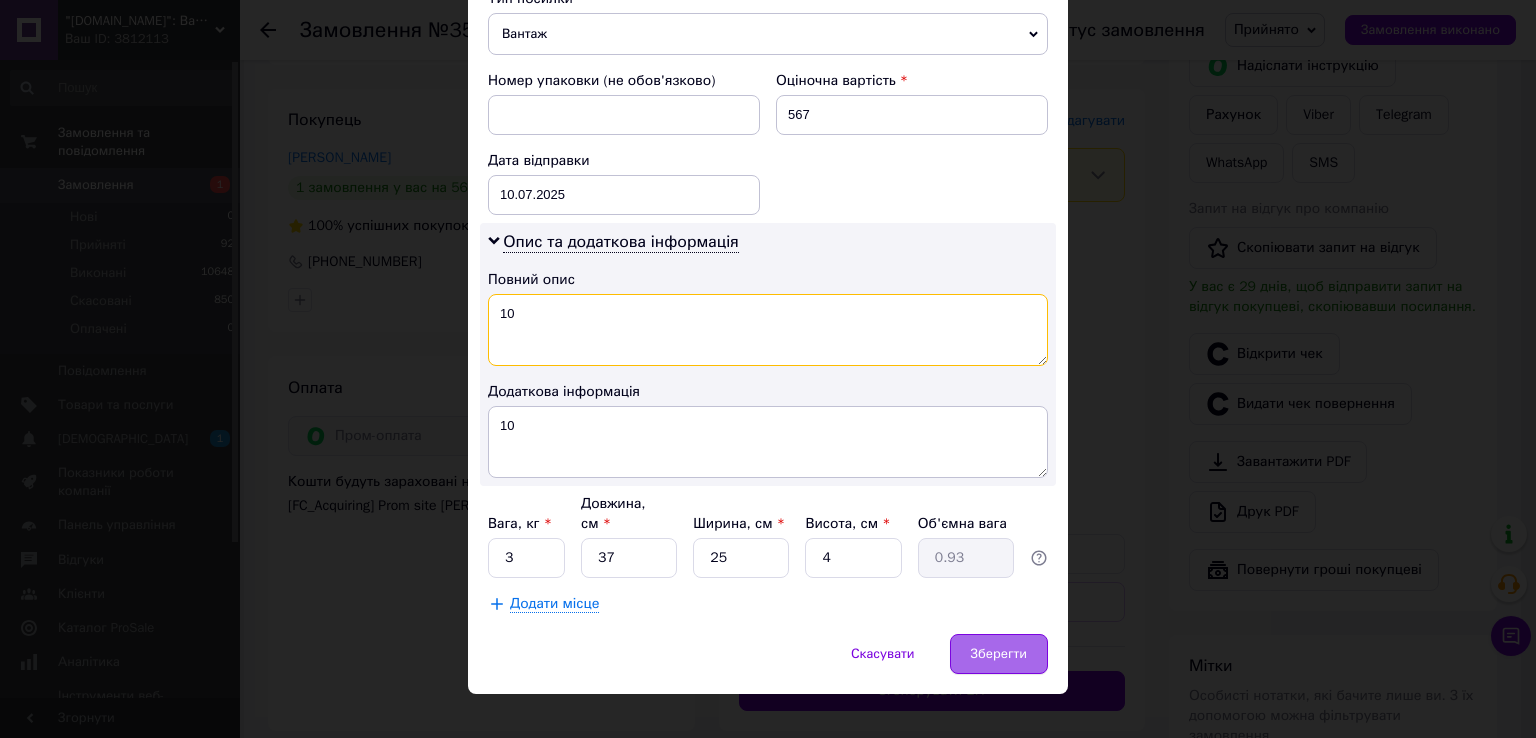 type on "10" 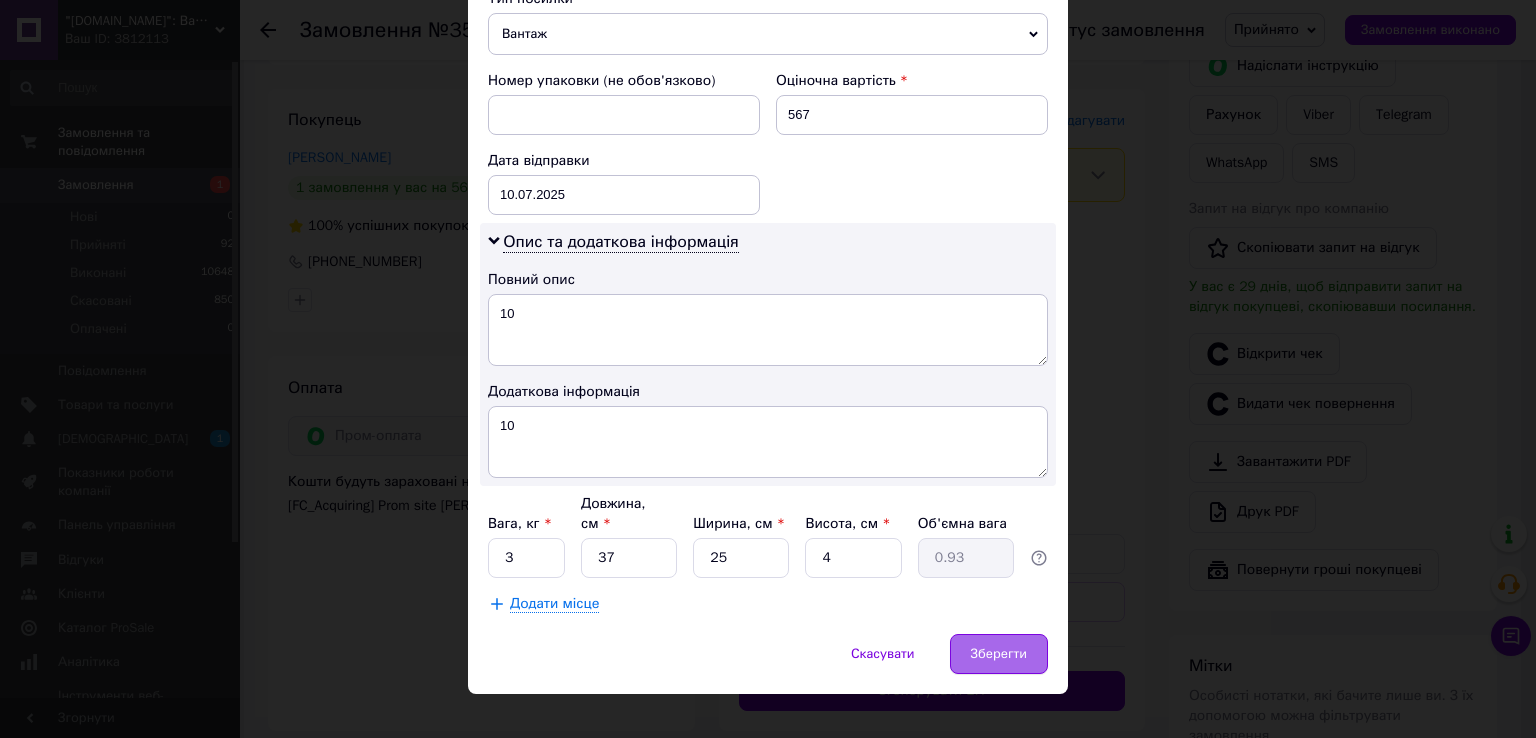 click on "Зберегти" at bounding box center [999, 654] 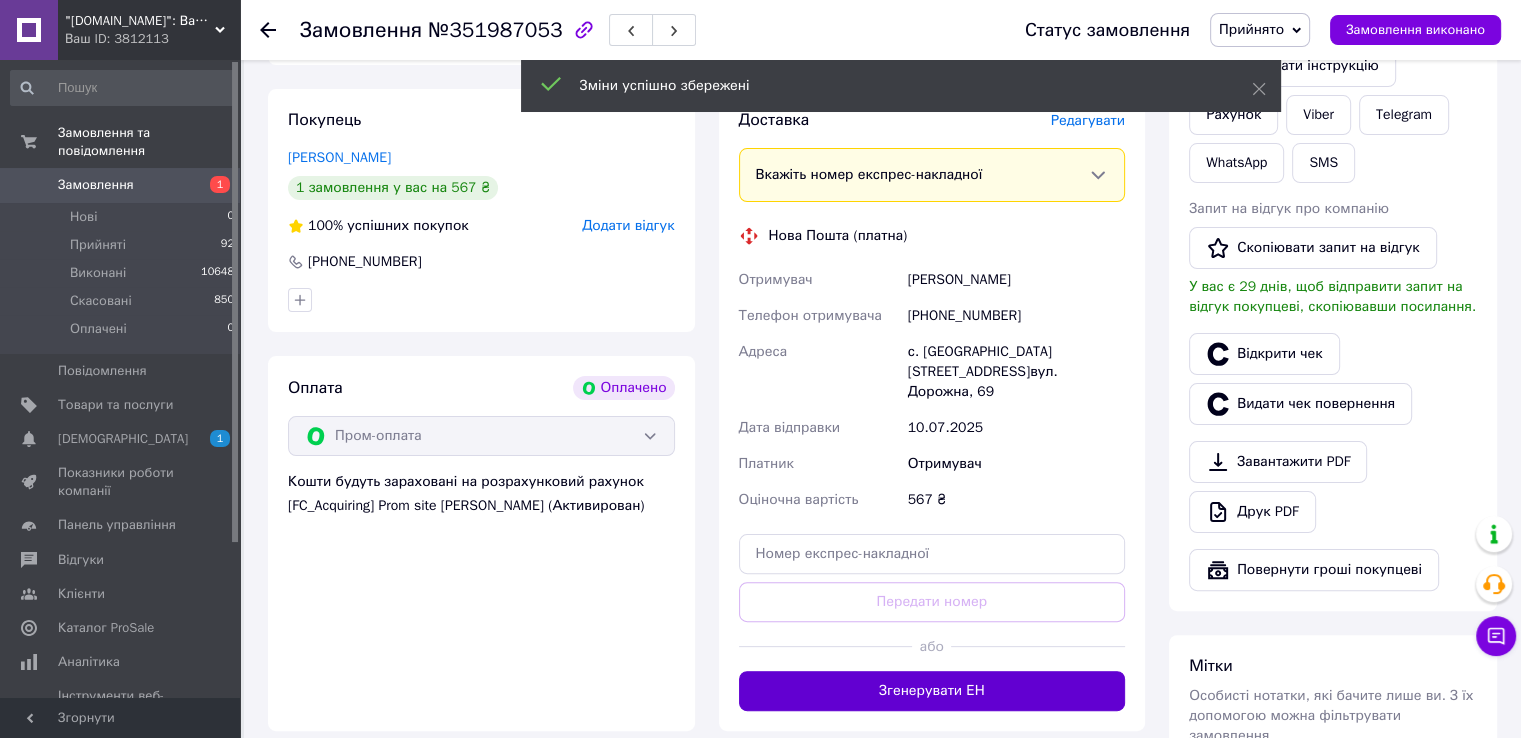 click on "Згенерувати ЕН" at bounding box center (932, 691) 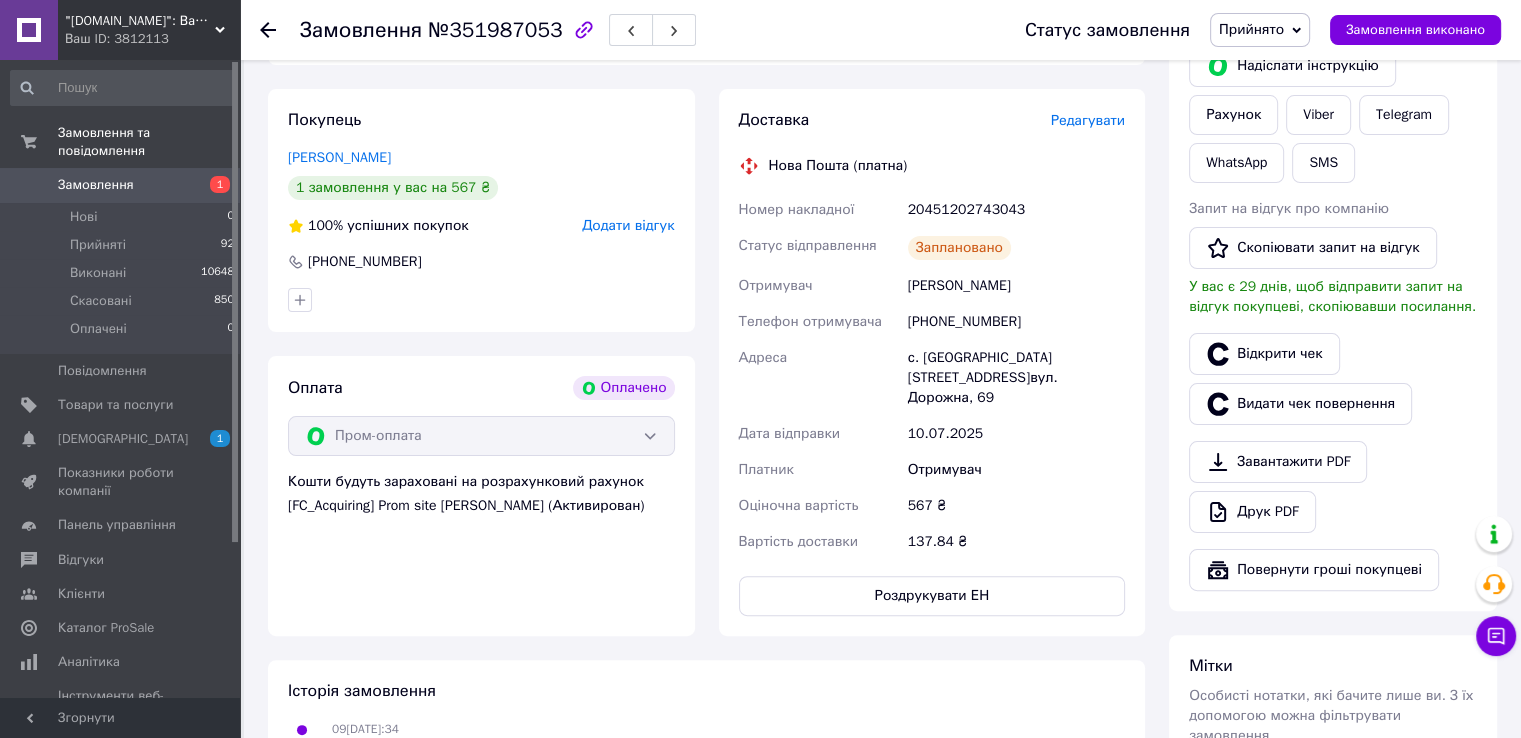 click 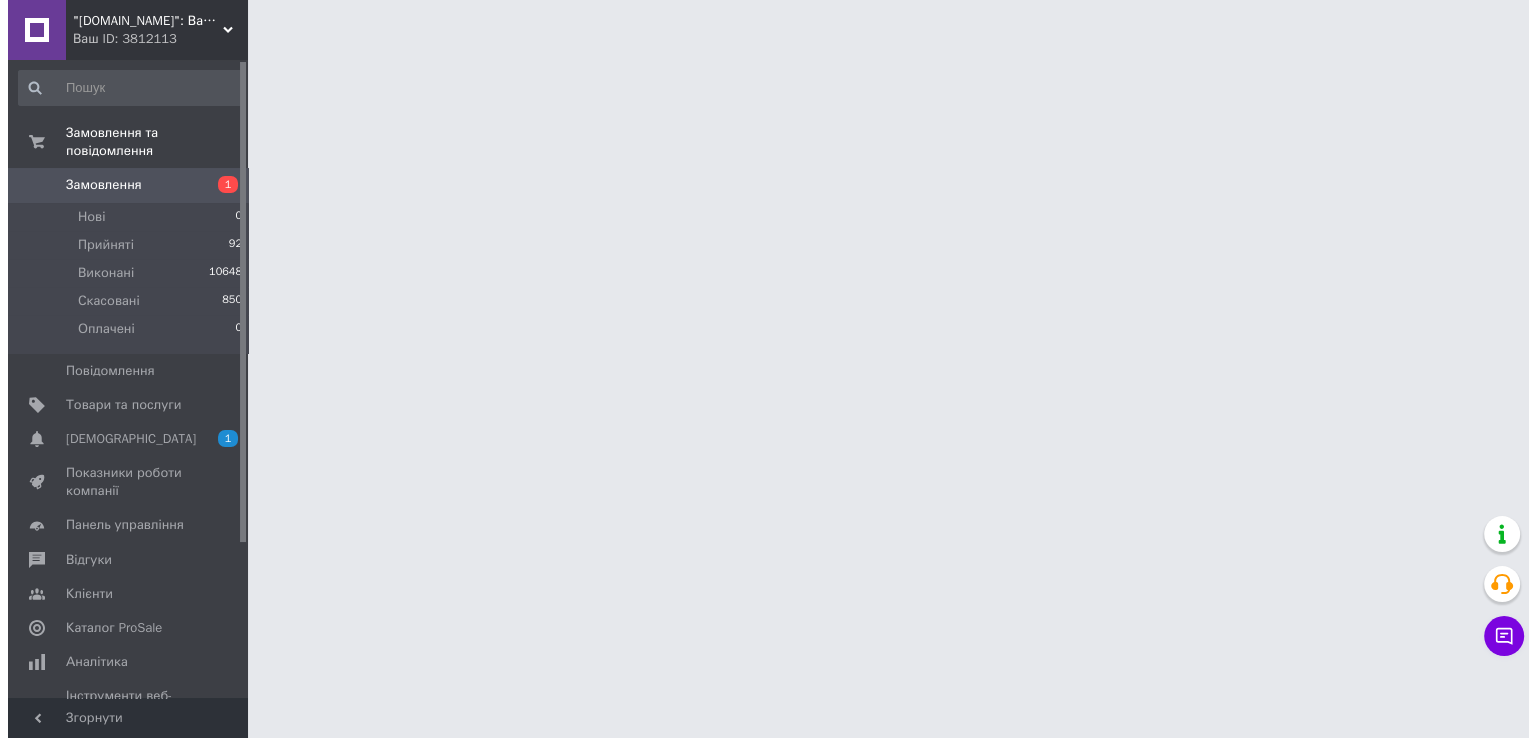 scroll, scrollTop: 0, scrollLeft: 0, axis: both 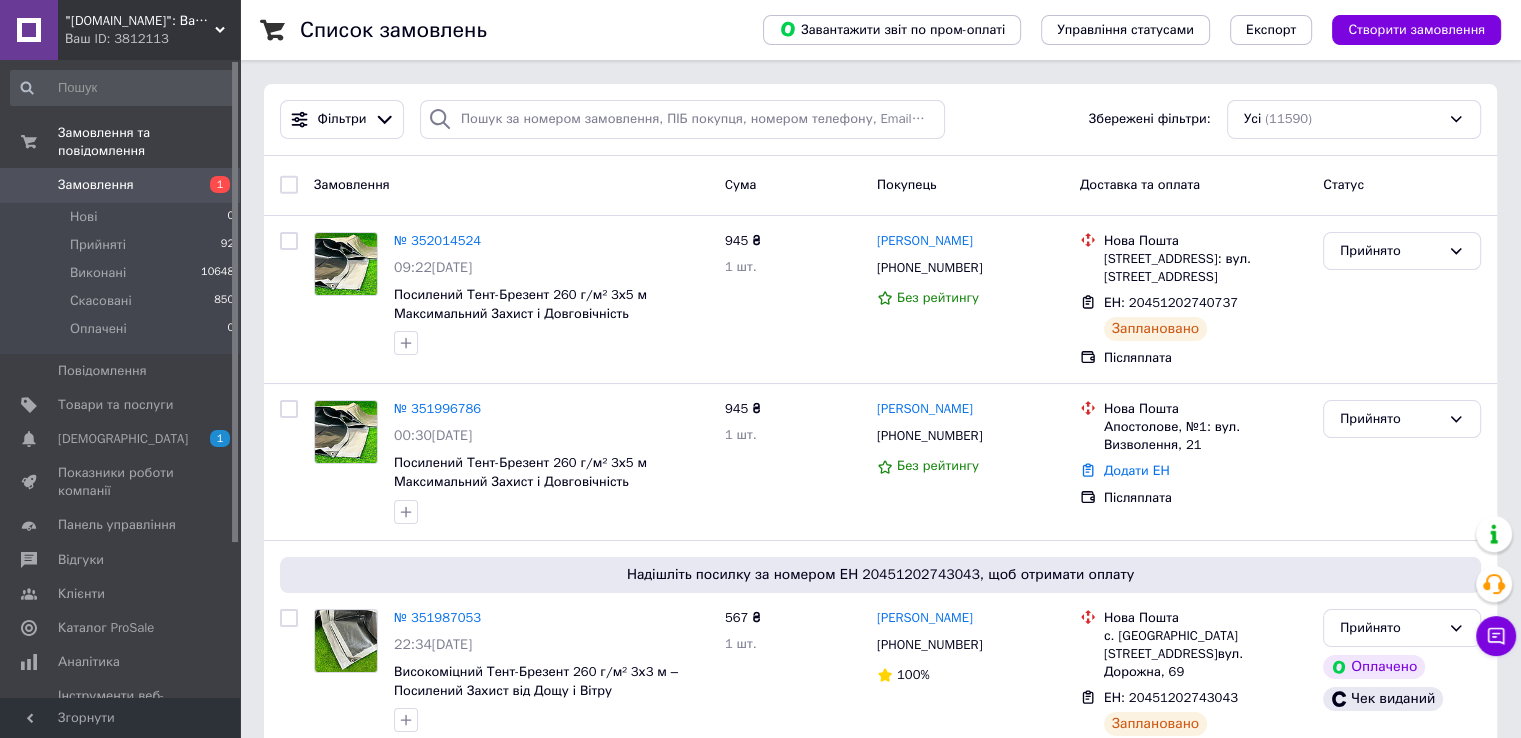 click on "Завантажити звіт по пром-оплаті Управління статусами Експорт Створити замовлення" at bounding box center (1112, 30) 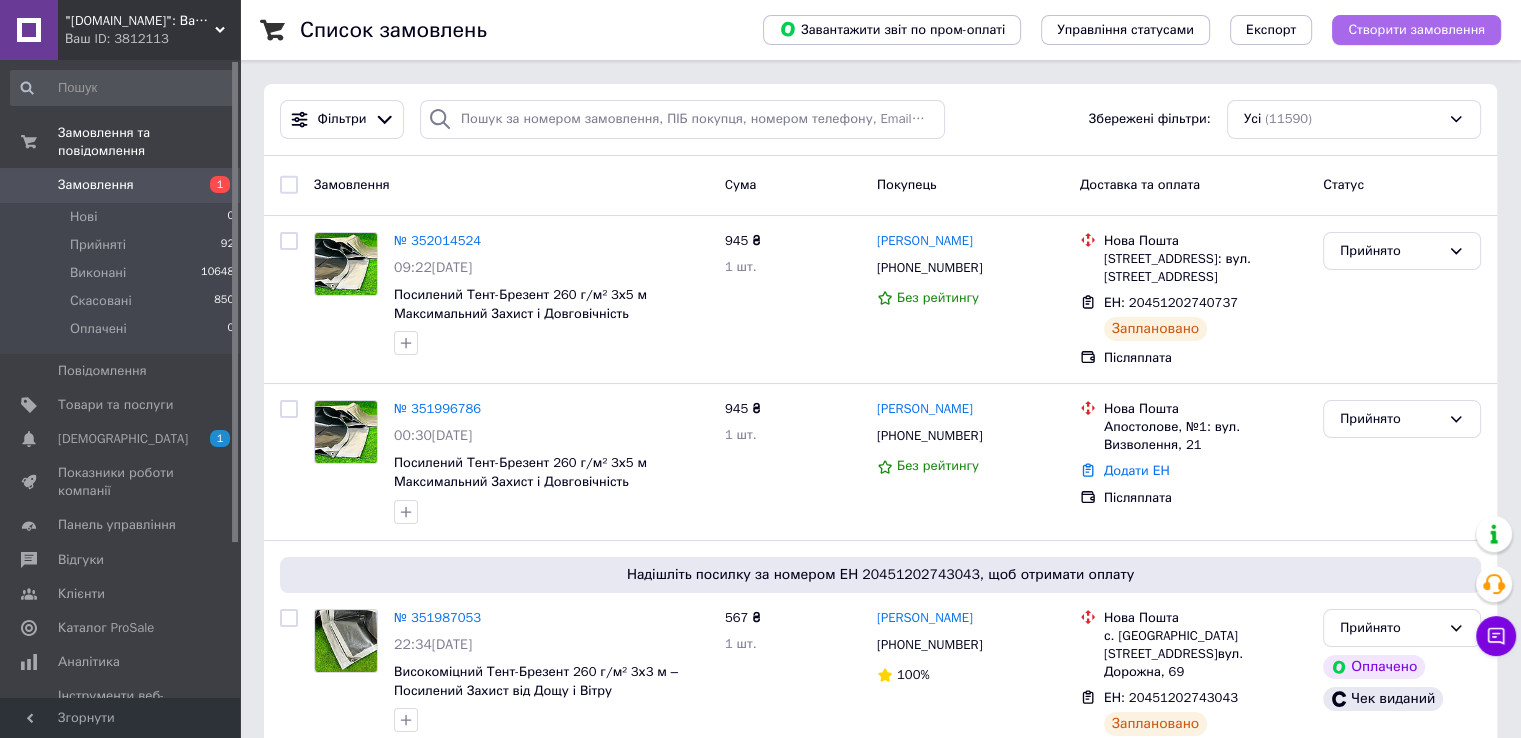 click on "Створити замовлення" at bounding box center (1416, 30) 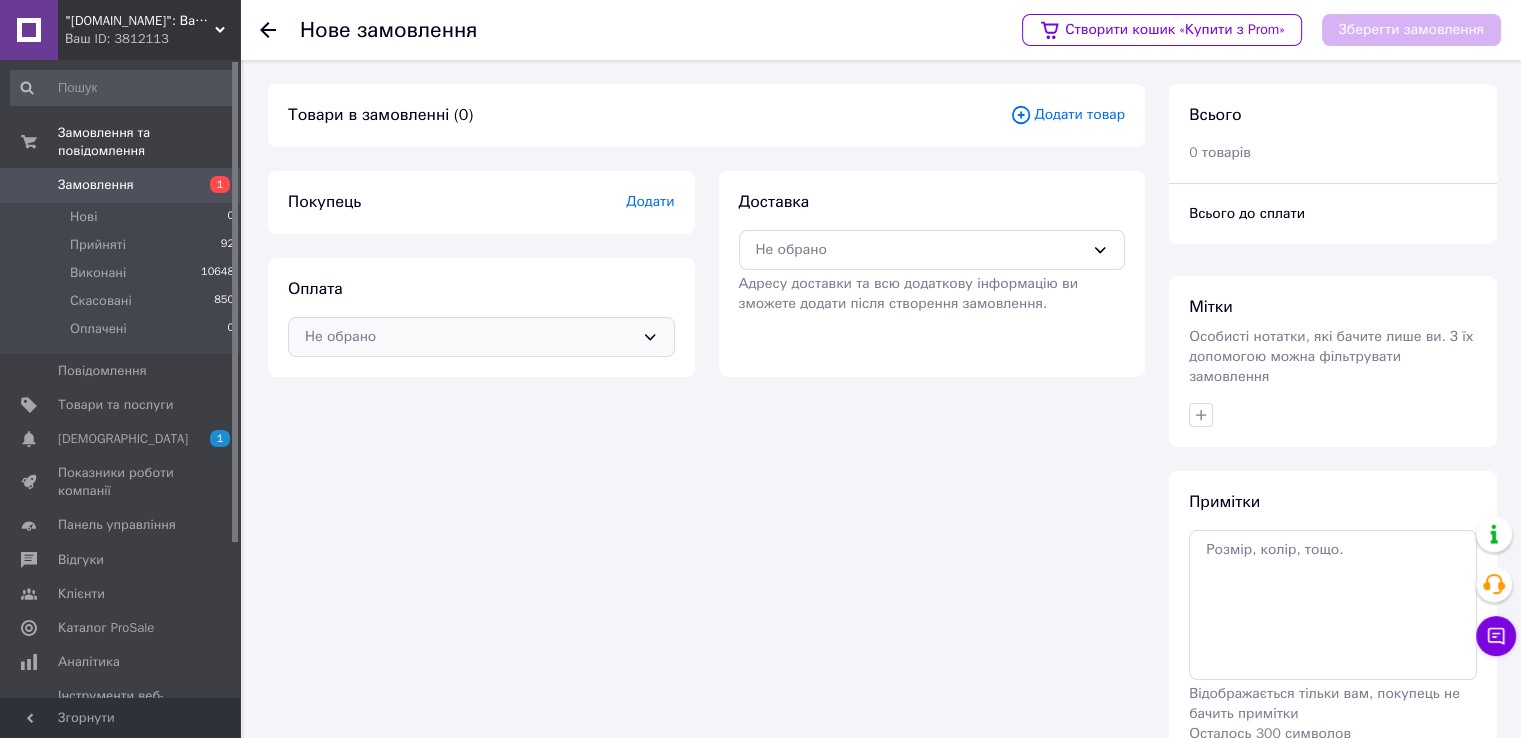 click on "Не обрано" at bounding box center [469, 337] 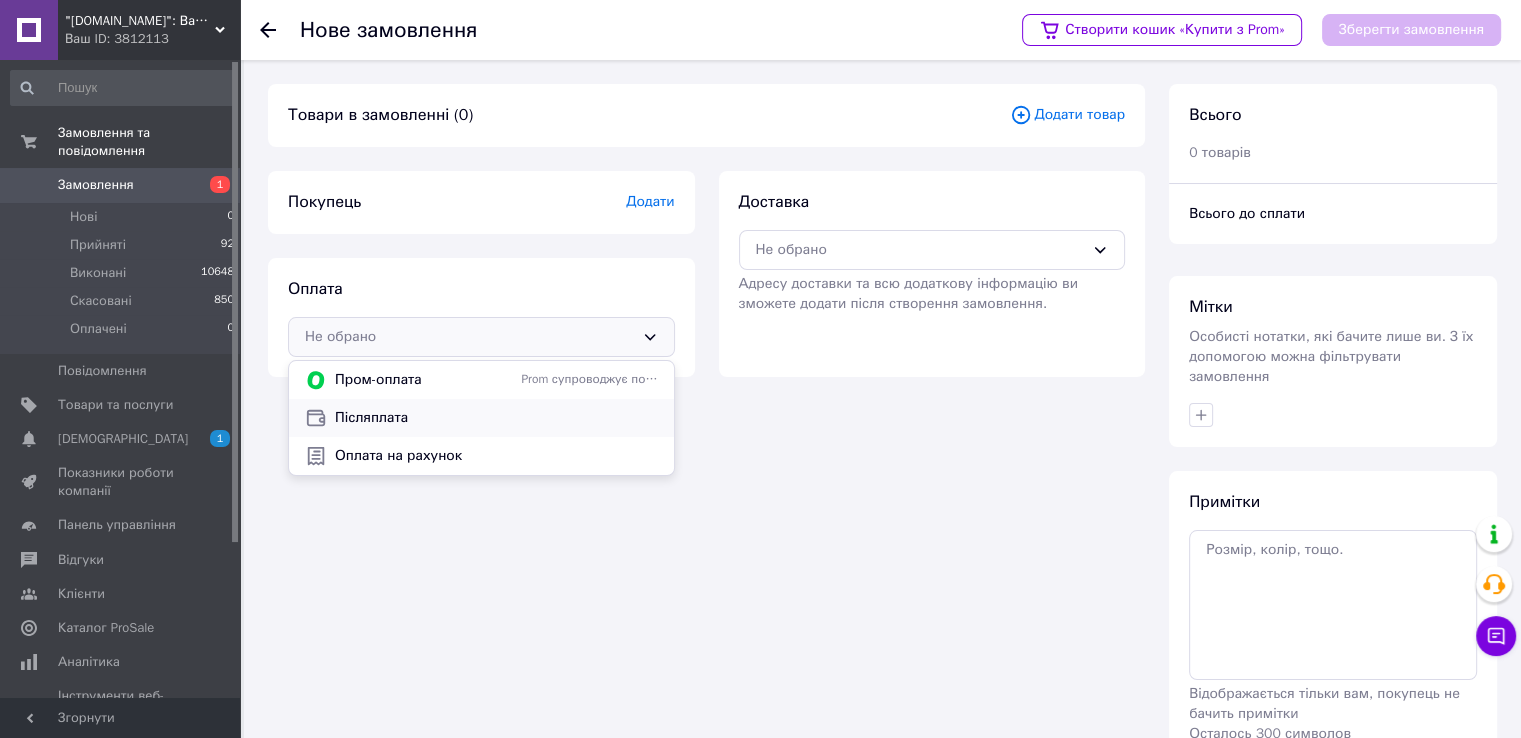 click on "Післяплата" at bounding box center (496, 418) 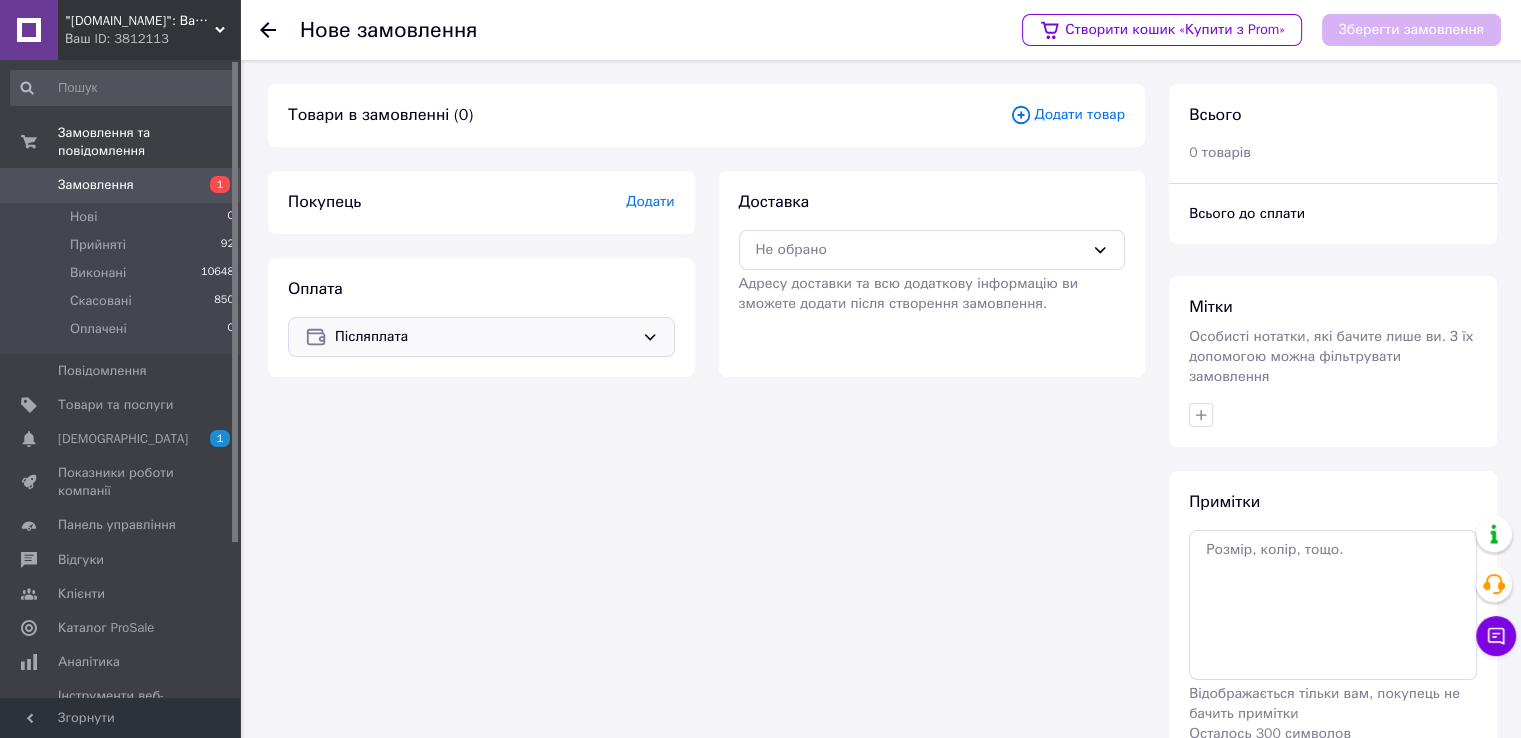 click on "Доставка Не обрано Адресу доставки та всю додаткову інформацію
ви зможете додати після створення замовлення." at bounding box center (932, 252) 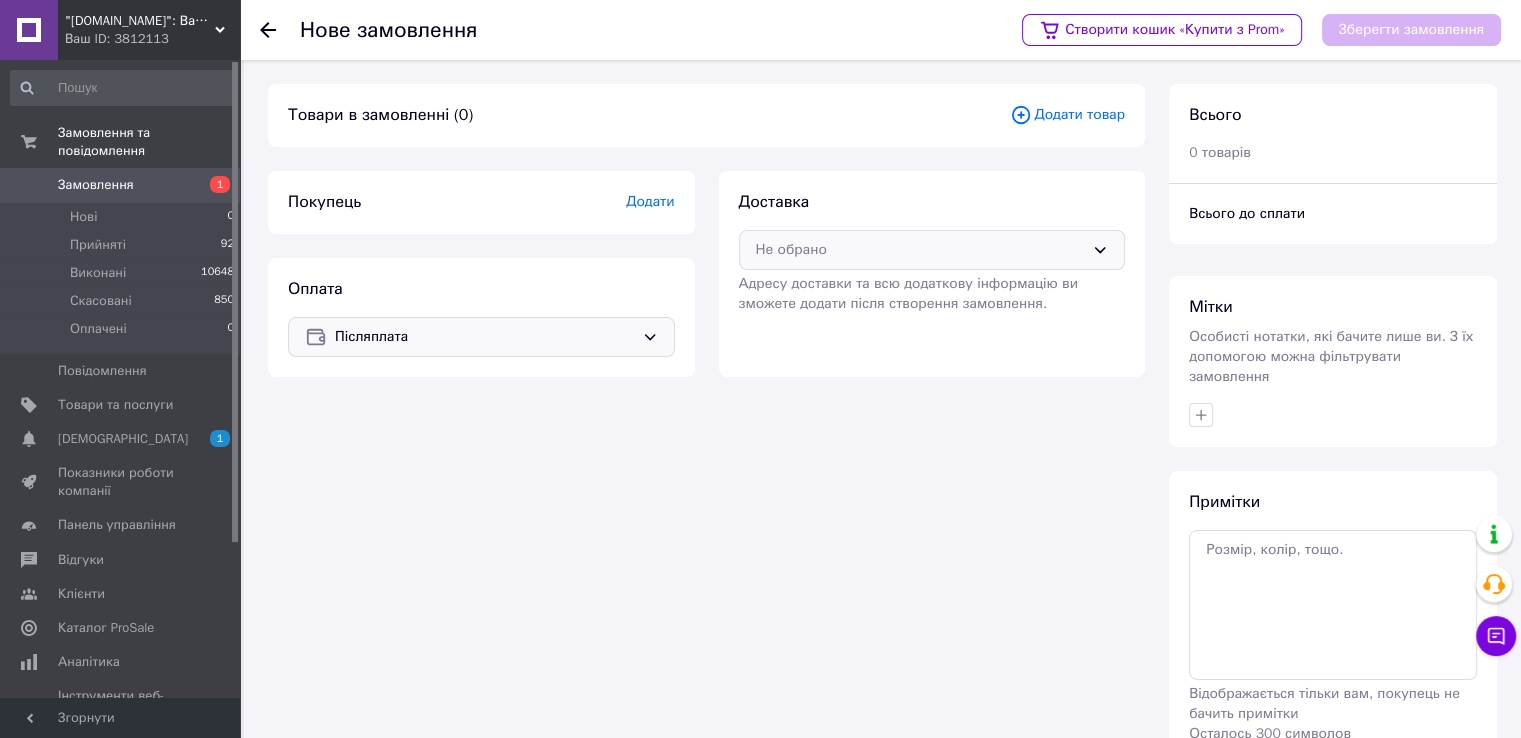 click on "Не обрано" at bounding box center (920, 250) 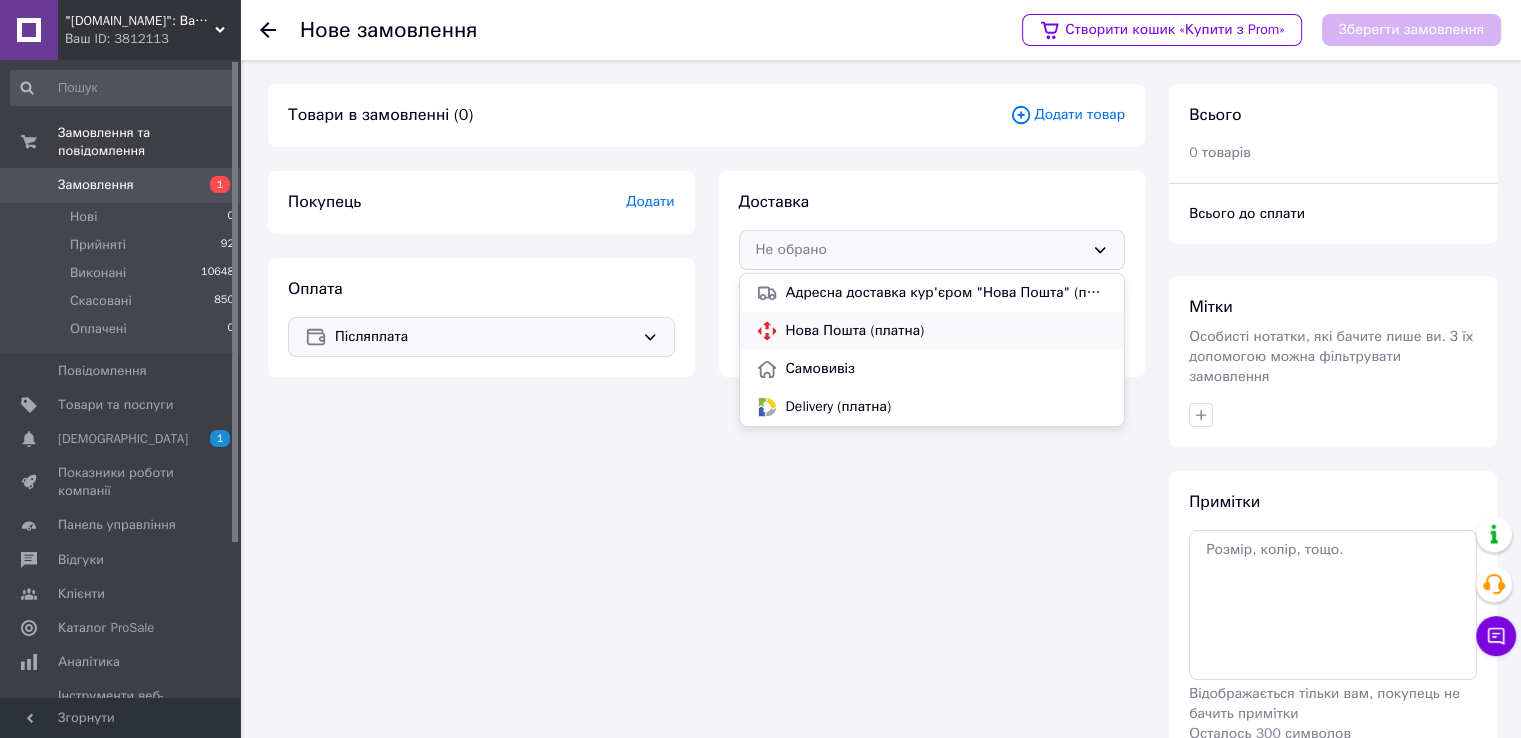 click on "Нова Пошта (платна)" at bounding box center [947, 331] 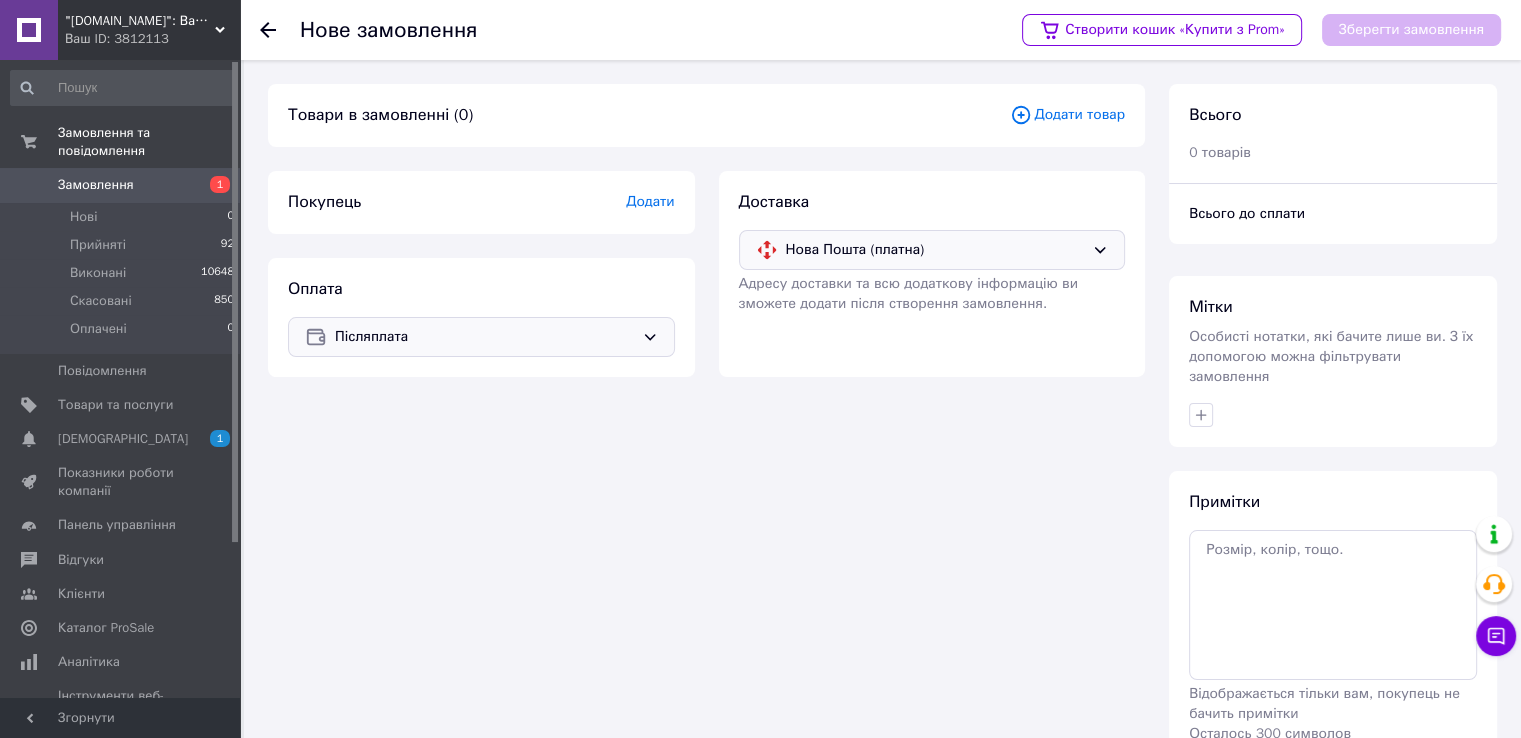 click on "Додати" at bounding box center [650, 201] 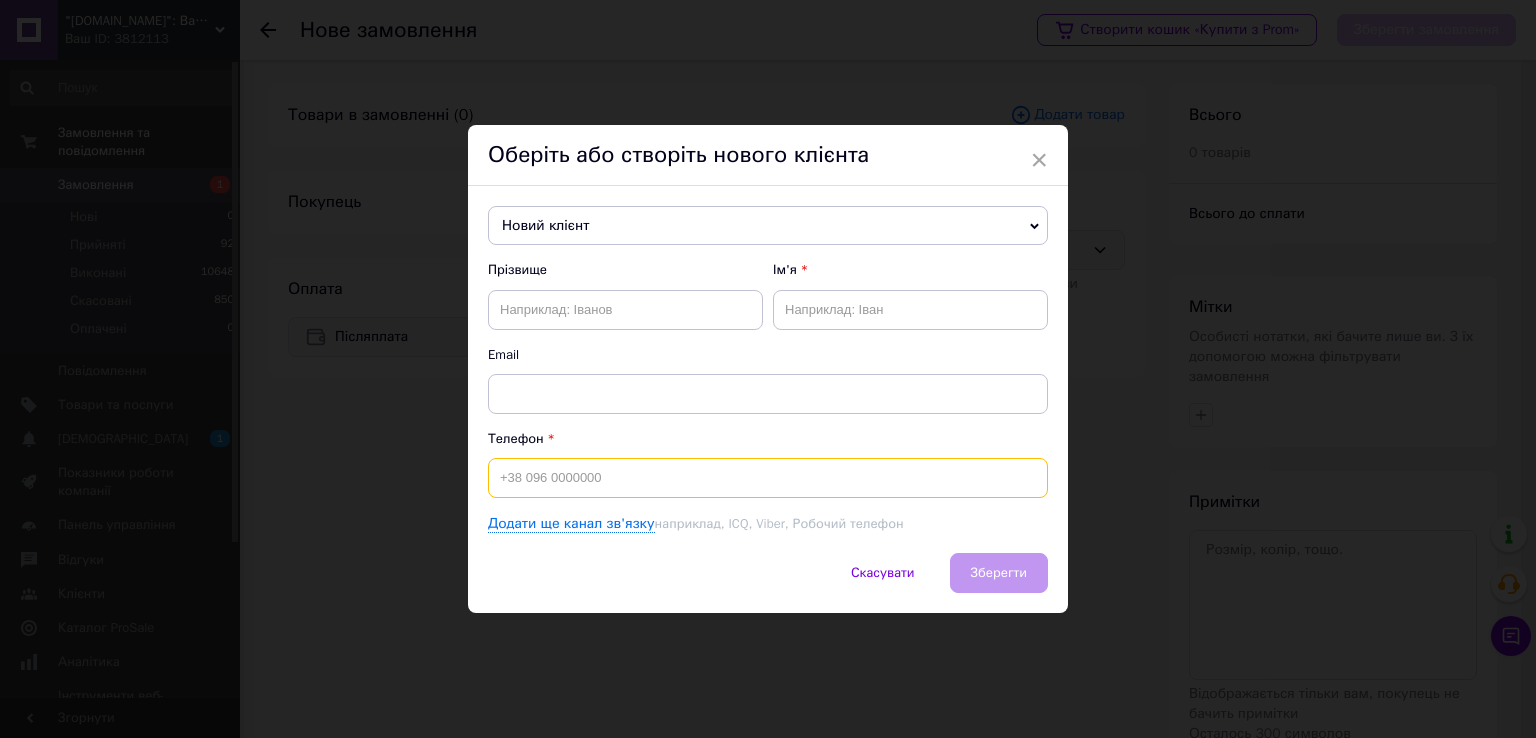 click at bounding box center (768, 478) 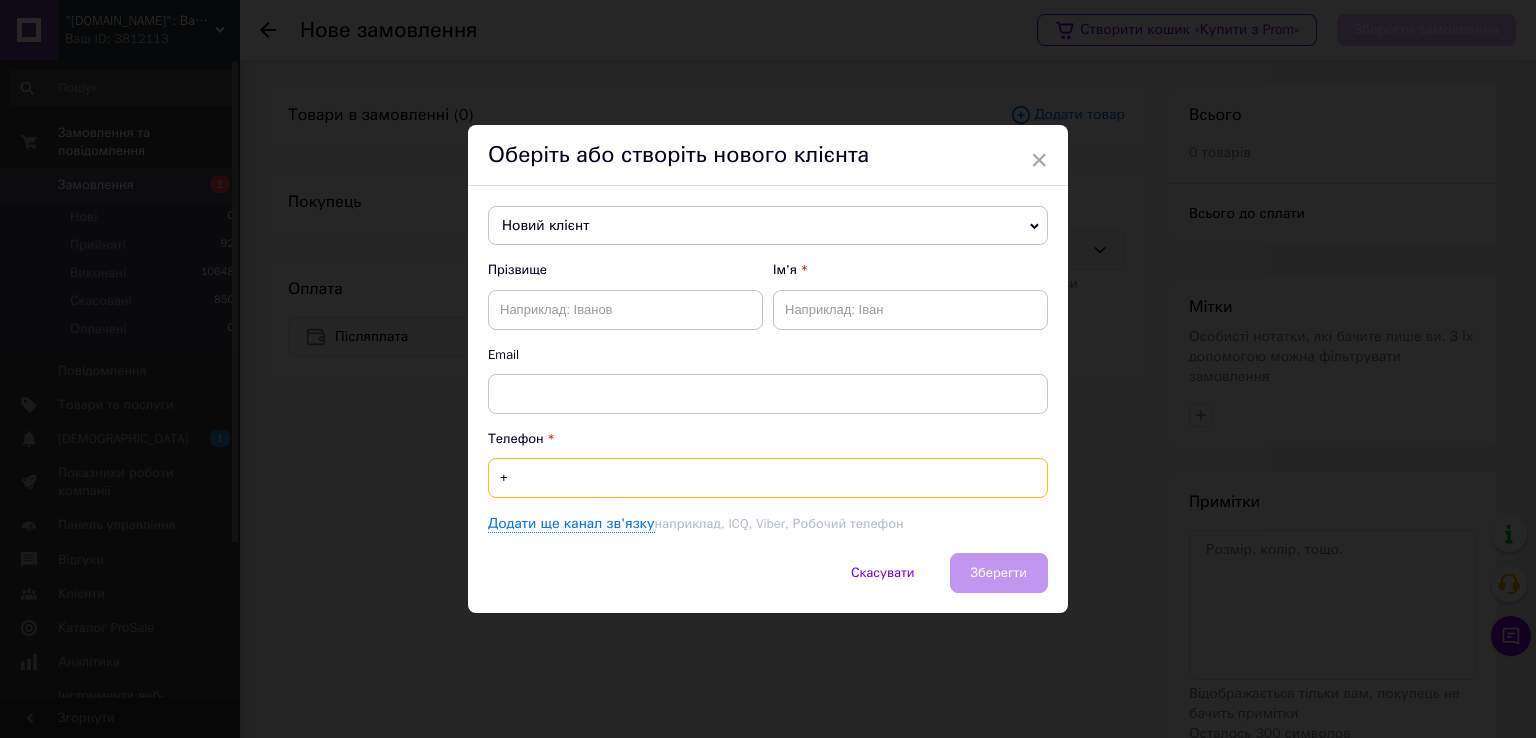 paste on "380958113909" 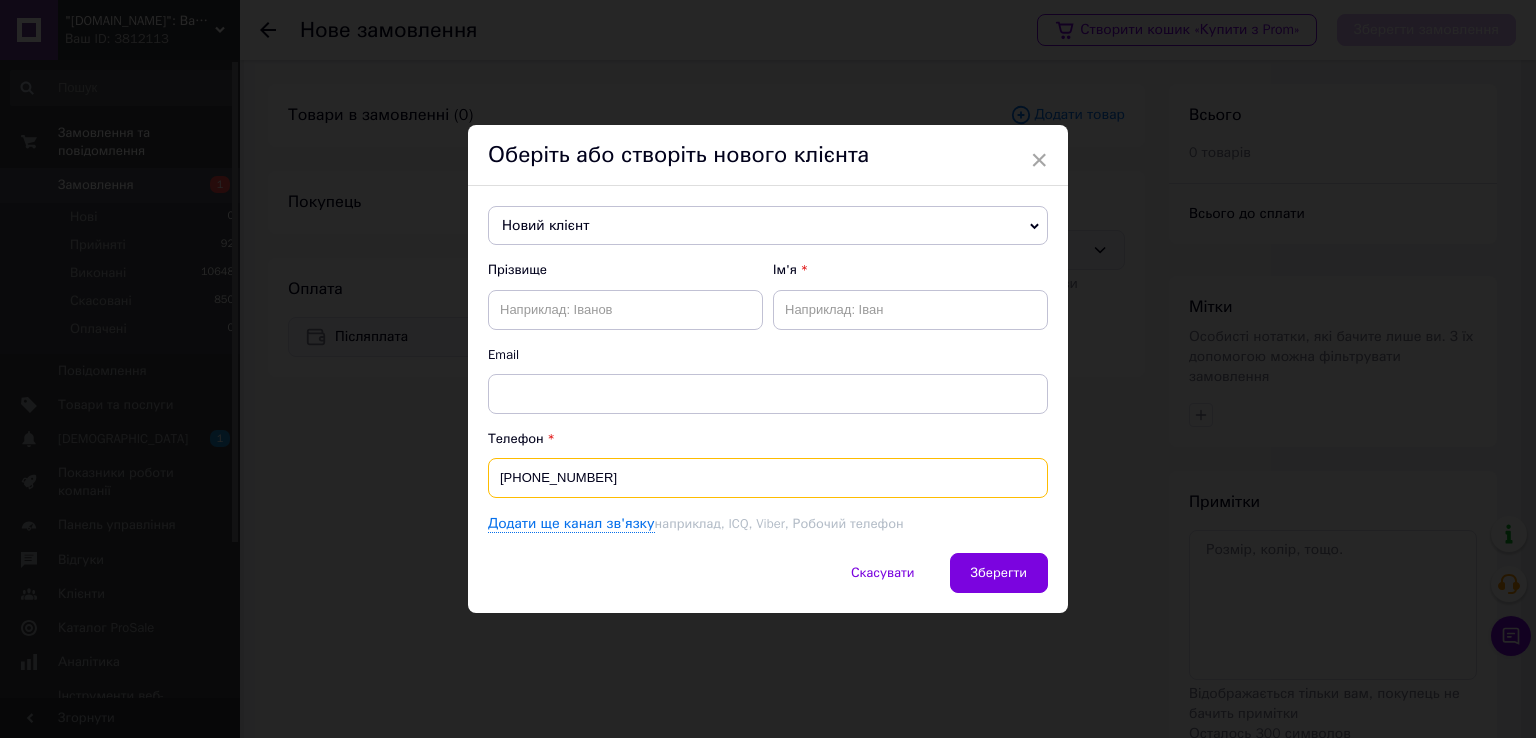 type on "[PHONE_NUMBER]" 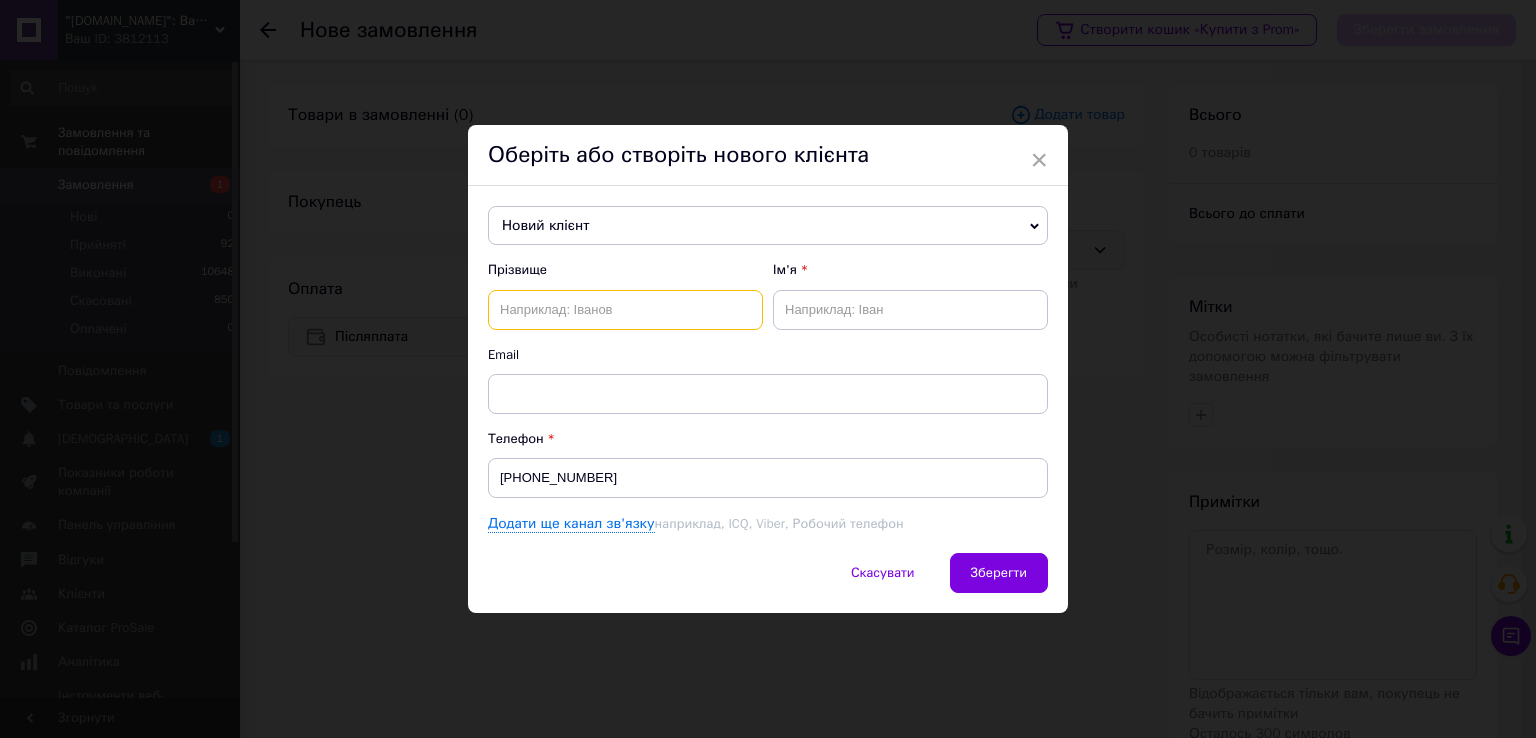 click at bounding box center [625, 310] 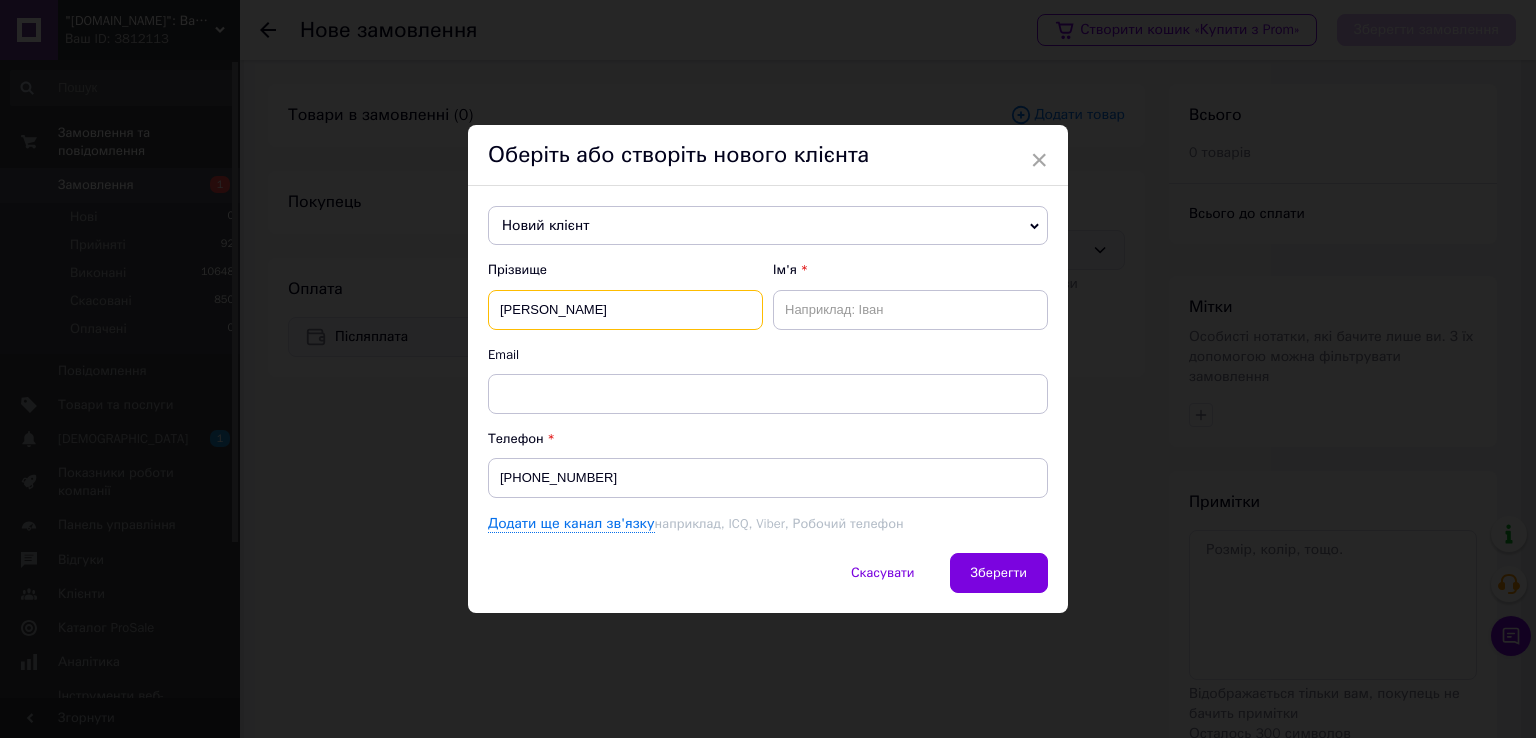 type on "Глушко" 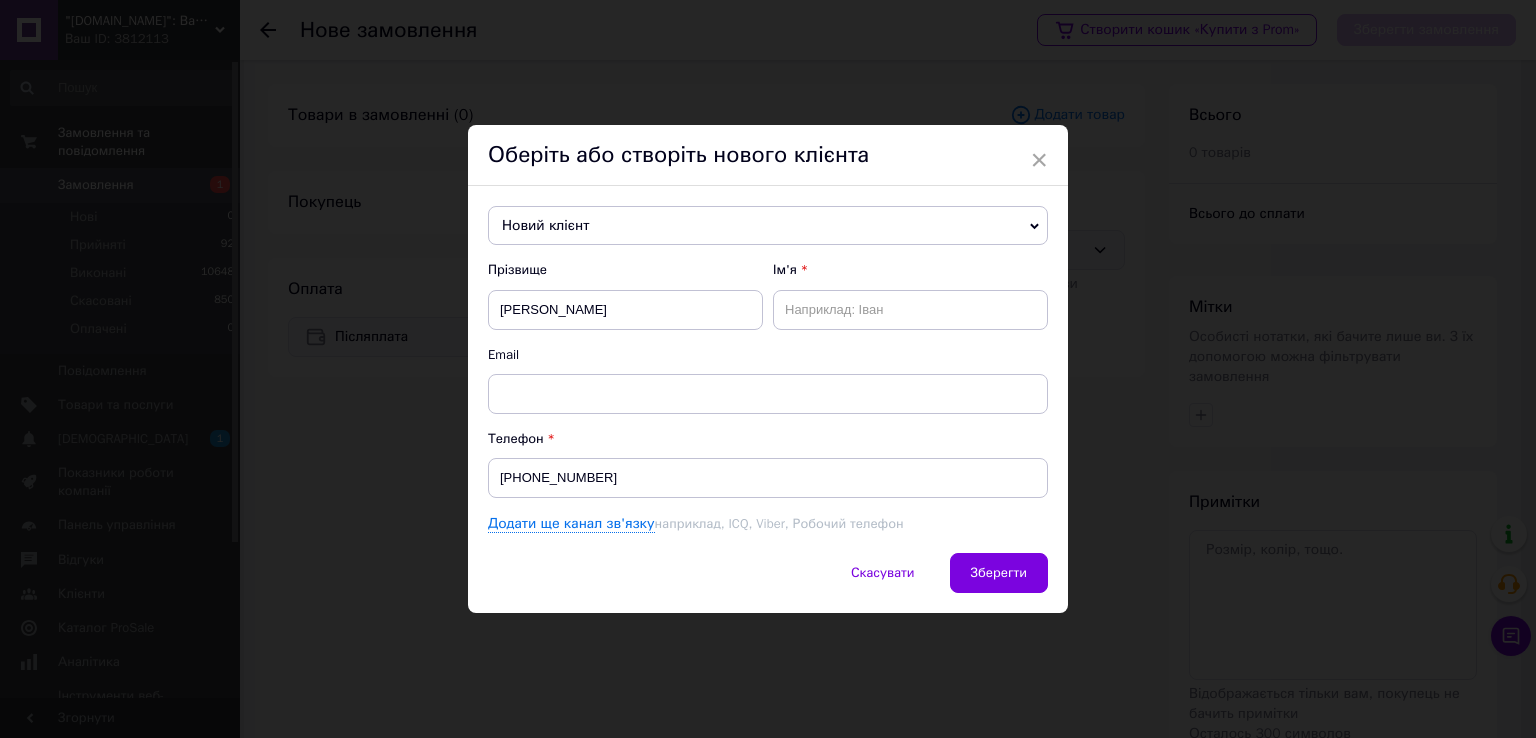 click on "Ім'я" at bounding box center (910, 295) 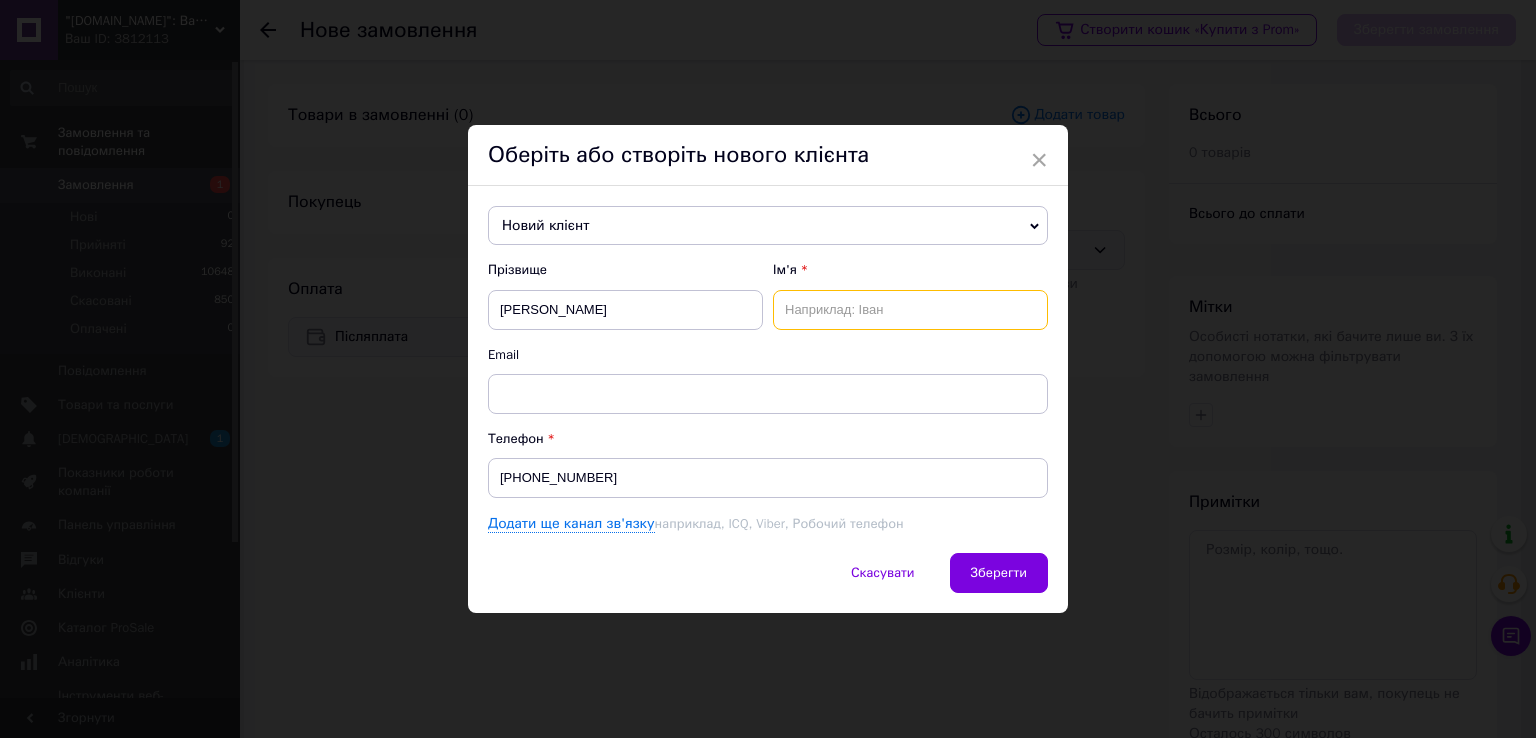 click at bounding box center [910, 310] 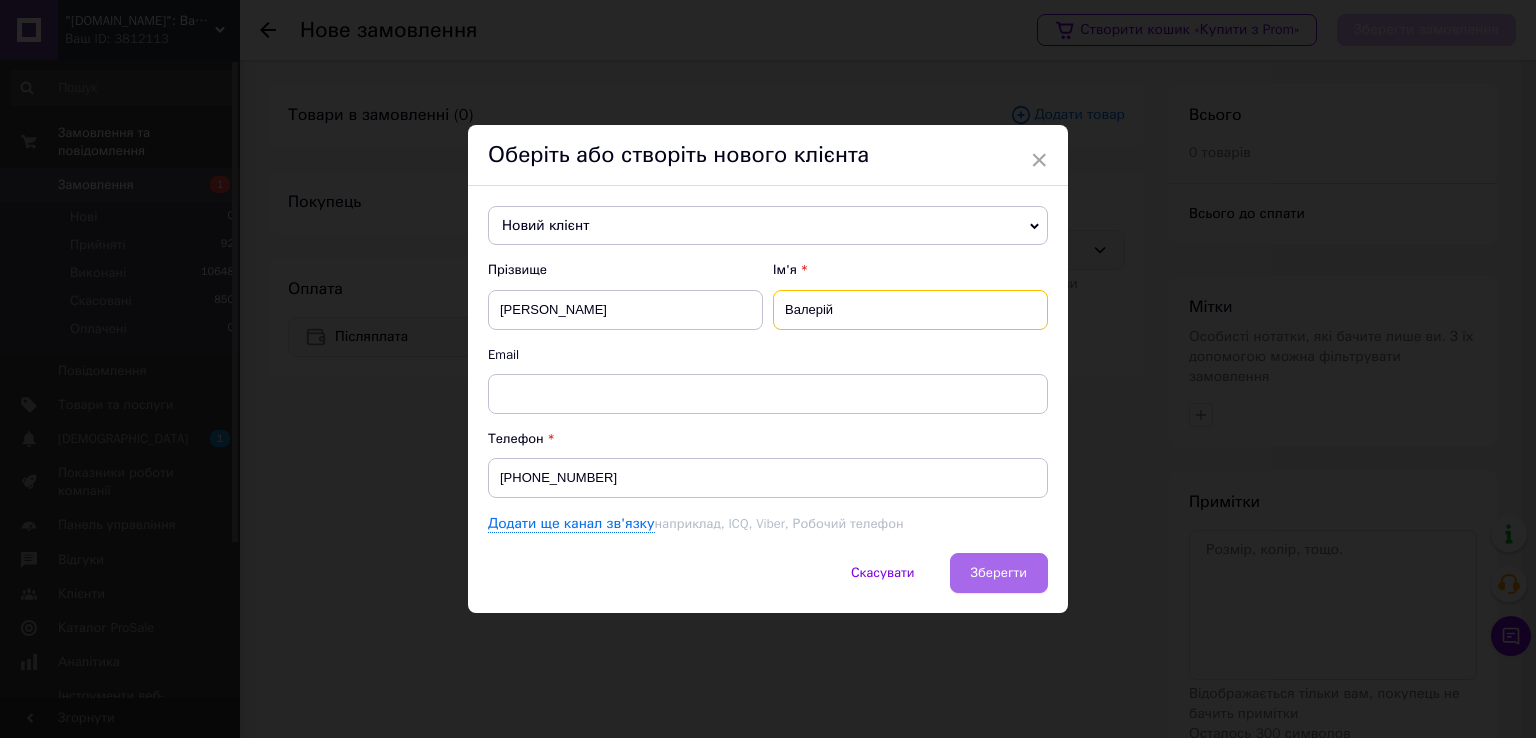 type on "Валерій" 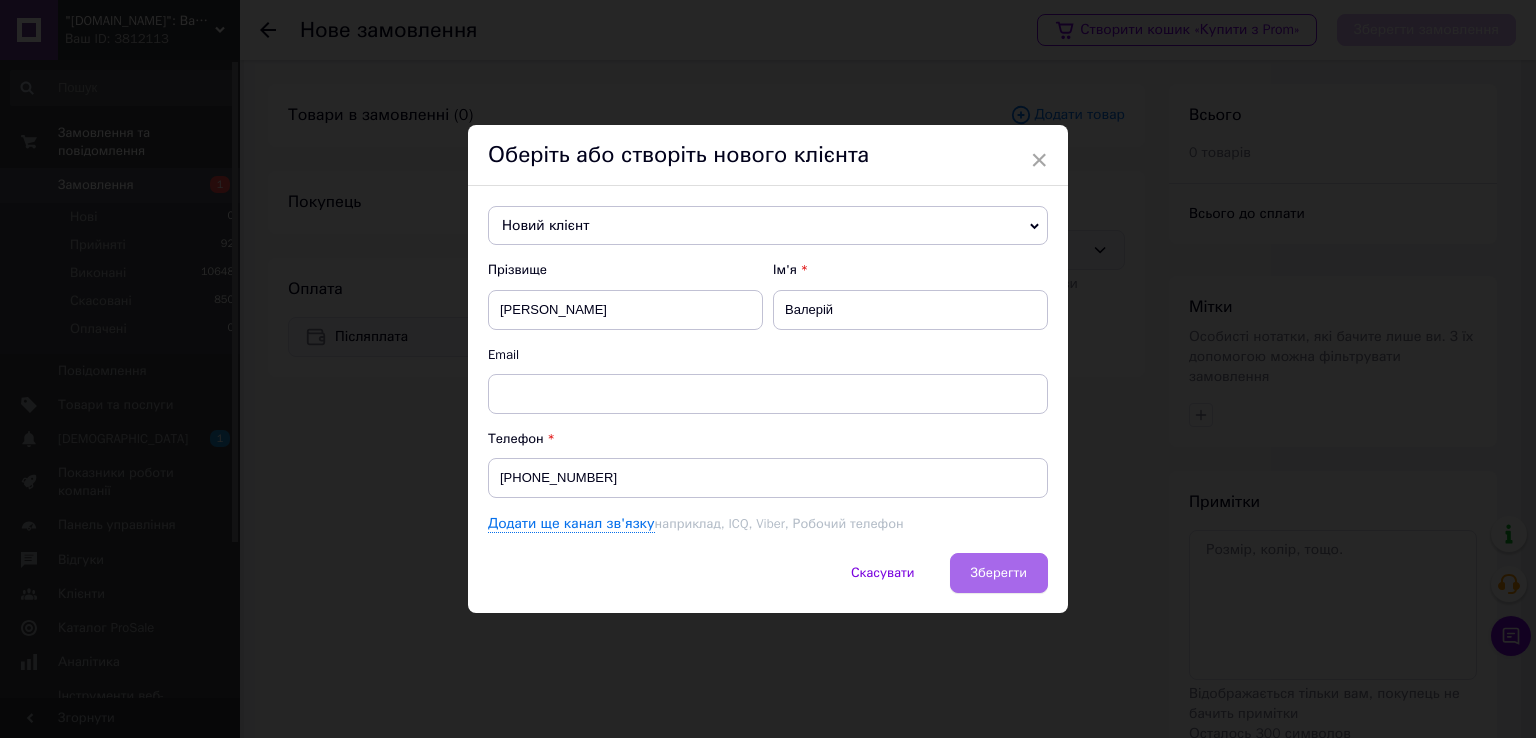click on "Зберегти" at bounding box center [999, 573] 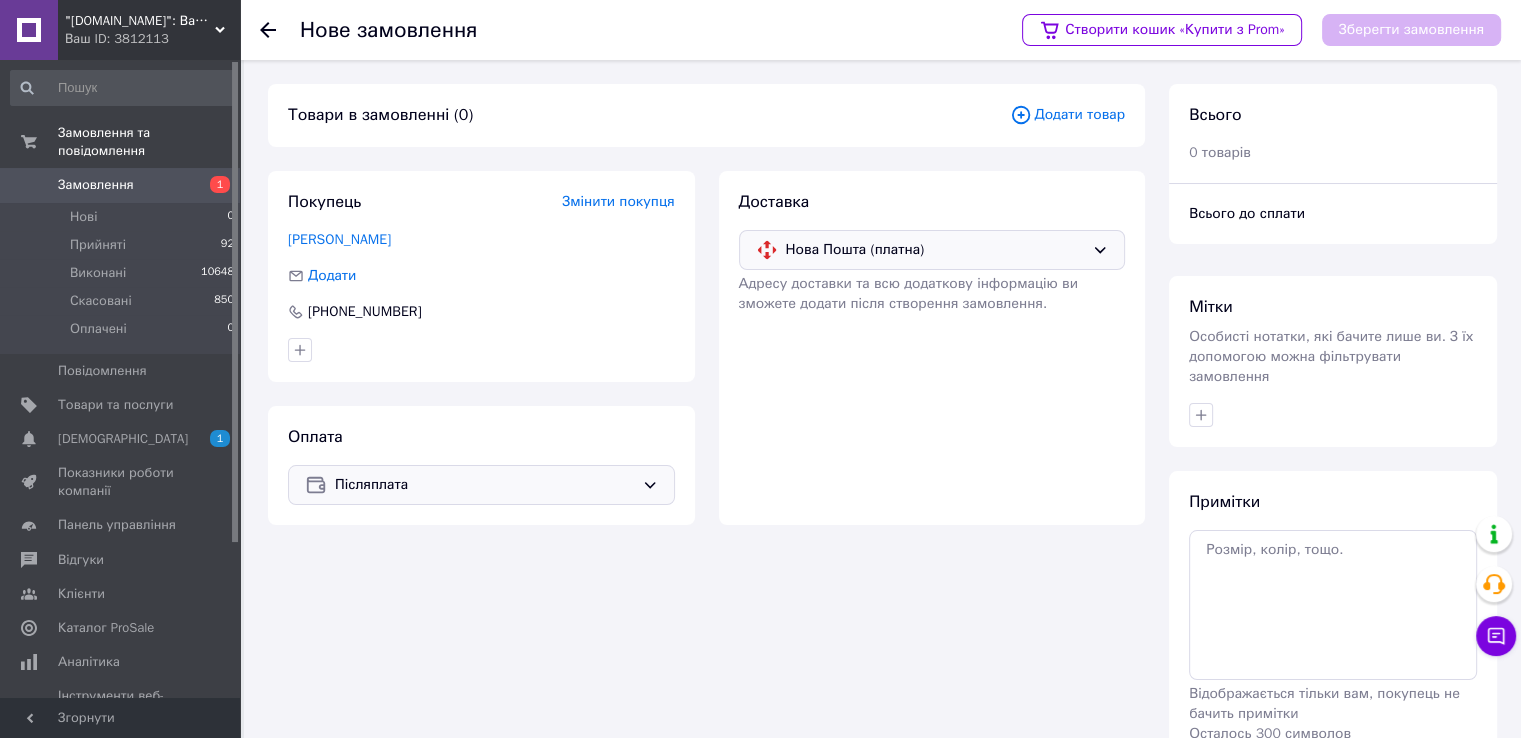 click on "Додати товар" at bounding box center (1067, 115) 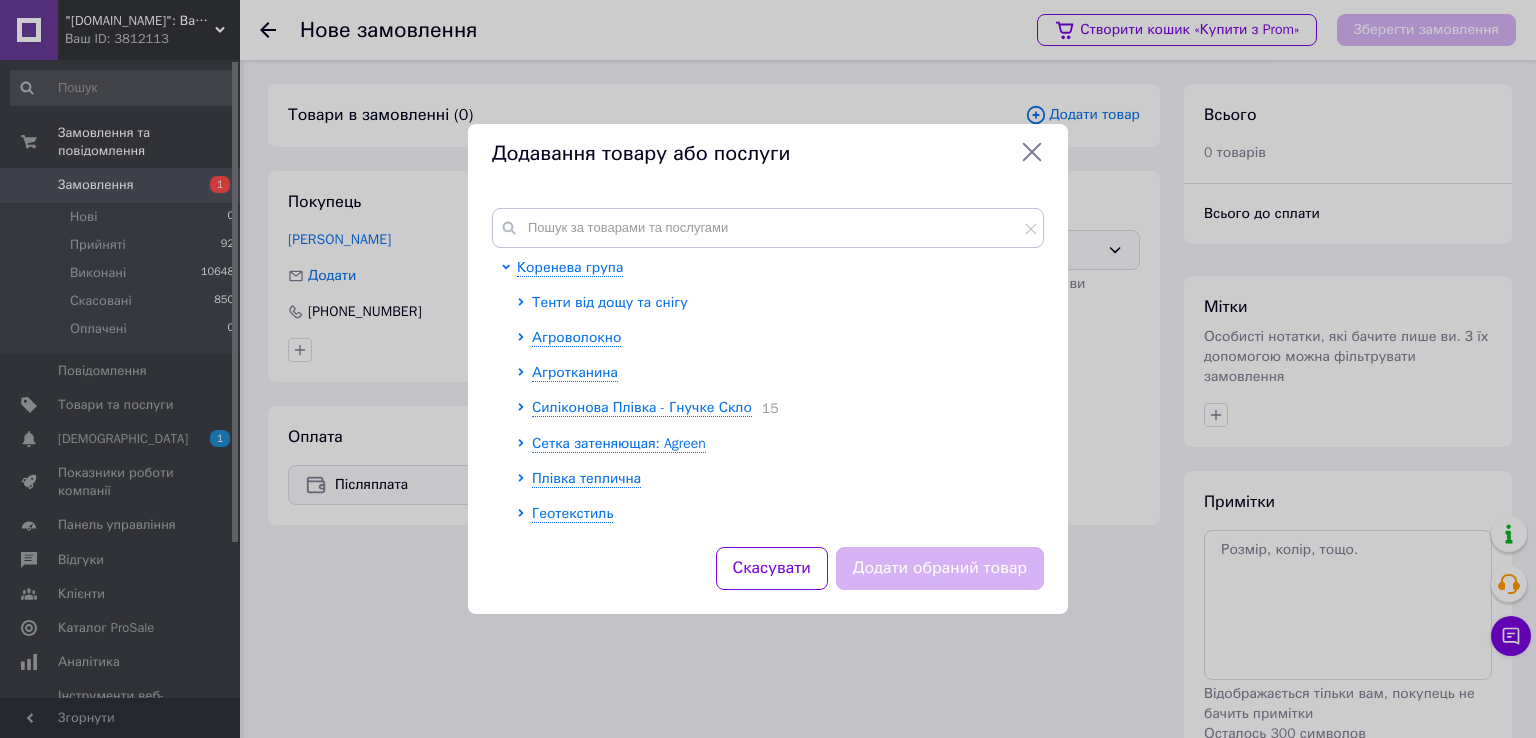 click on "Тенти від дощу та снігу" at bounding box center (610, 302) 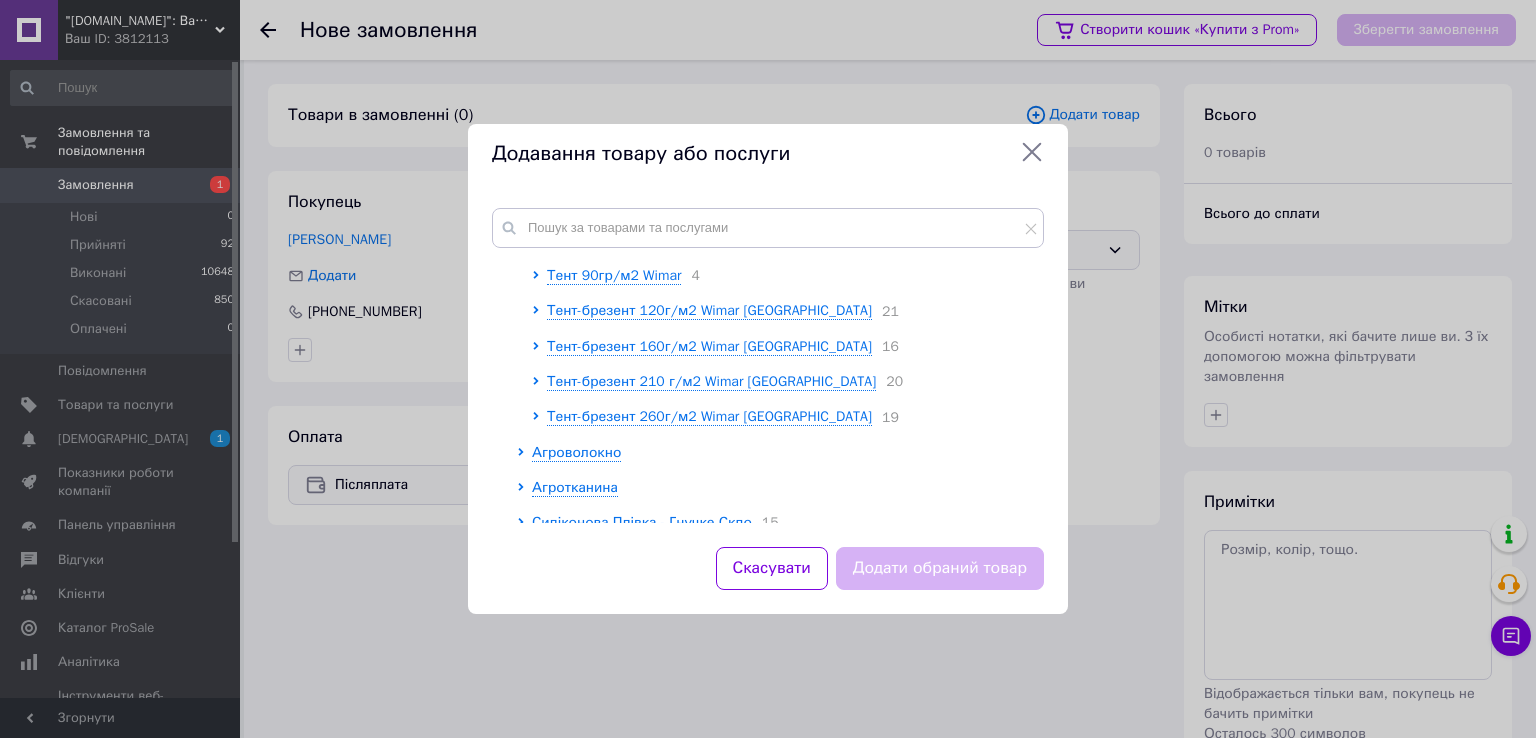 scroll, scrollTop: 200, scrollLeft: 0, axis: vertical 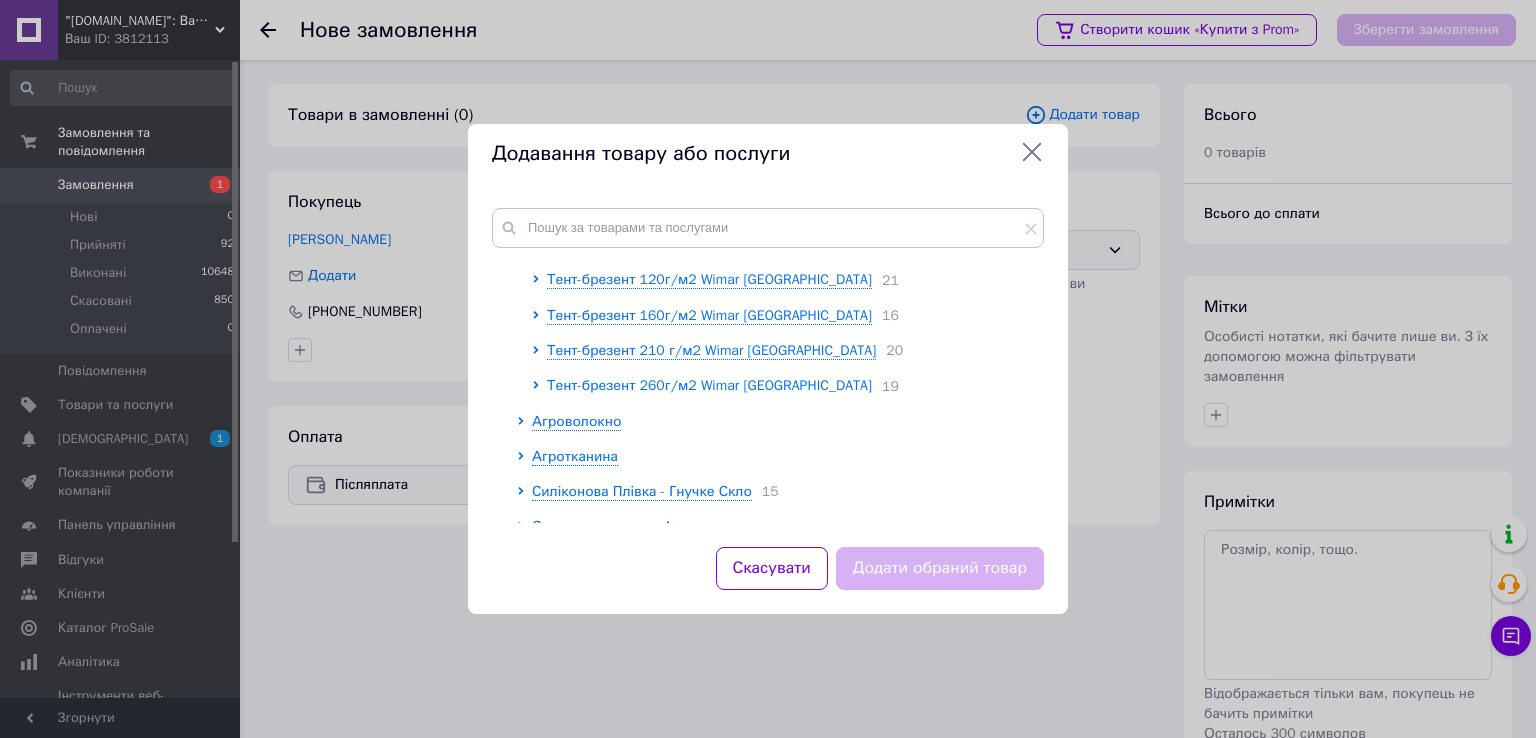 click on "Тент-брезент 260г/м2 Wimar [GEOGRAPHIC_DATA]" at bounding box center [709, 385] 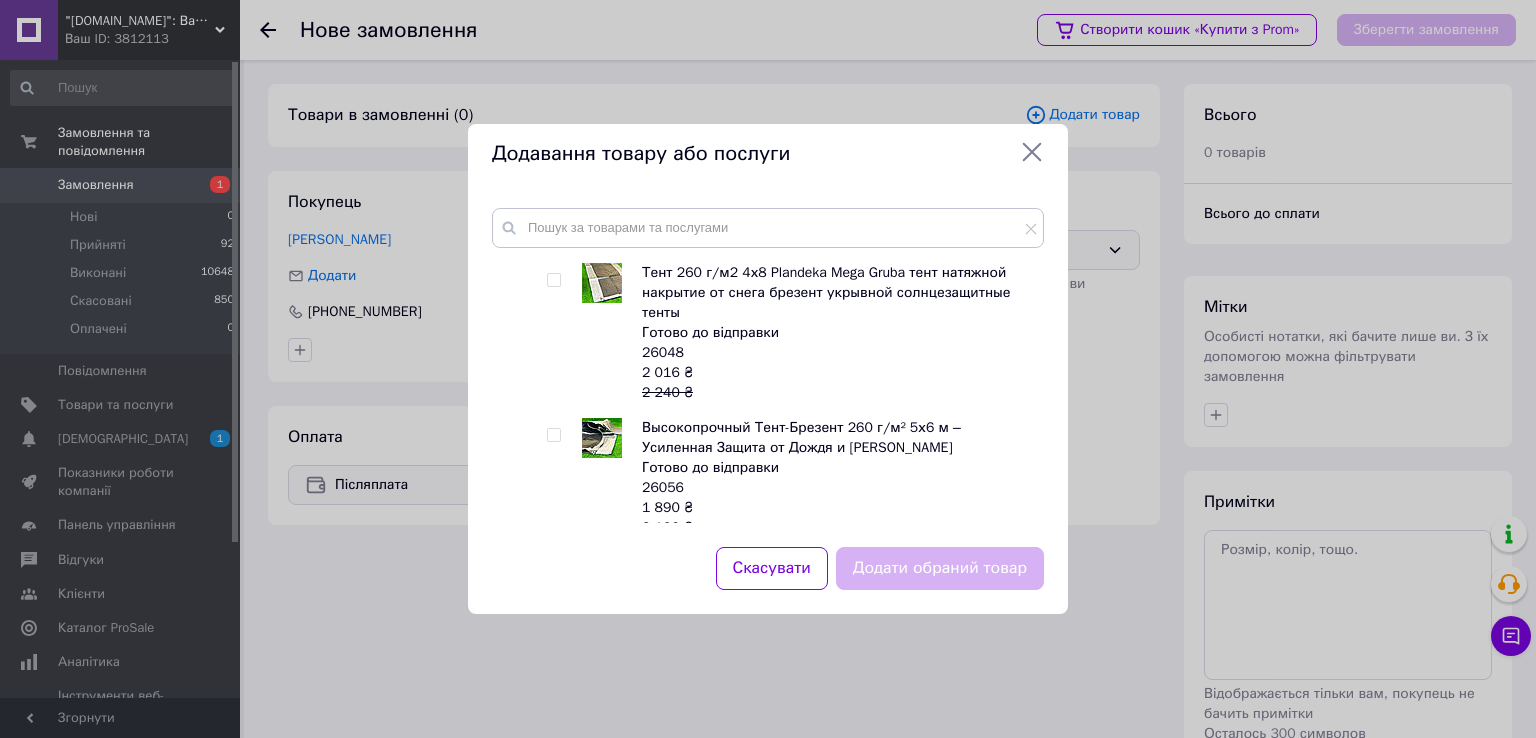 scroll, scrollTop: 1300, scrollLeft: 0, axis: vertical 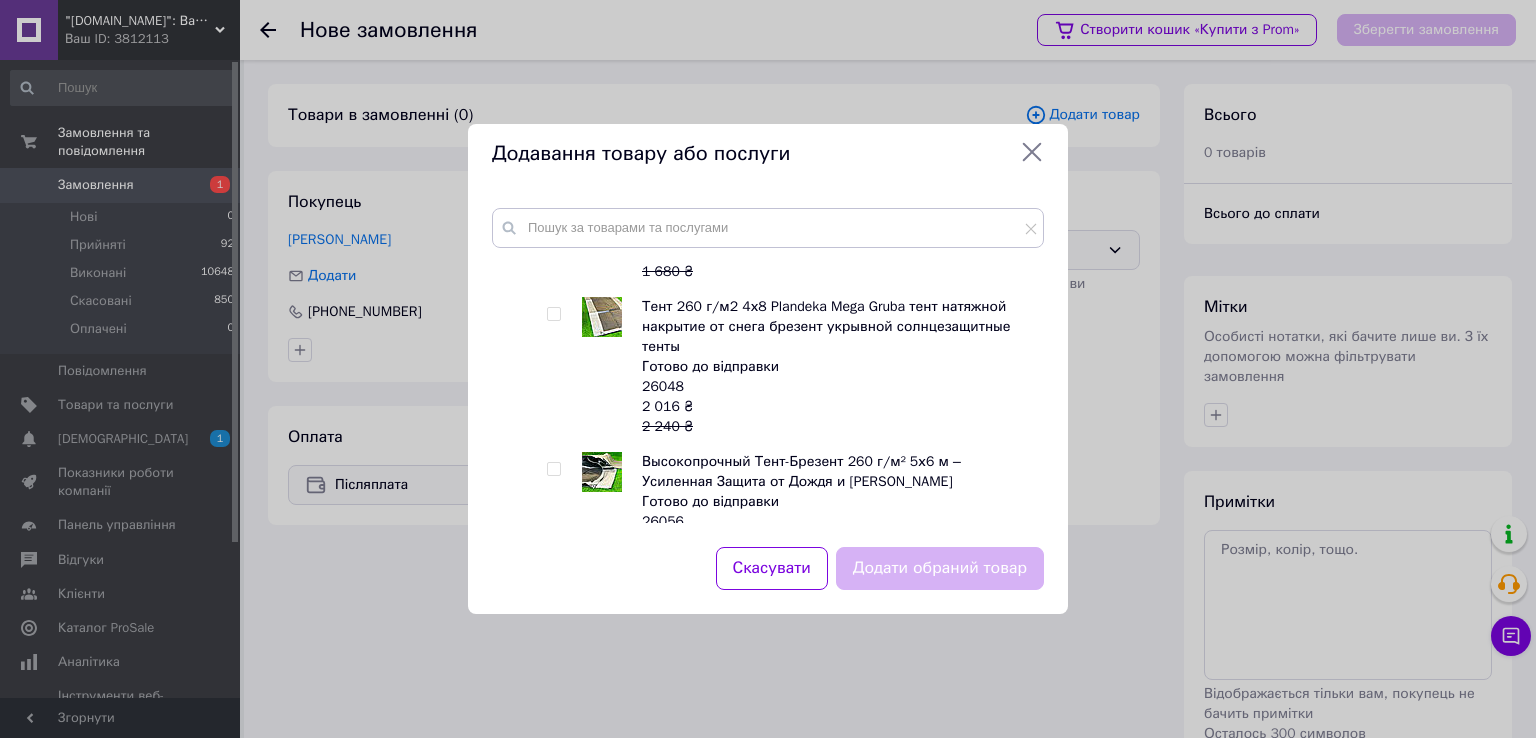 click at bounding box center [553, 314] 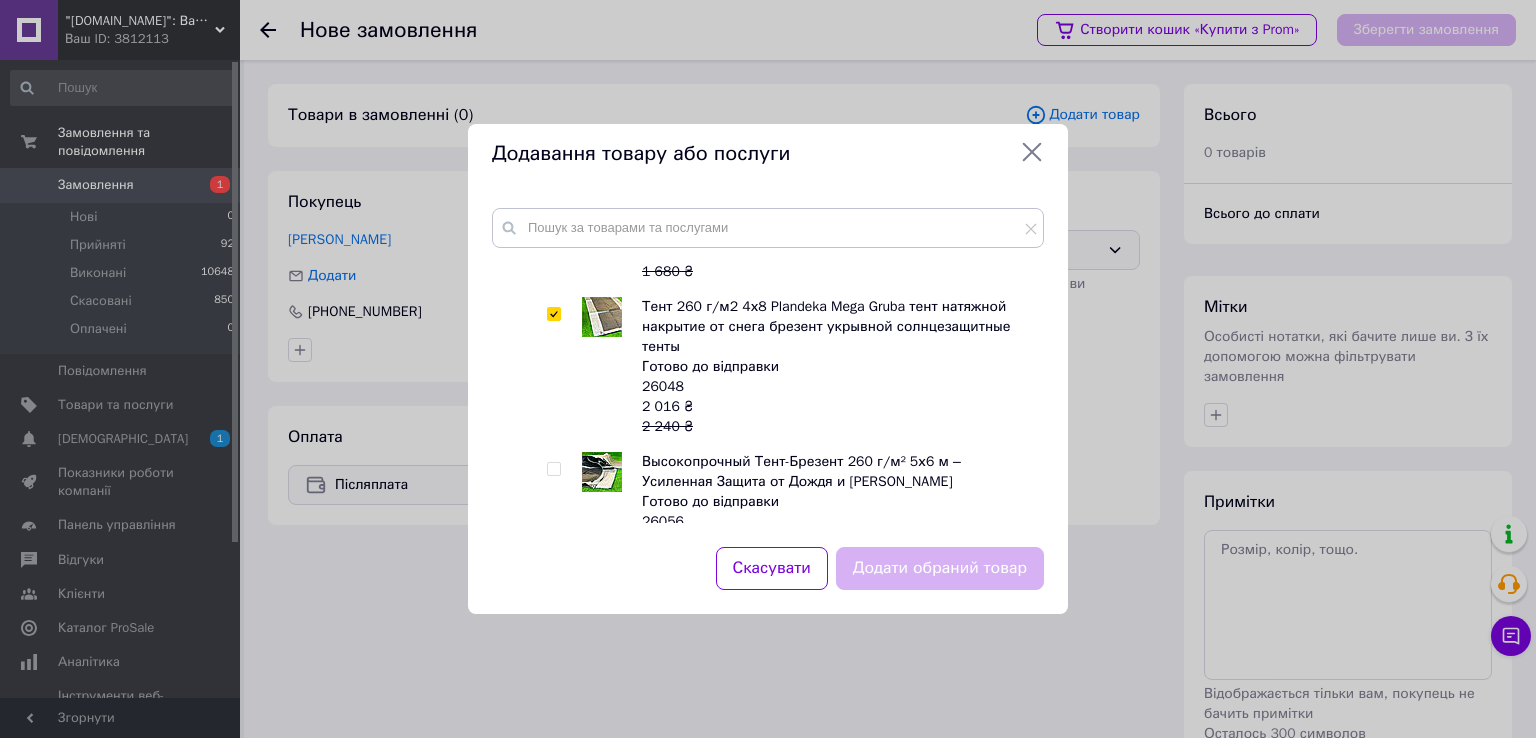 checkbox on "true" 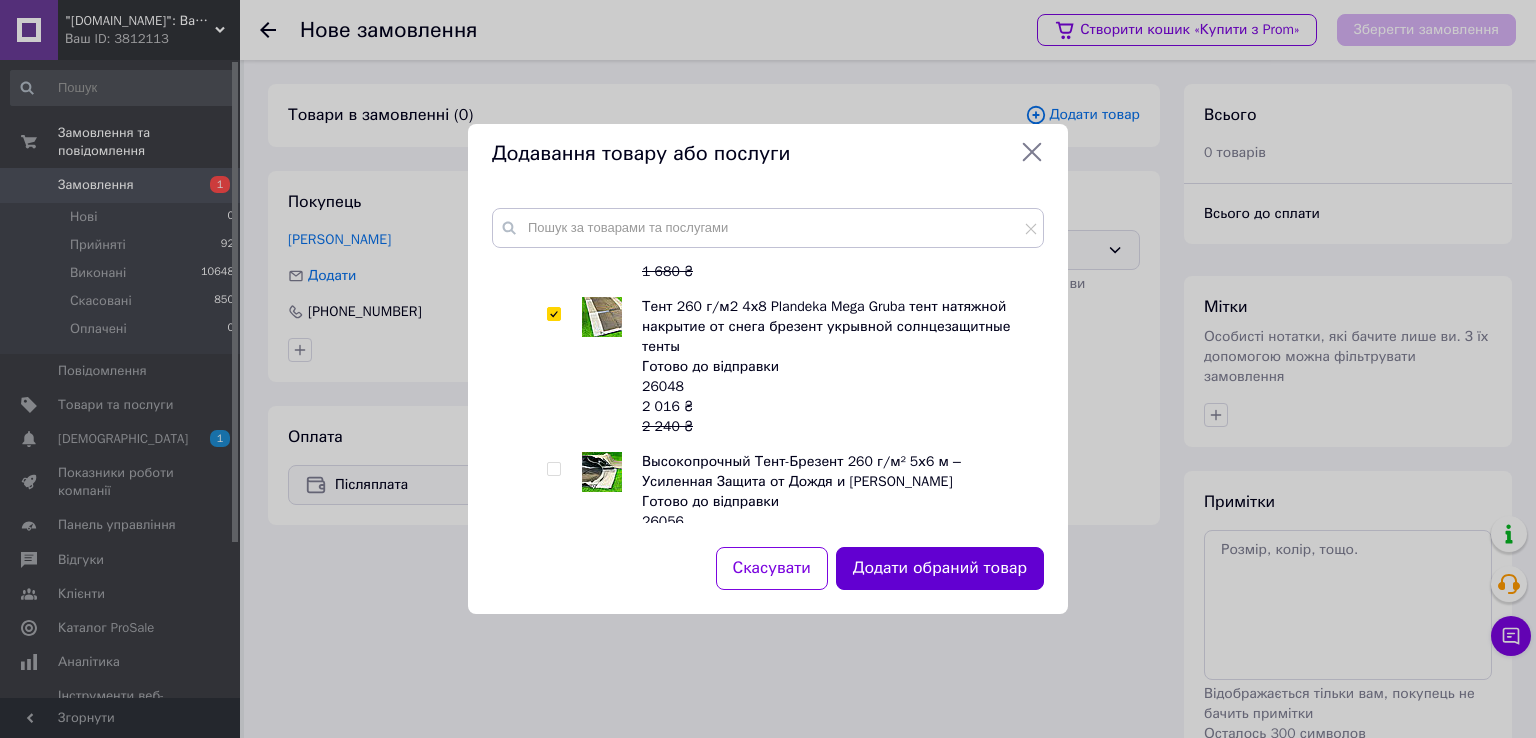 click on "Додати обраний товар" at bounding box center (940, 568) 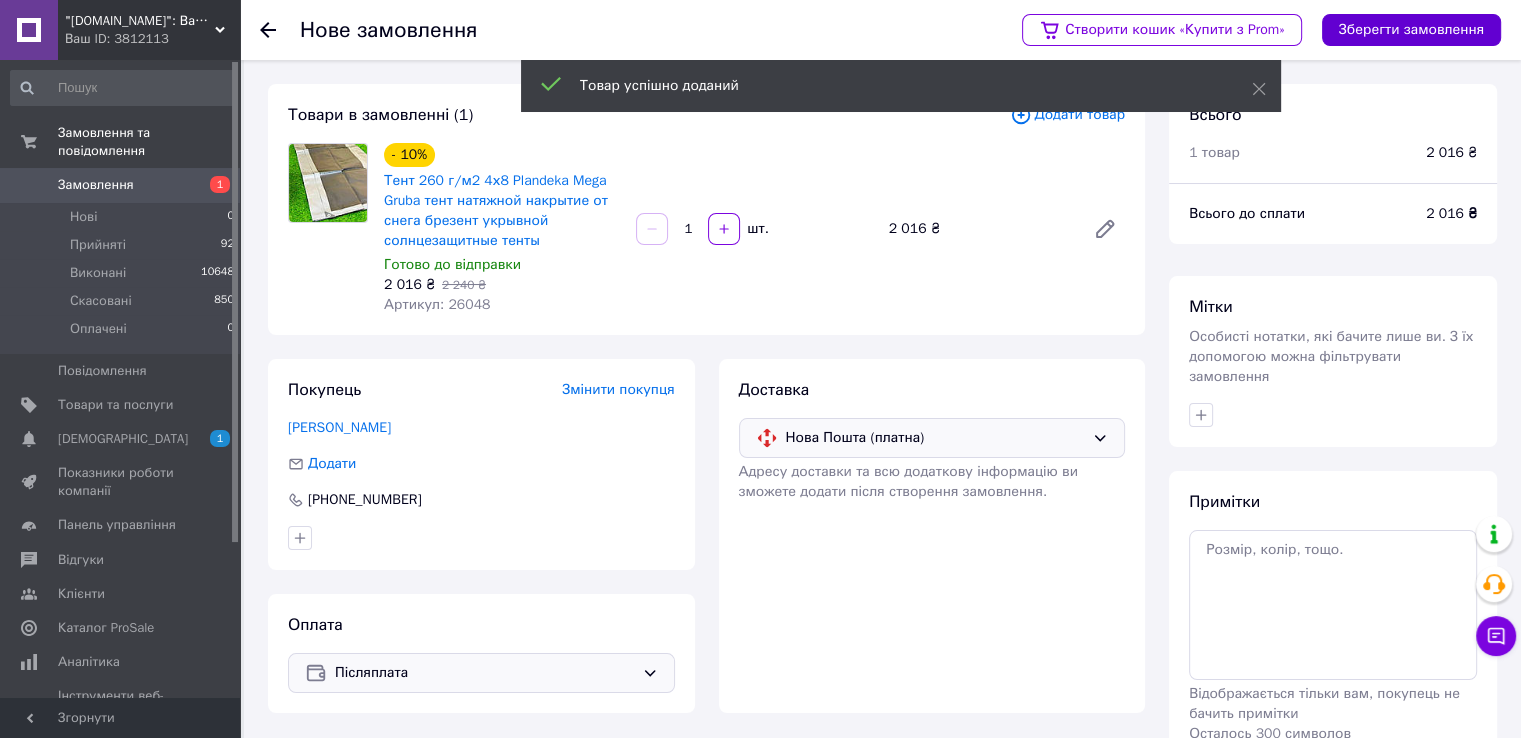 click on "Зберегти замовлення" at bounding box center (1411, 30) 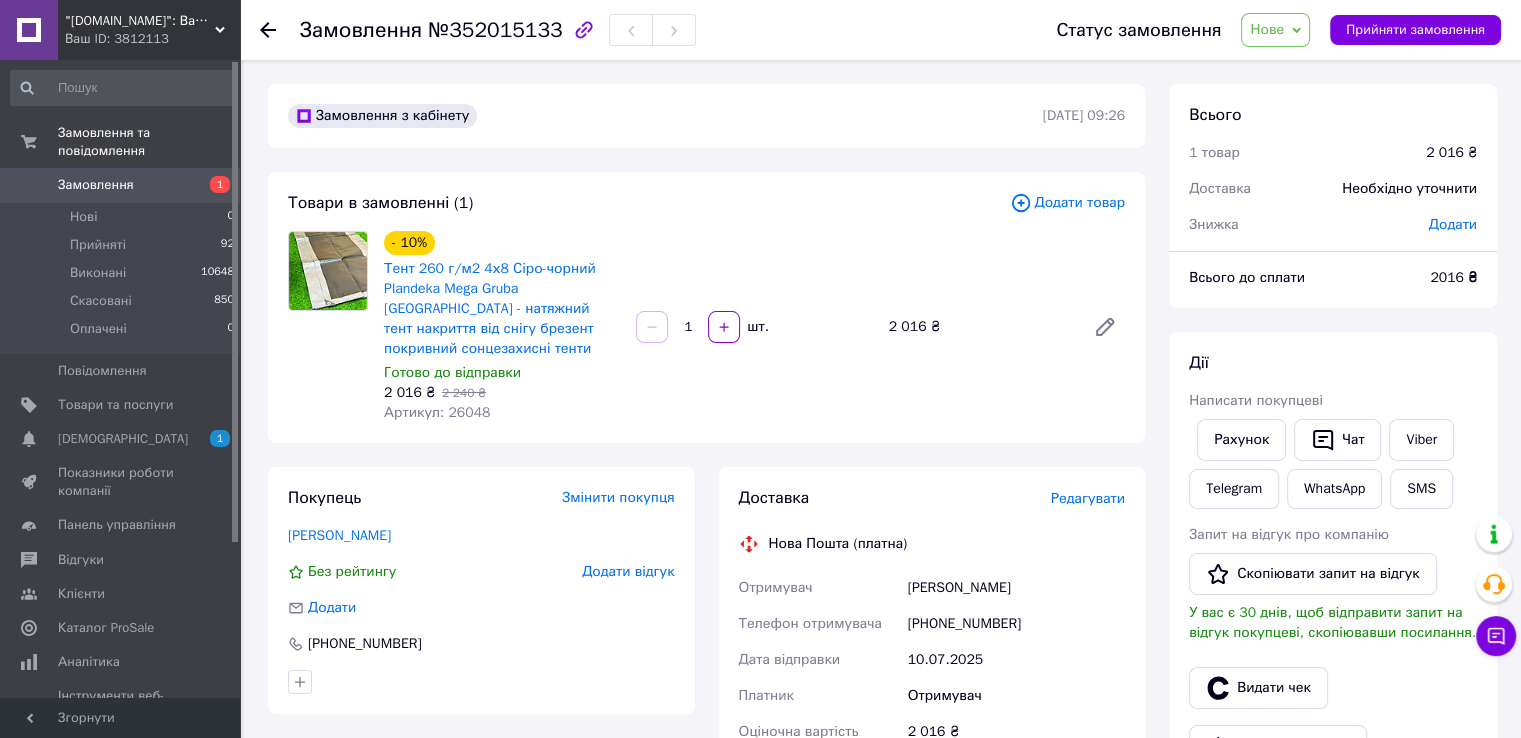 click on "Редагувати" at bounding box center [1088, 498] 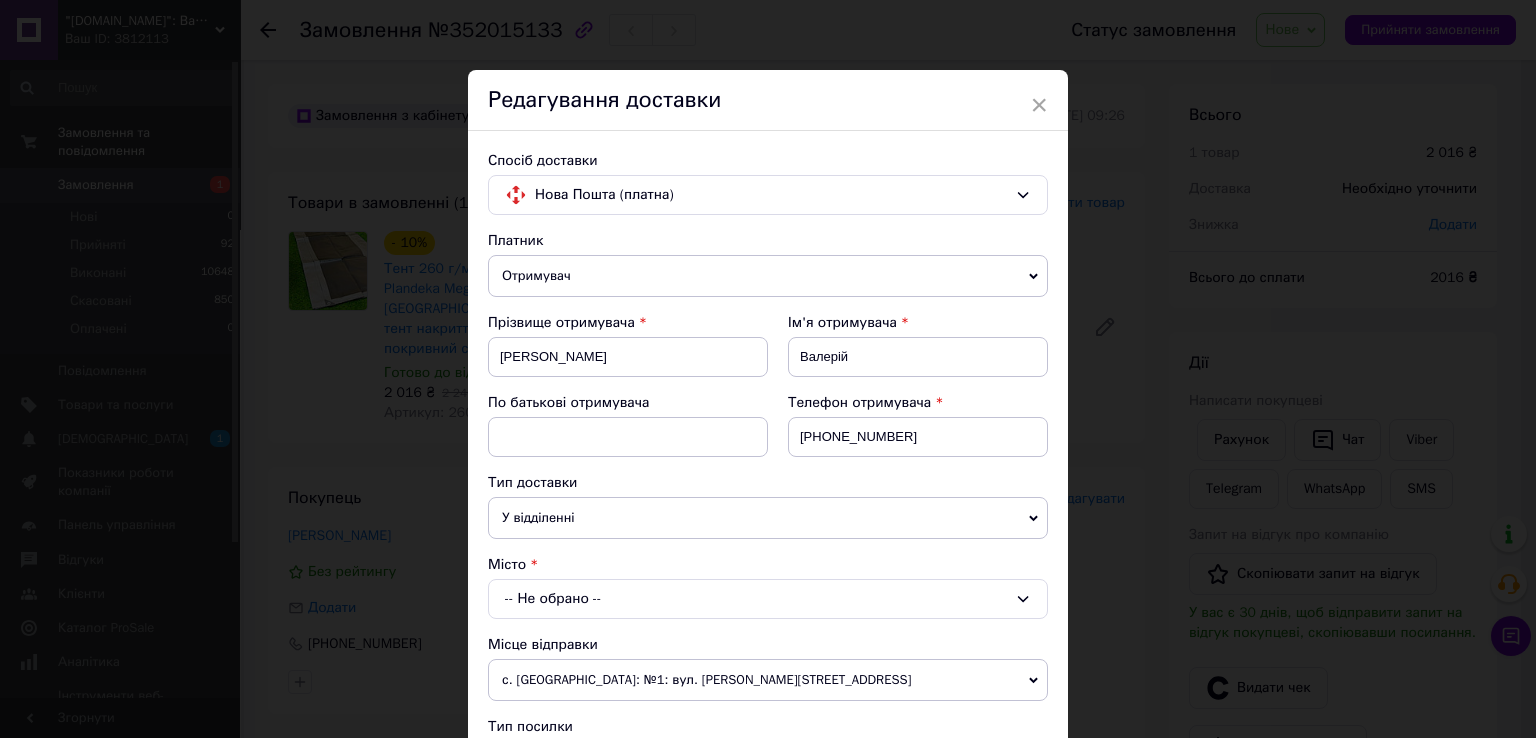 click on "-- Не обрано --" at bounding box center (768, 599) 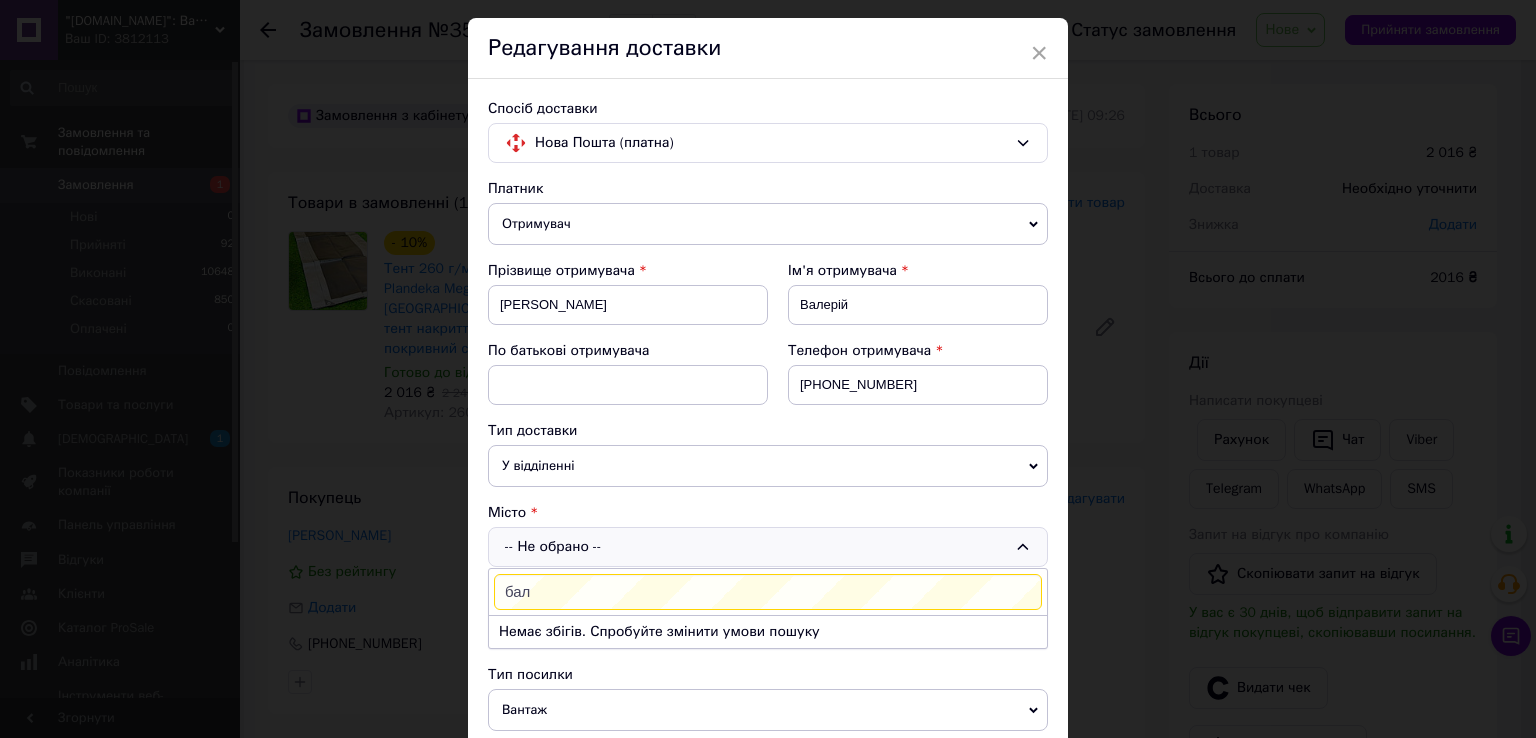 scroll, scrollTop: 100, scrollLeft: 0, axis: vertical 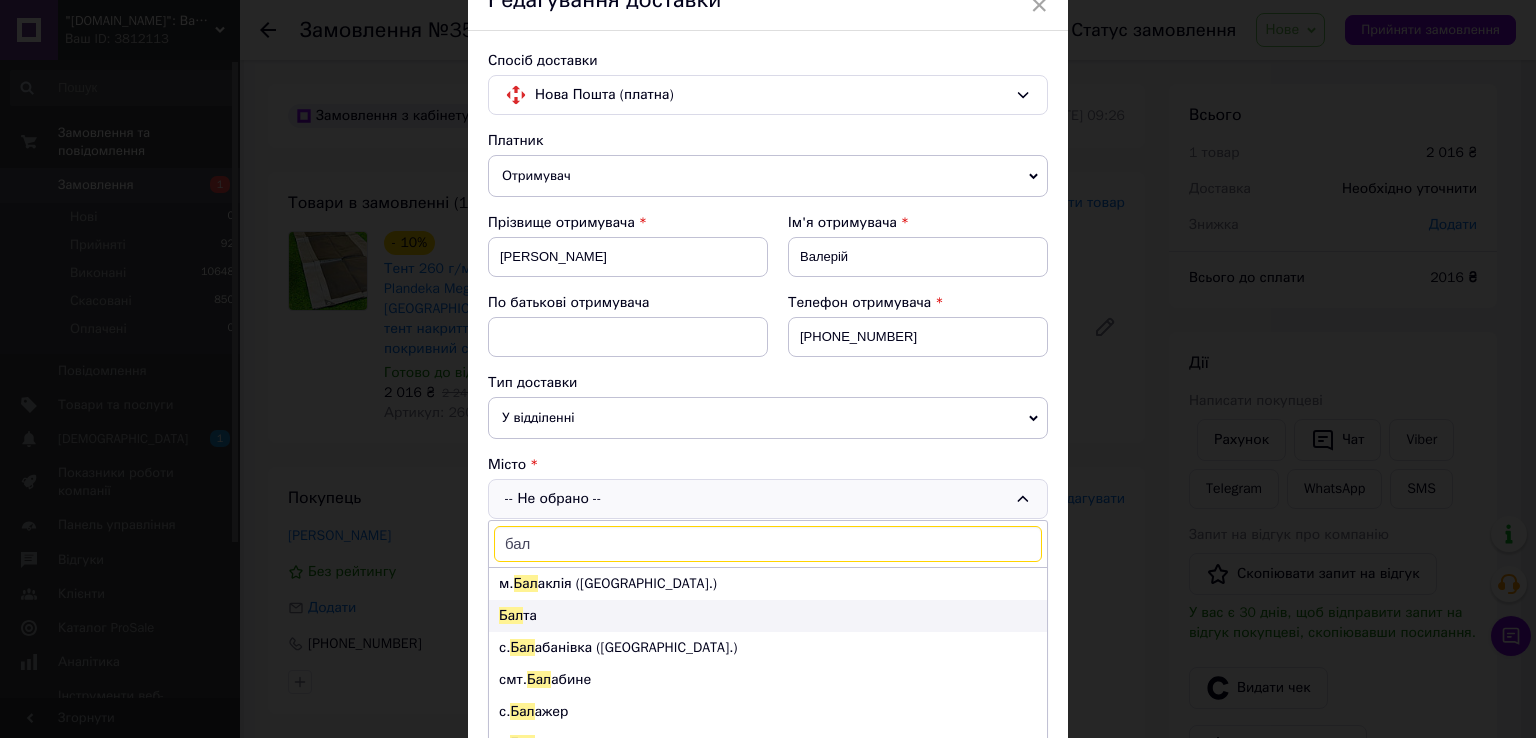 type on "бал" 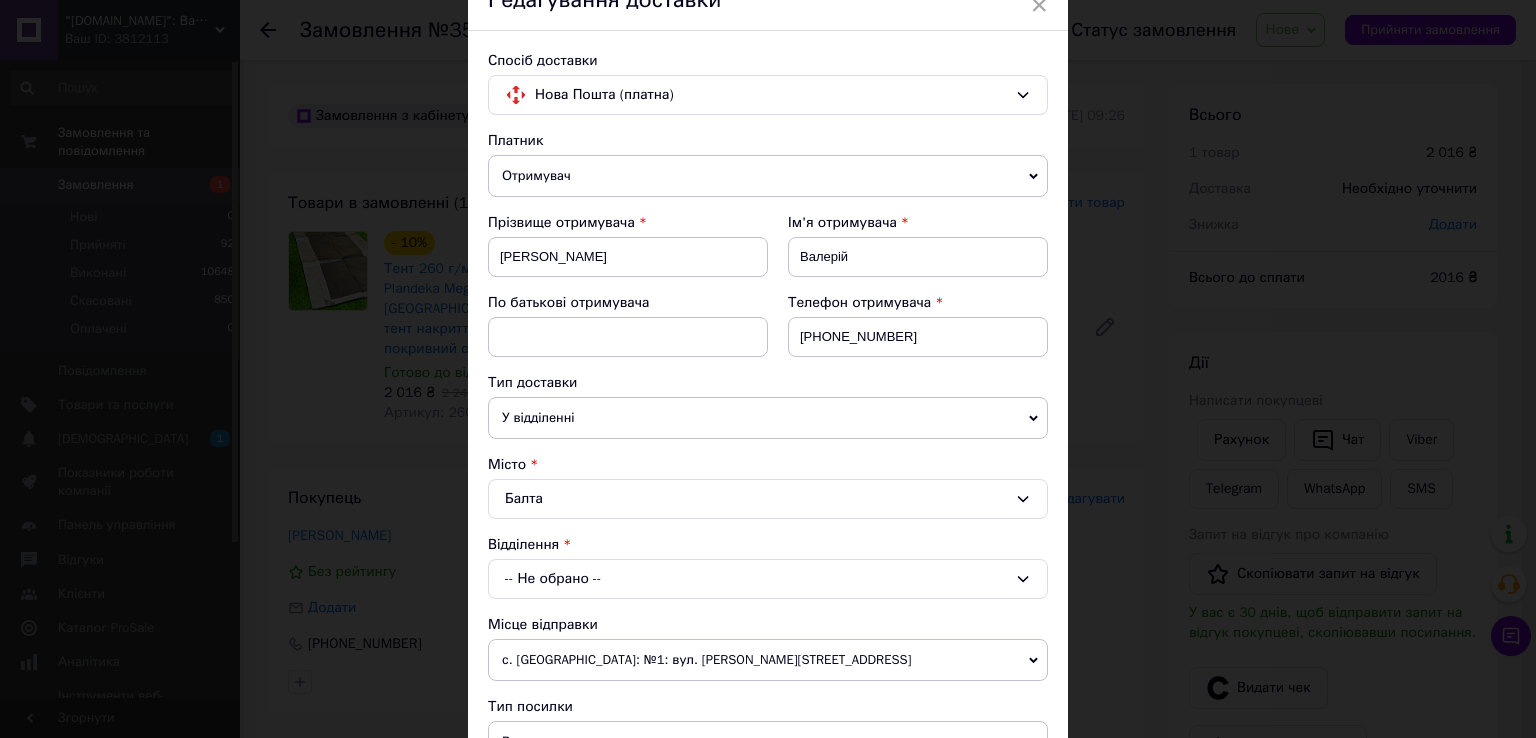 click on "-- Не обрано --" at bounding box center [768, 579] 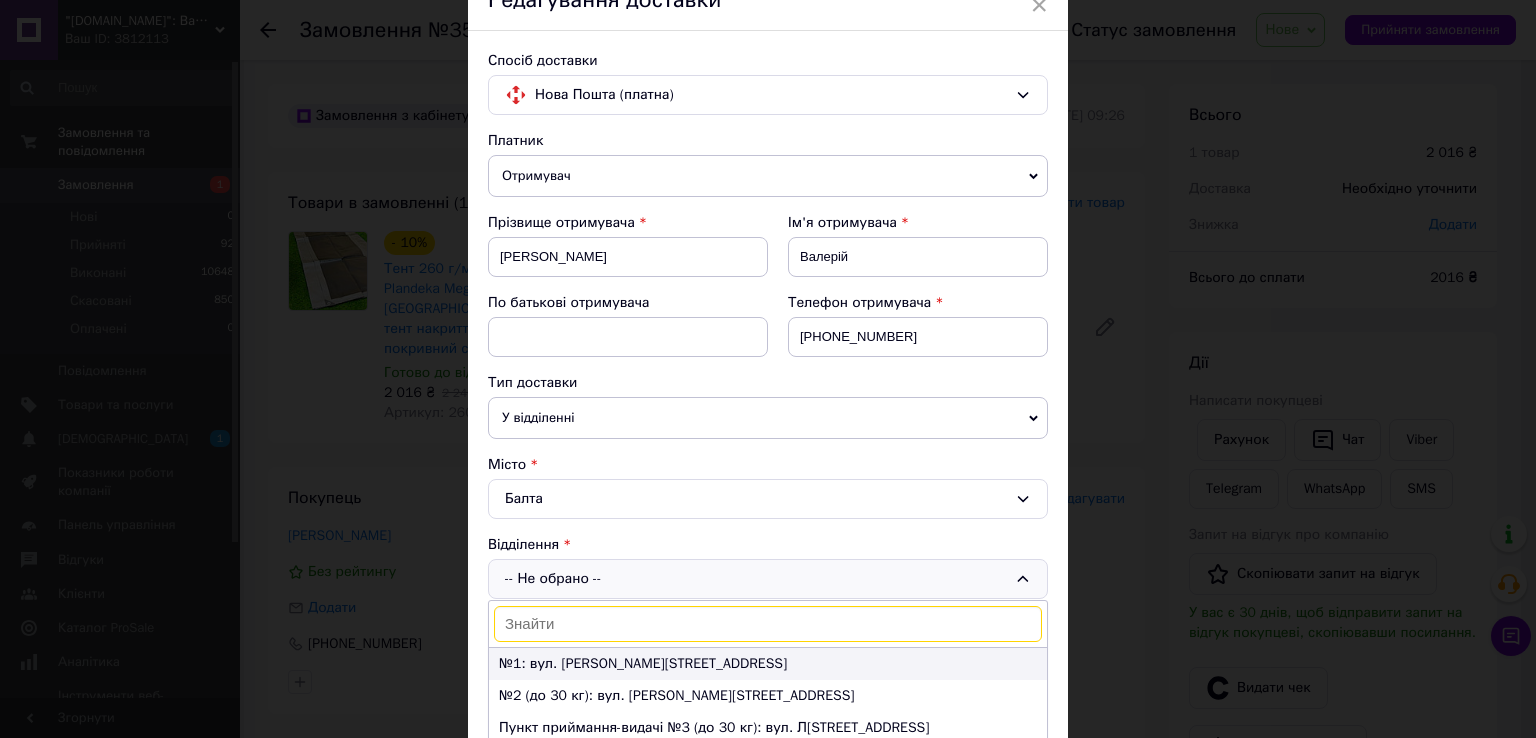 click on "№1: вул. Садова, 24" at bounding box center [768, 664] 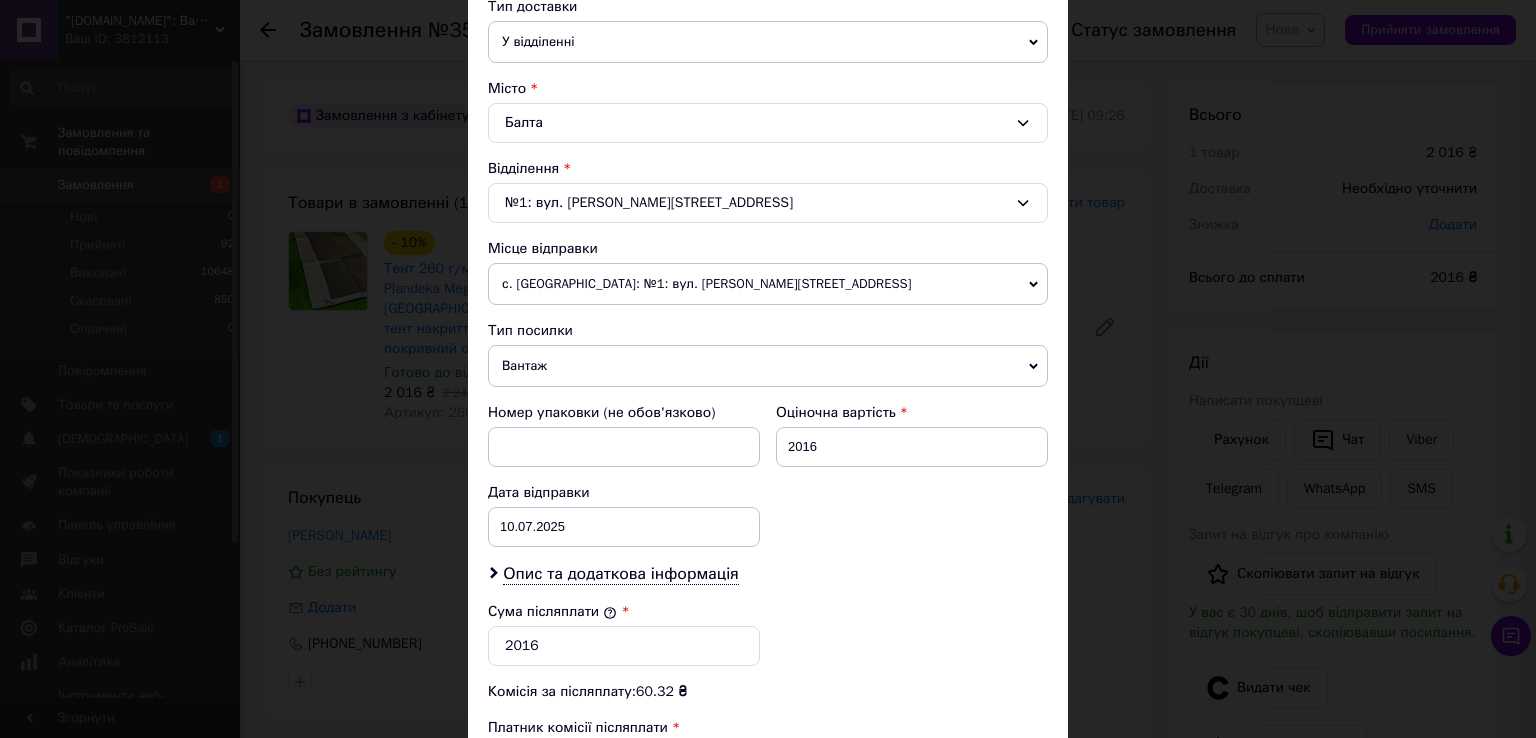 scroll, scrollTop: 700, scrollLeft: 0, axis: vertical 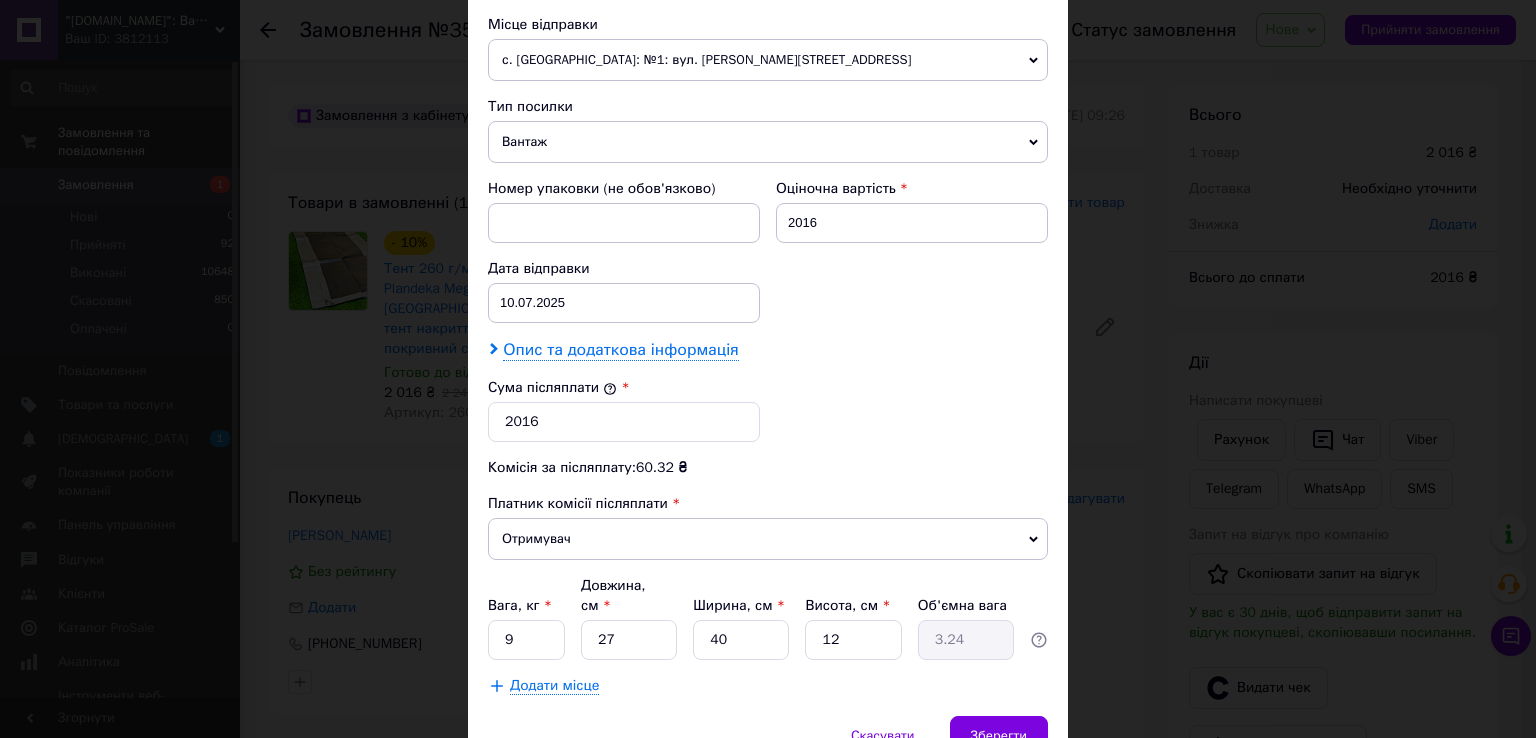 click on "Опис та додаткова інформація" at bounding box center [620, 350] 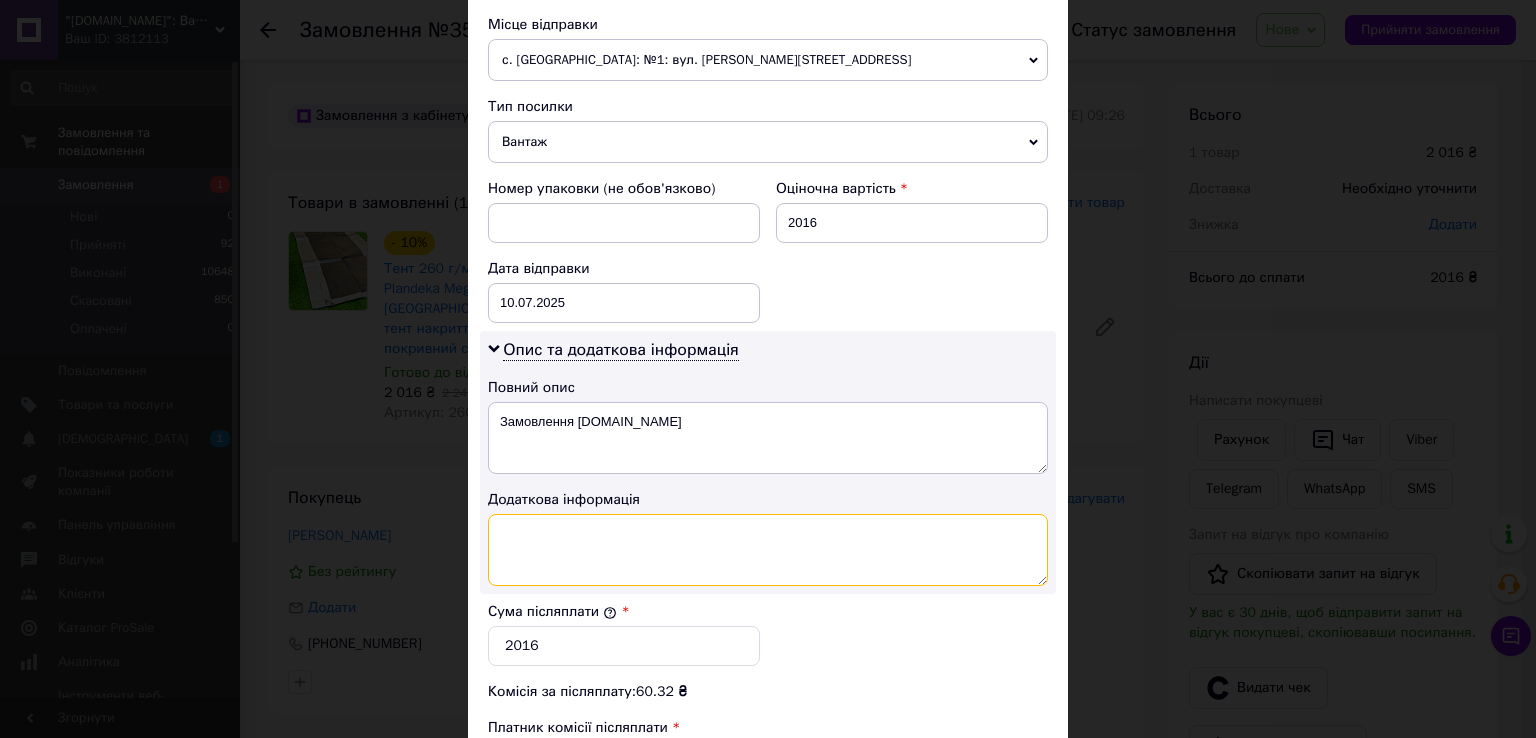 click at bounding box center (768, 550) 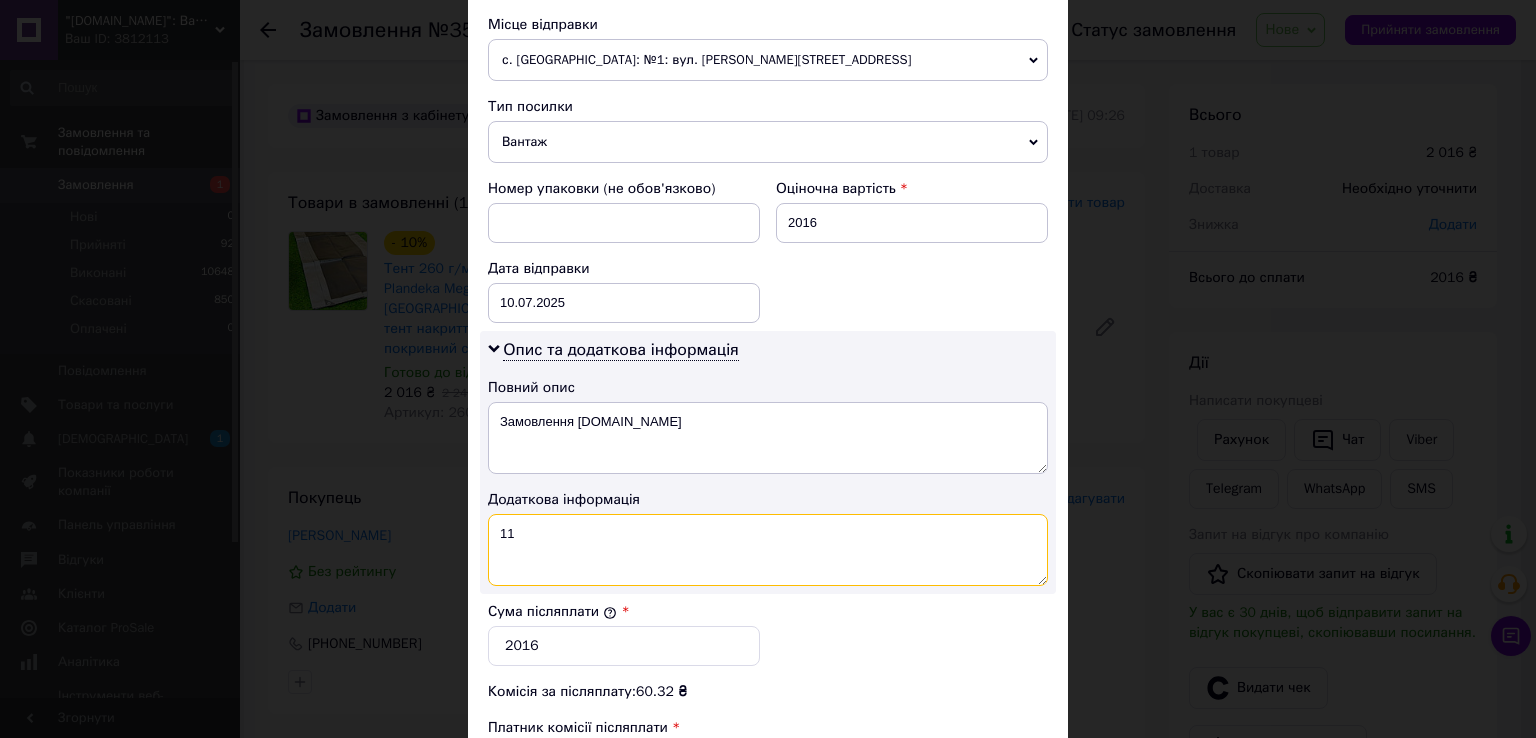 type on "11" 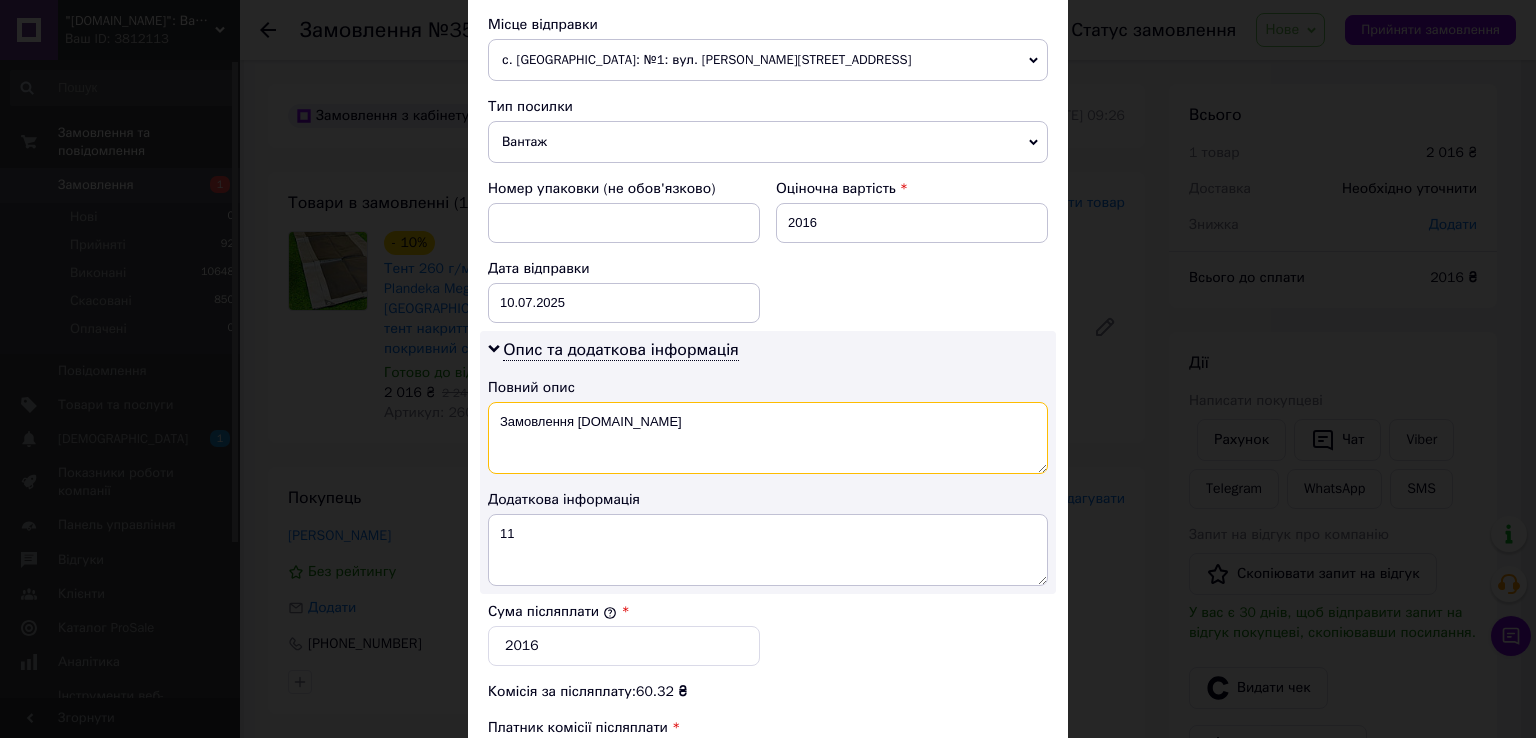 drag, startPoint x: 704, startPoint y: 415, endPoint x: 495, endPoint y: 410, distance: 209.0598 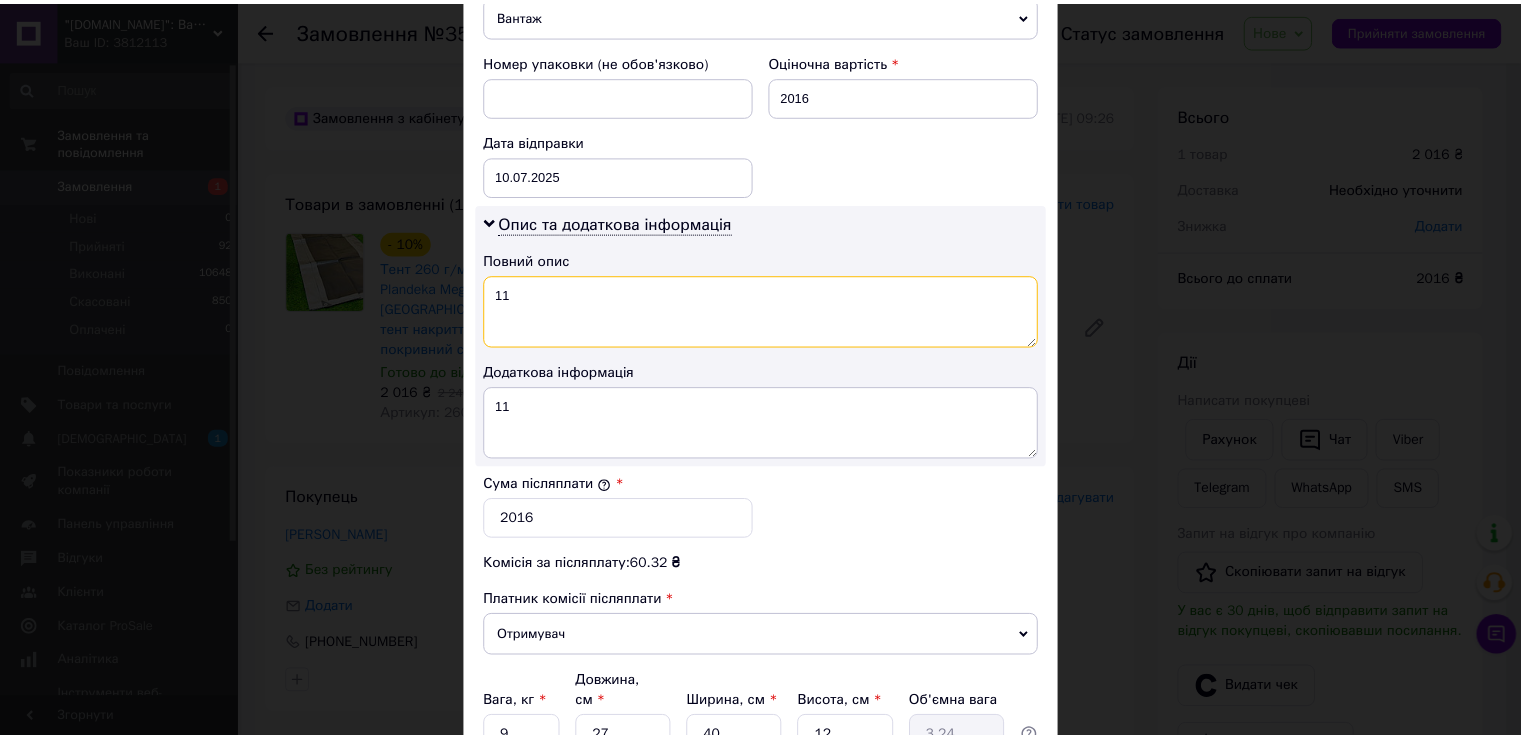 scroll, scrollTop: 1005, scrollLeft: 0, axis: vertical 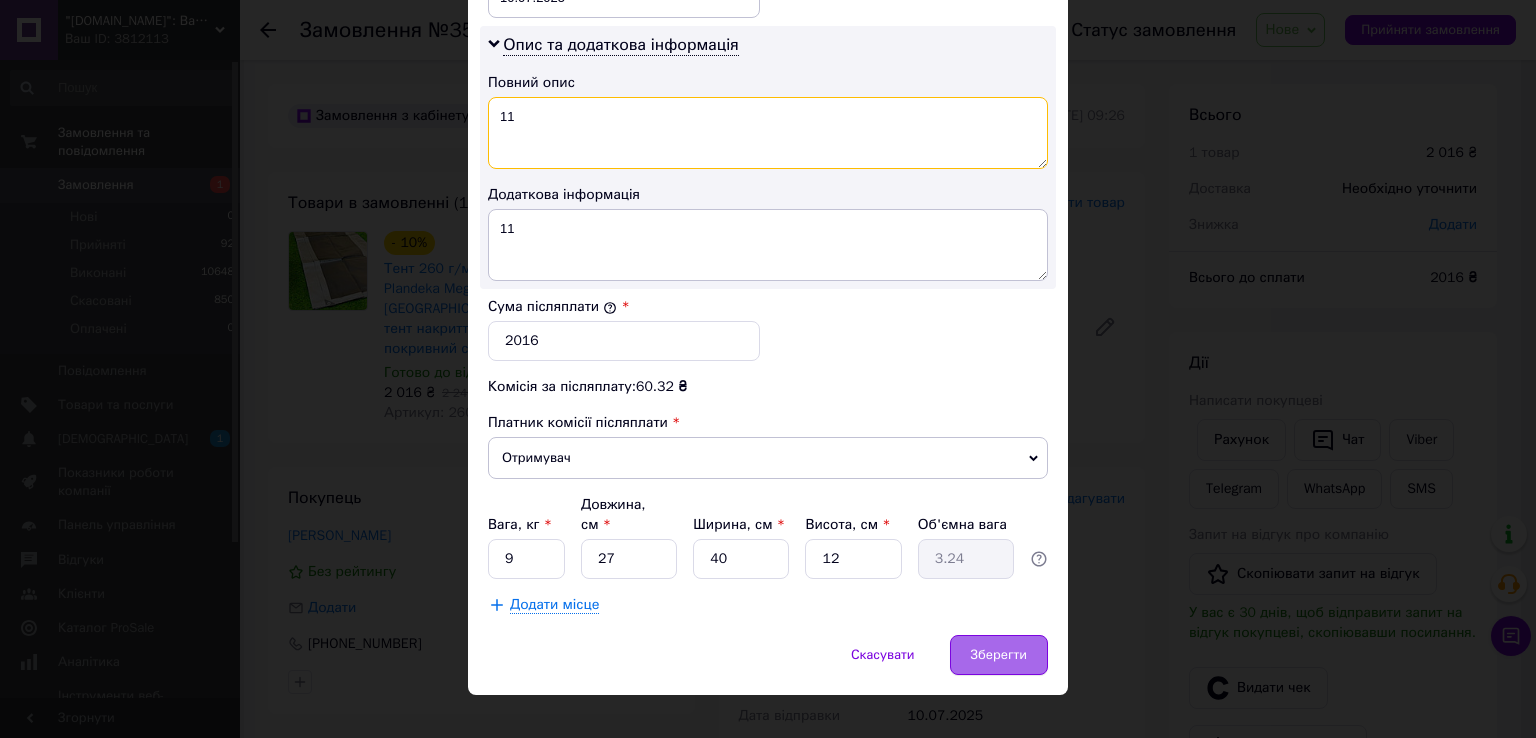 type on "11" 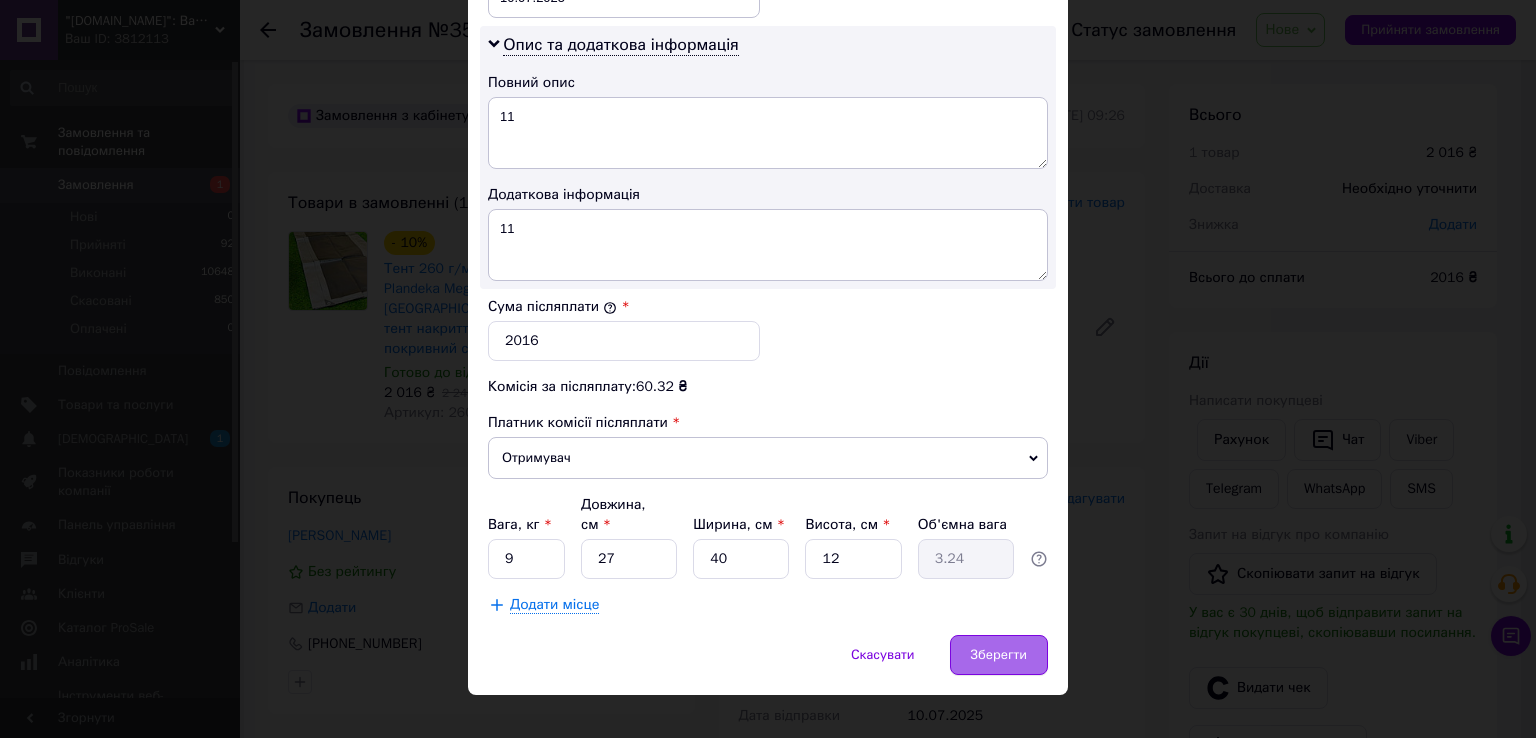 click on "Зберегти" at bounding box center [999, 655] 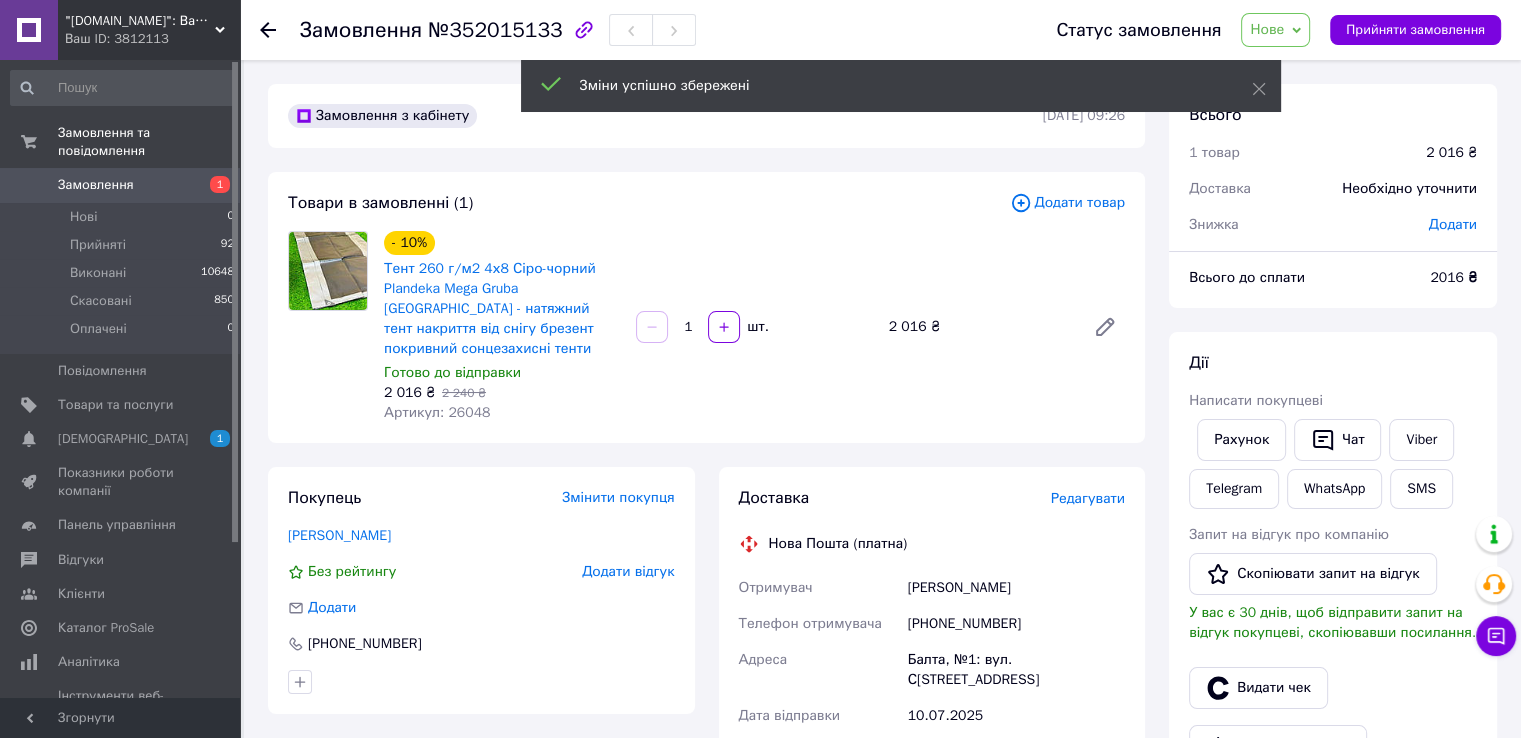 click on "Нове" at bounding box center [1267, 29] 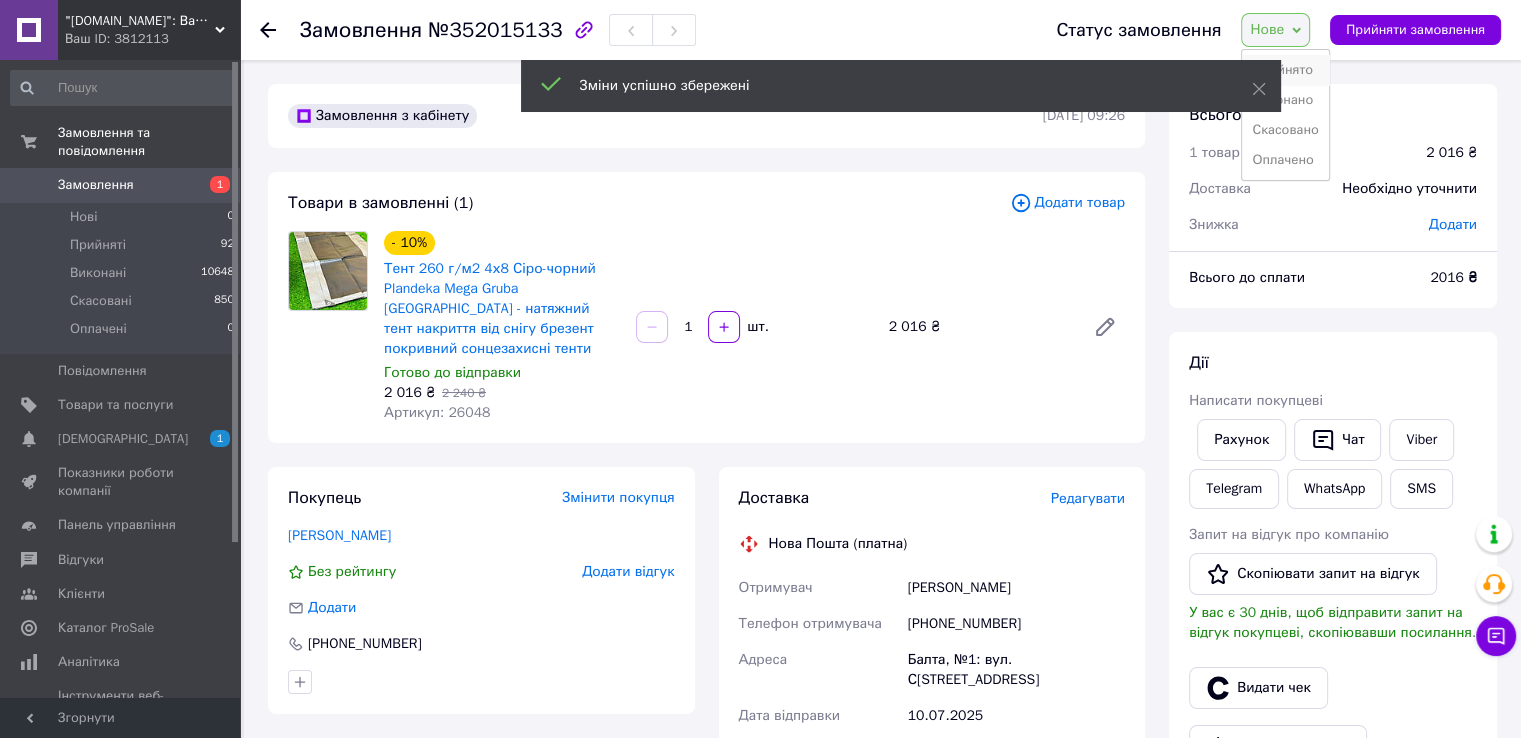 click on "Прийнято" at bounding box center [1285, 70] 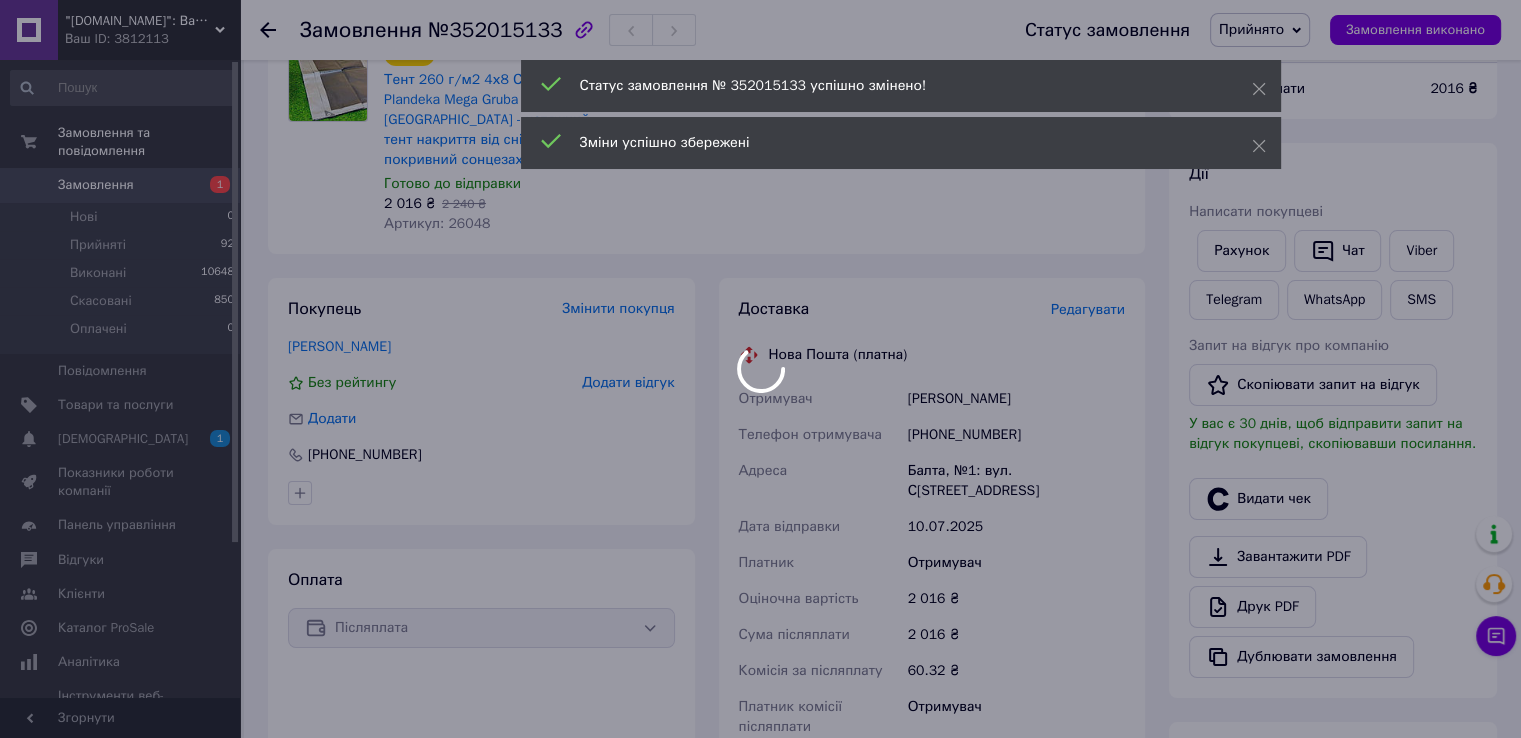 scroll, scrollTop: 400, scrollLeft: 0, axis: vertical 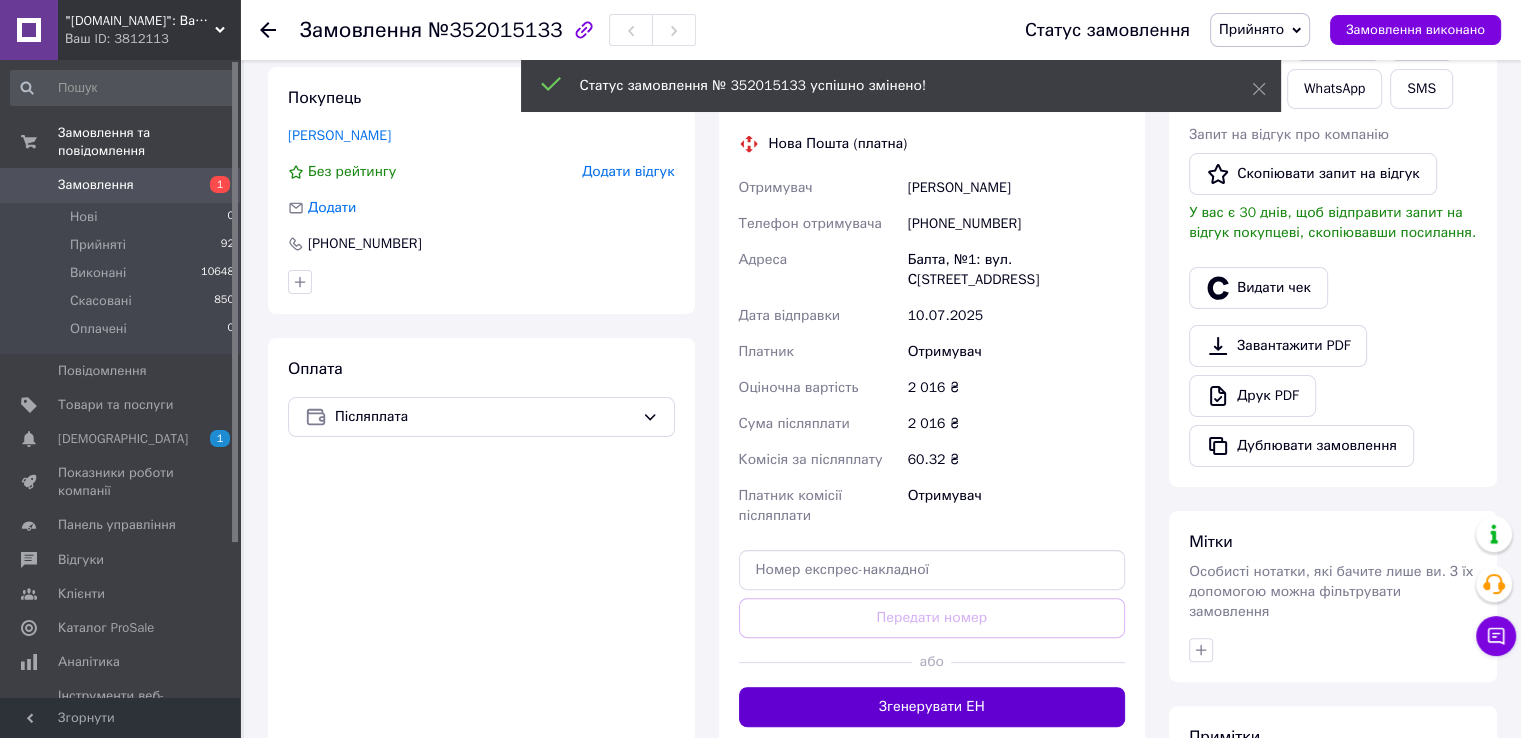 click on "Згенерувати ЕН" at bounding box center (932, 707) 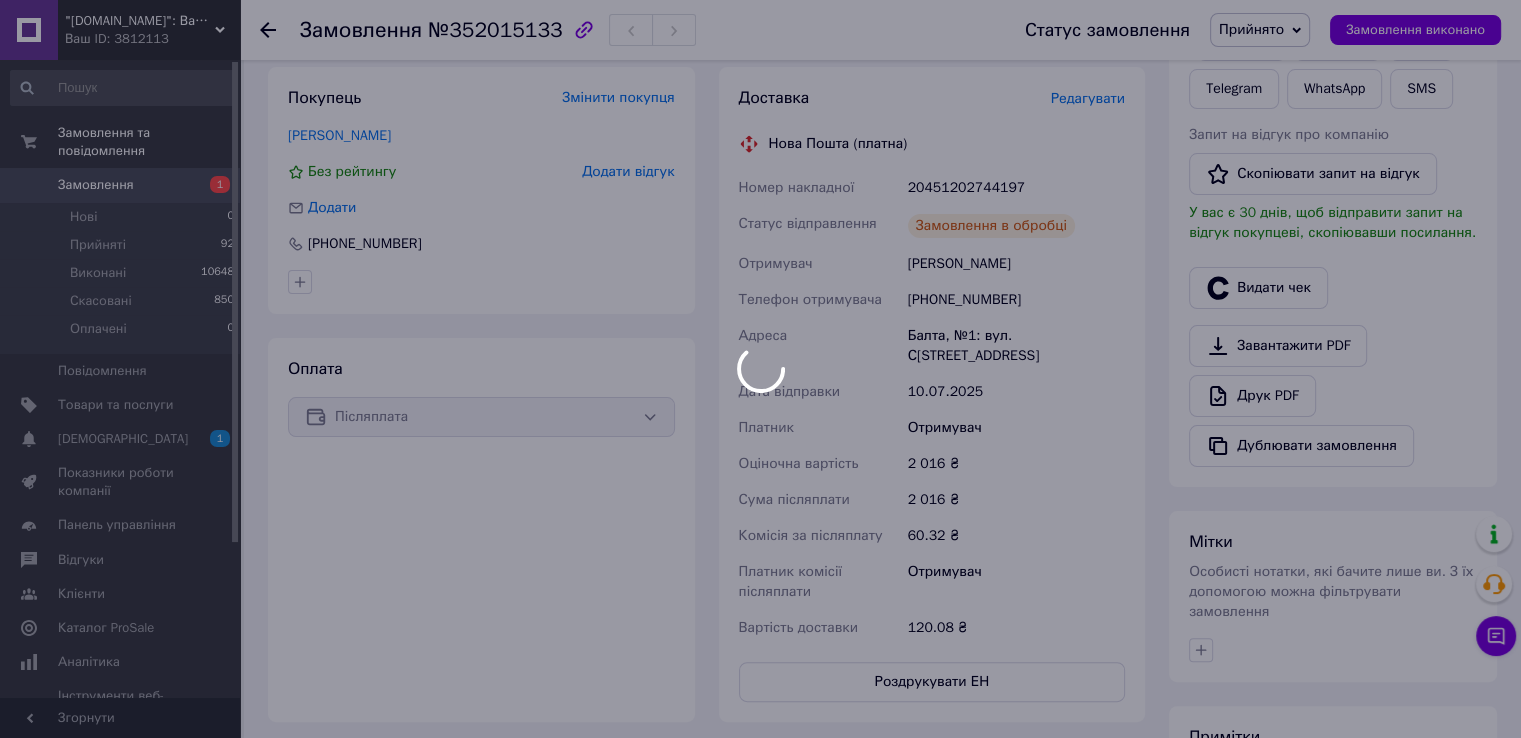 scroll, scrollTop: 500, scrollLeft: 0, axis: vertical 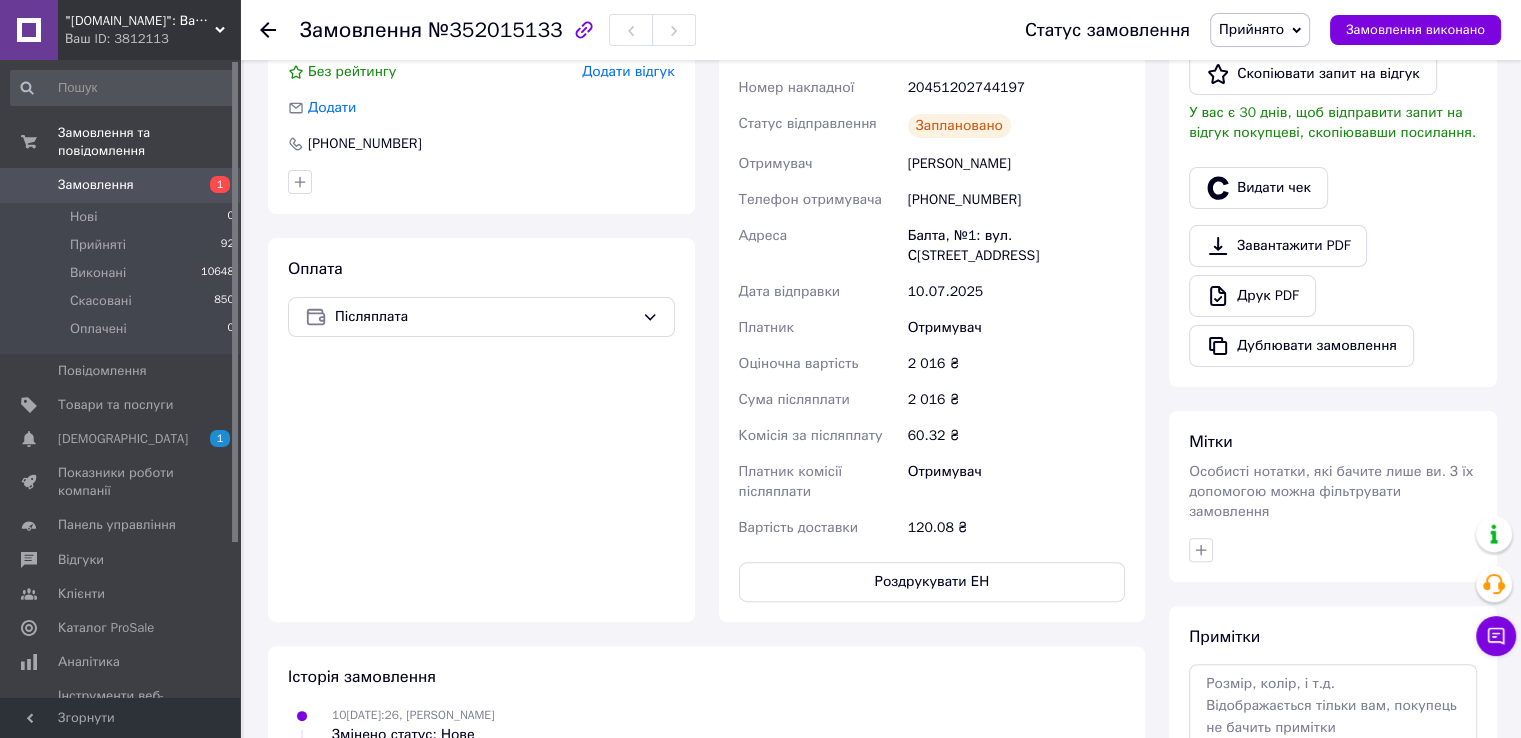 click 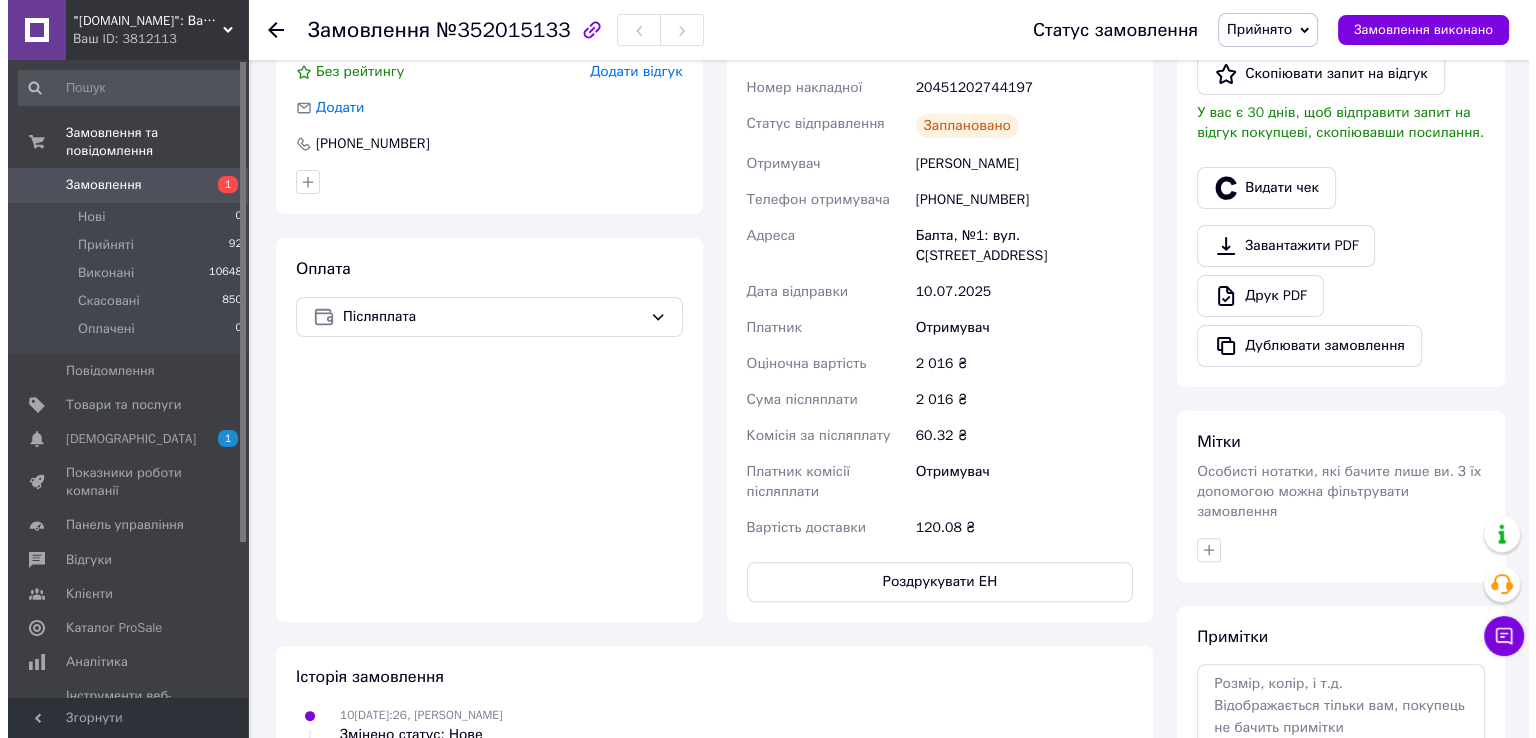 scroll, scrollTop: 0, scrollLeft: 0, axis: both 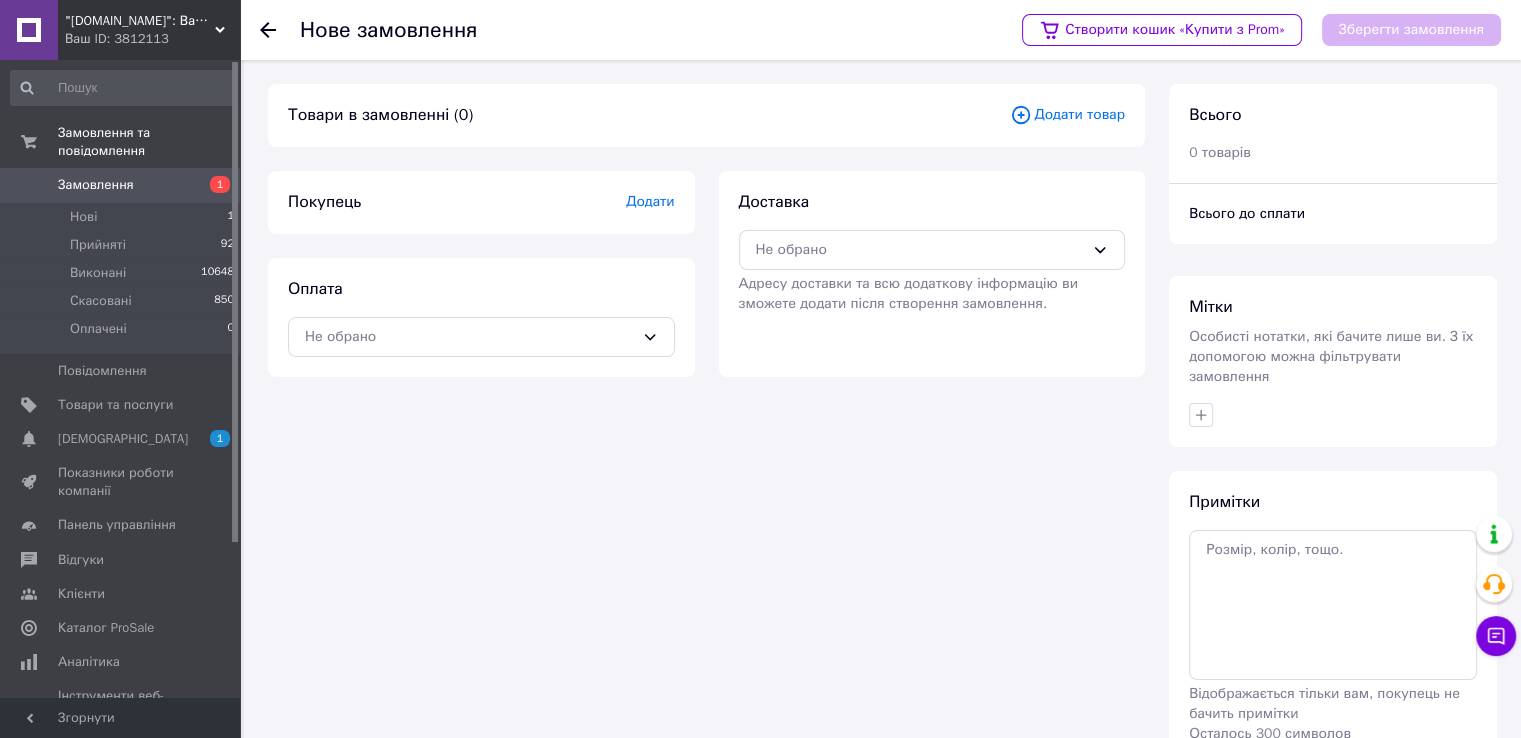 click at bounding box center (280, 30) 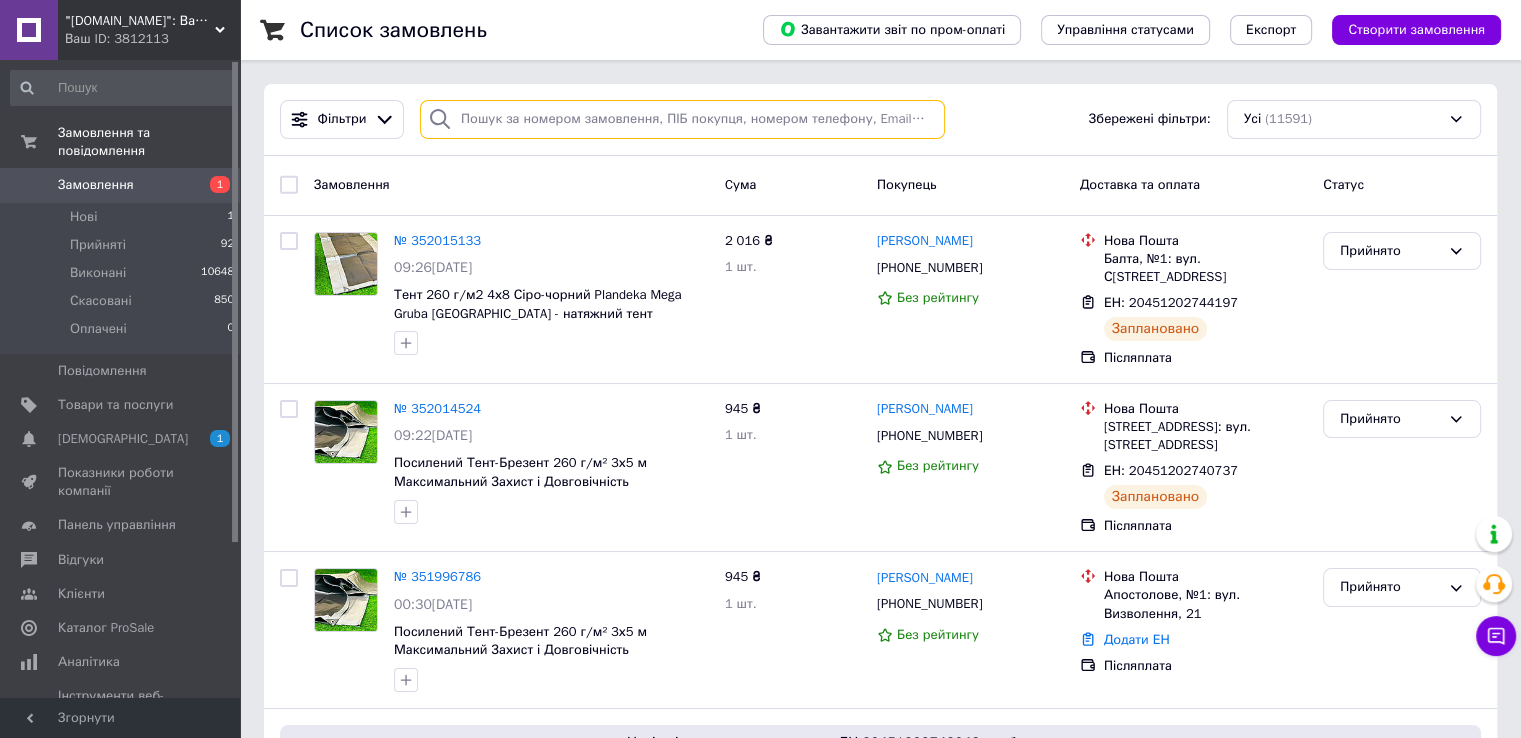 click at bounding box center (682, 119) 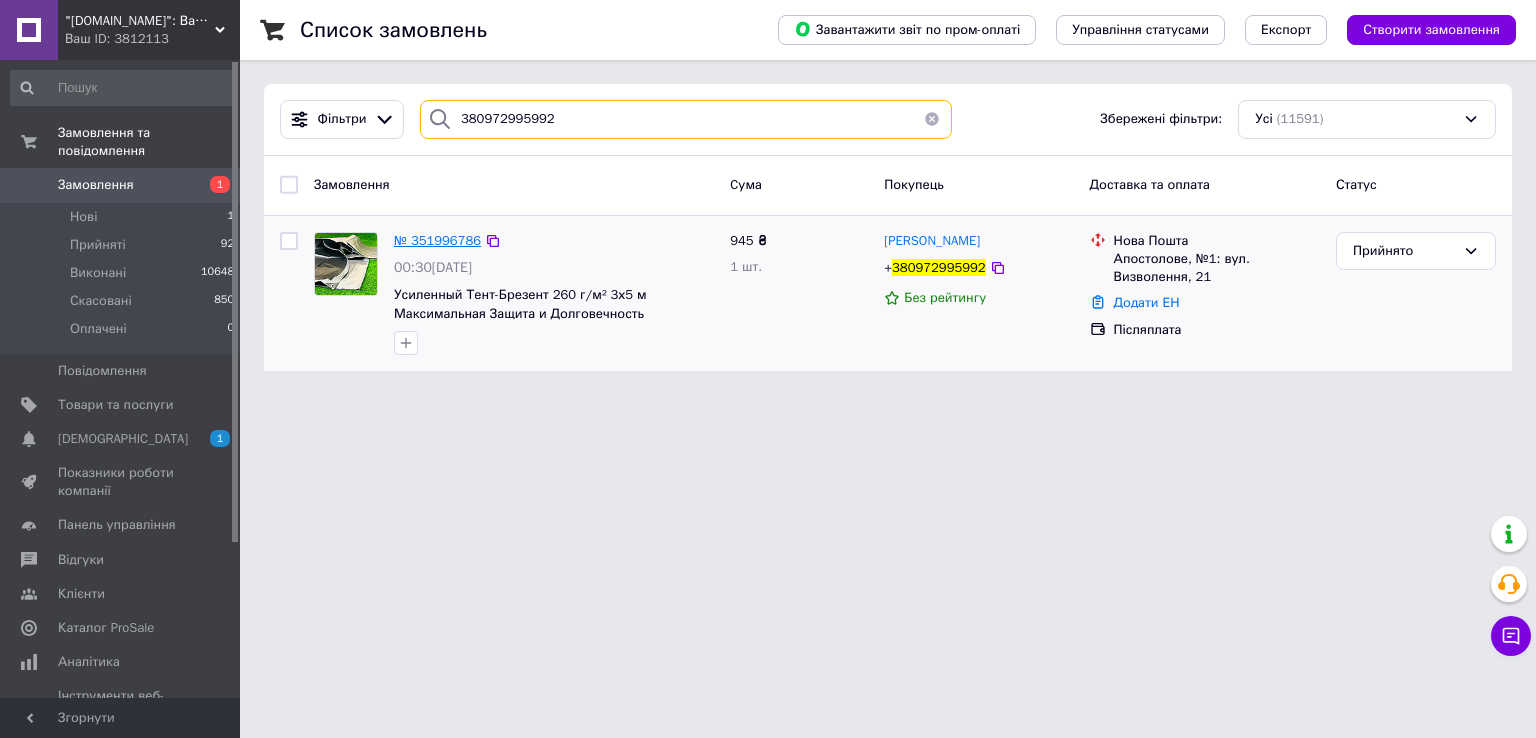 type on "380972995992" 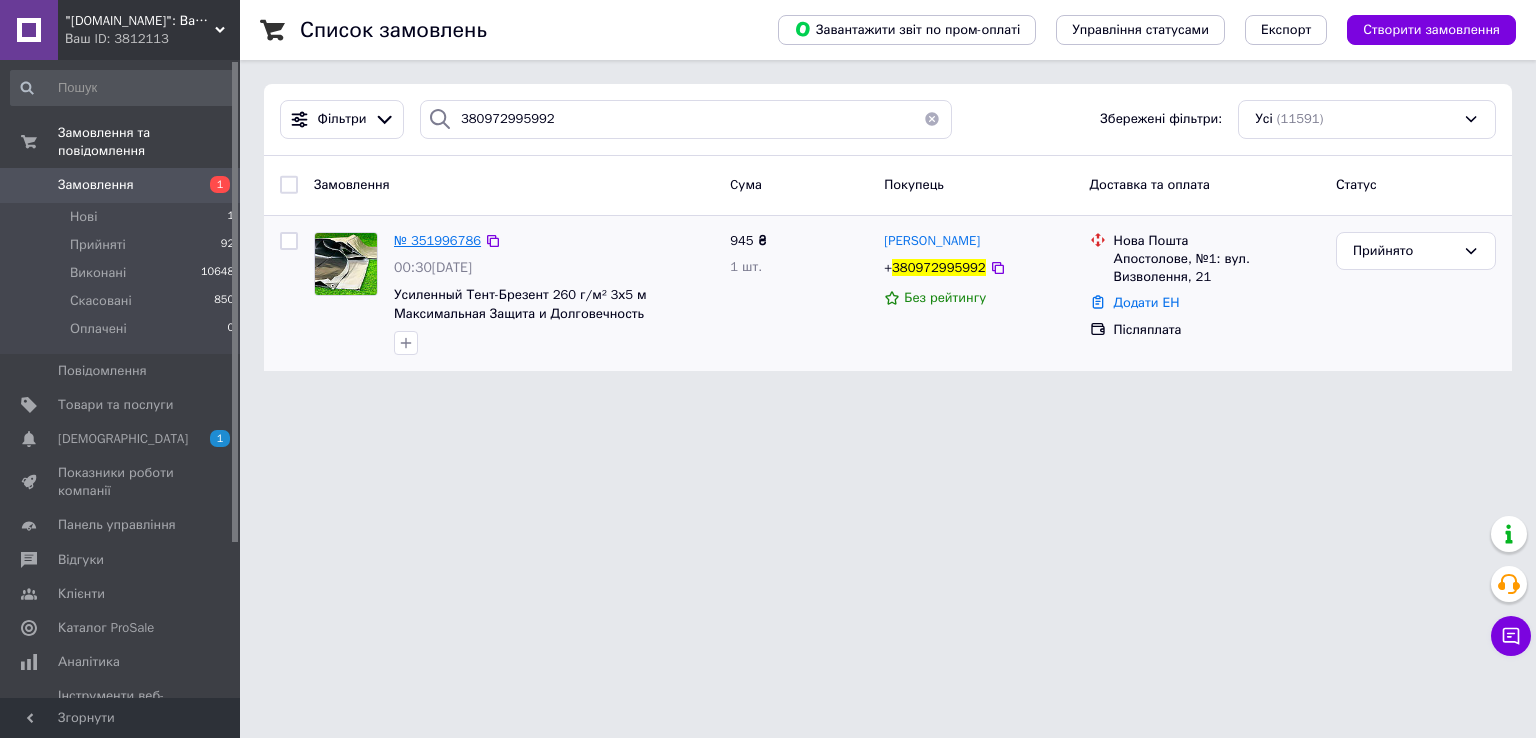click on "№ 351996786" at bounding box center [437, 240] 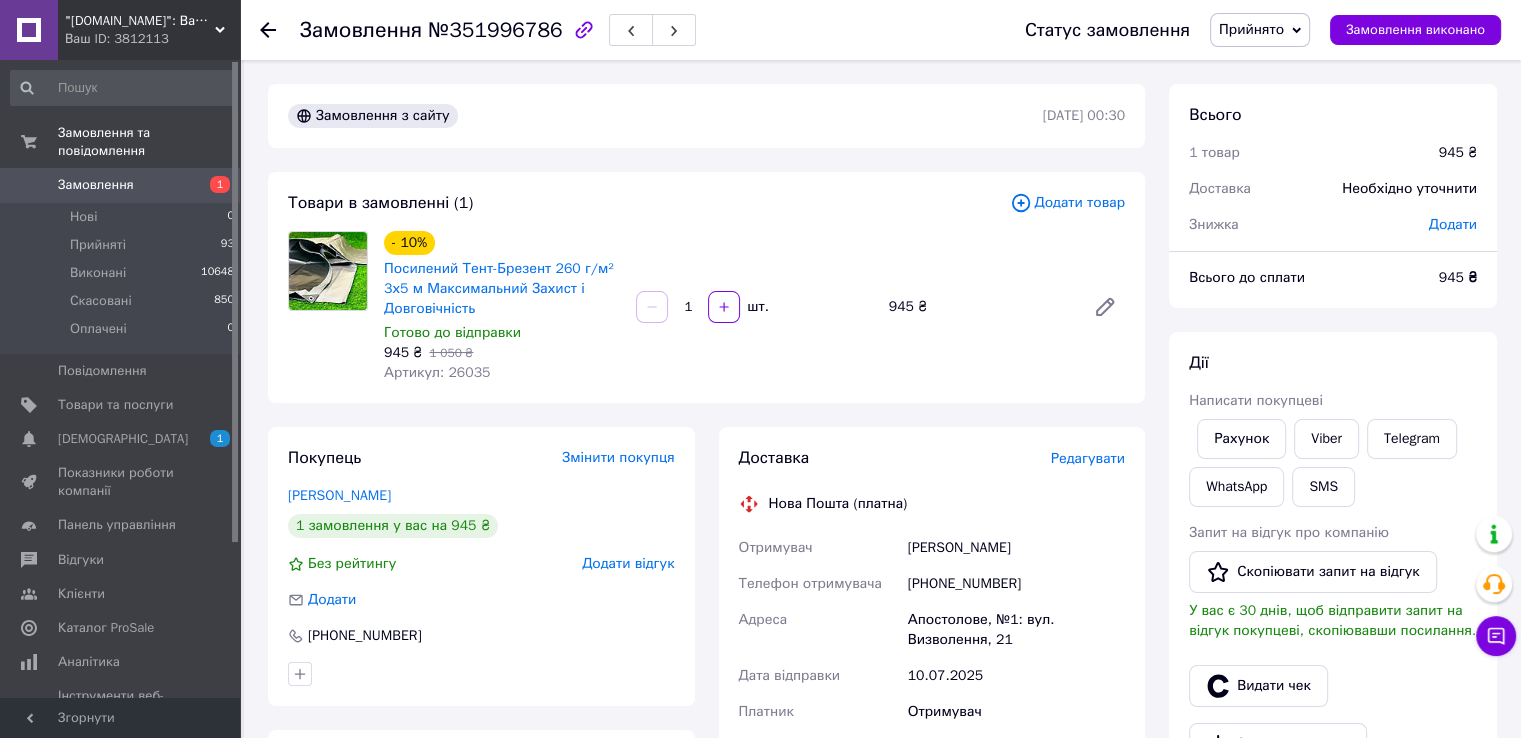 click on "Редагувати" at bounding box center (1088, 458) 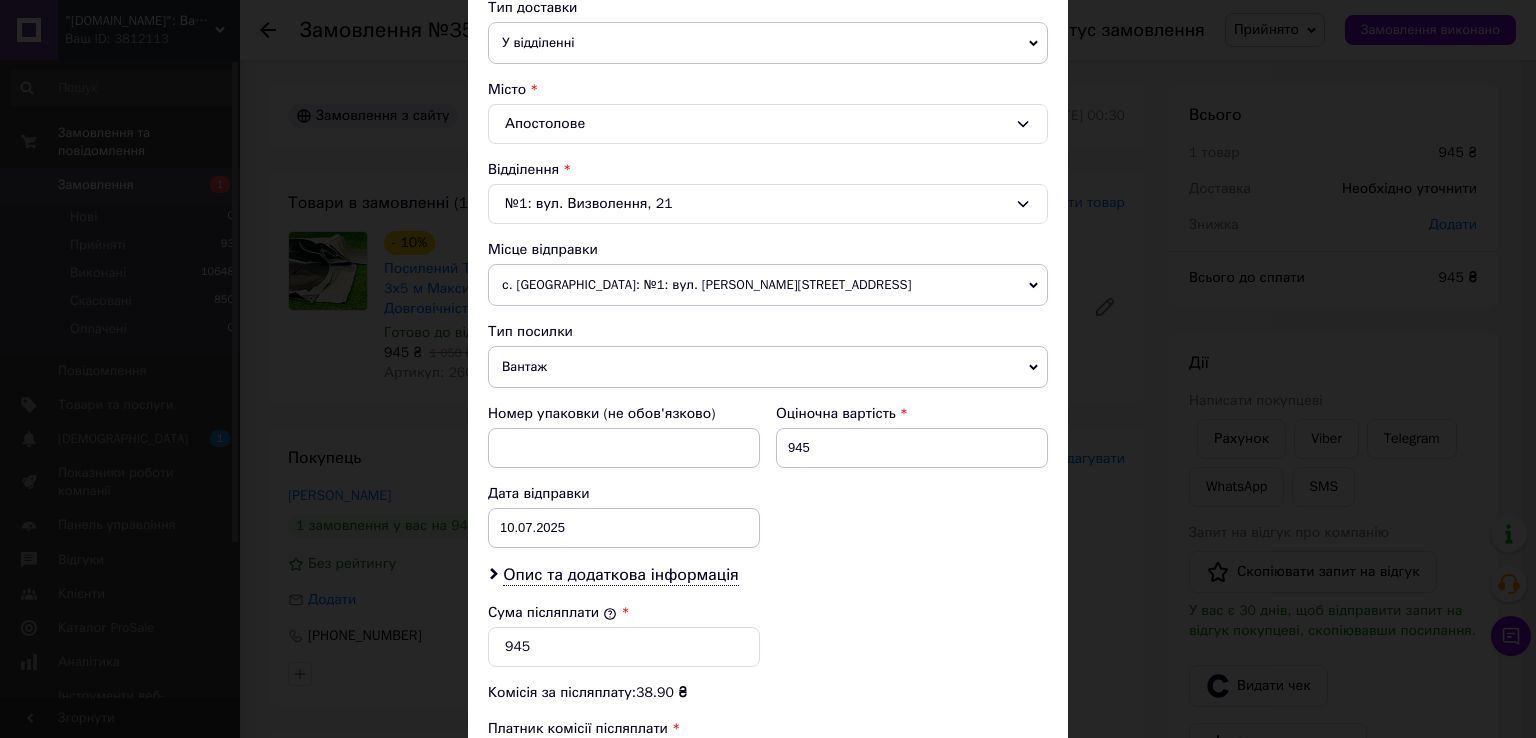 scroll, scrollTop: 600, scrollLeft: 0, axis: vertical 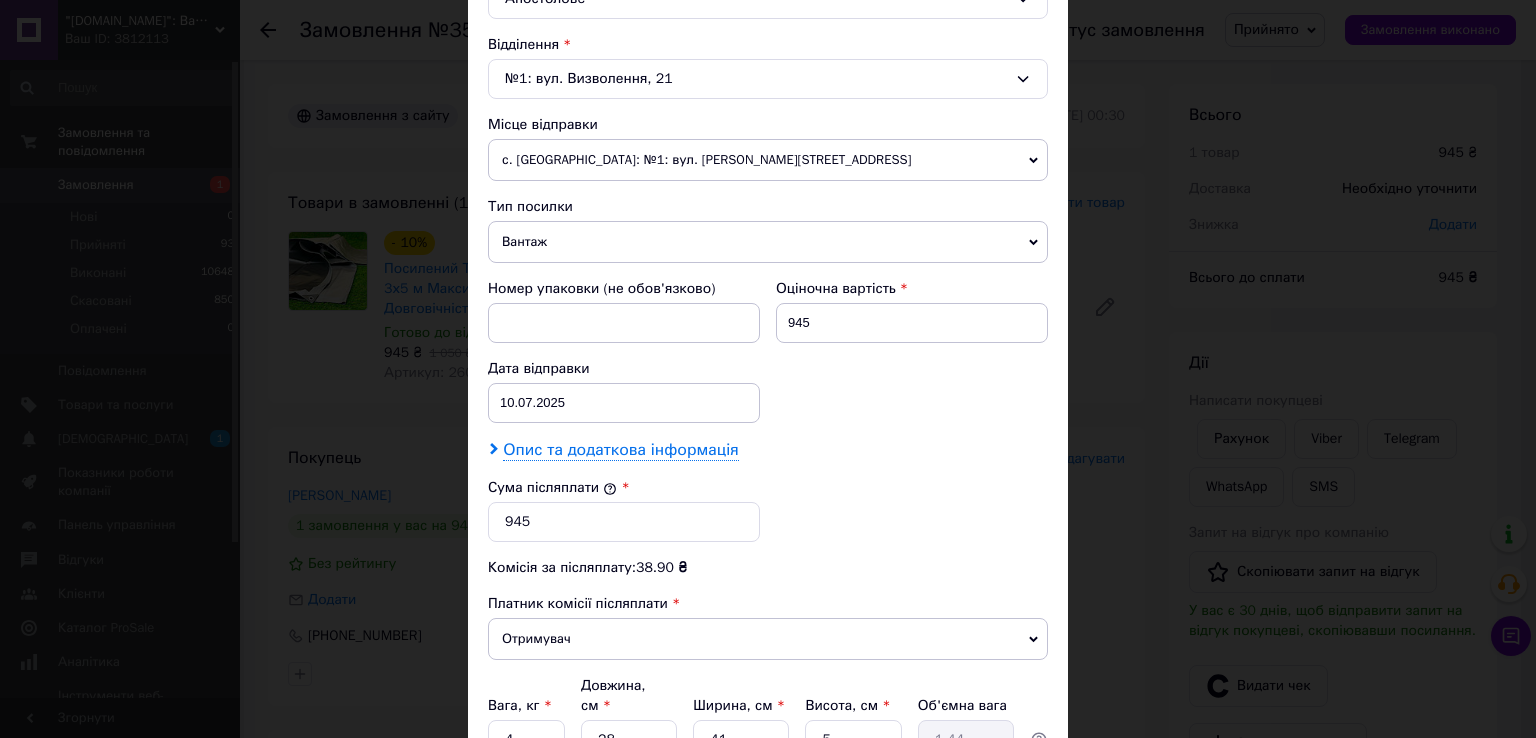 click on "Опис та додаткова інформація" at bounding box center (620, 450) 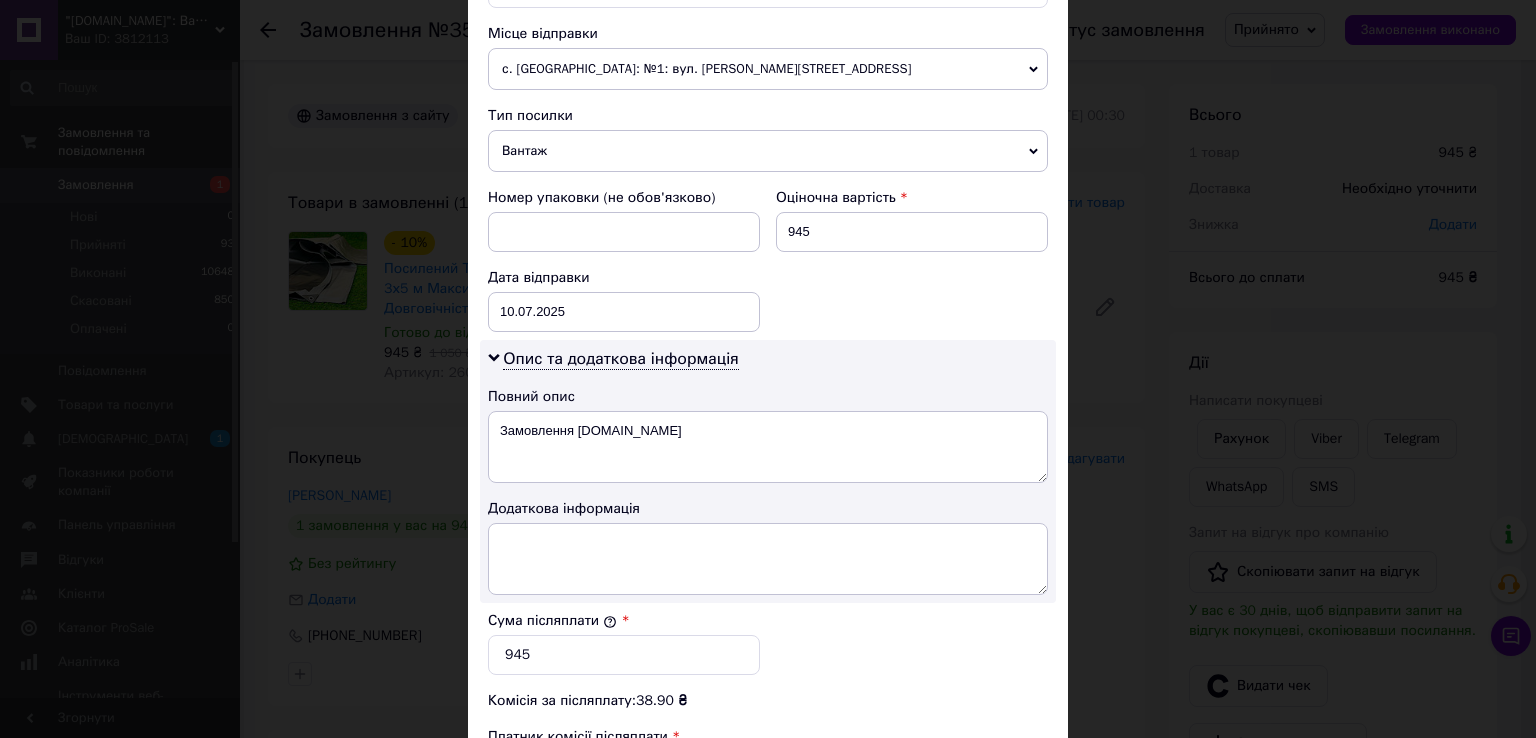 scroll, scrollTop: 800, scrollLeft: 0, axis: vertical 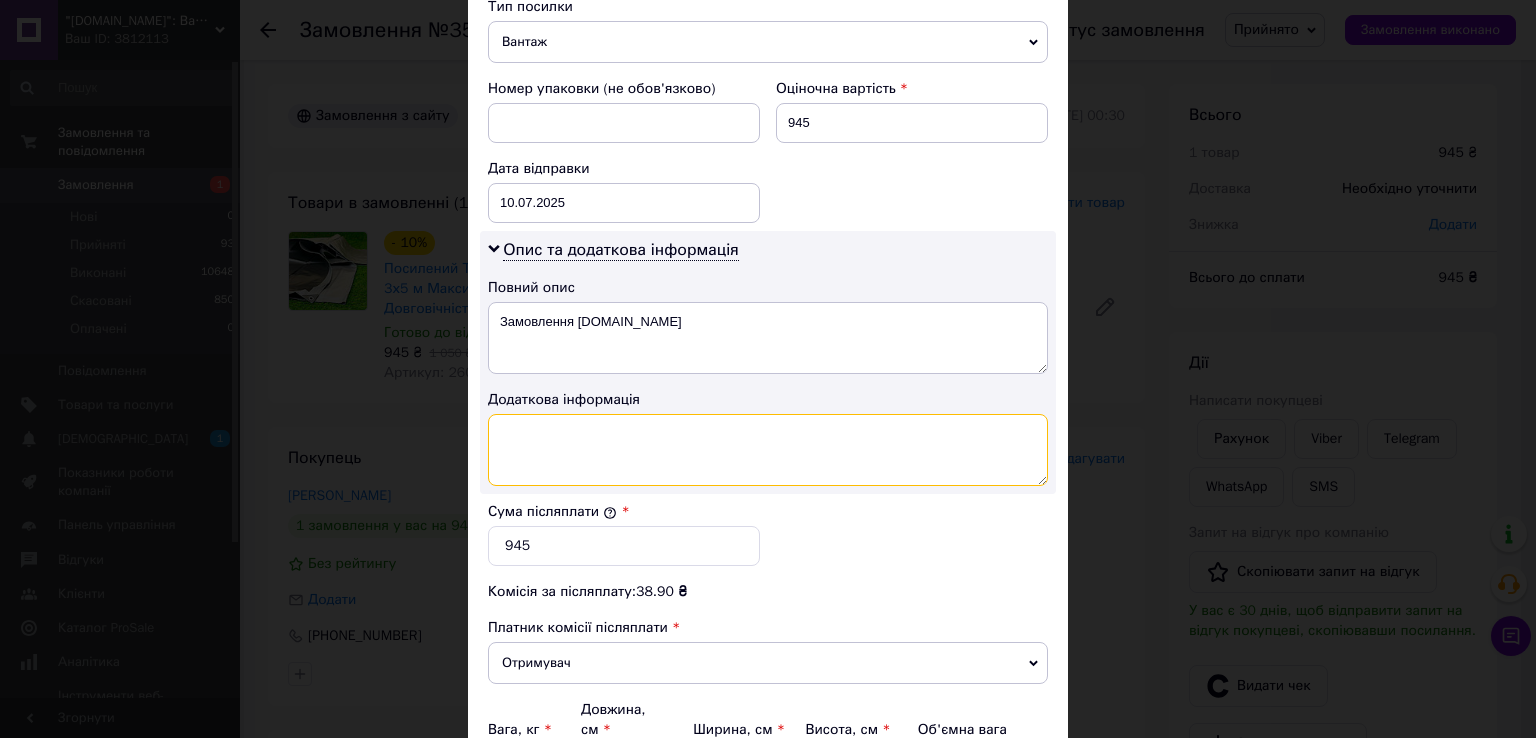 click at bounding box center [768, 450] 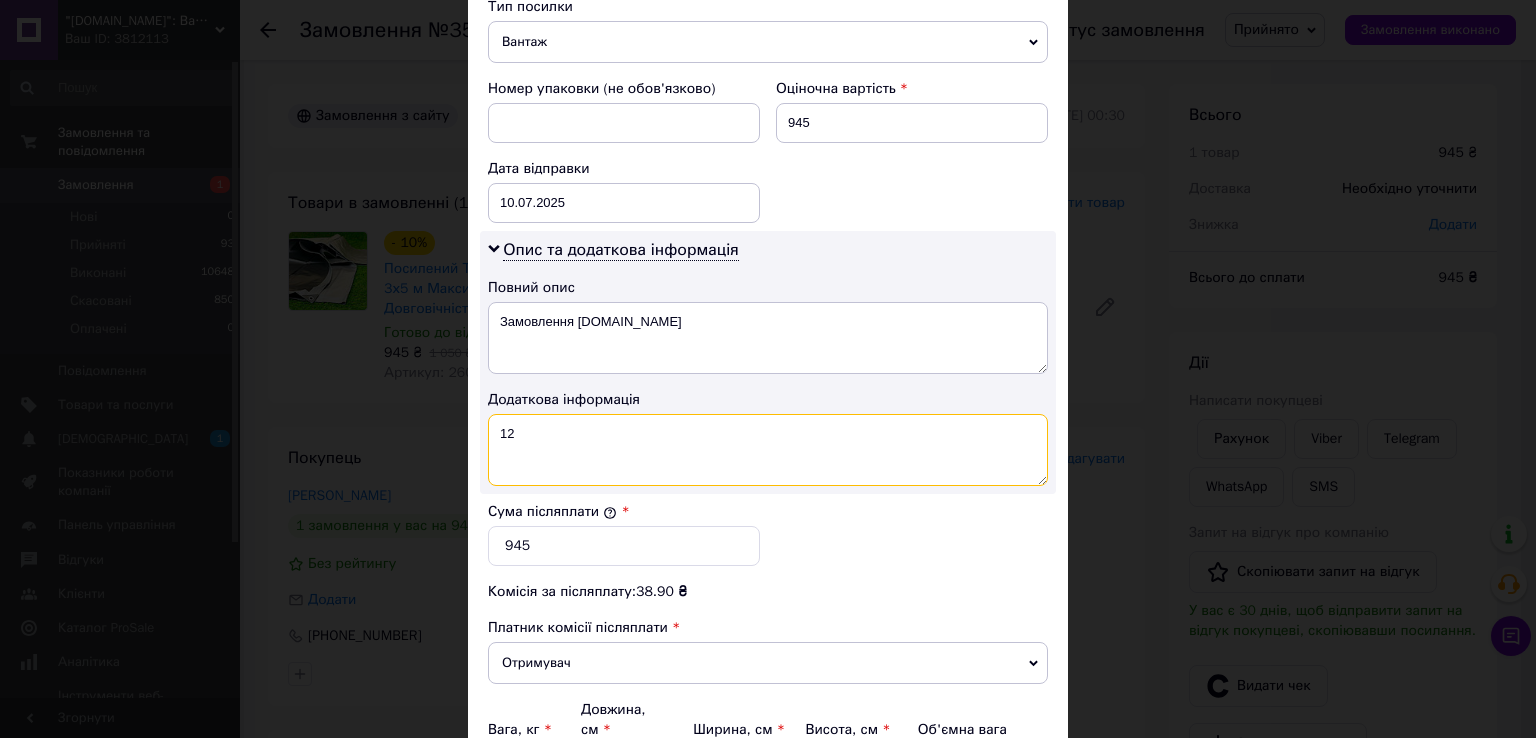 type on "12" 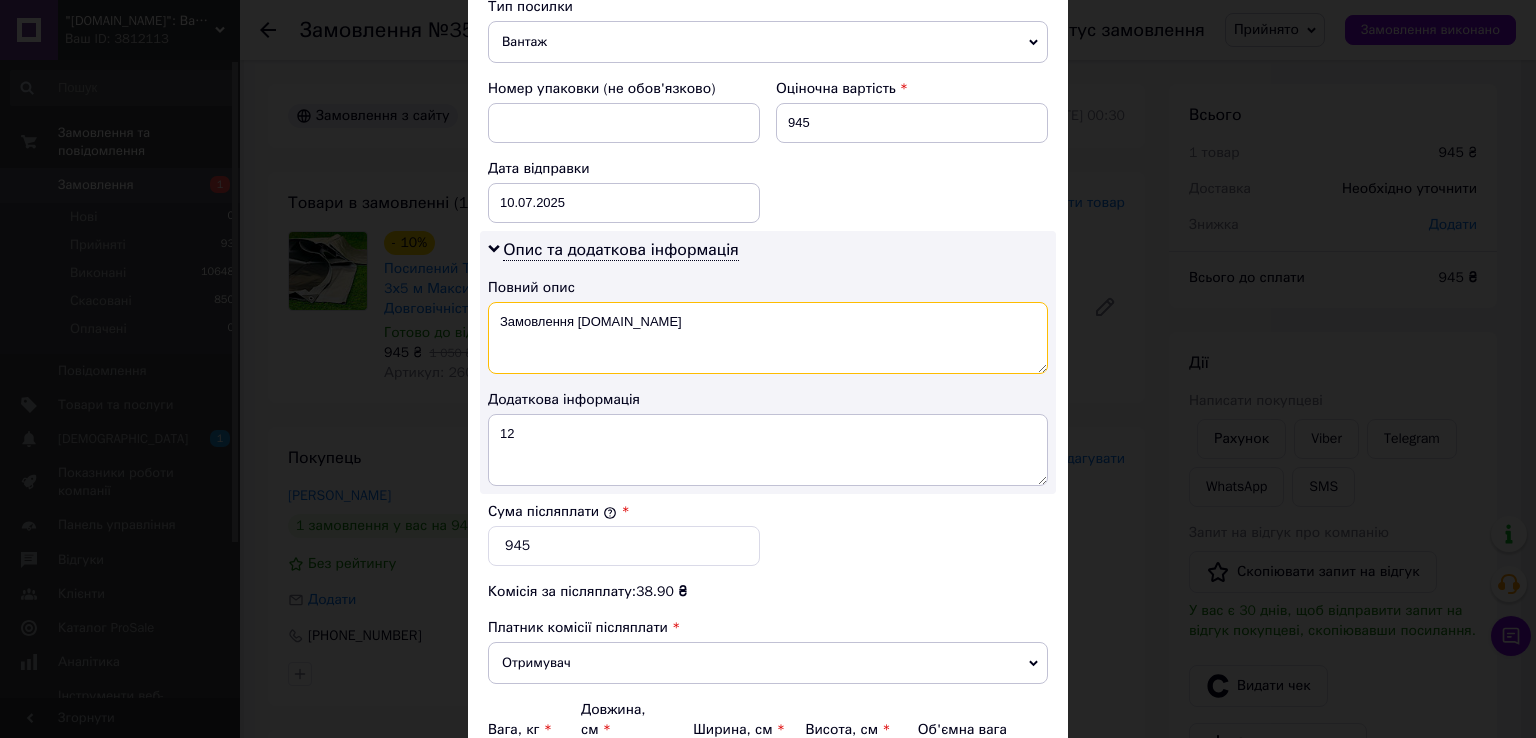 drag, startPoint x: 625, startPoint y: 349, endPoint x: 496, endPoint y: 321, distance: 132.00378 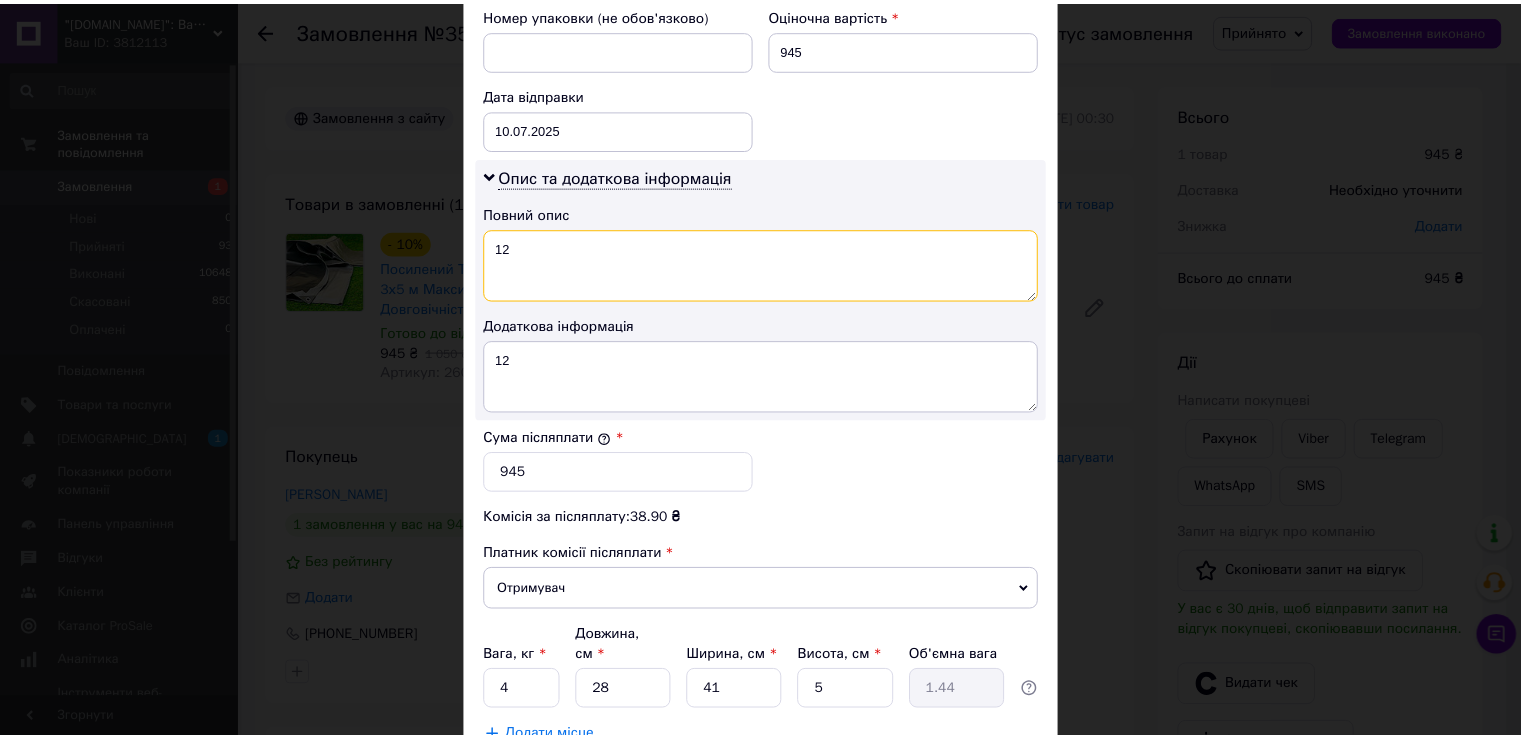 scroll, scrollTop: 1005, scrollLeft: 0, axis: vertical 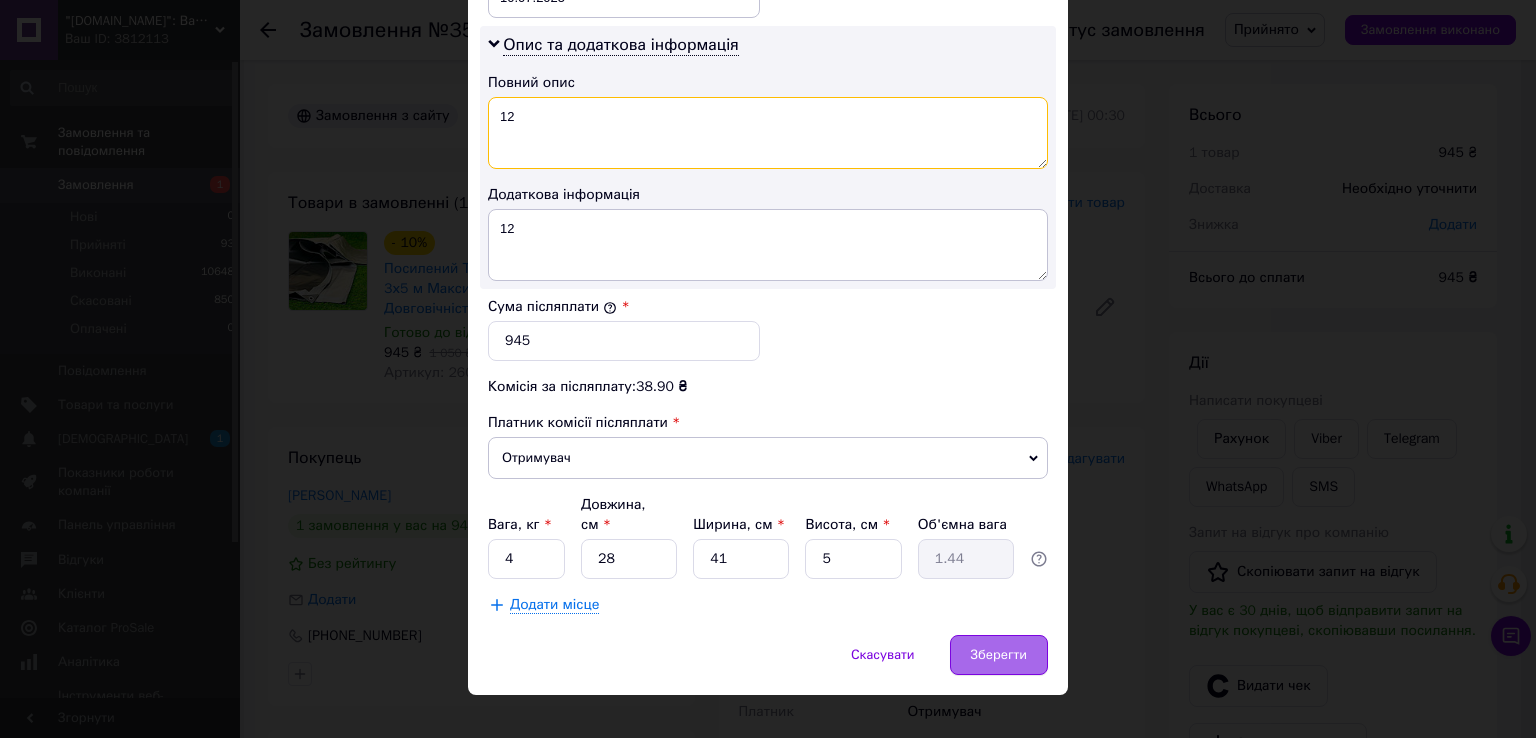 type on "12" 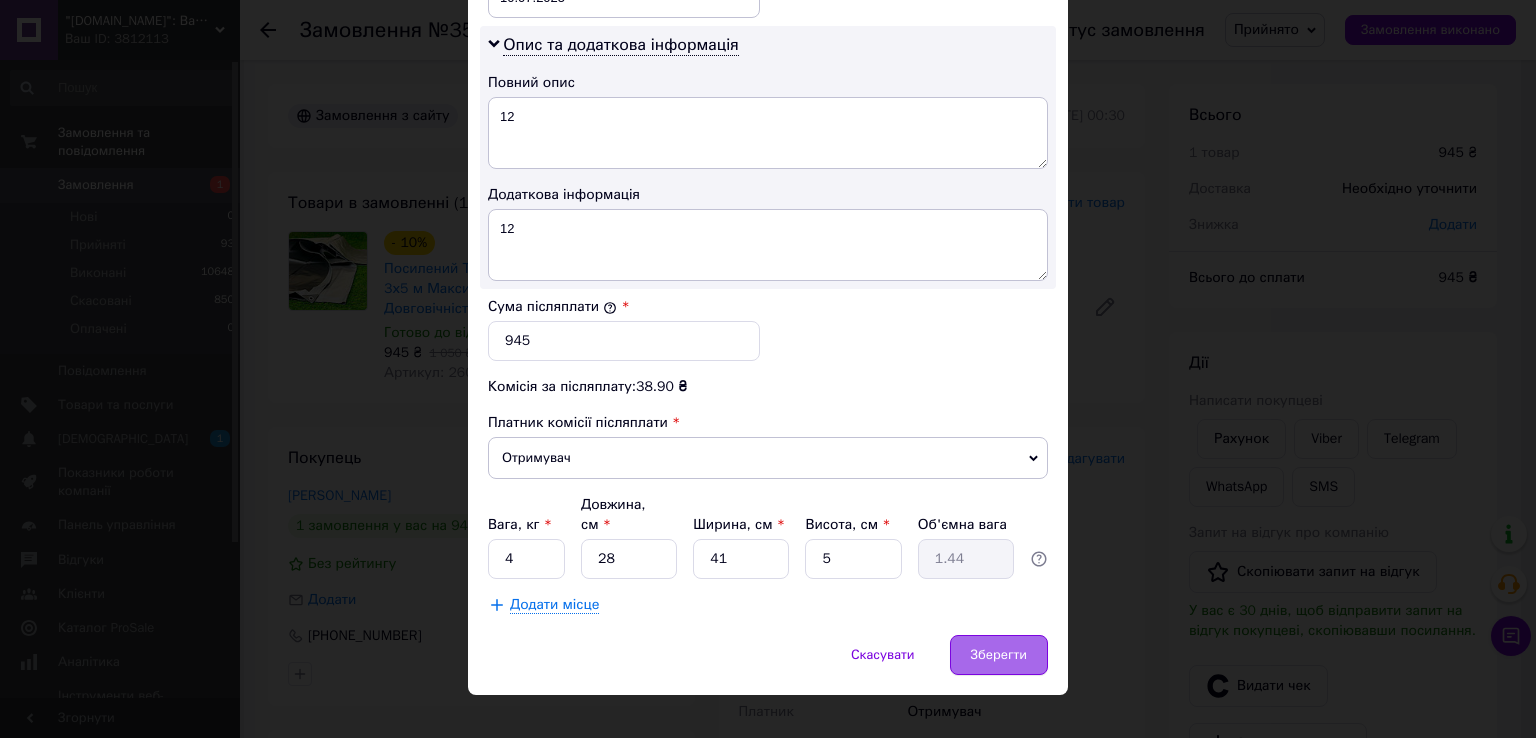click on "Зберегти" at bounding box center (999, 655) 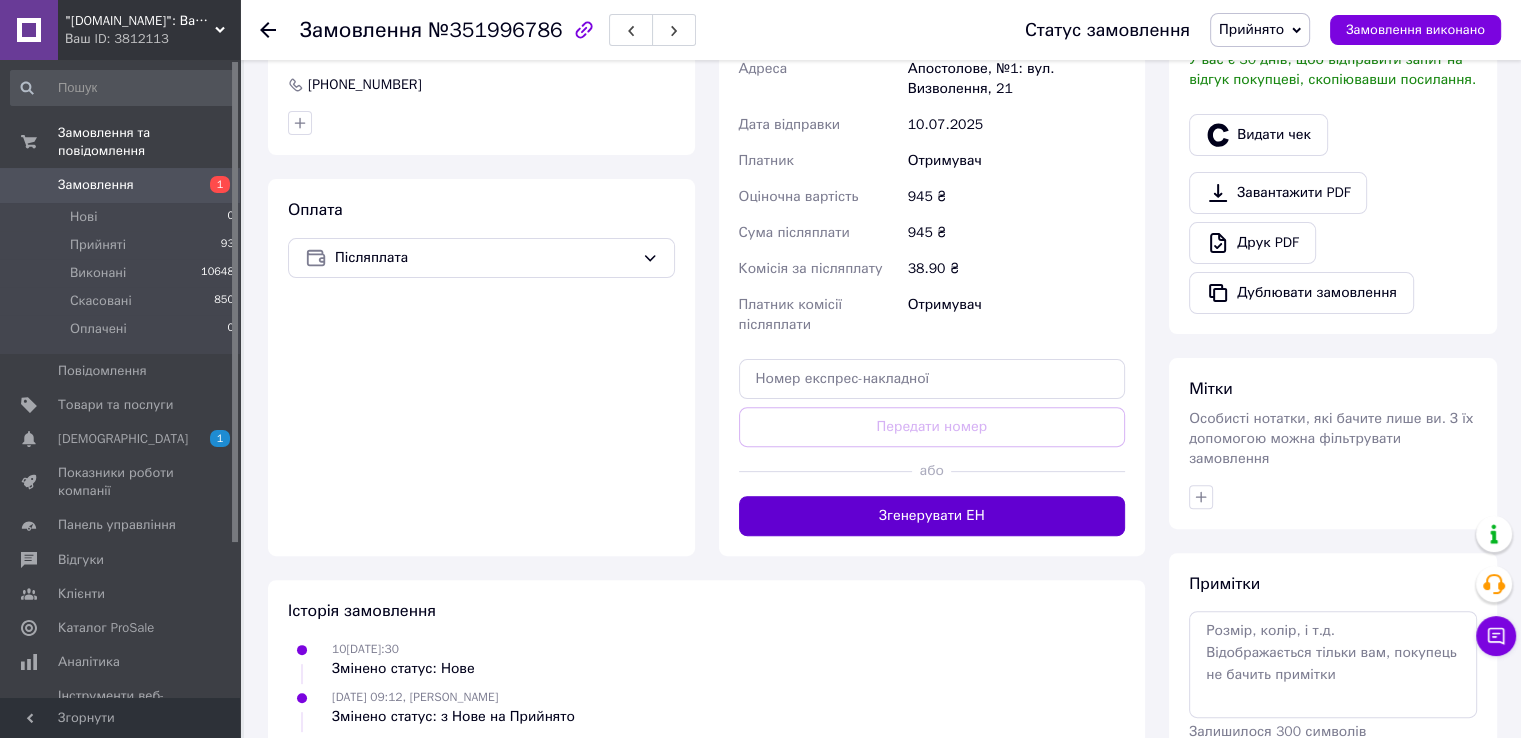 scroll, scrollTop: 600, scrollLeft: 0, axis: vertical 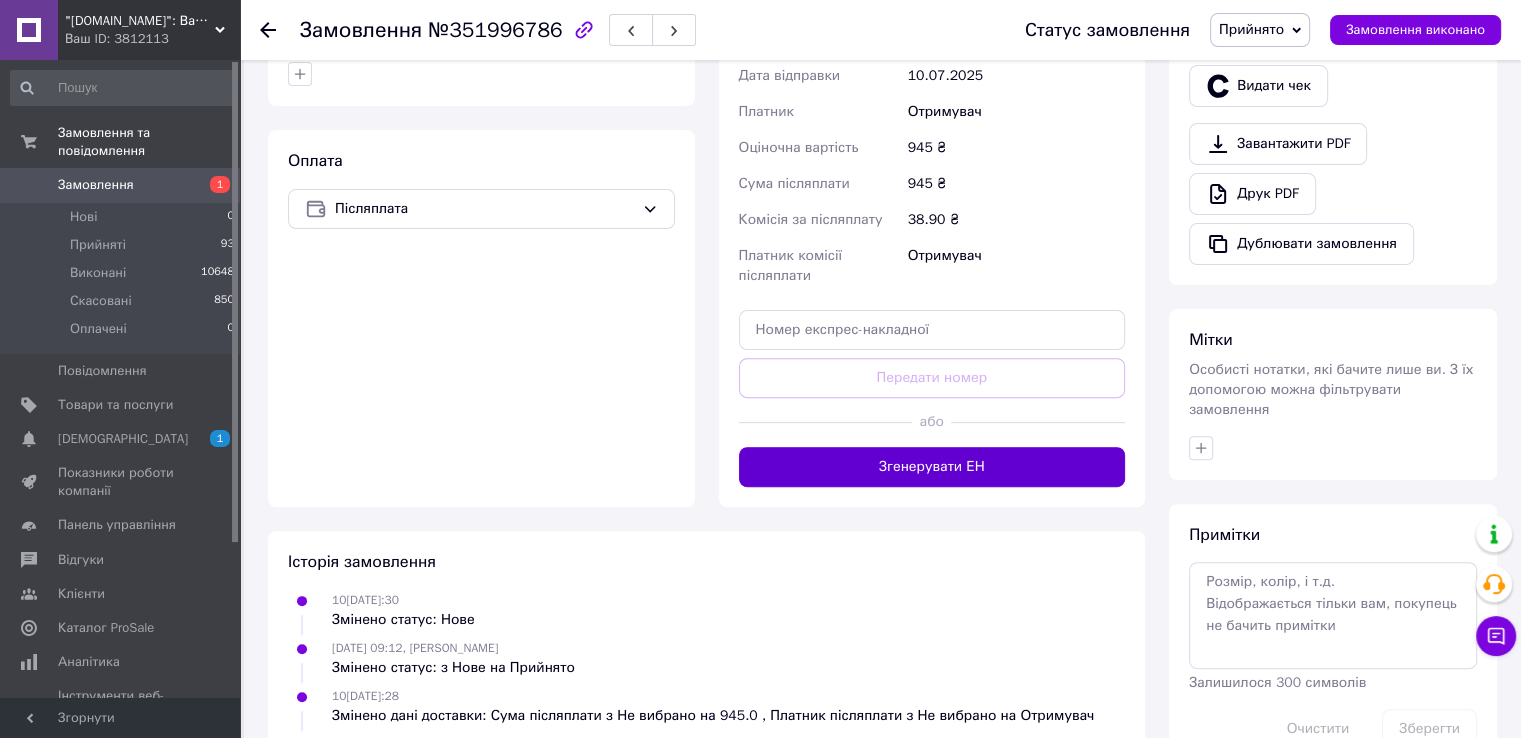 click on "Згенерувати ЕН" at bounding box center (932, 467) 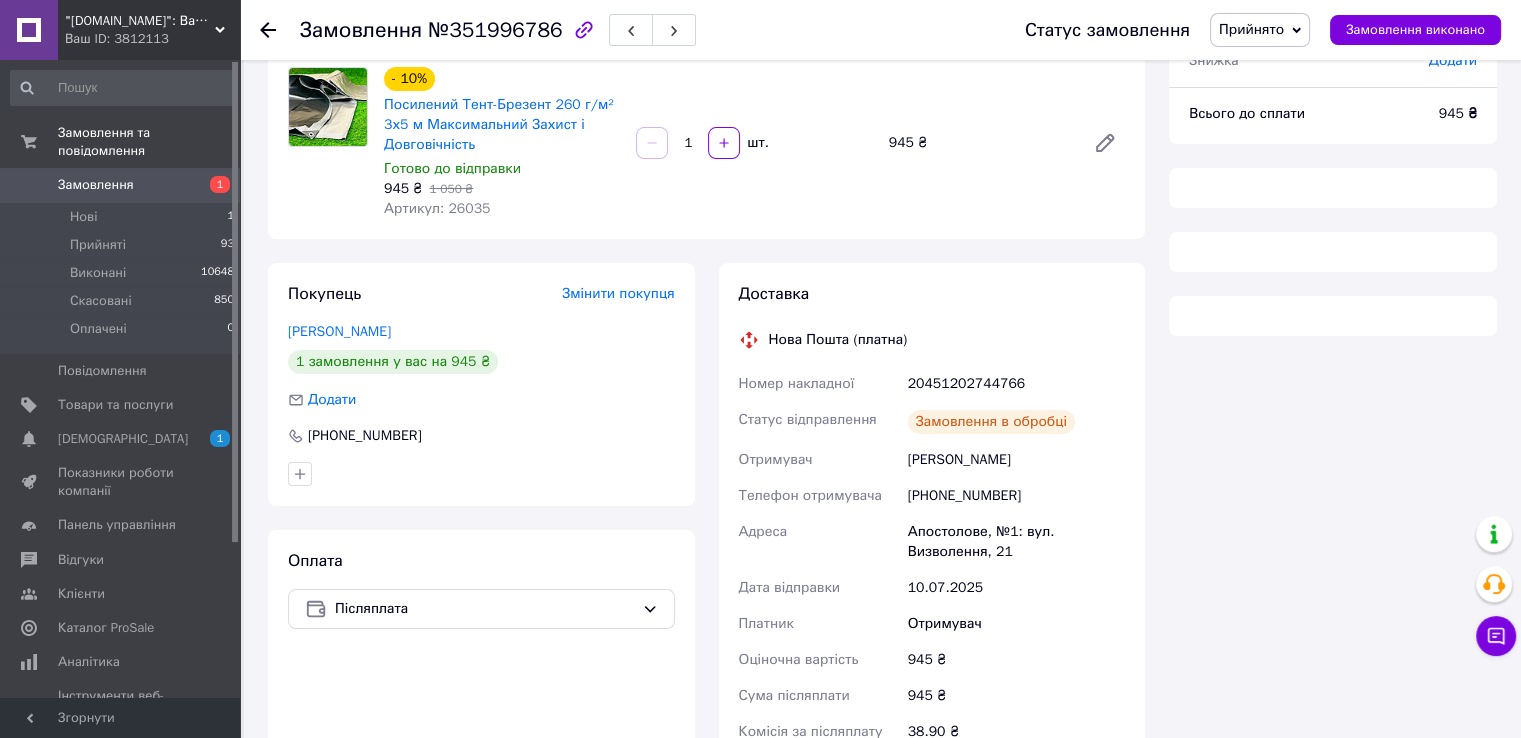scroll, scrollTop: 176, scrollLeft: 0, axis: vertical 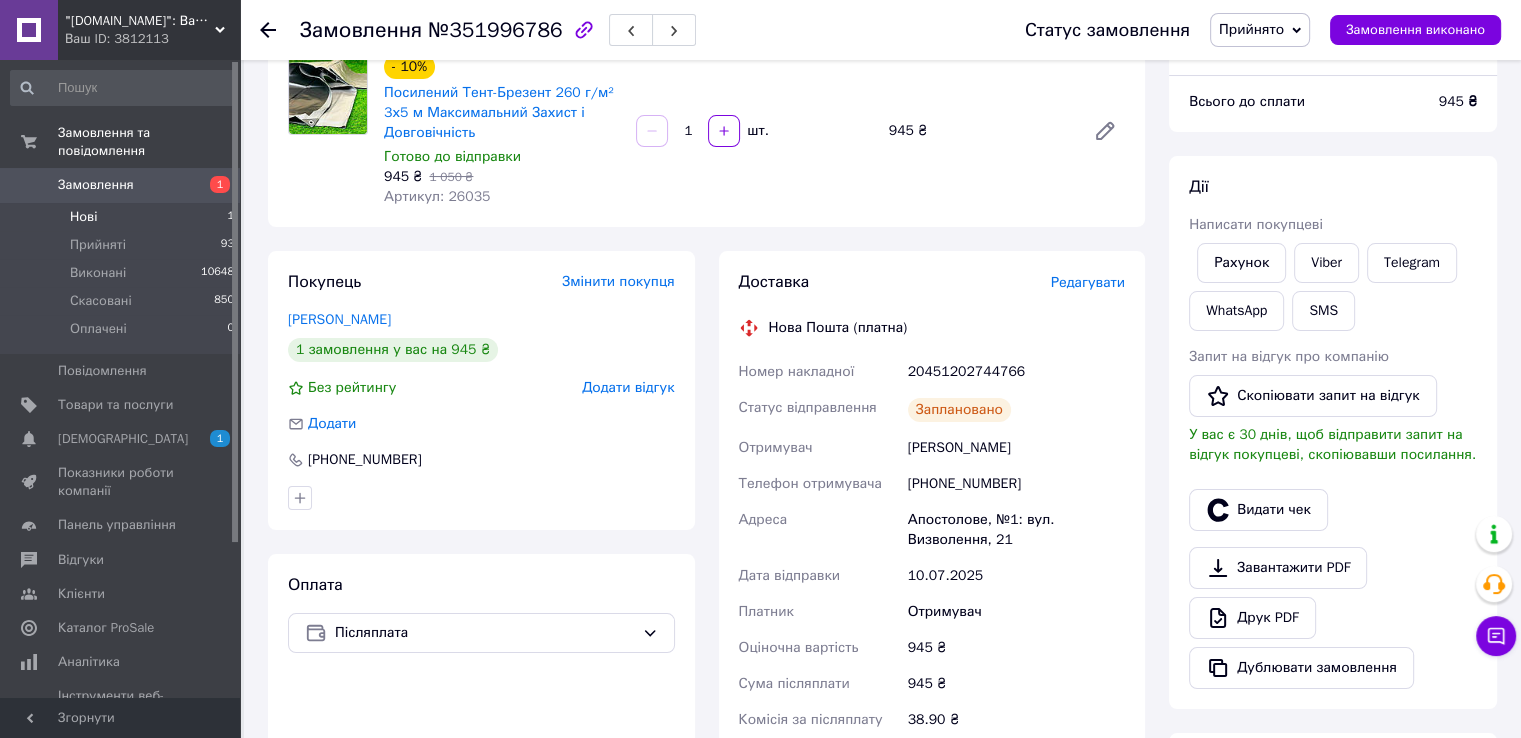 click on "Нові 1" at bounding box center (123, 217) 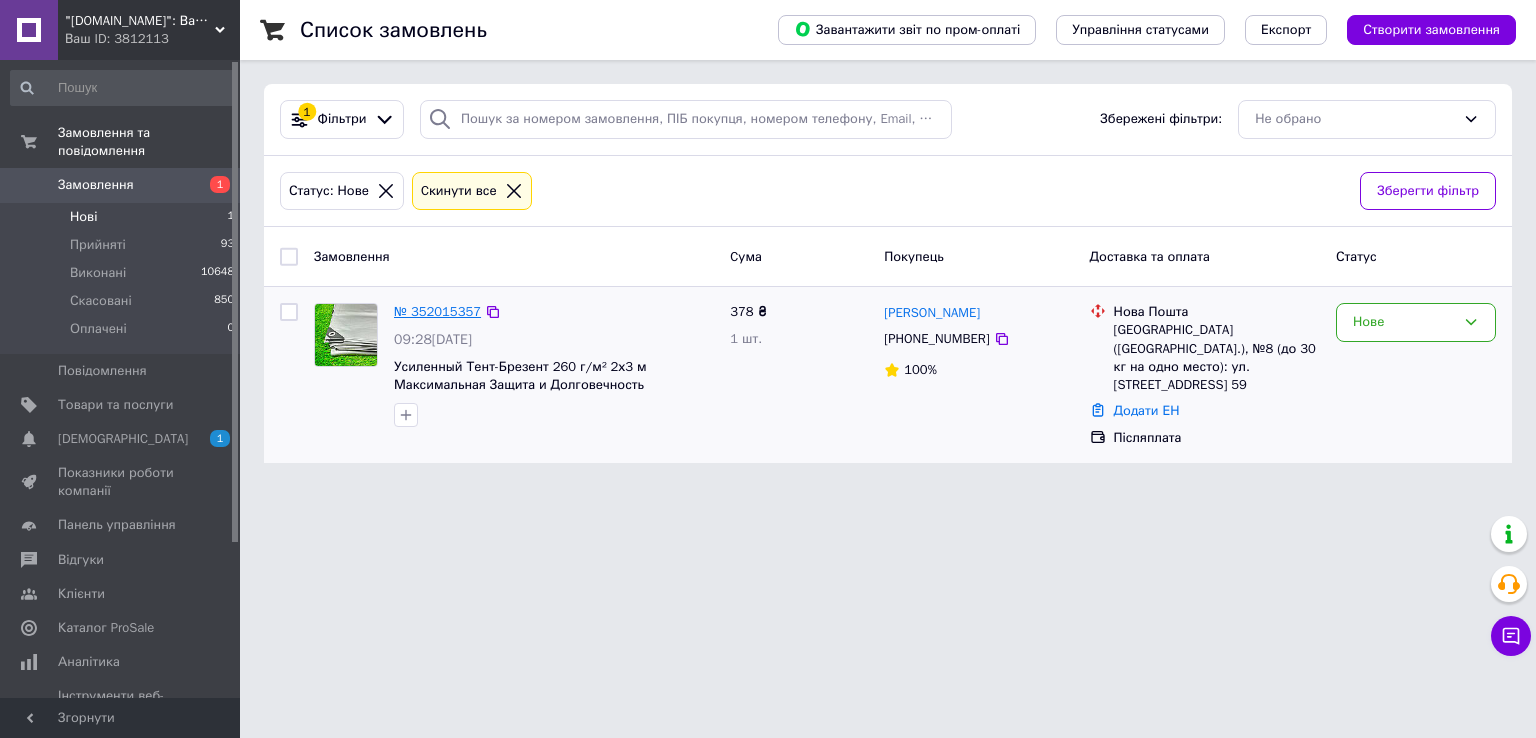 click on "№ 352015357" at bounding box center (437, 311) 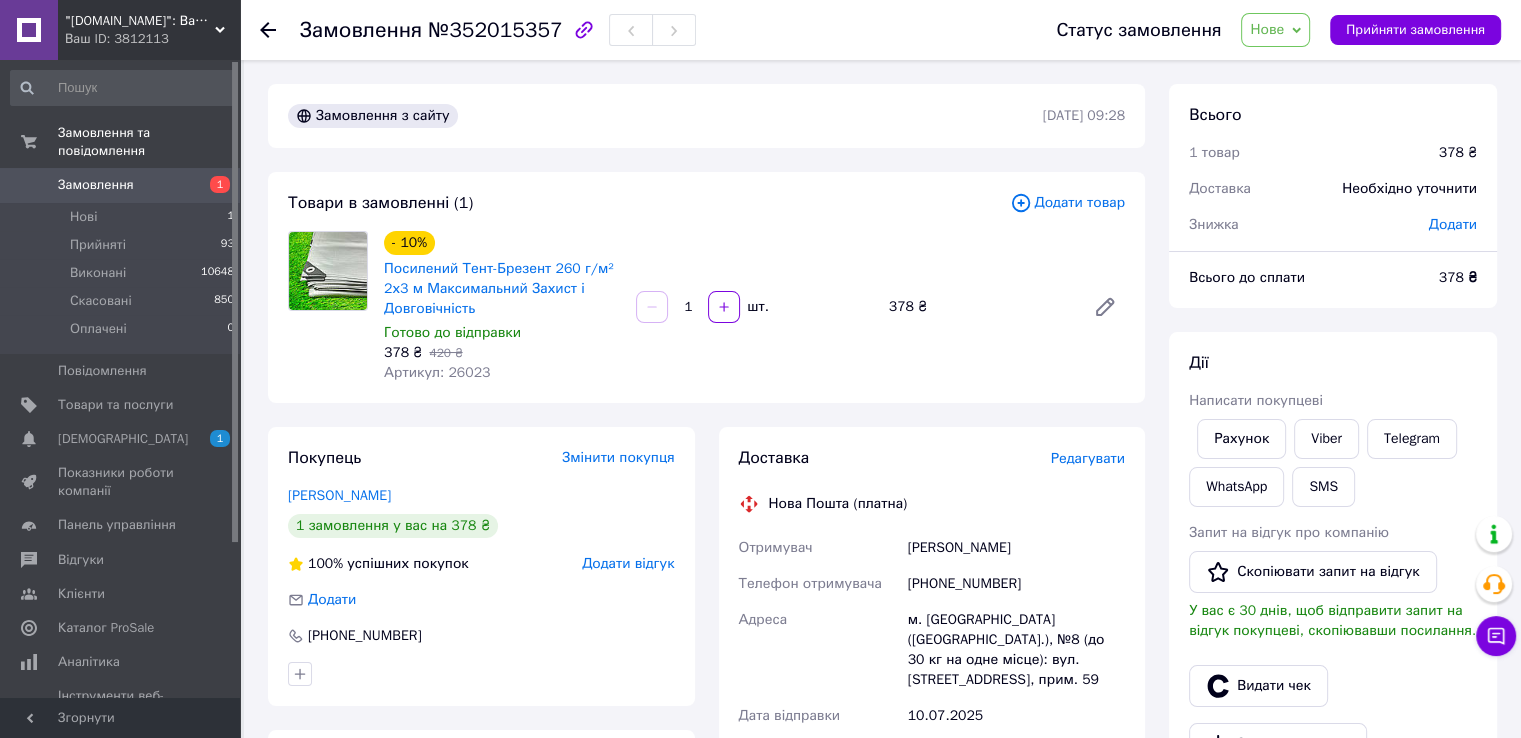 click on "Нове" at bounding box center (1267, 29) 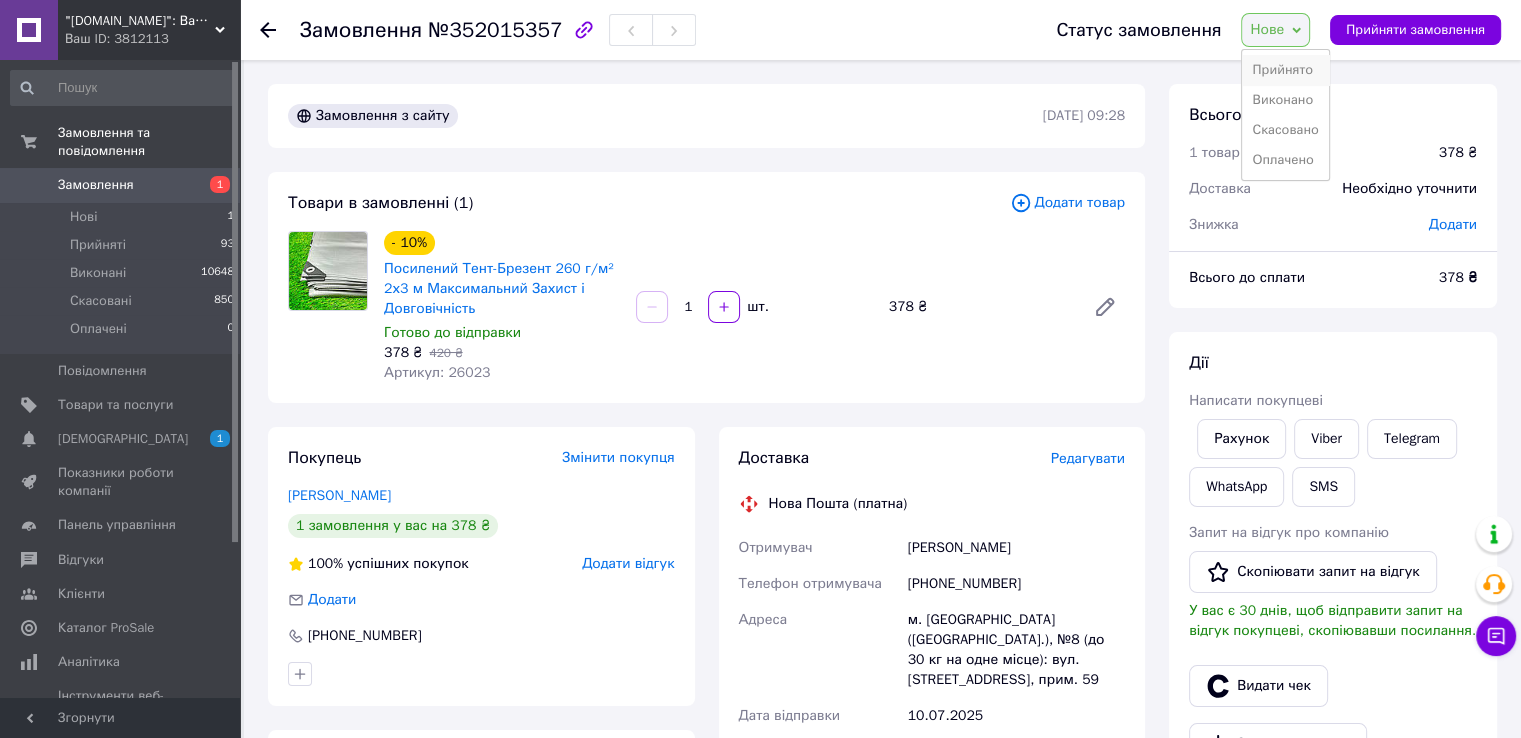 click on "Прийнято" at bounding box center [1285, 70] 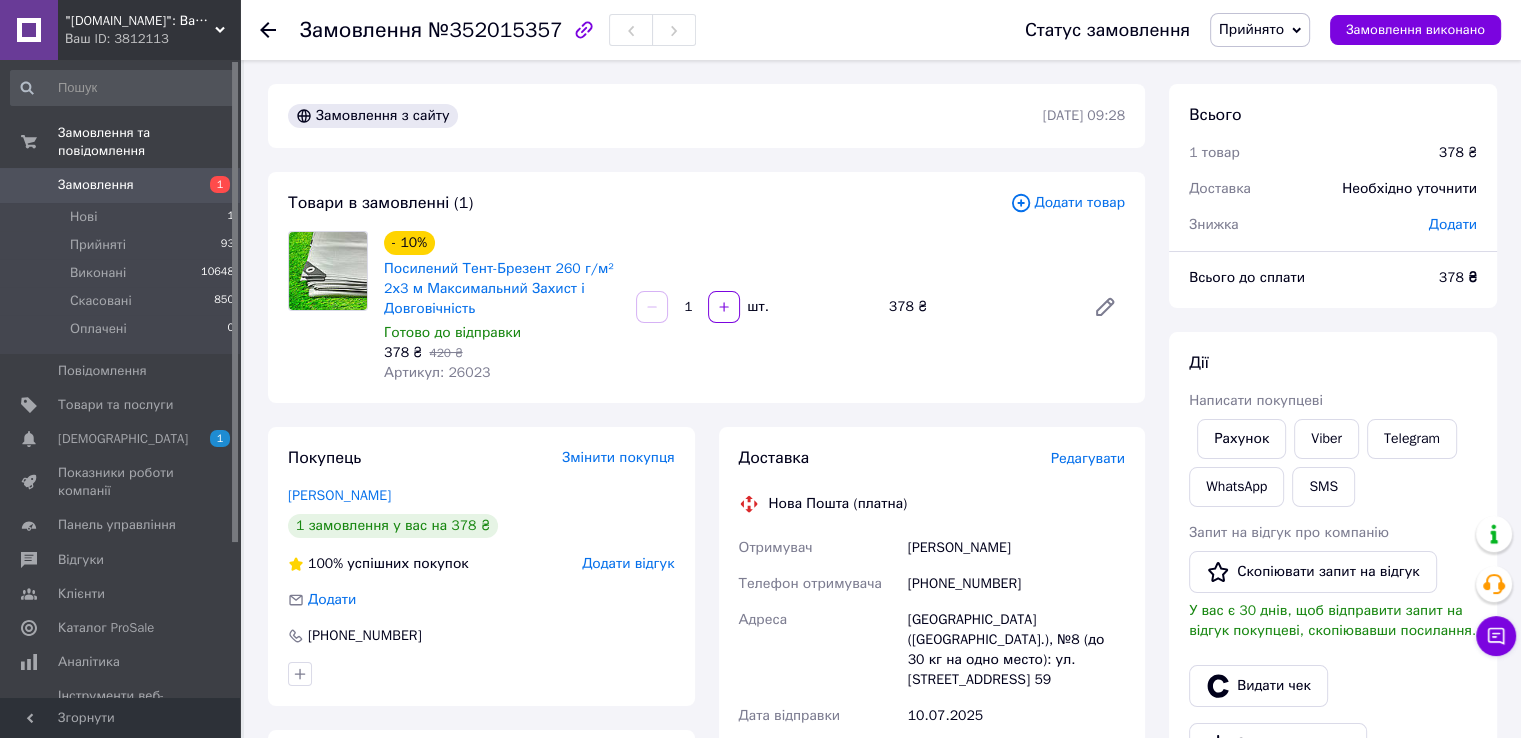 click on "+380677334571" at bounding box center [1016, 584] 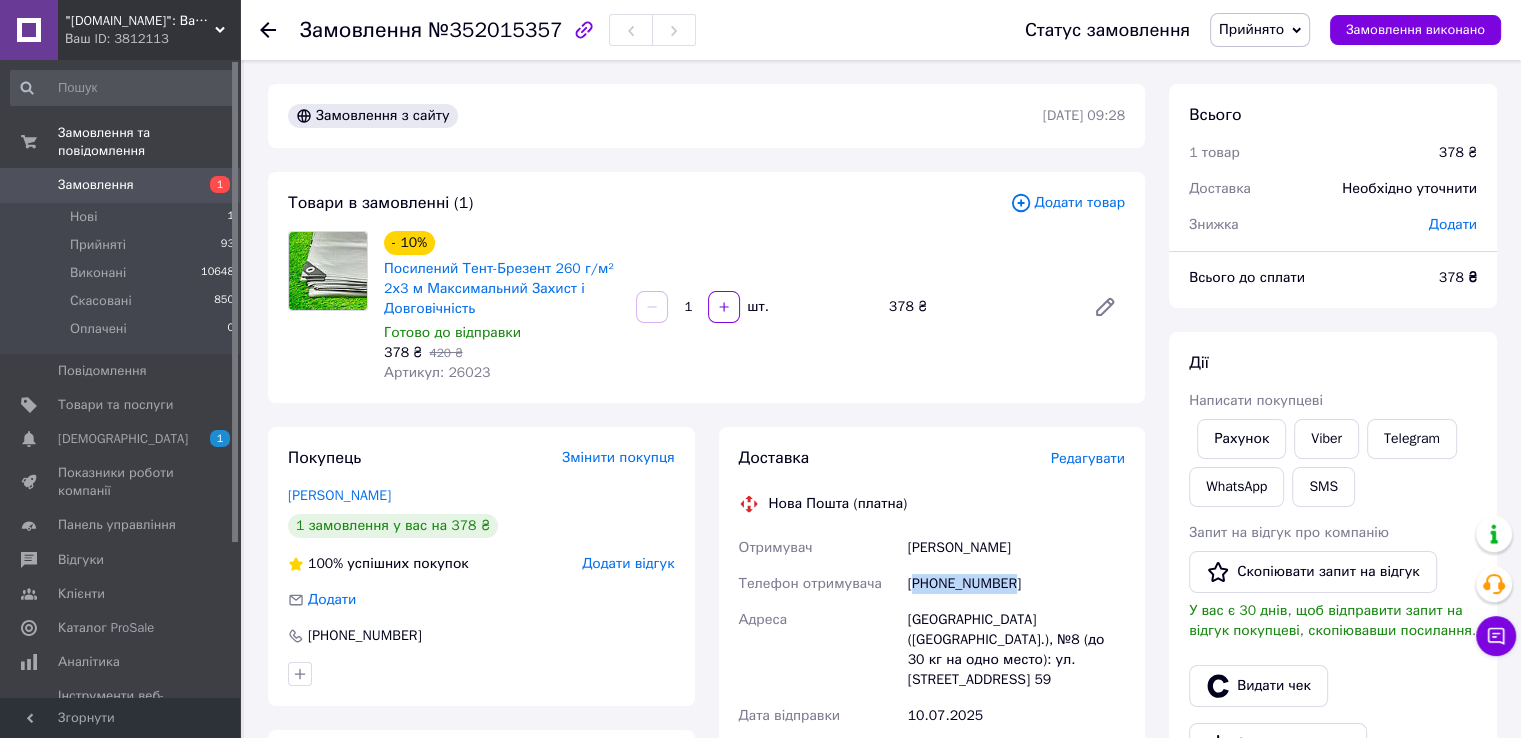 copy on "380677334571" 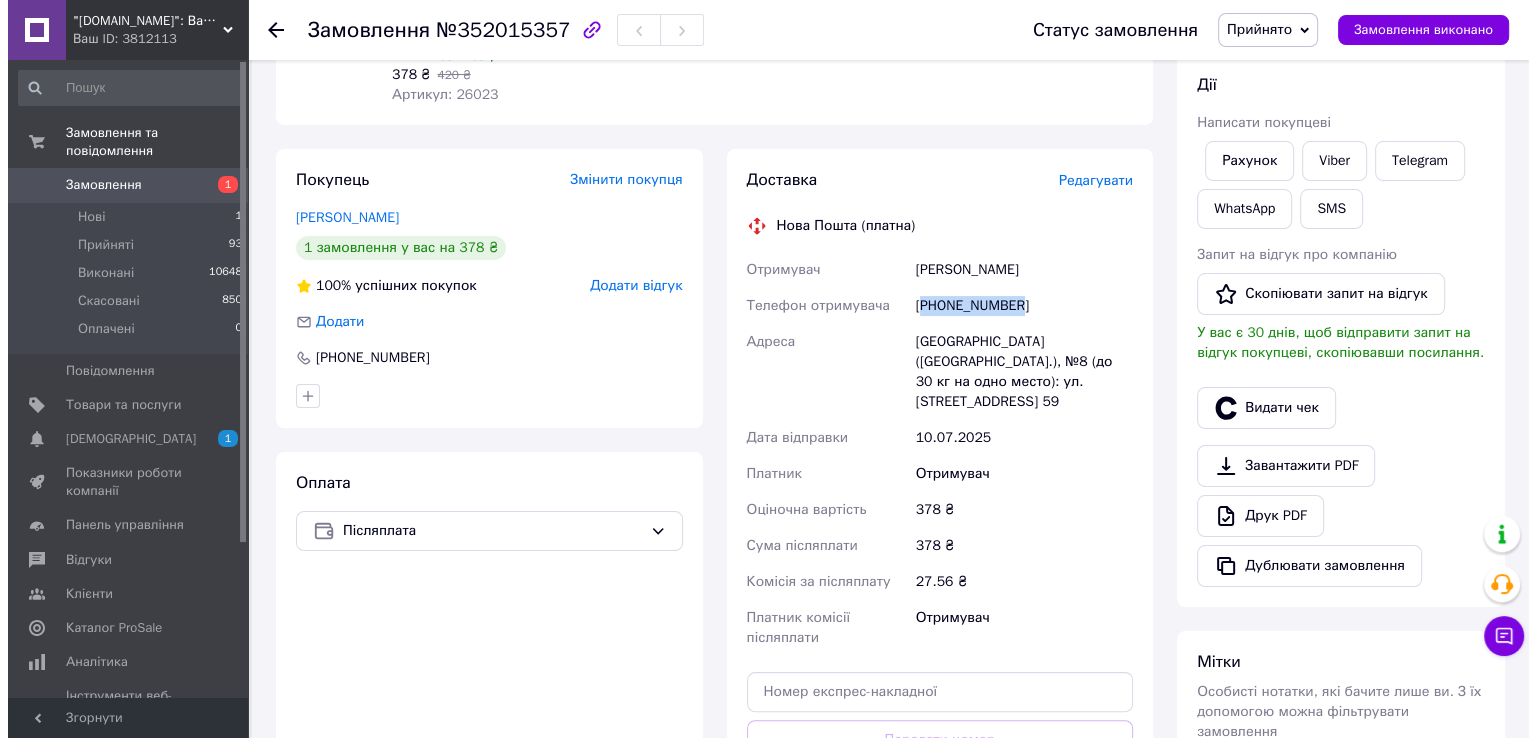 scroll, scrollTop: 0, scrollLeft: 0, axis: both 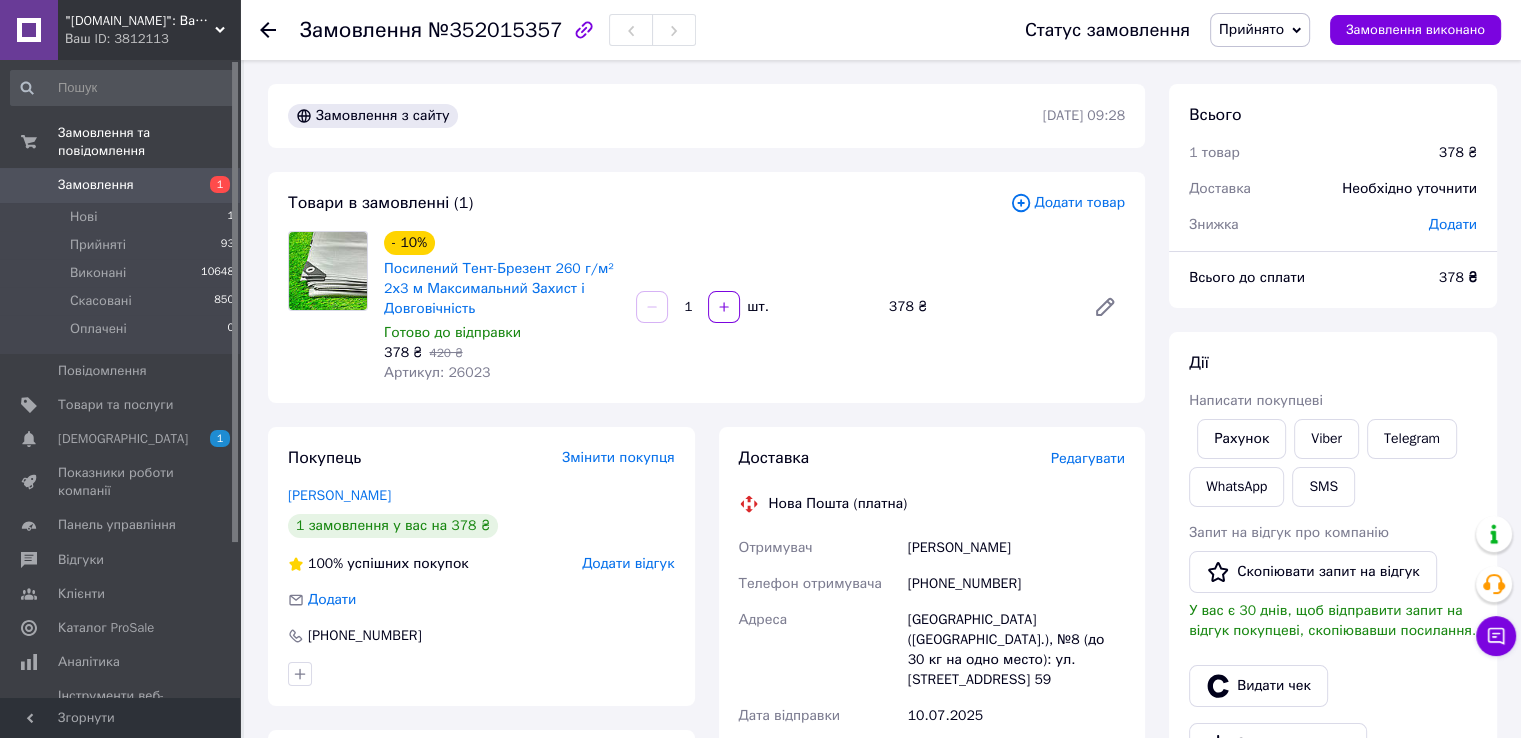 click on "Галушко Ольга" at bounding box center [1016, 548] 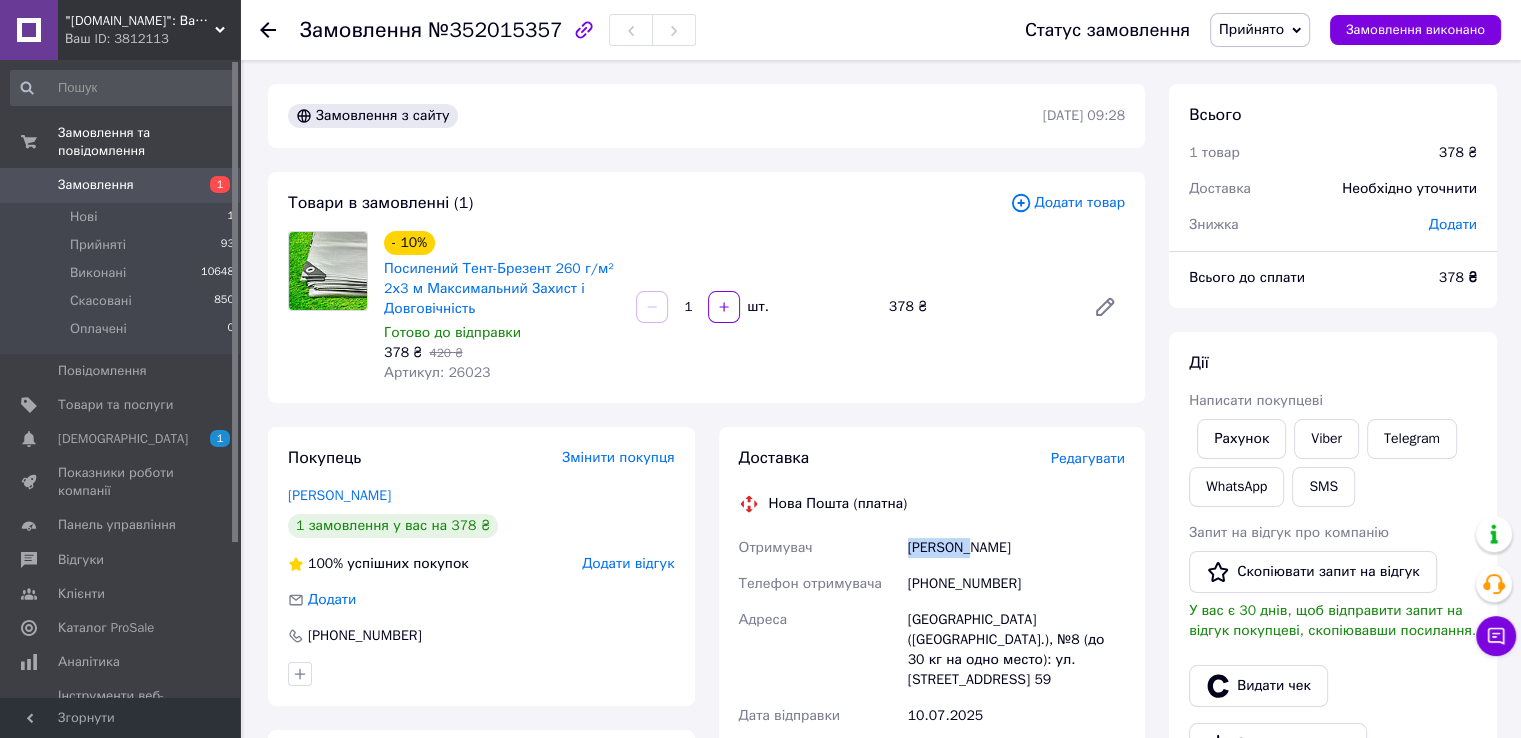 click on "Галушко Ольга" at bounding box center (1016, 548) 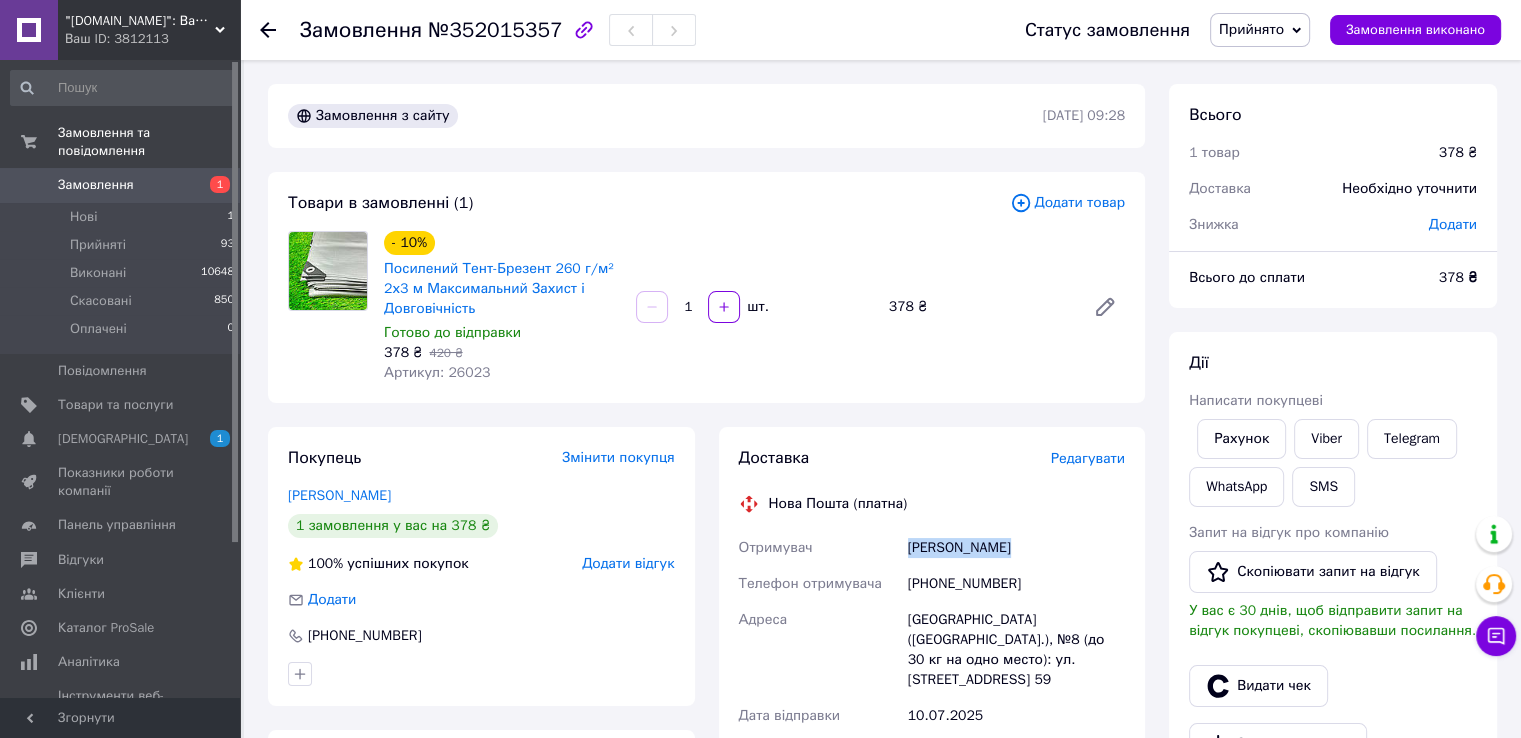 click on "Галушко Ольга" at bounding box center [1016, 548] 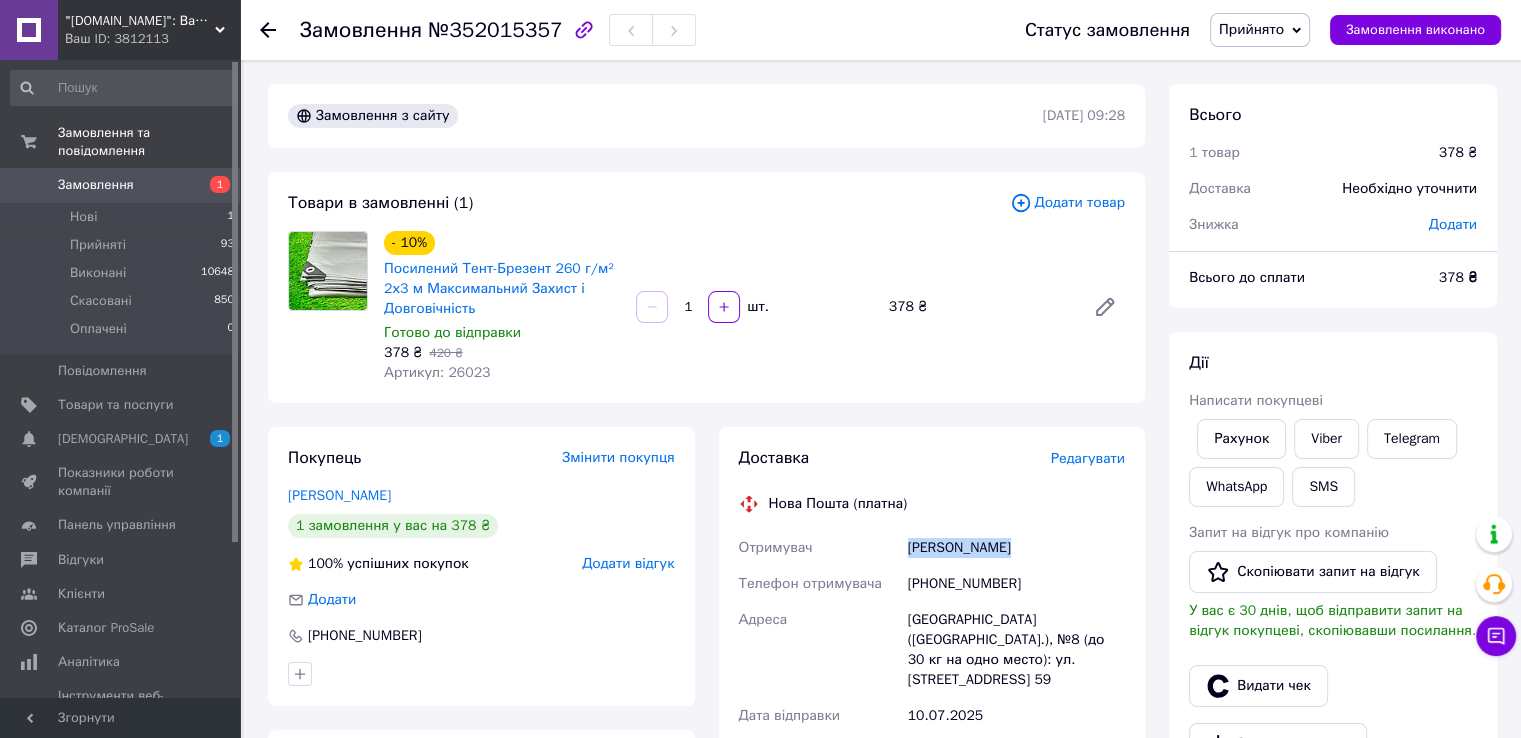 copy on "Галушко Ольга" 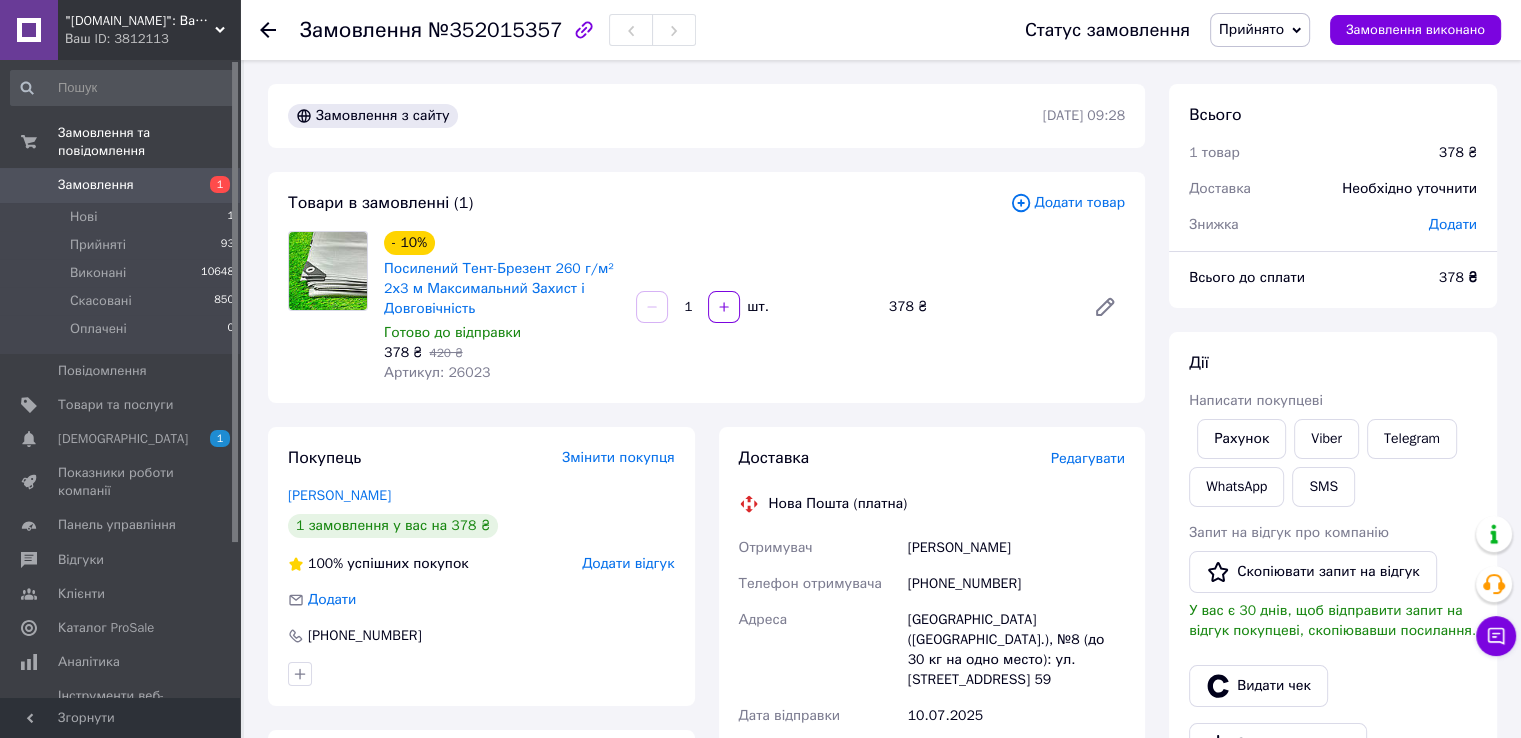 click on "Белая Церковь (Киевская обл.), №8 (до 30 кг на одно место): ул. Запорожская, 2а, пом. 59" at bounding box center (1016, 650) 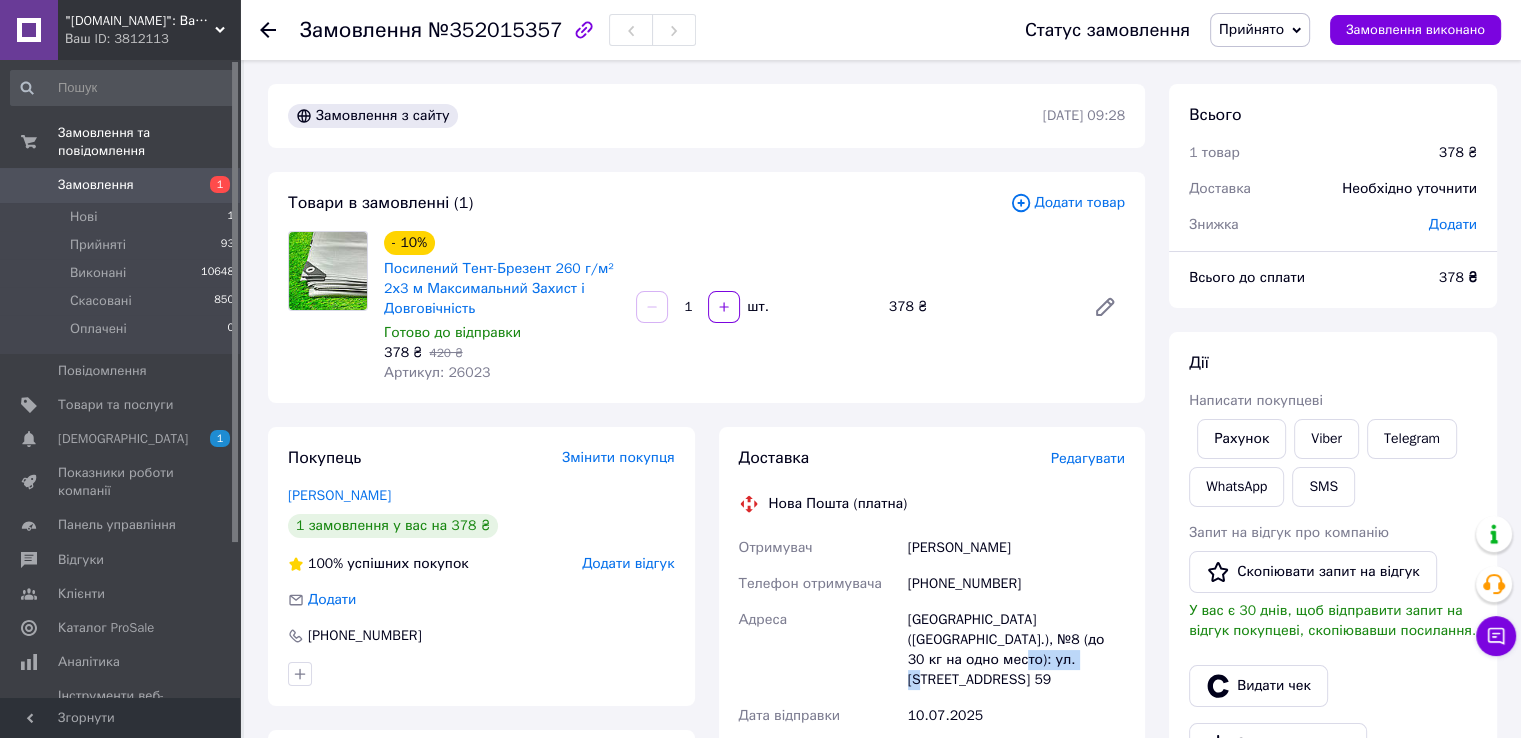 click on "Белая Церковь (Киевская обл.), №8 (до 30 кг на одно место): ул. Запорожская, 2а, пом. 59" at bounding box center (1016, 650) 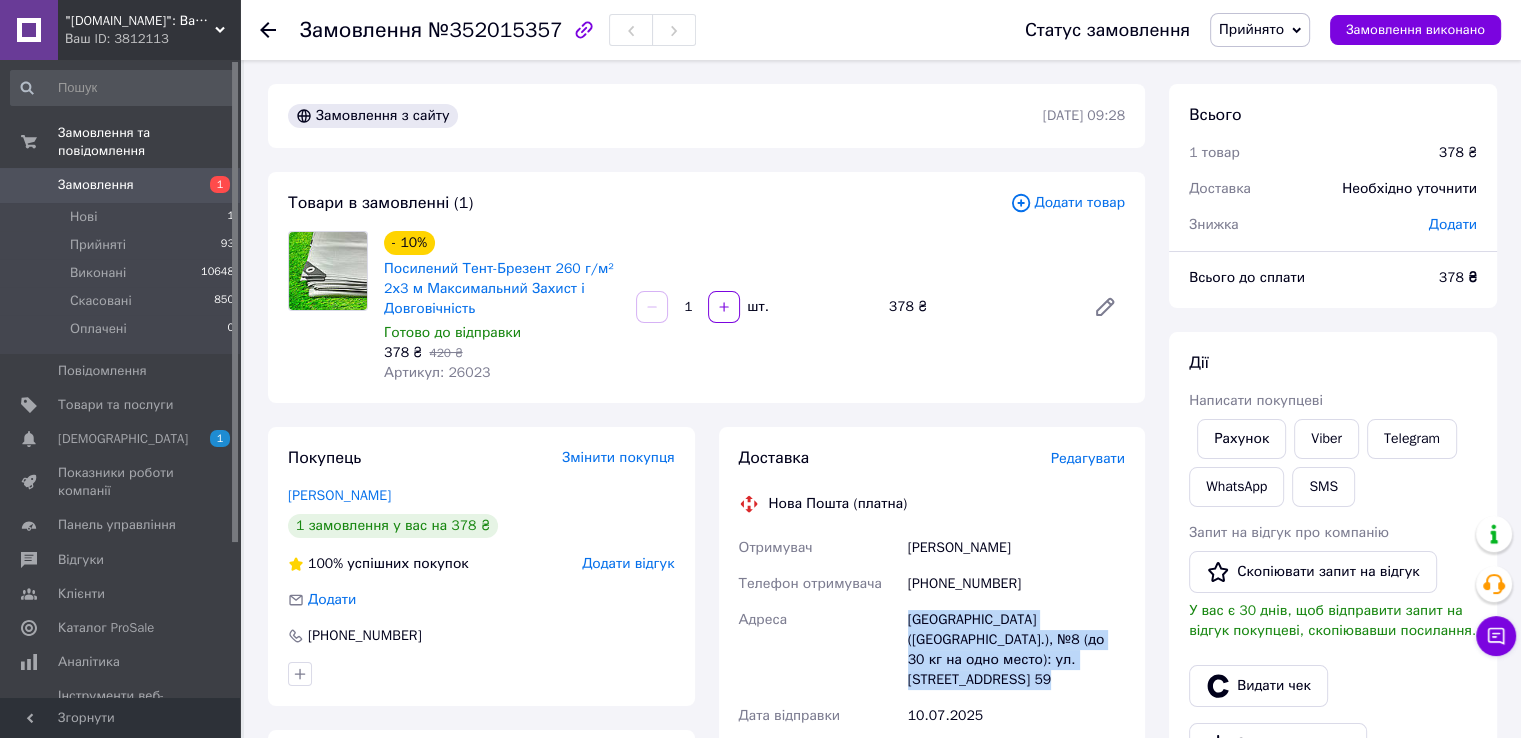 click on "Белая Церковь (Киевская обл.), №8 (до 30 кг на одно место): ул. Запорожская, 2а, пом. 59" at bounding box center (1016, 650) 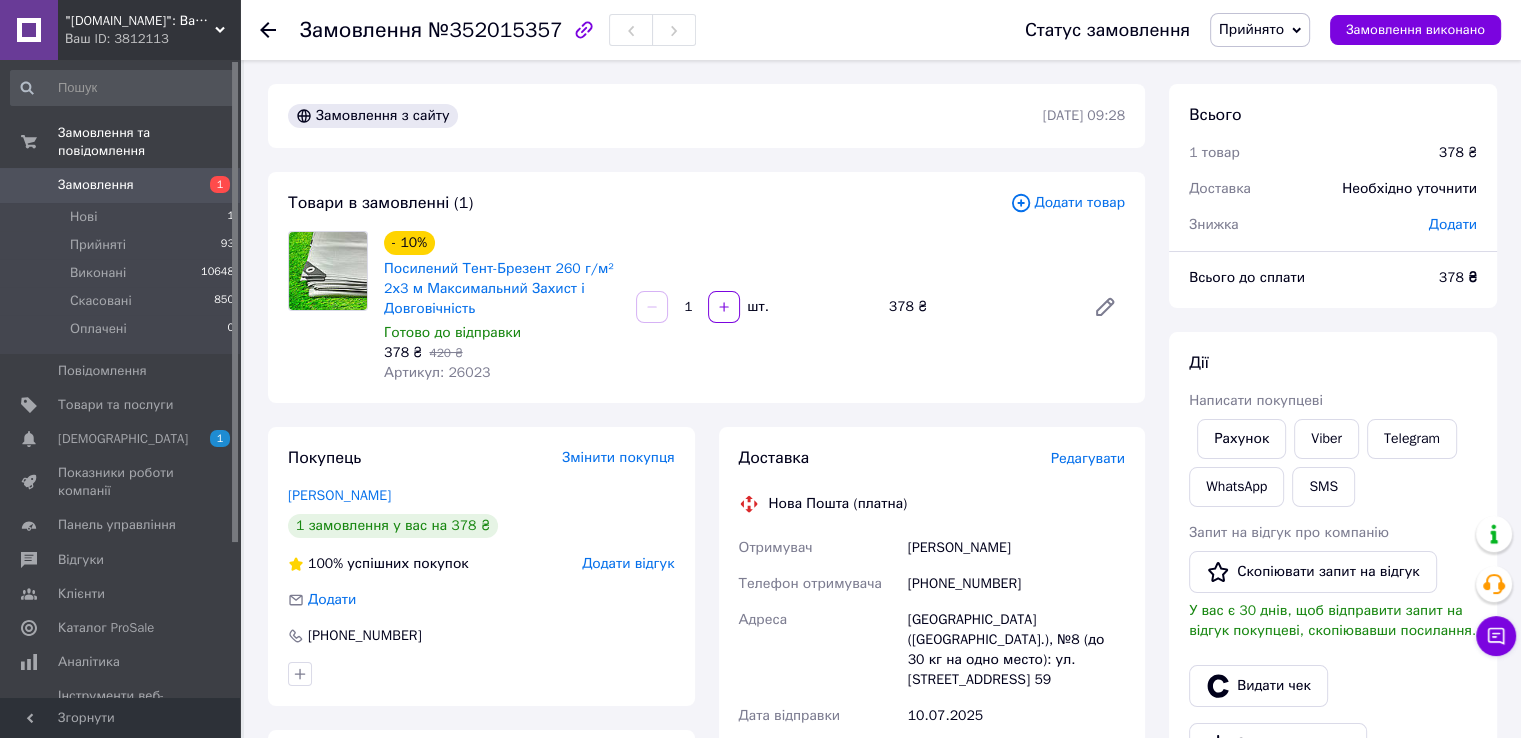 click on "Редагувати" at bounding box center [1088, 458] 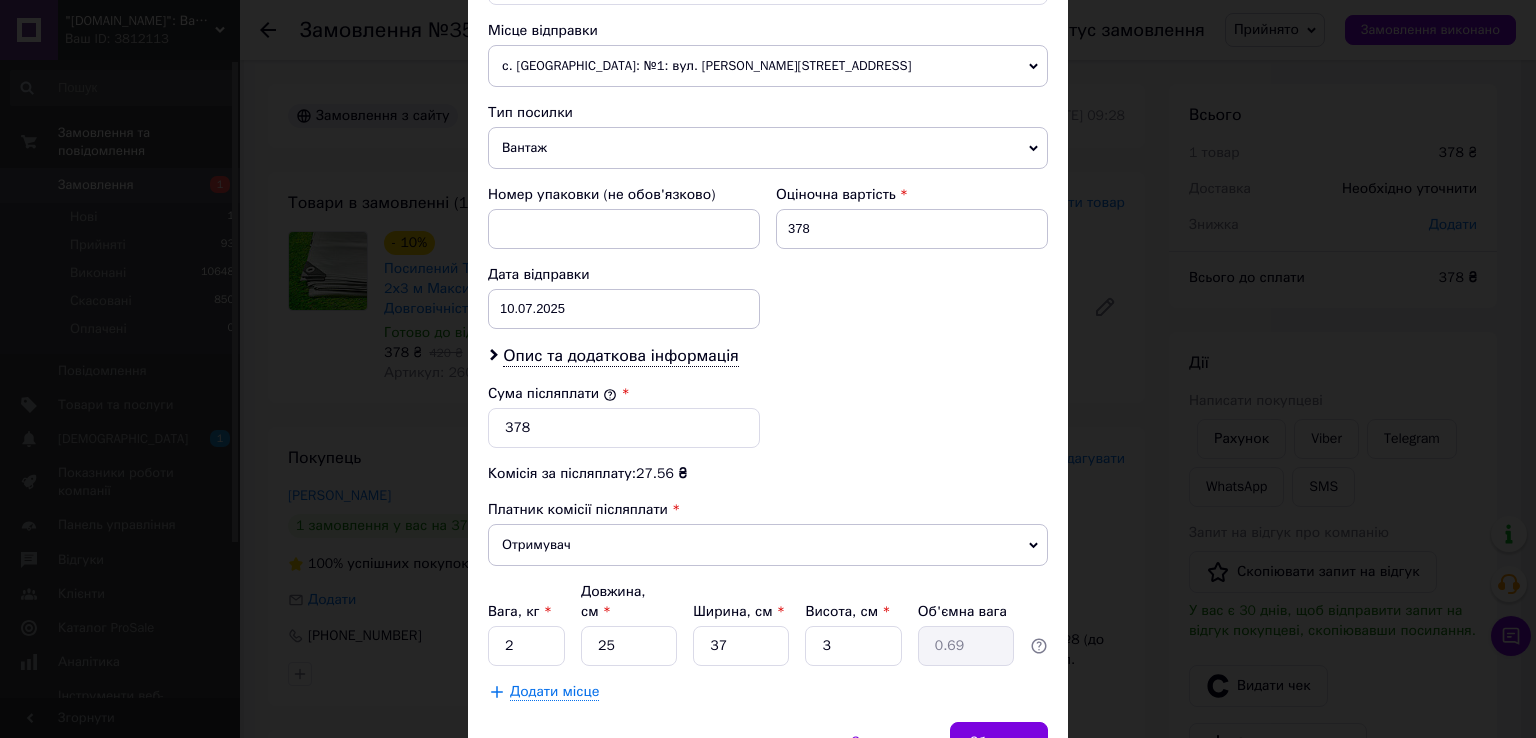 scroll, scrollTop: 782, scrollLeft: 0, axis: vertical 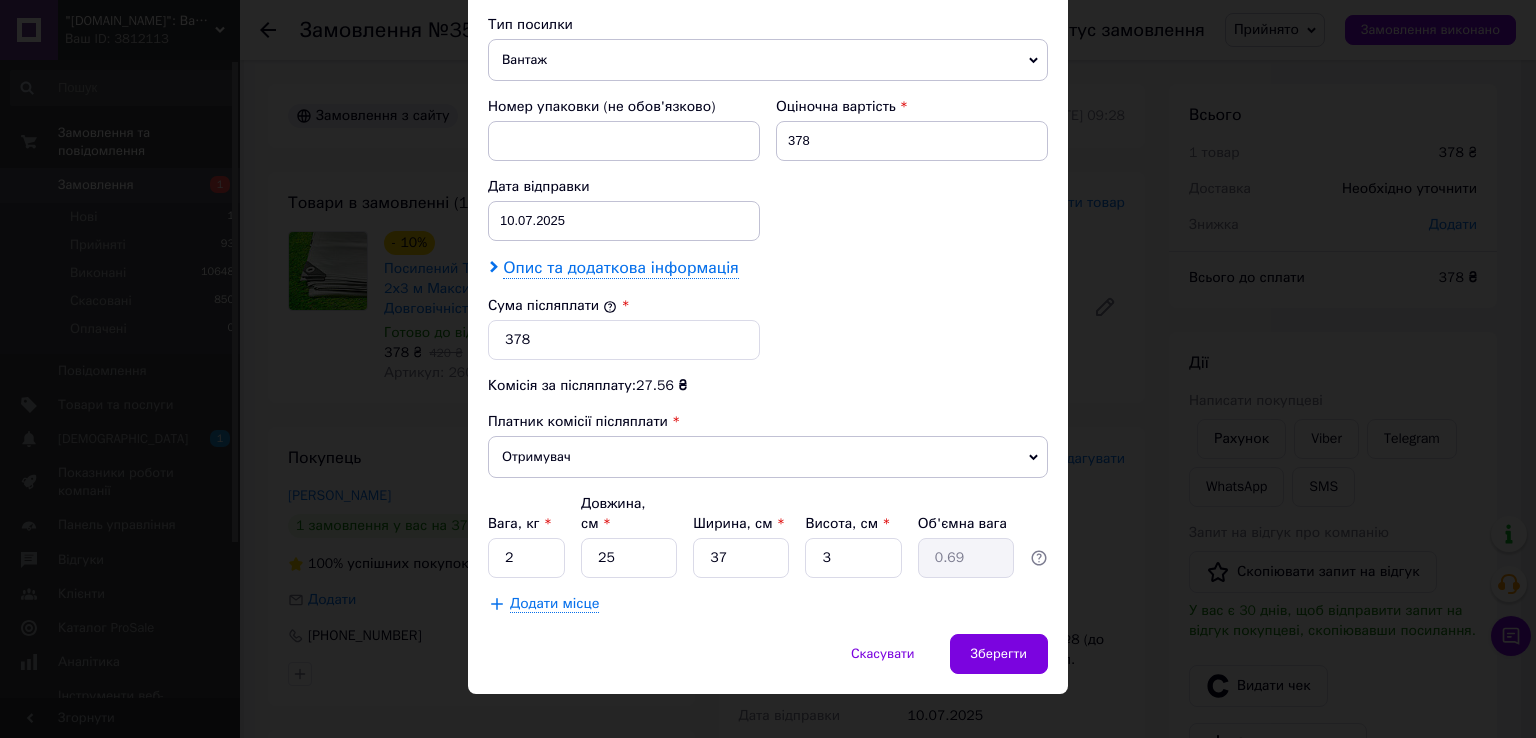 click on "Опис та додаткова інформація" at bounding box center (620, 268) 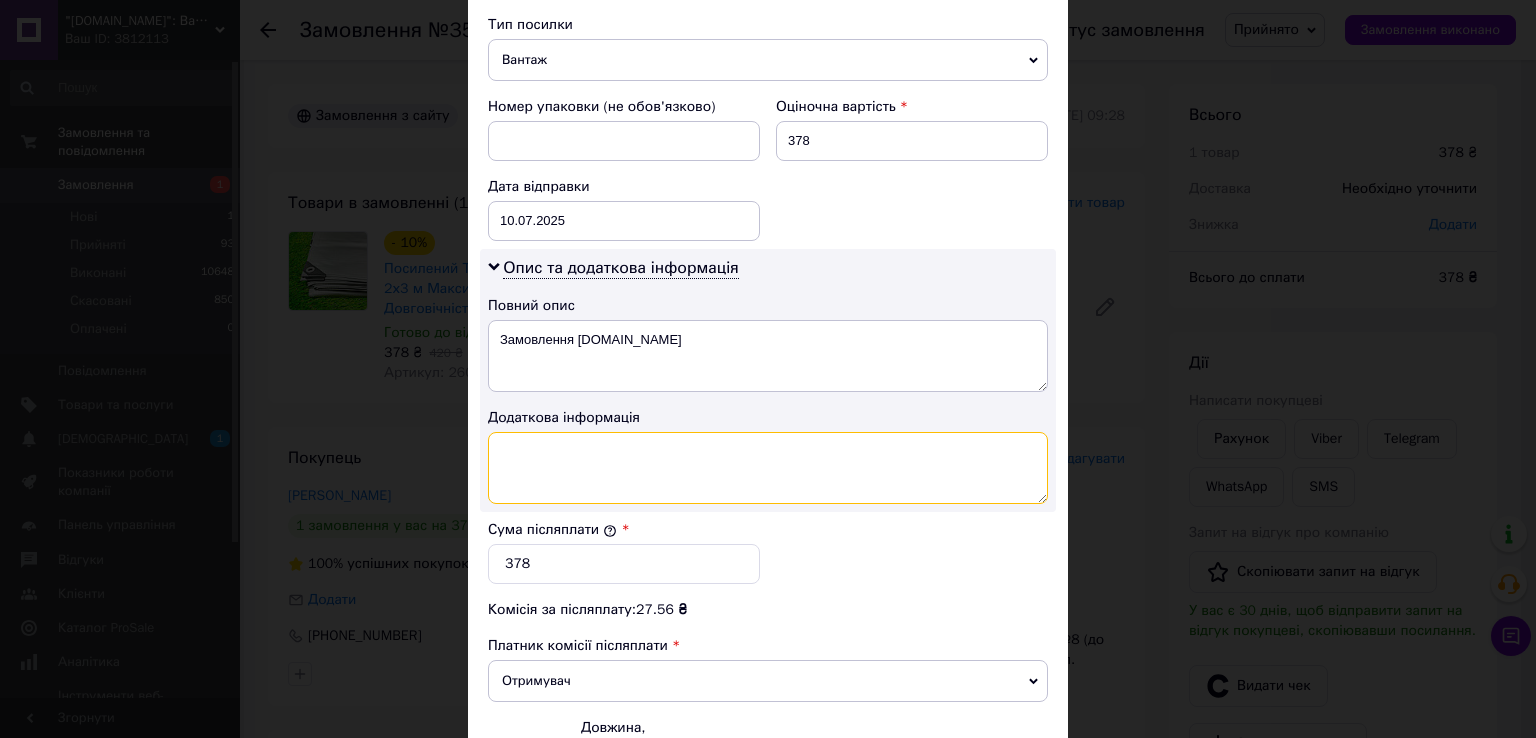 click at bounding box center [768, 468] 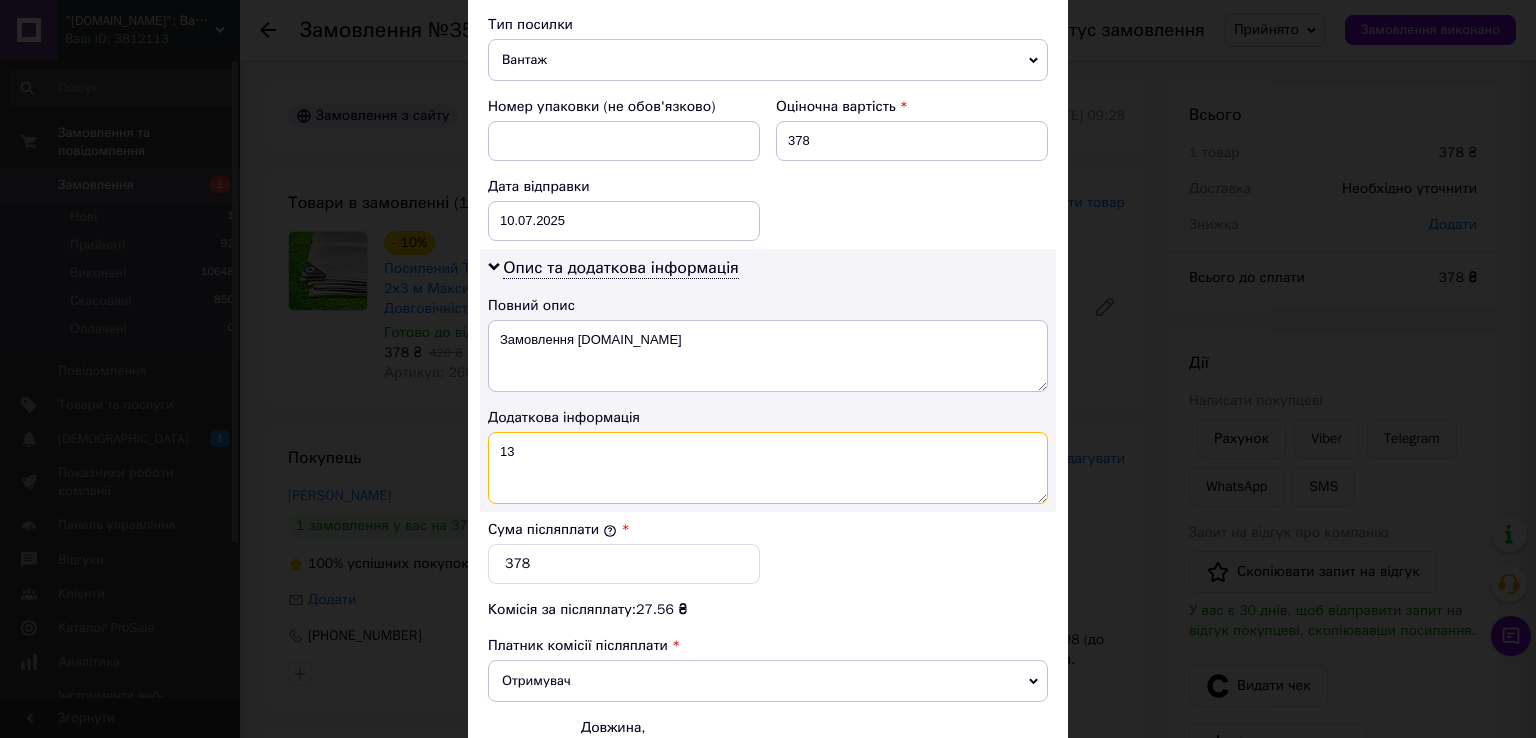 type on "13" 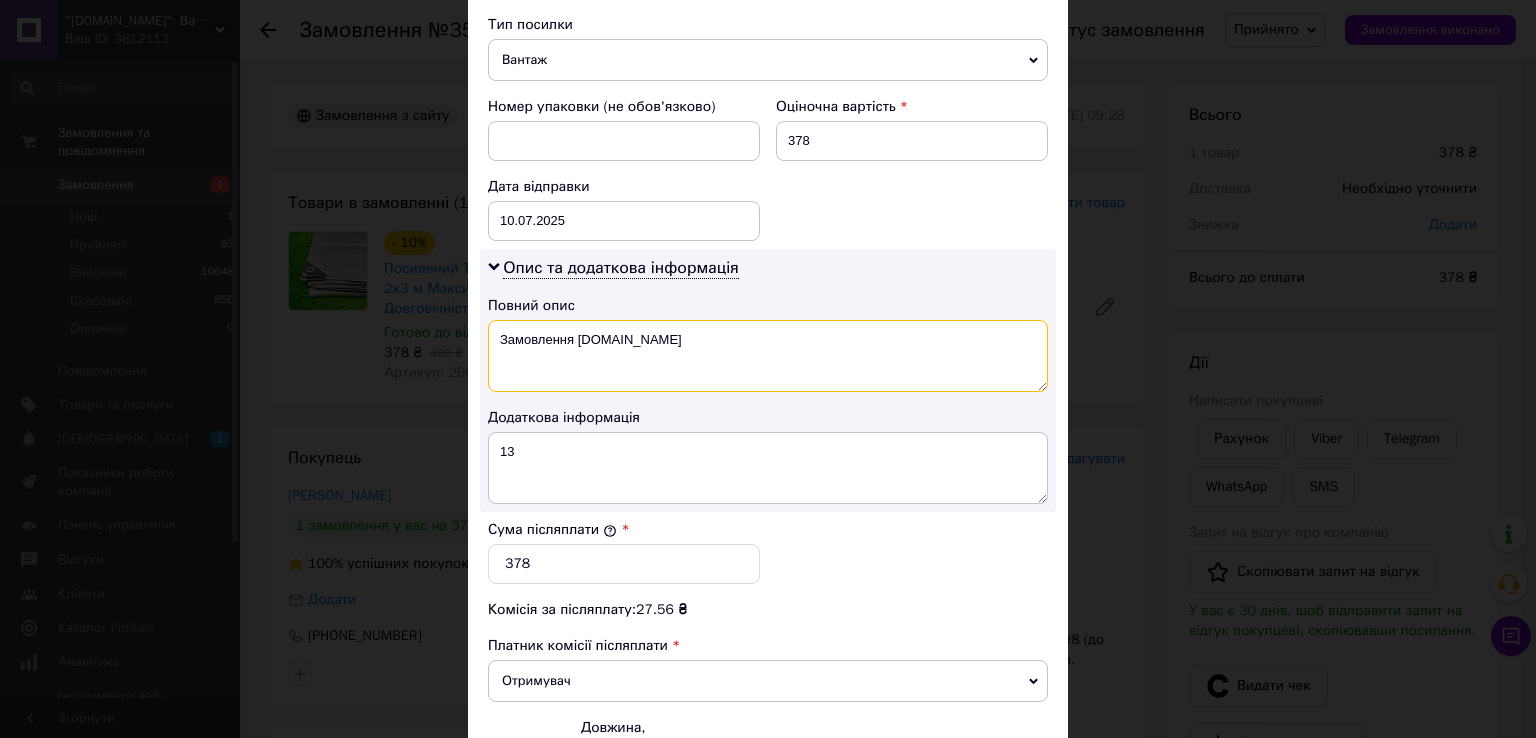 drag, startPoint x: 720, startPoint y: 337, endPoint x: 495, endPoint y: 360, distance: 226.1725 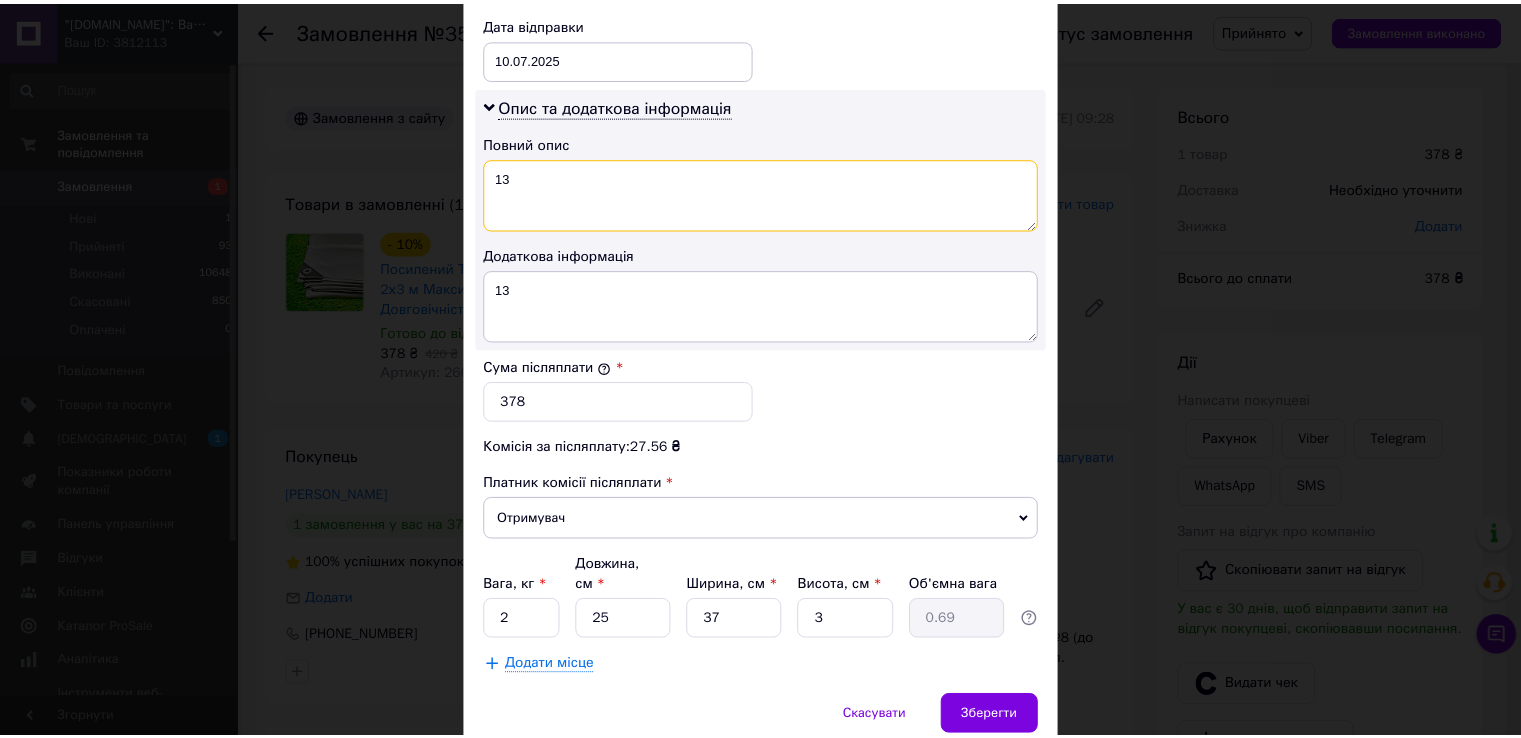 scroll, scrollTop: 1005, scrollLeft: 0, axis: vertical 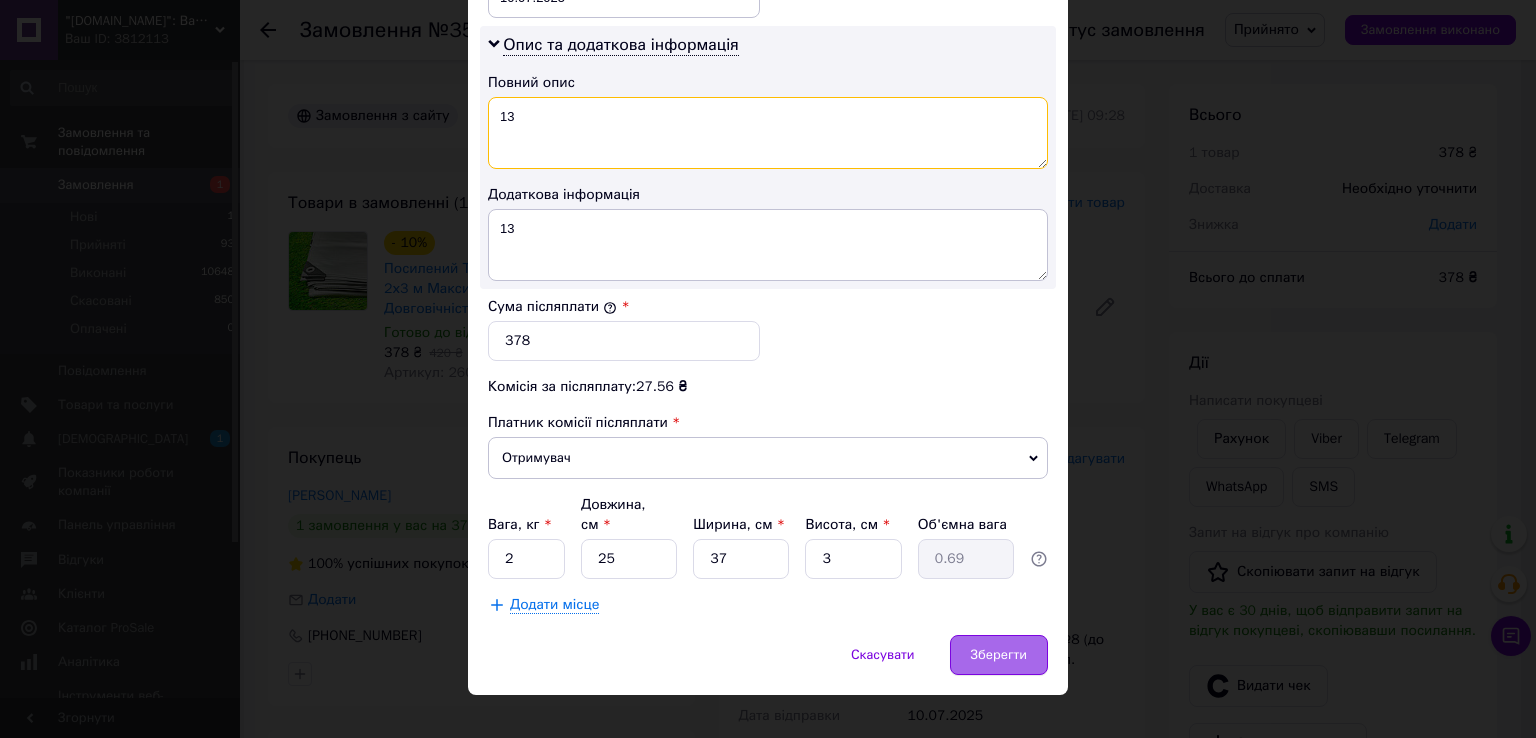 type on "13" 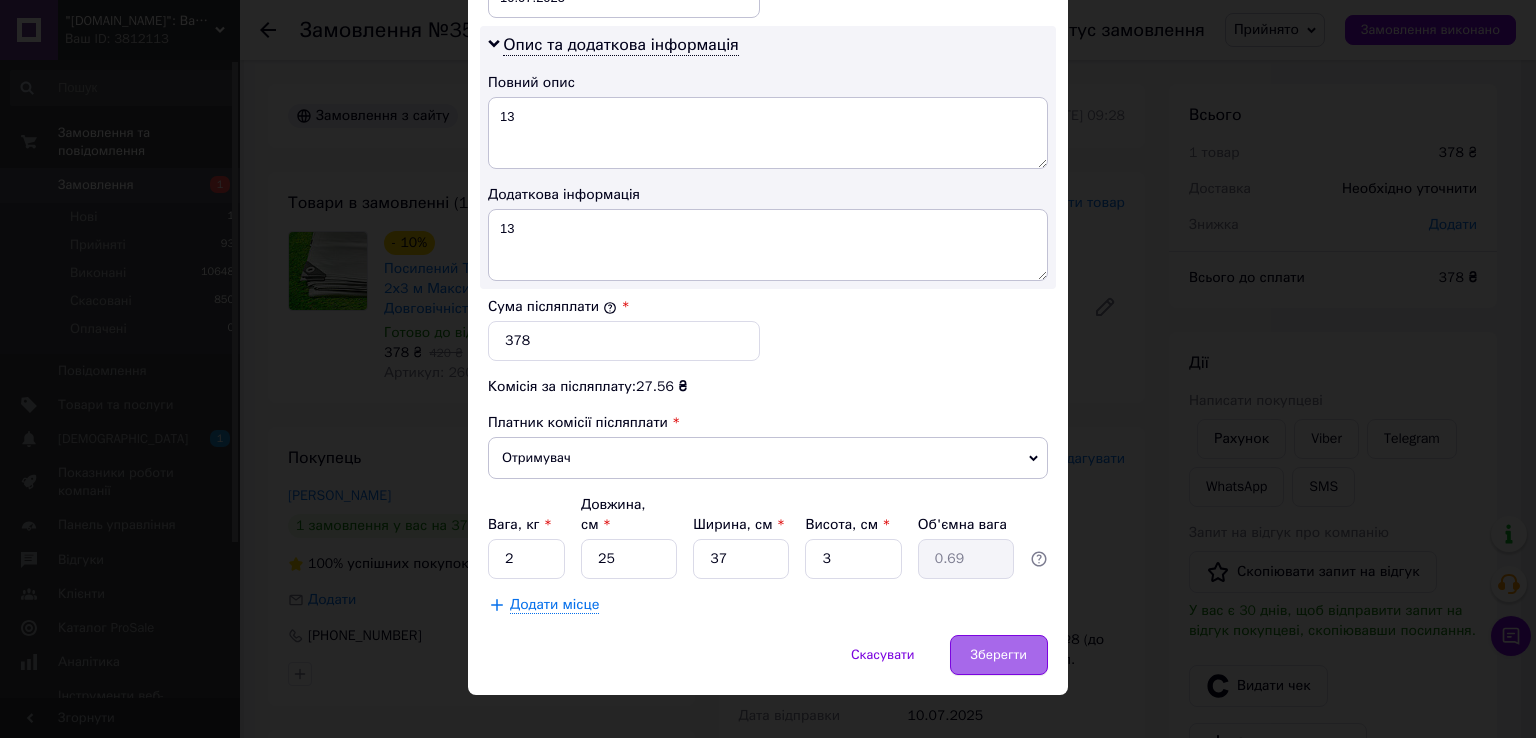click on "Зберегти" at bounding box center [999, 655] 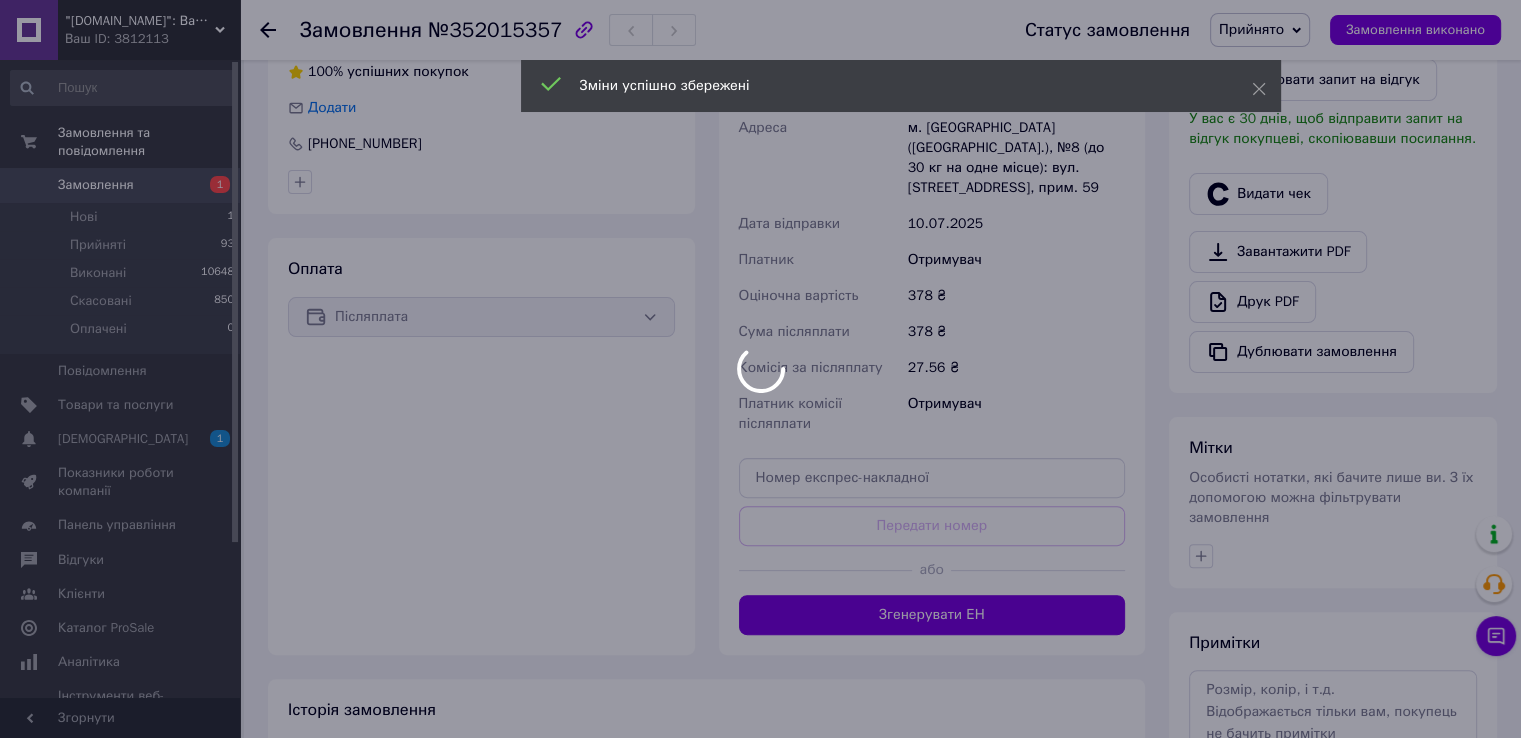 scroll, scrollTop: 500, scrollLeft: 0, axis: vertical 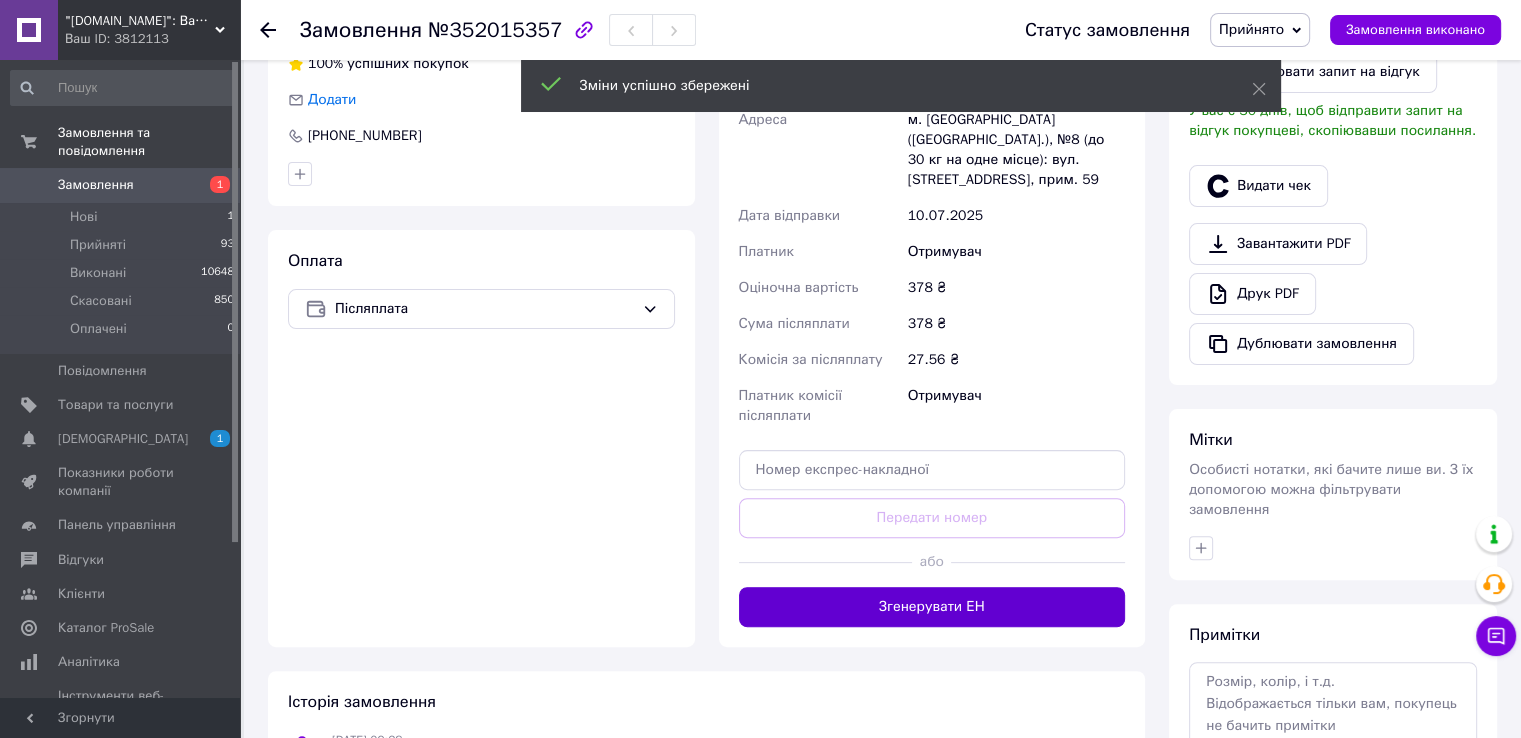 click on "Згенерувати ЕН" at bounding box center [932, 607] 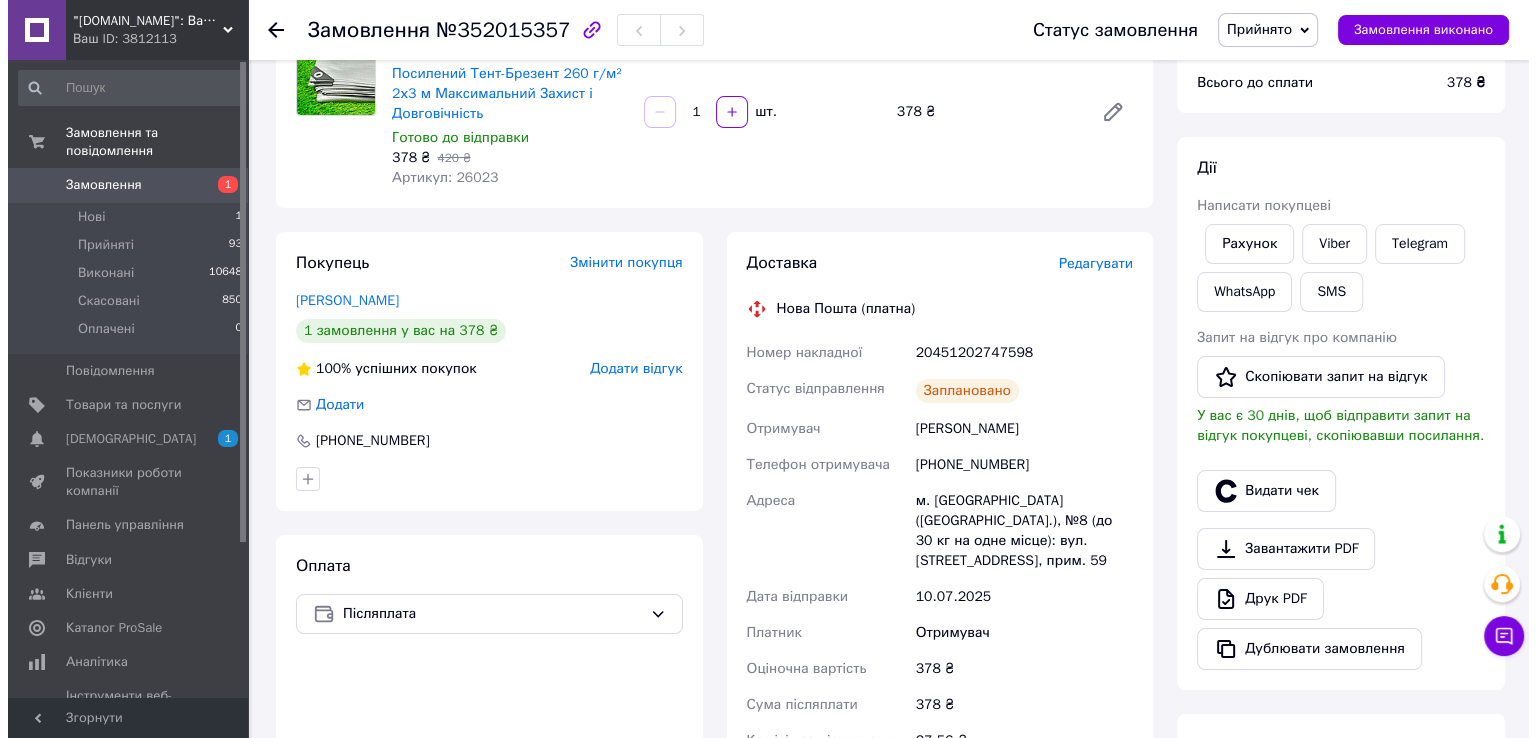 scroll, scrollTop: 0, scrollLeft: 0, axis: both 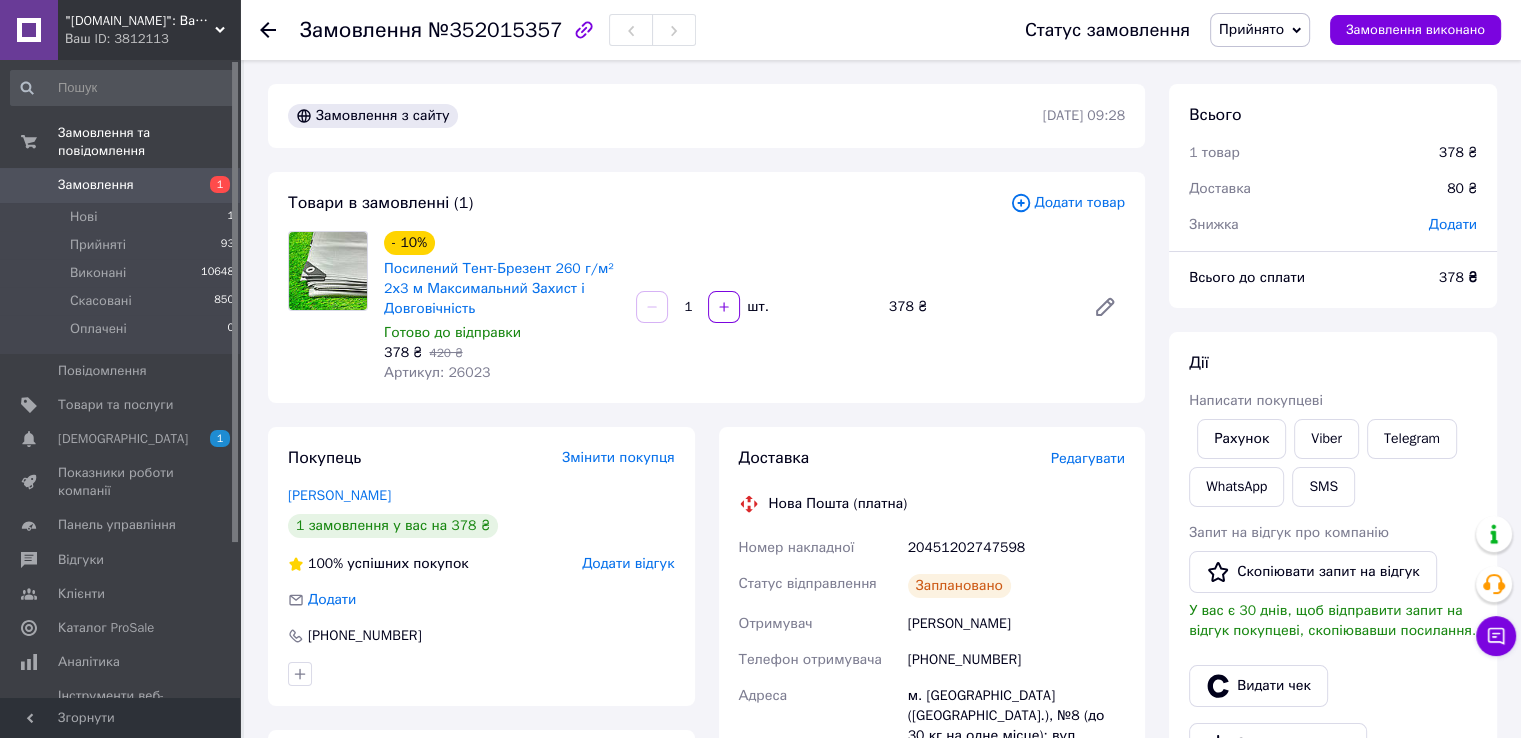 click 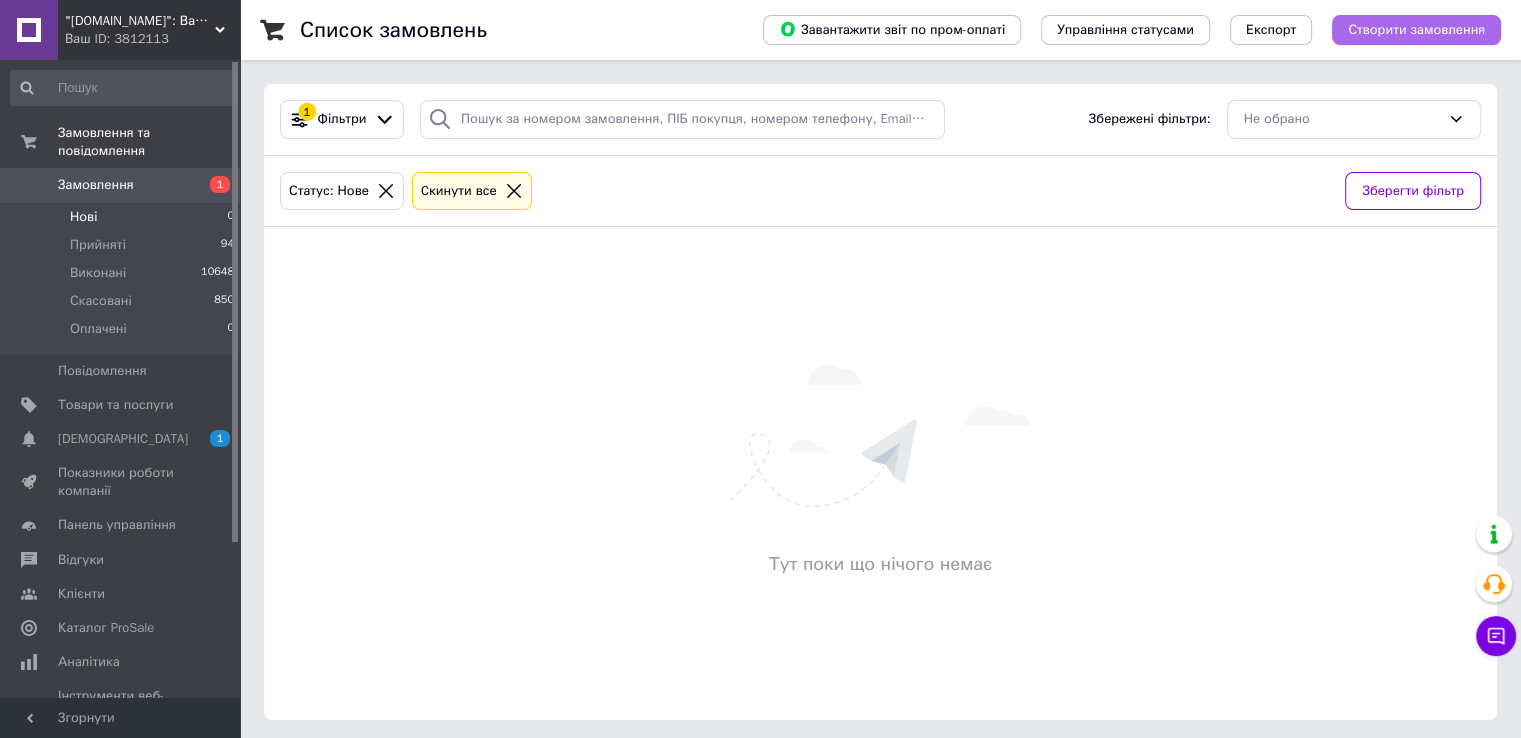 click on "Створити замовлення" at bounding box center [1416, 30] 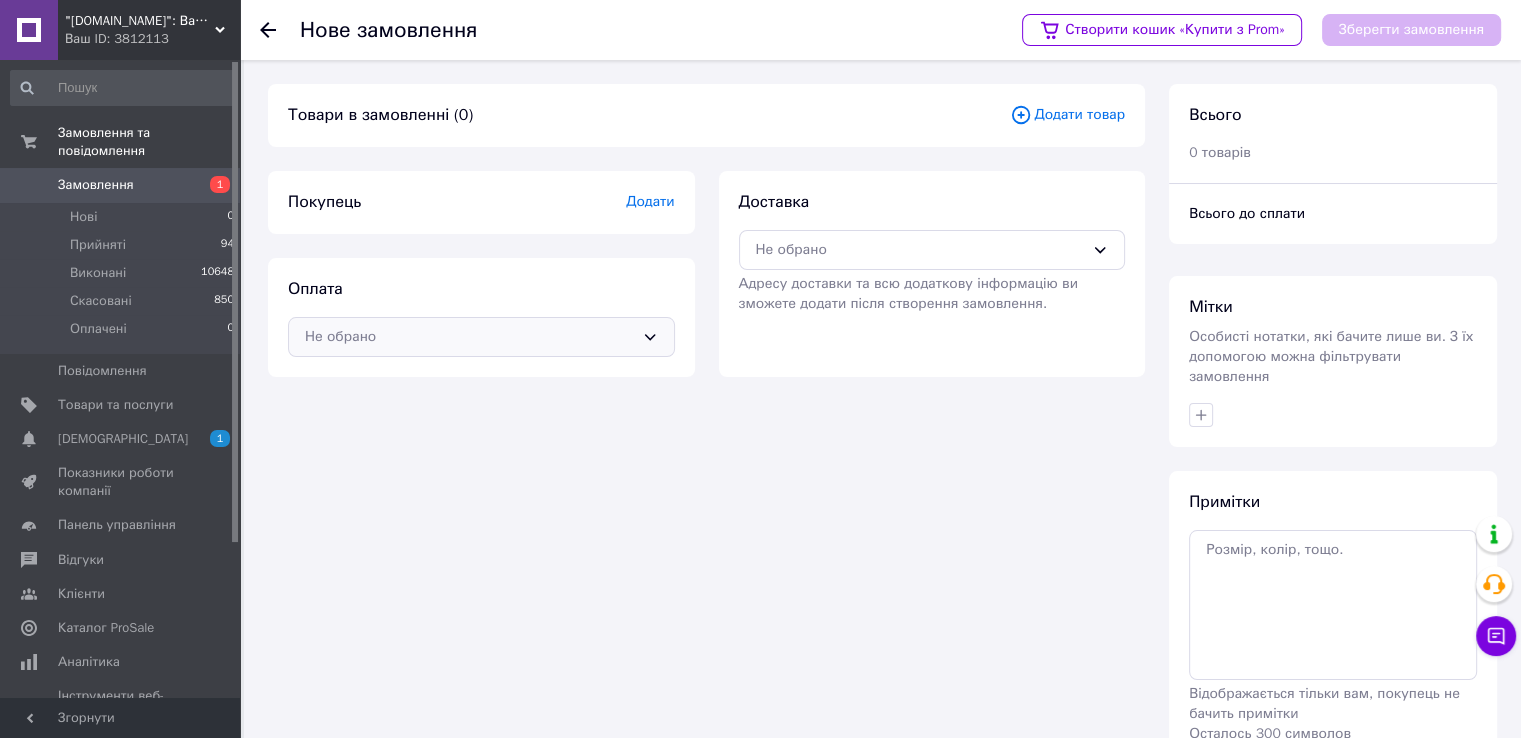 click on "Не обрано" at bounding box center [469, 337] 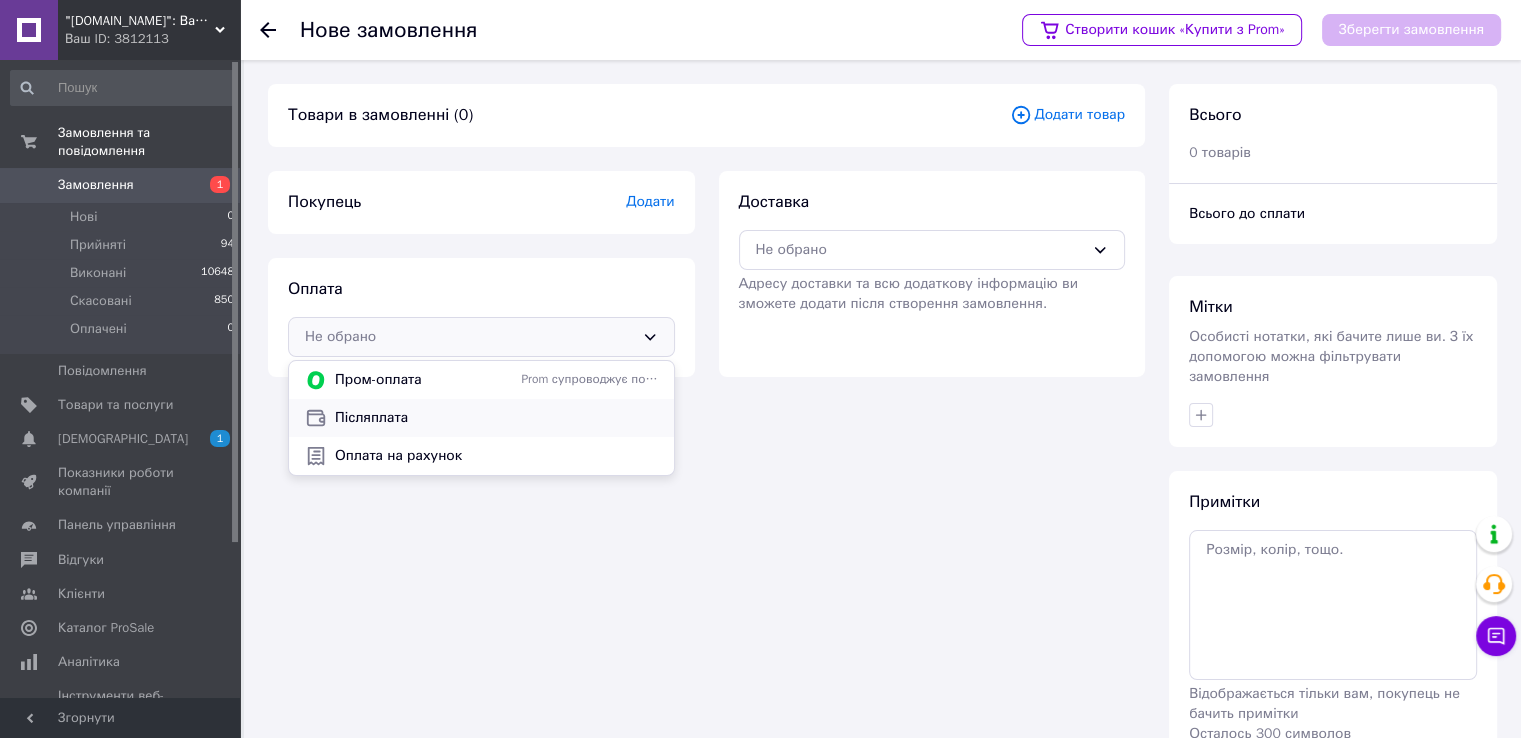 click on "Післяплата" at bounding box center (496, 418) 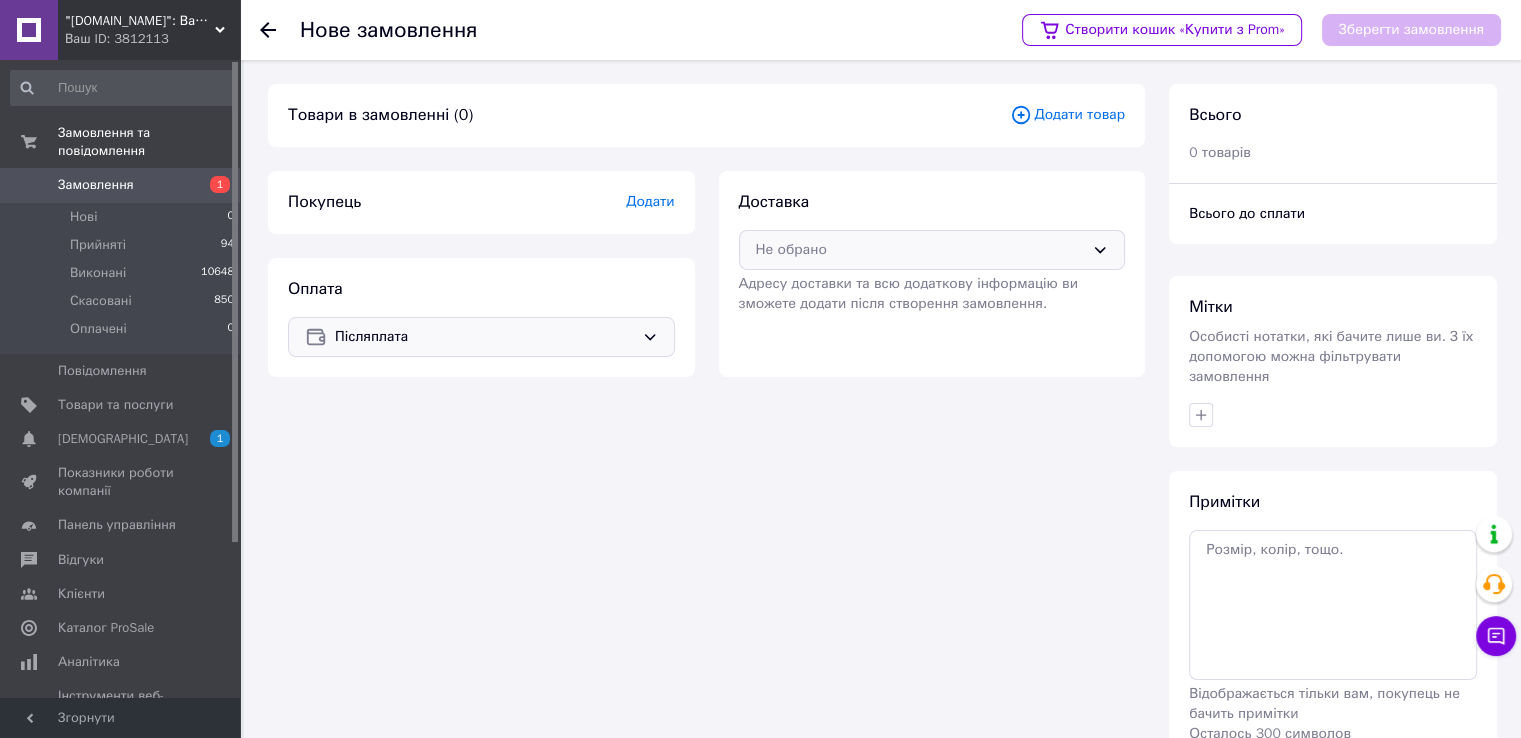 click on "Не обрано" at bounding box center [920, 250] 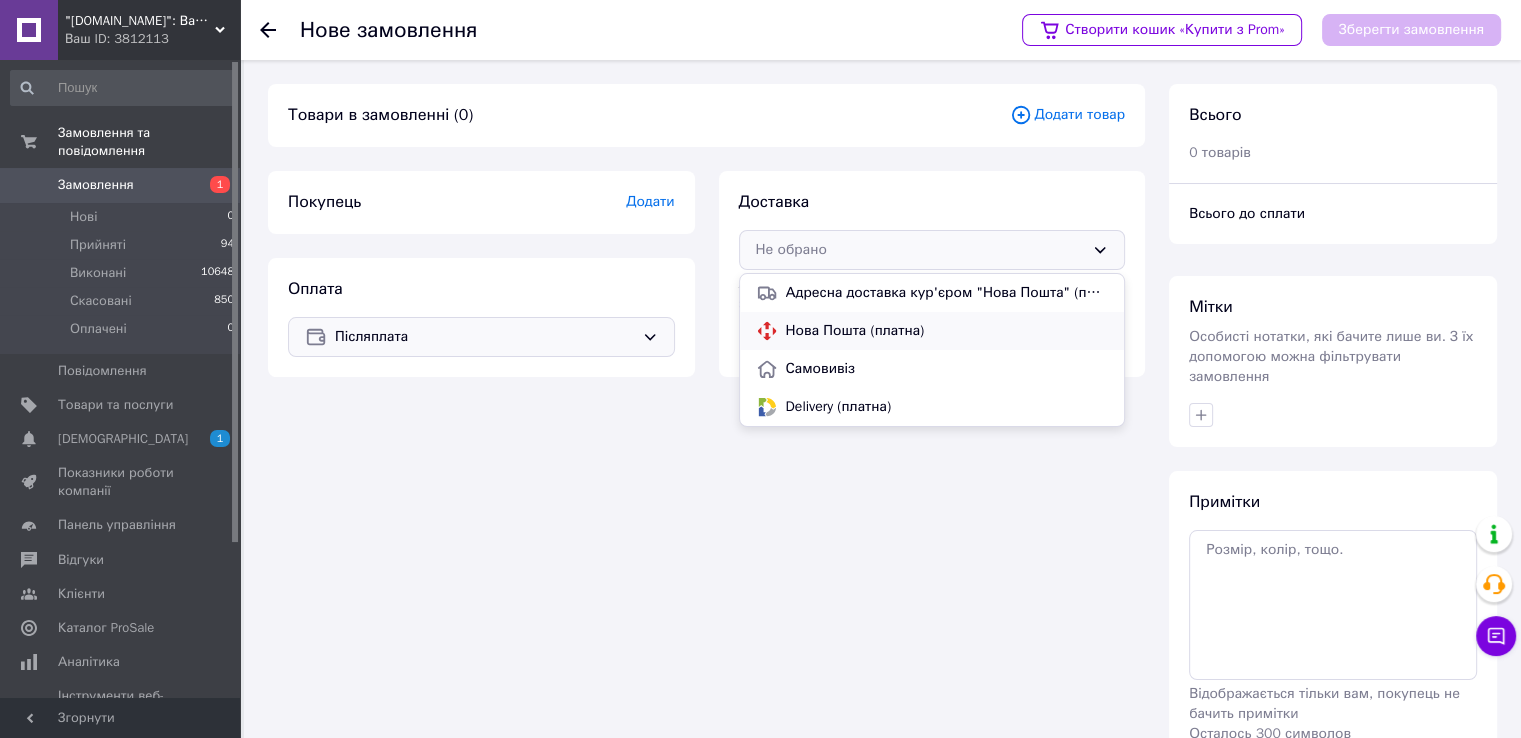 click on "Нова Пошта (платна)" at bounding box center (947, 331) 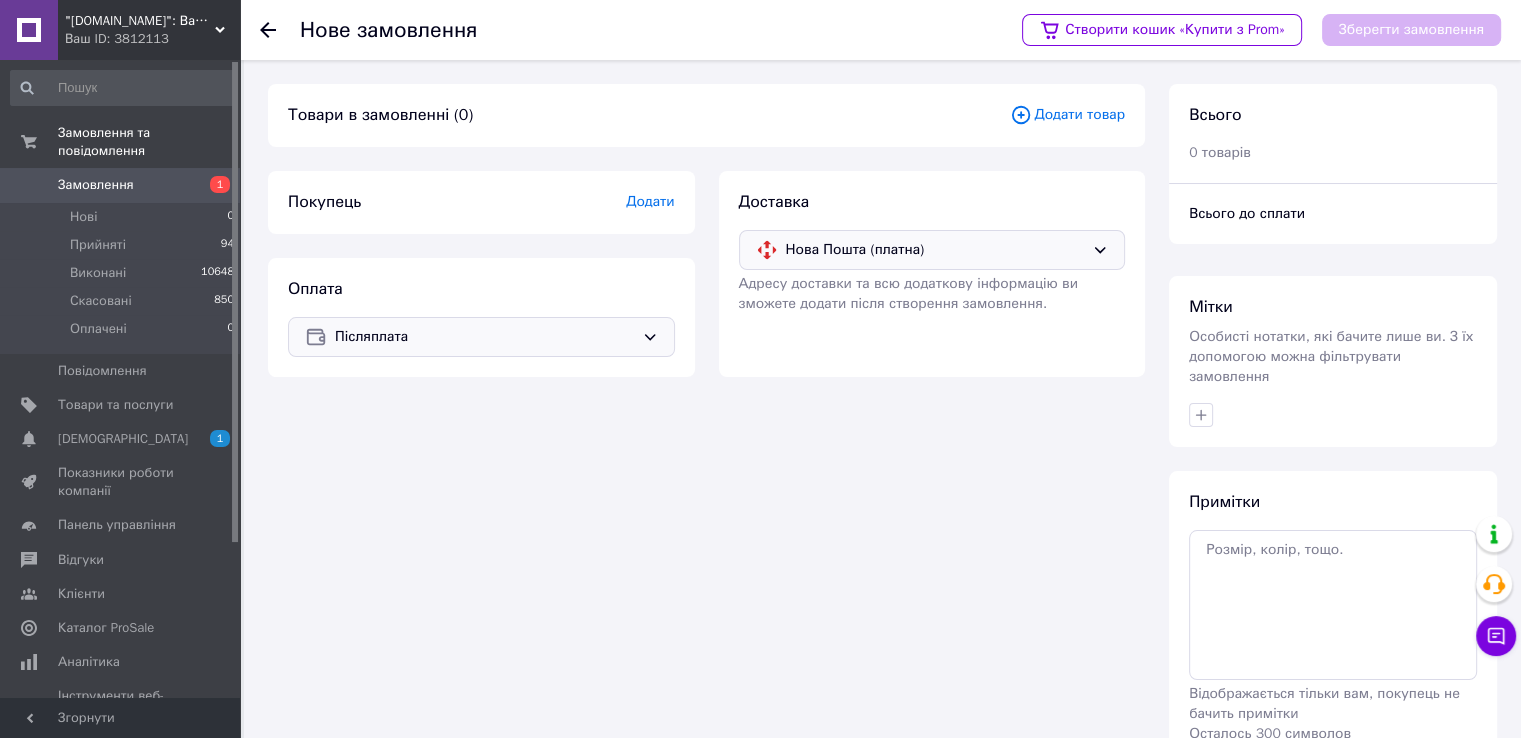 click on "Покупець Додати" at bounding box center [481, 202] 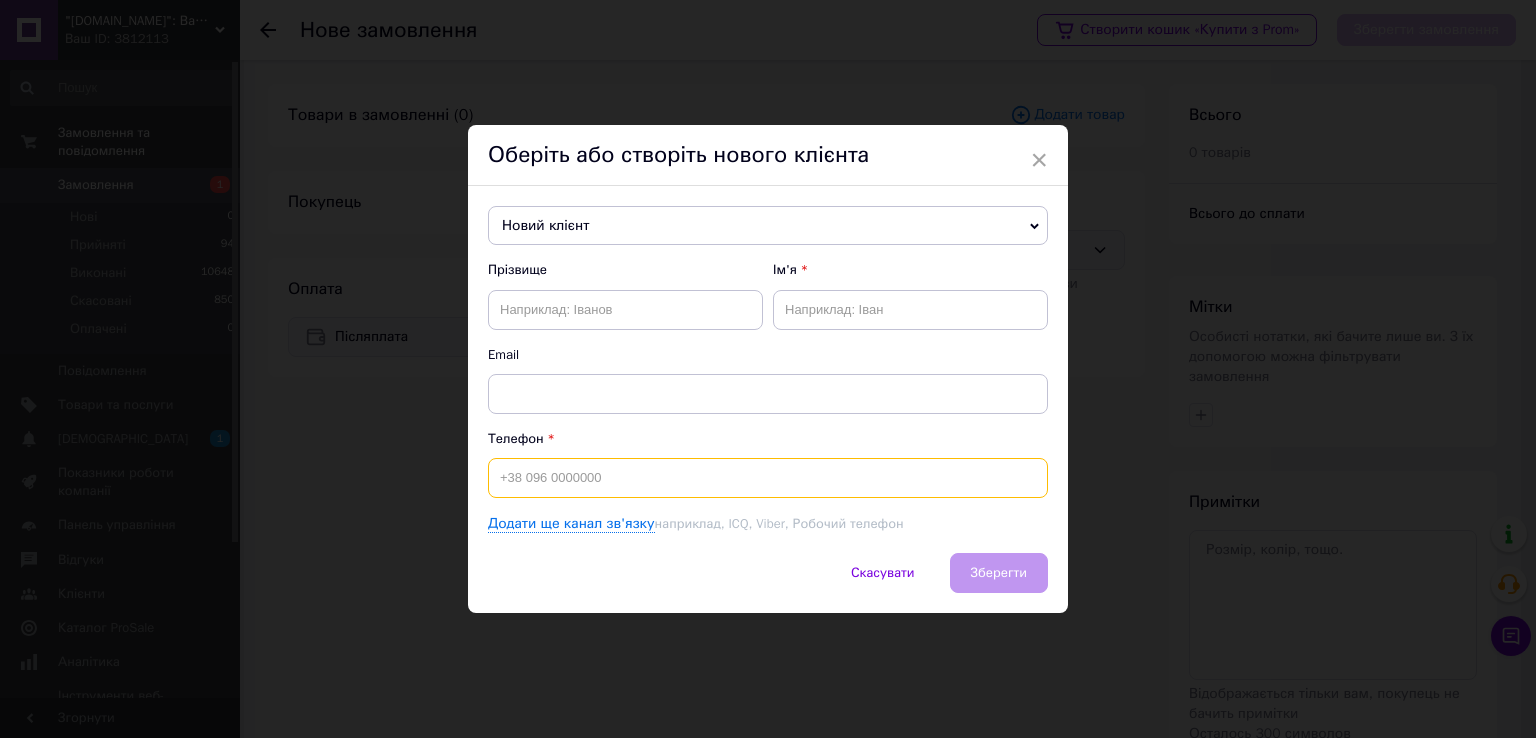 click at bounding box center [768, 478] 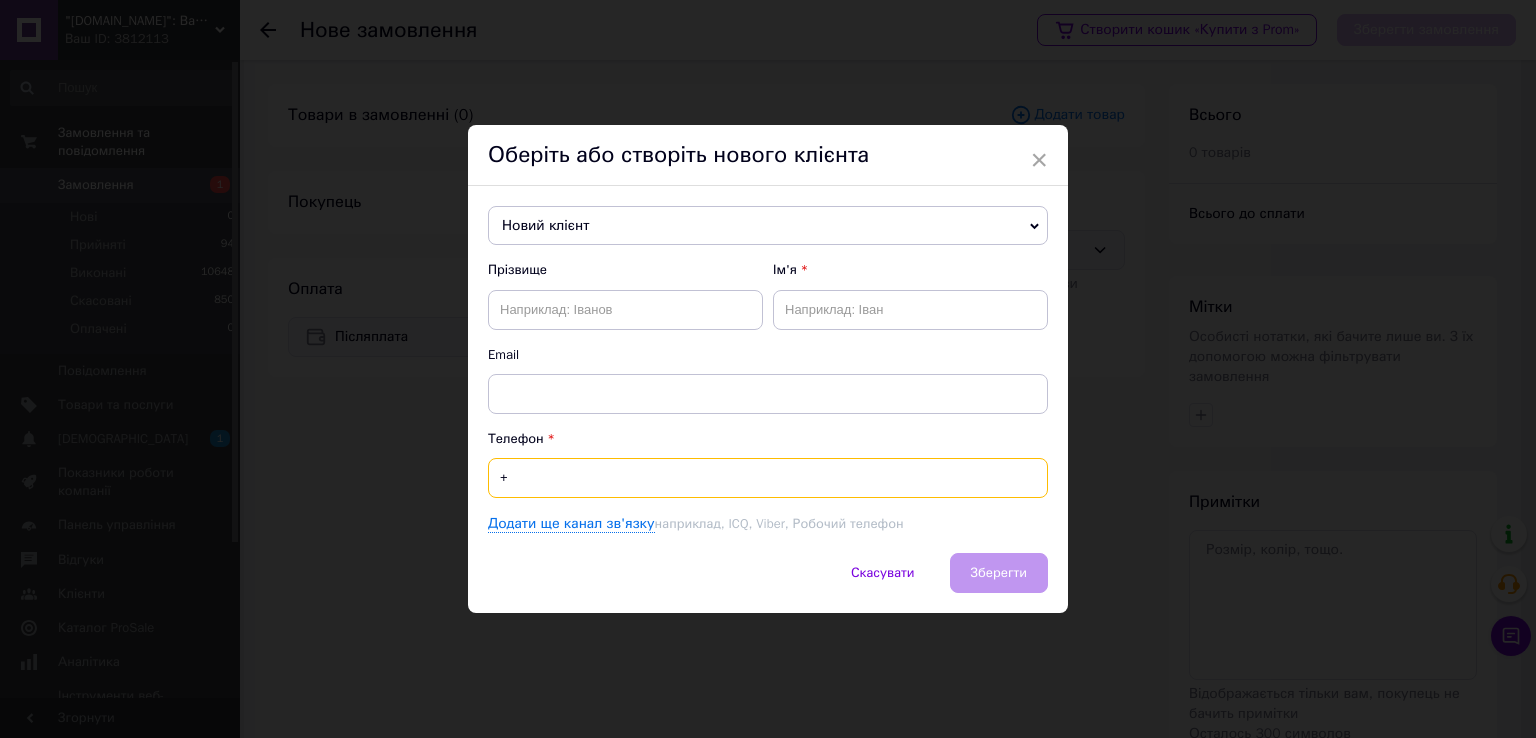 paste on "380663777599" 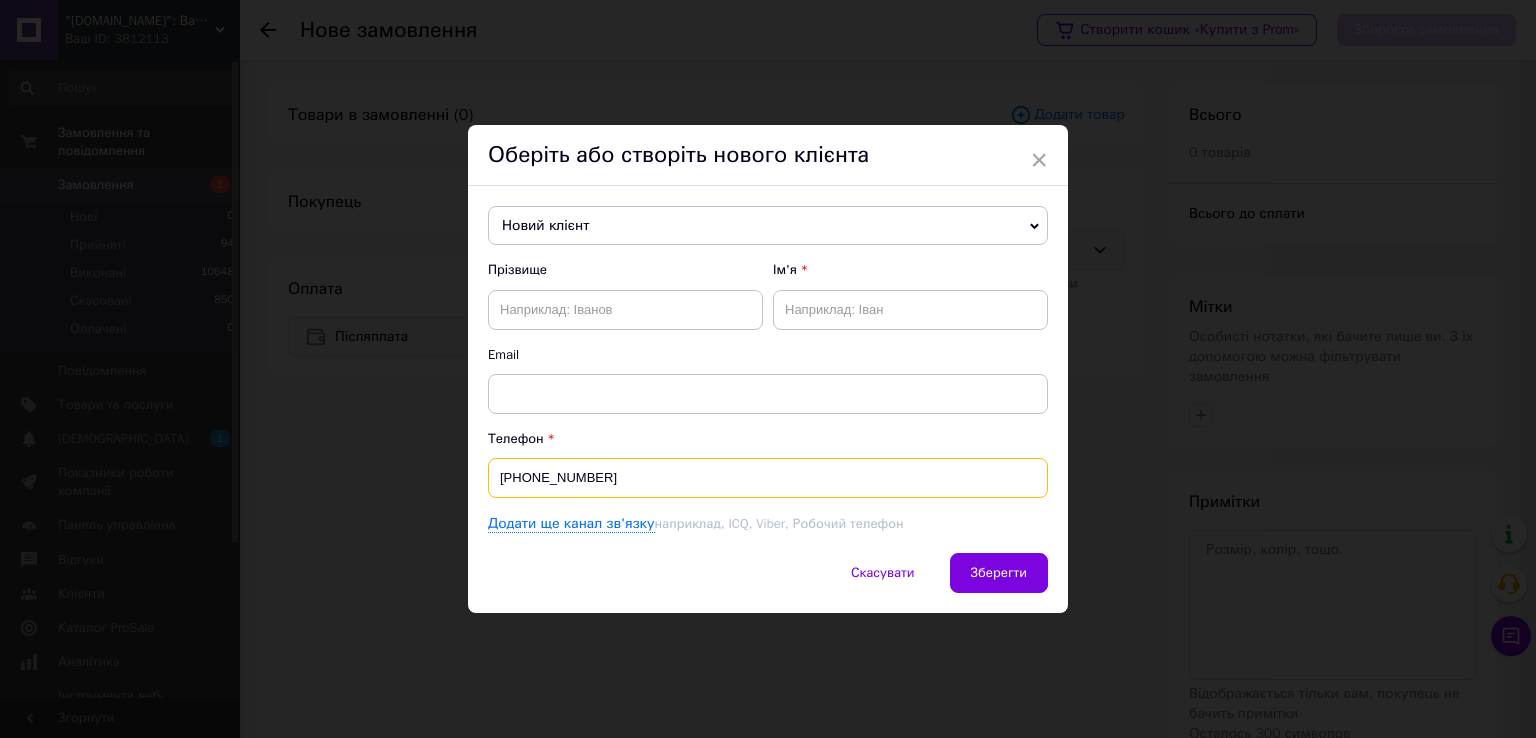 type on "+380663777599" 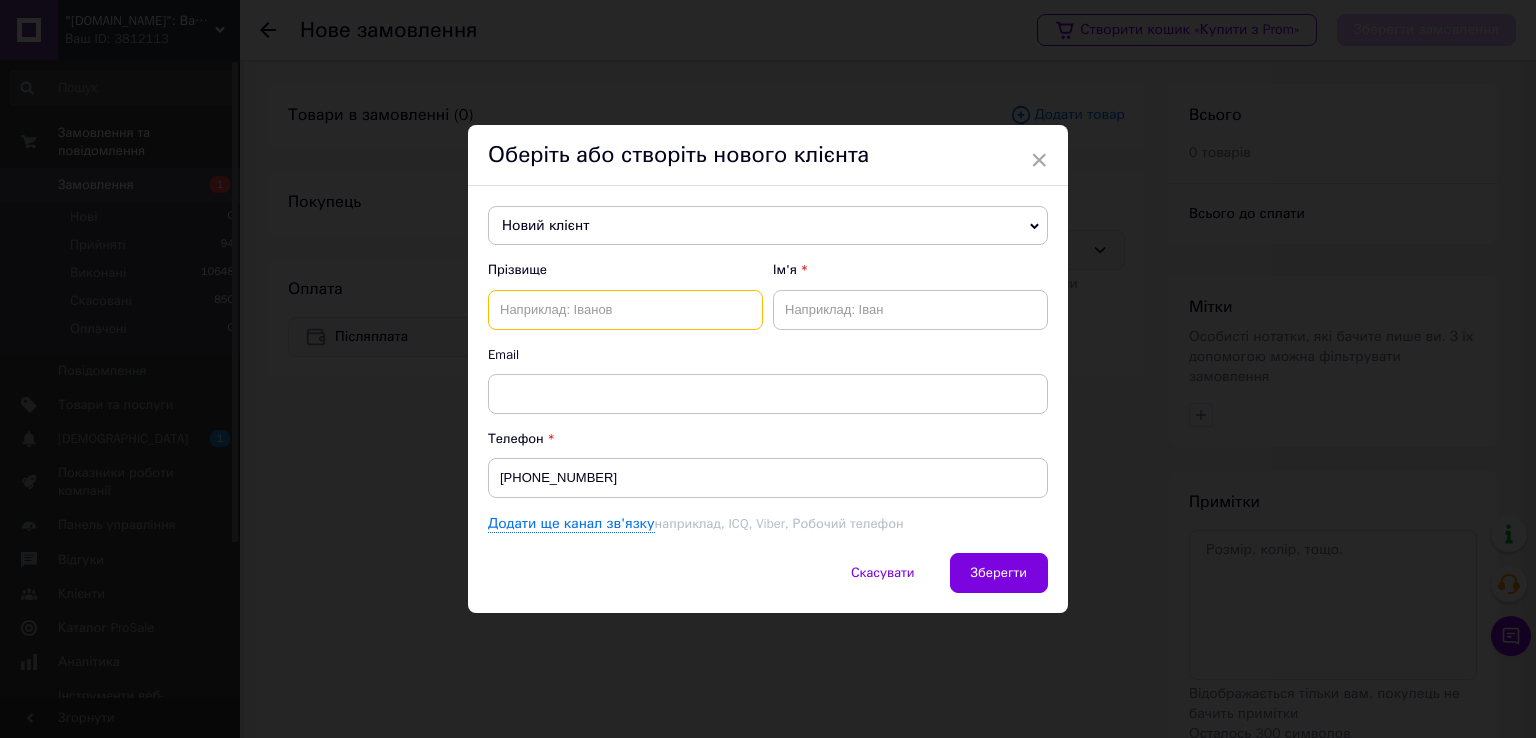 click at bounding box center [625, 310] 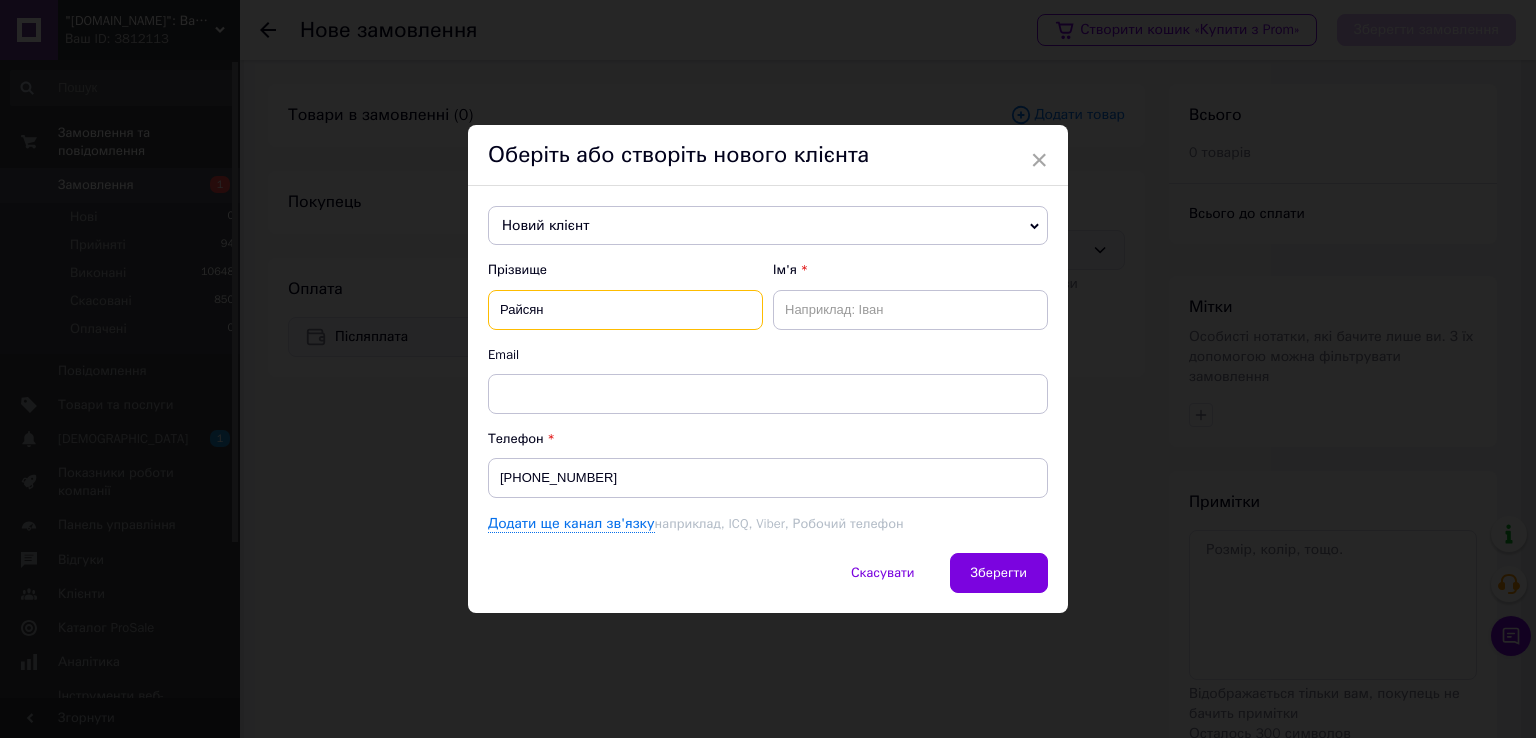 type on "Райсян" 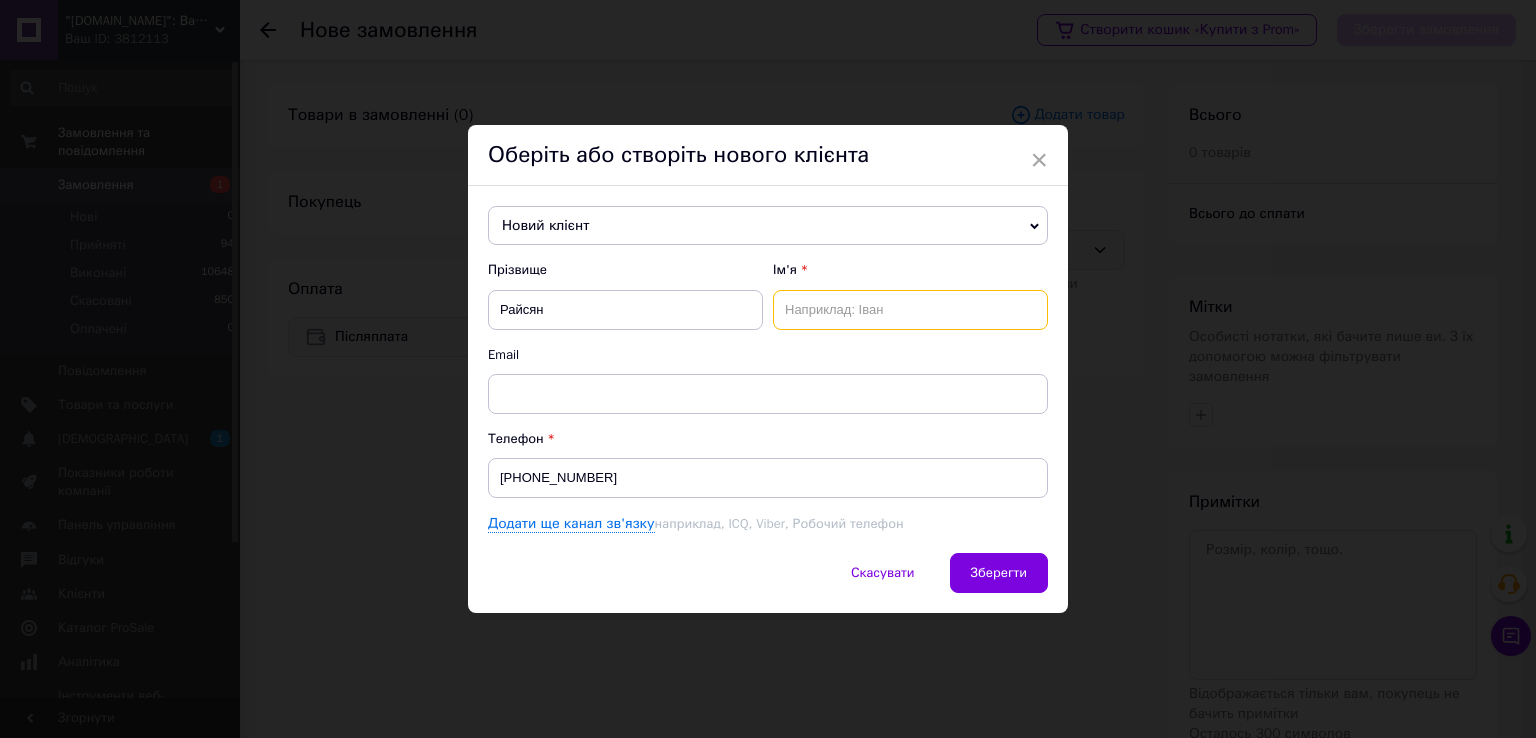 click at bounding box center (910, 310) 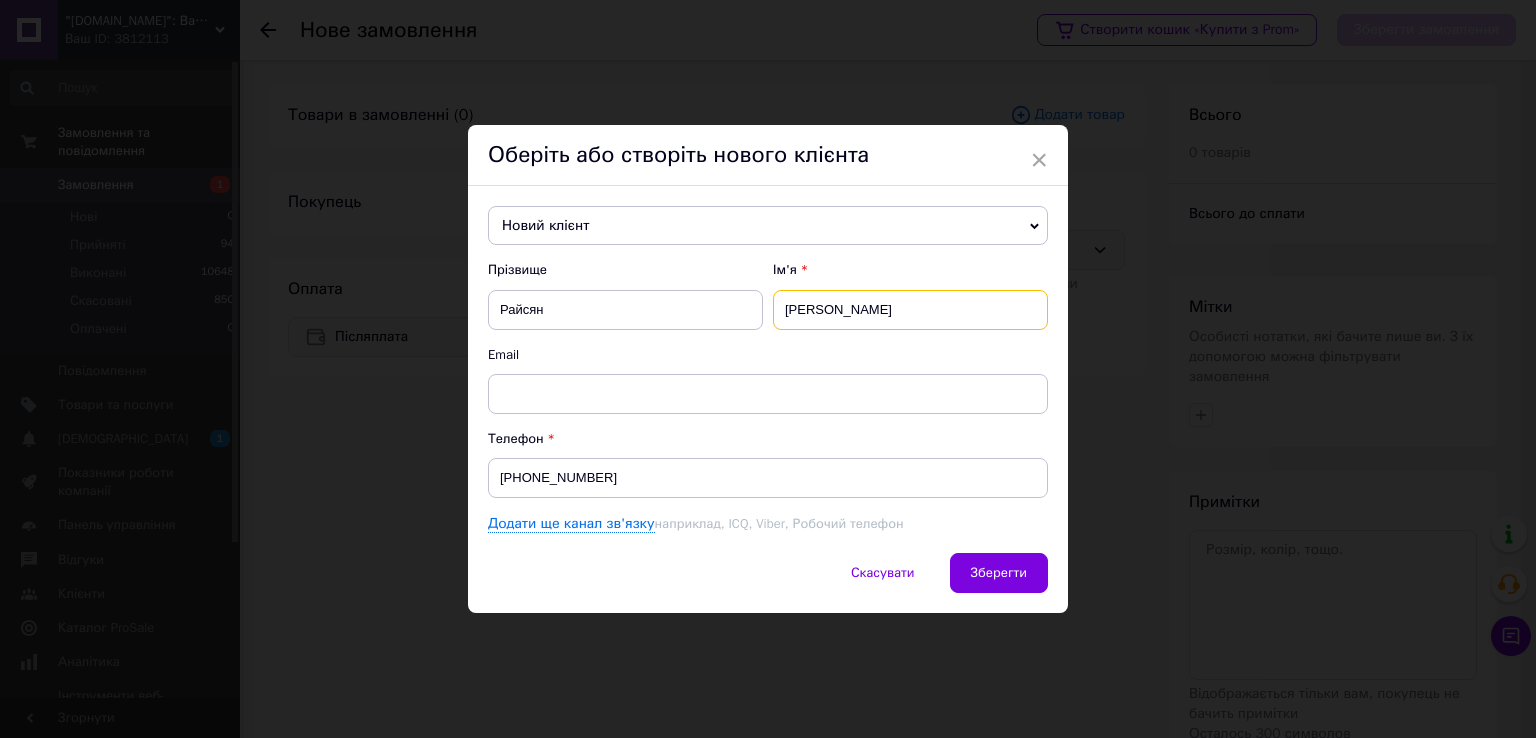 type on "Гарік" 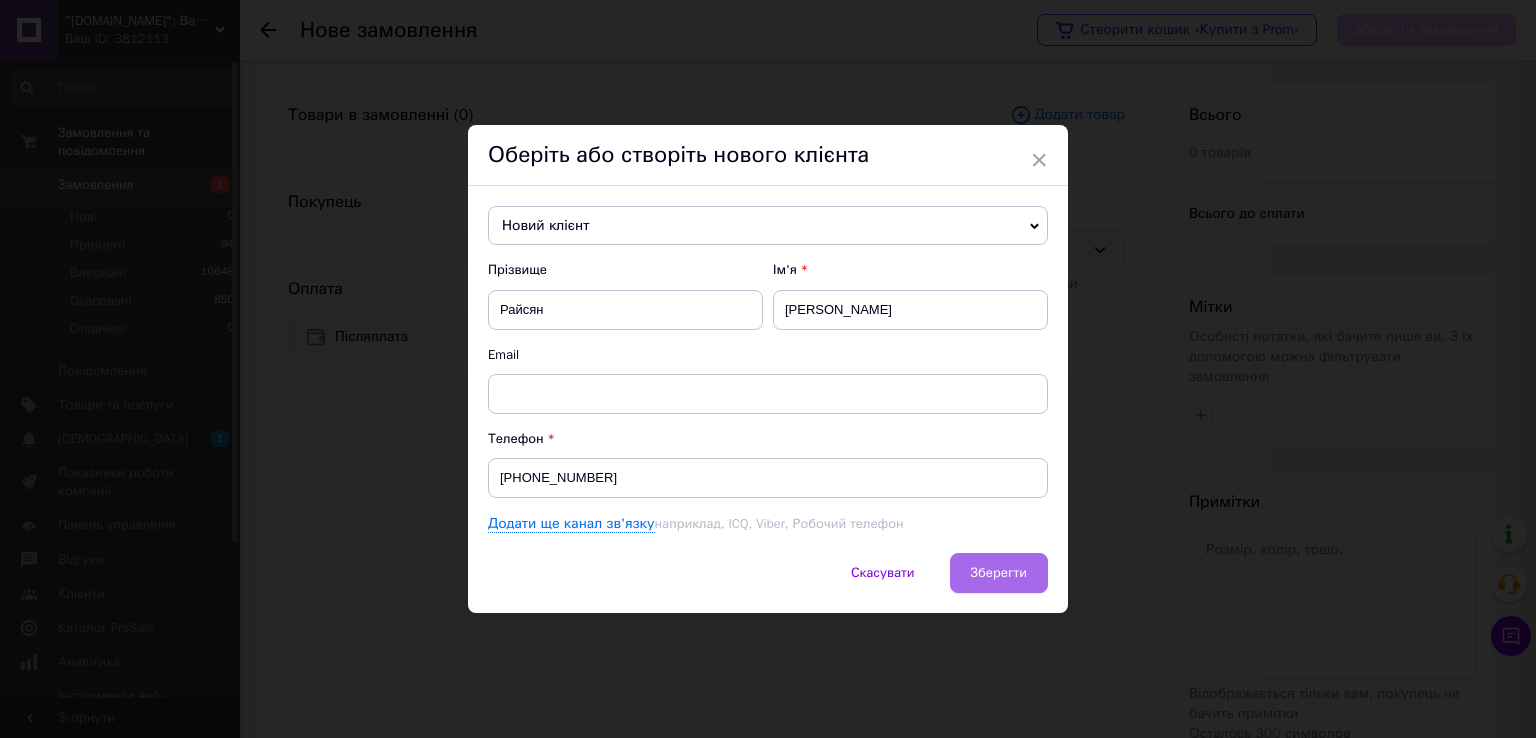 click on "Зберегти" at bounding box center (999, 573) 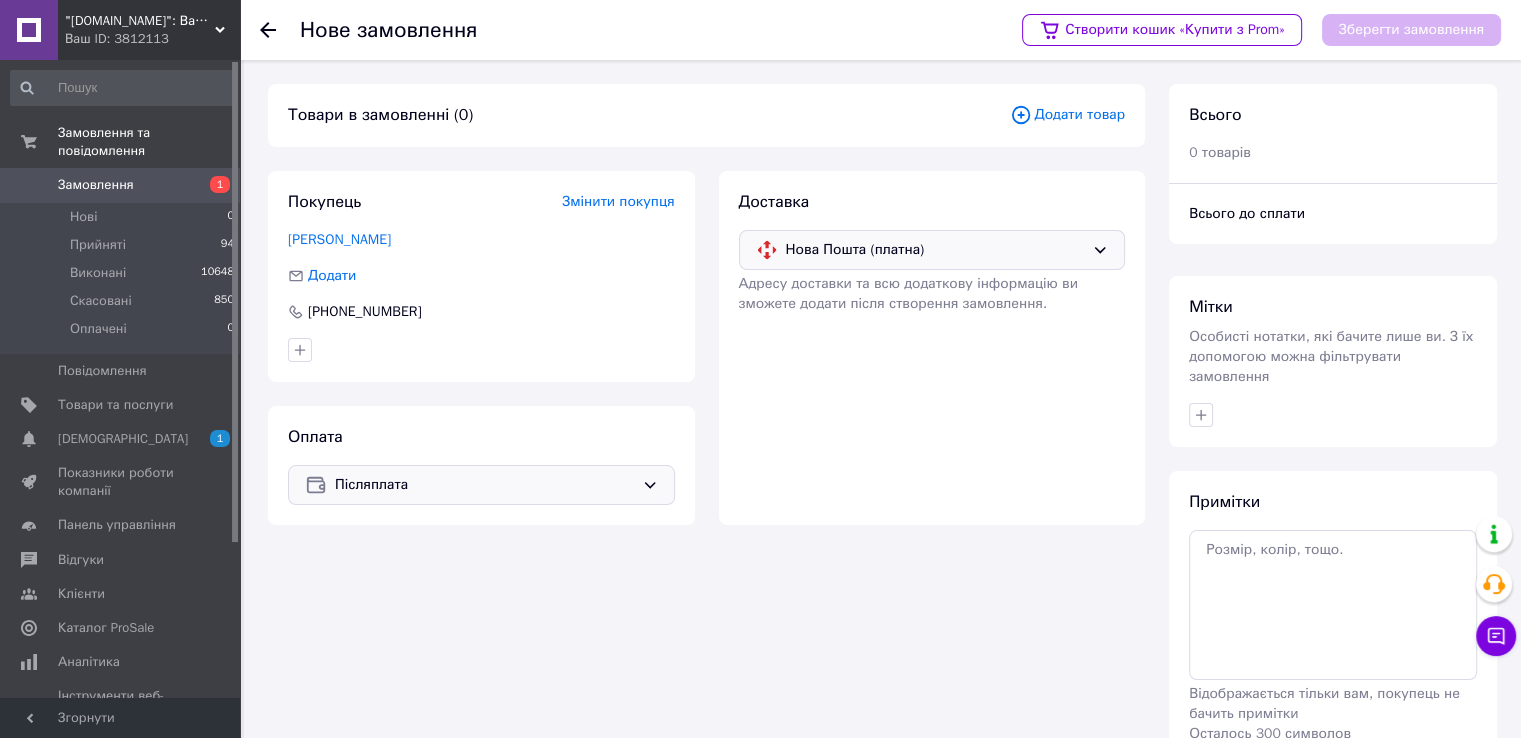 click on "Додати товар" at bounding box center (1067, 115) 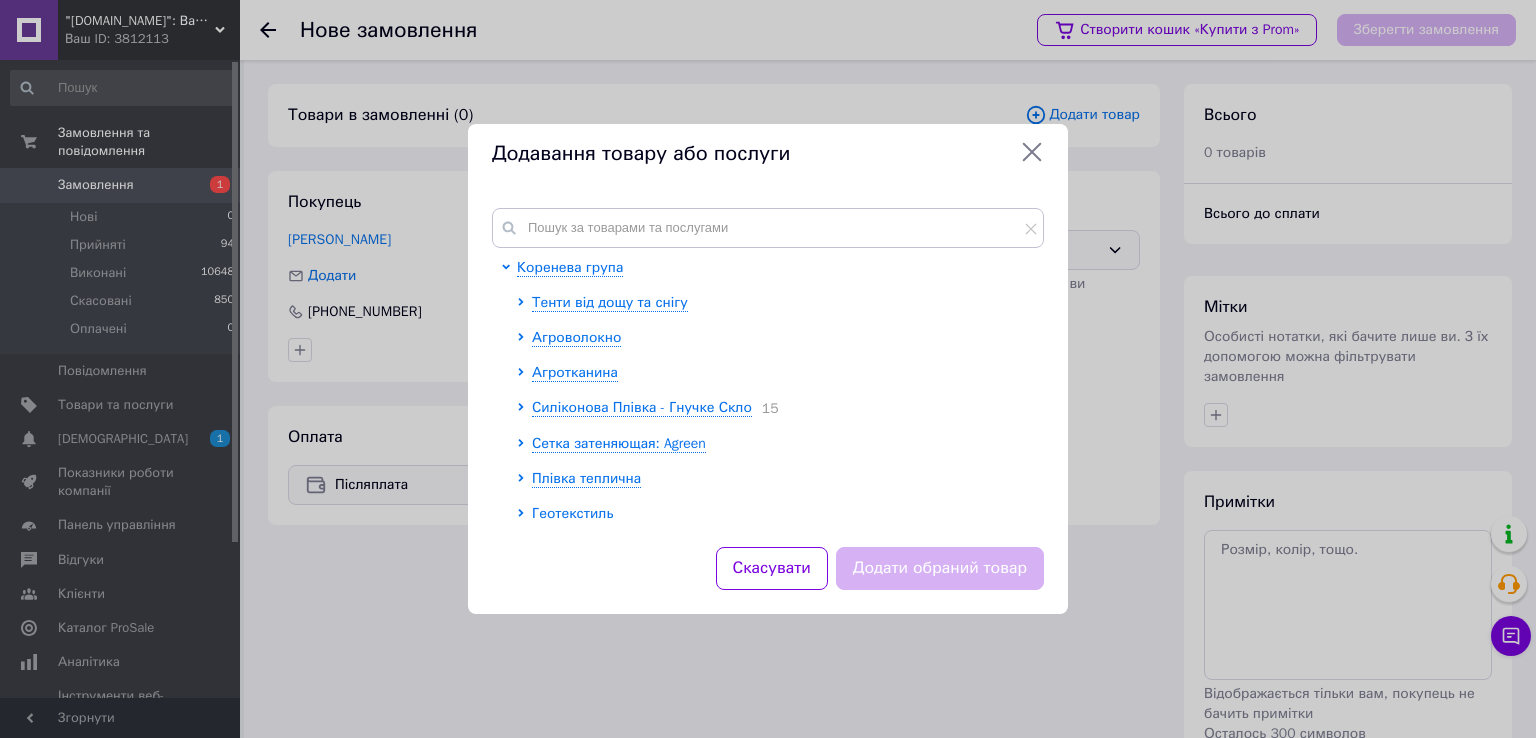 click on "Геотекстиль" at bounding box center [572, 513] 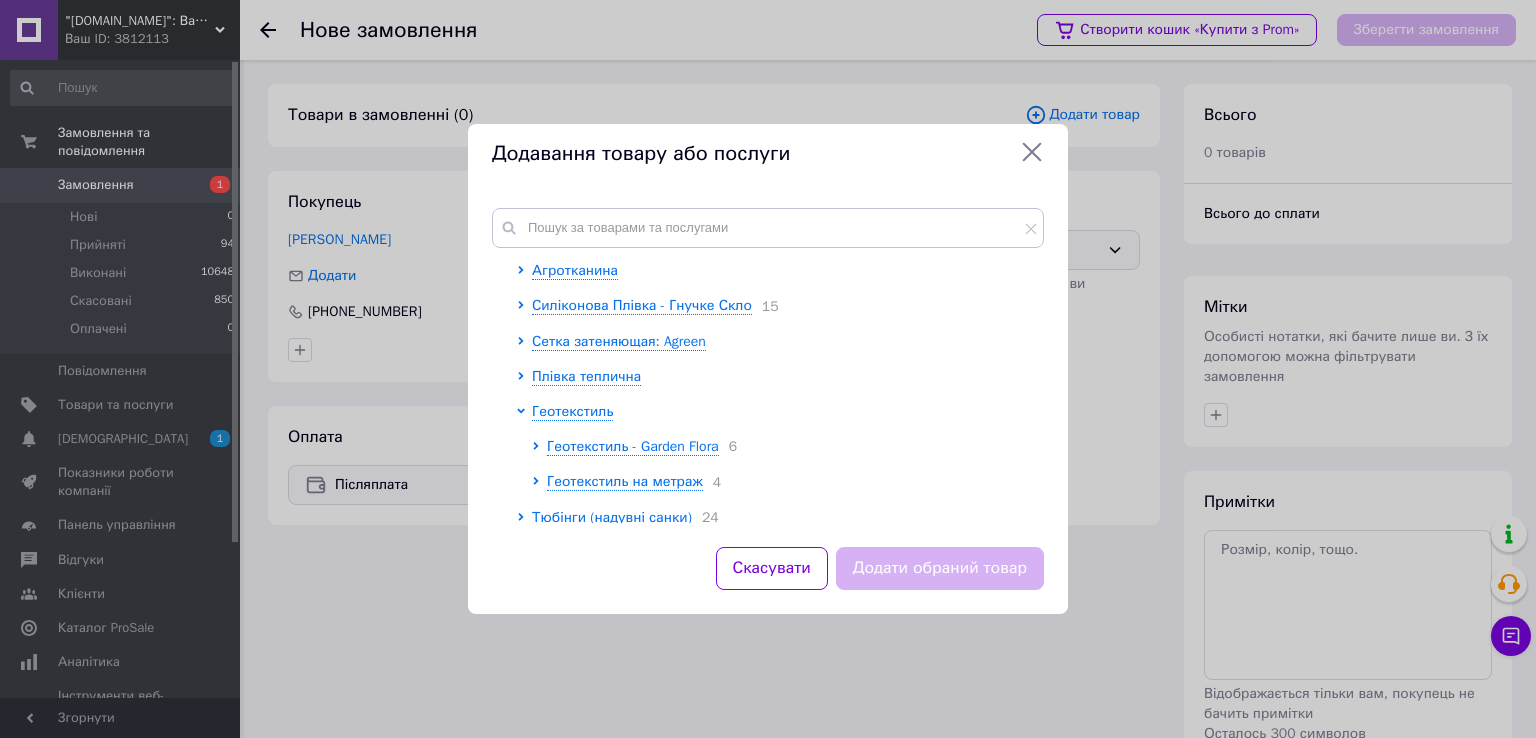 scroll, scrollTop: 200, scrollLeft: 0, axis: vertical 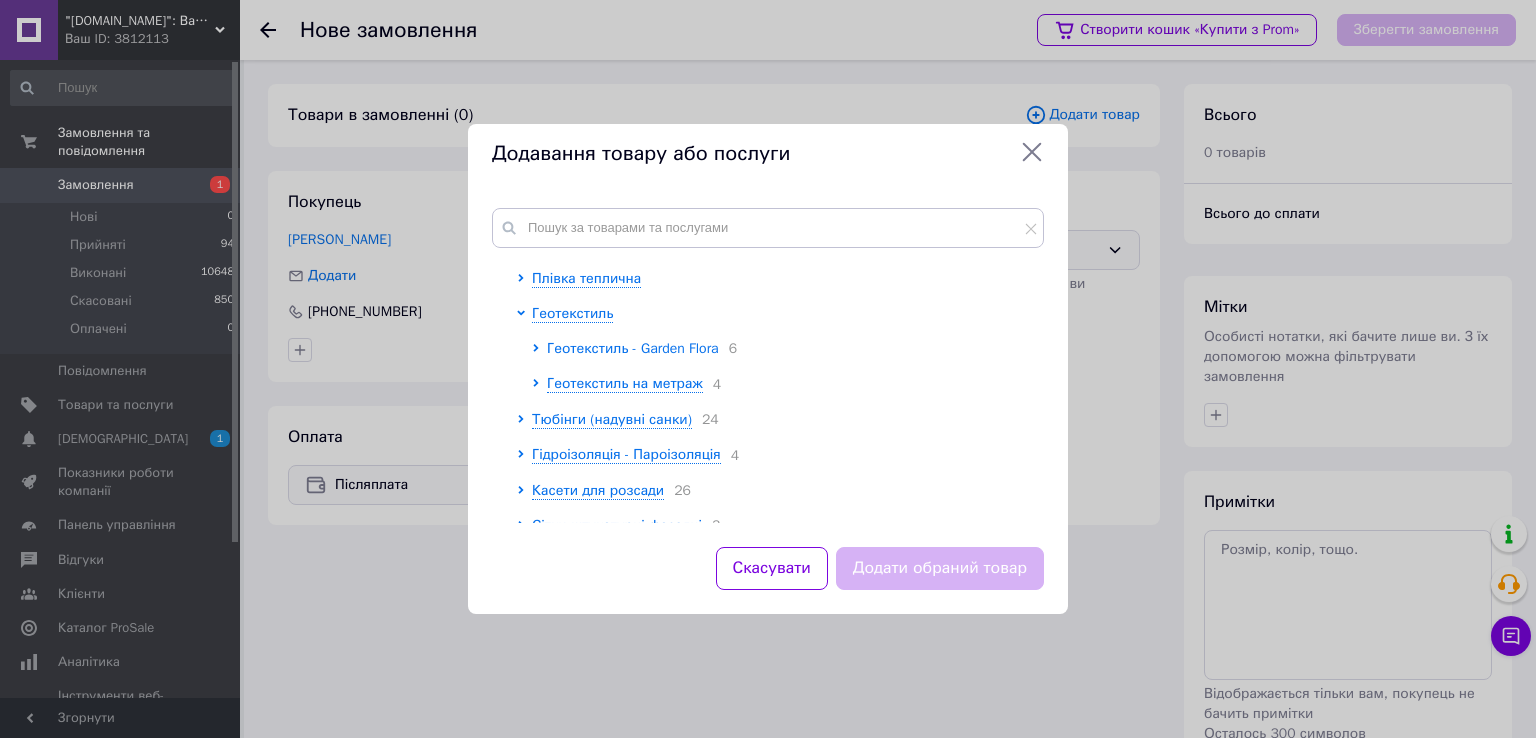 click on "Геотекстиль -  Garden Flora" at bounding box center (633, 348) 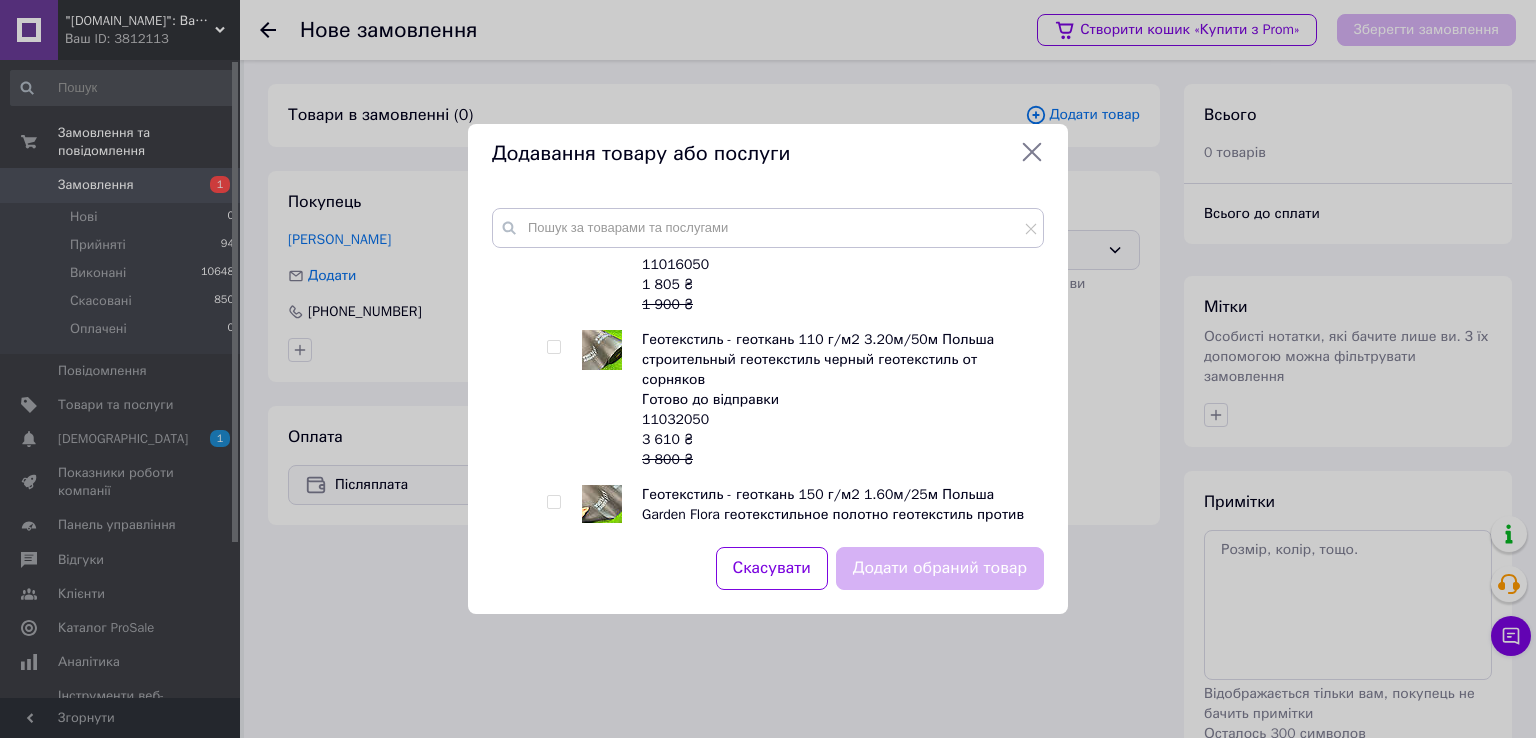 scroll, scrollTop: 600, scrollLeft: 0, axis: vertical 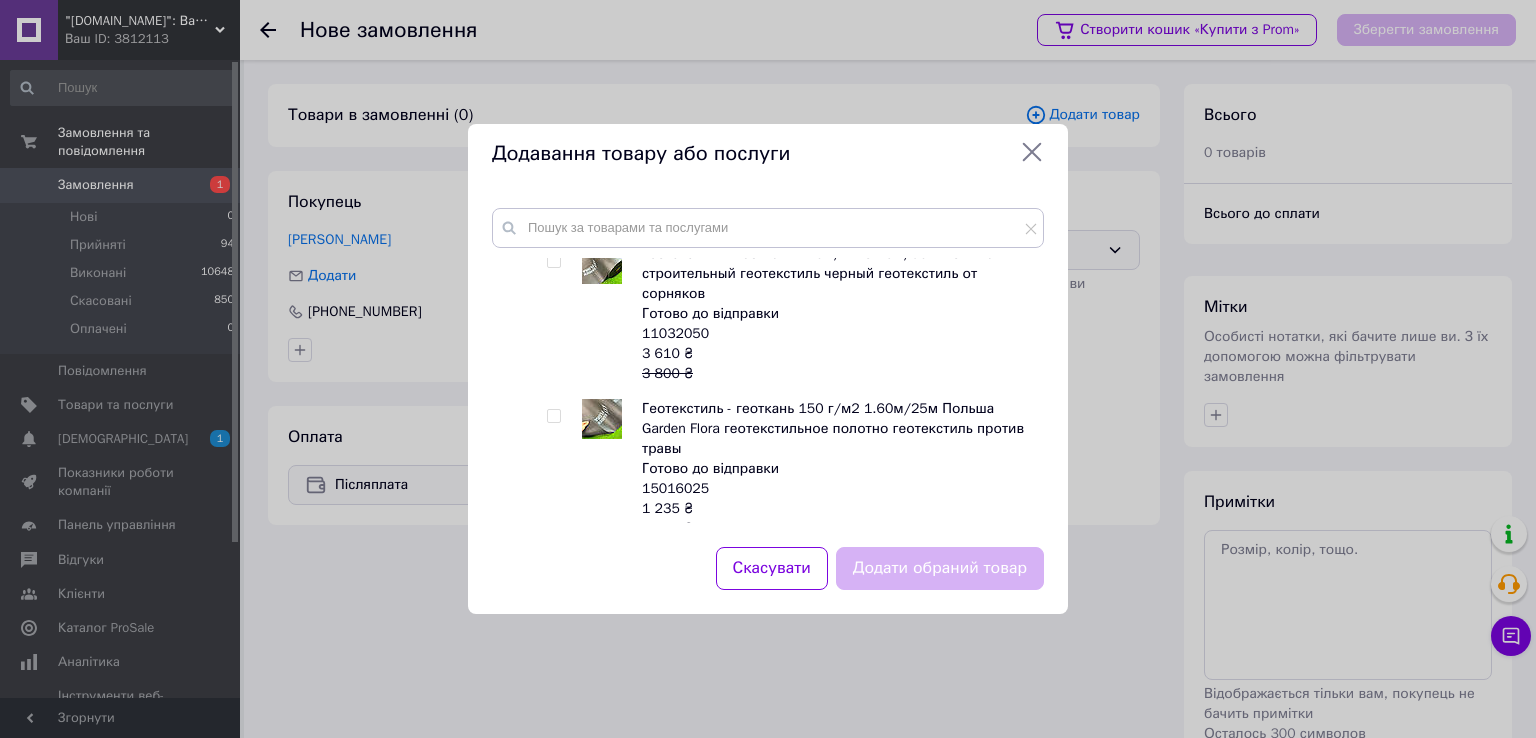 click at bounding box center (553, 416) 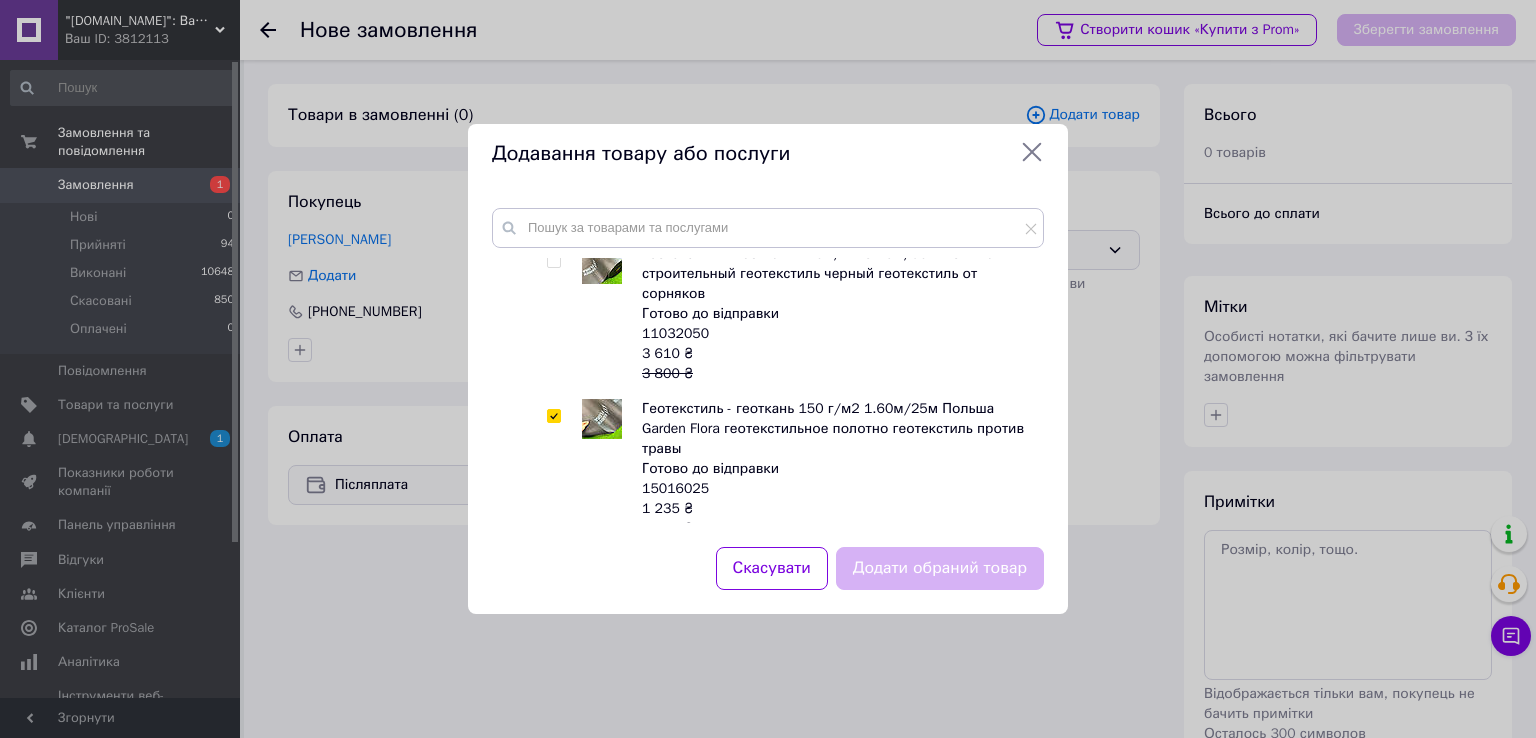 checkbox on "true" 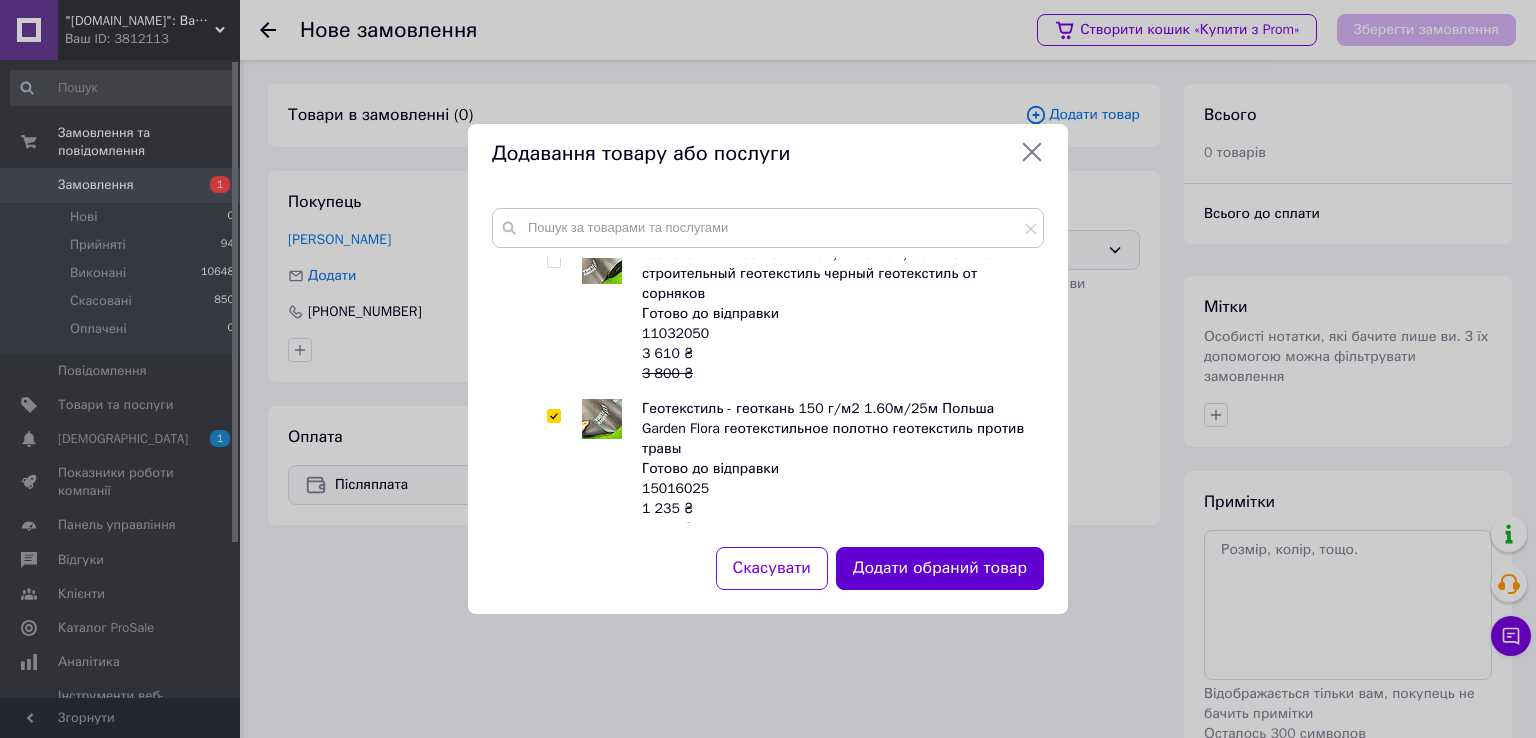 click on "Додати обраний товар" at bounding box center [940, 568] 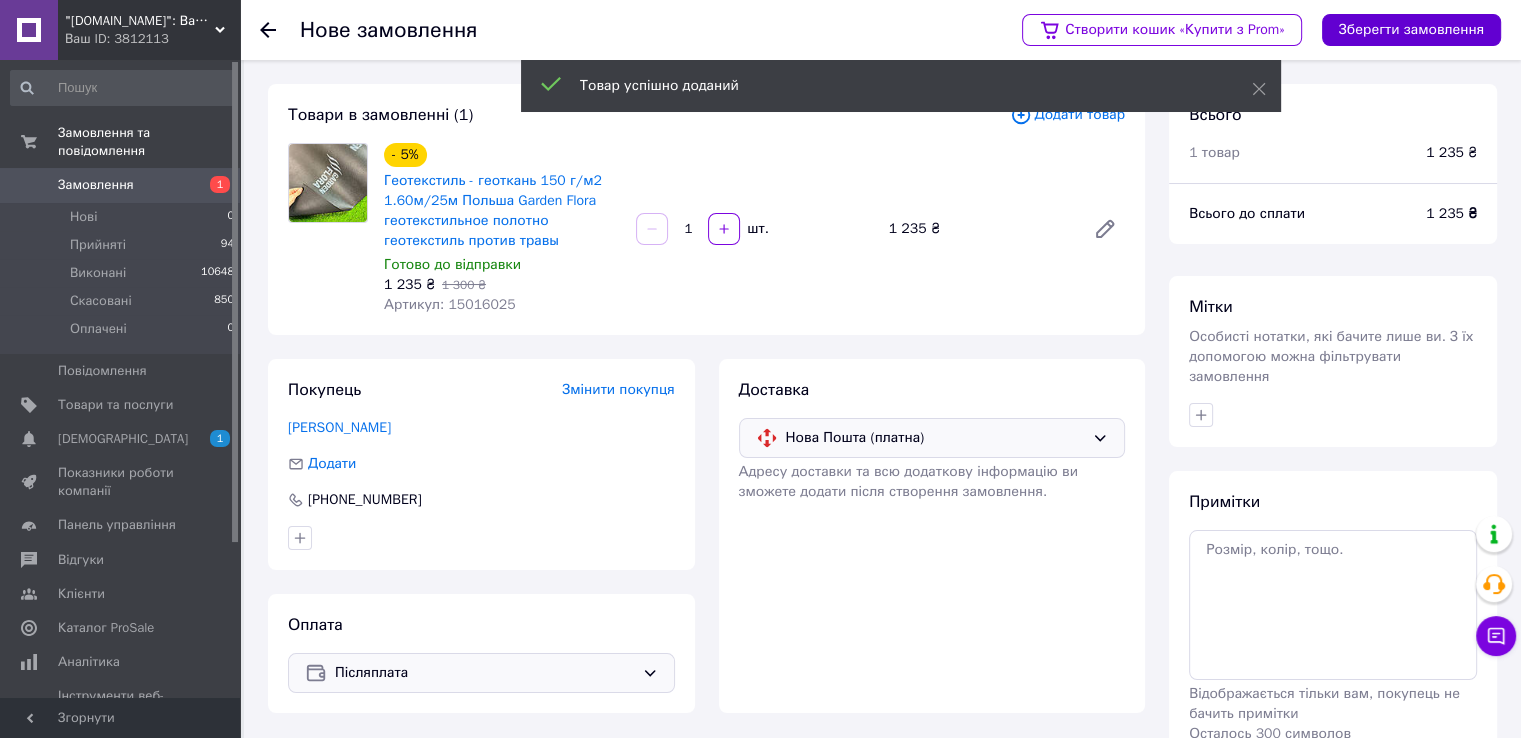 click on "Зберегти замовлення" at bounding box center [1411, 30] 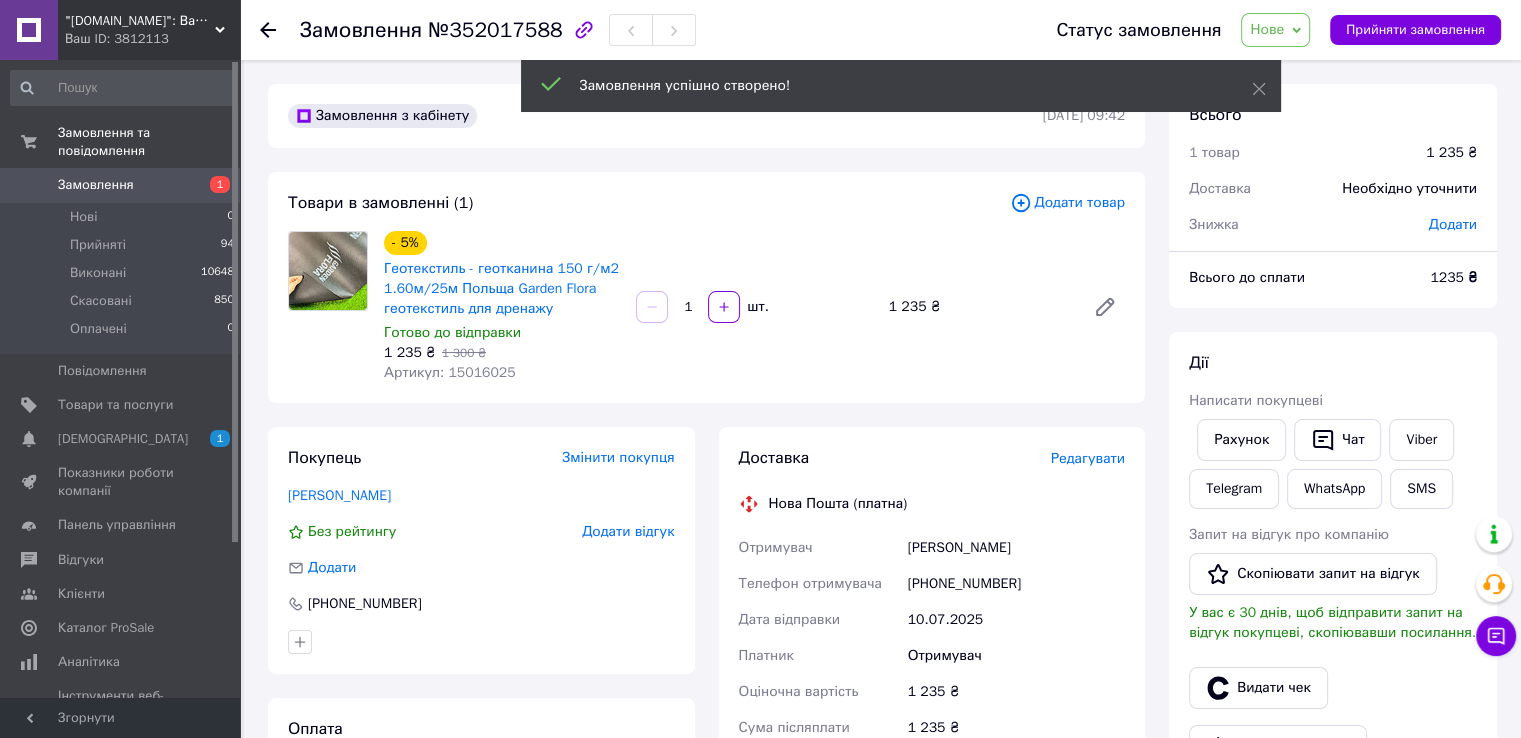 click on "Нове" at bounding box center [1275, 30] 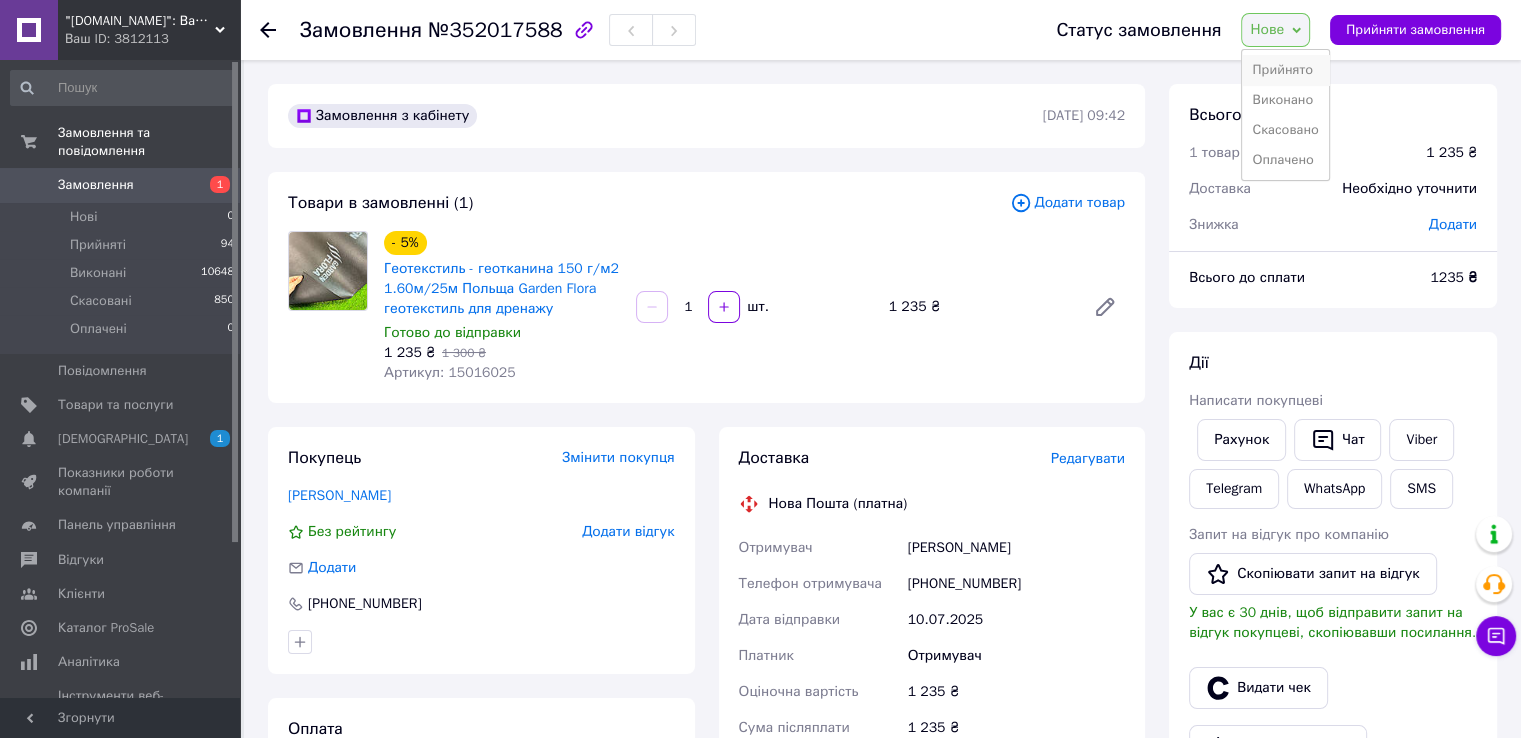 click on "Прийнято" at bounding box center [1285, 70] 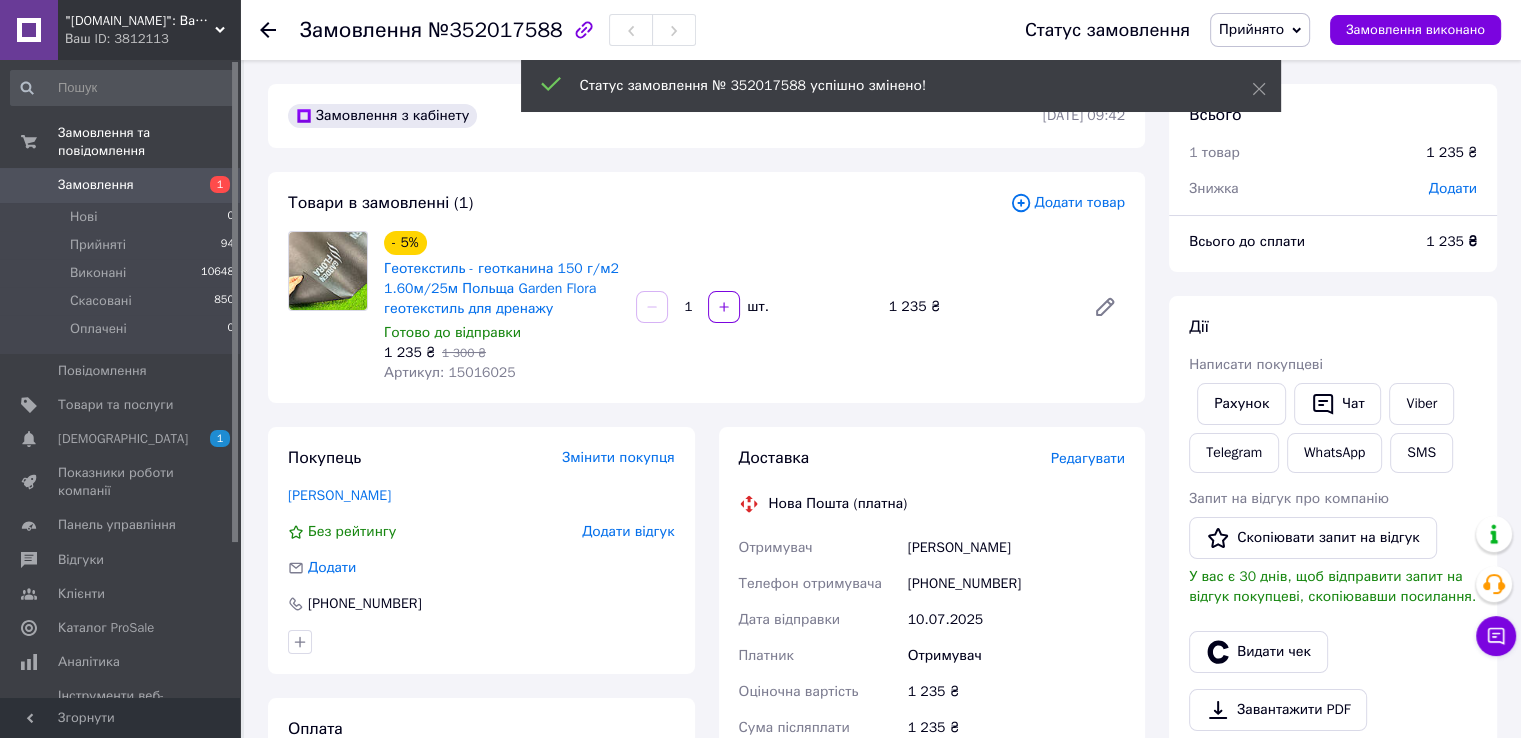 click on "Редагувати" at bounding box center (1088, 458) 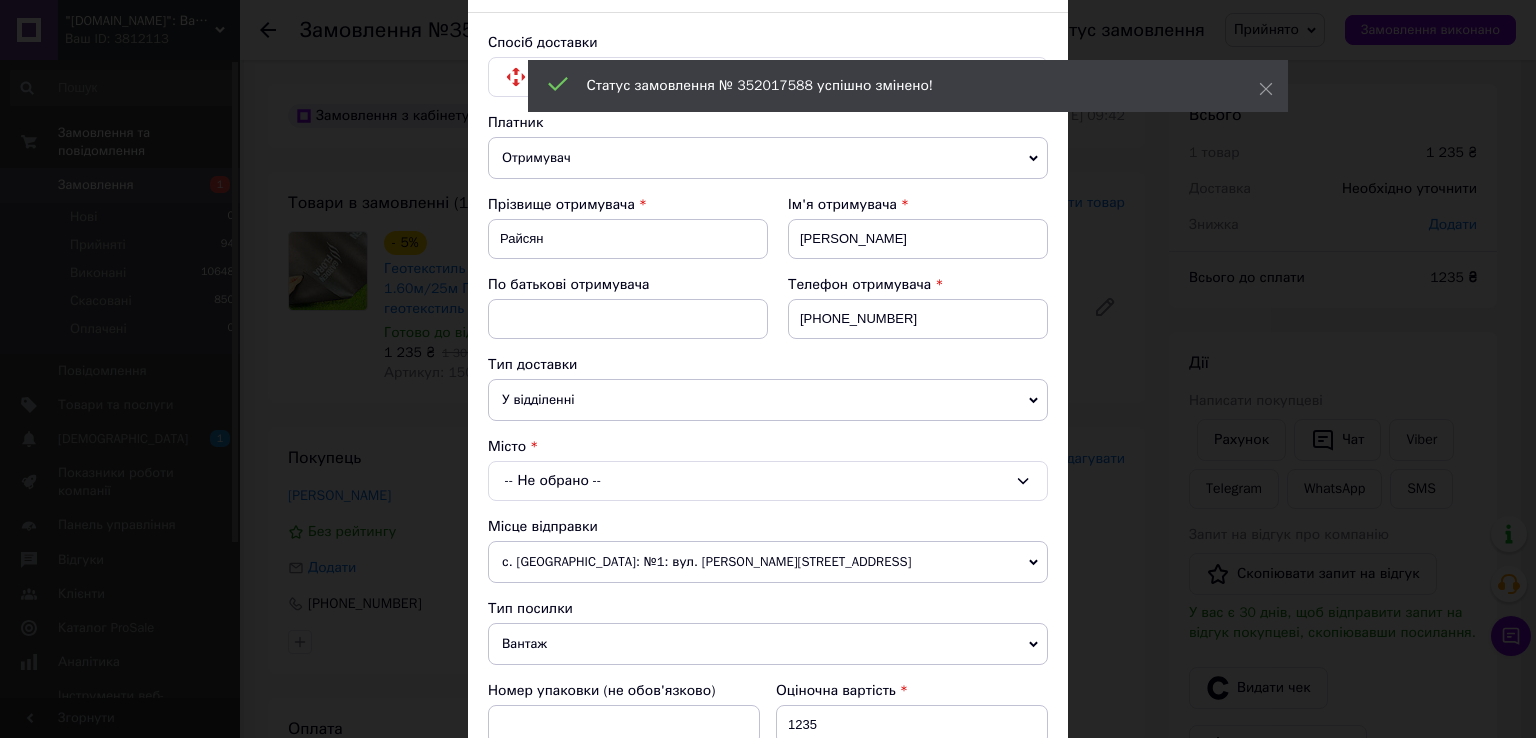 scroll, scrollTop: 300, scrollLeft: 0, axis: vertical 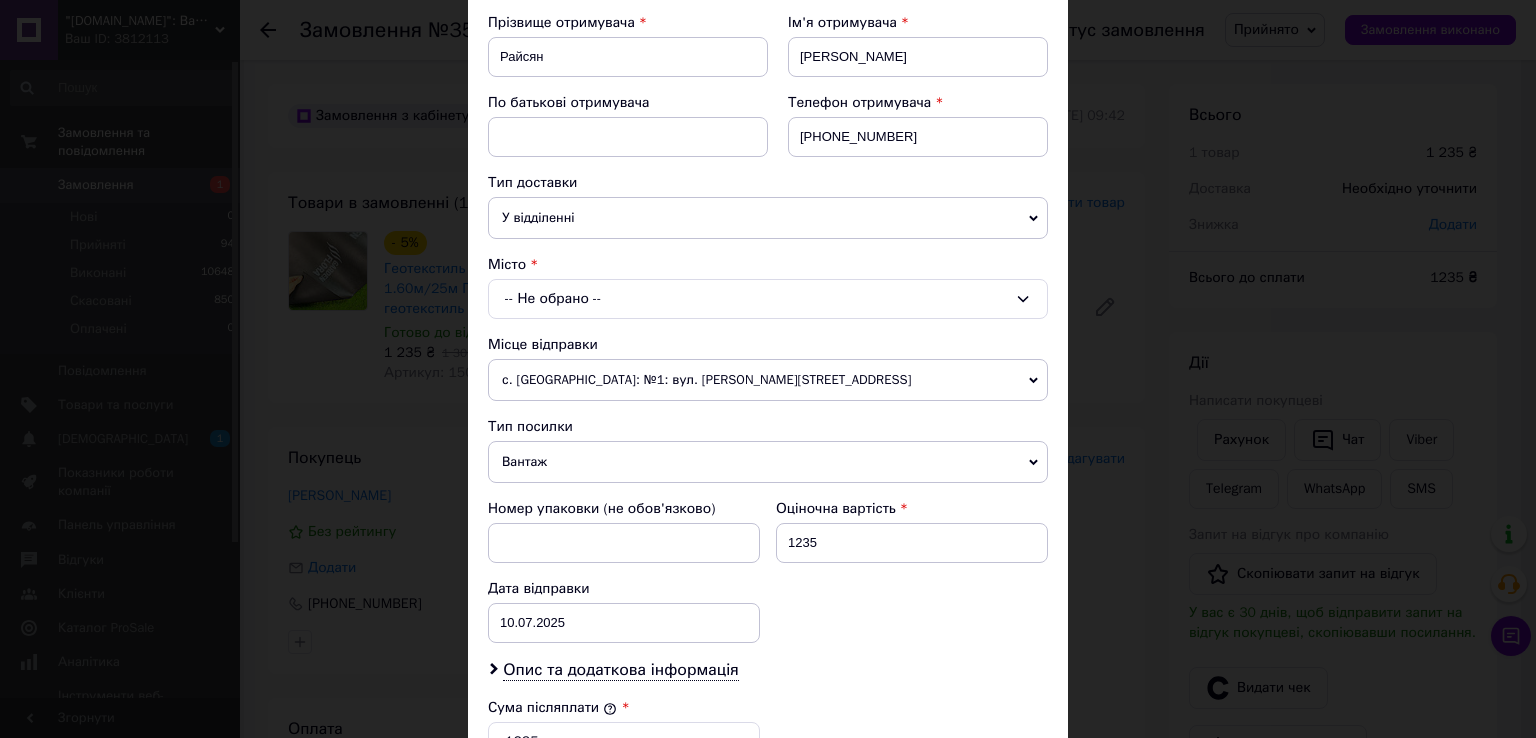 click on "-- Не обрано --" at bounding box center (768, 299) 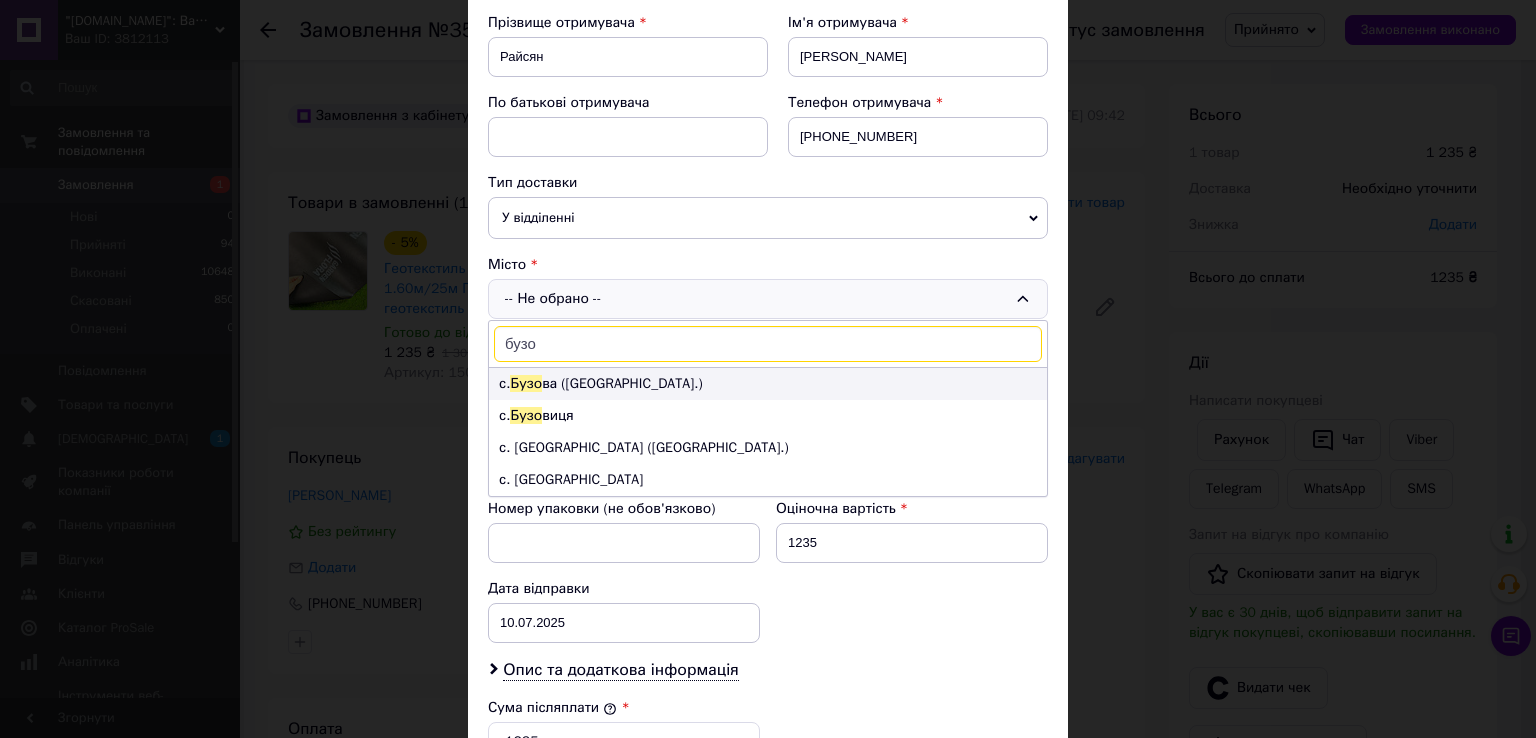 type on "бузо" 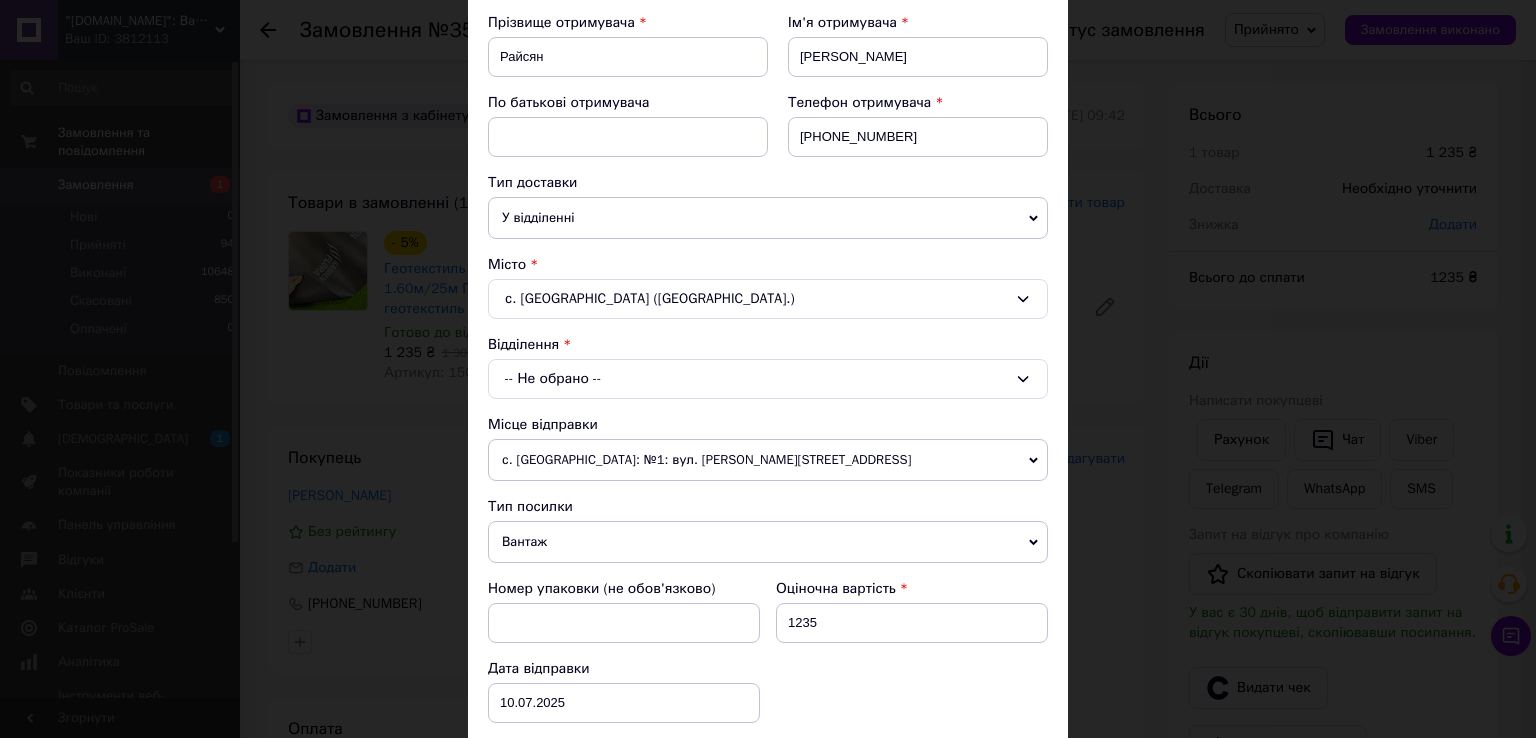 click on "-- Не обрано --" at bounding box center (768, 379) 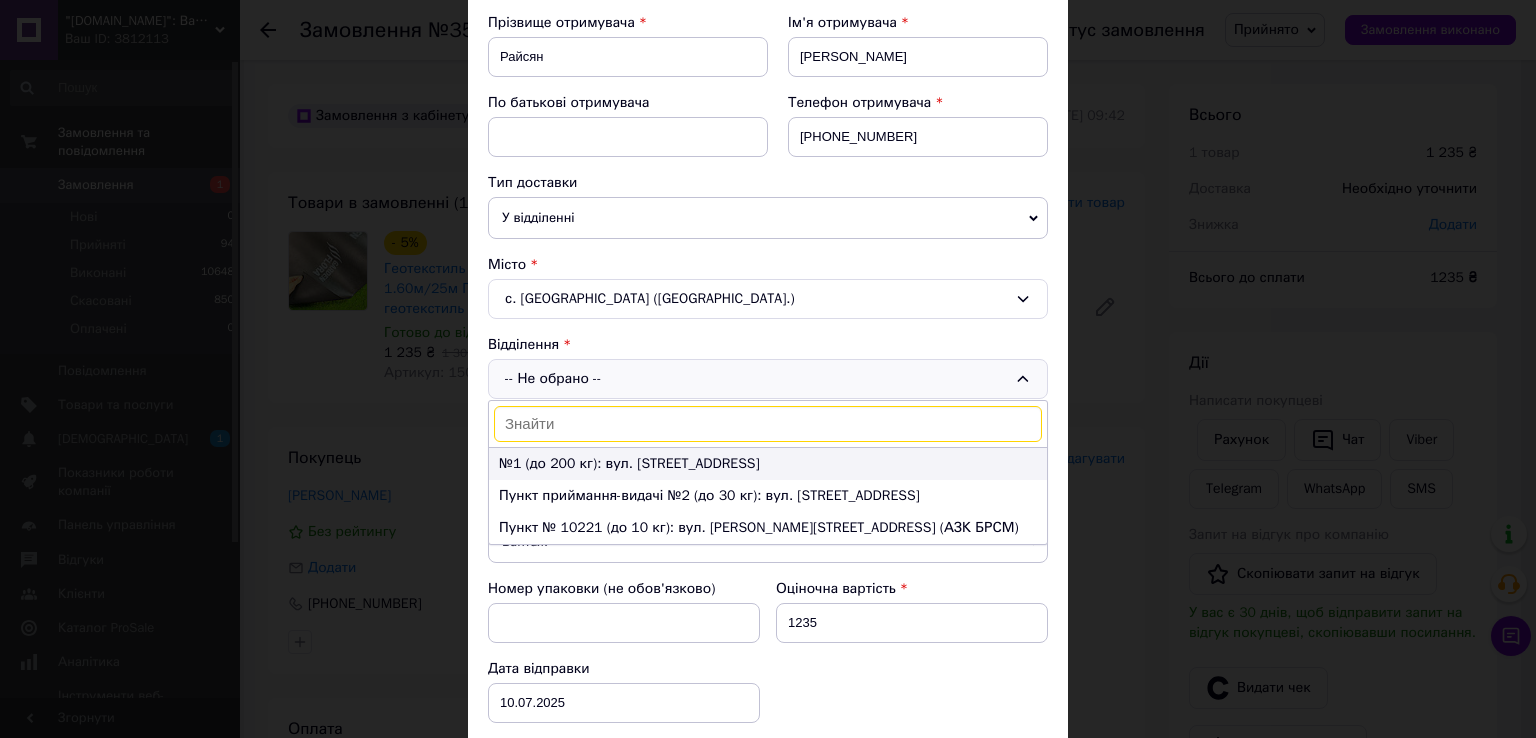 click on "№1 (до 200 кг): вул. Центральна, 1а" at bounding box center [768, 464] 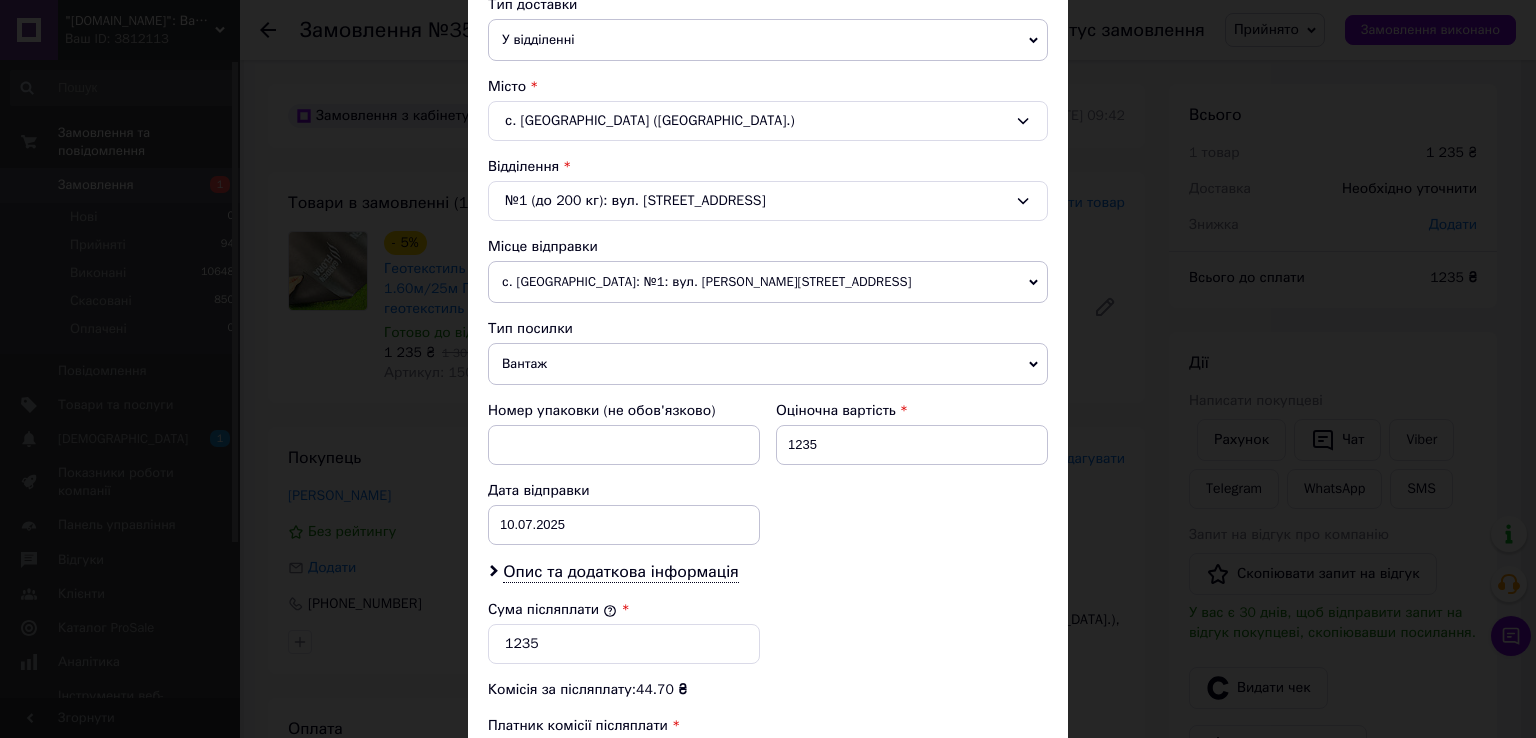 scroll, scrollTop: 600, scrollLeft: 0, axis: vertical 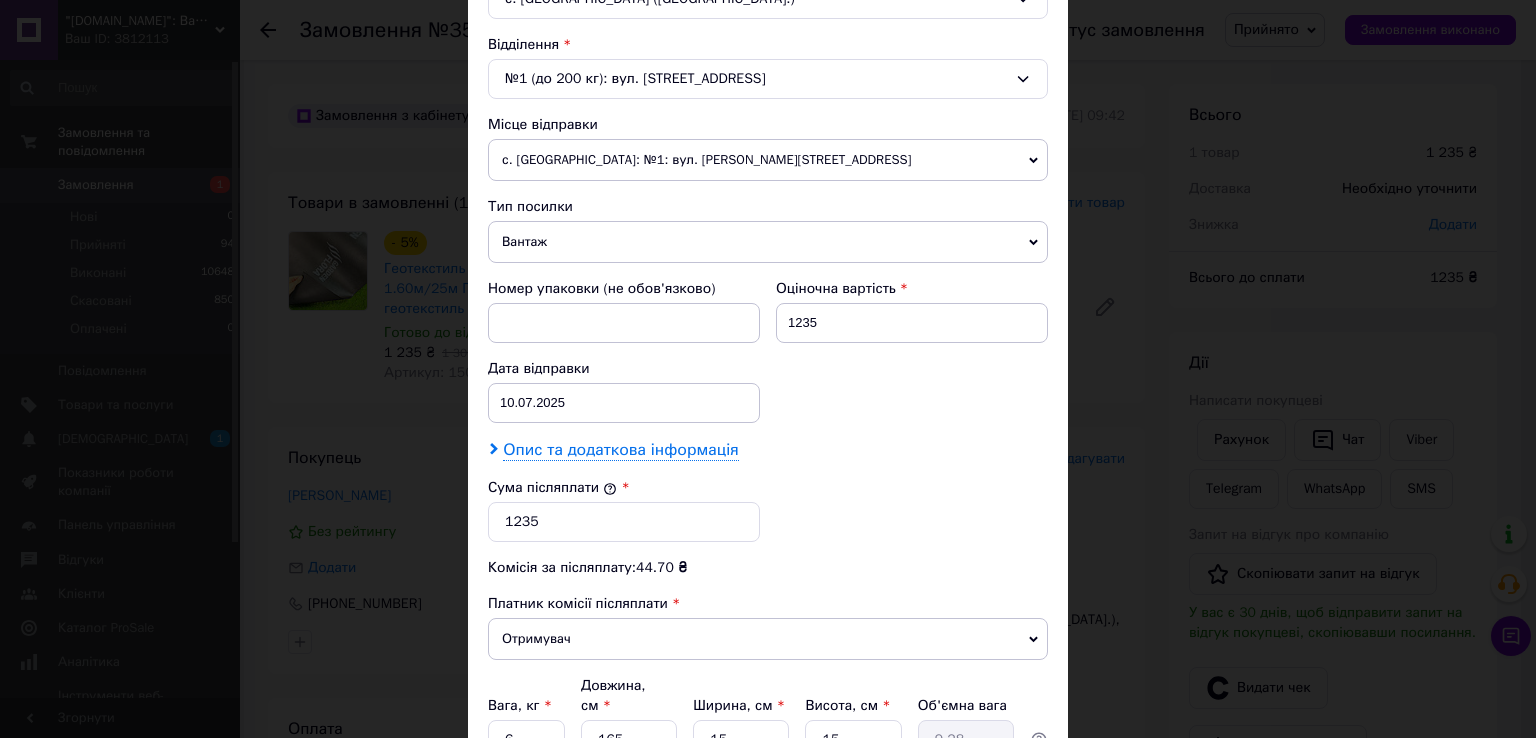 click on "Опис та додаткова інформація" at bounding box center [620, 450] 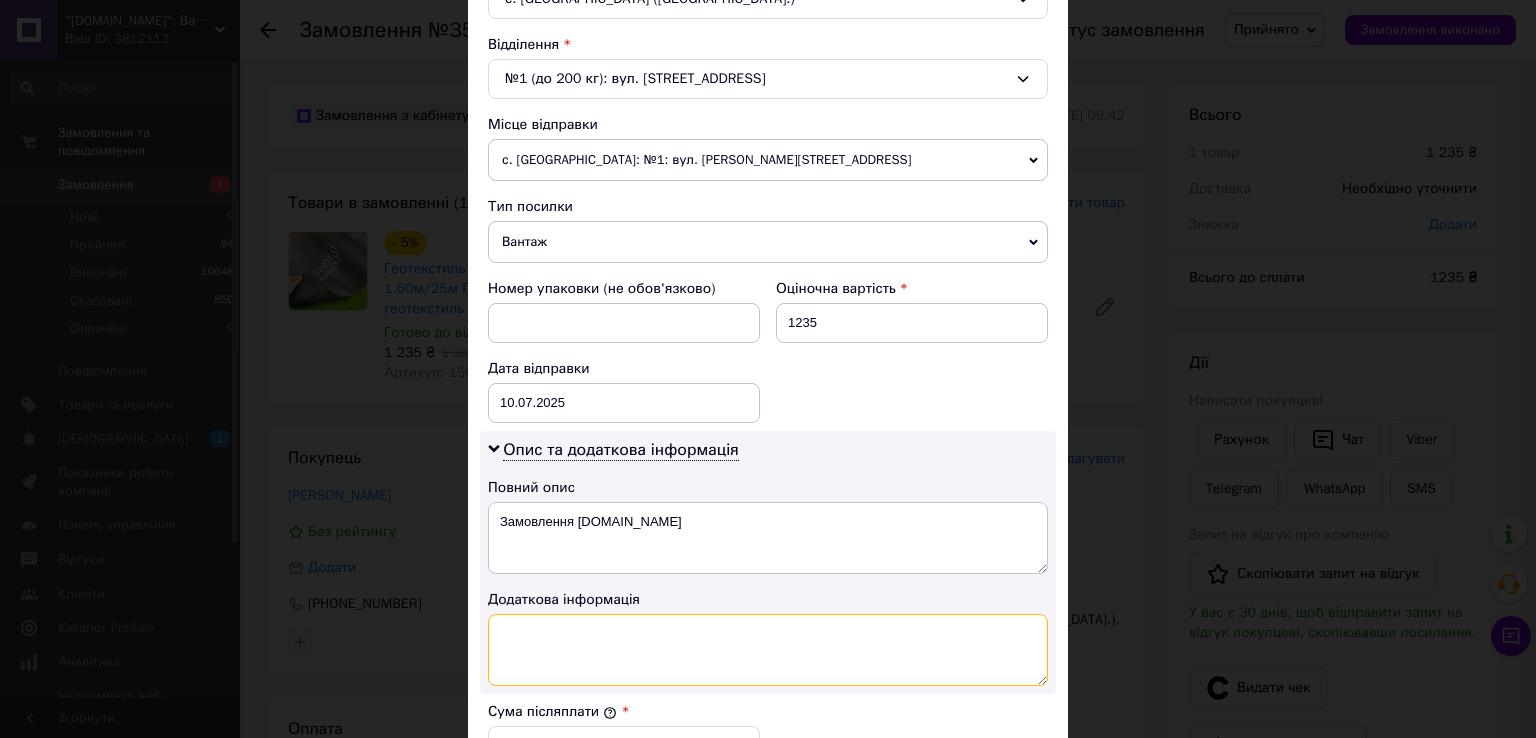 click at bounding box center [768, 650] 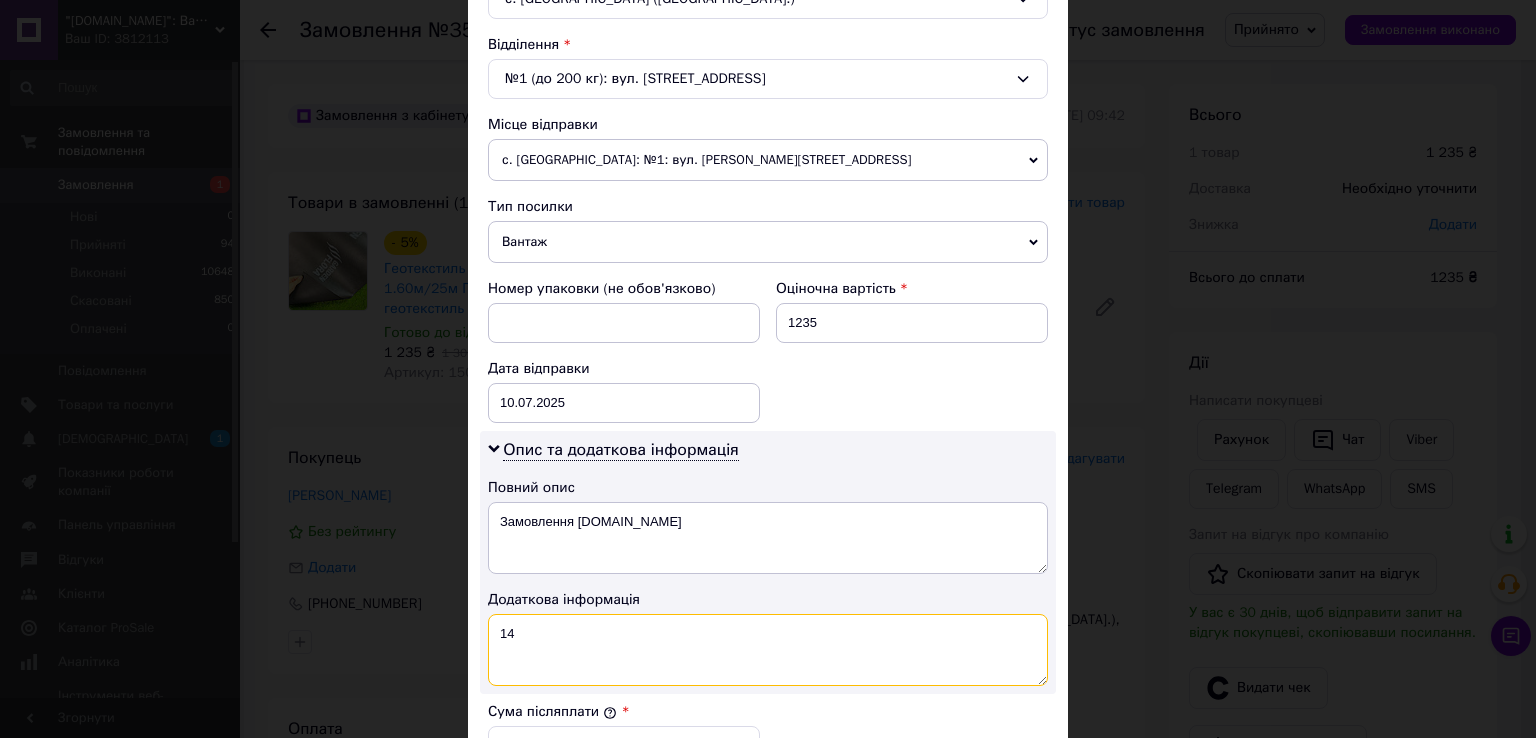 type on "14" 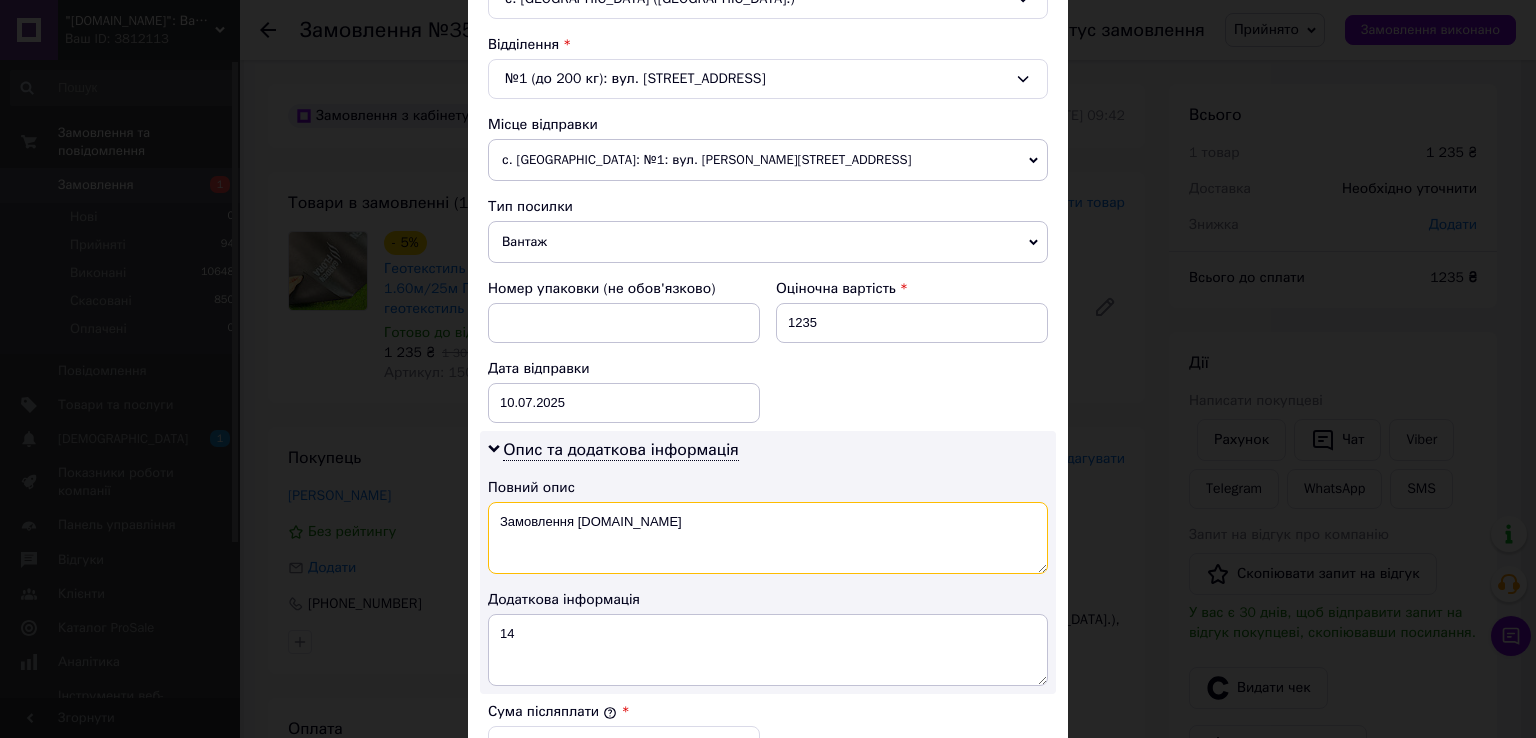 drag, startPoint x: 701, startPoint y: 555, endPoint x: 527, endPoint y: 528, distance: 176.08237 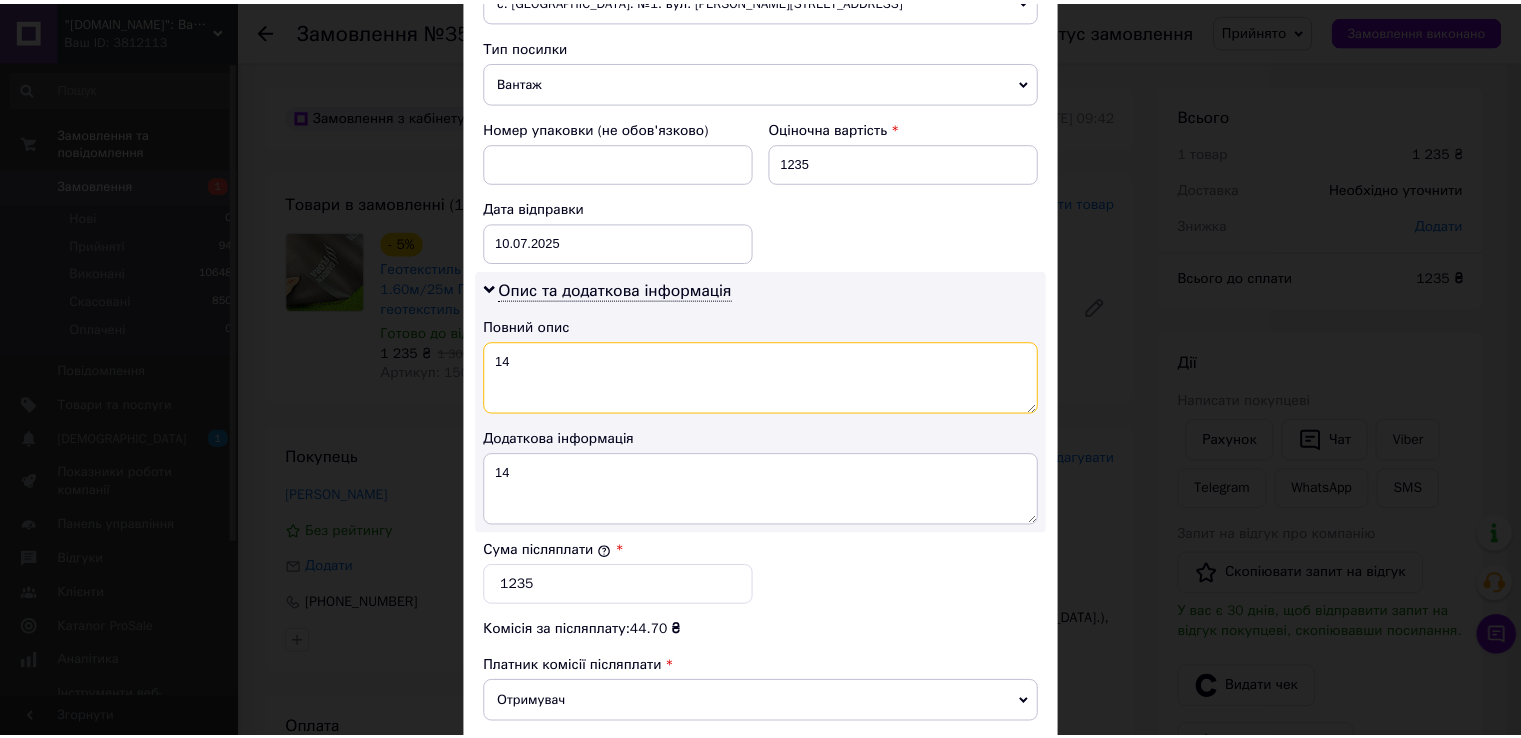 scroll, scrollTop: 1000, scrollLeft: 0, axis: vertical 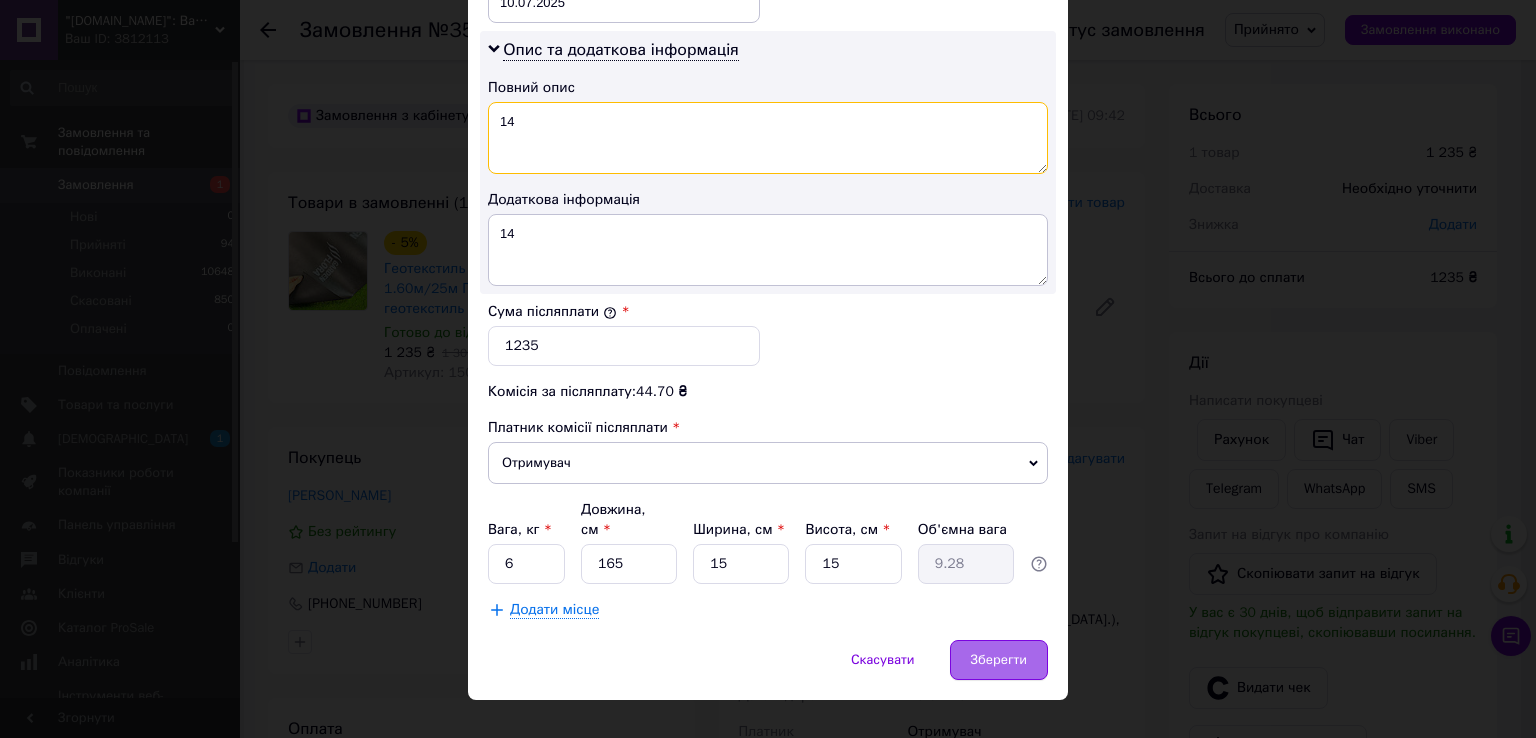 type on "14" 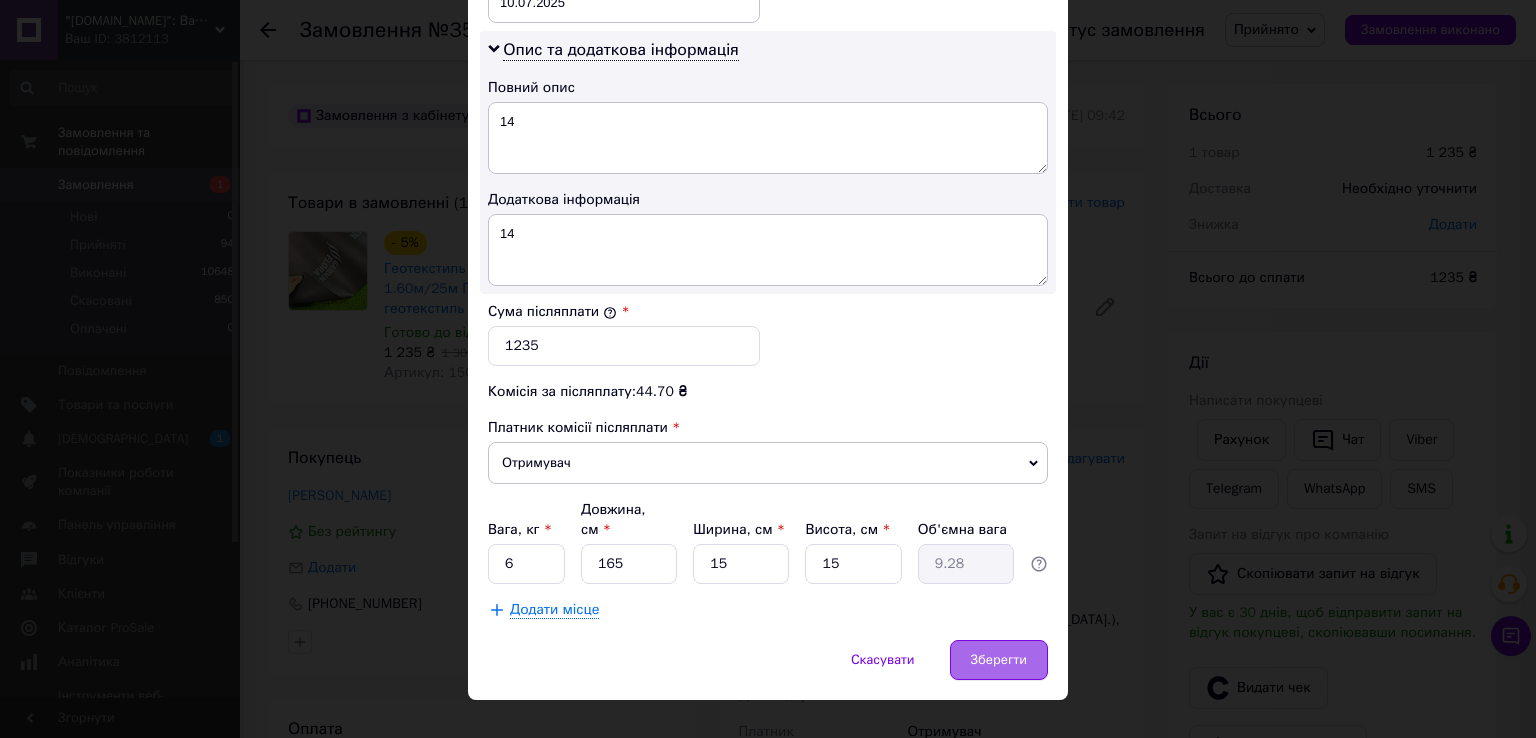 click on "Зберегти" at bounding box center [999, 660] 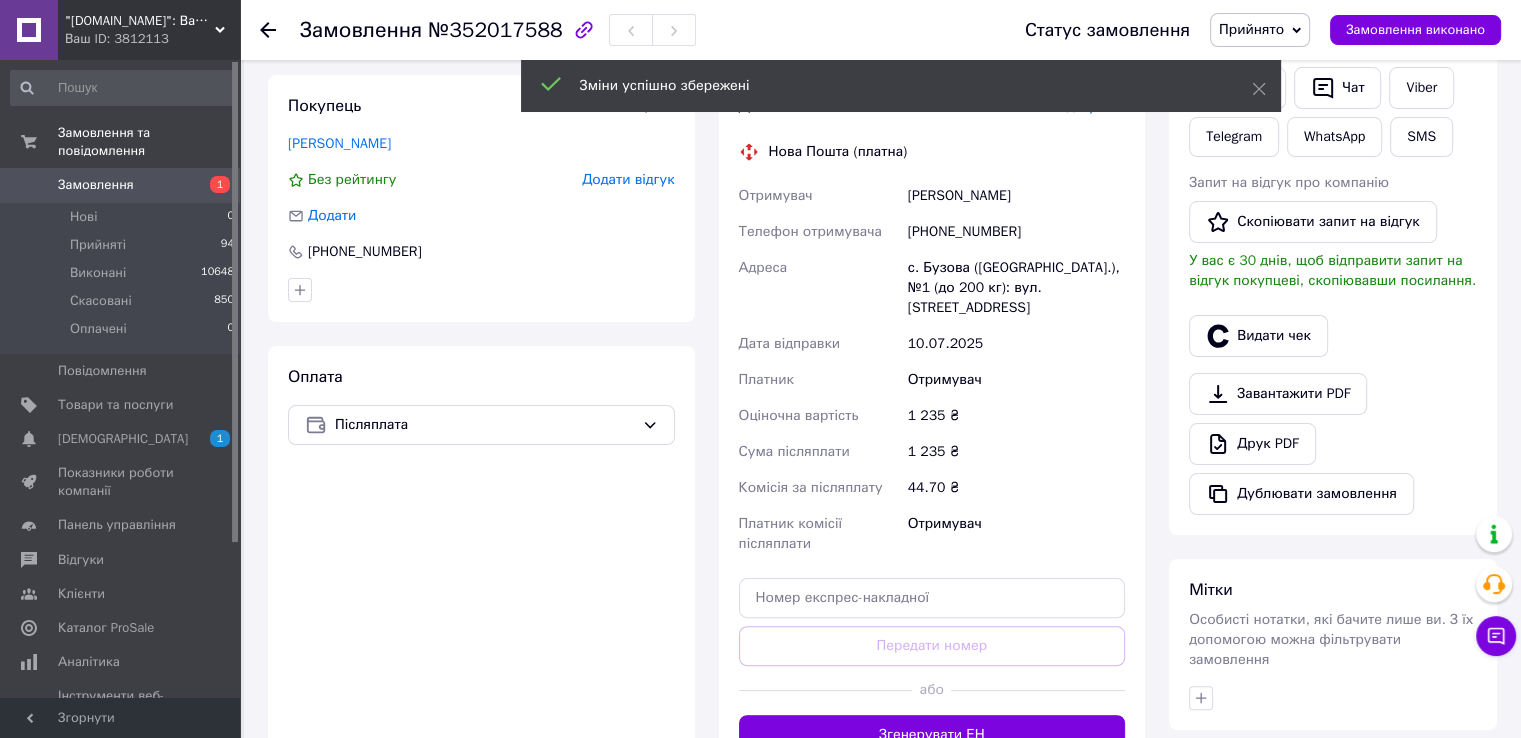 scroll, scrollTop: 400, scrollLeft: 0, axis: vertical 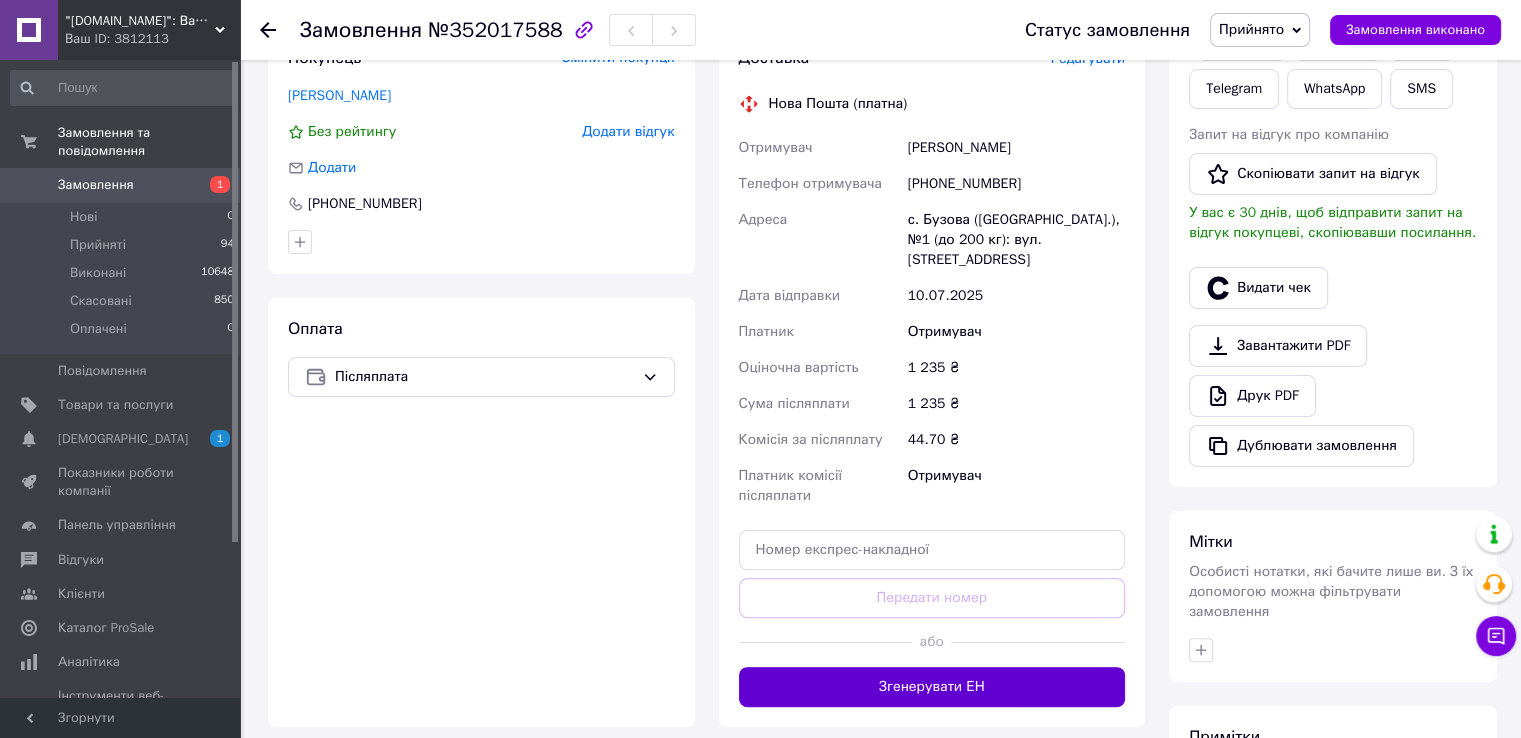 click on "Згенерувати ЕН" at bounding box center [932, 687] 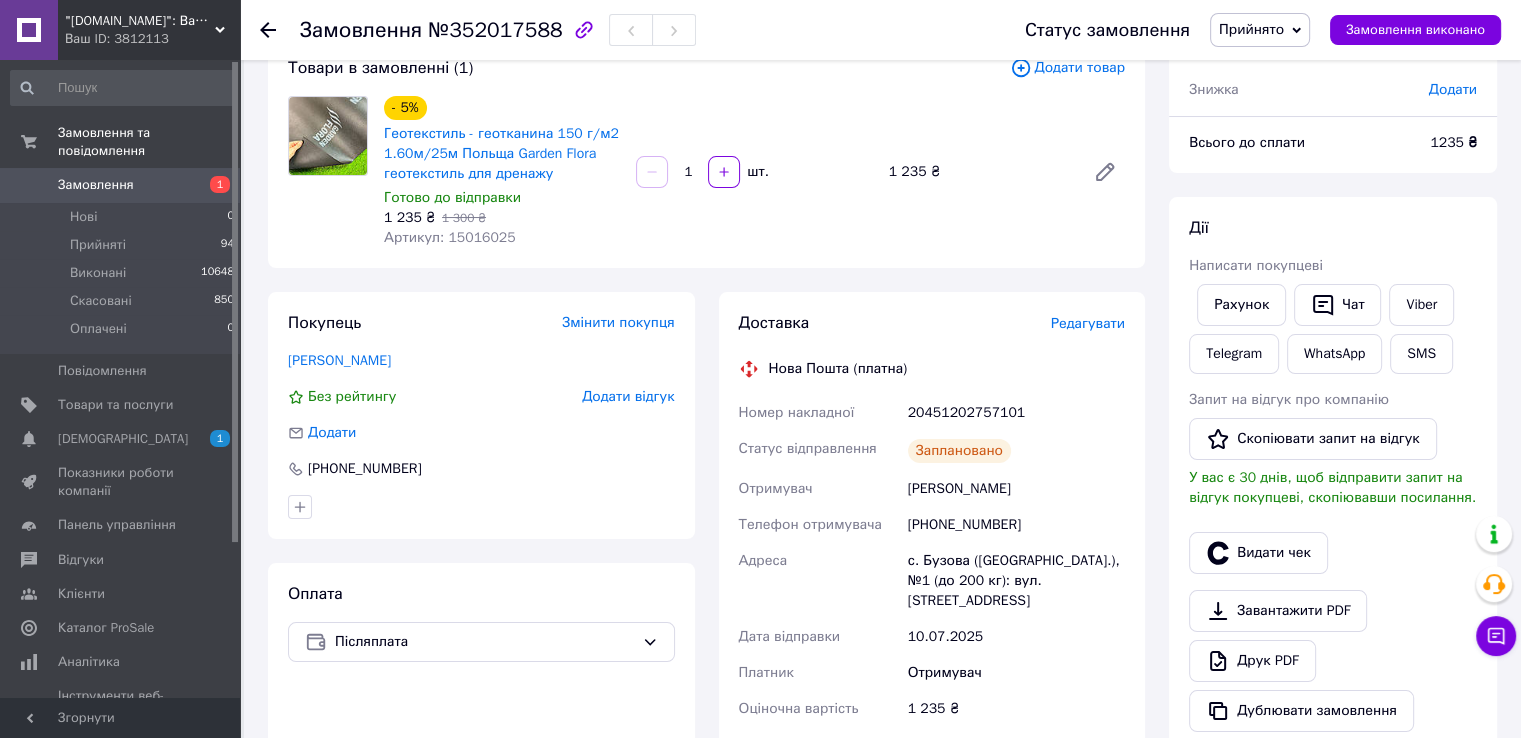 scroll, scrollTop: 106, scrollLeft: 0, axis: vertical 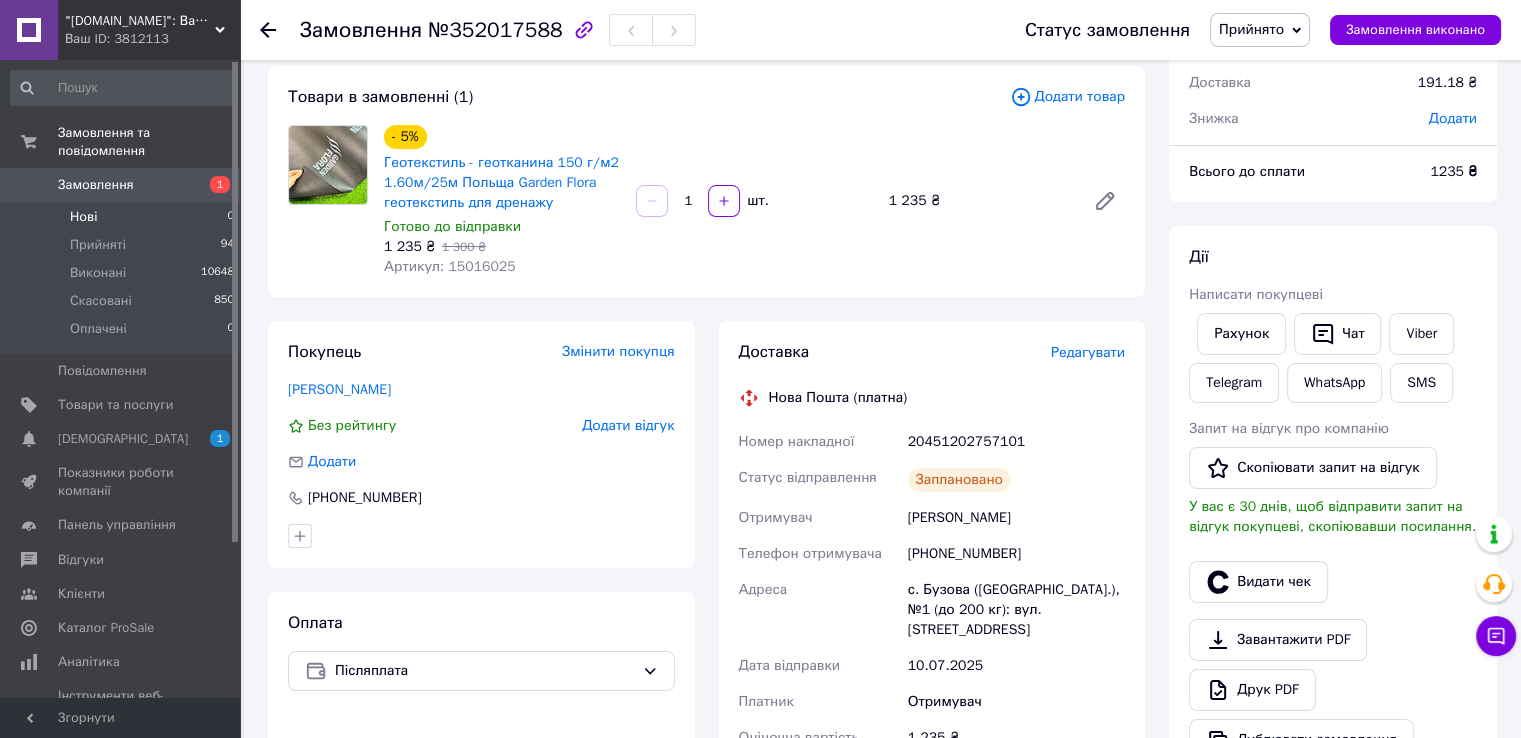 click on "Нові 0" at bounding box center (123, 217) 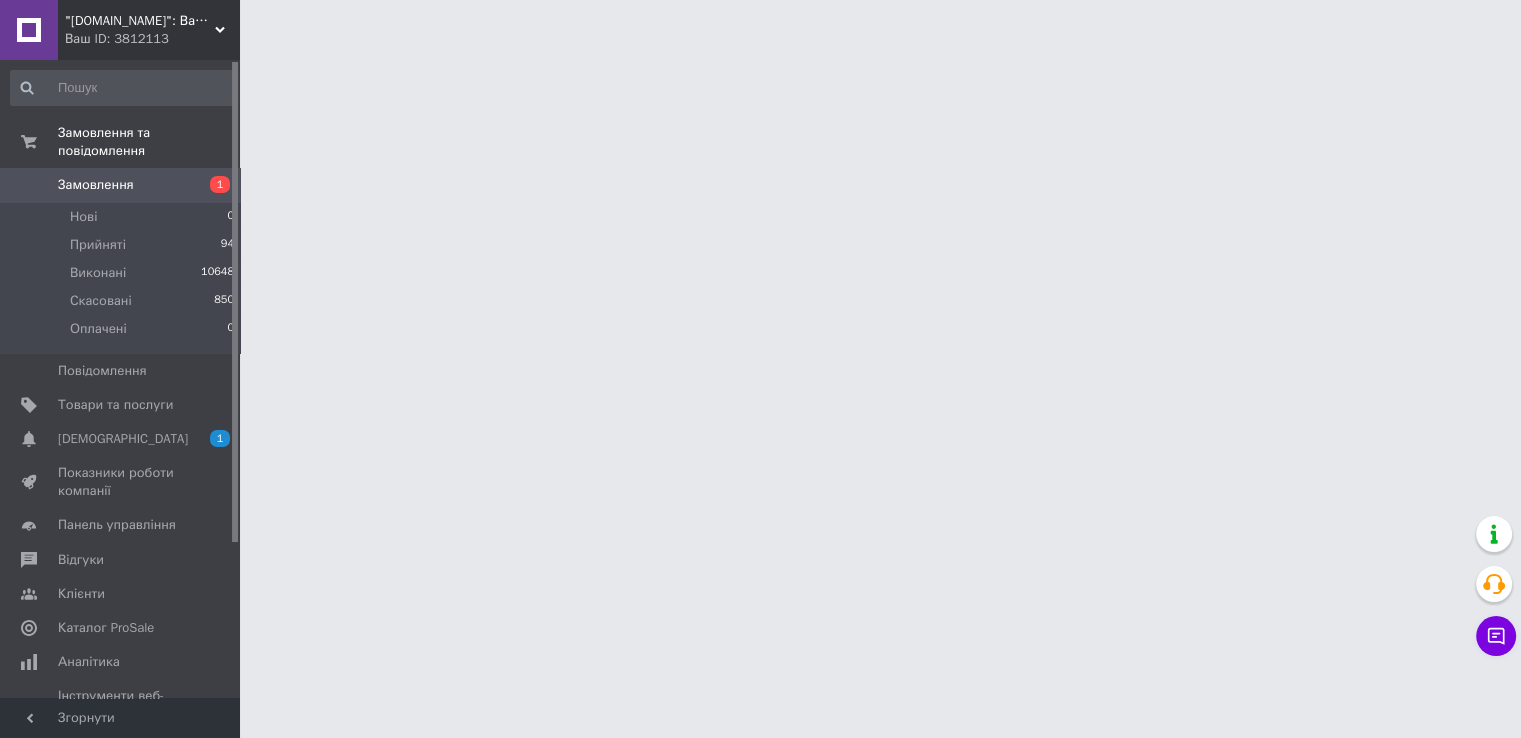 scroll, scrollTop: 0, scrollLeft: 0, axis: both 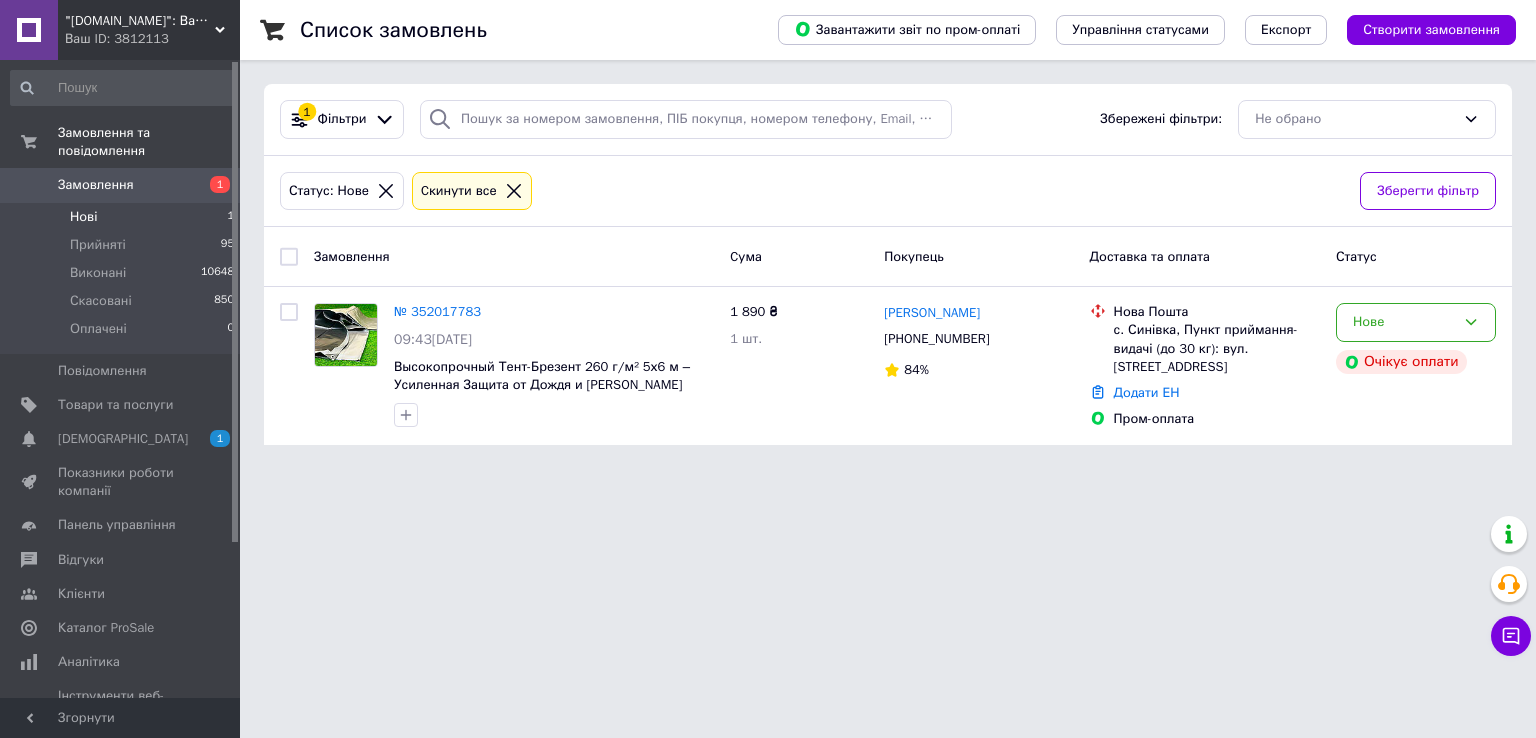 click on "Нові 1" at bounding box center [123, 217] 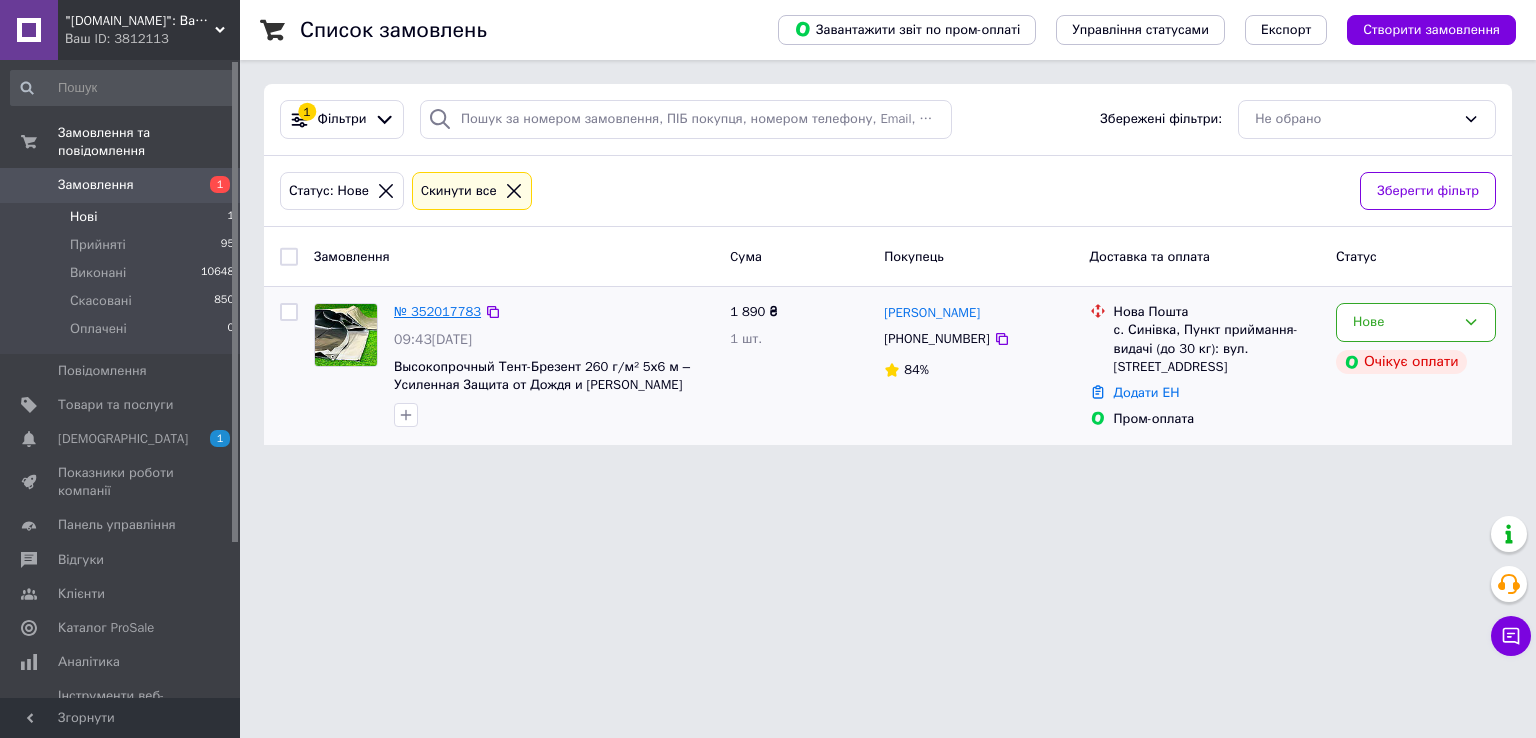 click on "№ 352017783" at bounding box center (437, 311) 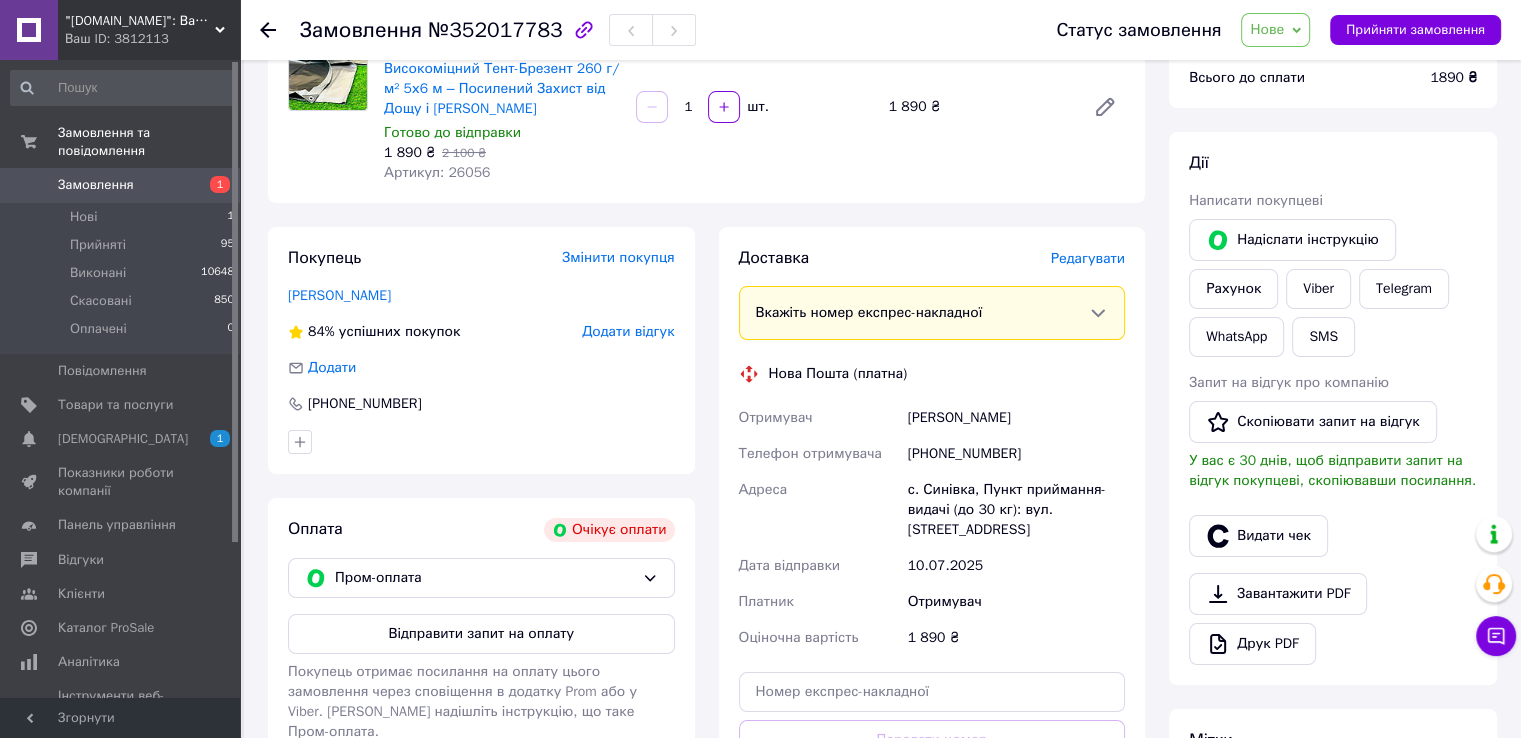 scroll, scrollTop: 0, scrollLeft: 0, axis: both 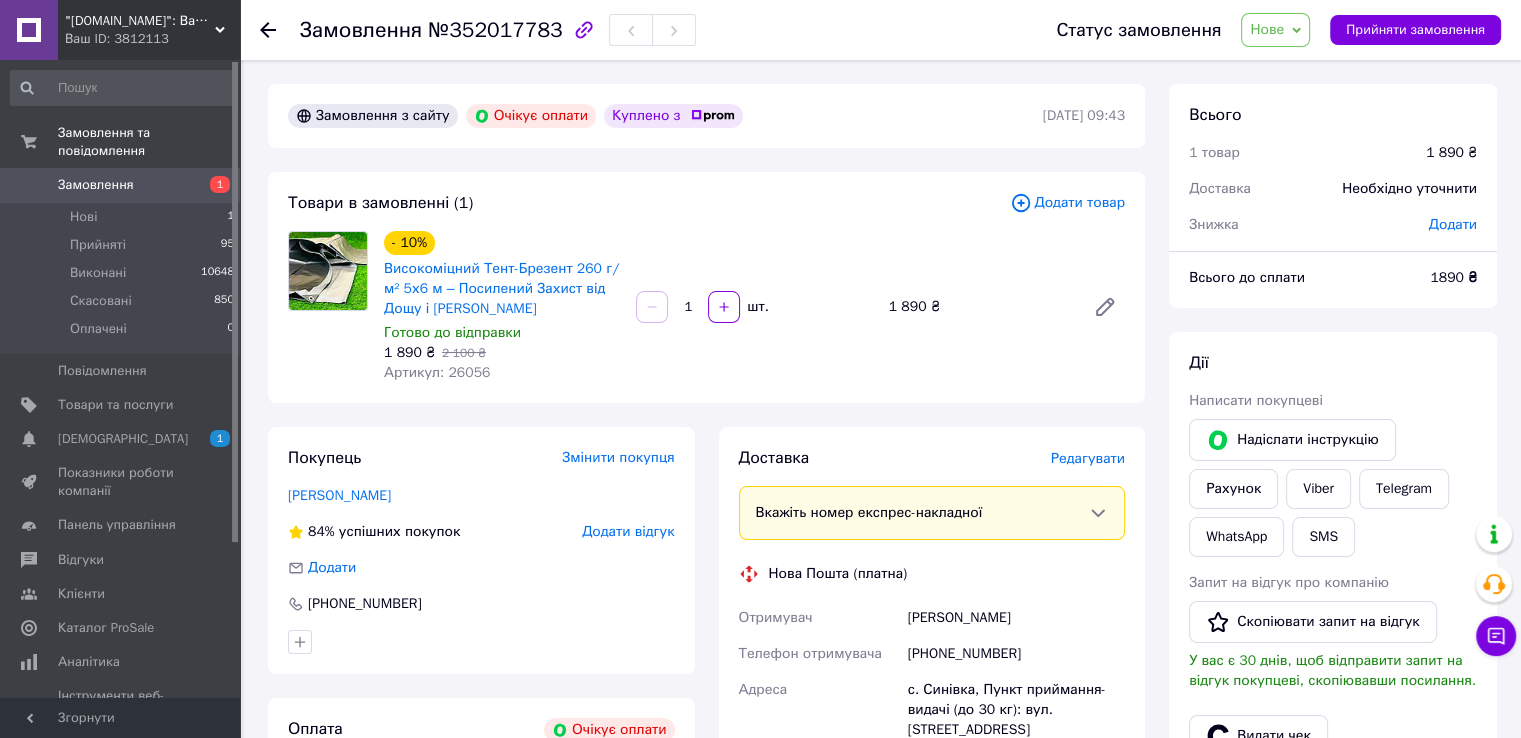 click at bounding box center (280, 30) 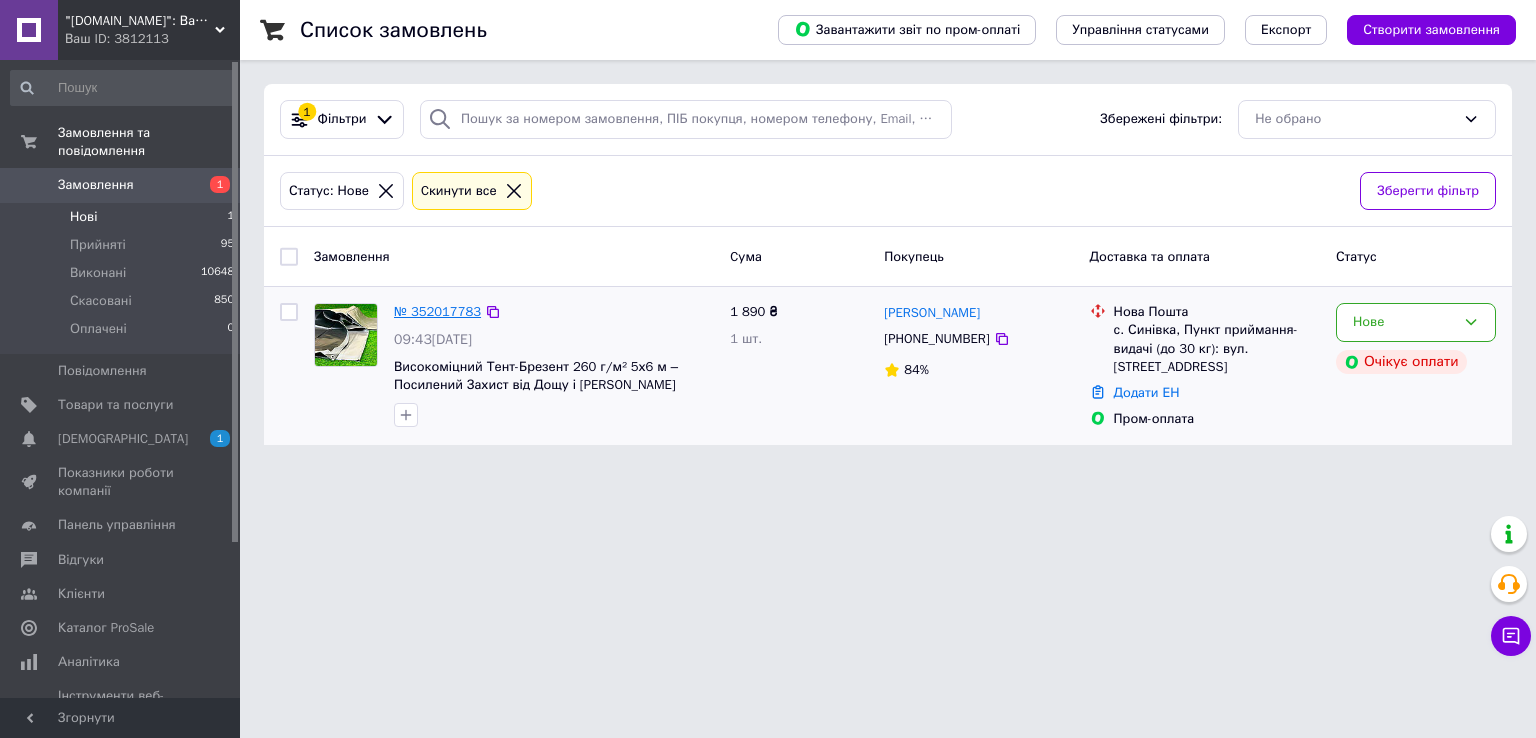 click on "№ 352017783" at bounding box center [437, 311] 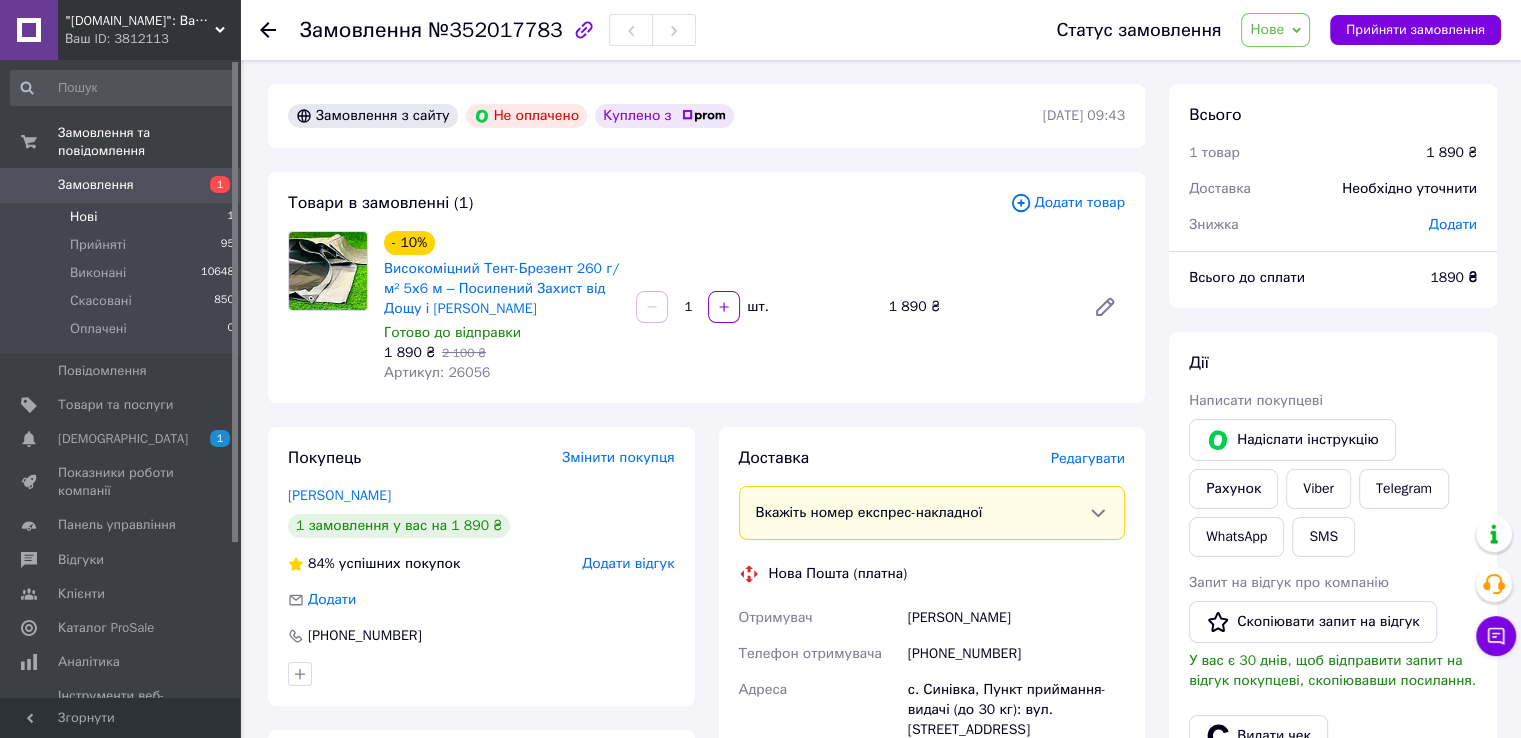 click on "Нові 1" at bounding box center [123, 217] 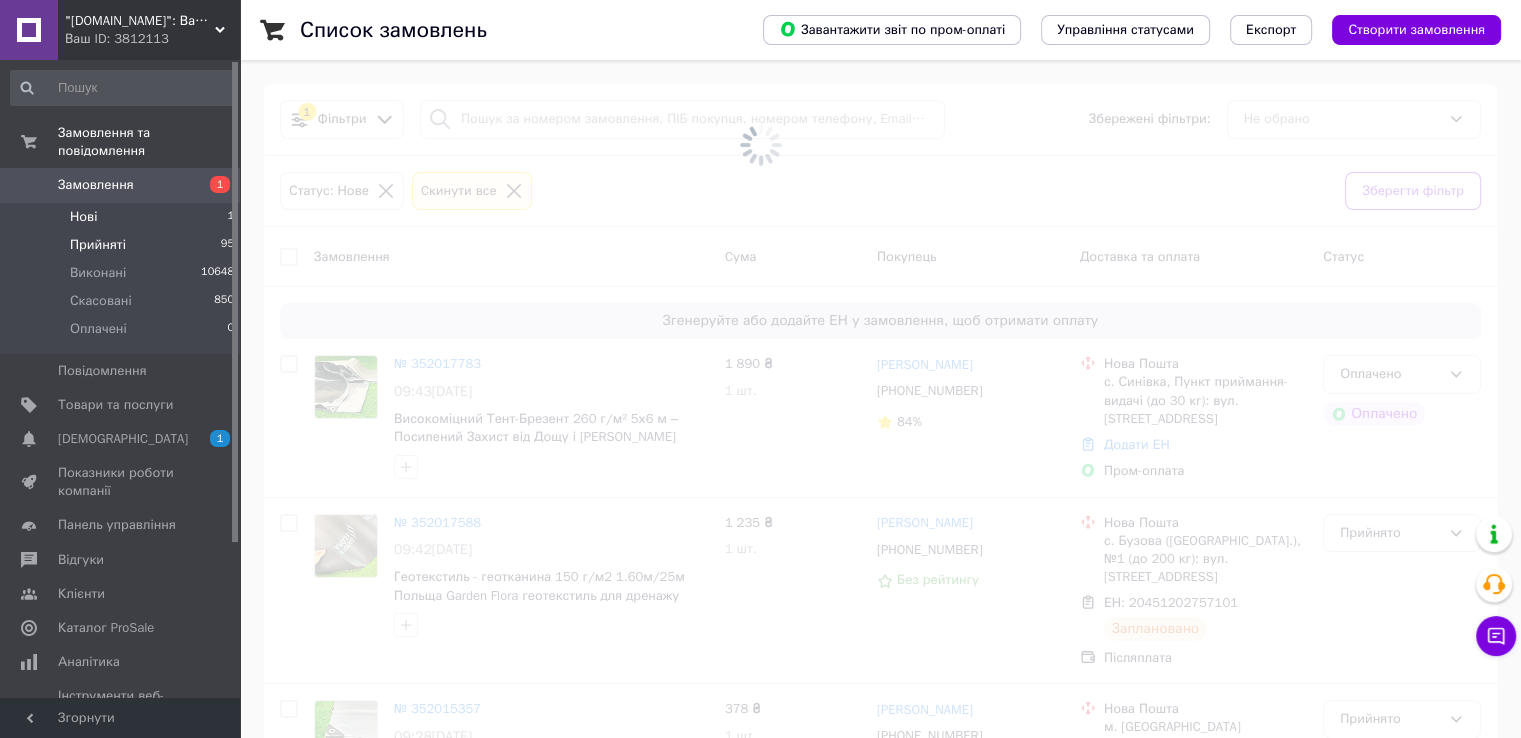 click on "Прийняті 95" at bounding box center (123, 245) 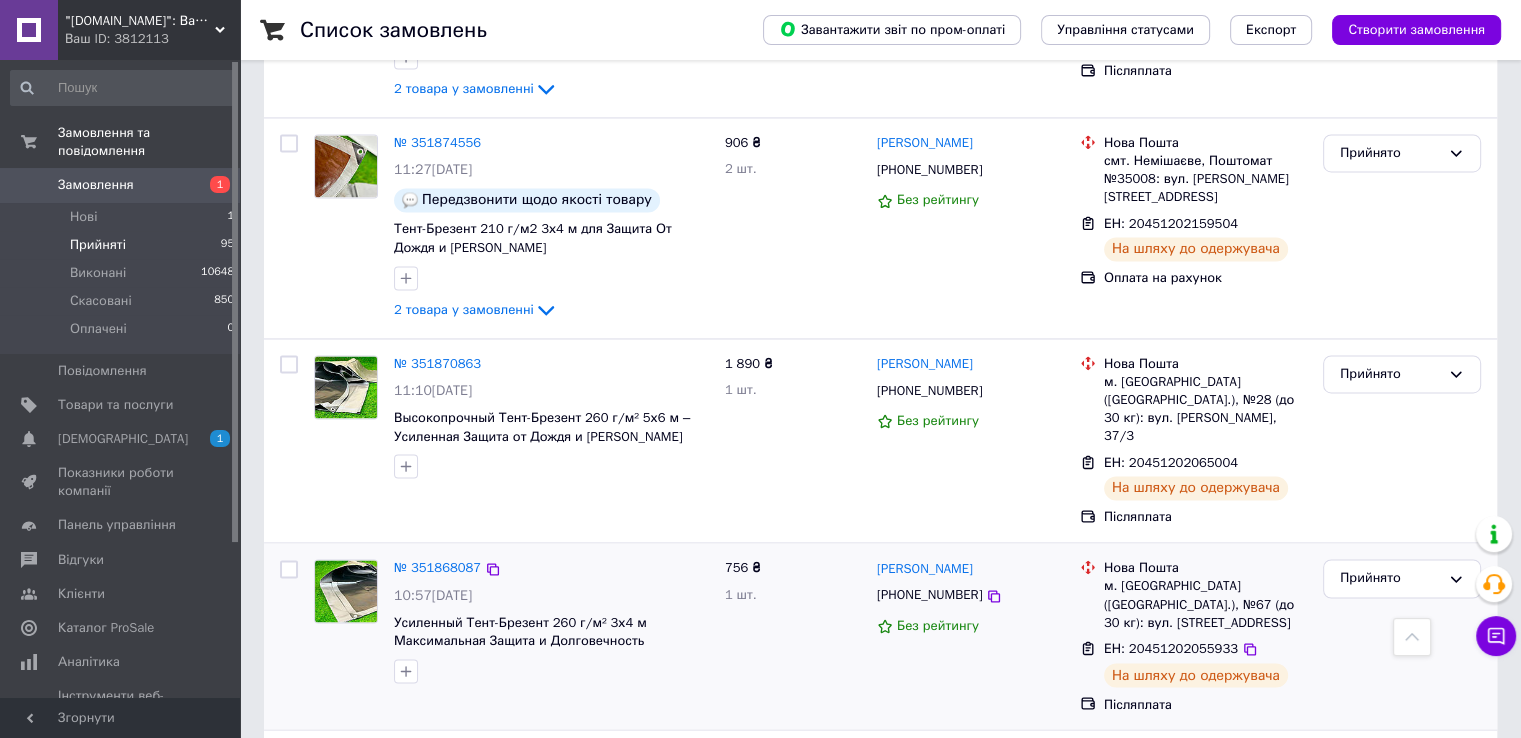 scroll, scrollTop: 3216, scrollLeft: 0, axis: vertical 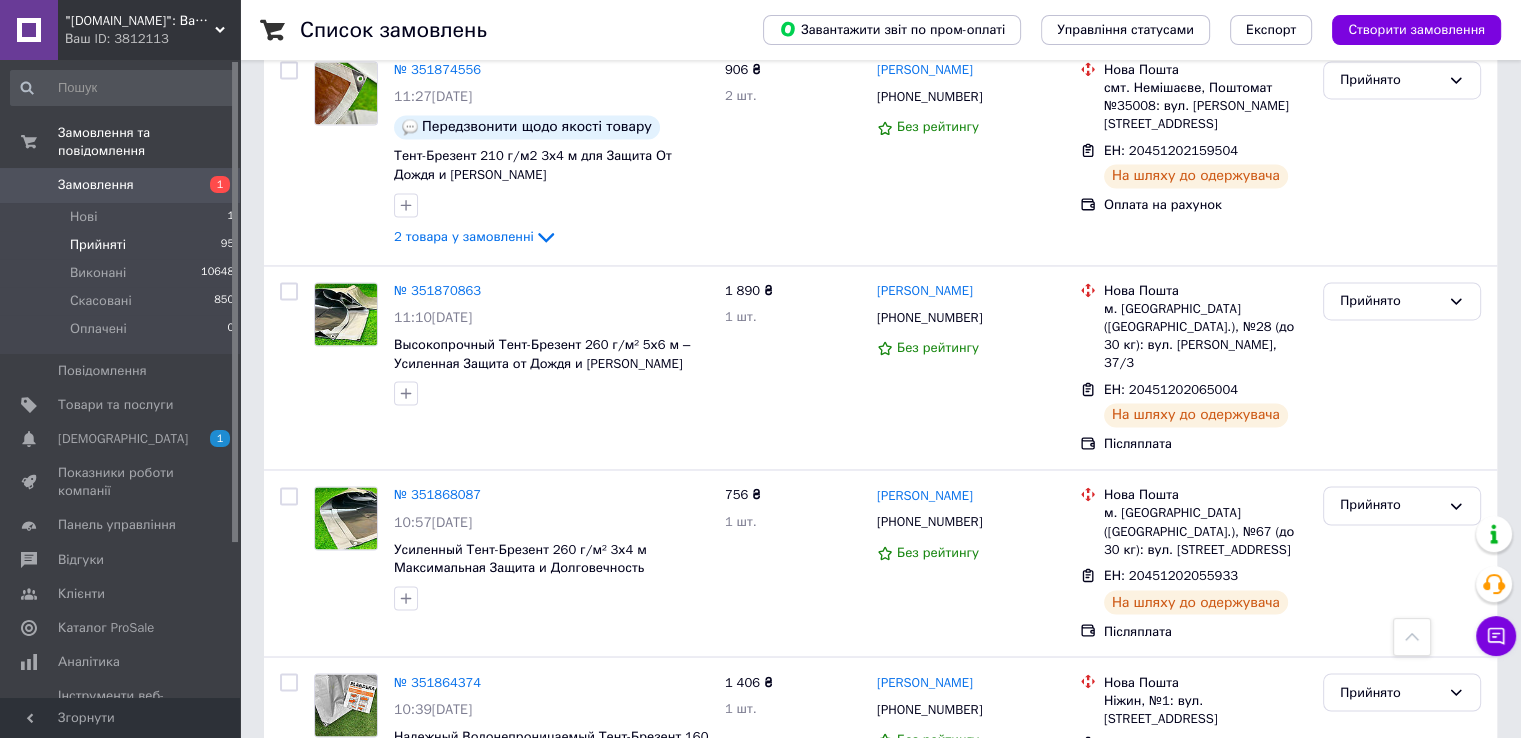 click on "2" at bounding box center (327, 869) 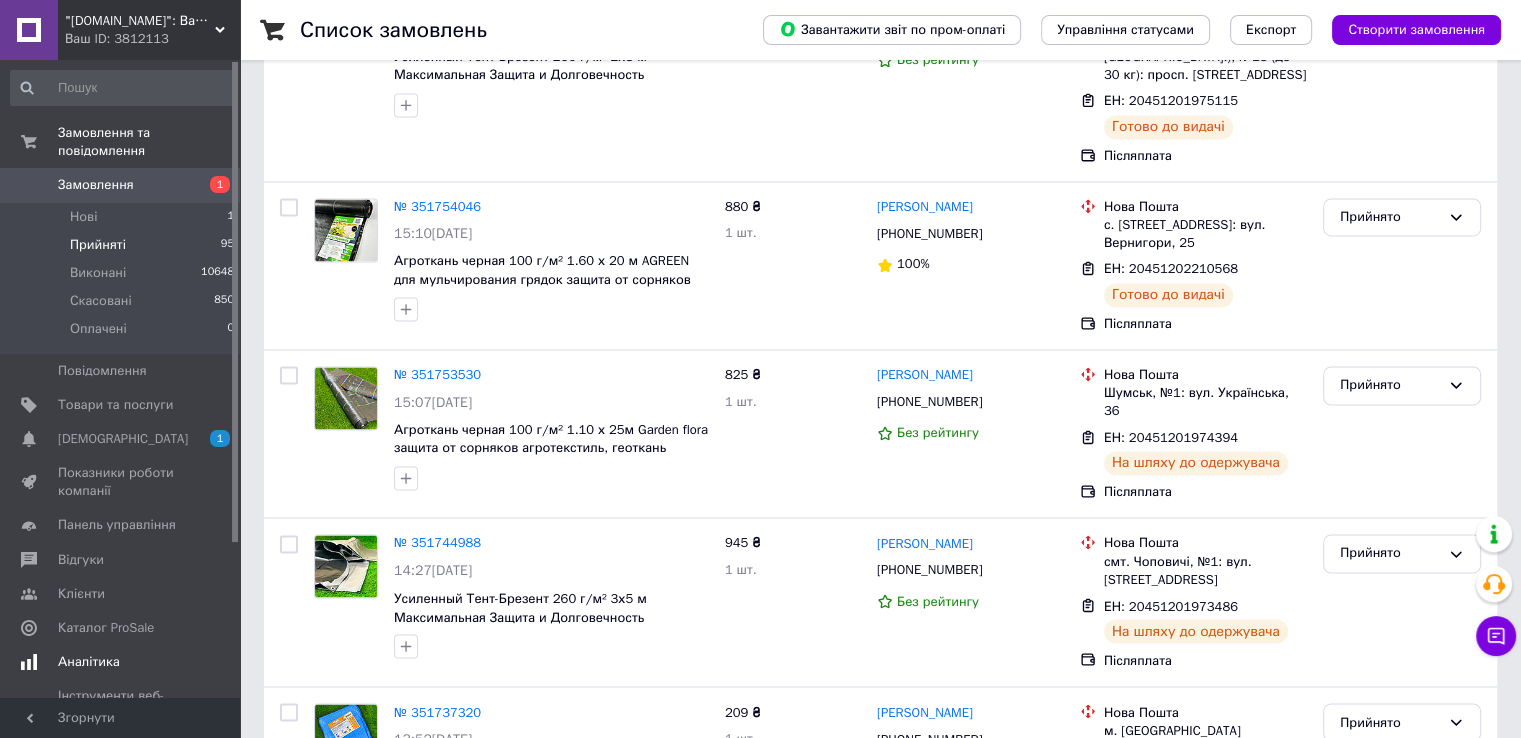 scroll, scrollTop: 0, scrollLeft: 0, axis: both 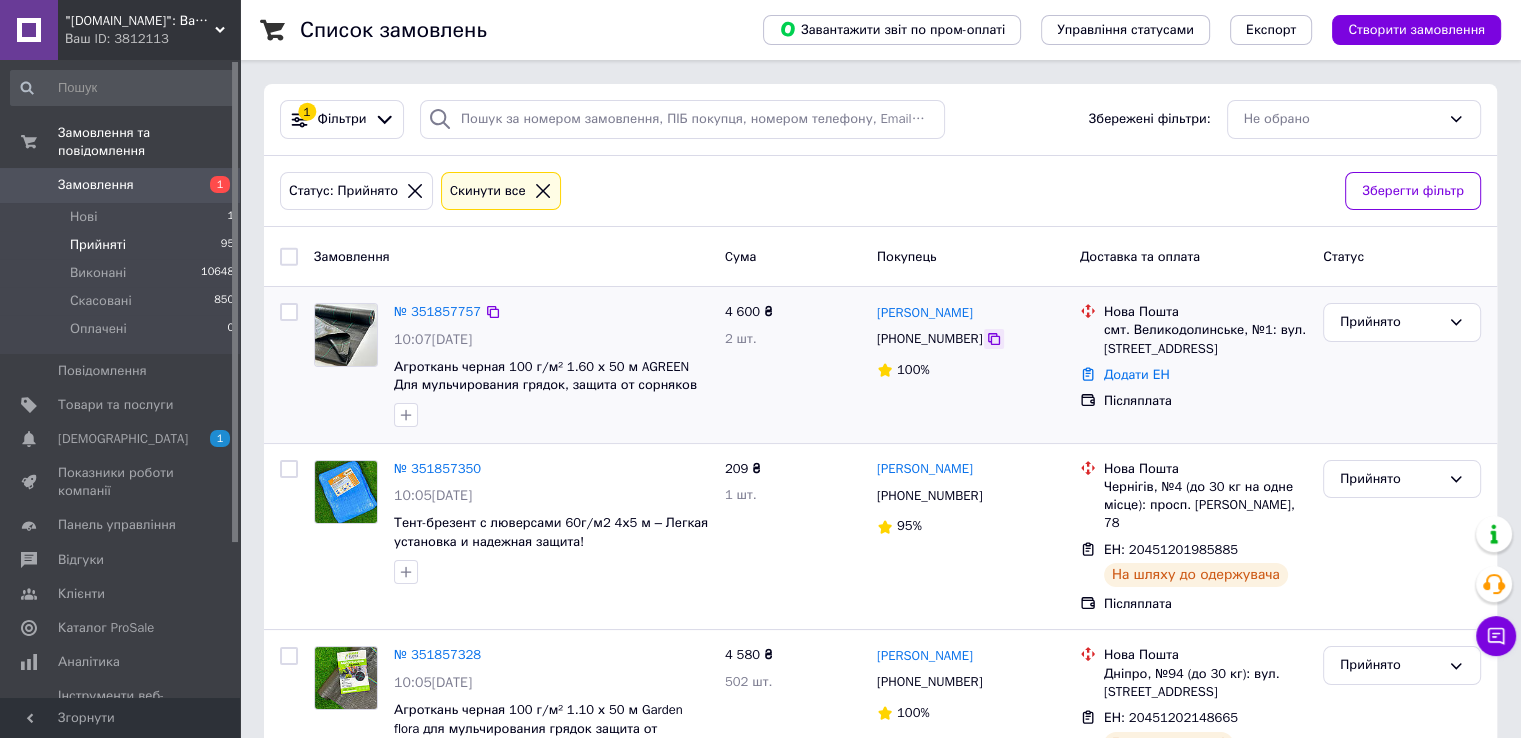 click 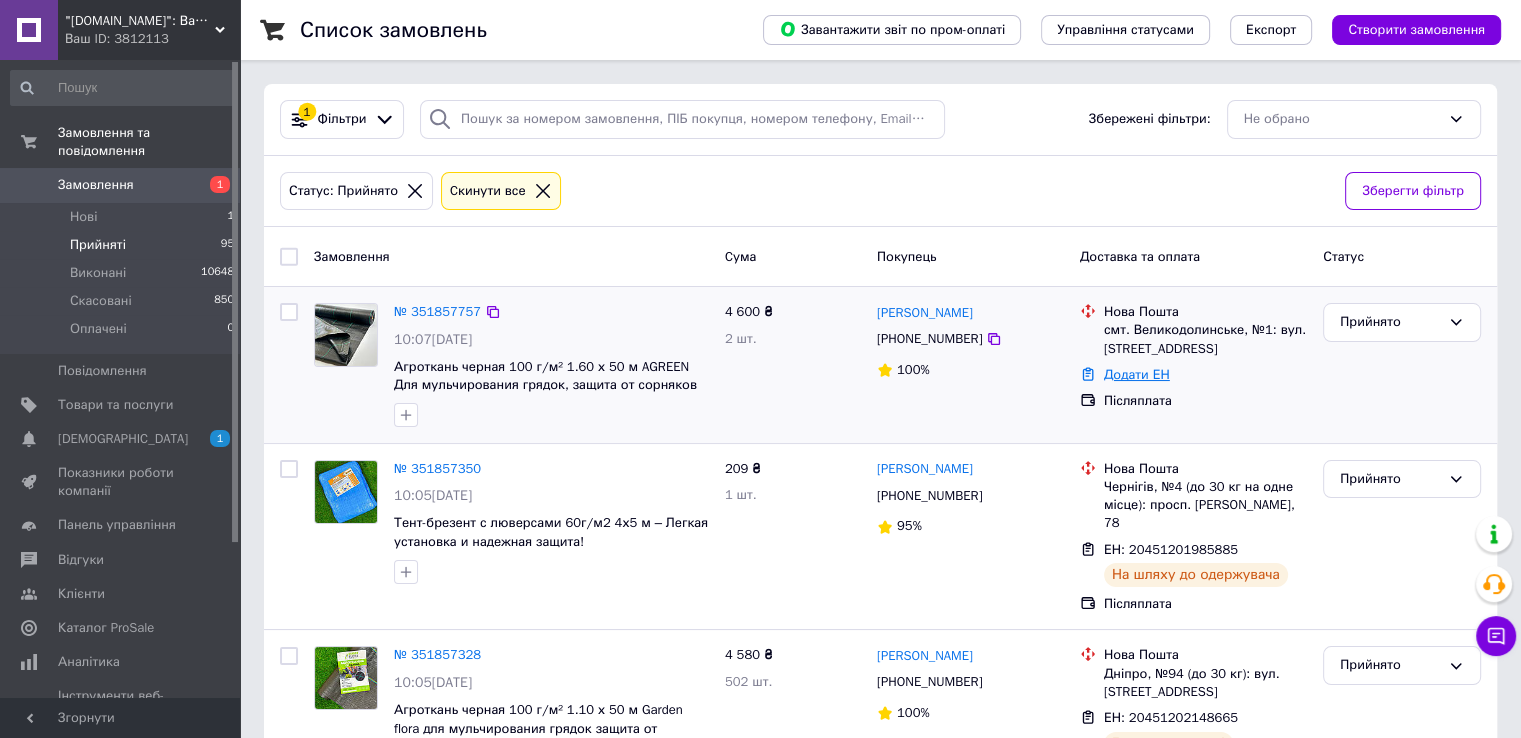 click on "Додати ЕН" at bounding box center [1137, 374] 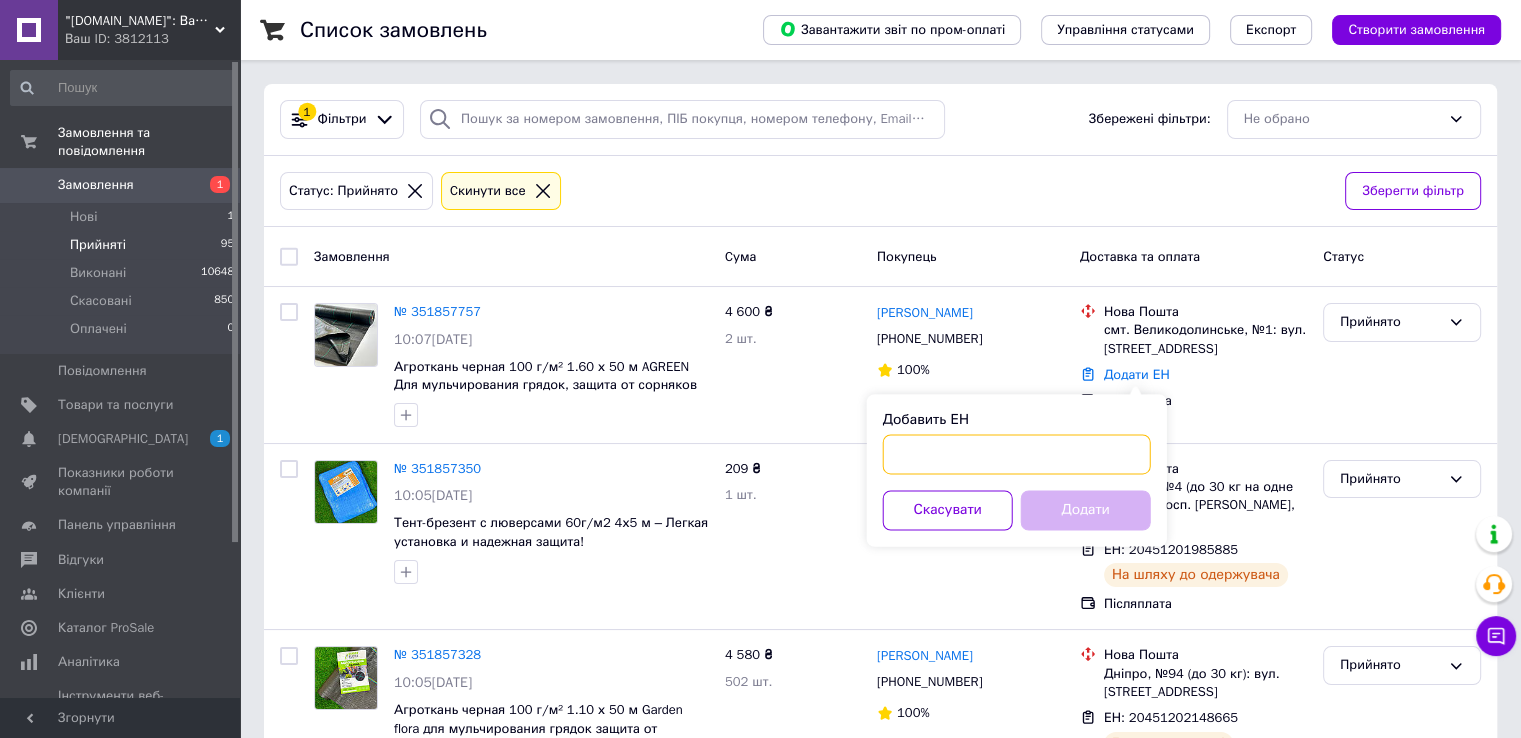 click on "Добавить ЕН" at bounding box center [1017, 454] 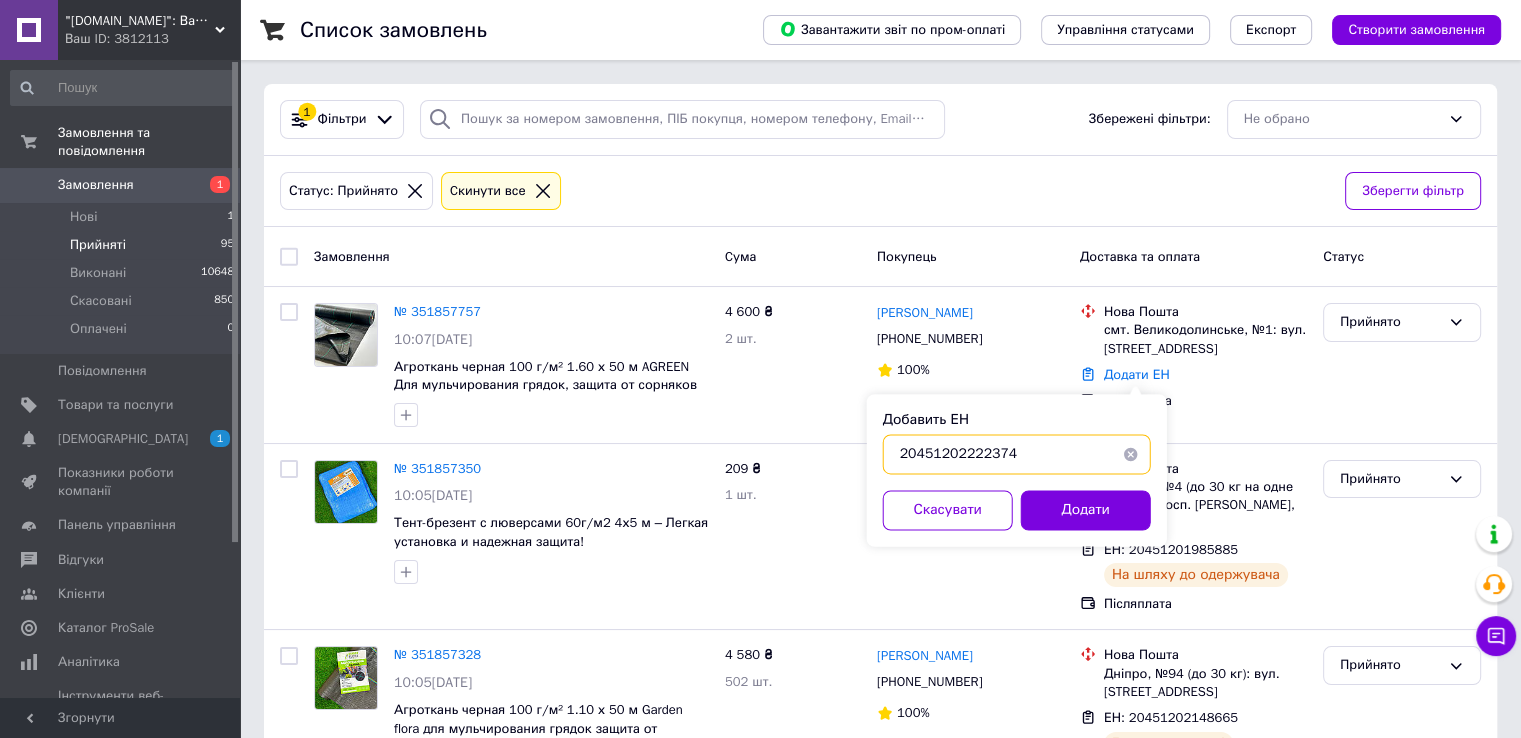 type on "20451202222374" 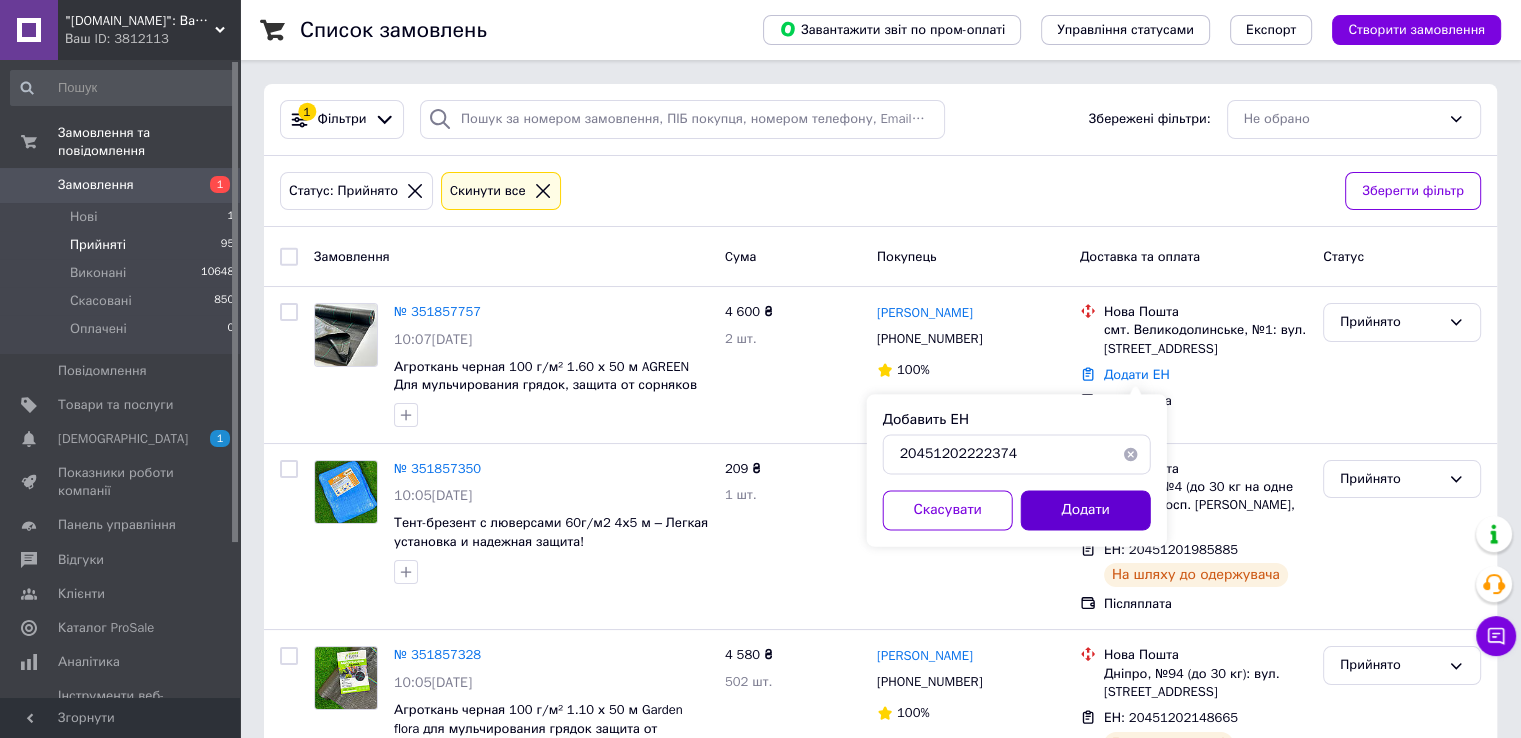 click on "Додати" at bounding box center [1086, 510] 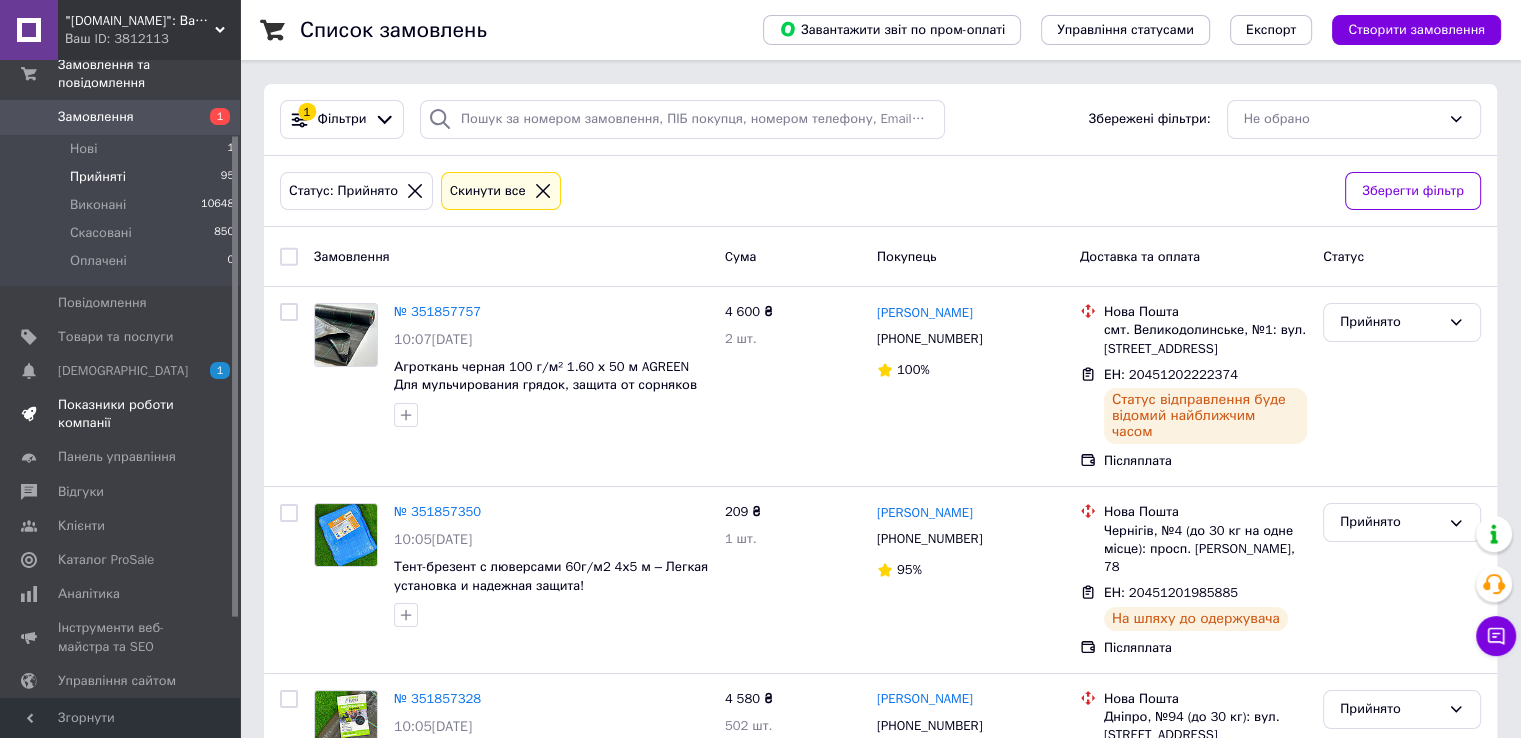 scroll, scrollTop: 100, scrollLeft: 0, axis: vertical 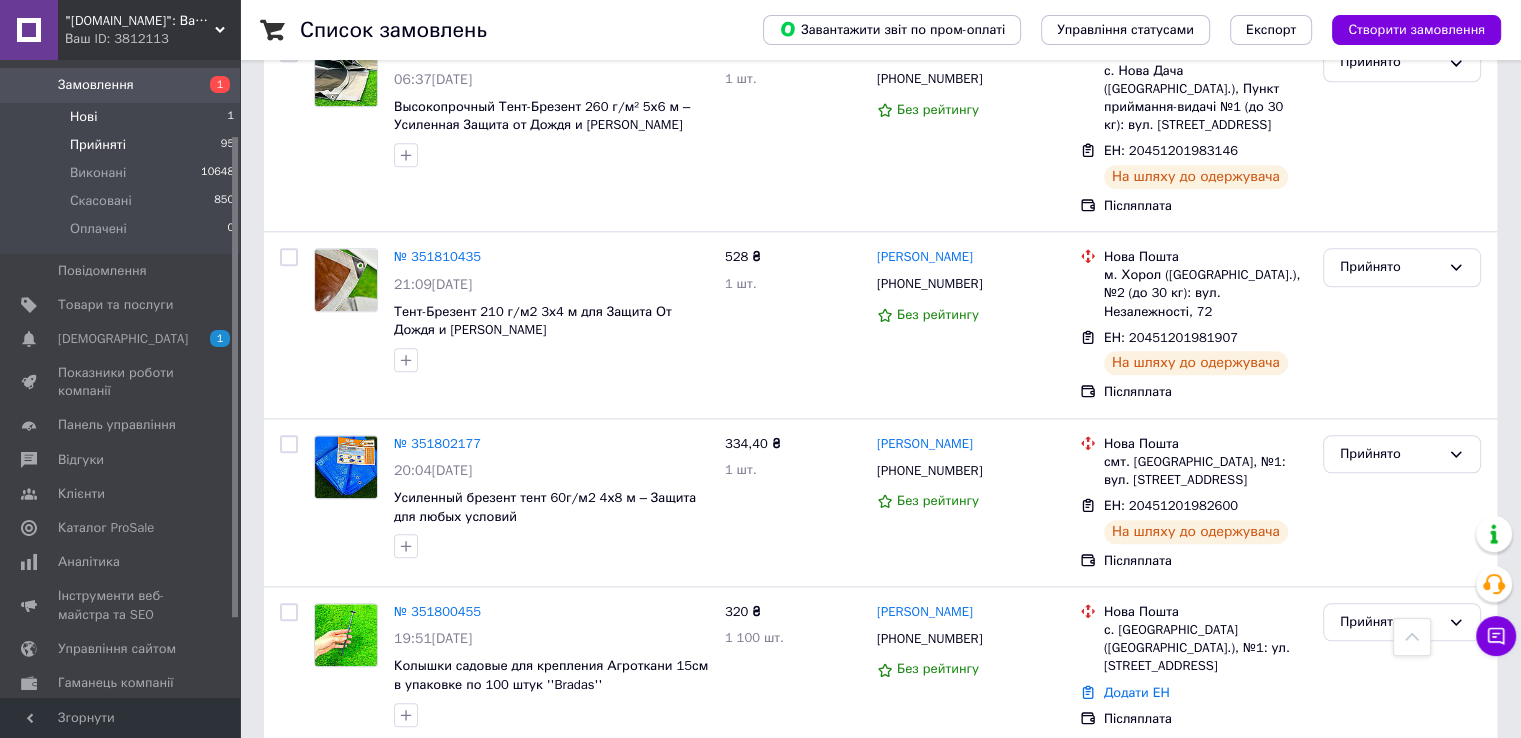 click on "Нові 1" at bounding box center (123, 117) 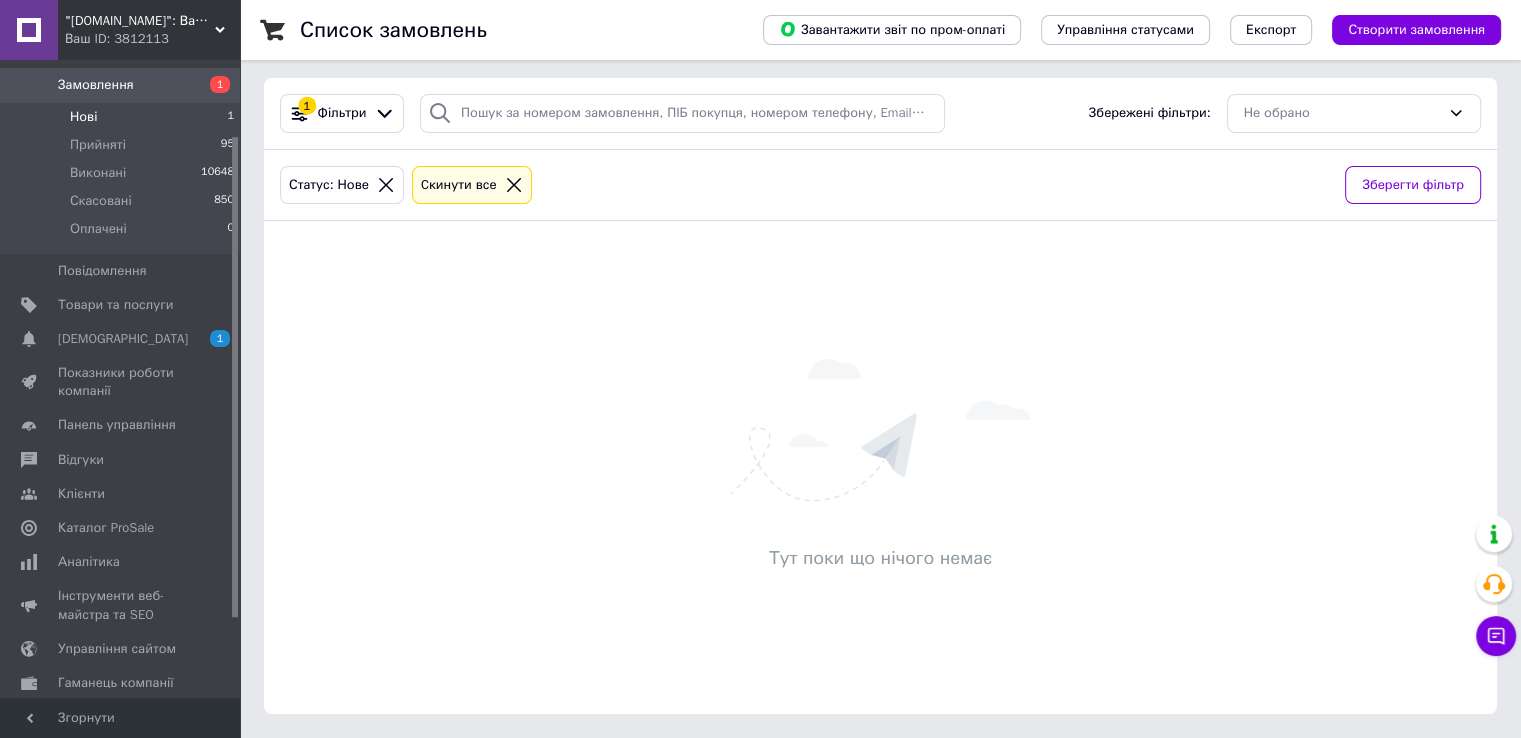 scroll, scrollTop: 0, scrollLeft: 0, axis: both 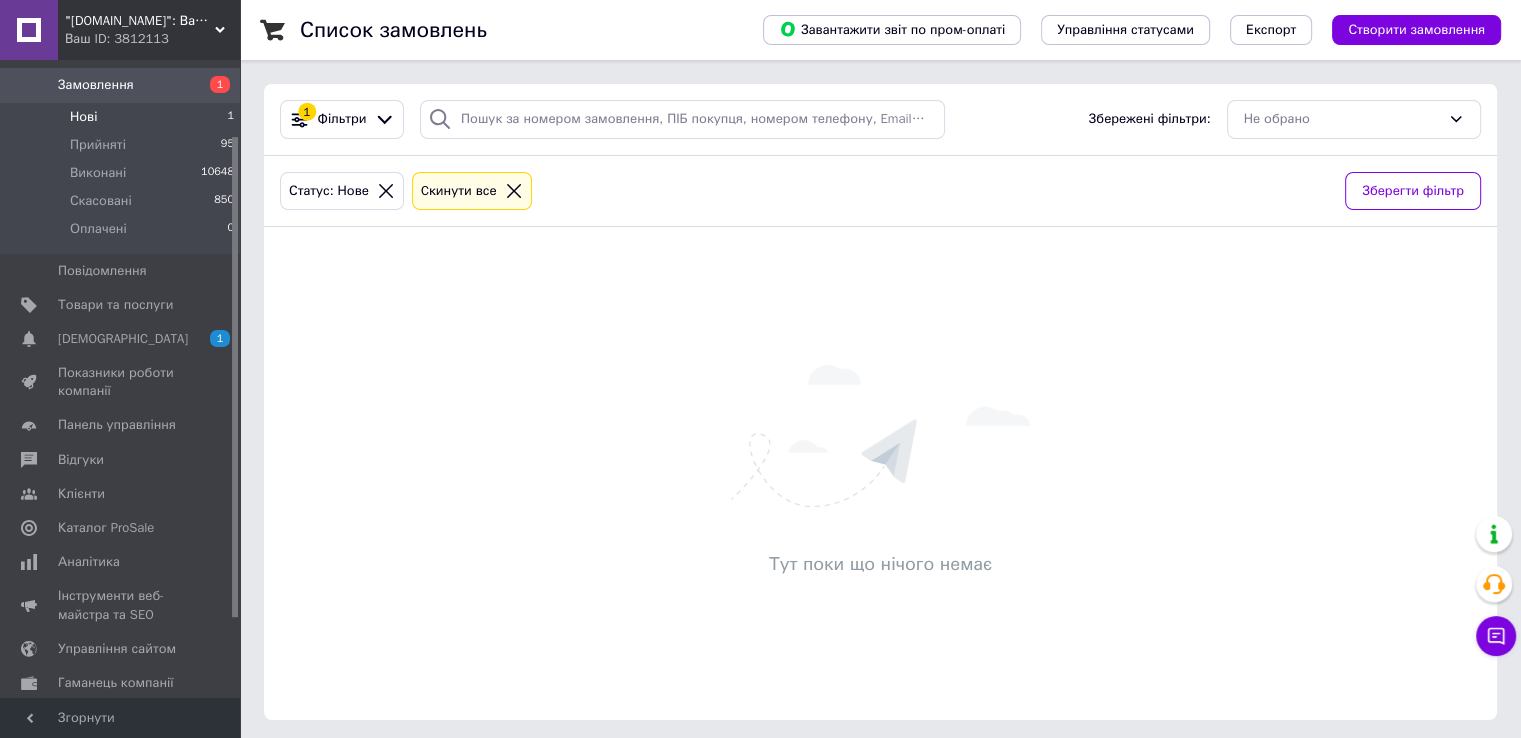 click on "Нові 1" at bounding box center (123, 117) 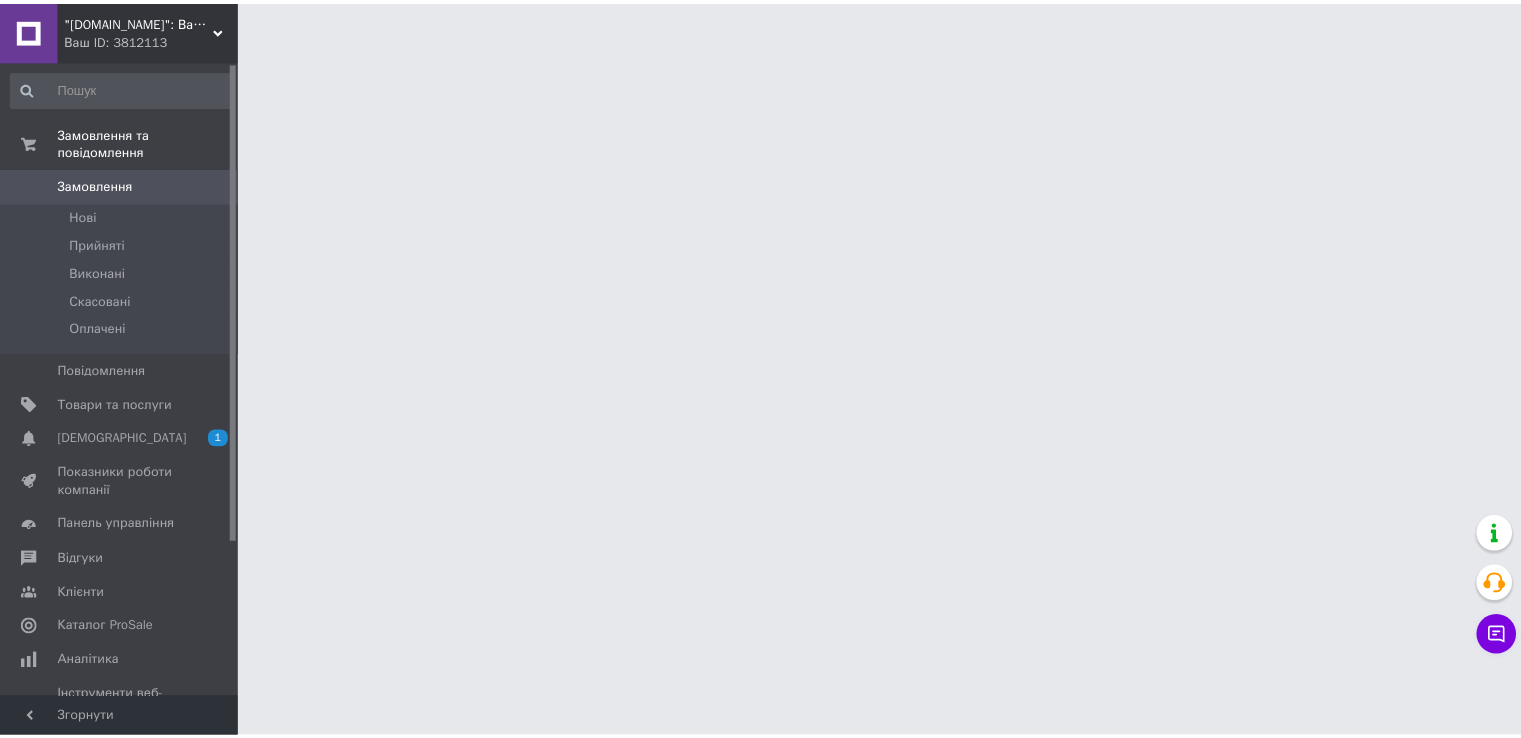 scroll, scrollTop: 0, scrollLeft: 0, axis: both 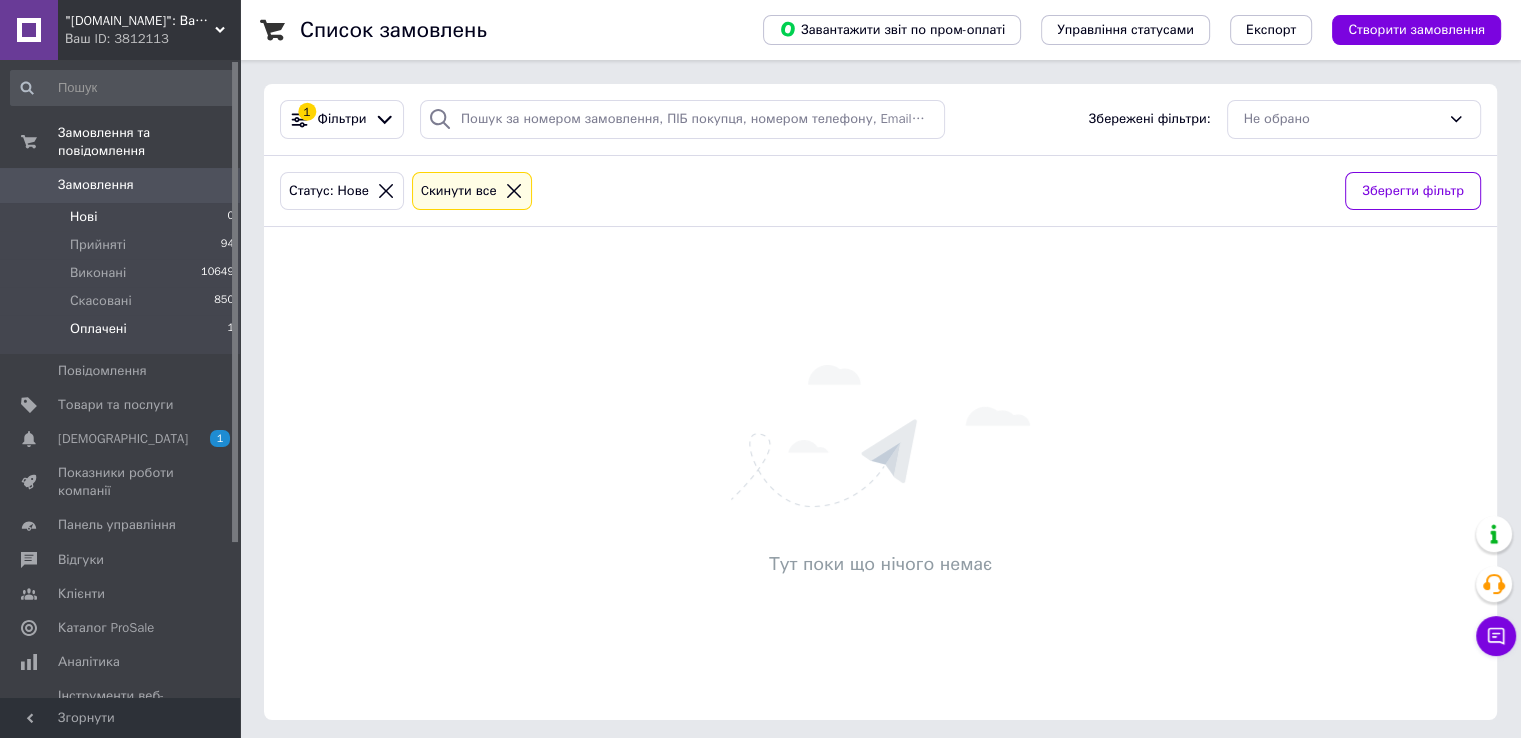 click on "Оплачені 1" at bounding box center [123, 334] 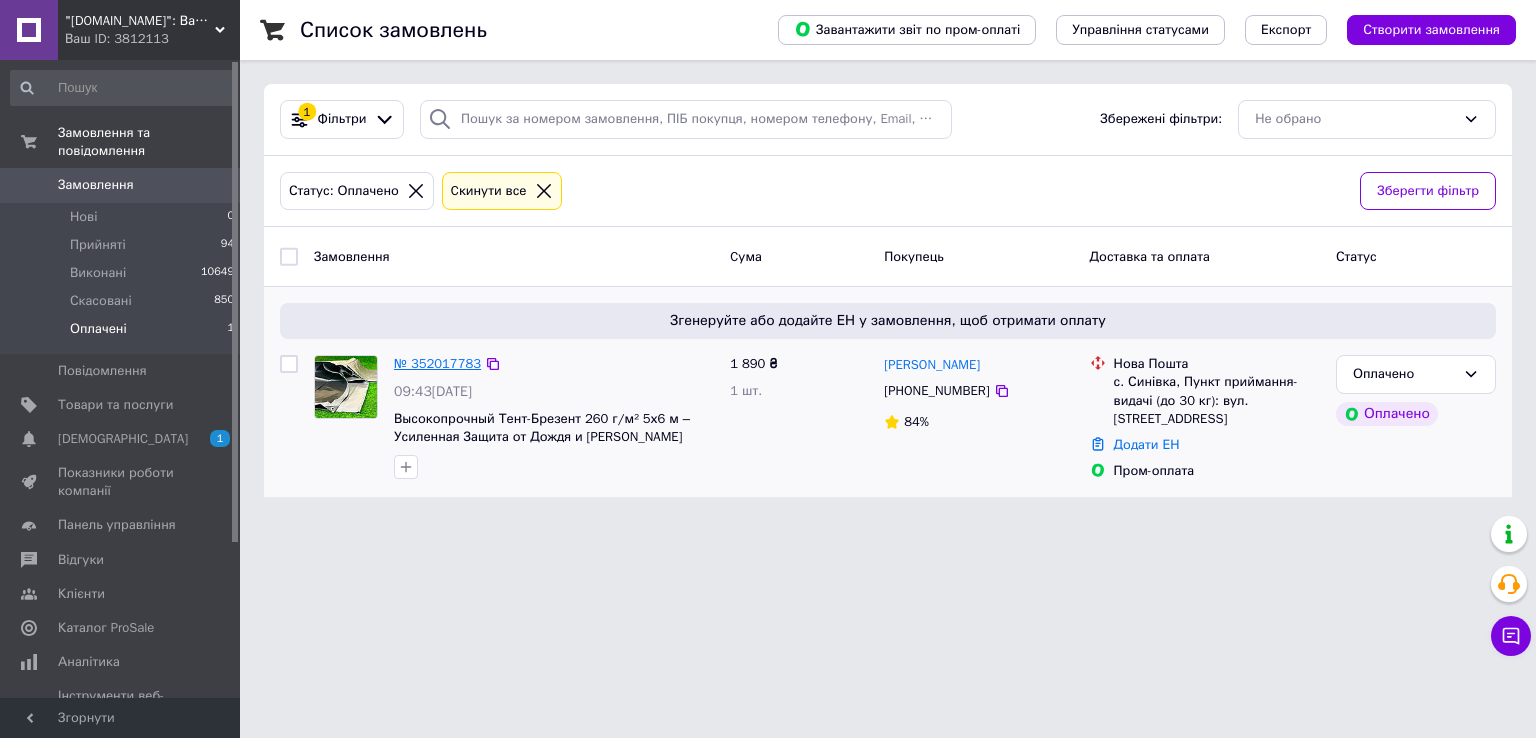 click on "№ 352017783" at bounding box center [437, 363] 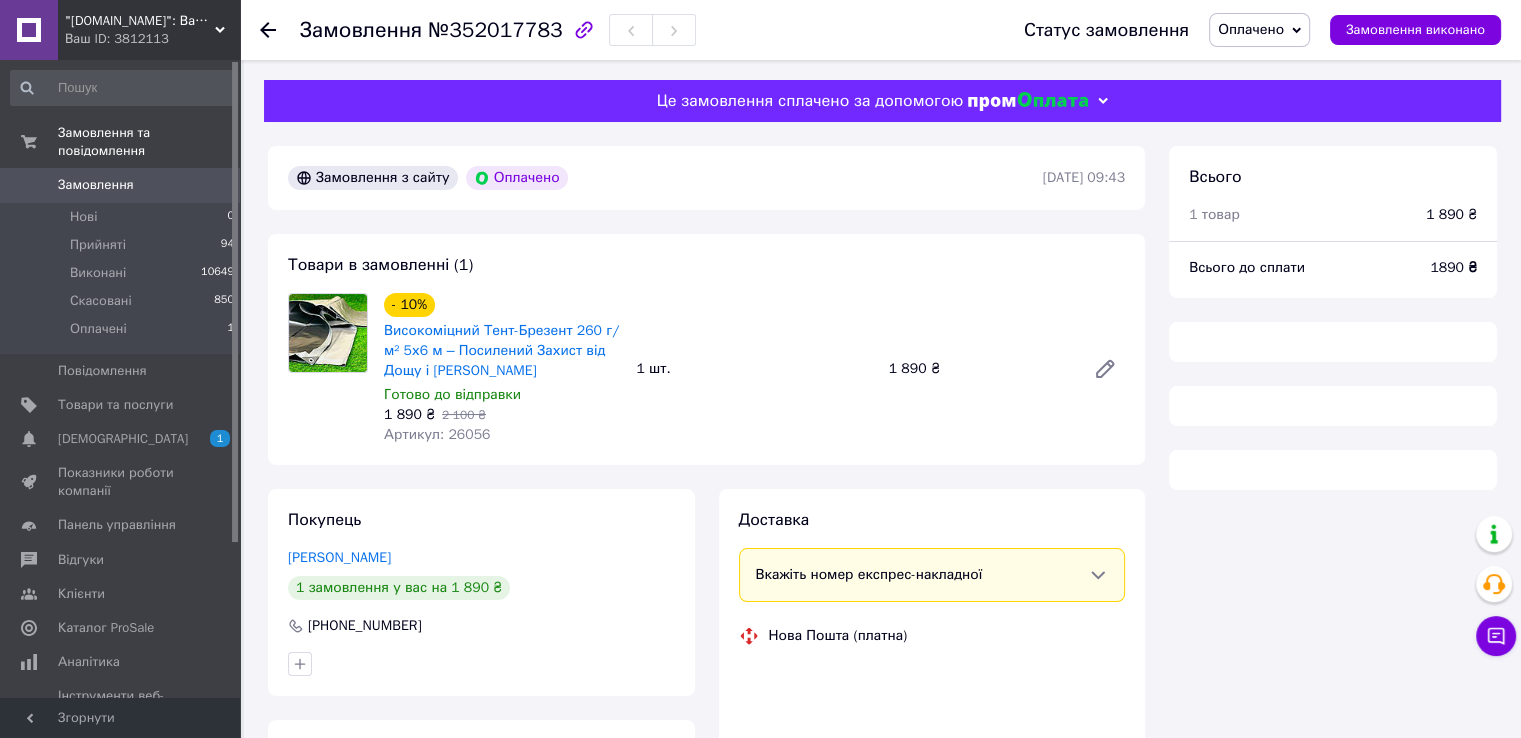 click on "Оплачено" at bounding box center [1259, 30] 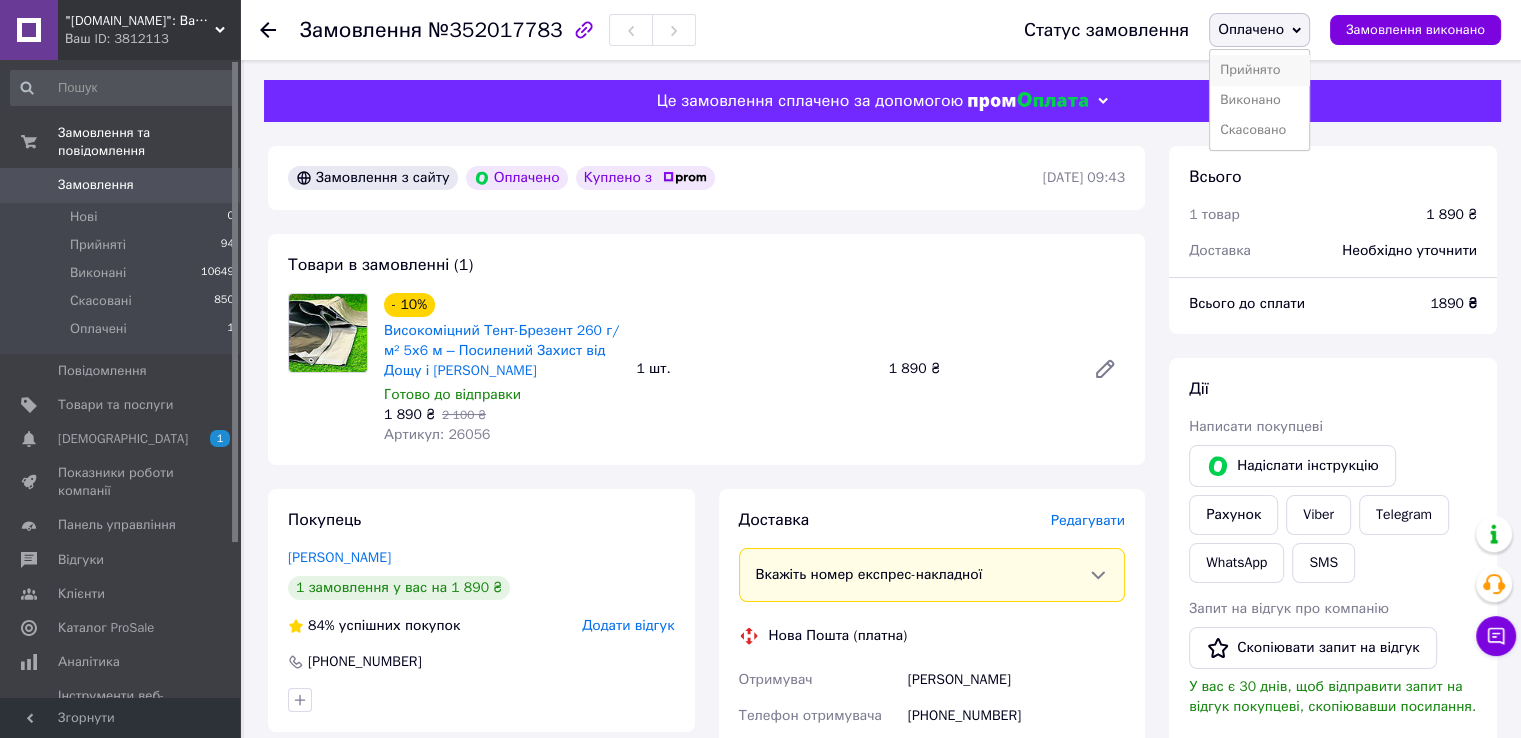 click on "Прийнято" at bounding box center (1259, 70) 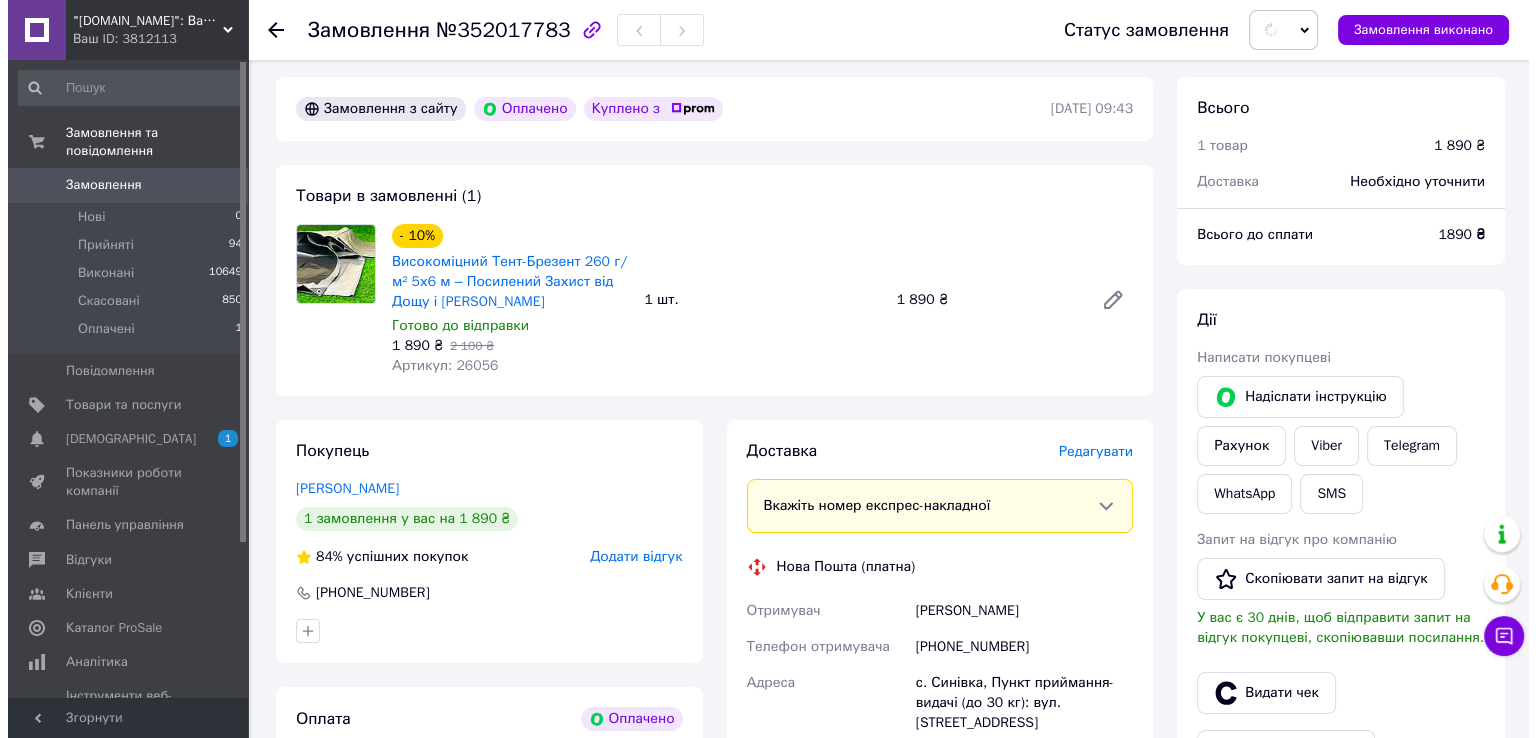 scroll, scrollTop: 200, scrollLeft: 0, axis: vertical 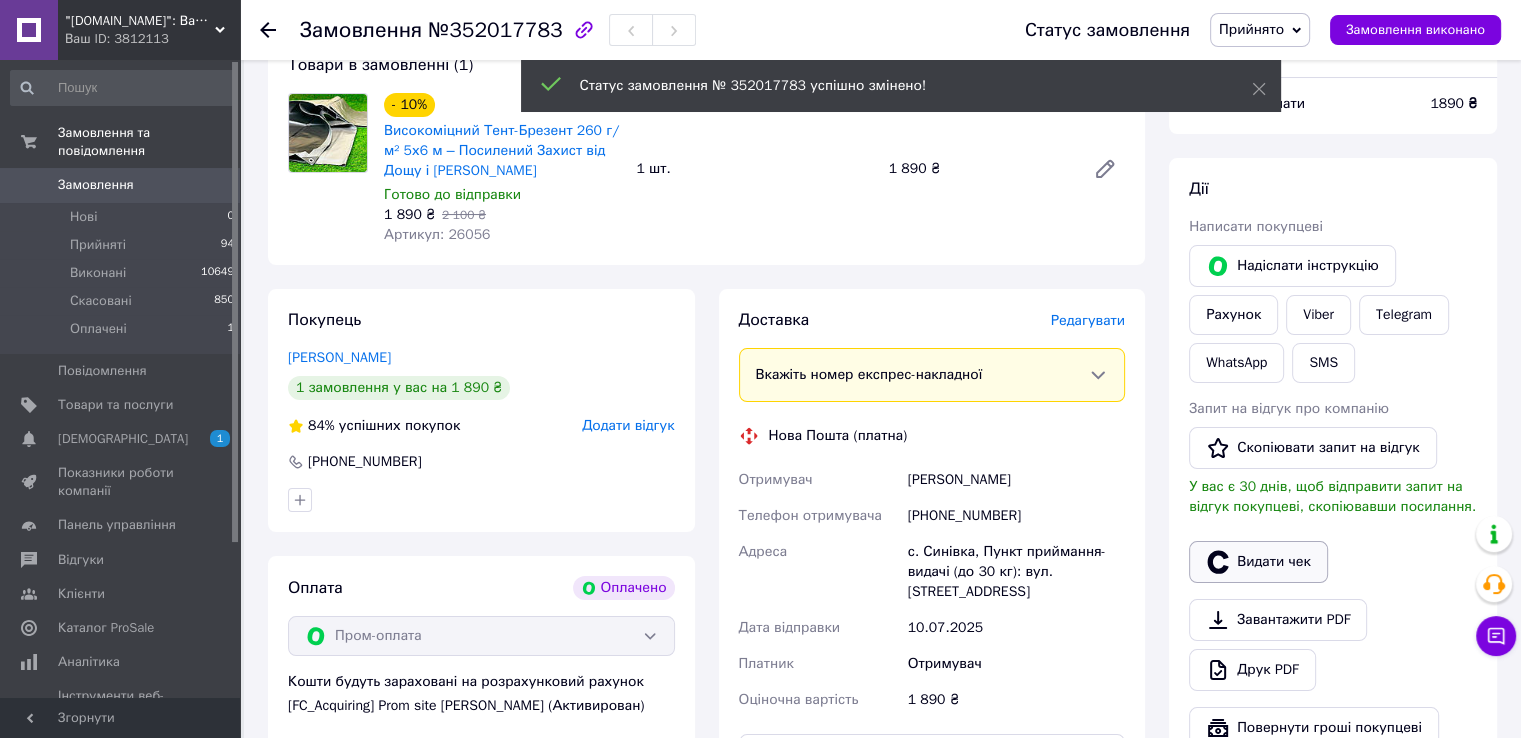 click on "Видати чек" at bounding box center [1258, 562] 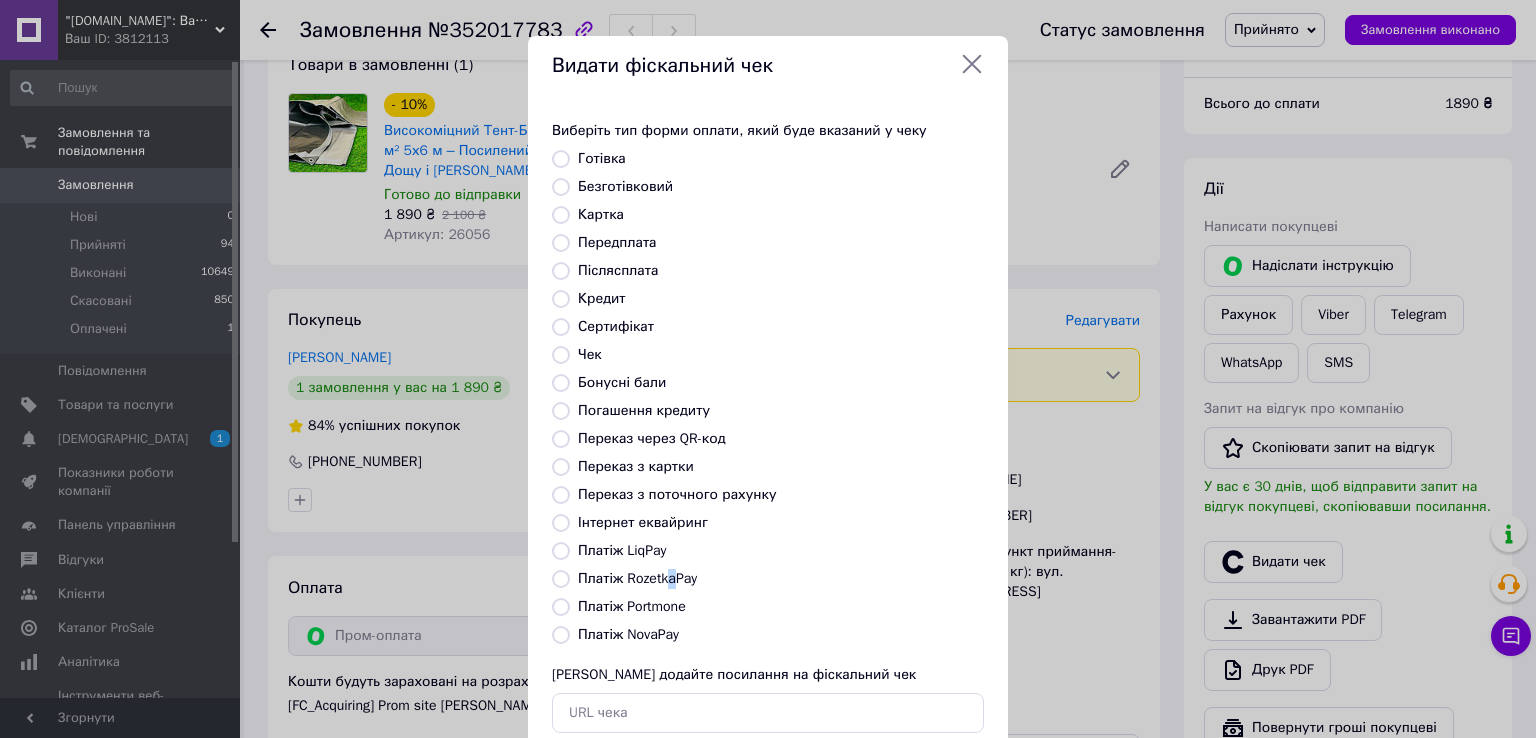 click on "Платіж RozetkaPay" at bounding box center [637, 578] 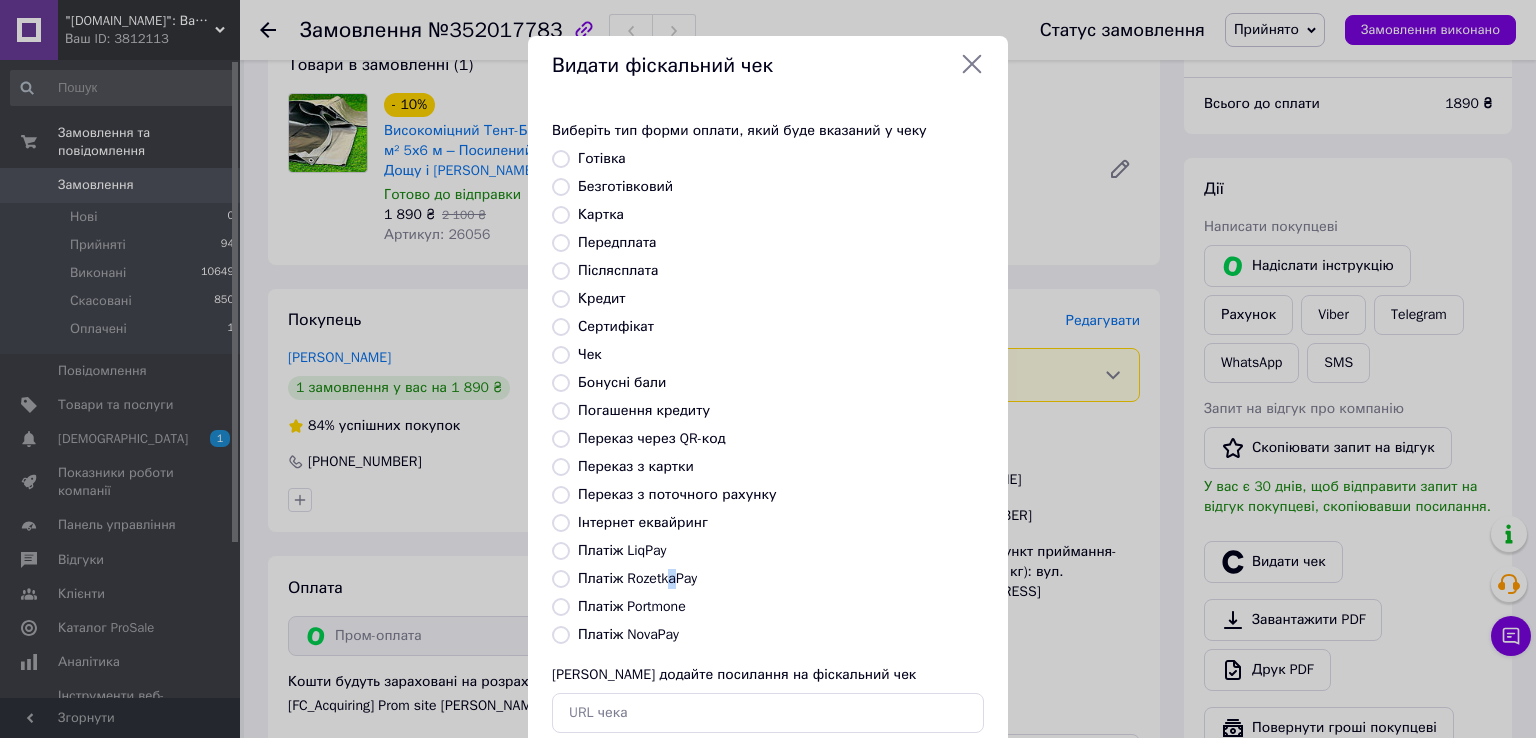 click on "Платіж RozetkaPay" at bounding box center (561, 579) 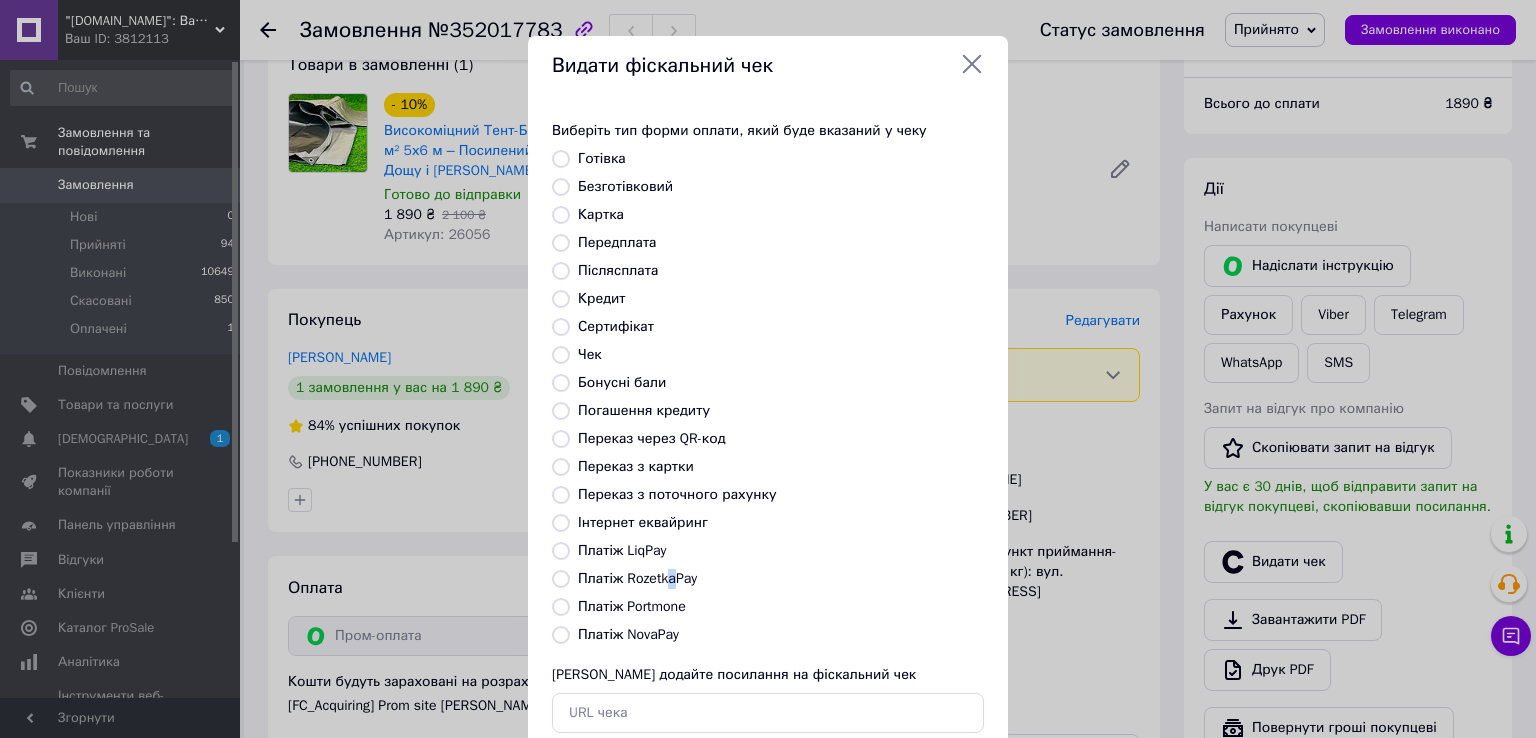 radio on "true" 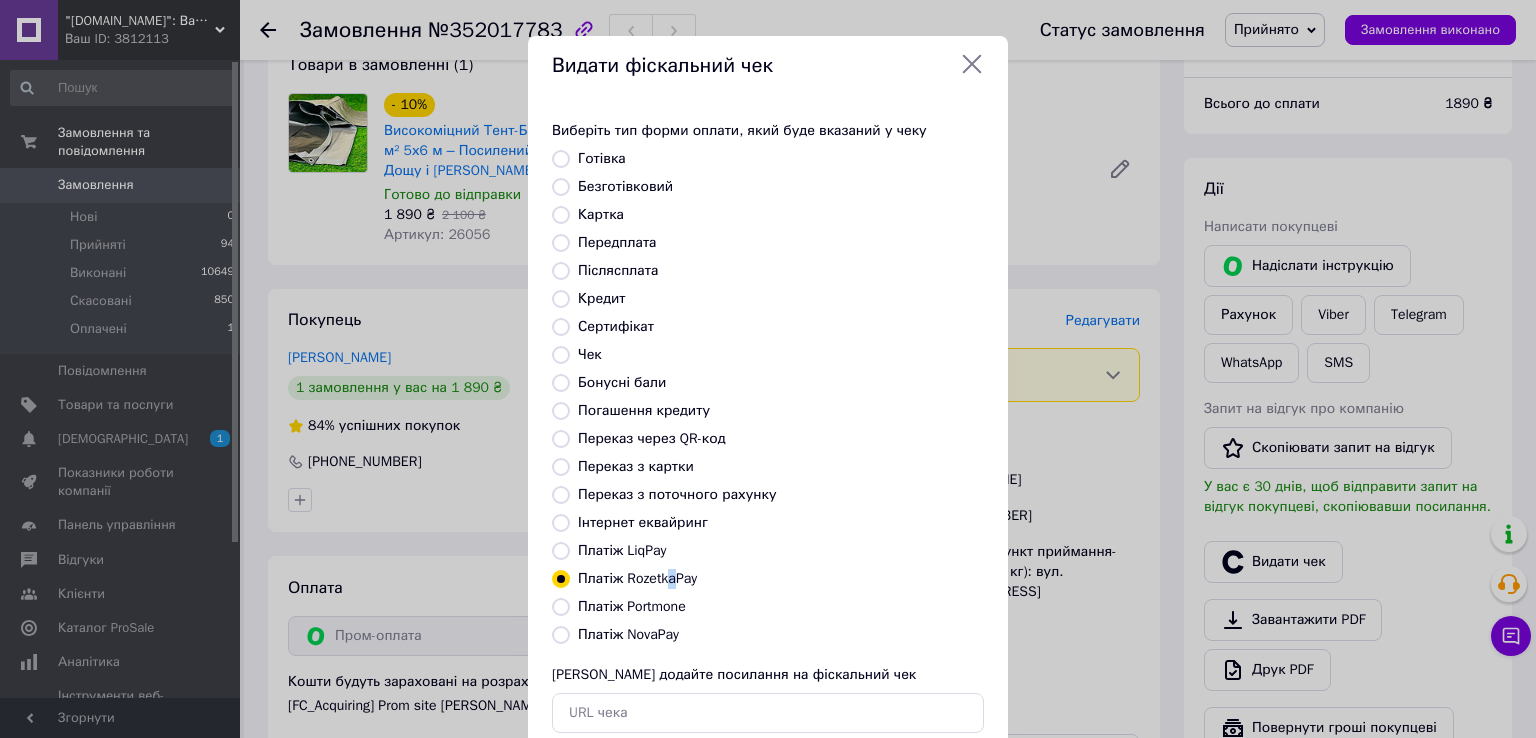 scroll, scrollTop: 120, scrollLeft: 0, axis: vertical 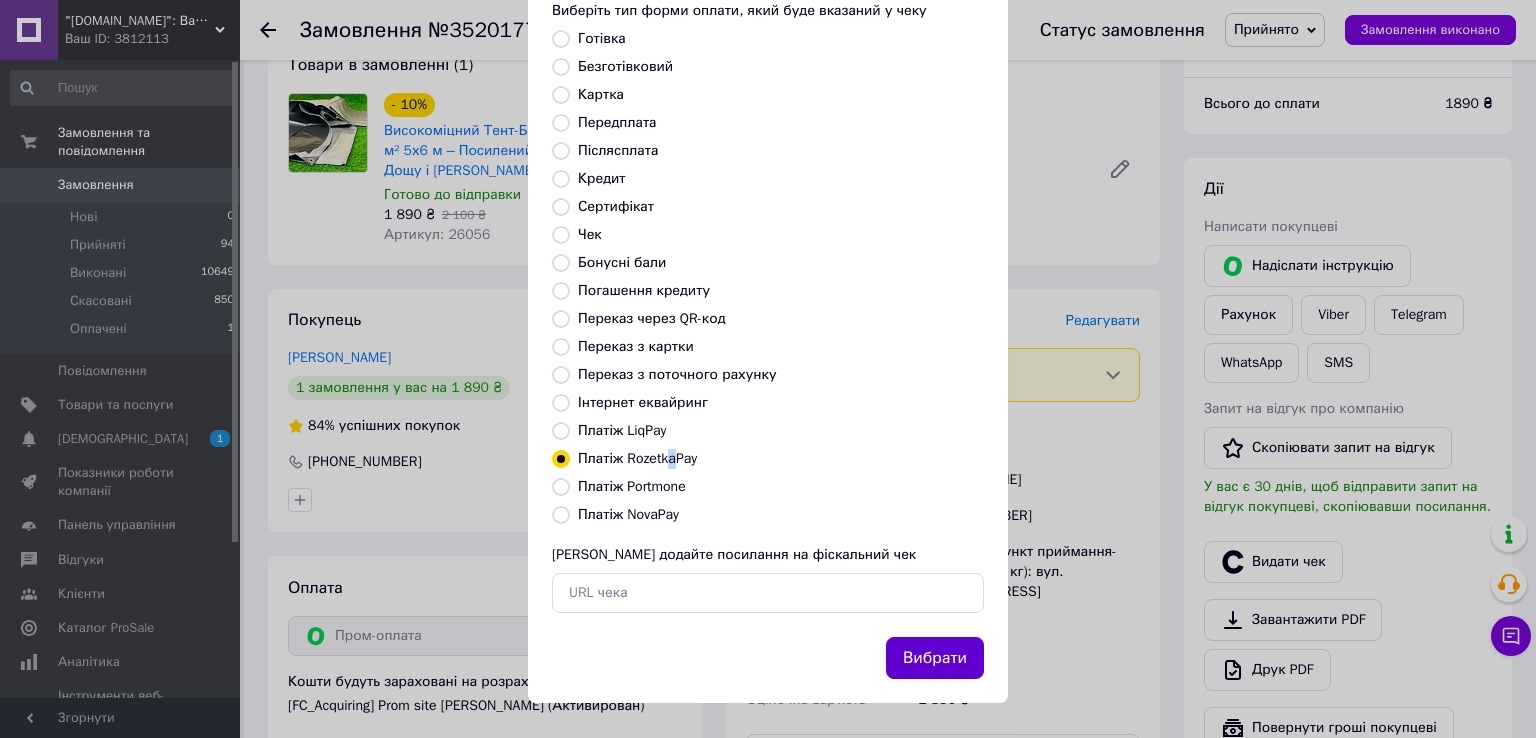click on "Вибрати" at bounding box center [935, 658] 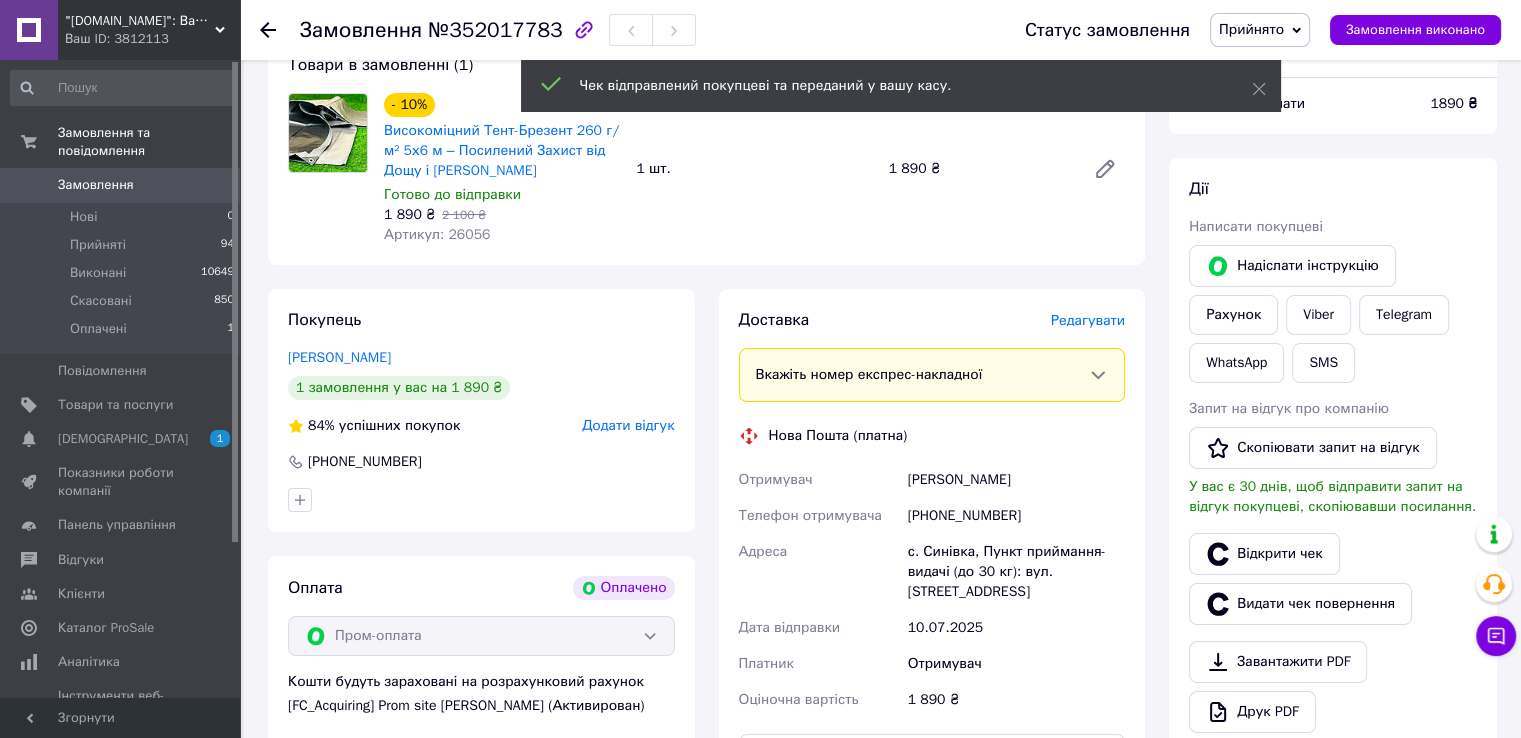 click on "+380669720201" at bounding box center [1016, 516] 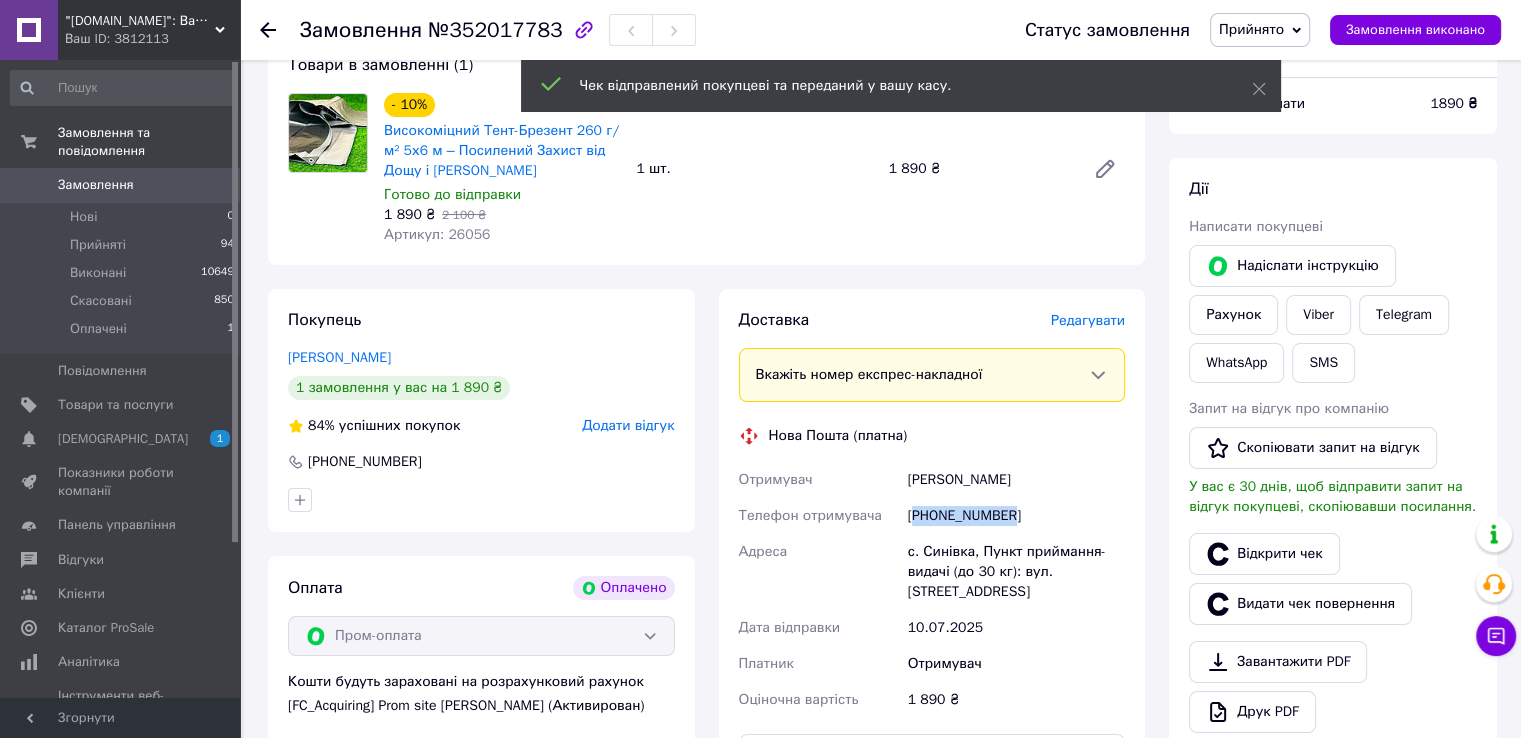 click on "+380669720201" at bounding box center (1016, 516) 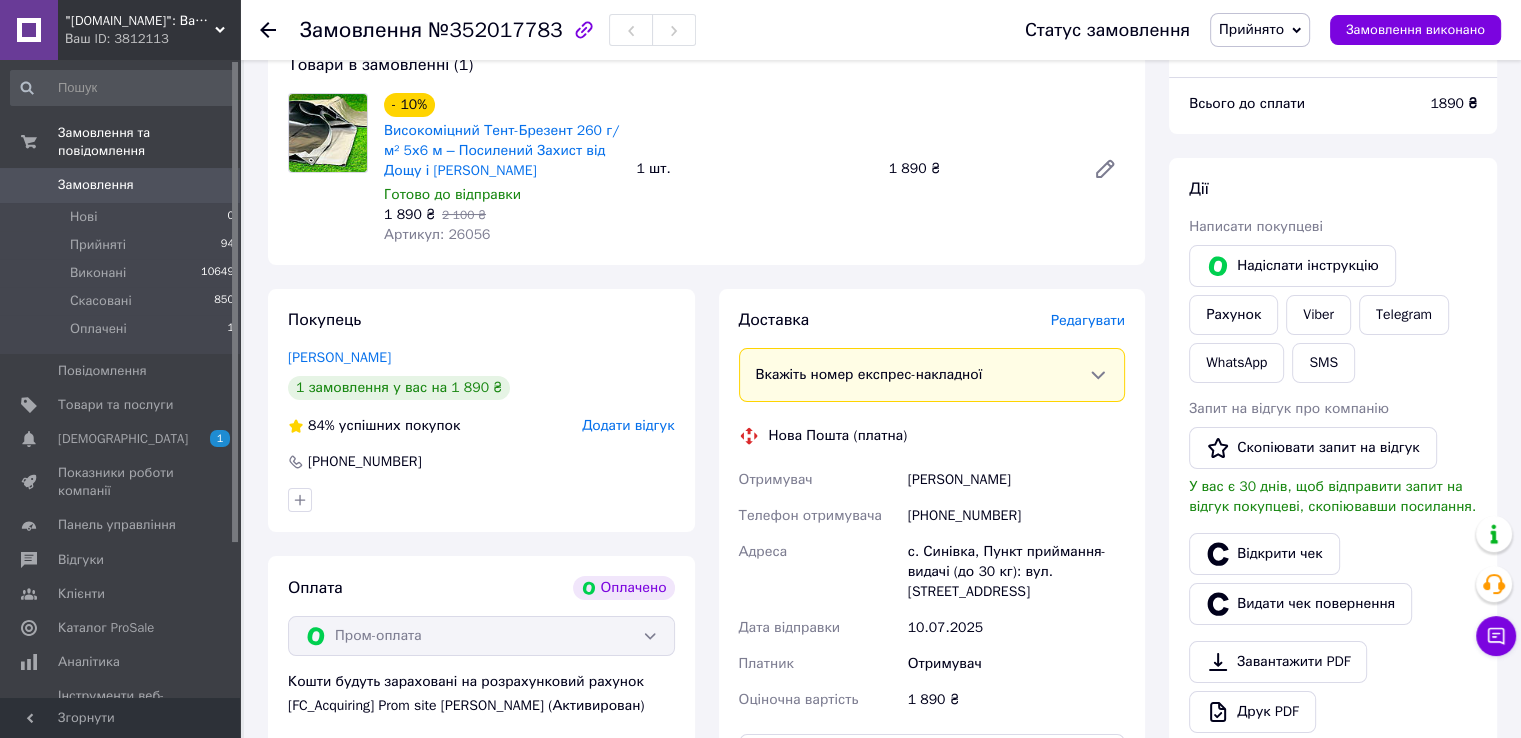 click on "Ярмош Лариса" at bounding box center (1016, 480) 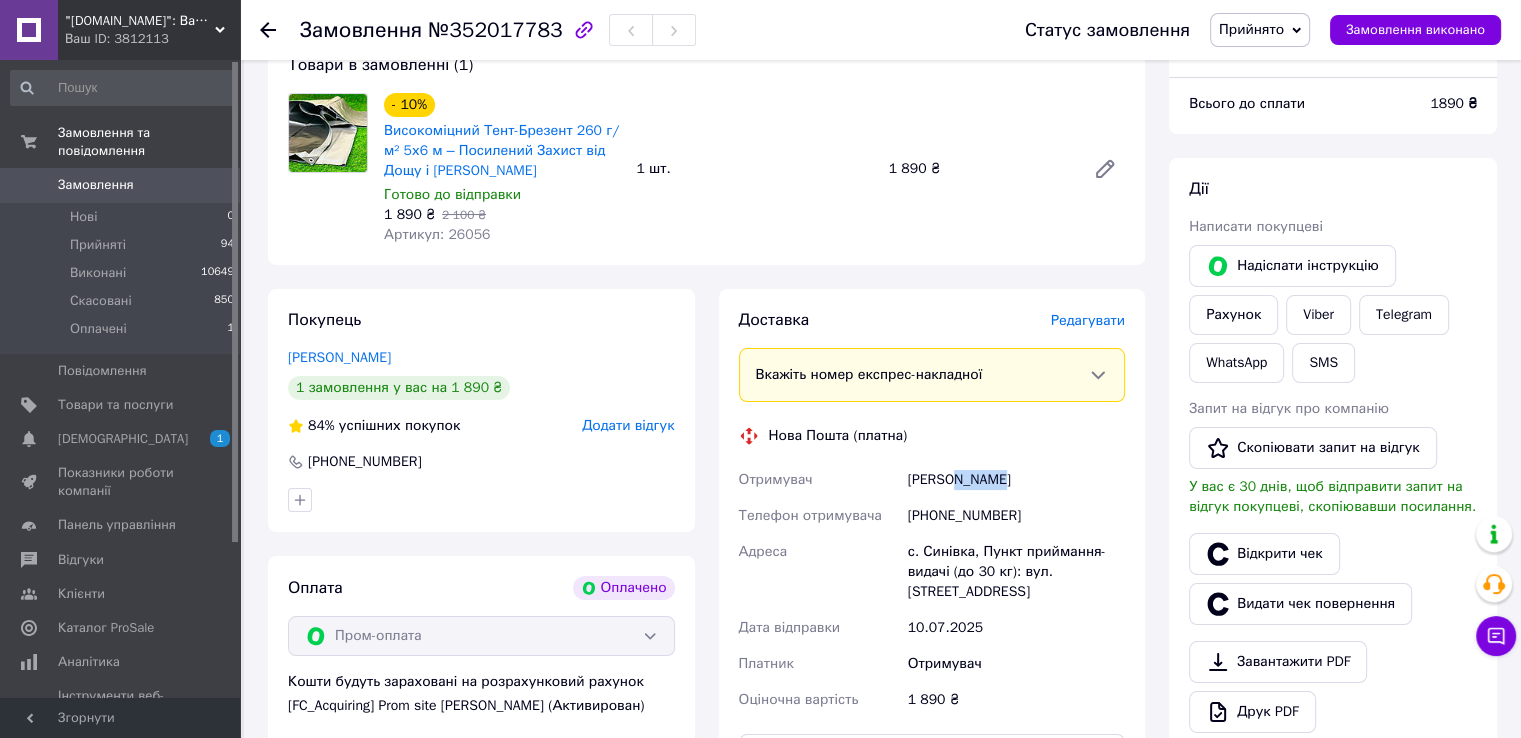 click on "Ярмош Лариса" at bounding box center (1016, 480) 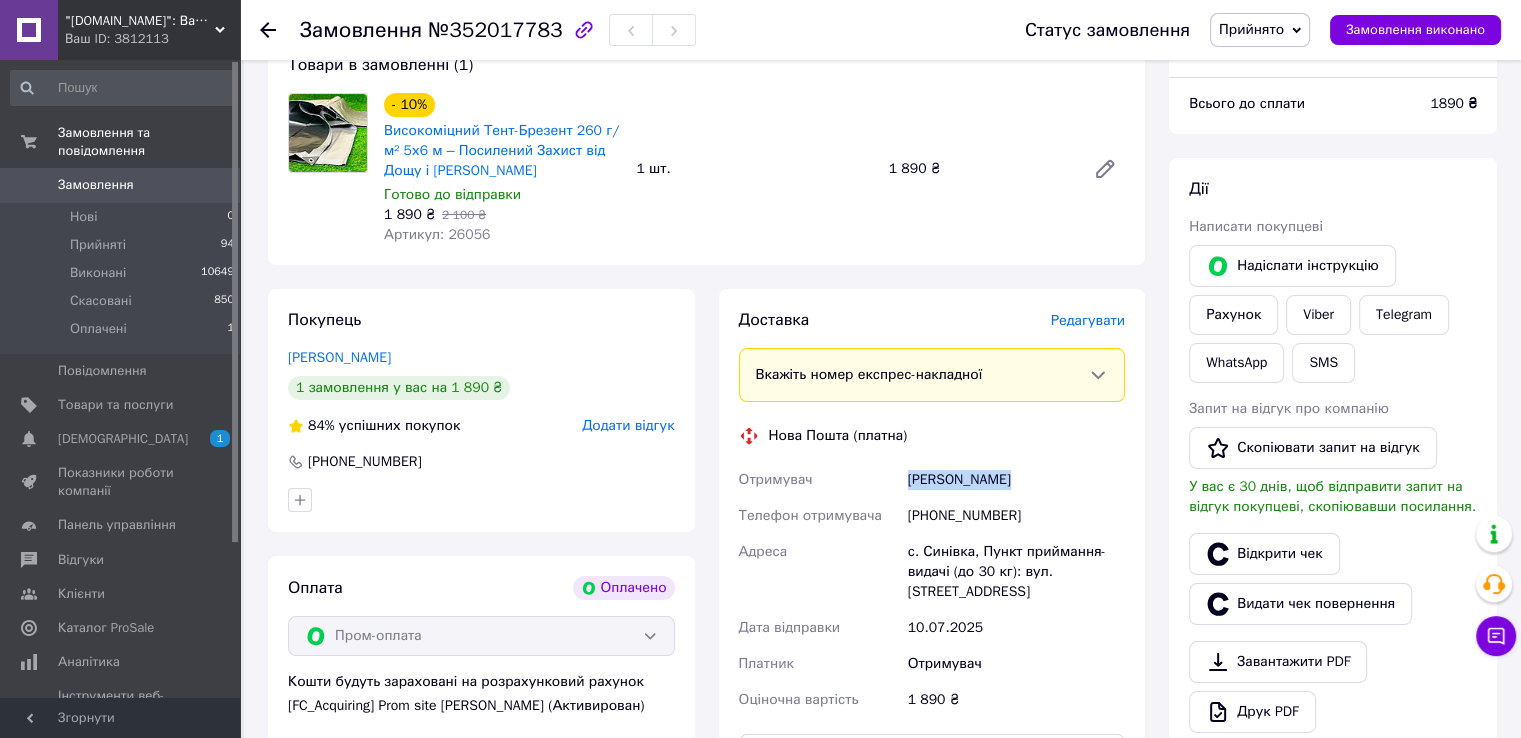 click on "Ярмош Лариса" at bounding box center (1016, 480) 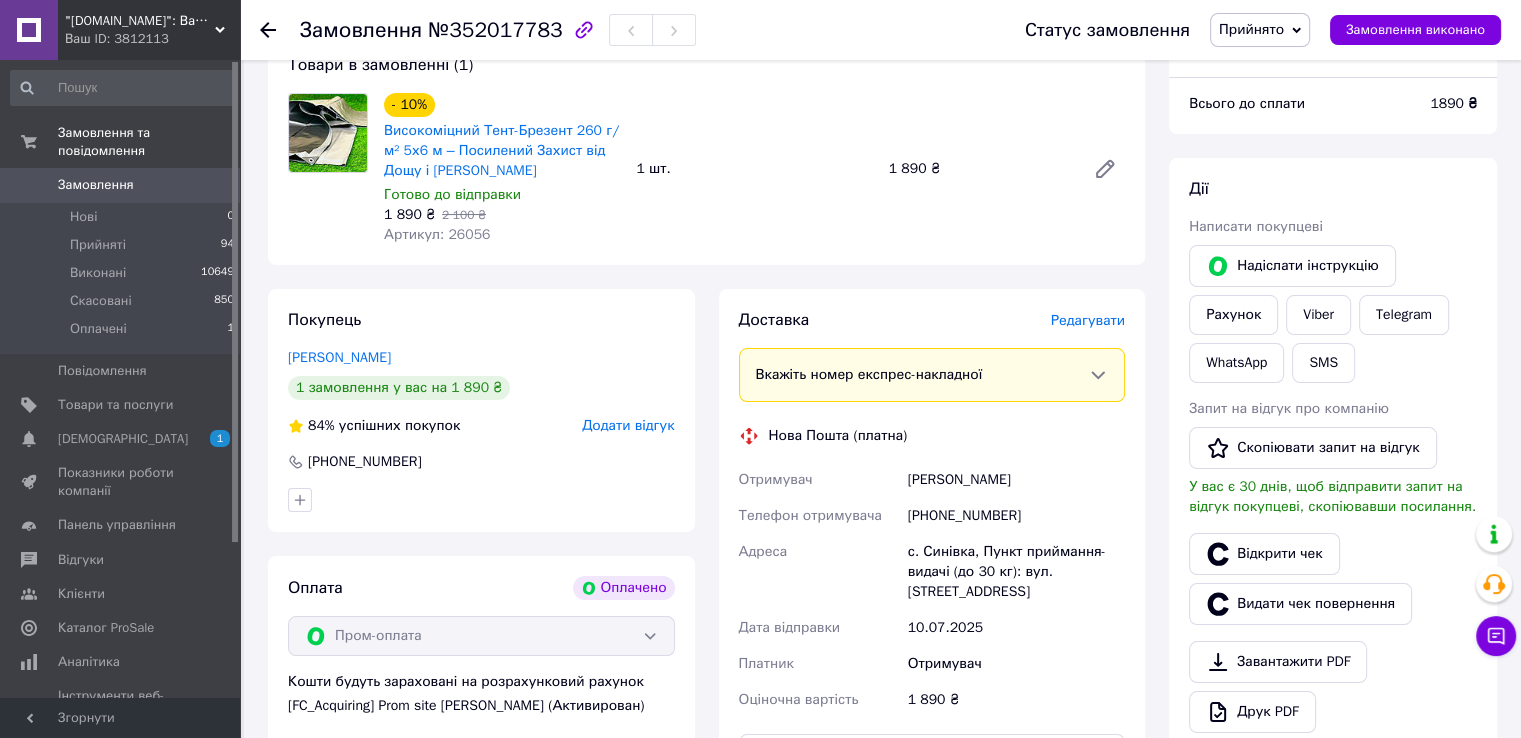 click on "с. Синівка, Пункт приймання-видачі (до 30 кг): вул. Молодіжна, 12" at bounding box center (1016, 572) 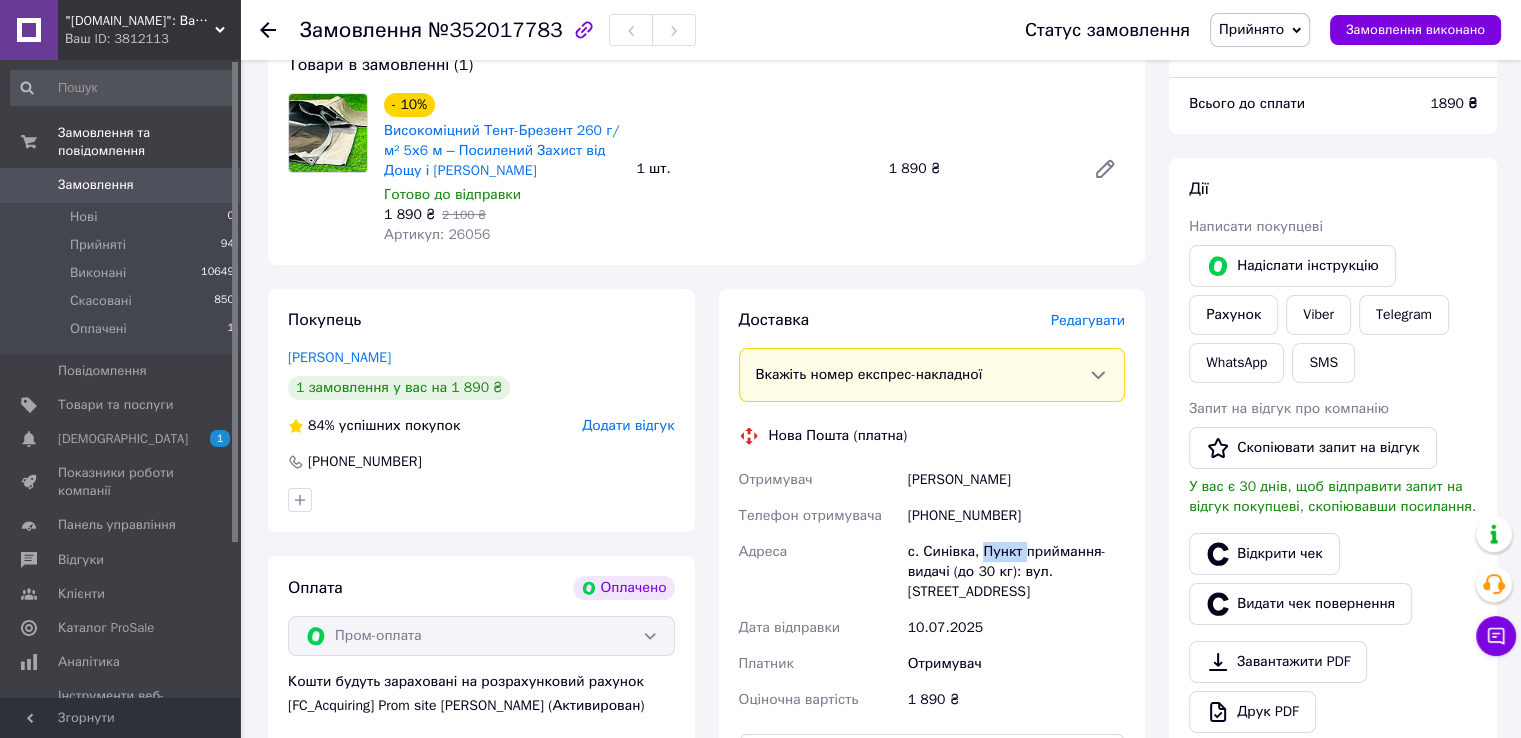 click on "с. Синівка, Пункт приймання-видачі (до 30 кг): вул. Молодіжна, 12" at bounding box center (1016, 572) 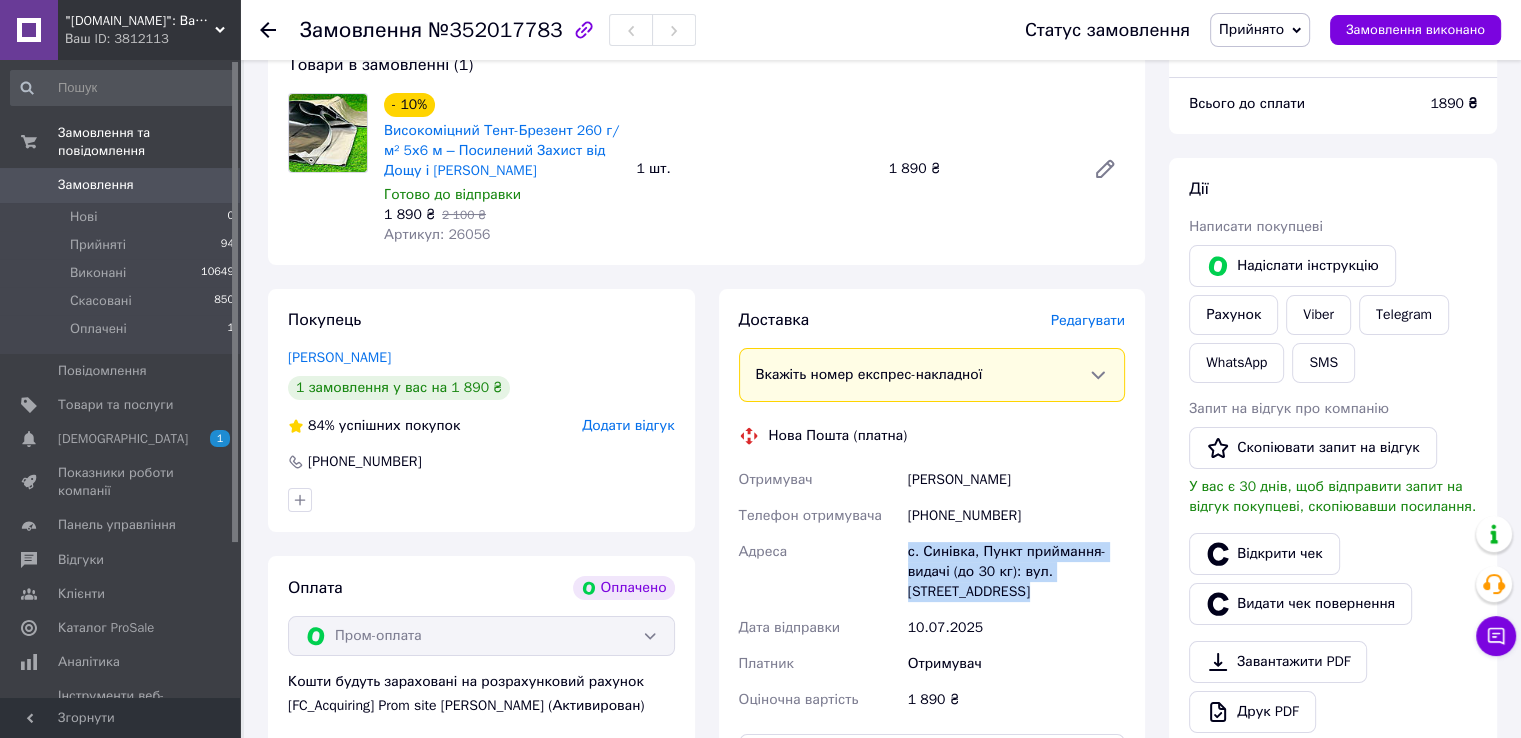 click on "с. Синівка, Пункт приймання-видачі (до 30 кг): вул. Молодіжна, 12" at bounding box center [1016, 572] 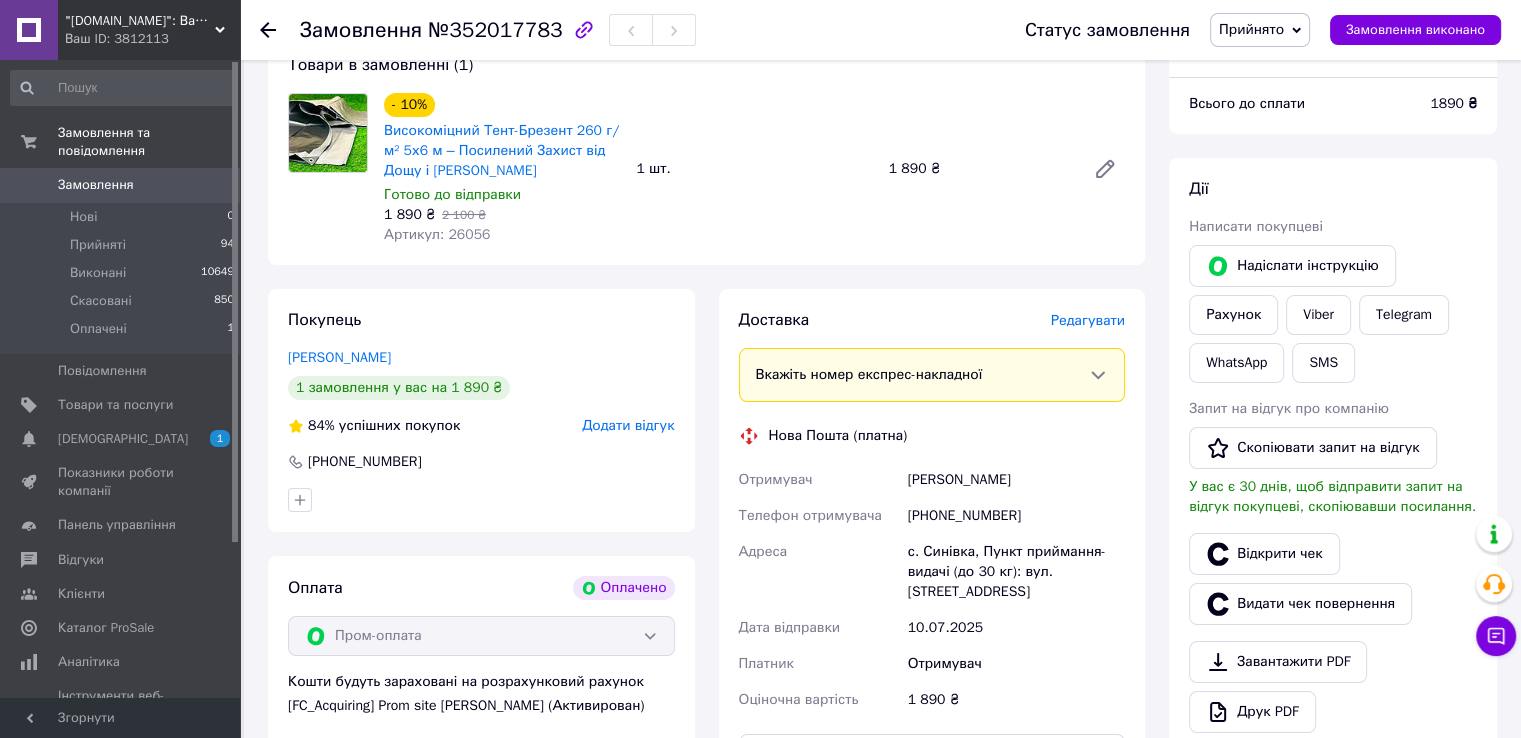 click on "Редагувати" at bounding box center (1088, 320) 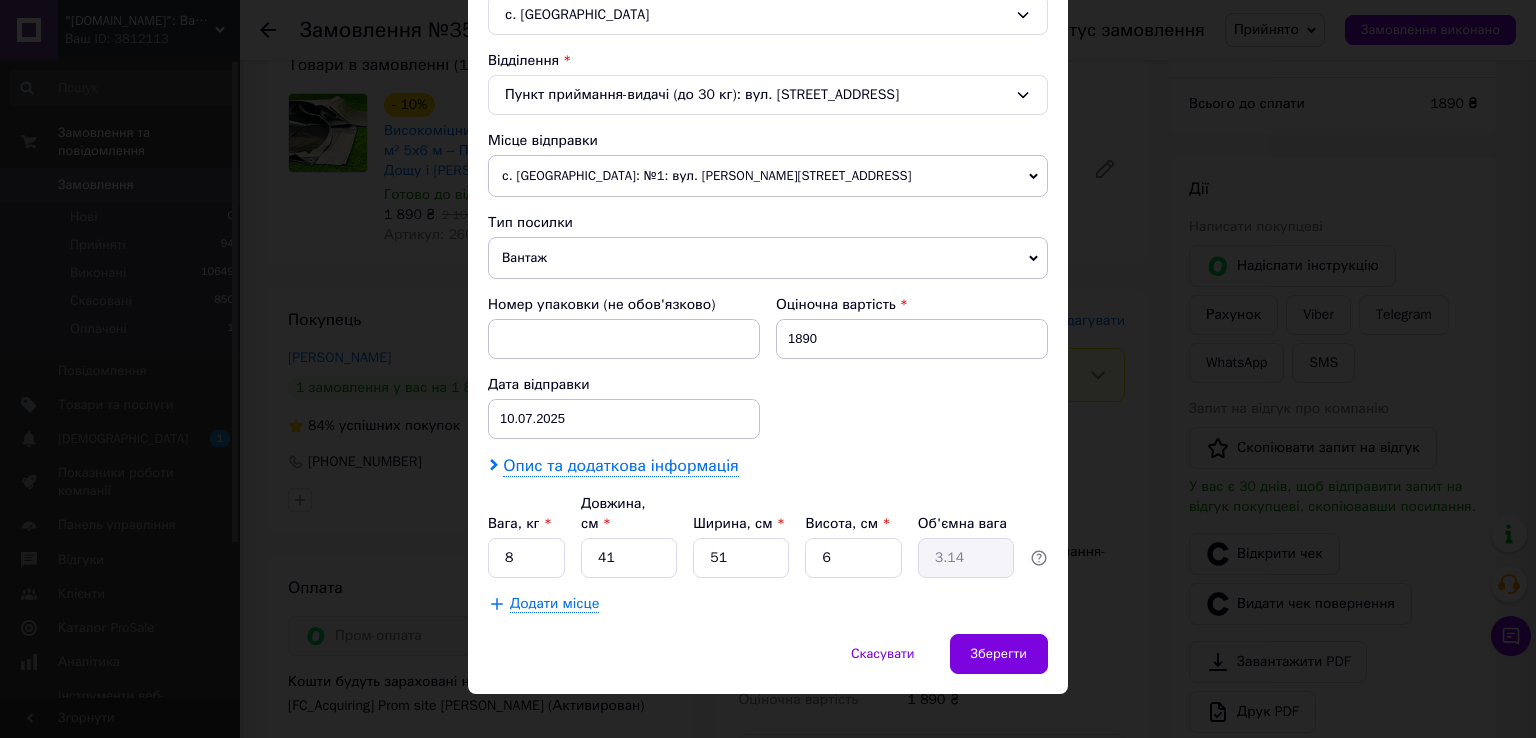 scroll, scrollTop: 584, scrollLeft: 0, axis: vertical 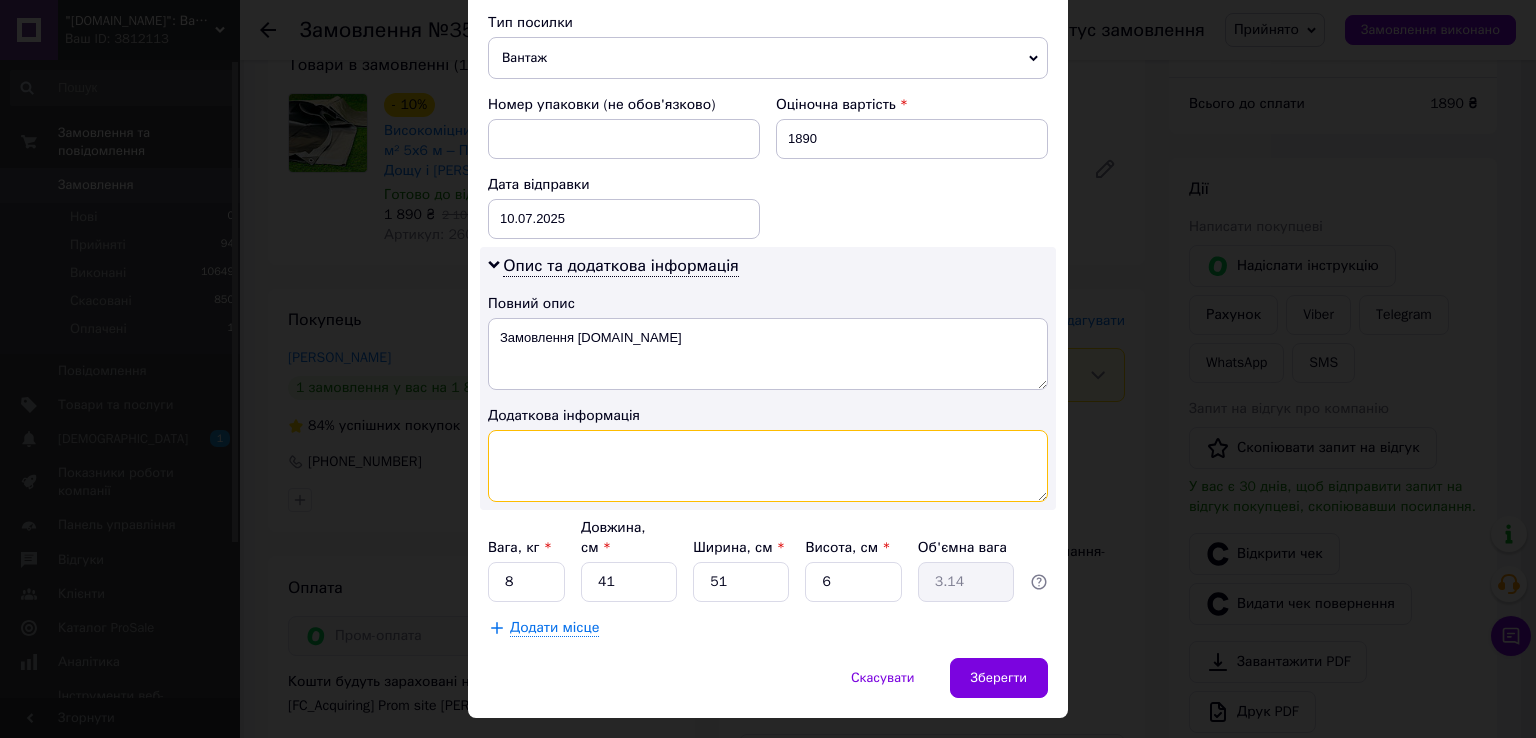 click at bounding box center (768, 466) 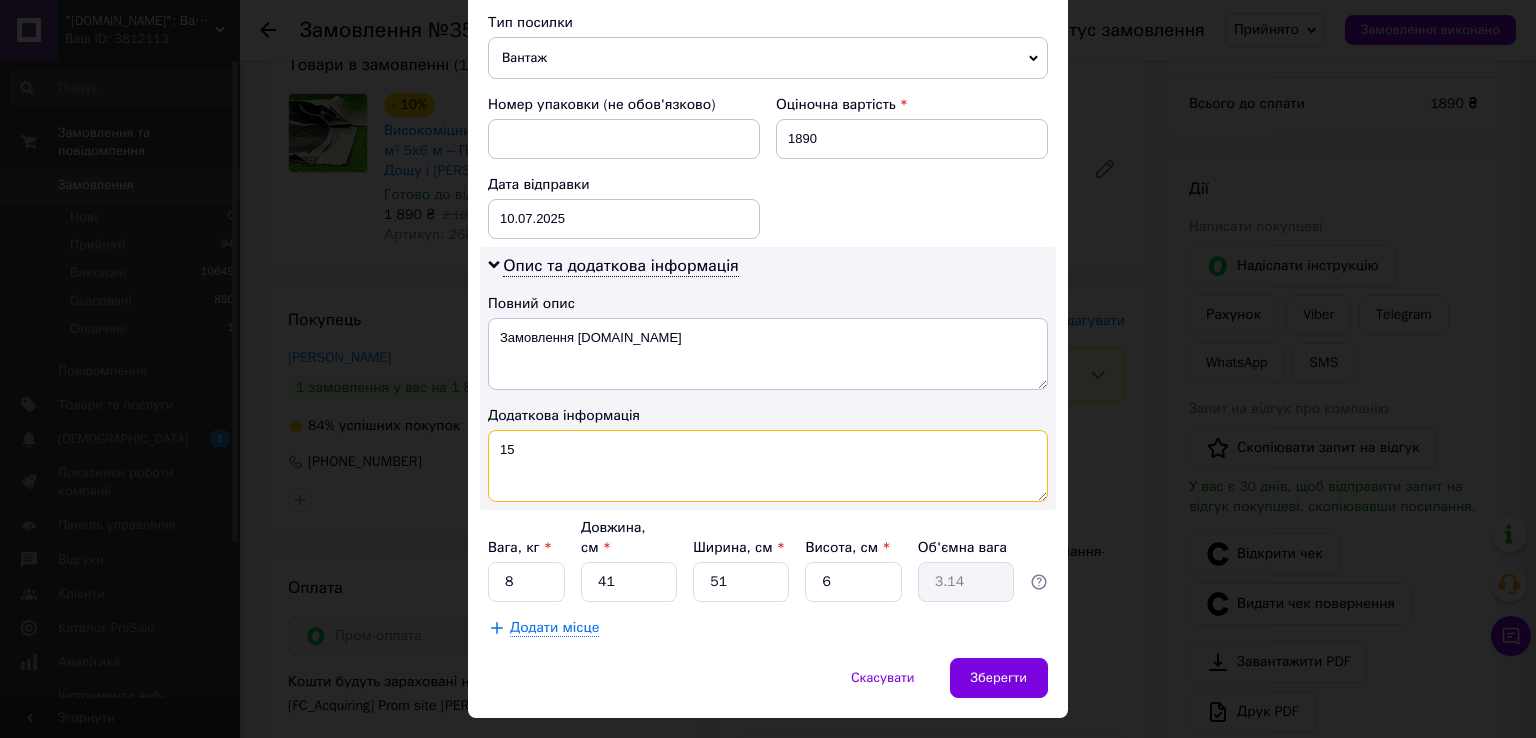 type on "15" 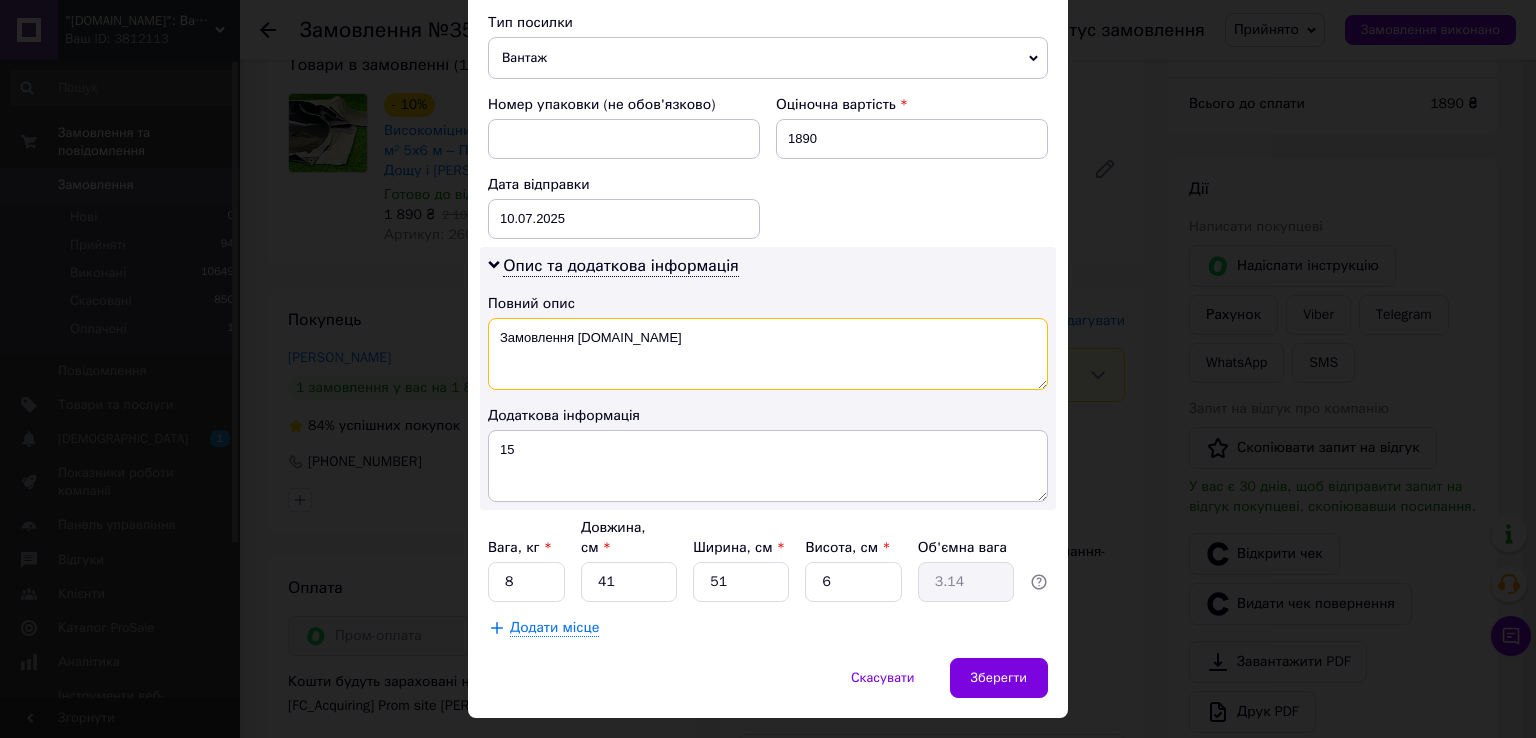 drag, startPoint x: 695, startPoint y: 347, endPoint x: 519, endPoint y: 358, distance: 176.34341 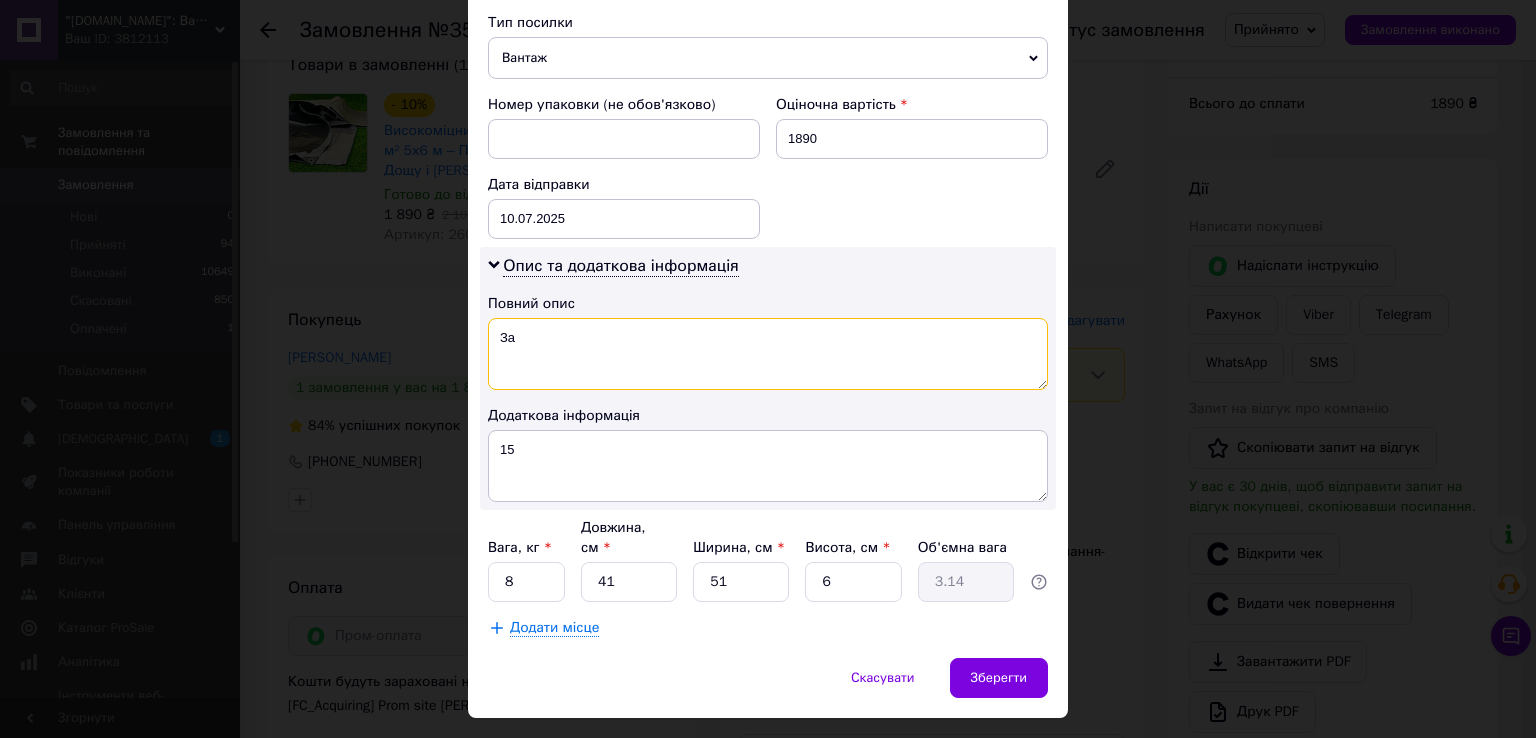 type on "З" 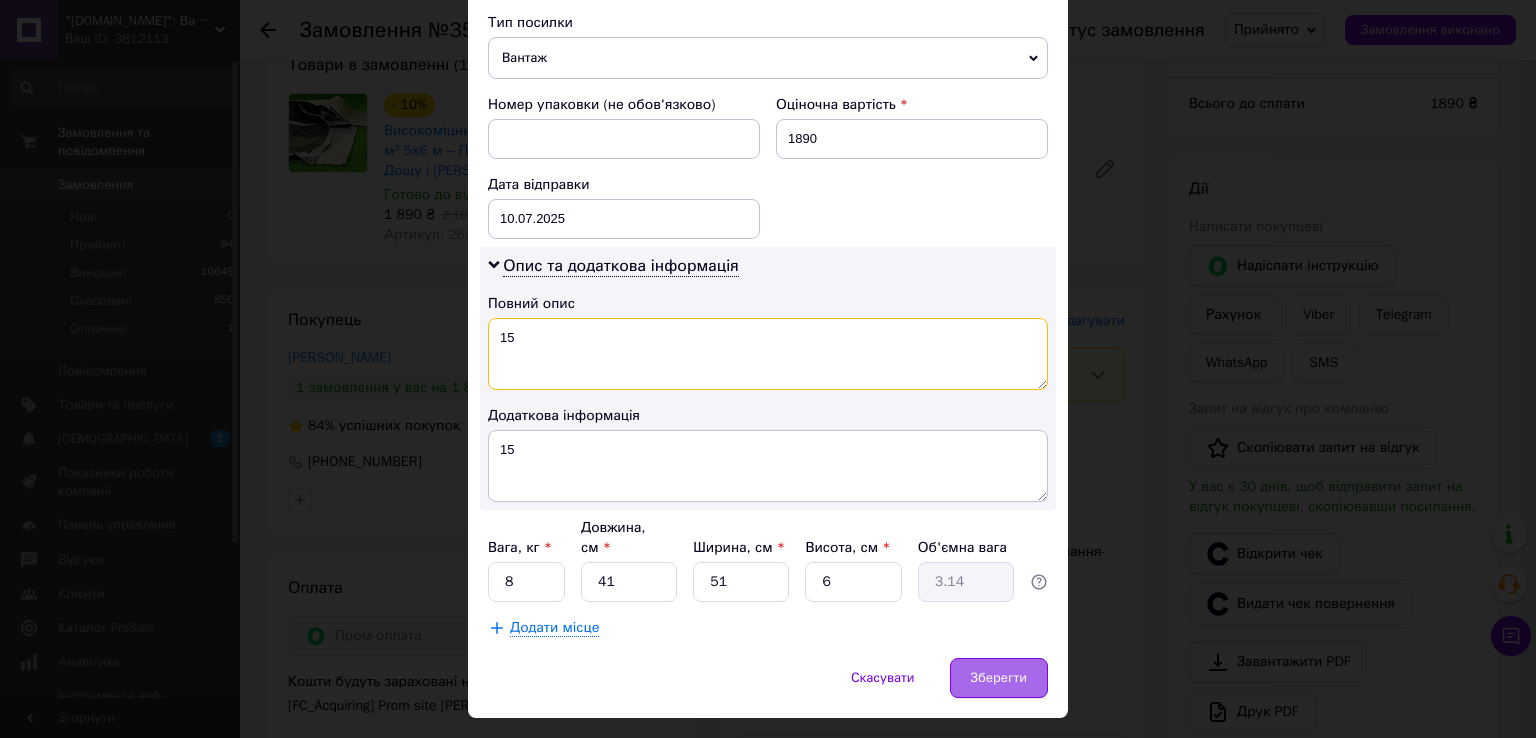 type on "15" 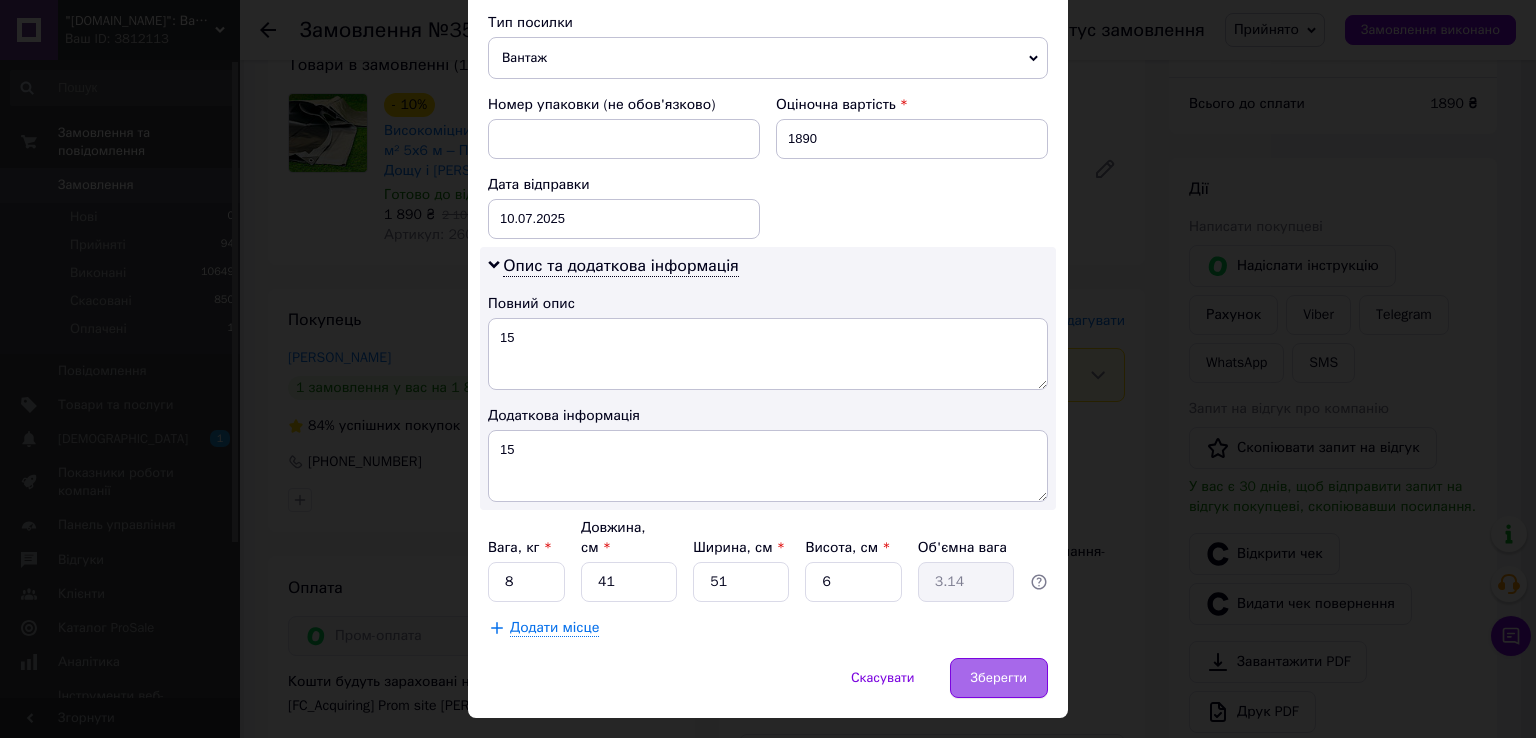 click on "Зберегти" at bounding box center [999, 678] 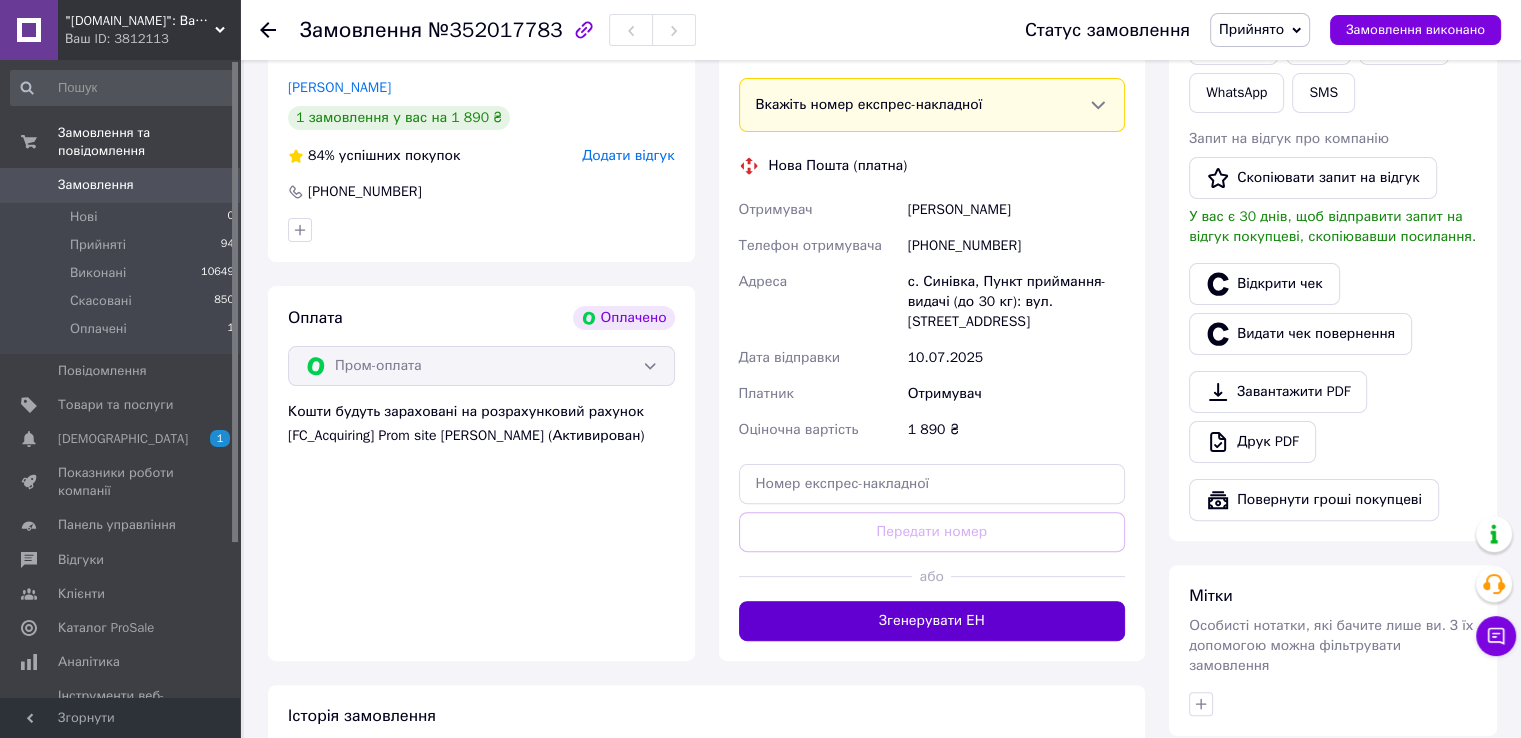 scroll, scrollTop: 600, scrollLeft: 0, axis: vertical 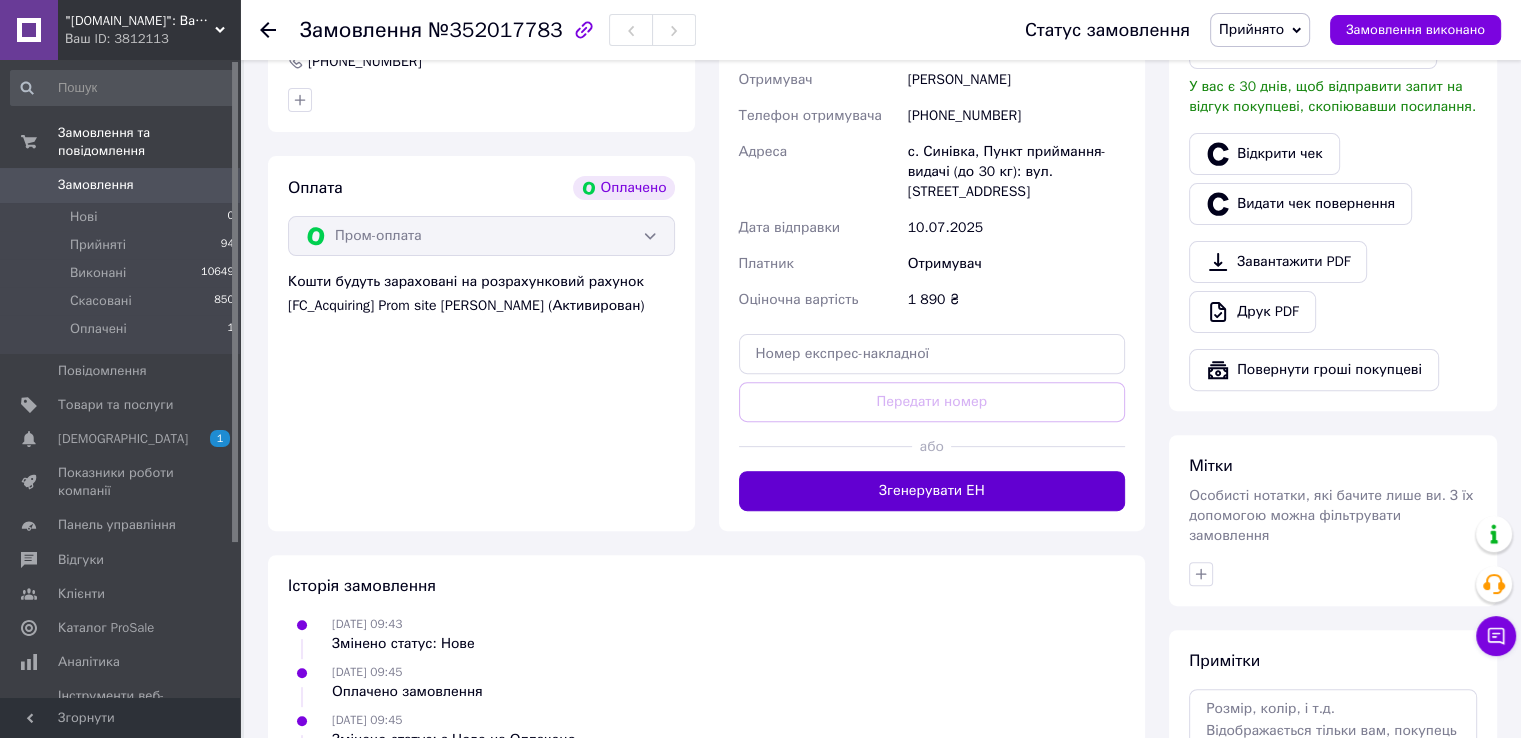 click on "Згенерувати ЕН" at bounding box center (932, 491) 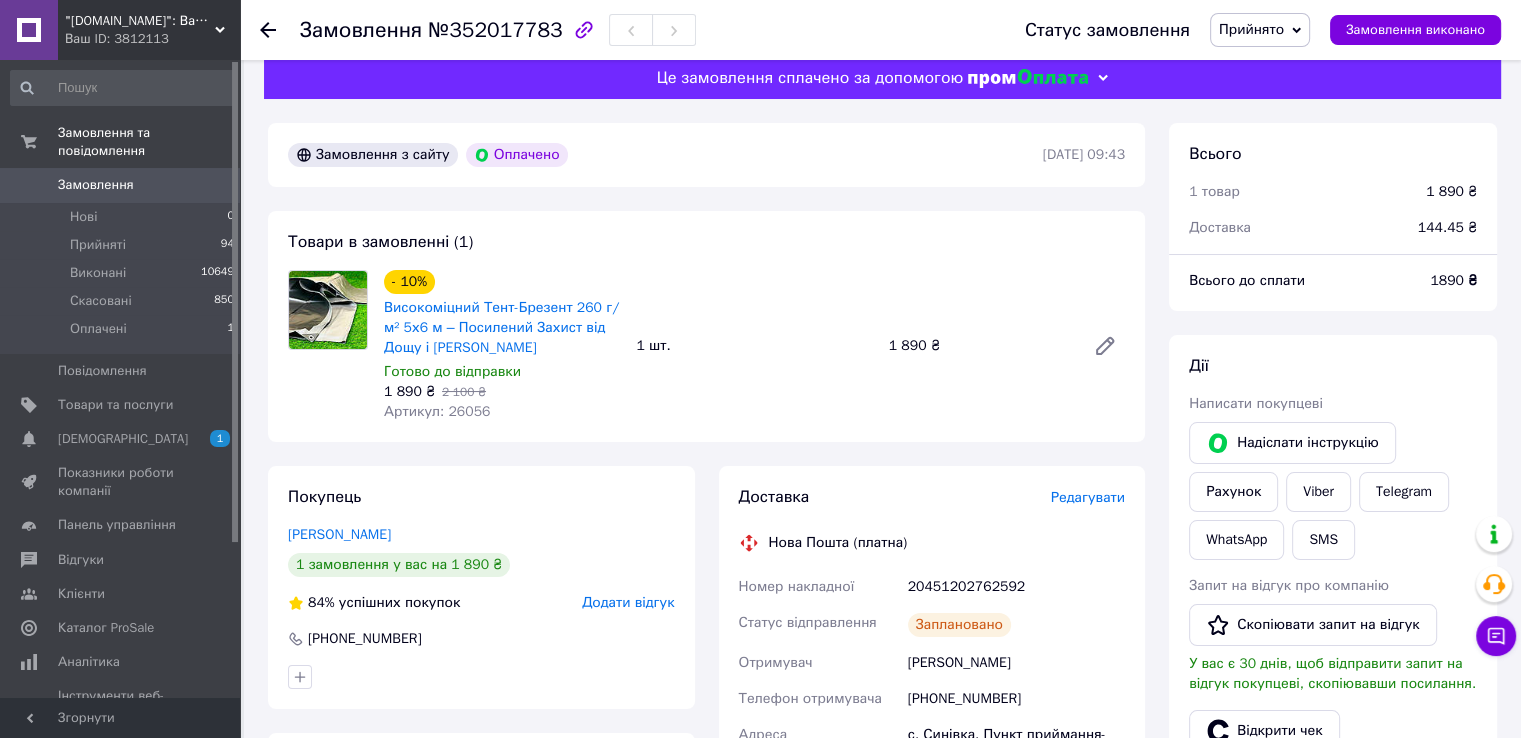 scroll, scrollTop: 0, scrollLeft: 0, axis: both 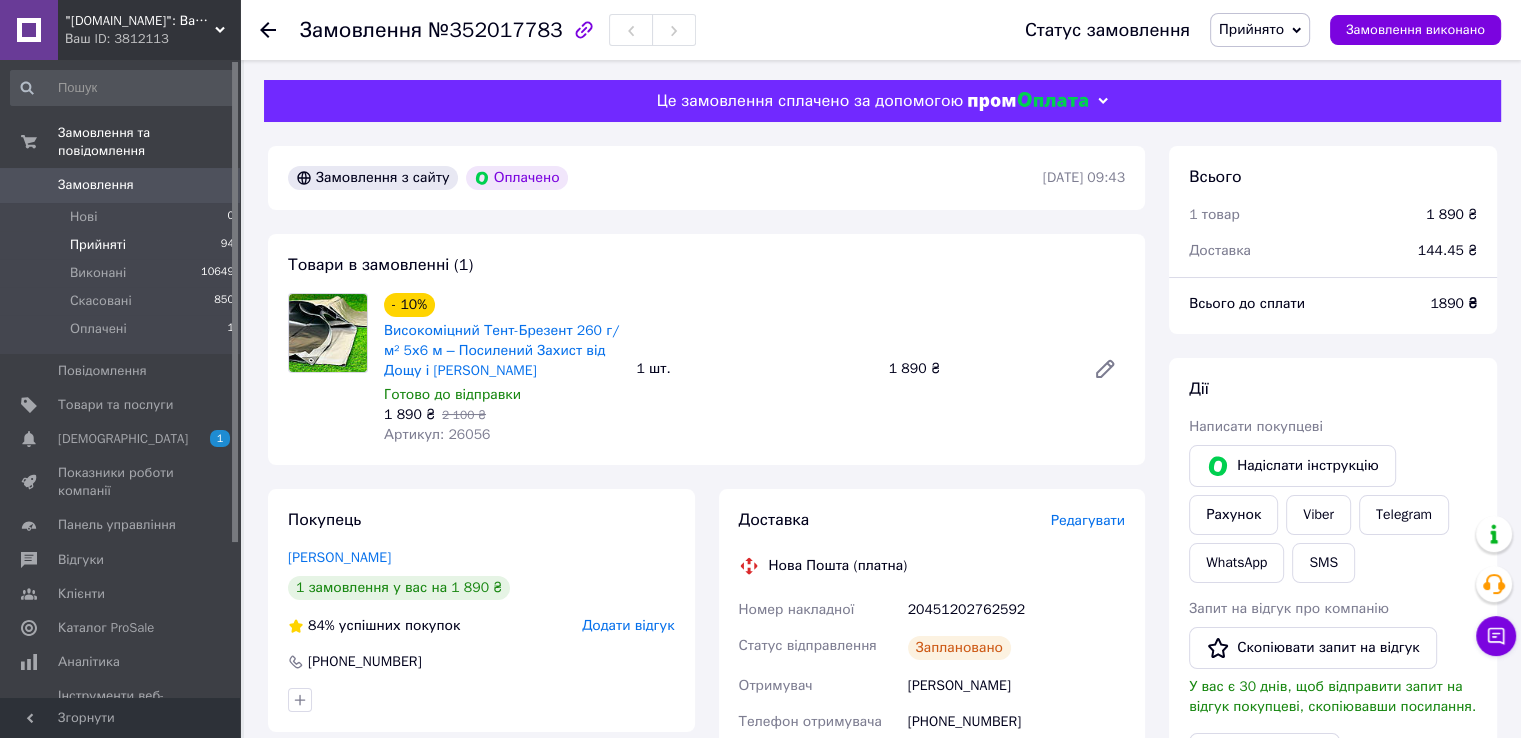 click on "Прийняті 94" at bounding box center (123, 245) 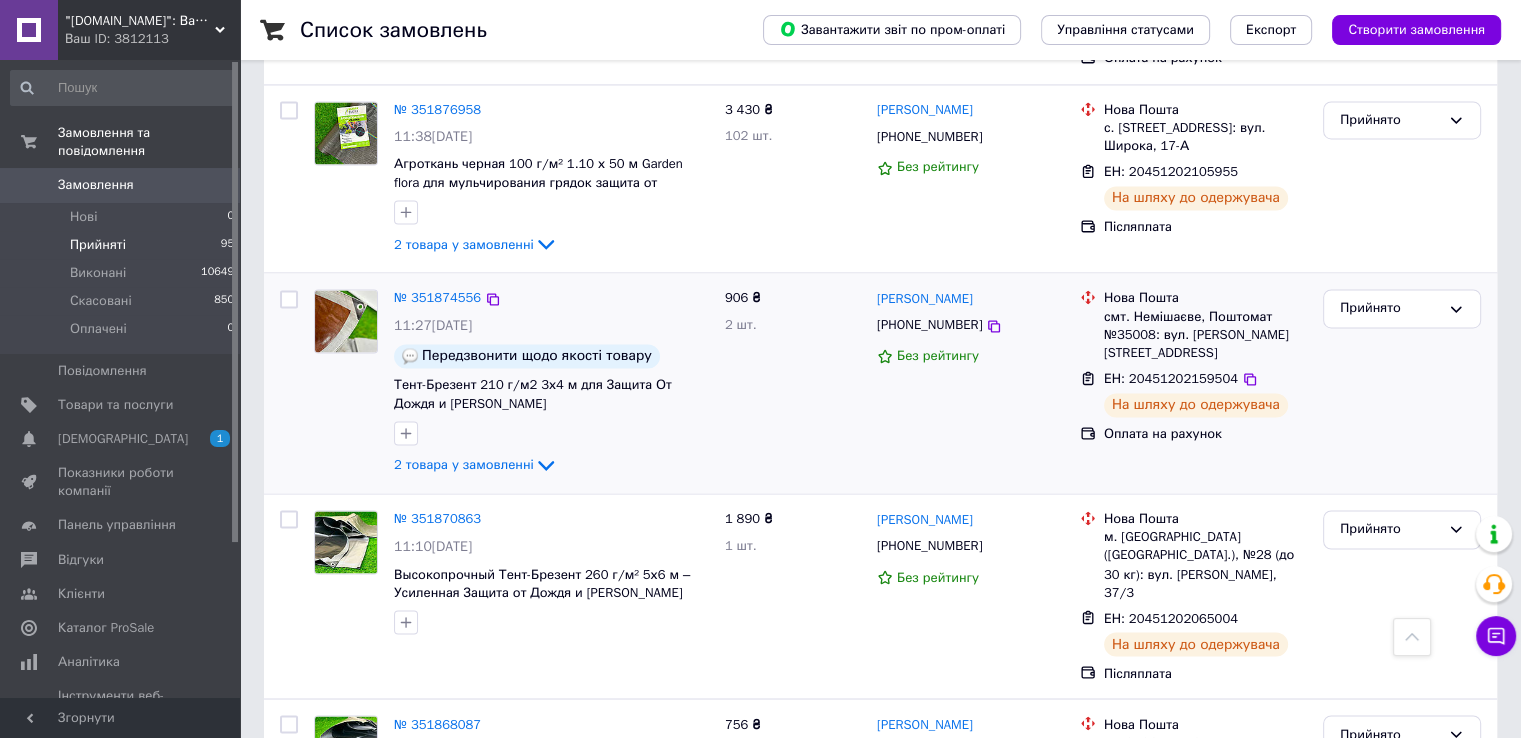 scroll, scrollTop: 3298, scrollLeft: 0, axis: vertical 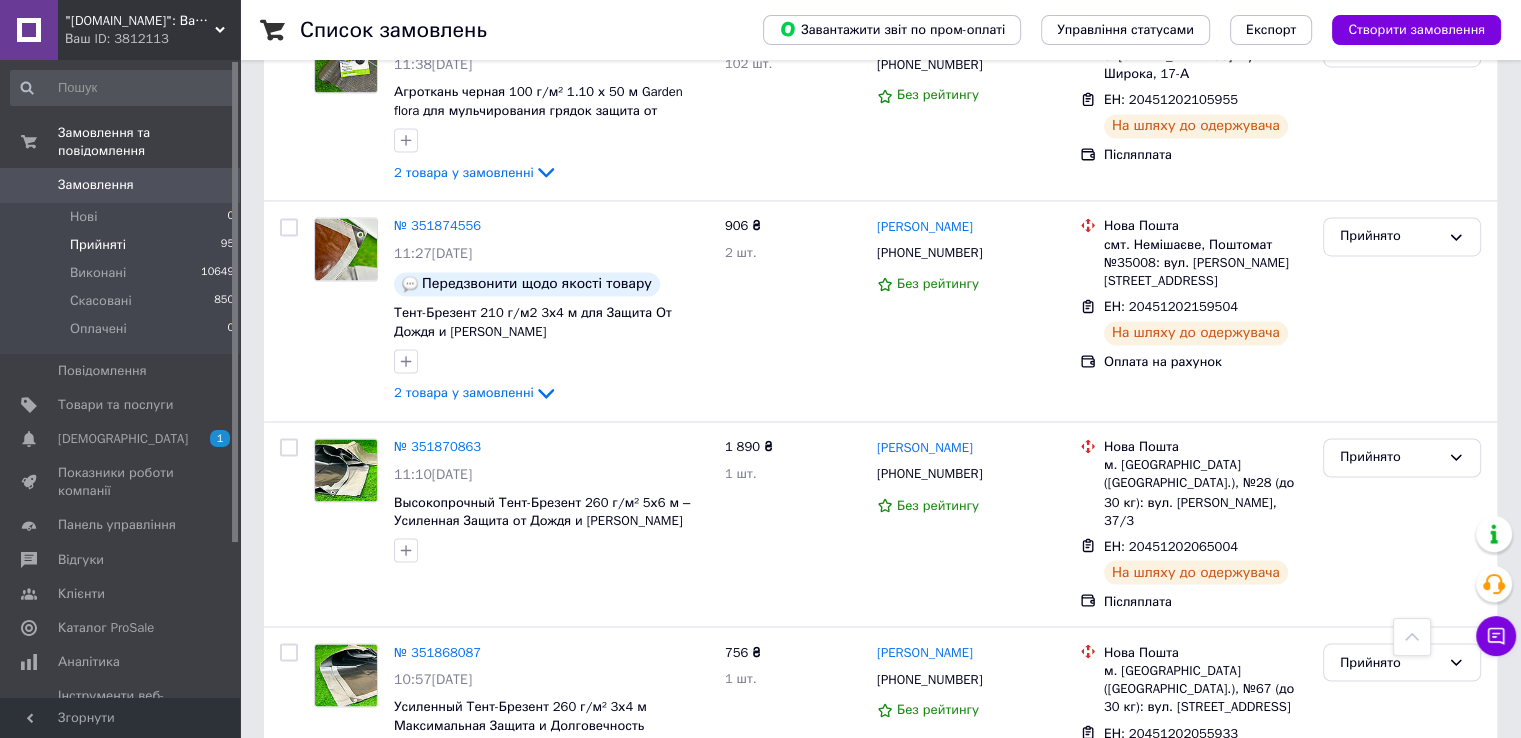 click on "2" at bounding box center (327, 857) 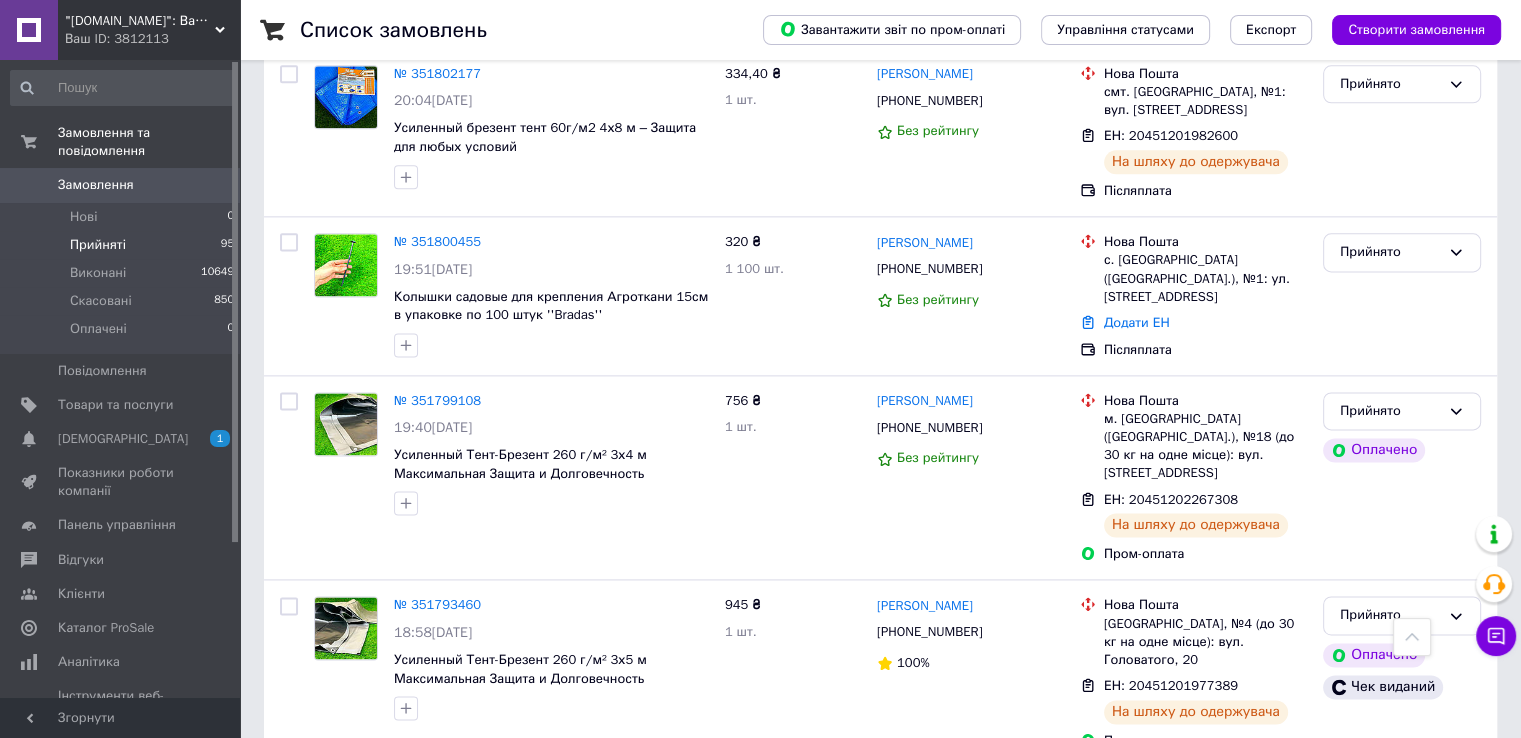 scroll, scrollTop: 2500, scrollLeft: 0, axis: vertical 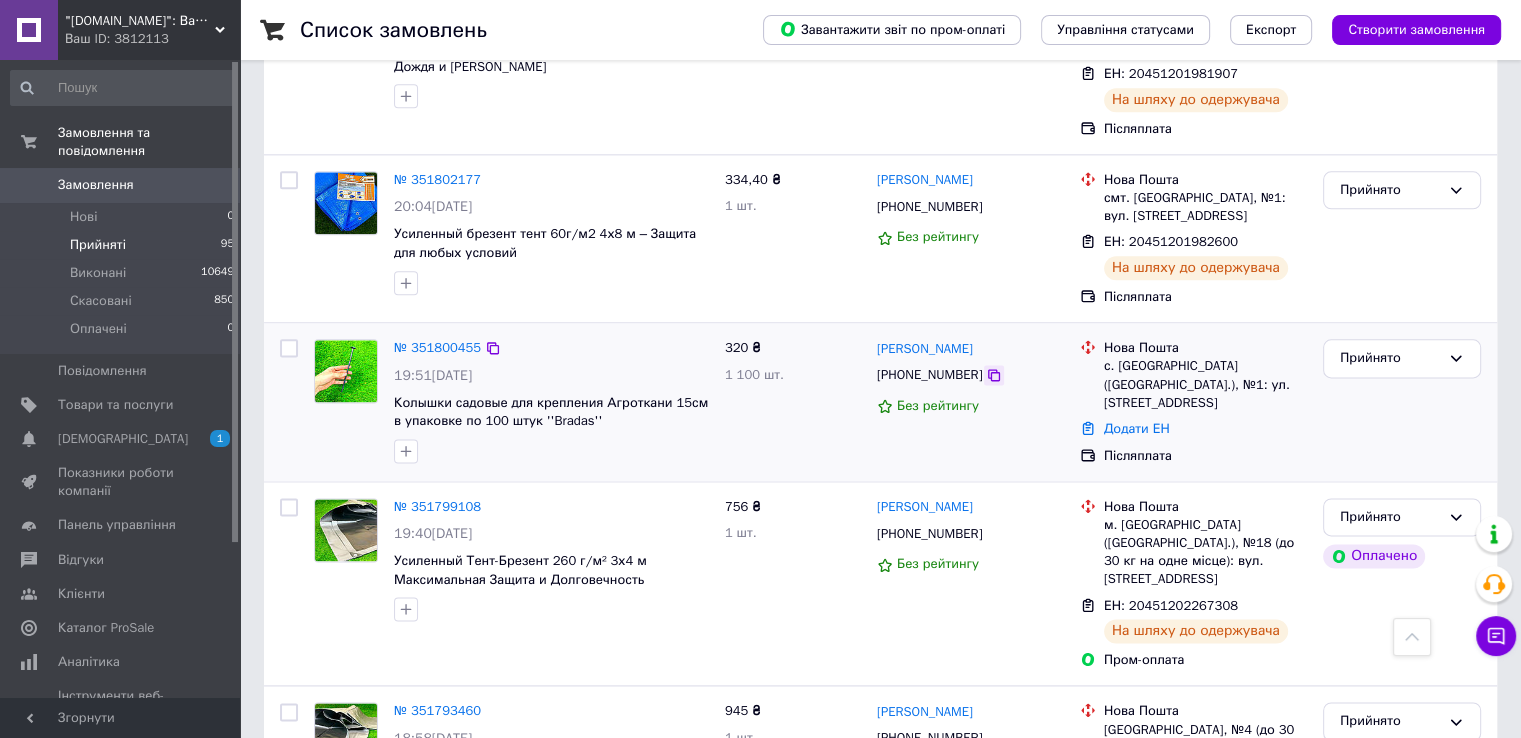 click 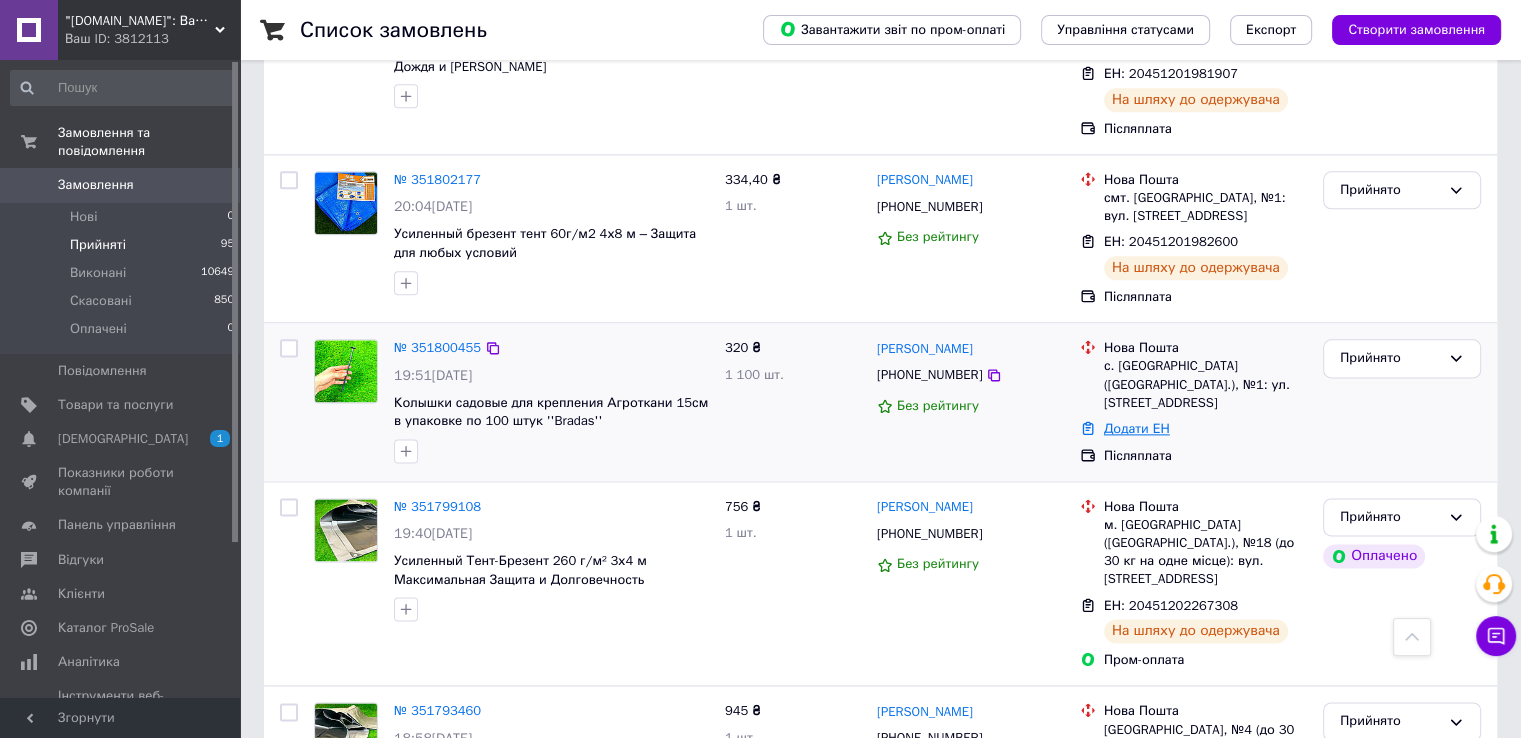 click on "Додати ЕН" at bounding box center (1137, 428) 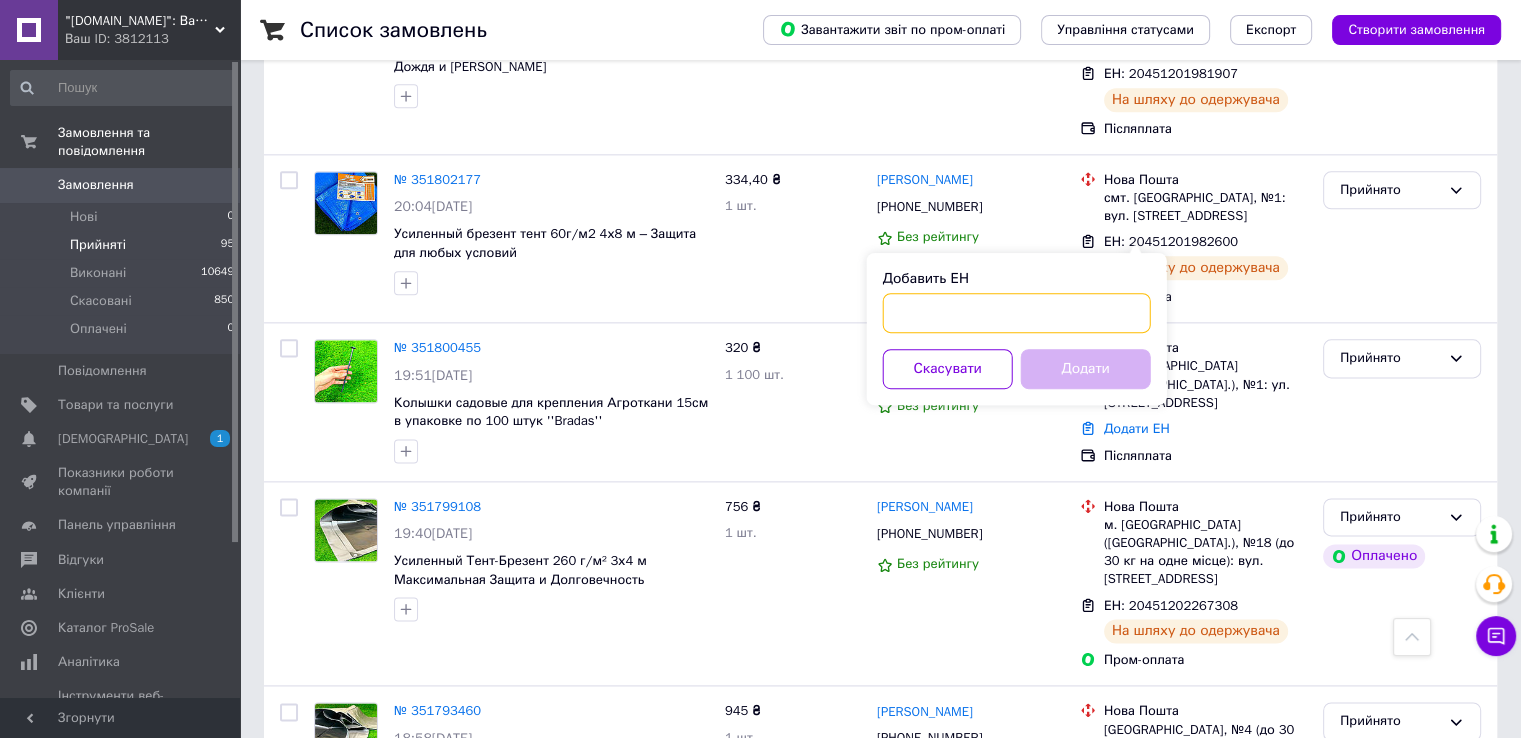 click on "Добавить ЕН" at bounding box center [1017, 313] 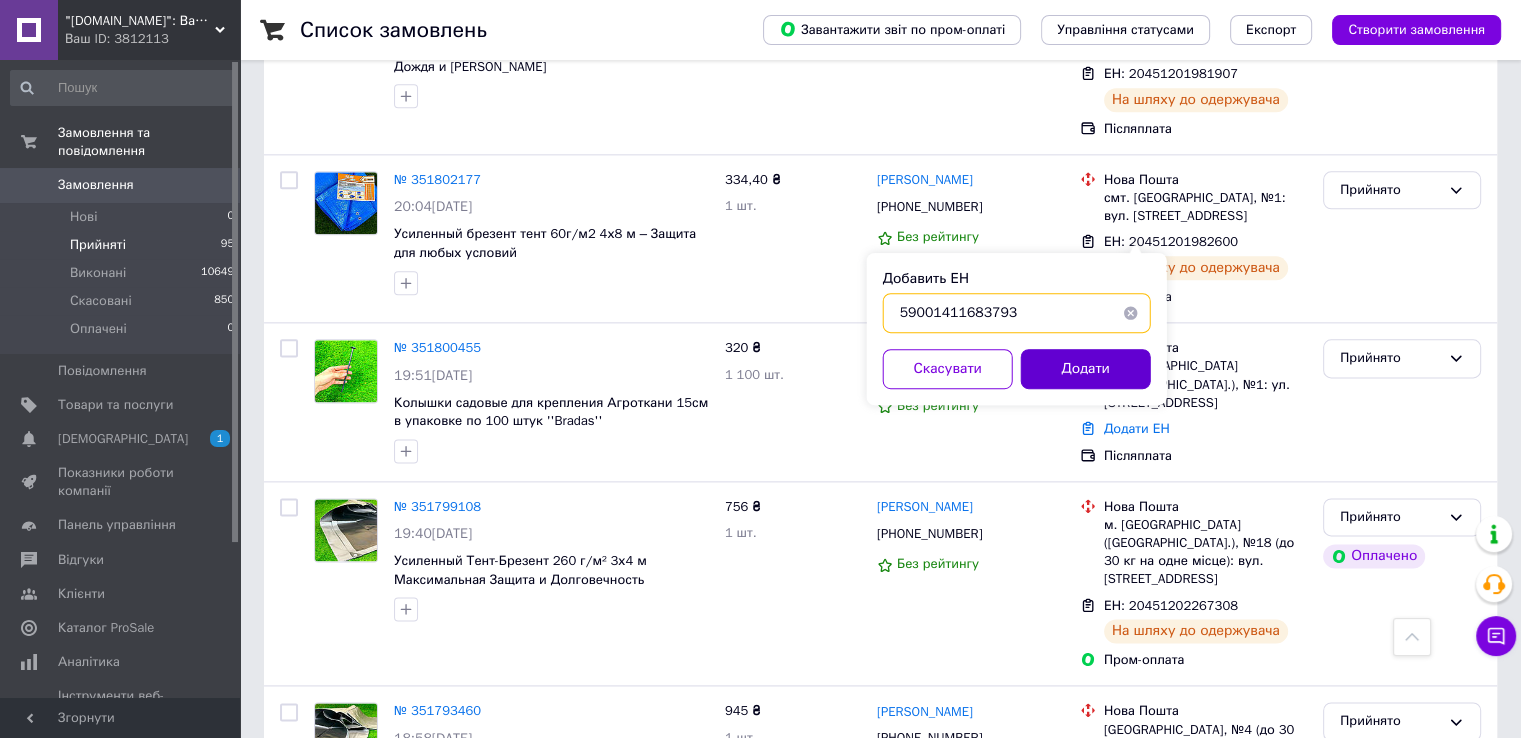 type on "59001411683793" 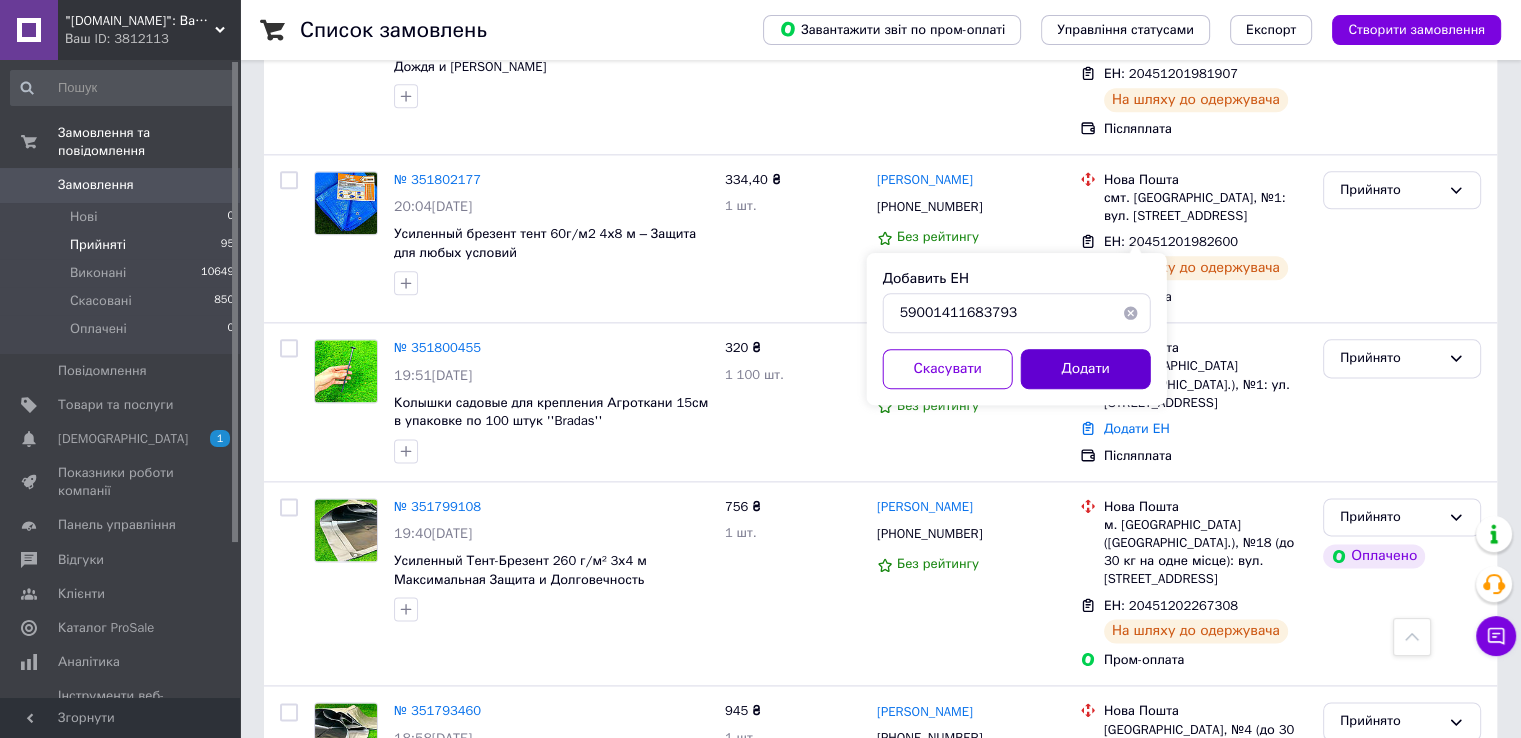 click on "Додати" at bounding box center [1086, 369] 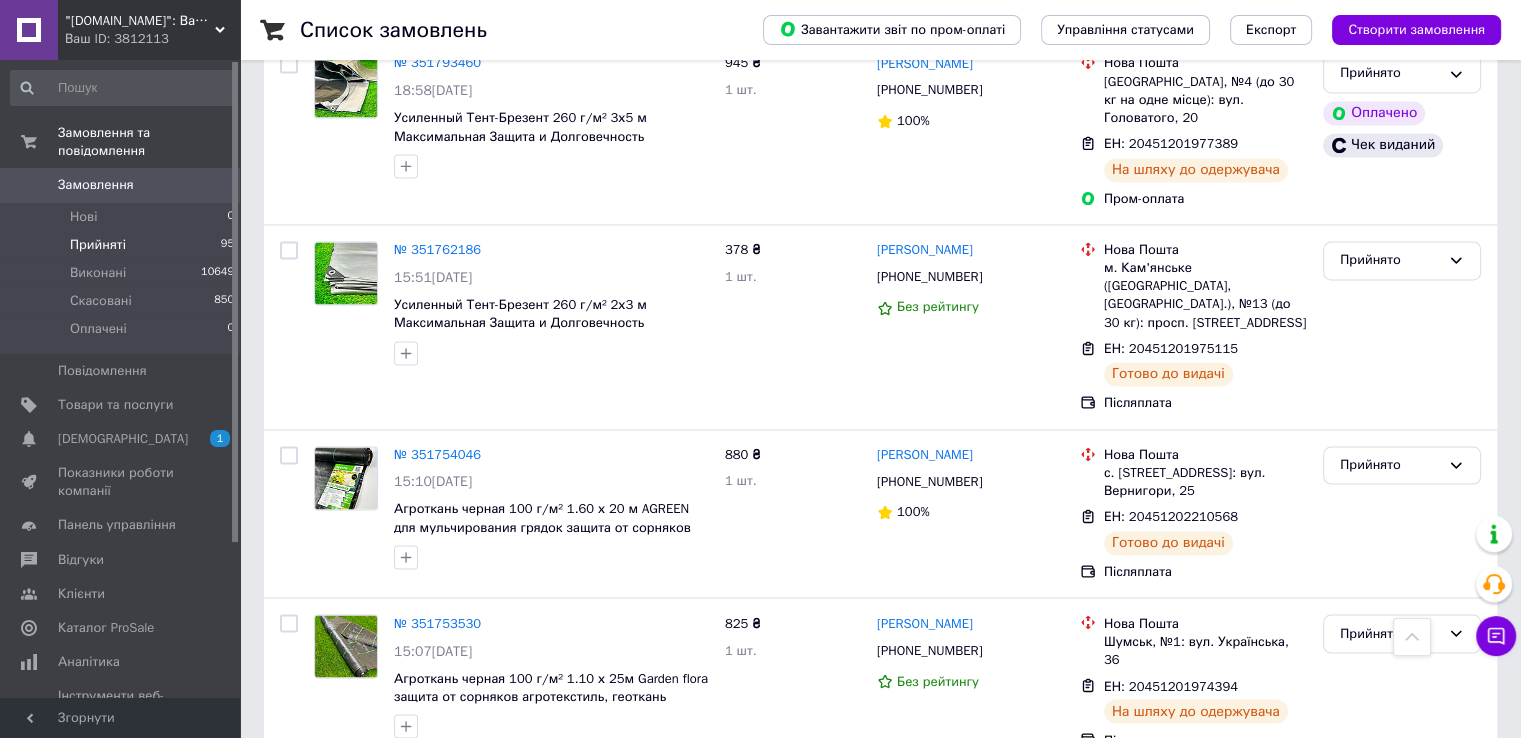 scroll, scrollTop: 3211, scrollLeft: 0, axis: vertical 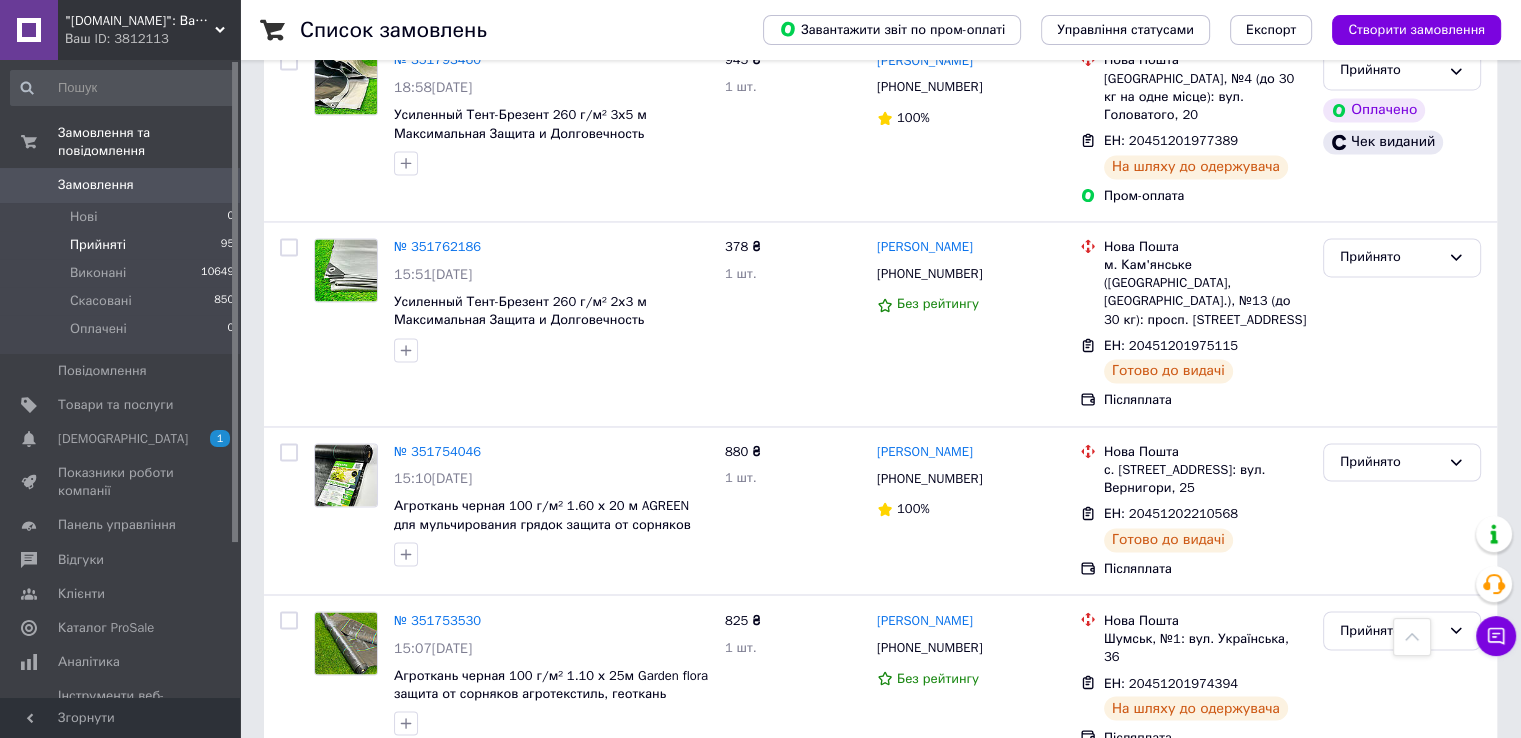 click on "3" at bounding box center (494, 976) 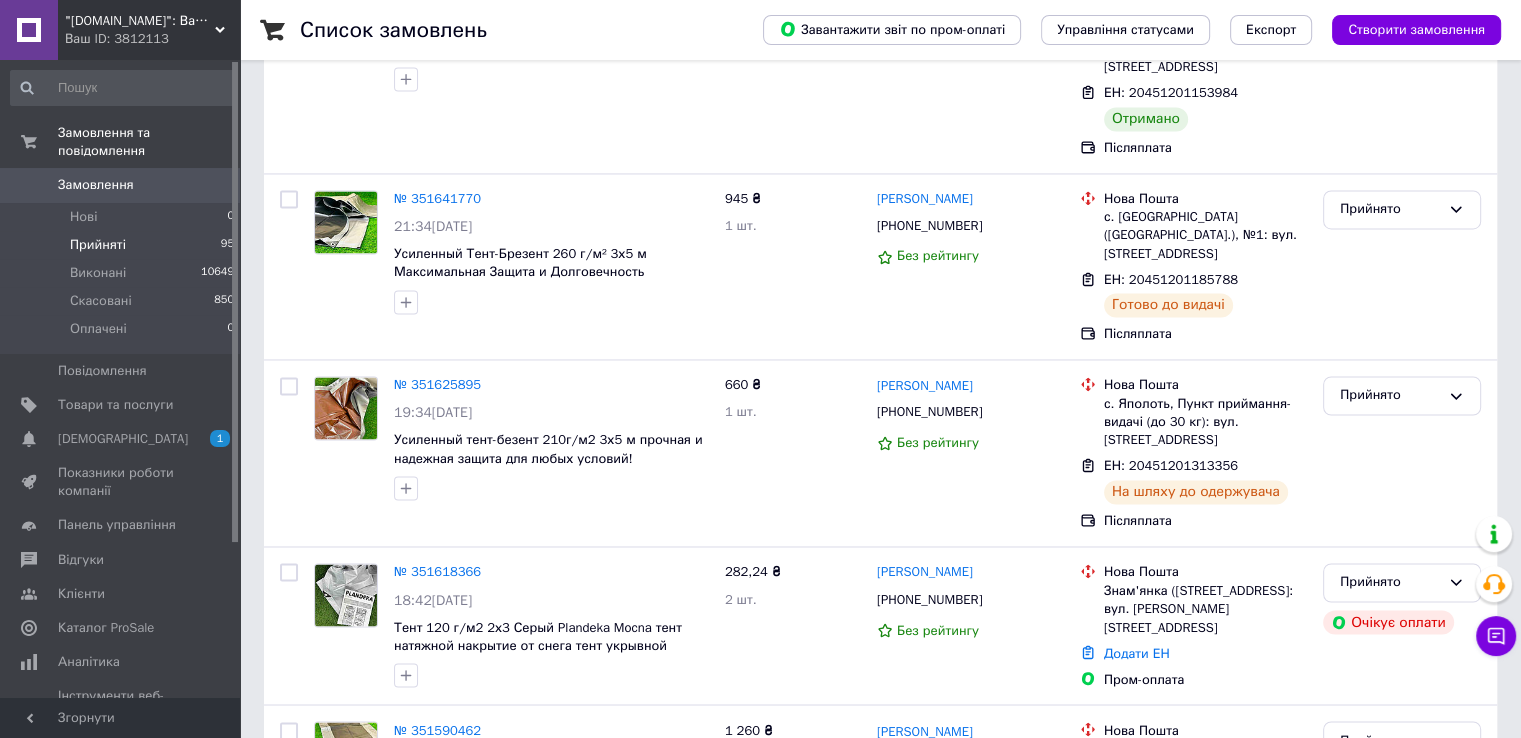 scroll, scrollTop: 0, scrollLeft: 0, axis: both 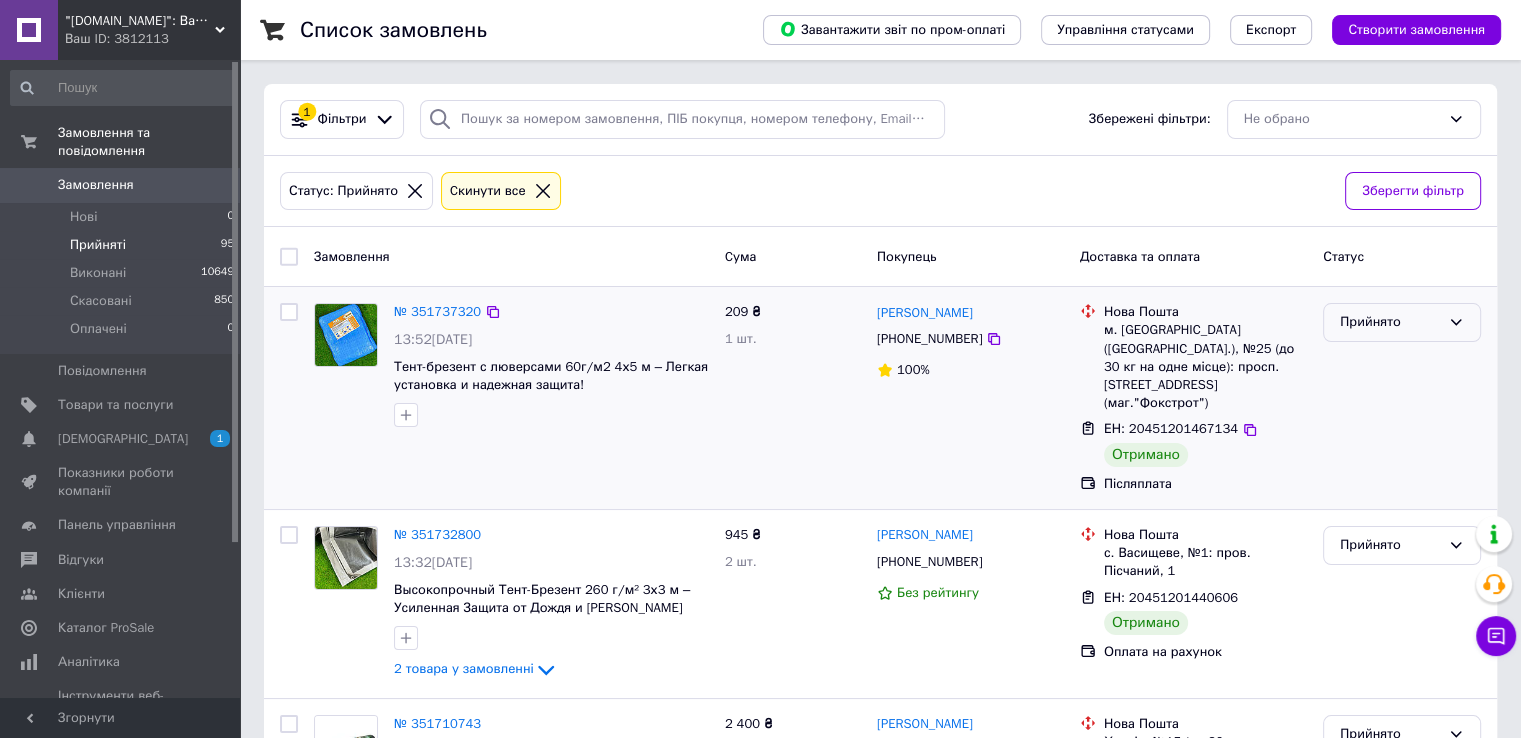 click on "Прийнято" at bounding box center [1390, 322] 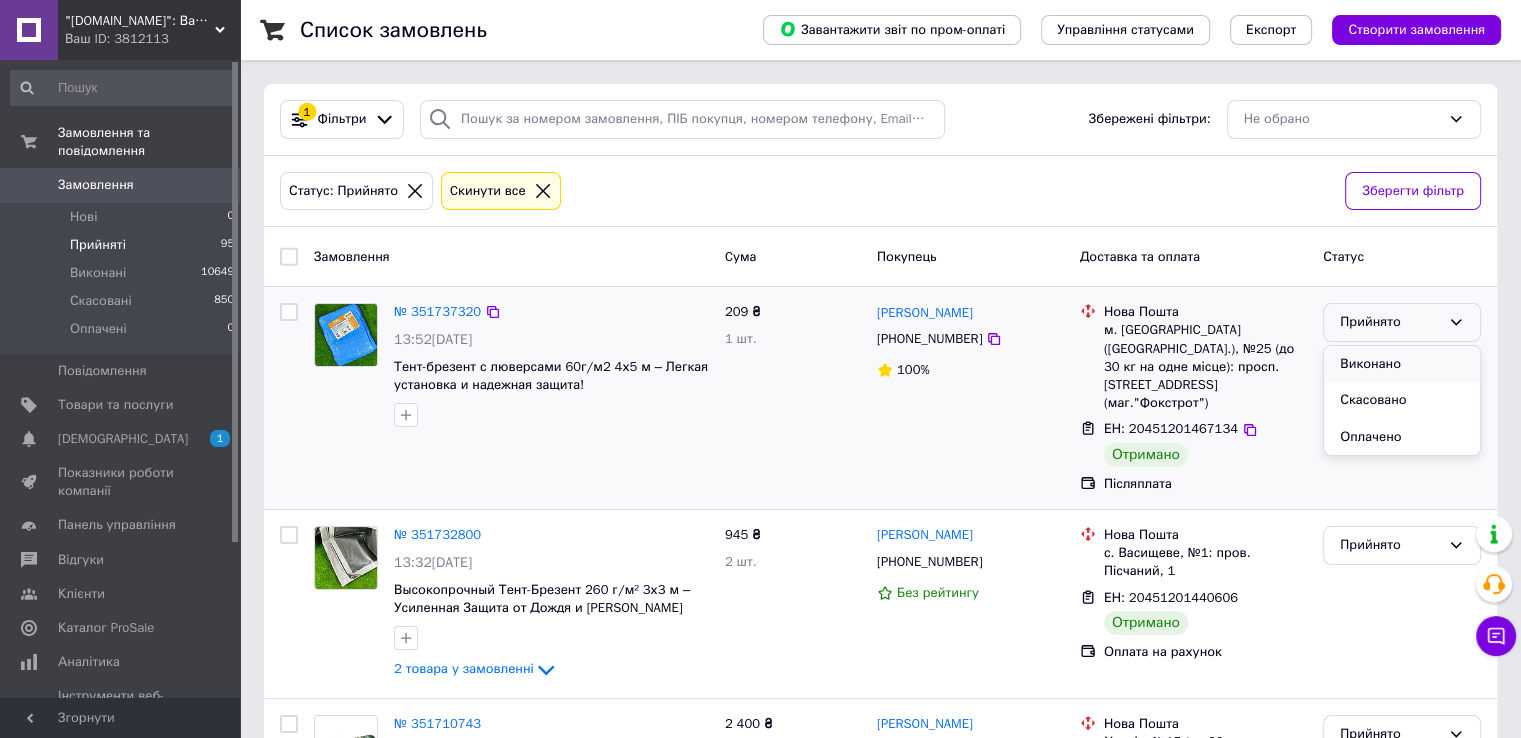 click on "Виконано" at bounding box center (1402, 364) 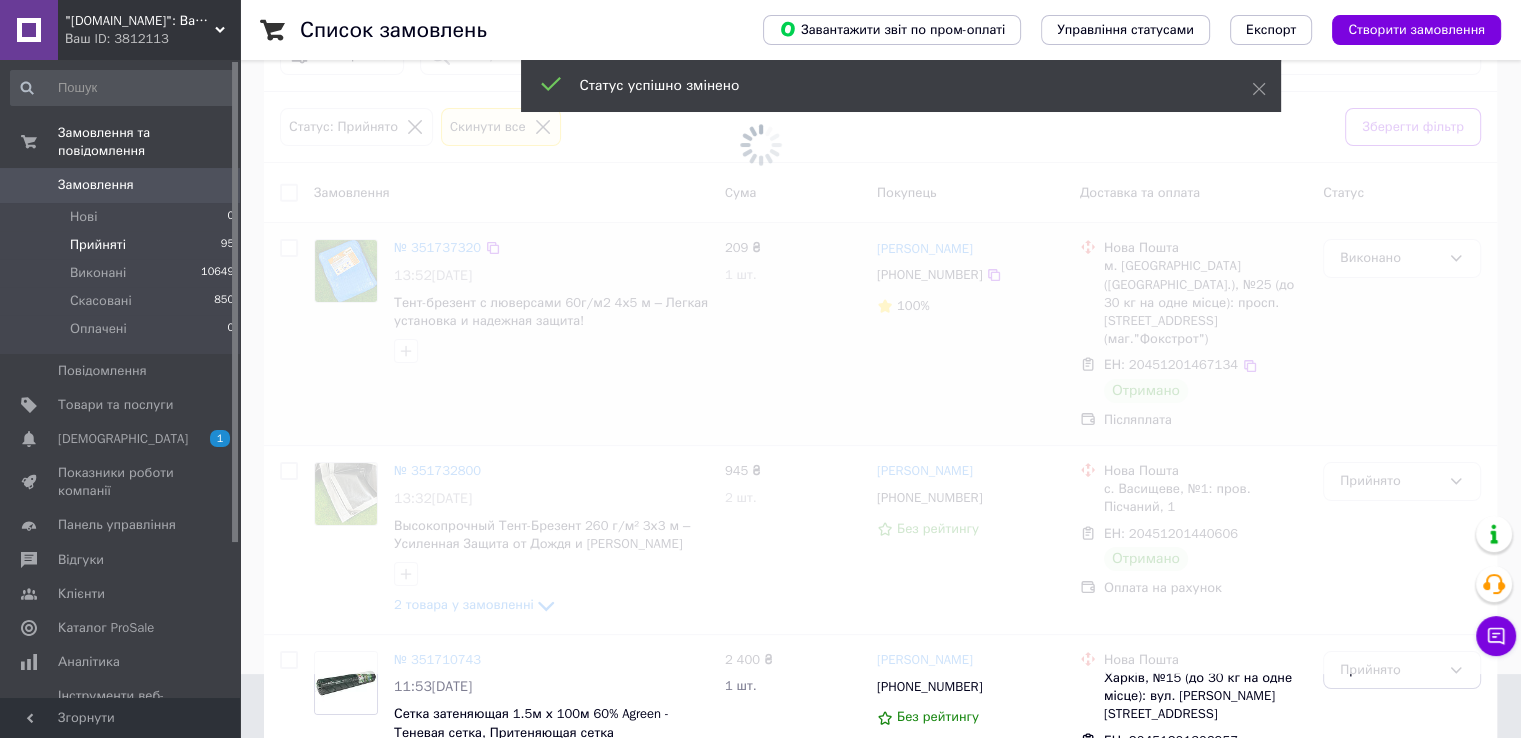 scroll, scrollTop: 100, scrollLeft: 0, axis: vertical 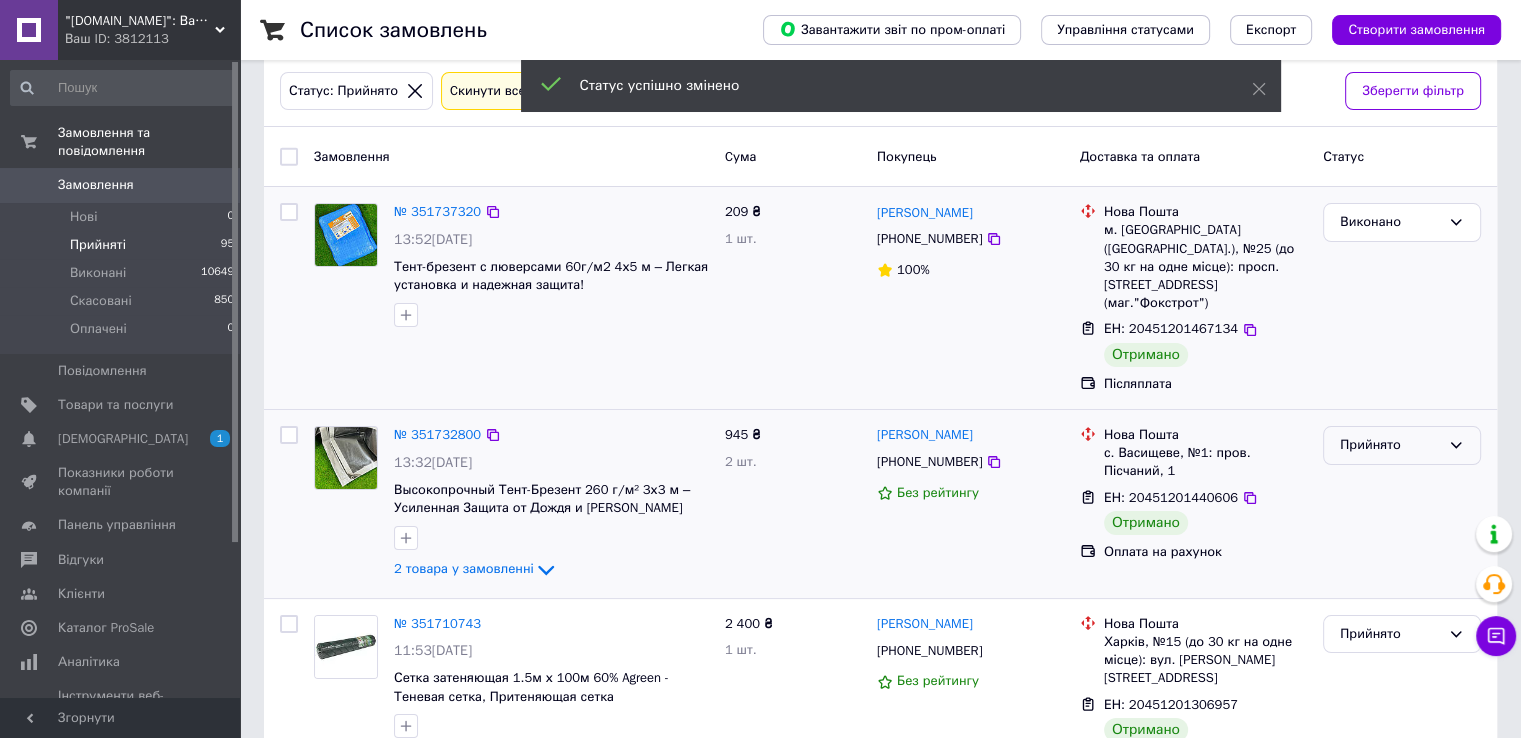 click on "Прийнято" at bounding box center (1390, 445) 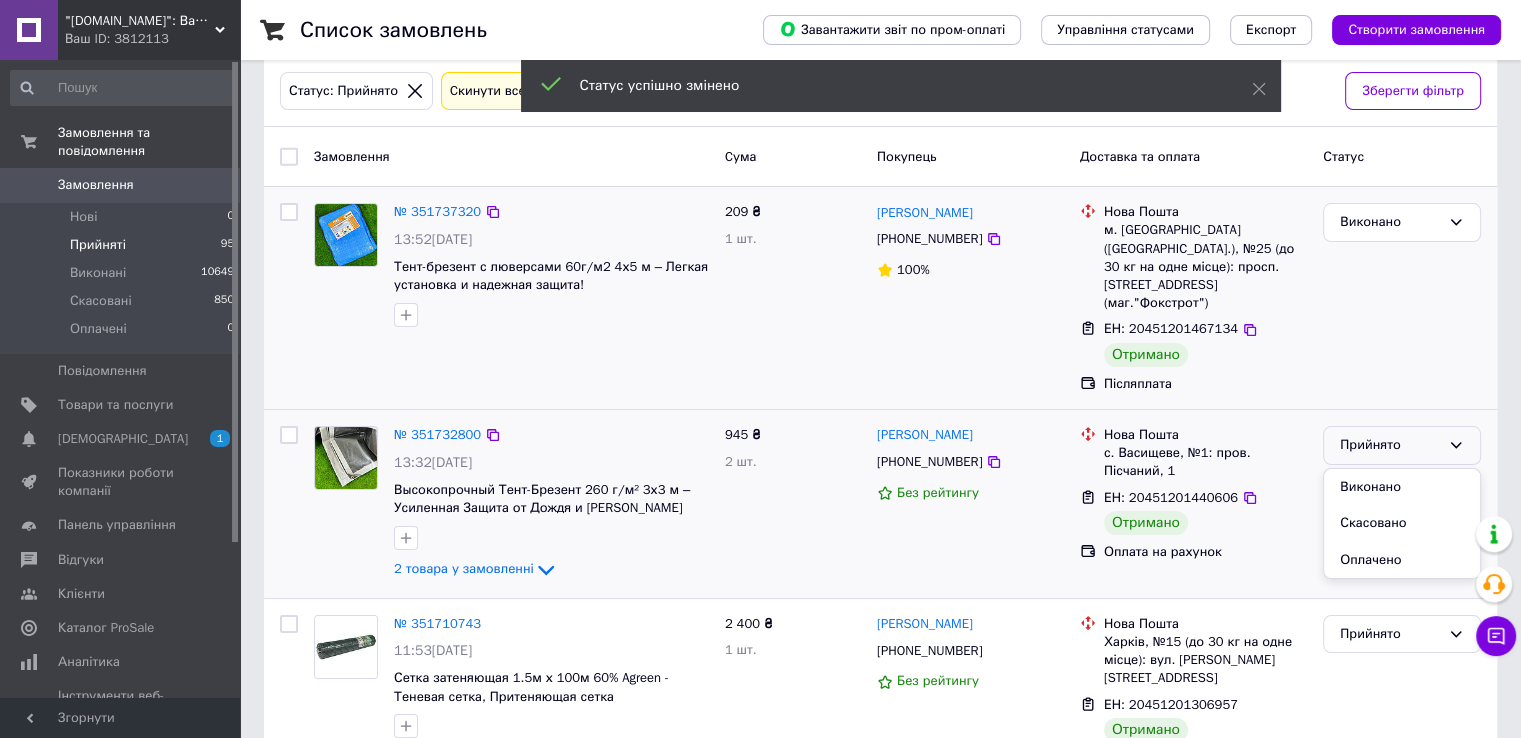 click on "Виконано" at bounding box center [1402, 487] 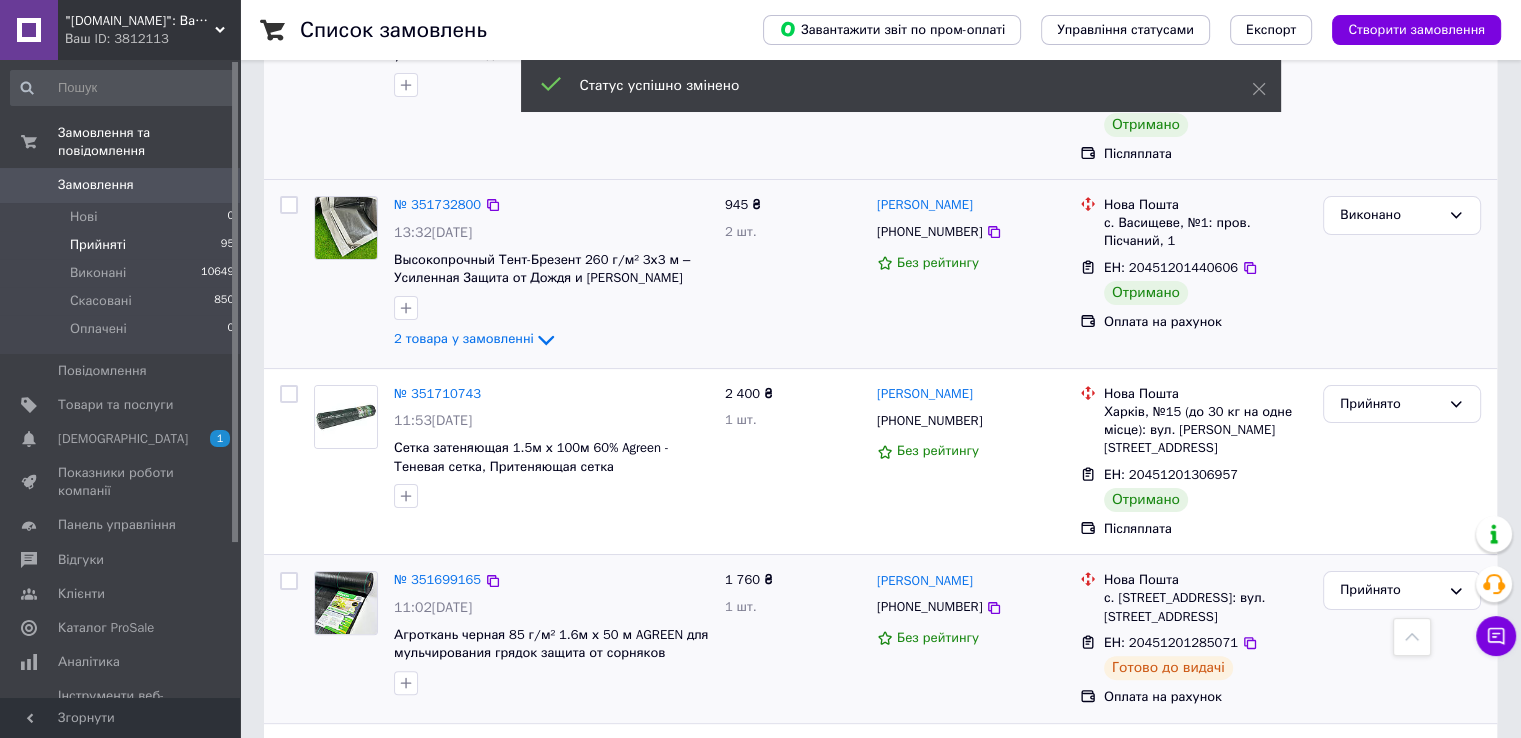 scroll, scrollTop: 300, scrollLeft: 0, axis: vertical 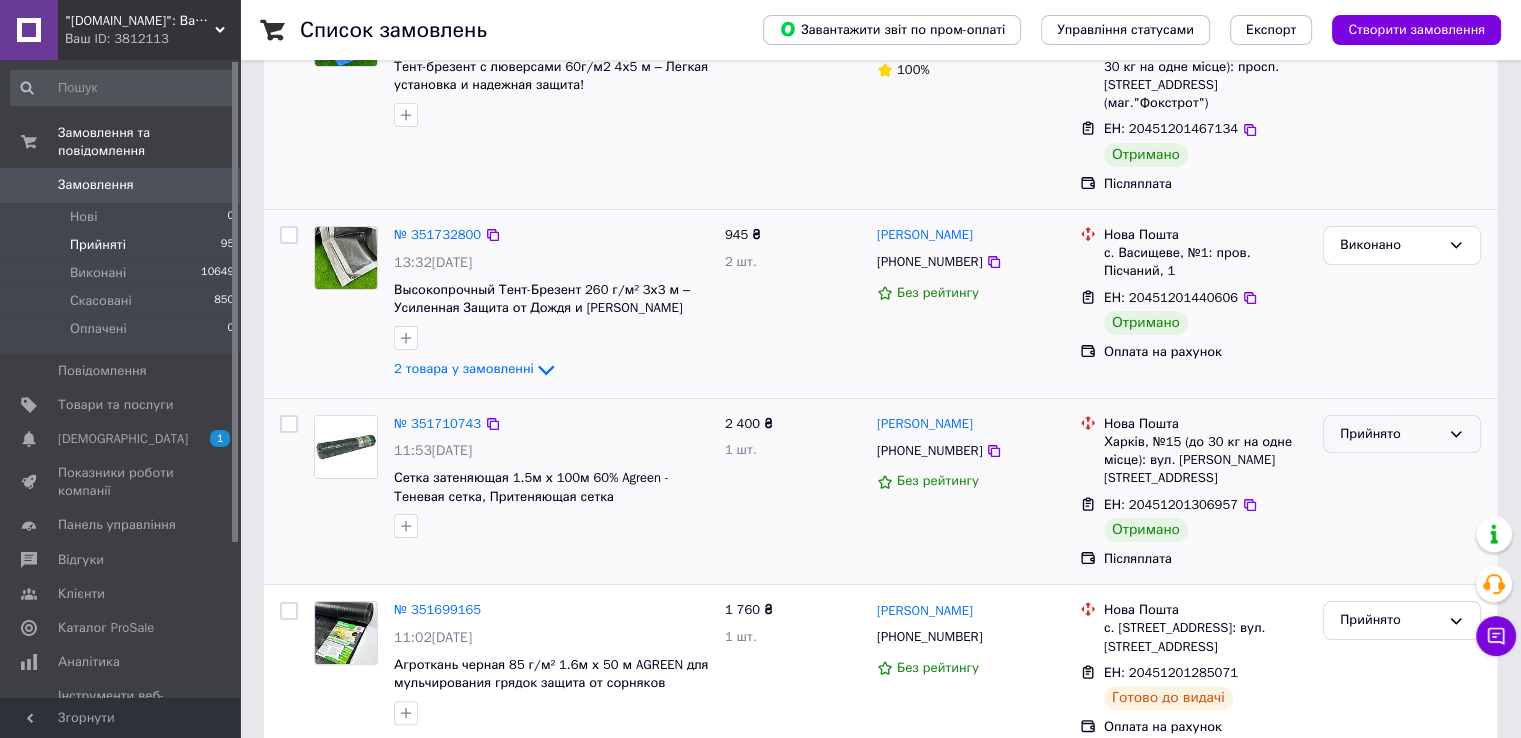 click on "Прийнято" at bounding box center (1390, 434) 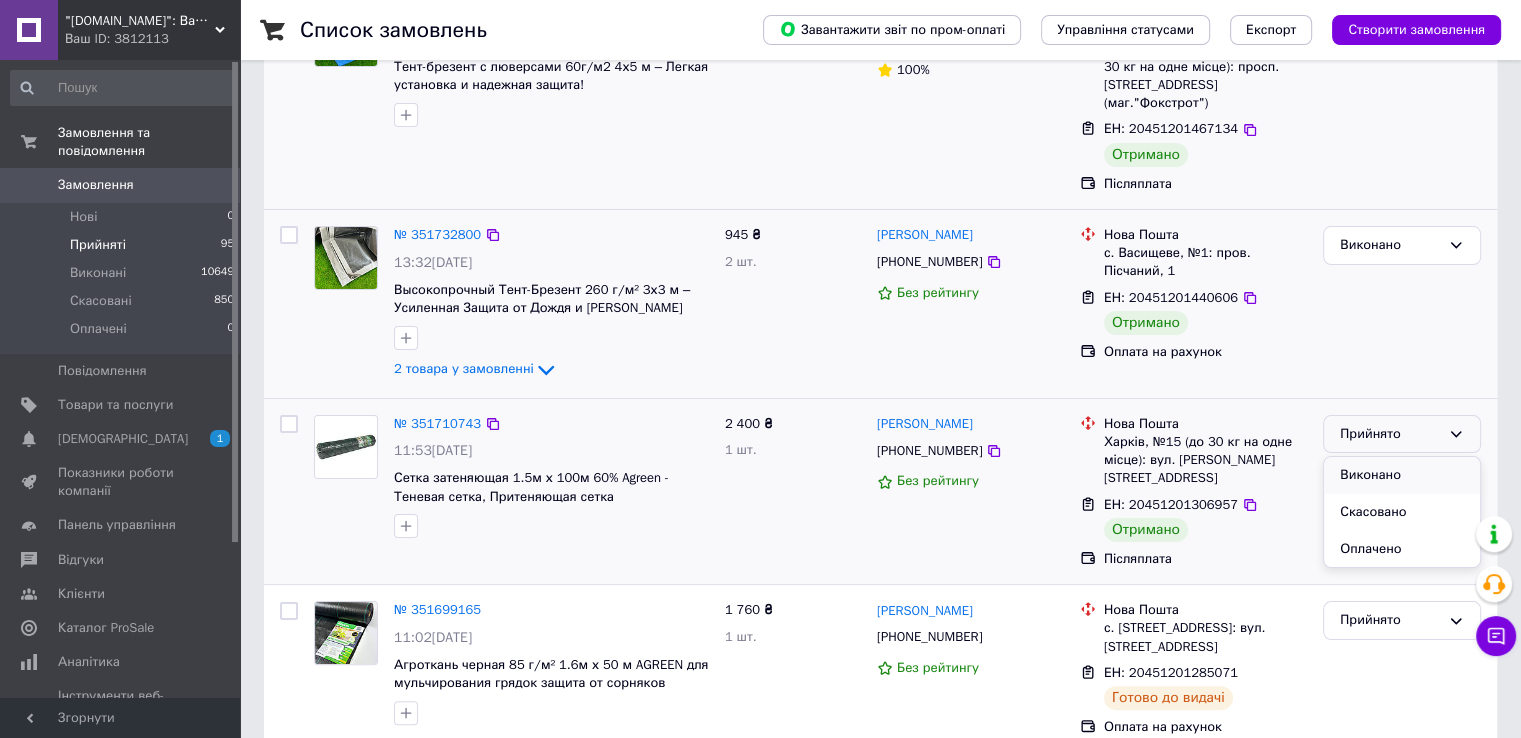 click on "Виконано" at bounding box center (1402, 475) 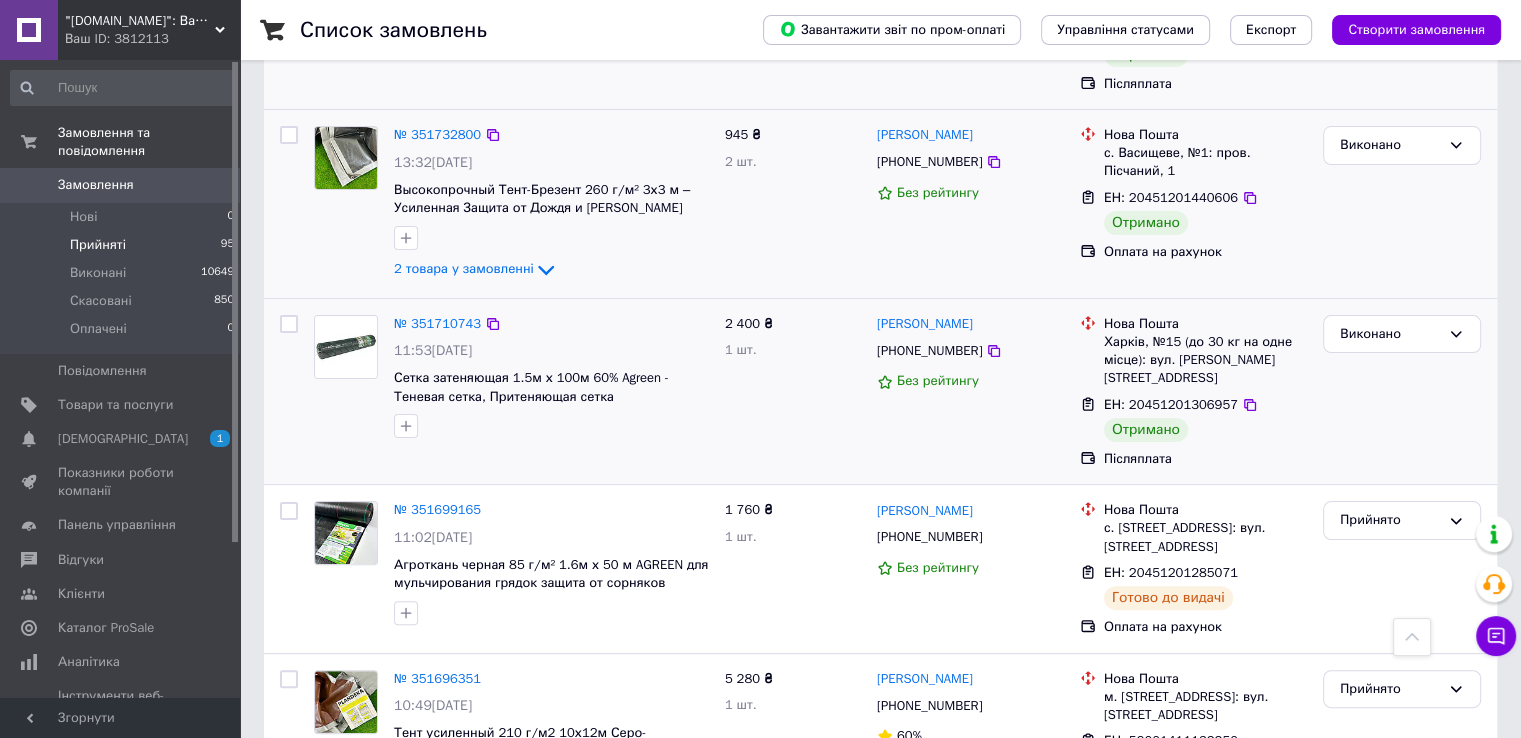 scroll, scrollTop: 500, scrollLeft: 0, axis: vertical 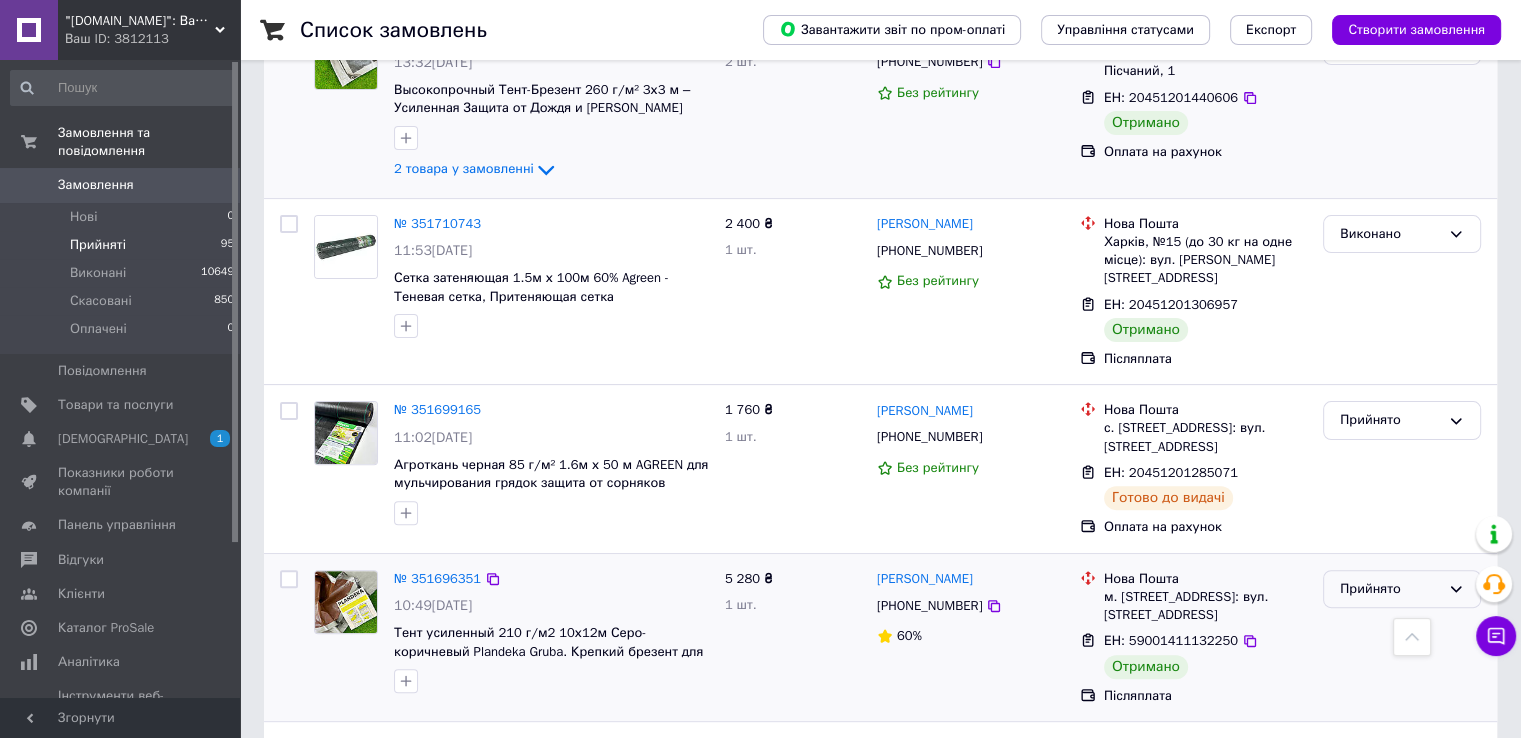 click on "Прийнято" at bounding box center [1390, 589] 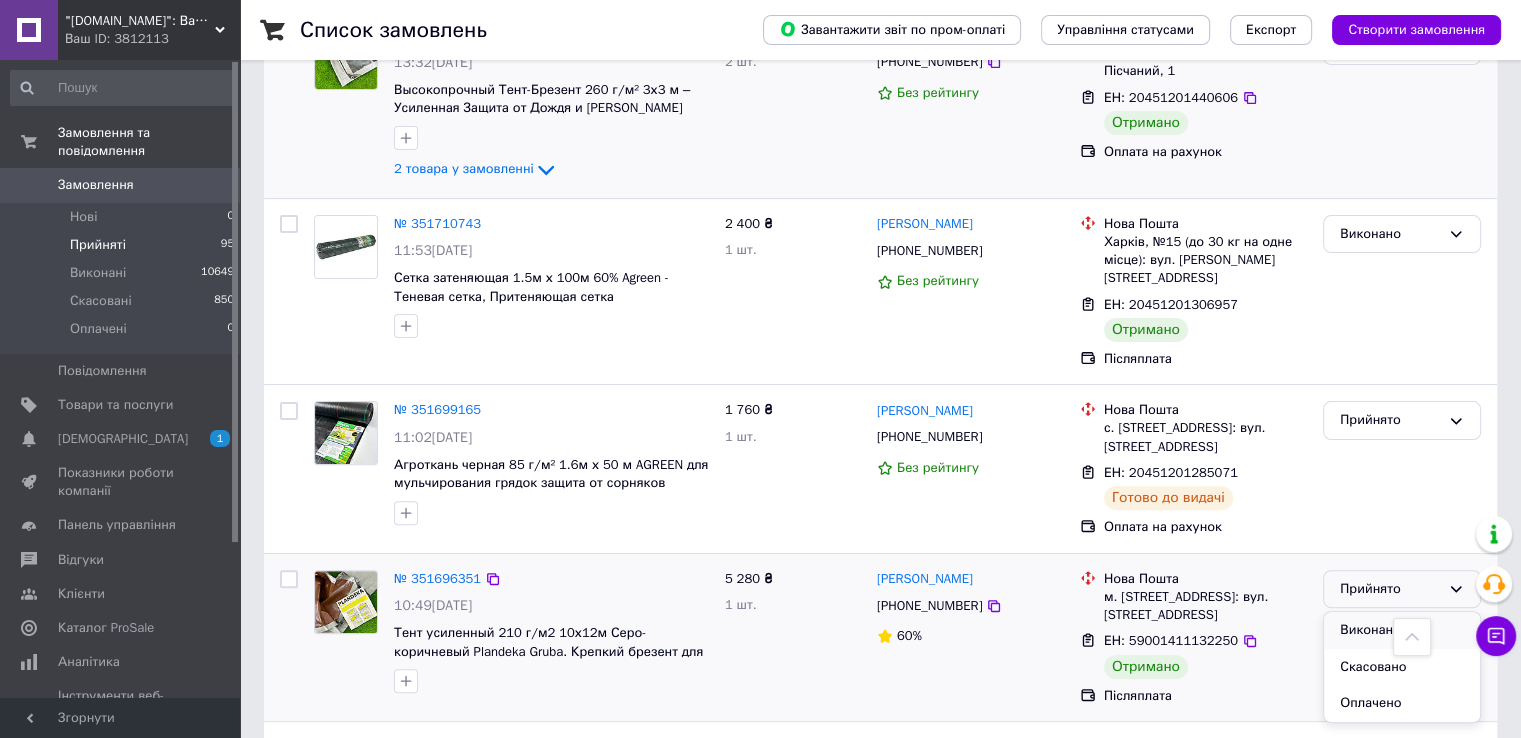 click on "Виконано" at bounding box center (1402, 630) 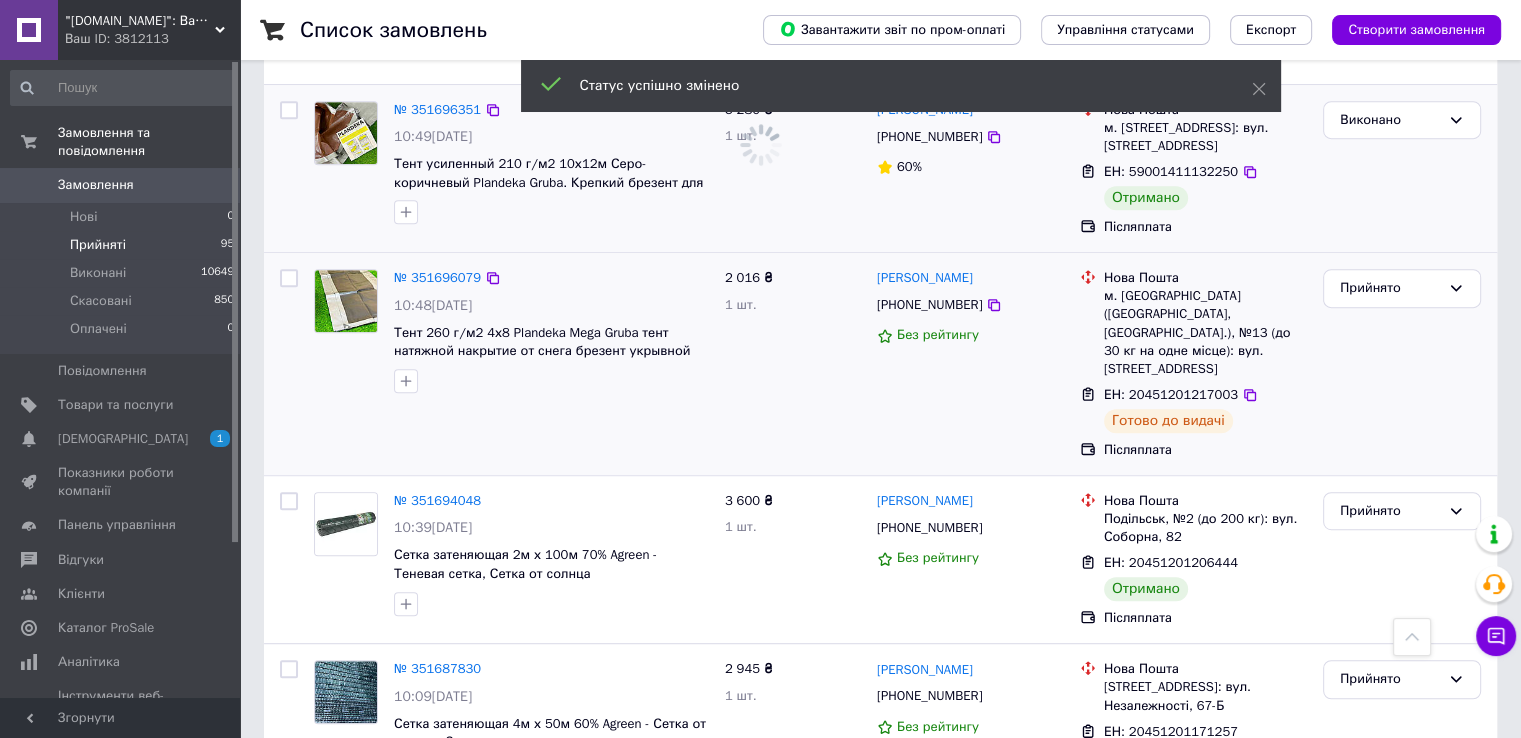 scroll, scrollTop: 1100, scrollLeft: 0, axis: vertical 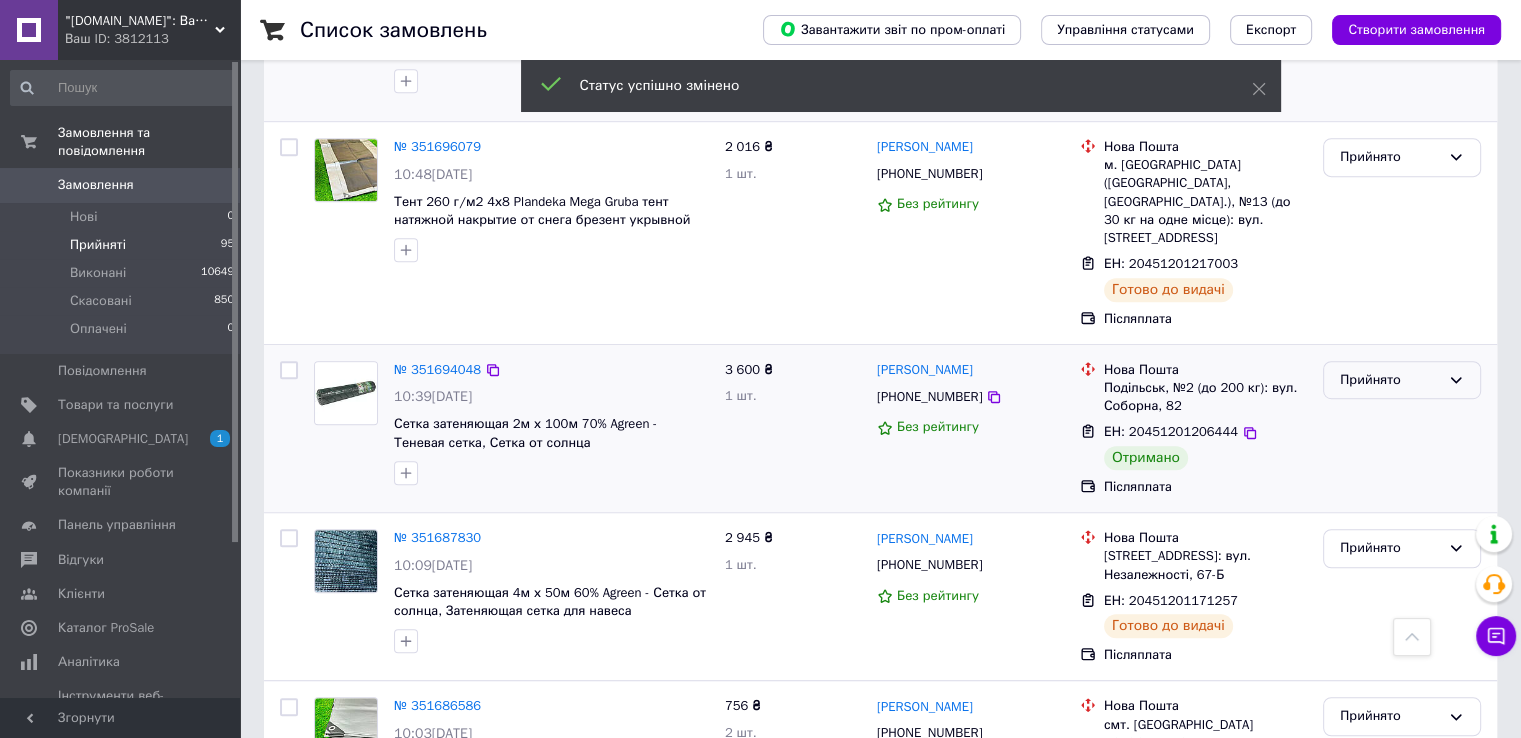 click on "Прийнято" at bounding box center [1390, 380] 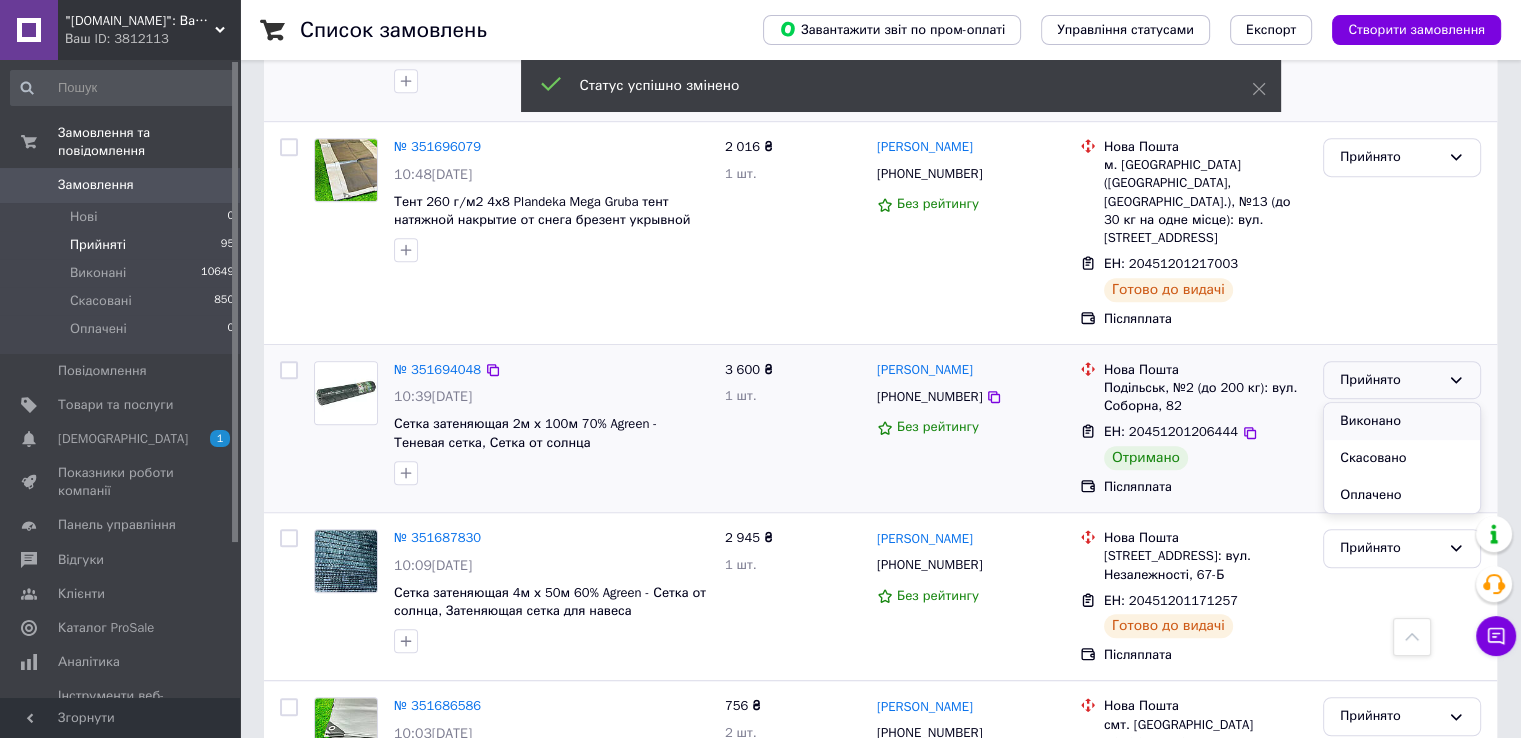 click on "Виконано" at bounding box center (1402, 421) 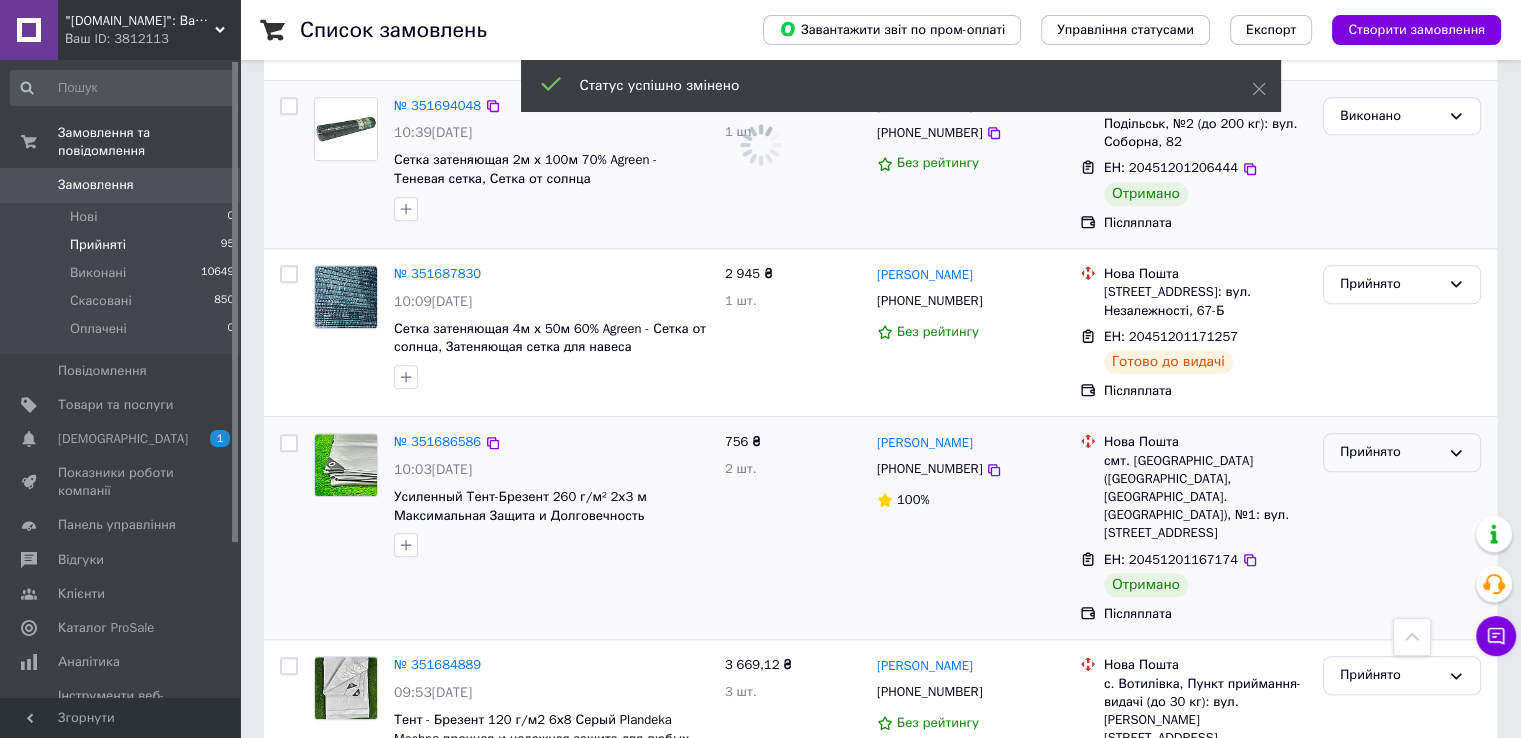 scroll, scrollTop: 1400, scrollLeft: 0, axis: vertical 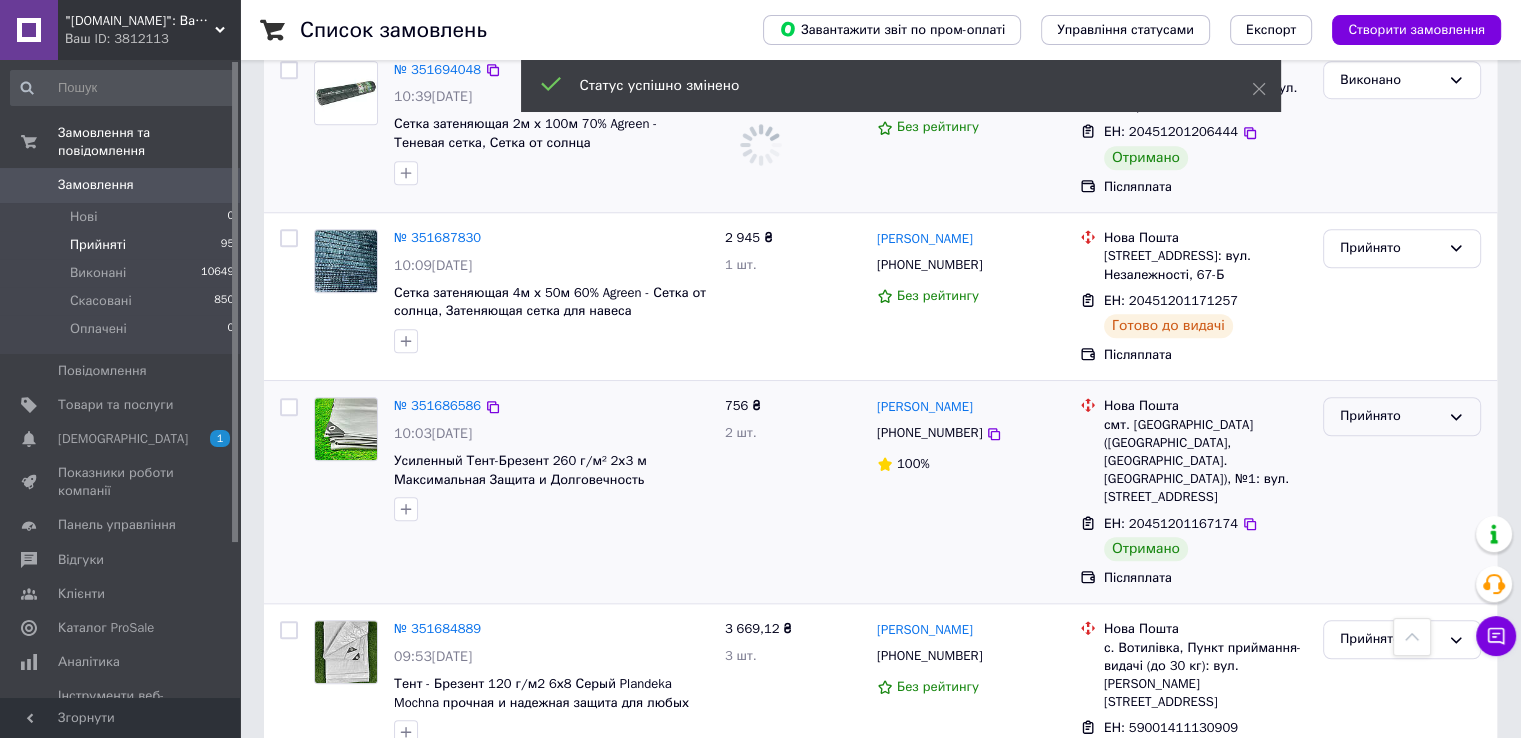 click on "Прийнято" at bounding box center [1390, 416] 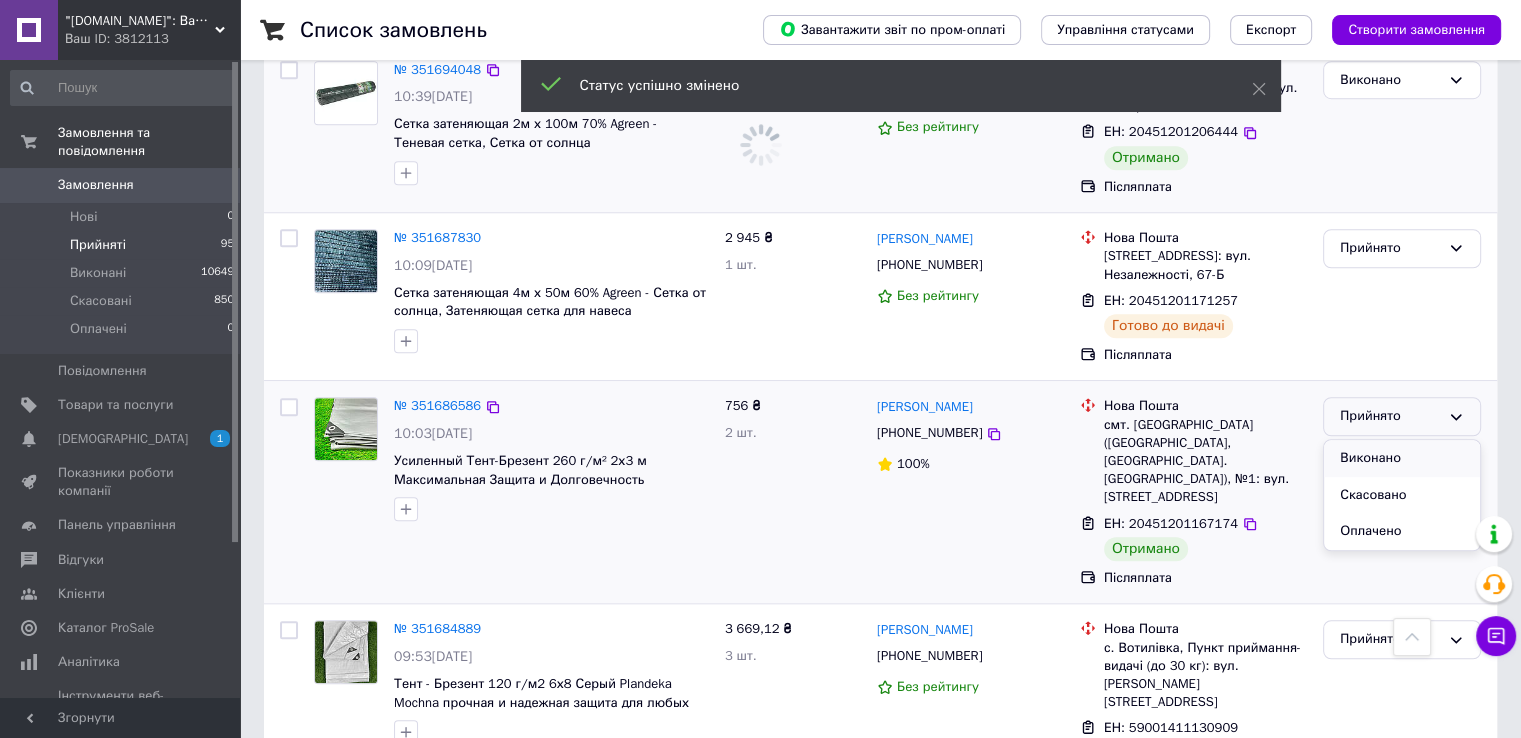 click on "Виконано" at bounding box center (1402, 458) 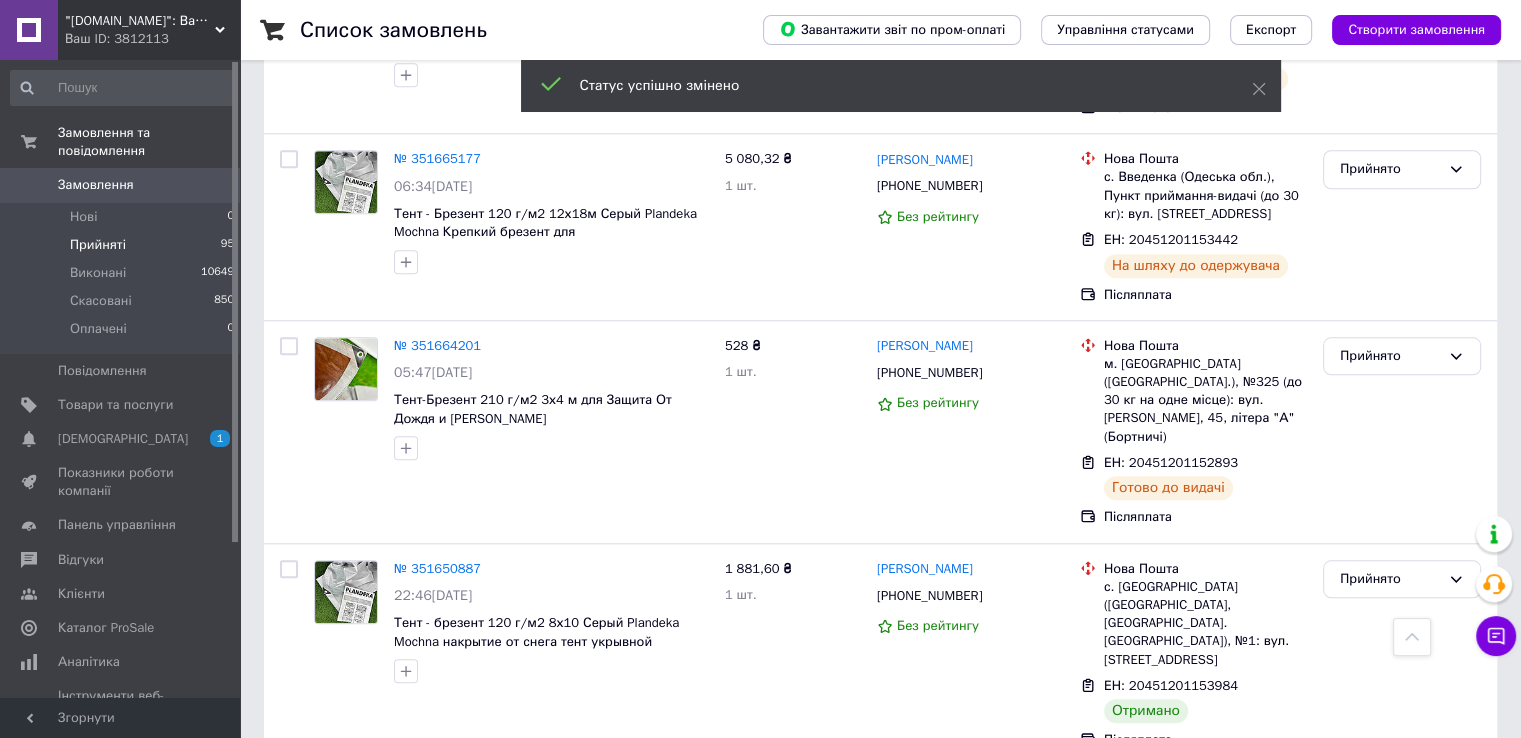 scroll, scrollTop: 1970, scrollLeft: 0, axis: vertical 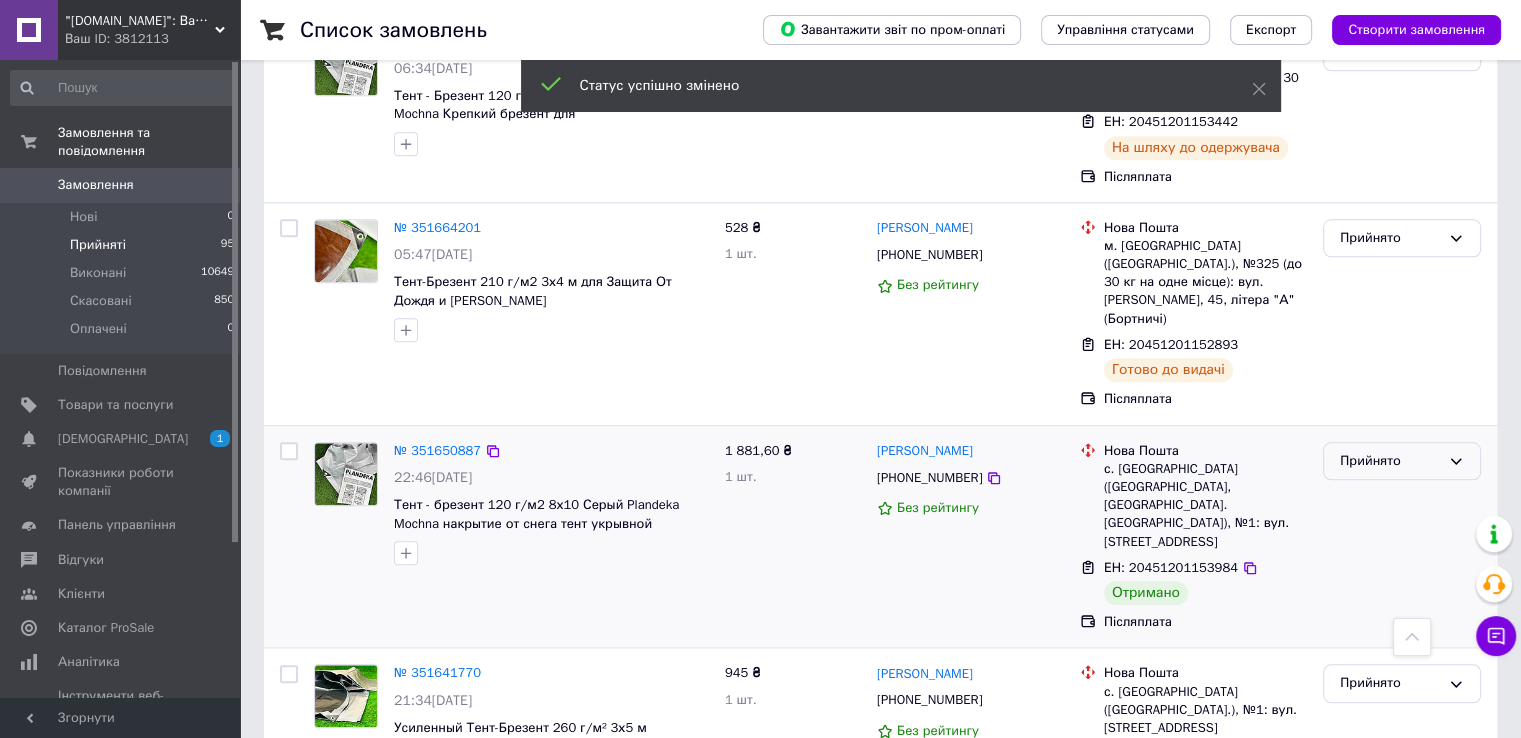 click on "Прийнято" at bounding box center (1390, 461) 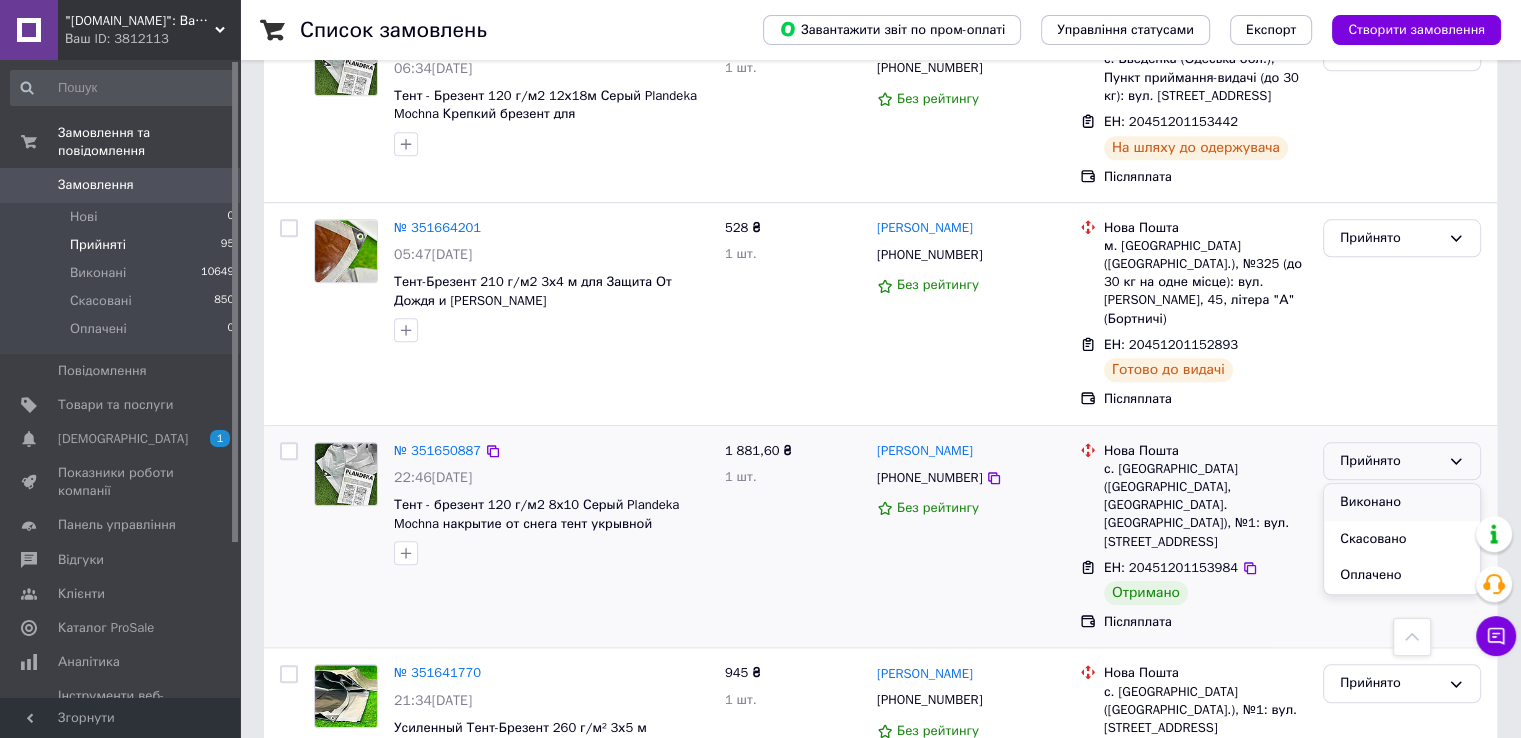 click on "Виконано" at bounding box center (1402, 502) 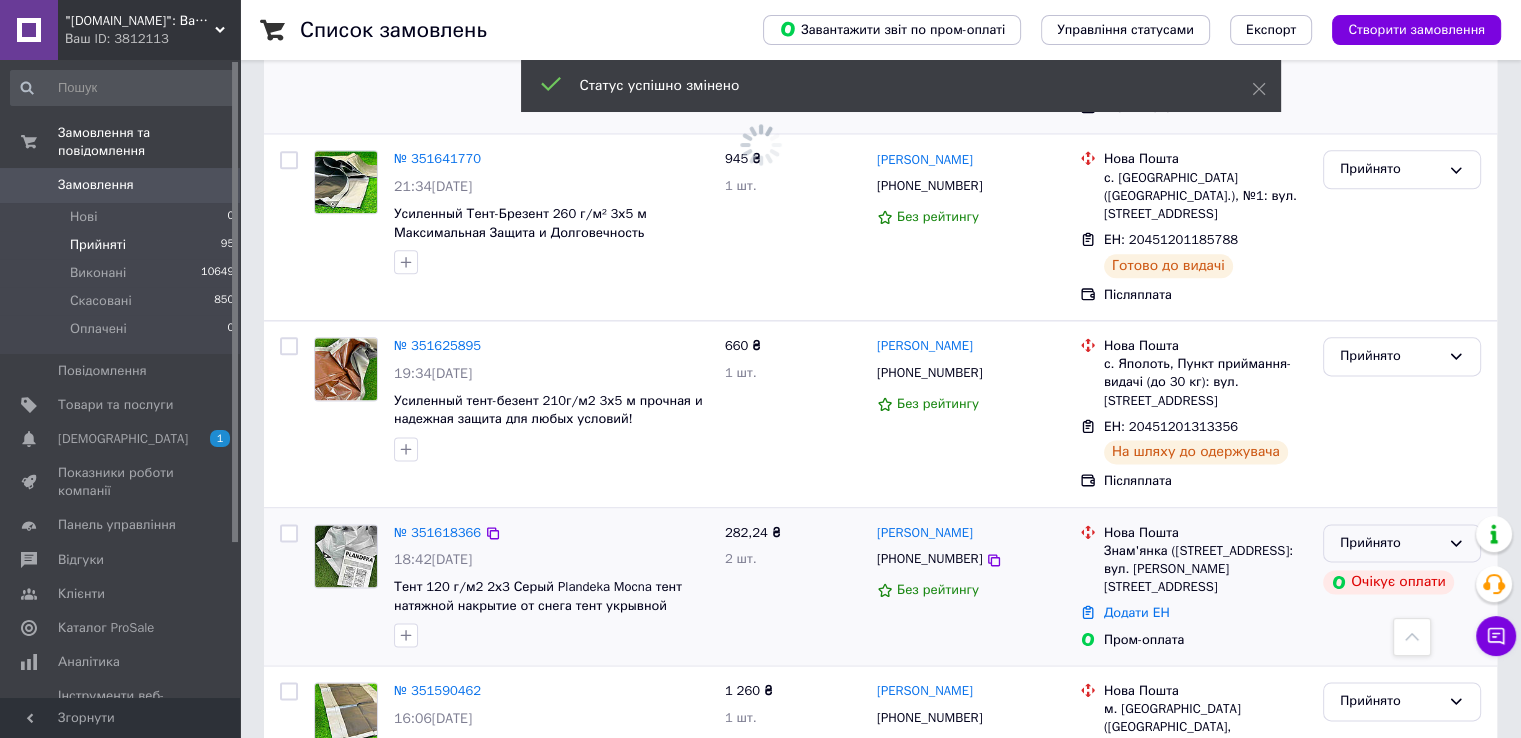 scroll, scrollTop: 2570, scrollLeft: 0, axis: vertical 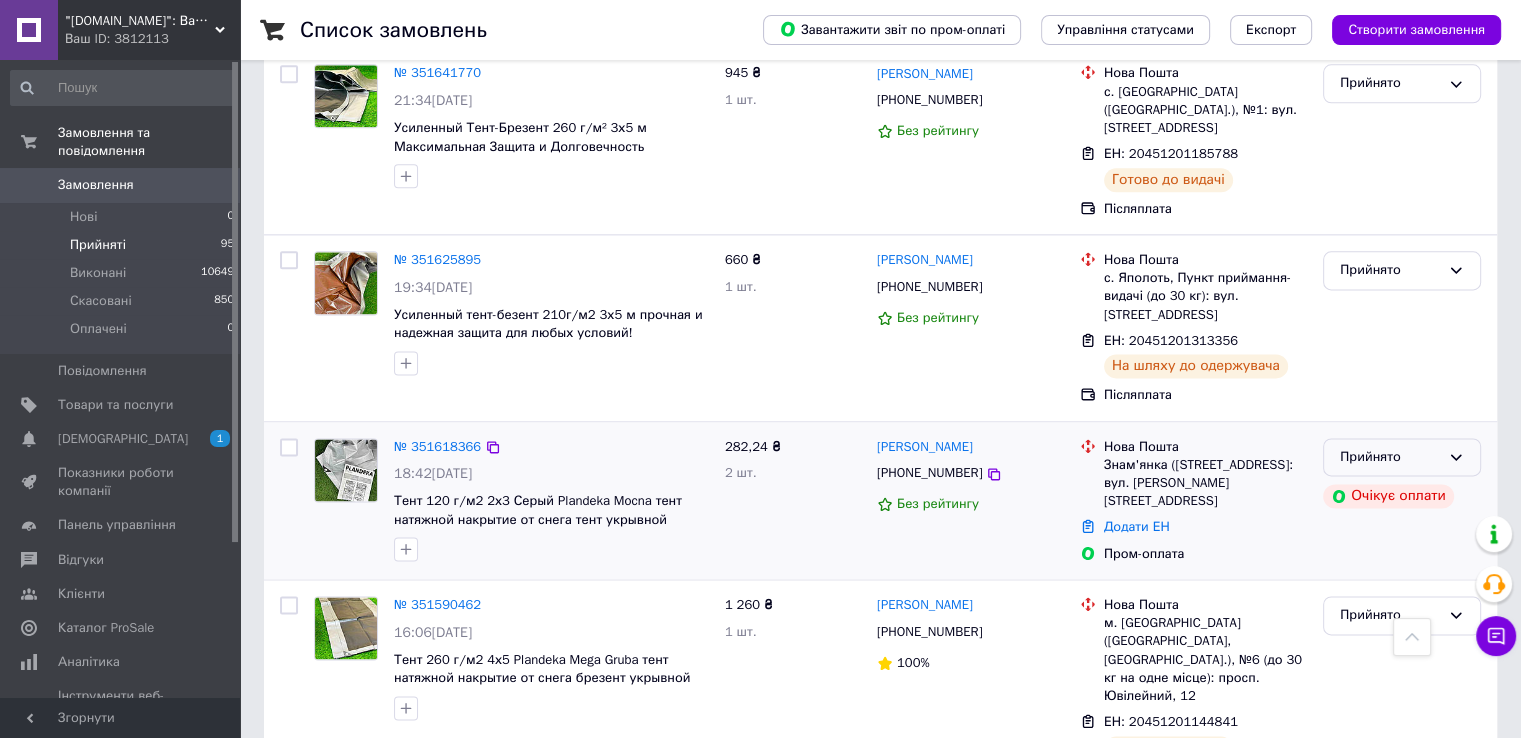 click on "Прийнято" at bounding box center (1390, 457) 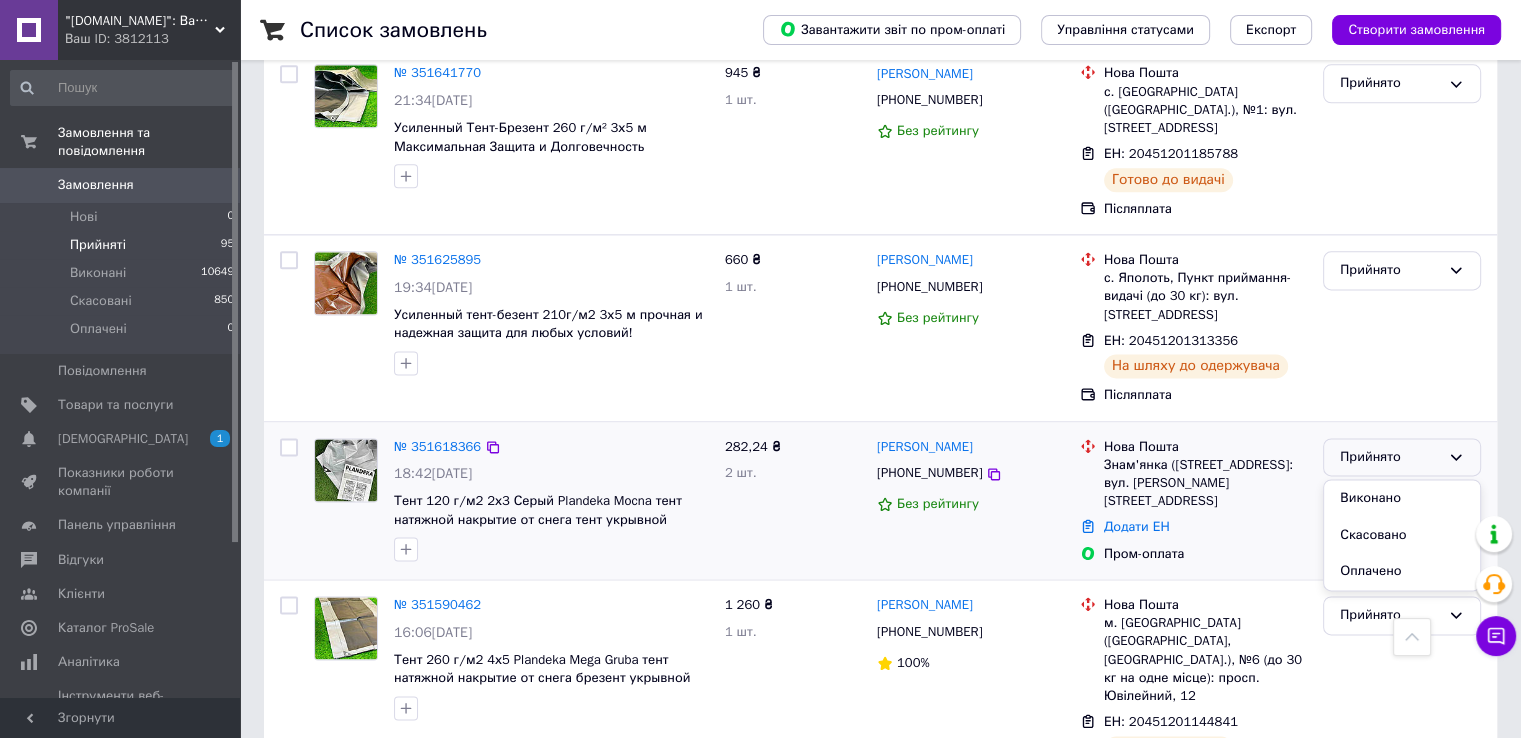 drag, startPoint x: 1389, startPoint y: 386, endPoint x: 1400, endPoint y: 334, distance: 53.15073 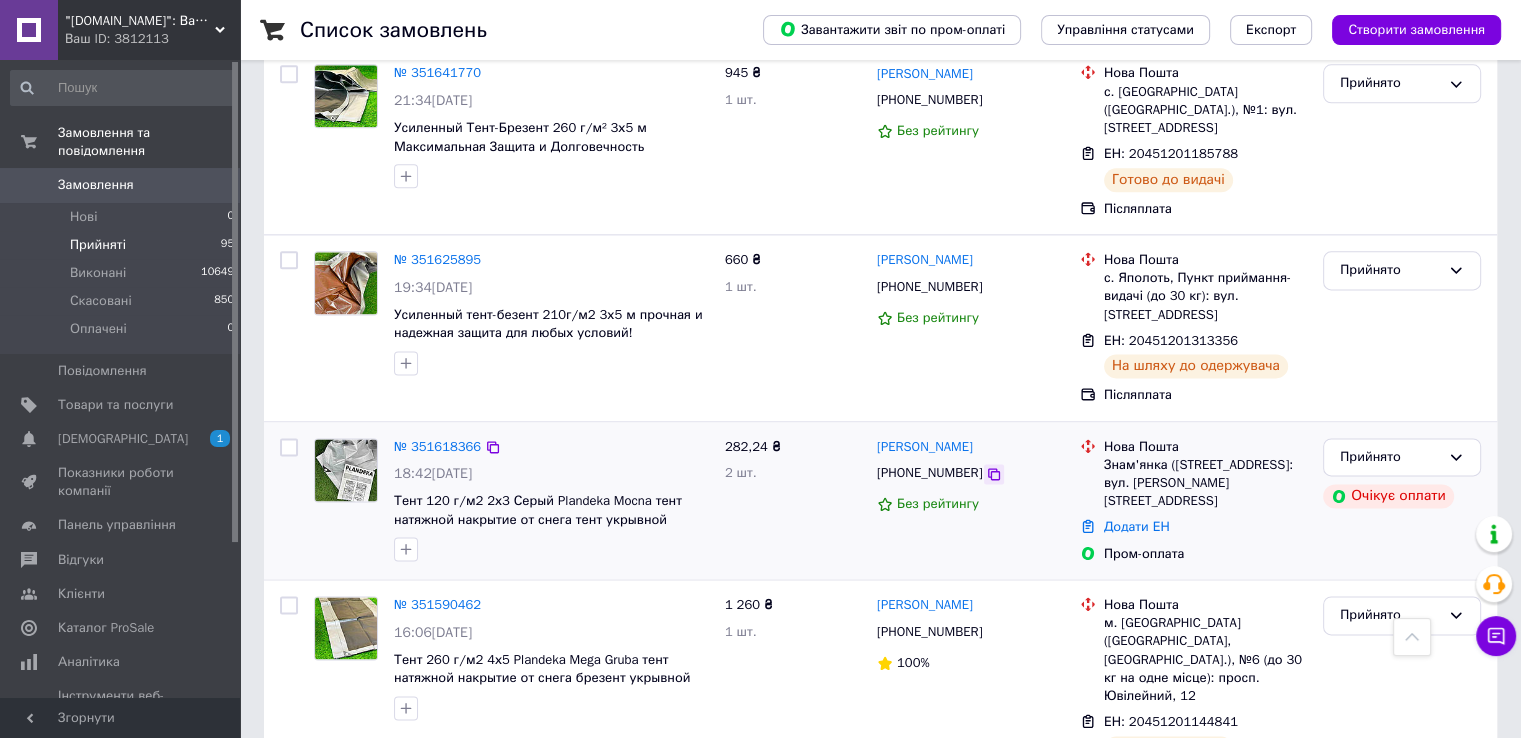 click 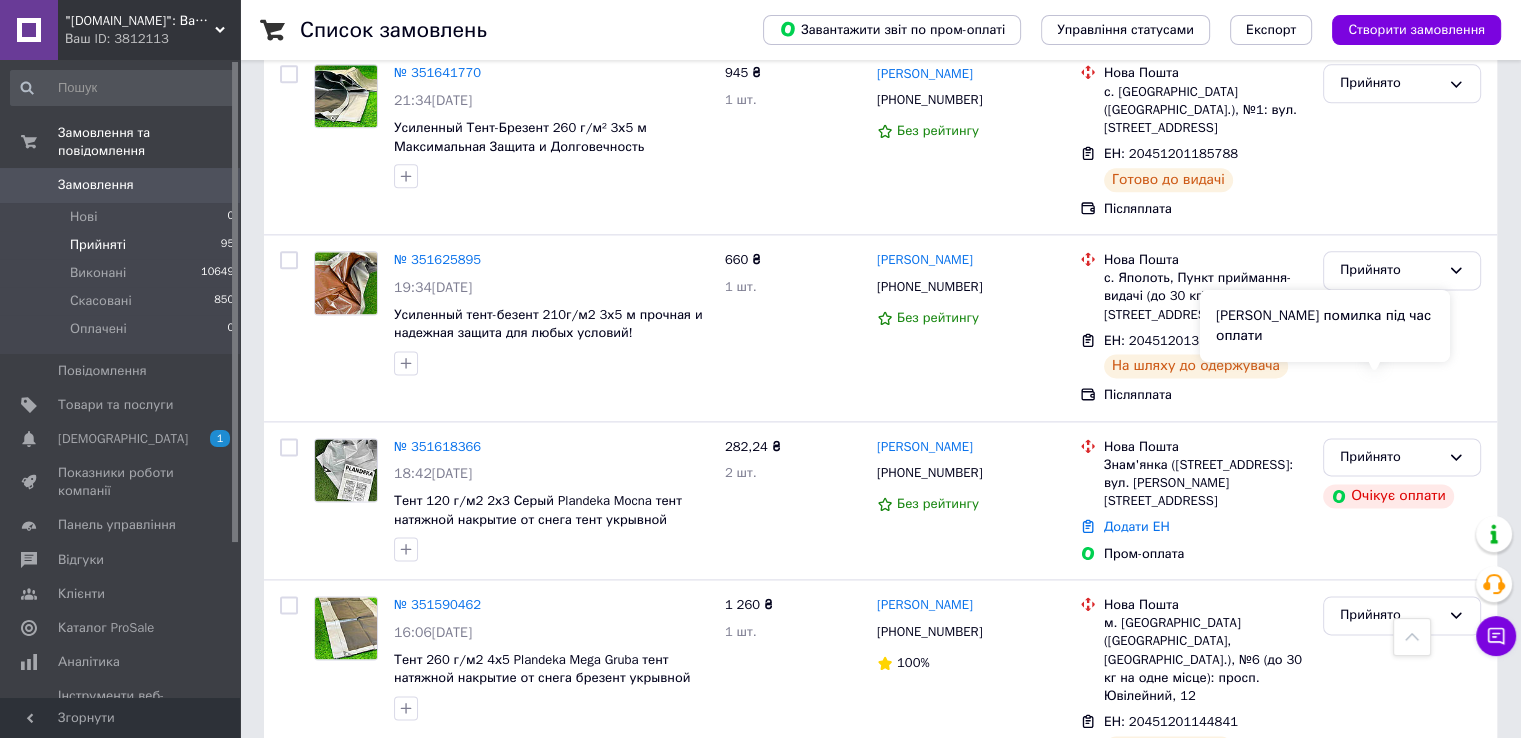 click on "Сталася помилка під час оплати" at bounding box center [1325, 326] 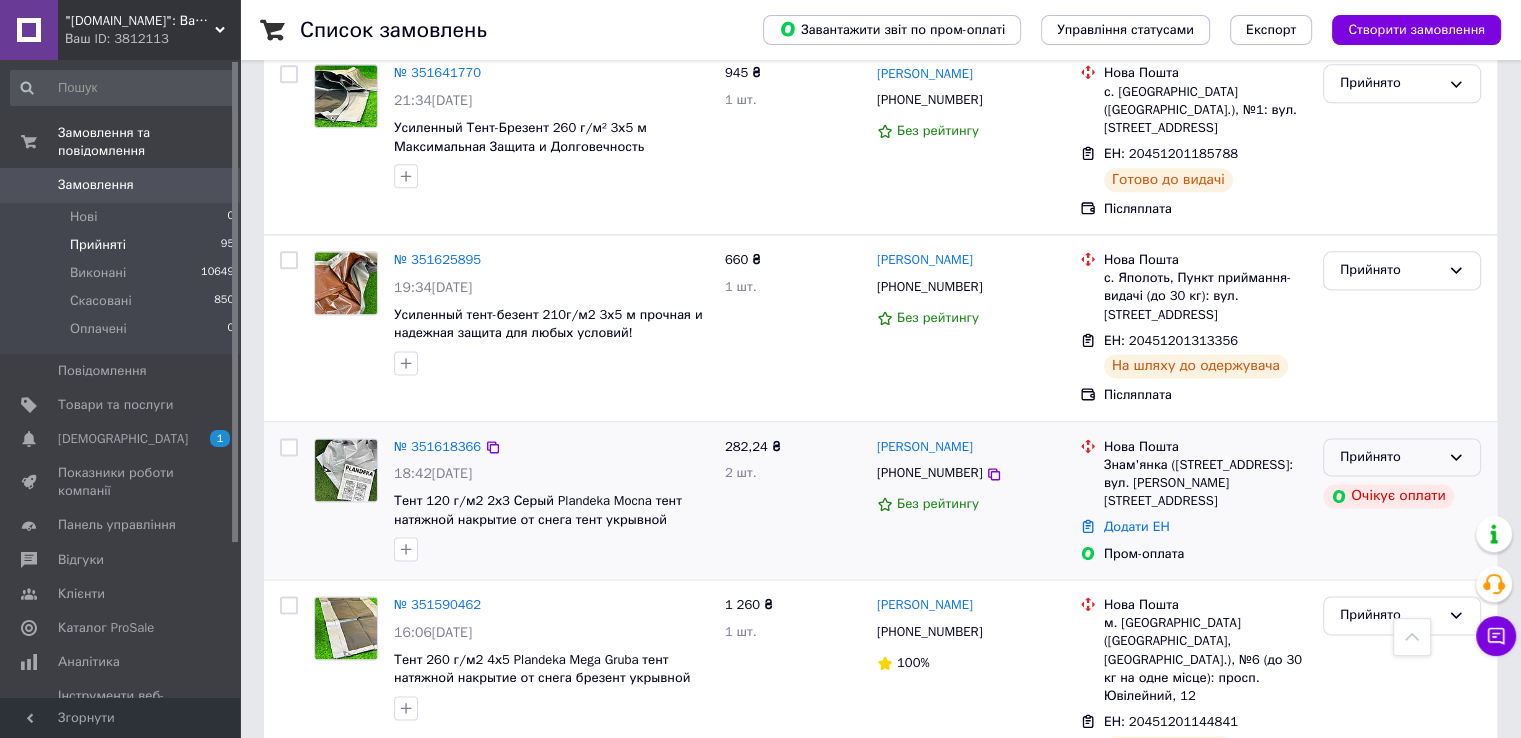click 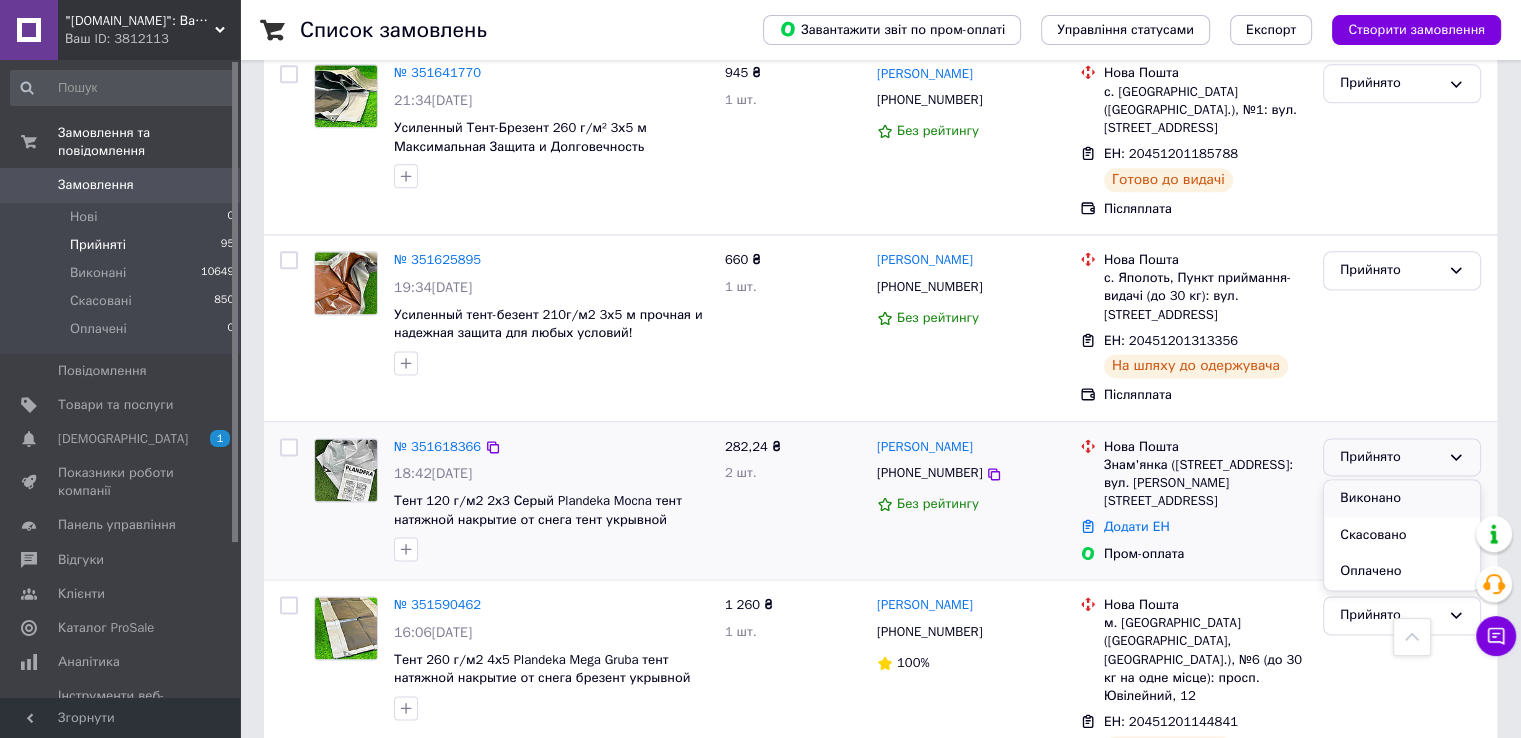 click on "Виконано" at bounding box center (1402, 498) 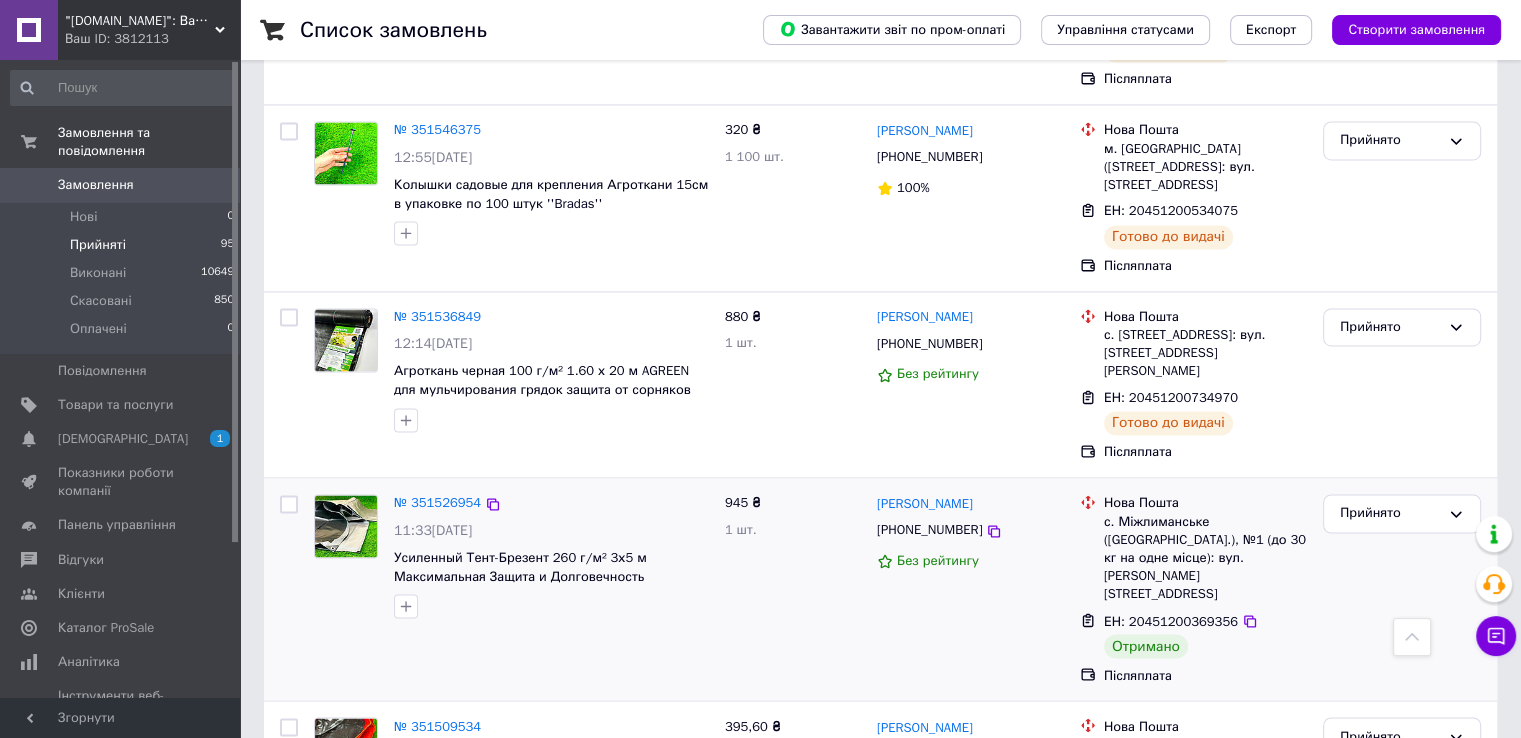 scroll, scrollTop: 3281, scrollLeft: 0, axis: vertical 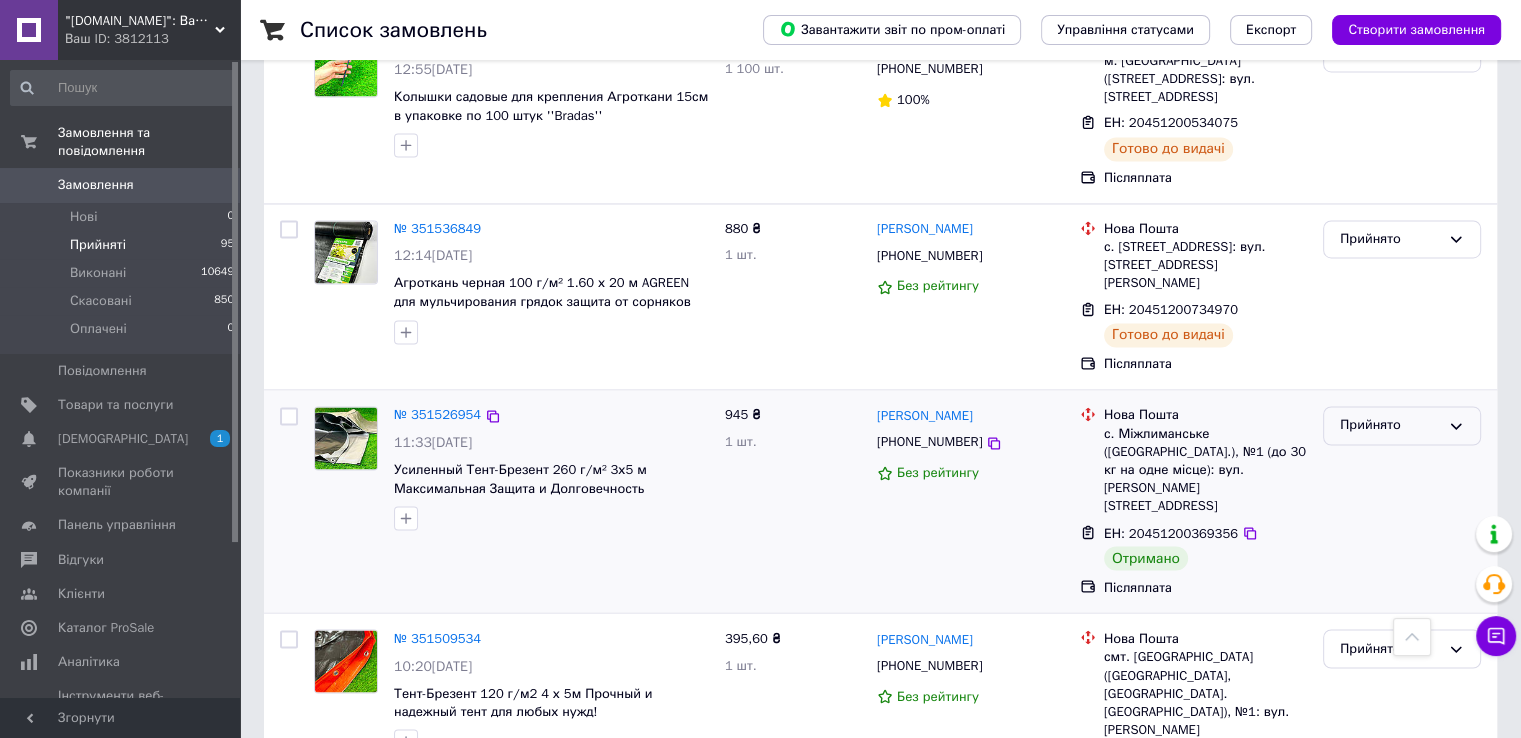 click on "Прийнято" at bounding box center [1390, 425] 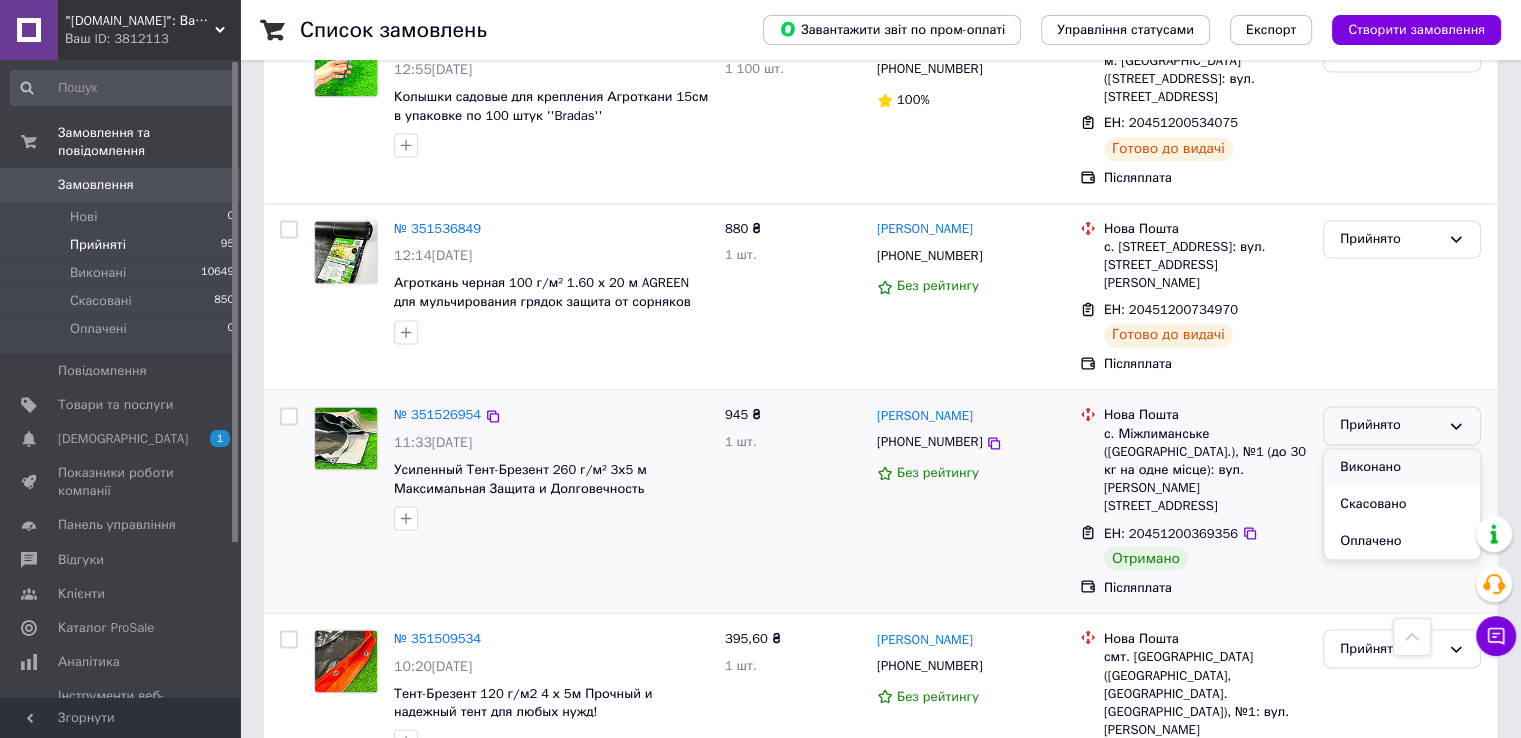 click on "Виконано" at bounding box center (1402, 467) 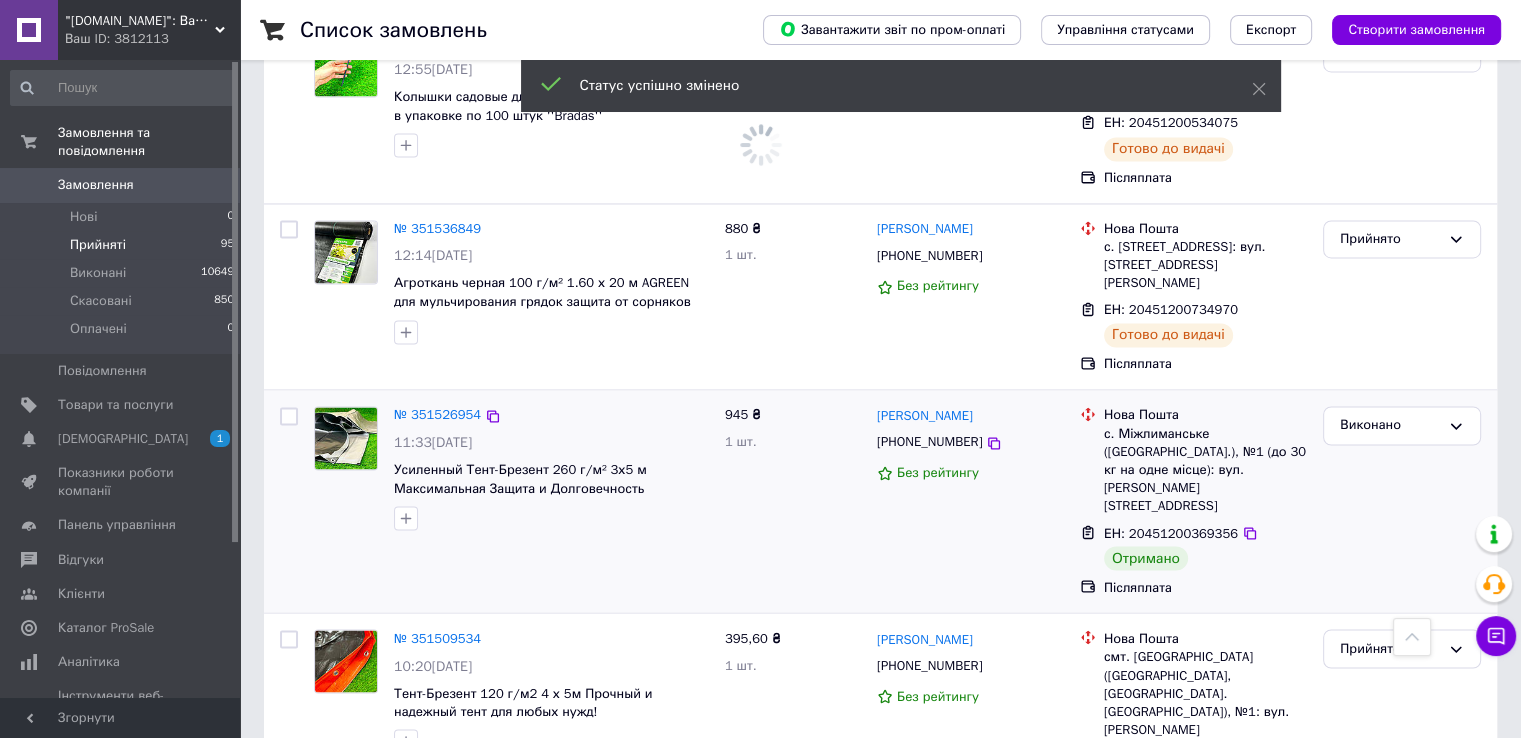 click on "4" at bounding box center [539, 898] 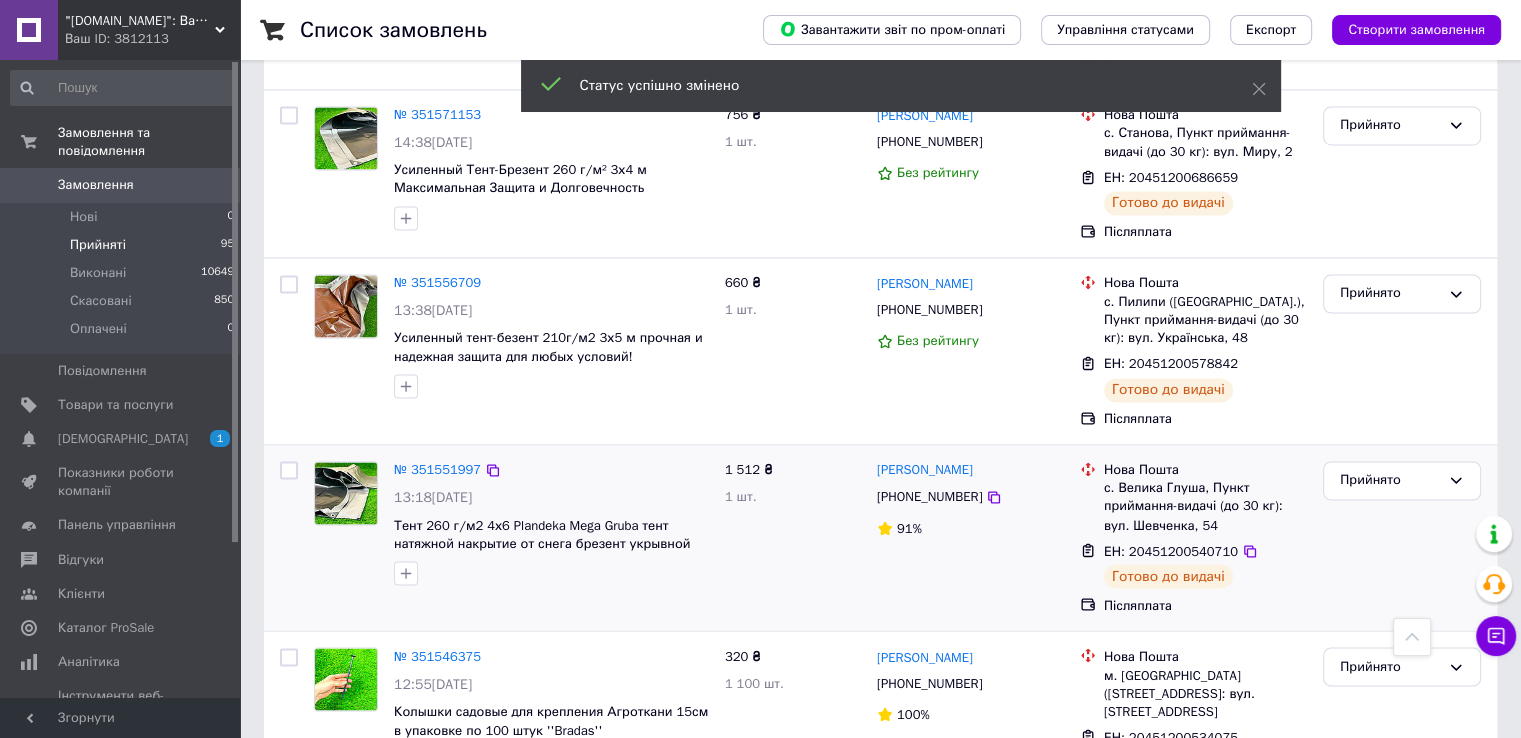scroll, scrollTop: 3300, scrollLeft: 0, axis: vertical 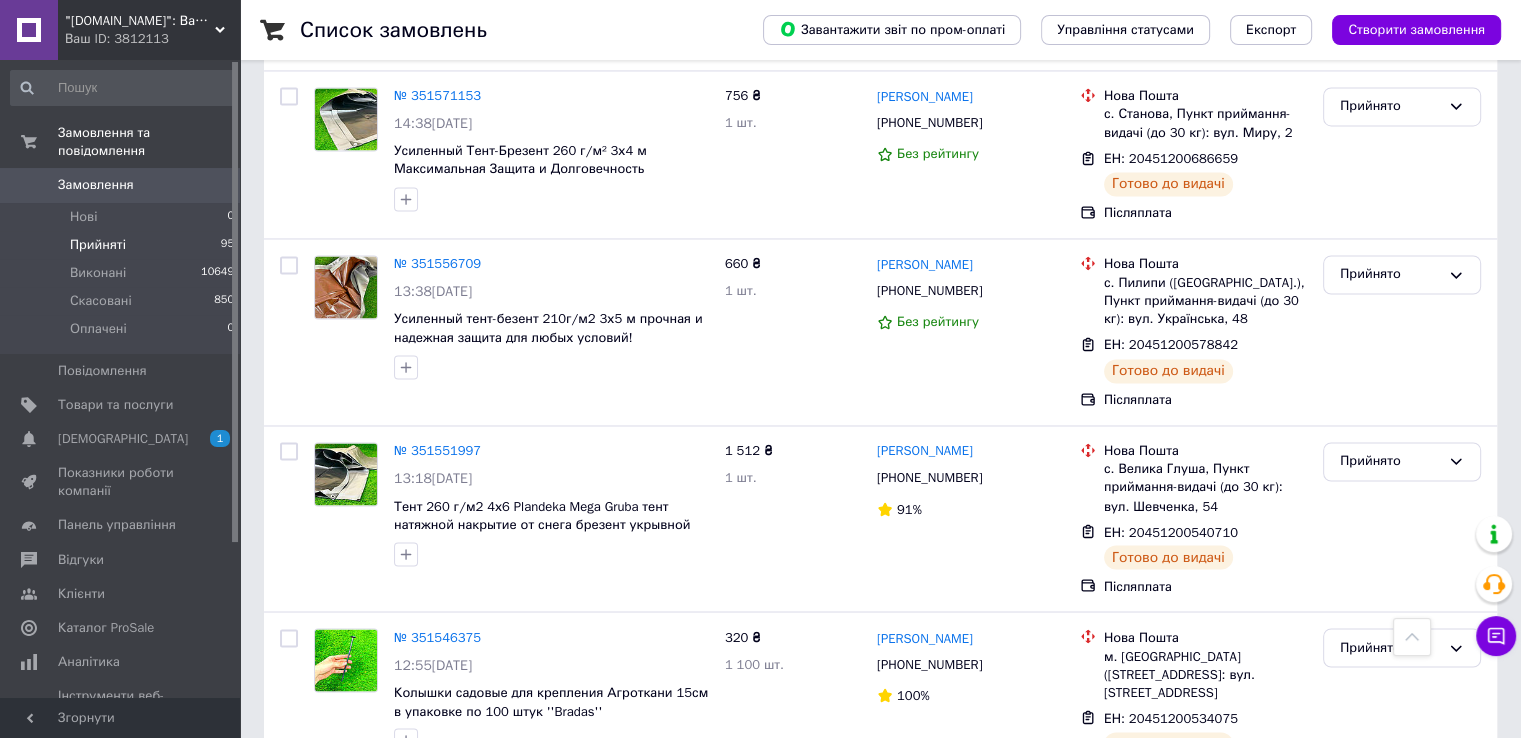 click on "Список замовлень   Завантажити звіт по пром-оплаті Управління статусами Експорт Створити замовлення 1 Фільтри Збережені фільтри: Не обрано Статус: Прийнято Cкинути все Зберегти фільтр Замовлення Cума Покупець Доставка та оплата Статус № 351699165 11:02, 08.07.2025 Агроткань черная 85 г/м² 1.6м х 50 м AGREEN для мульчирования грядок защита от сорняков агроткань 1 760 ₴ 1 шт. Світлана Латкова +380500407969 Без рейтингу Нова Пошта с. Білогородка (Київська обл.), №1: вул. Богатирська, 5 ЕН: 20451201285071 Готово до видачі Оплата на рахунок Прийнято № 351696079 10:48, 08.07.2025 2 016 ₴ 1 шт. Олександр Малиш 100% 1" at bounding box center [880, -1208] 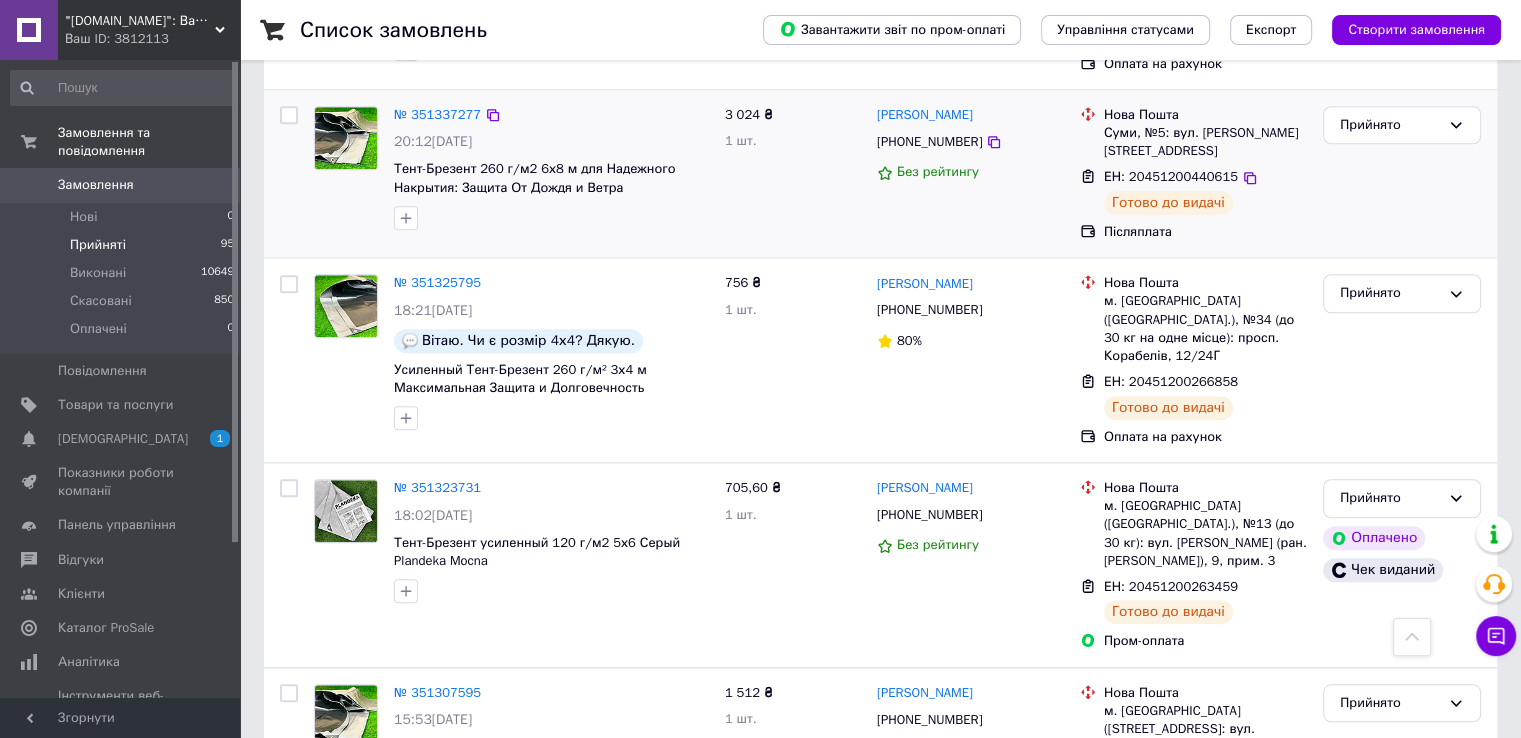 scroll, scrollTop: 1600, scrollLeft: 0, axis: vertical 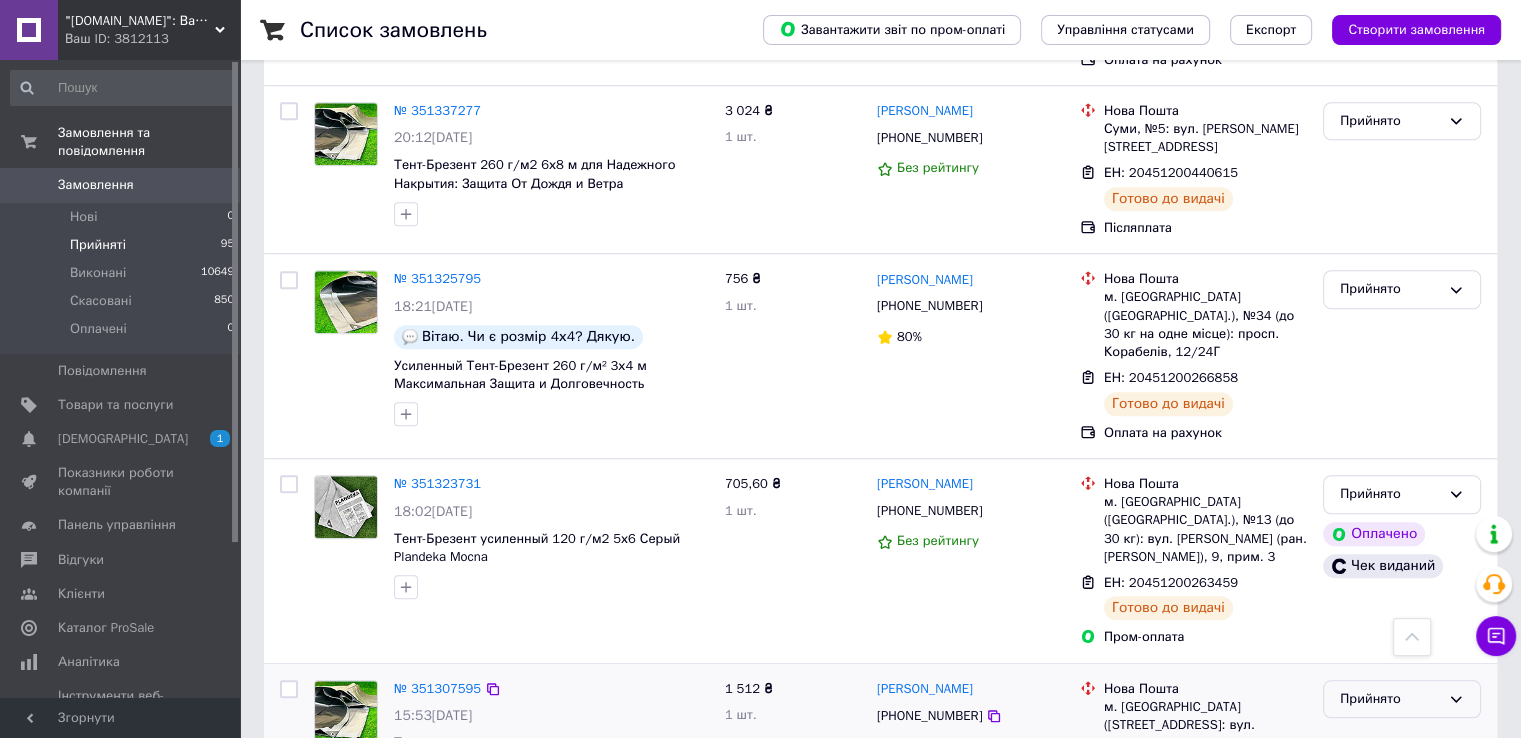 click on "Прийнято" at bounding box center (1390, 699) 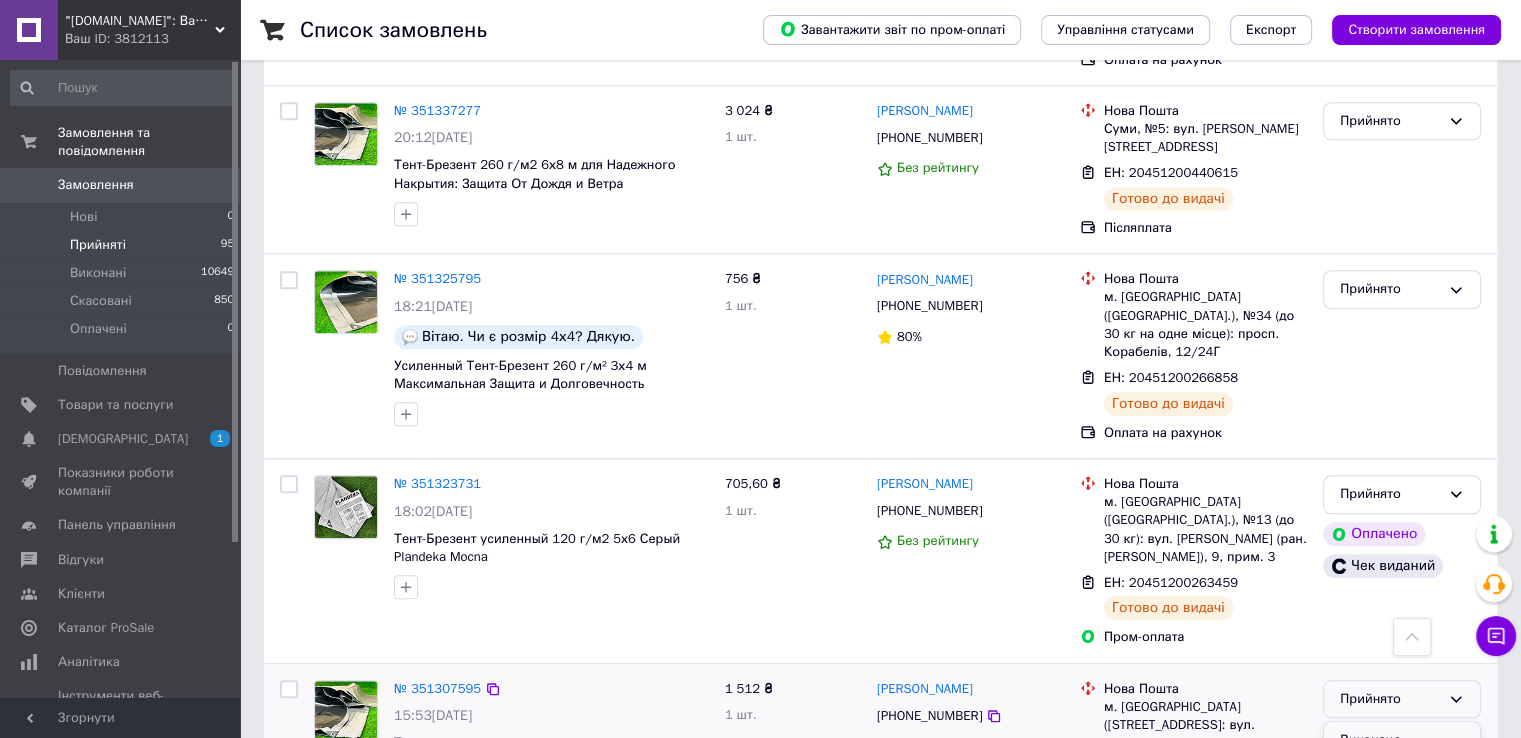 click on "Виконано" at bounding box center (1402, 740) 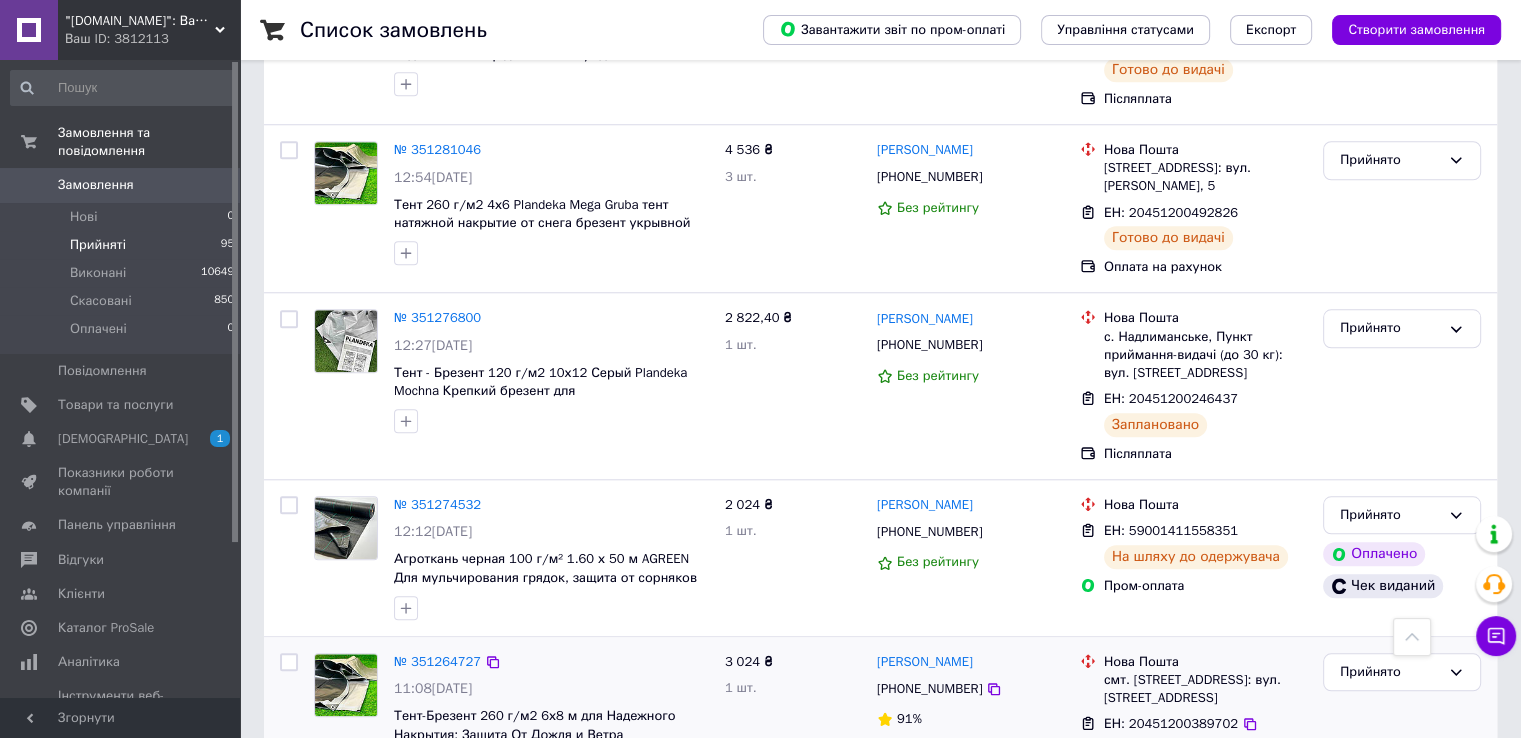 scroll, scrollTop: 1841, scrollLeft: 0, axis: vertical 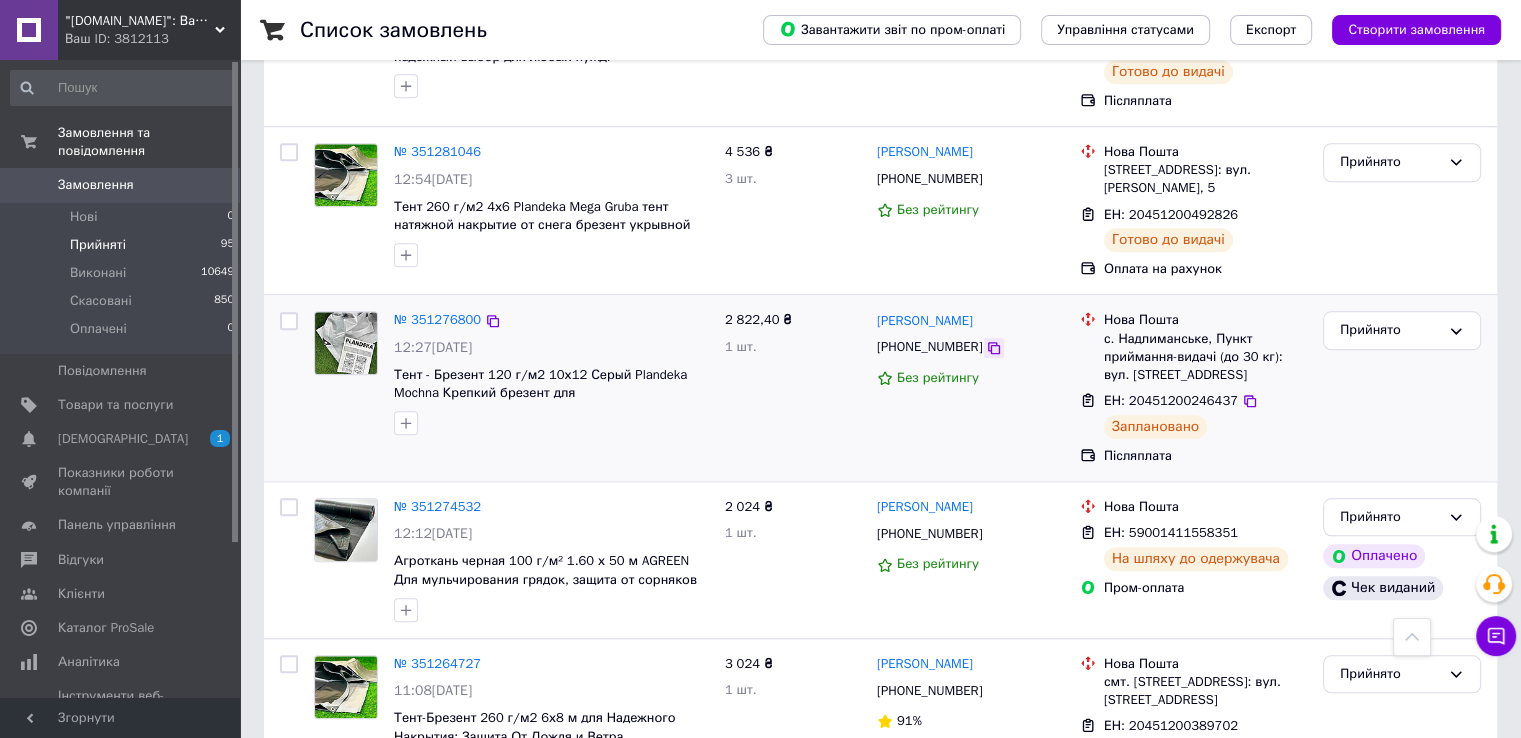 click 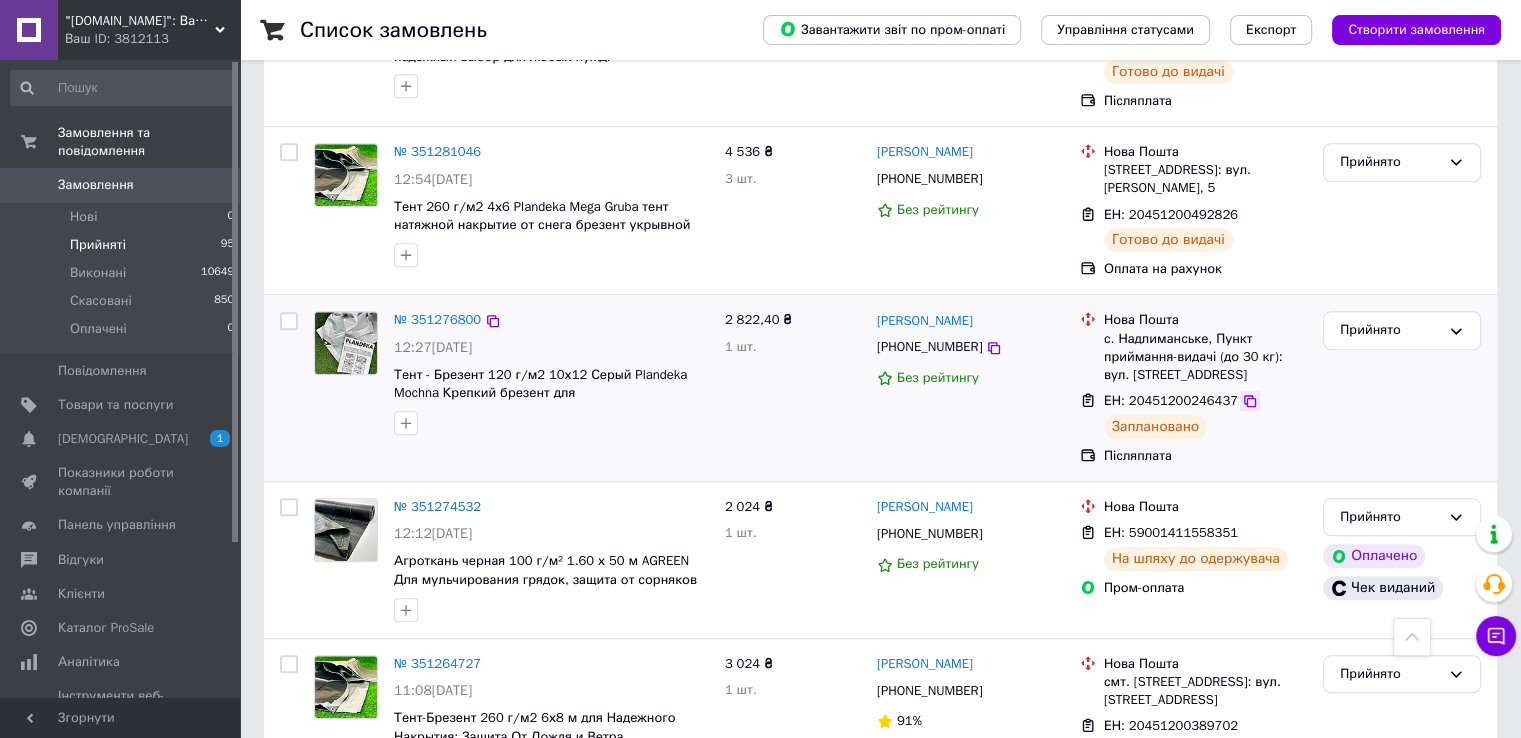 click 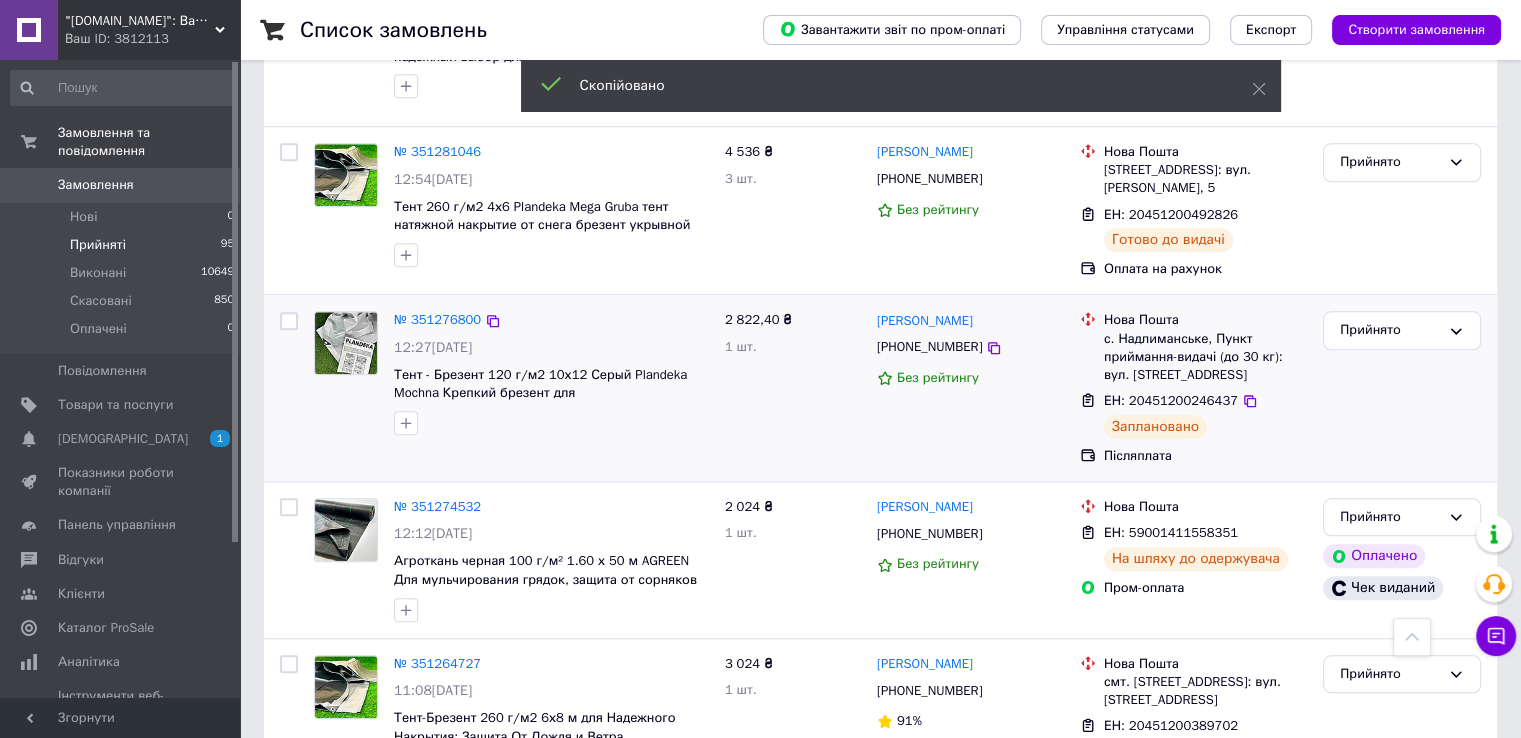 click on "ЕН: 20451200246437" at bounding box center (1171, 400) 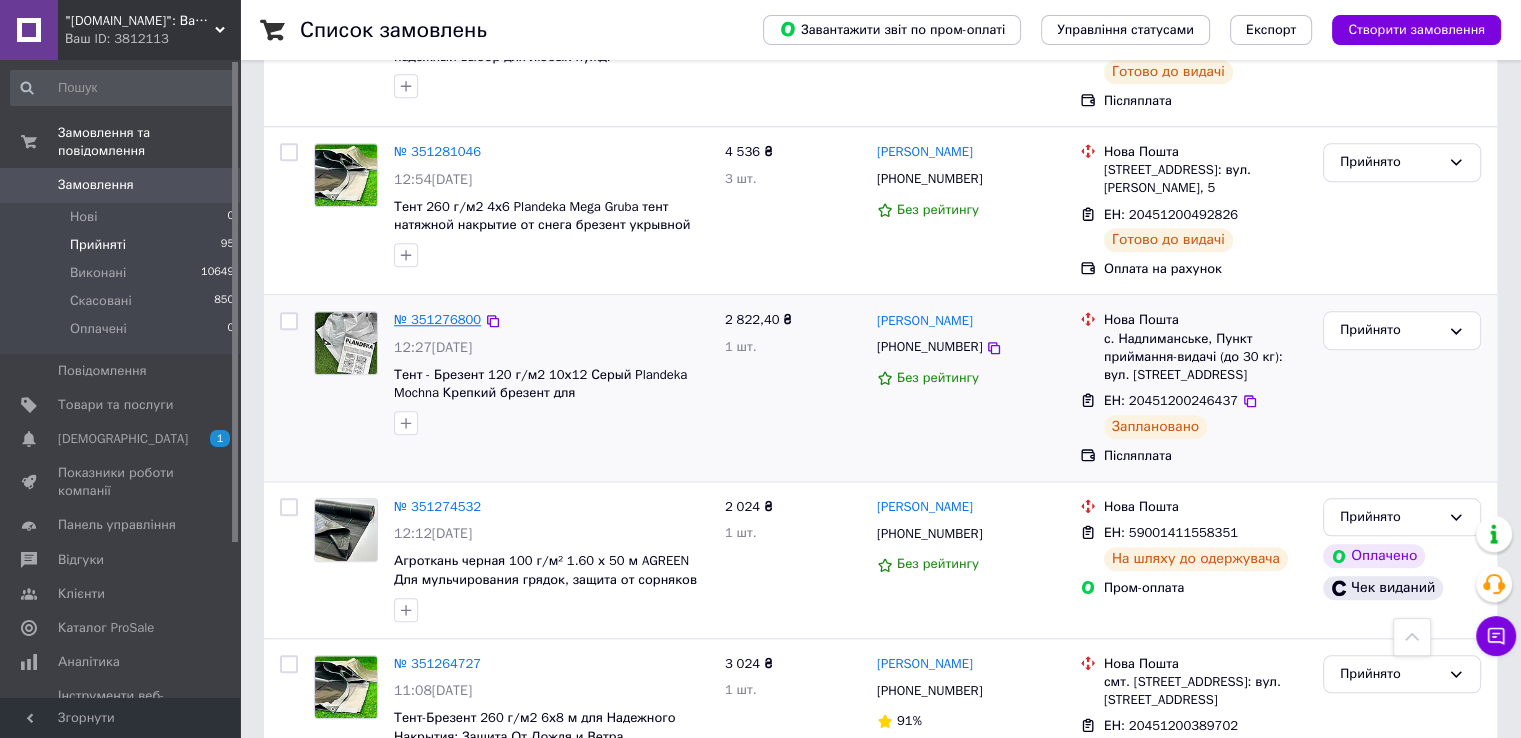 click on "№ 351276800" at bounding box center [437, 319] 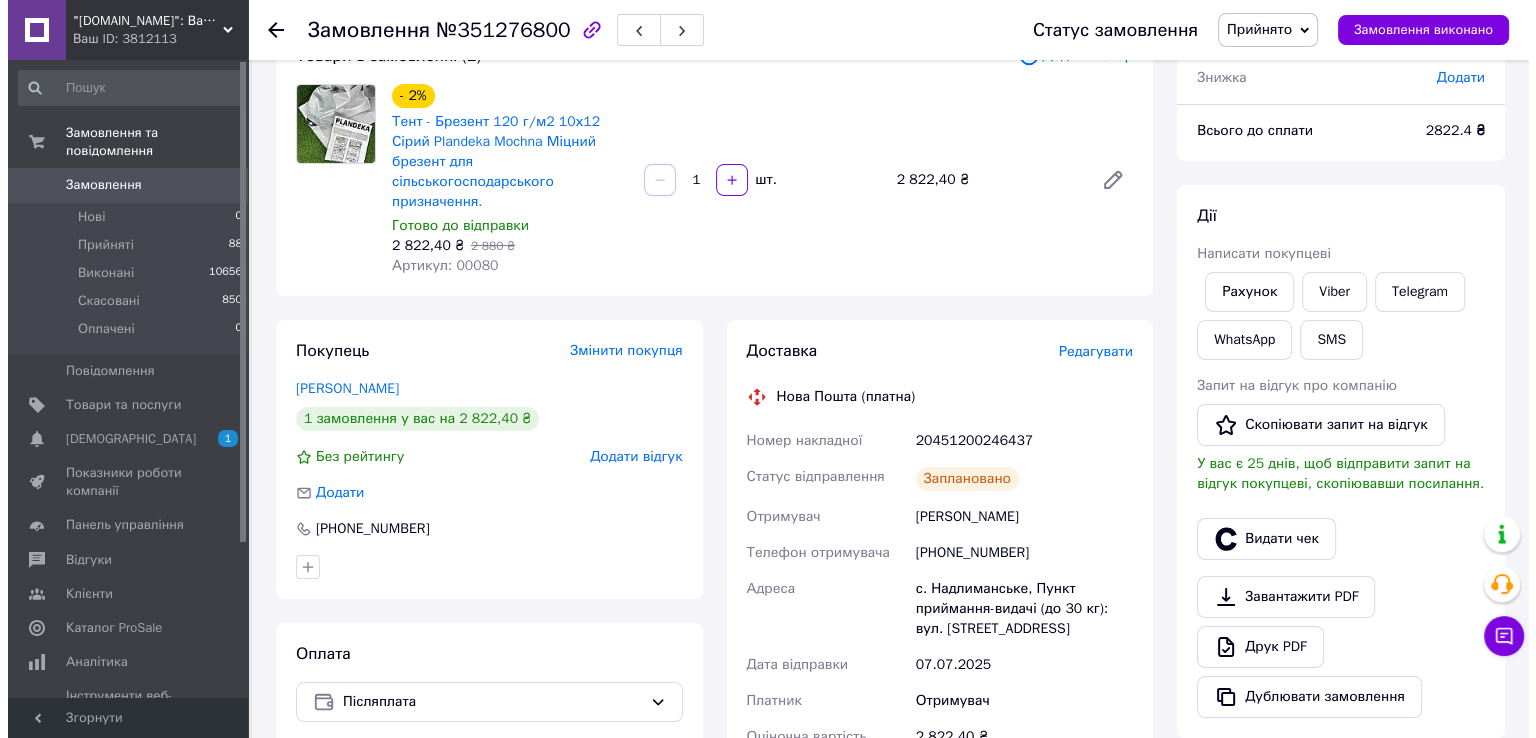 scroll, scrollTop: 126, scrollLeft: 0, axis: vertical 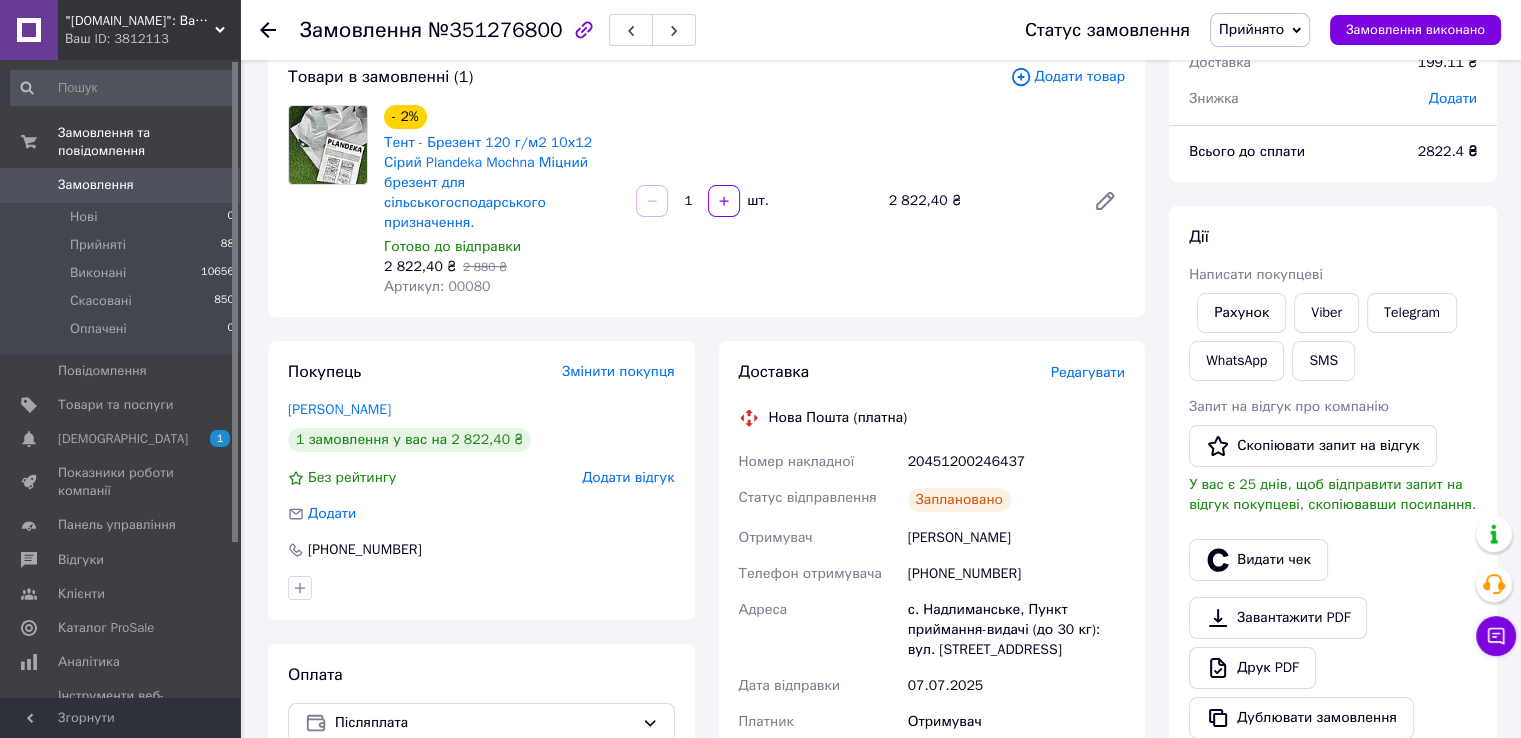 click on "Редагувати" at bounding box center (1088, 372) 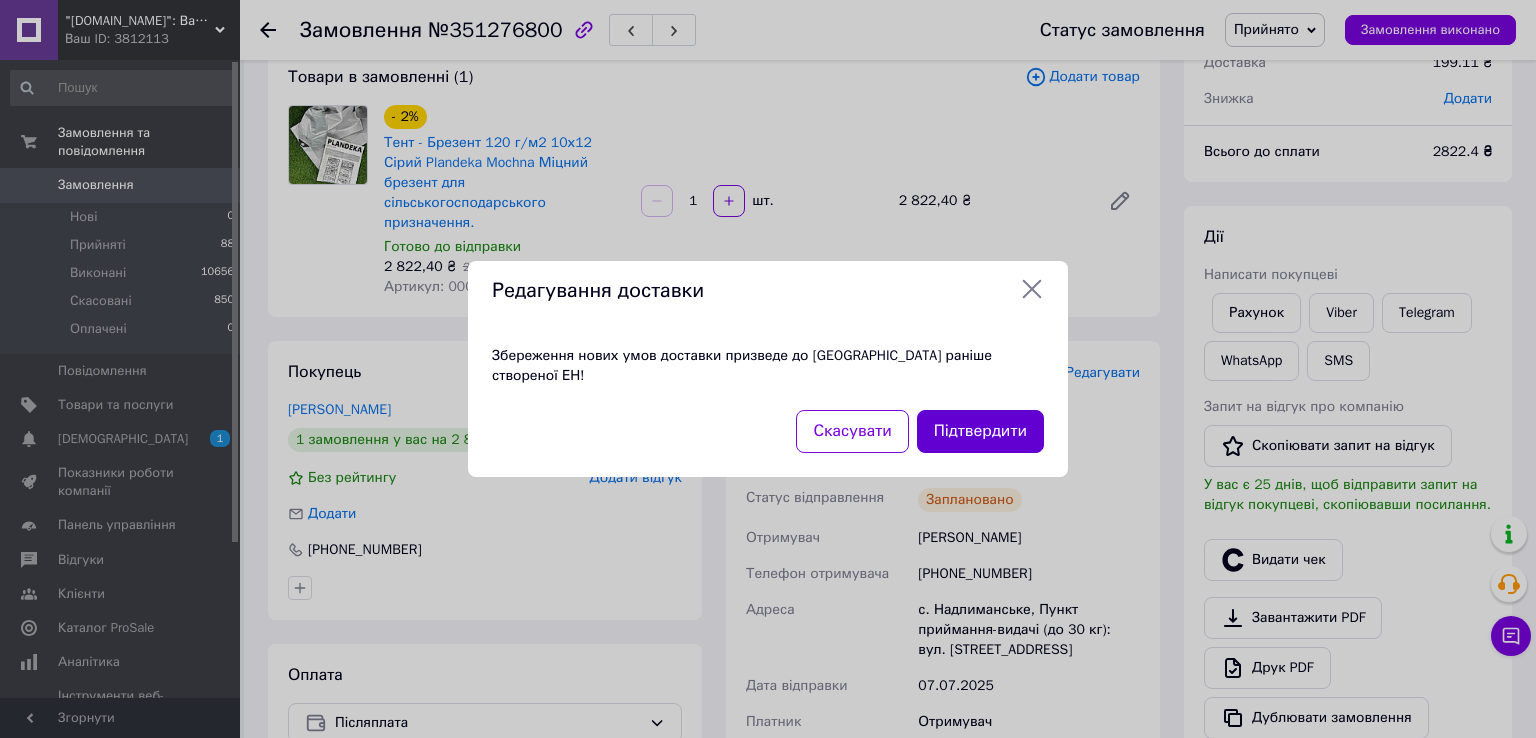 click on "Підтвердити" at bounding box center (980, 431) 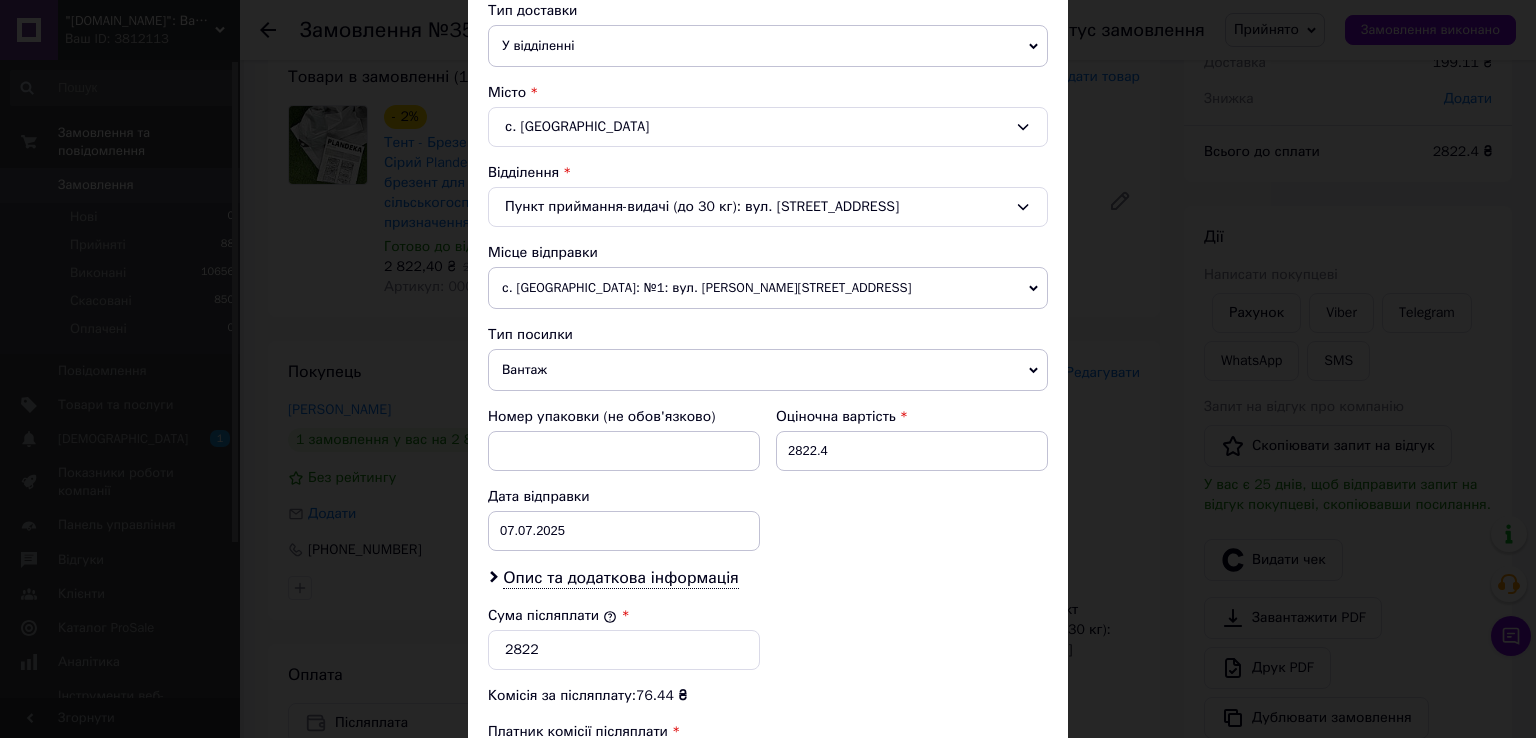 scroll, scrollTop: 700, scrollLeft: 0, axis: vertical 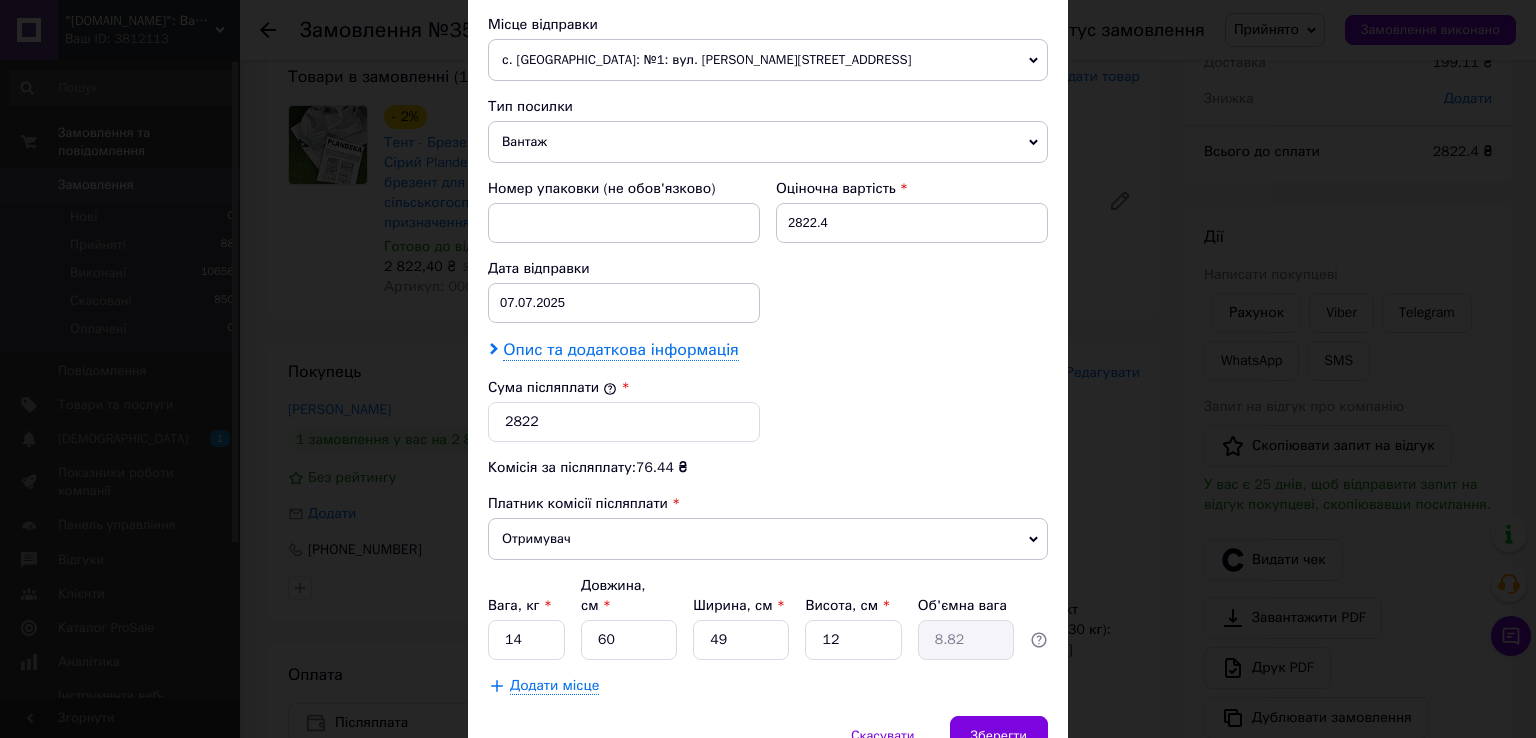 click on "Опис та додаткова інформація" at bounding box center (620, 350) 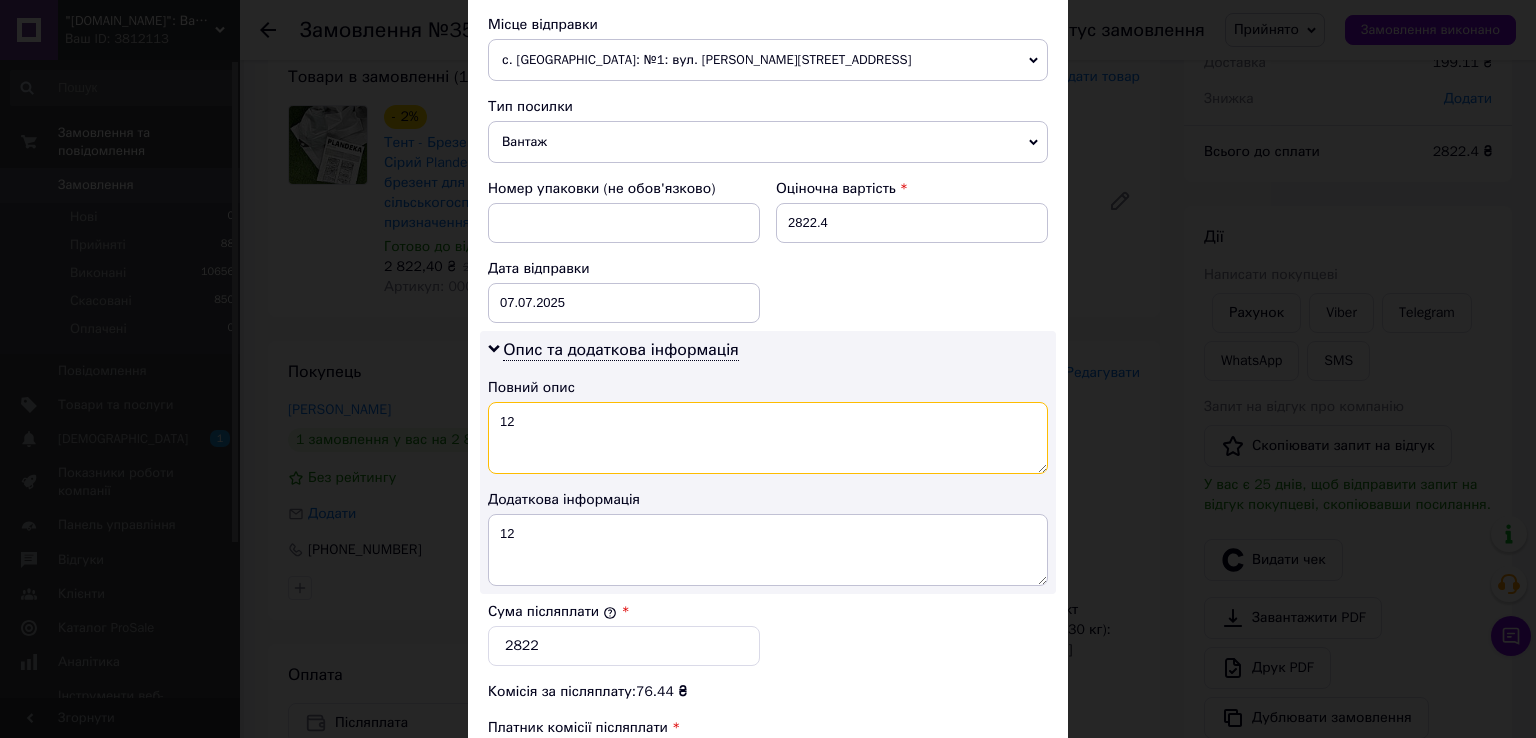 click on "12" at bounding box center [768, 438] 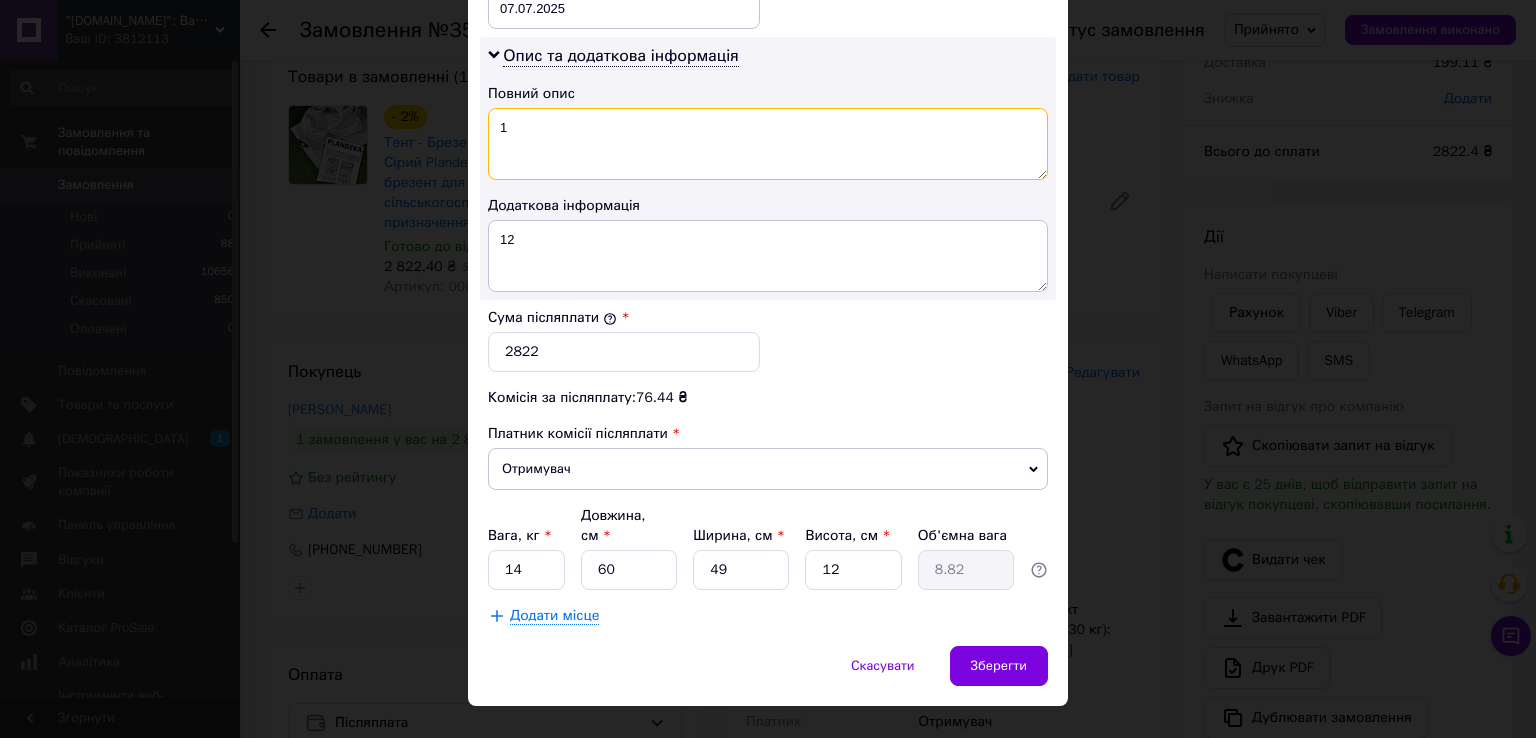 scroll, scrollTop: 1005, scrollLeft: 0, axis: vertical 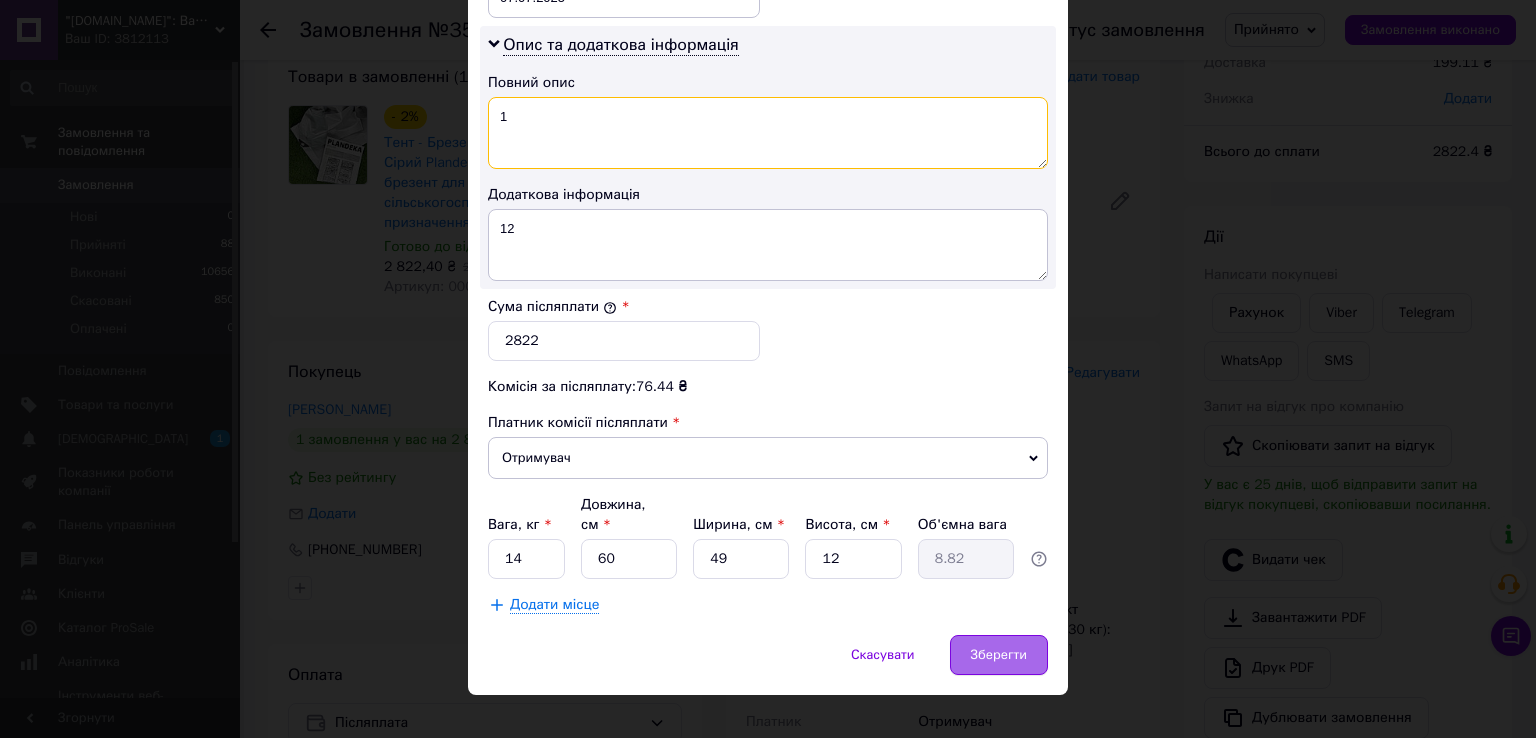 type on "1" 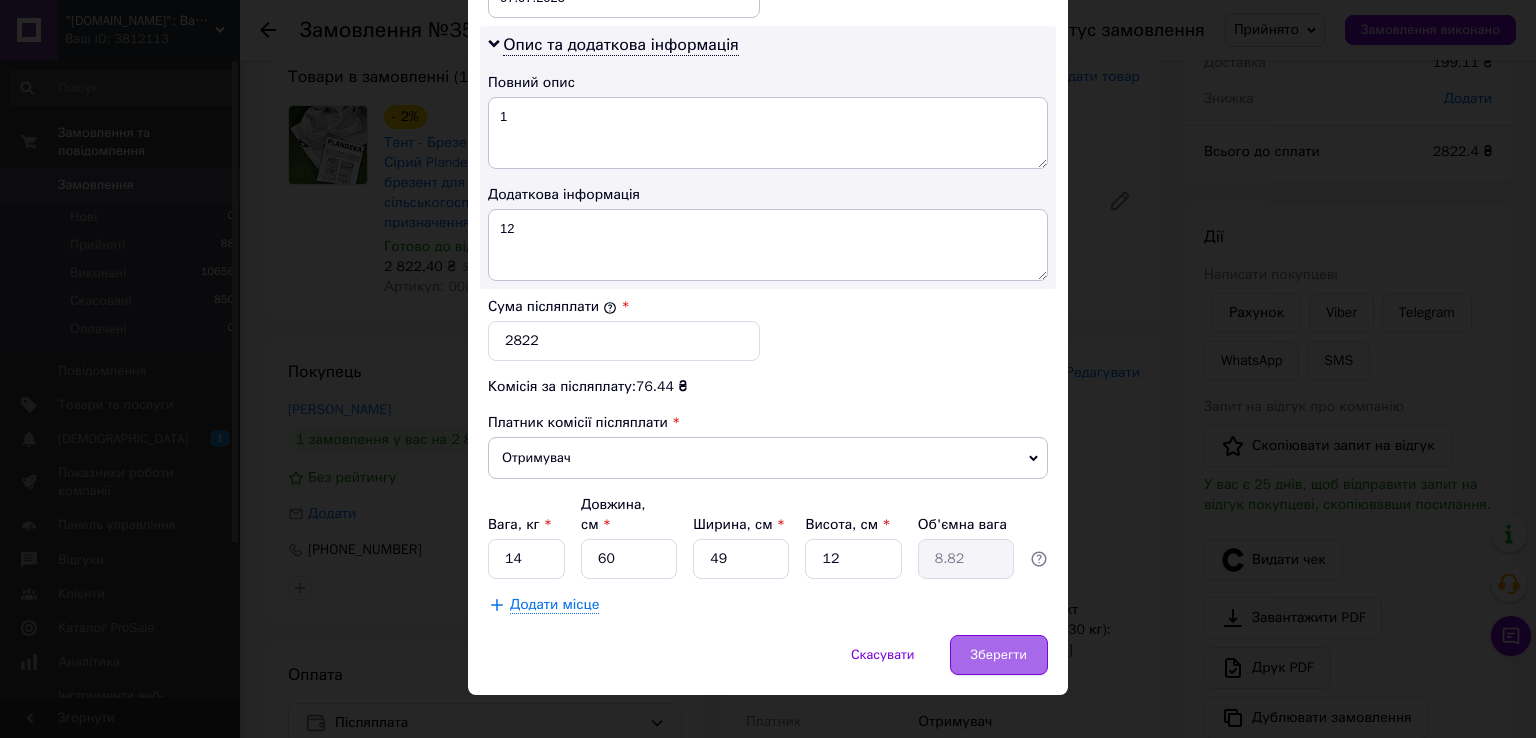 click on "Зберегти" at bounding box center [999, 655] 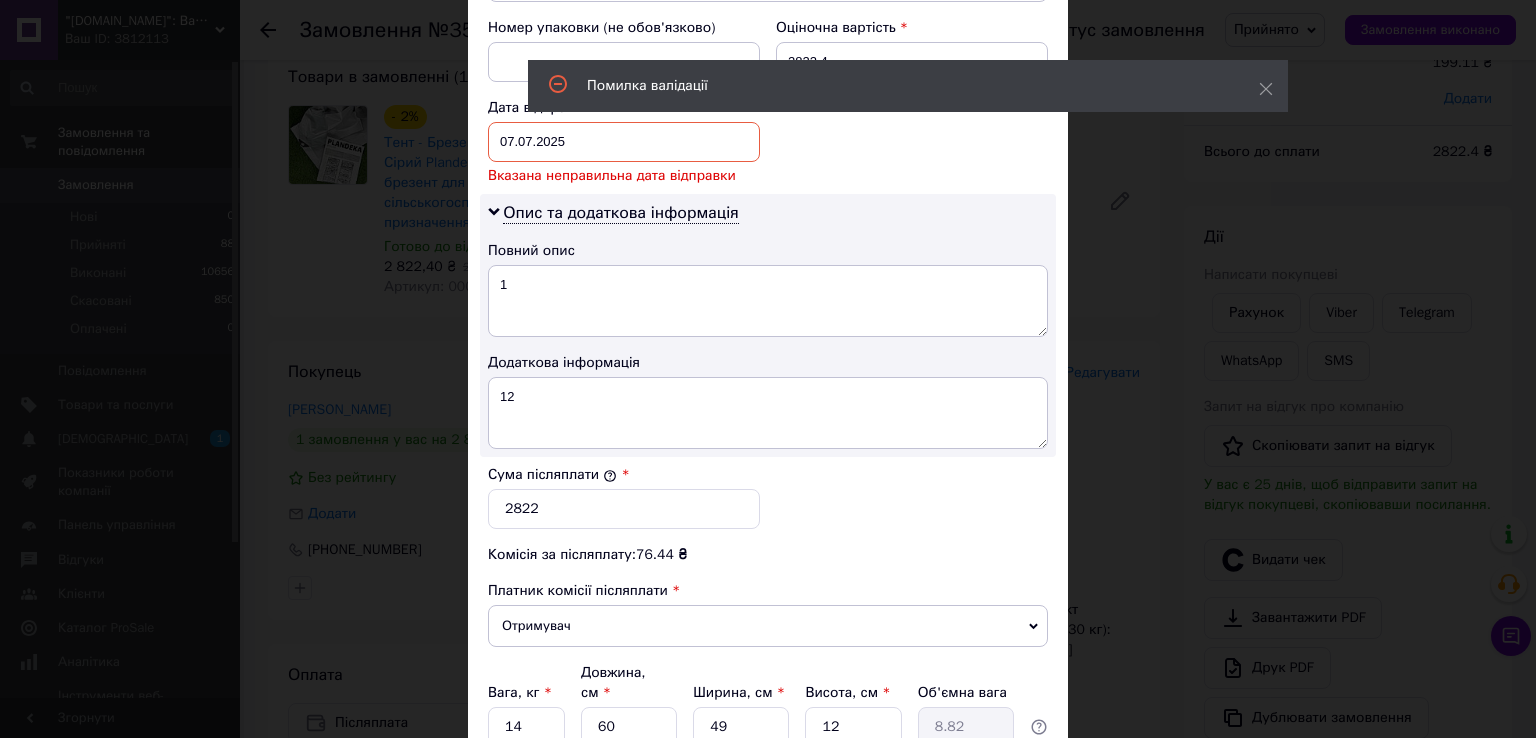 scroll, scrollTop: 605, scrollLeft: 0, axis: vertical 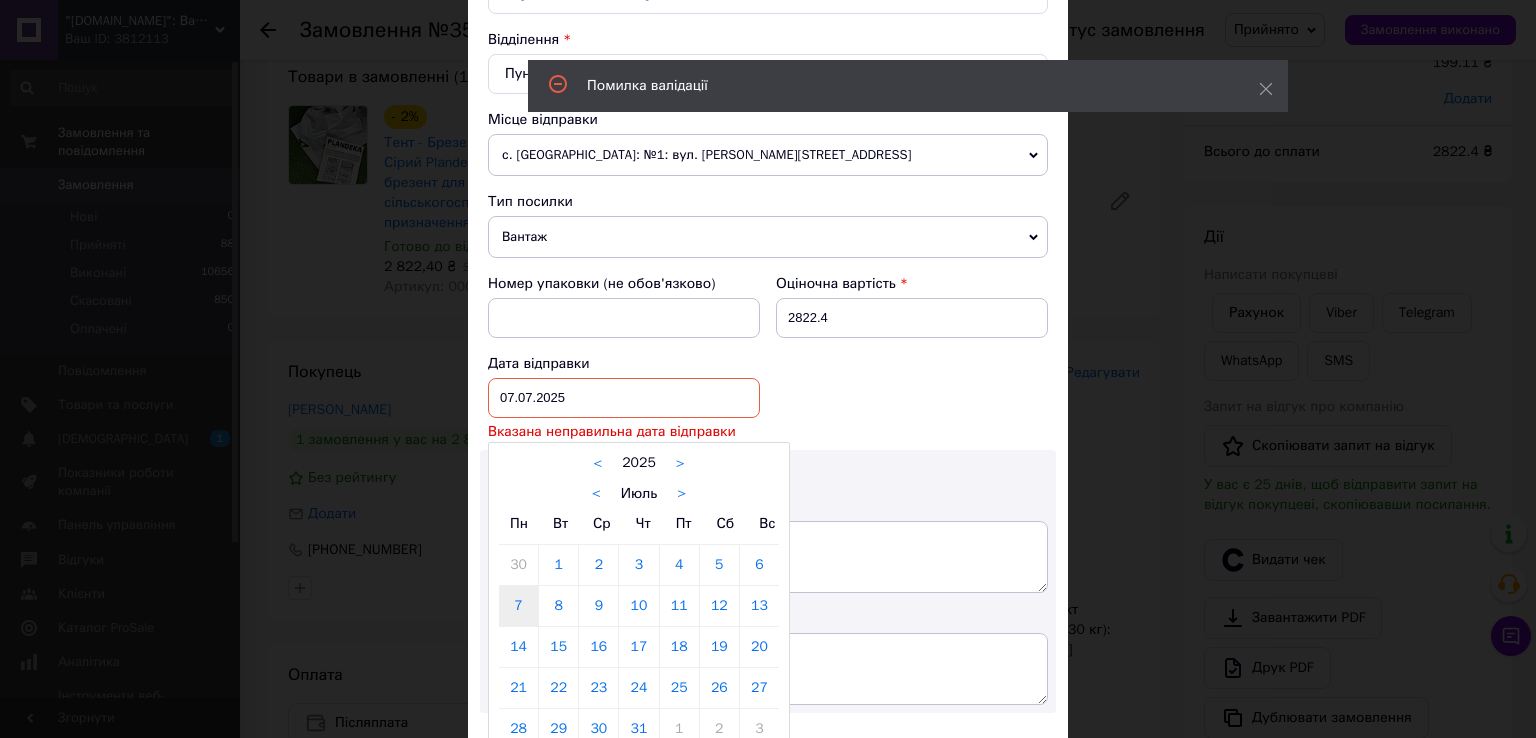 click on "07.07.2025 < 2025 > < Июль > Пн Вт Ср Чт Пт Сб Вс 30 1 2 3 4 5 6 7 8 9 10 11 12 13 14 15 16 17 18 19 20 21 22 23 24 25 26 27 28 29 30 31 1 2 3 4 5 6 7 8 9 10" at bounding box center [624, 398] 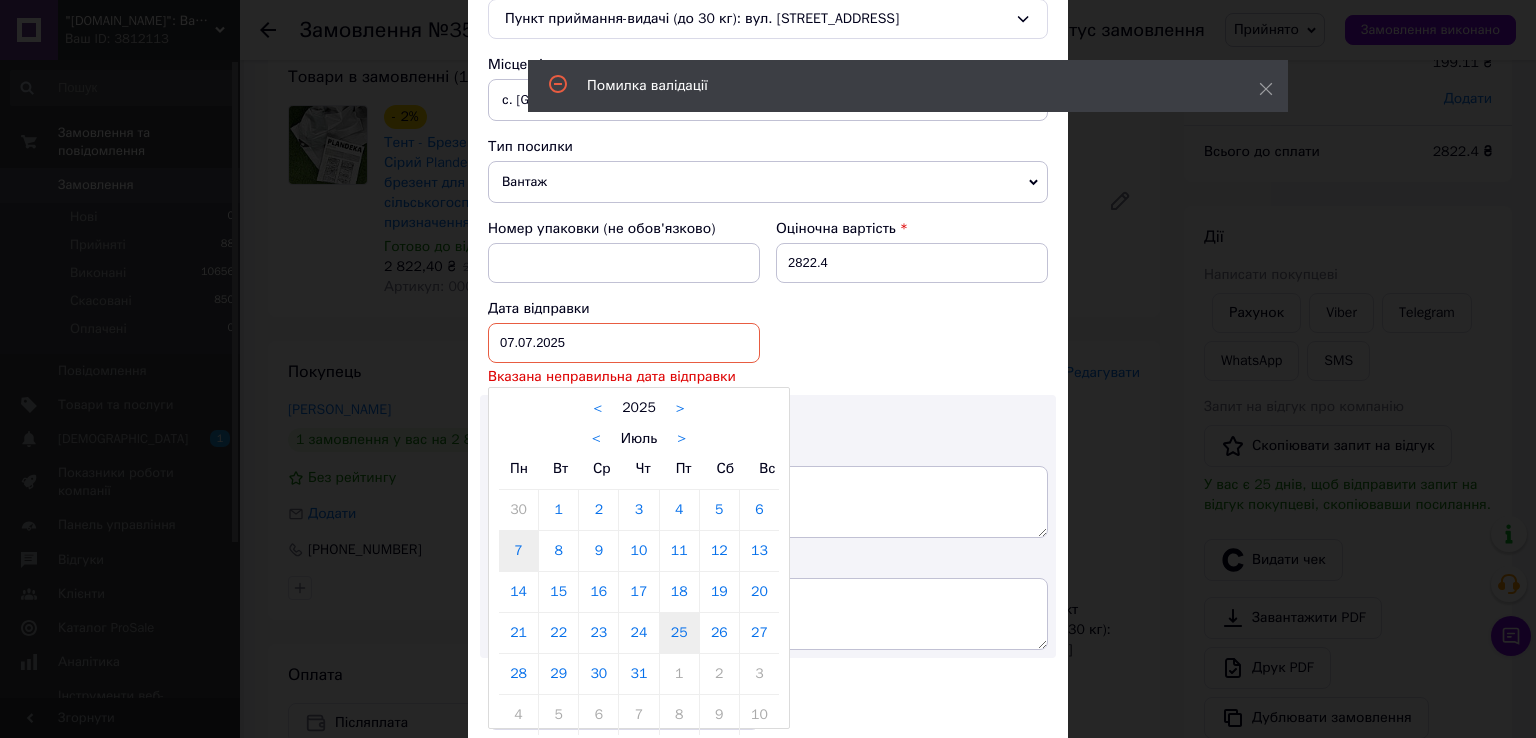 scroll, scrollTop: 705, scrollLeft: 0, axis: vertical 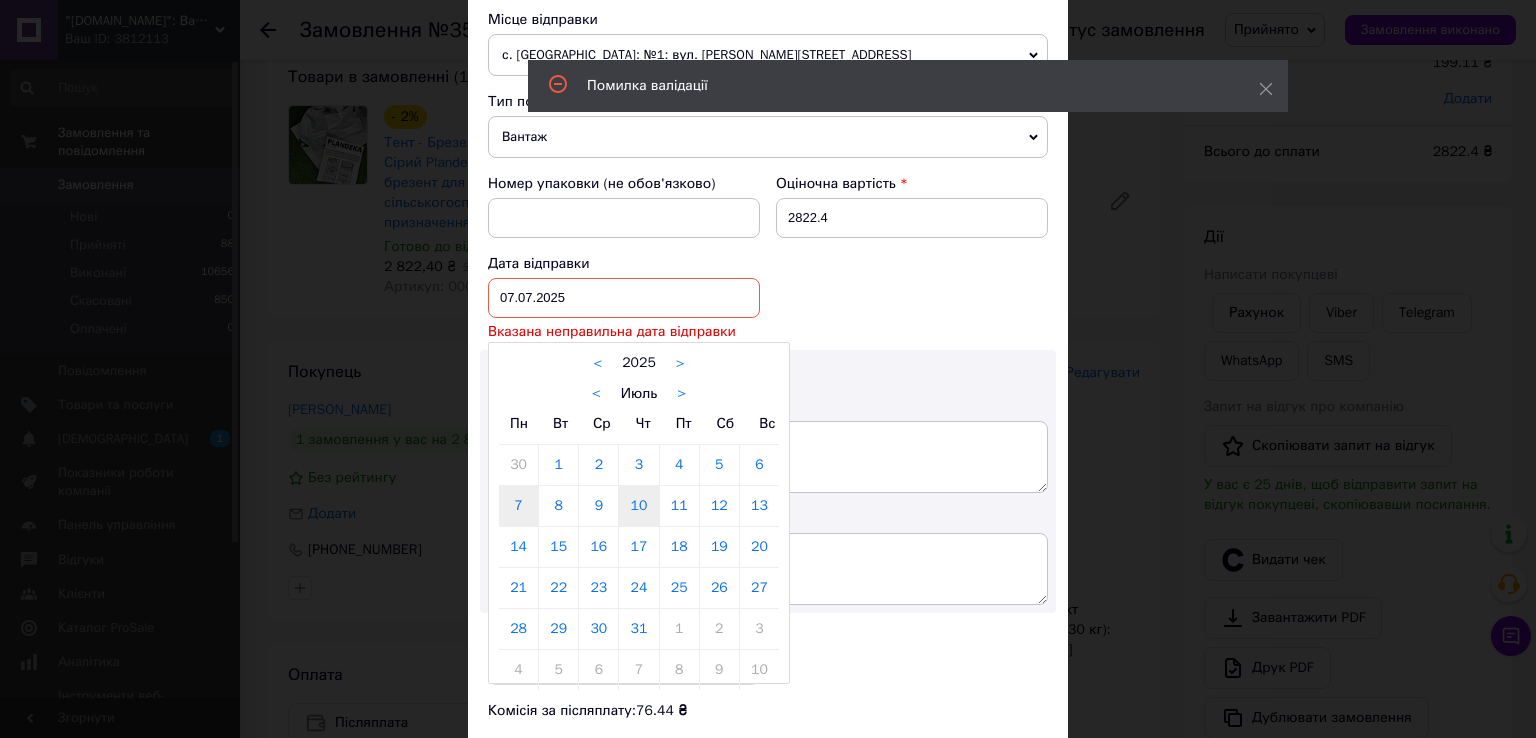 click on "10" at bounding box center (638, 506) 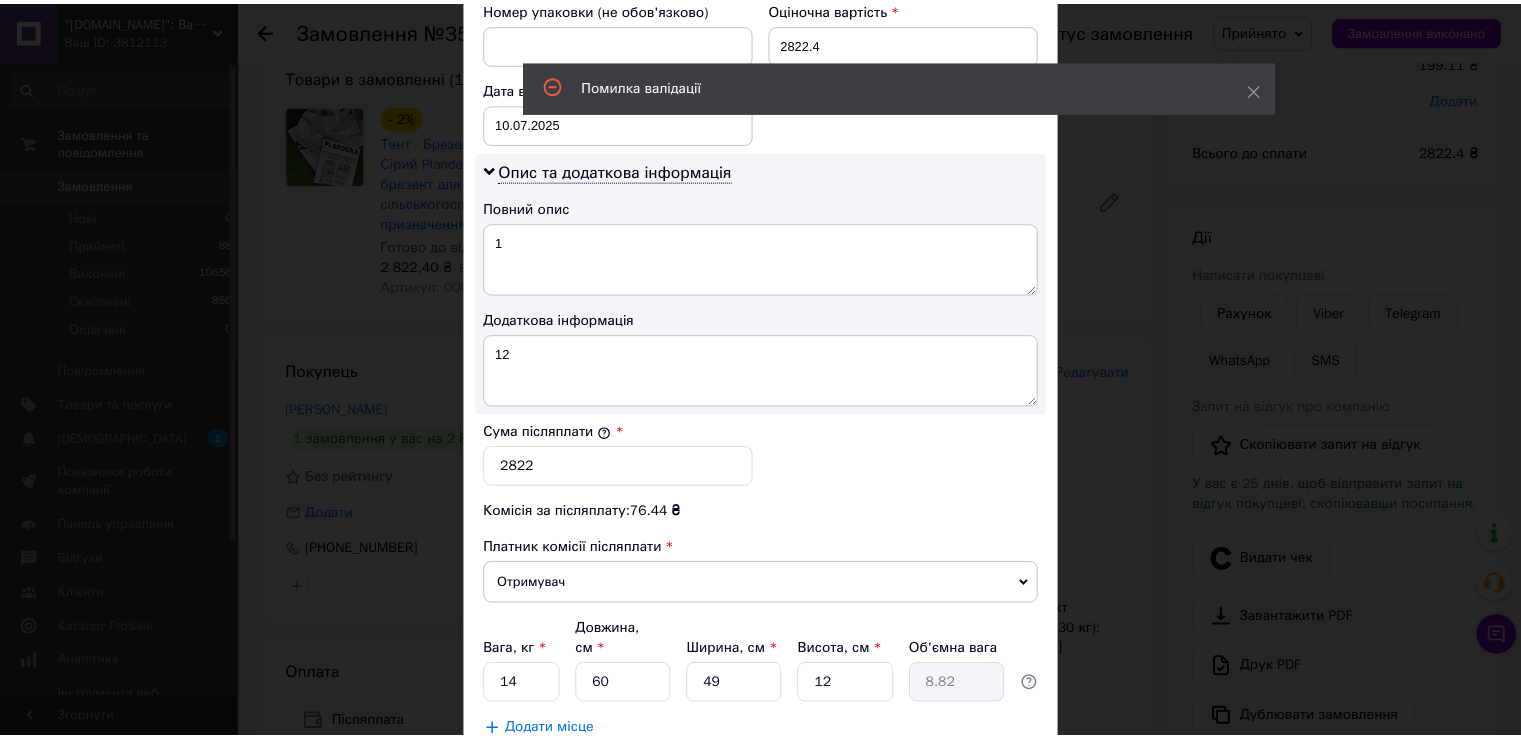 scroll, scrollTop: 1005, scrollLeft: 0, axis: vertical 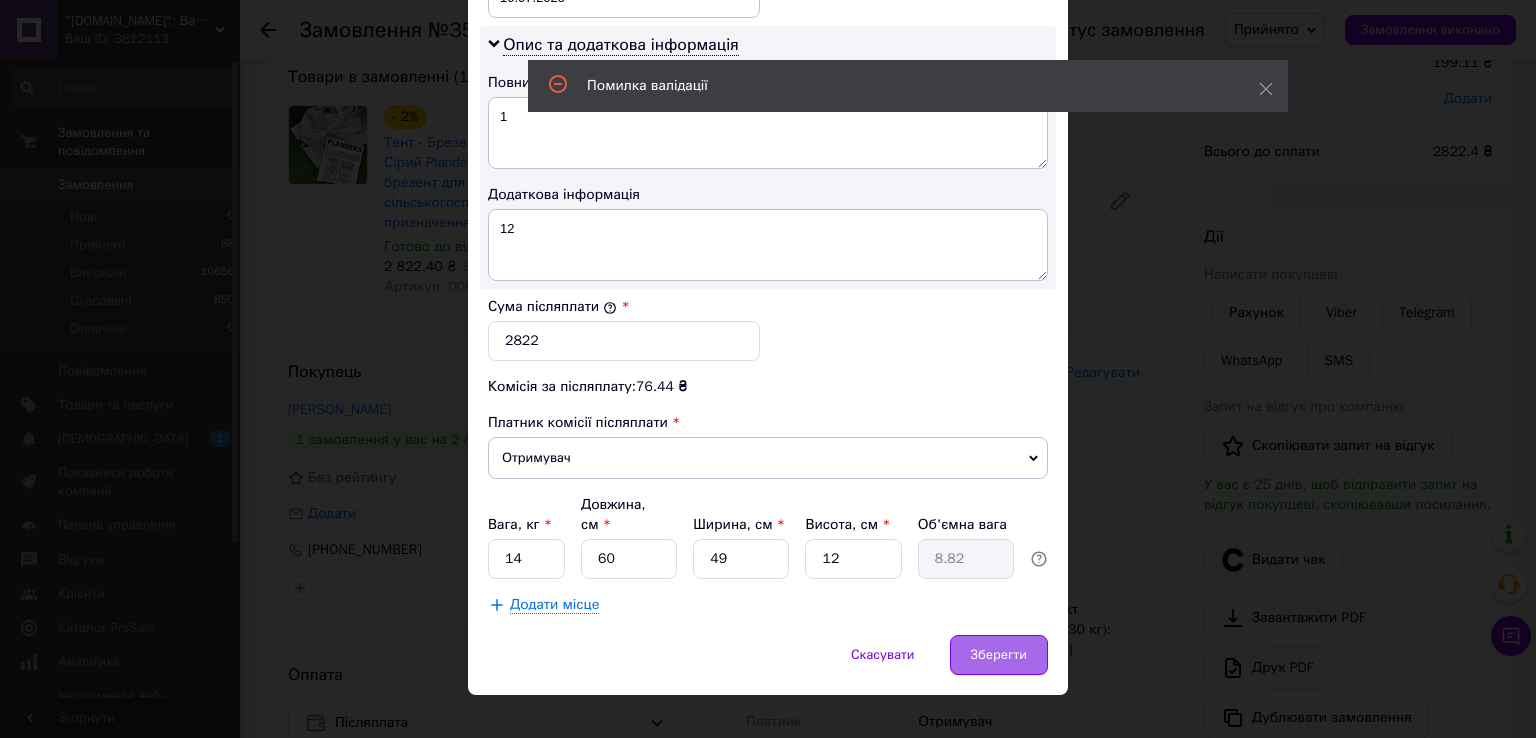 click on "Зберегти" at bounding box center (999, 655) 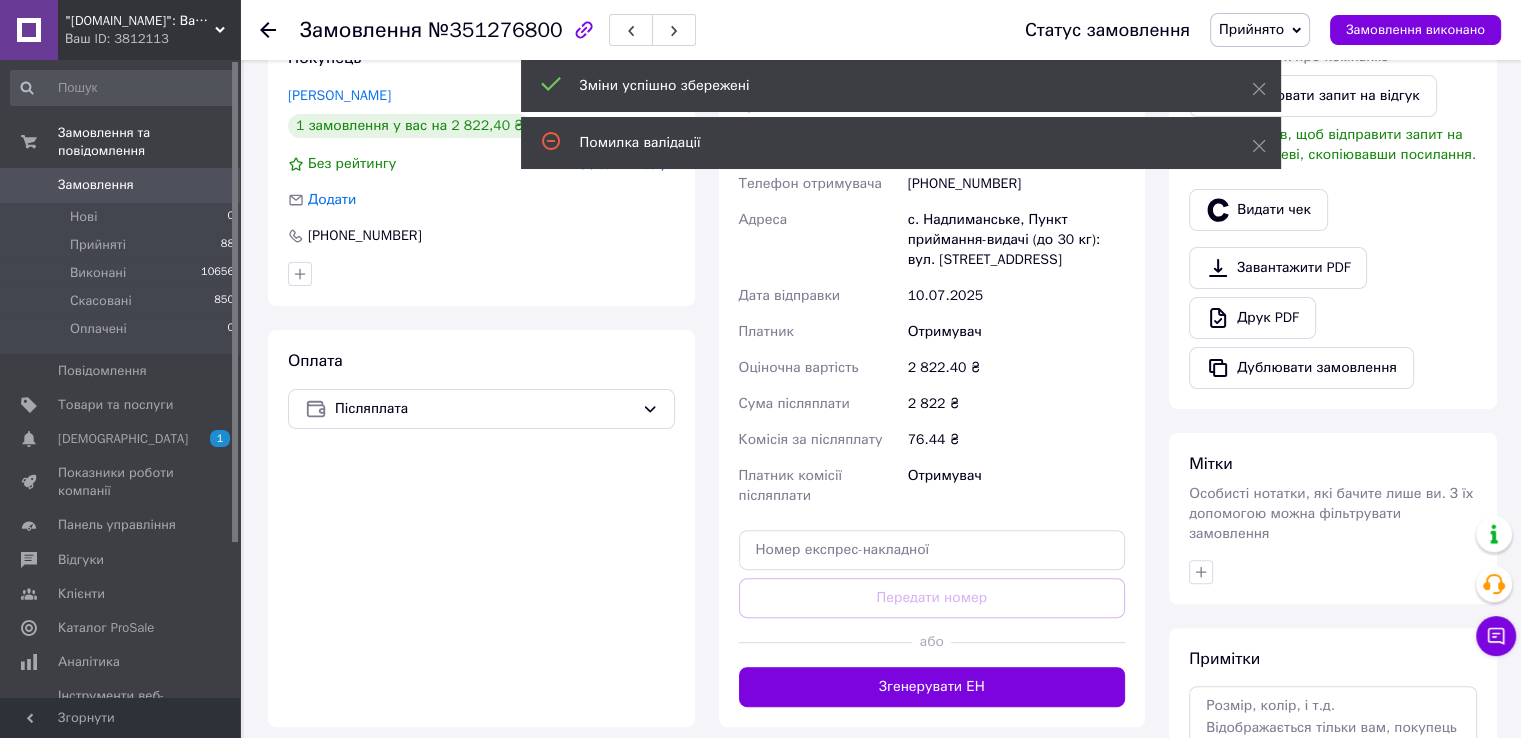 scroll, scrollTop: 626, scrollLeft: 0, axis: vertical 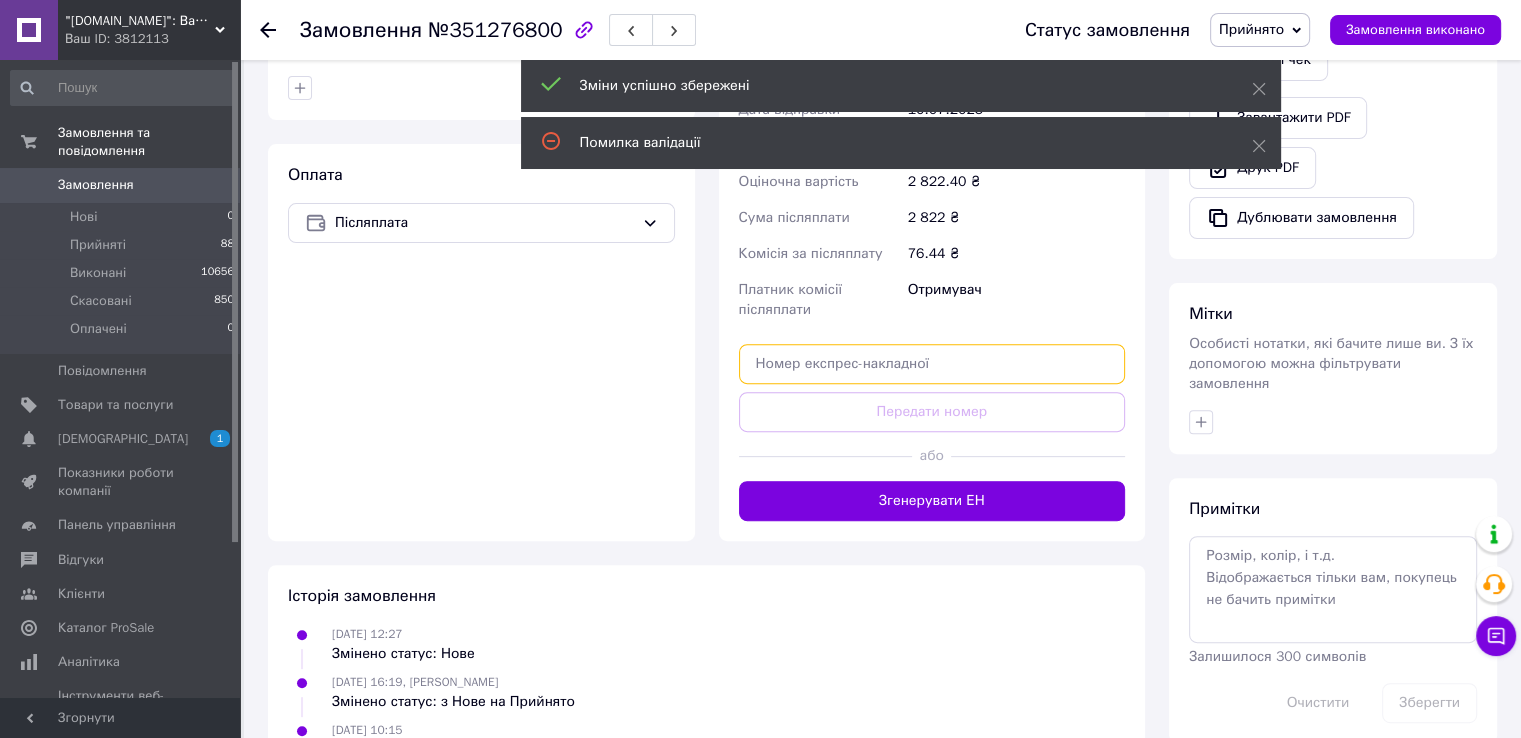 click at bounding box center [932, 364] 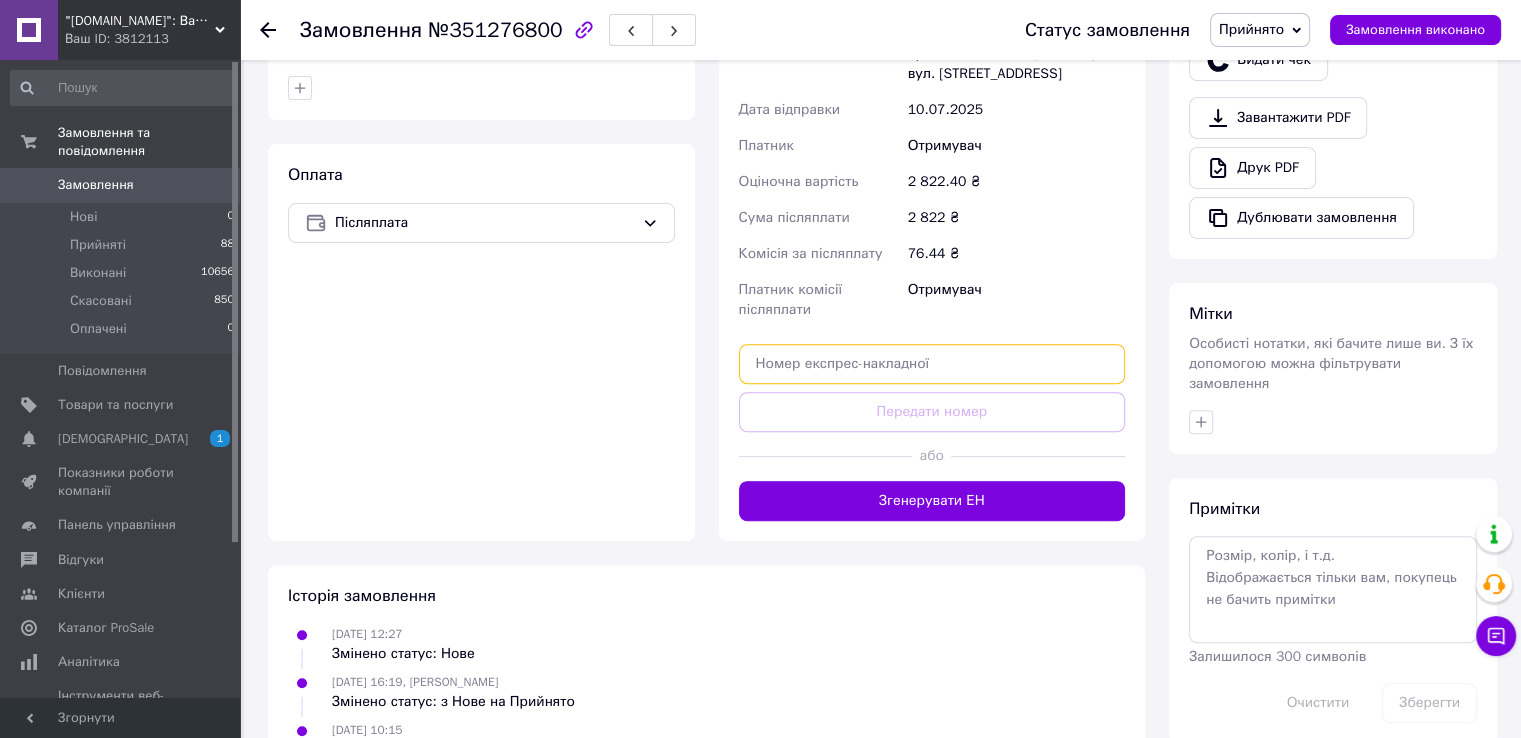 paste on "20451200246437" 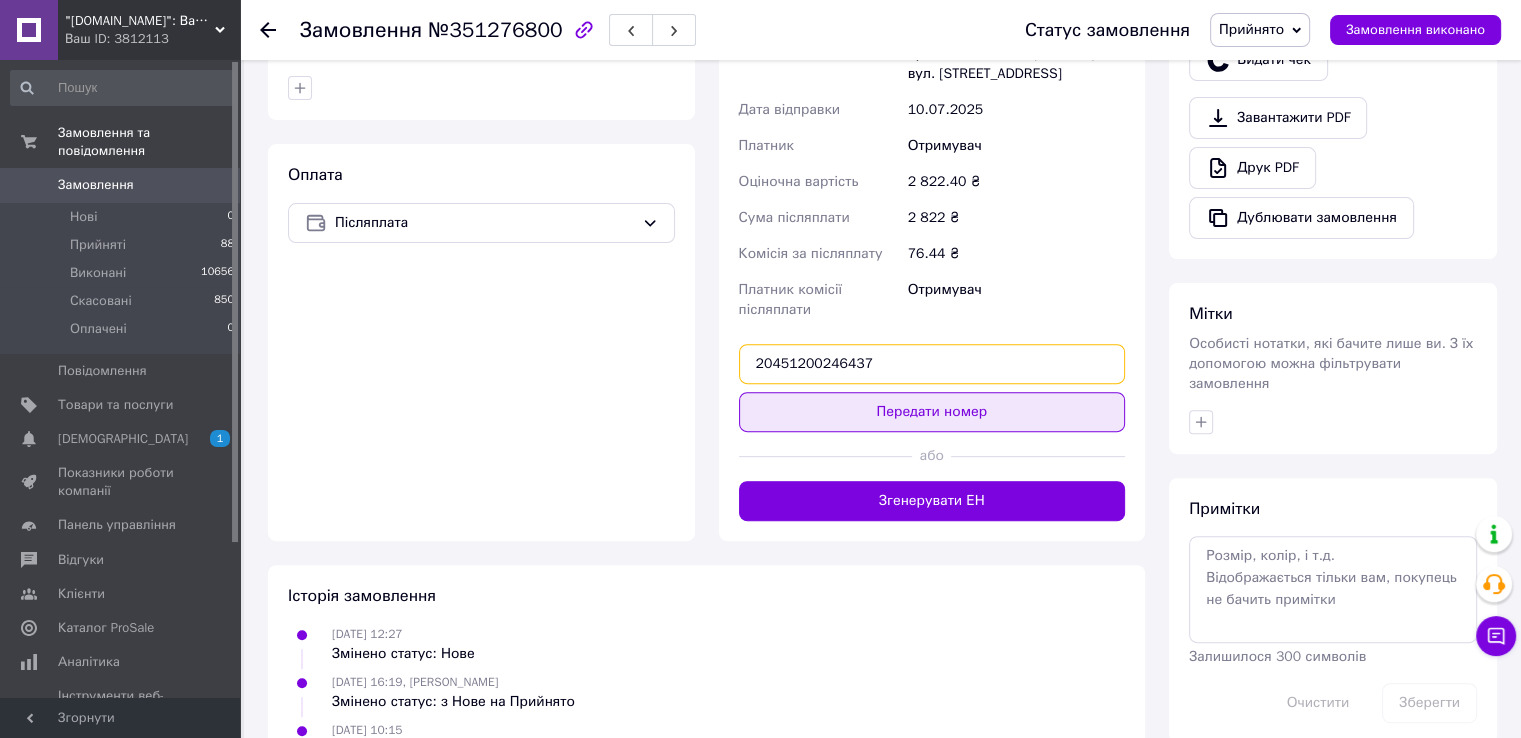 type on "20451200246437" 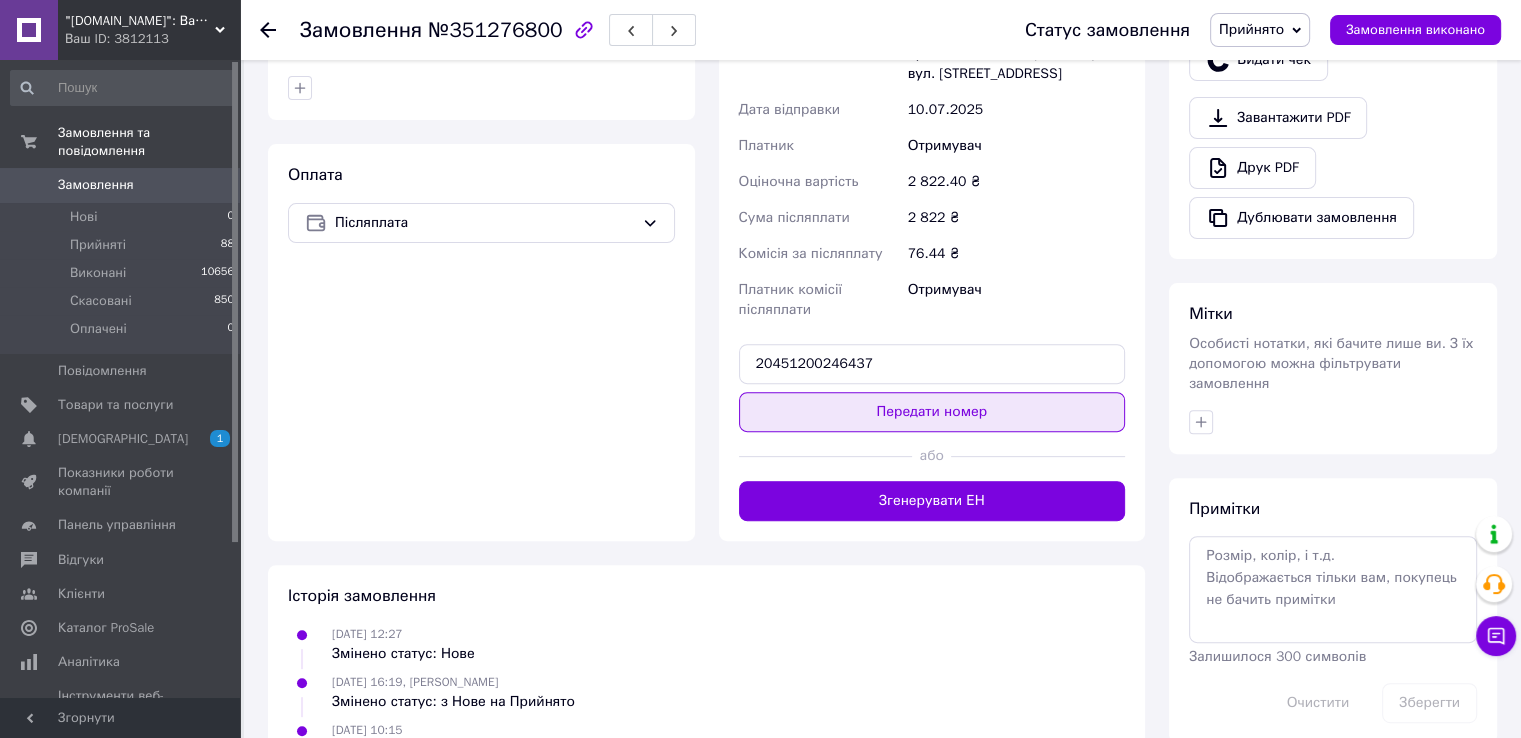 click on "Передати номер" at bounding box center [932, 412] 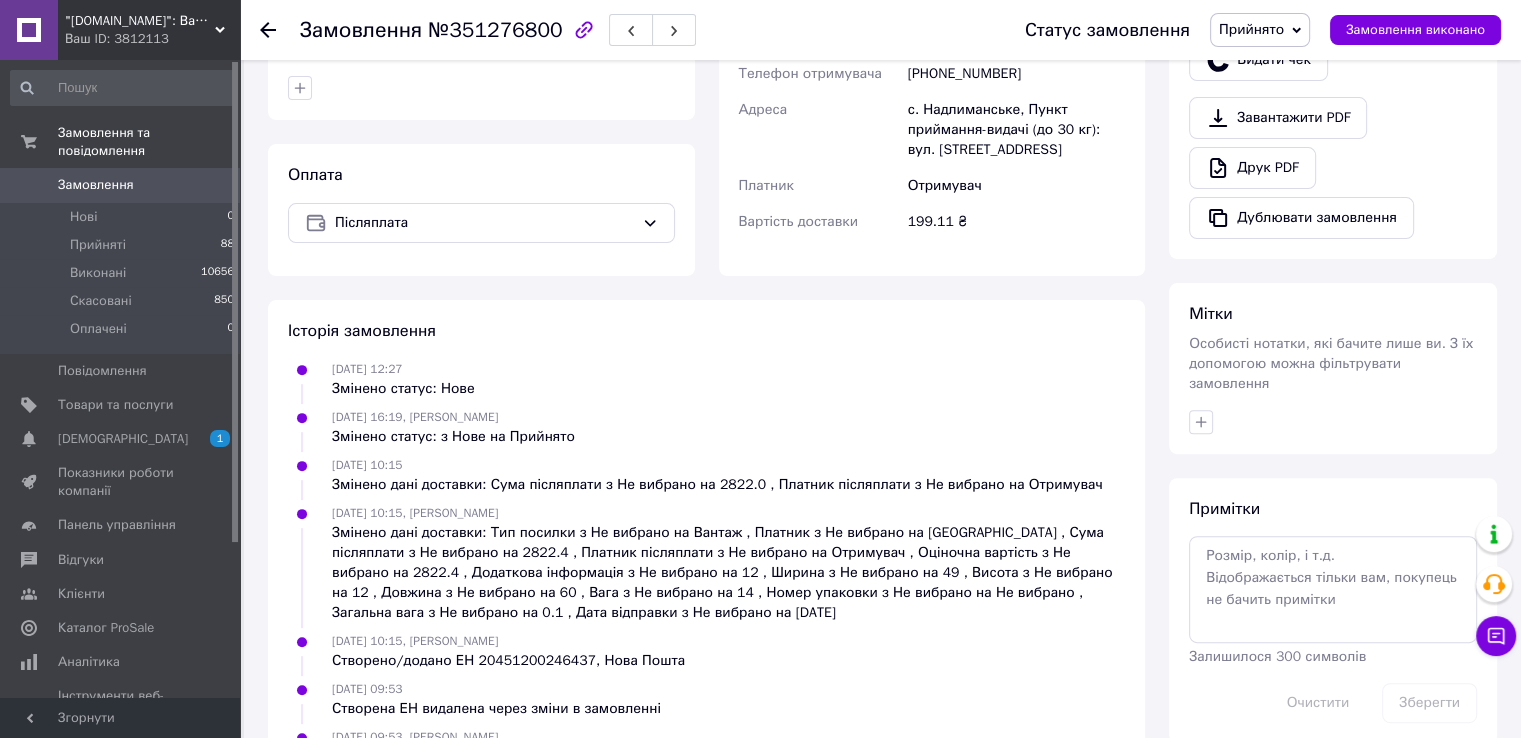 click 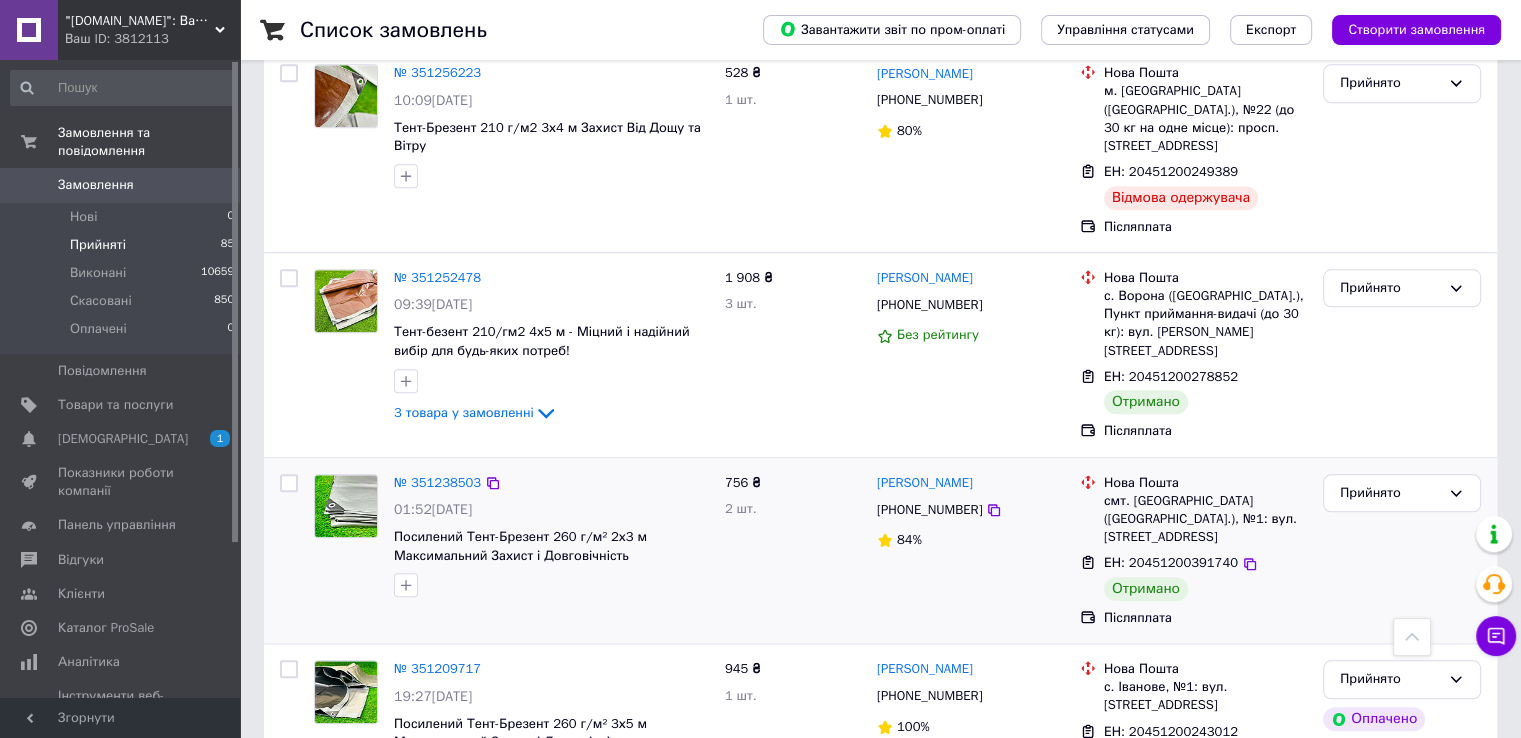 scroll, scrollTop: 2100, scrollLeft: 0, axis: vertical 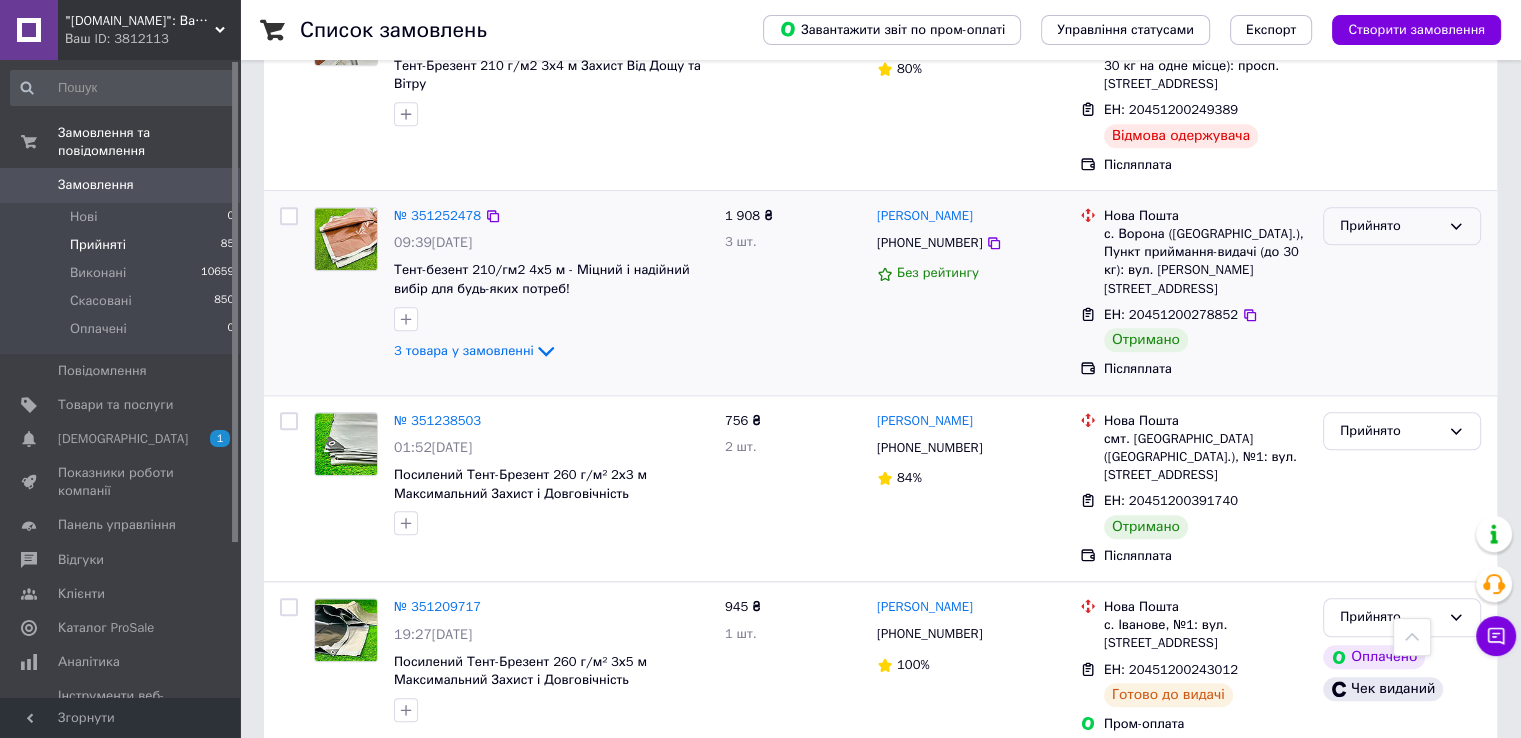 click on "Прийнято" at bounding box center (1390, 226) 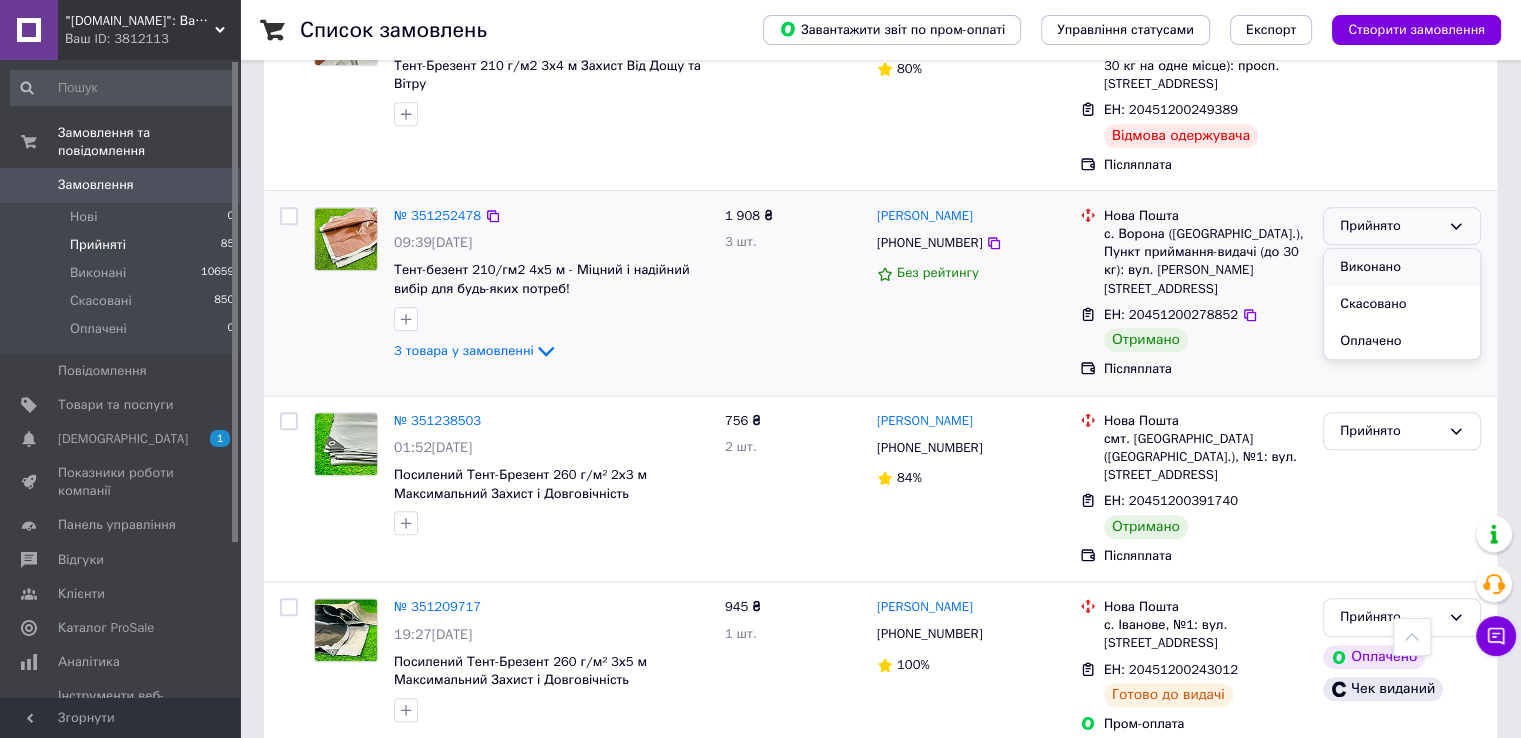 click on "Виконано" at bounding box center [1402, 267] 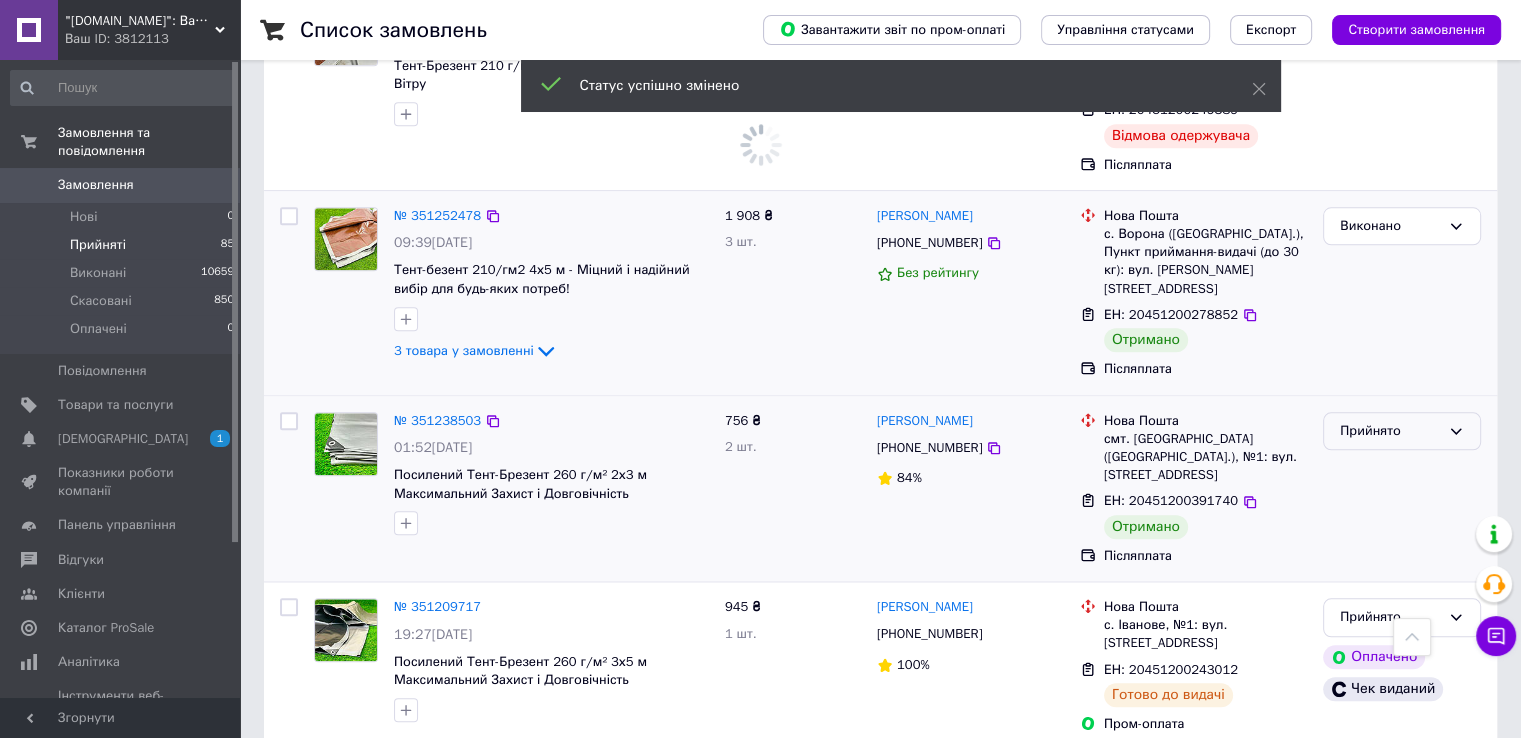click on "Прийнято" at bounding box center (1390, 431) 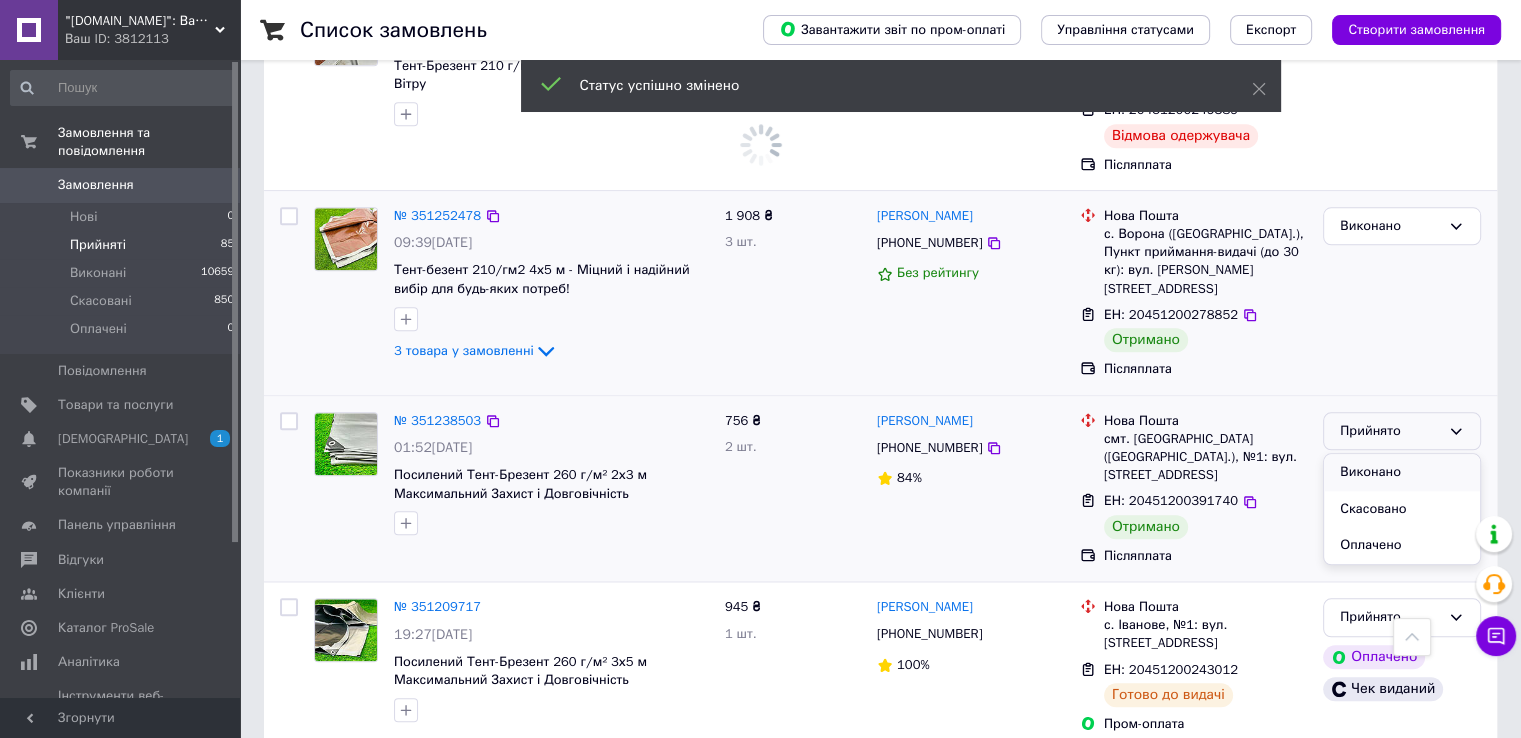 click on "Виконано" at bounding box center [1402, 472] 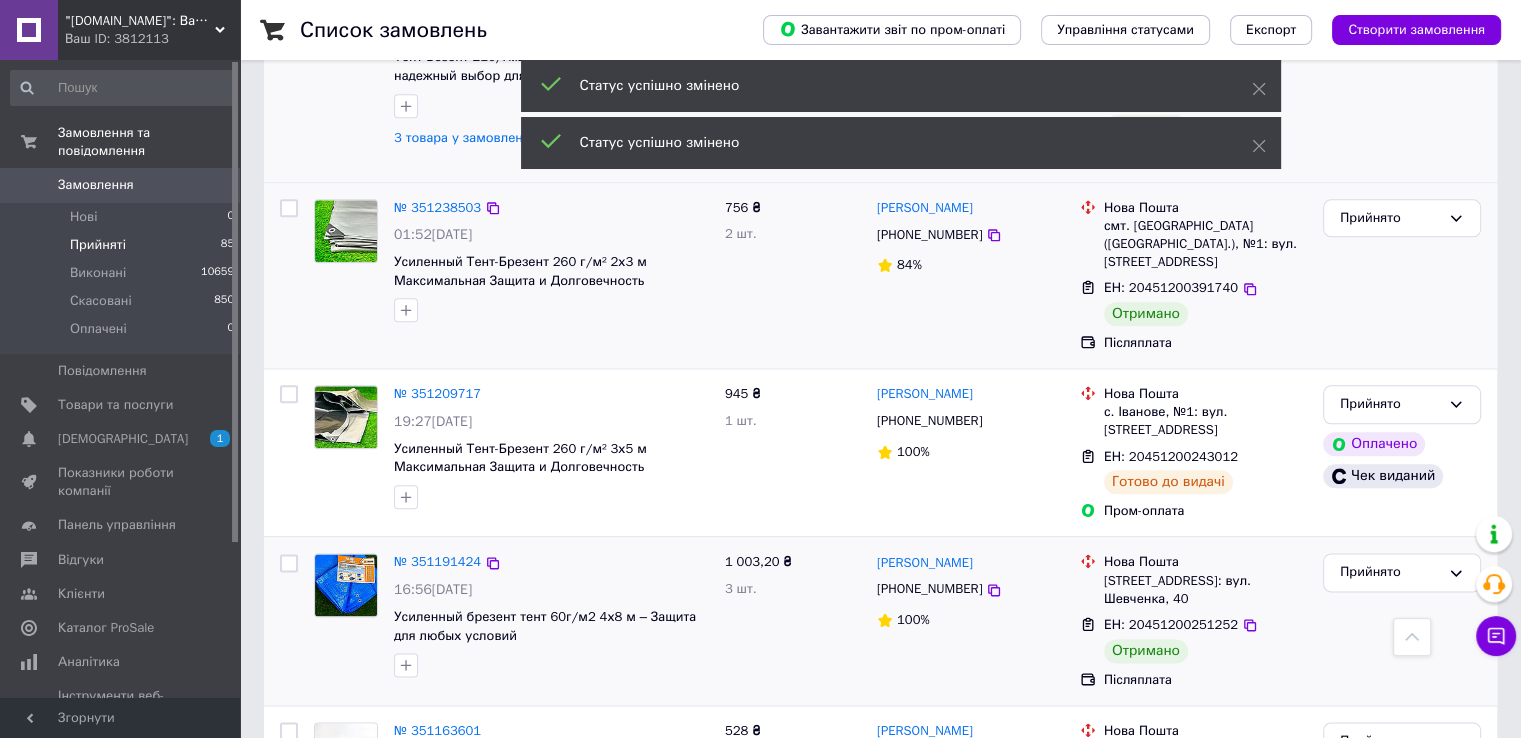 scroll, scrollTop: 2500, scrollLeft: 0, axis: vertical 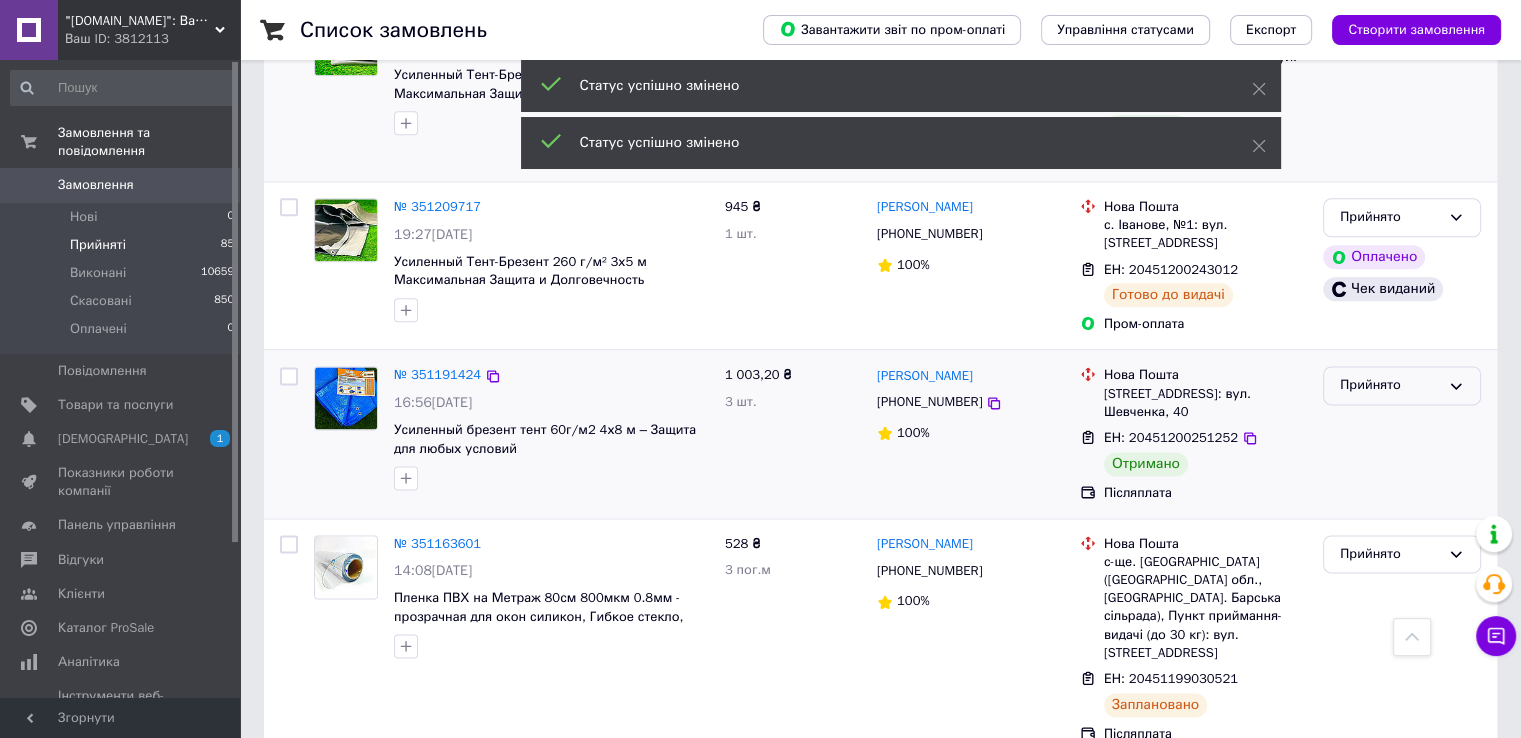 click on "Прийнято" at bounding box center (1390, 385) 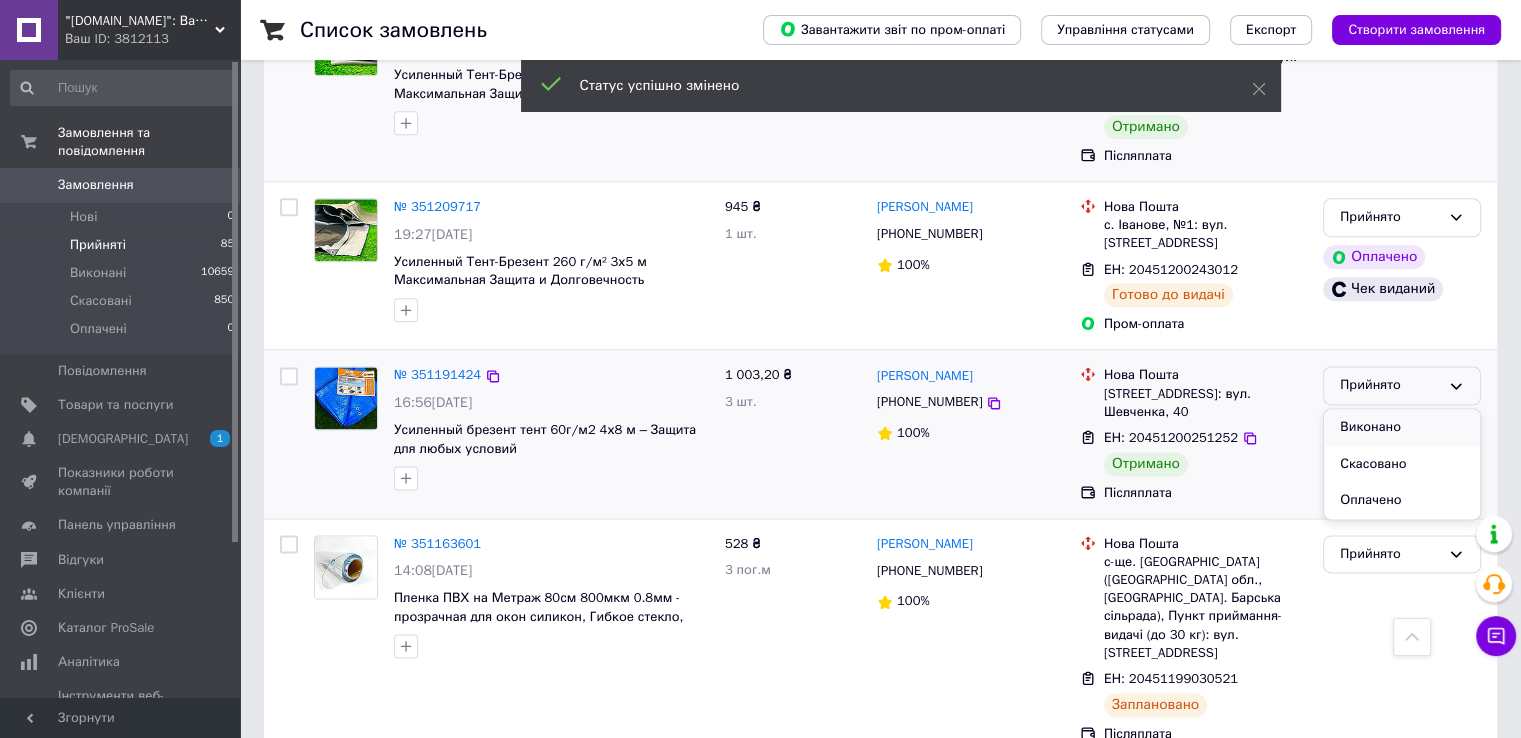 click on "Виконано" at bounding box center [1402, 427] 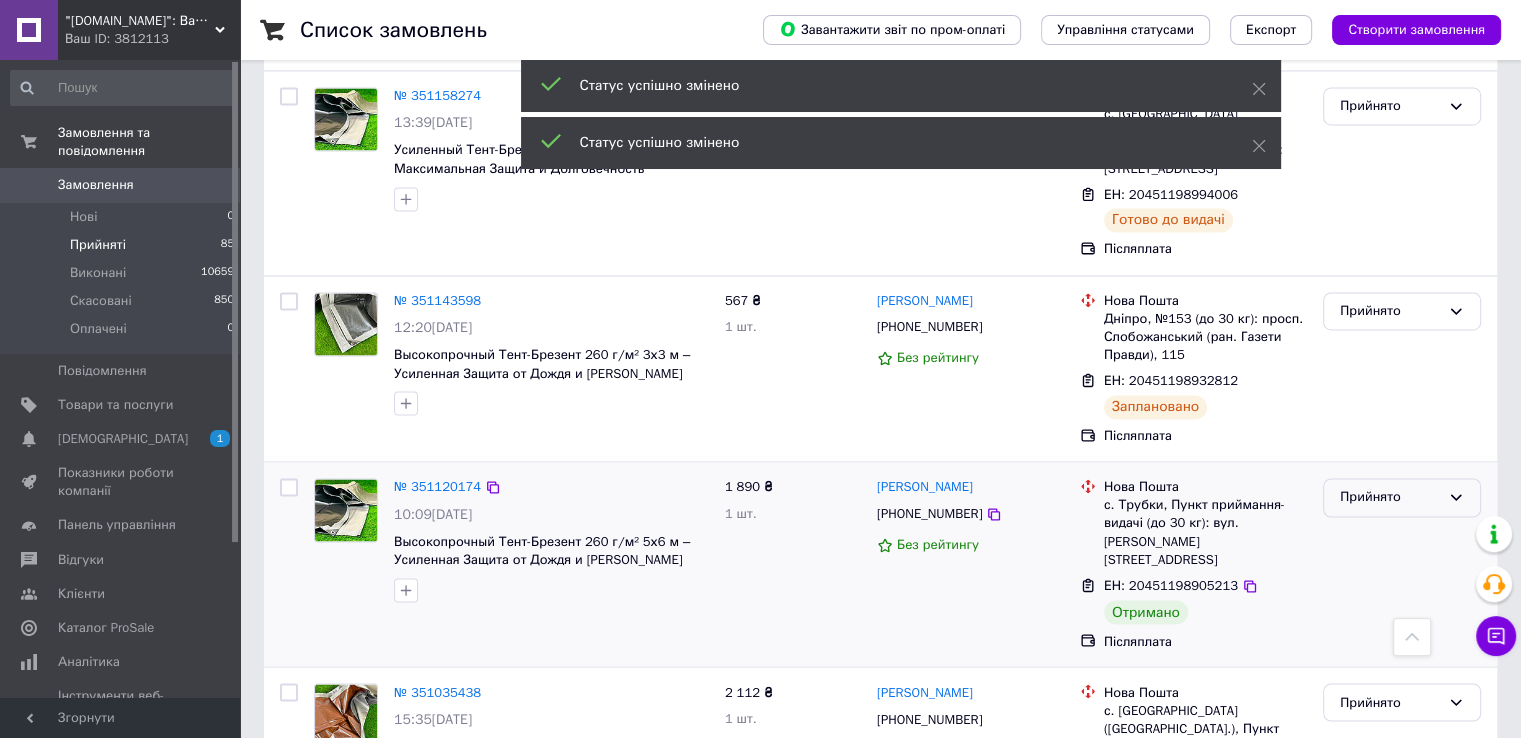 scroll, scrollTop: 3200, scrollLeft: 0, axis: vertical 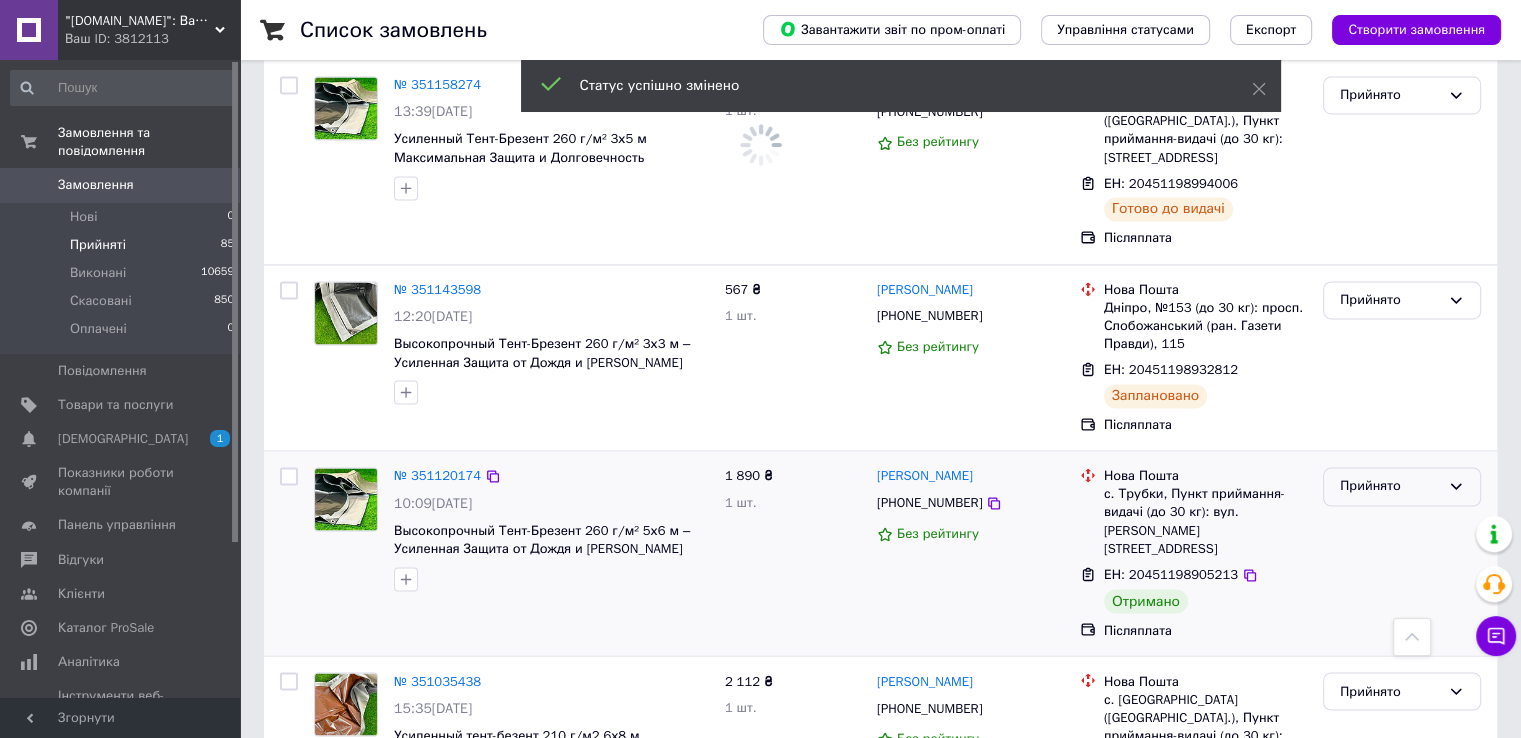 click on "Прийнято" at bounding box center [1390, 486] 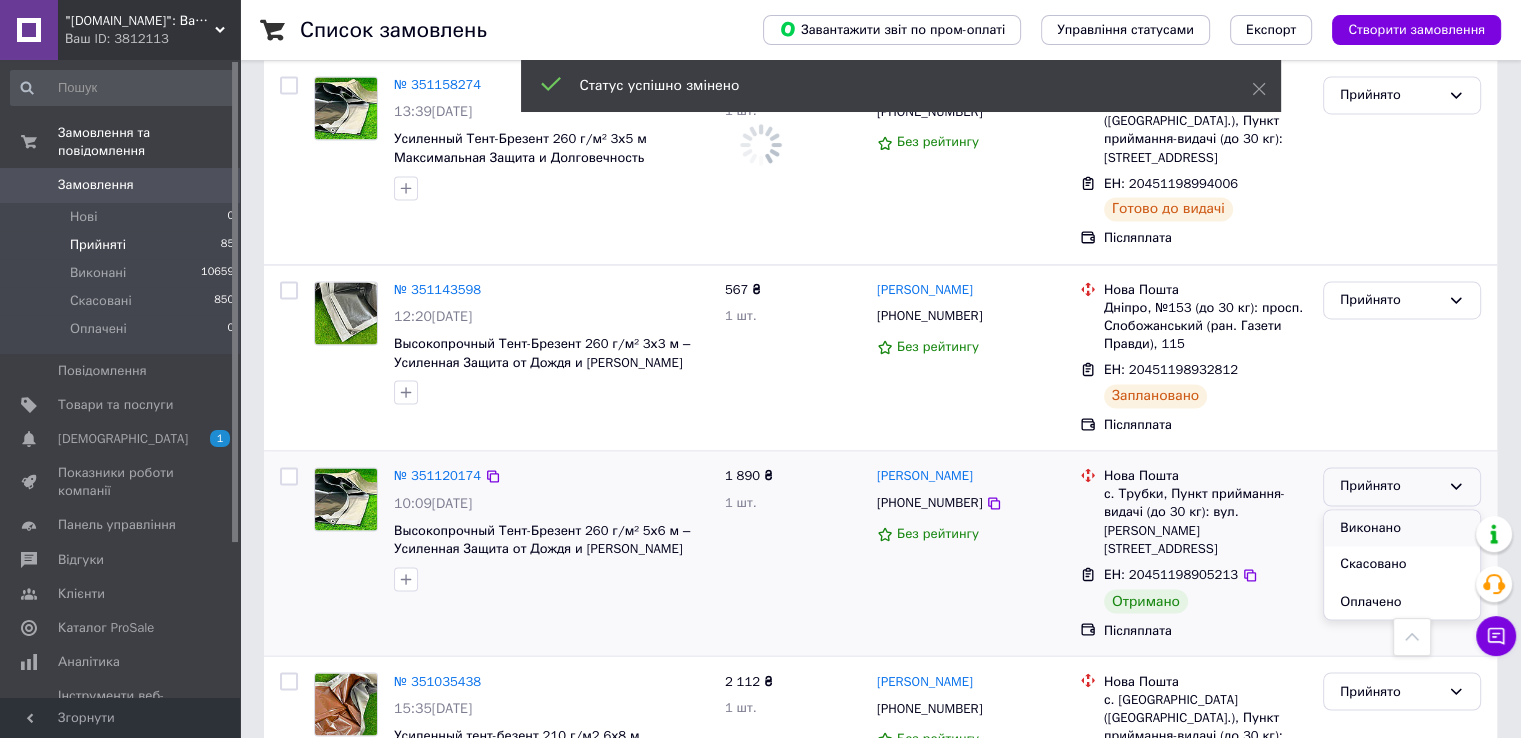 click on "Виконано" at bounding box center (1402, 528) 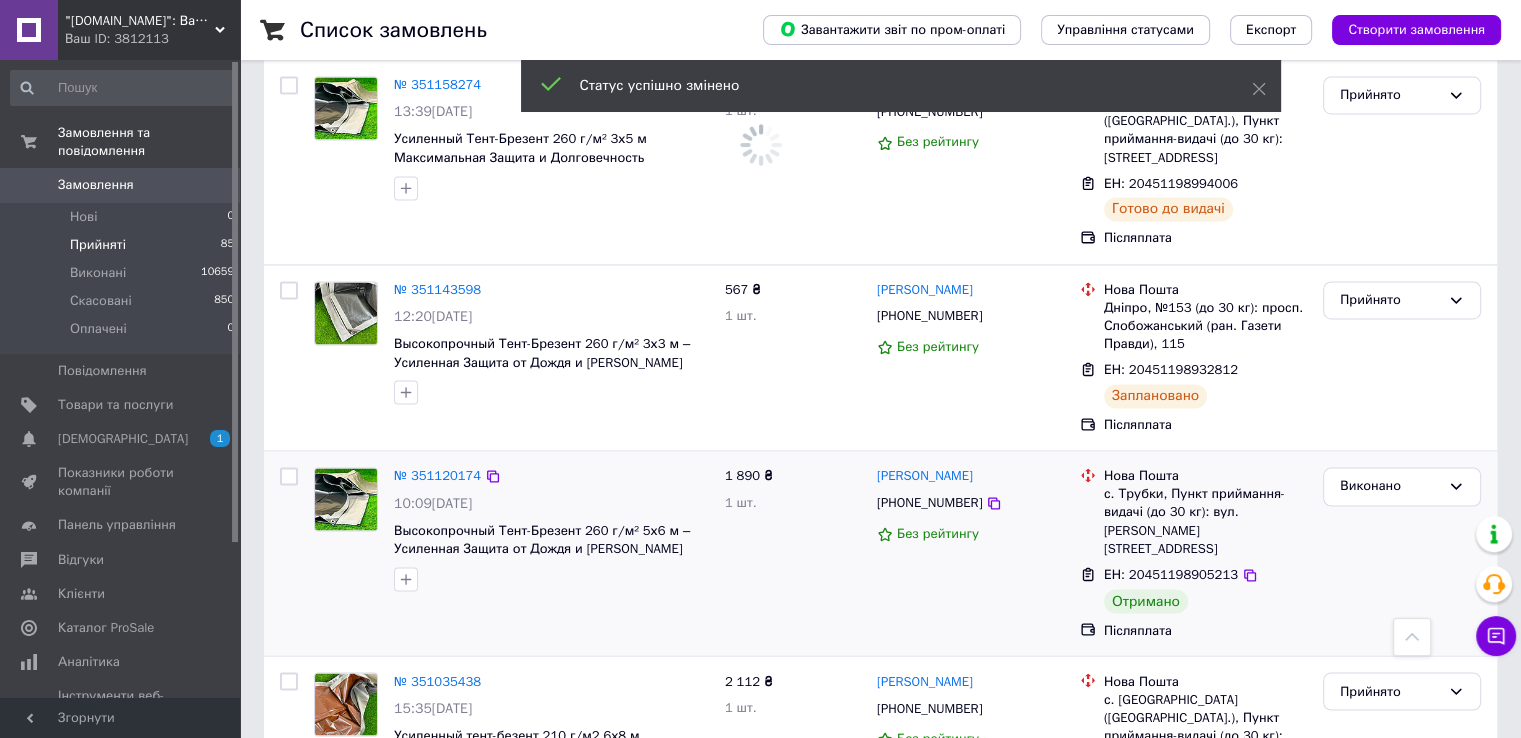 click on "5" at bounding box center [584, 904] 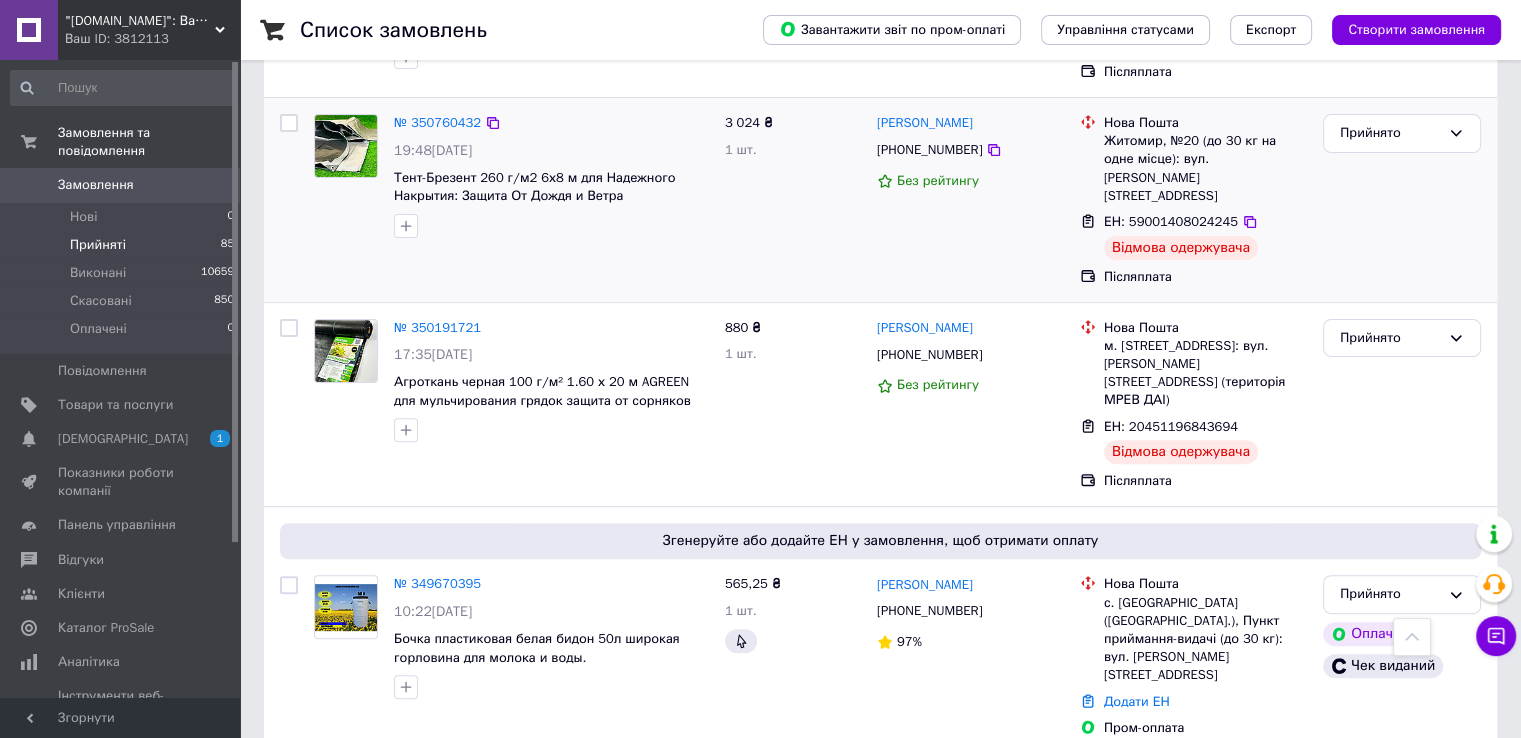 scroll, scrollTop: 553, scrollLeft: 0, axis: vertical 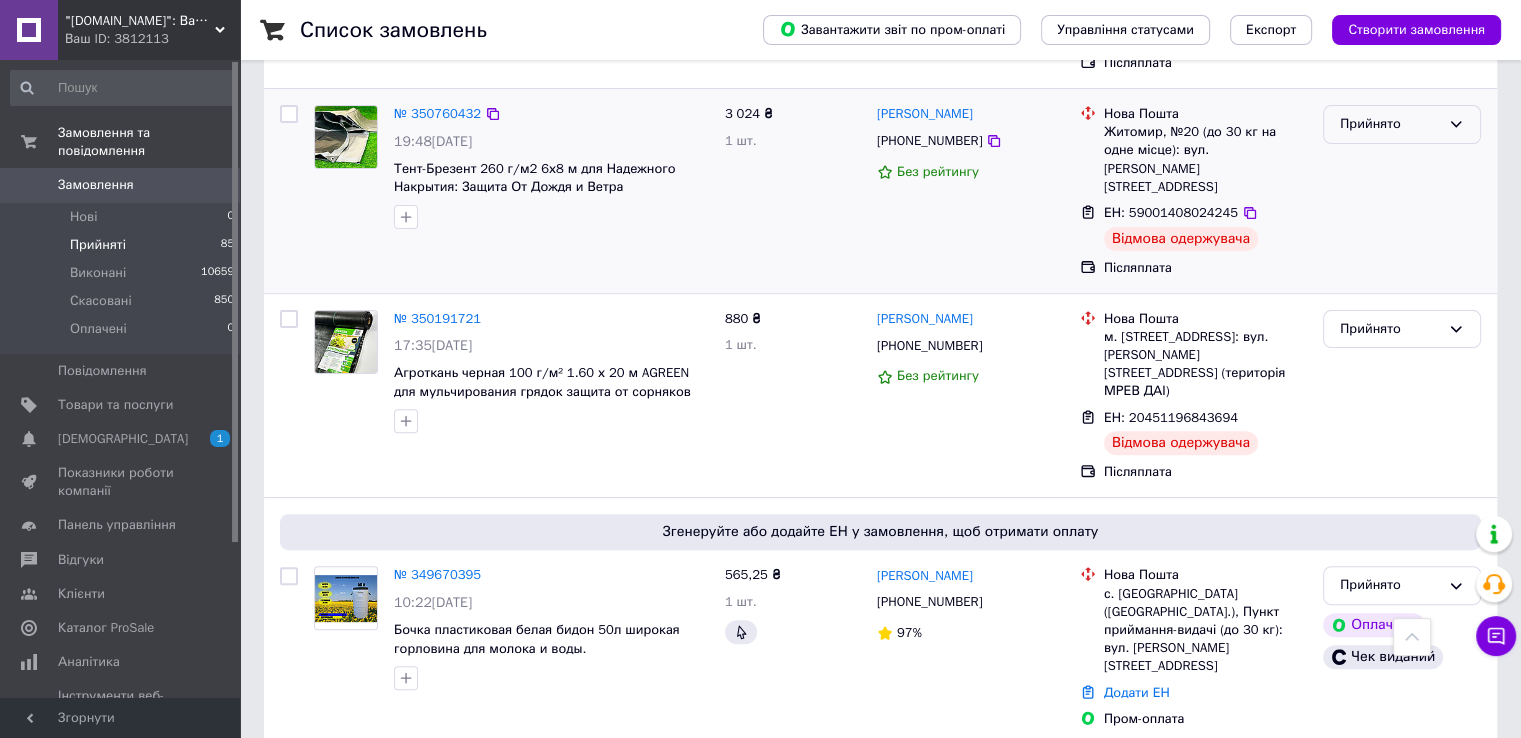 click on "Прийнято" at bounding box center (1390, 124) 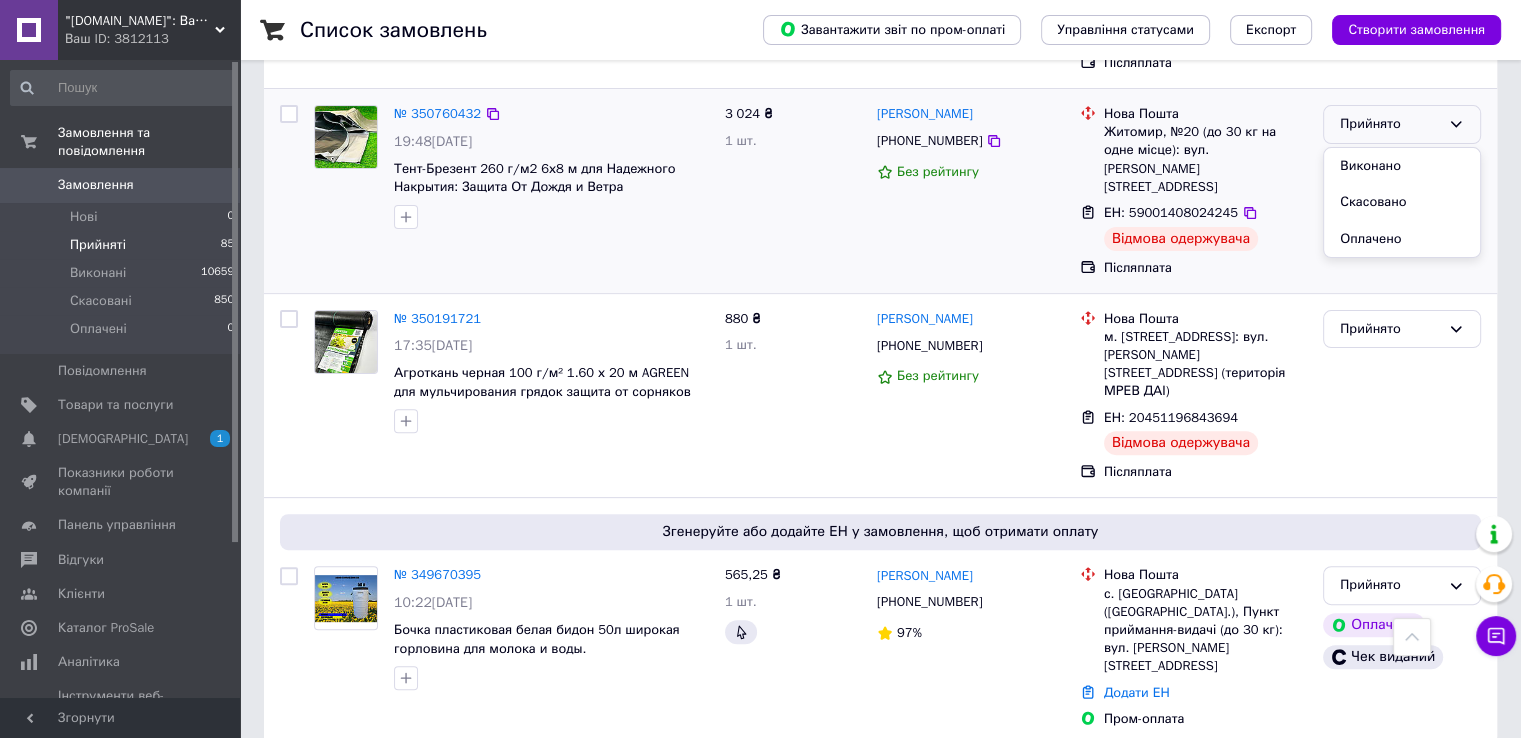 click on "Виконано" at bounding box center [1402, 166] 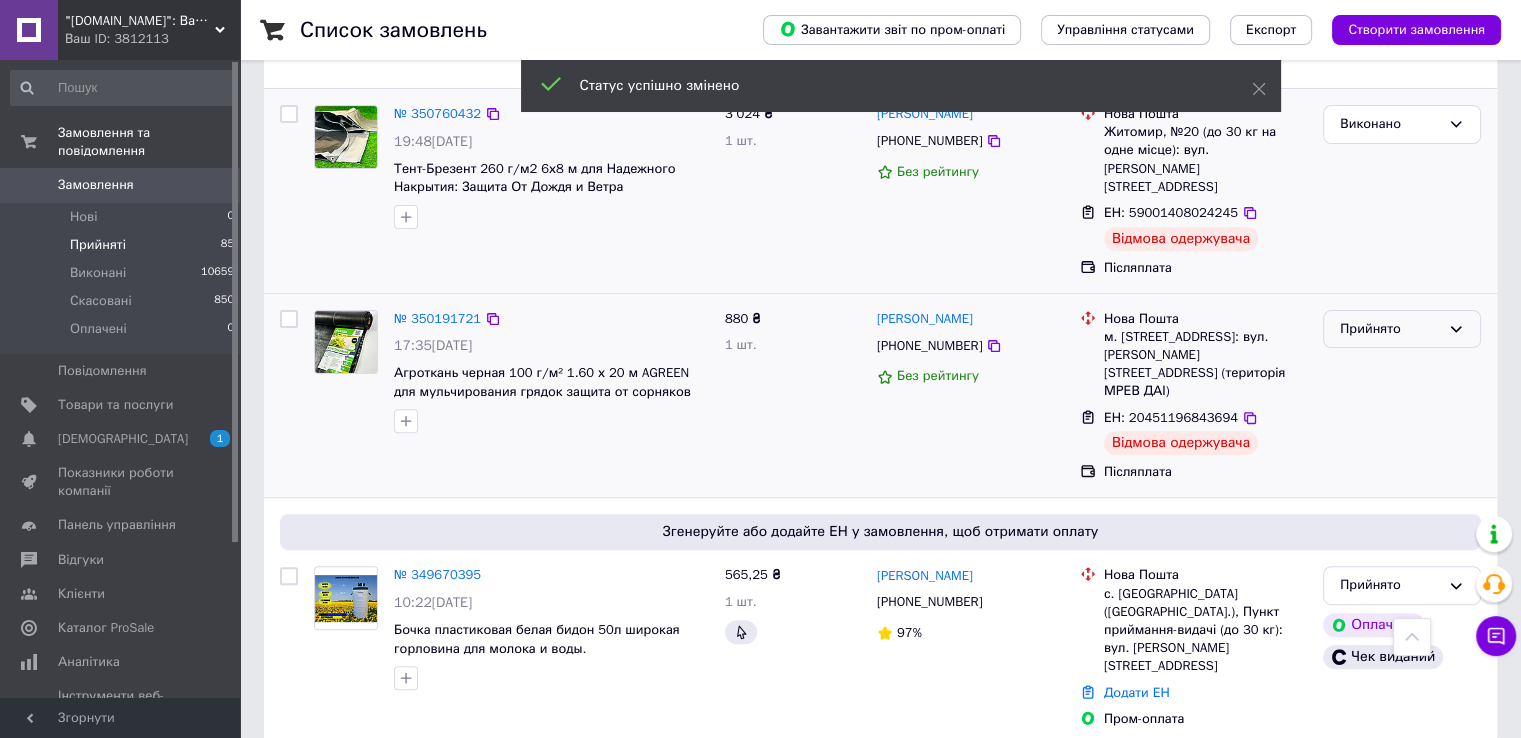 click on "Прийнято" at bounding box center (1390, 329) 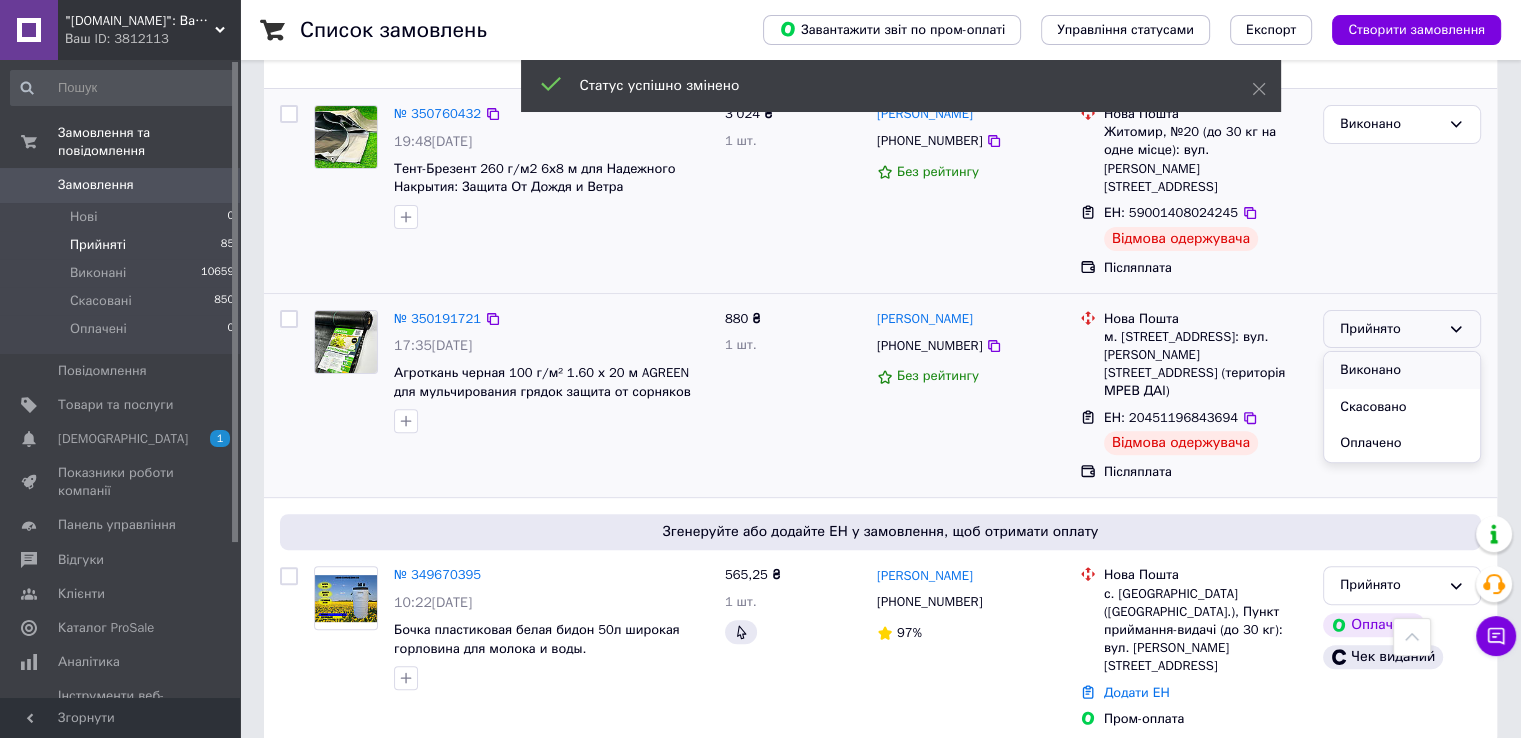 click on "Виконано" at bounding box center [1402, 370] 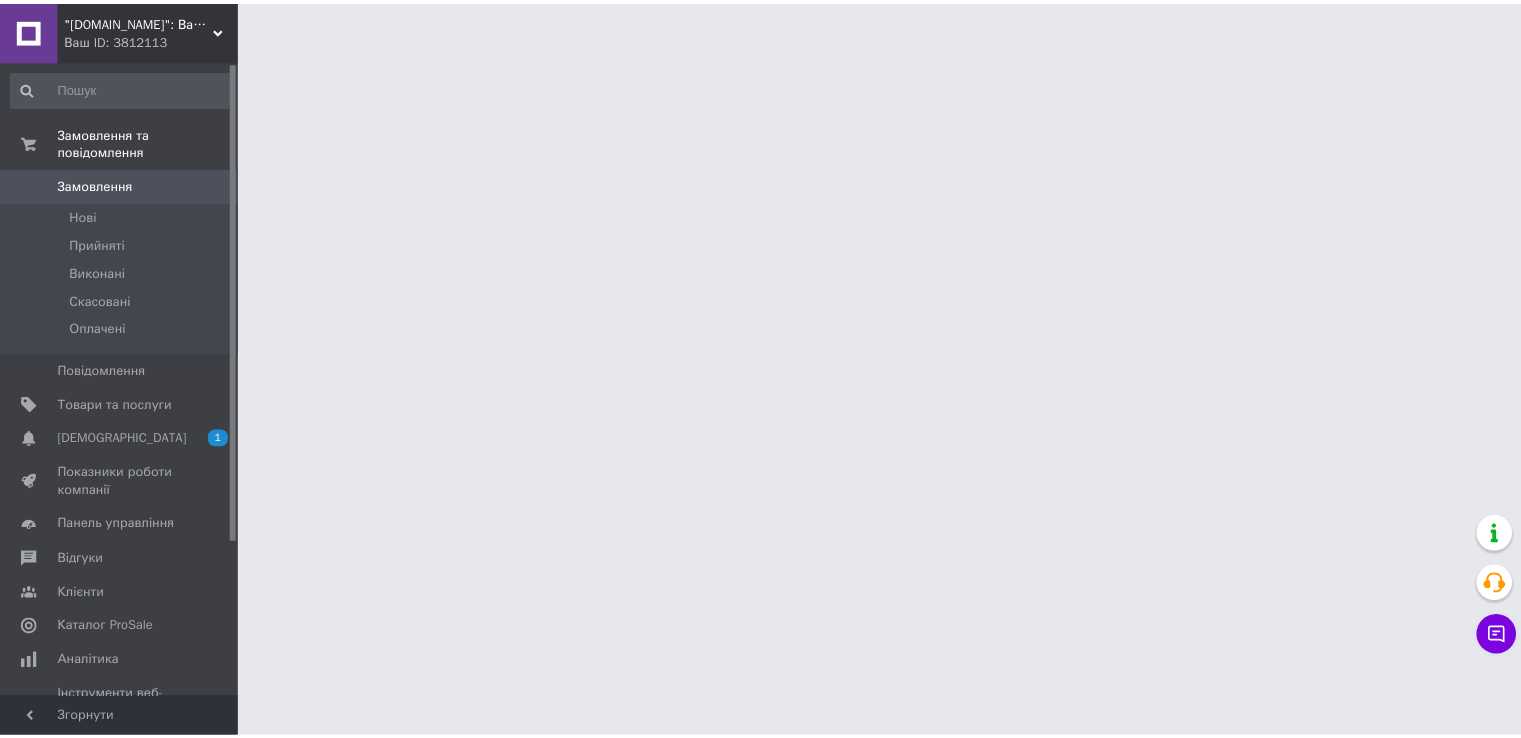 scroll, scrollTop: 0, scrollLeft: 0, axis: both 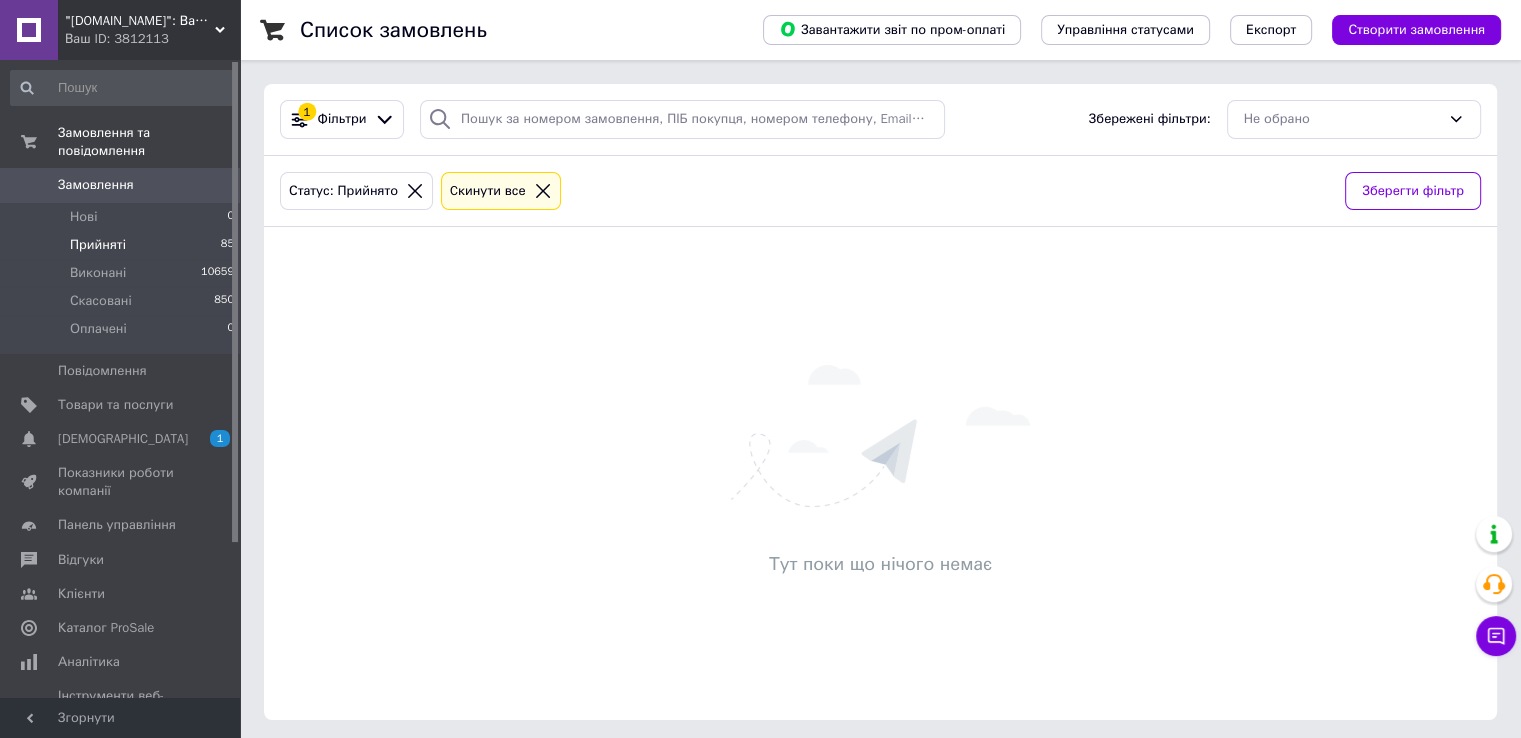 click on "Прийняті 85" at bounding box center (123, 245) 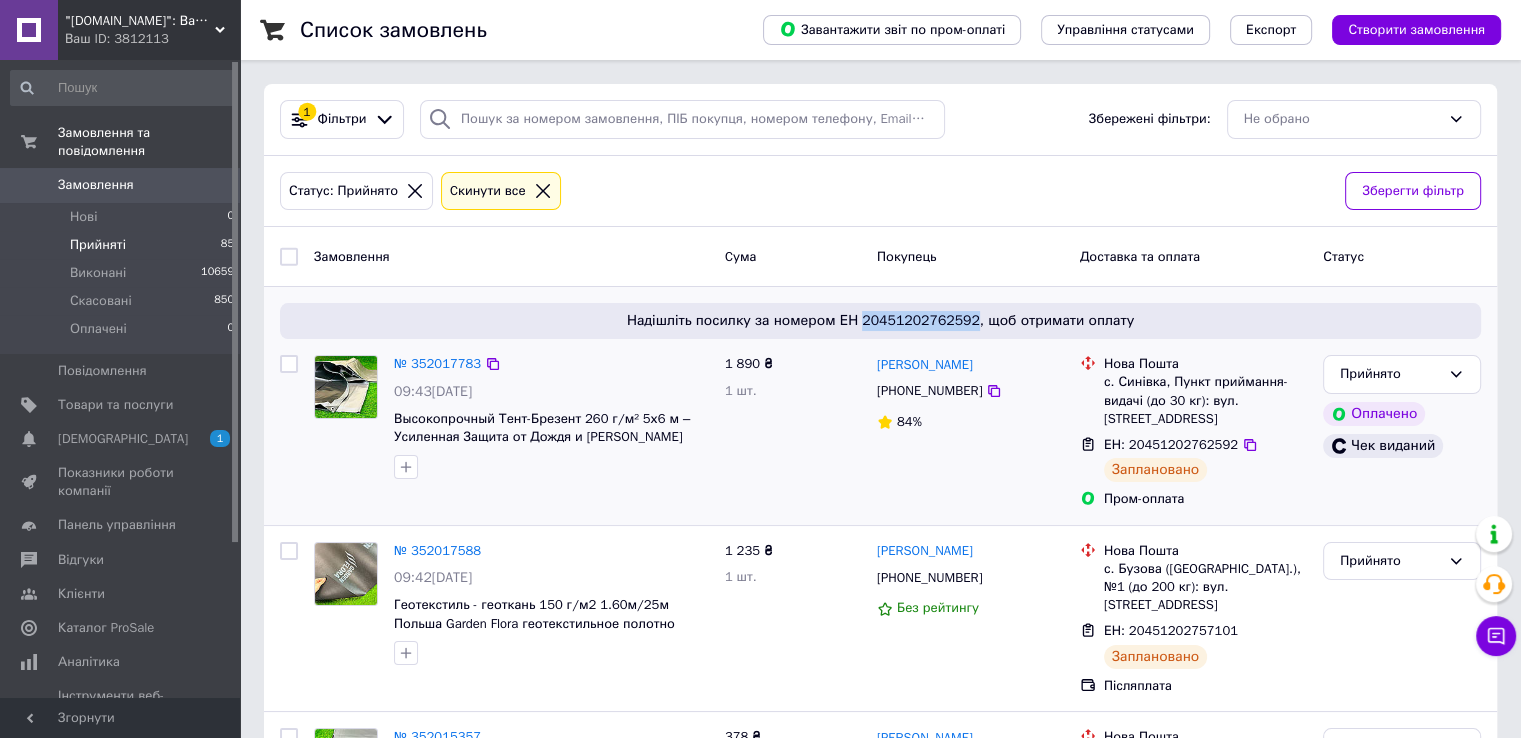 drag, startPoint x: 866, startPoint y: 321, endPoint x: 969, endPoint y: 324, distance: 103.04368 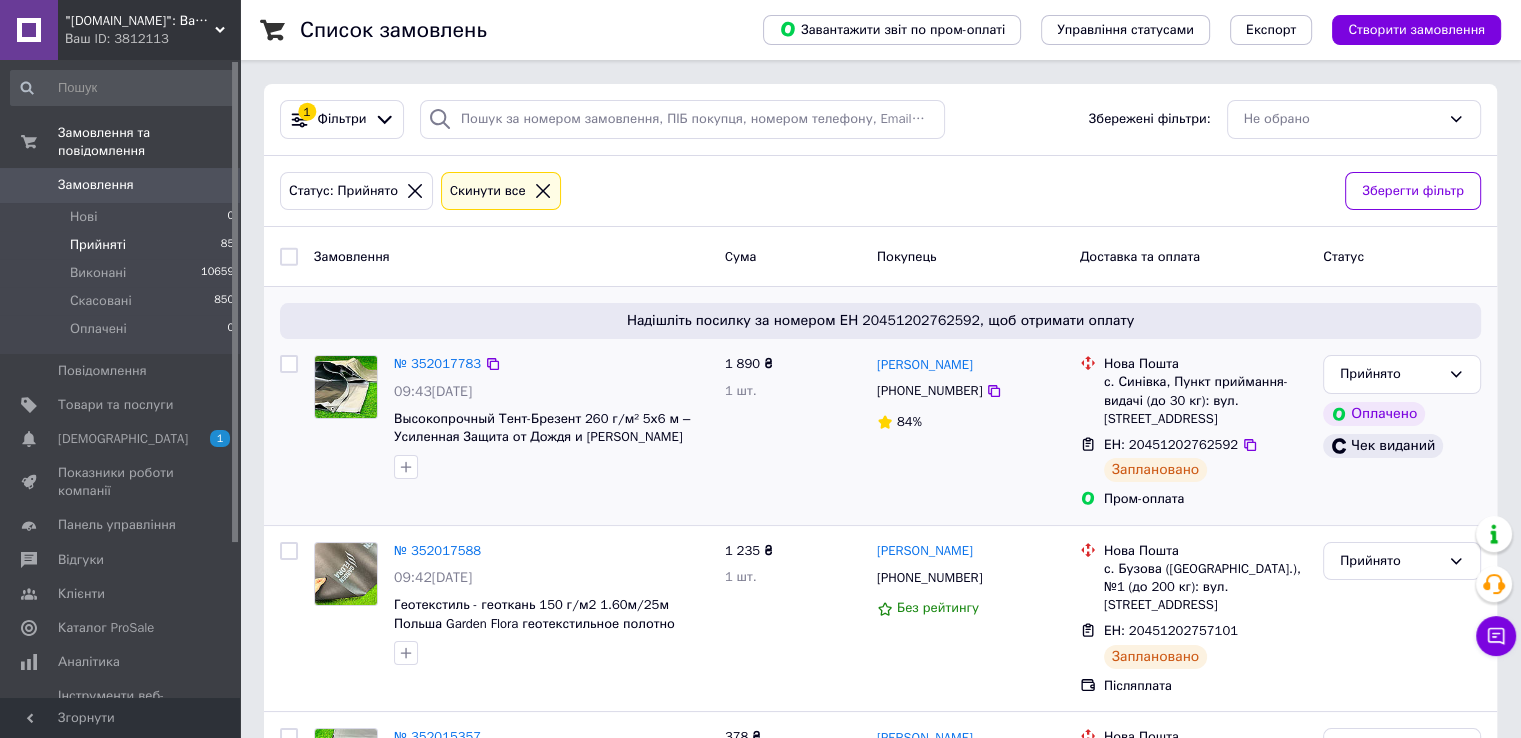 click on "1 890 ₴ 1 шт." at bounding box center (793, 432) 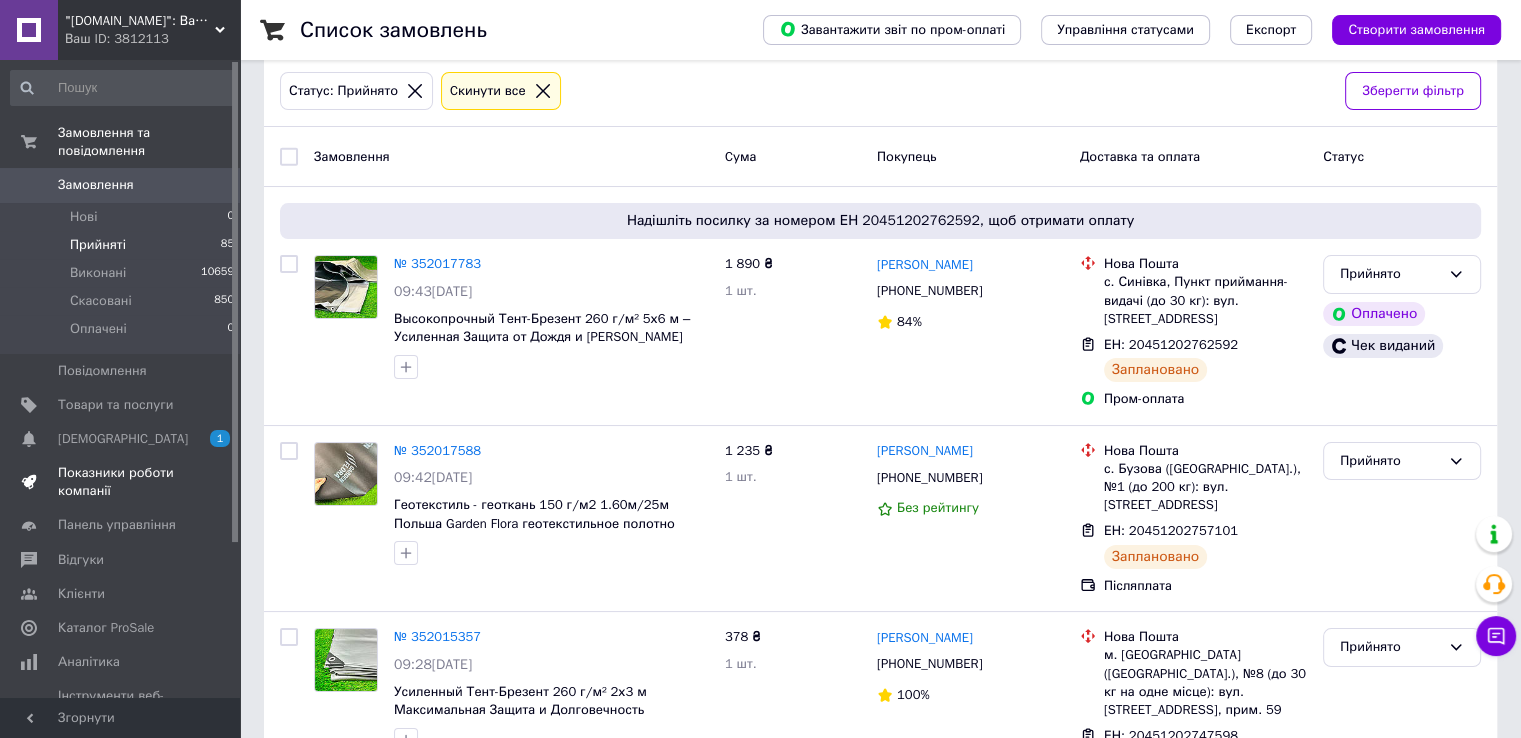 click on "Показники роботи компанії" at bounding box center [123, 482] 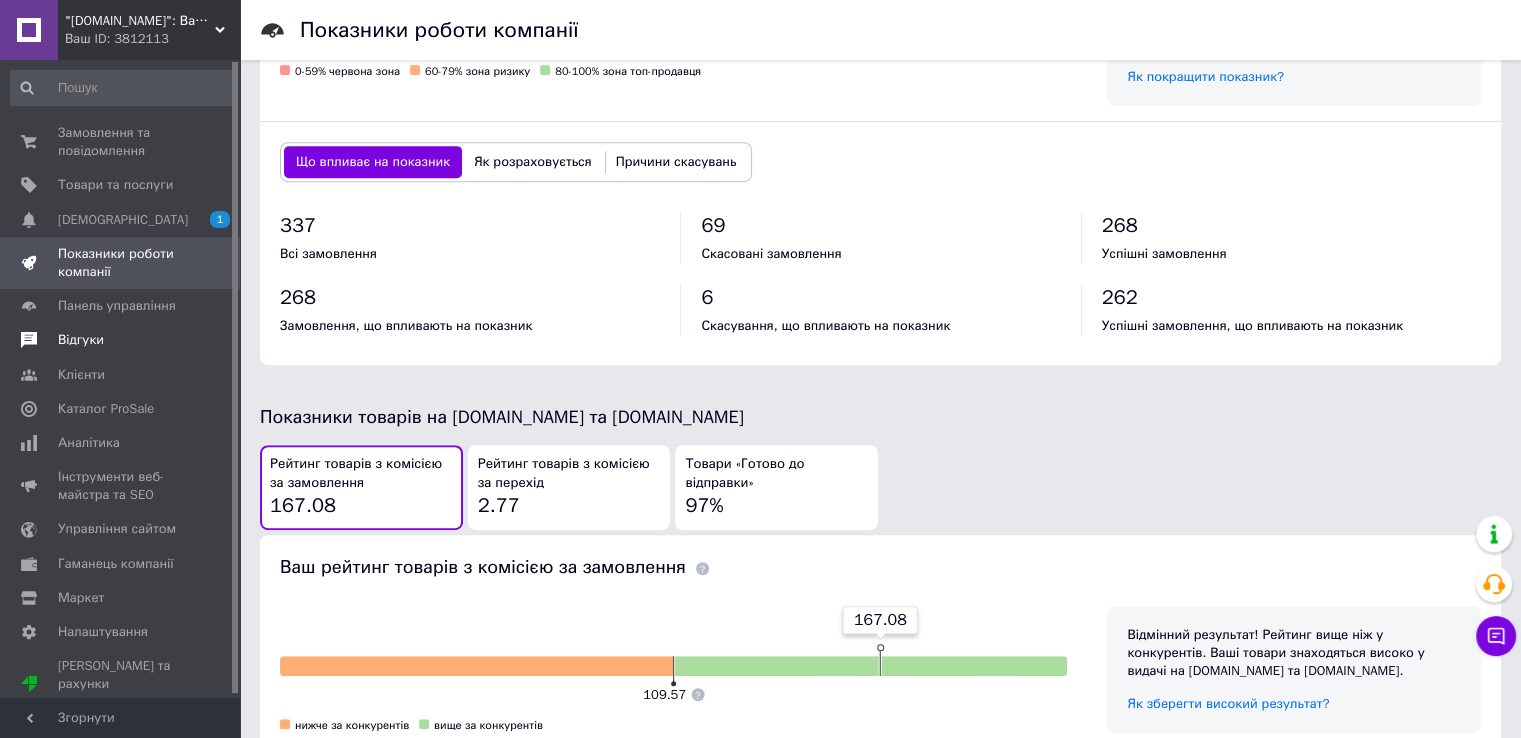 scroll, scrollTop: 511, scrollLeft: 0, axis: vertical 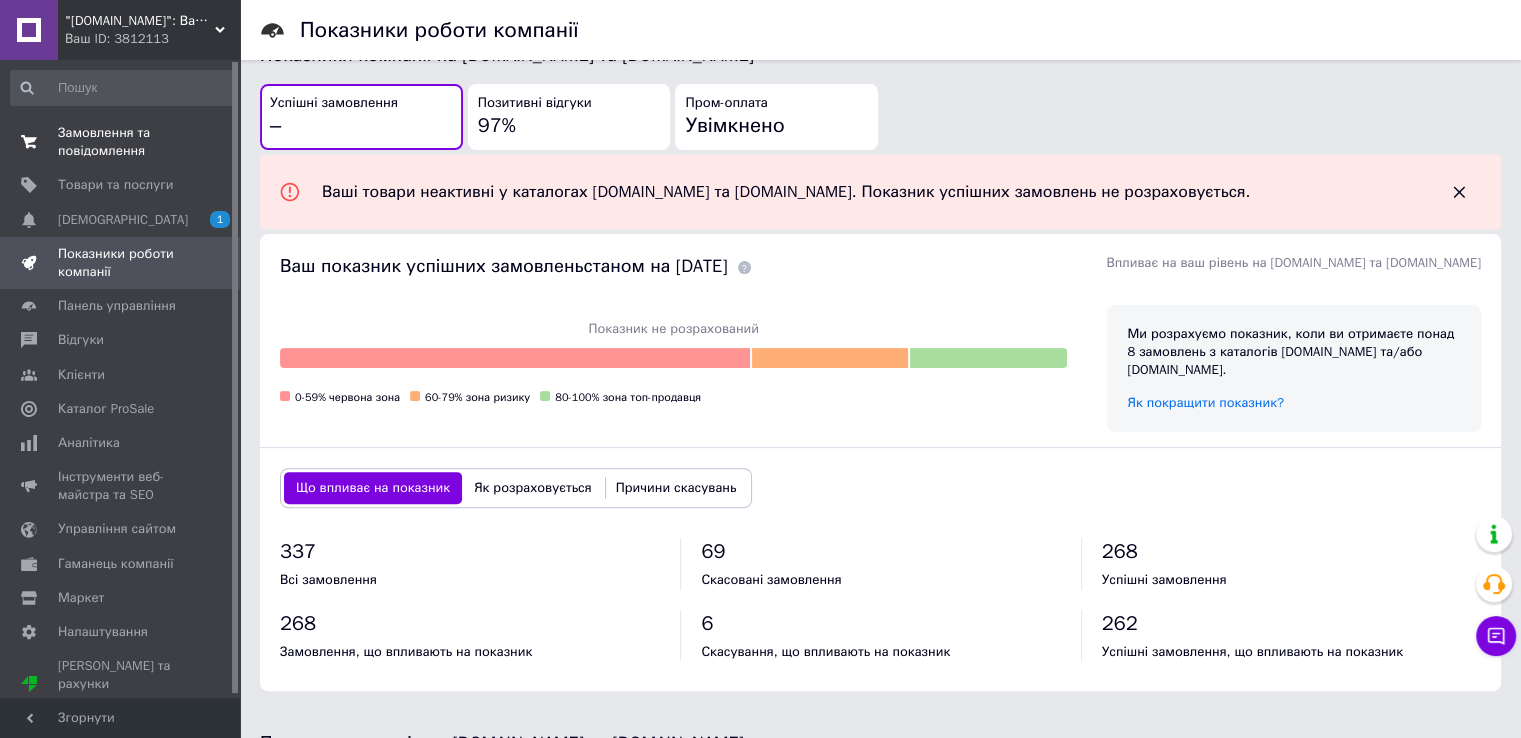 click on "Замовлення та повідомлення" at bounding box center [121, 142] 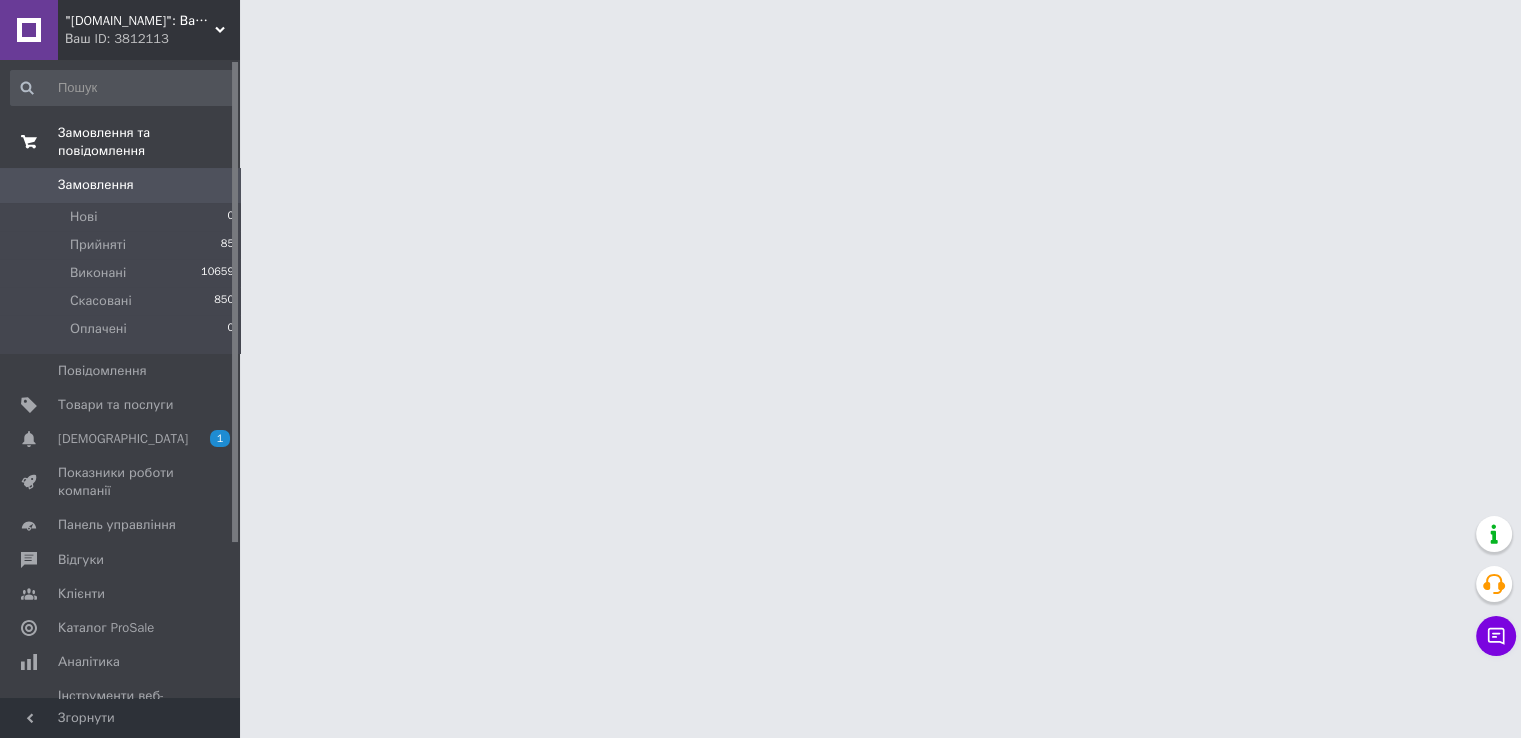scroll, scrollTop: 0, scrollLeft: 0, axis: both 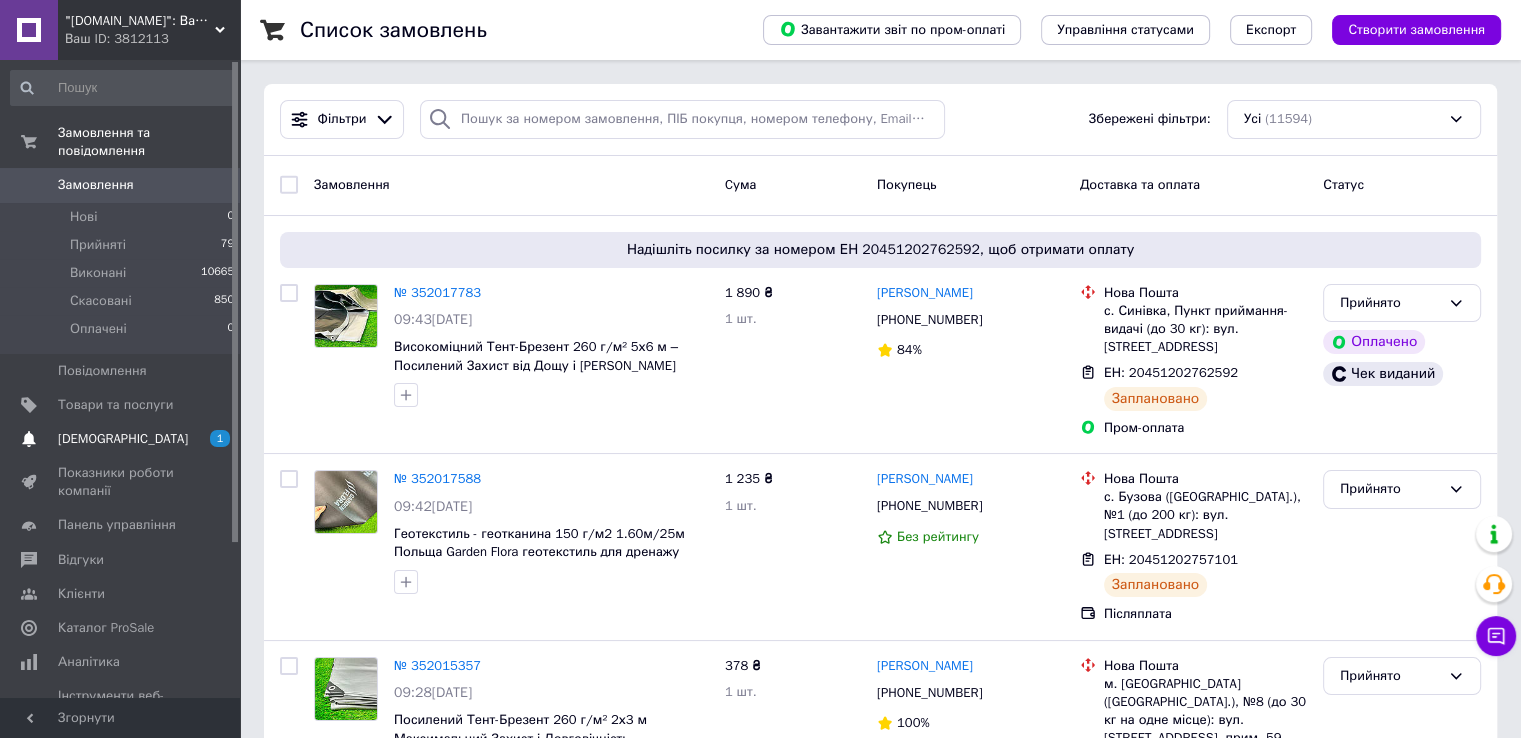 click on "[DEMOGRAPHIC_DATA]" at bounding box center (121, 439) 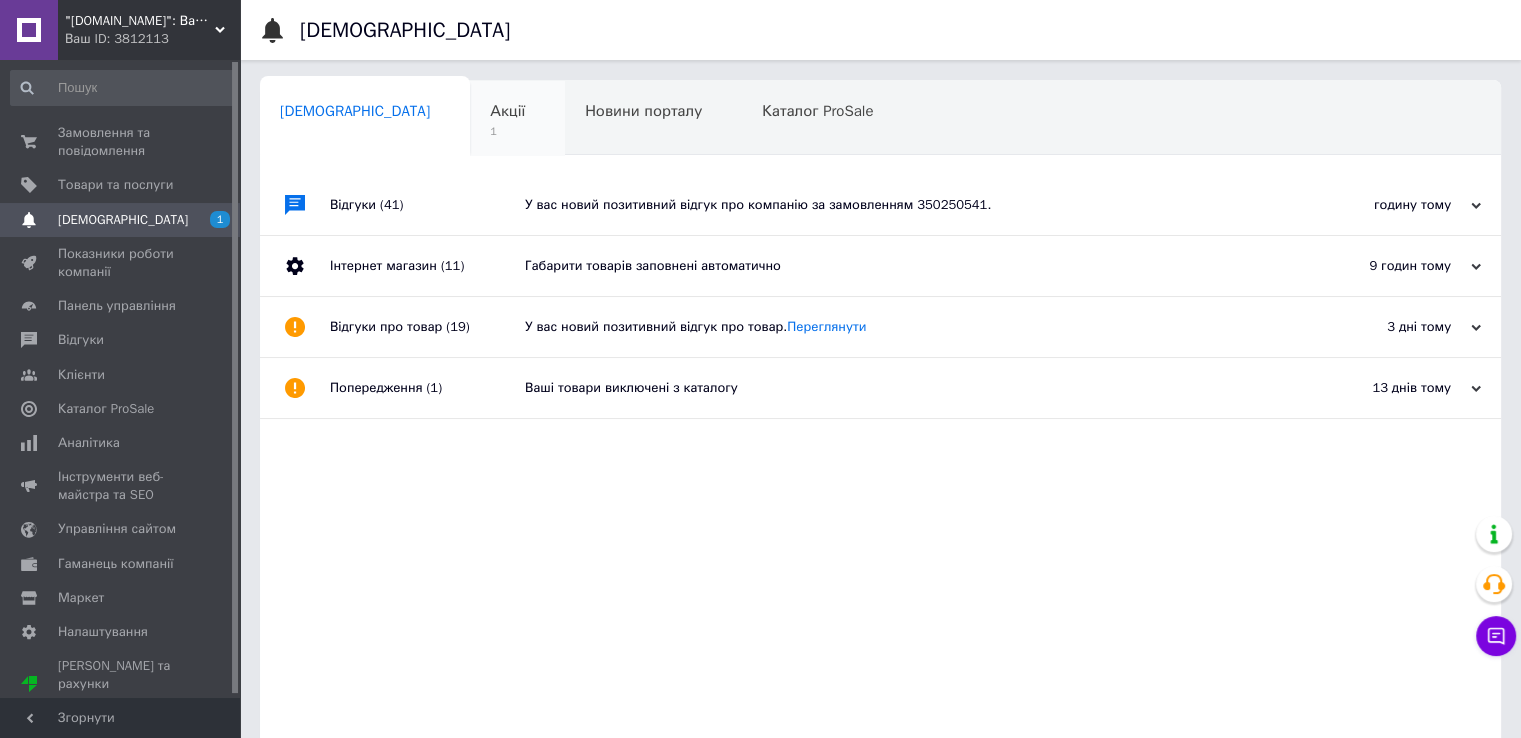 click on "Акції 1" at bounding box center (517, 119) 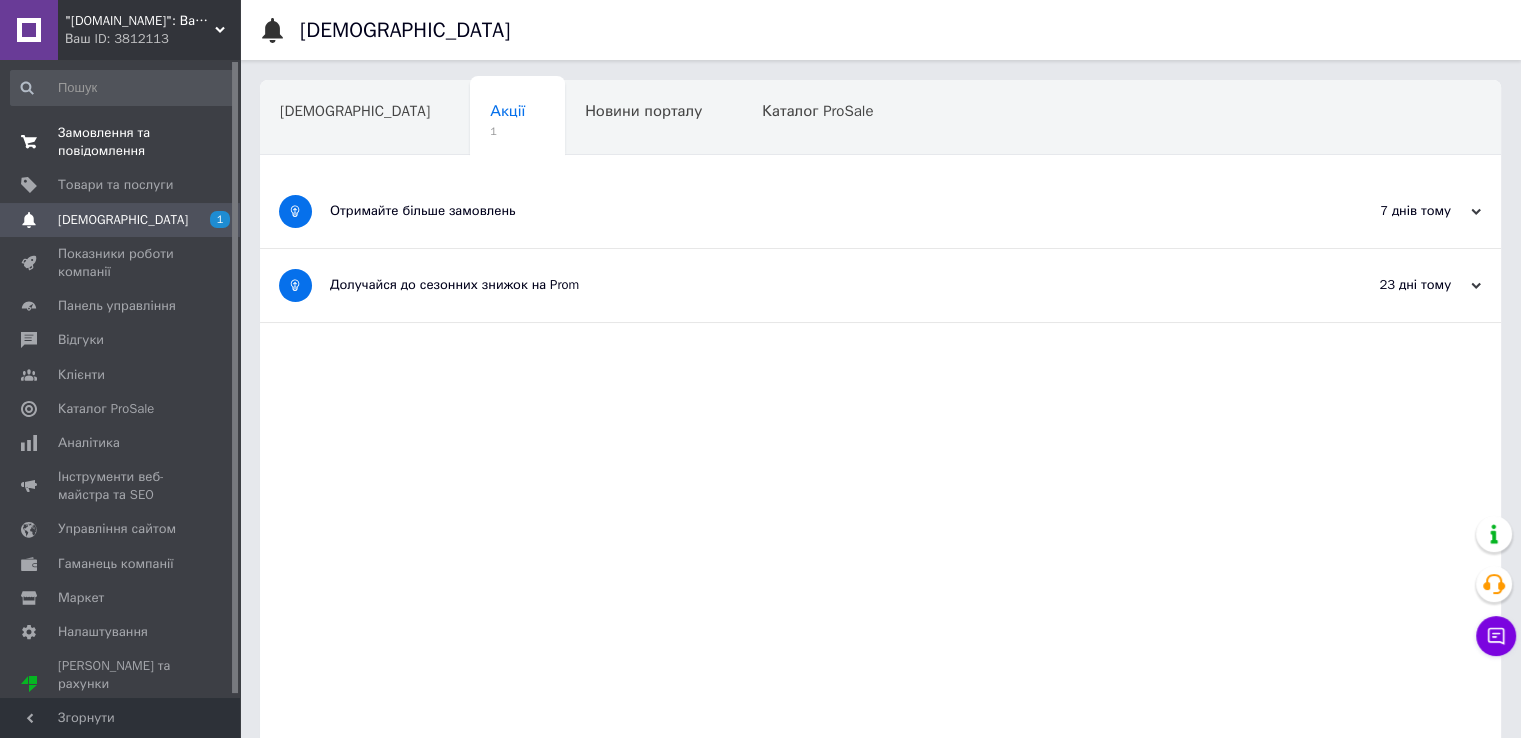 click on "Замовлення та повідомлення" at bounding box center (121, 142) 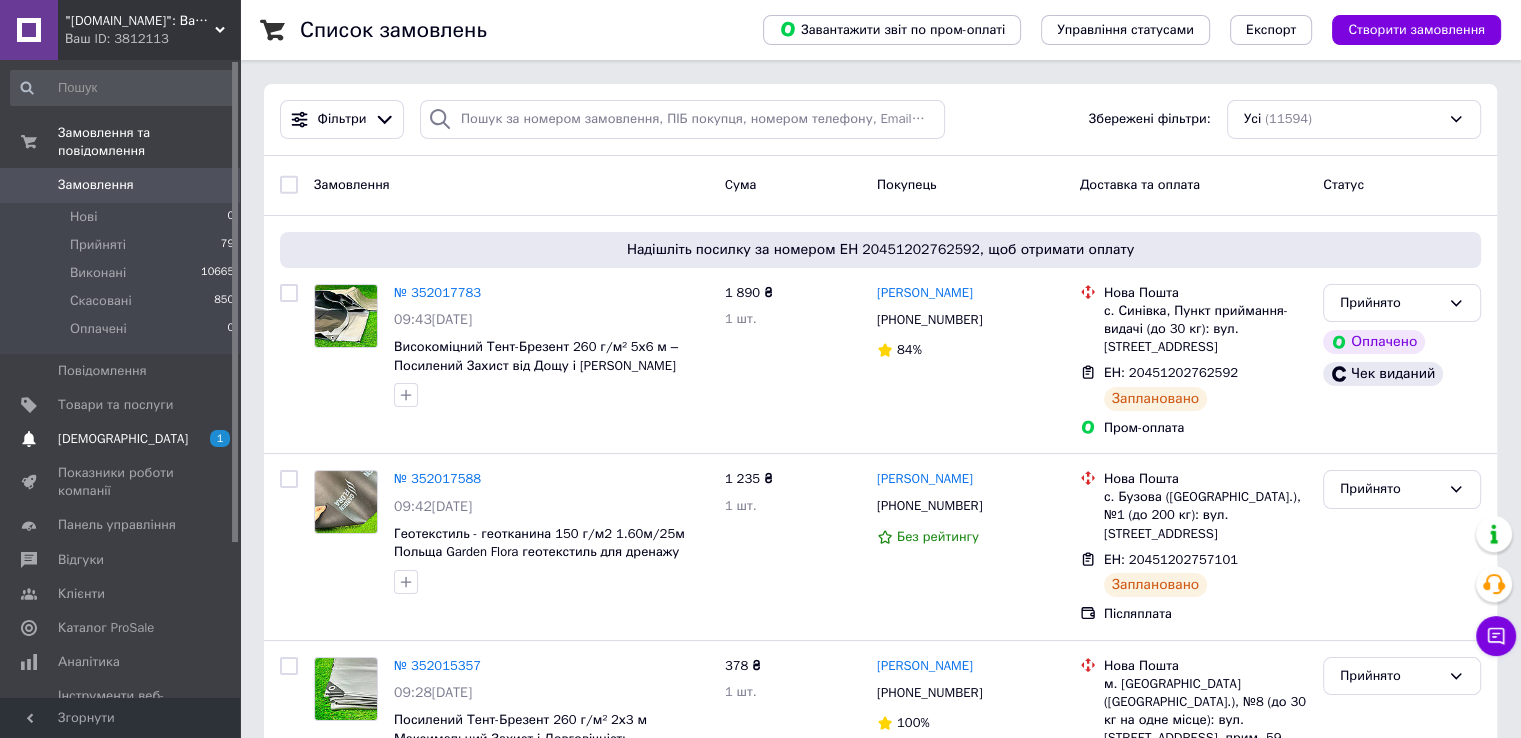click on "[DEMOGRAPHIC_DATA]" at bounding box center [121, 439] 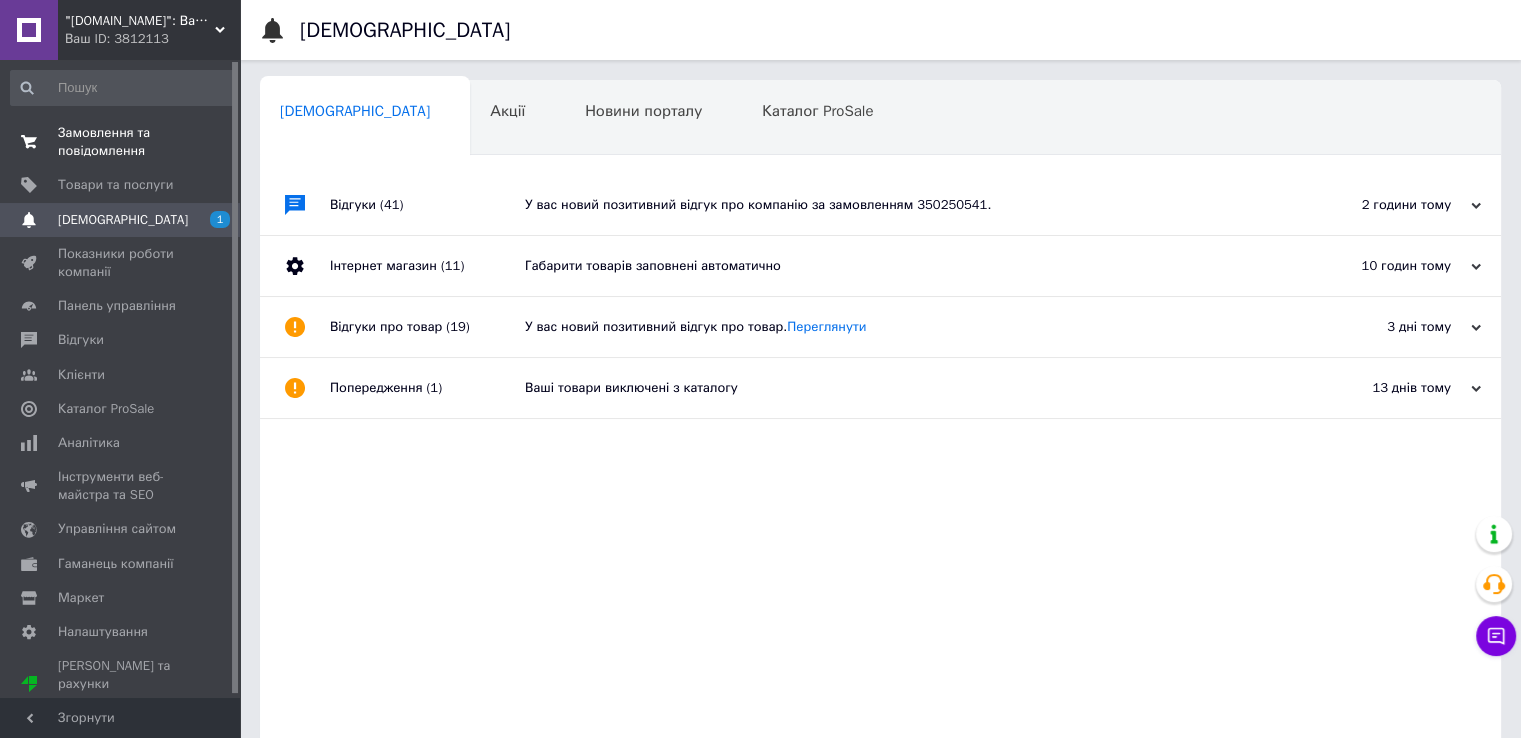 click on "Замовлення та повідомлення" at bounding box center (121, 142) 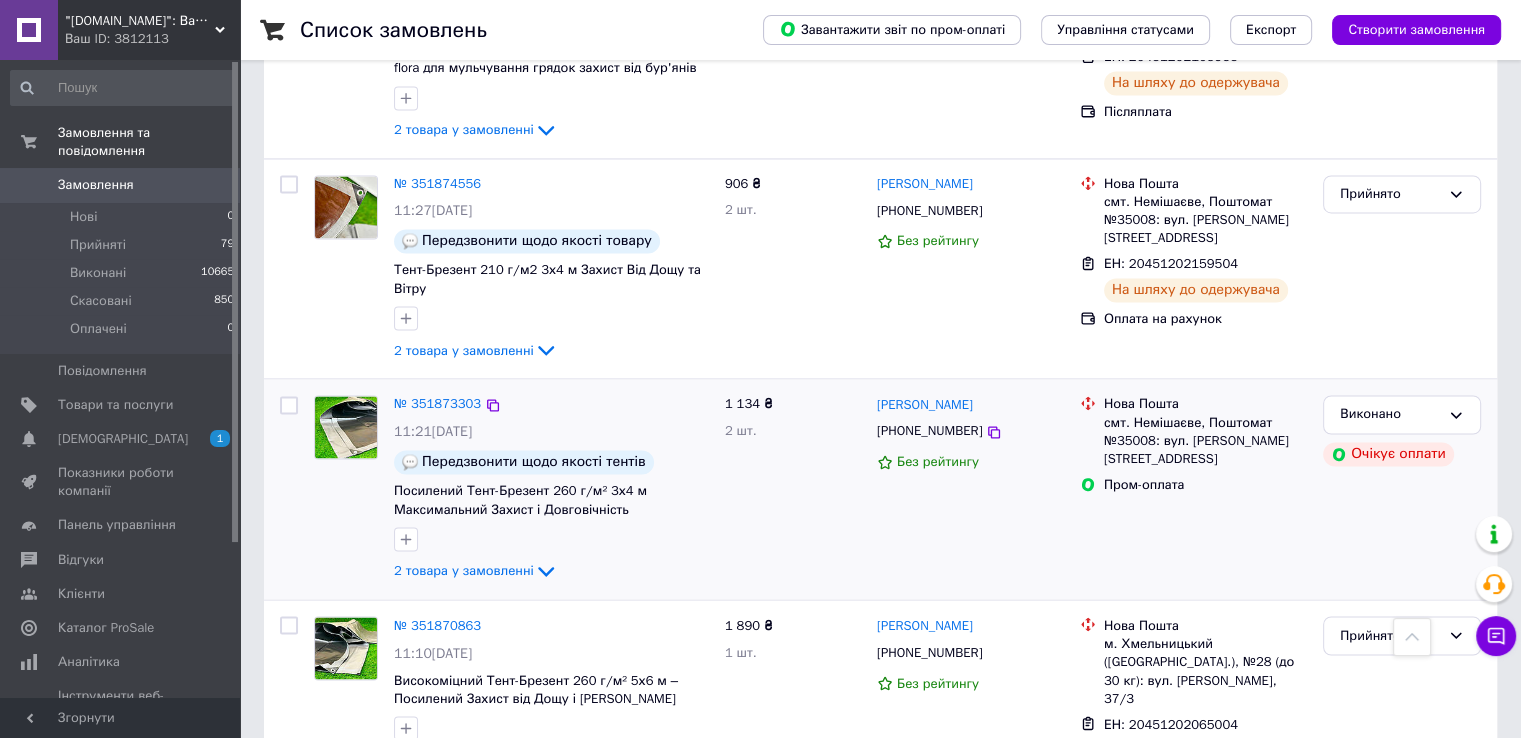 scroll, scrollTop: 3279, scrollLeft: 0, axis: vertical 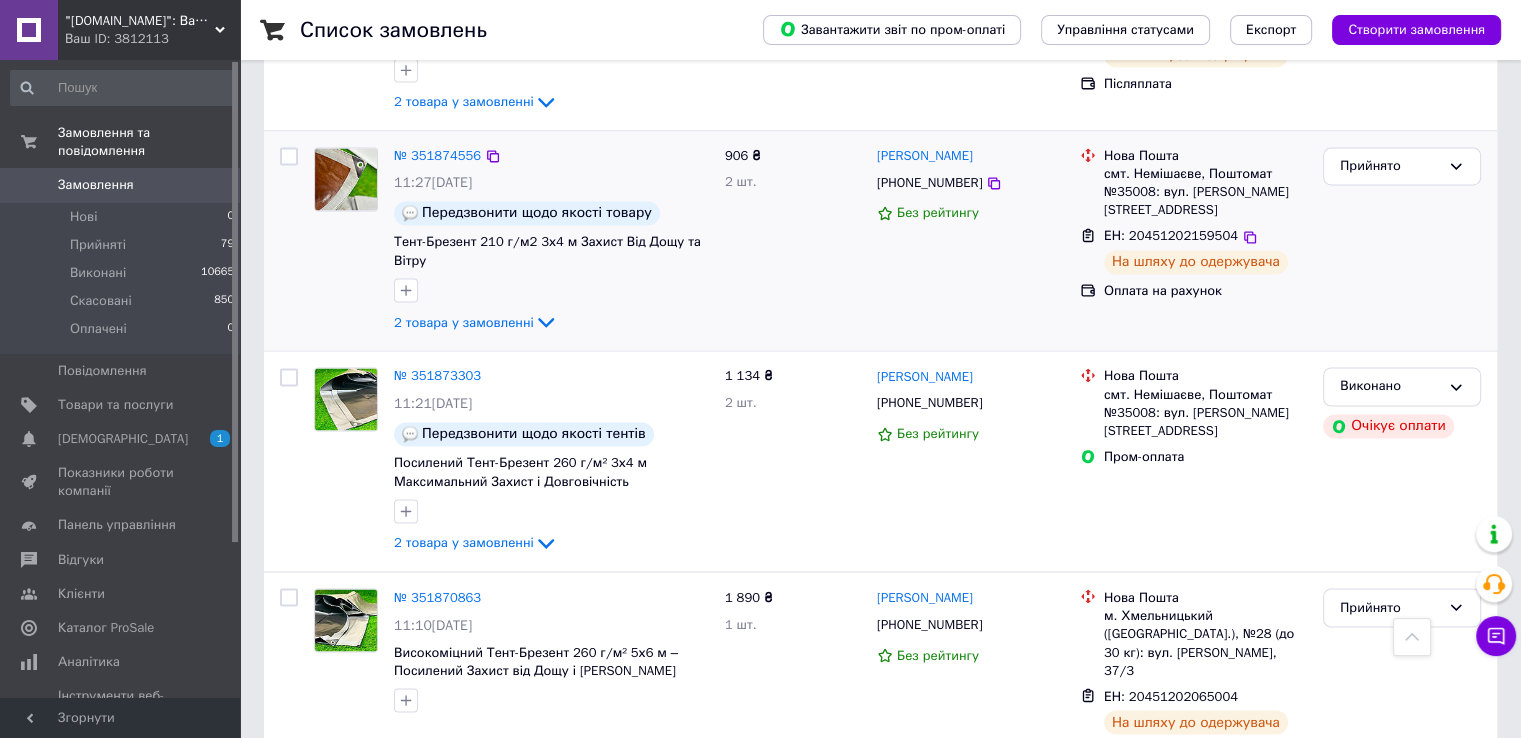 click on "Прийнято" at bounding box center [1402, 241] 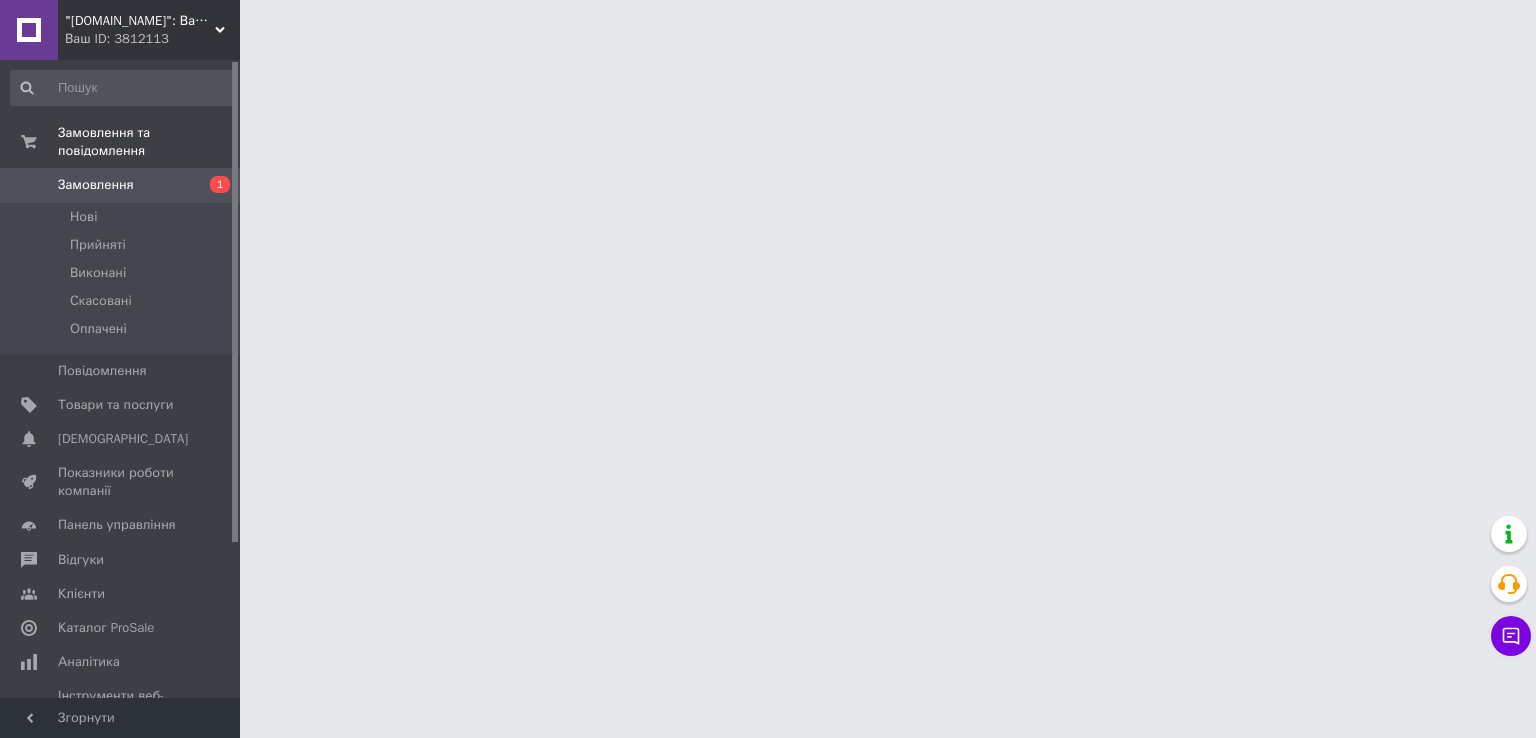 scroll, scrollTop: 0, scrollLeft: 0, axis: both 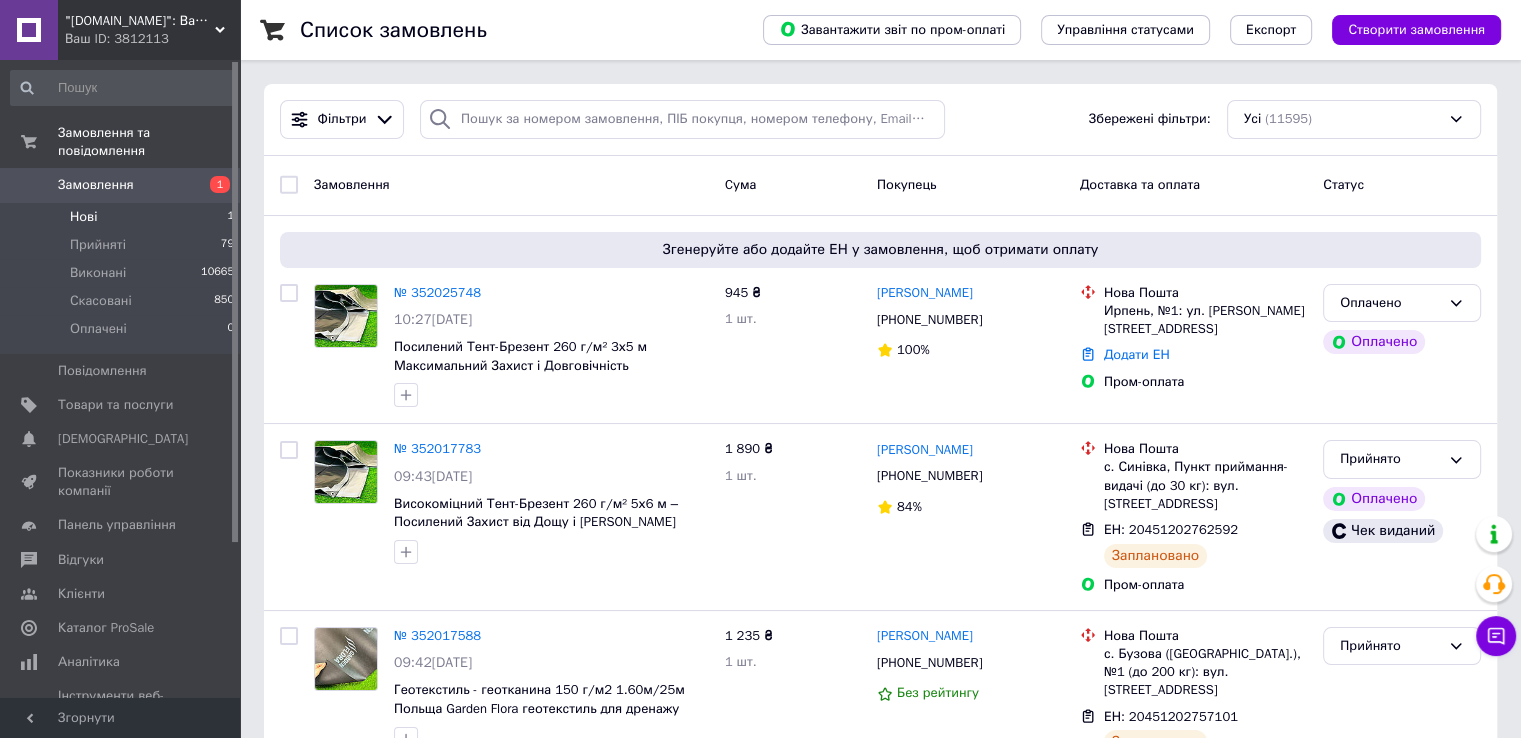 click on "Нові 1" at bounding box center (123, 217) 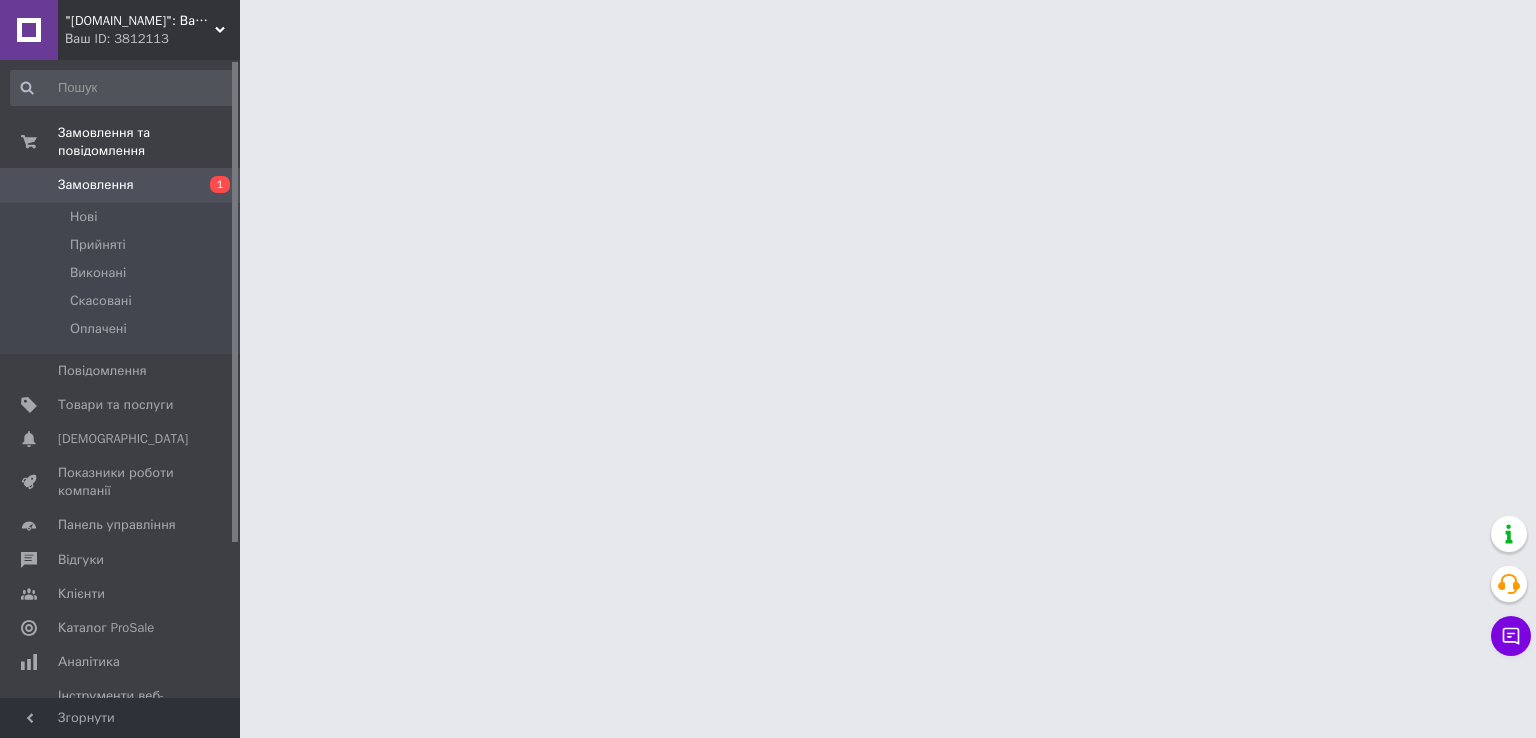 scroll, scrollTop: 0, scrollLeft: 0, axis: both 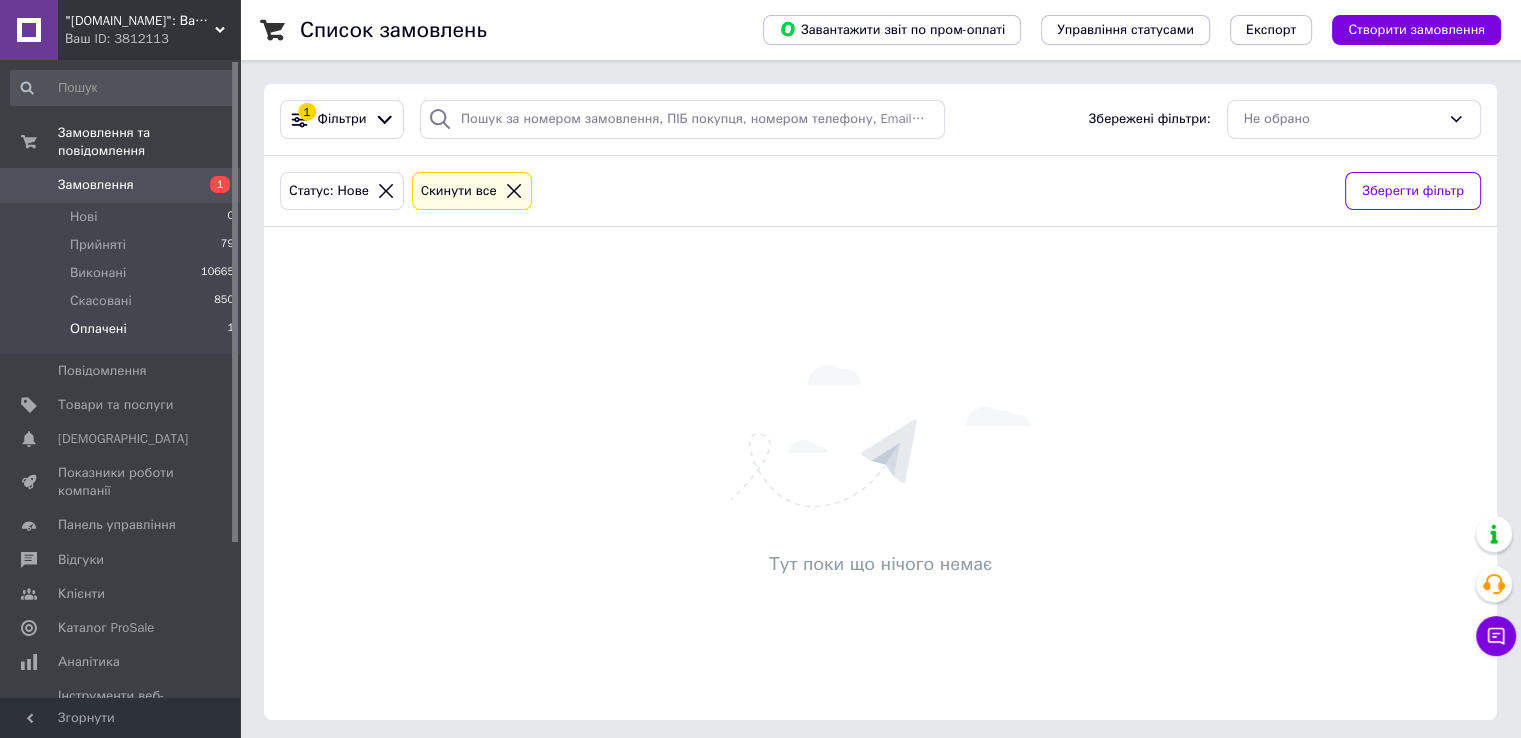 click on "Оплачені 1" at bounding box center [123, 334] 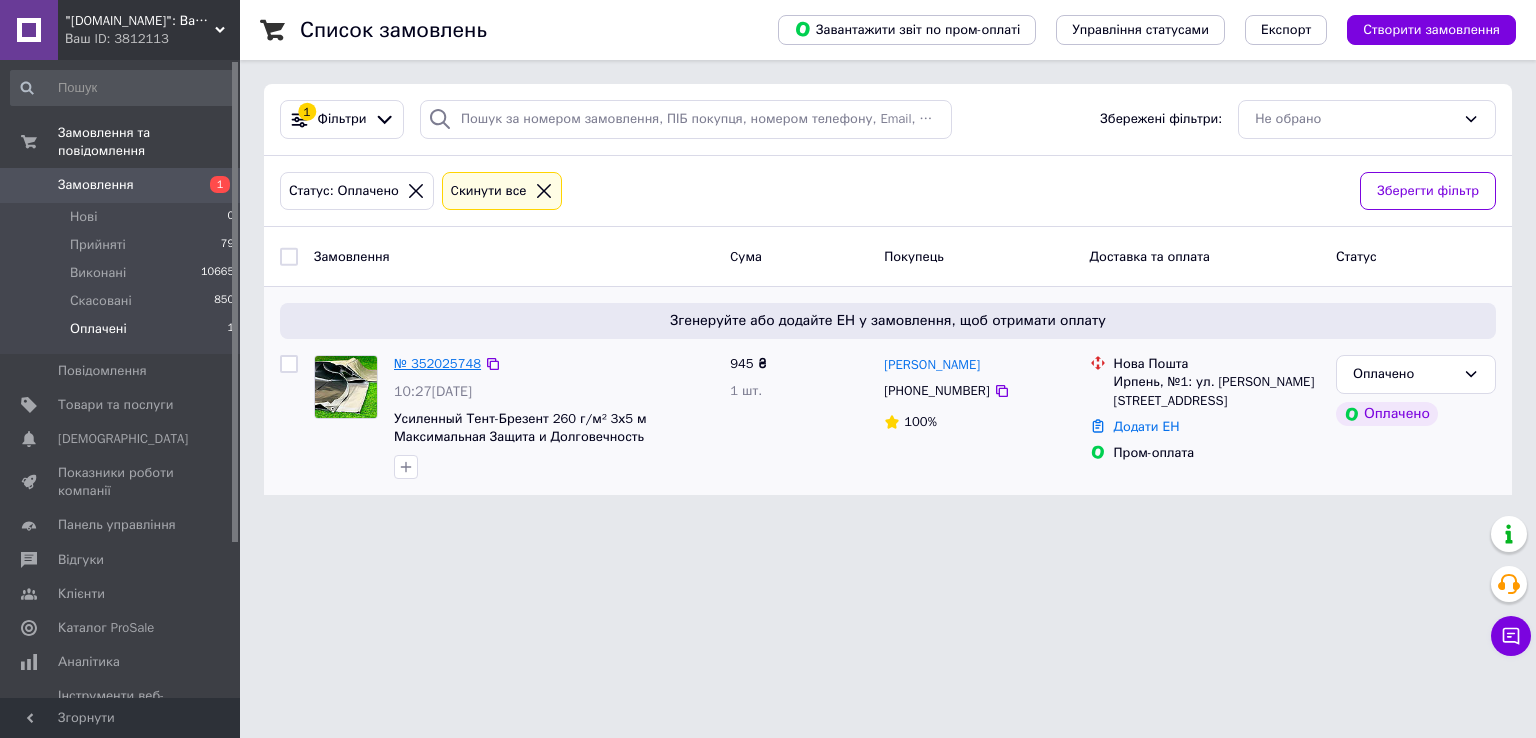 click on "№ 352025748" at bounding box center (437, 363) 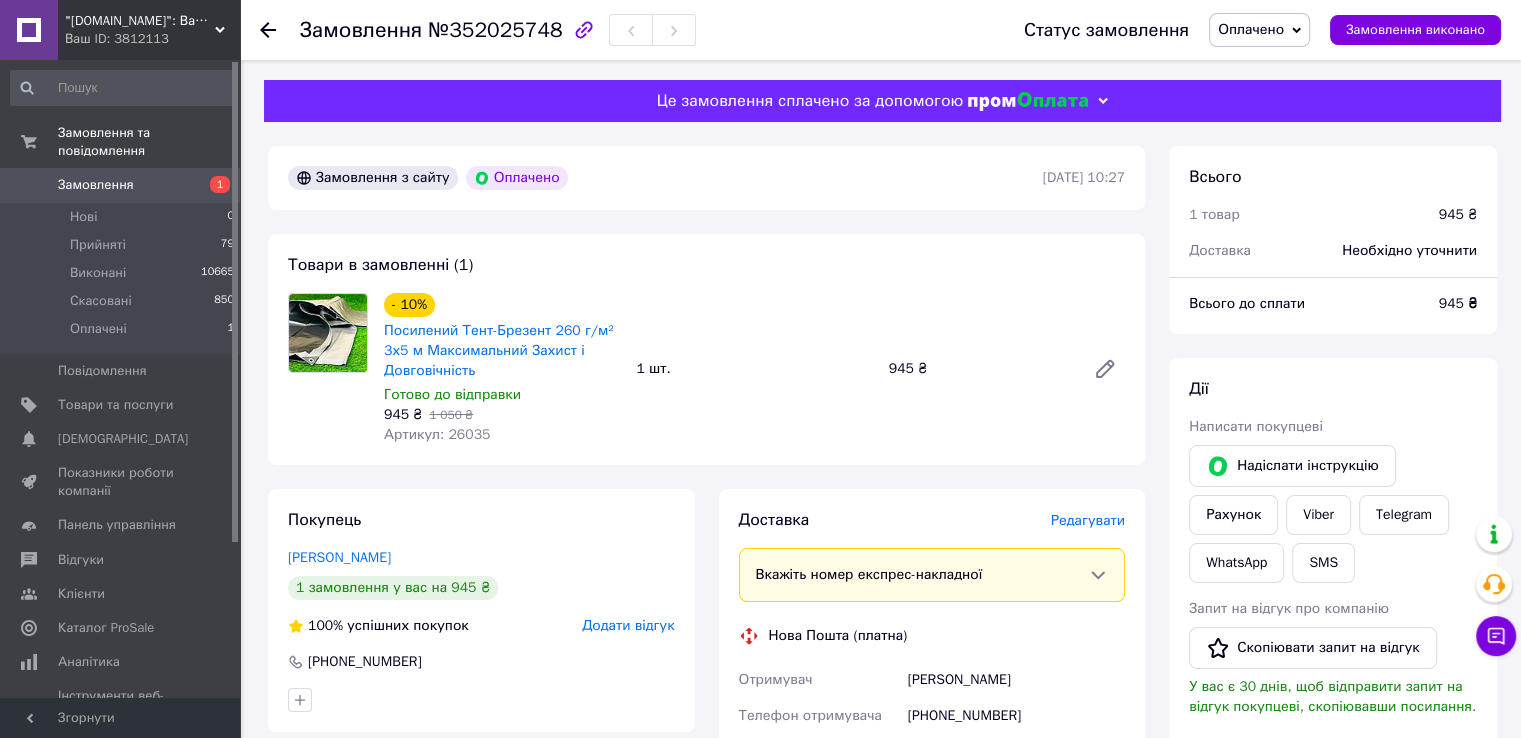 drag, startPoint x: 1248, startPoint y: 30, endPoint x: 1249, endPoint y: 45, distance: 15.033297 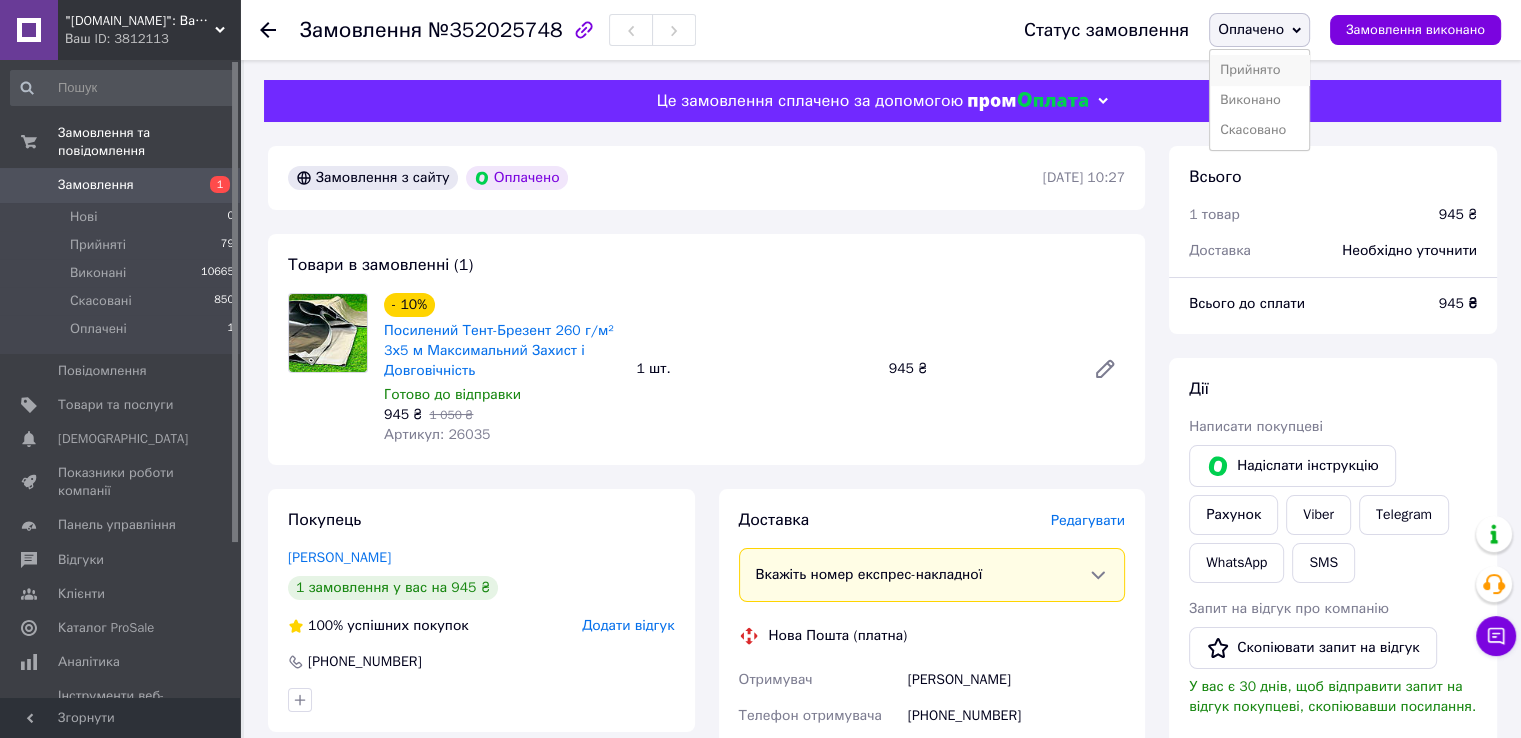 click on "Прийнято" at bounding box center [1259, 70] 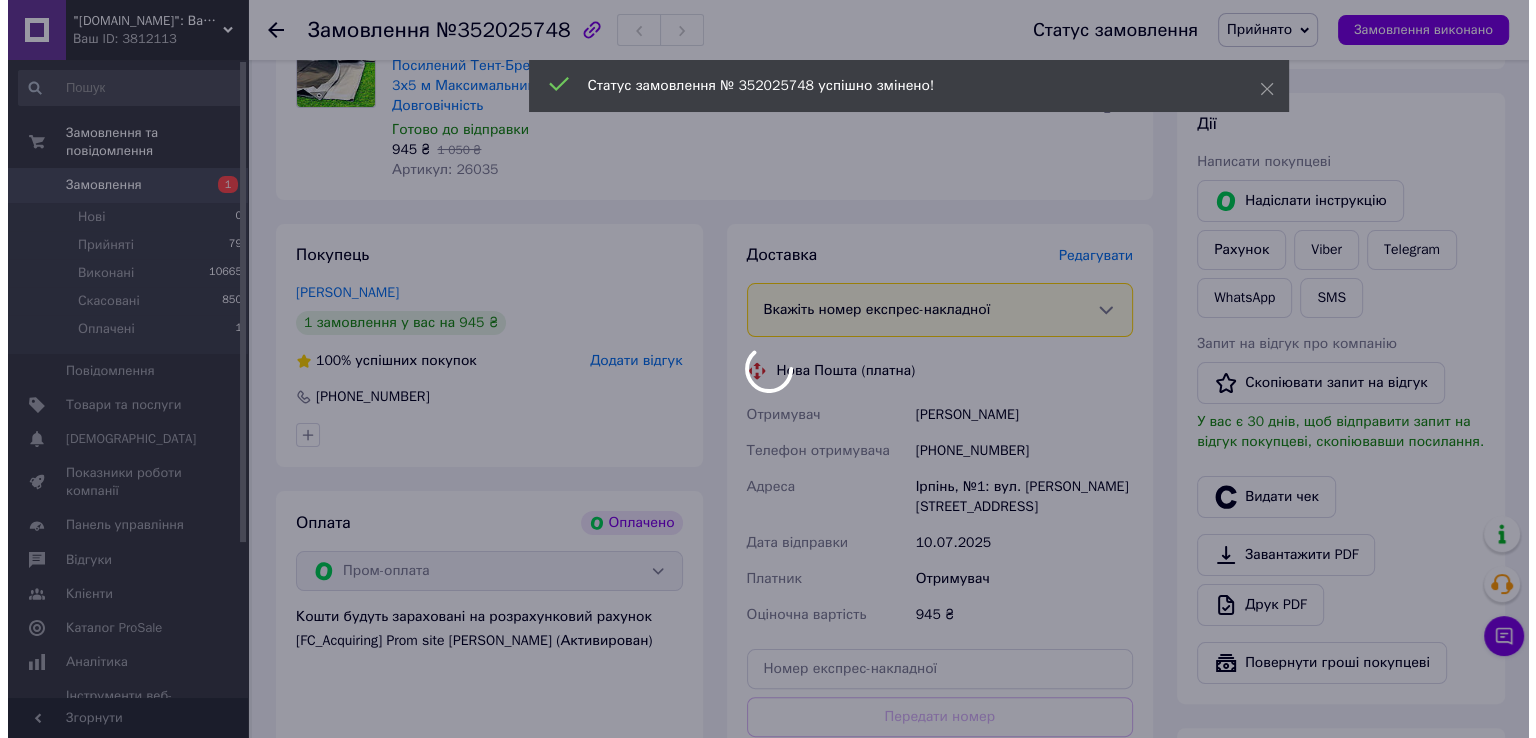scroll, scrollTop: 300, scrollLeft: 0, axis: vertical 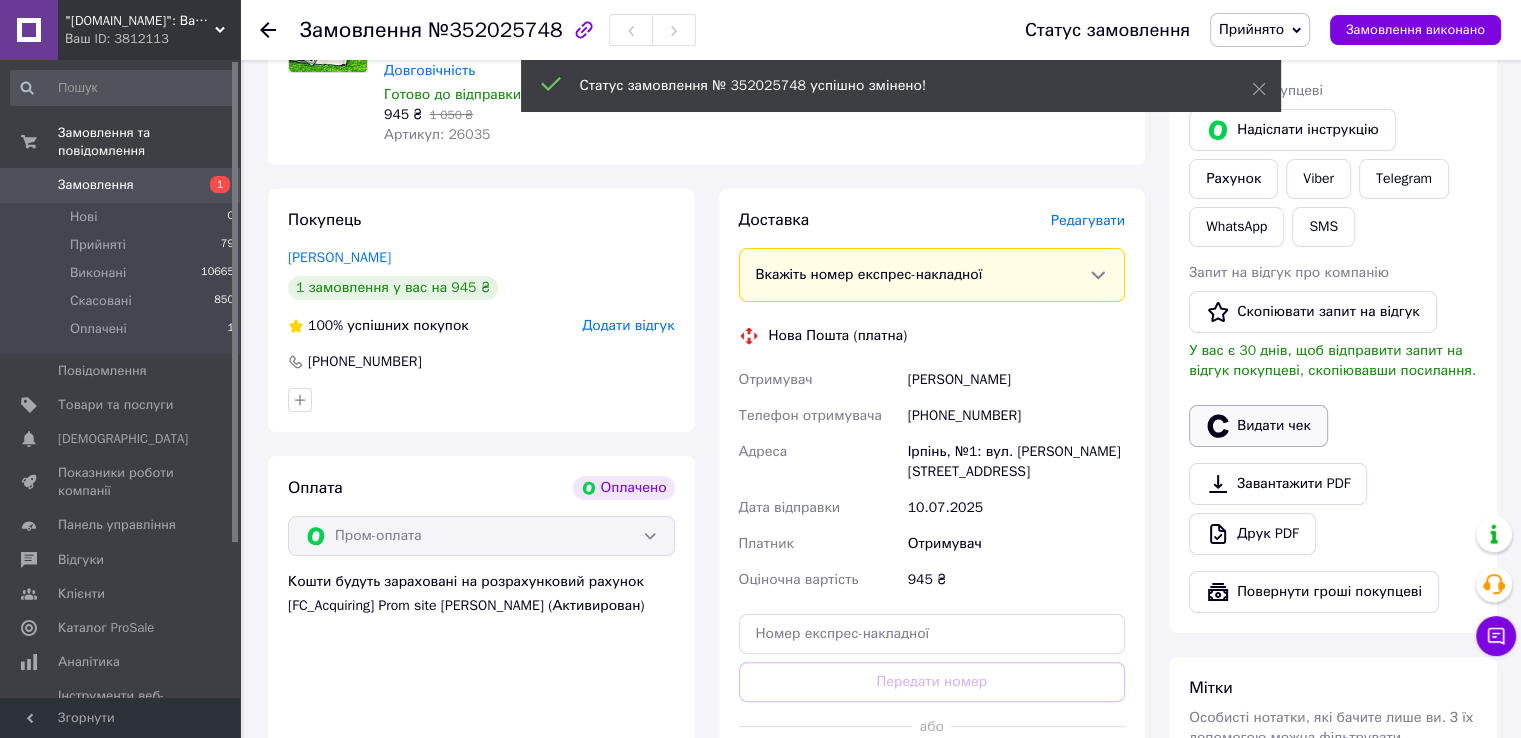 click on "Видати чек" at bounding box center [1258, 426] 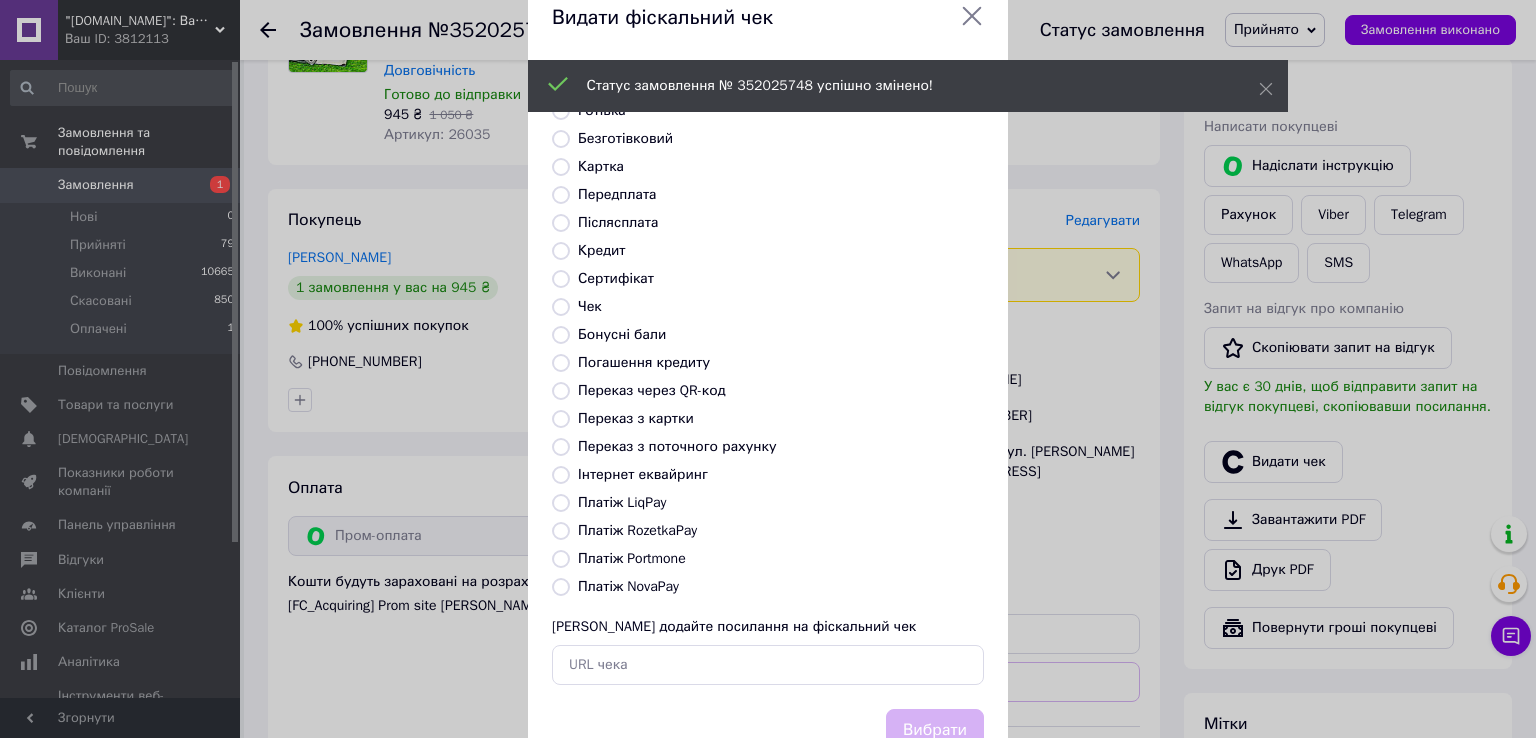 scroll, scrollTop: 120, scrollLeft: 0, axis: vertical 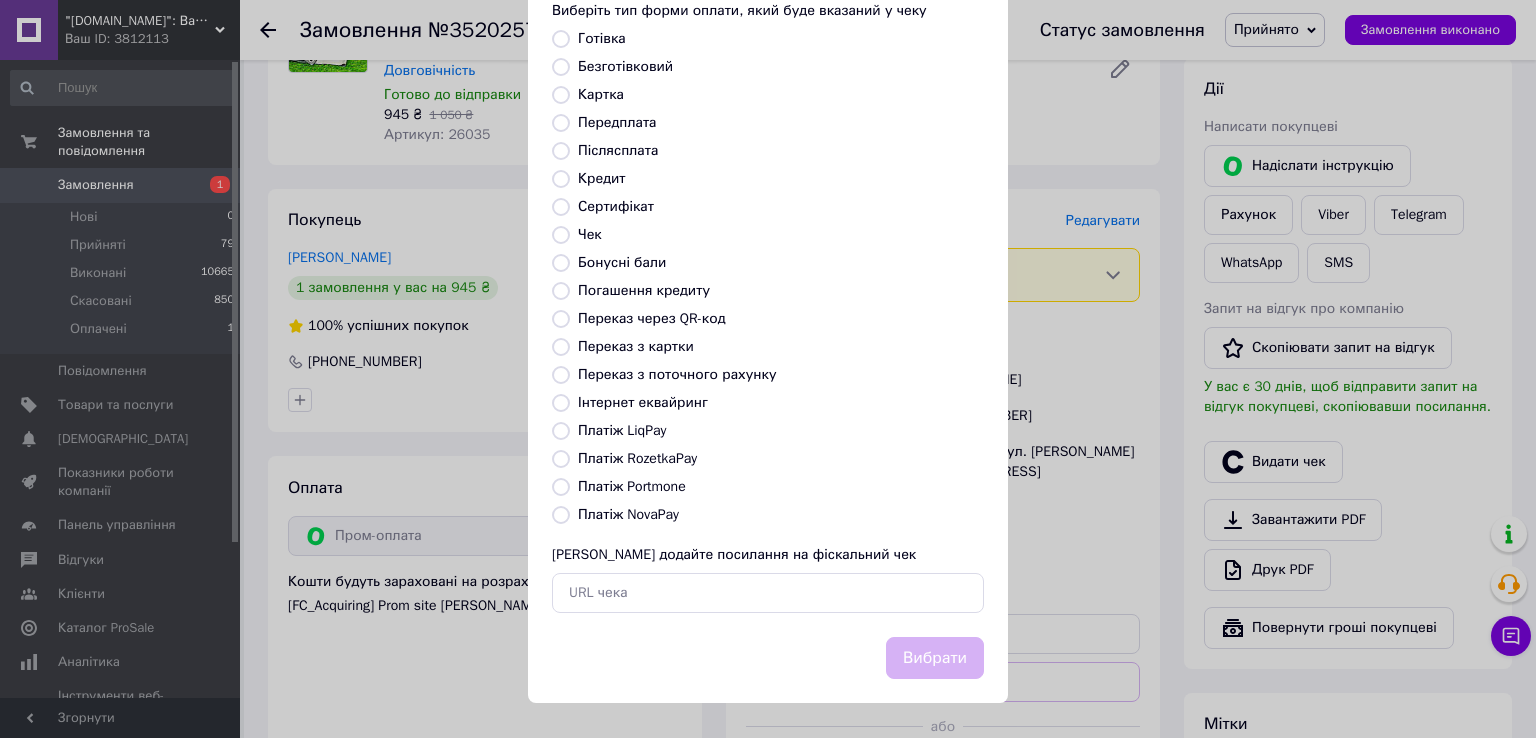 click on "Платіж RozetkaPay" at bounding box center [637, 458] 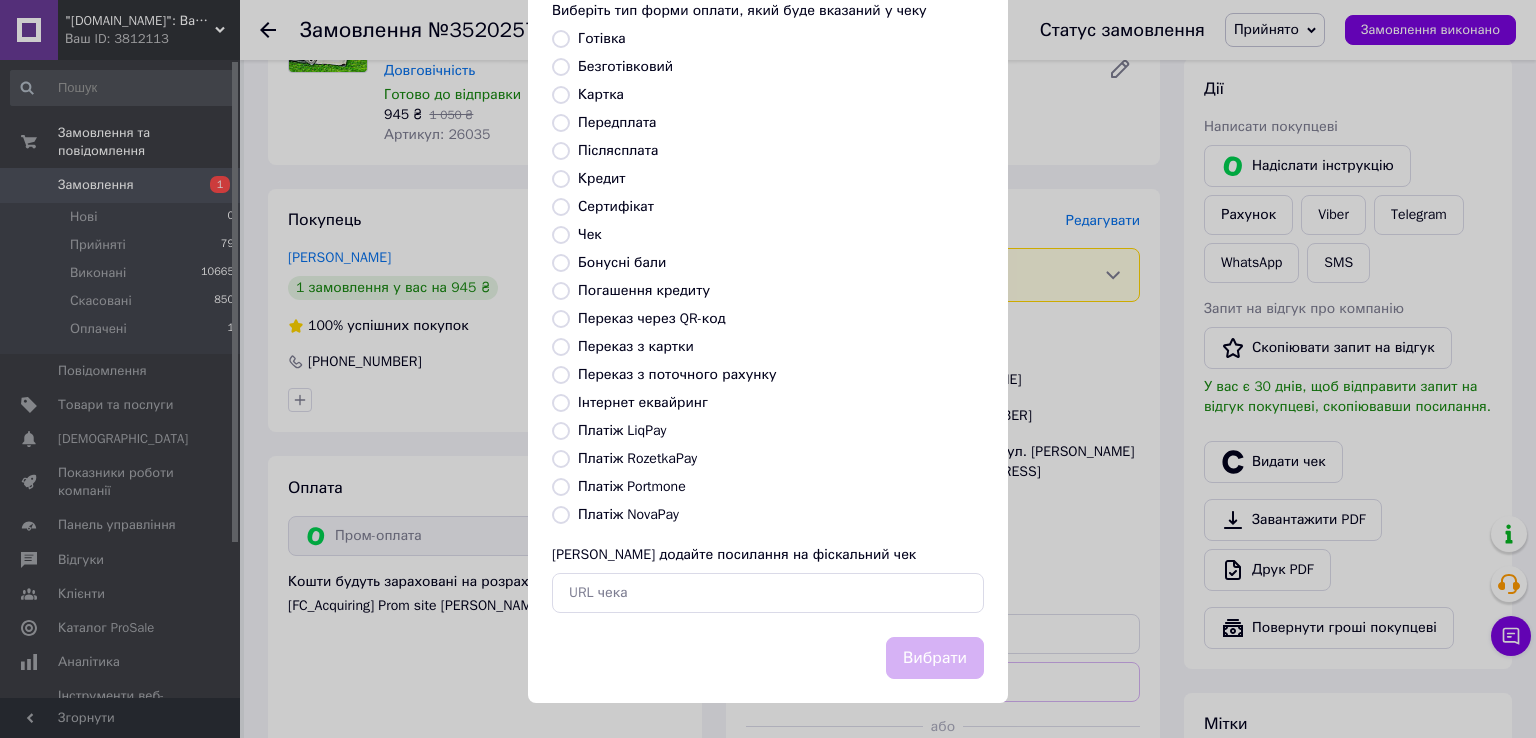 radio on "true" 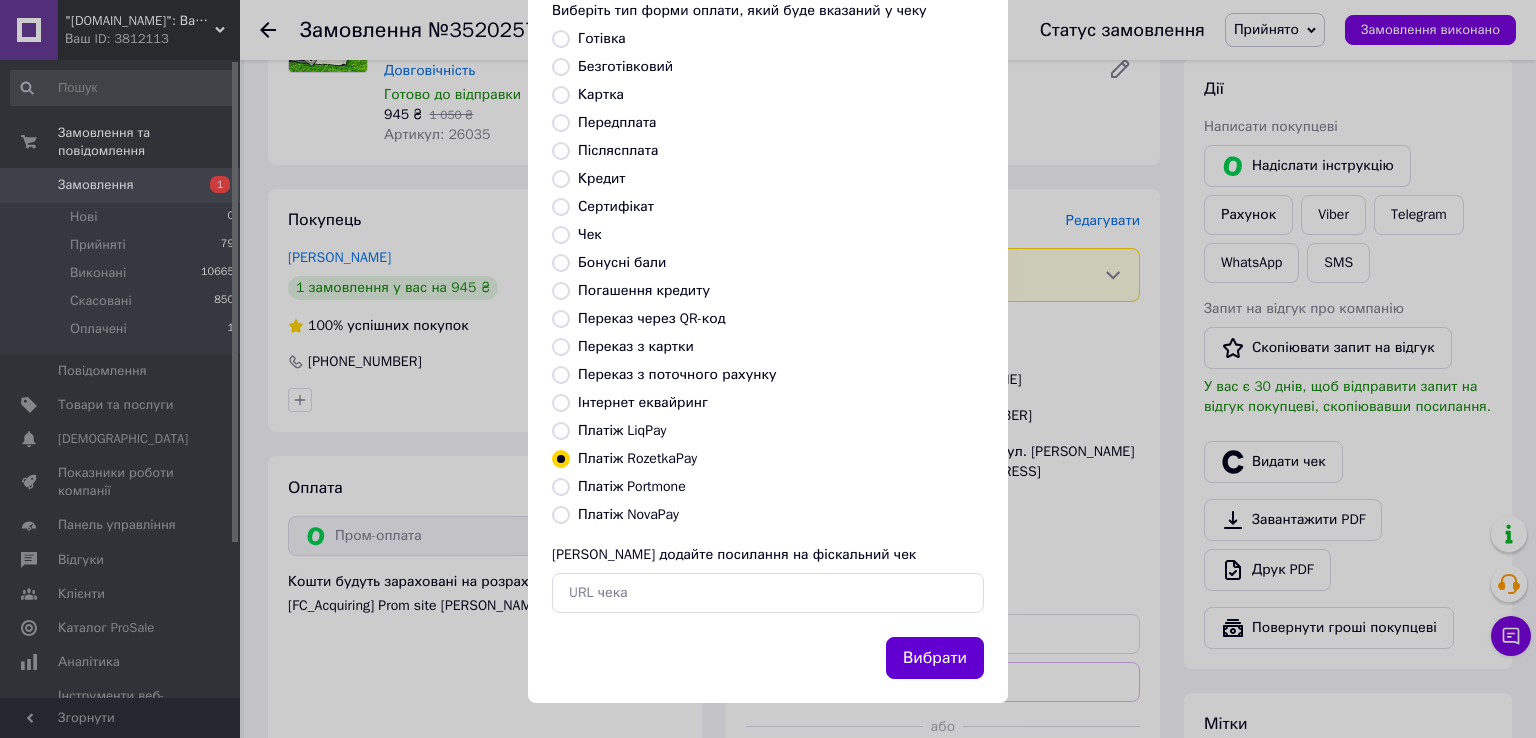 click on "Вибрати" at bounding box center (935, 658) 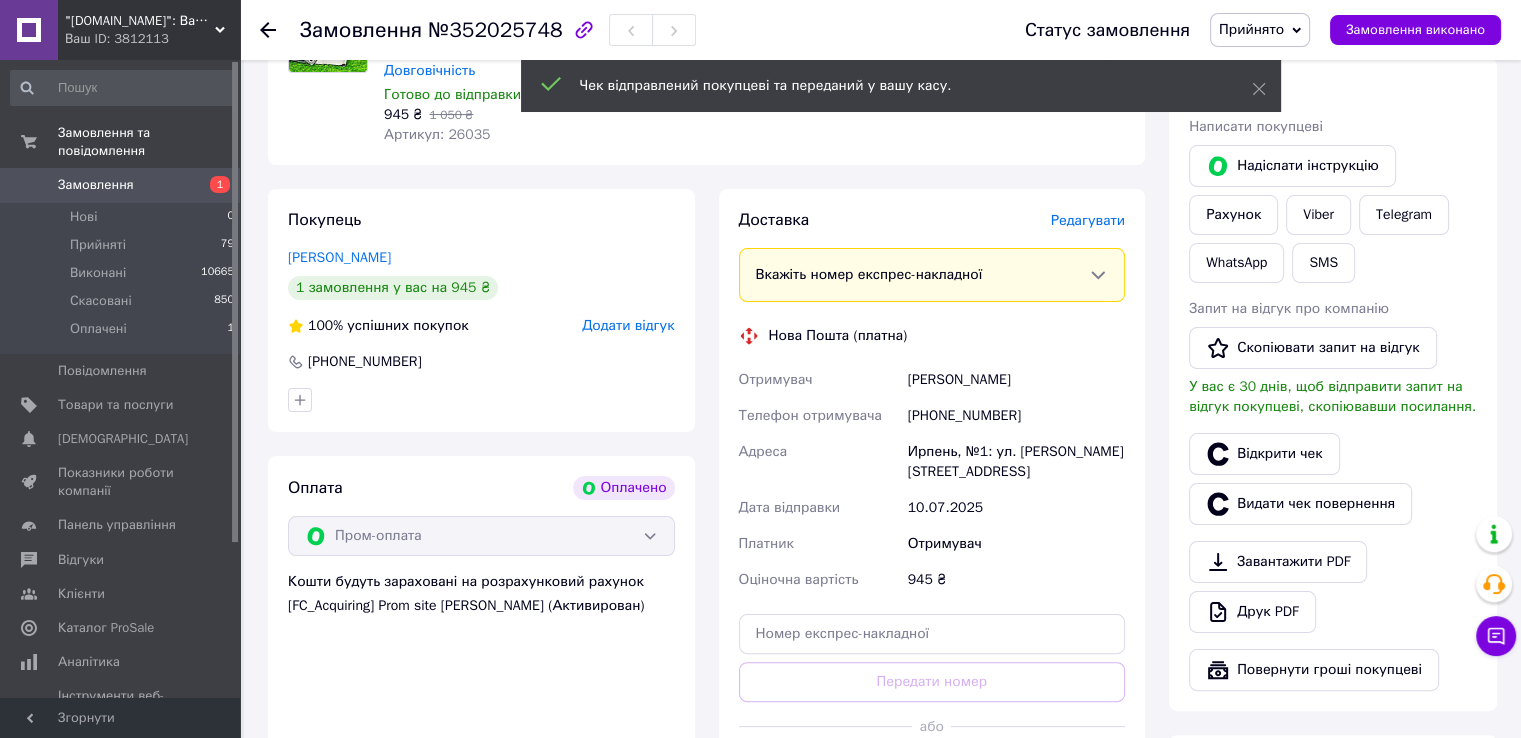 click on "[PHONE_NUMBER]" at bounding box center (1016, 416) 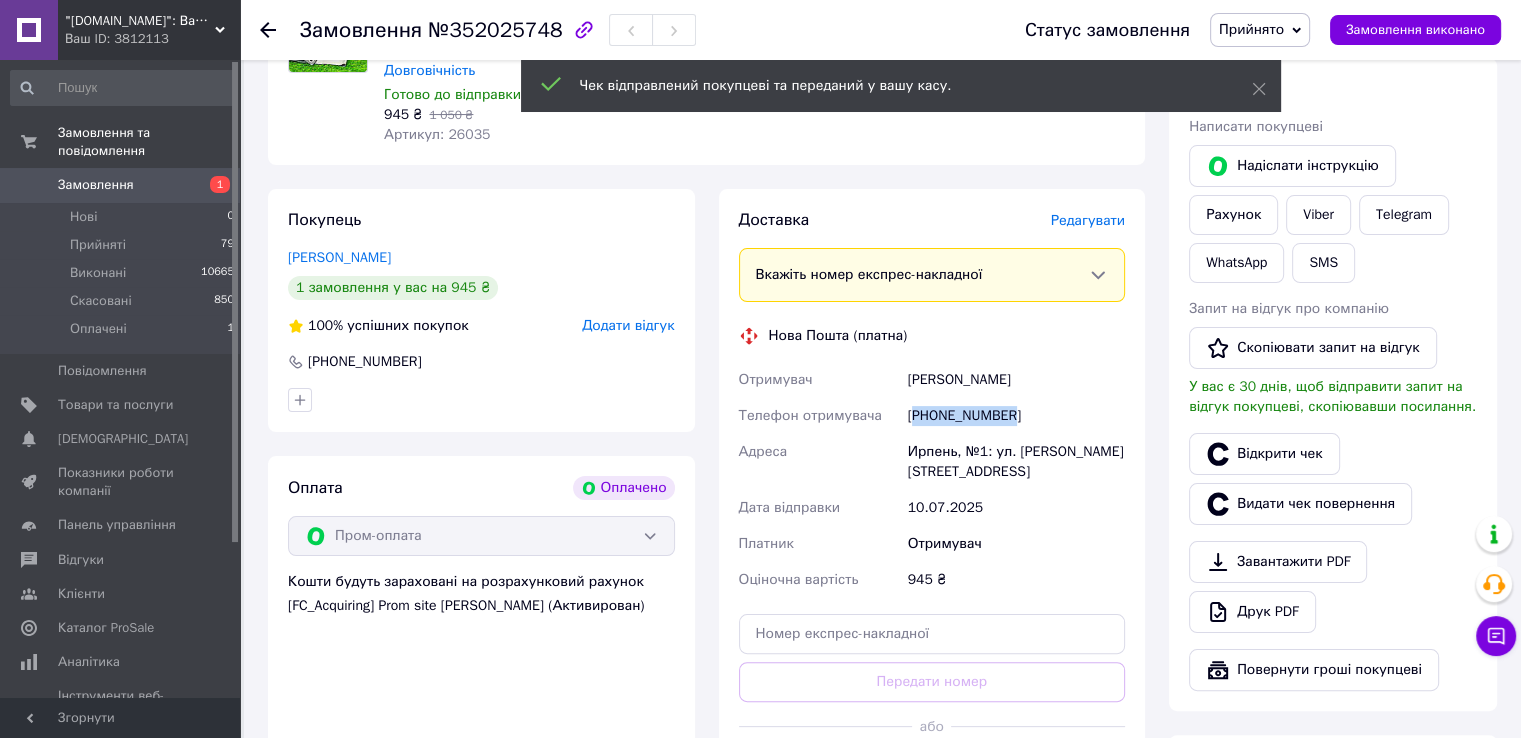 click on "[PHONE_NUMBER]" at bounding box center [1016, 416] 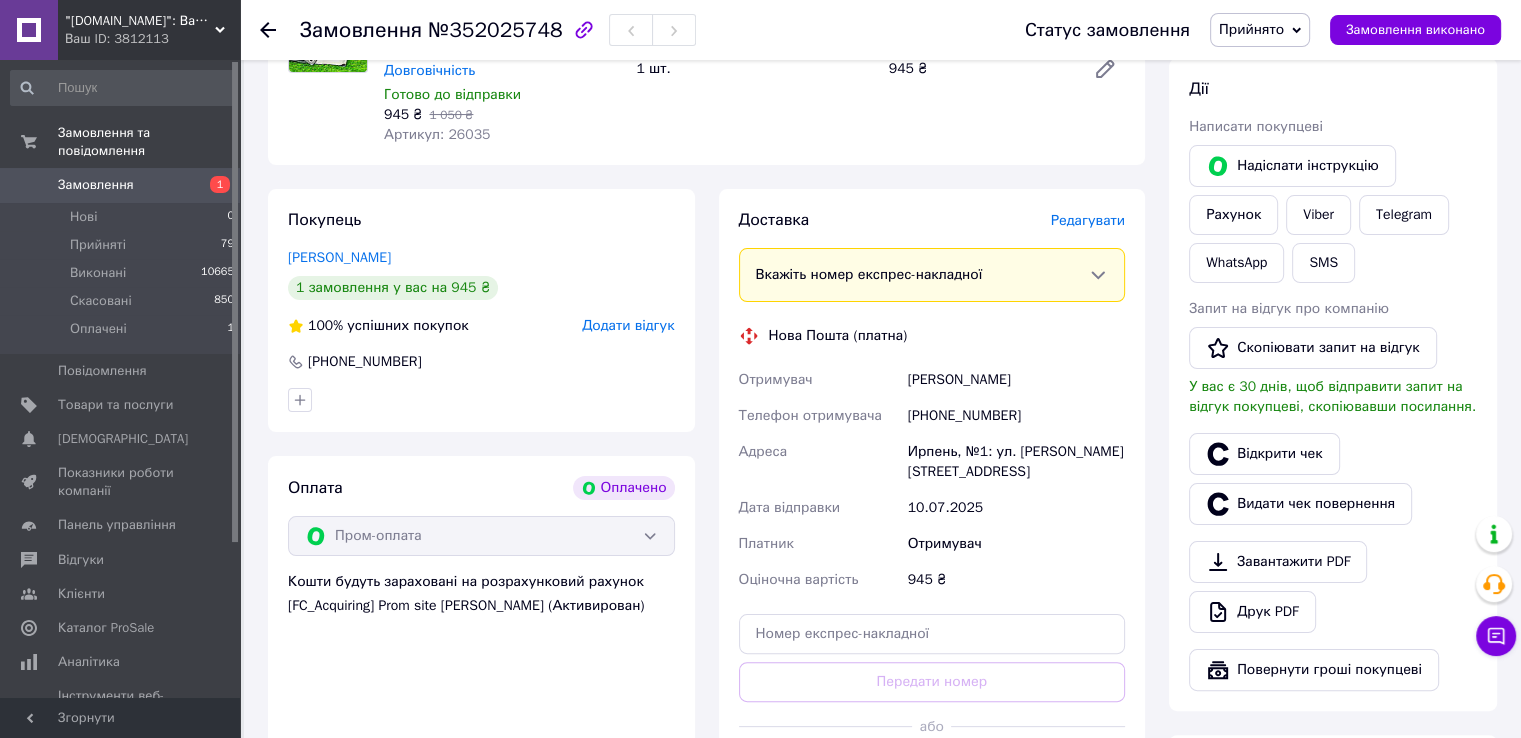 click on "[PERSON_NAME]" at bounding box center [1016, 380] 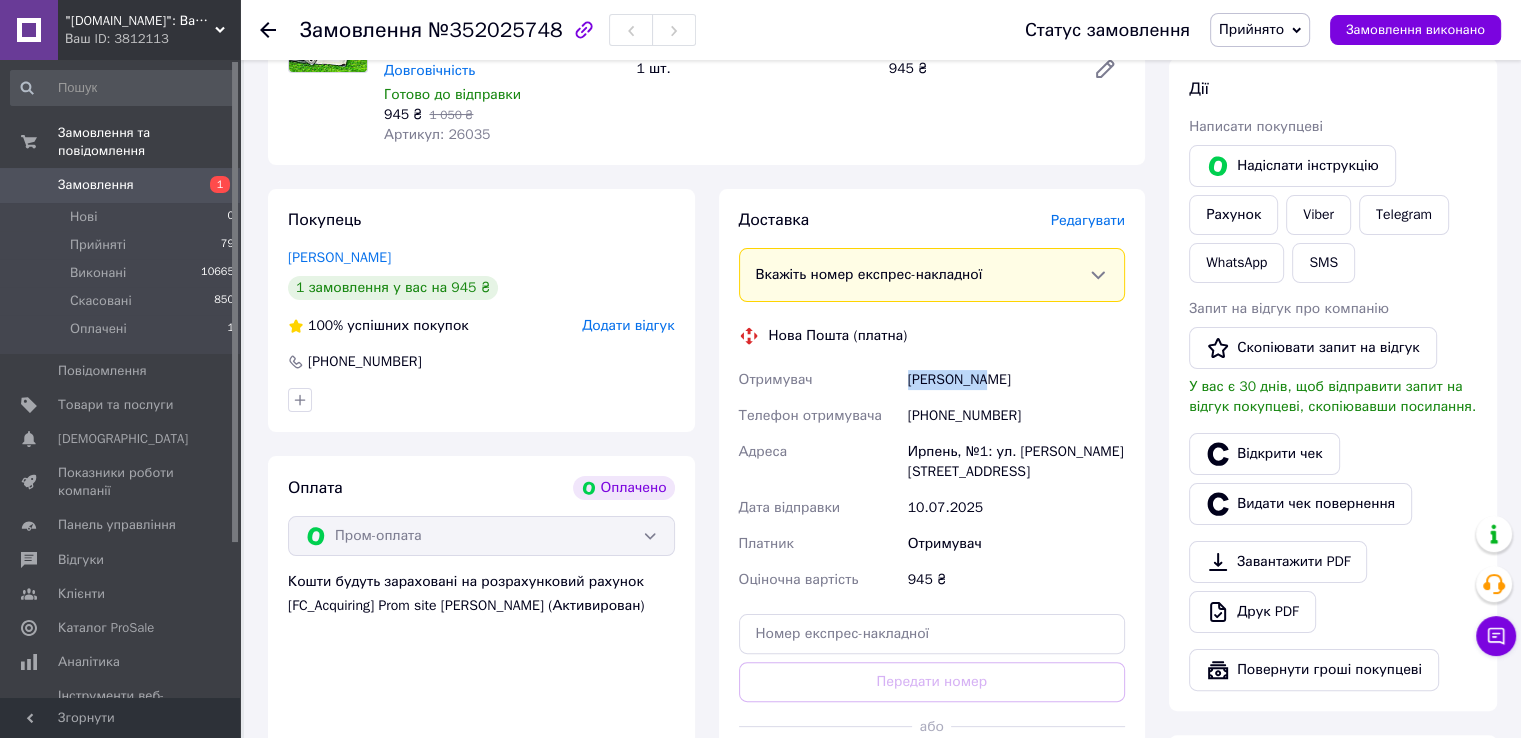 click on "[PERSON_NAME]" at bounding box center [1016, 380] 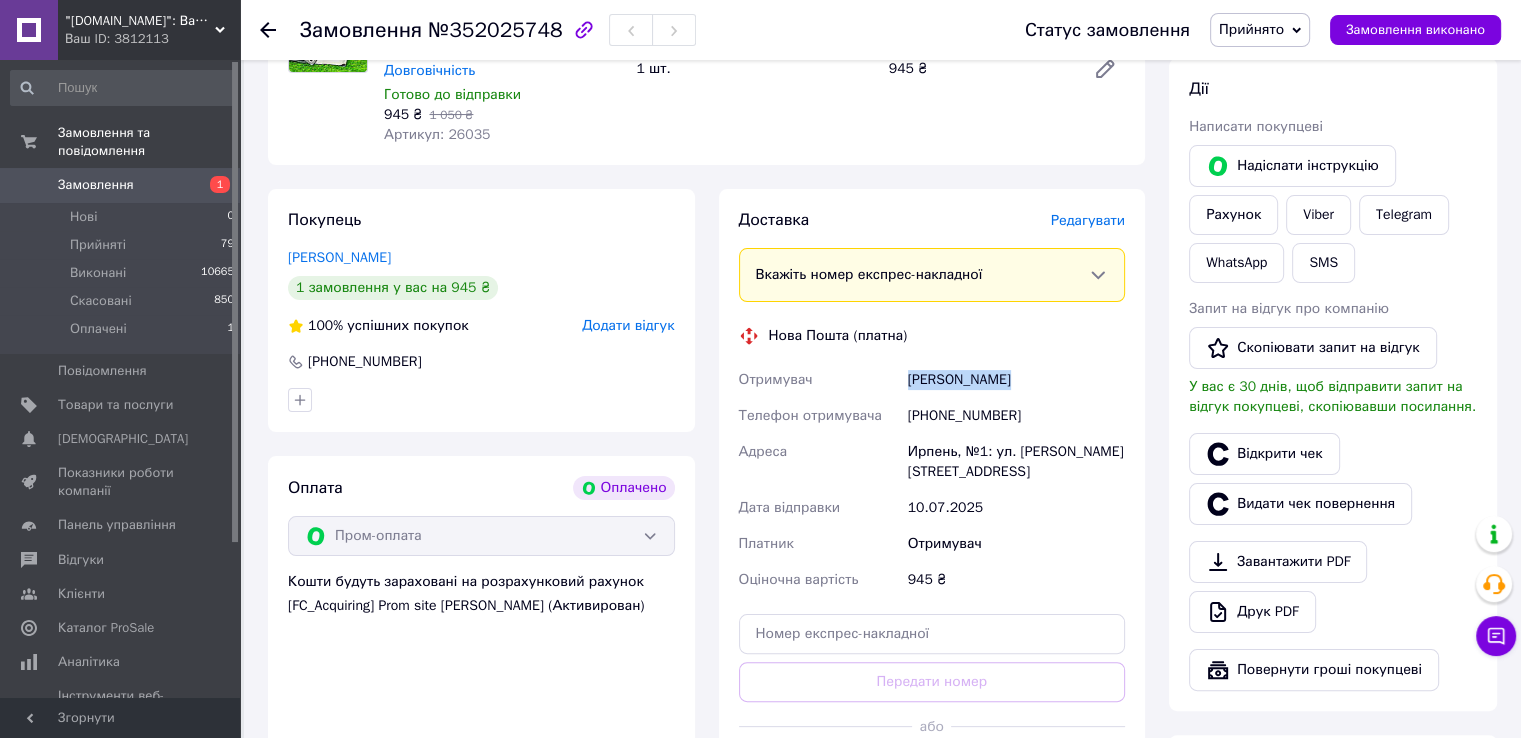click on "[PERSON_NAME]" at bounding box center (1016, 380) 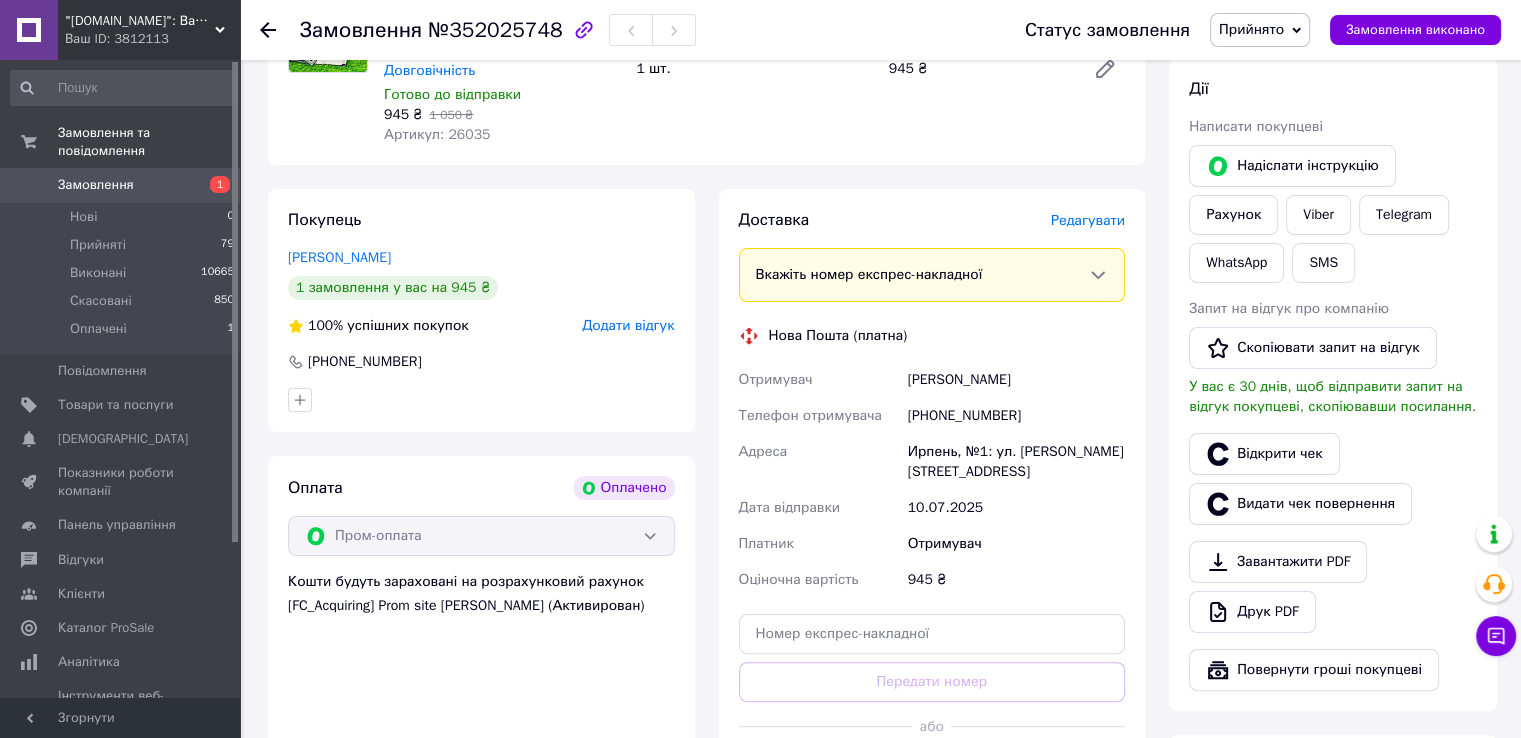 click on "Ирпень, №1: ул. [PERSON_NAME][STREET_ADDRESS]" at bounding box center [1016, 462] 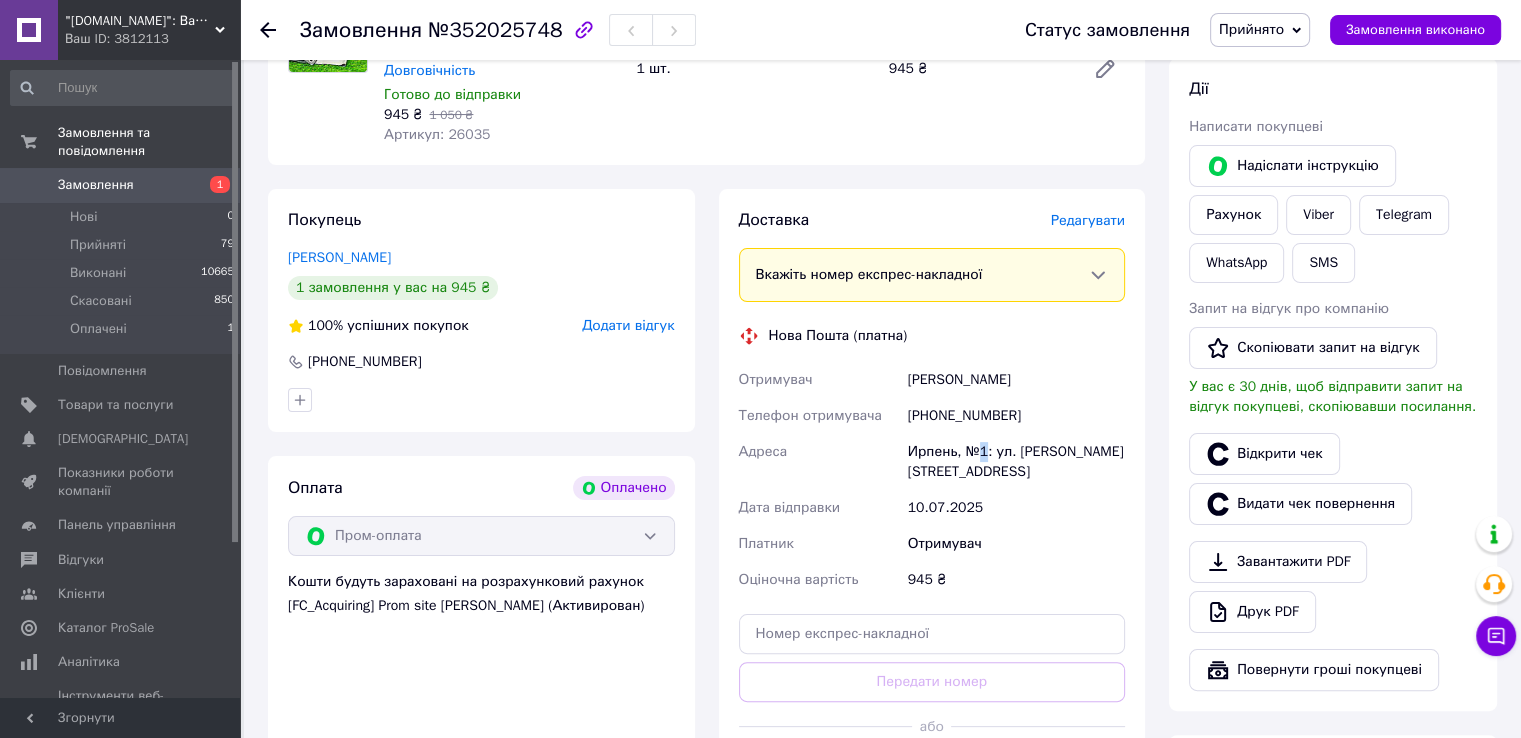 click on "Ирпень, №1: ул. [PERSON_NAME][STREET_ADDRESS]" at bounding box center [1016, 462] 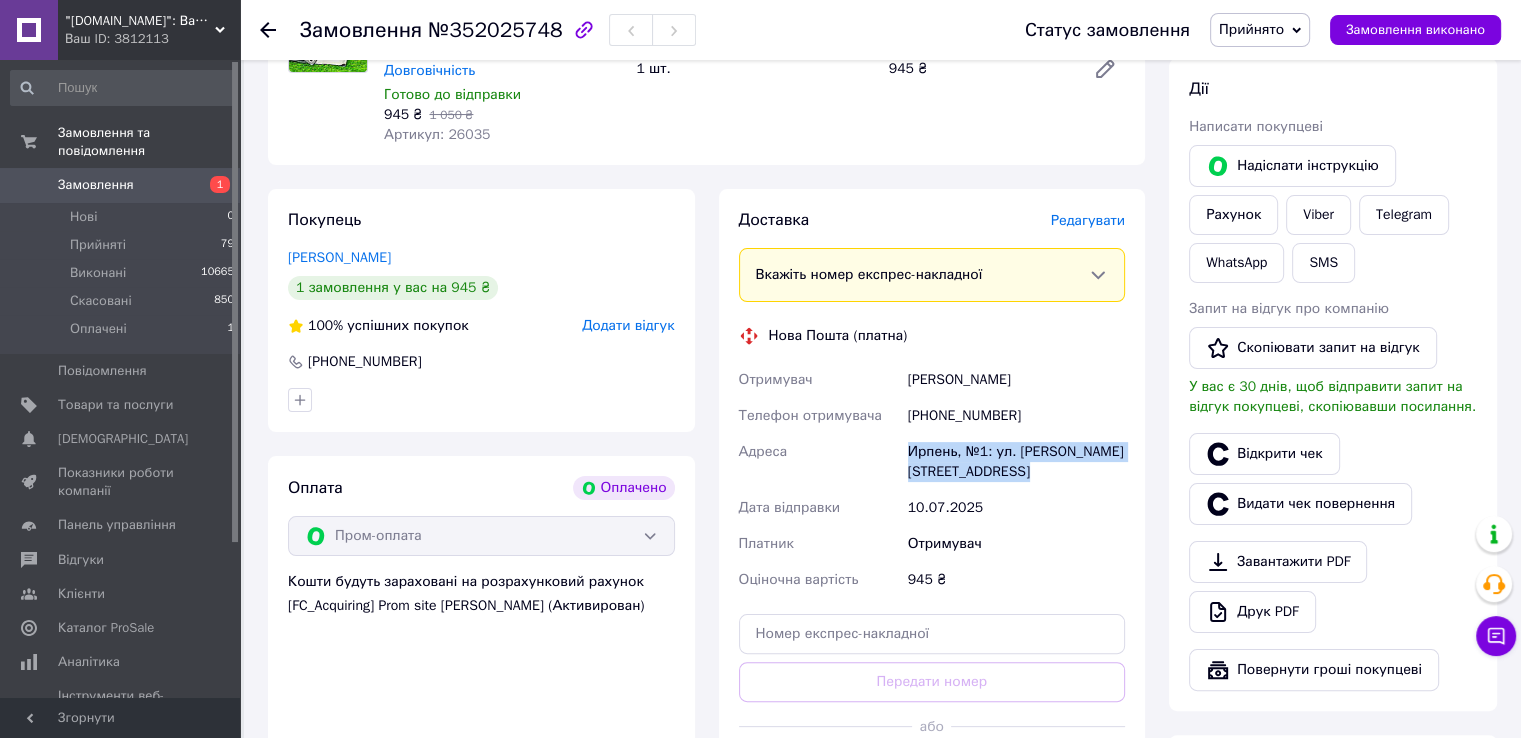 click on "Ирпень, №1: ул. [PERSON_NAME][STREET_ADDRESS]" at bounding box center (1016, 462) 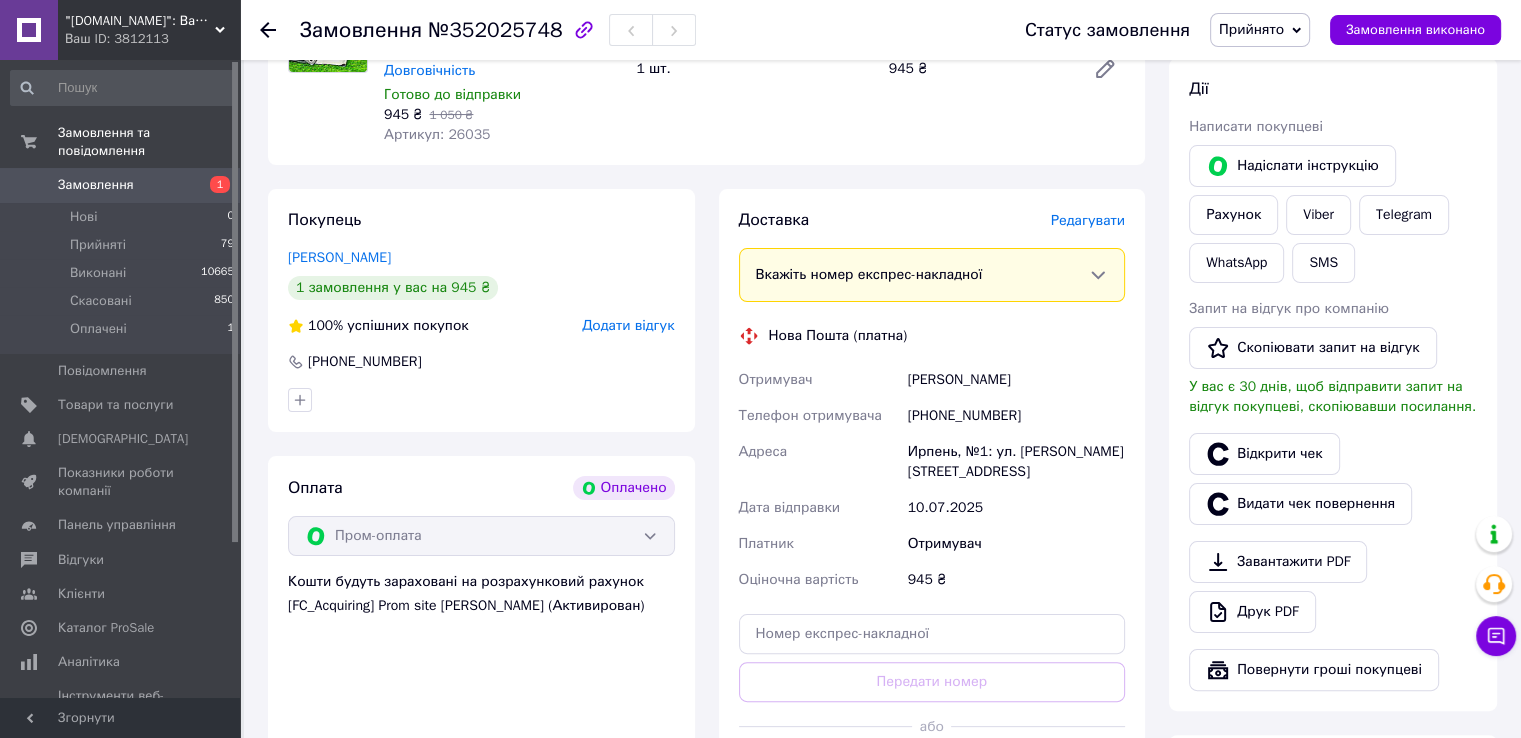 click on "Редагувати" at bounding box center [1088, 220] 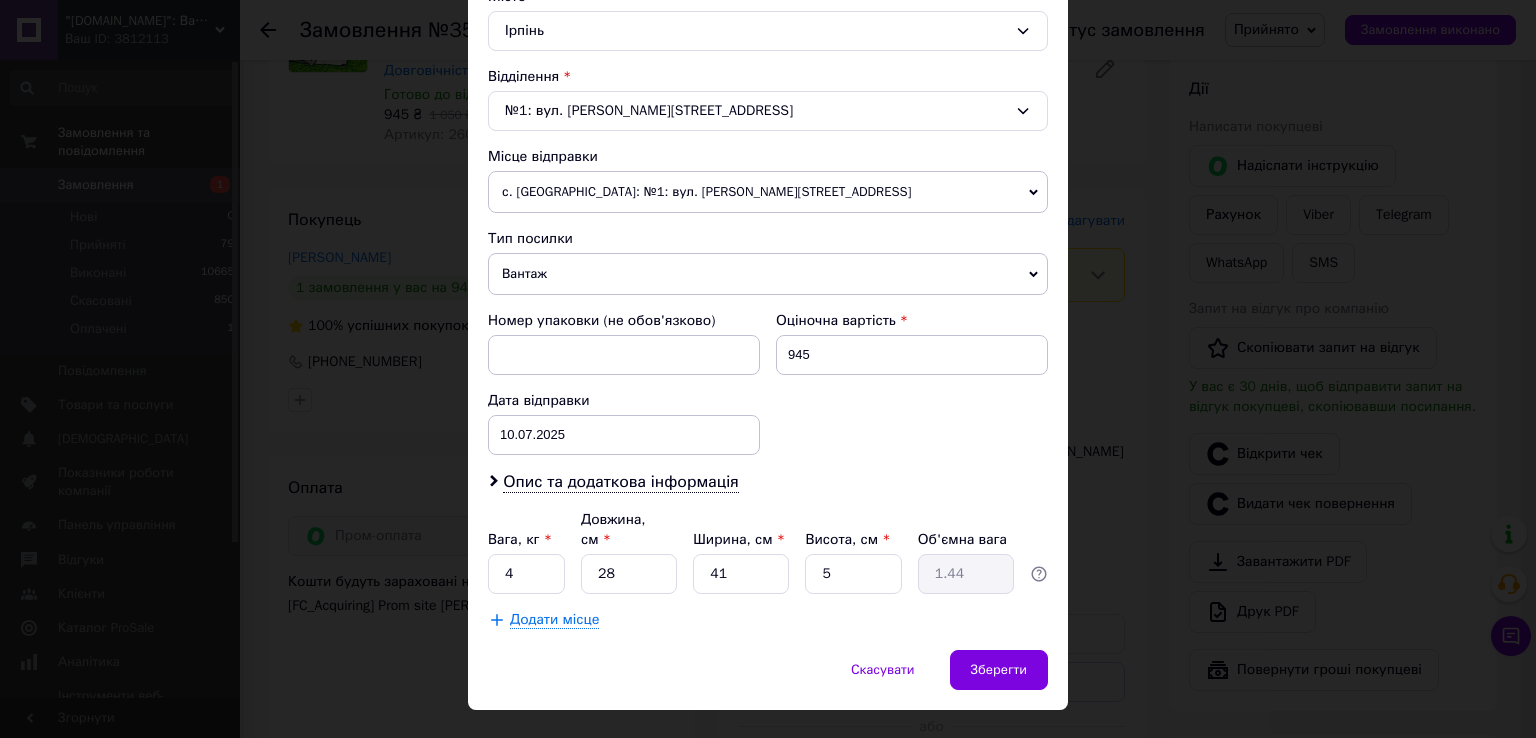 scroll, scrollTop: 584, scrollLeft: 0, axis: vertical 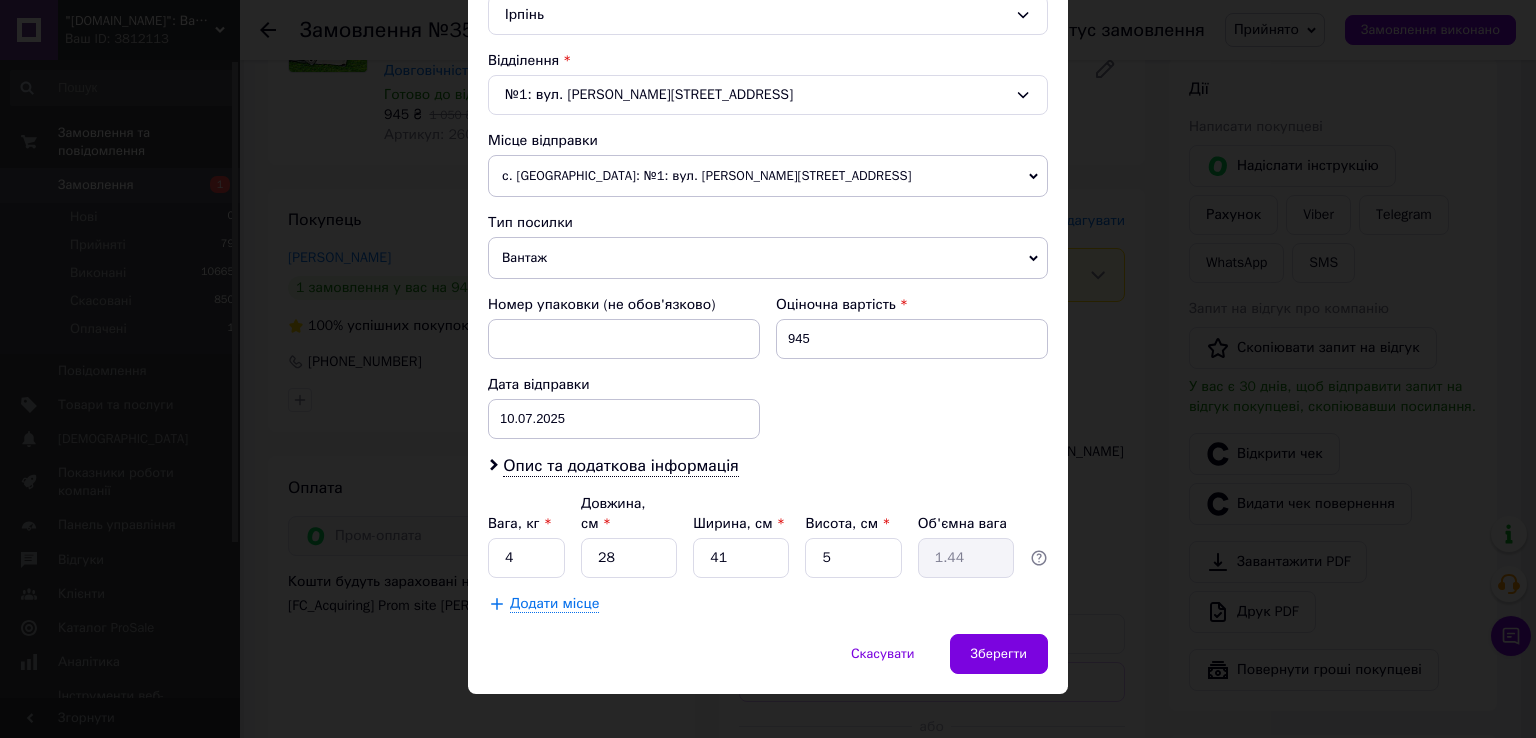 click on "Платник Отримувач Відправник Прізвище отримувача [PERSON_NAME] Ім'я отримувача [PERSON_NAME] батькові отримувача Телефон отримувача [PHONE_NUMBER] Тип доставки У відділенні Кур'єром В поштоматі Місто Ірпінь Відділення №1: вул. [PERSON_NAME][STREET_ADDRESS] Місце відправки с. [GEOGRAPHIC_DATA]: №1: вул. Шраменка, 34 Харків: №3: вул. Тюрінська (ран. Якіра), 124 Додати ще місце відправки Тип посилки Вантаж Документи Номер упаковки (не обов'язково) Оціночна вартість 945 Дата відправки [DATE] < 2025 > < Июль > Пн Вт Ср Чт Пт Сб Вс 30 1 2 3 4 5 6 7 8 9 10 11 12 13 14 15 16 17 18 19 20 21 22 23 24 25 26 27 28 29 30 31 1 2 3 4 5 6 7 8 9 10   Вага, кг   * 4   * 28   * *" at bounding box center [768, 130] 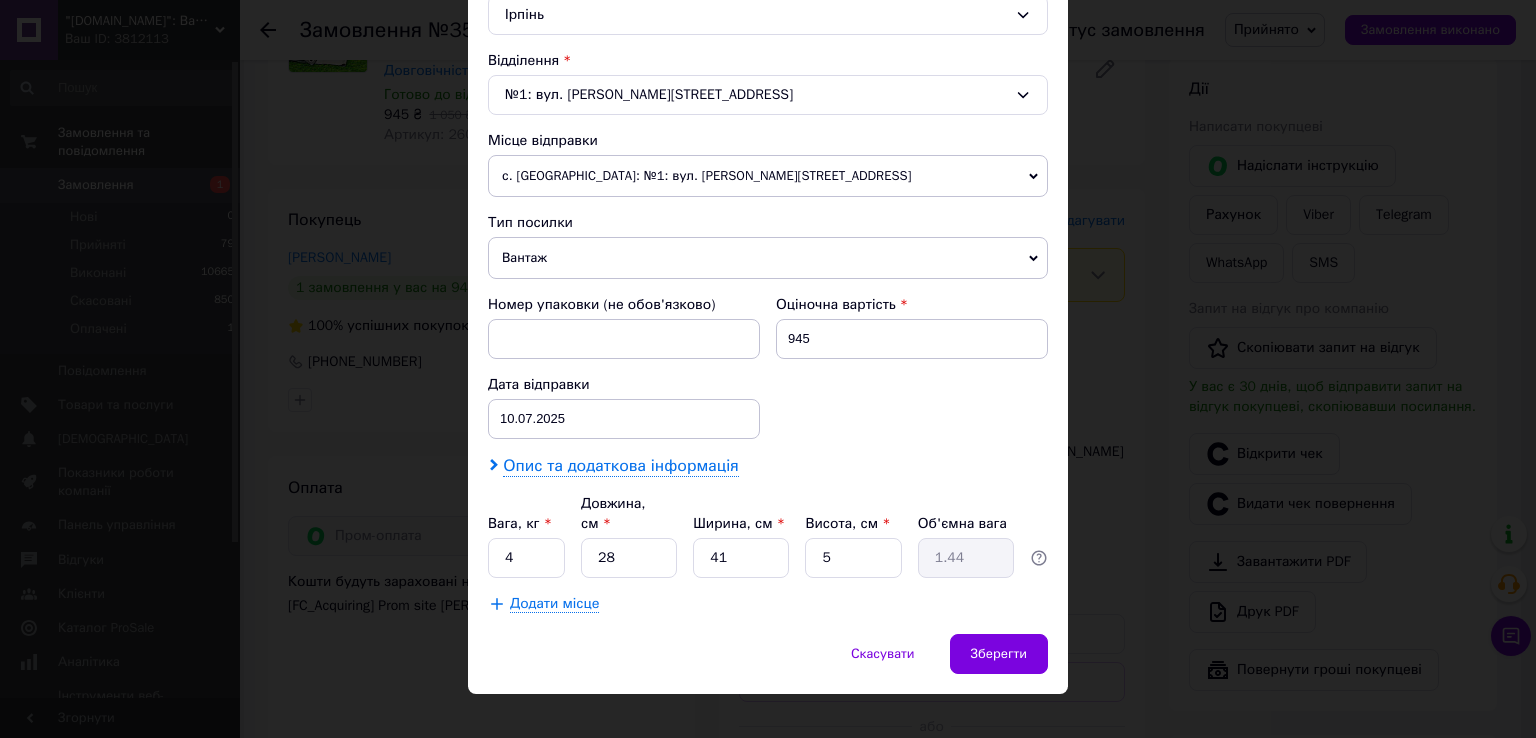 click on "Опис та додаткова інформація" at bounding box center [620, 466] 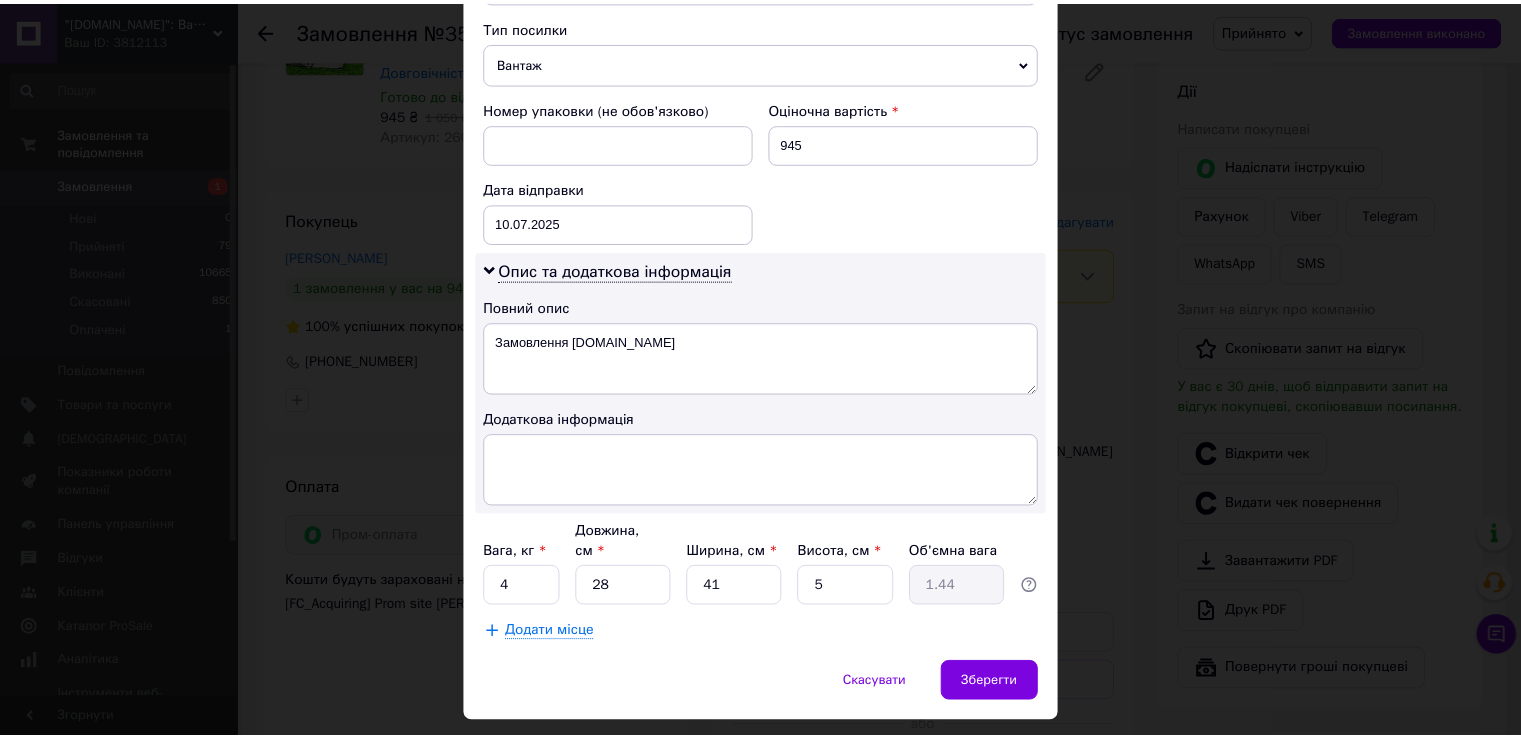 scroll, scrollTop: 784, scrollLeft: 0, axis: vertical 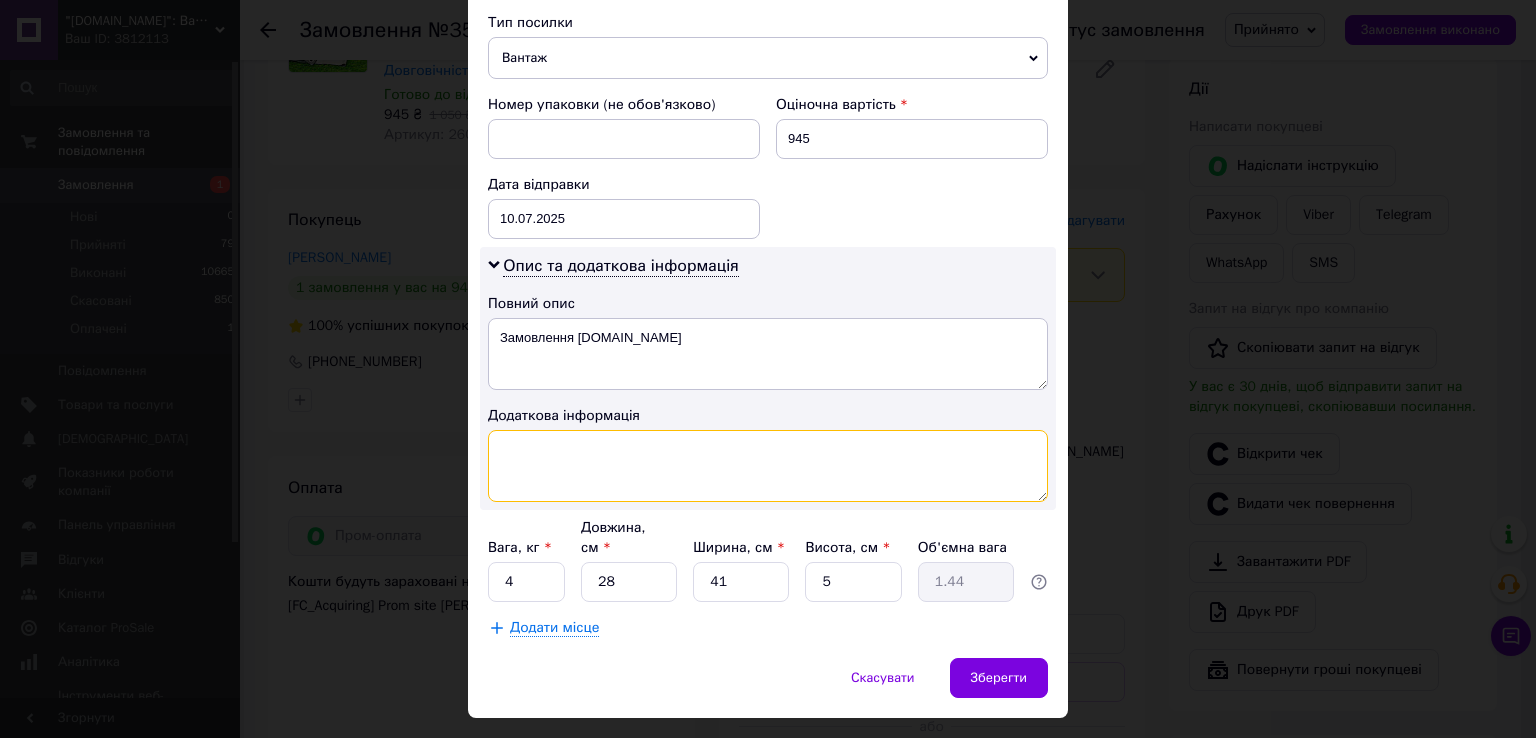 click at bounding box center (768, 466) 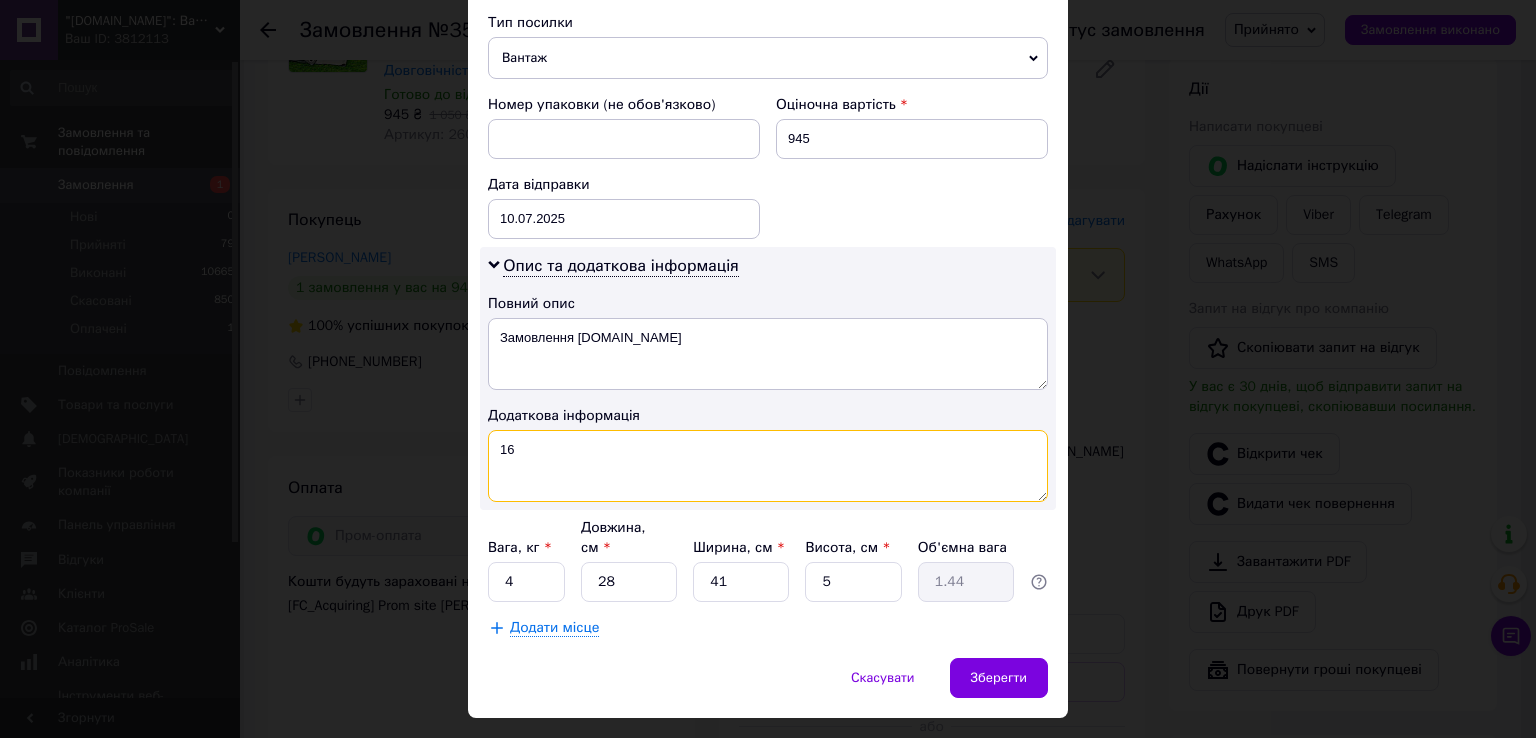 type on "16" 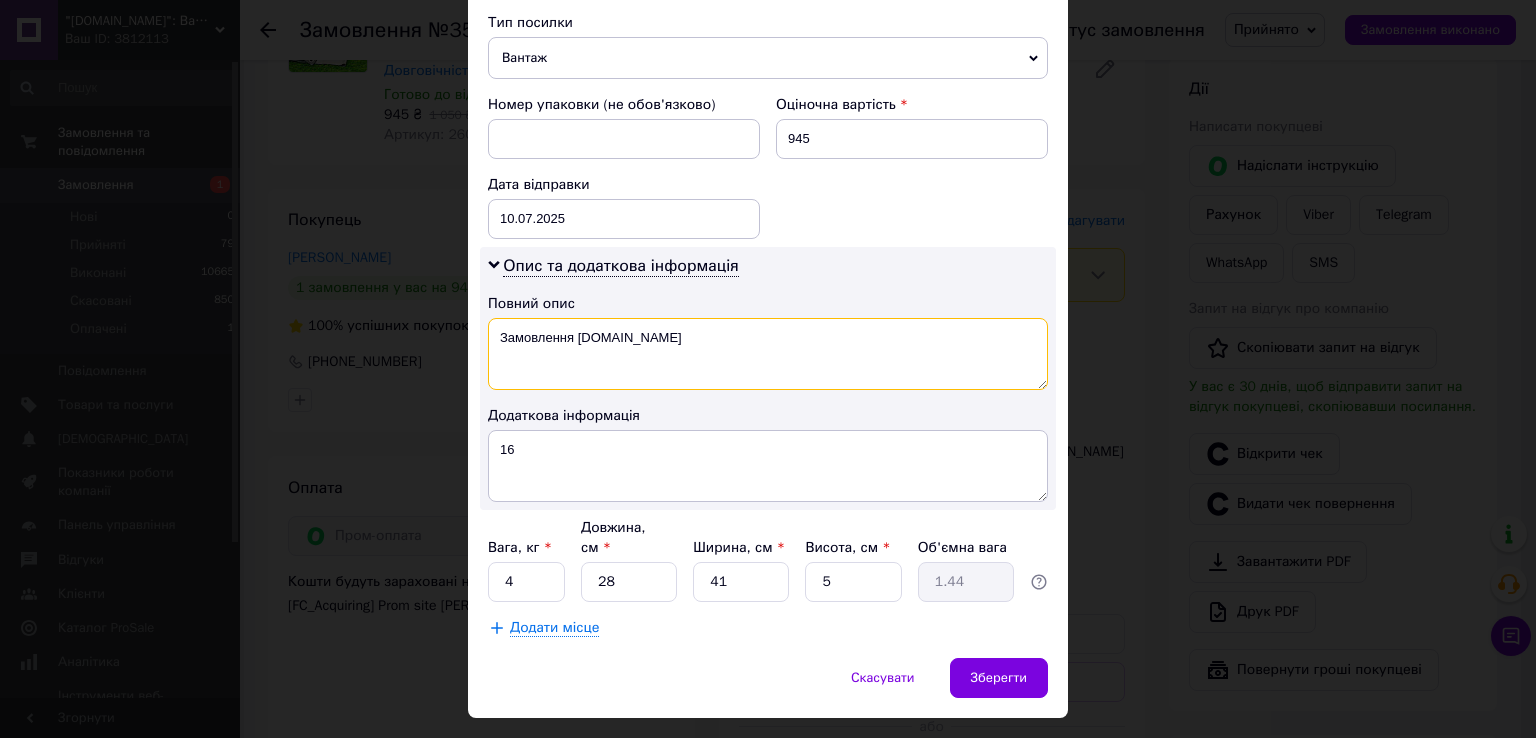 drag, startPoint x: 648, startPoint y: 333, endPoint x: 505, endPoint y: 357, distance: 145 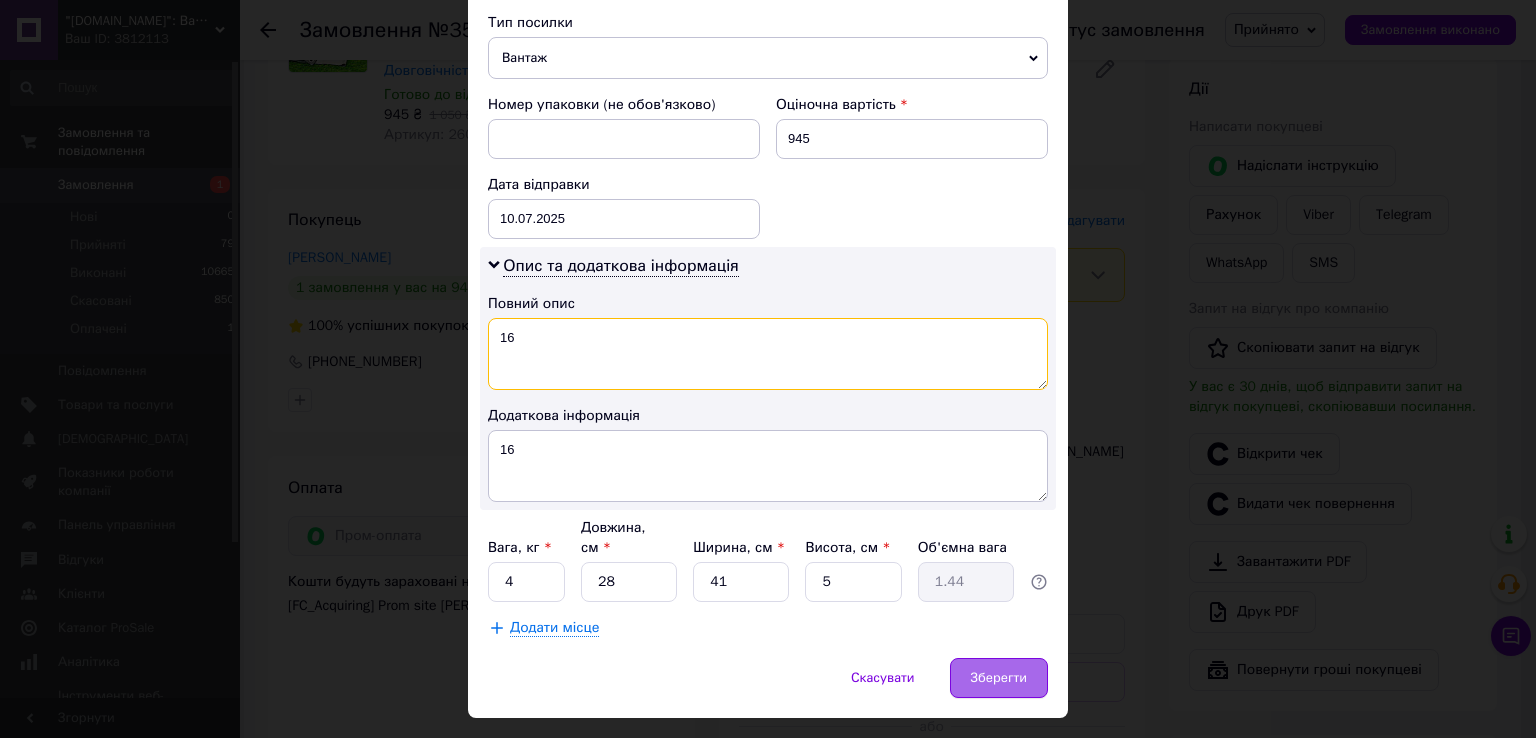 type on "16" 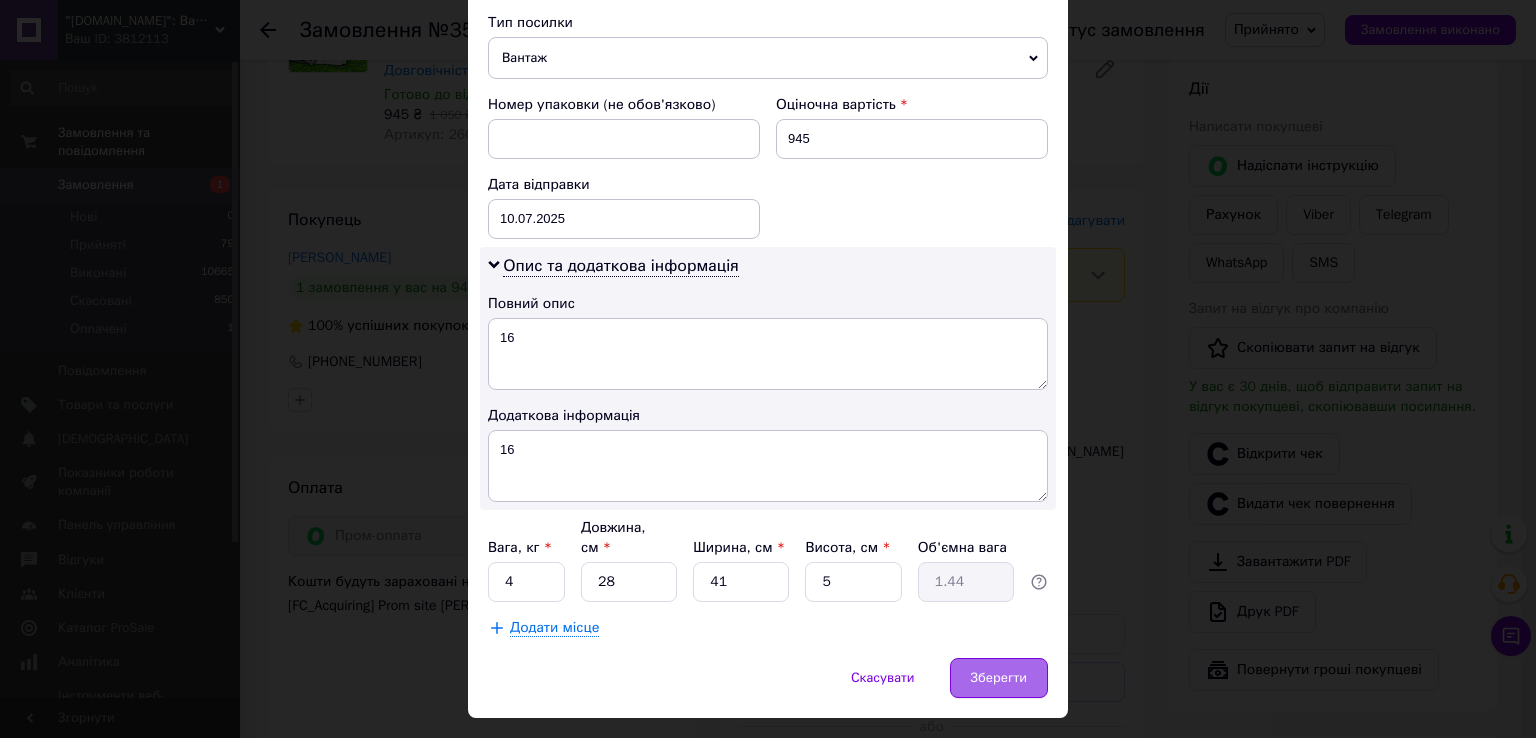 click on "Зберегти" at bounding box center (999, 678) 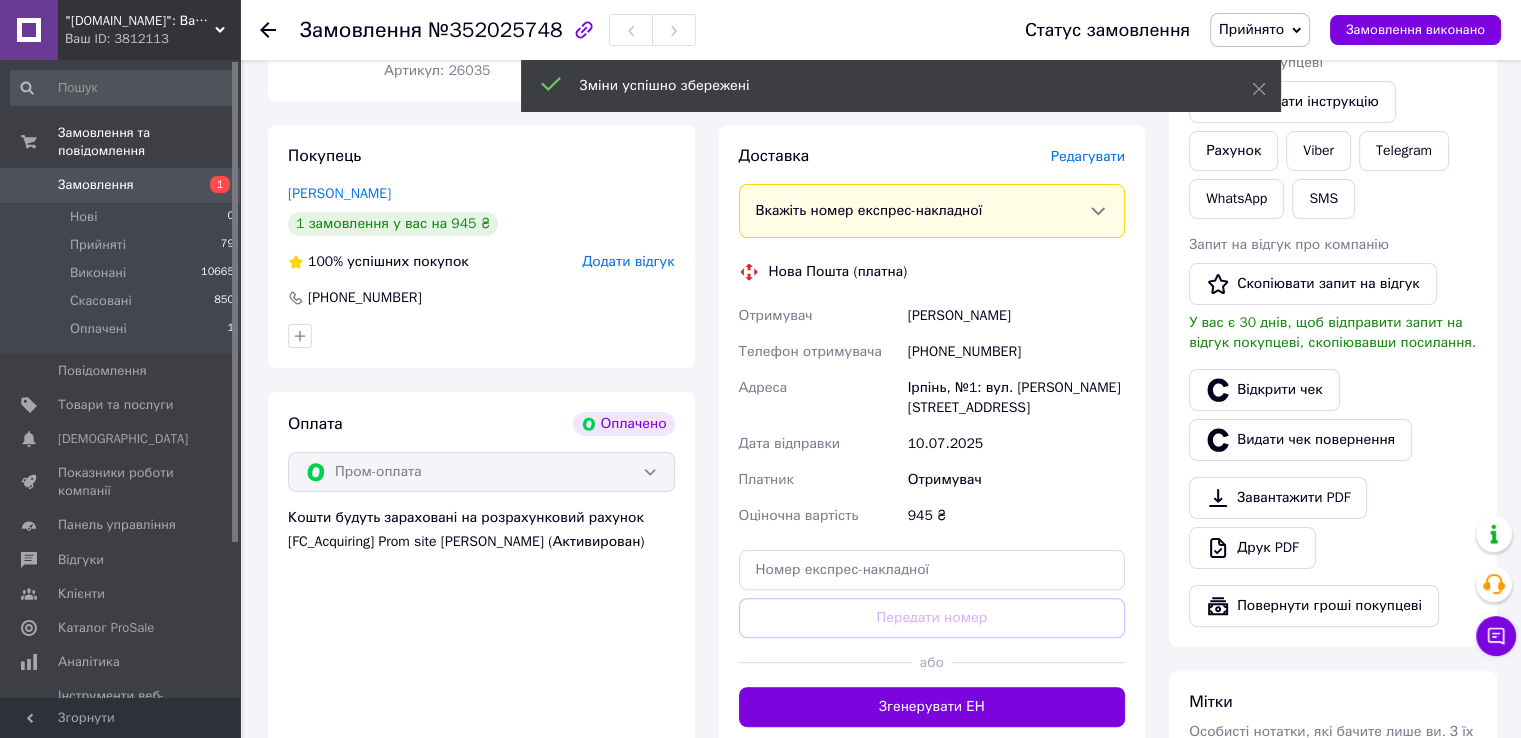 scroll, scrollTop: 400, scrollLeft: 0, axis: vertical 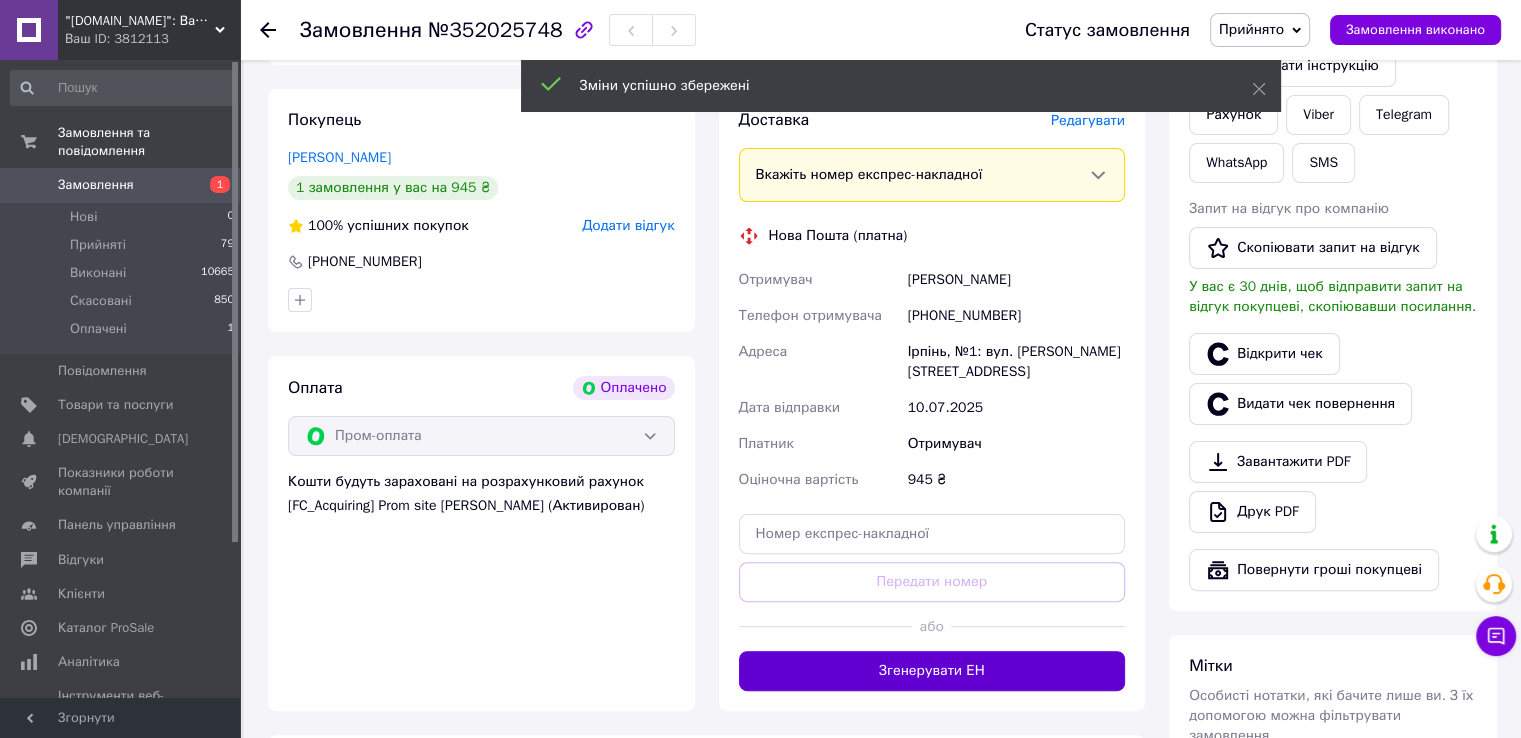 click on "Згенерувати ЕН" at bounding box center (932, 671) 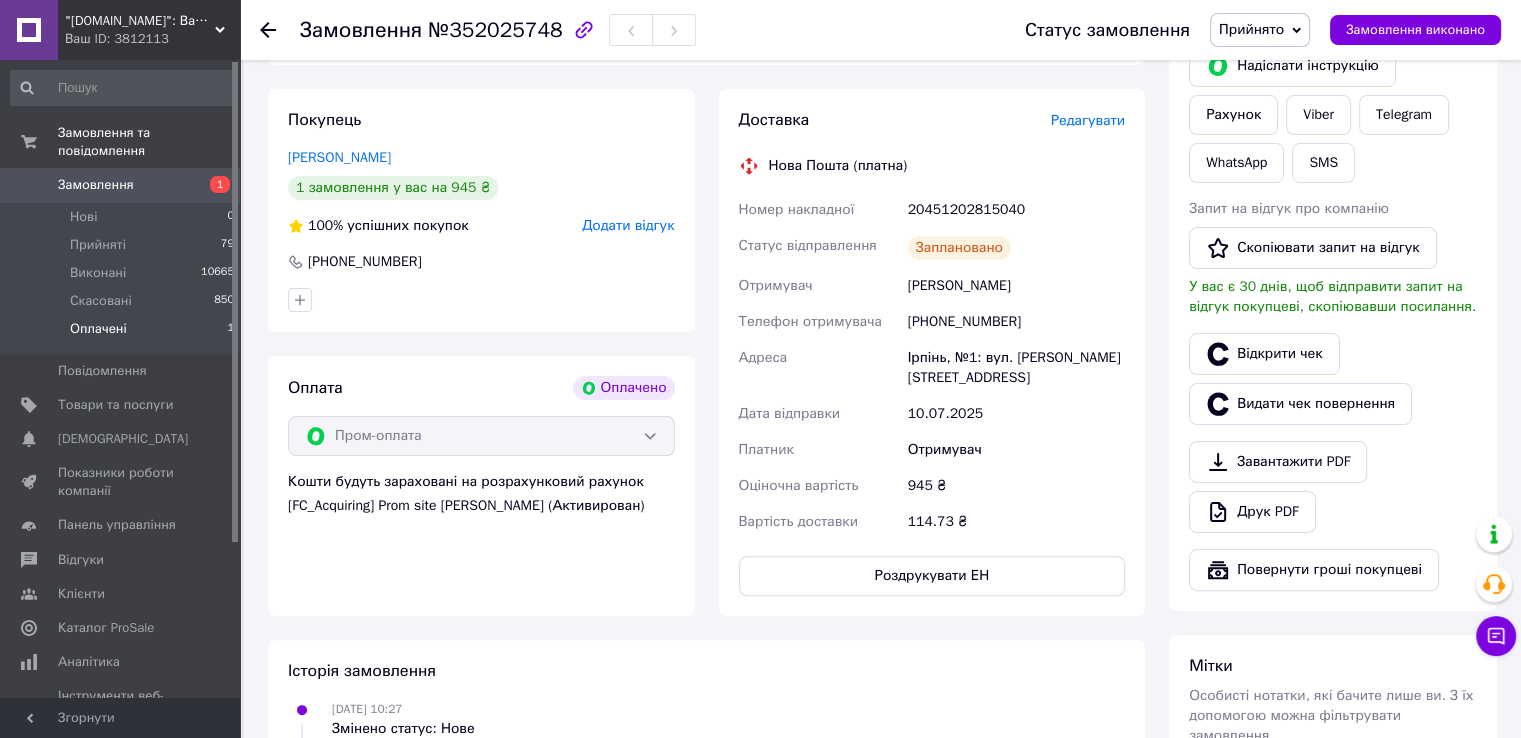 click on "Оплачені 1" at bounding box center [123, 334] 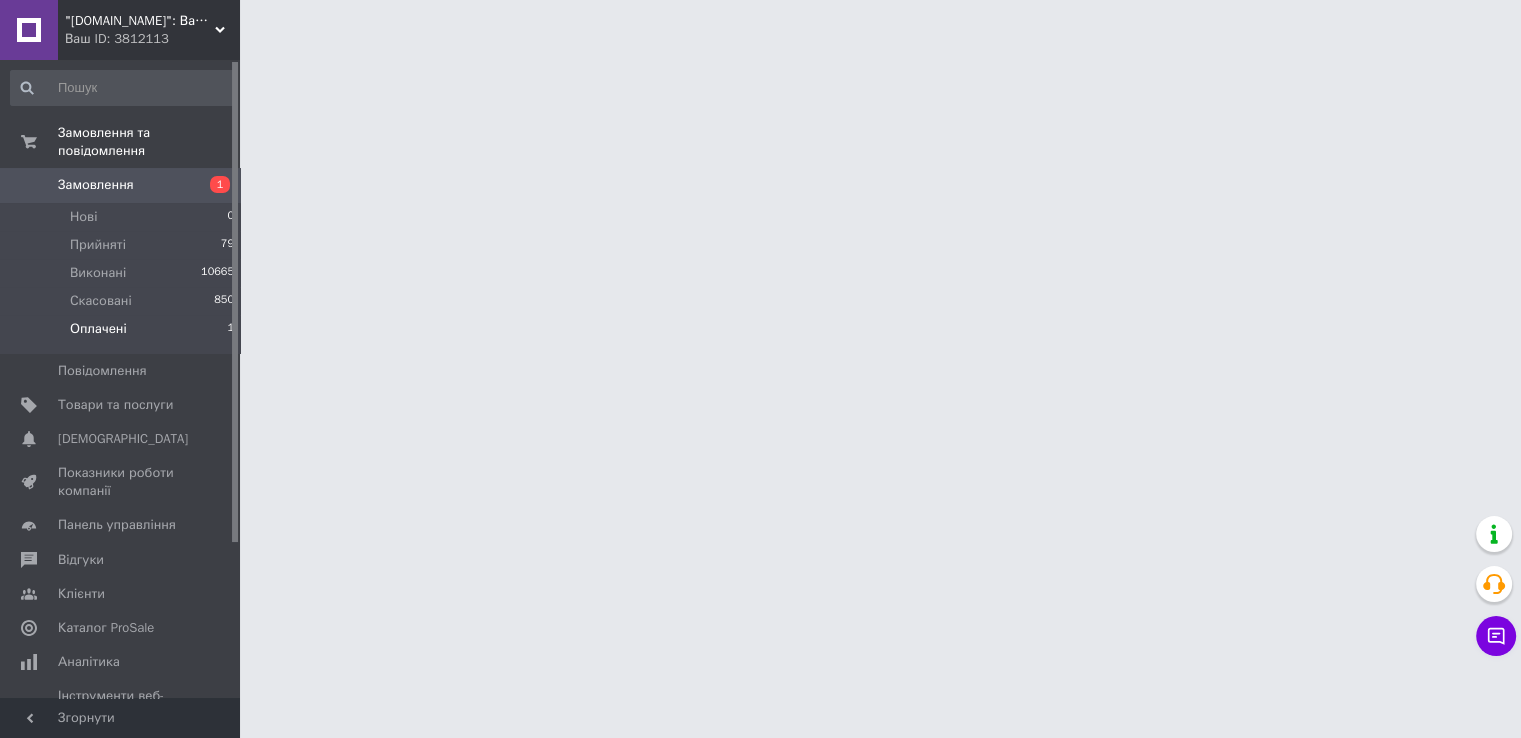 scroll, scrollTop: 0, scrollLeft: 0, axis: both 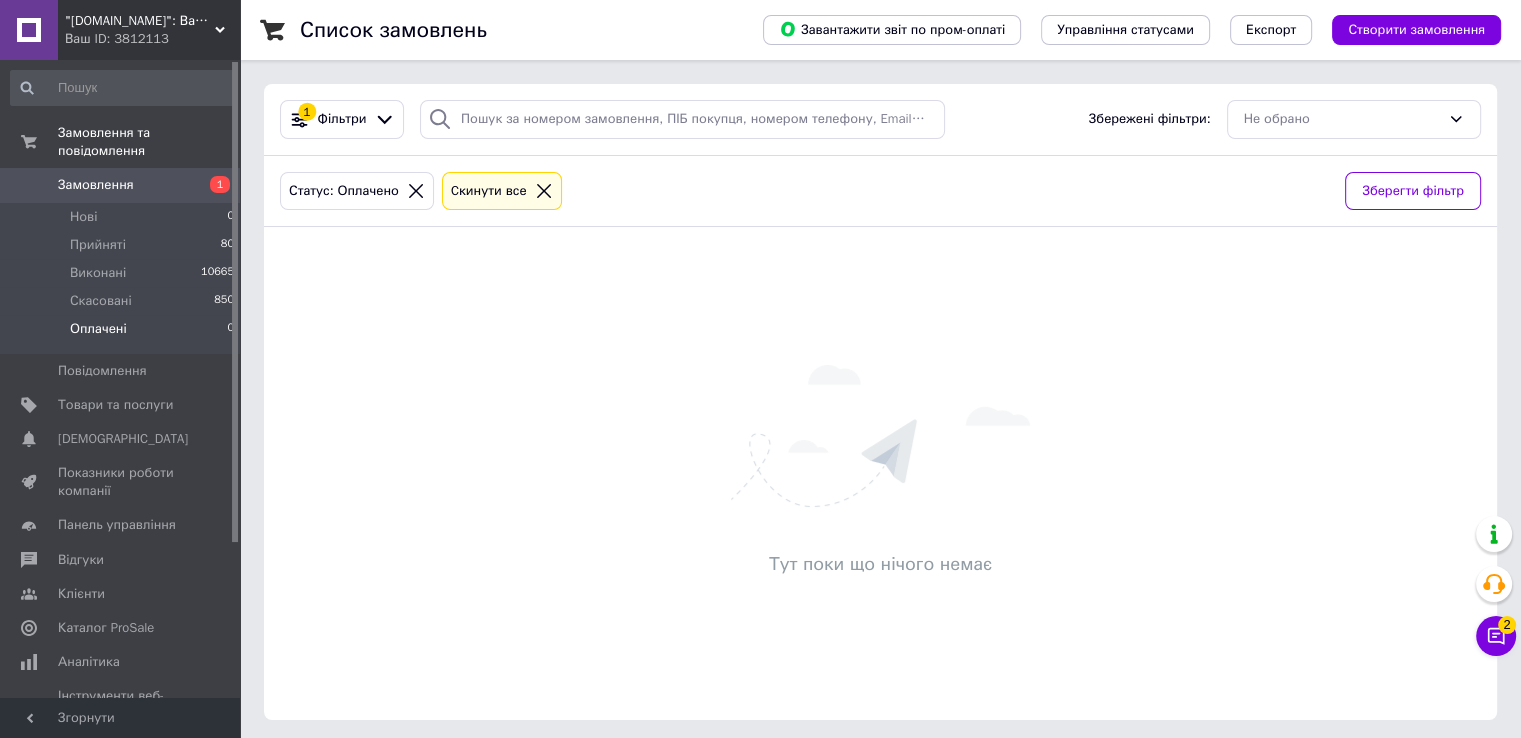 click on "Замовлення" at bounding box center [121, 185] 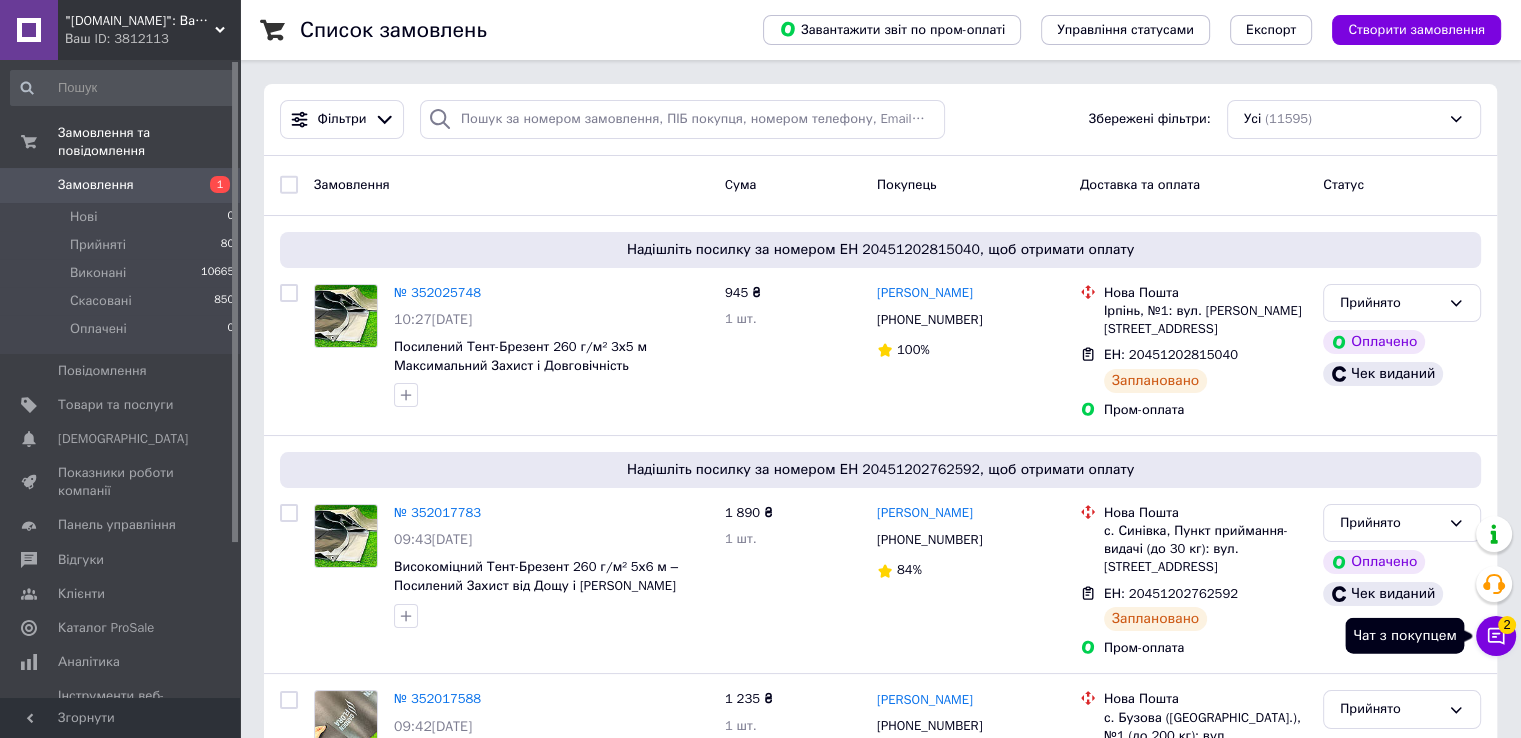 click 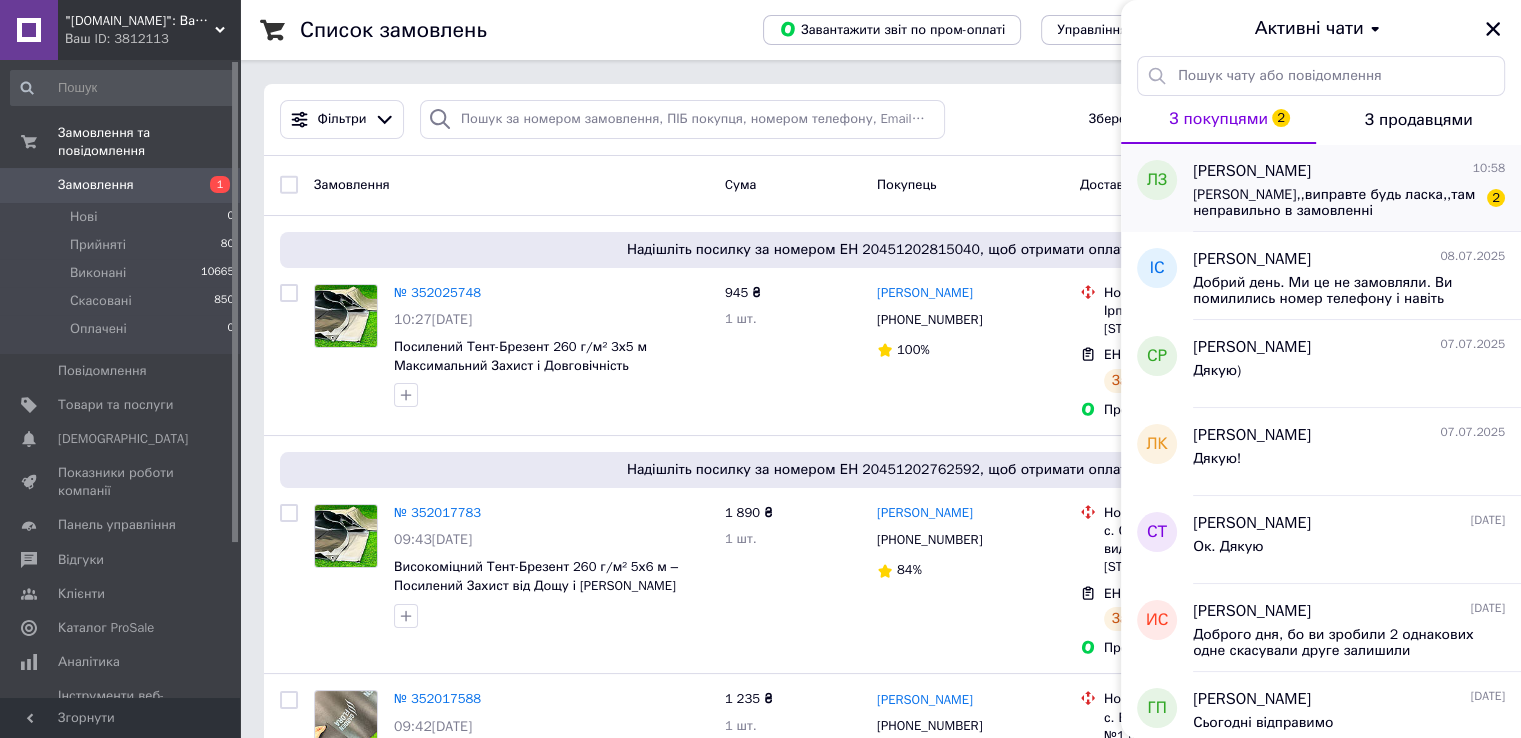 click on "Моя фамілія Зацаринна,,виправте будь ласка,,там неправильно в замовленні" at bounding box center [1335, 203] 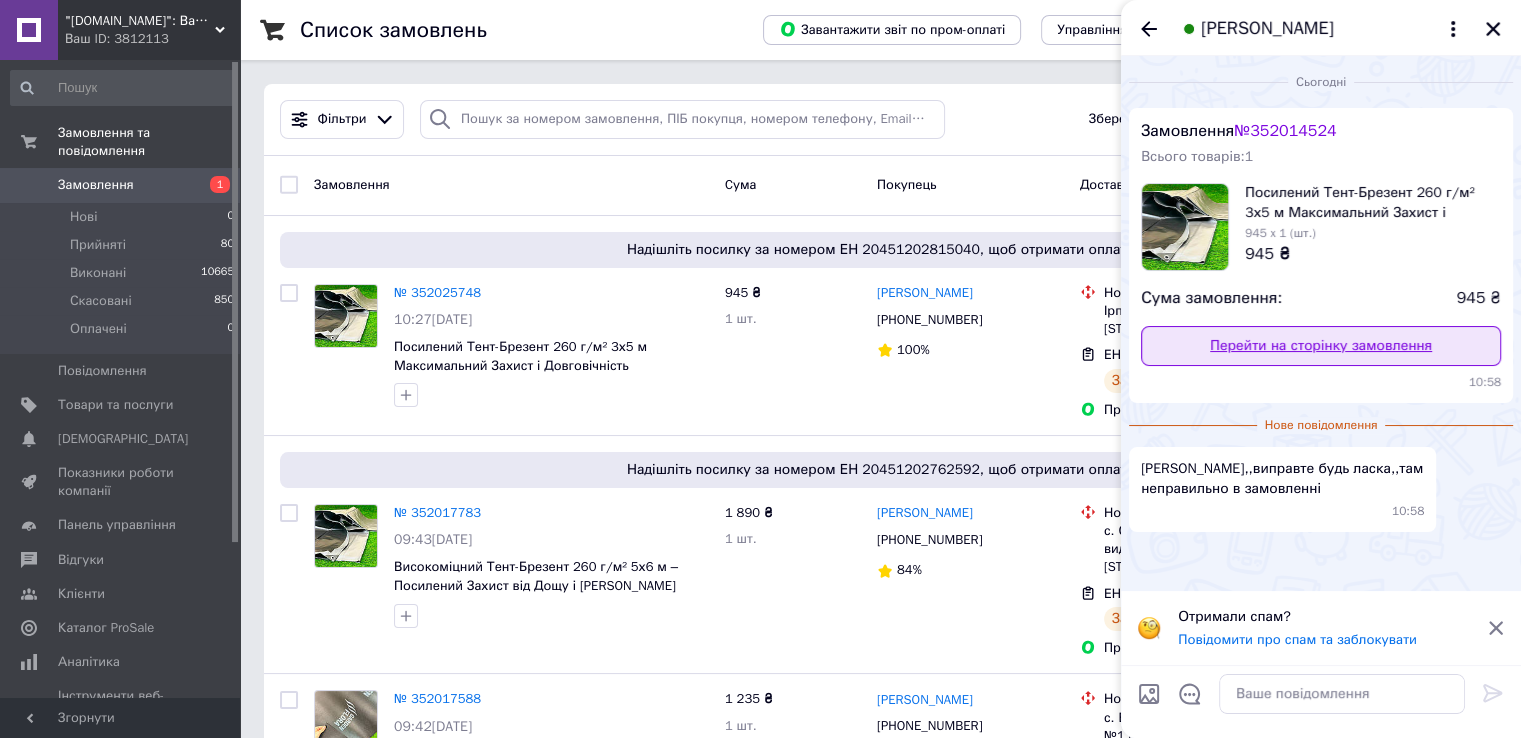 click on "Перейти на сторінку замовлення" at bounding box center (1321, 346) 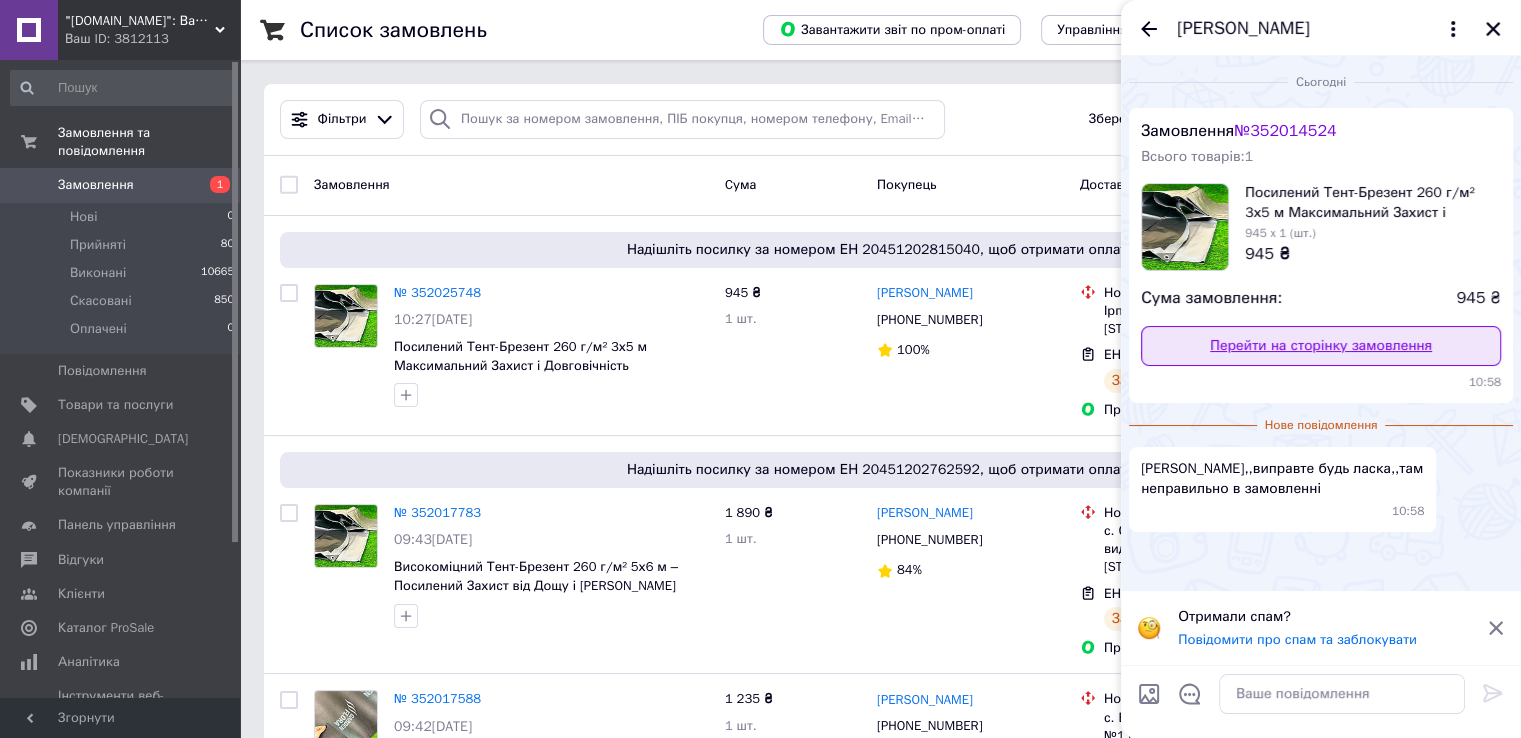 click on "Перейти на сторінку замовлення" at bounding box center (1321, 346) 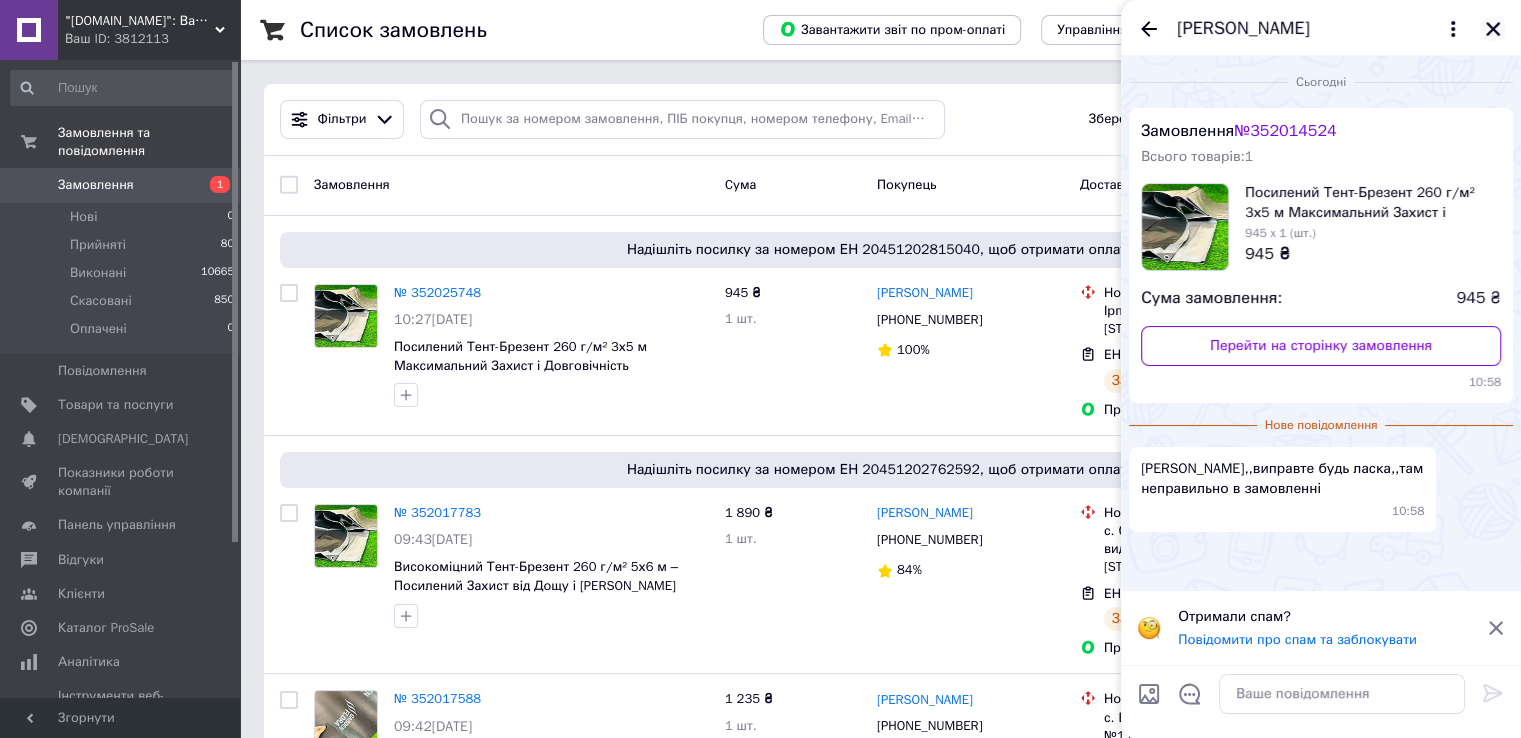 click at bounding box center [1493, 29] 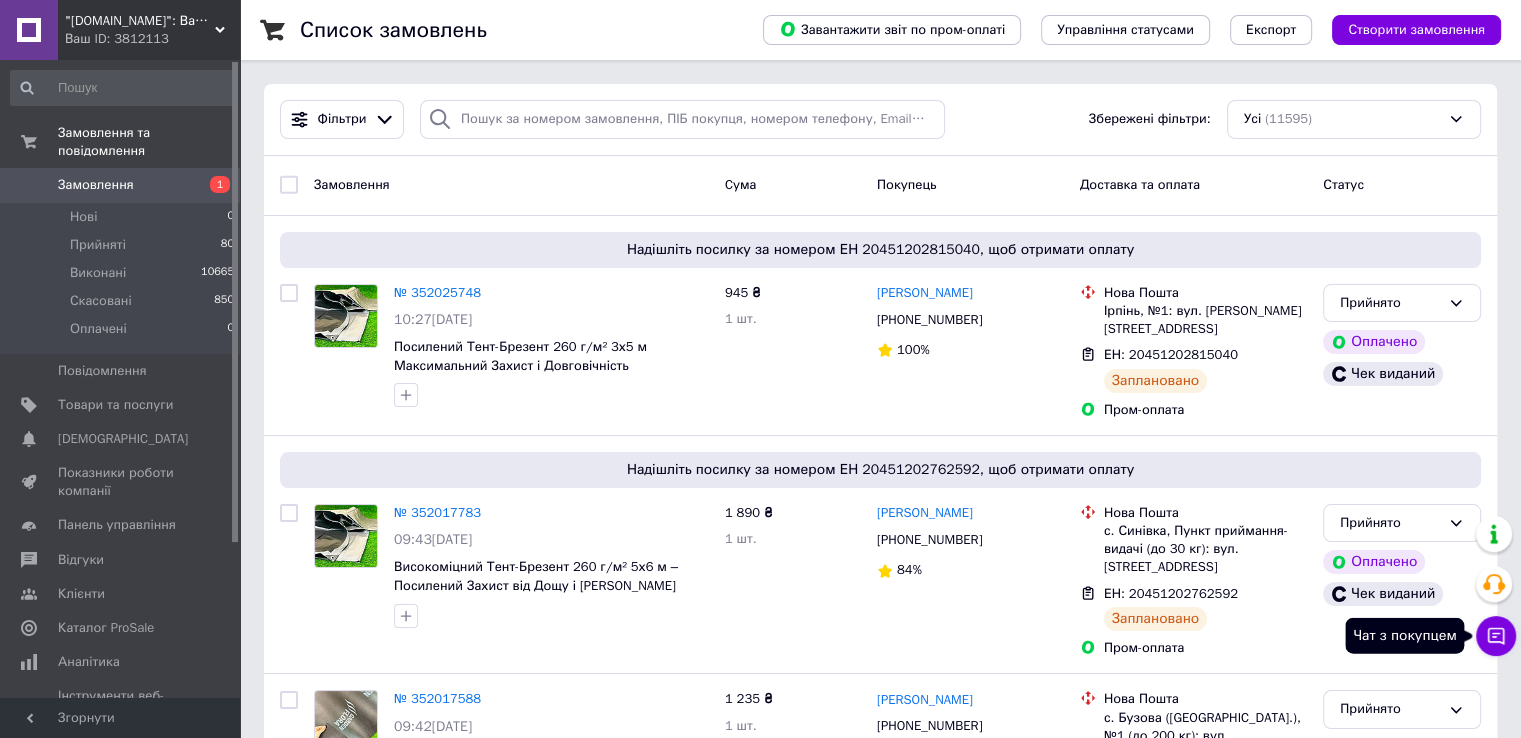click on "Чат з покупцем" at bounding box center (1496, 636) 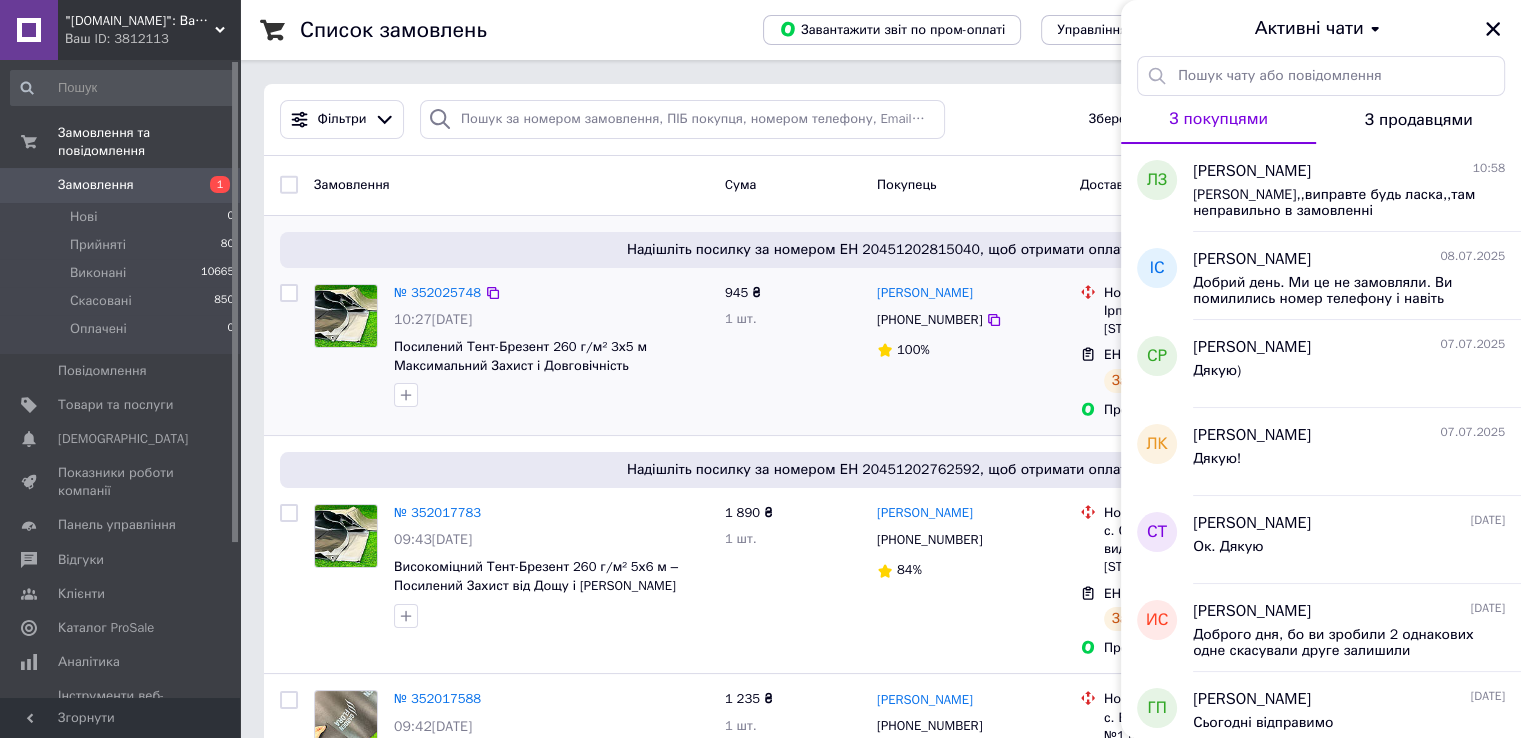 click on "Надішліть посилку за номером ЕН 20451202815040, щоб отримати оплату № 352025748 10:27, 10.07.2025 Посилений Тент-Брезент  260 г/м² 3х5 м Максимальний Захист і Довговічність 945 ₴ 1 шт. Марина Болошенко +380667159856 100% Нова Пошта Ірпінь, №1: вул. Антонова, 4б ЕН: 20451202815040 Заплановано Пром-оплата Прийнято Оплачено Чек виданий" at bounding box center [880, 325] 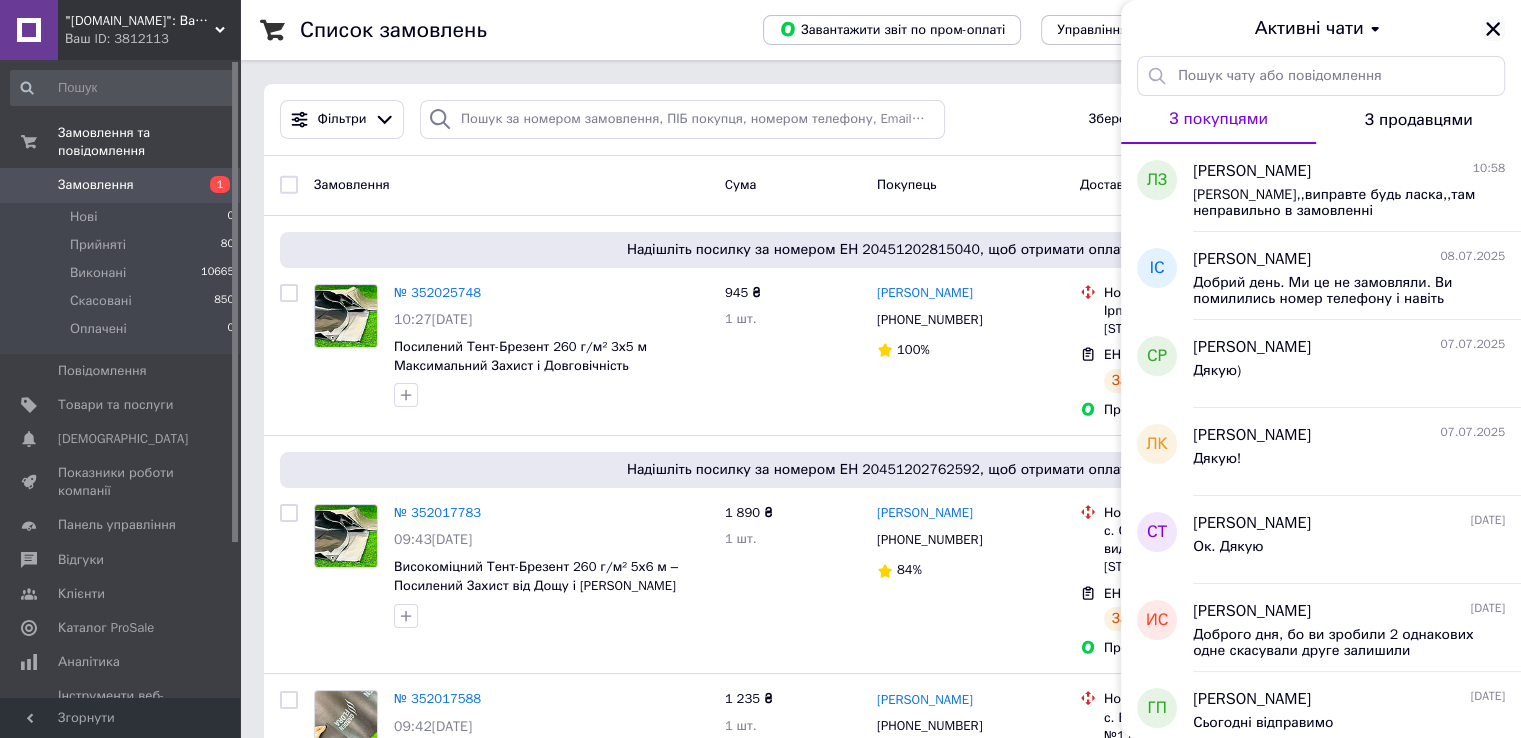 click 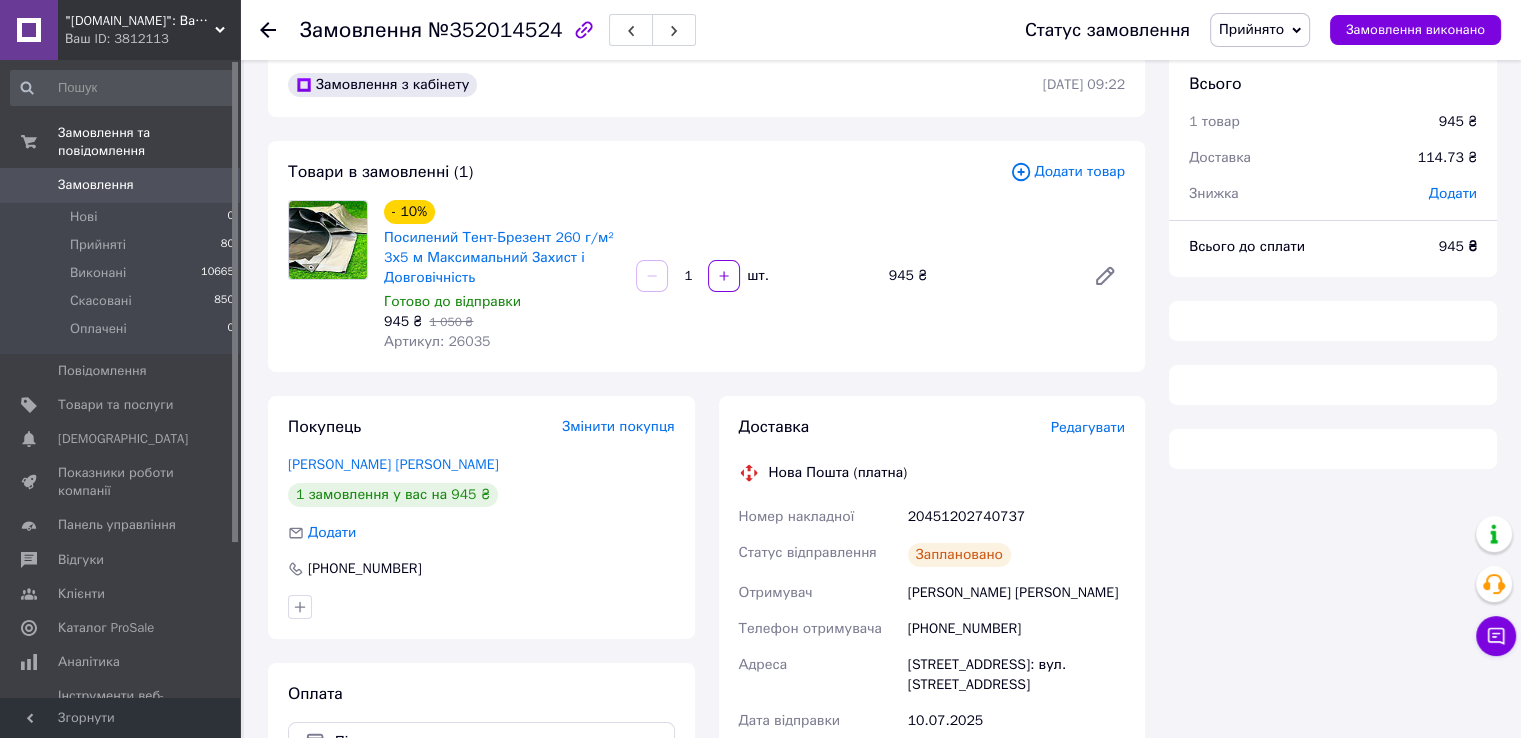 scroll, scrollTop: 0, scrollLeft: 0, axis: both 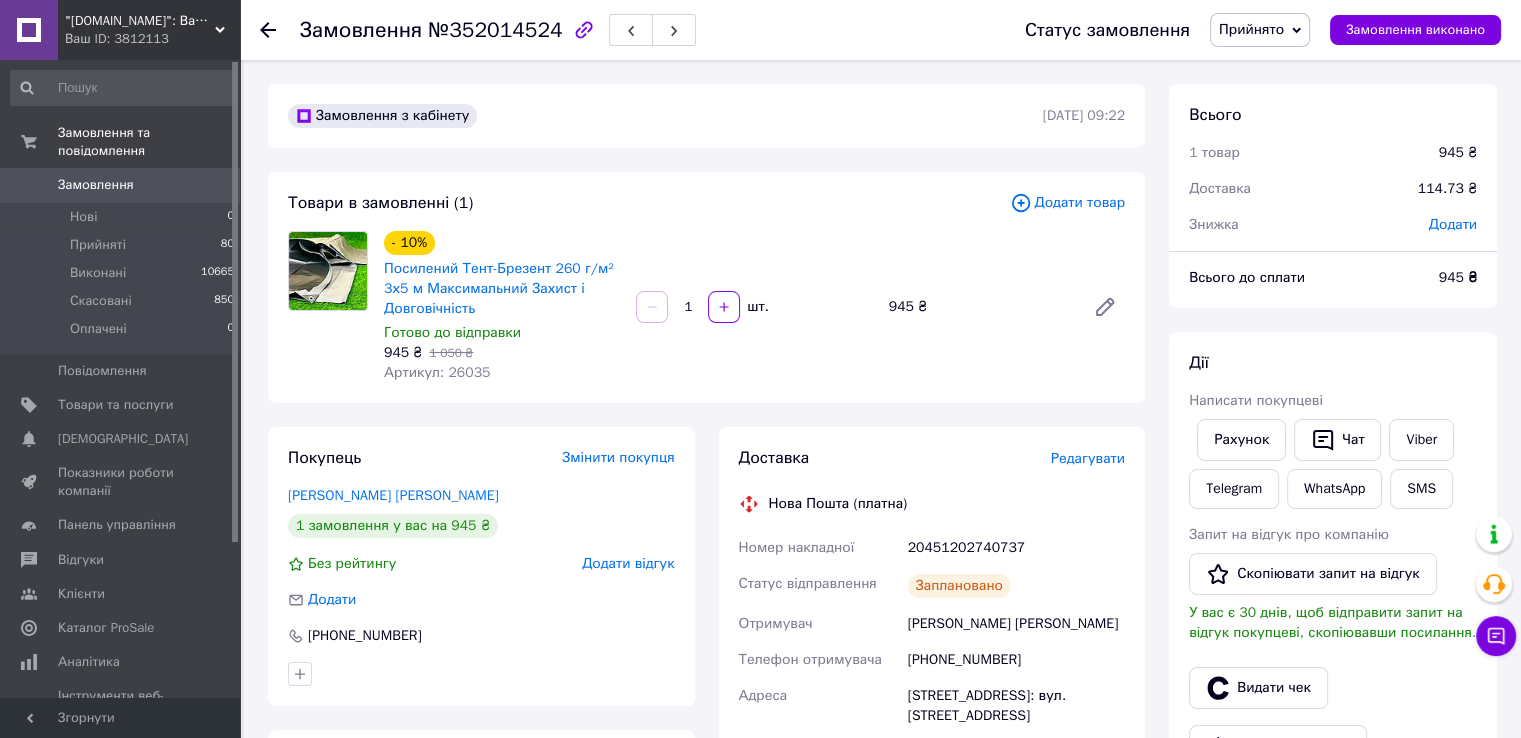 click on "Доставка Редагувати Нова Пошта (платна) Номер накладної 20451202740737 Статус відправлення Заплановано Отримувач Задрина [PERSON_NAME] Телефон отримувача [PHONE_NUMBER] [GEOGRAPHIC_DATA], №1: вул. Центральна, 139 Дата відправки [DATE] Платник Отримувач Оціночна вартість 945 ₴ Сума післяплати 945 ₴ Комісія за післяплату 38.90 ₴ Платник комісії післяплати Отримувач Вартість доставки 114.73 ₴ Роздрукувати ЕН Платник Отримувач Відправник Прізвище отримувача Задрина Ім'я отримувача [PERSON_NAME] По батькові отримувача Телефон отримувача [PHONE_NUMBER] Тип доставки У відділенні Кур'єром Місто" at bounding box center (932, 754) 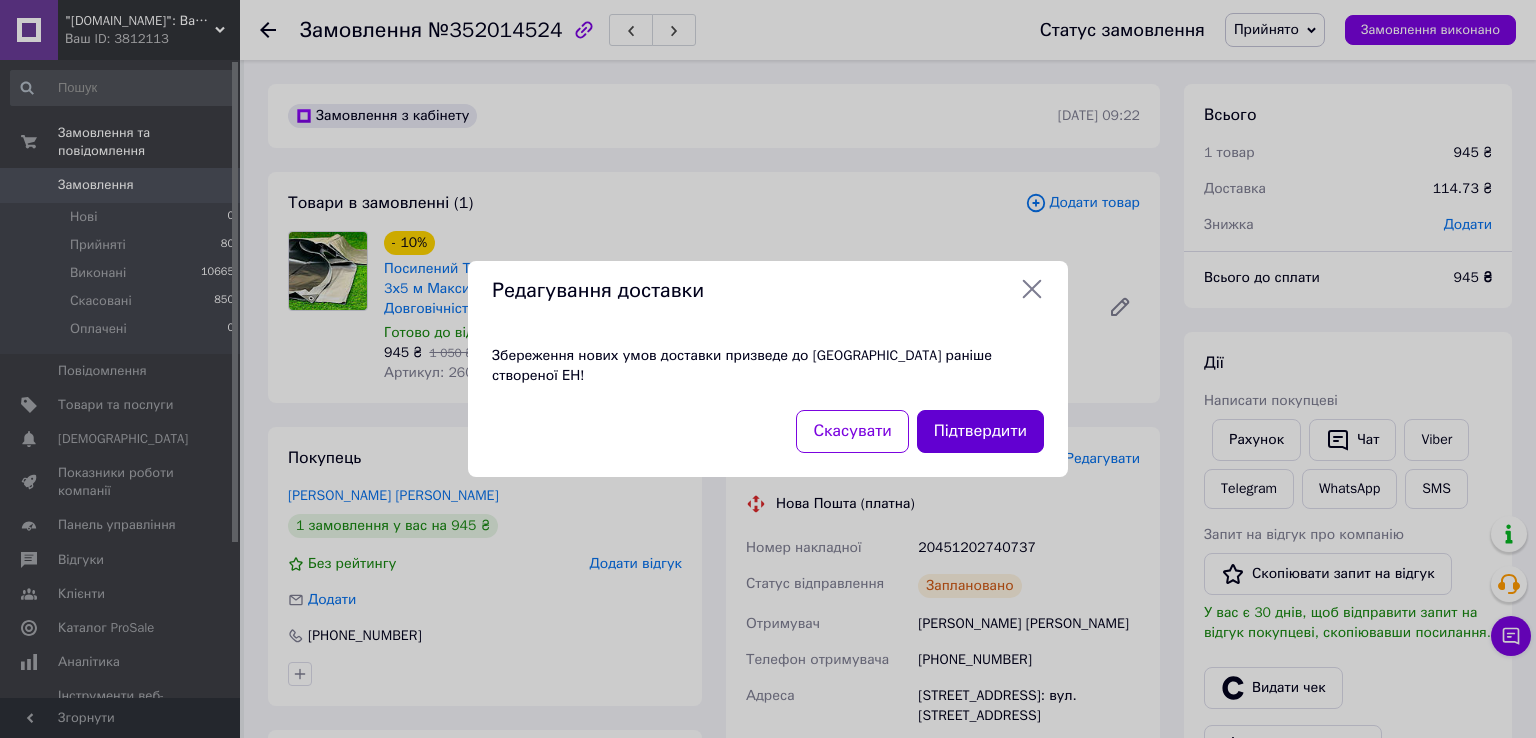 click on "Підтвердити" at bounding box center (980, 431) 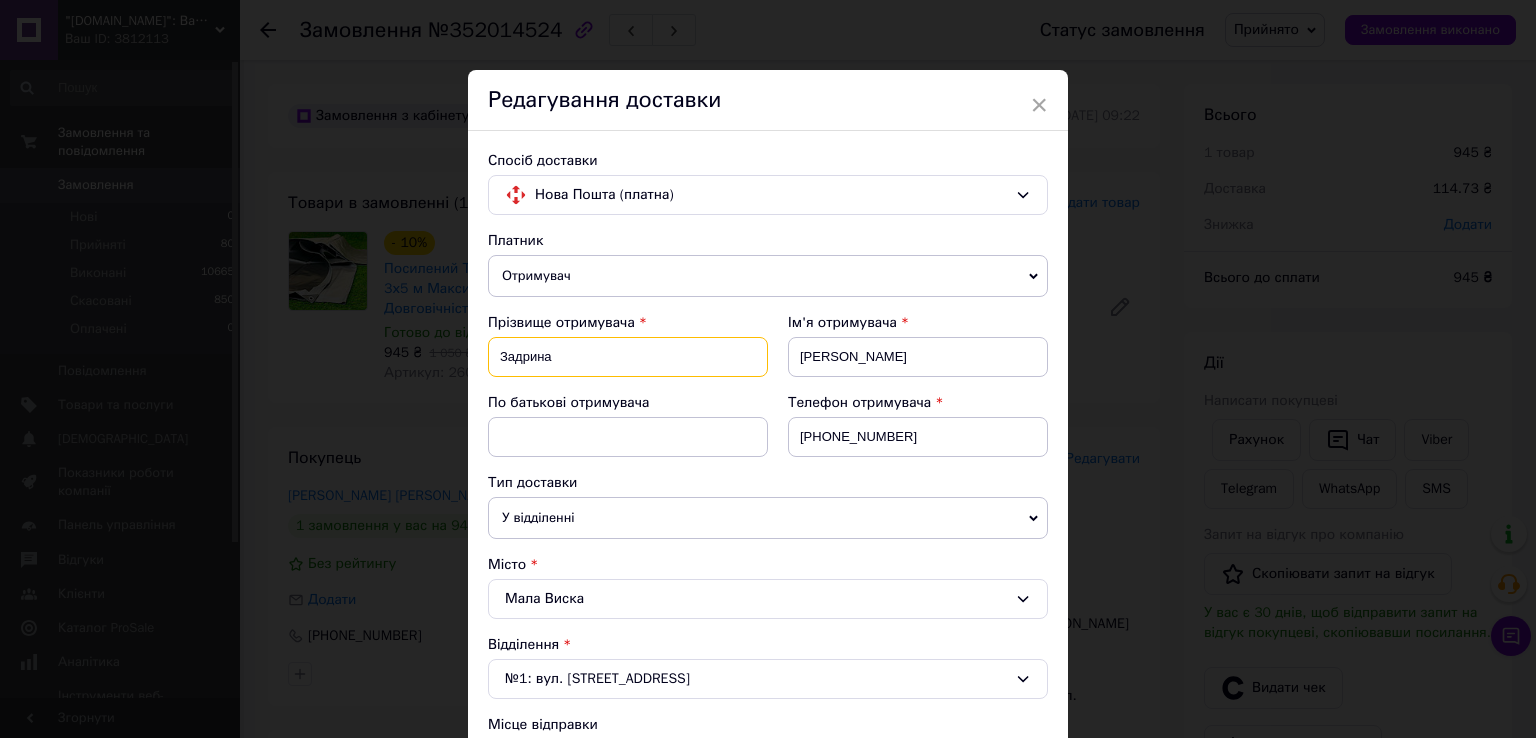 click on "Задрина" at bounding box center (628, 357) 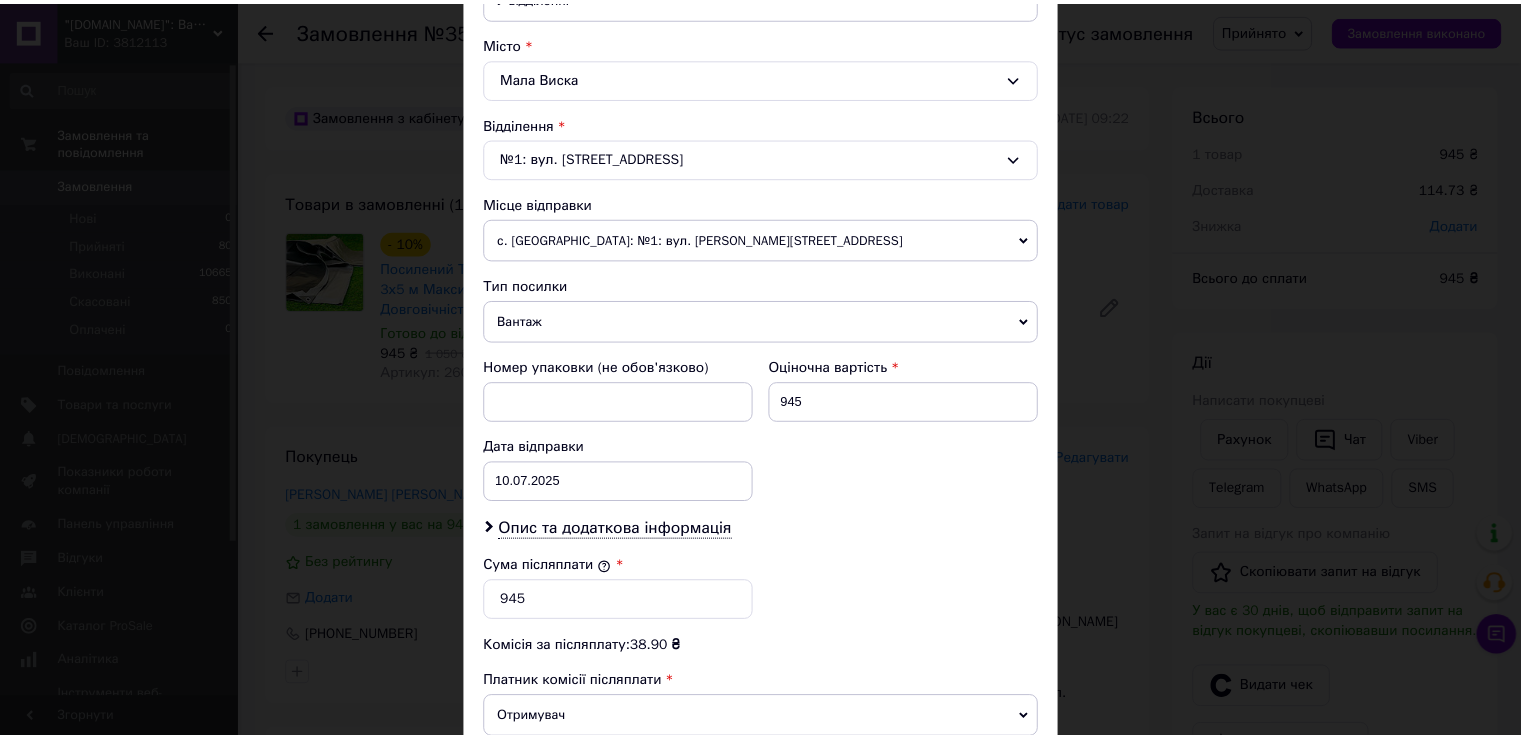 scroll, scrollTop: 782, scrollLeft: 0, axis: vertical 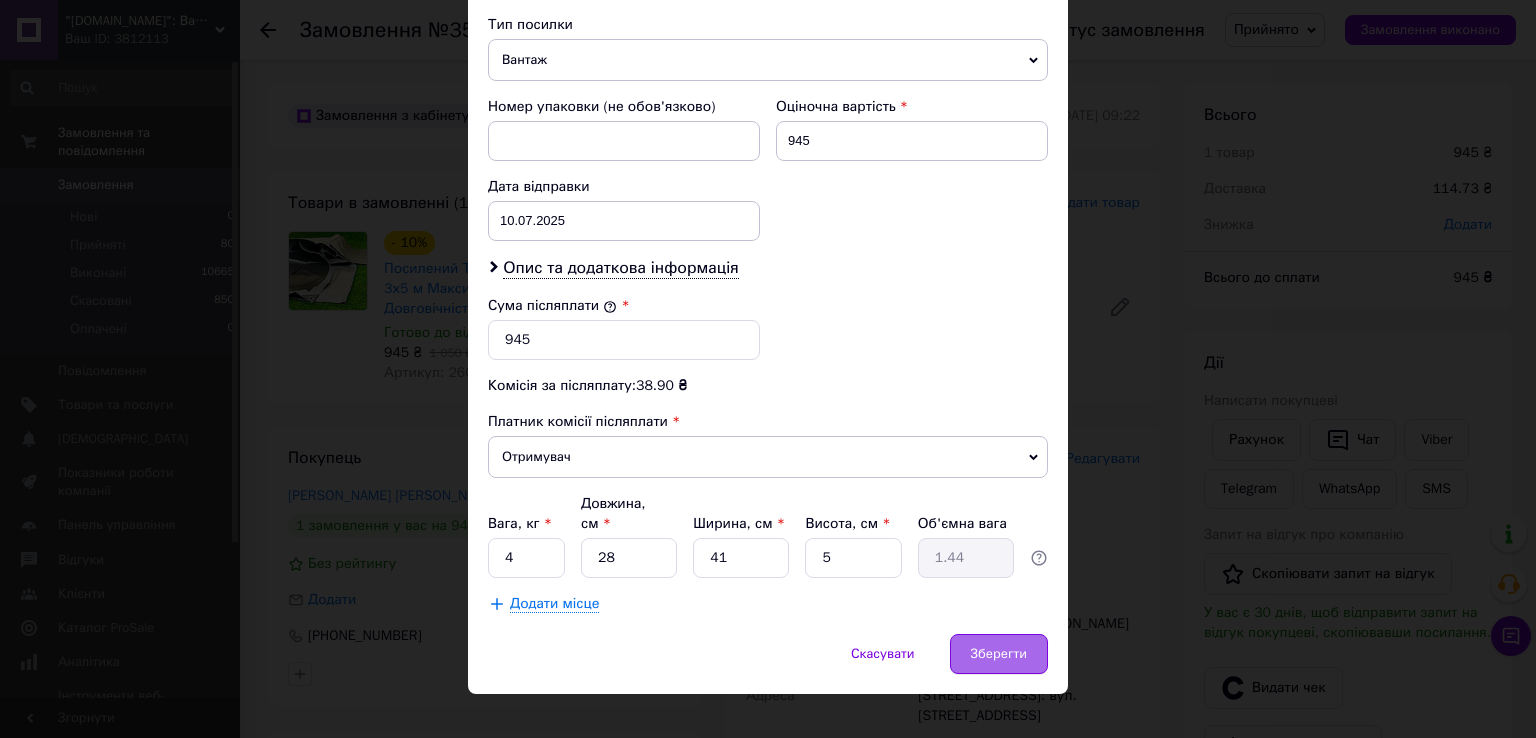 type on "Зацирина" 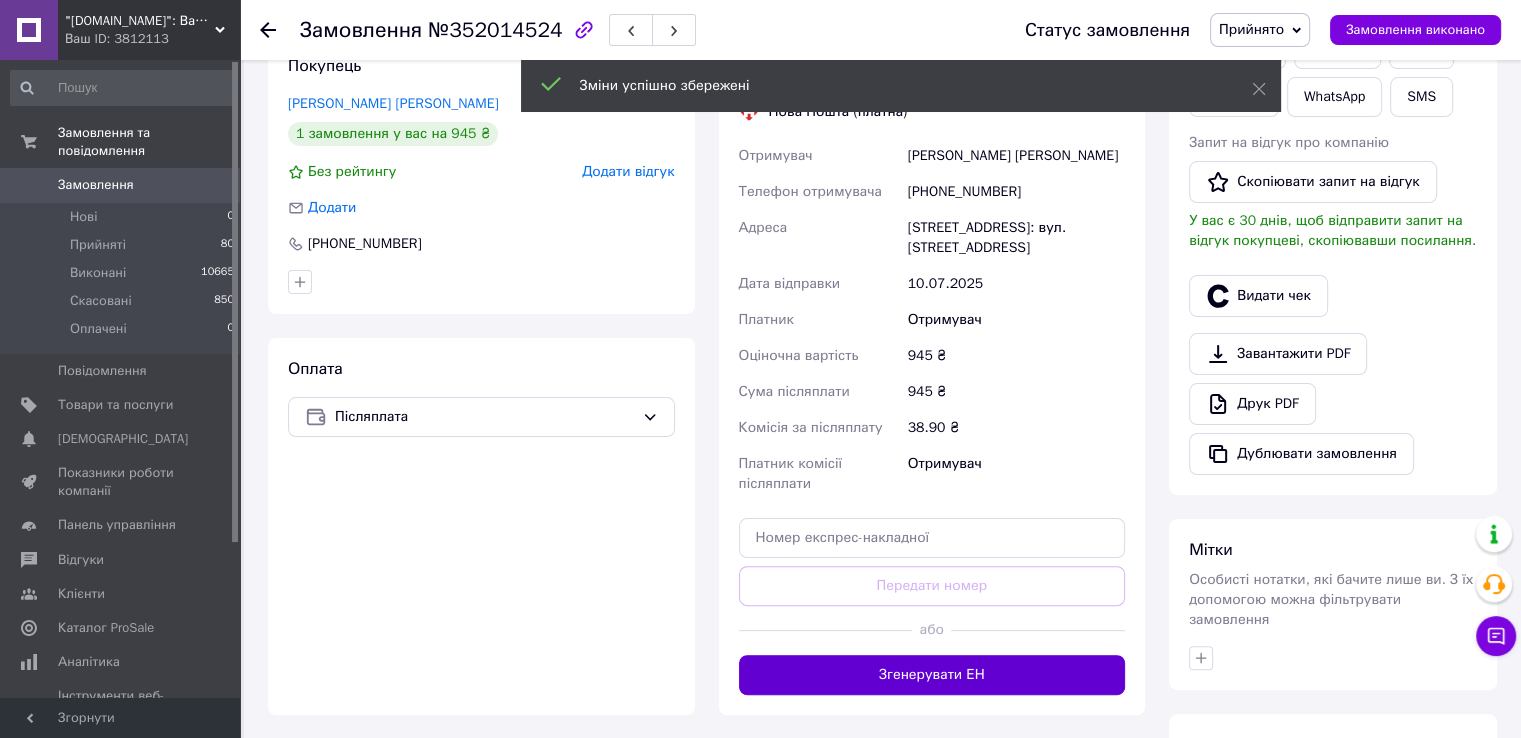 scroll, scrollTop: 500, scrollLeft: 0, axis: vertical 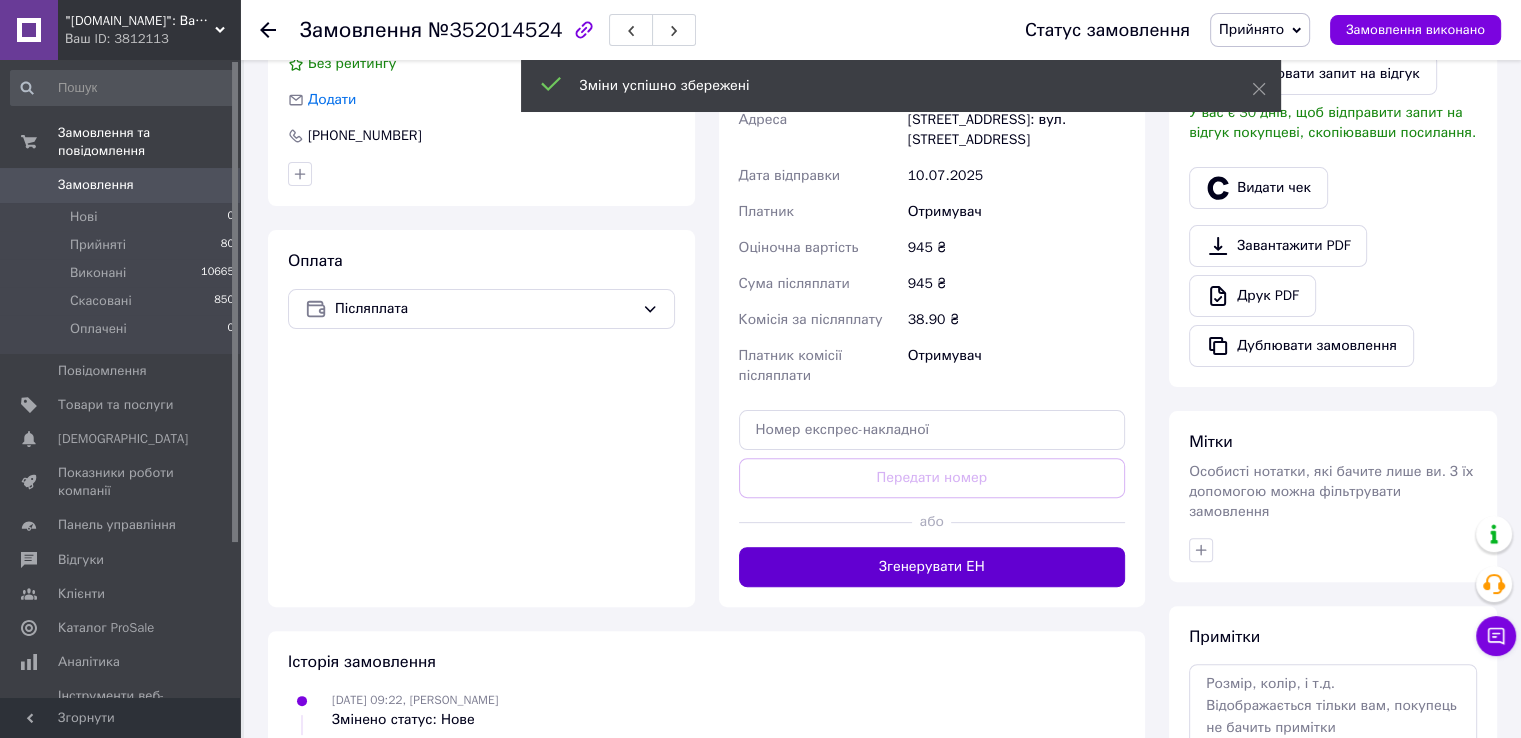 click on "Згенерувати ЕН" at bounding box center [932, 567] 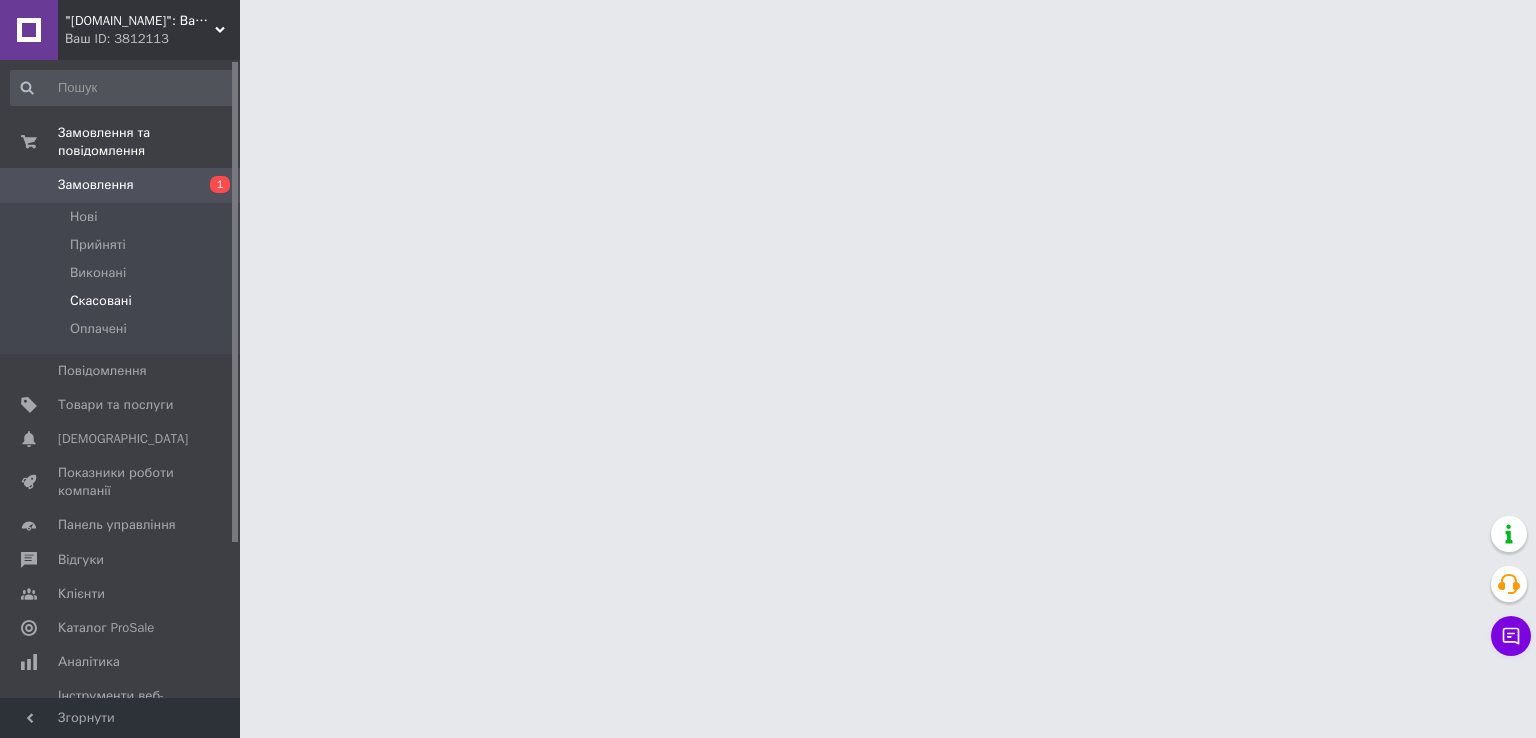 scroll, scrollTop: 0, scrollLeft: 0, axis: both 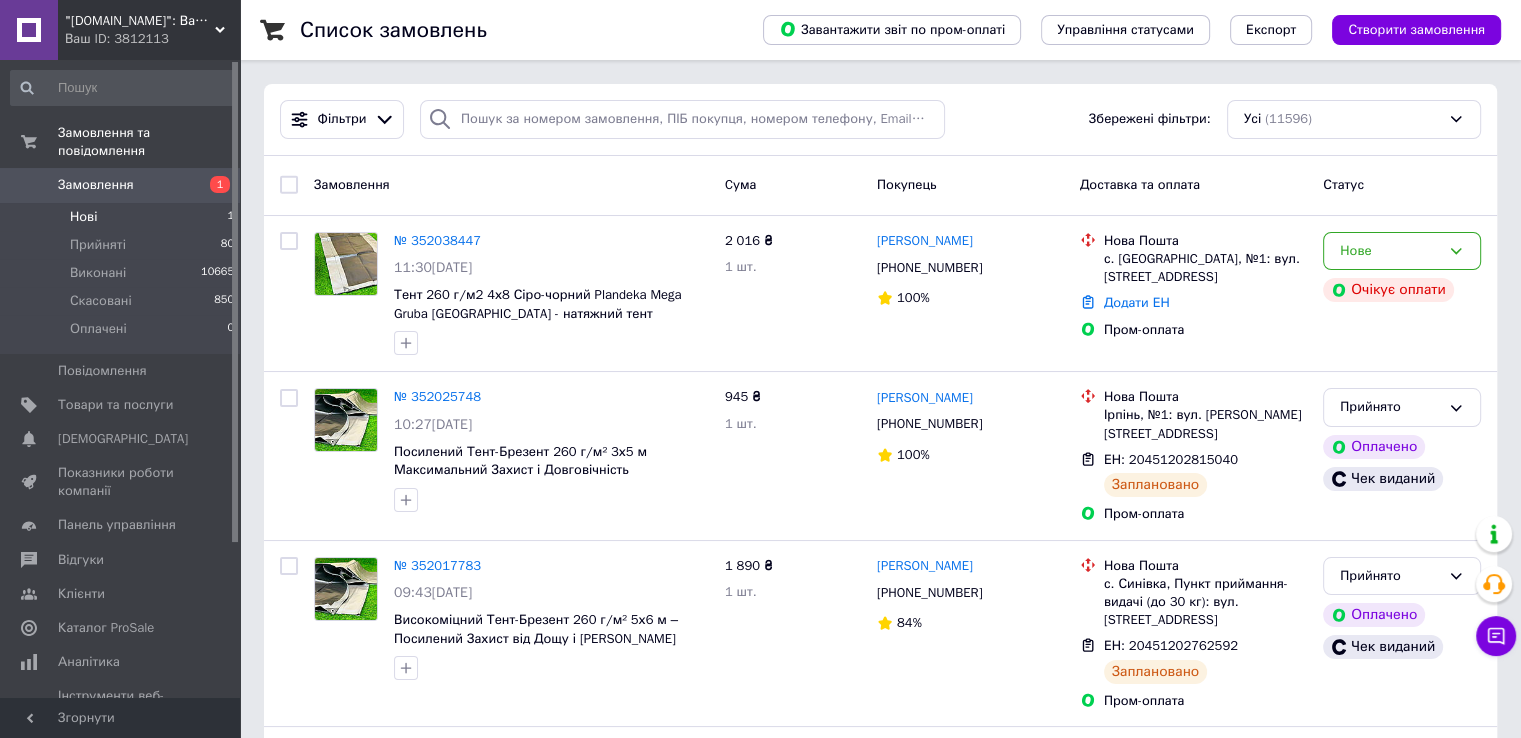 click on "Нові 1" at bounding box center [123, 217] 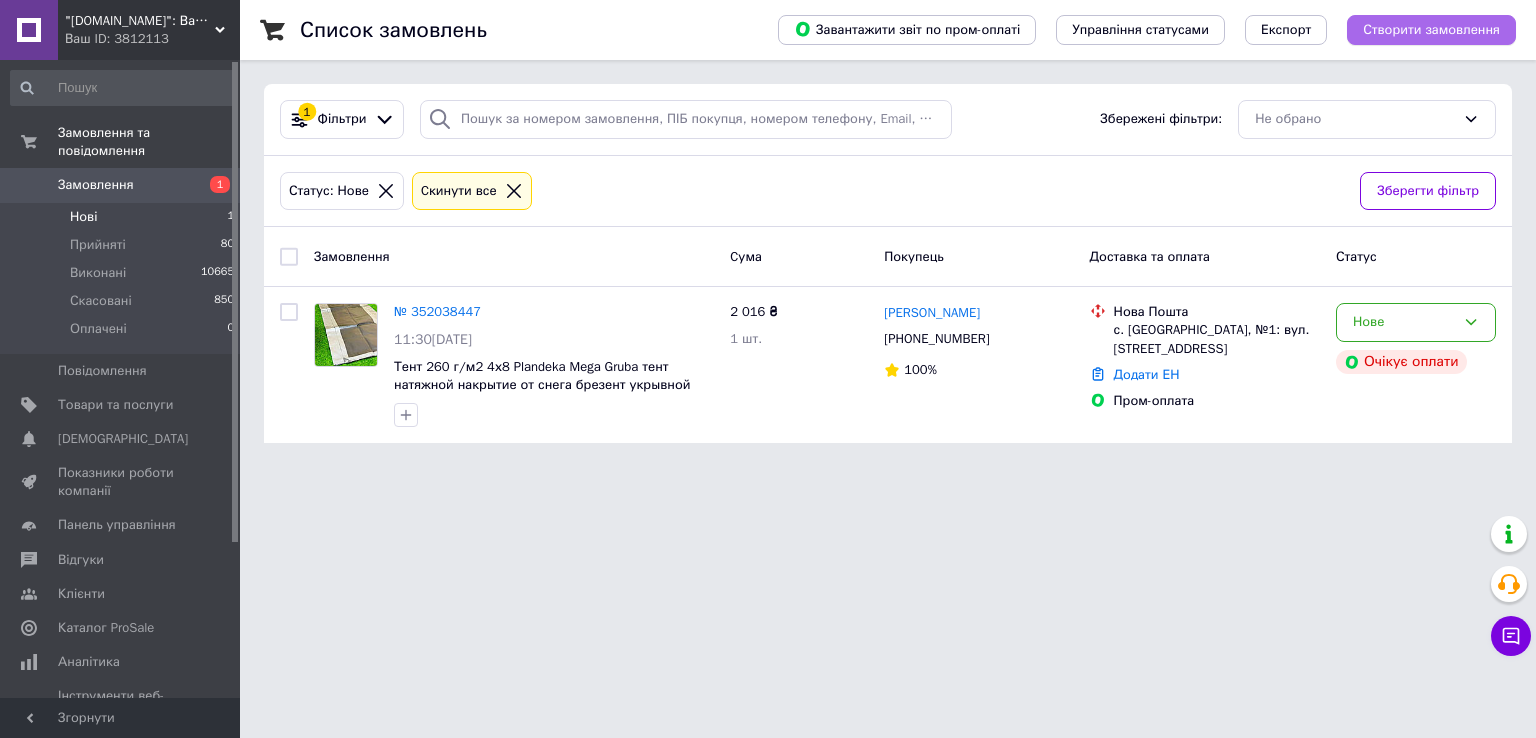 click on "Створити замовлення" at bounding box center (1431, 30) 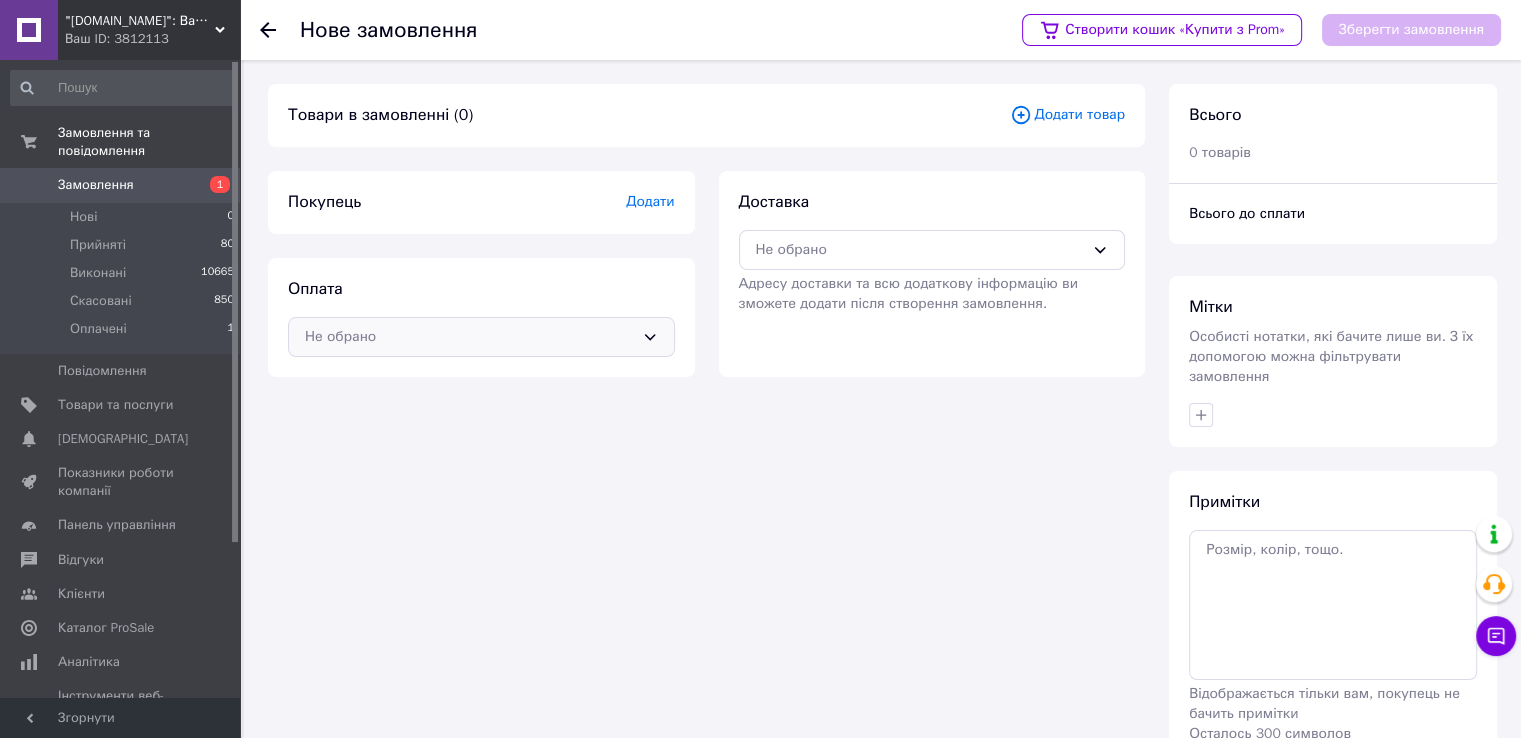 click on "Не обрано" at bounding box center [469, 337] 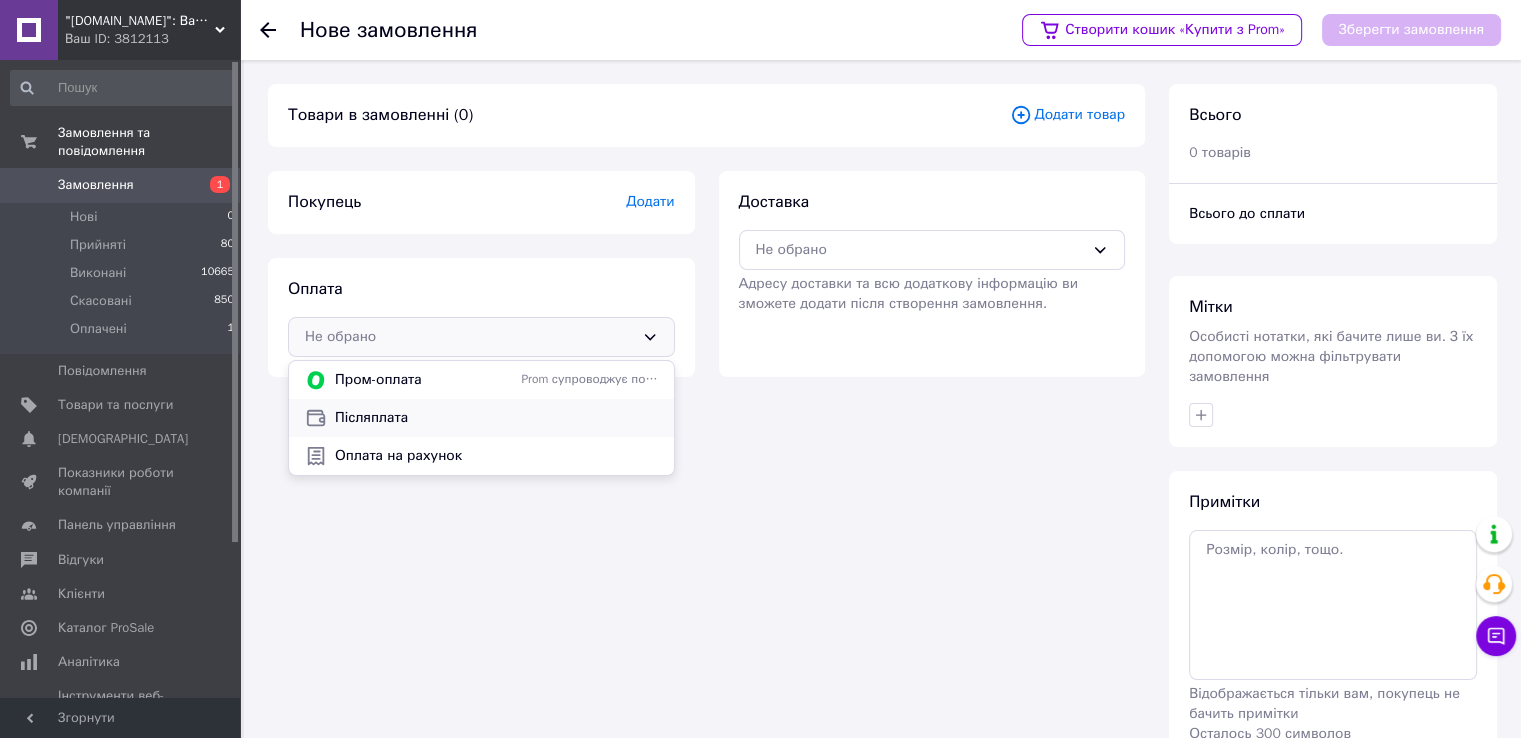 click on "Післяплата" at bounding box center [496, 418] 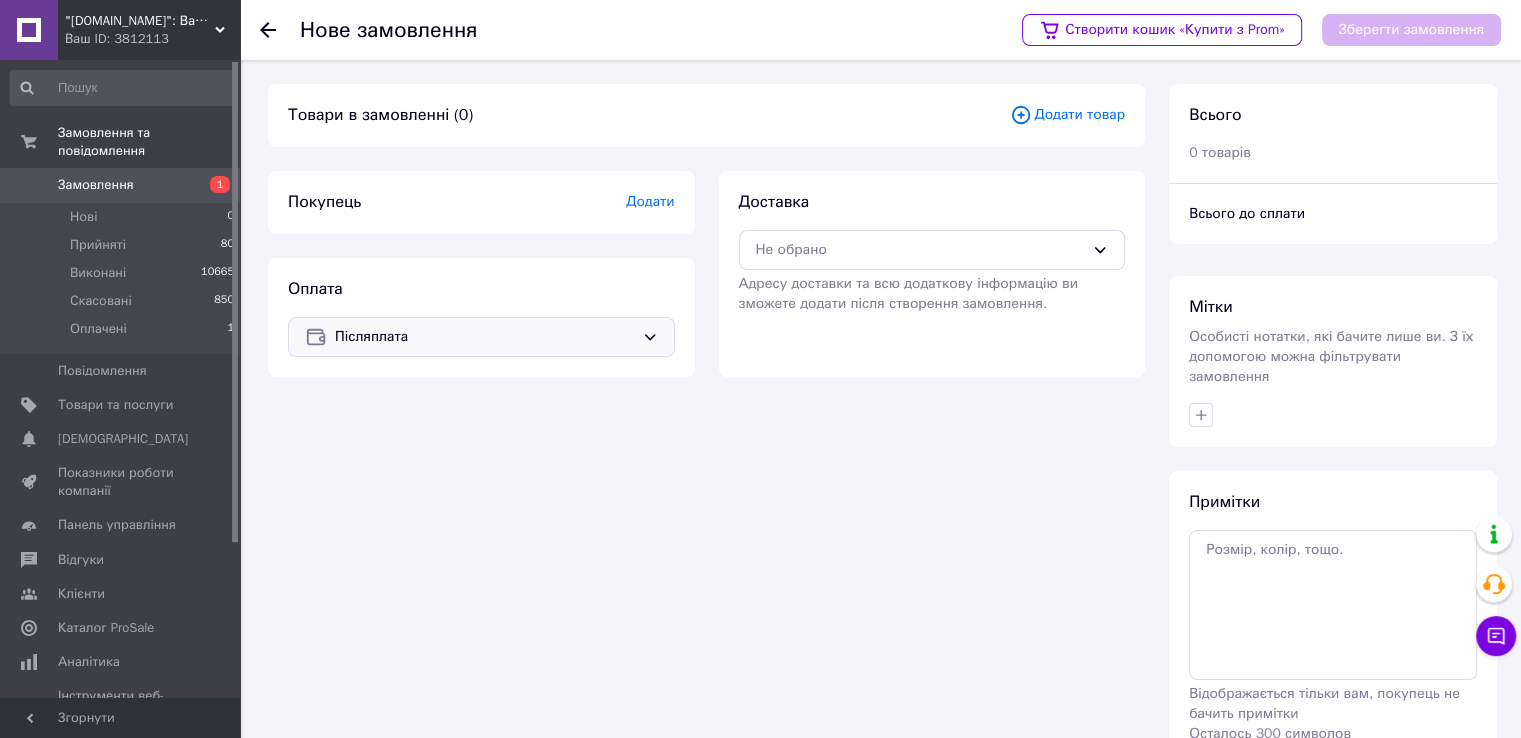 click on "Доставка Не обрано Адресу доставки та всю додаткову інформацію
ви зможете додати після створення замовлення." at bounding box center [932, 252] 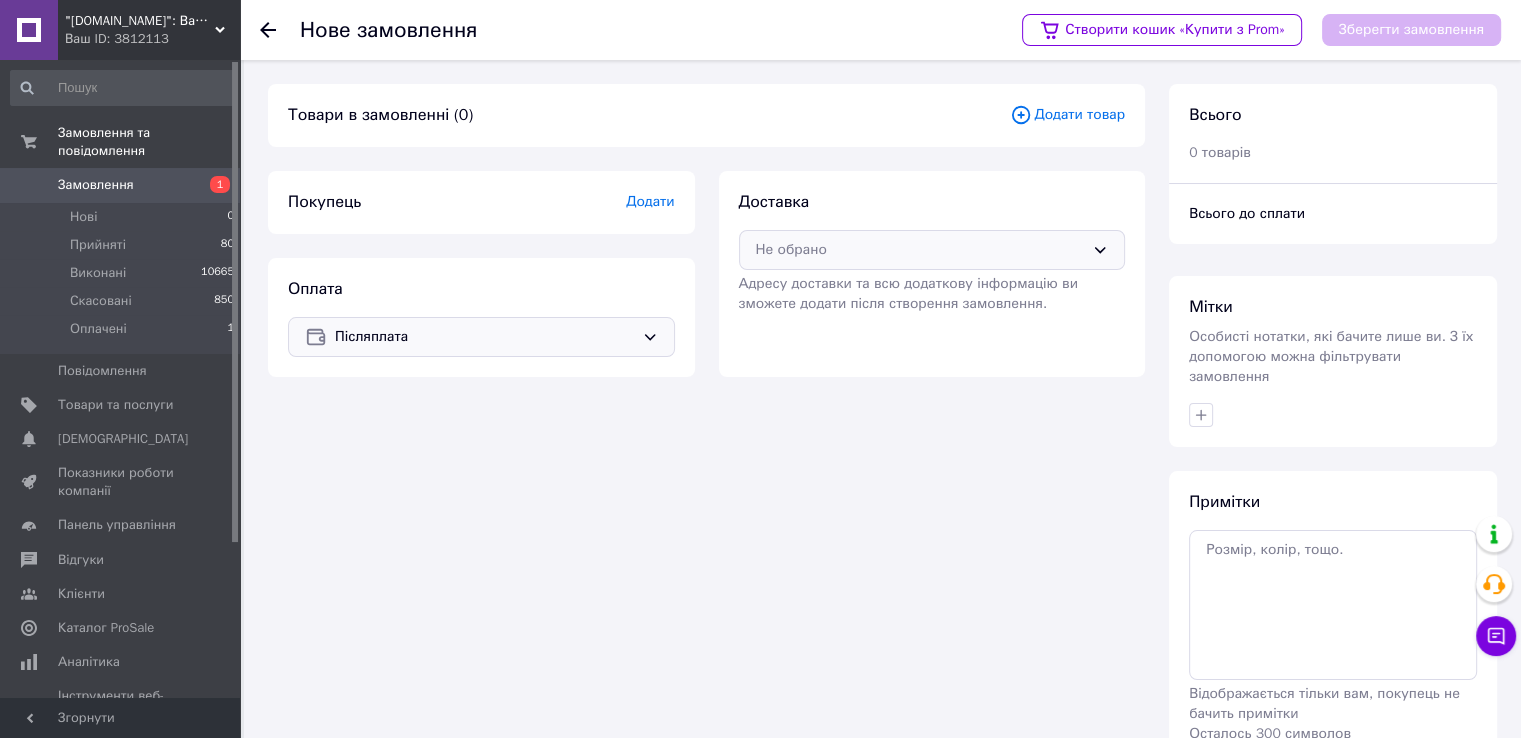 click on "Не обрано" at bounding box center [932, 250] 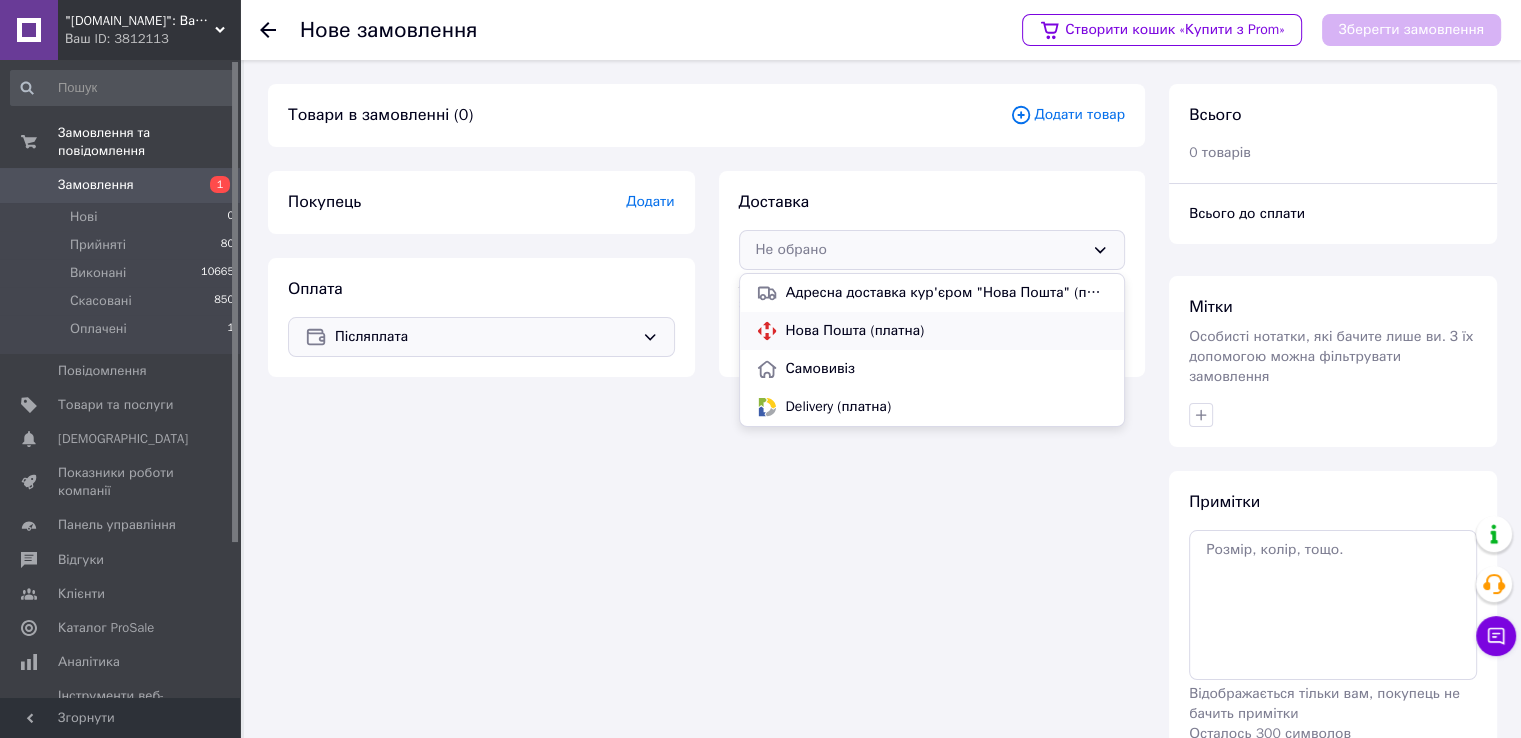 click on "Нова Пошта (платна)" at bounding box center [947, 331] 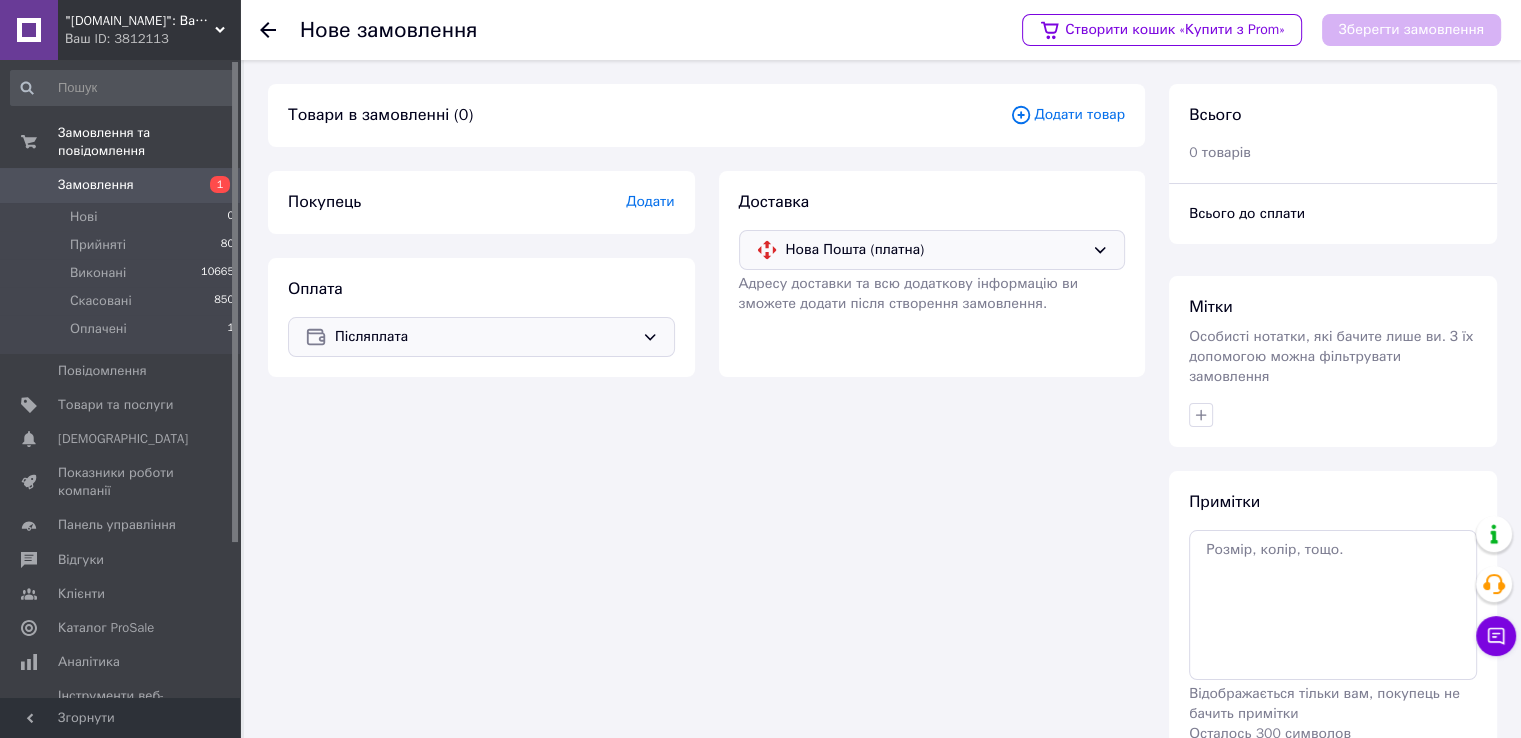 click on "Покупець Додати" at bounding box center (481, 202) 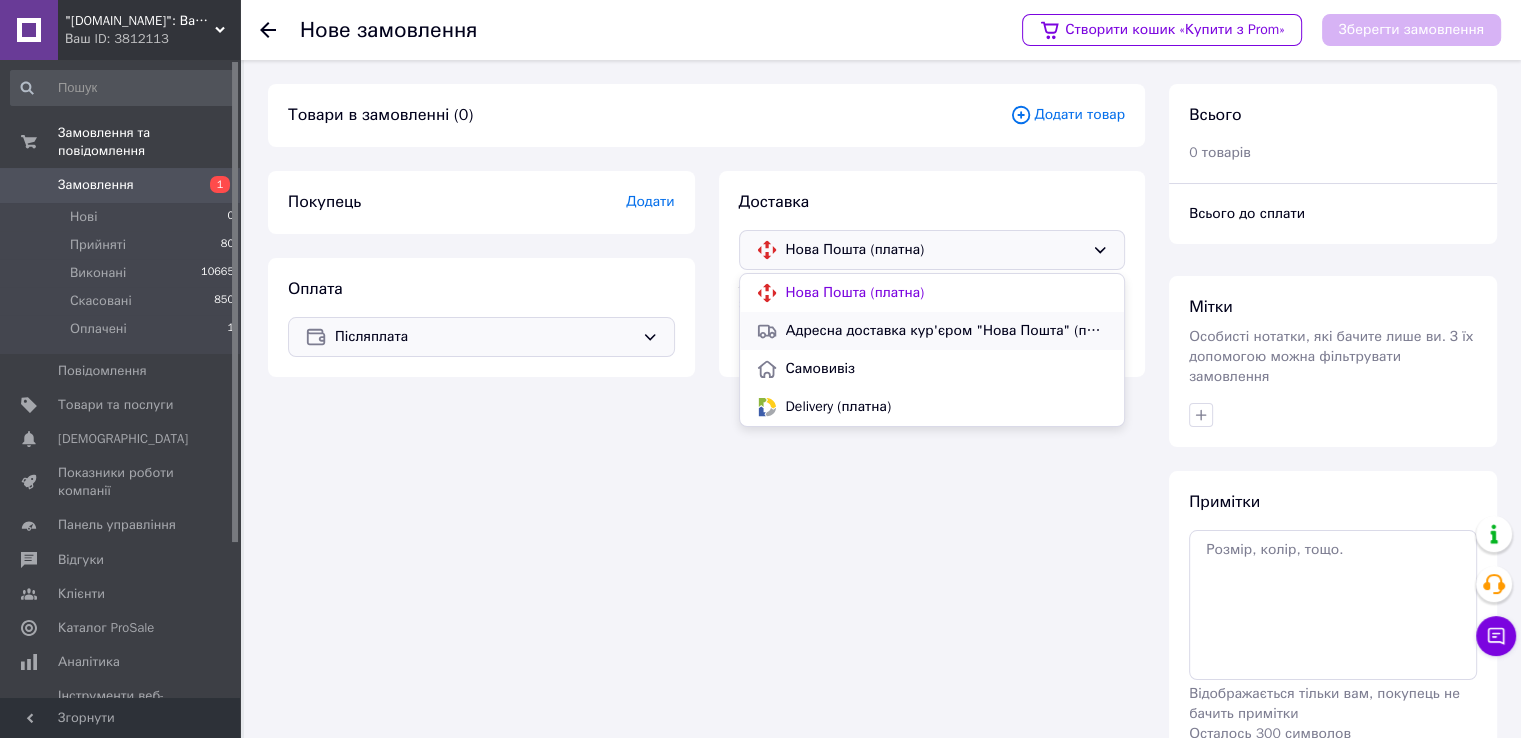 click on "Адресна доставка кур'єром "Нова Пошта" (платна)" at bounding box center [947, 331] 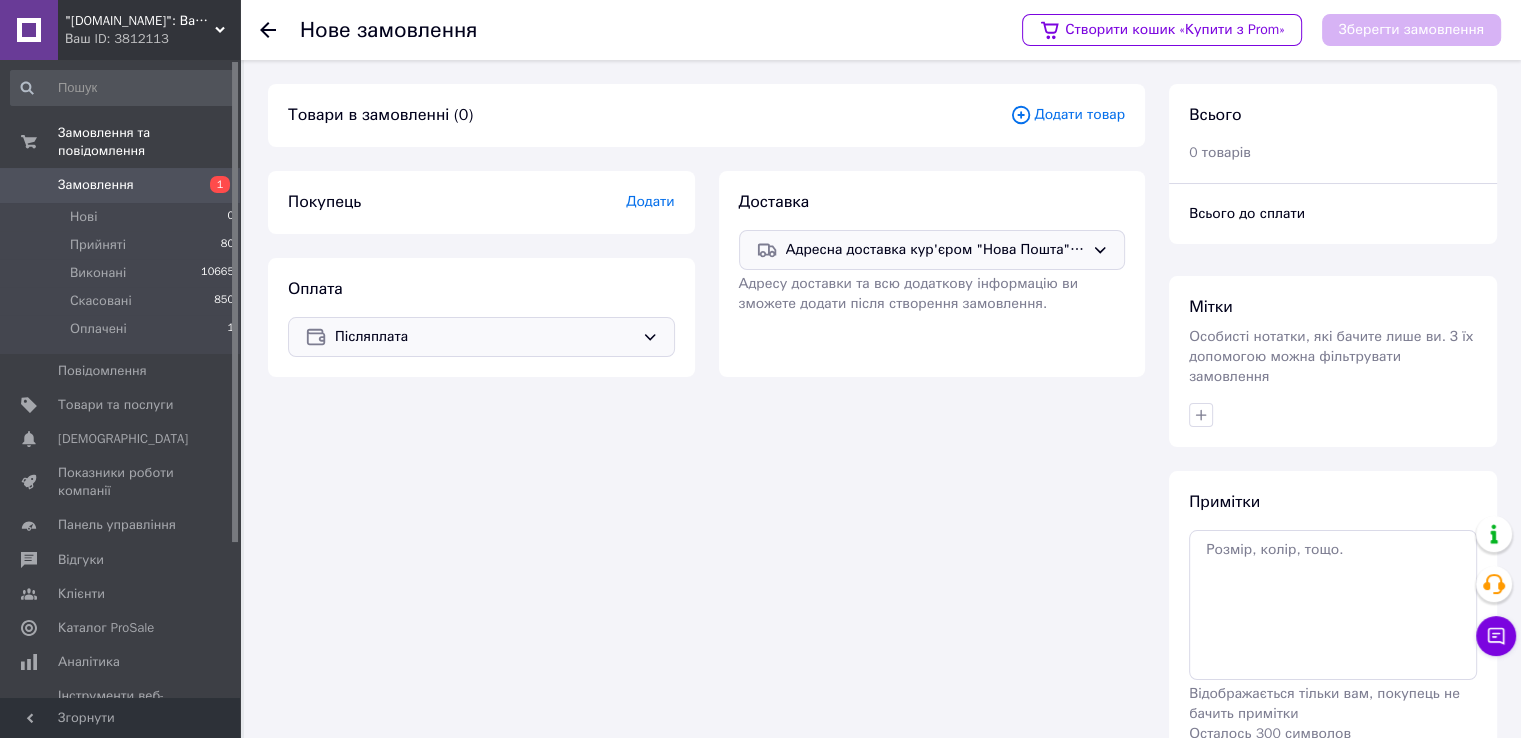click on "Додати" at bounding box center [650, 201] 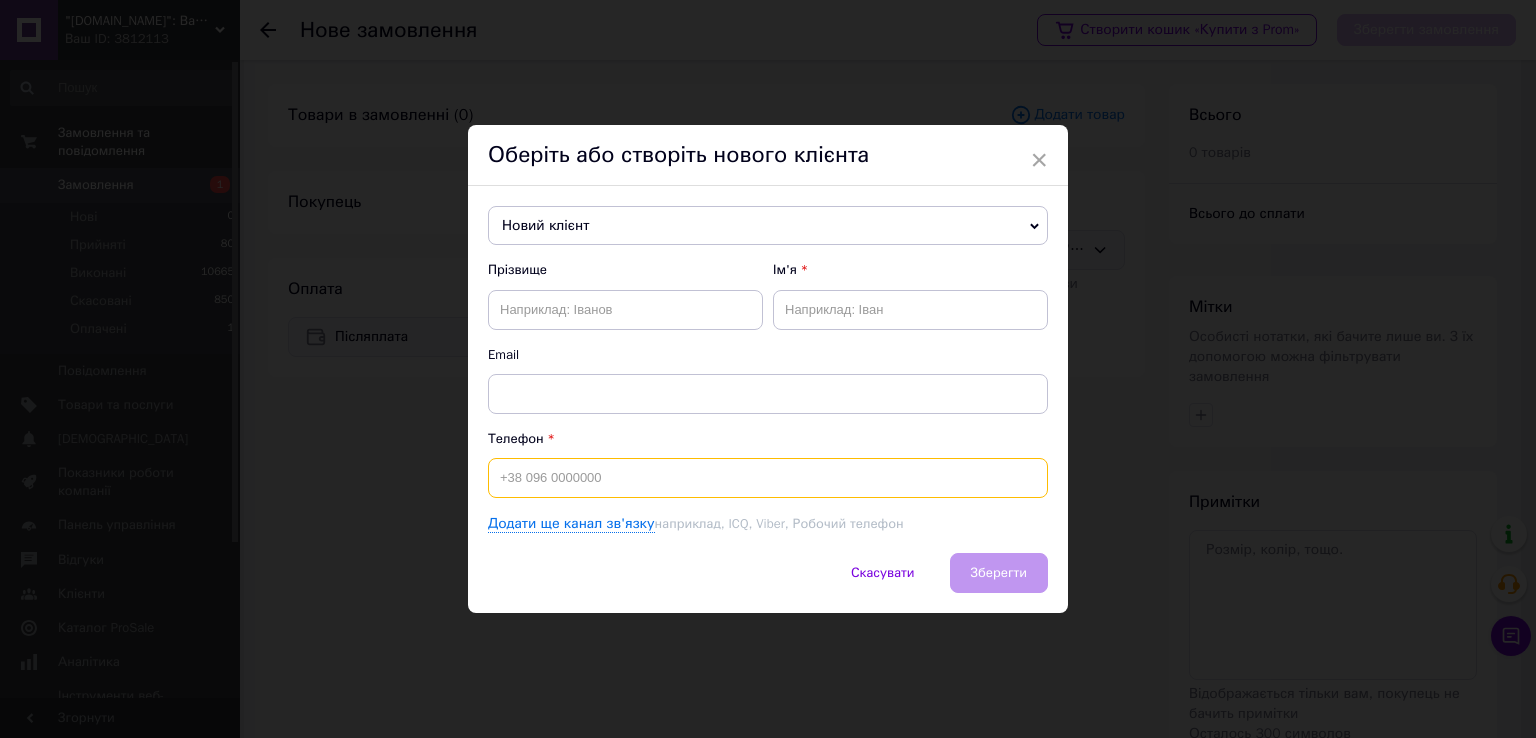 click at bounding box center [768, 478] 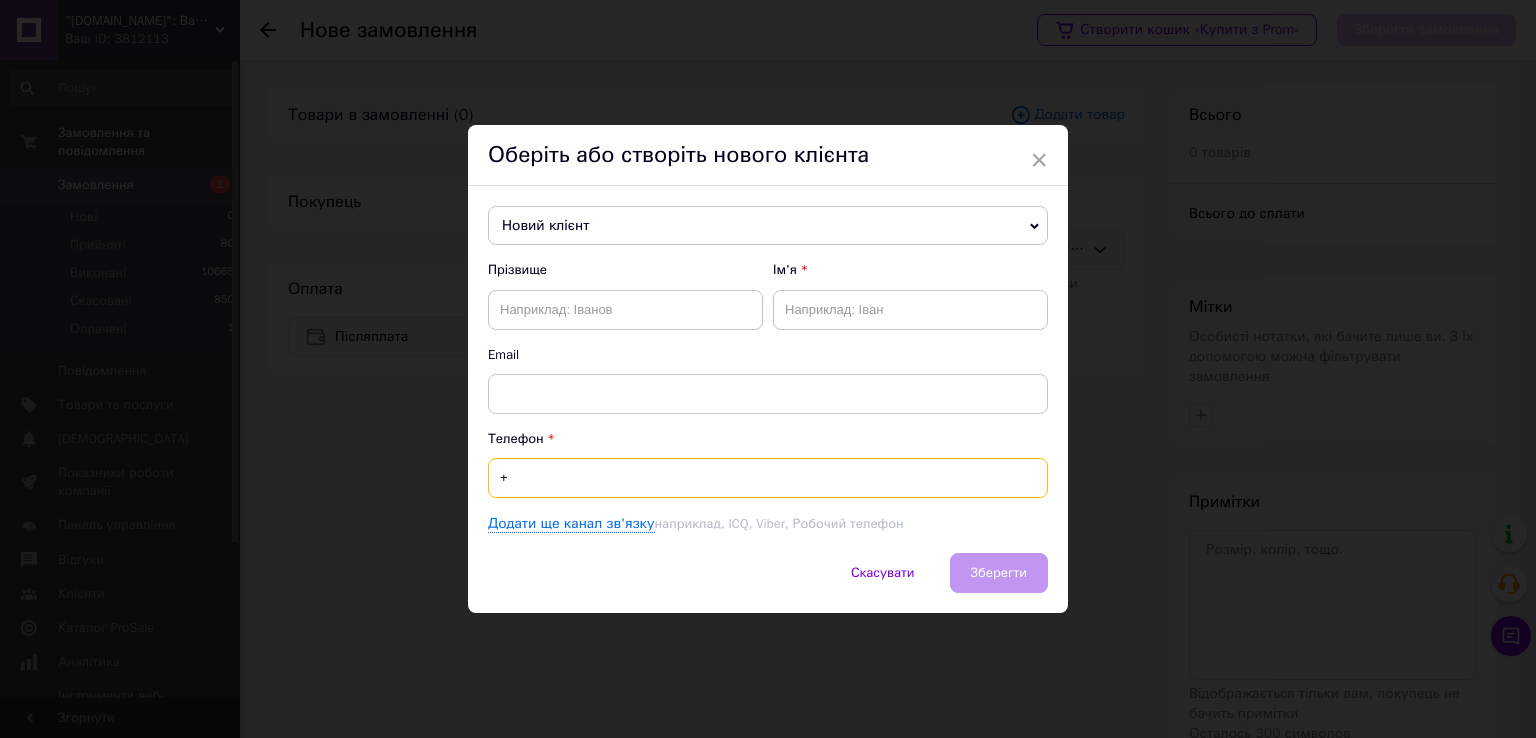 paste on "380507713222" 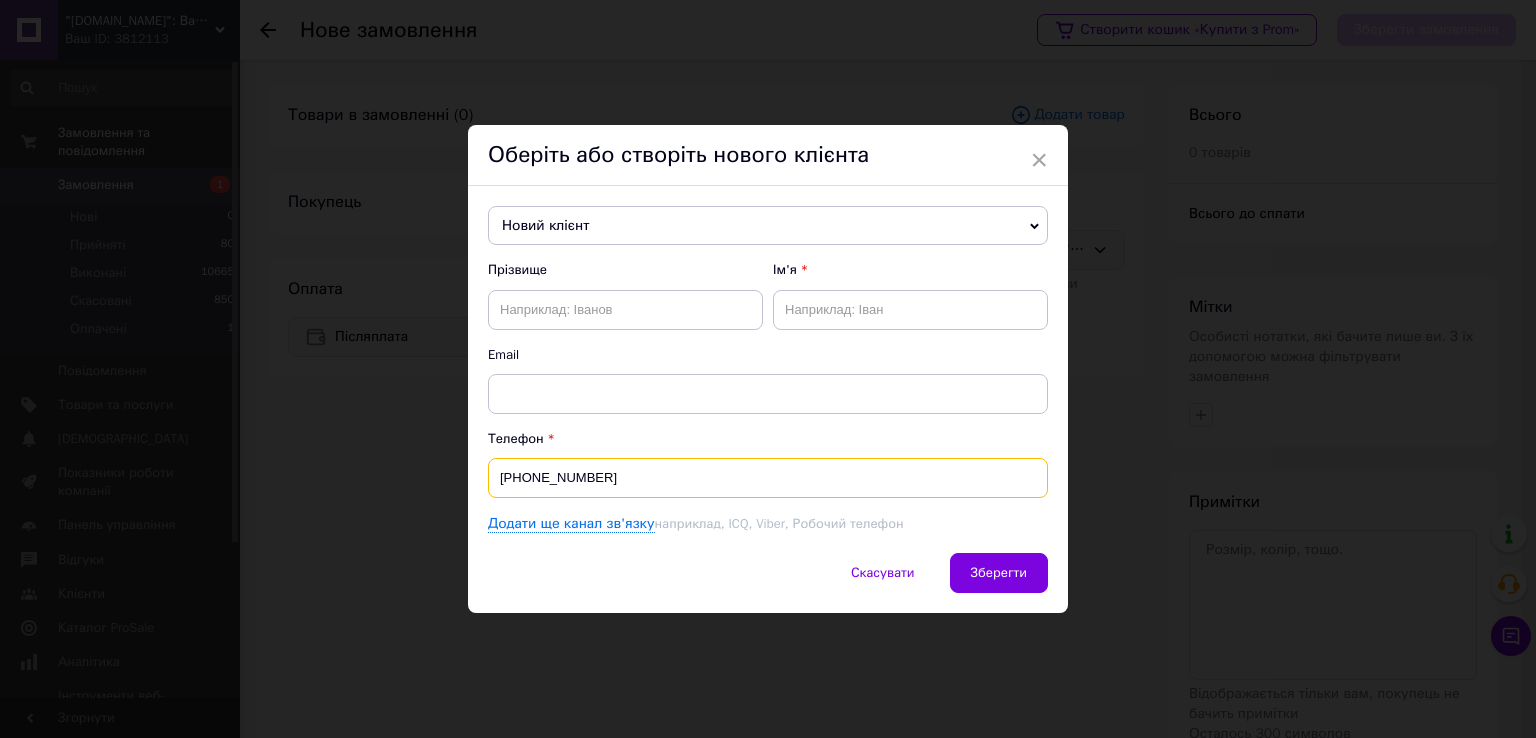 type on "+380507713222" 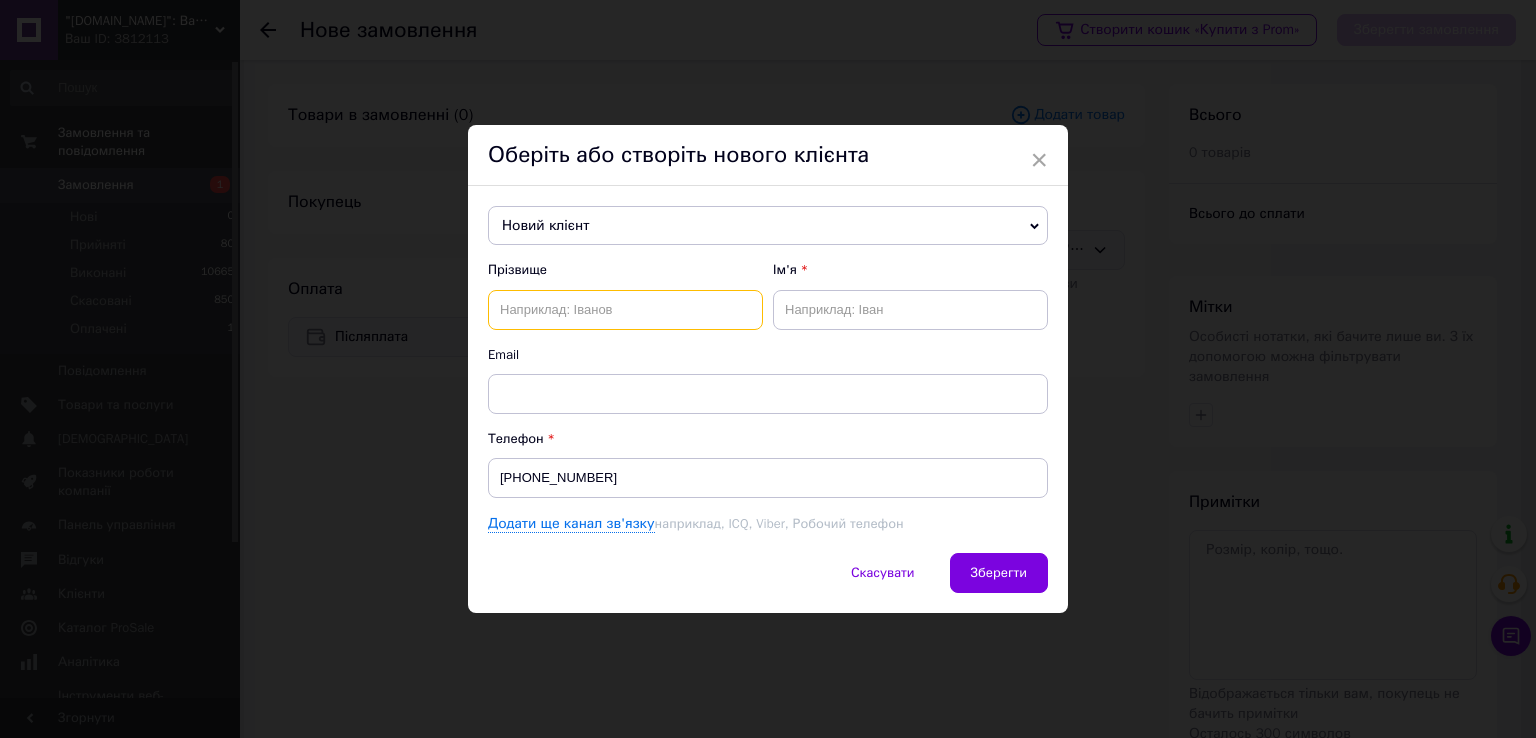 click at bounding box center (625, 310) 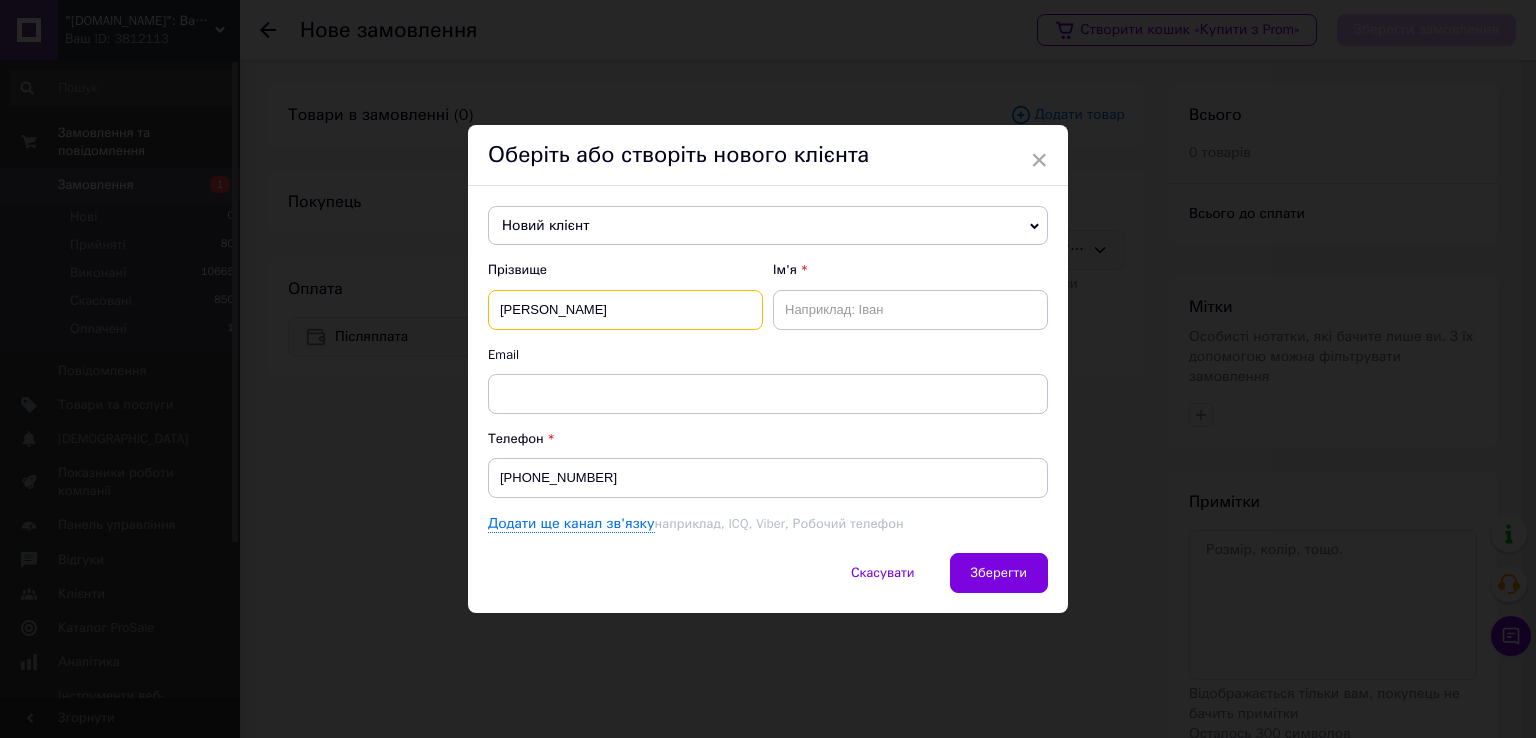 type on "Каковкін" 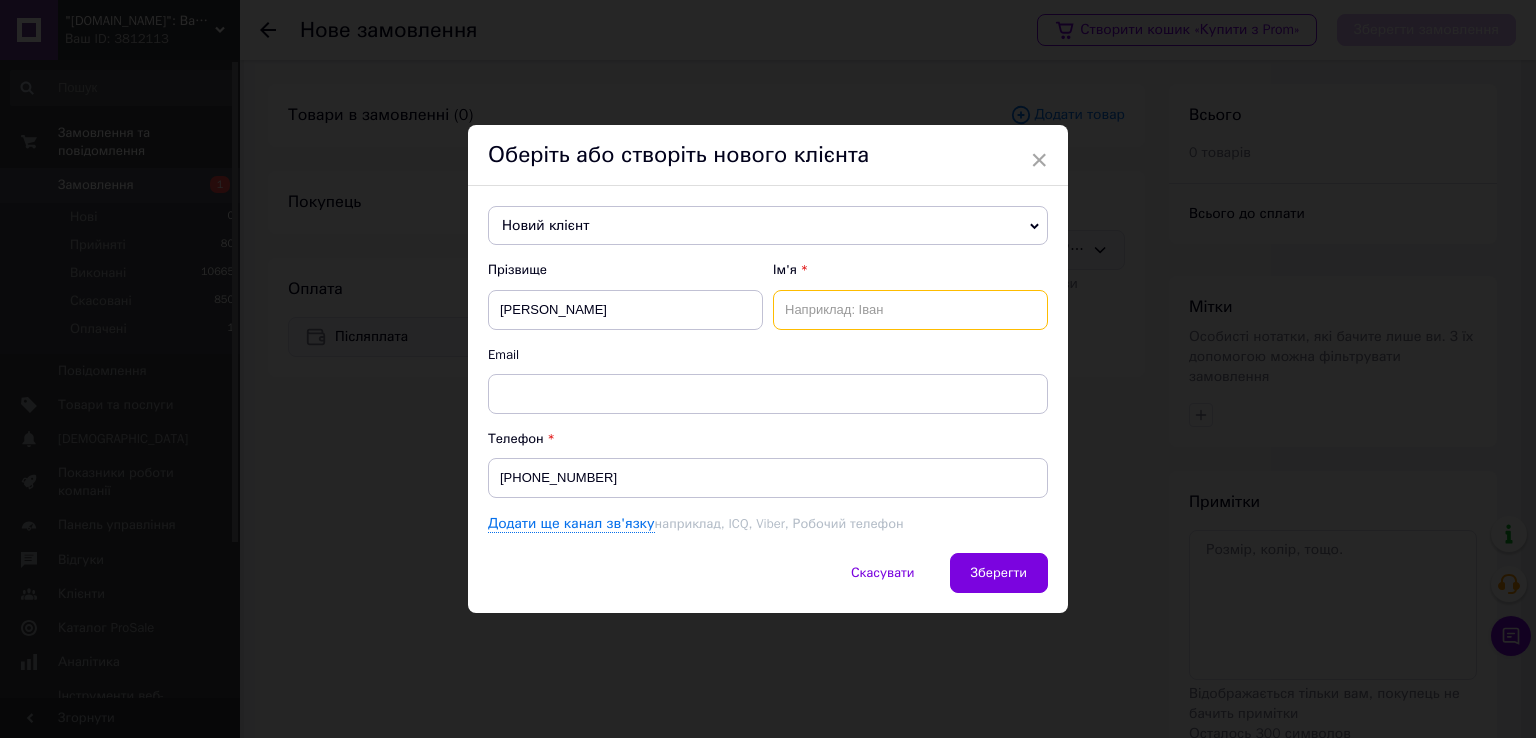 click at bounding box center (910, 310) 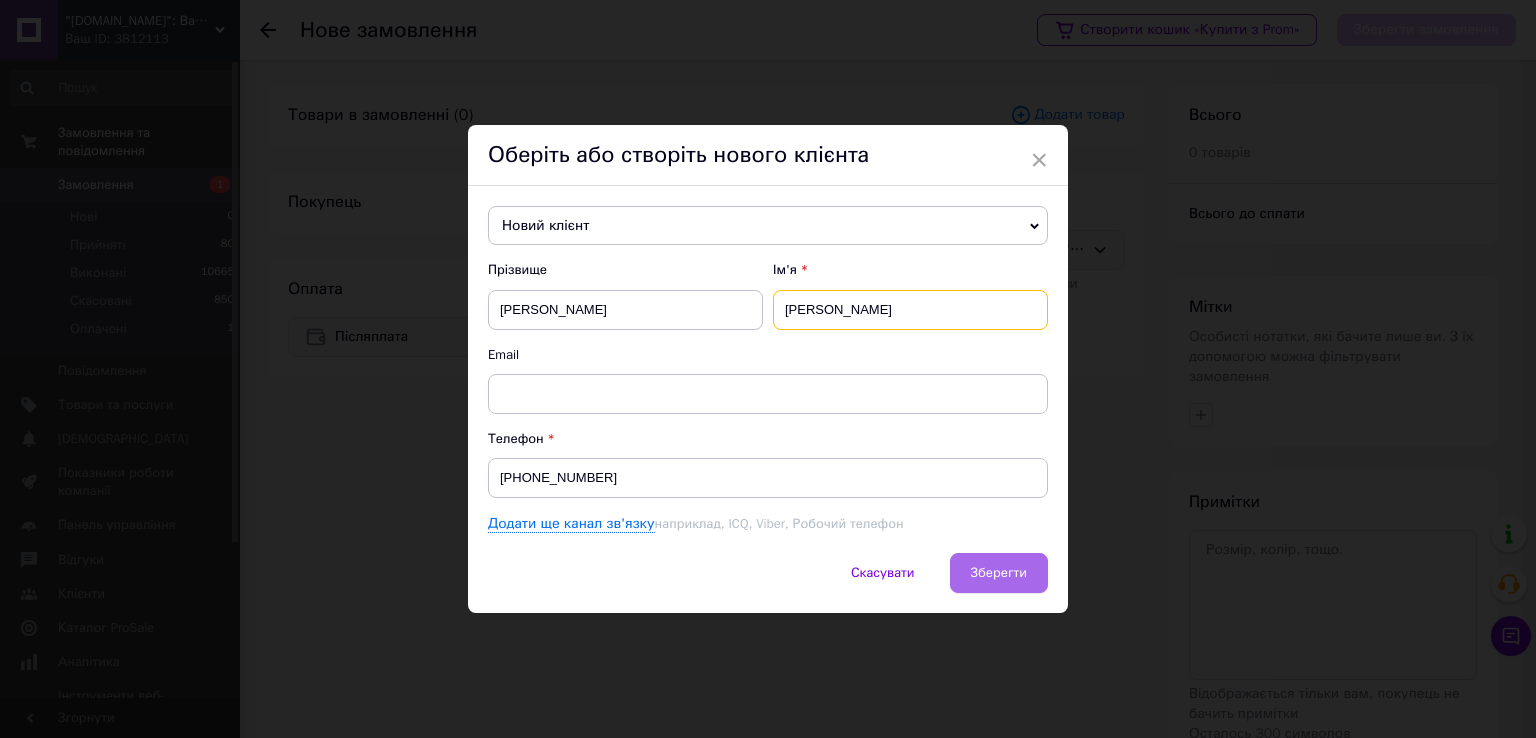 type on "Володимир" 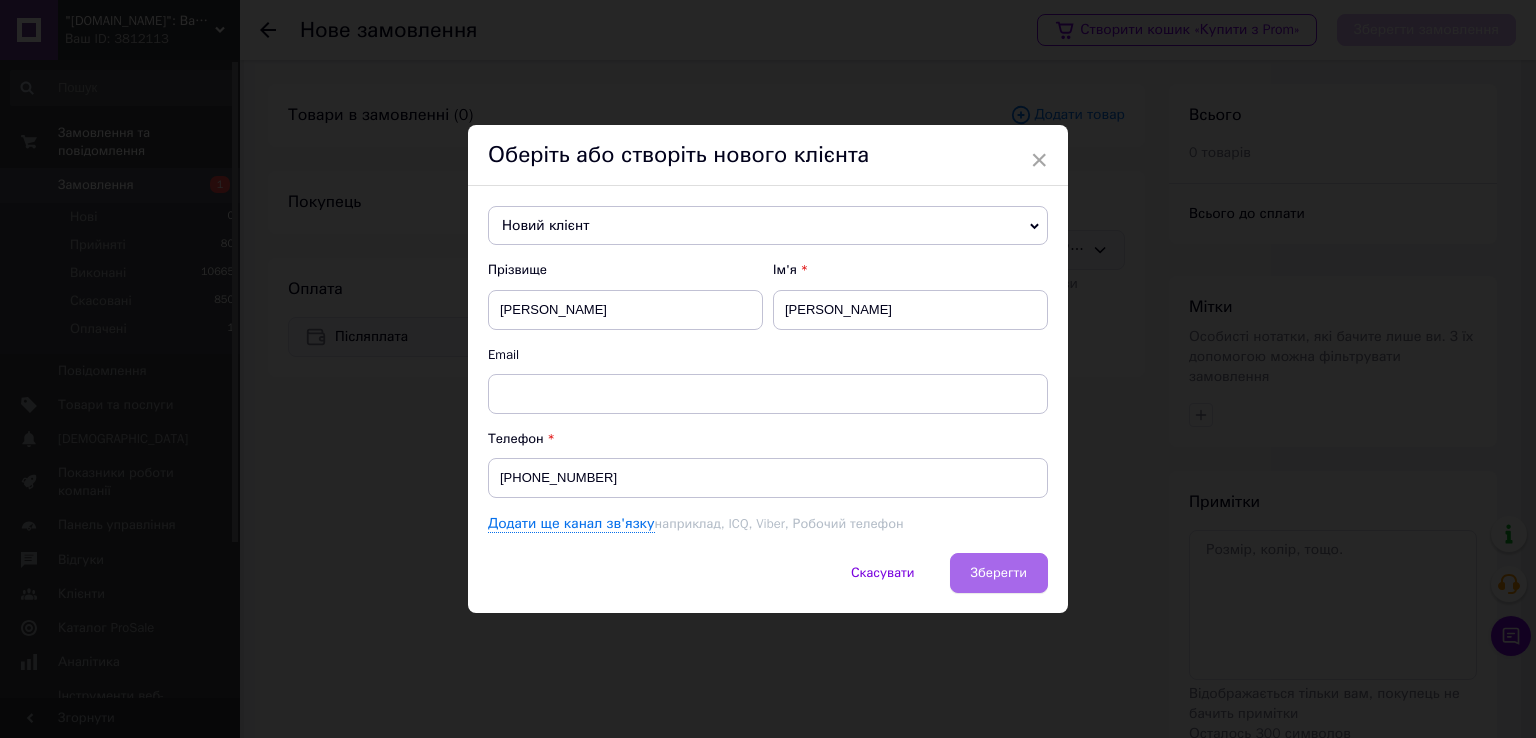 click on "Зберегти" at bounding box center [999, 573] 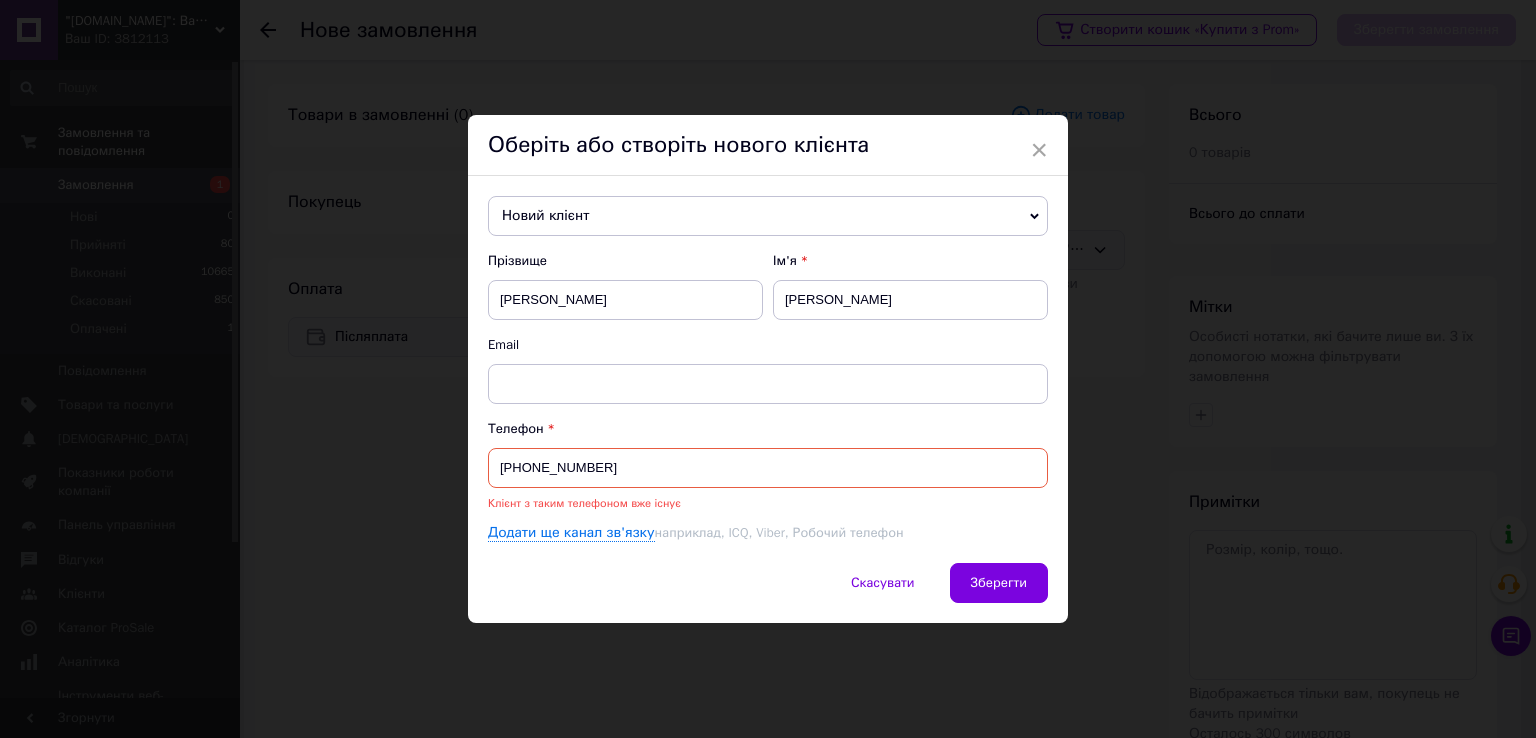 click on "+380507713222" at bounding box center (768, 468) 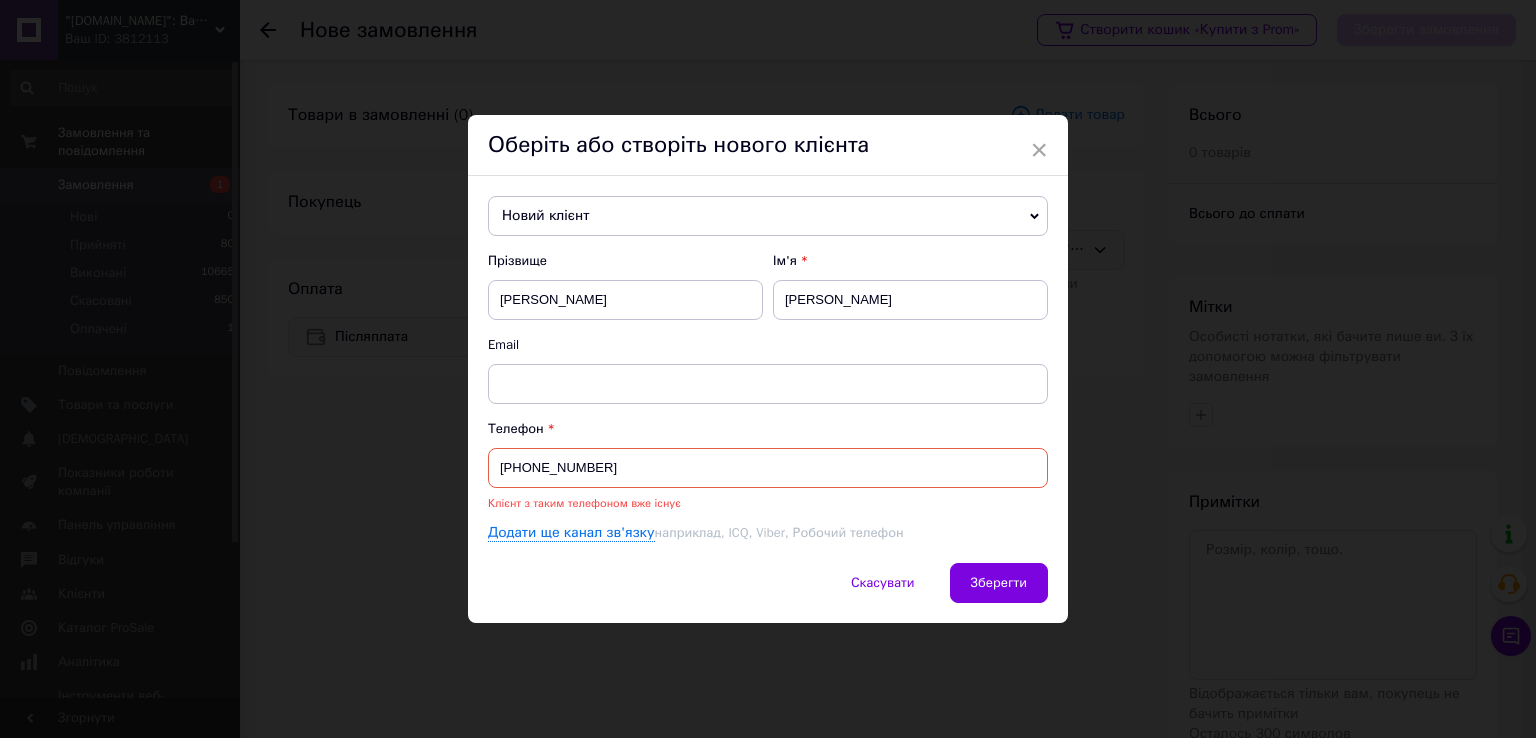 click on "Новий клієнт Іванова Наталія   +380503000109 Ільїн Венїамїн   +380671116195 Белеканич Назар   +380989849399 Болошенко Марина   +380667159856 Болюк Олександр   +380667819482 Волошин Володимир   +380963036416 Галушко Ольга   +380677334571 Глушко Валерій   +380958113909 Жернокльов Олександр   +380934602660 Задрина Людмила   +380969962969 Заставний Володимир   +380679858322 Игнатенко Юрий   +380971723040 Ненашева Оксана   +380972995992 Новий клієнт   Павлюк Олександр   +380675331373 Райсян Гарік   +380663777599 Реп'яшник Марина   +380506740418 Стягайло Сергій   +380972342000 Терещенко Алла   +380661350700 Чемеринський Ярослав   +380676742499 Ярмош Лариса   +380669720201 Прізвище" at bounding box center (768, 369) 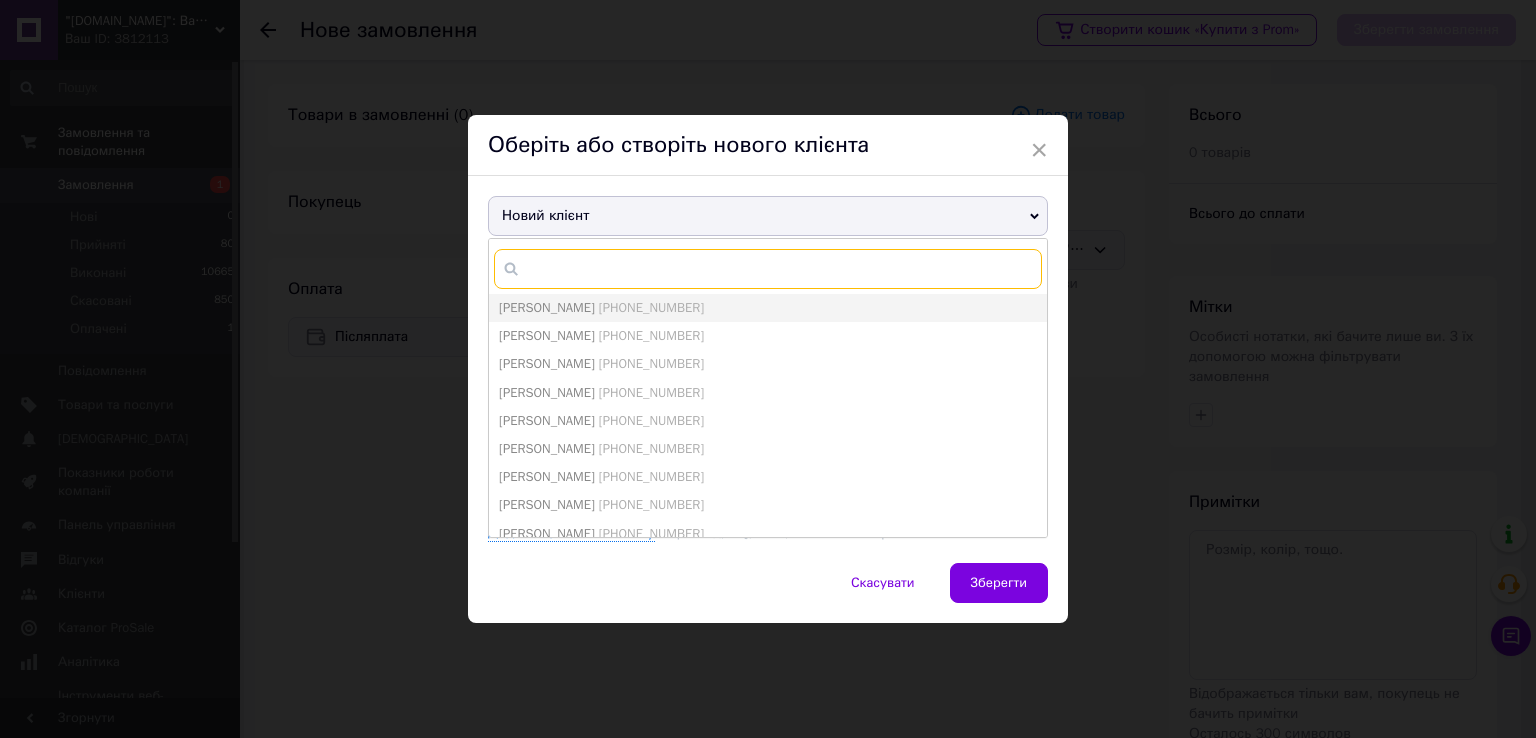 paste on "380507713222" 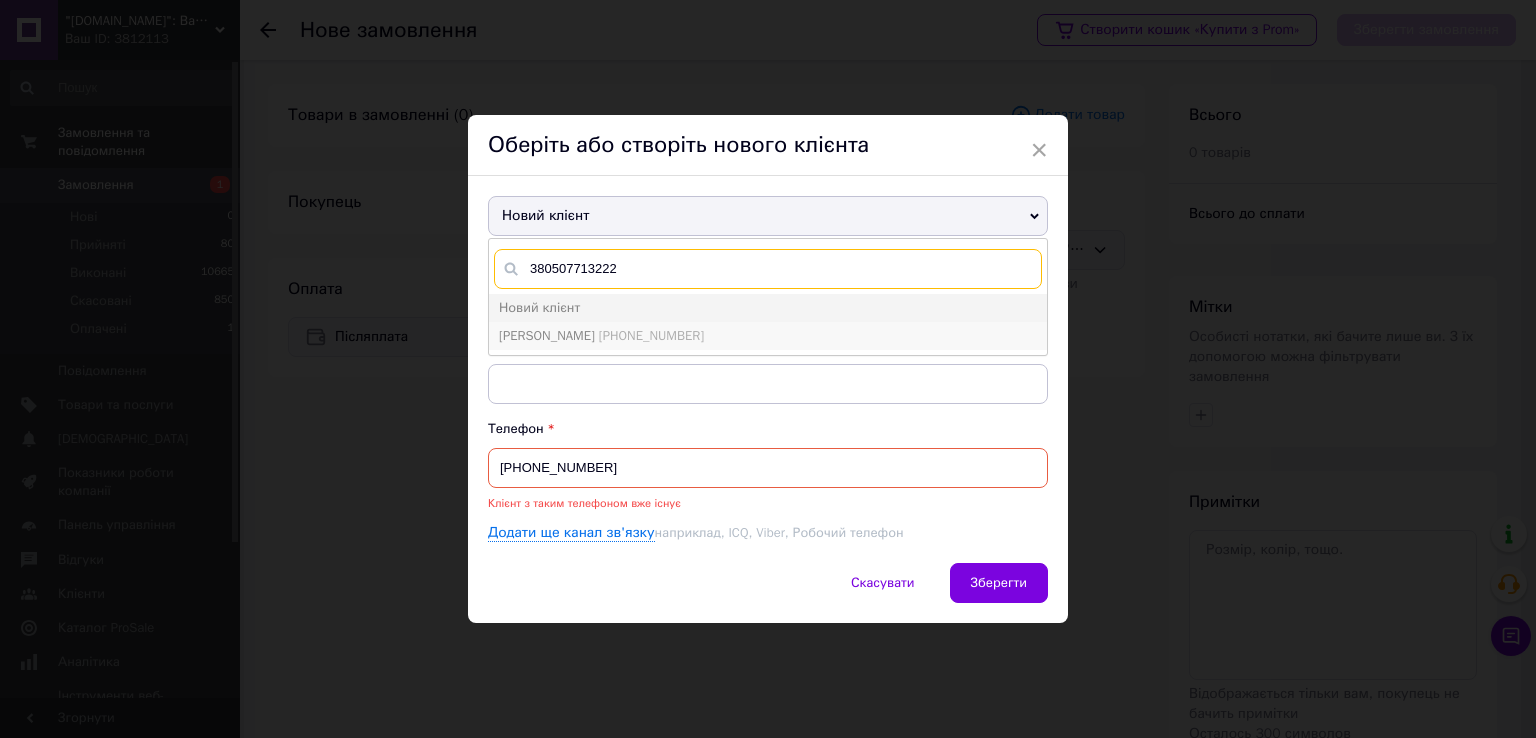 type on "380507713222" 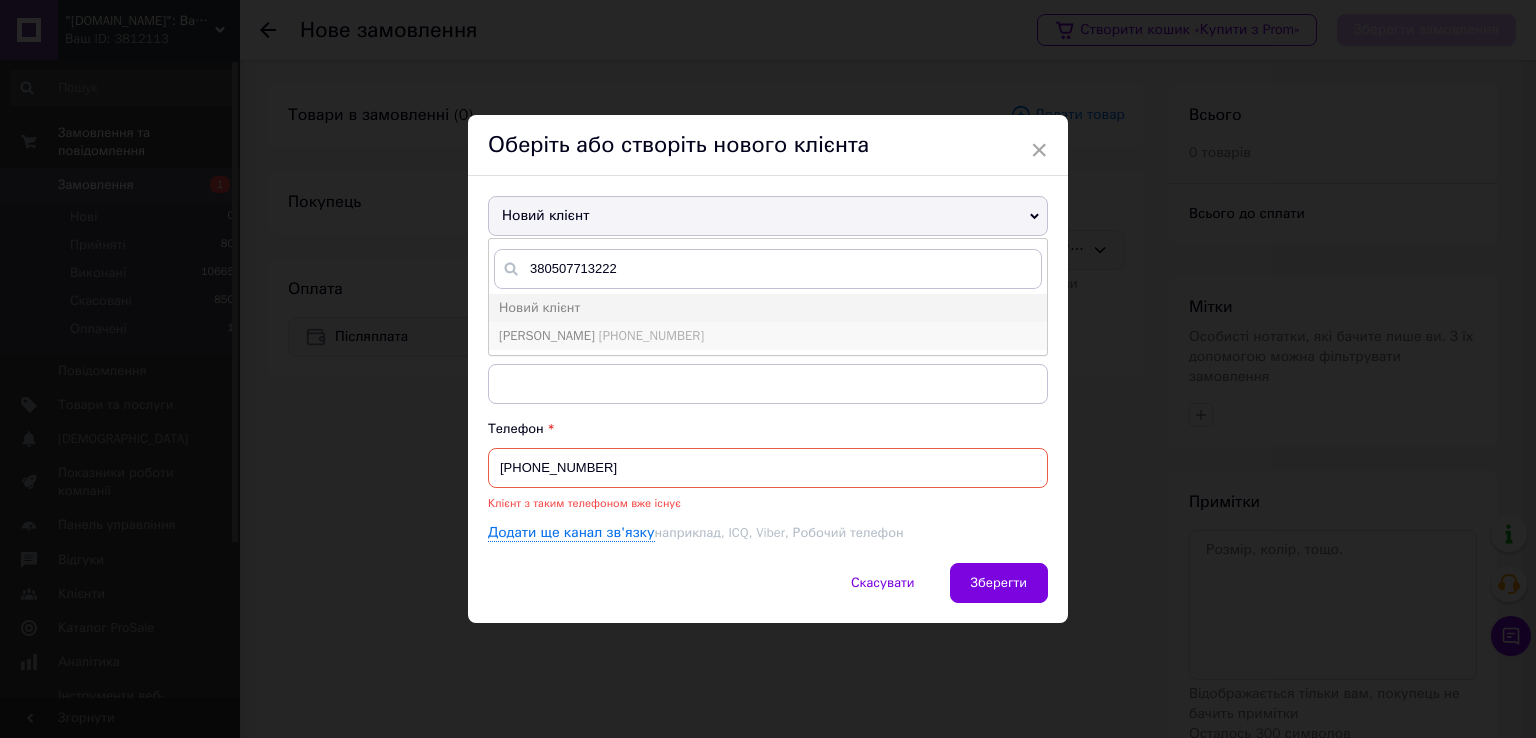 click on "[PHONE_NUMBER]" at bounding box center [651, 335] 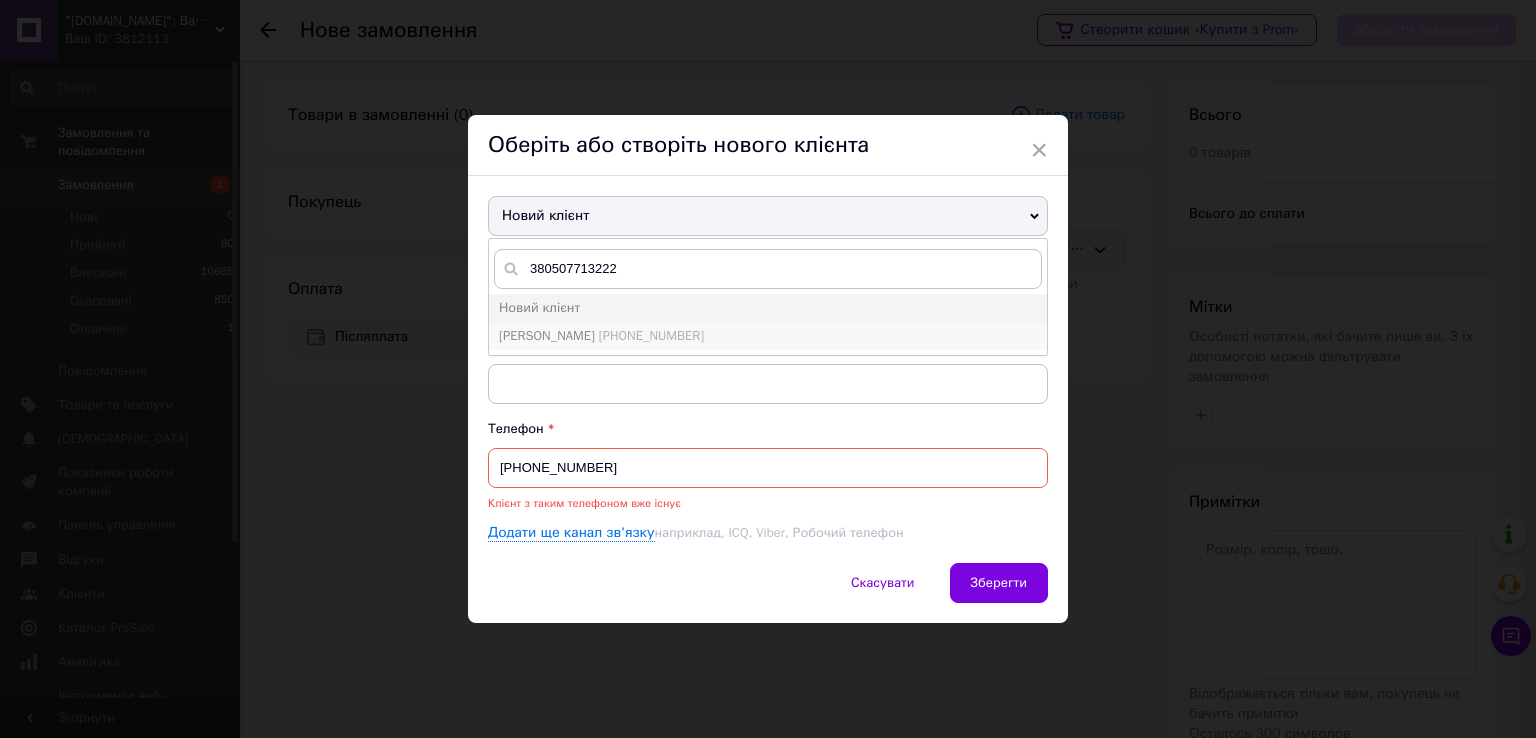 type on "[PERSON_NAME]" 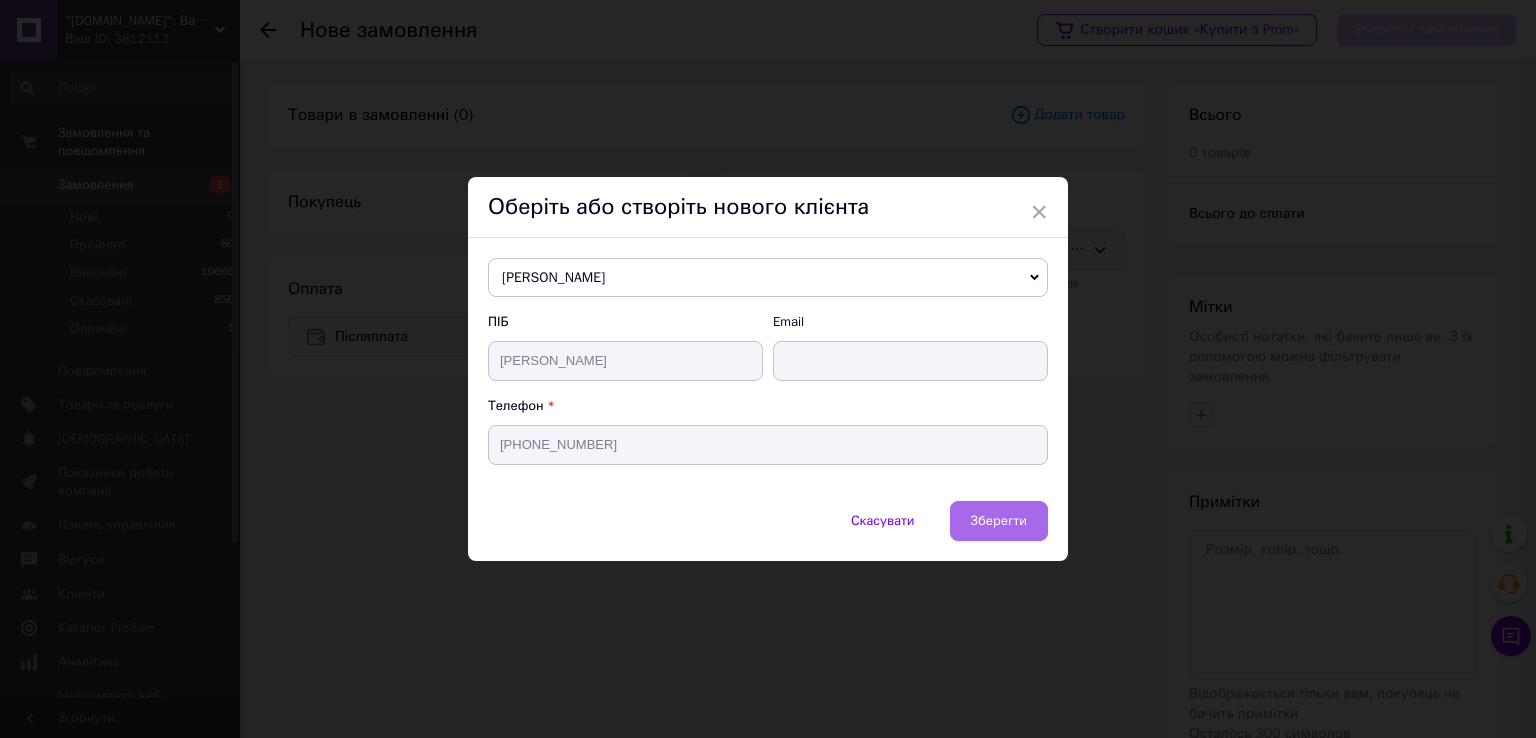 click on "Зберегти" at bounding box center (999, 520) 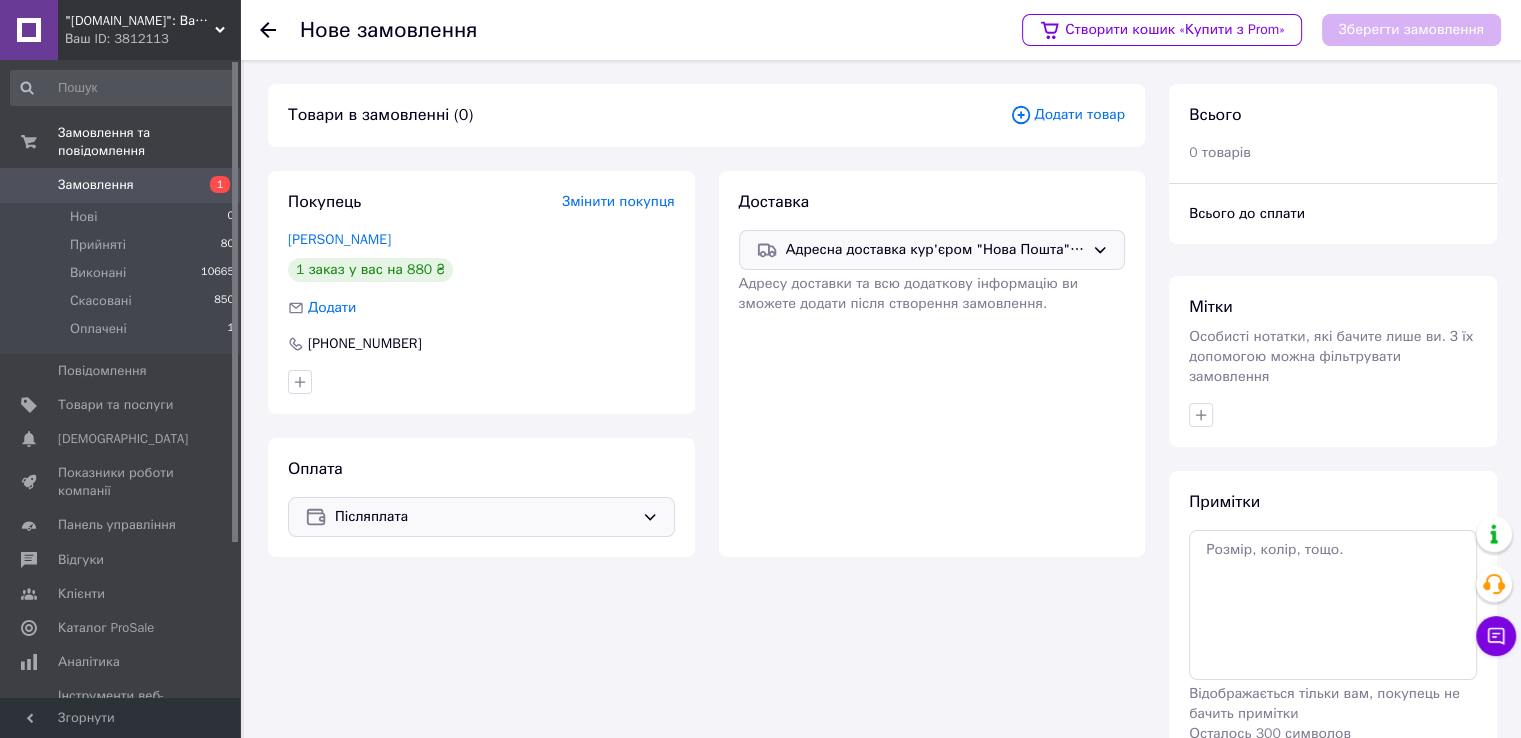 click on "Додати товар" at bounding box center [1067, 115] 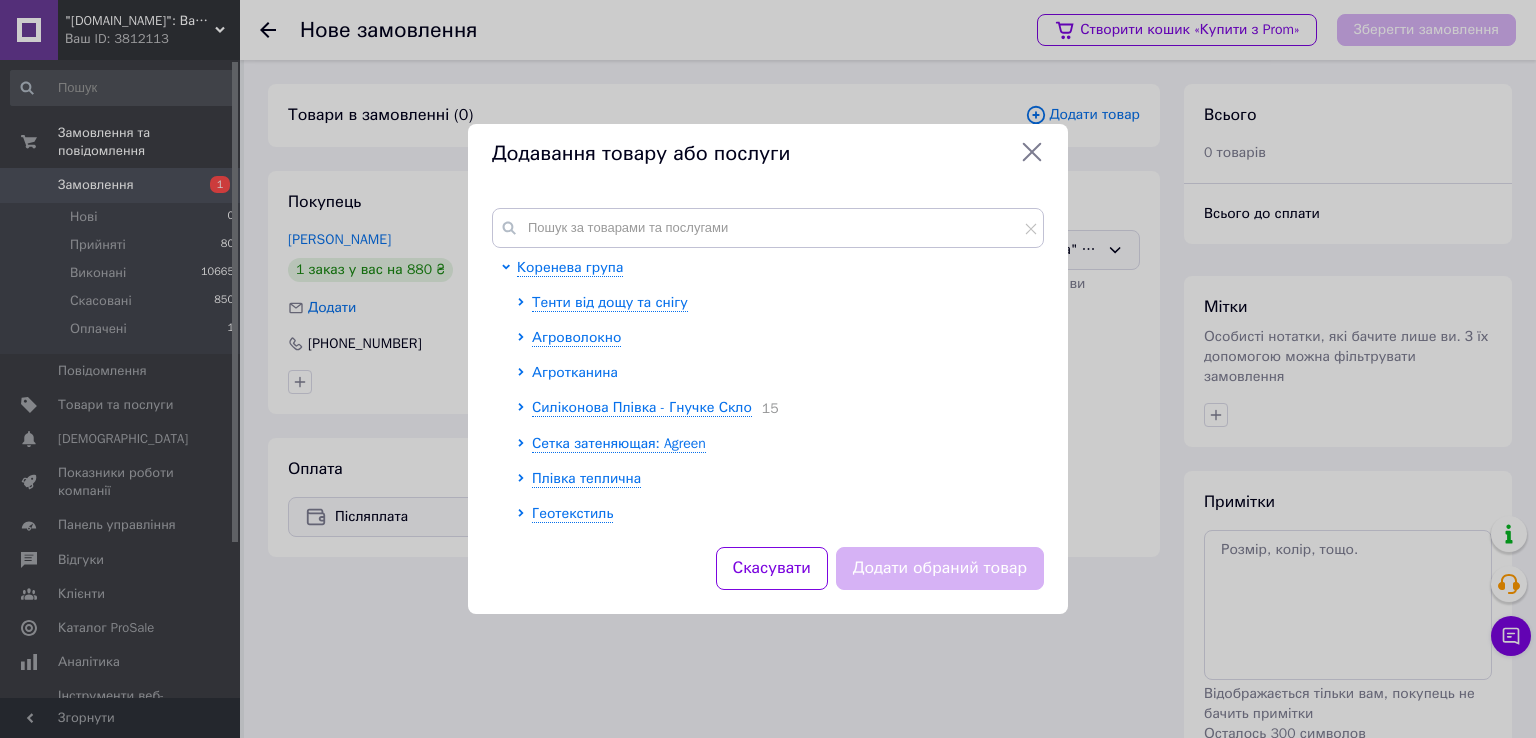 click on "Агротканина" at bounding box center [575, 372] 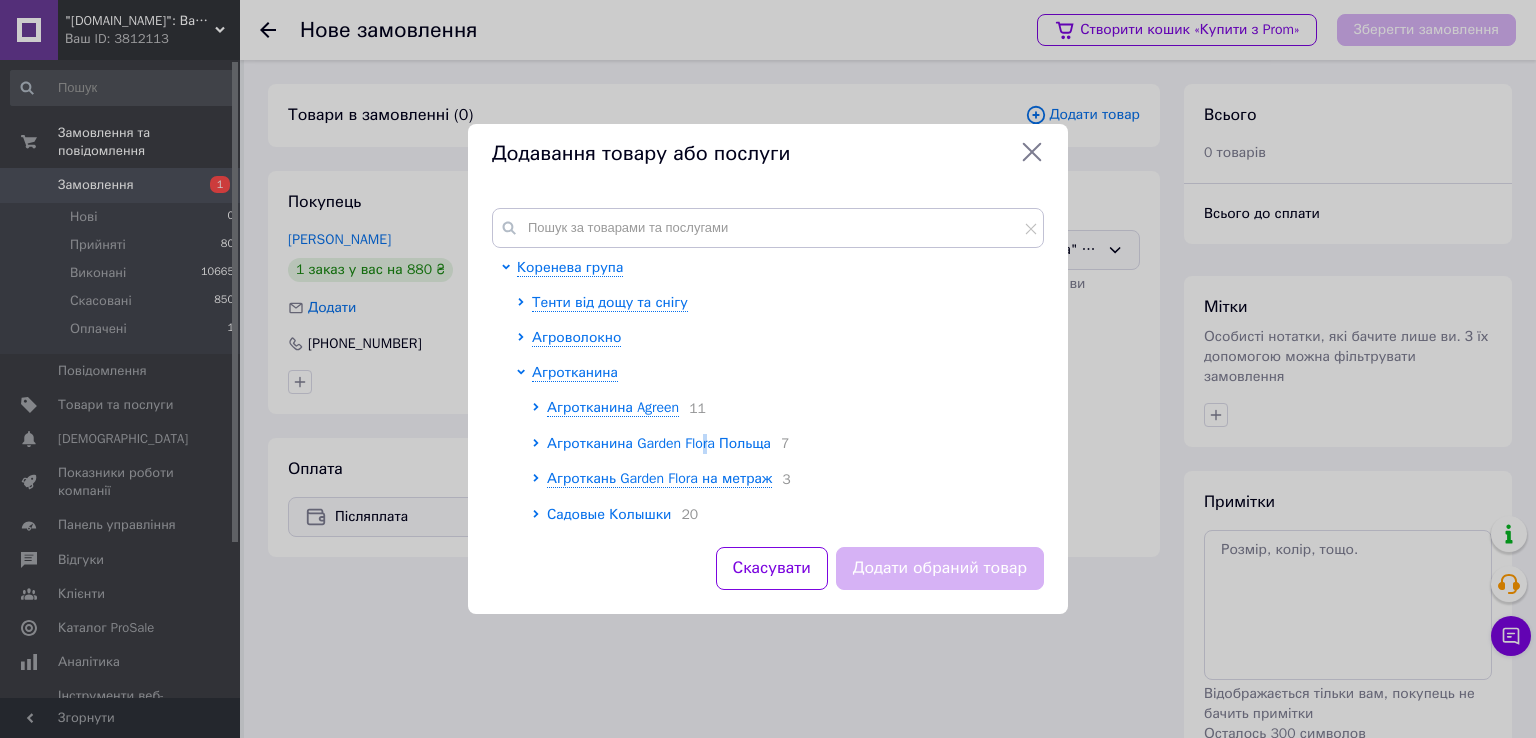 click on "Агротканина Garden Flora Польща" at bounding box center [659, 443] 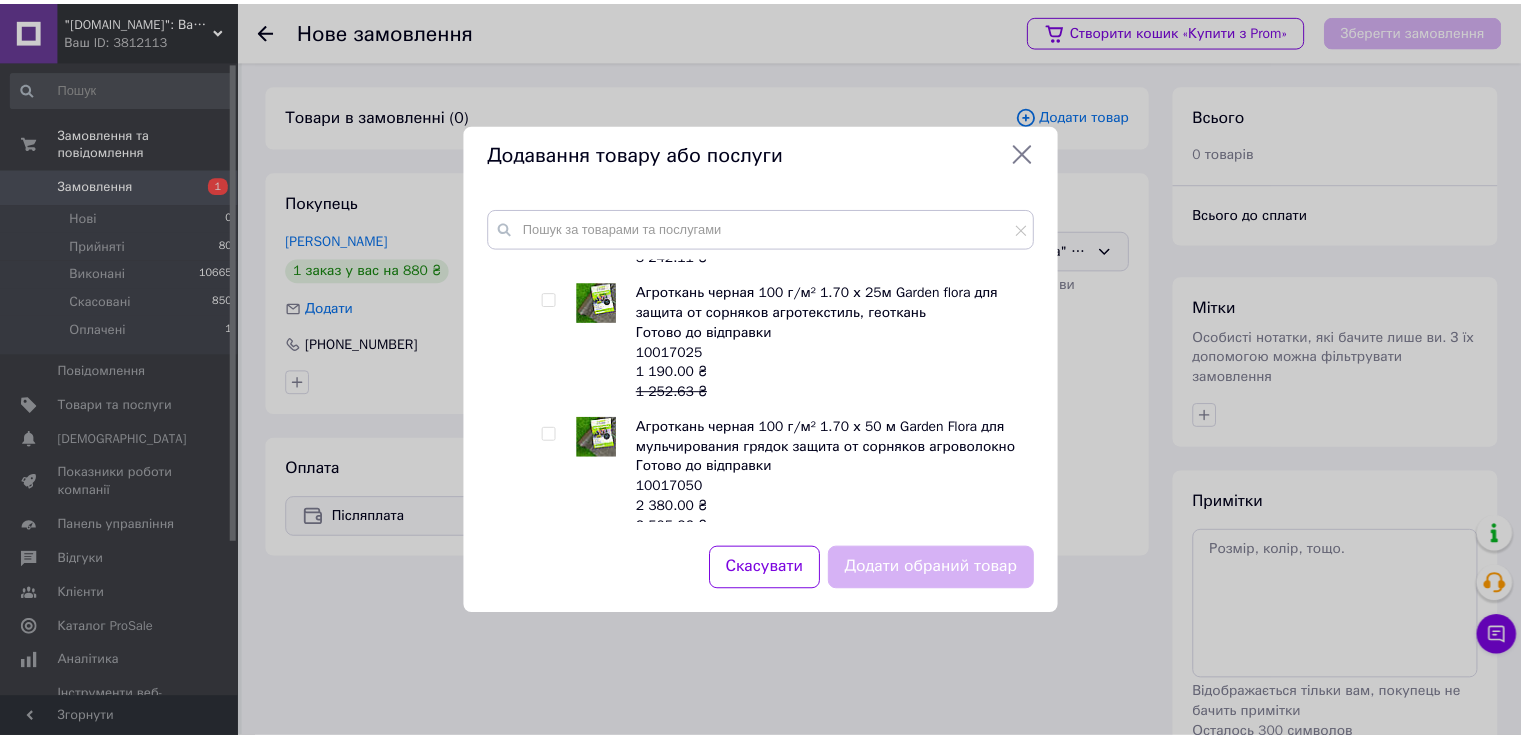 scroll, scrollTop: 600, scrollLeft: 0, axis: vertical 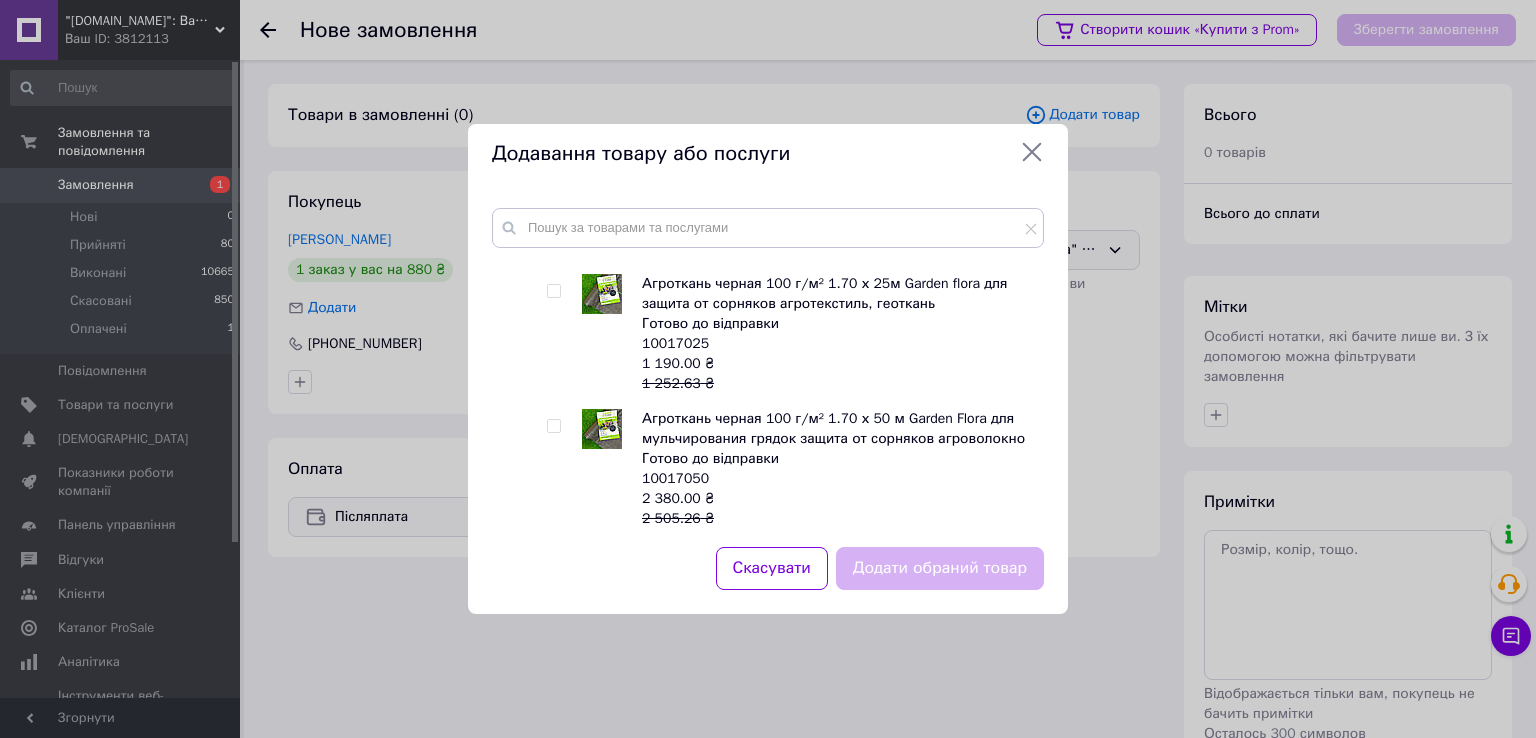 click at bounding box center [557, 334] 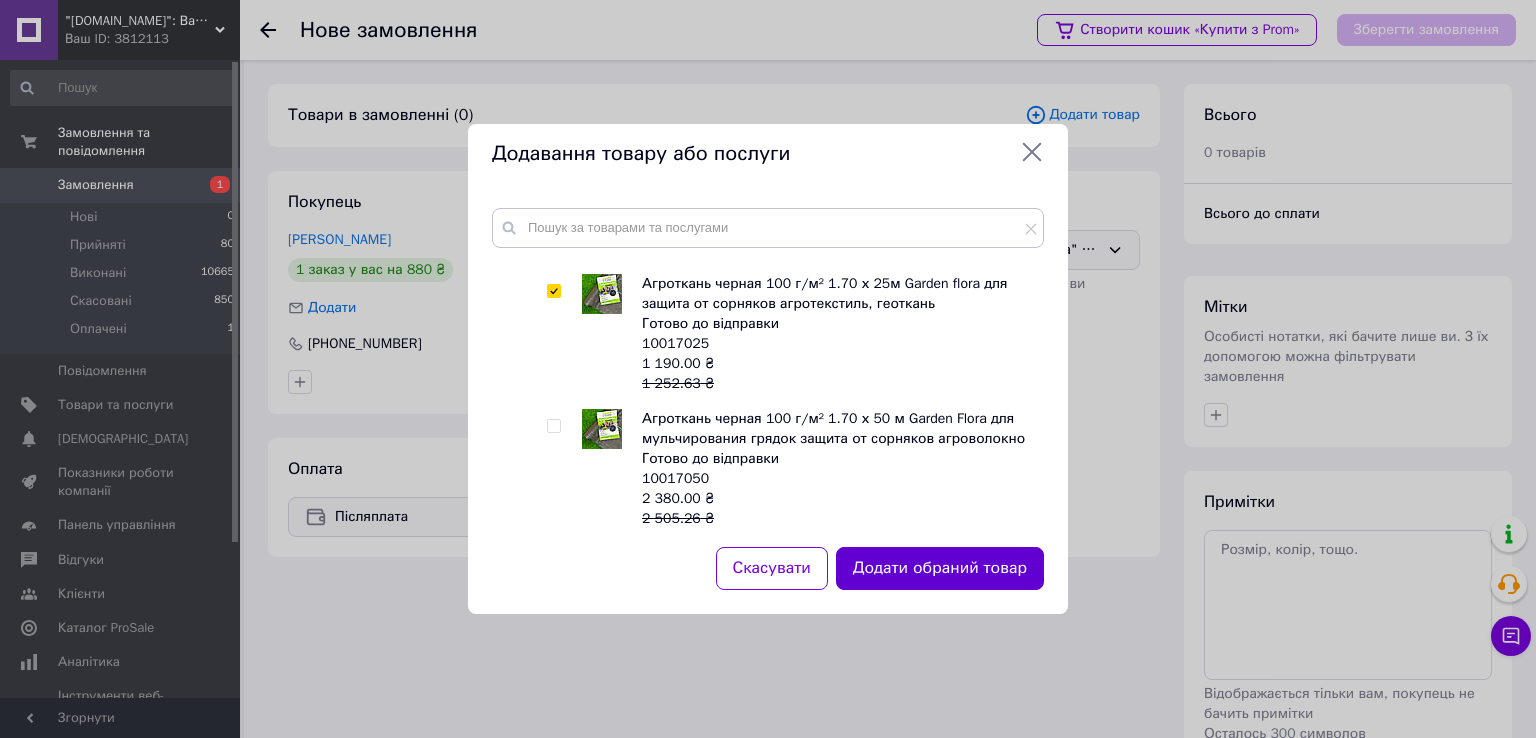 click on "Додати обраний товар" at bounding box center (940, 568) 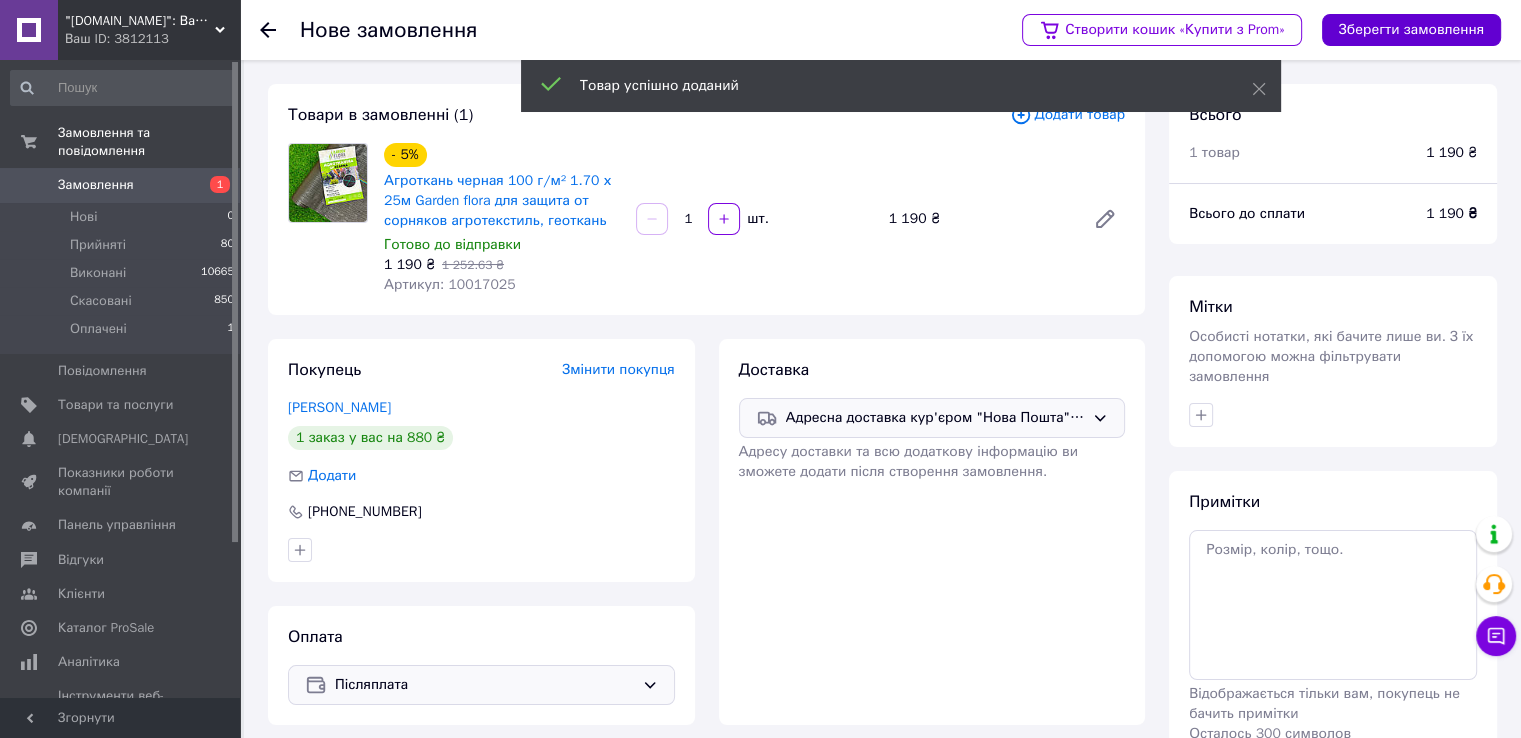 click on "Зберегти замовлення" at bounding box center (1411, 30) 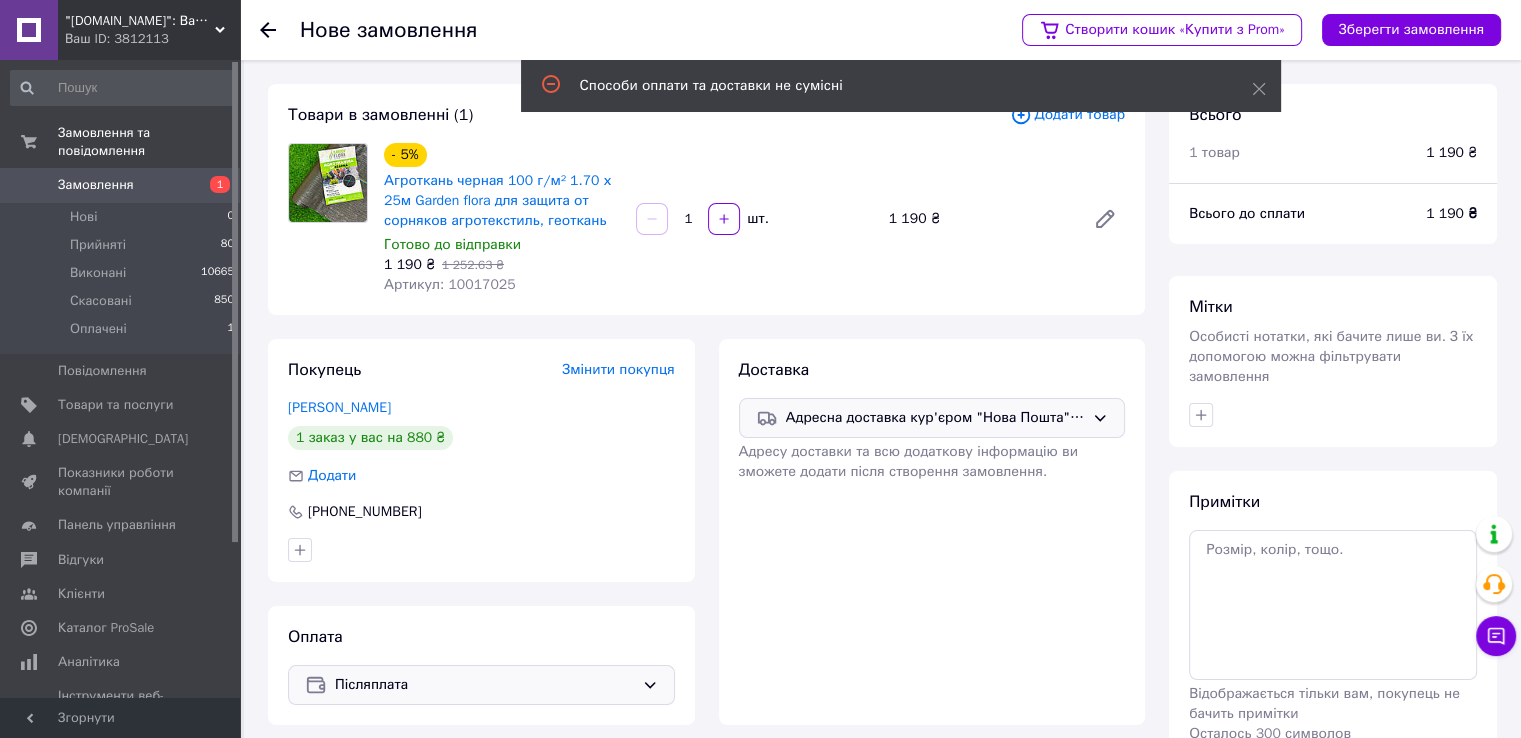 click on "Адресна доставка кур'єром "Нова Пошта" (платна)" at bounding box center [935, 418] 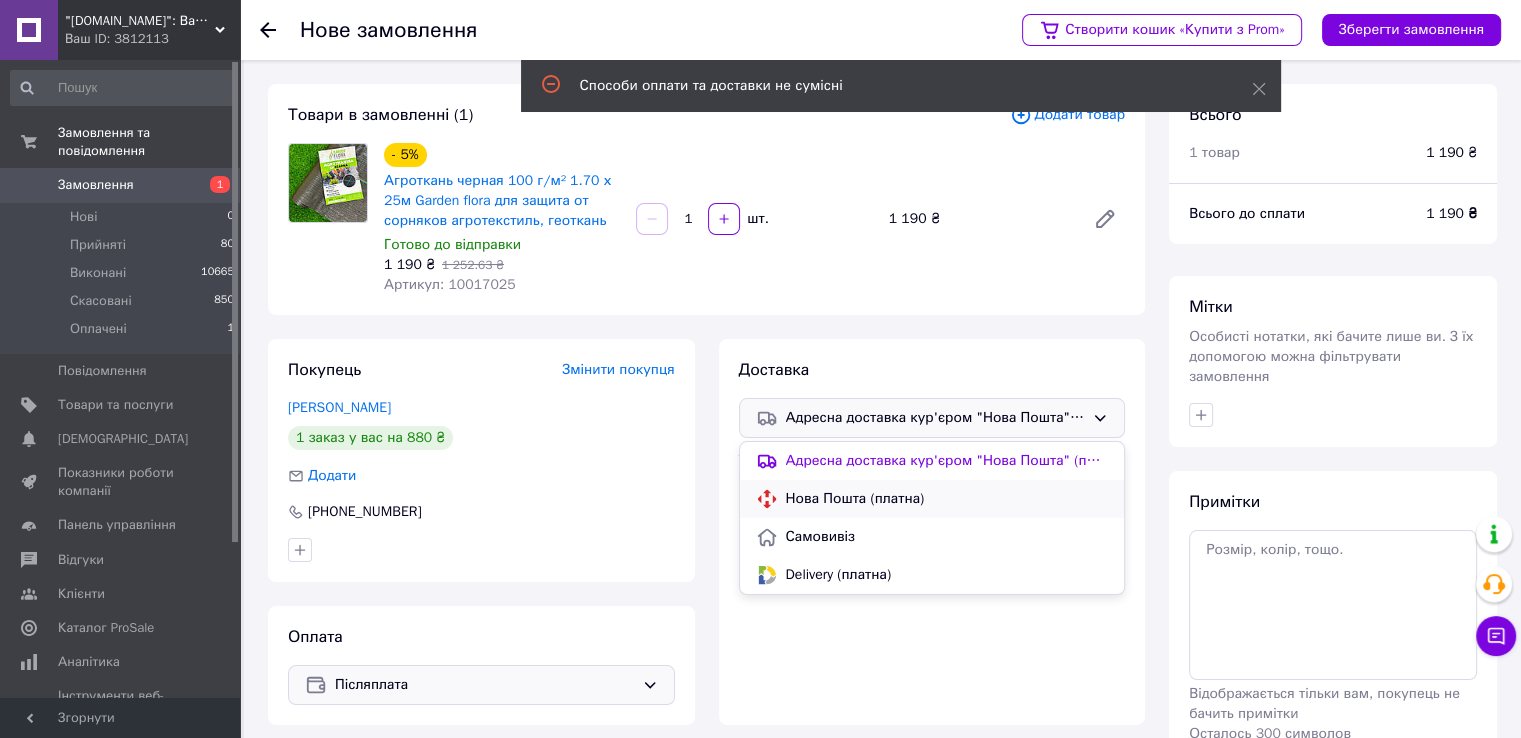 click on "Нова Пошта (платна)" at bounding box center [932, 499] 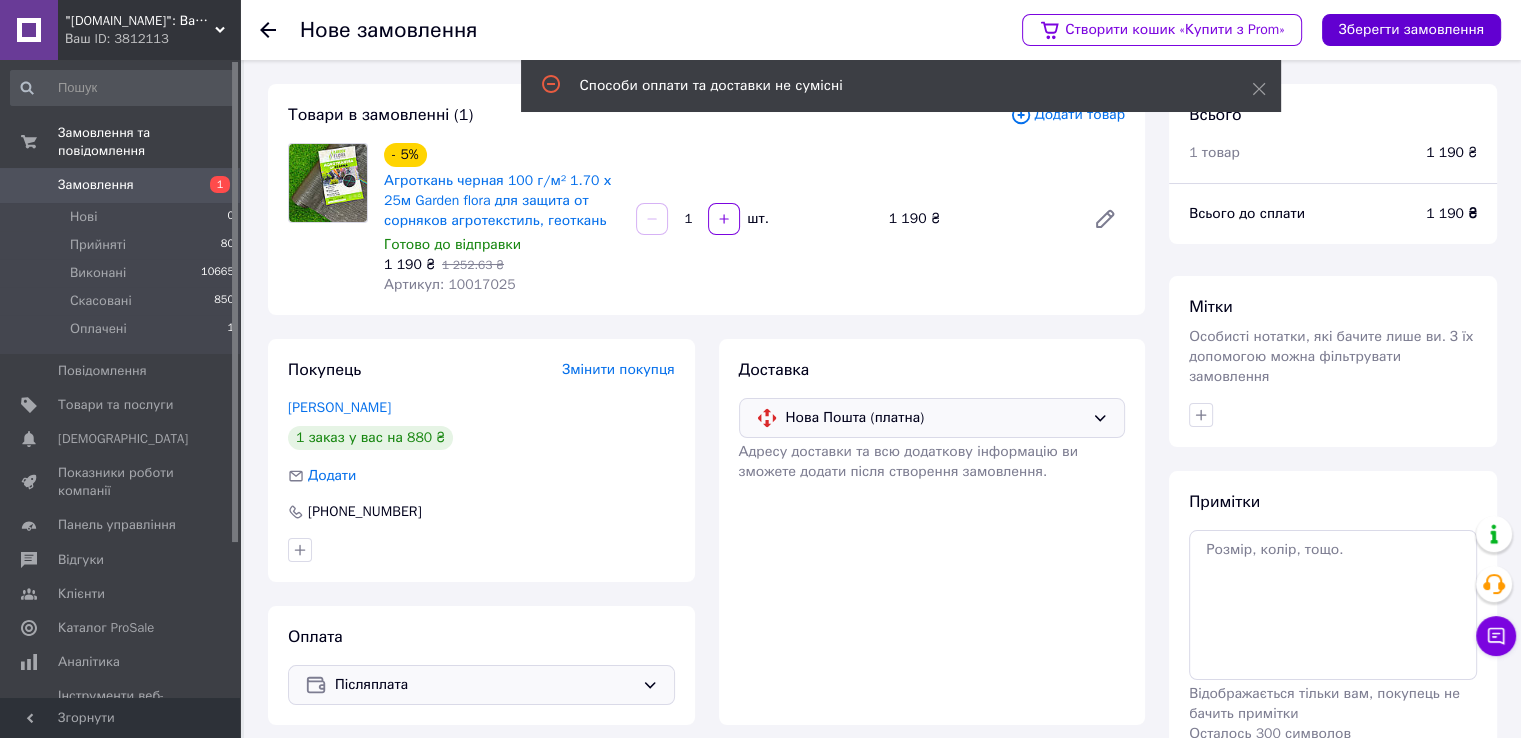 click on "Зберегти замовлення" at bounding box center (1411, 30) 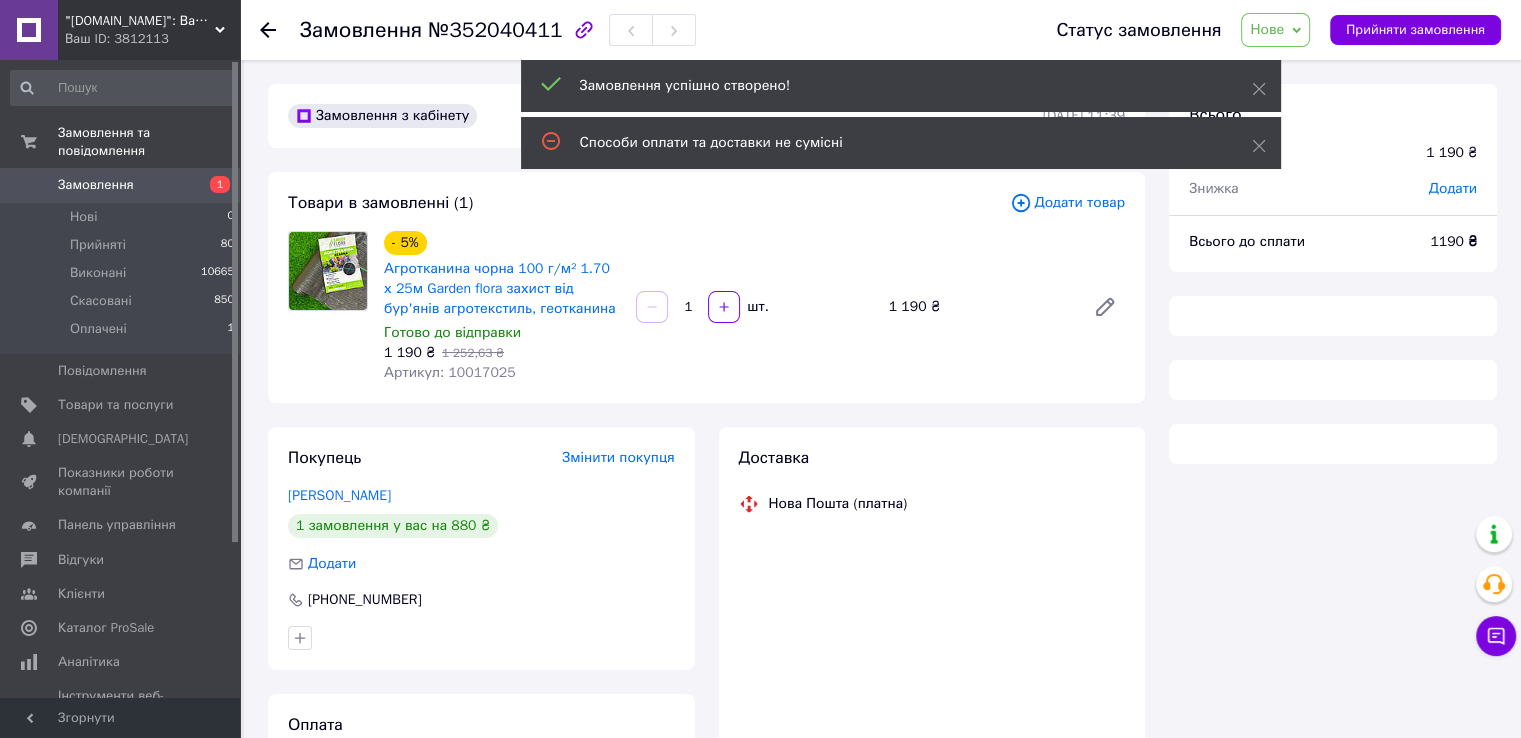 click on "Нове" at bounding box center [1275, 30] 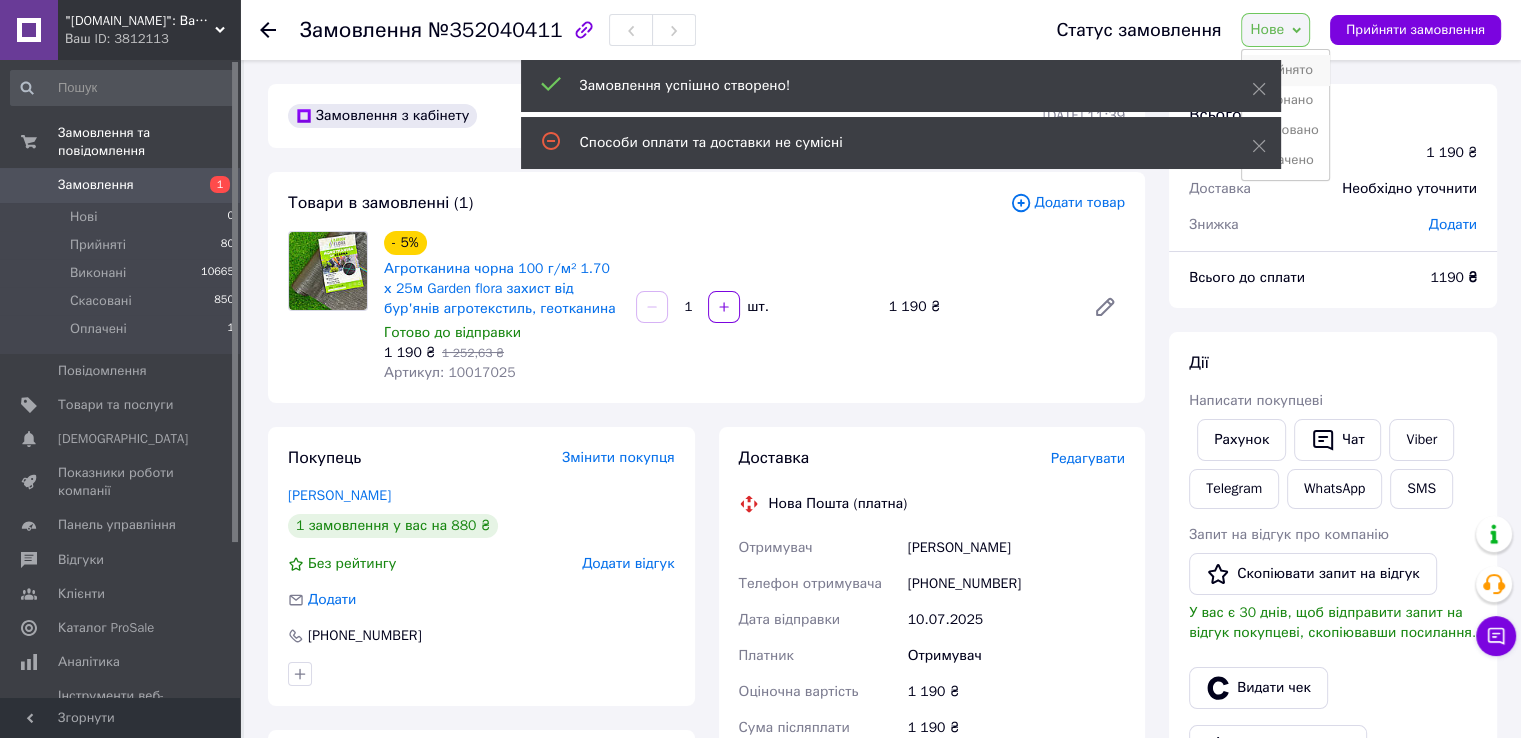 click on "Прийнято" at bounding box center (1285, 70) 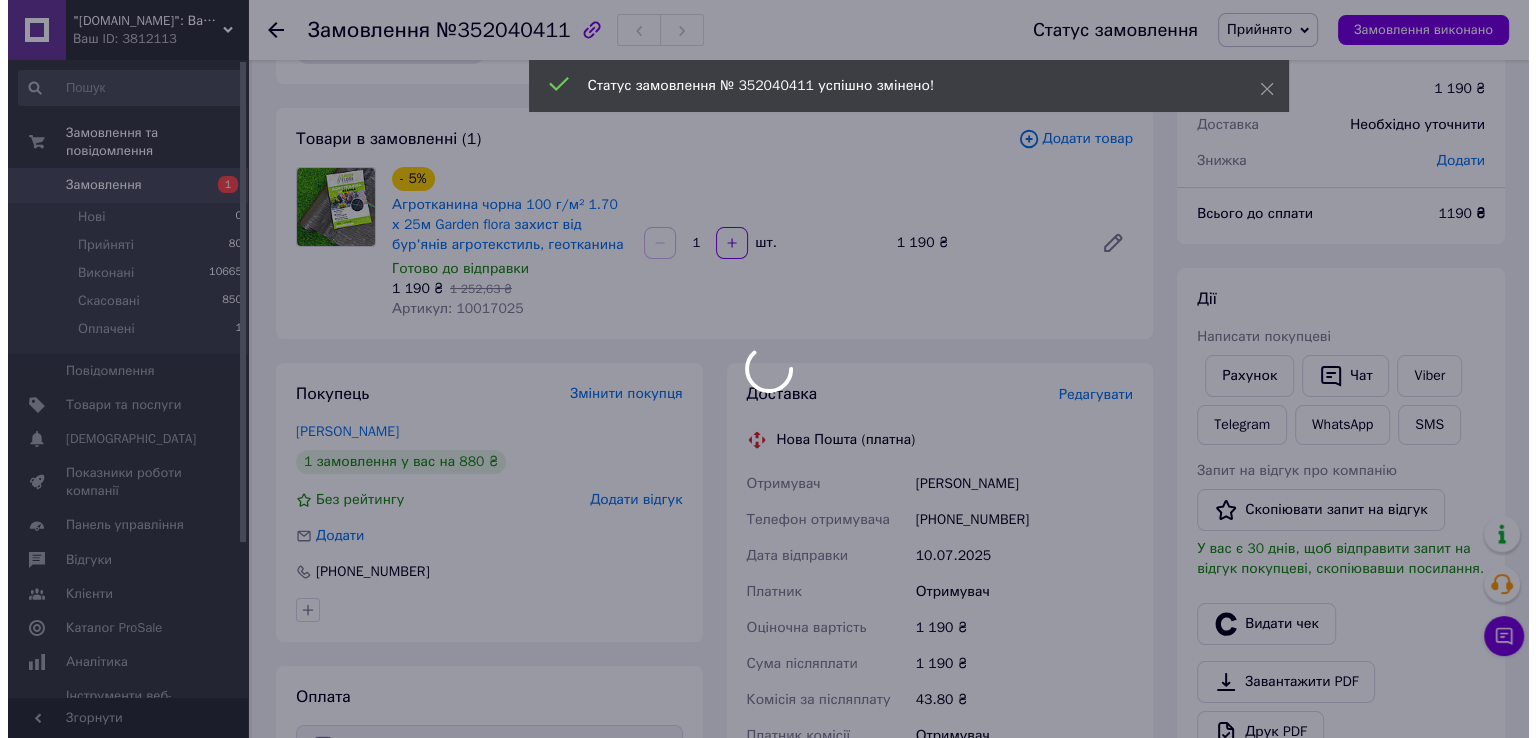 scroll, scrollTop: 100, scrollLeft: 0, axis: vertical 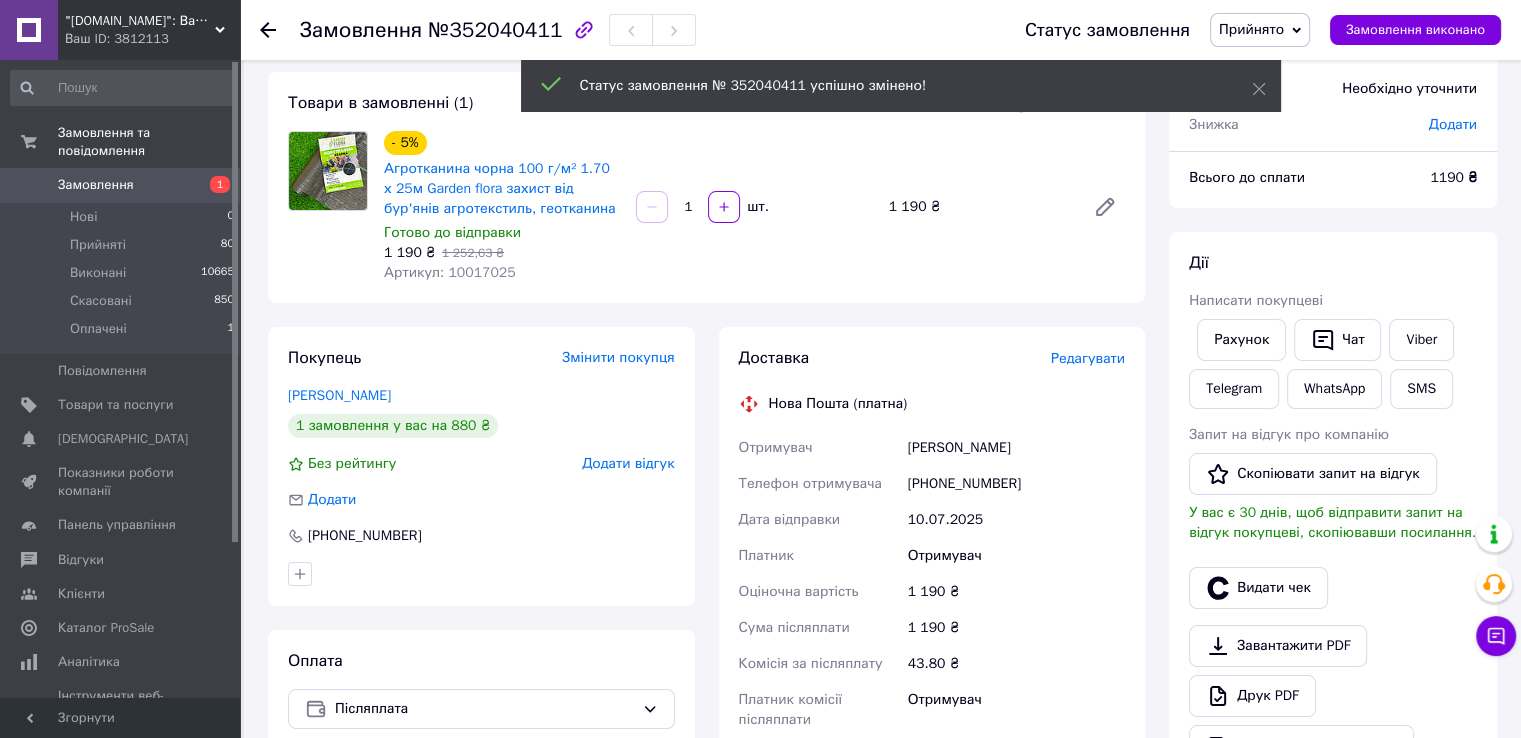 click on "Редагувати" at bounding box center (1088, 358) 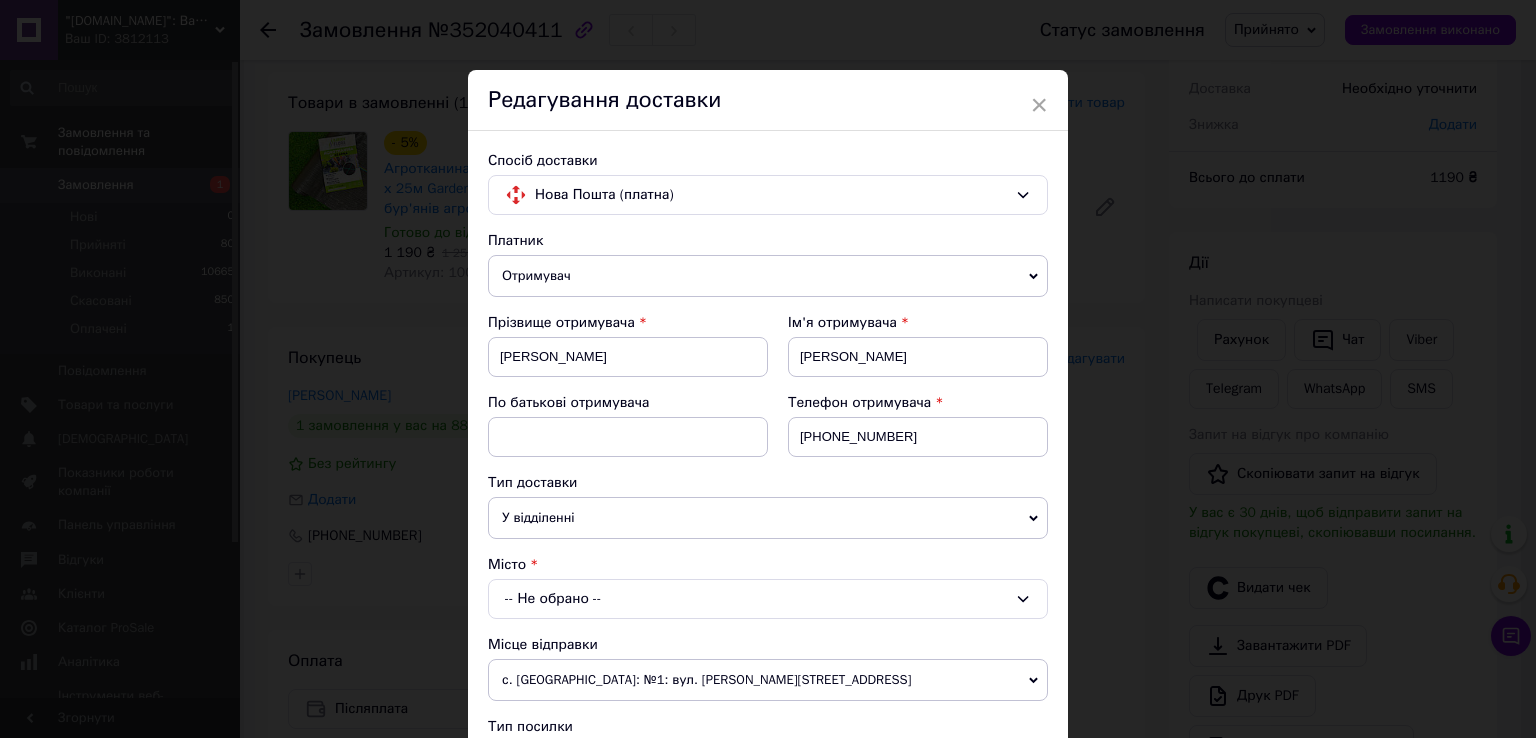 click on "У відділенні" at bounding box center [768, 518] 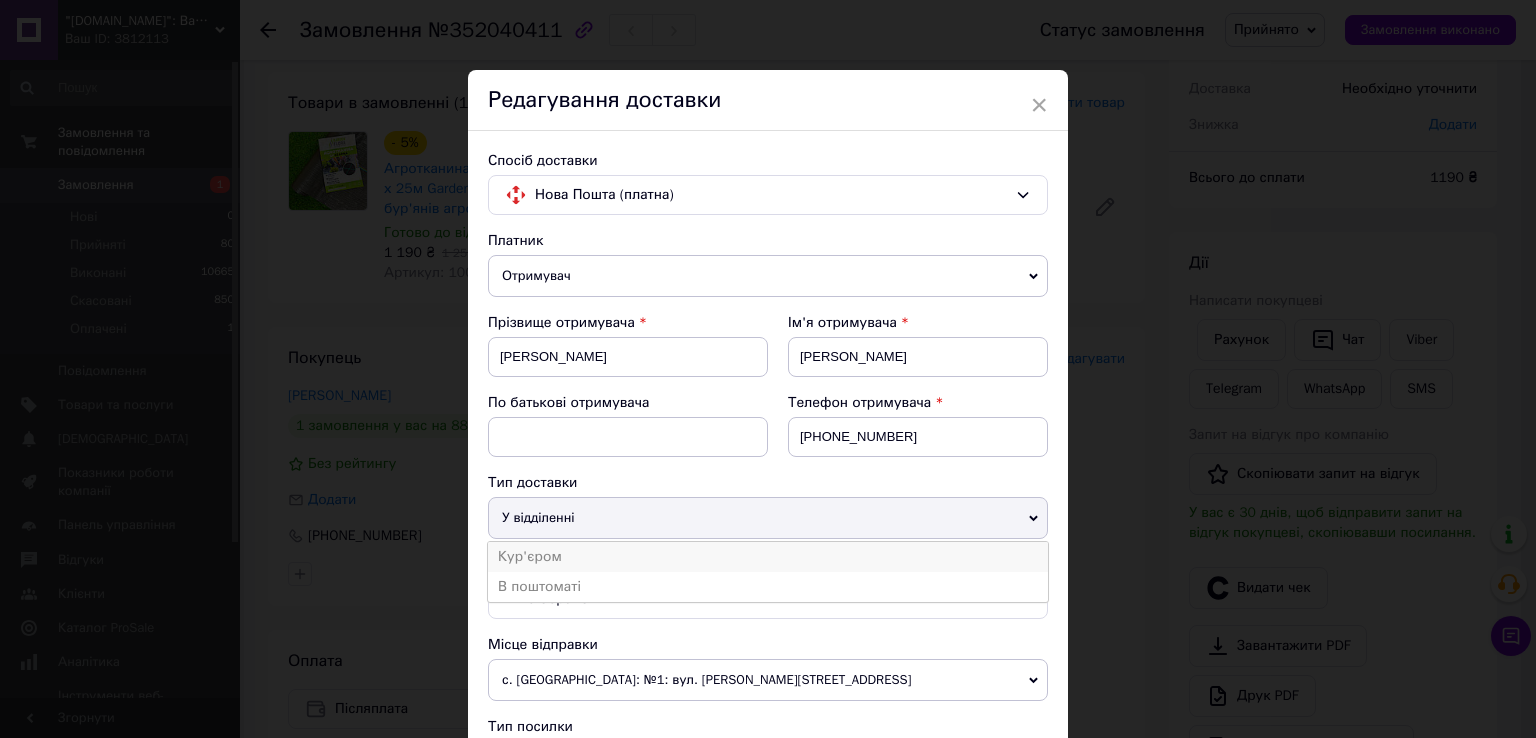 click on "Кур'єром" at bounding box center (768, 557) 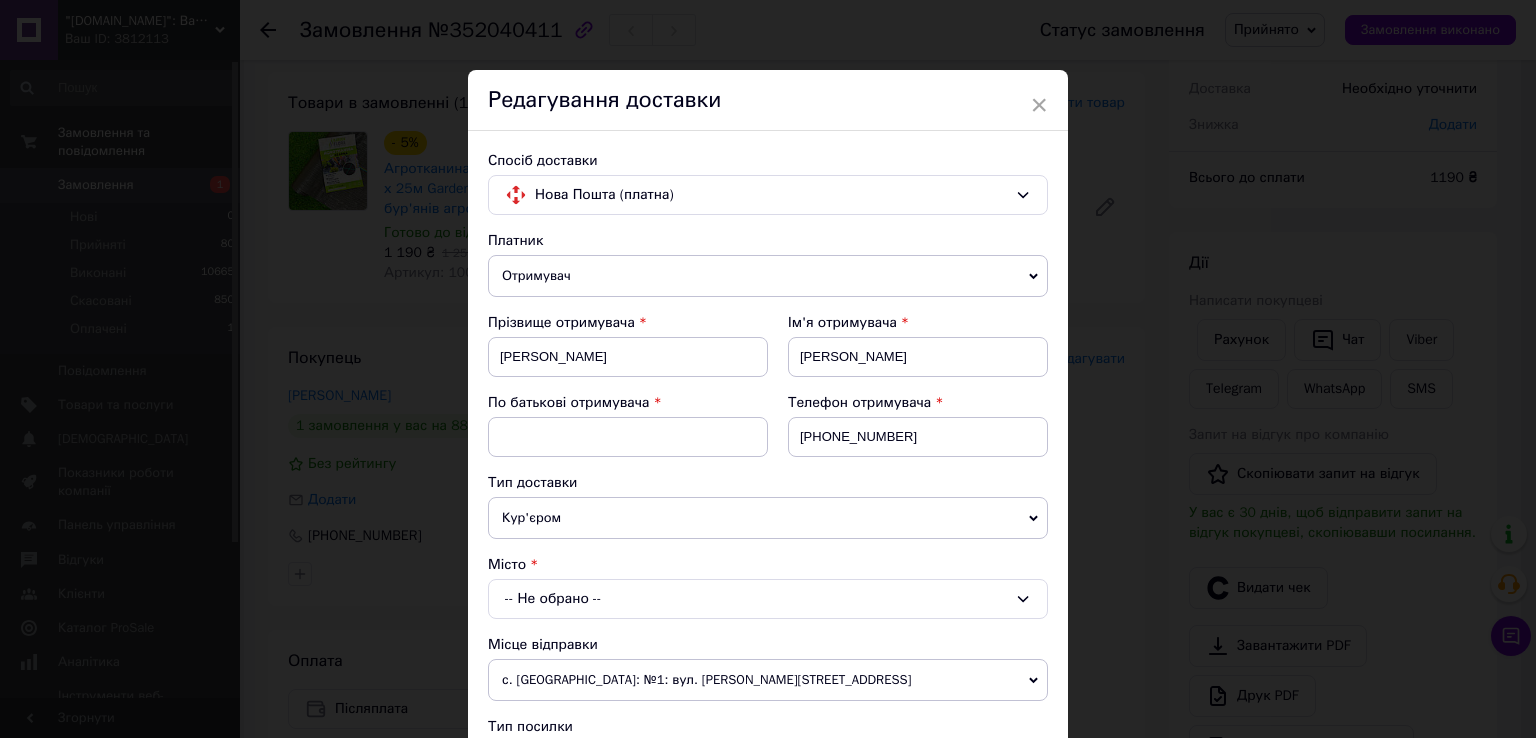 scroll, scrollTop: 200, scrollLeft: 0, axis: vertical 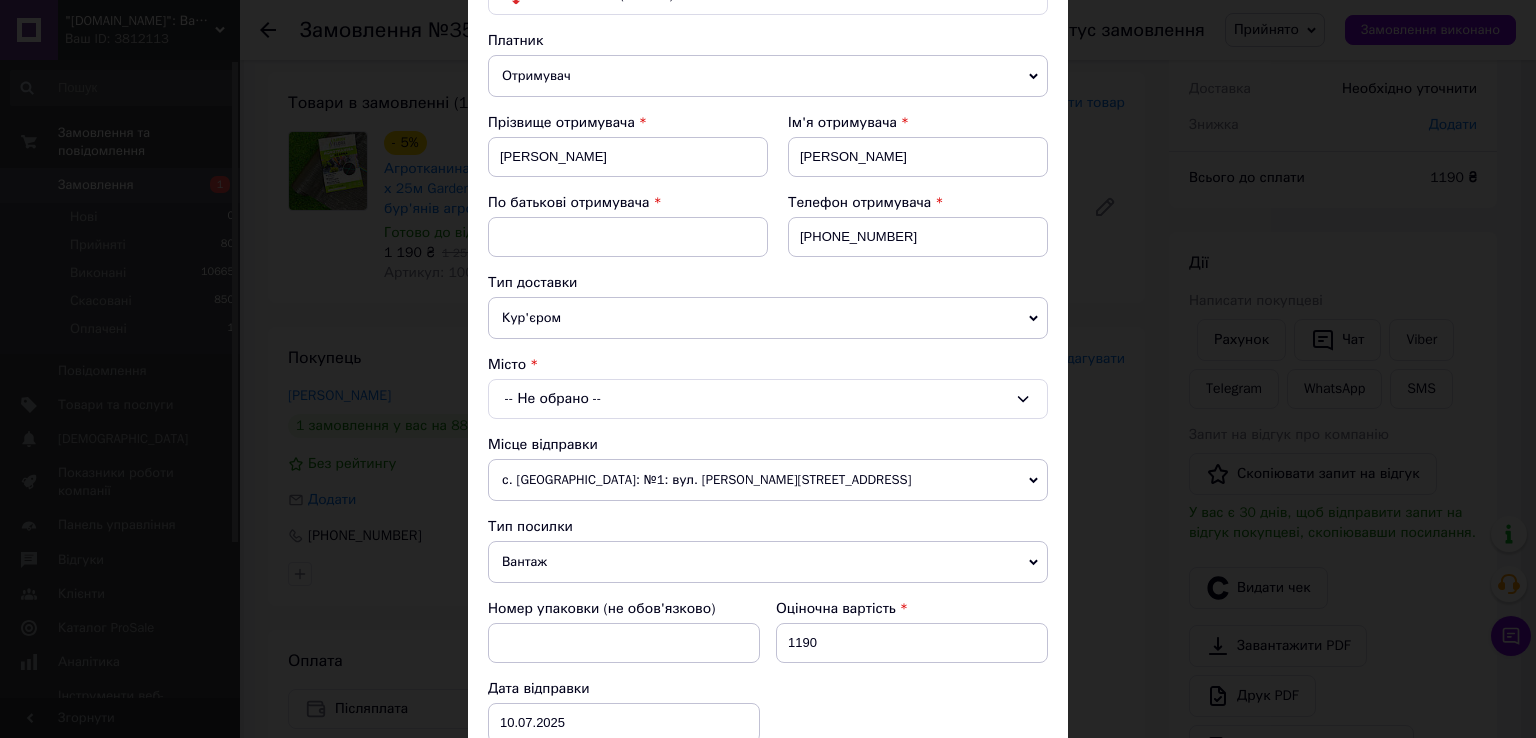 click on "-- Не обрано --" at bounding box center (768, 399) 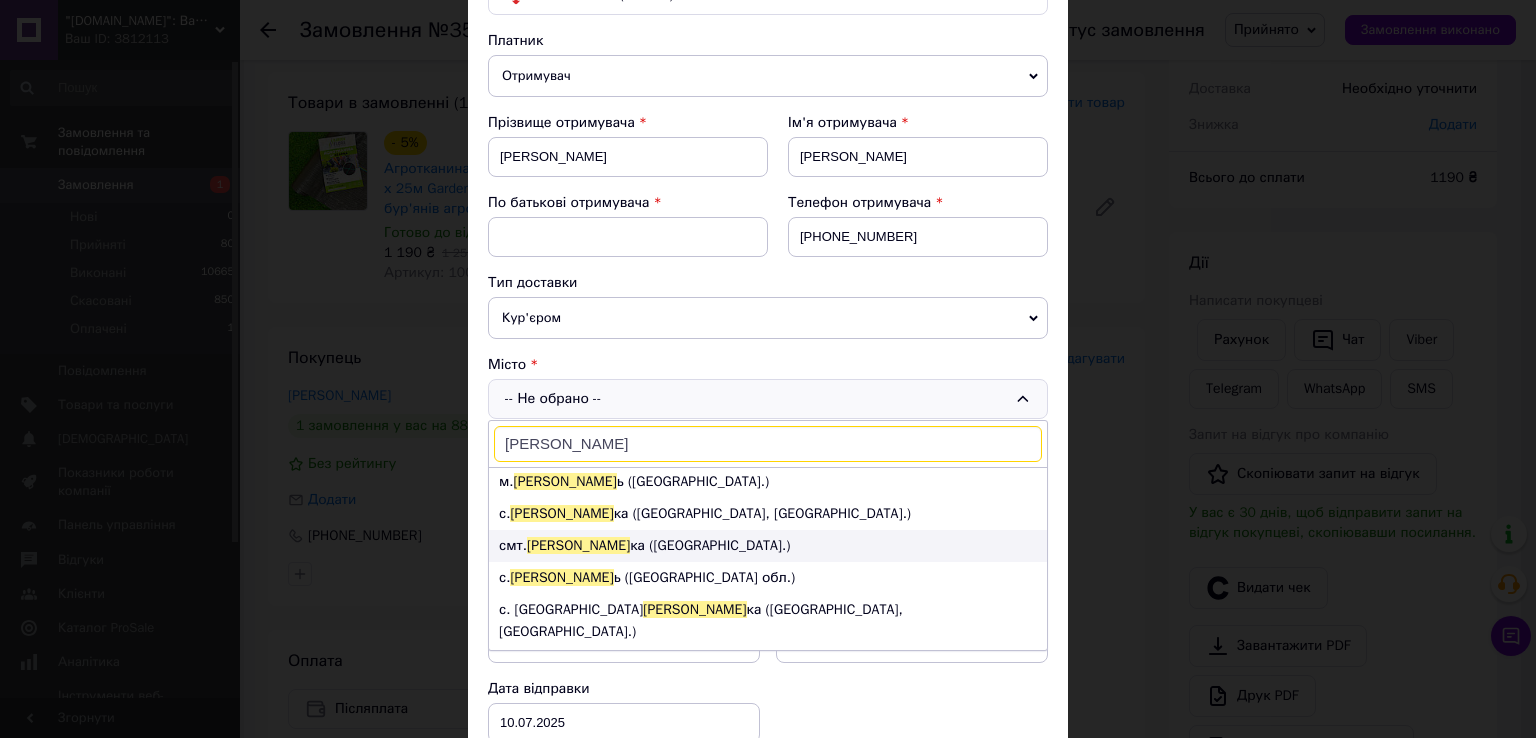 scroll, scrollTop: 0, scrollLeft: 0, axis: both 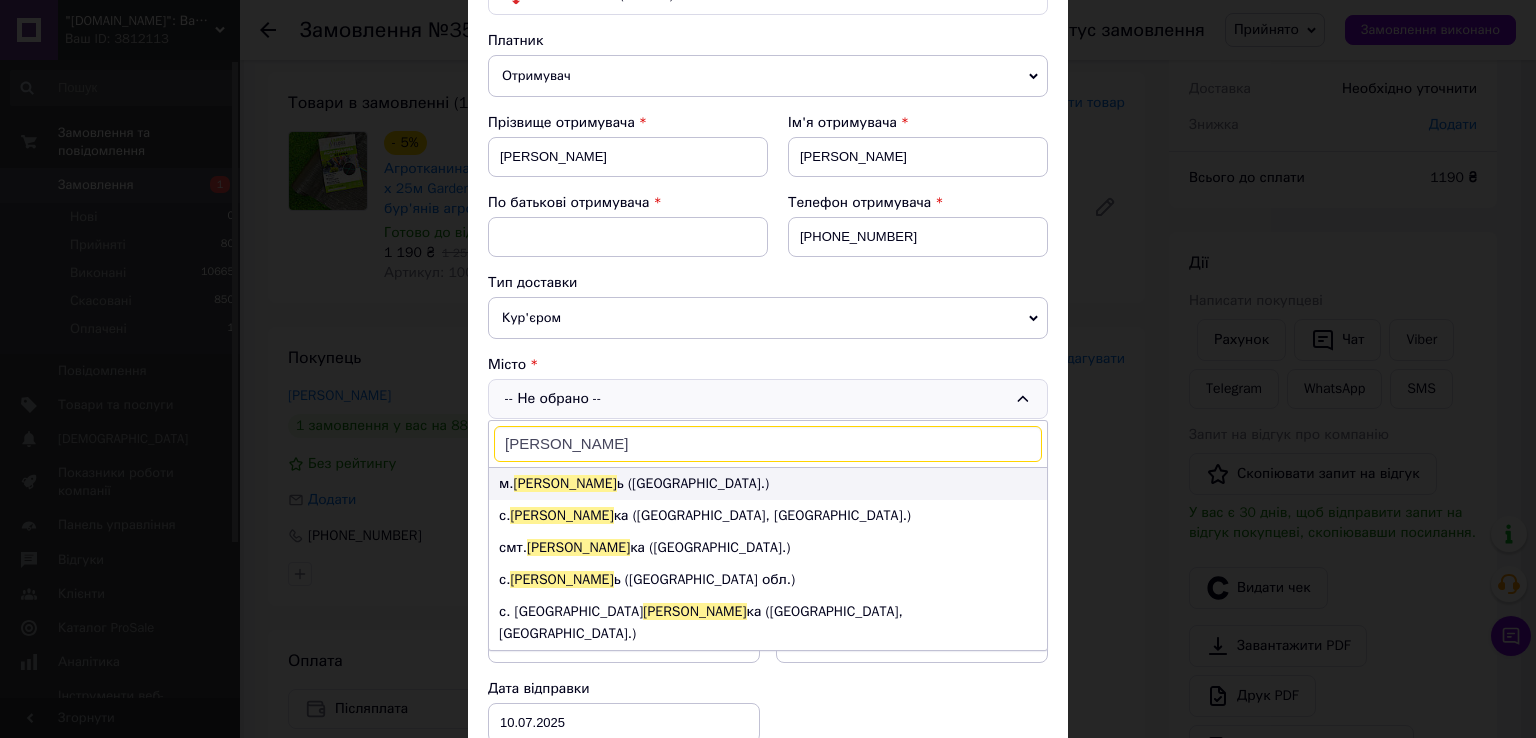 type on "березан" 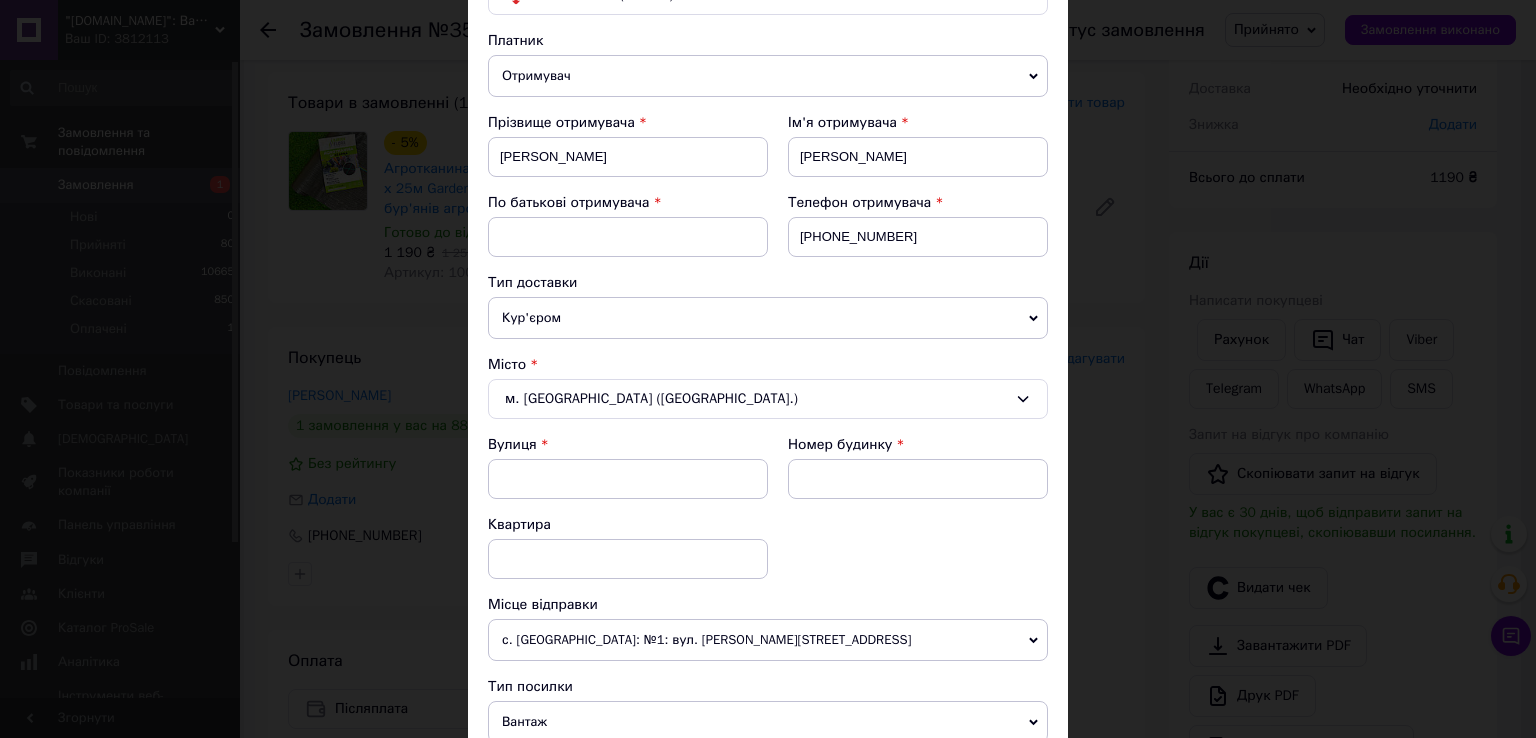 click on "м. Березань (Київська обл.)" at bounding box center [768, 399] 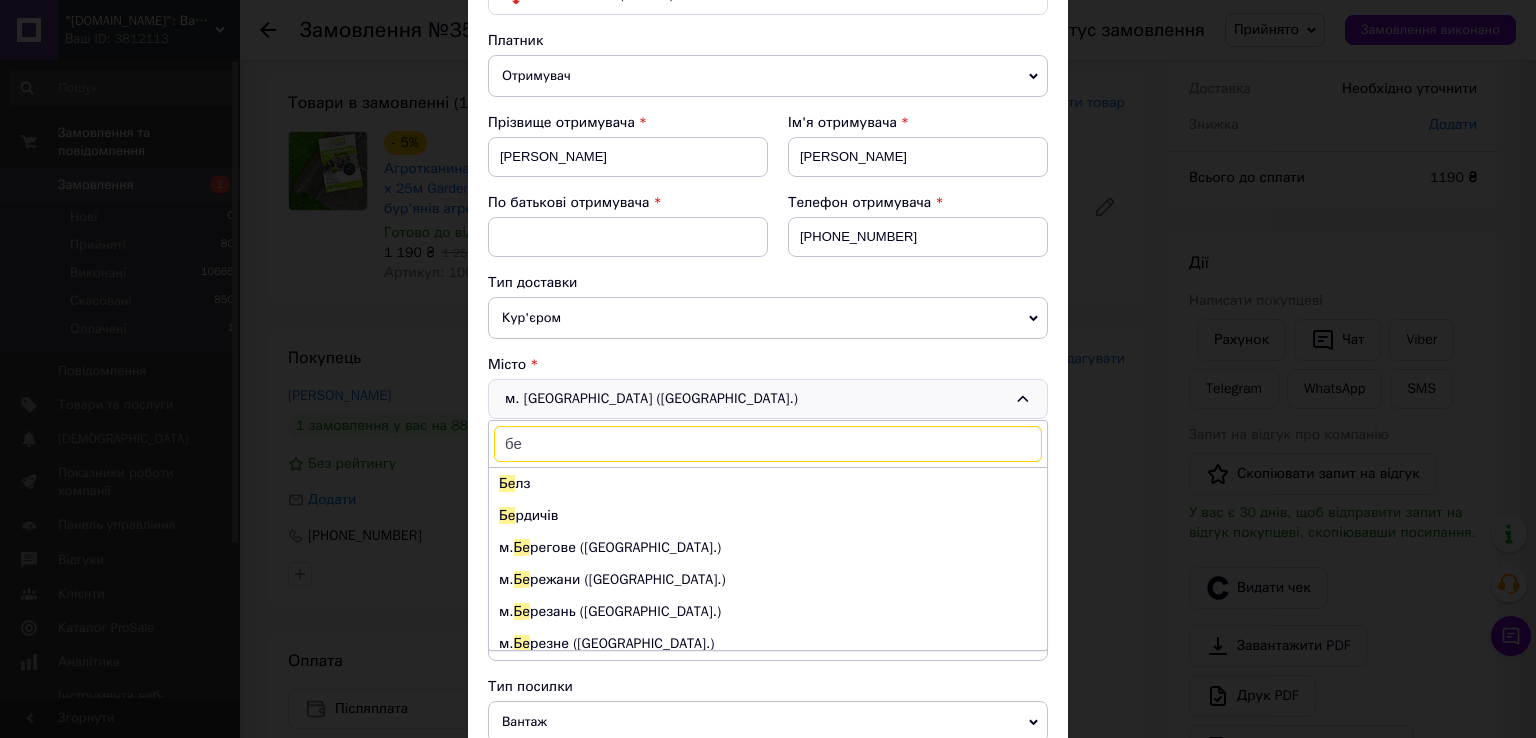 scroll, scrollTop: 128, scrollLeft: 0, axis: vertical 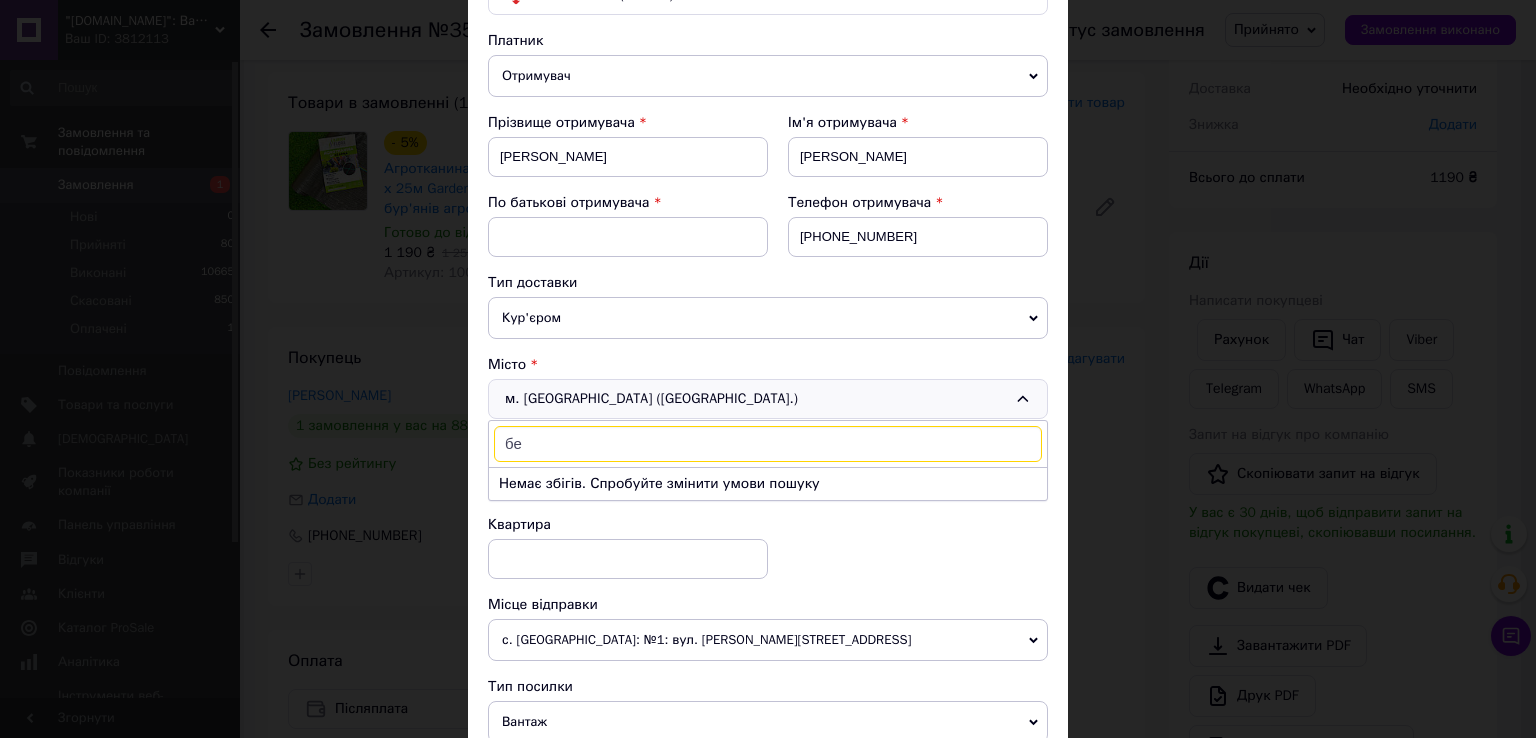 type on "б" 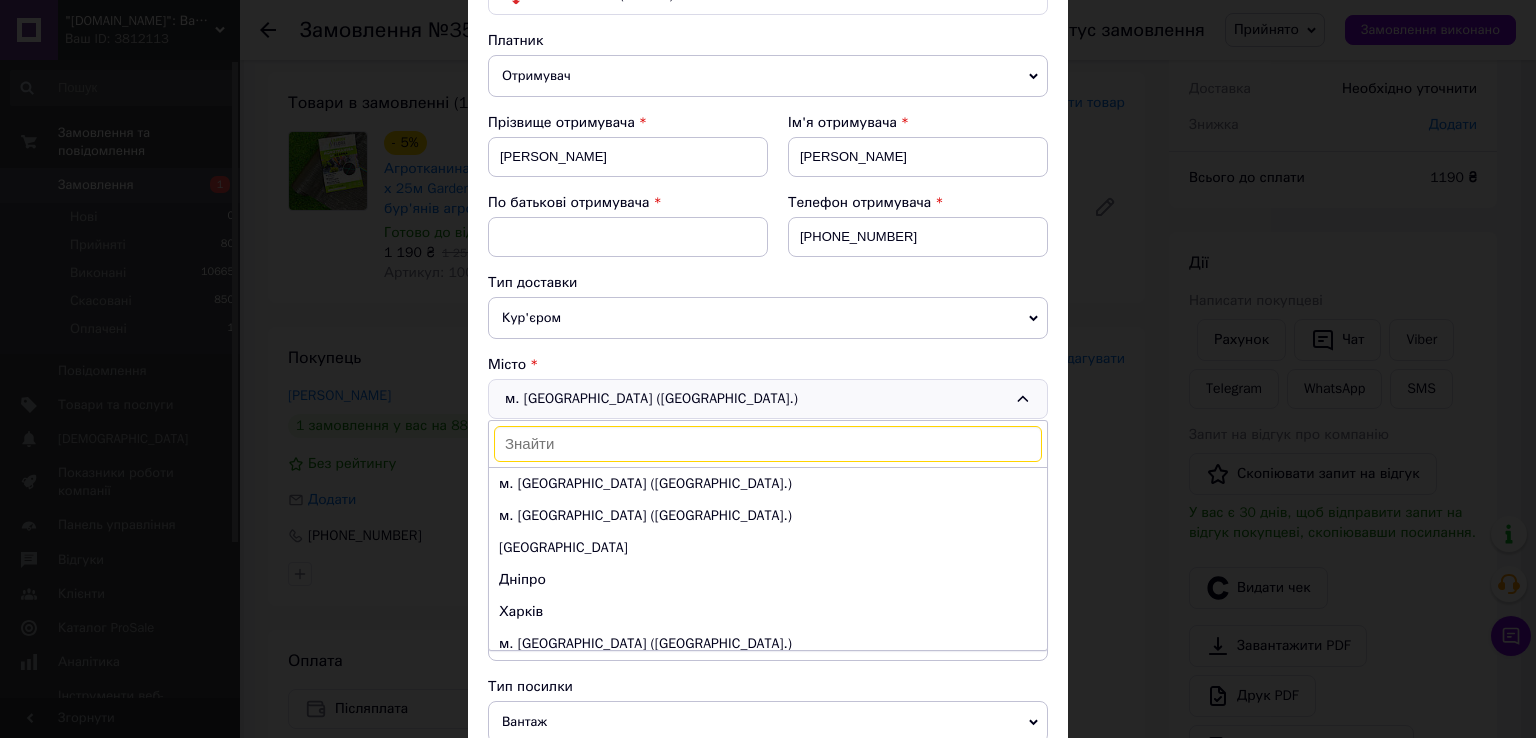 type 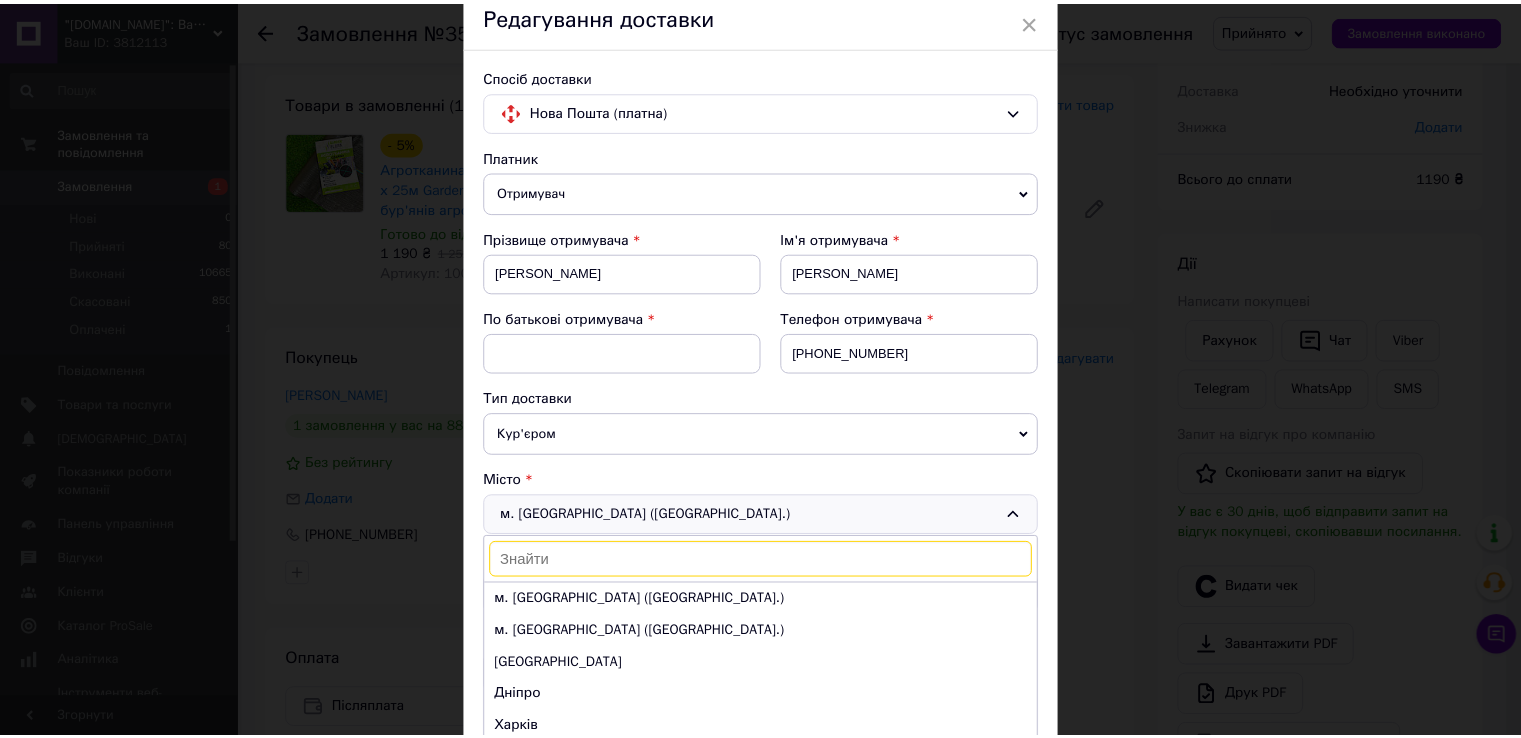 scroll, scrollTop: 0, scrollLeft: 0, axis: both 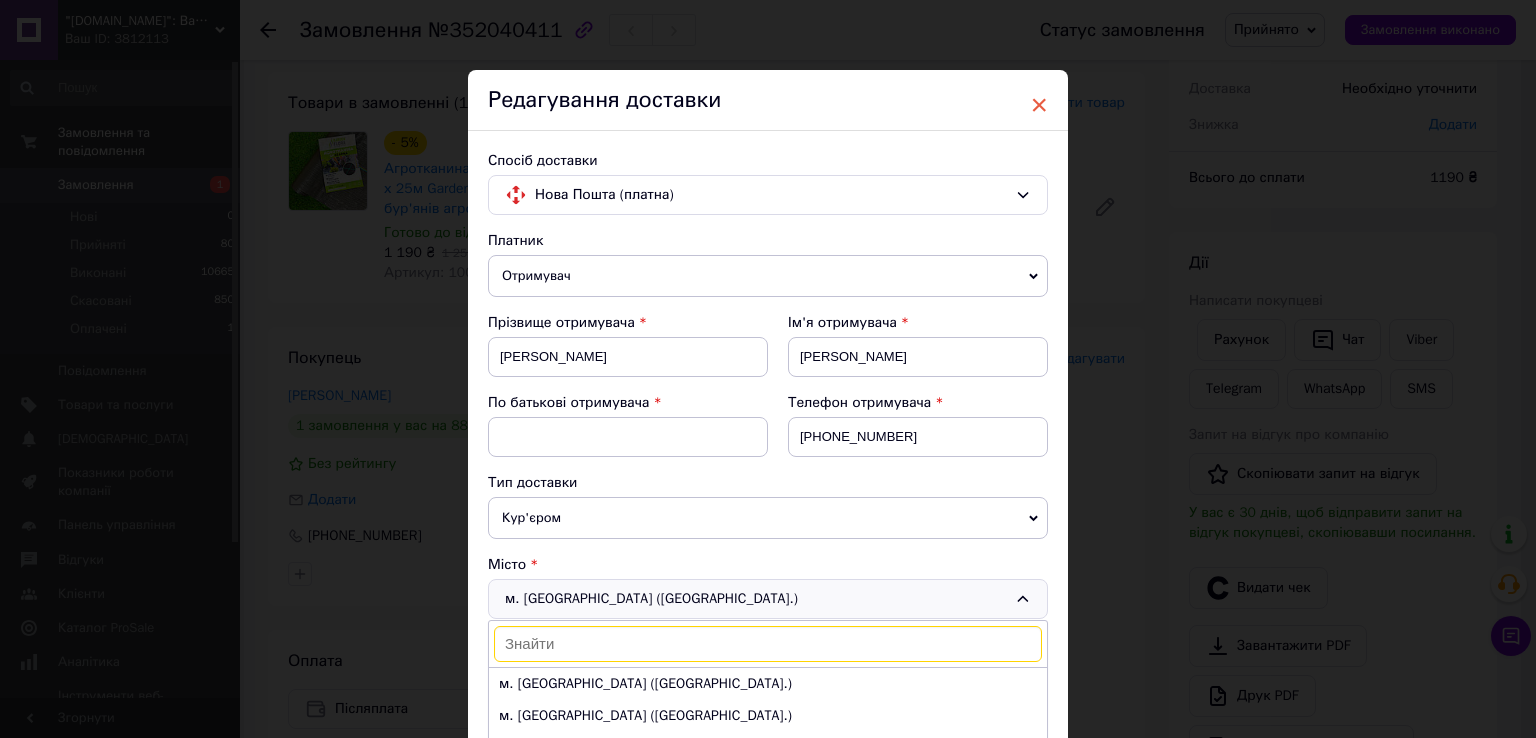 click on "×" at bounding box center [1039, 105] 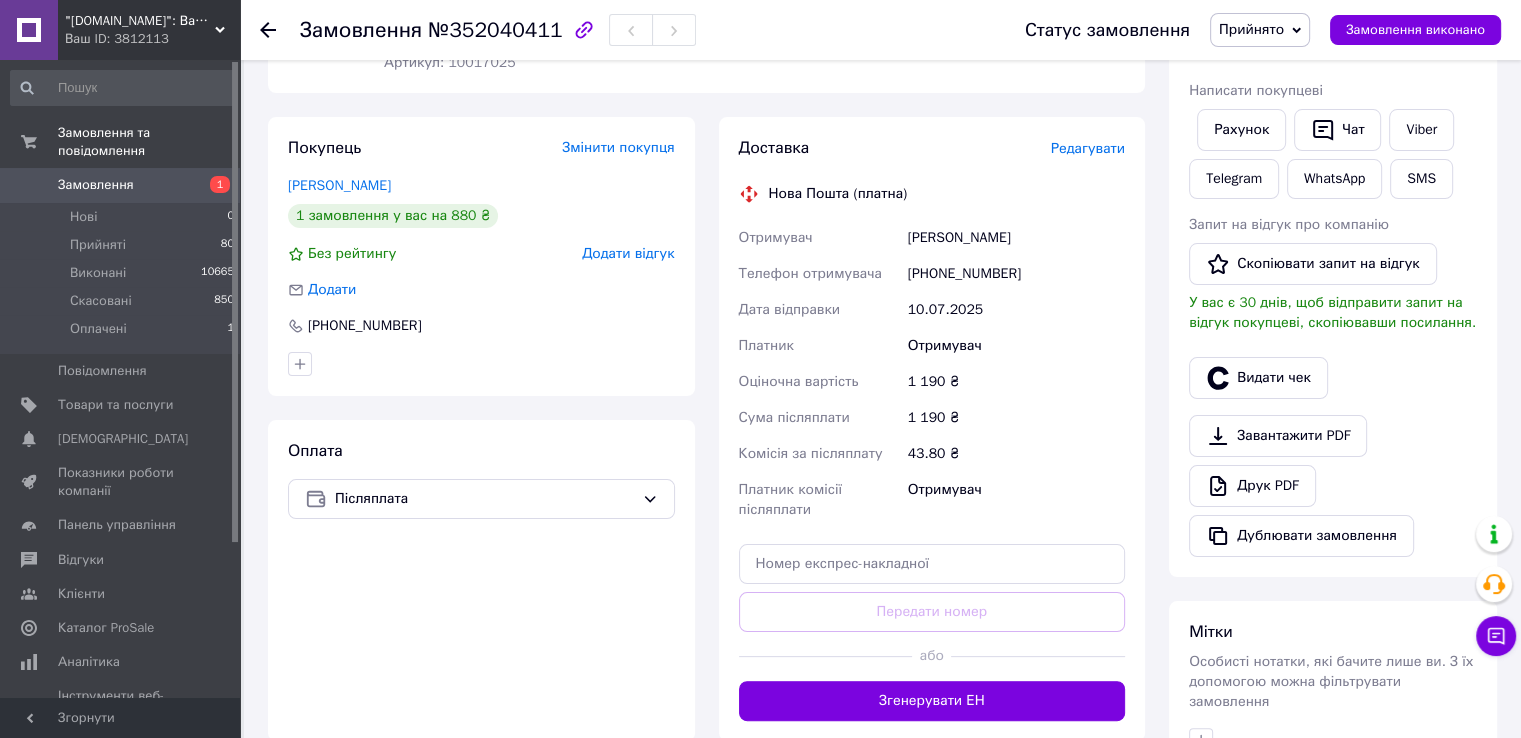 scroll, scrollTop: 200, scrollLeft: 0, axis: vertical 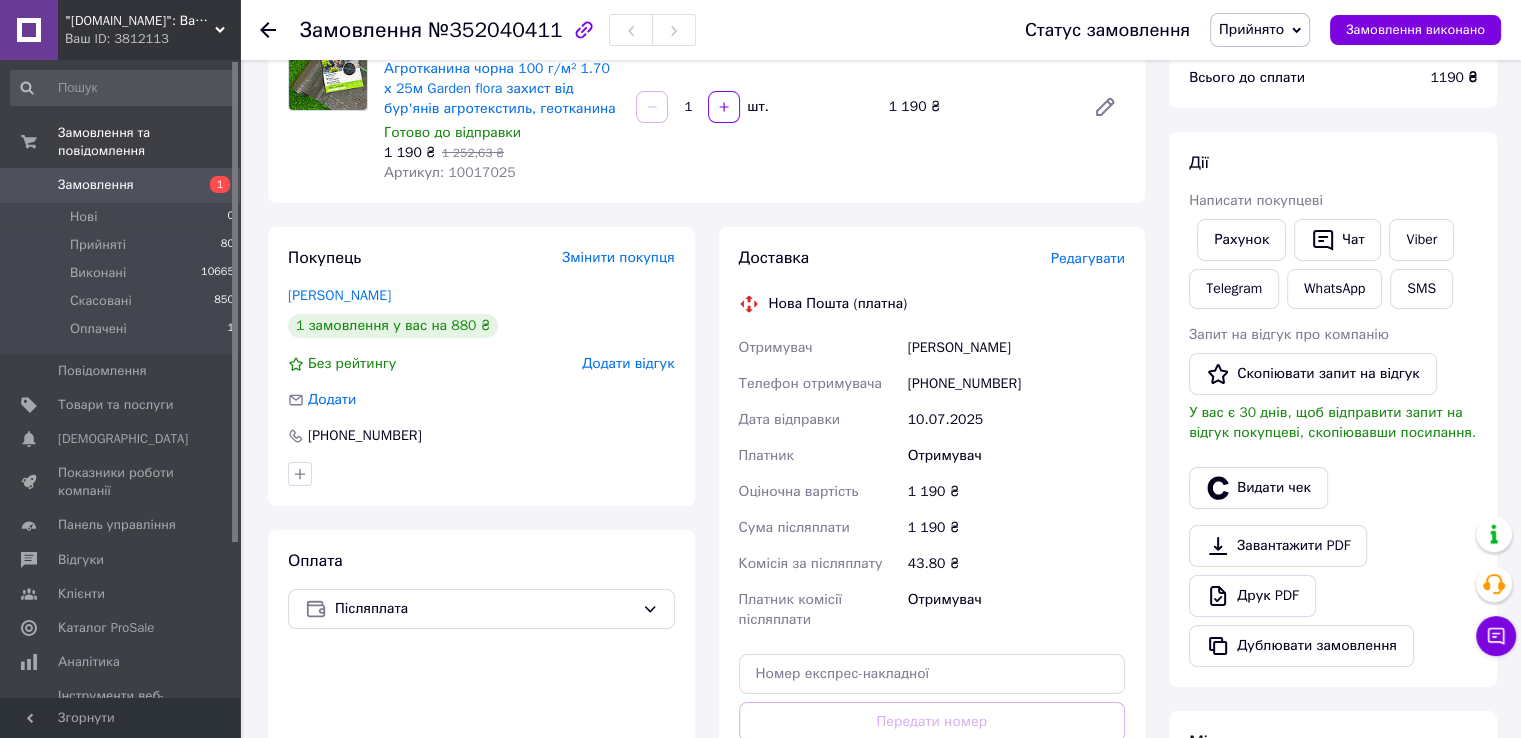click 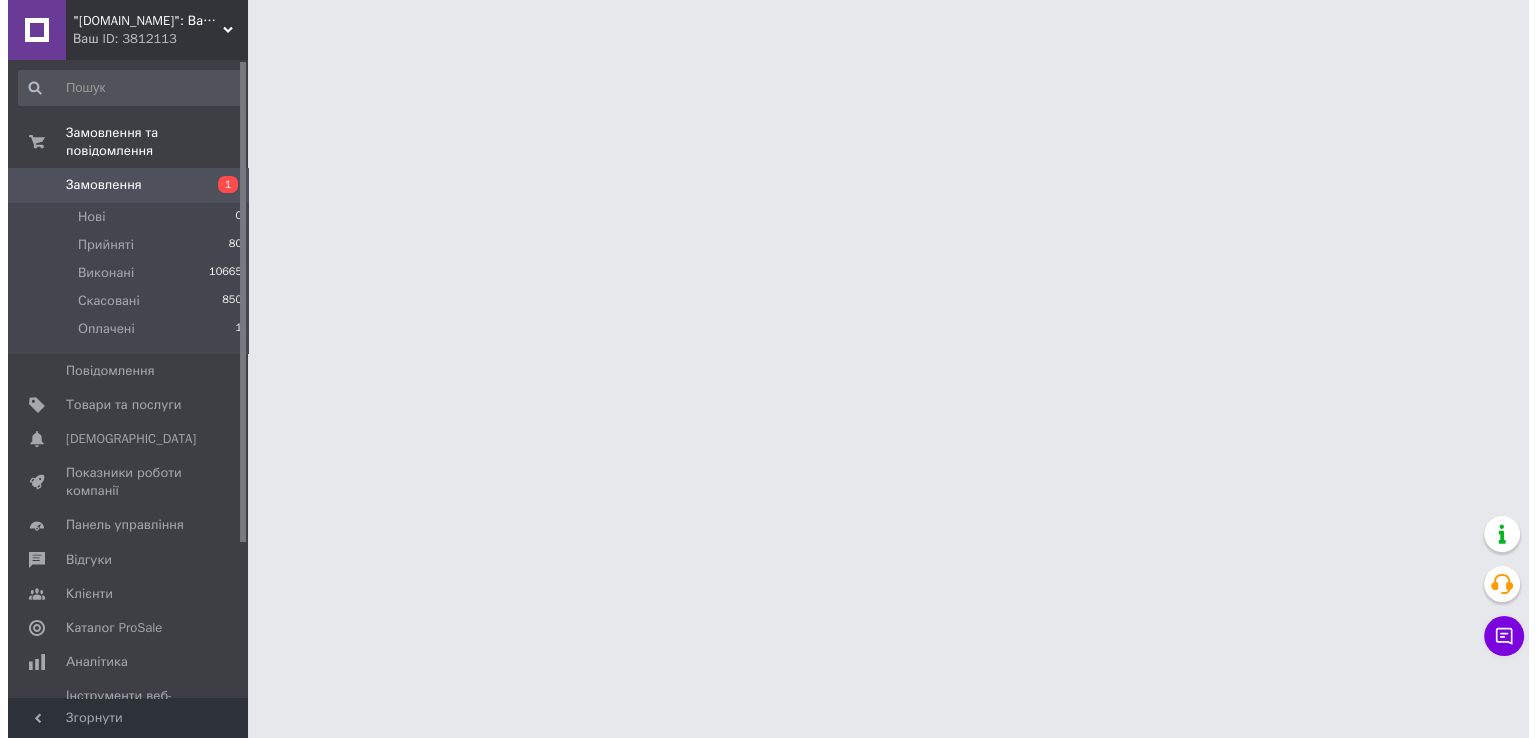 scroll, scrollTop: 0, scrollLeft: 0, axis: both 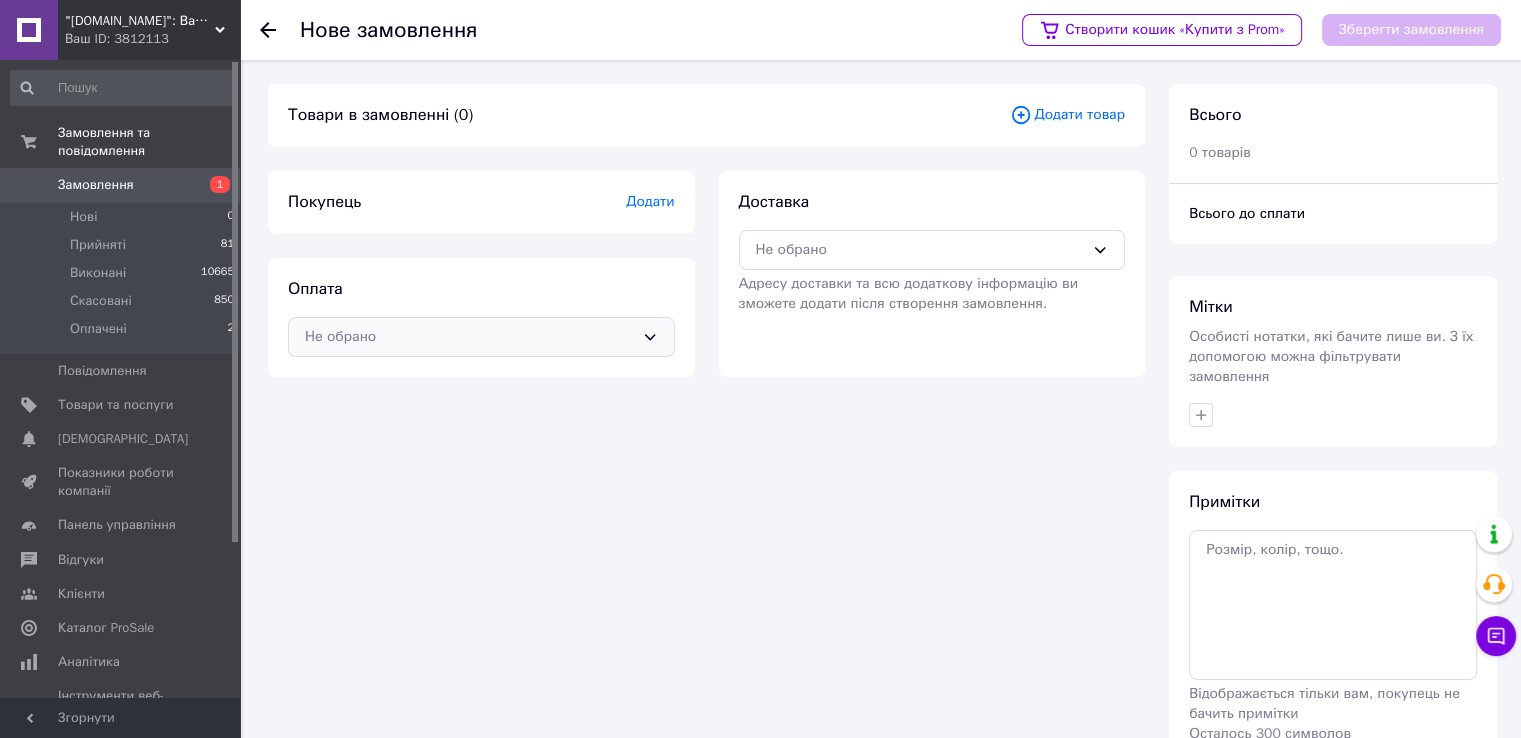 click on "Не обрано" at bounding box center (469, 337) 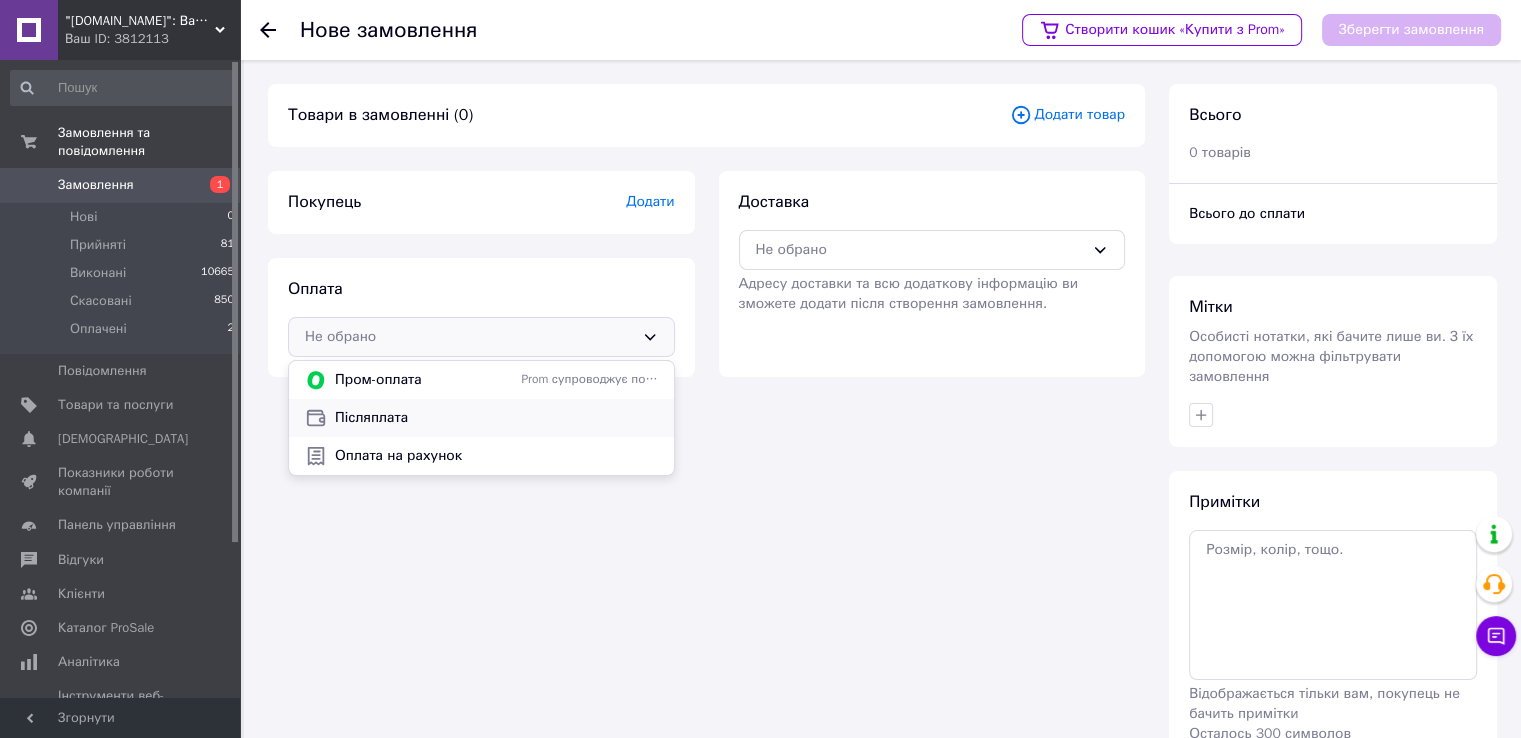 click on "Післяплата" at bounding box center [496, 418] 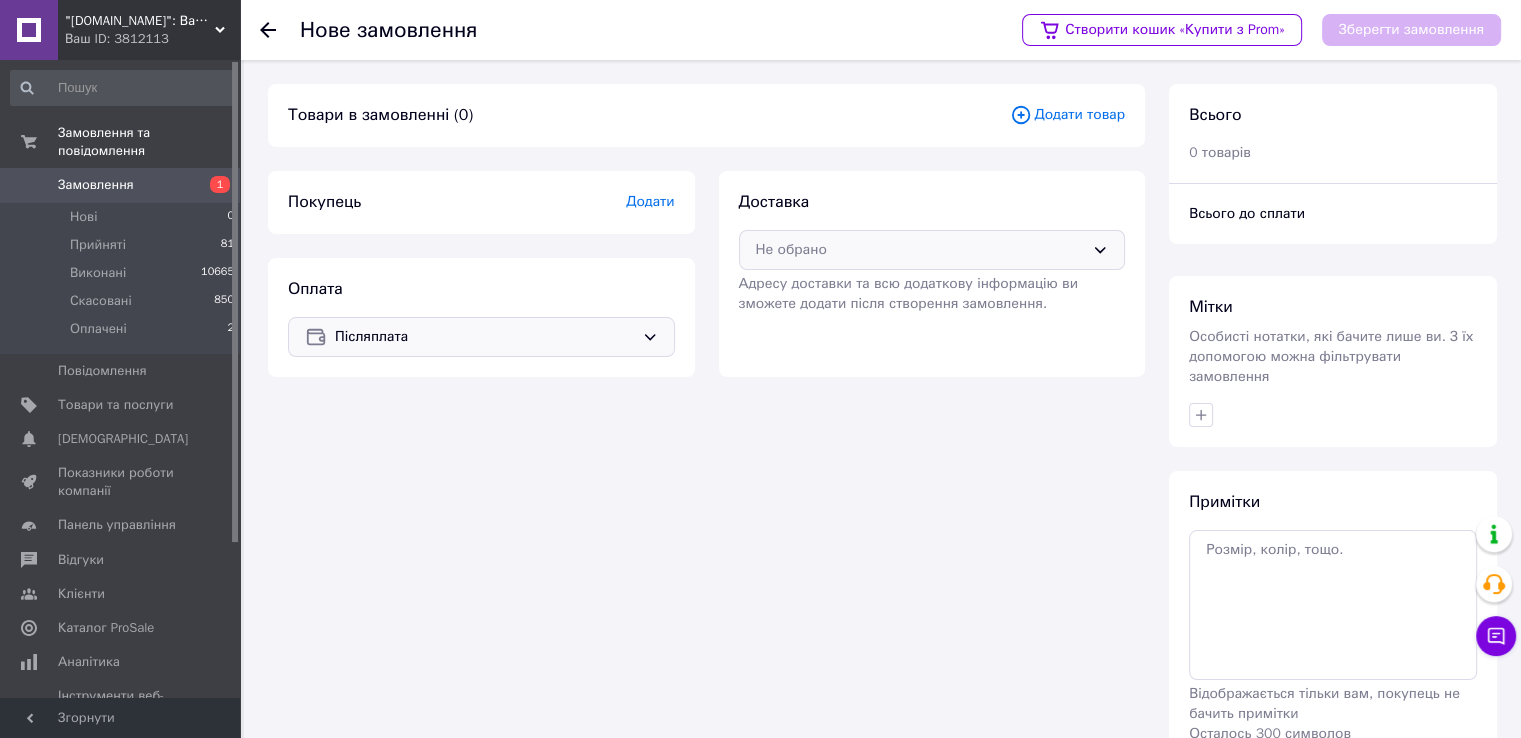 click on "Не обрано" at bounding box center (920, 250) 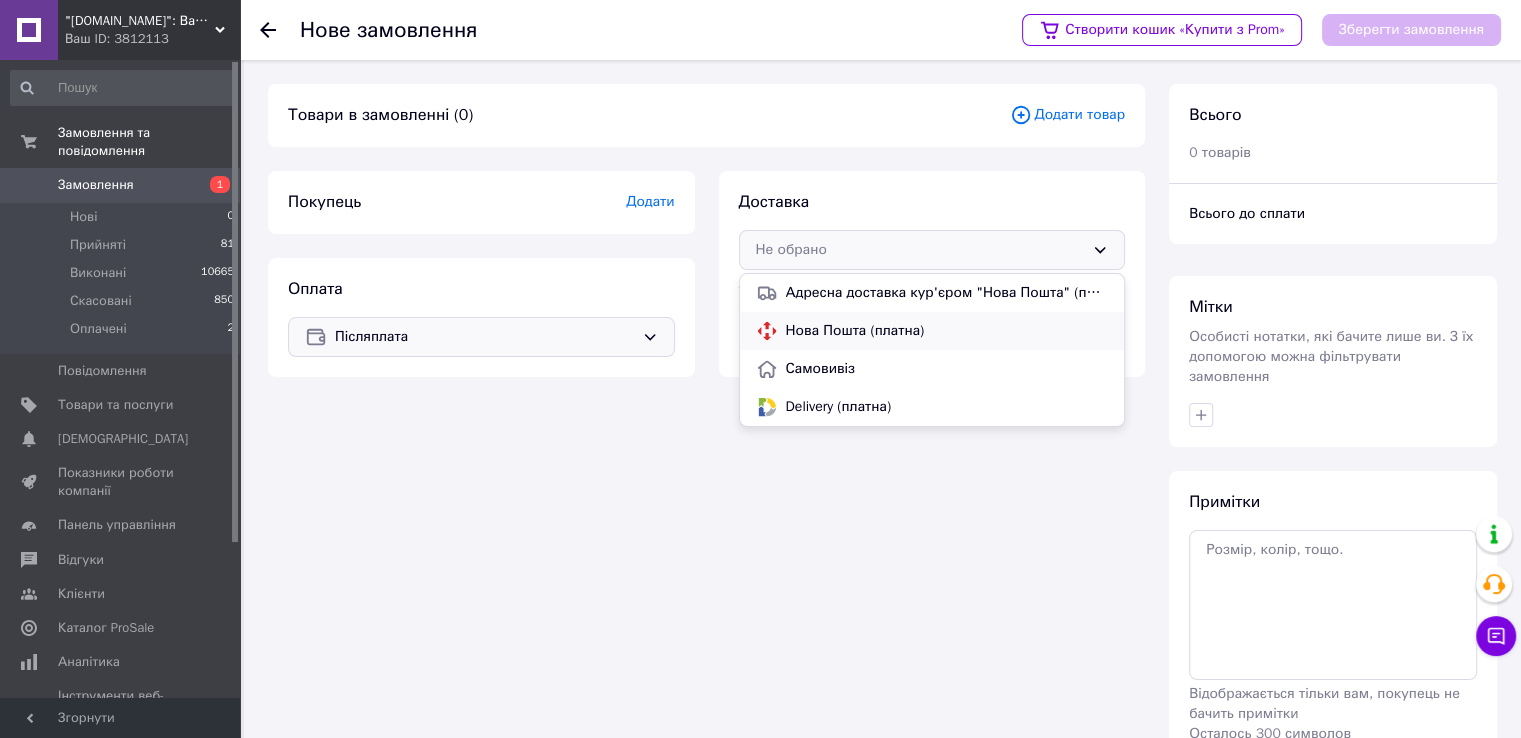 click on "Нова Пошта (платна)" at bounding box center [947, 331] 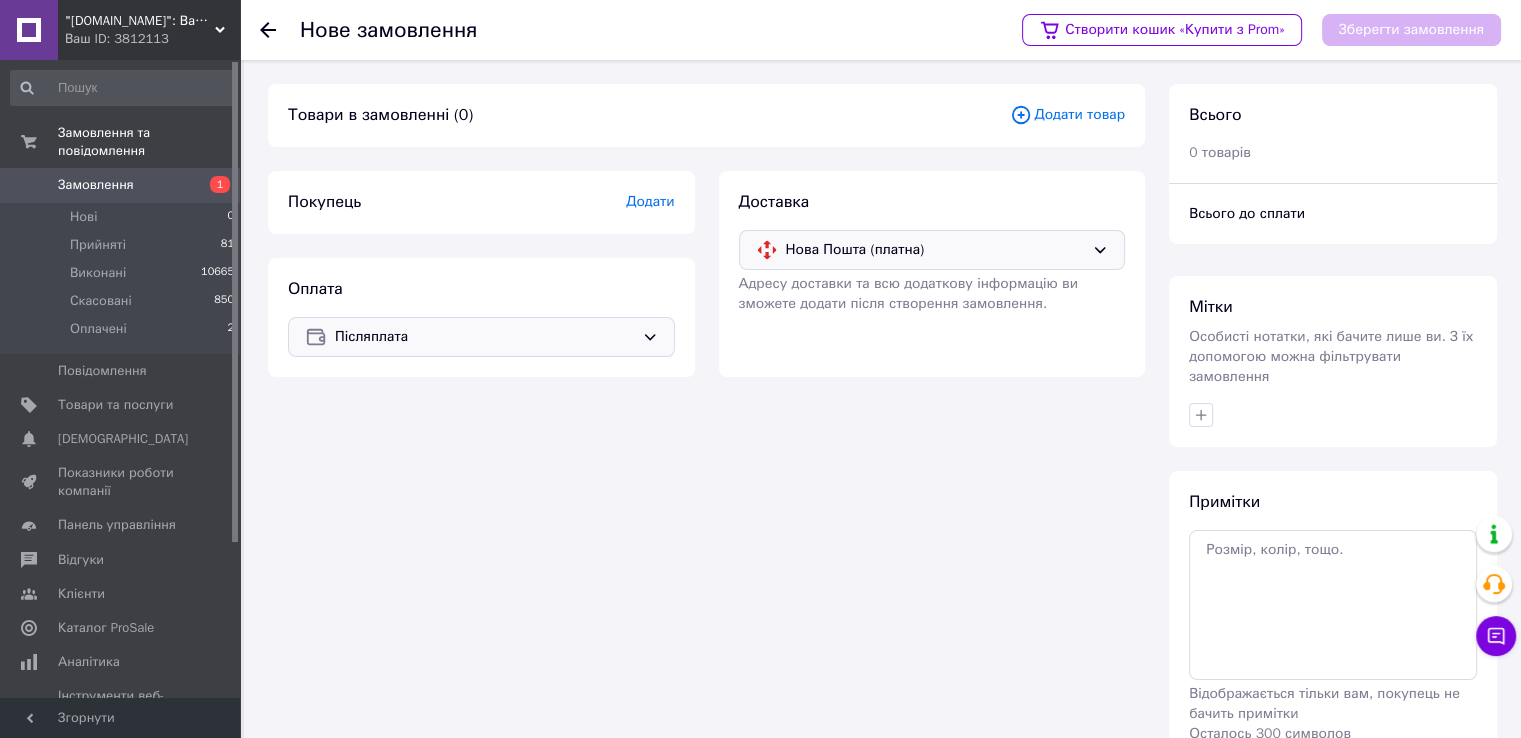 click on "Додати" at bounding box center [650, 201] 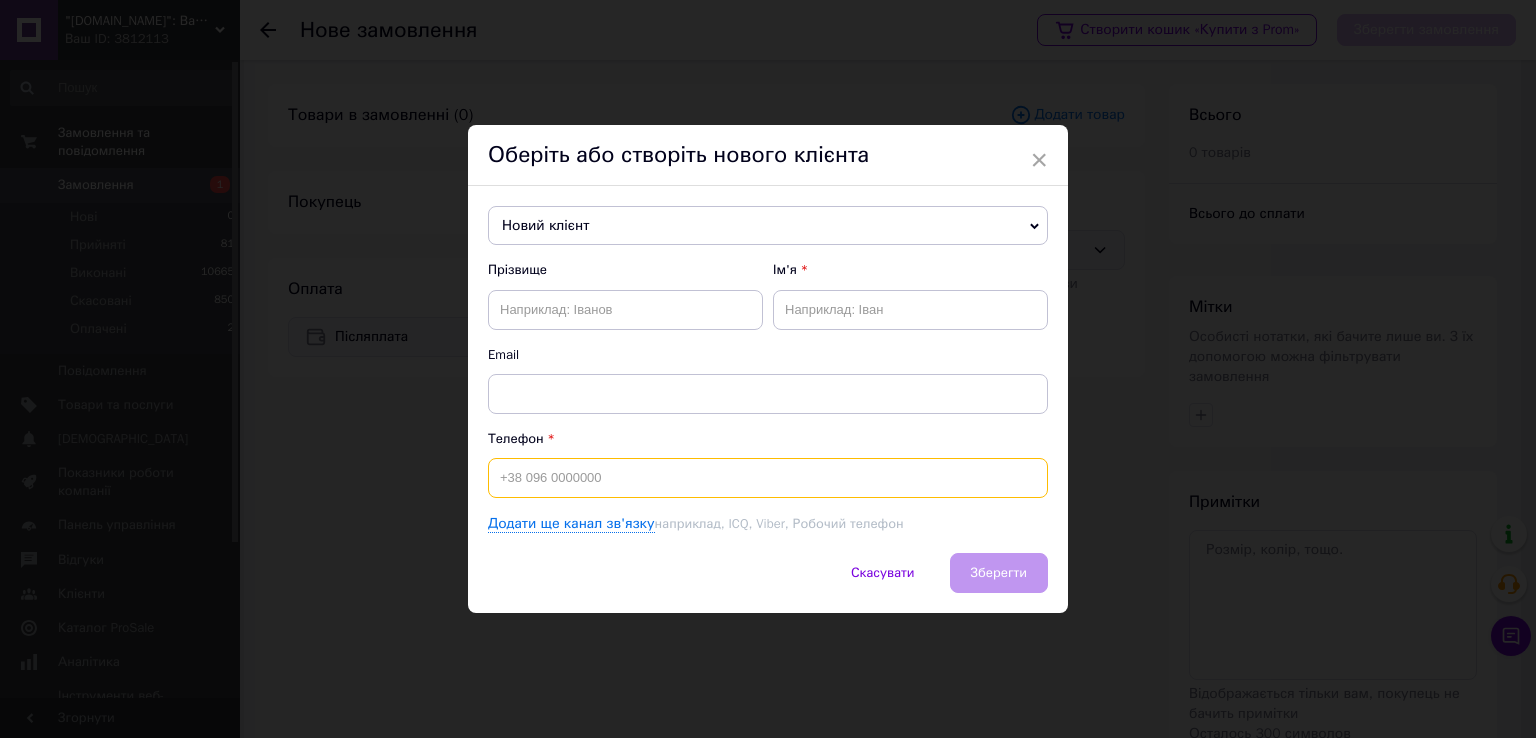 click at bounding box center (768, 478) 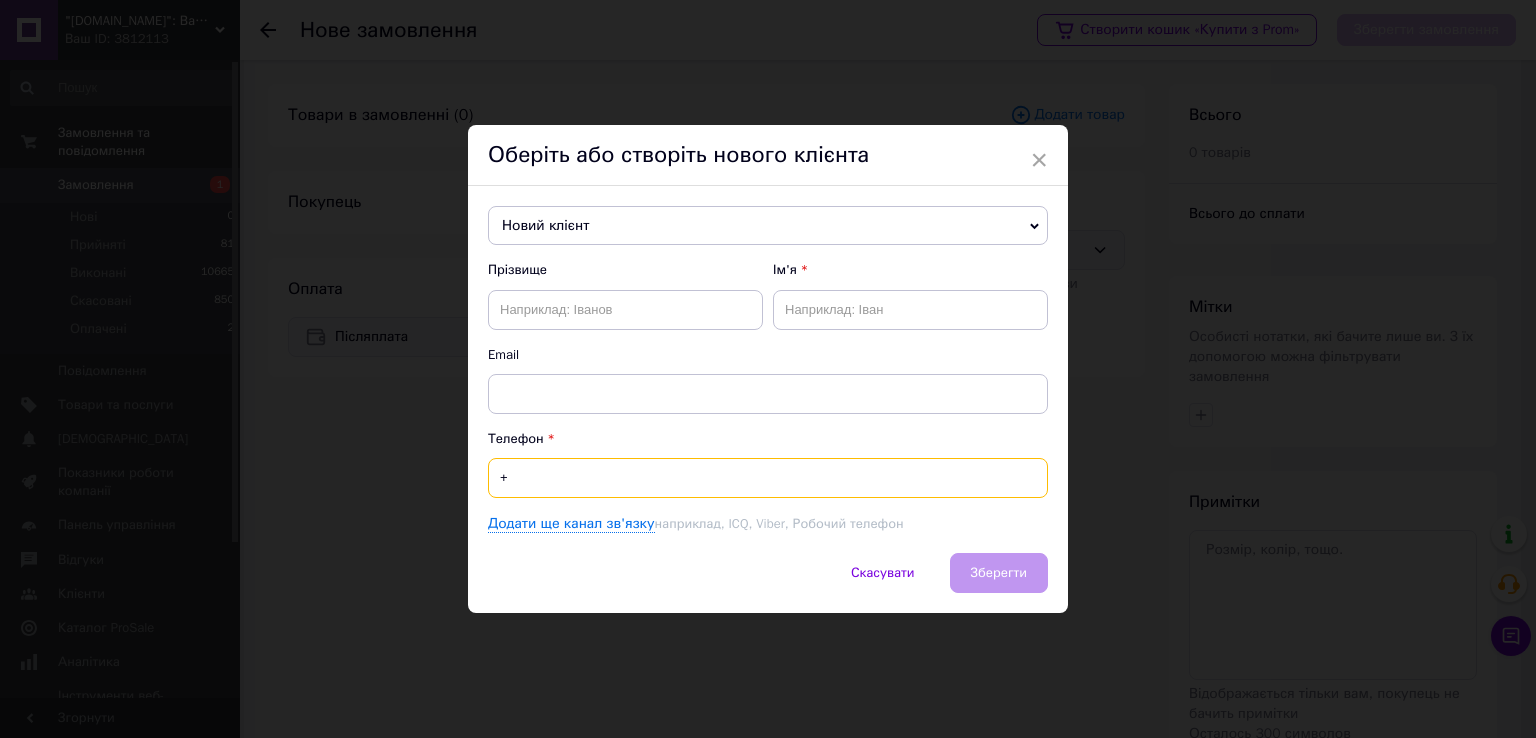 paste on "380965941381" 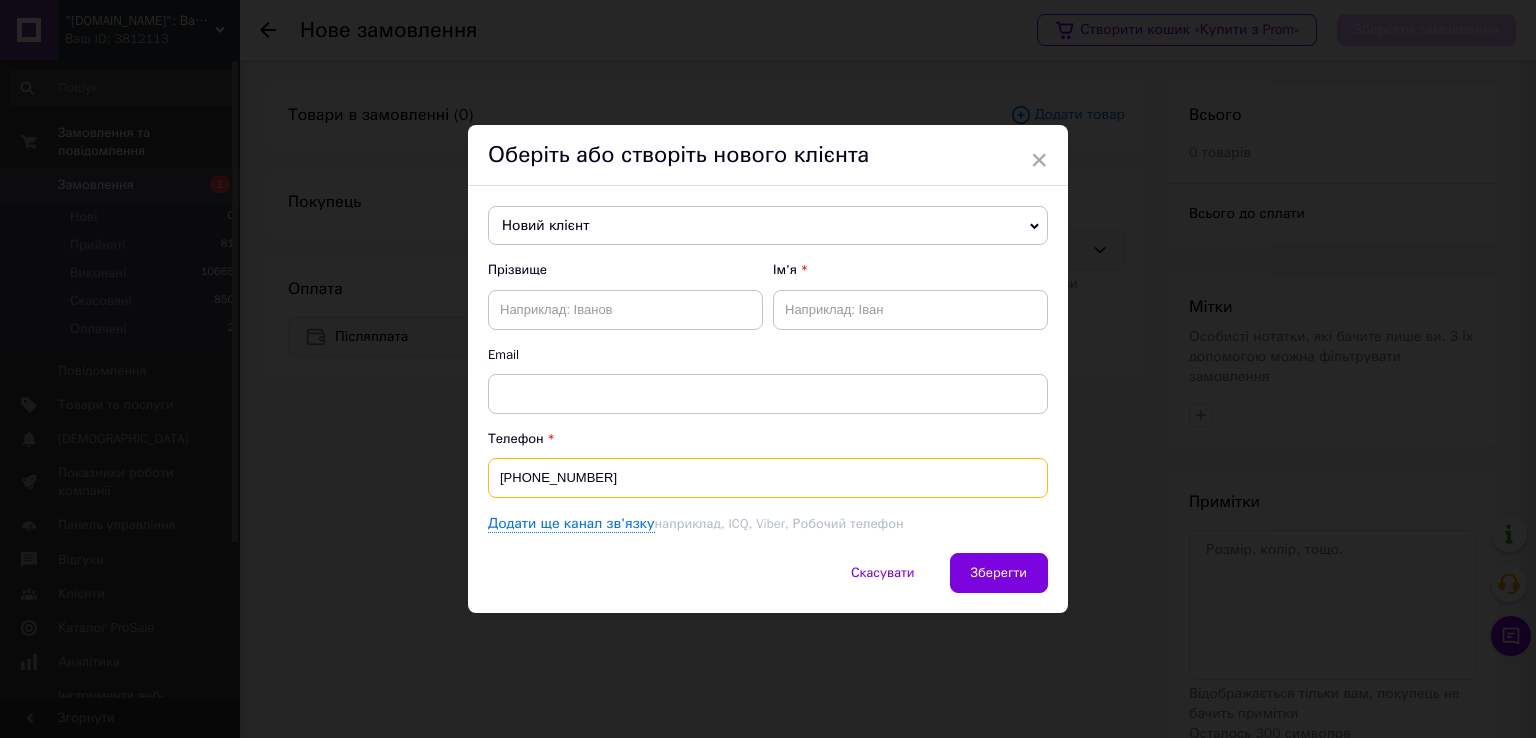 type on "[PHONE_NUMBER]" 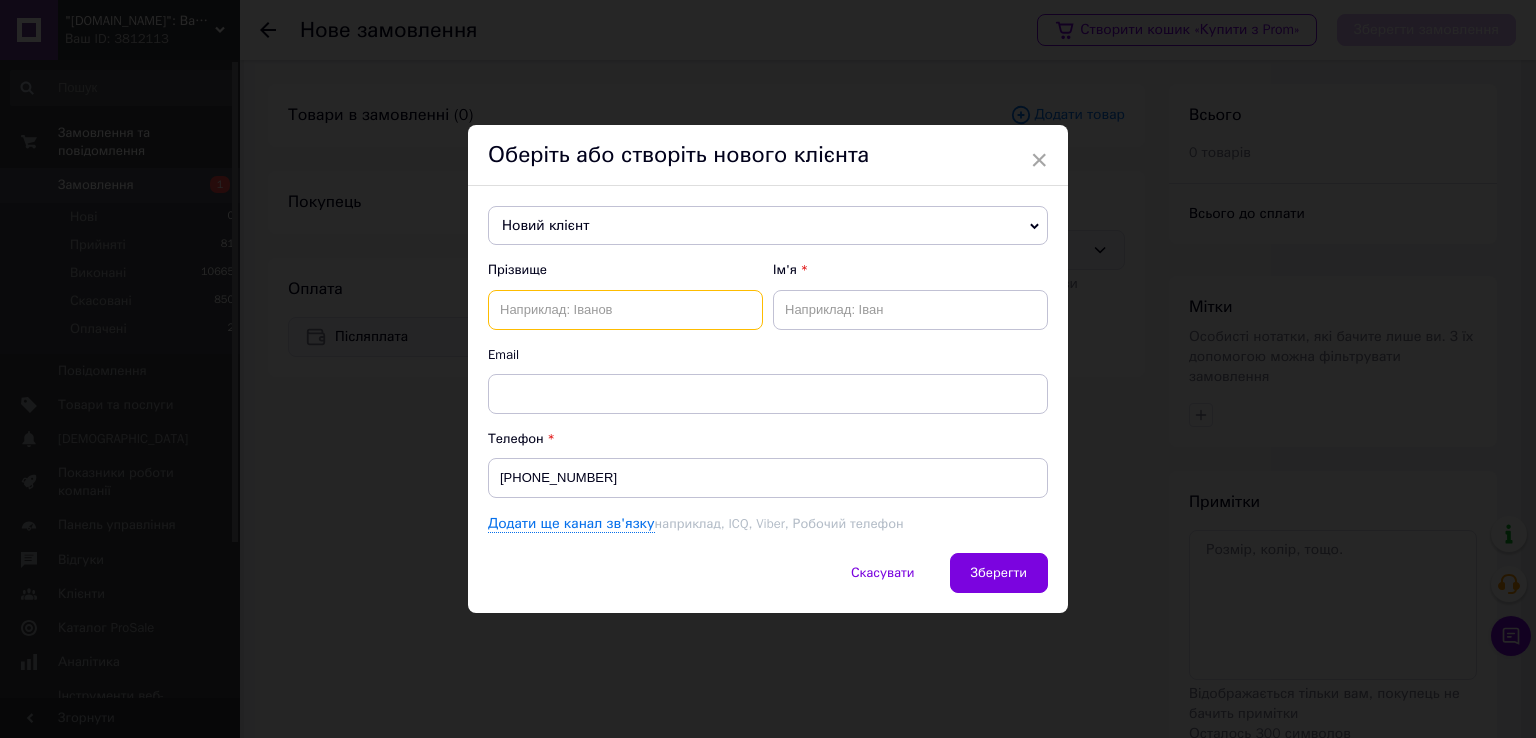 click at bounding box center (625, 310) 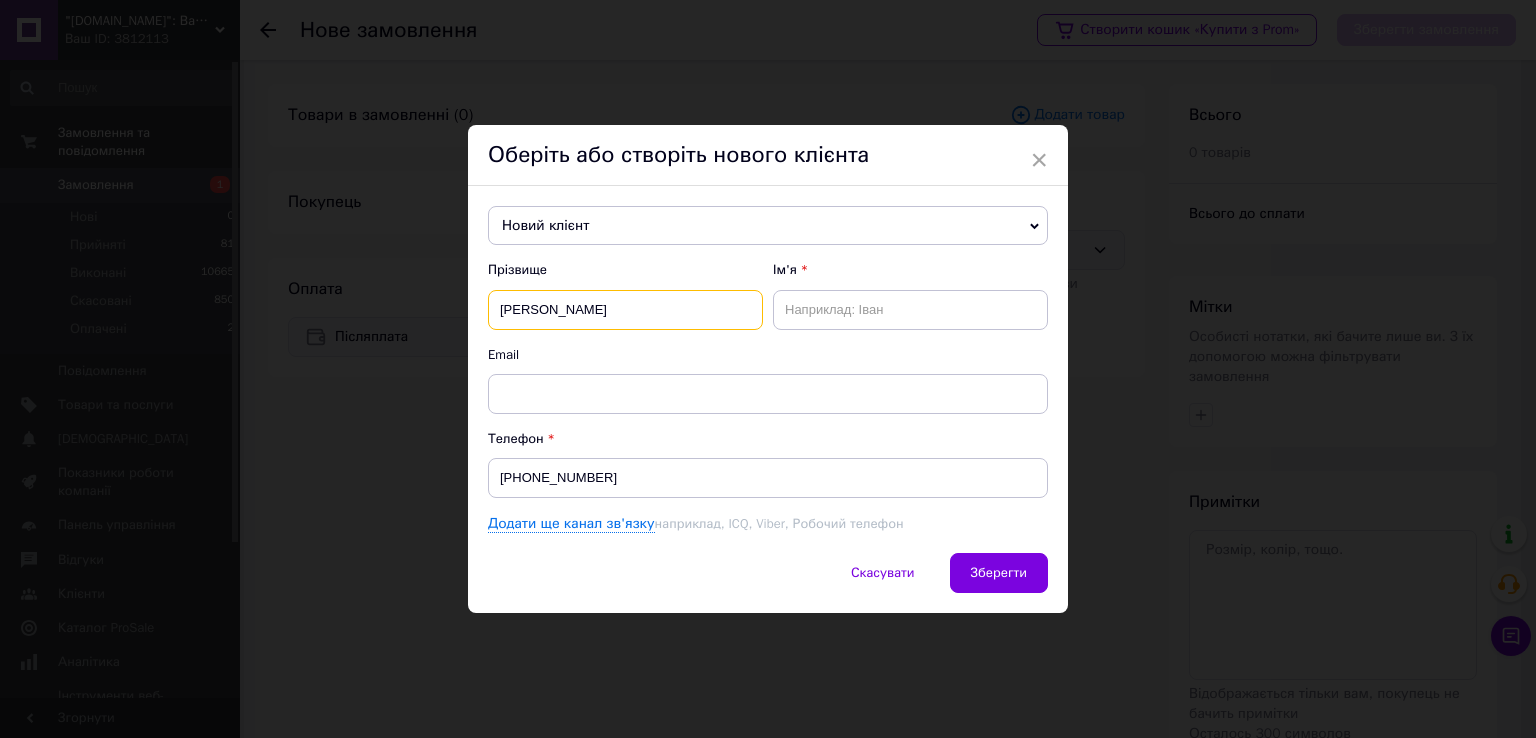 type on "Кошова" 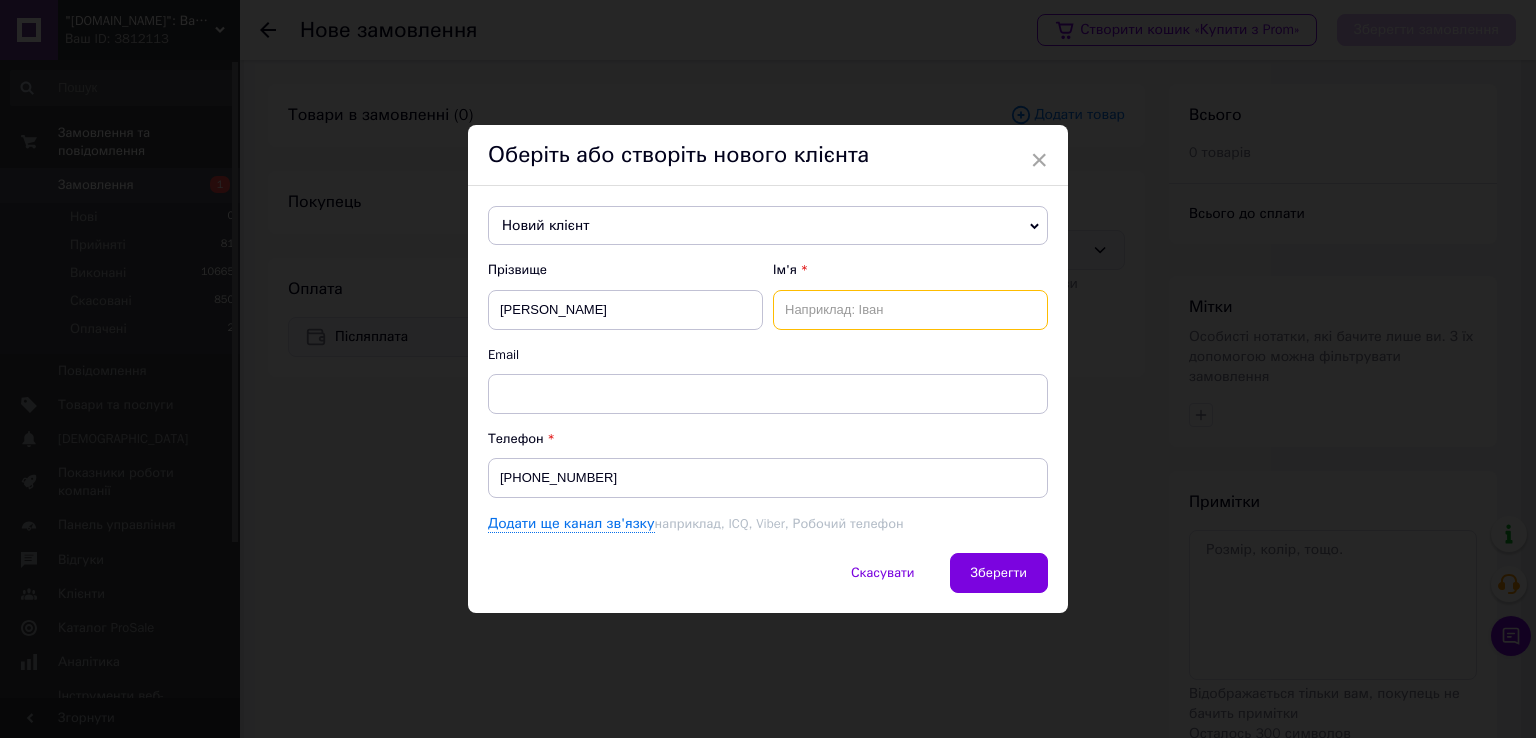 click at bounding box center [910, 310] 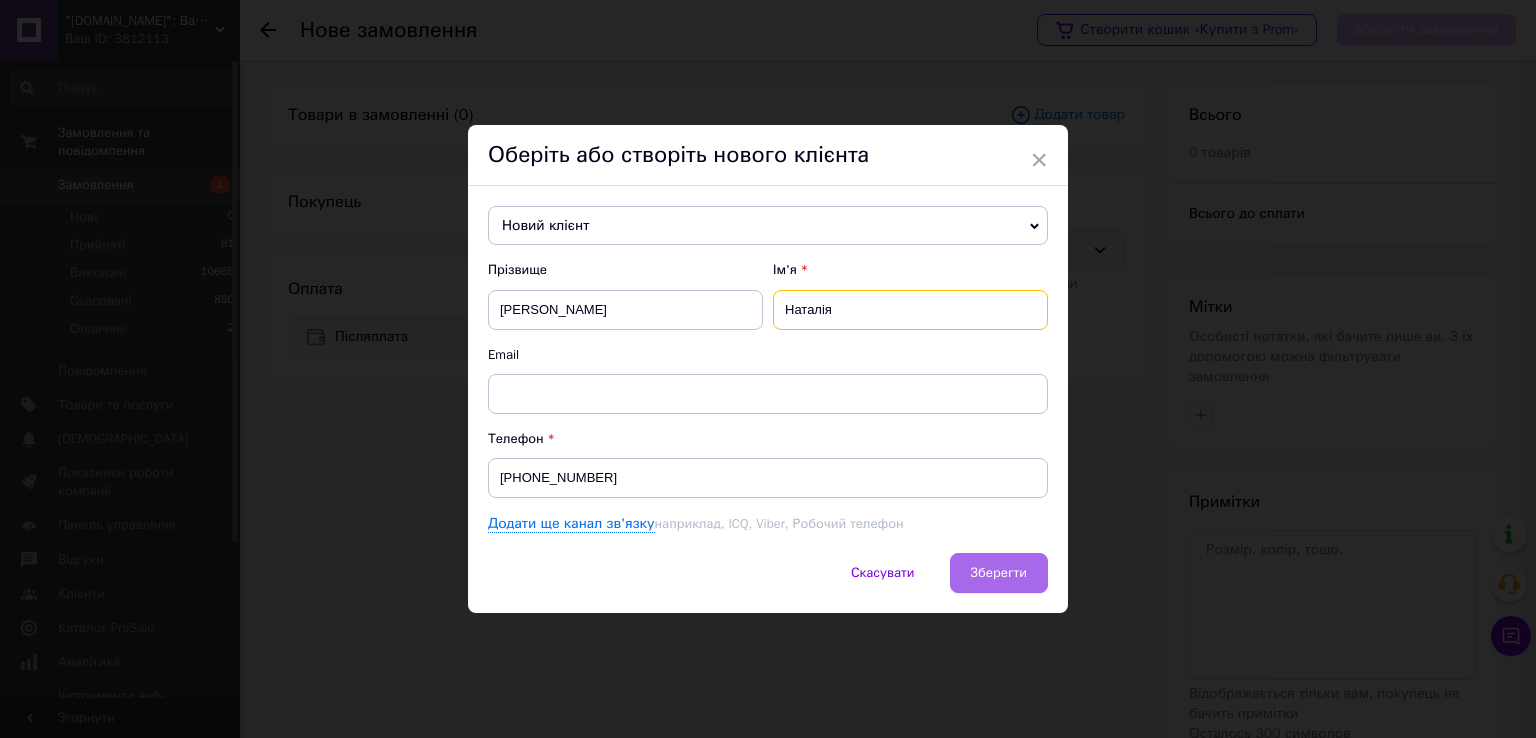 type on "Наталія" 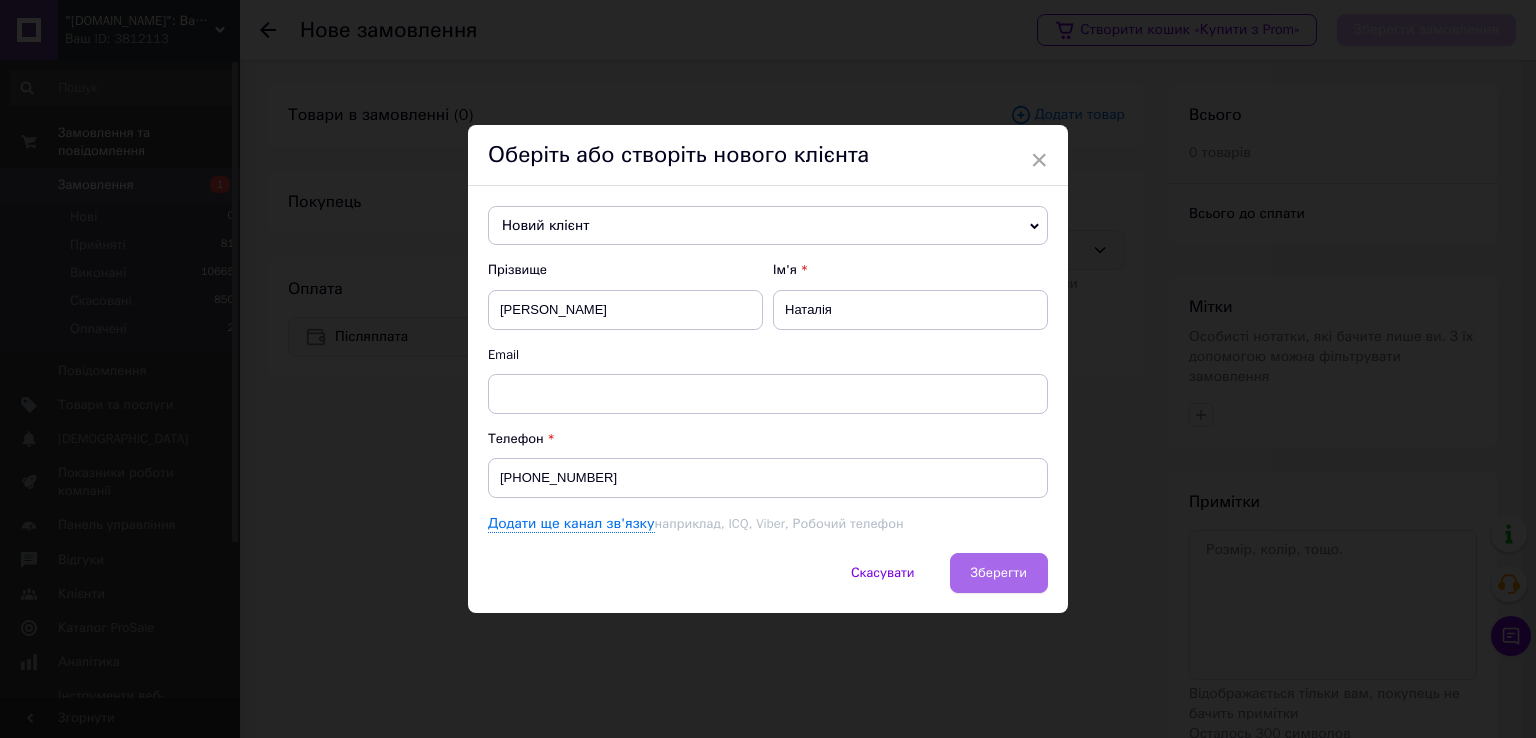 click on "Зберегти" at bounding box center (999, 572) 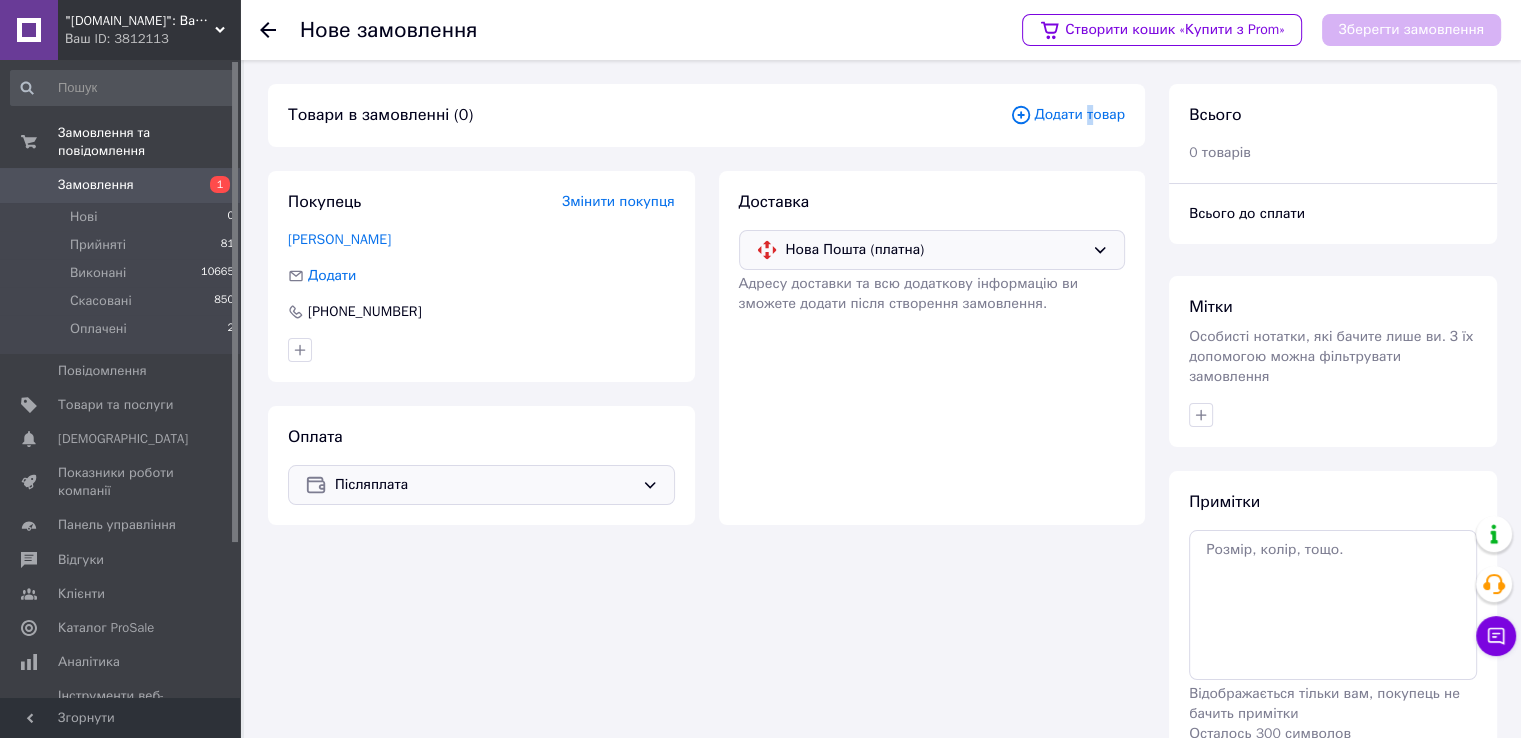 click on "Додати товар" at bounding box center [1067, 115] 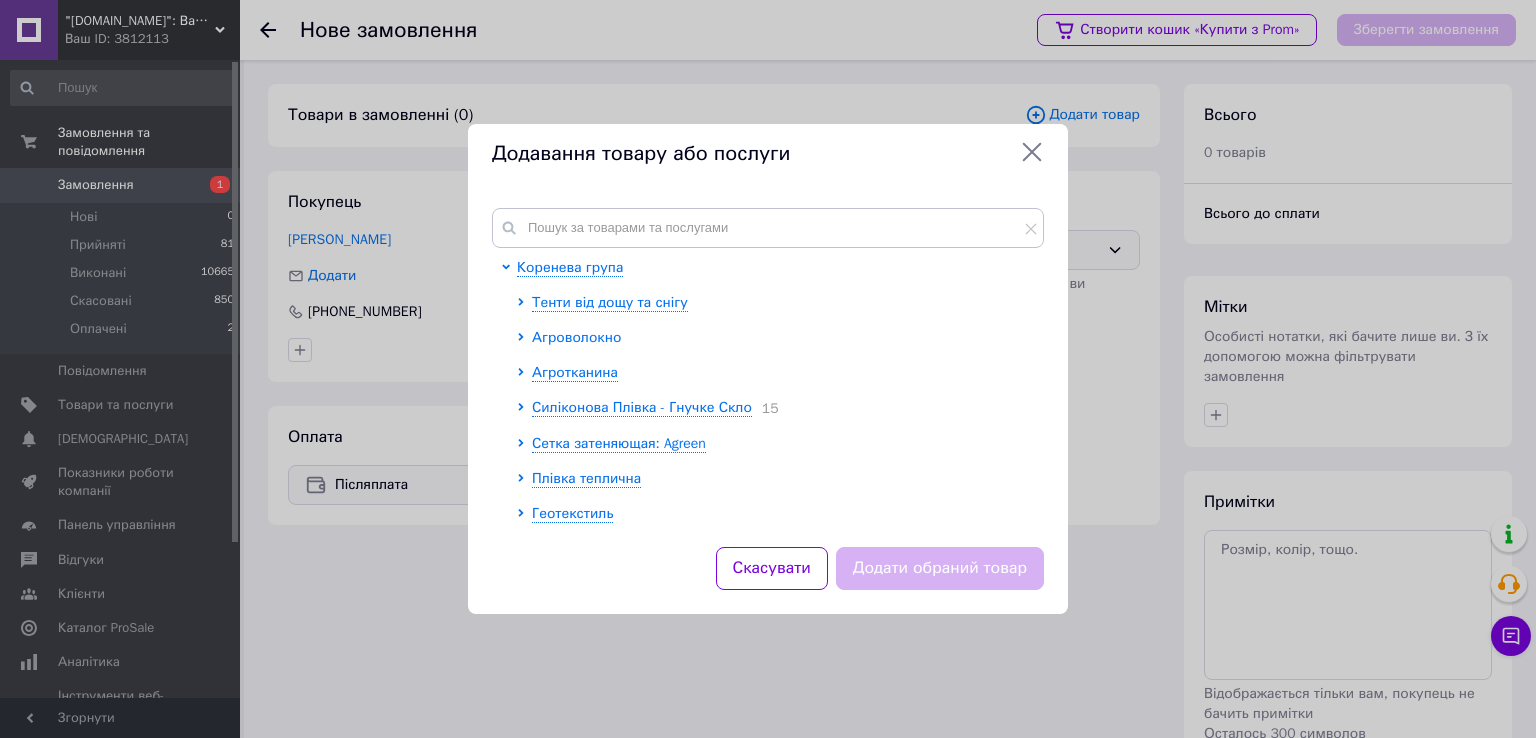 click on "Агроволокно" at bounding box center [576, 337] 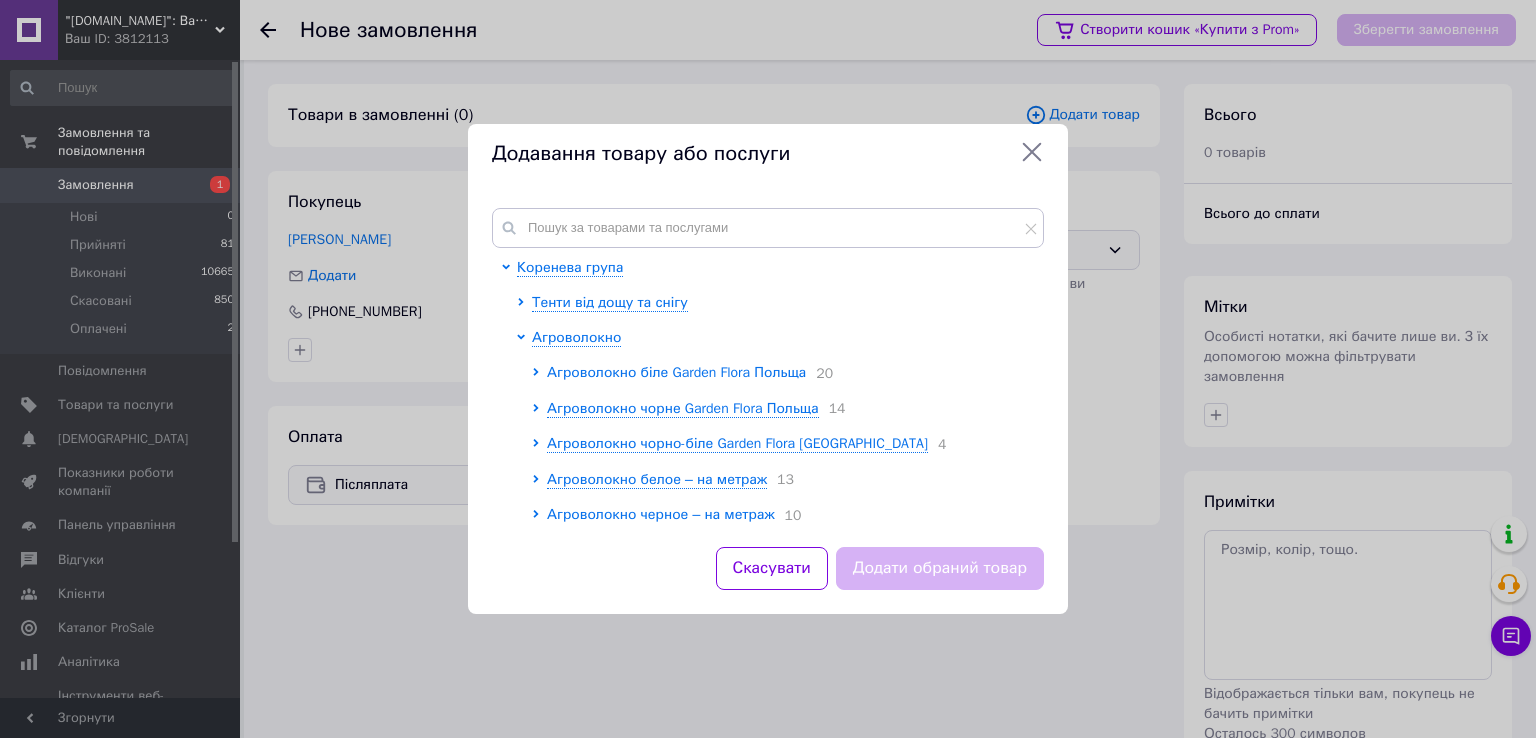 click on "Агроволокно біле Garden Flora Польща" at bounding box center (676, 372) 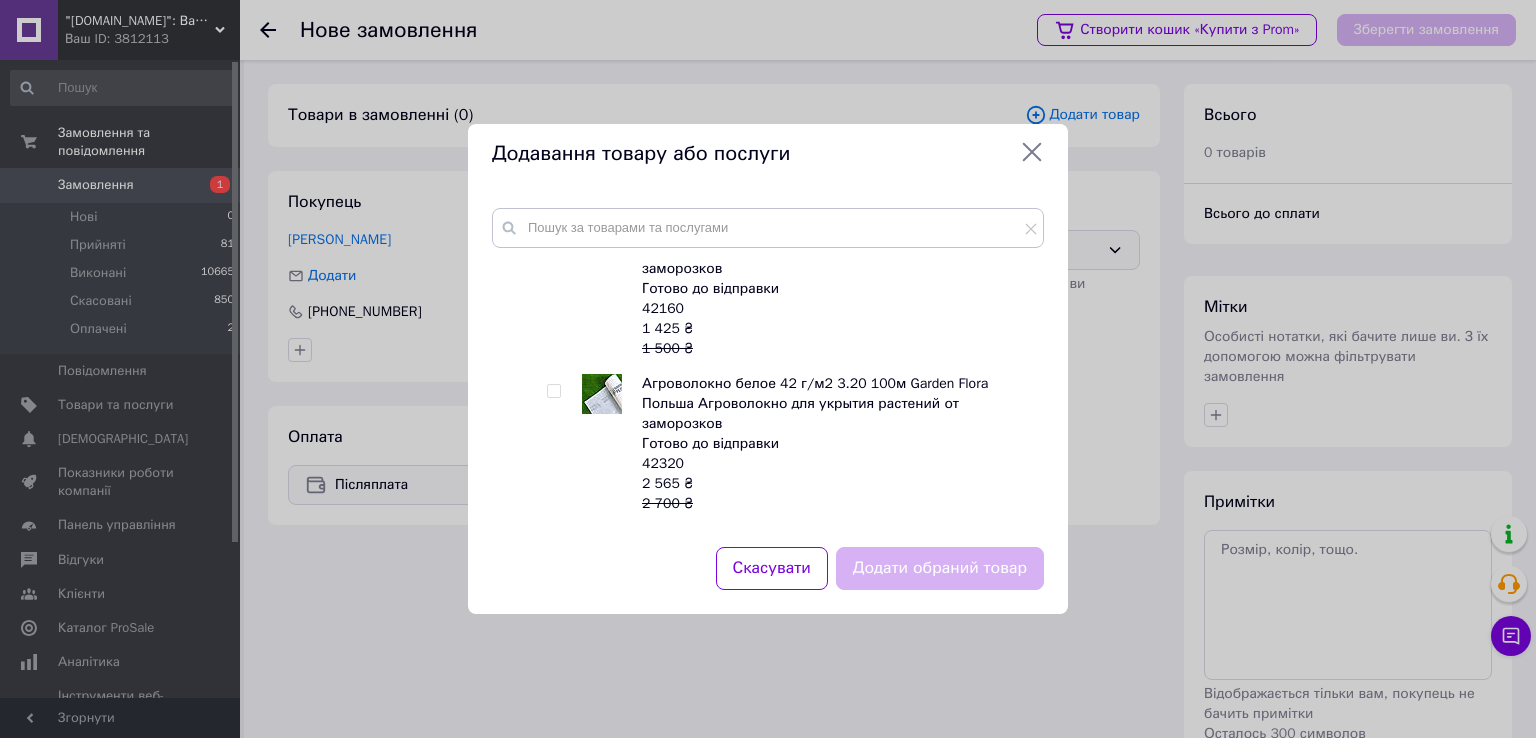 scroll, scrollTop: 1200, scrollLeft: 0, axis: vertical 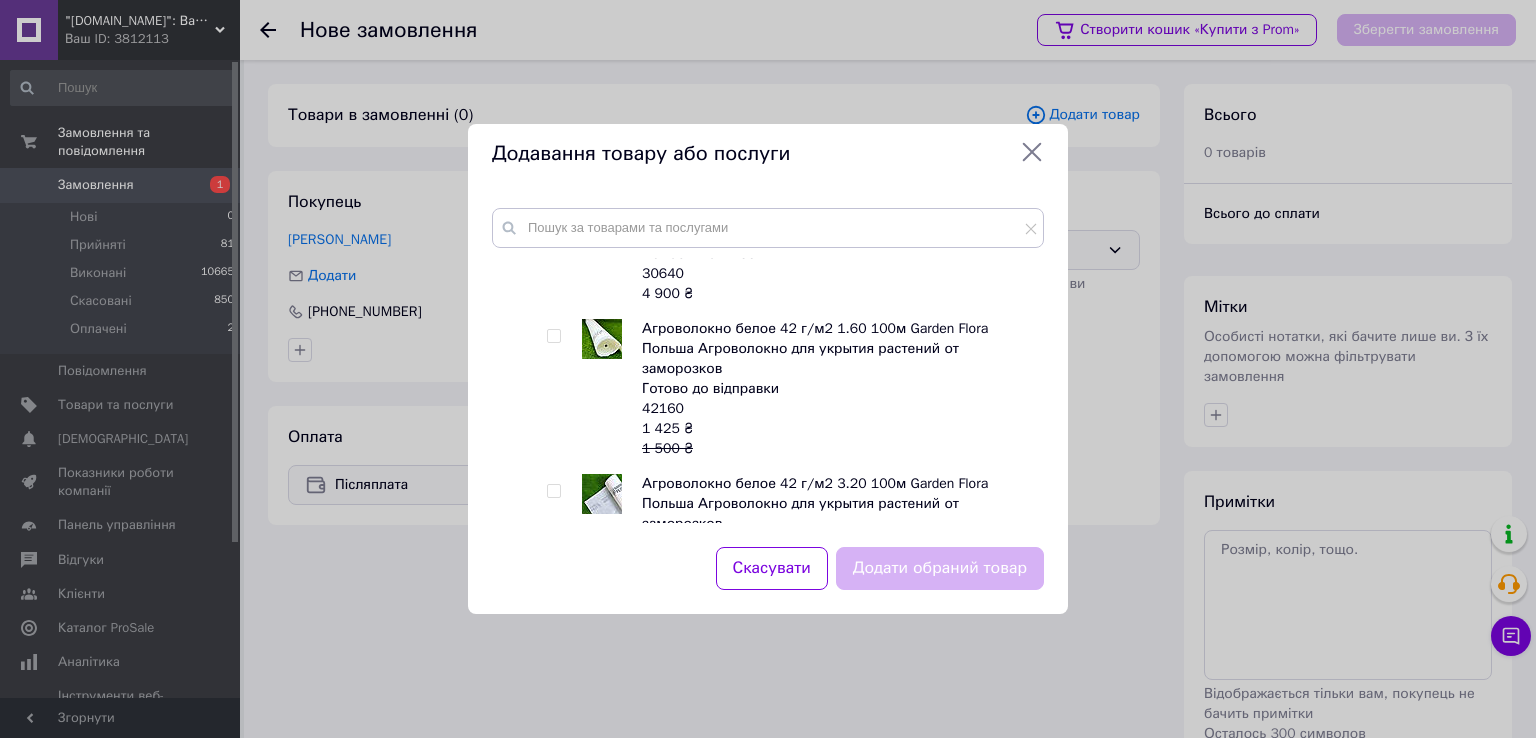 click at bounding box center [553, 491] 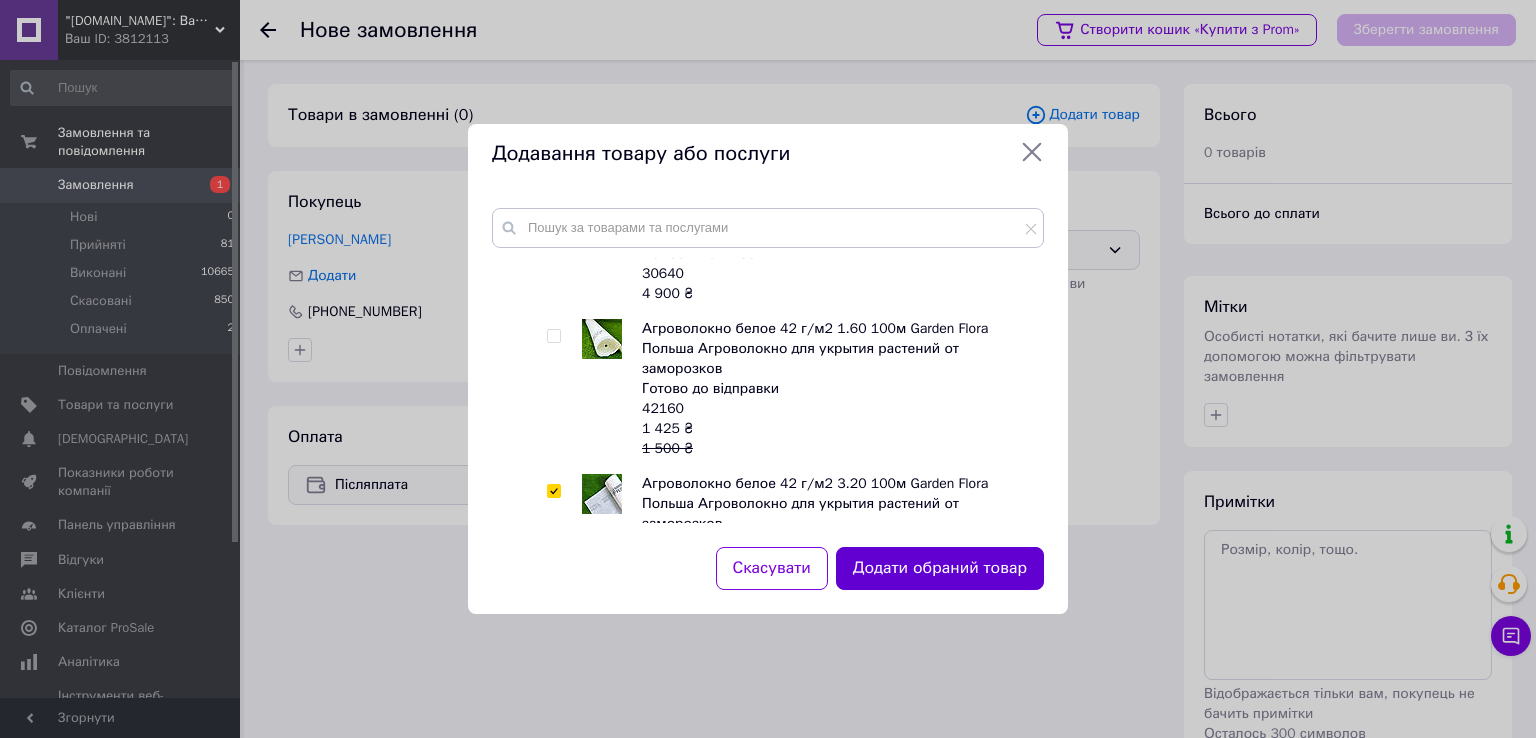 click on "Додати обраний товар" at bounding box center (940, 568) 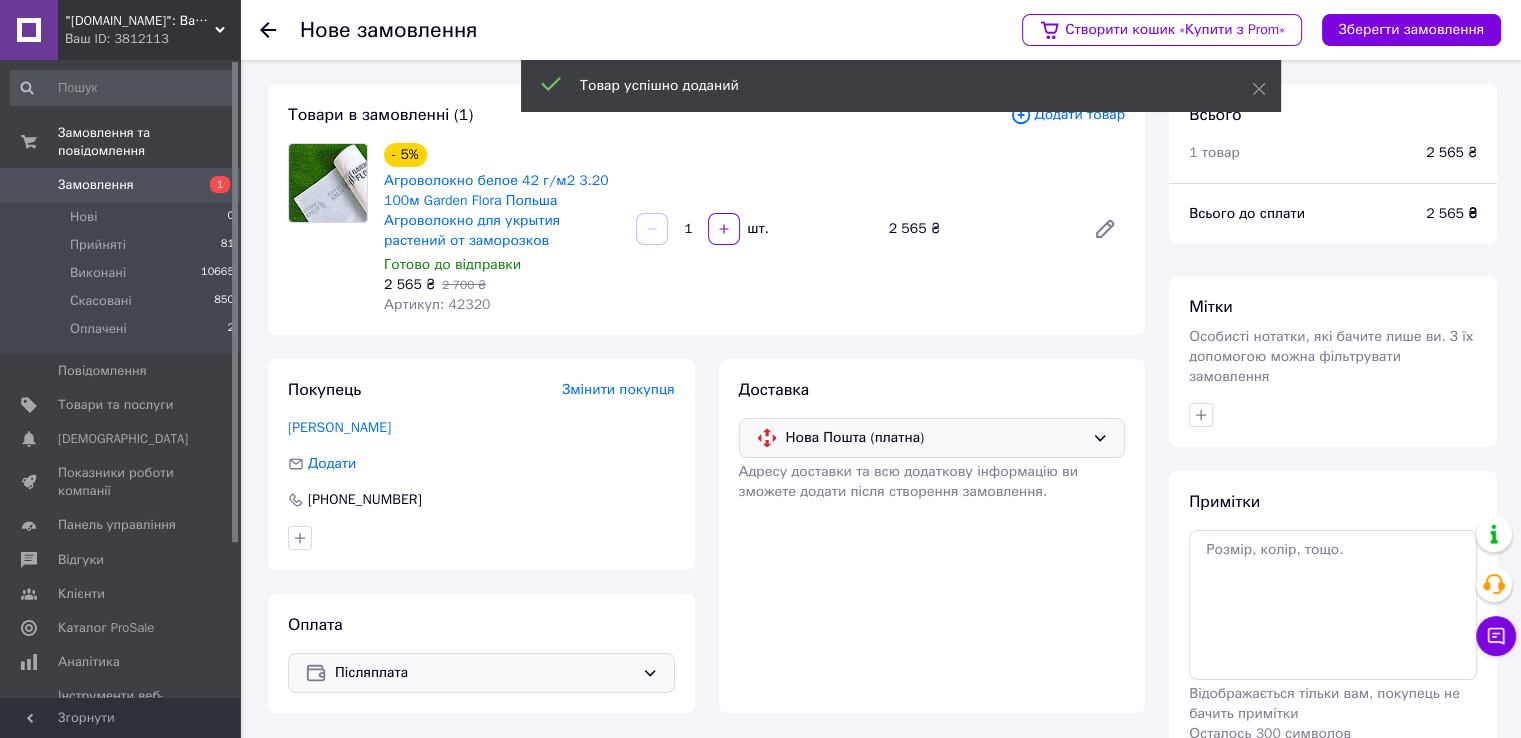 click on "Товар успішно доданий" at bounding box center [901, 88] 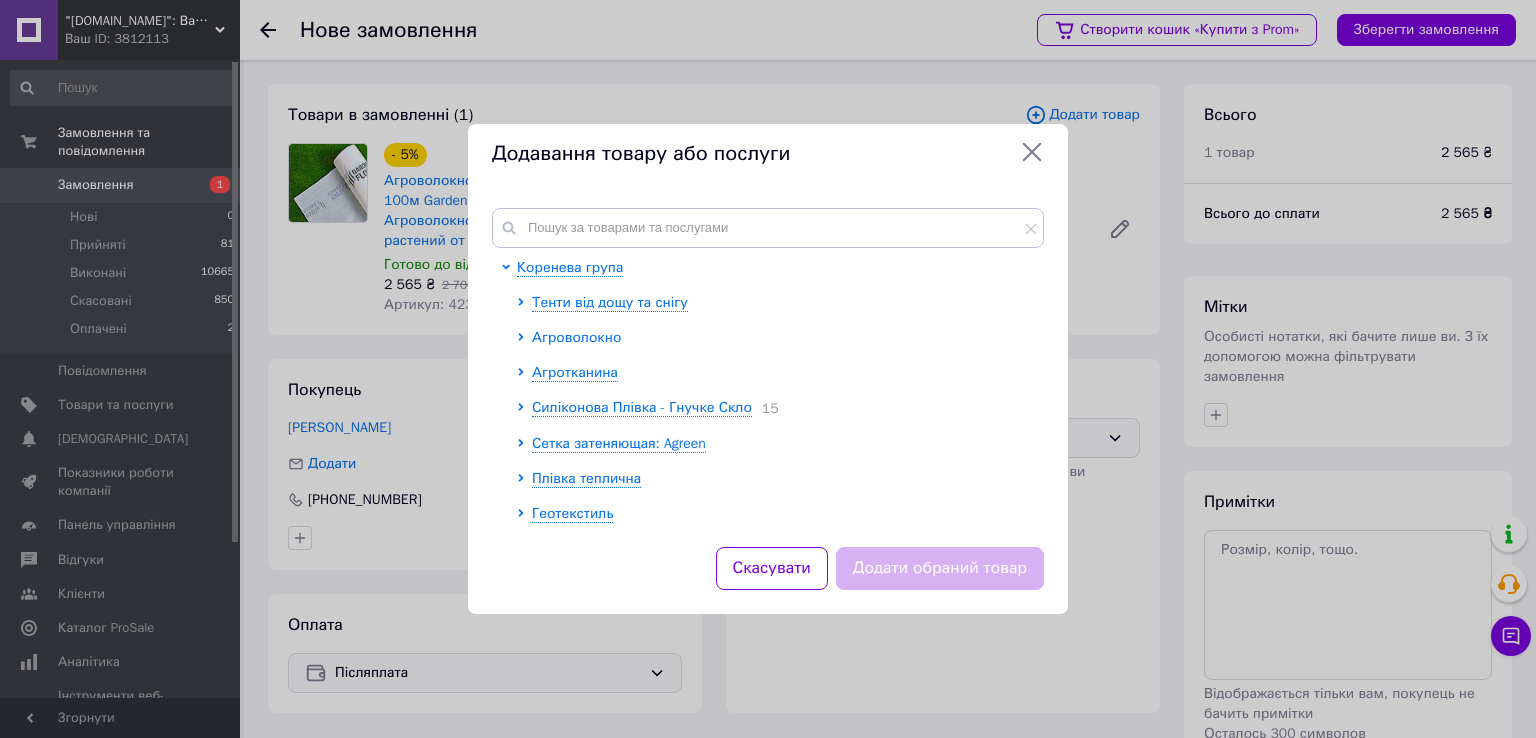 click on "Агроволокно" at bounding box center (576, 337) 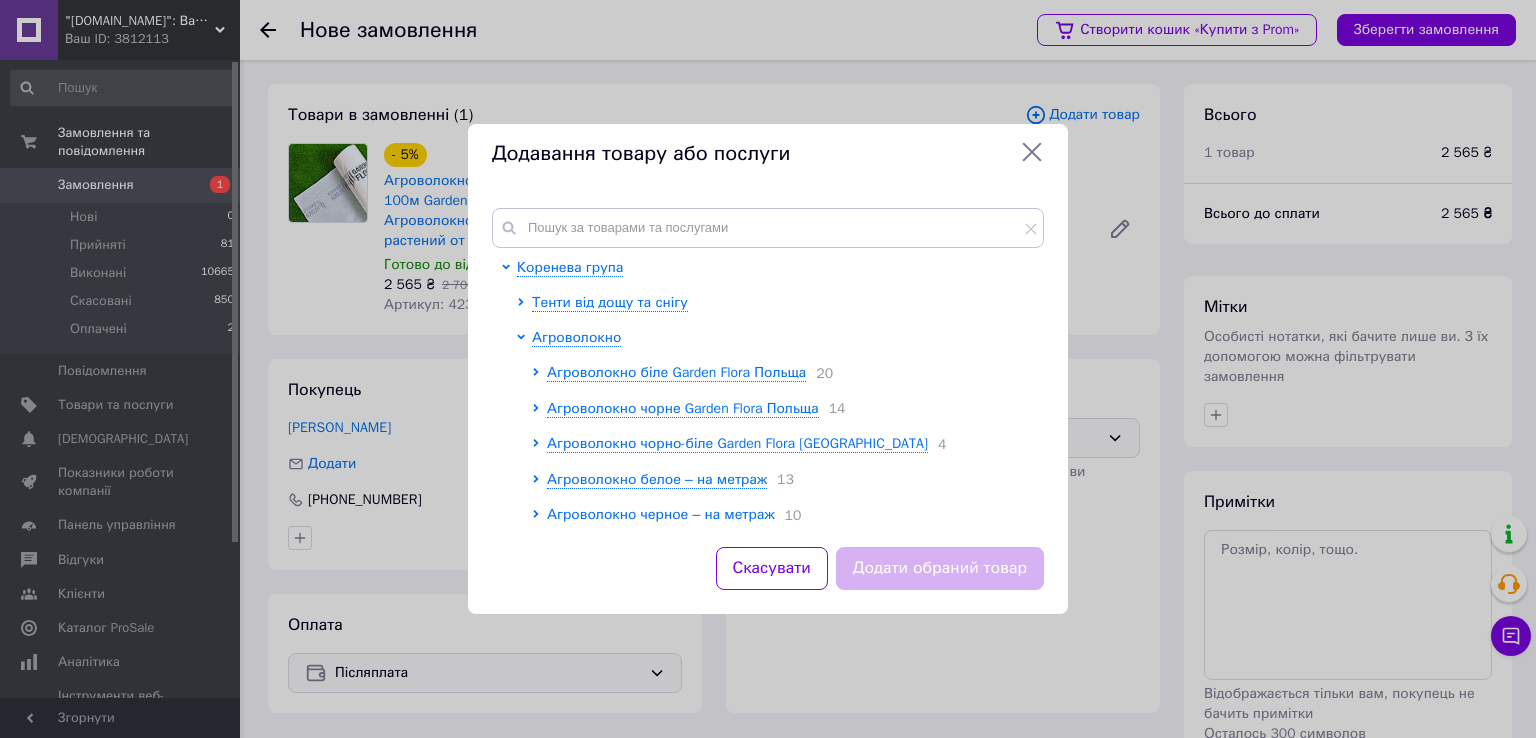 scroll, scrollTop: 100, scrollLeft: 0, axis: vertical 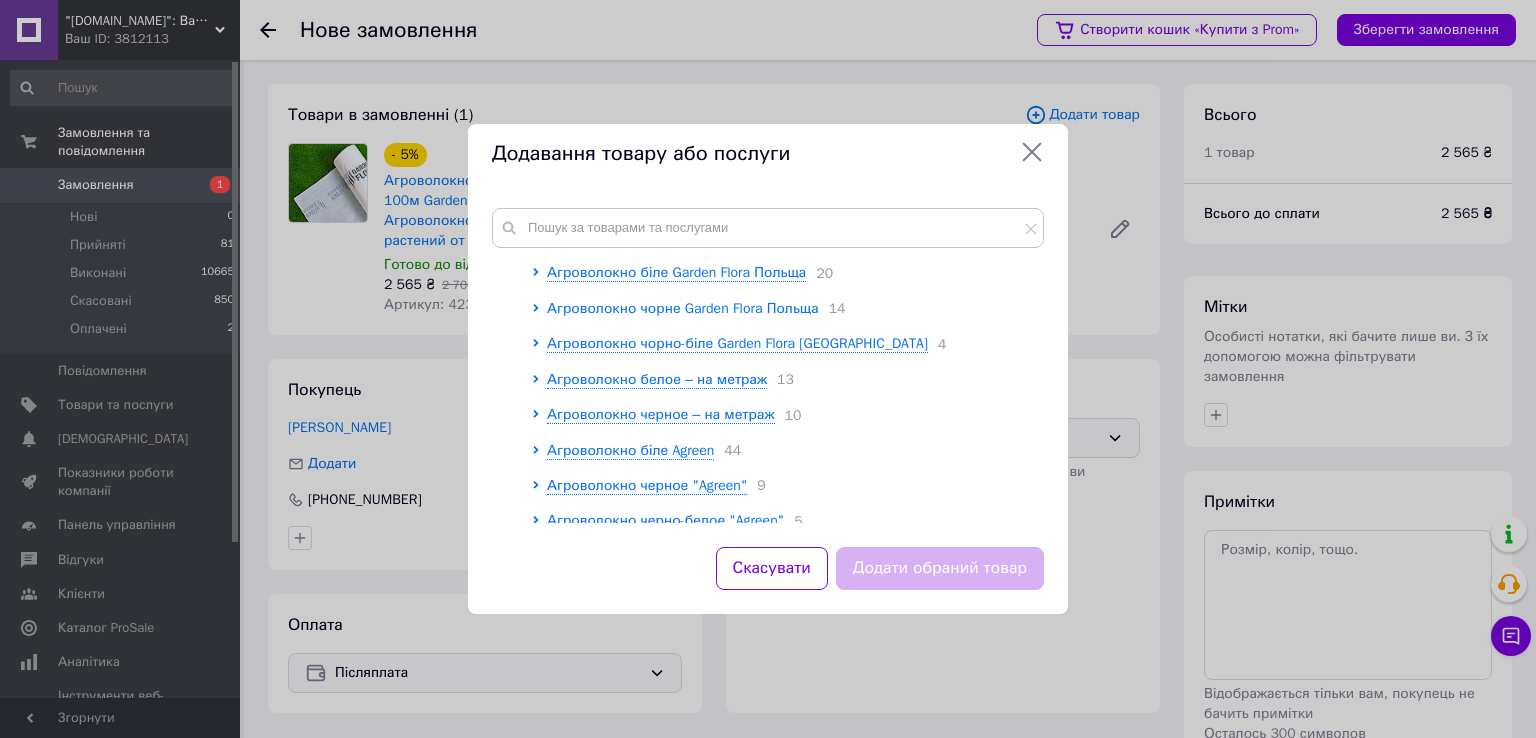 click on "Агроволокно чорне Garden Flora Польща" at bounding box center (683, 308) 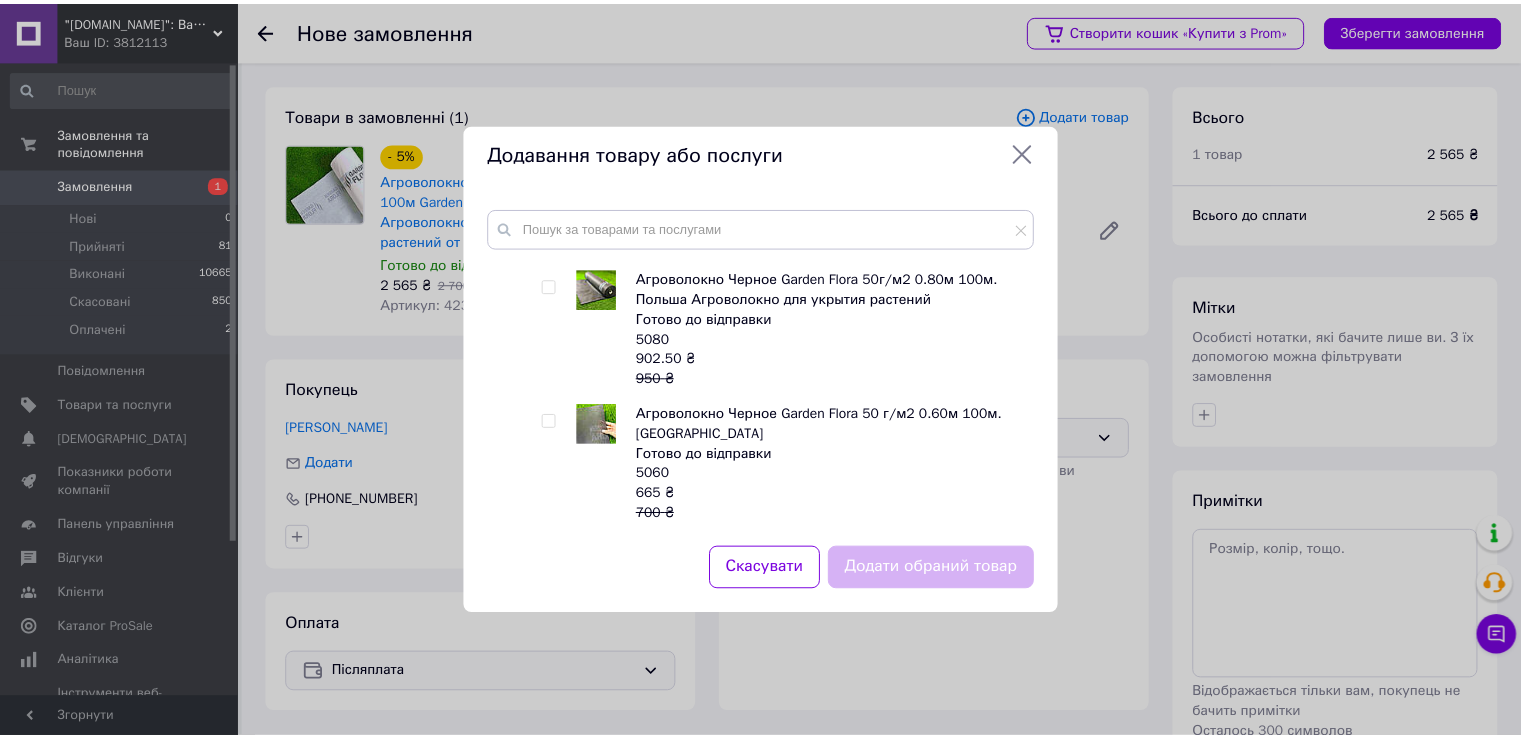 scroll, scrollTop: 400, scrollLeft: 0, axis: vertical 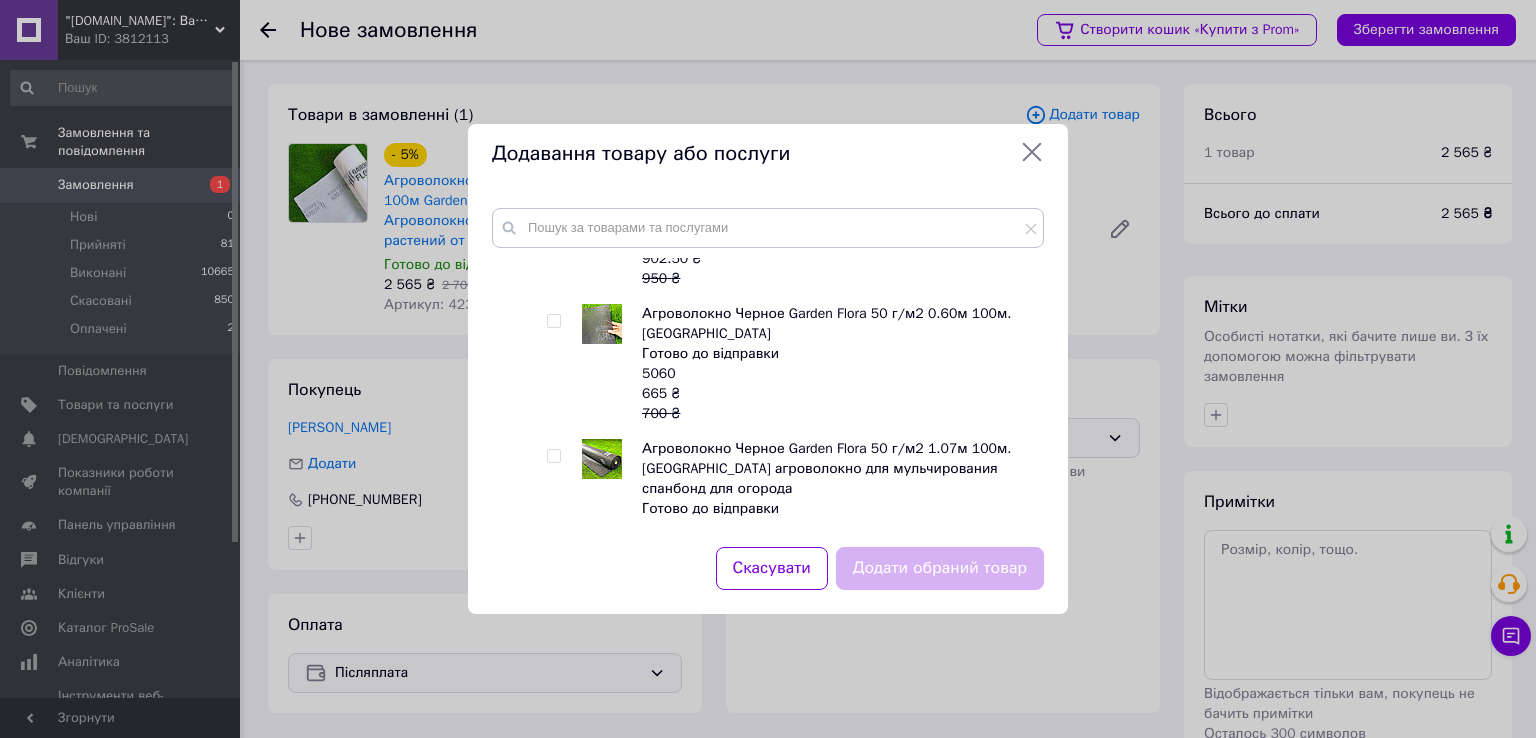 click at bounding box center [553, 321] 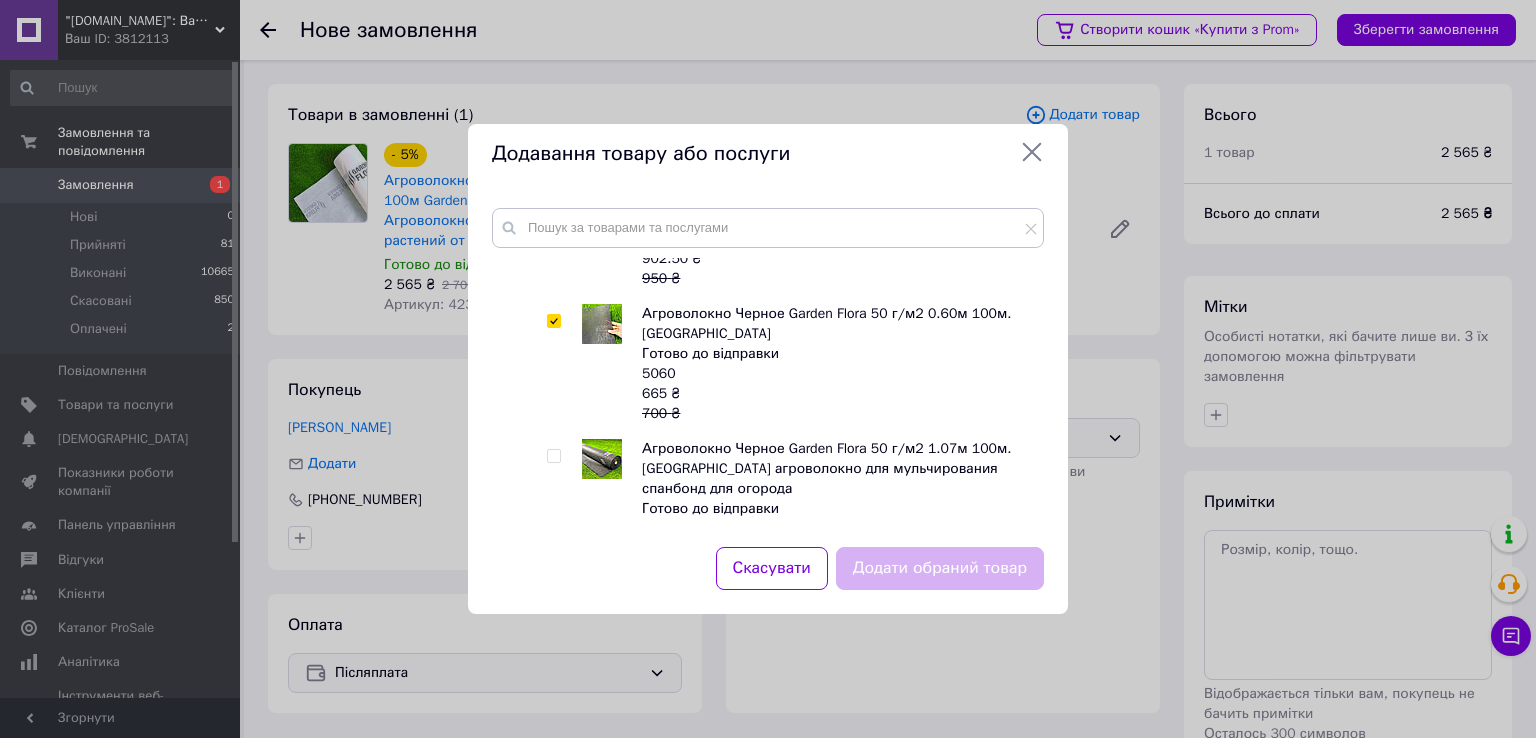 checkbox on "true" 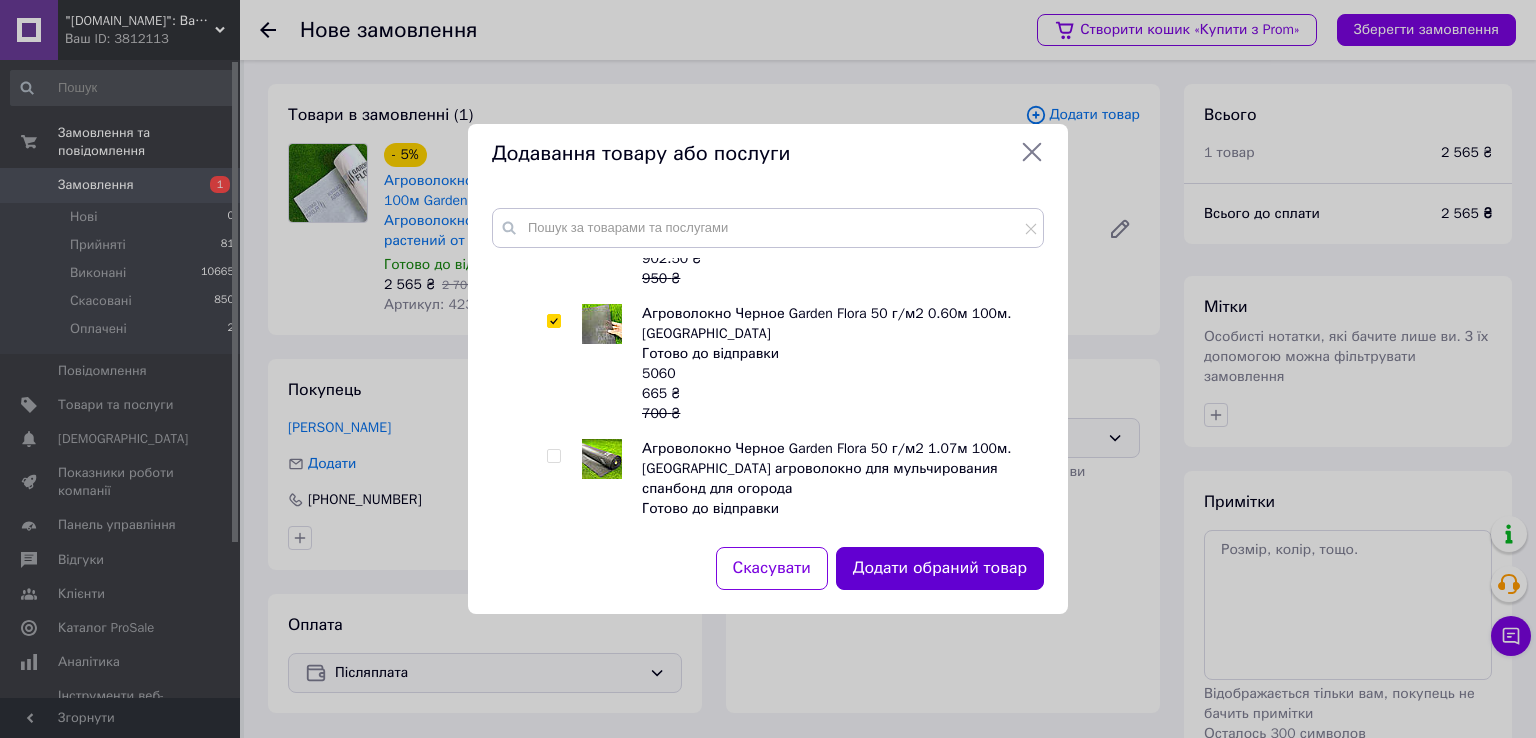 click on "Додати обраний товар" at bounding box center (940, 568) 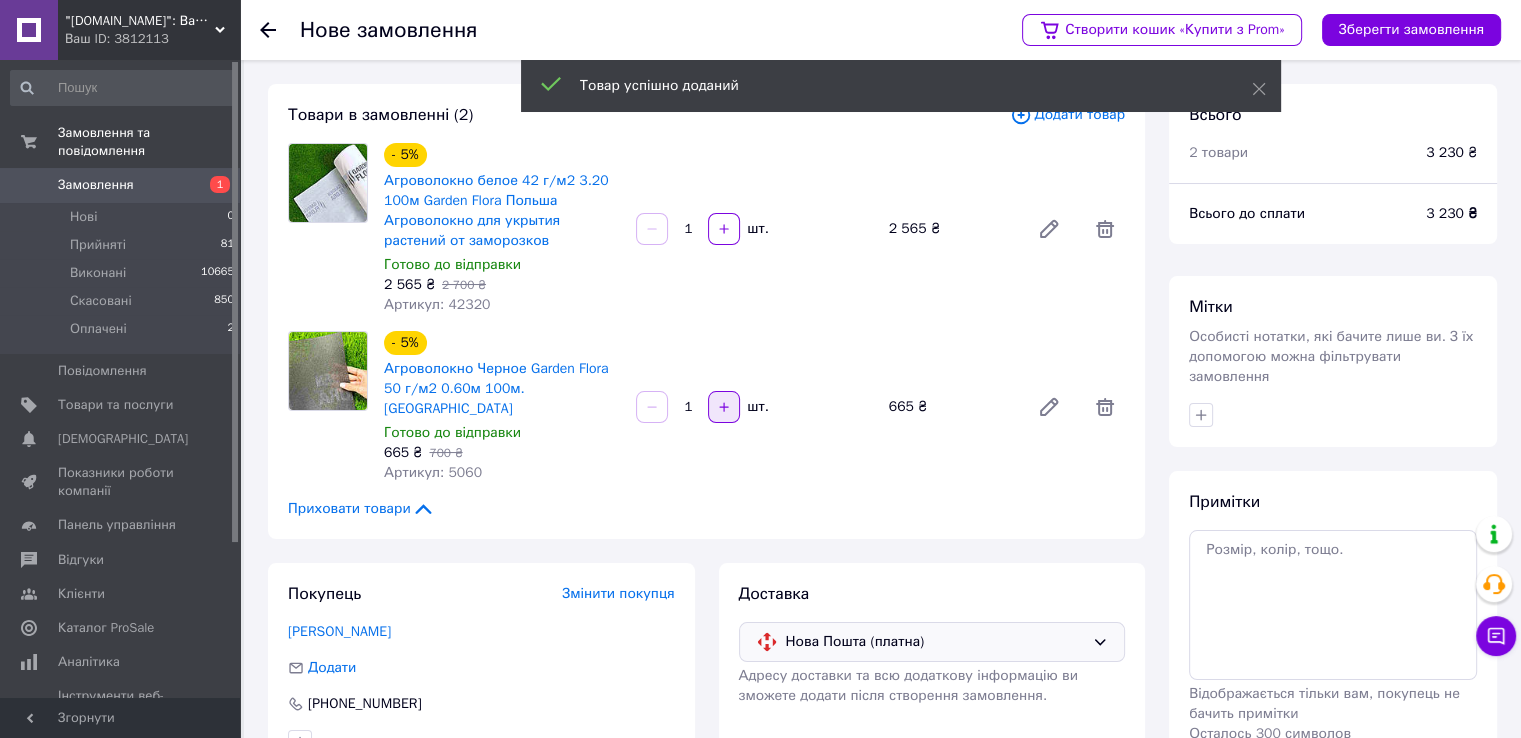 click 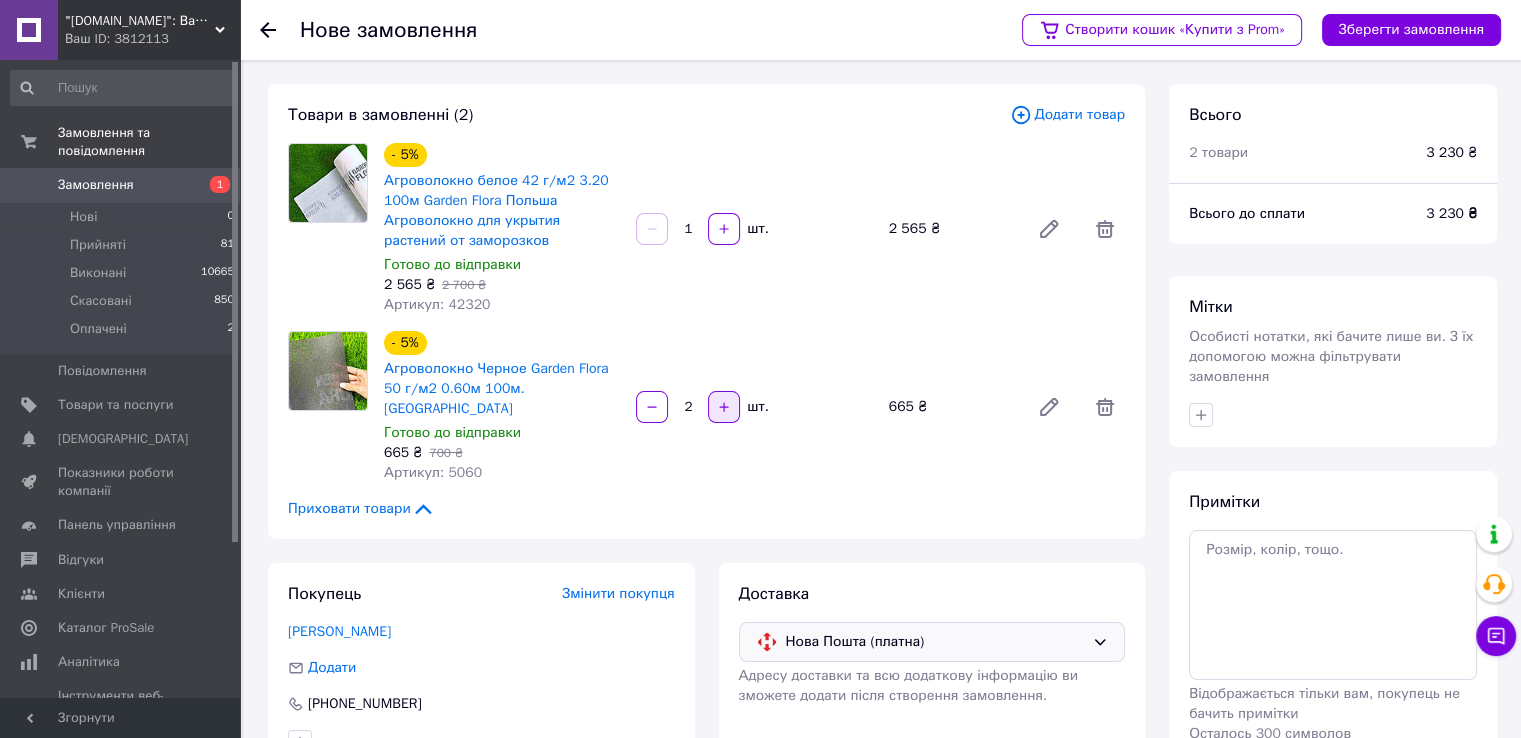 click 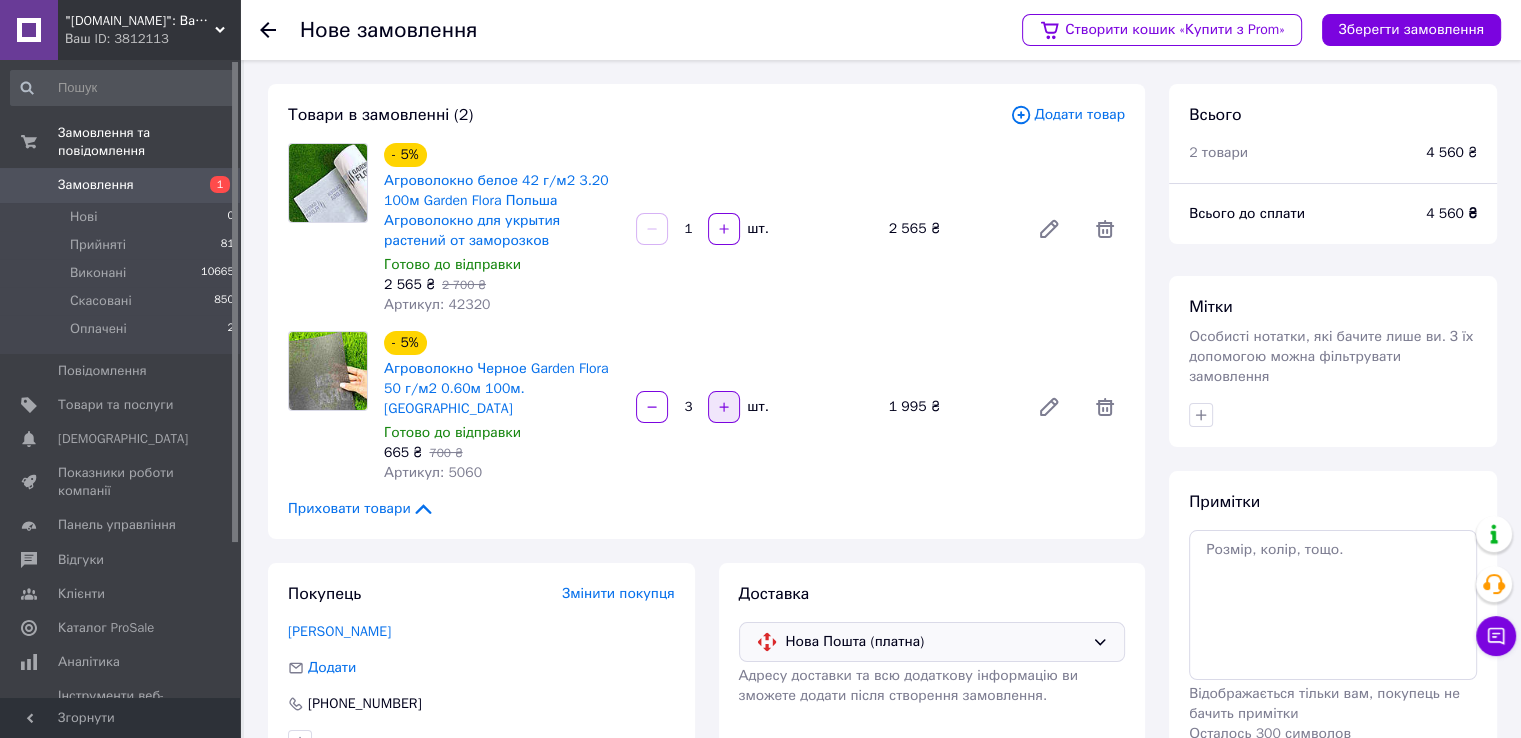 click 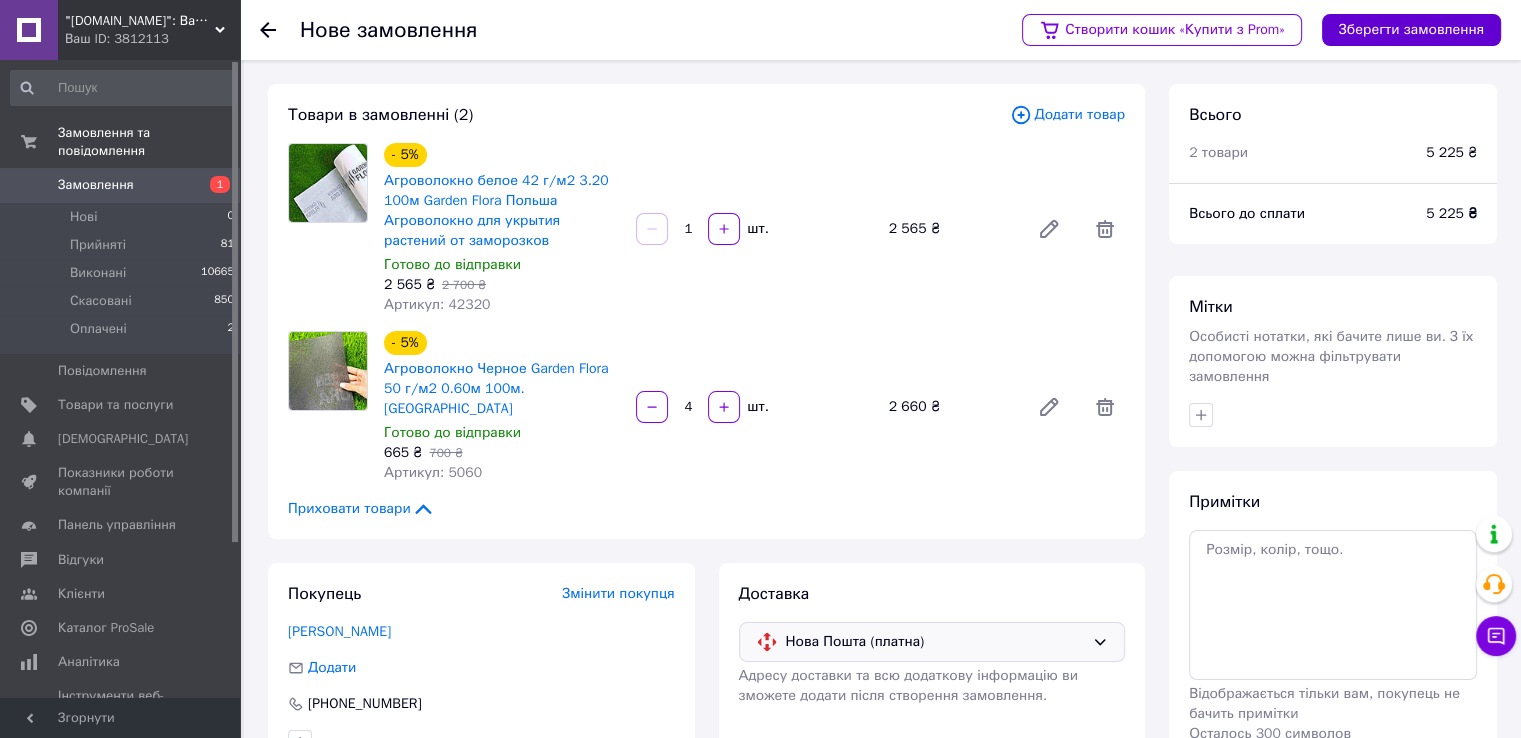click on "Зберегти замовлення" at bounding box center [1411, 30] 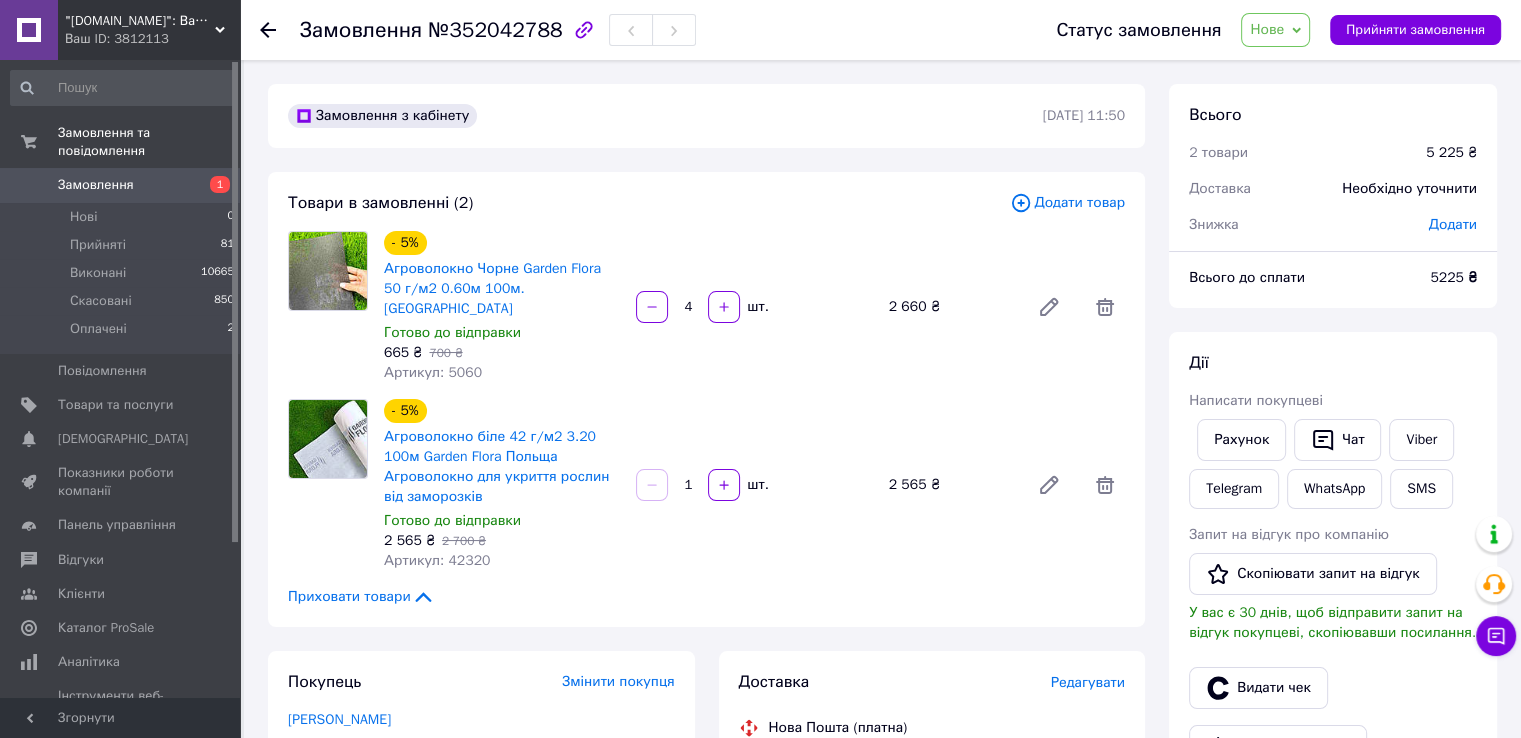 click on "Нове" at bounding box center (1267, 29) 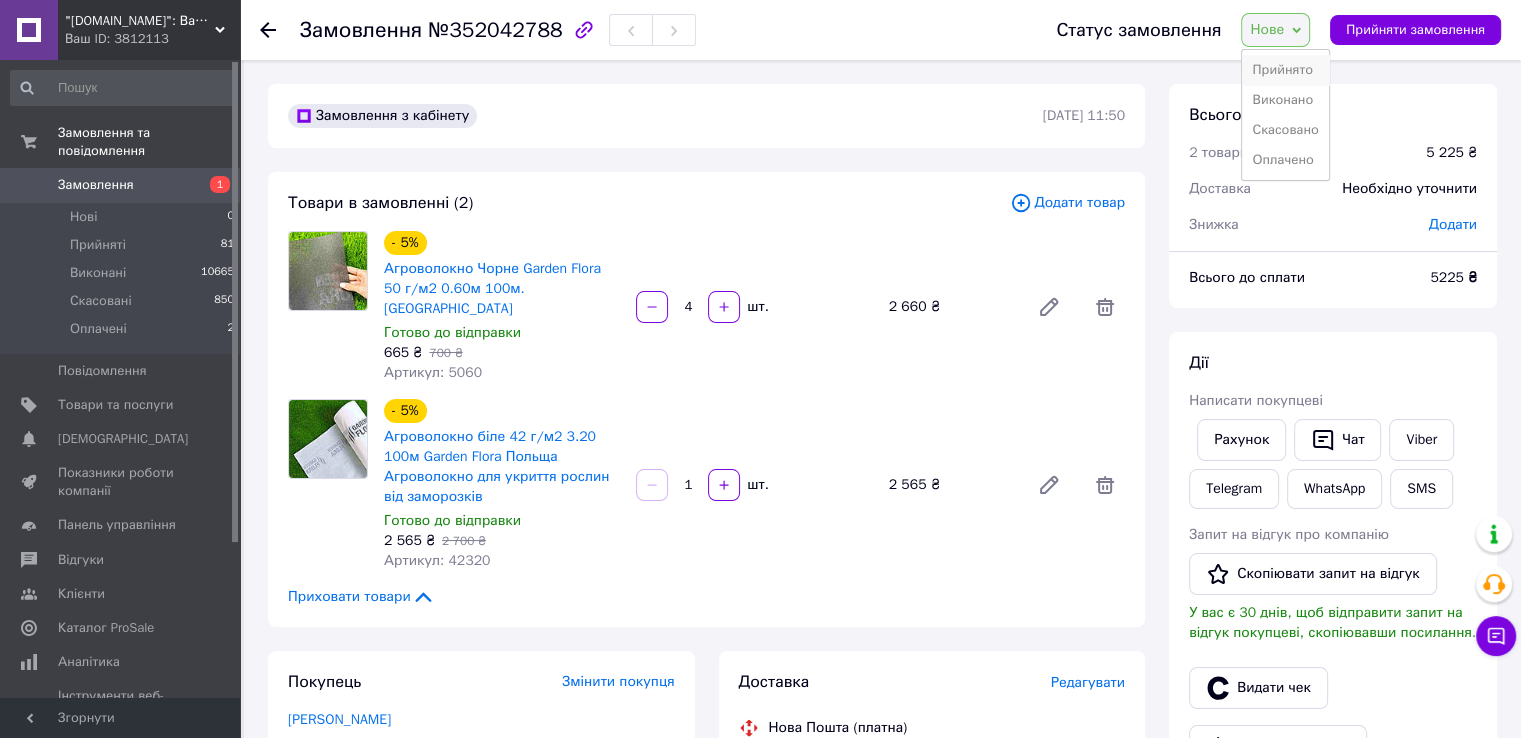 click on "Прийнято" at bounding box center [1285, 70] 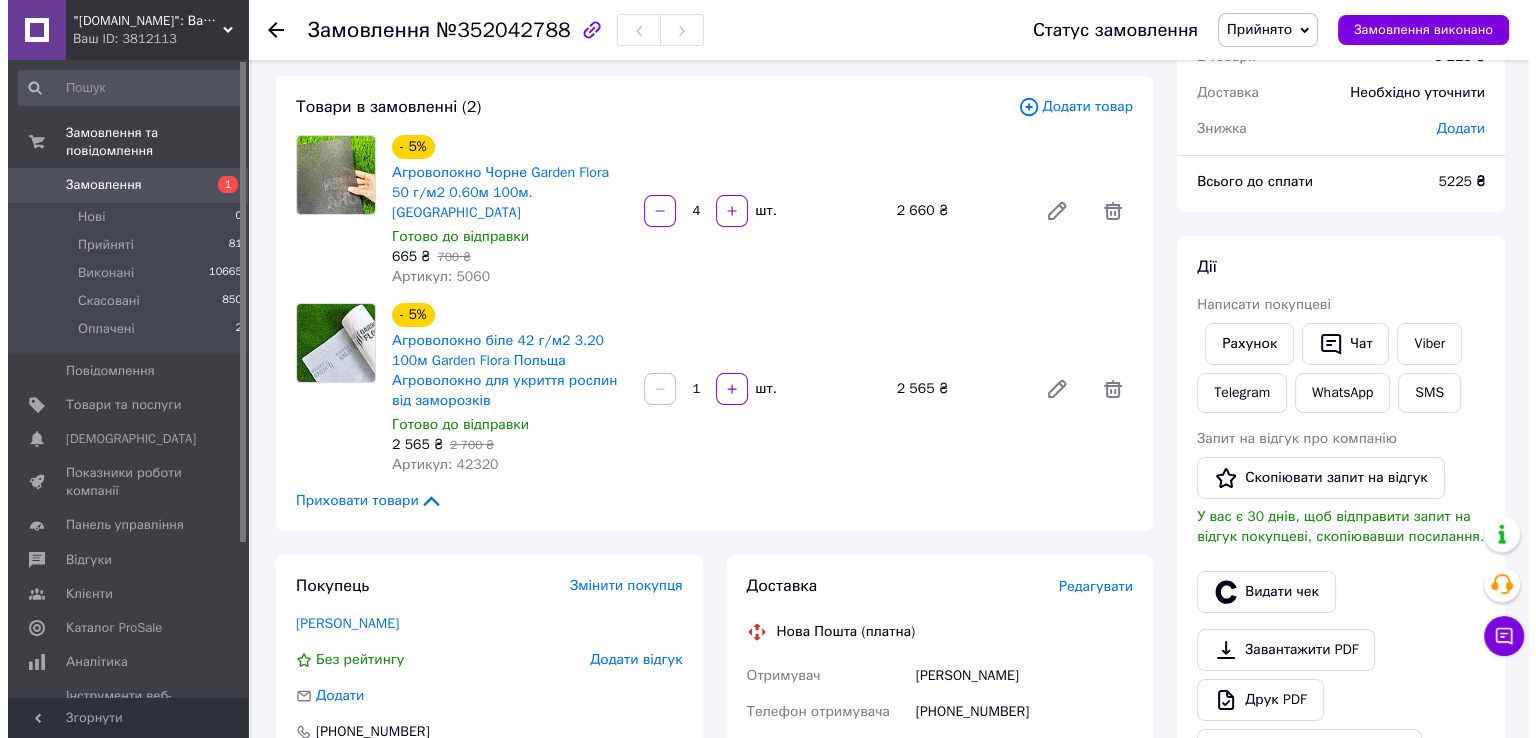 scroll, scrollTop: 300, scrollLeft: 0, axis: vertical 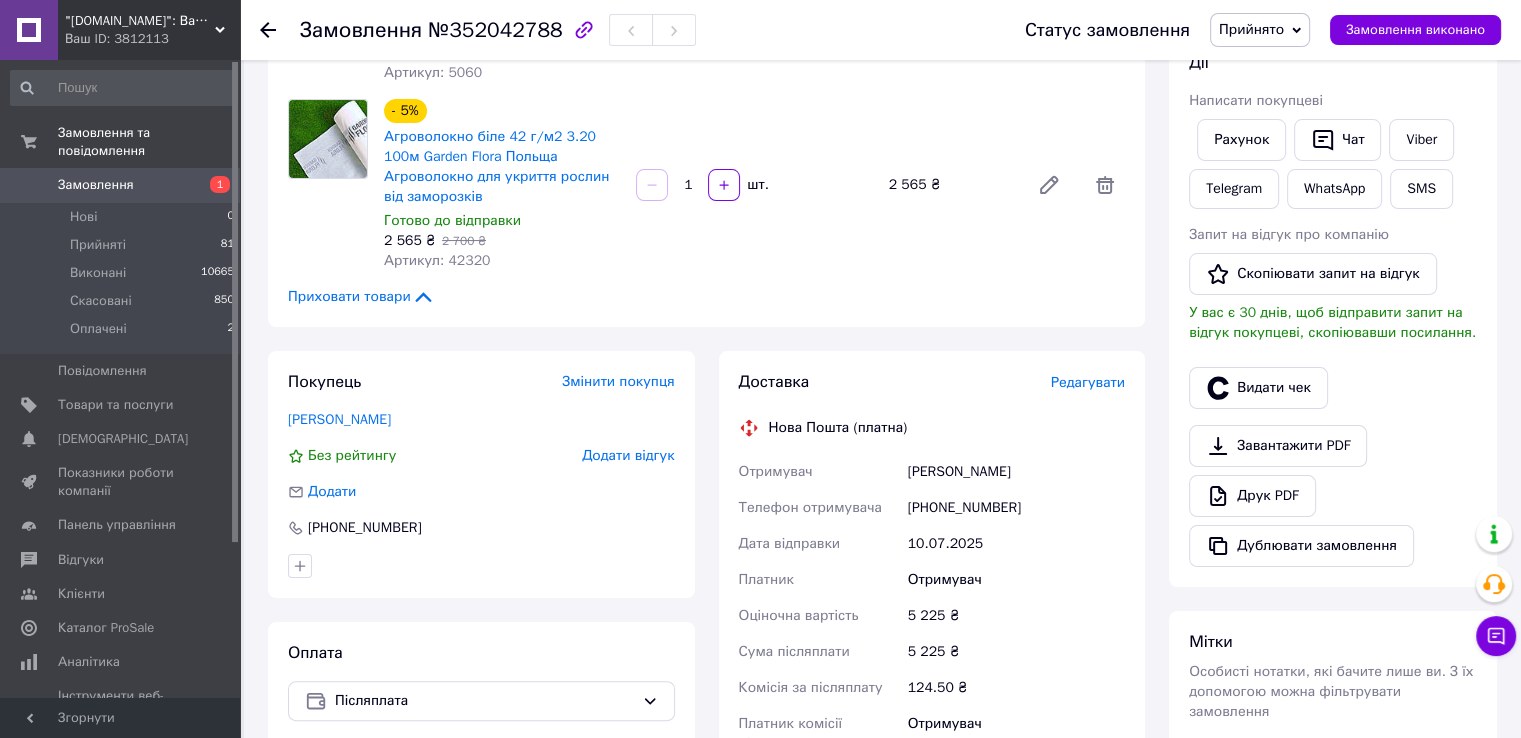 click on "Редагувати" at bounding box center [1088, 382] 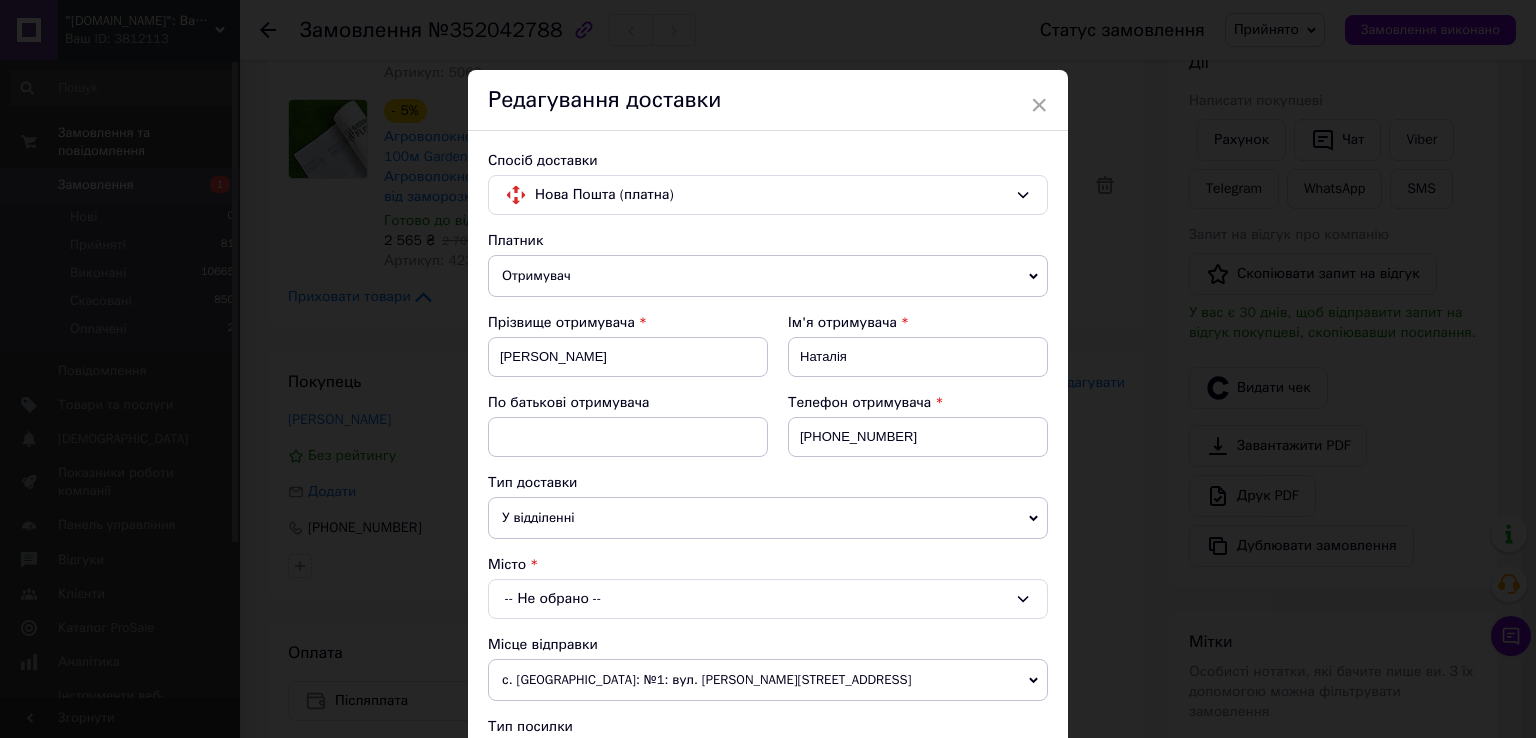 click on "Платник Отримувач Відправник Прізвище отримувача Кошова Ім'я отримувача Наталія По батькові отримувача Телефон отримувача +380965941381 Тип доставки У відділенні Кур'єром В поштоматі Місто -- Не обрано -- Місце відправки с. Руська Поляна: №1: вул. Шраменка, 34 Харків: №3: вул. Тюрінська (ран. Якіра), 124 Додати ще місце відправки Тип посилки Вантаж Документи Номер упаковки (не обов'язково) Оціночна вартість 5225 Дата відправки 10.07.2025 < 2025 > < Июль > Пн Вт Ср Чт Пт Сб Вс 30 1 2 3 4 5 6 7 8 9 10 11 12 13 14 15 16 17 18 19 20 21 22 23 24 25 26 27 28 29 30 31 1 2 3 4 5 6 7 8 9 10   Опис та додаткова інформація Сума післяплати *" at bounding box center (768, 773) 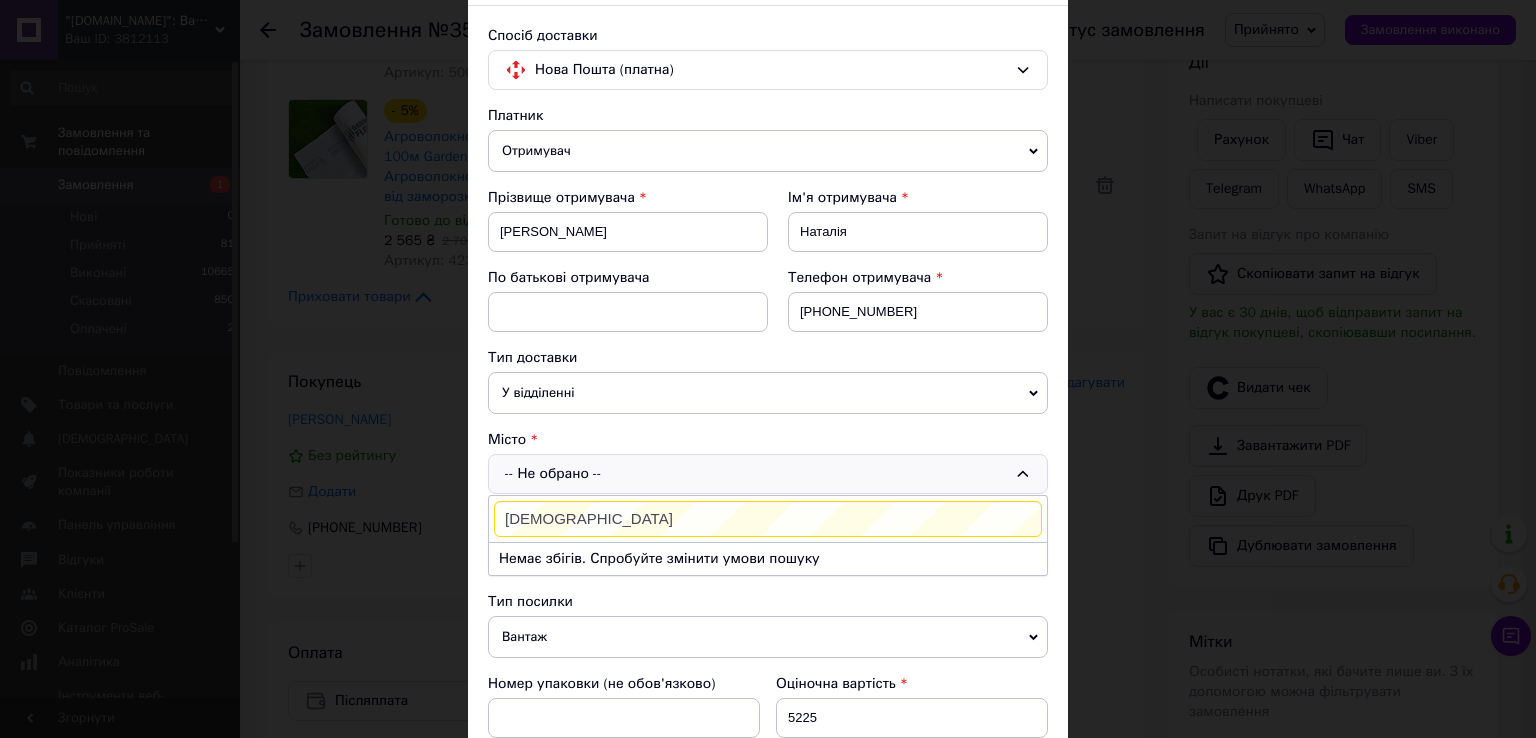 scroll, scrollTop: 200, scrollLeft: 0, axis: vertical 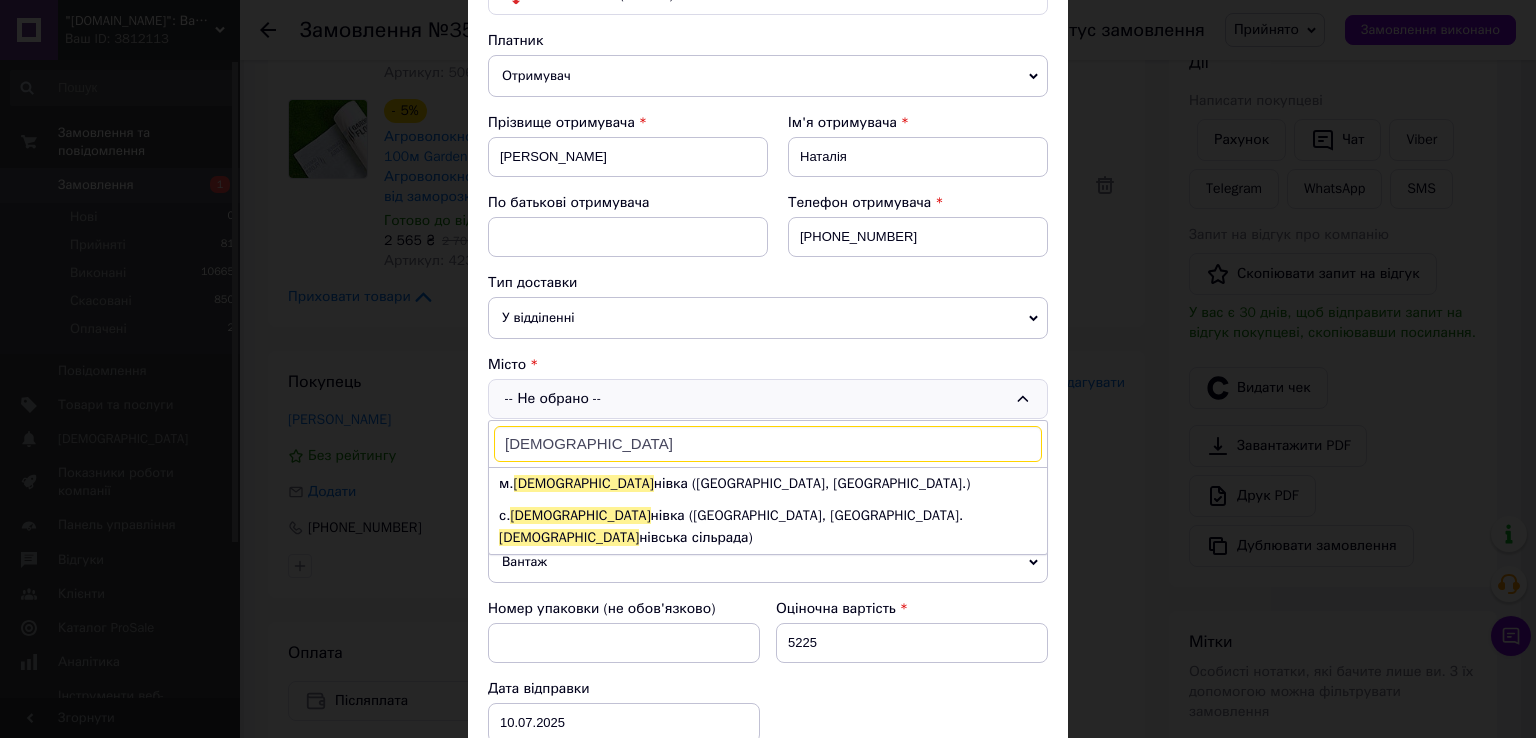 type on "христи" 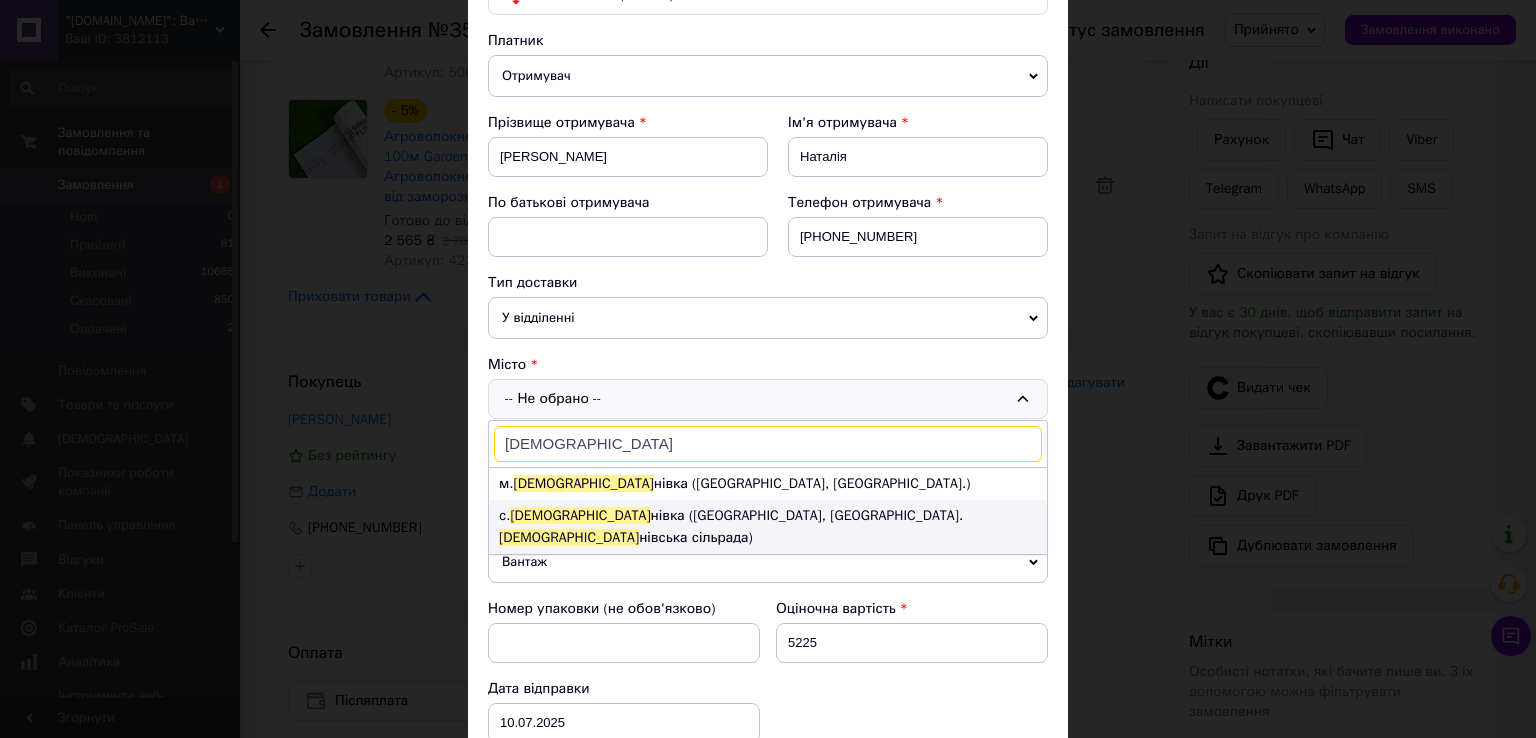 click on "с.  Христи нівка (Черкаська обл., Уманський р-н.  Христи нівська сільрада)" at bounding box center [768, 527] 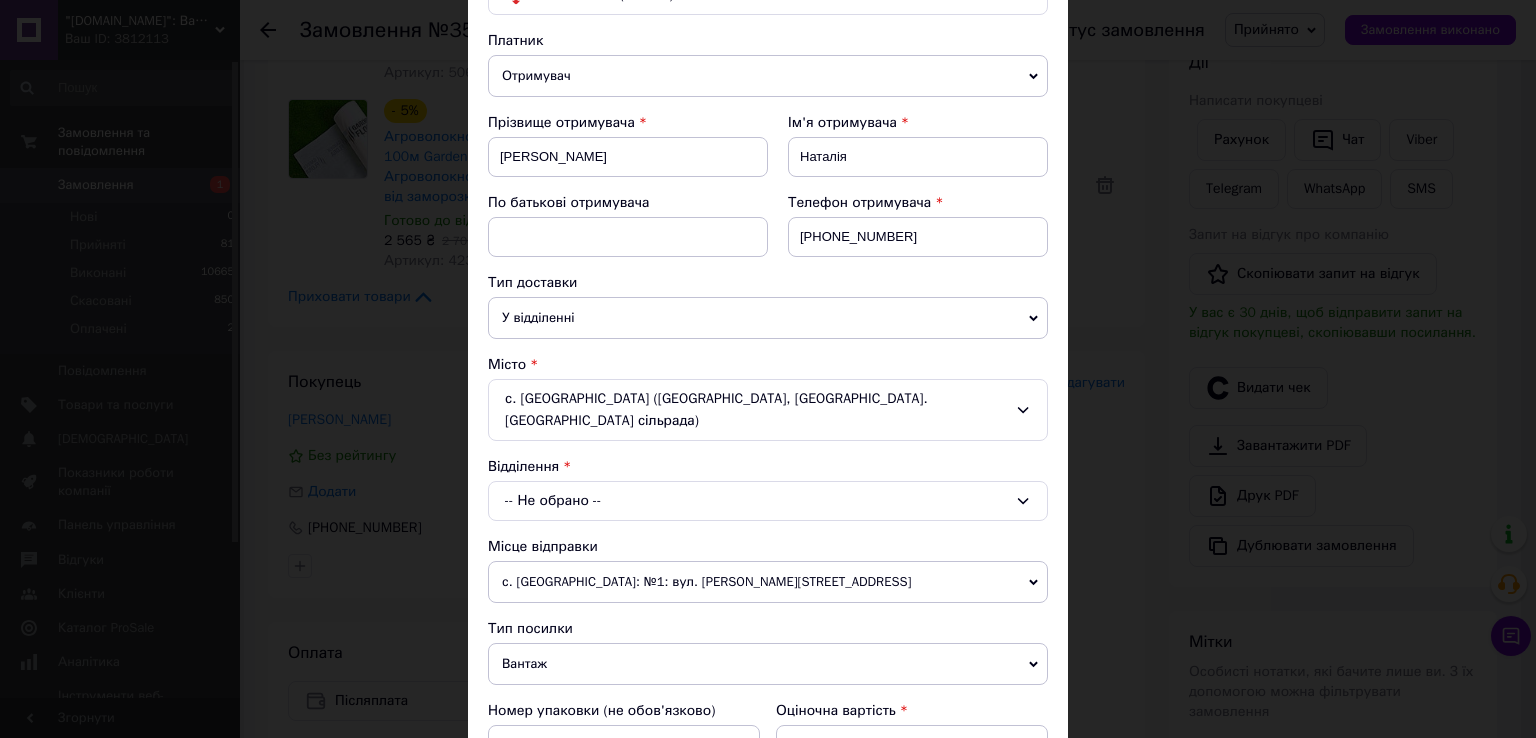 click on "-- Не обрано --" at bounding box center (768, 501) 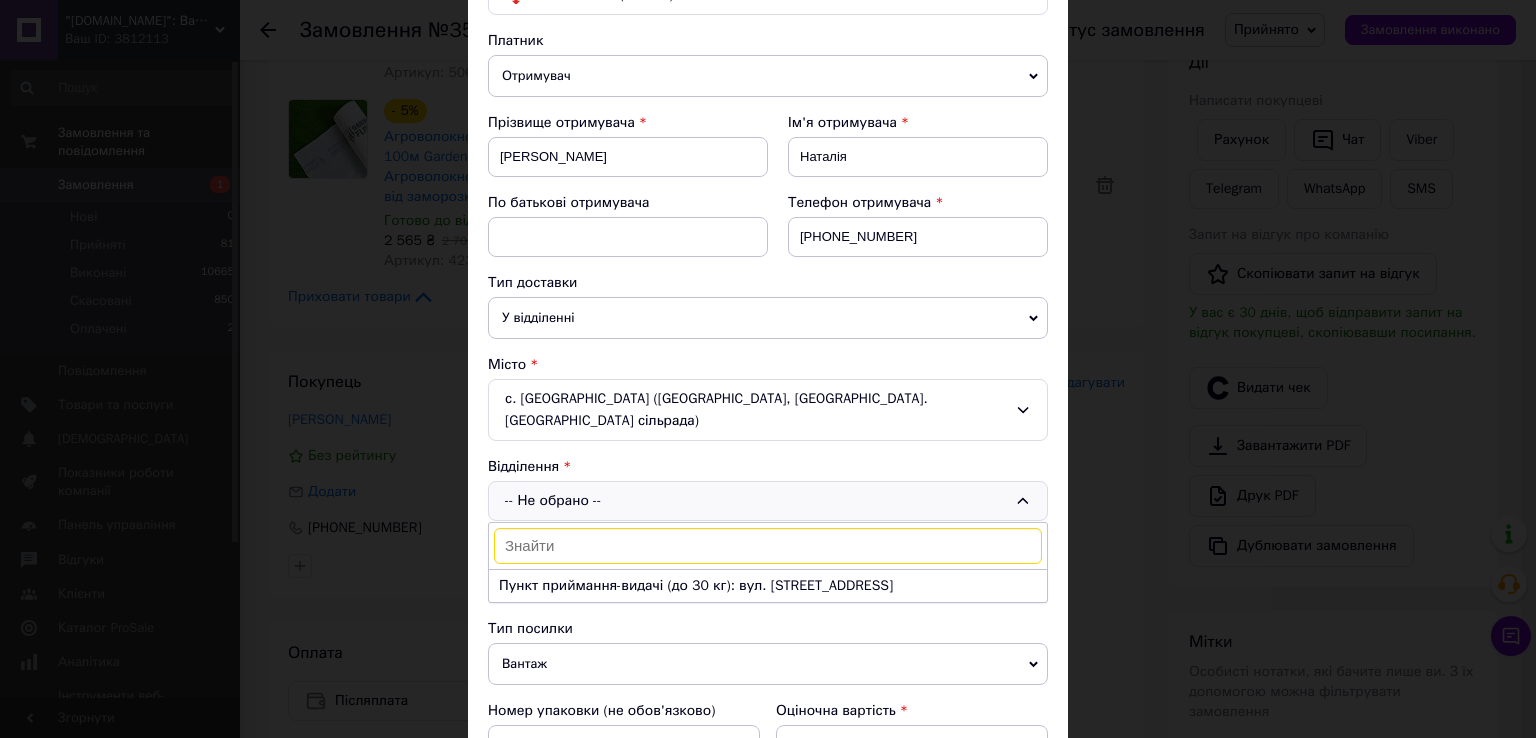 click on "с. Христинівка (Черкаська обл., Уманський р-н. Христинівська сільрада)" at bounding box center (768, 410) 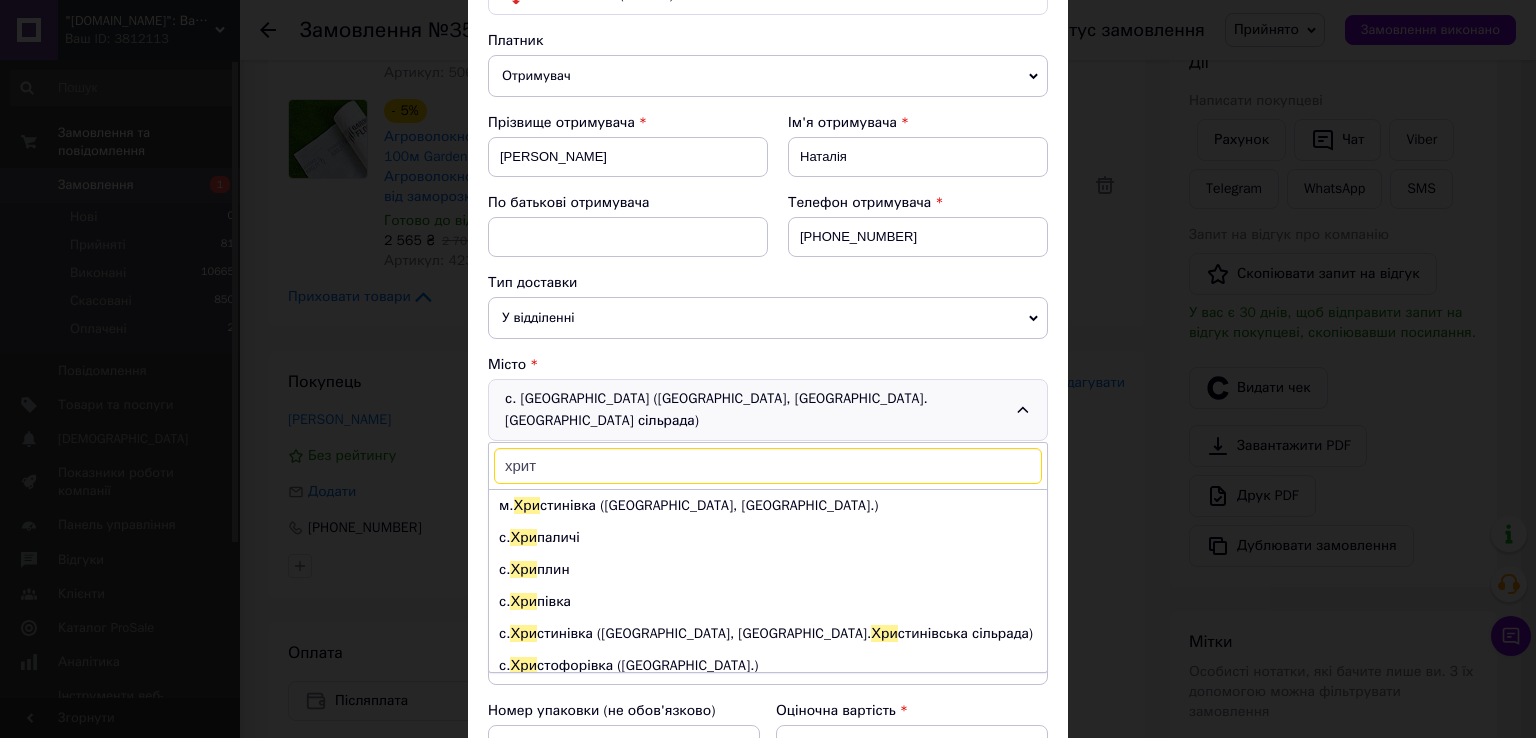 scroll, scrollTop: 73, scrollLeft: 0, axis: vertical 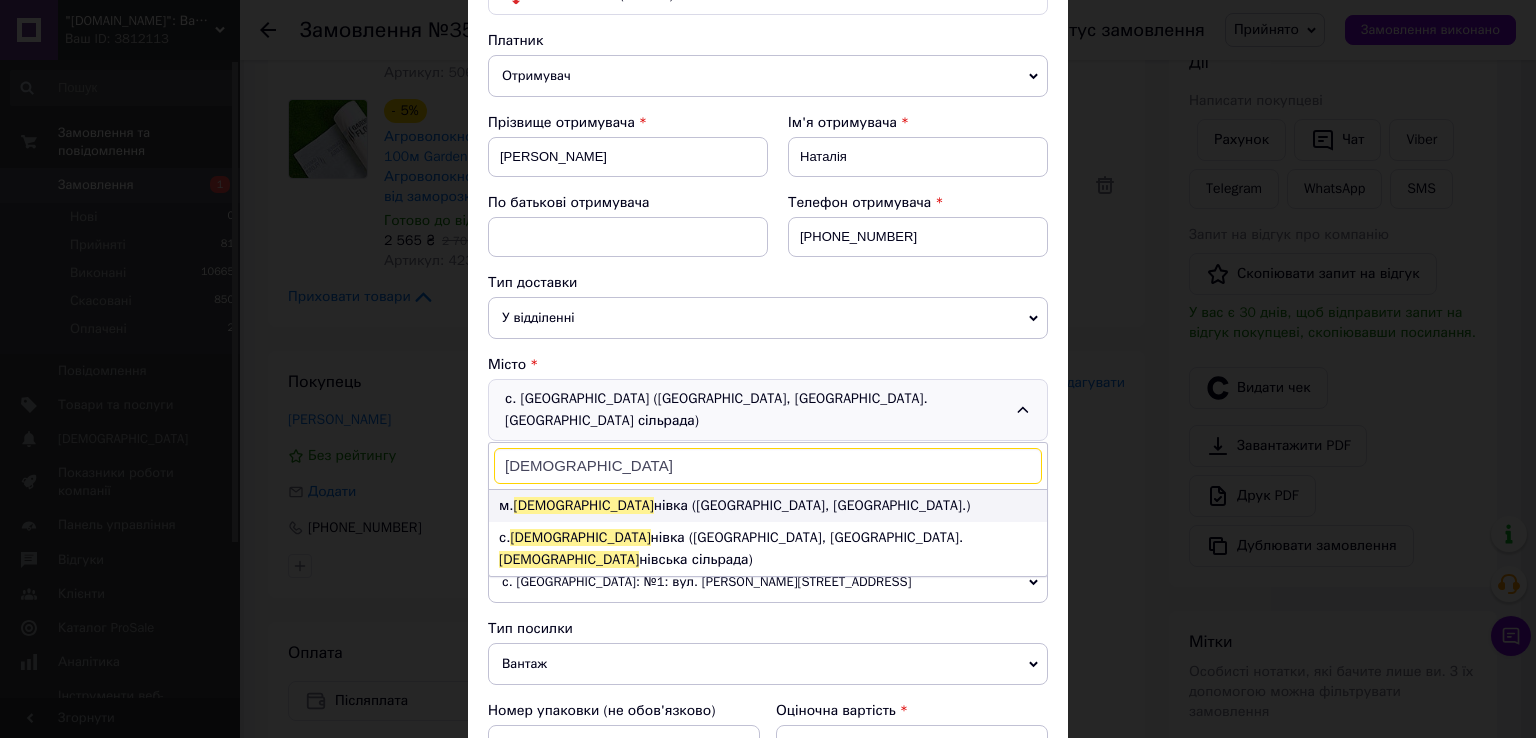type on "христи" 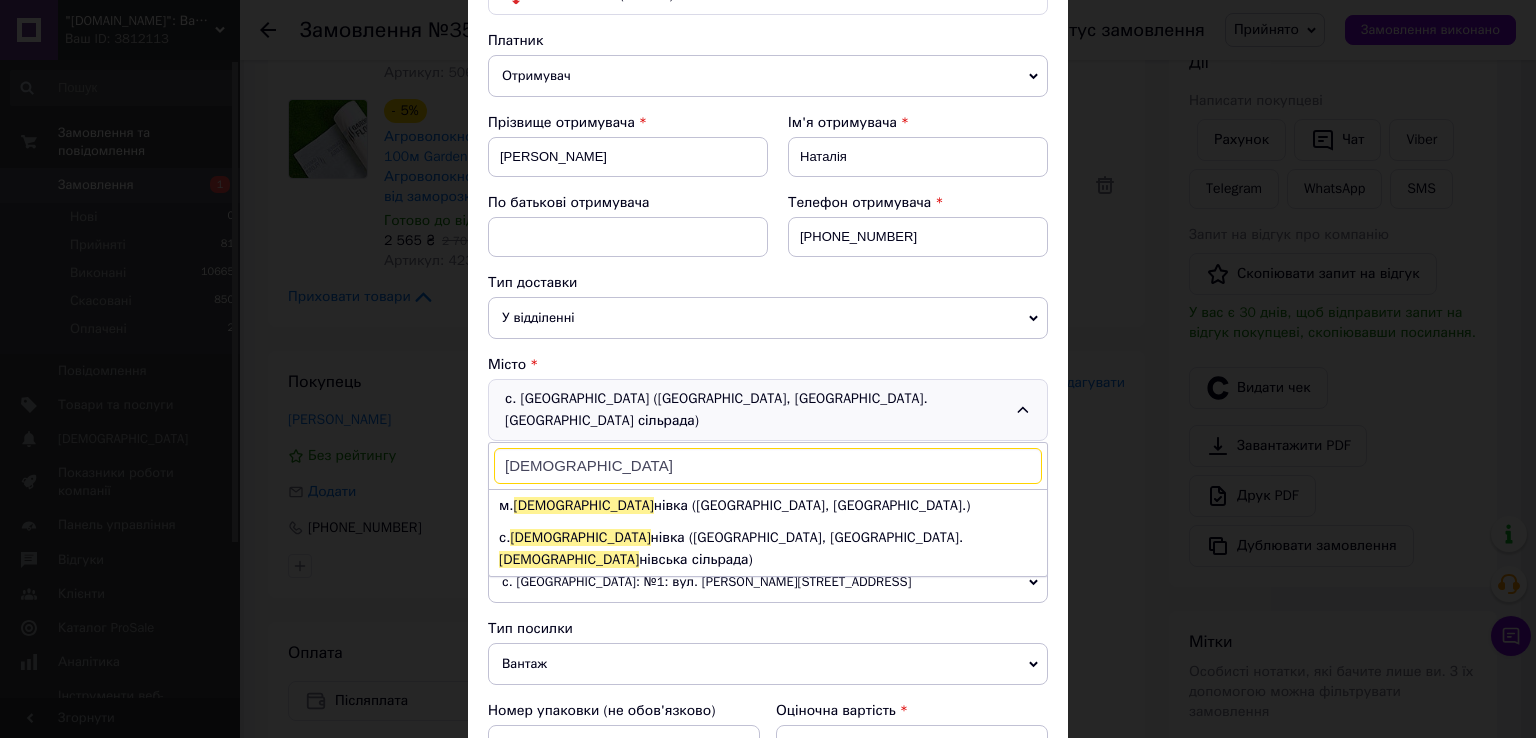 click on "м.  Христи нівка (Черкаська обл., Уманський р-н.)" at bounding box center [768, 506] 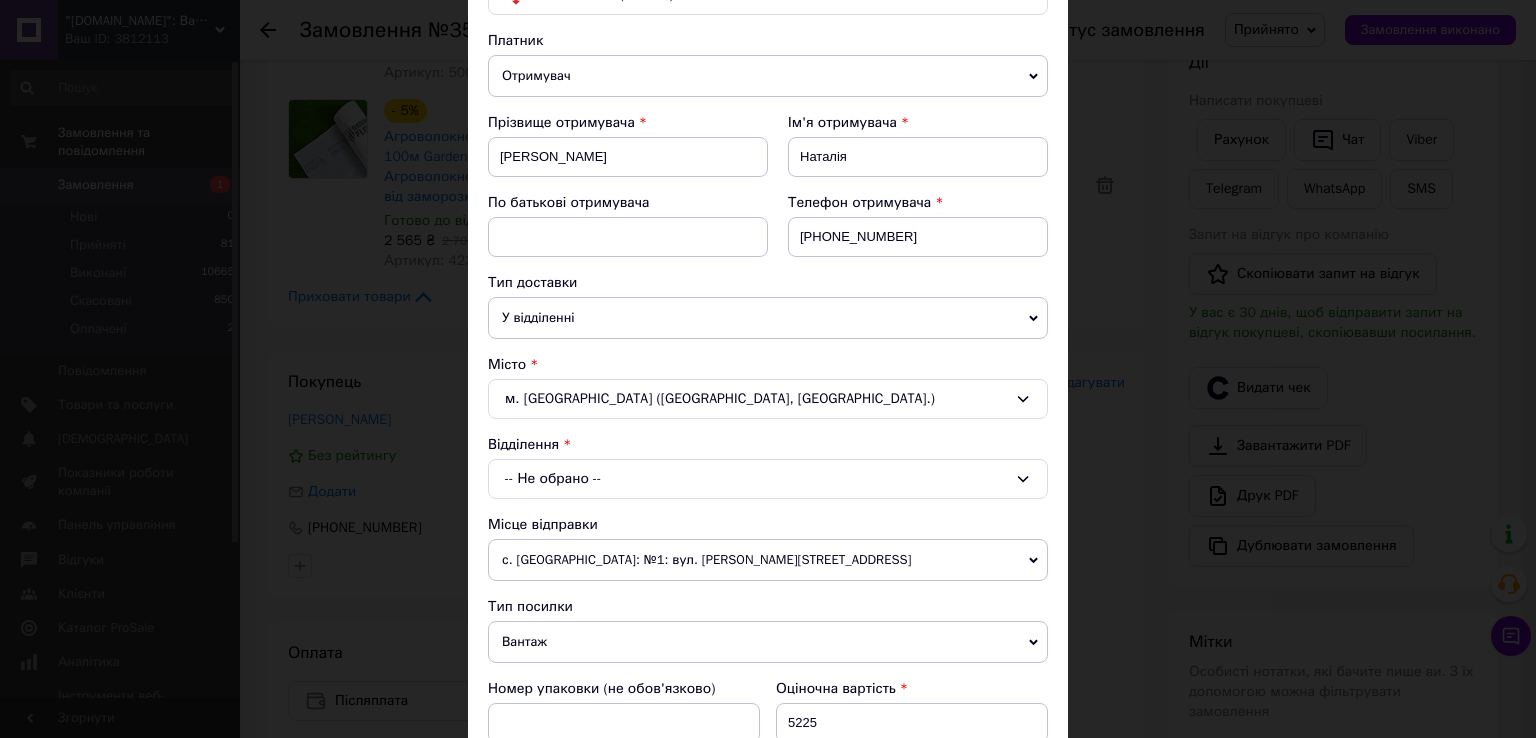 click on "-- Не обрано --" at bounding box center (768, 479) 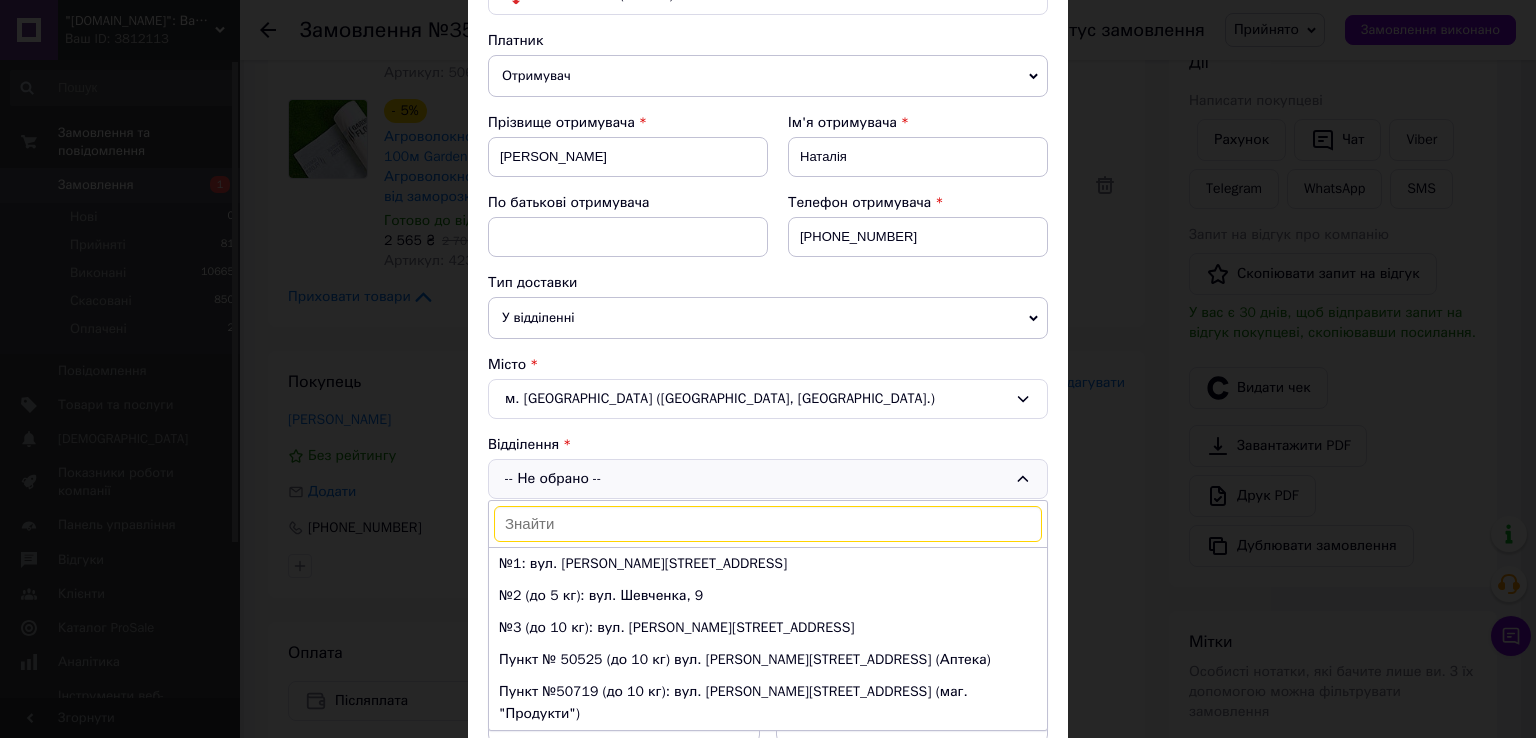 click on "-- Не обрано -- №1: вул. Романа Шухевича, 44 №2 (до 5 кг): вул. Шевченка, 9 №3 (до 10 кг): вул. Ігоря Валюка, 58а Пункт № 50525 (до 10 кг) вул. Сергія Попика, 62 (Аптека) Пункт №50719 (до 10 кг): вул. Коцюбинського, 23 (маг. "Продукти") Пункт №50721 (до 10 кг): вул. Соборна, 97/2 (магазин-кафе "У Галі")" at bounding box center [768, 479] 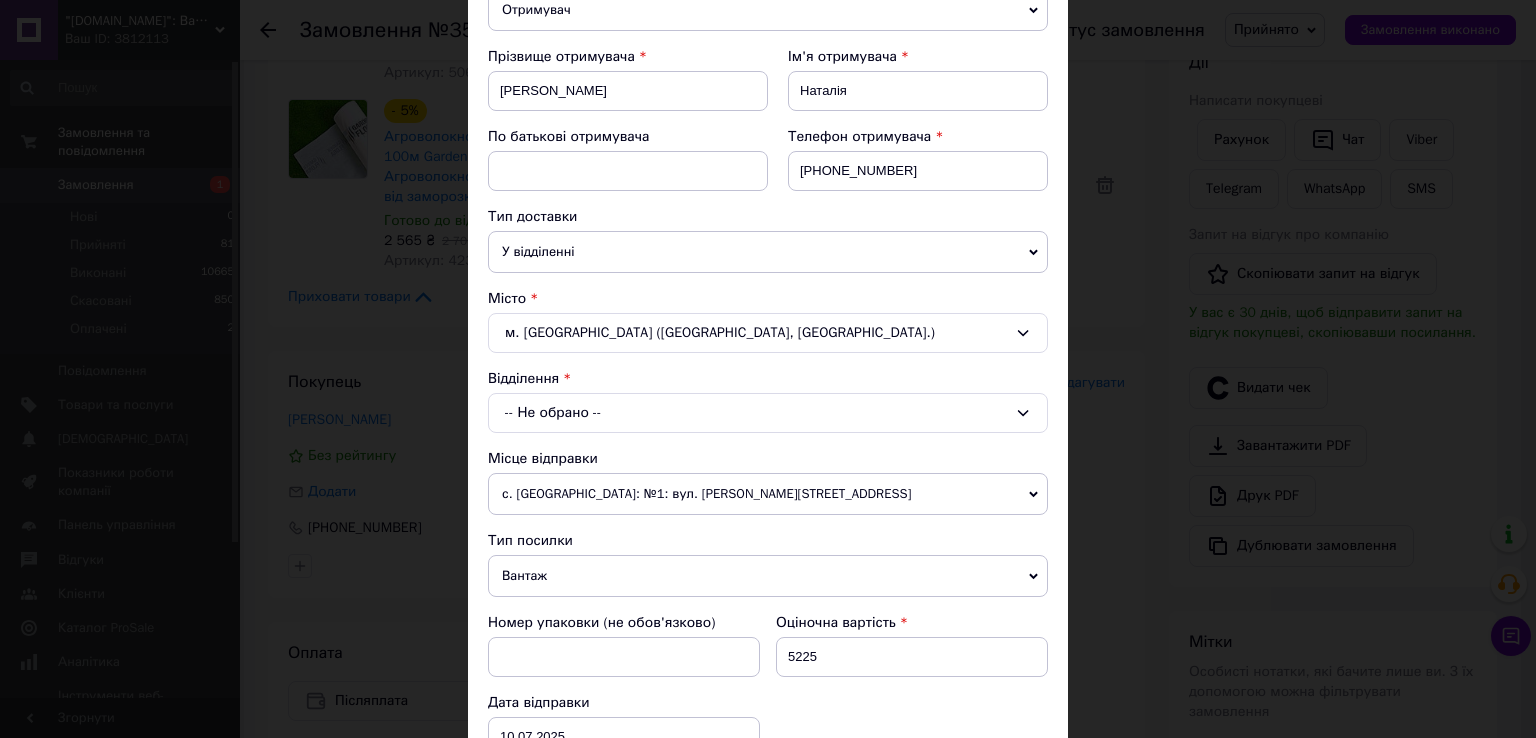 scroll, scrollTop: 300, scrollLeft: 0, axis: vertical 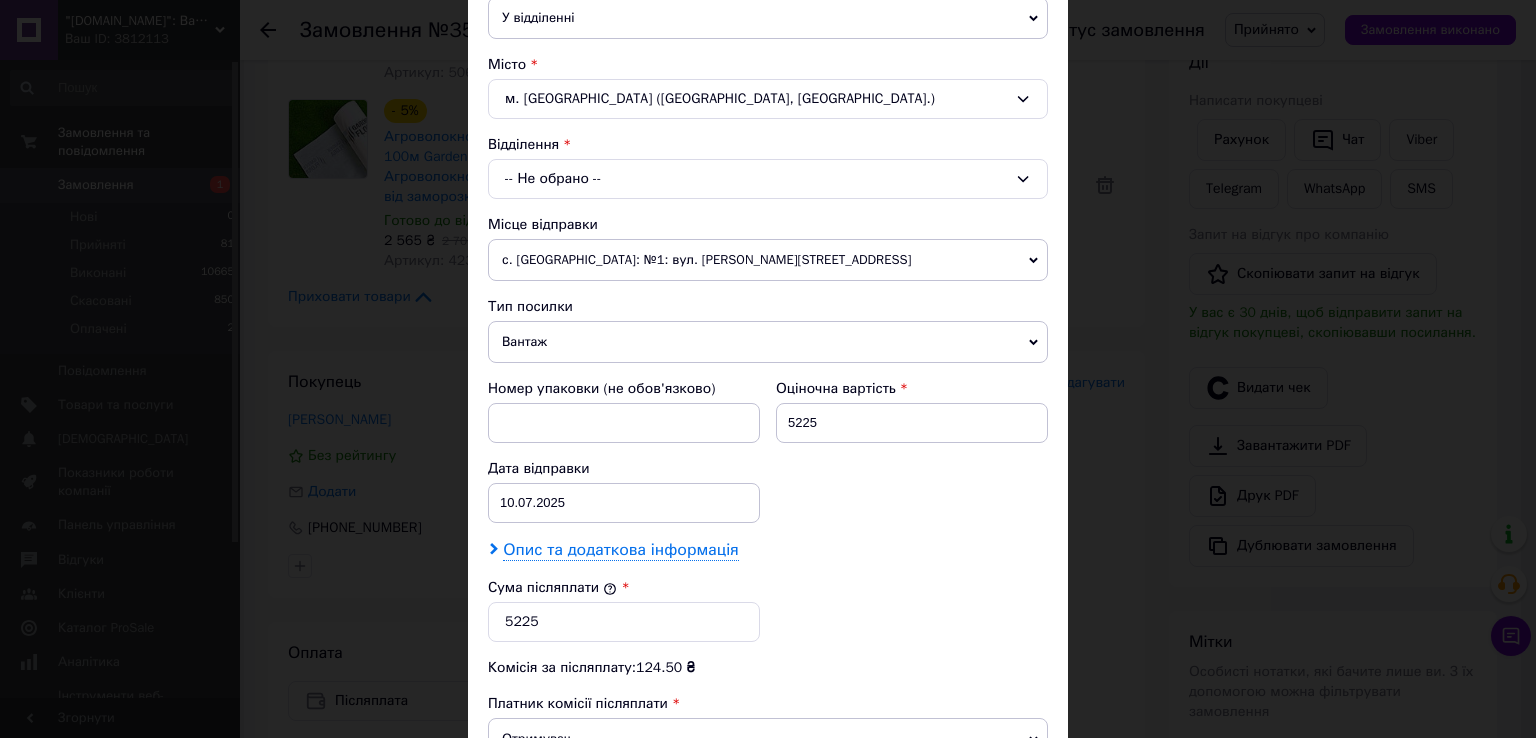 click on "Опис та додаткова інформація" at bounding box center (620, 550) 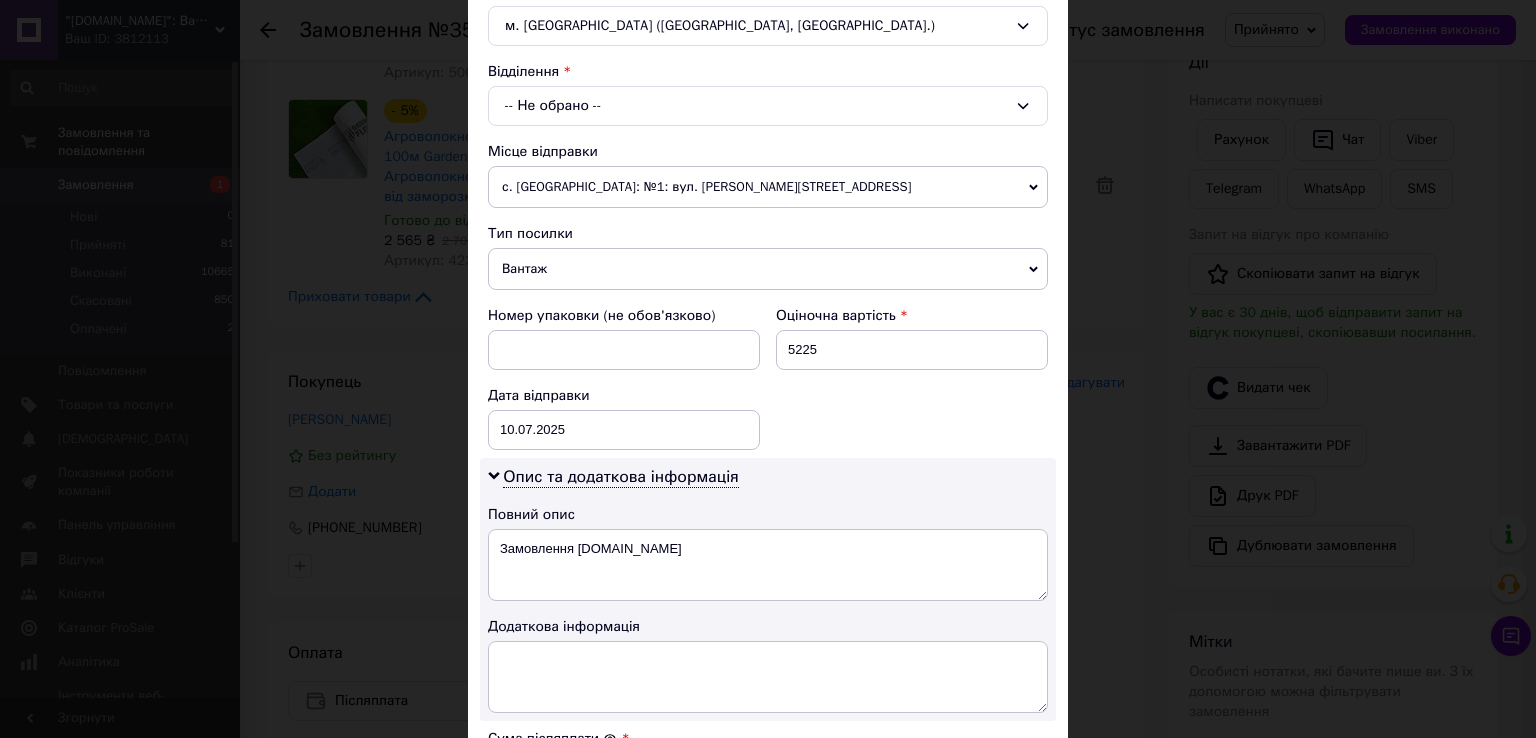 scroll, scrollTop: 700, scrollLeft: 0, axis: vertical 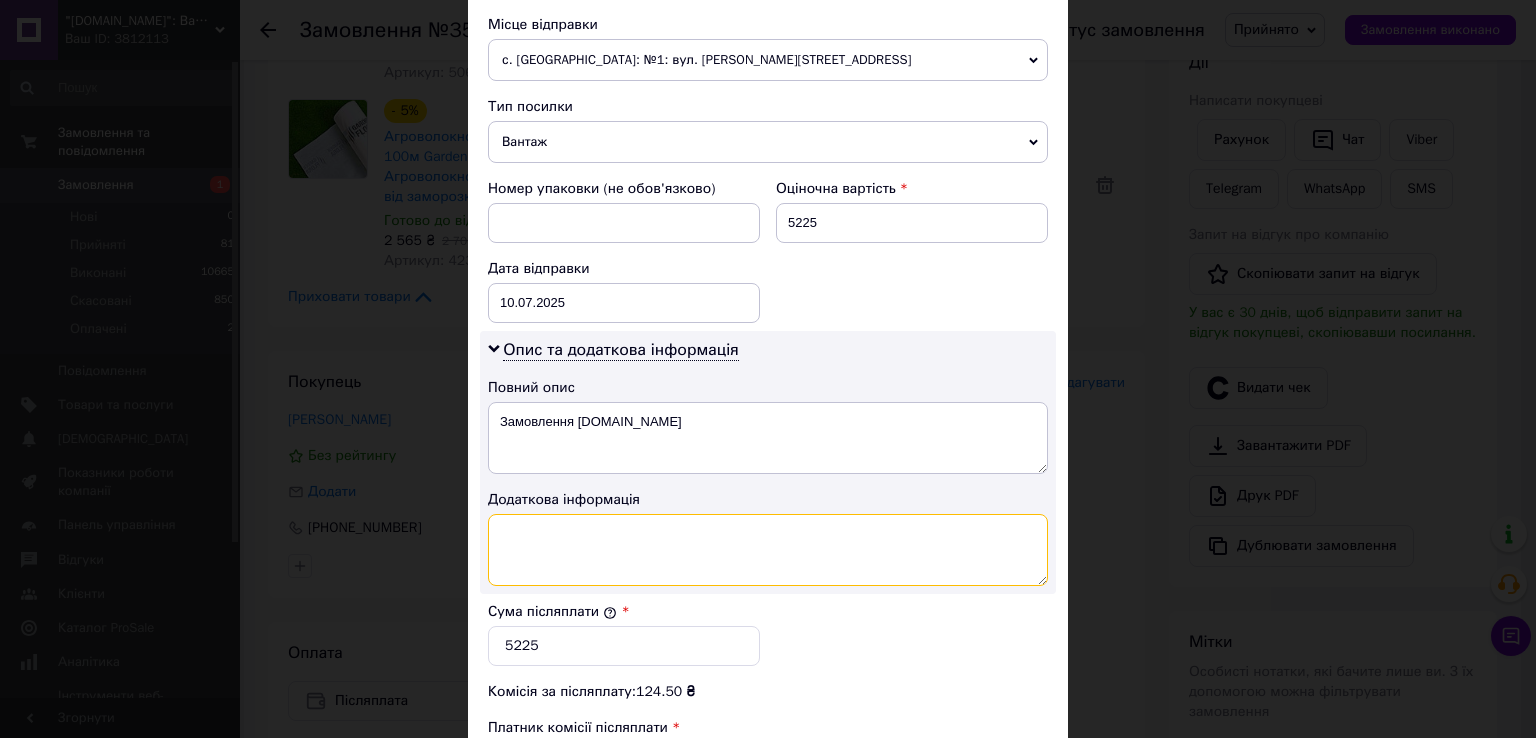 click at bounding box center (768, 550) 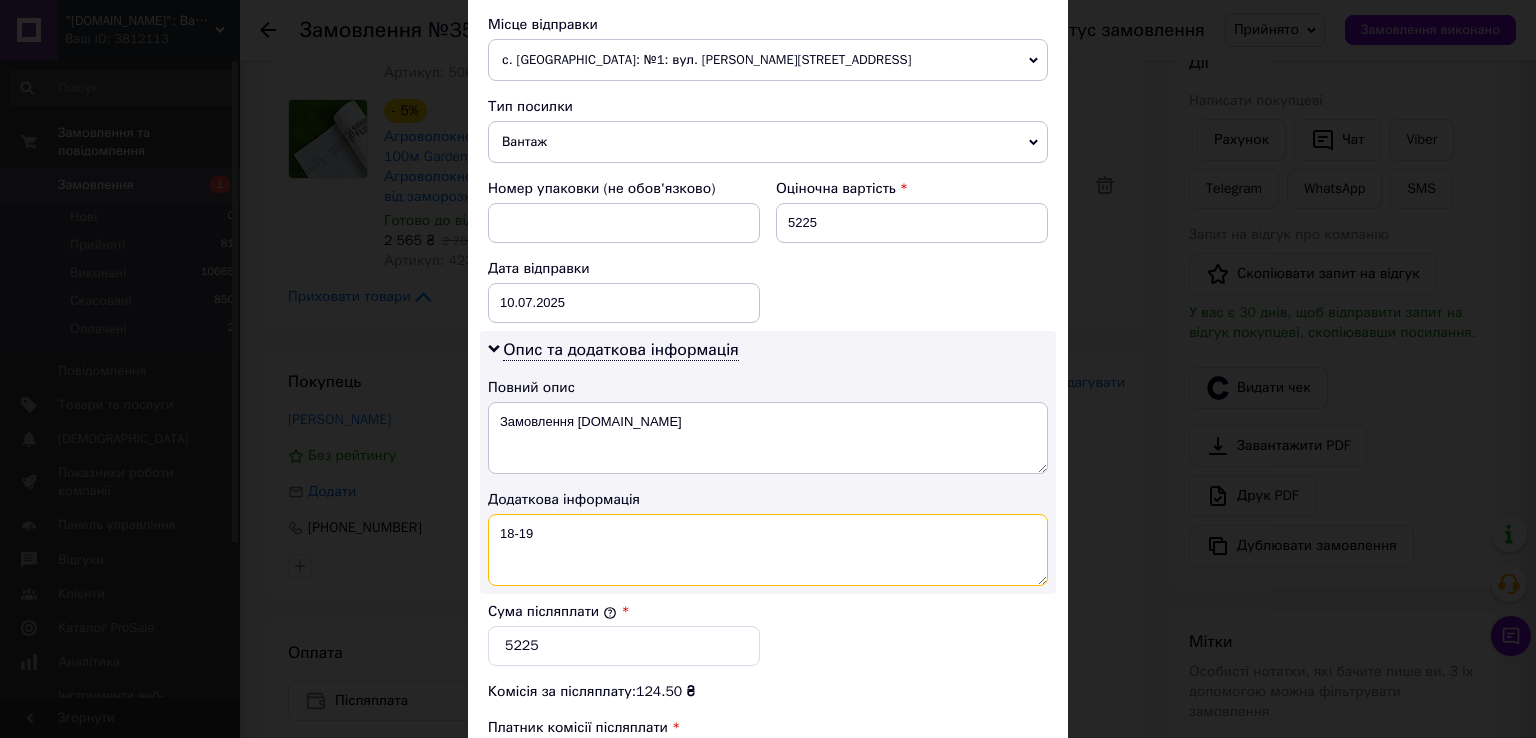 type on "18-19" 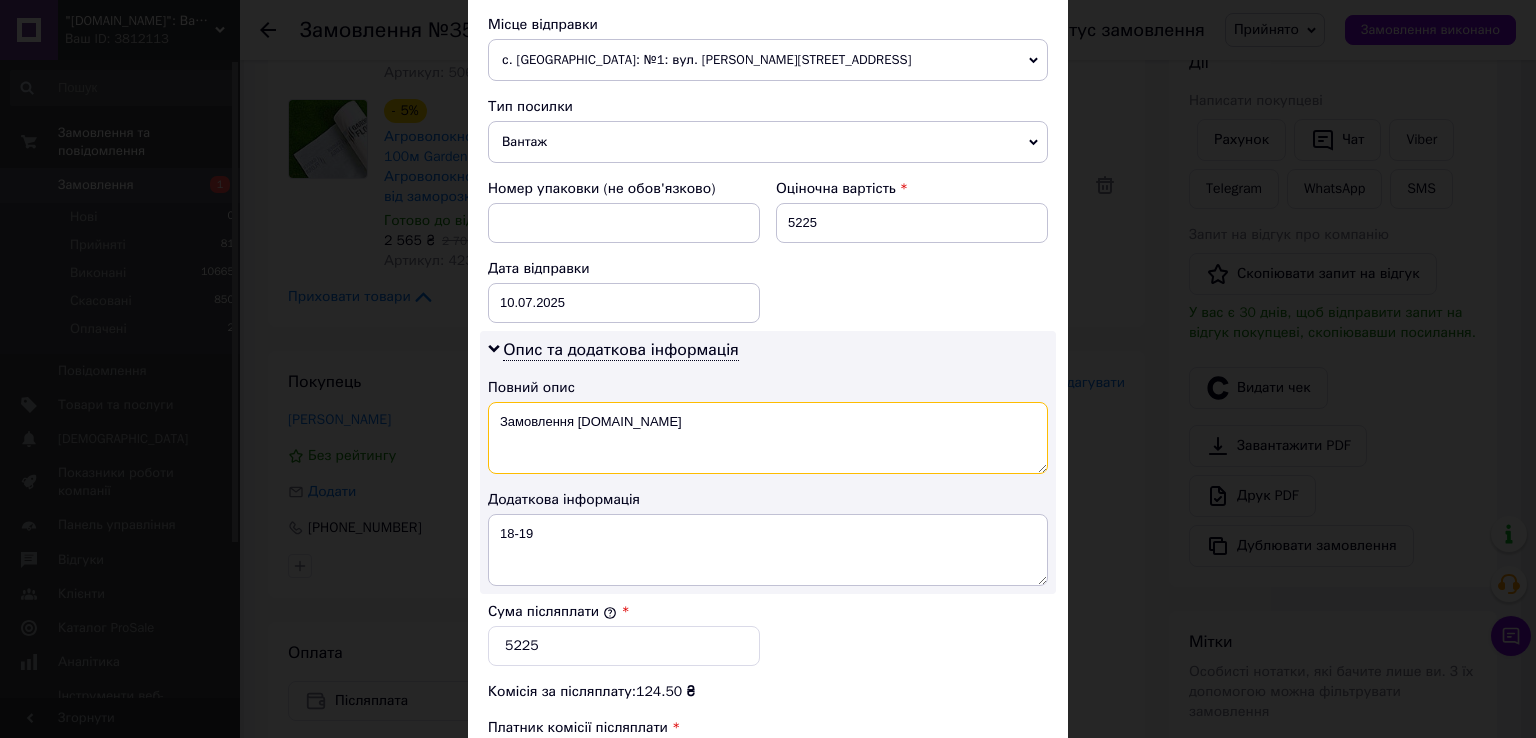 drag, startPoint x: 781, startPoint y: 414, endPoint x: 576, endPoint y: 442, distance: 206.90337 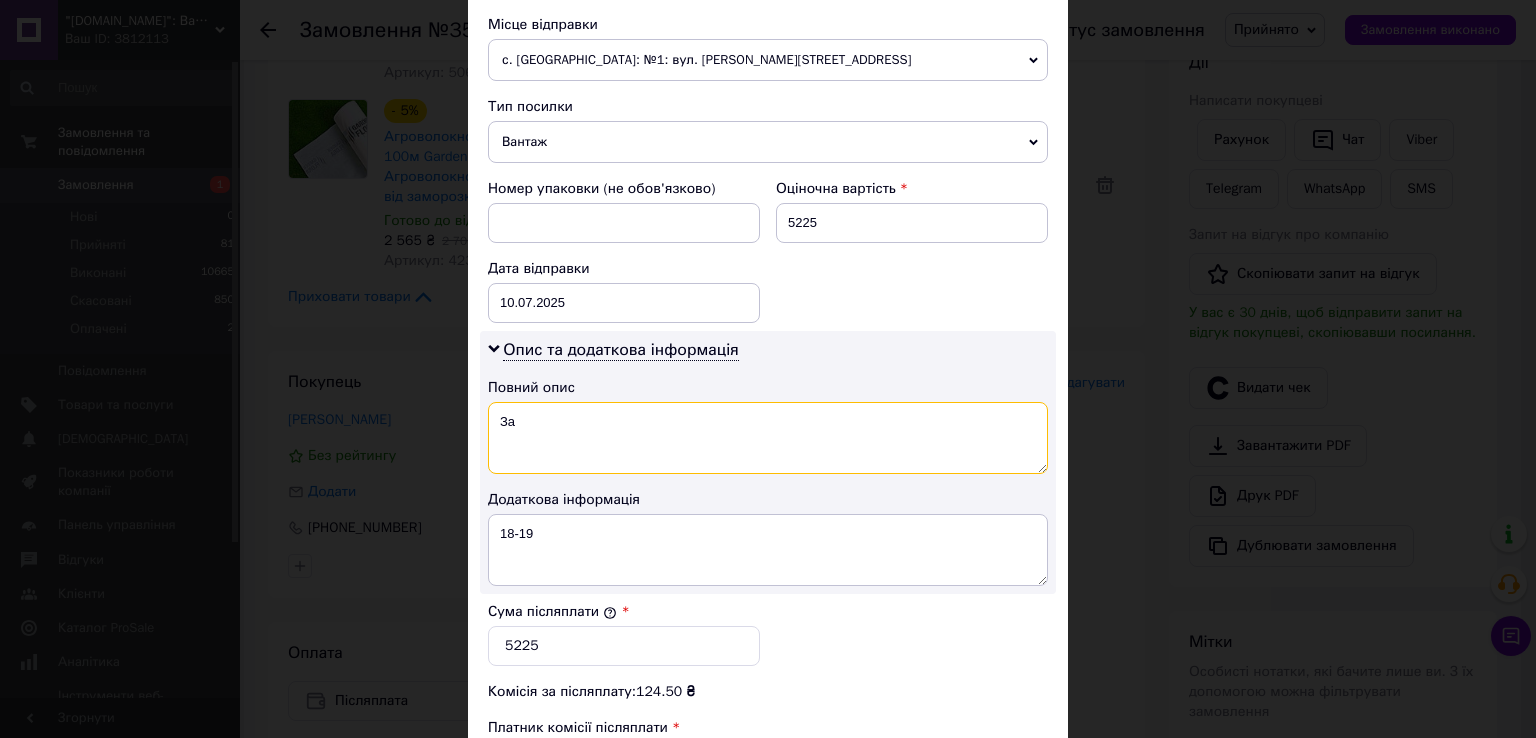 type on "З" 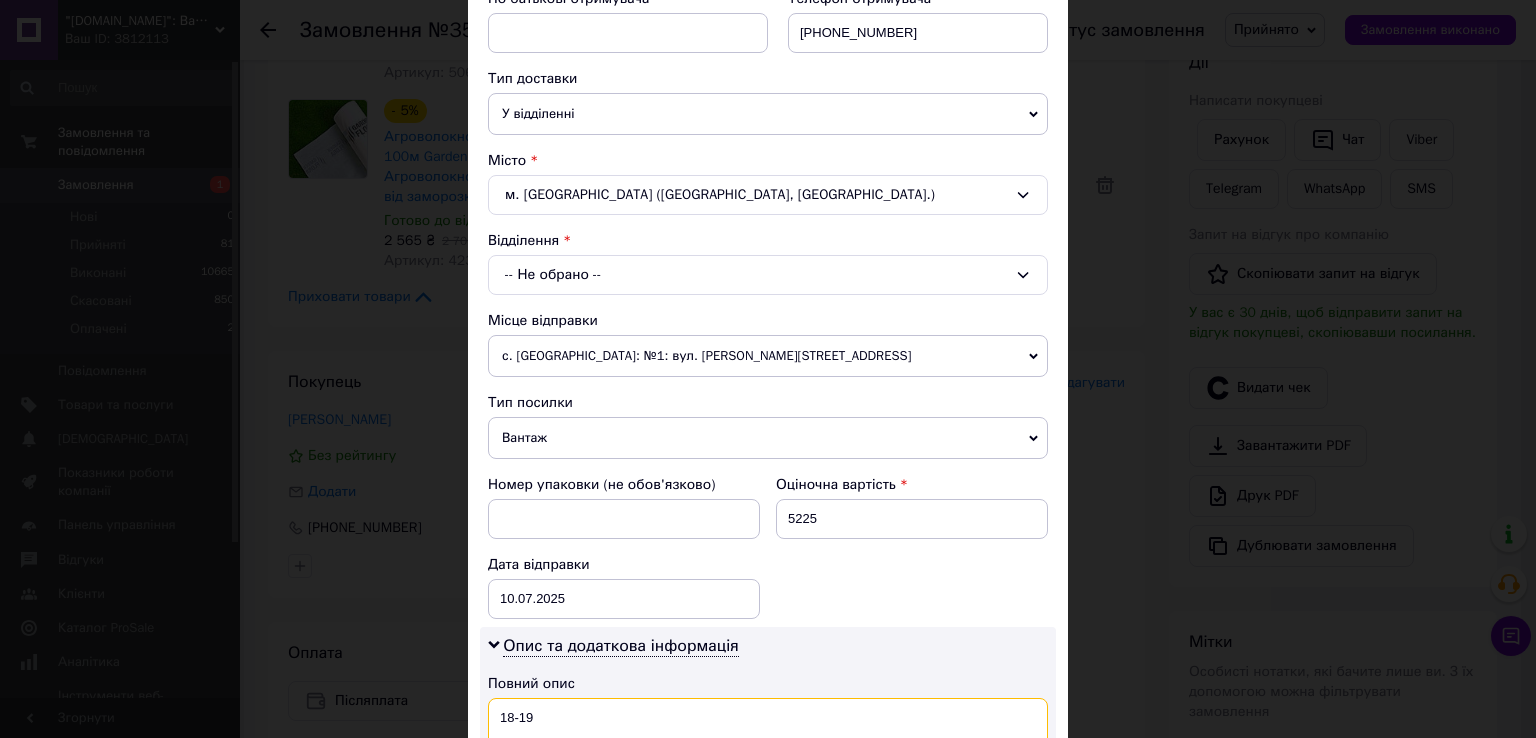 scroll, scrollTop: 400, scrollLeft: 0, axis: vertical 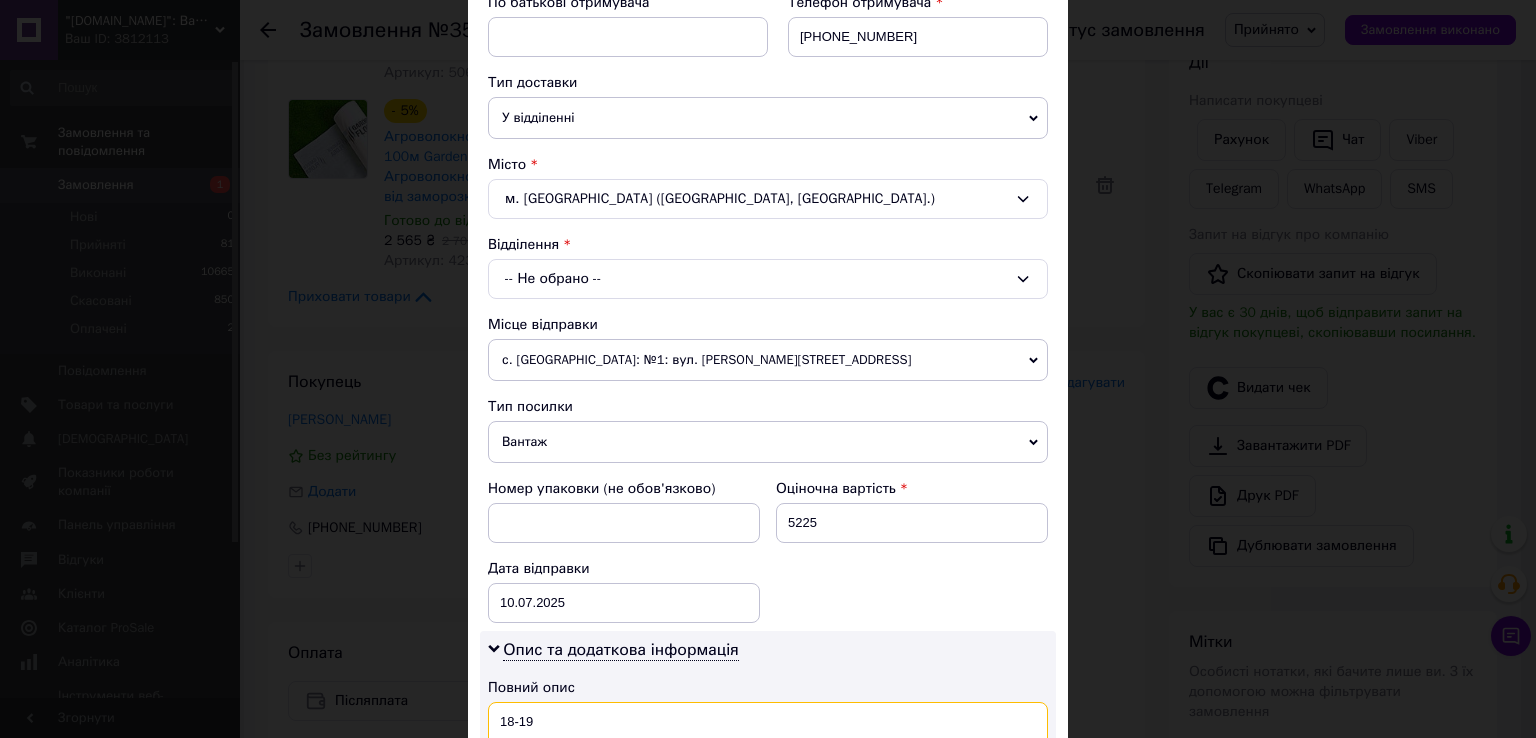 type on "18-19" 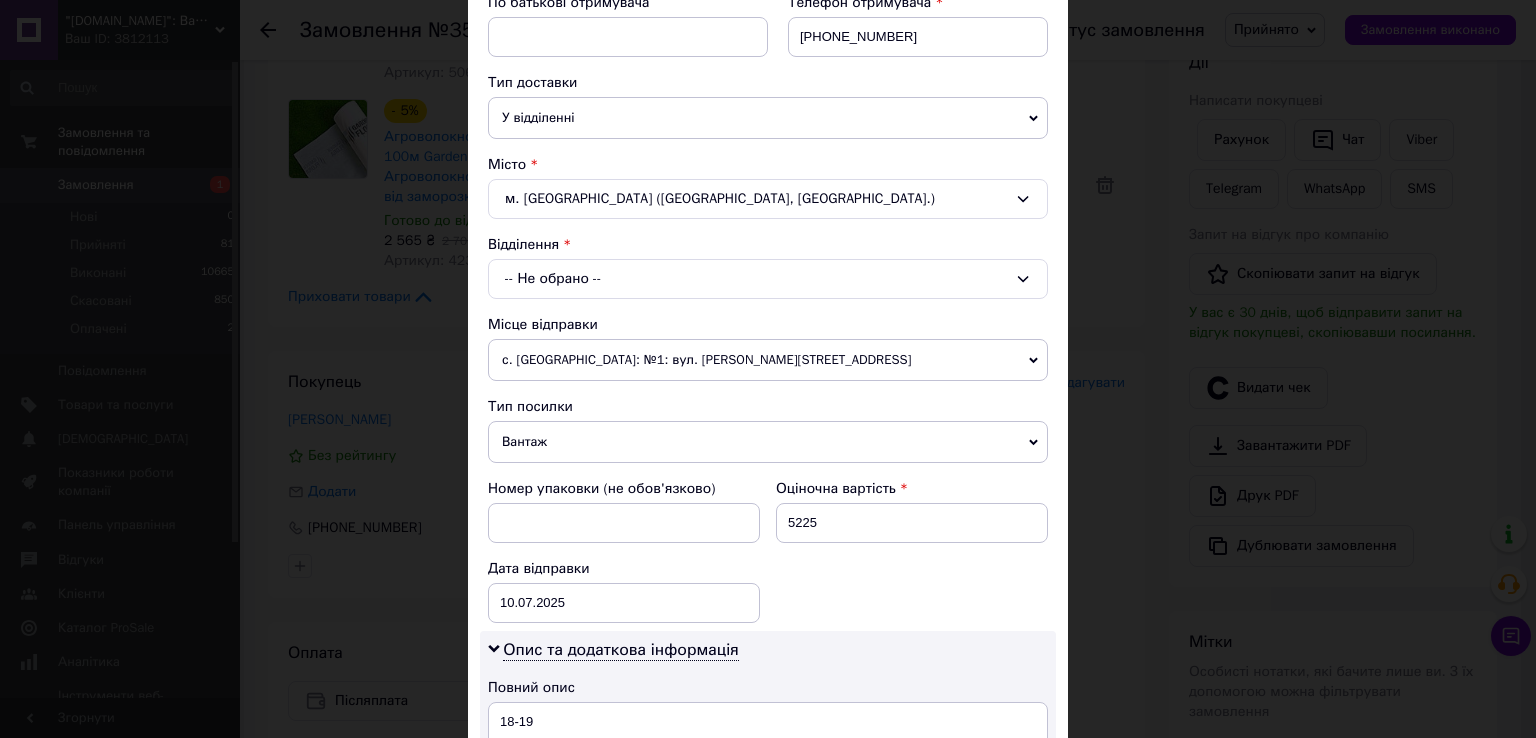 click on "м. Христинівка (Черкаська обл., Уманський р-н.)" at bounding box center (768, 199) 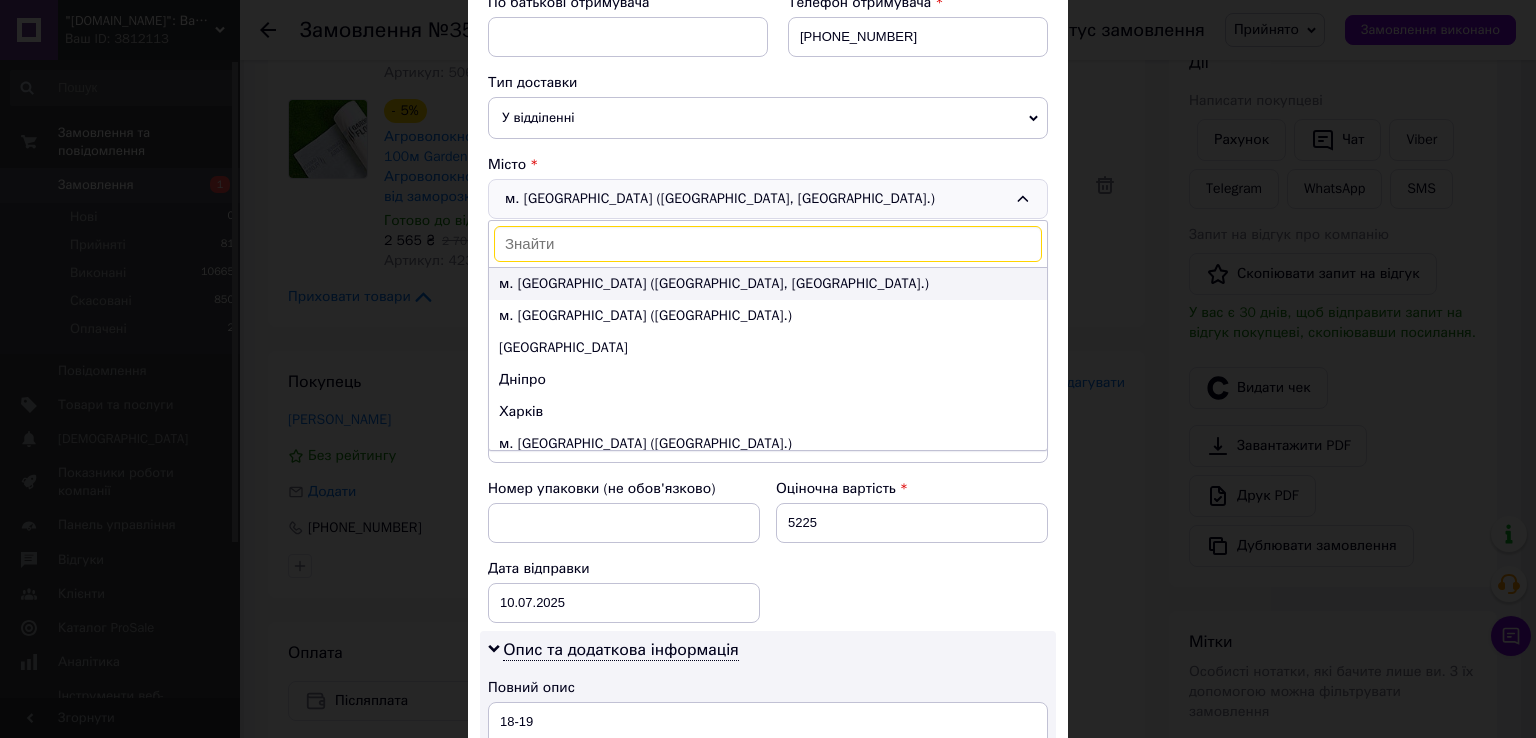 click on "м. Христинівка (Черкаська обл., Уманський р-н.)" at bounding box center [714, 283] 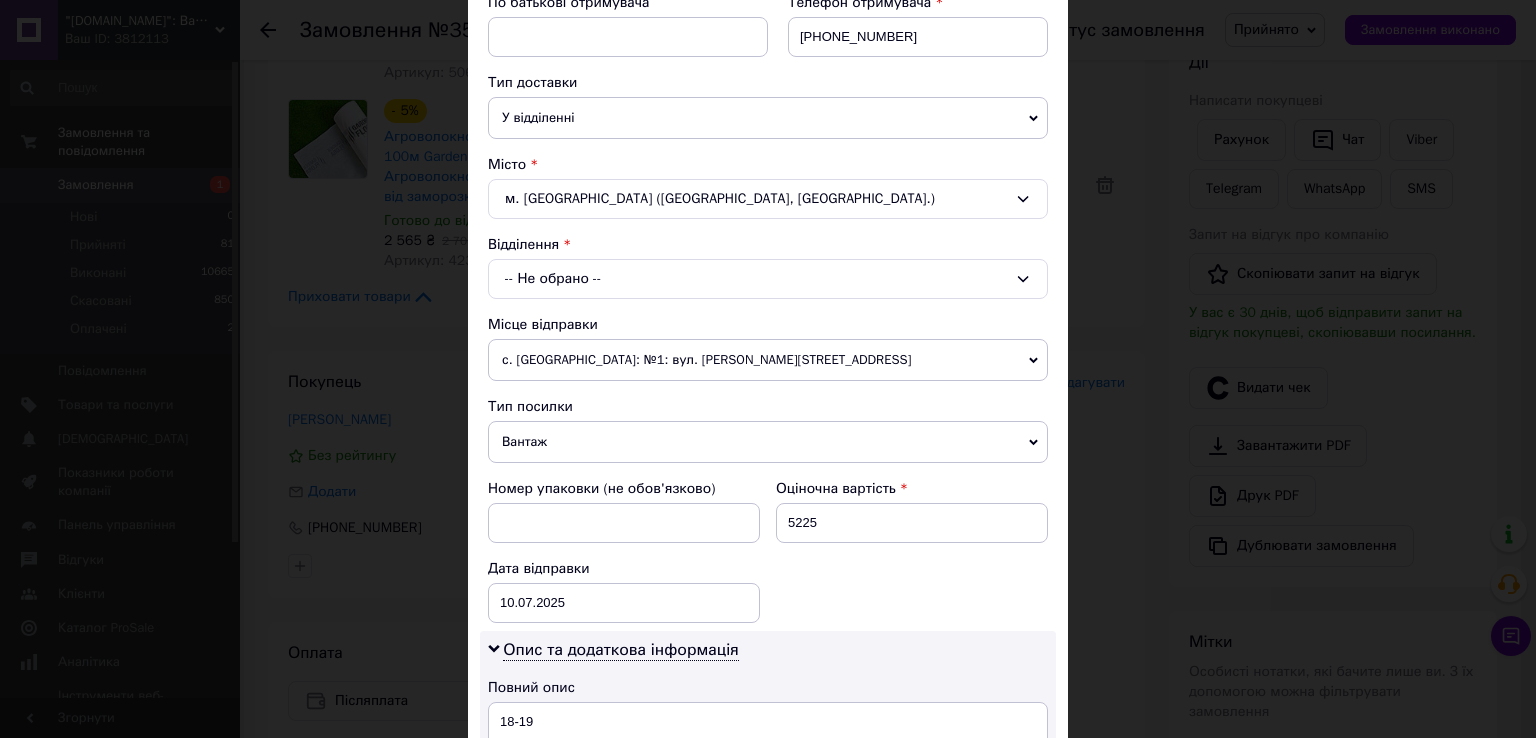click on "-- Не обрано --" at bounding box center [768, 279] 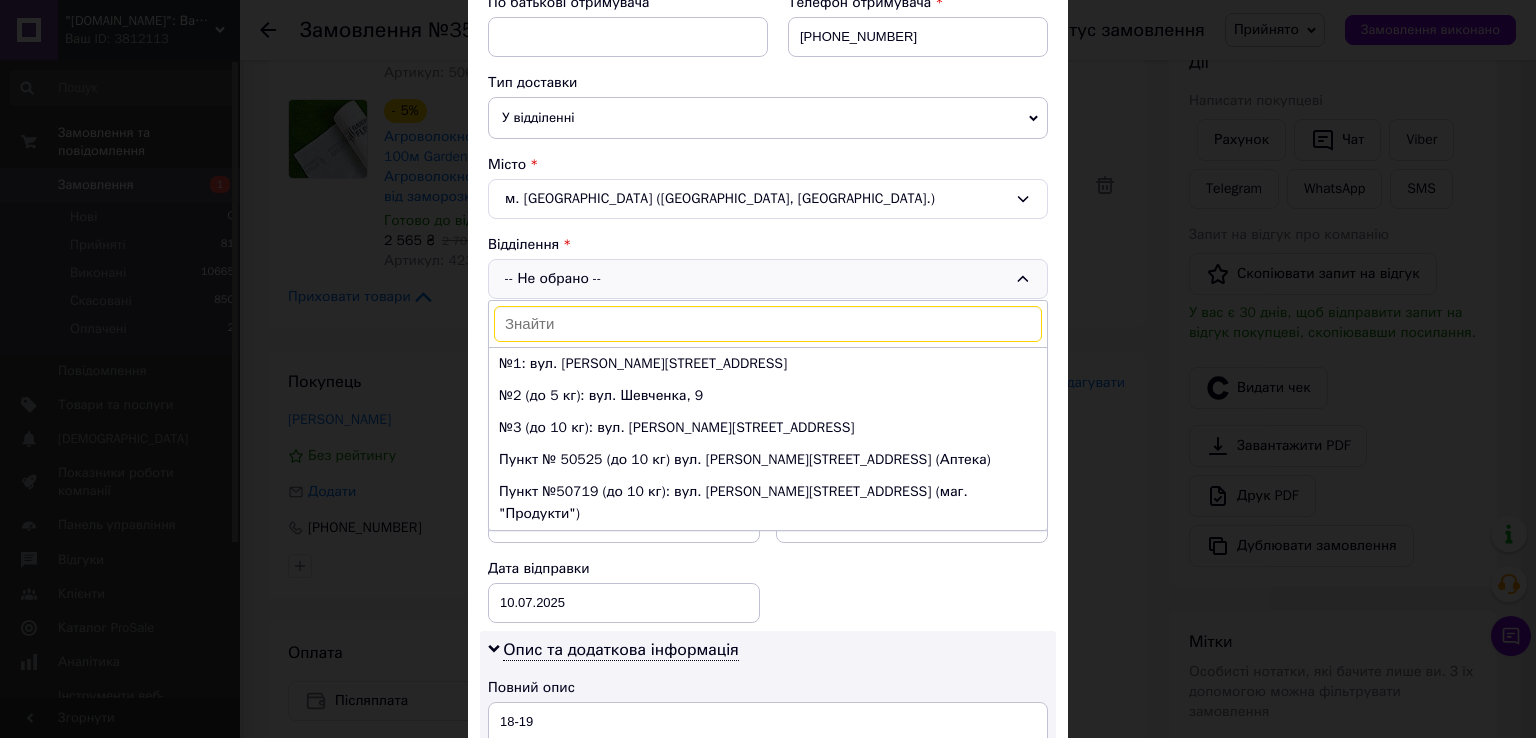 click on "-- Не обрано -- №1: вул. Романа Шухевича, 44 №2 (до 5 кг): вул. Шевченка, 9 №3 (до 10 кг): вул. Ігоря Валюка, 58а Пункт № 50525 (до 10 кг) вул. Сергія Попика, 62 (Аптека) Пункт №50719 (до 10 кг): вул. Коцюбинського, 23 (маг. "Продукти") Пункт №50721 (до 10 кг): вул. Соборна, 97/2 (магазин-кафе "У Галі")" at bounding box center [768, 279] 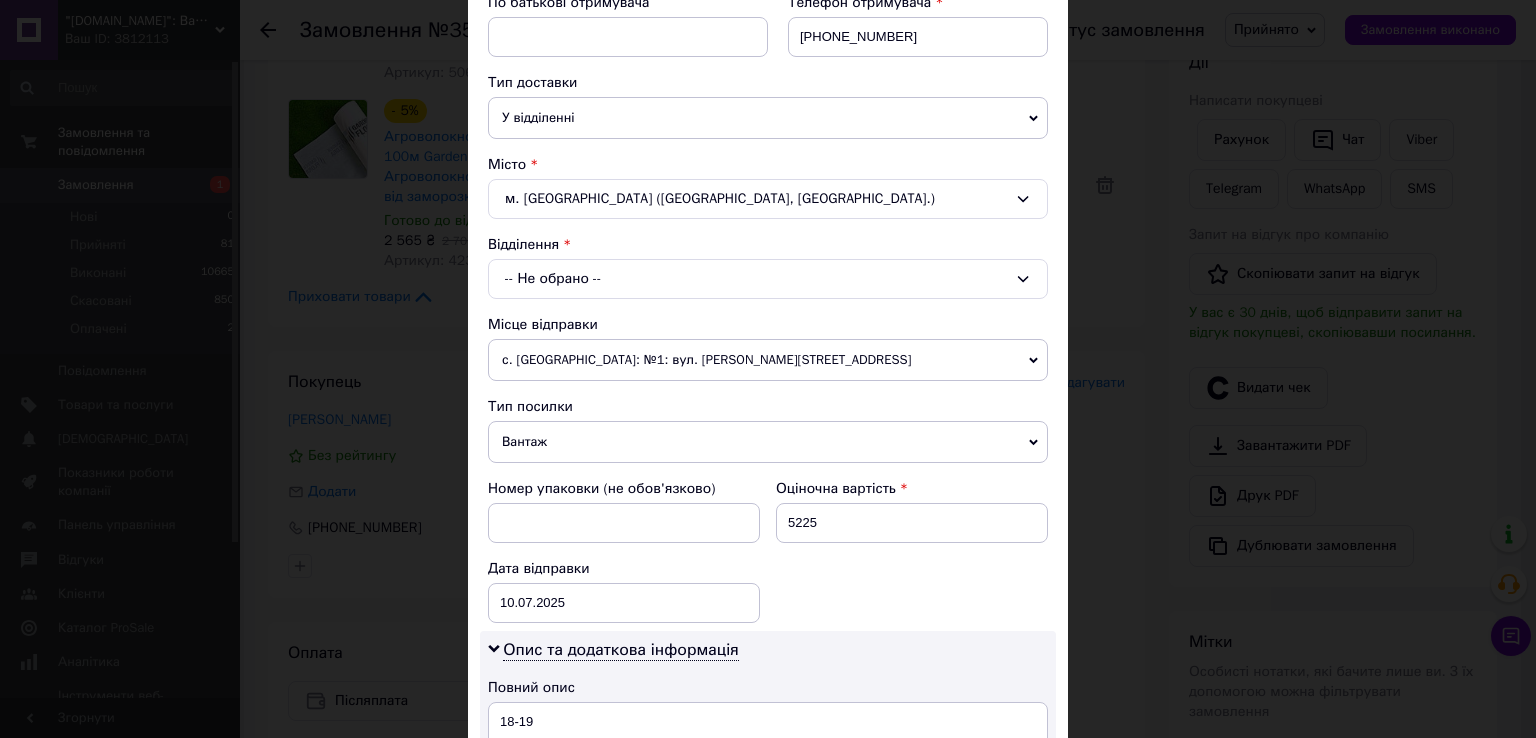 click on "-- Не обрано --" at bounding box center [768, 279] 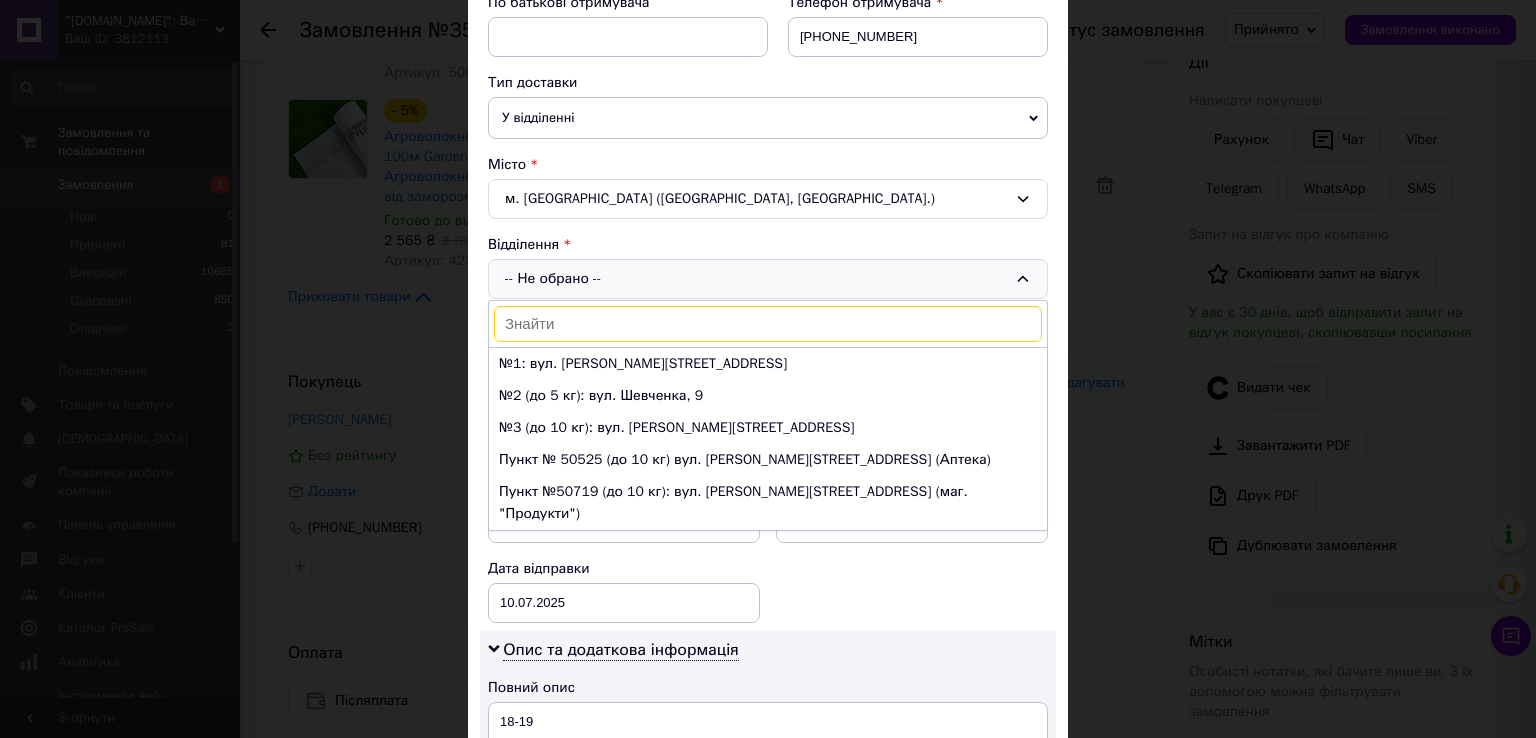 drag, startPoint x: 616, startPoint y: 171, endPoint x: 653, endPoint y: 193, distance: 43.046486 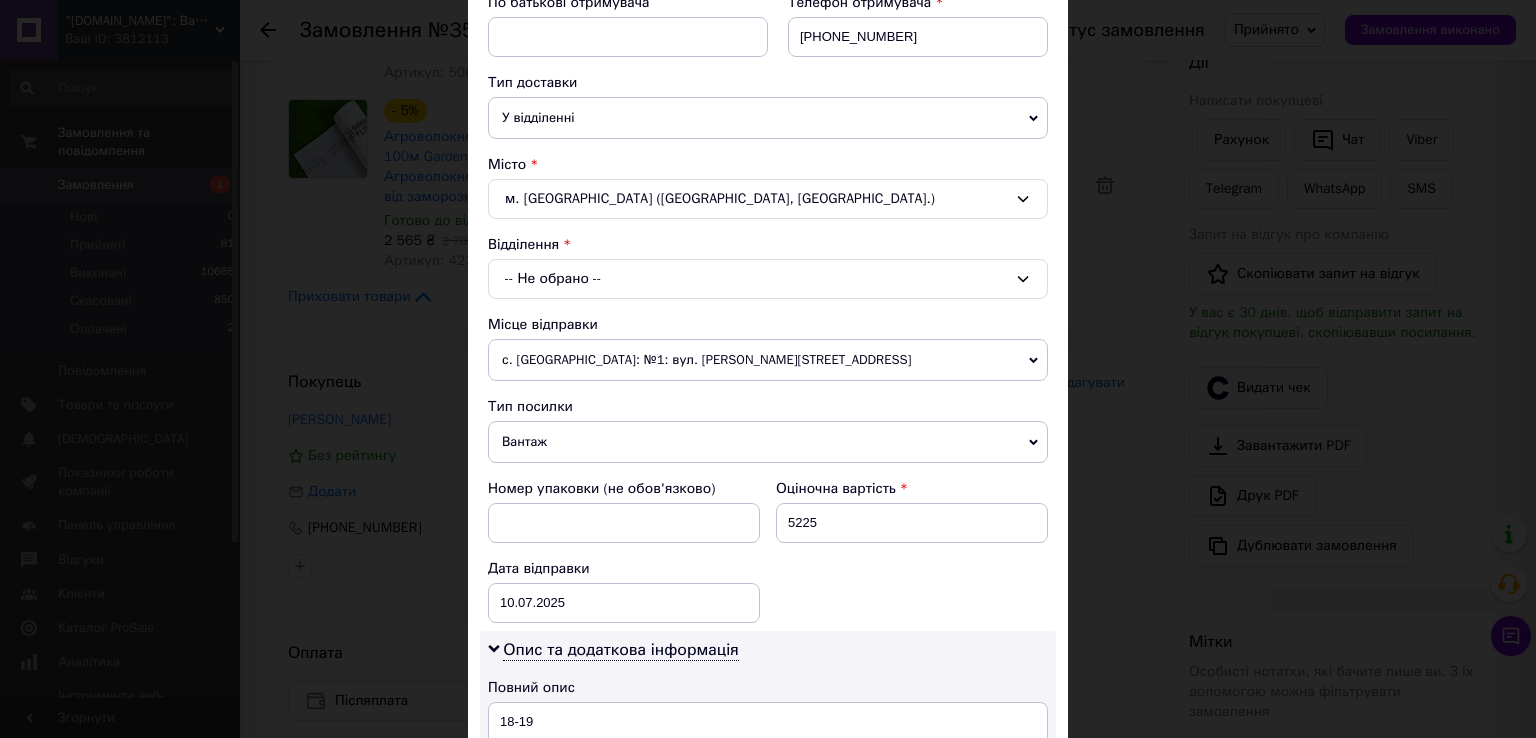 click on "м. Христинівка (Черкаська обл., Уманський р-н.)" at bounding box center (768, 199) 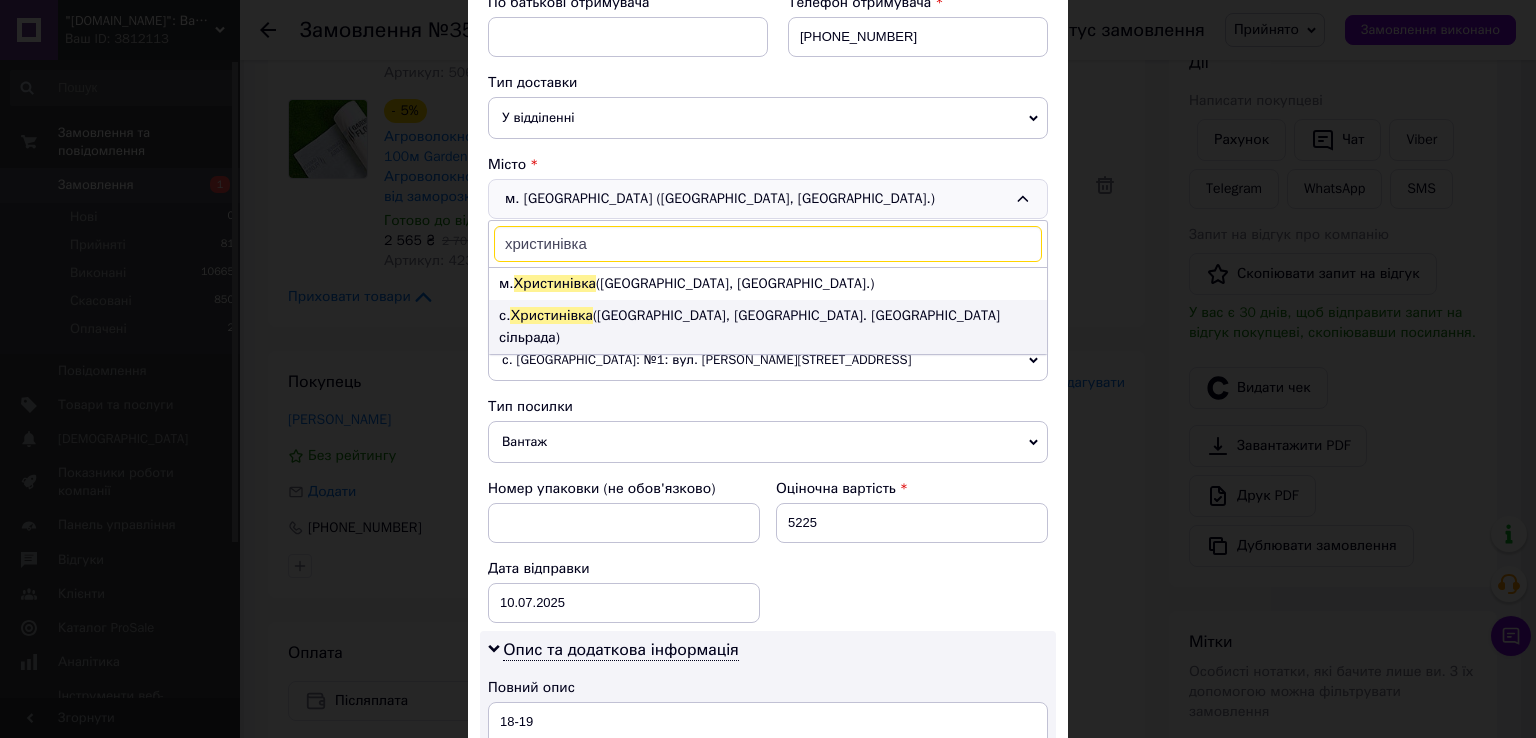 type on "христинівка" 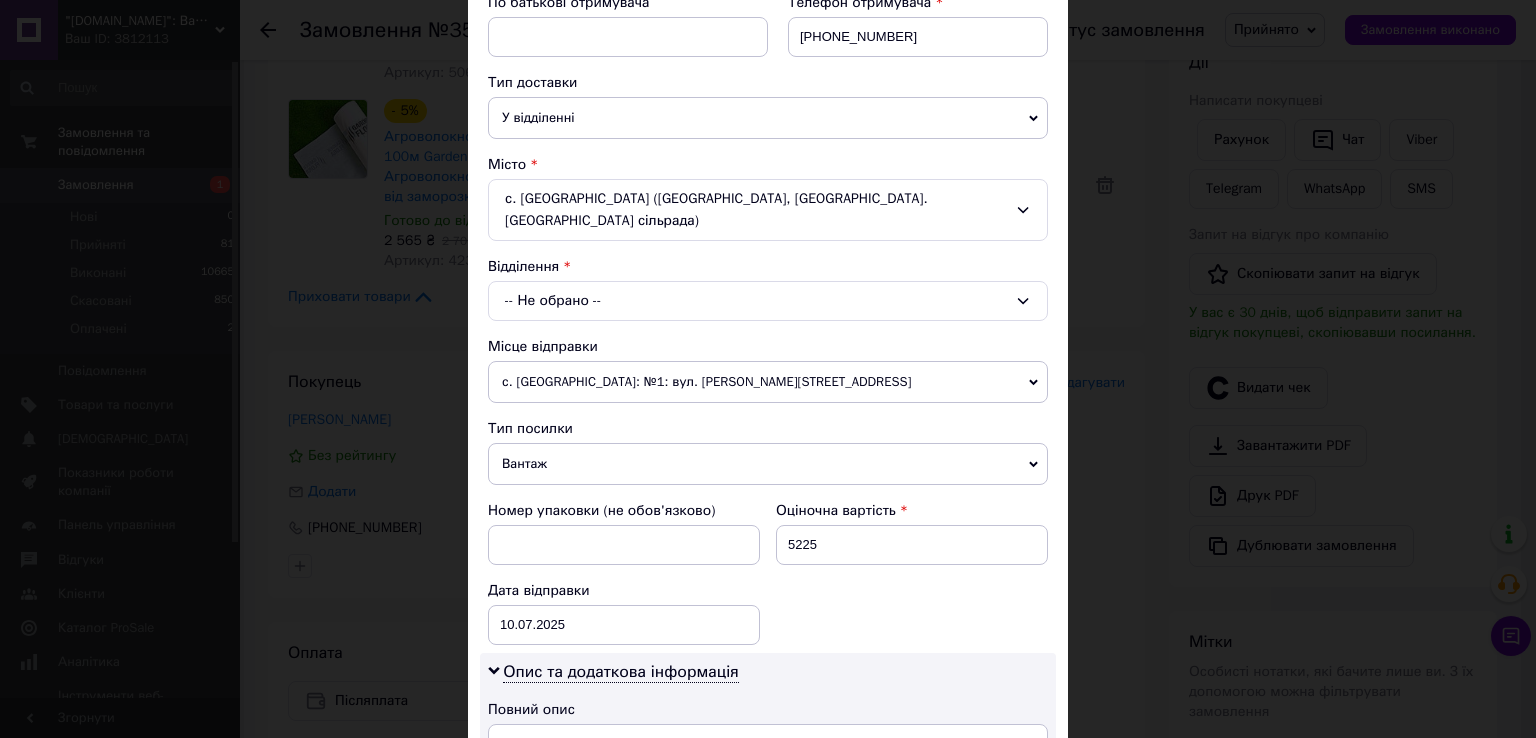 click on "-- Не обрано --" at bounding box center (768, 301) 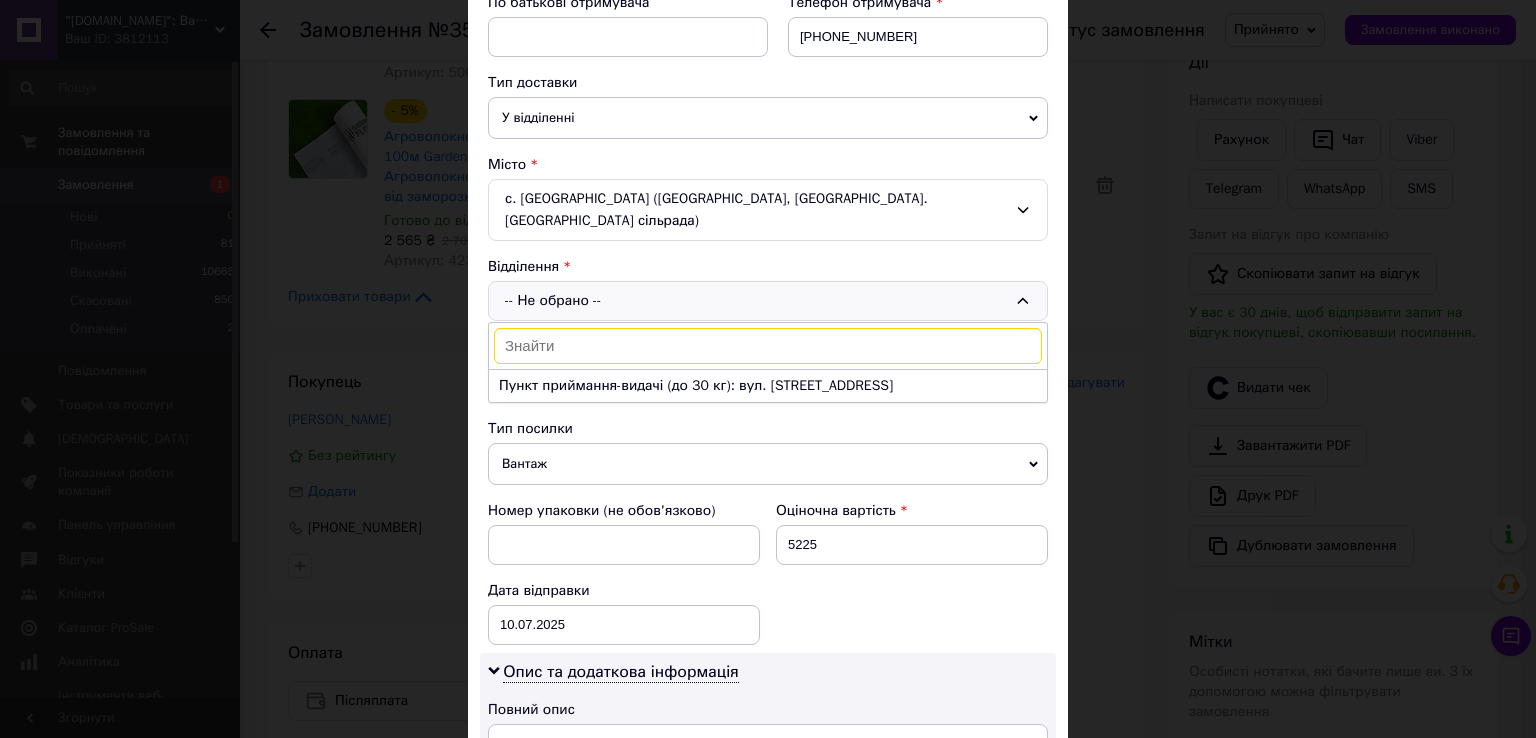 click on "Відділення -- Не обрано -- Пункт приймання-видачі (до 30 кг): вул. Центральна, 194" at bounding box center (768, 289) 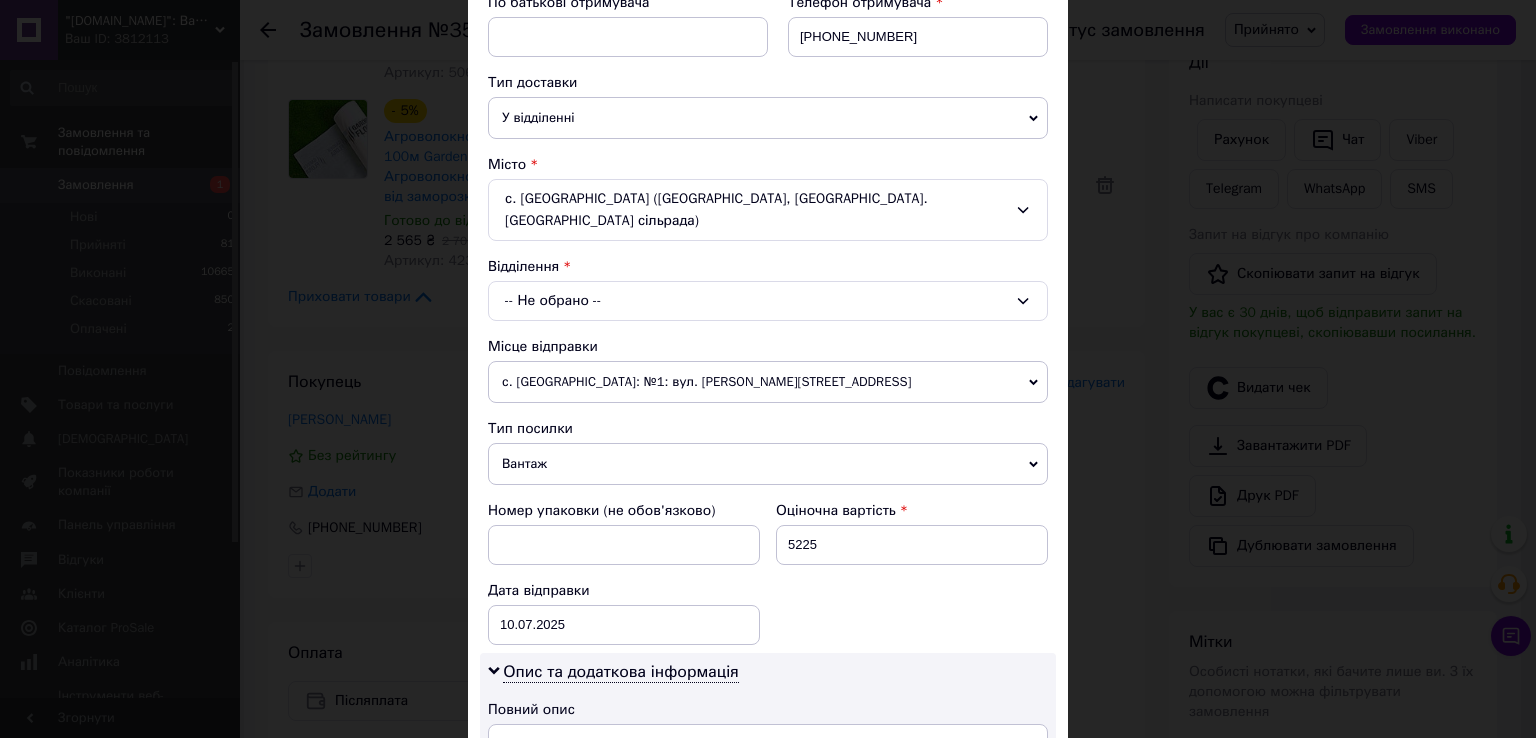 click on "-- Не обрано --" at bounding box center (768, 301) 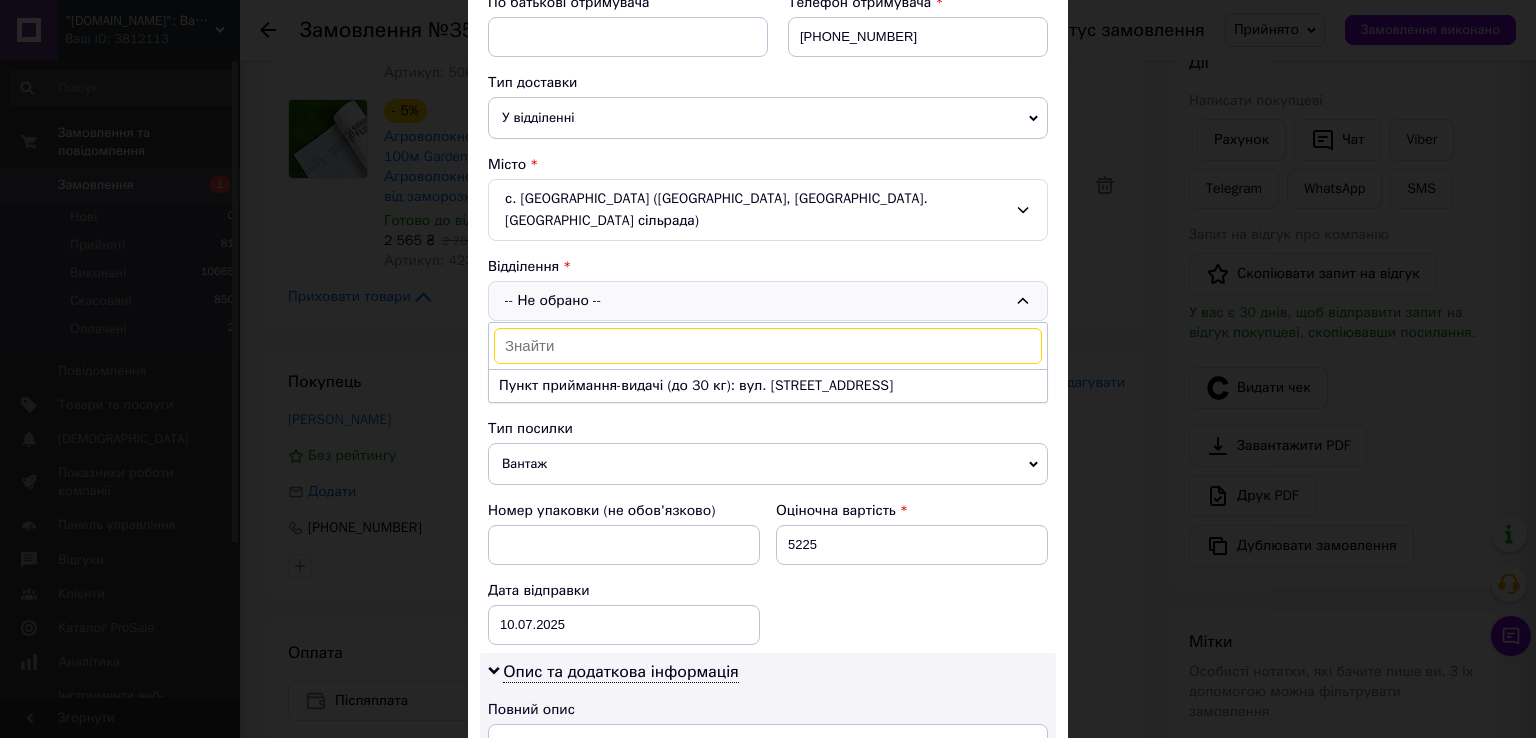 click on "с. Христинівка (Черкаська обл., Уманський р-н. Христинівська сільрада)" at bounding box center (768, 210) 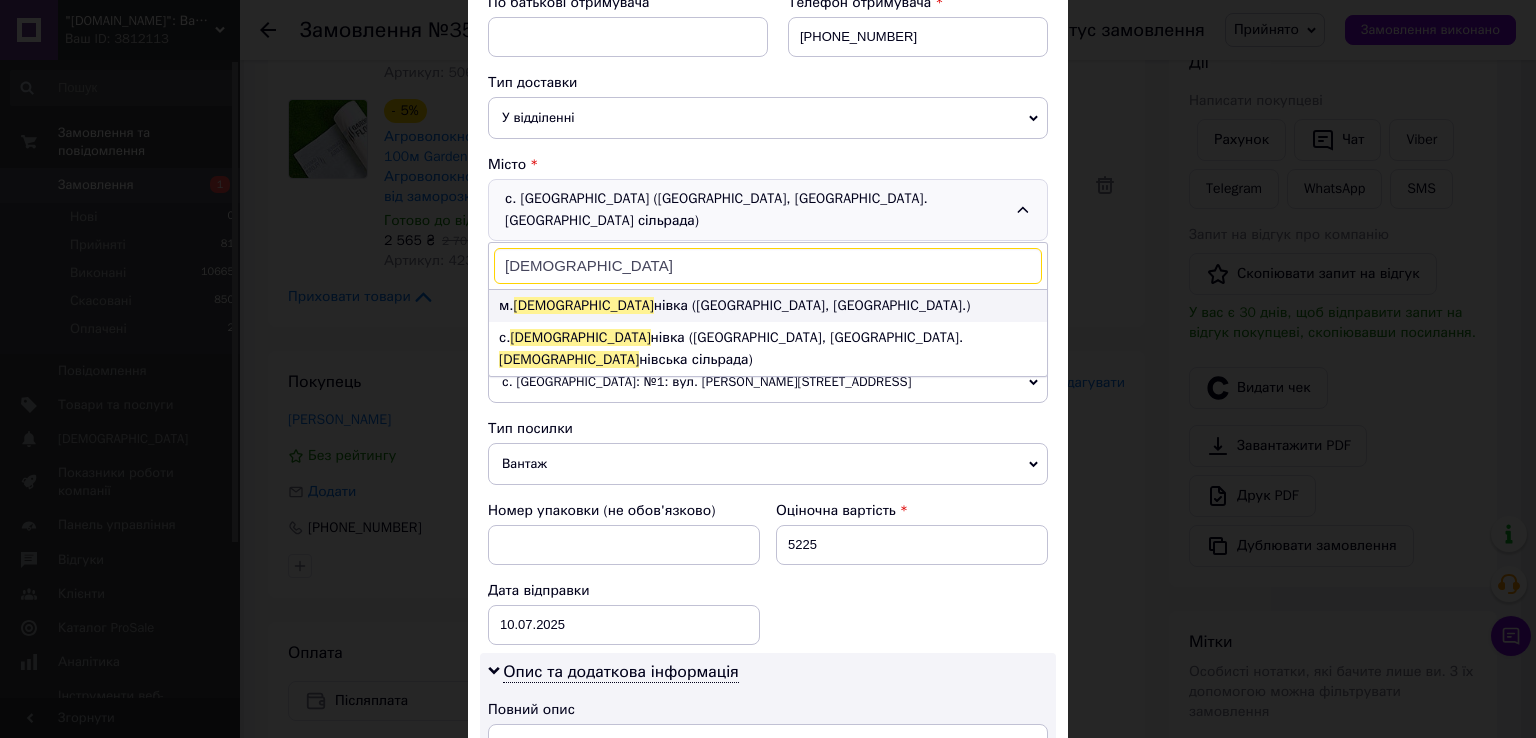 type on "христи" 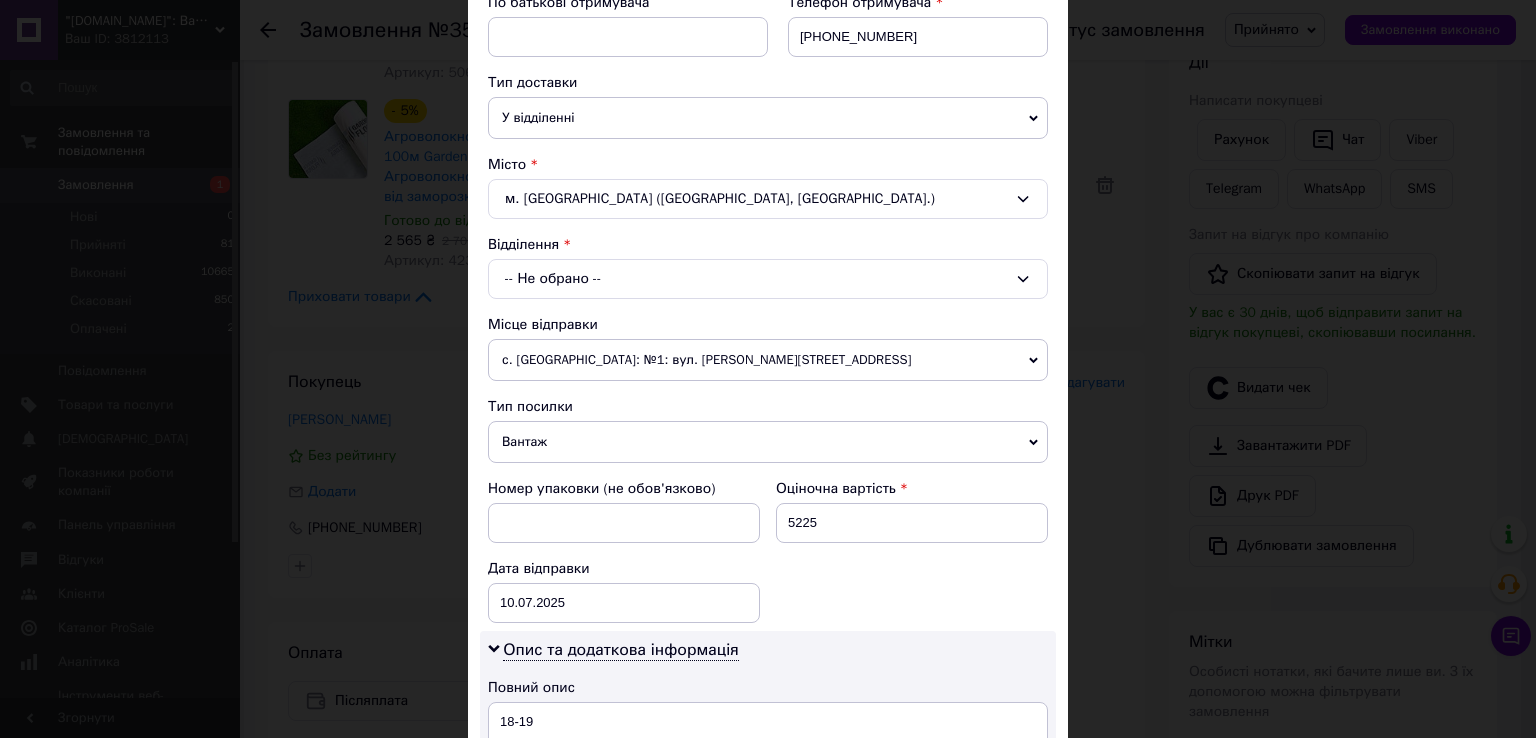 click on "-- Не обрано --" at bounding box center (768, 279) 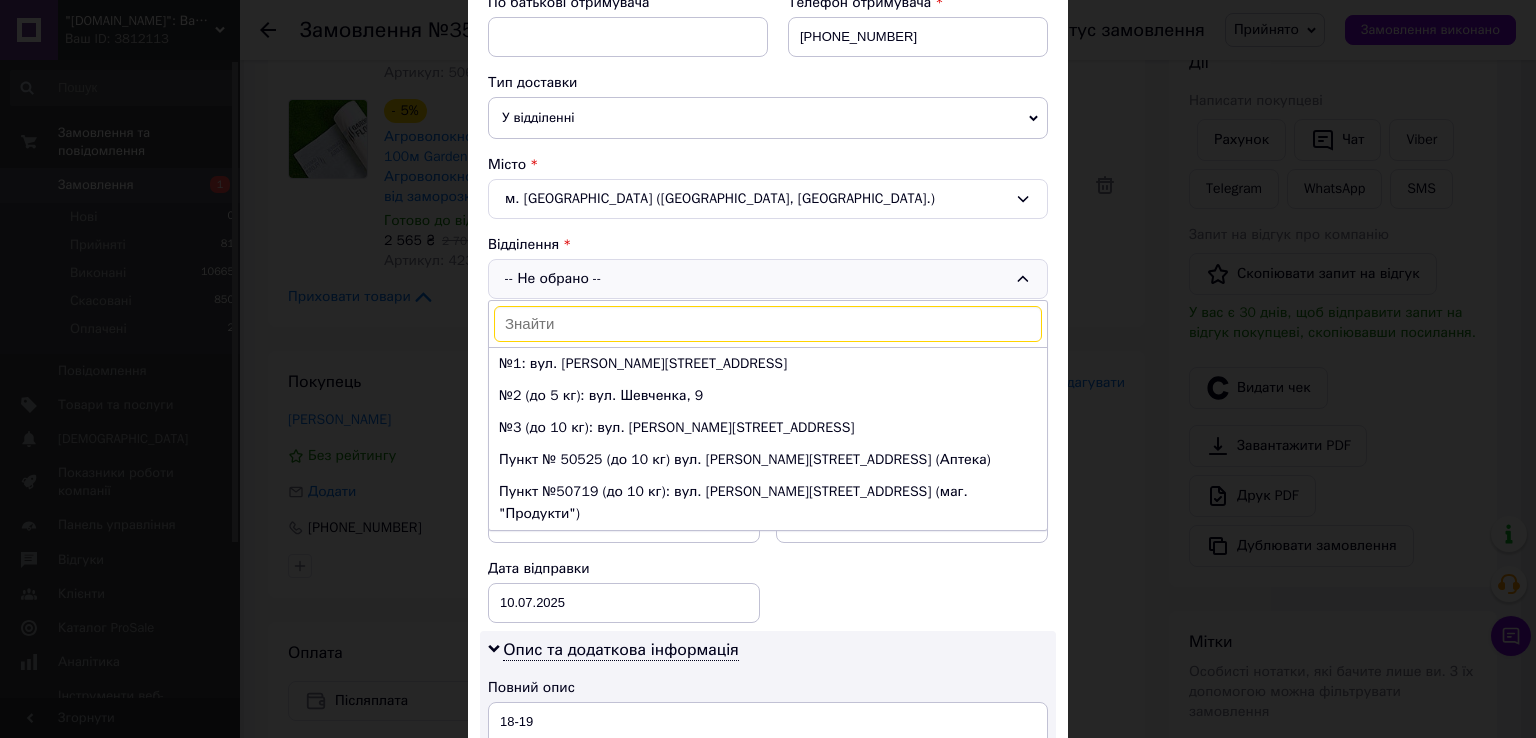 drag, startPoint x: 644, startPoint y: 353, endPoint x: 620, endPoint y: 274, distance: 82.565125 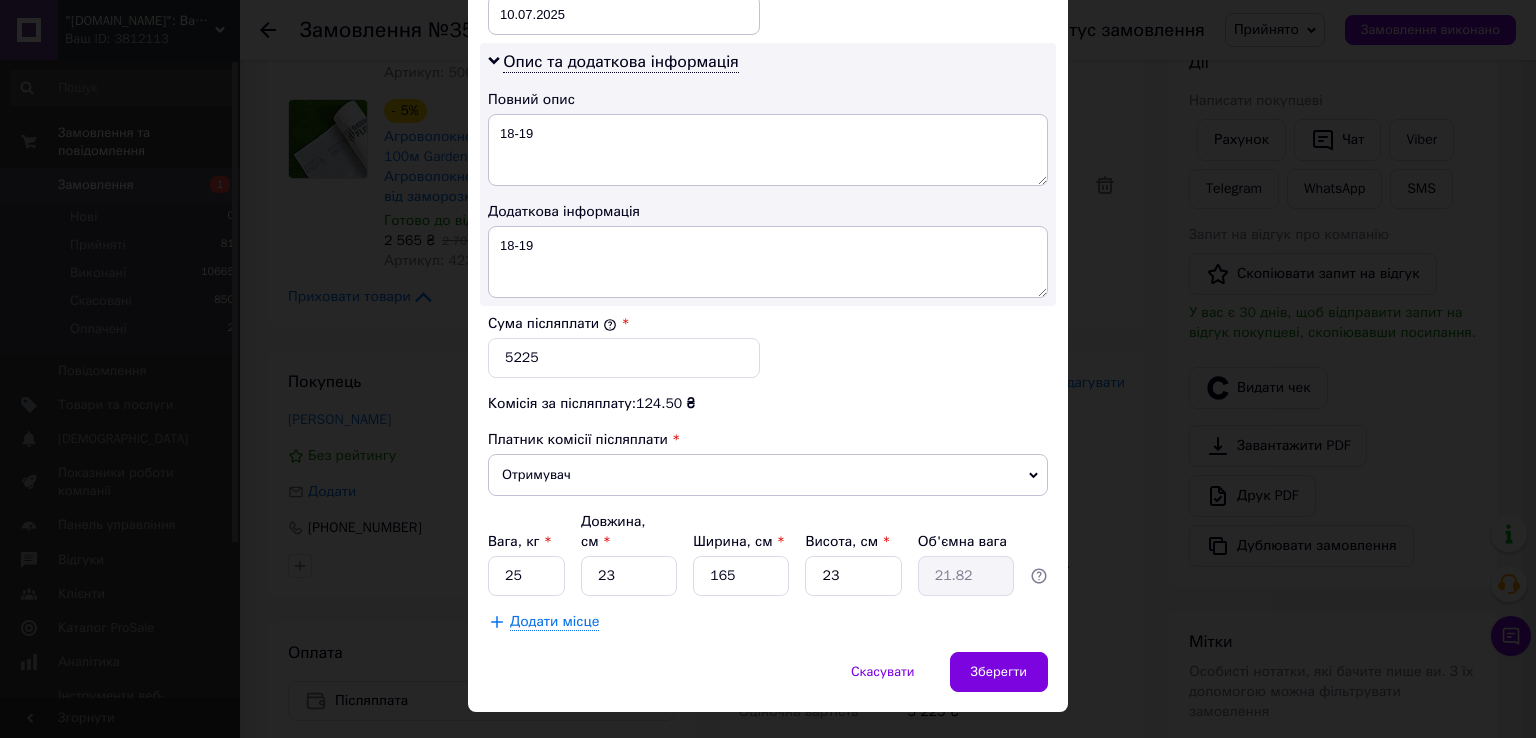 scroll, scrollTop: 1000, scrollLeft: 0, axis: vertical 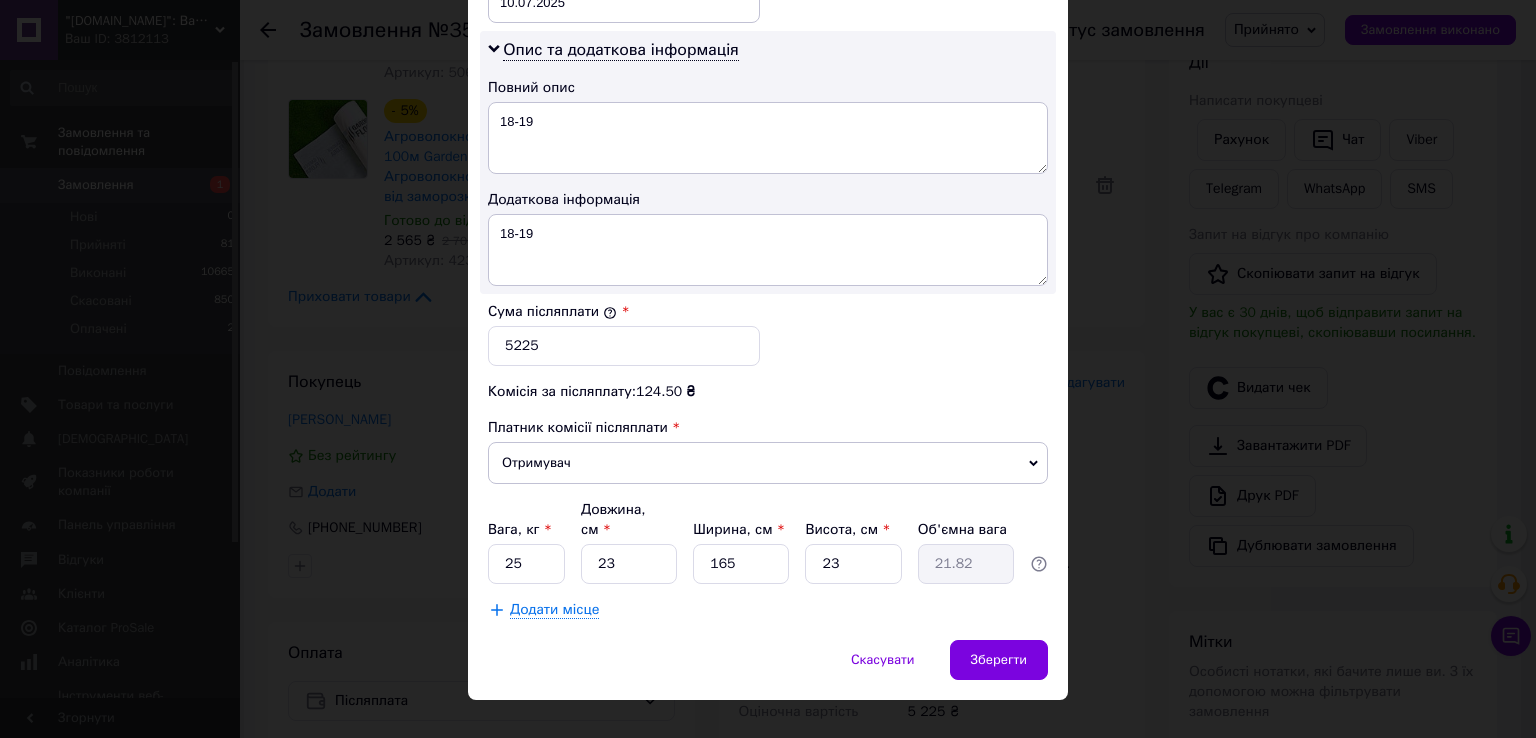 click on "Додати місце" at bounding box center (554, 610) 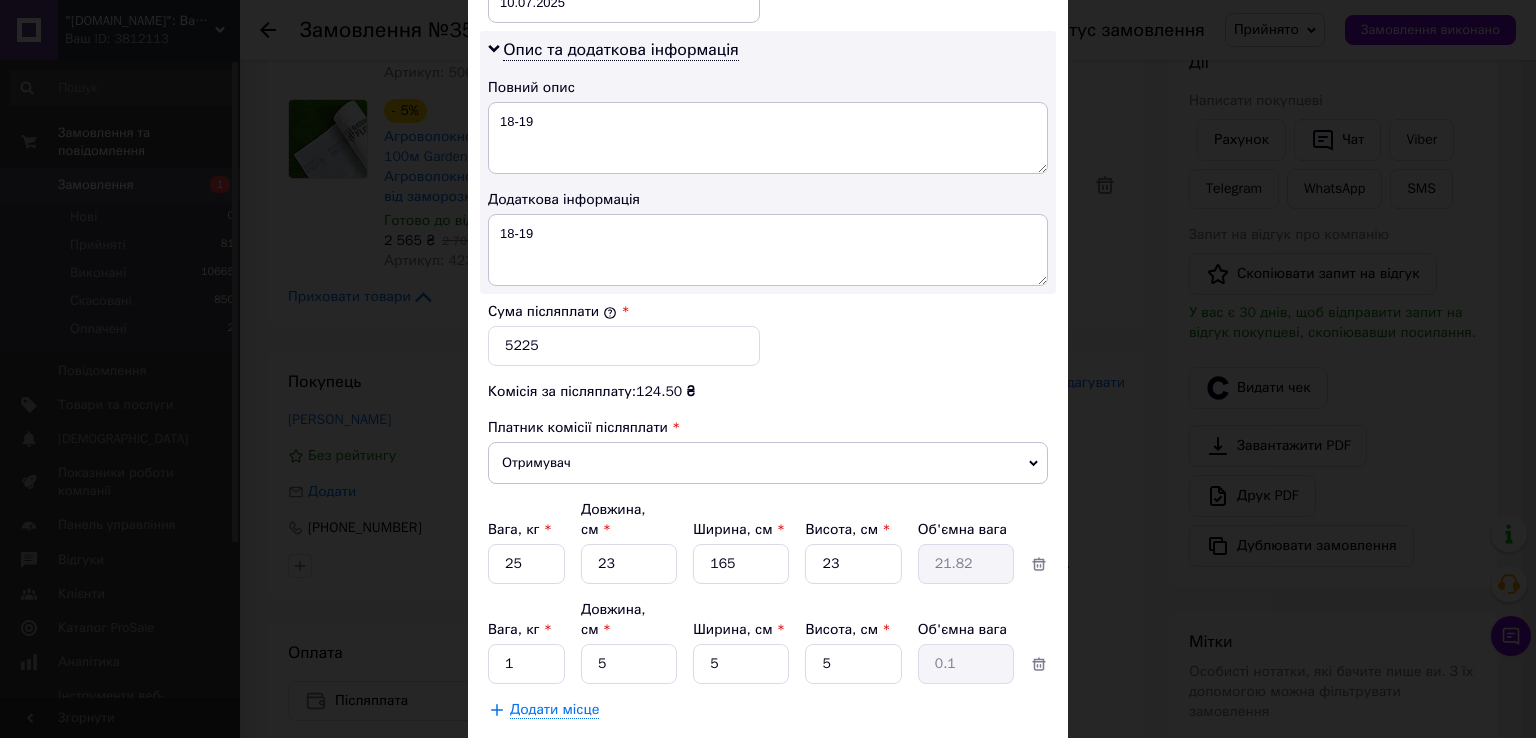 click on "Вага, кг   *" at bounding box center (526, 630) 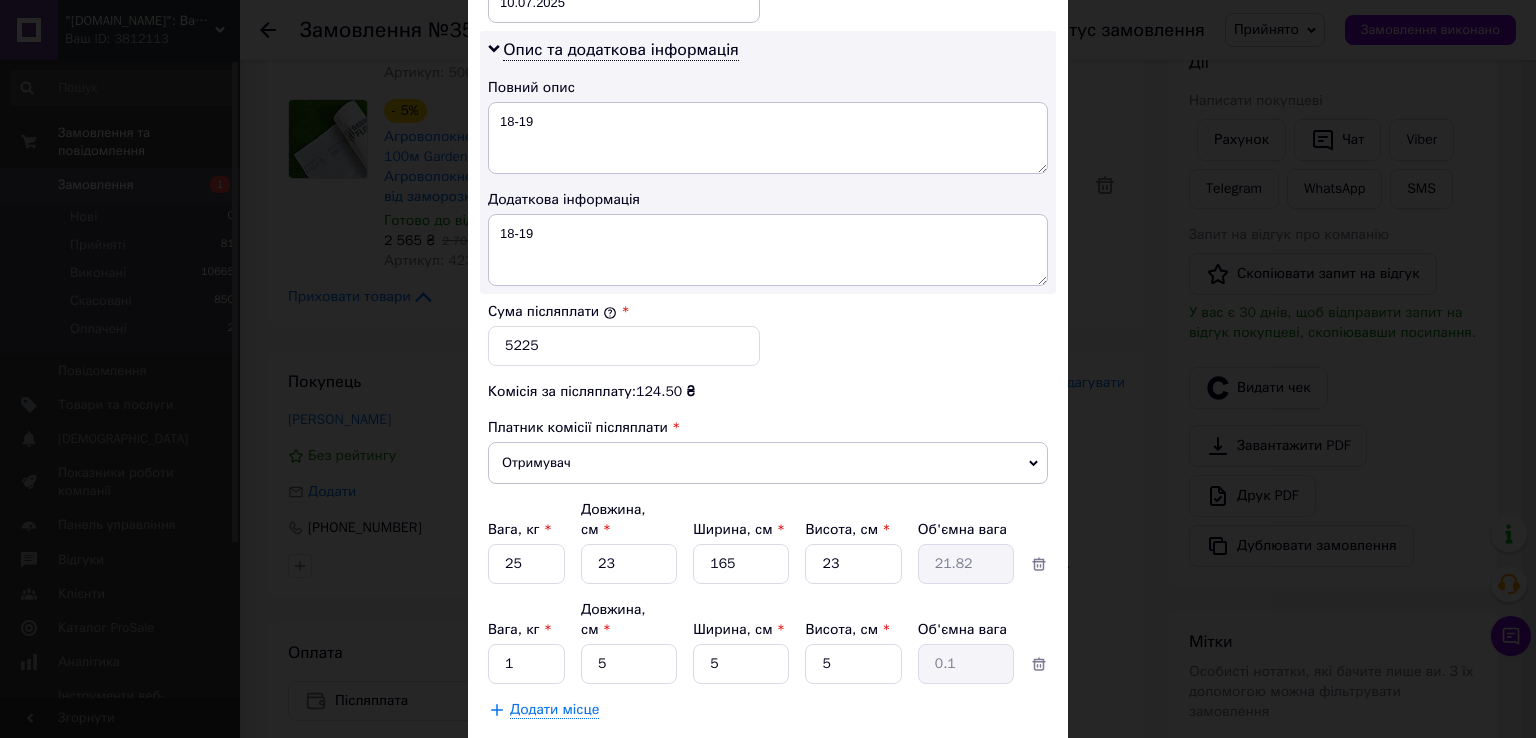 click on "Додати місце" at bounding box center (554, 710) 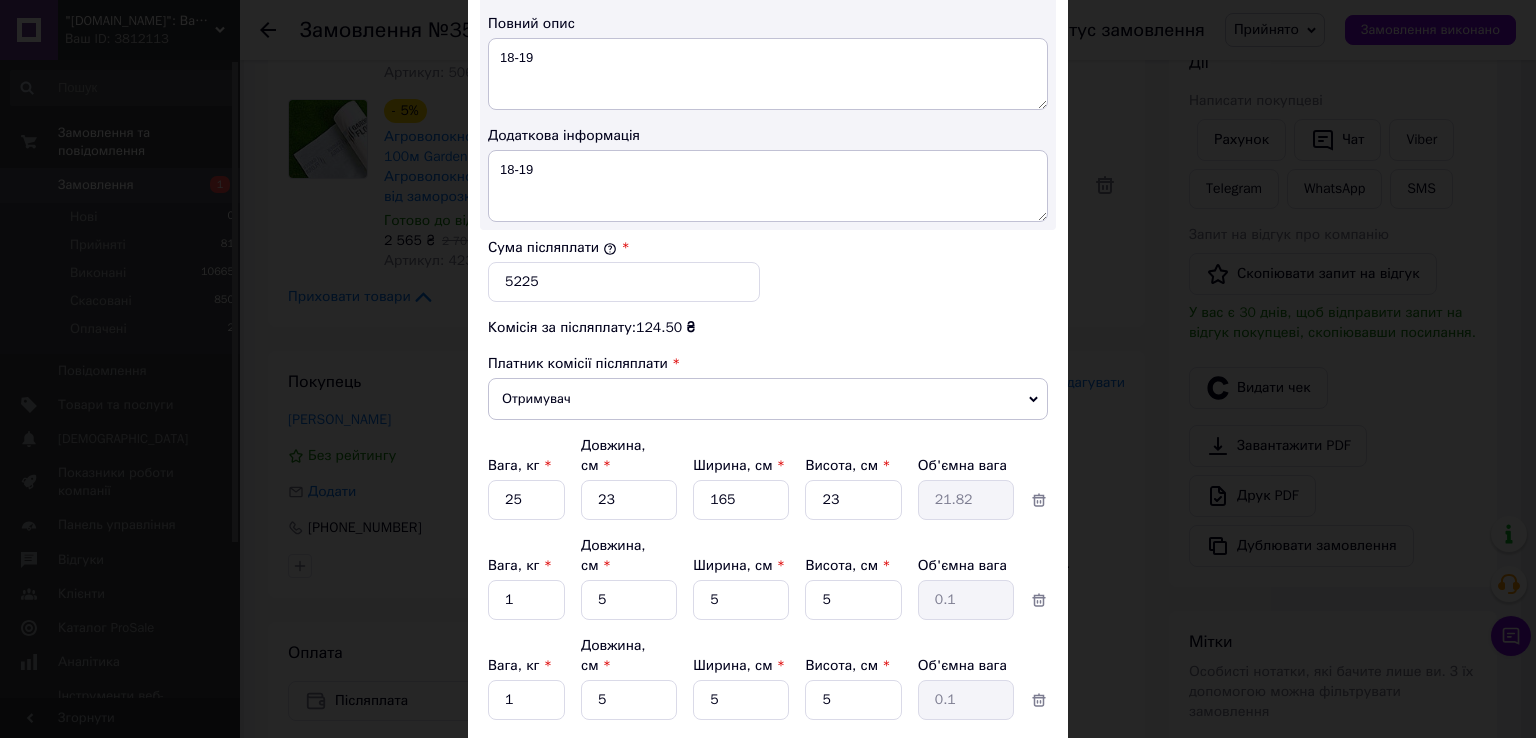 scroll, scrollTop: 1164, scrollLeft: 0, axis: vertical 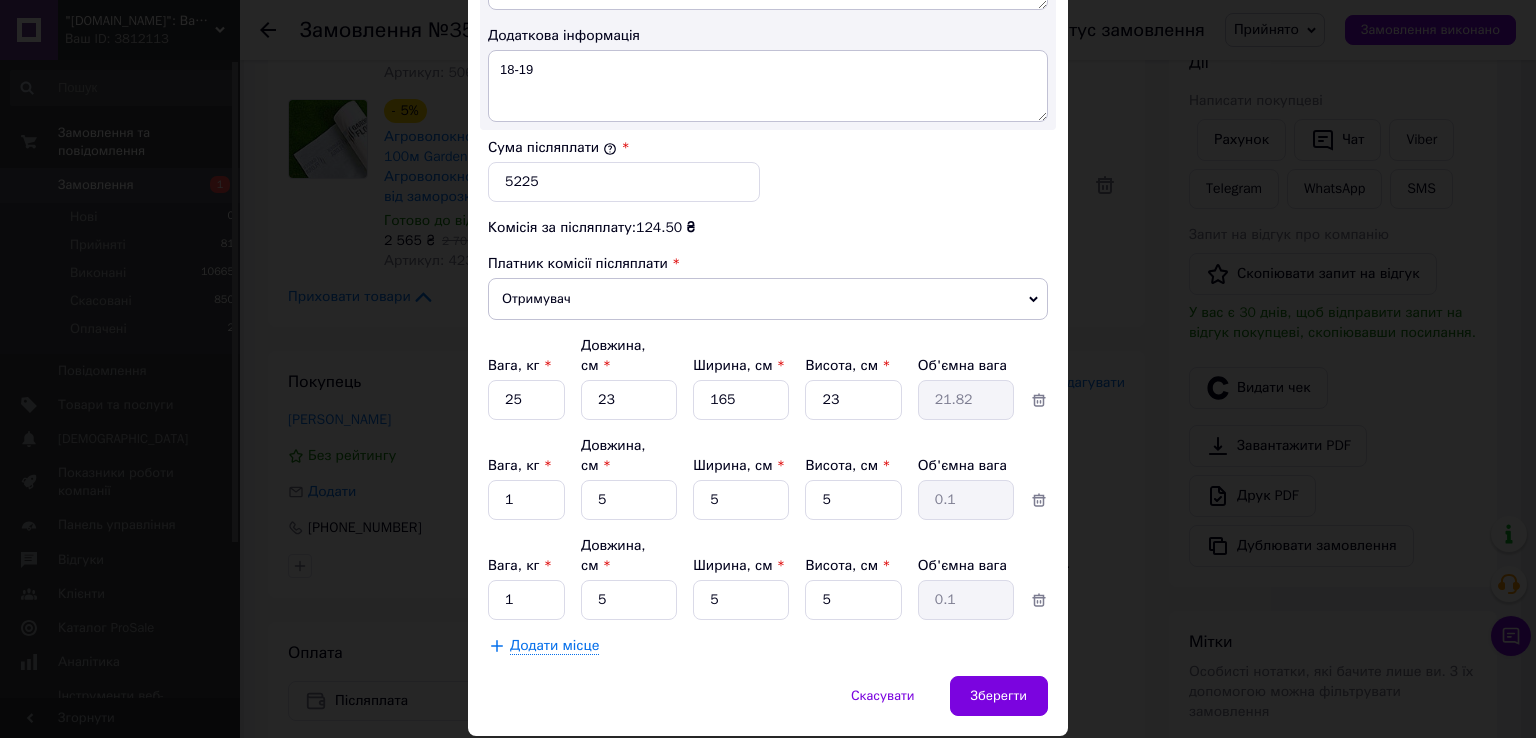 click on "Додати місце" at bounding box center (554, 646) 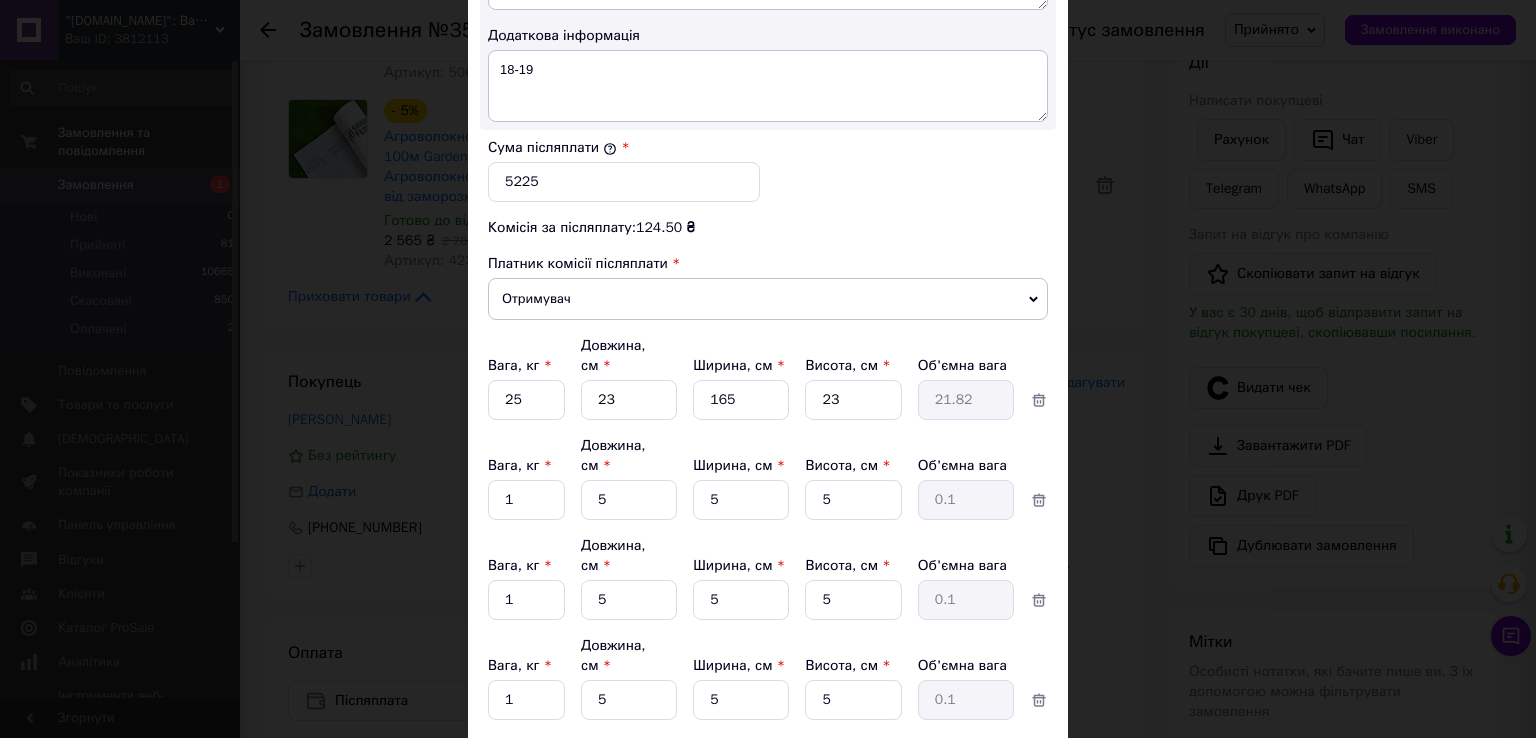 click on "Додати місце" at bounding box center [554, 746] 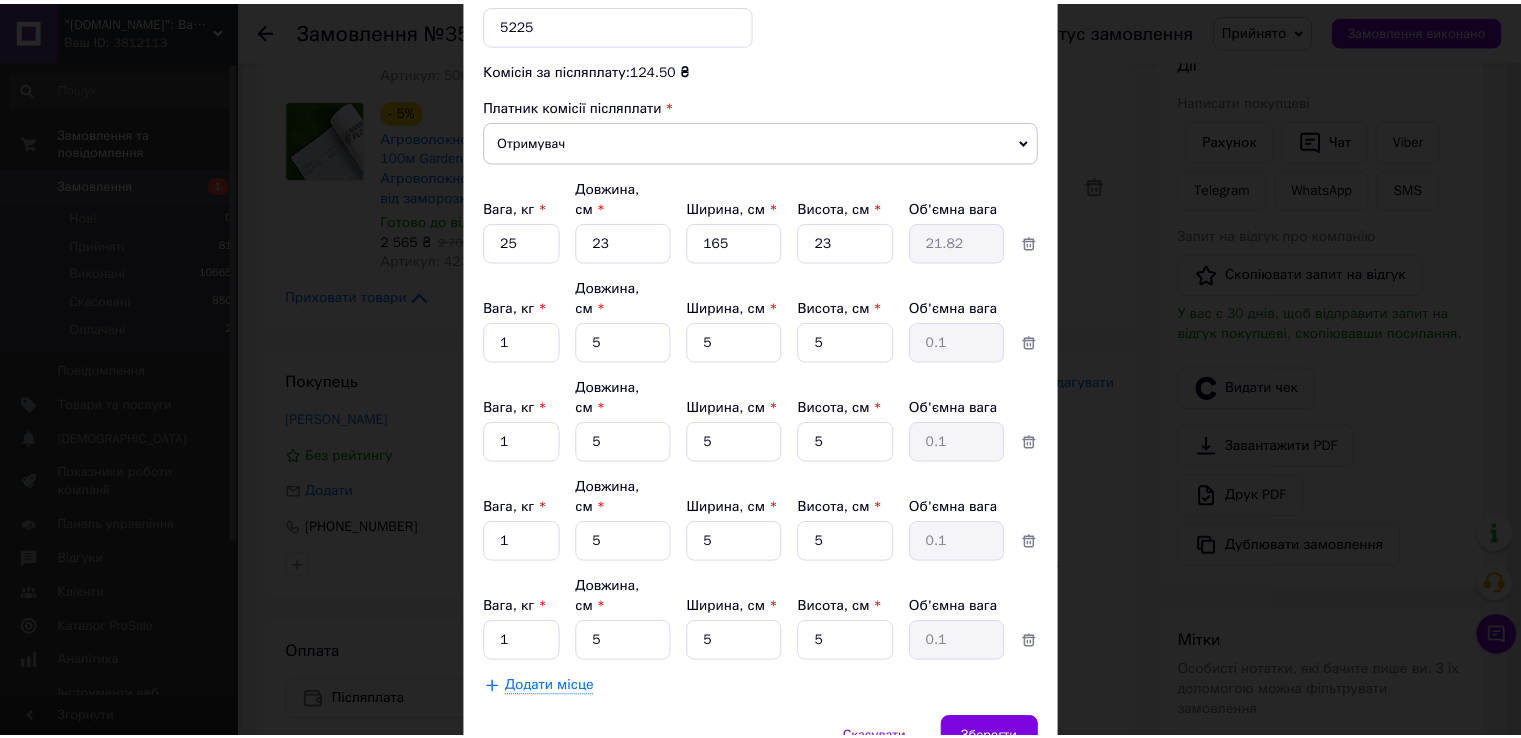 scroll, scrollTop: 1324, scrollLeft: 0, axis: vertical 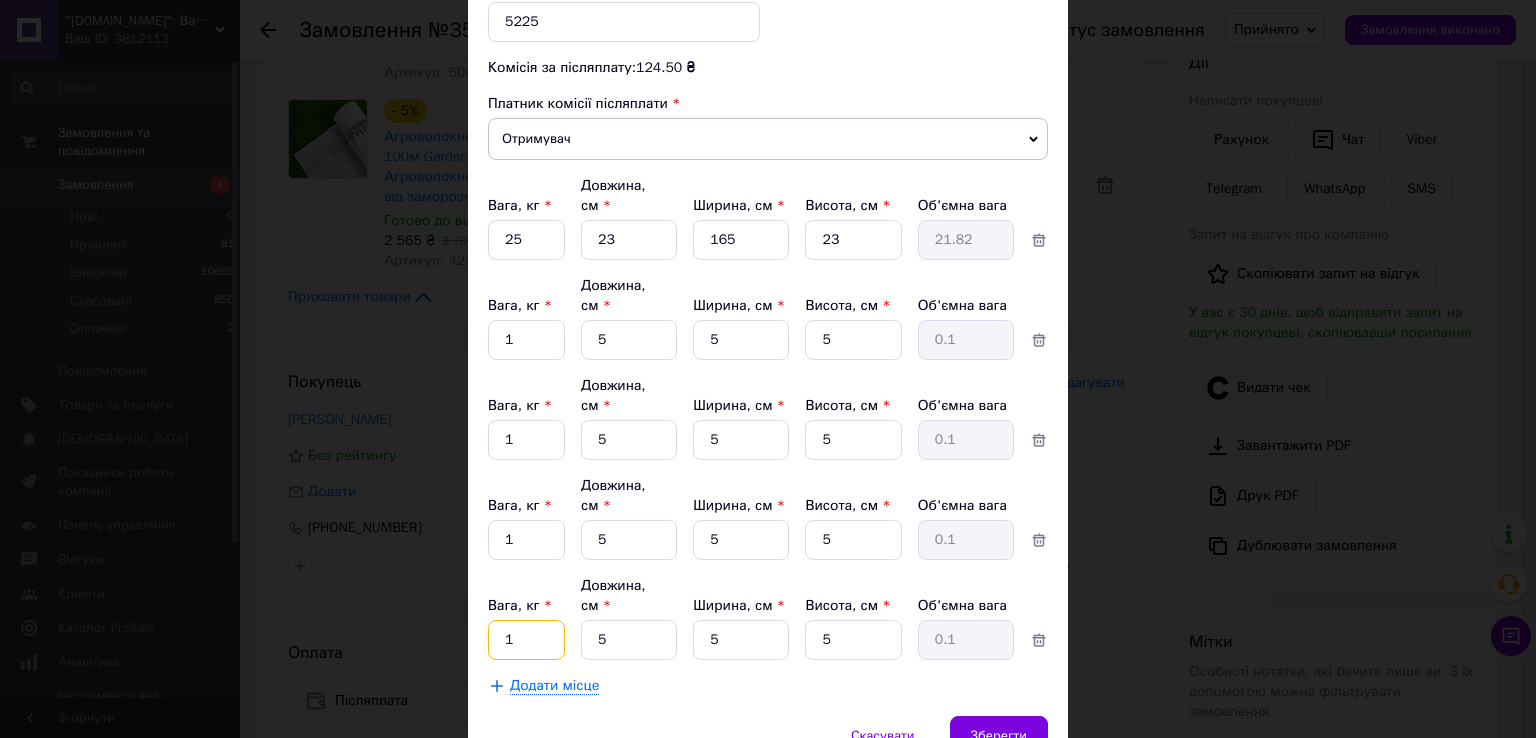 click on "1" at bounding box center (526, 240) 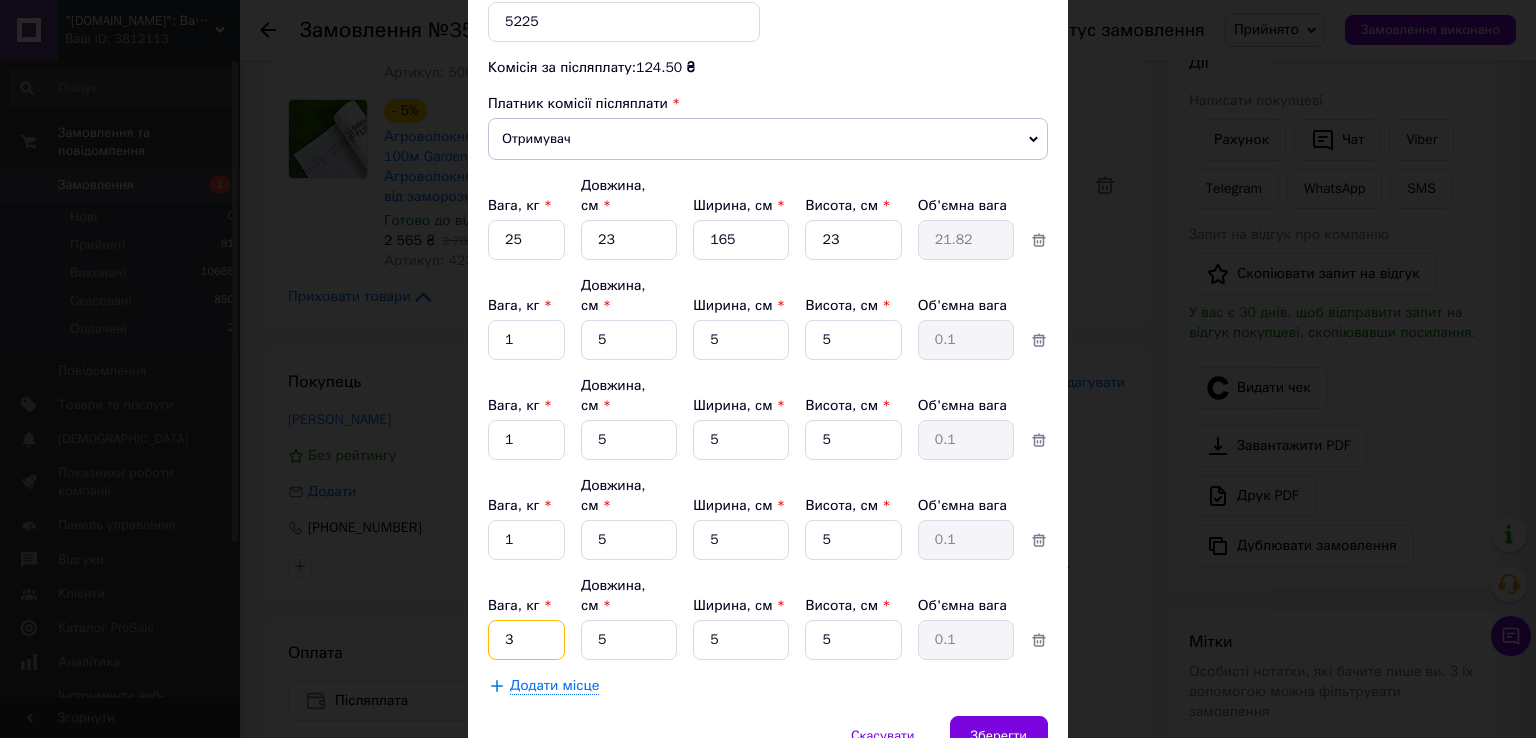 type on "3" 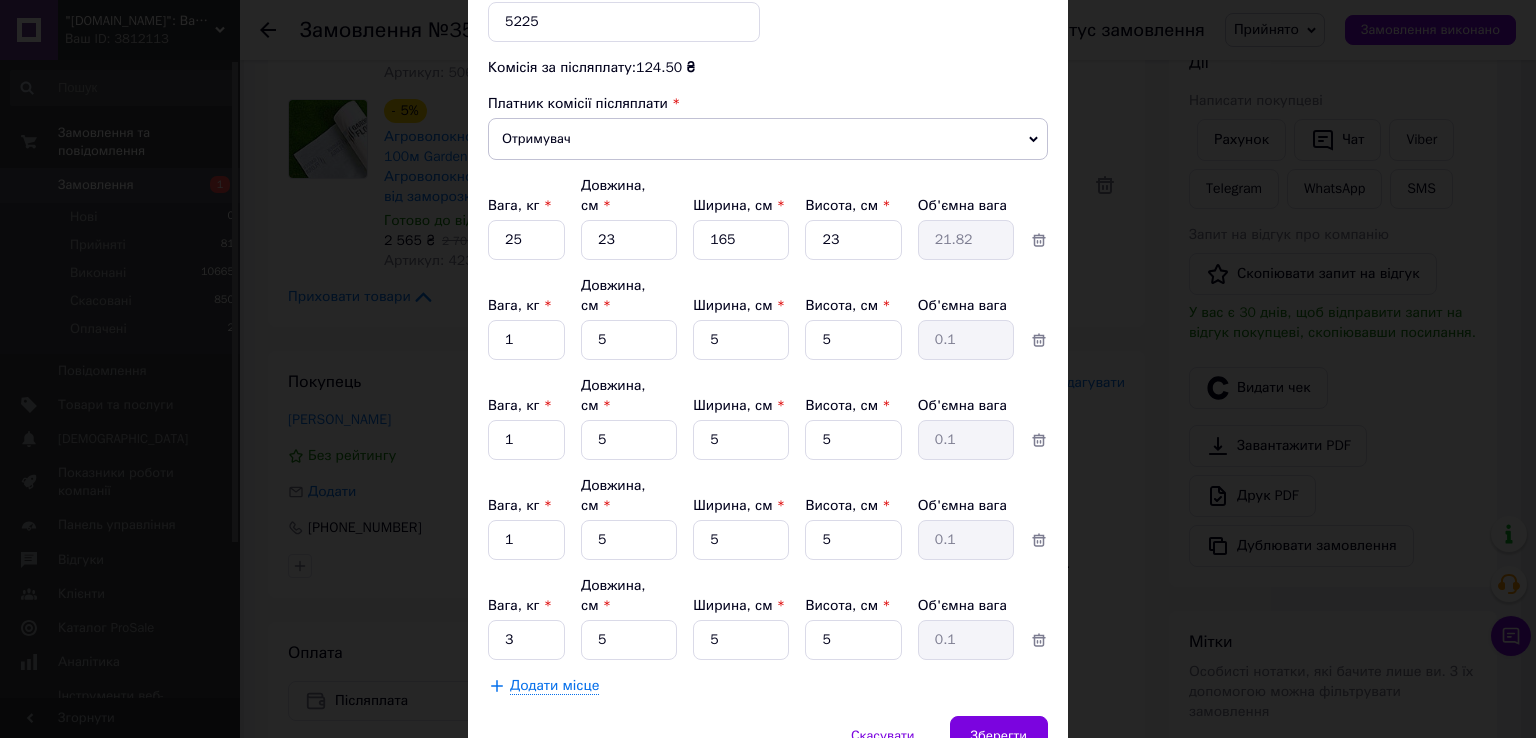 click on "Спосіб доставки Нова Пошта (платна) Платник Отримувач Відправник Прізвище отримувача Кошова Ім'я отримувача Наталія По батькові отримувача Телефон отримувача +380965941381 Тип доставки У відділенні Кур'єром В поштоматі Місто м. Христинівка (Черкаська обл., Уманський р-н.) Відділення №1: вул. Романа Шухевича, 44 Місце відправки с. Руська Поляна: №1: вул. Шраменка, 34 Харків: №3: вул. Тюрінська (ран. Якіра), 124 Додати ще місце відправки Тип посилки Вантаж Документи Номер упаковки (не обов'язково) Оціночна вартість 5225 Дата відправки 10.07.2025 < 2025 > < Июль > Пн Вт Ср Чт Пт Сб Вс 30 1" at bounding box center (768, -239) 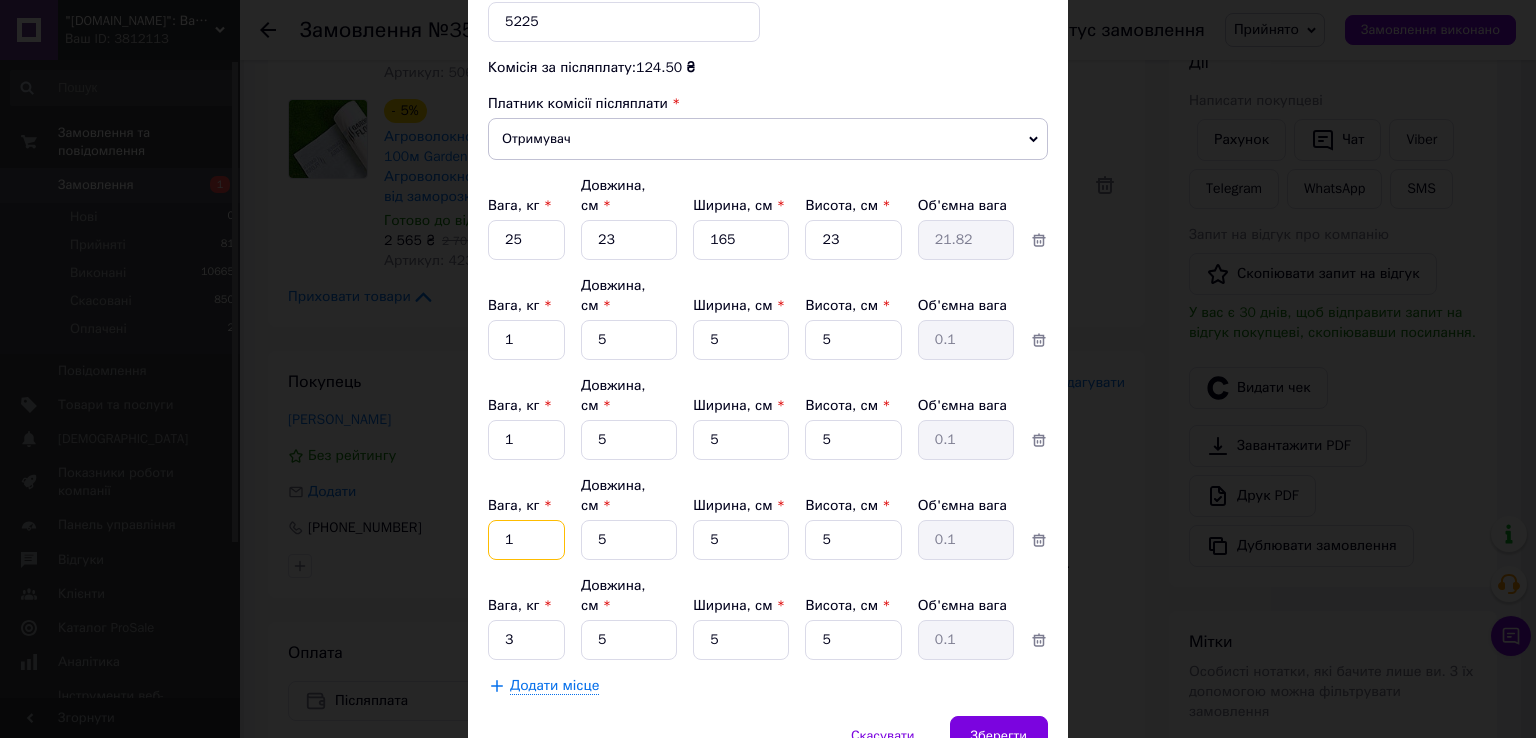 click on "1" at bounding box center [526, 240] 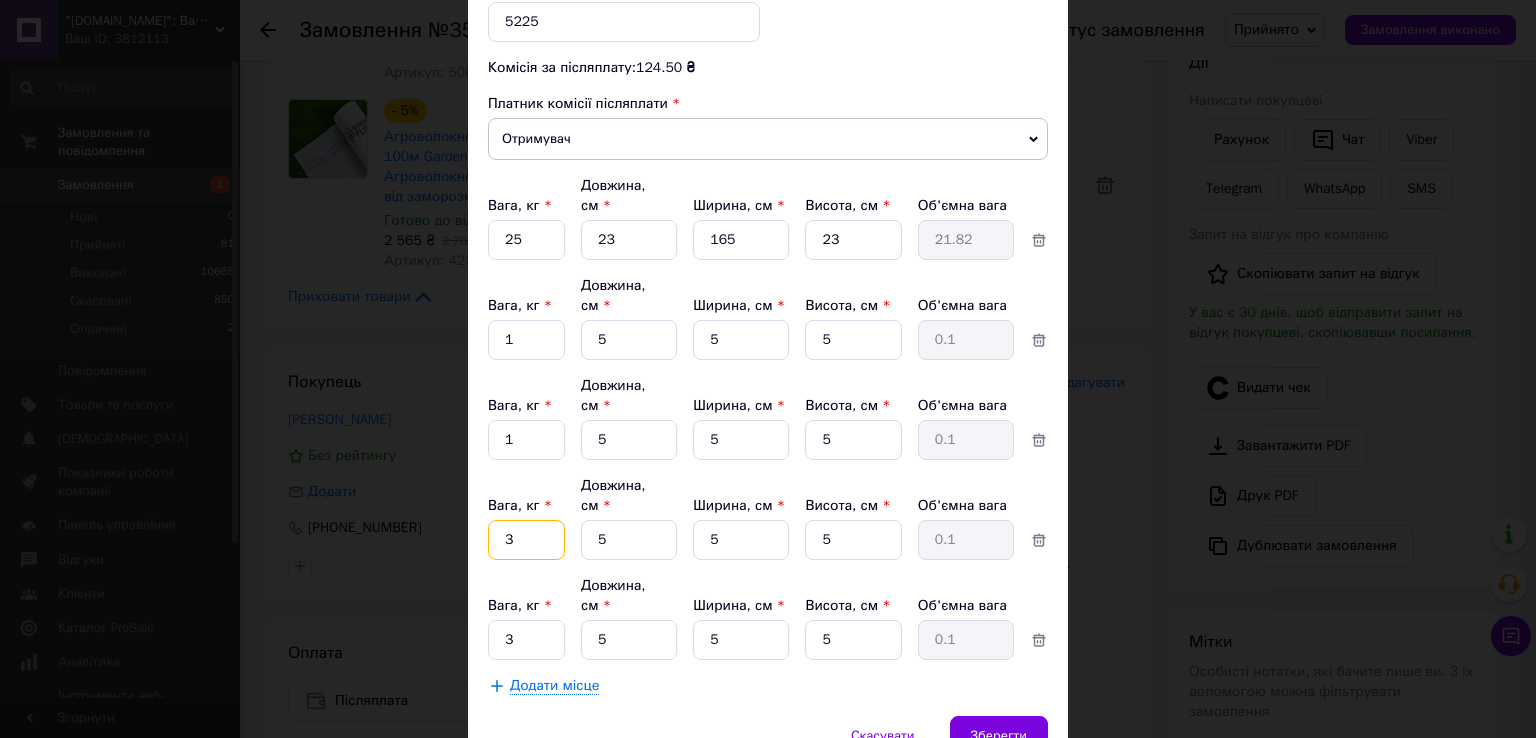 type on "3" 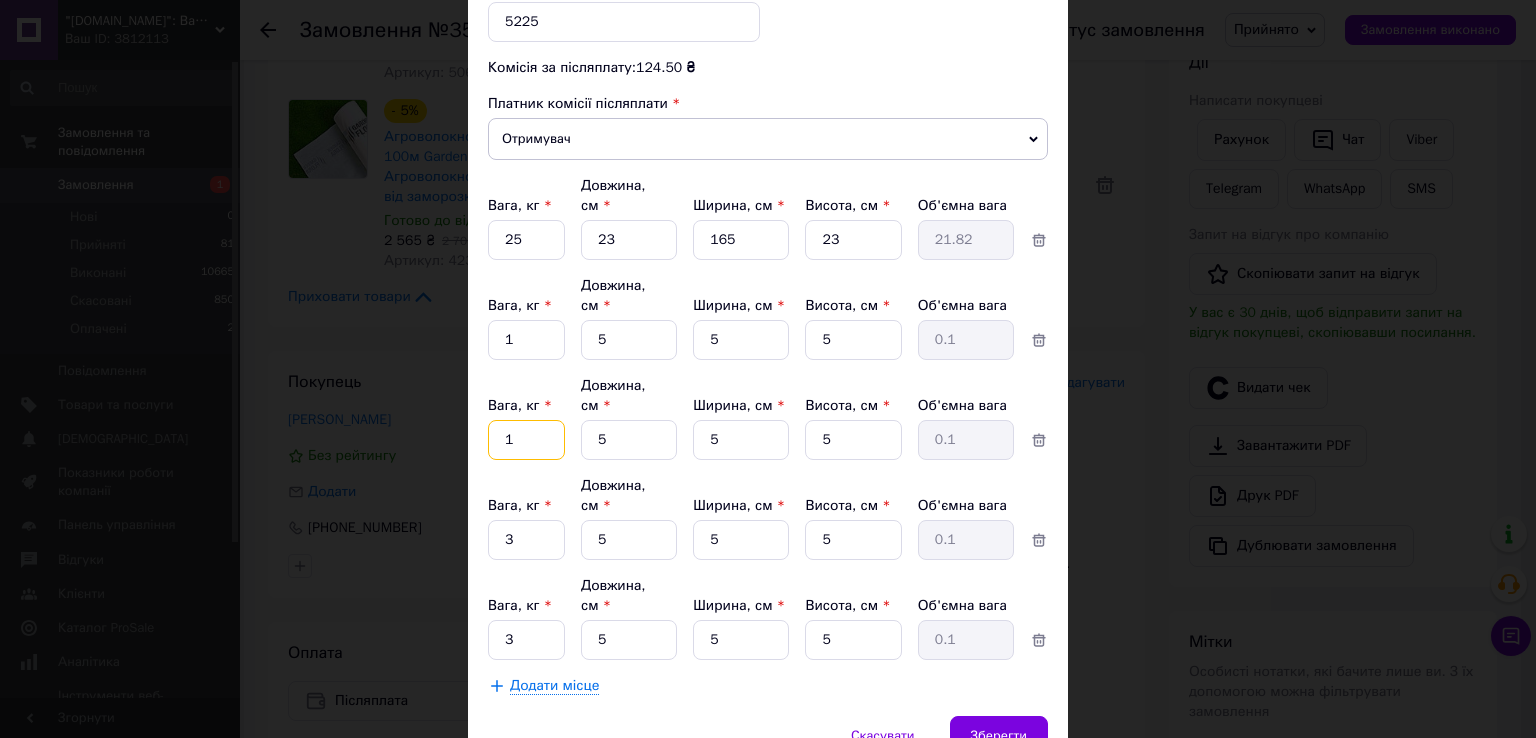 click on "1" at bounding box center [526, 240] 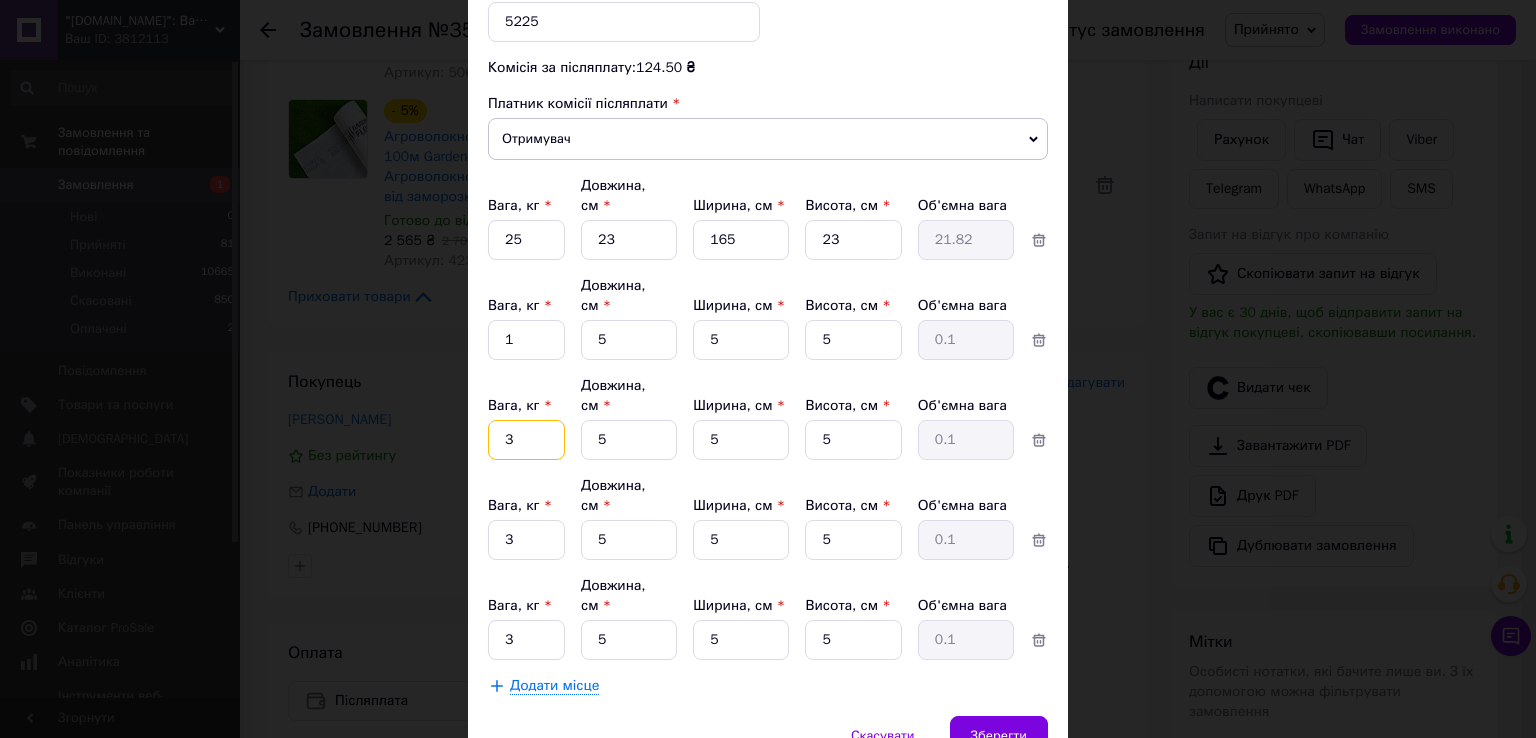 type on "3" 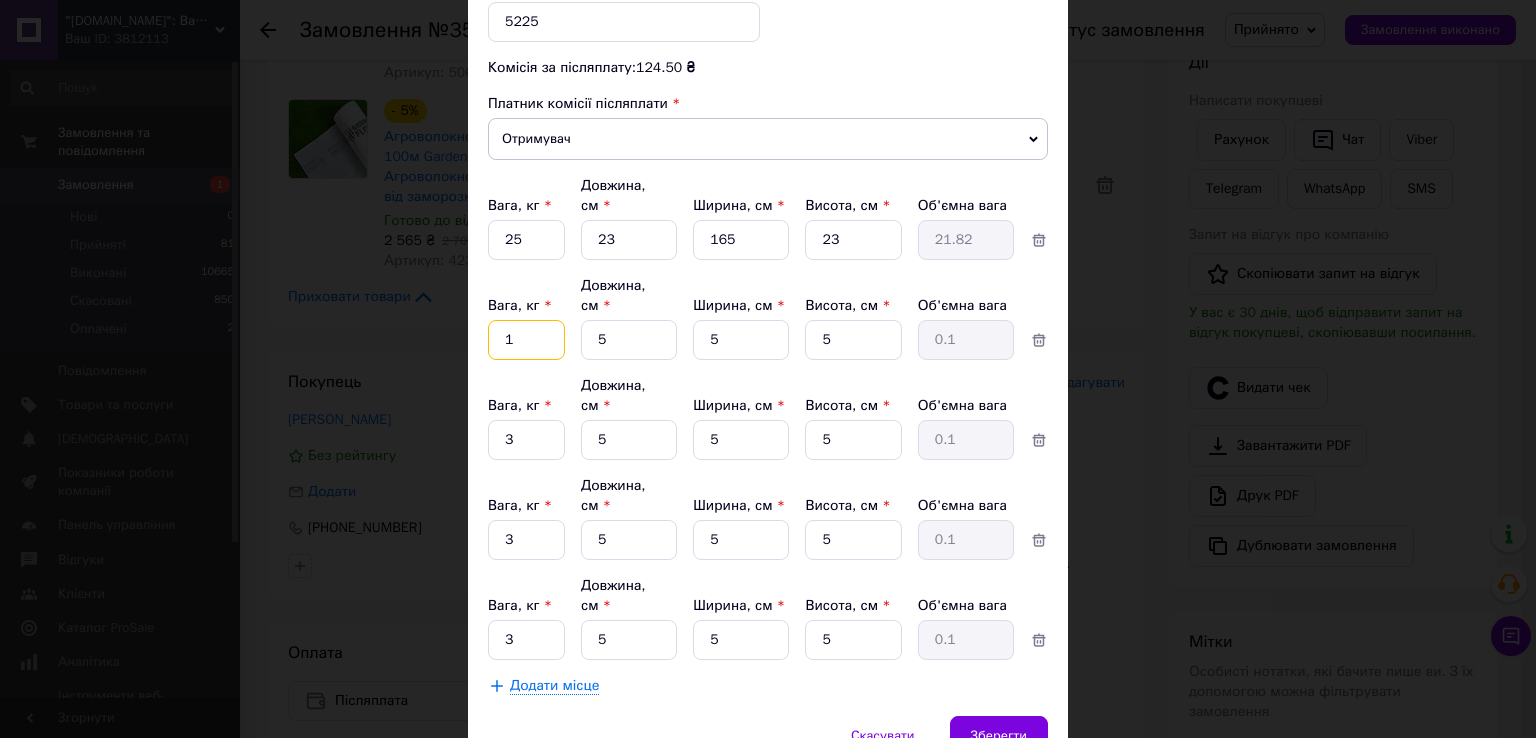 click on "1" at bounding box center (526, 240) 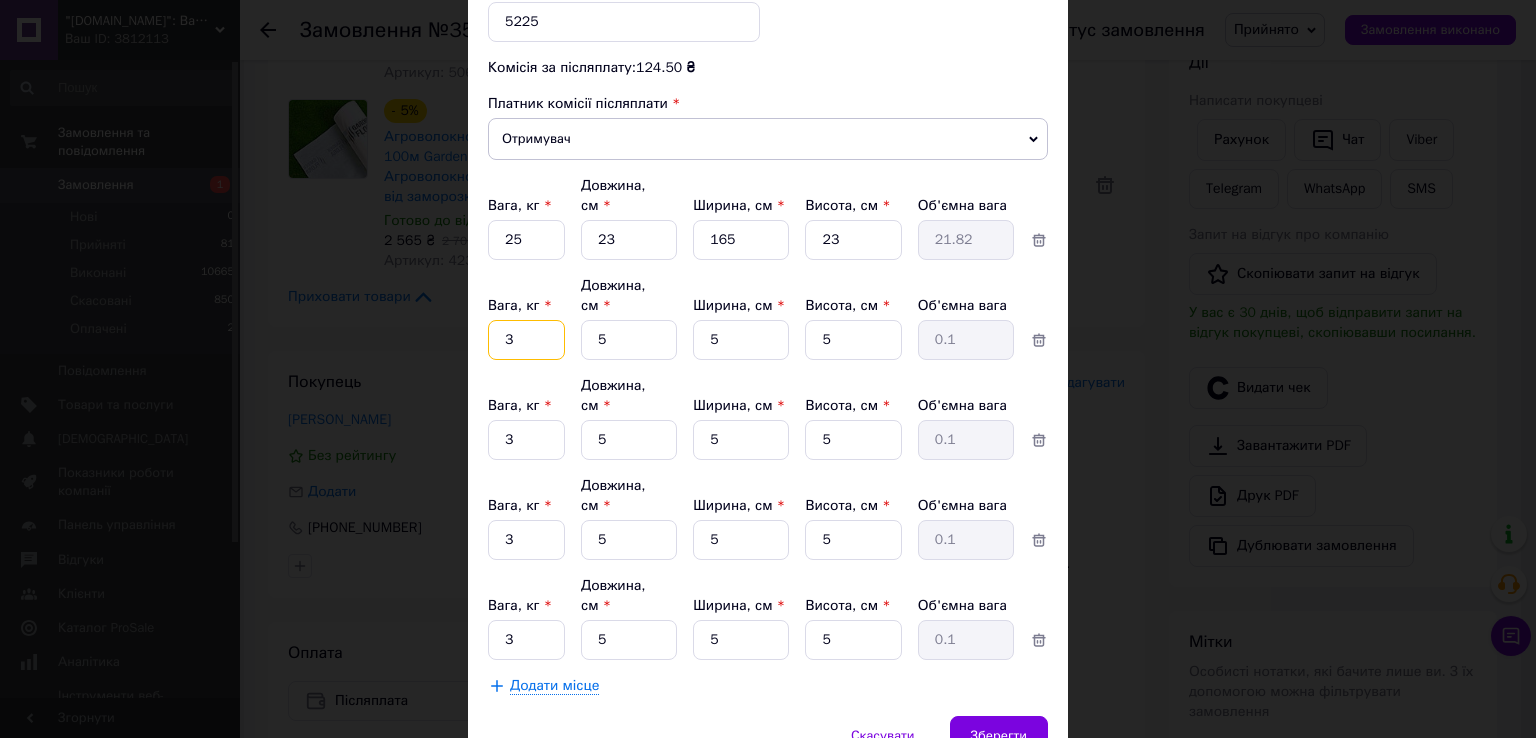 type on "3" 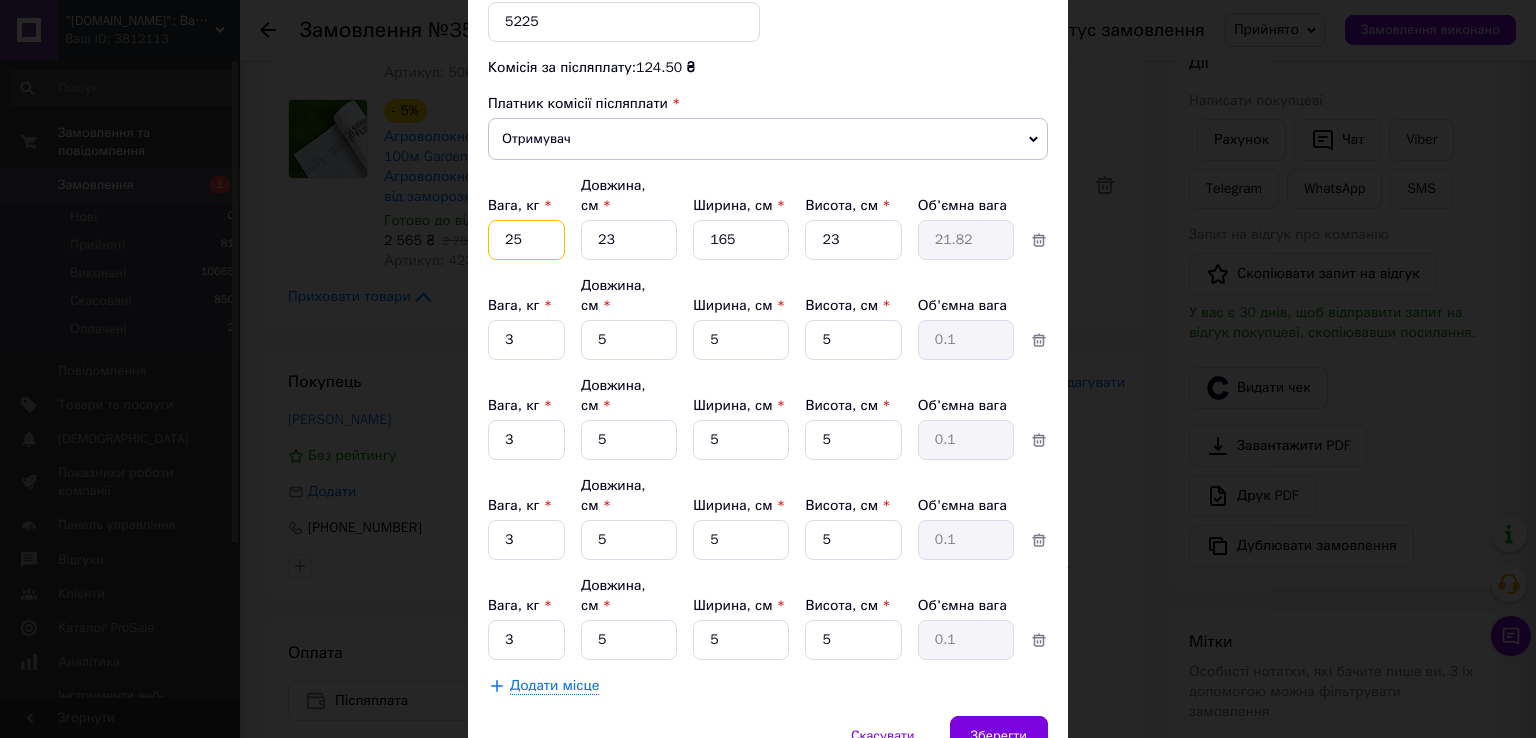 click on "25" at bounding box center (526, 240) 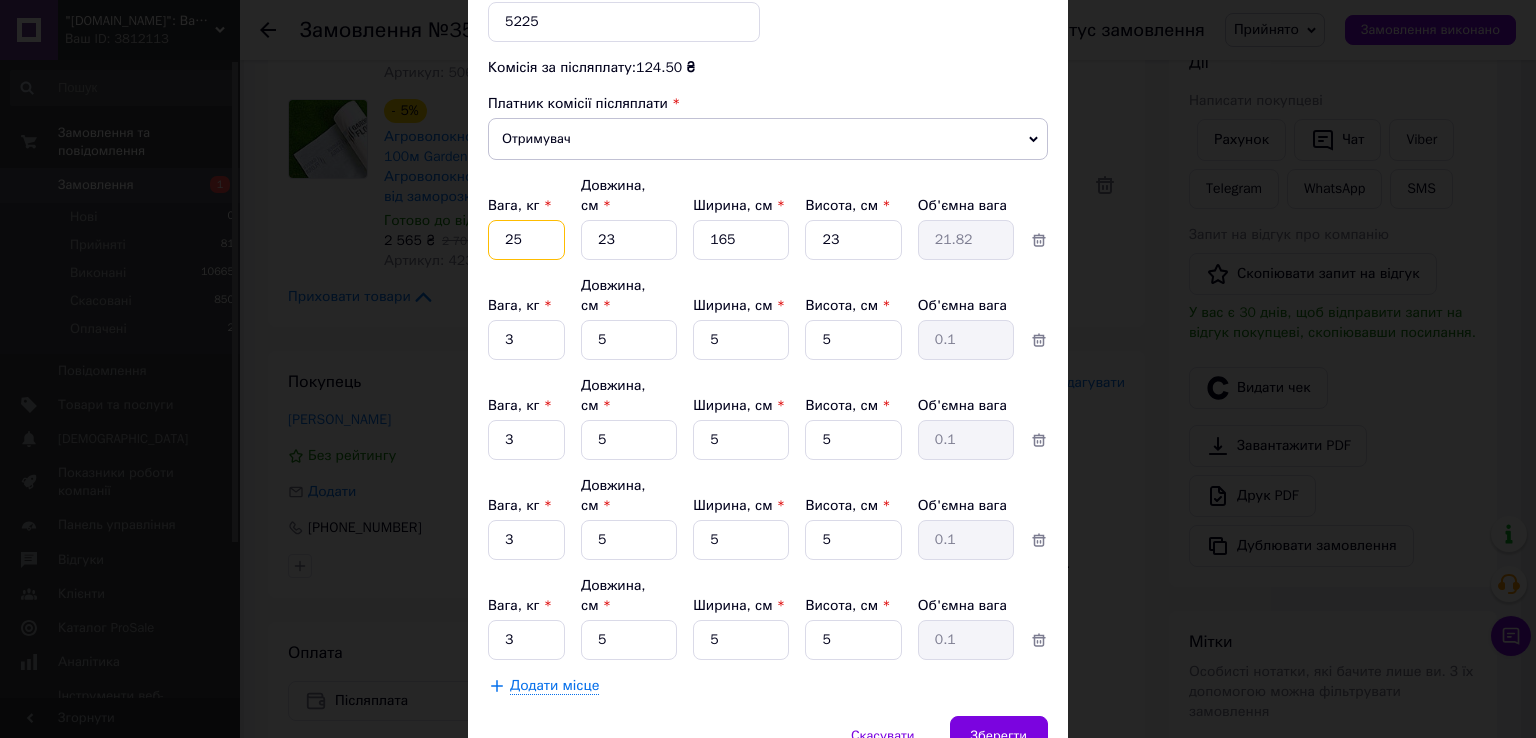 type on "2" 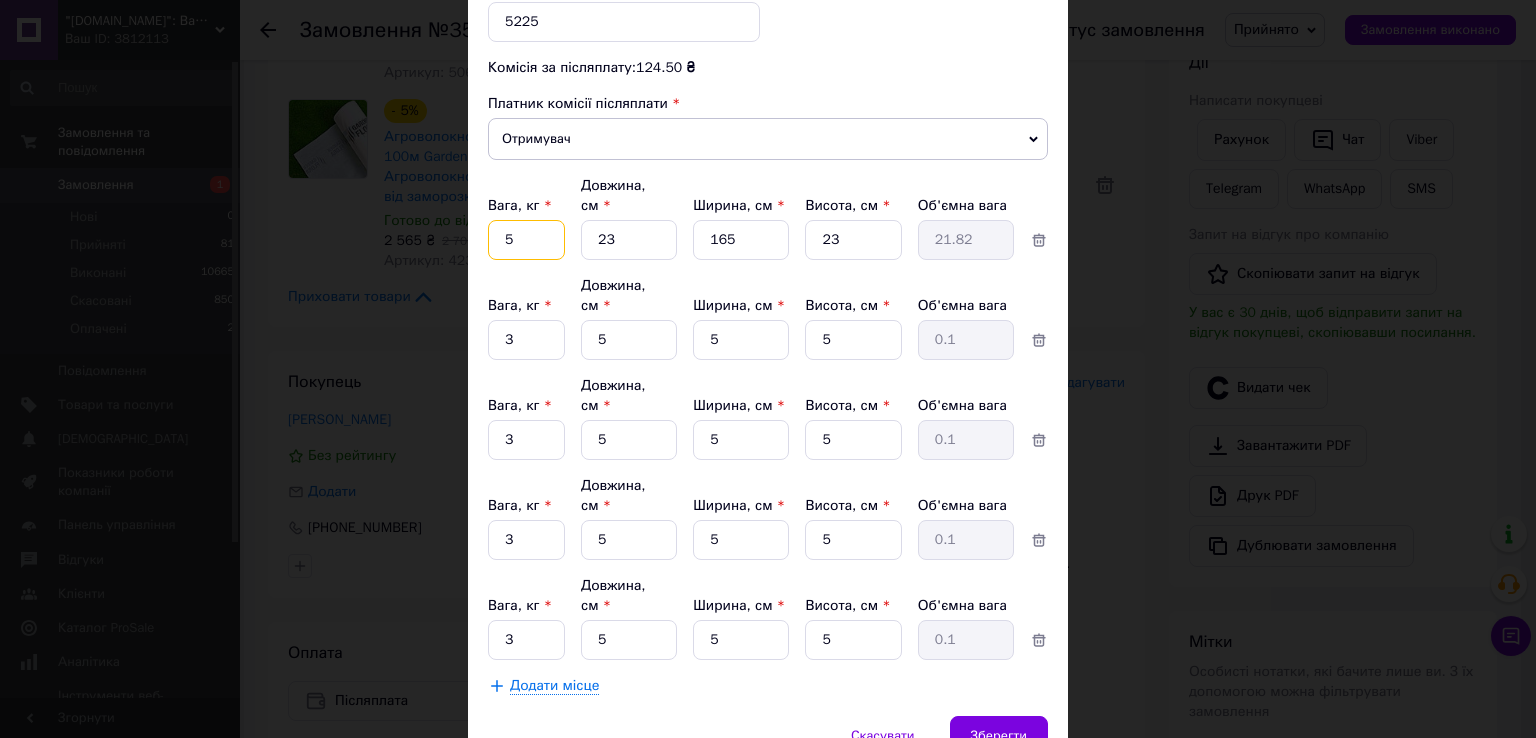 type on "5" 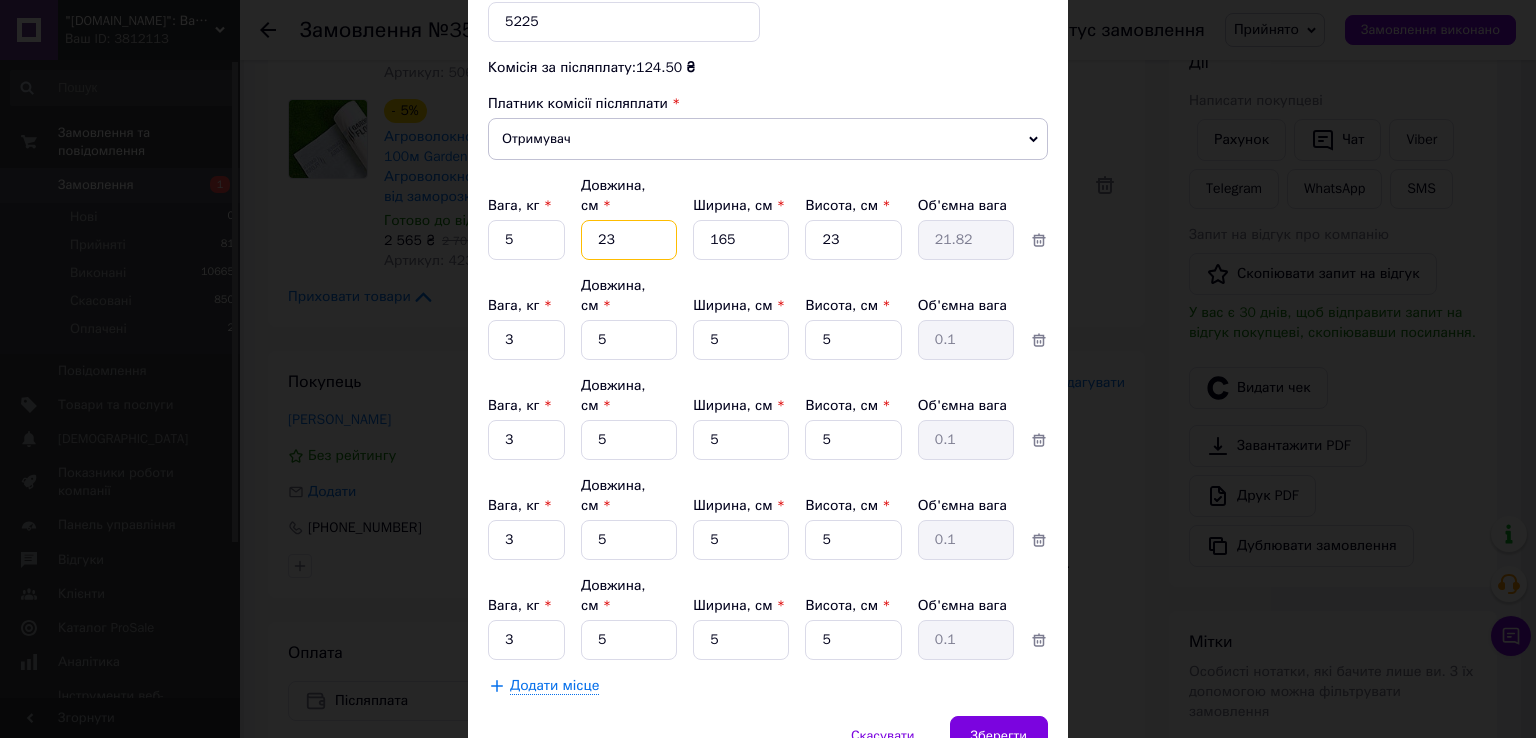 click on "23" at bounding box center (629, 240) 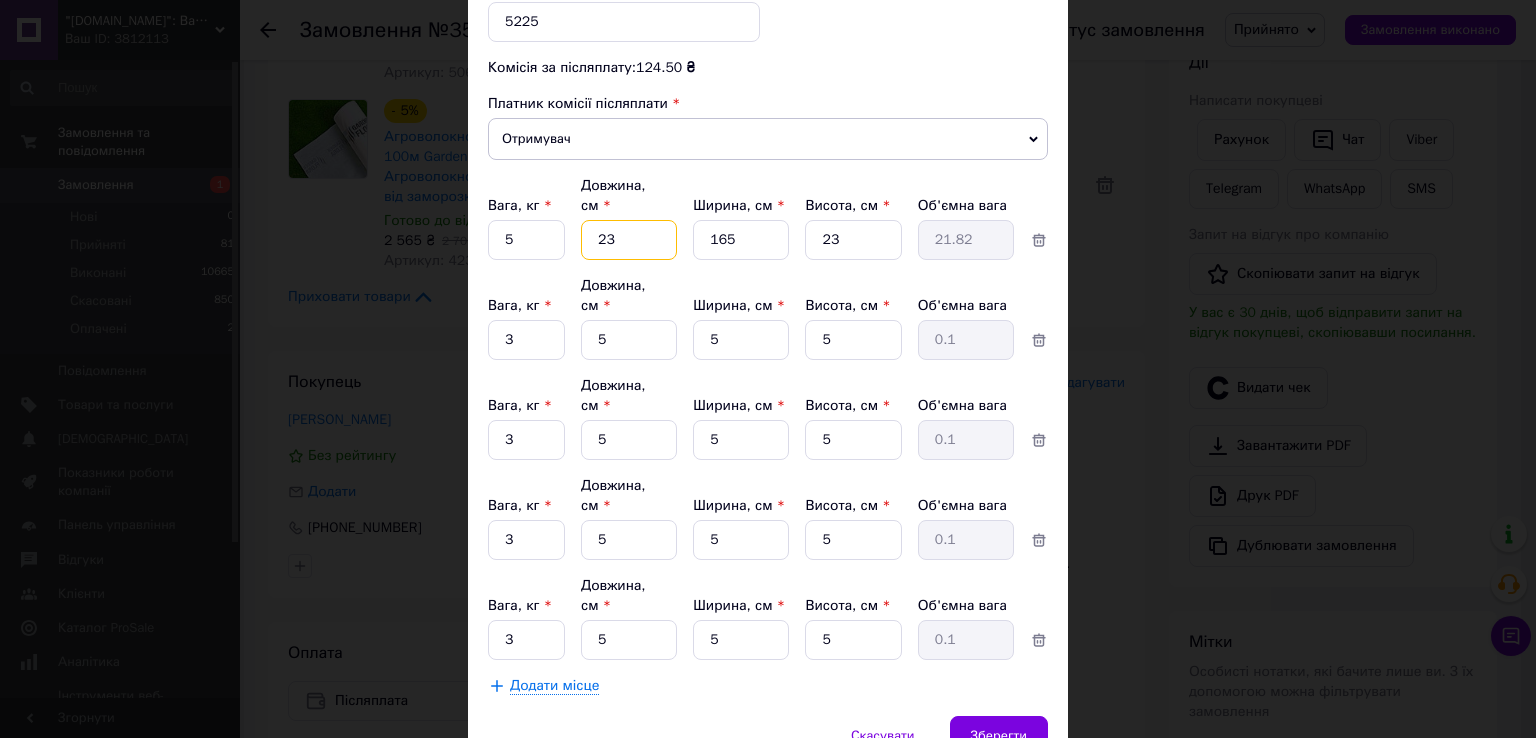 type on "2" 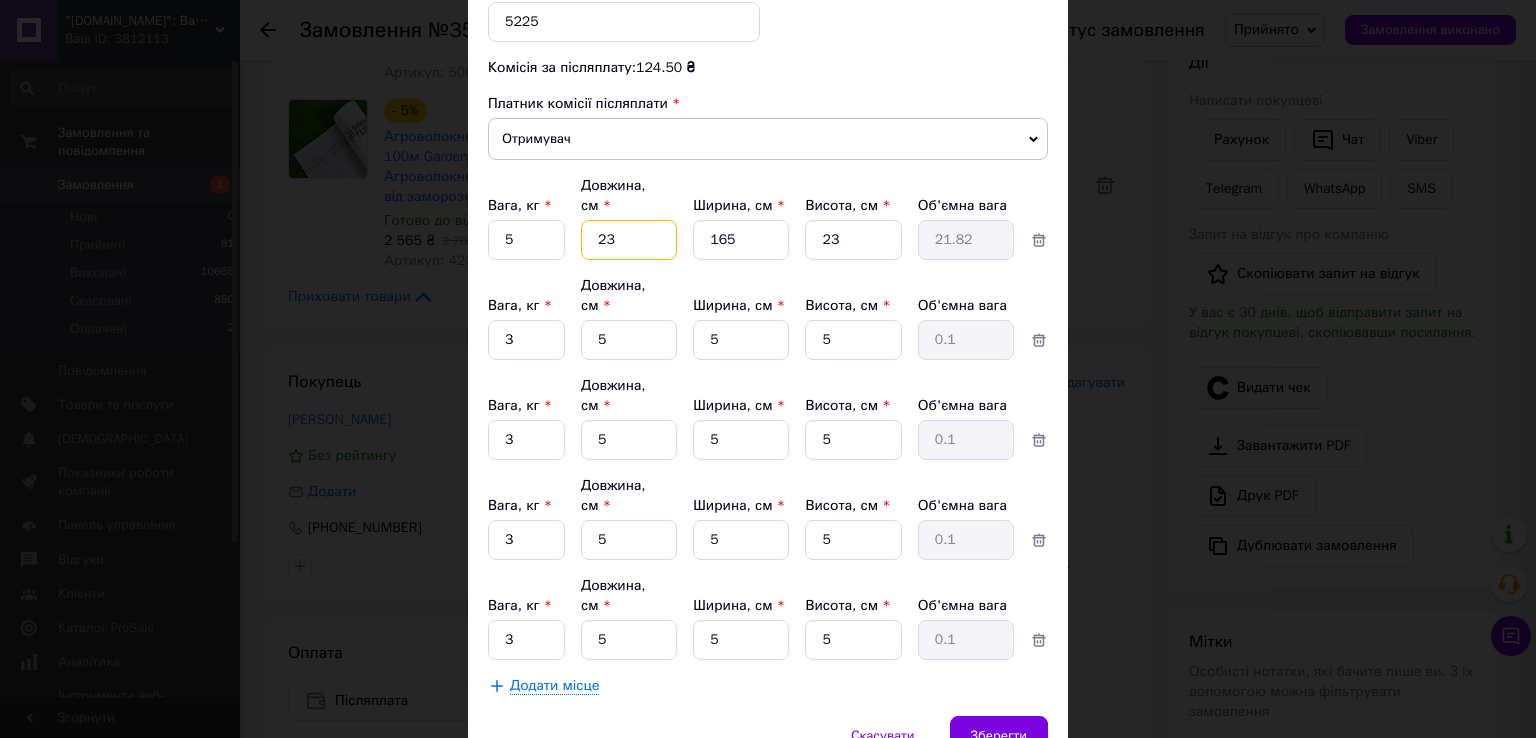 type on "1.9" 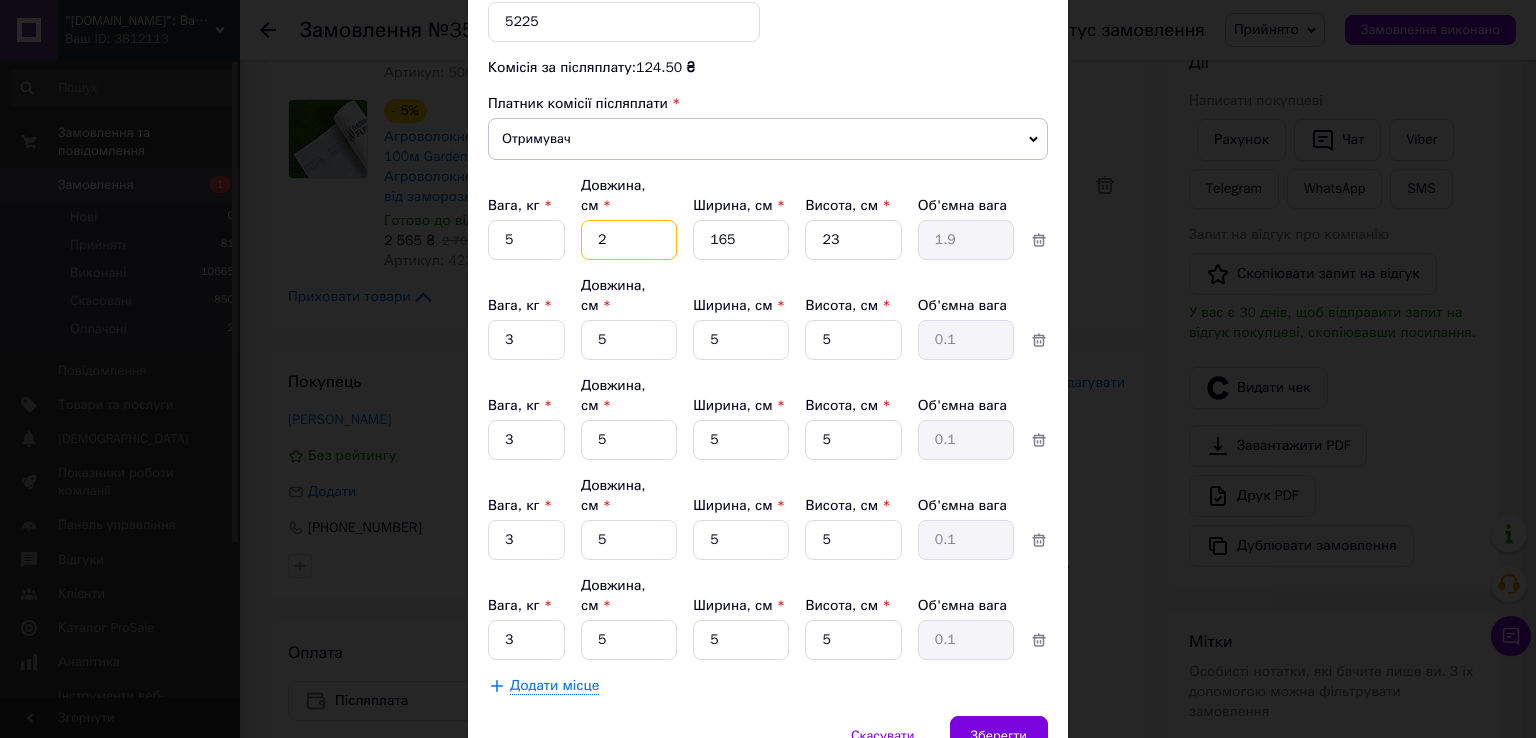 type on "25" 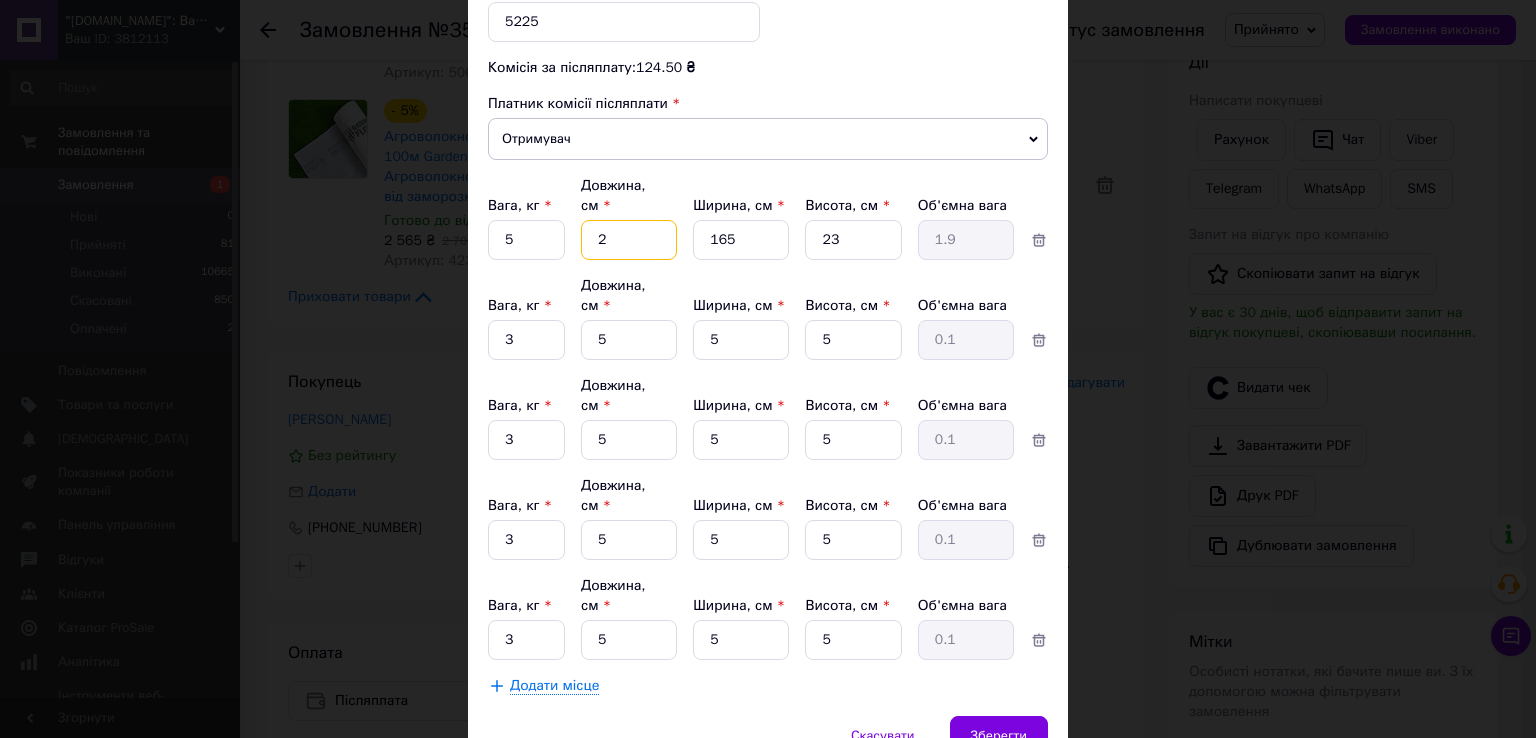 type on "23.72" 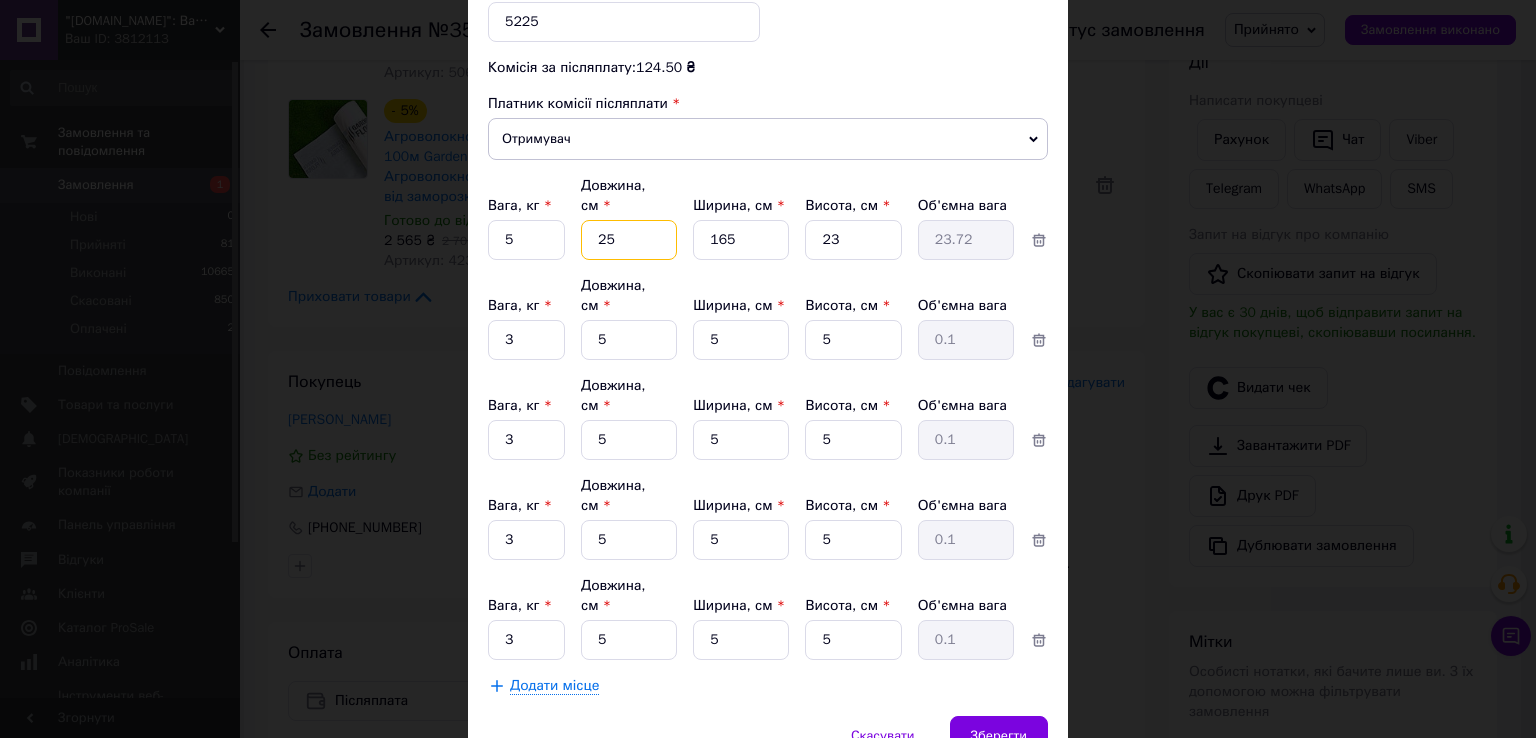 type on "25" 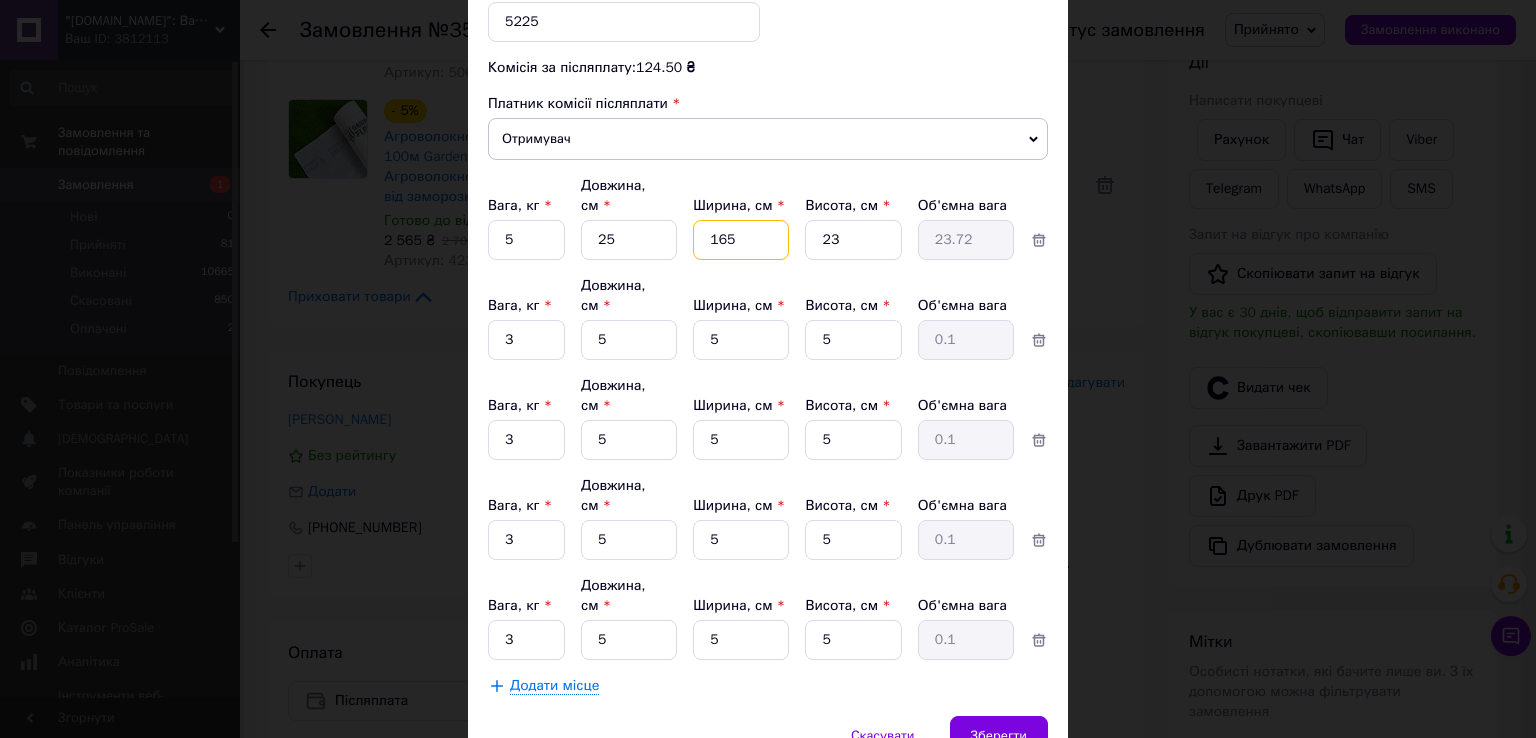 click on "165" at bounding box center [741, 240] 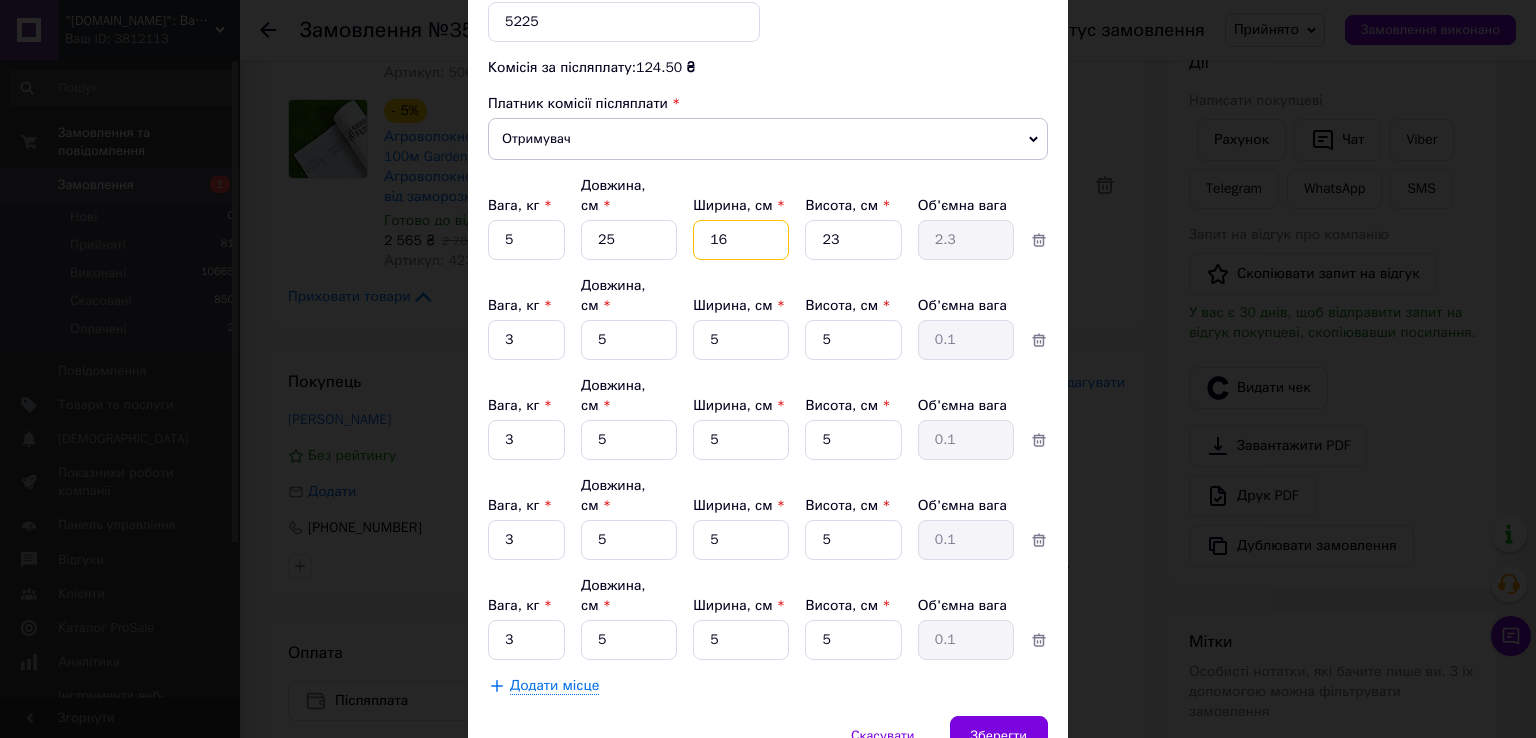 type on "1" 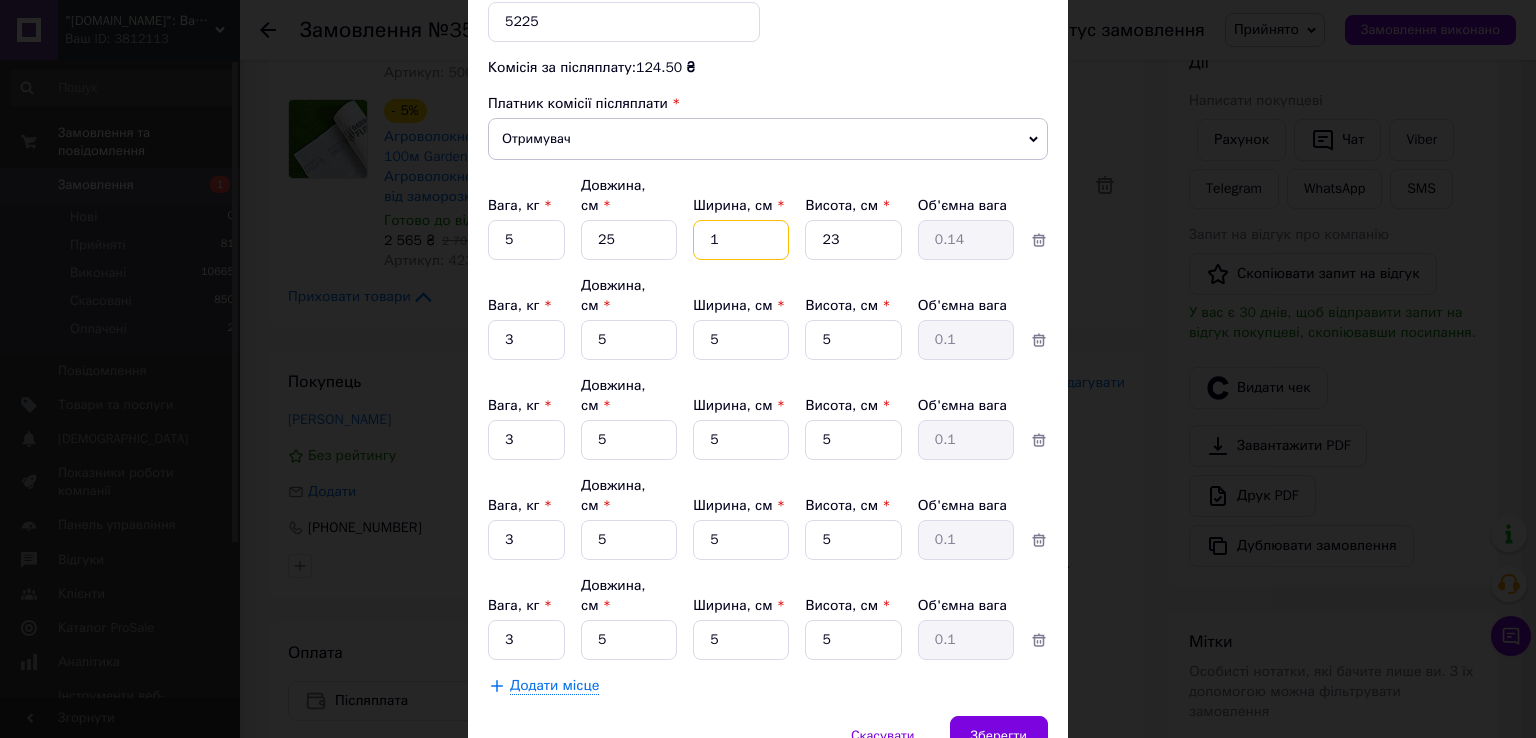 type 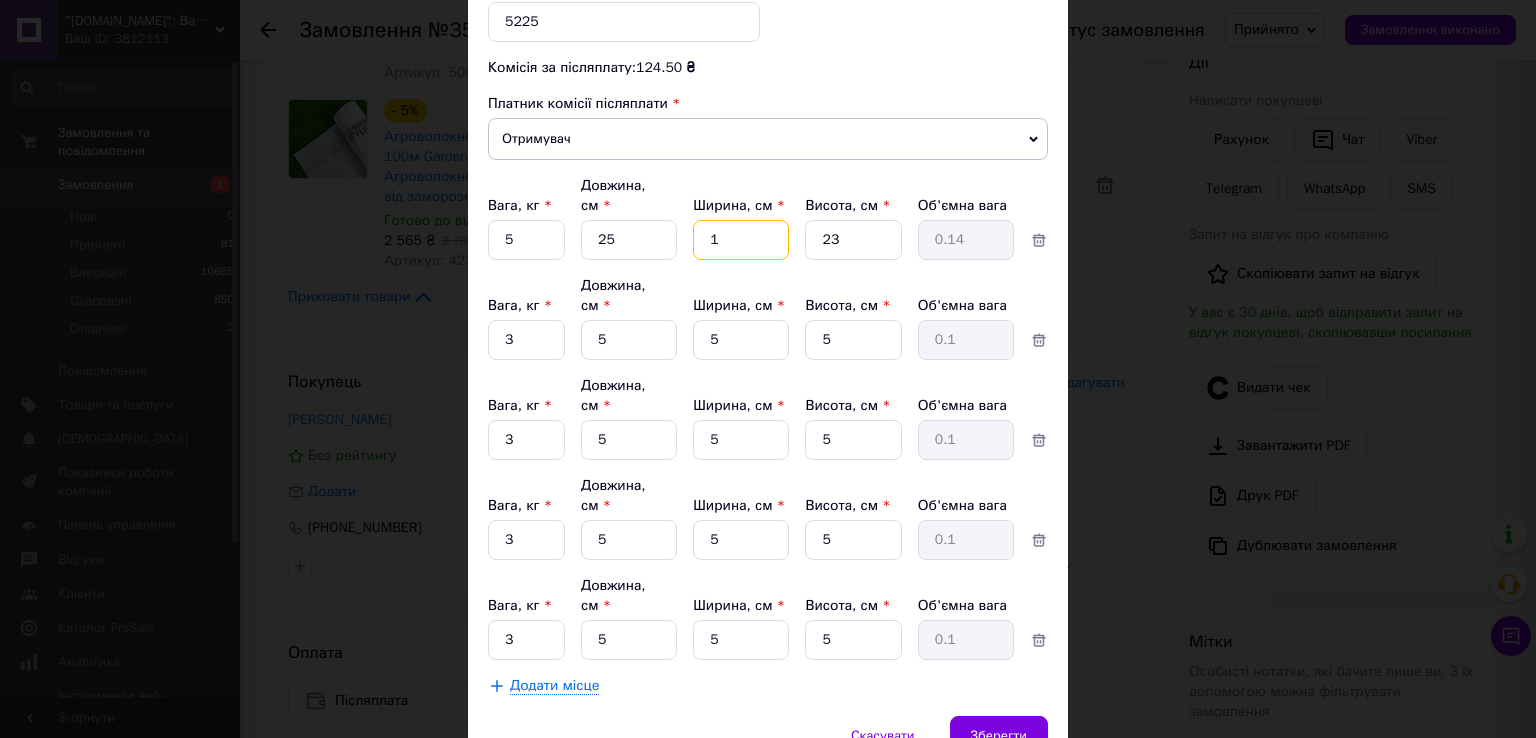 type 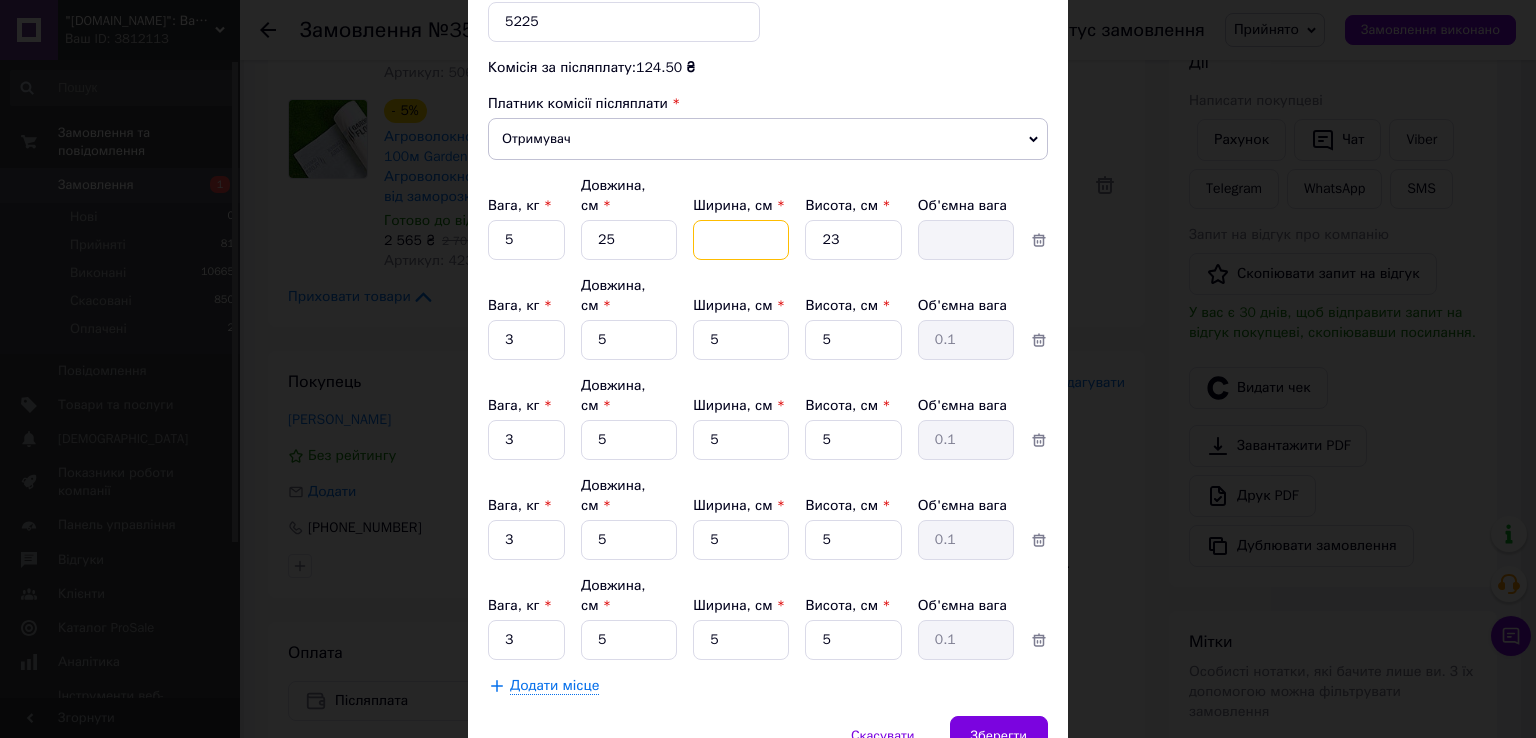 type on "2" 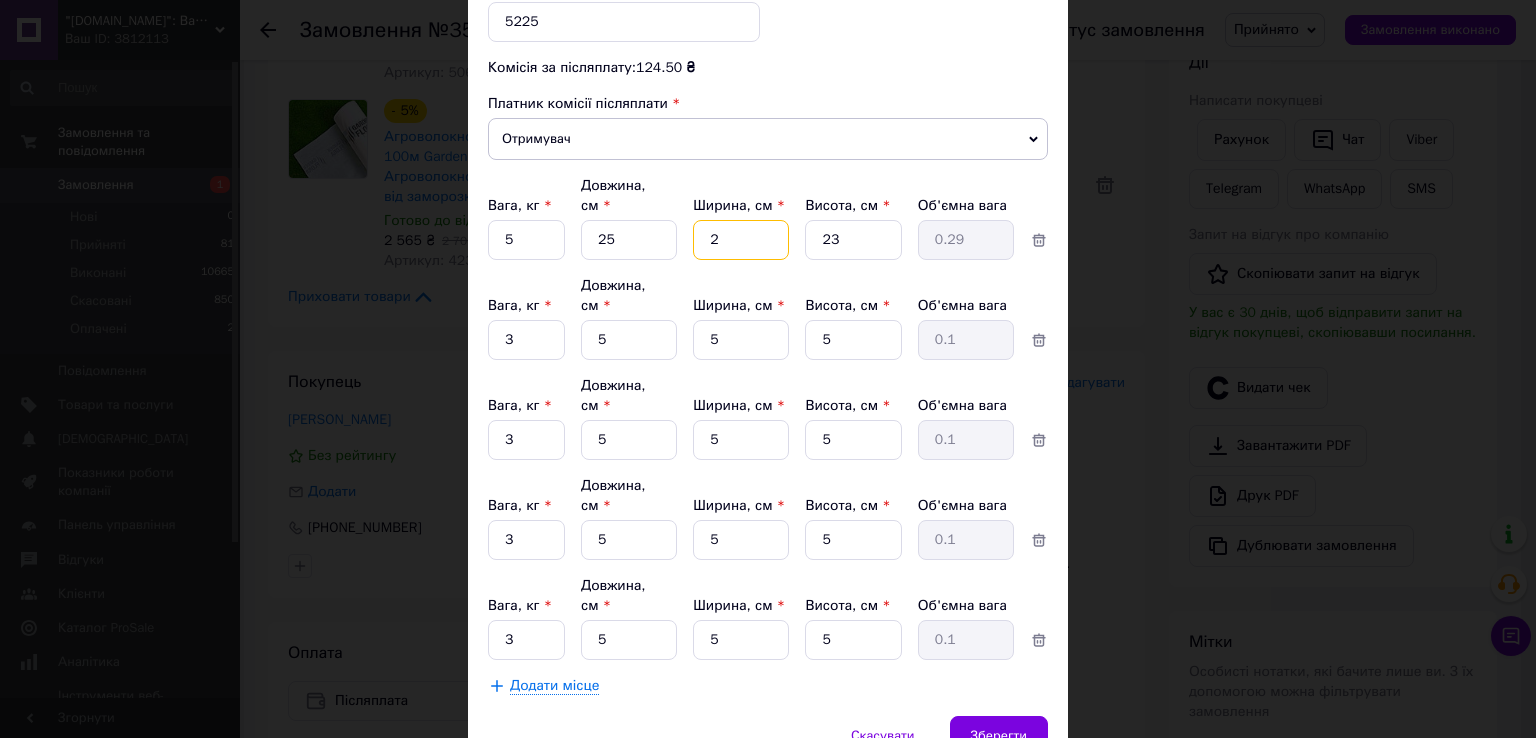 type on "25" 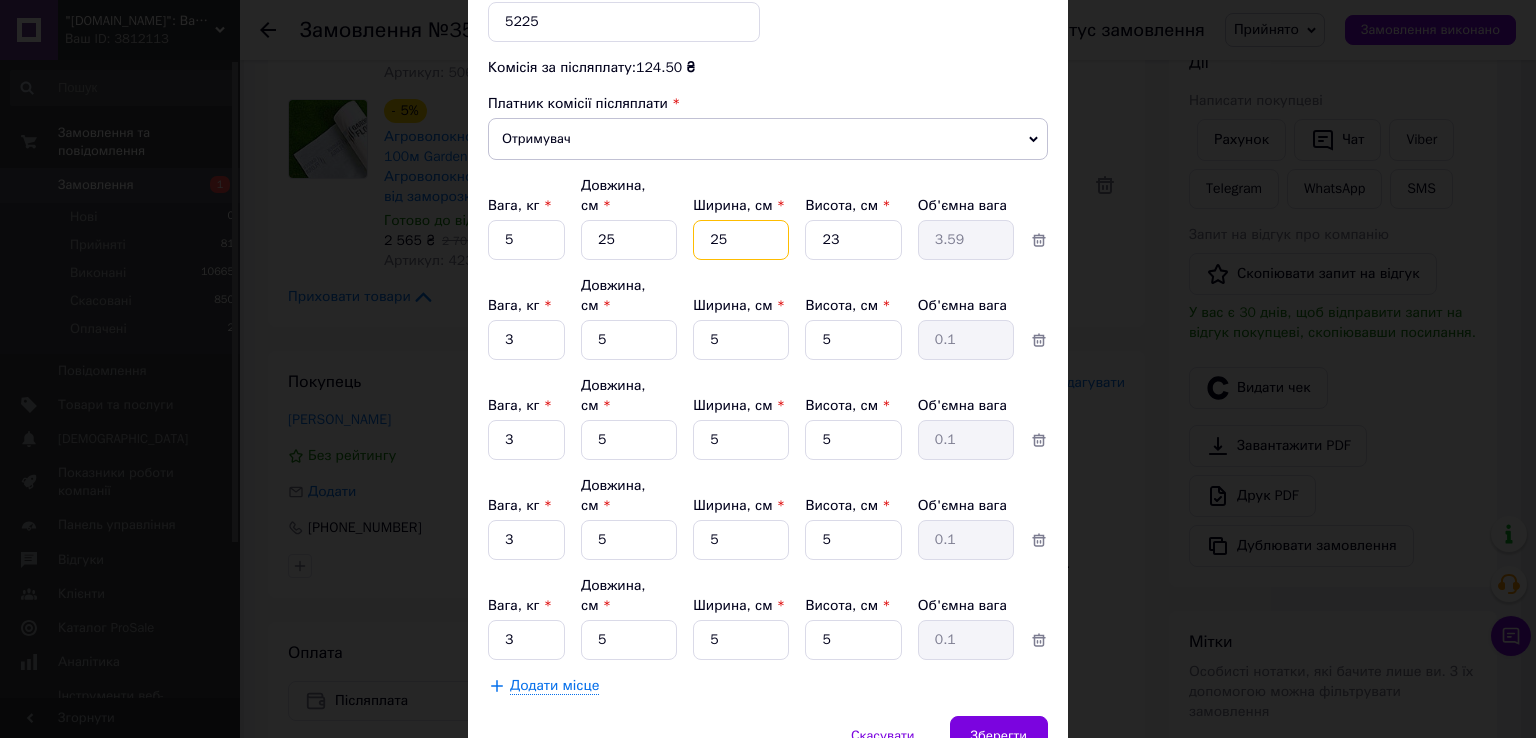 type on "25" 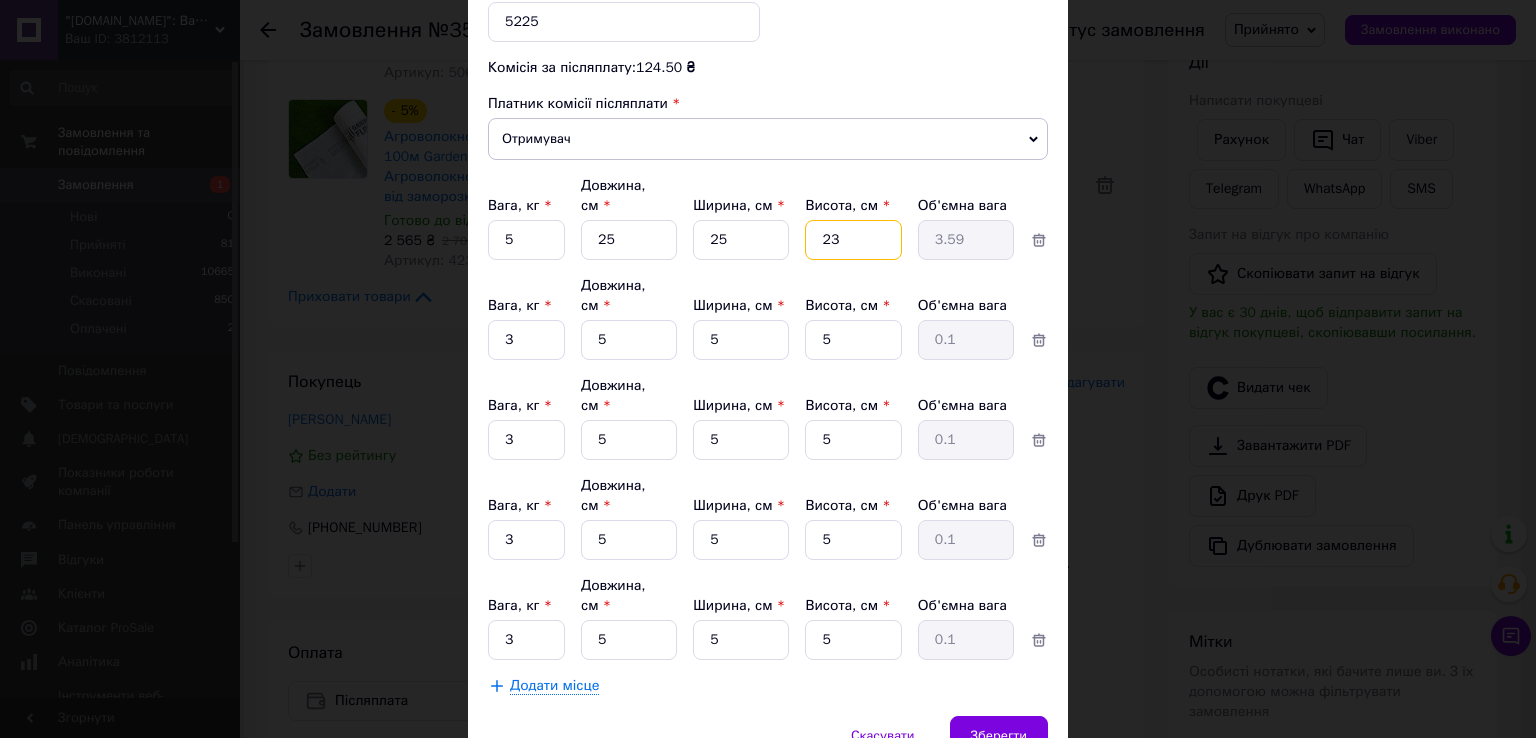 click on "23" at bounding box center [853, 240] 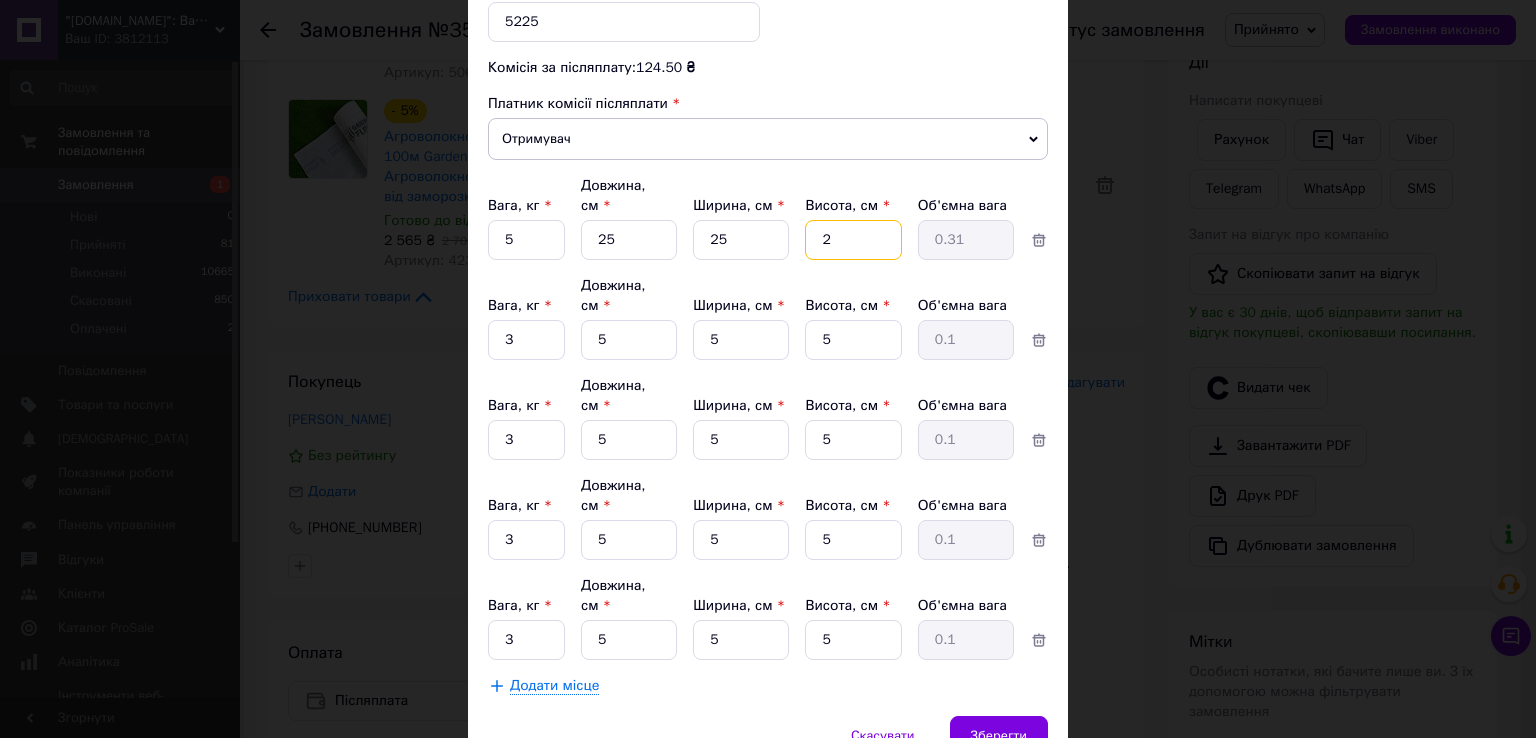 type 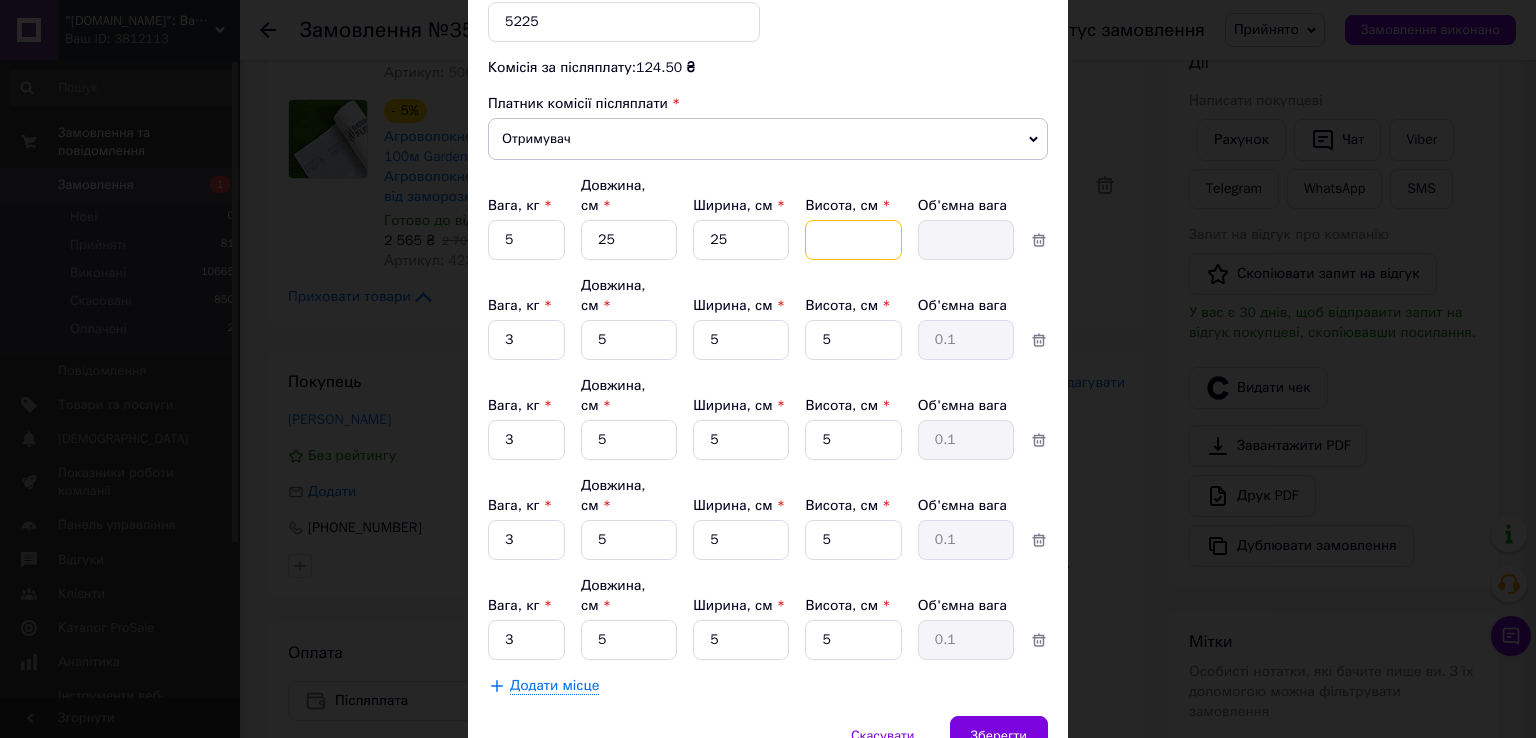 type on "1" 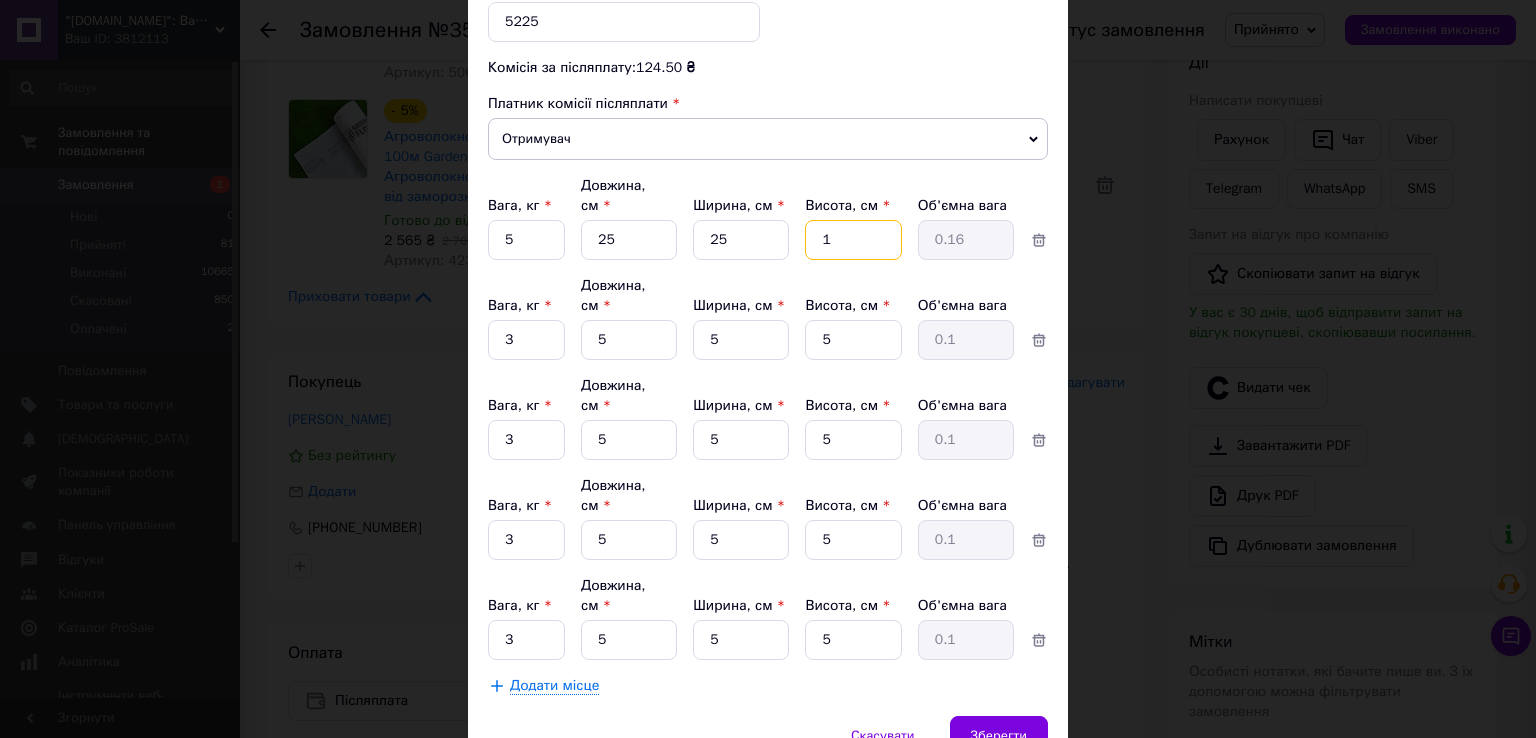 type on "16" 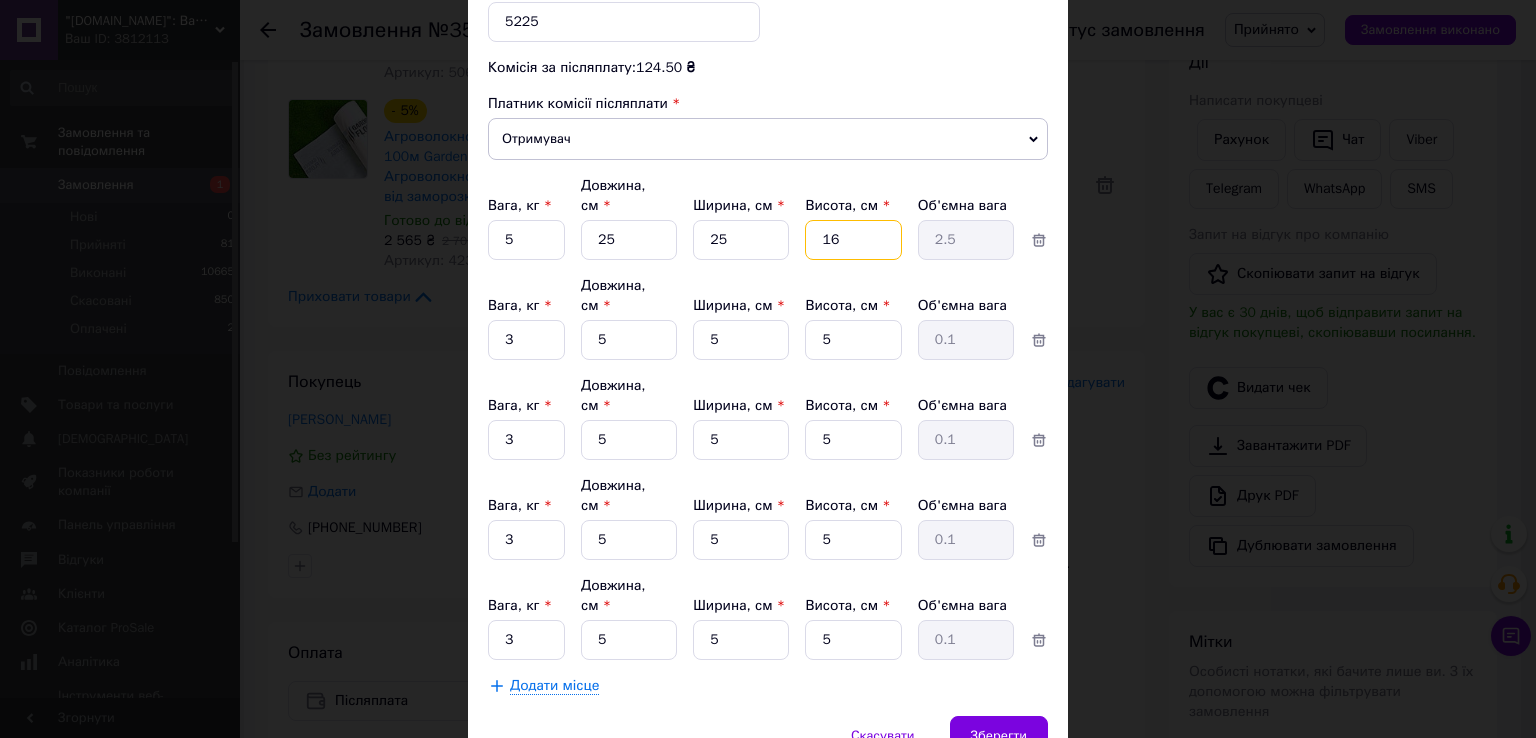 type on "160" 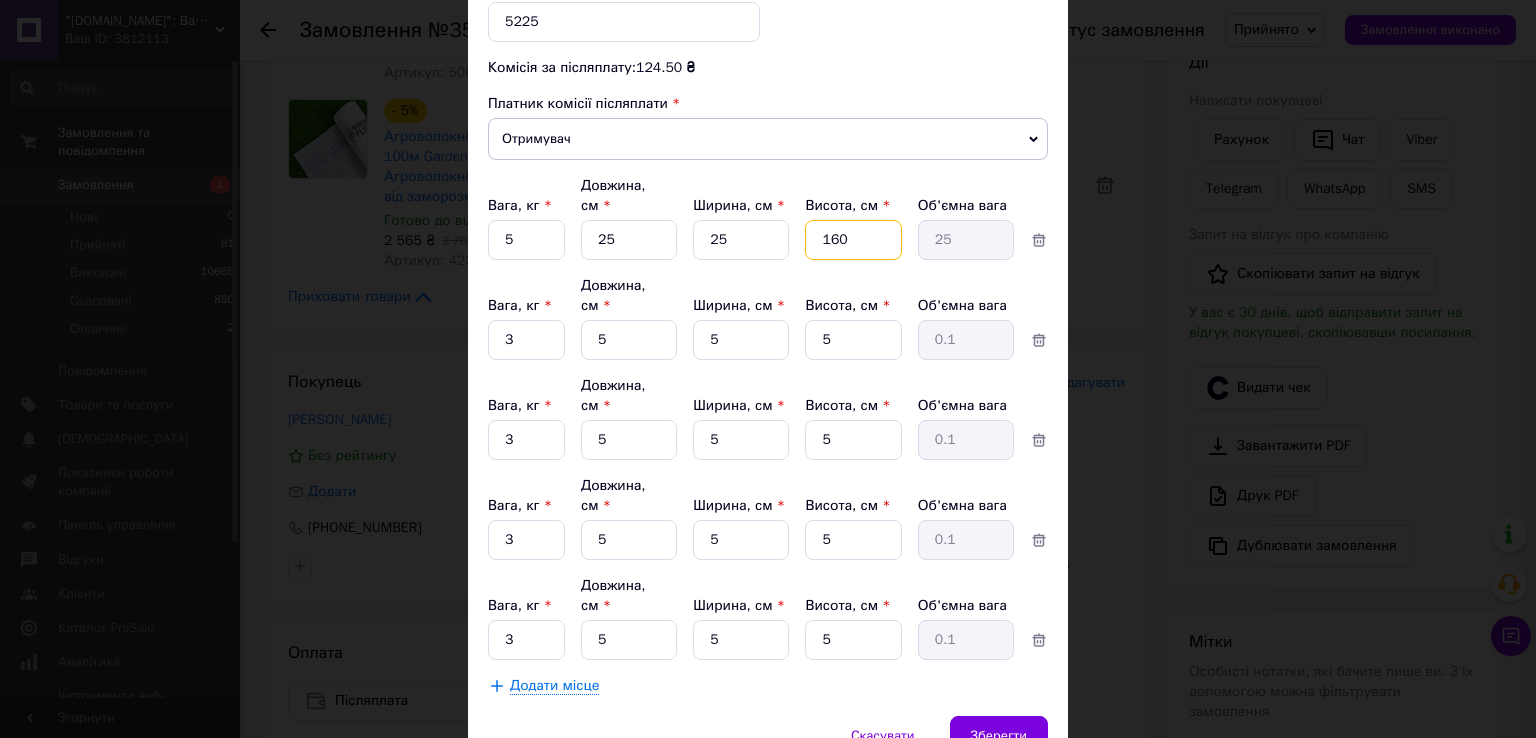type on "16" 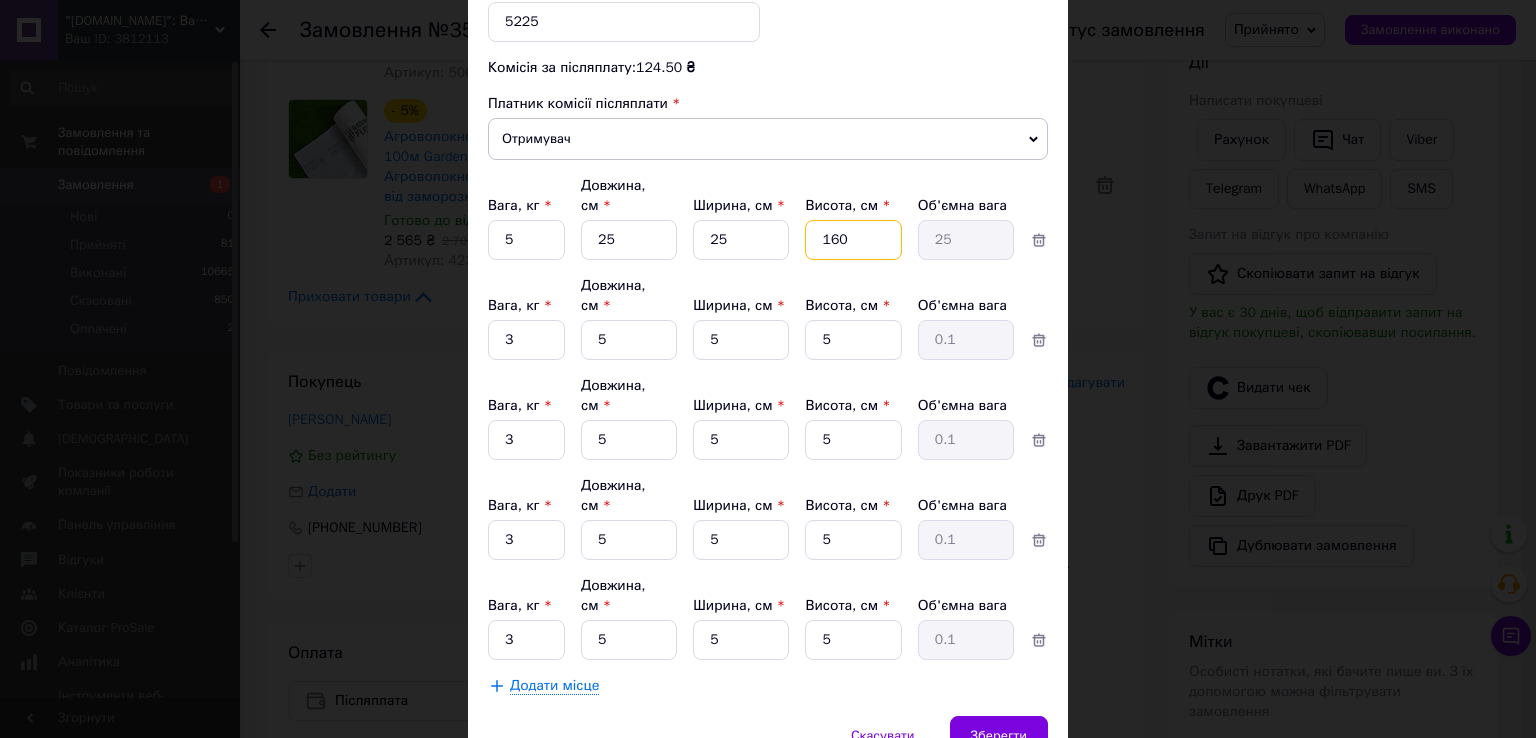 type on "2.5" 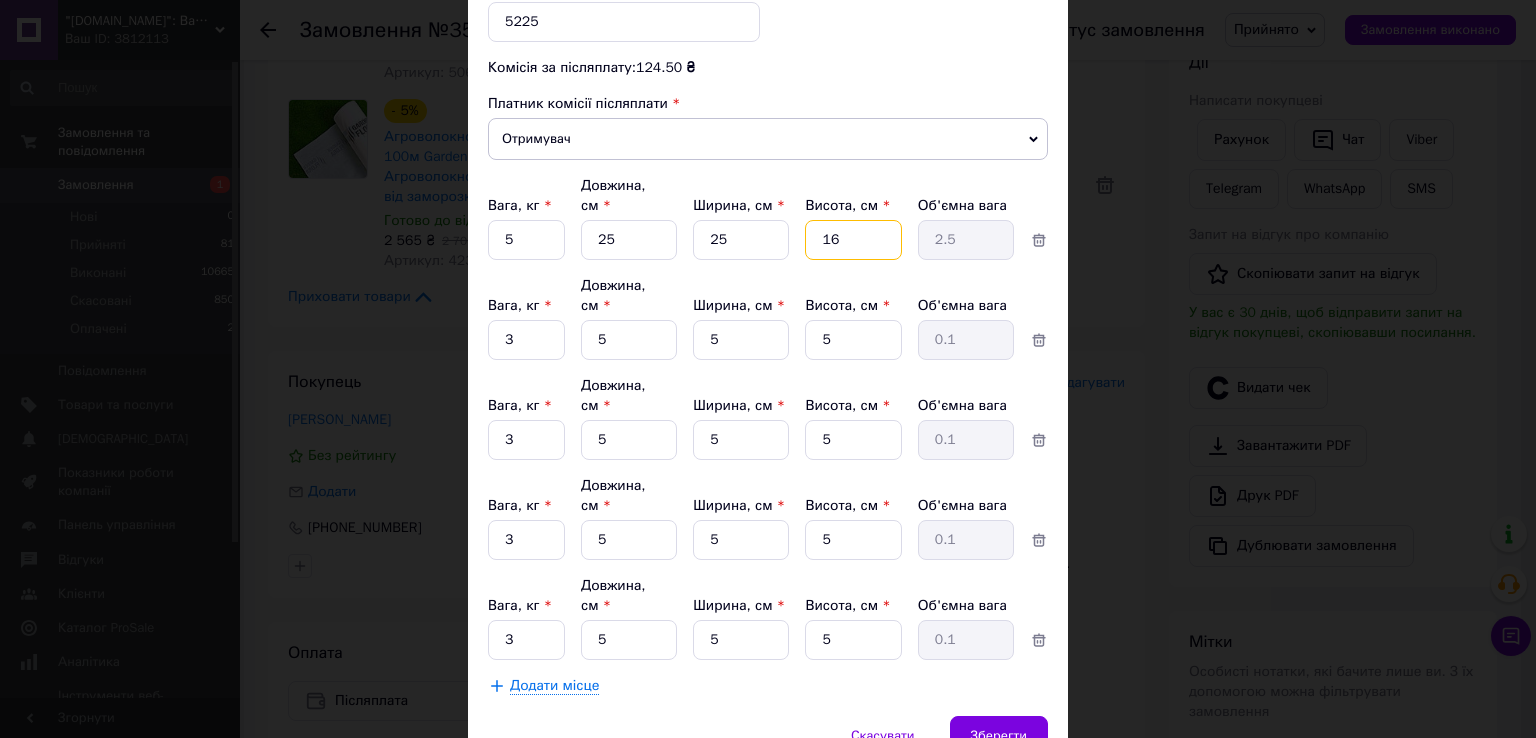 type on "1" 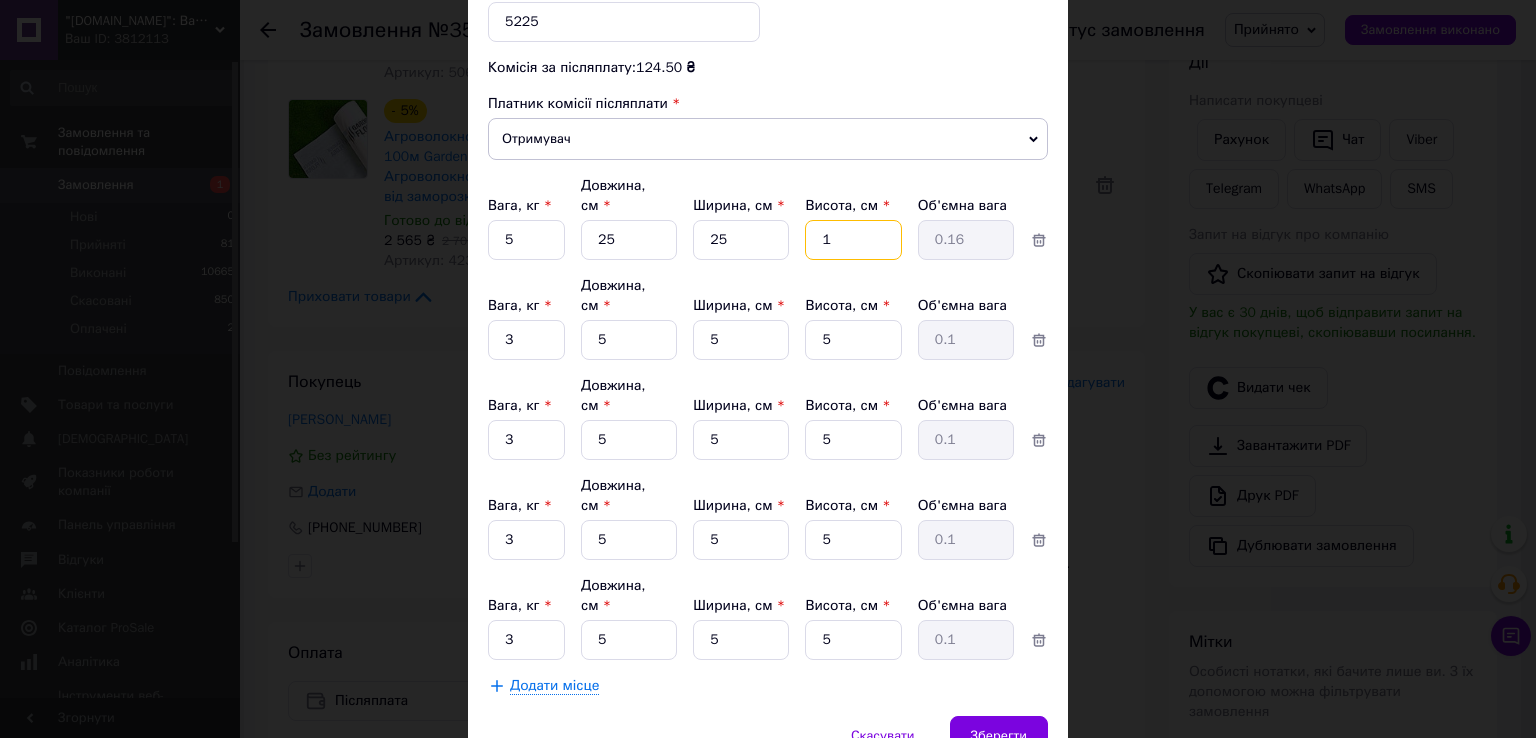 type 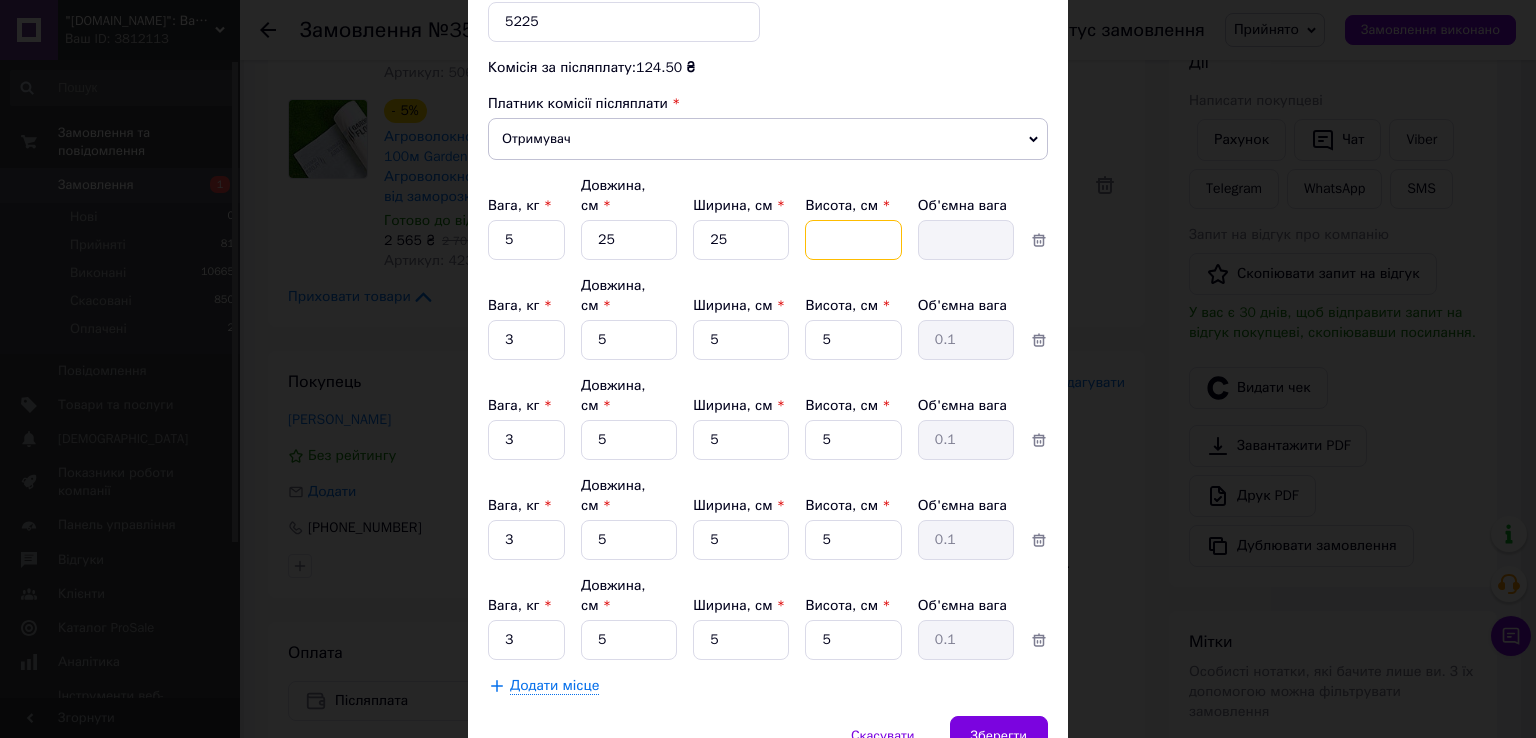 type on "2" 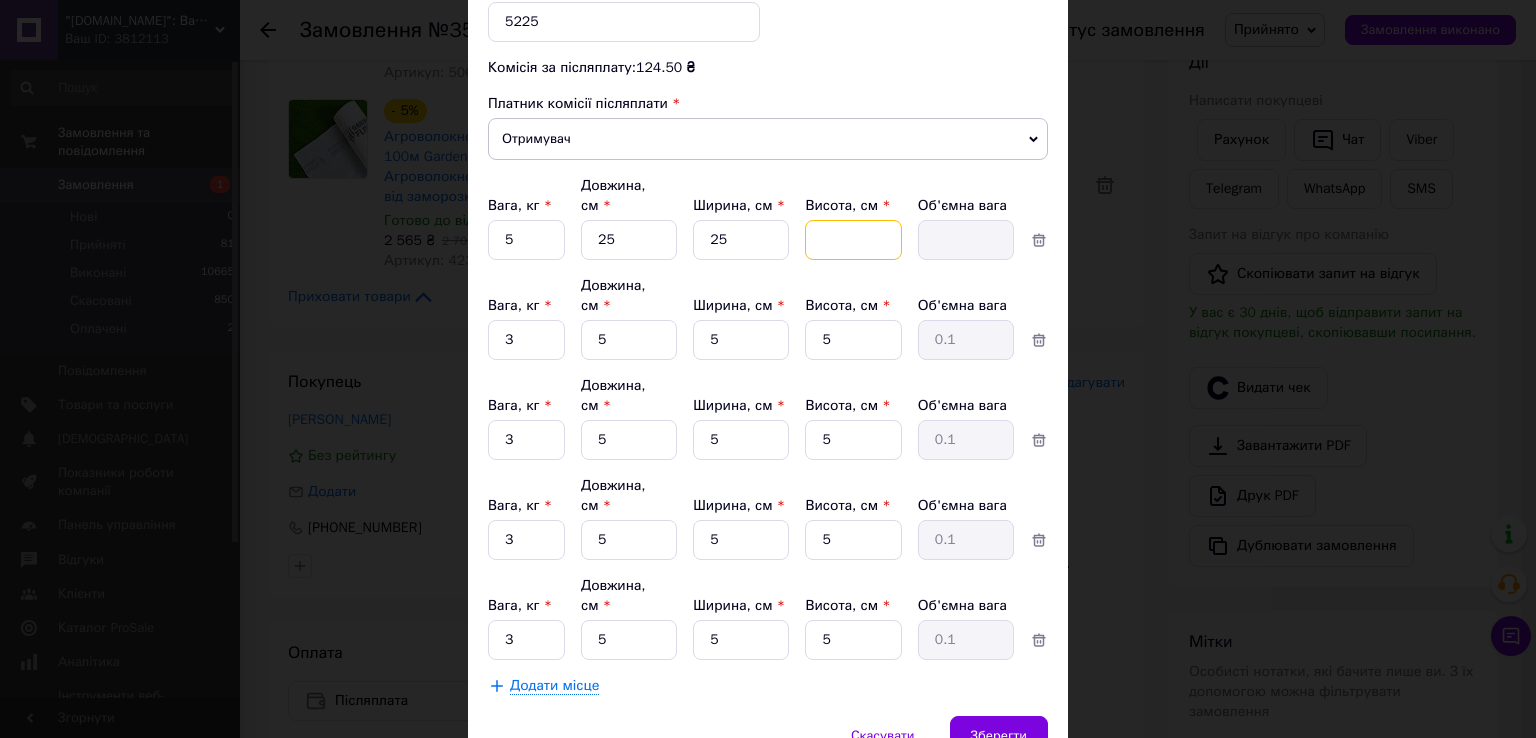 type on "0.31" 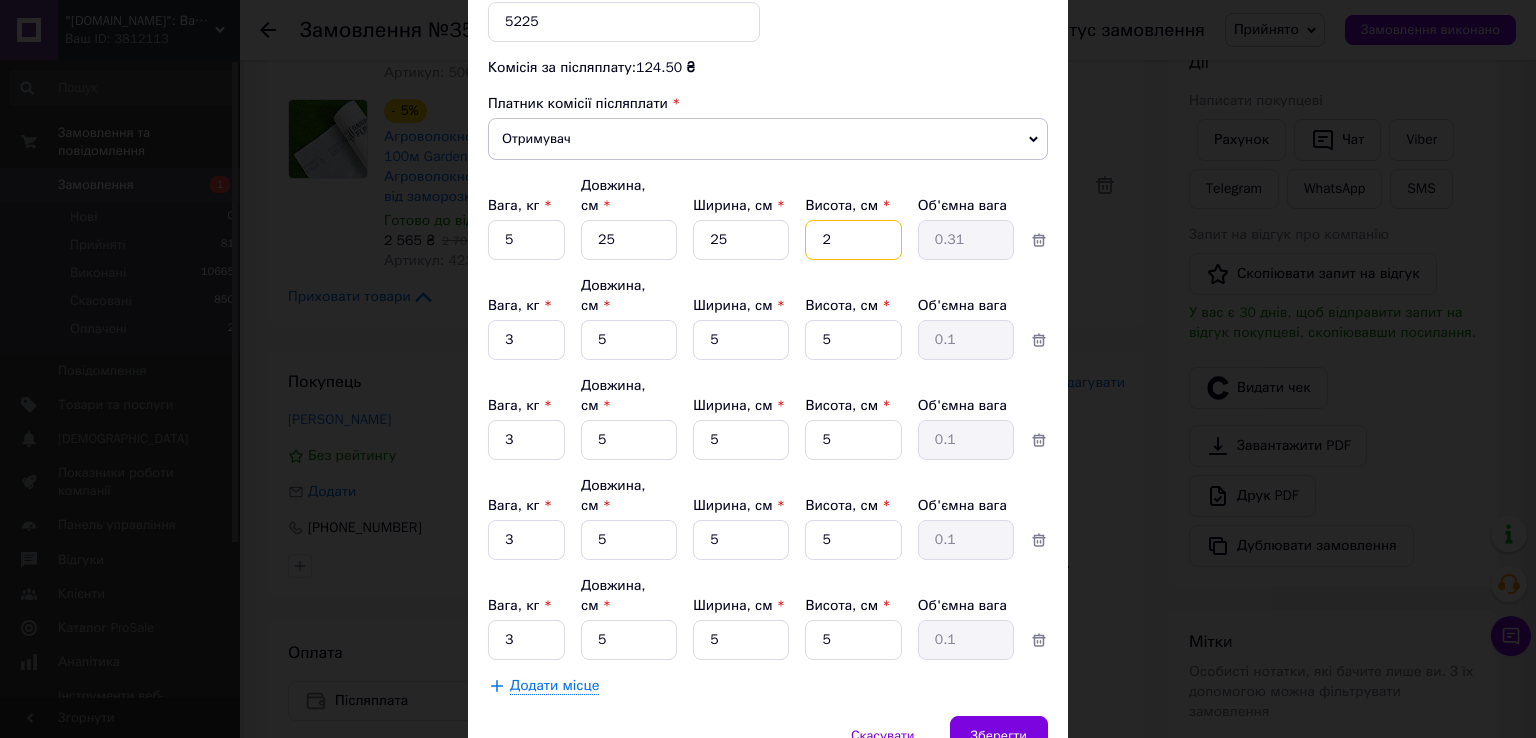 type on "25" 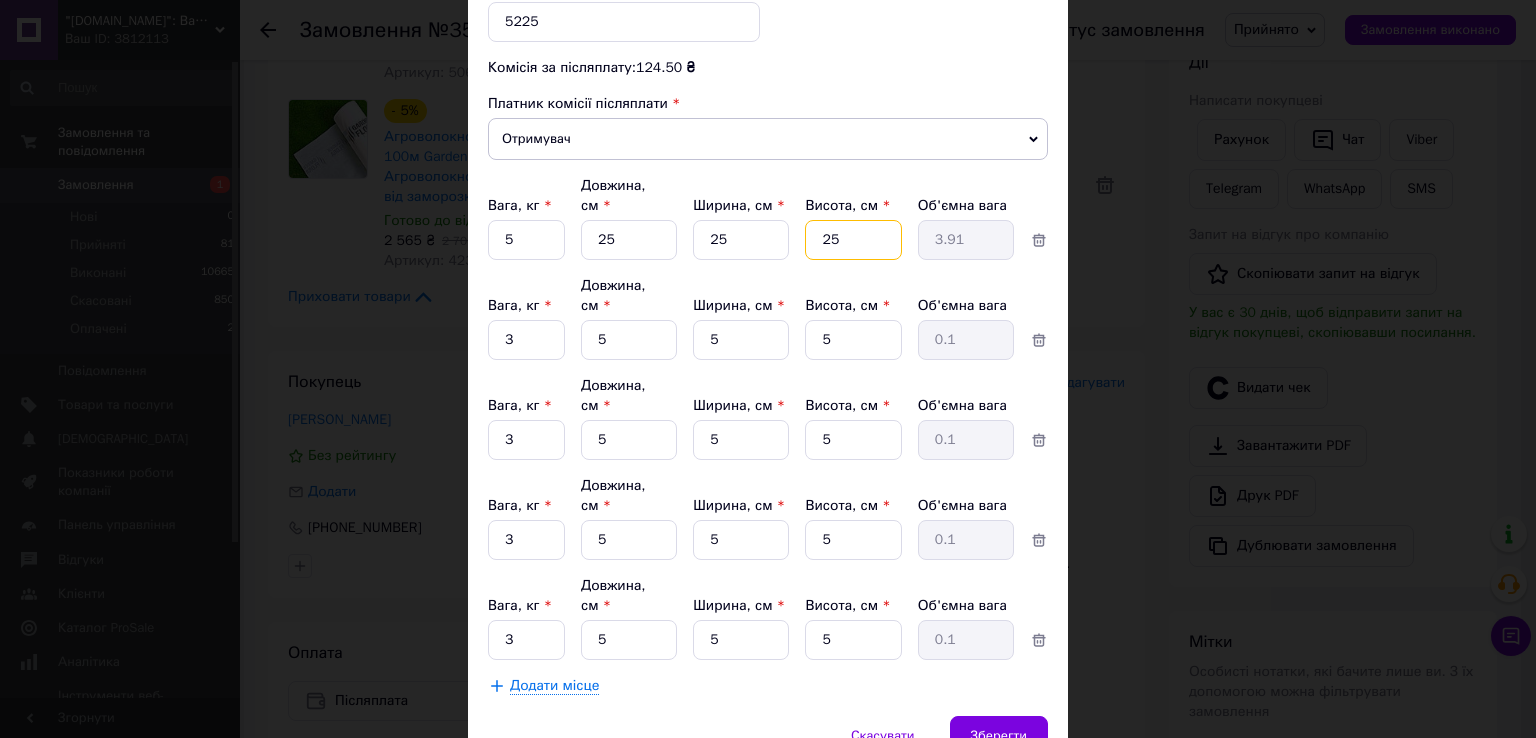 type on "25" 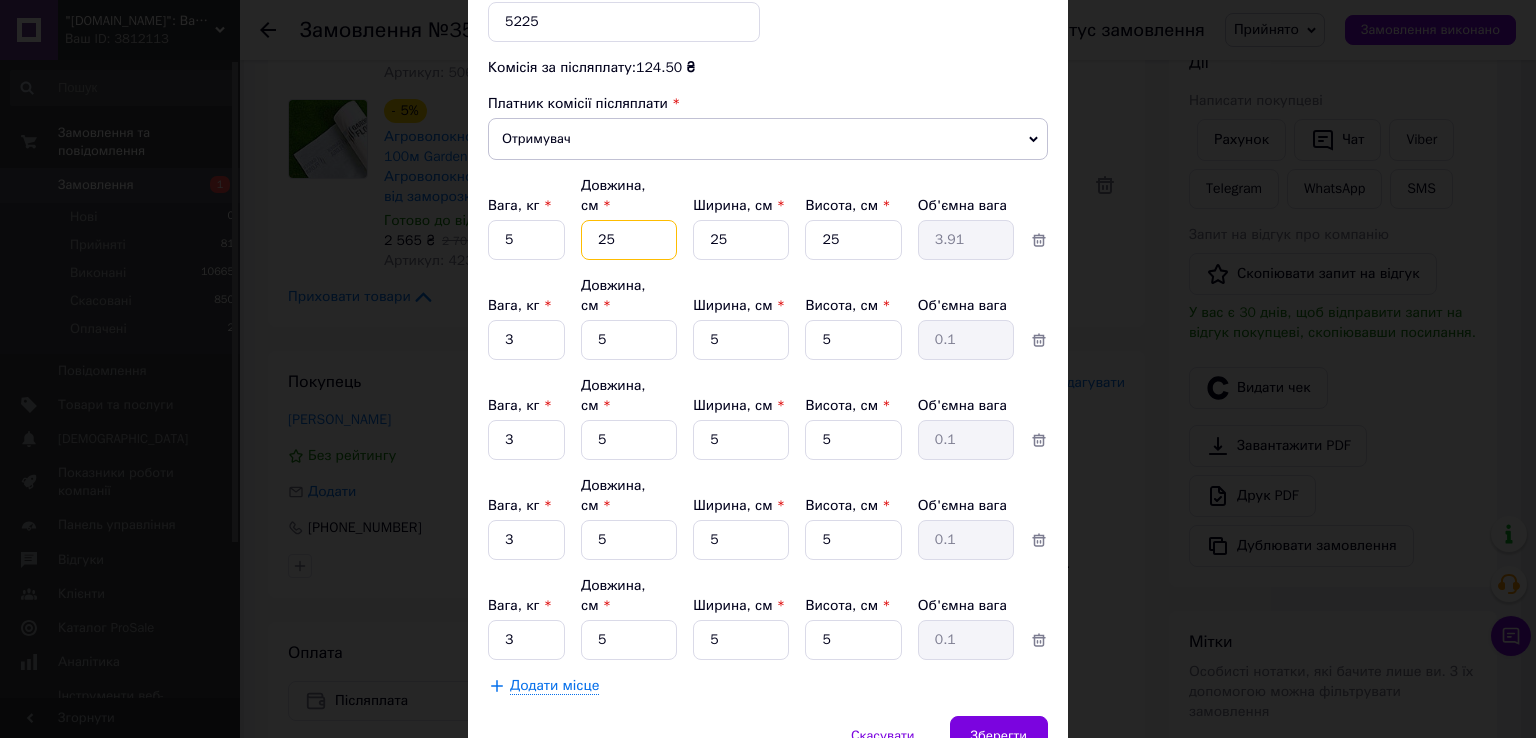 click on "25" at bounding box center [629, 240] 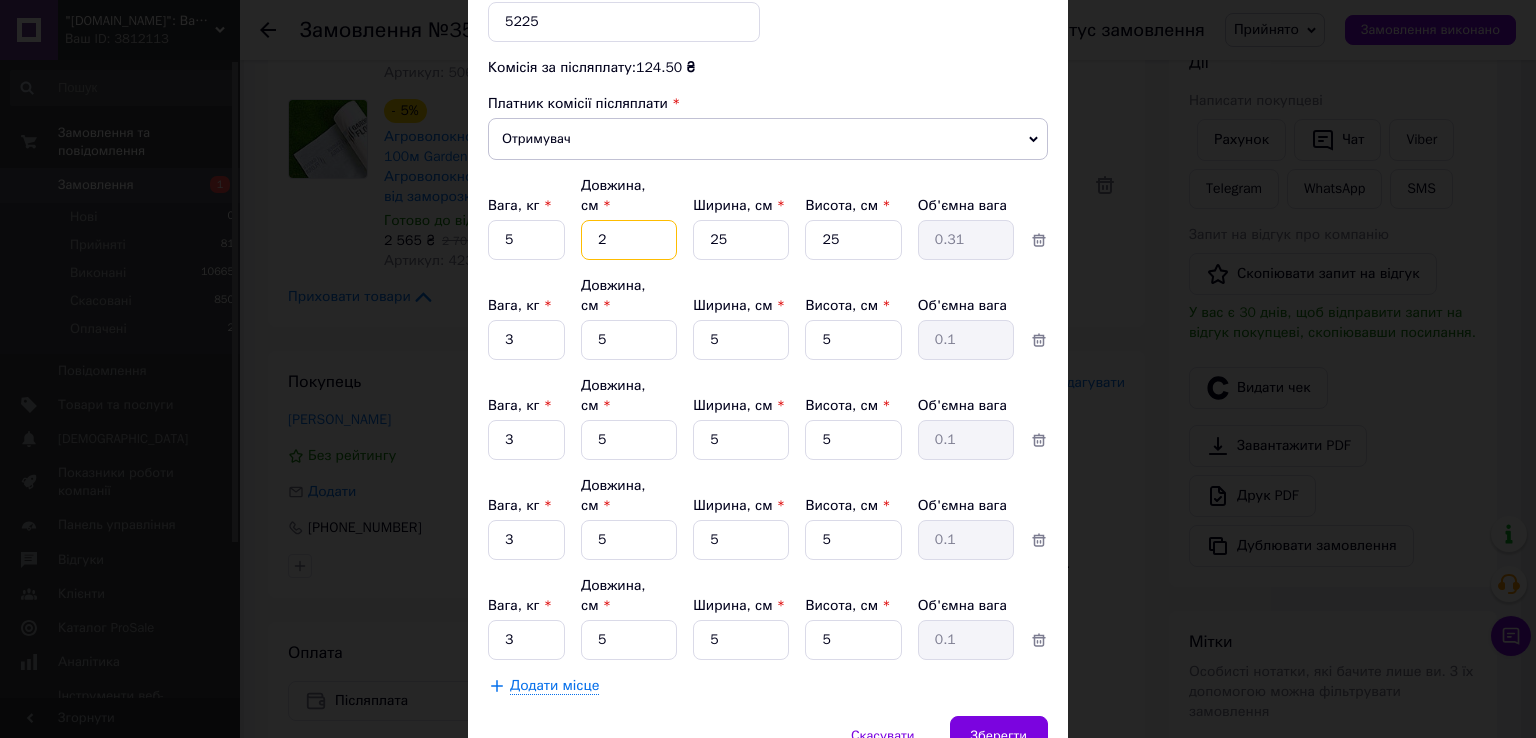 type 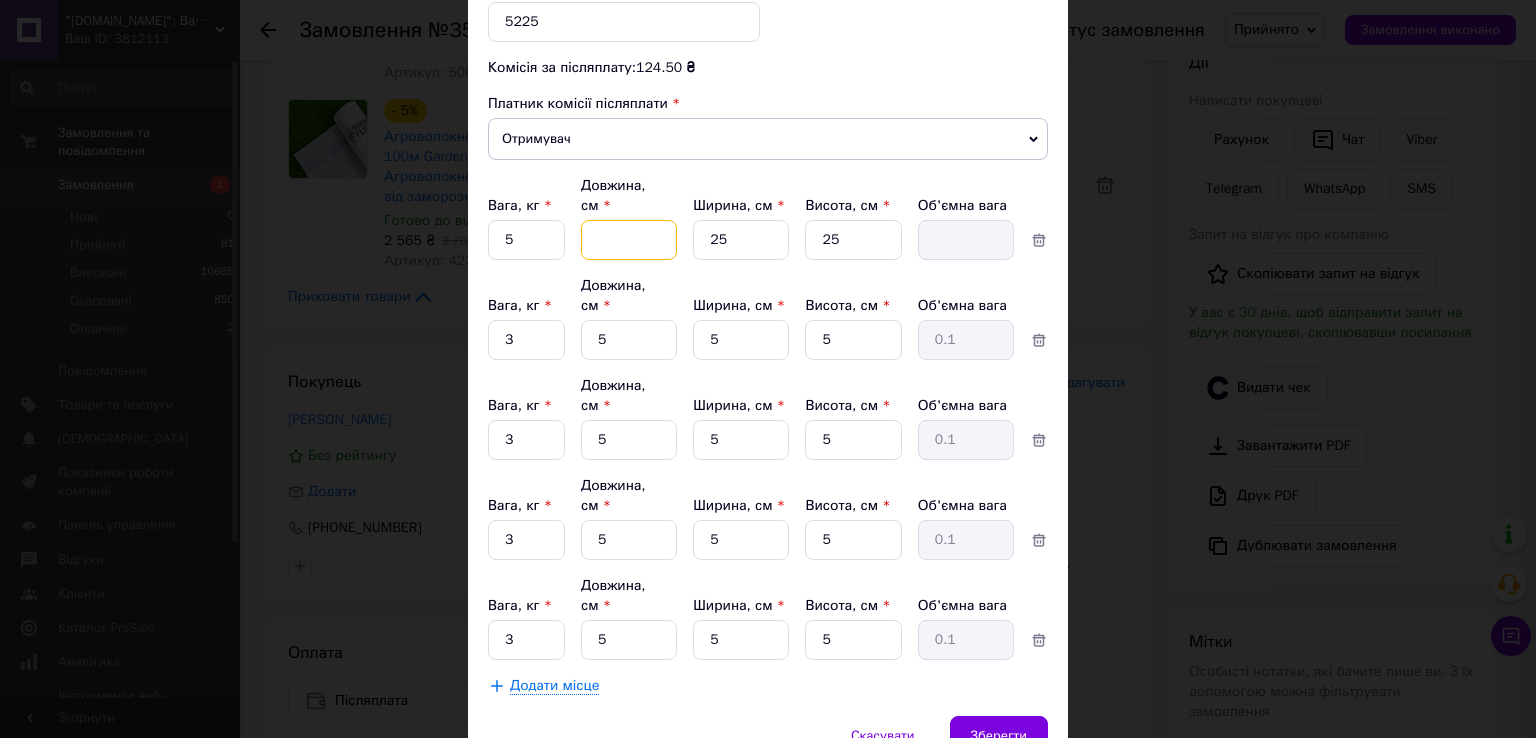 type on "1" 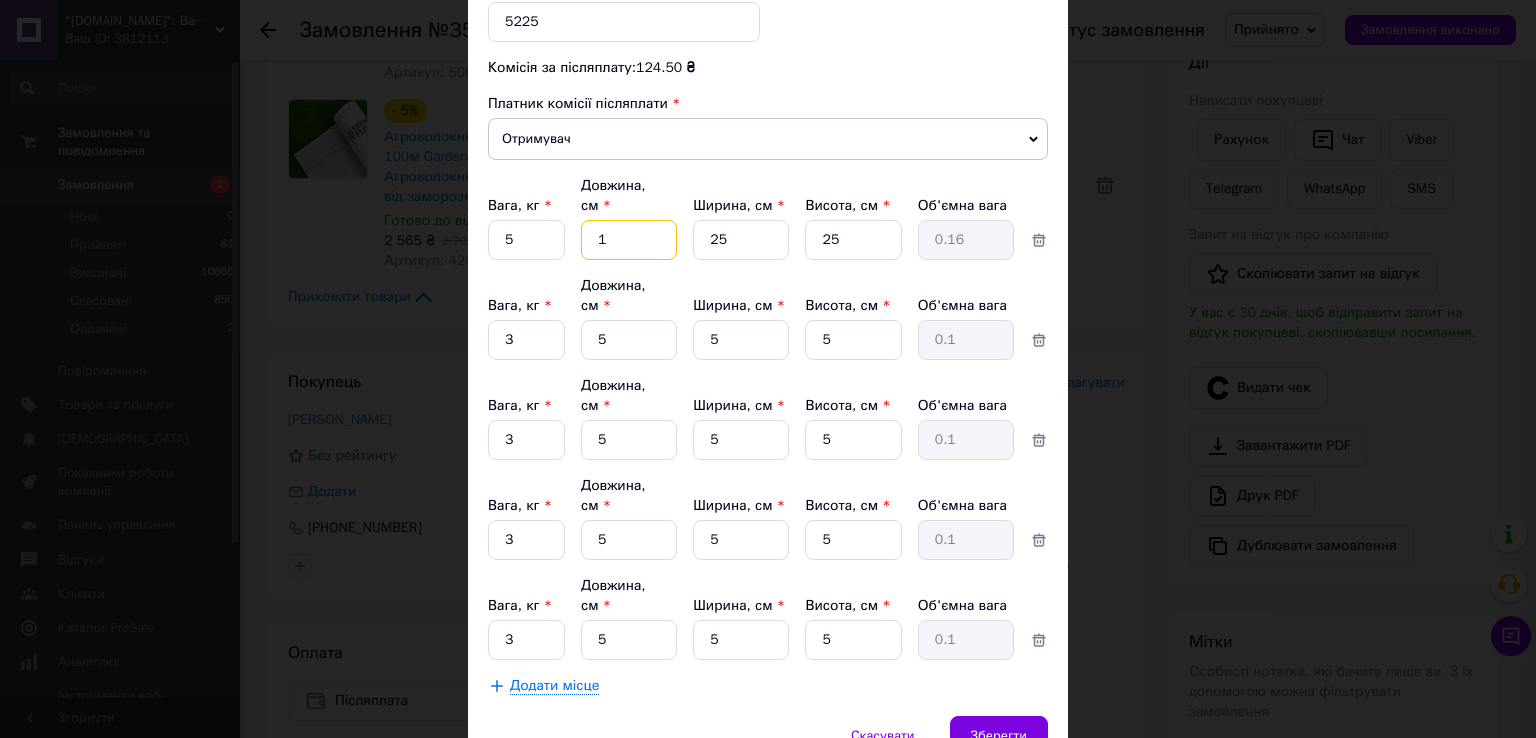 type on "16" 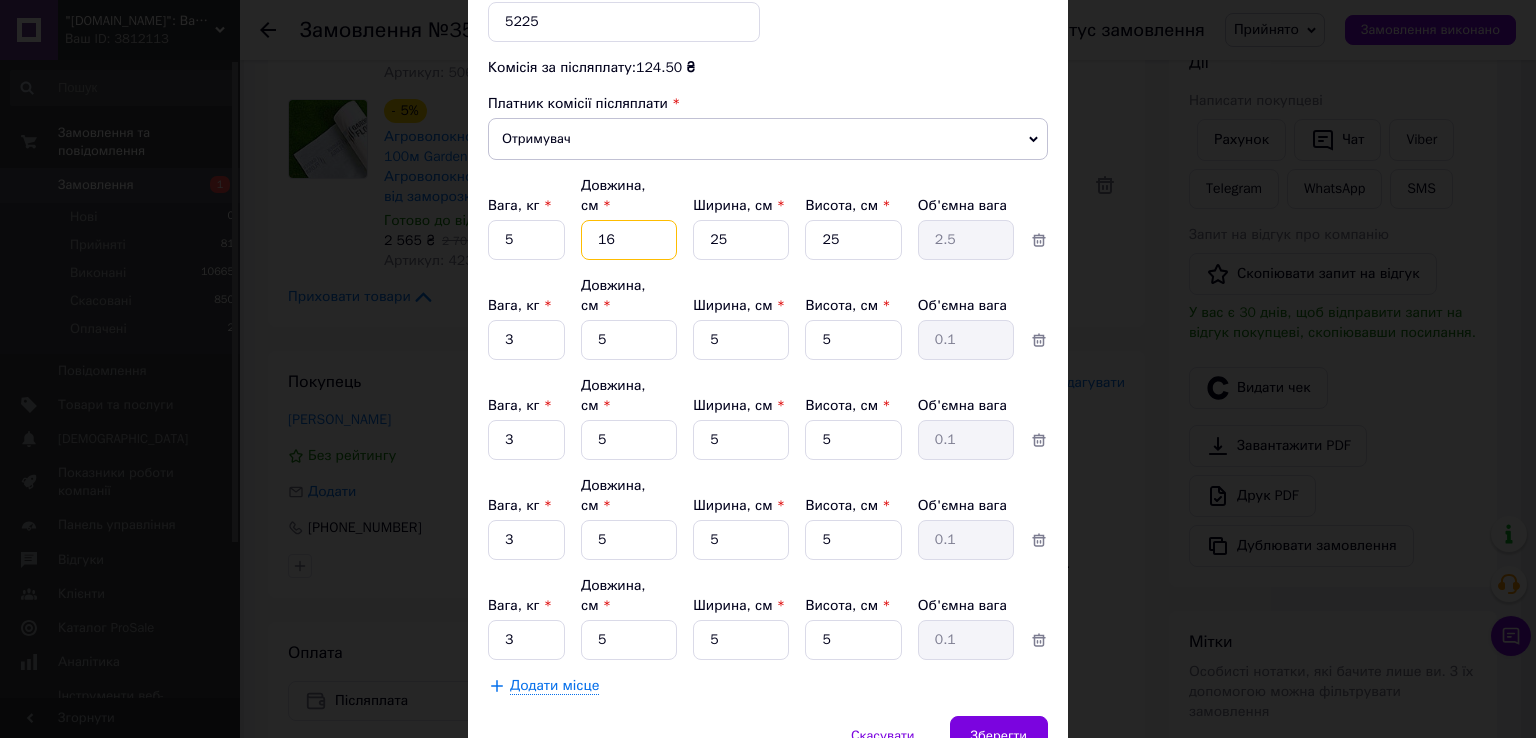 type on "160" 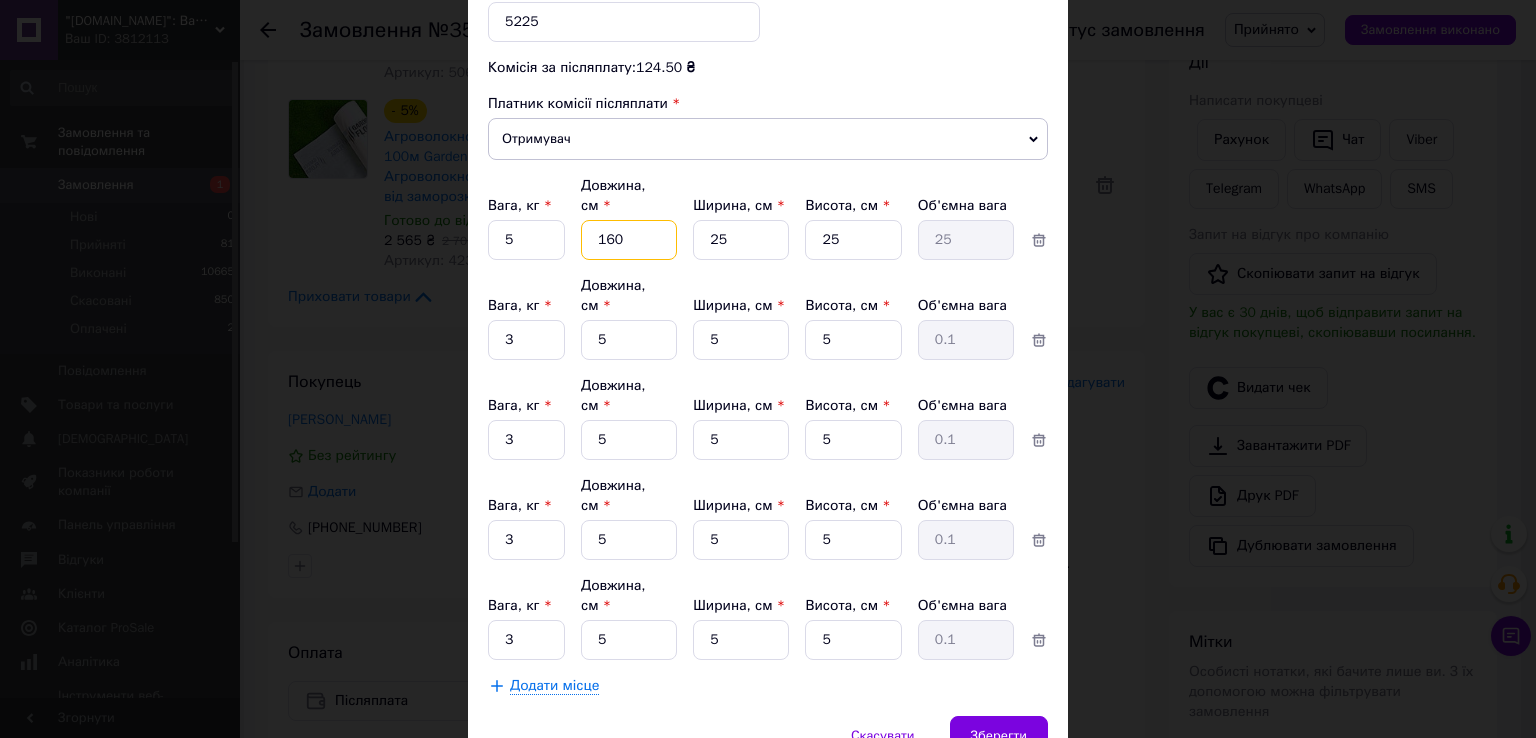 type on "160" 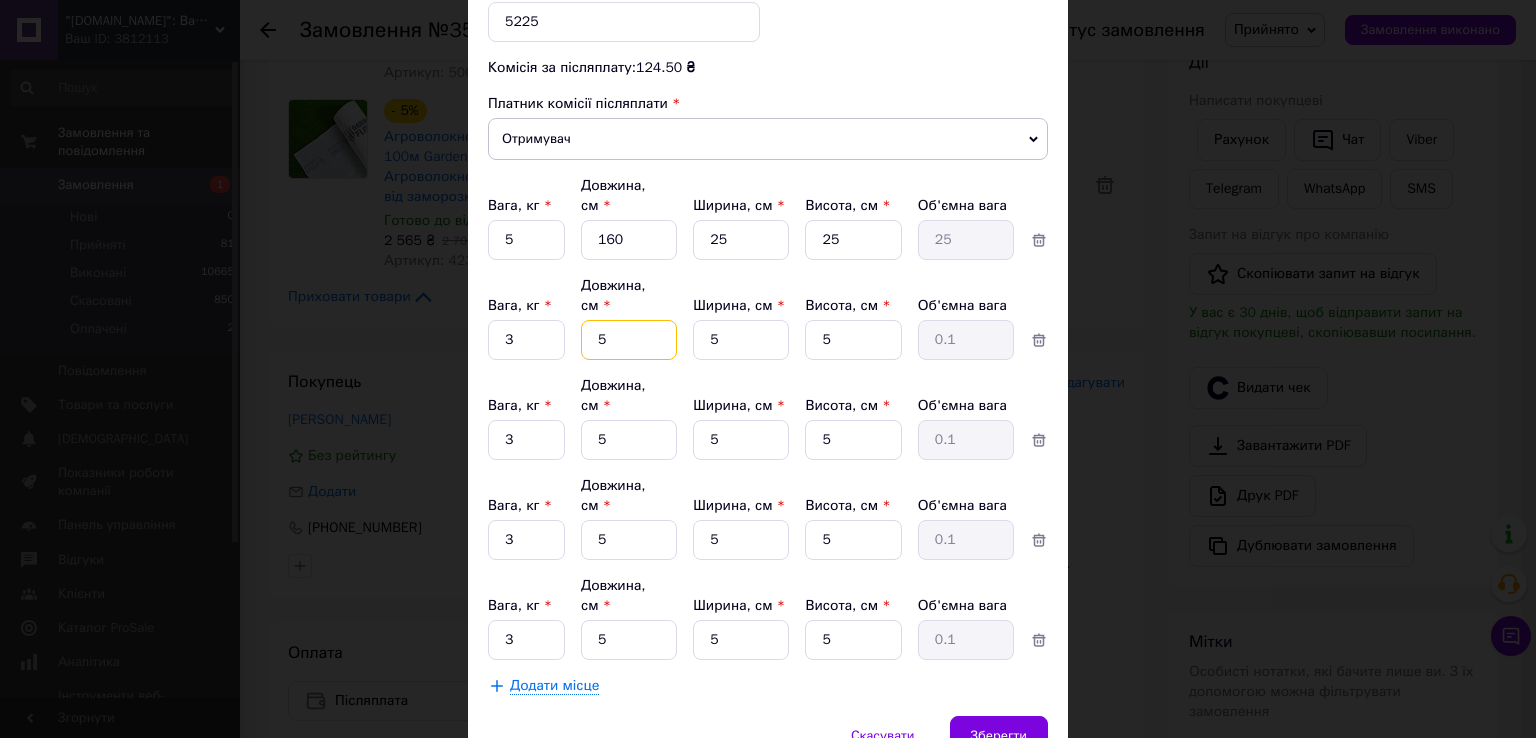 click on "5" at bounding box center (629, 240) 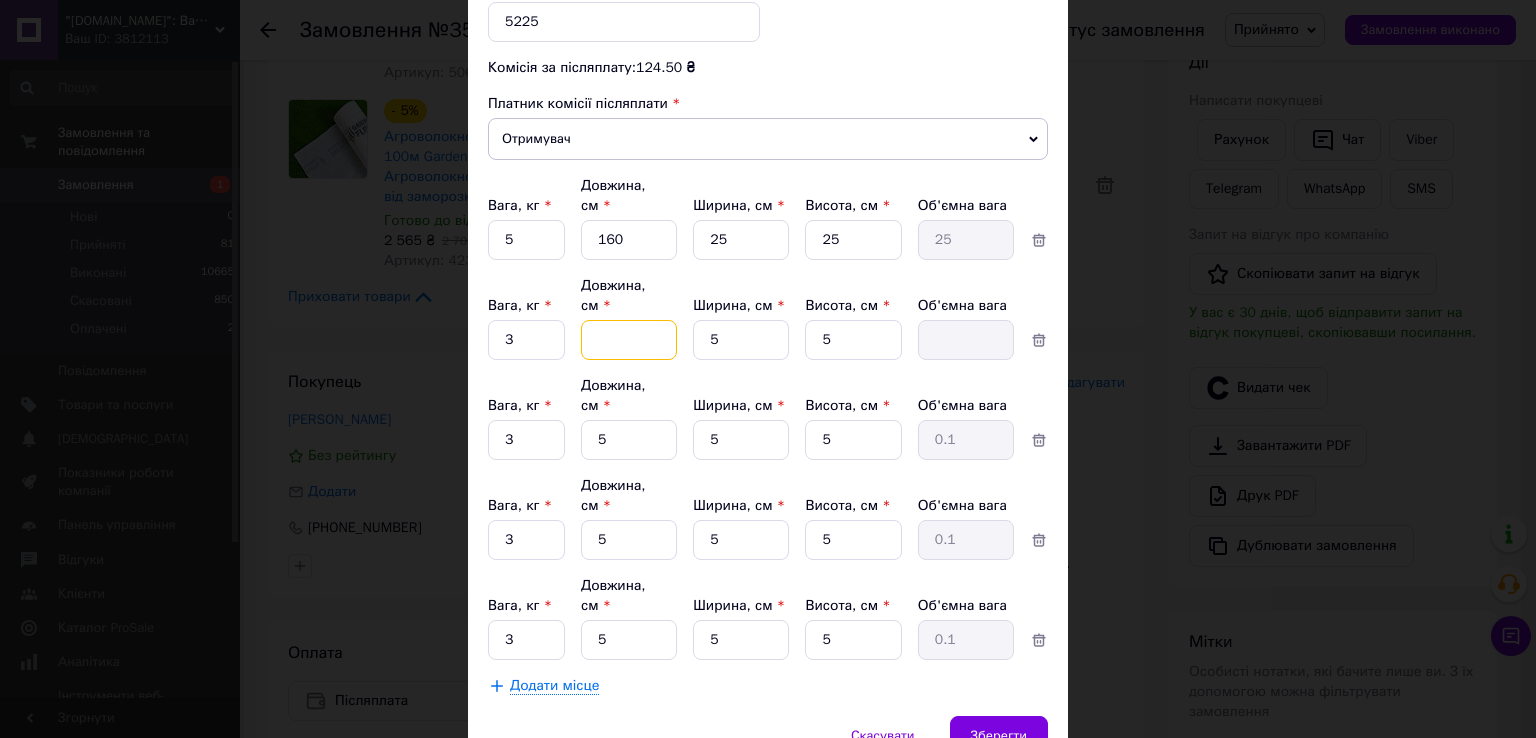 type on "1" 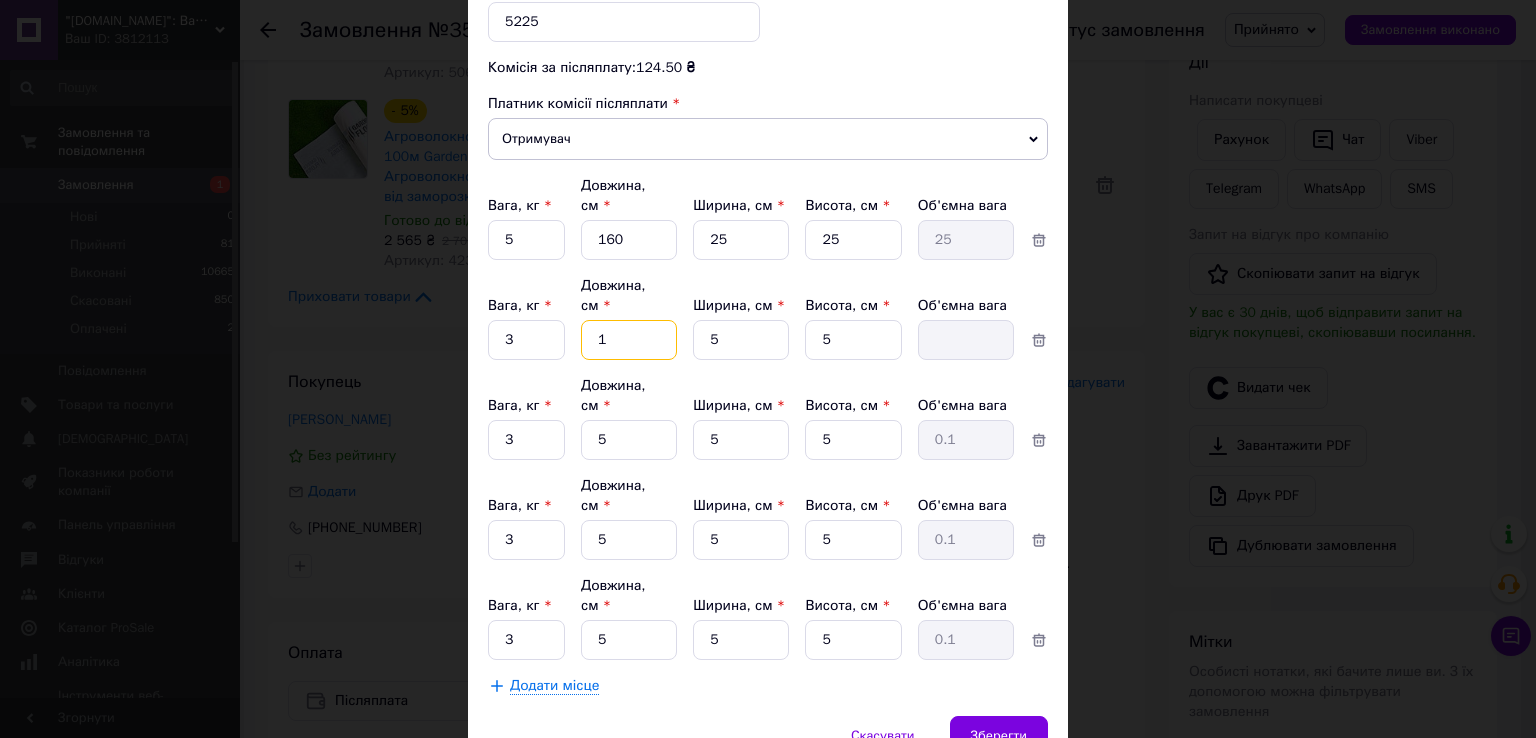 type on "0.1" 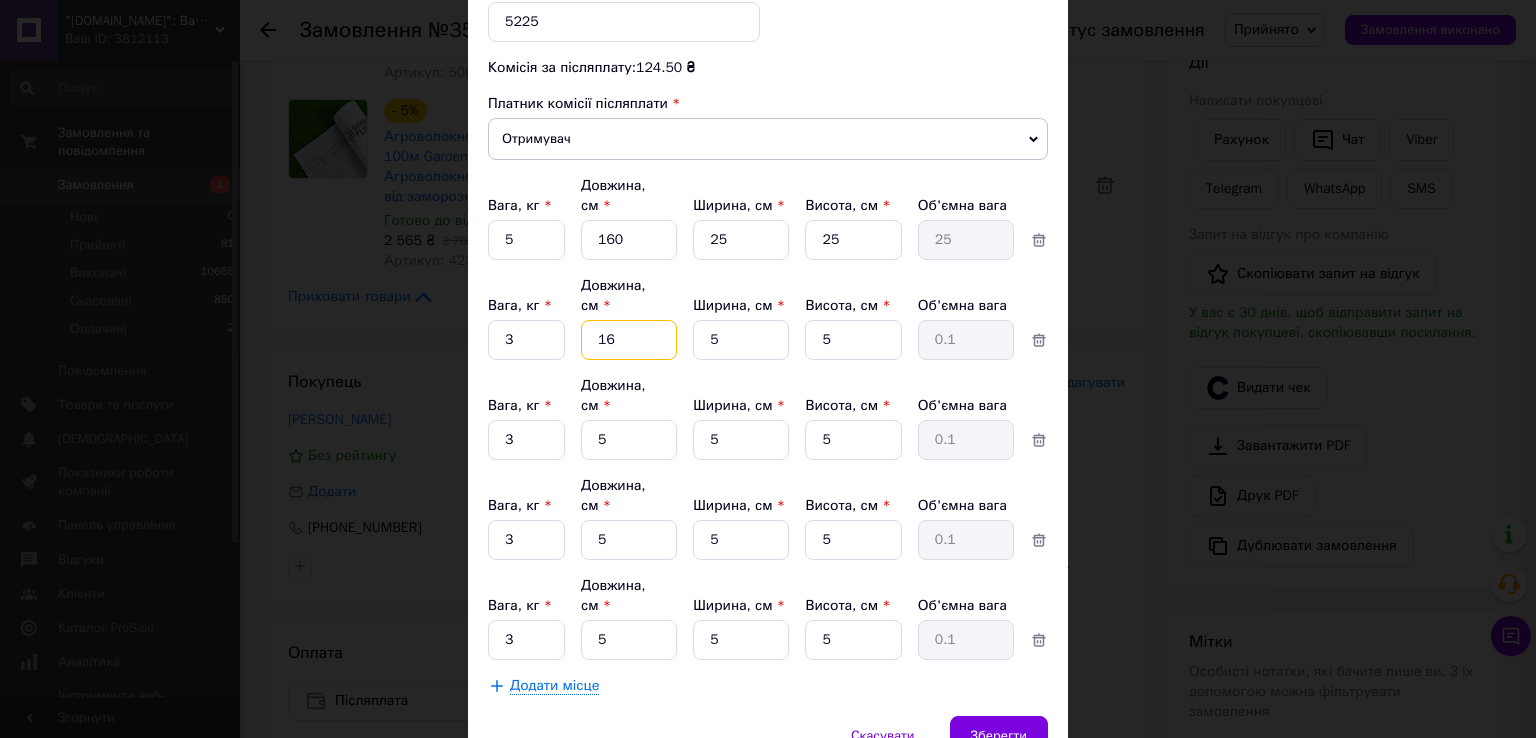 type on "16" 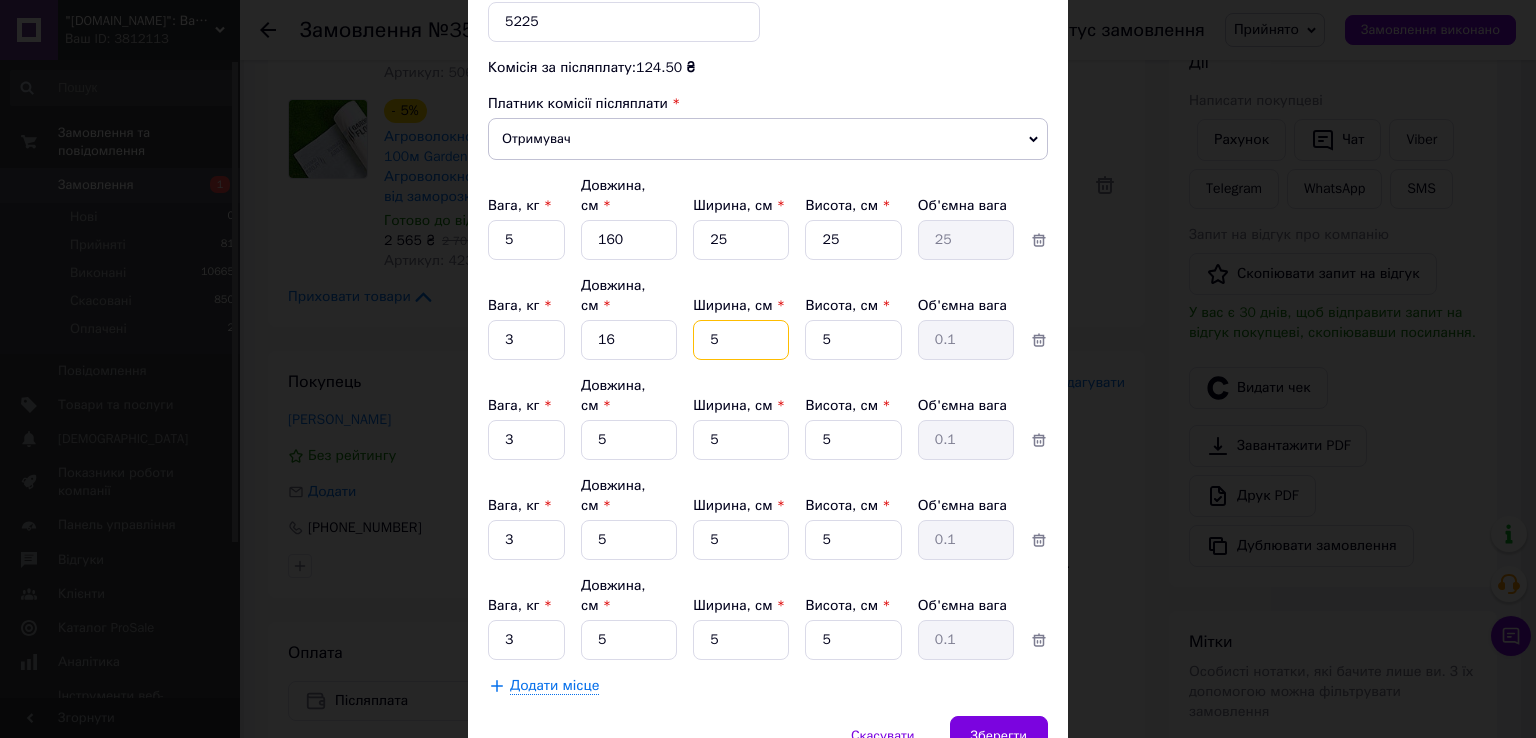click on "5" at bounding box center (741, 240) 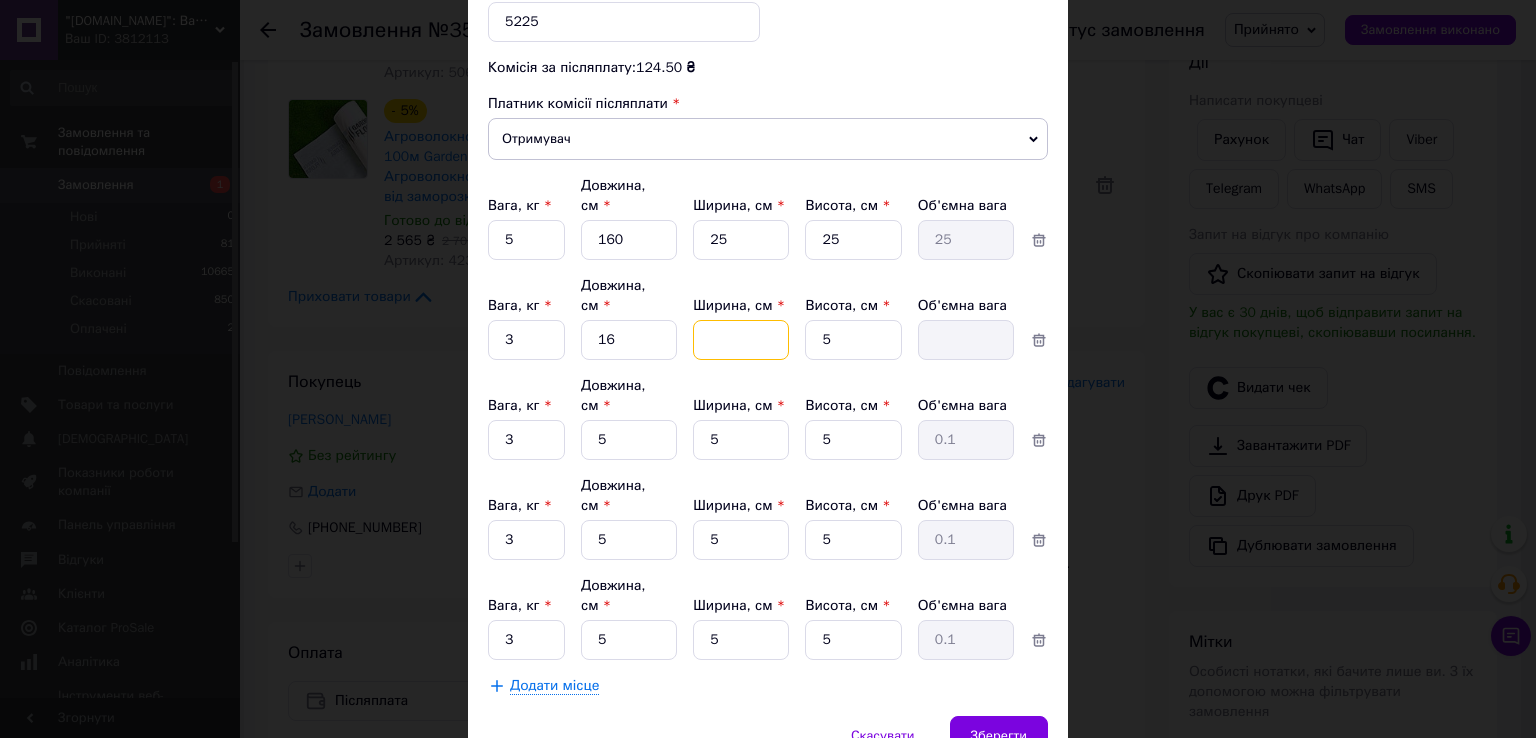 type on "1" 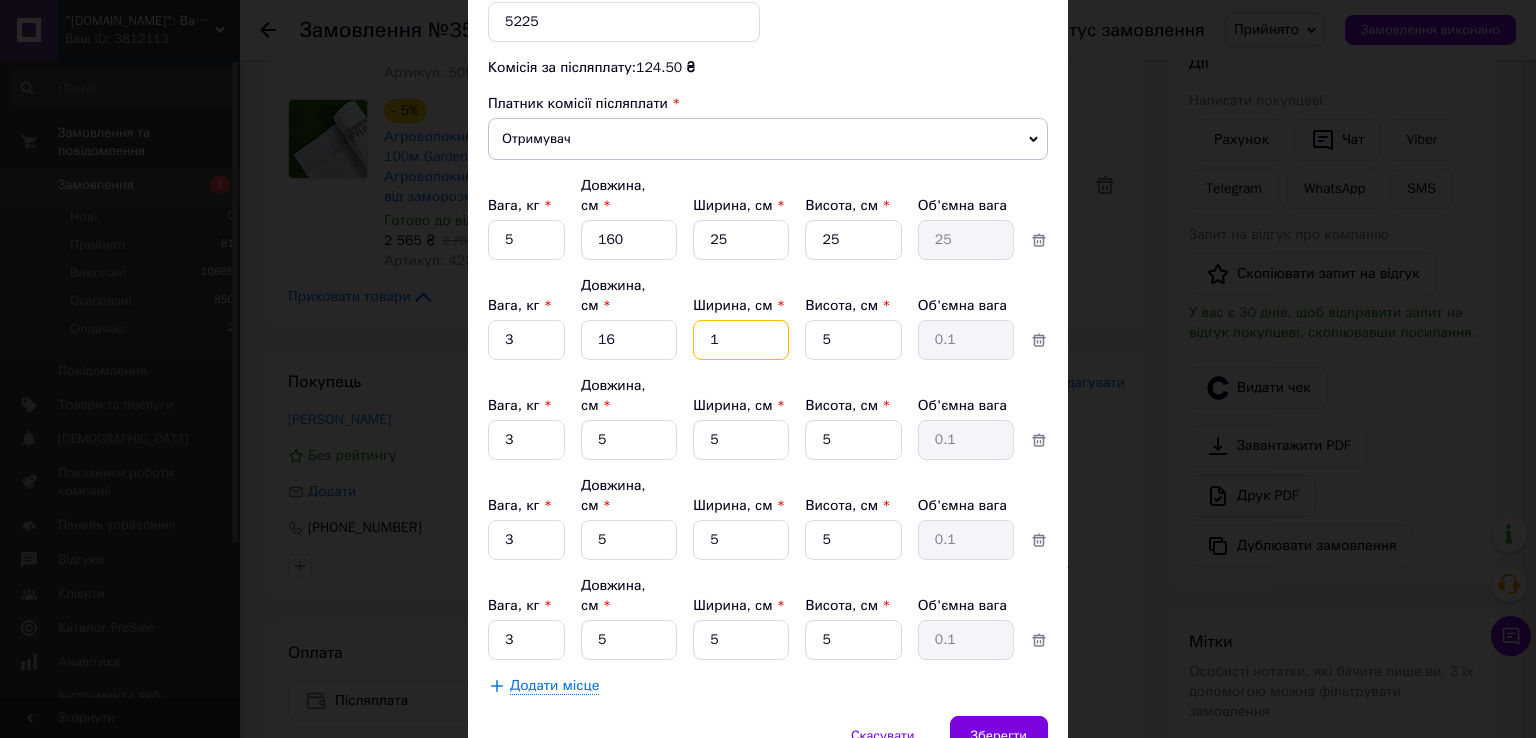 type on "16" 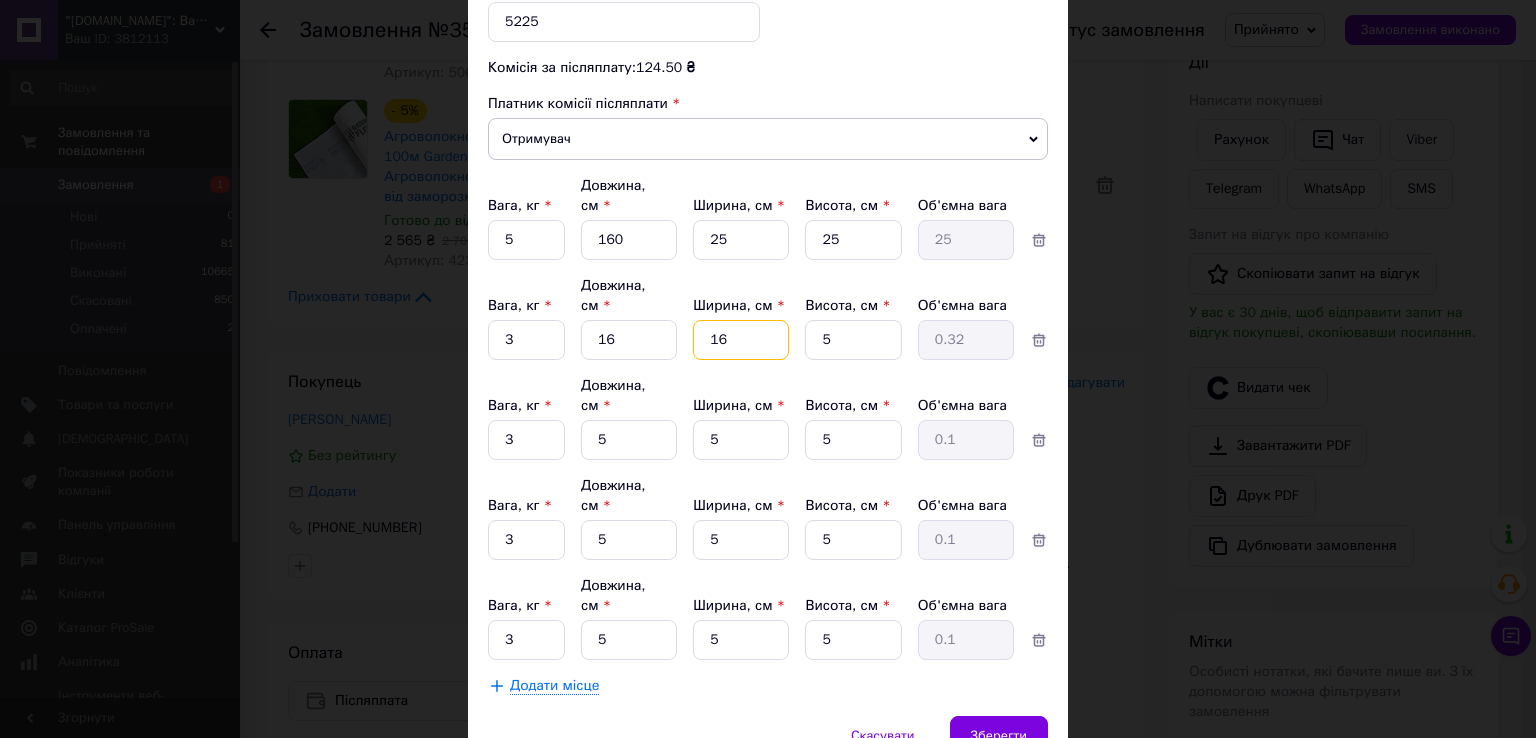 type on "16" 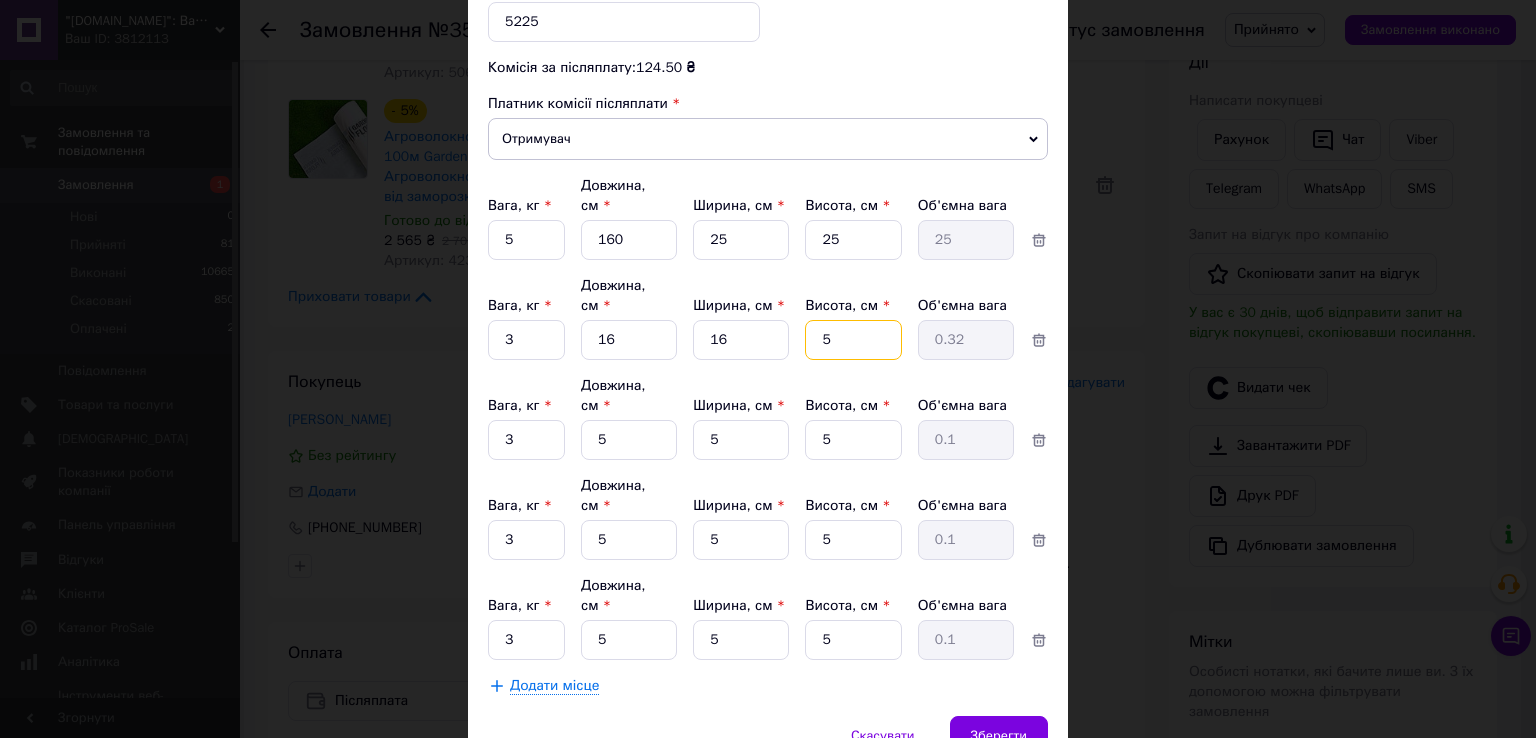 click on "5" at bounding box center (853, 240) 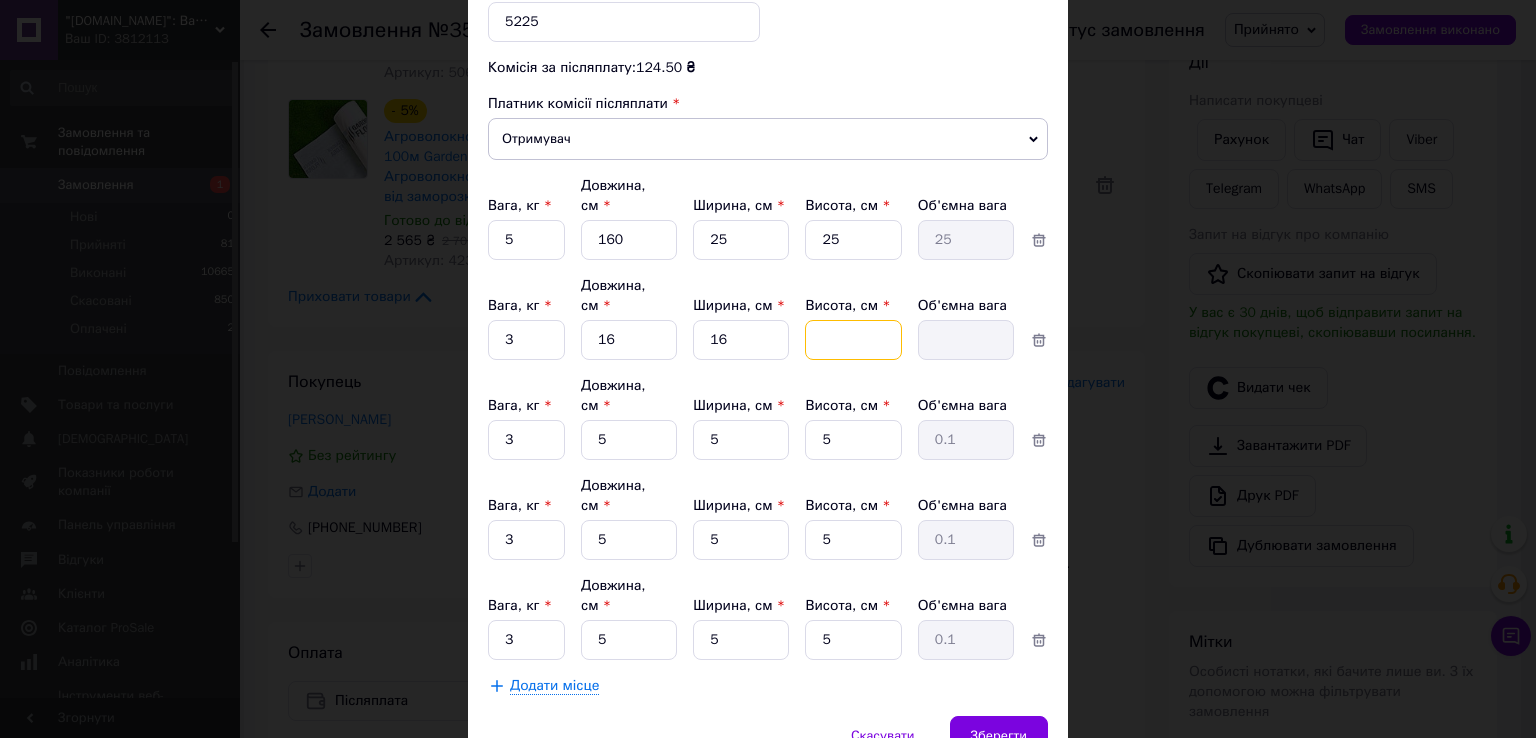type on "0" 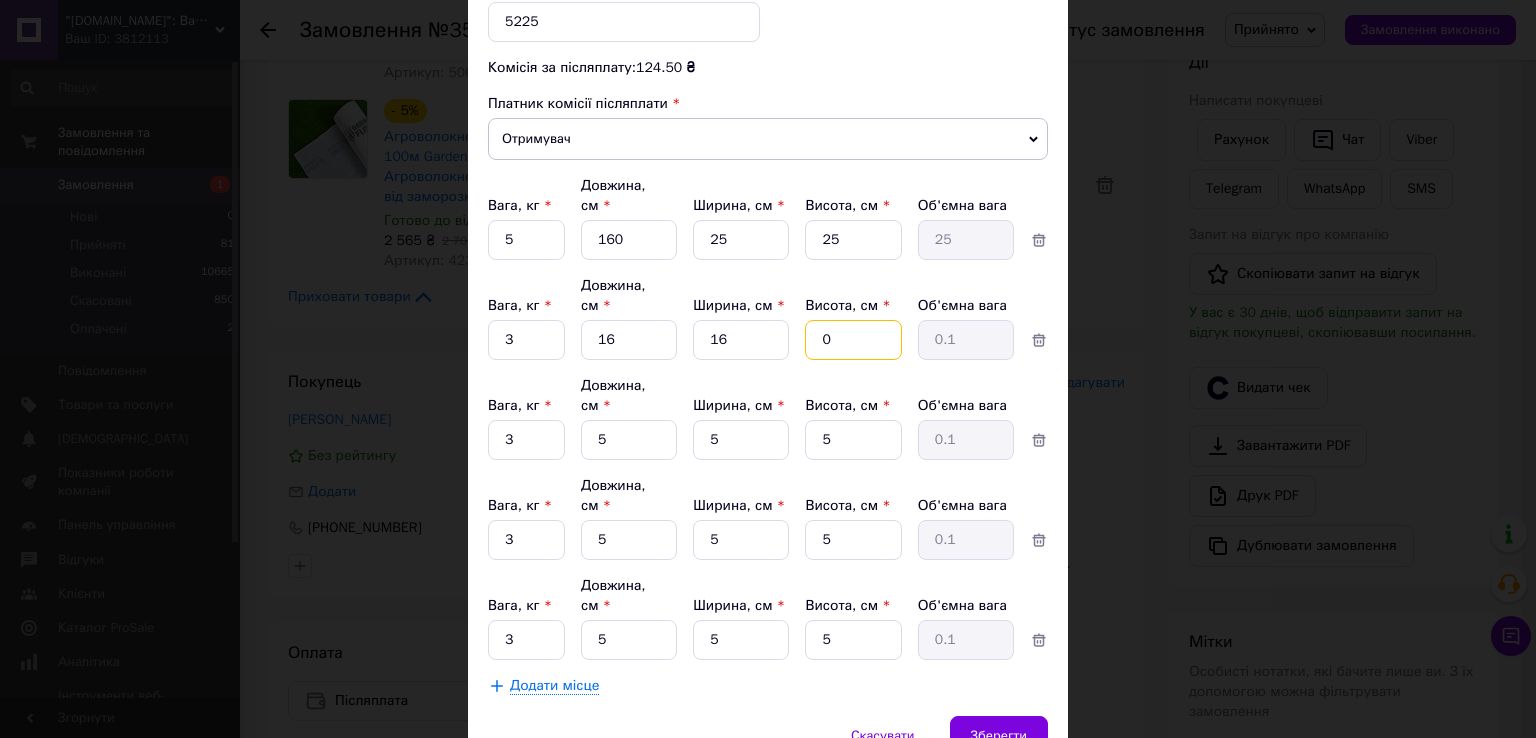 type on "06" 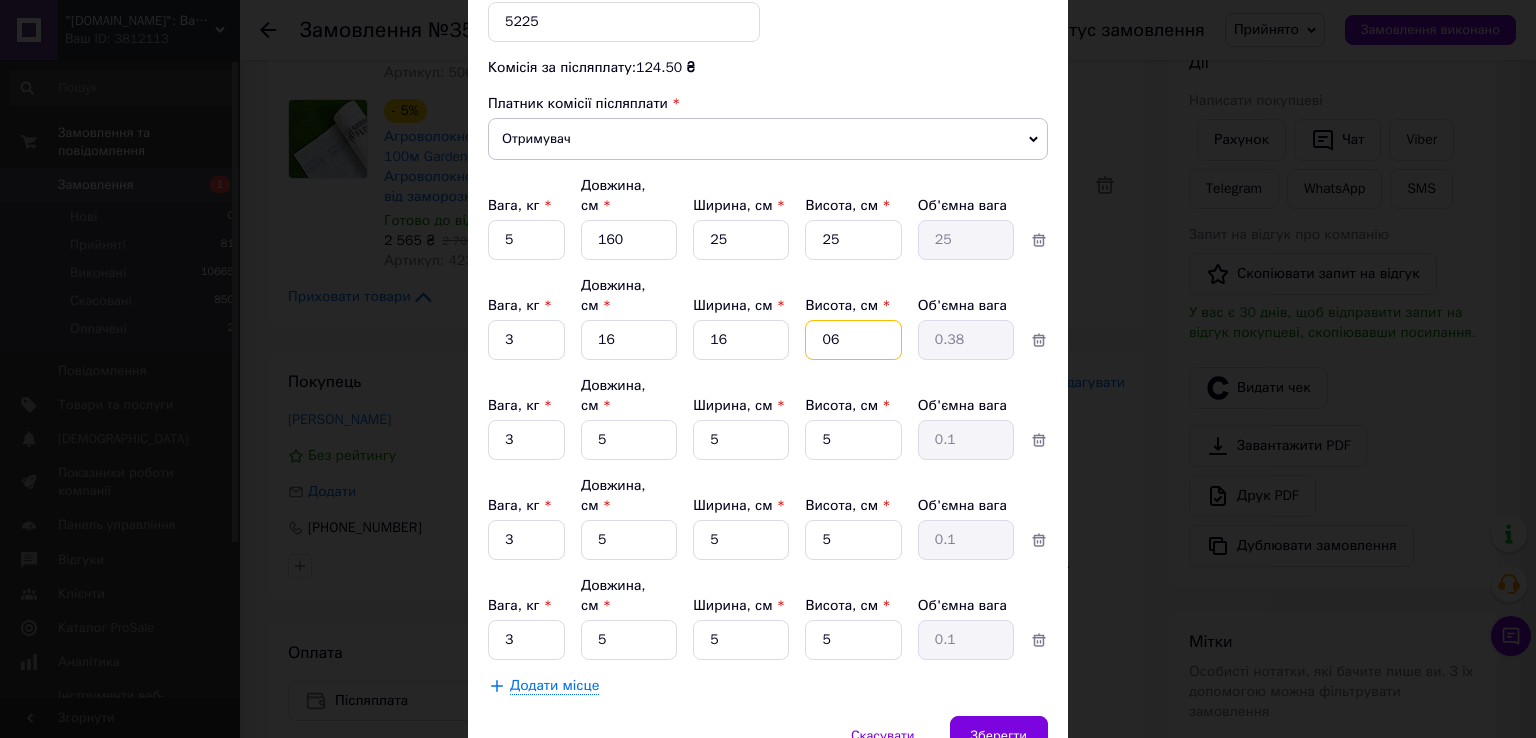 type on "0" 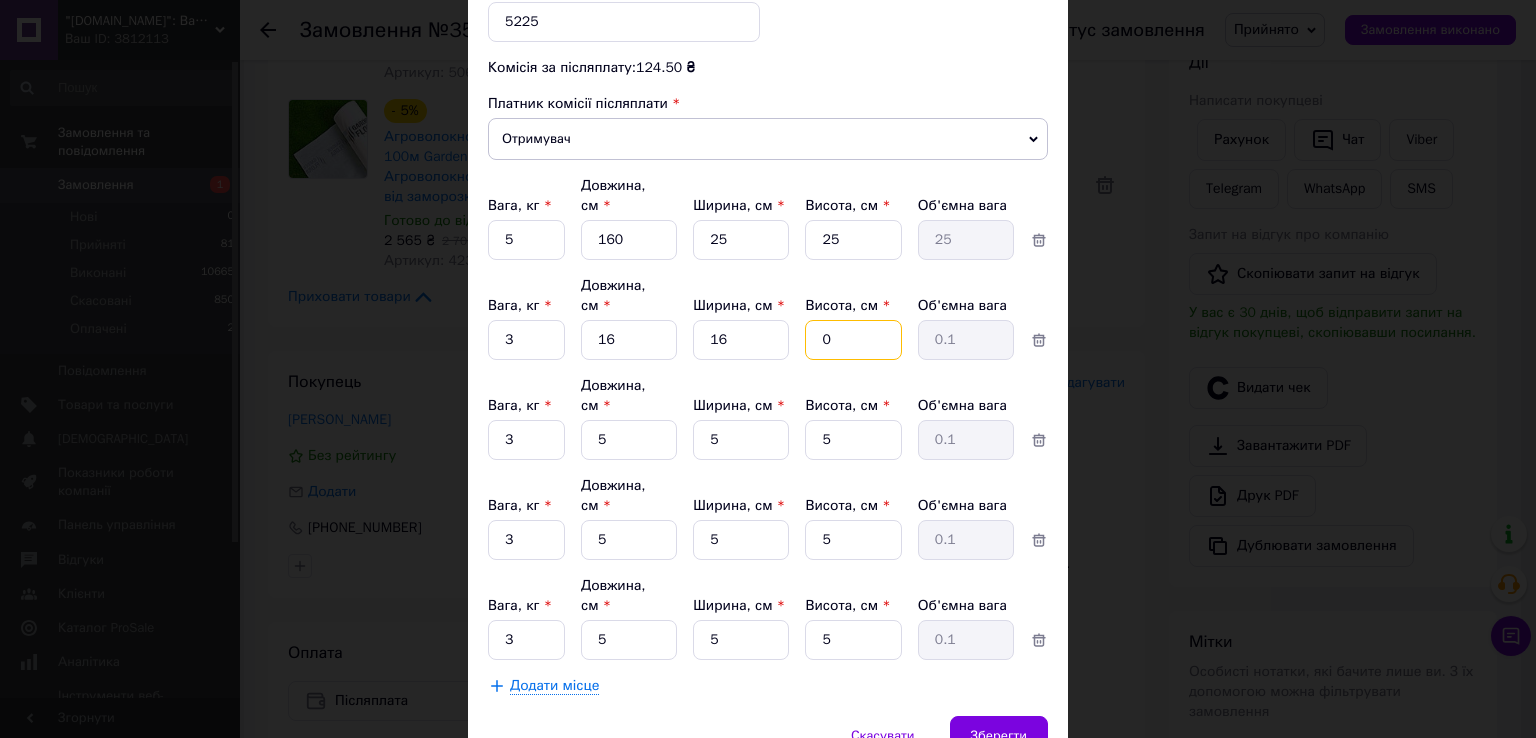type 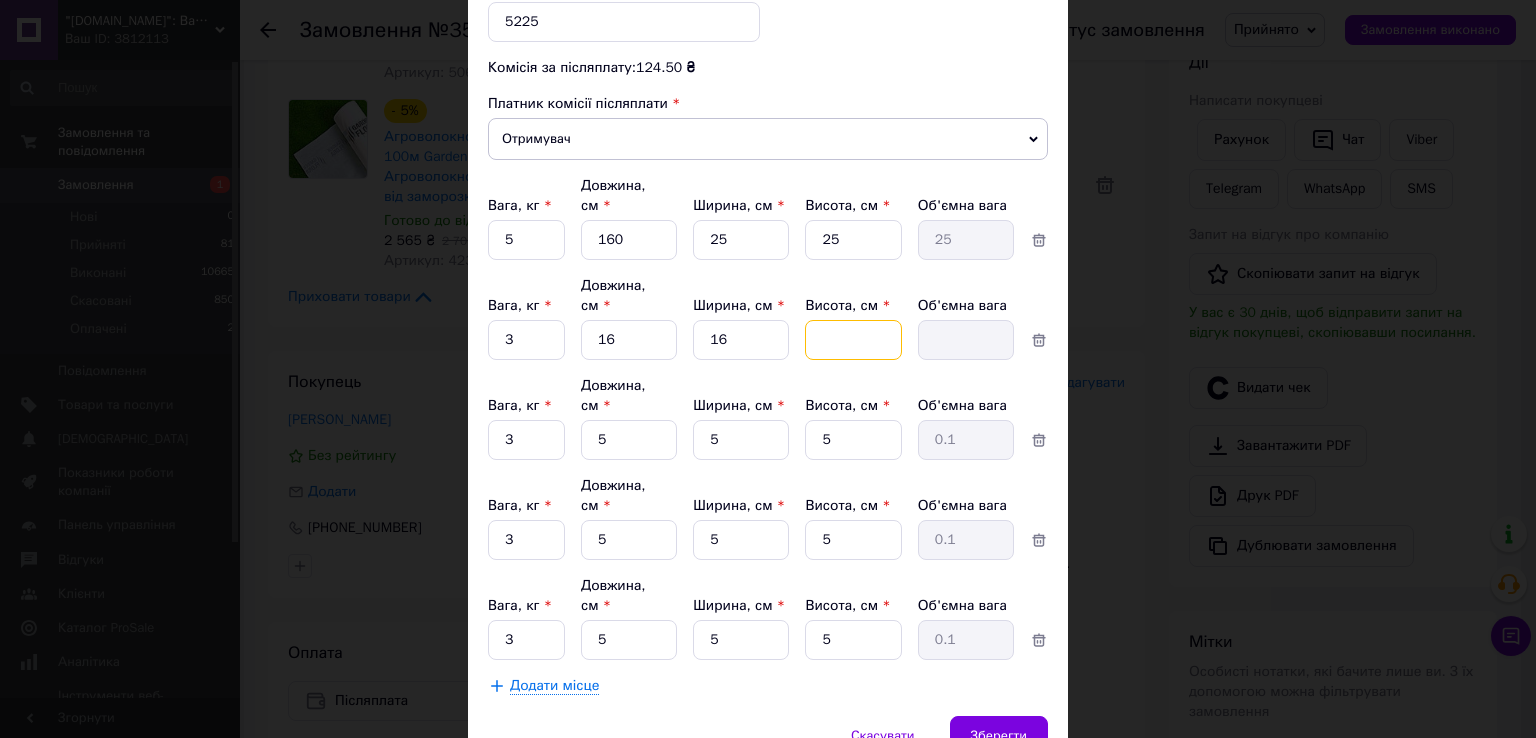 type on "6" 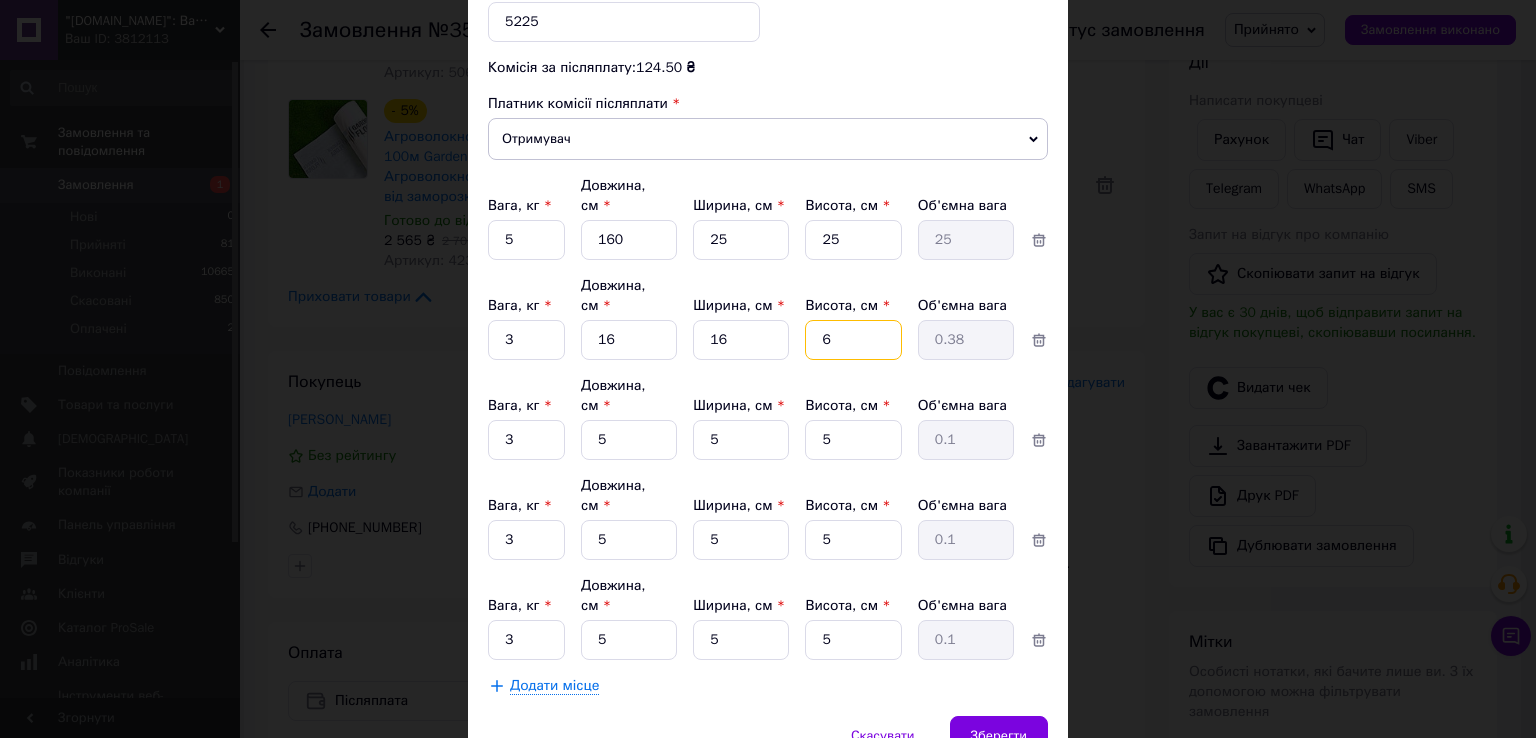 type on "60" 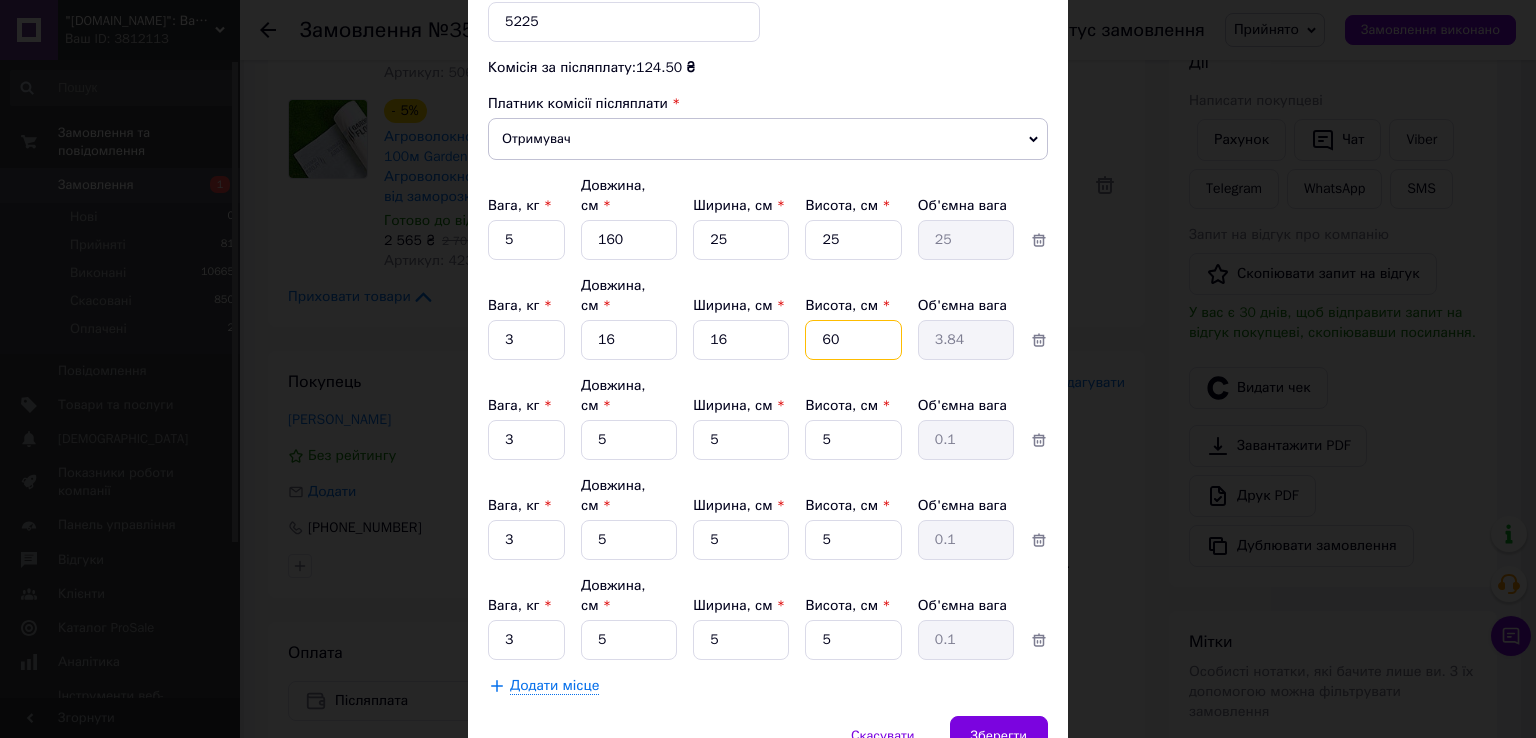 type on "60" 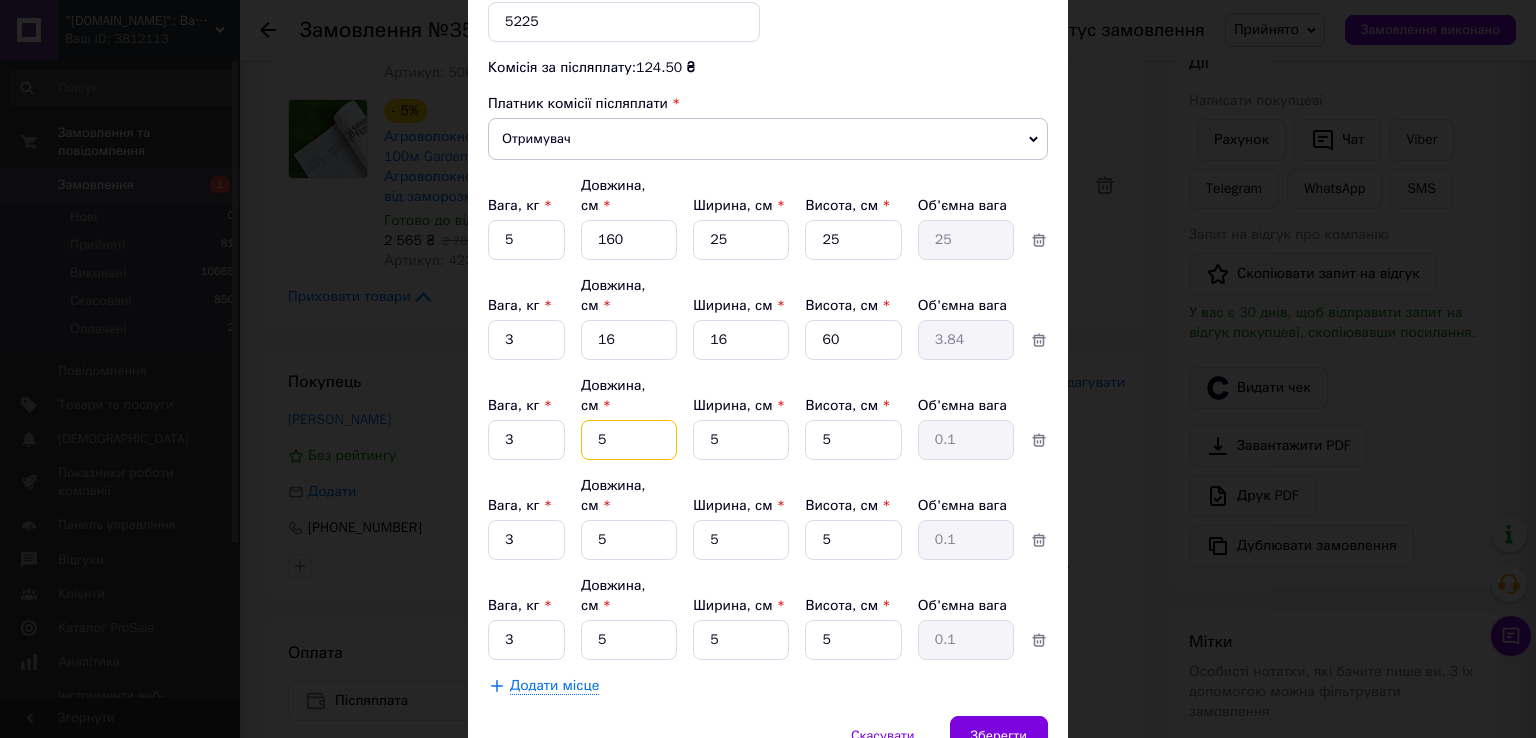 click on "5" at bounding box center [629, 240] 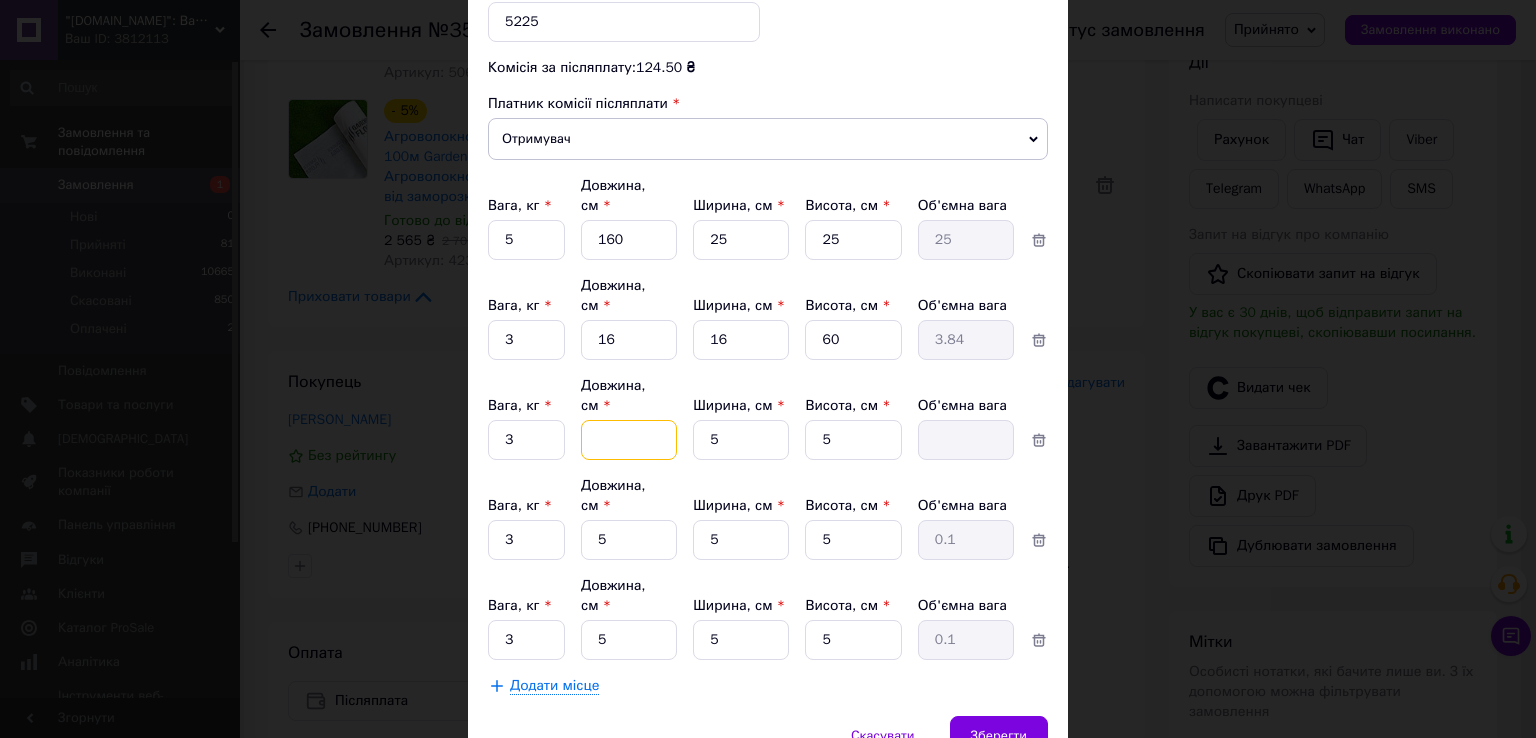 type on "1" 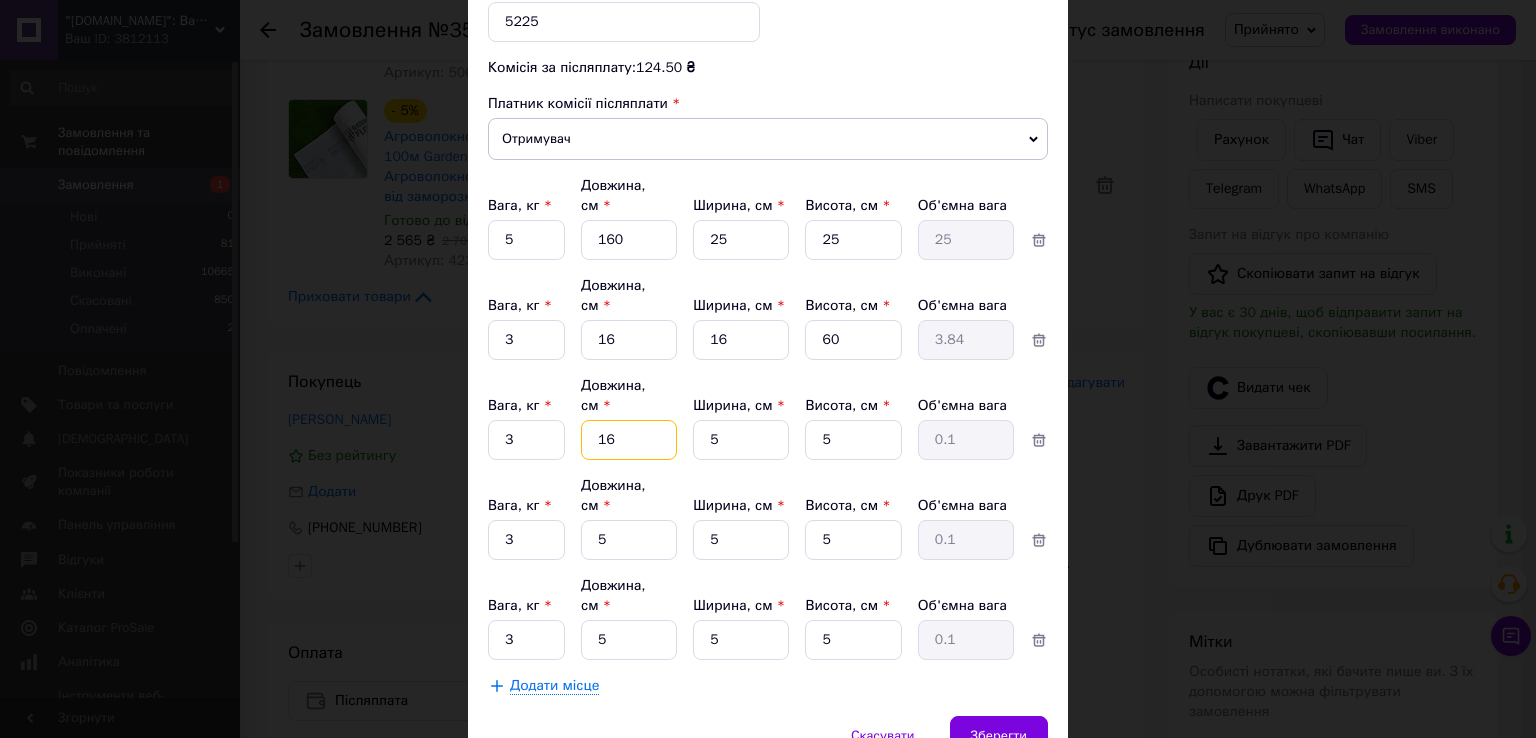 type on "16" 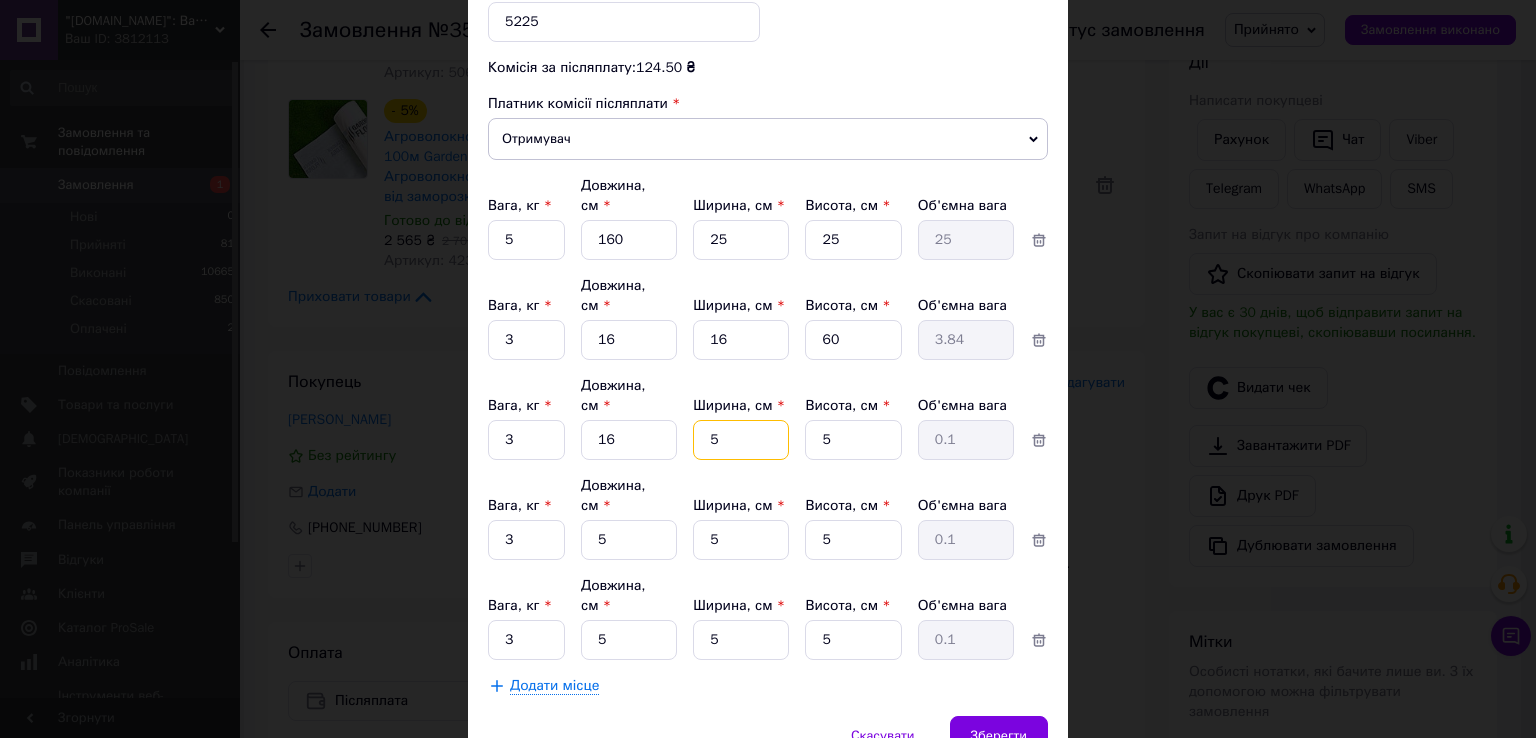 click on "5" at bounding box center [741, 240] 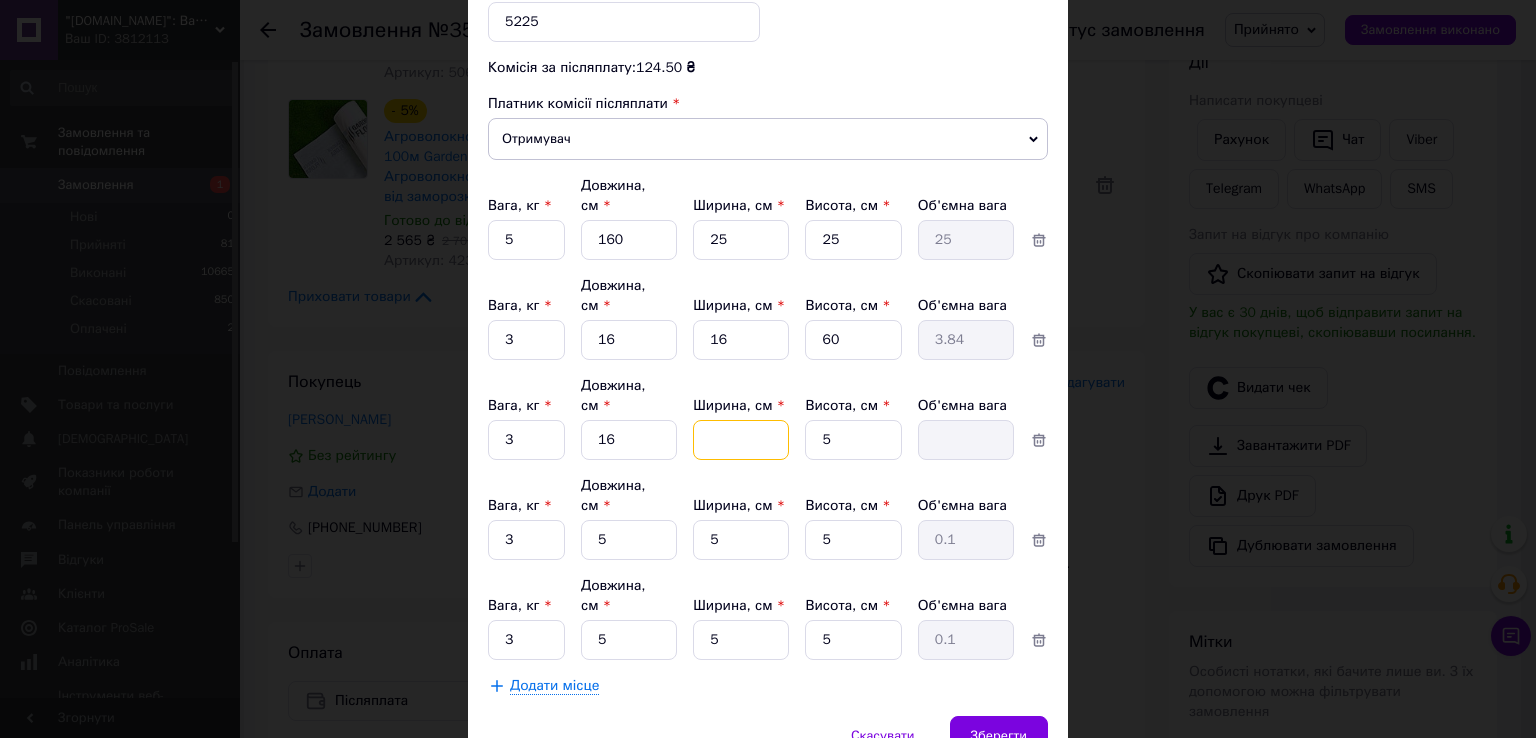 type on "1" 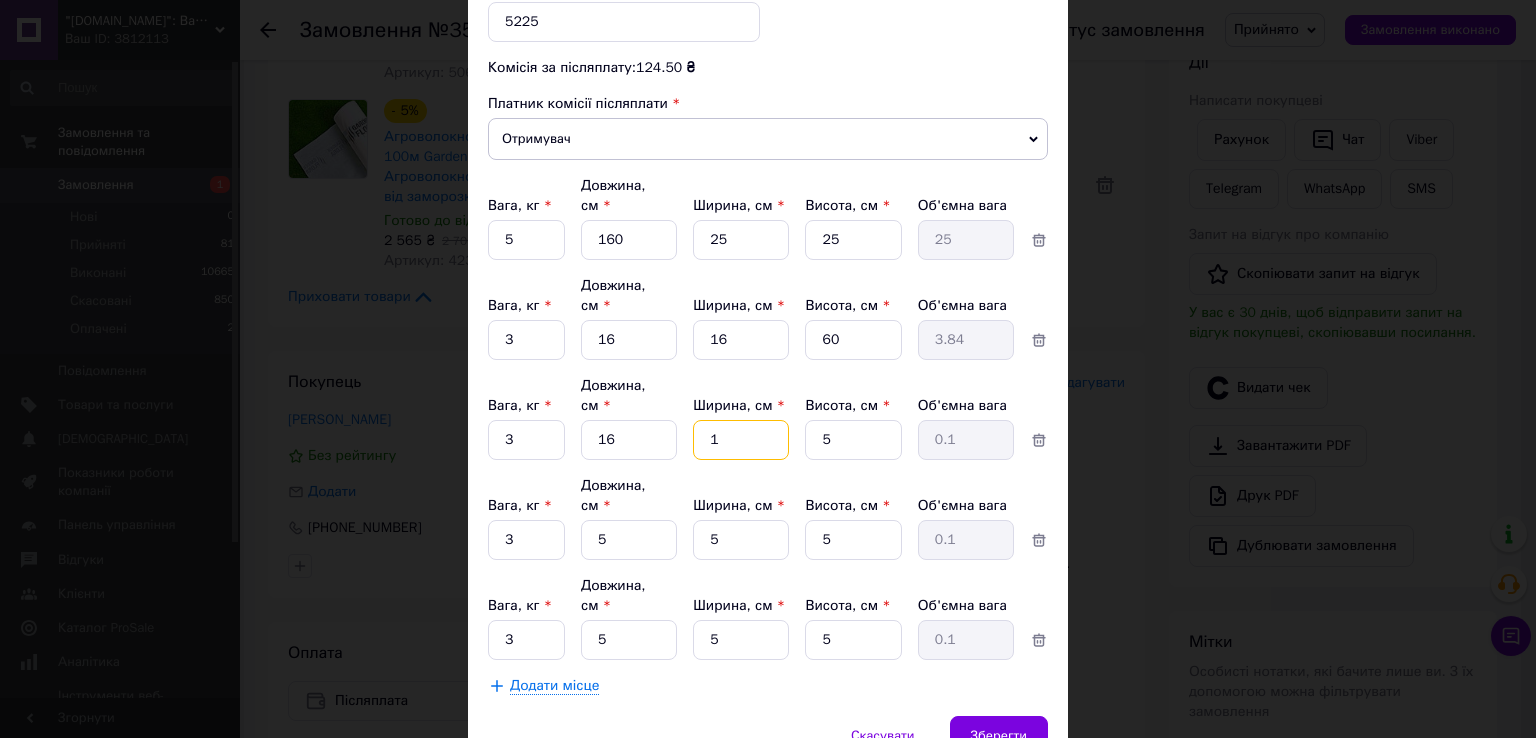 type on "16" 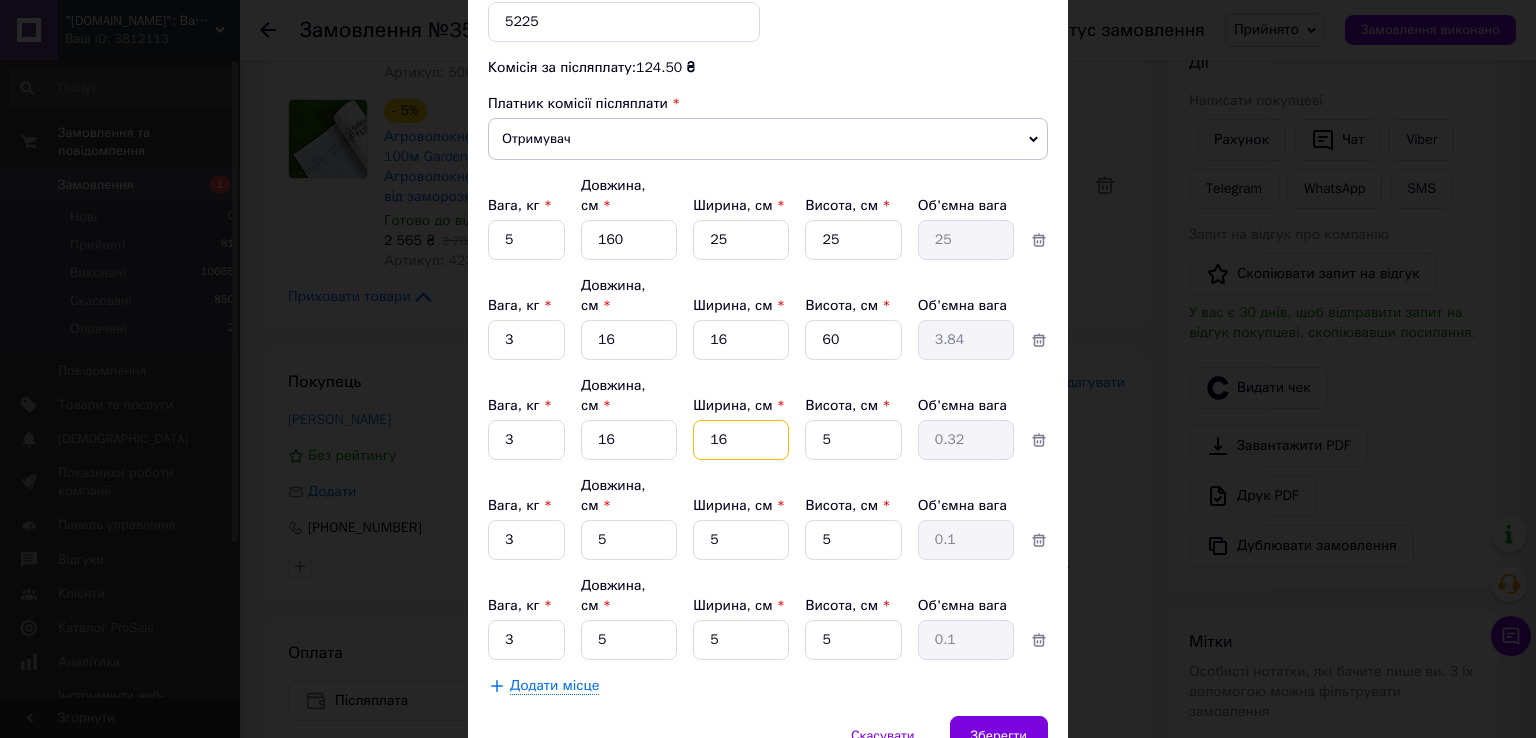 type on "16" 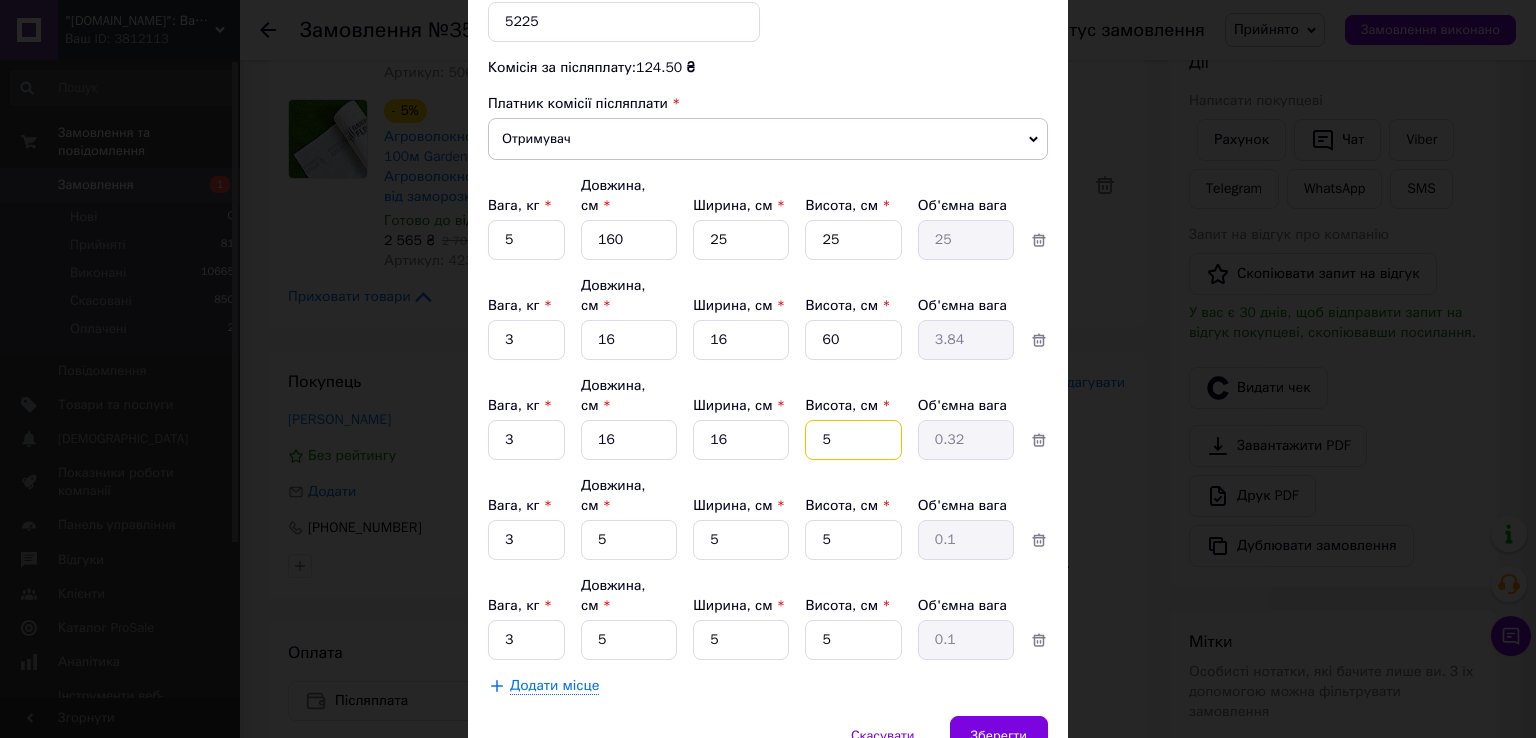 click on "5" at bounding box center (853, 240) 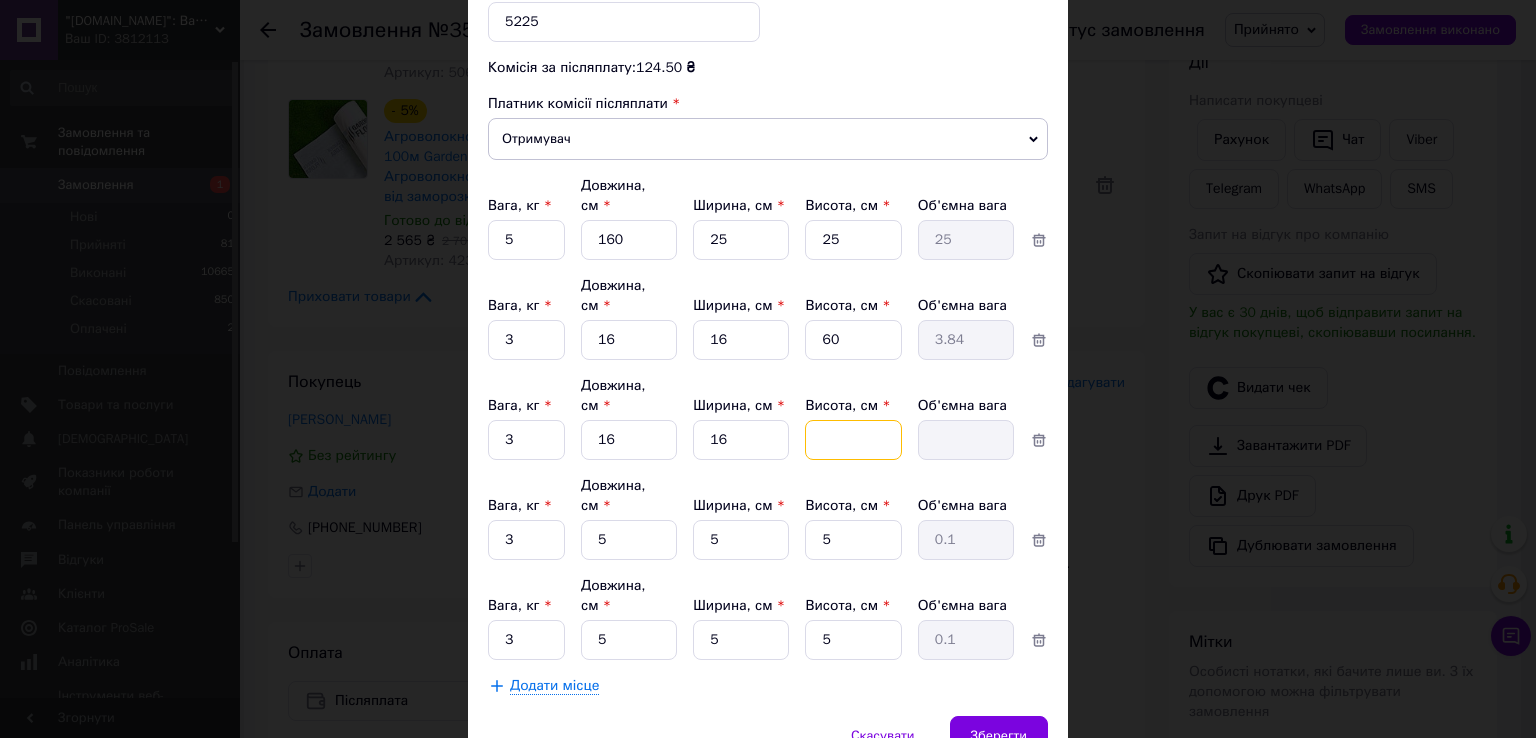 type on "6" 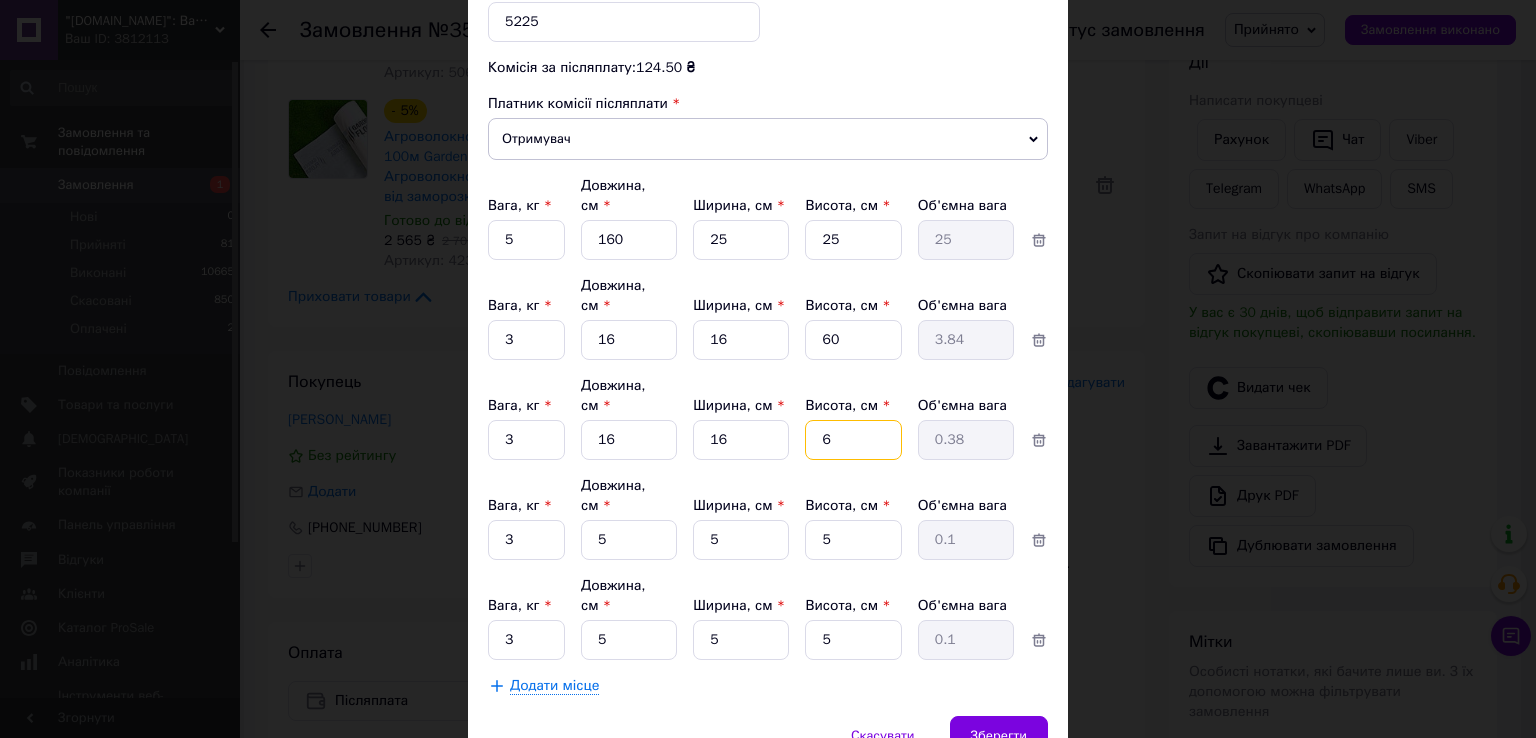 type on "60" 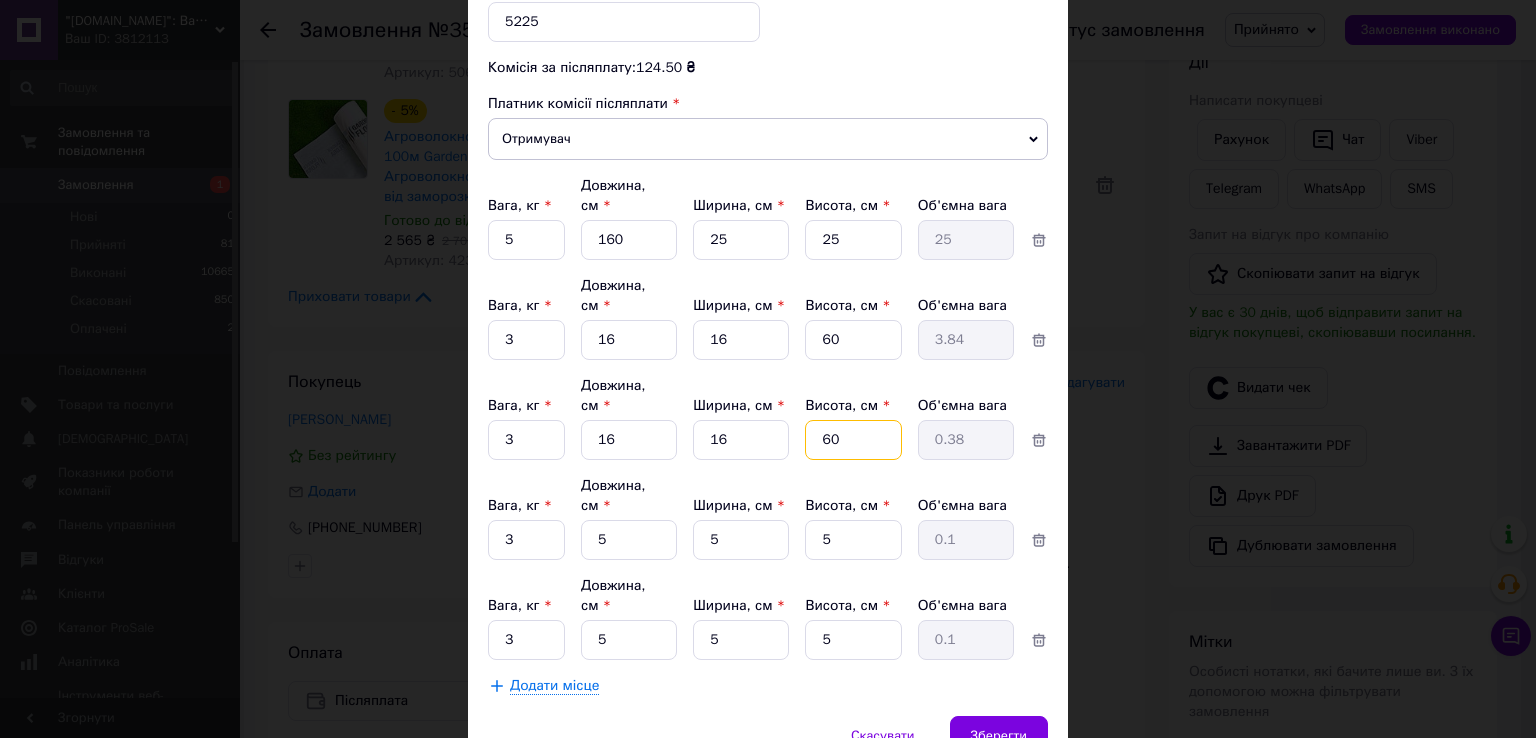 type on "3.84" 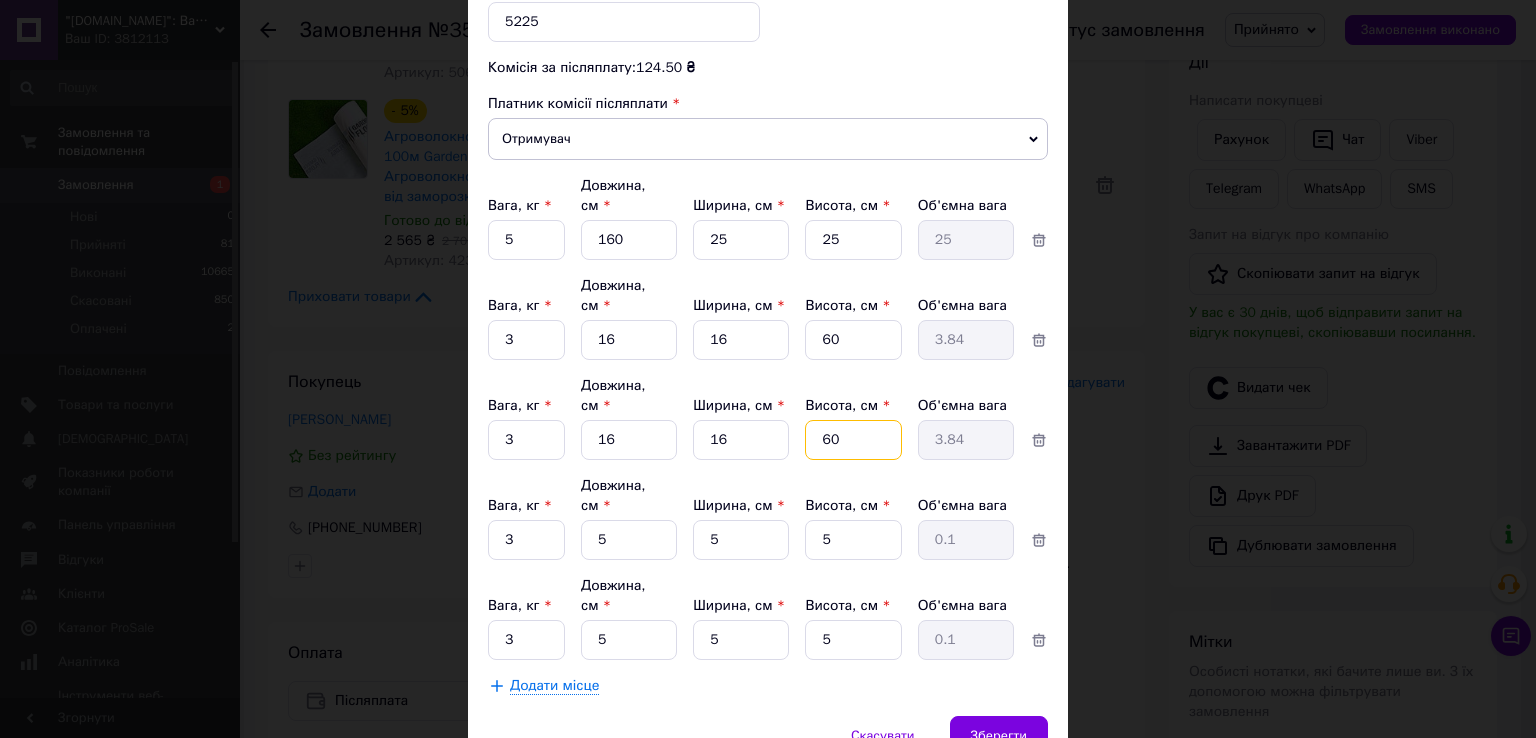 type on "60" 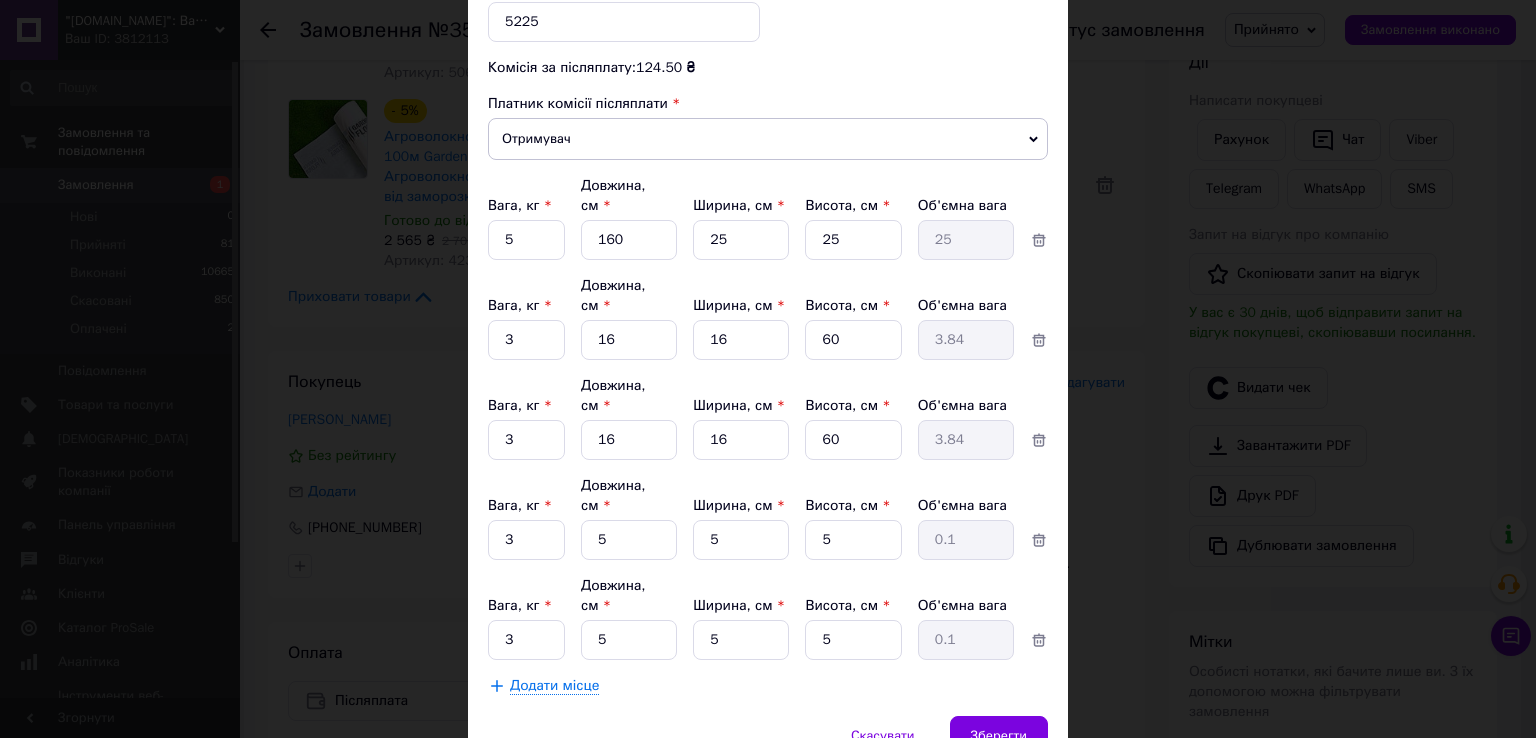 click on "Платник Отримувач Відправник Прізвище отримувача Кошова Ім'я отримувача Наталія По батькові отримувача Телефон отримувача +380965941381 Тип доставки У відділенні Кур'єром В поштоматі Місто м. Христинівка (Черкаська обл., Уманський р-н.) Відділення №1: вул. Романа Шухевича, 44 Місце відправки с. Руська Поляна: №1: вул. Шраменка, 34 Харків: №3: вул. Тюрінська (ран. Якіра), 124 Додати ще місце відправки Тип посилки Вантаж Документи Номер упаковки (не обов'язково) Оціночна вартість 5225 Дата відправки 10.07.2025 < 2025 > < Июль > Пн Вт Ср Чт Пт Сб Вс 30 1 2 3 4 5 6 7 8 9 10 11 12 13 14 15 16 17 18 19 20 21 22 23 24 25" at bounding box center [768, -199] 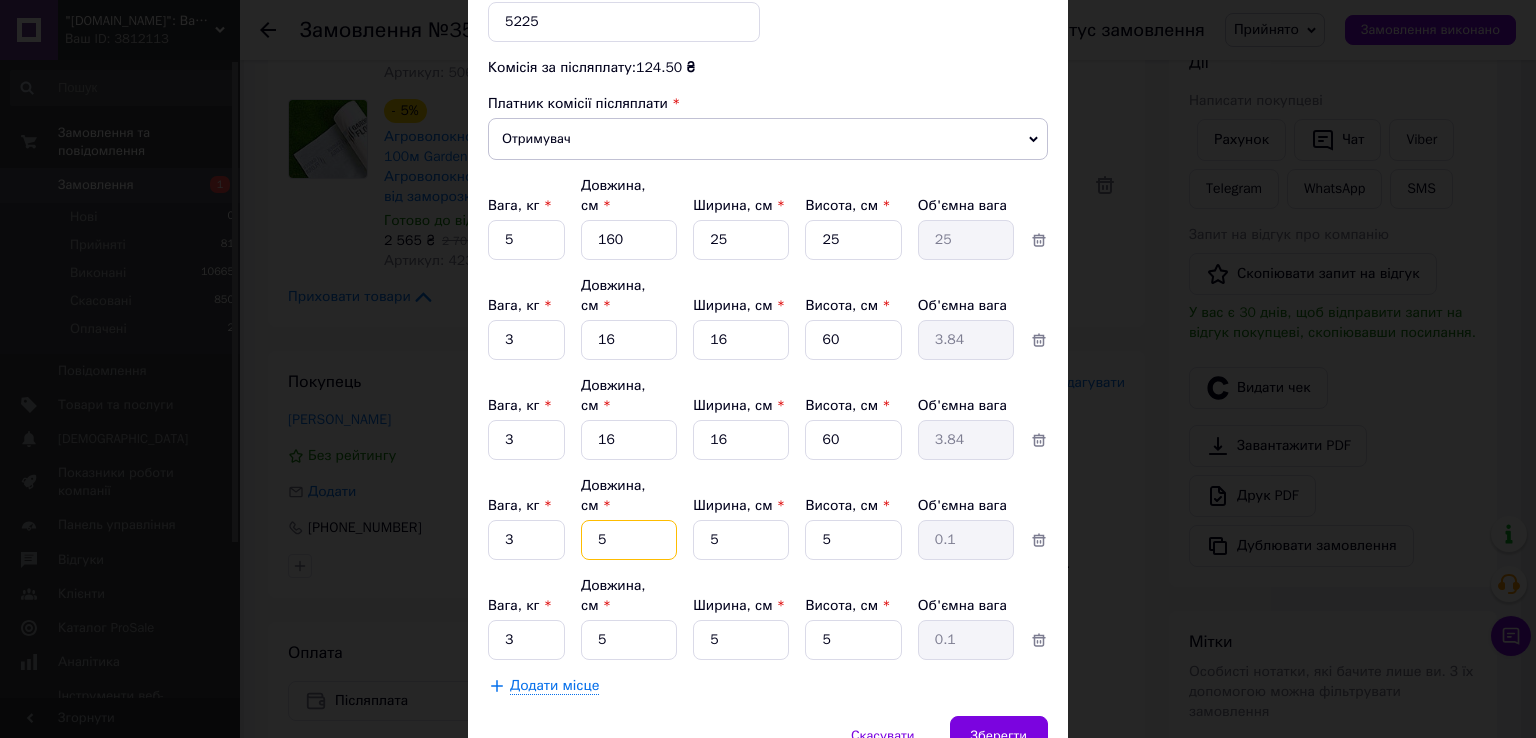 click on "5" at bounding box center [629, 240] 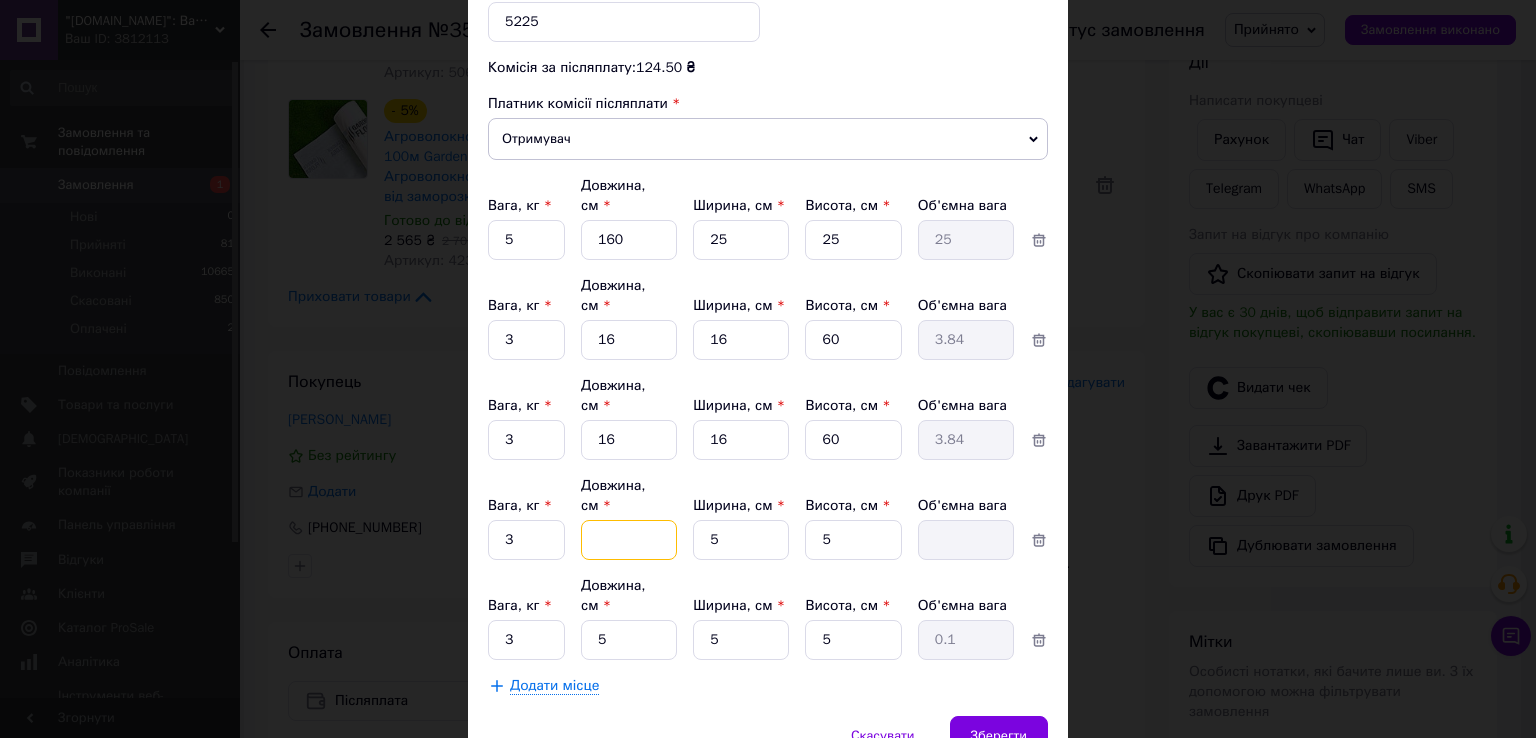 type on "1" 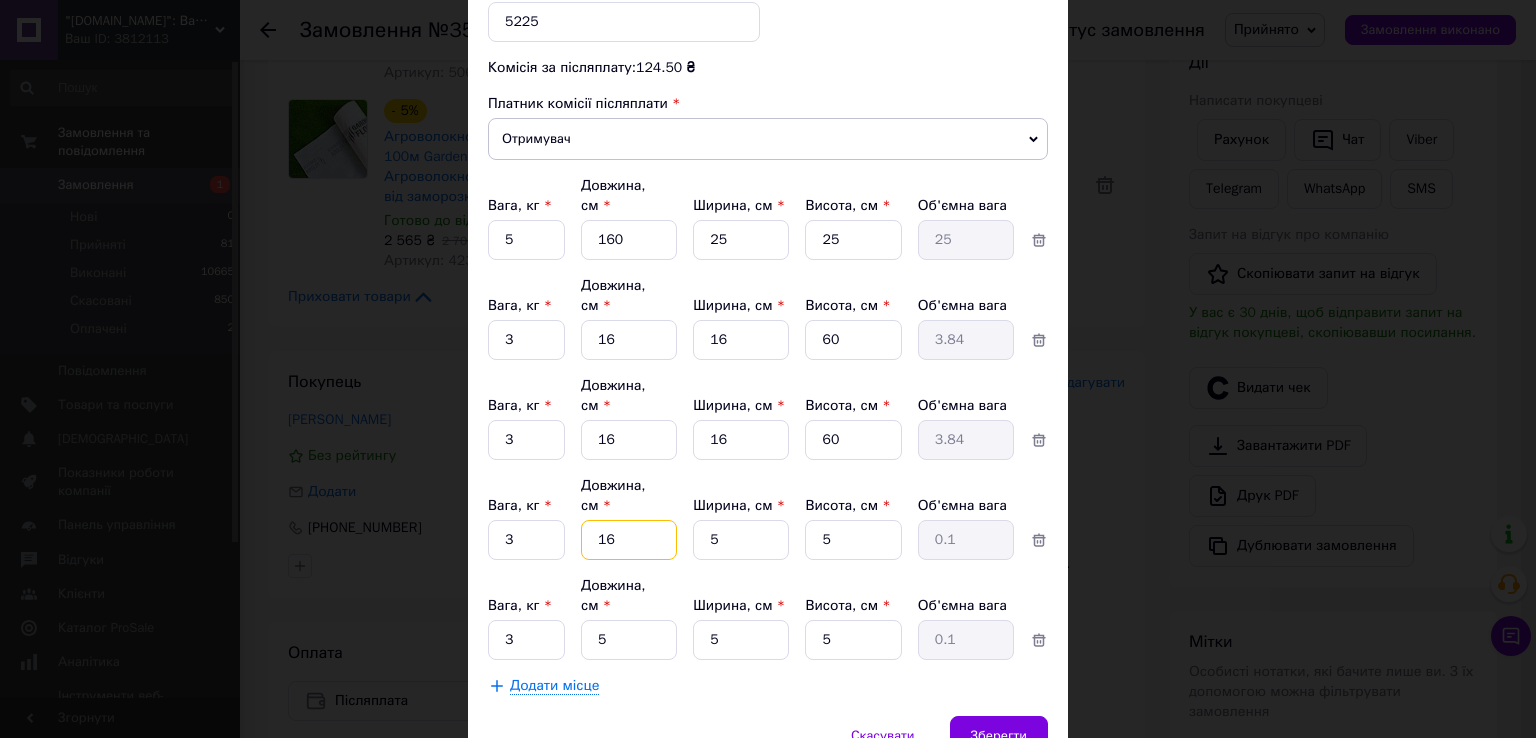 type on "16" 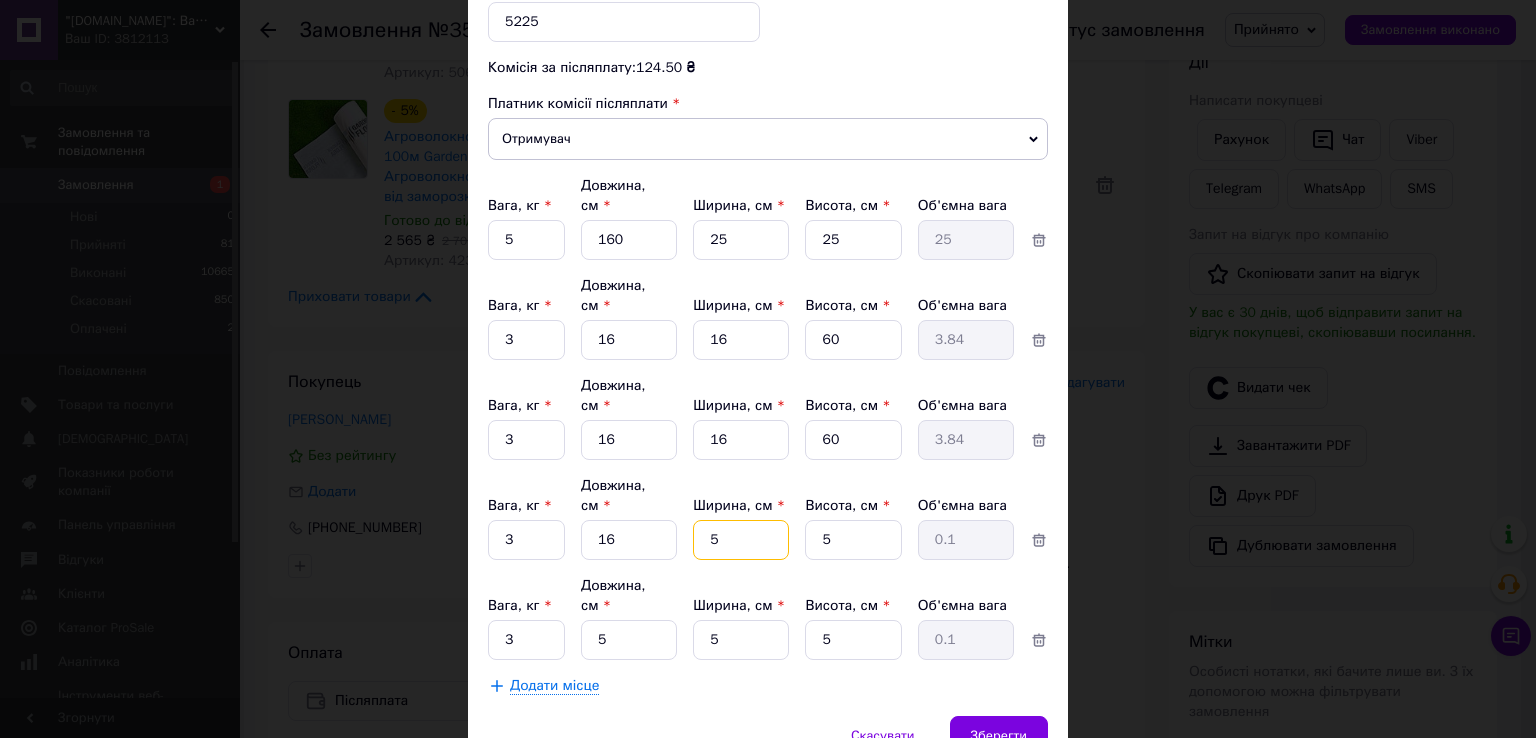 click on "5" at bounding box center [741, 240] 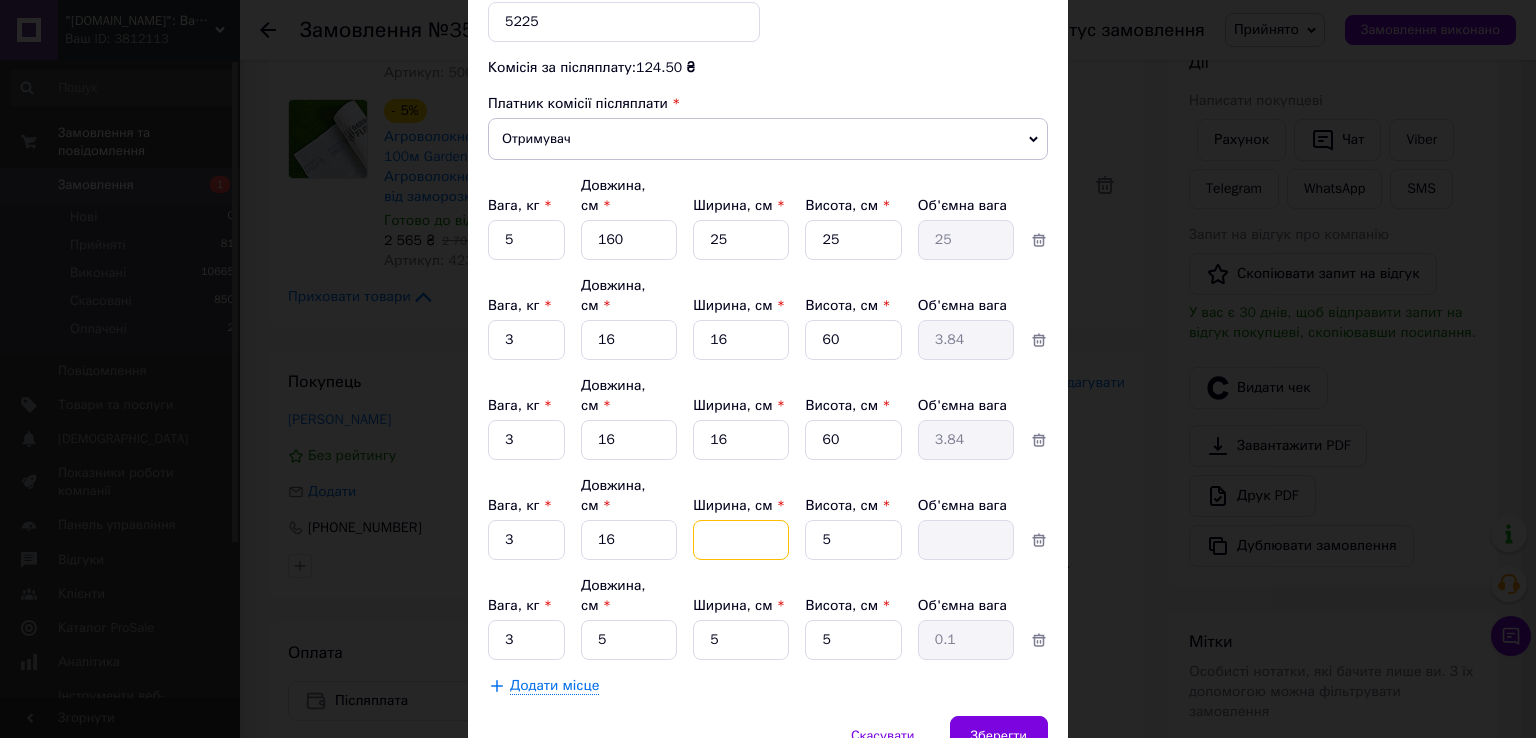 type on "1" 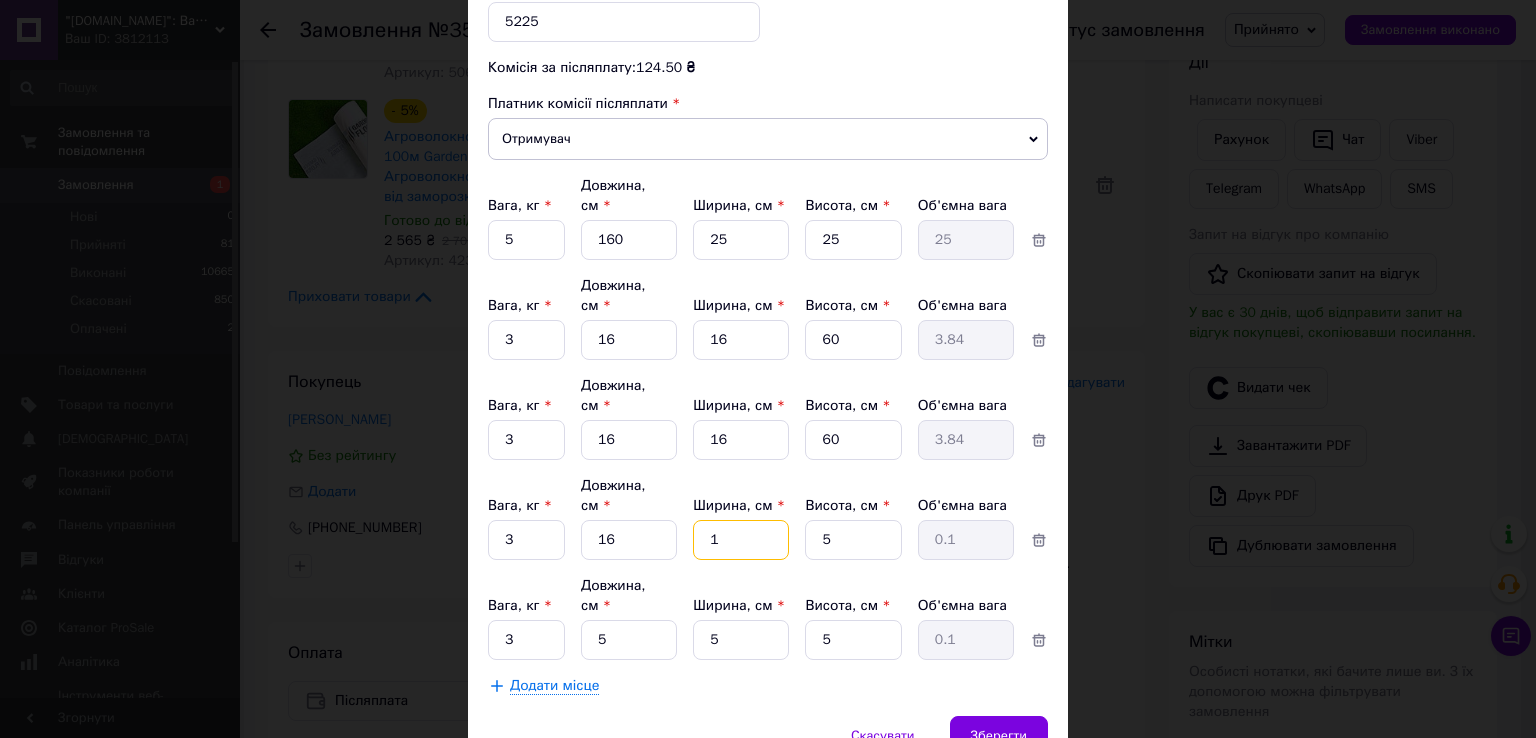 type on "16" 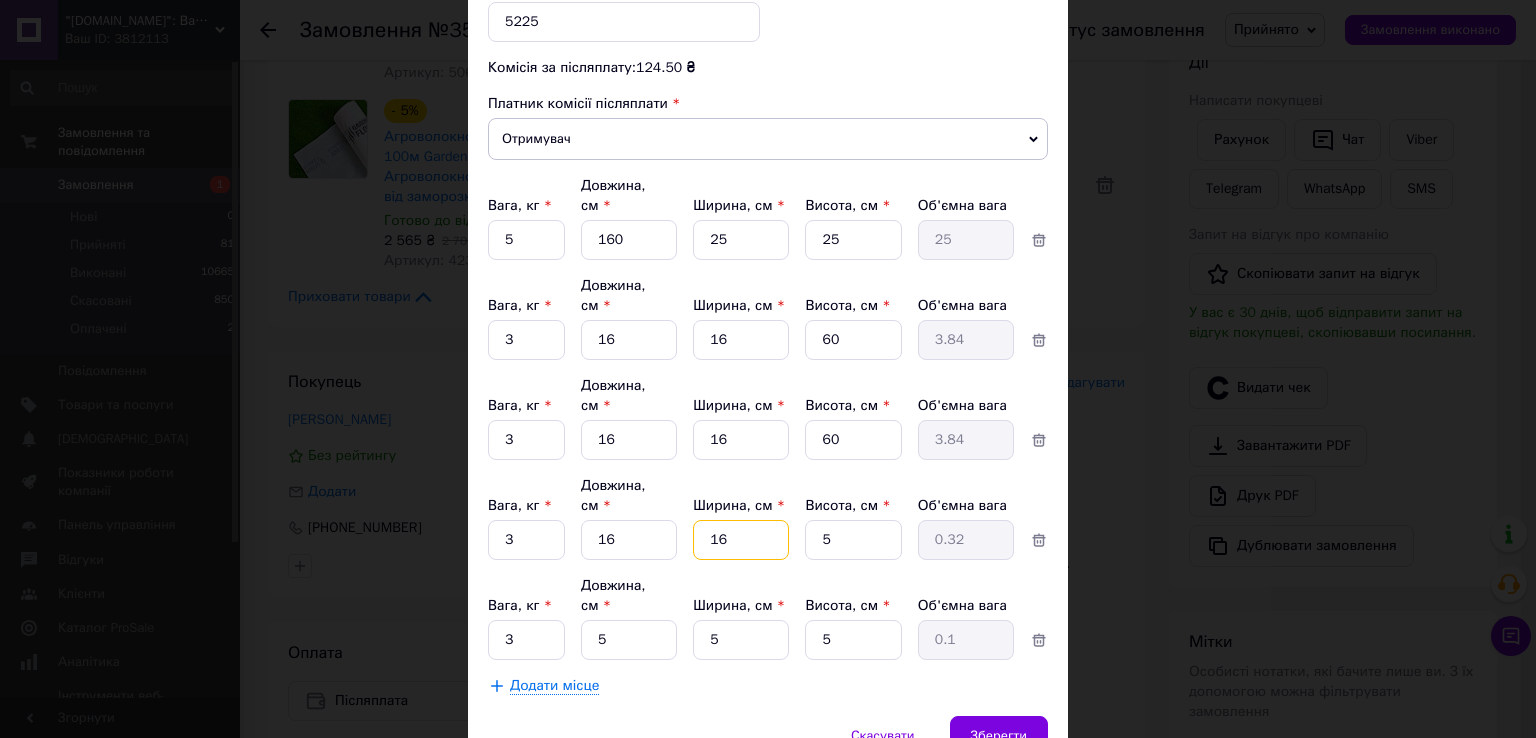 type on "16" 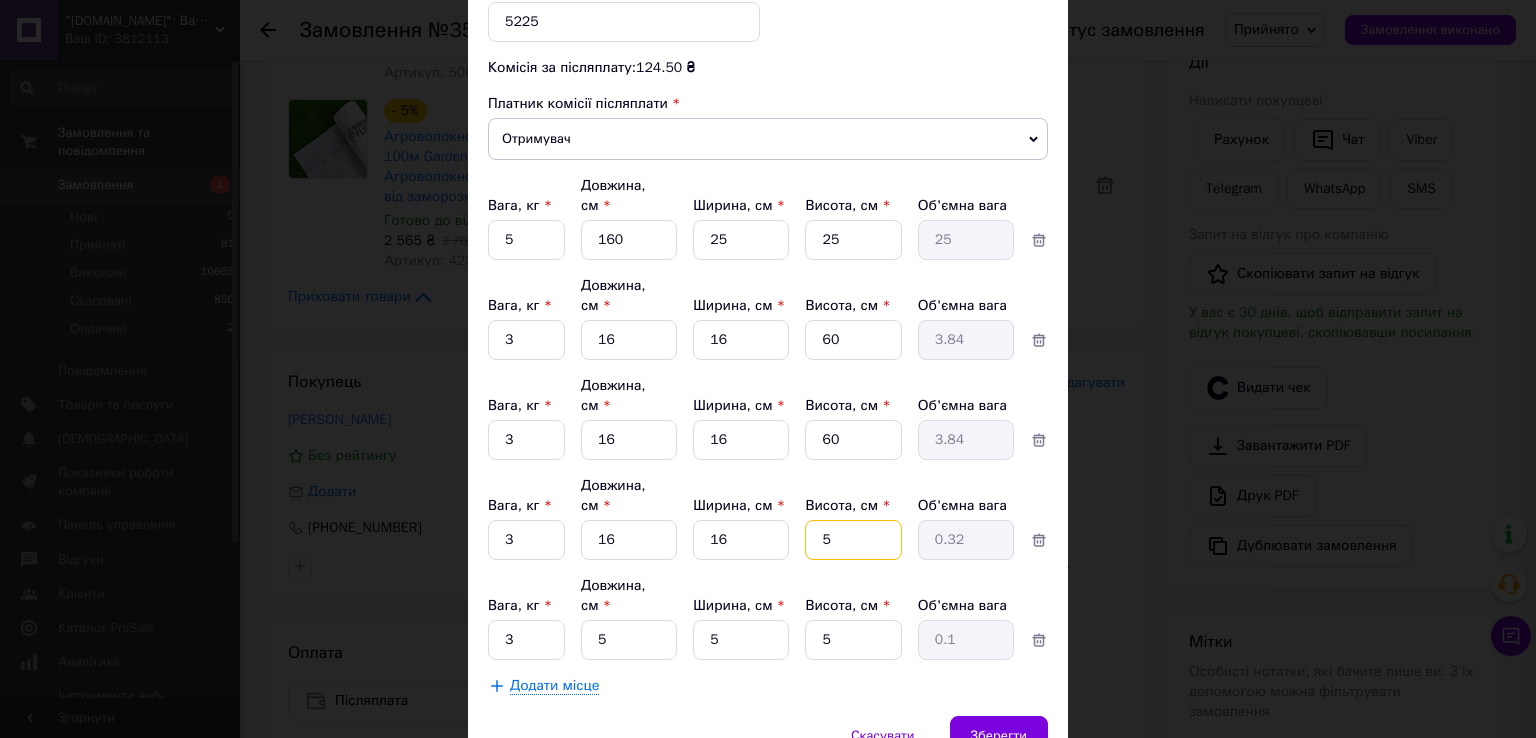 click on "5" at bounding box center (853, 240) 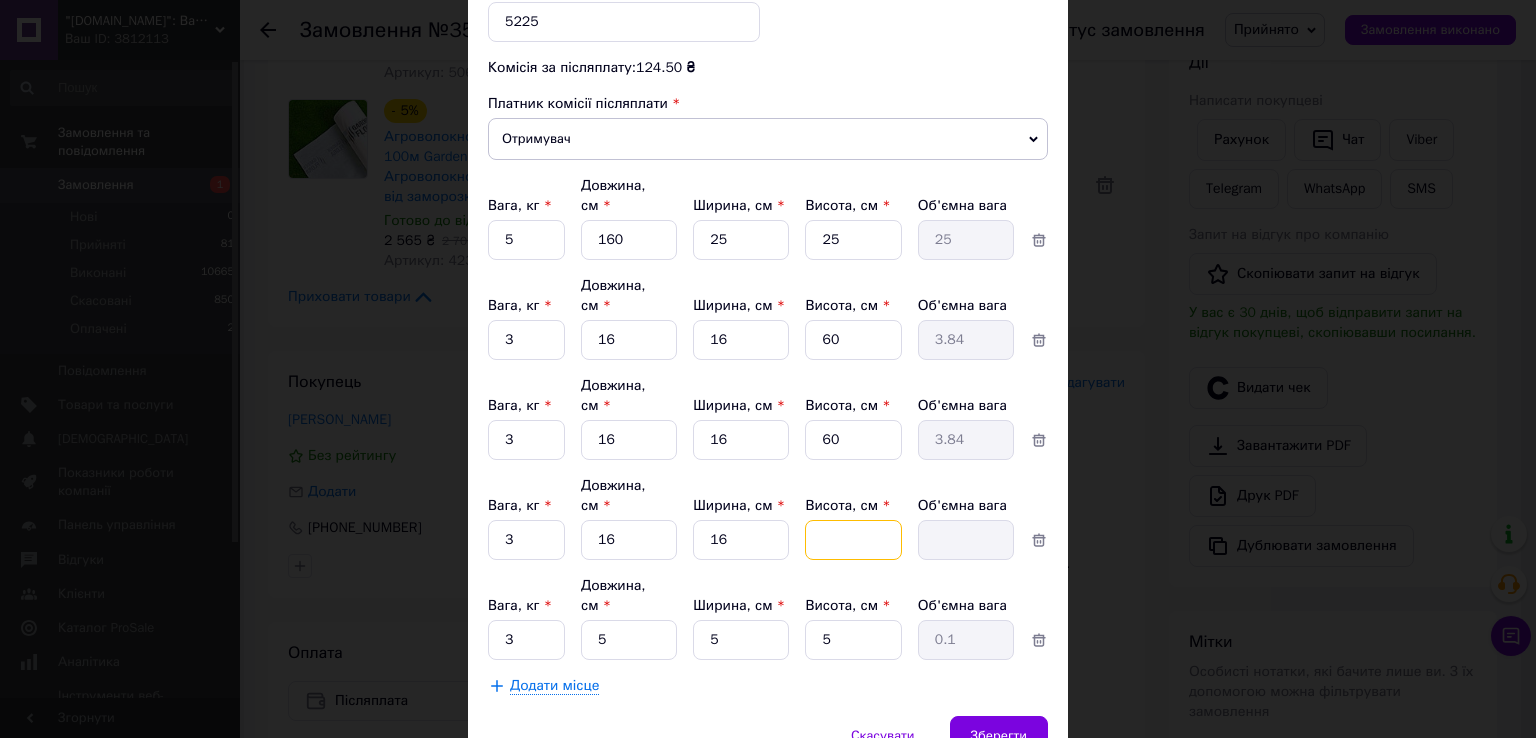 type on "6" 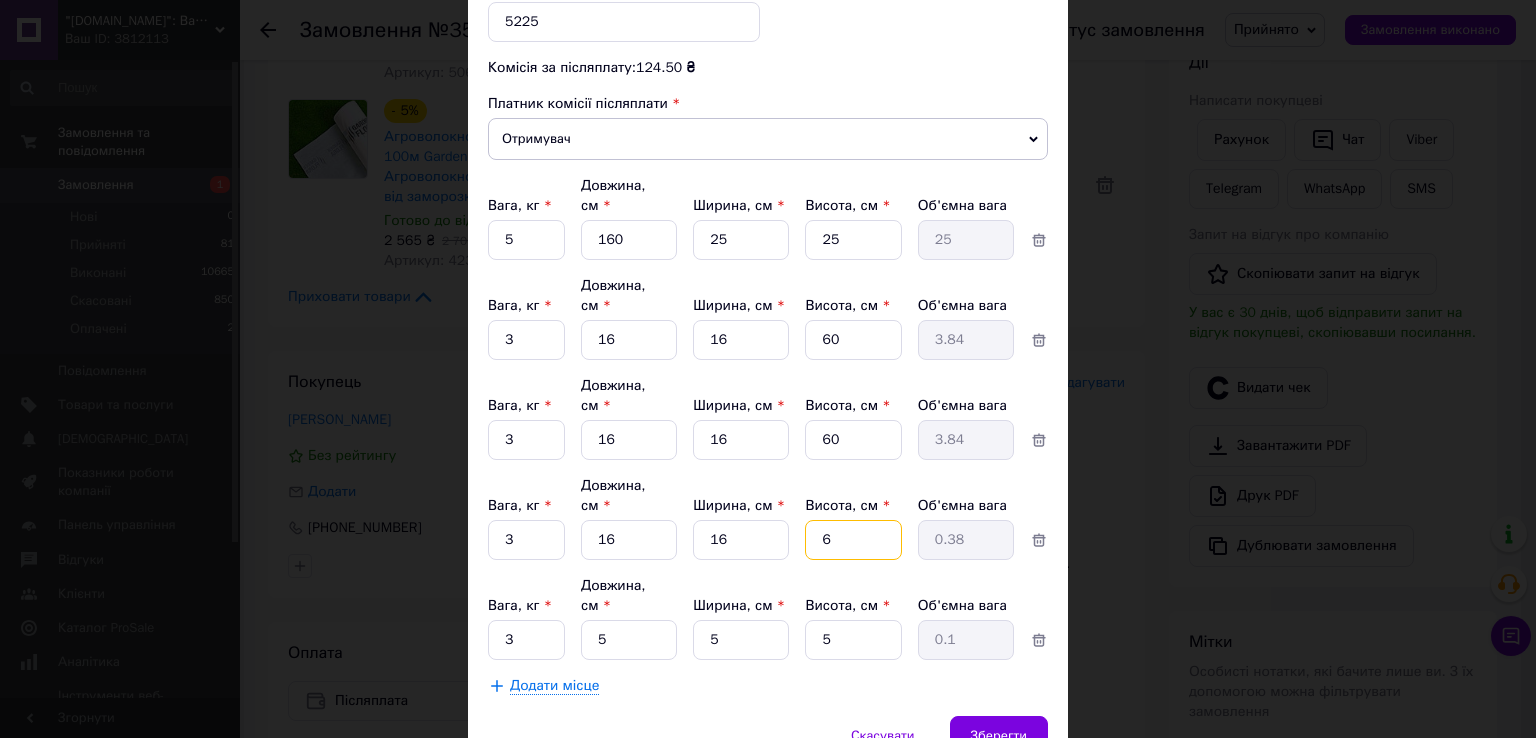 type on "60" 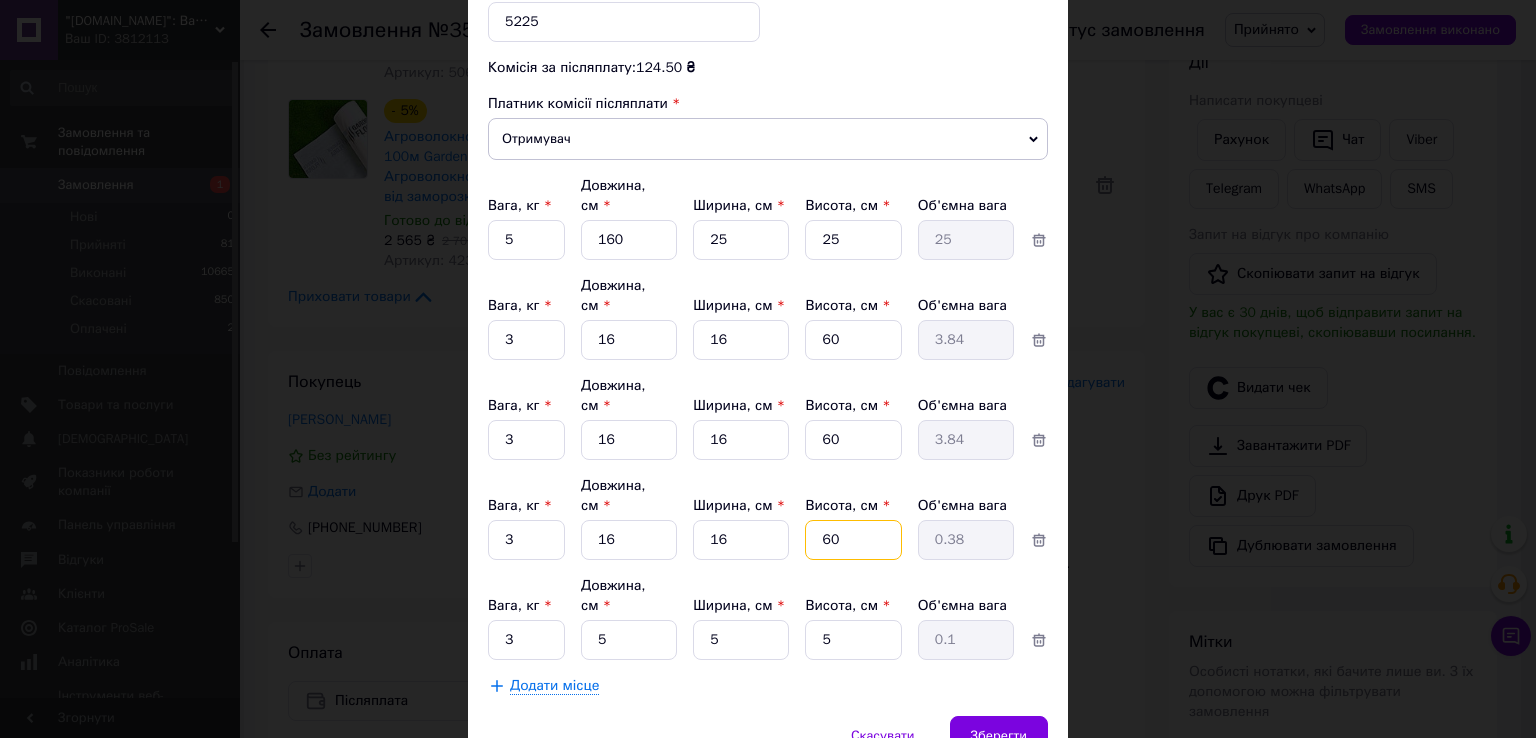 type on "3.84" 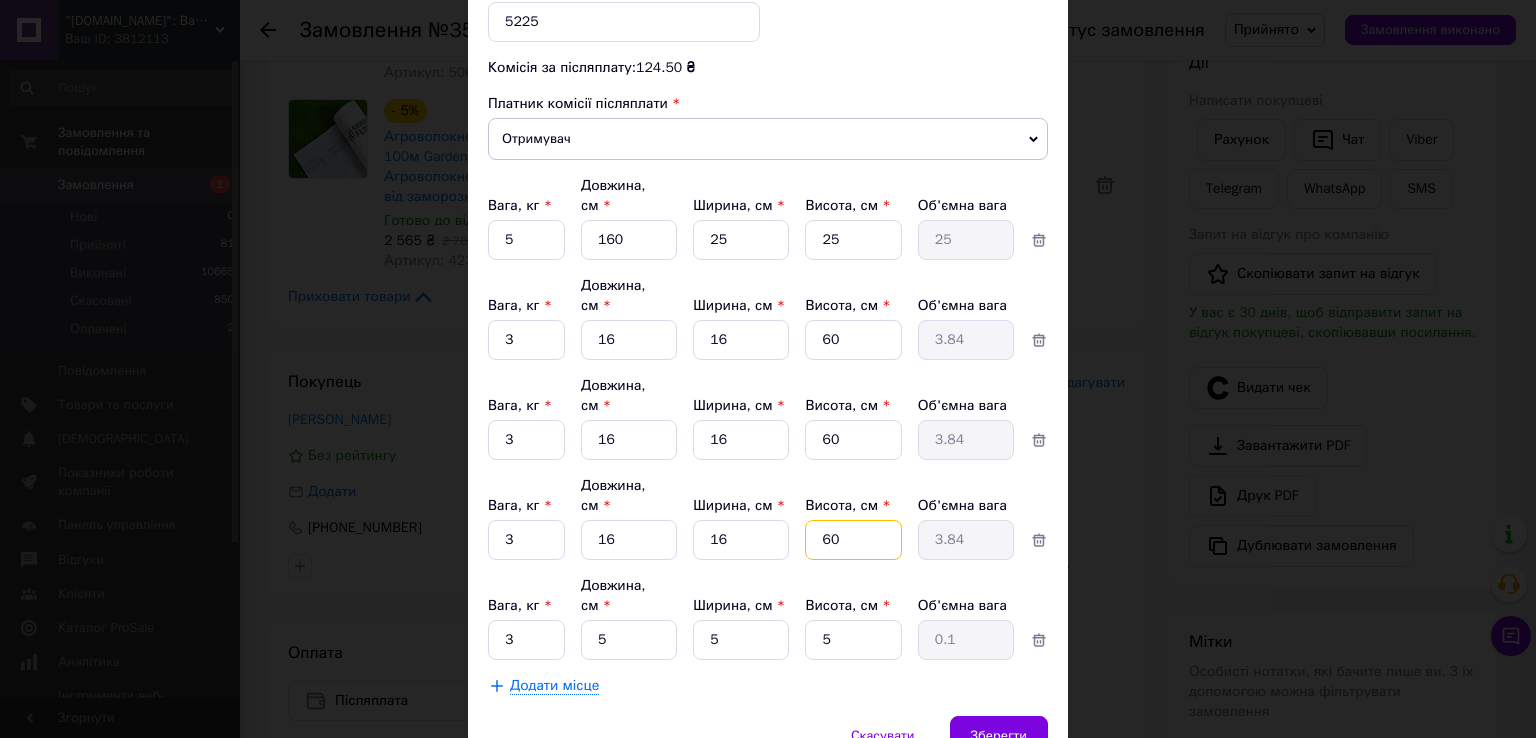 type on "60" 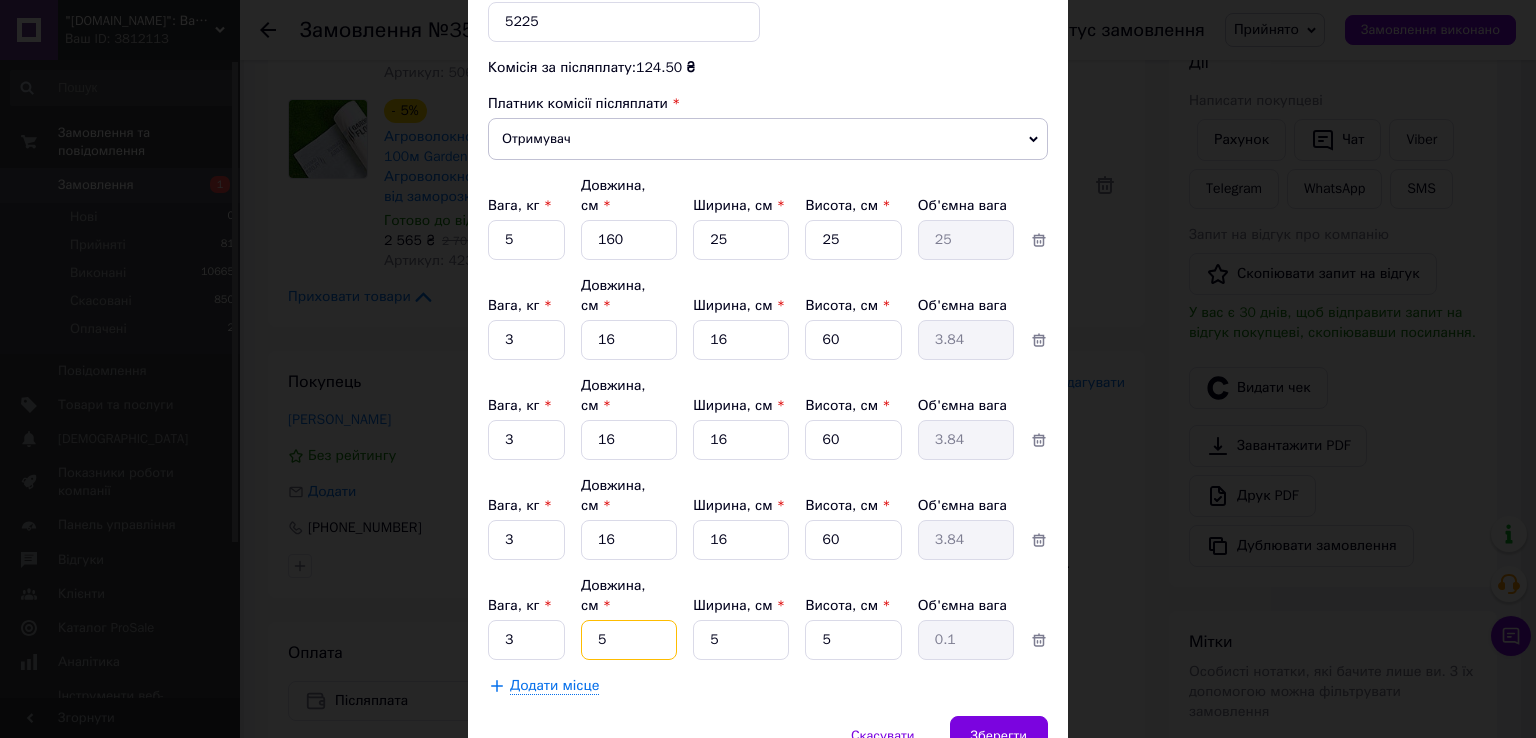 click on "5" at bounding box center (629, 240) 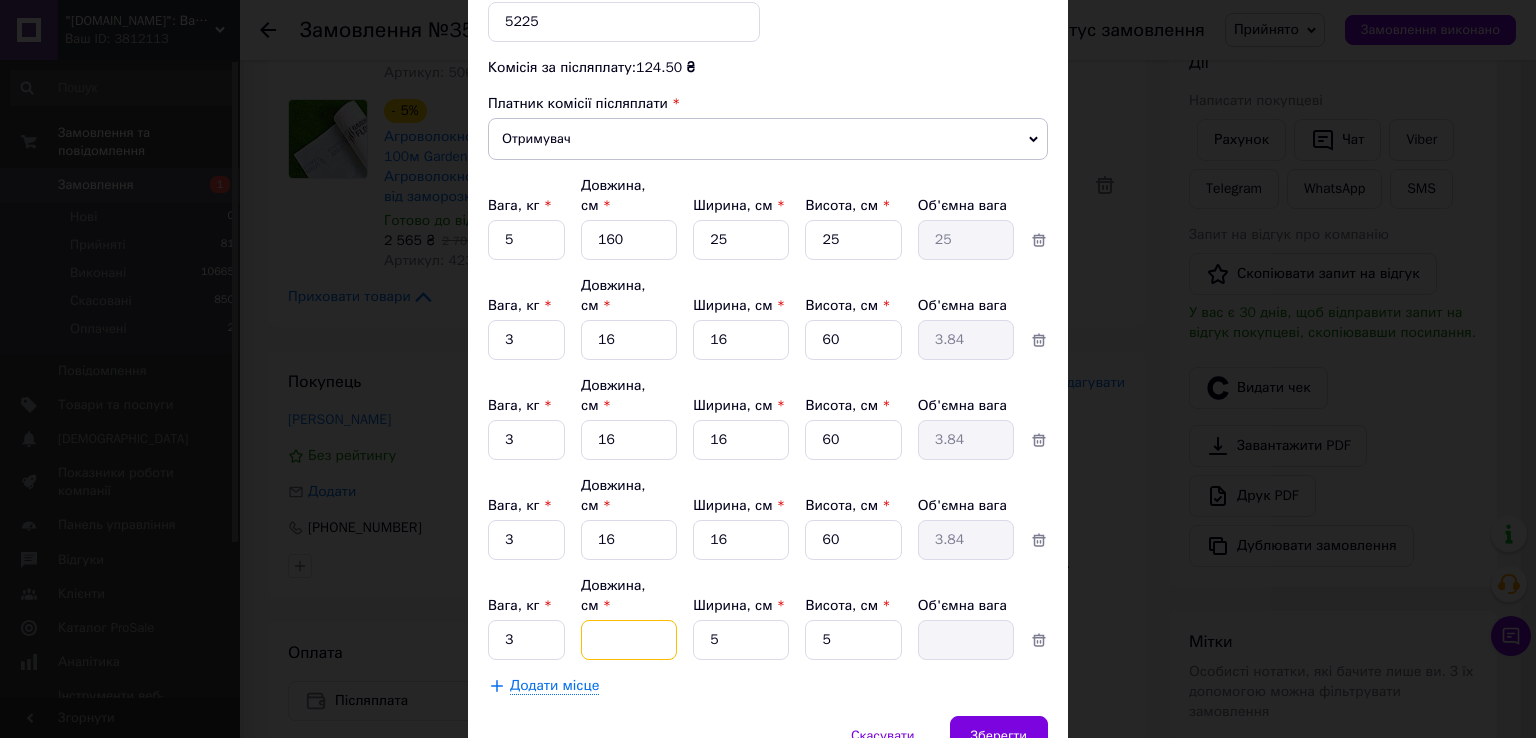 type on "1" 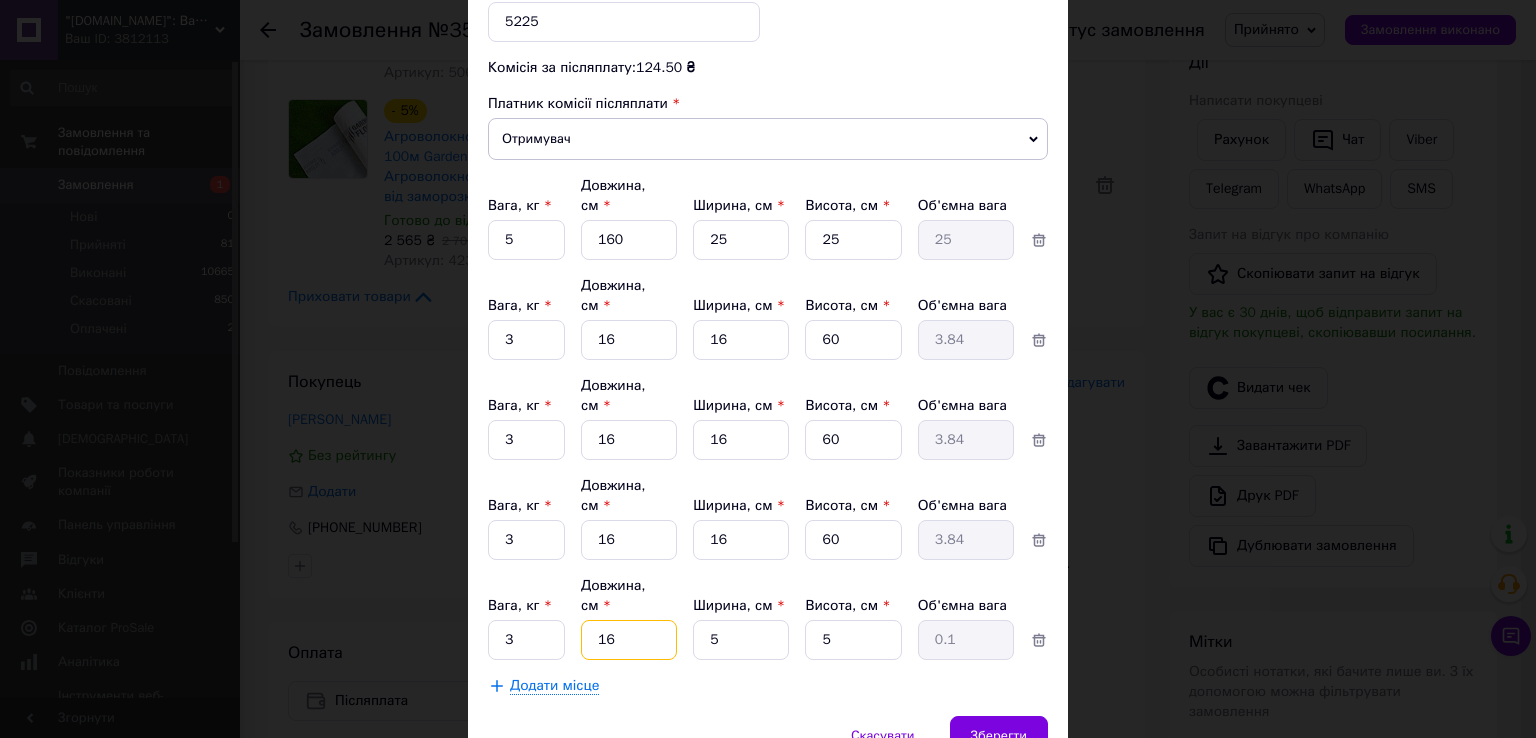 type on "16" 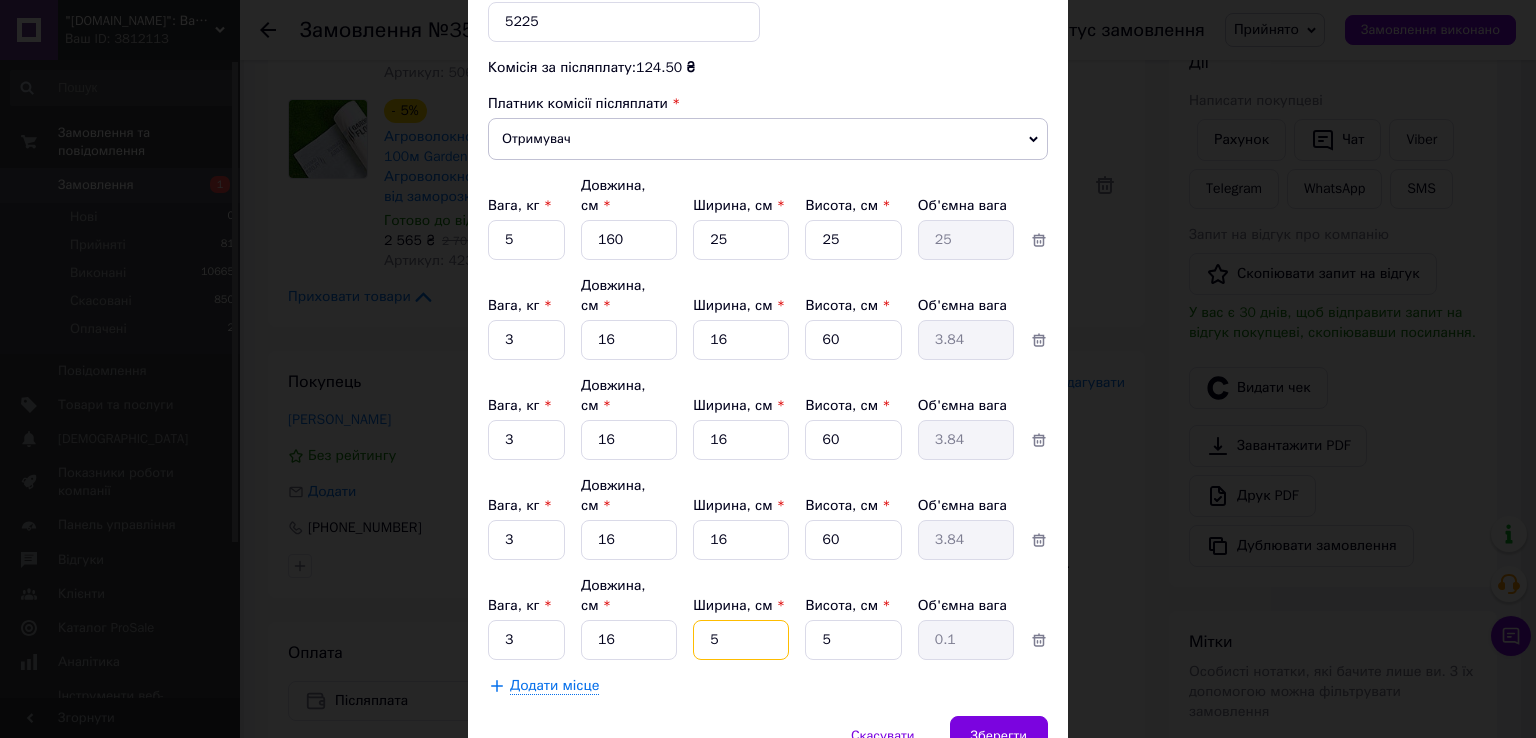 click on "5" at bounding box center [741, 240] 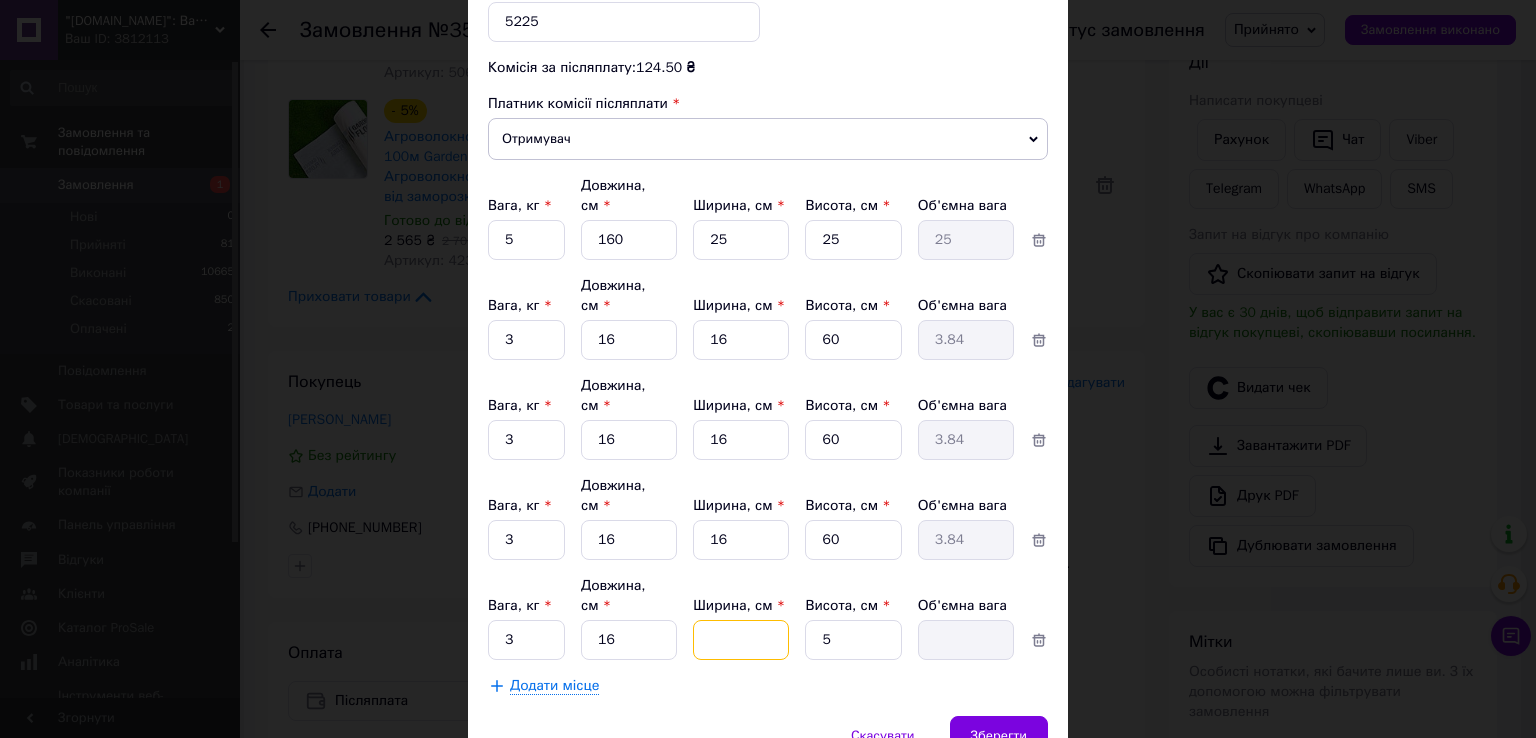 type on "1" 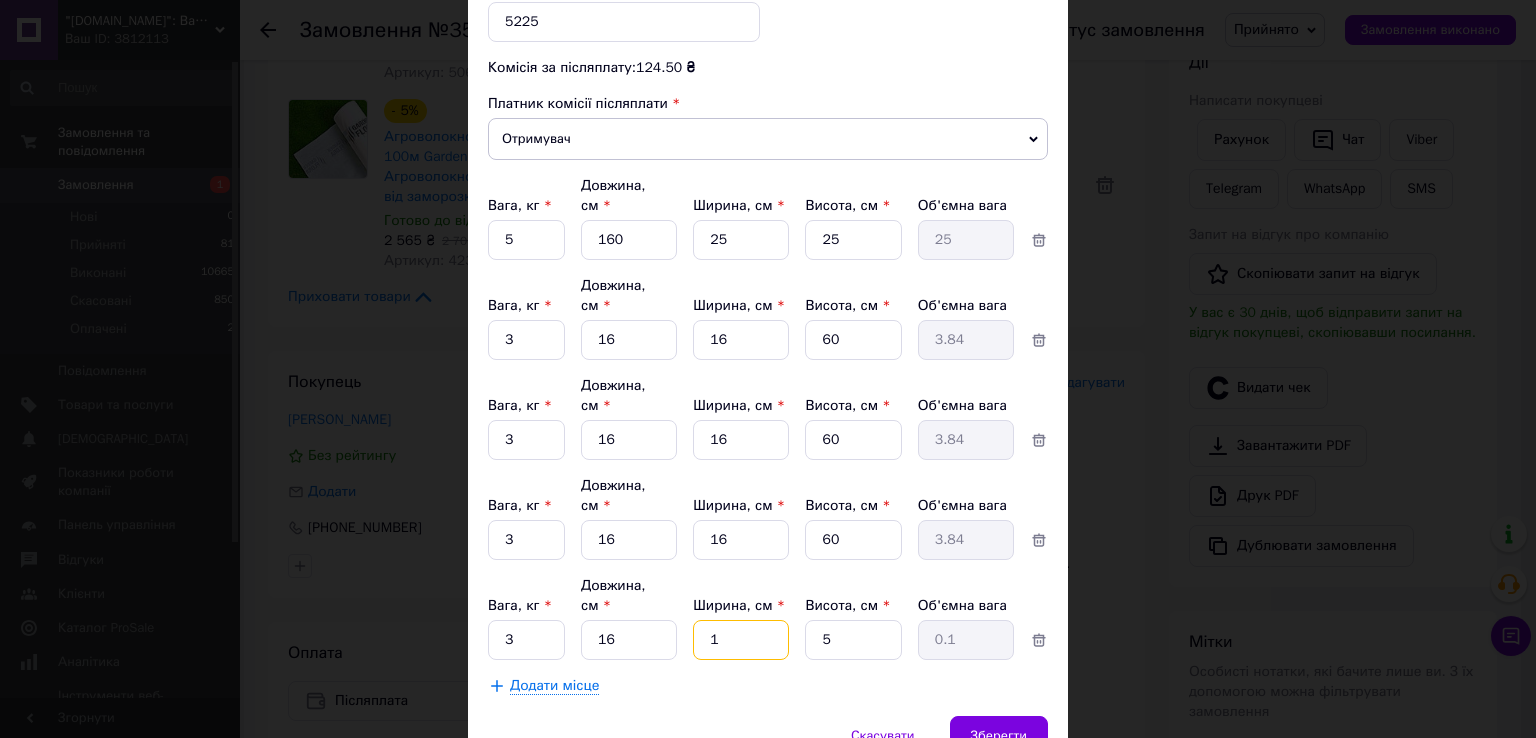 type on "16" 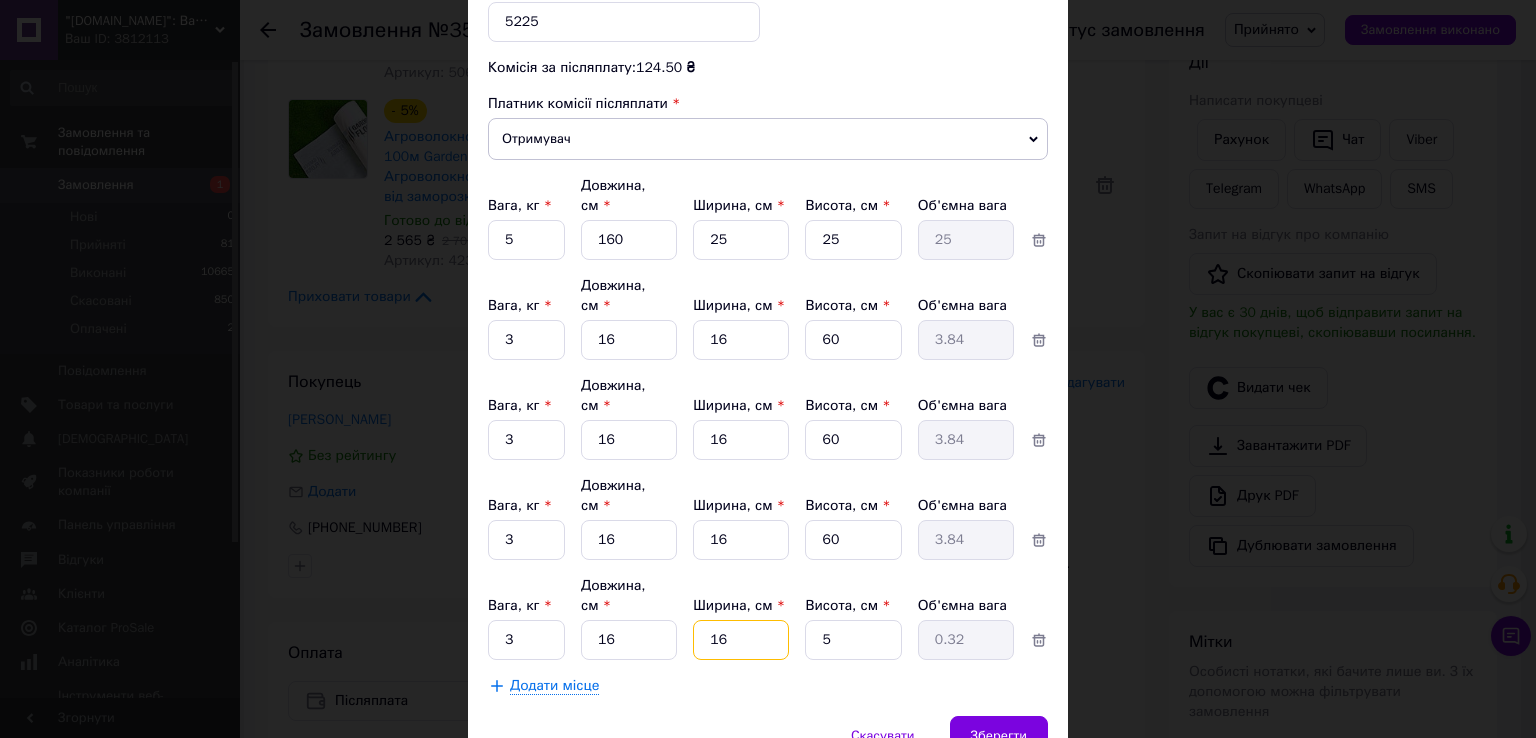 type on "16" 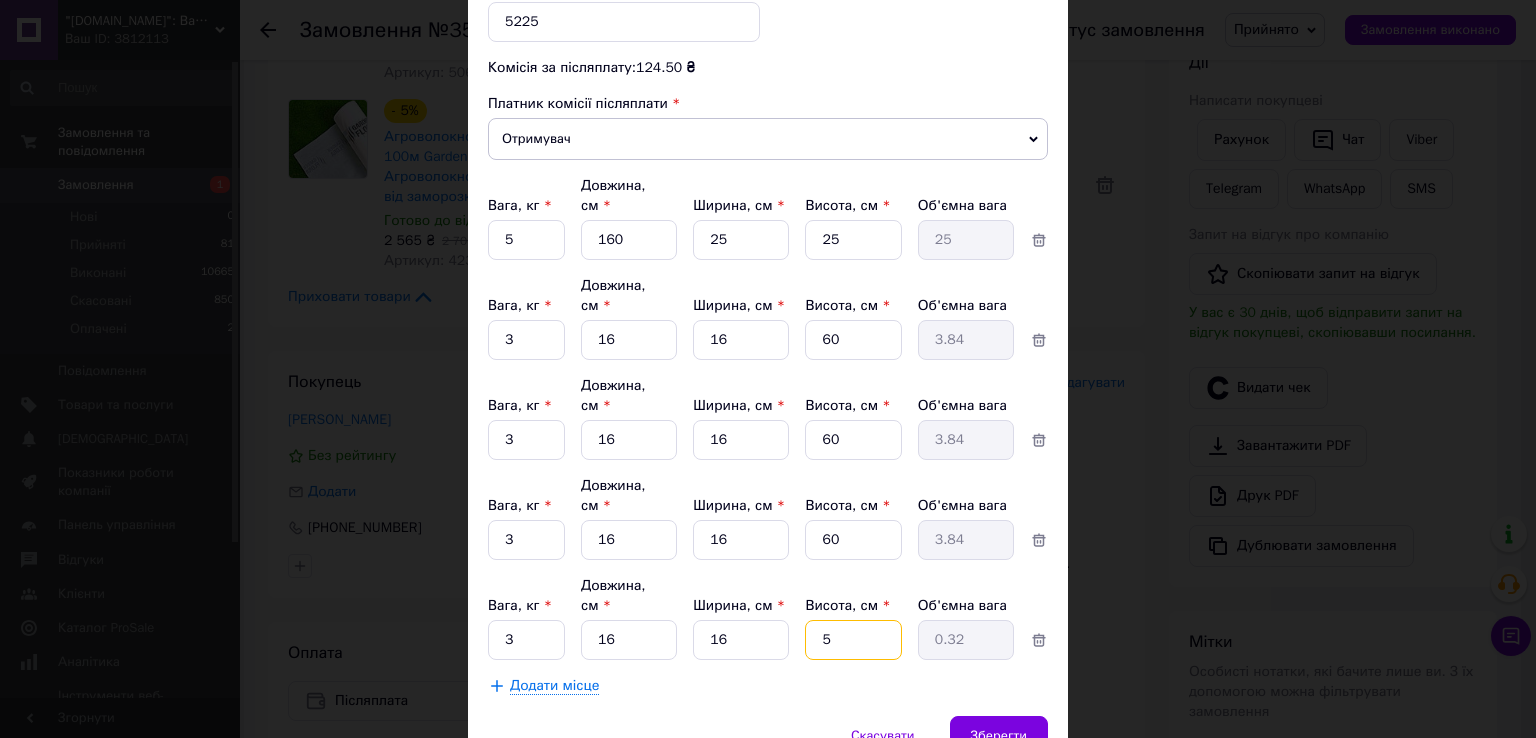 click on "5" at bounding box center (853, 240) 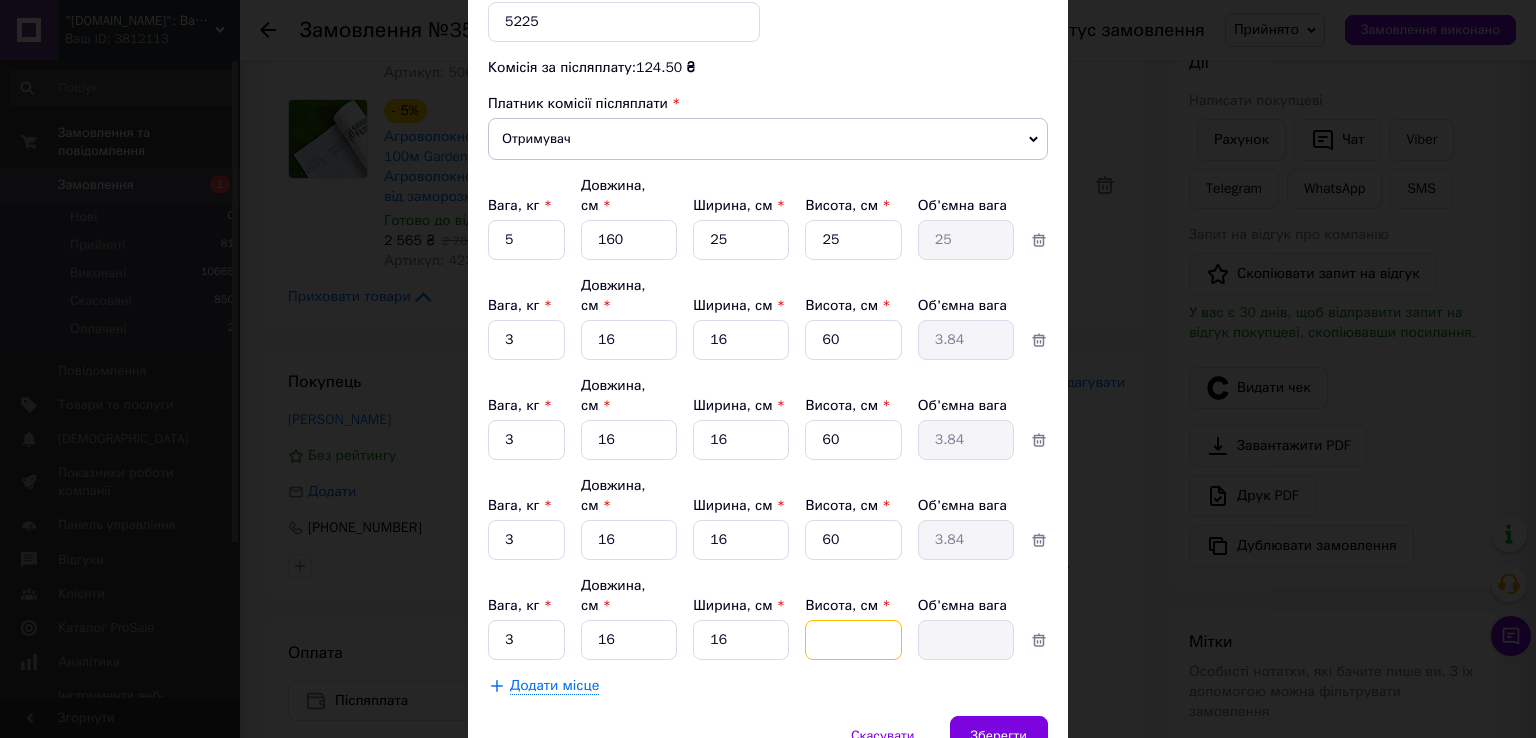 type on "6" 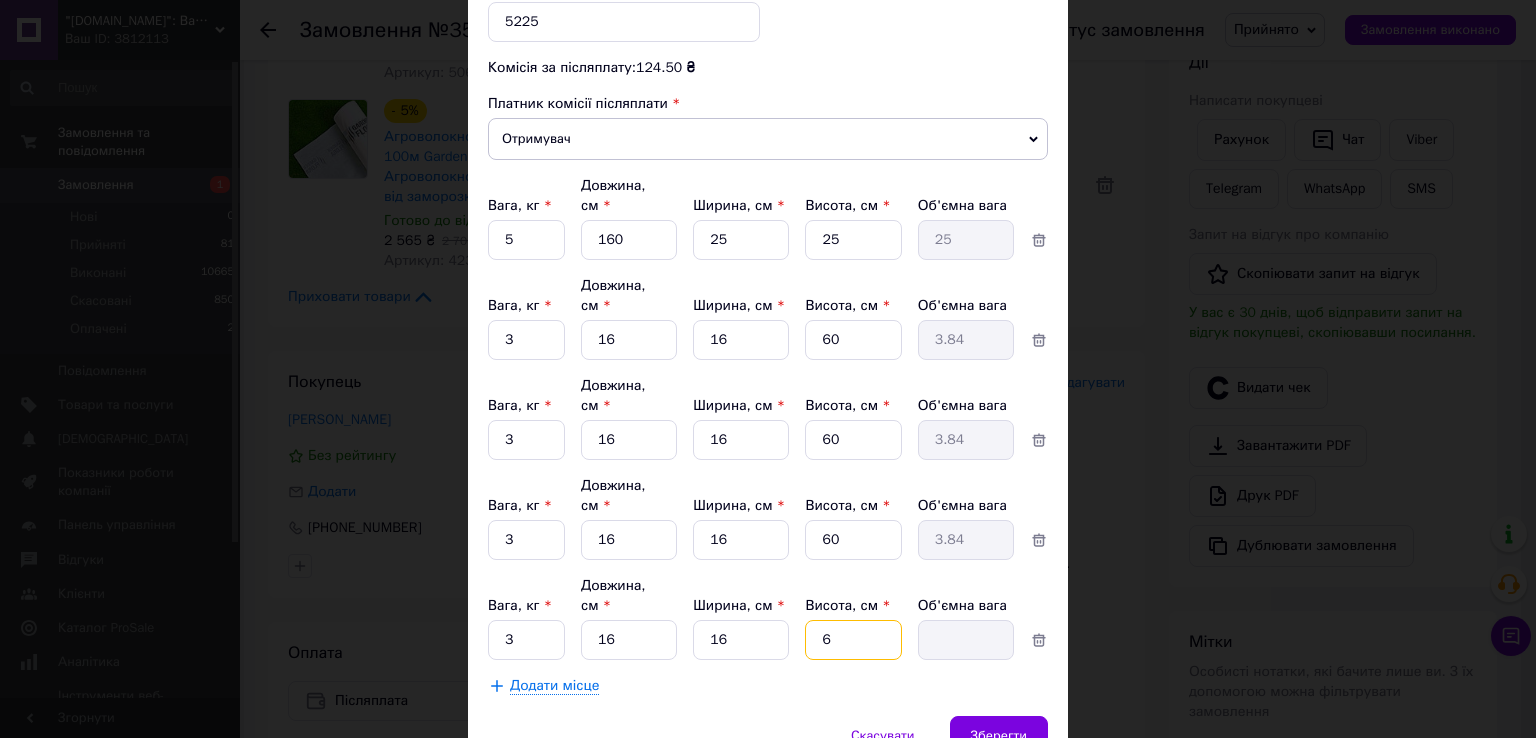 type on "0.38" 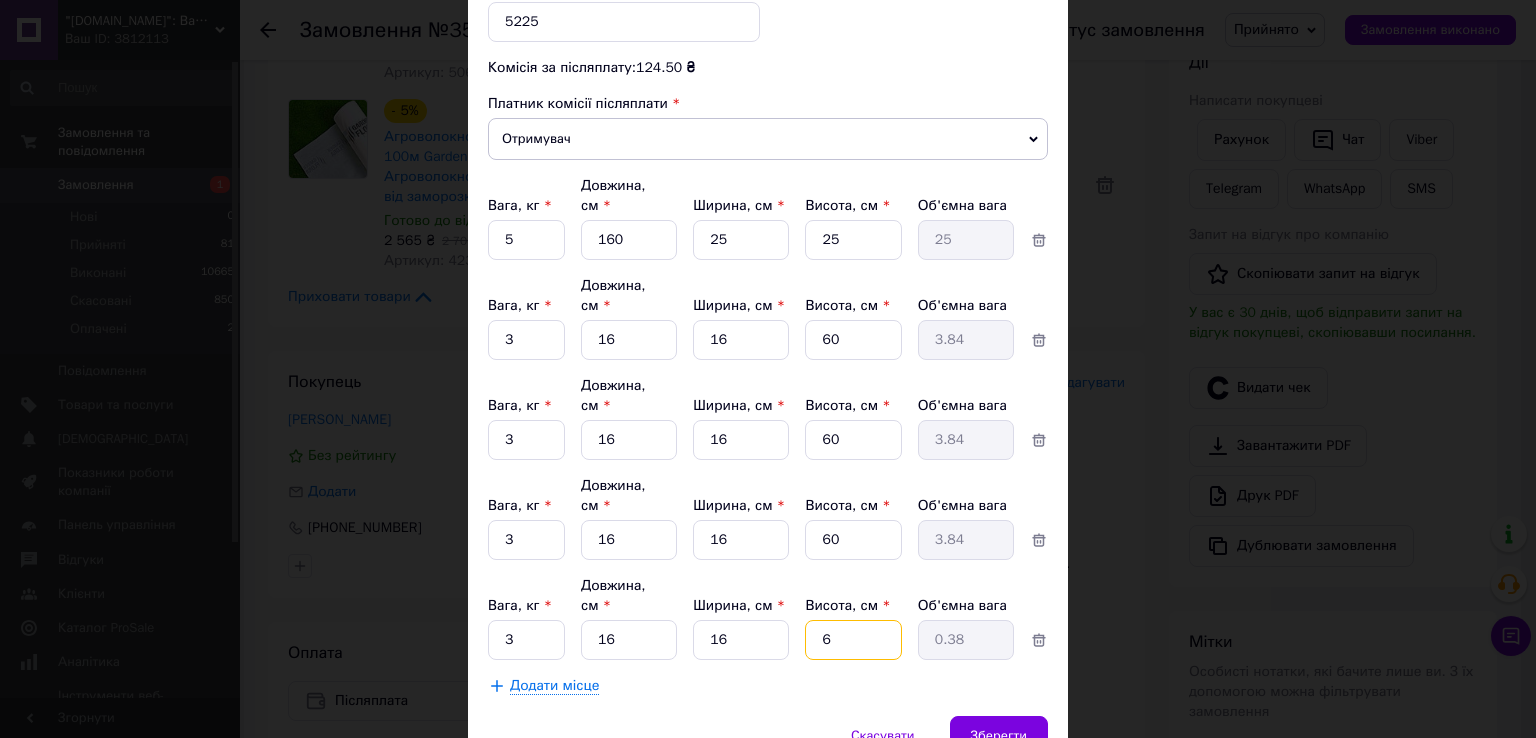type on "60" 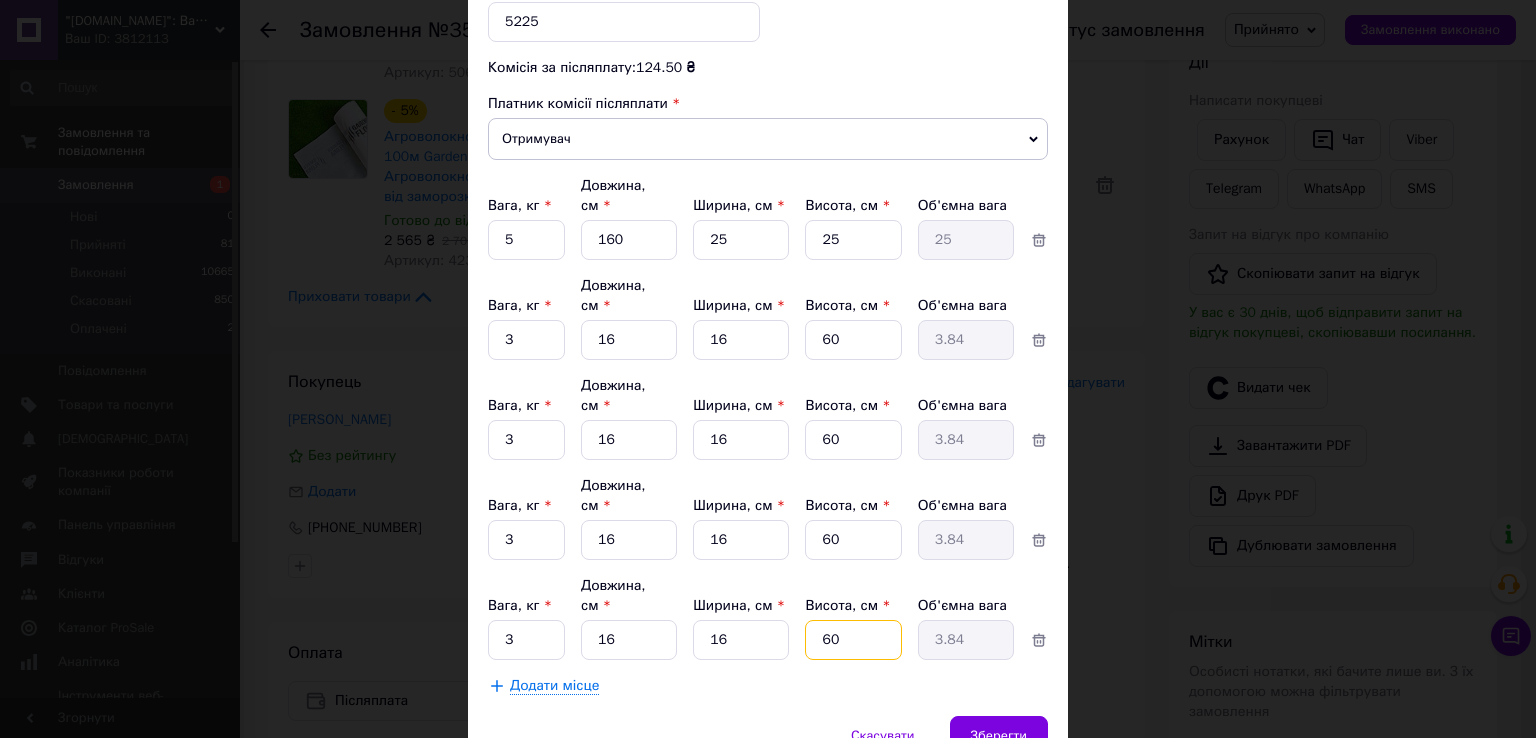 type on "60" 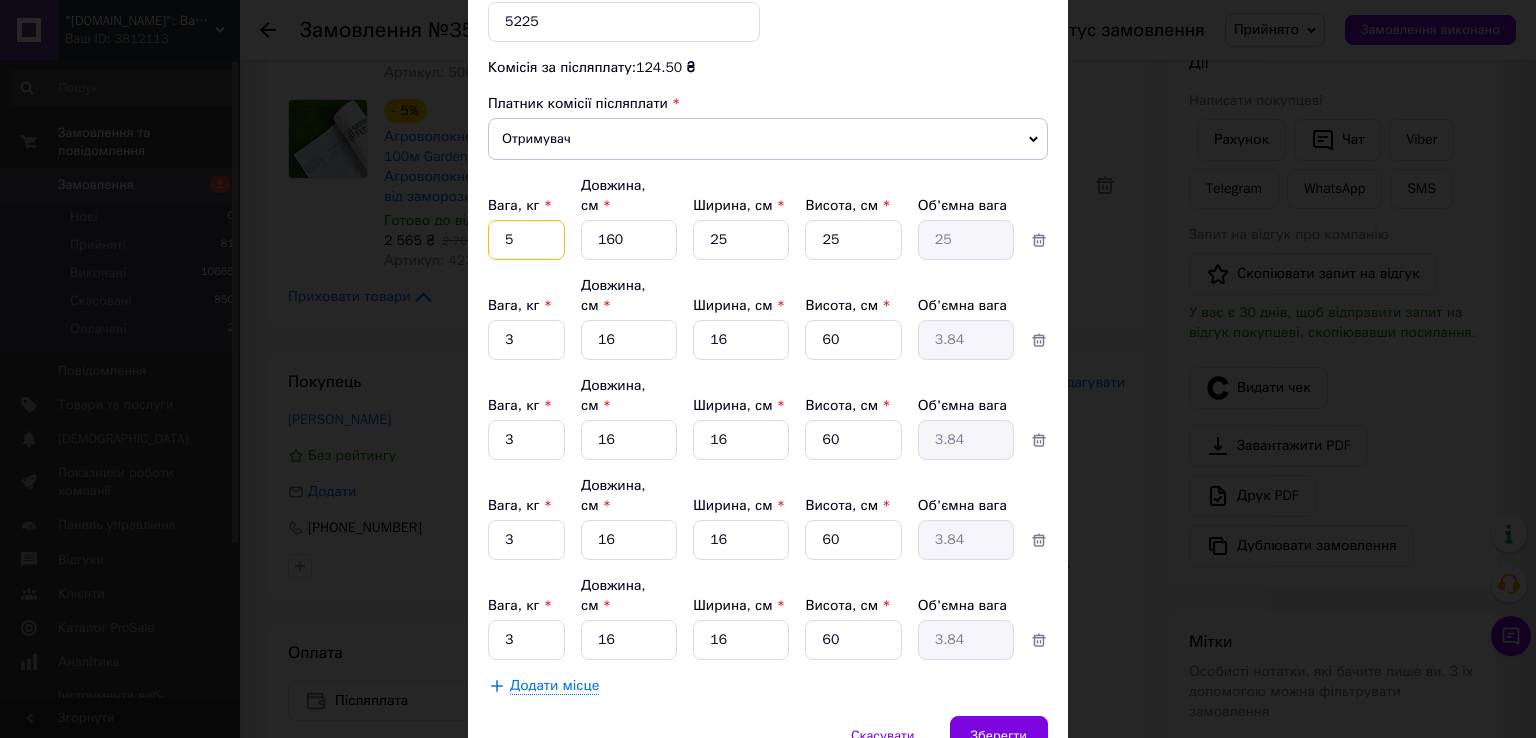 click on "5" at bounding box center [526, 240] 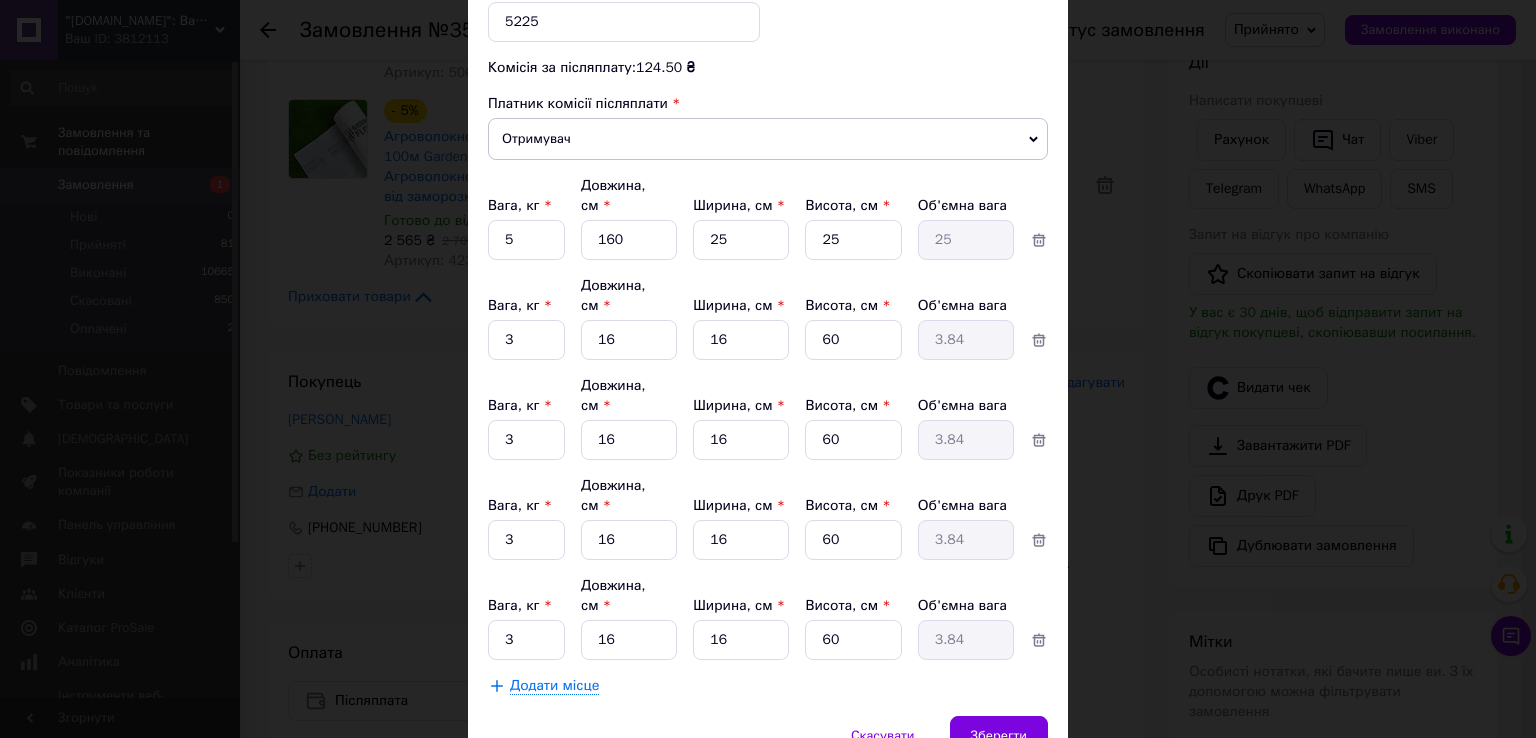 click on "Платник Отримувач Відправник Прізвище отримувача Кошова Ім'я отримувача Наталія По батькові отримувача Телефон отримувача +380965941381 Тип доставки У відділенні Кур'єром В поштоматі Місто м. Христинівка (Черкаська обл., Уманський р-н.) Відділення №1: вул. Романа Шухевича, 44 Місце відправки с. Руська Поляна: №1: вул. Шраменка, 34 Харків: №3: вул. Тюрінська (ран. Якіра), 124 Додати ще місце відправки Тип посилки Вантаж Документи Номер упаковки (не обов'язково) Оціночна вартість 5225 Дата відправки 10.07.2025 < 2025 > < Июль > Пн Вт Ср Чт Пт Сб Вс 30 1 2 3 4 5 6 7 8 9 10 11 12 13 14 15 16 17 18 19 20 21 22 23 24 25" at bounding box center [768, -199] 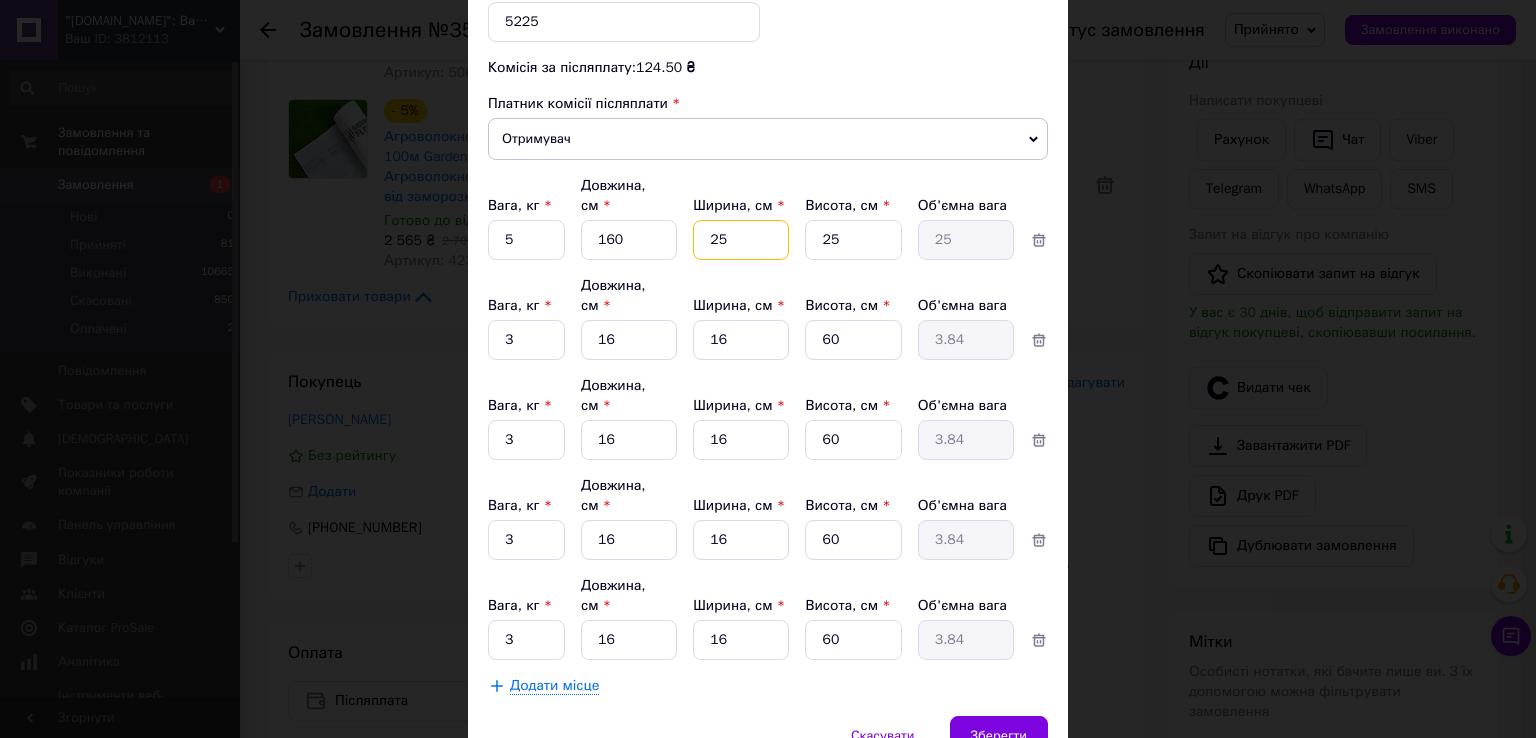 click on "25" at bounding box center (741, 240) 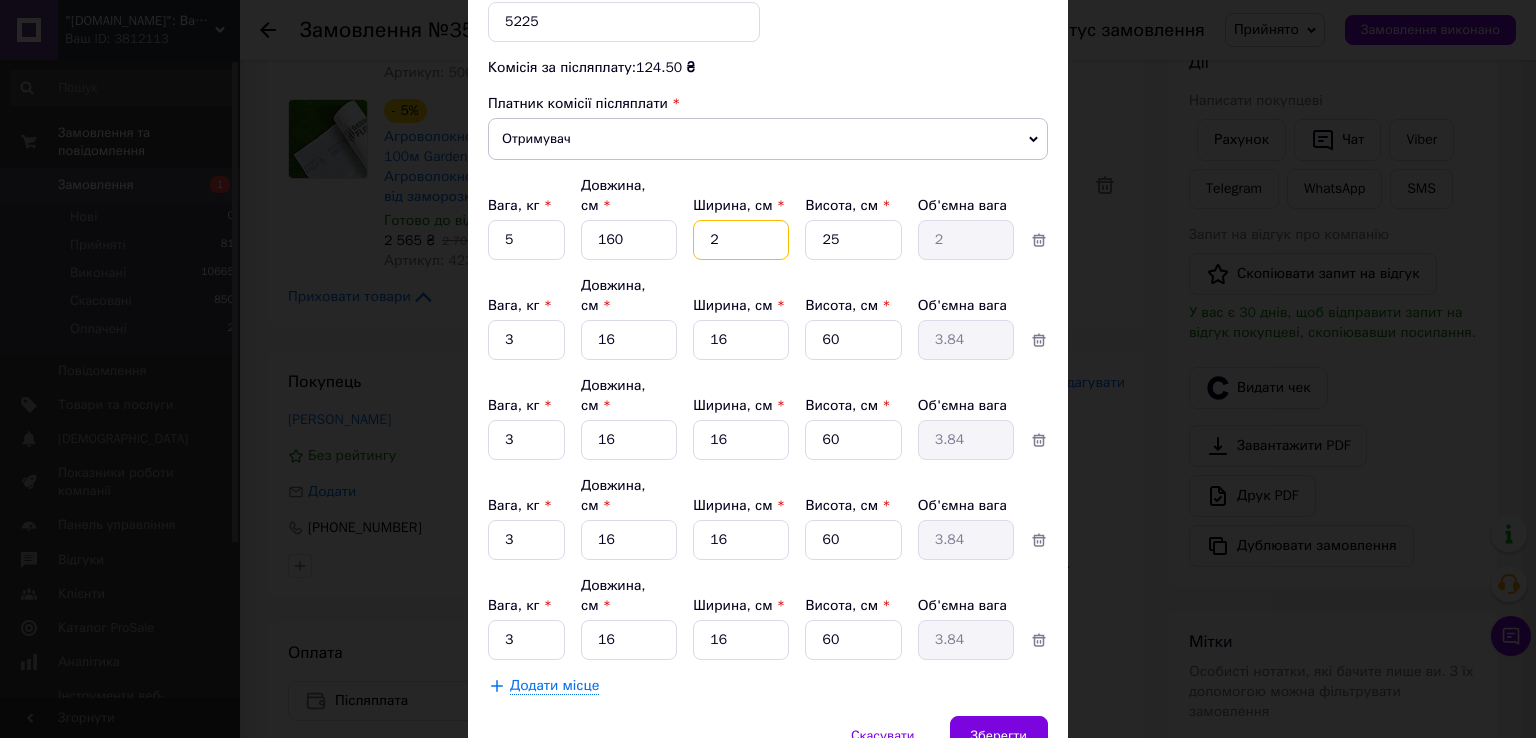 type on "20" 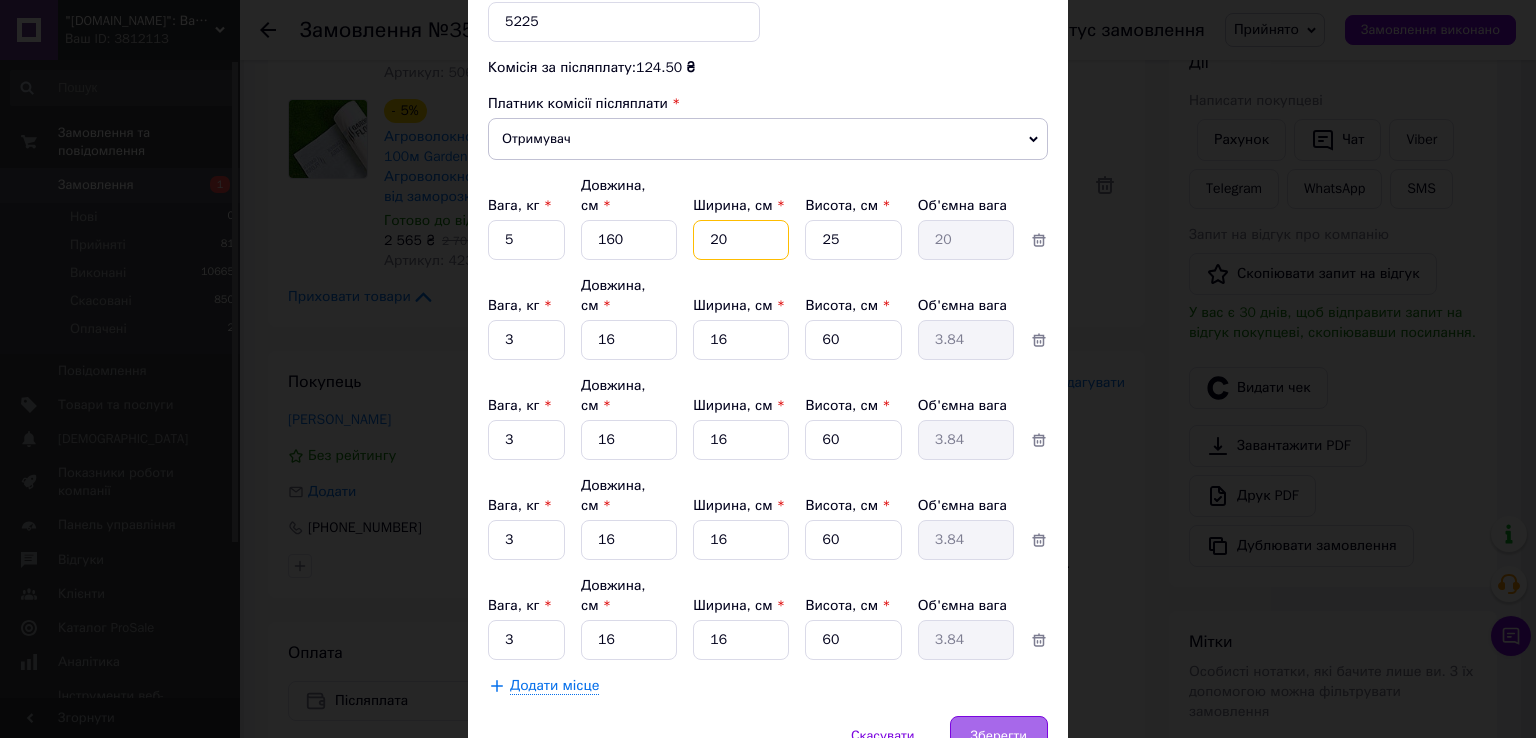 type on "20" 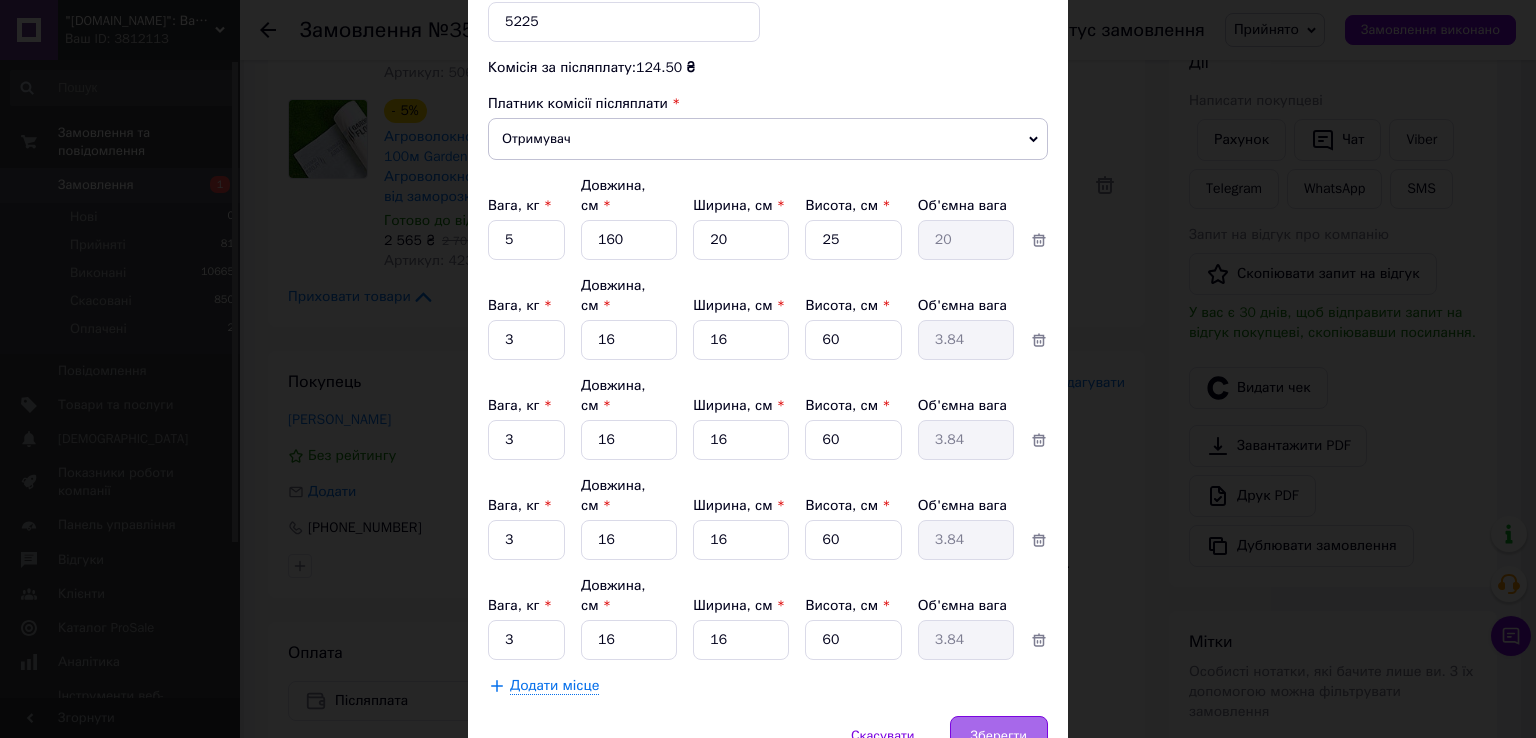 click on "Зберегти" at bounding box center [999, 736] 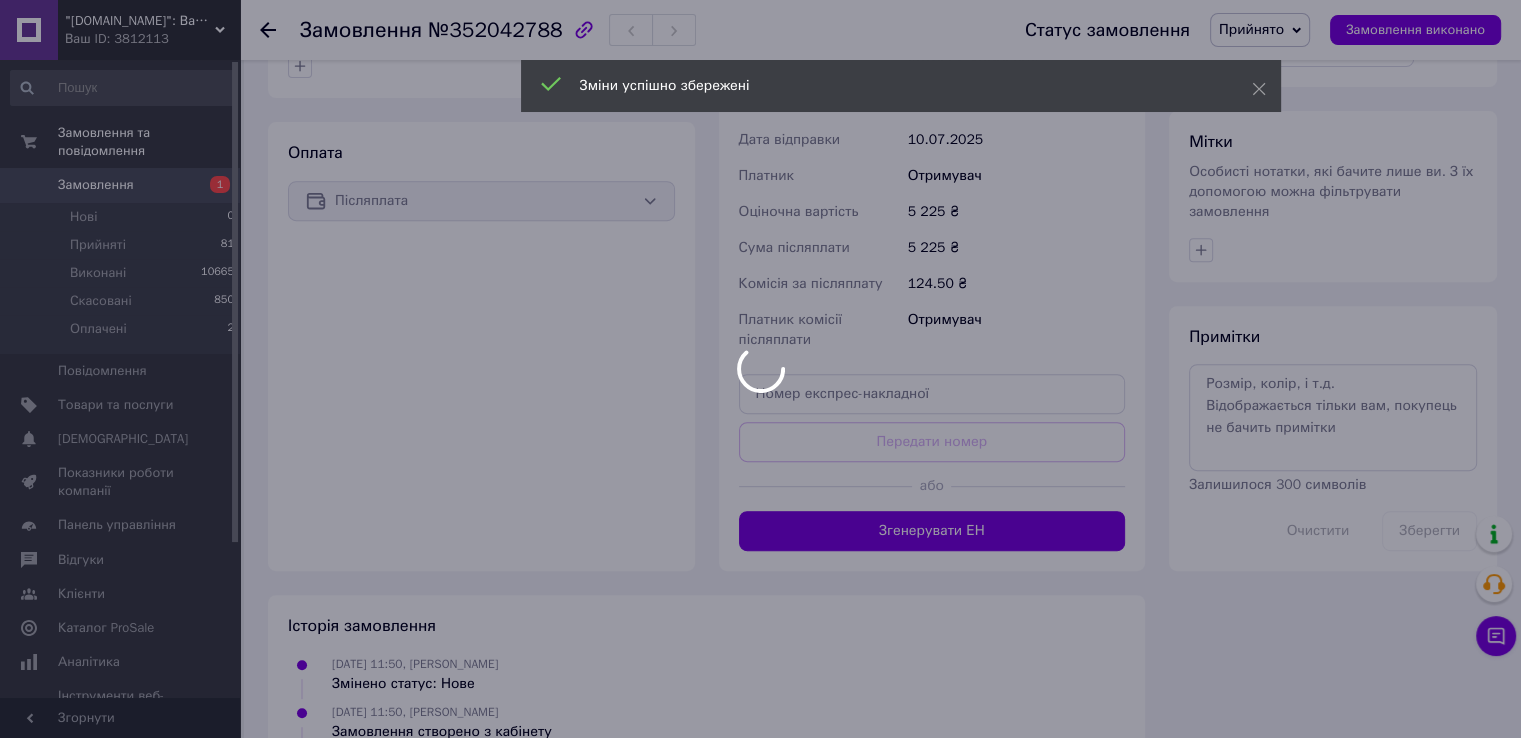 scroll, scrollTop: 832, scrollLeft: 0, axis: vertical 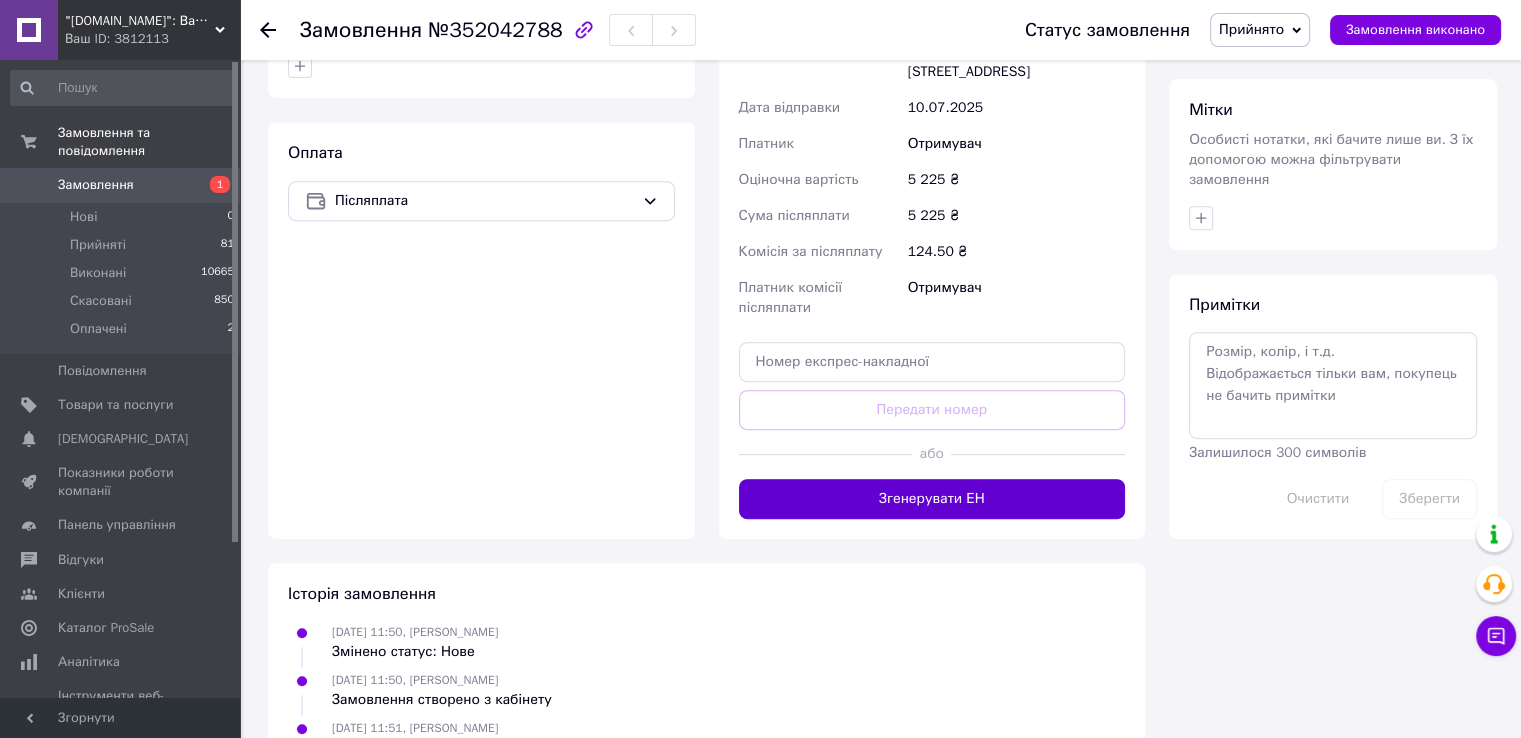 click on "Згенерувати ЕН" at bounding box center [932, 499] 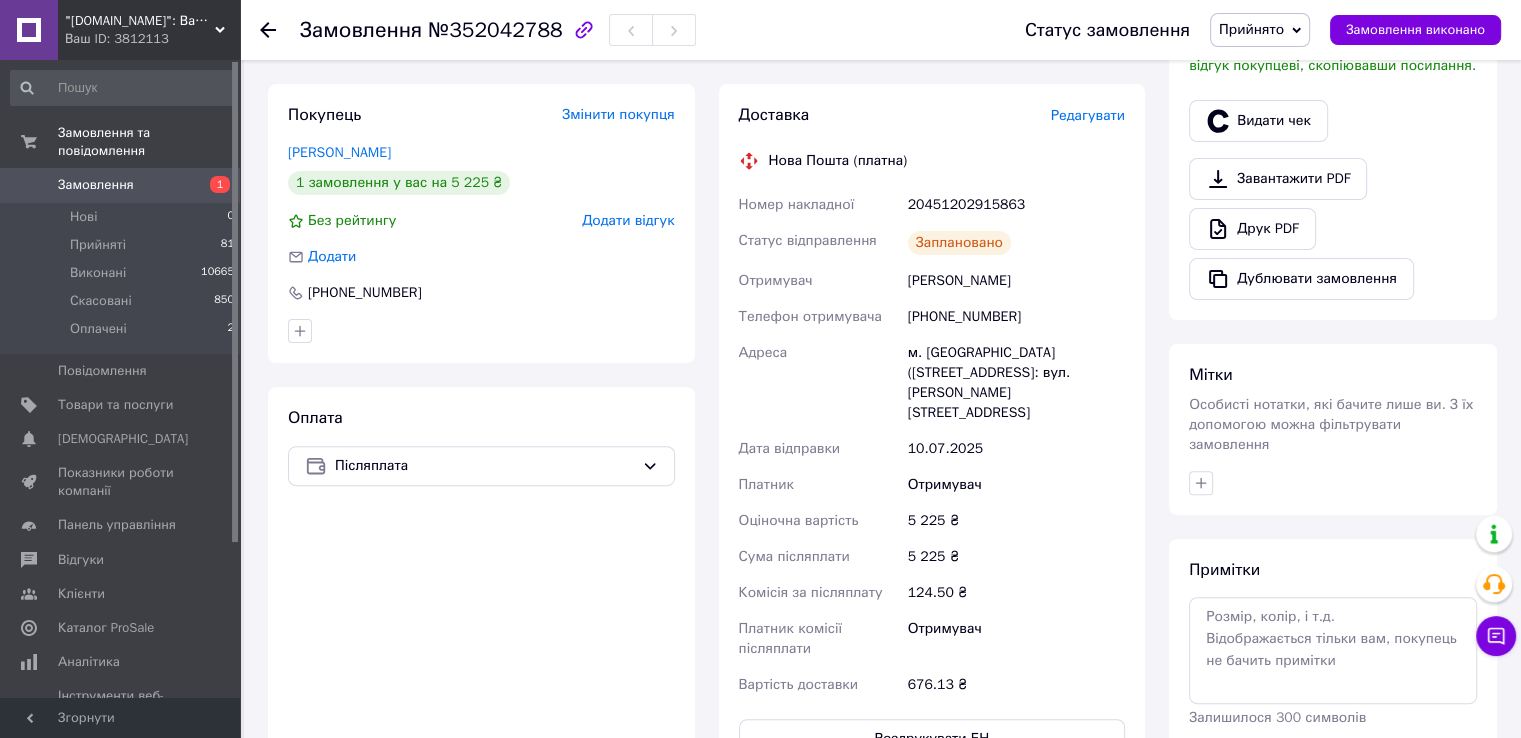 scroll, scrollTop: 732, scrollLeft: 0, axis: vertical 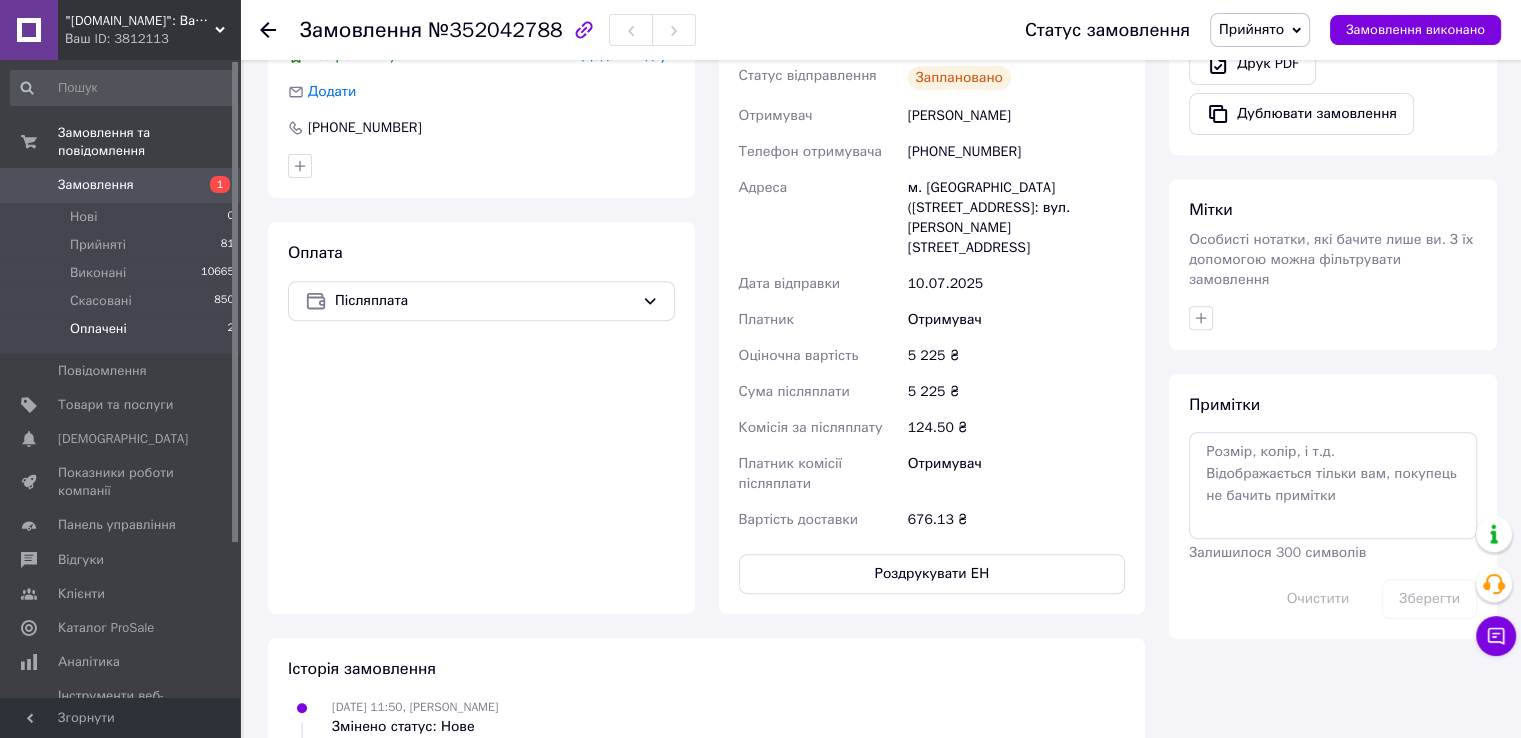 click on "Оплачені 2" at bounding box center [123, 334] 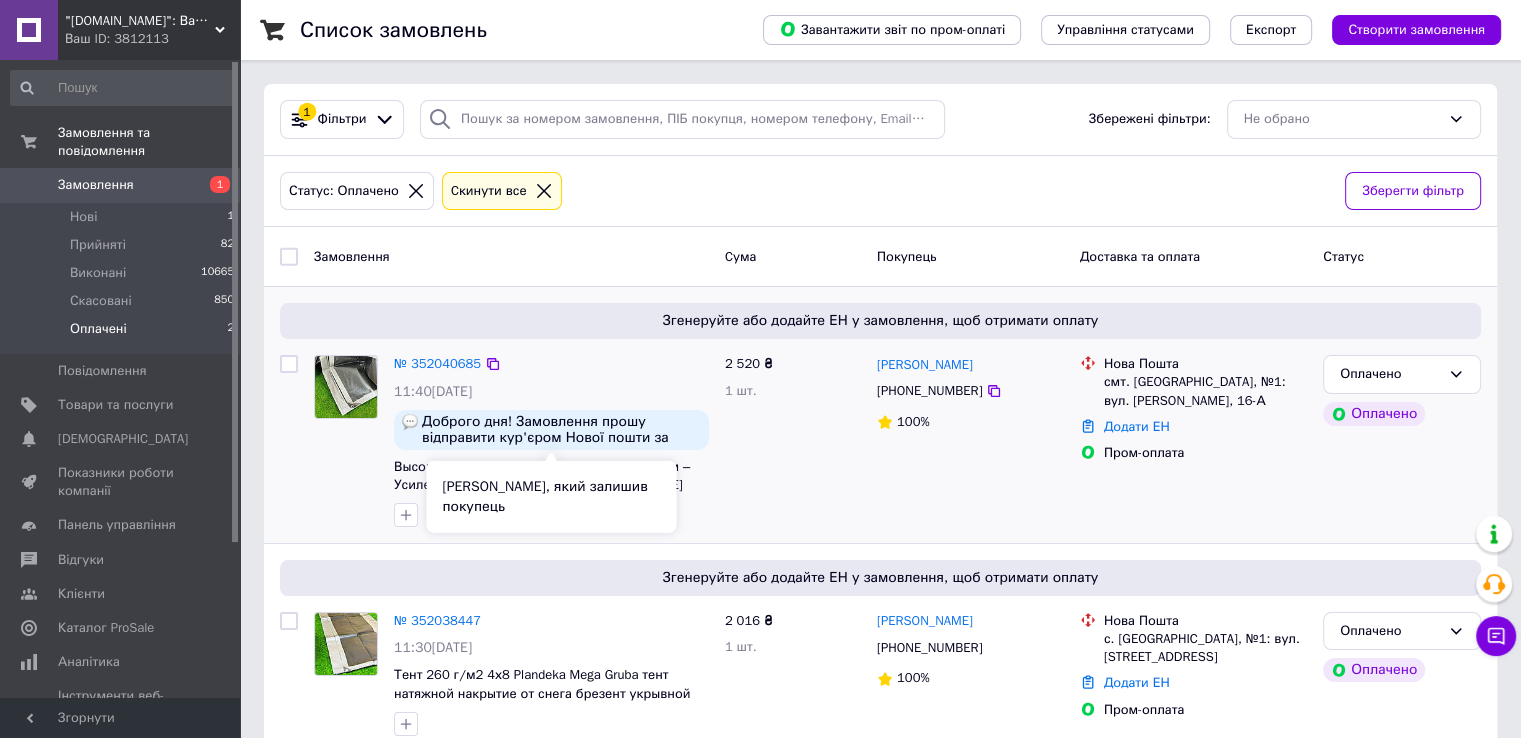 scroll, scrollTop: 36, scrollLeft: 0, axis: vertical 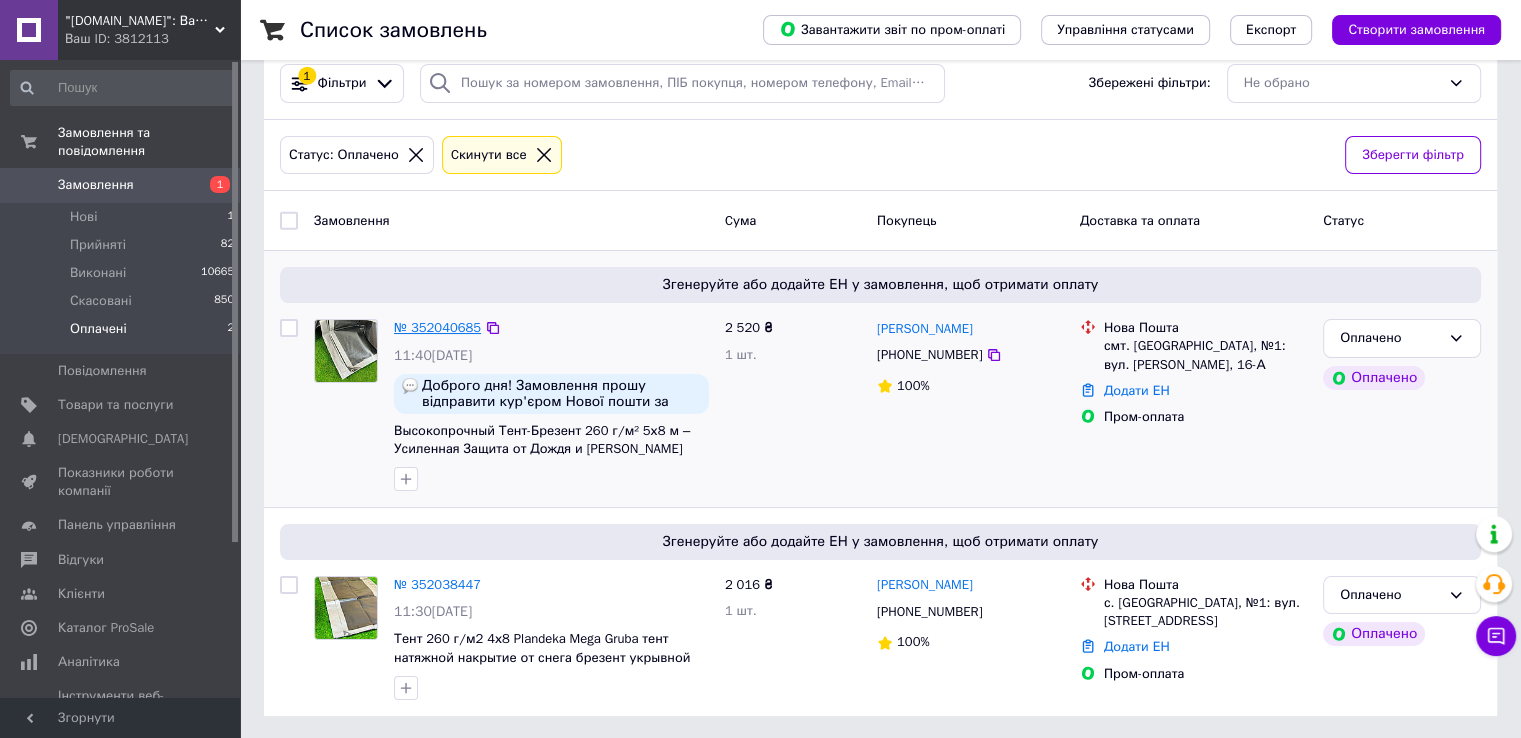 click on "№ 352040685" at bounding box center [437, 327] 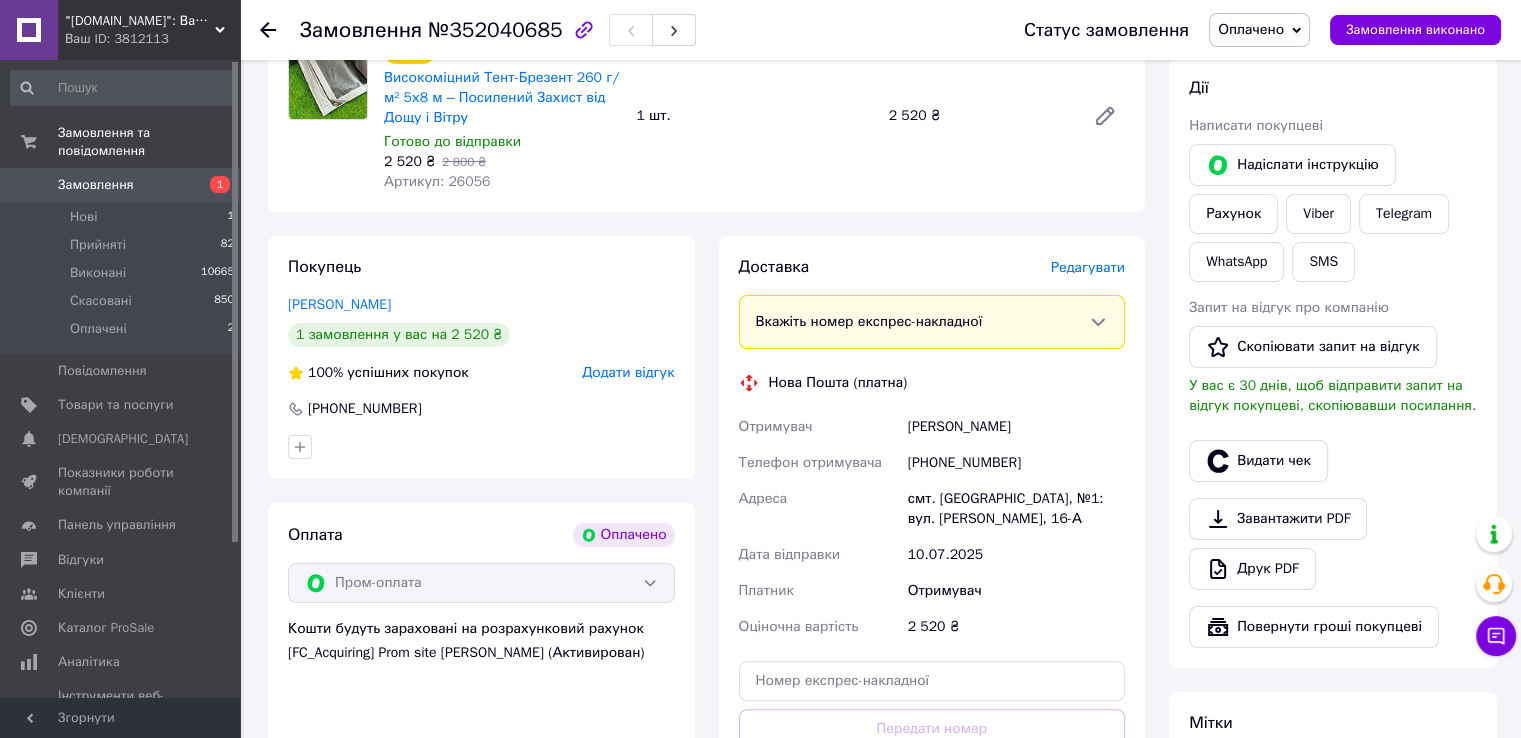 scroll, scrollTop: 300, scrollLeft: 0, axis: vertical 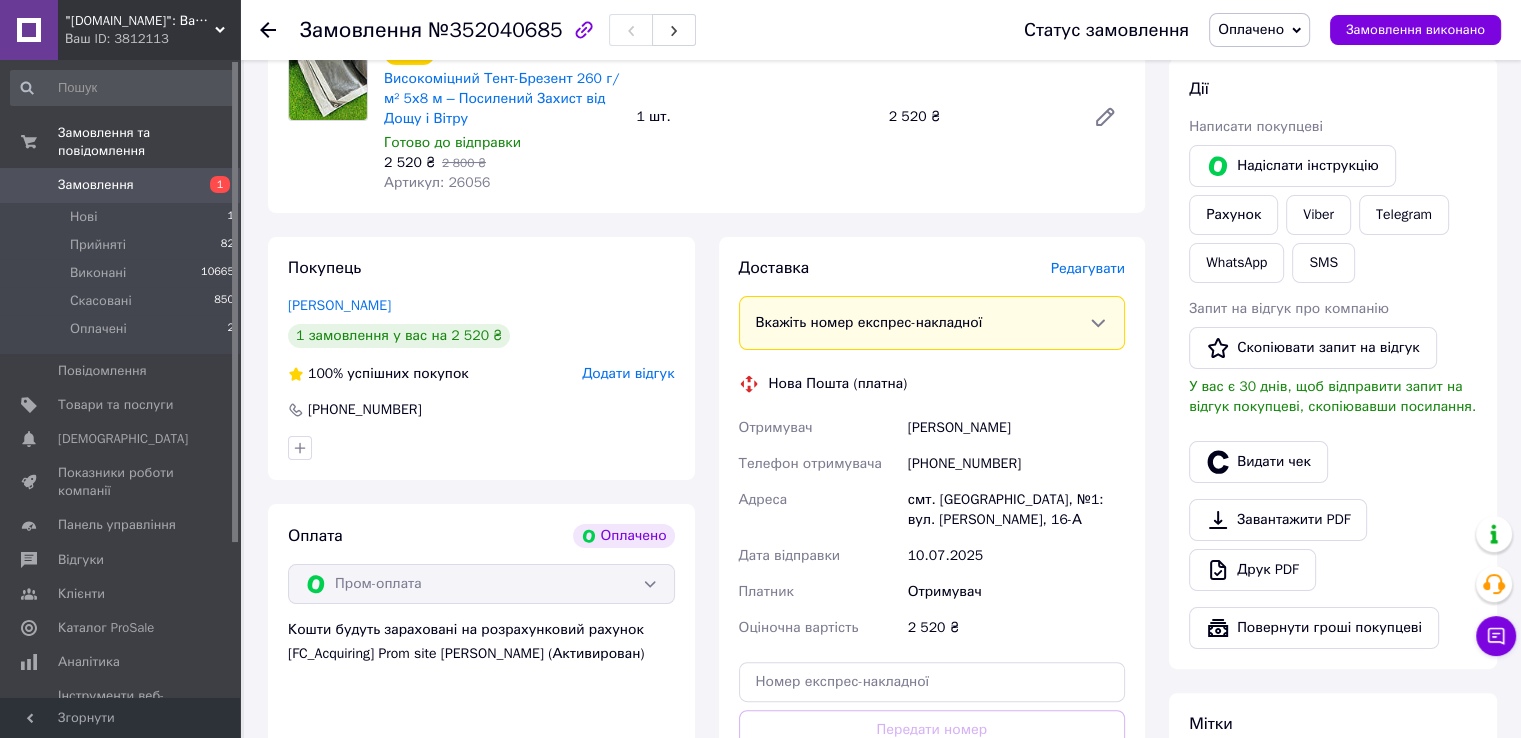 click on "смт. [GEOGRAPHIC_DATA], №1: вул. [PERSON_NAME], 16-А" at bounding box center [1016, 510] 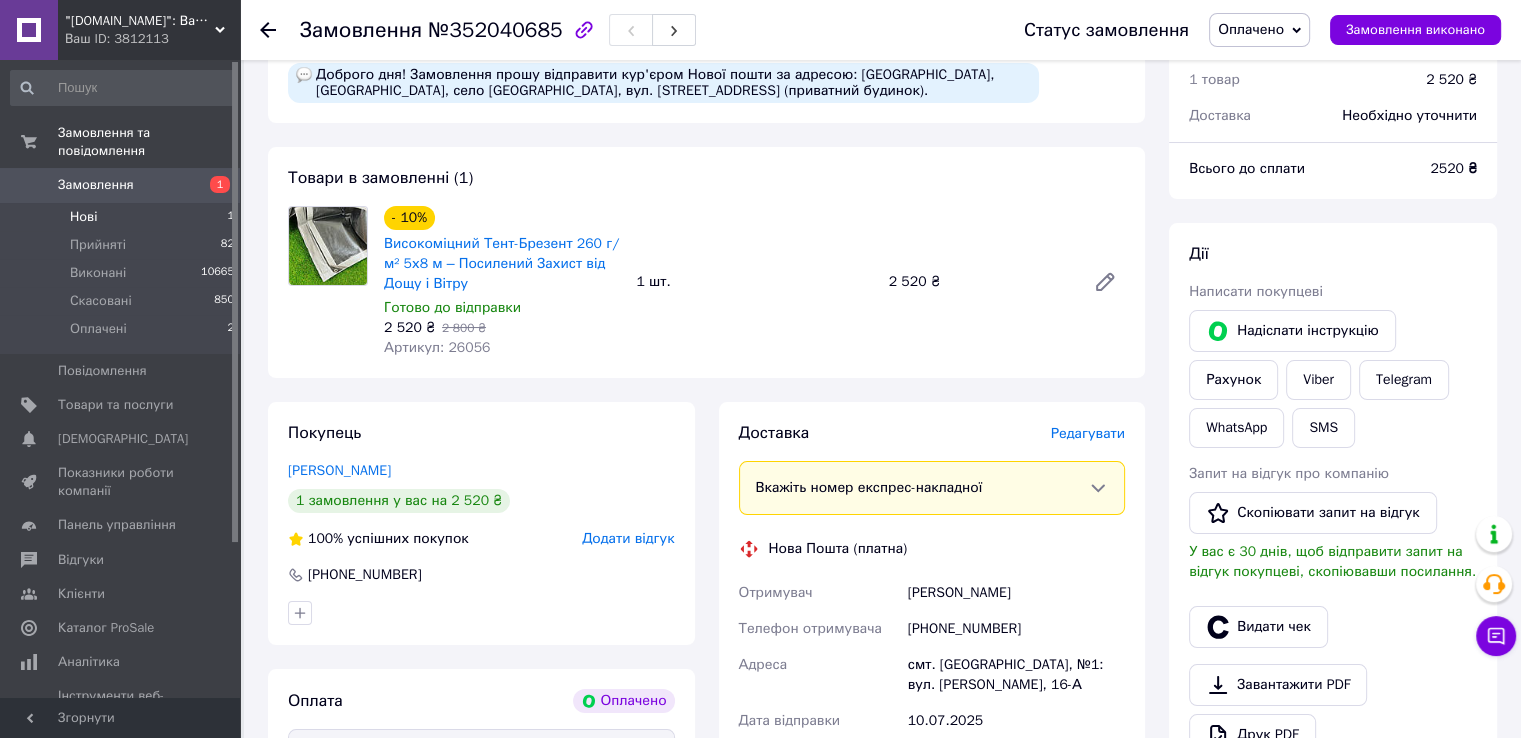 scroll, scrollTop: 100, scrollLeft: 0, axis: vertical 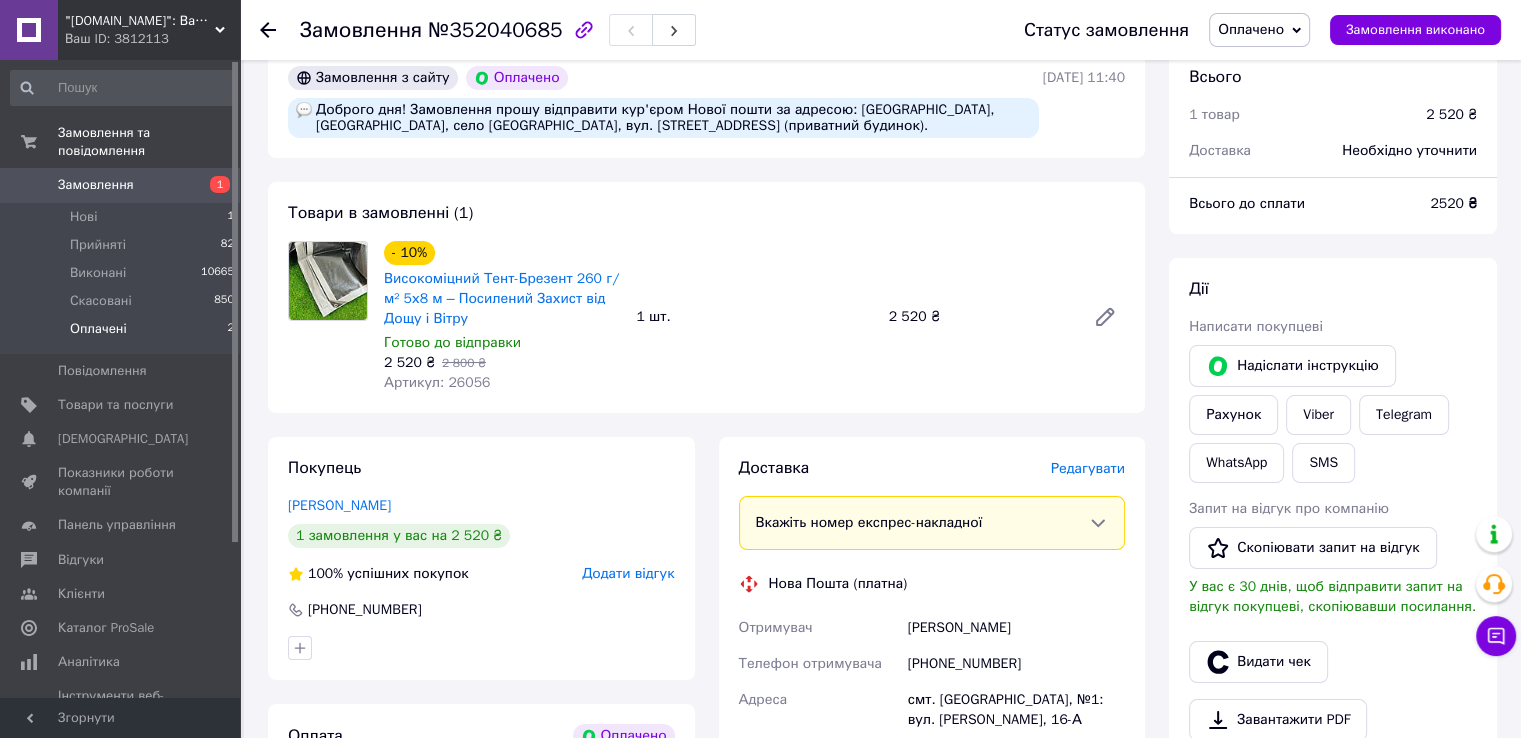 click on "Оплачені 2" at bounding box center [123, 334] 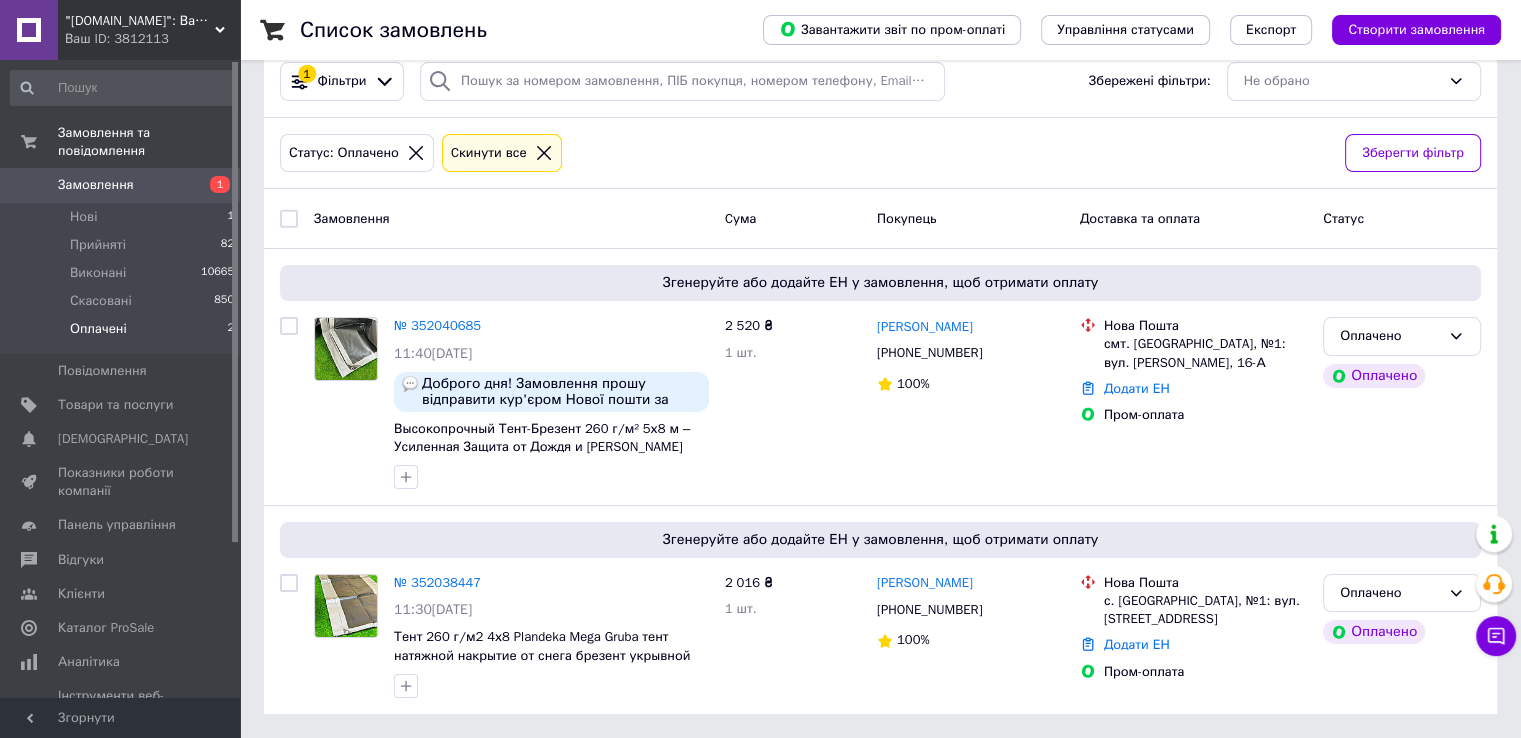 scroll, scrollTop: 0, scrollLeft: 0, axis: both 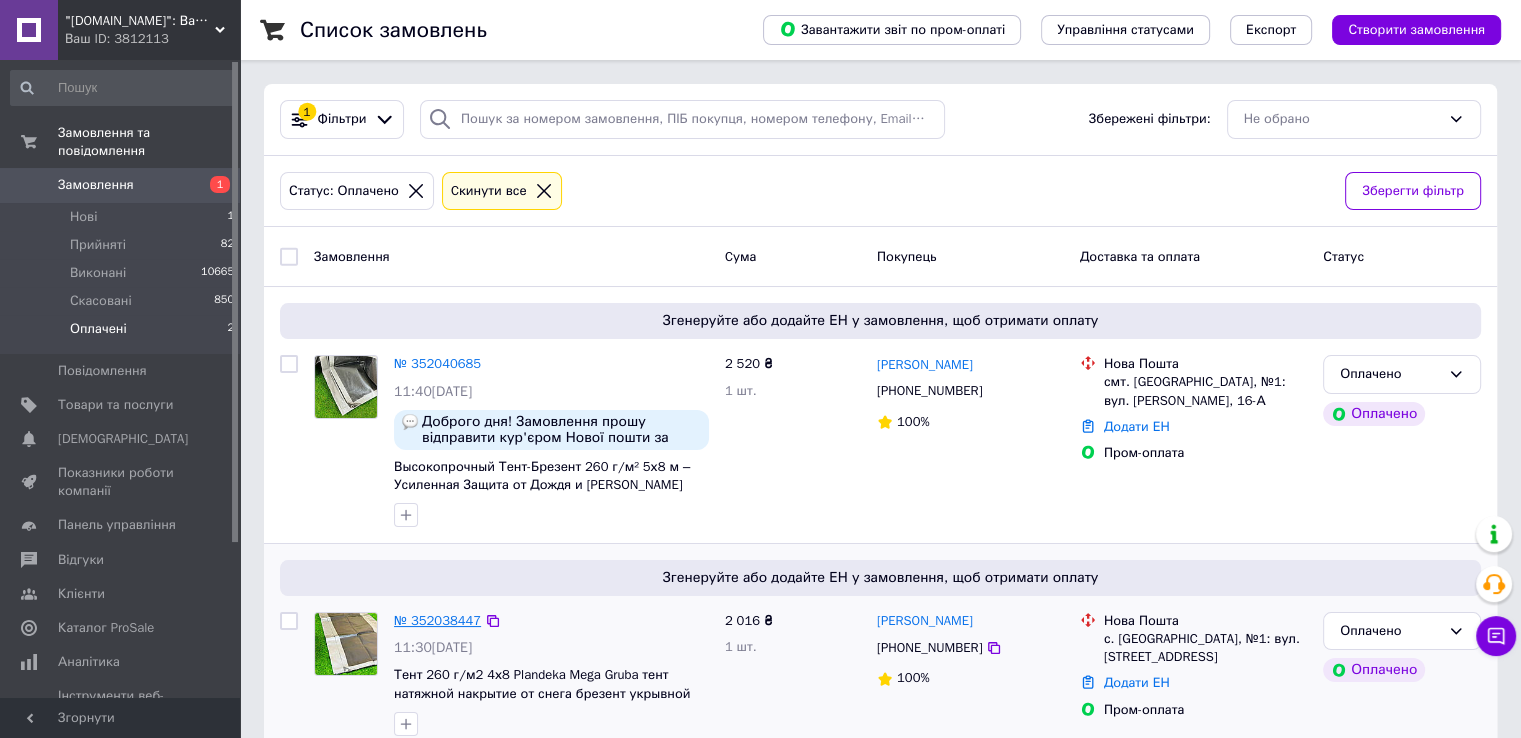click on "№ 352038447" at bounding box center (437, 620) 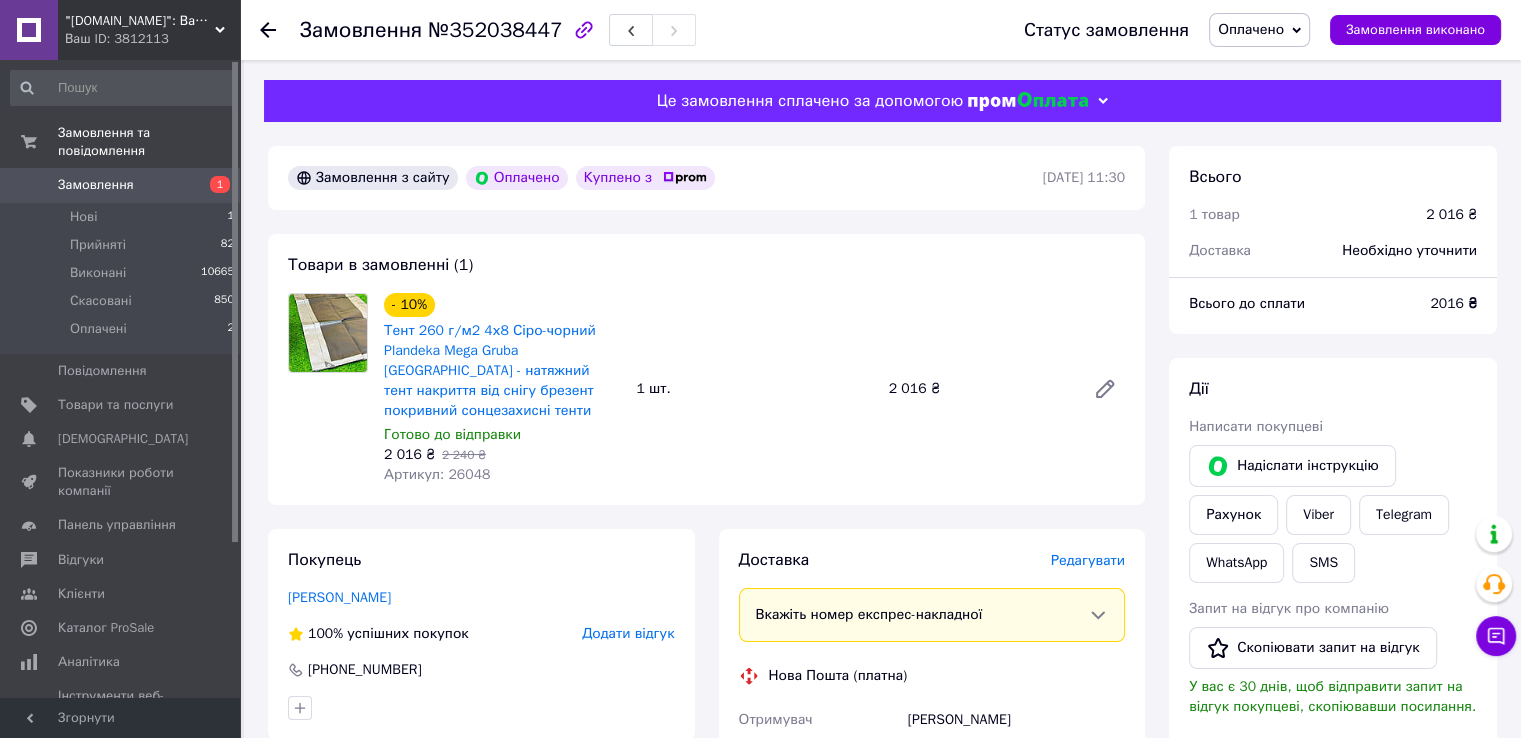 click on "Оплачено" at bounding box center [1251, 29] 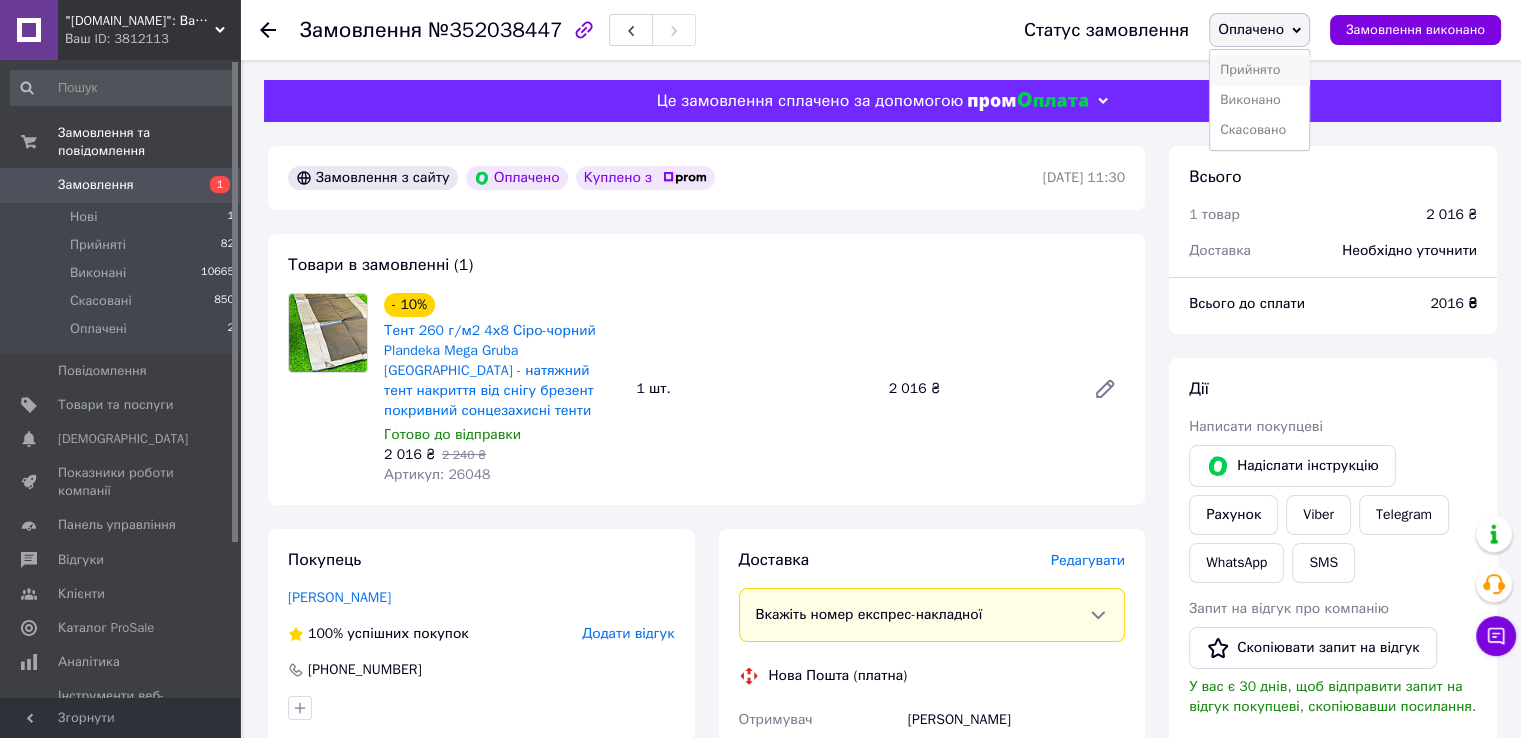 click on "Прийнято" at bounding box center [1259, 70] 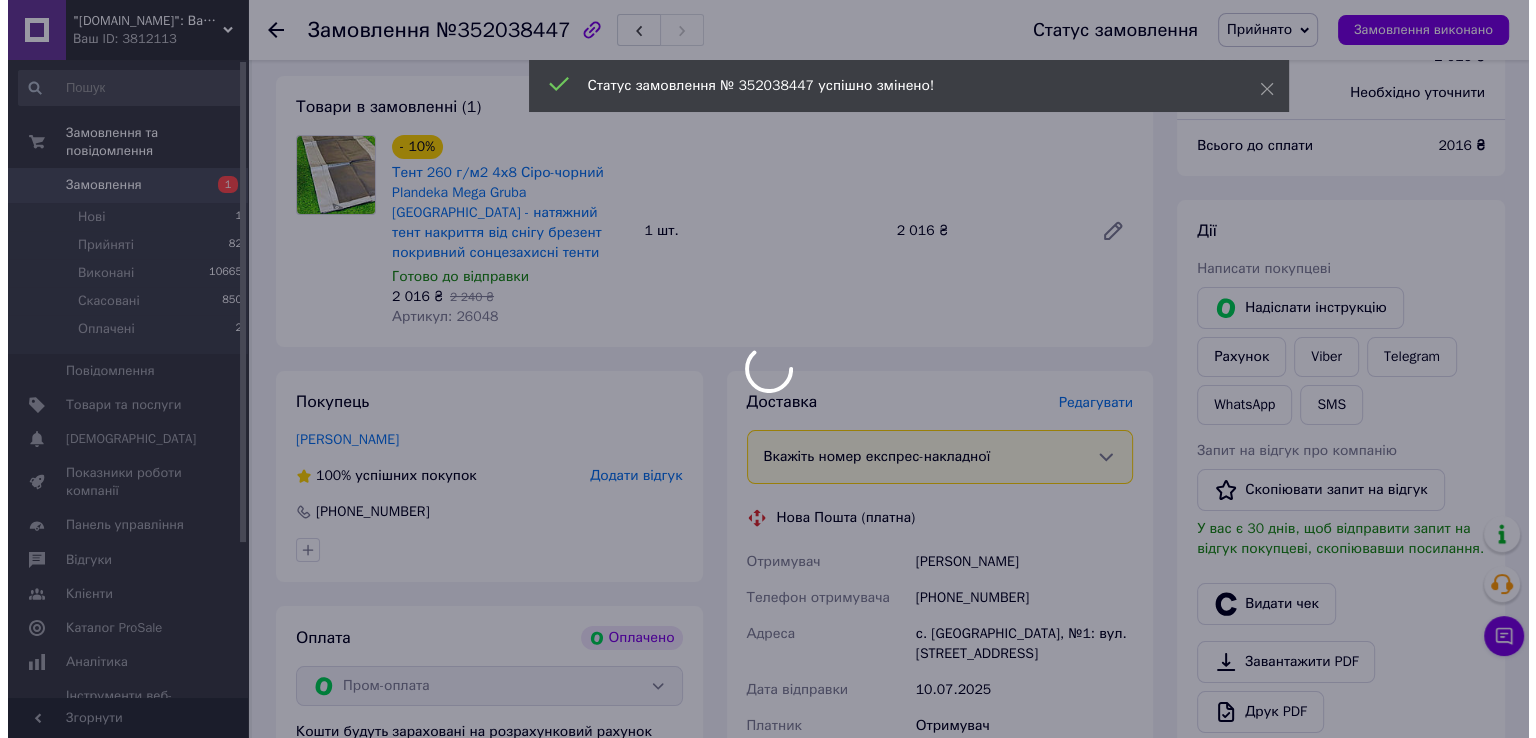 scroll, scrollTop: 300, scrollLeft: 0, axis: vertical 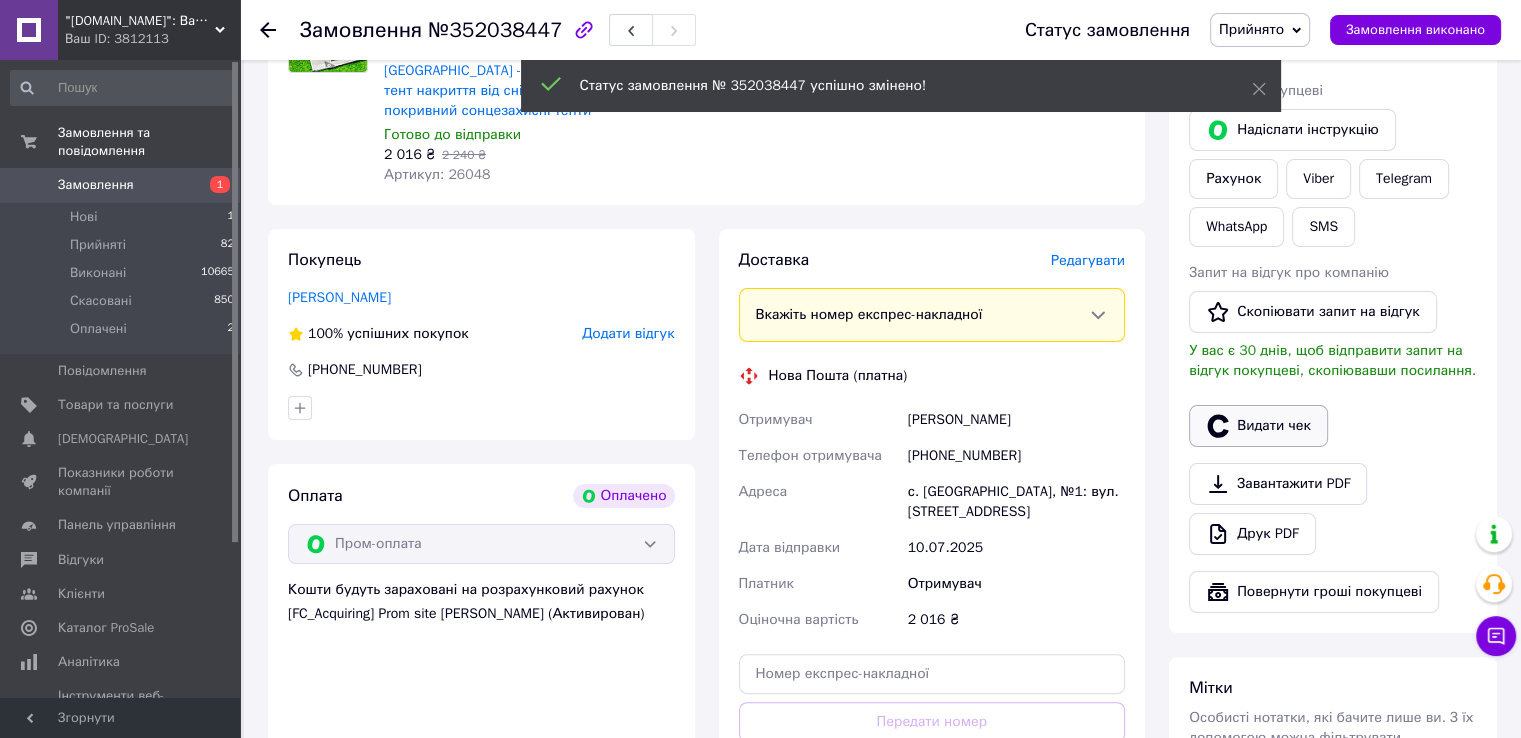 click on "Видати чек" at bounding box center (1258, 426) 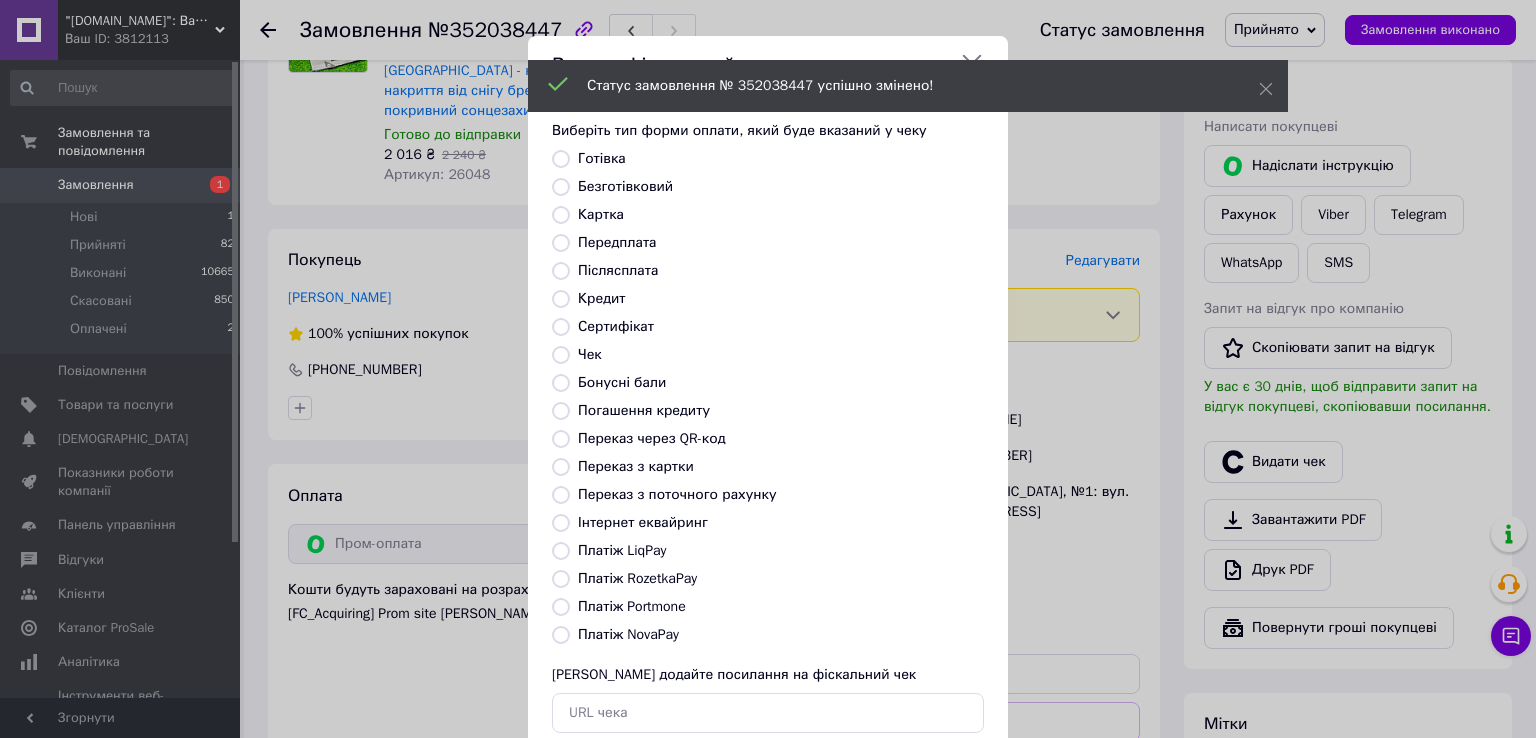 click on "Платіж RozetkaPay" at bounding box center [637, 578] 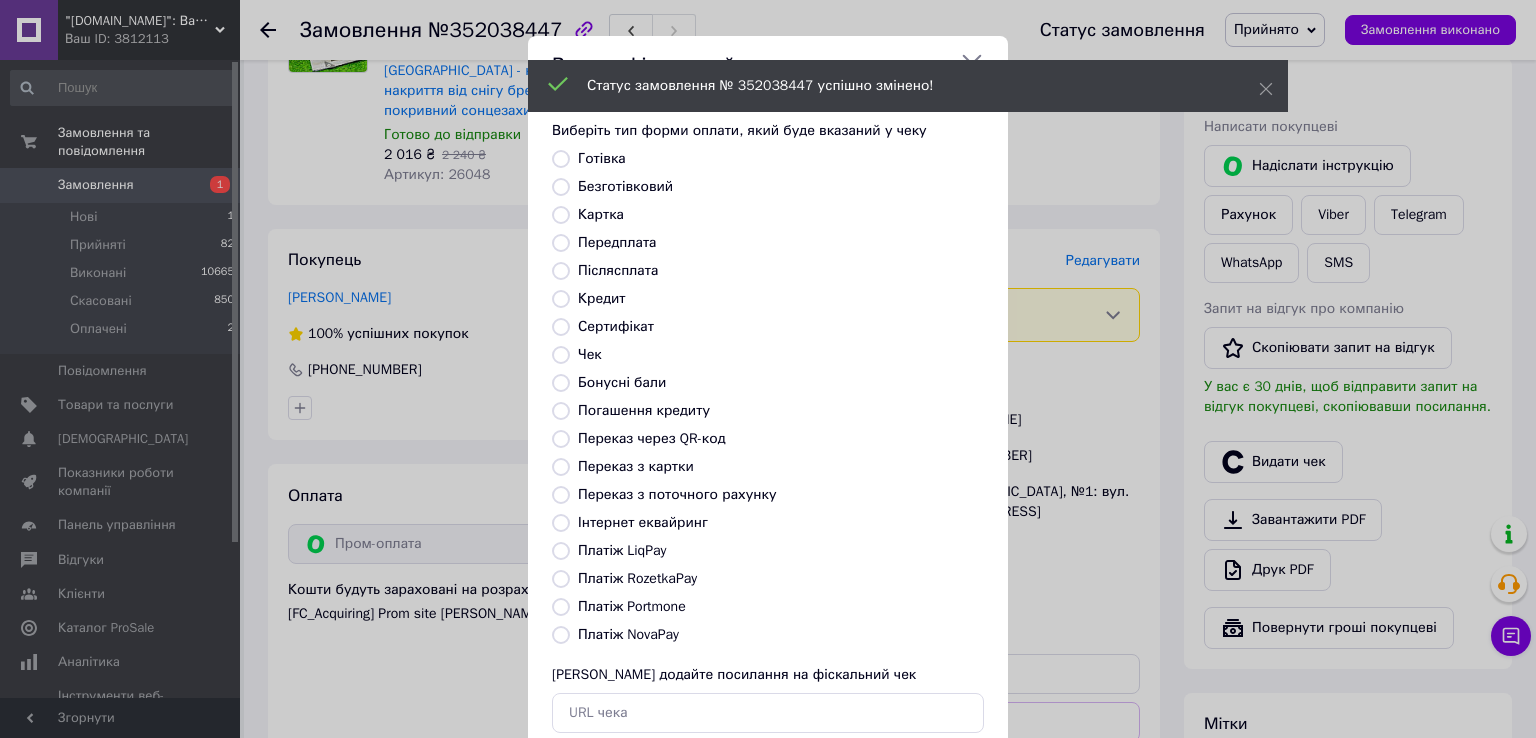 radio on "true" 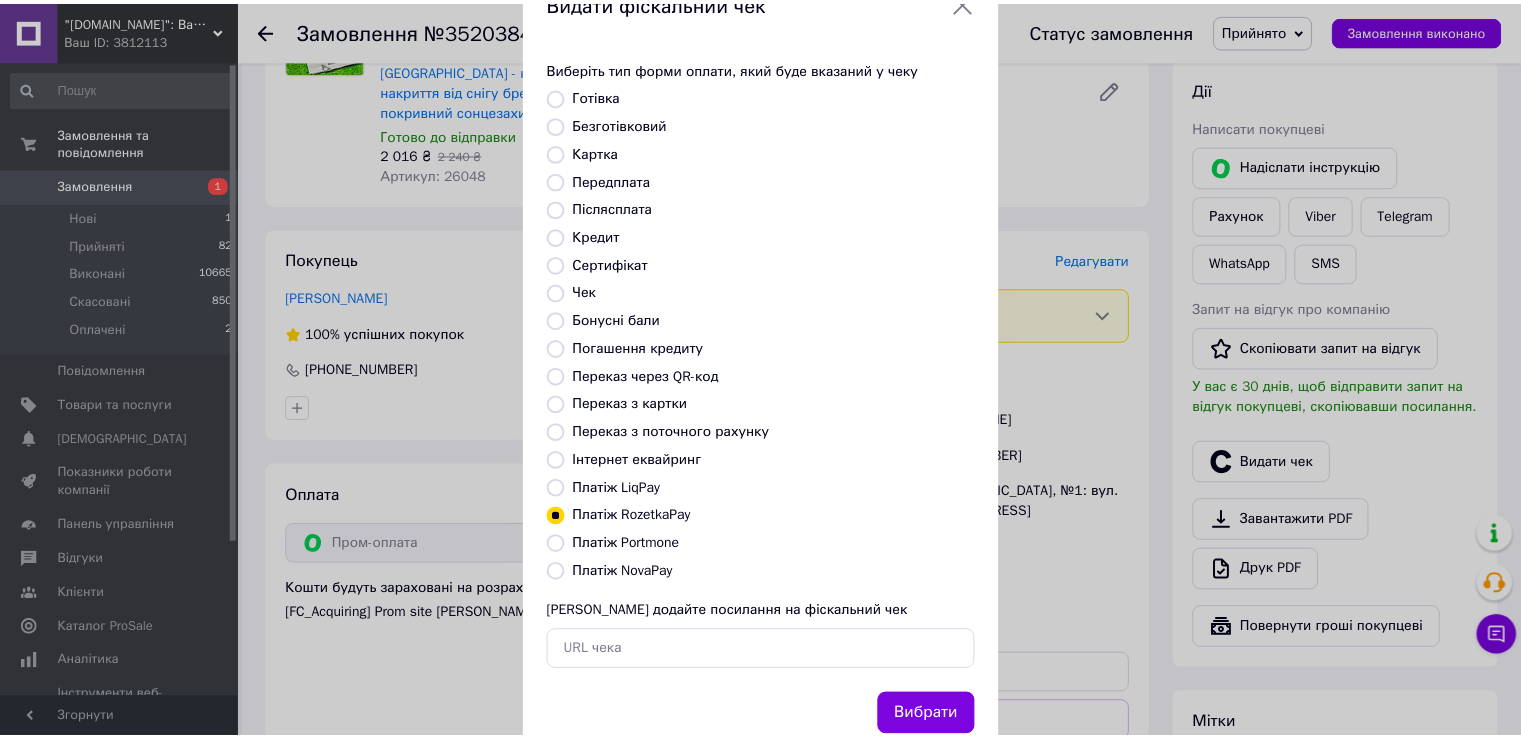 scroll, scrollTop: 120, scrollLeft: 0, axis: vertical 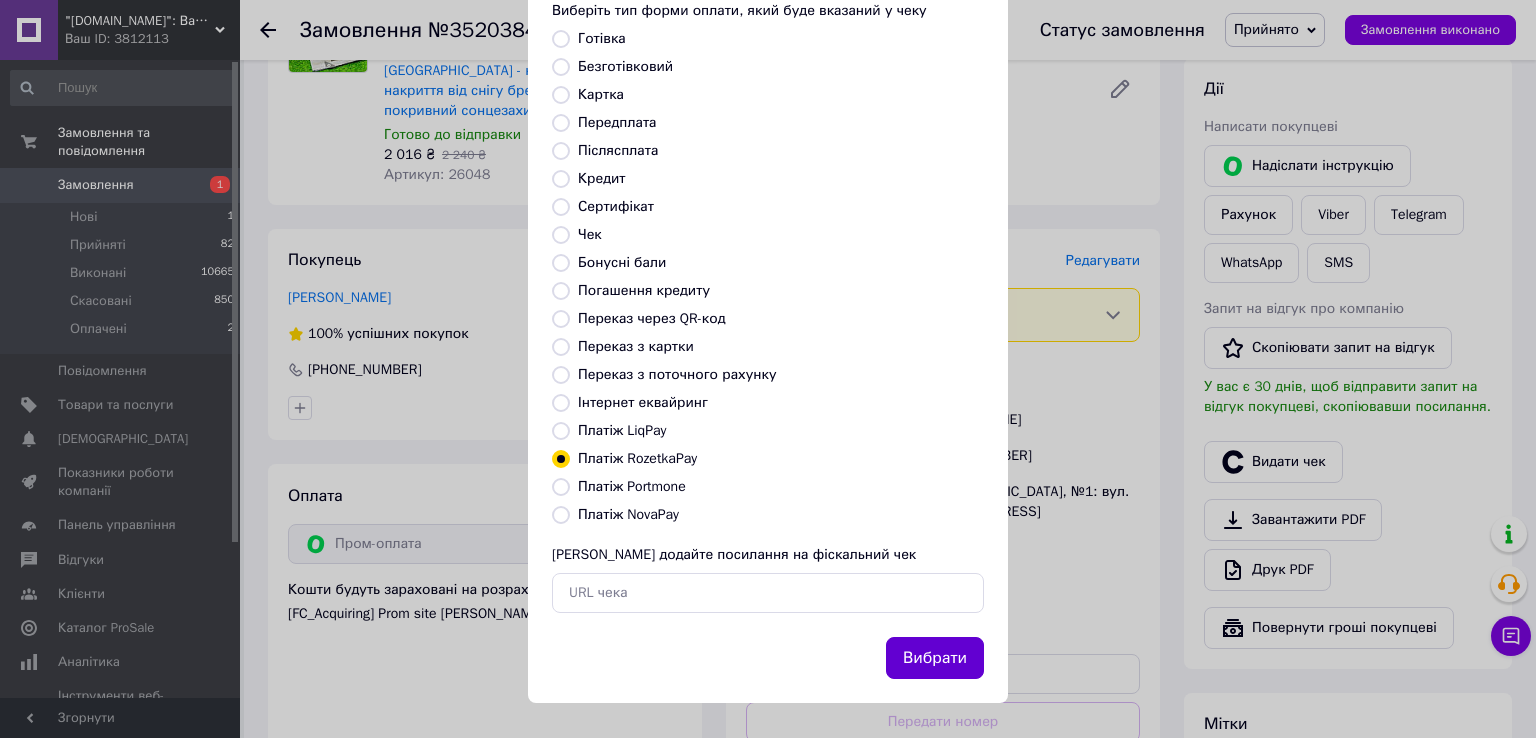 click on "Вибрати" at bounding box center [935, 658] 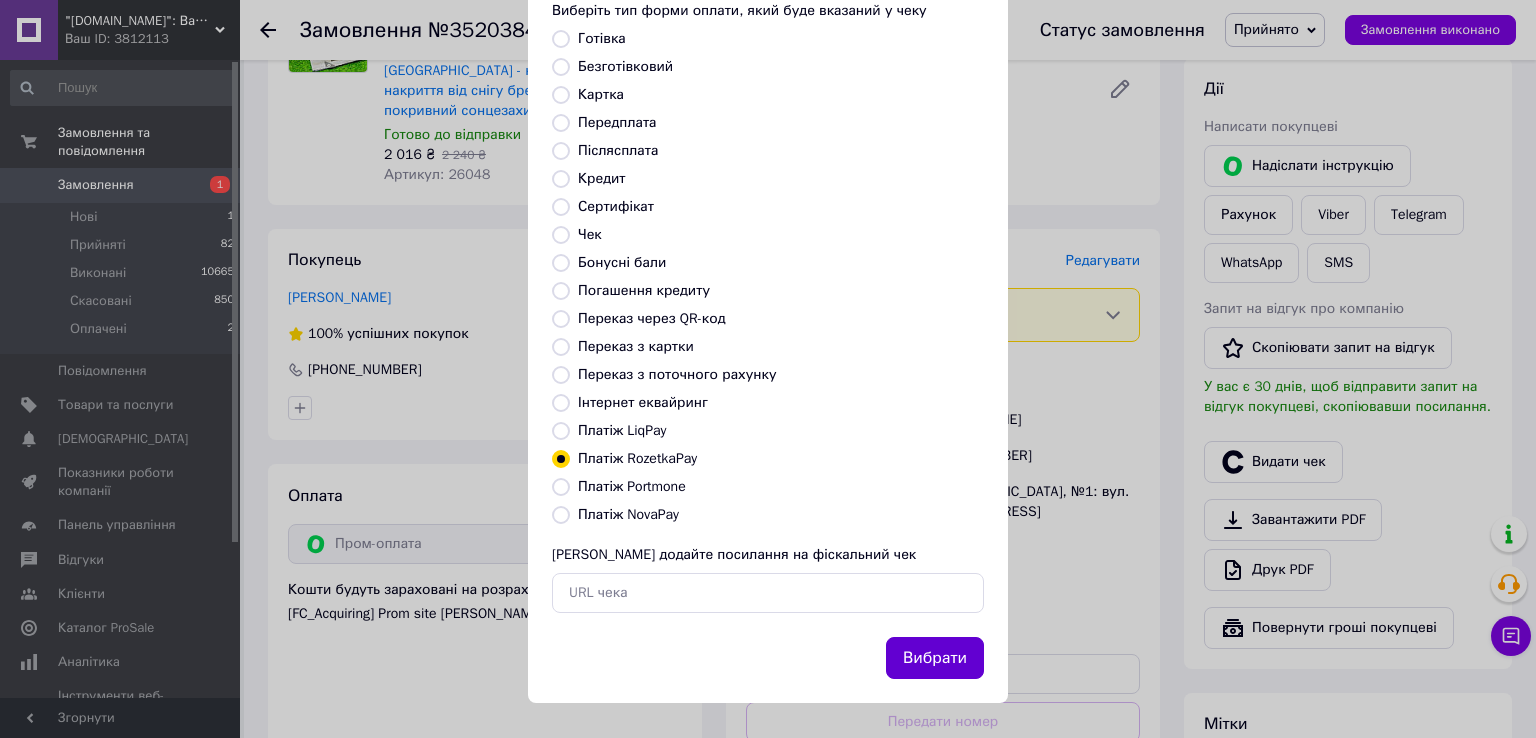 click on "Вибрати" at bounding box center (935, 658) 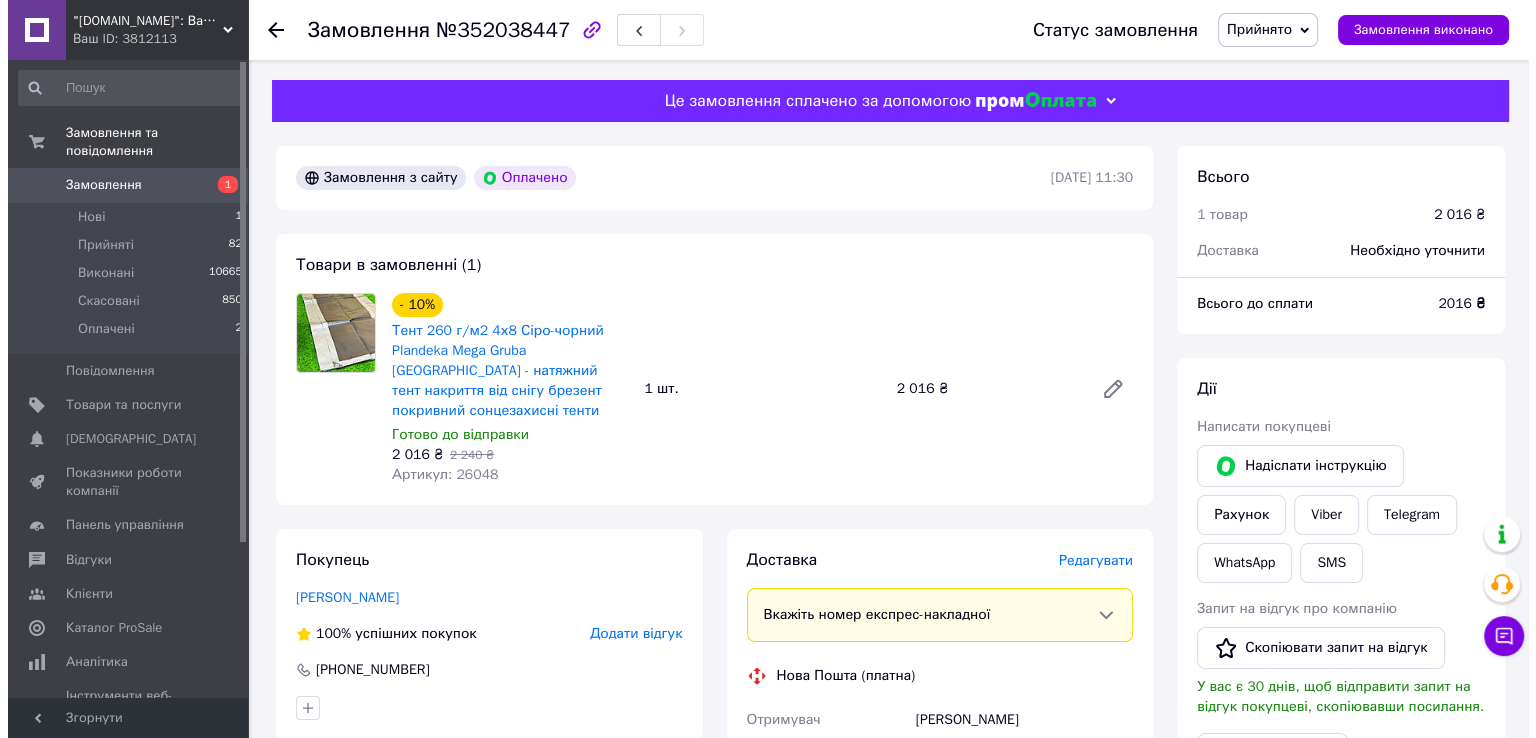 scroll, scrollTop: 200, scrollLeft: 0, axis: vertical 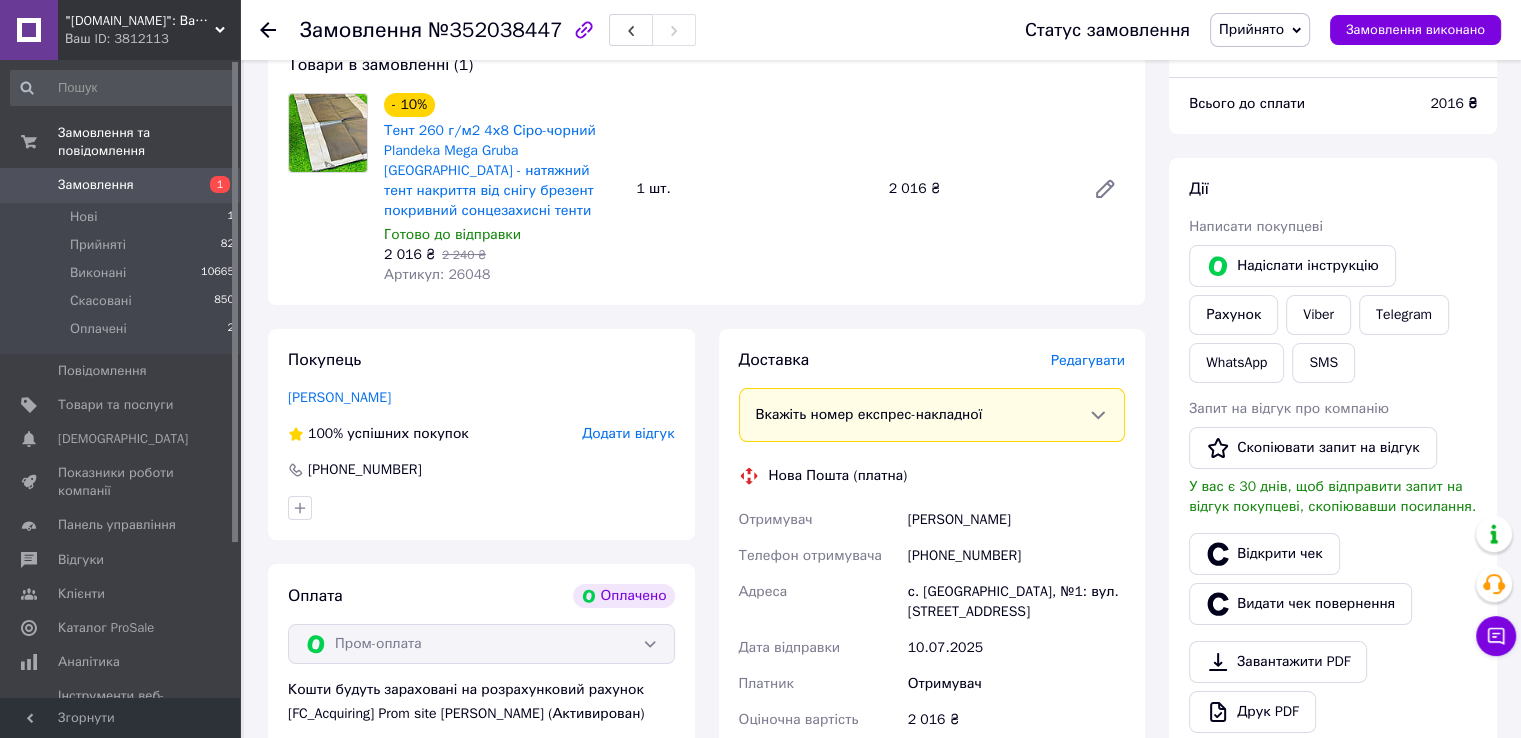 click on "[PHONE_NUMBER]" at bounding box center [1016, 556] 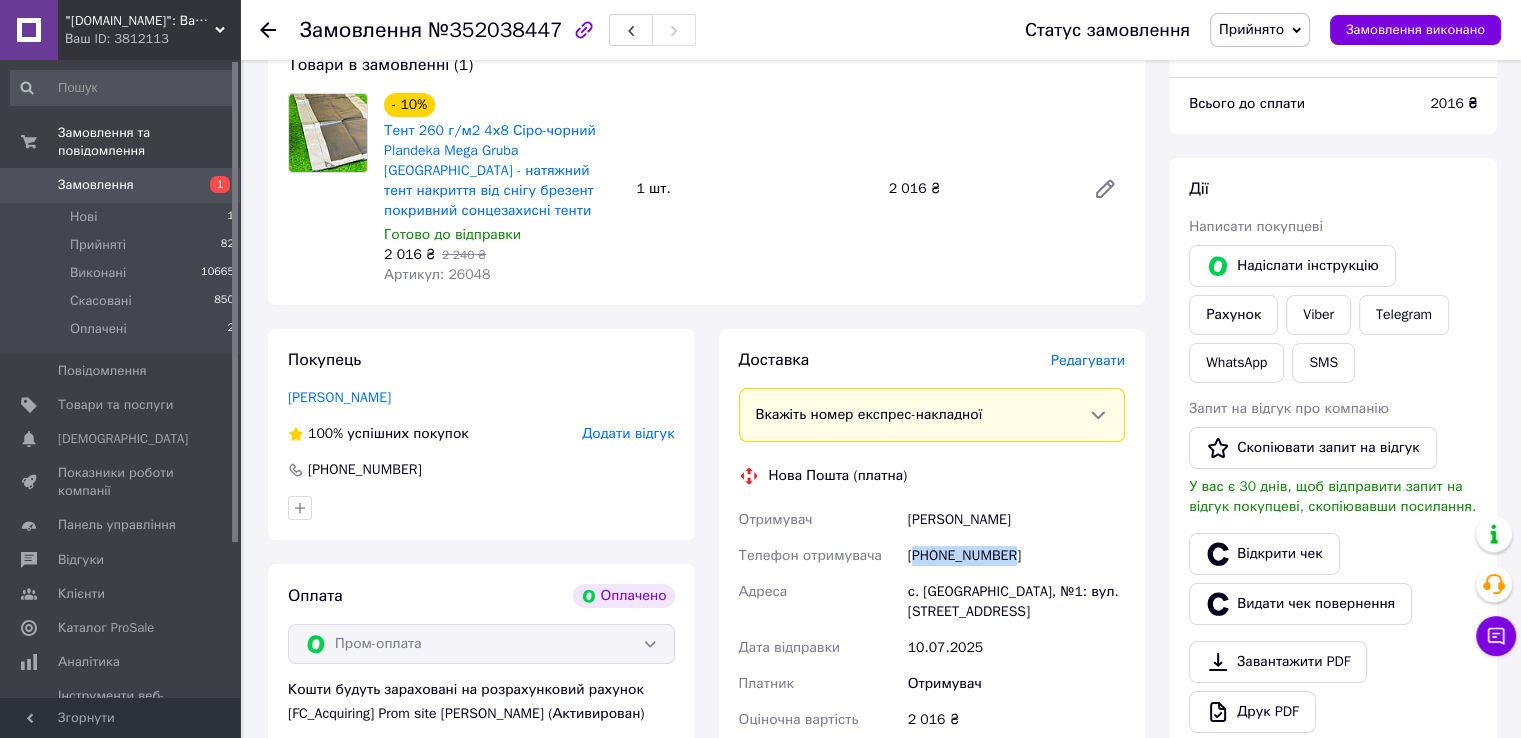 click on "[PHONE_NUMBER]" at bounding box center [1016, 556] 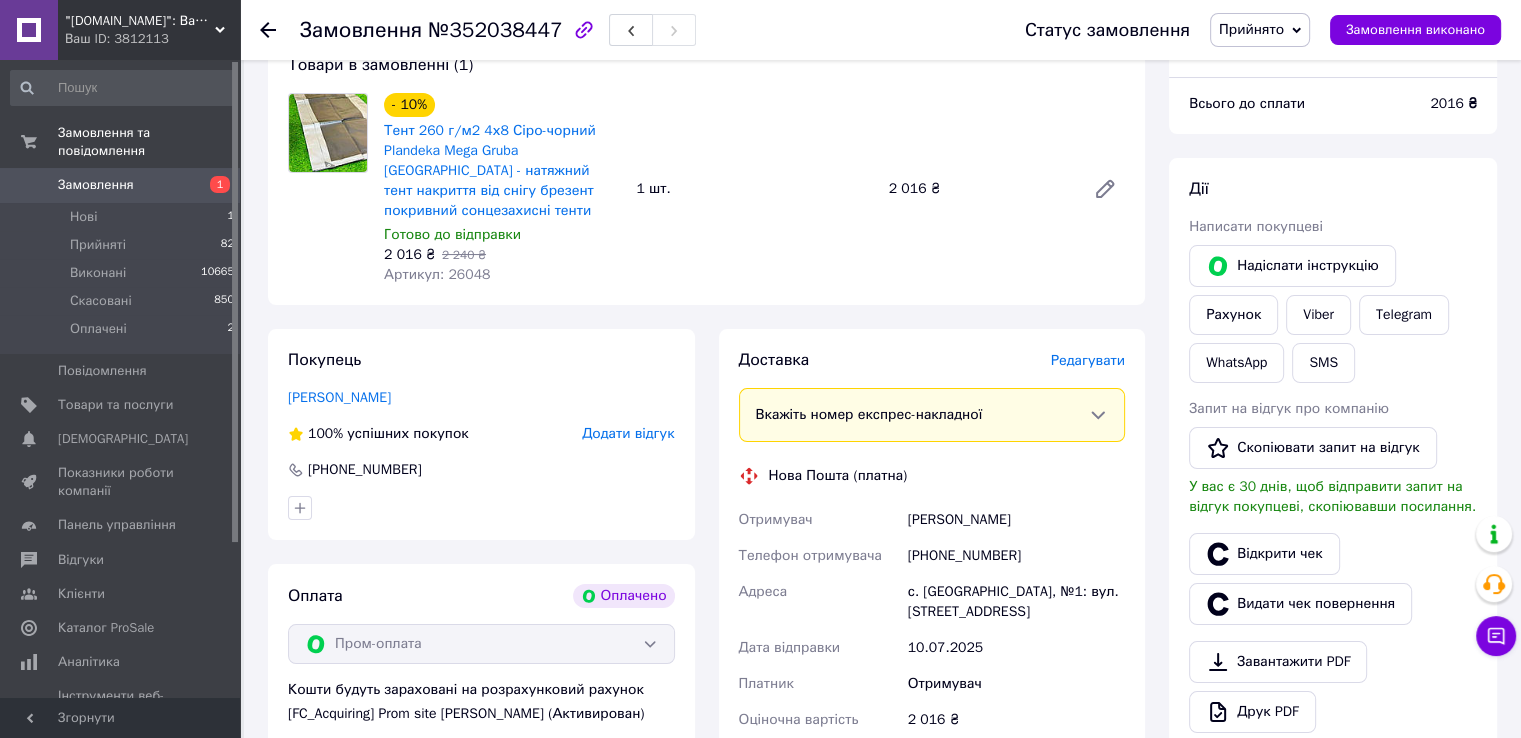 click on "[PERSON_NAME]" at bounding box center [1016, 520] 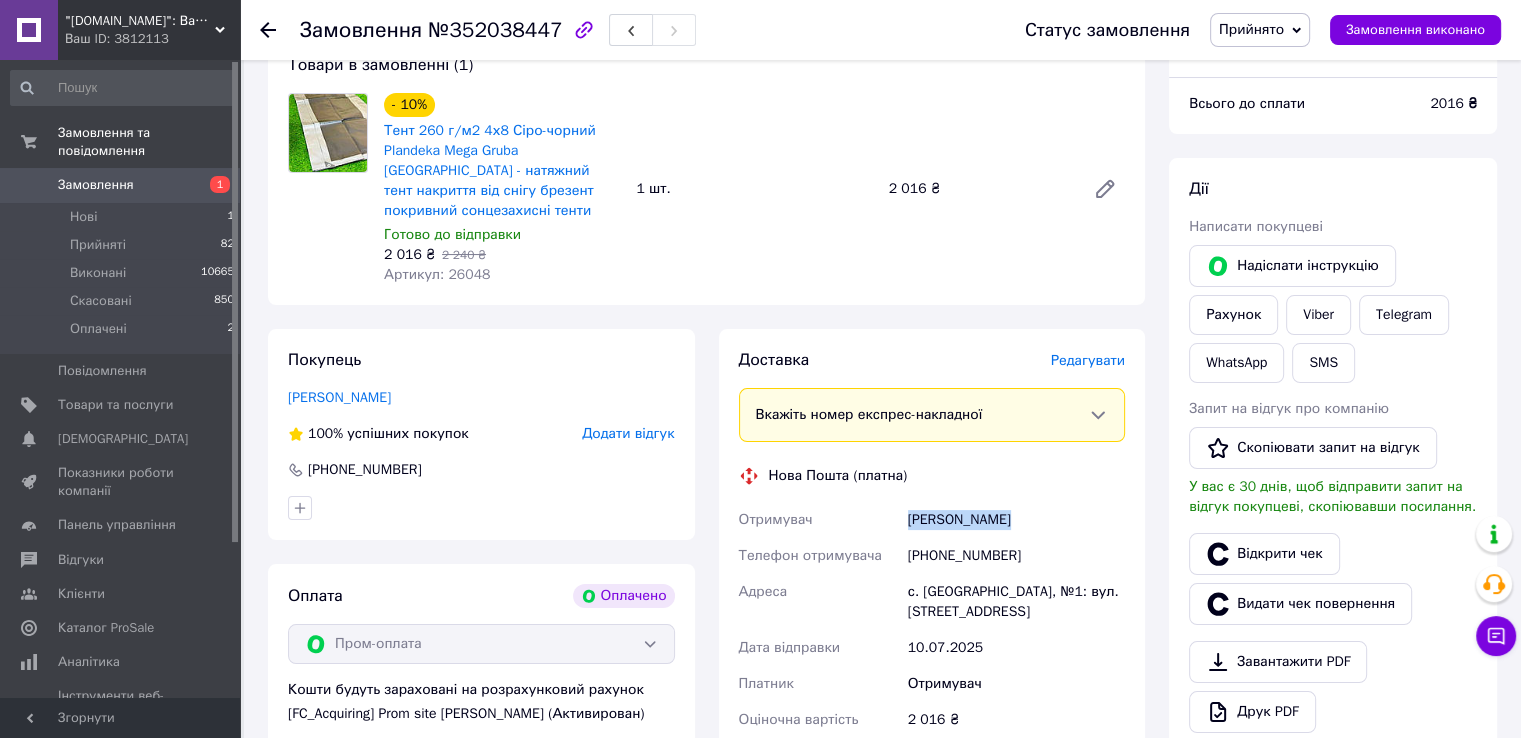 click on "[PERSON_NAME]" at bounding box center (1016, 520) 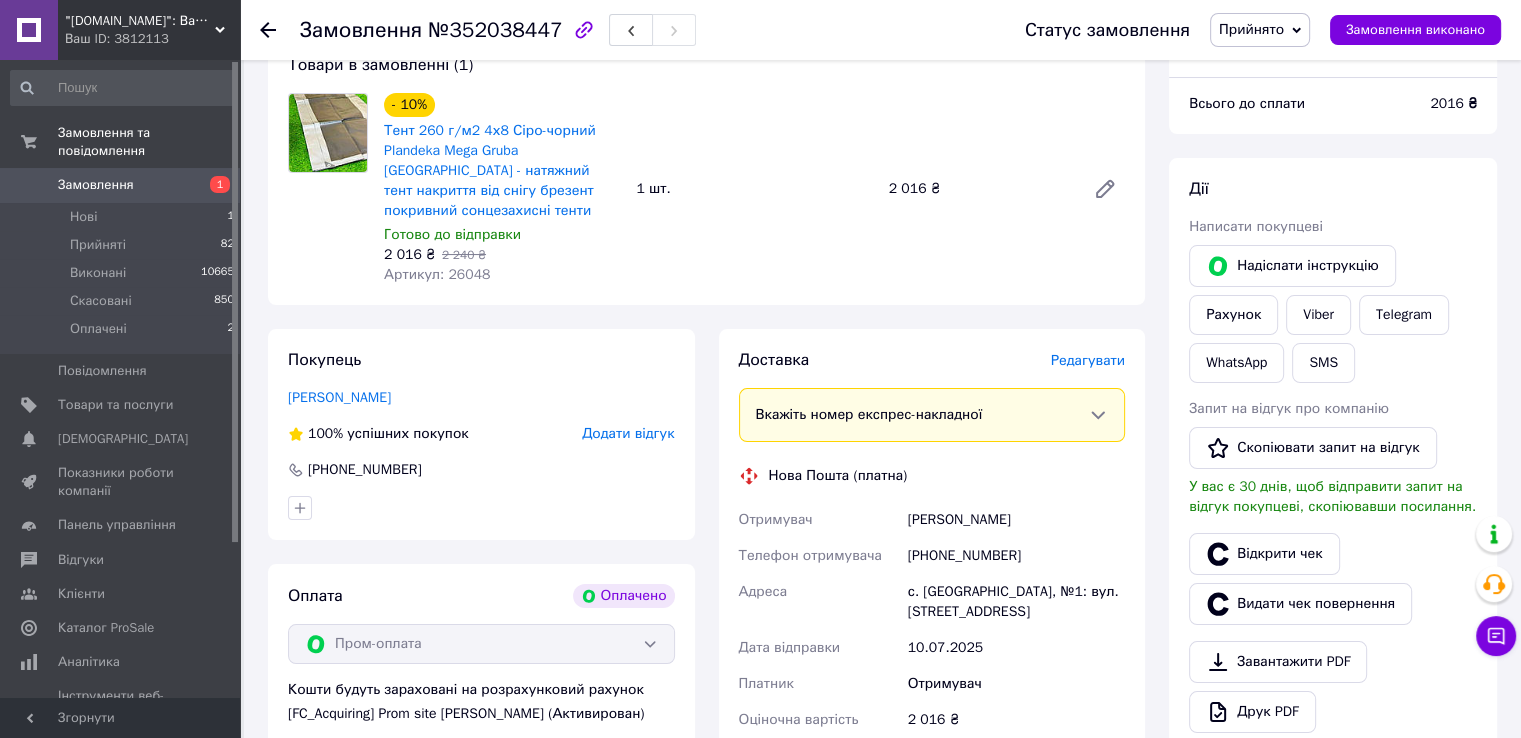 click on "с. [GEOGRAPHIC_DATA], №1: вул. В[STREET_ADDRESS]" at bounding box center [1016, 602] 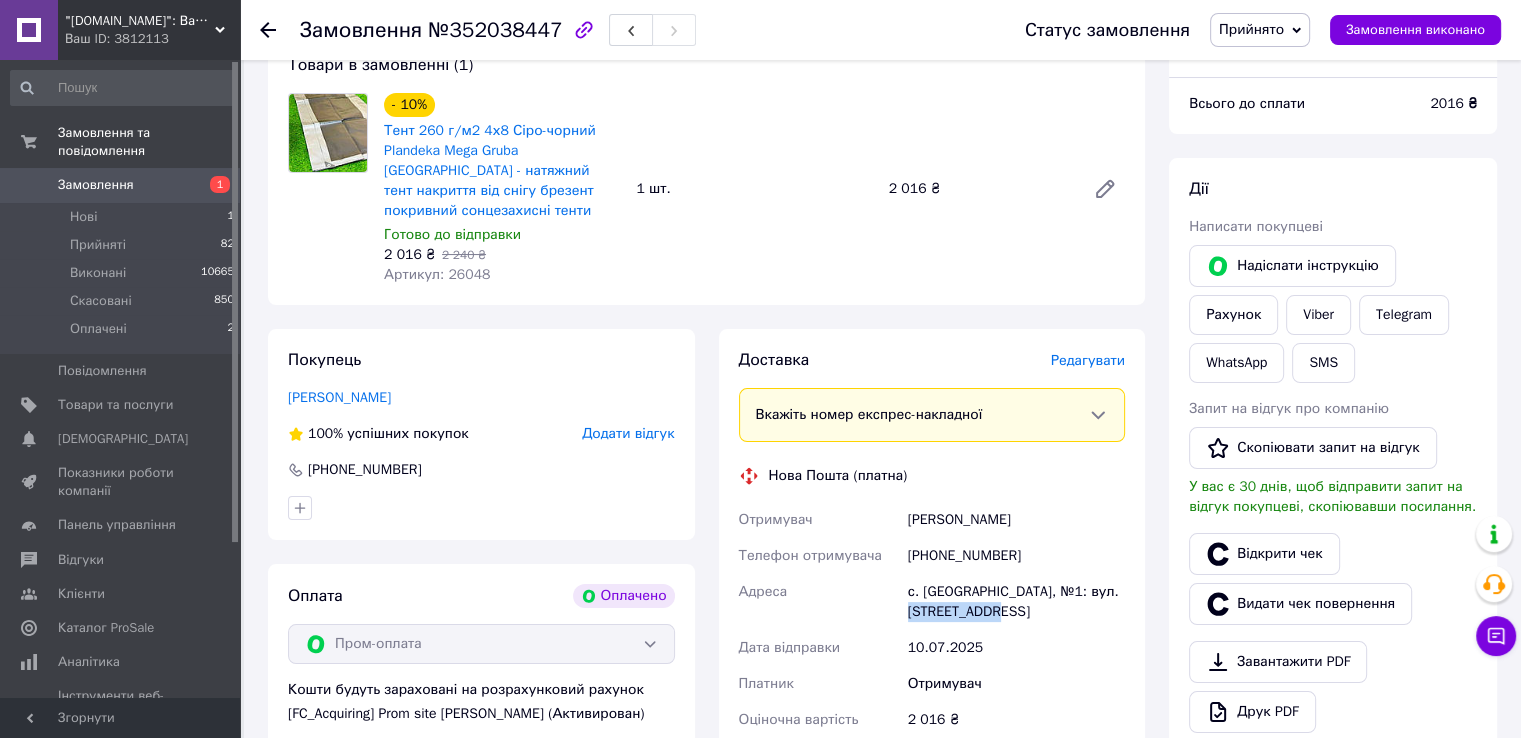 click on "с. [GEOGRAPHIC_DATA], №1: вул. В[STREET_ADDRESS]" at bounding box center (1016, 602) 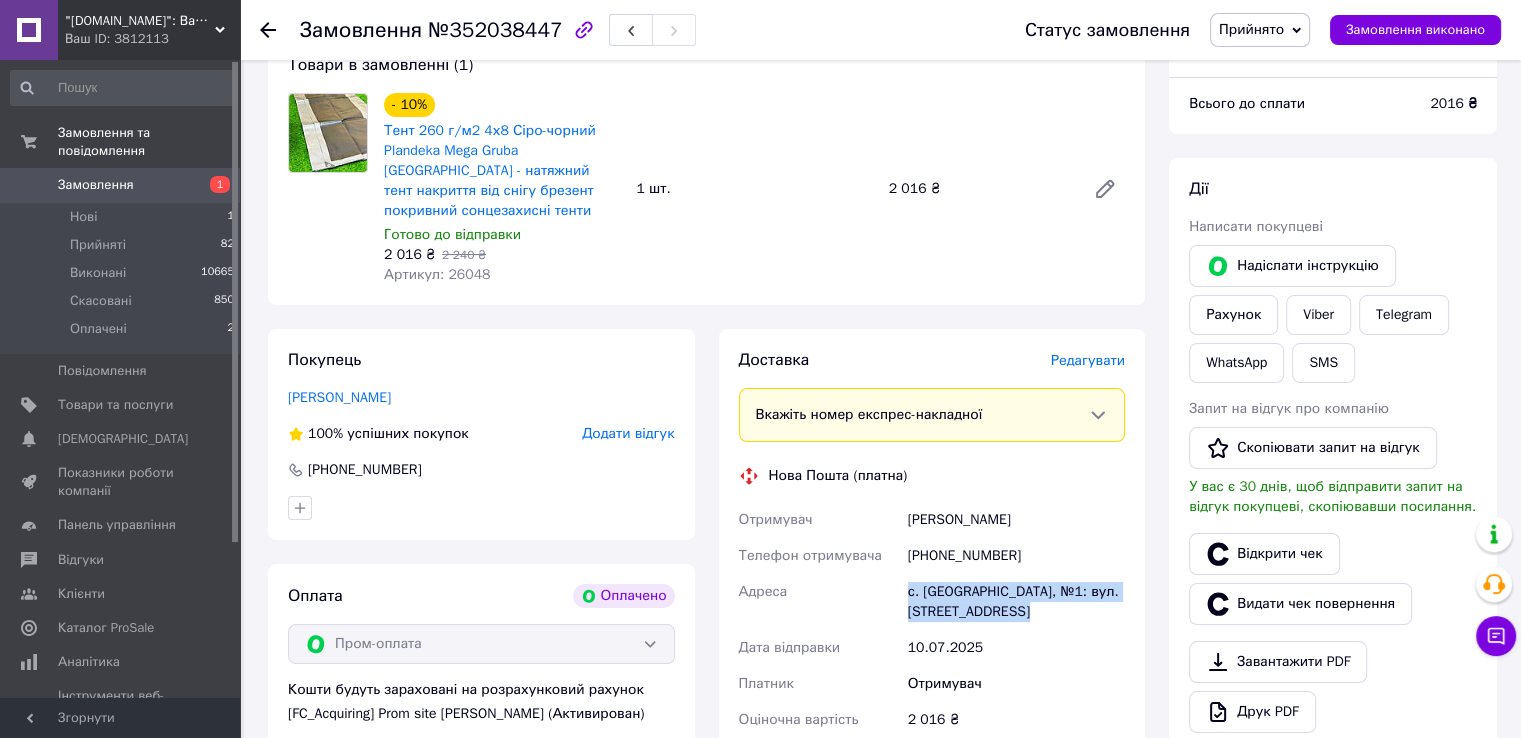 click on "с. [GEOGRAPHIC_DATA], №1: вул. В[STREET_ADDRESS]" at bounding box center [1016, 602] 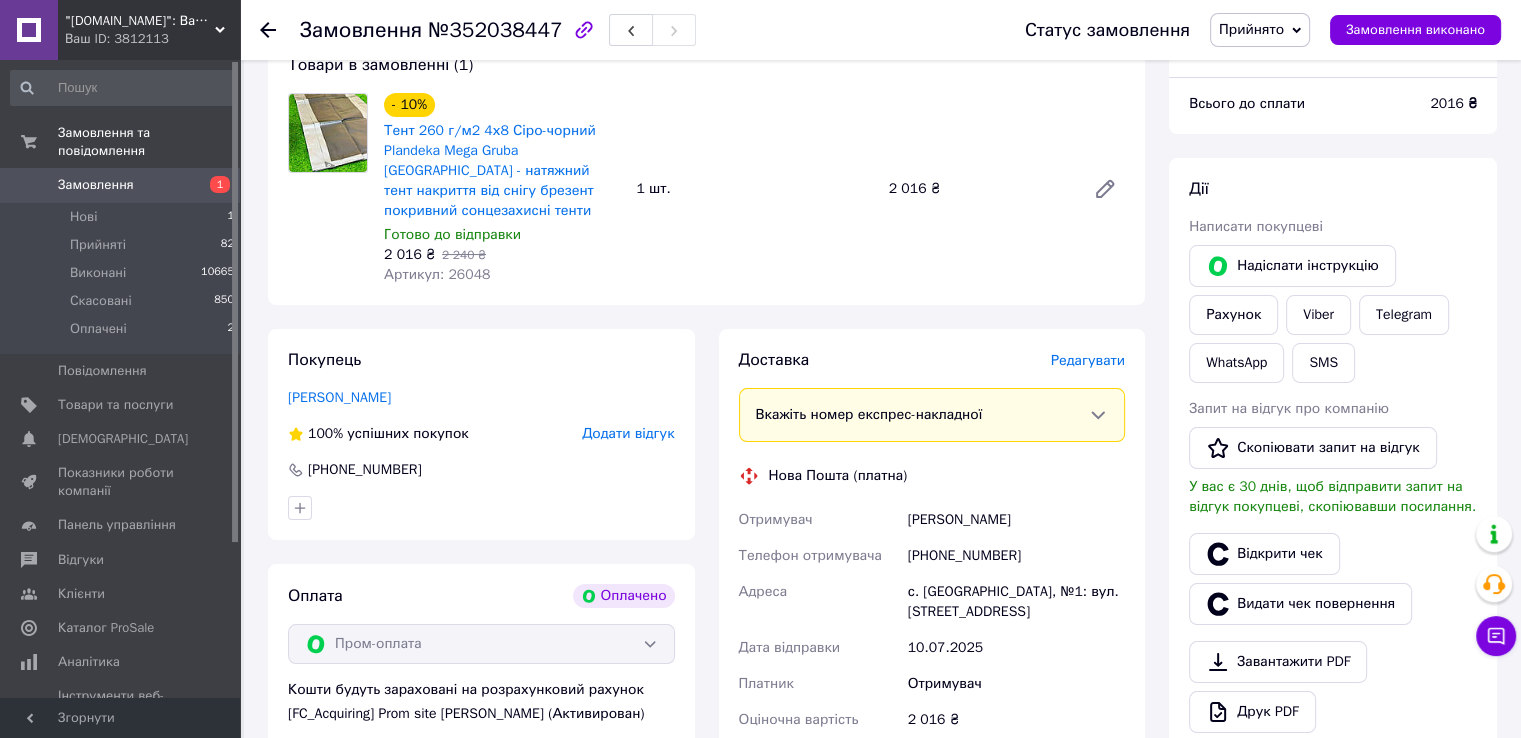 click on "Редагувати" at bounding box center [1088, 360] 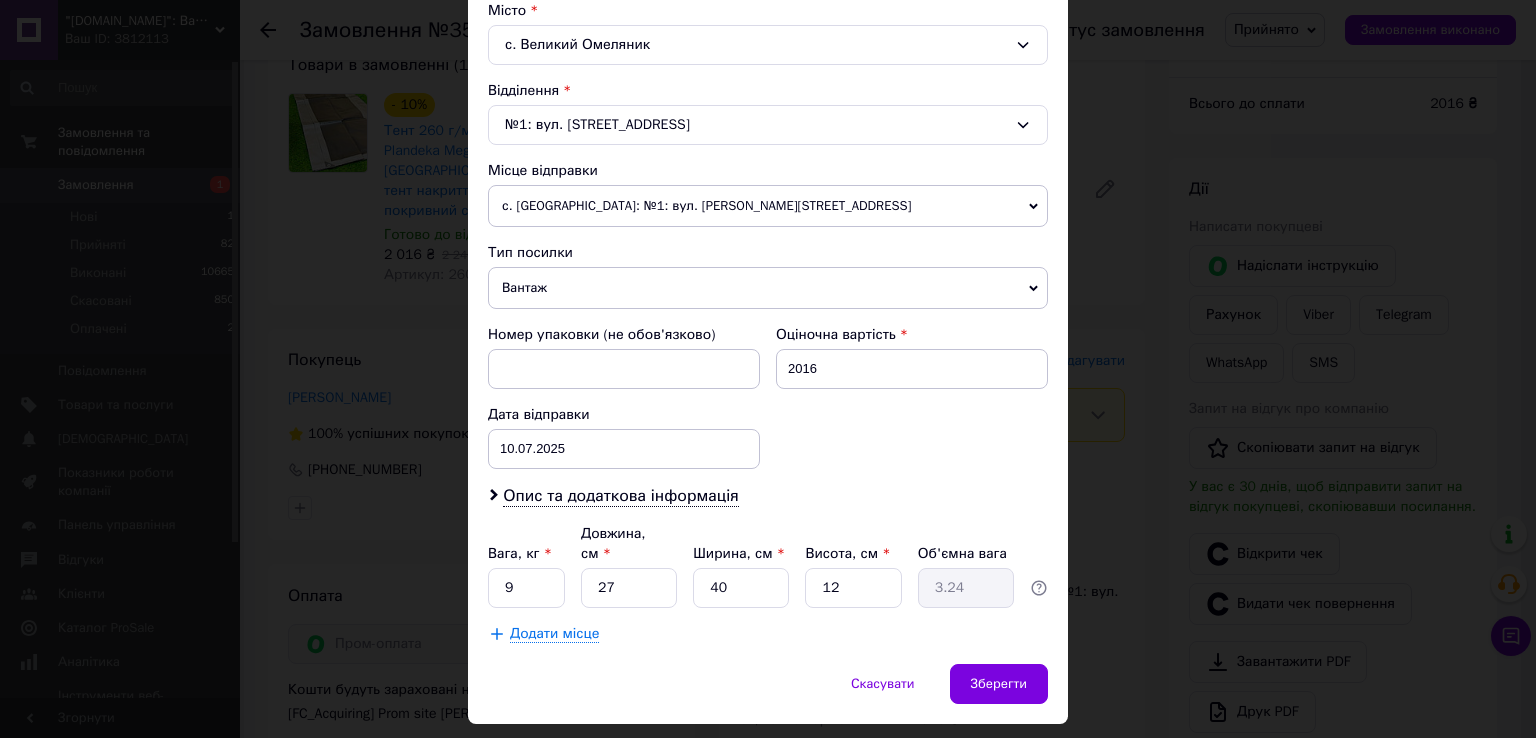 scroll, scrollTop: 584, scrollLeft: 0, axis: vertical 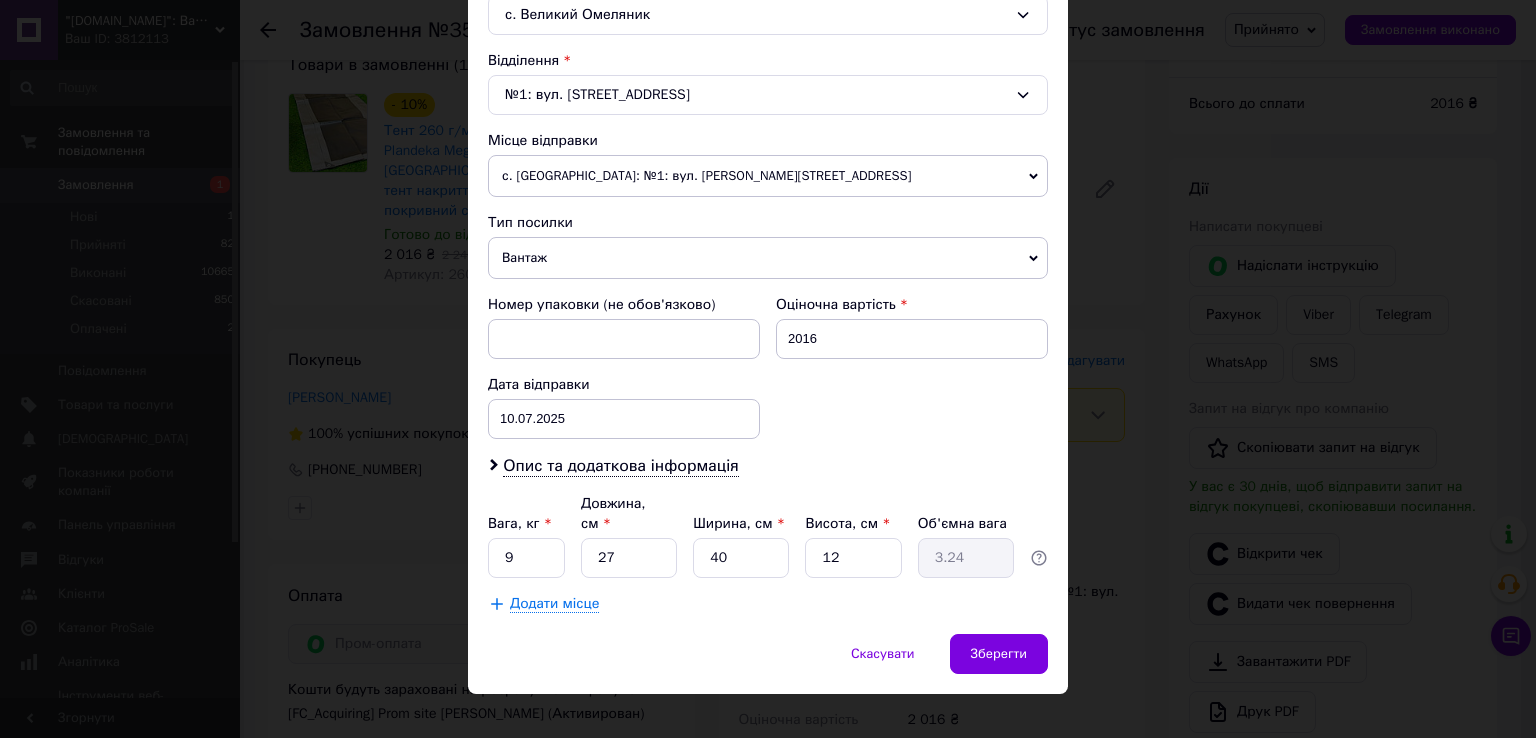 click on "Платник Отримувач Відправник Прізвище отримувача Болюк Ім'я отримувача Олександр По батькові отримувача Телефон отримувача +380667819482 Тип доставки У відділенні Кур'єром В поштоматі Місто с. Великий Омеляник Відділення №1: вул. Володимирська, 91Д Місце відправки с. Руська Поляна: №1: вул. Шраменка, 34 Харків: №3: вул. Тюрінська (ран. Якіра), 124 Додати ще місце відправки Тип посилки Вантаж Документи Номер упаковки (не обов'язково) Оціночна вартість 2016 Дата відправки 10.07.2025 < 2025 > < Июль > Пн Вт Ср Чт Пт Сб Вс 30 1 2 3 4 5 6 7 8 9 10 11 12 13 14 15 16 17 18 19 20 21 22 23 24 25 26 27 28 29 30 31 1 2 3 4 5 6 7 8 9 10" at bounding box center (768, 130) 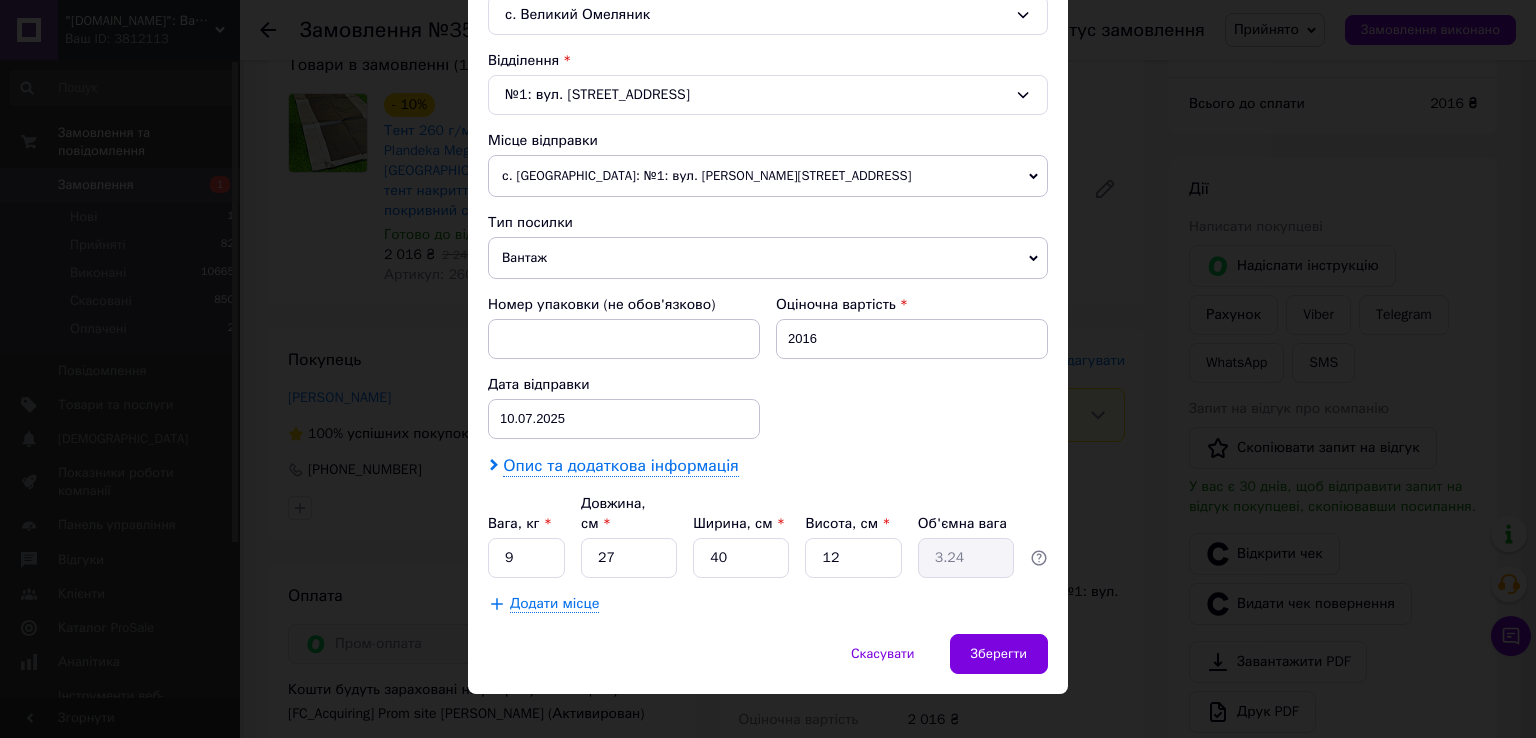 click on "Опис та додаткова інформація" at bounding box center (620, 466) 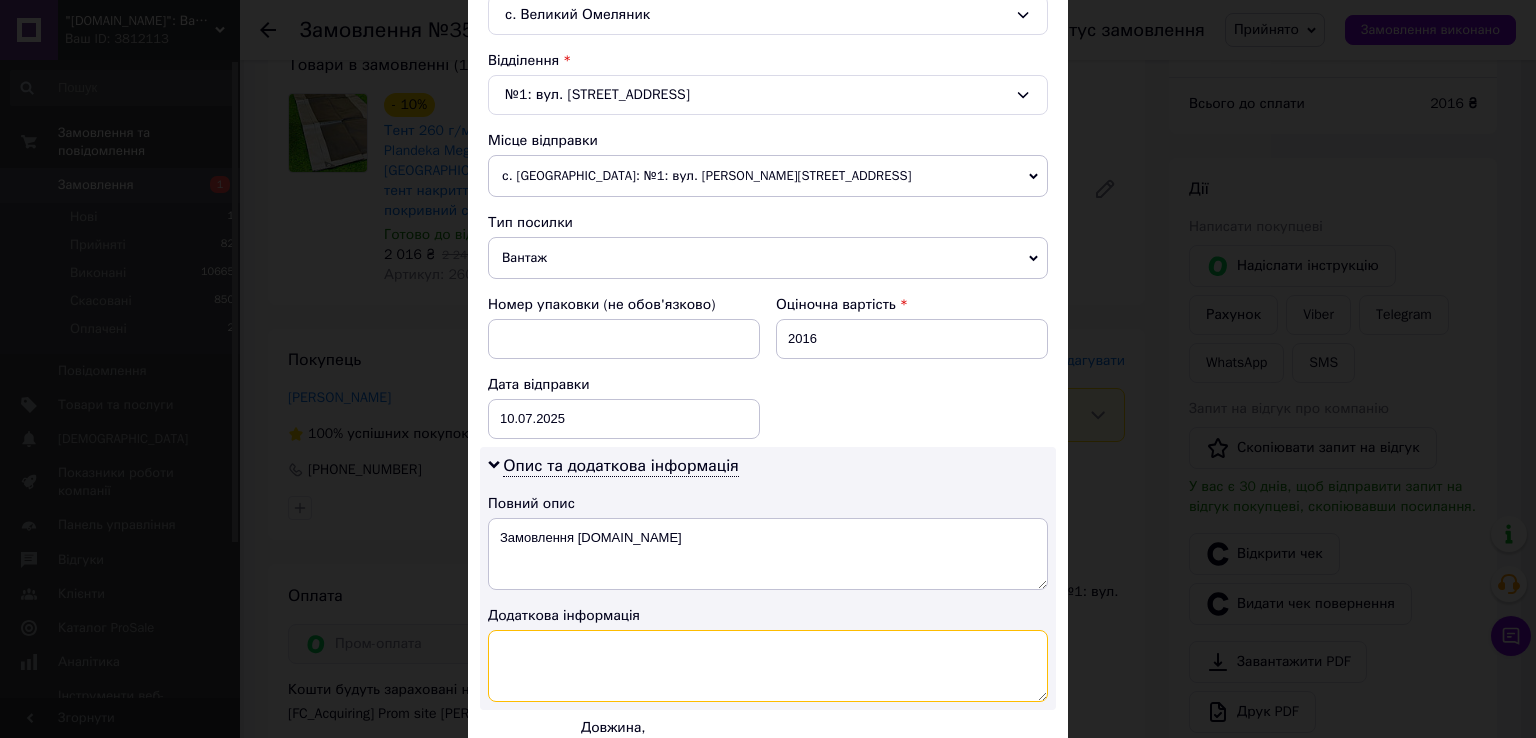 click at bounding box center [768, 666] 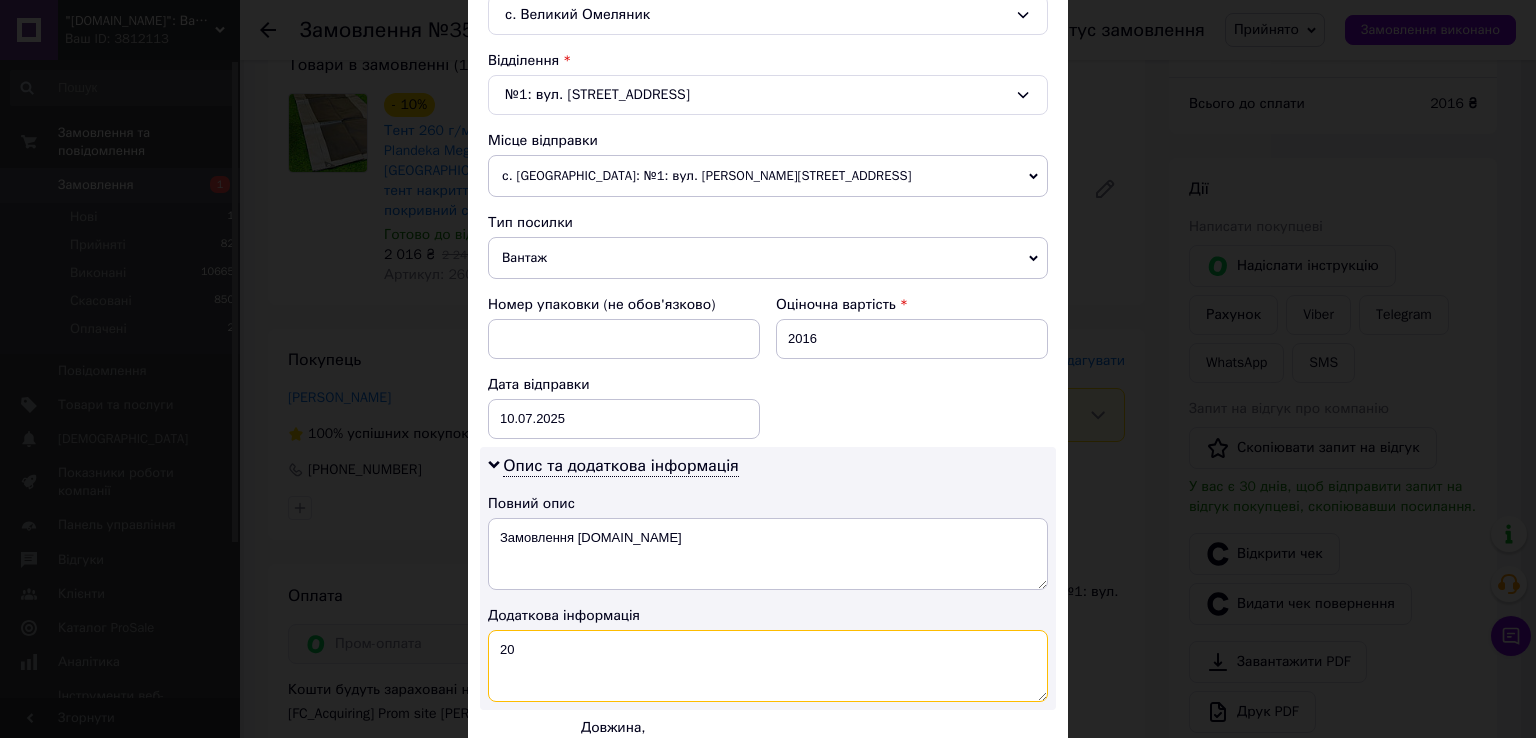 type on "20" 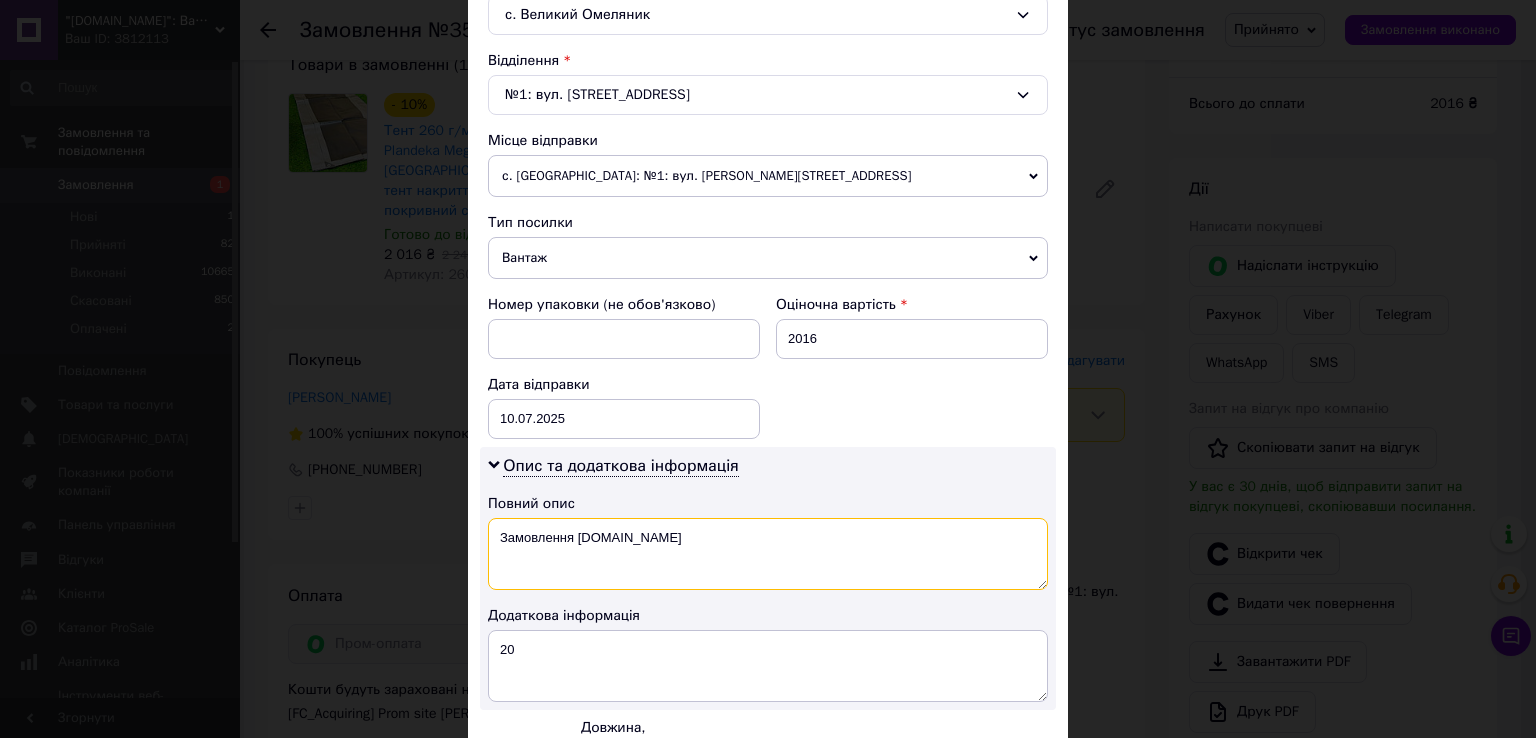 drag, startPoint x: 666, startPoint y: 534, endPoint x: 500, endPoint y: 562, distance: 168.34488 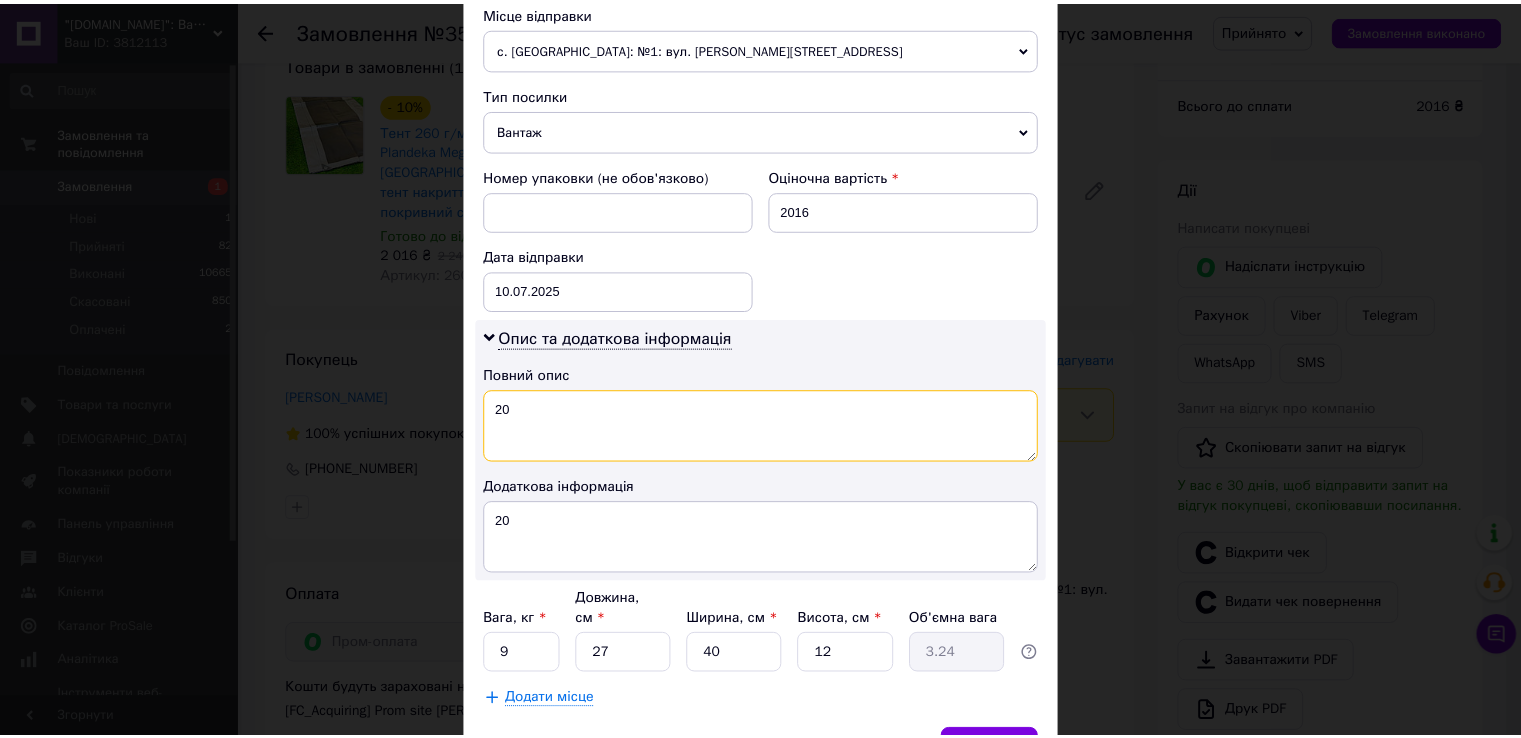 scroll, scrollTop: 808, scrollLeft: 0, axis: vertical 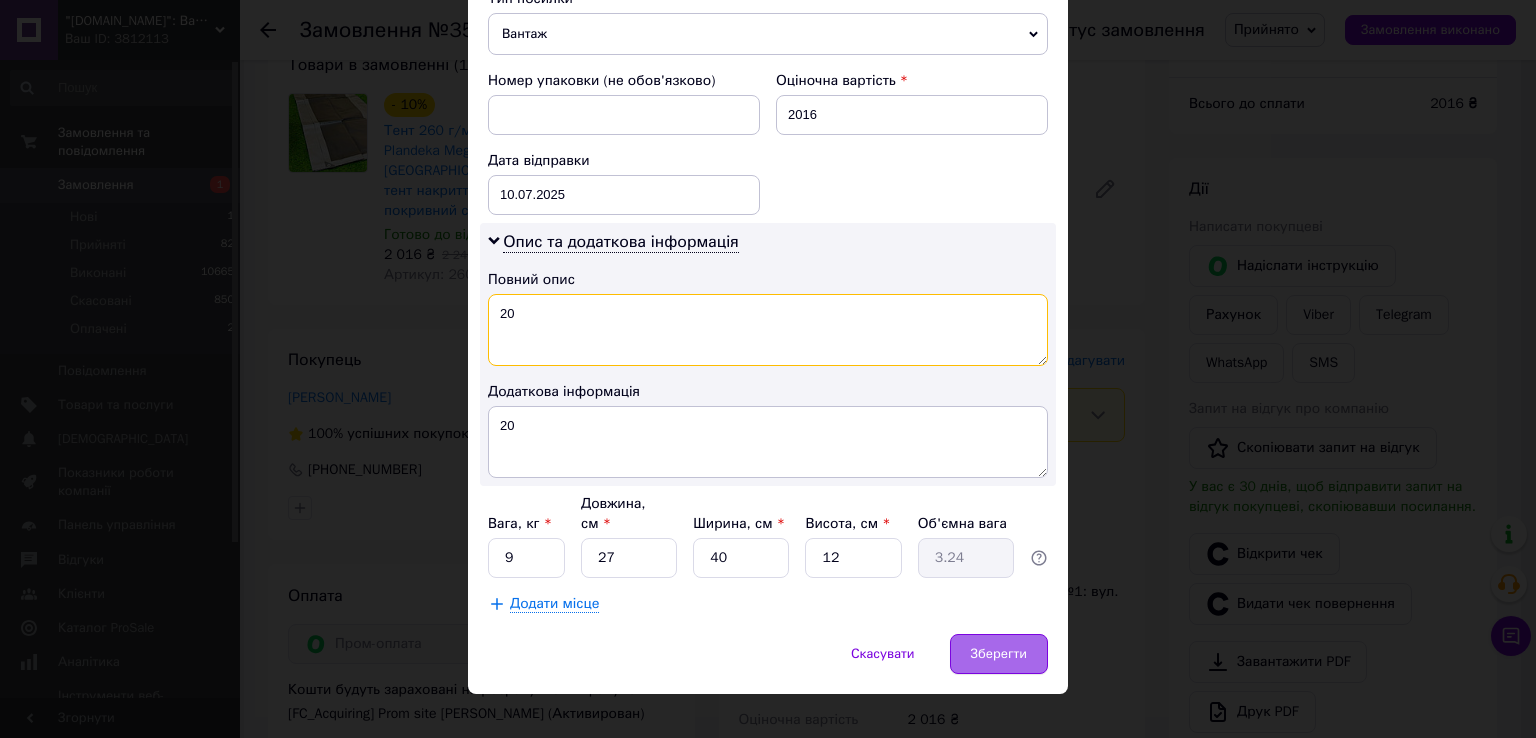 type on "20" 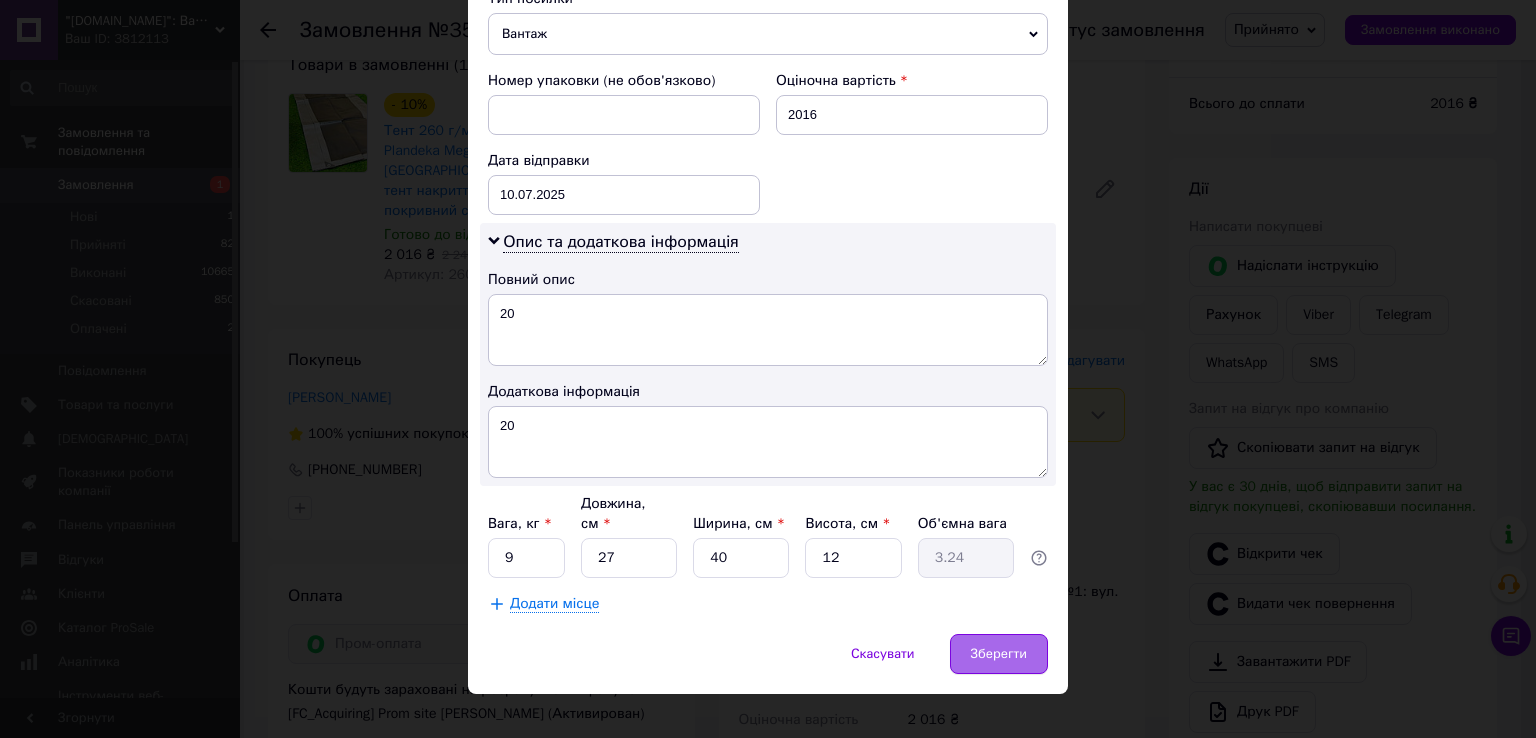 click on "Зберегти" at bounding box center (999, 654) 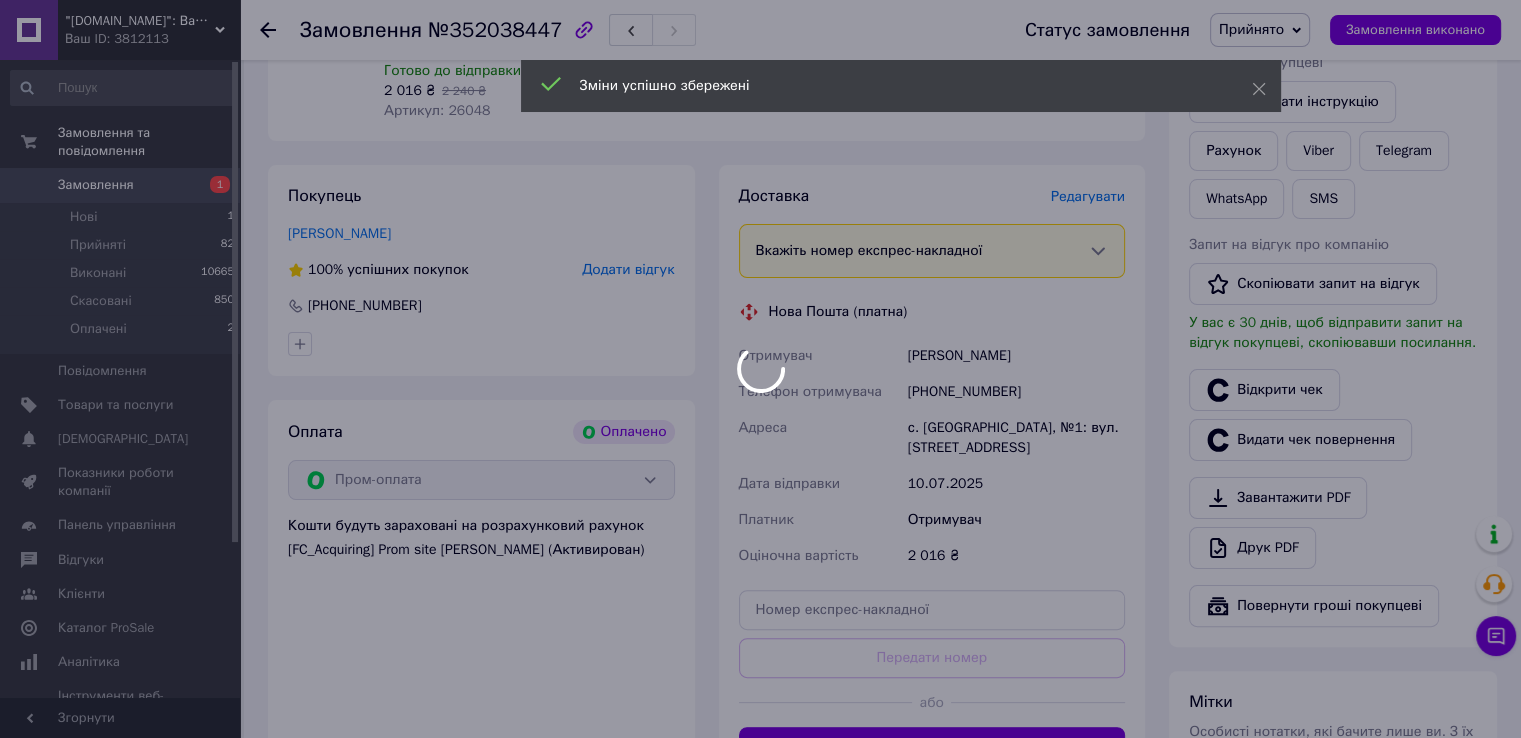 scroll, scrollTop: 600, scrollLeft: 0, axis: vertical 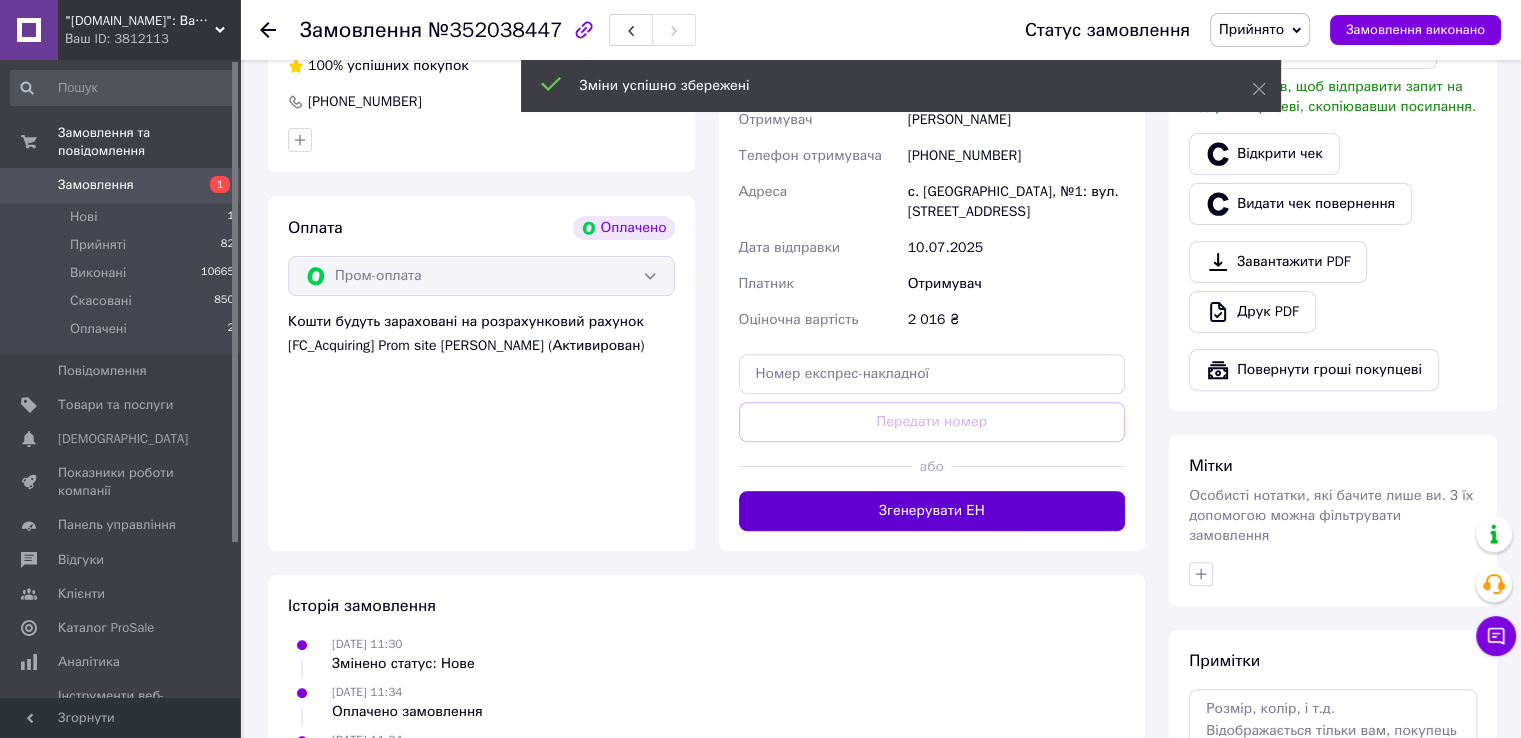 click on "Згенерувати ЕН" at bounding box center (932, 511) 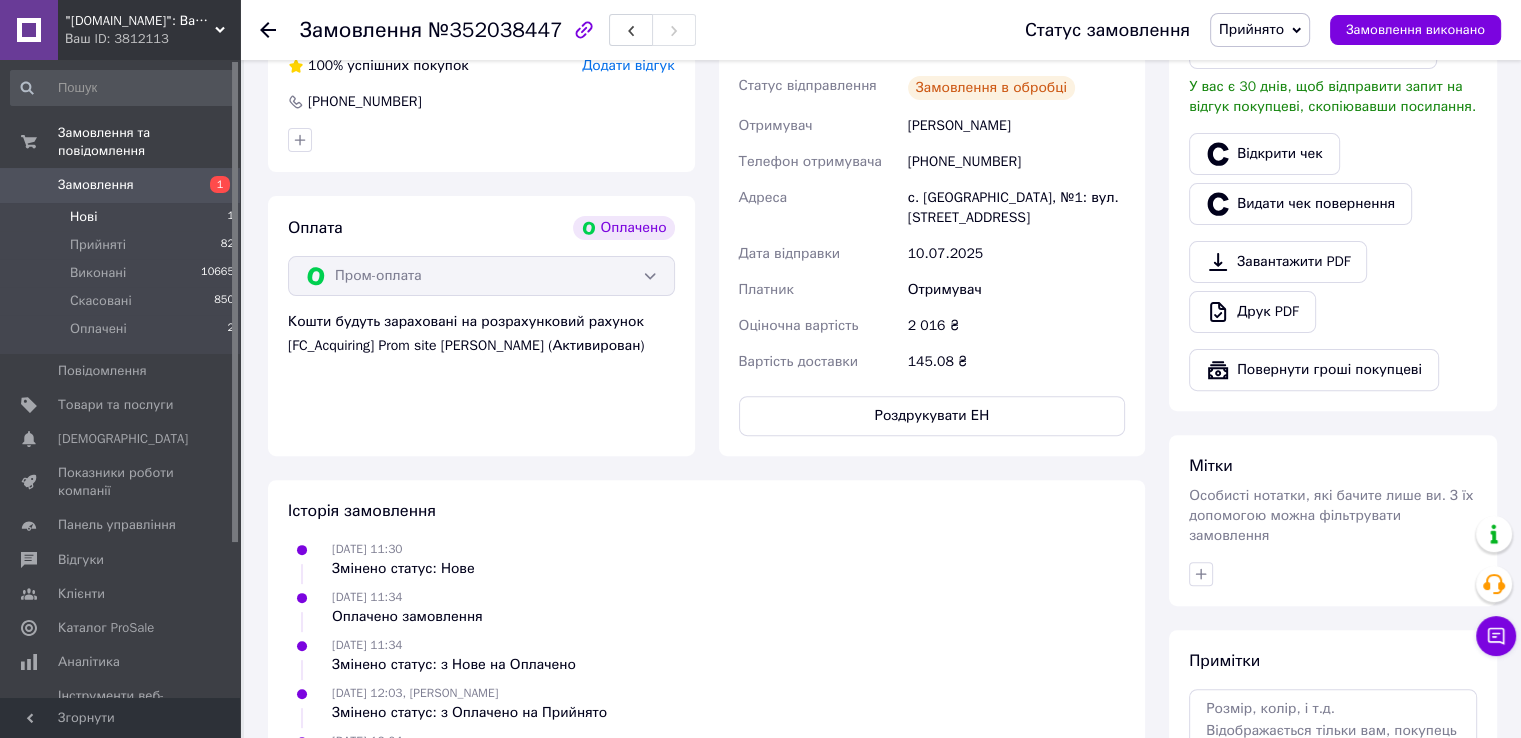 click on "Нові 1" at bounding box center (123, 217) 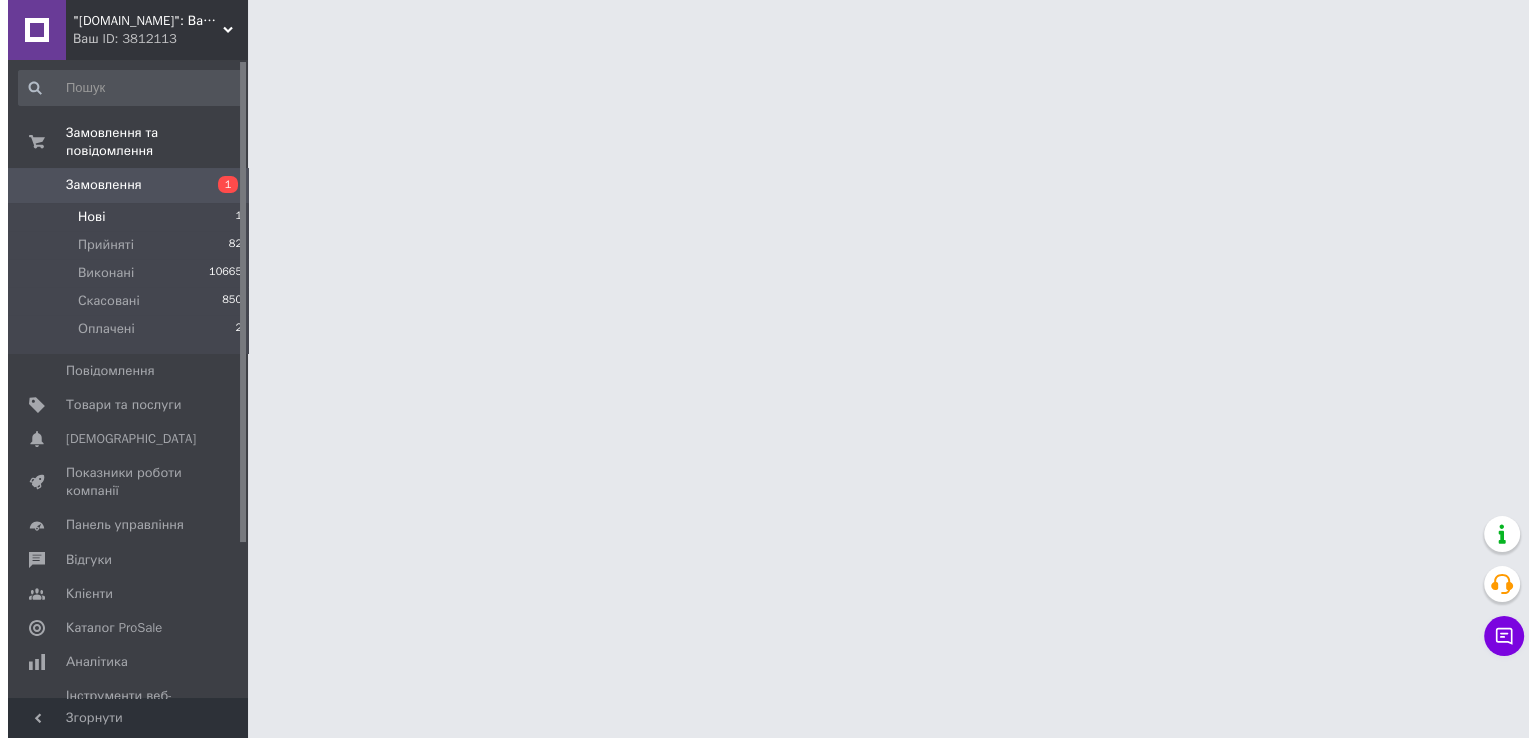 scroll, scrollTop: 0, scrollLeft: 0, axis: both 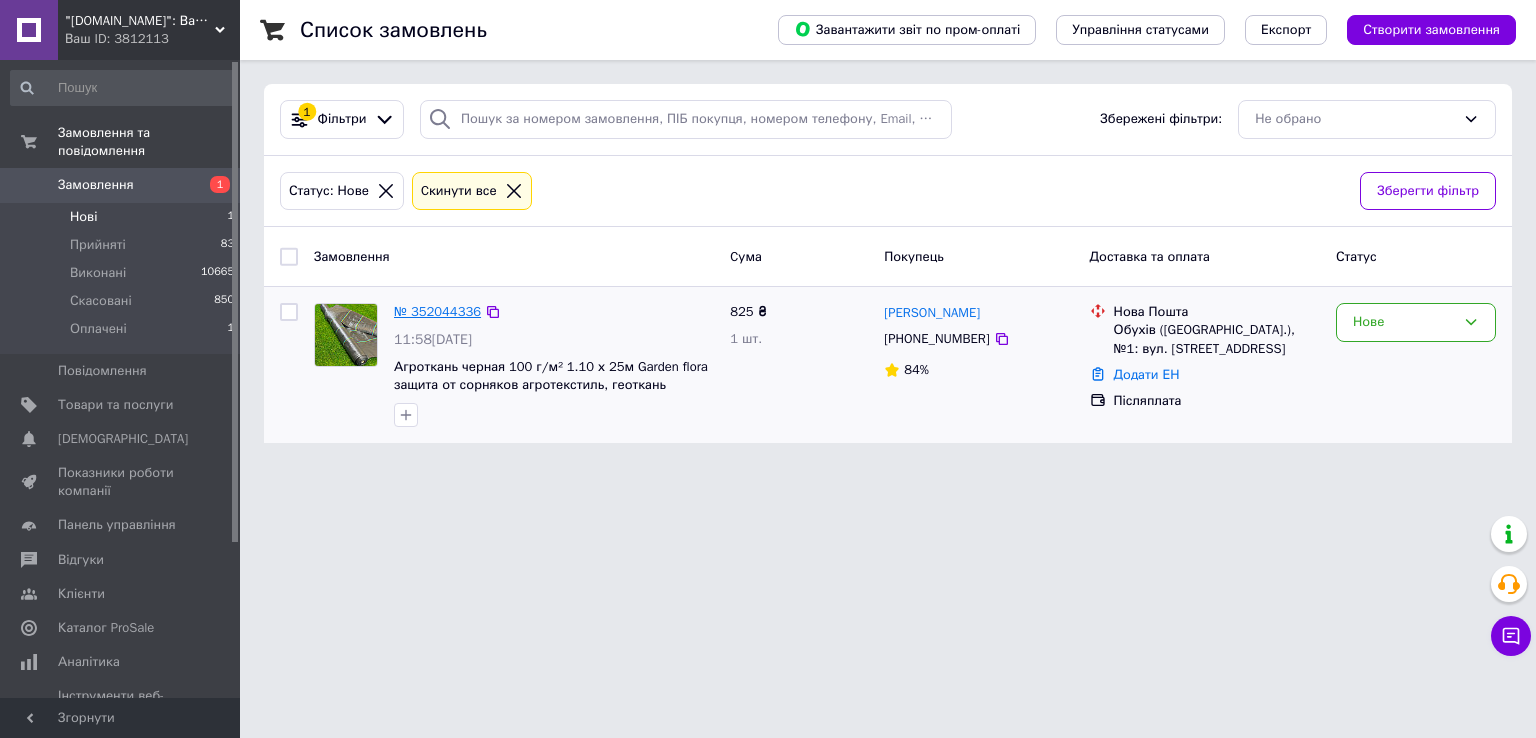 click on "№ 352044336" at bounding box center (437, 311) 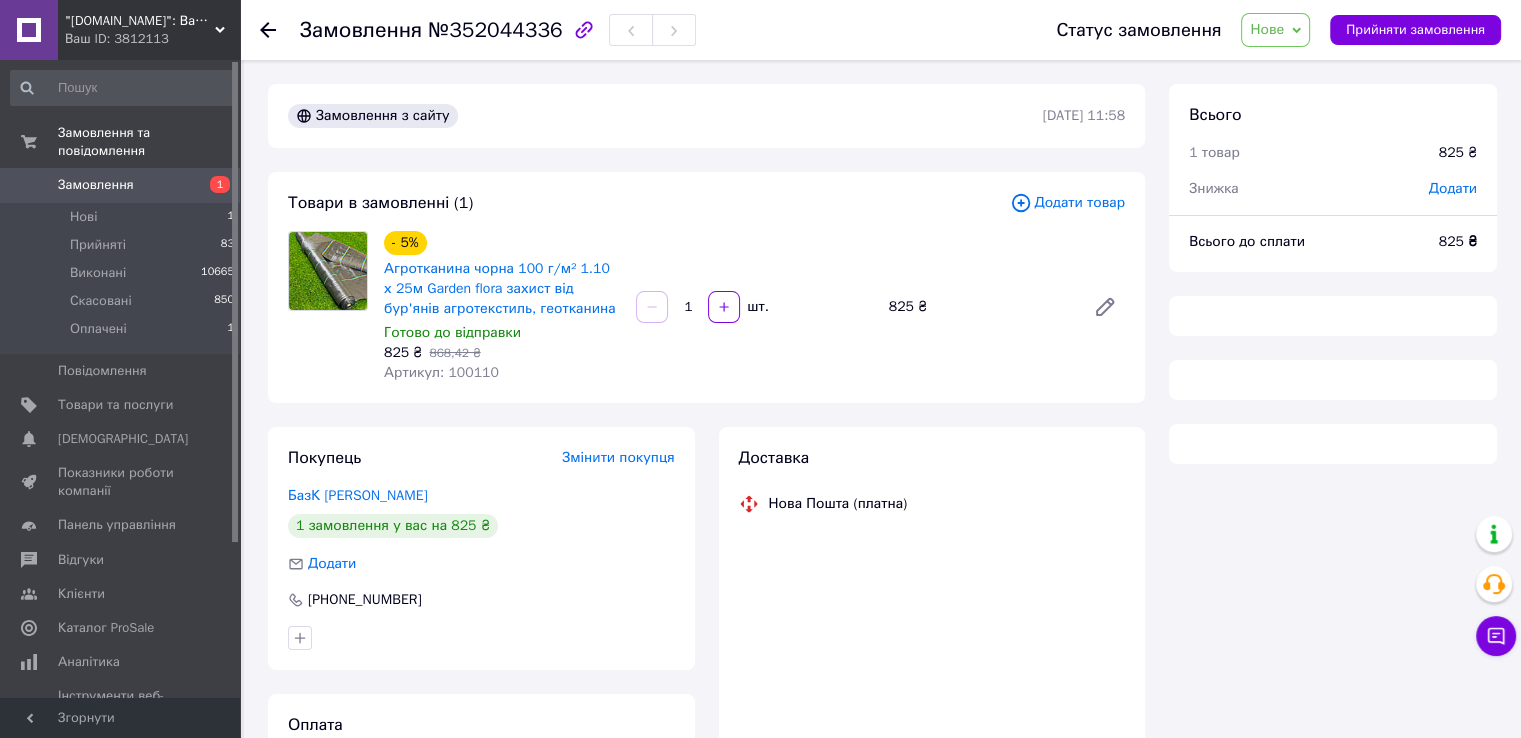 click on "Нове" at bounding box center (1267, 29) 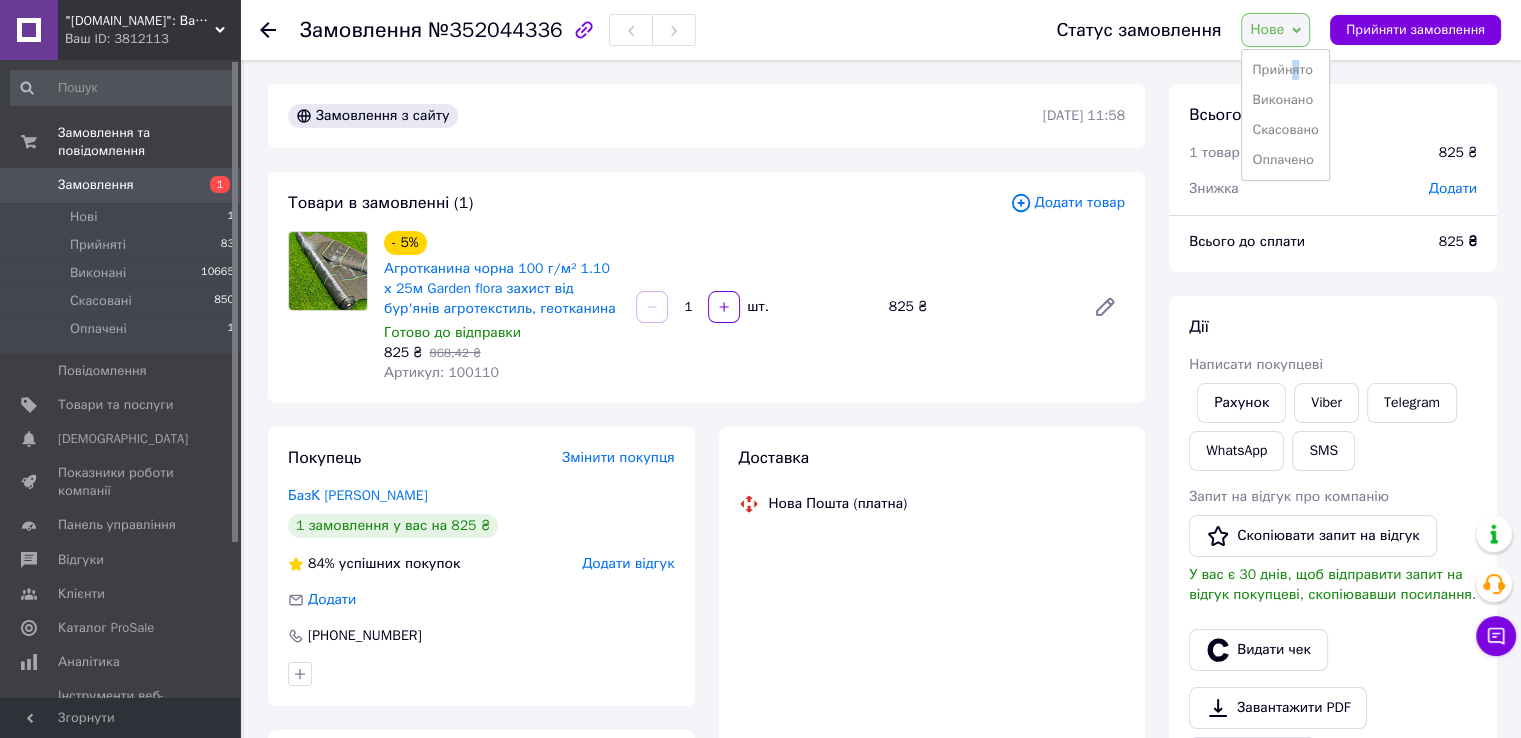 click on "Прийнято" at bounding box center (1285, 70) 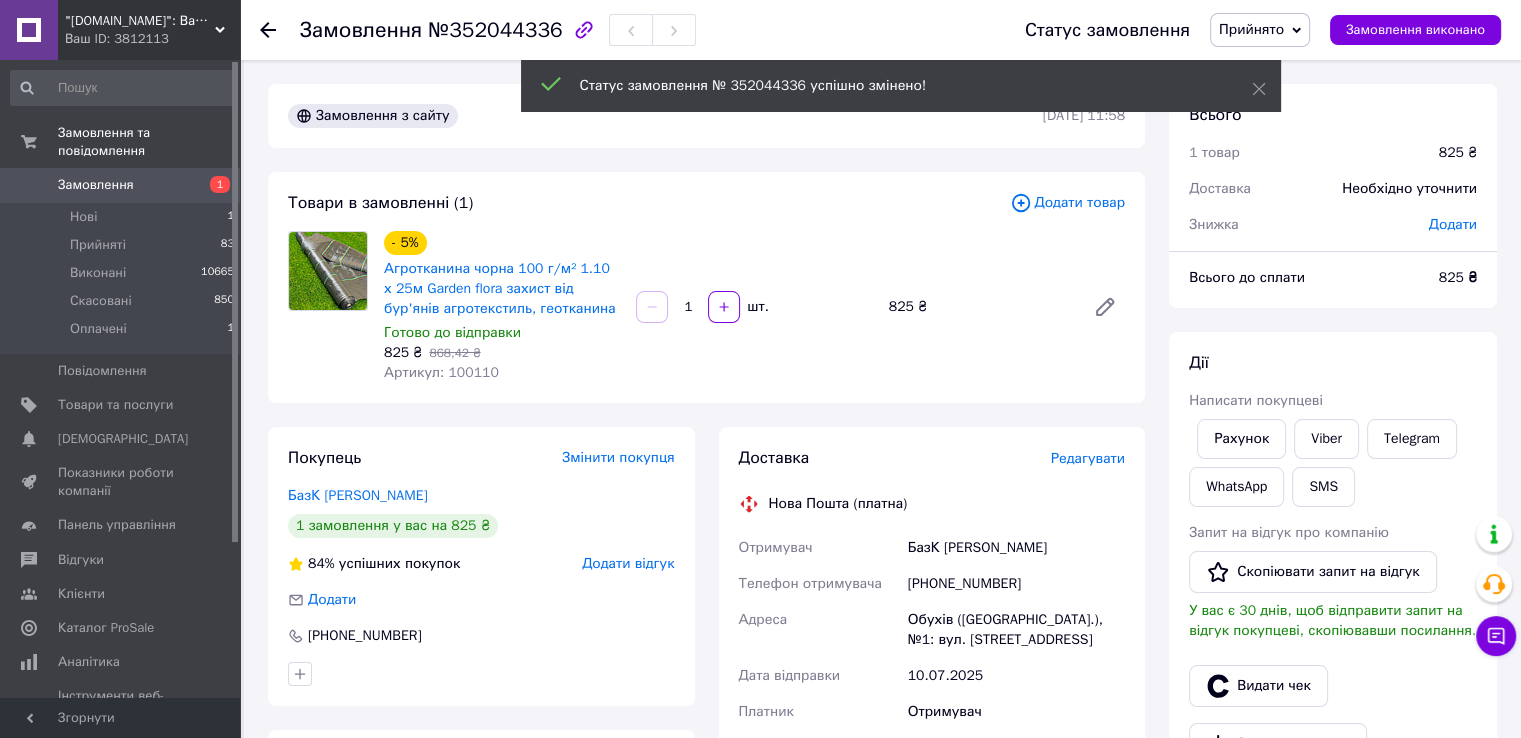 click on "[PHONE_NUMBER]" at bounding box center [1016, 584] 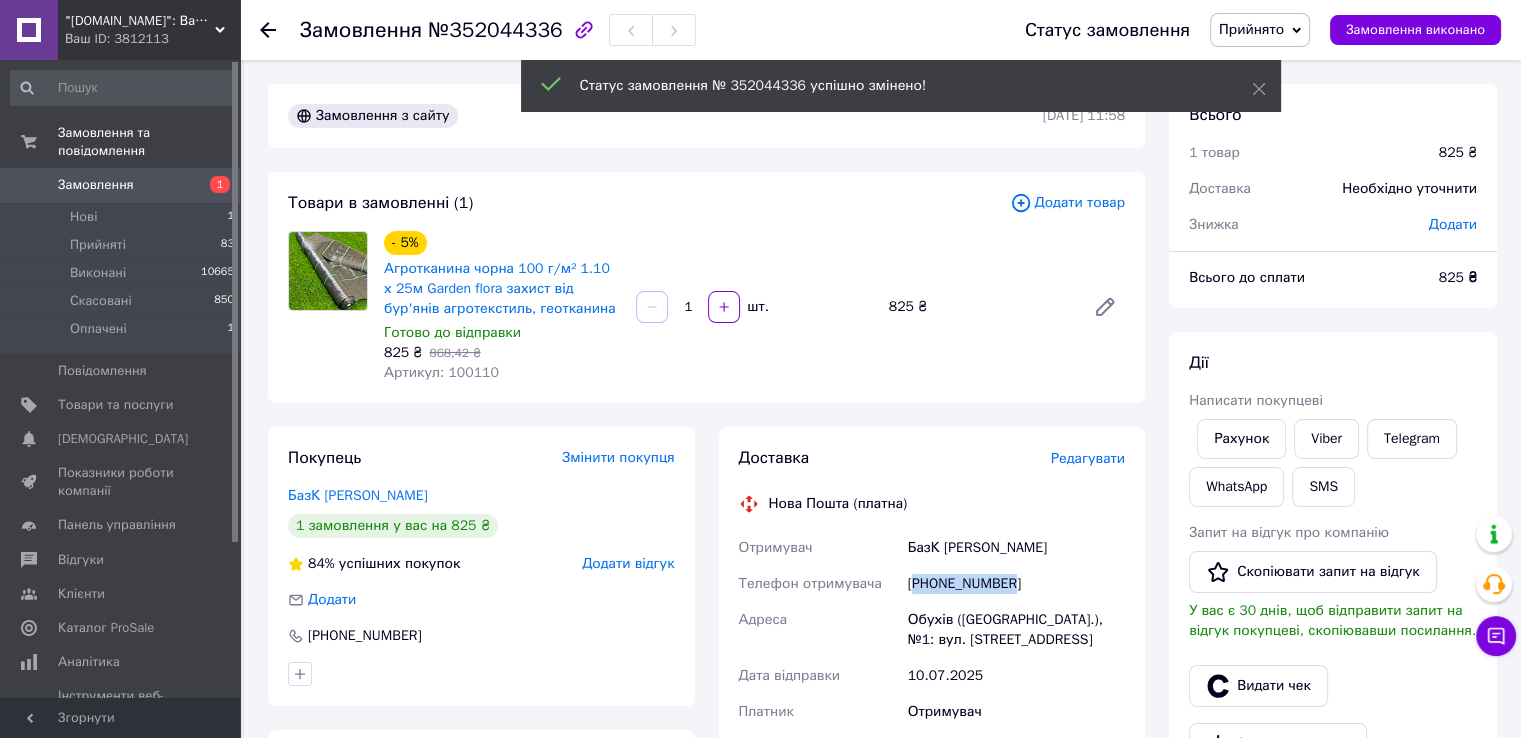 click on "[PHONE_NUMBER]" at bounding box center [1016, 584] 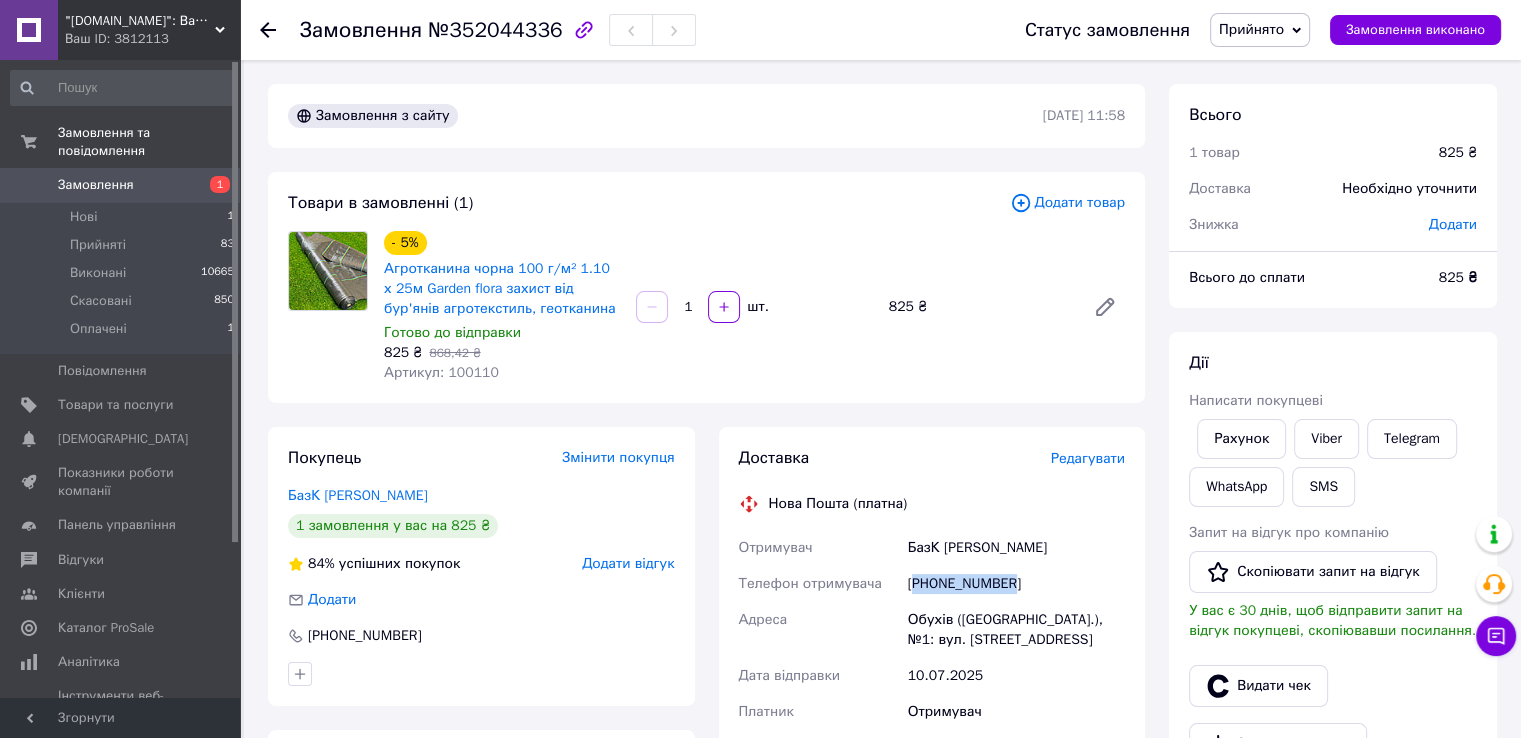 copy on "380953606700" 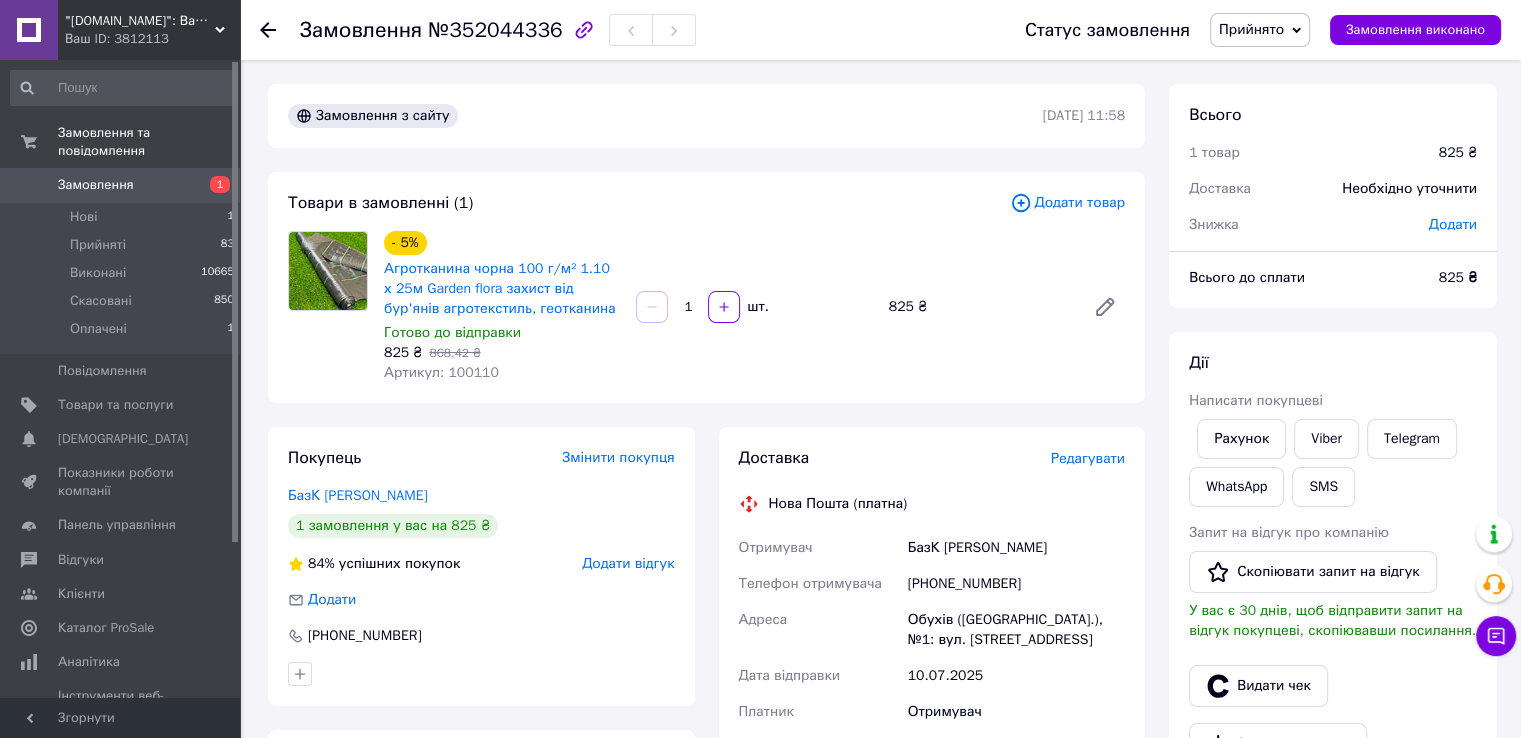 click on "БазК [PERSON_NAME]" at bounding box center [1016, 548] 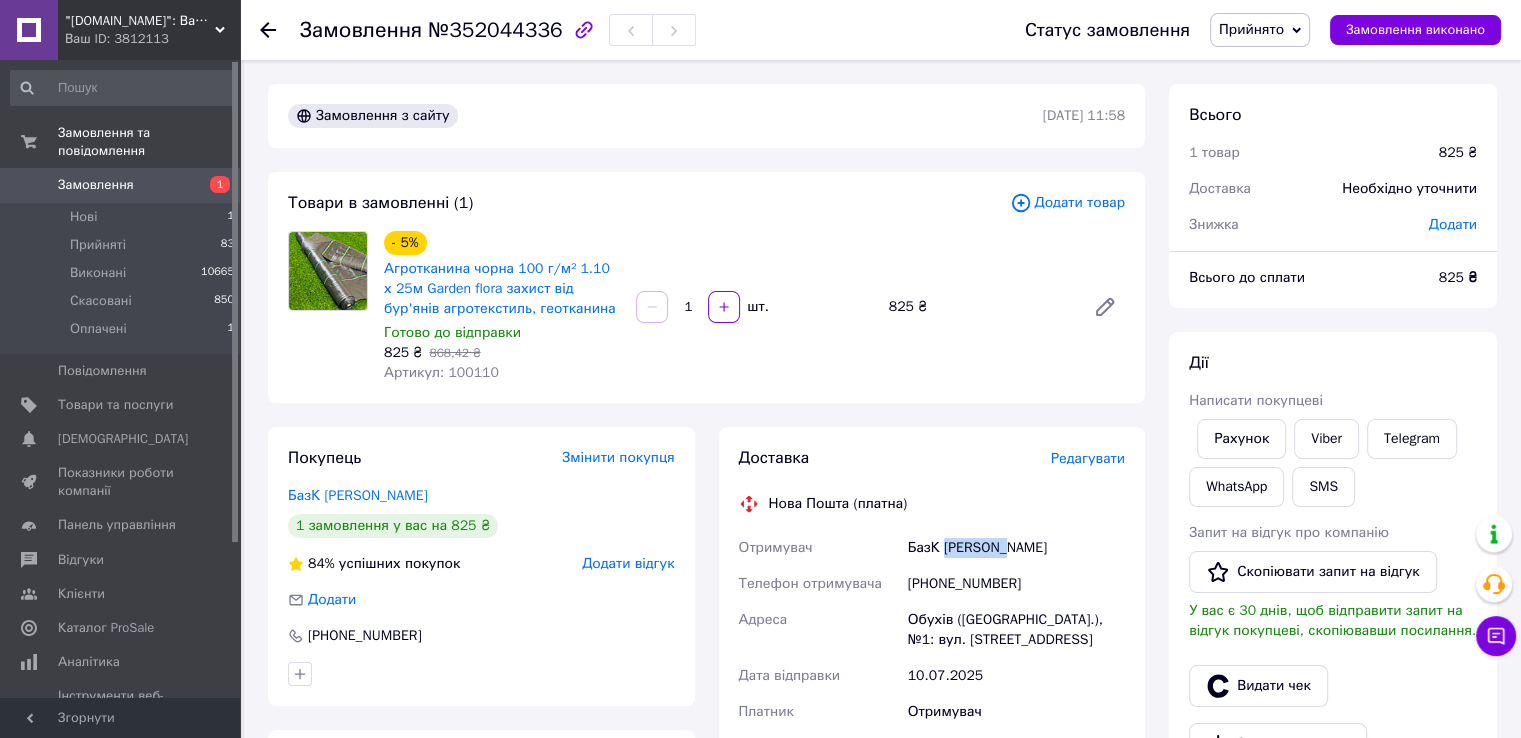 click on "БазК [PERSON_NAME]" at bounding box center [1016, 548] 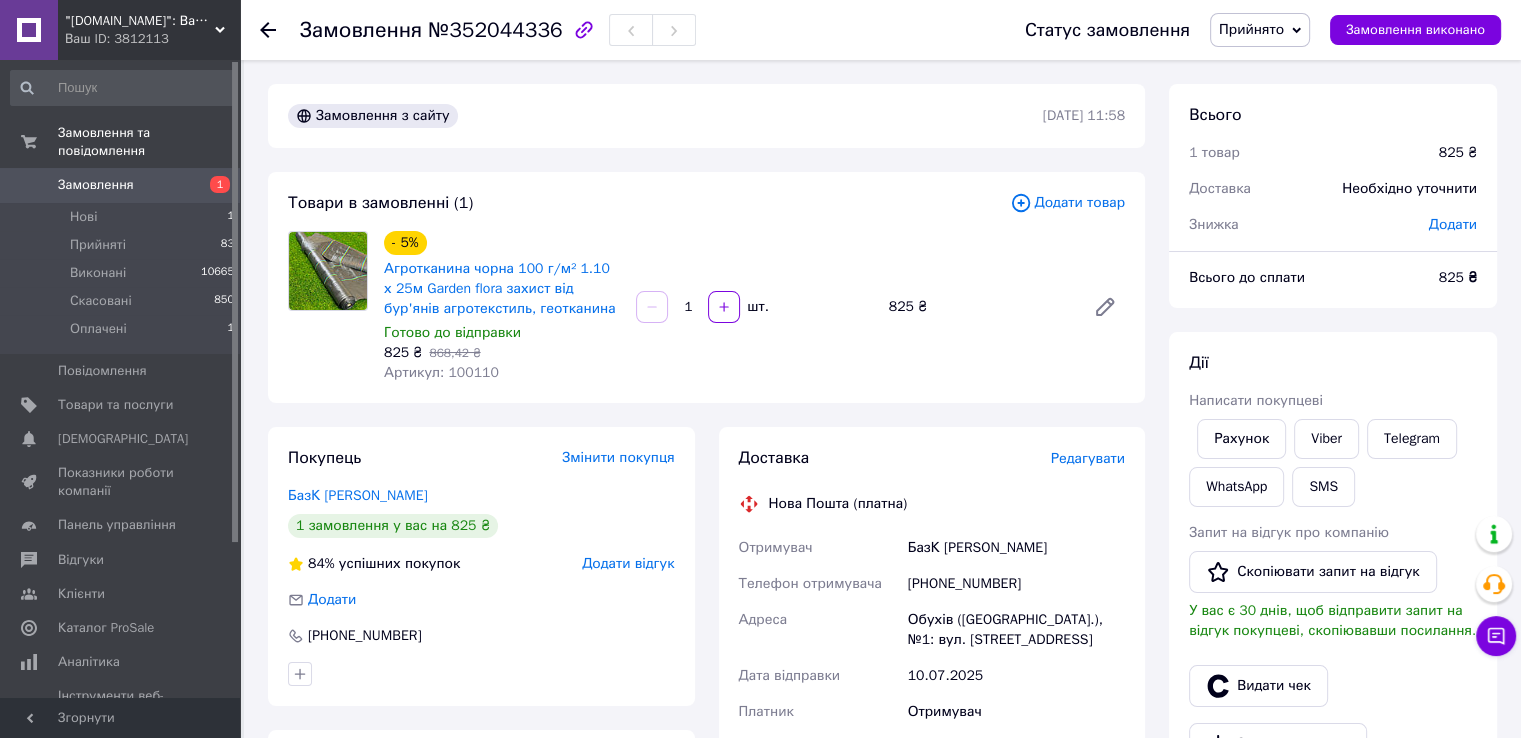 click on "БазК [PERSON_NAME]" at bounding box center [1016, 548] 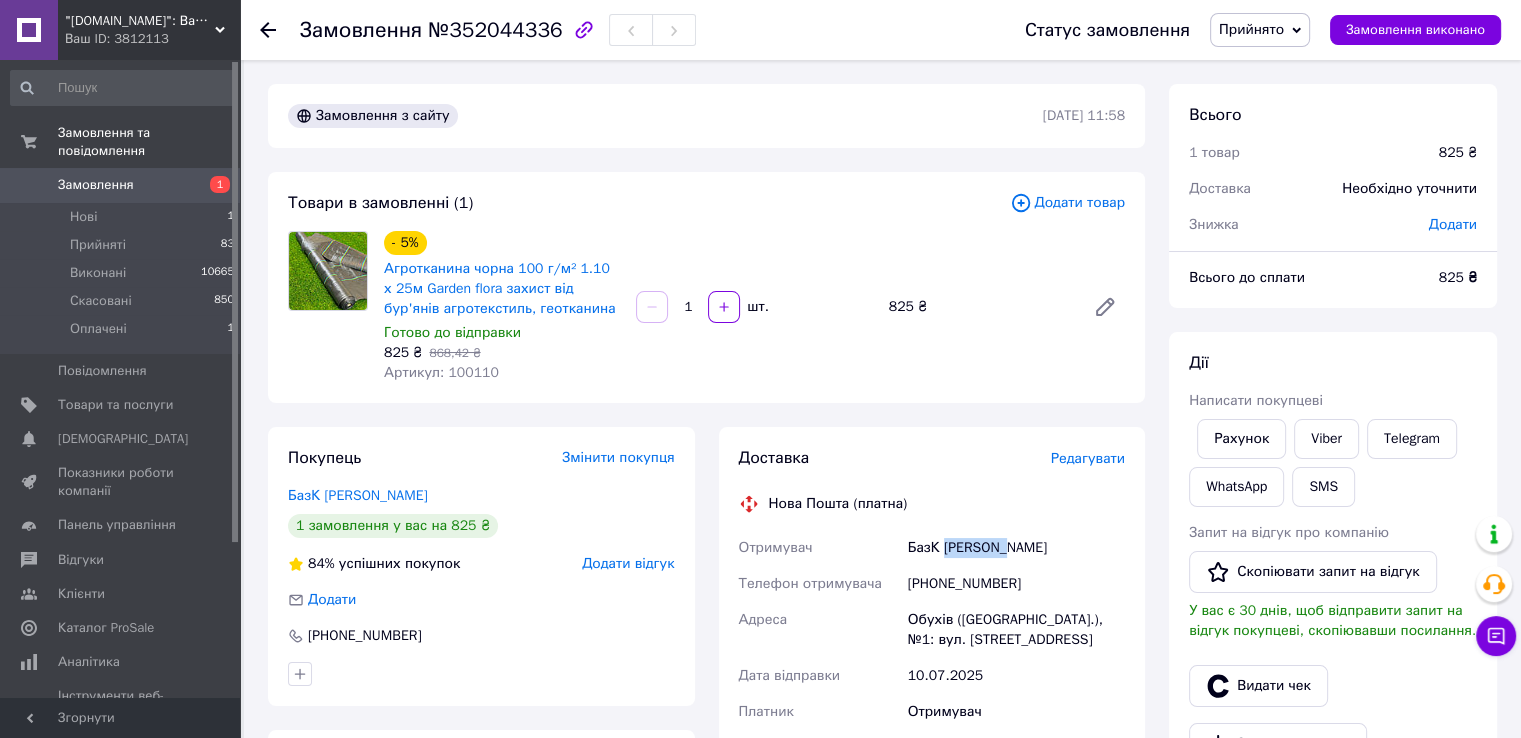 click on "БазК [PERSON_NAME]" at bounding box center (1016, 548) 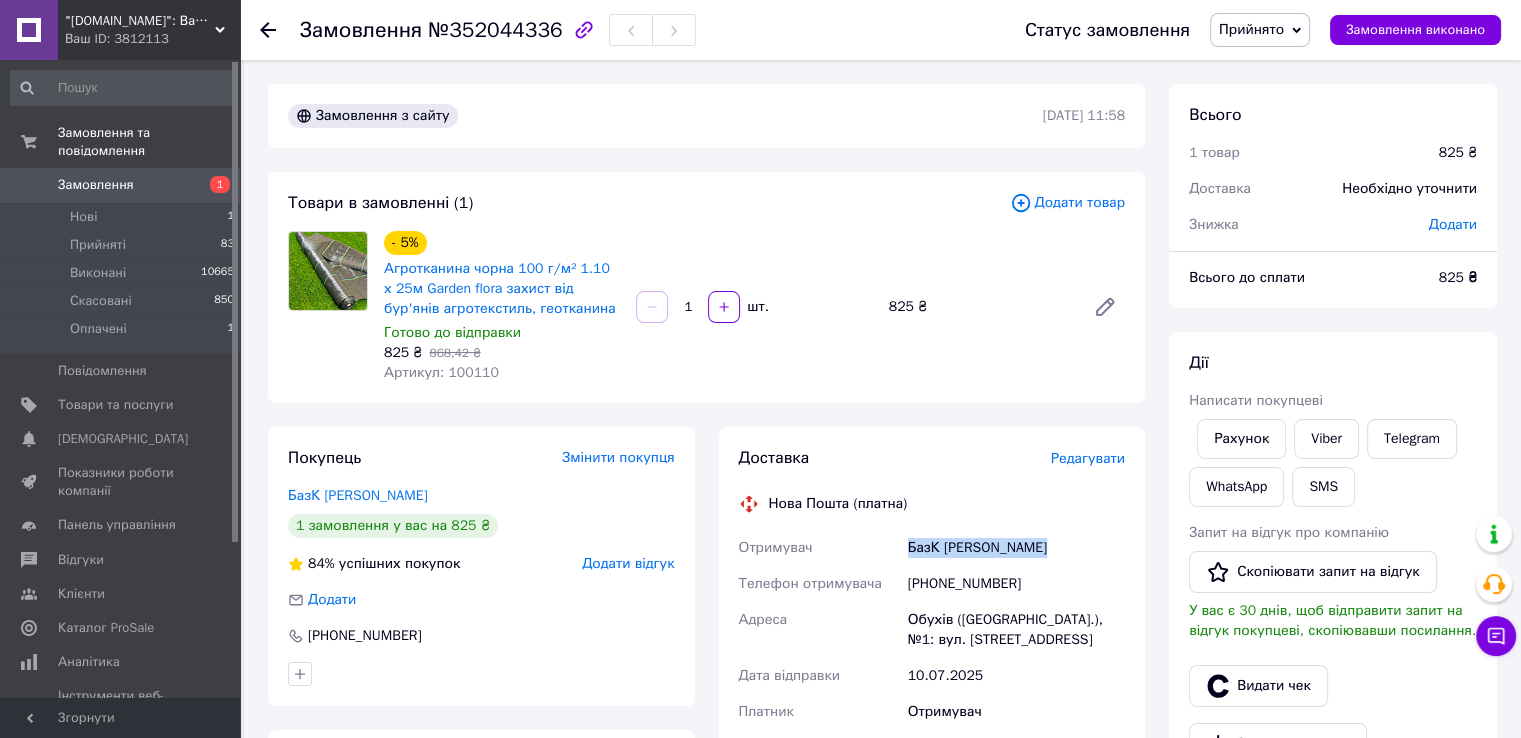 click on "БазК [PERSON_NAME]" at bounding box center (1016, 548) 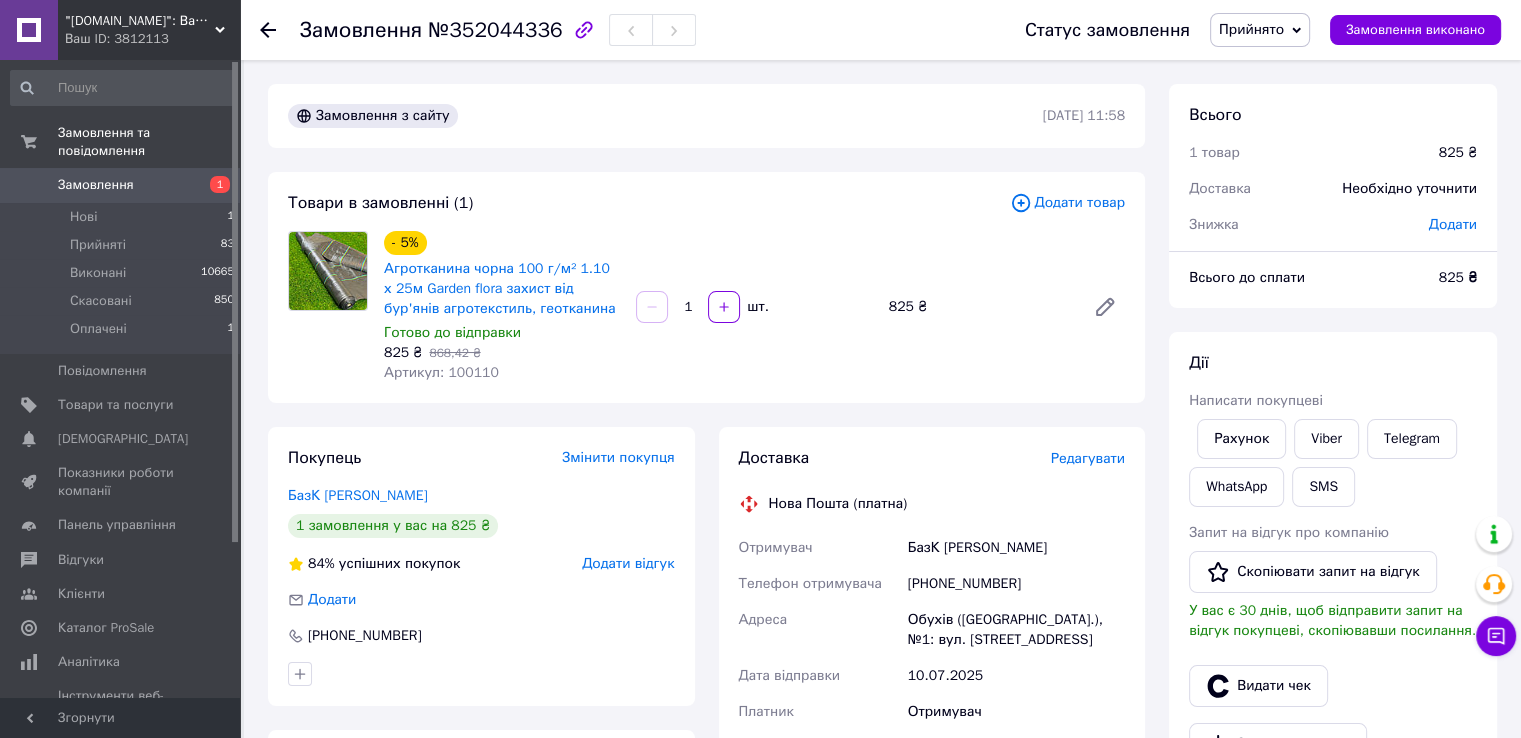 click on "Обухів (Київська обл.), №1: вул. Чумацький шлях, 37" at bounding box center [1016, 630] 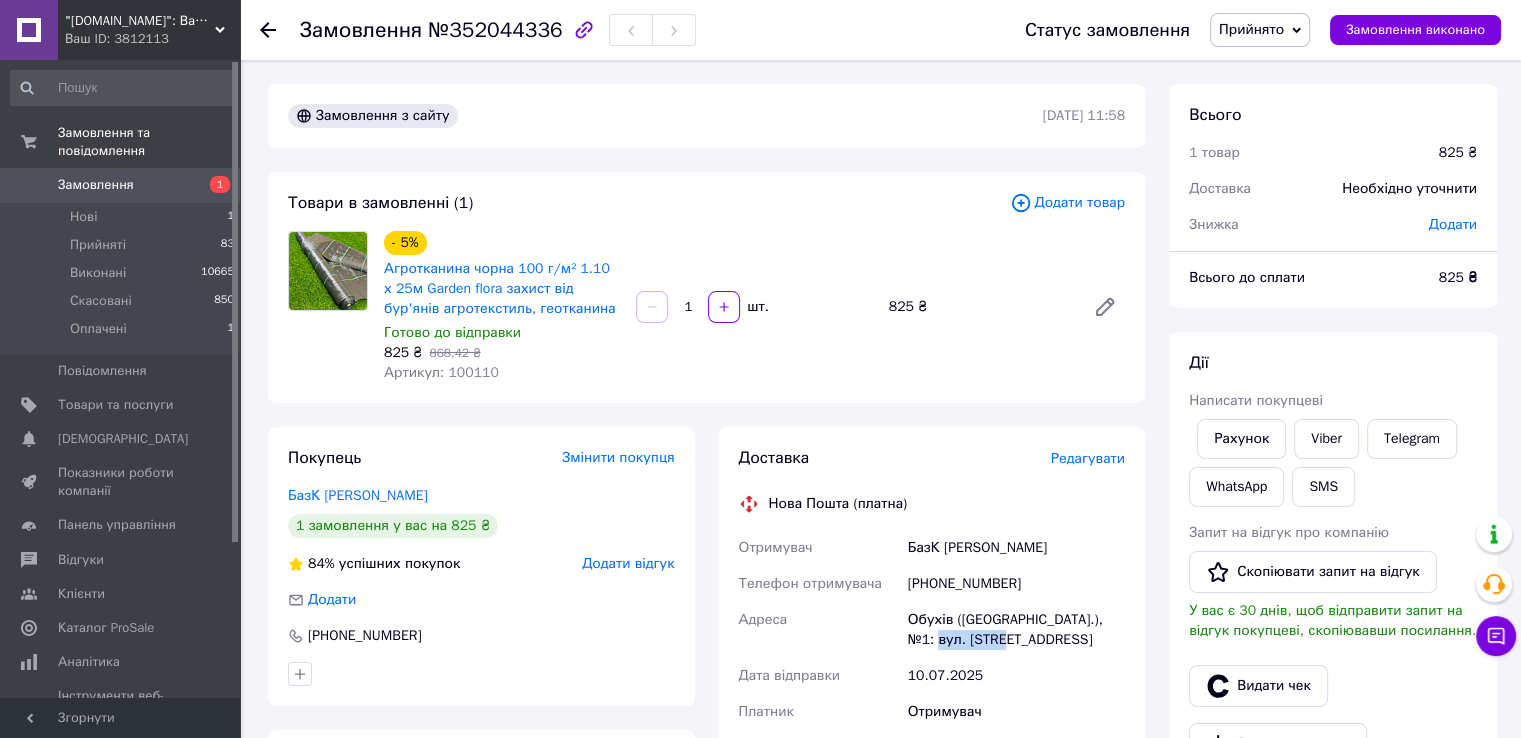 click on "Обухів (Київська обл.), №1: вул. Чумацький шлях, 37" at bounding box center (1016, 630) 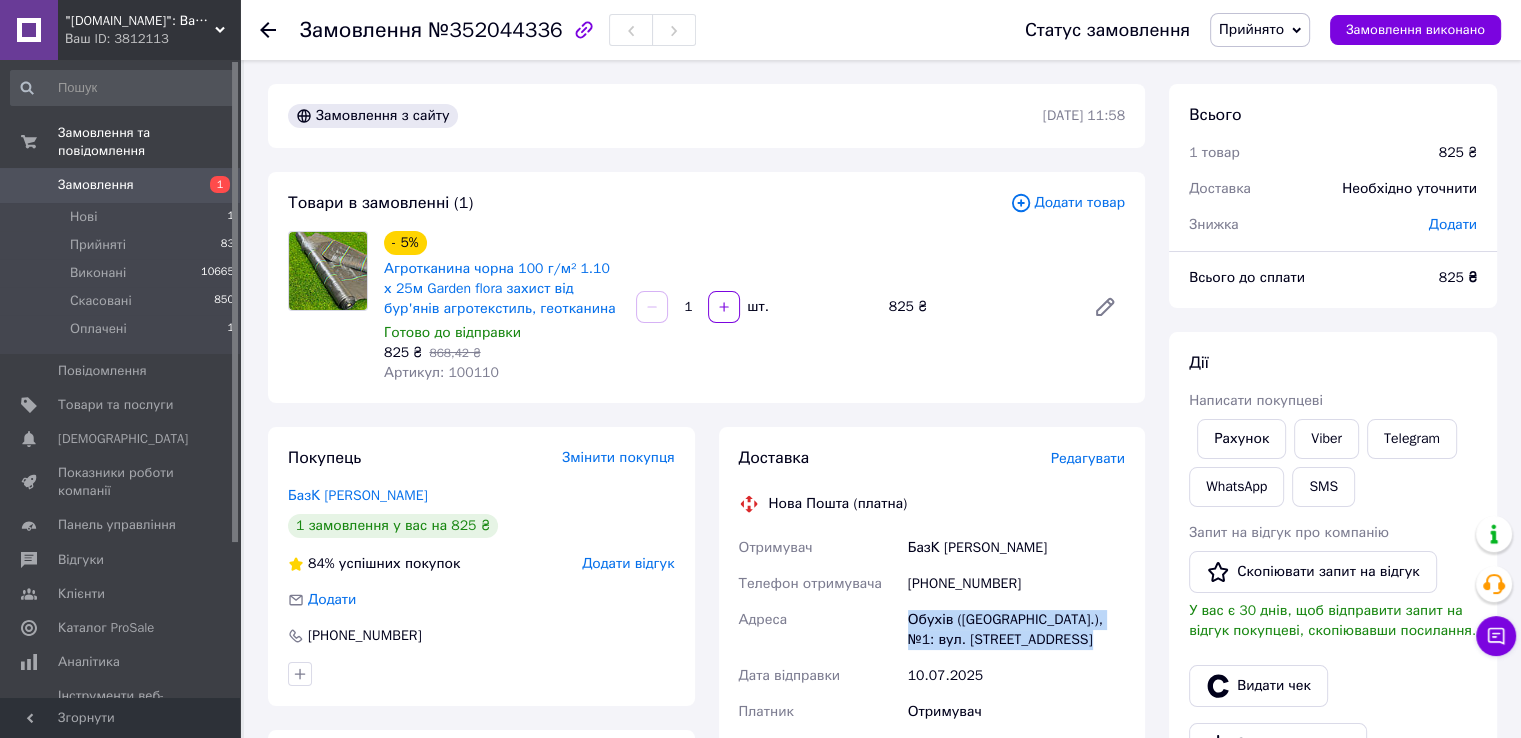 click on "Обухів (Київська обл.), №1: вул. Чумацький шлях, 37" at bounding box center [1016, 630] 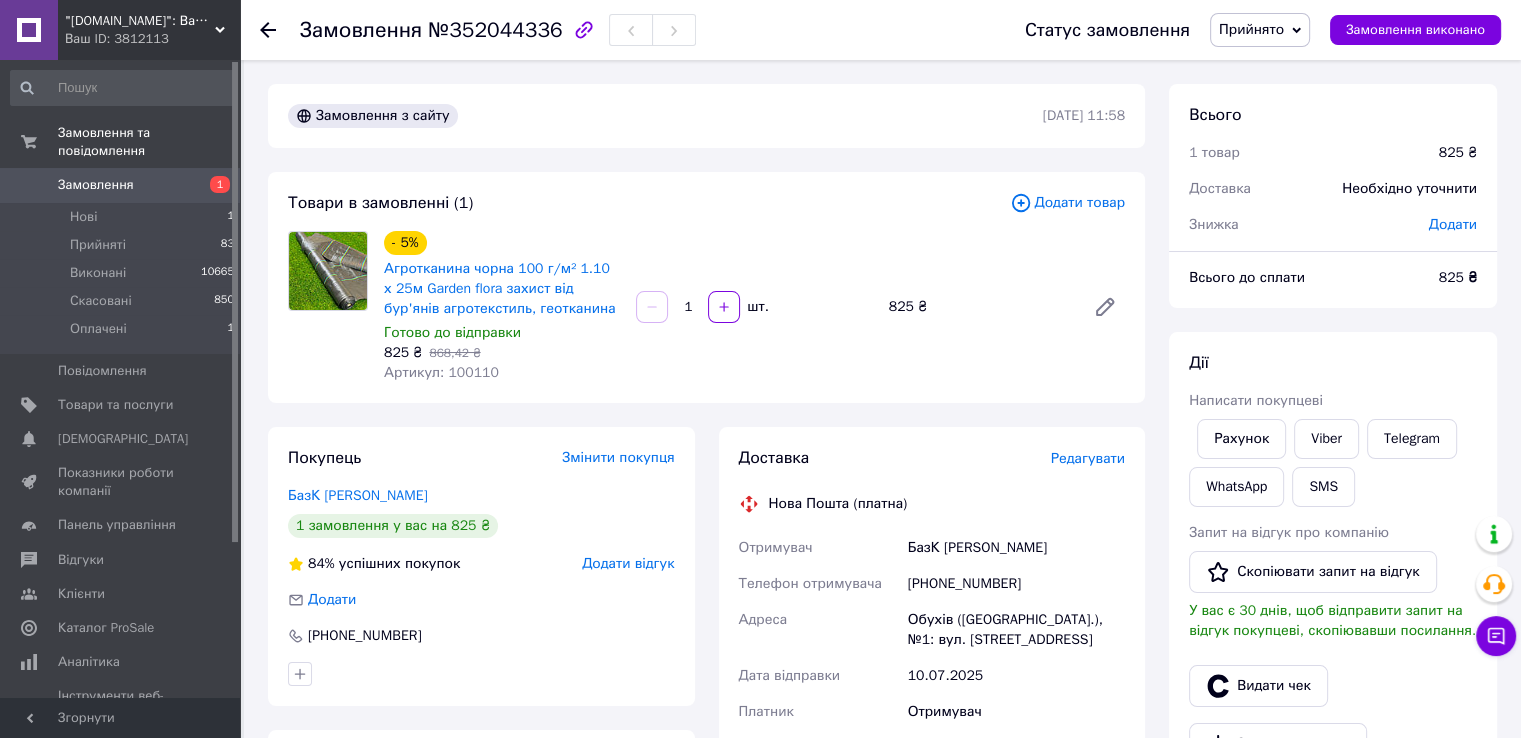 click on "Доставка Редагувати" at bounding box center (932, 458) 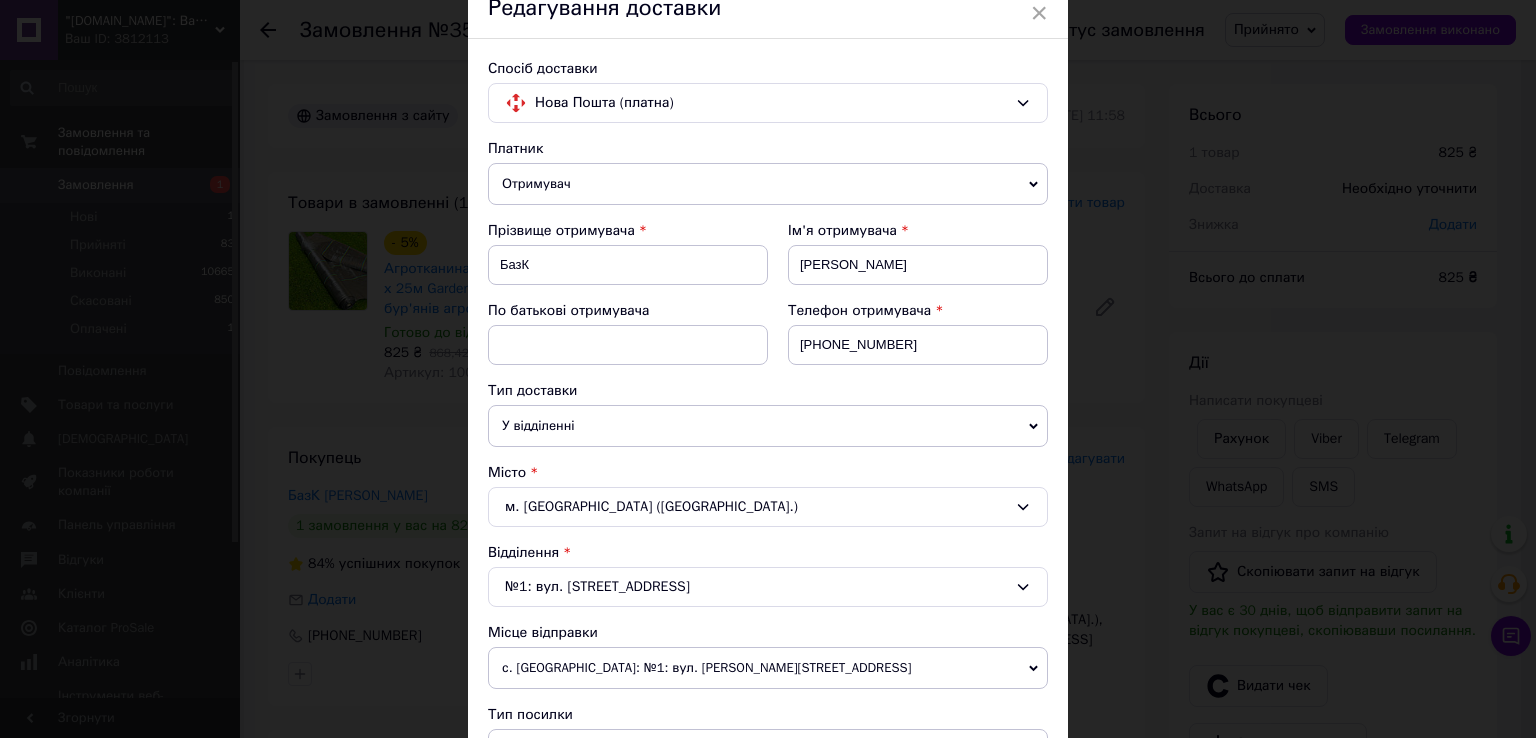 scroll, scrollTop: 200, scrollLeft: 0, axis: vertical 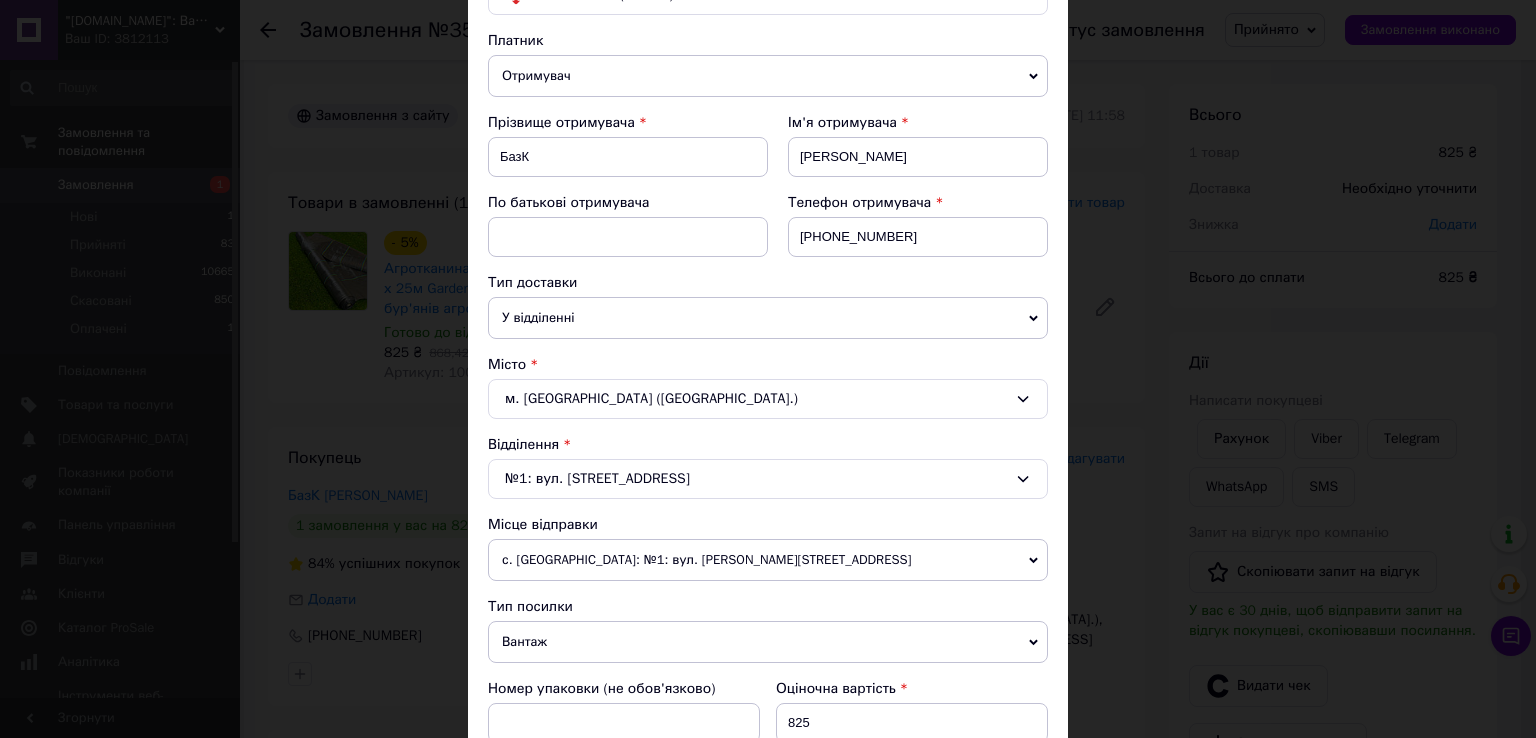 click on "м. Обухів (Київська обл.)" at bounding box center [768, 399] 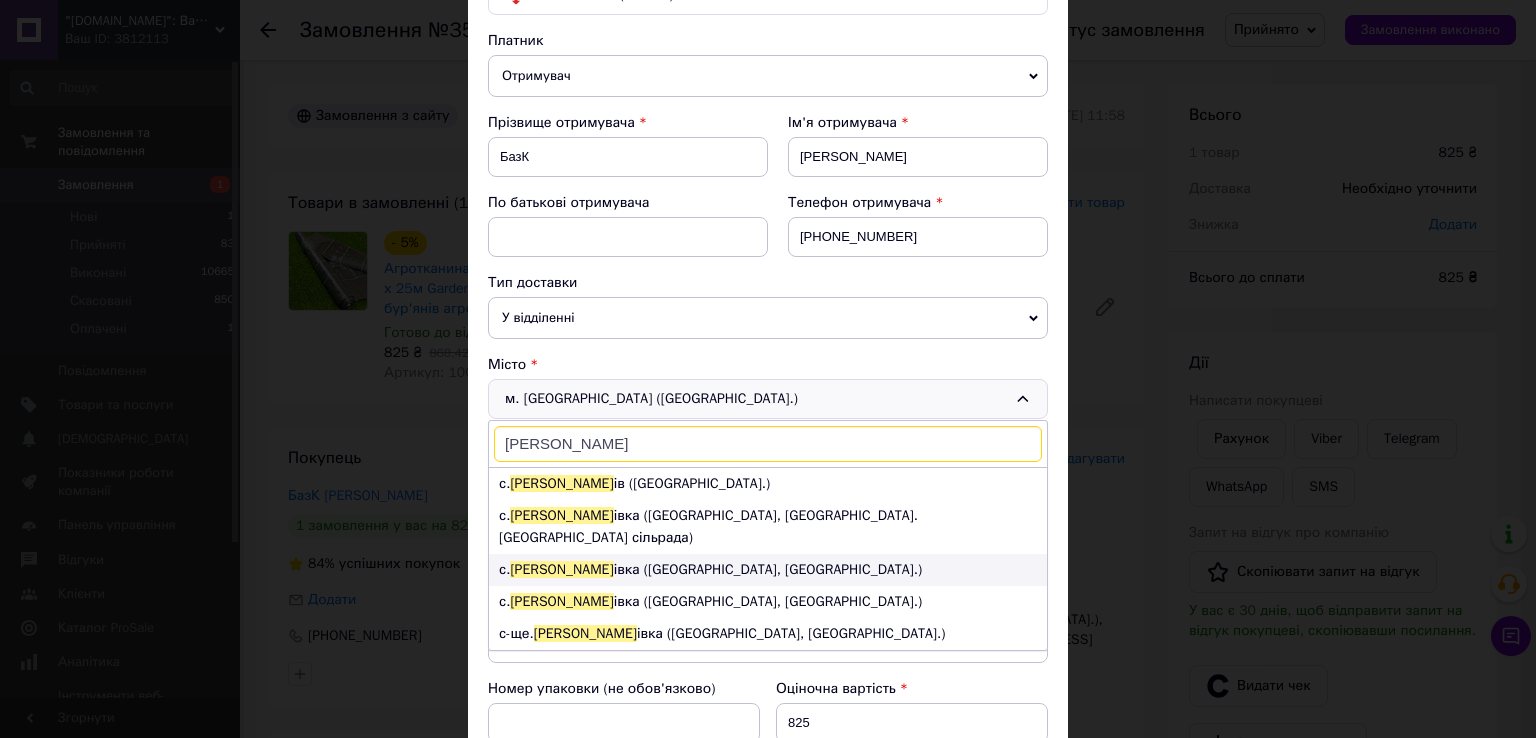 type on "григор" 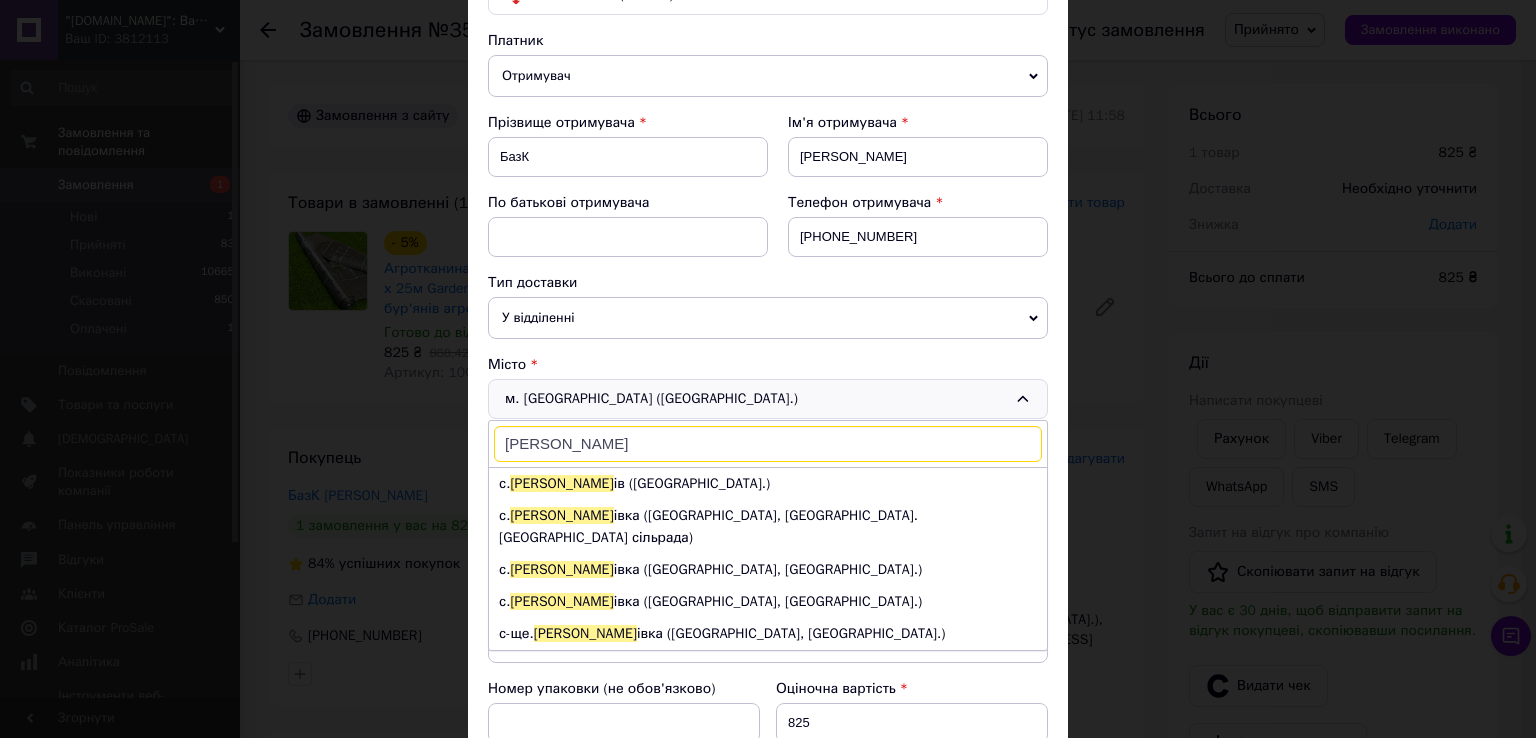 click on "с.  Григор івка (Київська обл., Обухівський р-н.)" at bounding box center [768, 570] 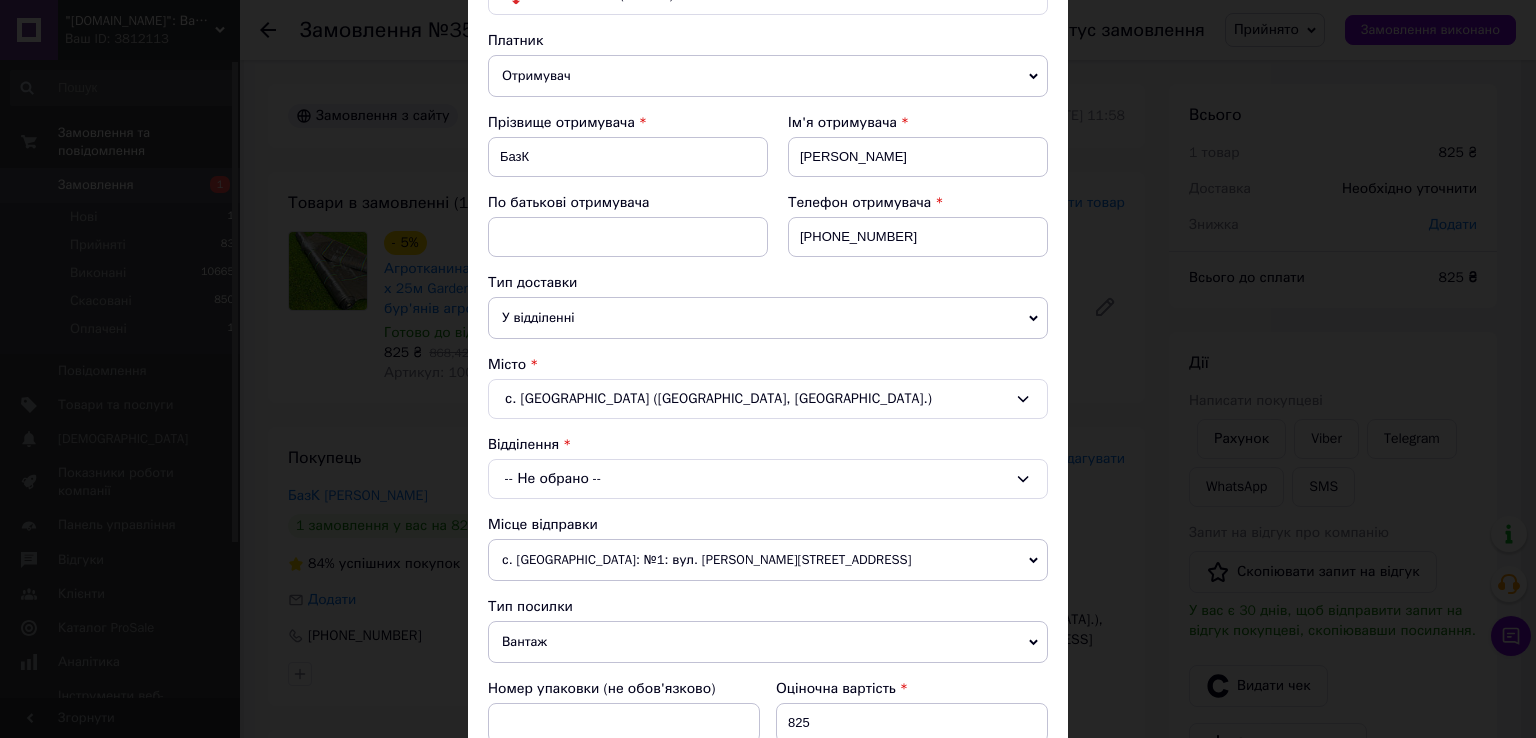click on "-- Не обрано --" at bounding box center (768, 479) 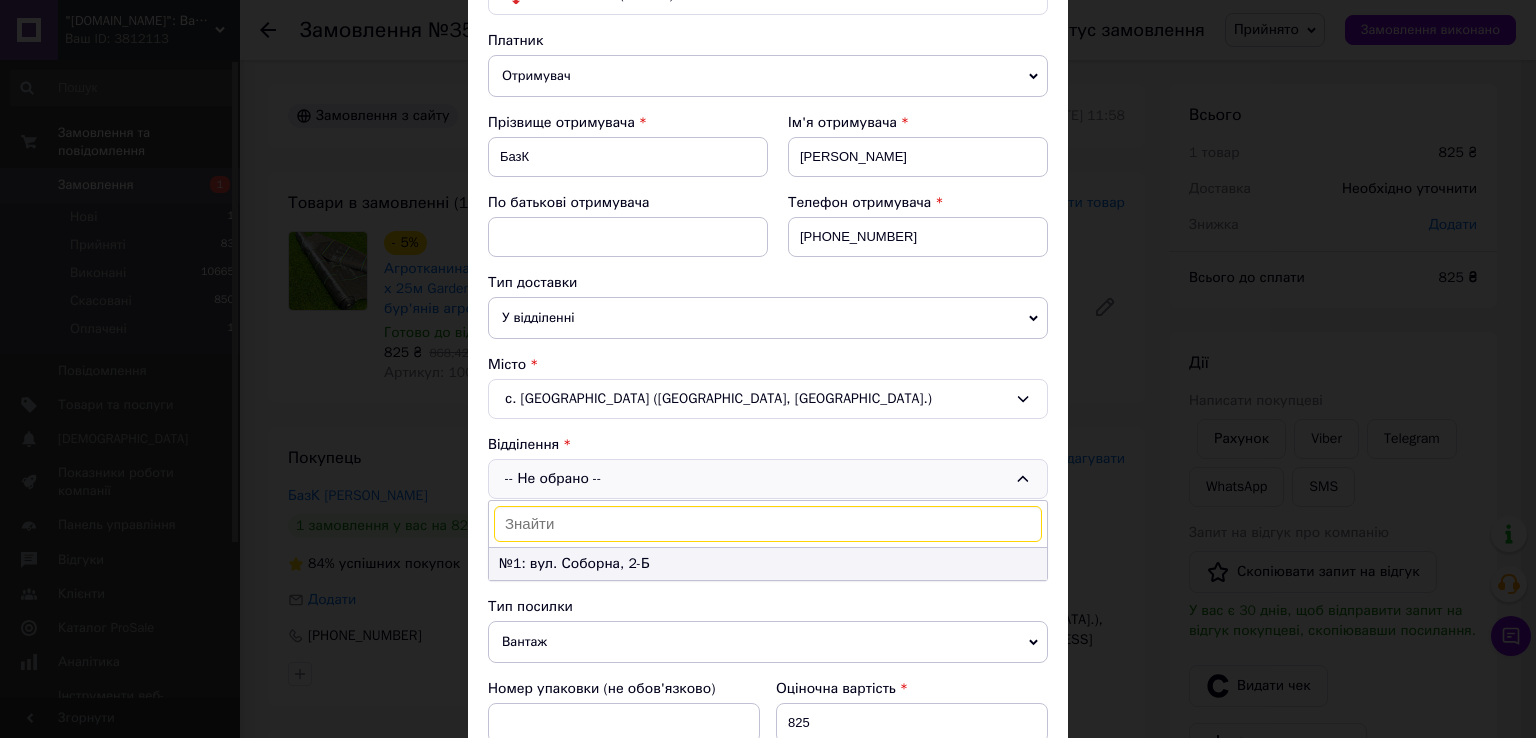 click on "№1: вул. Соборна, 2-Б" at bounding box center [768, 564] 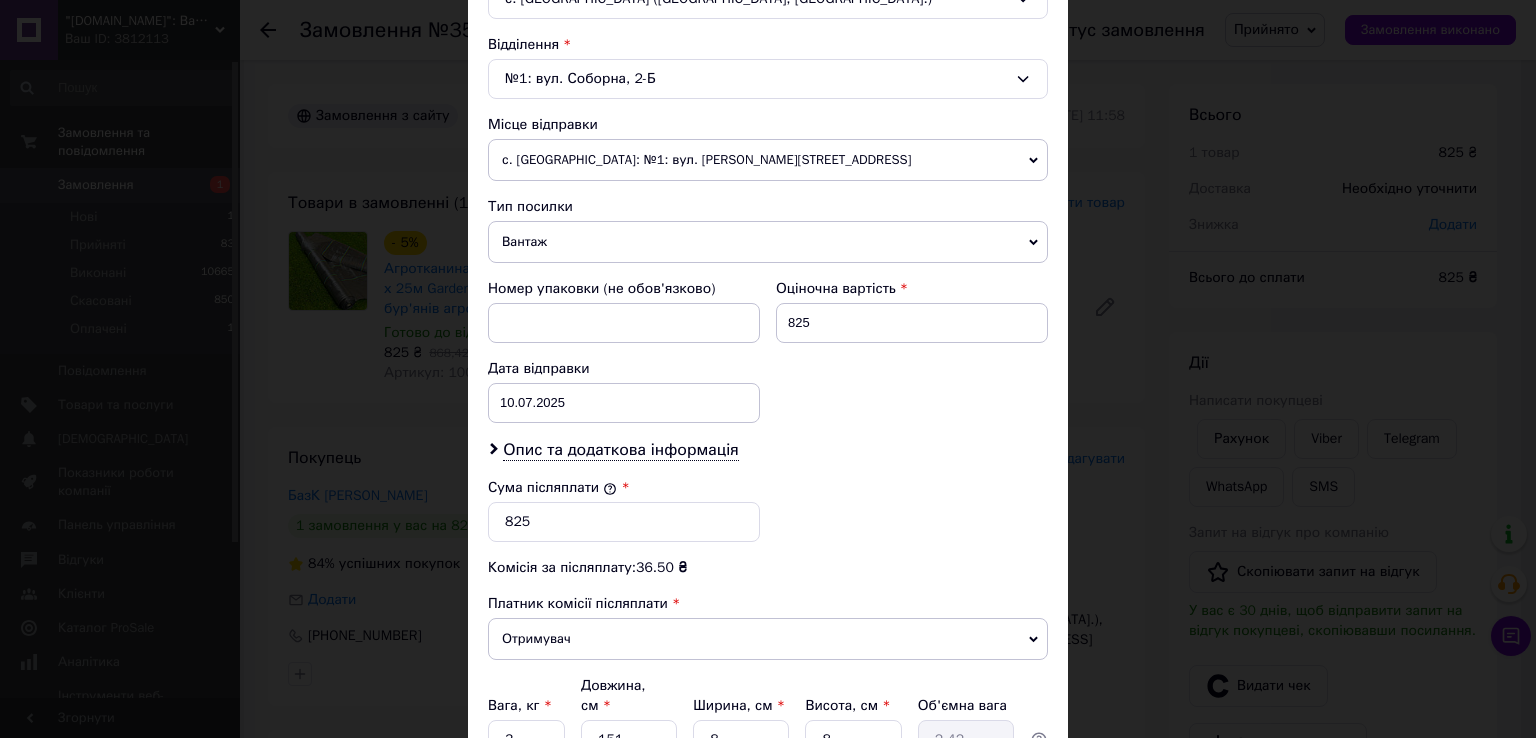 scroll, scrollTop: 782, scrollLeft: 0, axis: vertical 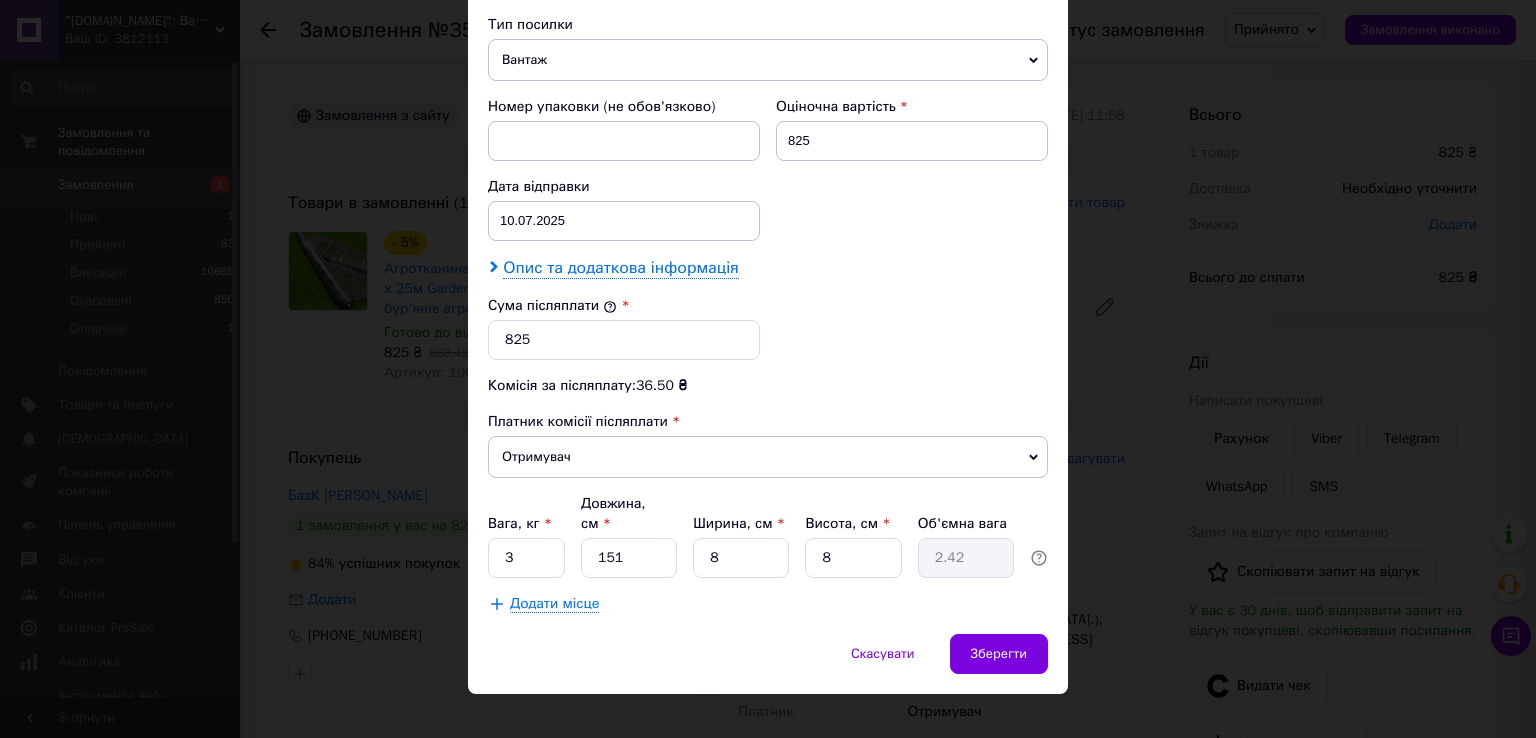 click on "Опис та додаткова інформація" at bounding box center [620, 268] 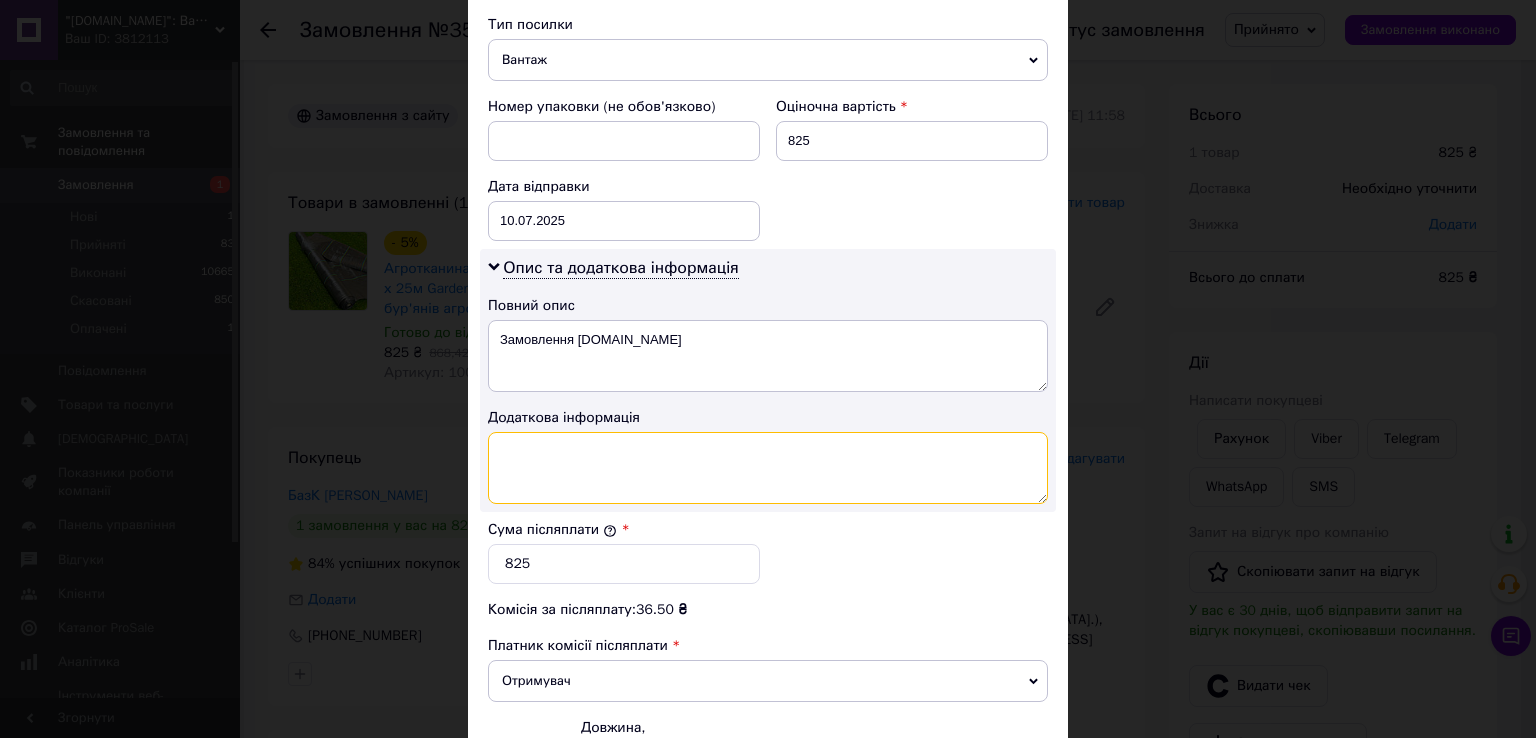 click at bounding box center [768, 468] 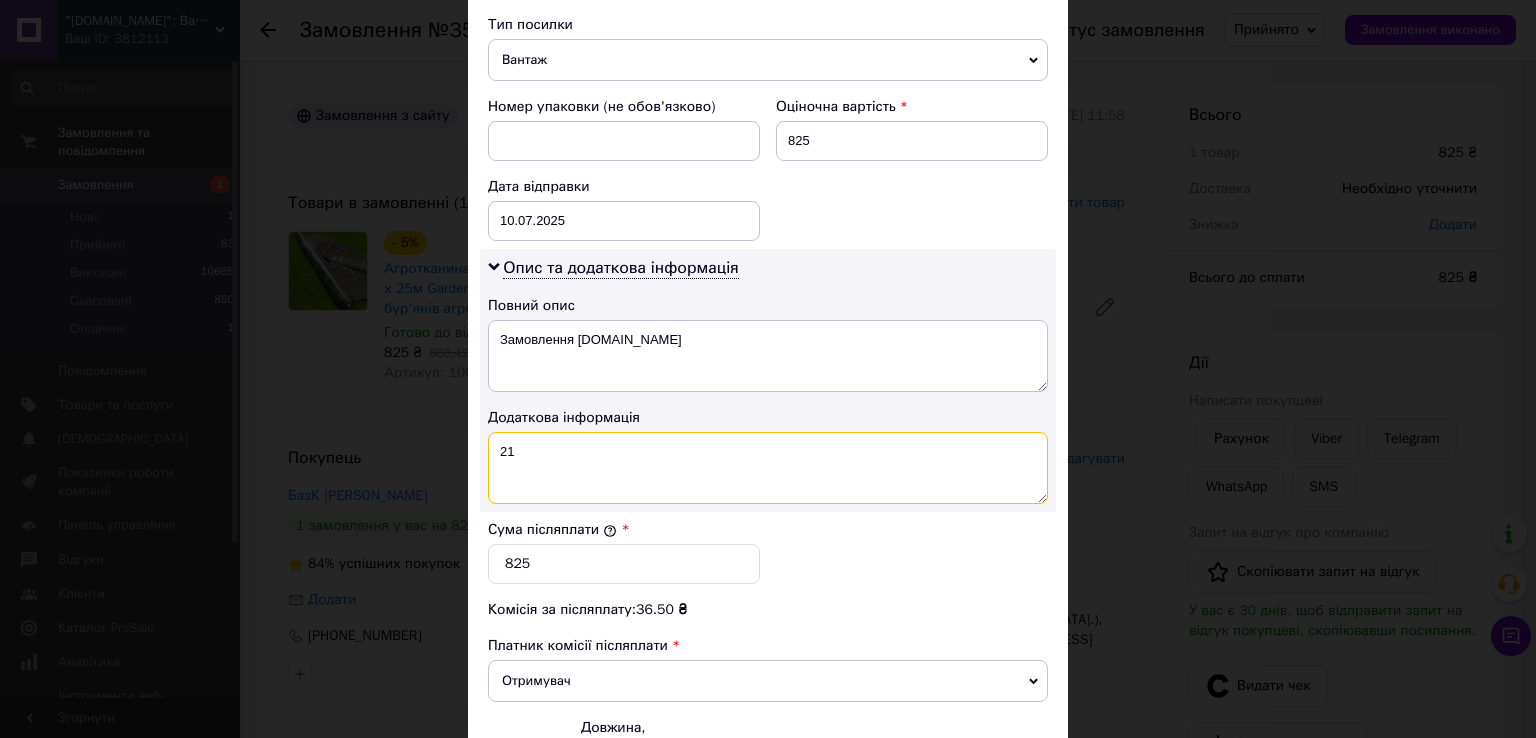 type on "21" 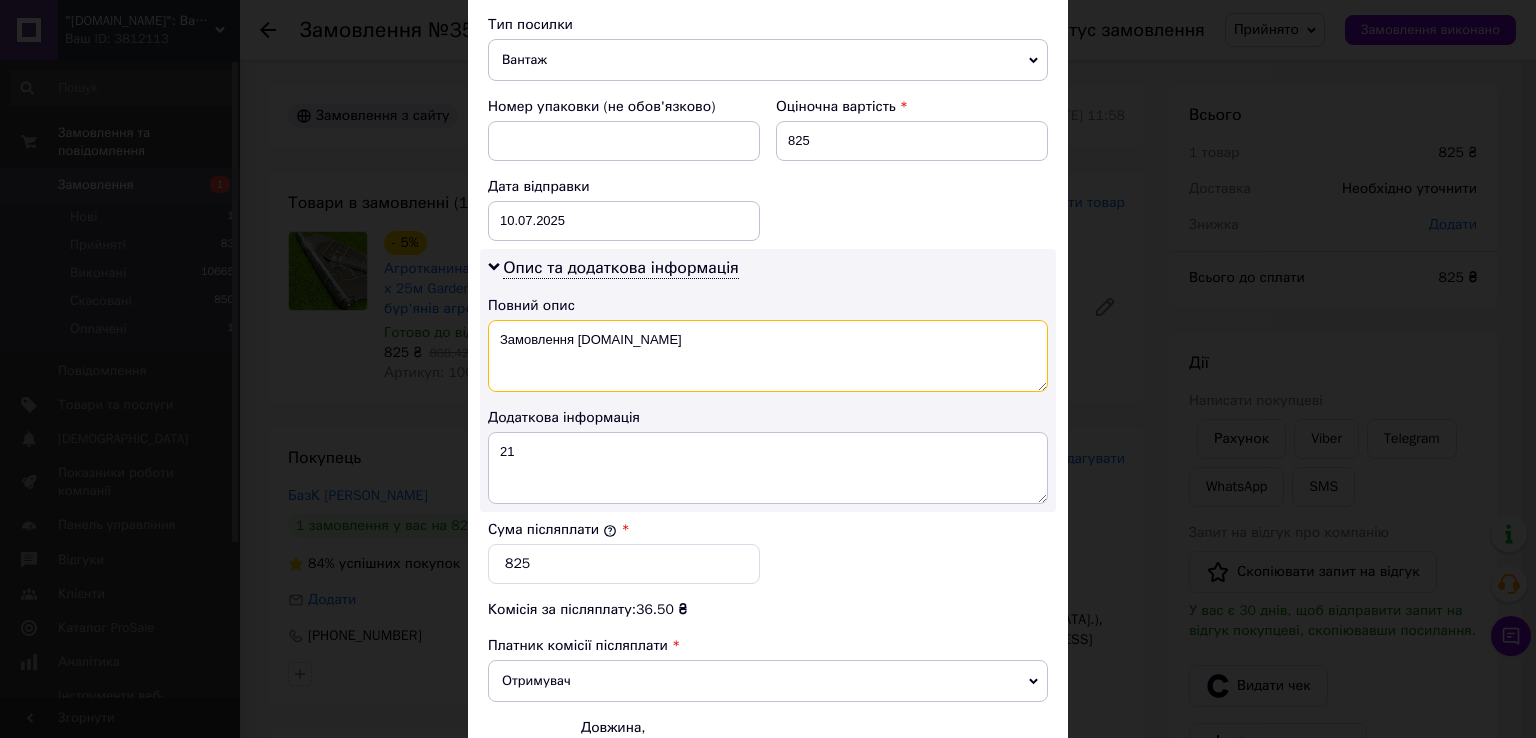 drag, startPoint x: 631, startPoint y: 323, endPoint x: 513, endPoint y: 342, distance: 119.519875 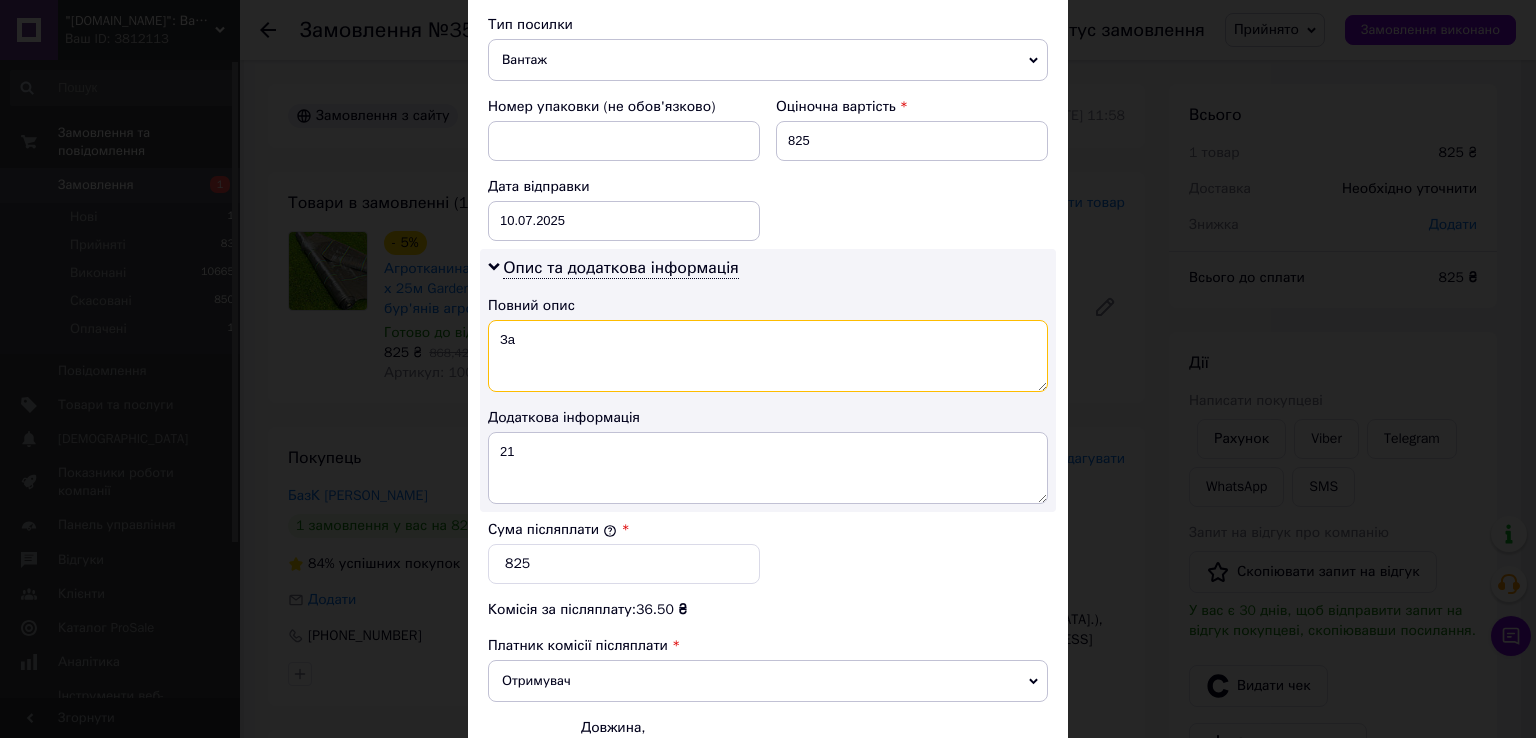 type on "З" 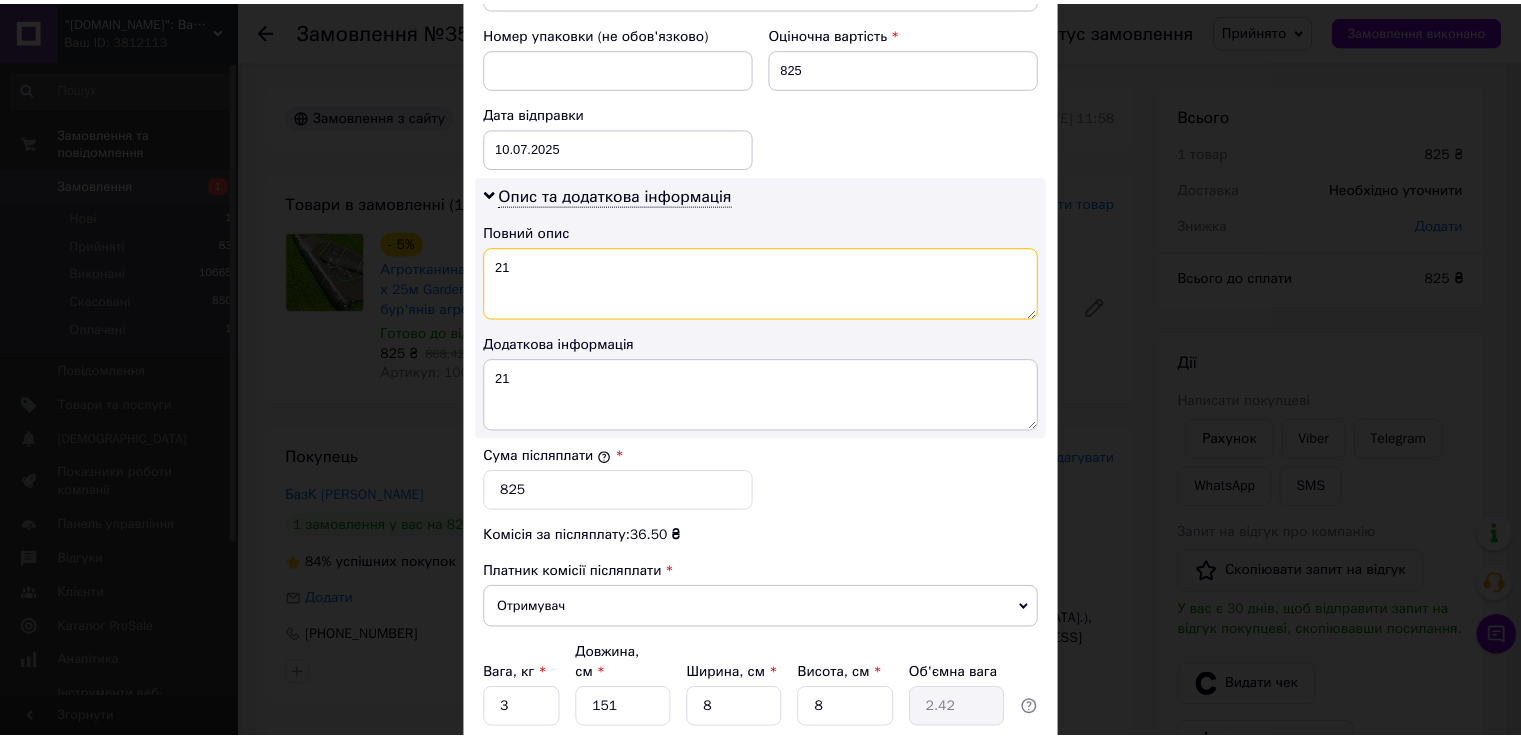 scroll, scrollTop: 1005, scrollLeft: 0, axis: vertical 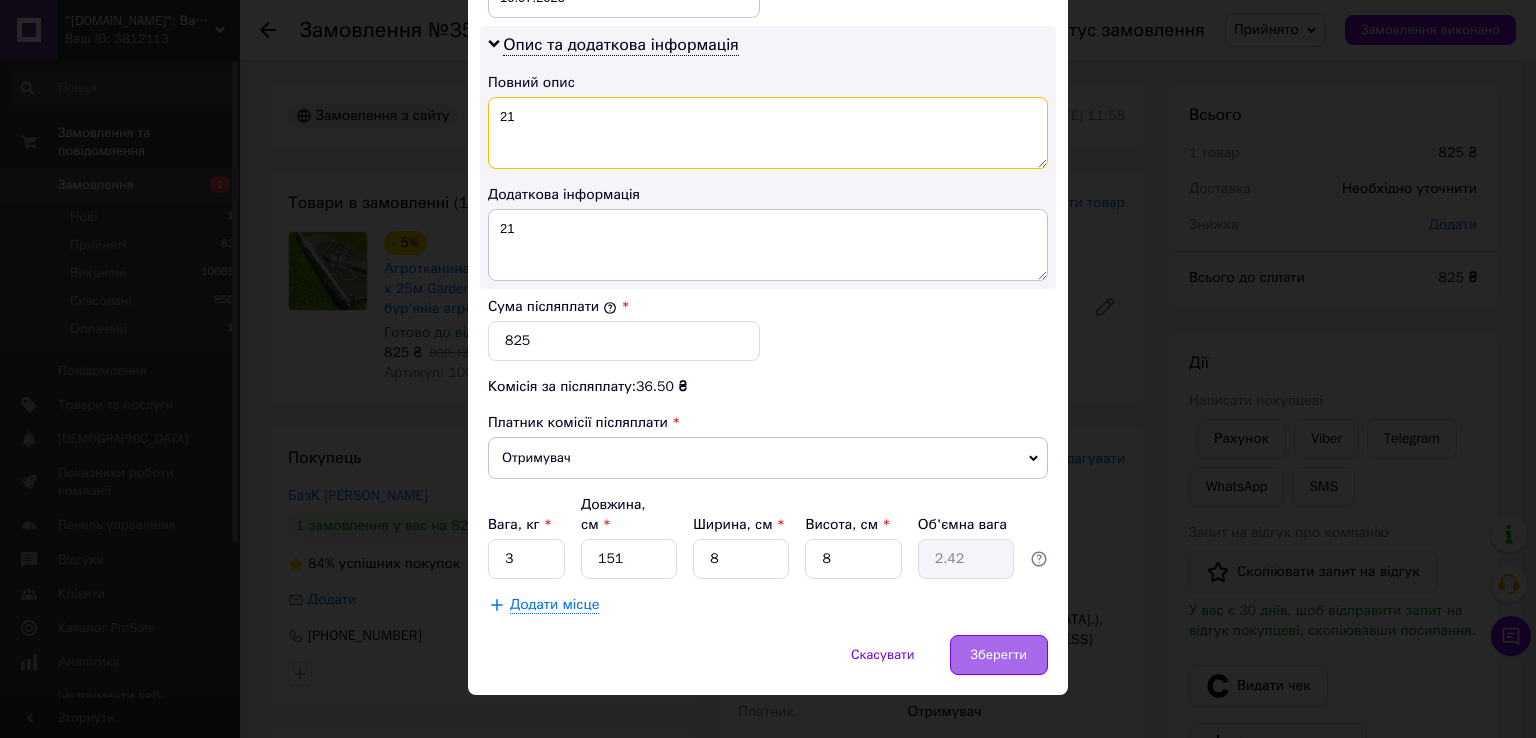 type on "21" 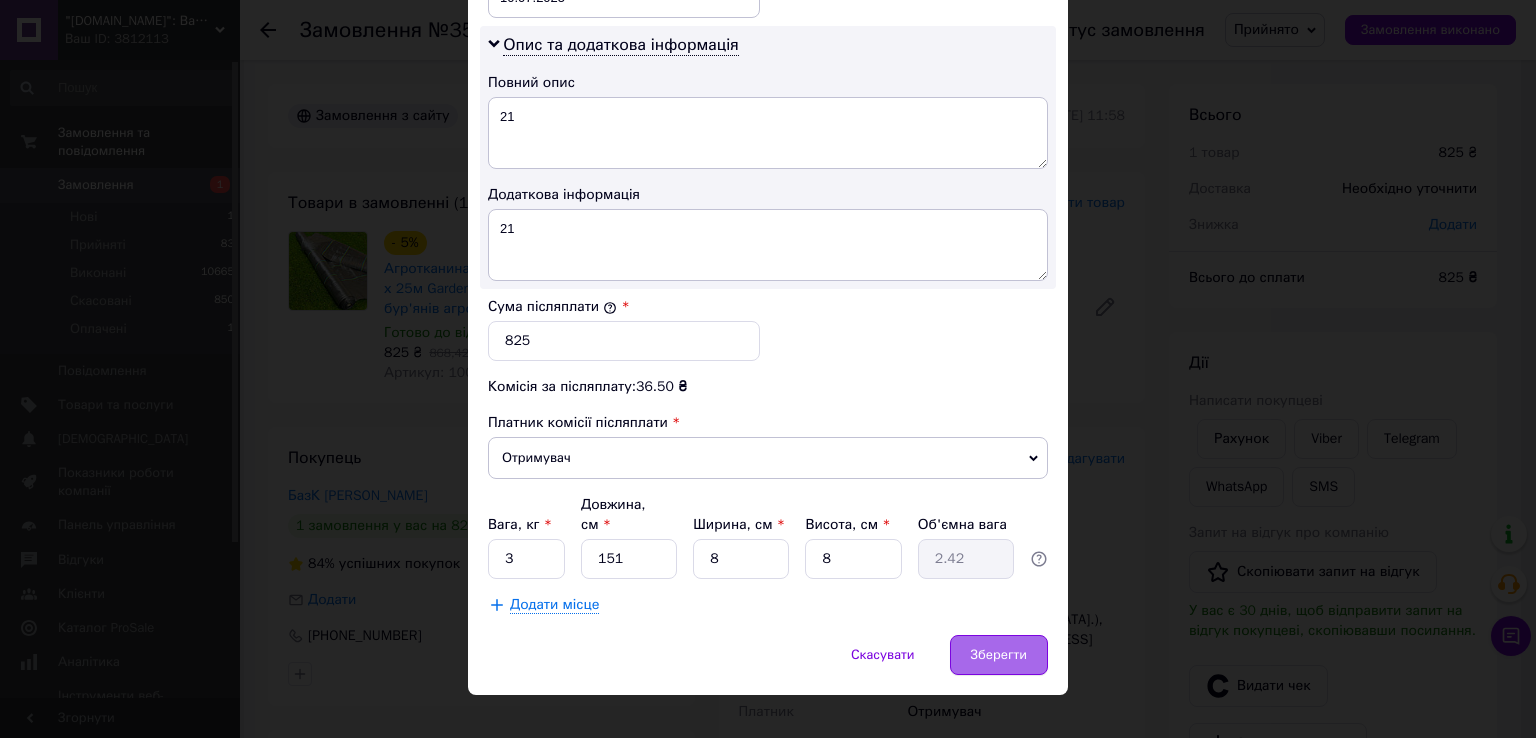 click on "Зберегти" at bounding box center [999, 655] 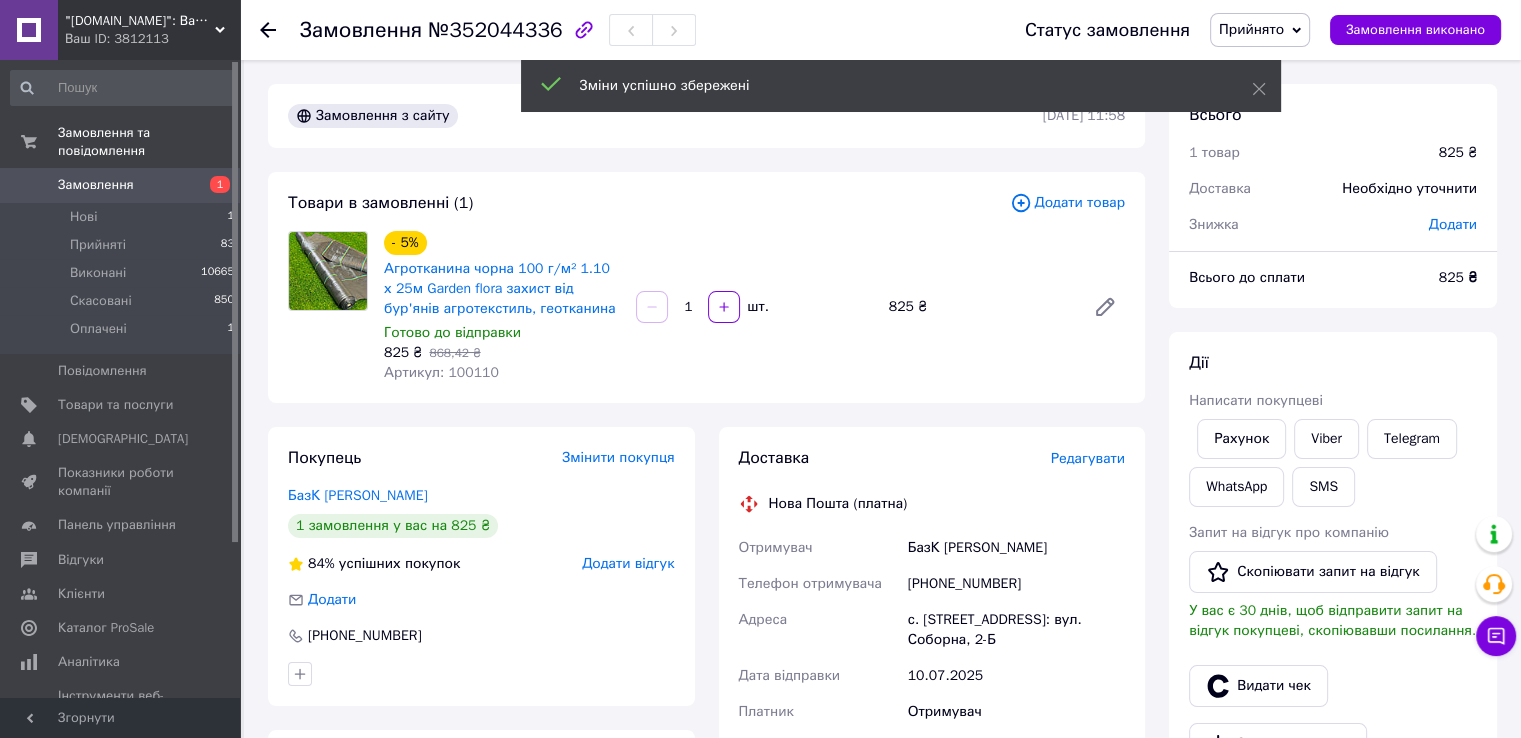 click on "с. [STREET_ADDRESS]: вул. Соборна, 2-Б" at bounding box center [1016, 630] 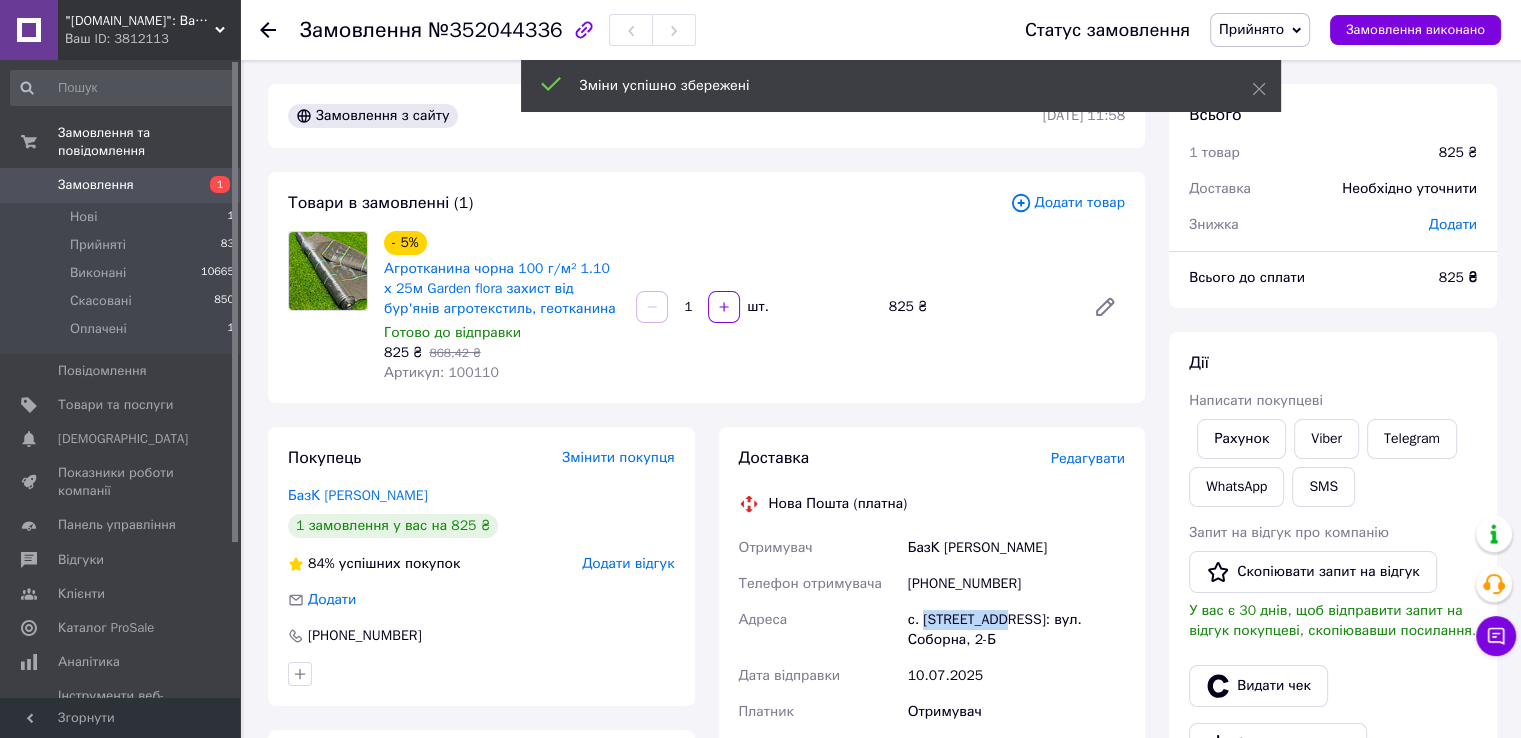 click on "с. [STREET_ADDRESS]: вул. Соборна, 2-Б" at bounding box center (1016, 630) 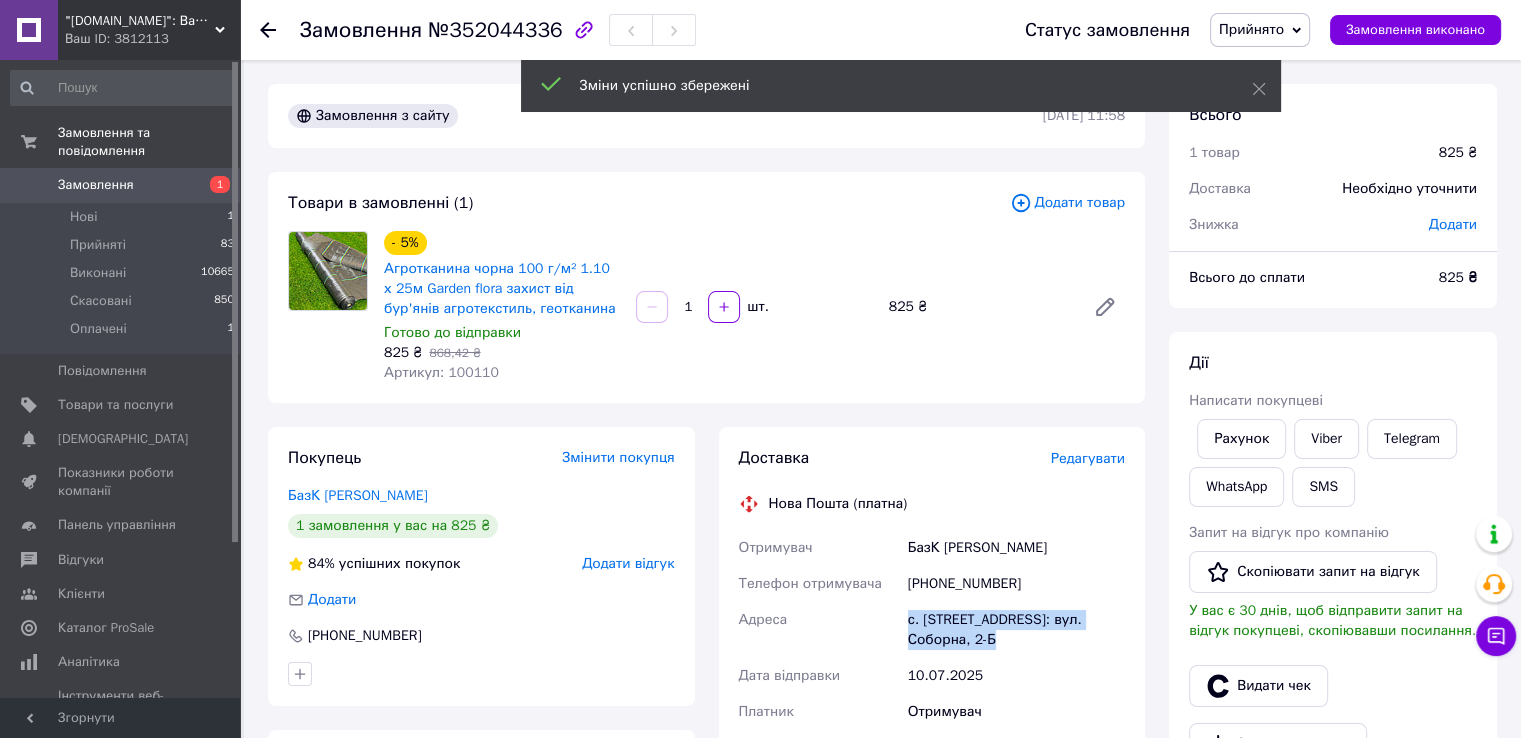 click on "с. [STREET_ADDRESS]: вул. Соборна, 2-Б" at bounding box center [1016, 630] 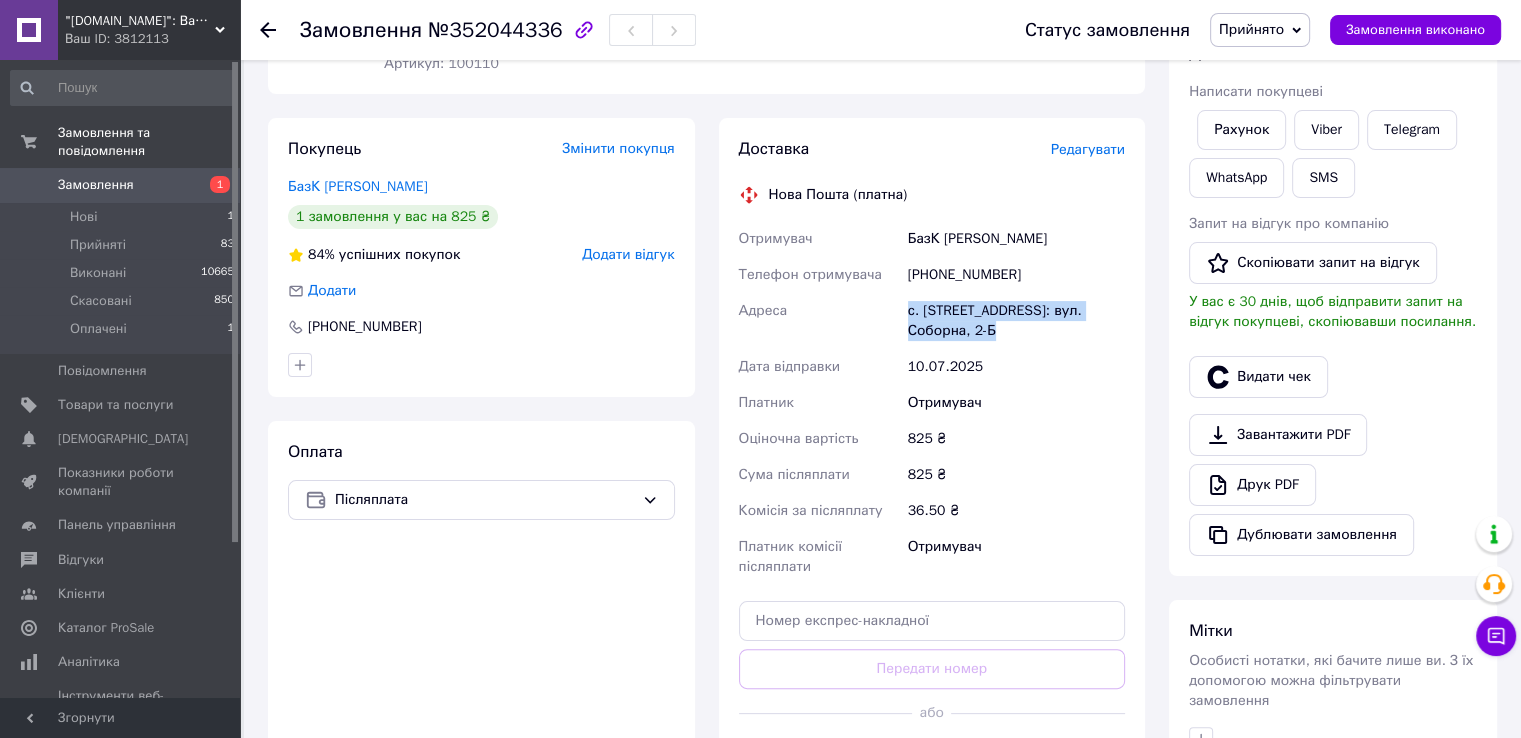 scroll, scrollTop: 600, scrollLeft: 0, axis: vertical 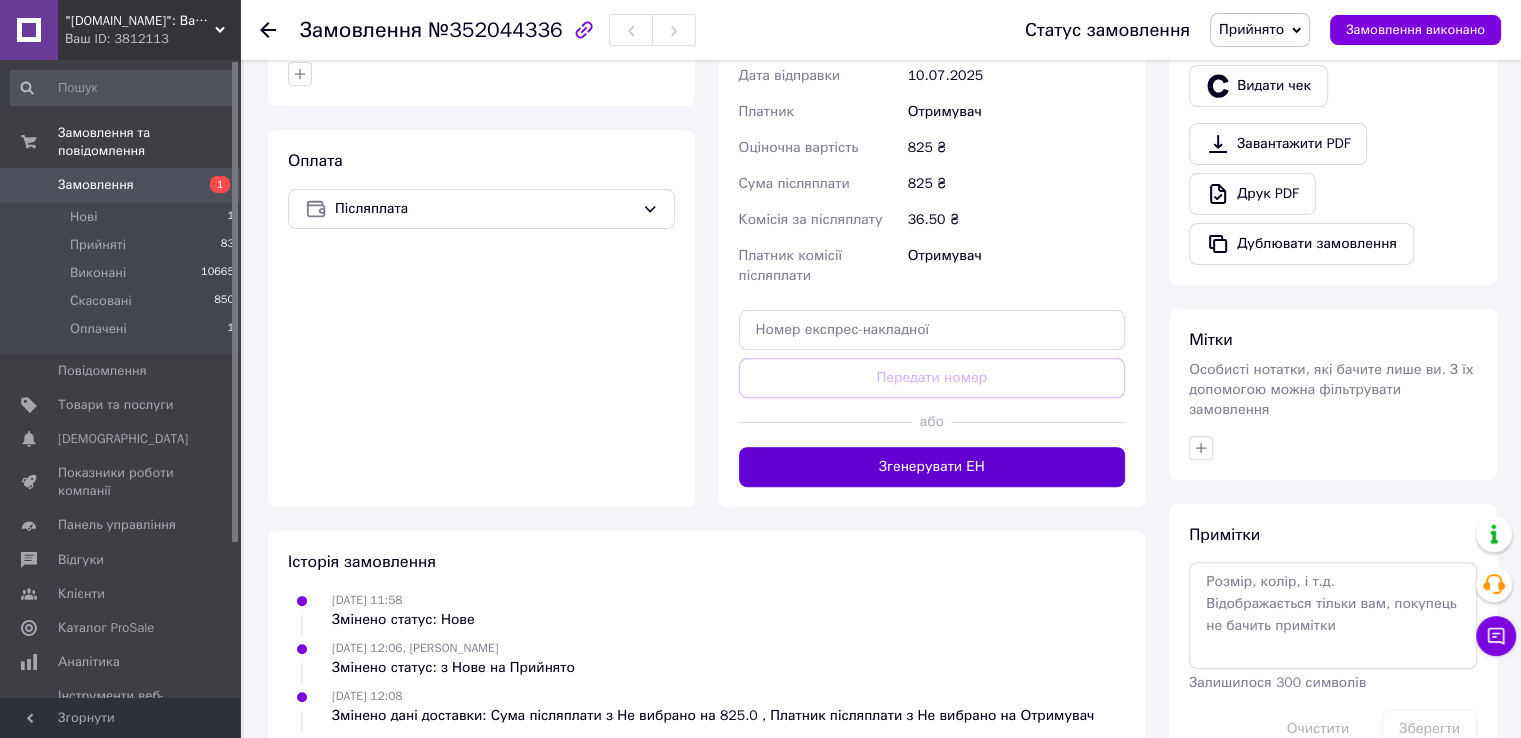 click on "Згенерувати ЕН" at bounding box center (932, 467) 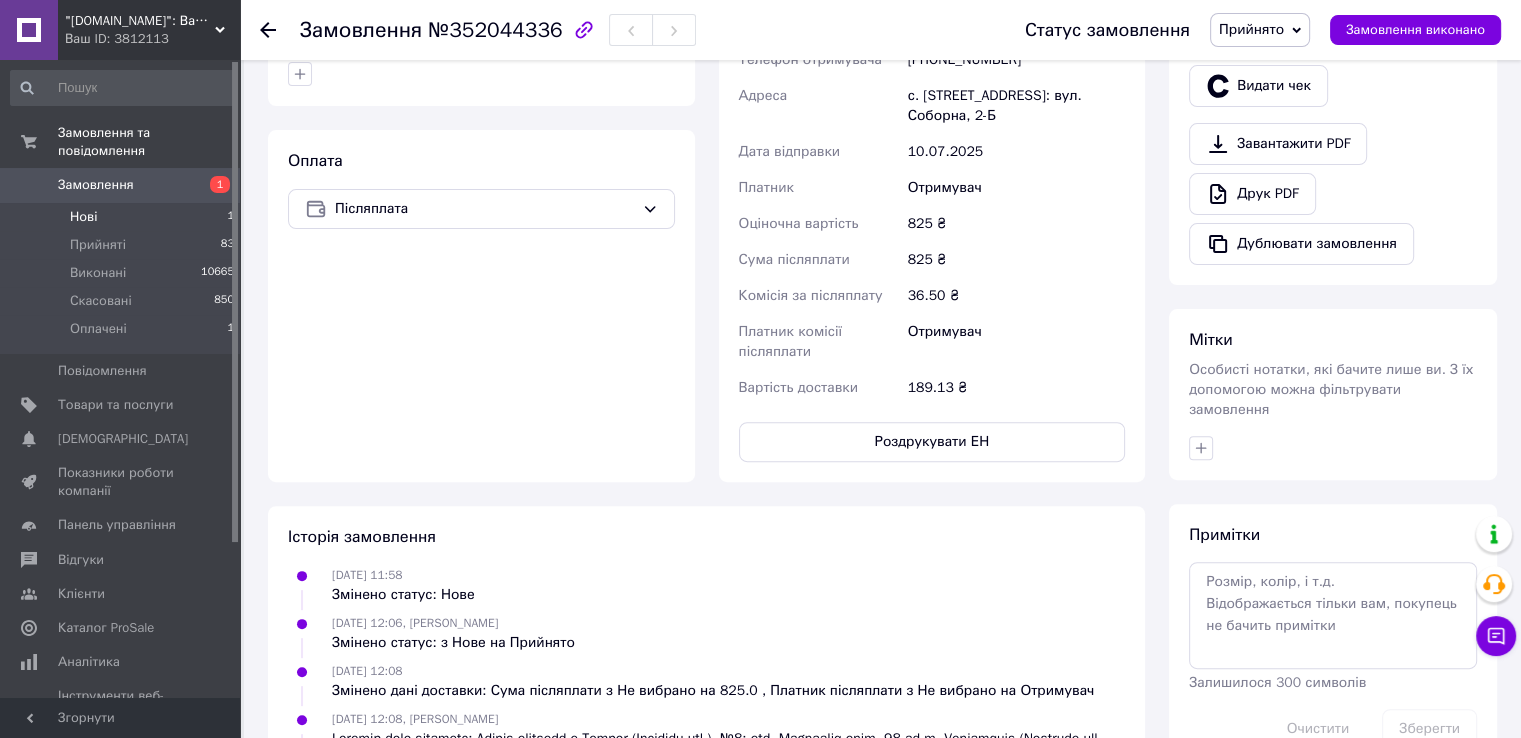 click on "Нові" at bounding box center [83, 217] 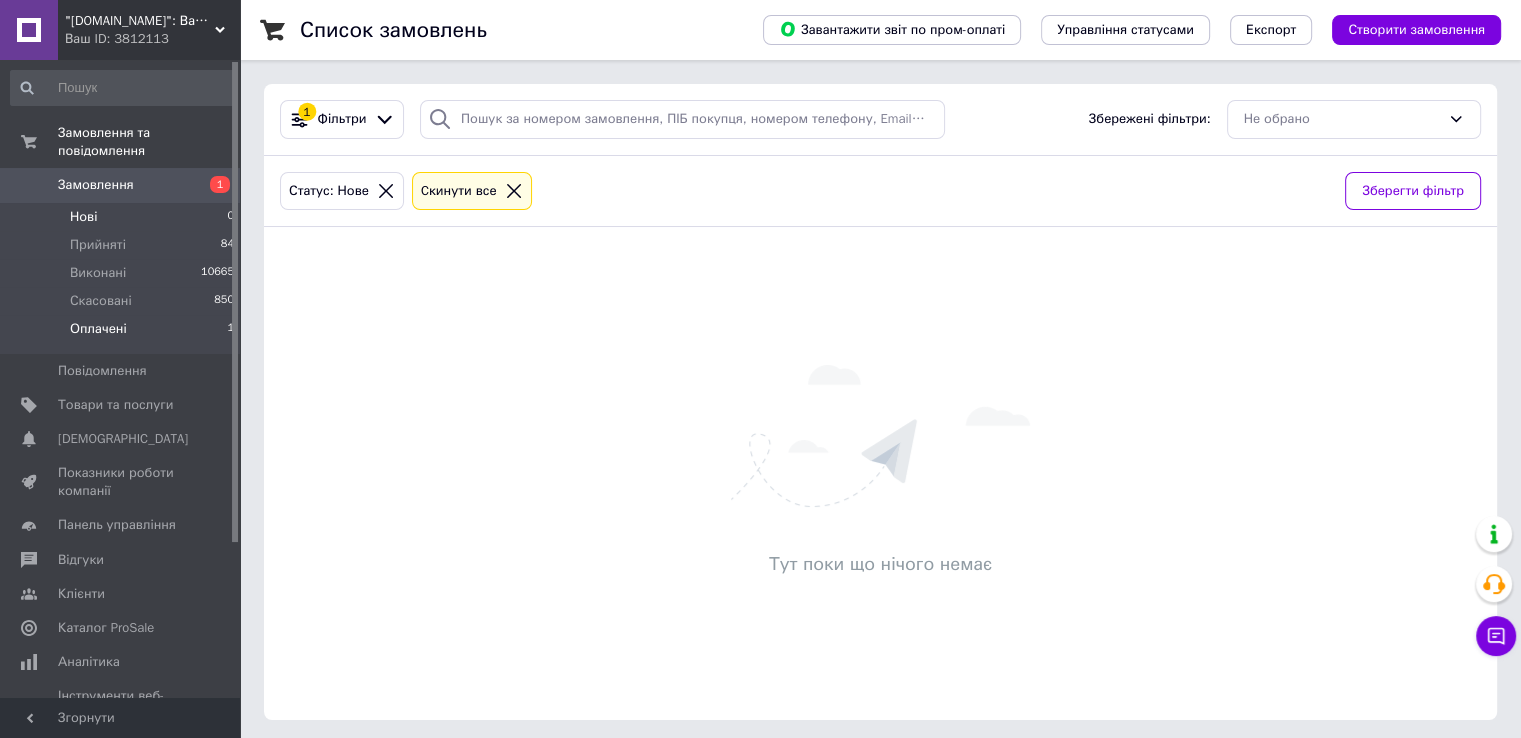 click on "Оплачені 1" at bounding box center (123, 334) 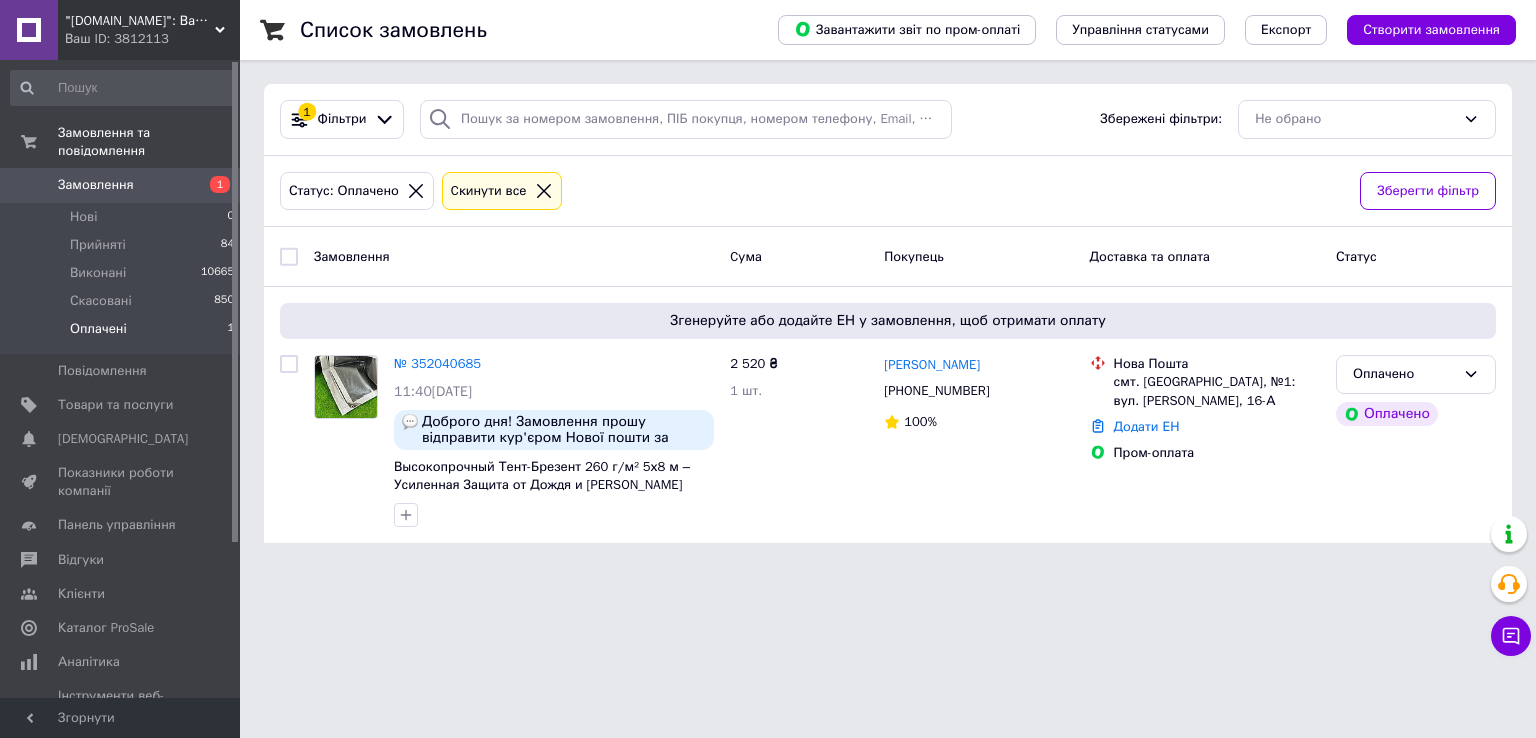 click on "Оплачені 1" at bounding box center (123, 334) 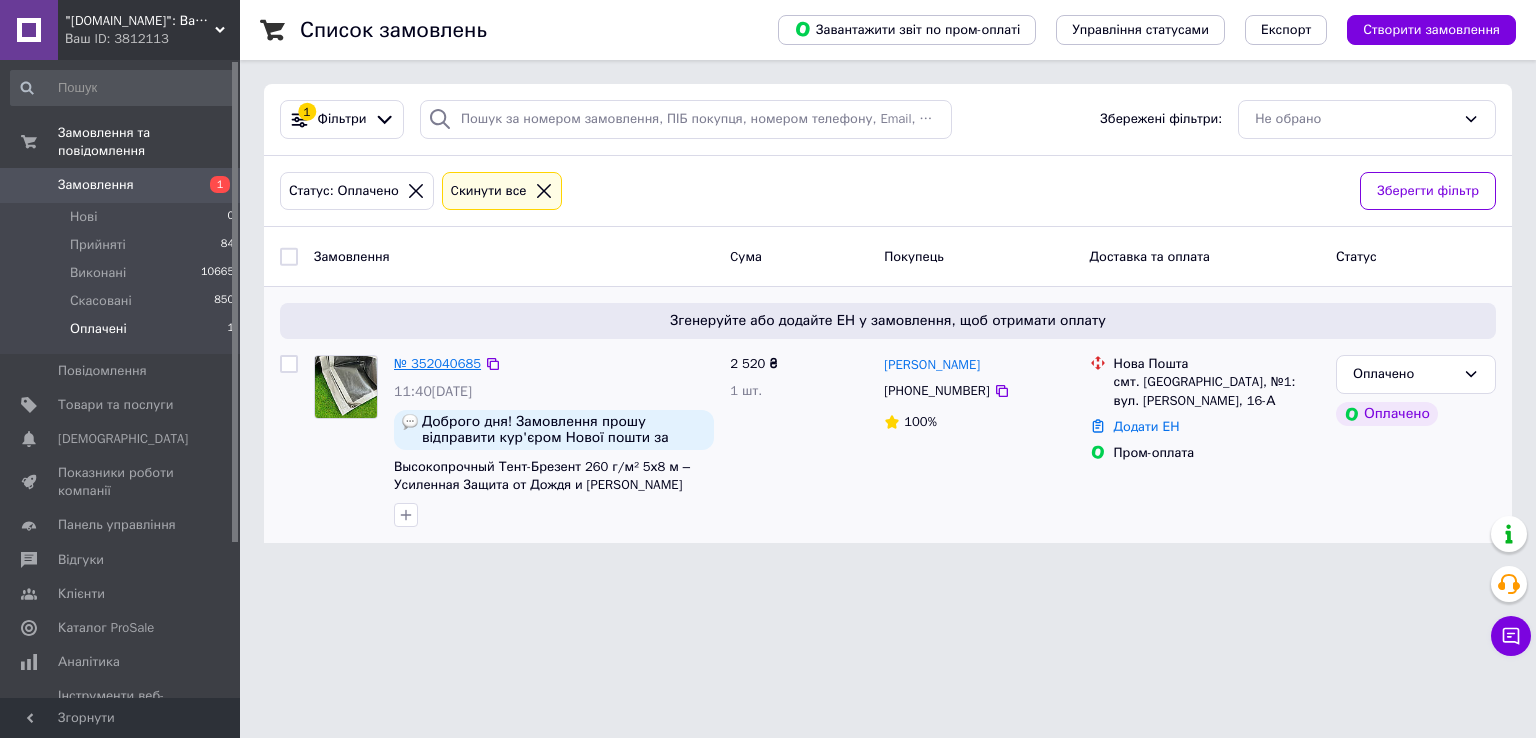 click on "№ 352040685" at bounding box center [437, 363] 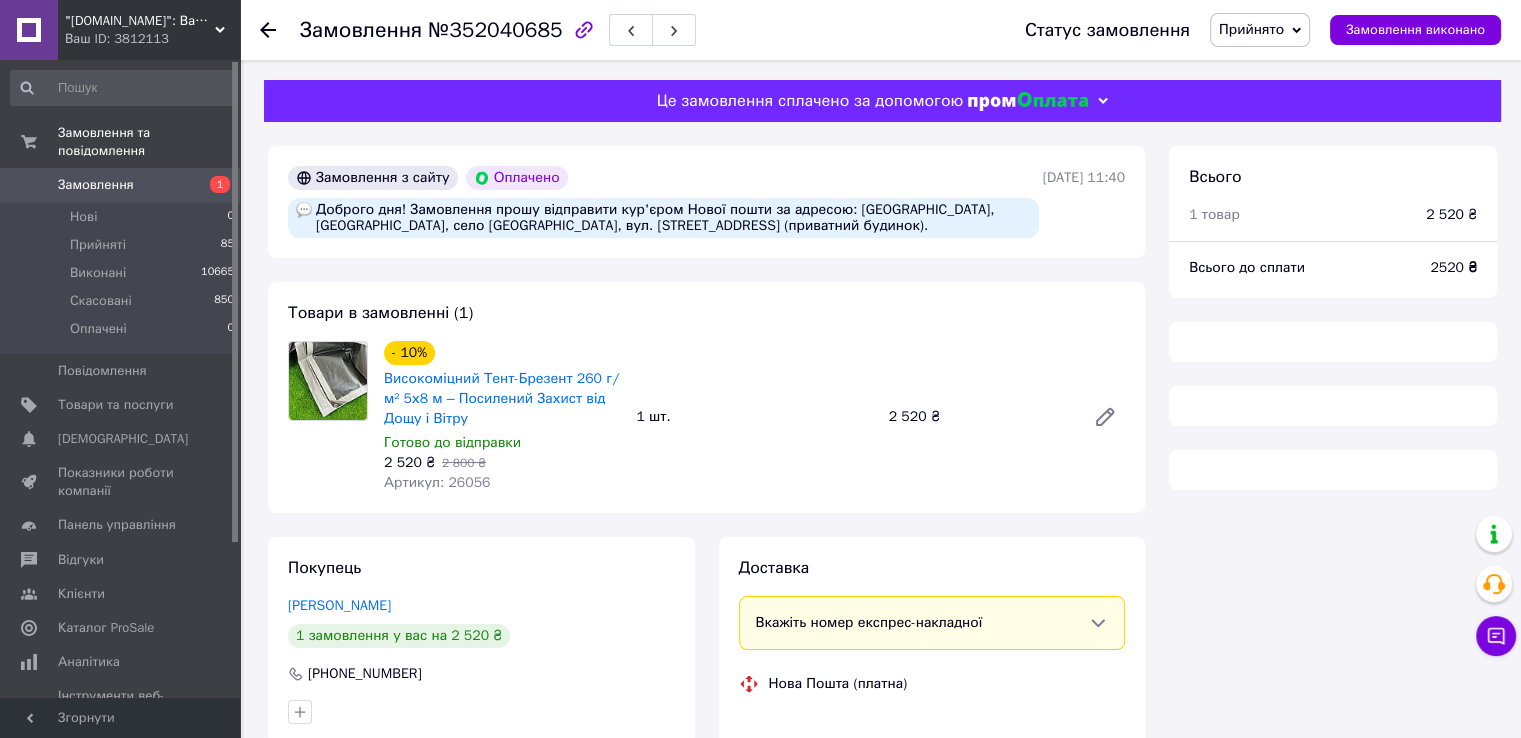 click on "Прийнято" at bounding box center [1251, 29] 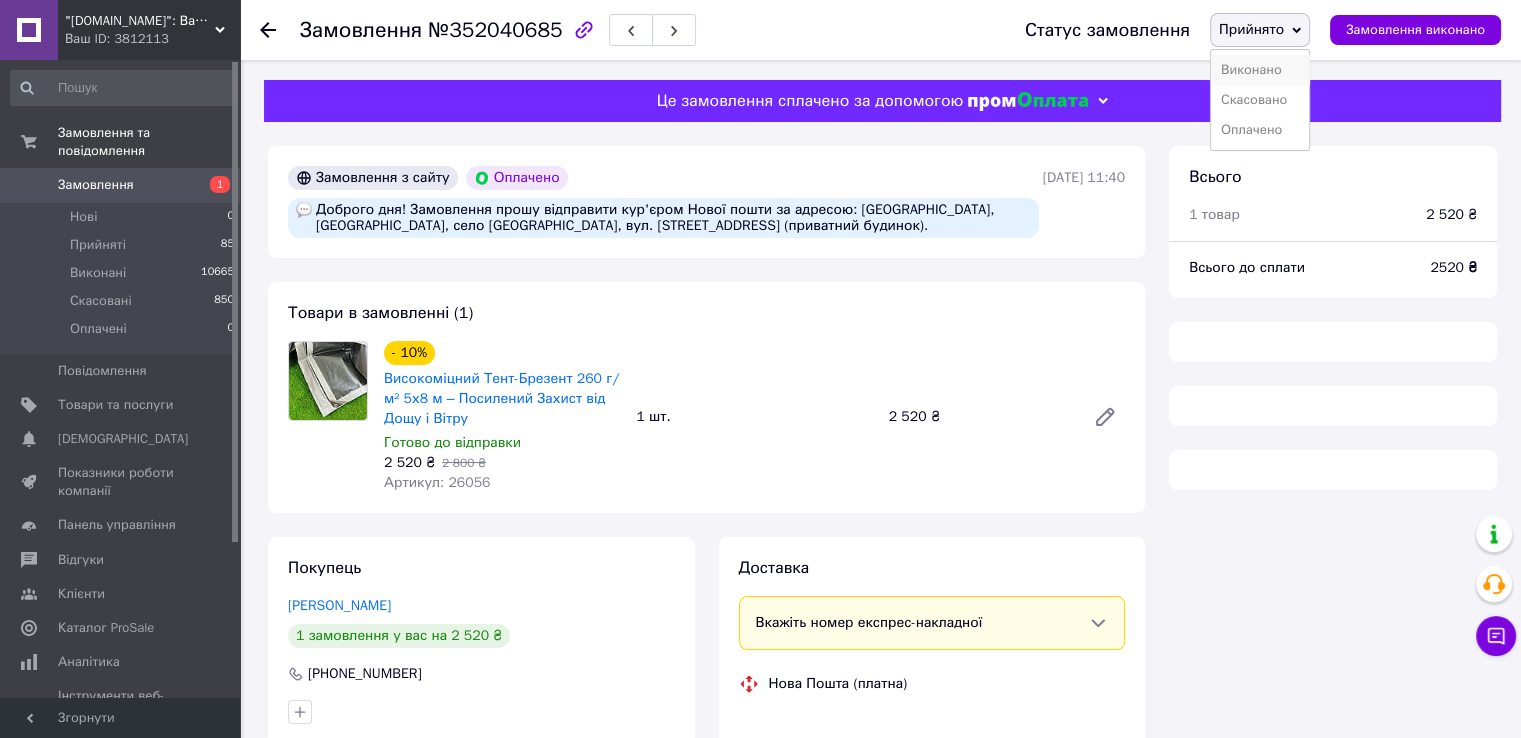 click on "Виконано" at bounding box center (1260, 70) 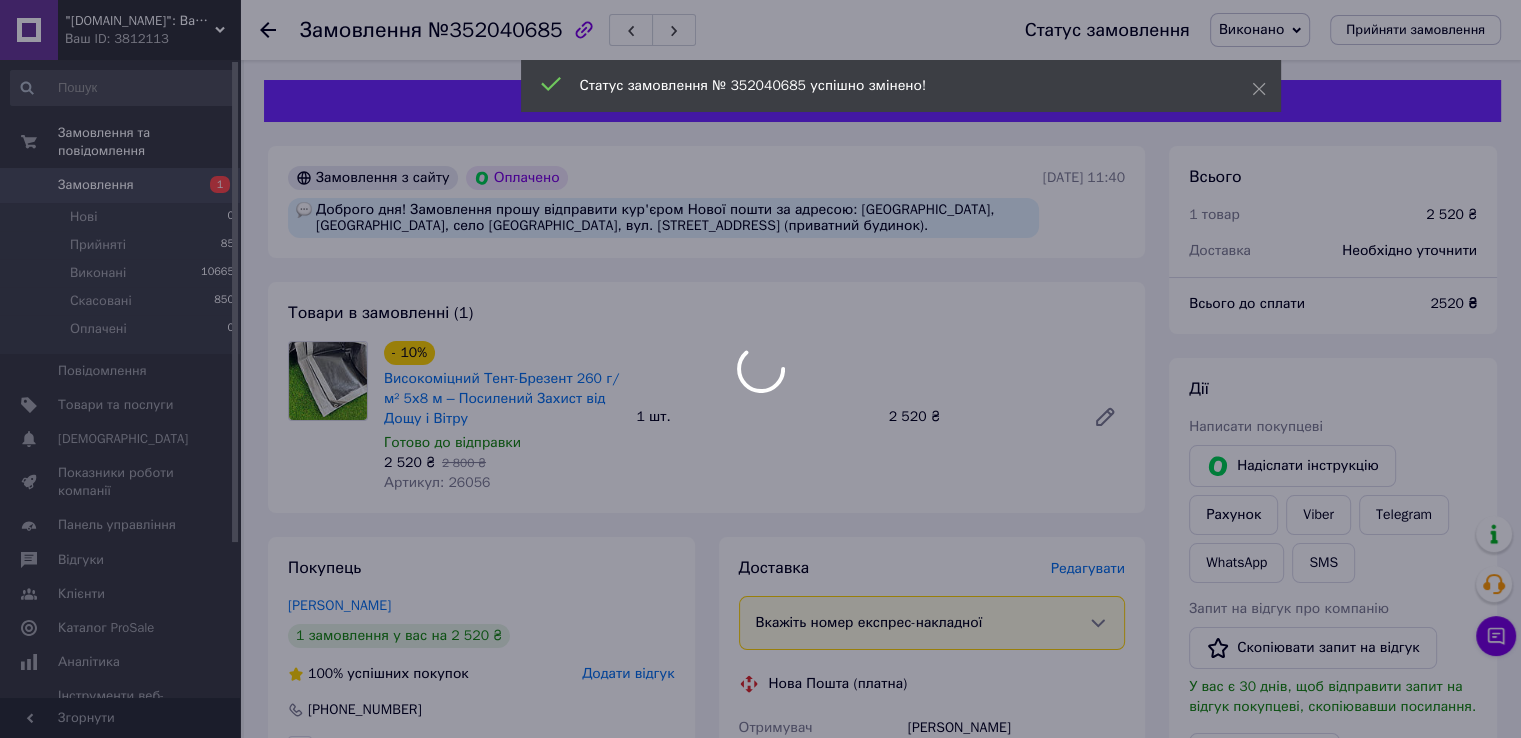 click at bounding box center [760, 369] 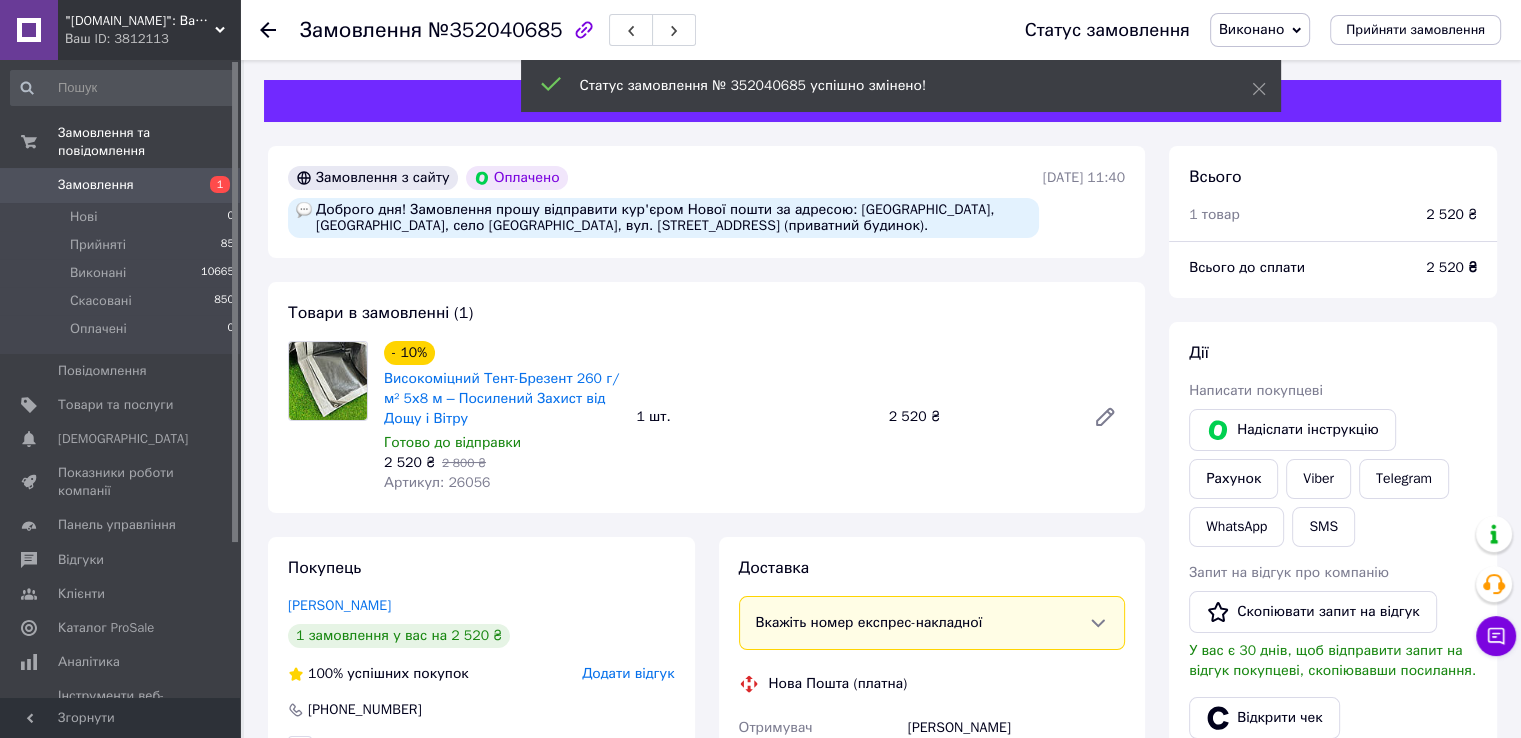click on "Виконано" at bounding box center [1251, 29] 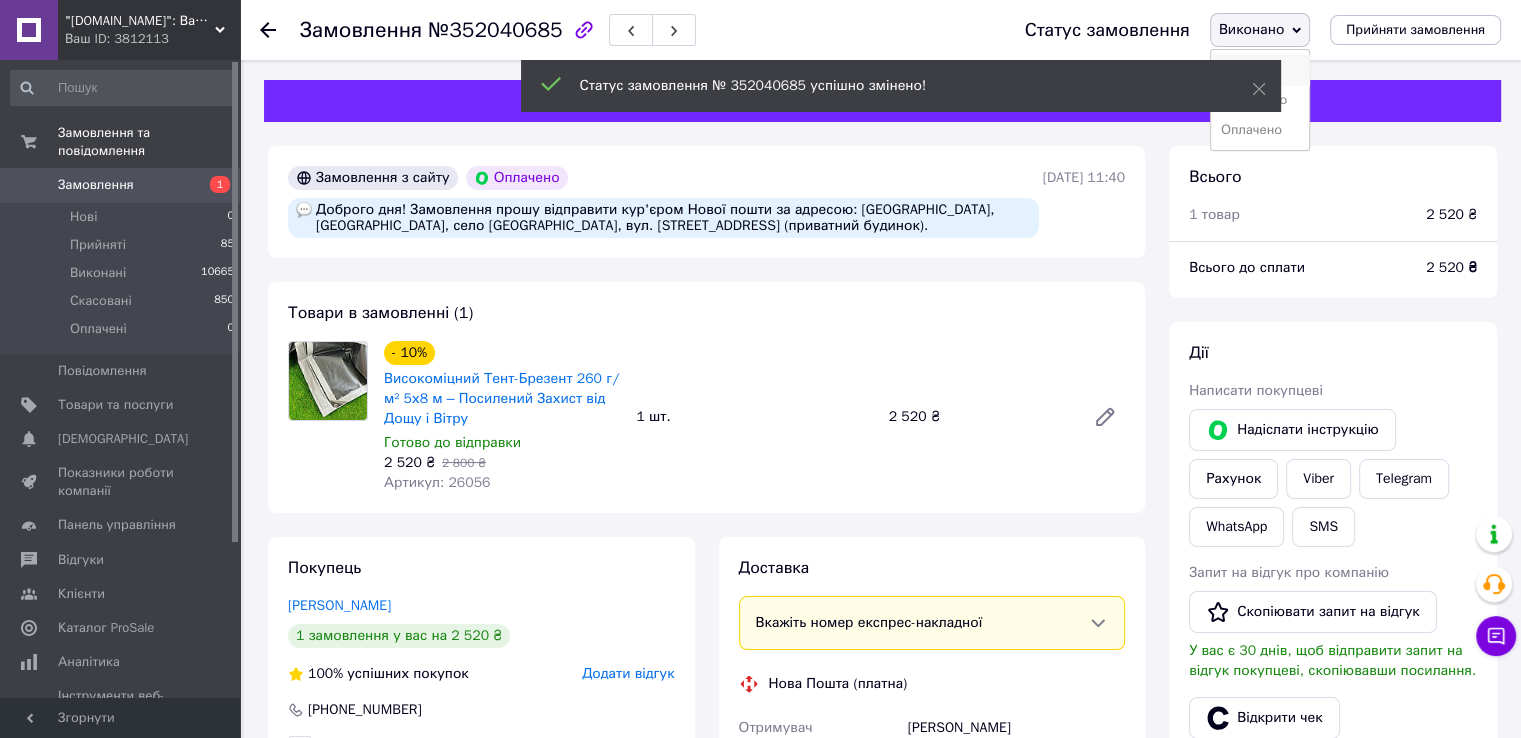 click on "Прийнято" at bounding box center (1260, 70) 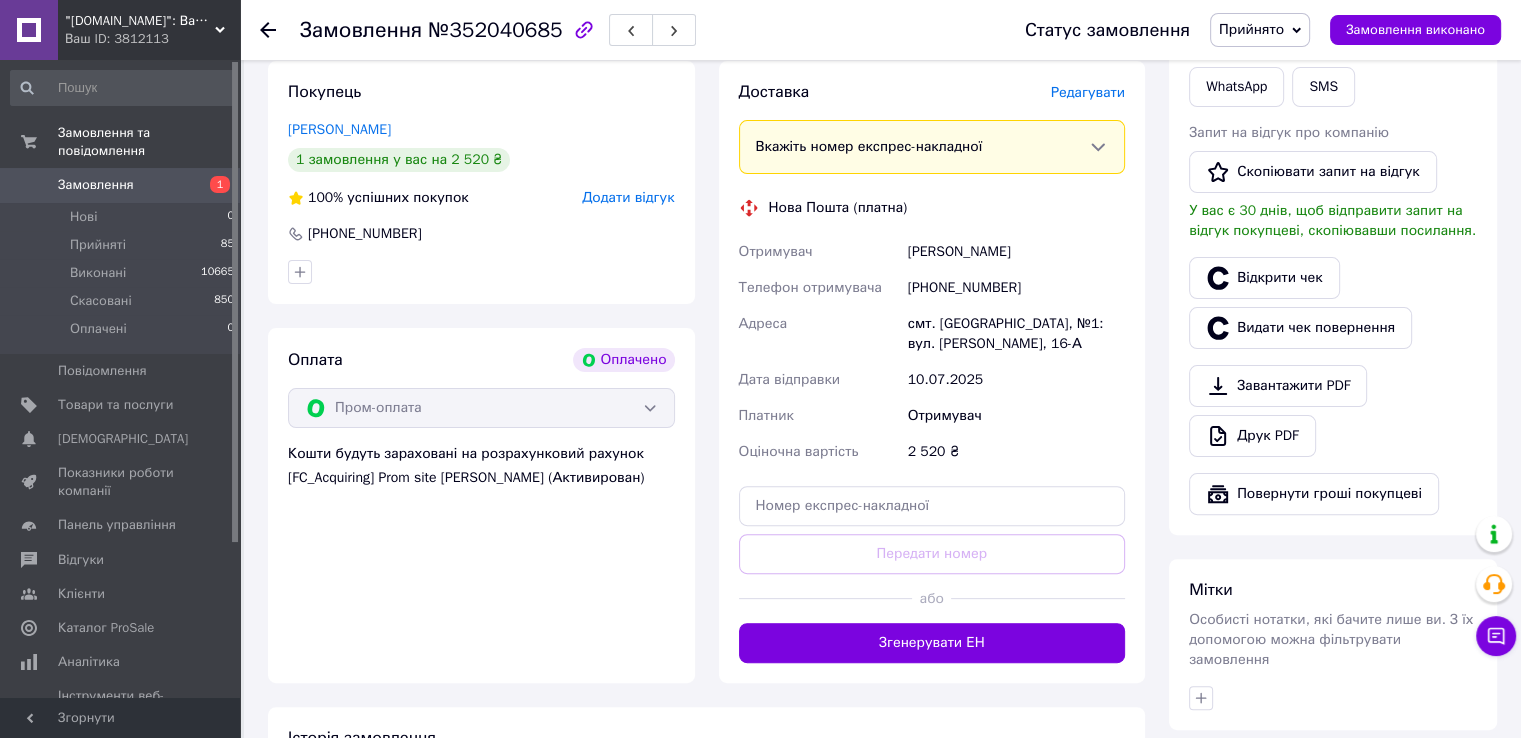scroll, scrollTop: 500, scrollLeft: 0, axis: vertical 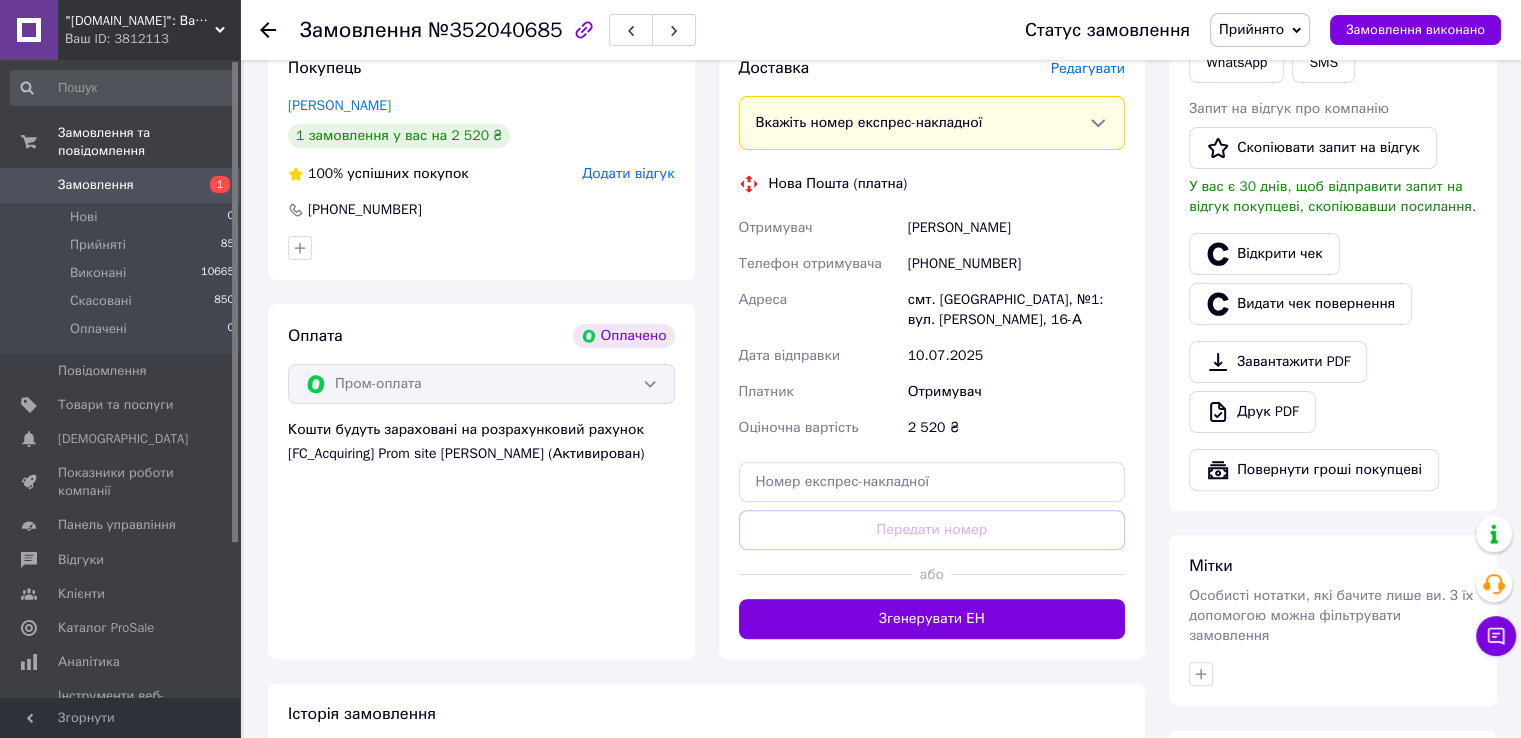 click 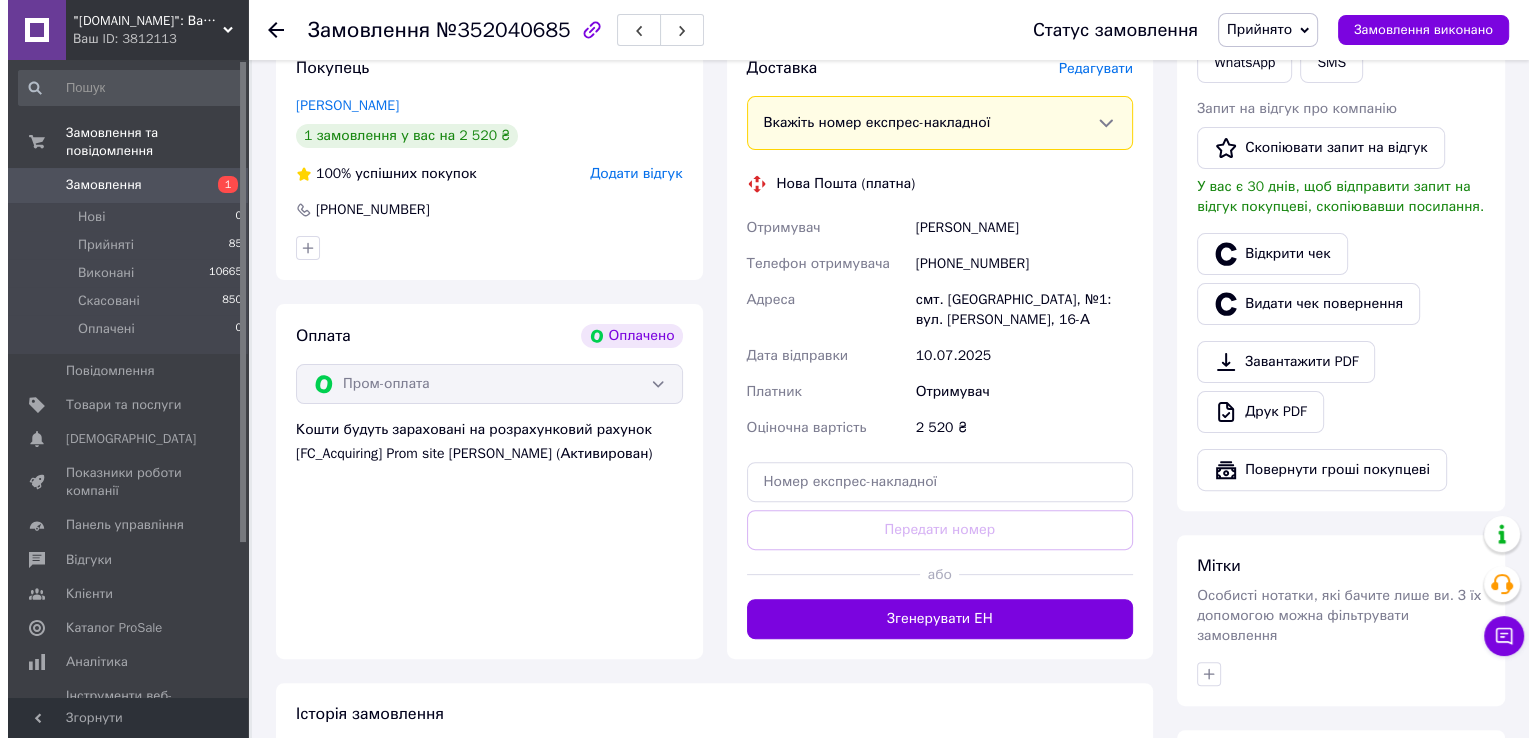 scroll, scrollTop: 0, scrollLeft: 0, axis: both 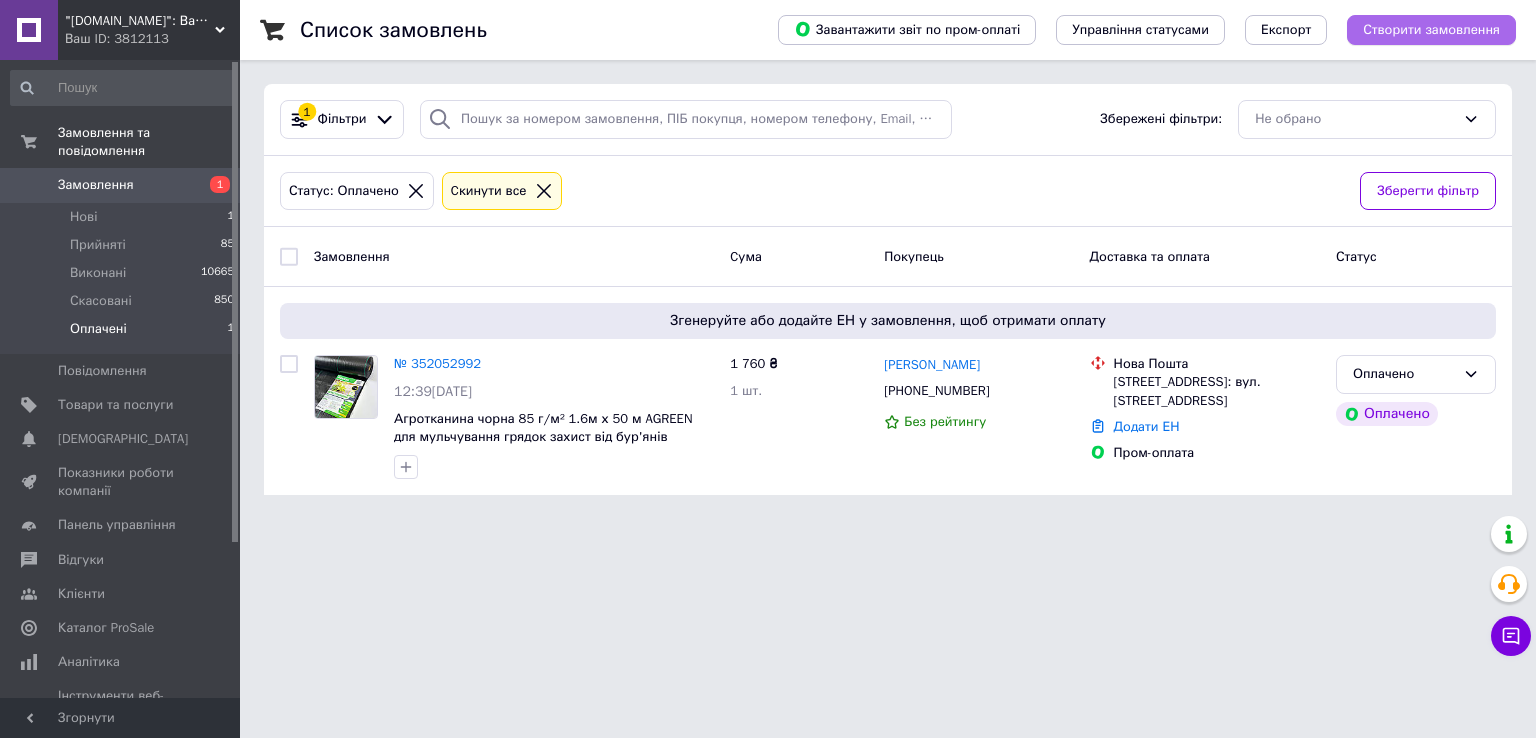 click on "Створити замовлення" at bounding box center [1431, 30] 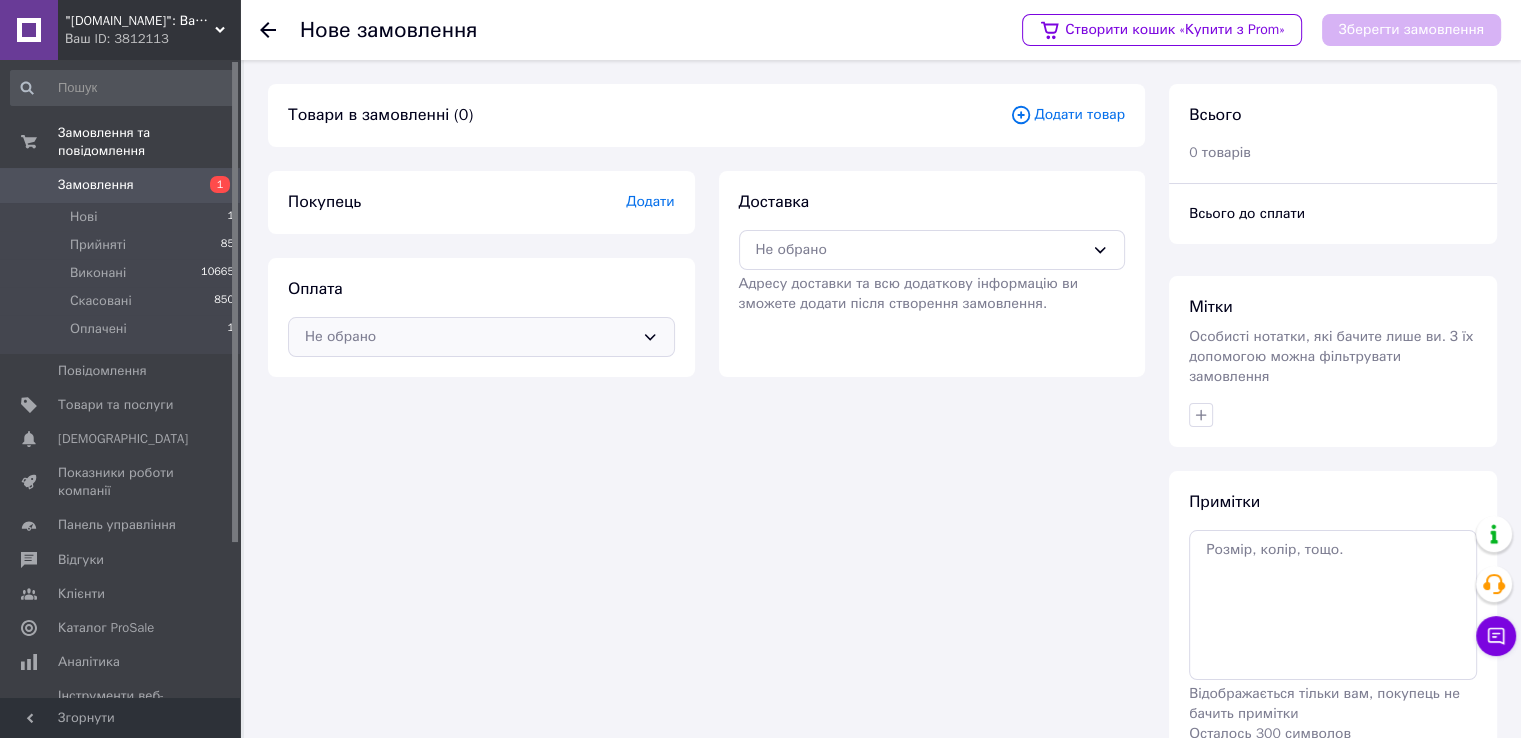 click on "Не обрано" at bounding box center (469, 337) 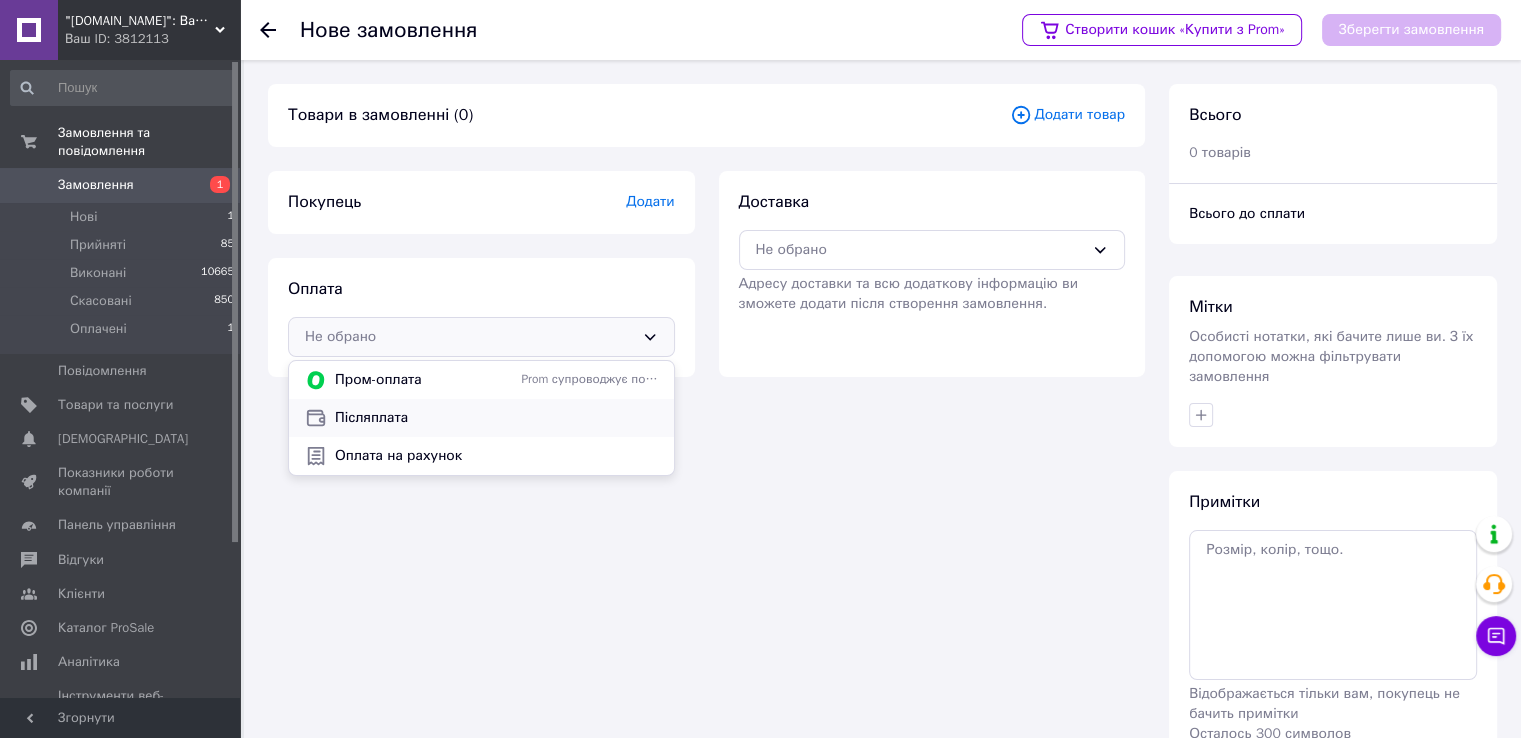 click on "Післяплата" at bounding box center (496, 418) 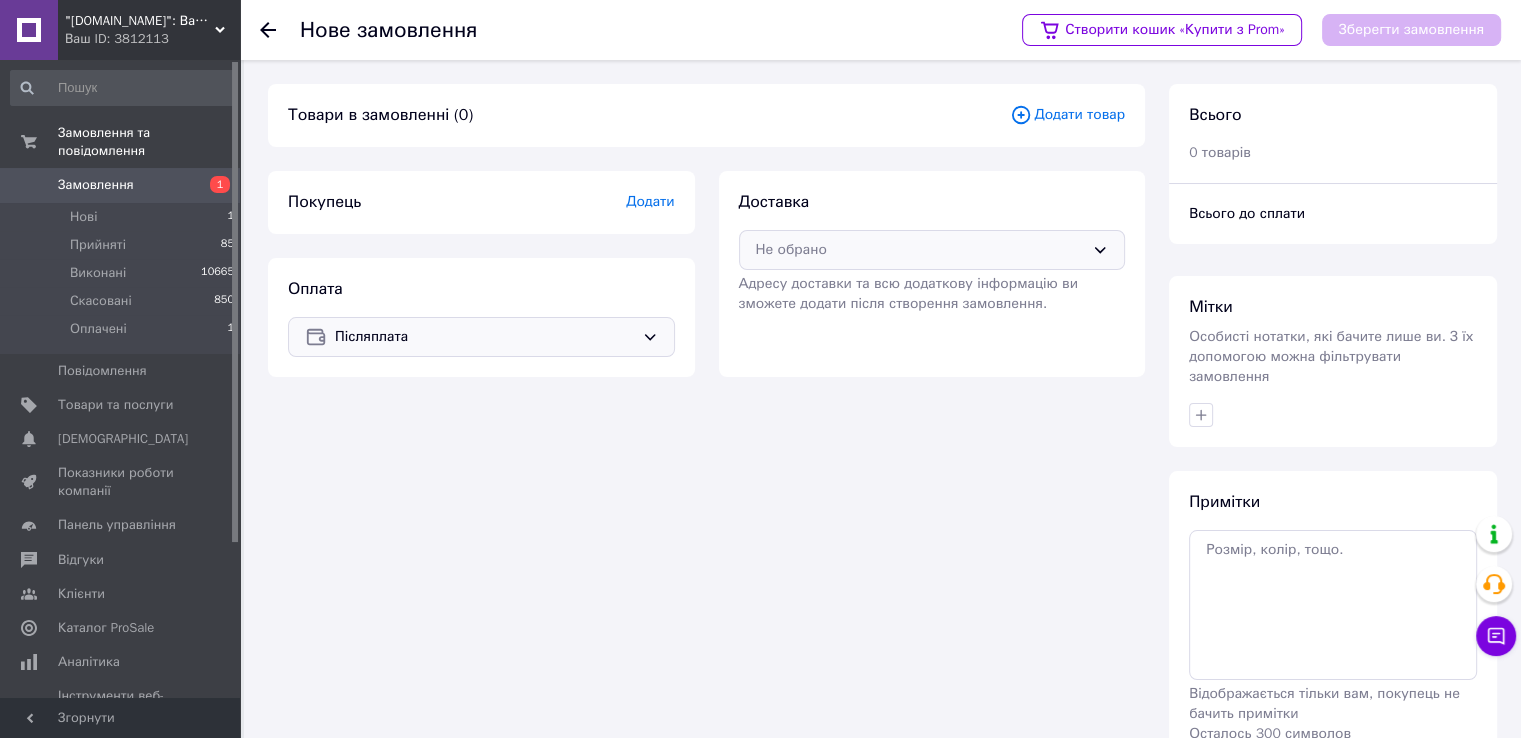 click on "Не обрано" at bounding box center (920, 250) 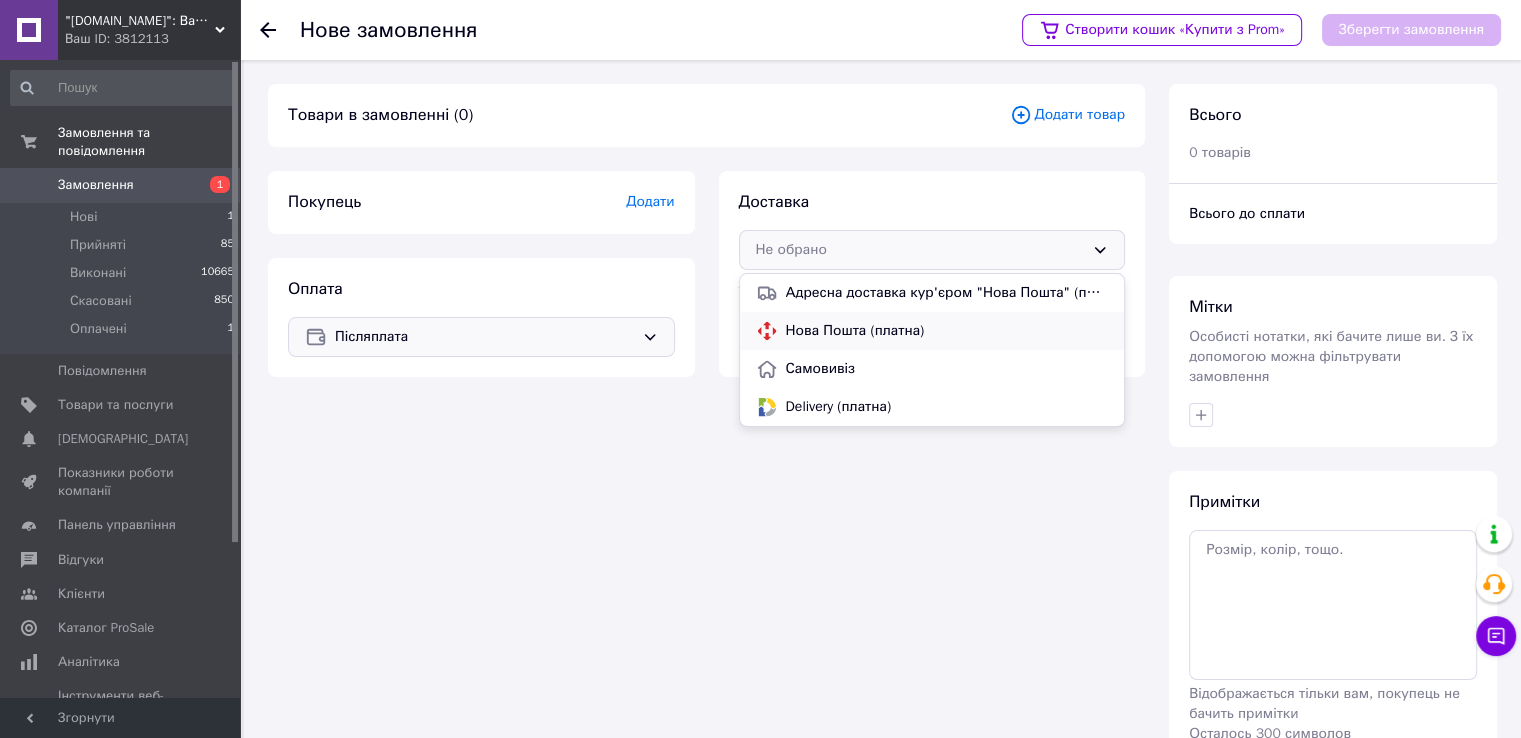 click on "Нова Пошта (платна)" at bounding box center (947, 331) 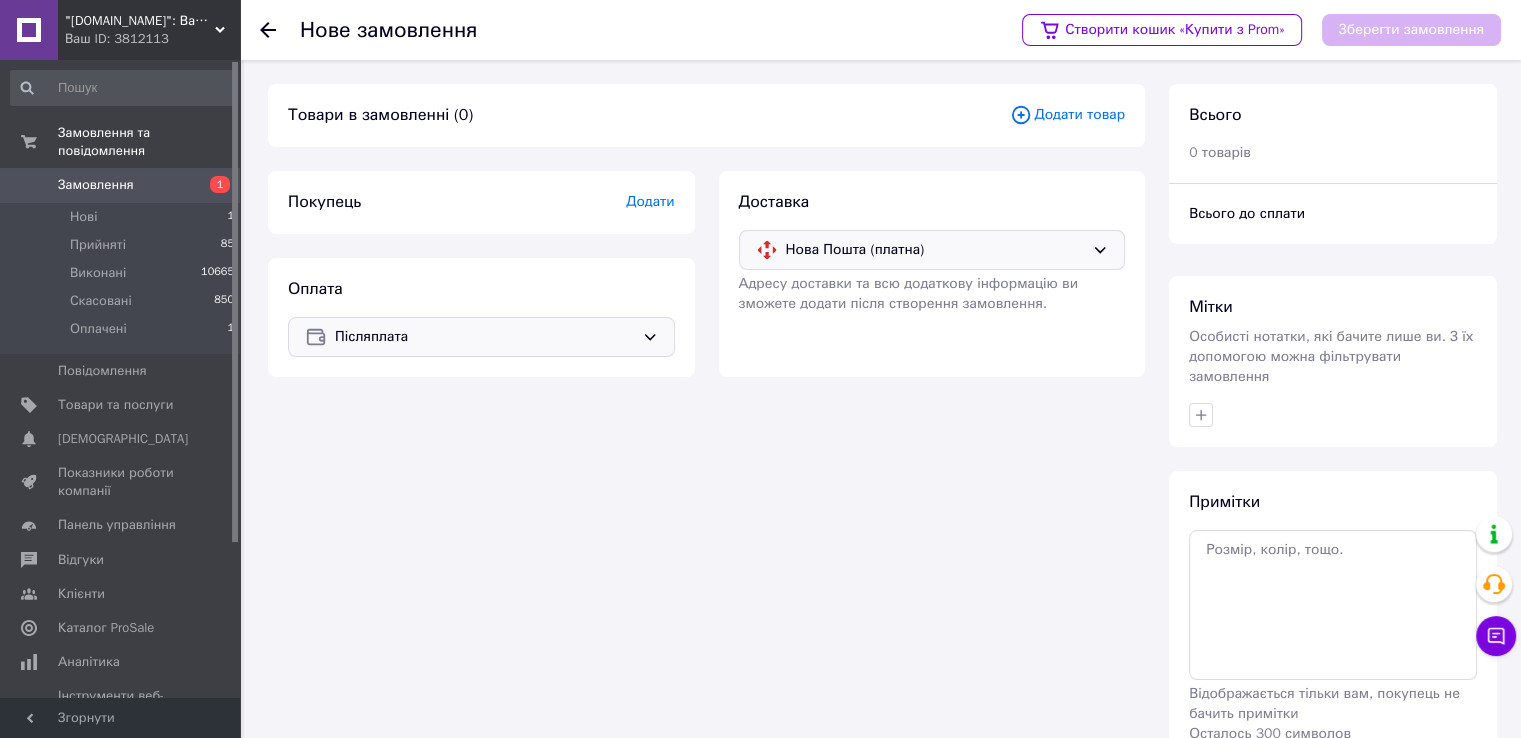 click on "Додати" at bounding box center [650, 201] 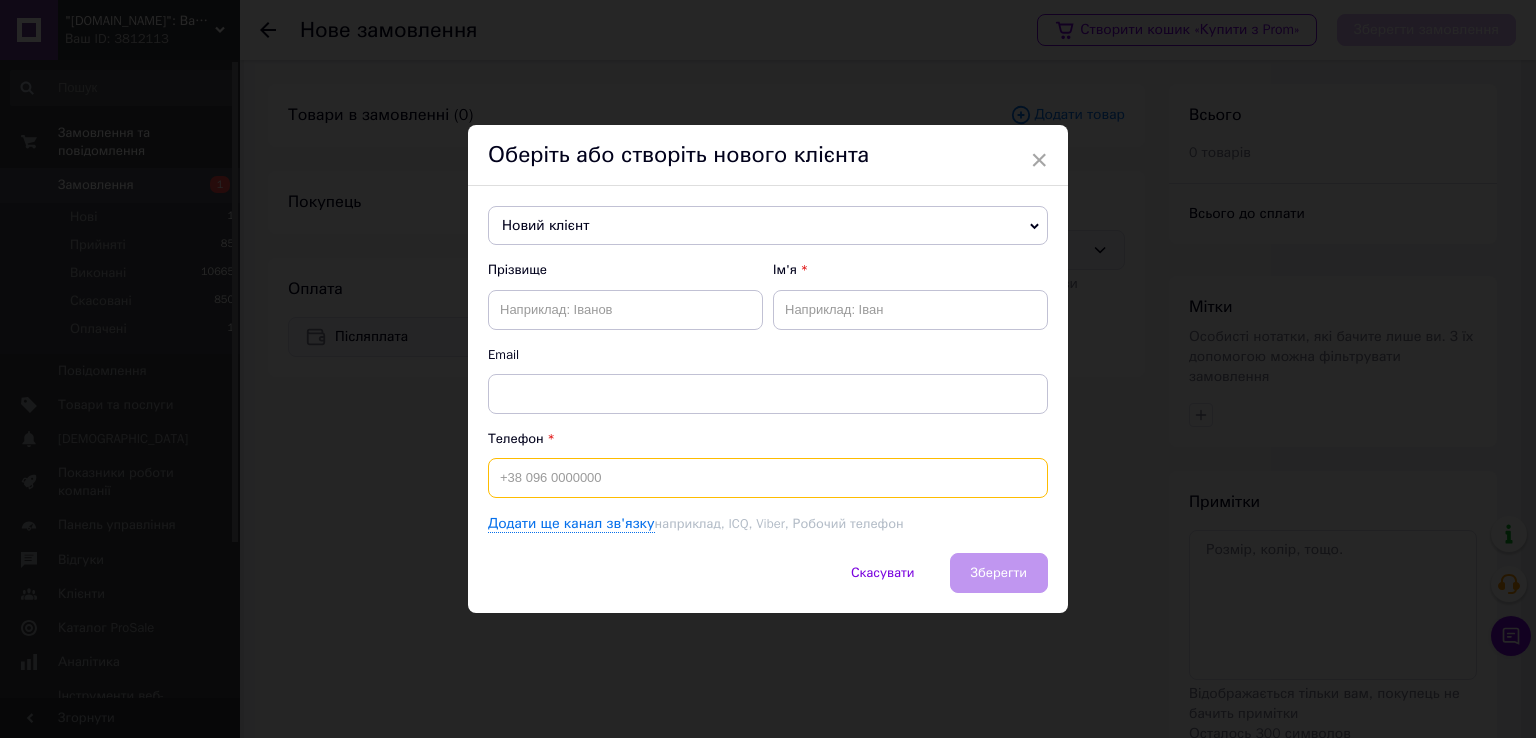 click at bounding box center (768, 478) 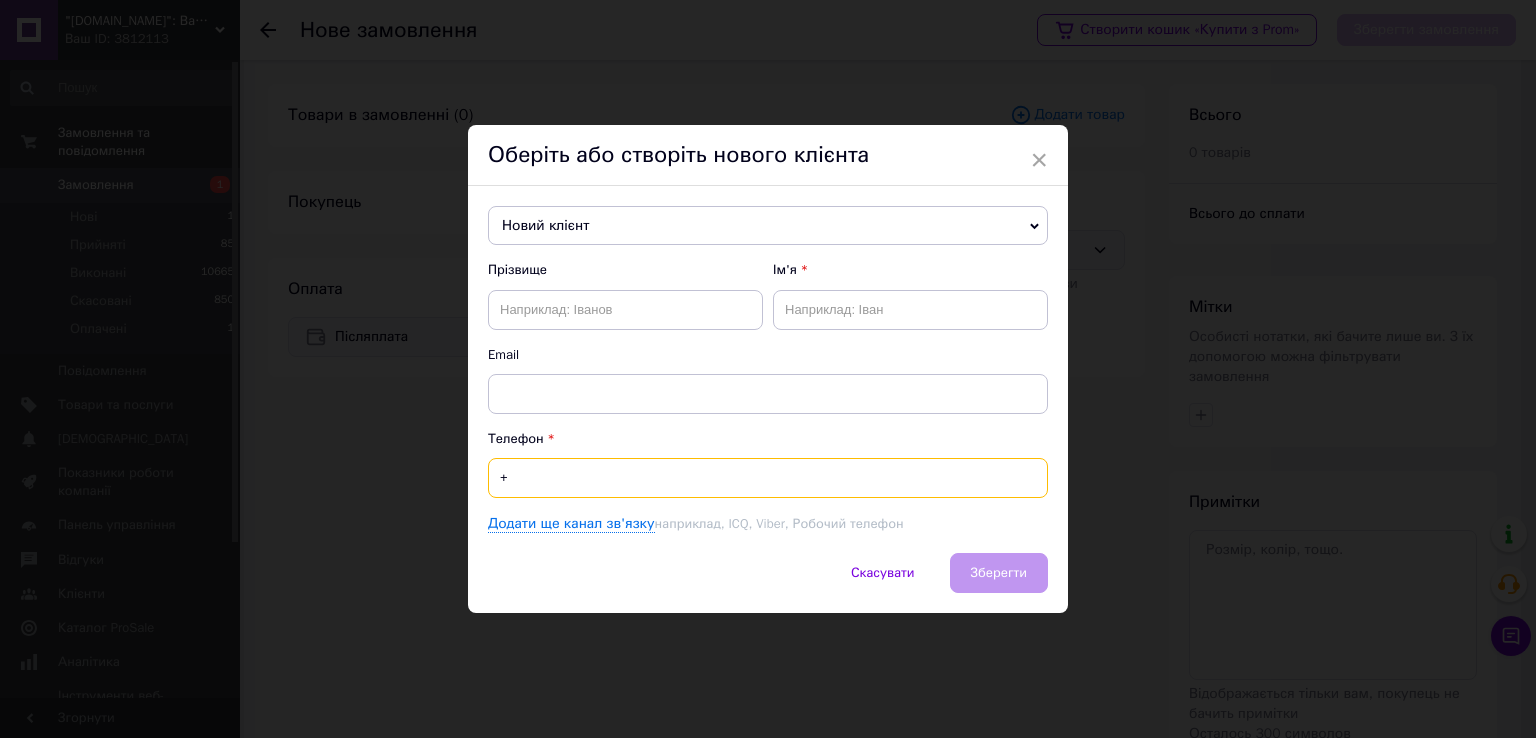 paste on "380951961559" 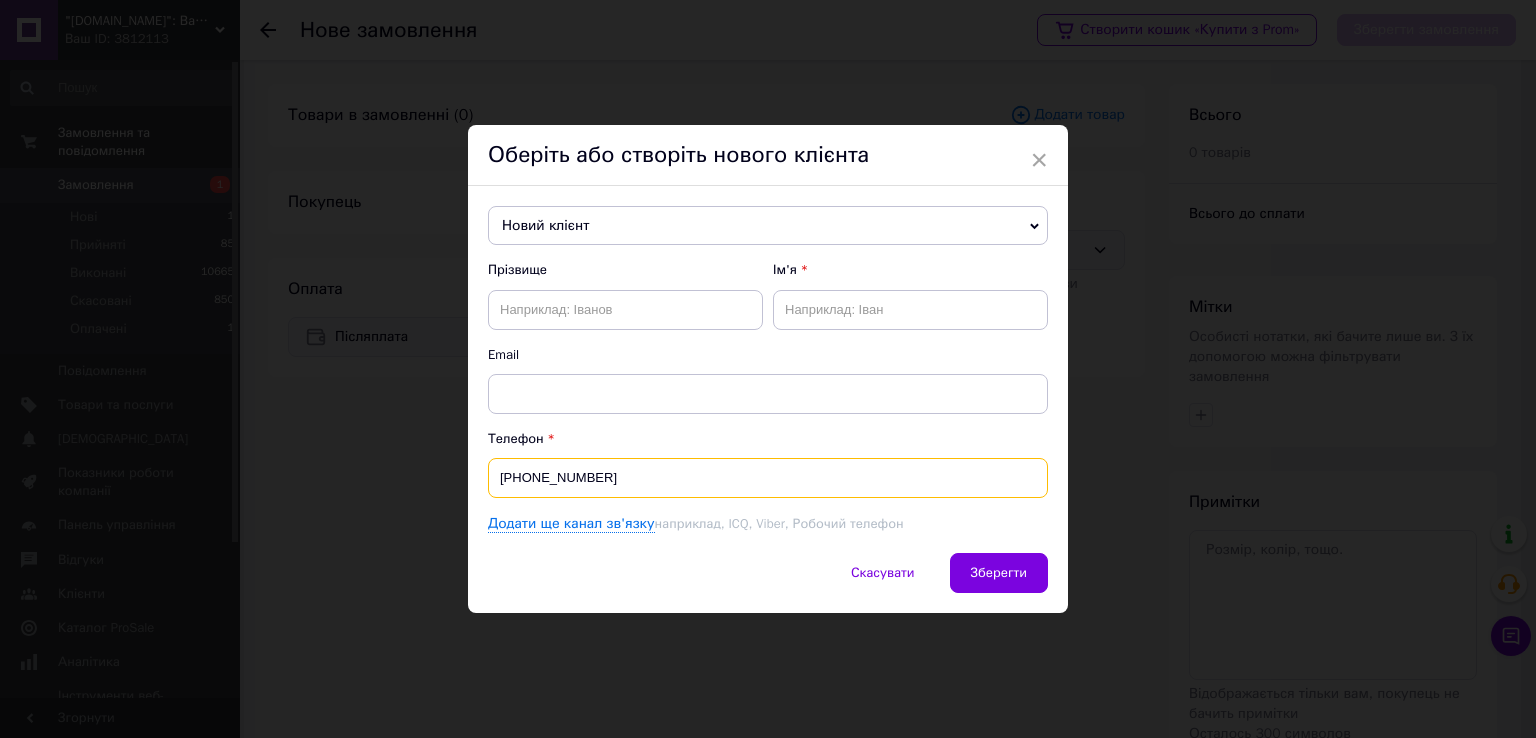 type on "[PHONE_NUMBER]" 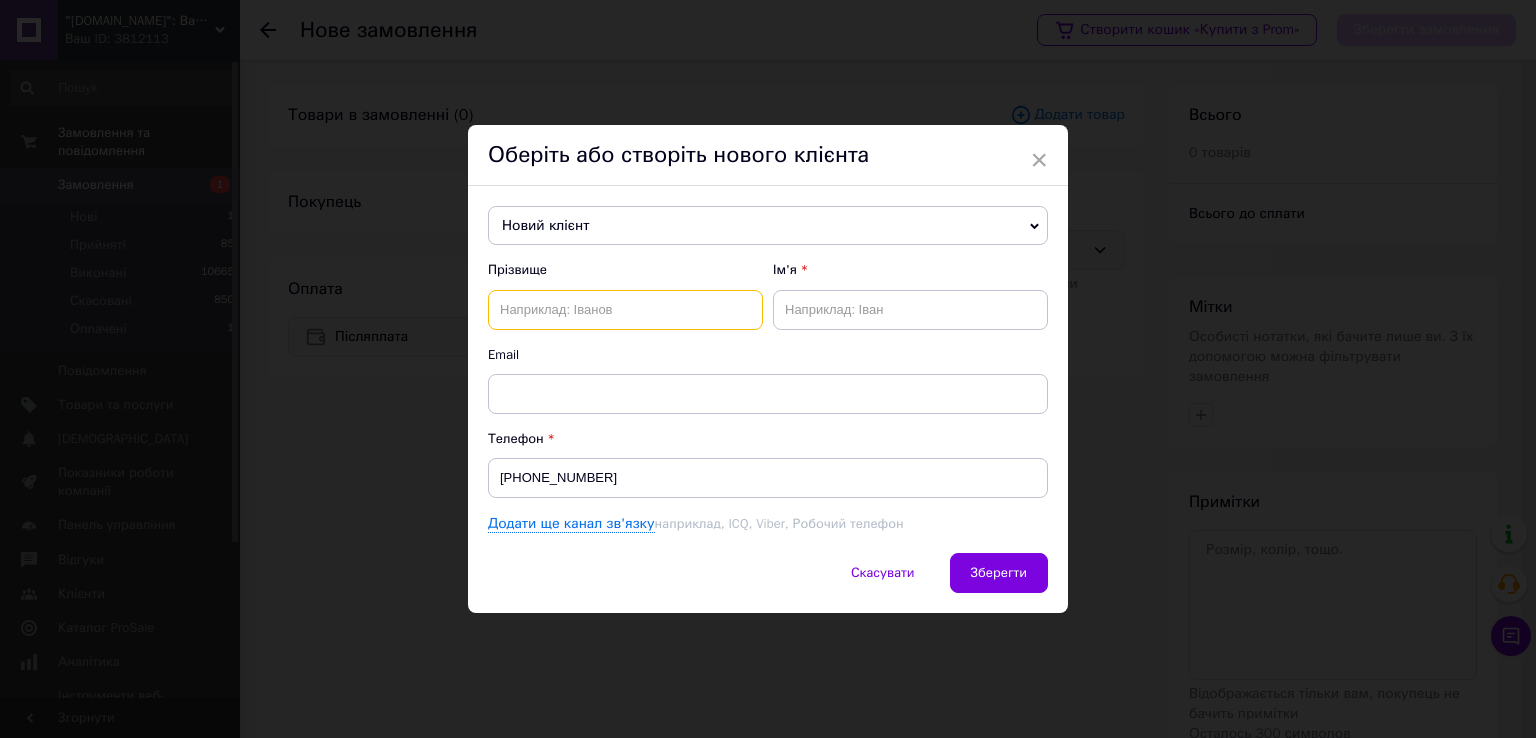 click at bounding box center (625, 310) 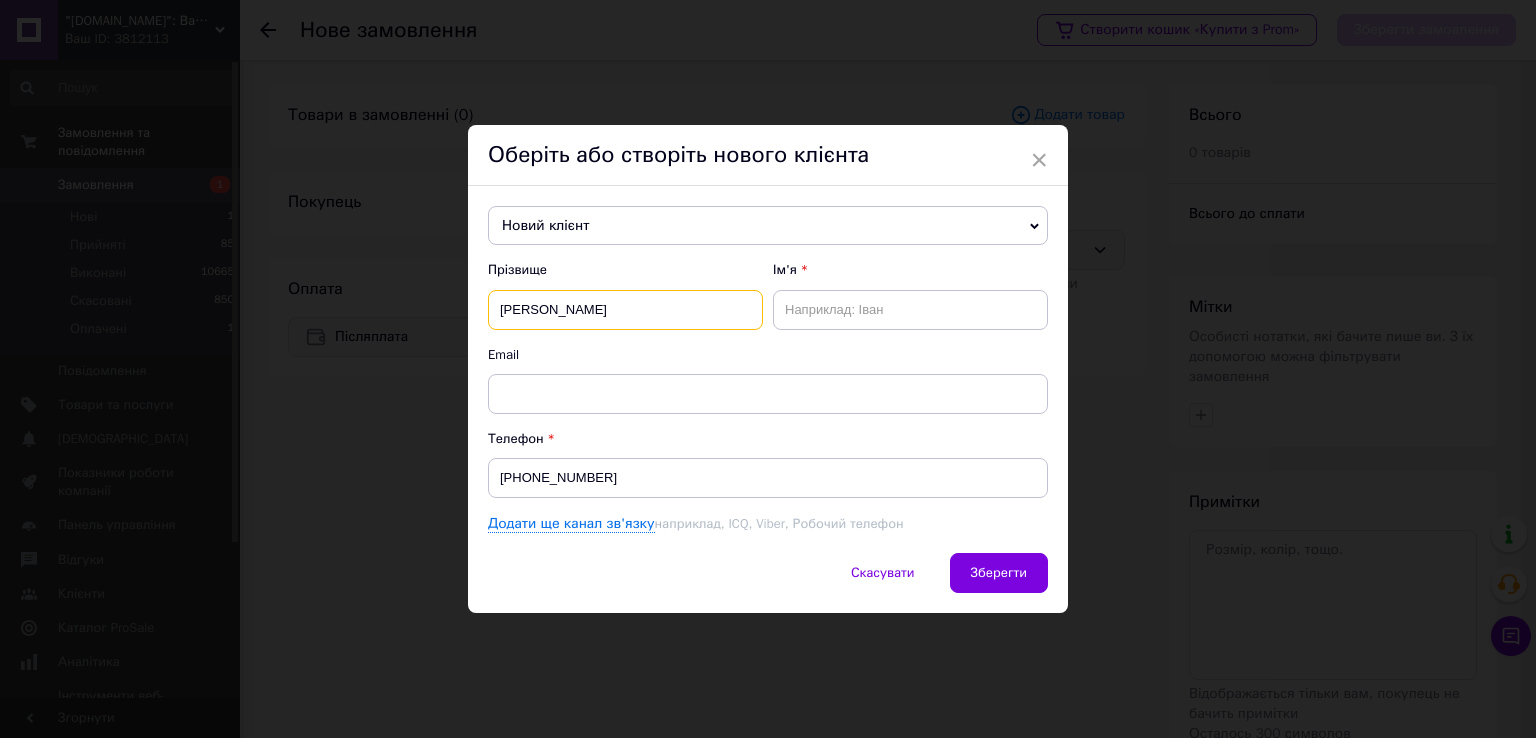type on "Колешова" 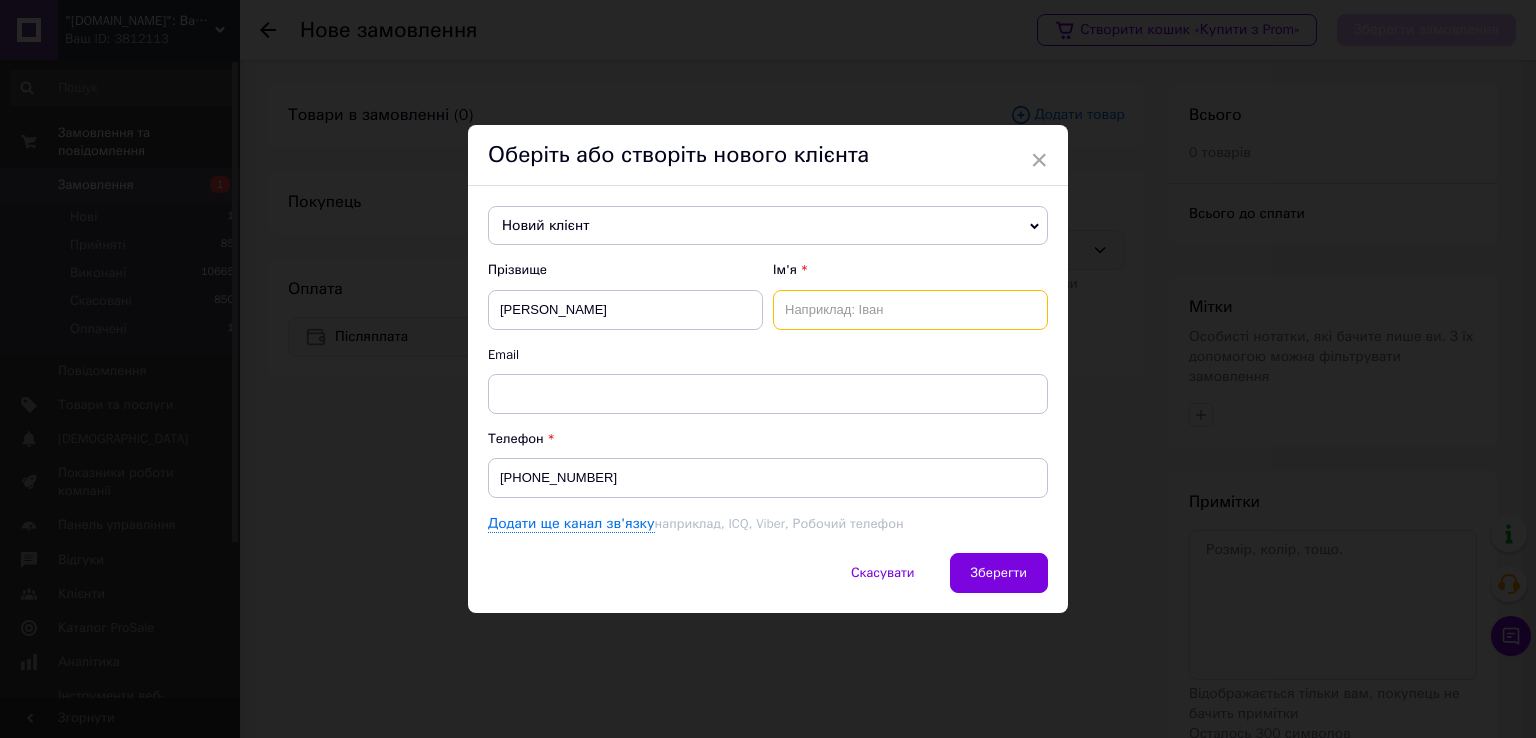 click at bounding box center (910, 310) 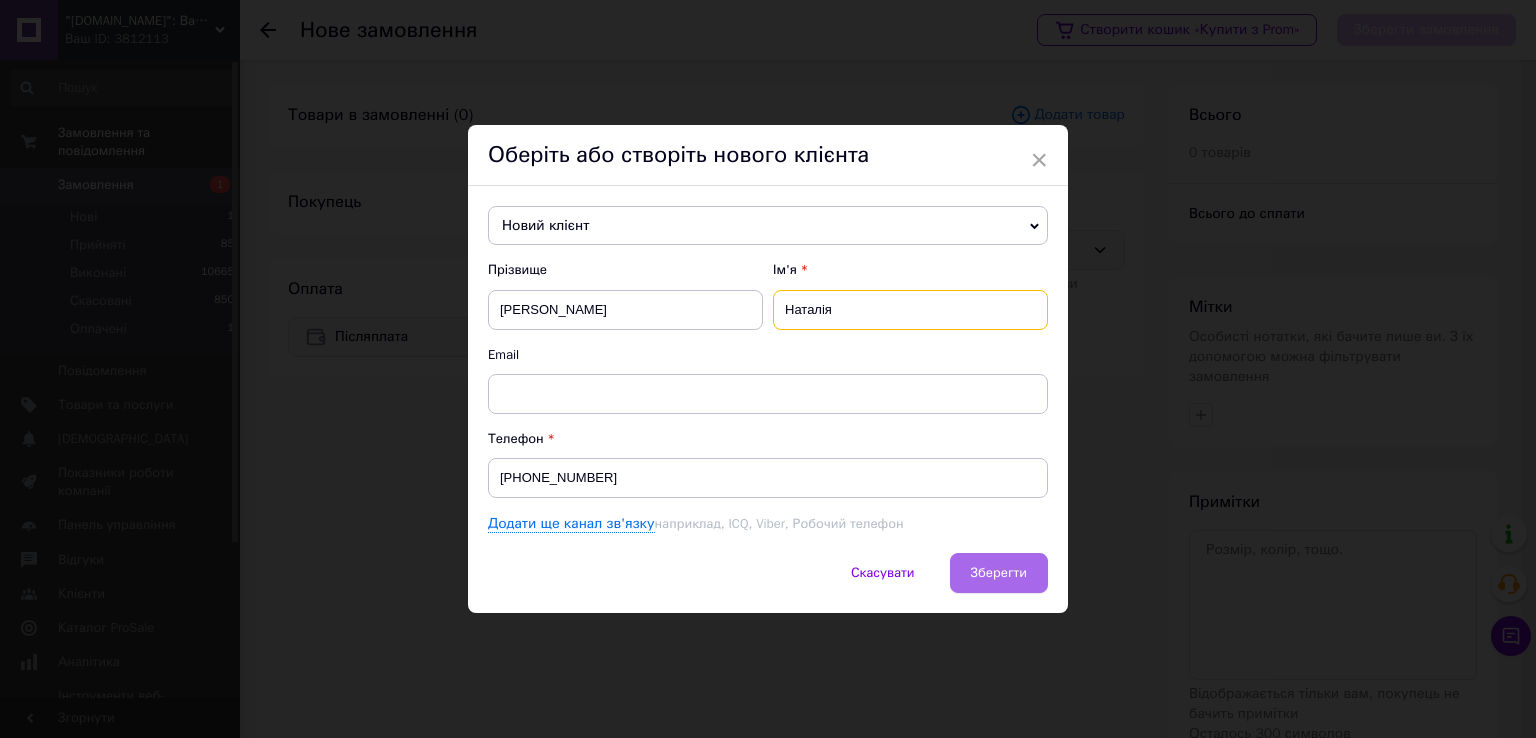 type on "Наталія" 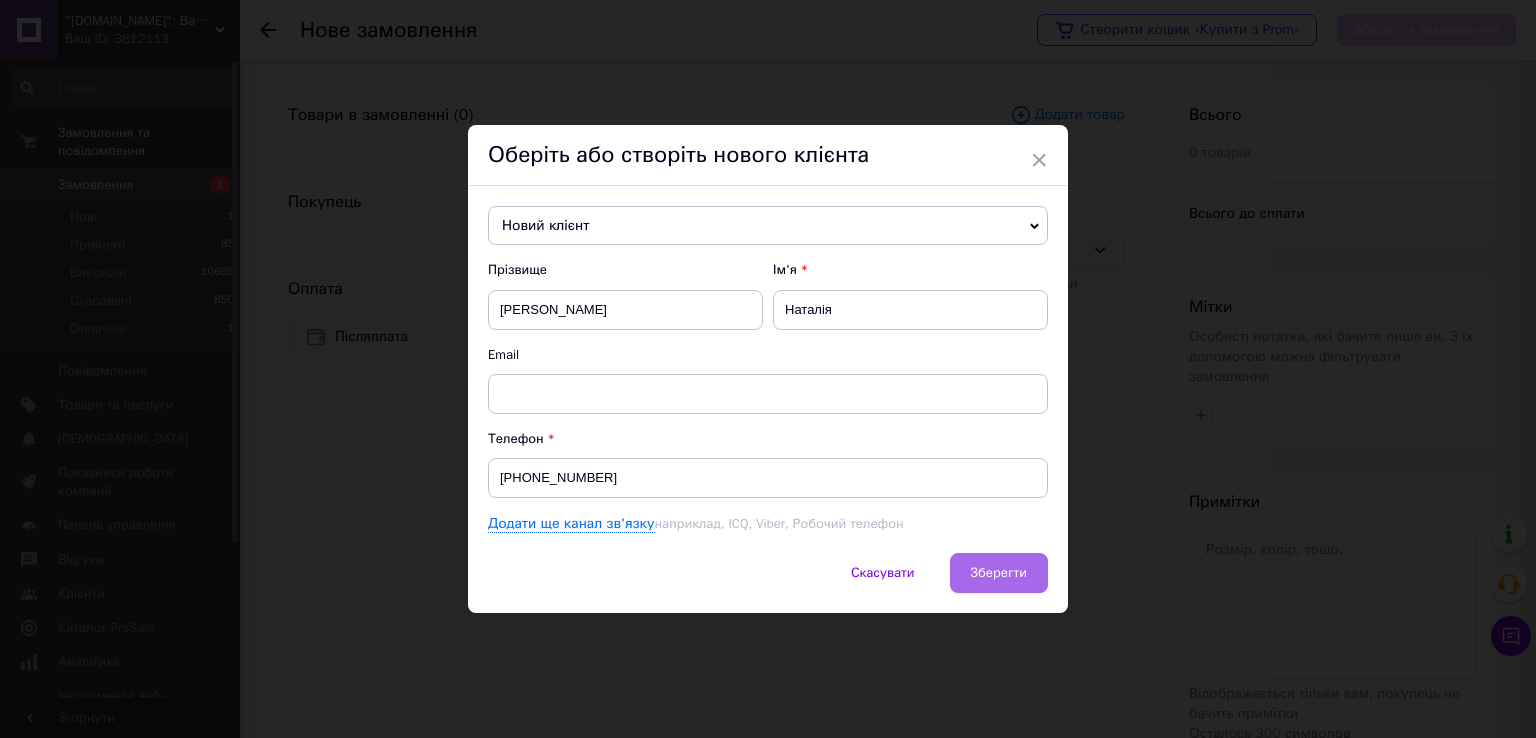 click on "Зберегти" at bounding box center (999, 573) 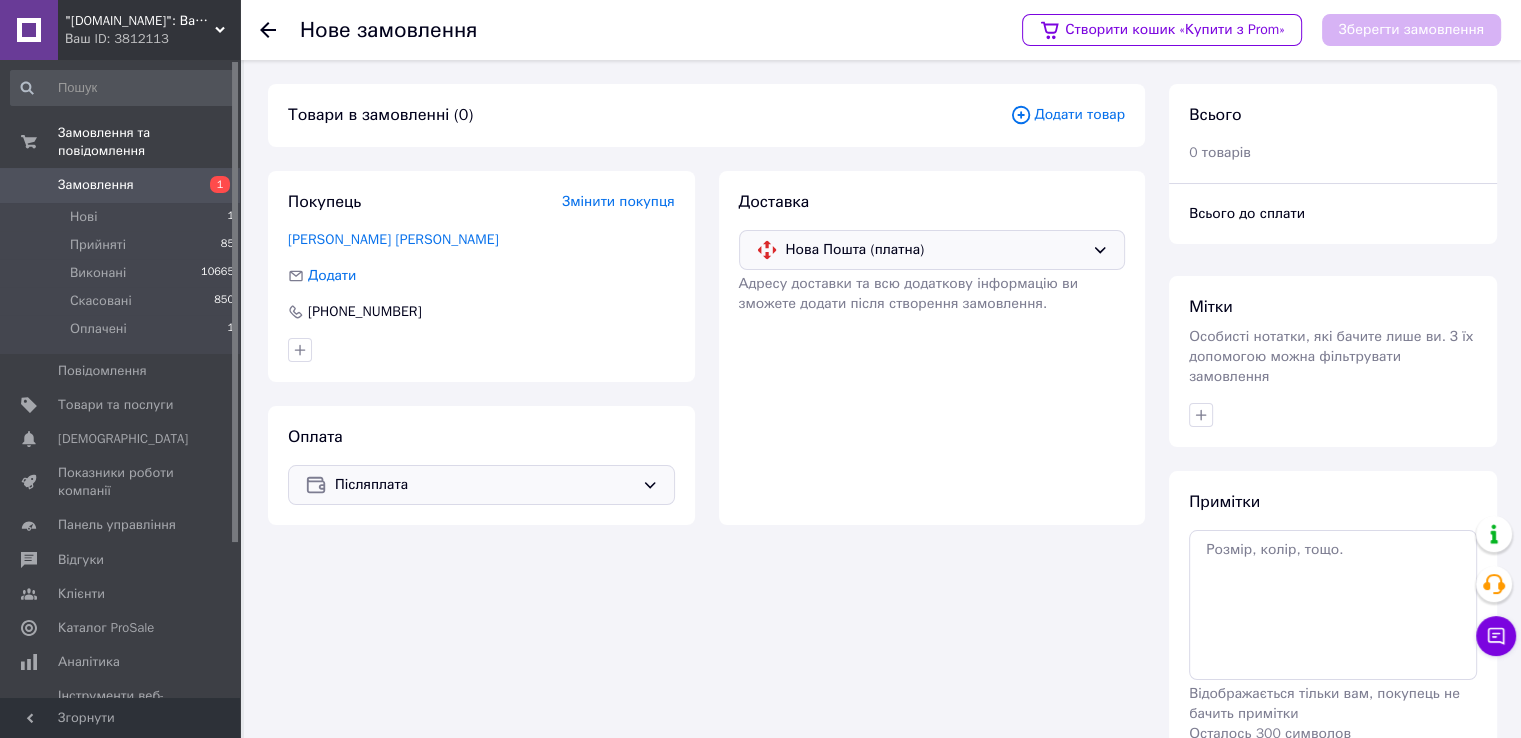 click on "Додати товар" at bounding box center (1067, 115) 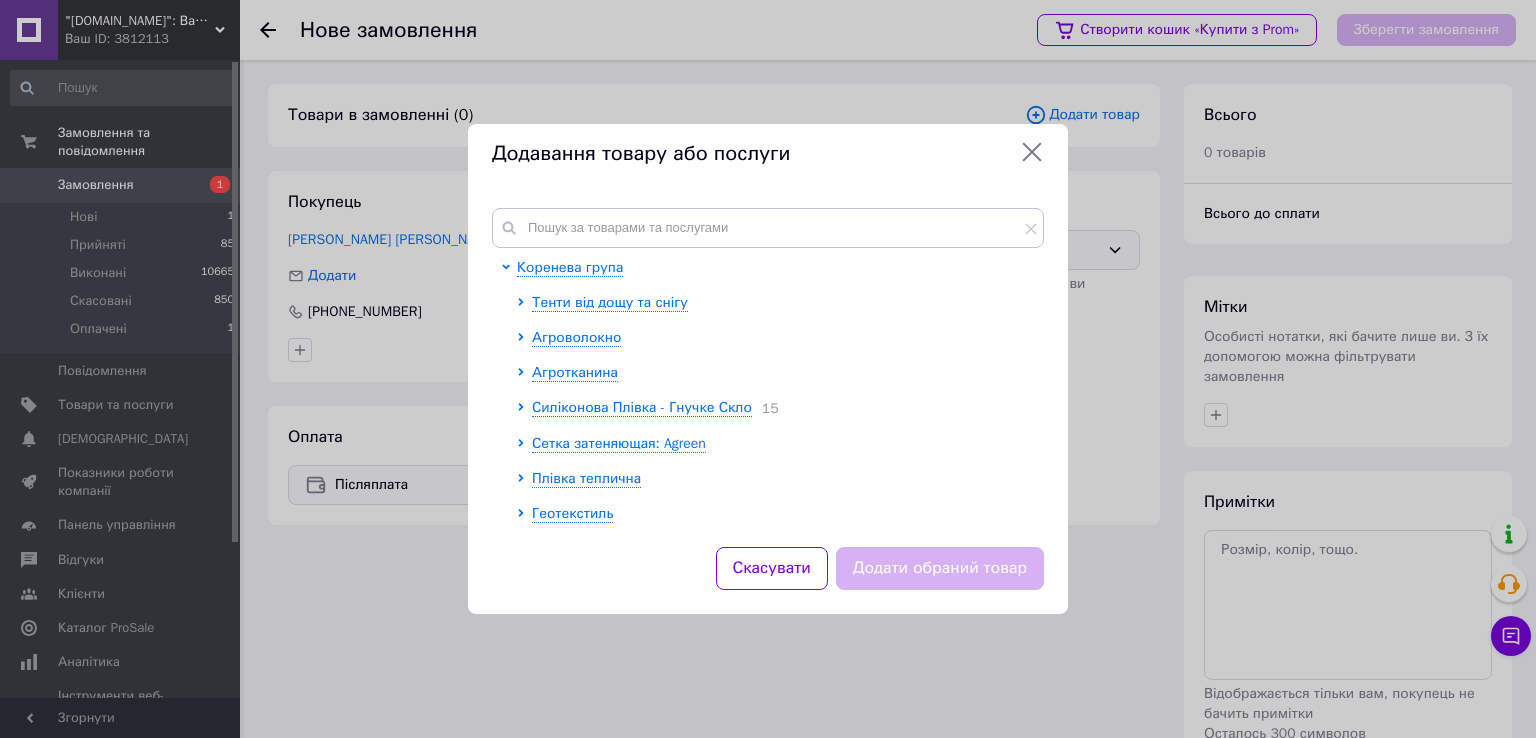 drag, startPoint x: 561, startPoint y: 291, endPoint x: 573, endPoint y: 293, distance: 12.165525 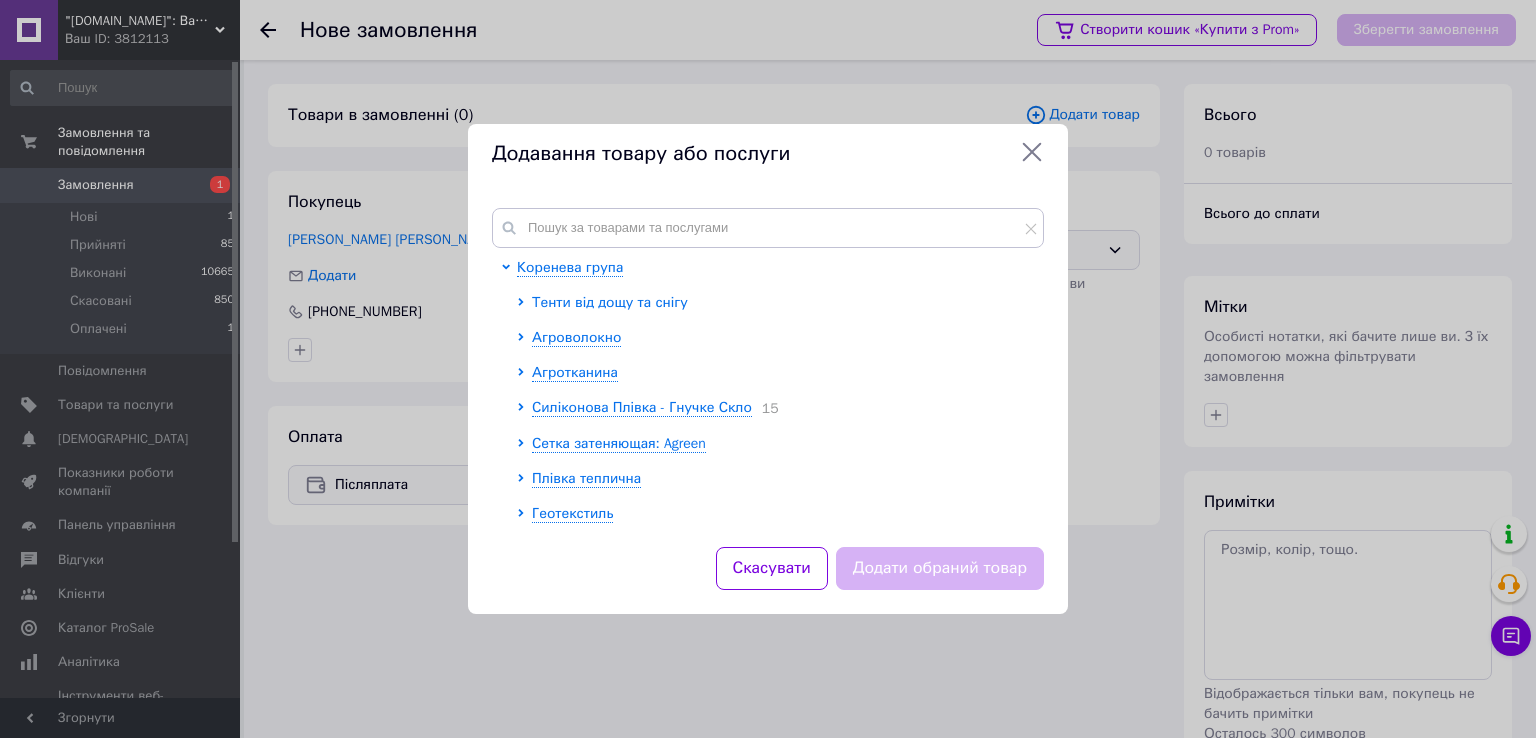 click on "Тенти від дощу та снігу" at bounding box center (610, 302) 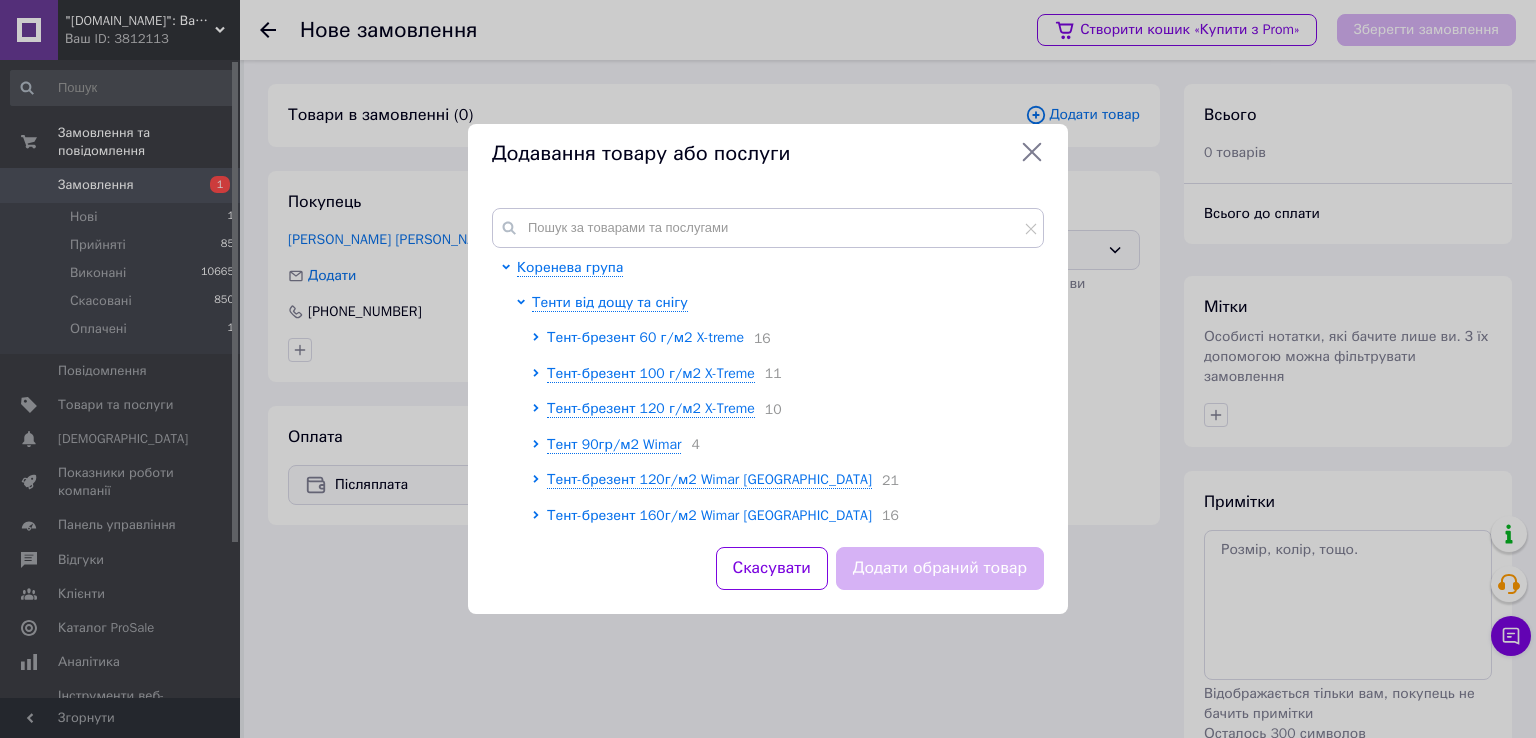 click on "Тент-брезент 60 г/м2 X-treme" at bounding box center [645, 337] 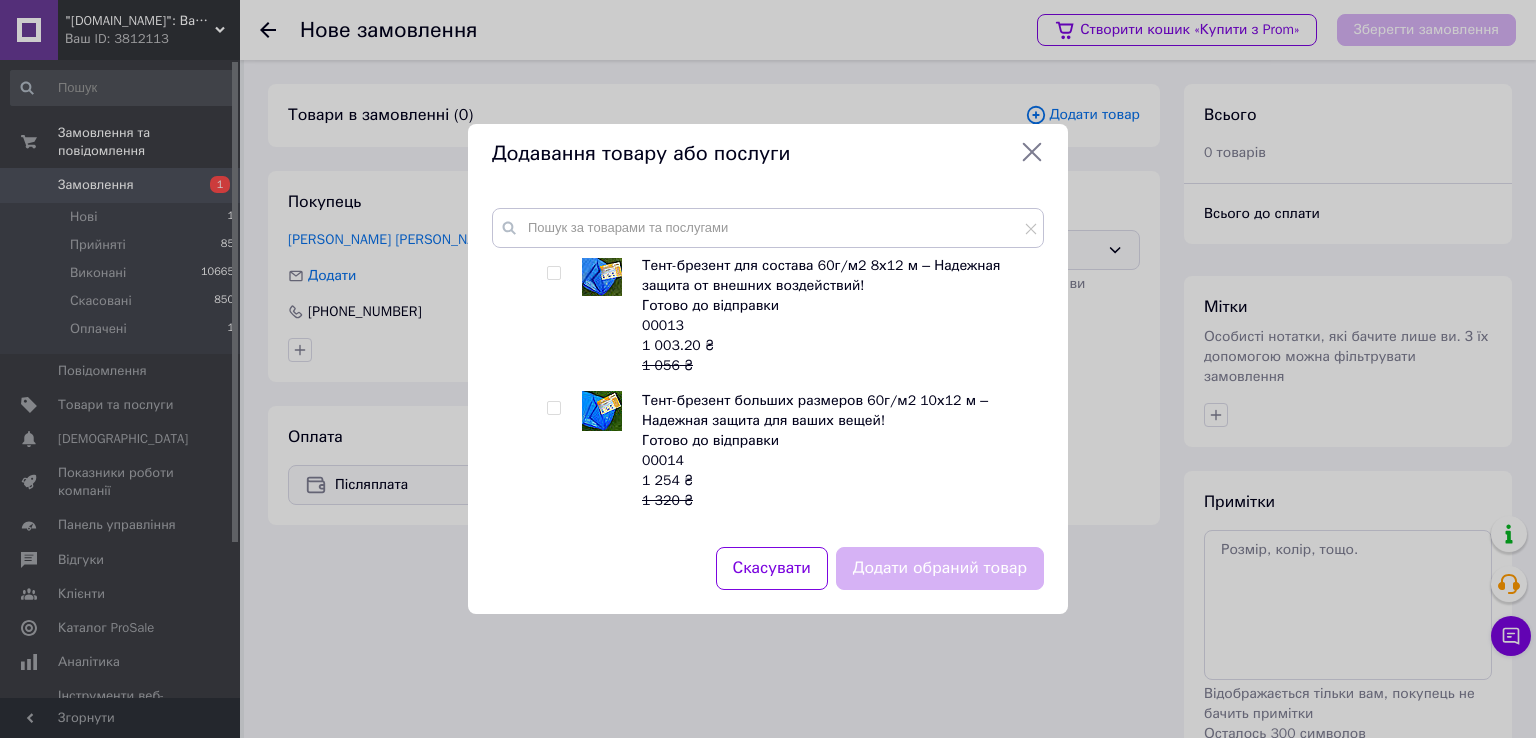 scroll, scrollTop: 1600, scrollLeft: 0, axis: vertical 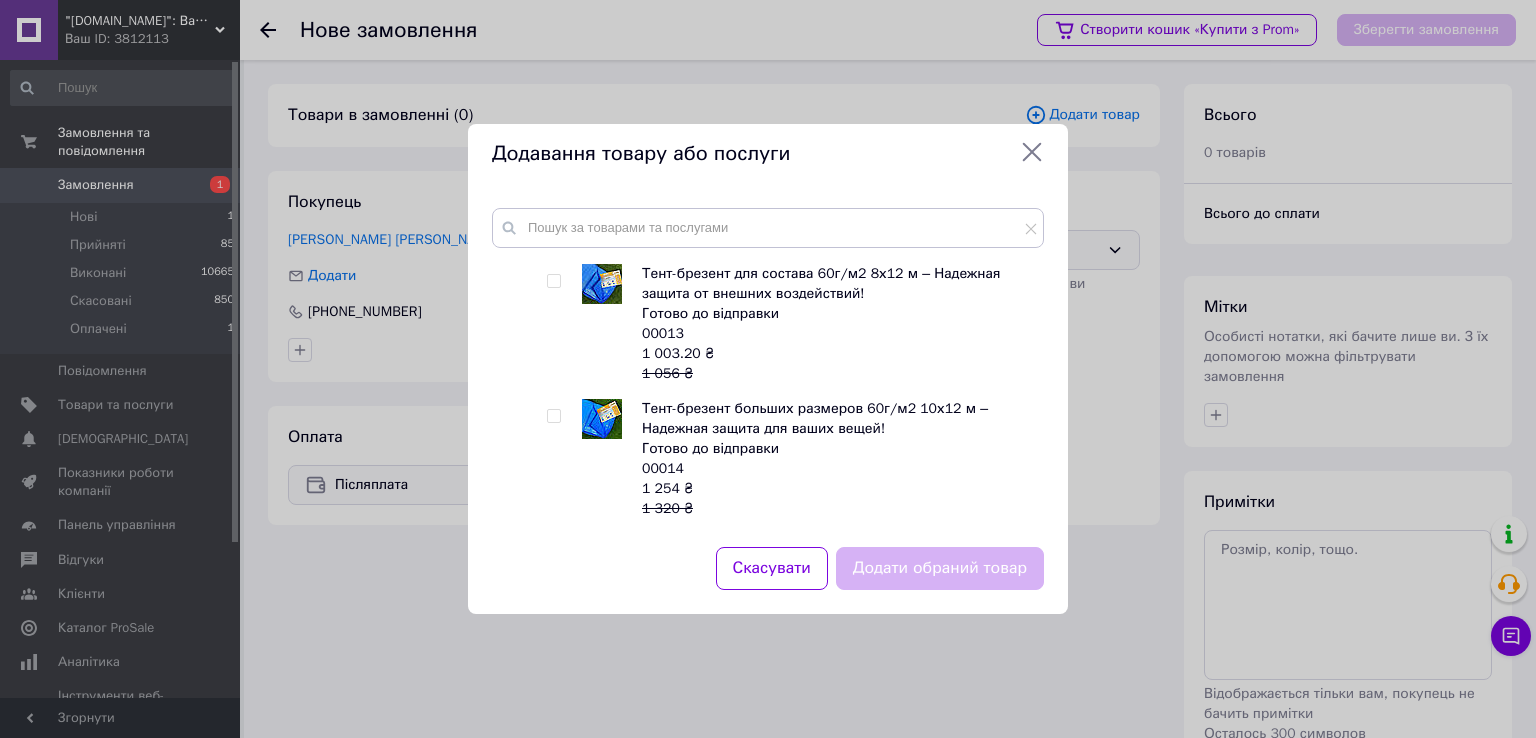click at bounding box center [553, 416] 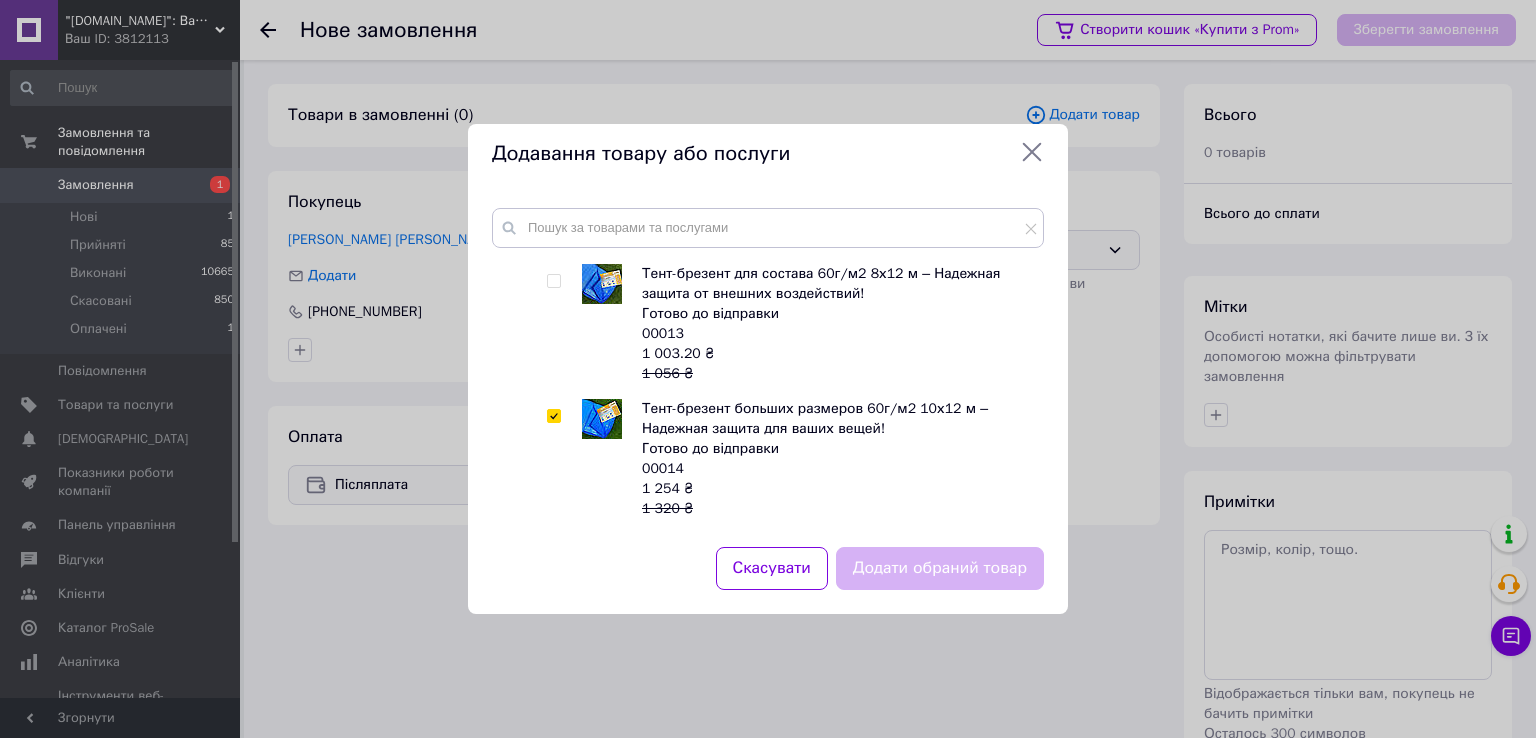 checkbox on "true" 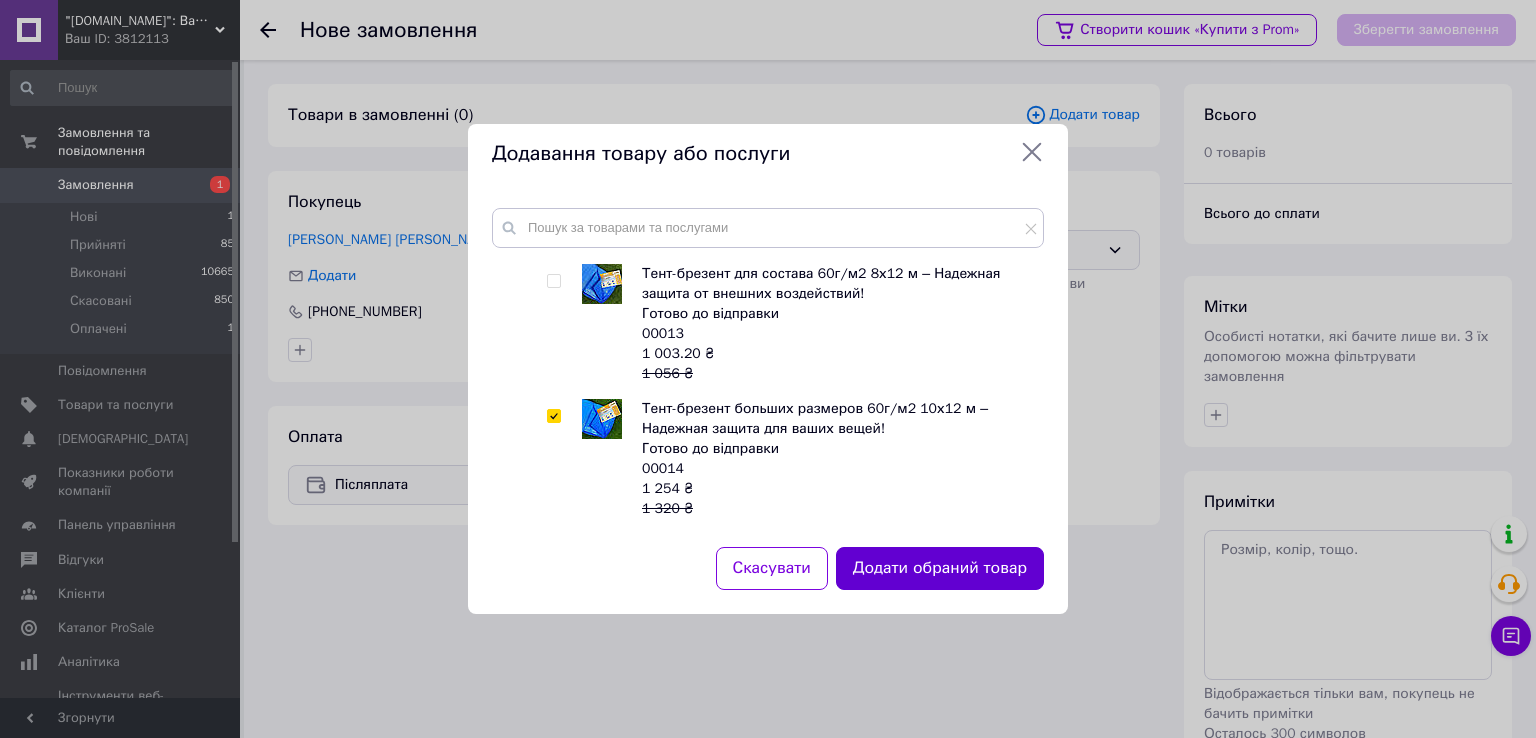 click on "Додати обраний товар" at bounding box center (940, 568) 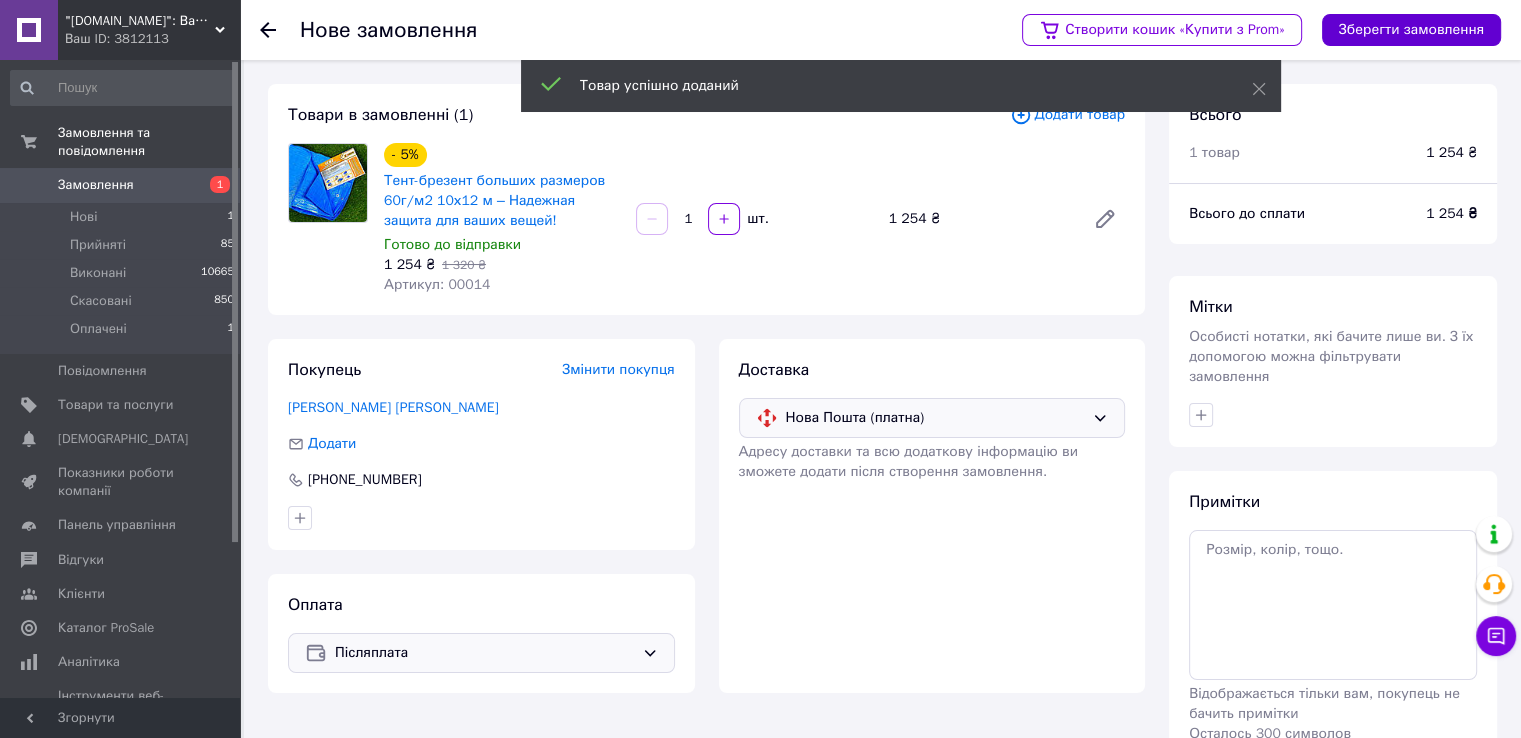 click on "Зберегти замовлення" at bounding box center [1411, 30] 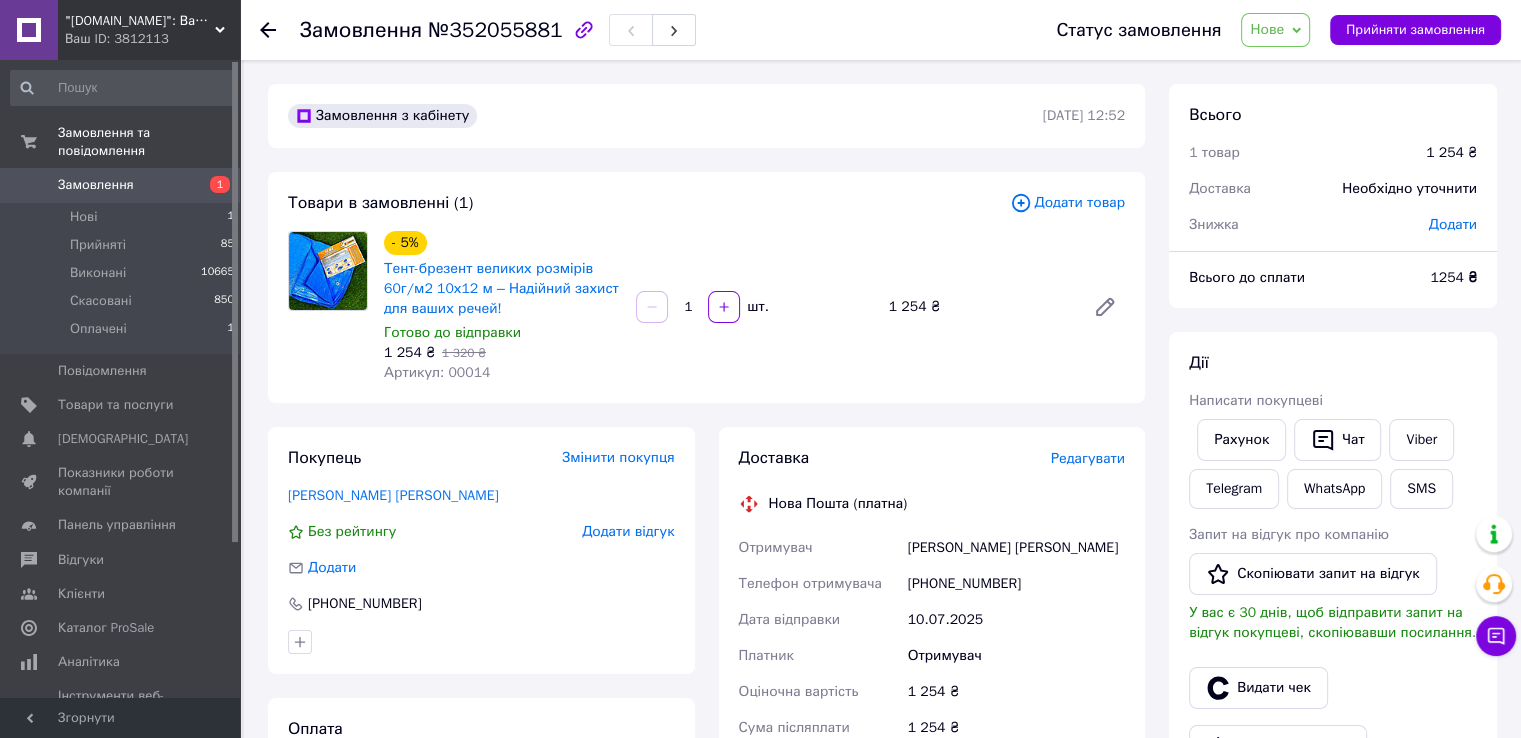 click on "[PHONE_NUMBER]" at bounding box center [1016, 584] 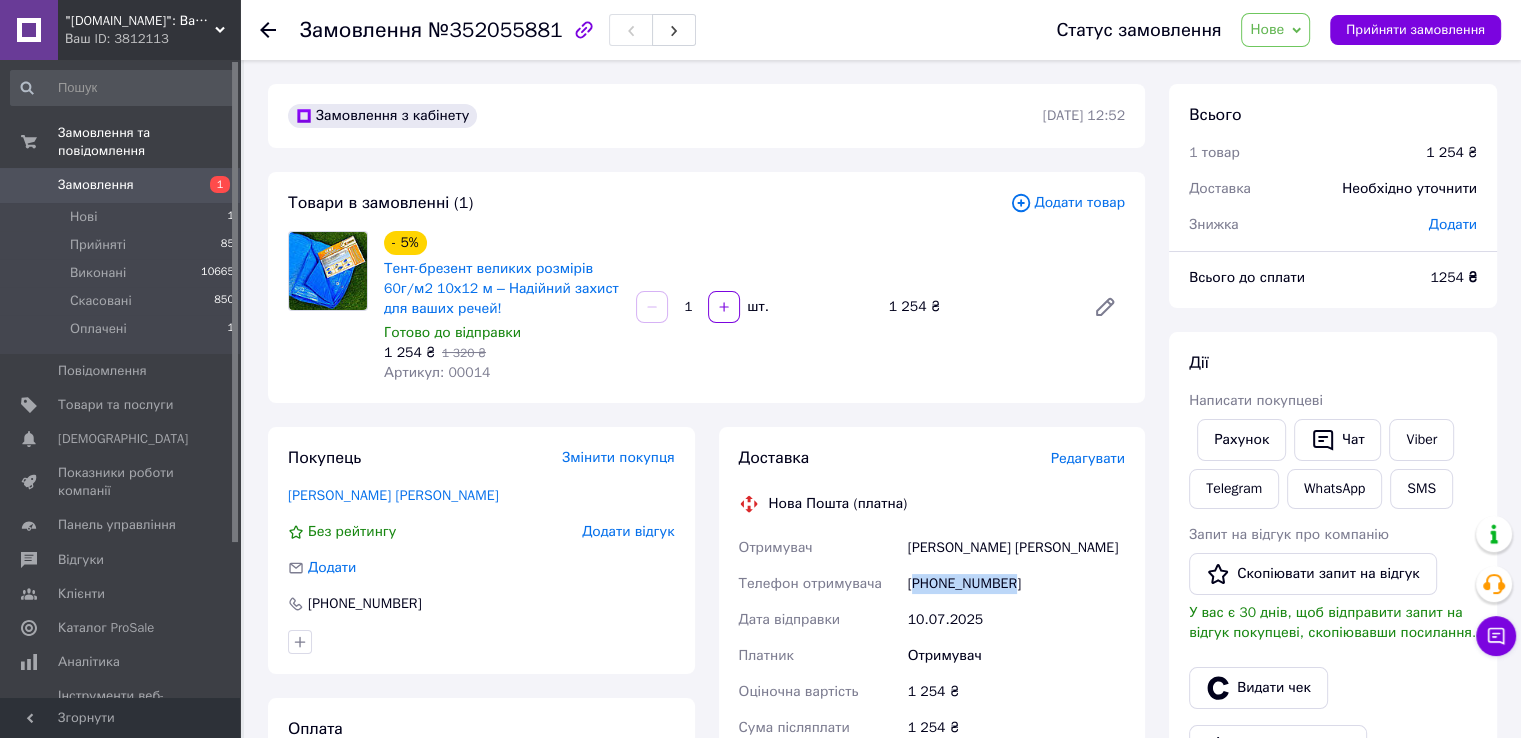 click on "[PHONE_NUMBER]" at bounding box center [1016, 584] 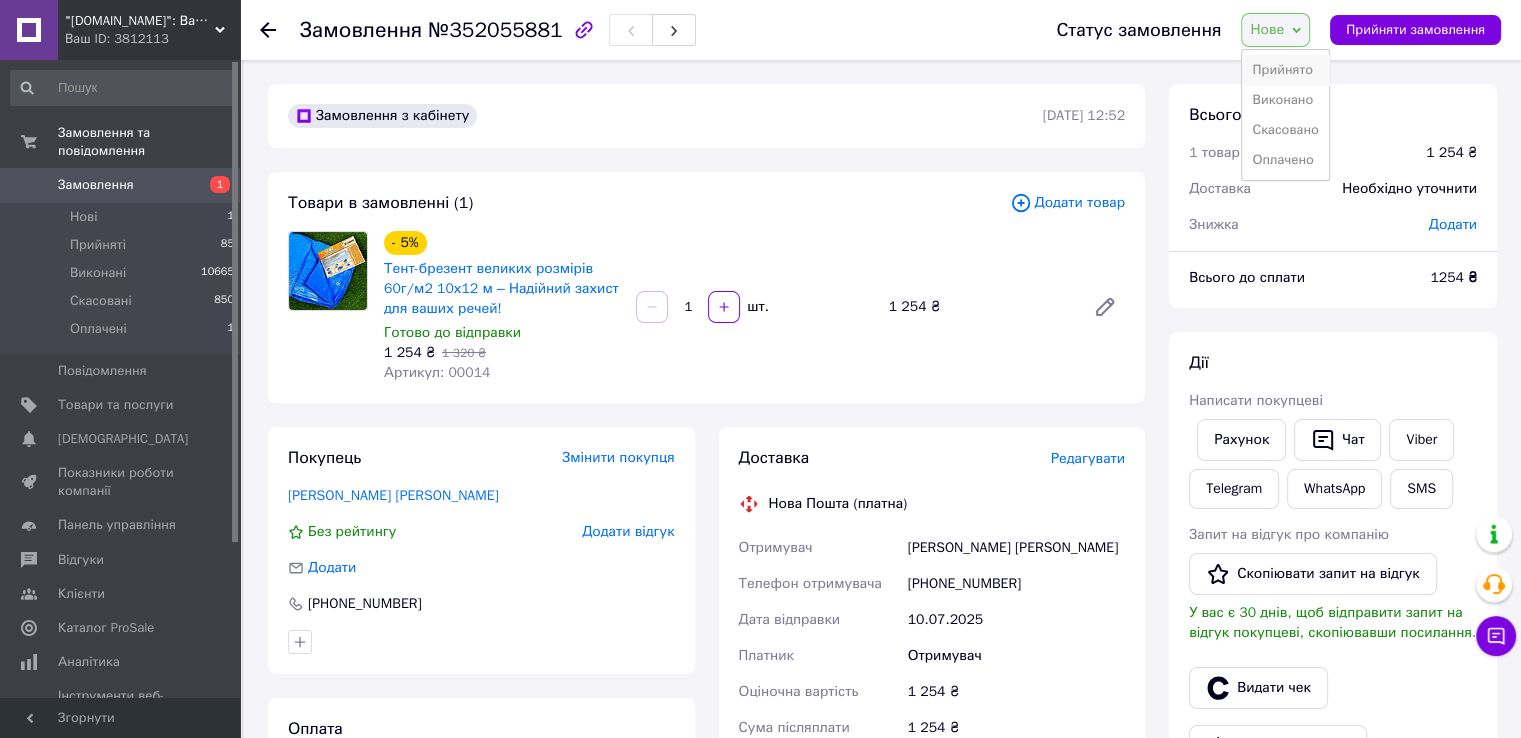 click on "Прийнято" at bounding box center [1285, 70] 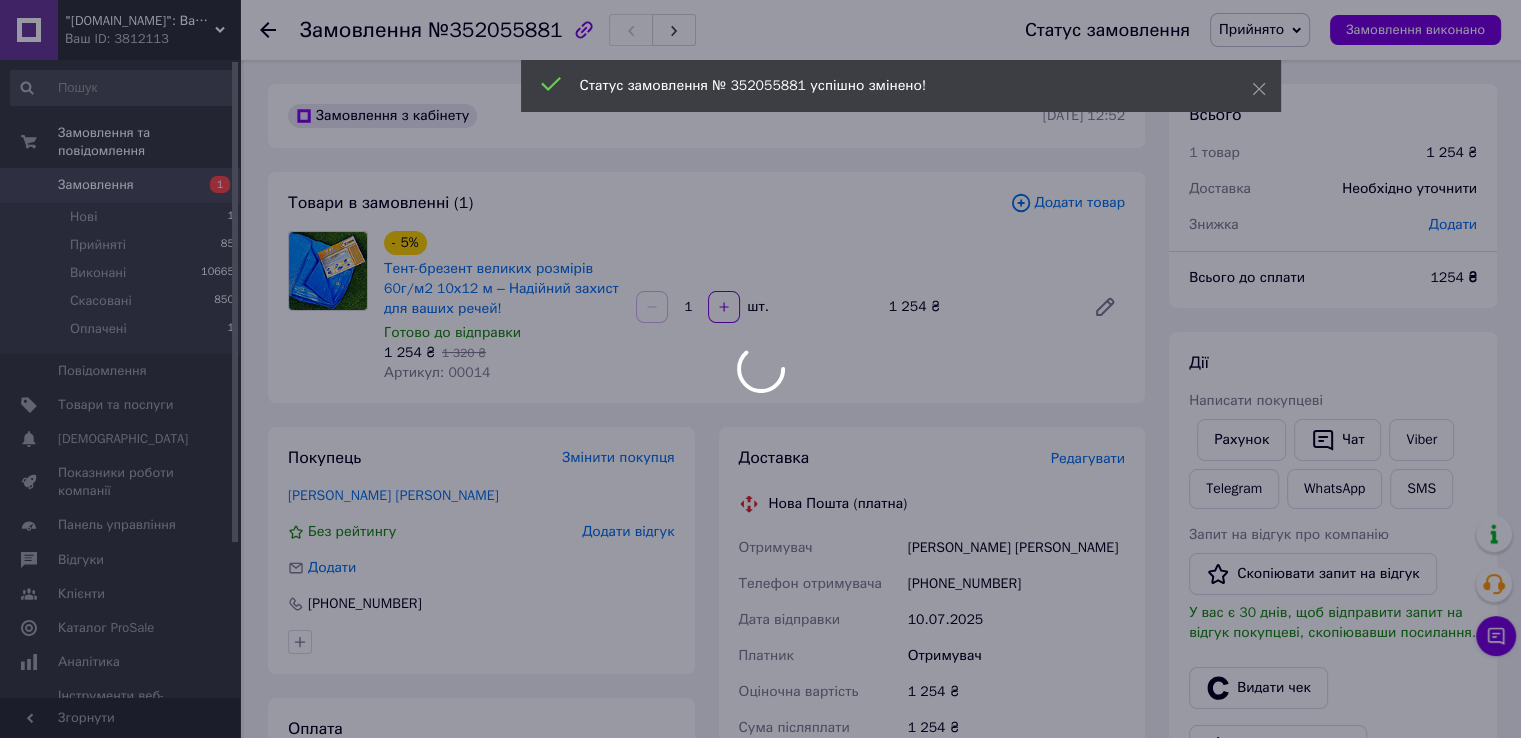 click on "Редагувати" at bounding box center (1088, 458) 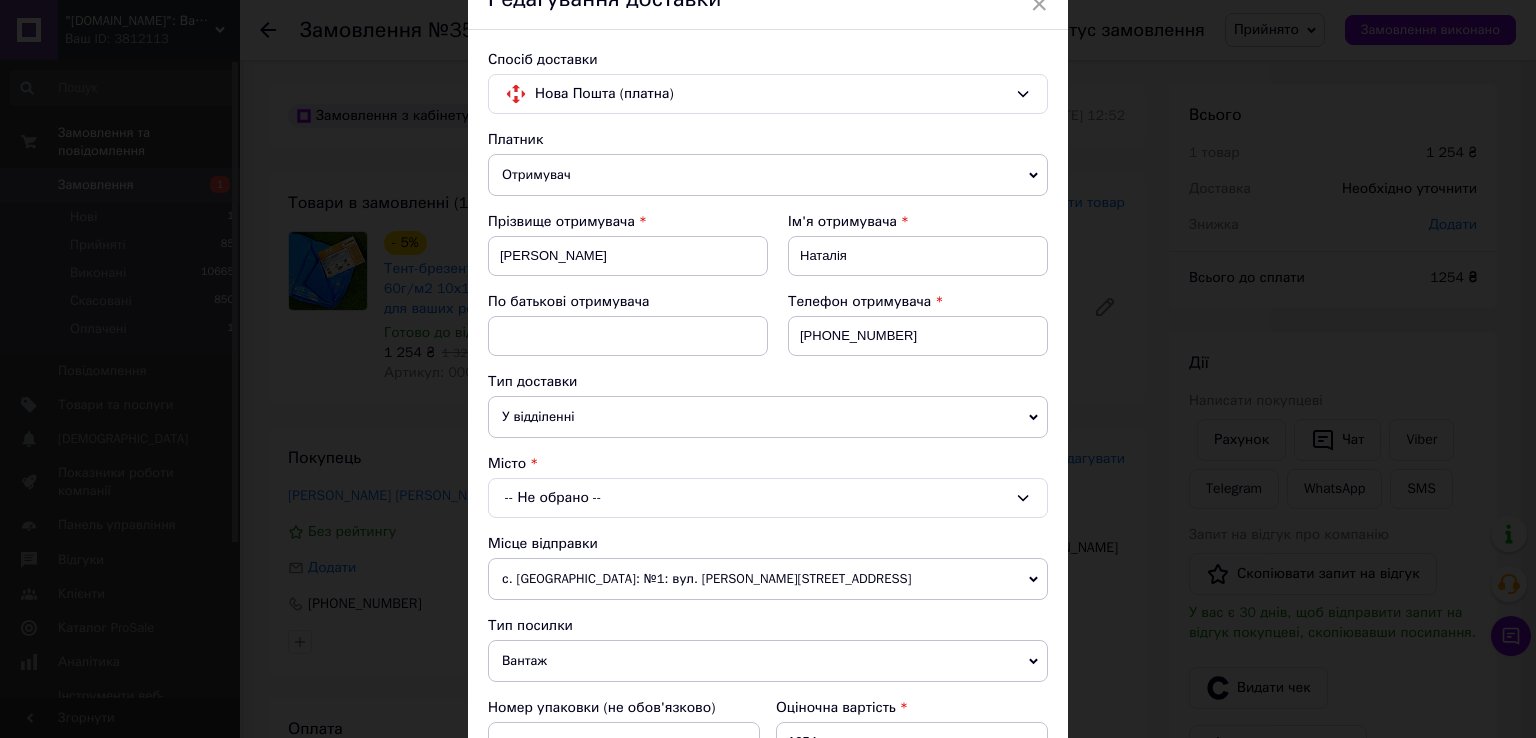 scroll, scrollTop: 200, scrollLeft: 0, axis: vertical 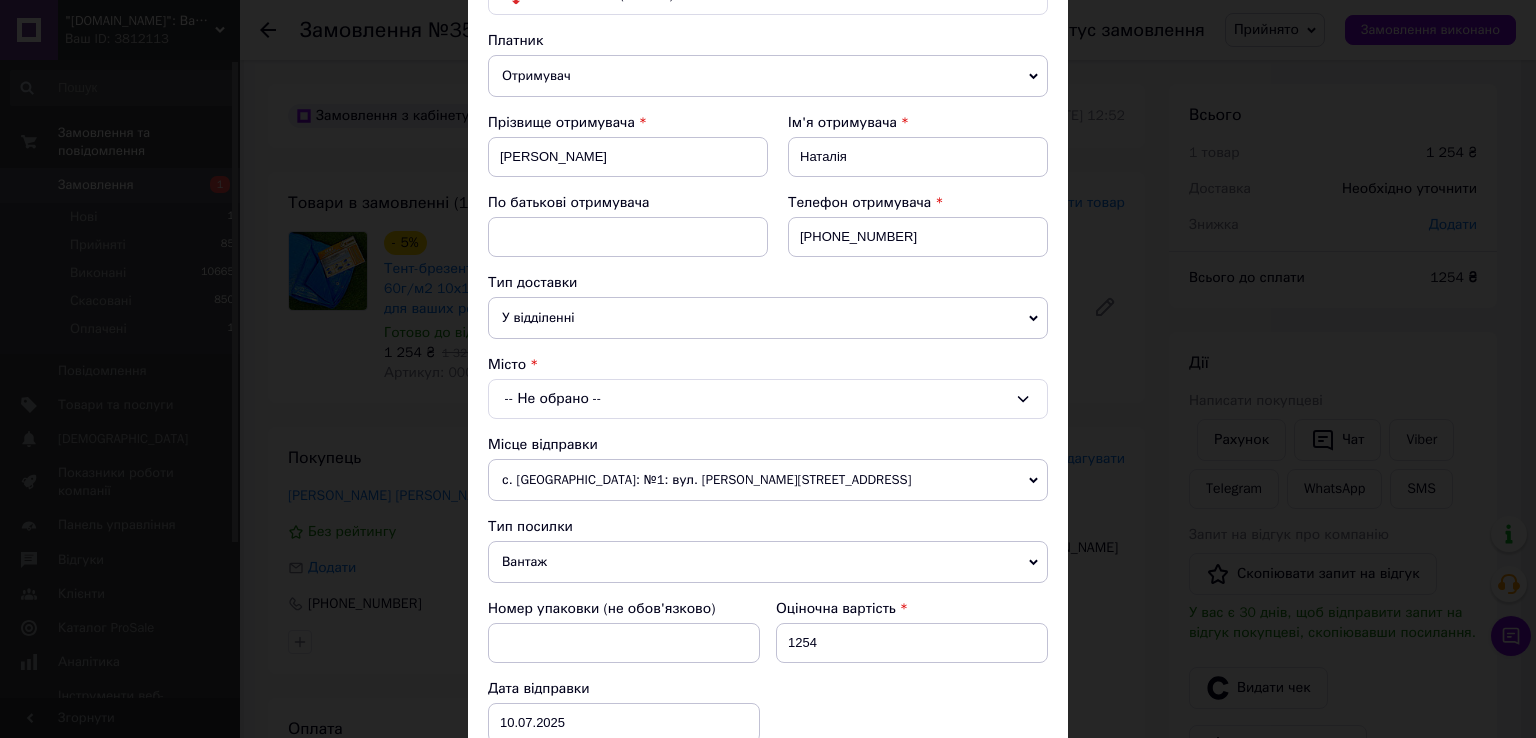 click on "-- Не обрано --" at bounding box center (768, 399) 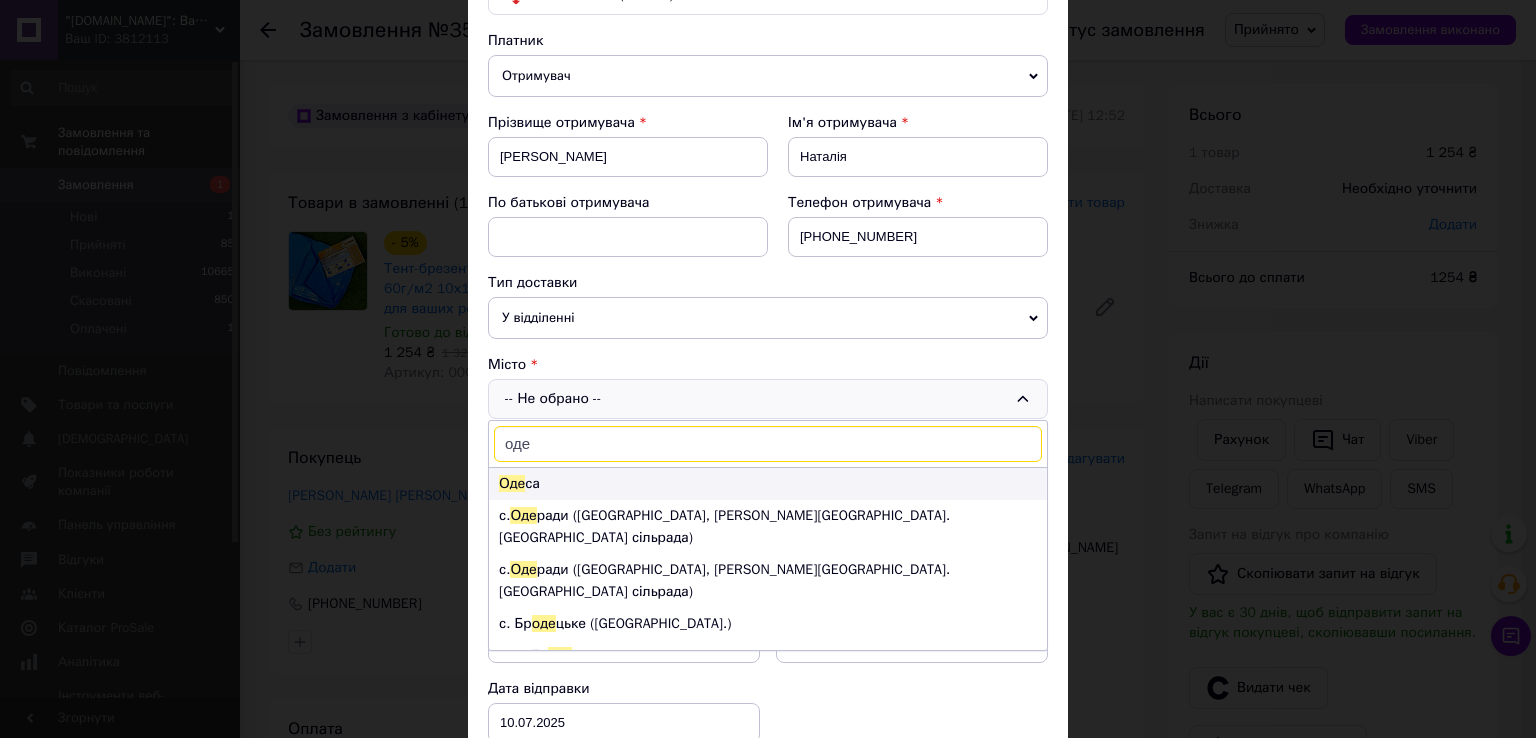 type on "оде" 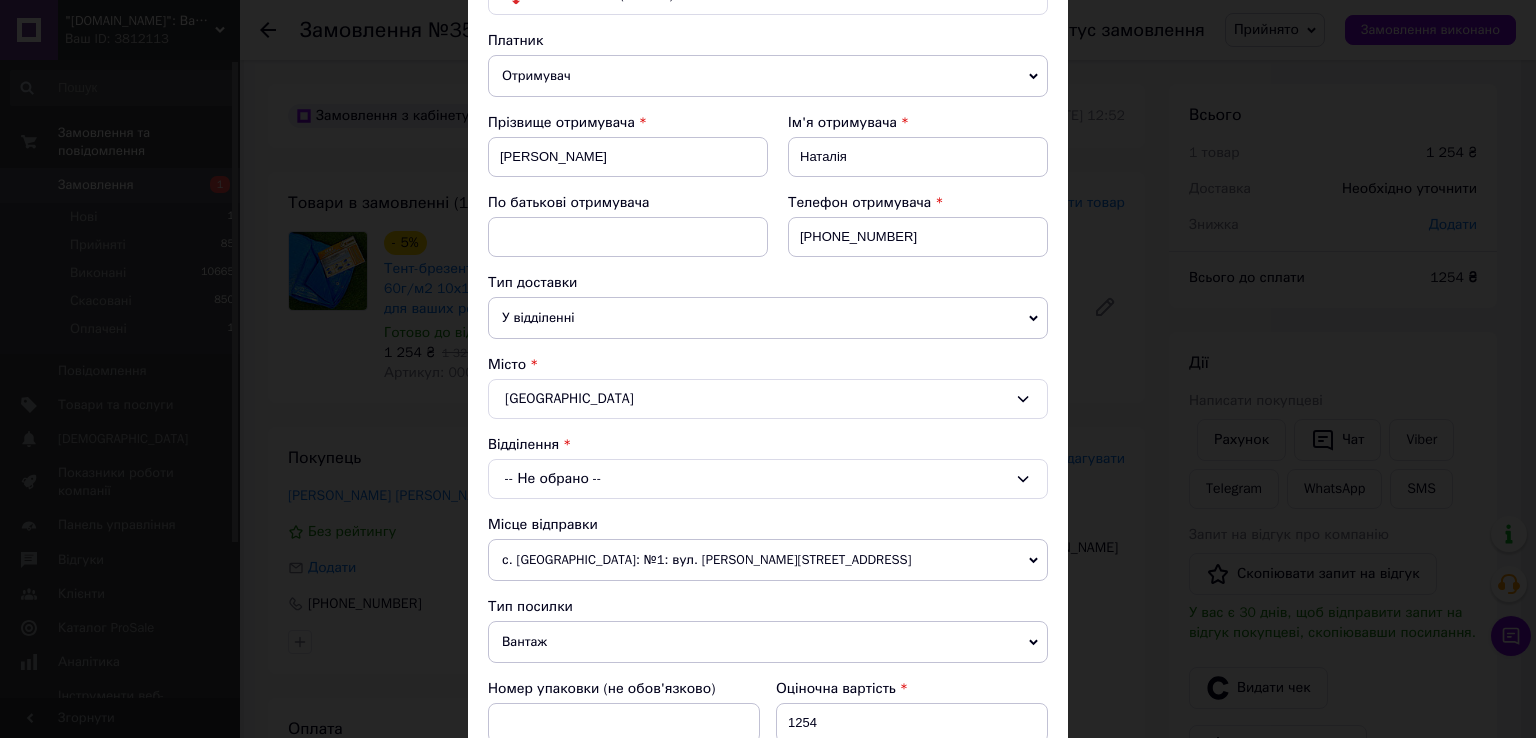 click on "-- Не обрано --" at bounding box center [768, 479] 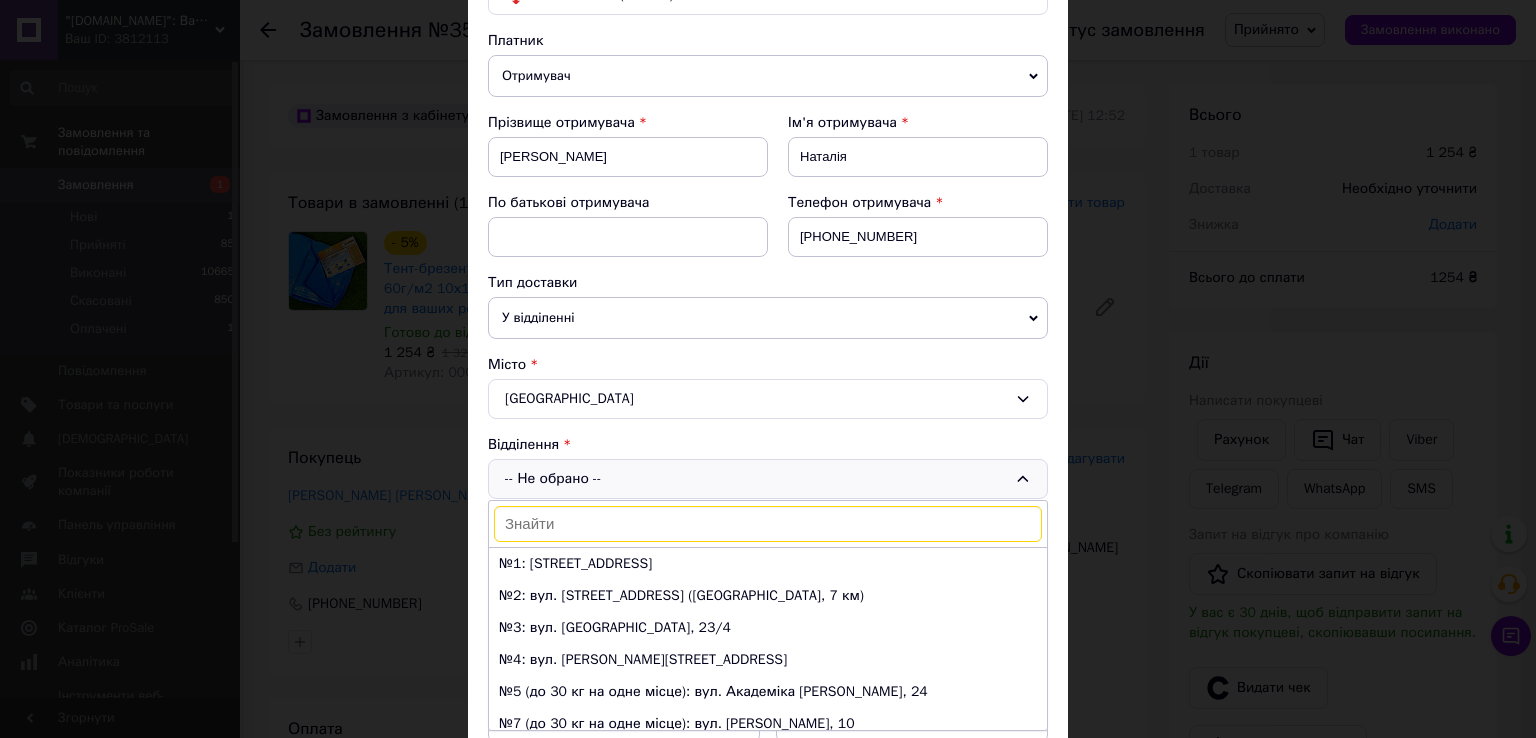 scroll, scrollTop: 300, scrollLeft: 0, axis: vertical 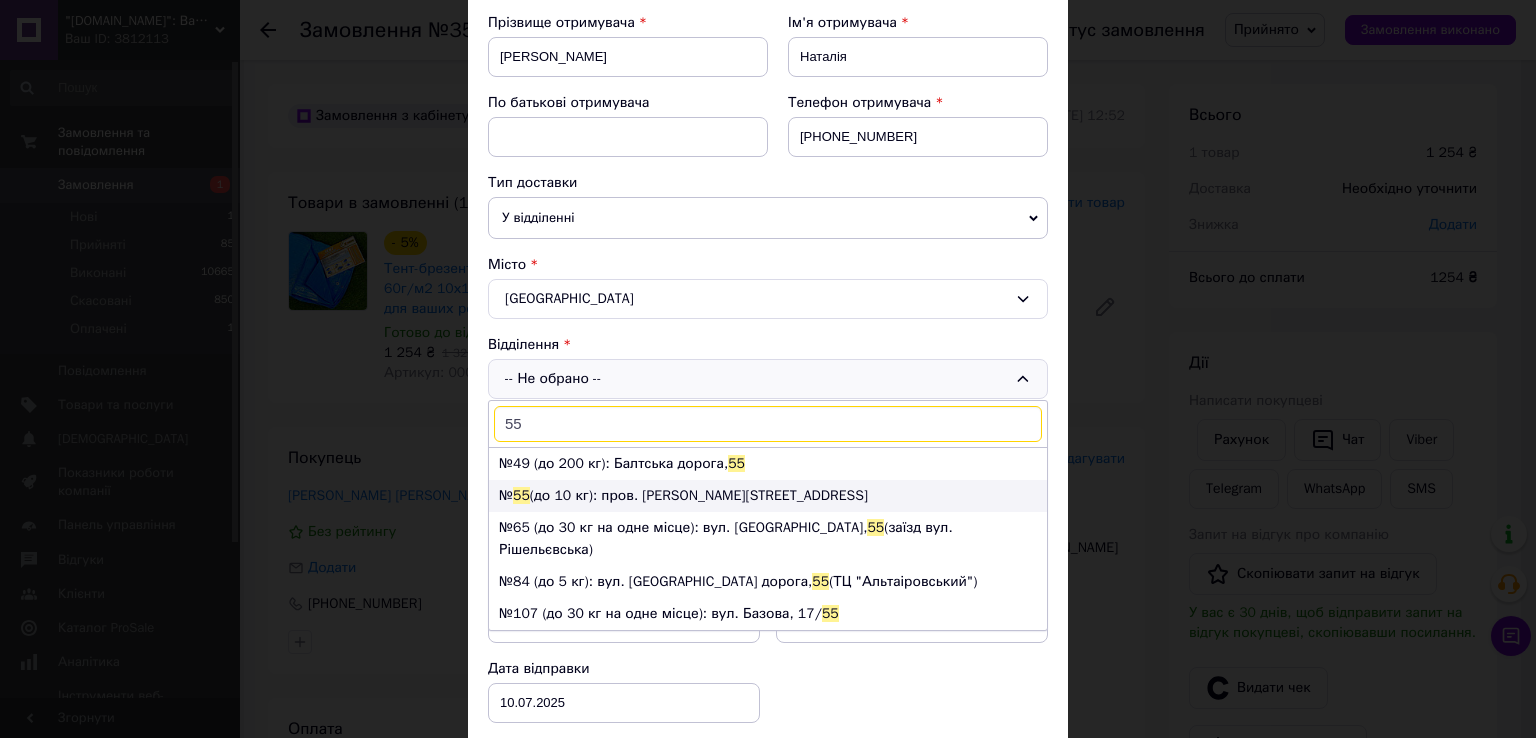 type on "55" 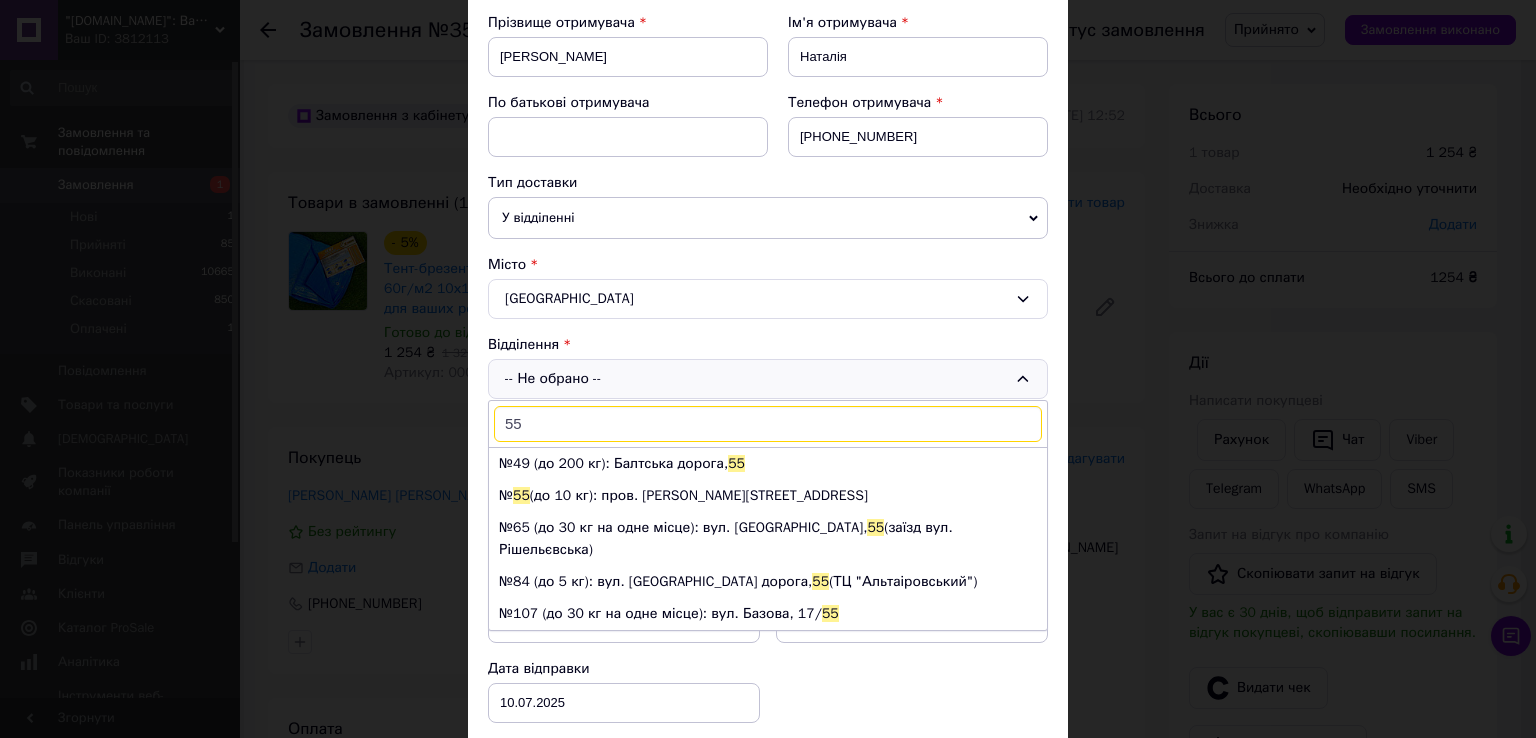 click on "№ 55  (до 10 кг): пров. Валерія Лобановського, 1" at bounding box center [768, 496] 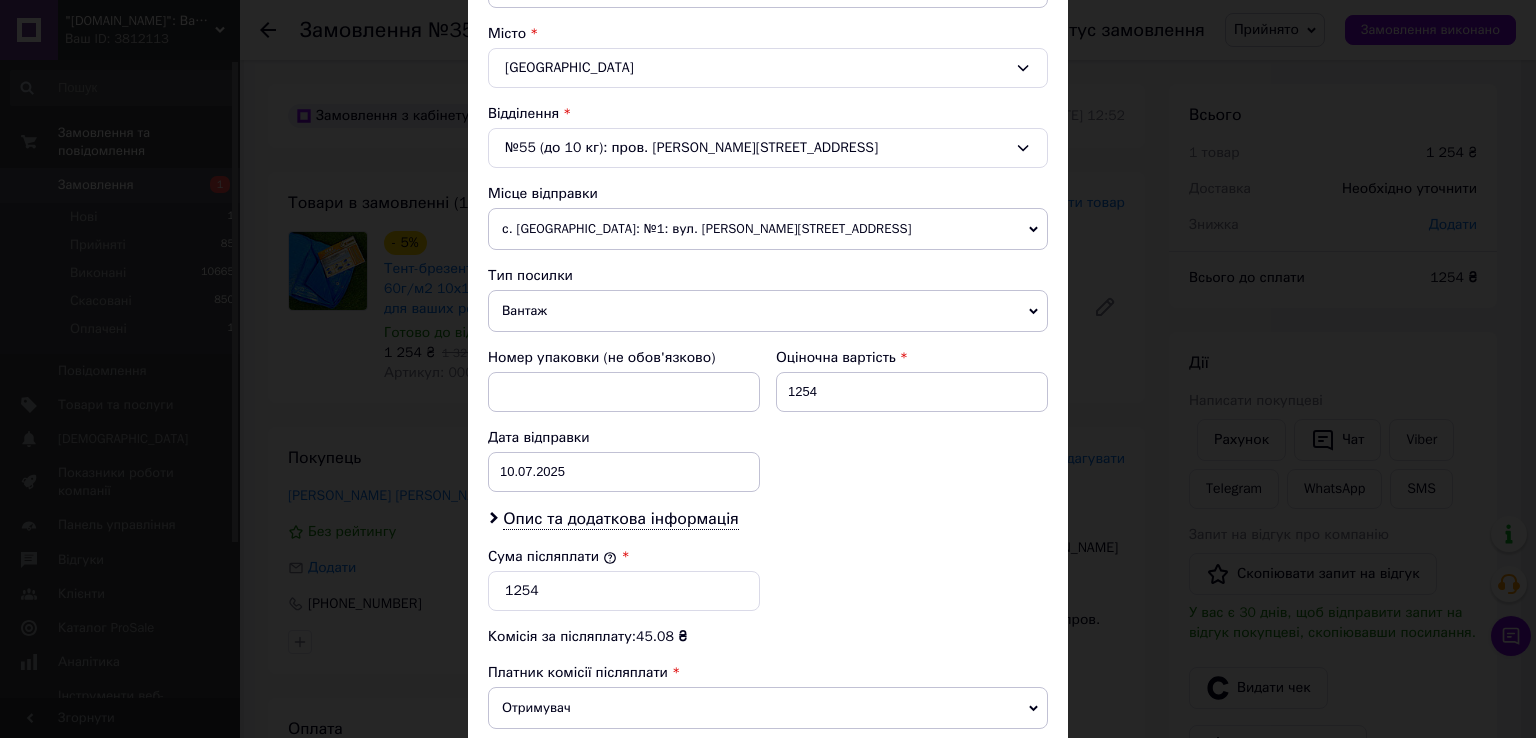 scroll, scrollTop: 782, scrollLeft: 0, axis: vertical 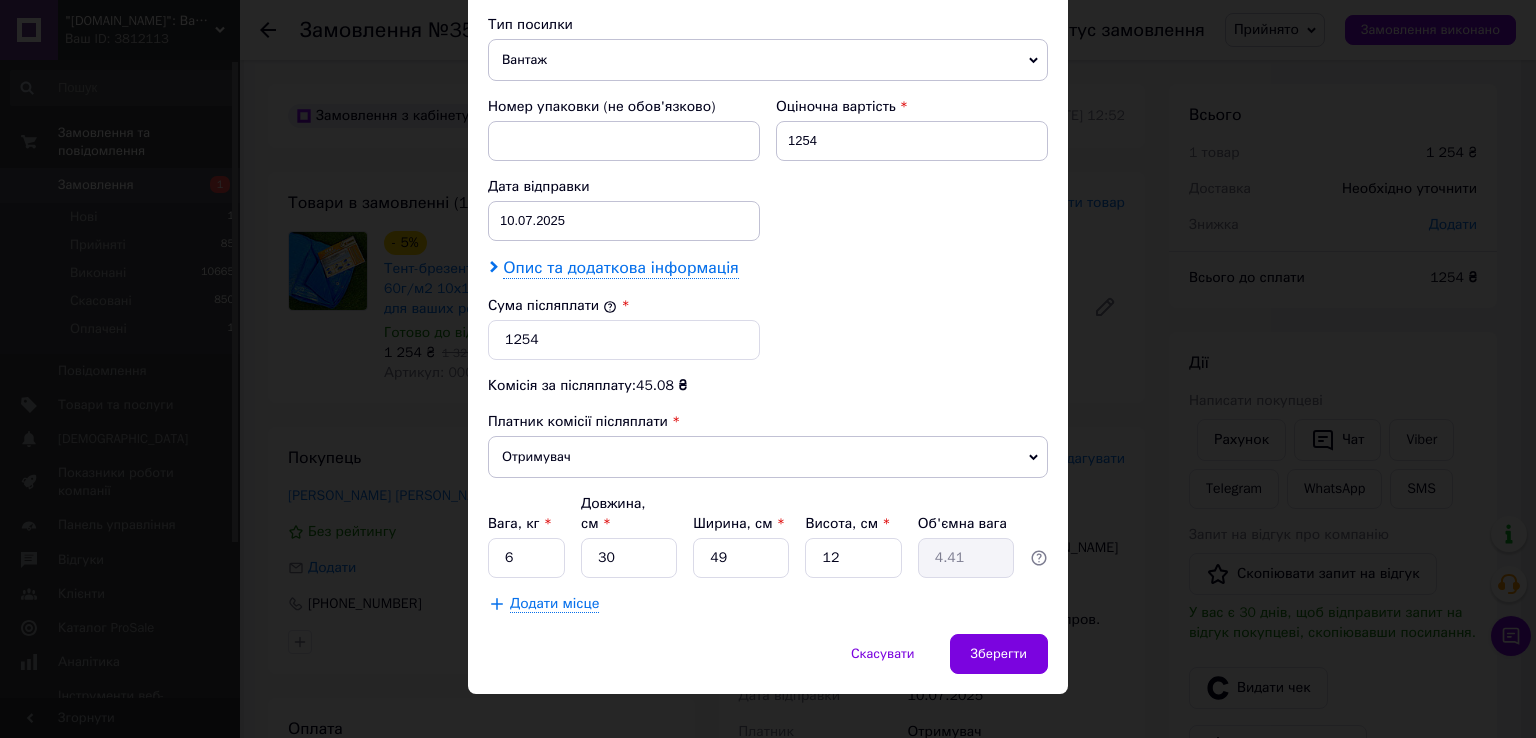 click on "Опис та додаткова інформація" at bounding box center (620, 268) 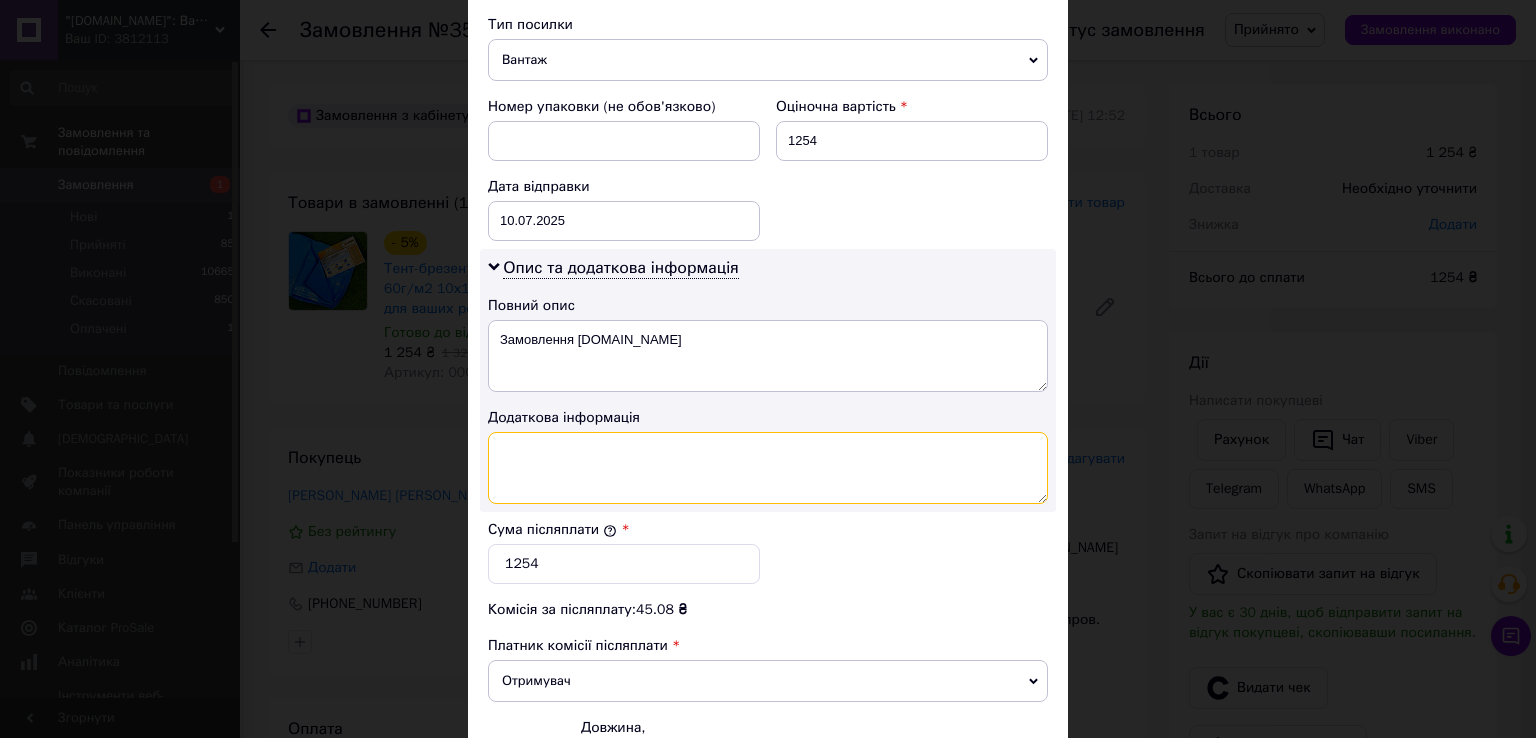 click at bounding box center [768, 468] 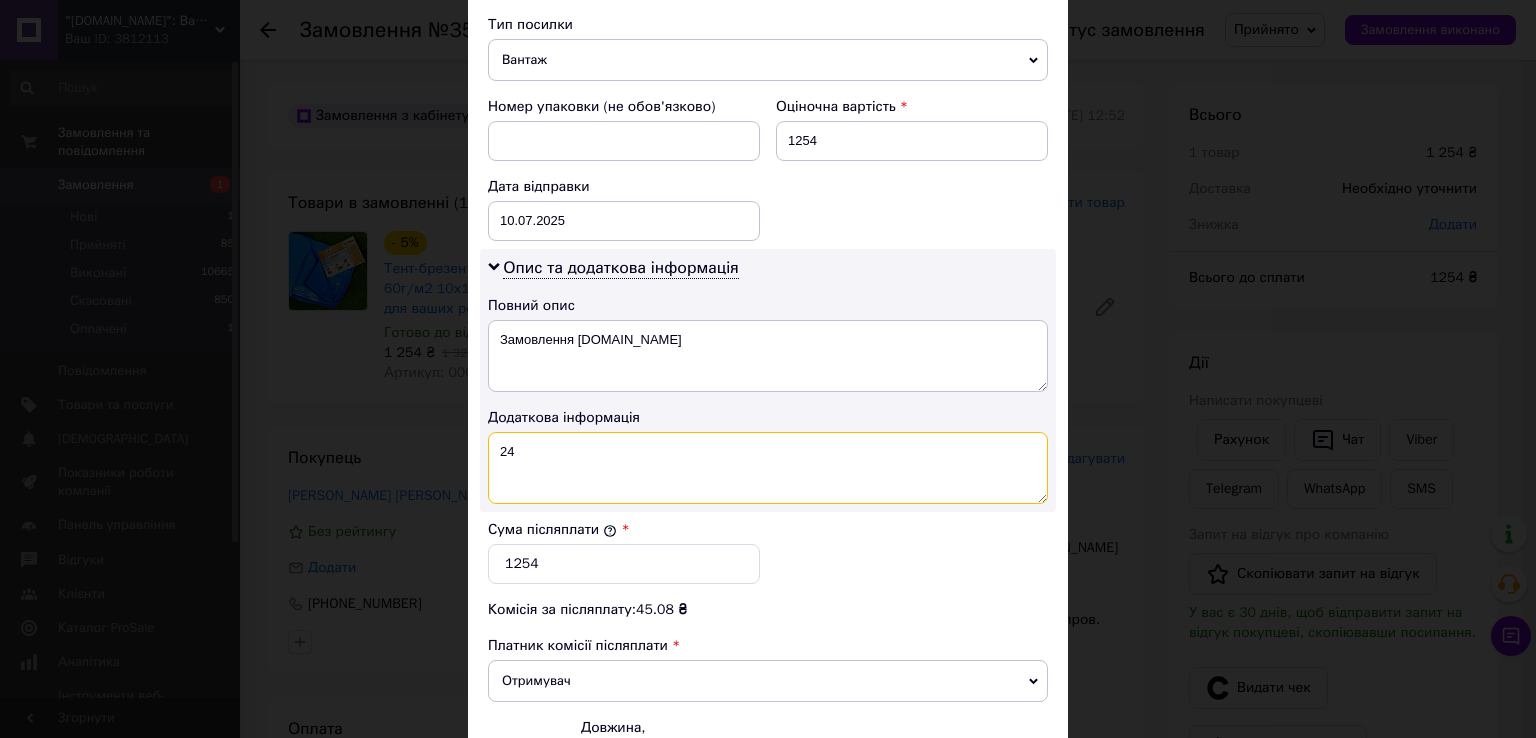 type on "24" 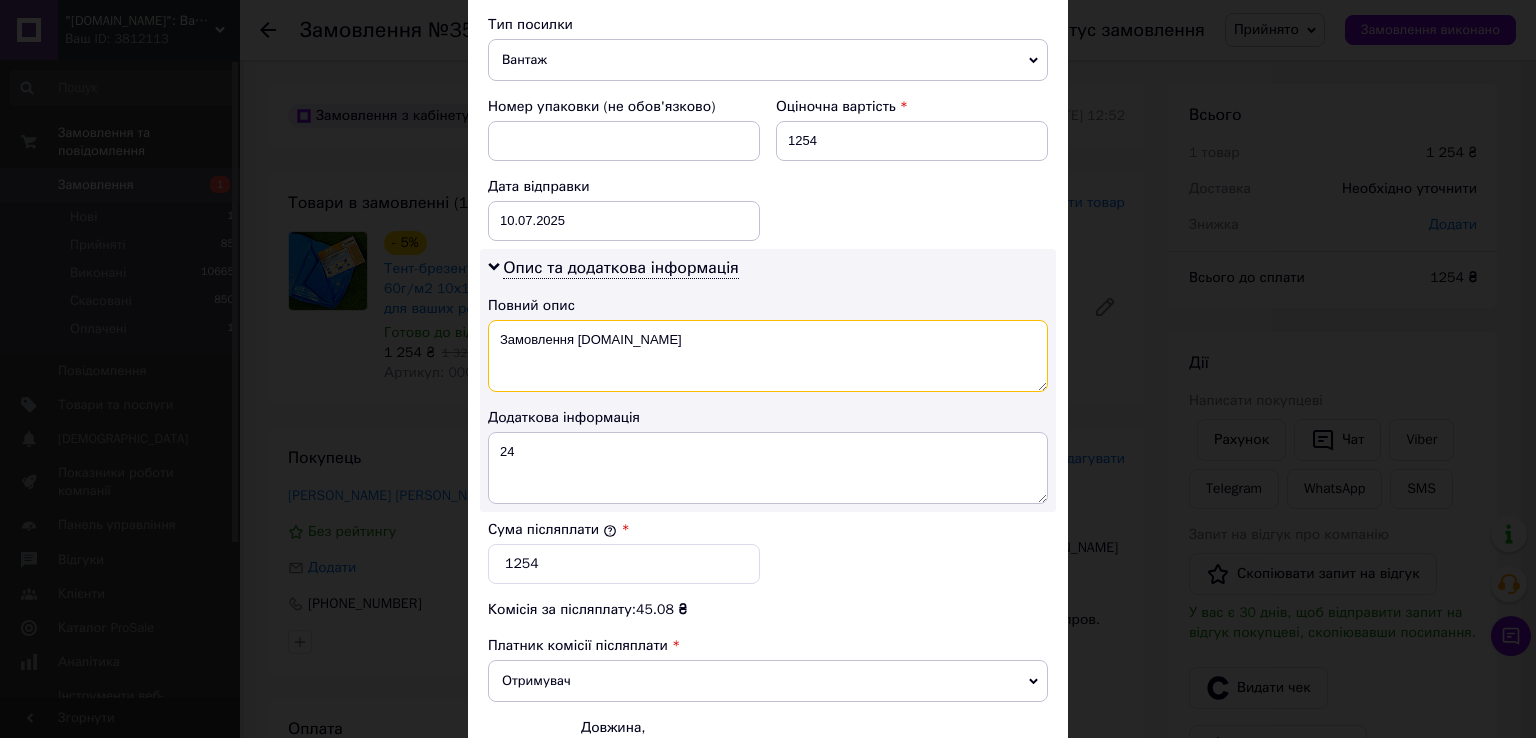 drag, startPoint x: 640, startPoint y: 363, endPoint x: 499, endPoint y: 366, distance: 141.0319 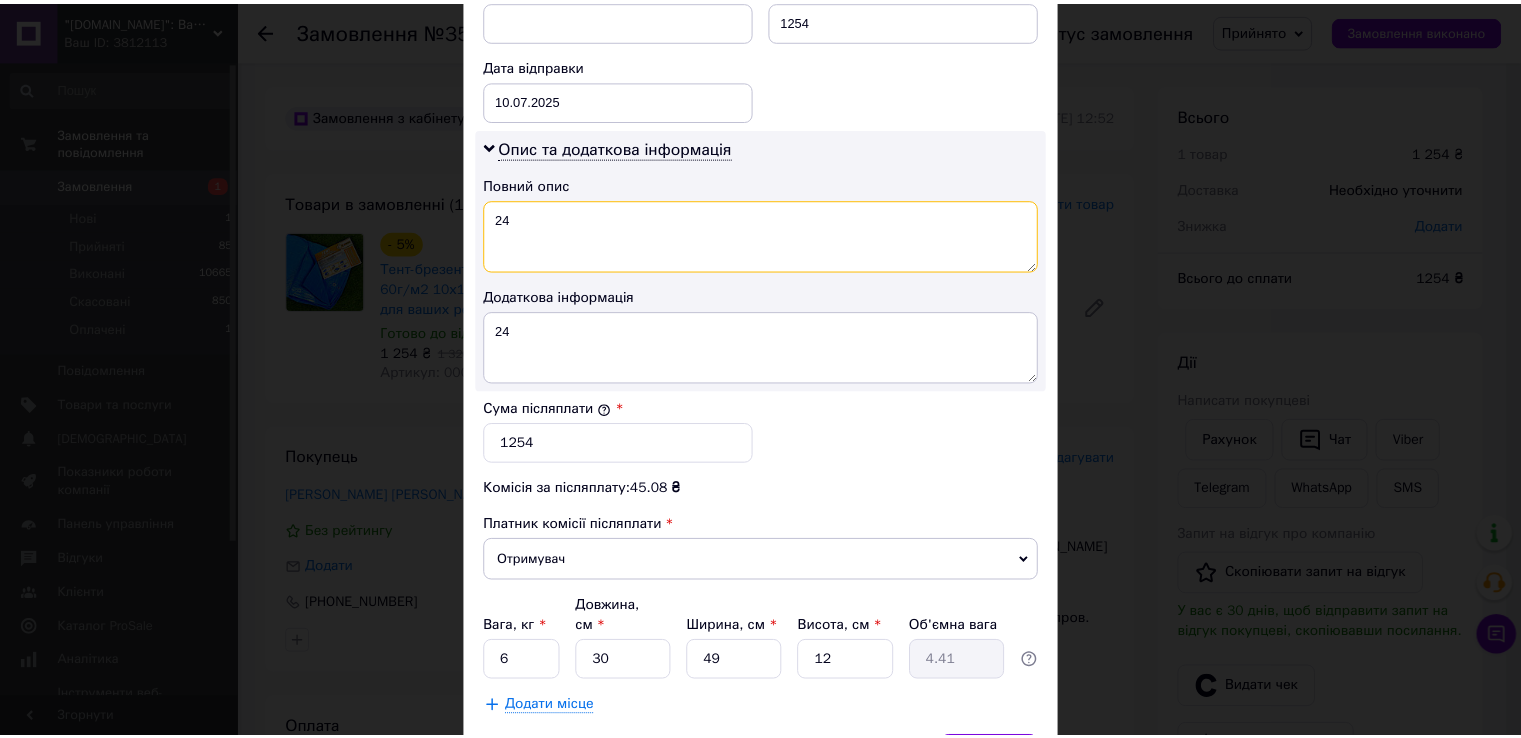 scroll, scrollTop: 1005, scrollLeft: 0, axis: vertical 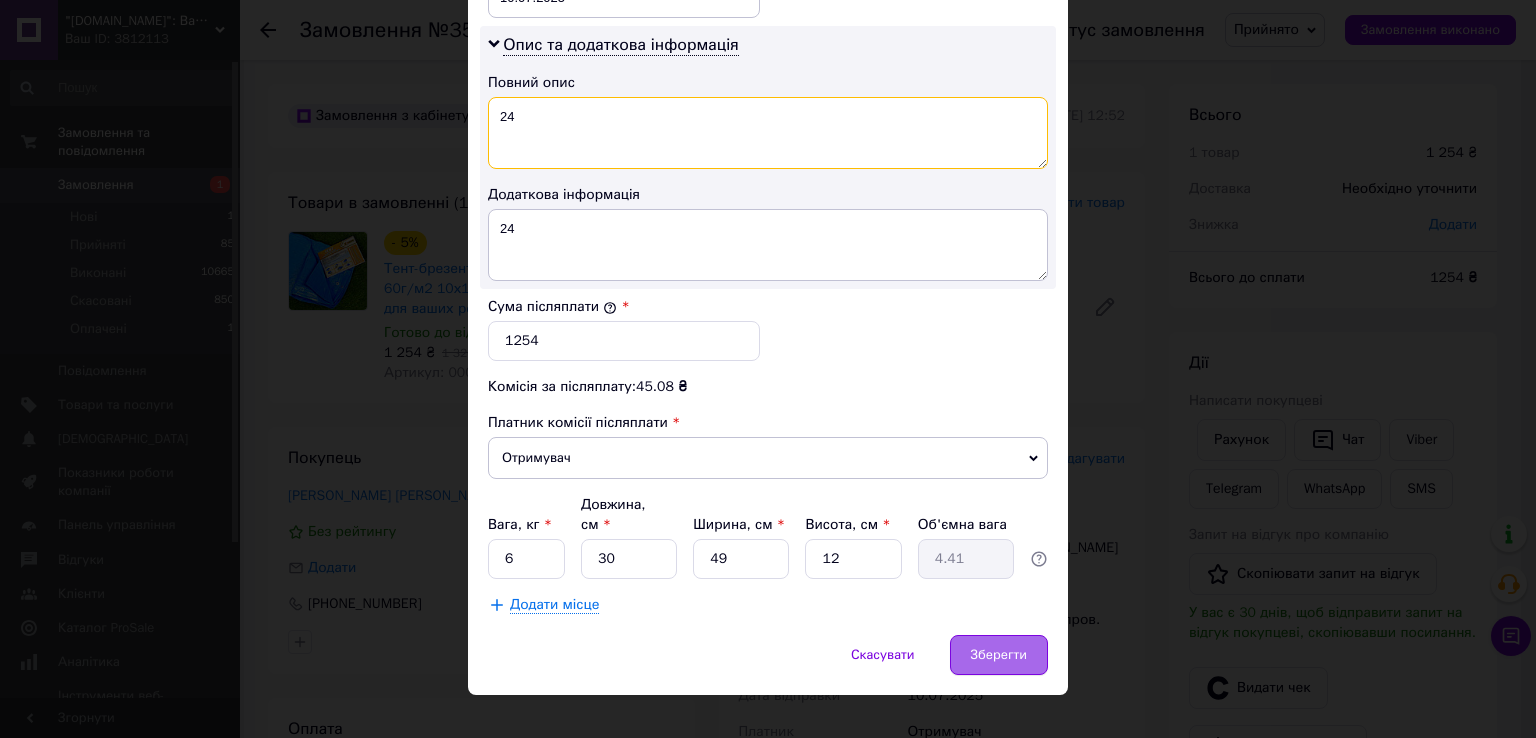 type on "24" 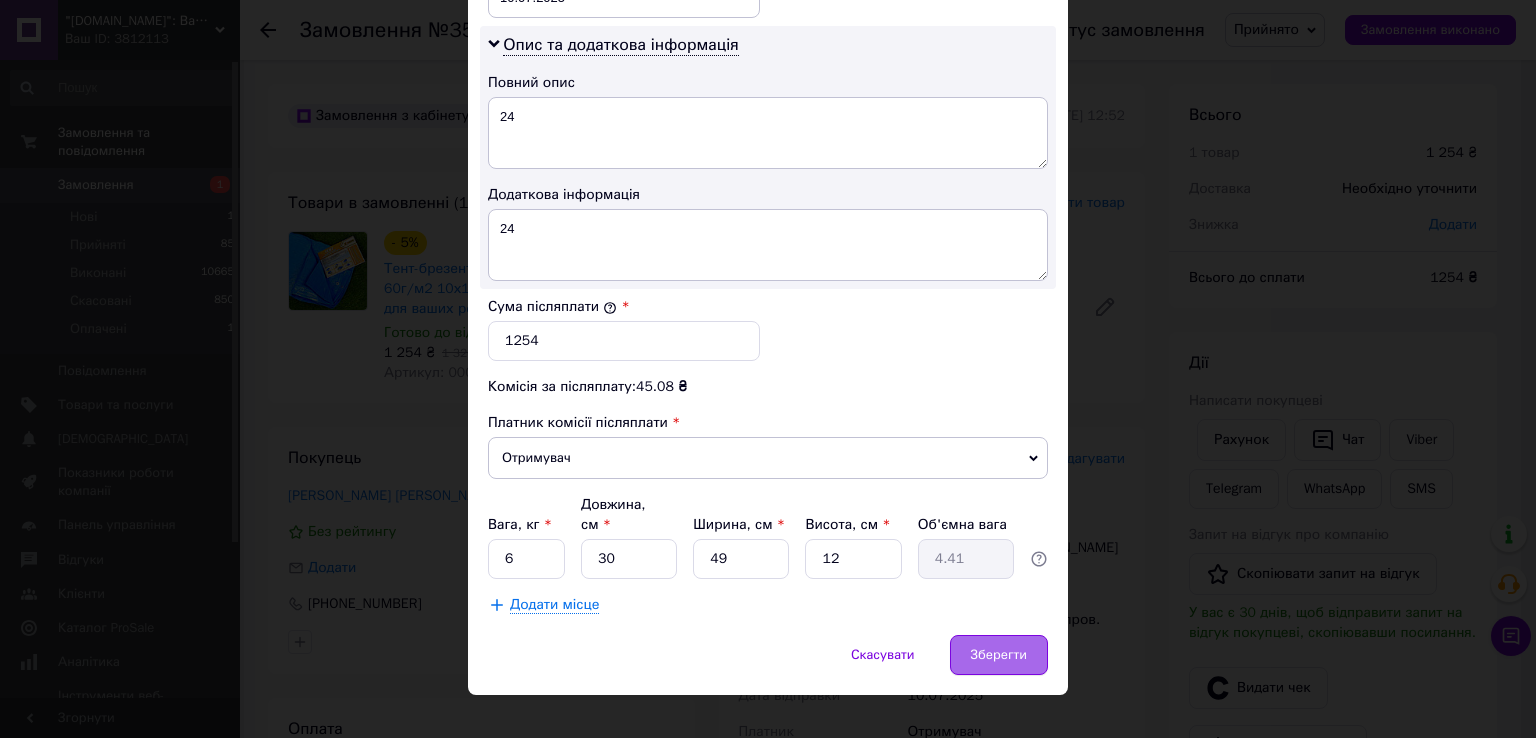 click on "Зберегти" at bounding box center (999, 655) 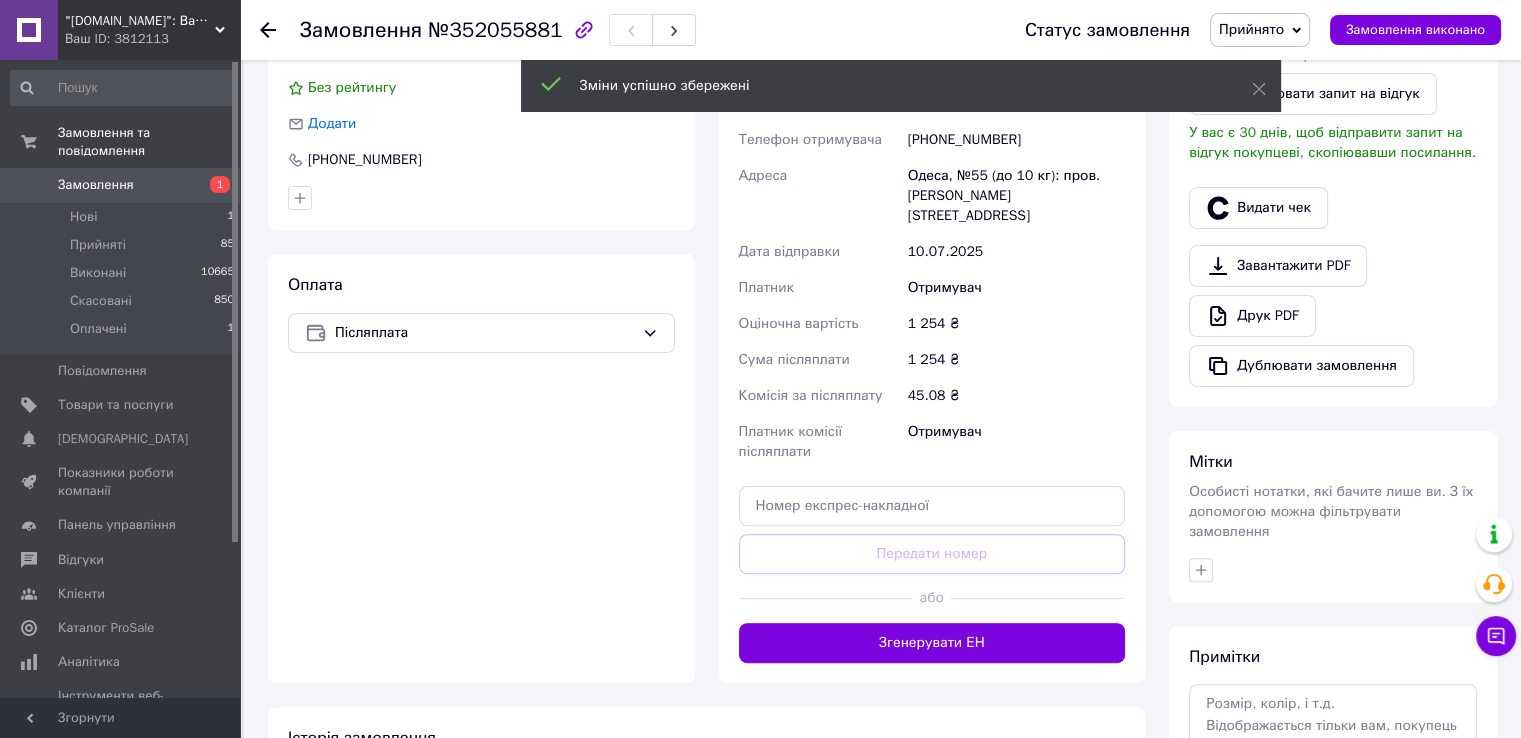 scroll, scrollTop: 500, scrollLeft: 0, axis: vertical 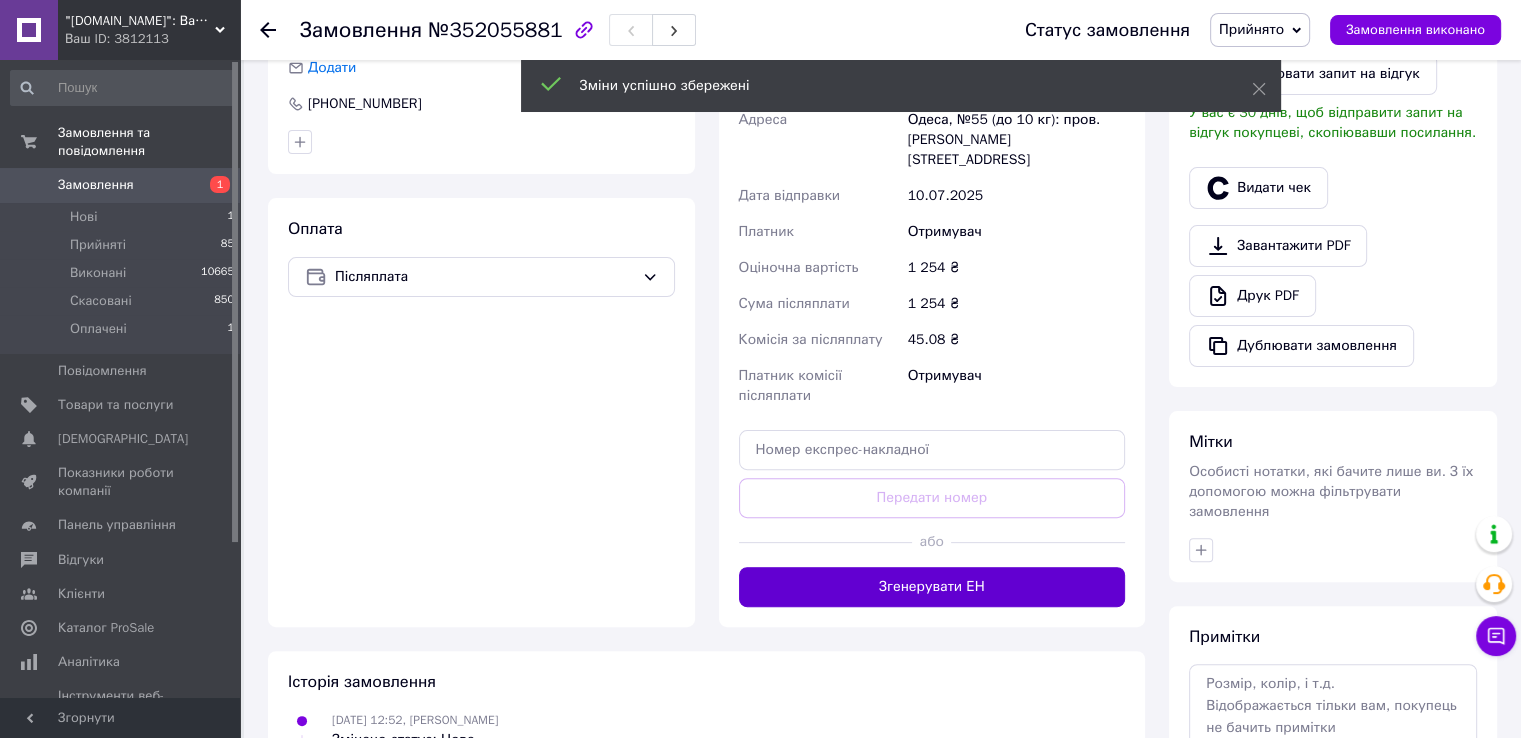 click on "Згенерувати ЕН" at bounding box center (932, 587) 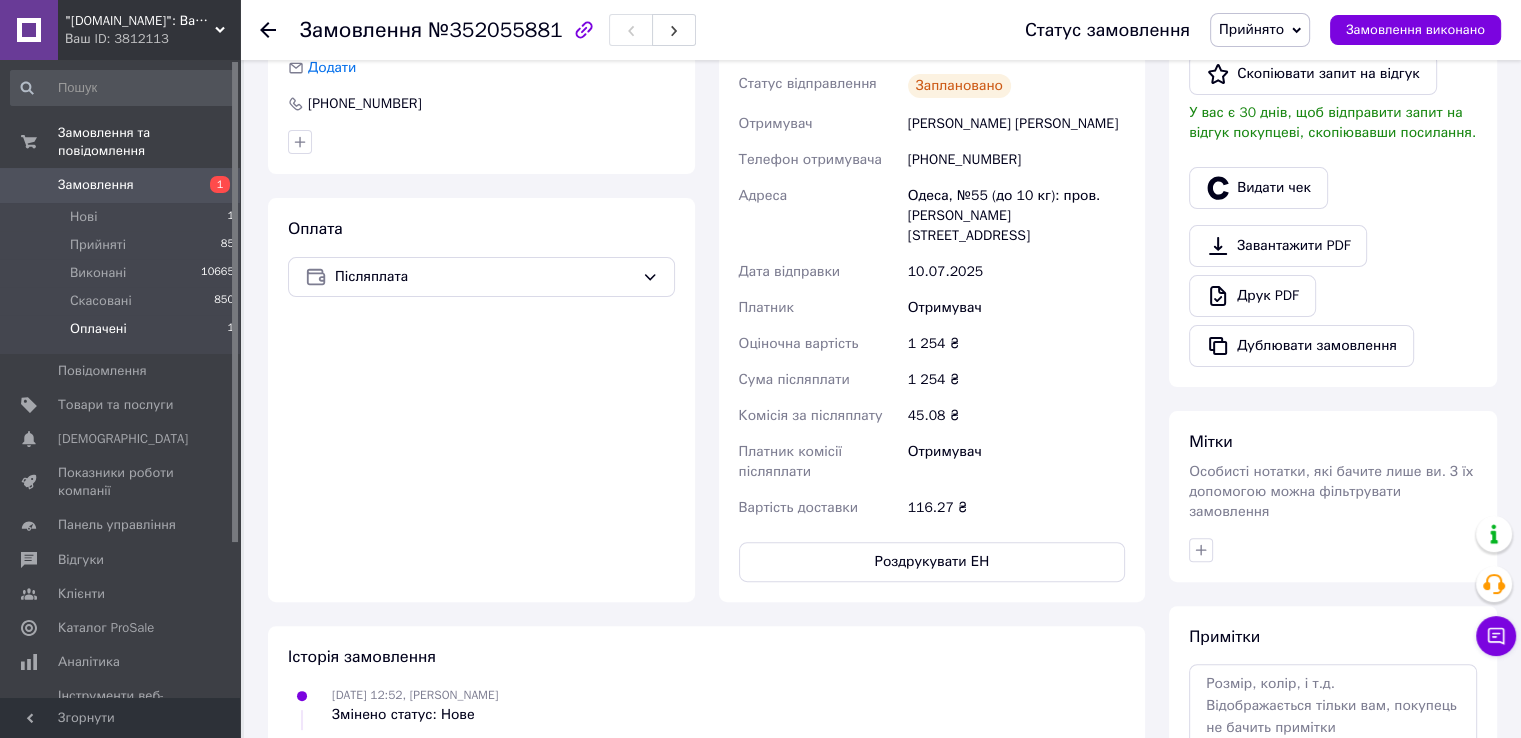 click on "Оплачені 1" at bounding box center (123, 334) 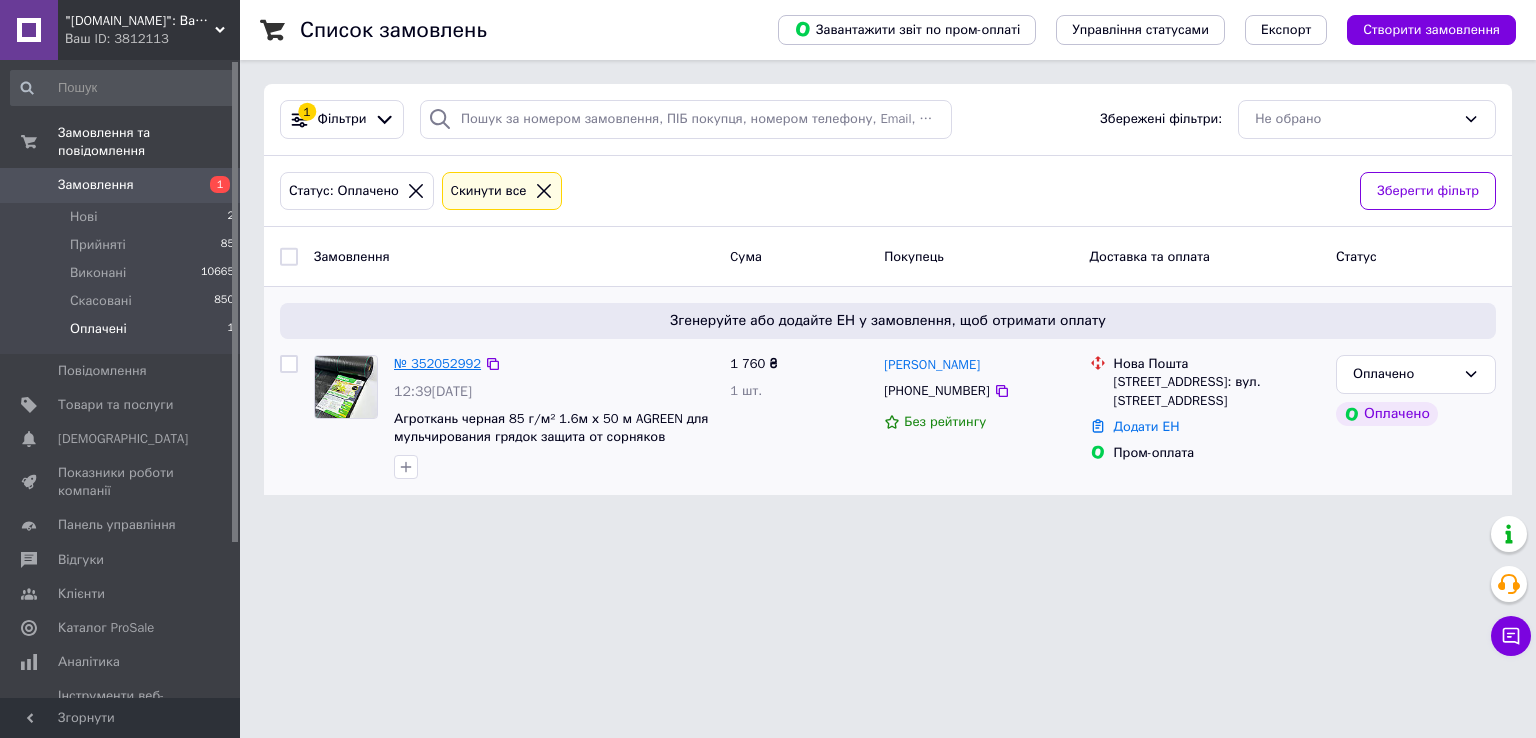 click on "№ 352052992" at bounding box center (437, 363) 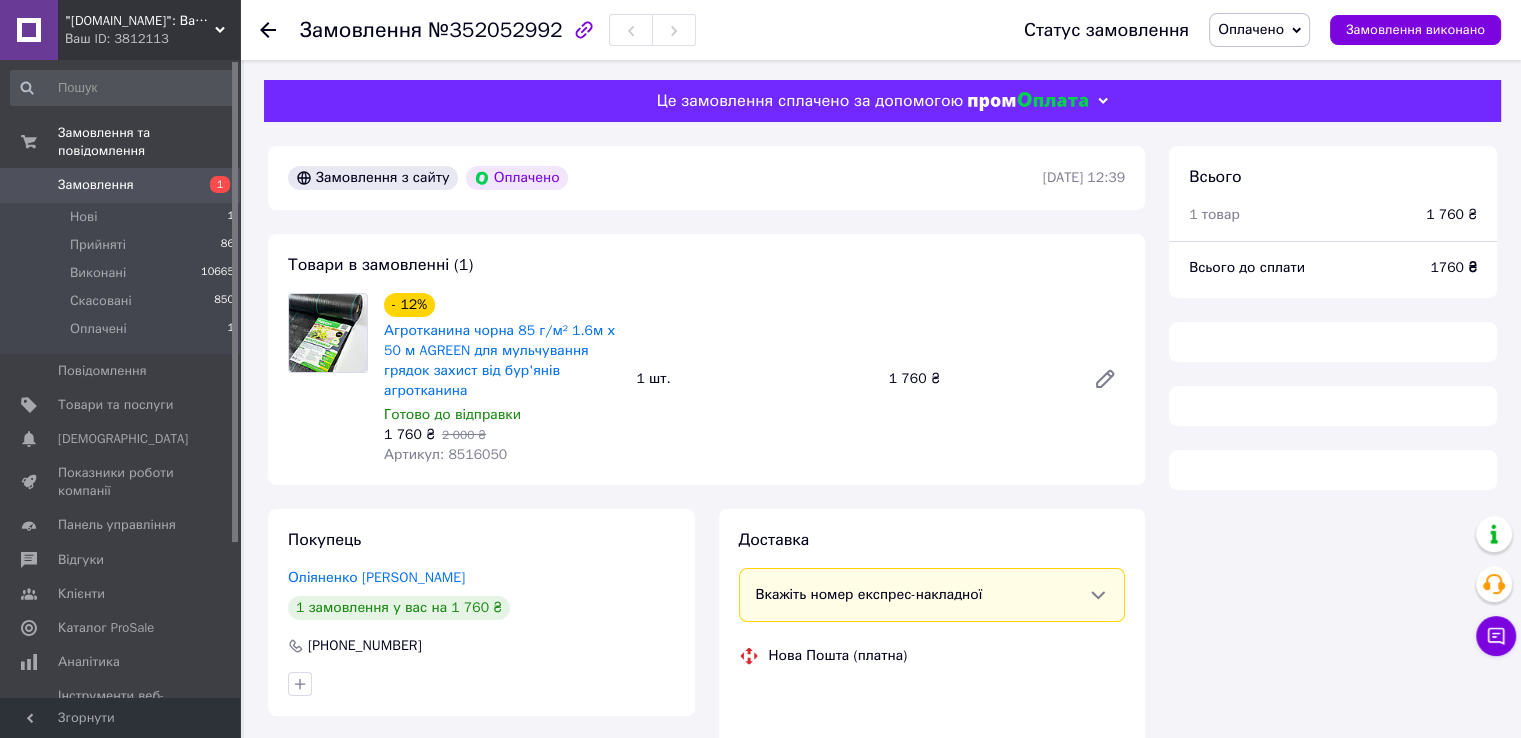 click on "Оплачено" at bounding box center [1251, 29] 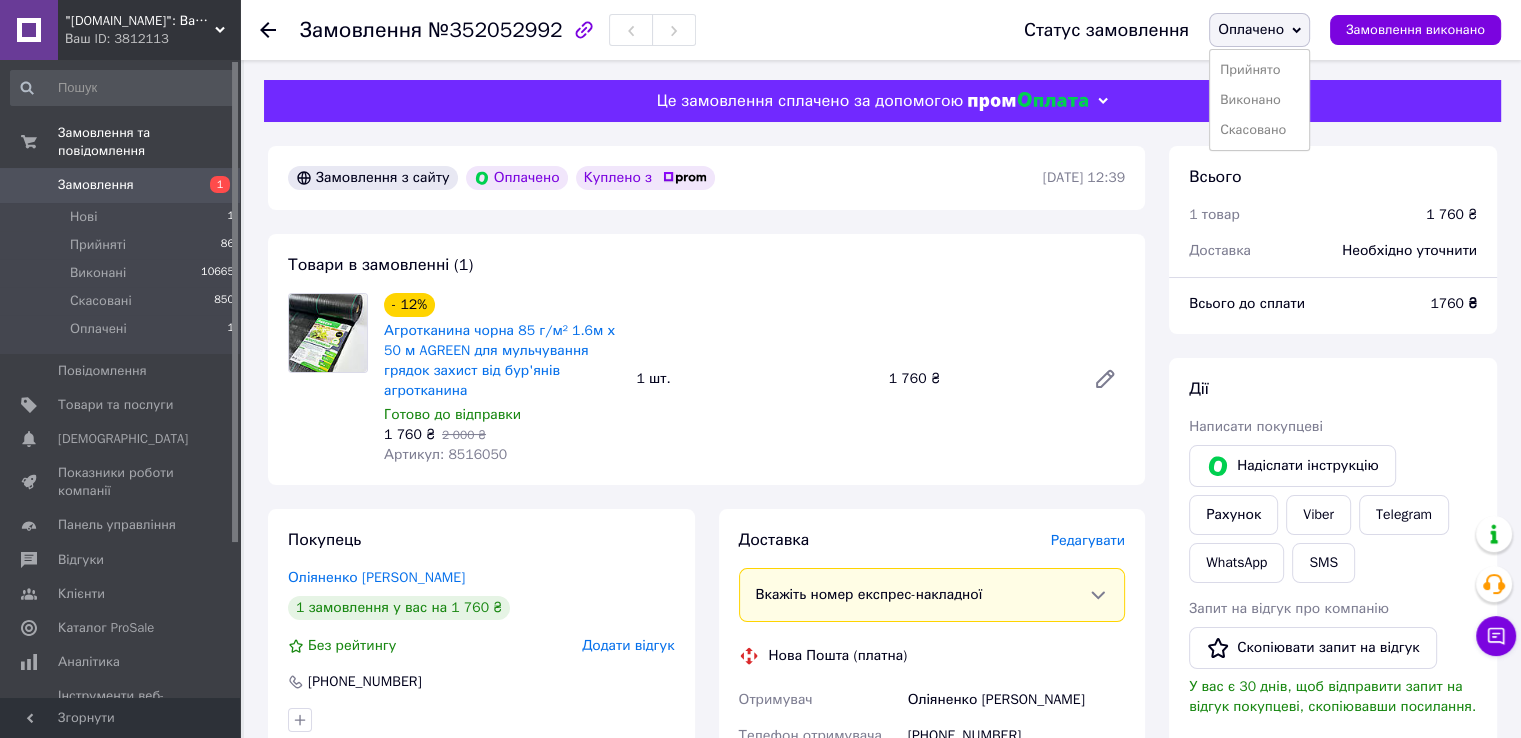 click on "Прийнято" at bounding box center [1259, 70] 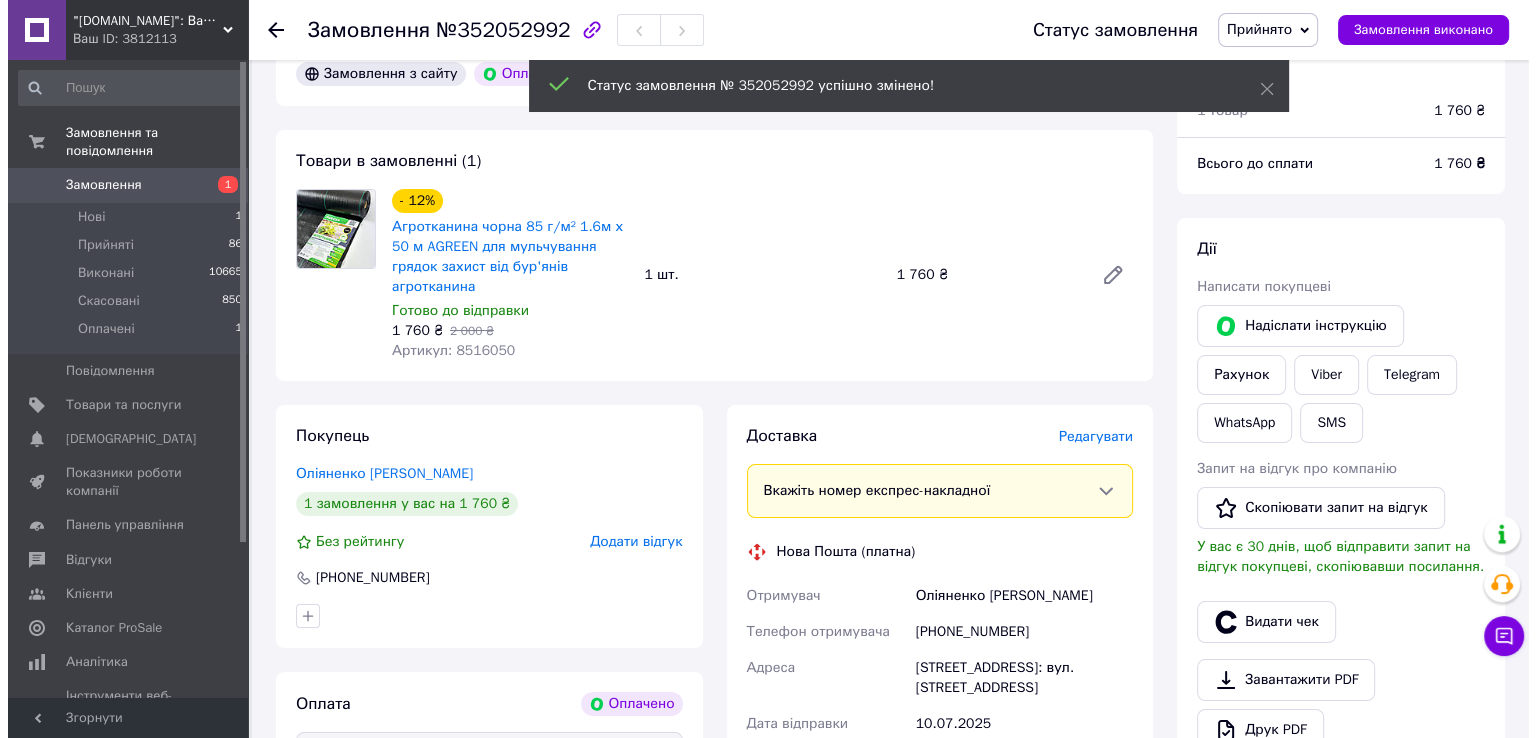 scroll, scrollTop: 200, scrollLeft: 0, axis: vertical 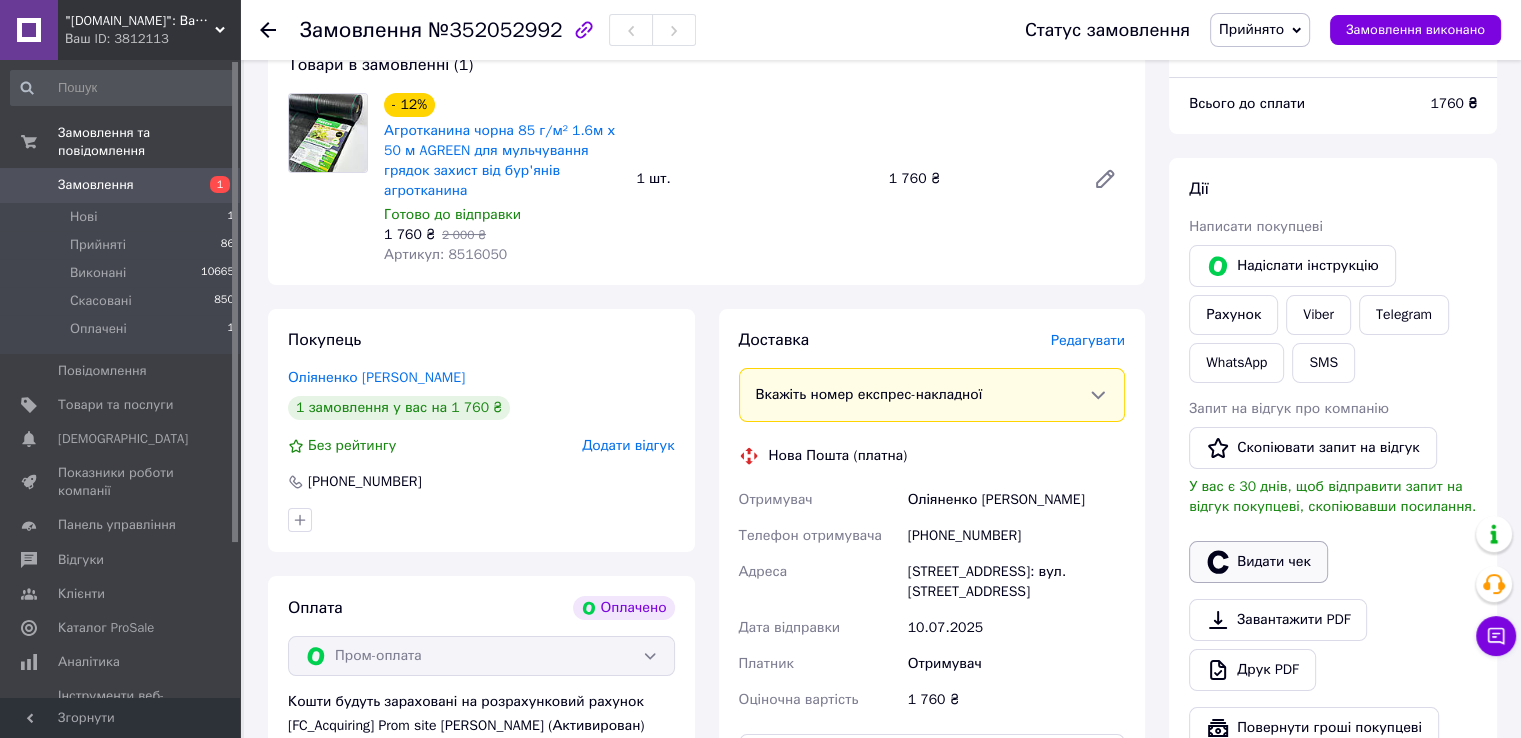 click on "Видати чек" at bounding box center [1258, 562] 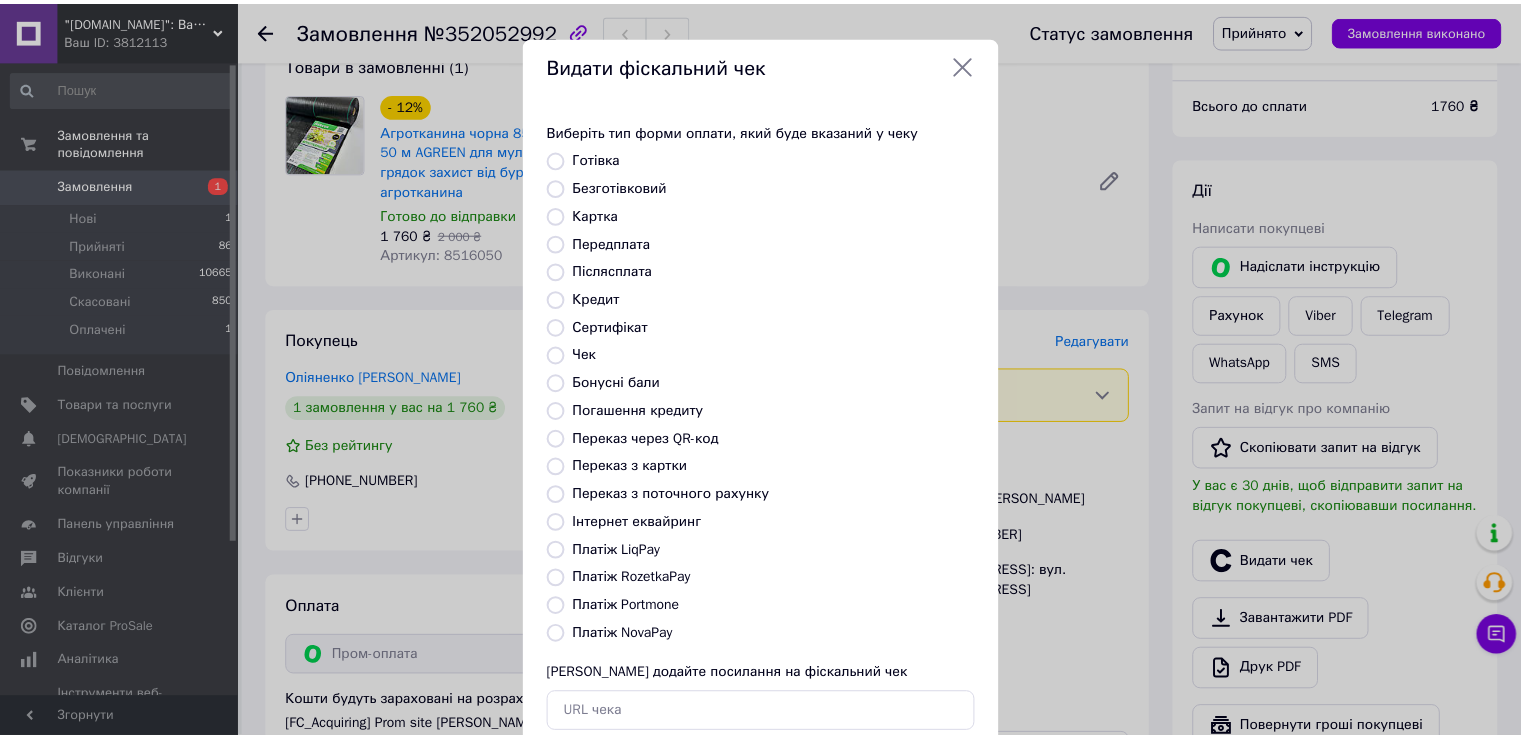 scroll, scrollTop: 120, scrollLeft: 0, axis: vertical 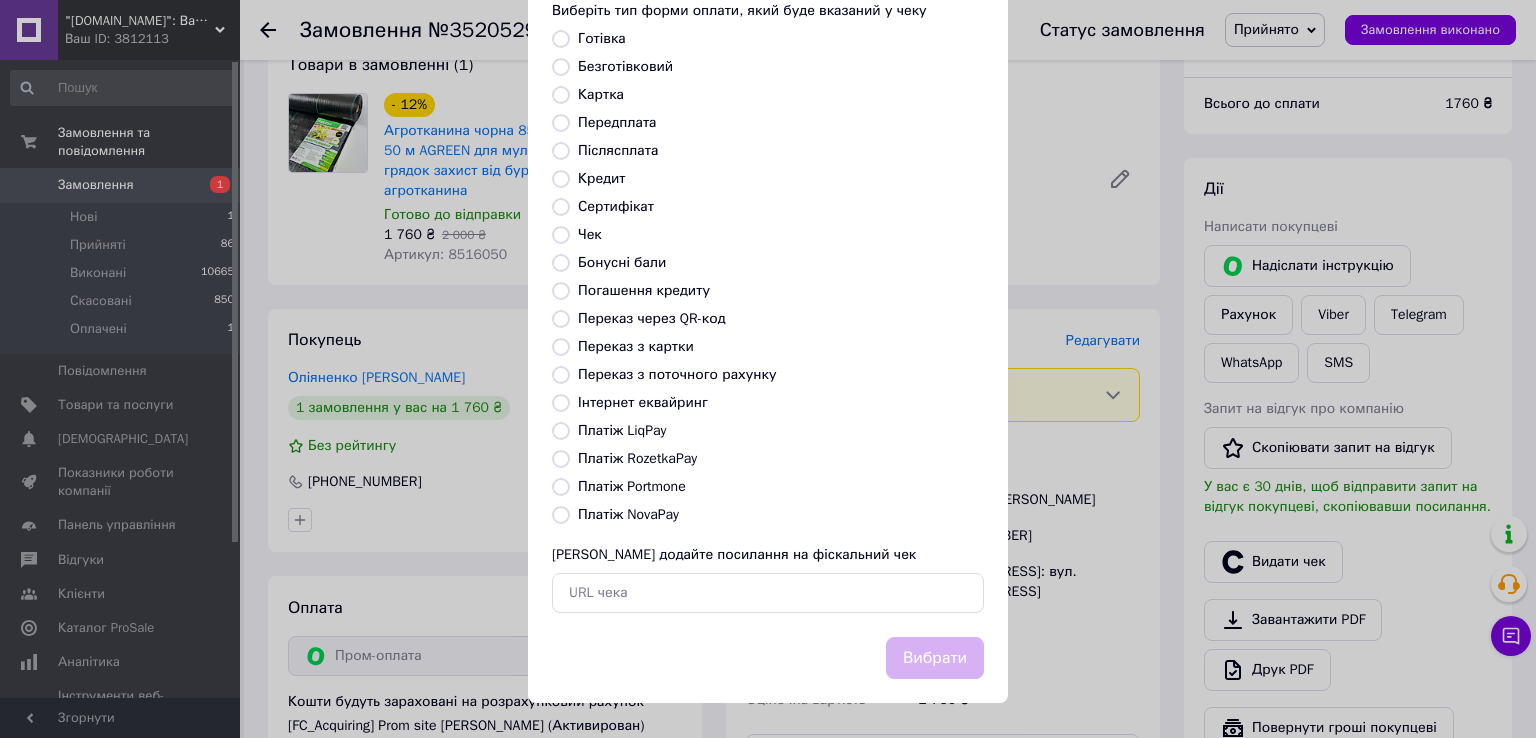 click on "Виберіть тип форми оплати, який буде вказаний у чеку Готівка Безготівковий Картка Передплата Післясплата Кредит Сертифікат Чек Бонусні бали Погашення кредиту Переказ через QR-код Переказ з картки Переказ з поточного рахунку Інтернет еквайринг Платіж LiqPay Платіж RozetkaPay Платіж Portmone Платіж NovaPay Або додайте посилання на фіскальний чек" at bounding box center [768, 307] 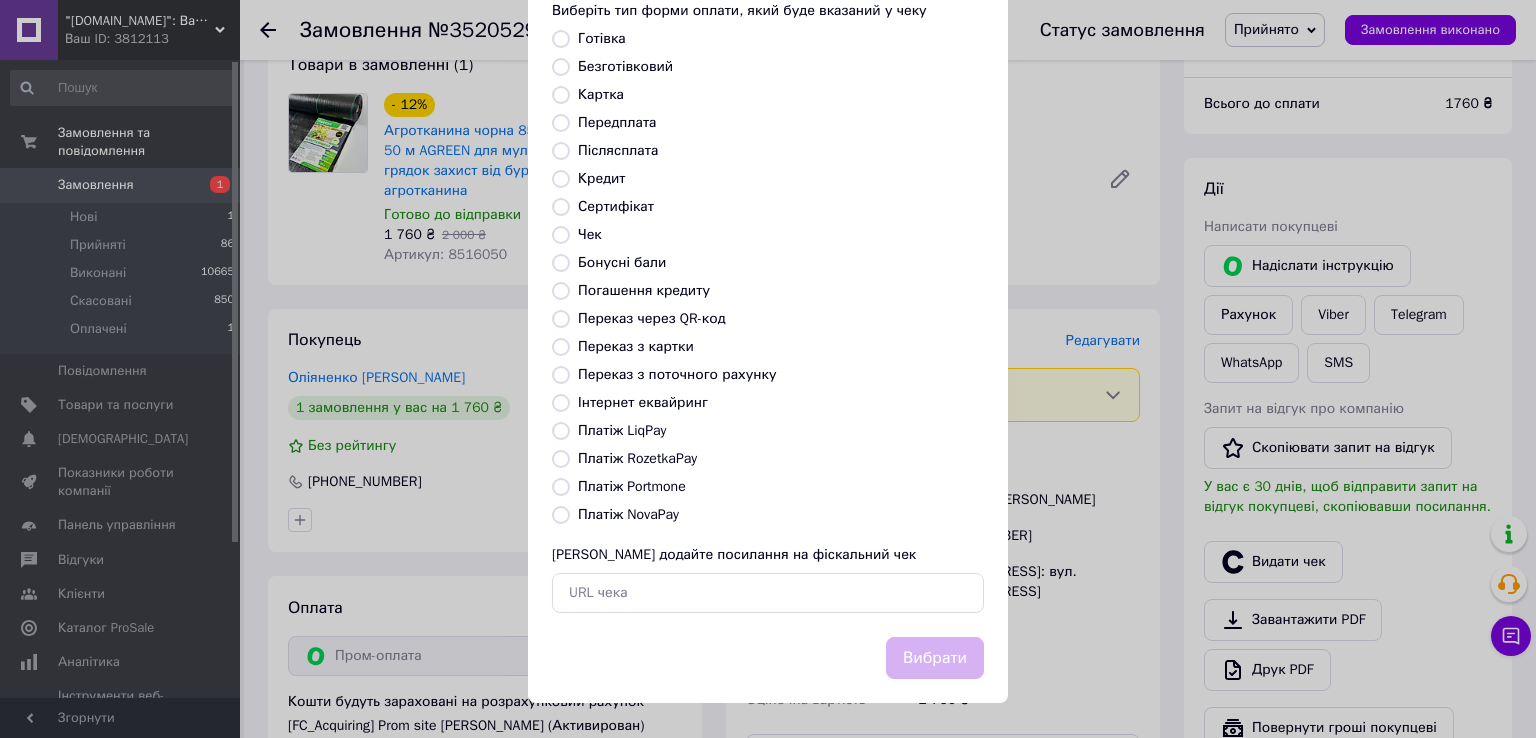 radio on "true" 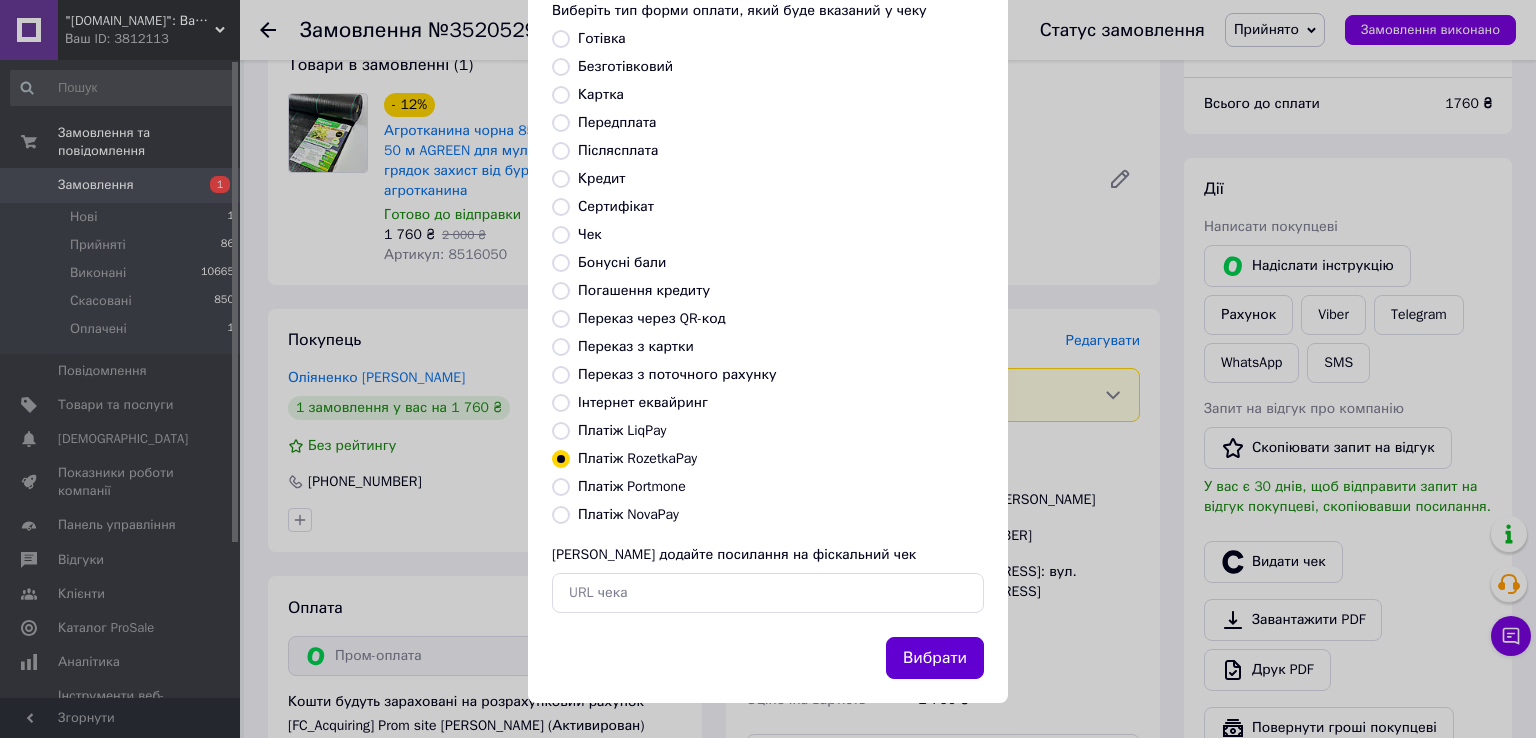 click on "Вибрати" at bounding box center (935, 658) 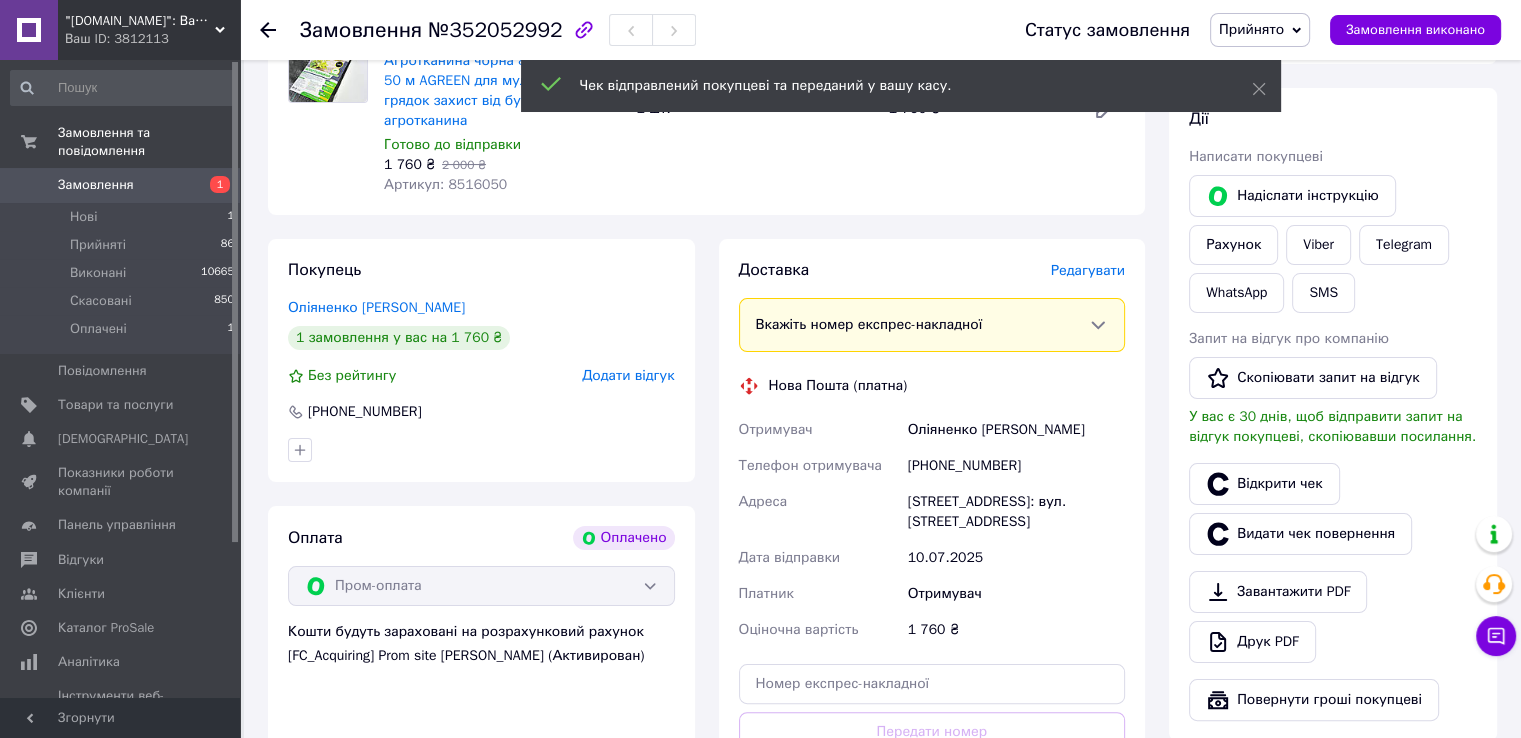 scroll, scrollTop: 300, scrollLeft: 0, axis: vertical 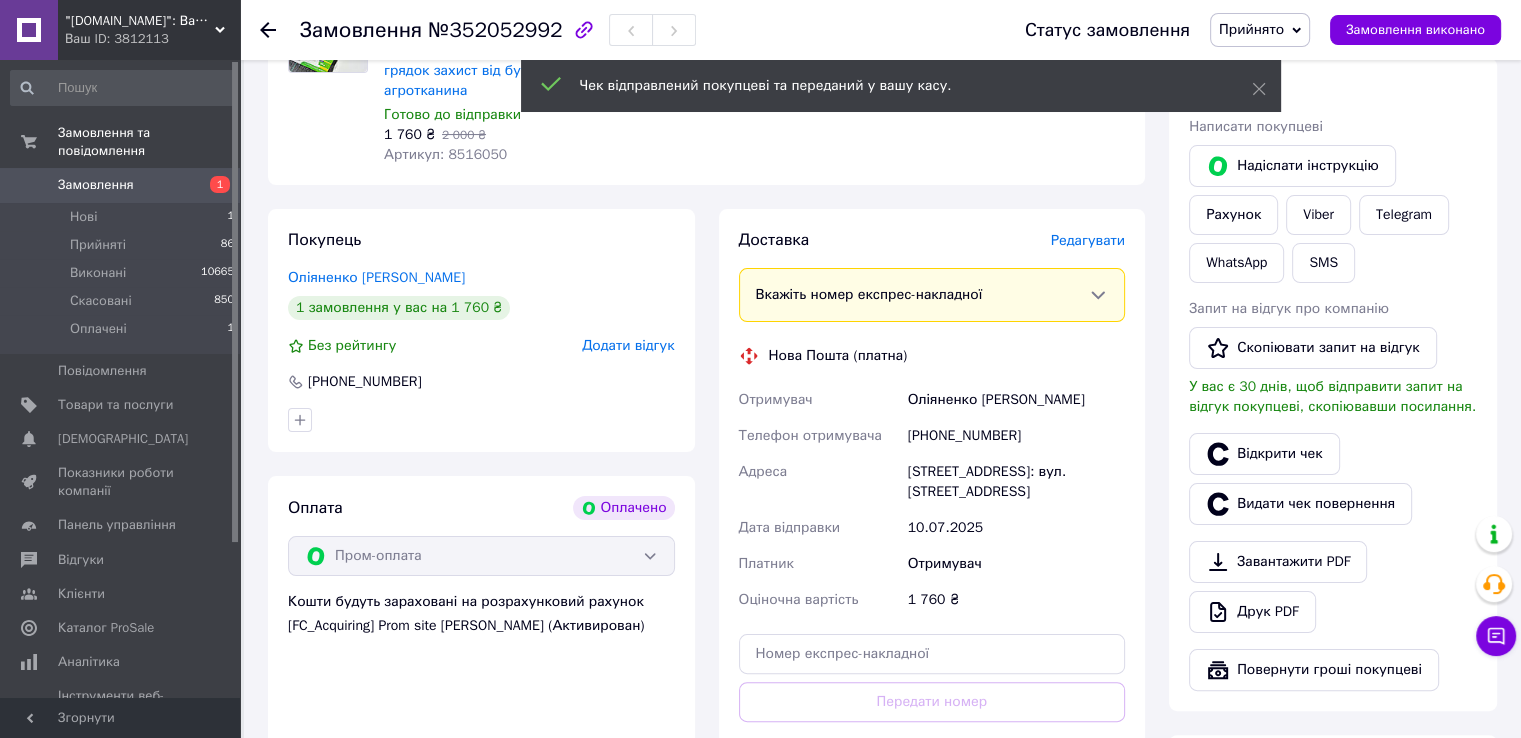 click on "[PHONE_NUMBER]" at bounding box center [1016, 436] 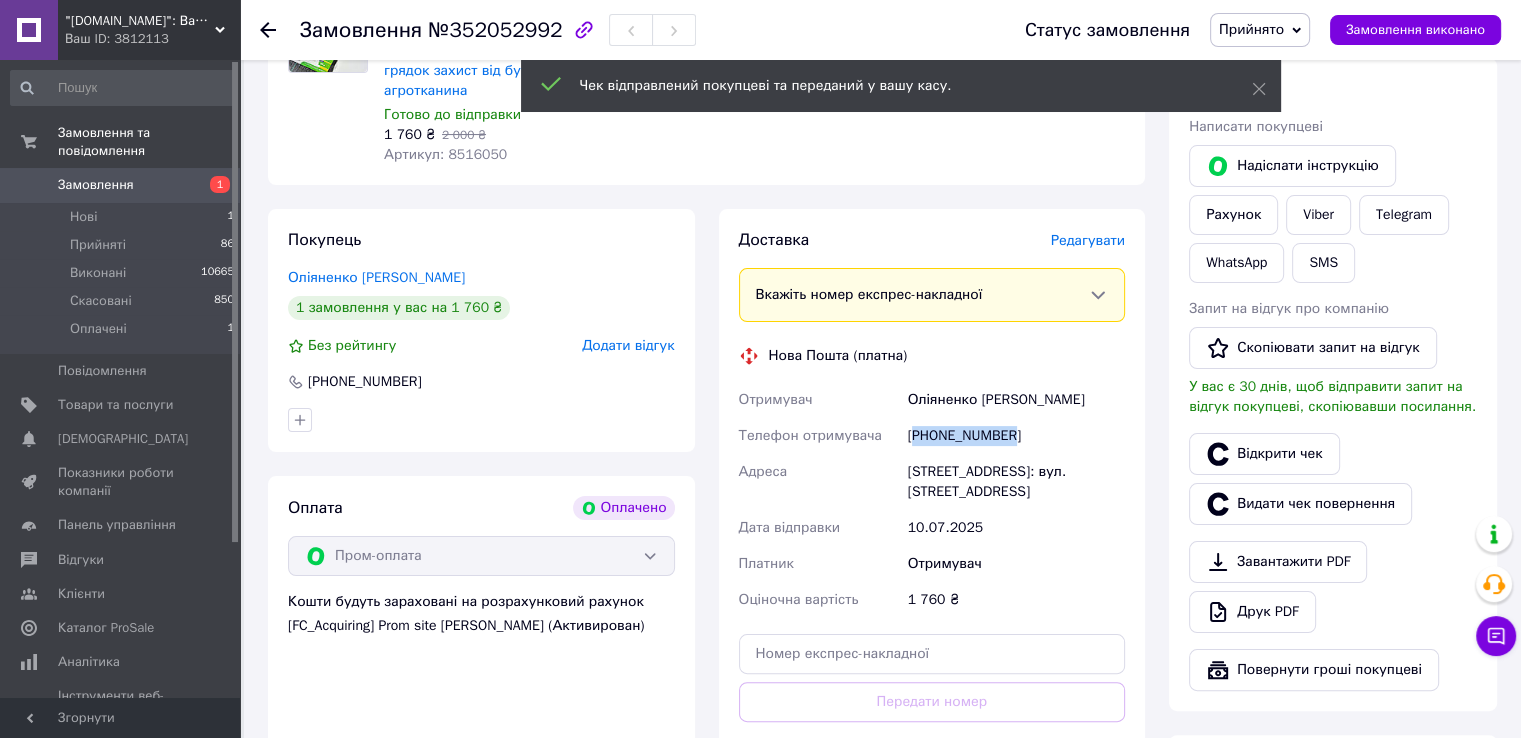 click on "[PHONE_NUMBER]" at bounding box center (1016, 436) 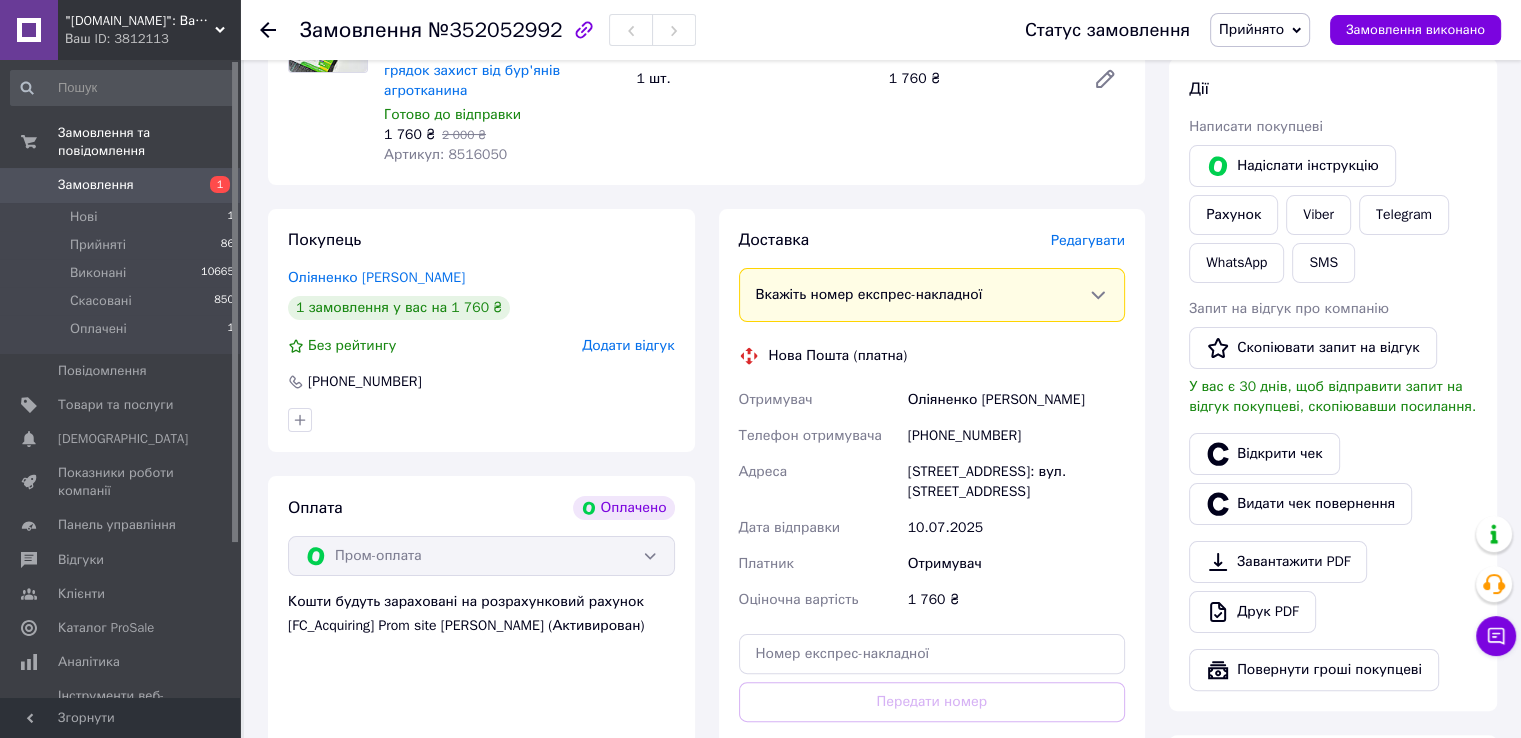 click on "Оліяненко [PERSON_NAME]" at bounding box center (1016, 400) 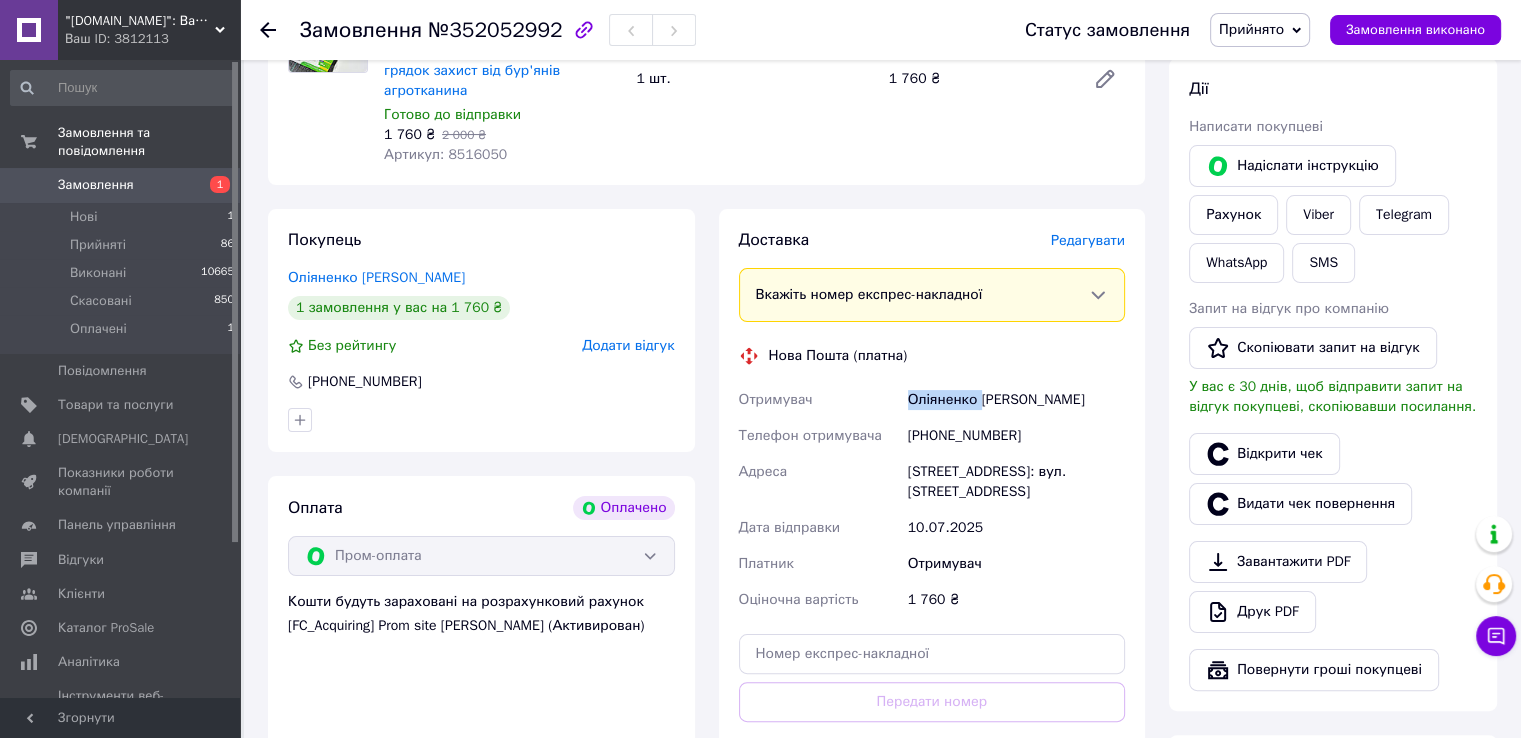 click on "Оліяненко [PERSON_NAME]" at bounding box center (1016, 400) 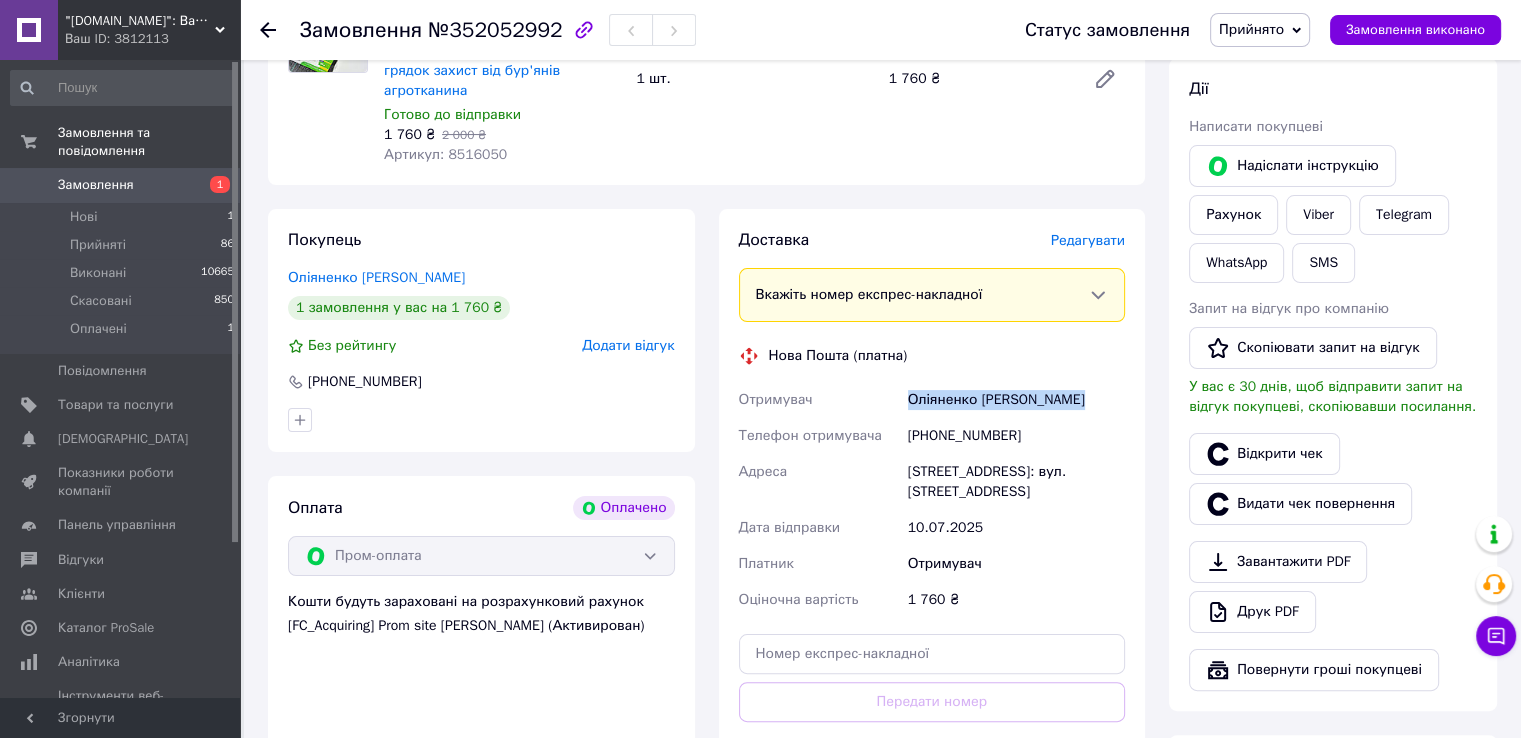 click on "Оліяненко [PERSON_NAME]" at bounding box center (1016, 400) 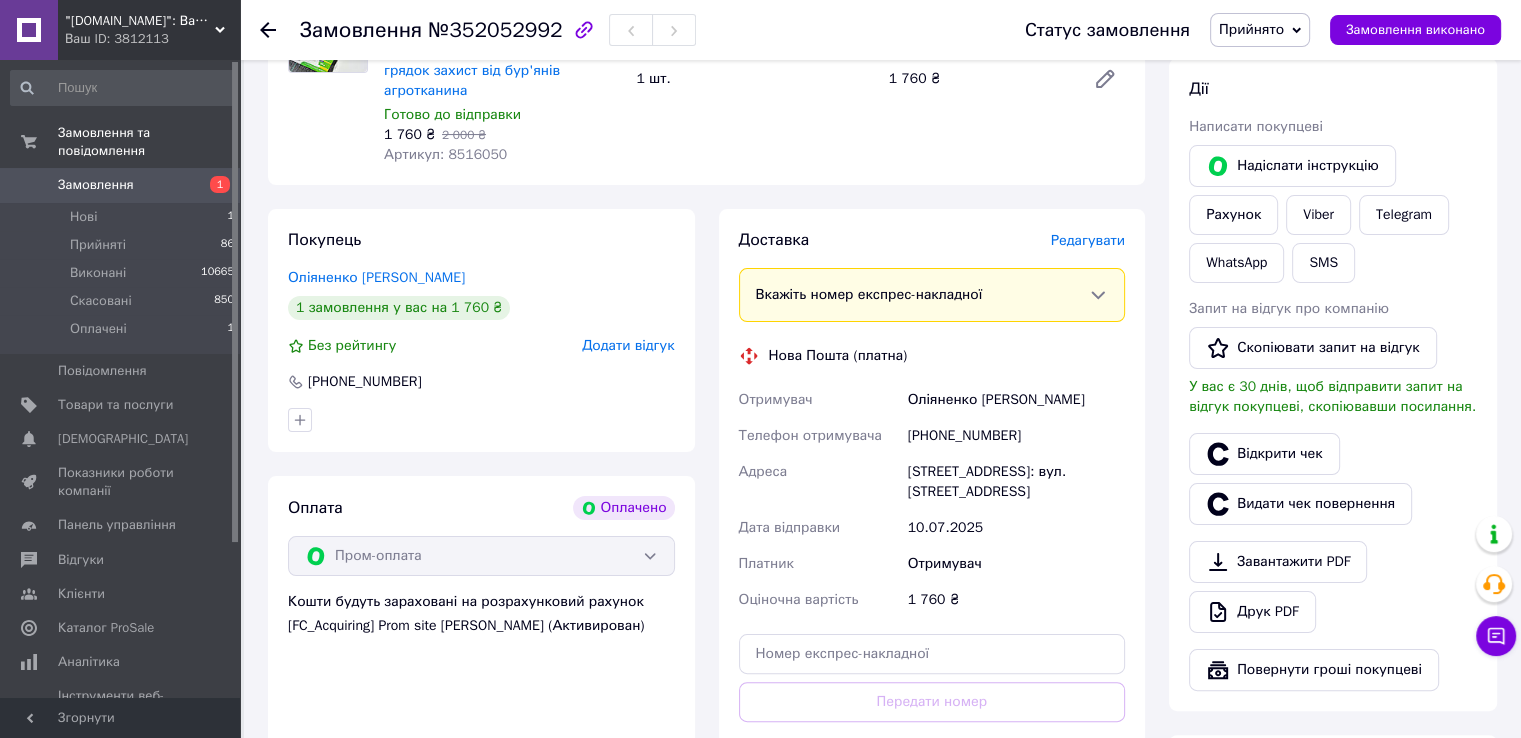 click on "[STREET_ADDRESS]: вул. [STREET_ADDRESS]" at bounding box center [1016, 482] 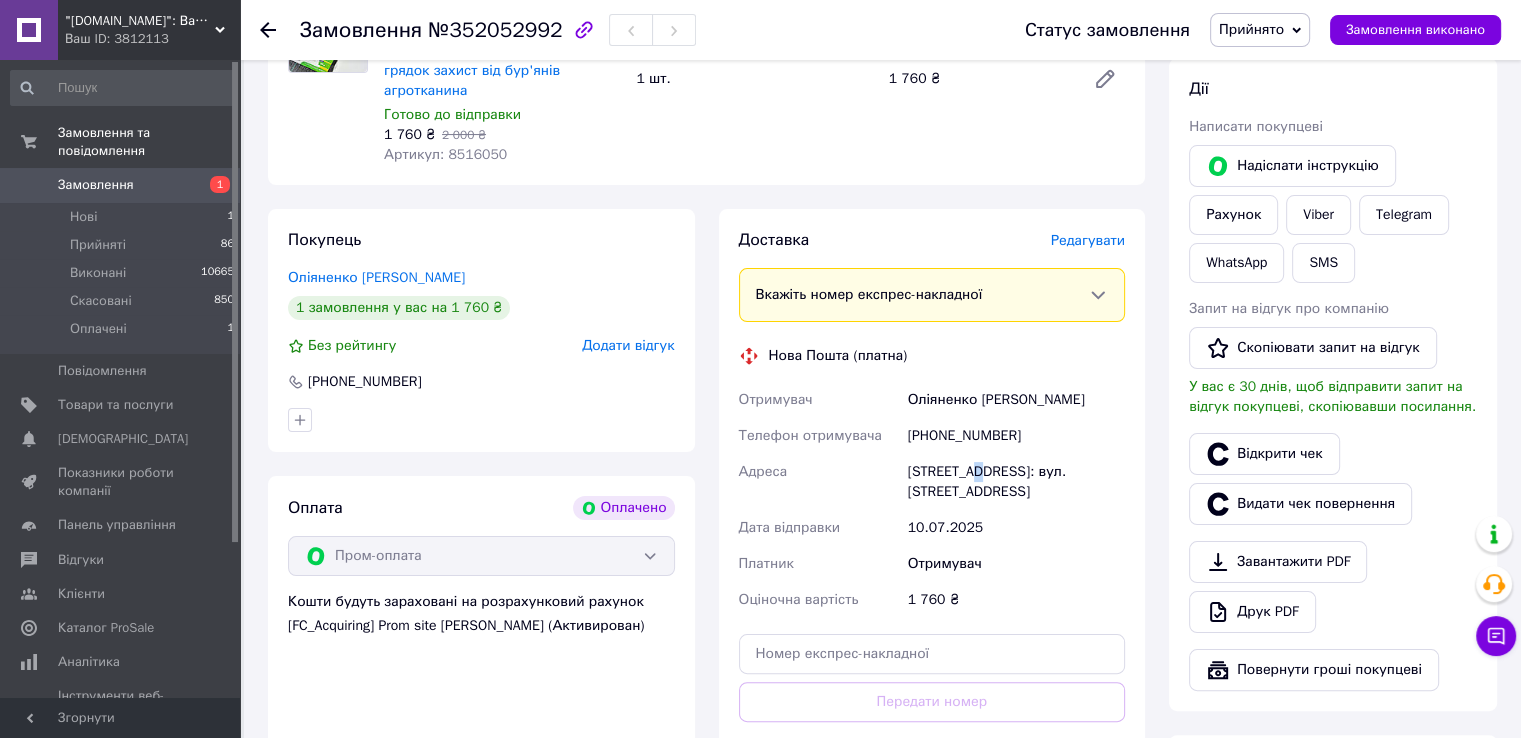 click on "[STREET_ADDRESS]: вул. [STREET_ADDRESS]" at bounding box center (1016, 482) 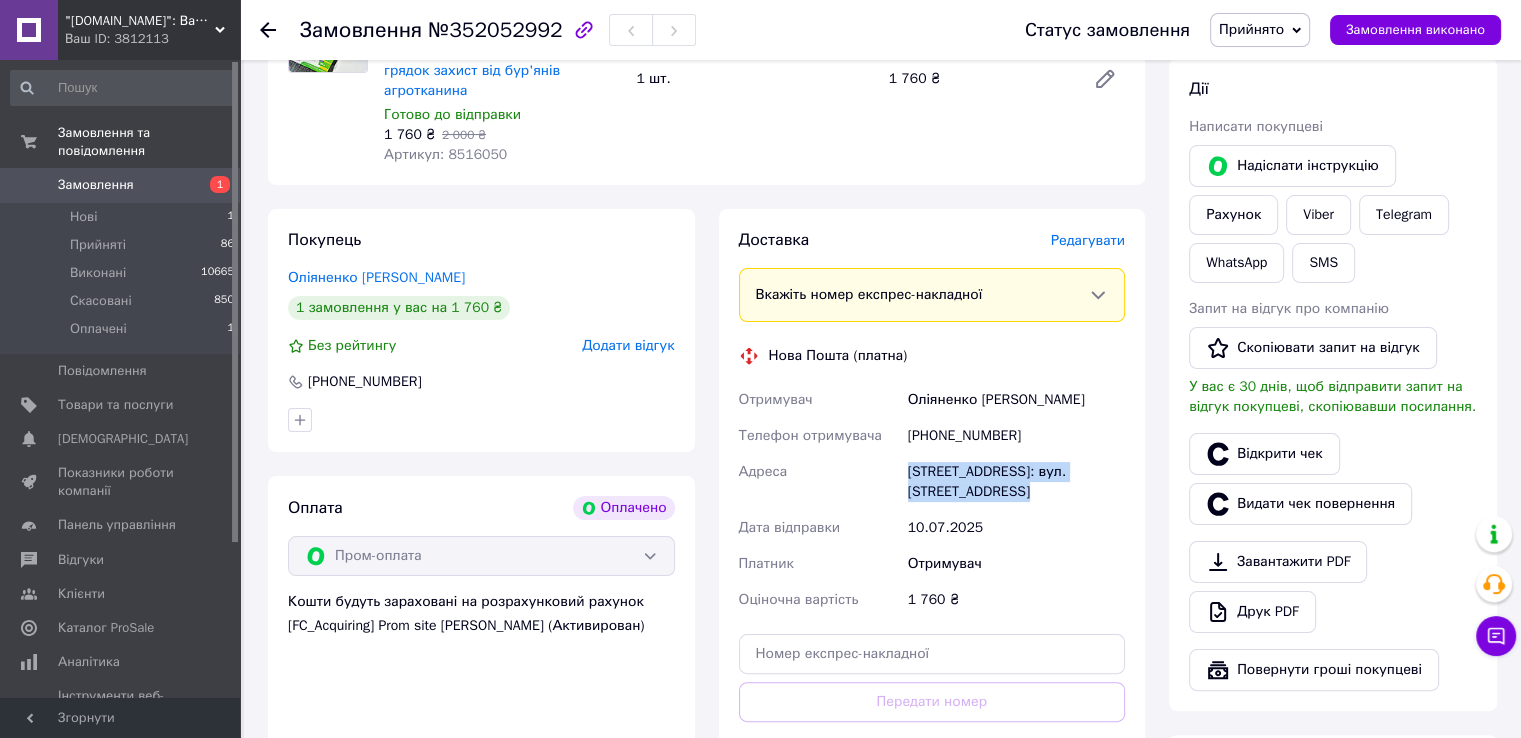 click on "[STREET_ADDRESS]: вул. [STREET_ADDRESS]" at bounding box center (1016, 482) 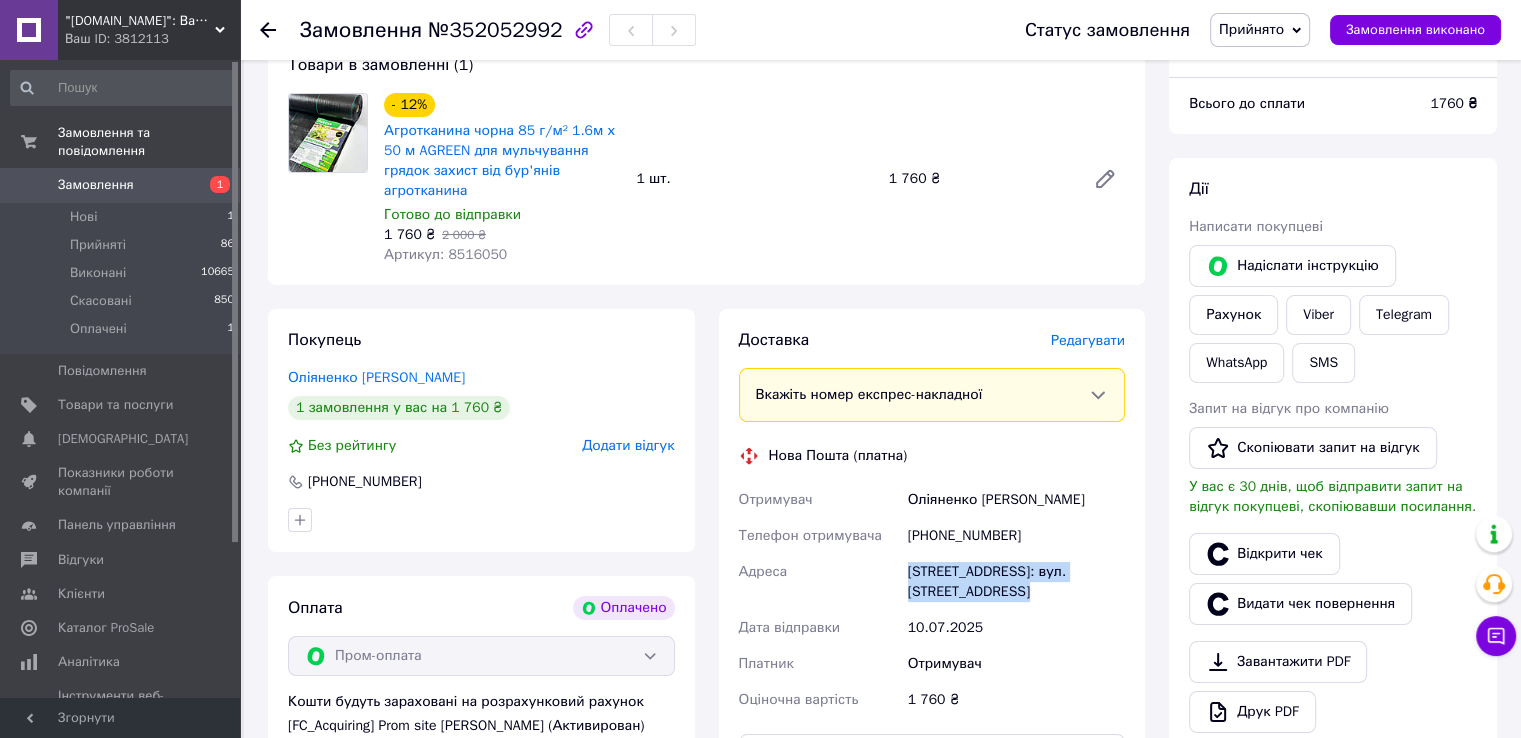 scroll, scrollTop: 100, scrollLeft: 0, axis: vertical 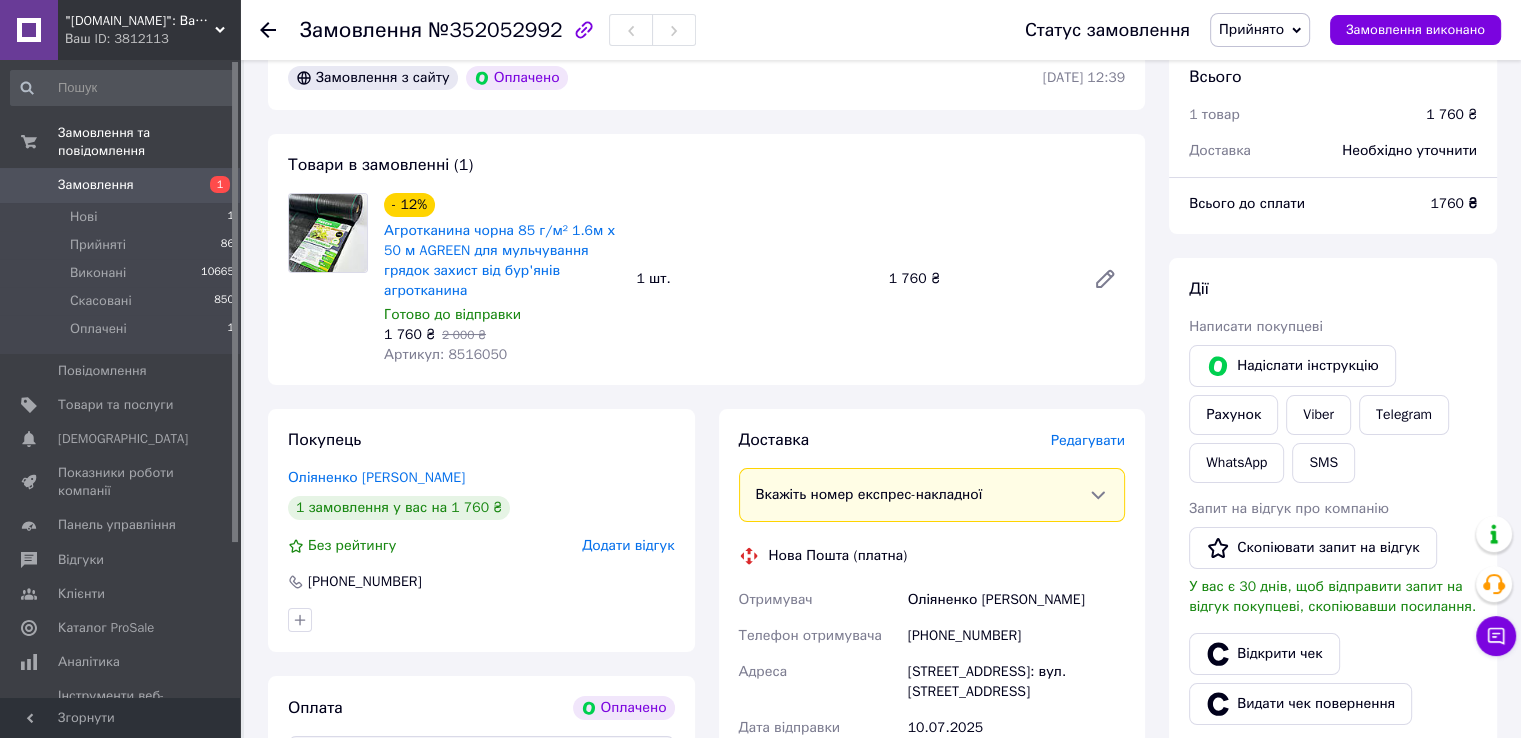 click on "- 12% Агротканина чорна 85 г/м² 1.6м х 50 м AGREEN для мульчування грядок захист від бур'янів агротканина Готово до відправки 1 760 ₴   2 000 ₴ Артикул: 8516050 1 шт. 1 760 ₴" at bounding box center (754, 279) 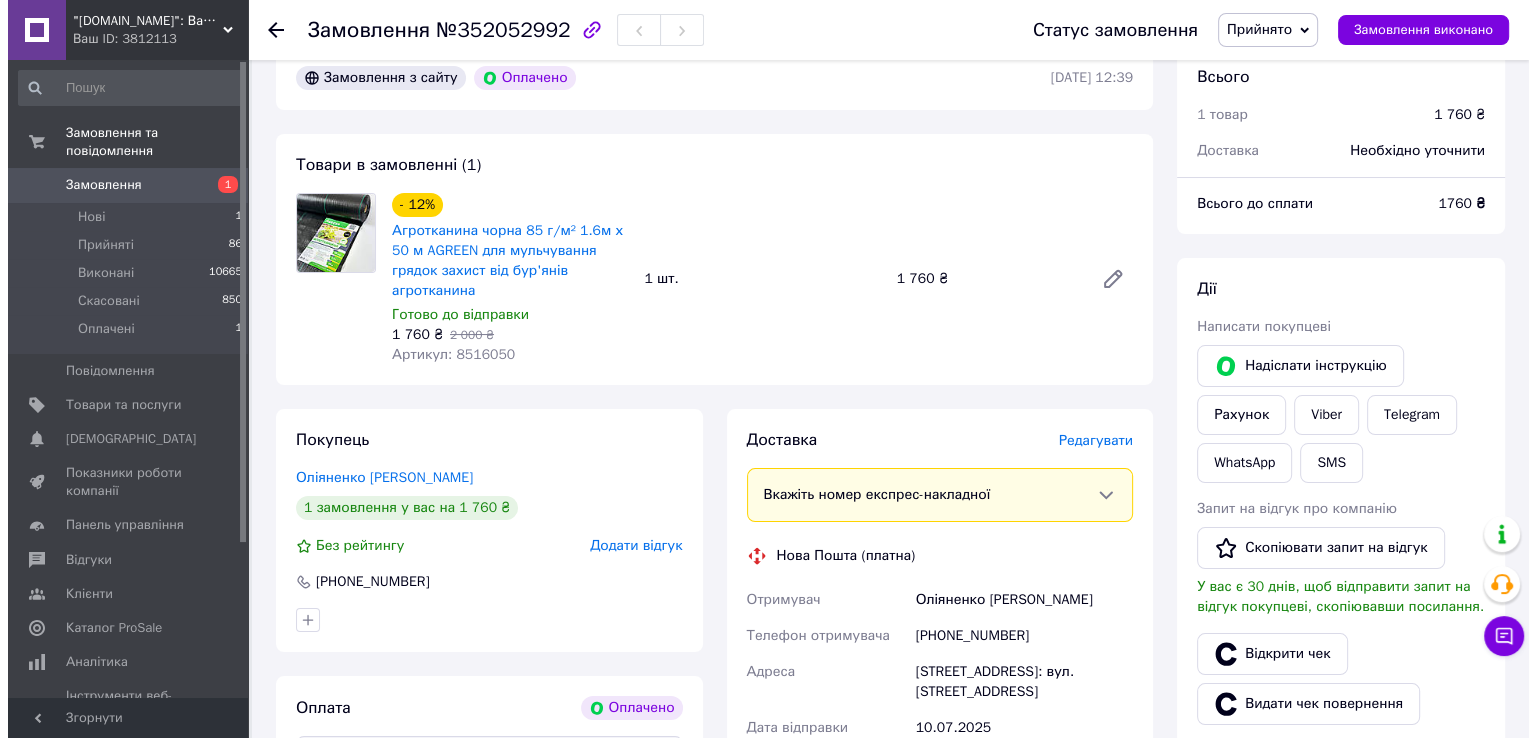 scroll, scrollTop: 300, scrollLeft: 0, axis: vertical 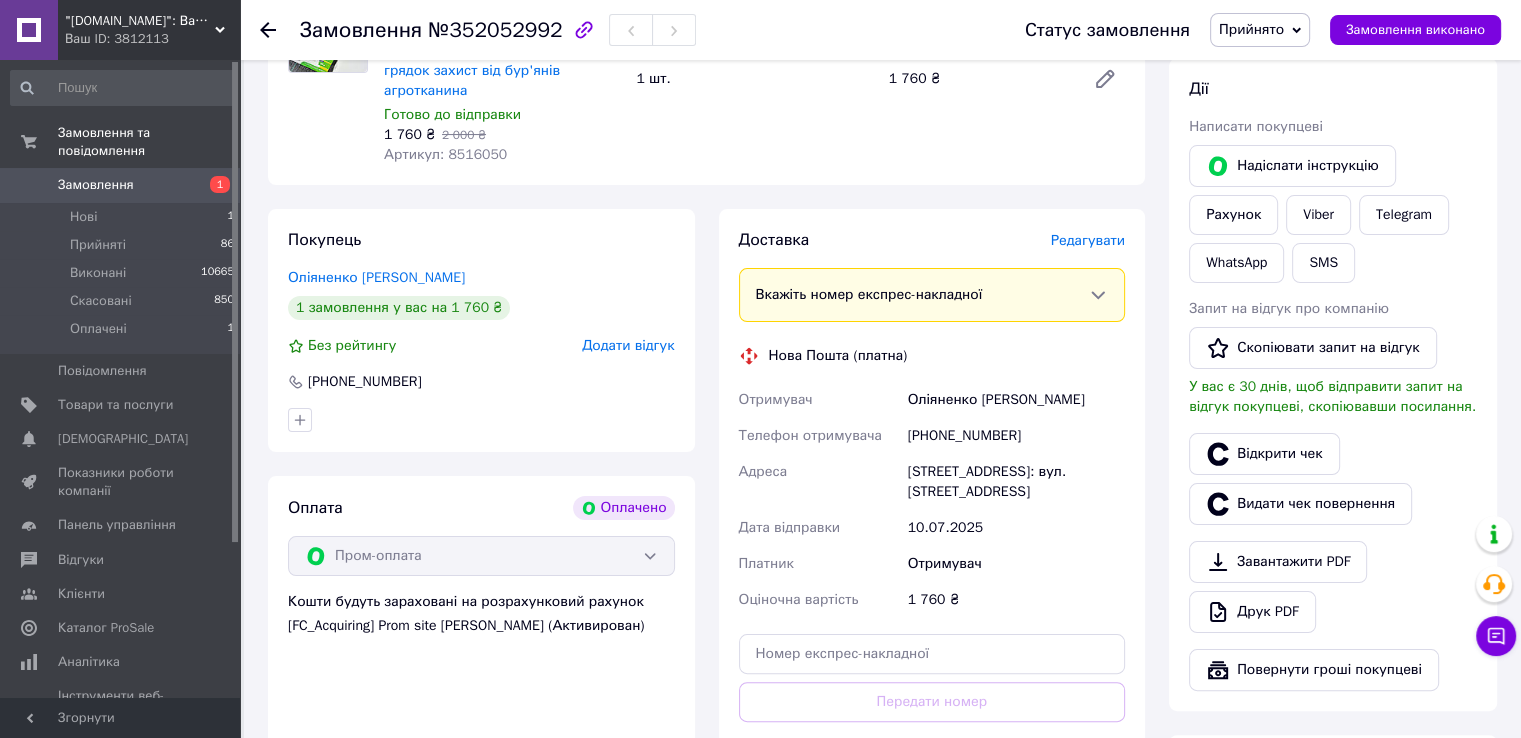 click on "Редагувати" at bounding box center (1088, 240) 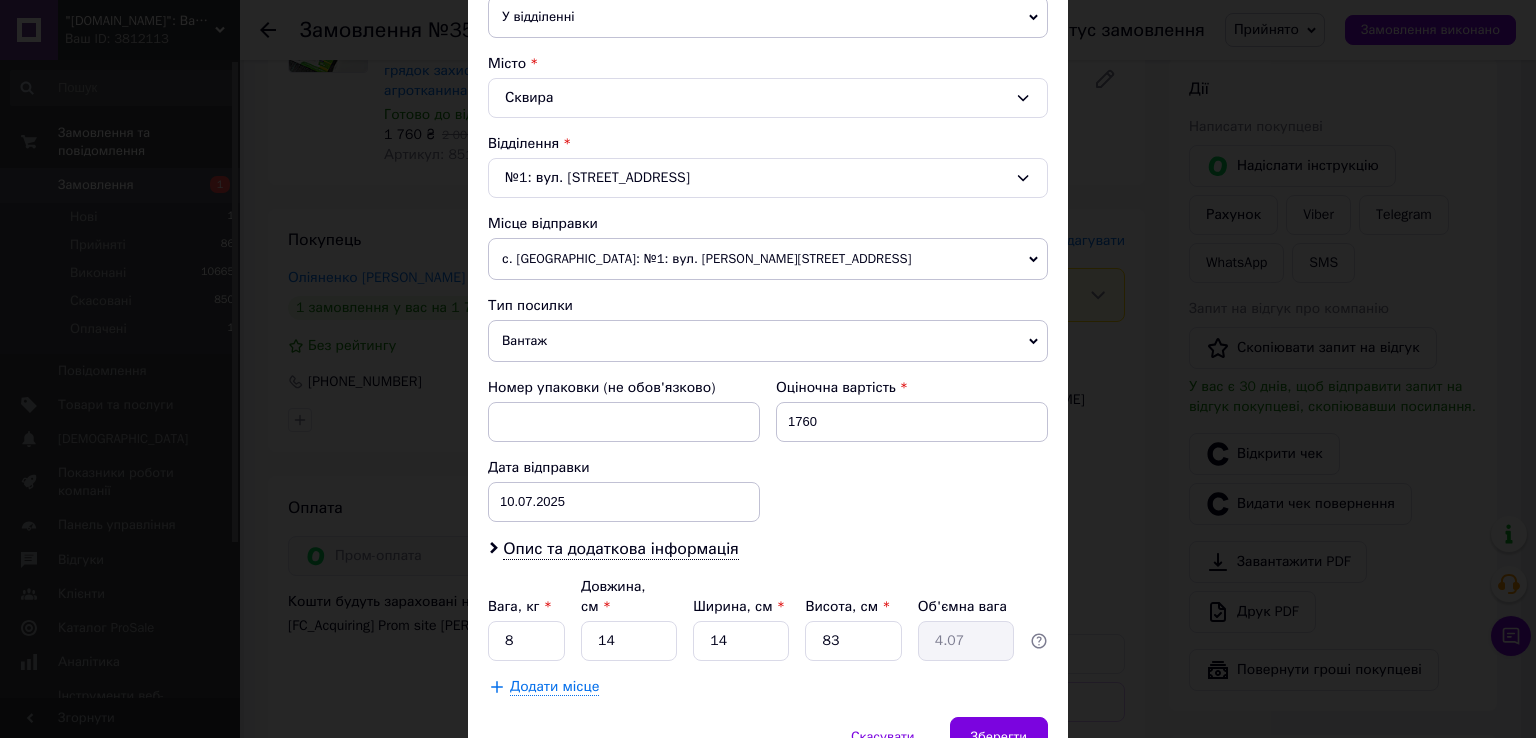 scroll, scrollTop: 584, scrollLeft: 0, axis: vertical 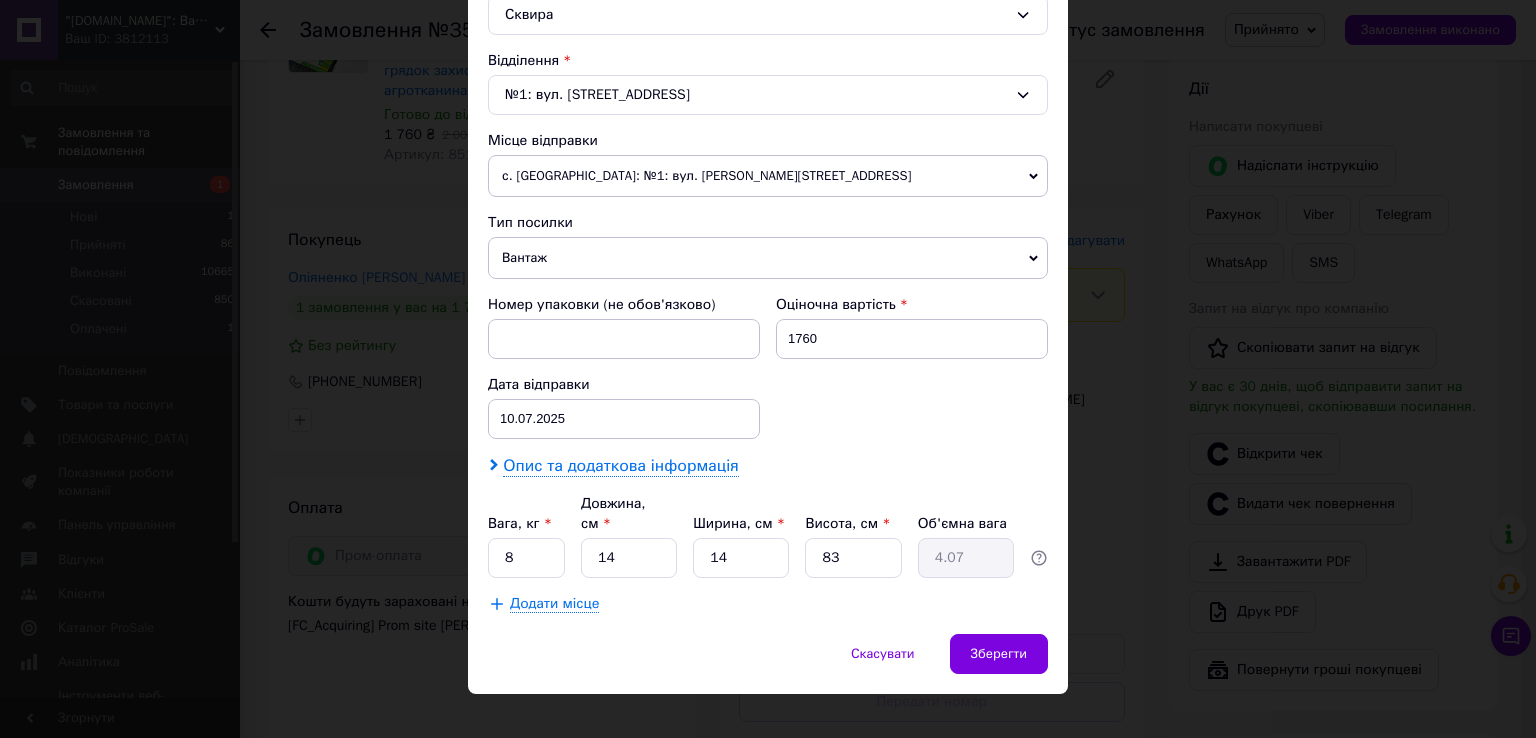 click on "Опис та додаткова інформація" at bounding box center (620, 466) 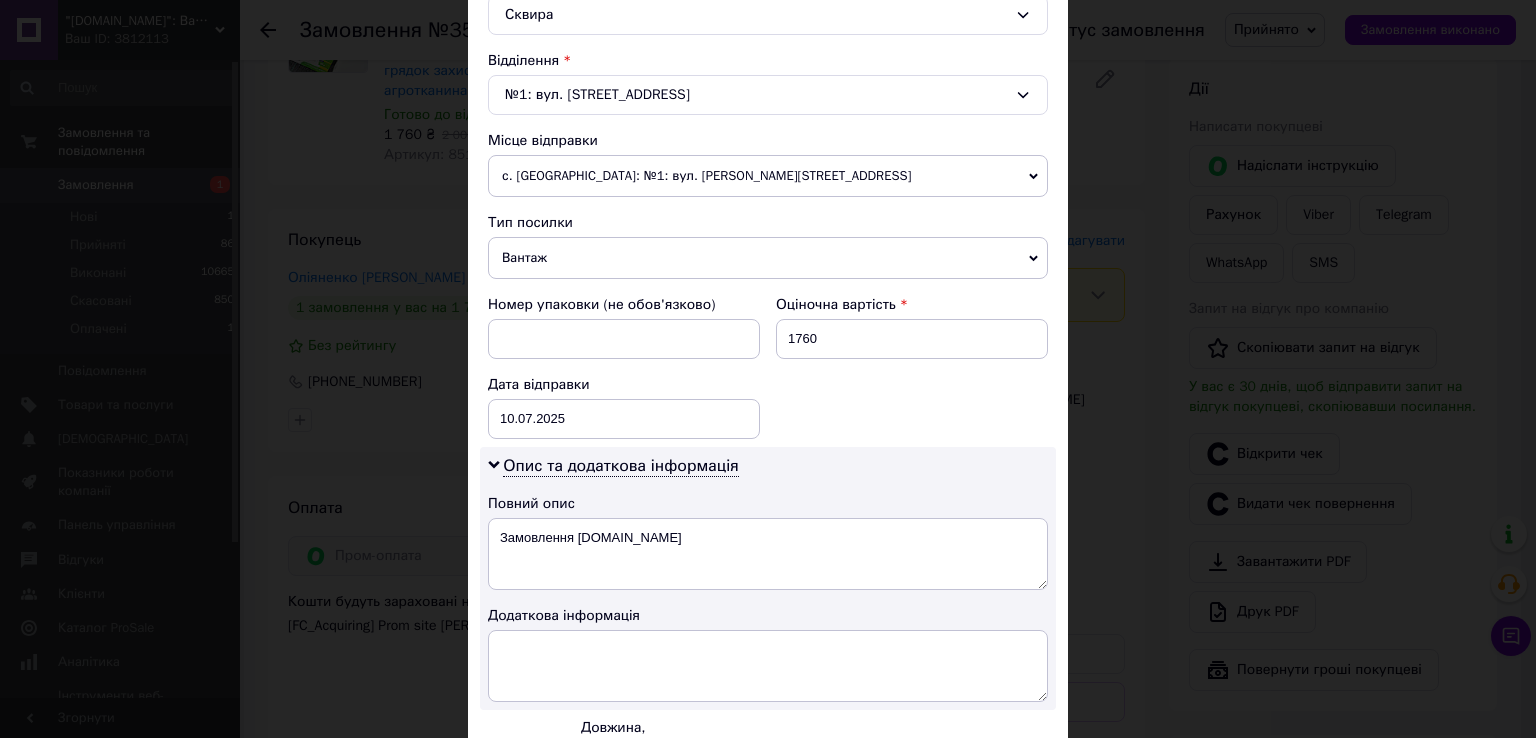 click on "Опис та додаткова інформація Повний опис Замовлення Prom.ua Додаткова інформація" at bounding box center (768, 578) 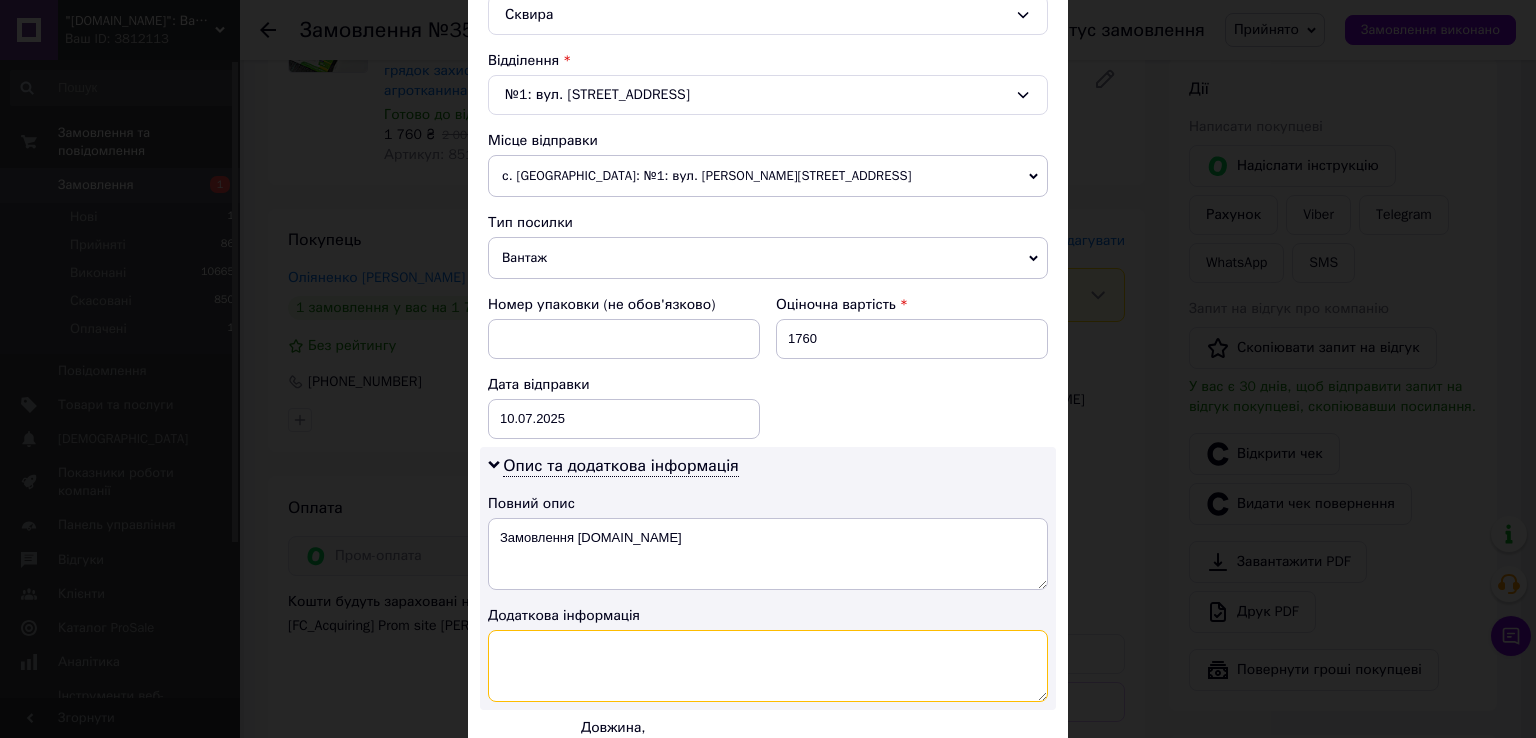 click at bounding box center (768, 666) 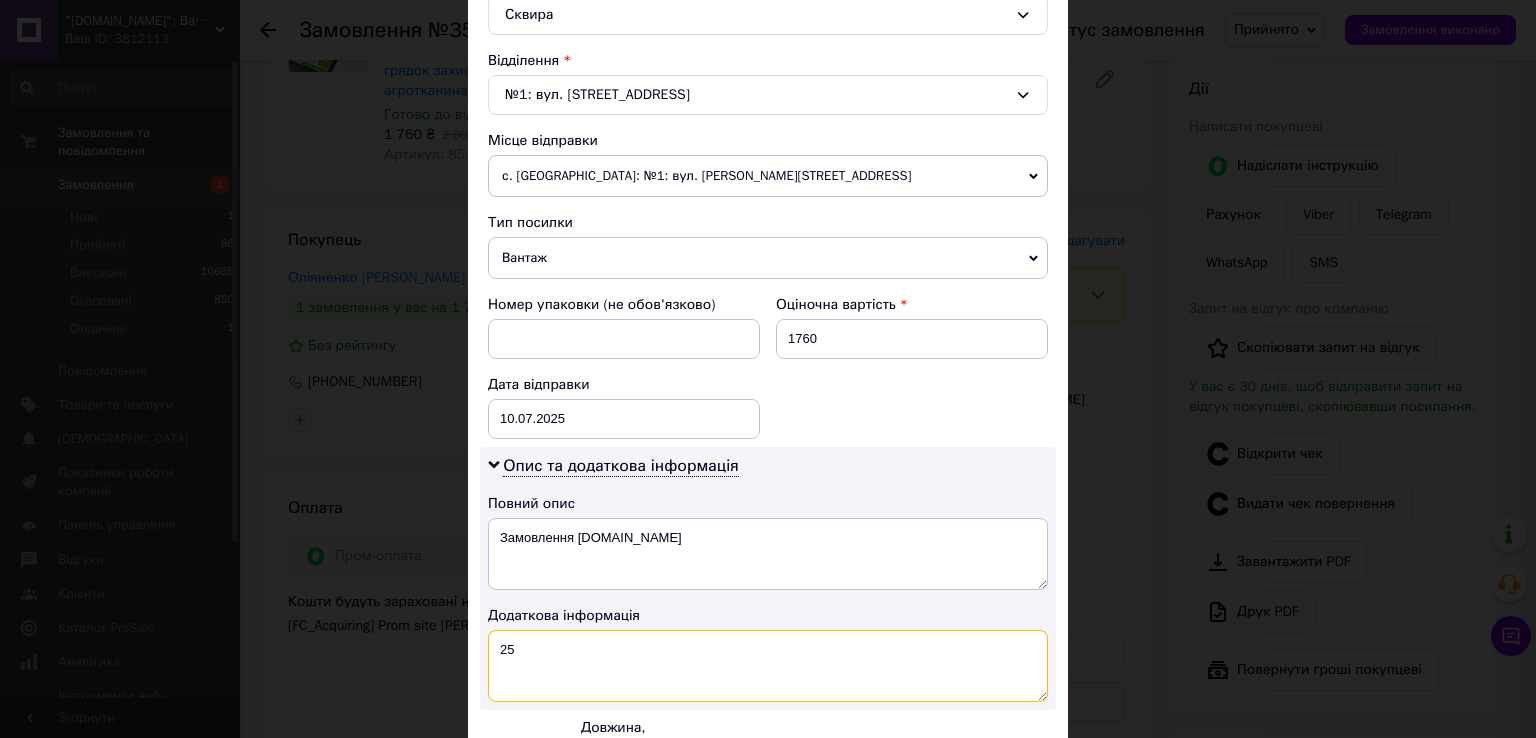 type on "25" 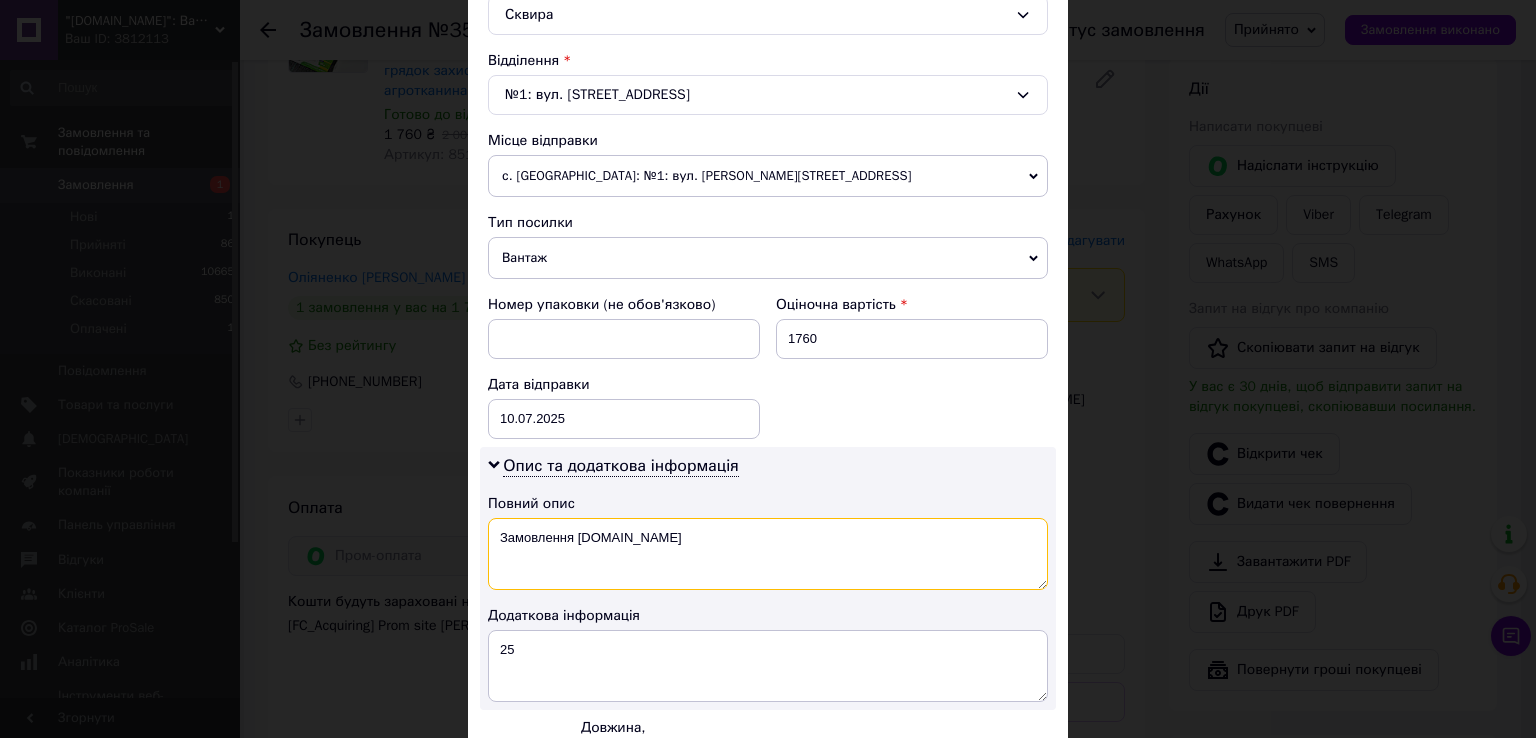 drag, startPoint x: 713, startPoint y: 569, endPoint x: 517, endPoint y: 549, distance: 197.01776 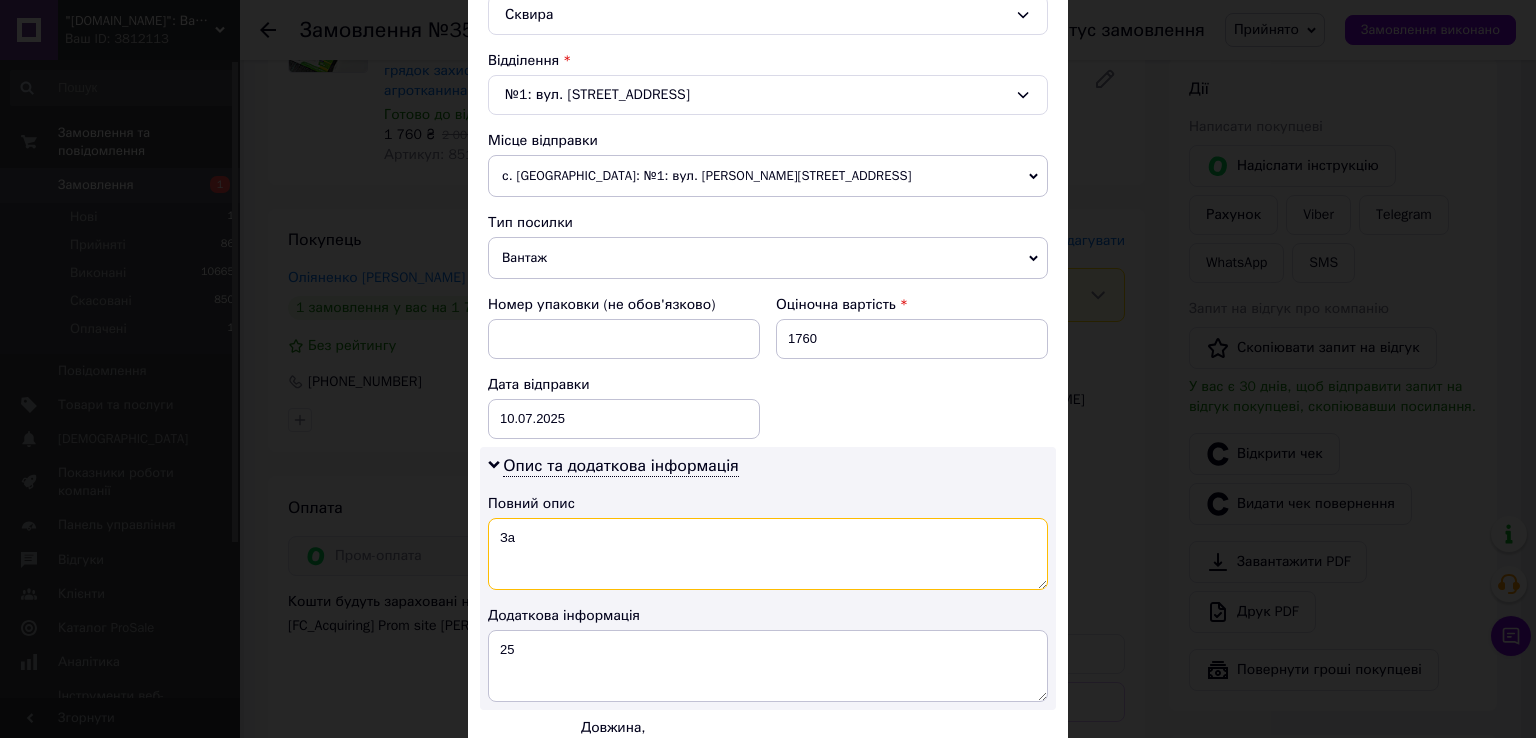 type on "З" 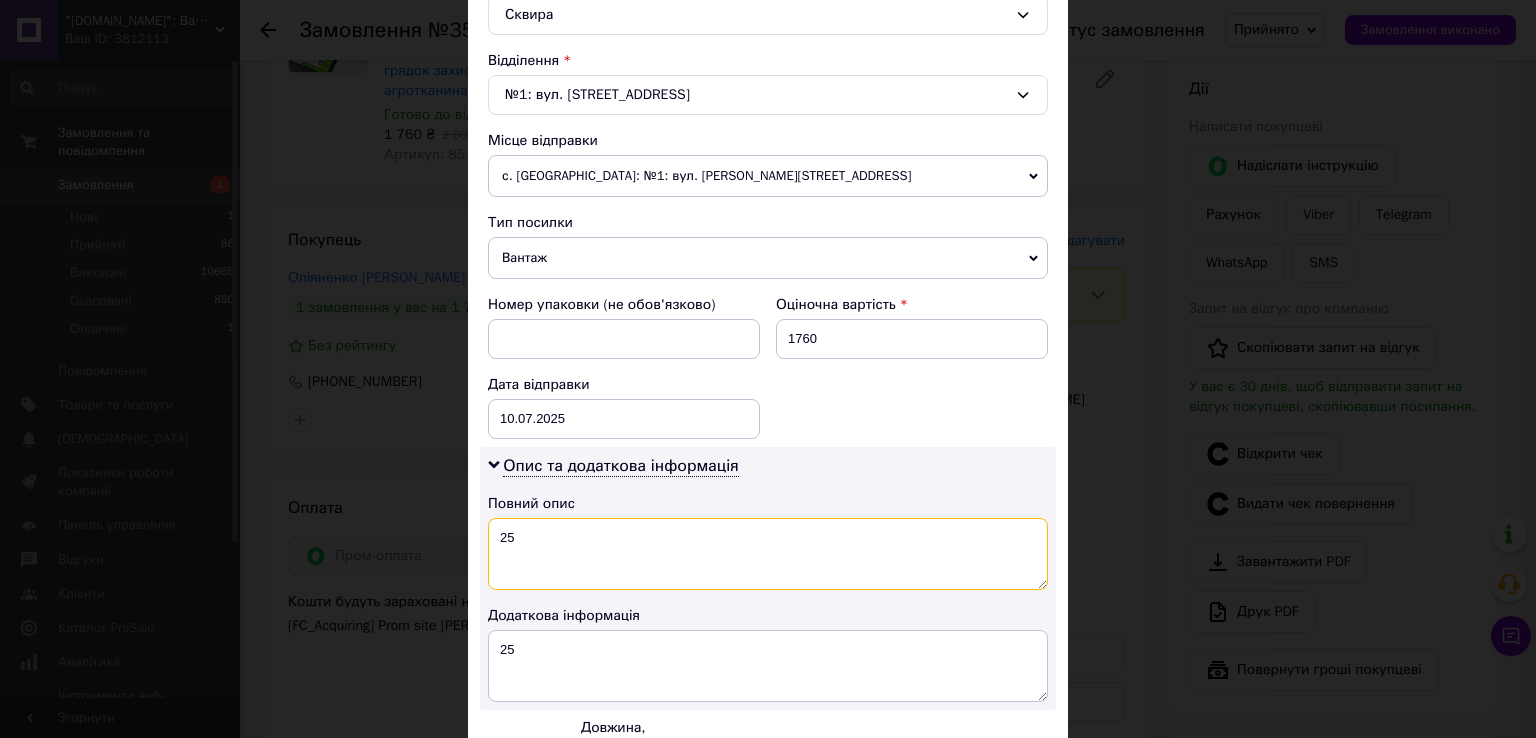 type on "25" 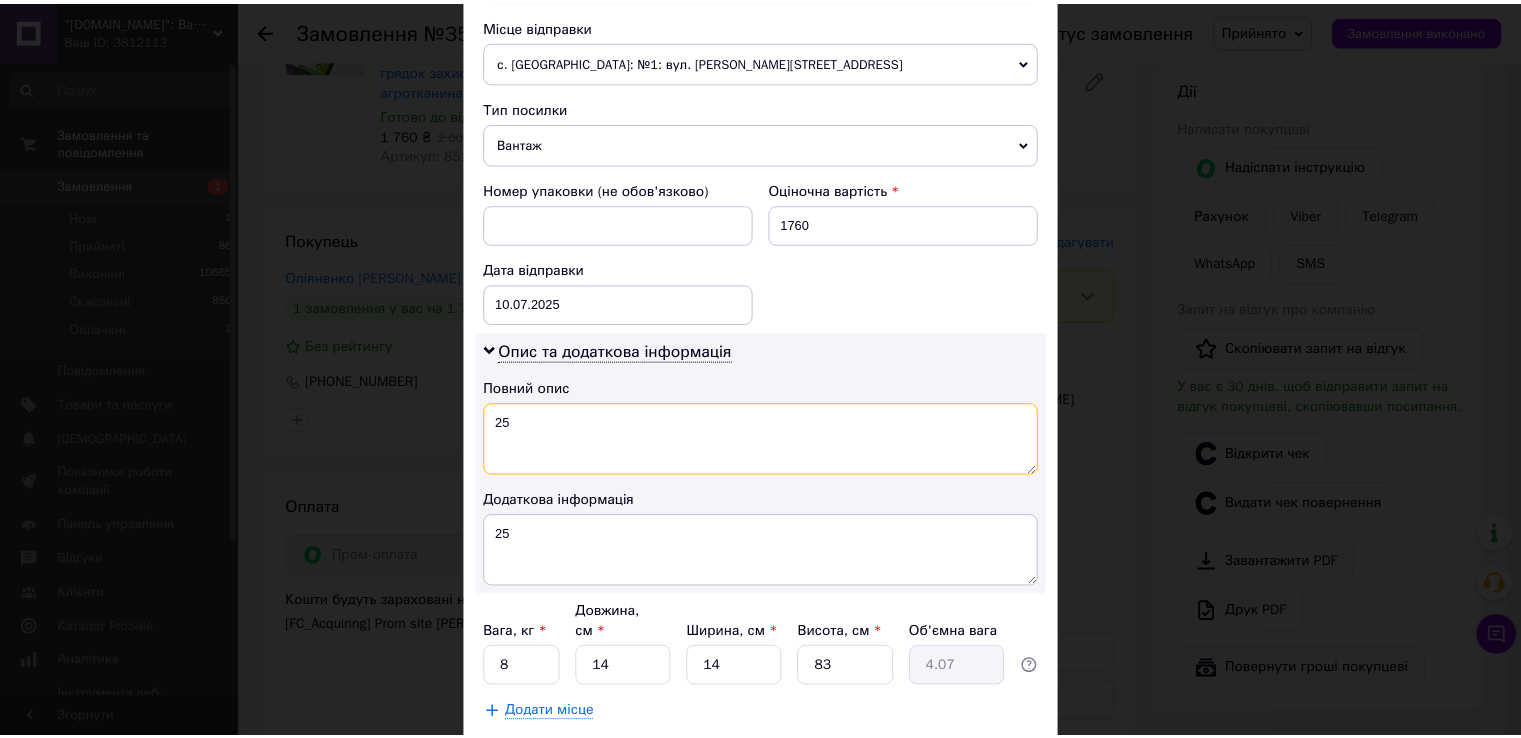 scroll, scrollTop: 808, scrollLeft: 0, axis: vertical 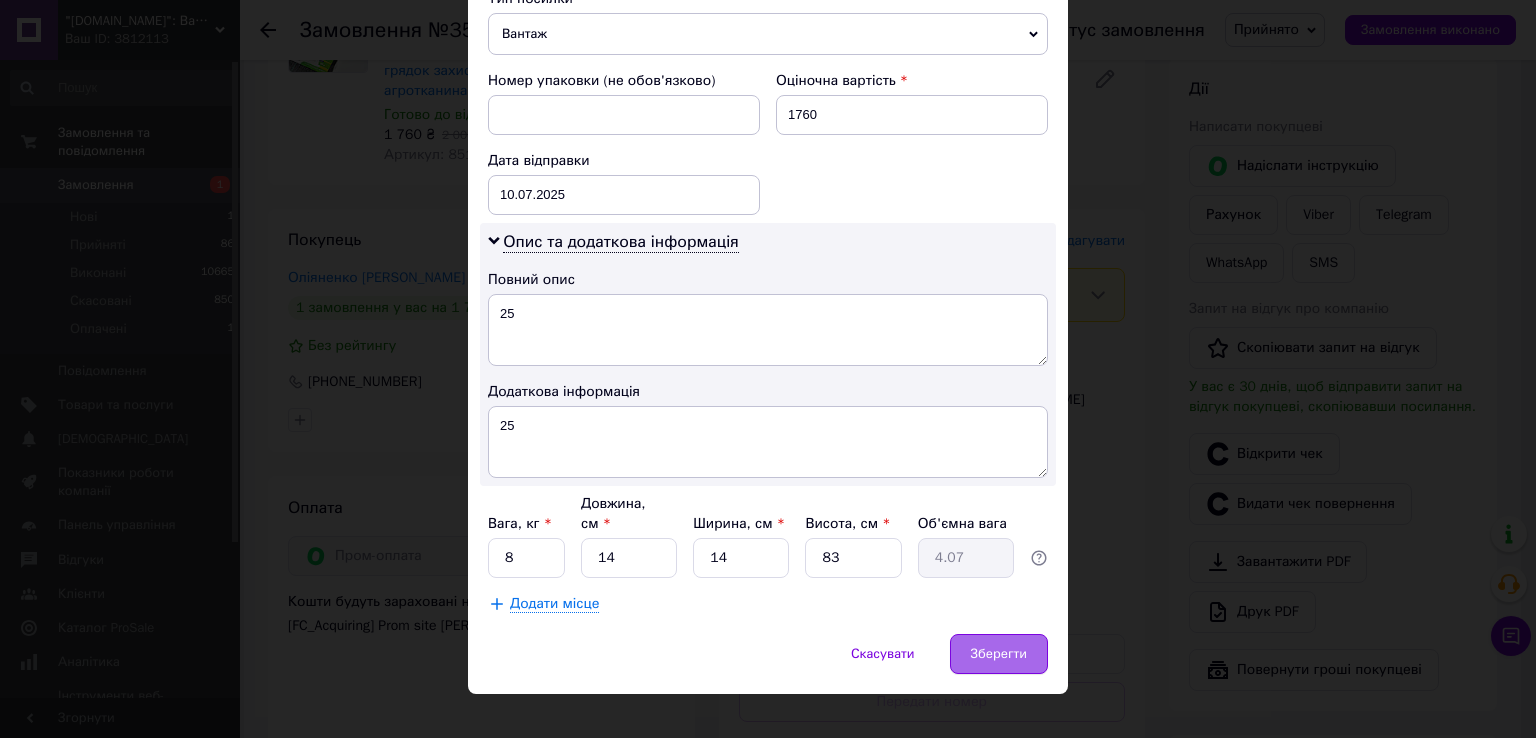 click on "Зберегти" at bounding box center (999, 654) 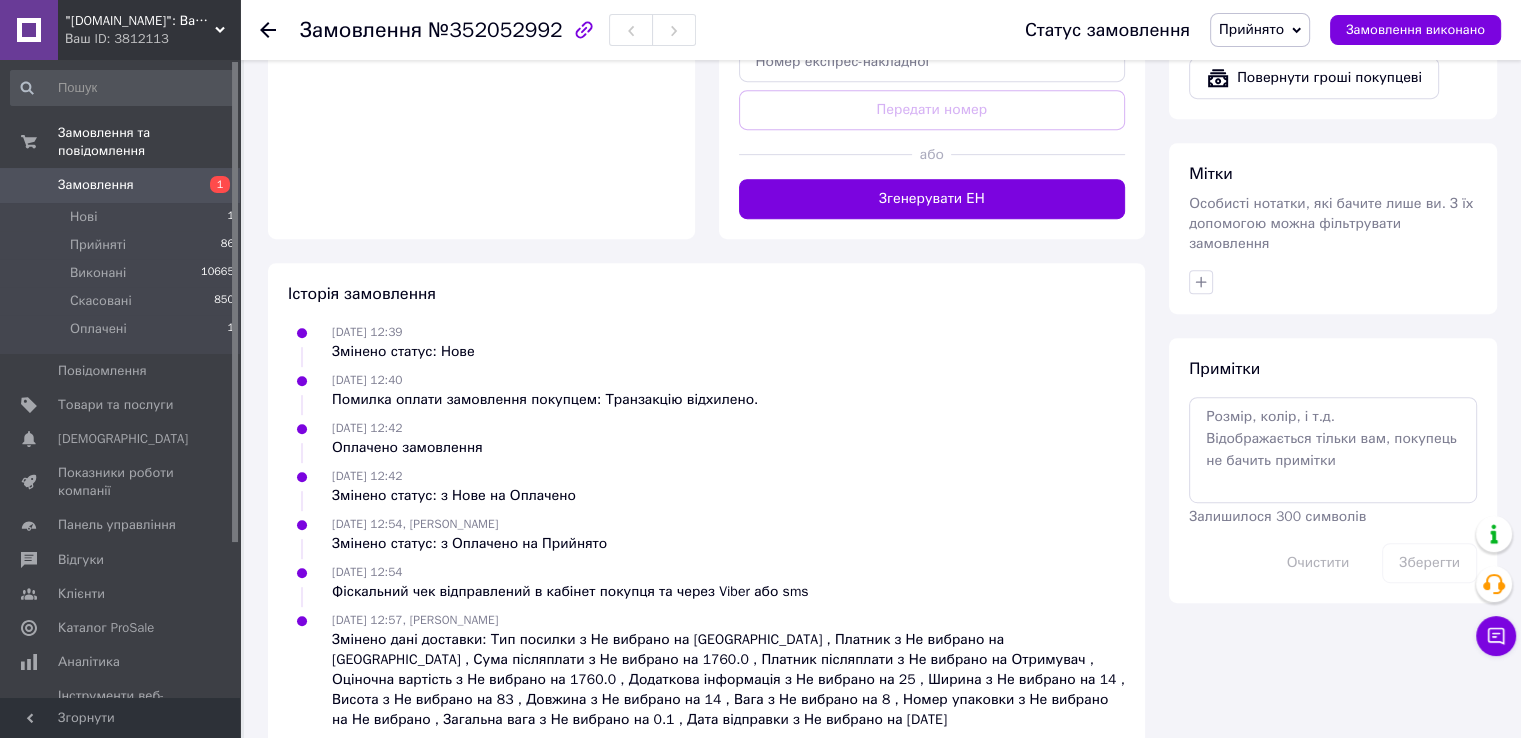 scroll, scrollTop: 792, scrollLeft: 0, axis: vertical 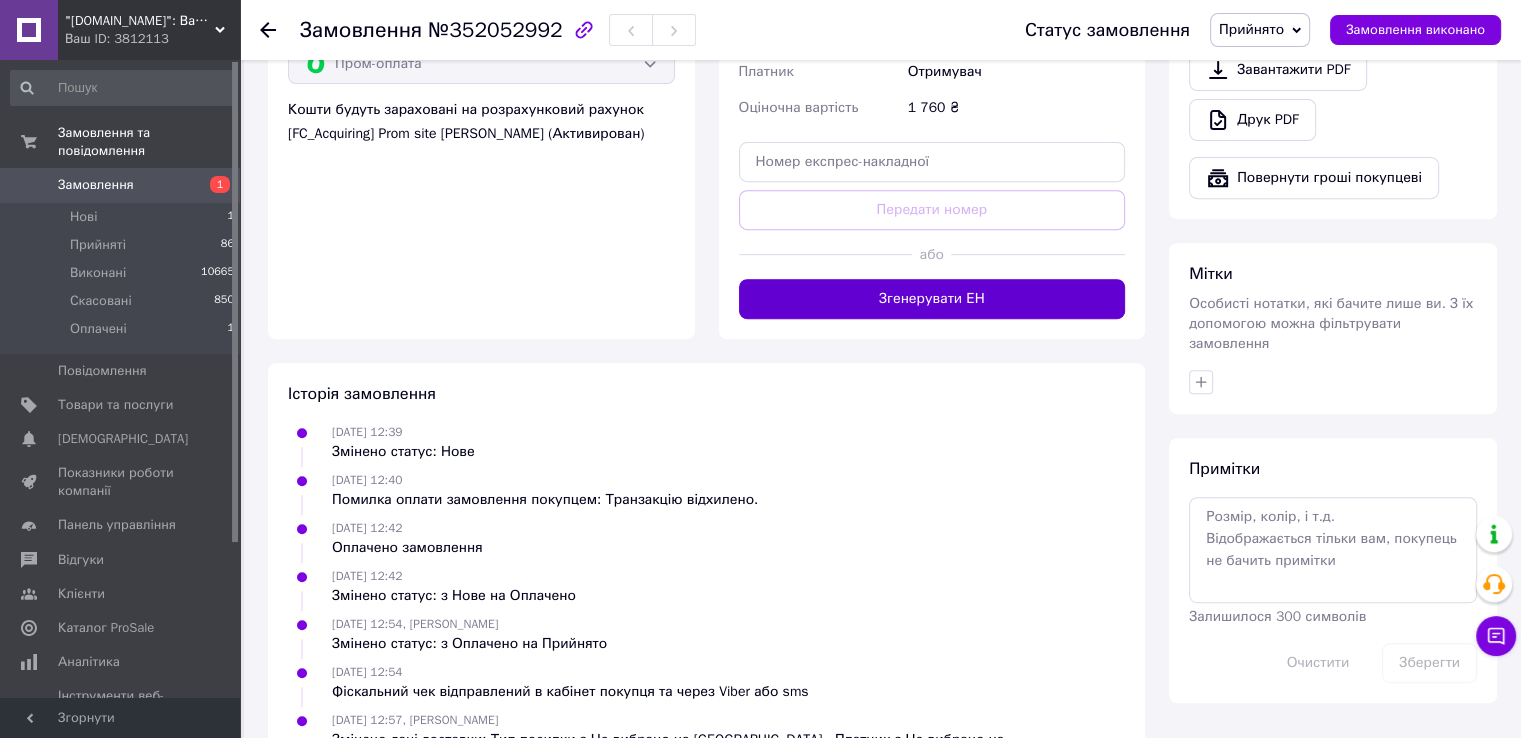 click on "Згенерувати ЕН" at bounding box center (932, 299) 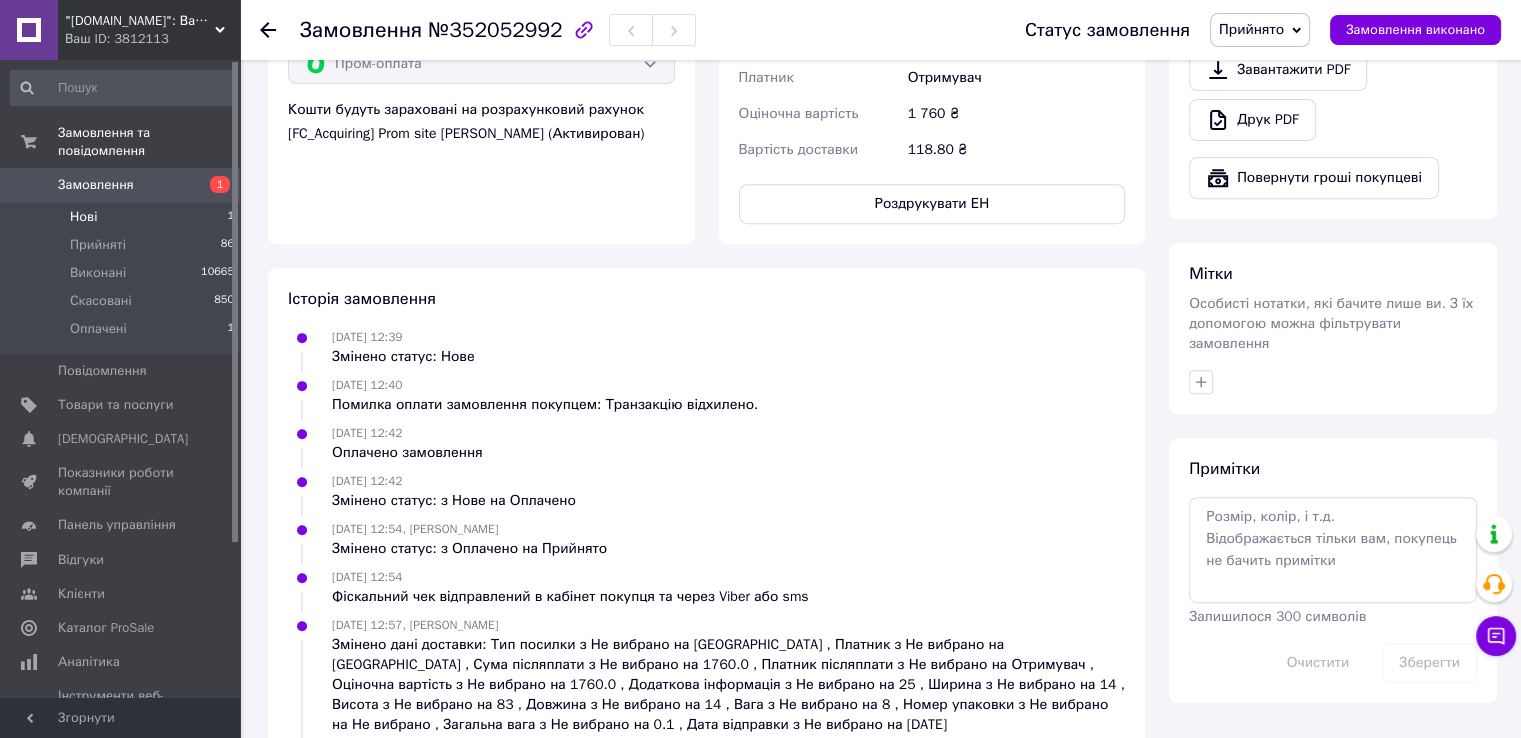 click on "Нові 1" at bounding box center (123, 217) 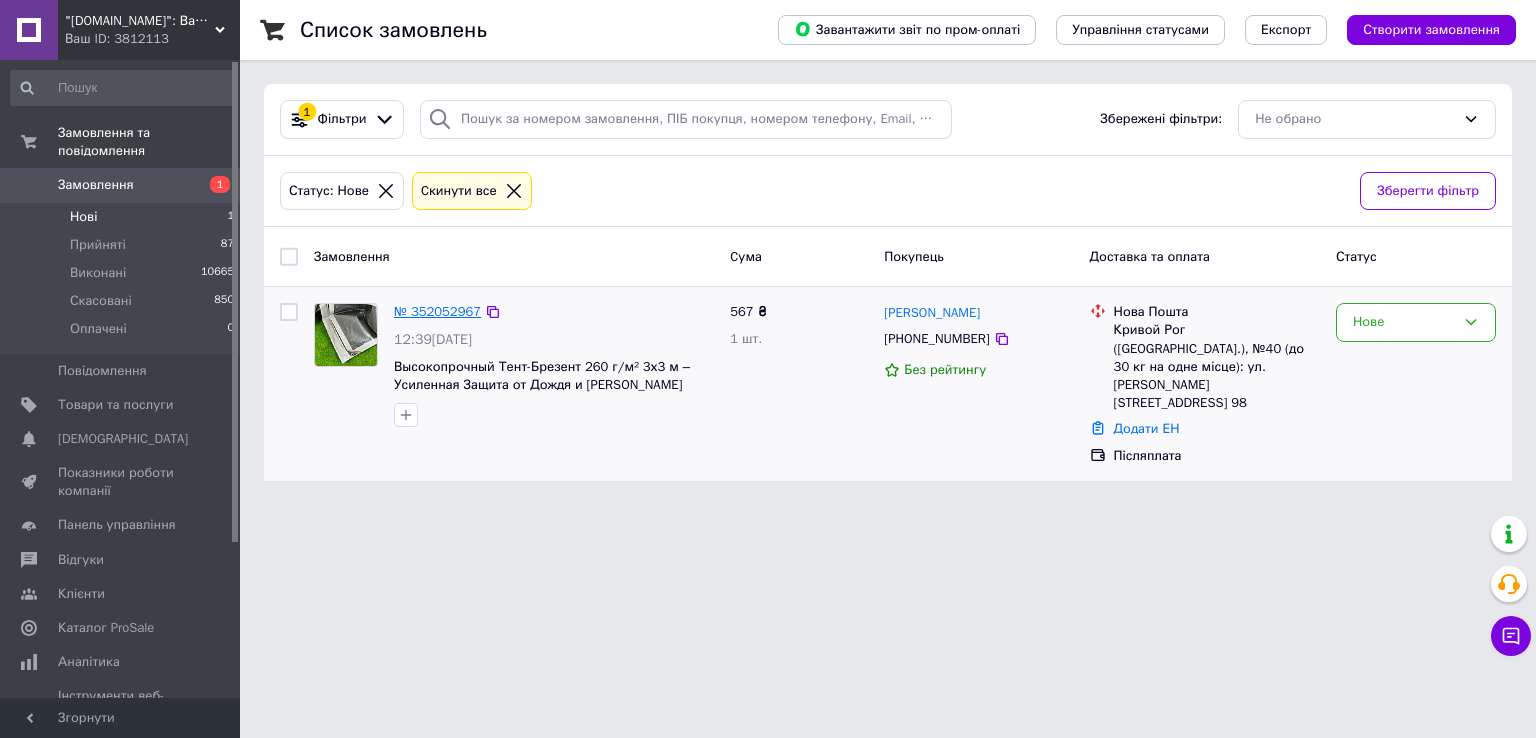click on "№ 352052967" at bounding box center [437, 311] 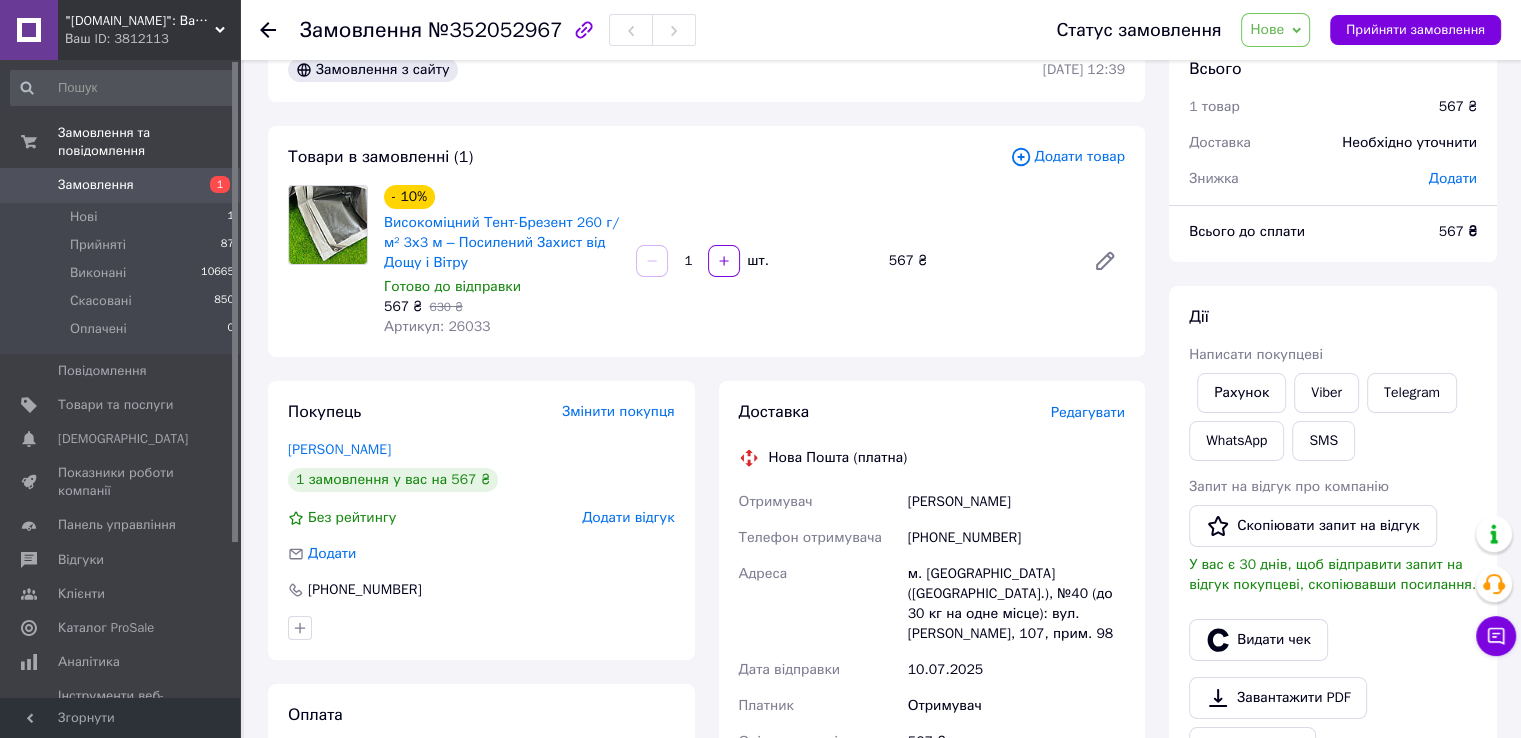 scroll, scrollTop: 0, scrollLeft: 0, axis: both 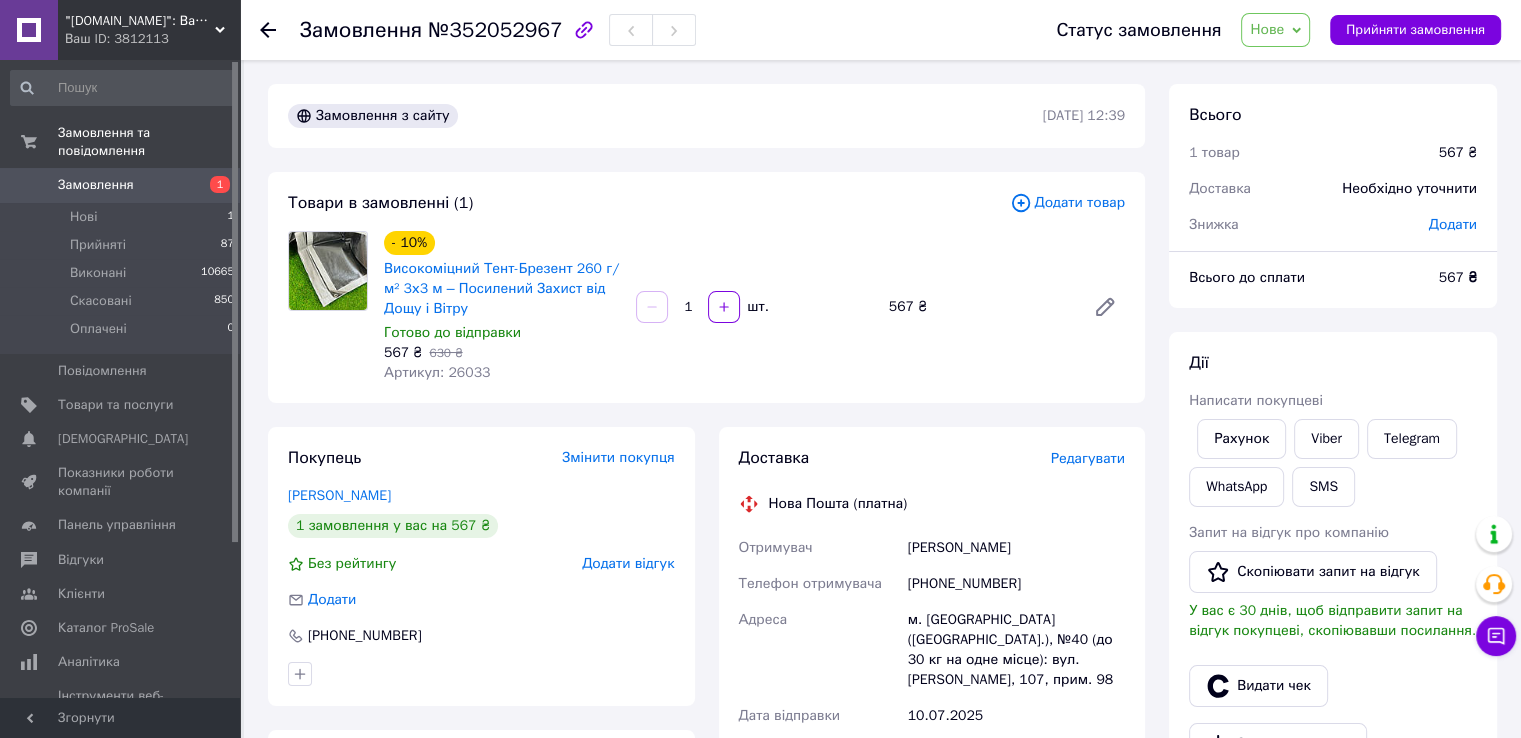 click on "Нове" at bounding box center (1275, 30) 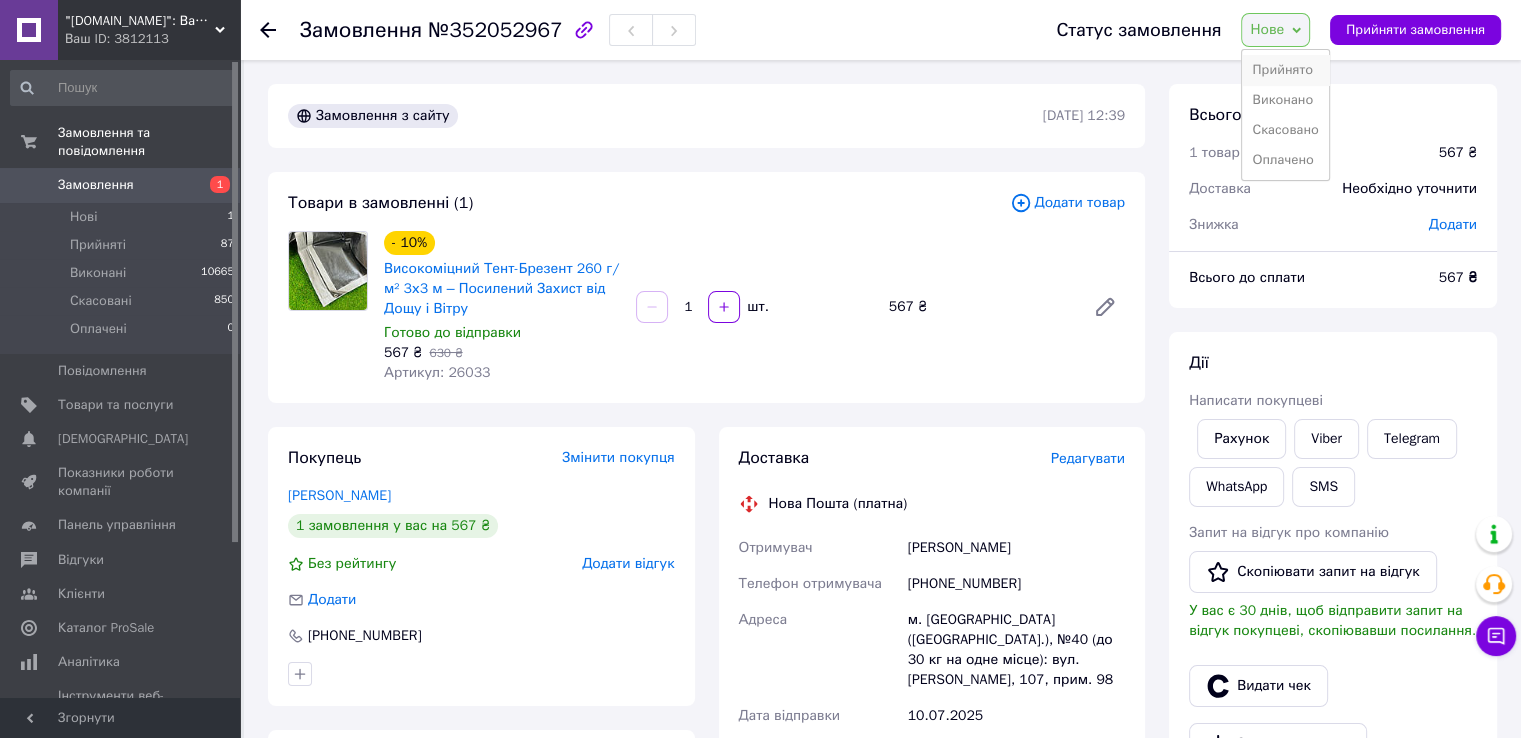 click on "Прийнято" at bounding box center (1285, 70) 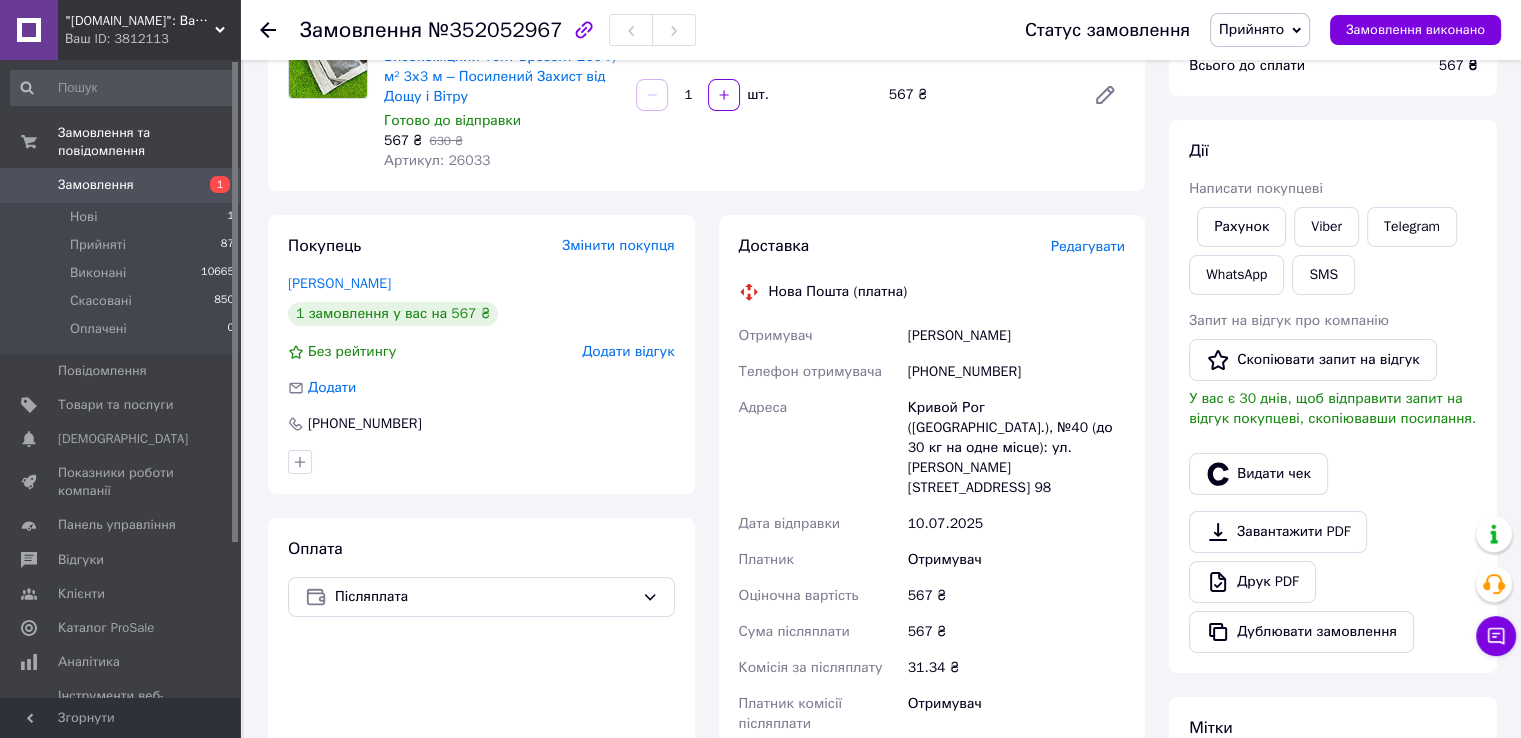 scroll, scrollTop: 200, scrollLeft: 0, axis: vertical 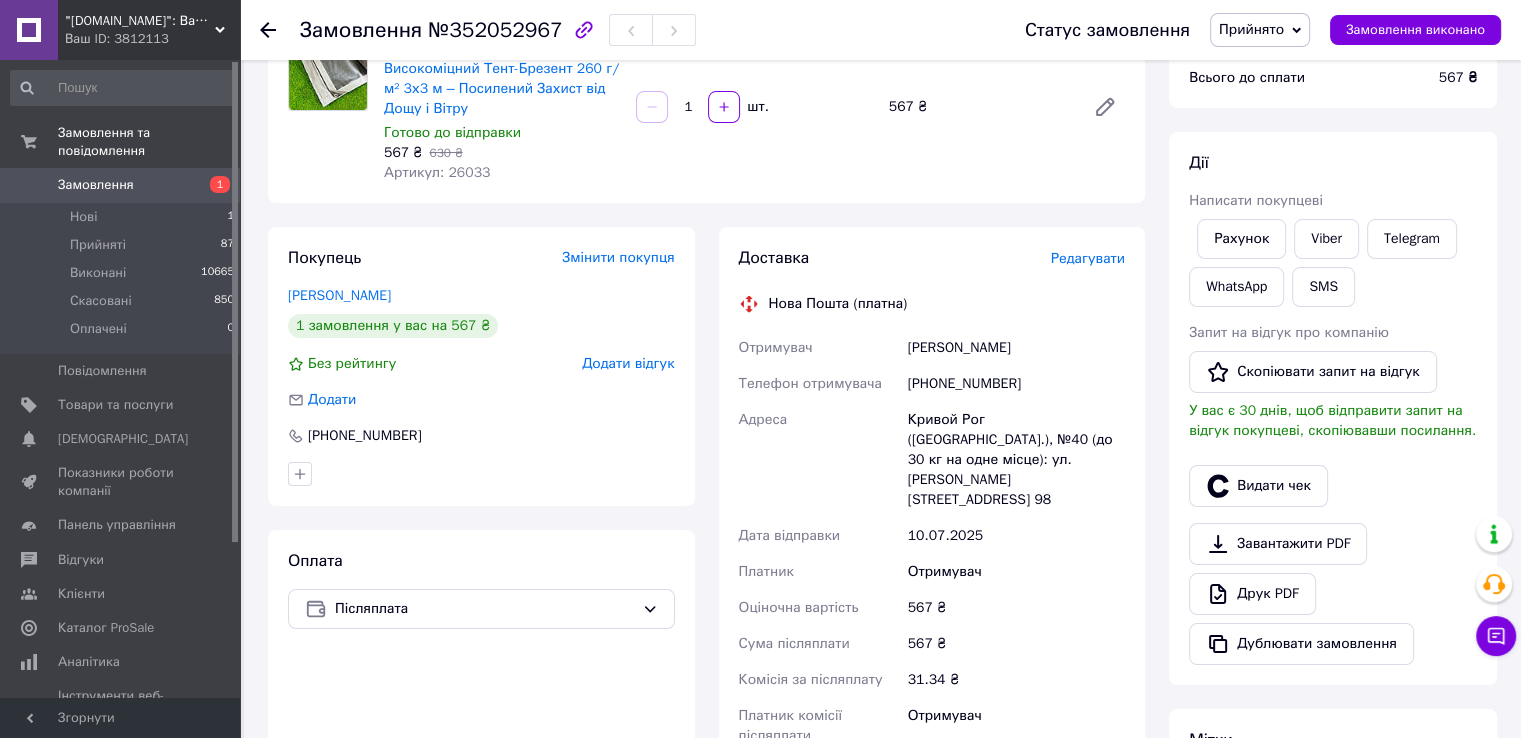 click on "[PHONE_NUMBER]" at bounding box center [1016, 384] 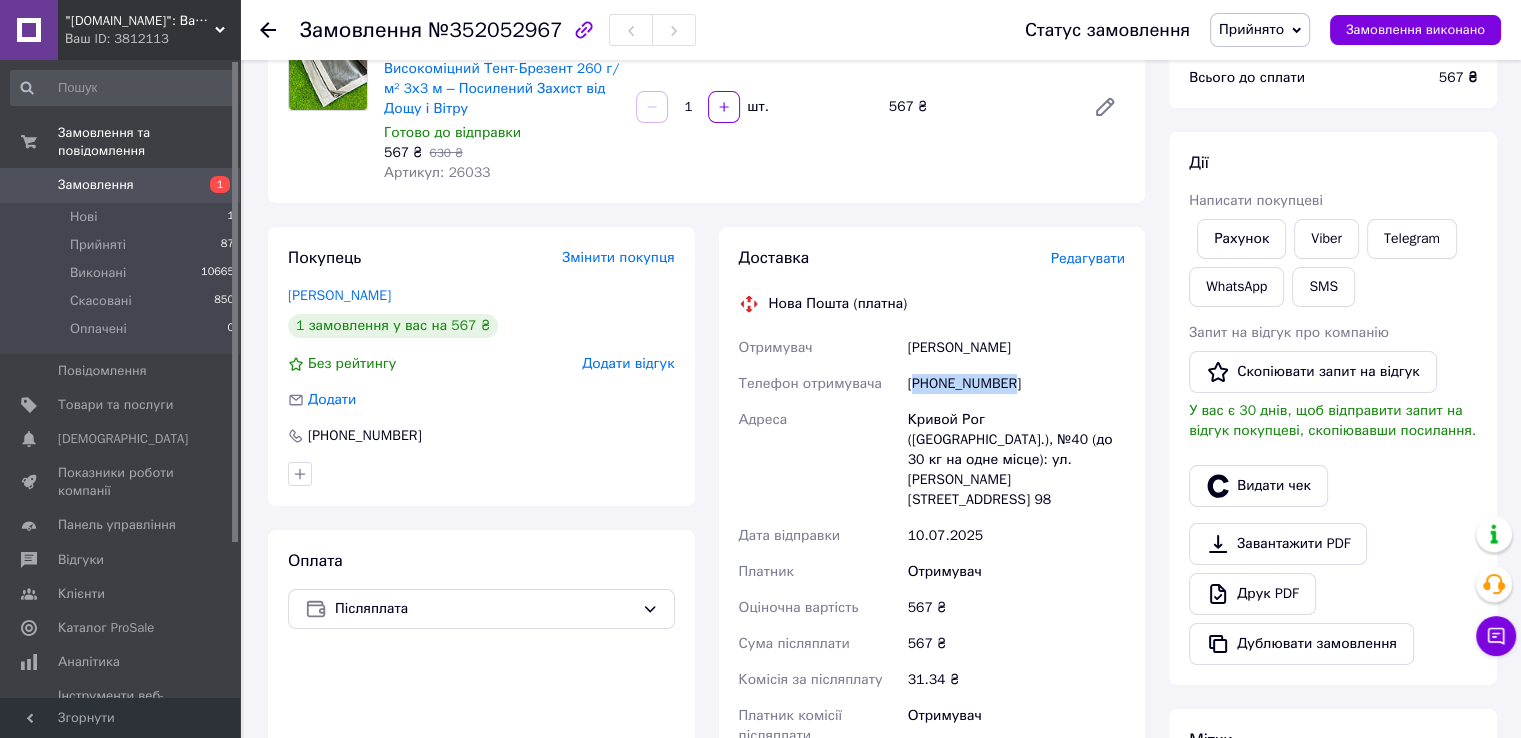 click on "[PHONE_NUMBER]" at bounding box center (1016, 384) 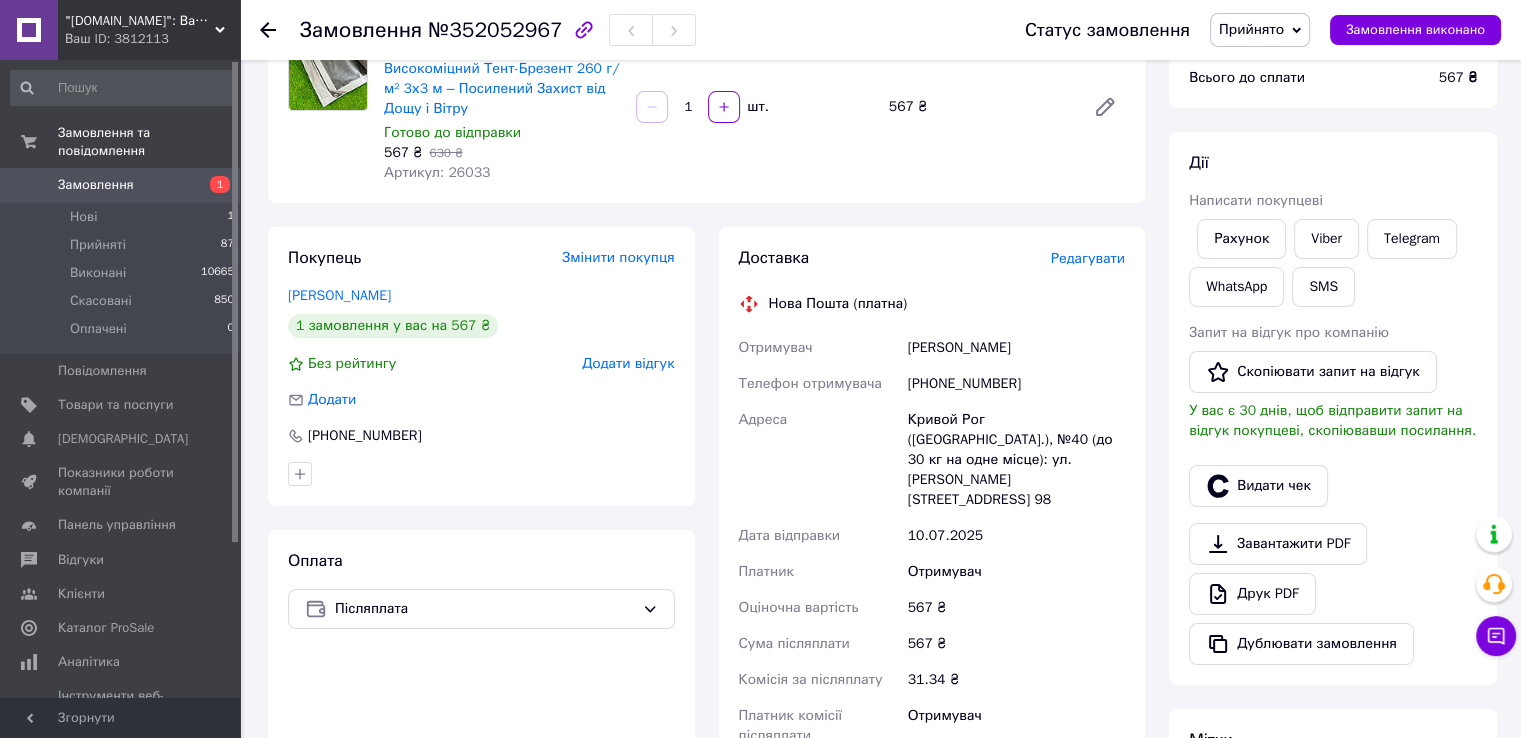click on "Почапский Виталий" at bounding box center (1016, 348) 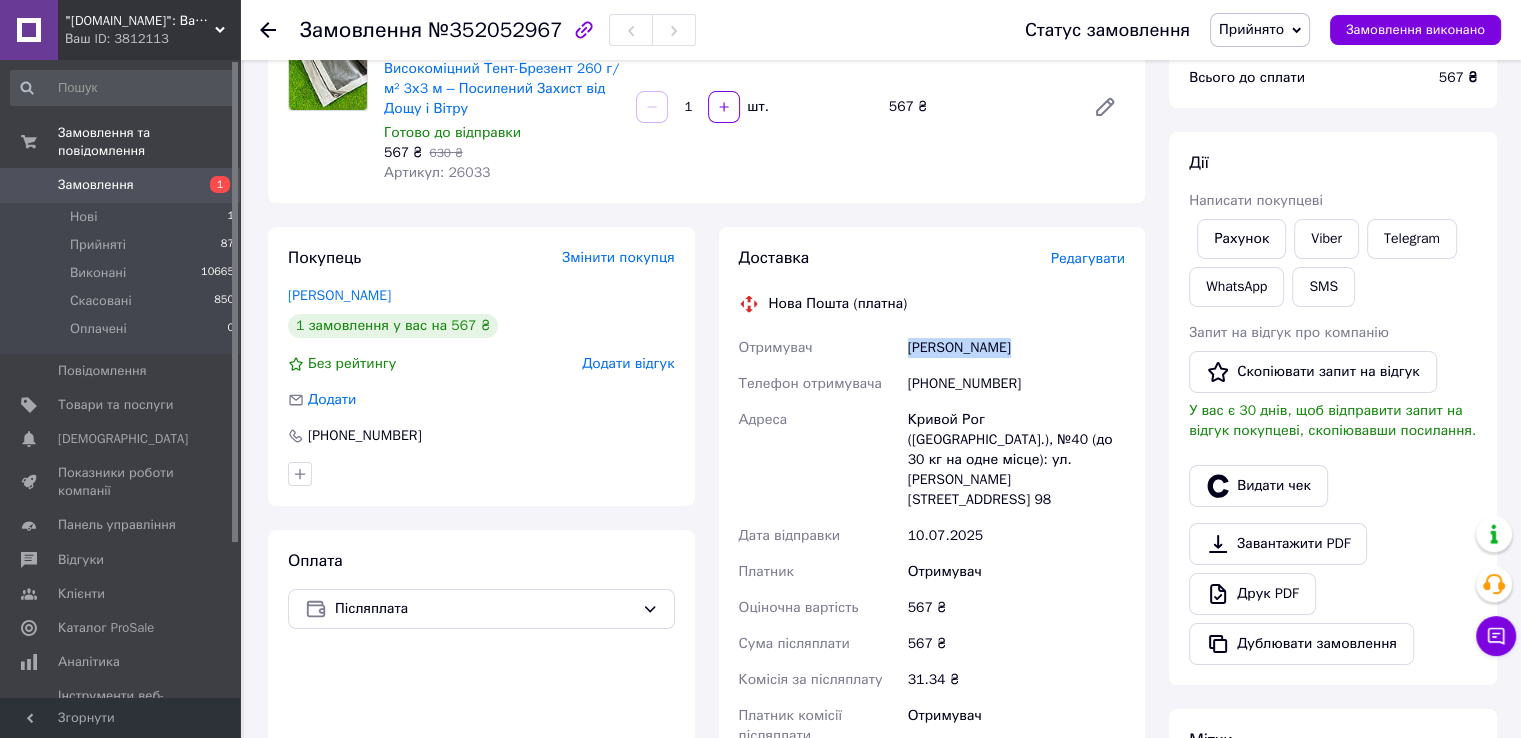 click on "Почапский Виталий" at bounding box center (1016, 348) 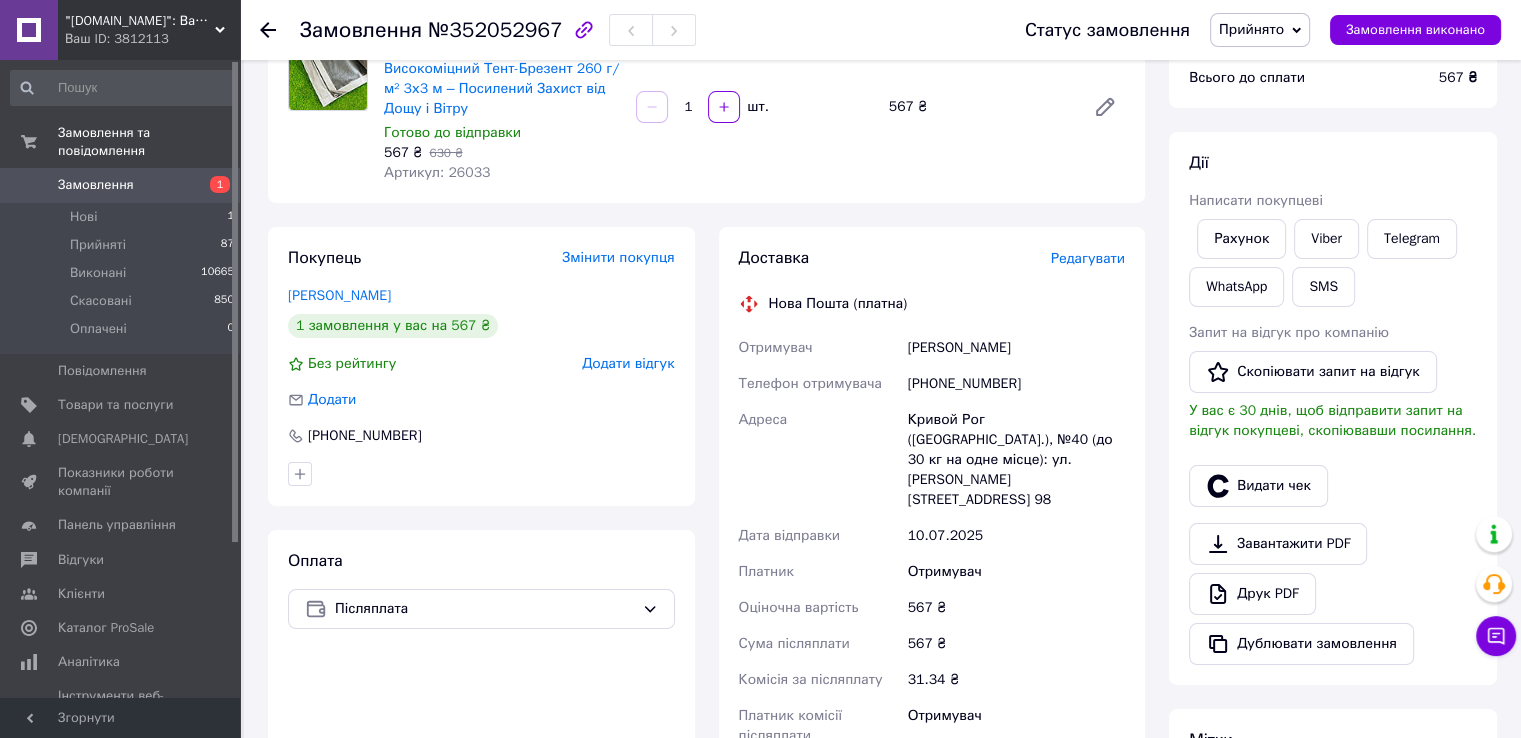 click on "Кривой Рог (Днепропетровская обл.), №40 (до 30 кг на одне місце): ул. Сергея Колачевского, 107, пом. 98" at bounding box center [1016, 460] 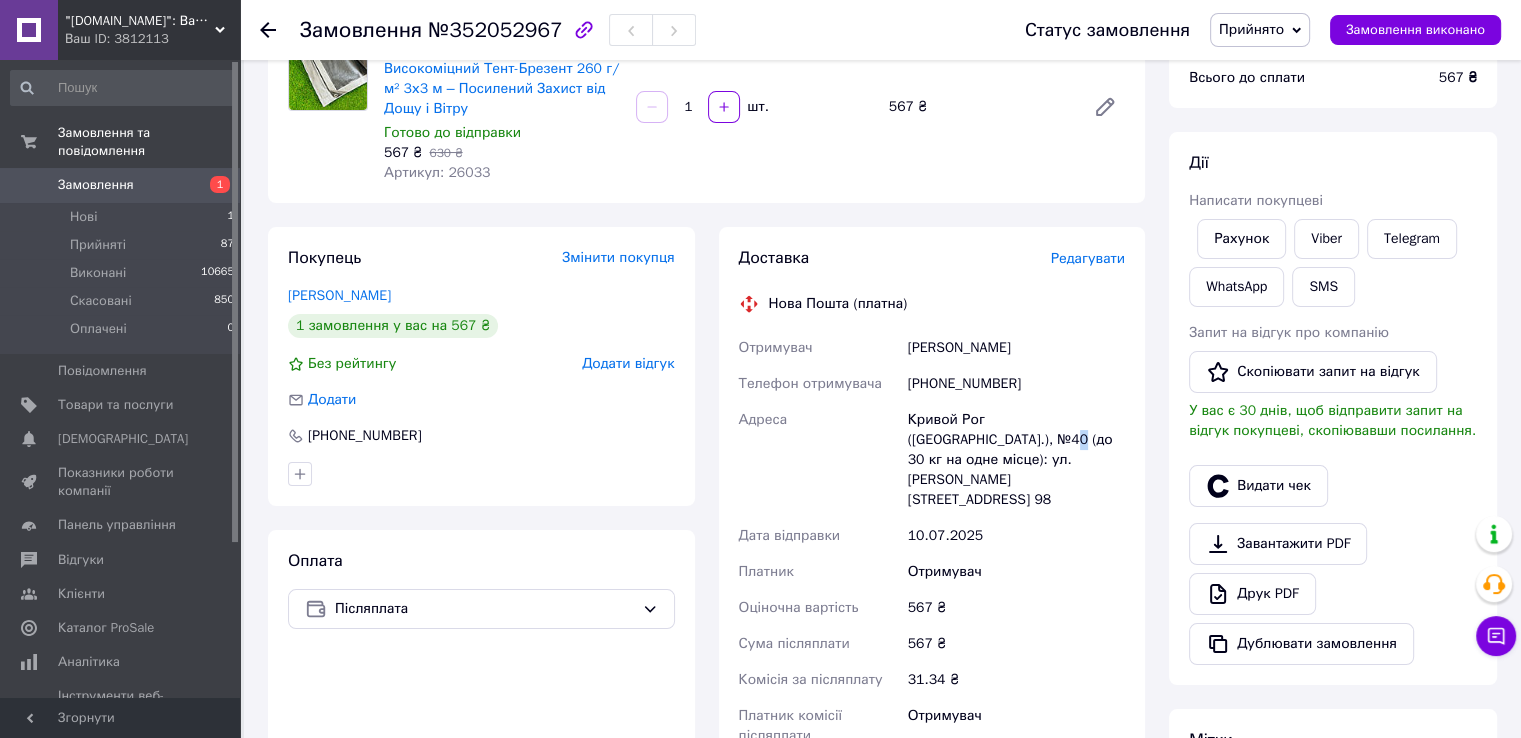 click on "Кривой Рог (Днепропетровская обл.), №40 (до 30 кг на одне місце): ул. Сергея Колачевского, 107, пом. 98" at bounding box center (1016, 460) 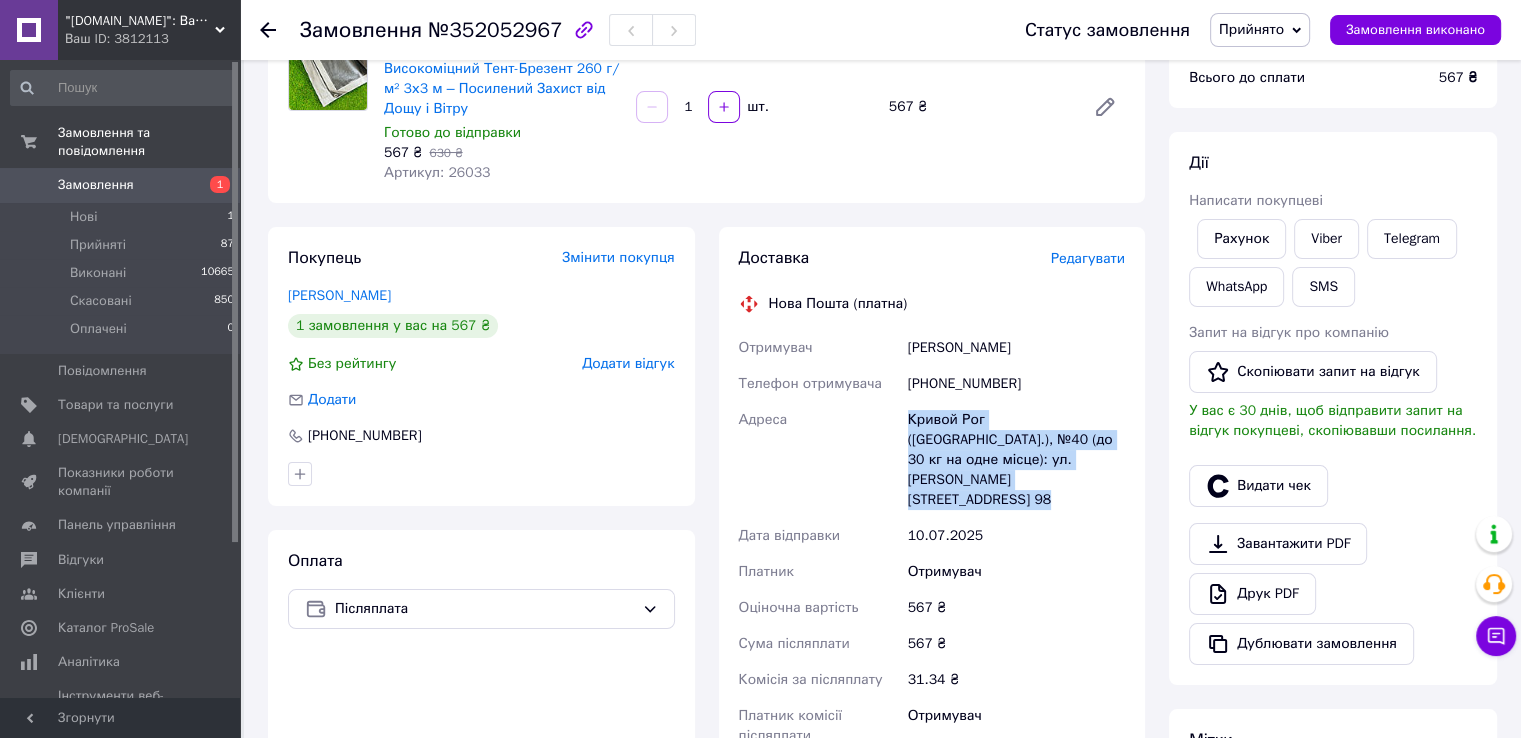 click on "Кривой Рог (Днепропетровская обл.), №40 (до 30 кг на одне місце): ул. Сергея Колачевского, 107, пом. 98" at bounding box center (1016, 460) 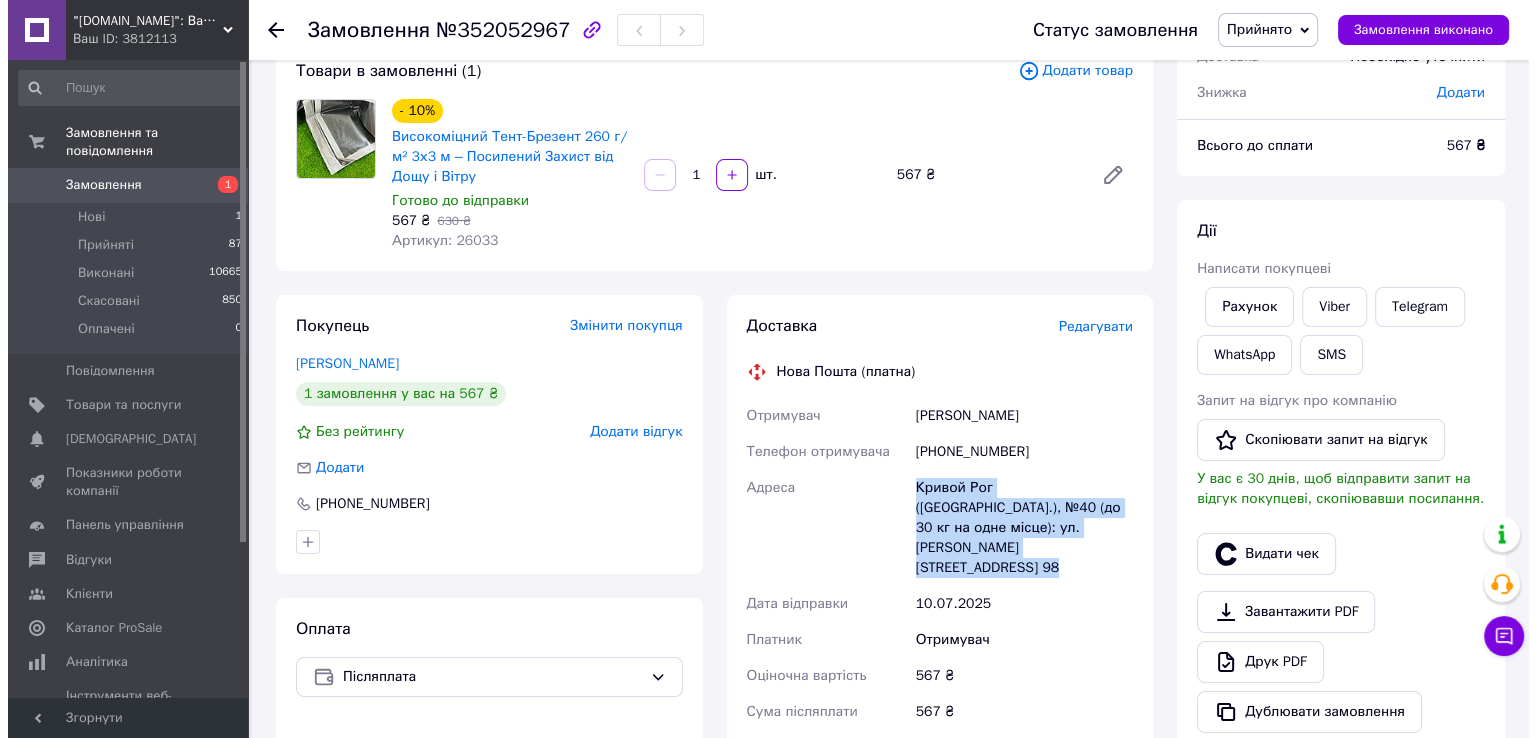 scroll, scrollTop: 100, scrollLeft: 0, axis: vertical 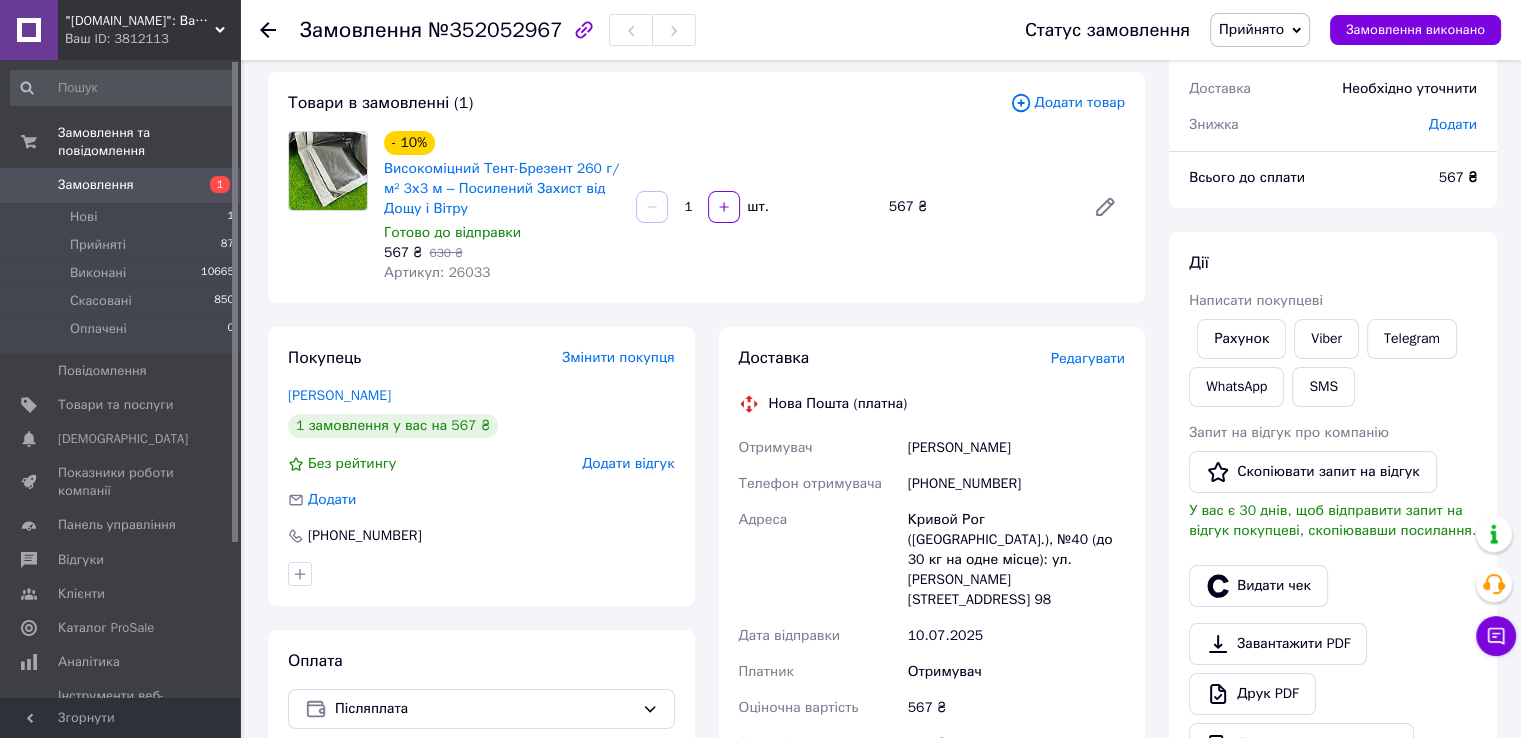 click on "Редагувати" at bounding box center [1088, 358] 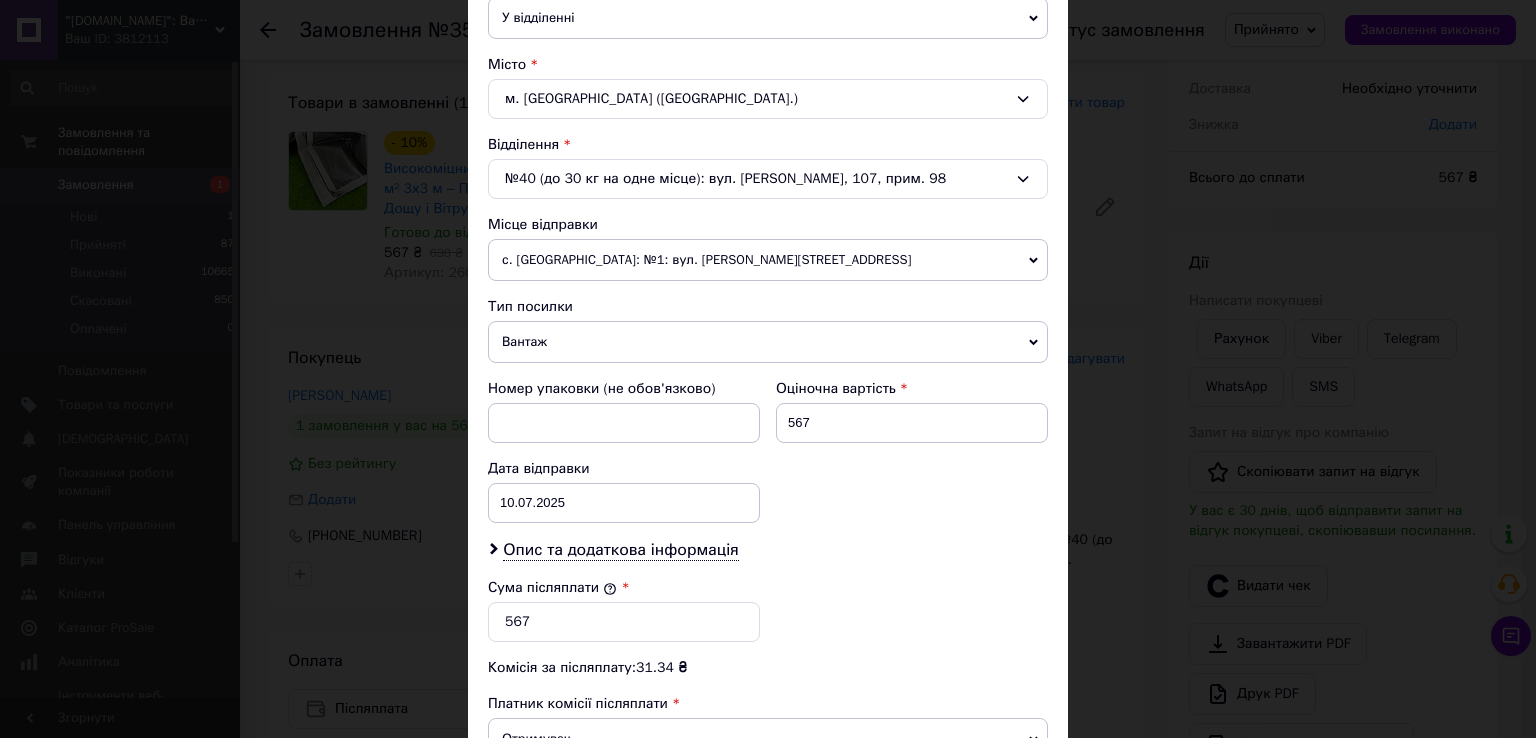 scroll, scrollTop: 782, scrollLeft: 0, axis: vertical 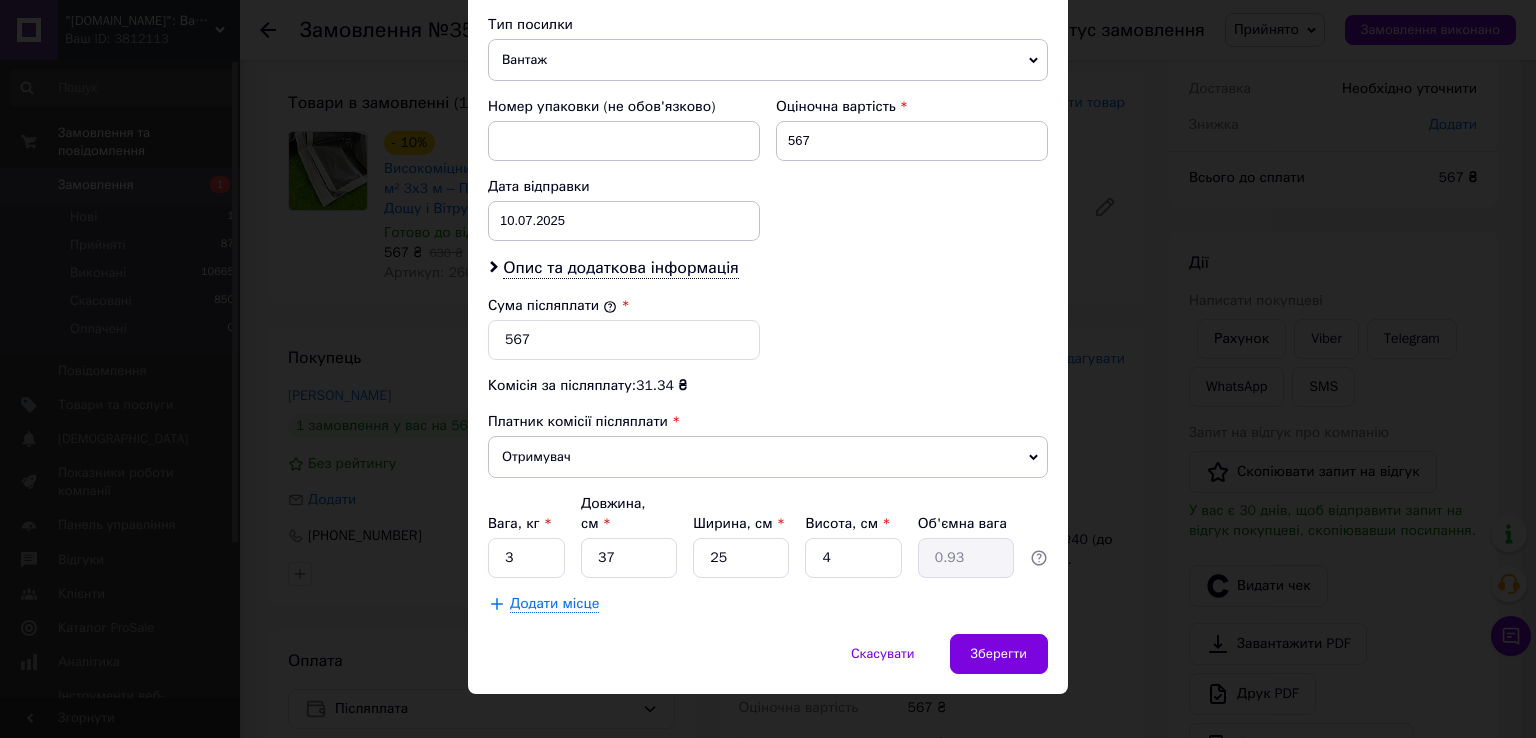 click on "Опис та додаткова інформація" at bounding box center (768, 268) 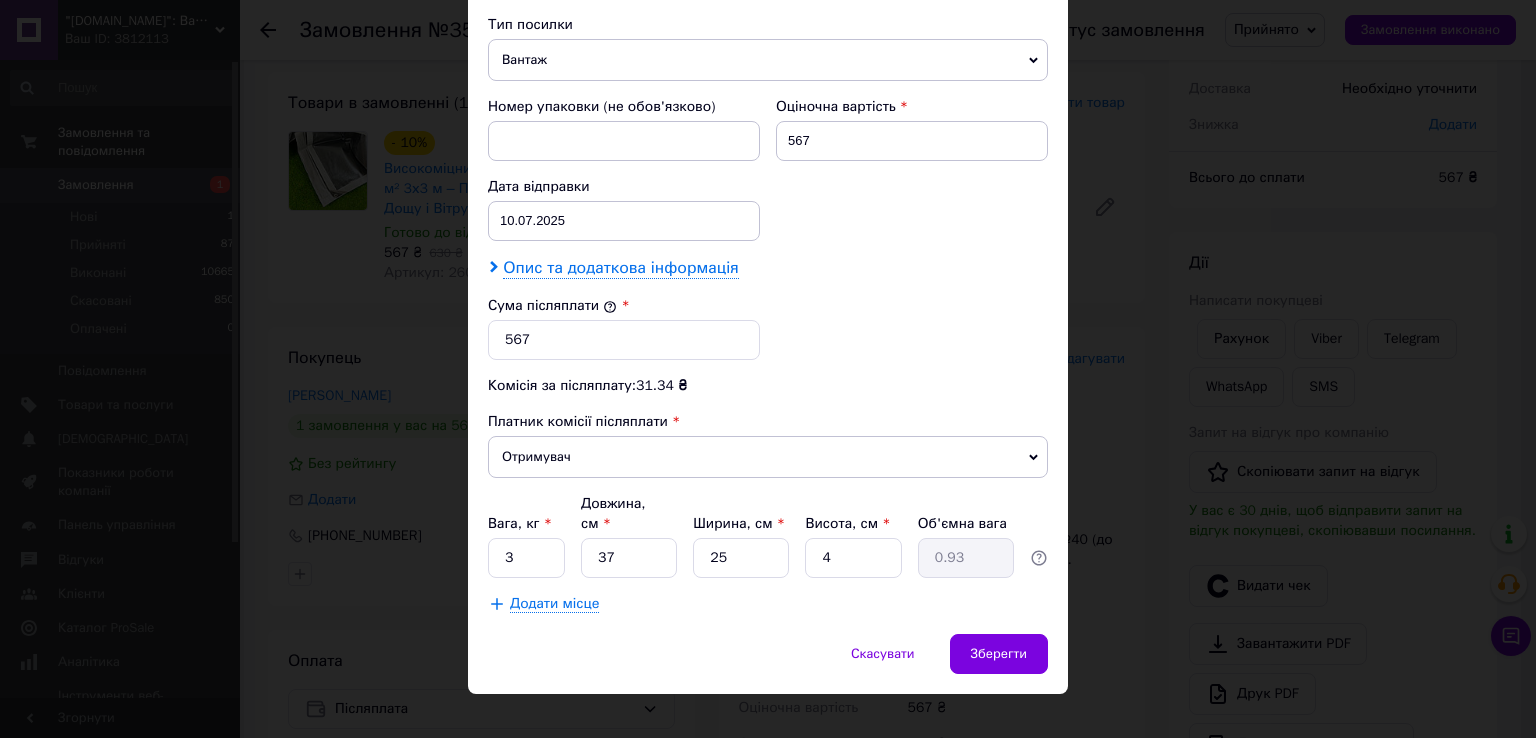 click on "Опис та додаткова інформація" at bounding box center [620, 268] 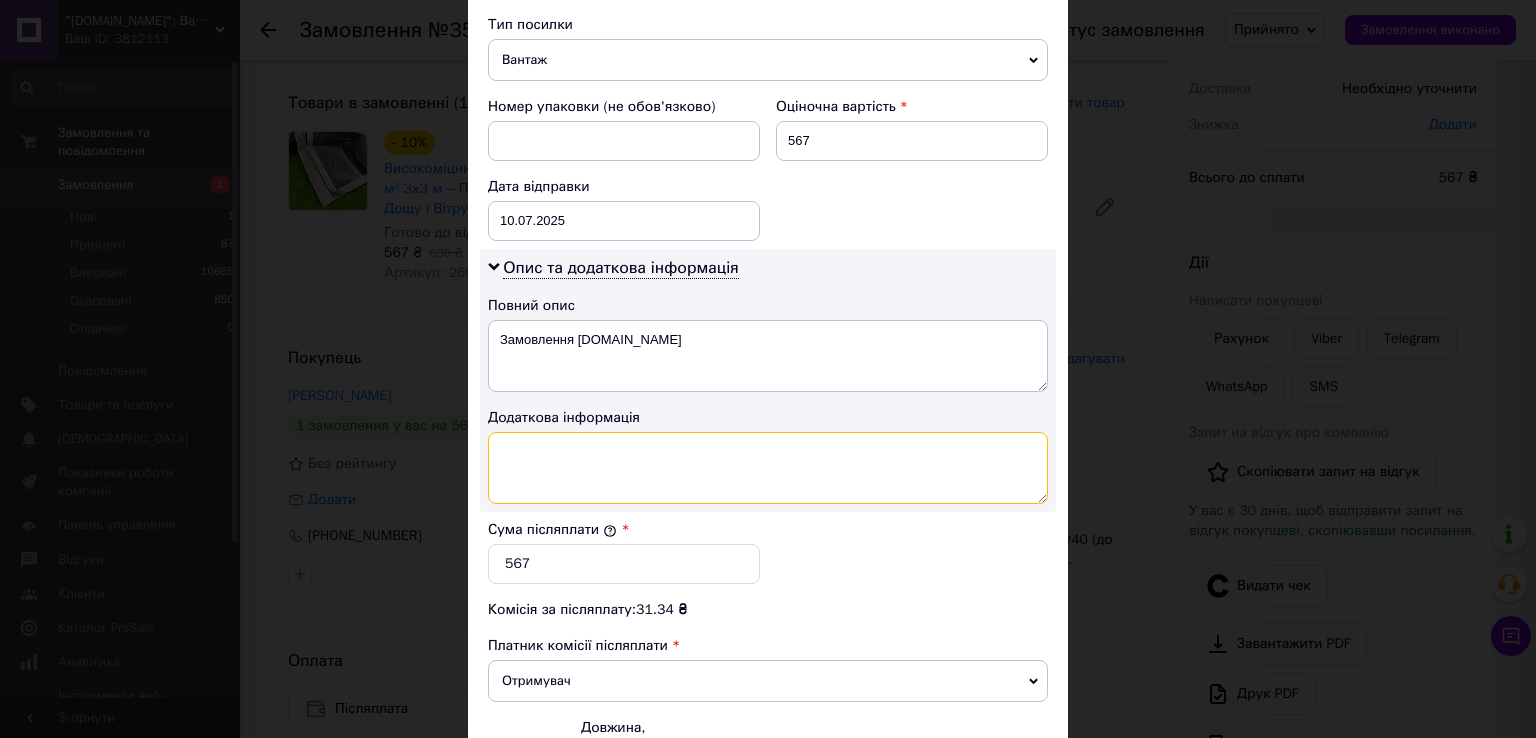 click at bounding box center [768, 468] 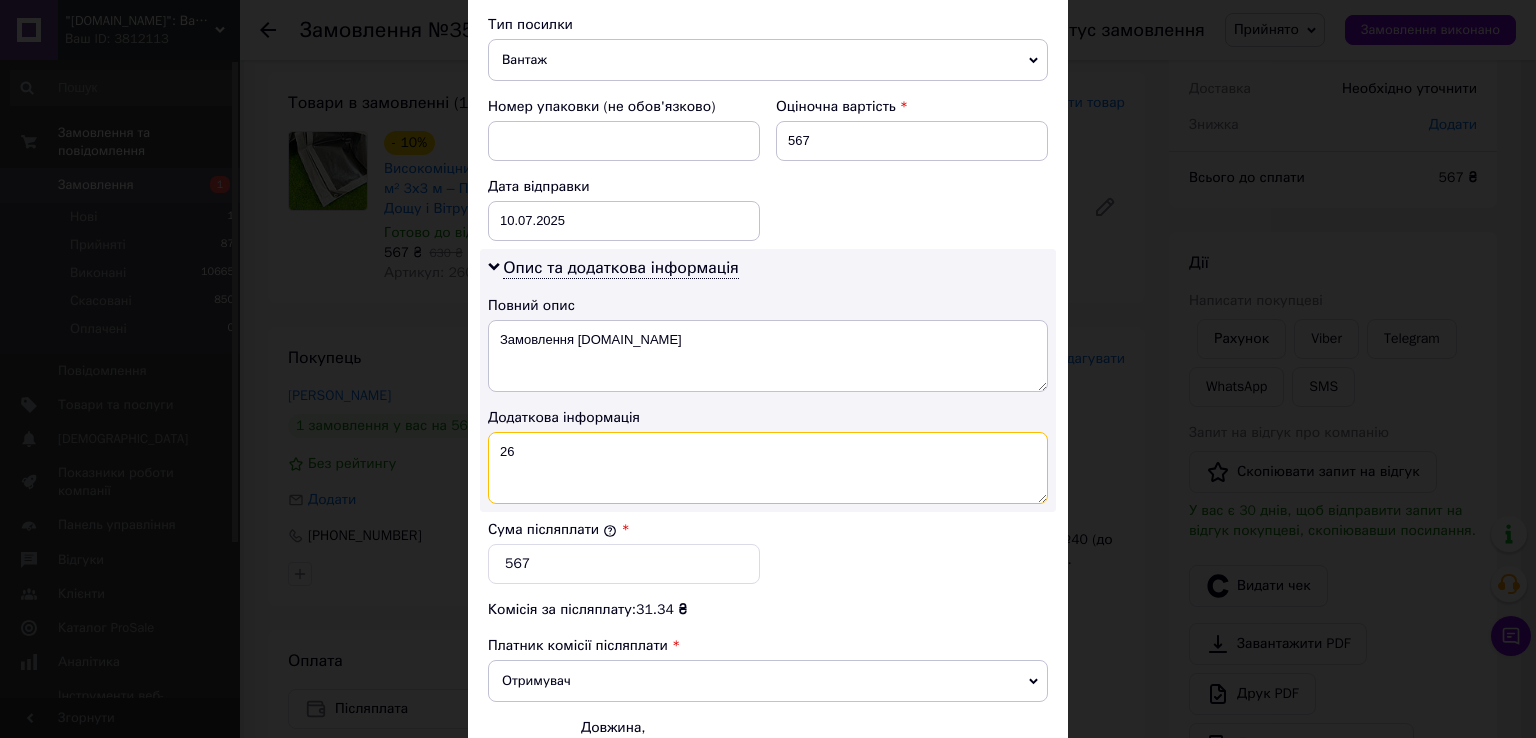type on "26" 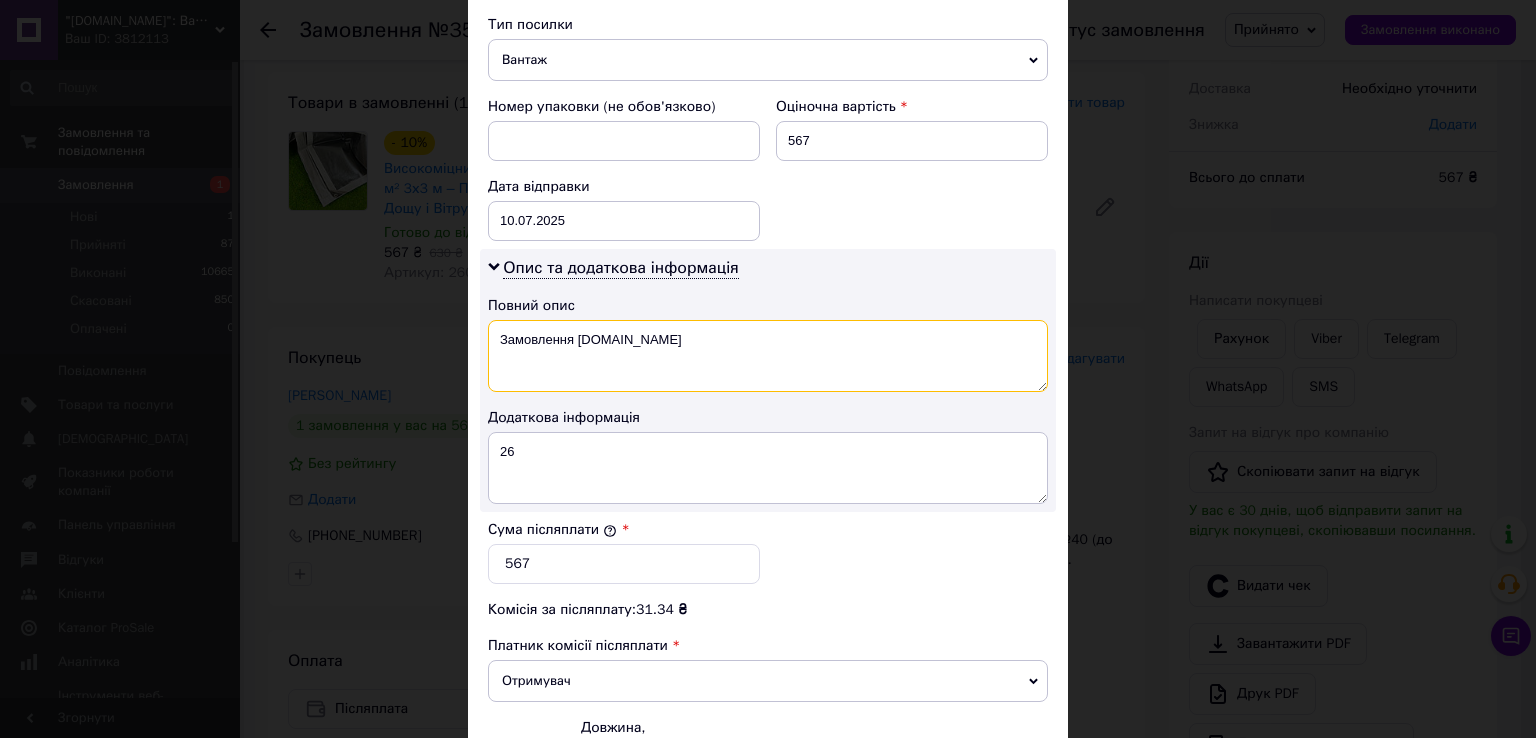 drag, startPoint x: 608, startPoint y: 365, endPoint x: 597, endPoint y: 365, distance: 11 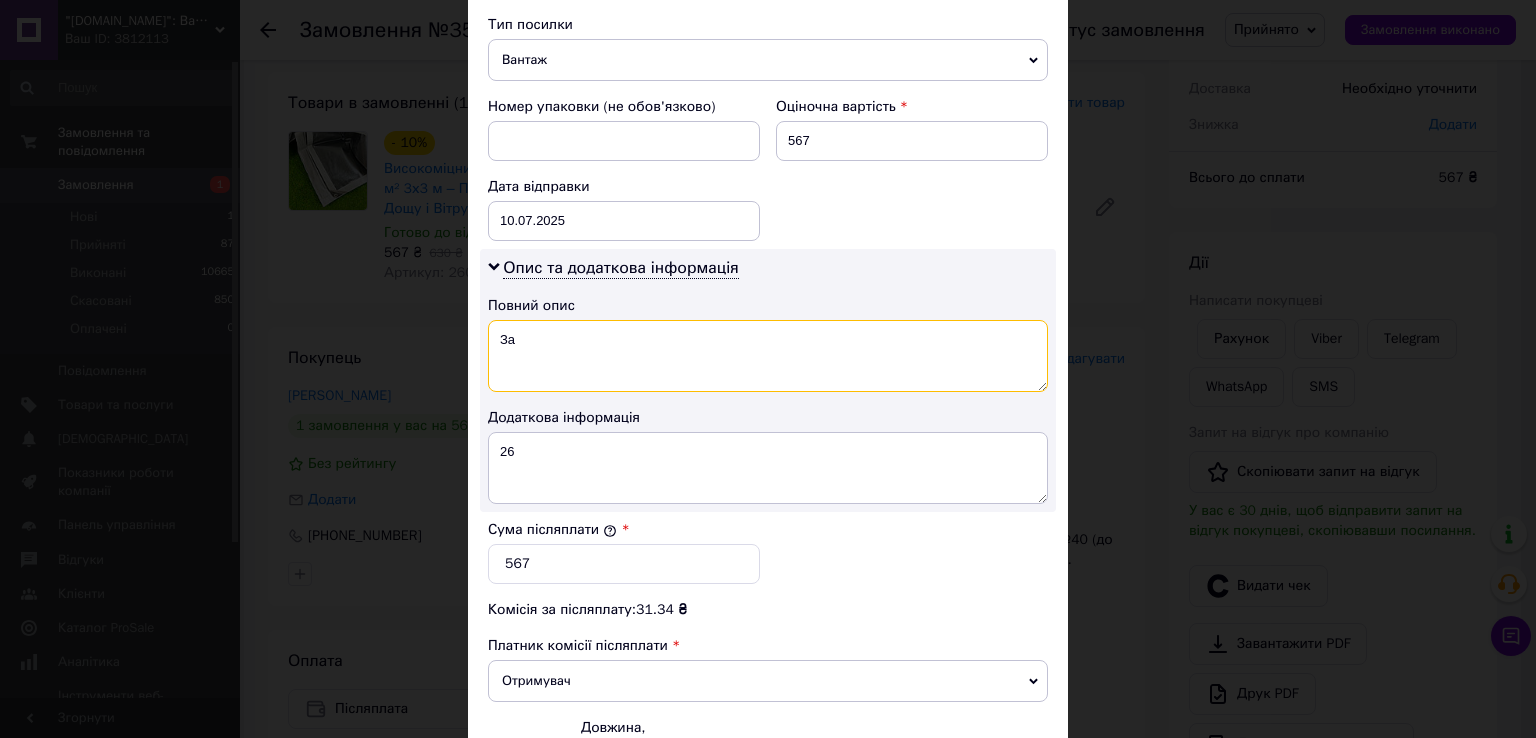 type on "З" 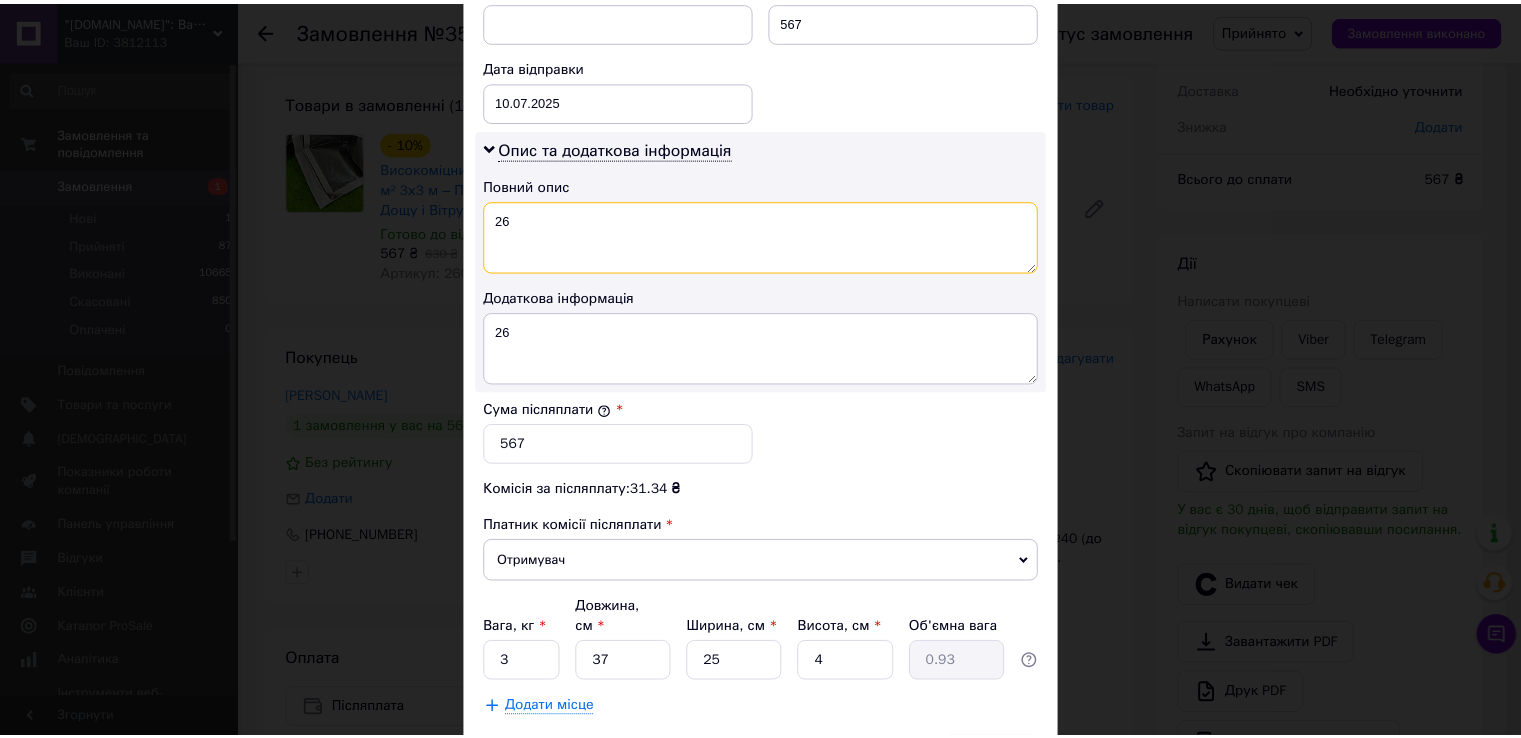 scroll, scrollTop: 1005, scrollLeft: 0, axis: vertical 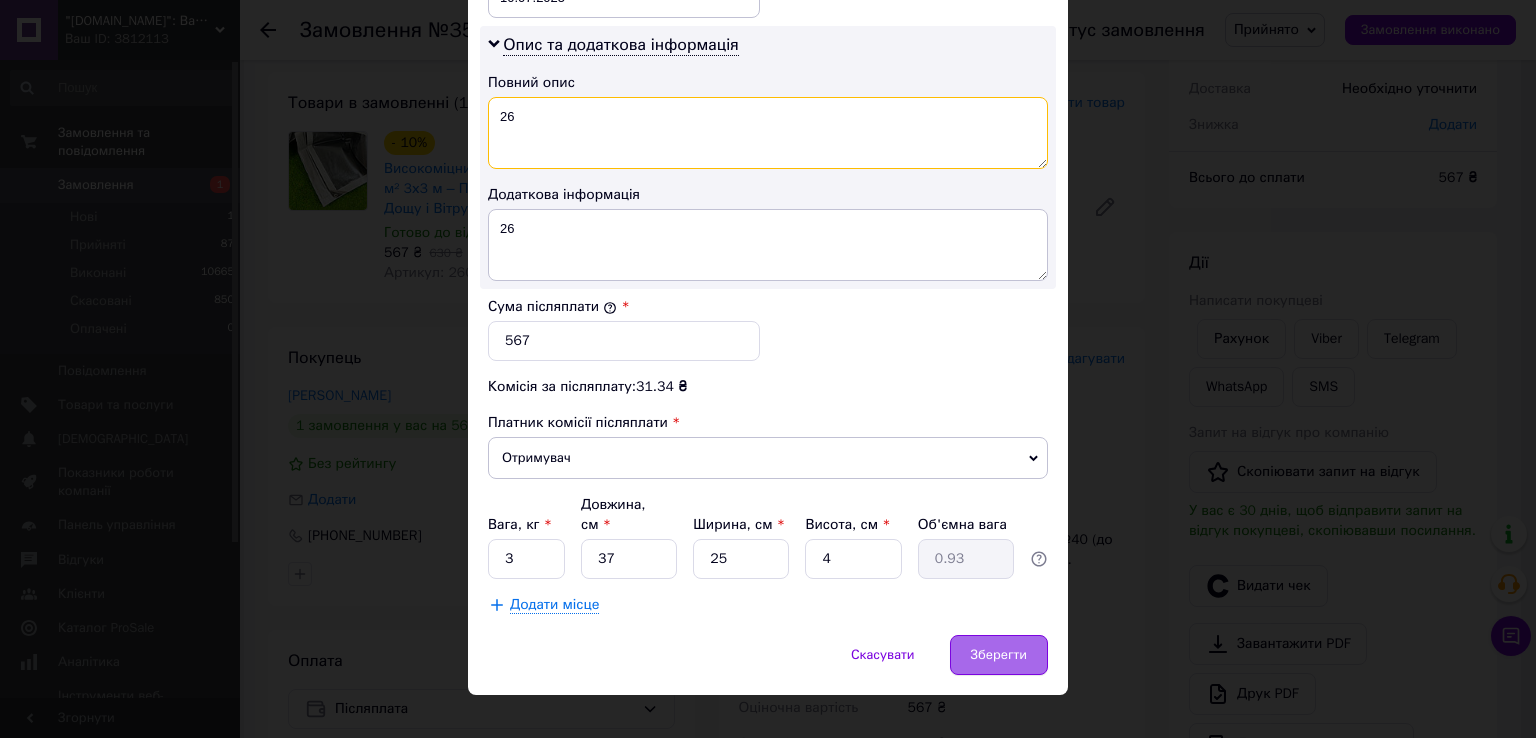 type on "26" 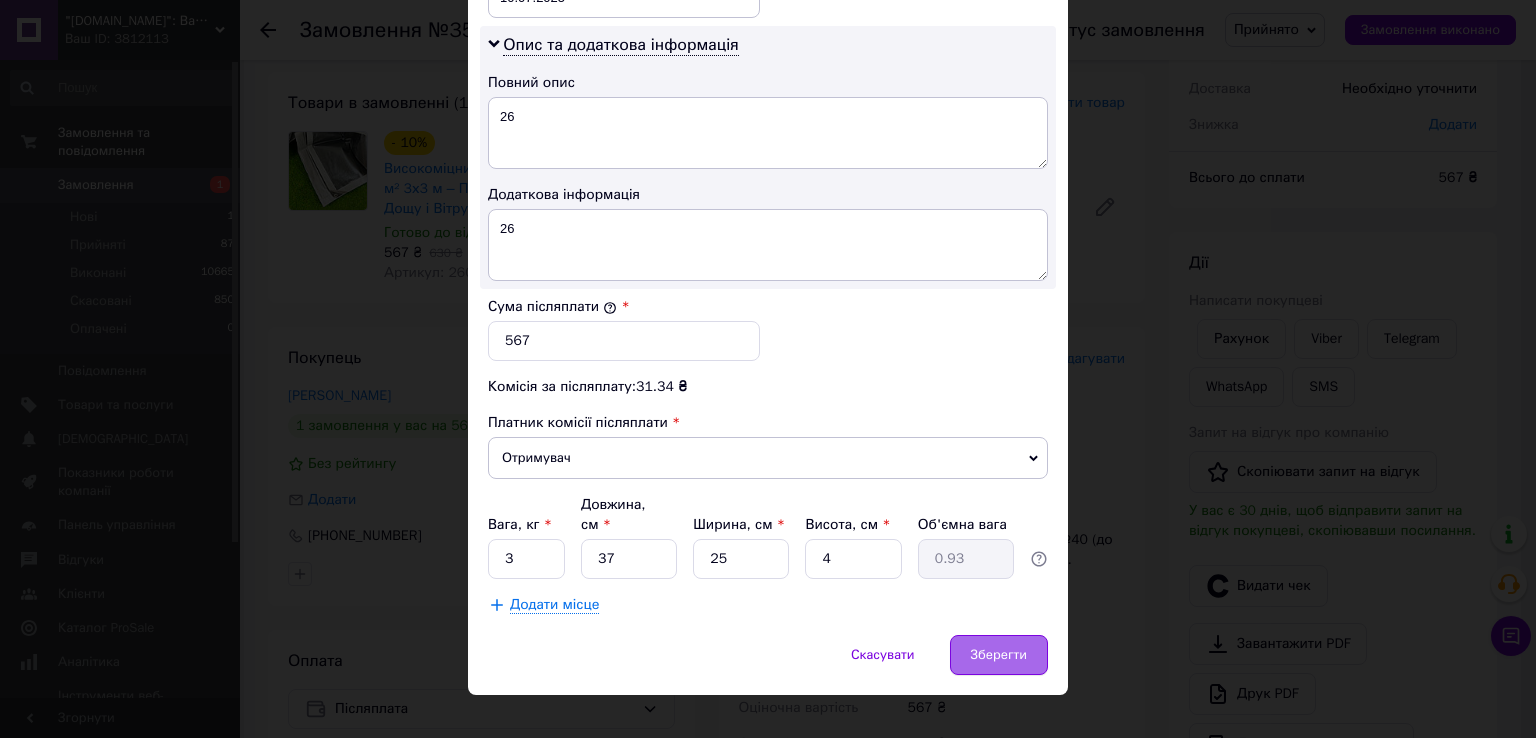 click on "Зберегти" at bounding box center [999, 655] 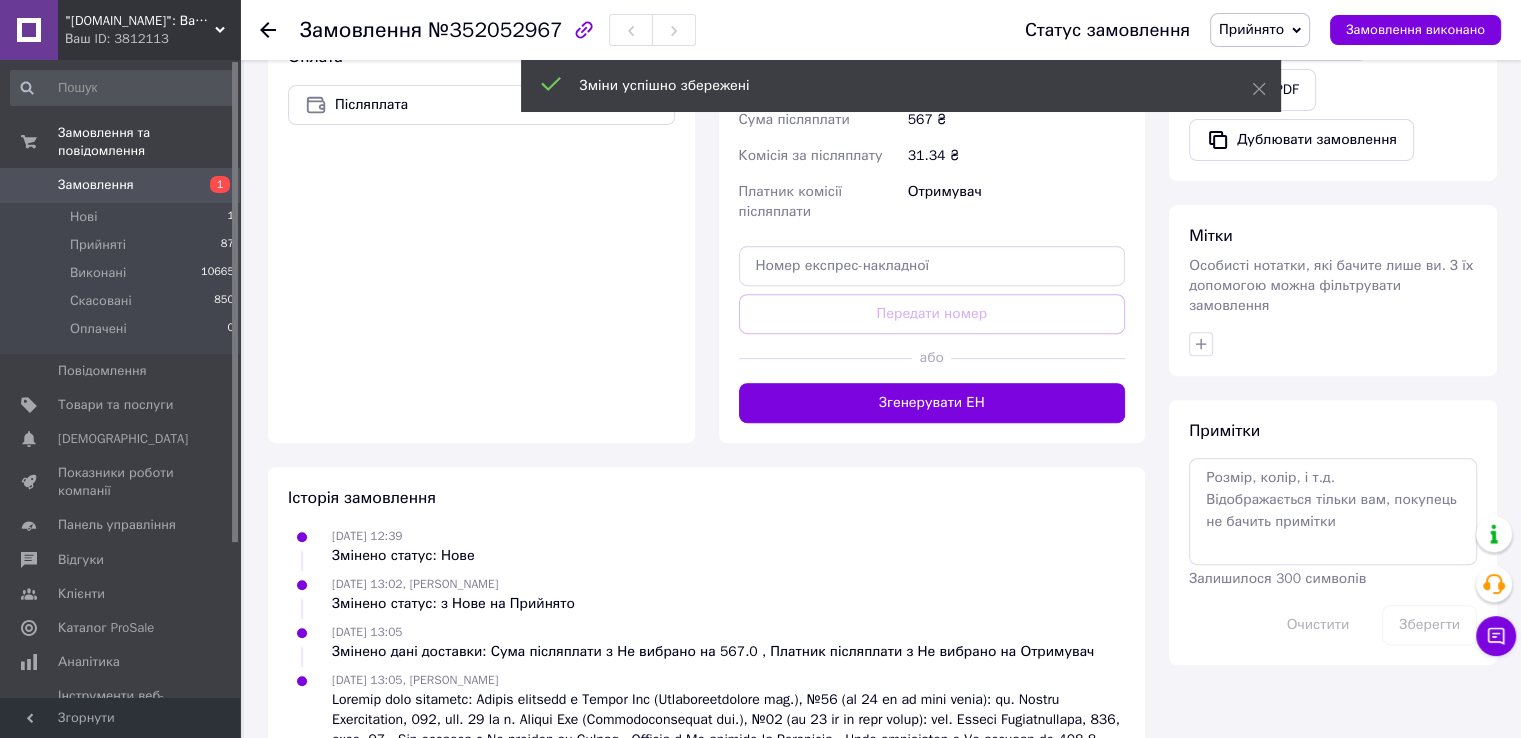 scroll, scrollTop: 800, scrollLeft: 0, axis: vertical 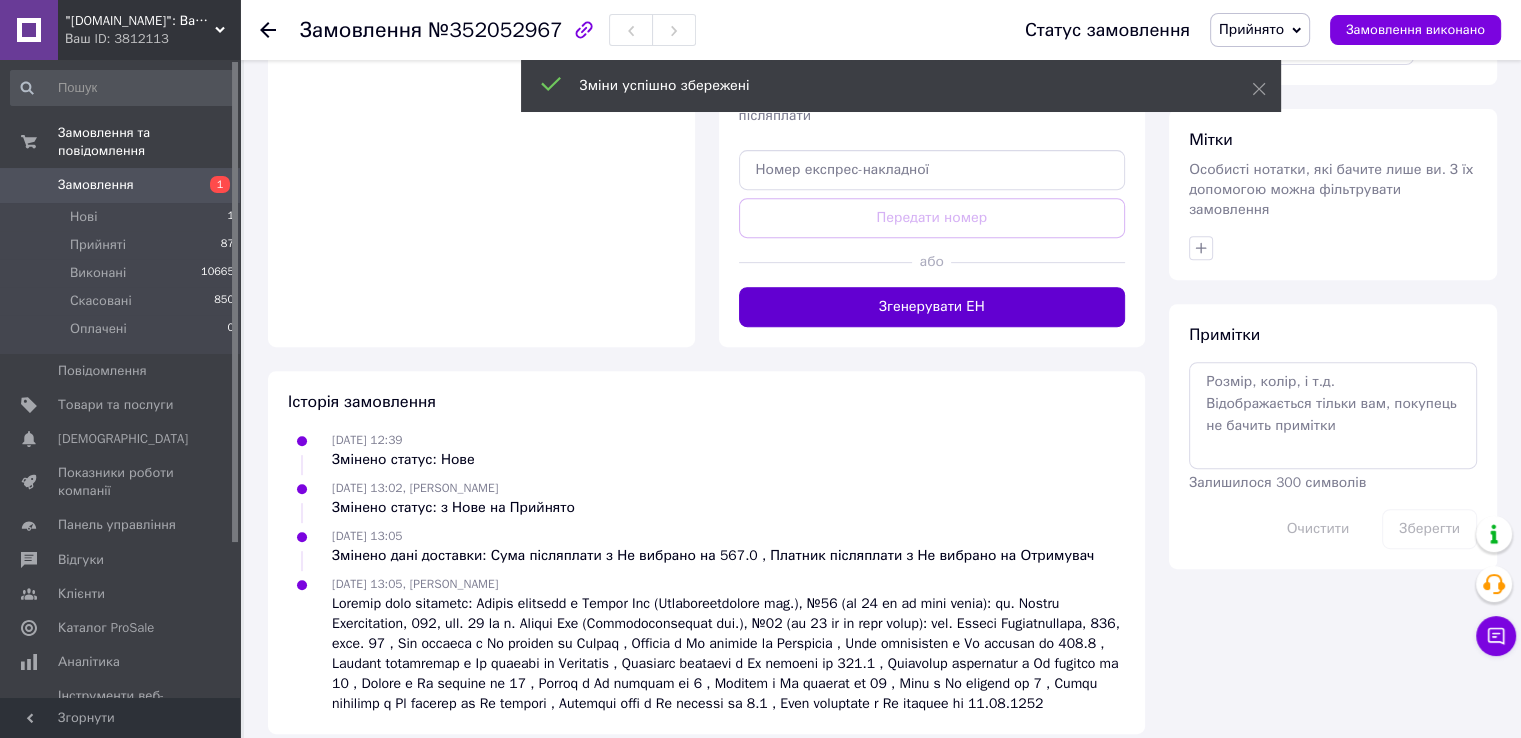 click on "Згенерувати ЕН" at bounding box center [932, 307] 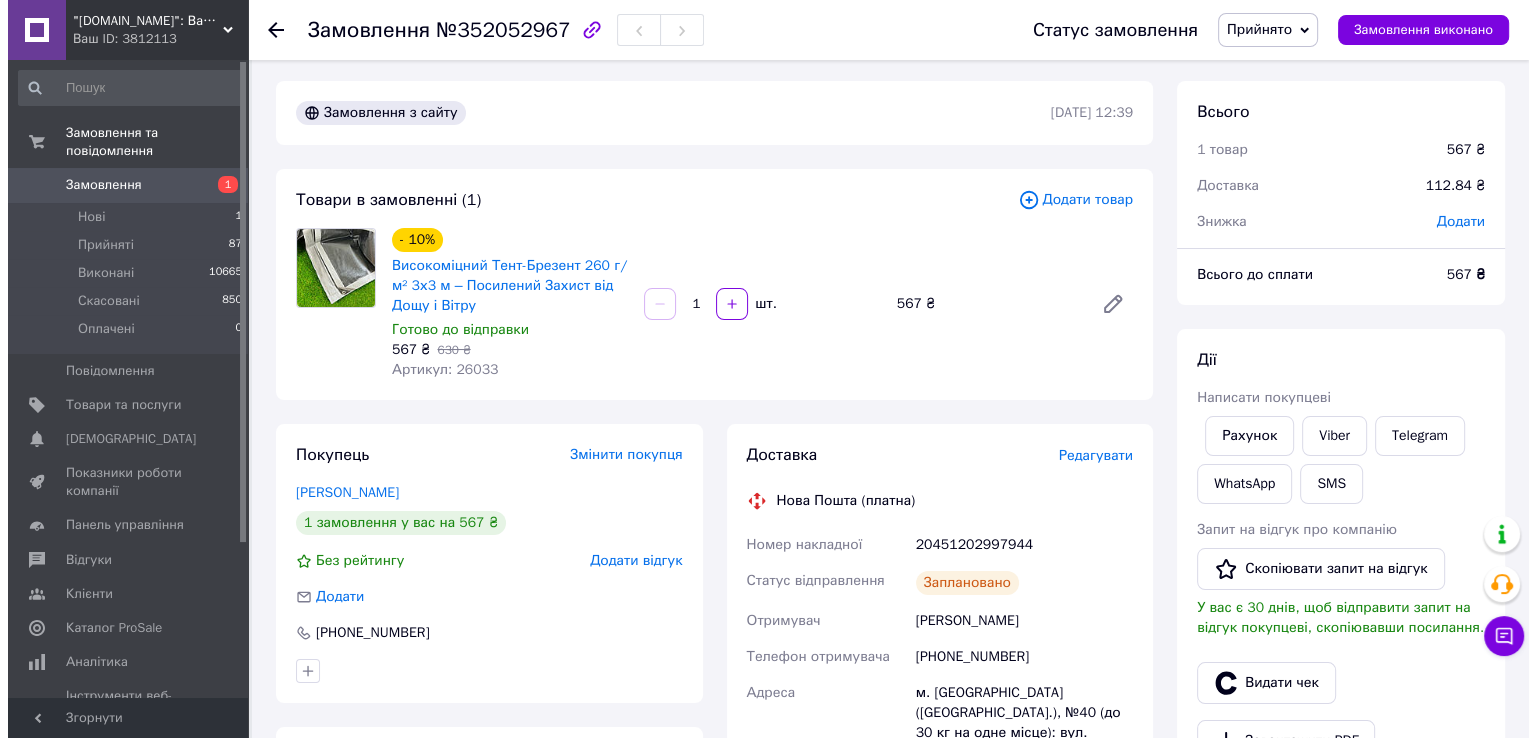 scroll, scrollTop: 0, scrollLeft: 0, axis: both 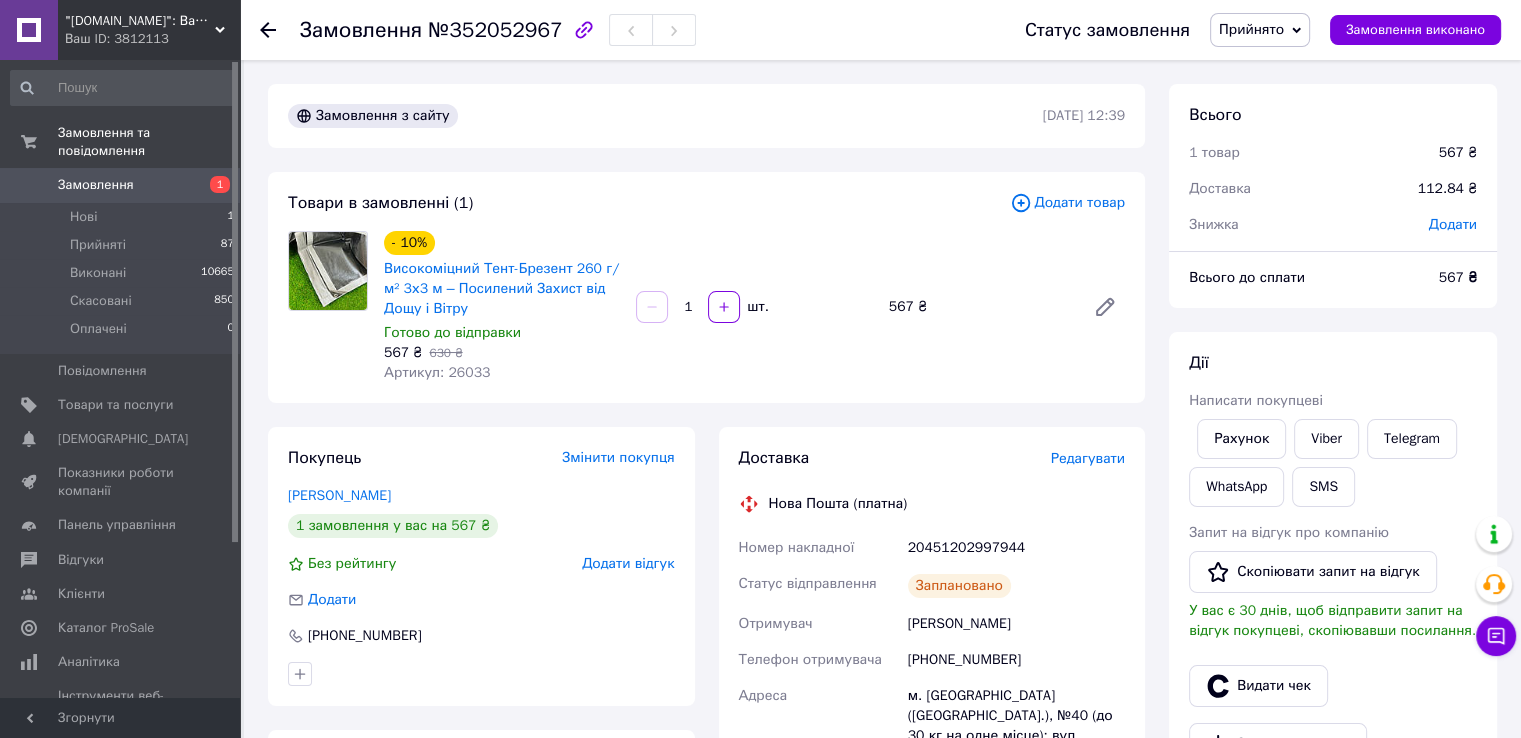 click 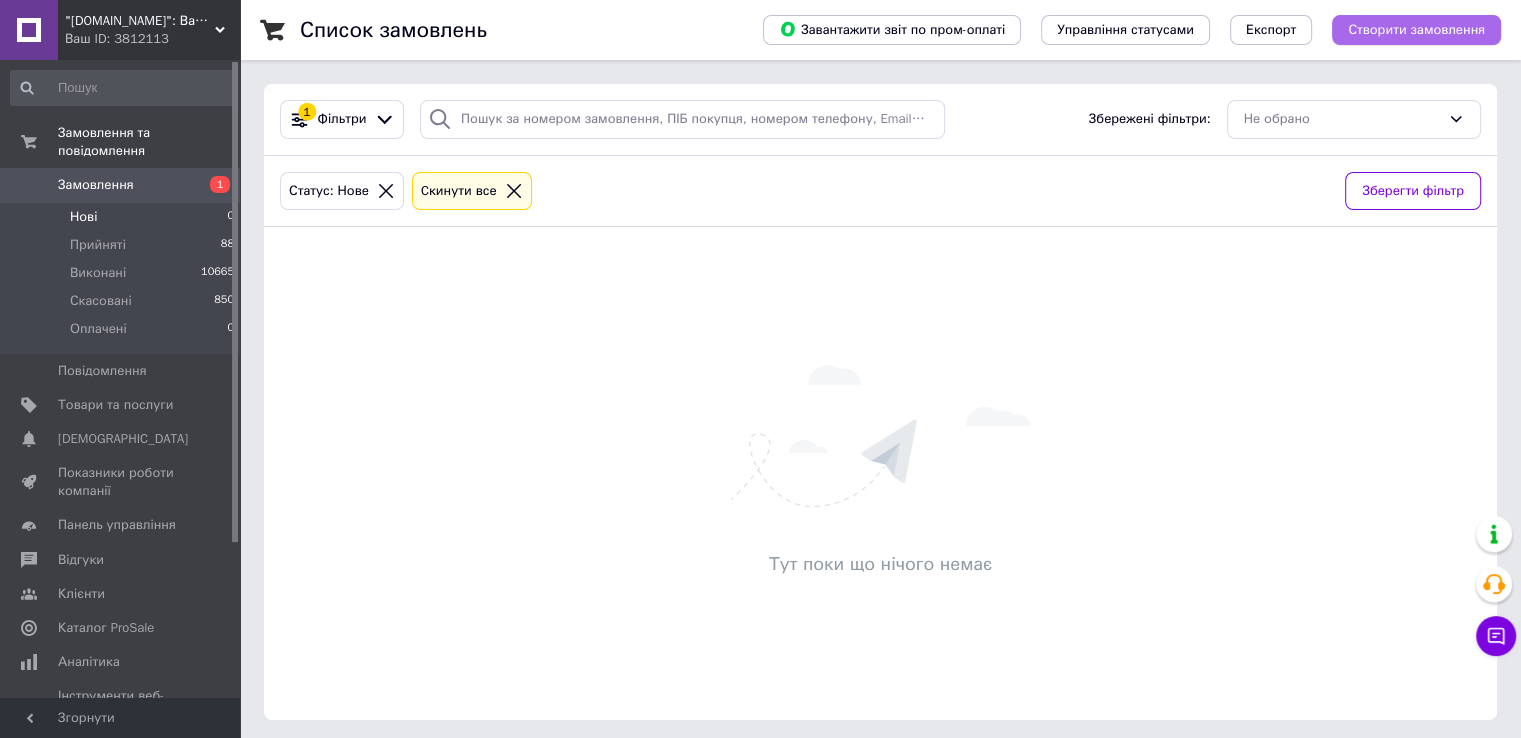 click on "Створити замовлення" at bounding box center [1416, 30] 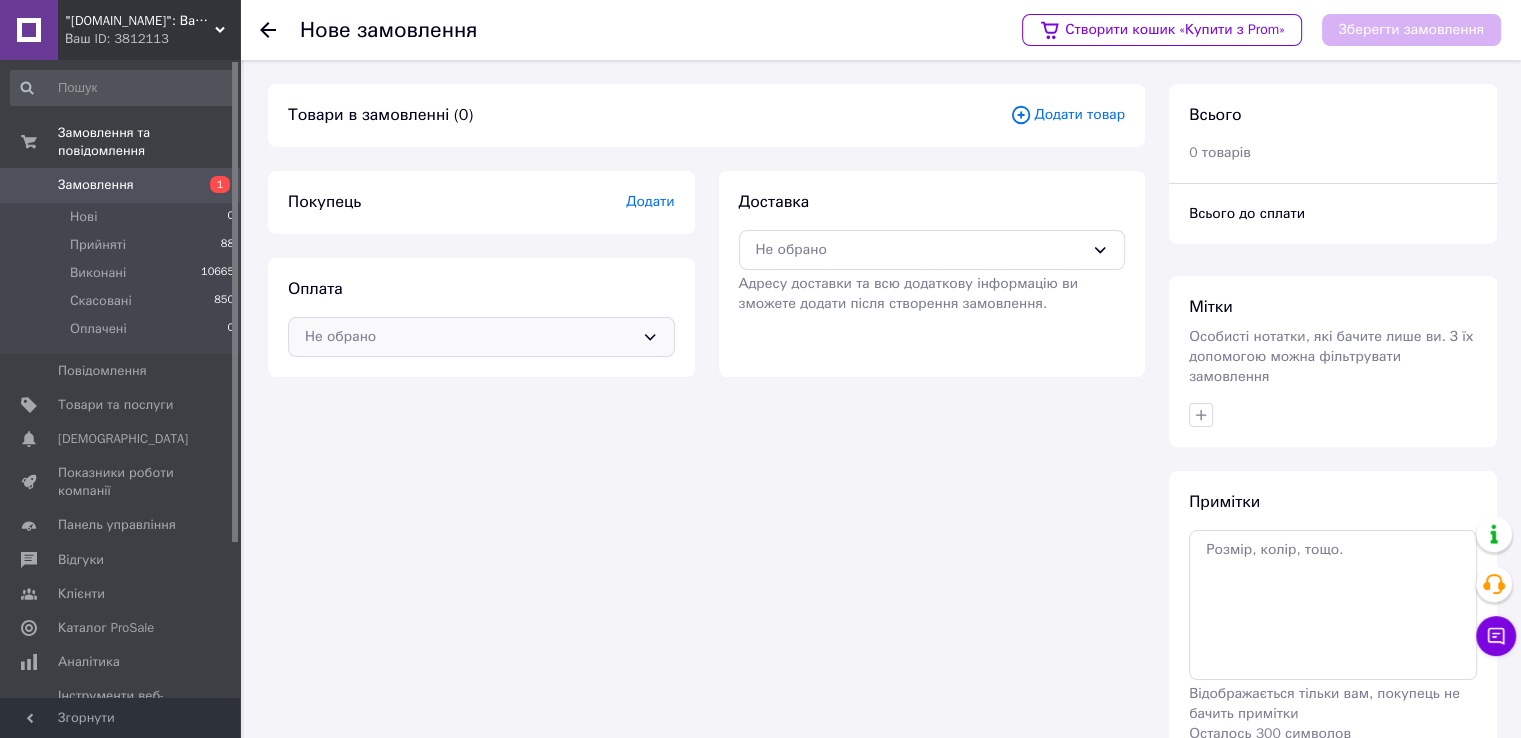 click on "Не обрано" at bounding box center (469, 337) 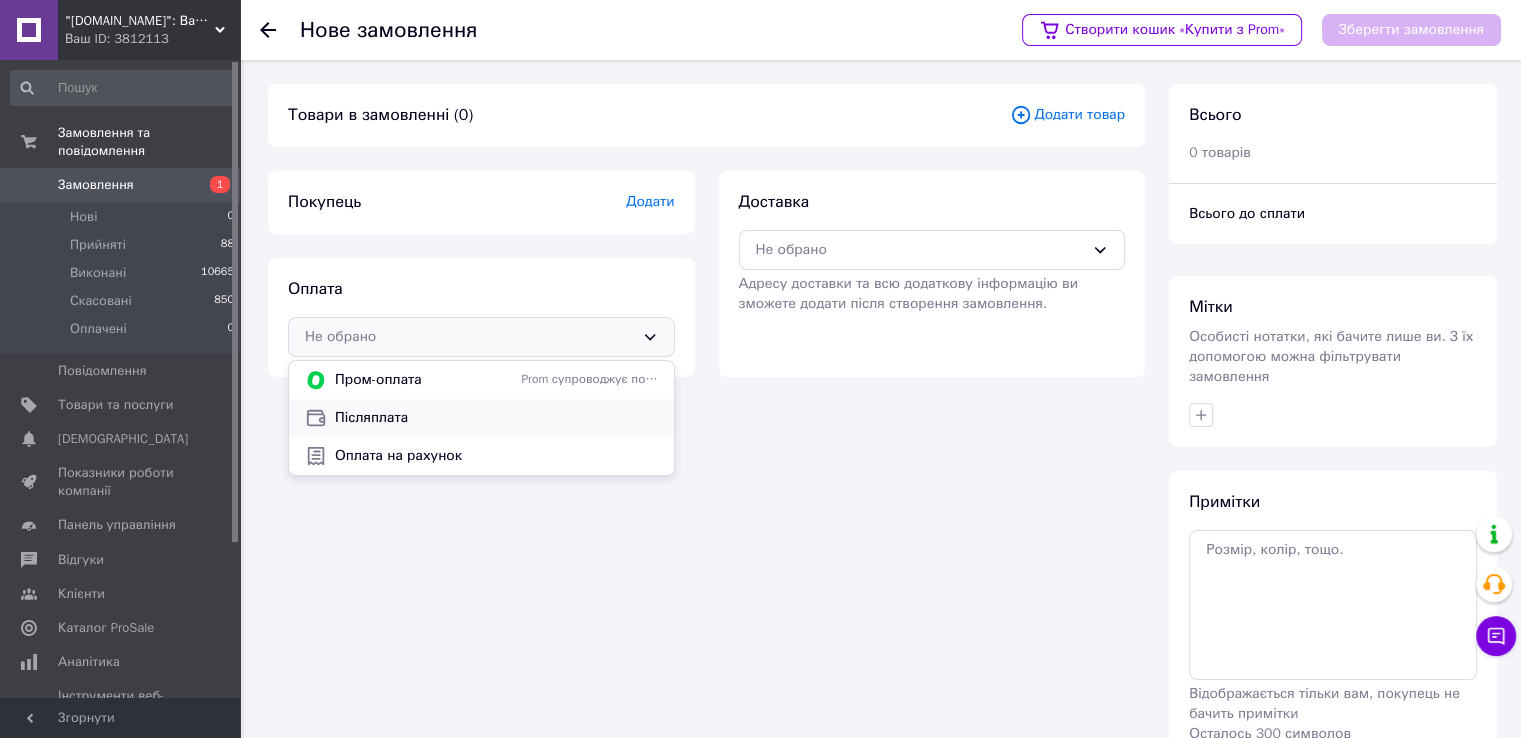 click on "Післяплата" at bounding box center [481, 418] 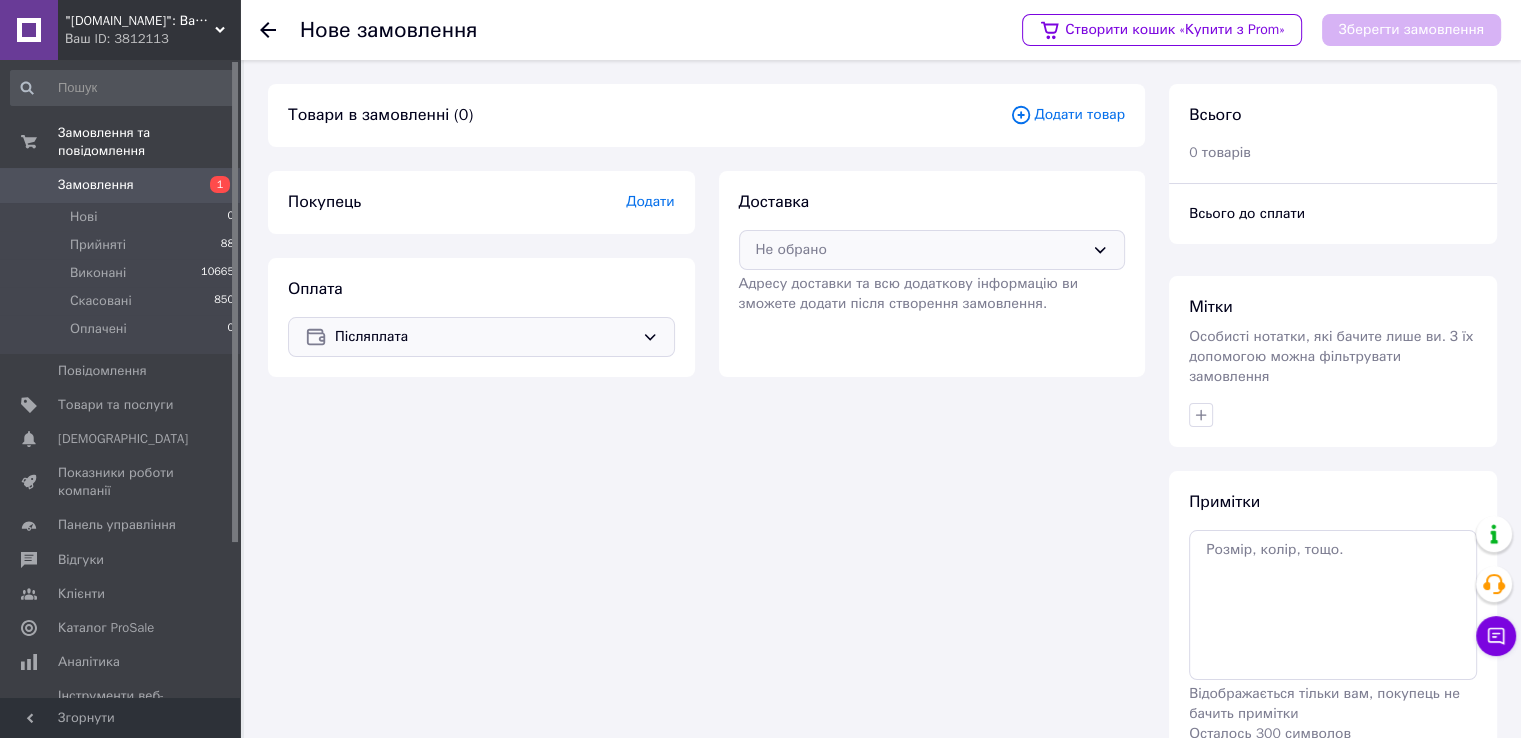 click on "Не обрано" at bounding box center [920, 250] 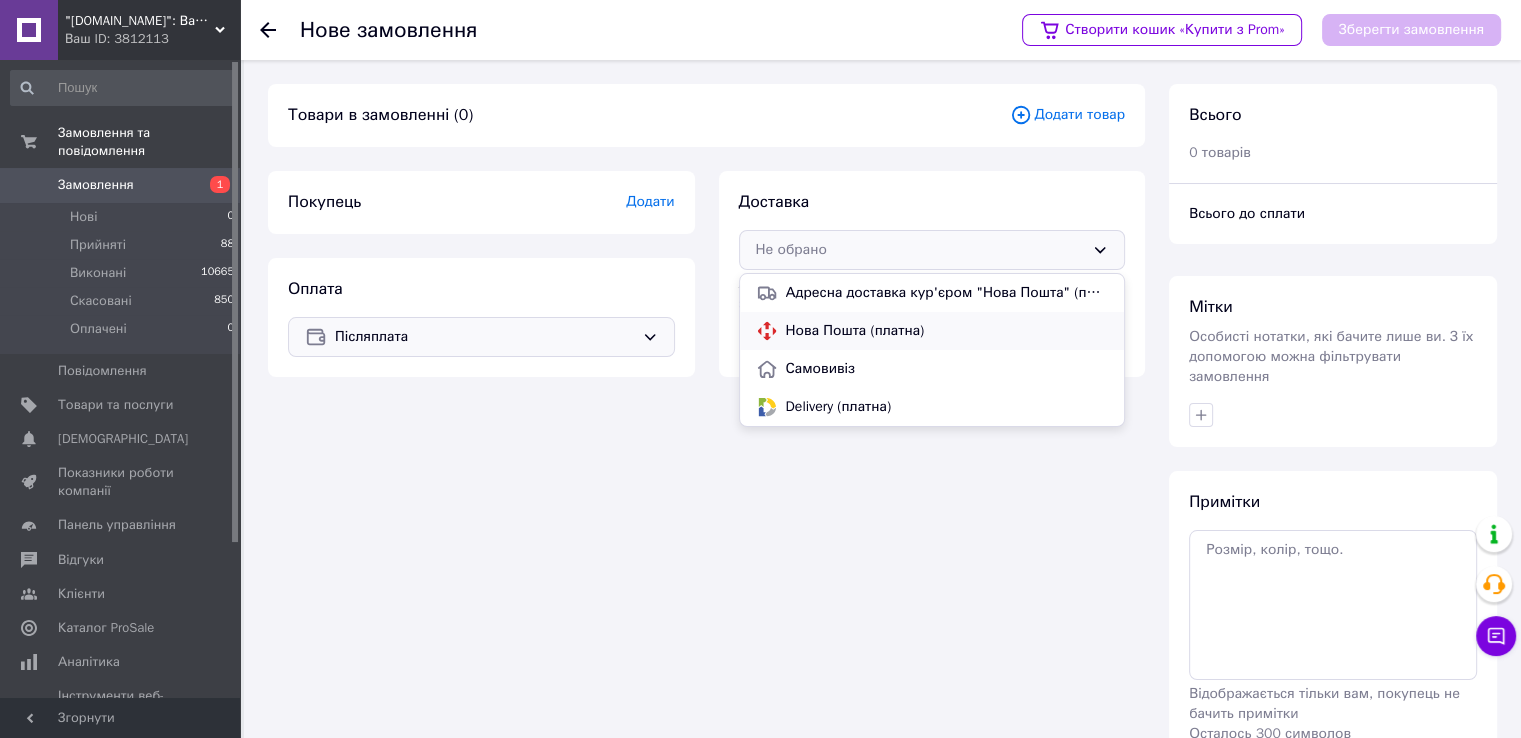 click on "Нова Пошта (платна)" at bounding box center [947, 331] 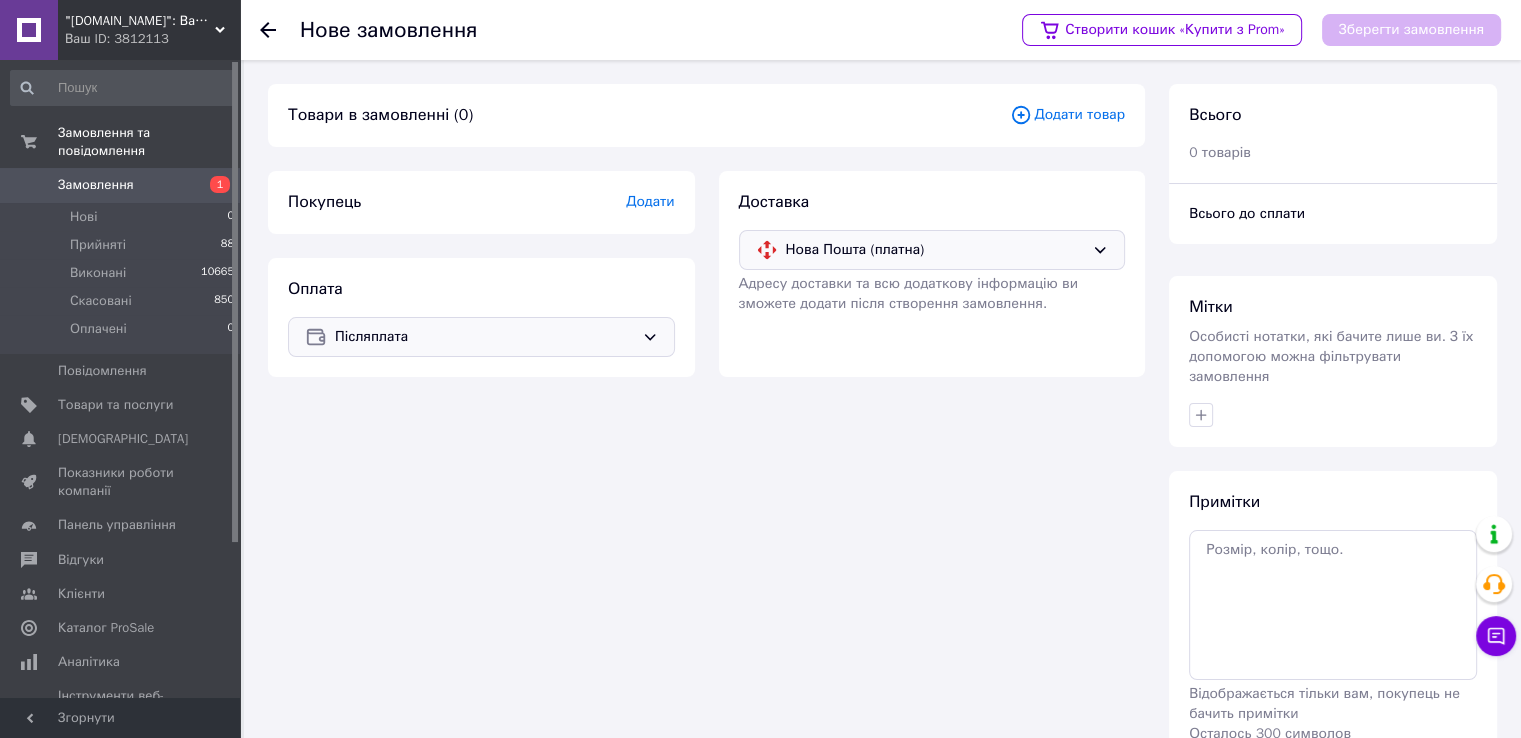 click on "Додати" at bounding box center (650, 201) 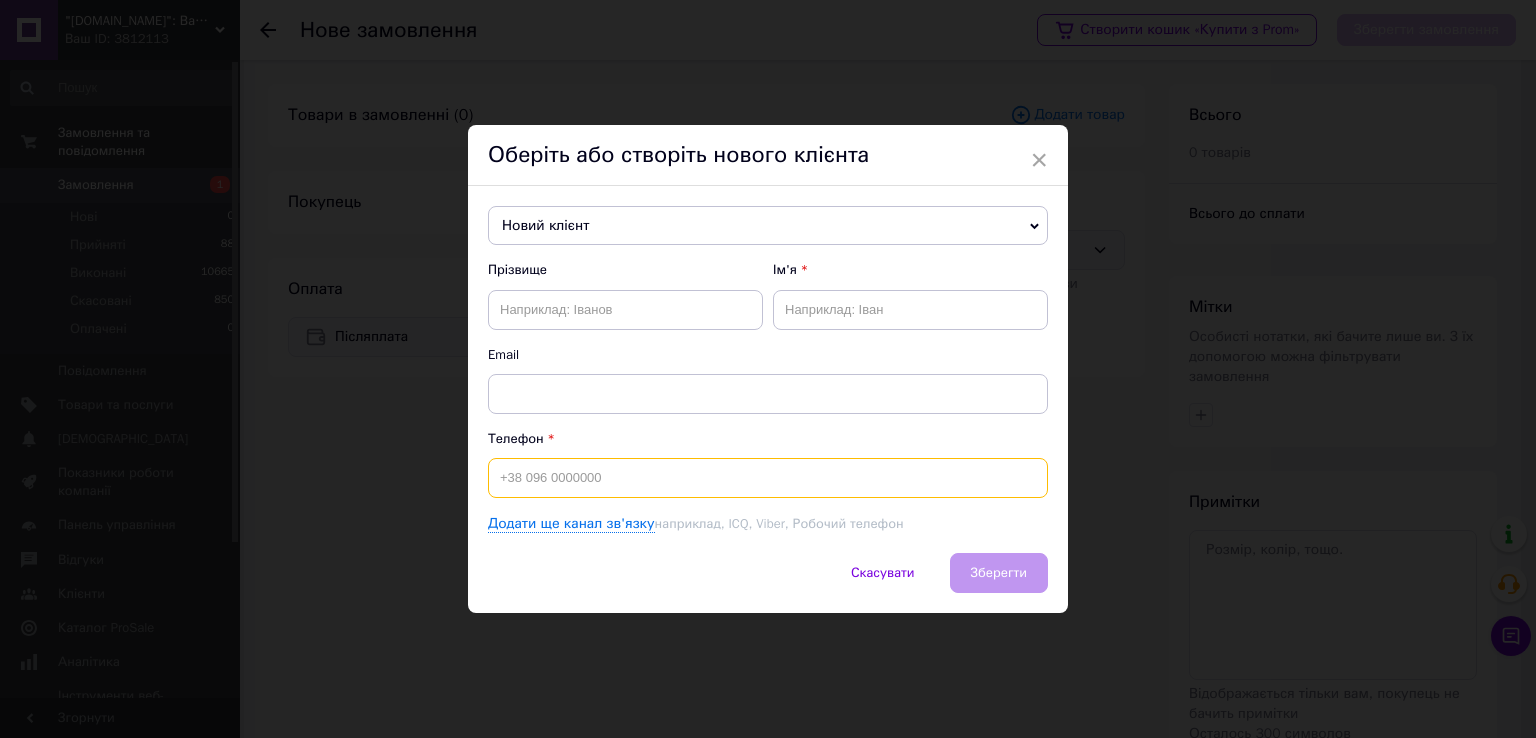 click at bounding box center [768, 478] 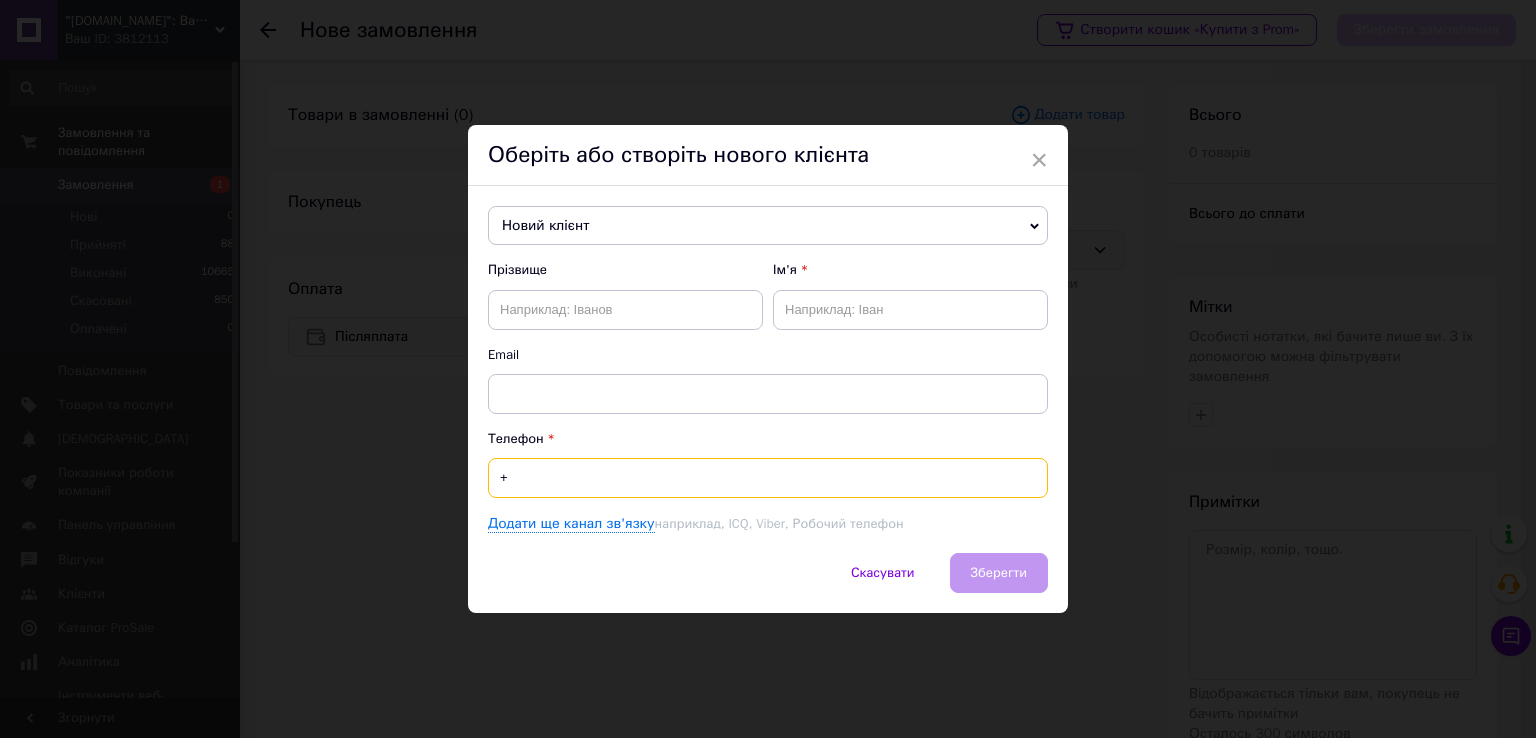 paste on "380967173575" 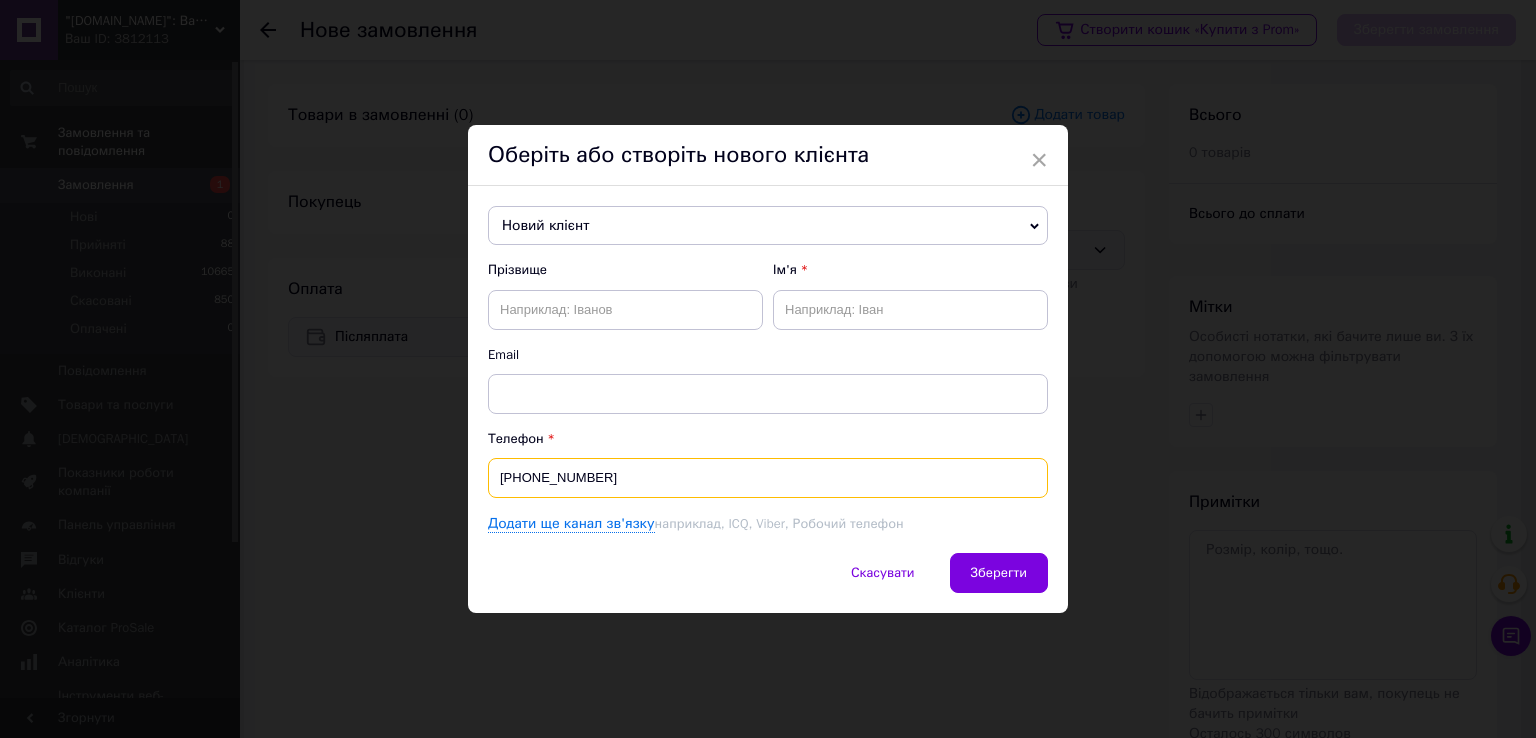 type on "[PHONE_NUMBER]" 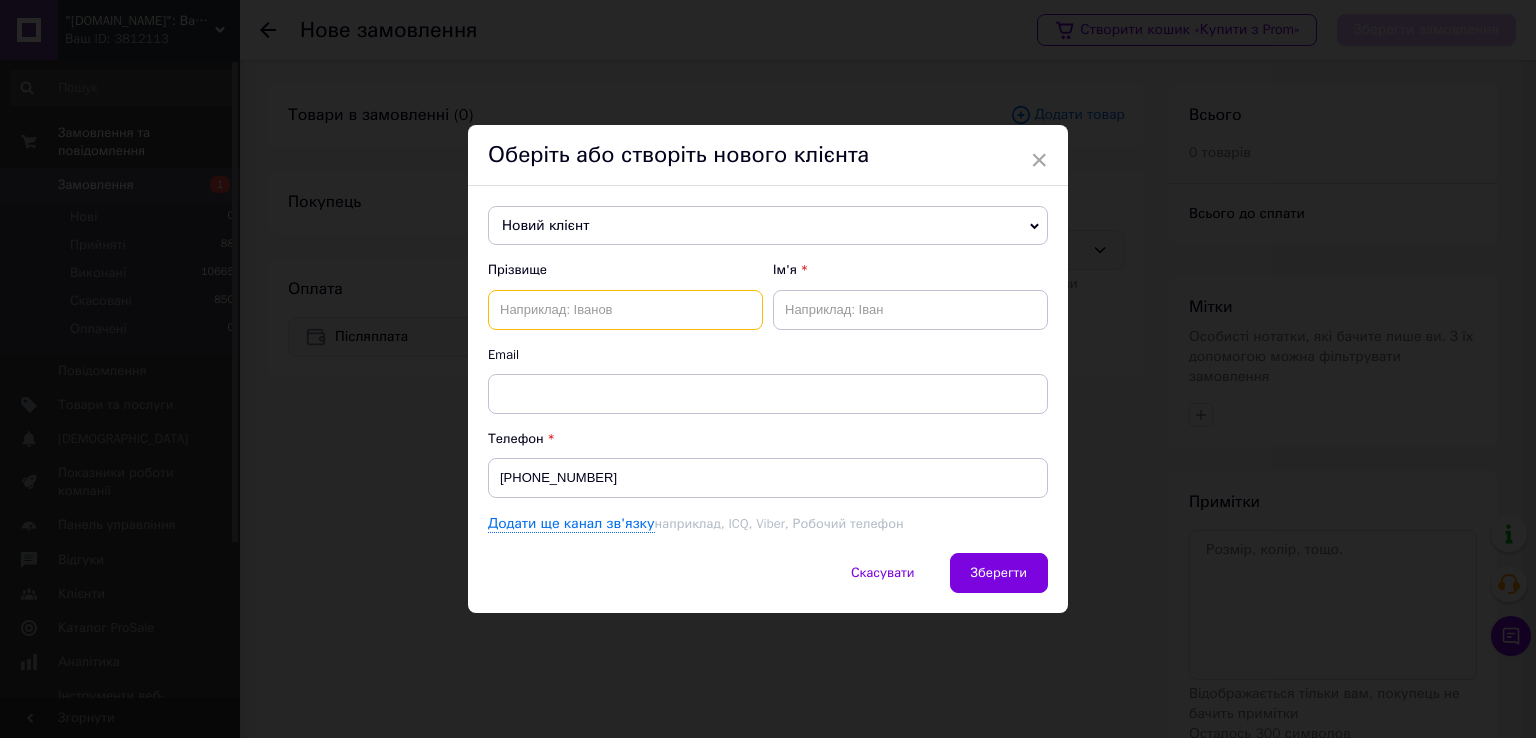 click at bounding box center (625, 310) 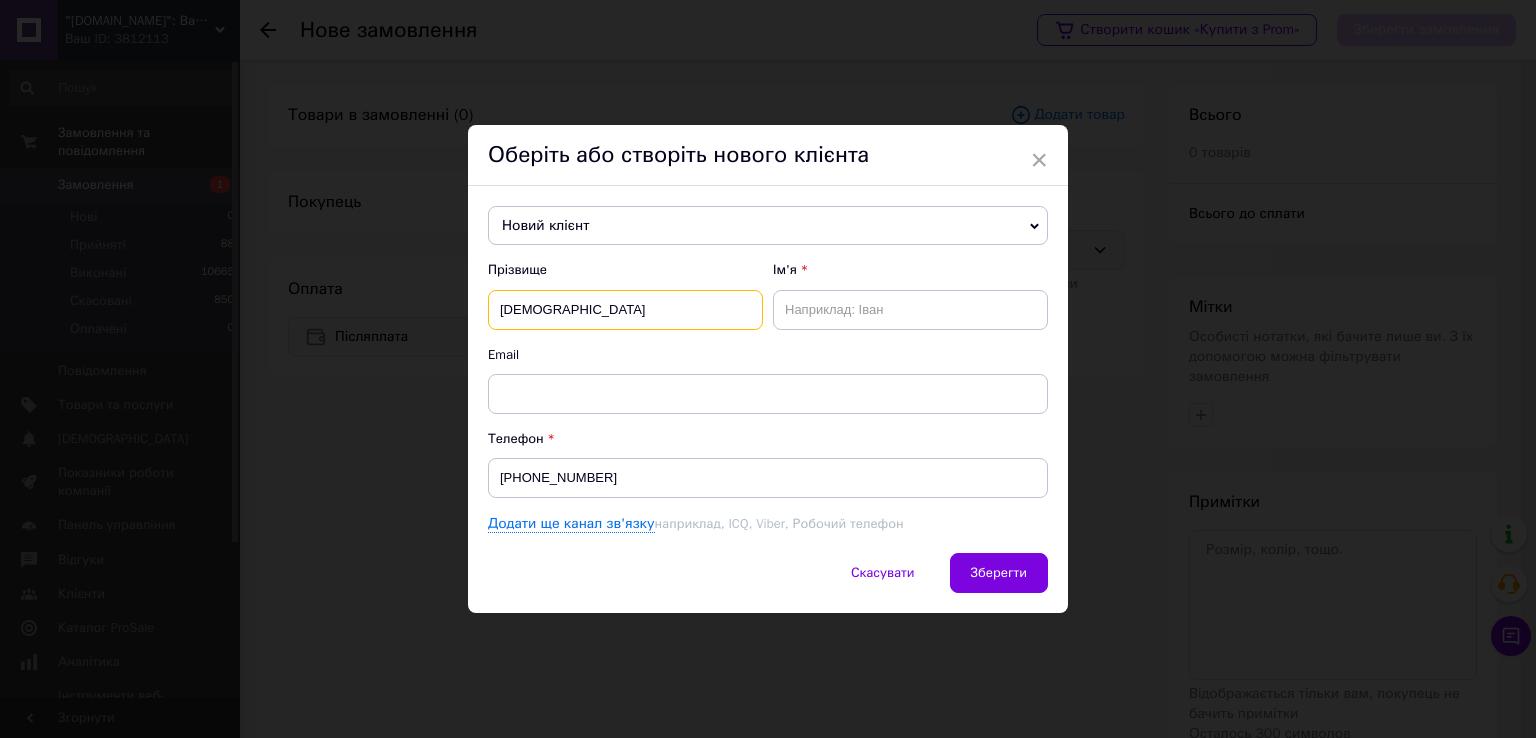 type on "Мухар" 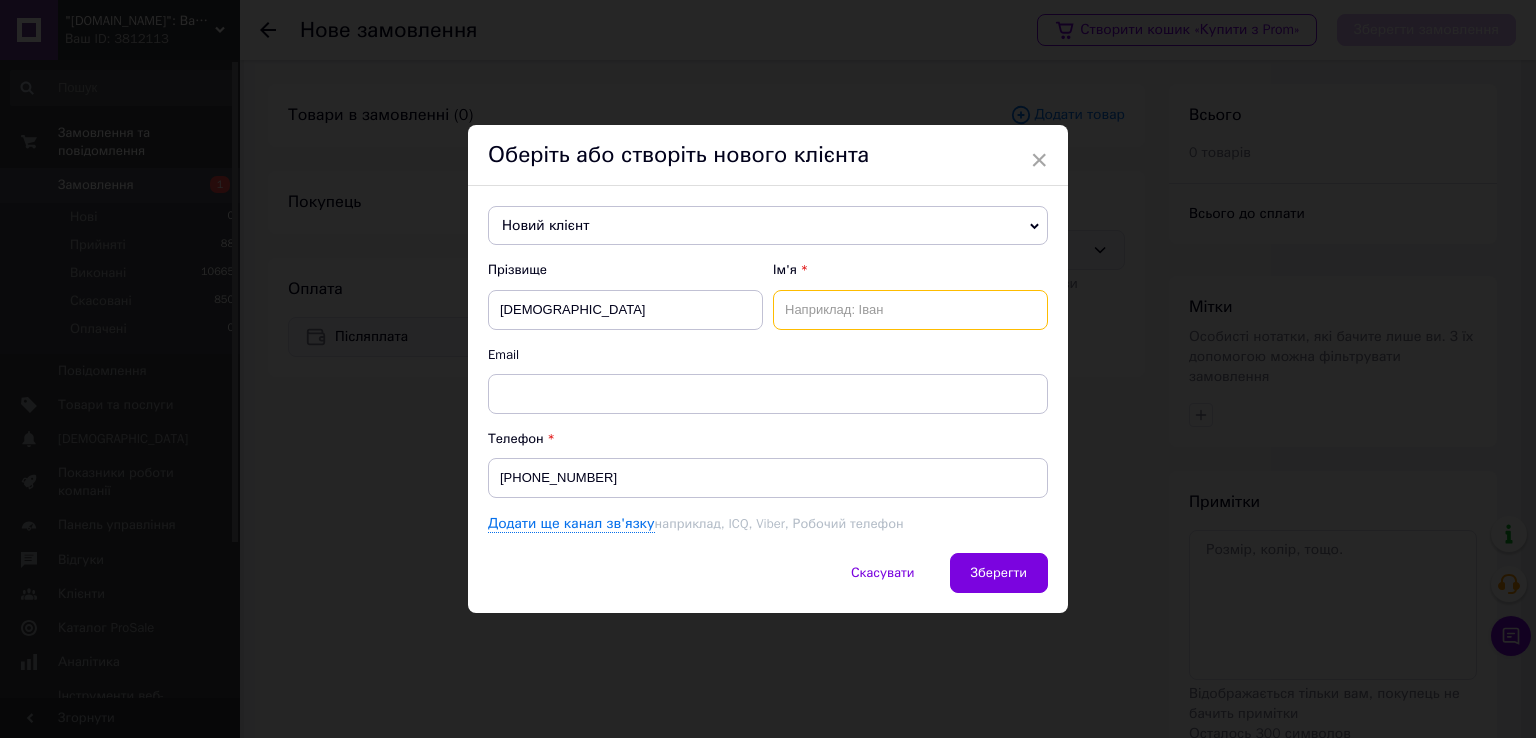 click at bounding box center (910, 310) 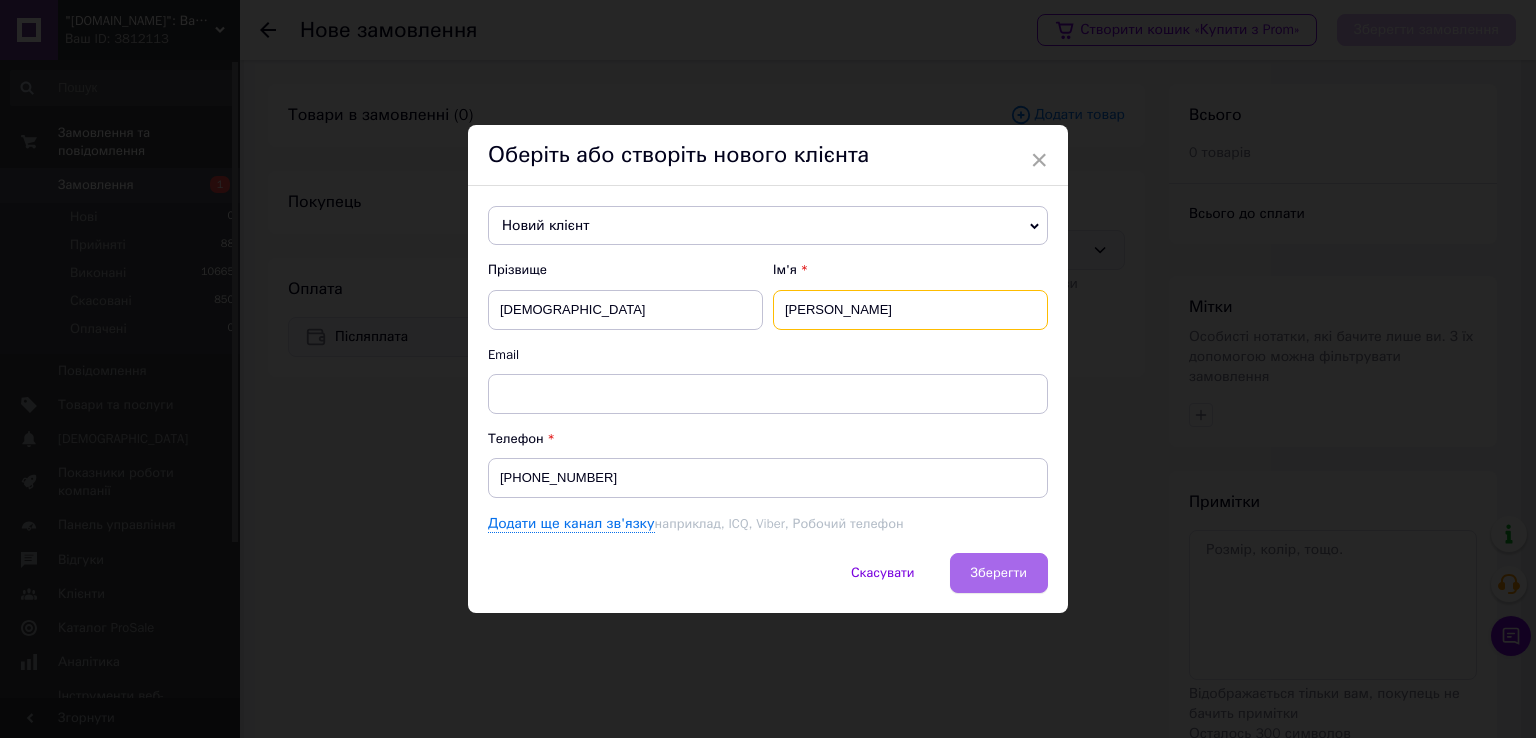 type on "Богдан" 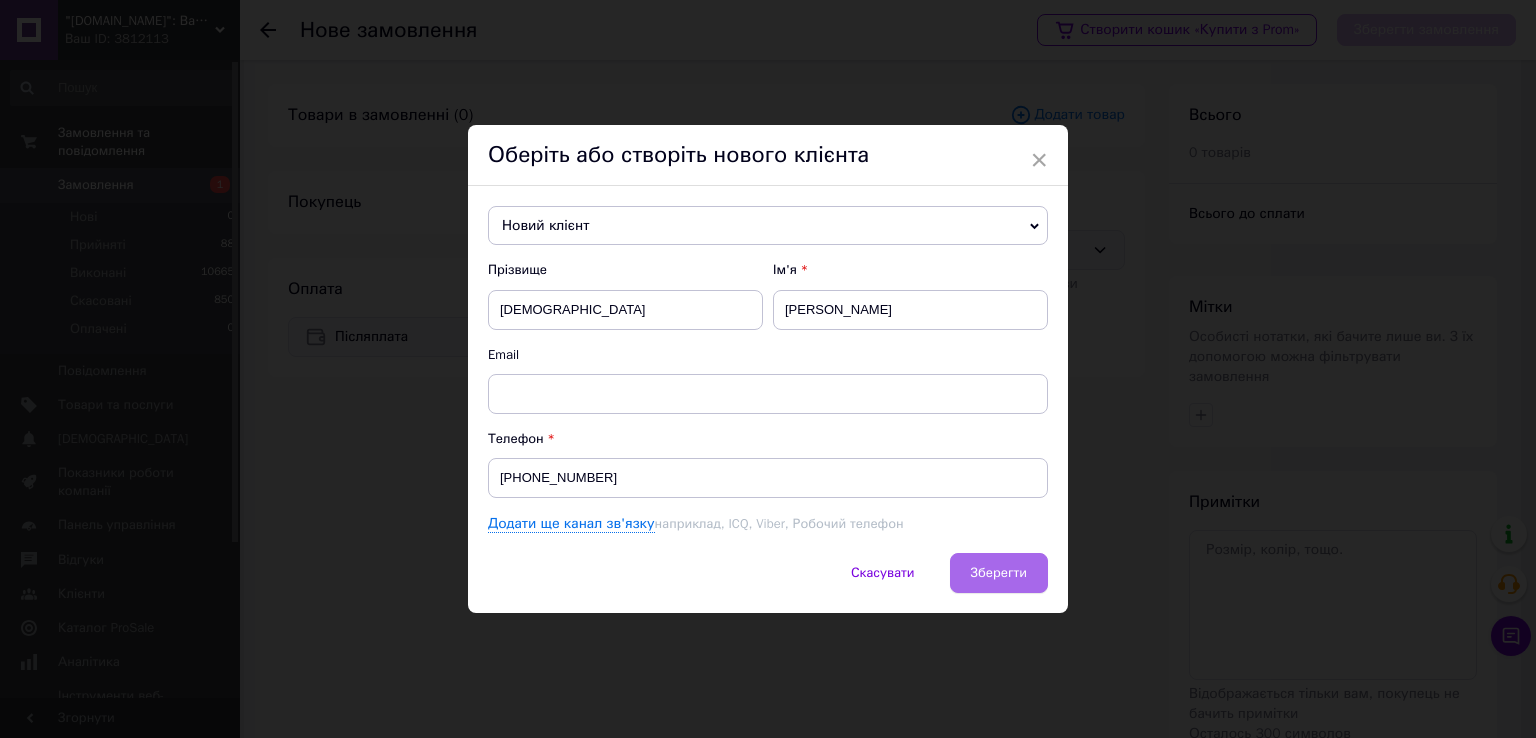 click on "Зберегти" at bounding box center (999, 572) 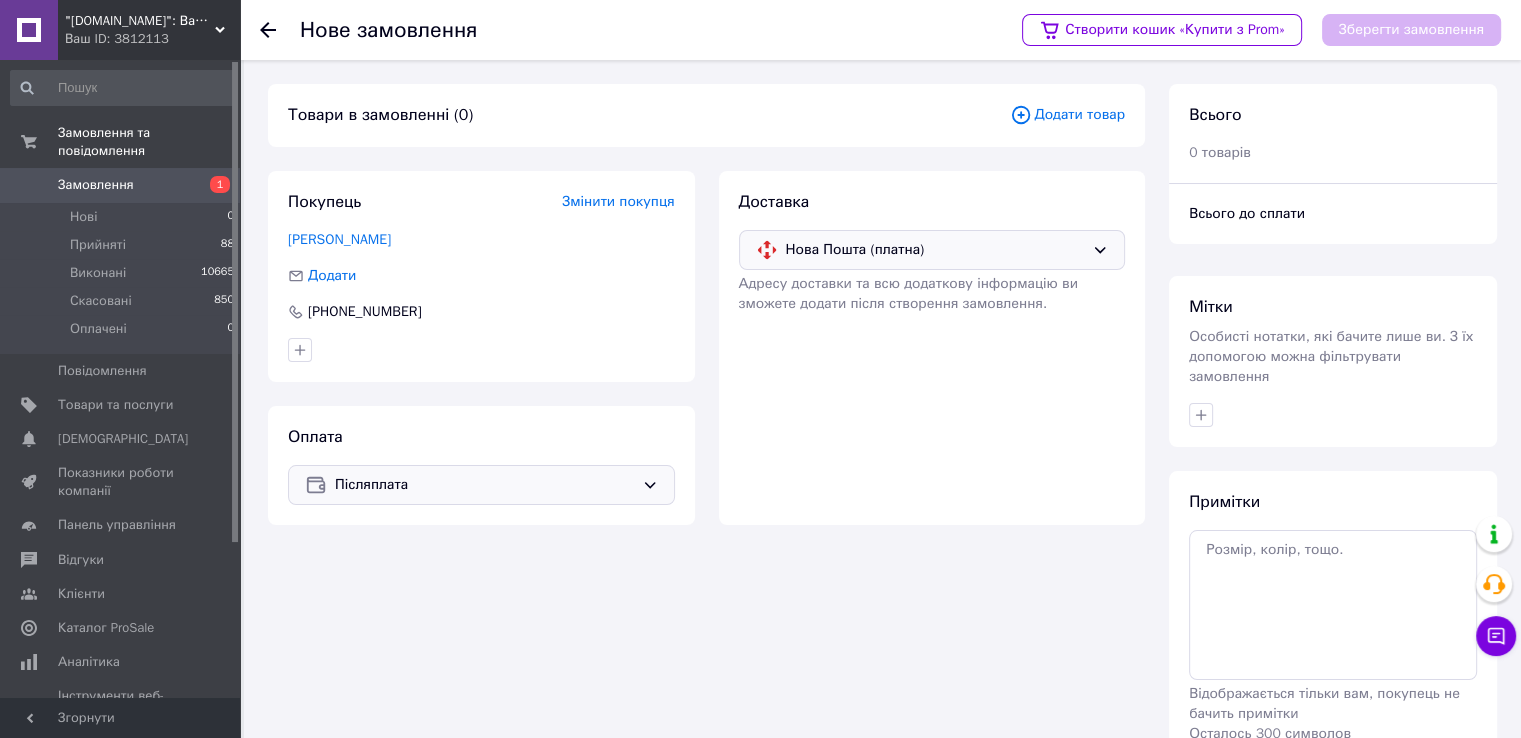 click on "Додати товар" at bounding box center (1067, 115) 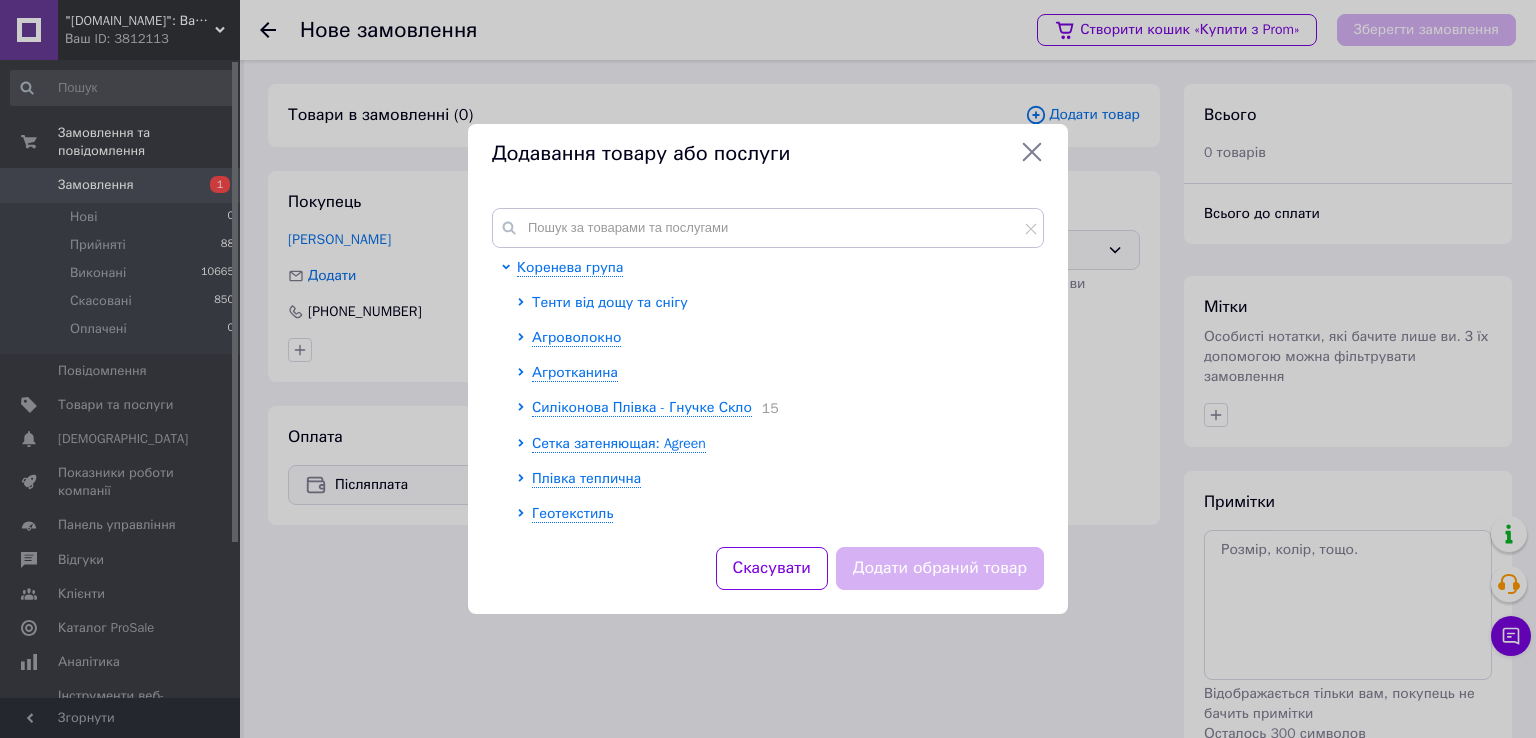 click on "Тенти від дощу та снігу" at bounding box center (610, 302) 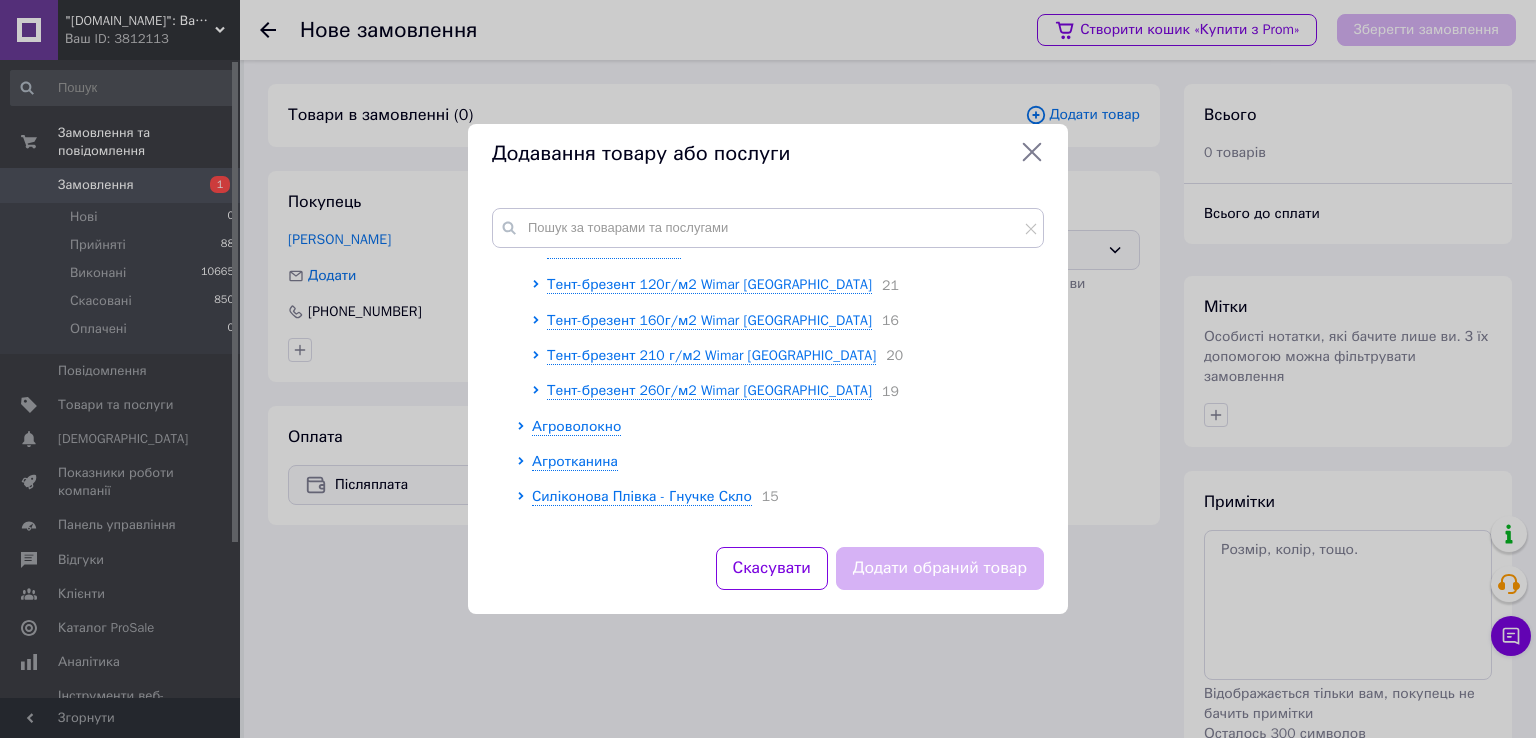 scroll, scrollTop: 200, scrollLeft: 0, axis: vertical 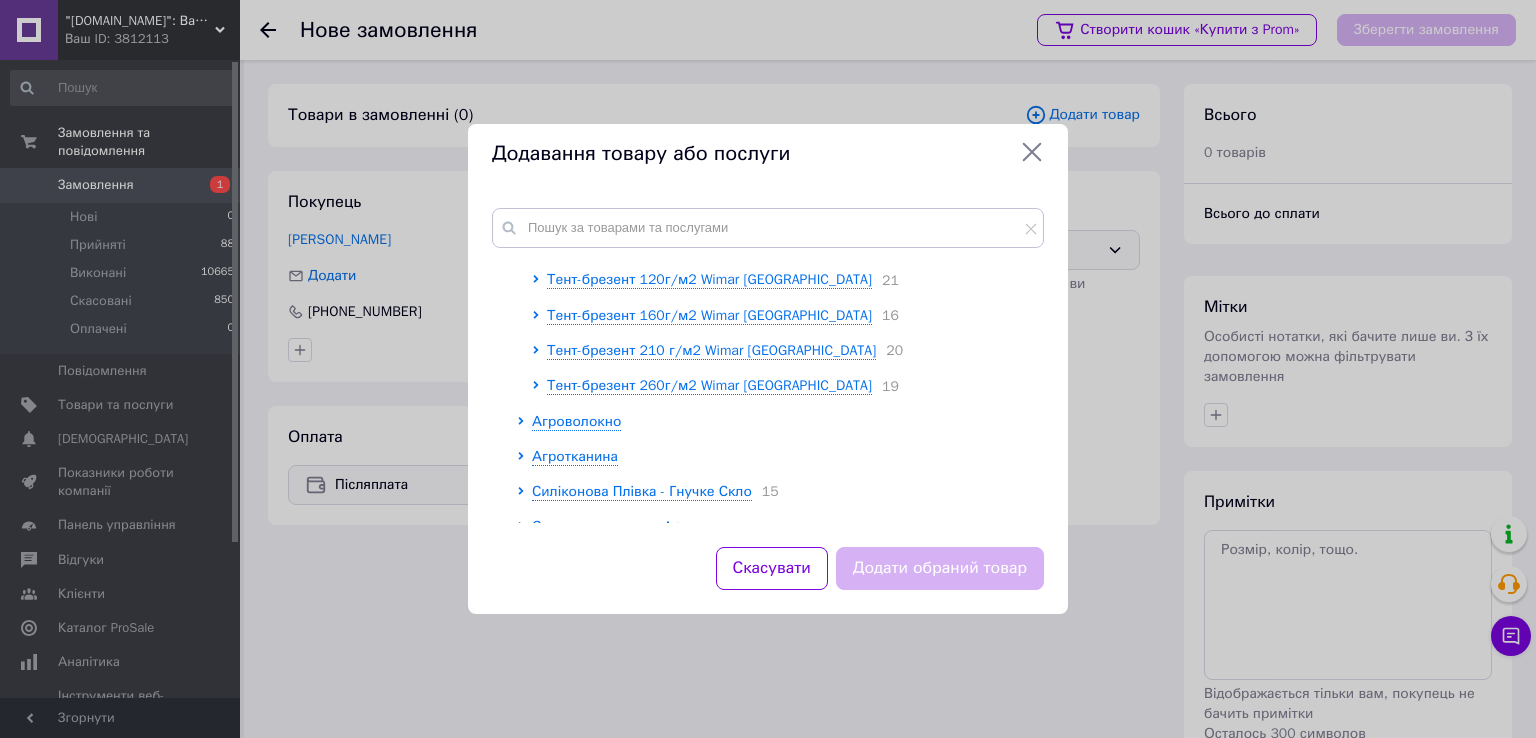 click on "Тент-брезент 260г/м2 Wimar [GEOGRAPHIC_DATA]" at bounding box center (709, 385) 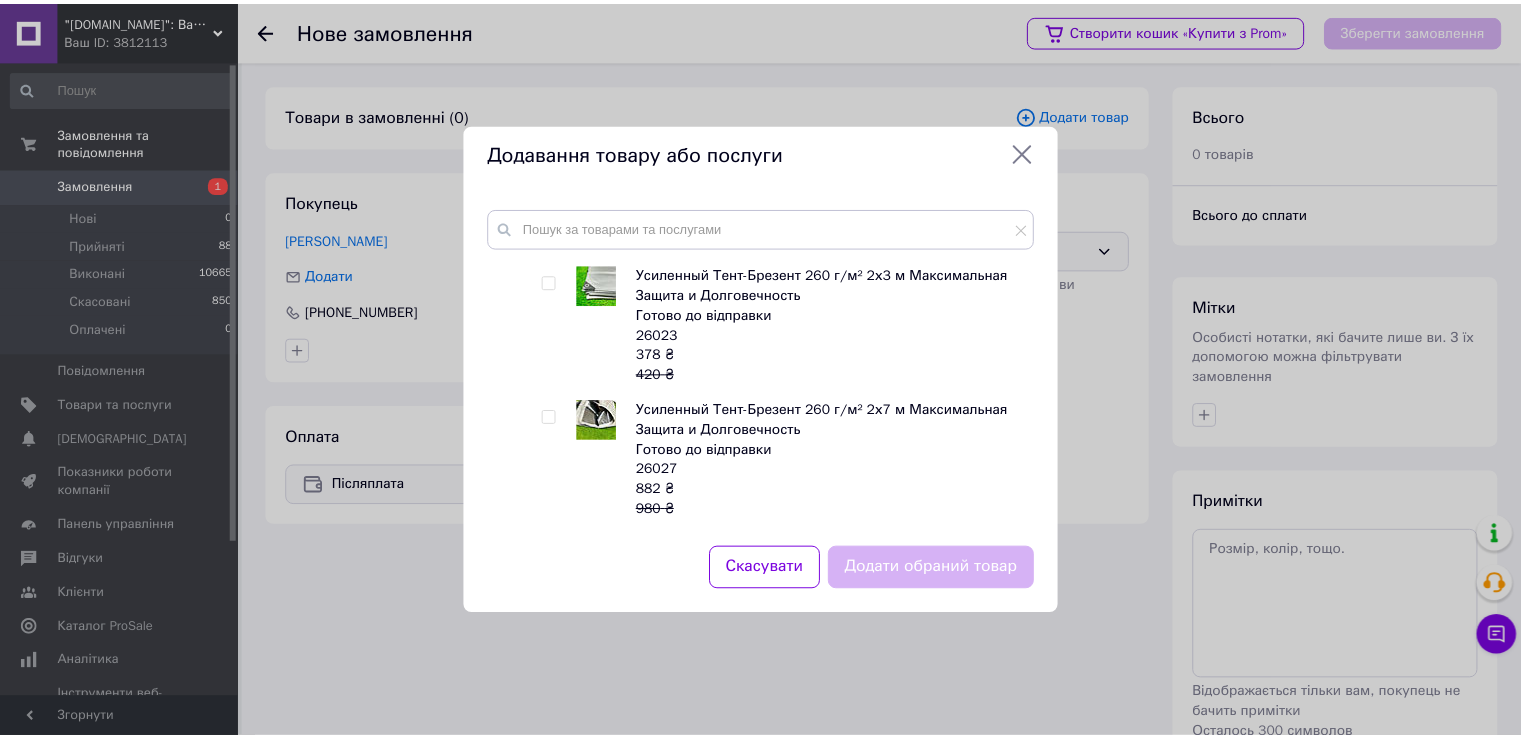 scroll, scrollTop: 300, scrollLeft: 0, axis: vertical 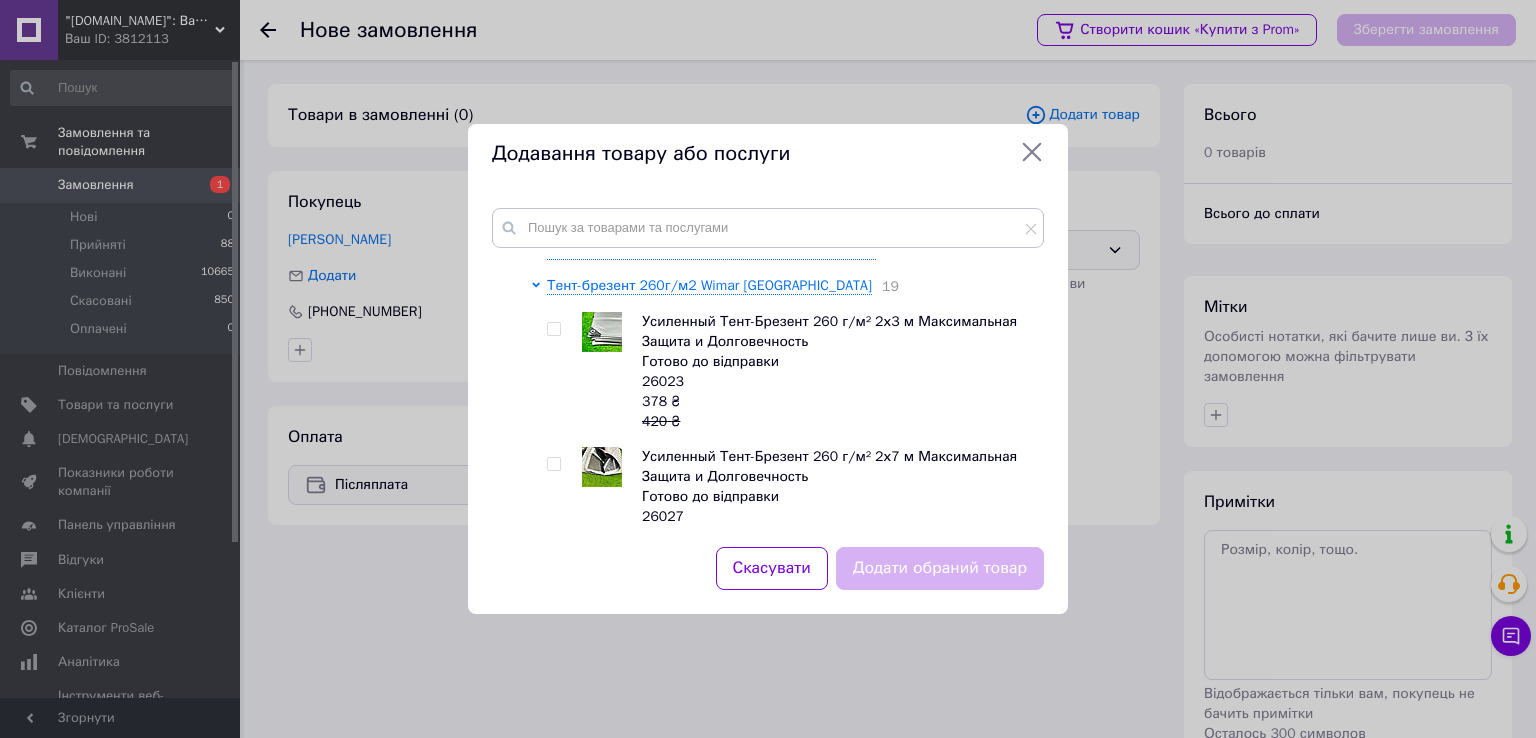 click at bounding box center [553, 329] 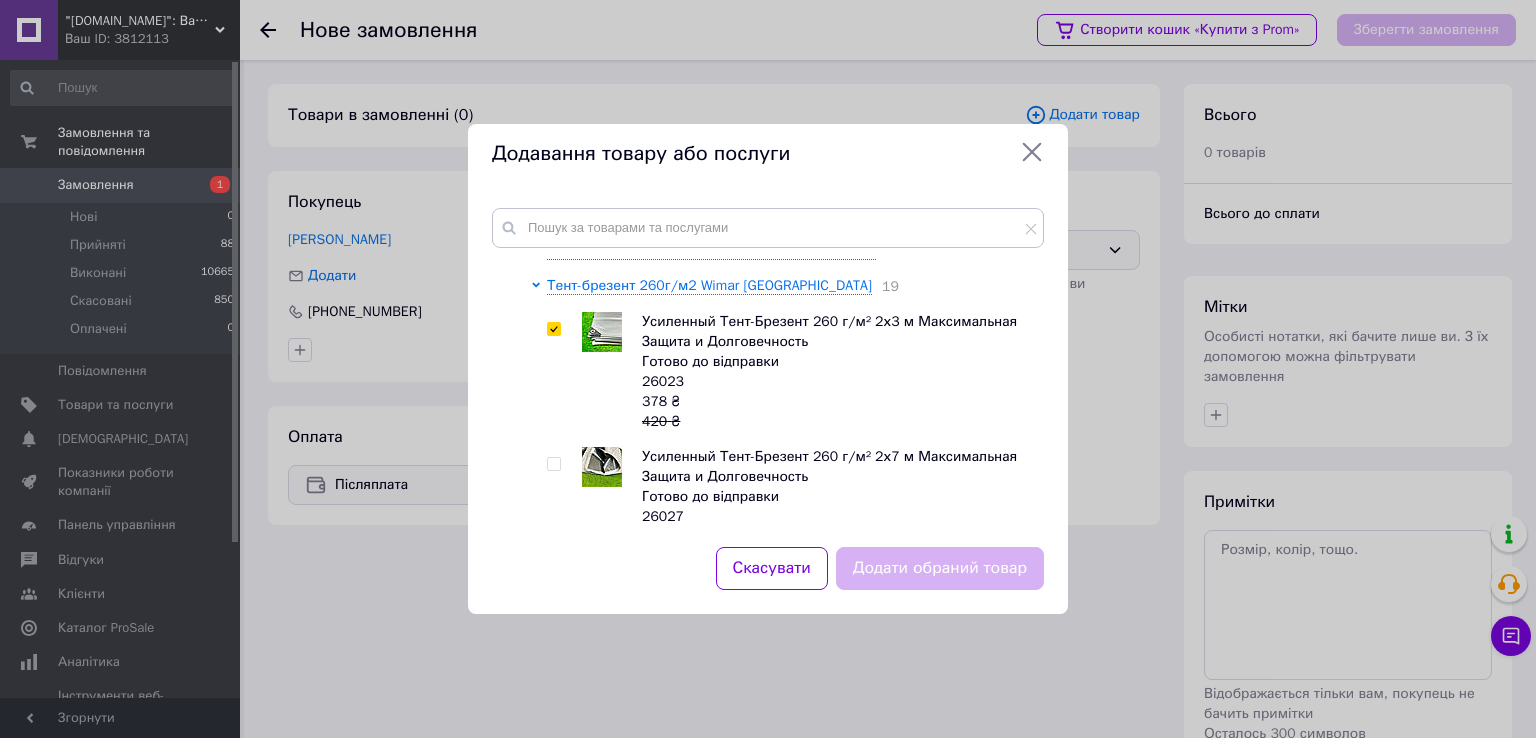 checkbox on "true" 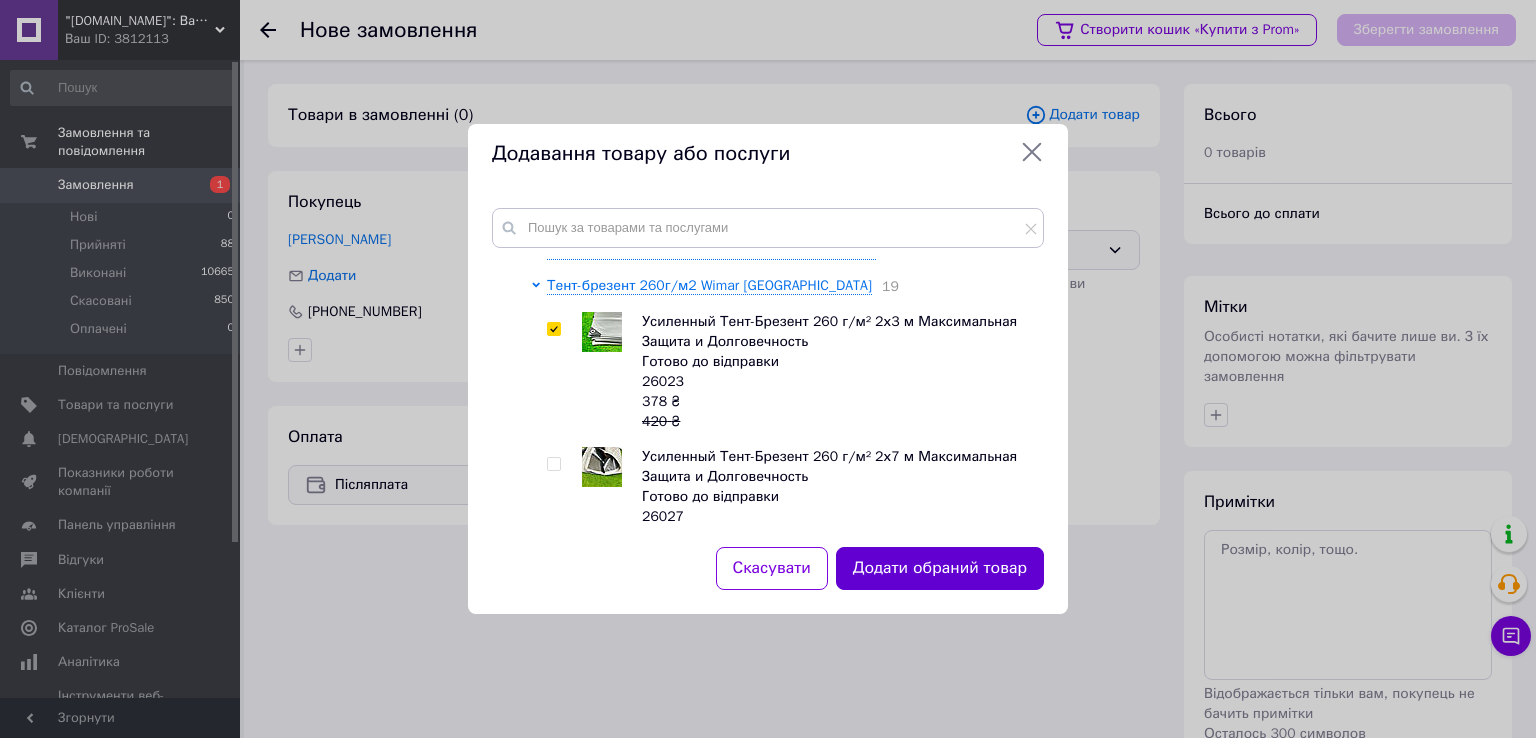click on "Додати обраний товар" at bounding box center (940, 568) 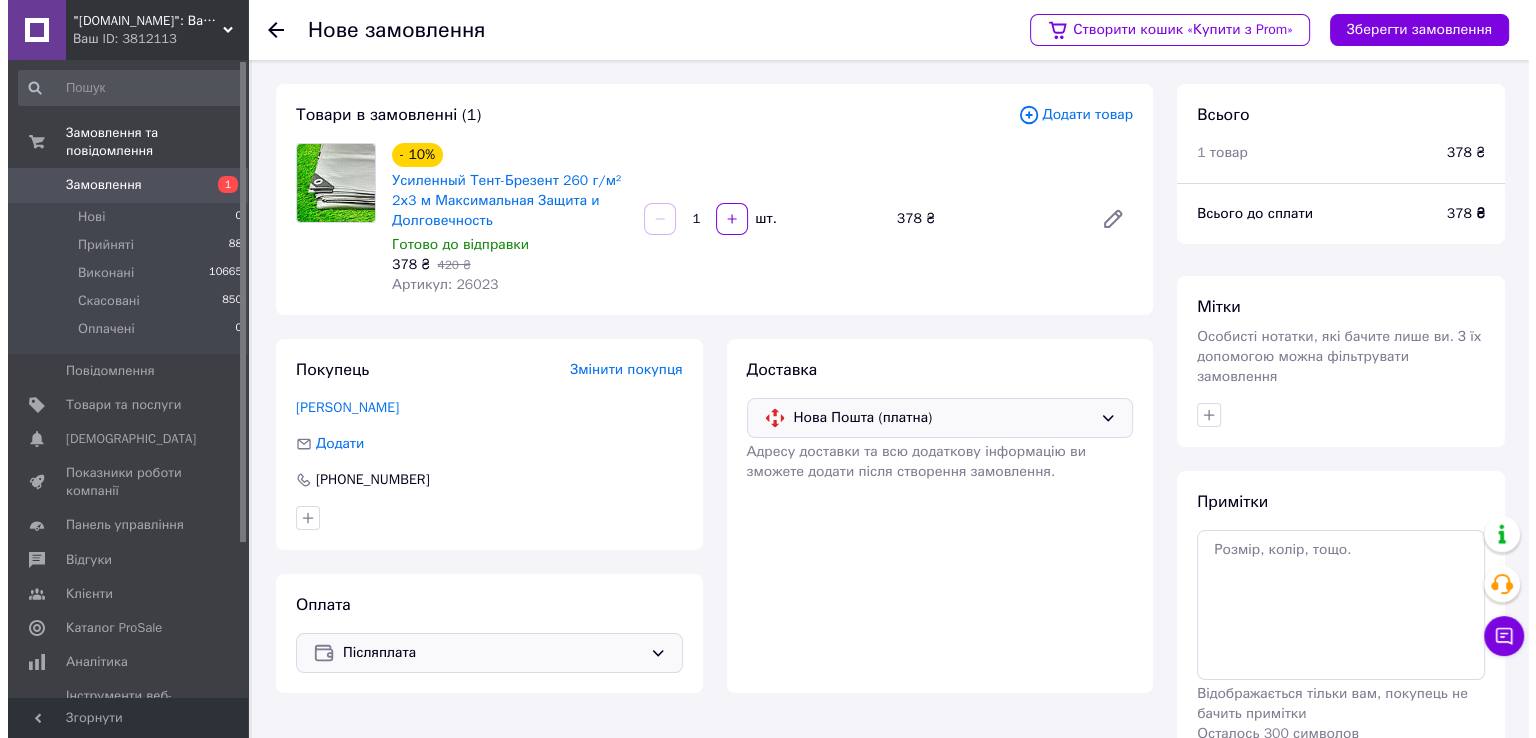 scroll, scrollTop: 0, scrollLeft: 0, axis: both 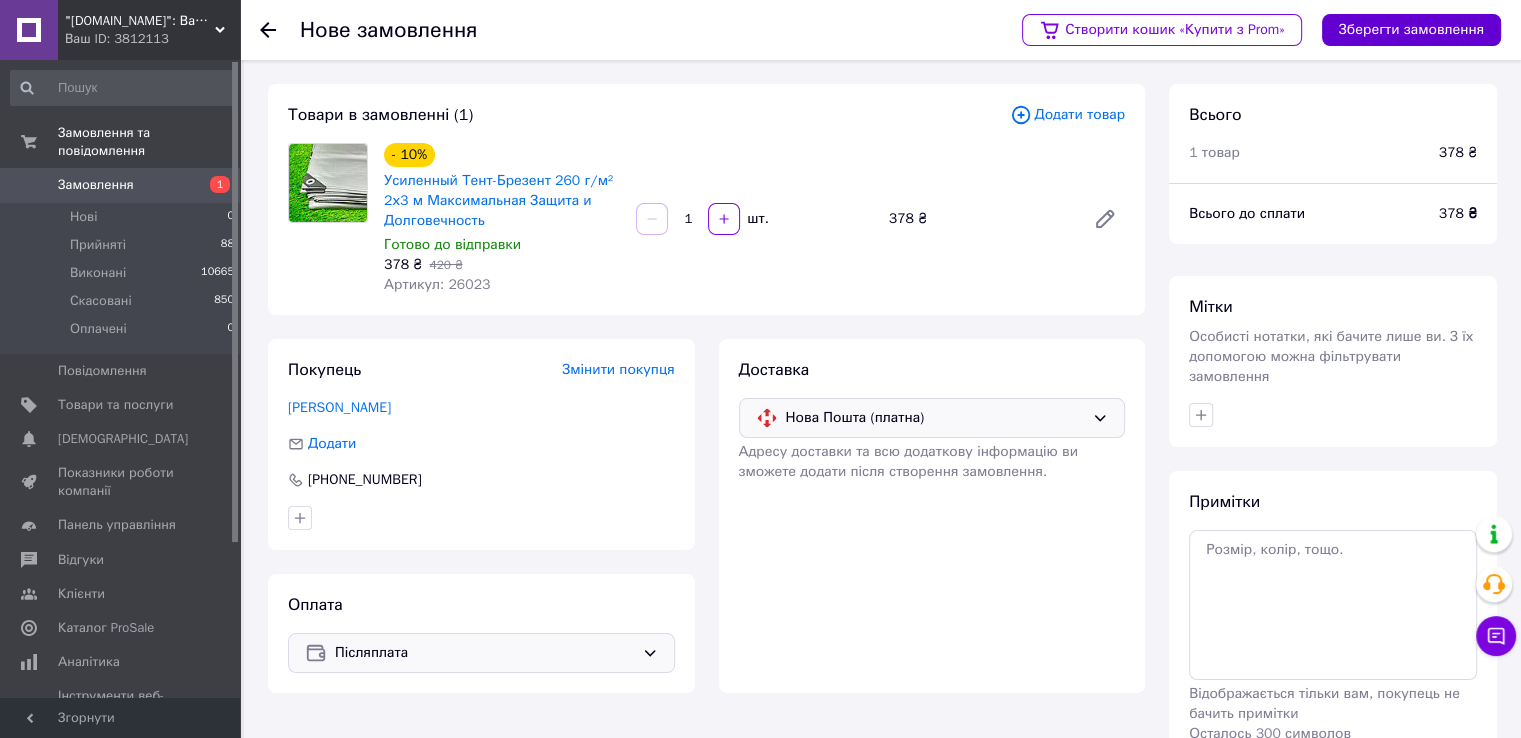 click on "Зберегти замовлення" at bounding box center (1411, 30) 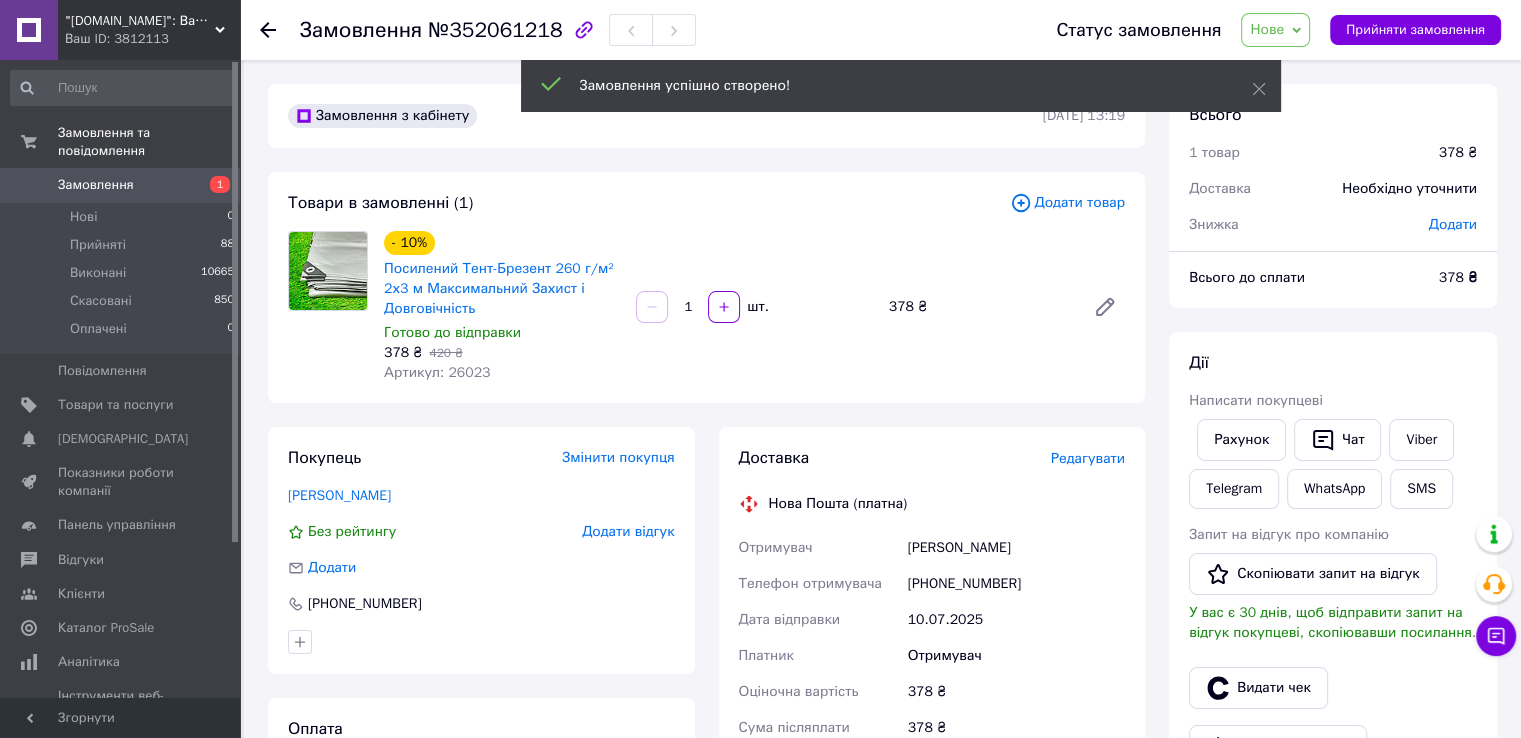 click 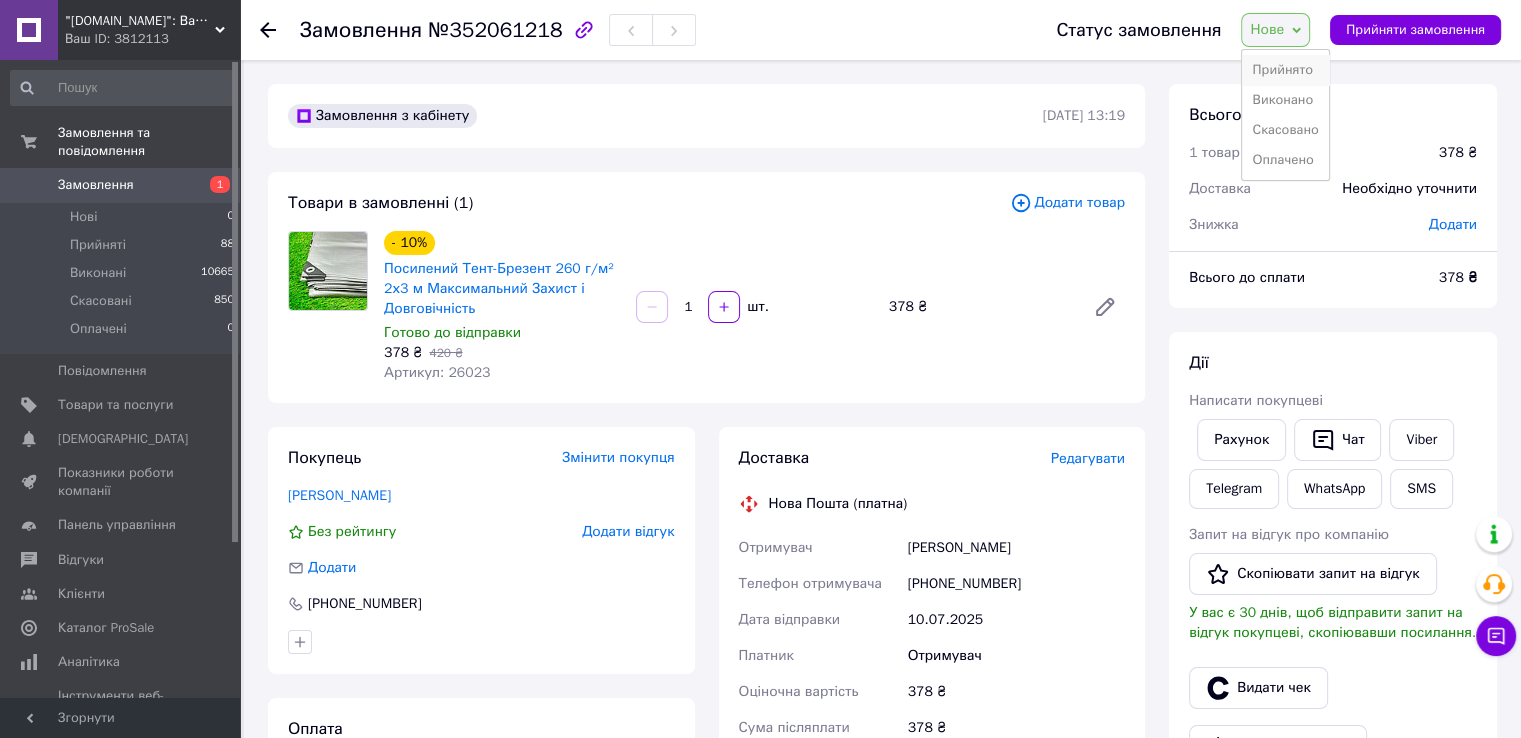 click on "Прийнято" at bounding box center (1285, 70) 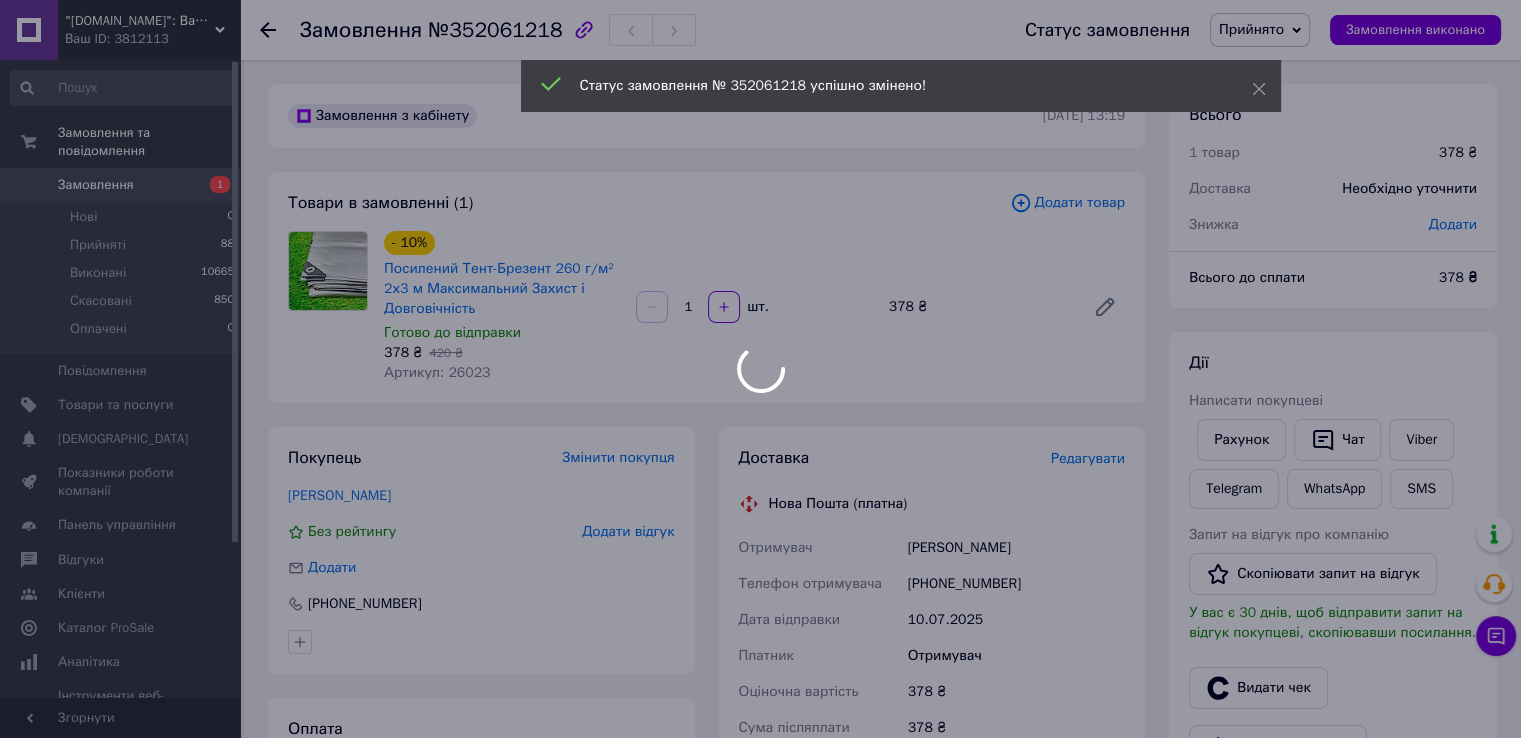 click on "Редагувати" at bounding box center (1088, 458) 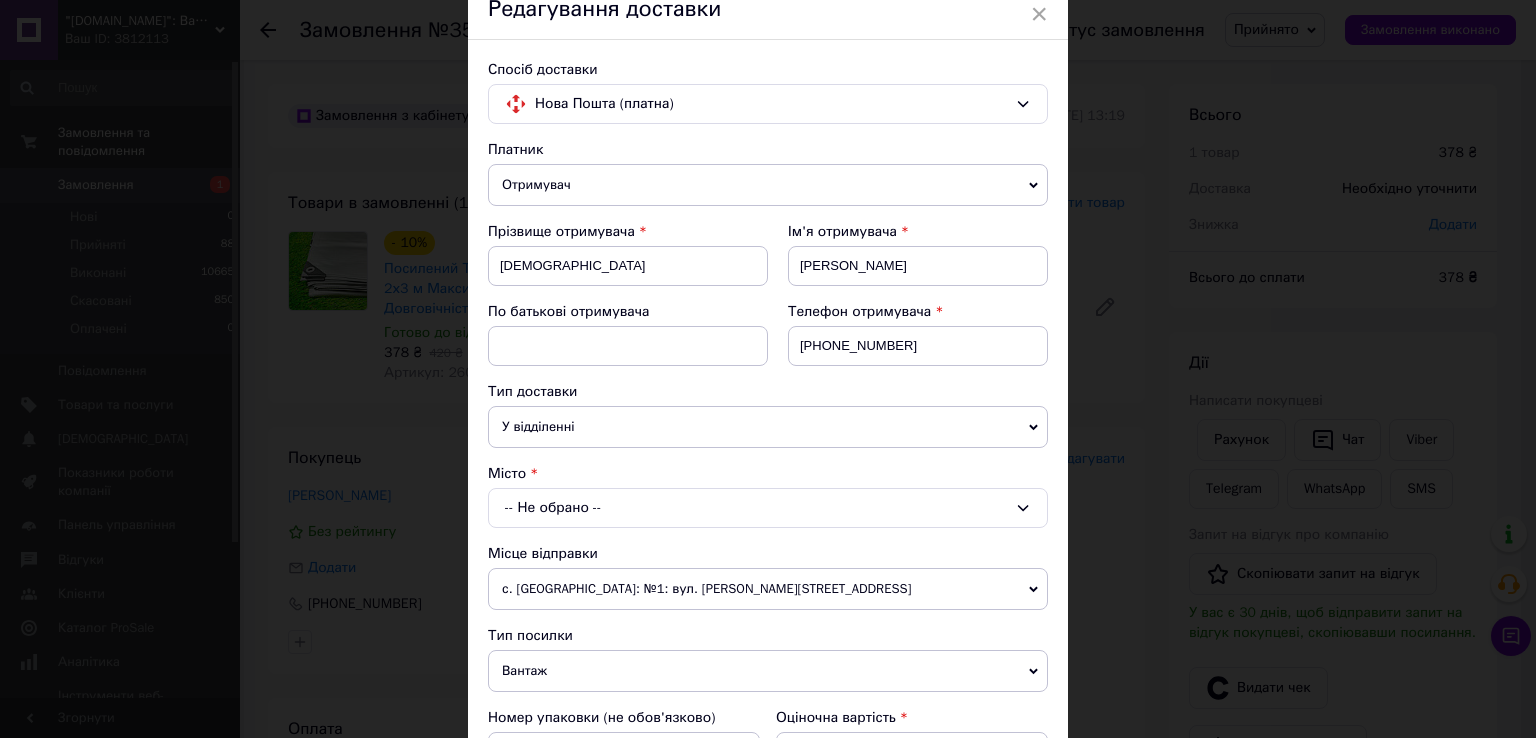 scroll, scrollTop: 200, scrollLeft: 0, axis: vertical 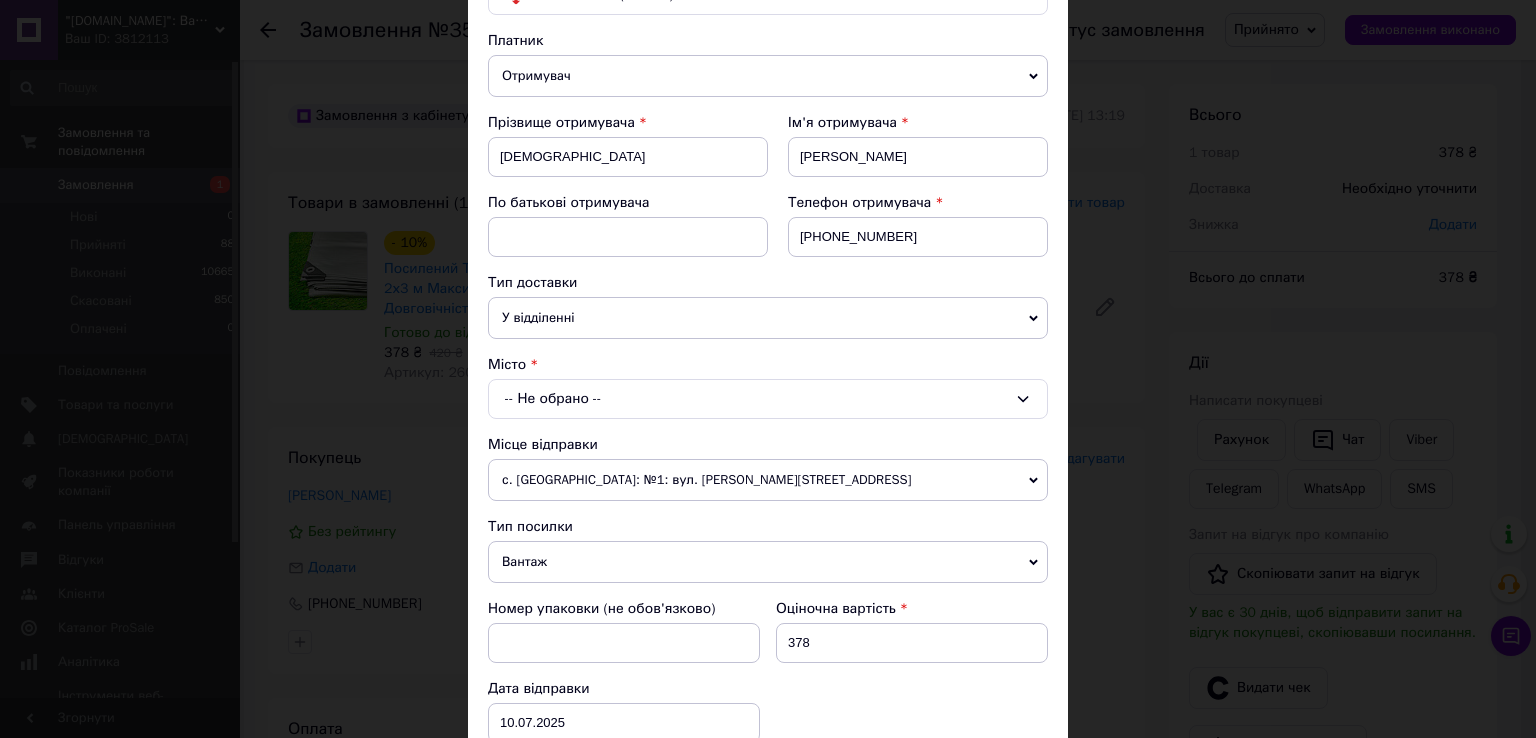 click on "-- Не обрано --" at bounding box center (768, 399) 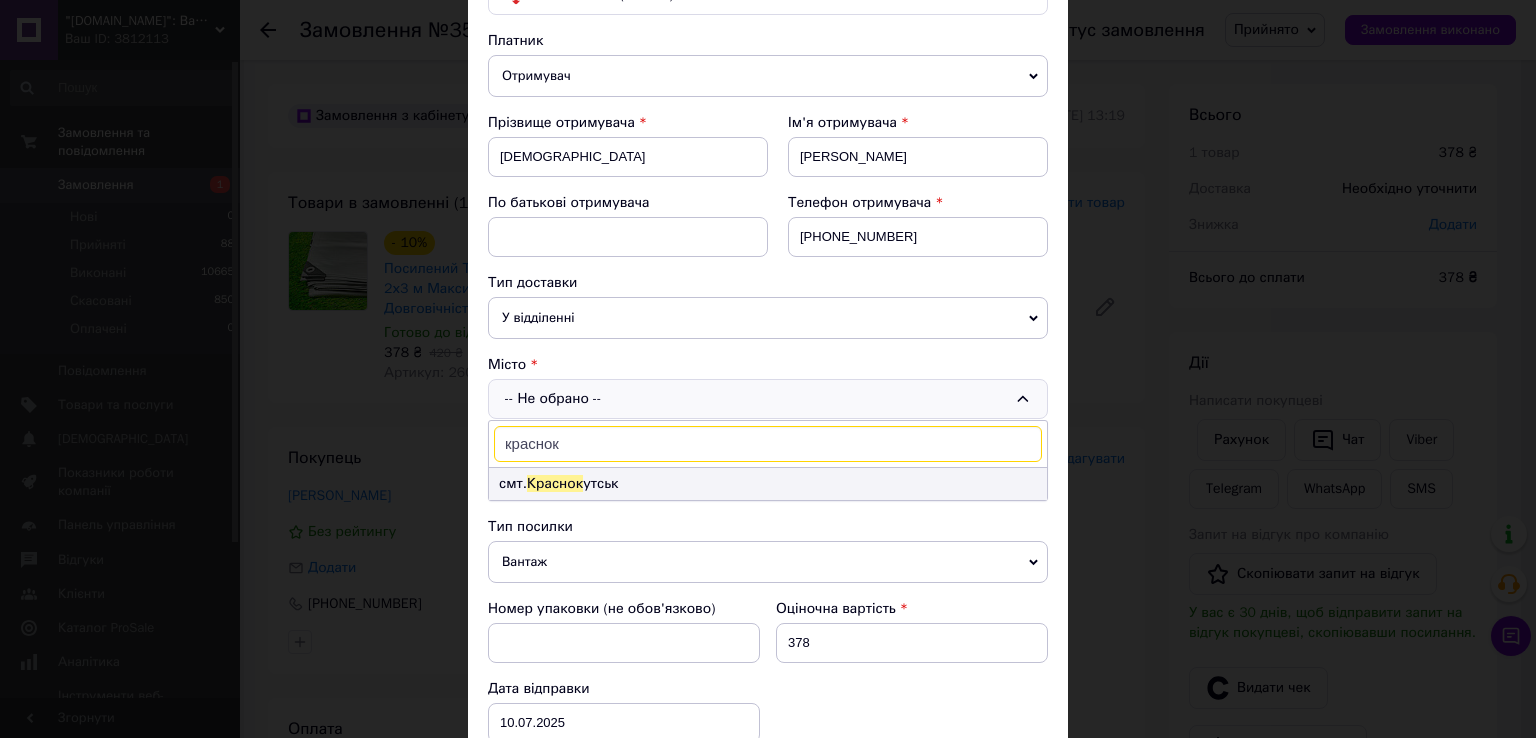 type on "краснок" 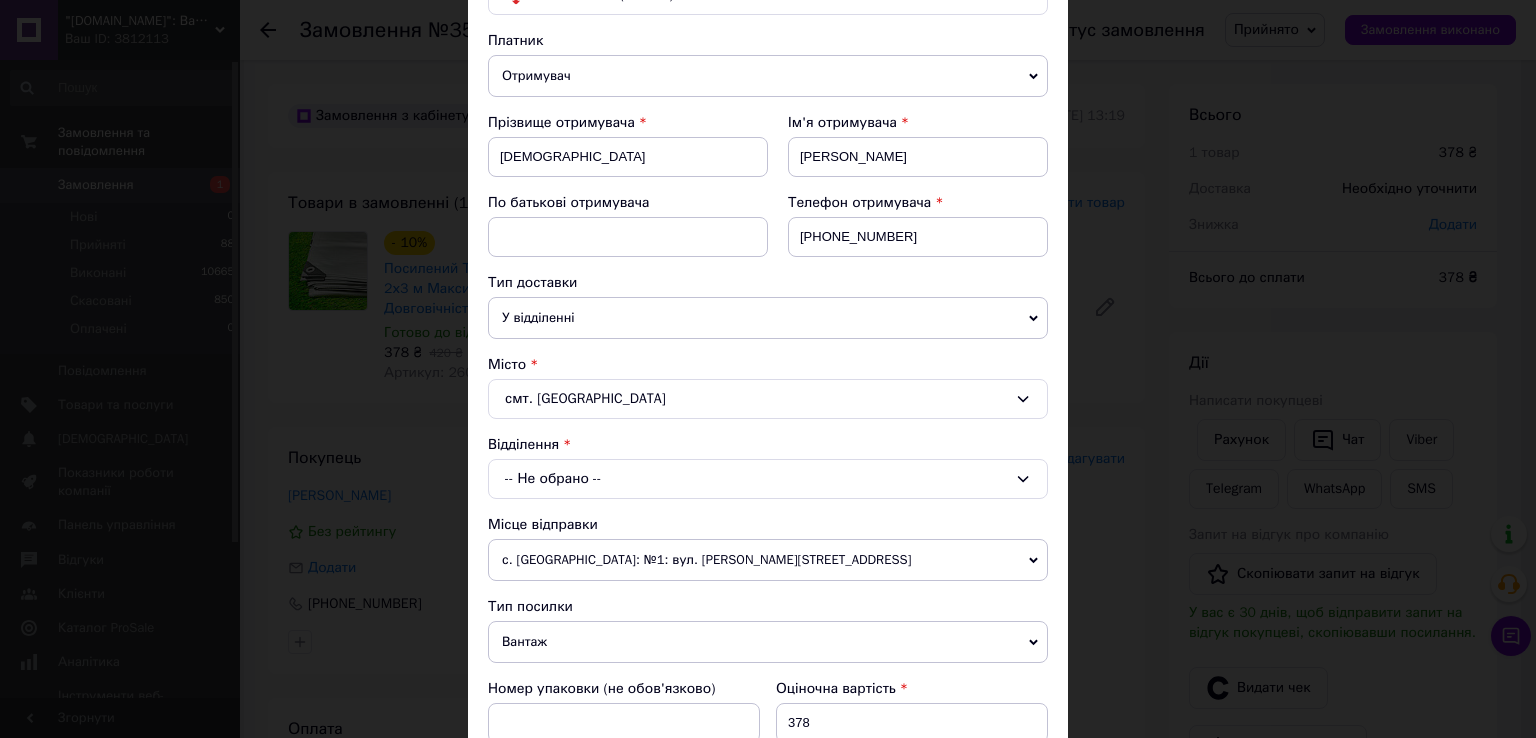 click on "-- Не обрано --" at bounding box center (768, 479) 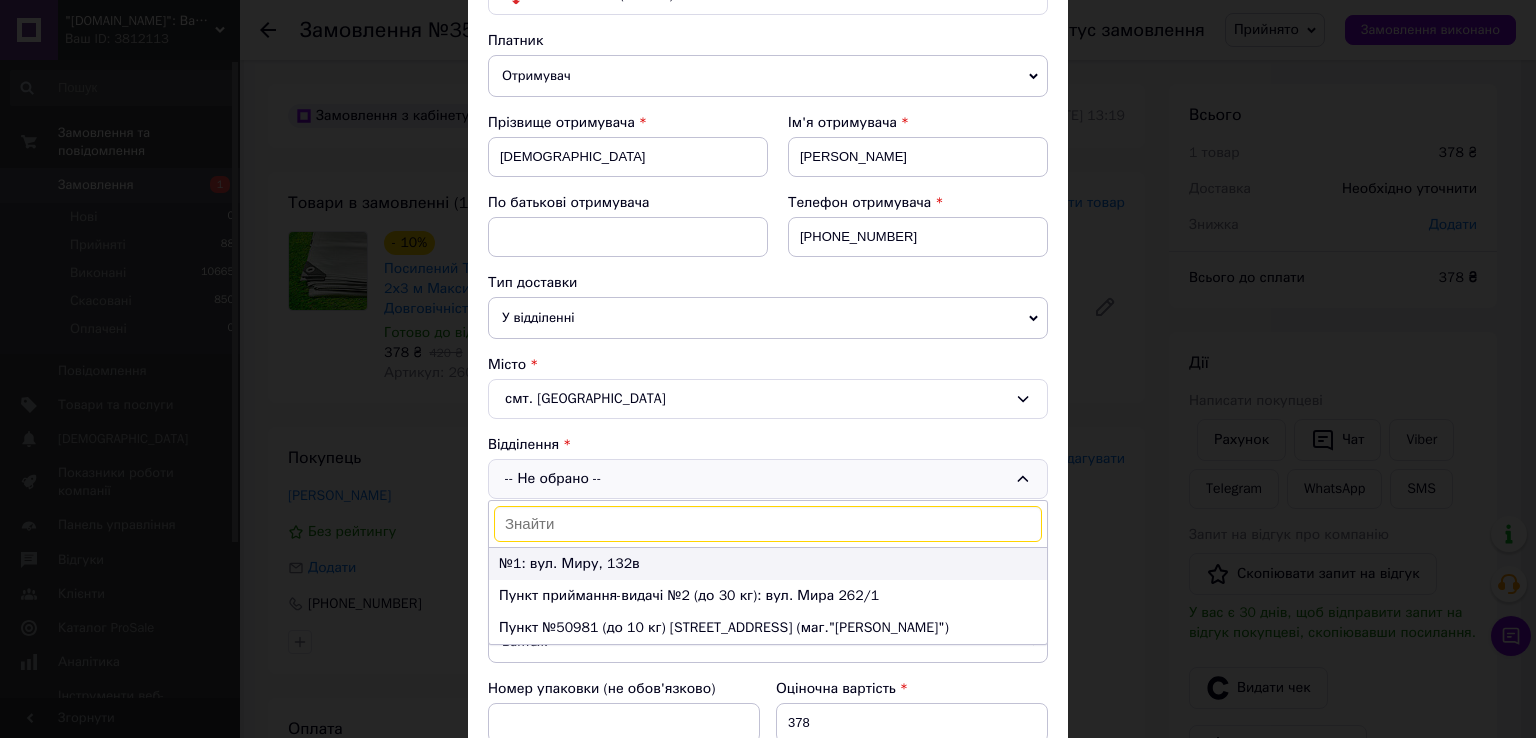 click on "№1: вул. Миру, 132в" at bounding box center (768, 564) 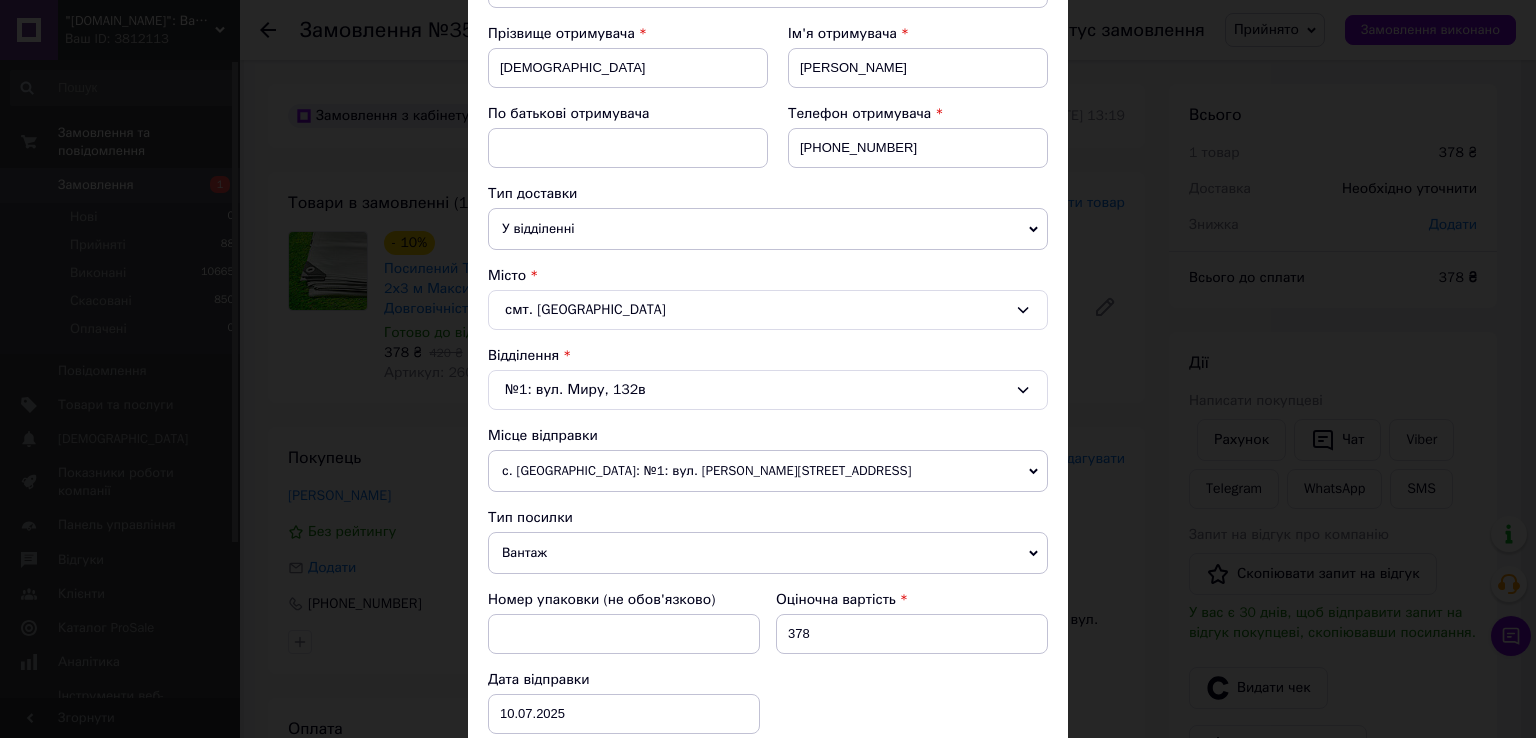scroll, scrollTop: 600, scrollLeft: 0, axis: vertical 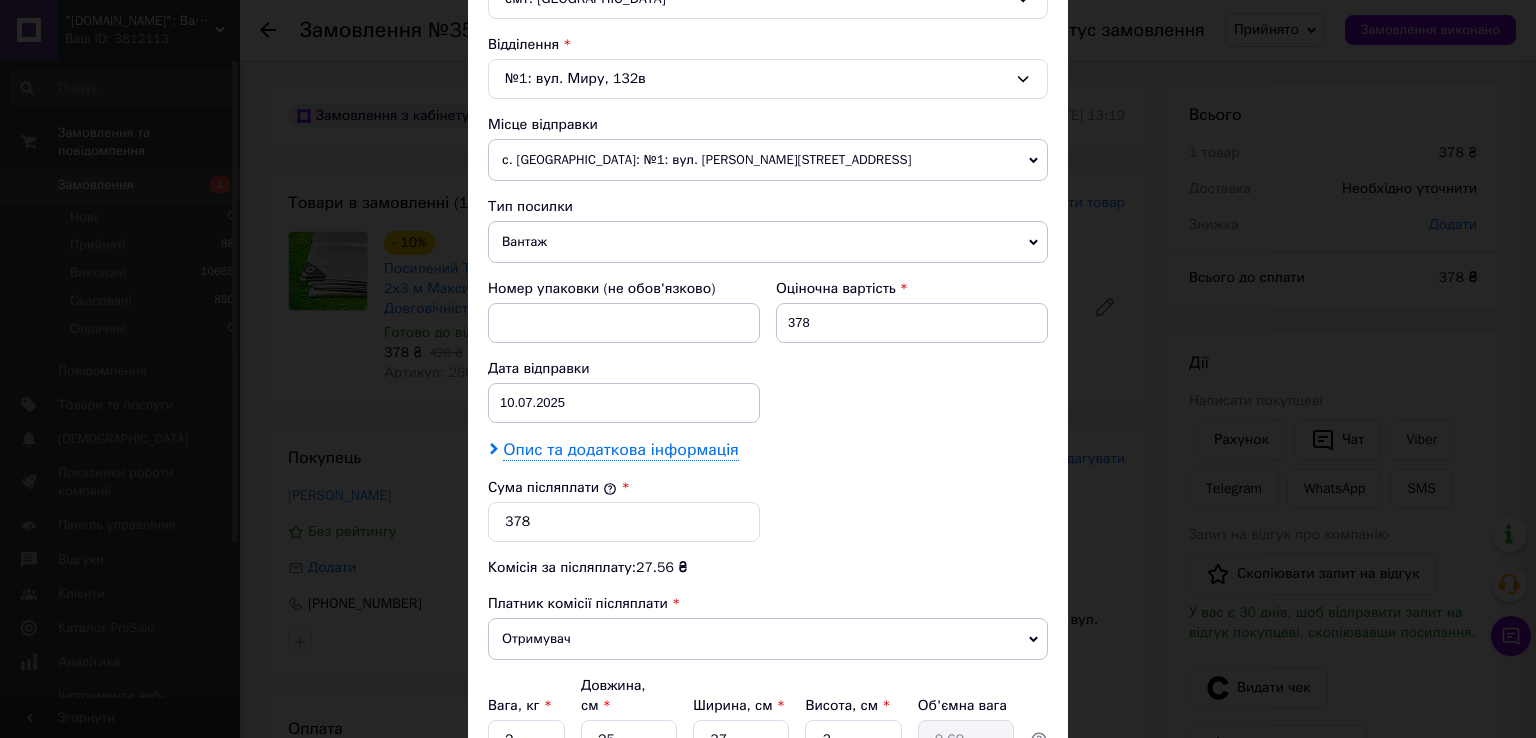 click on "Опис та додаткова інформація" at bounding box center [620, 450] 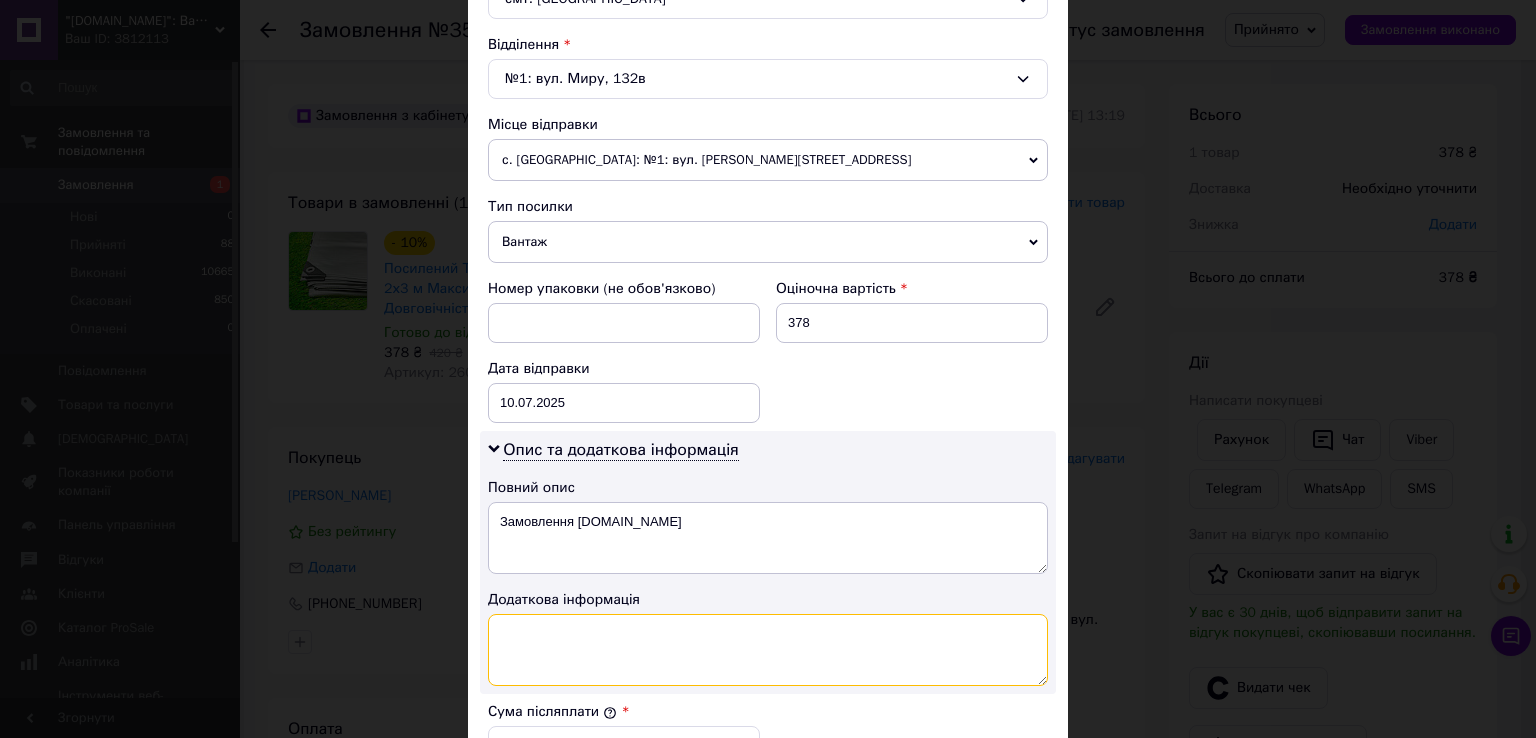 click at bounding box center (768, 650) 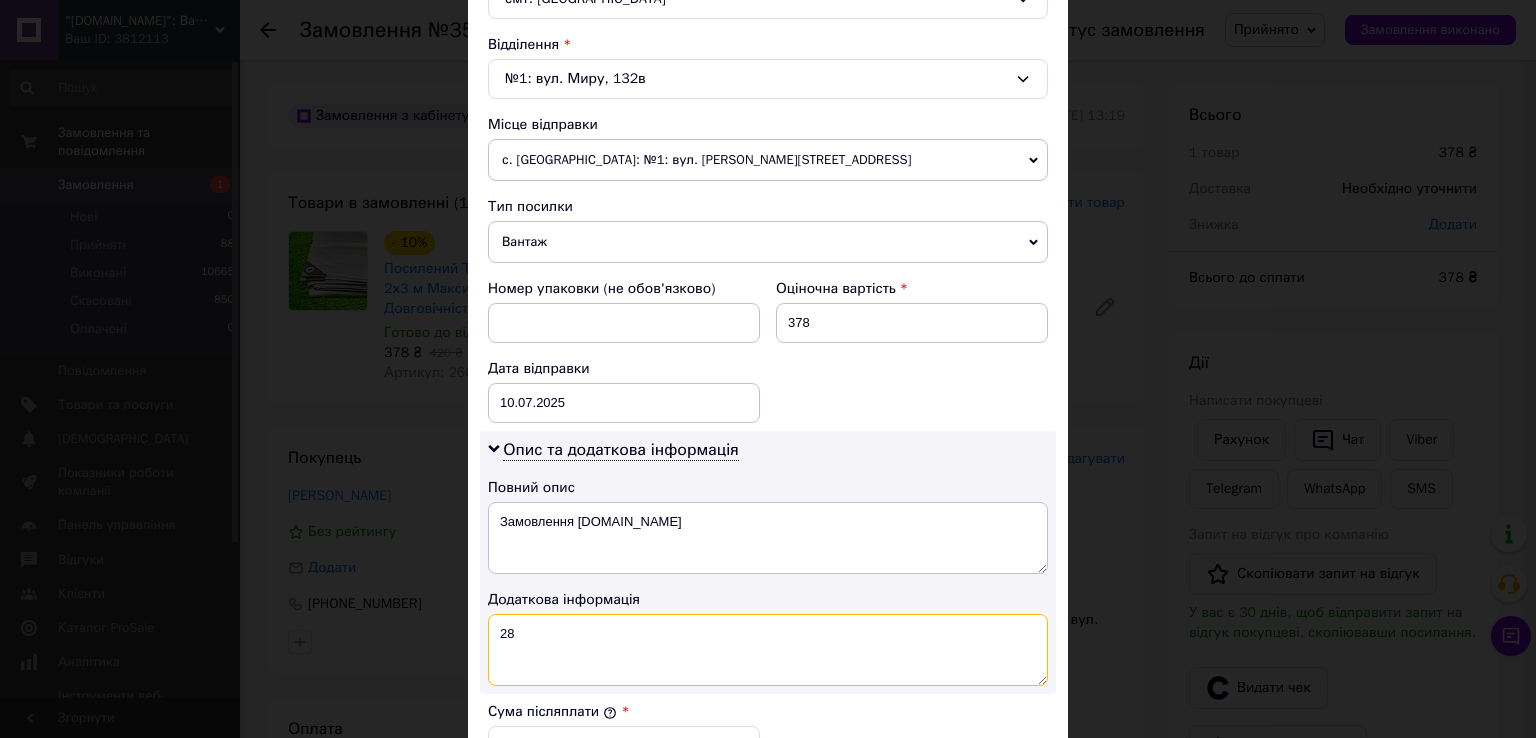 type on "28" 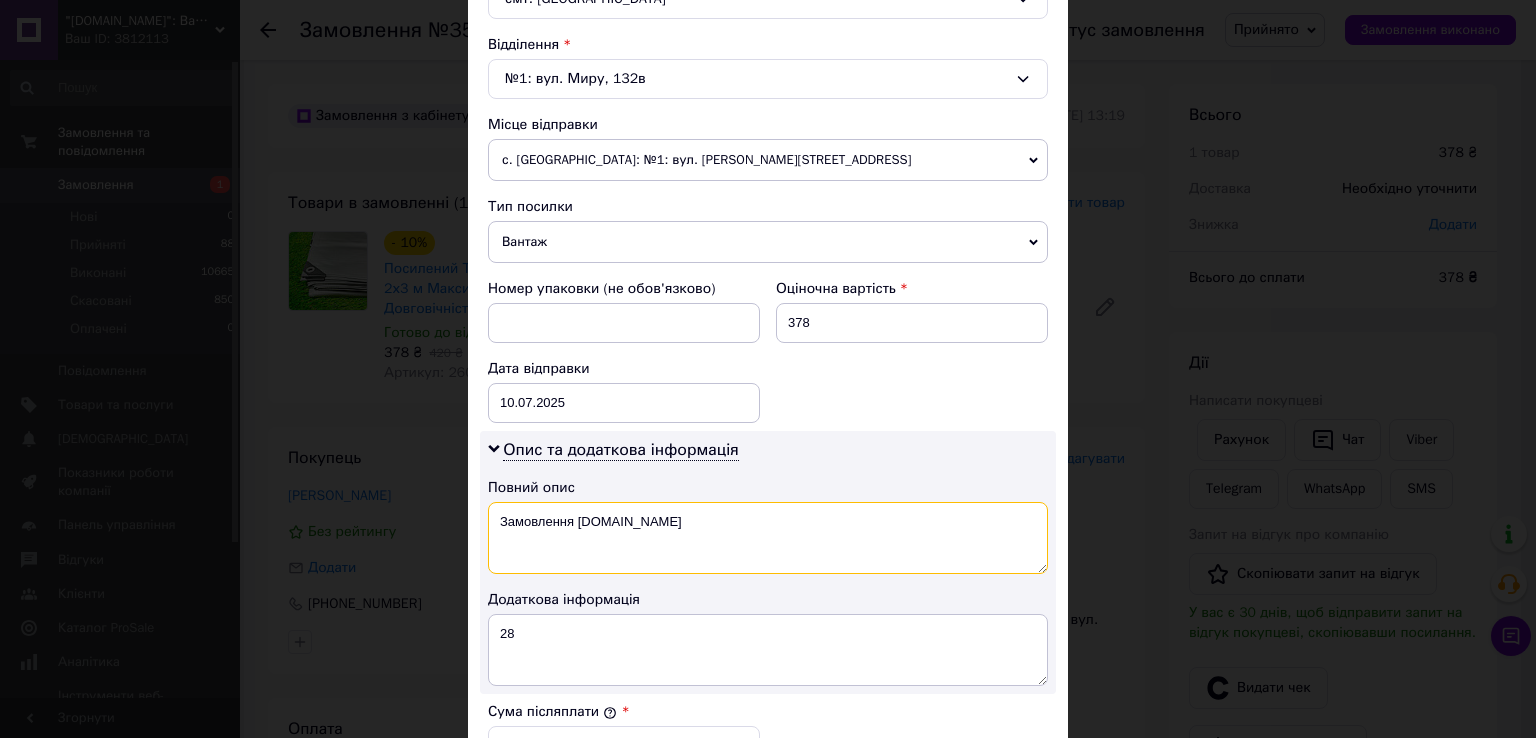 drag, startPoint x: 684, startPoint y: 547, endPoint x: 508, endPoint y: 529, distance: 176.91806 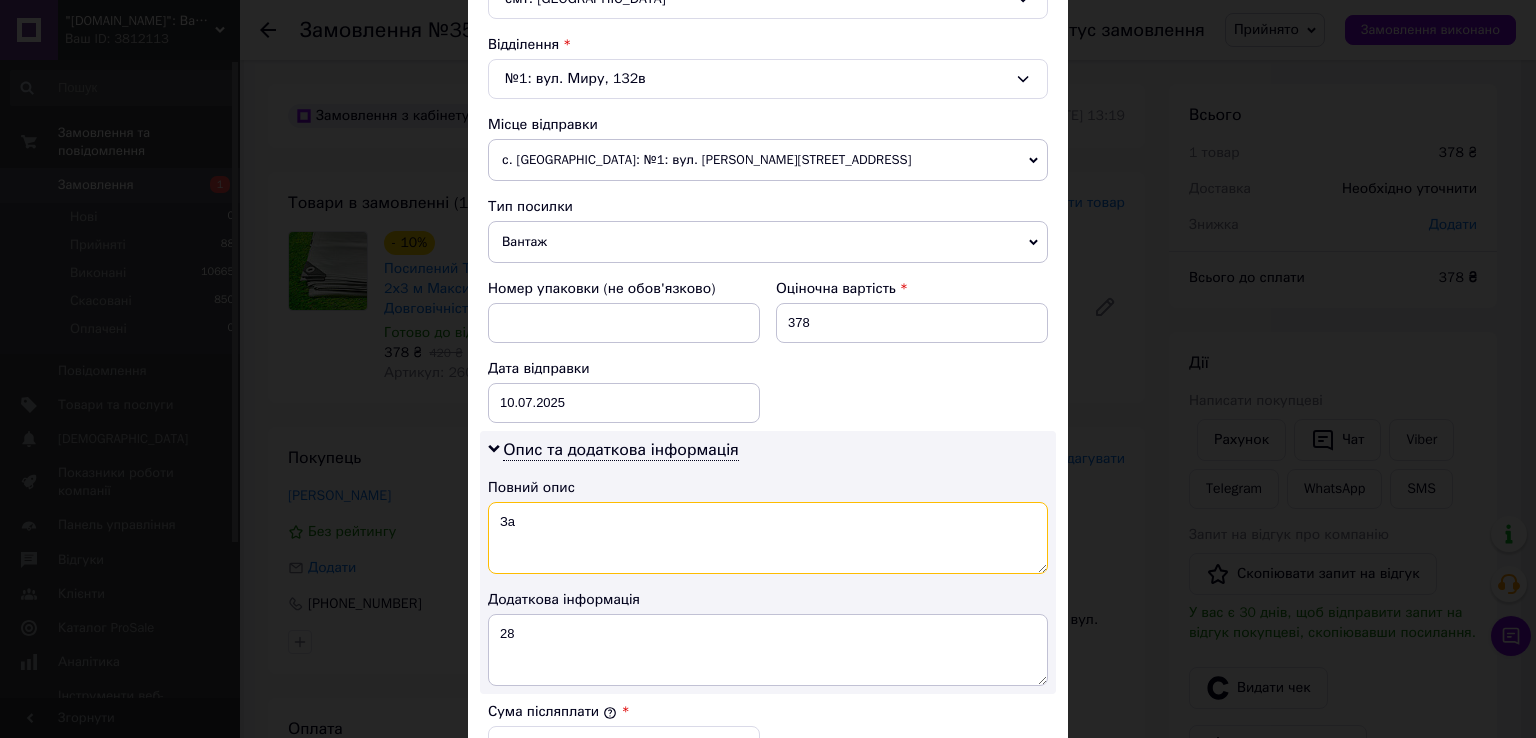 type on "З" 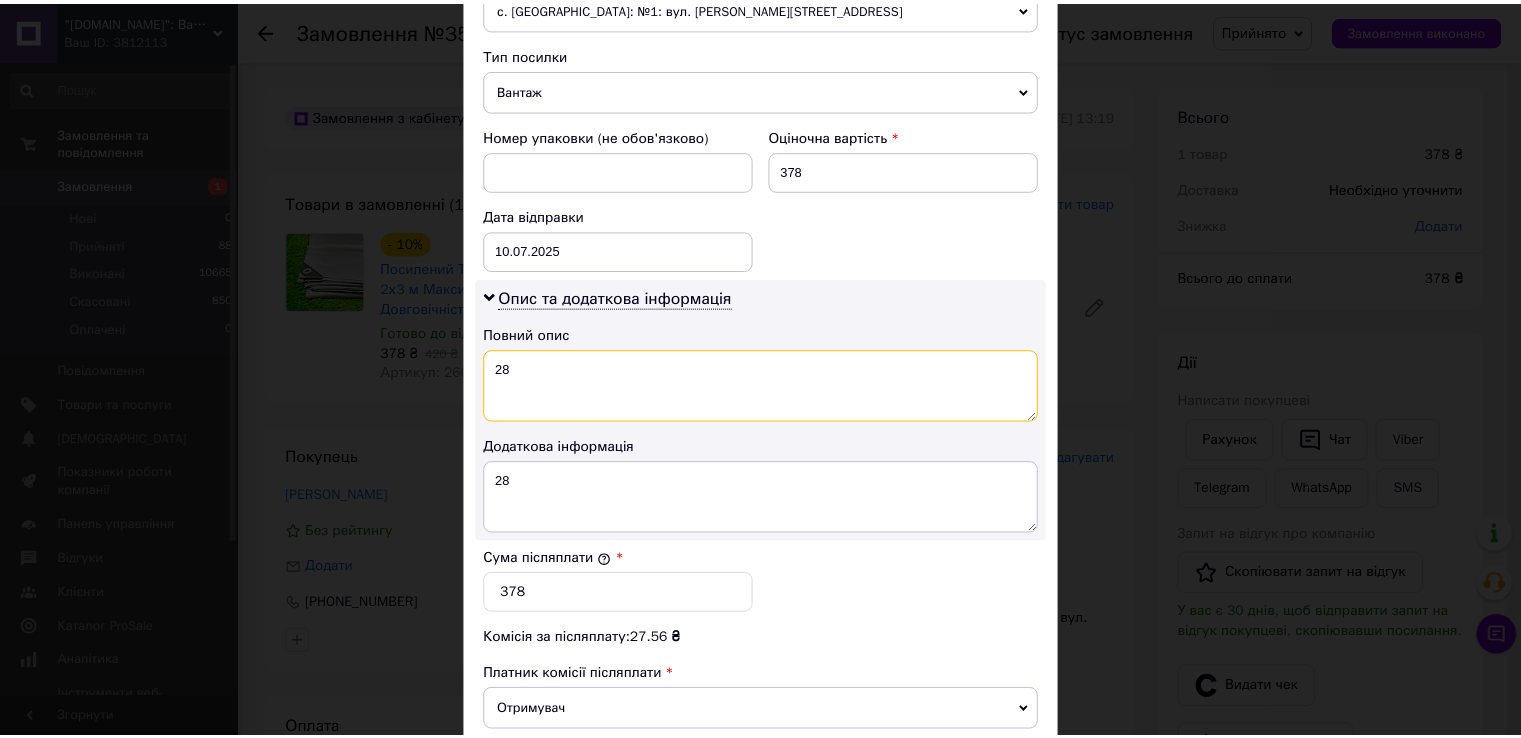 scroll, scrollTop: 1000, scrollLeft: 0, axis: vertical 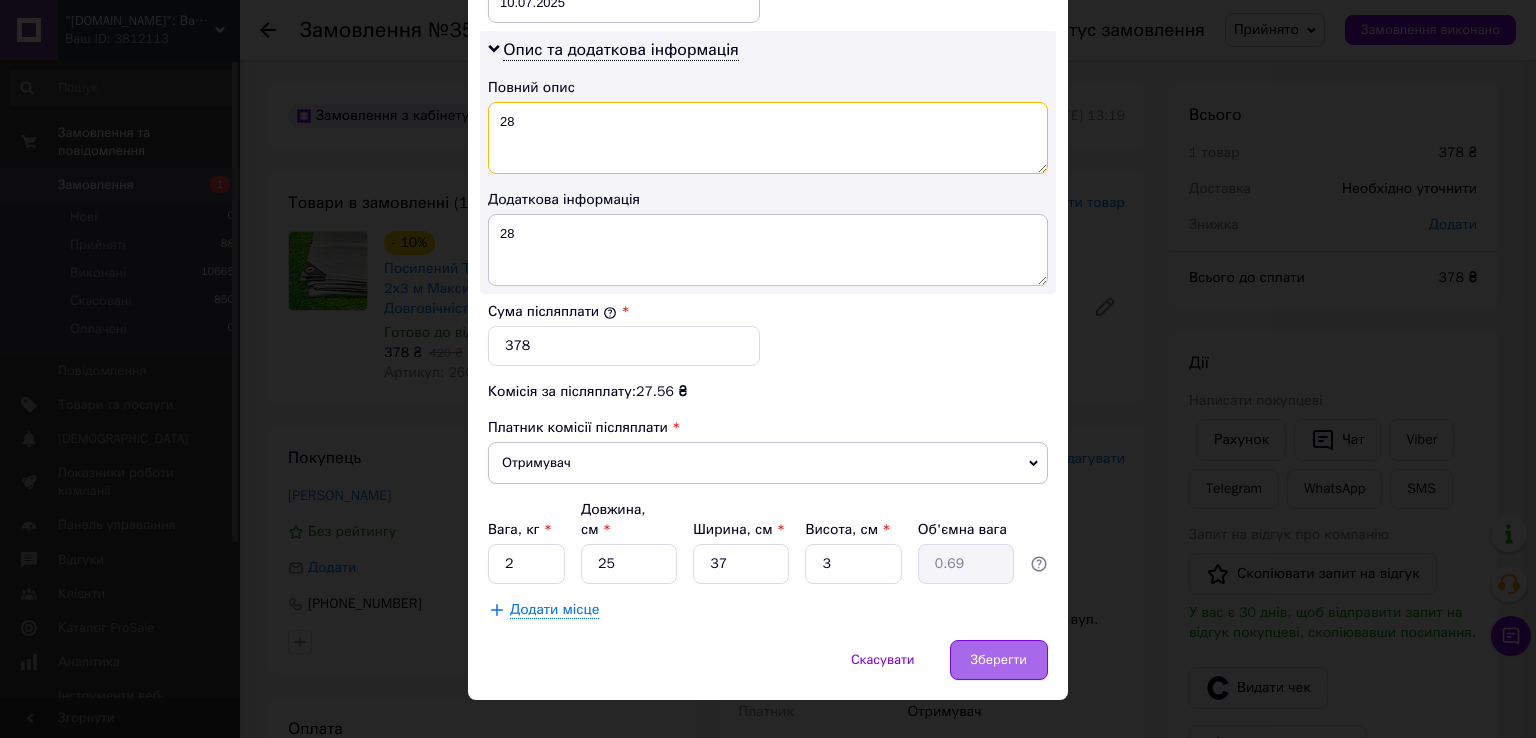 type on "28" 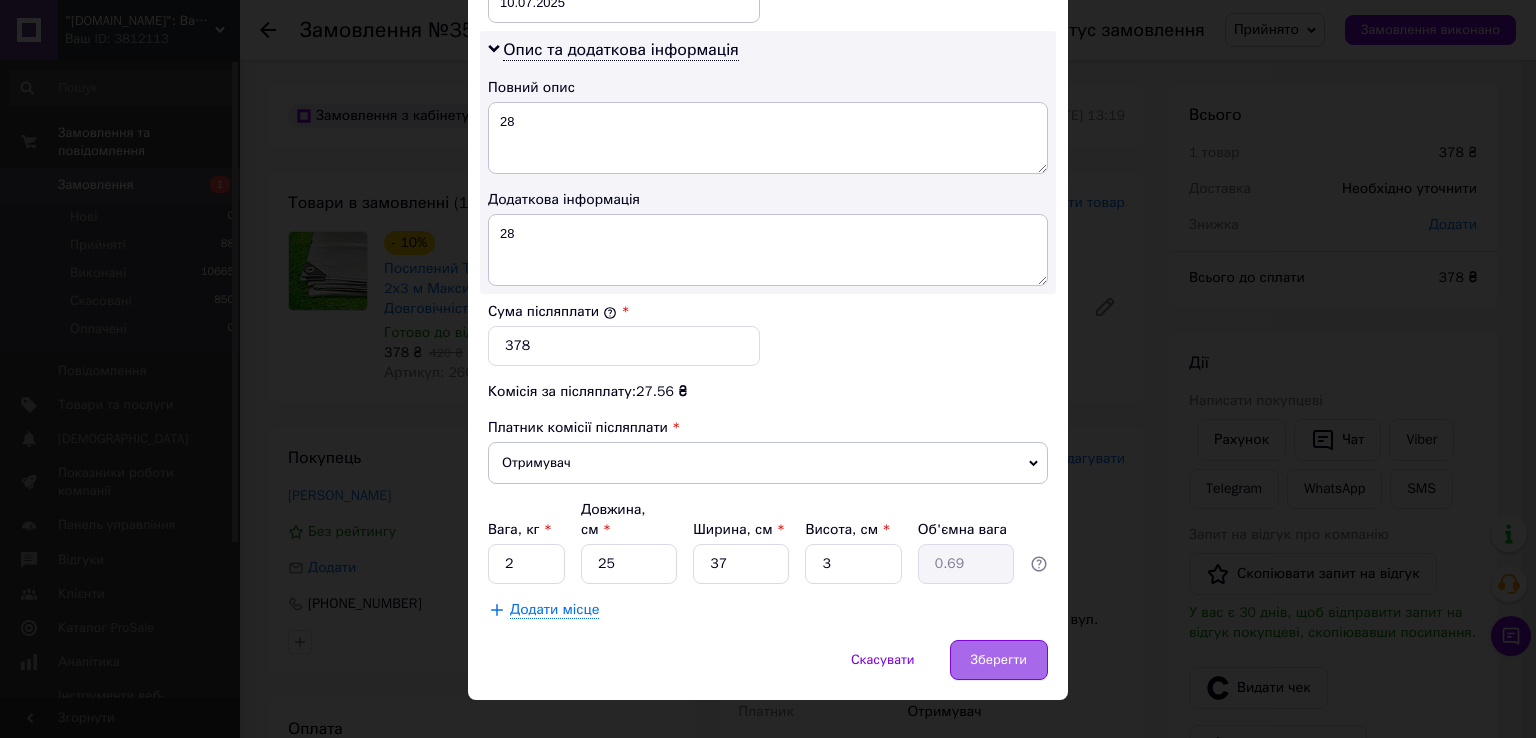 click on "Зберегти" at bounding box center [999, 660] 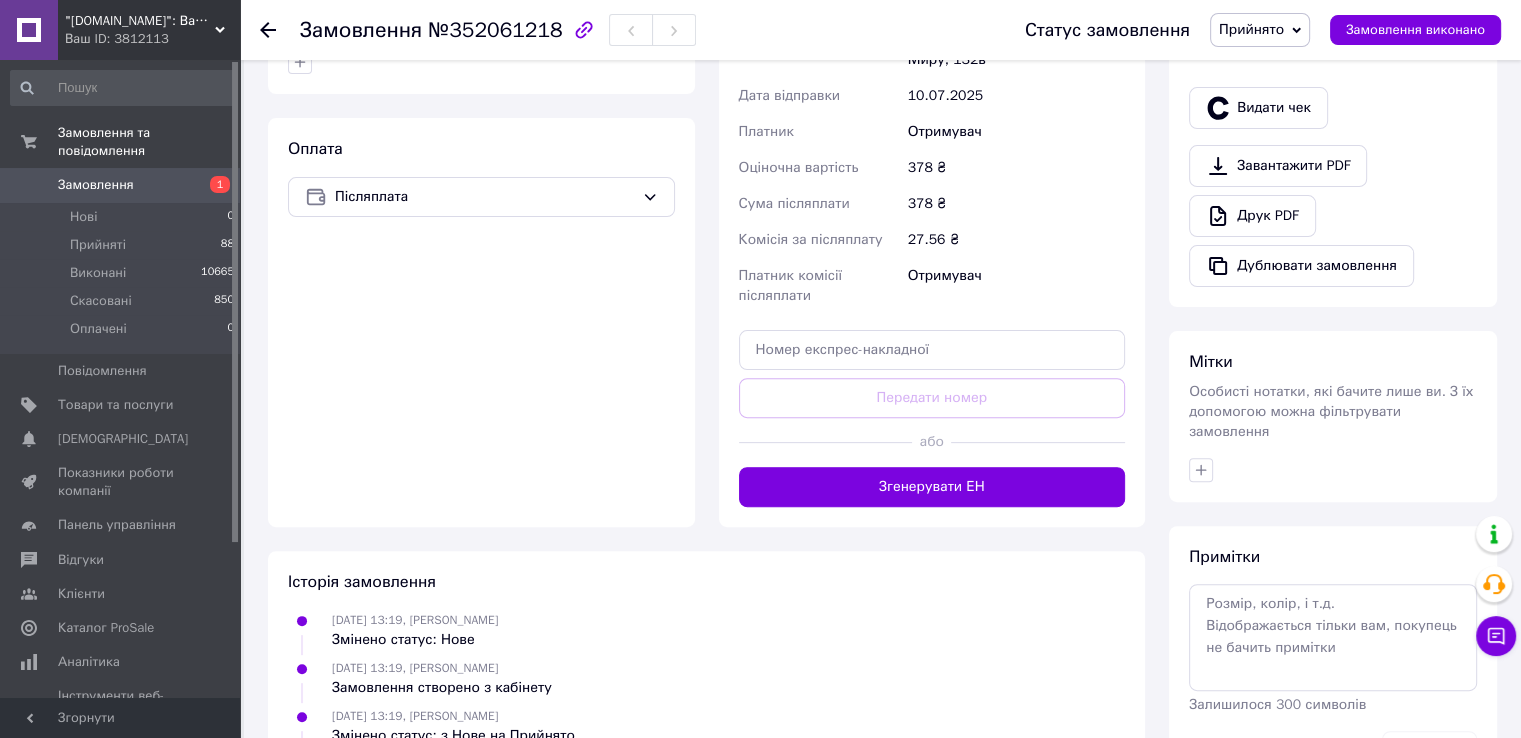 scroll, scrollTop: 600, scrollLeft: 0, axis: vertical 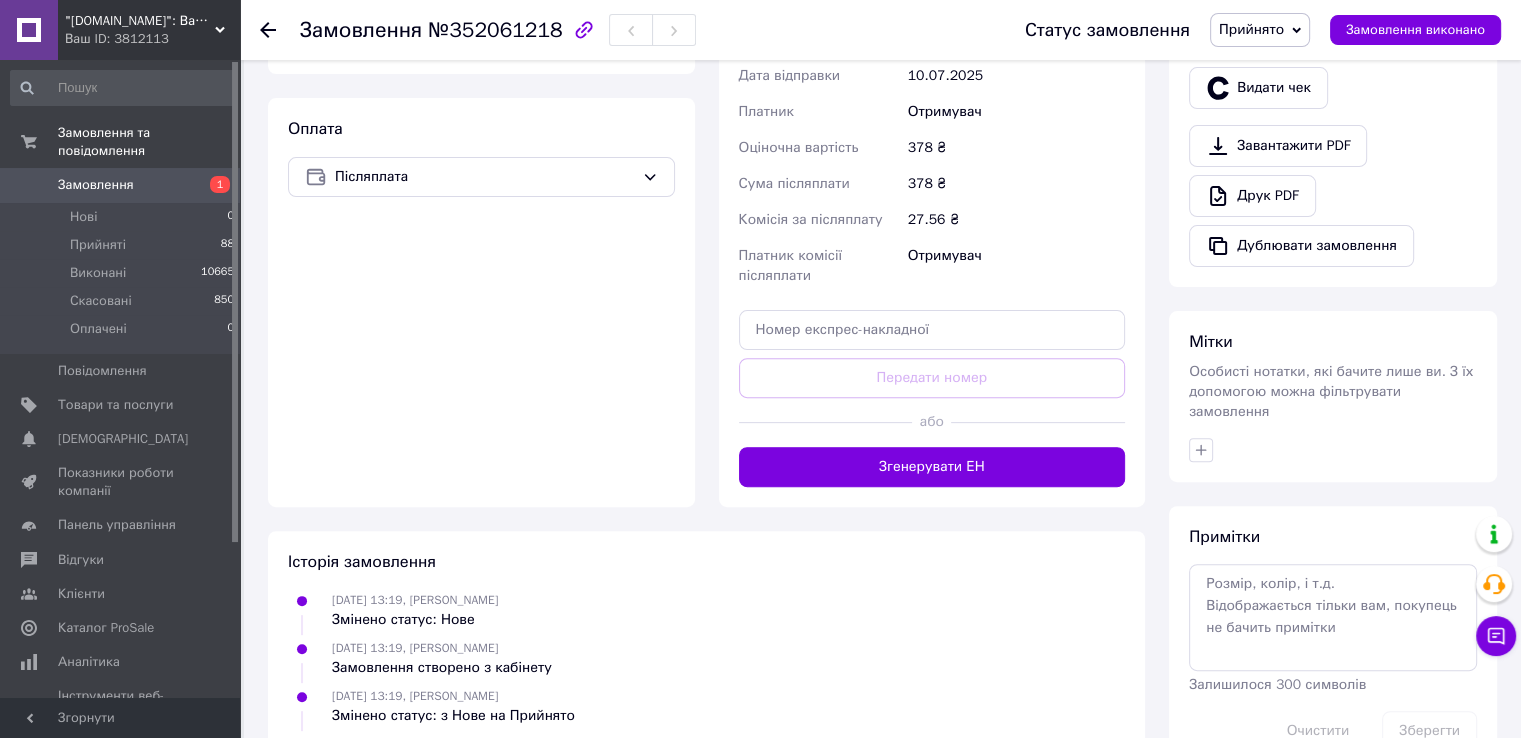 click on "Згенерувати ЕН" at bounding box center [932, 467] 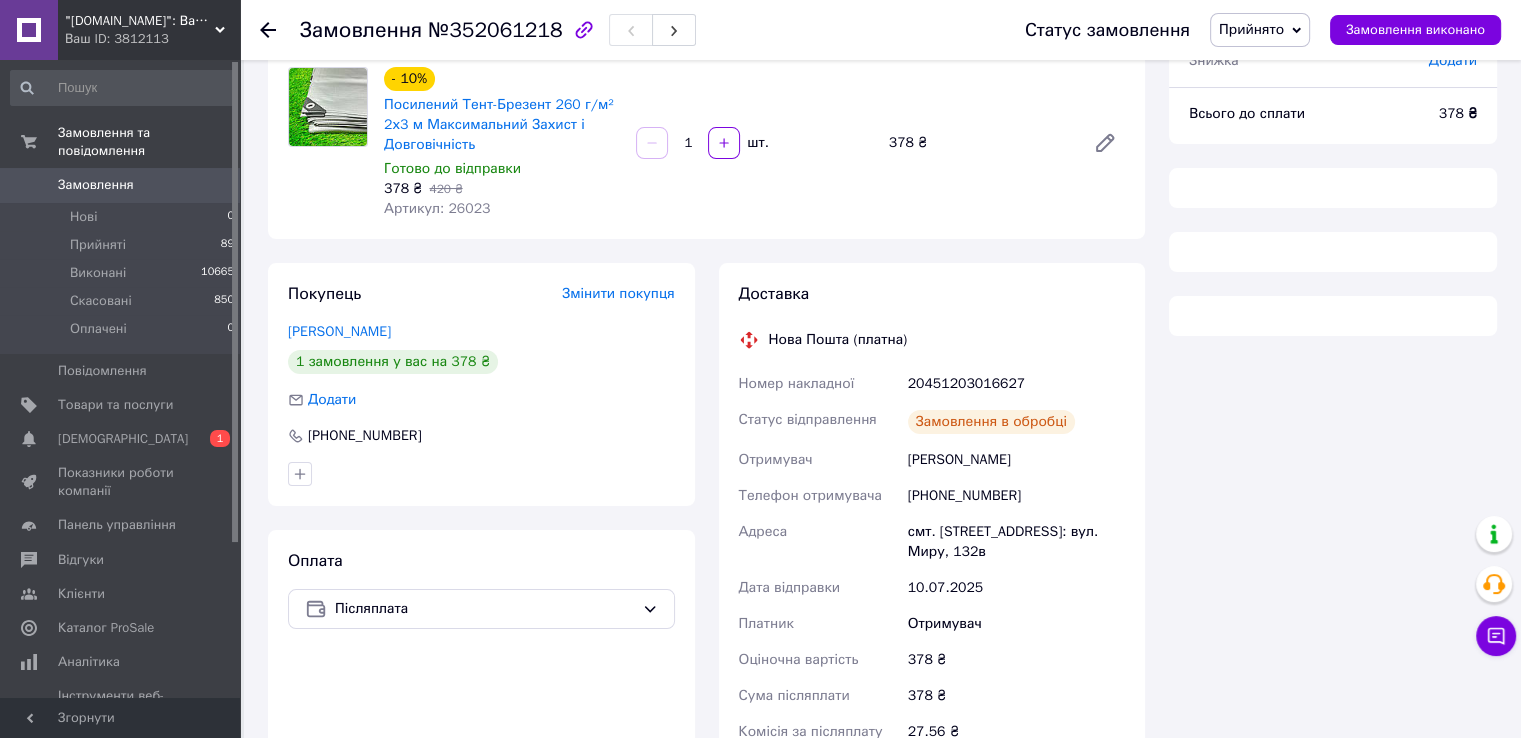 scroll, scrollTop: 176, scrollLeft: 0, axis: vertical 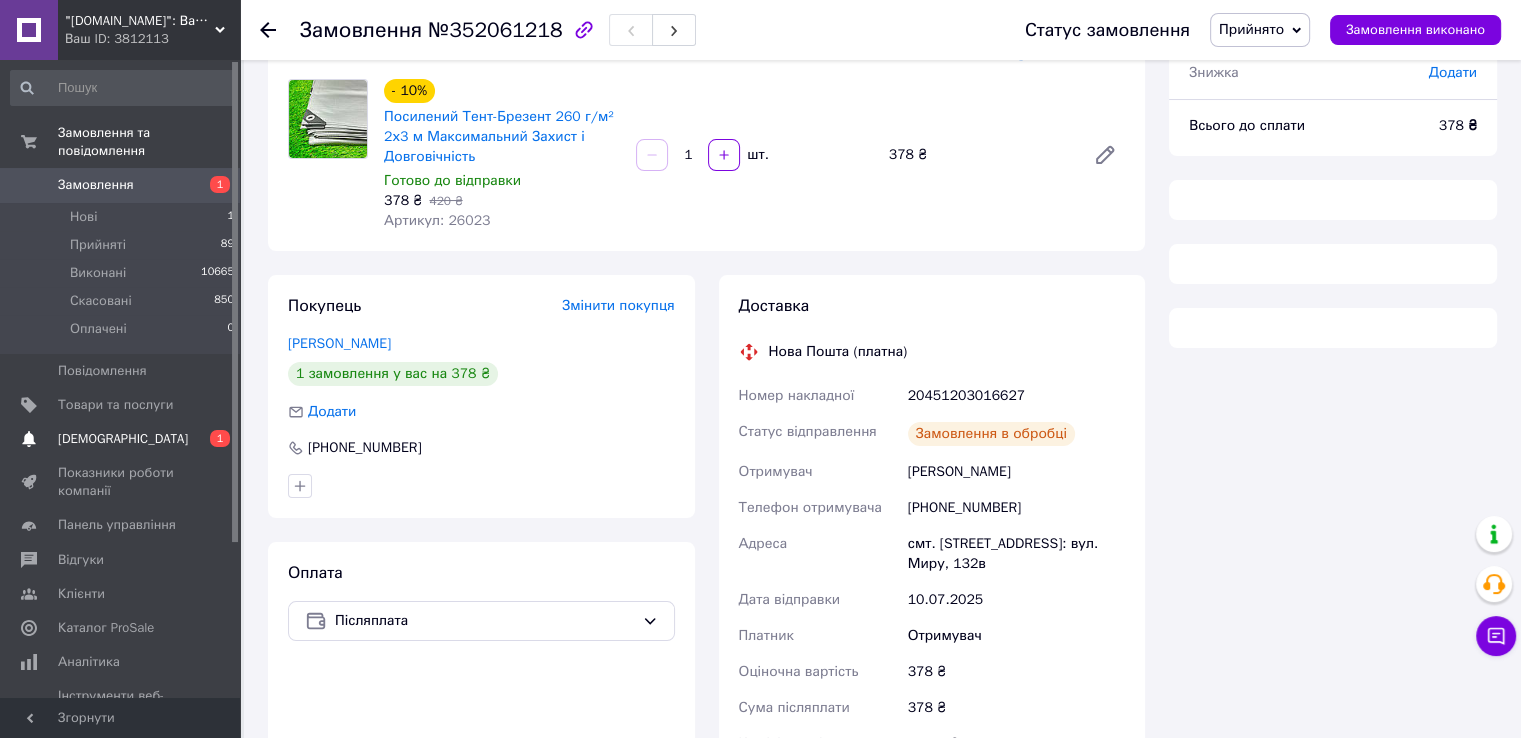 click on "Сповіщення 0 1" at bounding box center (123, 439) 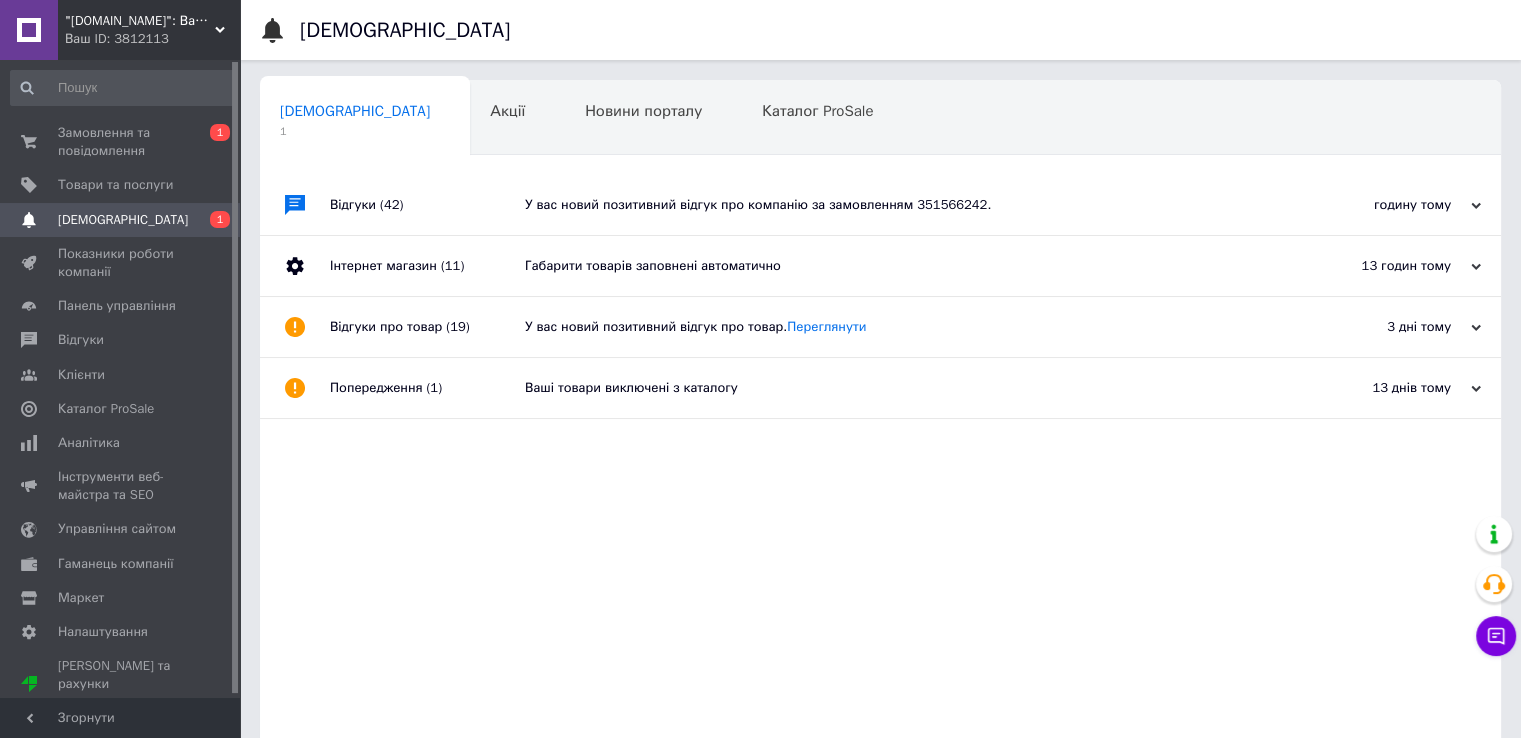 click on "У вас новий позитивний відгук про компанію за замовленням 351566242." at bounding box center [903, 205] 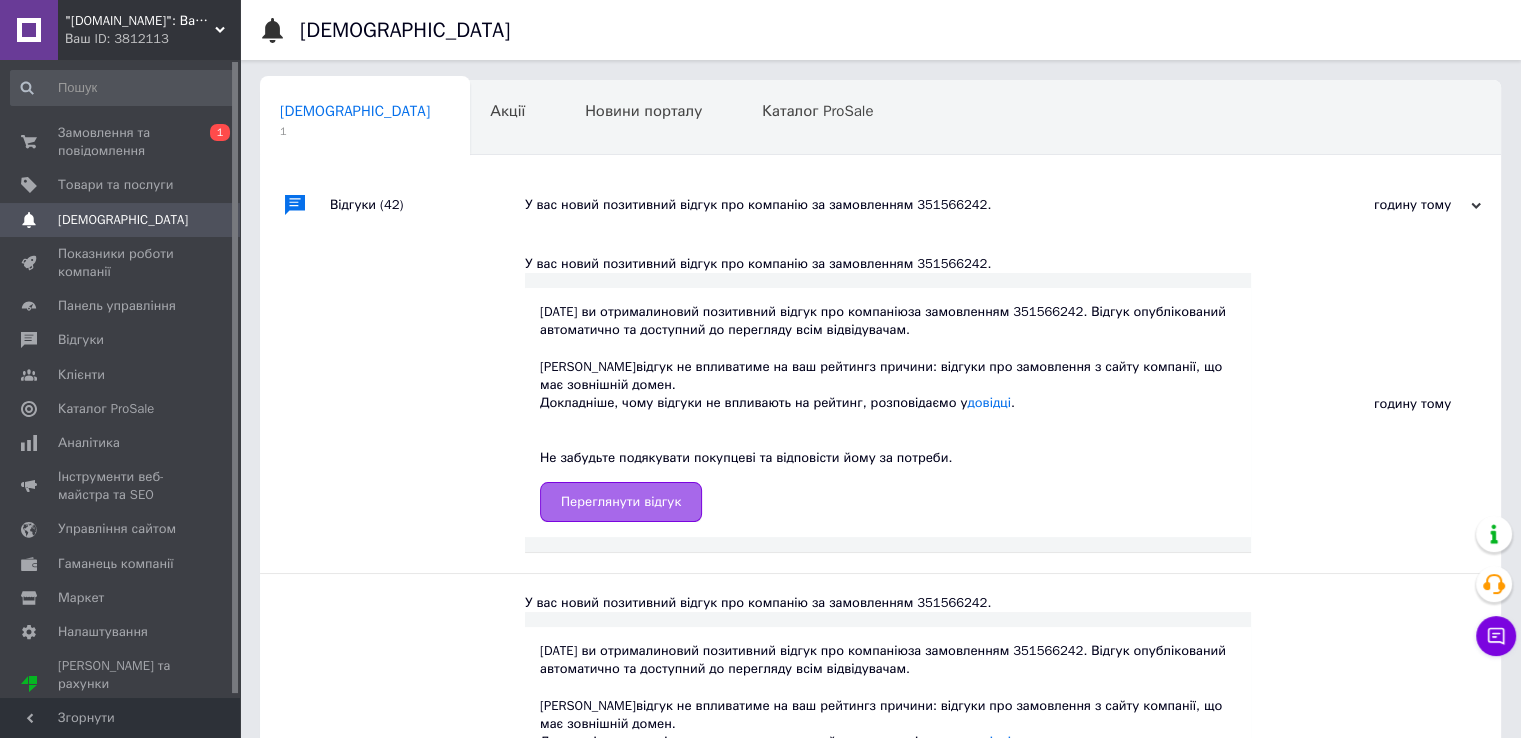 click on "Переглянути відгук" at bounding box center [621, 502] 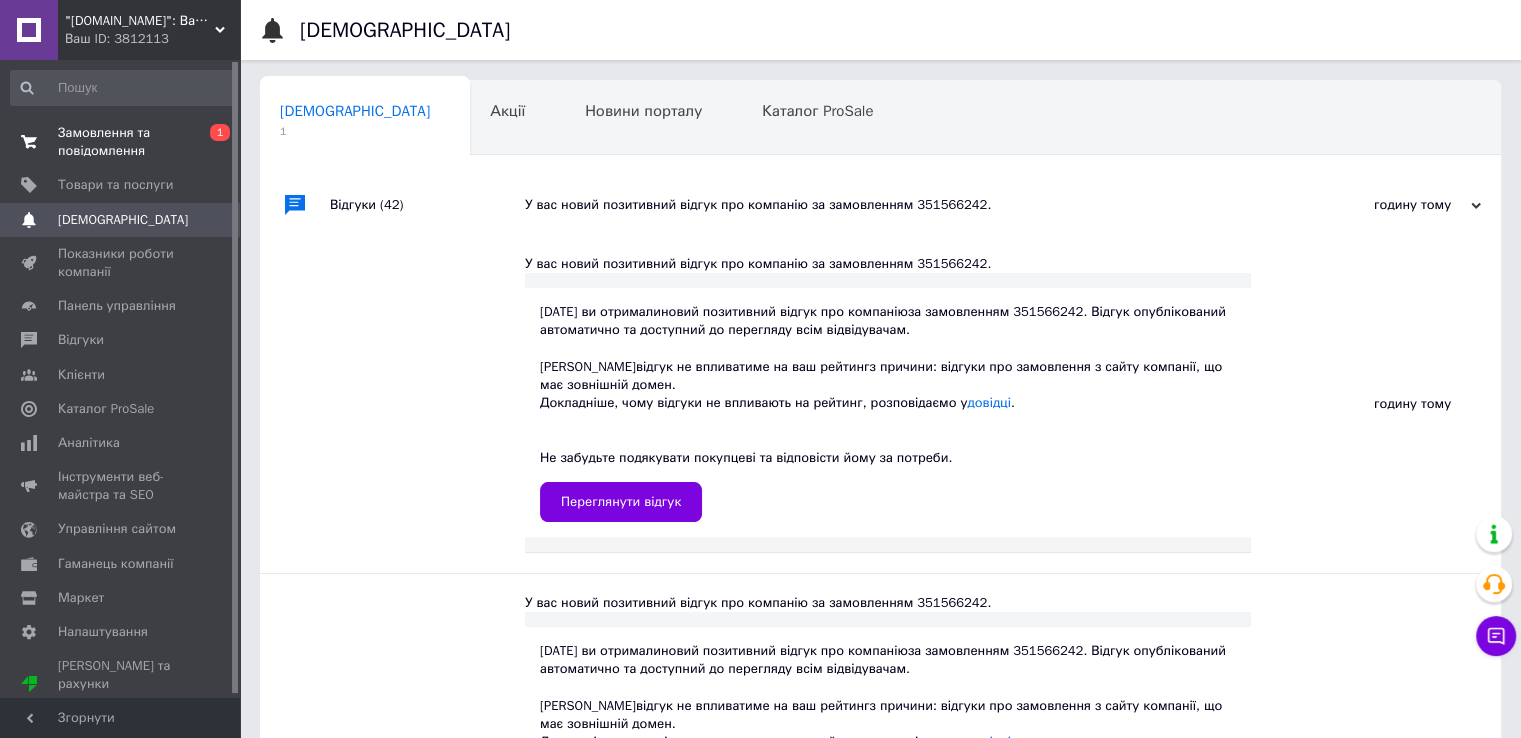 click on "Замовлення та повідомлення" at bounding box center [121, 142] 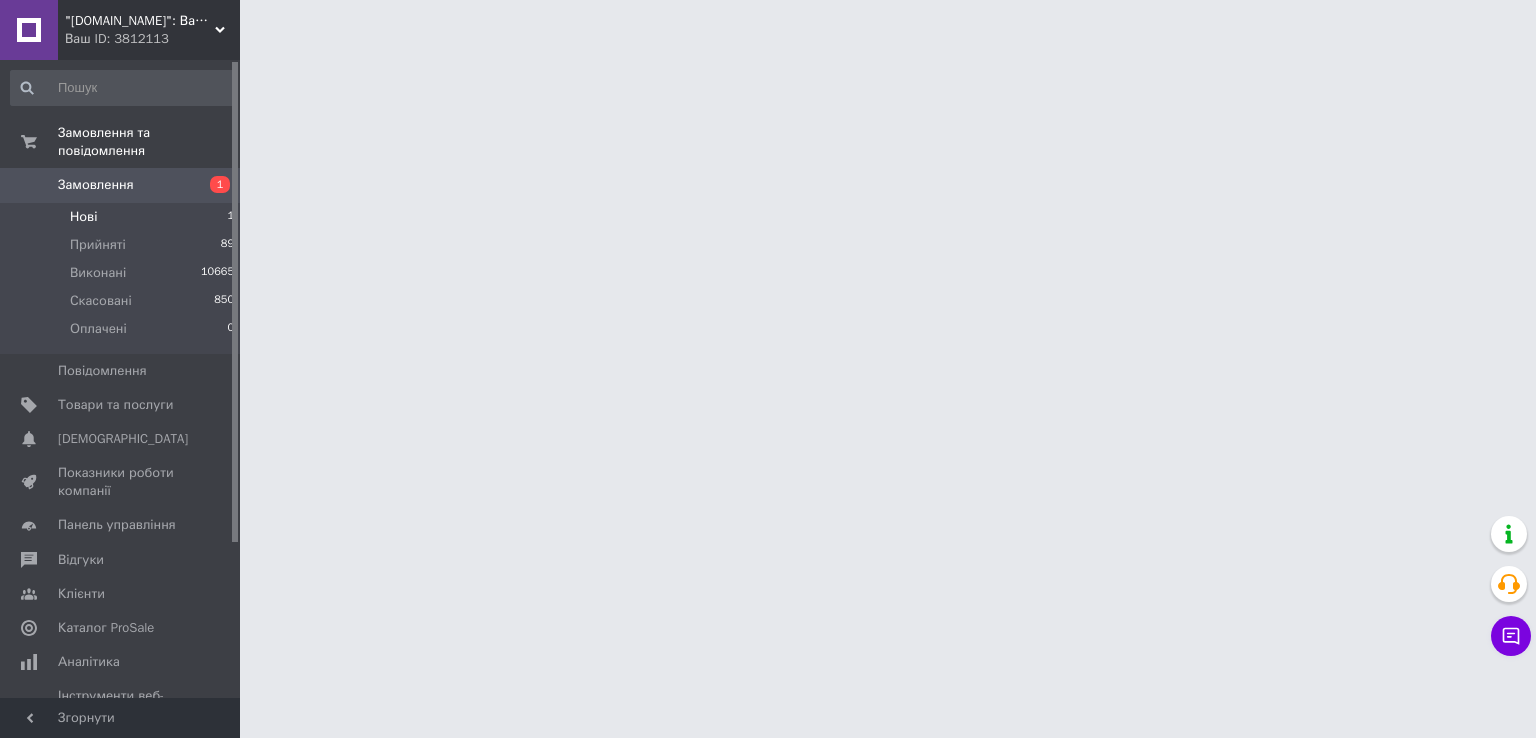 click on "Нові 1" at bounding box center [123, 217] 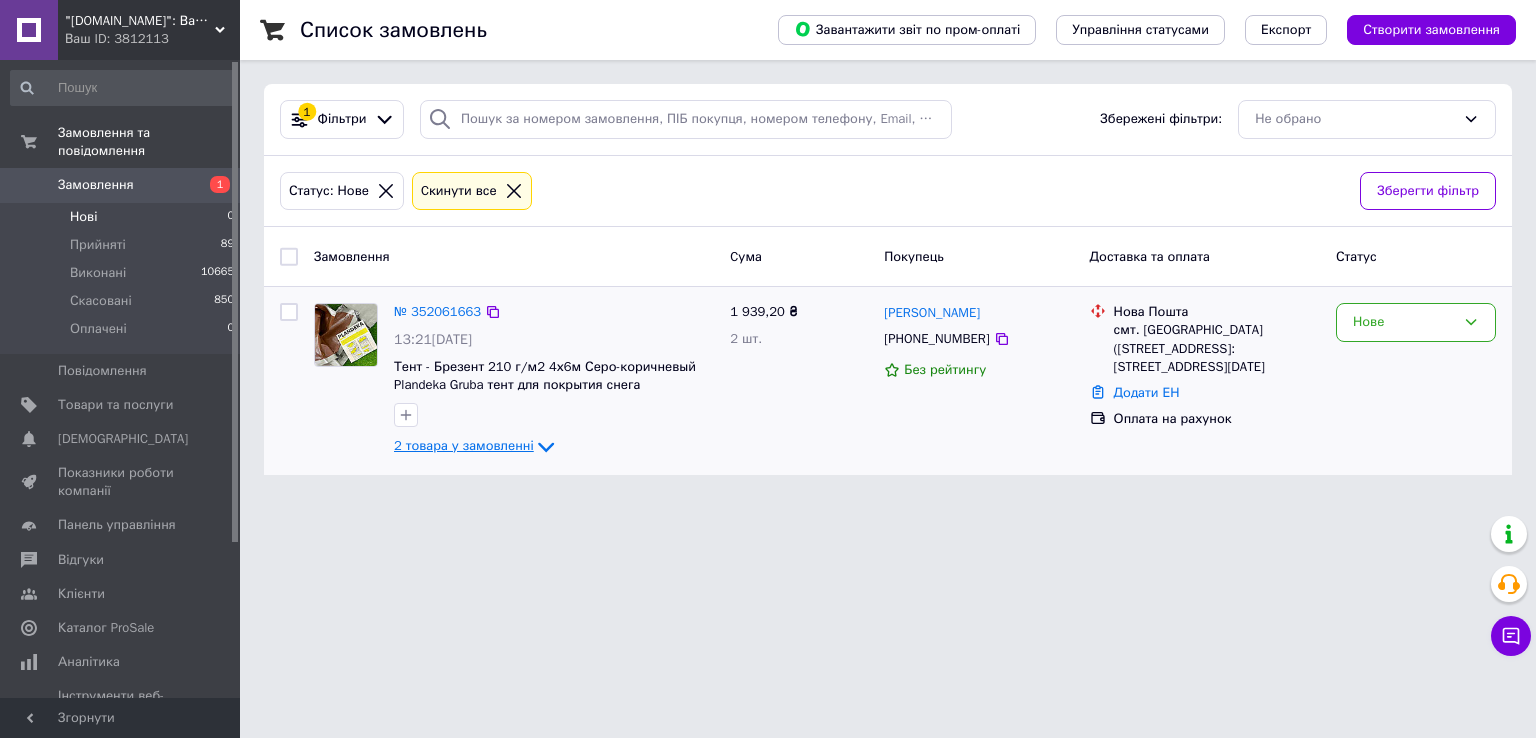 click on "2 товара у замовленні" at bounding box center [464, 446] 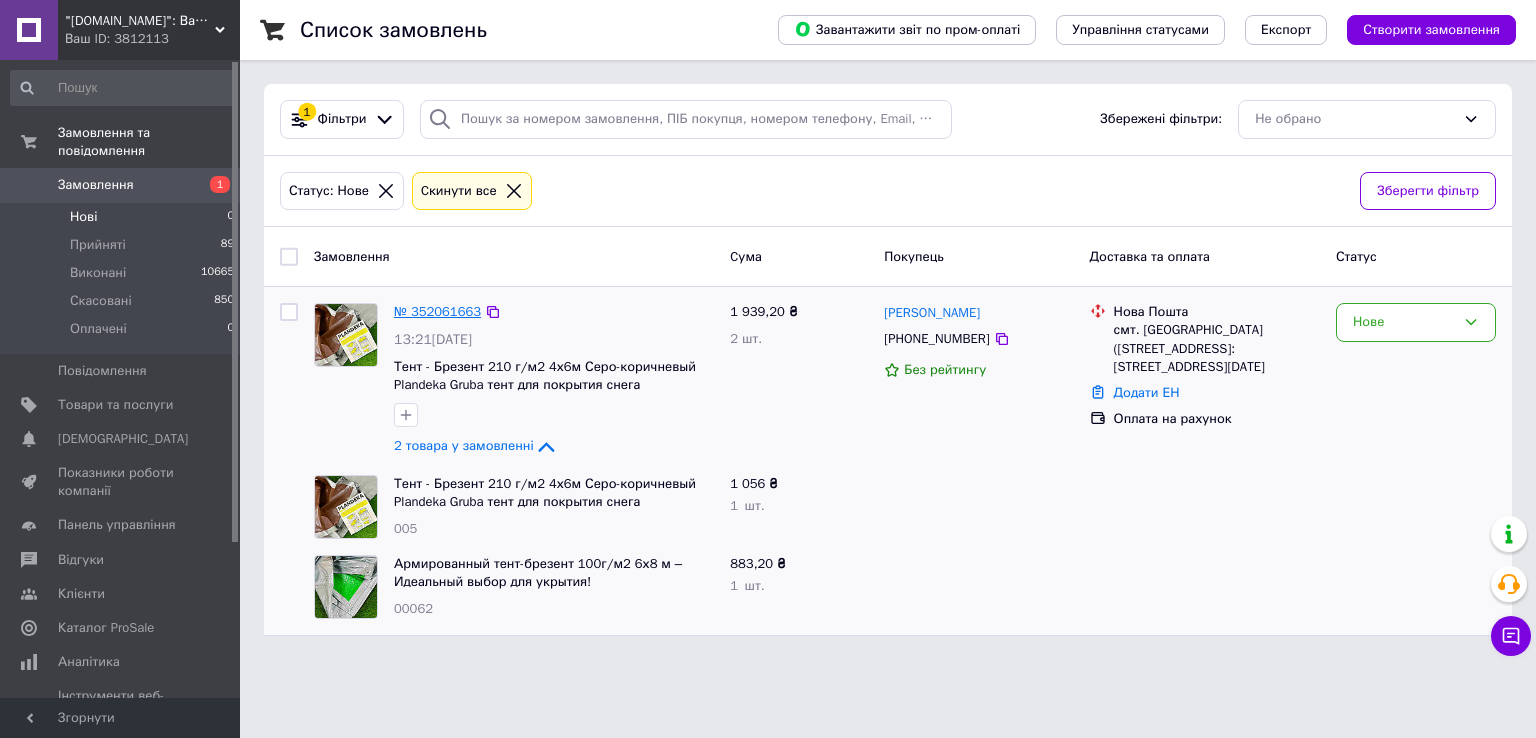 click on "№ 352061663" at bounding box center (437, 311) 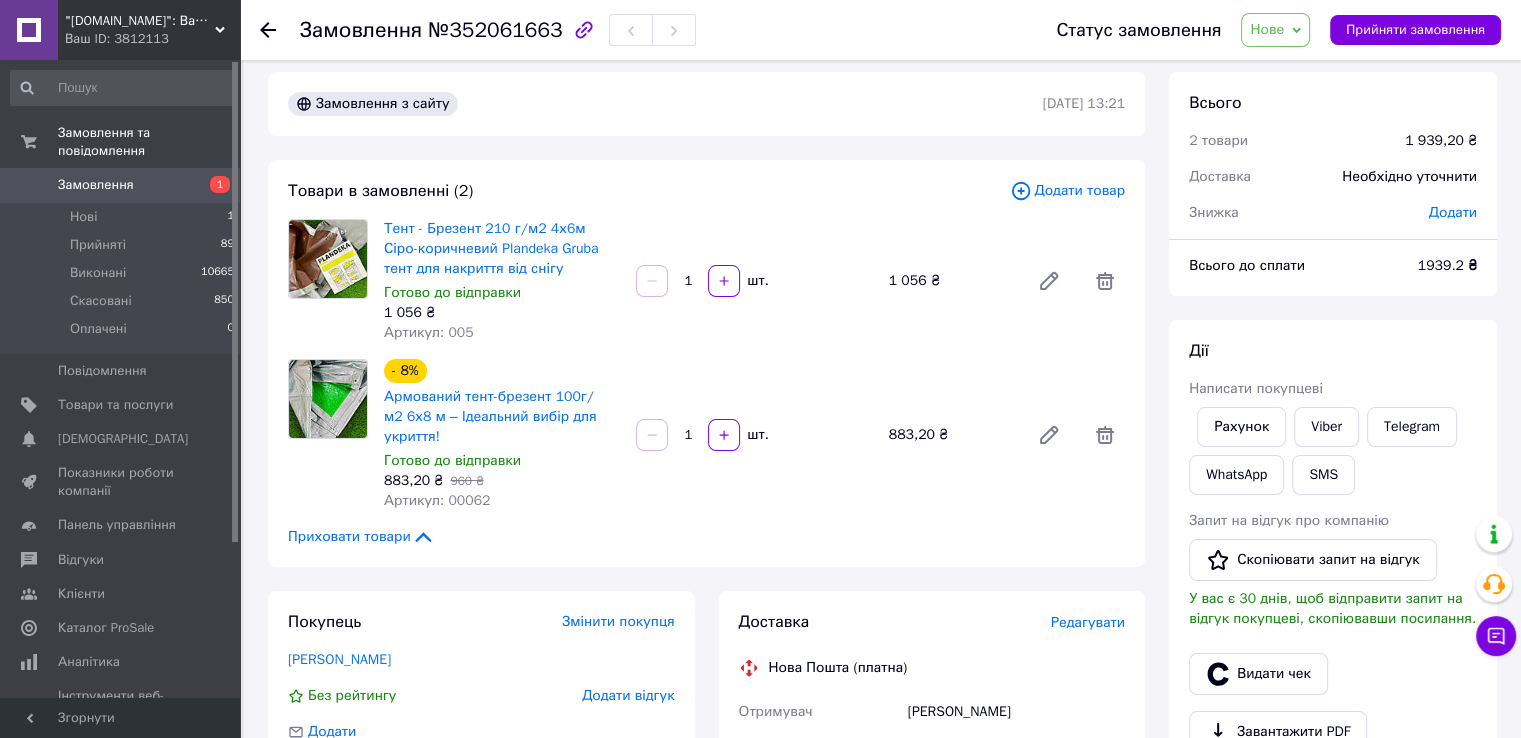 scroll, scrollTop: 0, scrollLeft: 0, axis: both 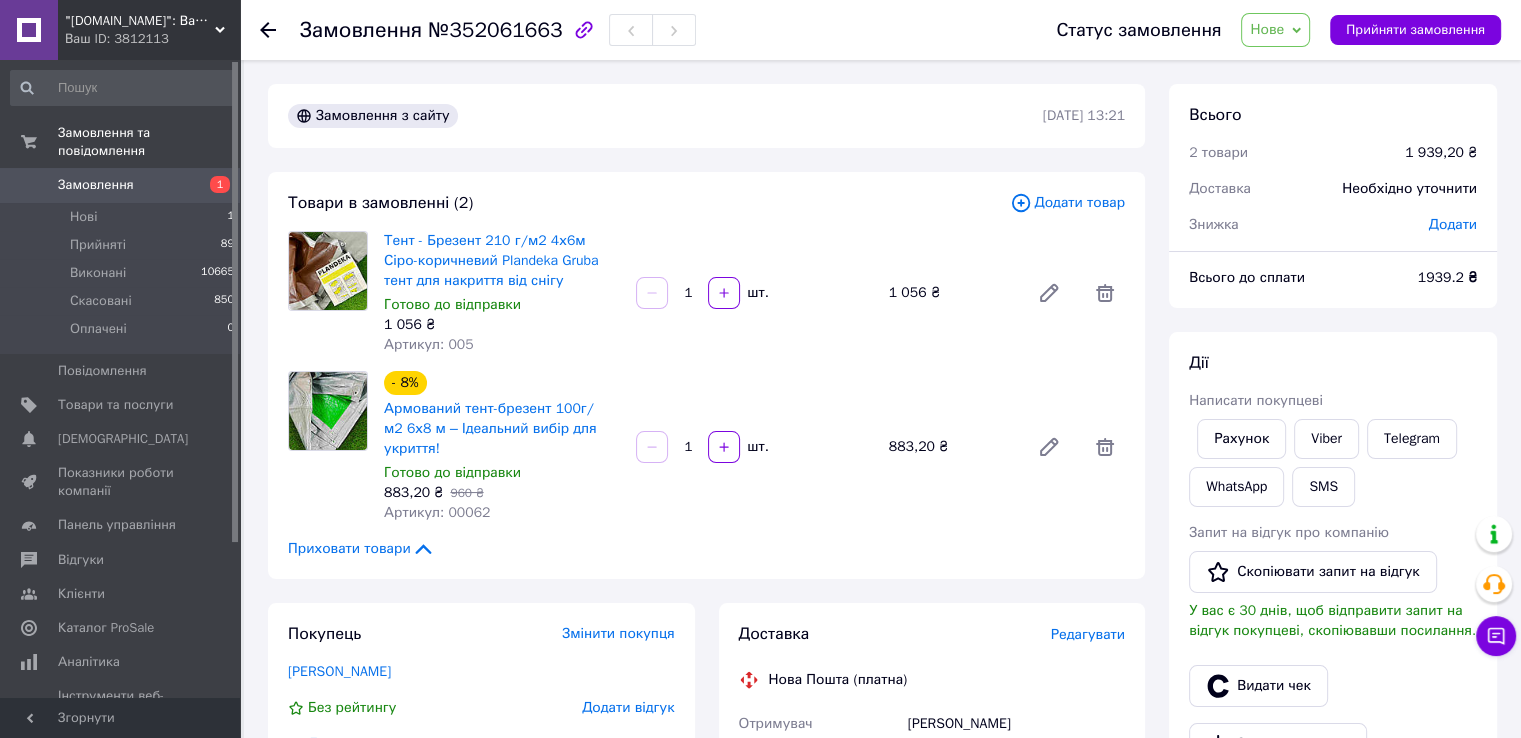 click on "Нове" at bounding box center (1275, 30) 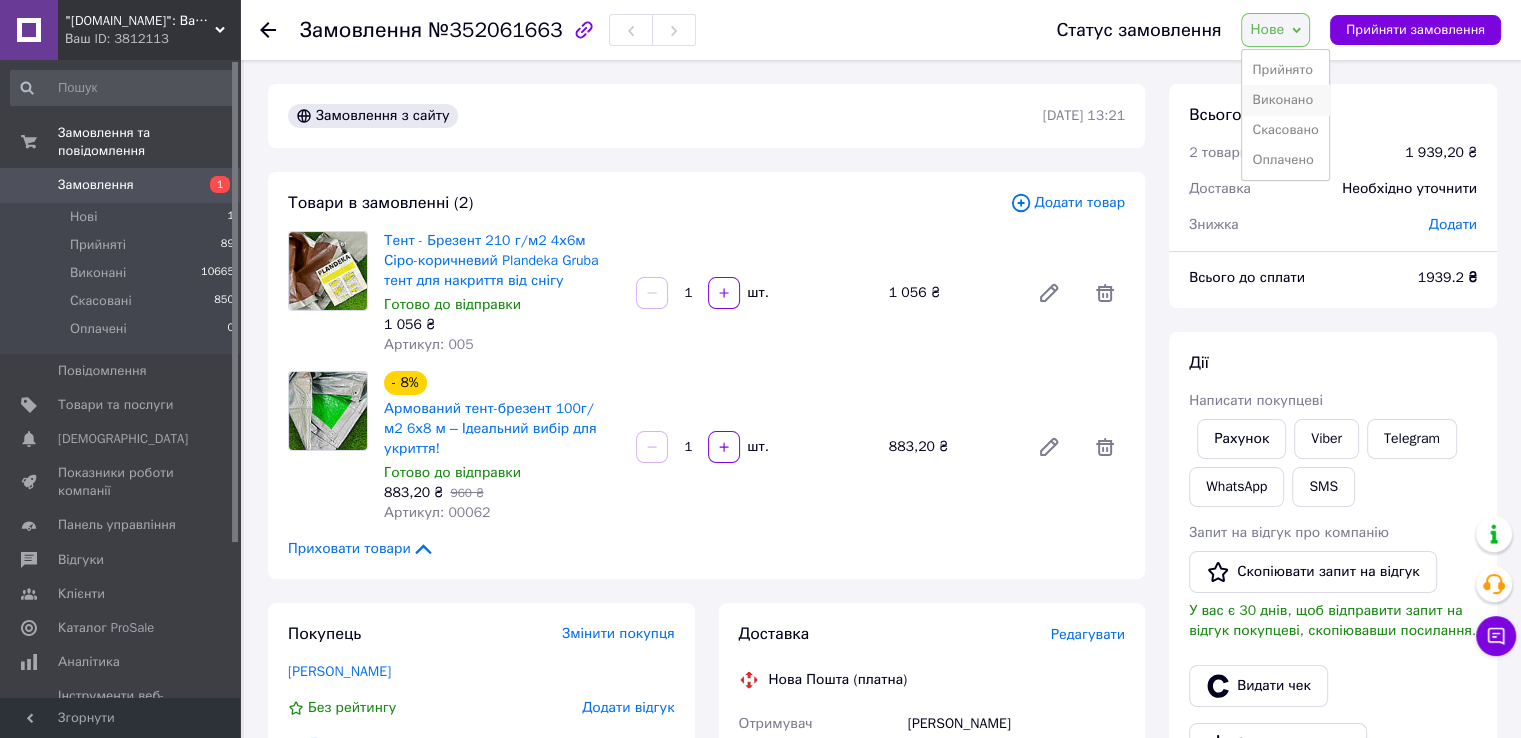 click on "Виконано" at bounding box center [1285, 100] 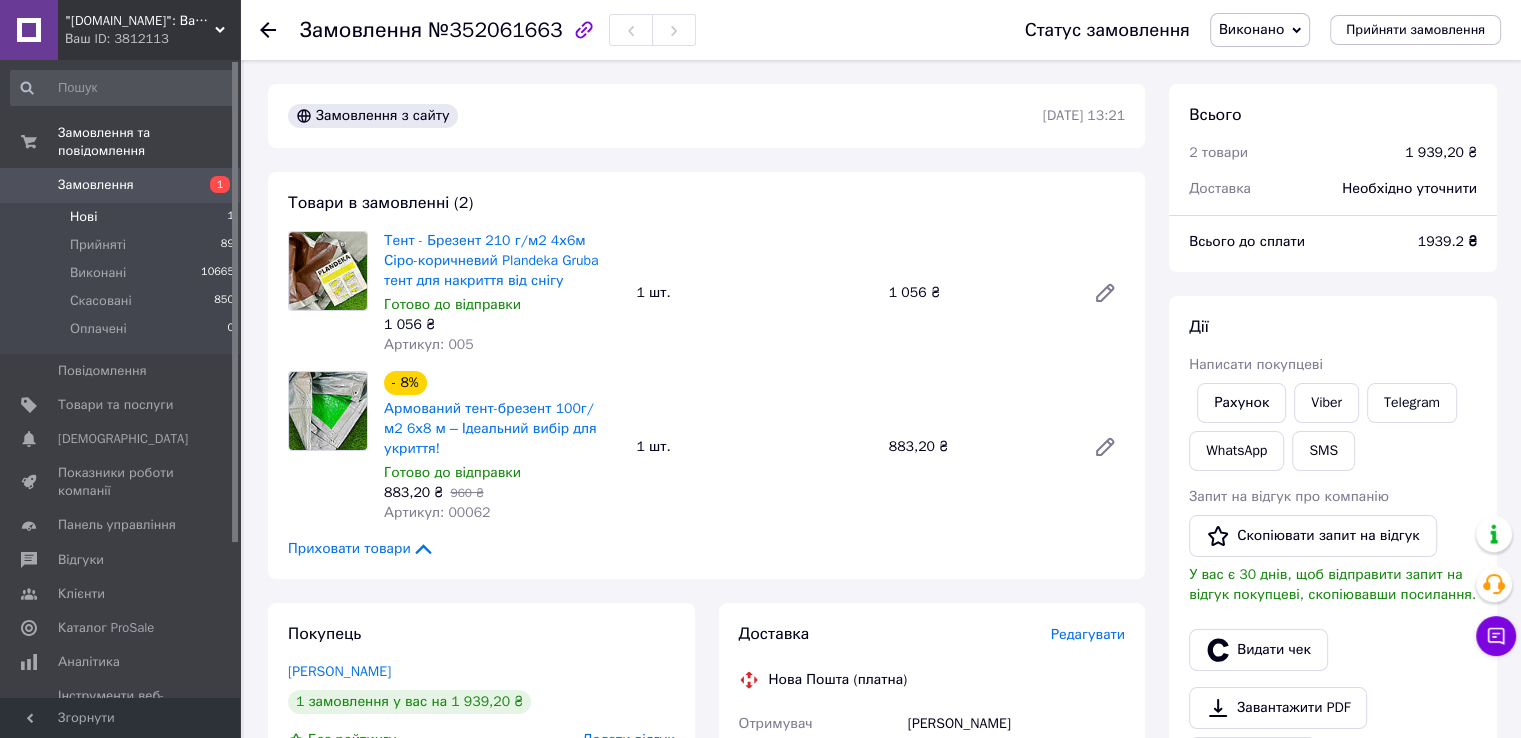 click on "Нові 1" at bounding box center (123, 217) 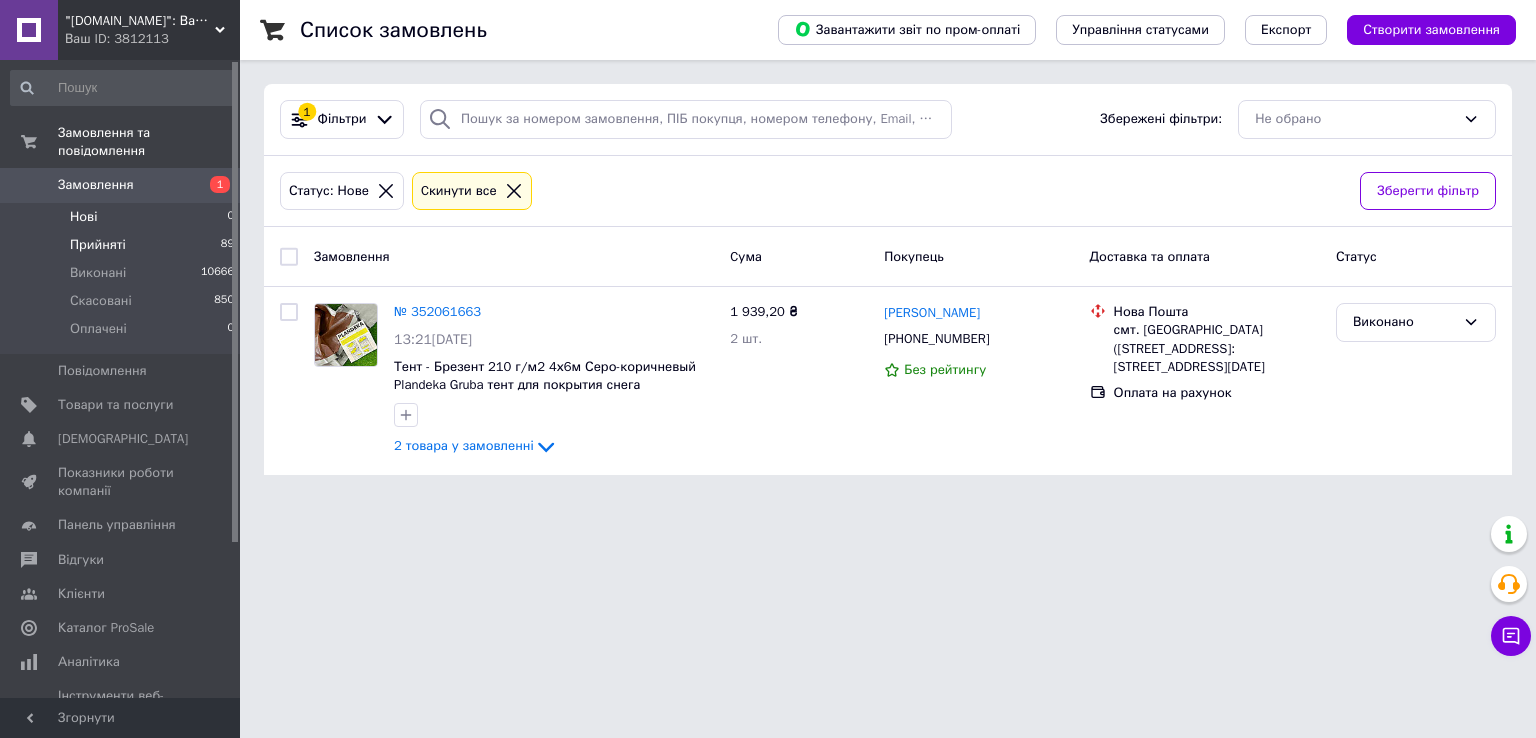 click on "89" at bounding box center [227, 245] 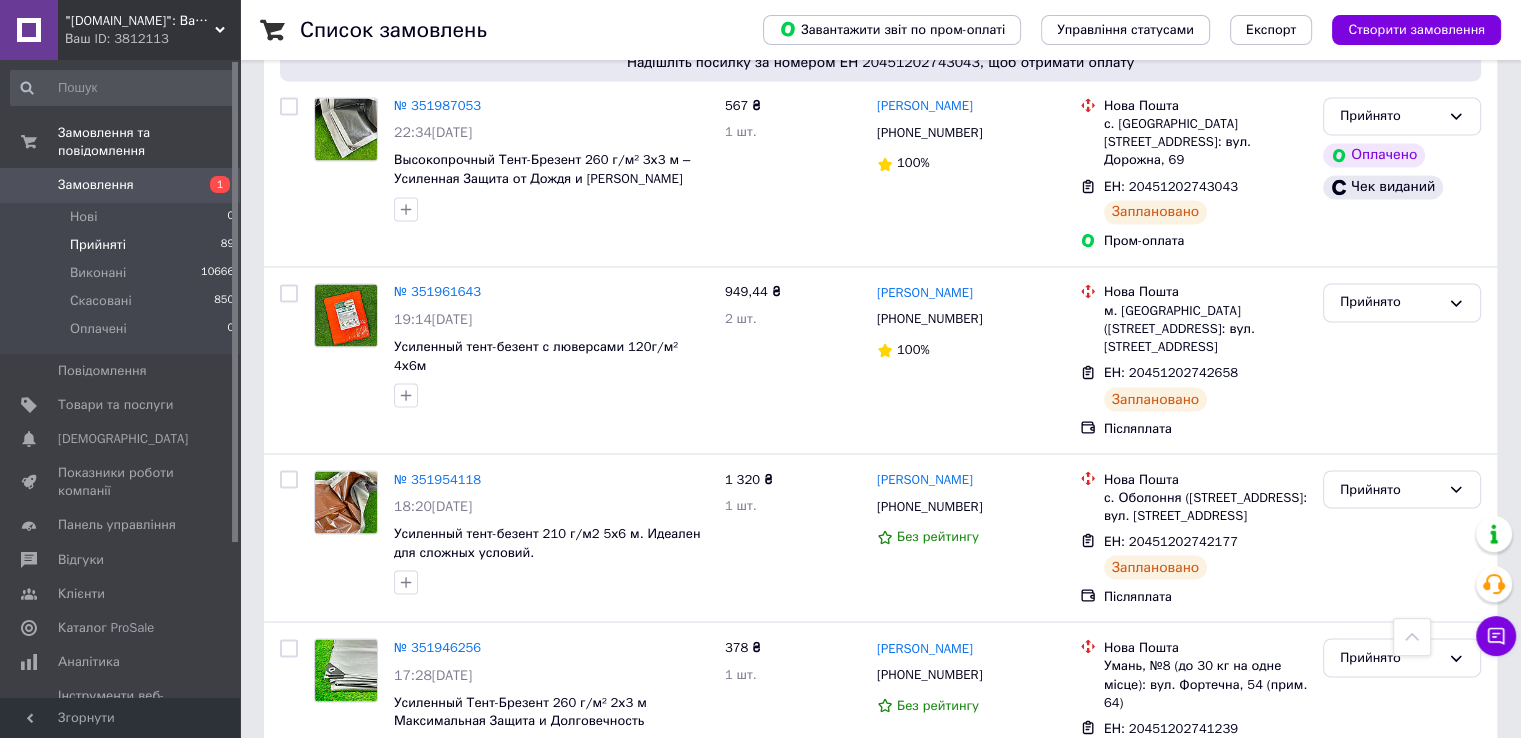 scroll, scrollTop: 3428, scrollLeft: 0, axis: vertical 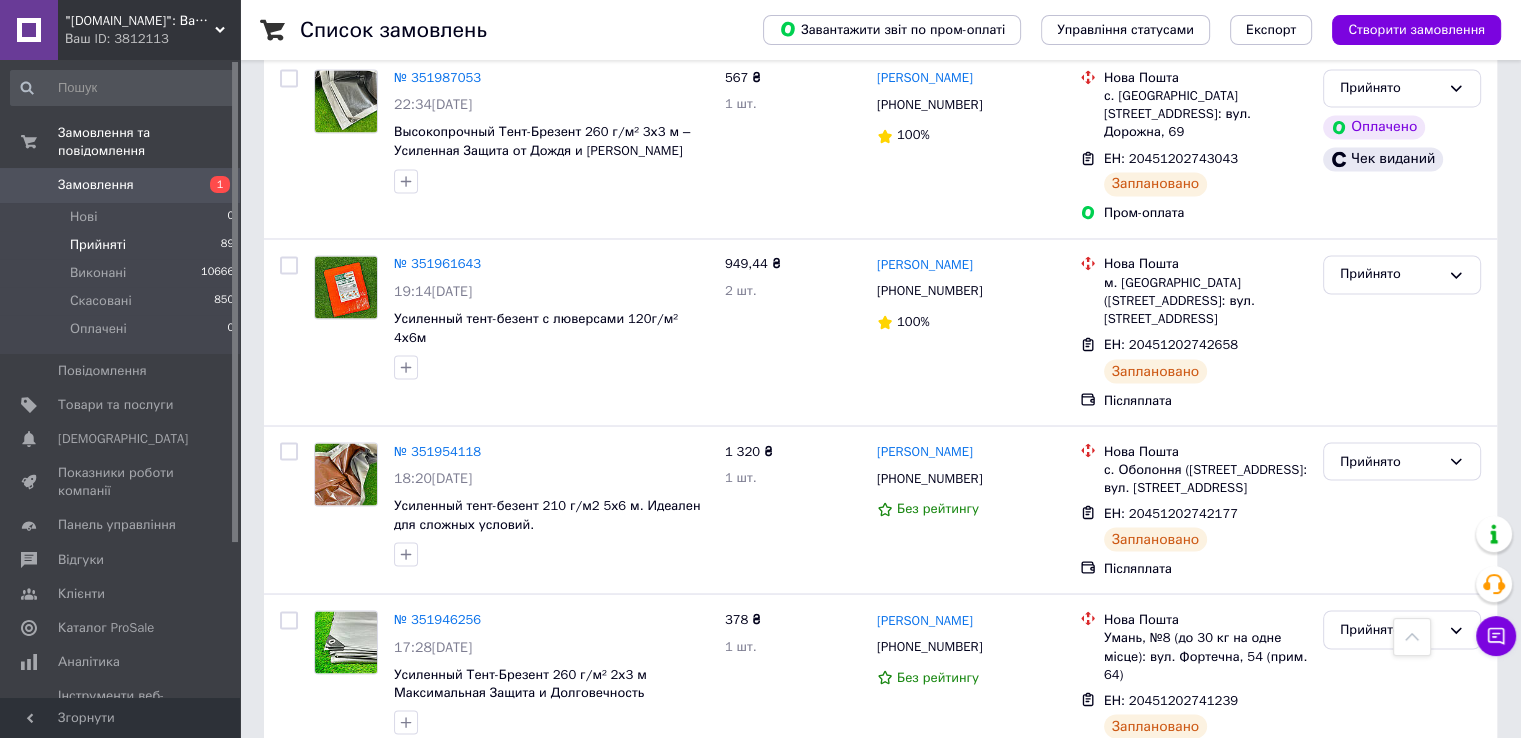 click on "2" at bounding box center [327, 825] 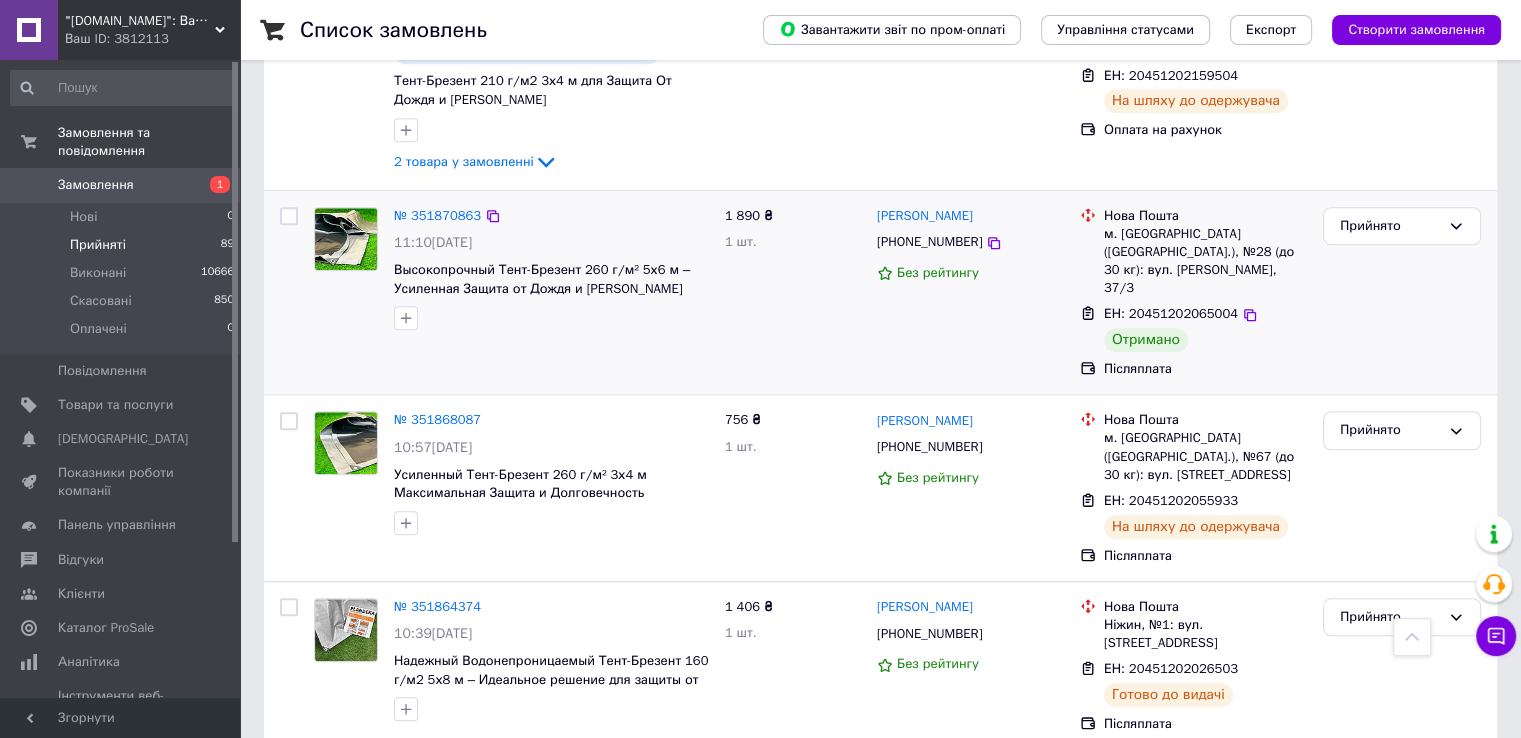 scroll, scrollTop: 1600, scrollLeft: 0, axis: vertical 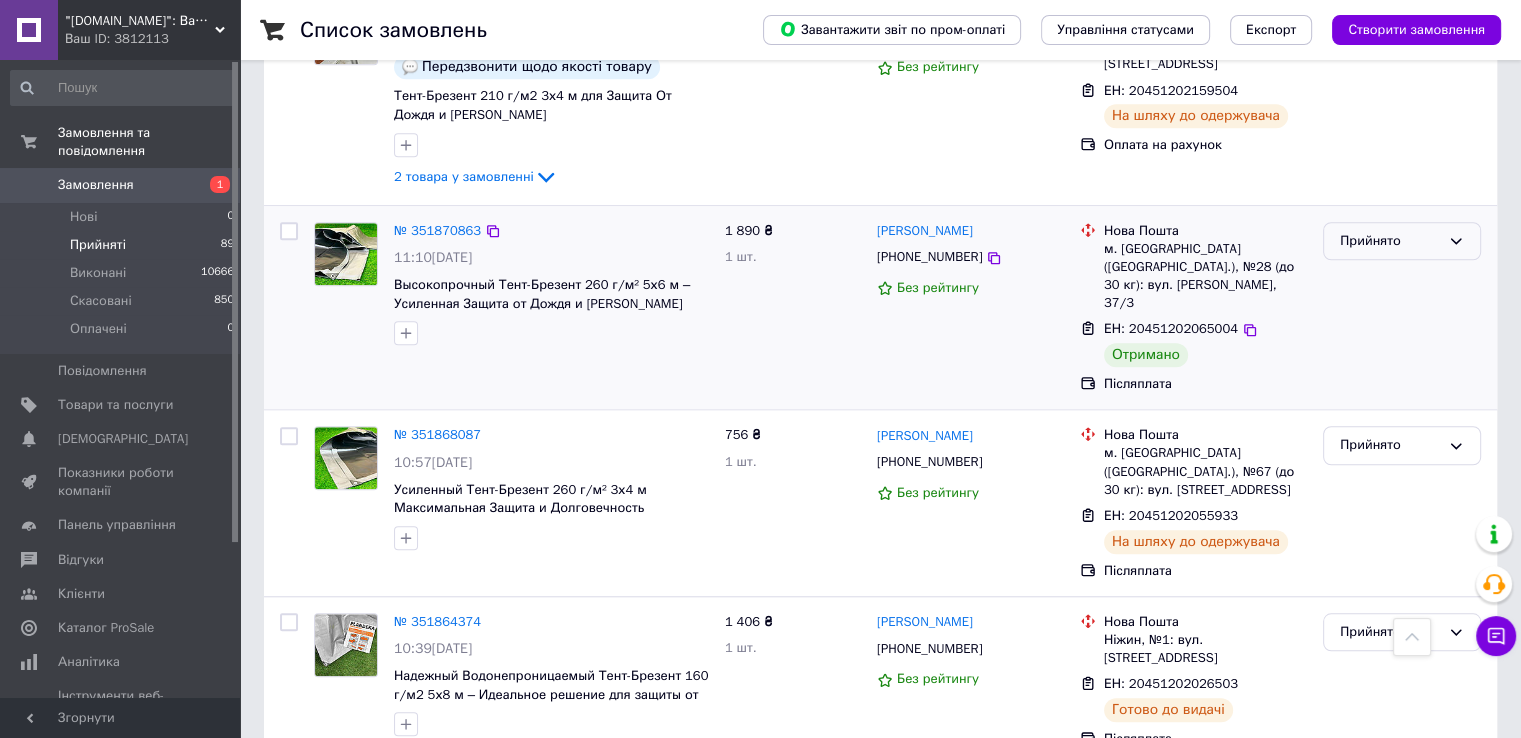 click on "Прийнято" at bounding box center (1390, 241) 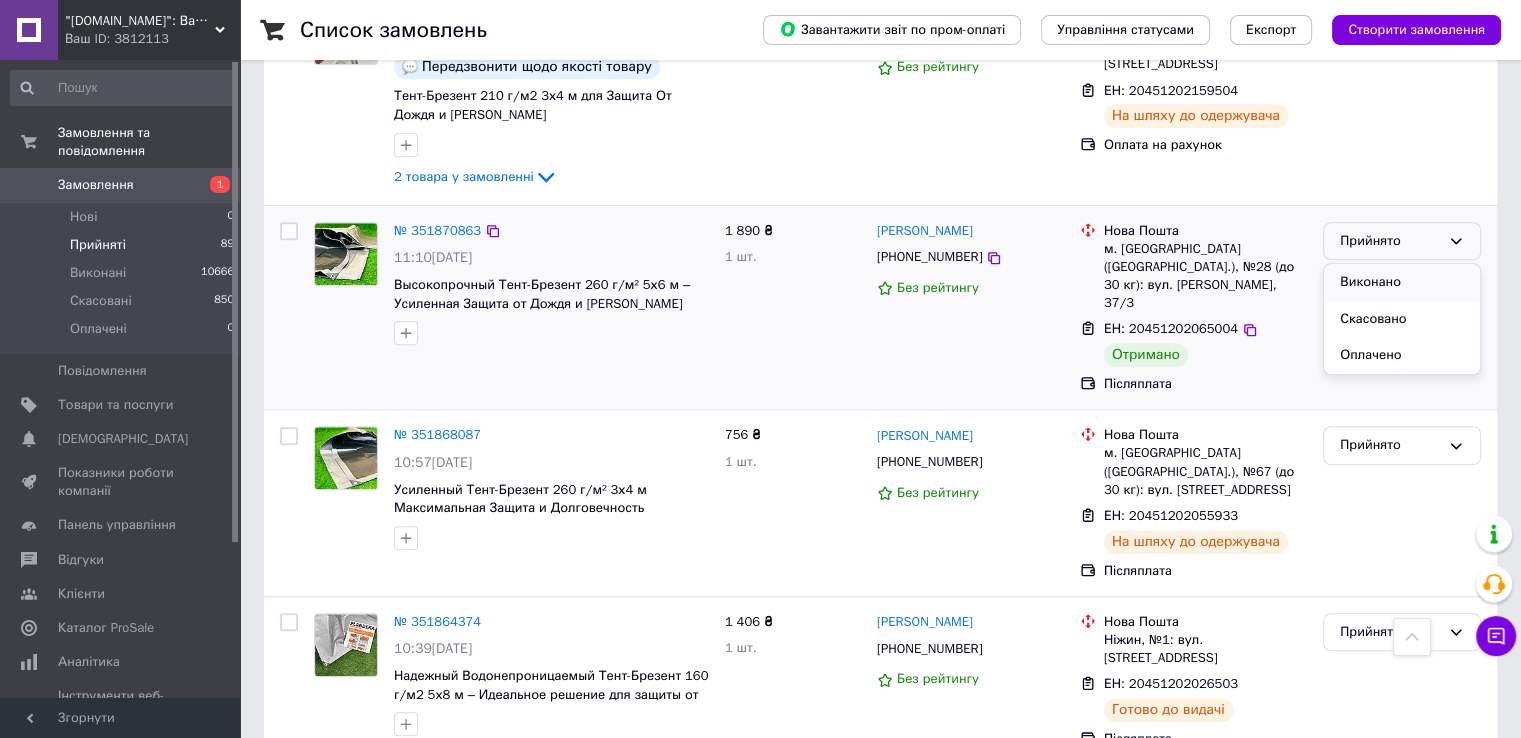 click on "Виконано" at bounding box center (1402, 282) 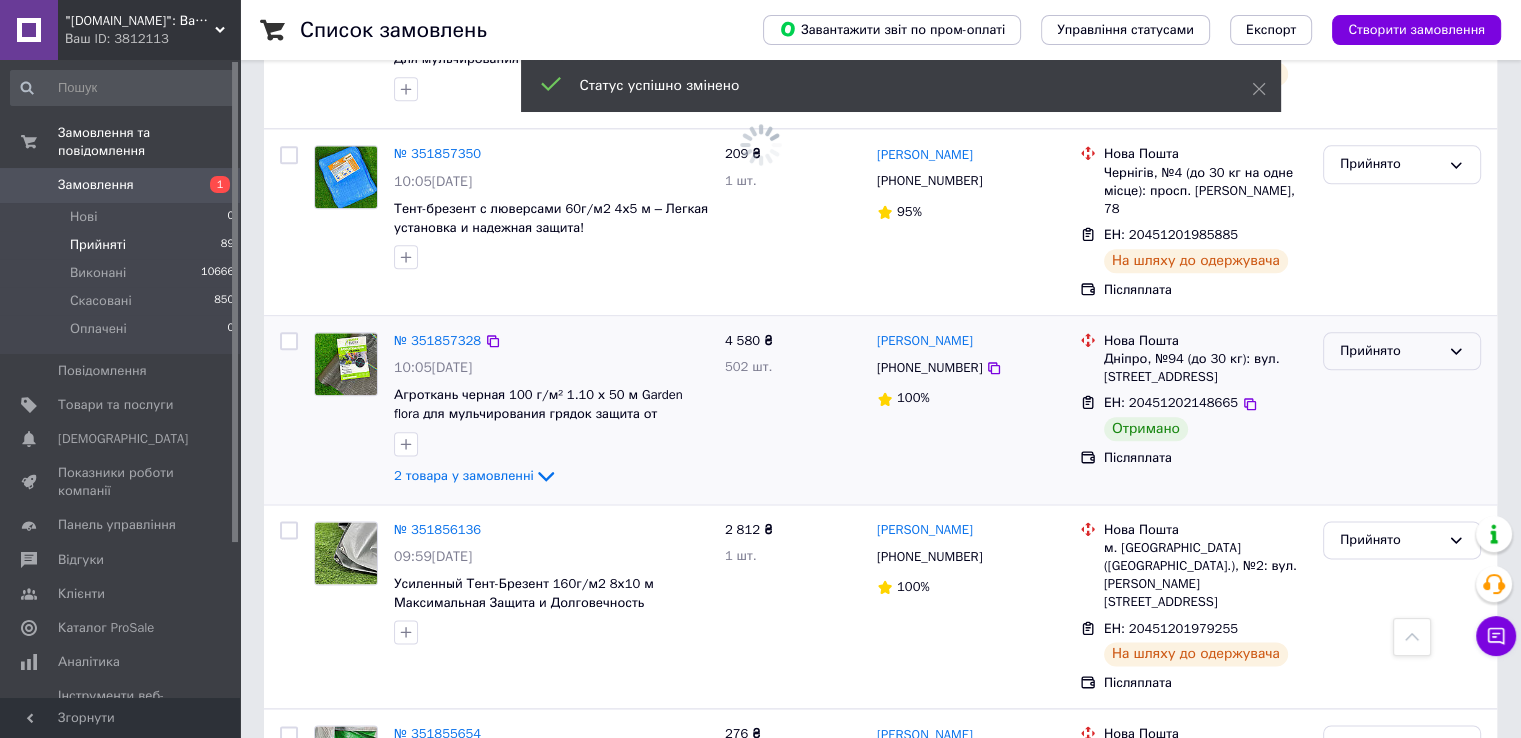 scroll, scrollTop: 2400, scrollLeft: 0, axis: vertical 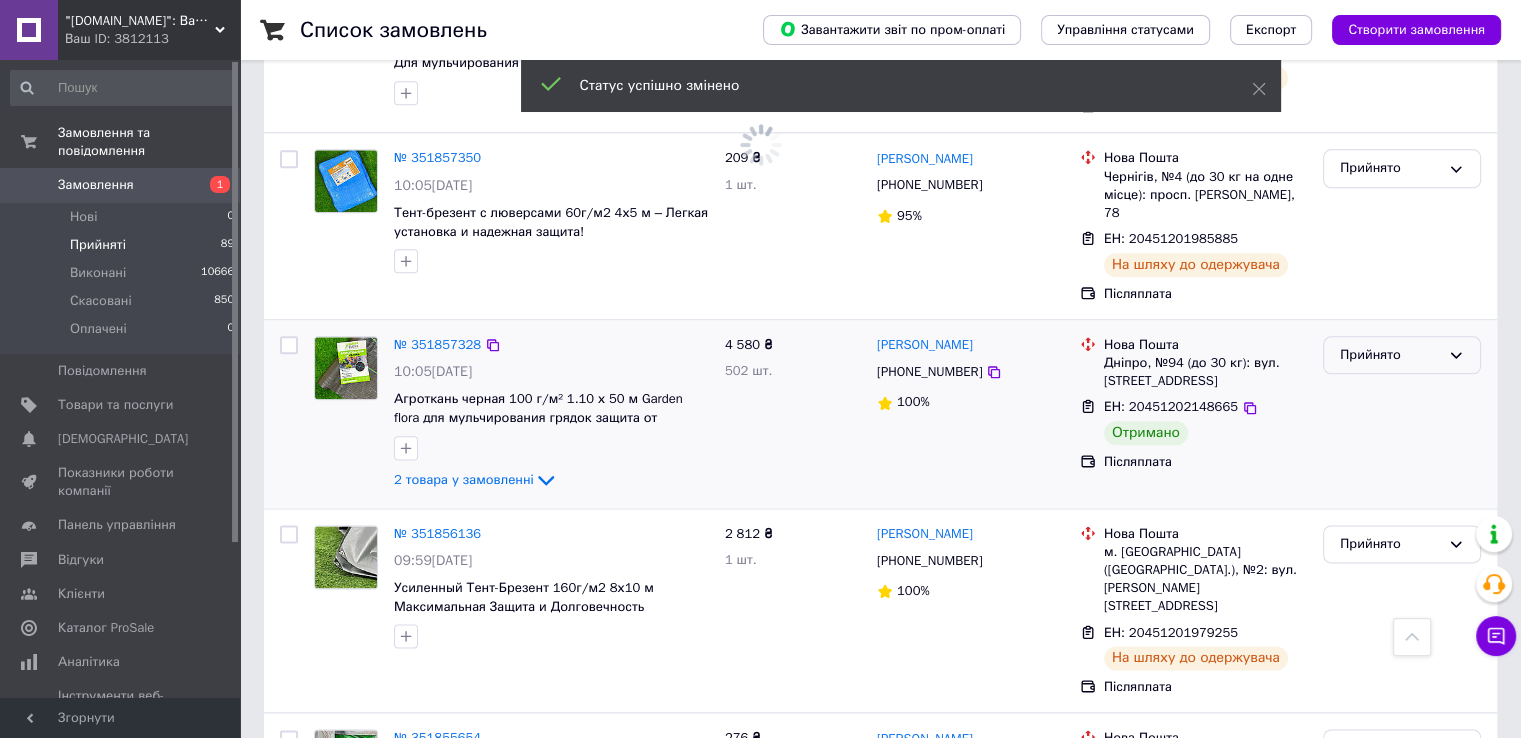 click on "Прийнято" at bounding box center [1390, 355] 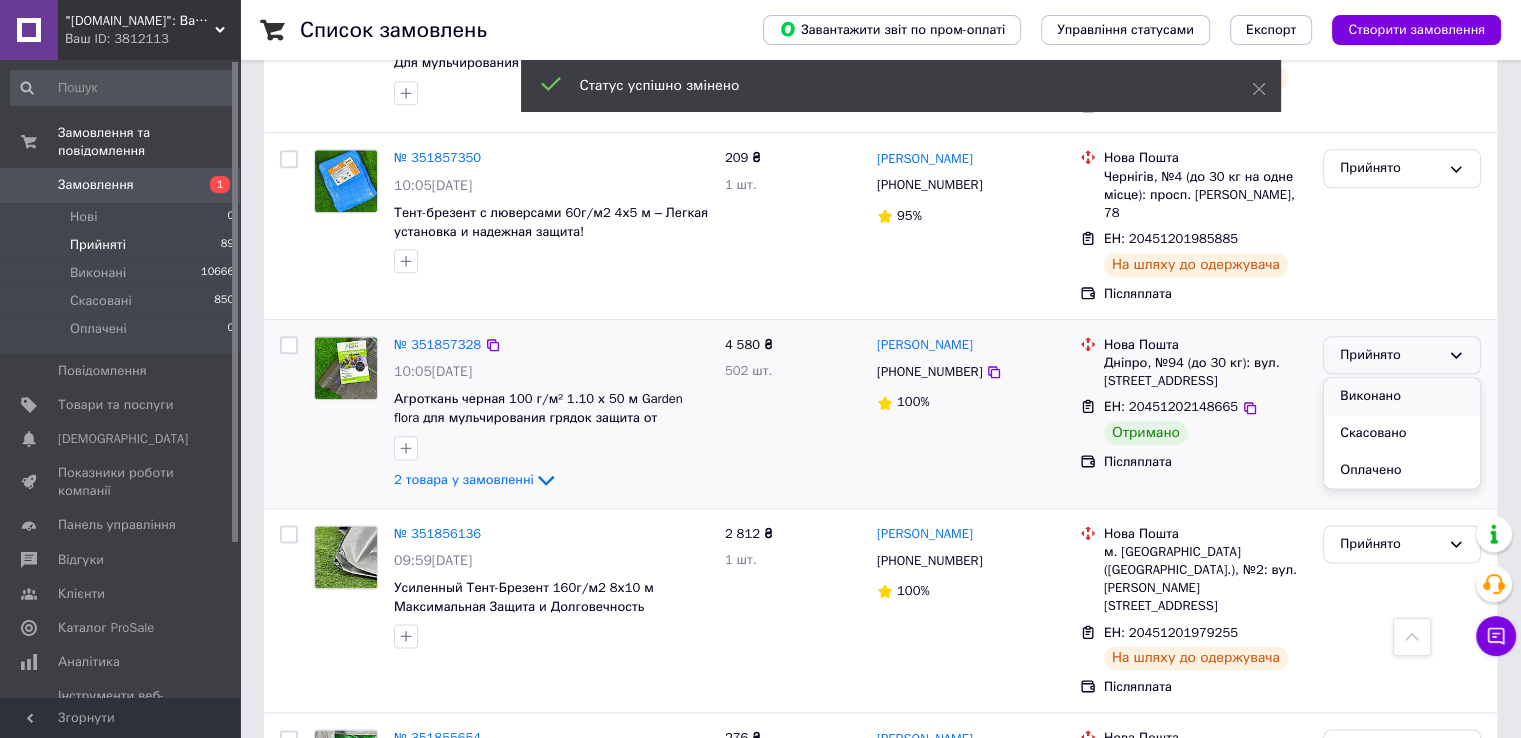 click on "Виконано" at bounding box center (1402, 396) 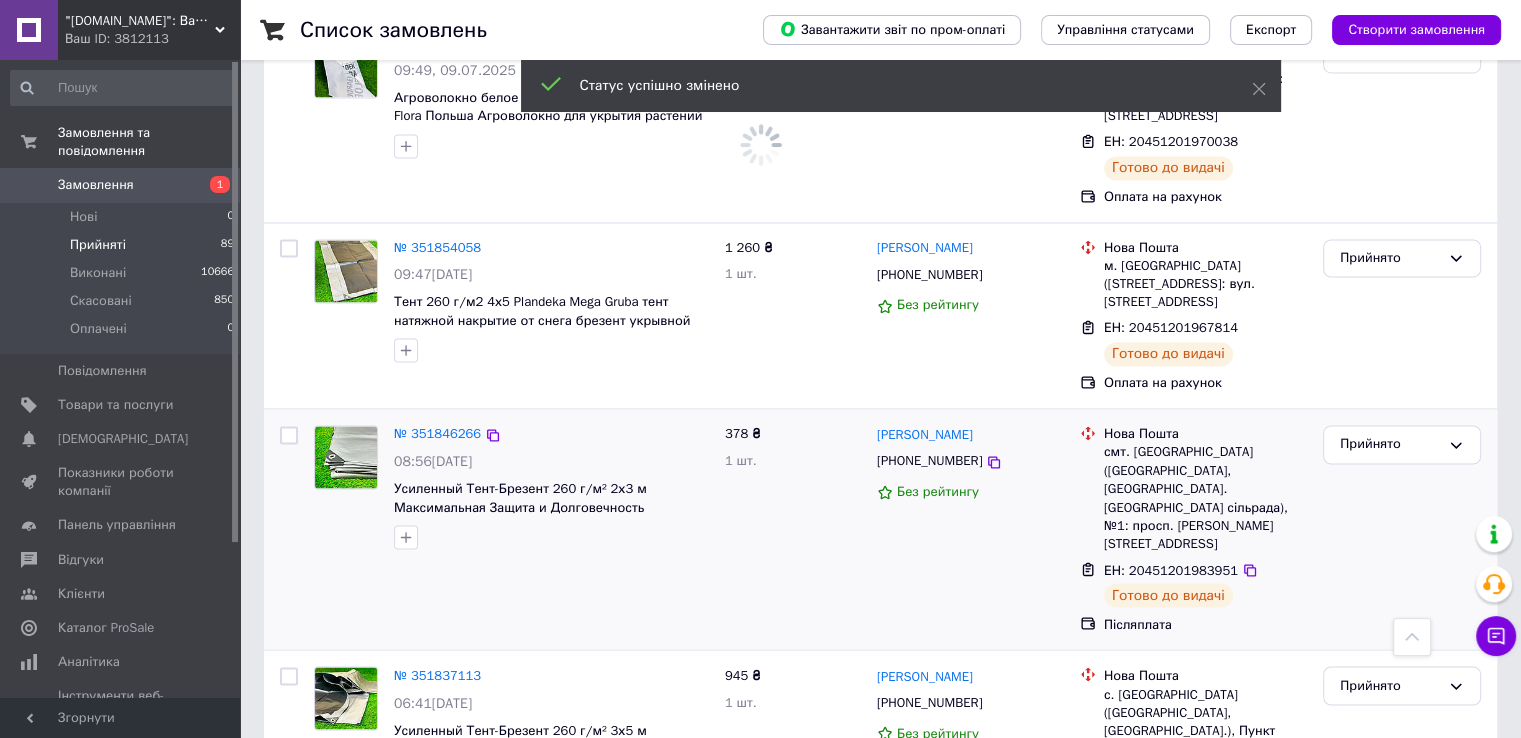 scroll, scrollTop: 3305, scrollLeft: 0, axis: vertical 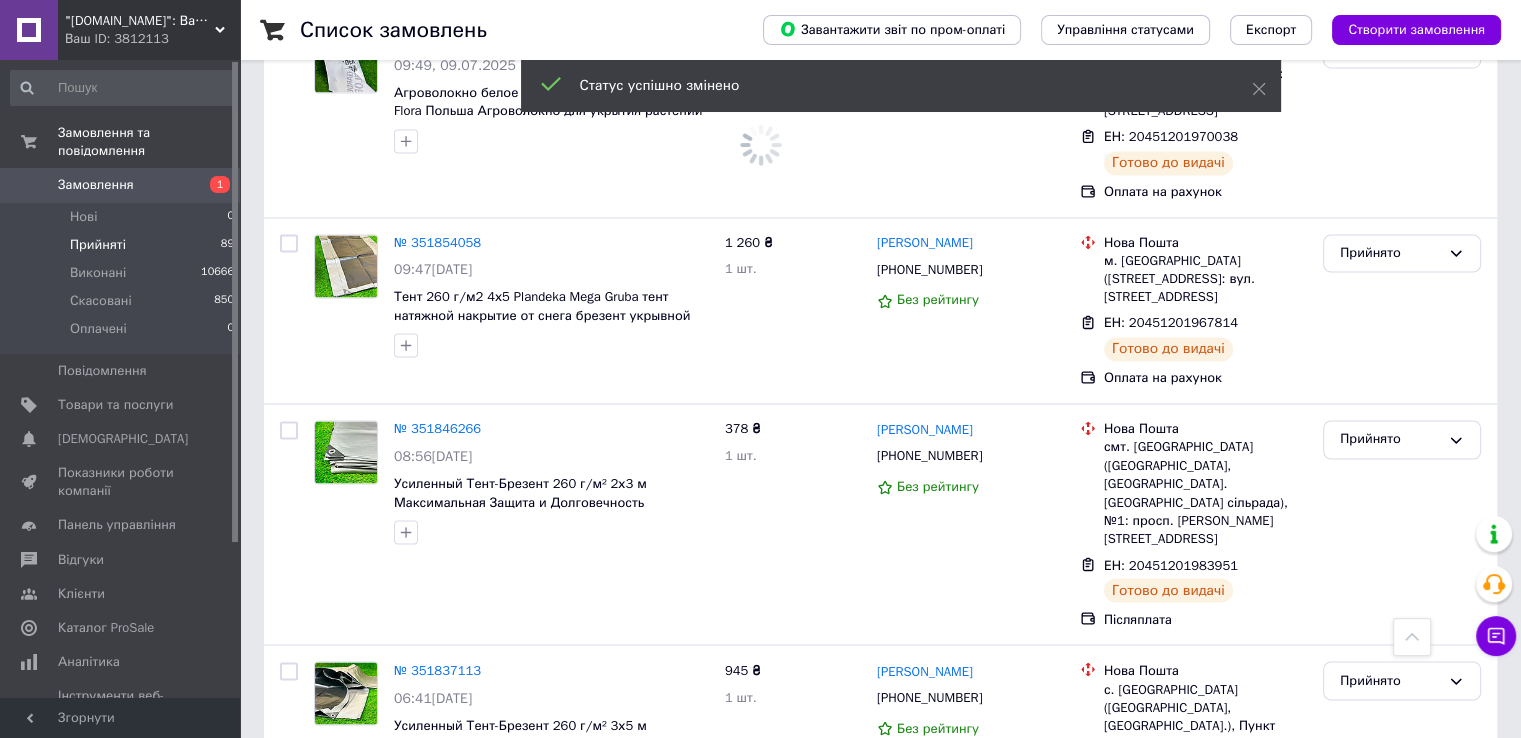 click on "3" at bounding box center (494, 912) 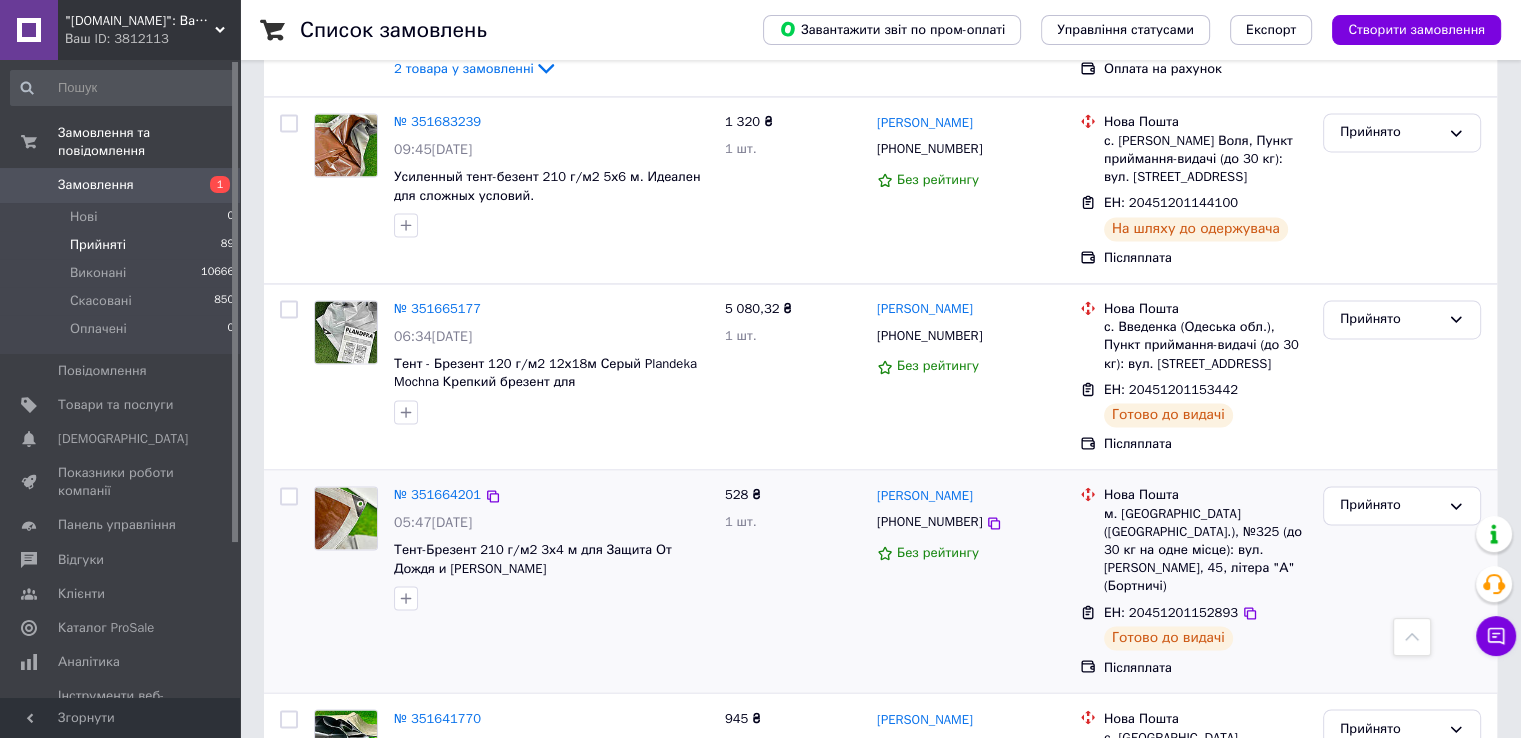 scroll, scrollTop: 3190, scrollLeft: 0, axis: vertical 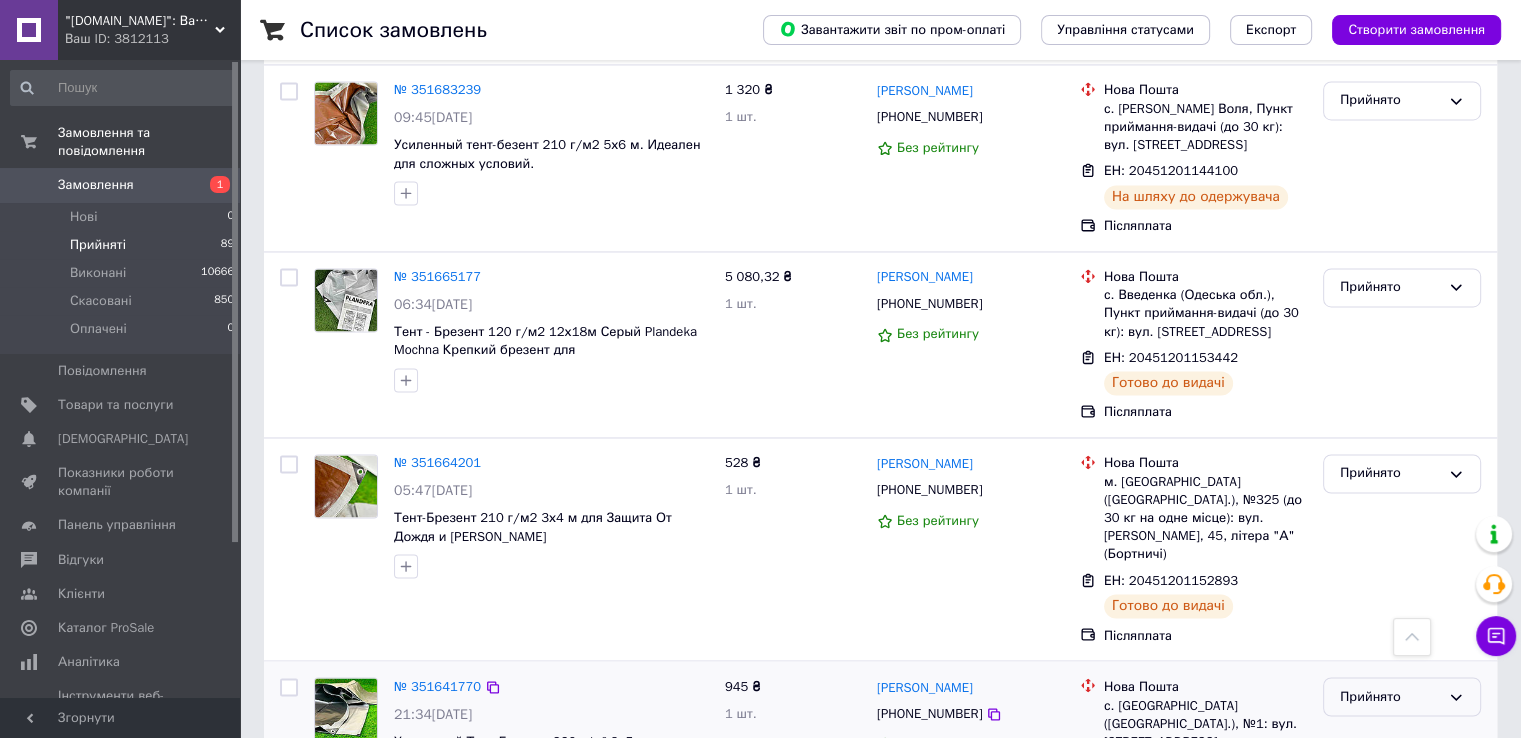 click on "Прийнято" at bounding box center (1390, 696) 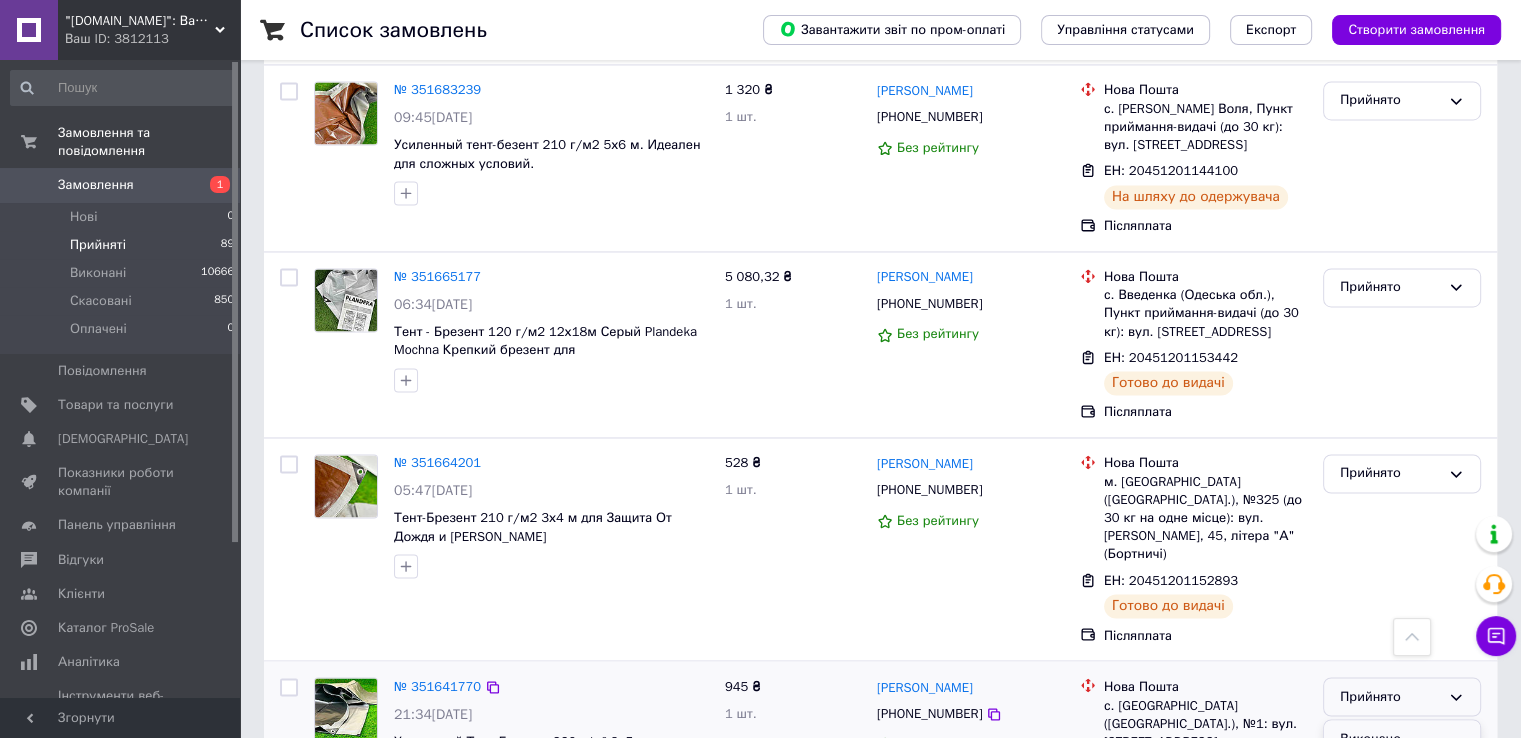 click on "Виконано" at bounding box center [1402, 738] 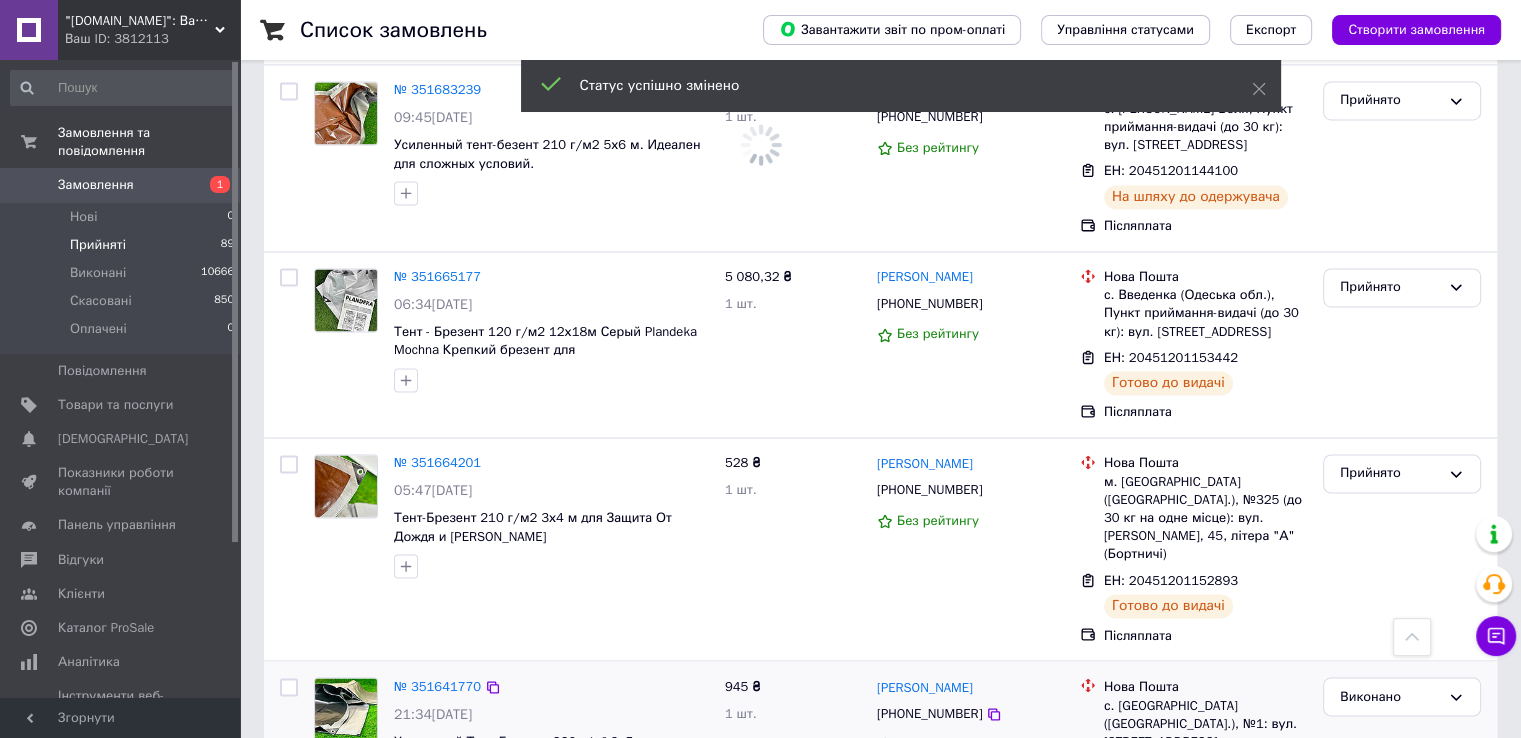 click on "4" at bounding box center [539, 892] 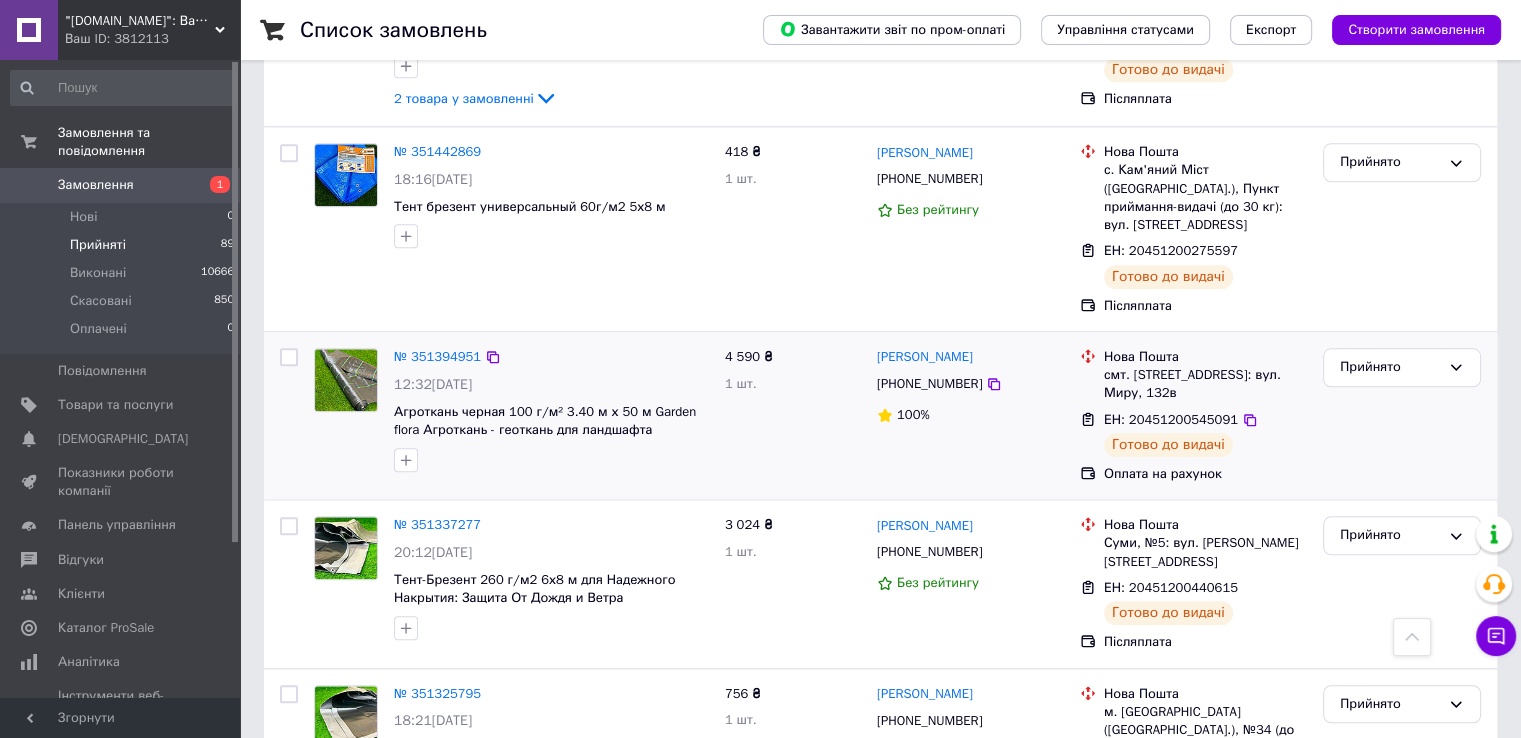 scroll, scrollTop: 2400, scrollLeft: 0, axis: vertical 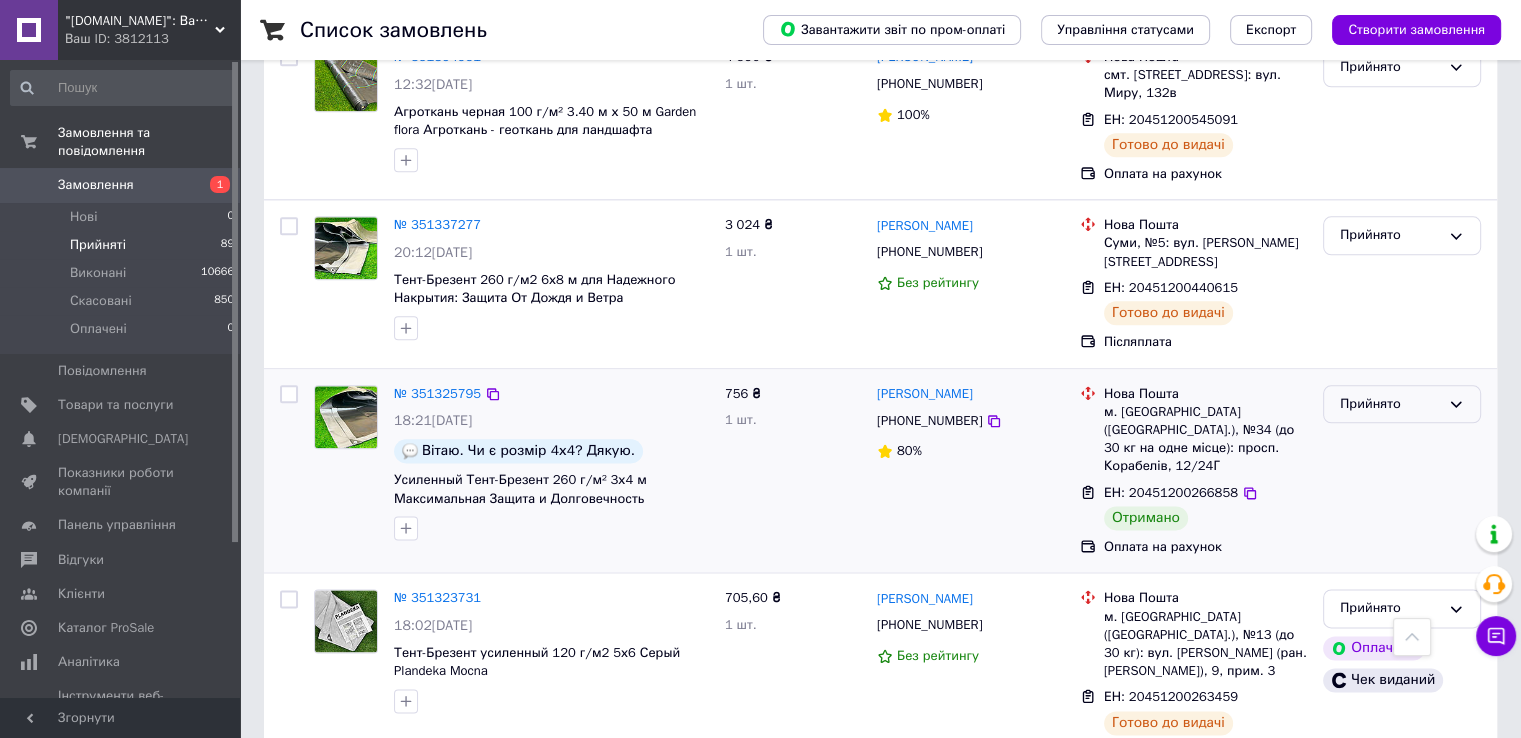 click on "Прийнято" at bounding box center [1402, 404] 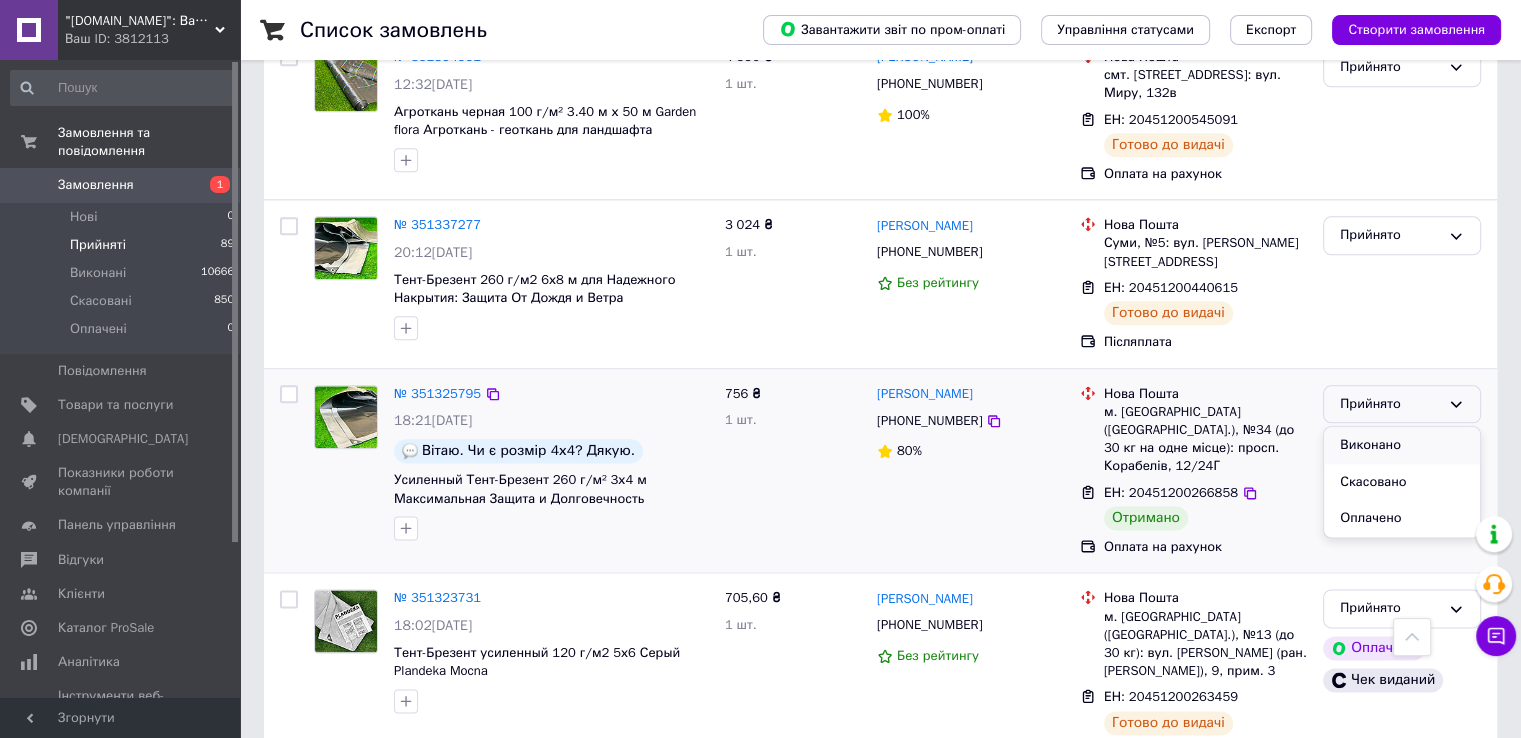 click on "Виконано" at bounding box center (1402, 445) 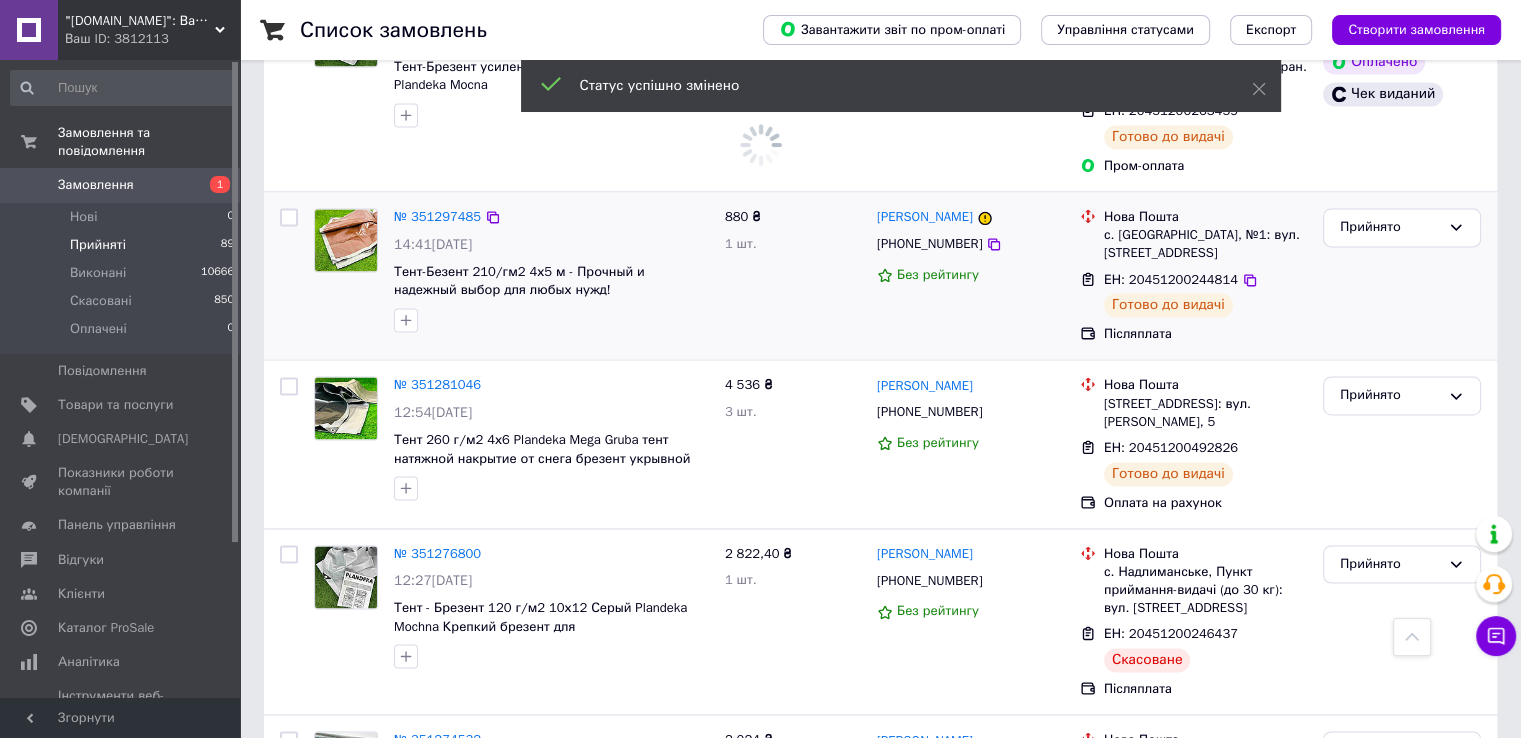 scroll, scrollTop: 3221, scrollLeft: 0, axis: vertical 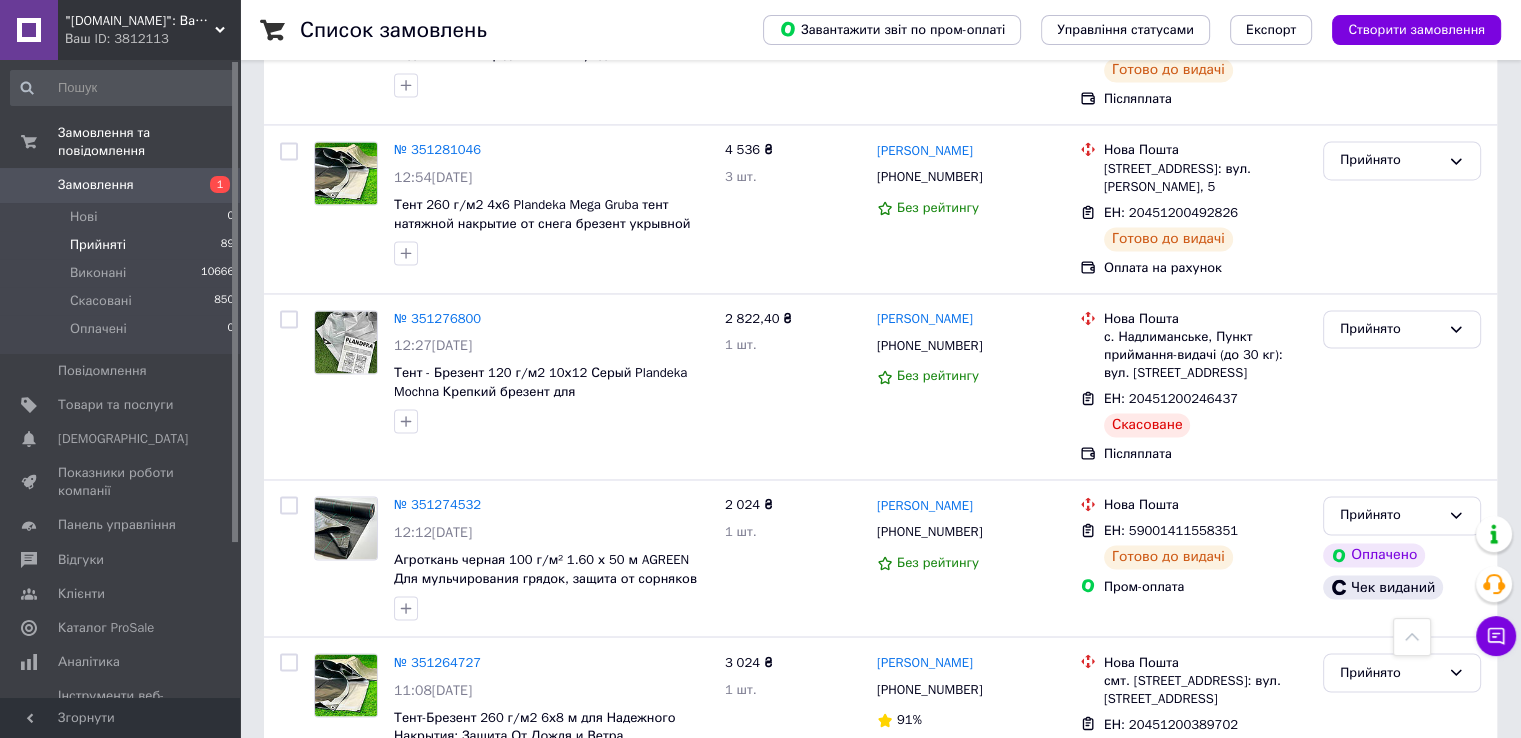 click on "5" at bounding box center [584, 849] 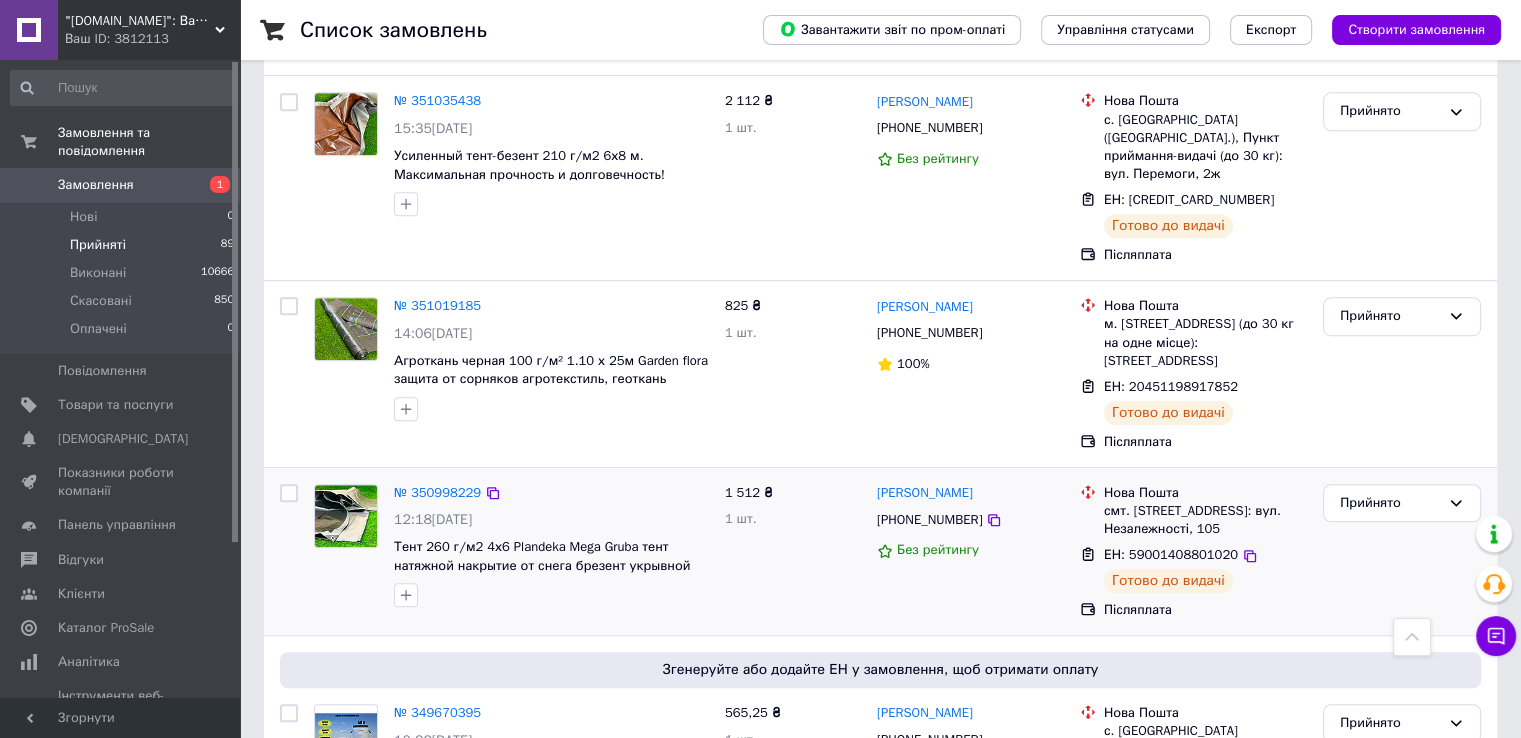scroll, scrollTop: 1336, scrollLeft: 0, axis: vertical 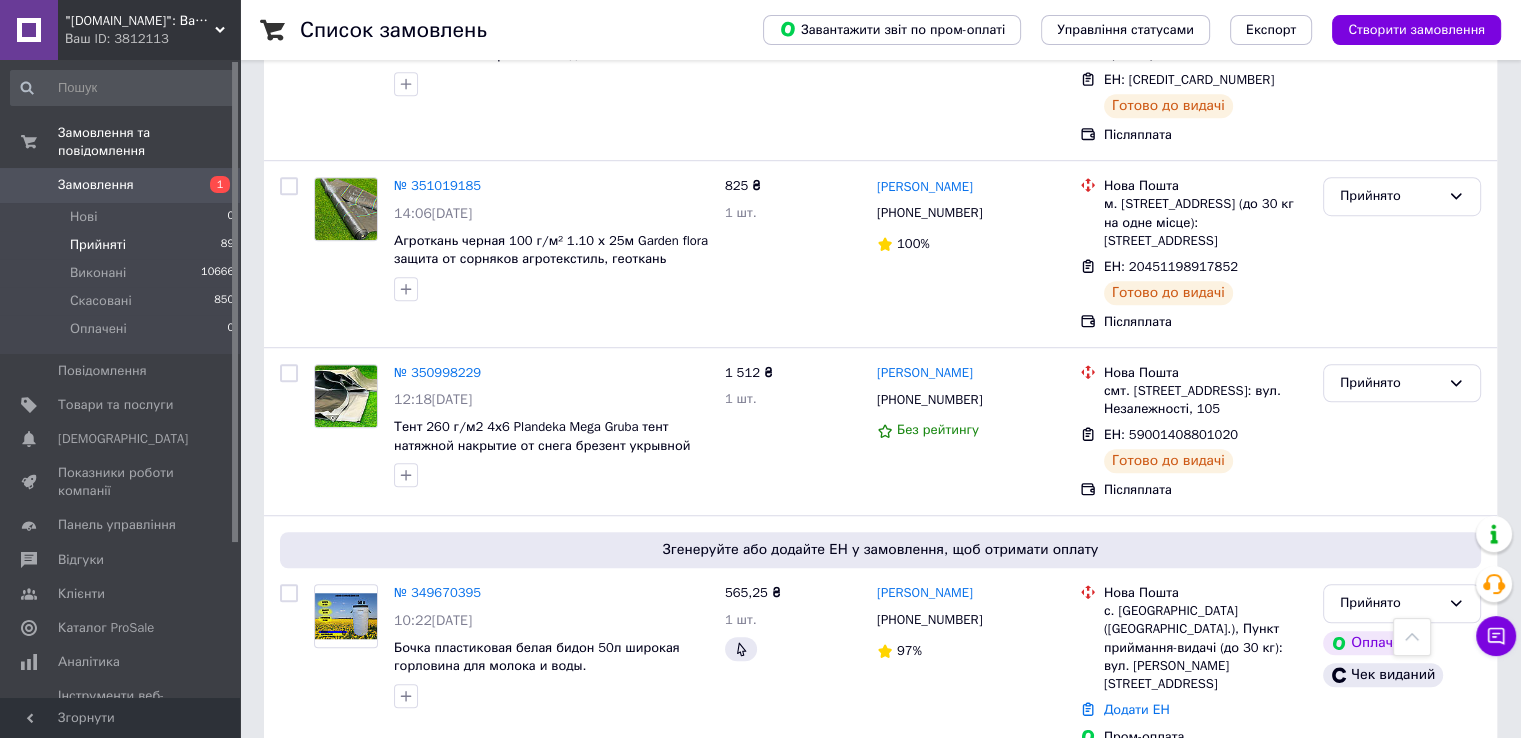 click on "1" at bounding box center (405, 807) 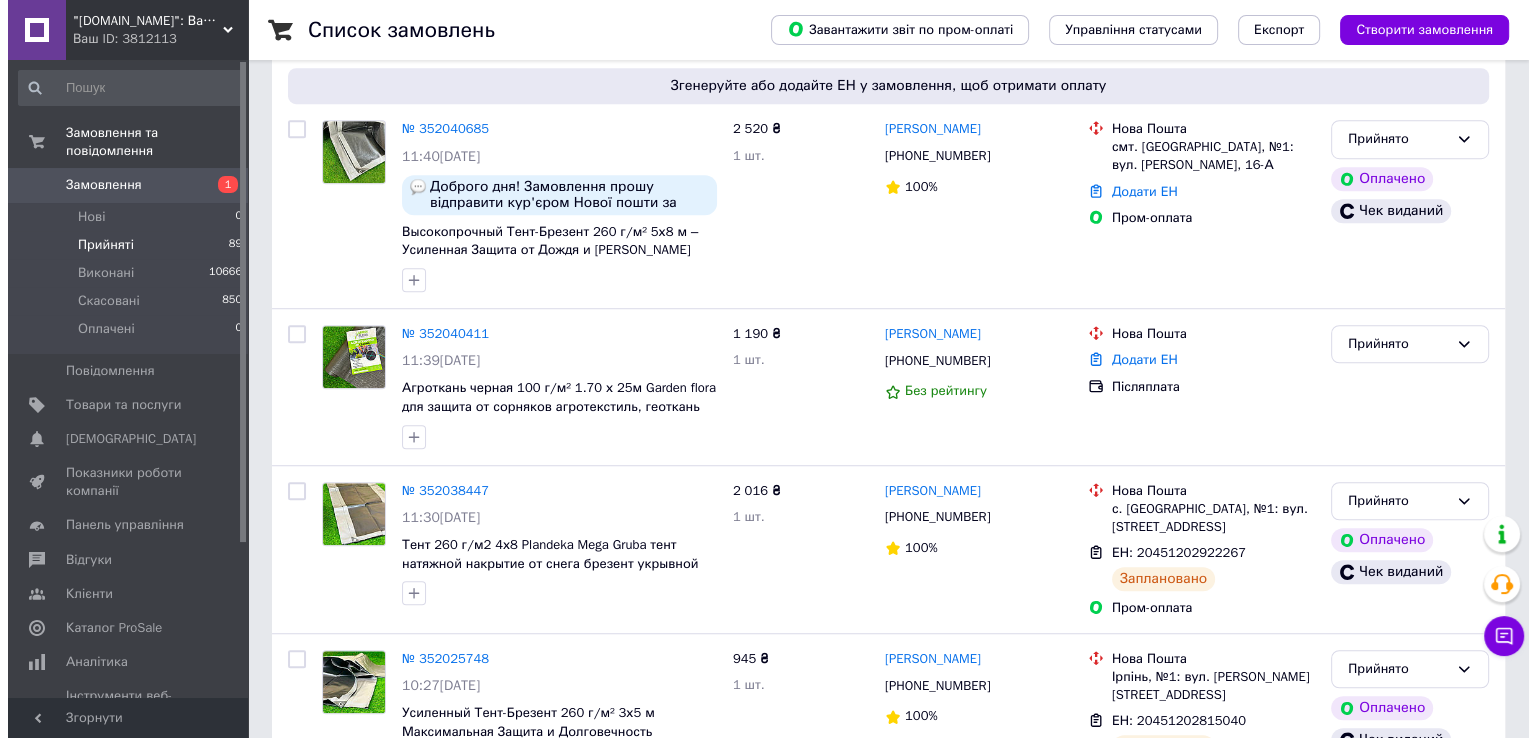 scroll, scrollTop: 0, scrollLeft: 0, axis: both 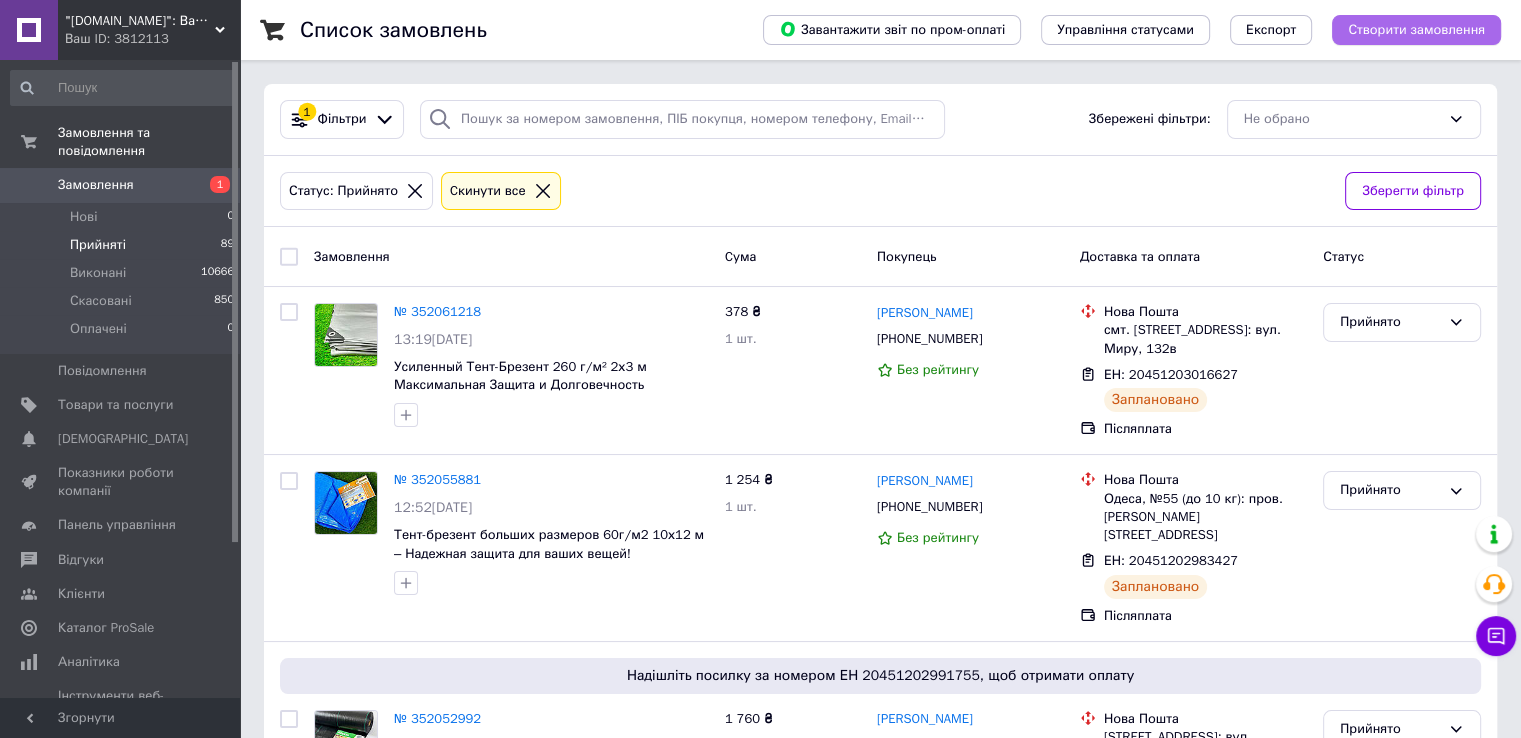 click on "Створити замовлення" at bounding box center [1416, 30] 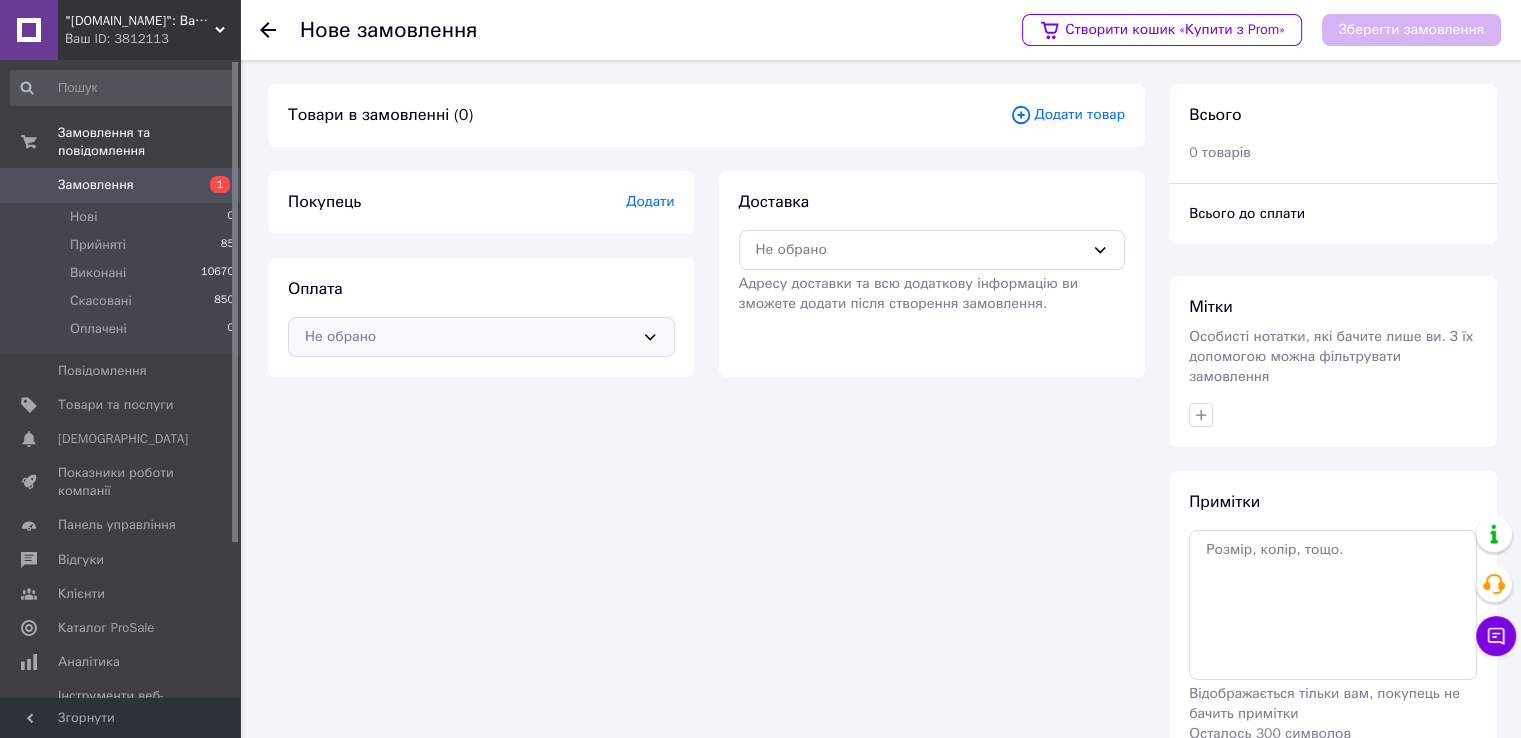click on "Не обрано" at bounding box center [481, 337] 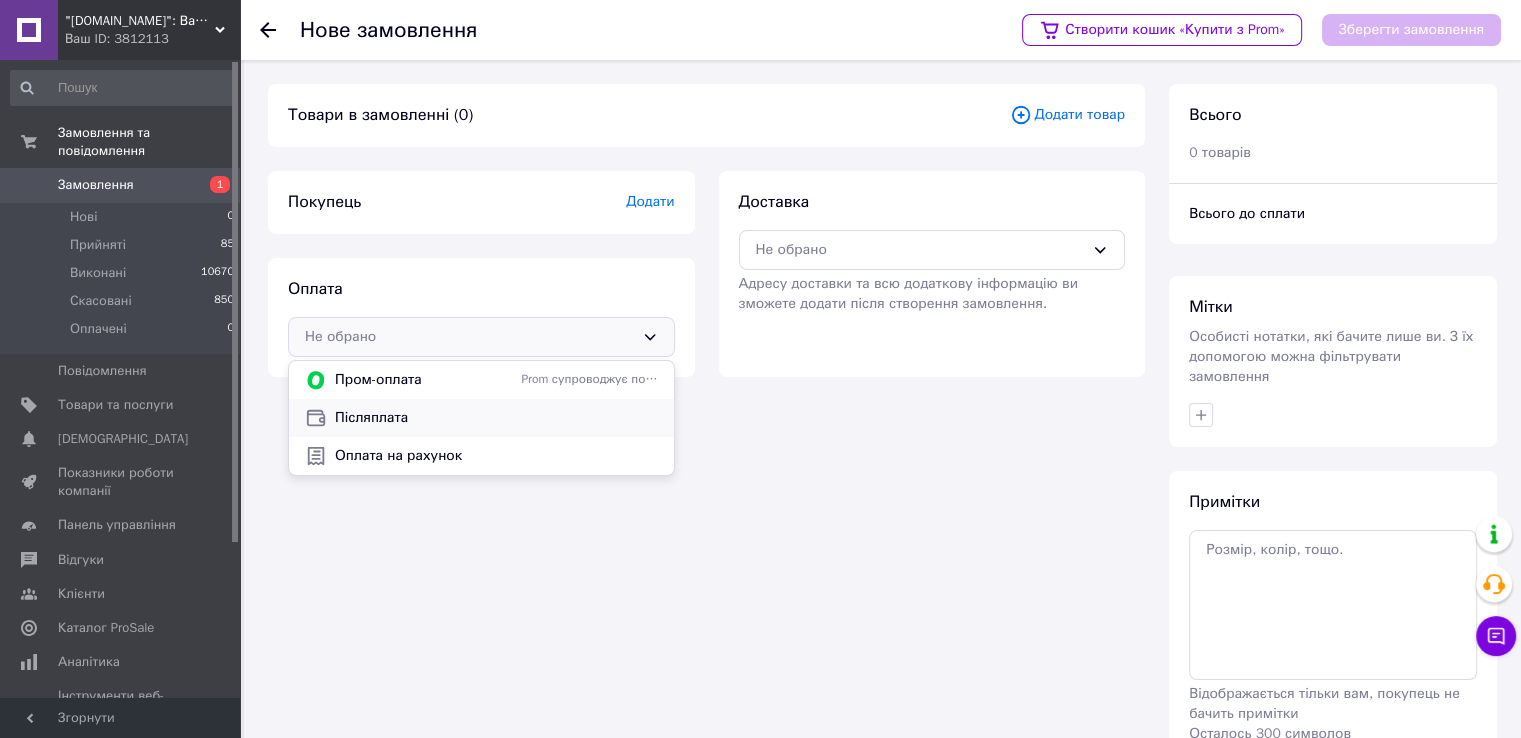 click on "Післяплата" at bounding box center (496, 418) 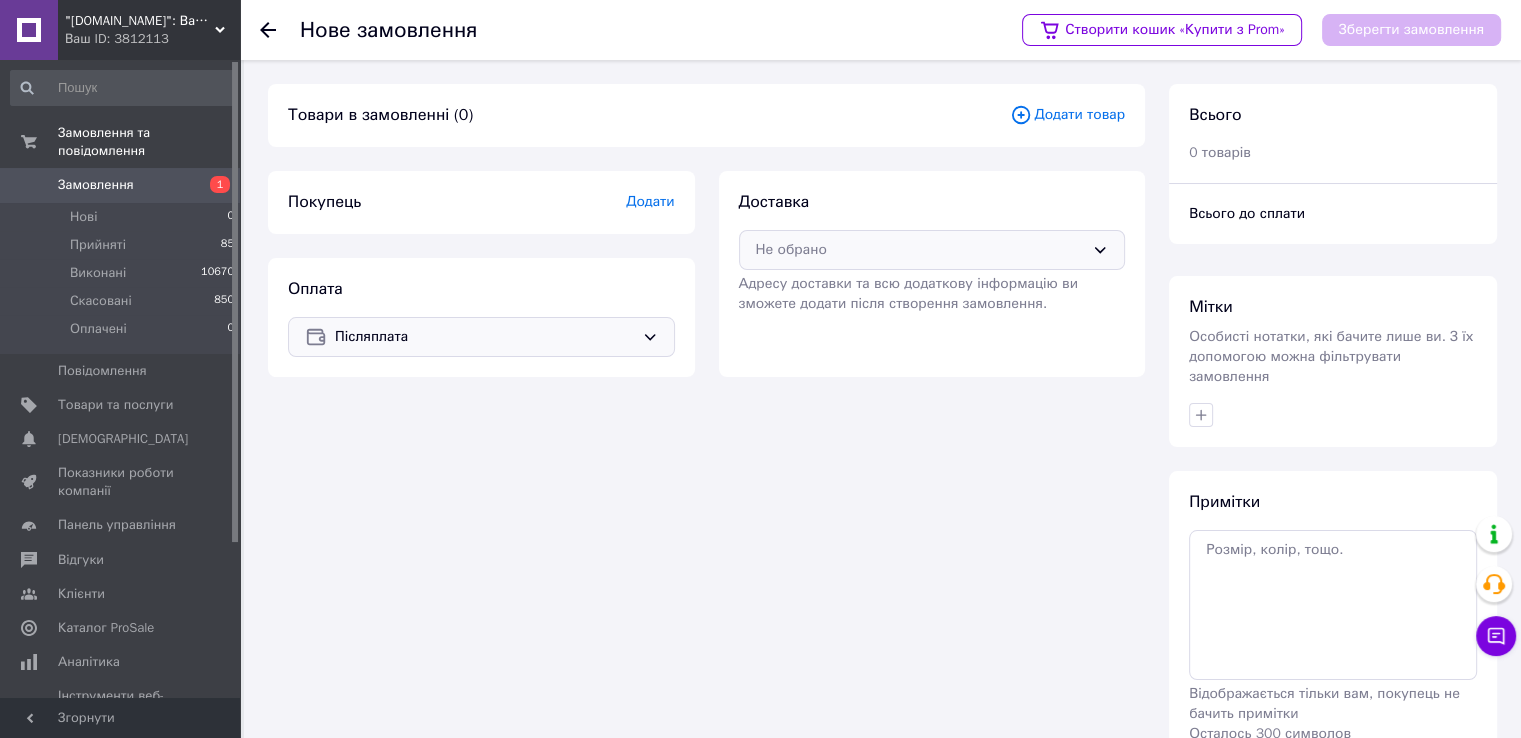 click on "Не обрано" at bounding box center (920, 250) 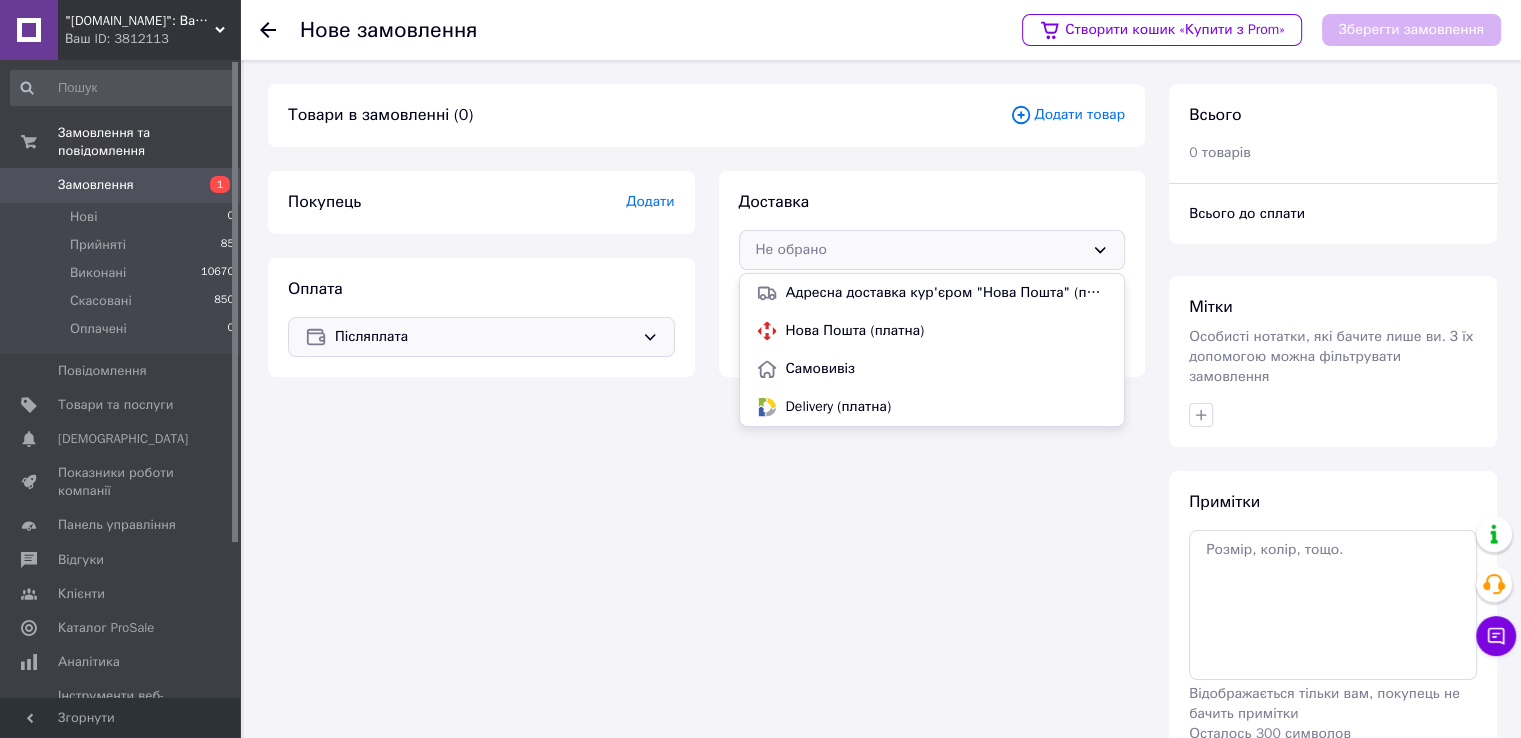 click on "Оплата Післяплата" at bounding box center (481, 317) 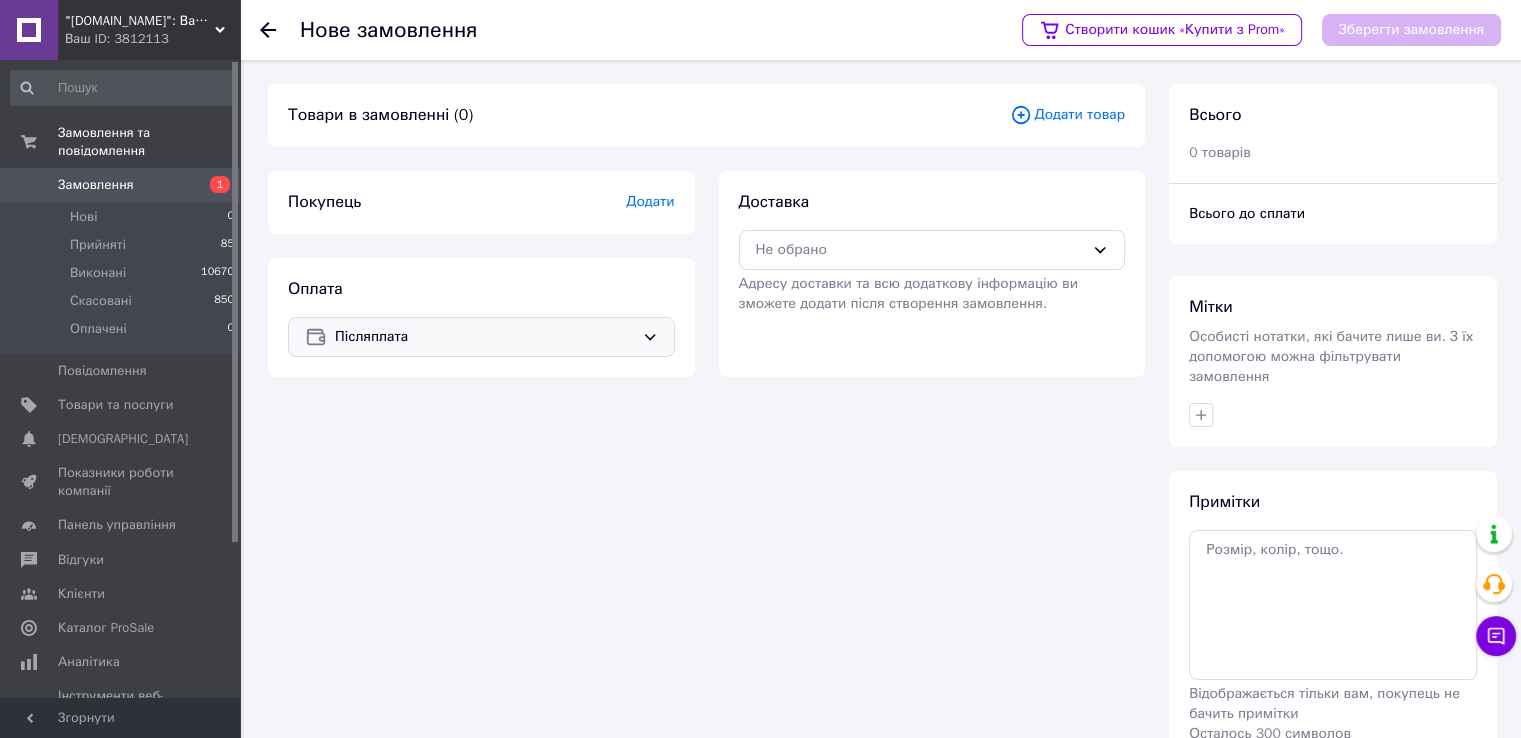 click on "Післяплата" at bounding box center [481, 337] 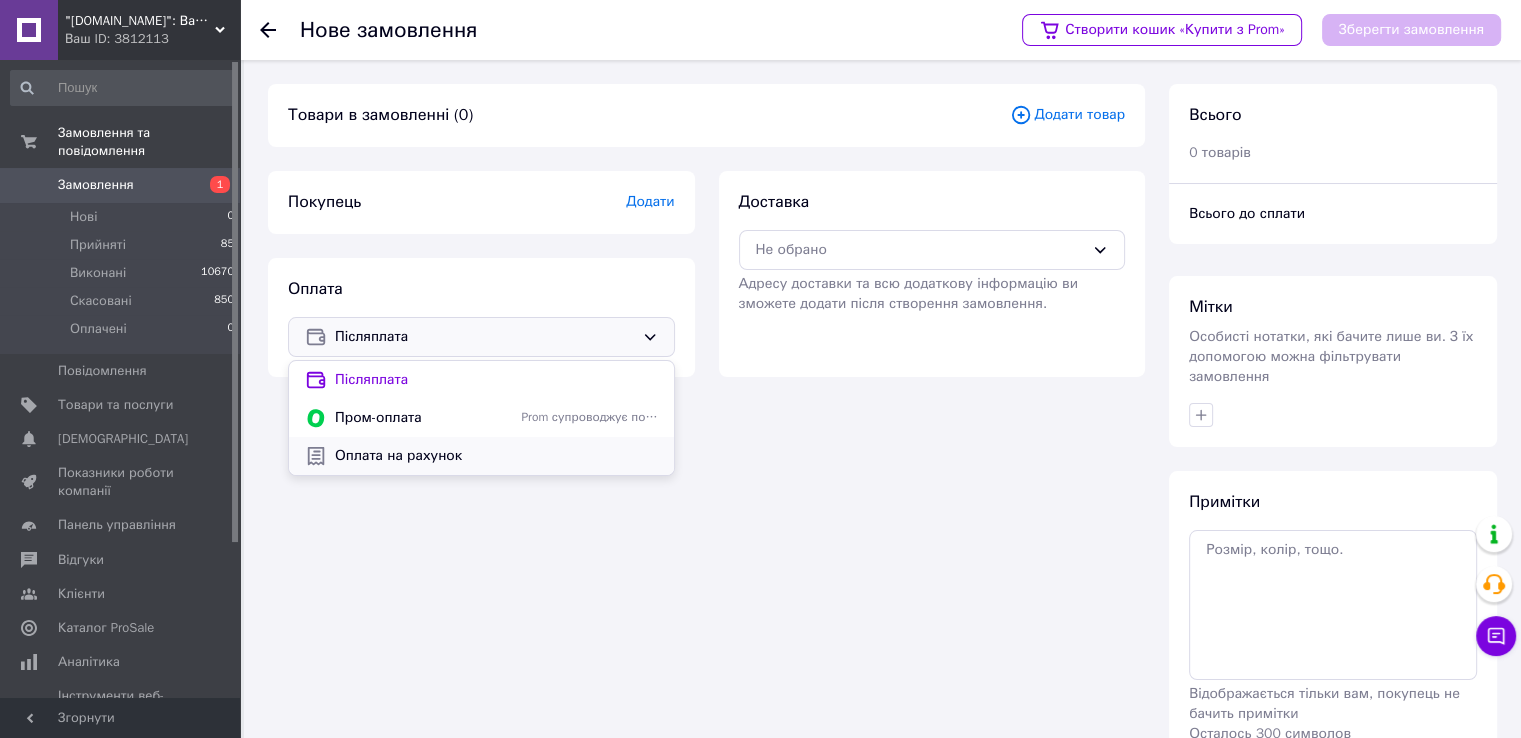 click on "Оплата на рахунок" at bounding box center (496, 456) 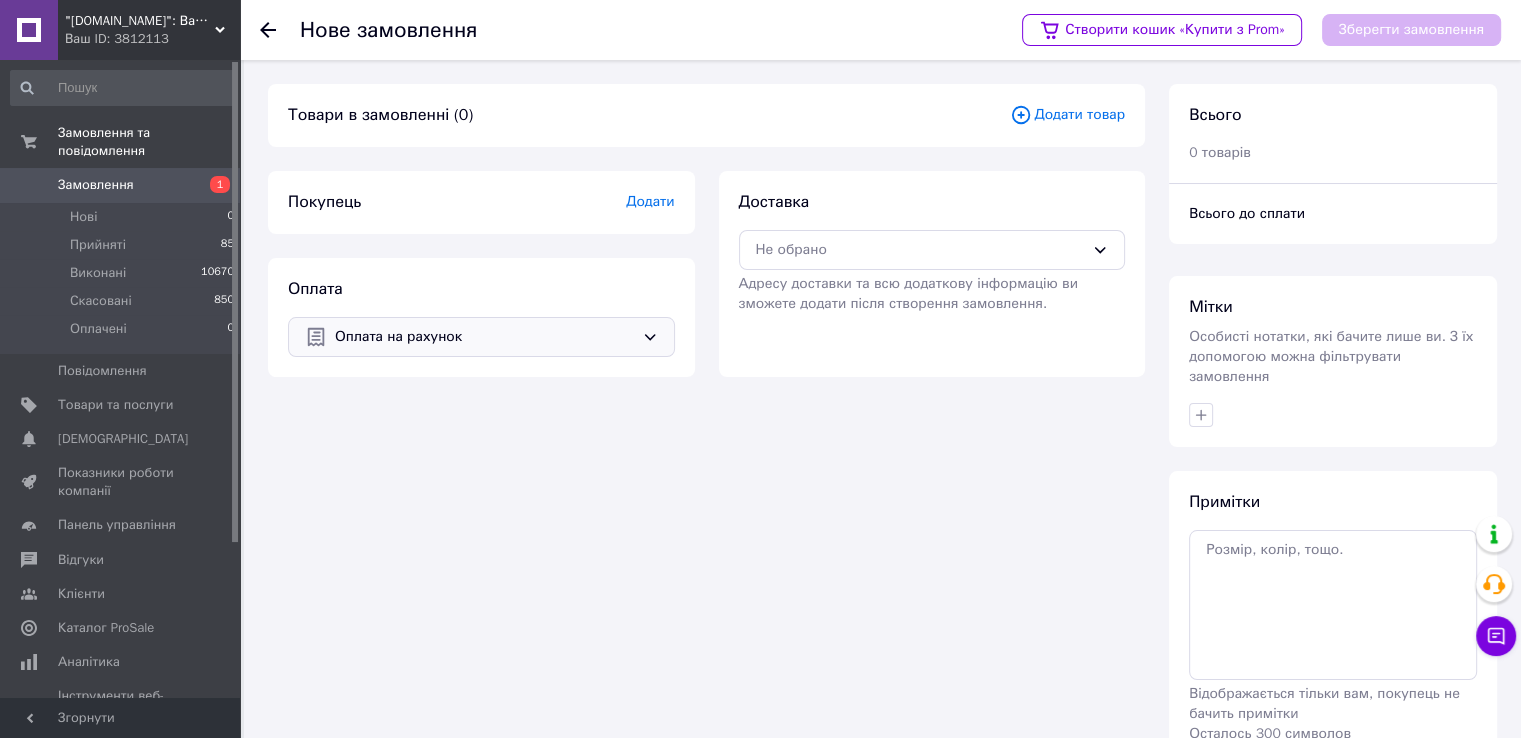 click on "Доставка Не обрано Адресу доставки та всю додаткову інформацію
ви зможете додати після створення замовлення." at bounding box center [932, 252] 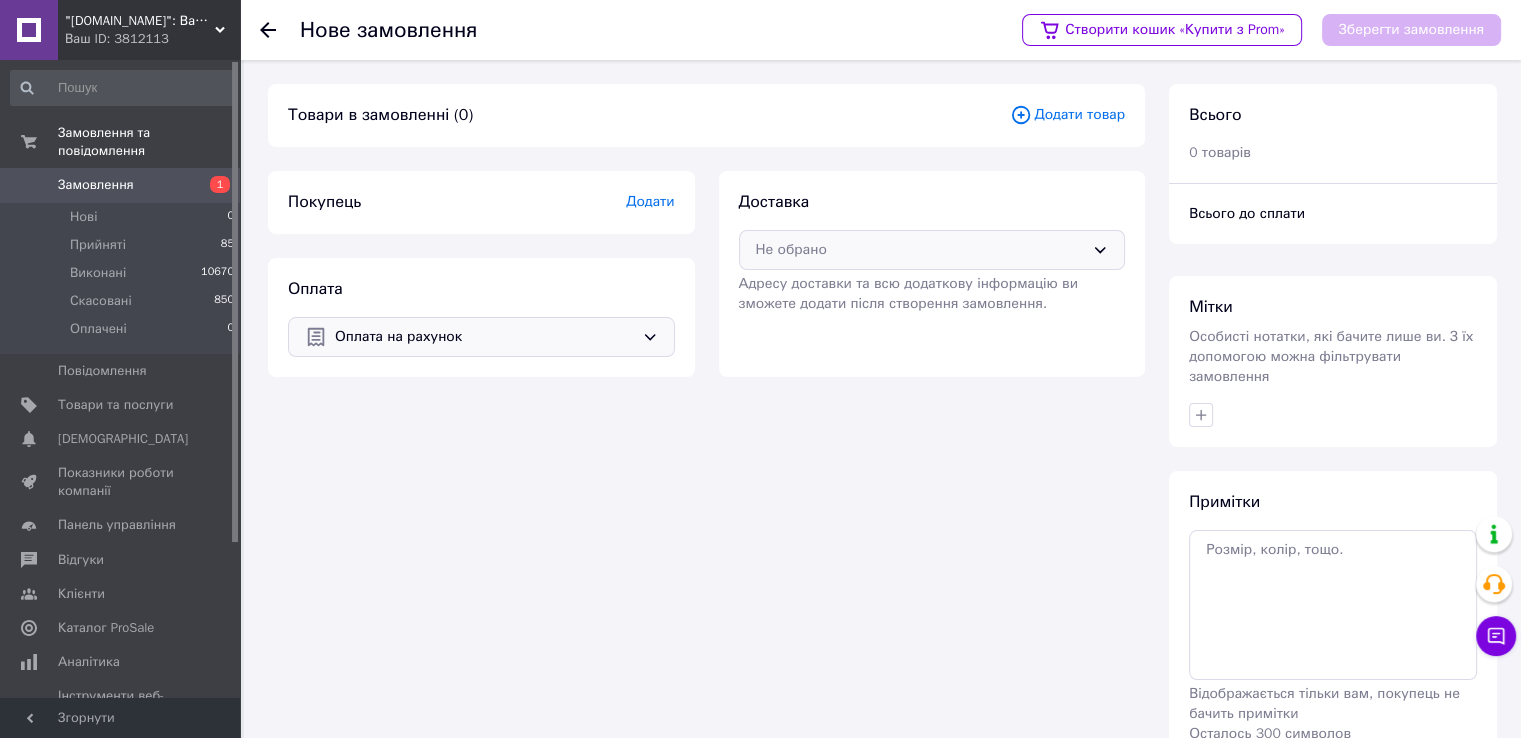 click on "Не обрано" at bounding box center (932, 250) 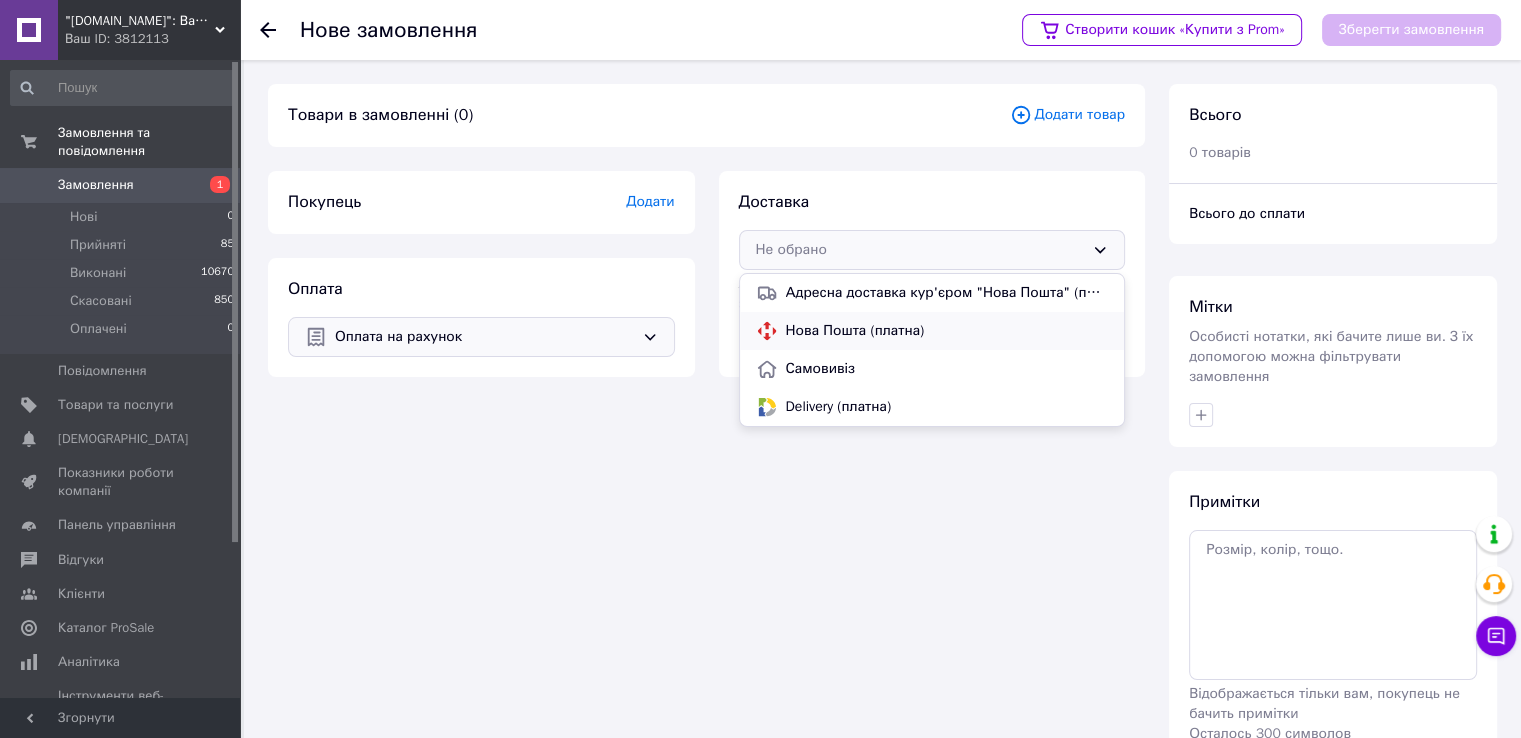 click on "Нова Пошта (платна)" at bounding box center (947, 331) 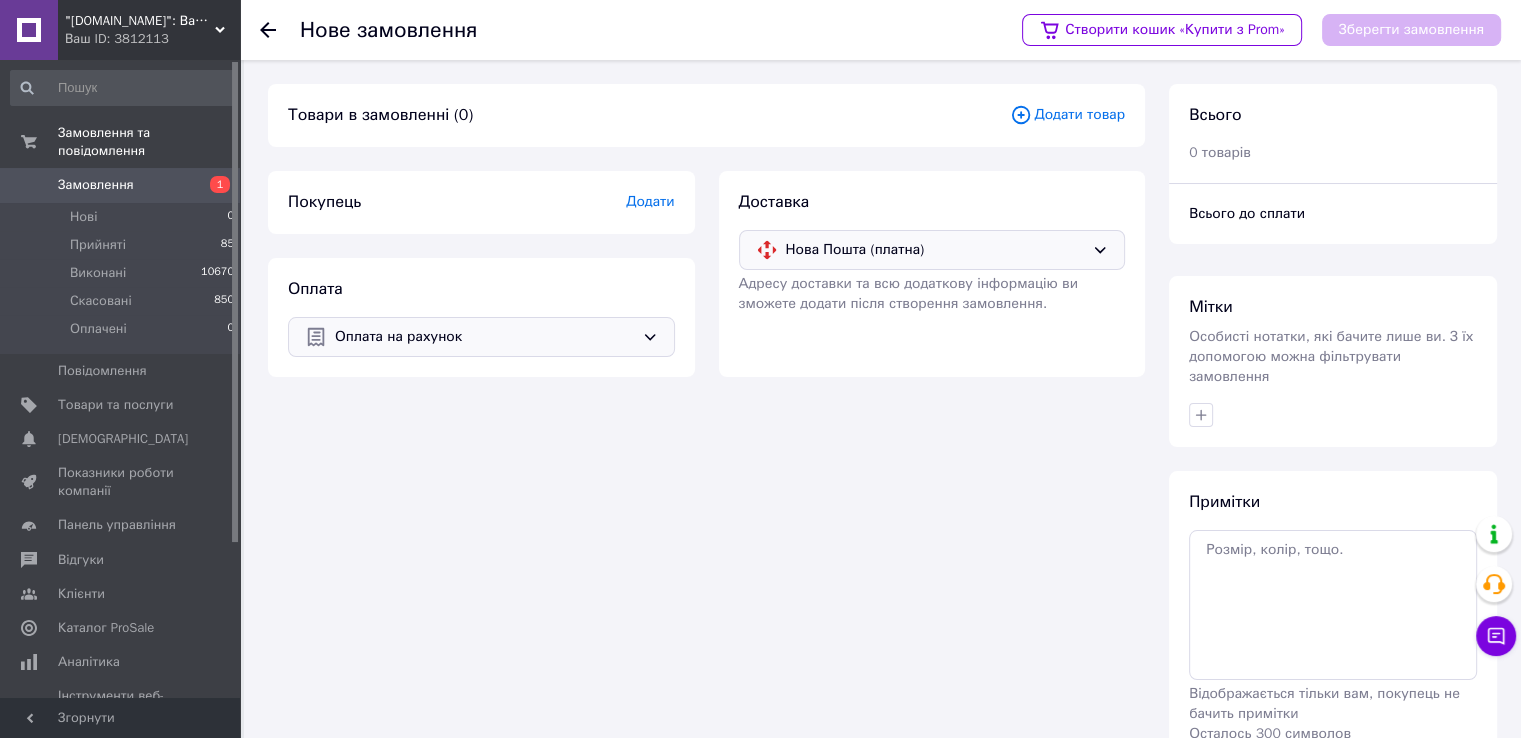 click on "Додати" at bounding box center [650, 201] 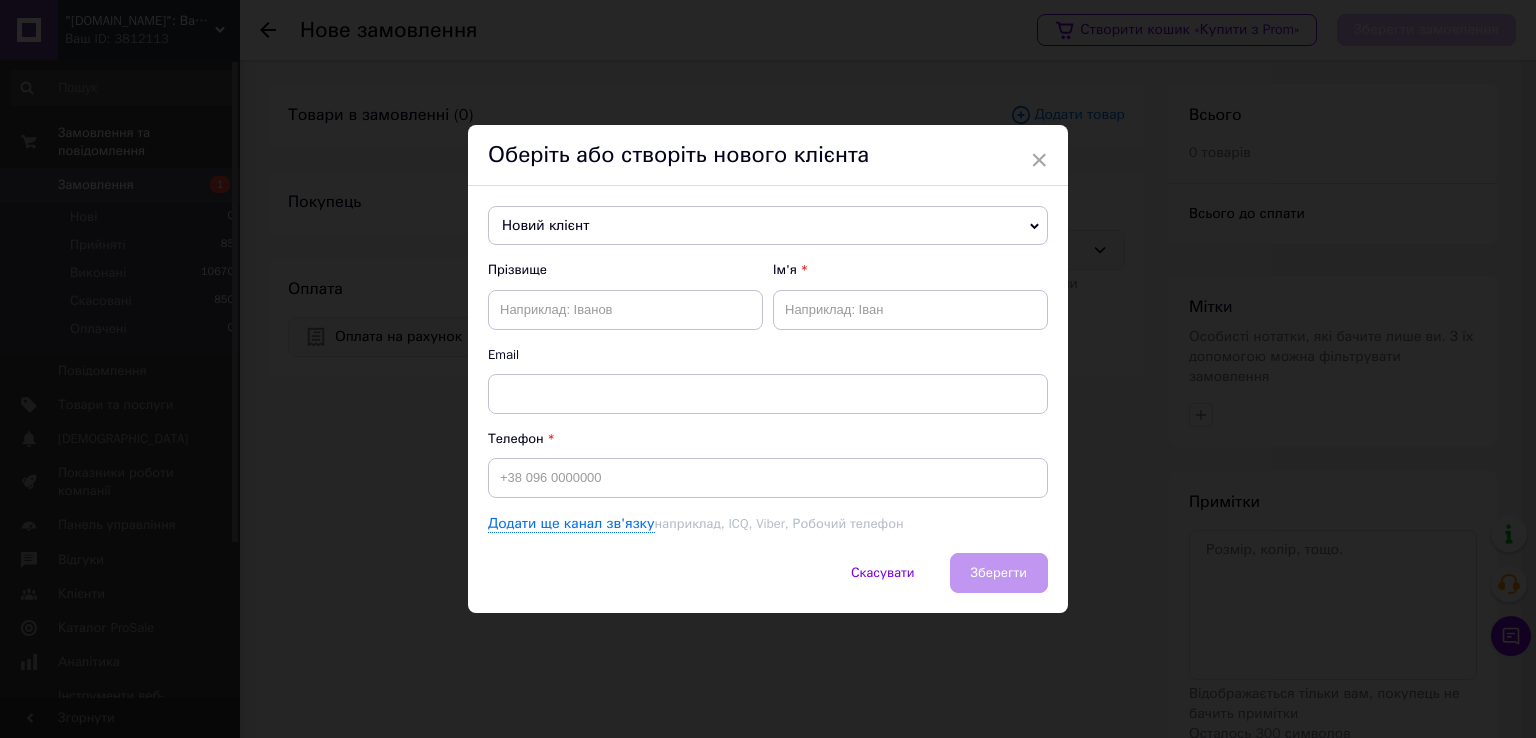 click on "Телефон" at bounding box center (768, 464) 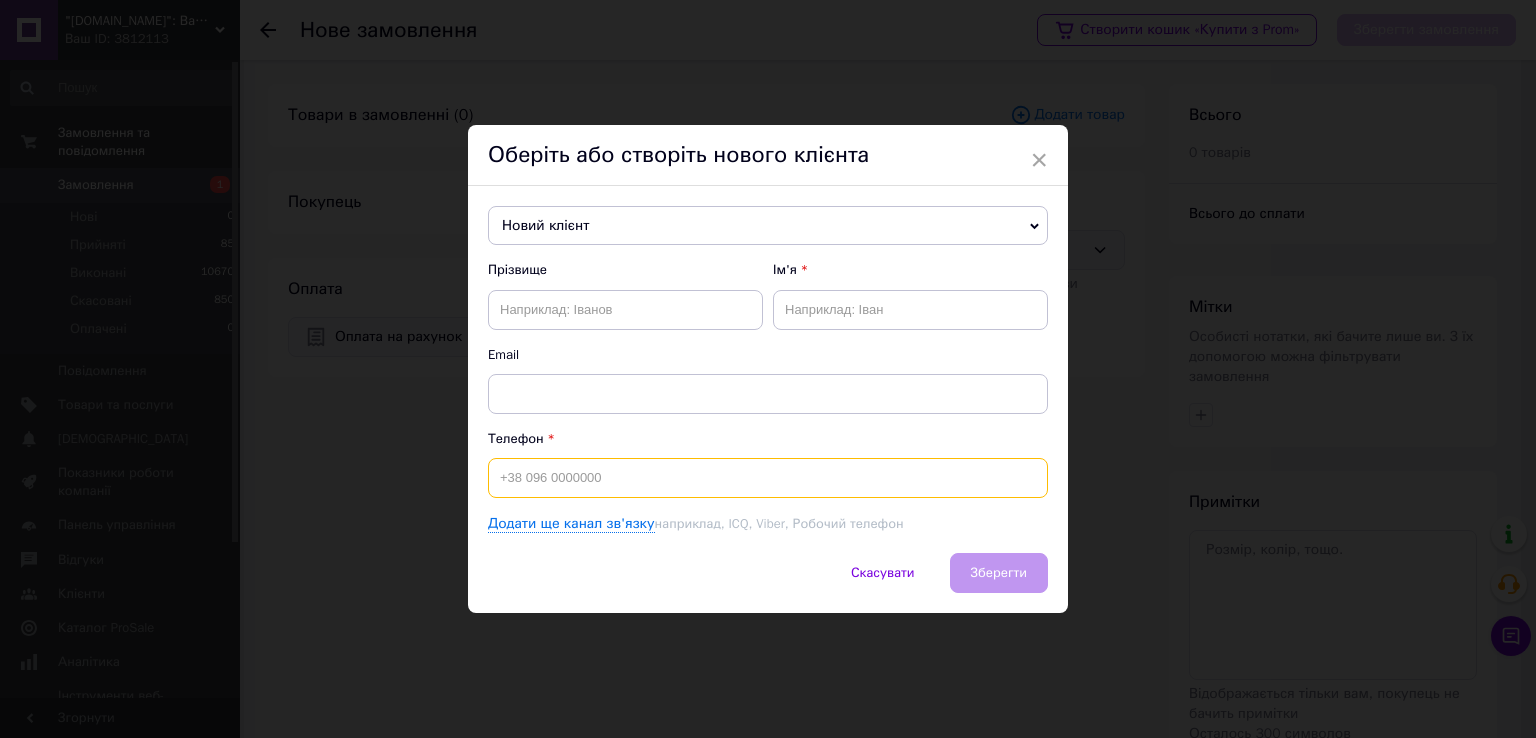 click at bounding box center (768, 478) 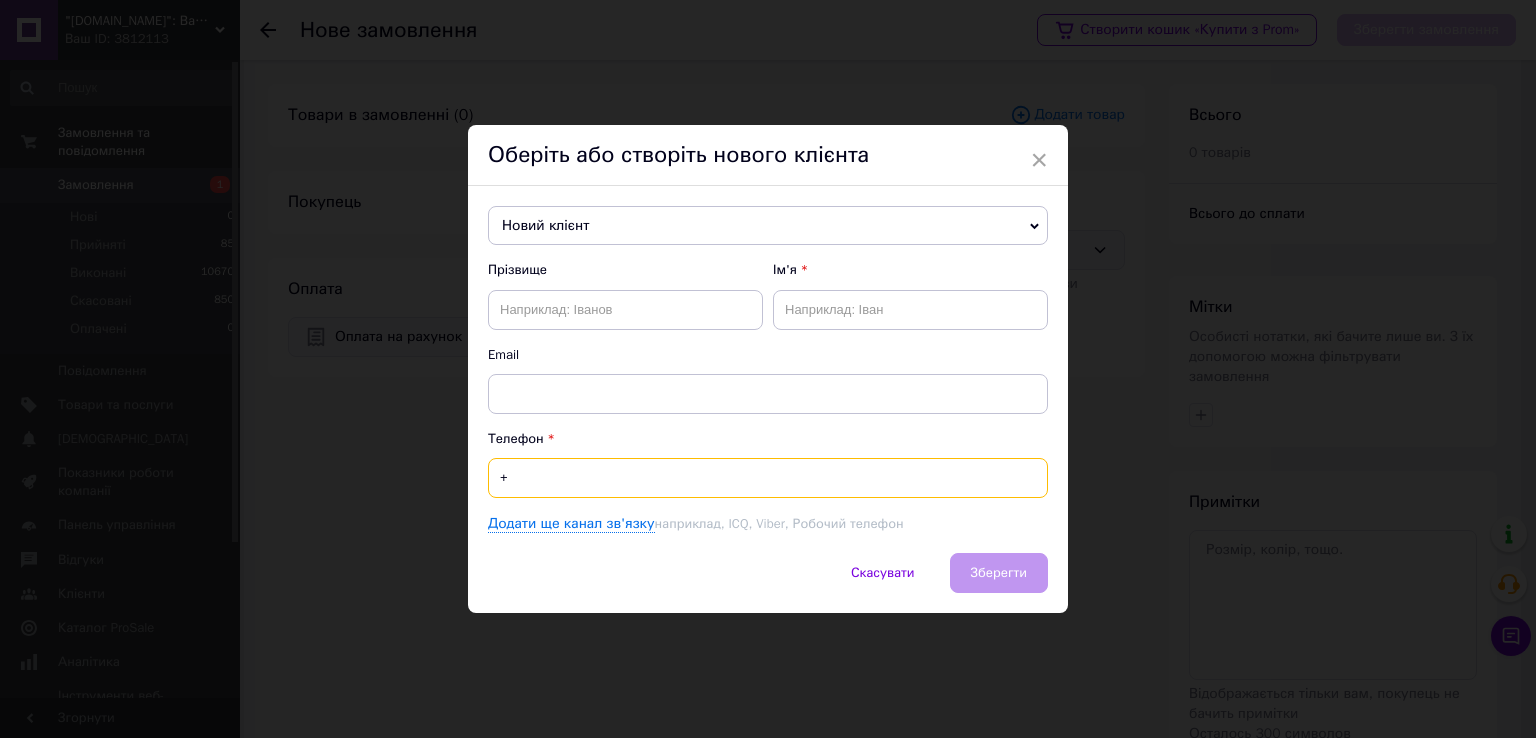 paste on "380675008676" 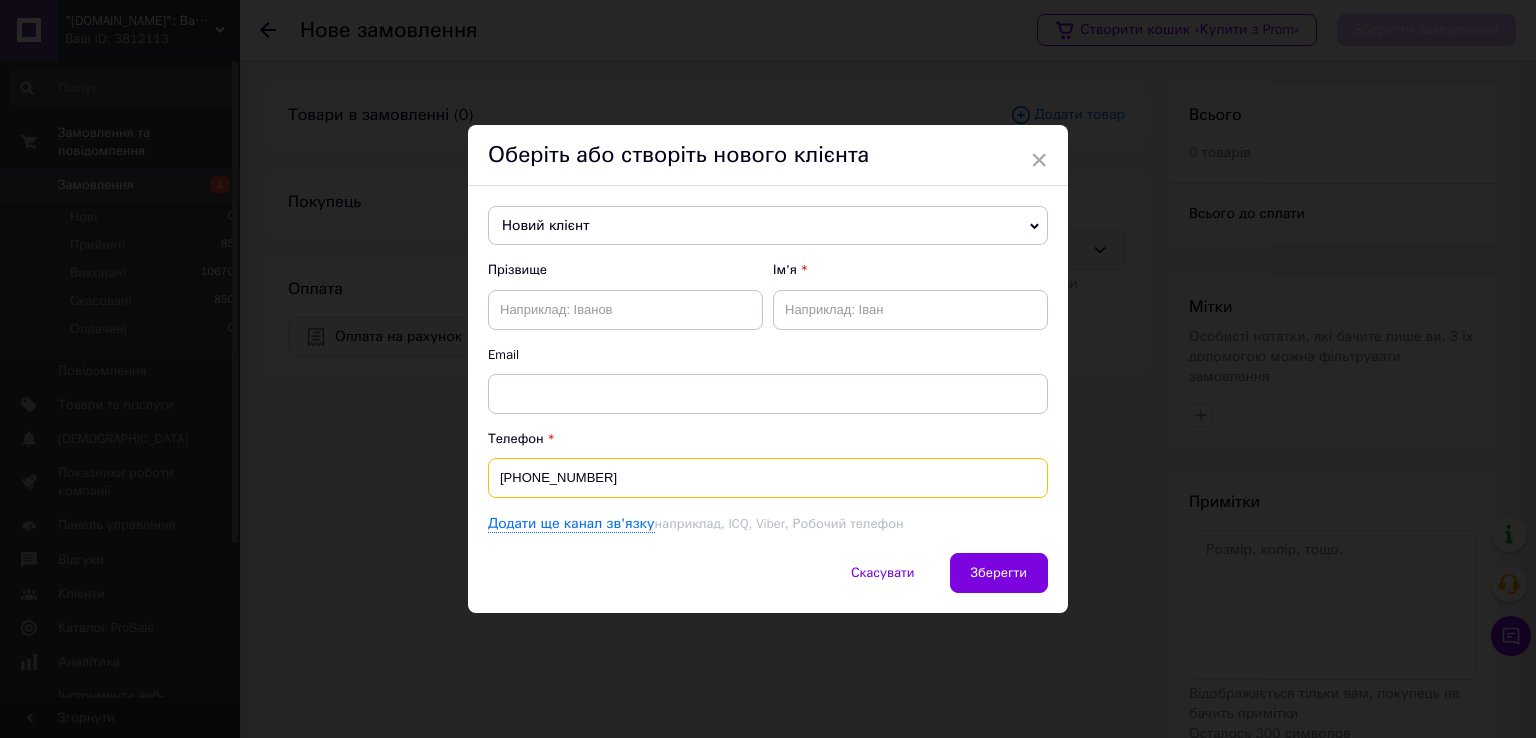 type on "[PHONE_NUMBER]" 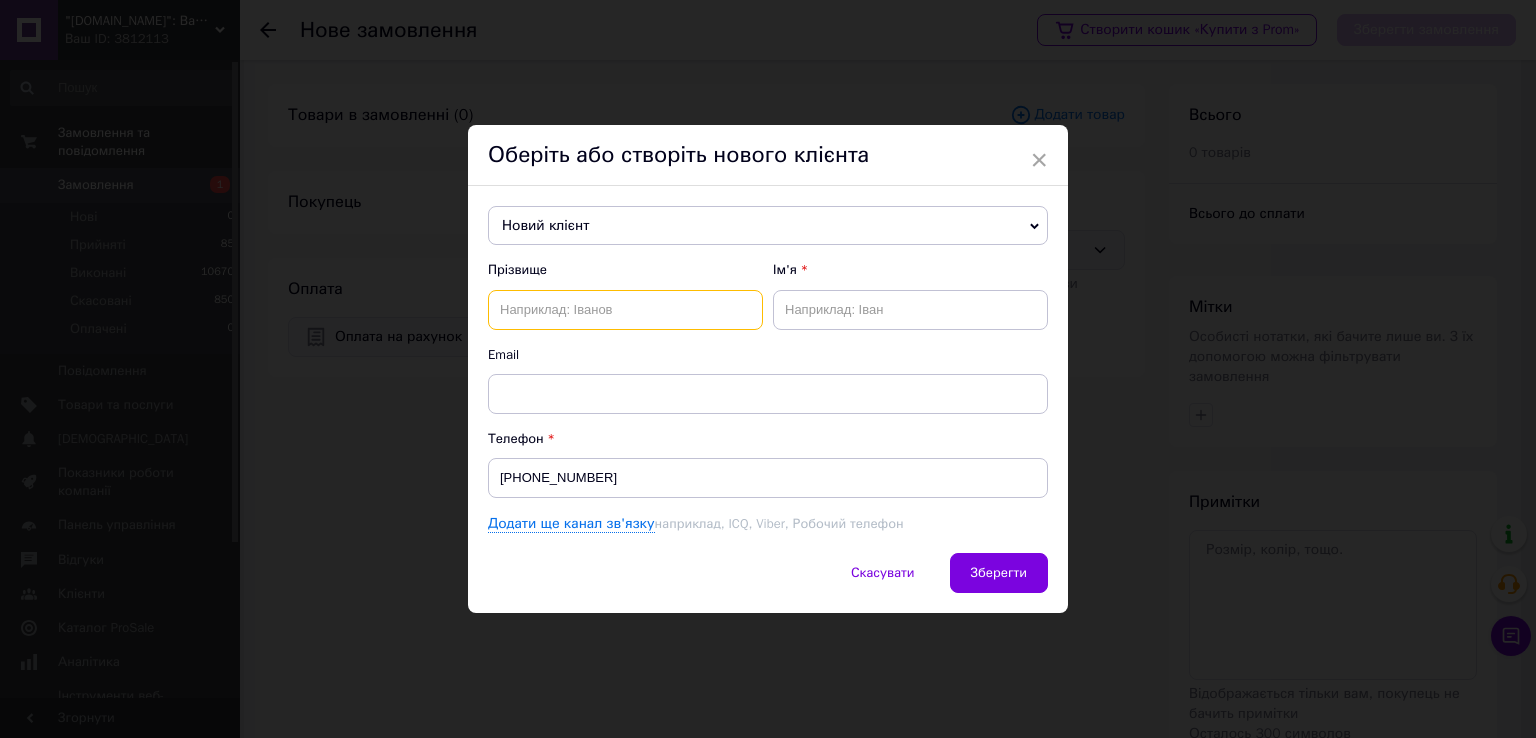 click at bounding box center (625, 310) 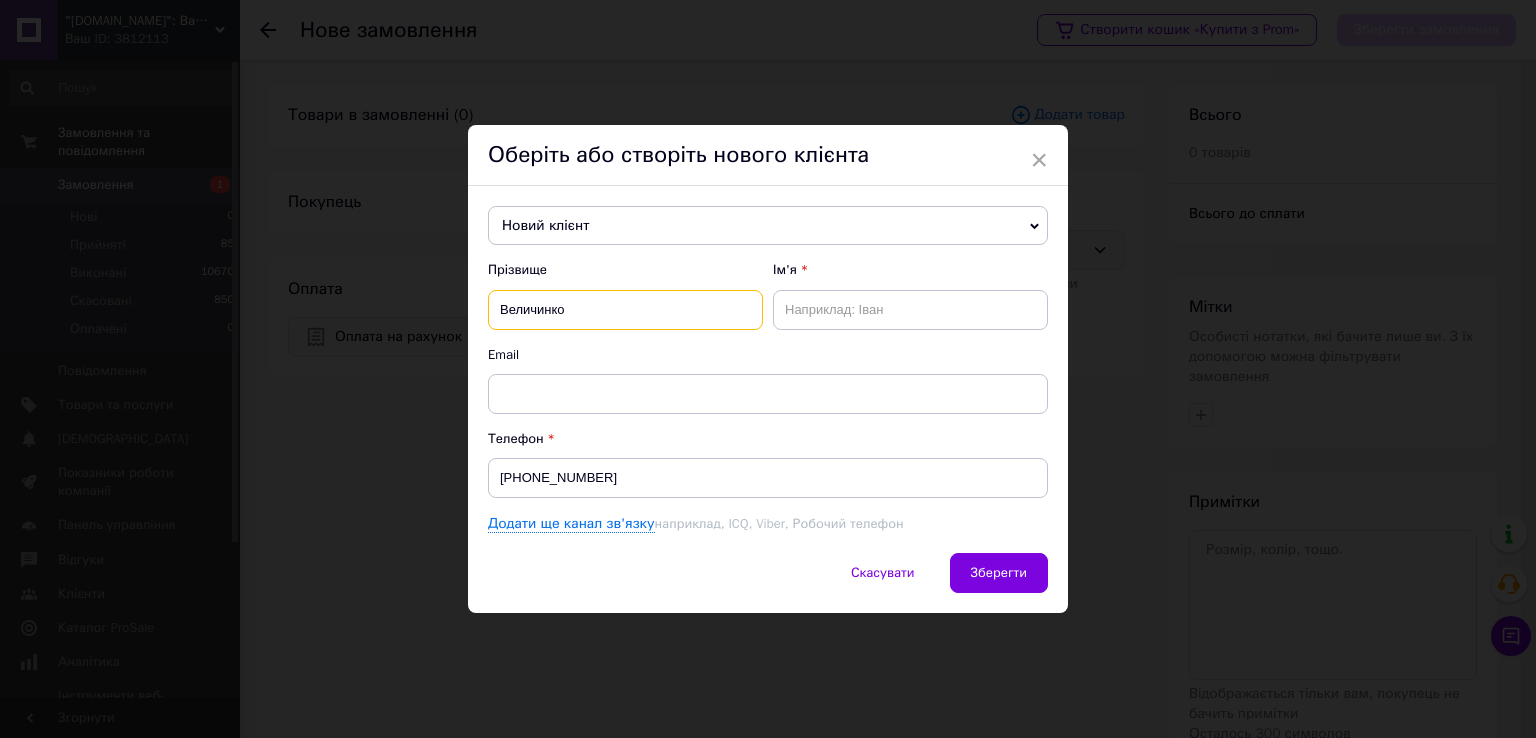 type on "Величинко" 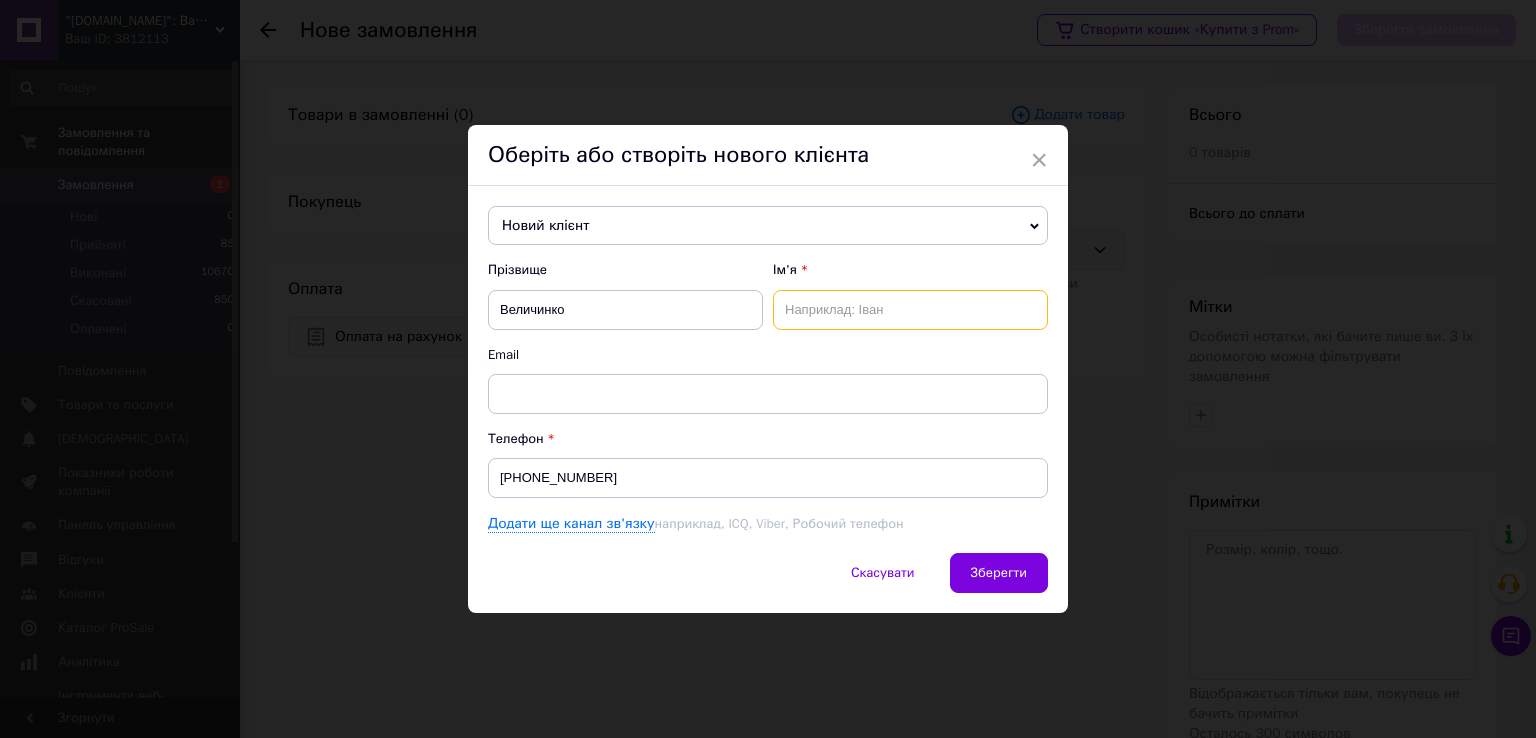 click at bounding box center [910, 310] 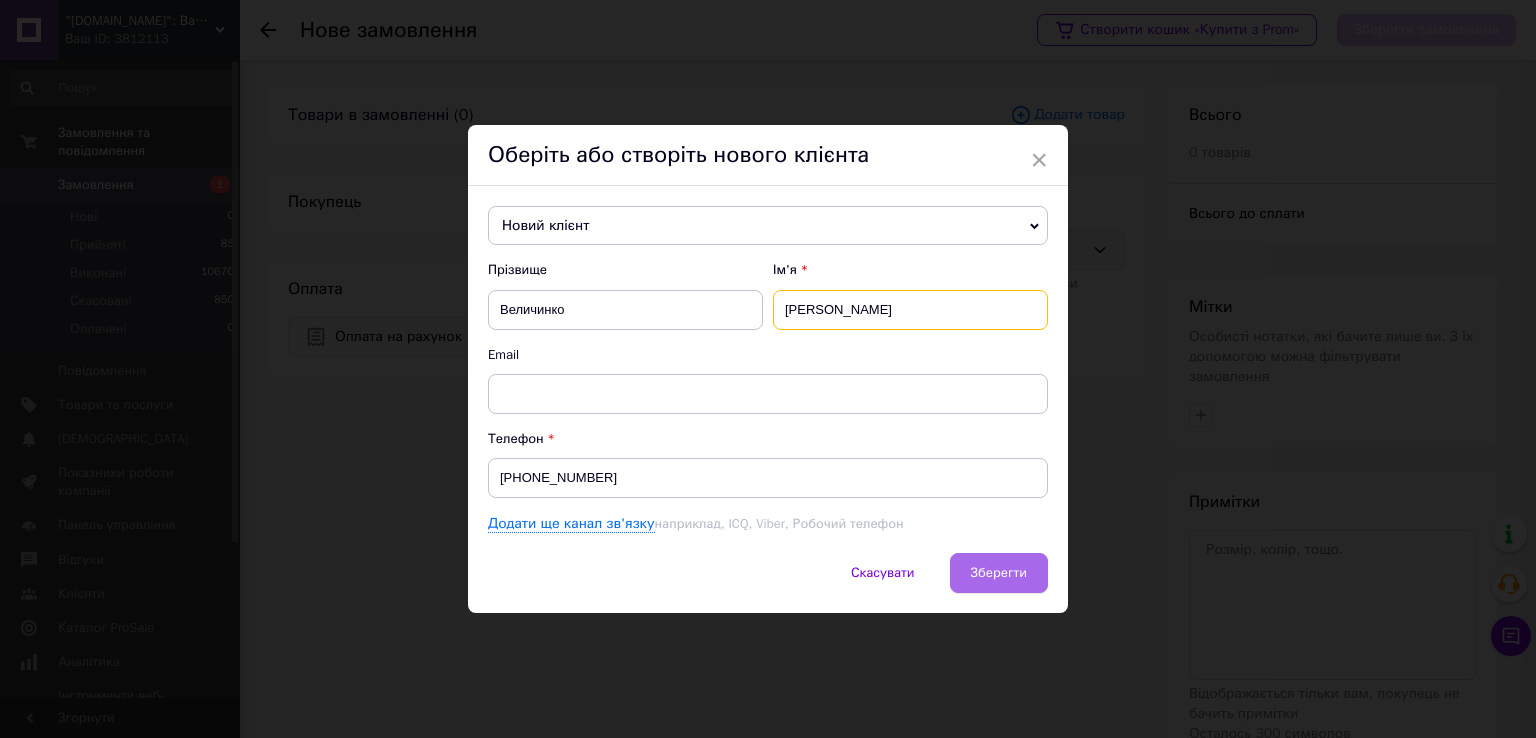 type on "Вячеслав" 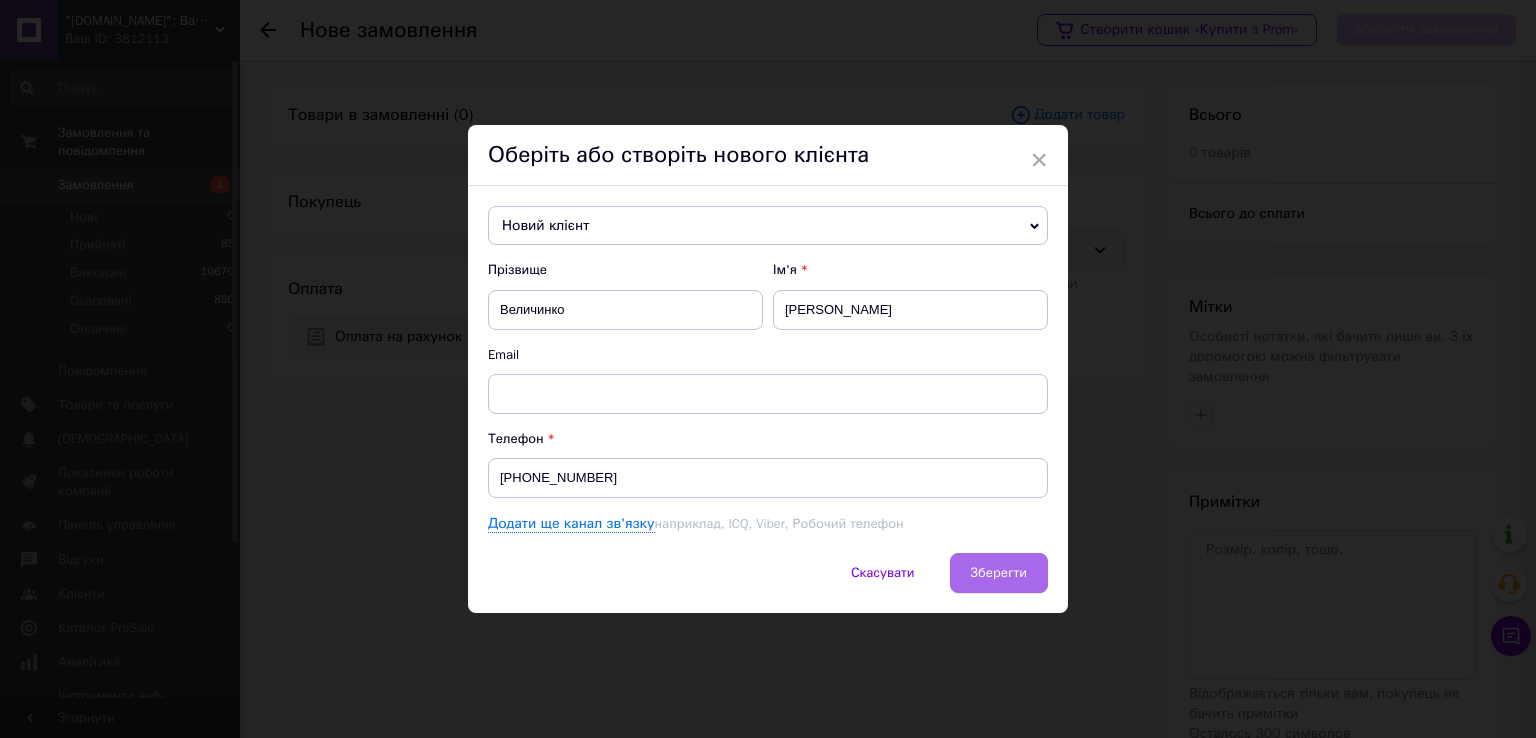 click on "Зберегти" at bounding box center (999, 573) 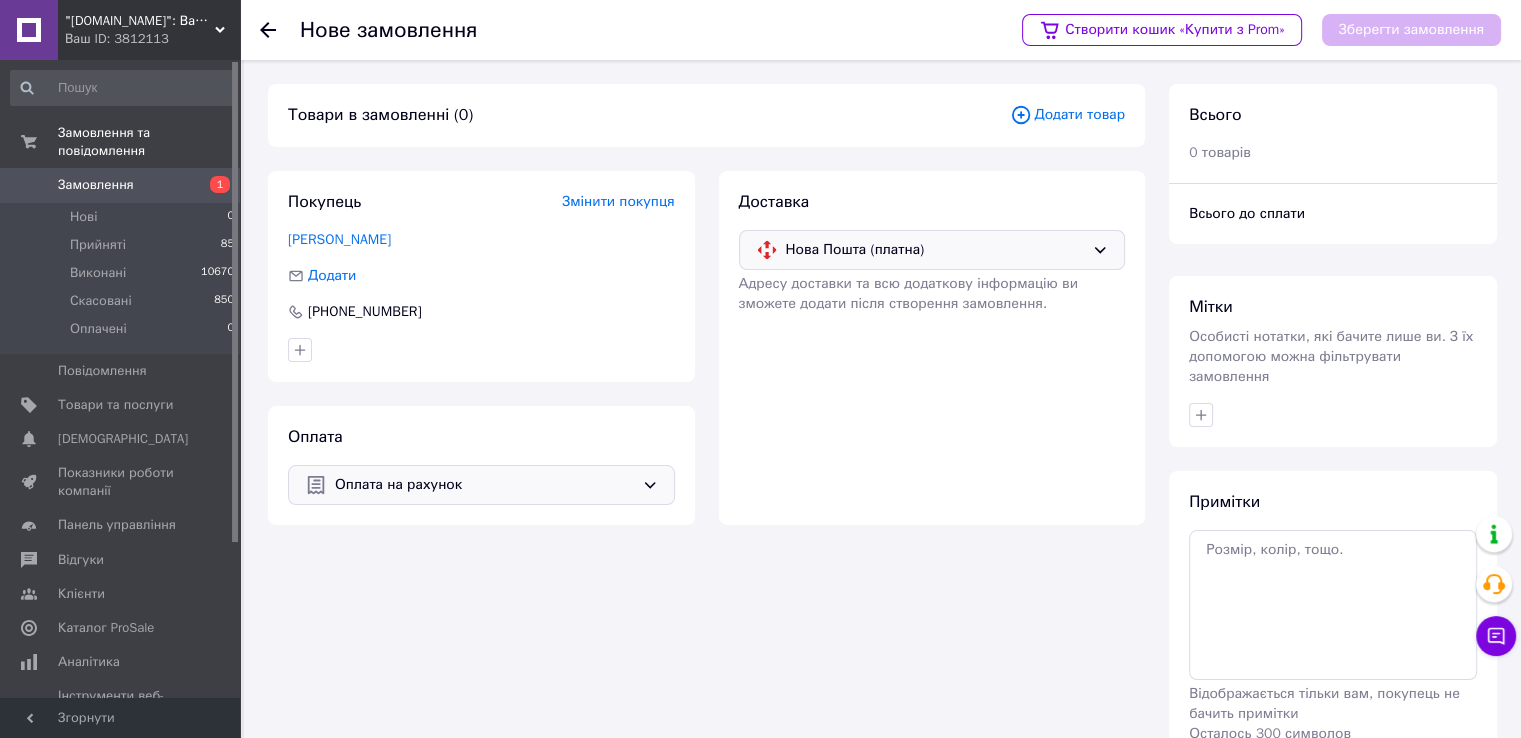 click on "Додати товар" at bounding box center [1067, 115] 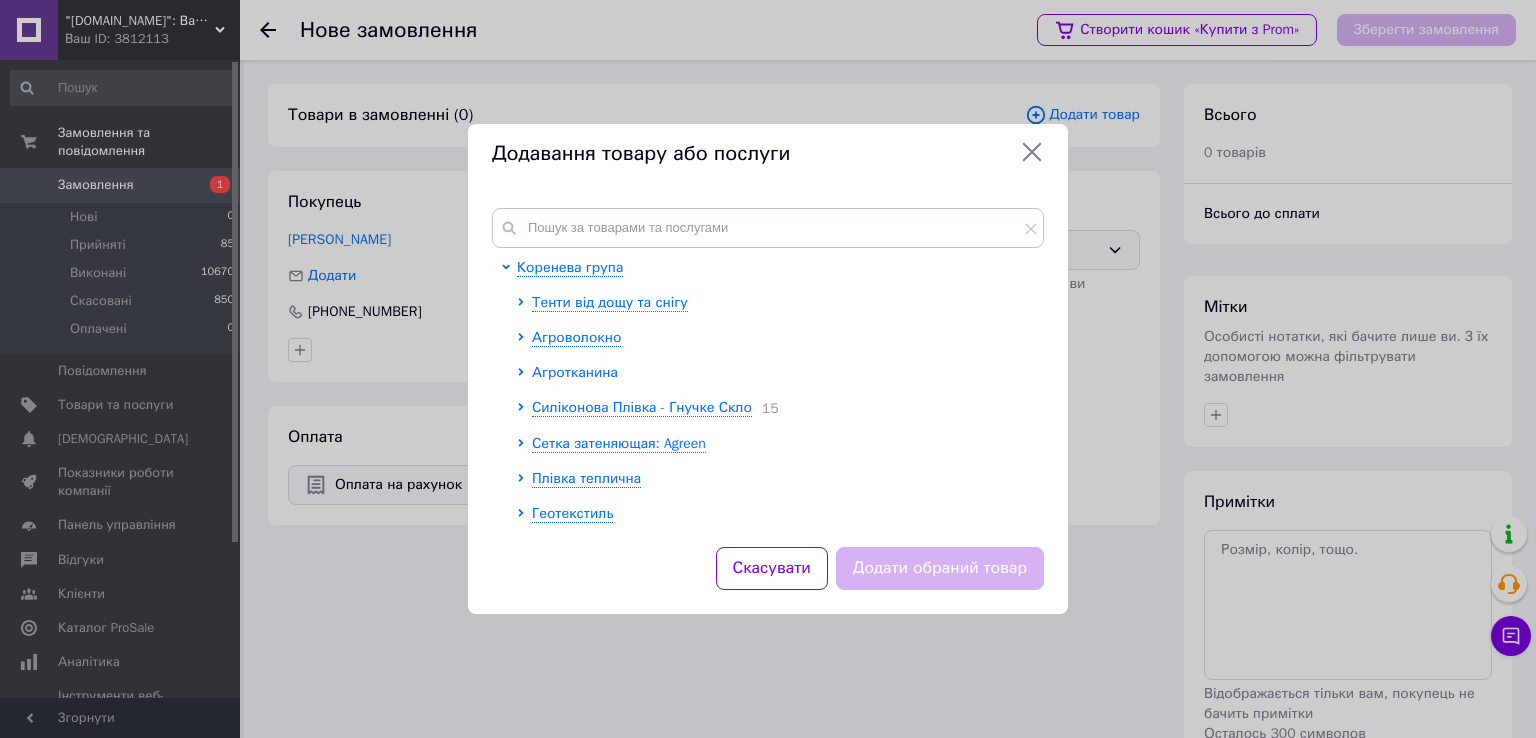 click on "Агротканина" at bounding box center [575, 372] 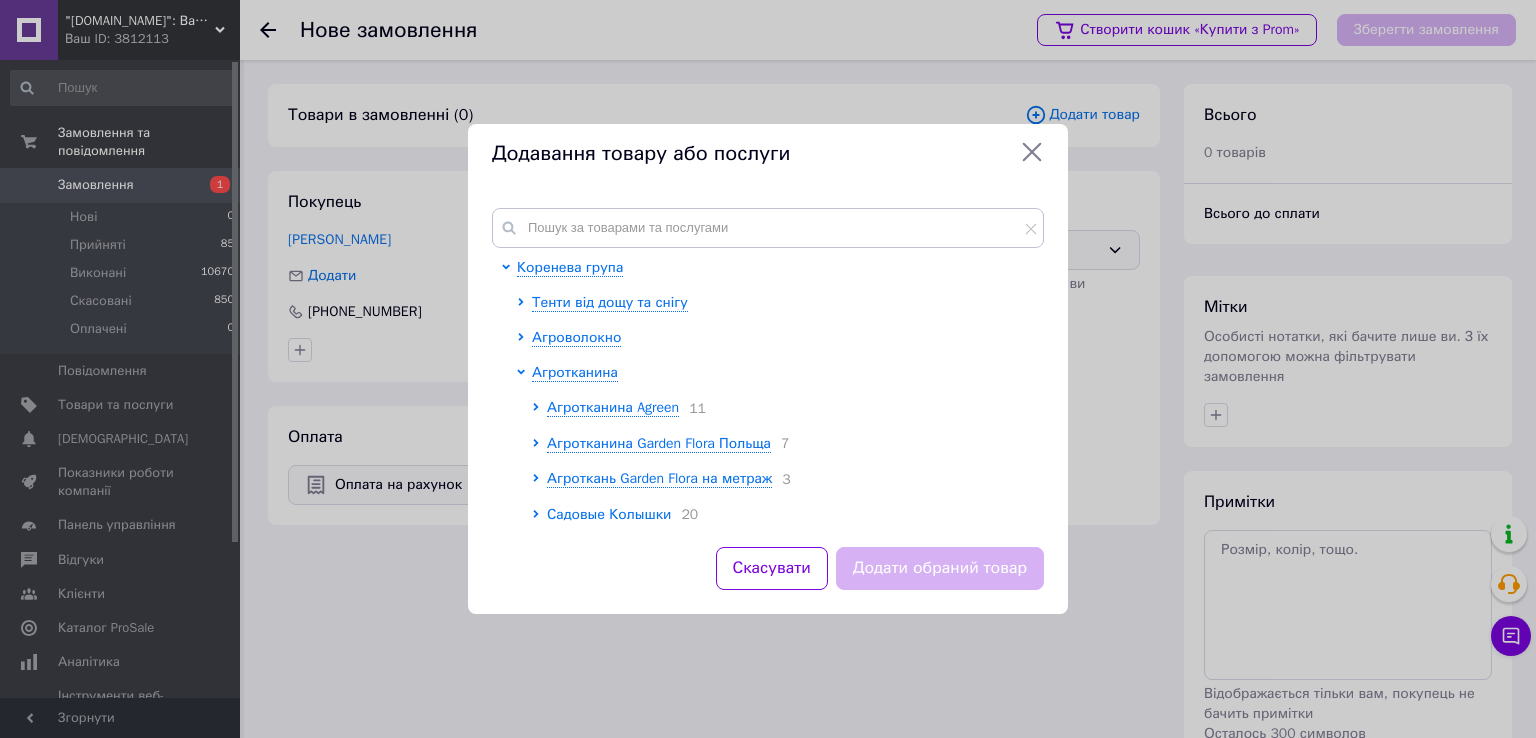 scroll, scrollTop: 100, scrollLeft: 0, axis: vertical 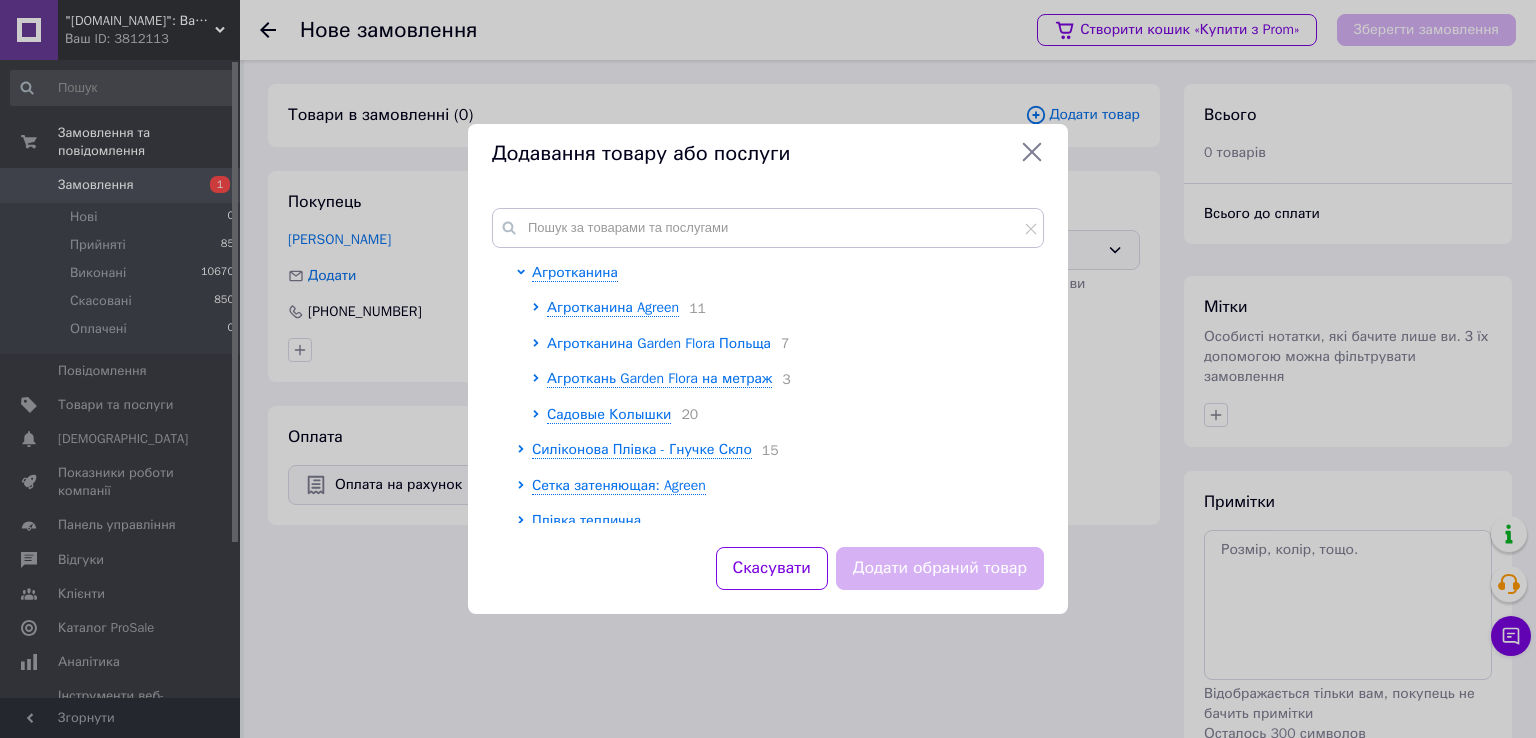 click on "Агротканина Garden Flora Польща" at bounding box center (659, 343) 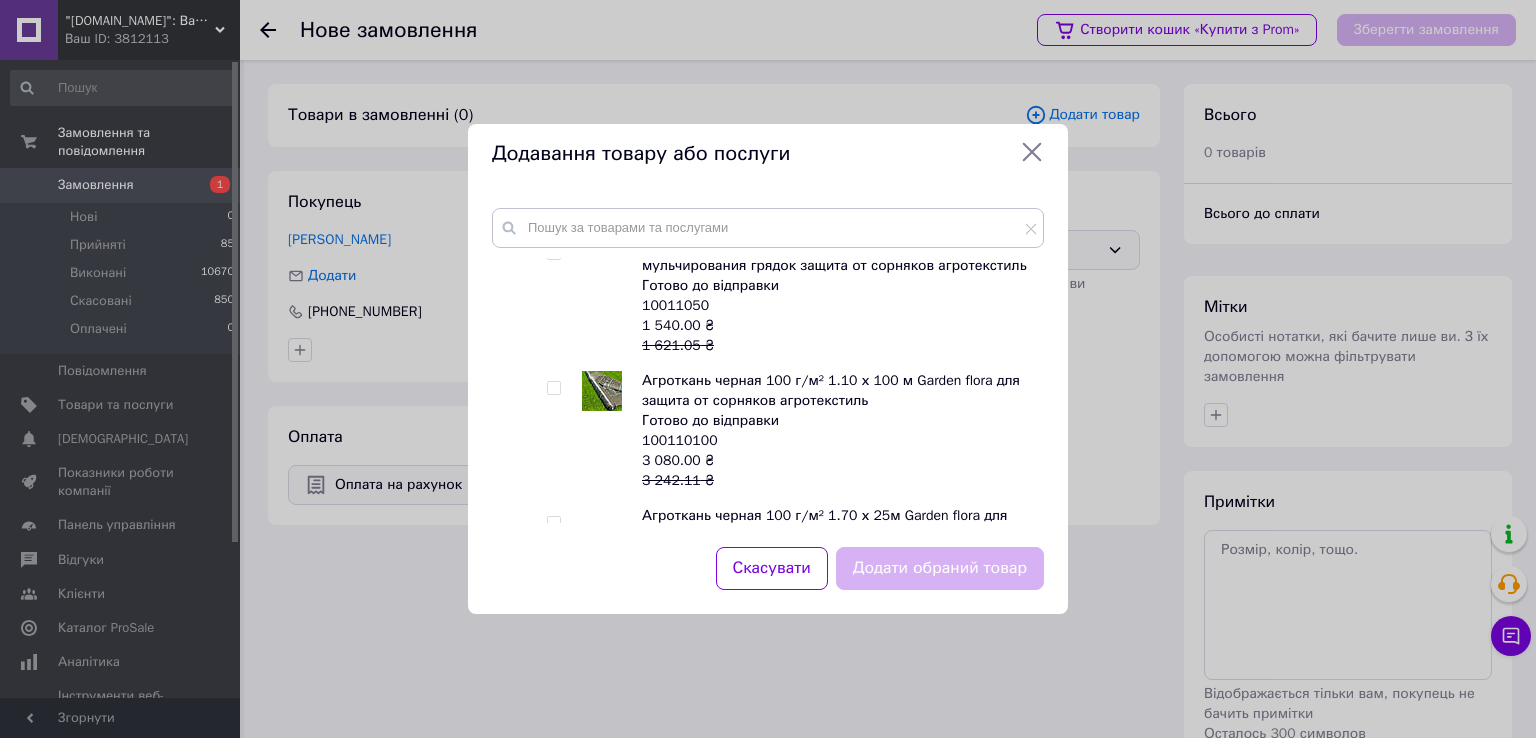 scroll, scrollTop: 400, scrollLeft: 0, axis: vertical 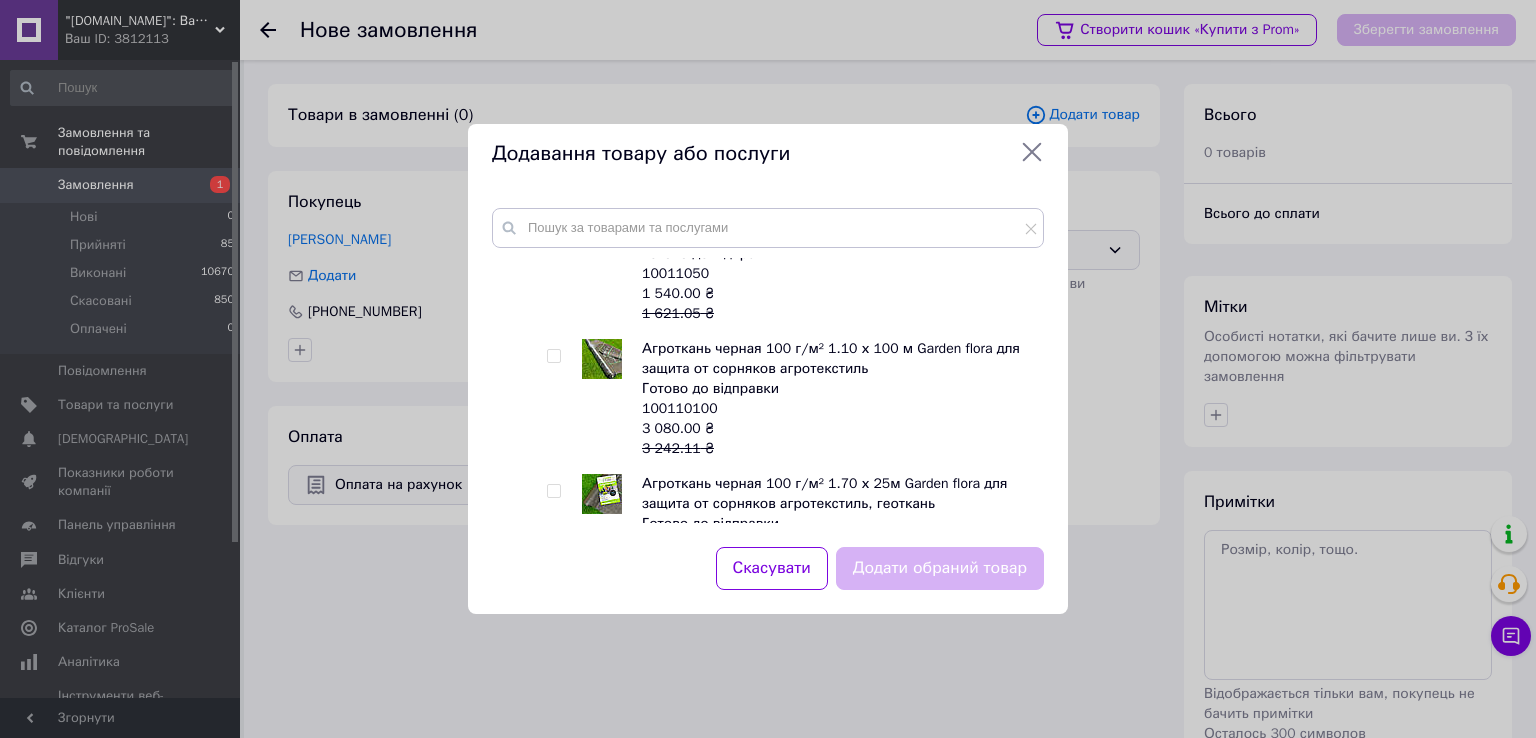 click at bounding box center (553, 356) 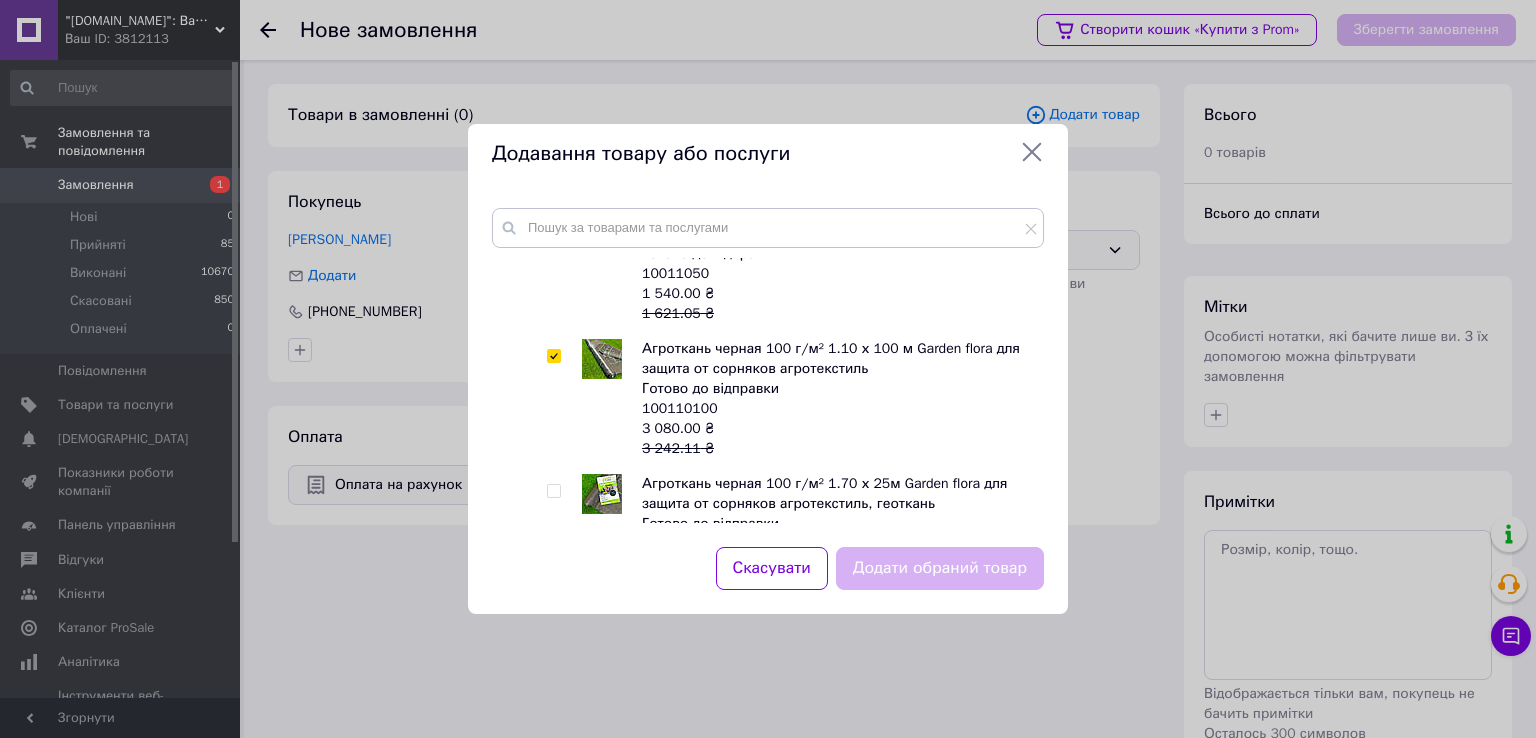 checkbox on "true" 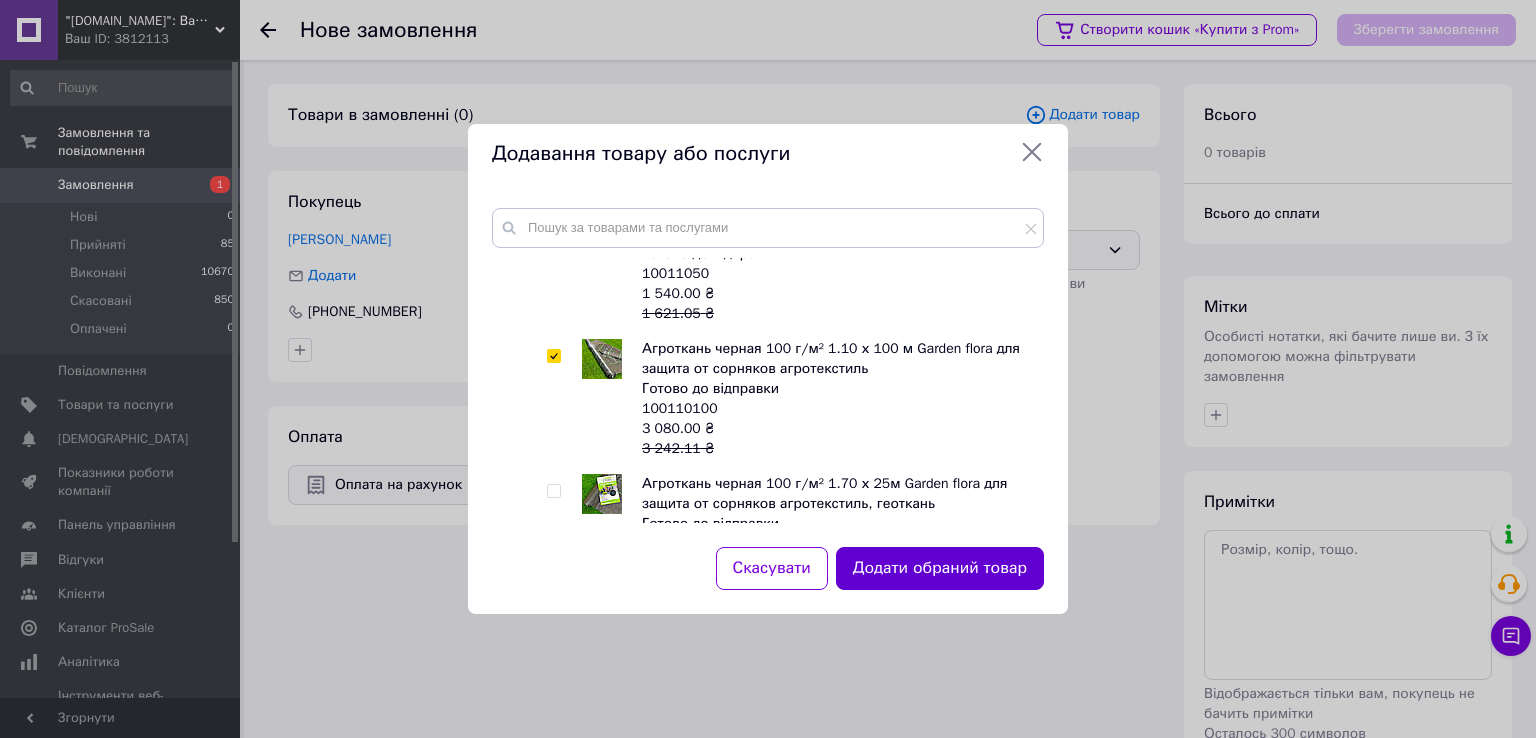 click on "Додати обраний товар" at bounding box center (940, 568) 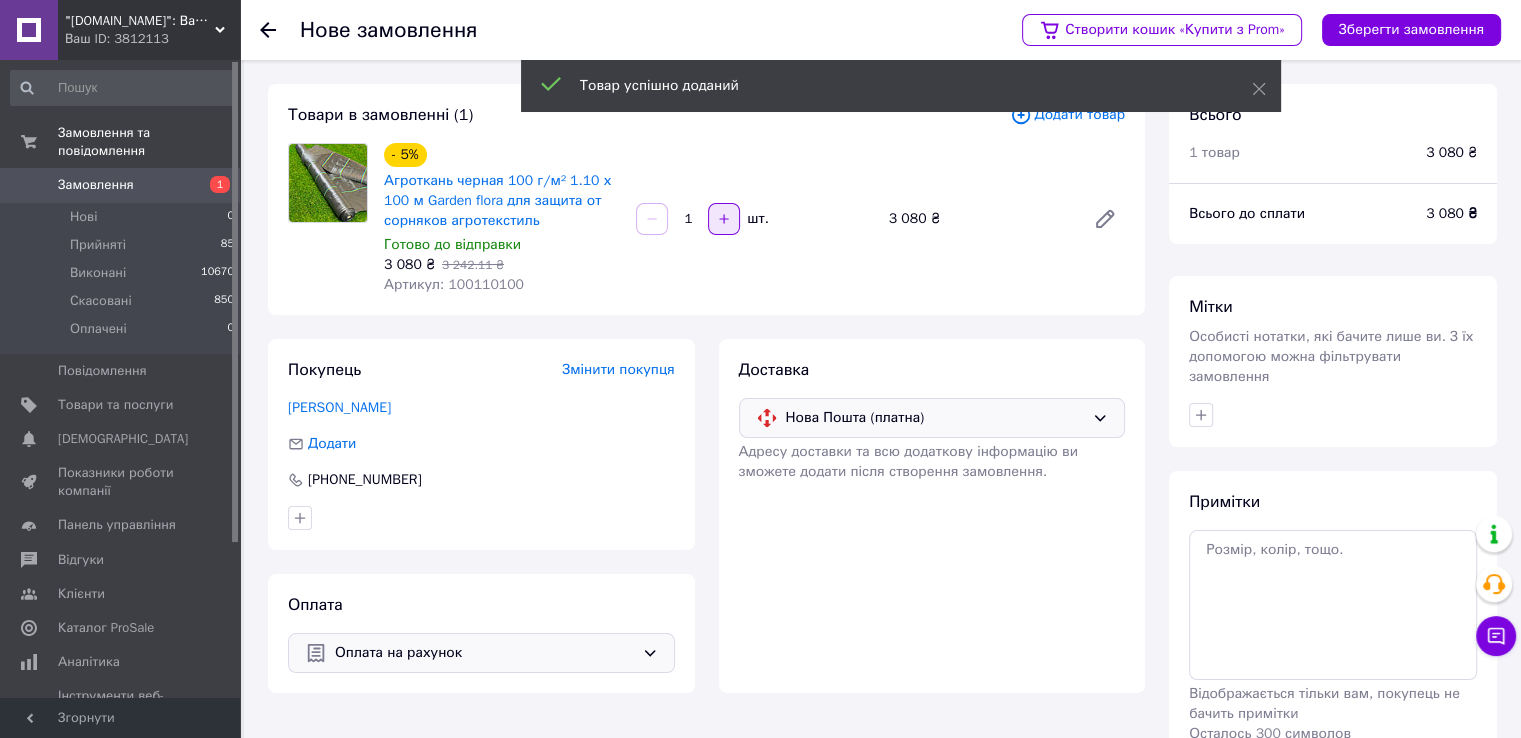 click 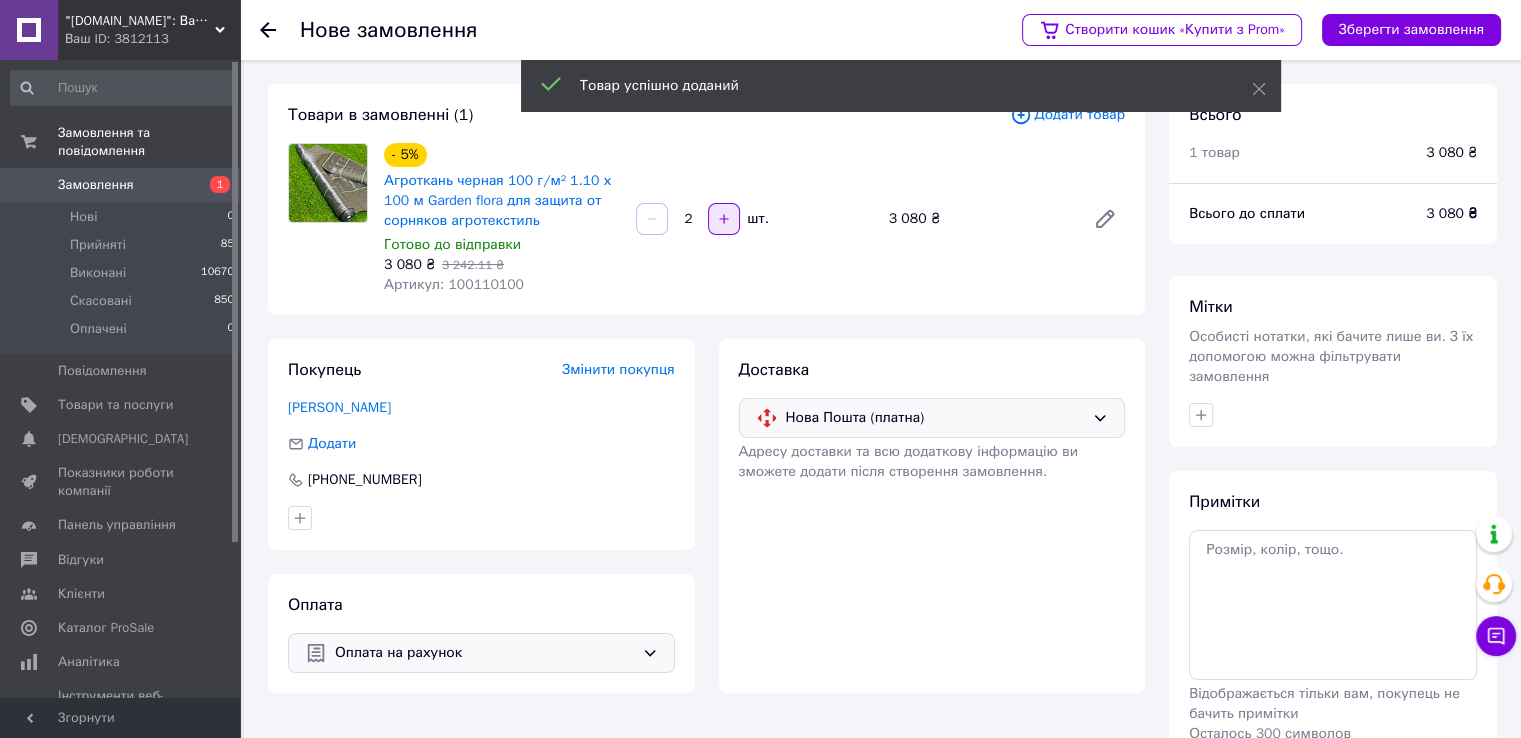 click 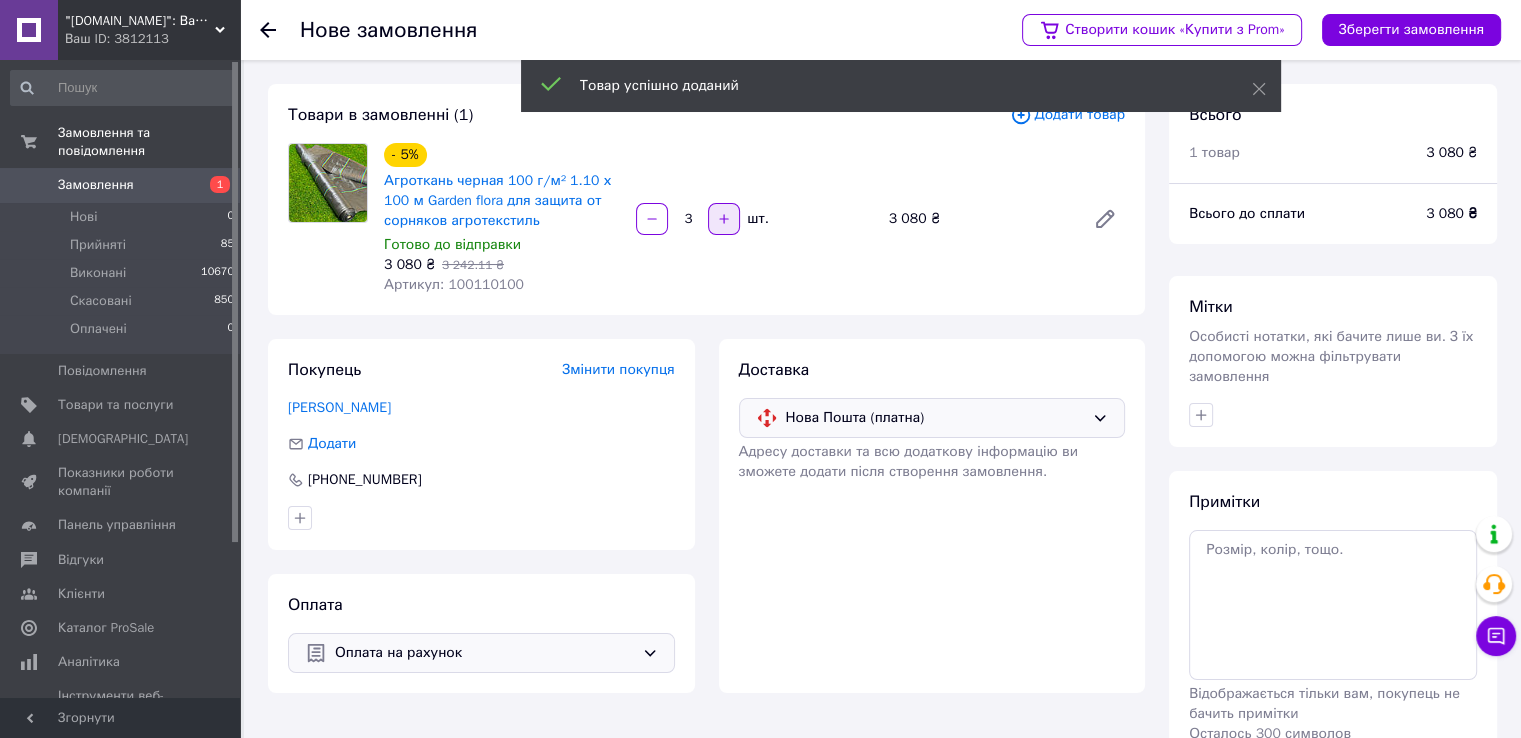 click 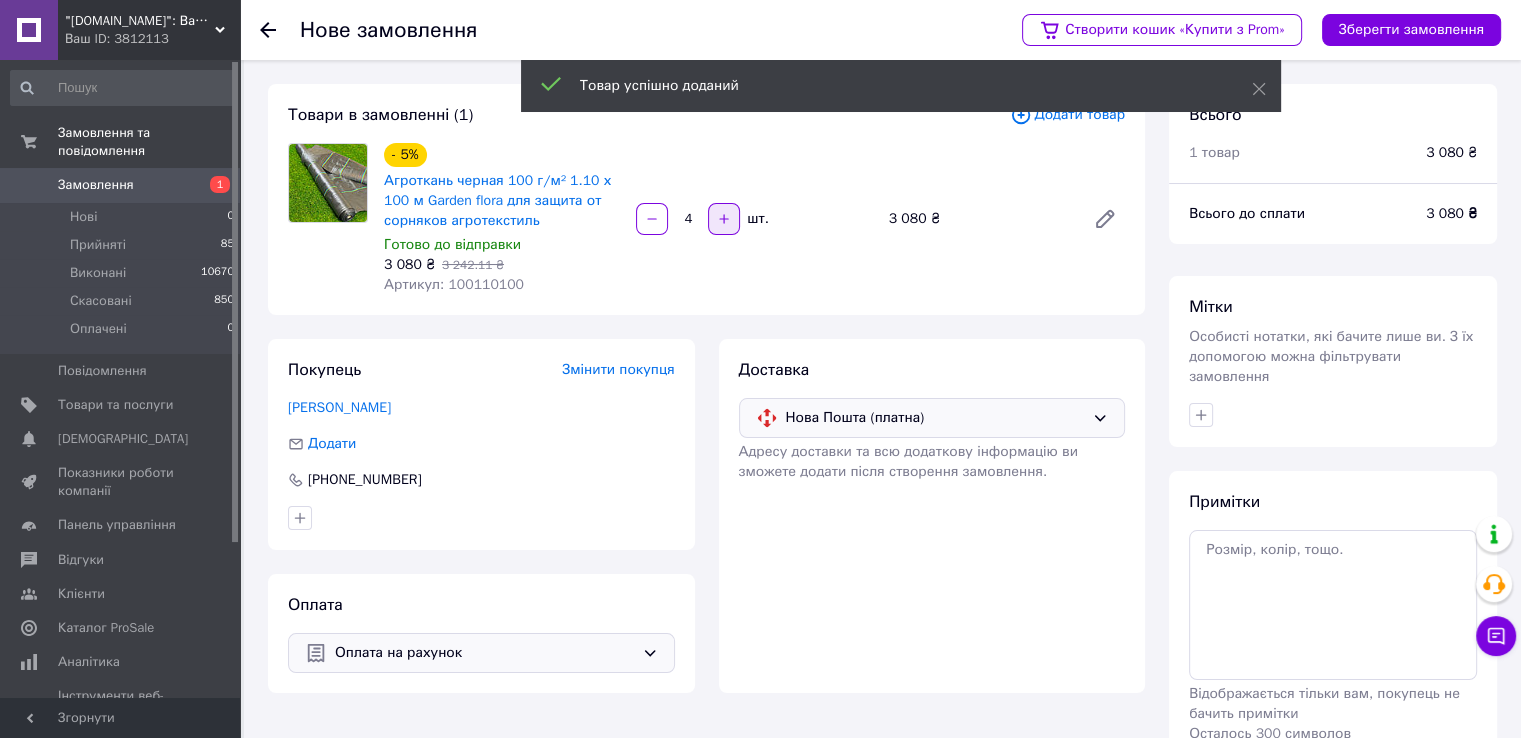 click 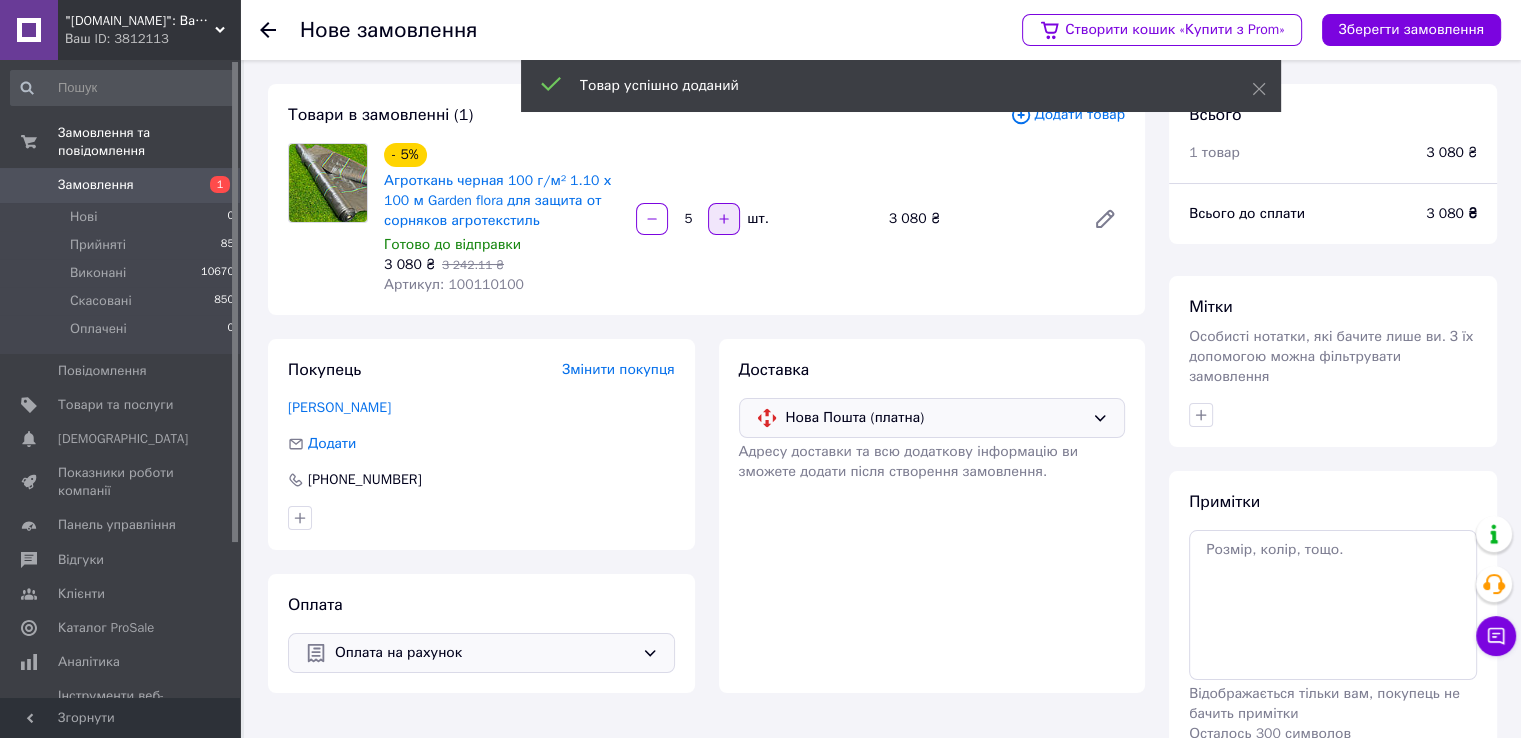 click 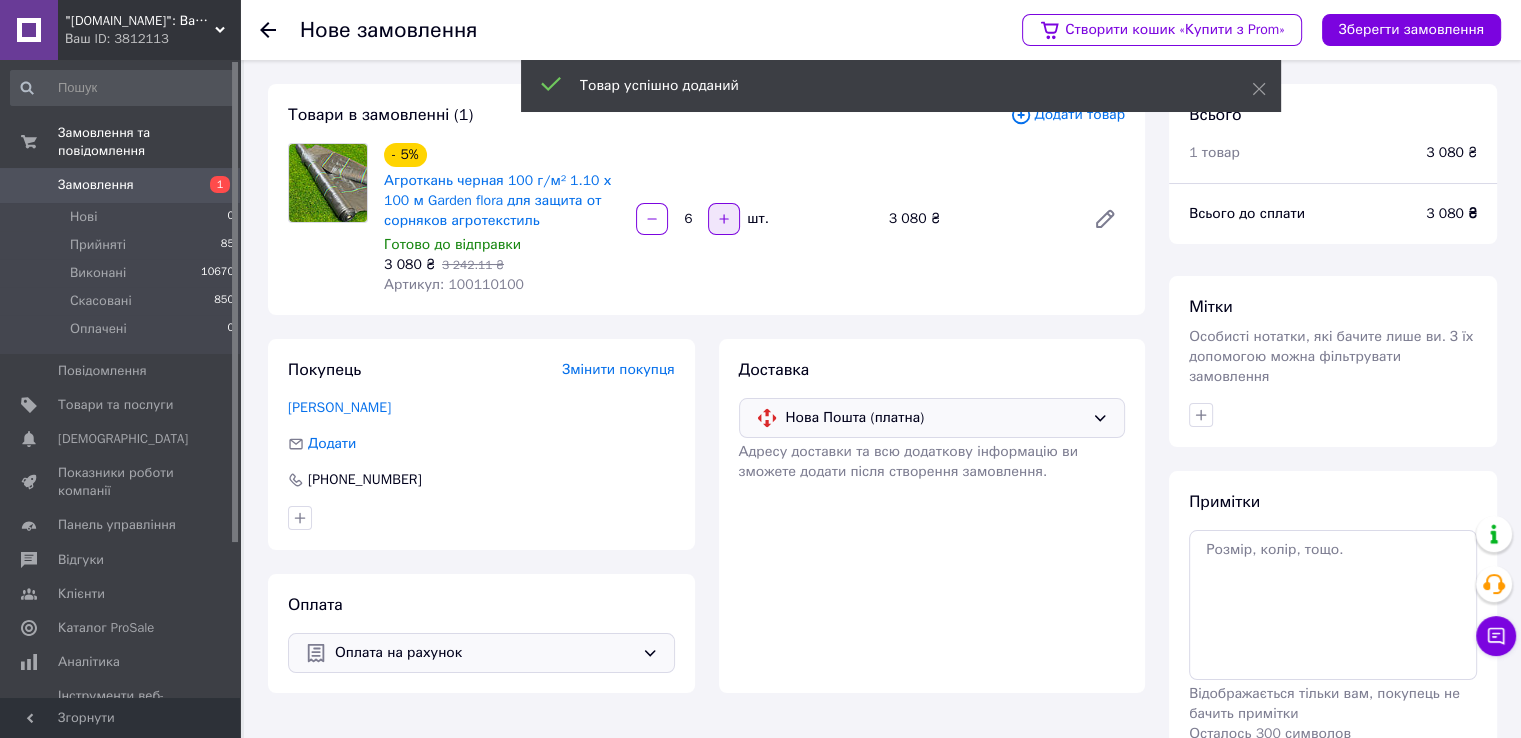 click 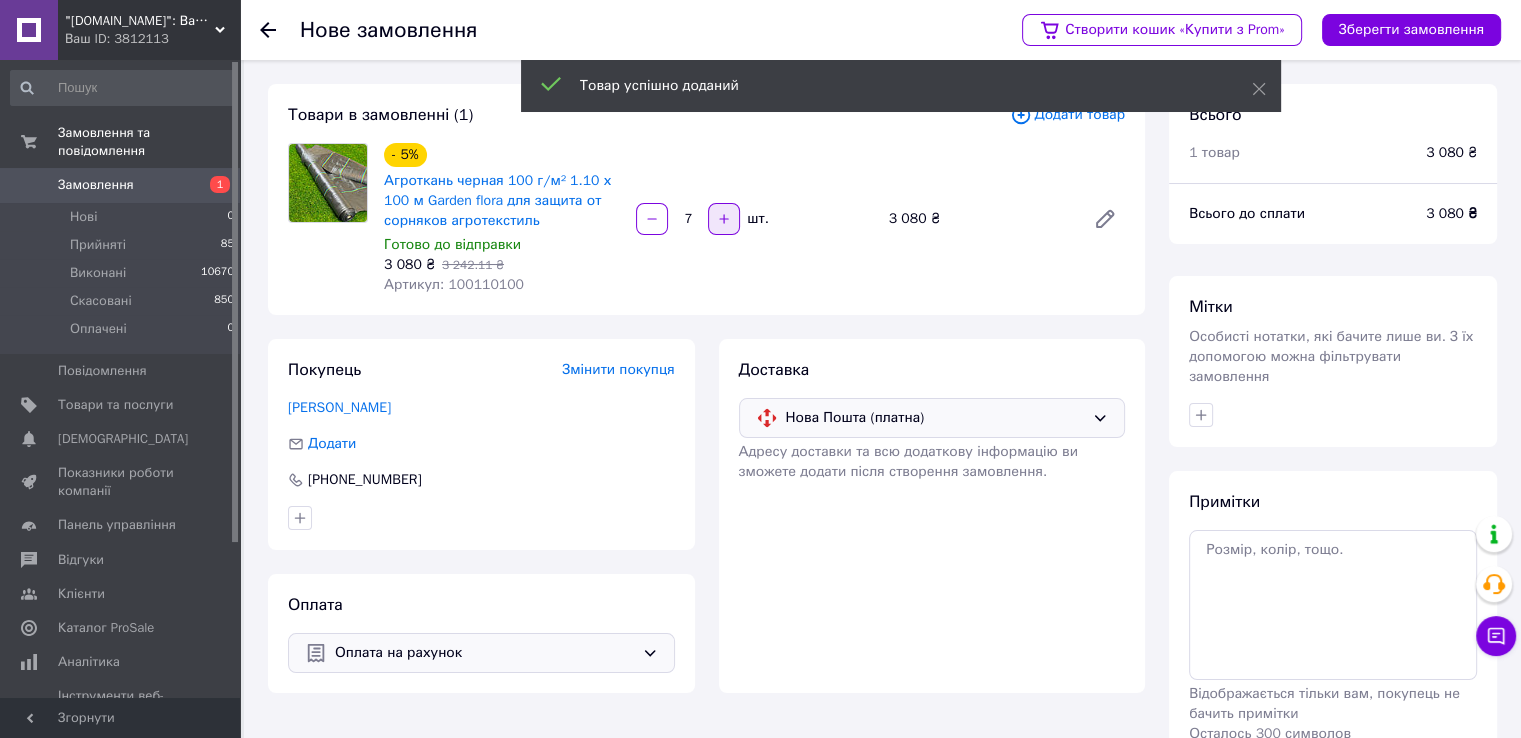 click 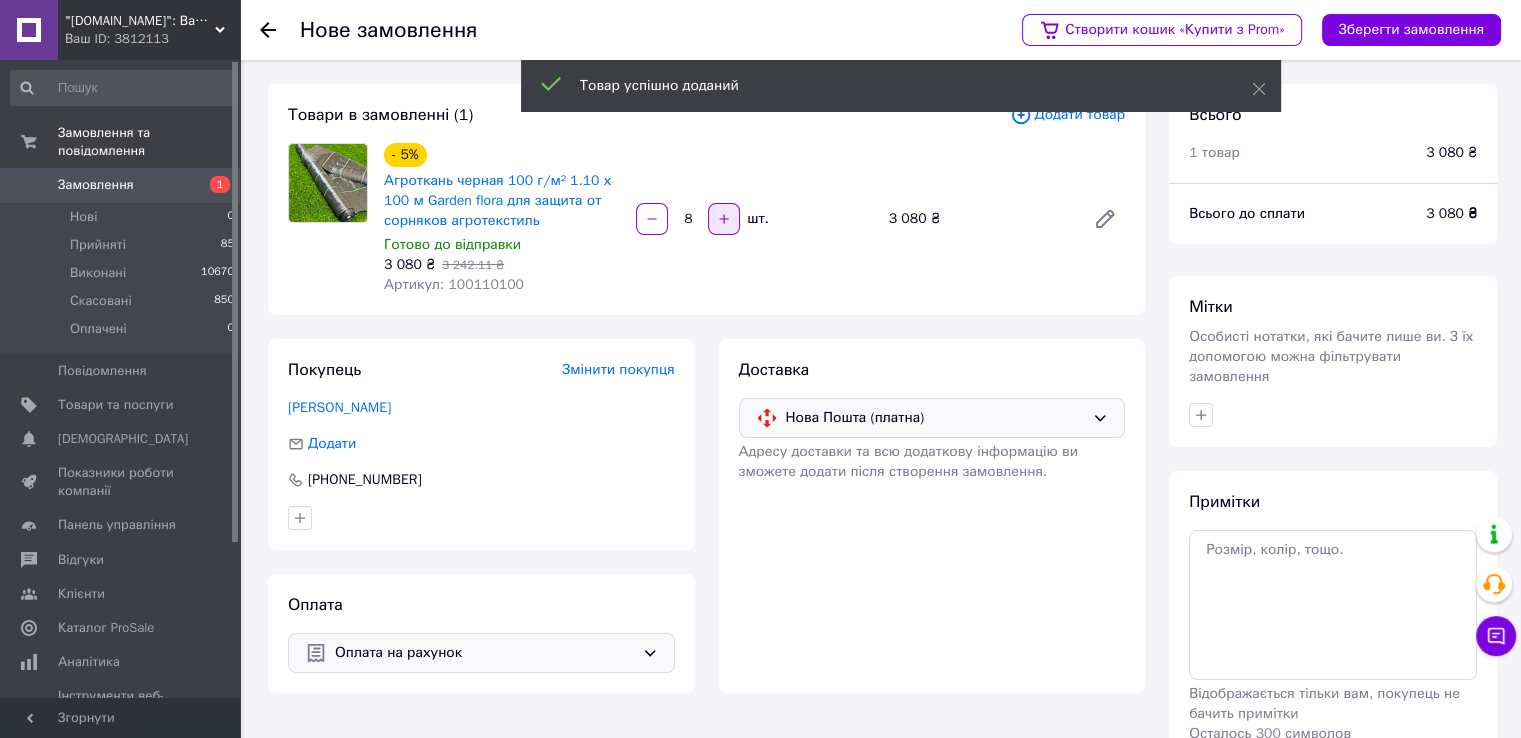 click 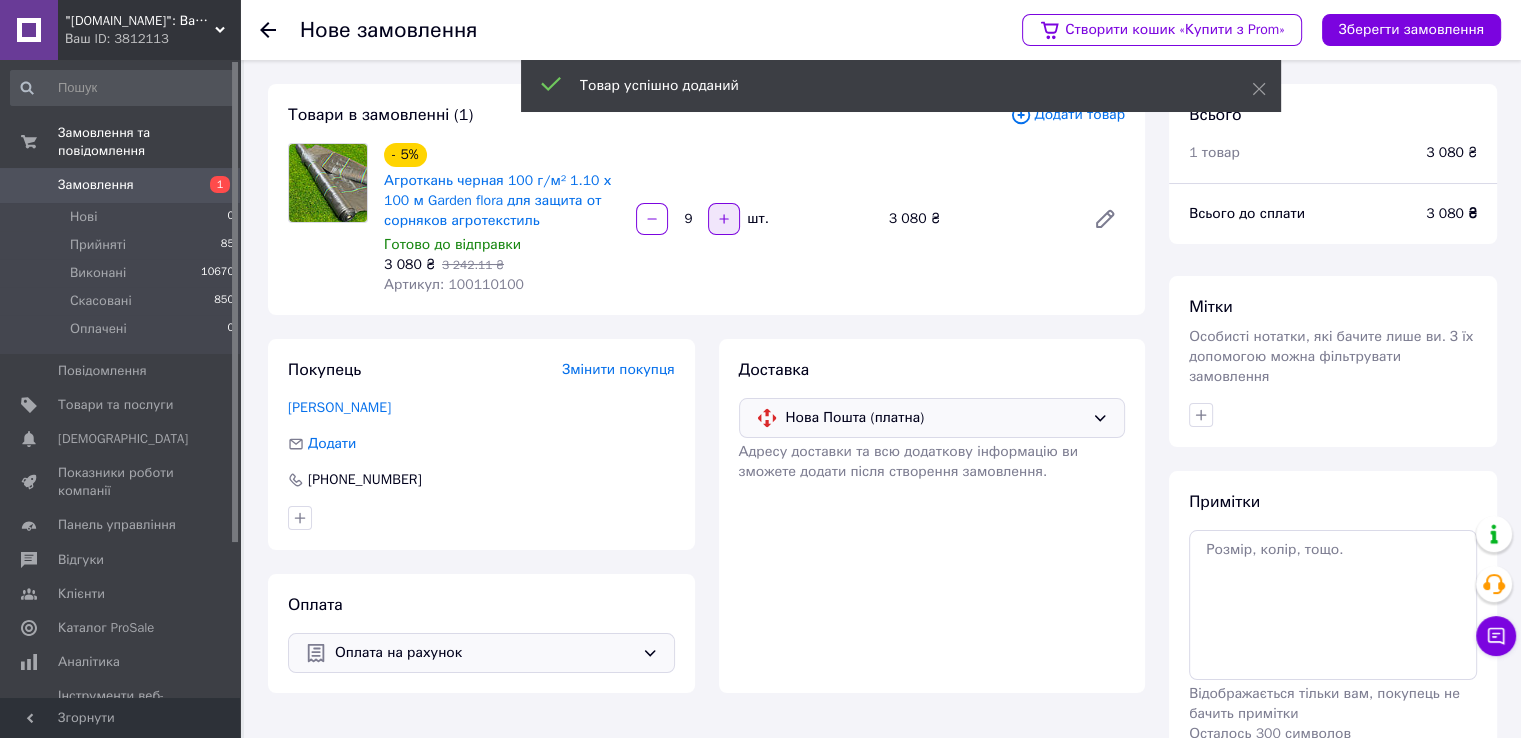 click 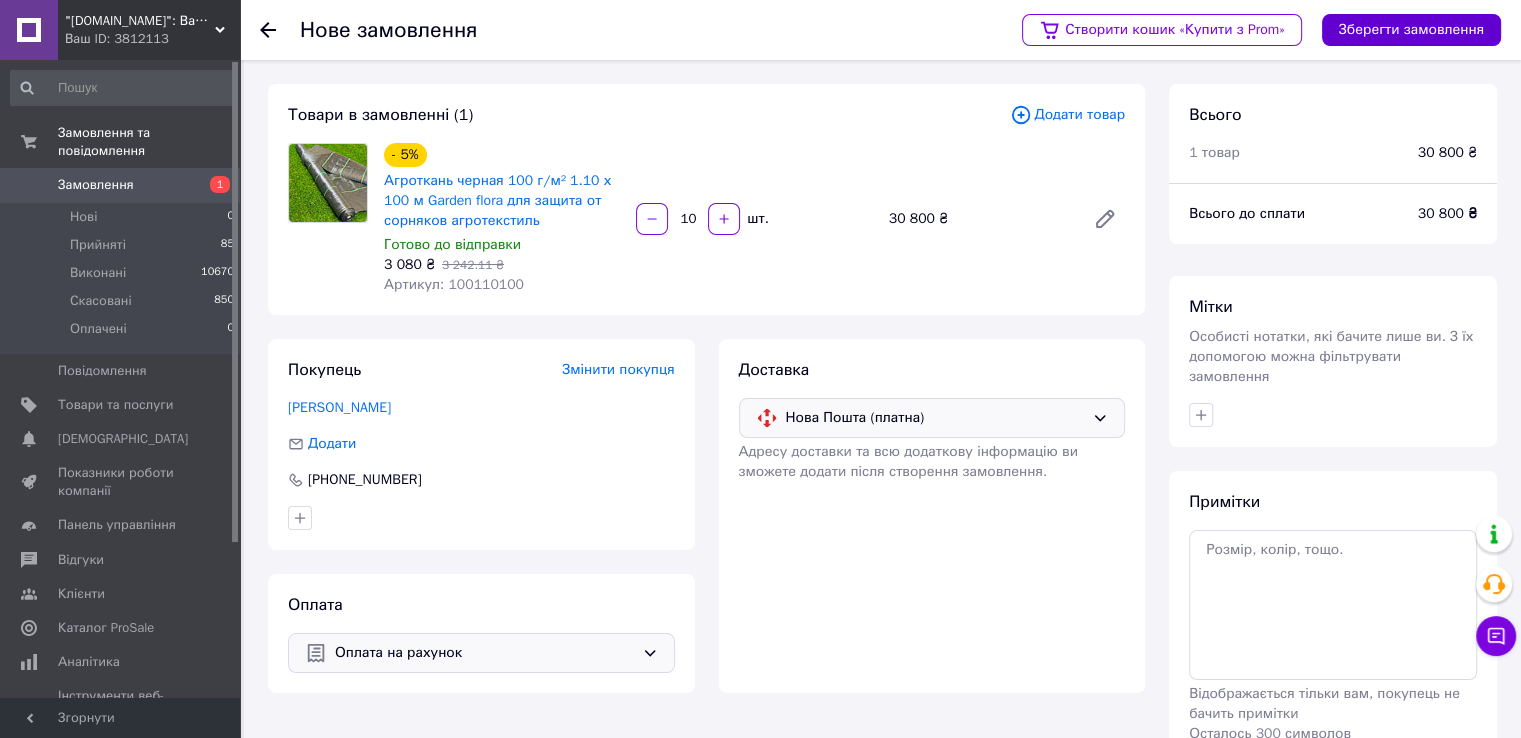 click on "Зберегти замовлення" at bounding box center (1411, 30) 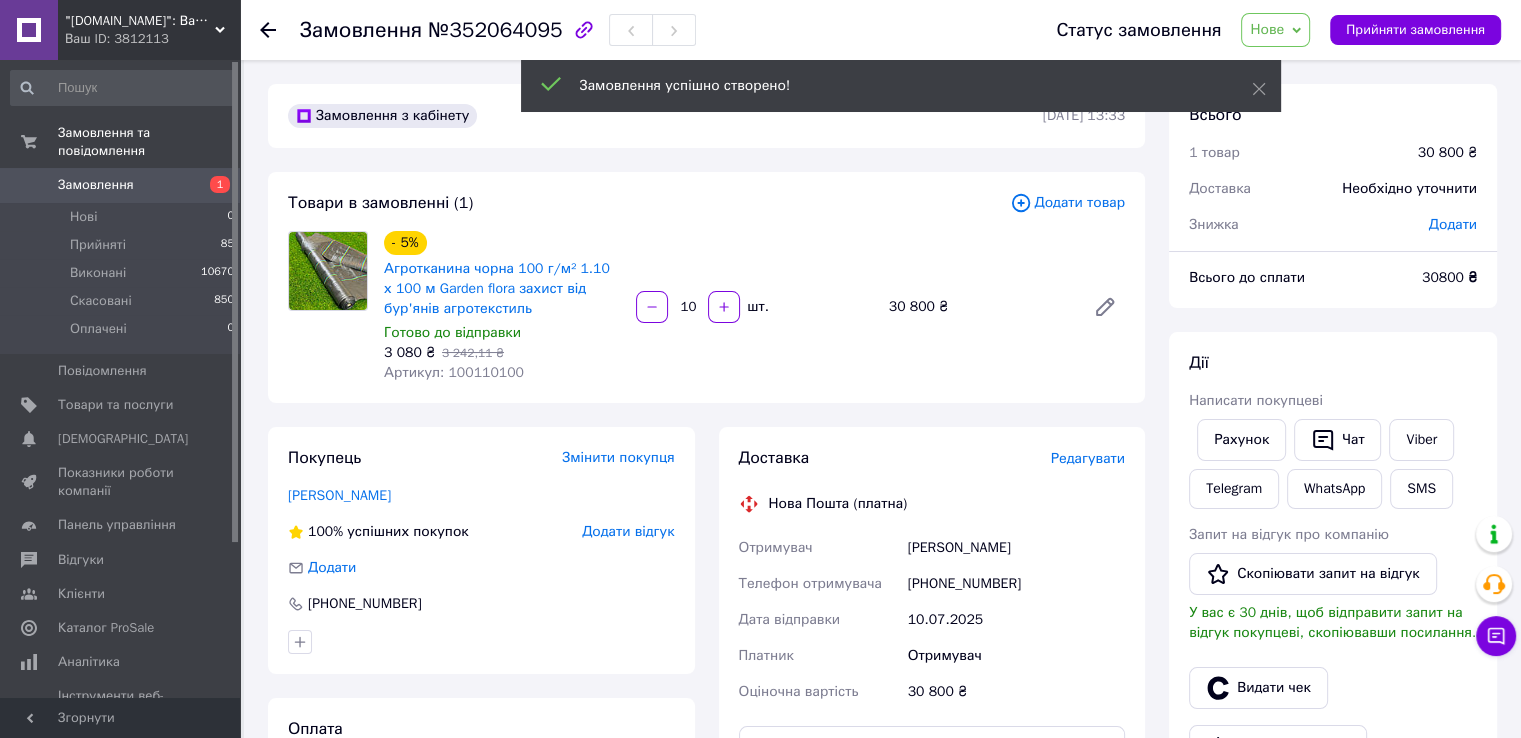 click on "Нове" at bounding box center [1275, 30] 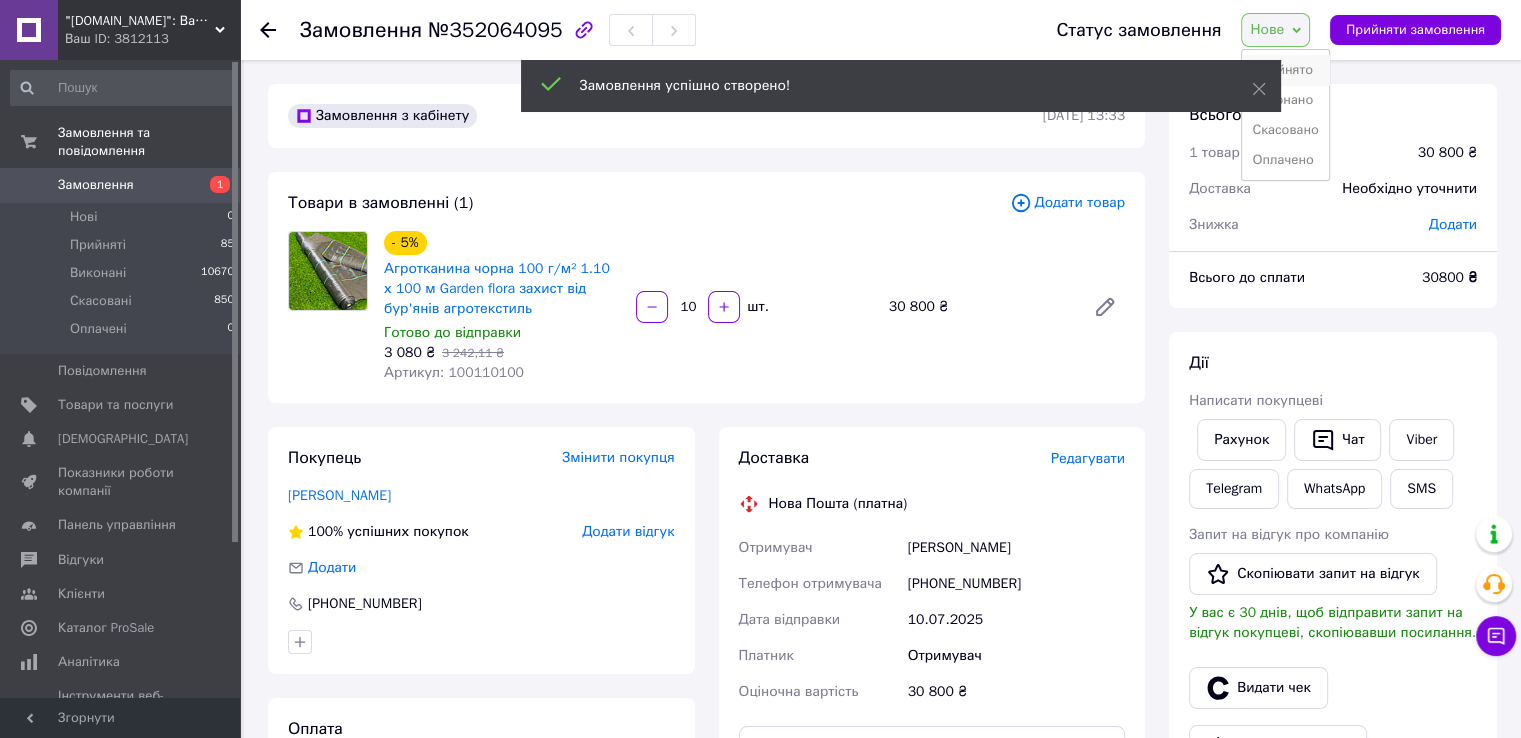 click on "Прийнято" at bounding box center (1285, 70) 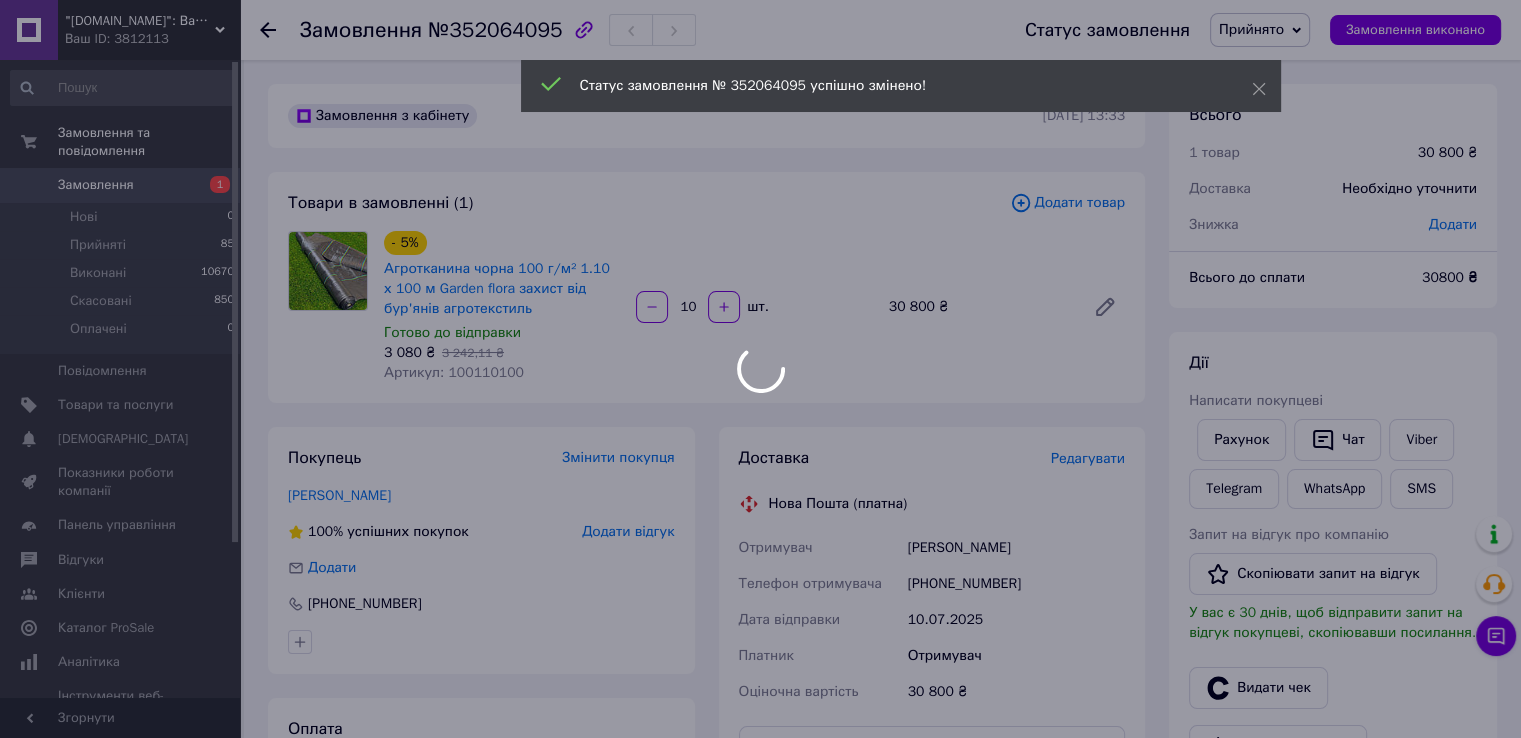 click on "Редагувати" at bounding box center [1088, 458] 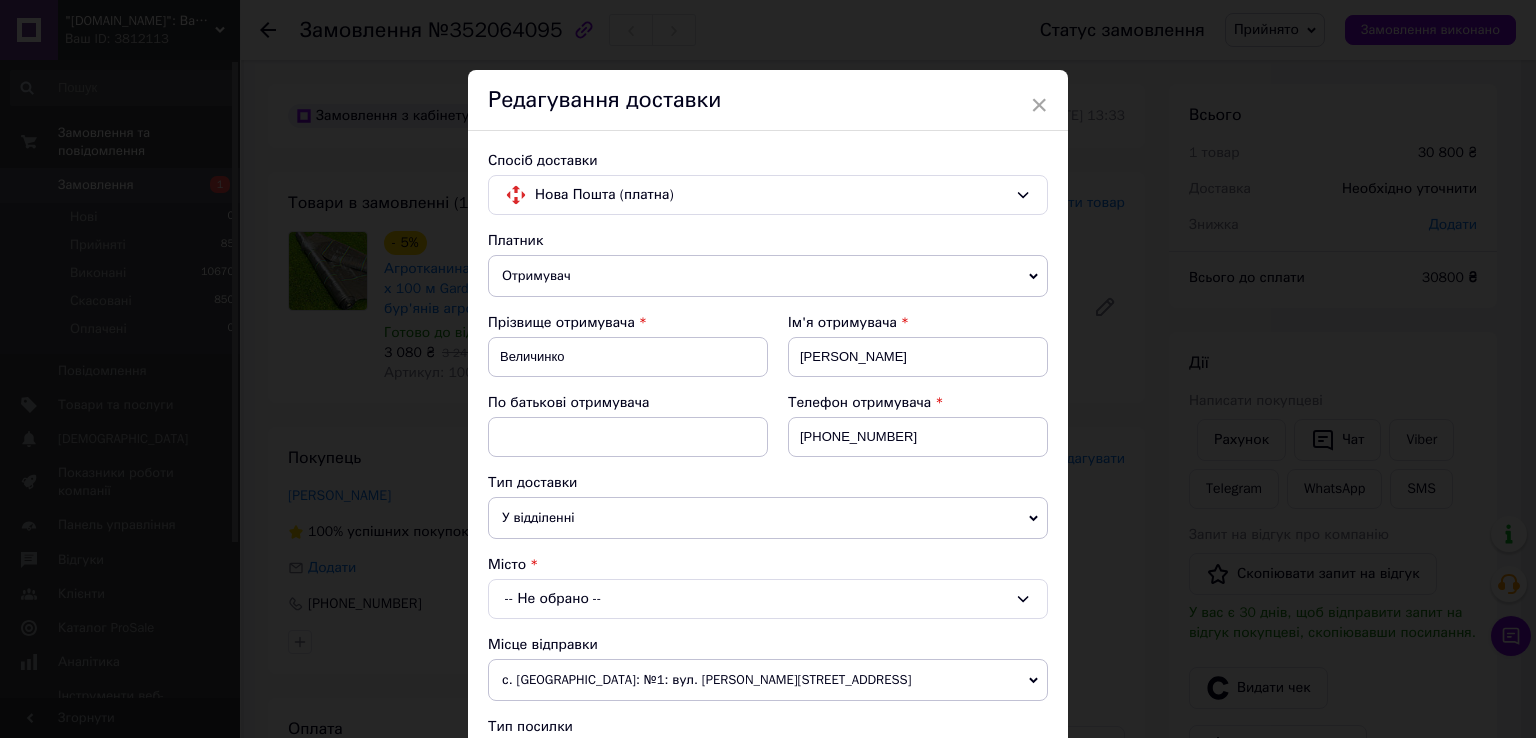 click on "-- Не обрано --" at bounding box center [768, 599] 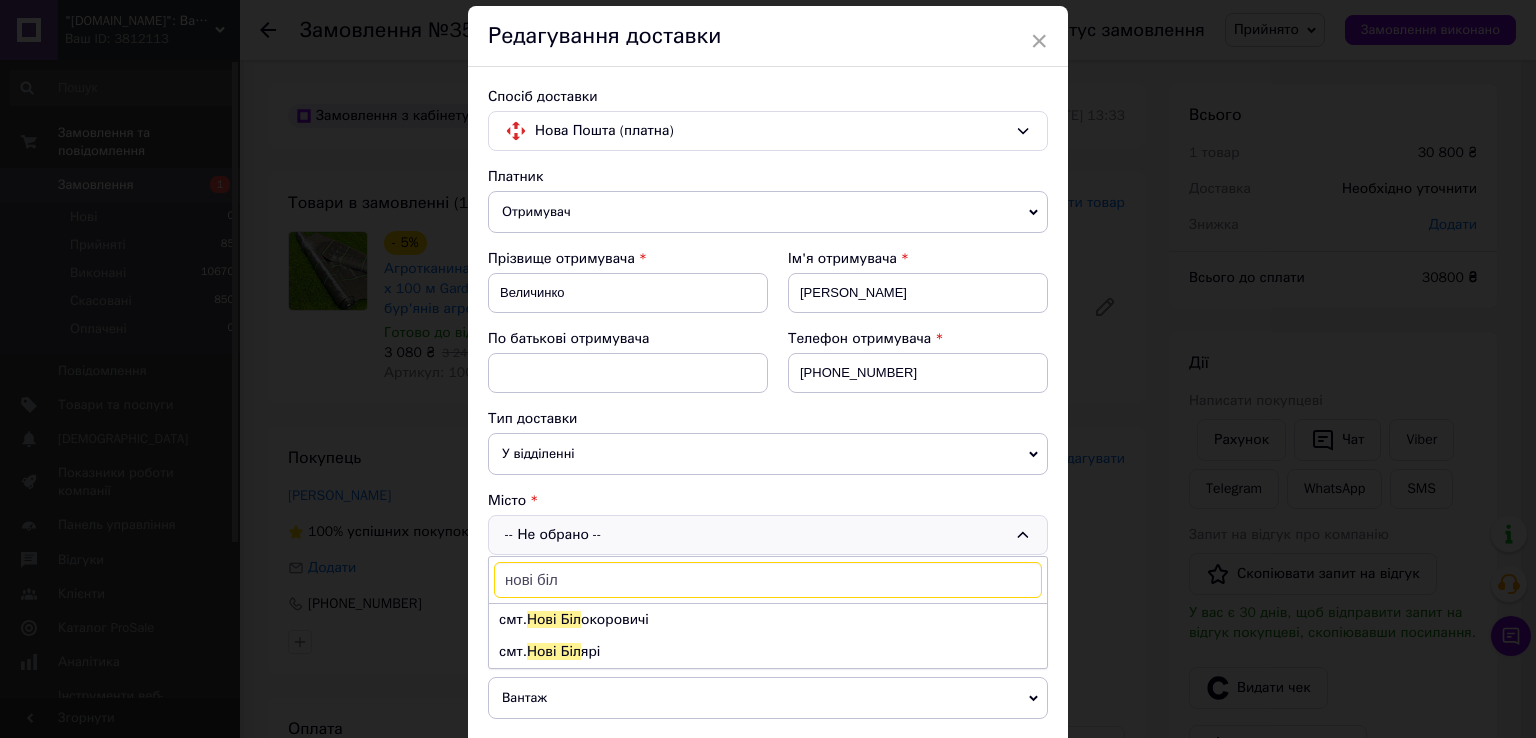scroll, scrollTop: 100, scrollLeft: 0, axis: vertical 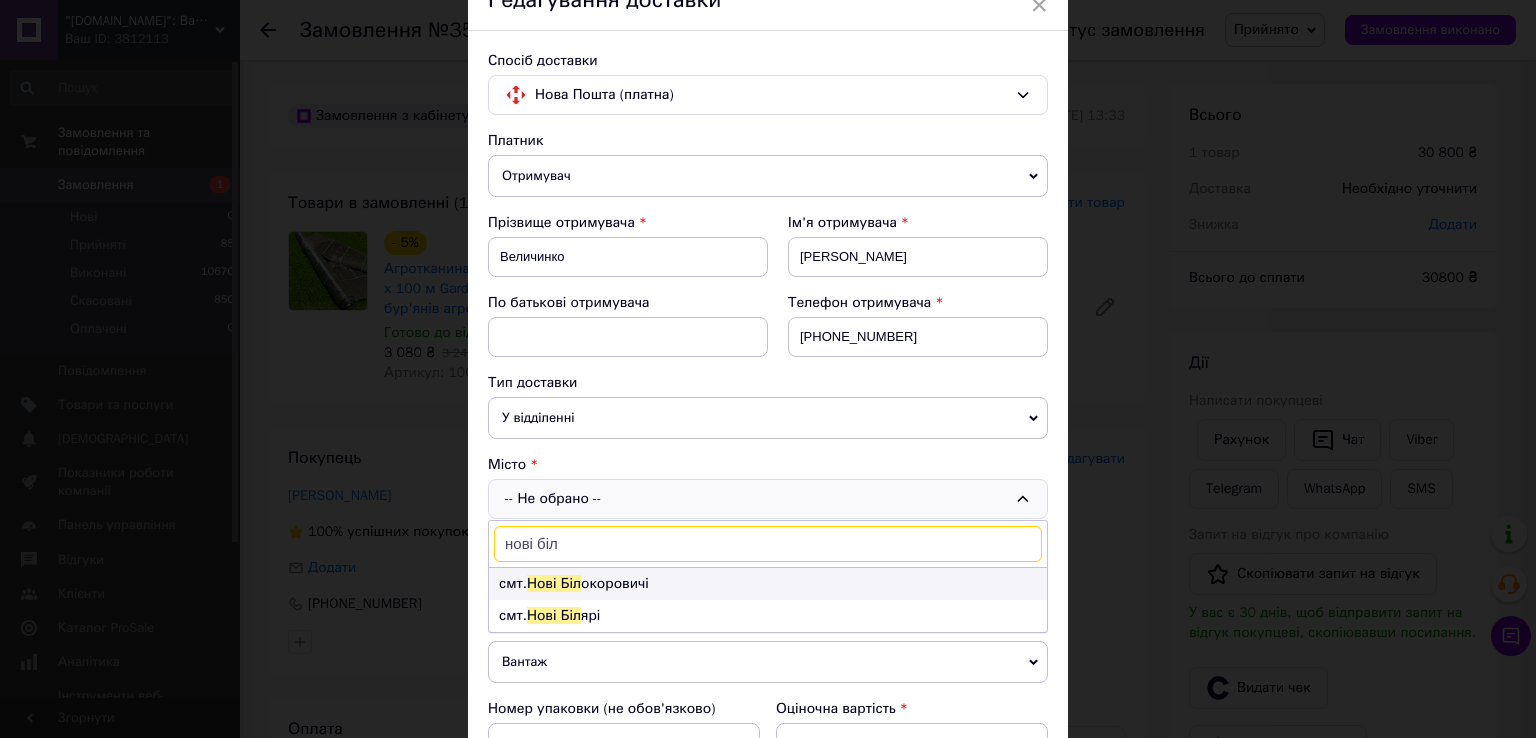 type on "нові біл" 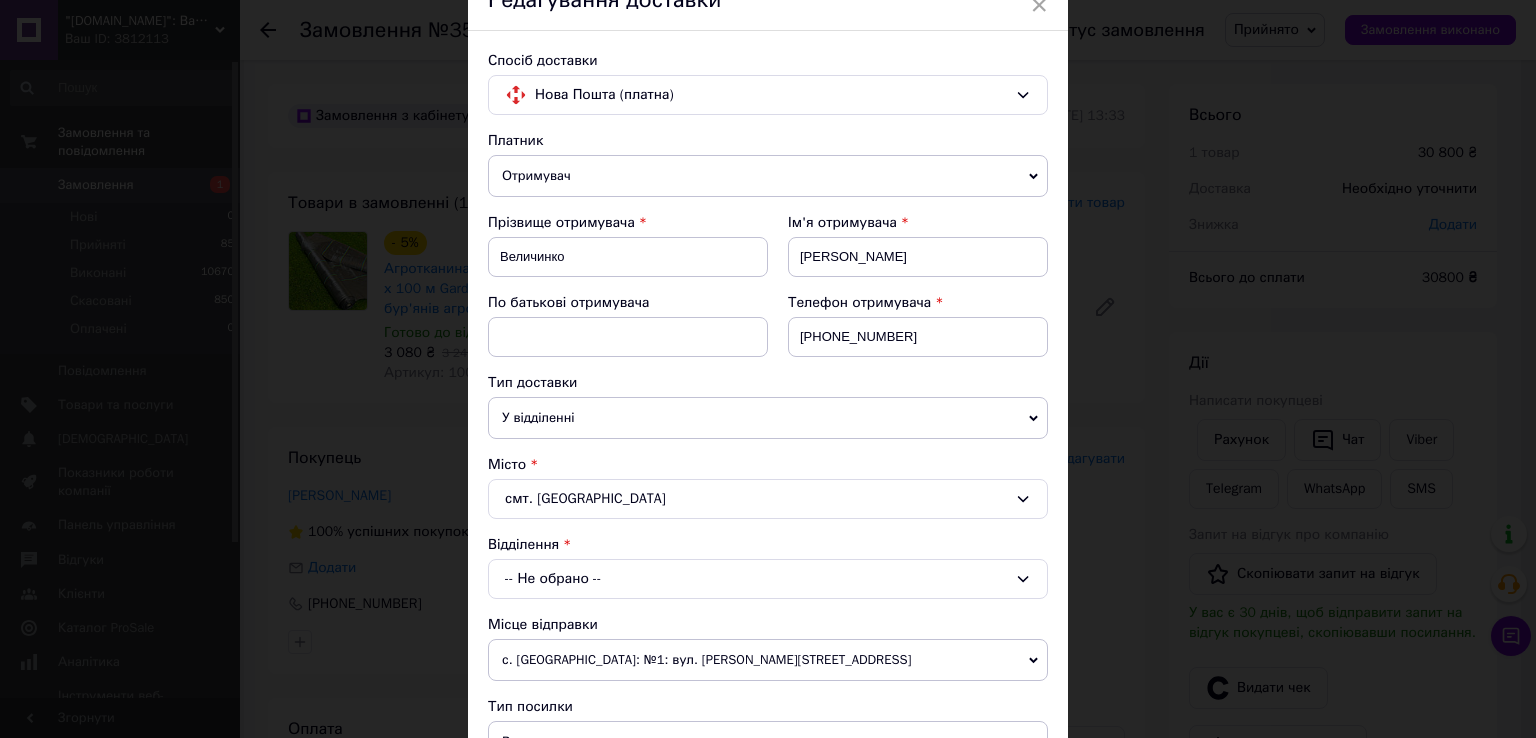 click on "-- Не обрано --" at bounding box center [768, 579] 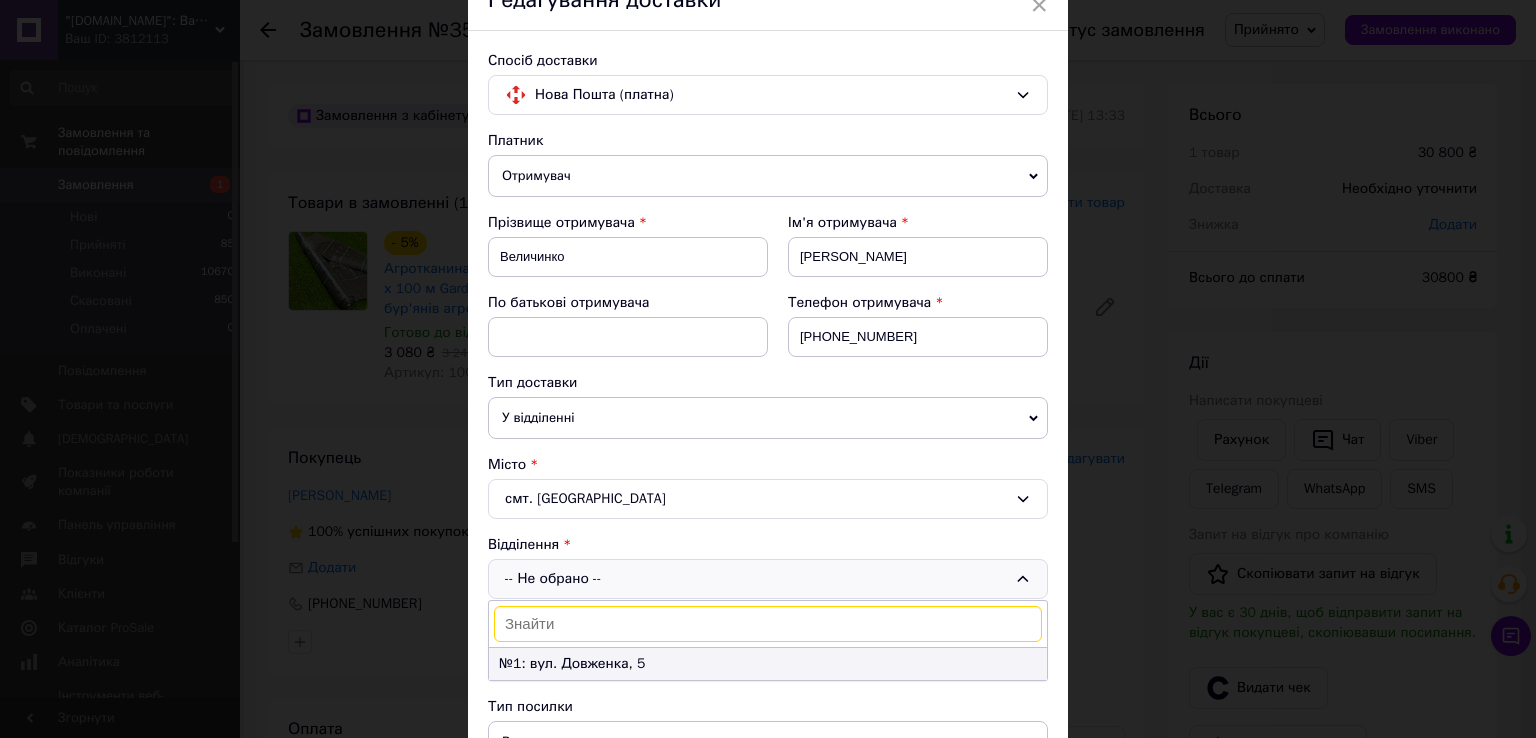 click on "№1: вул. Довженка, 5" at bounding box center [768, 664] 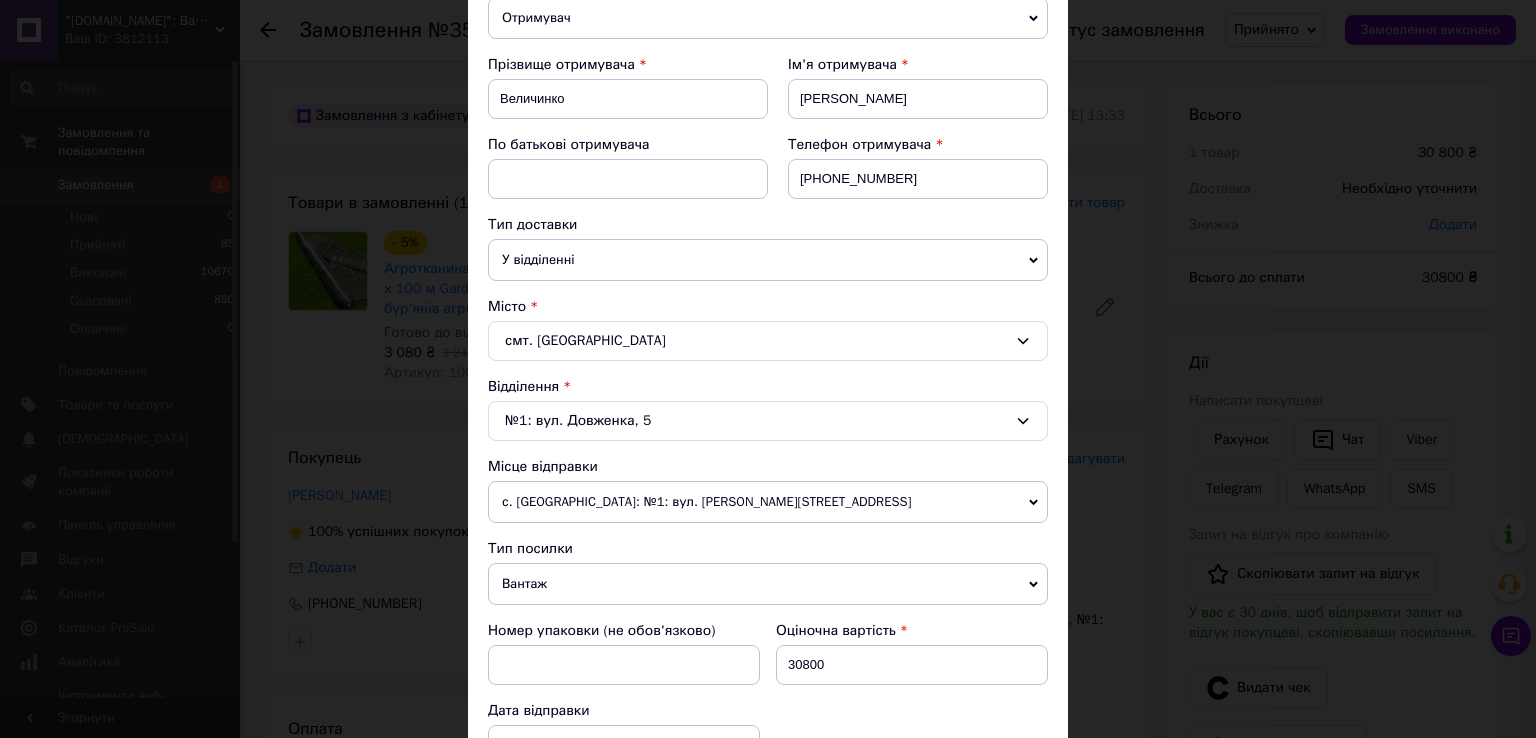 scroll, scrollTop: 600, scrollLeft: 0, axis: vertical 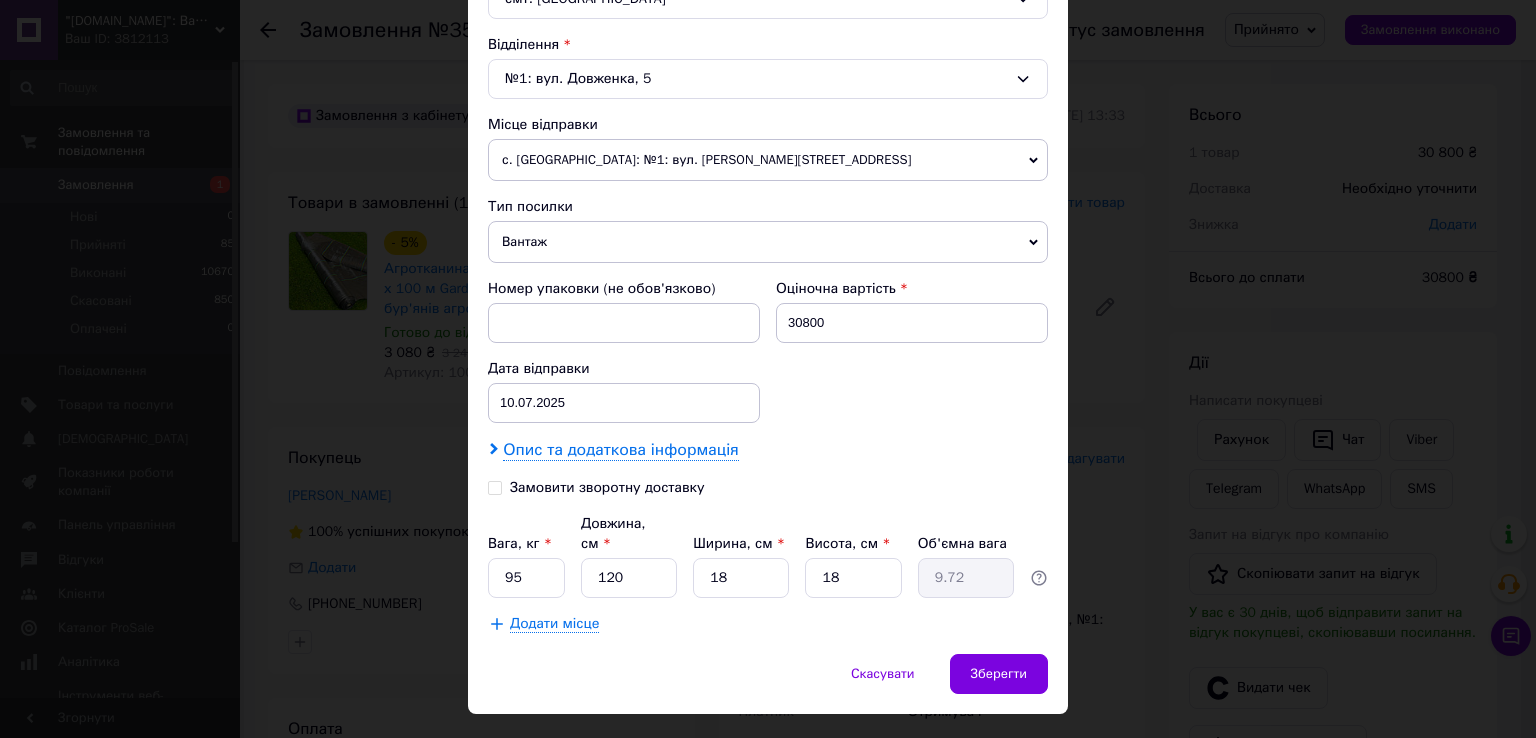 click on "Опис та додаткова інформація" at bounding box center (620, 450) 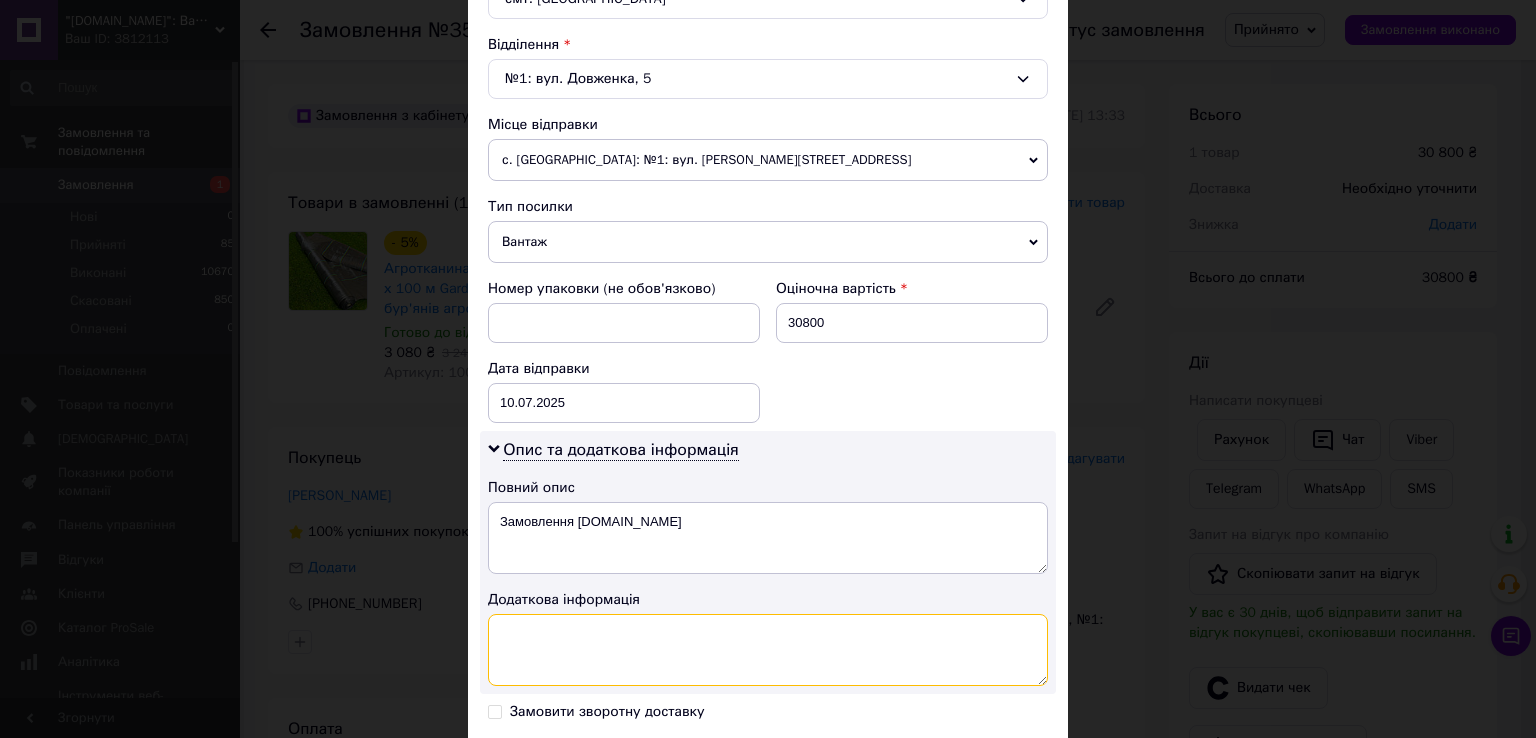 click at bounding box center [768, 650] 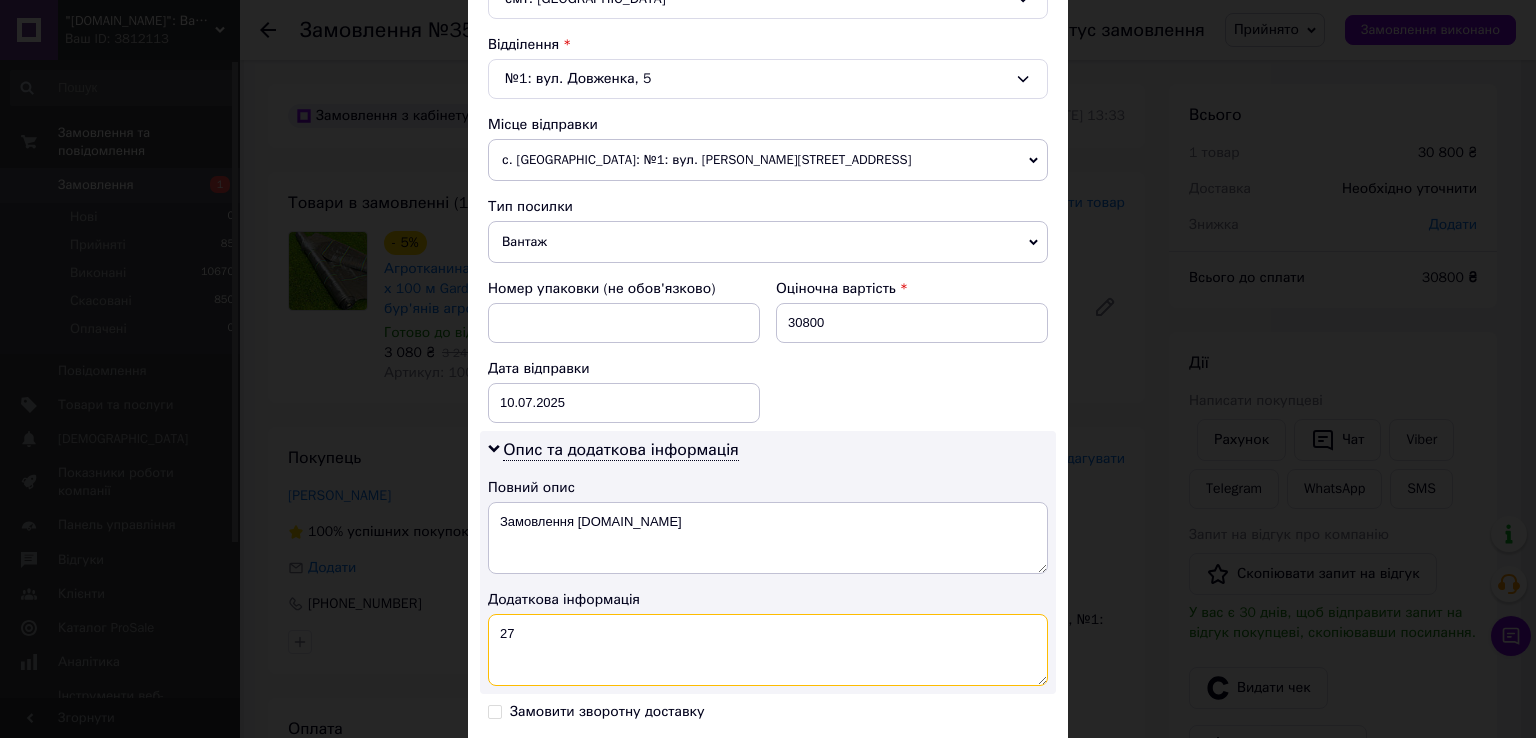 type on "27" 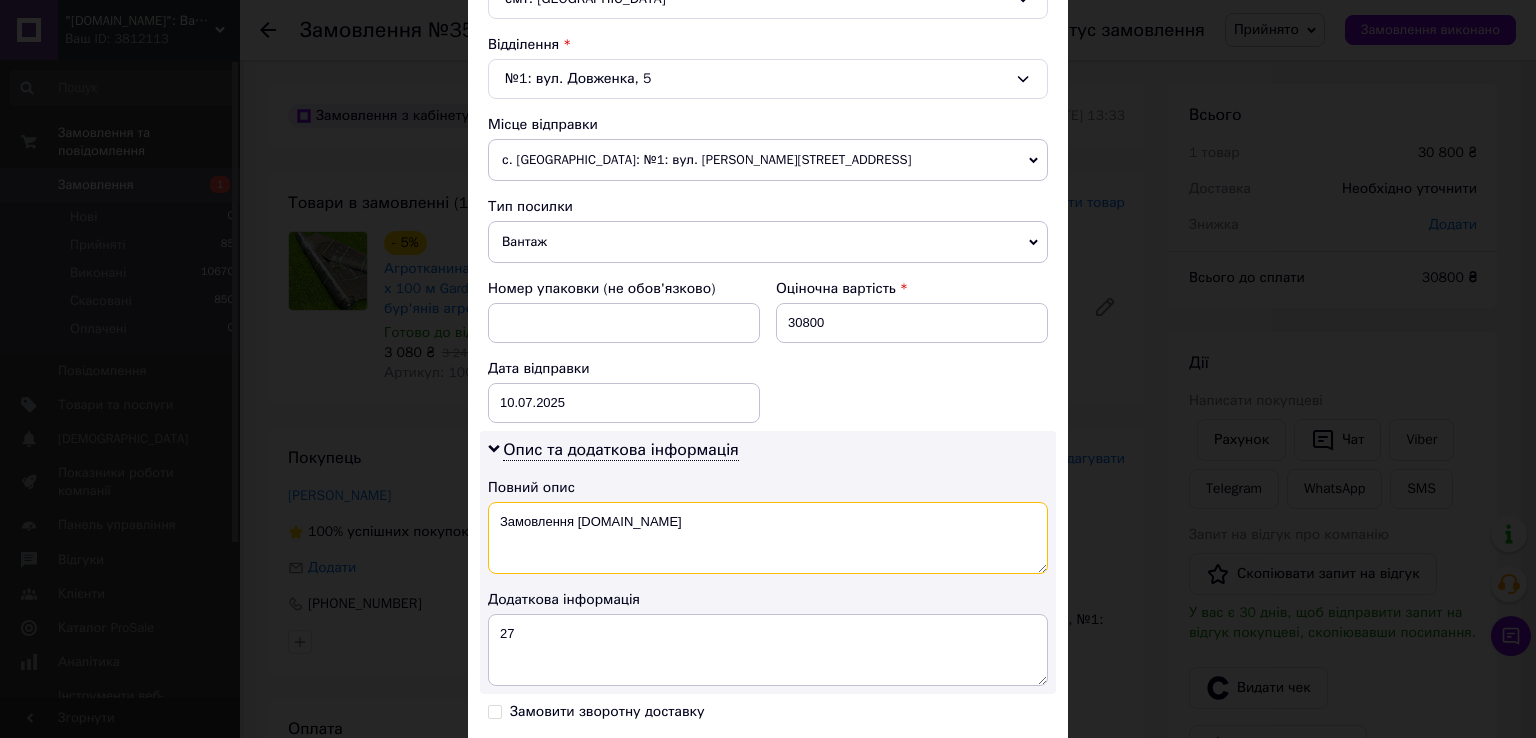 drag, startPoint x: 696, startPoint y: 546, endPoint x: 495, endPoint y: 539, distance: 201.12186 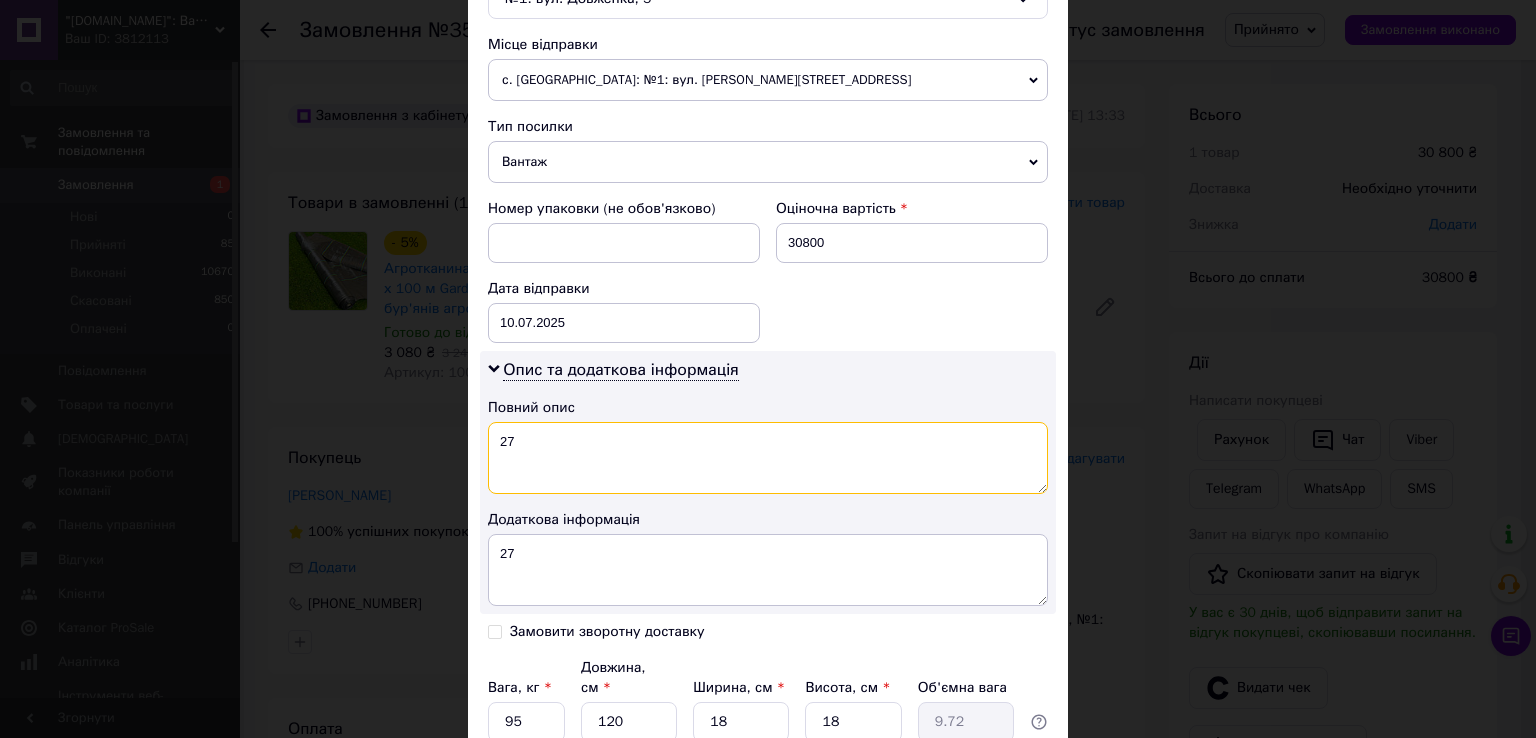 scroll, scrollTop: 844, scrollLeft: 0, axis: vertical 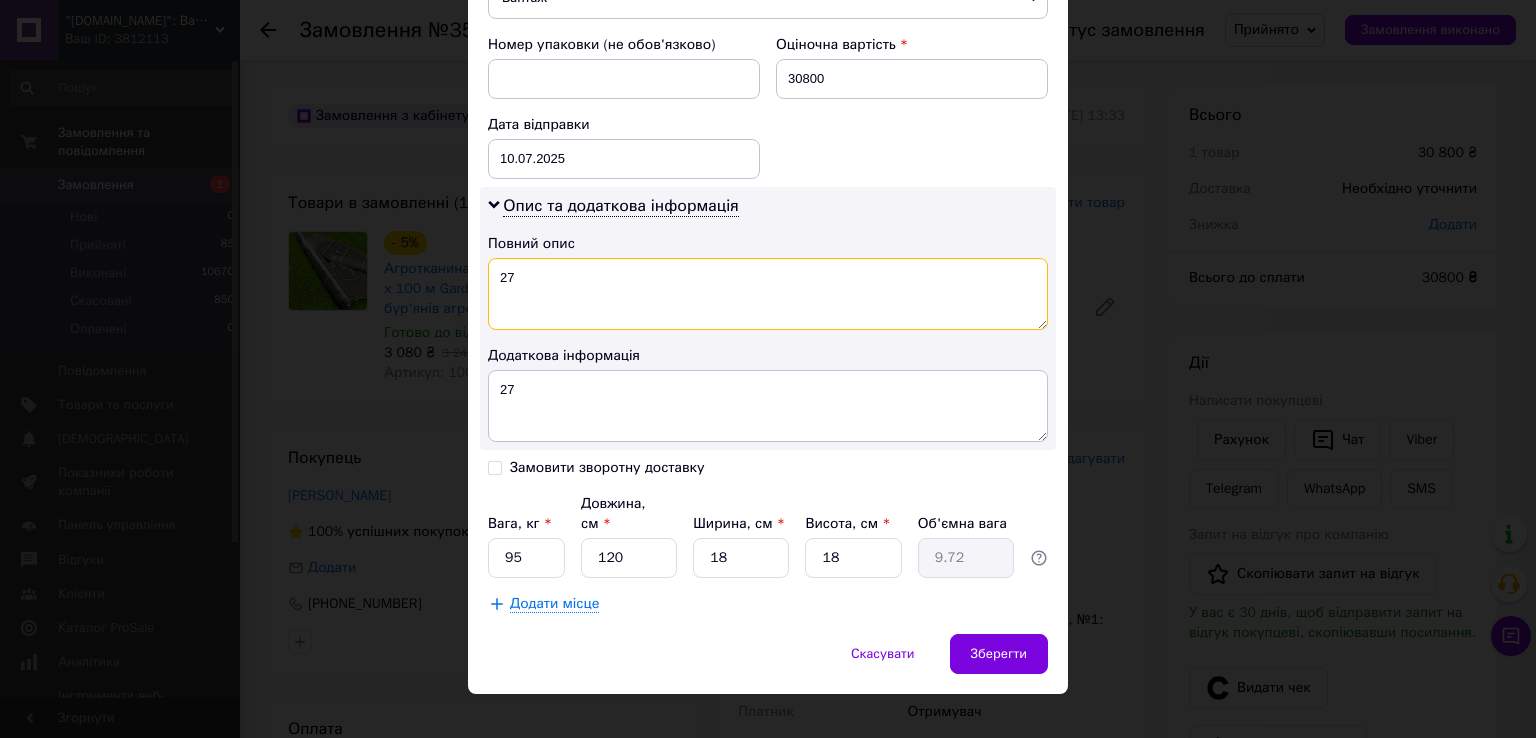 type on "27" 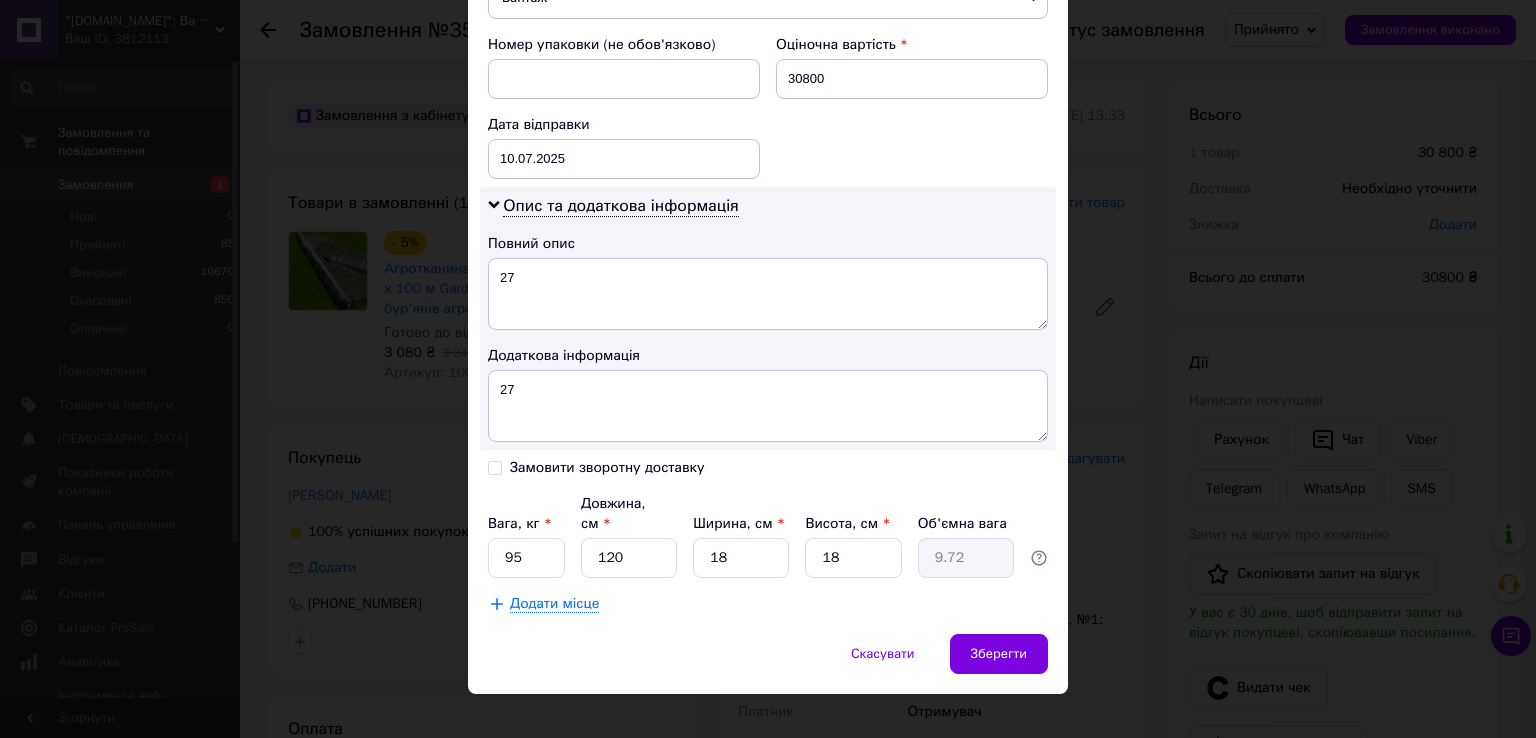 click on "Додати місце" at bounding box center [554, 604] 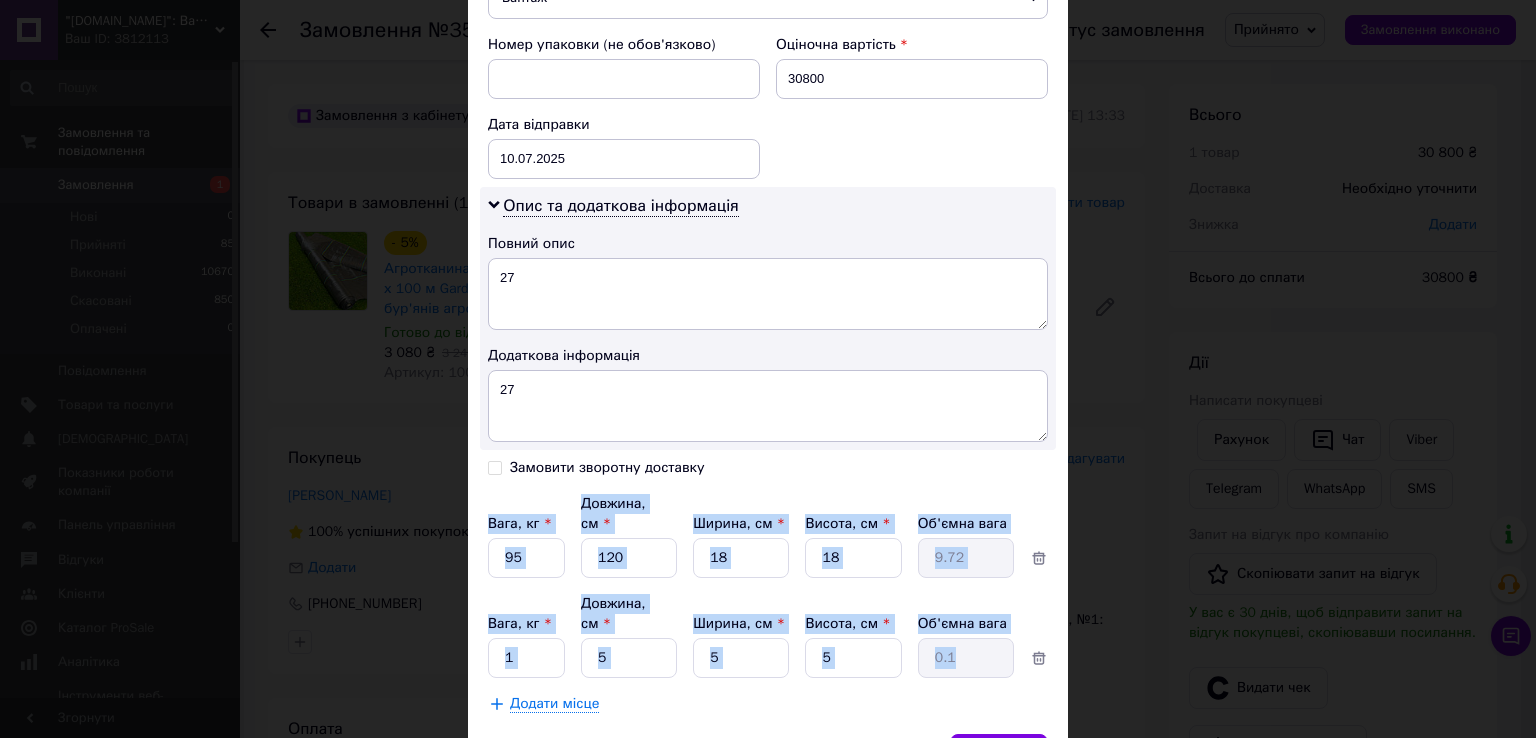 click on "*" at bounding box center [548, 623] 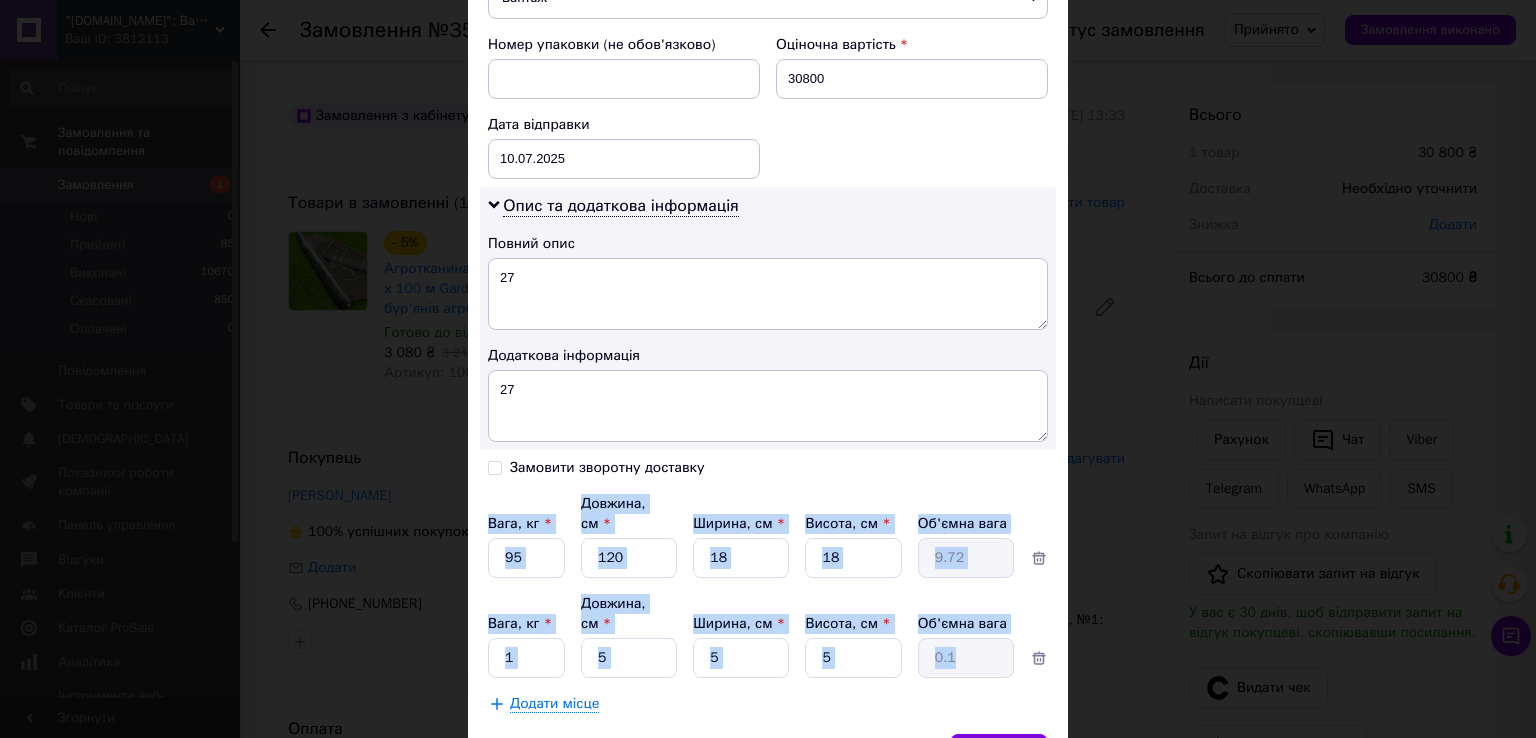 click on "95" at bounding box center [526, 558] 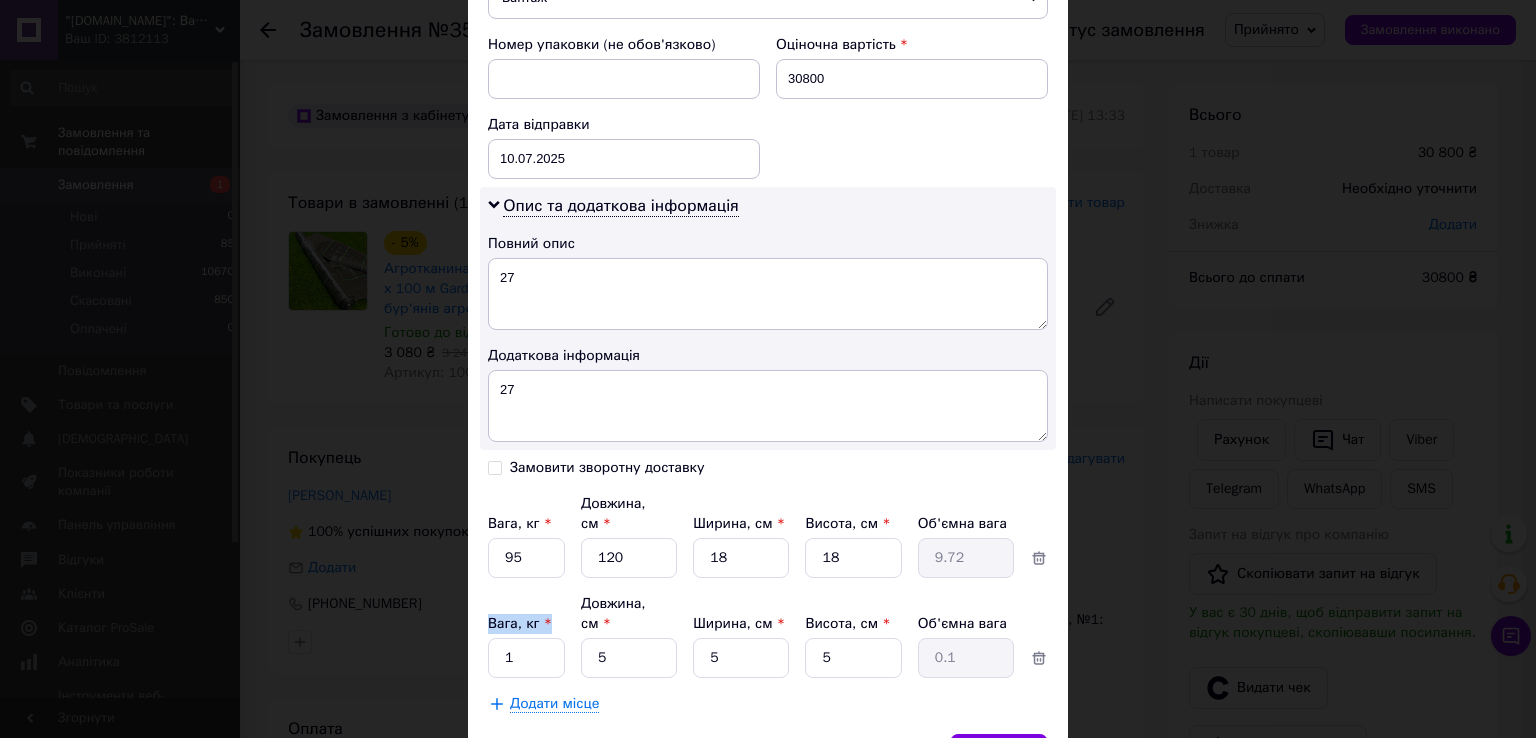 click on "*" at bounding box center (548, 623) 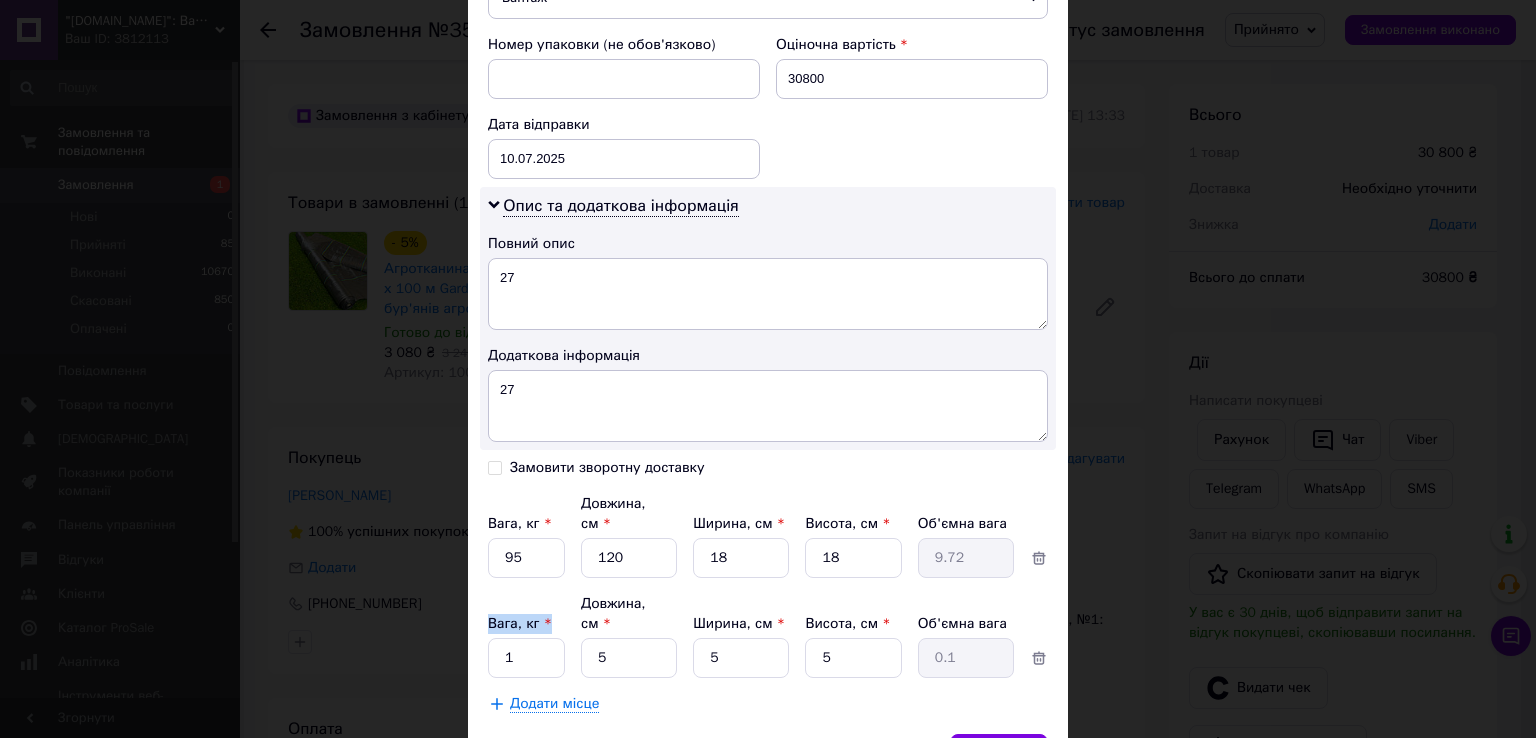 click on "95" at bounding box center (526, 558) 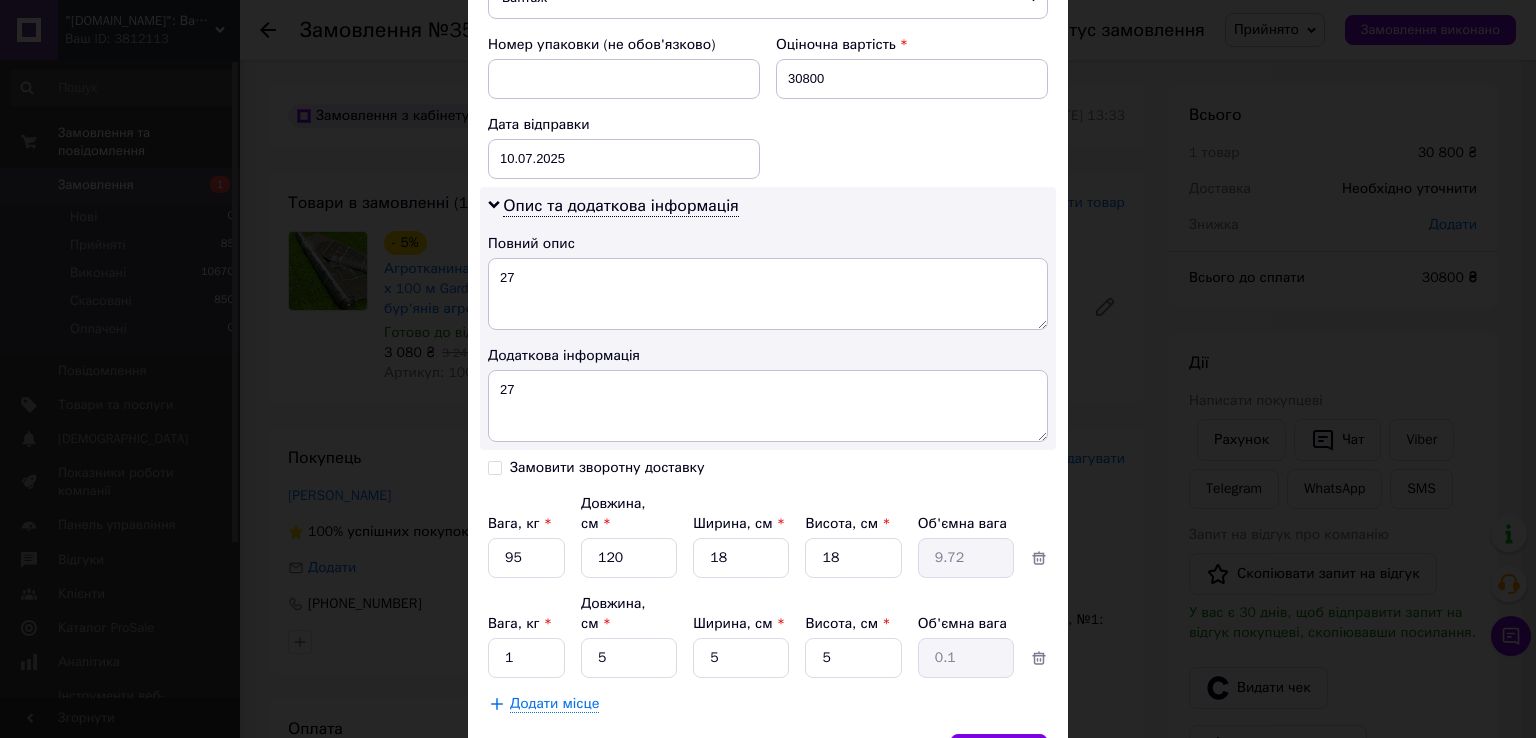 scroll, scrollTop: 924, scrollLeft: 0, axis: vertical 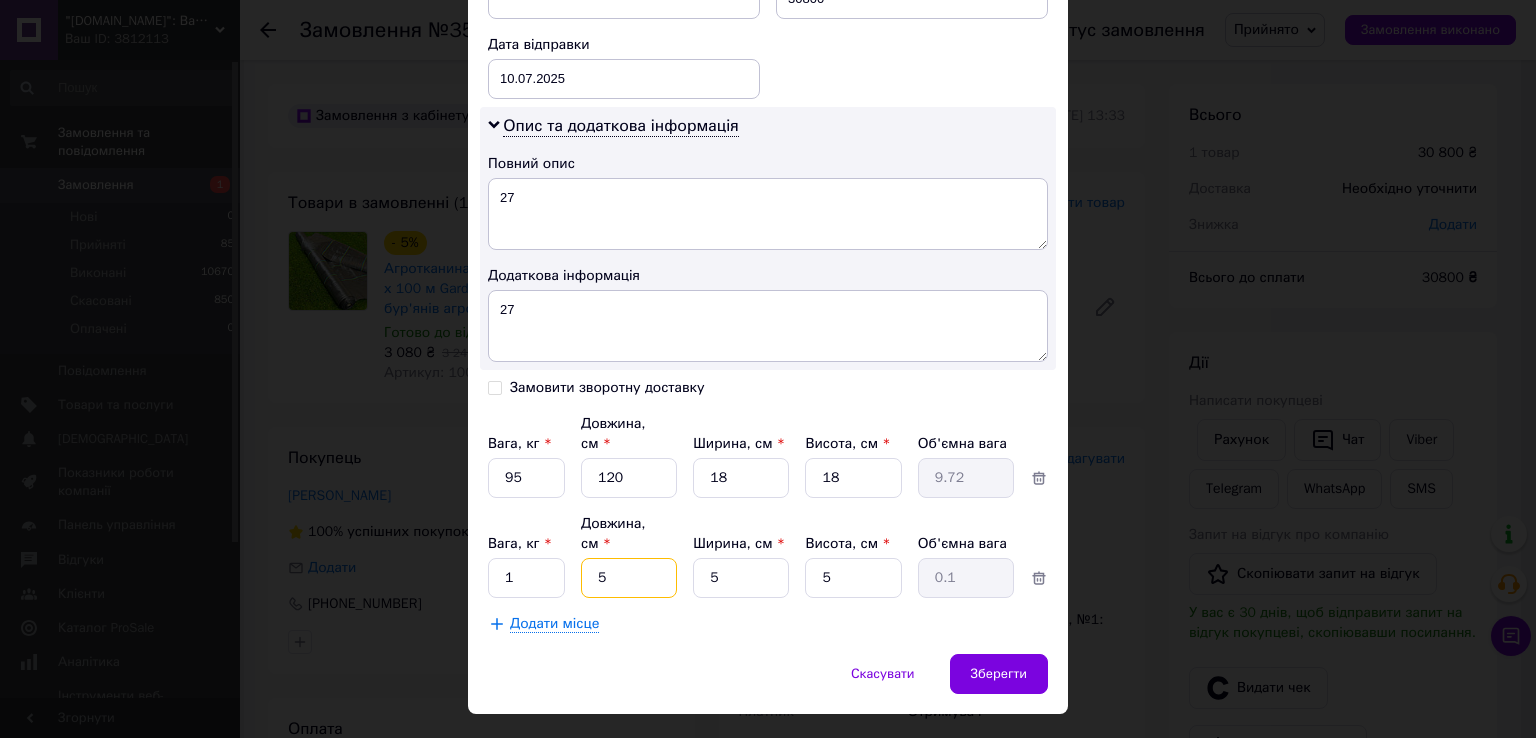 click on "5" at bounding box center [629, 478] 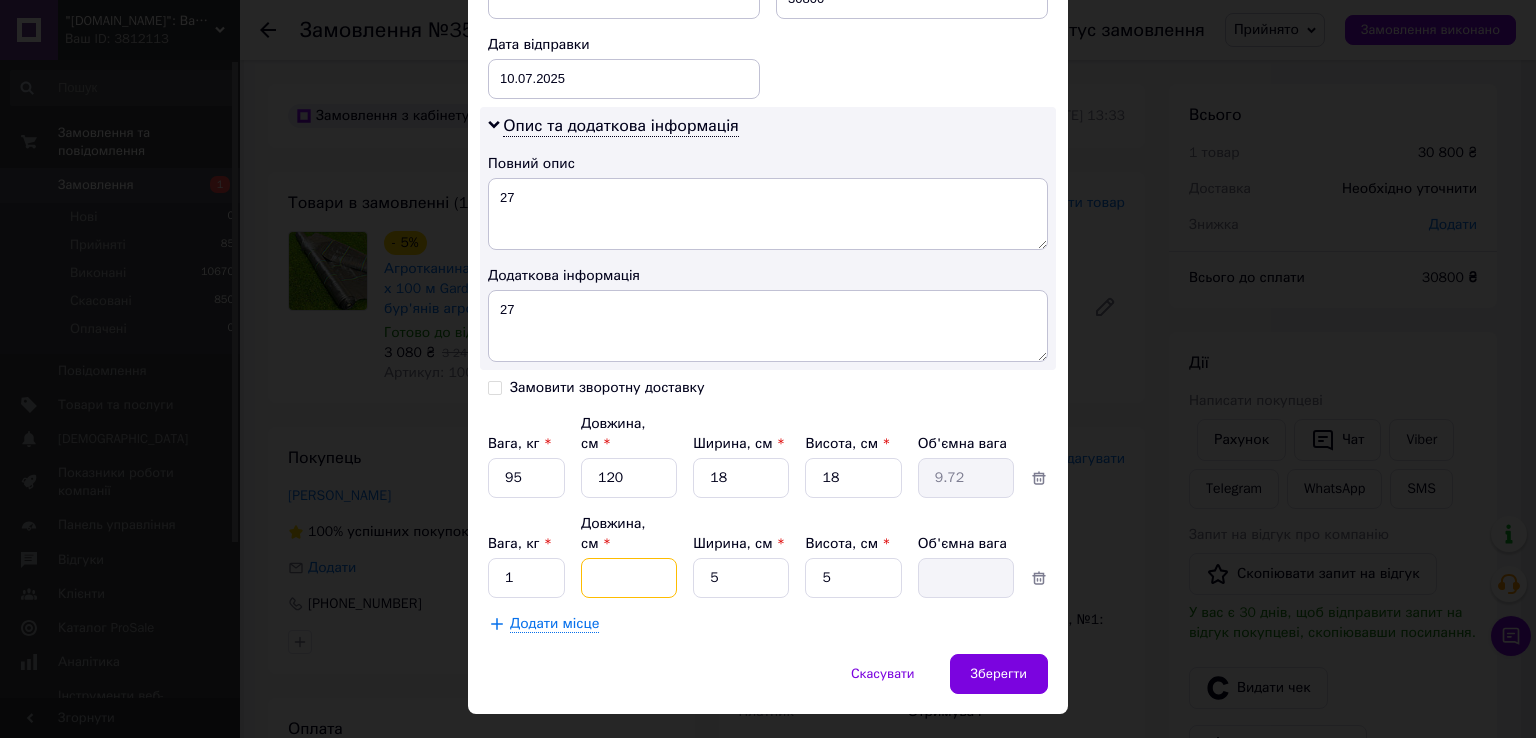 type on "1" 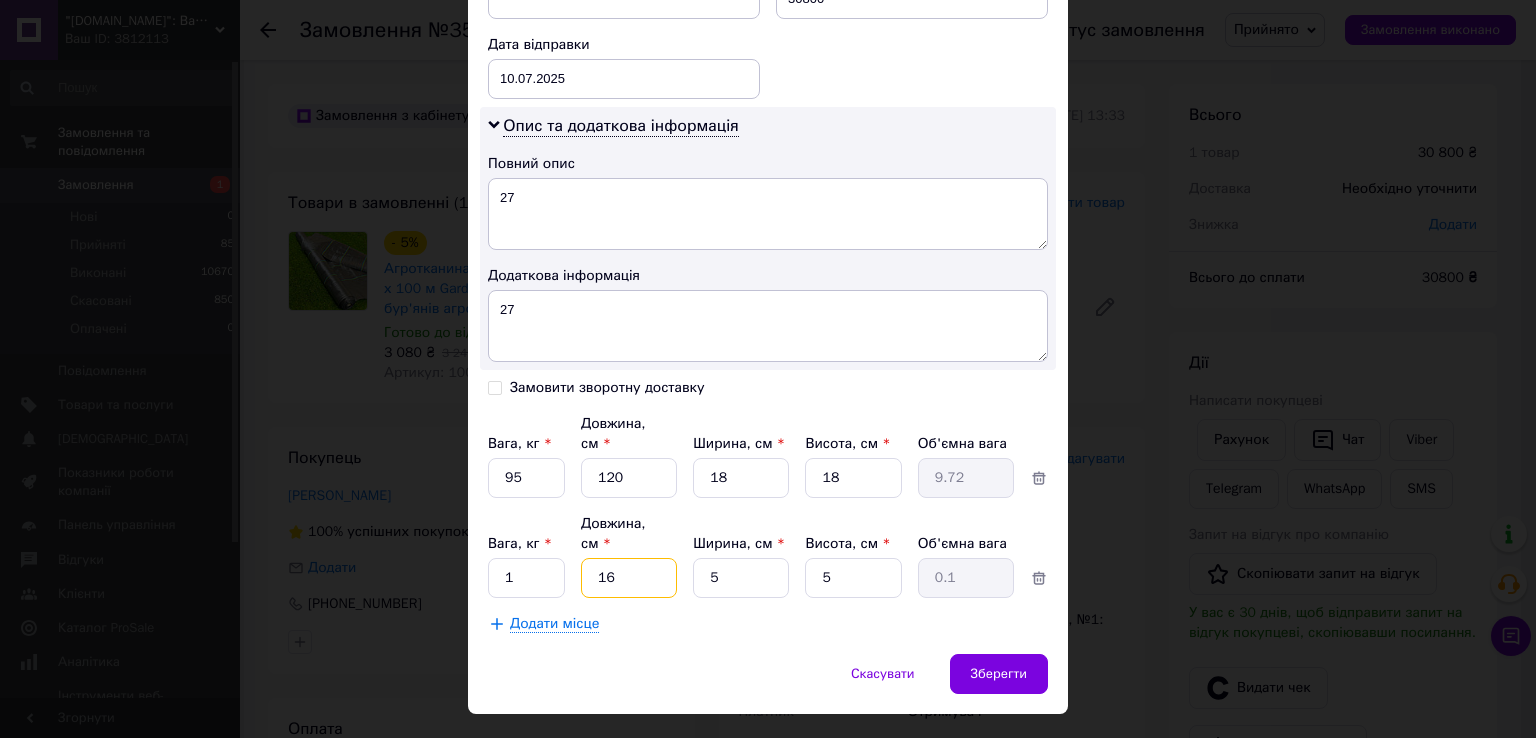 type on "1" 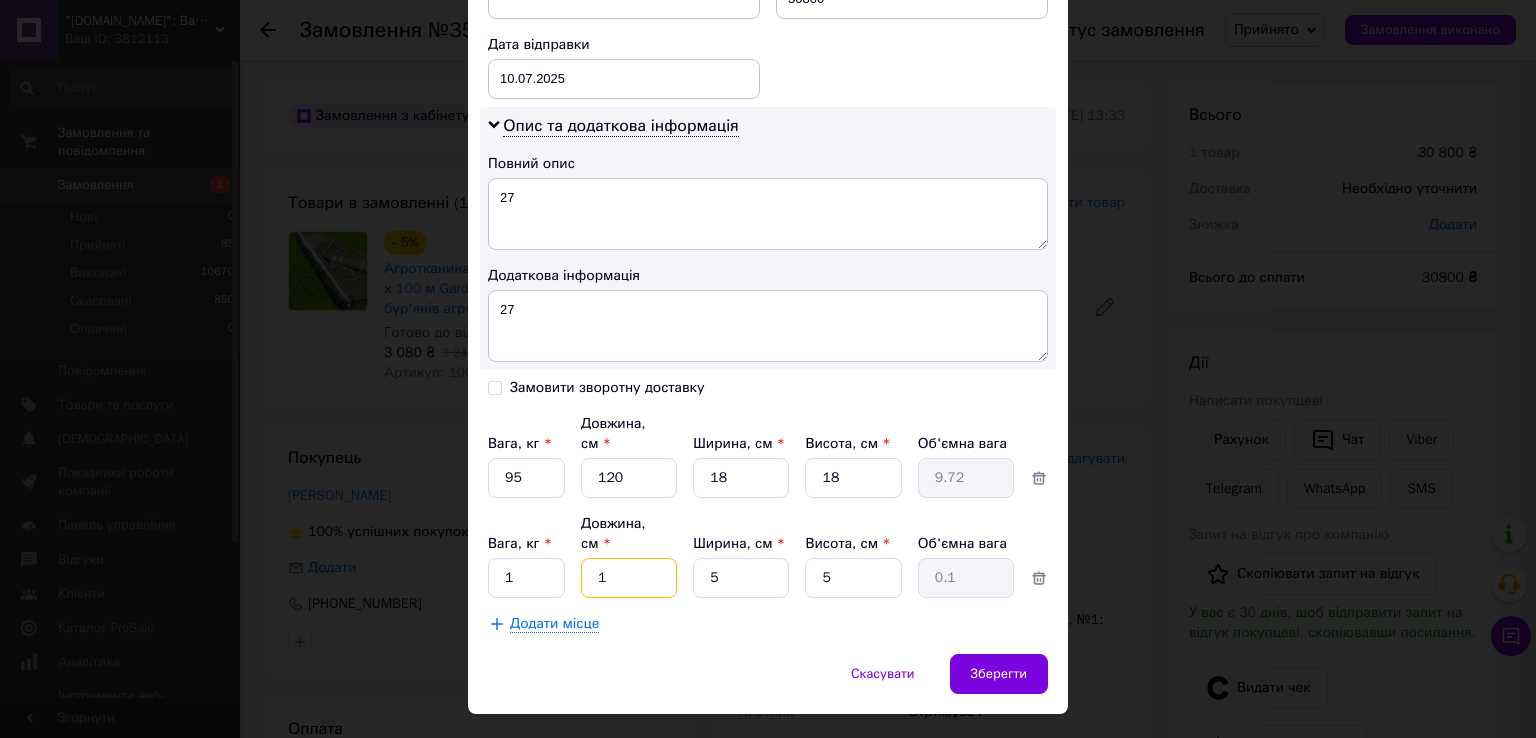 type 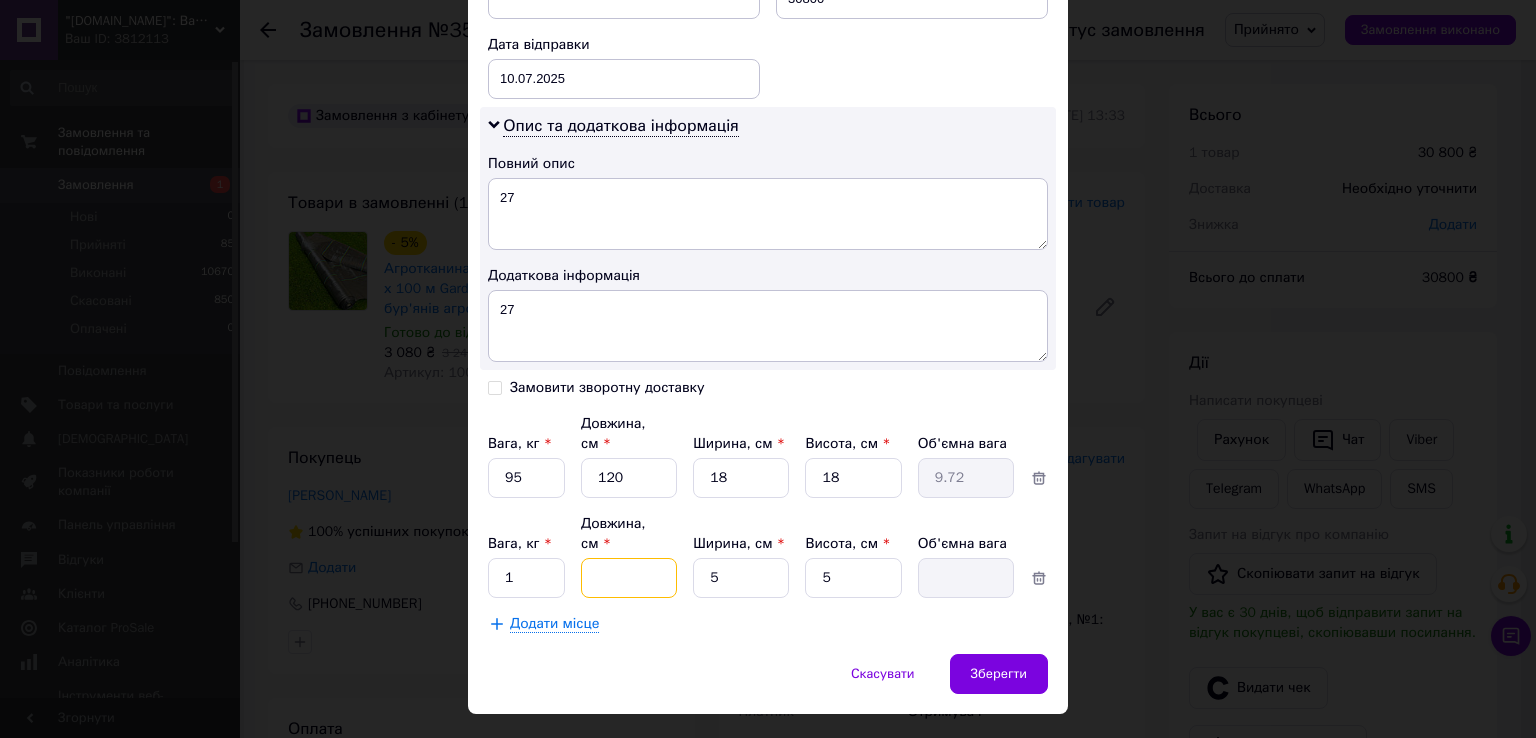 type 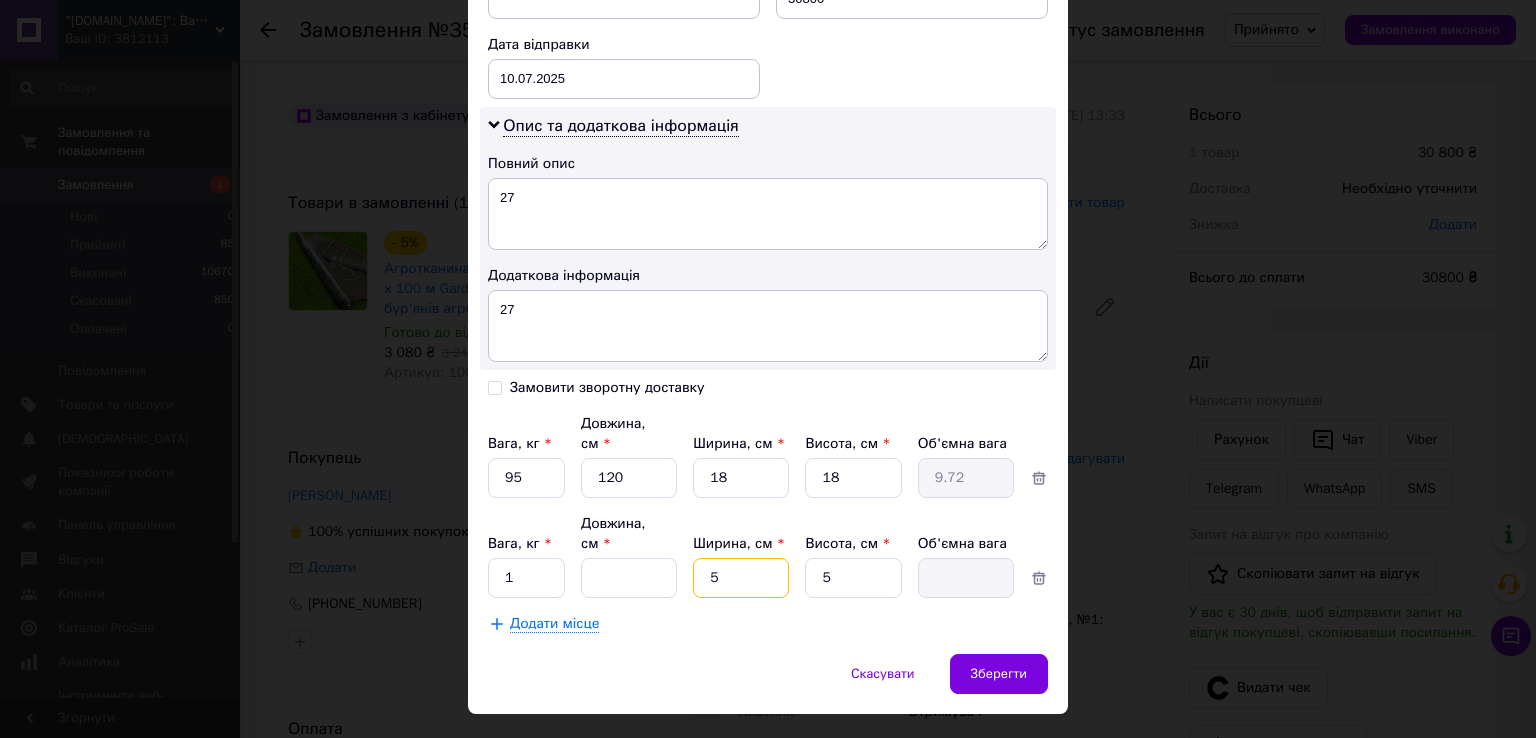 click on "5" at bounding box center [741, 478] 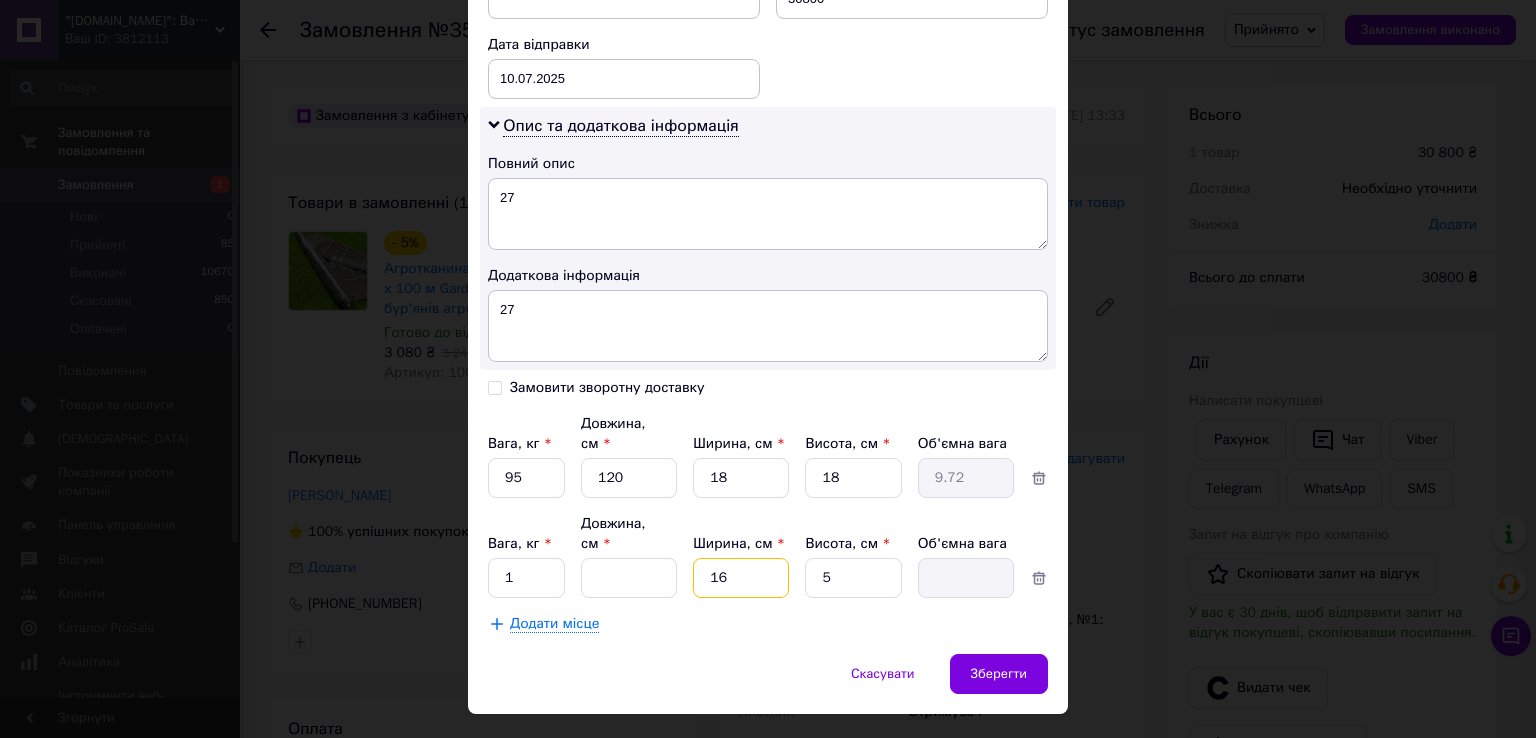 type on "16" 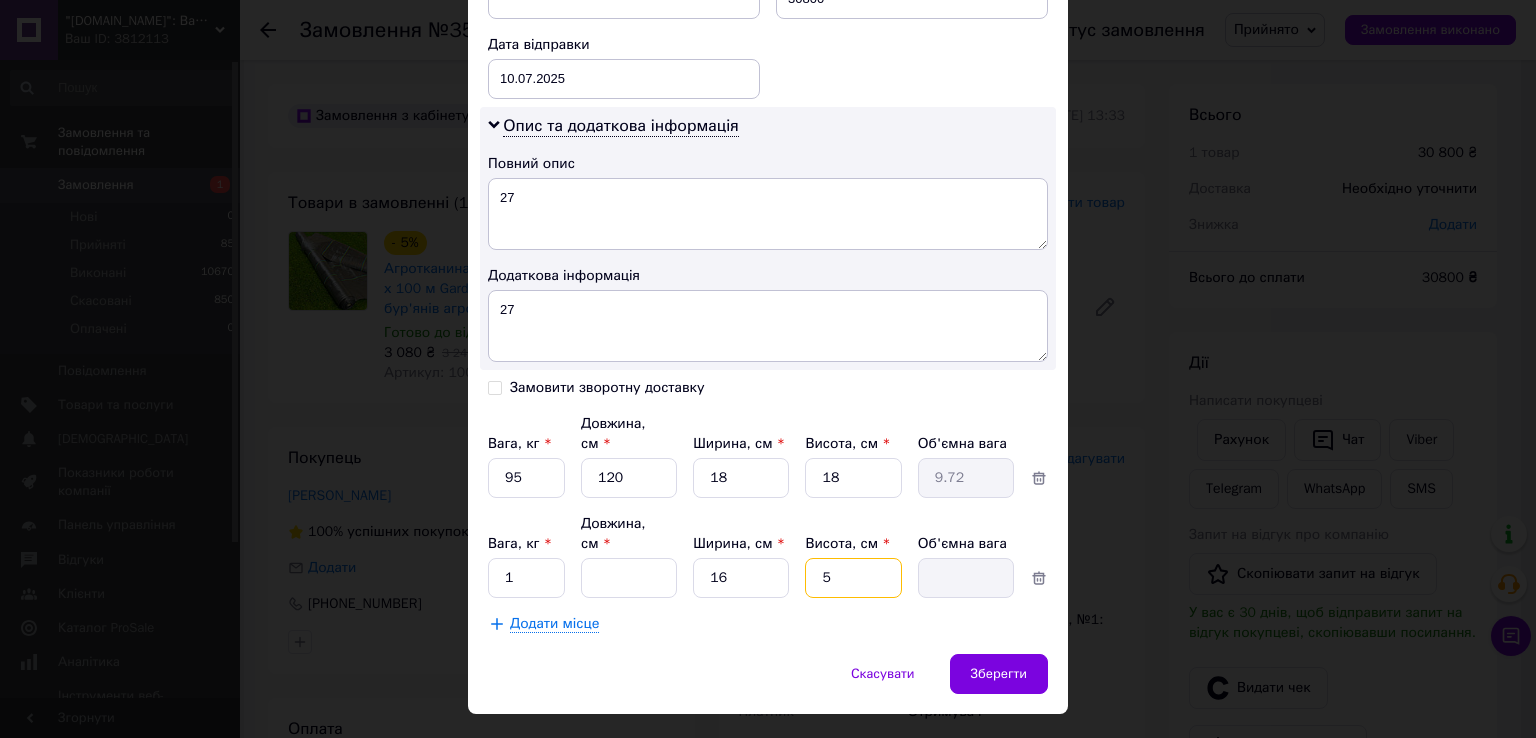 click on "5" at bounding box center (853, 478) 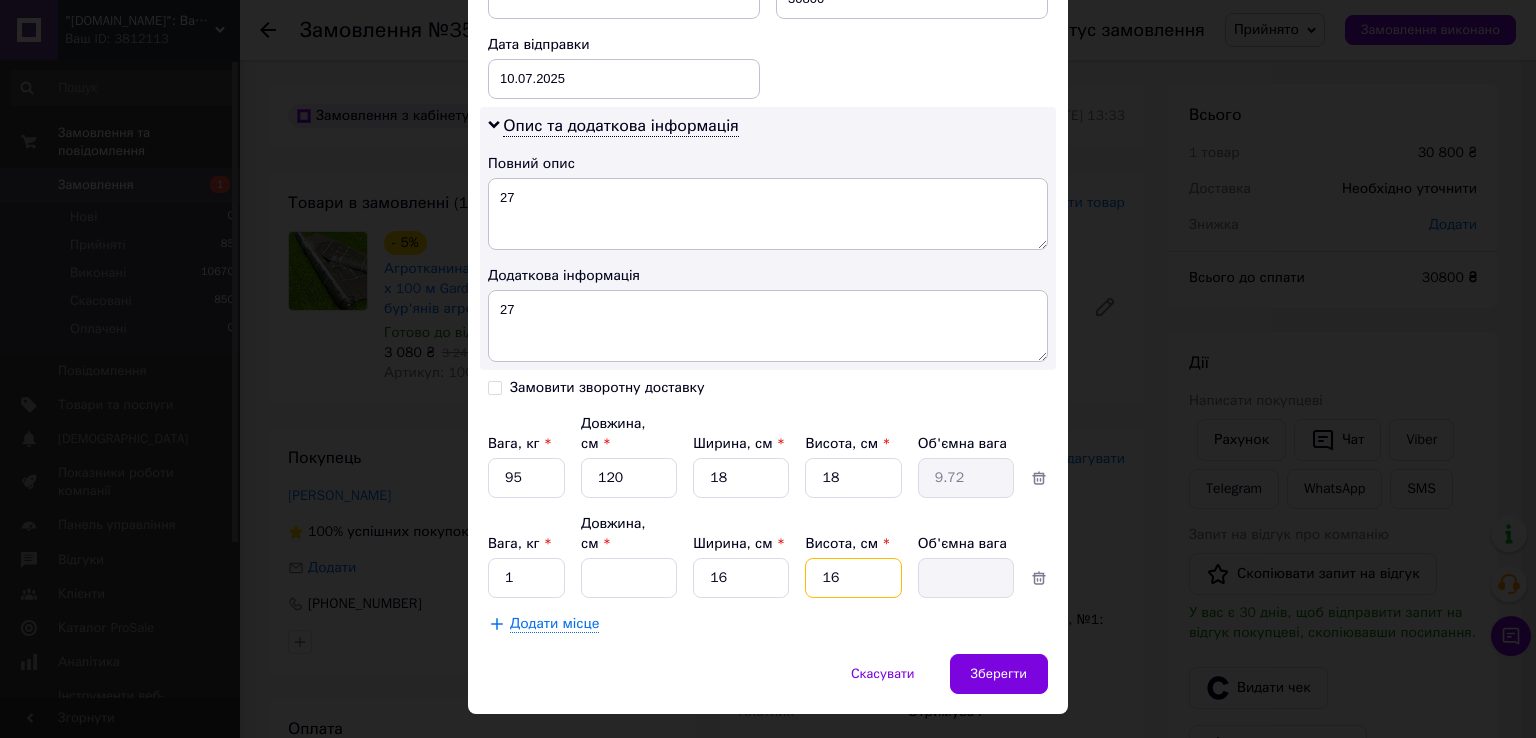 type on "16" 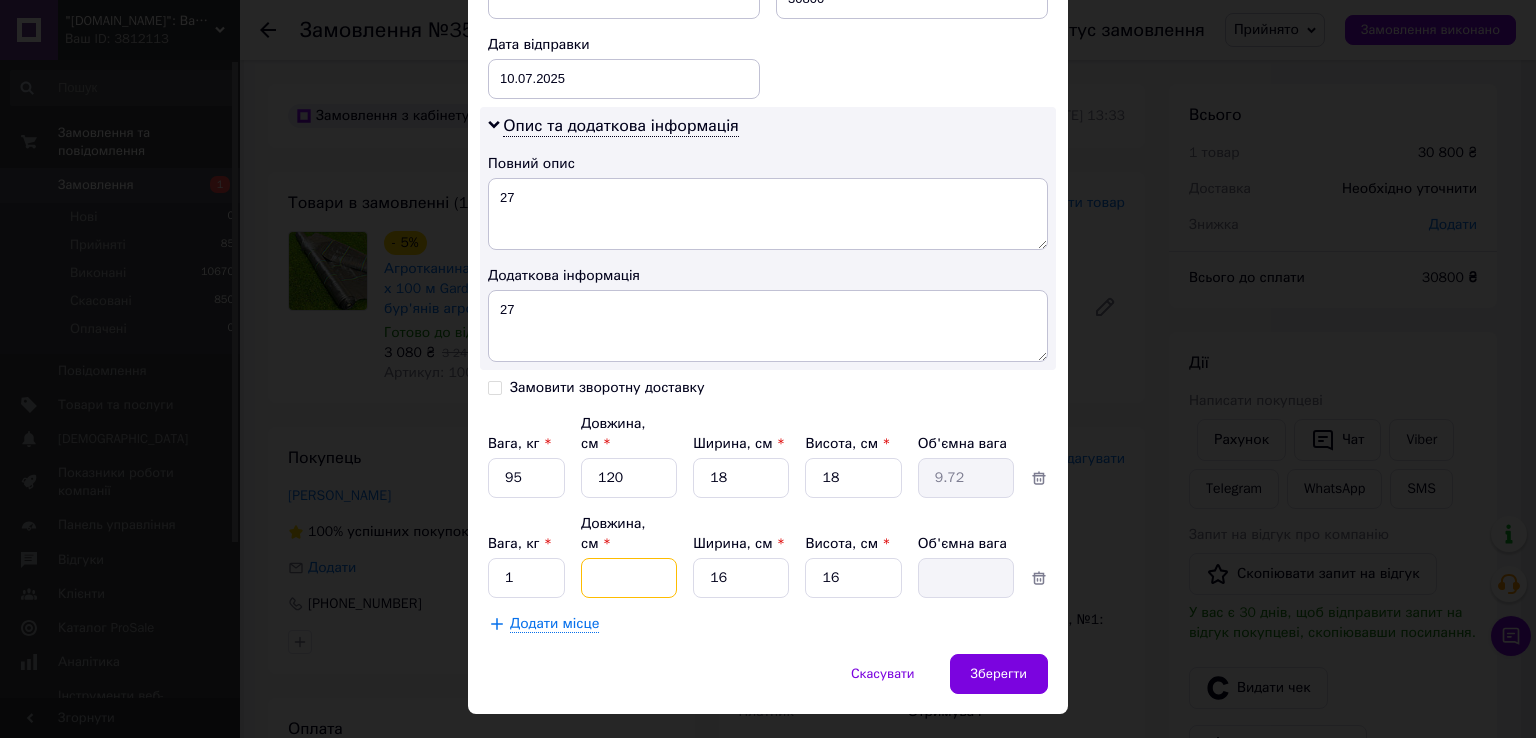 click on "Довжина, см   *" at bounding box center [629, 478] 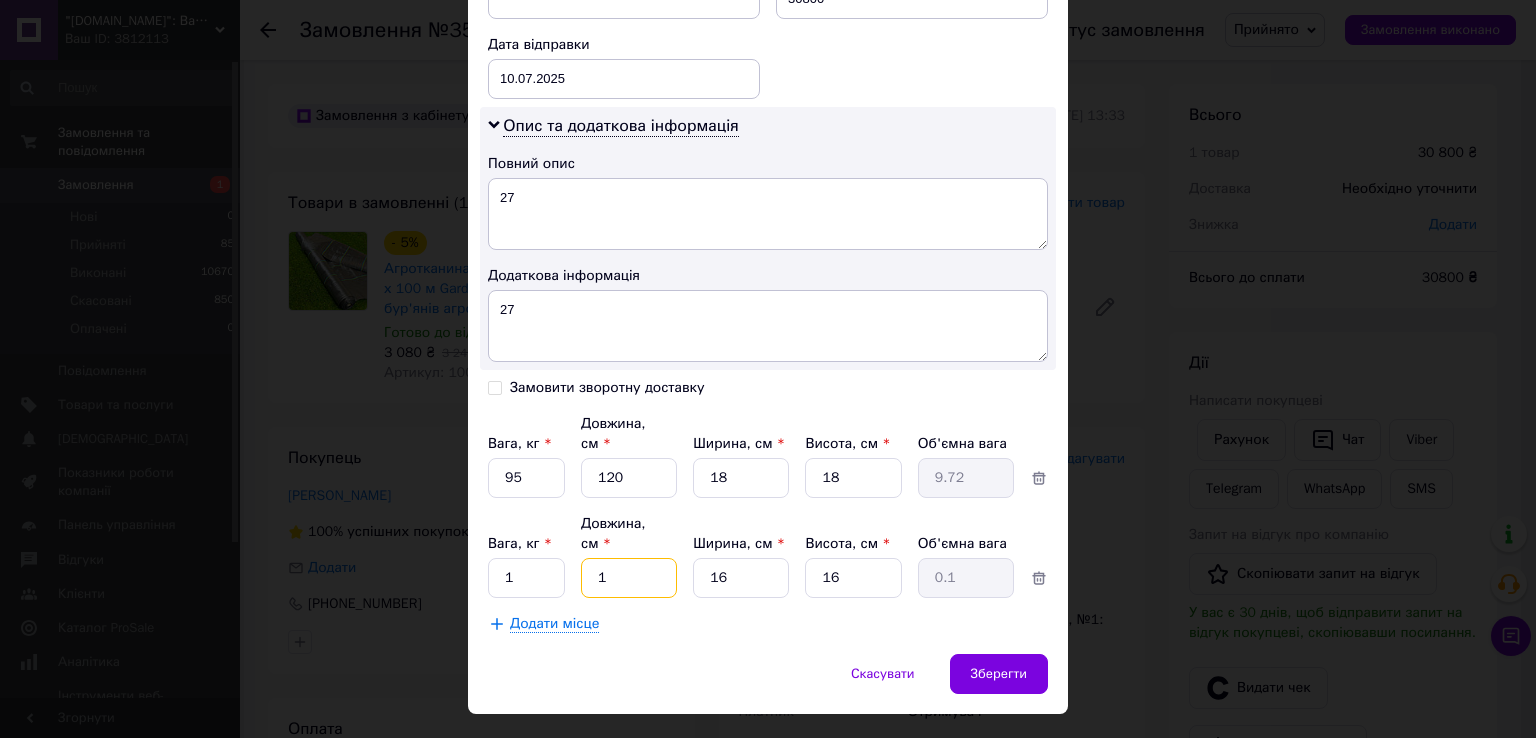 type on "10" 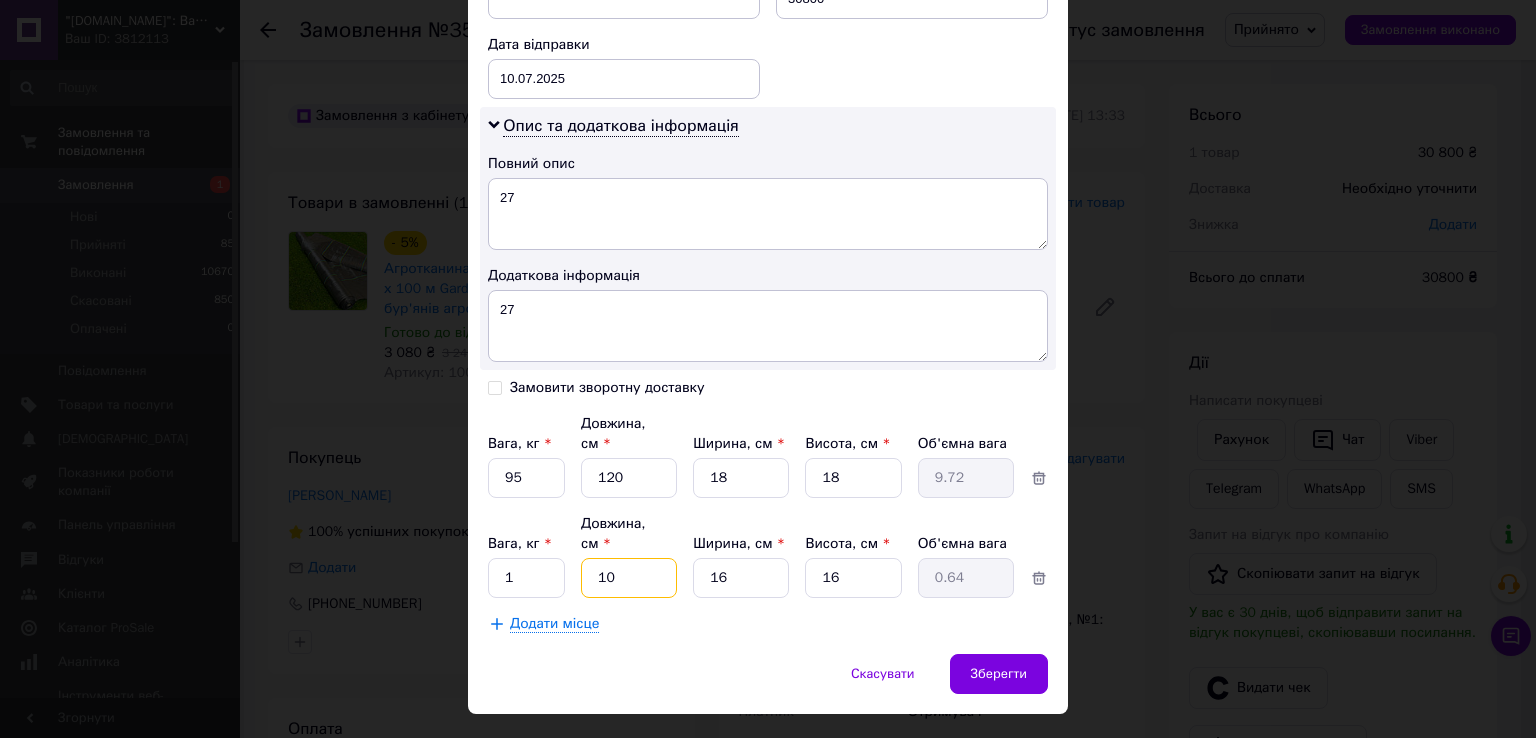 type on "100" 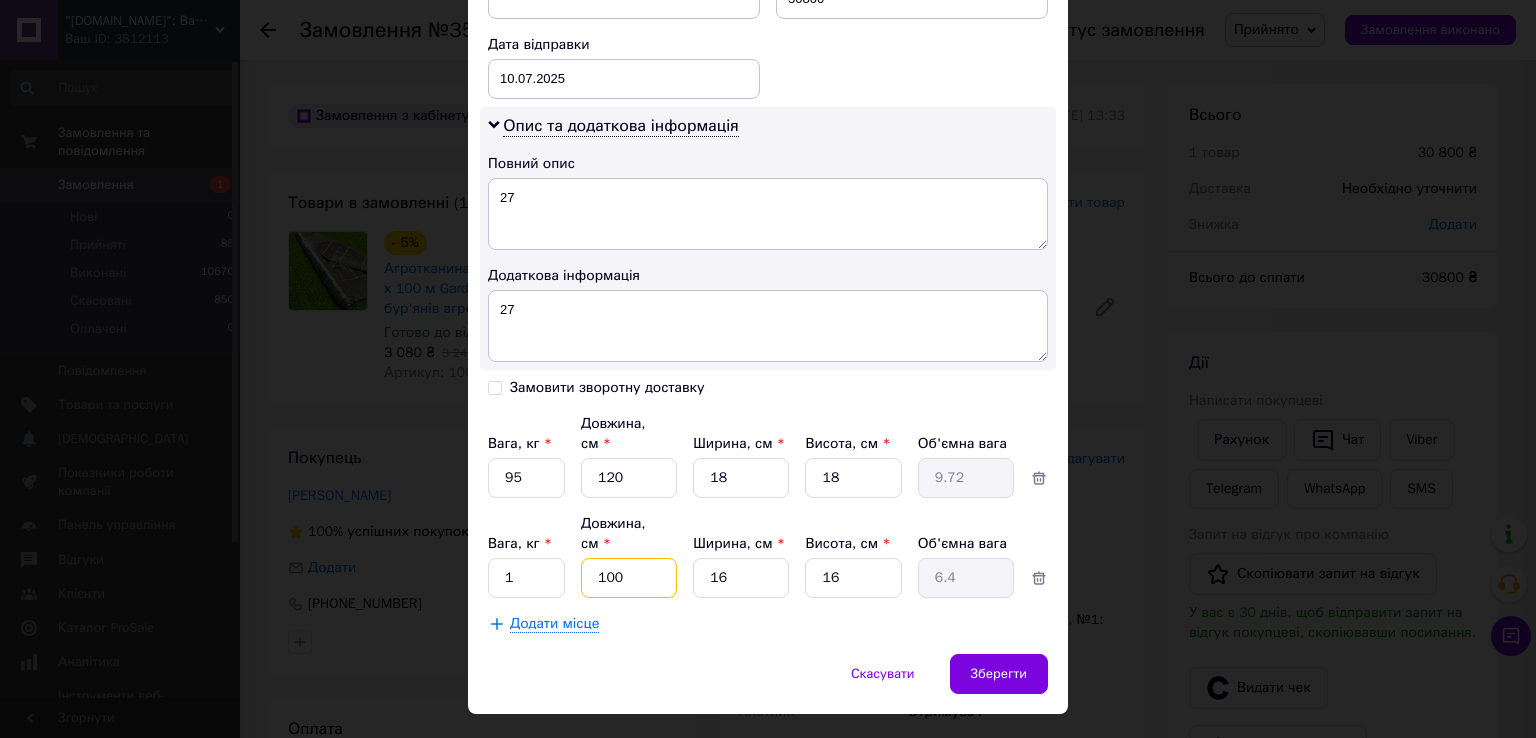 type on "10" 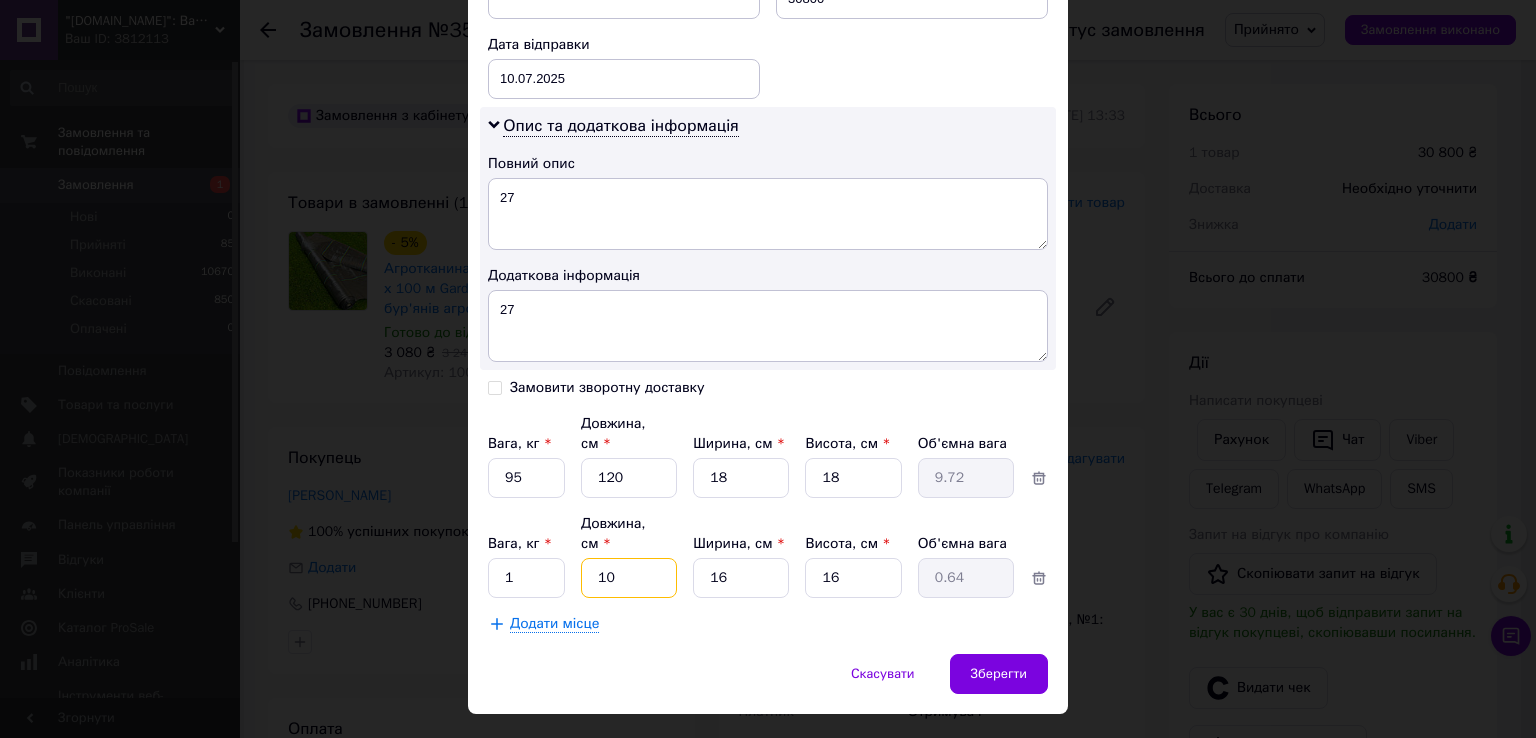 type on "1" 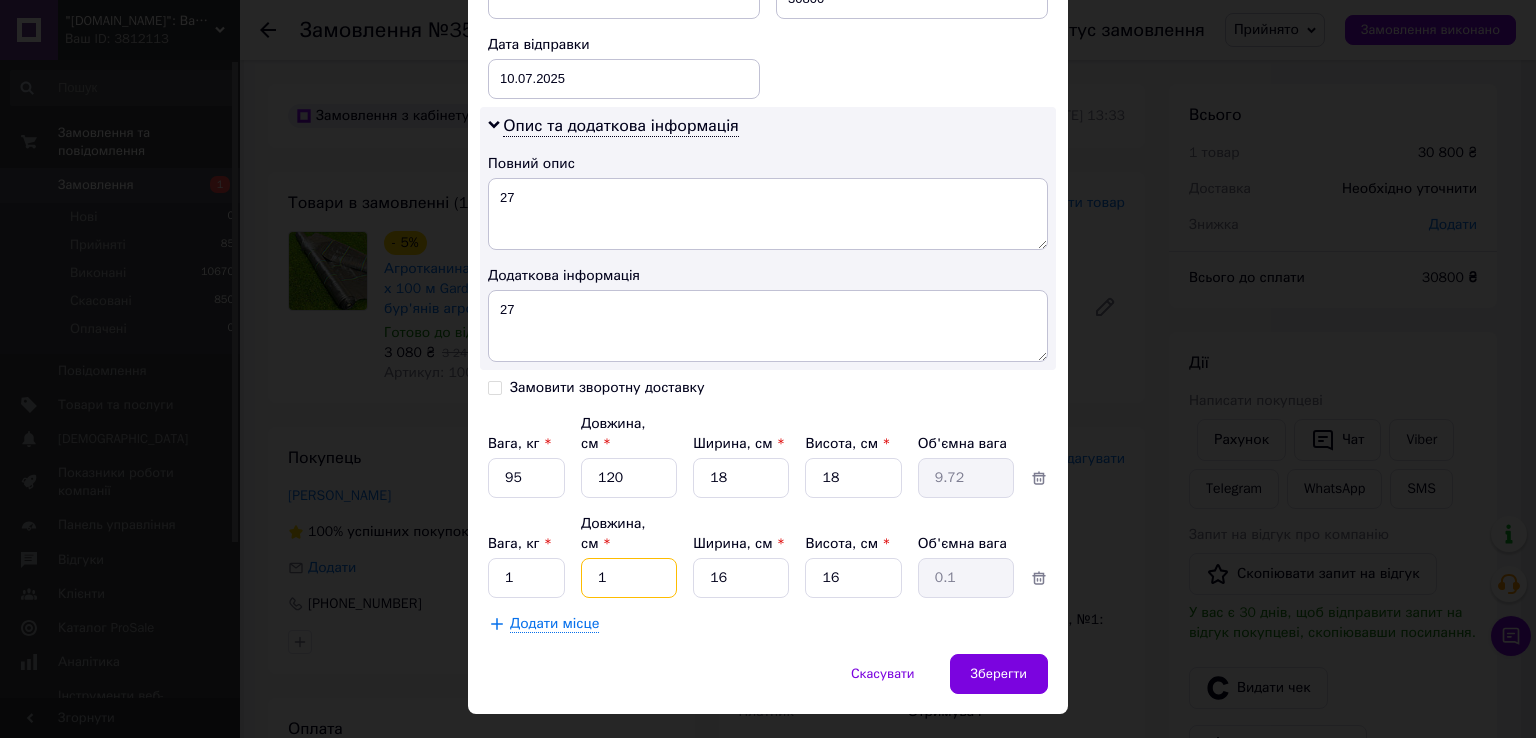 type on "11" 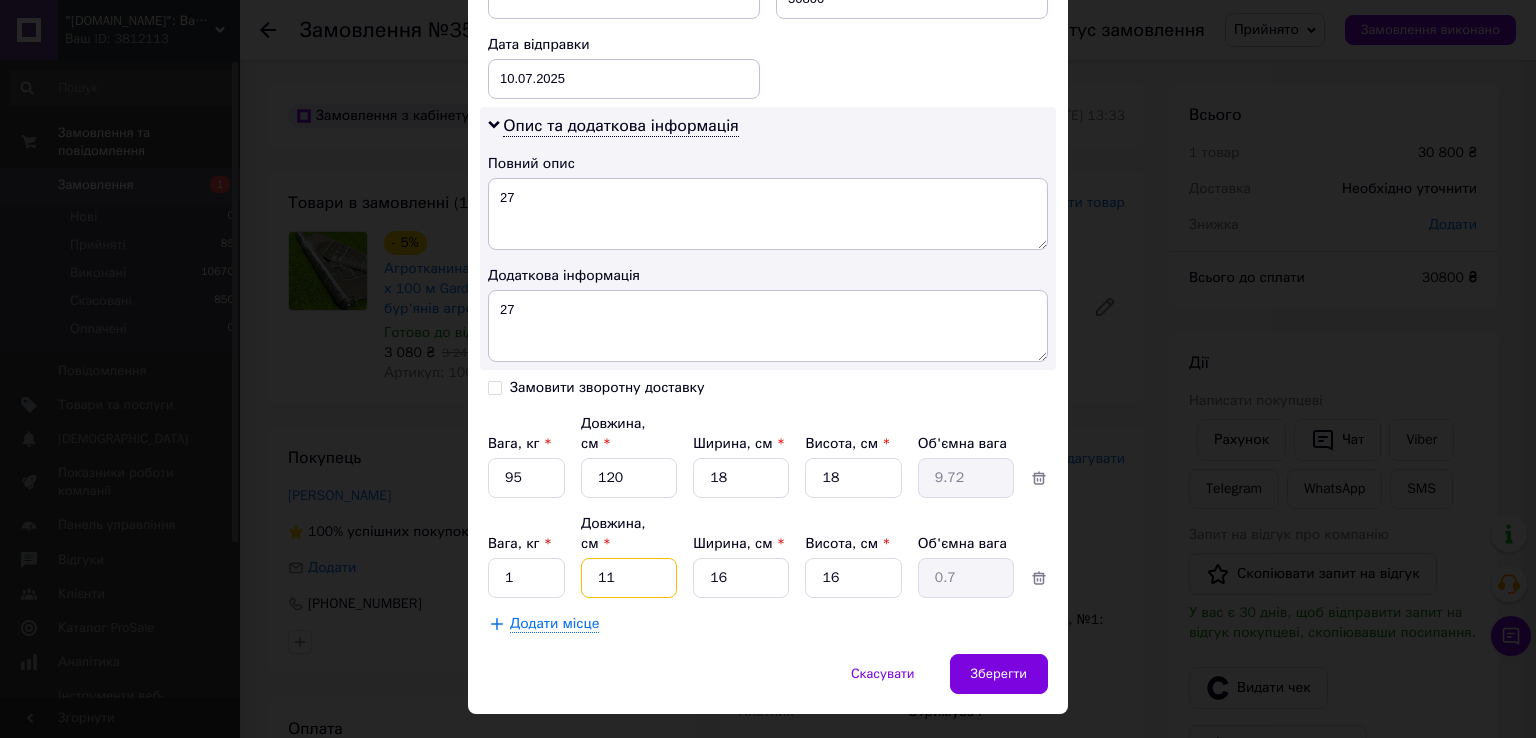 type on "110" 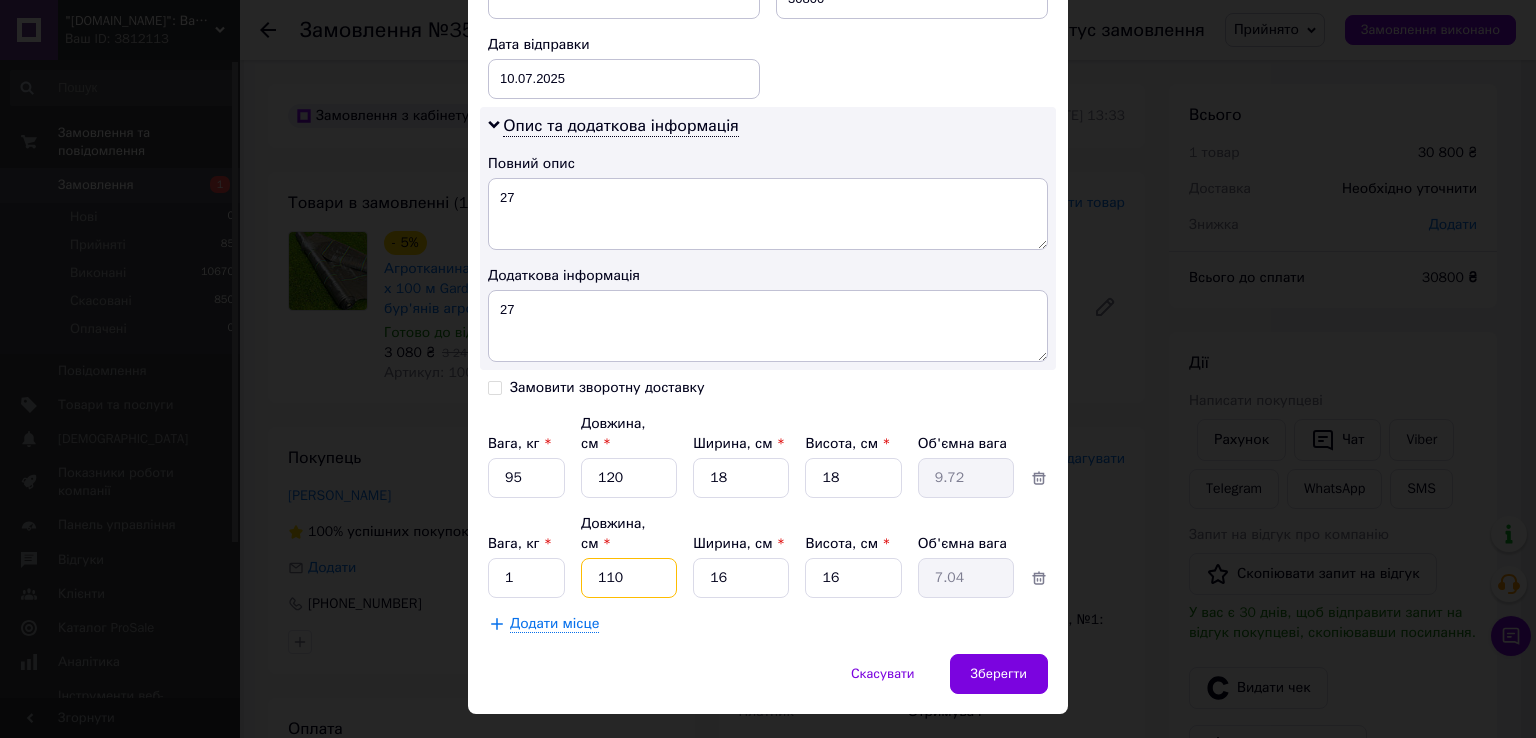 type on "110" 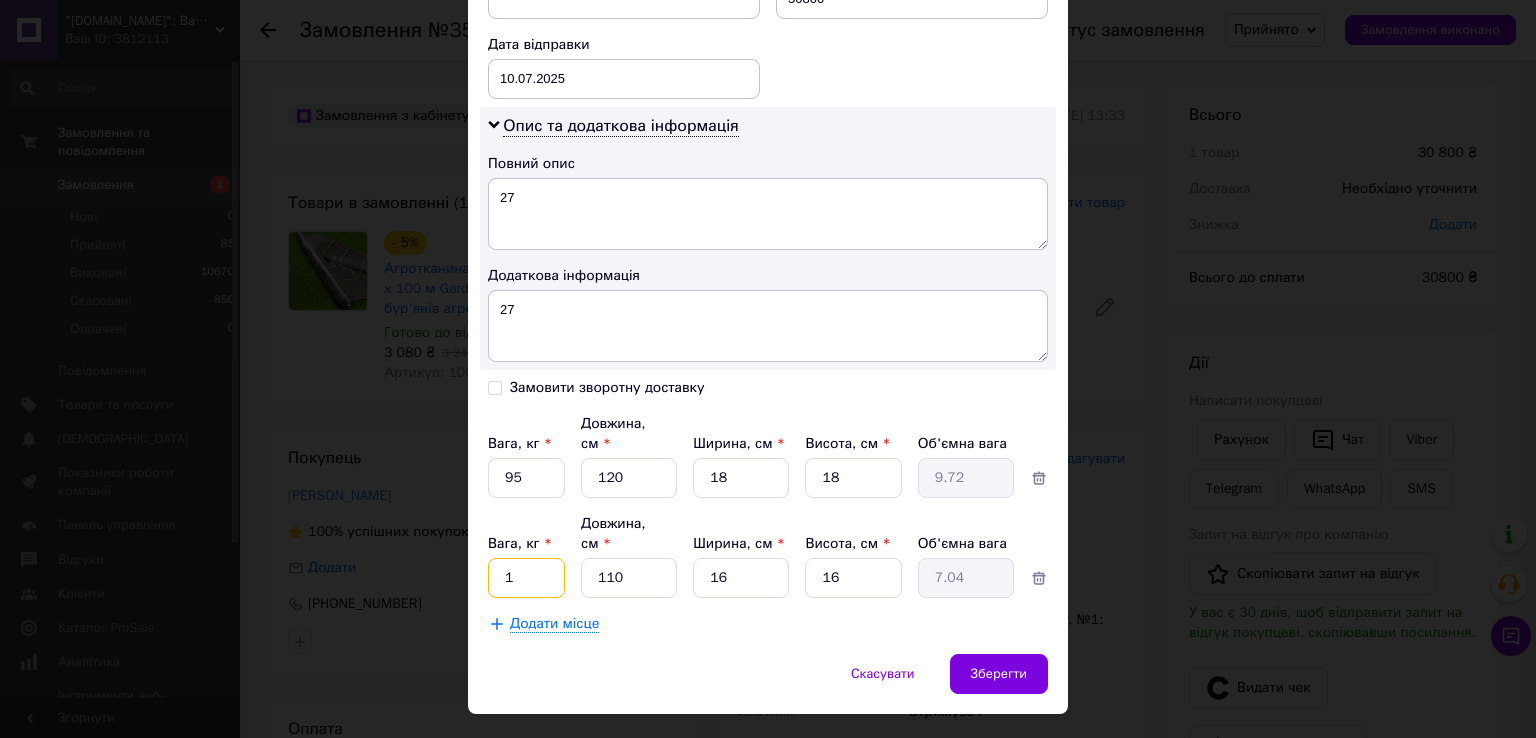 click on "1" at bounding box center [526, 478] 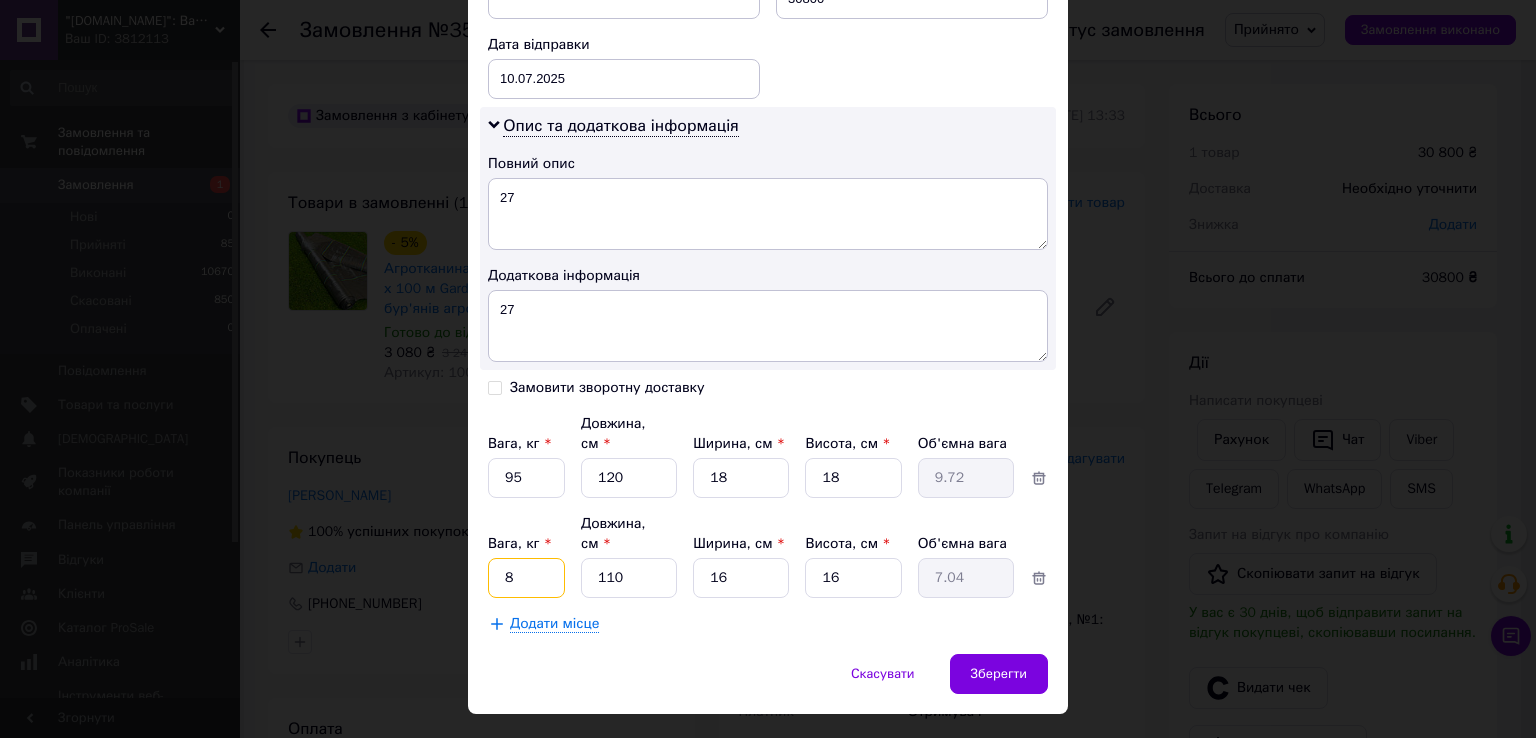 type on "8" 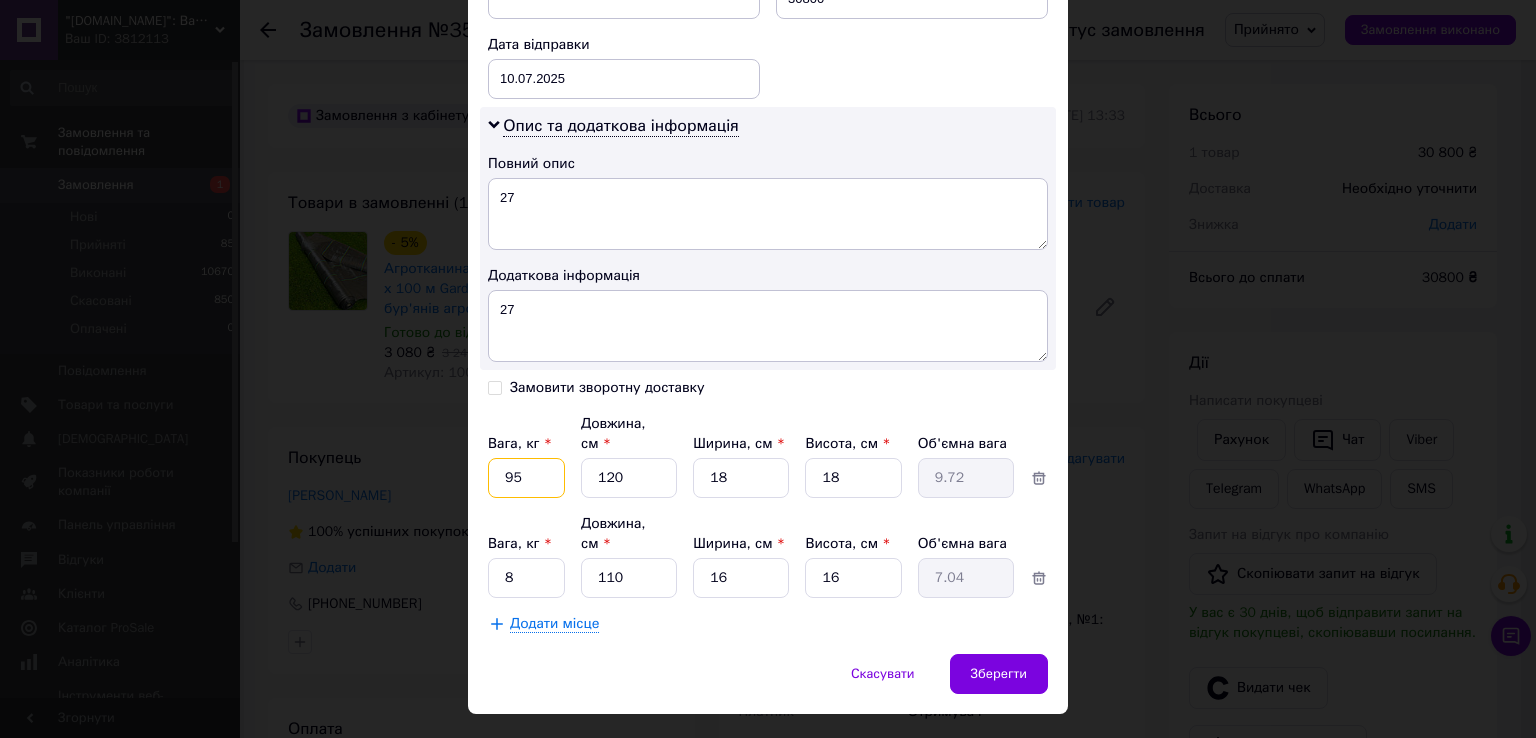 click on "95" at bounding box center [526, 478] 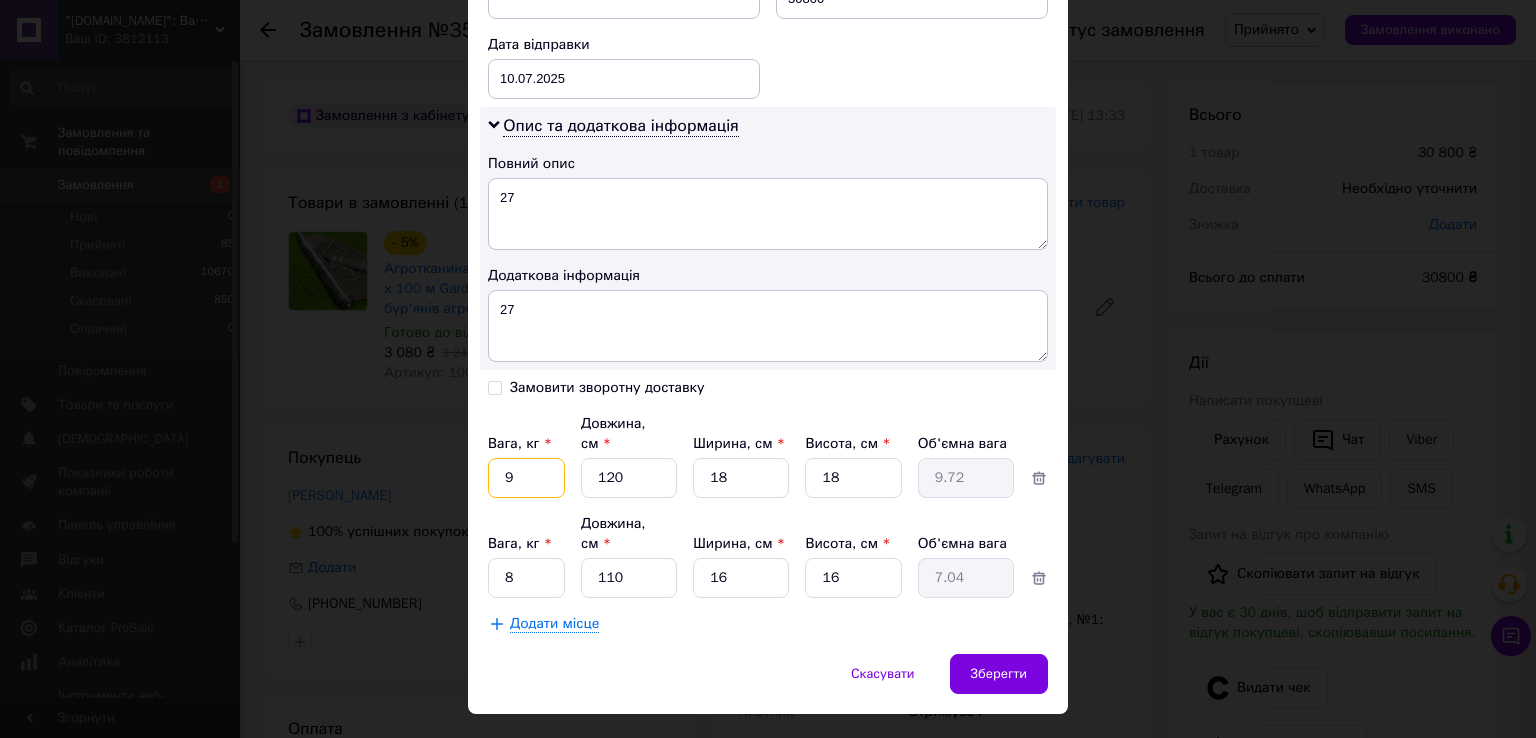 type on "9" 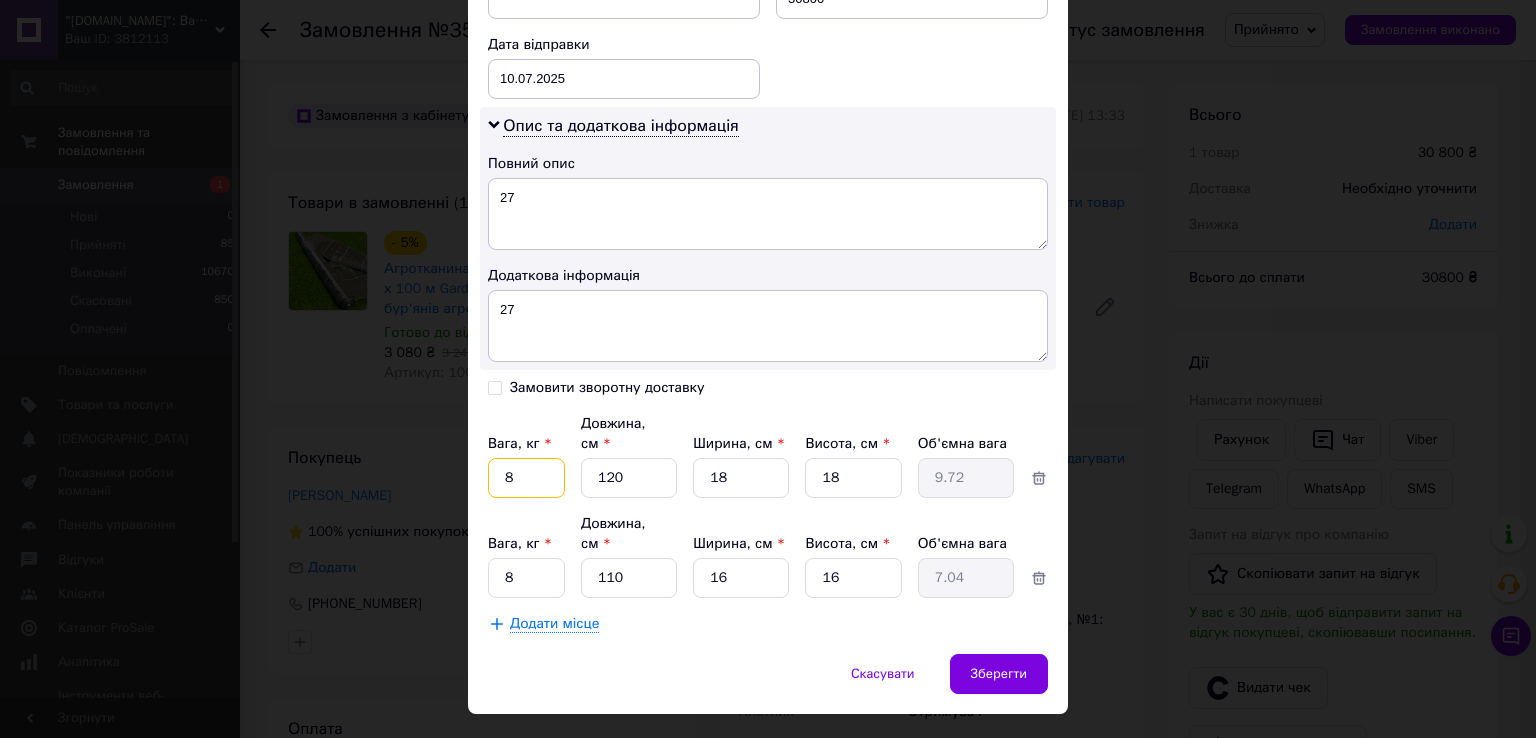 type on "8" 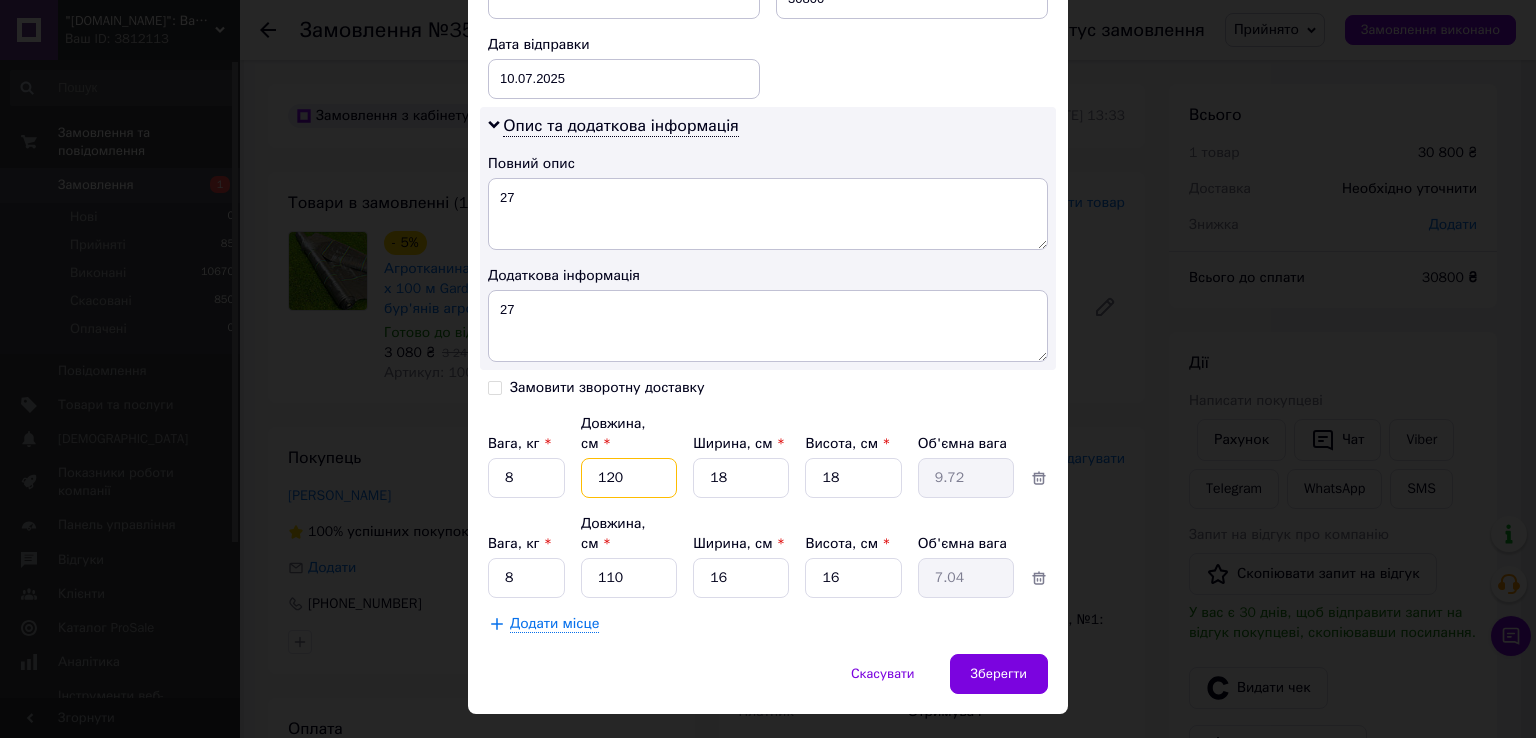 click on "120" at bounding box center (629, 478) 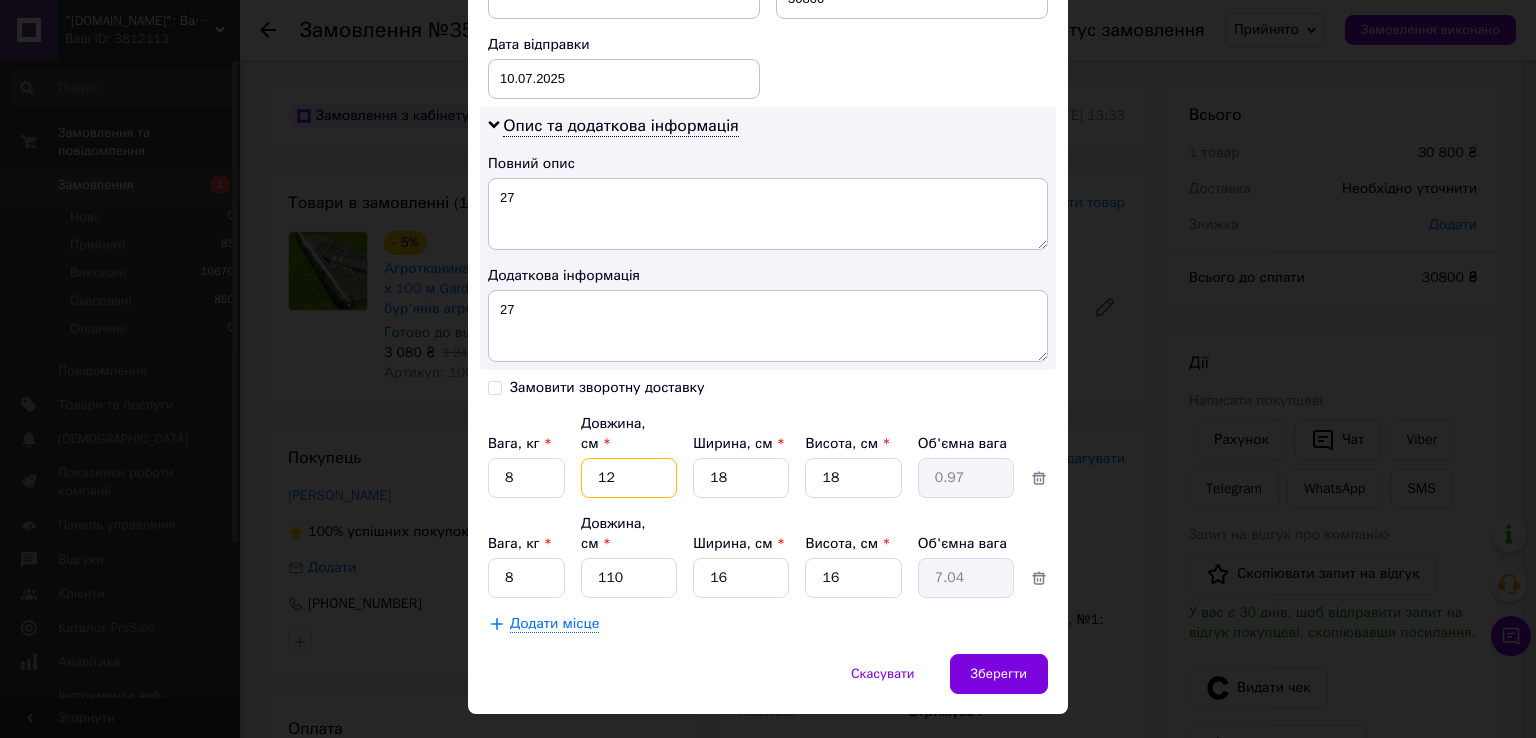 type on "1" 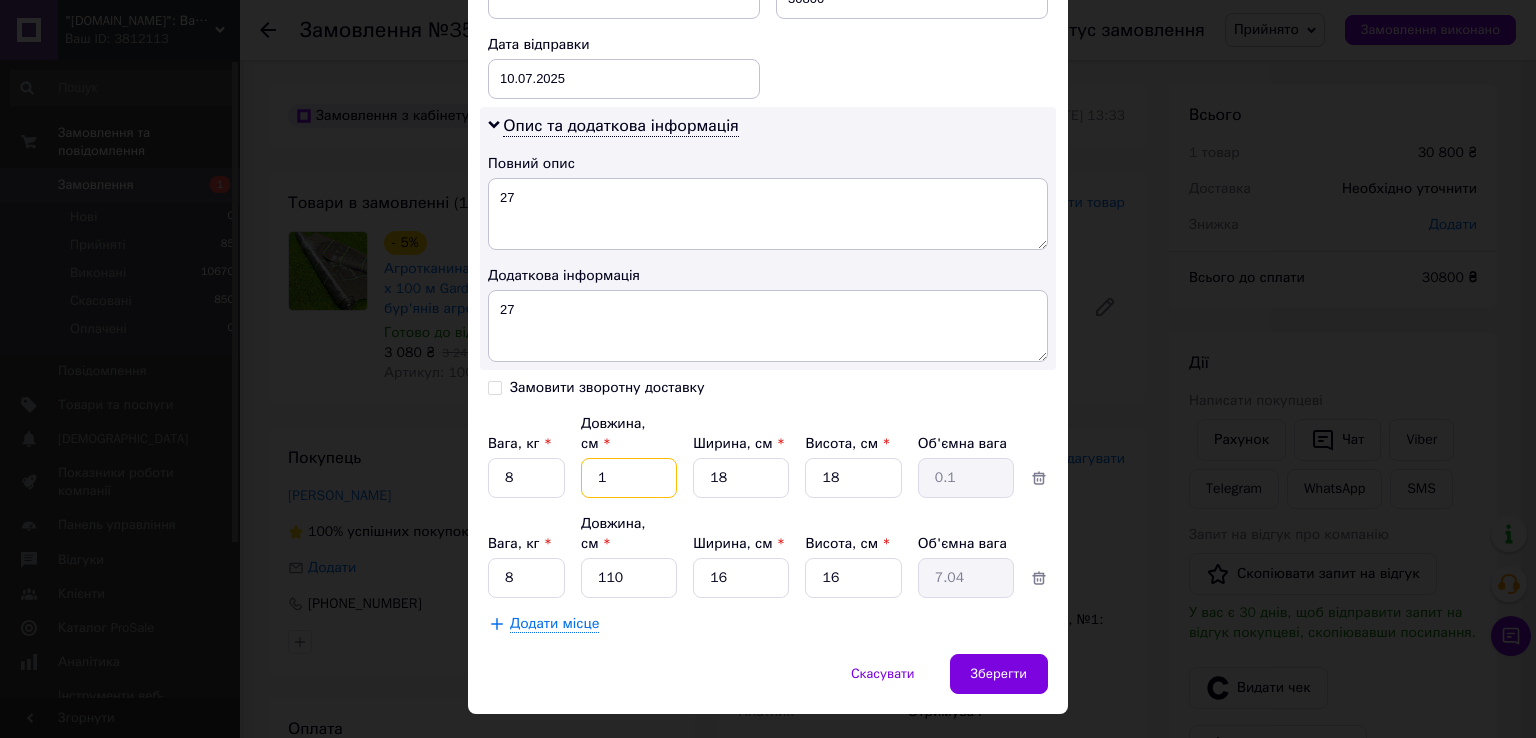 type 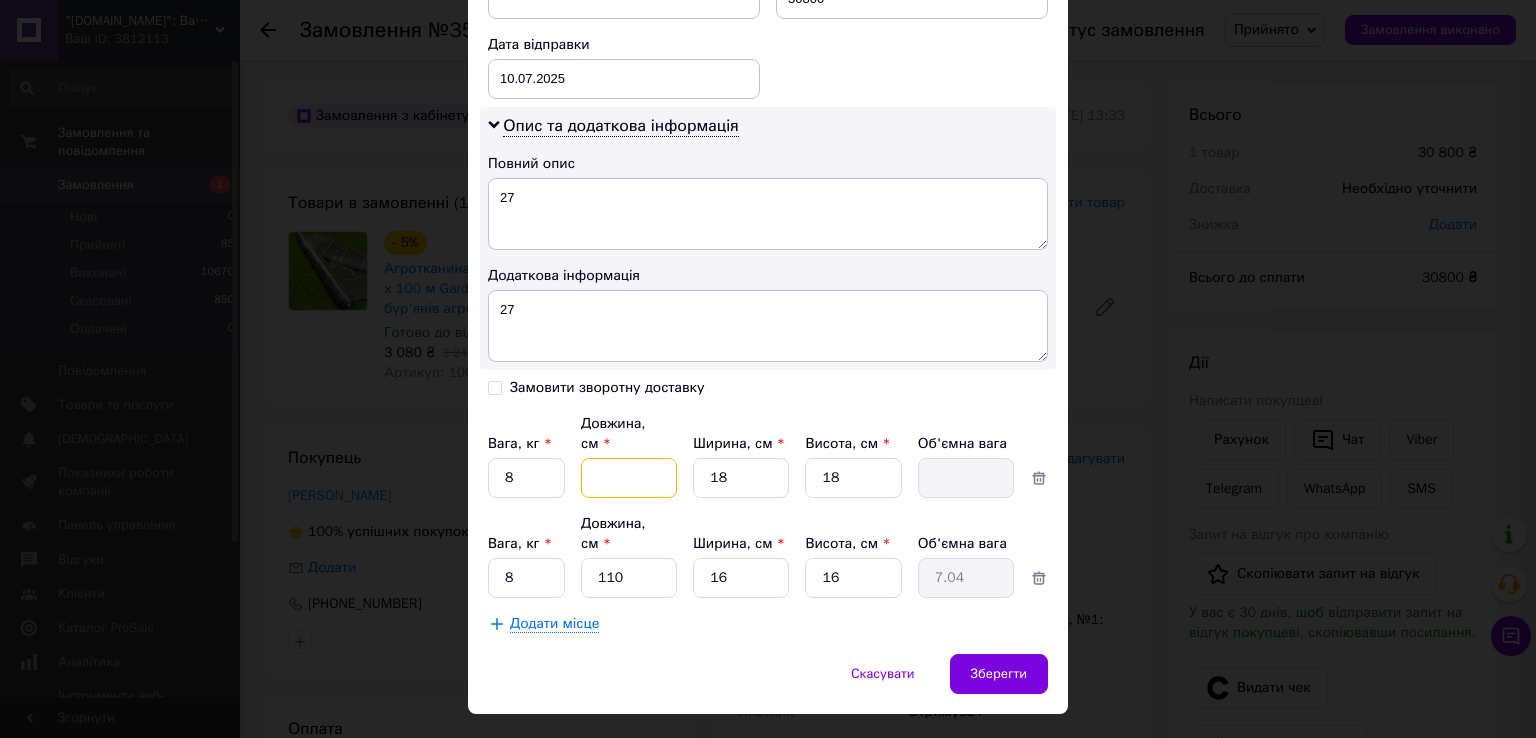 type on "1" 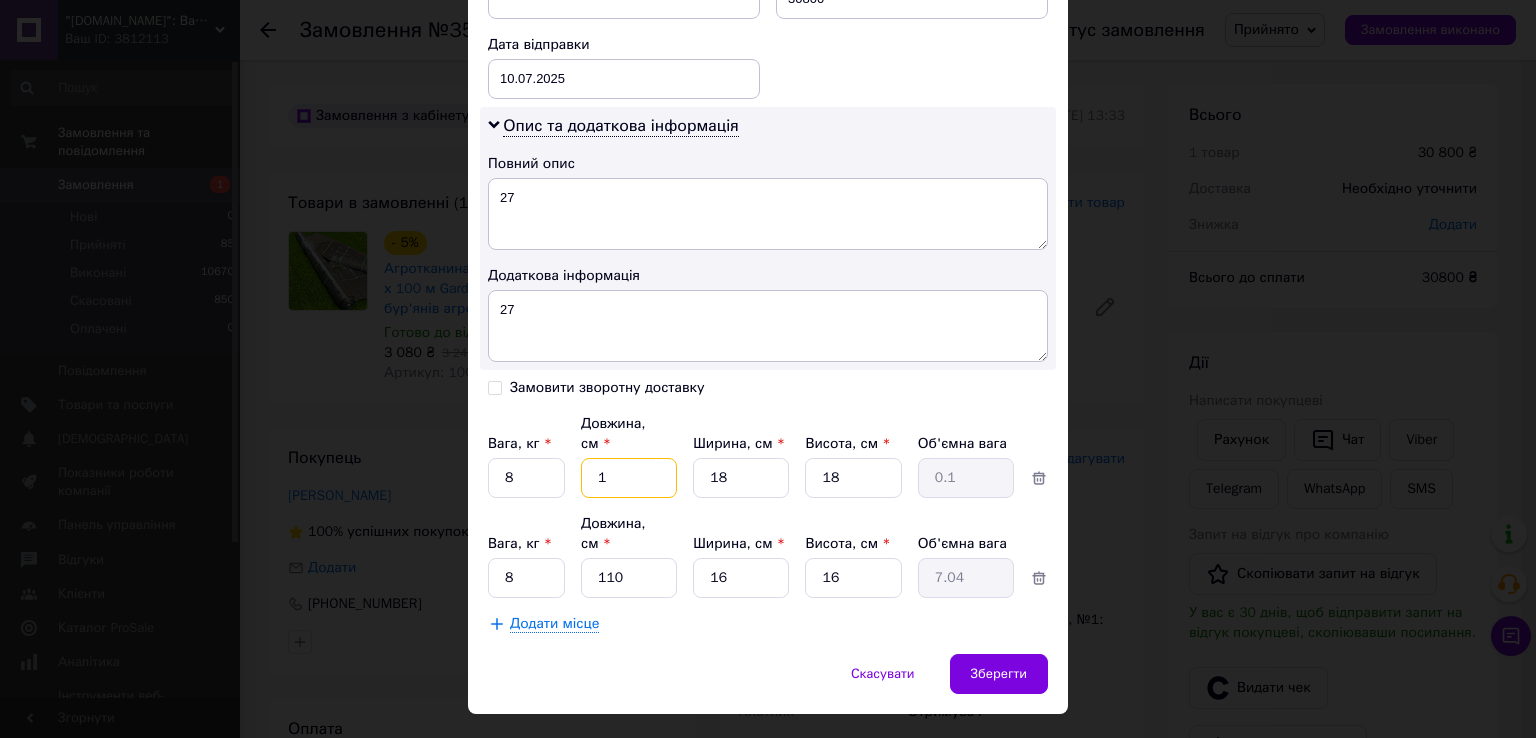 type on "11" 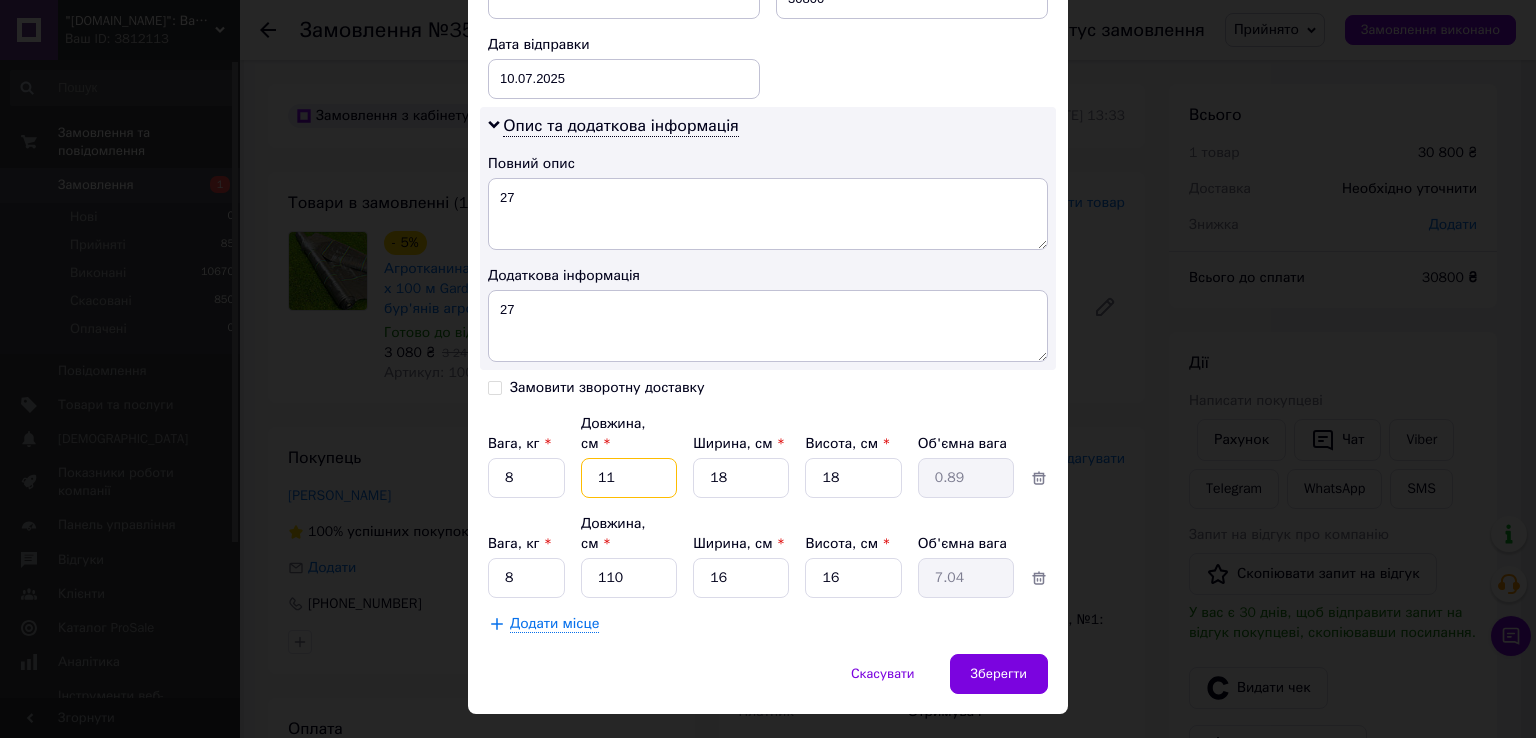 type on "110" 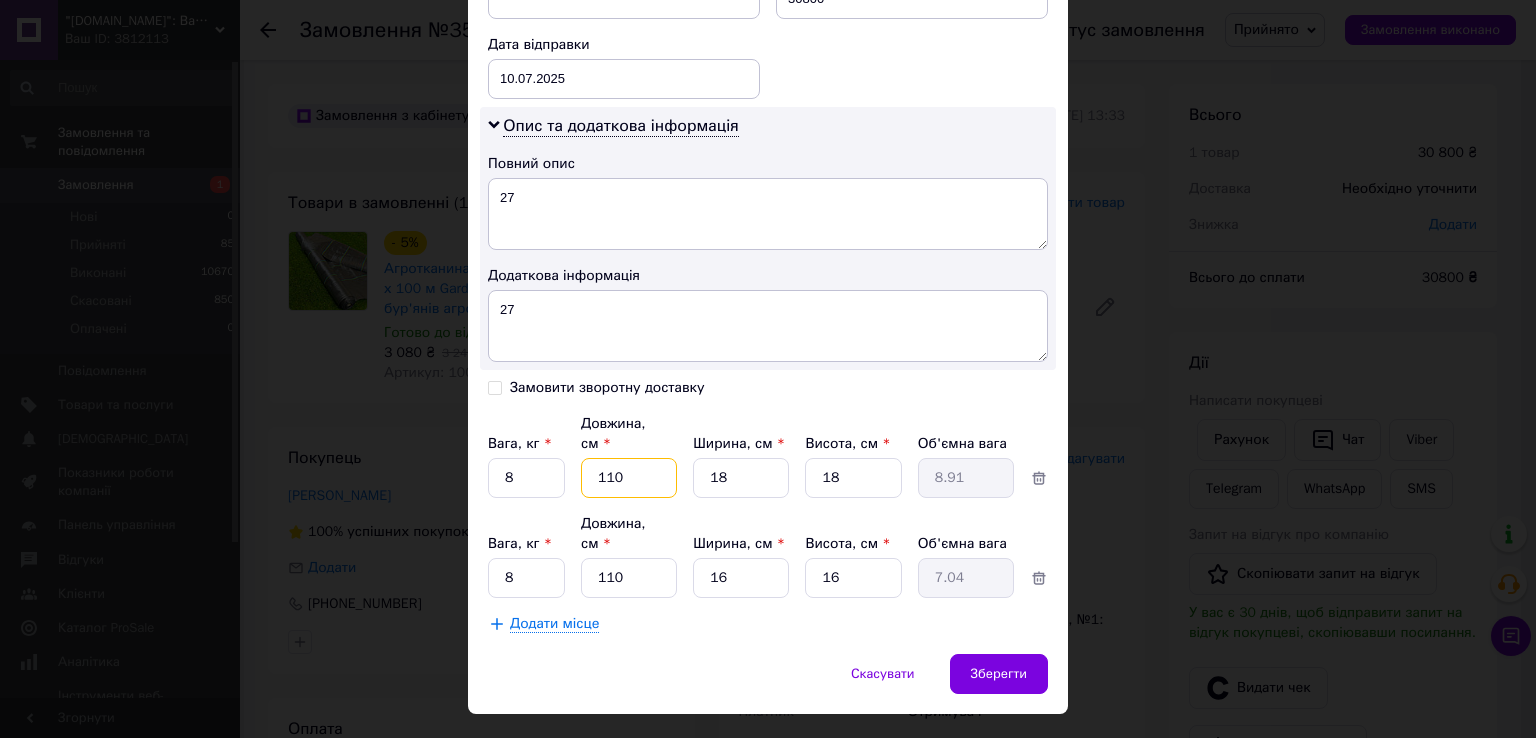 type on "110" 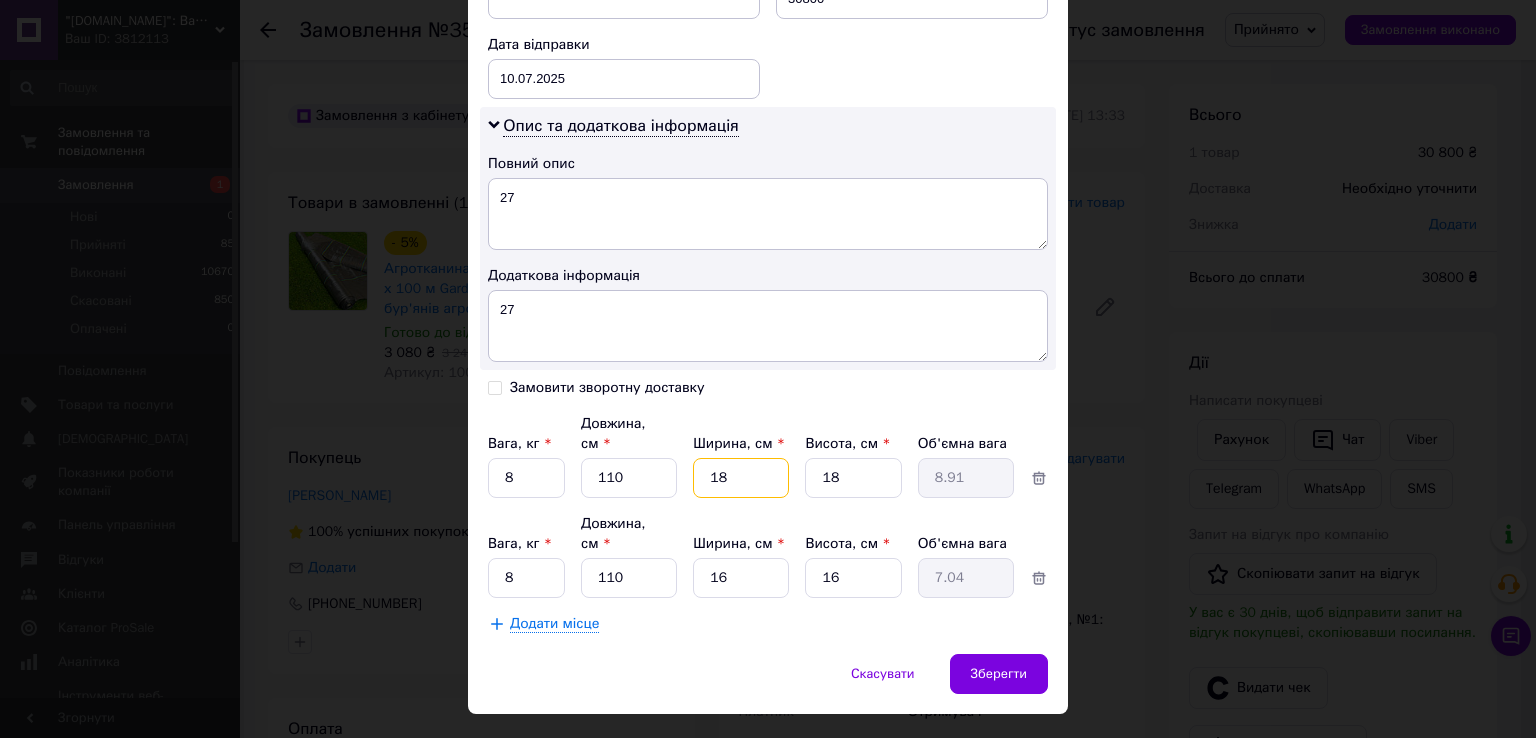 click on "18" at bounding box center [741, 478] 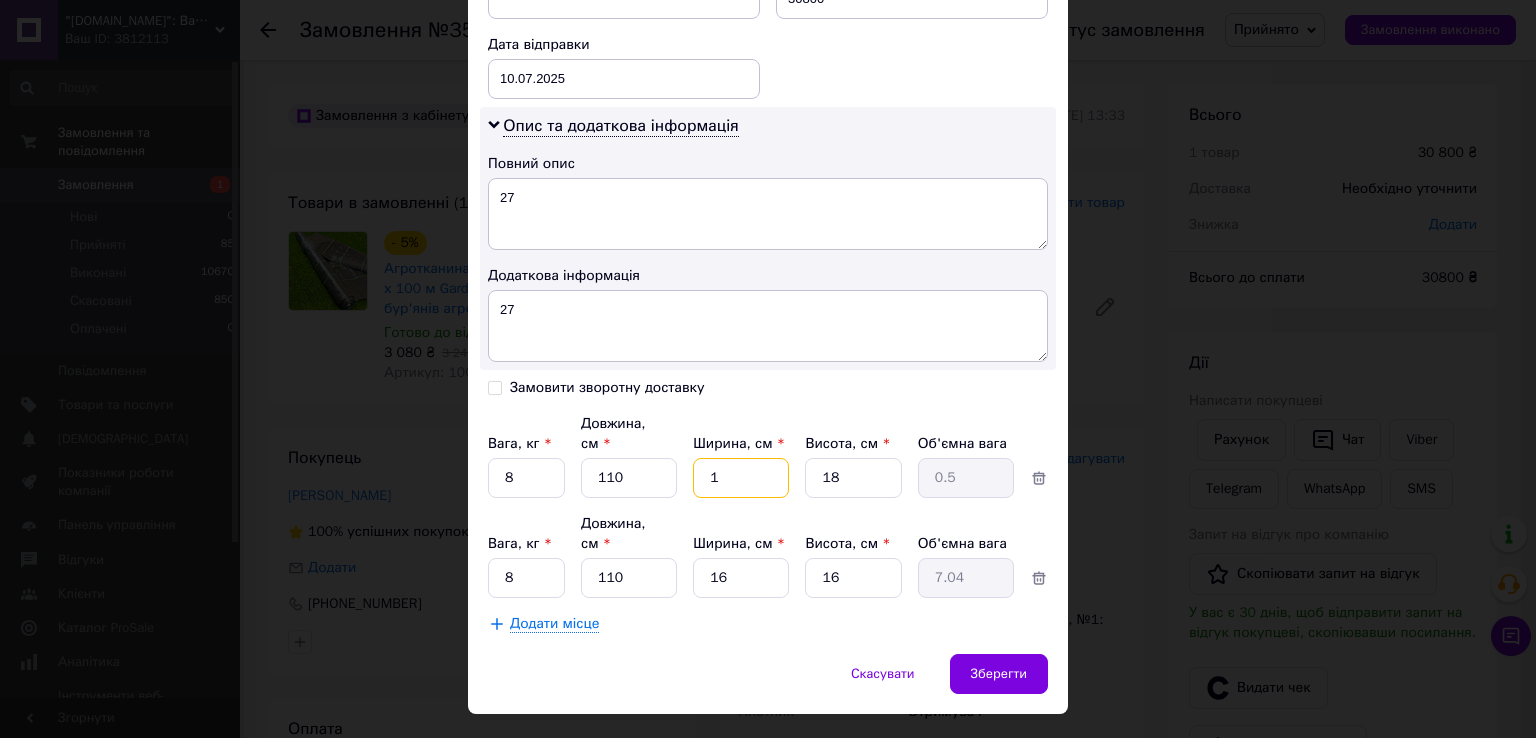 type 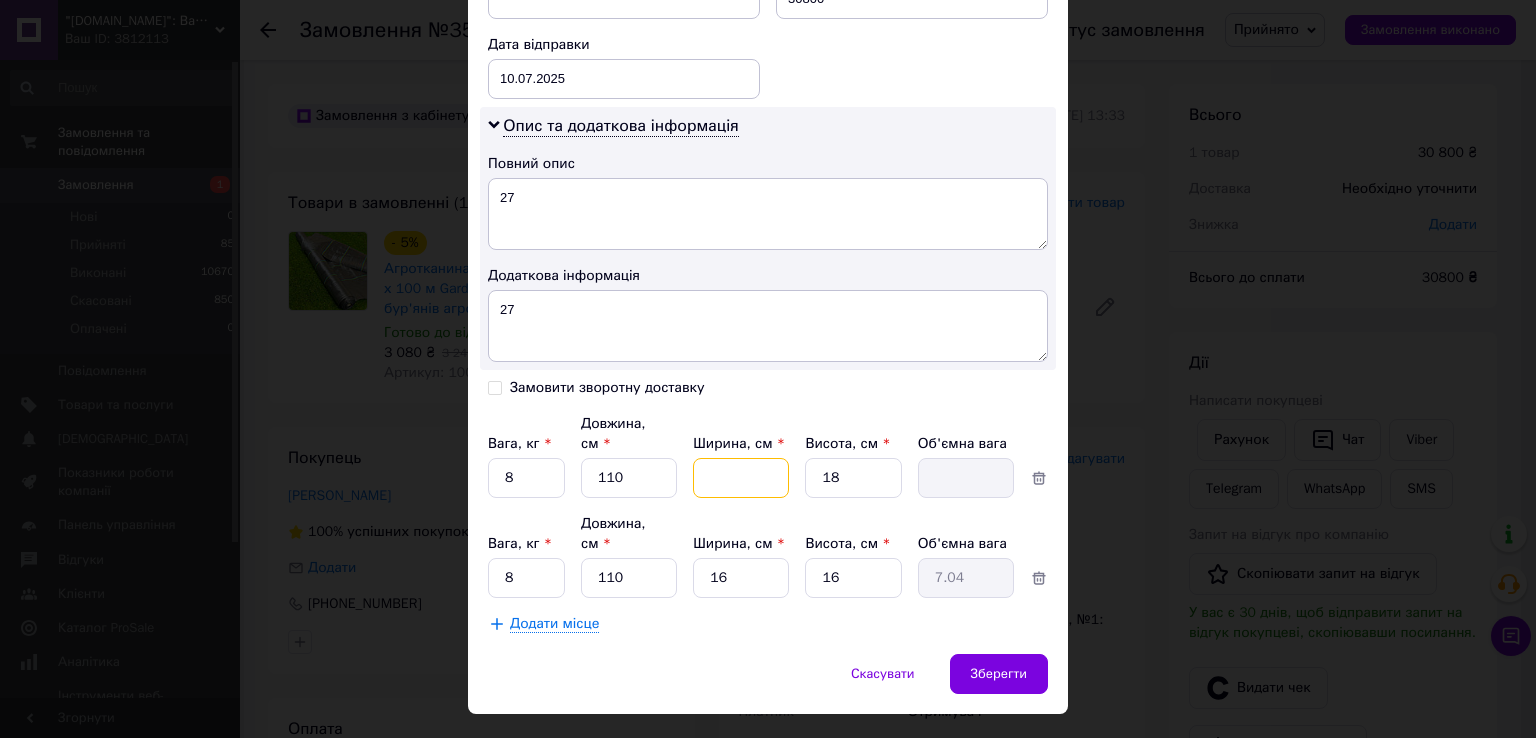 type on "1" 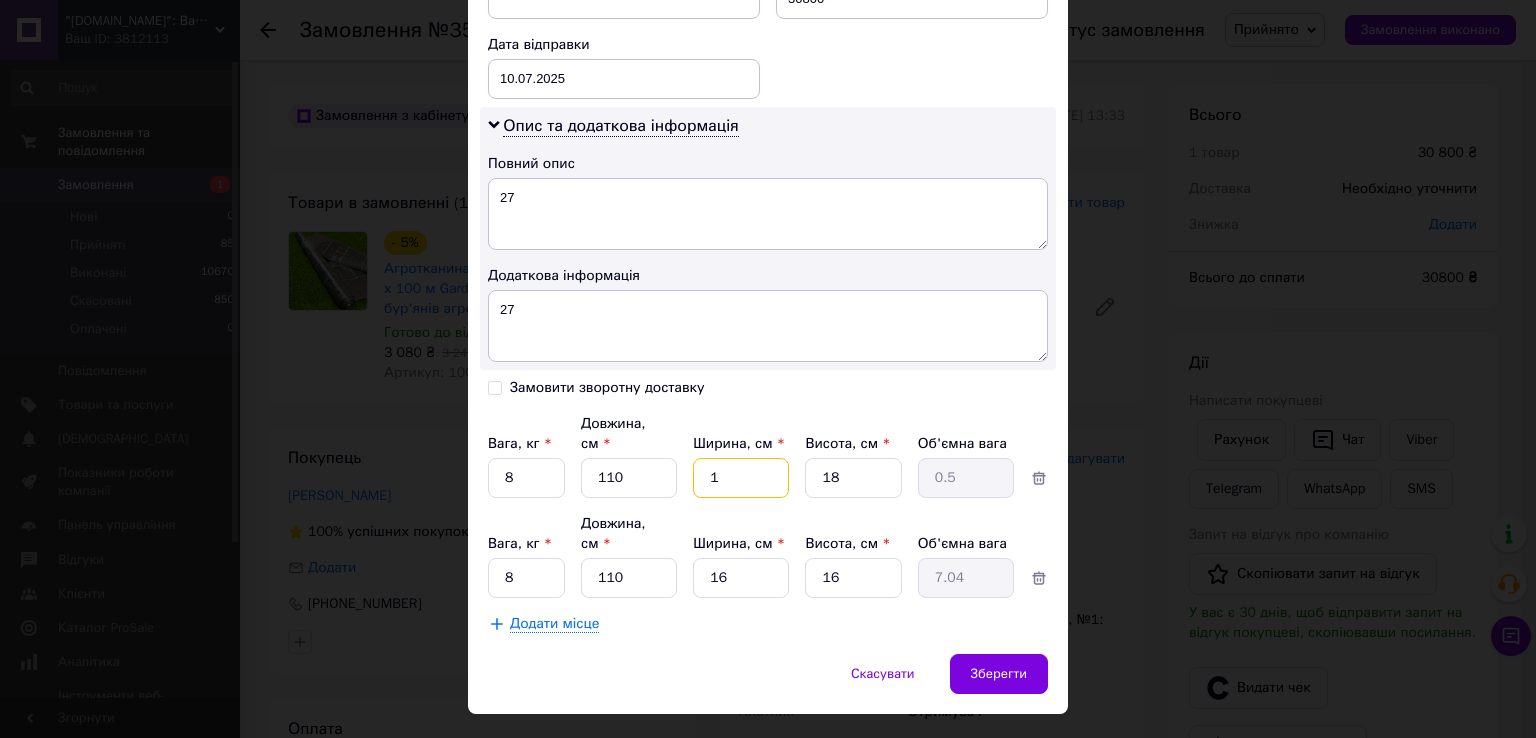 type on "16" 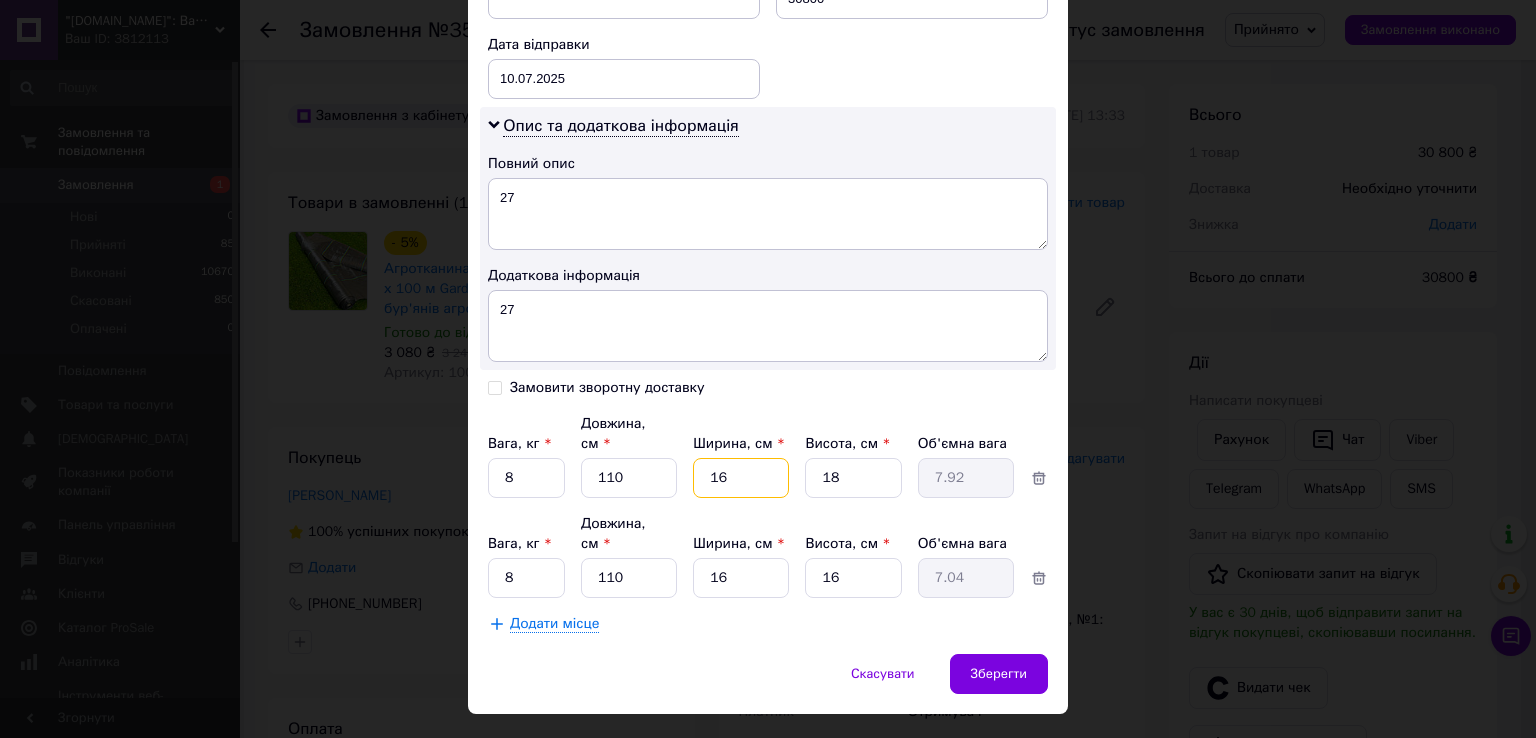 type on "16" 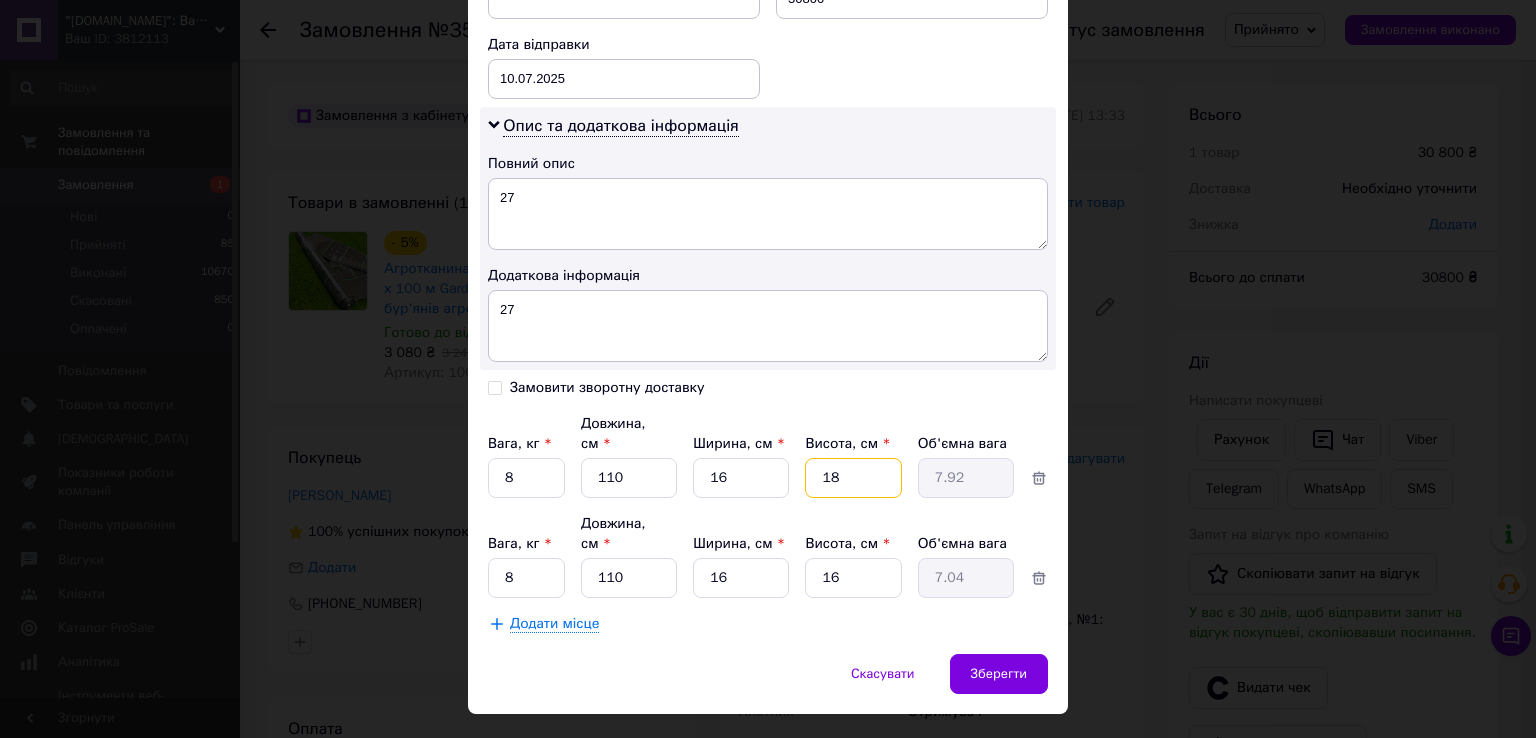 click on "18" at bounding box center [853, 478] 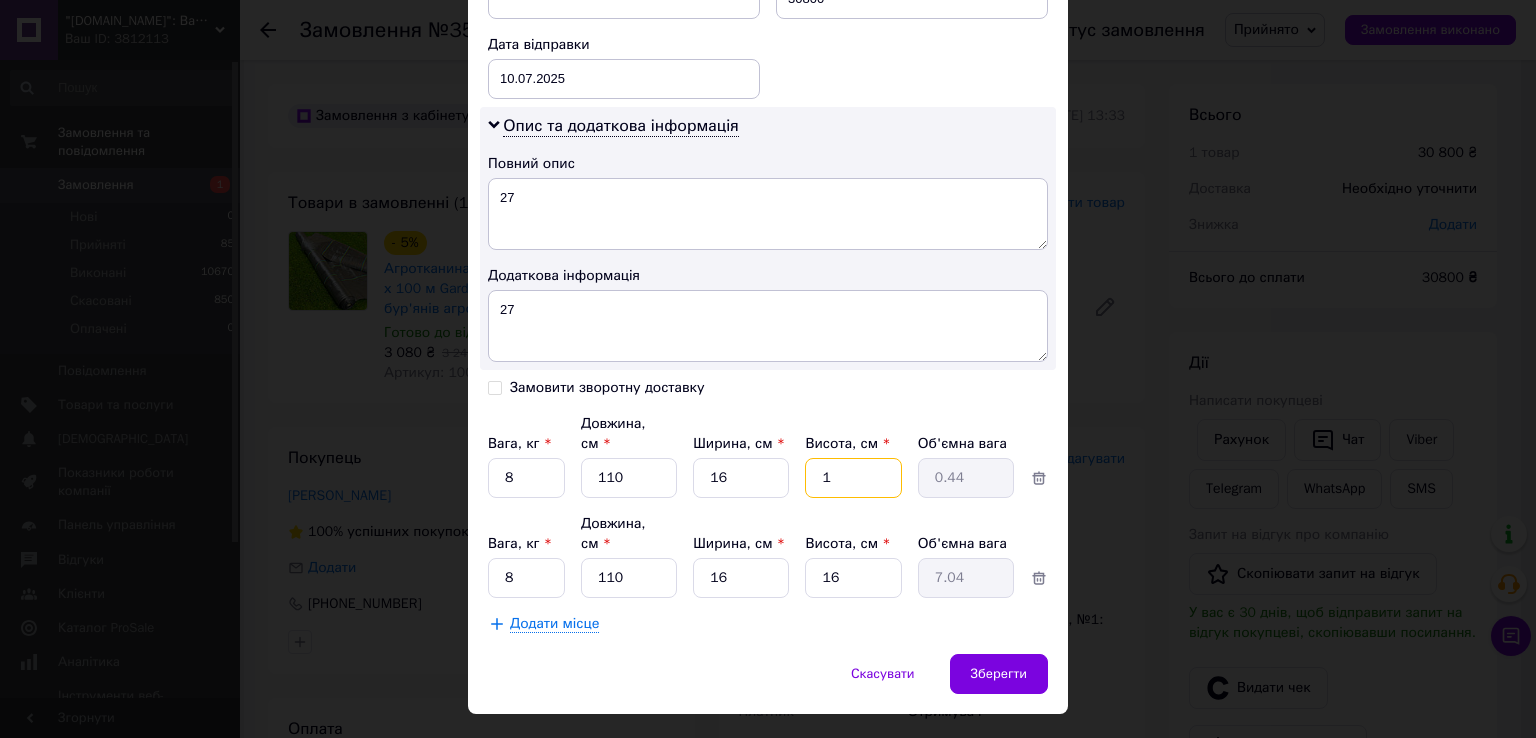 type 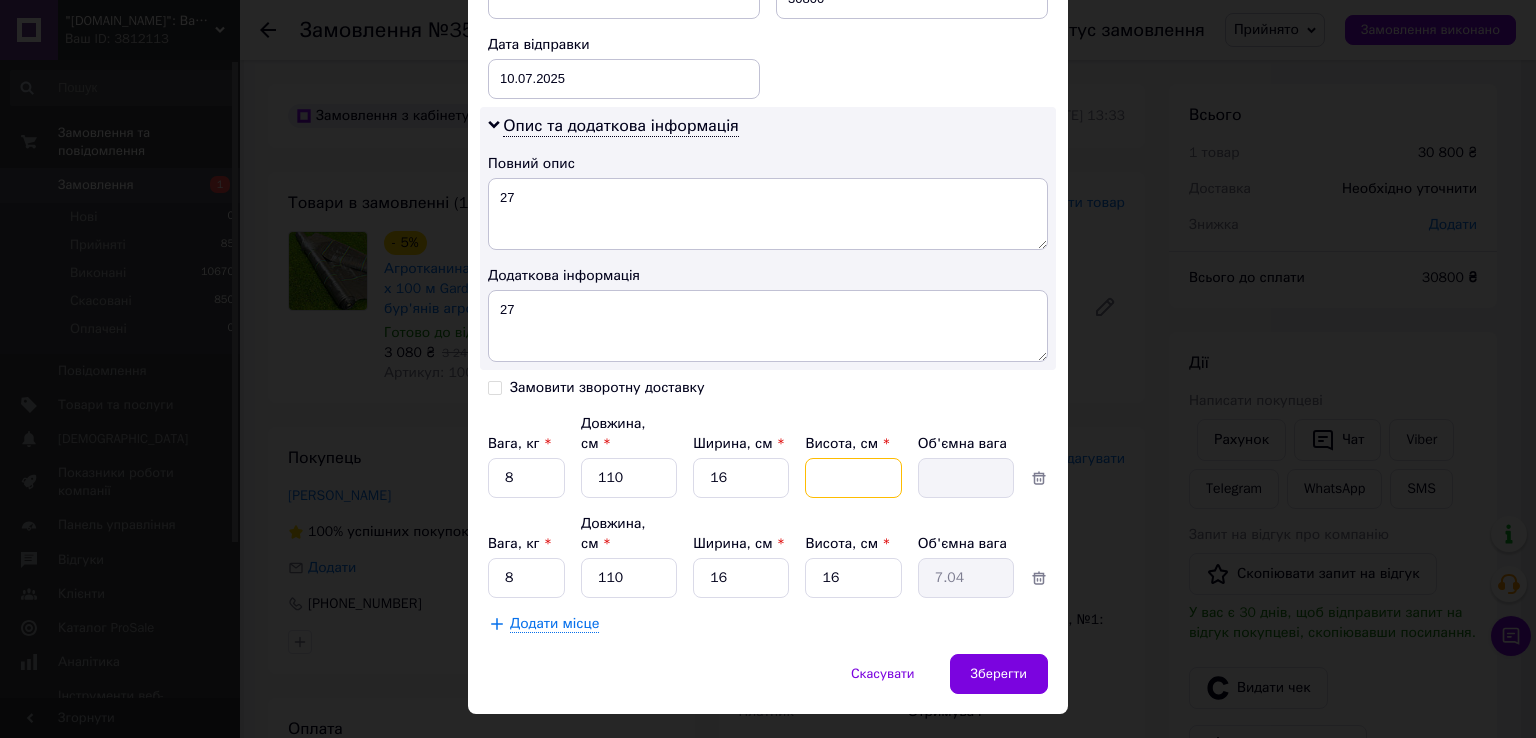 type on "1" 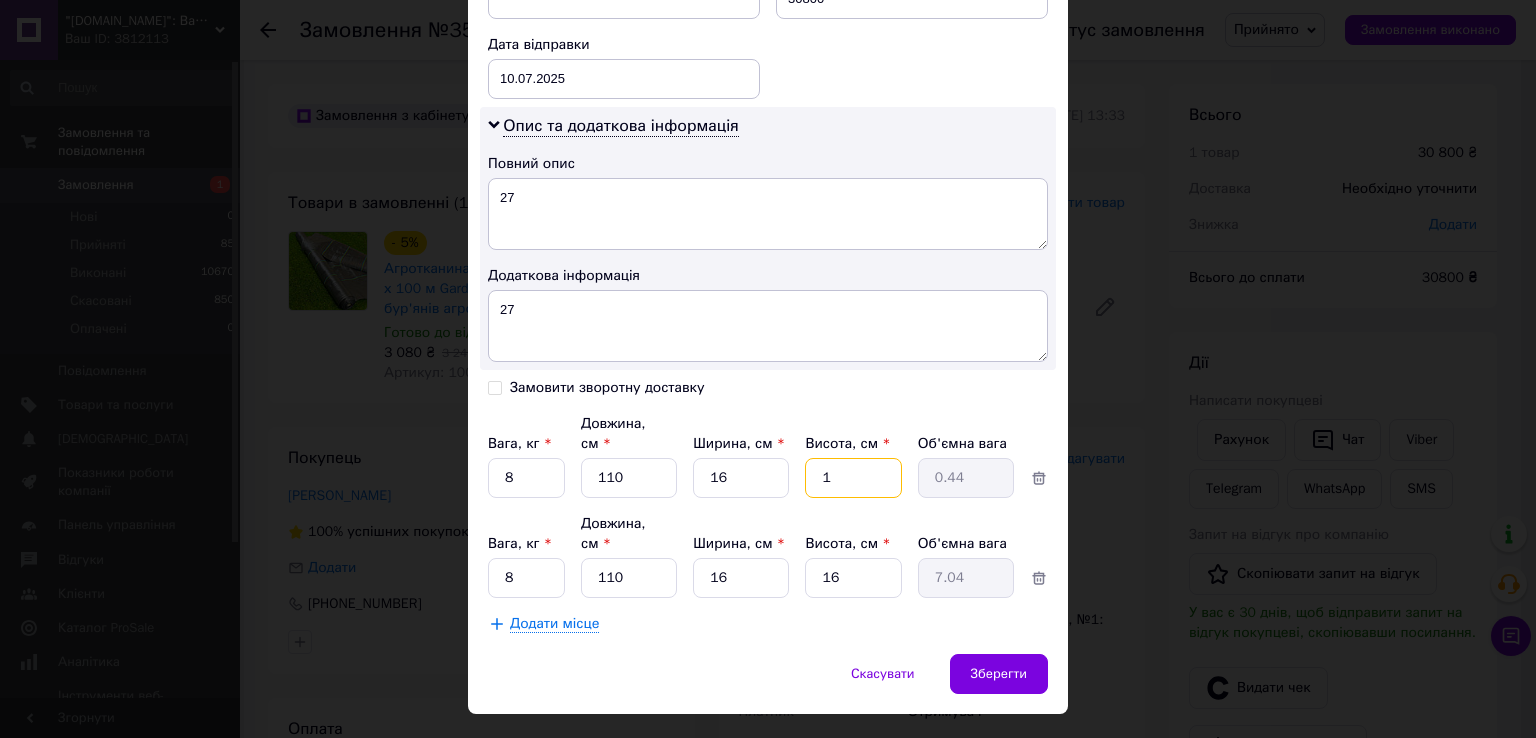 type on "16" 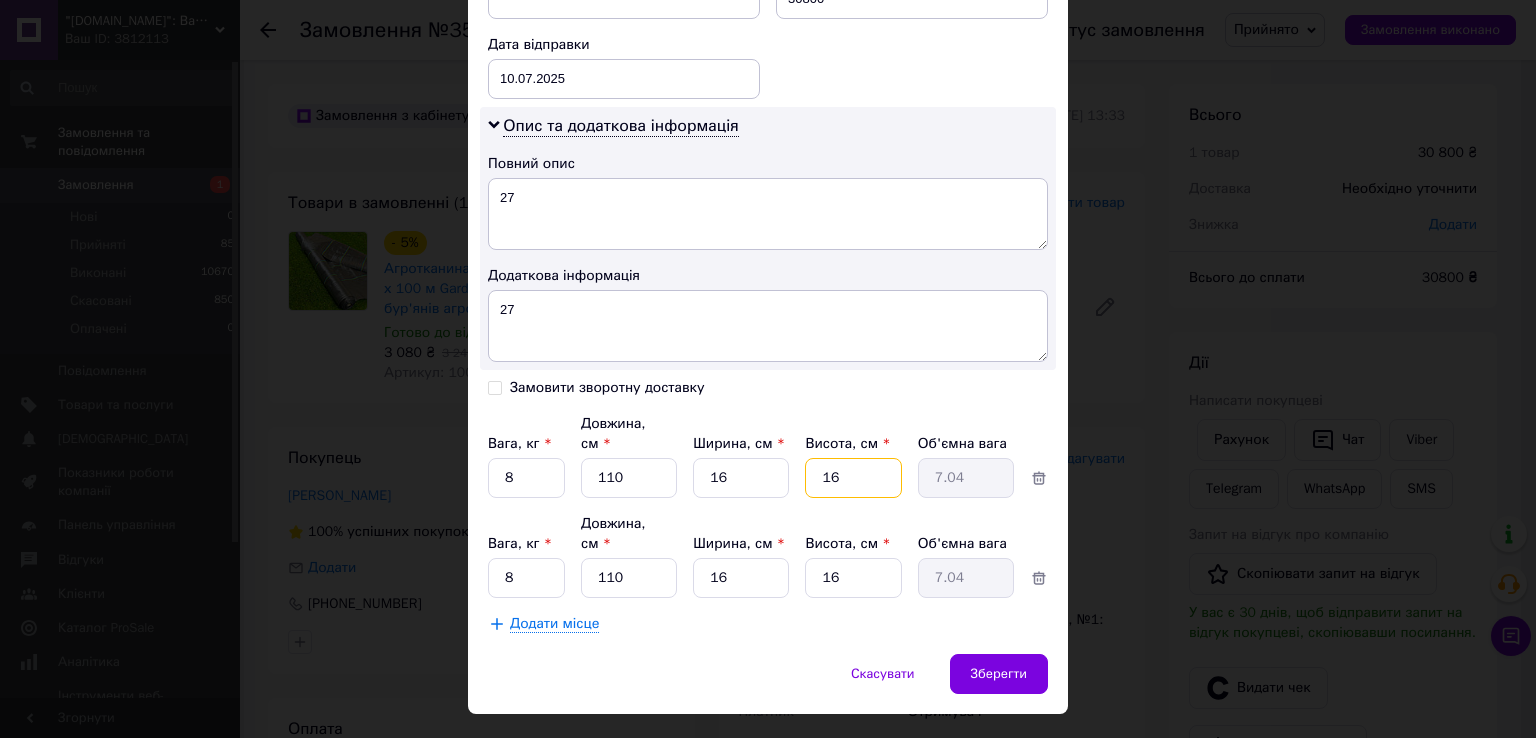 type on "16" 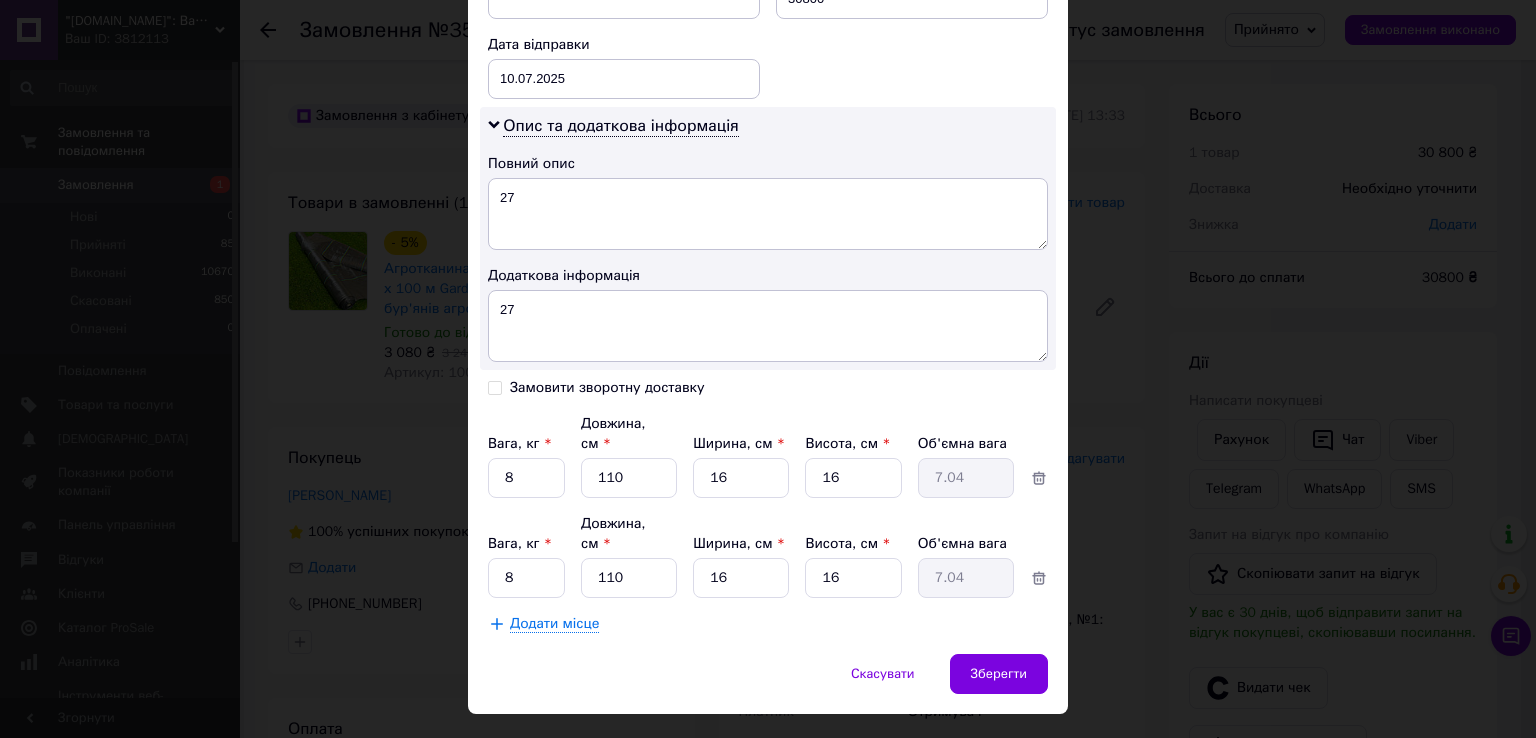 click on "Додати місце" at bounding box center [768, 624] 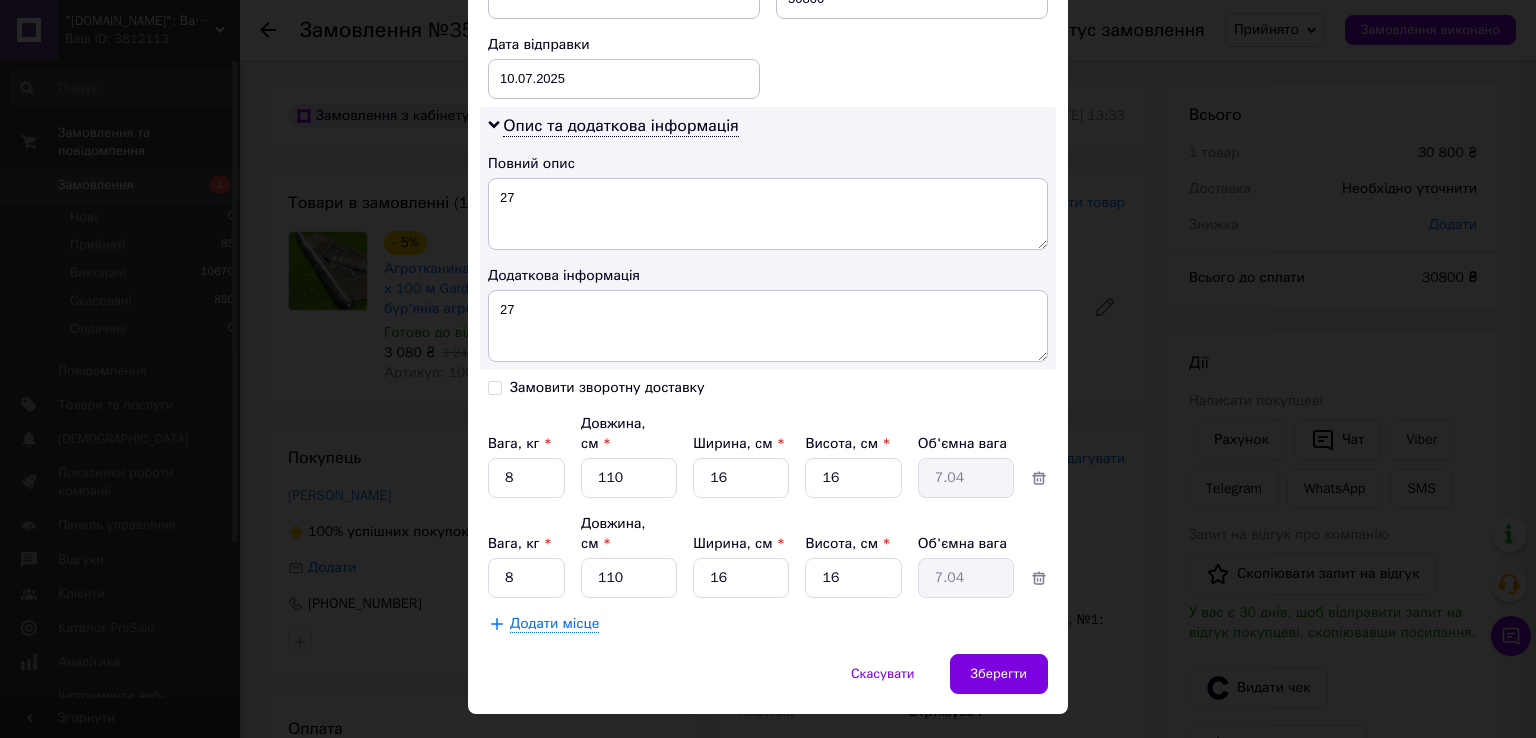 click on "Додати місце" at bounding box center [554, 624] 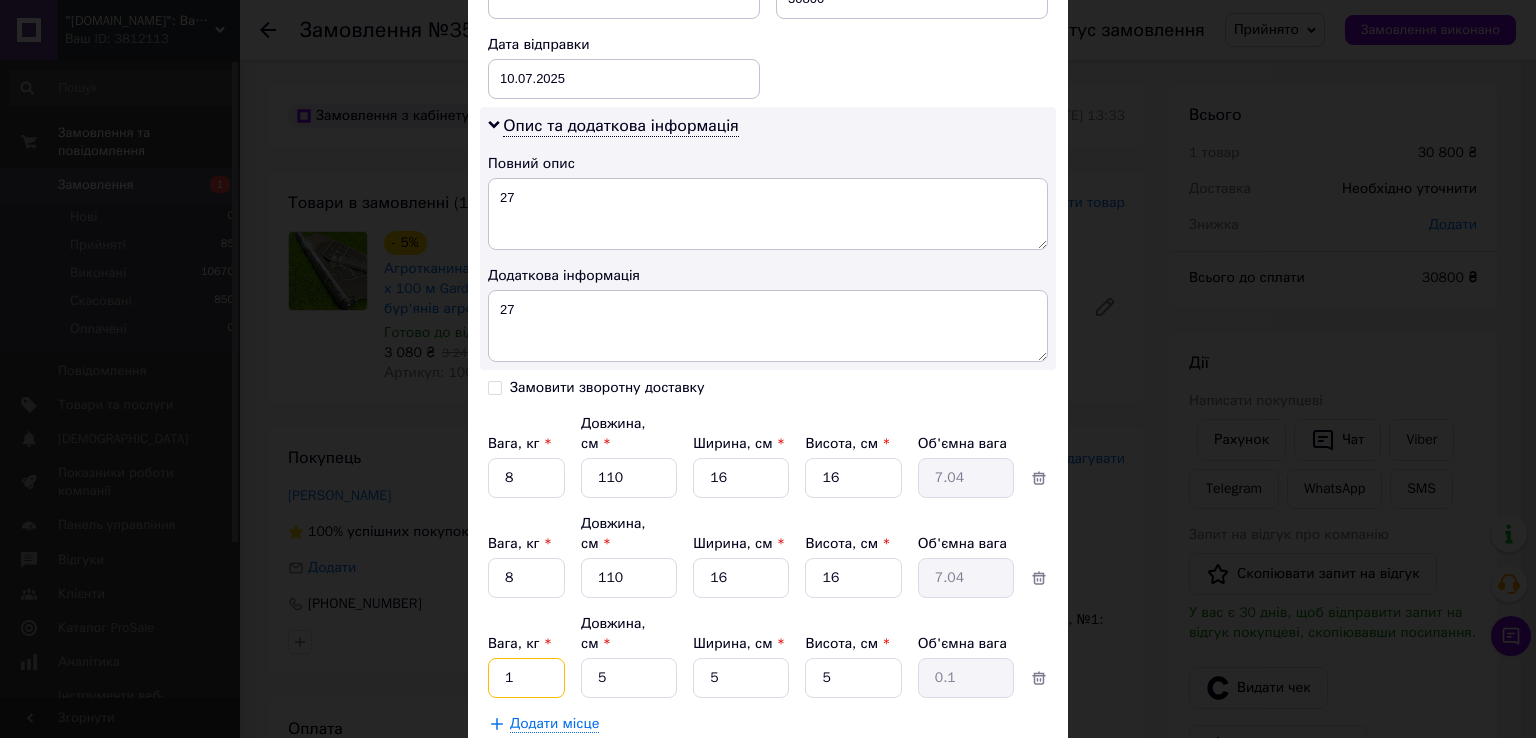 click on "1" at bounding box center [526, 478] 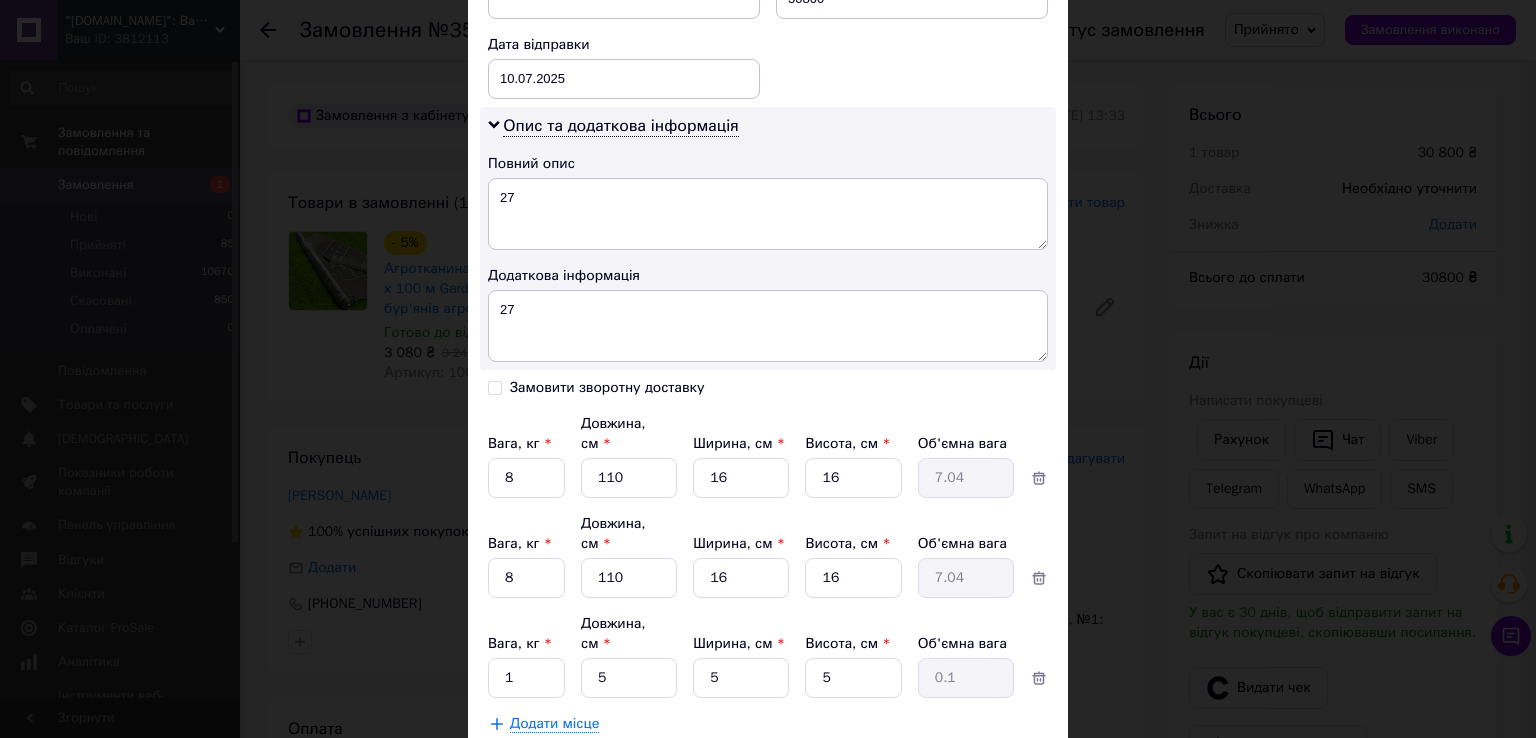 click on "Спосіб доставки Нова Пошта (платна) Платник Отримувач Відправник Прізвище отримувача Величинко Ім'я отримувача Вячеслав По батькові отримувача Телефон отримувача +380675008676 Тип доставки У відділенні Кур'єром В поштоматі Місто смт. Нові Білокоровичі Відділення №1: вул. Довженка, 5 Місце відправки с. Руська Поляна: №1: вул. Шраменка, 34 Харків: №3: вул. Тюрінська (ран. Якіра), 124 Додати ще місце відправки Тип посилки Вантаж Документи Номер упаковки (не обов'язково) Оціночна вартість 30800 Дата відправки 10.07.2025 < 2025 > < Июль > Пн Вт Ср Чт Пт Сб Вс 30 1 2 3 4 5 6 7 8 9 10 11 12 13 14 15 16 17 18 19" at bounding box center (768, -20) 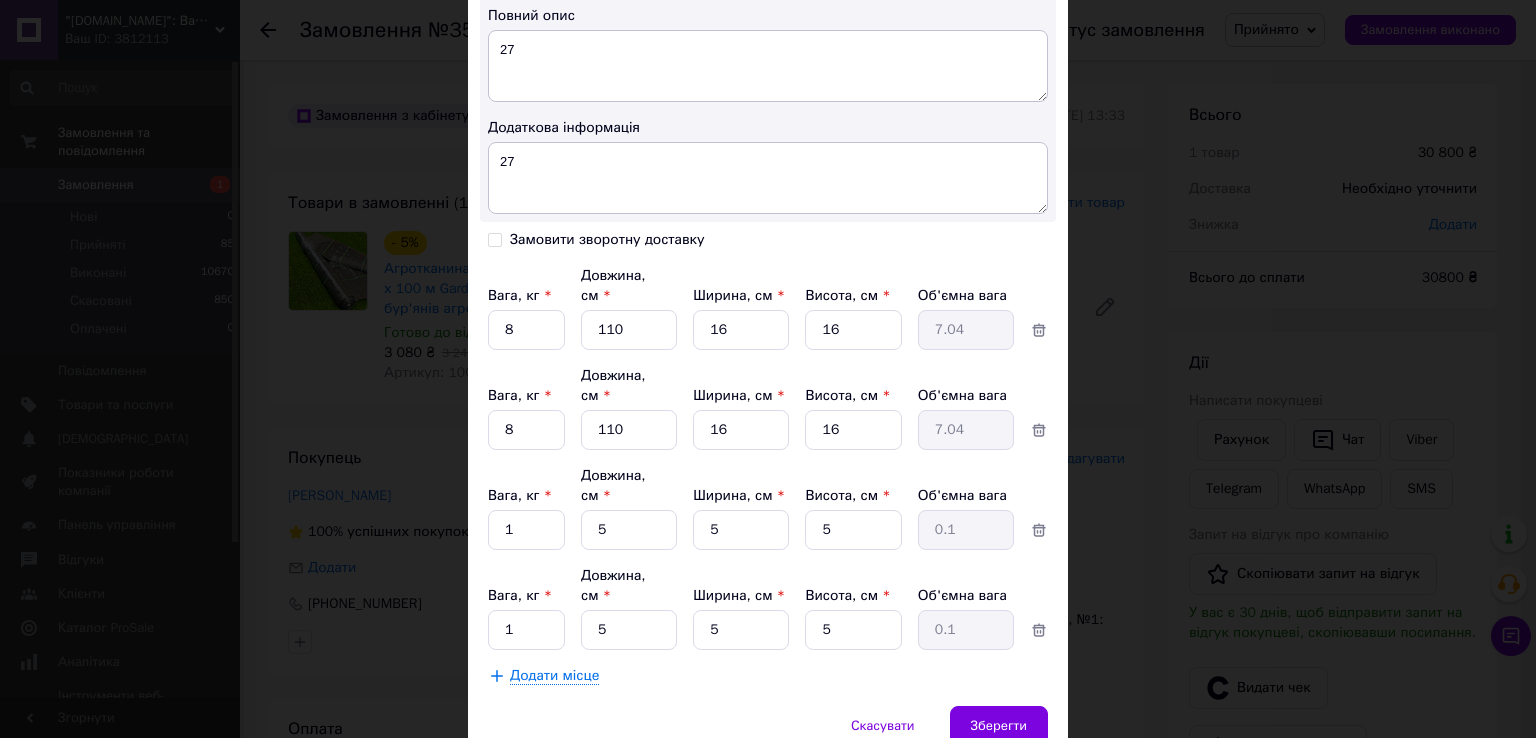 scroll, scrollTop: 1083, scrollLeft: 0, axis: vertical 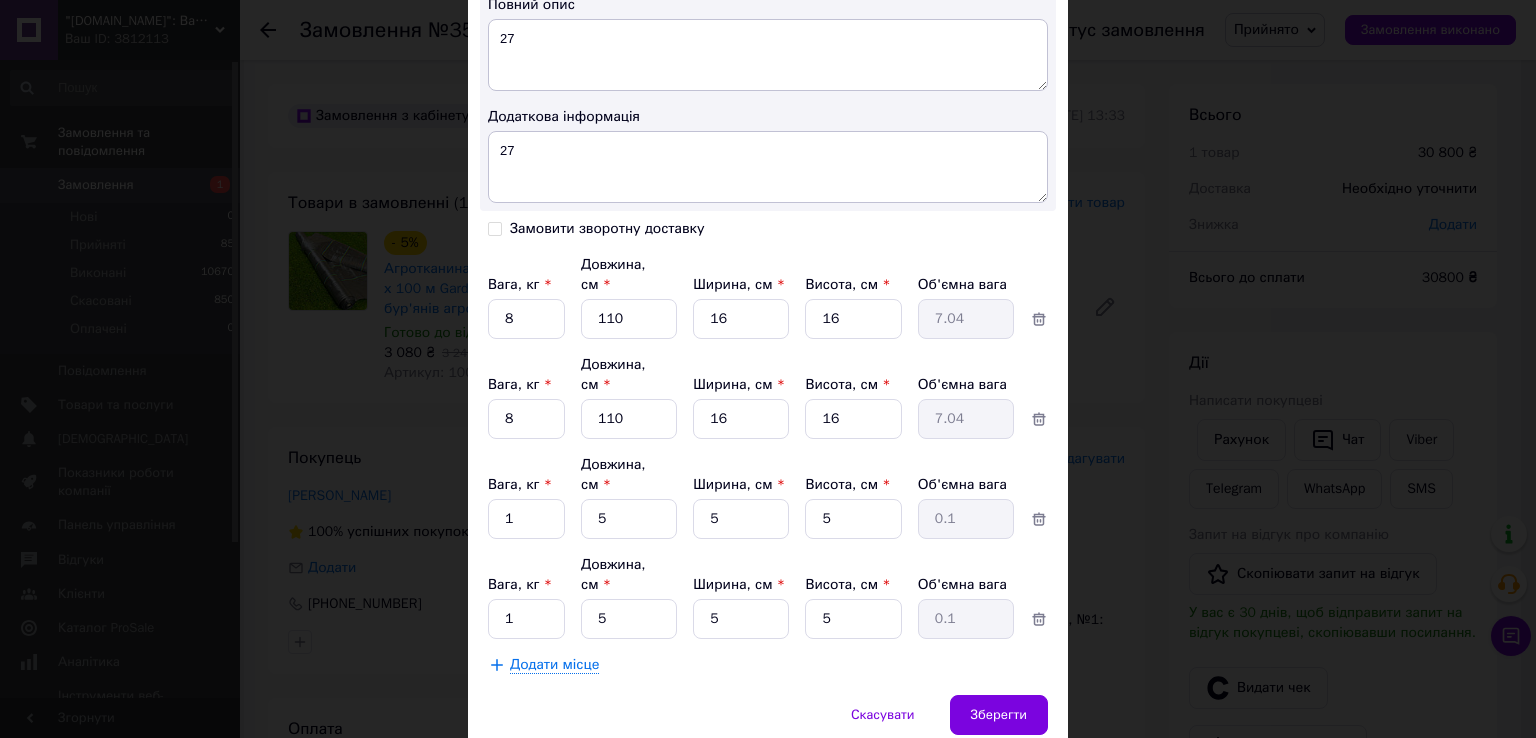 click on "Додати місце" at bounding box center (554, 665) 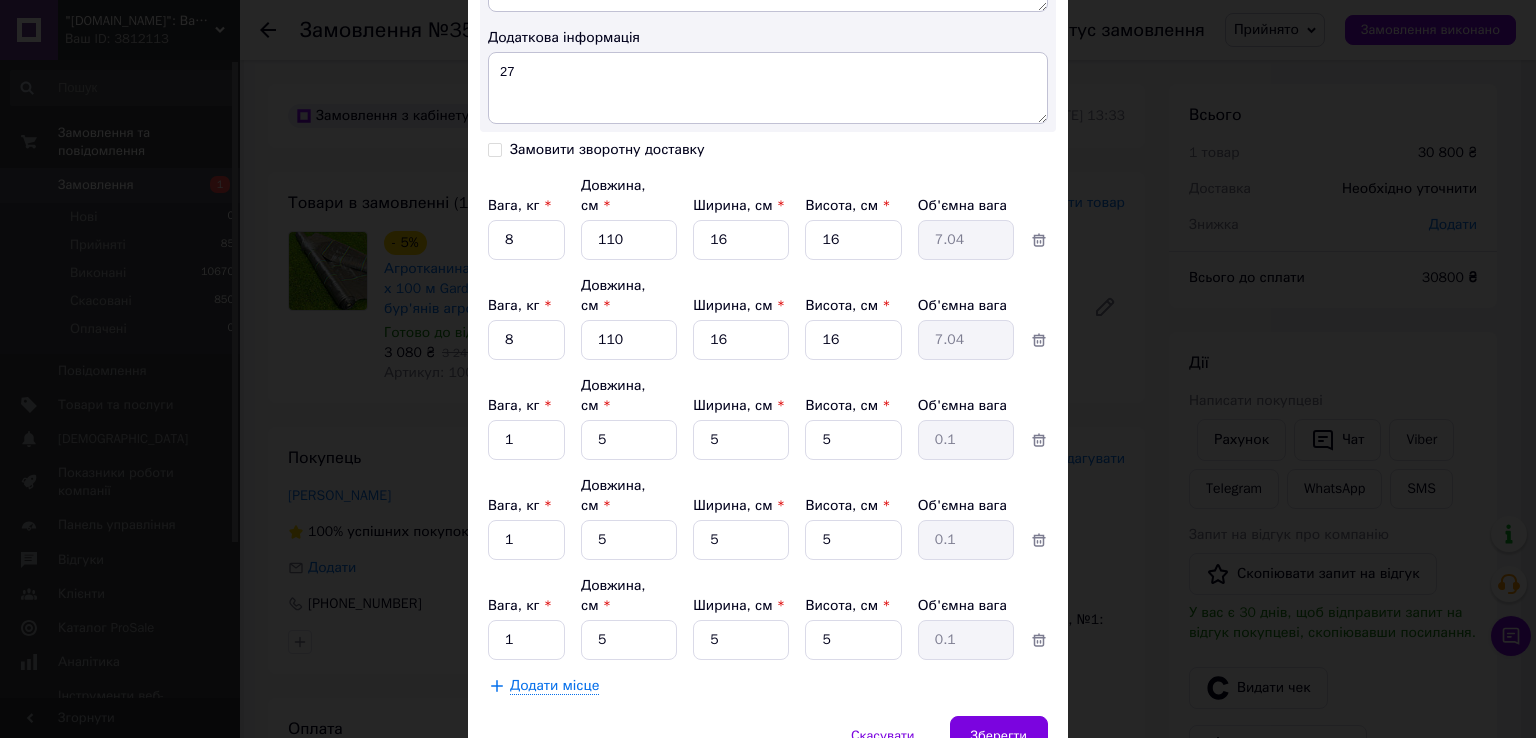 click on "Додати місце" at bounding box center [554, 686] 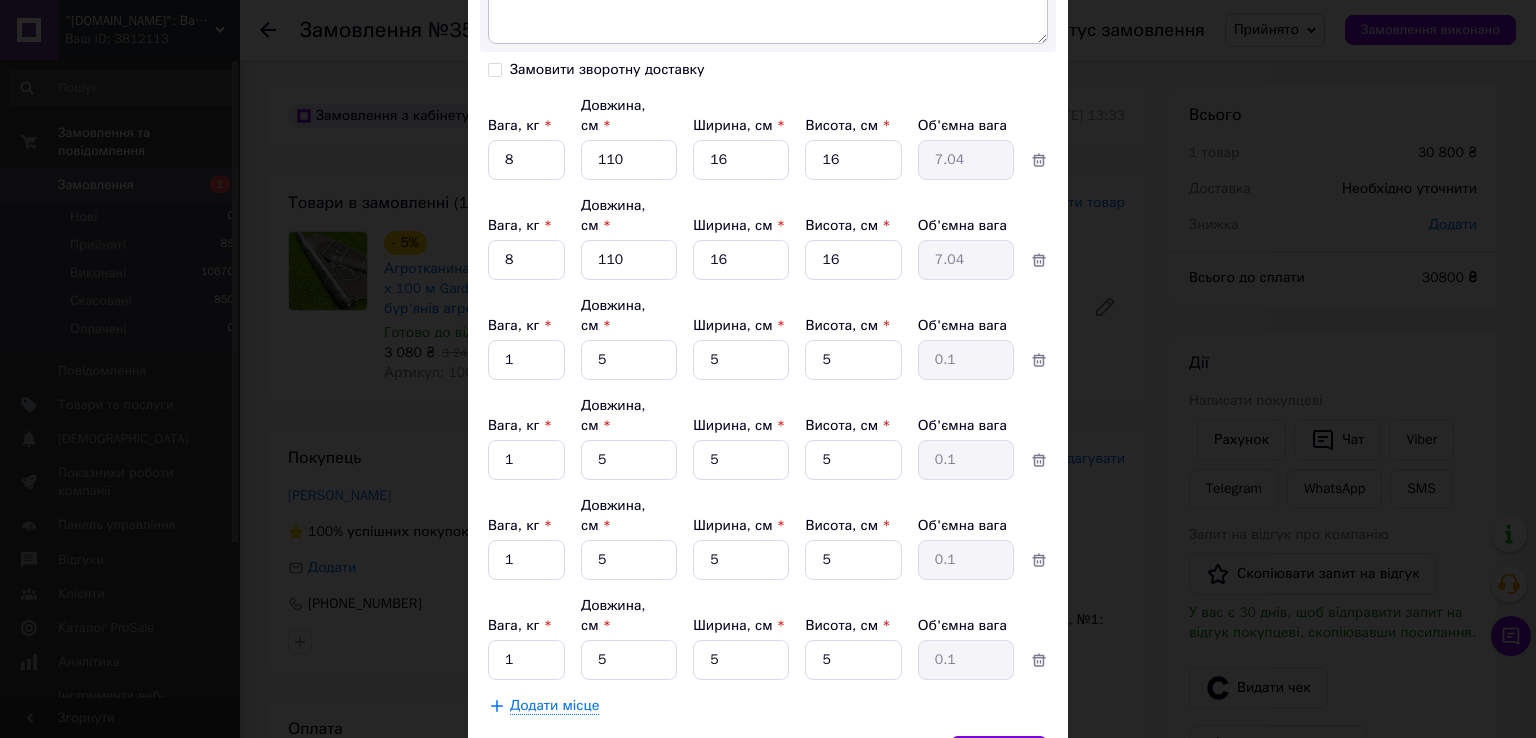 click on "Додати місце" at bounding box center [554, 706] 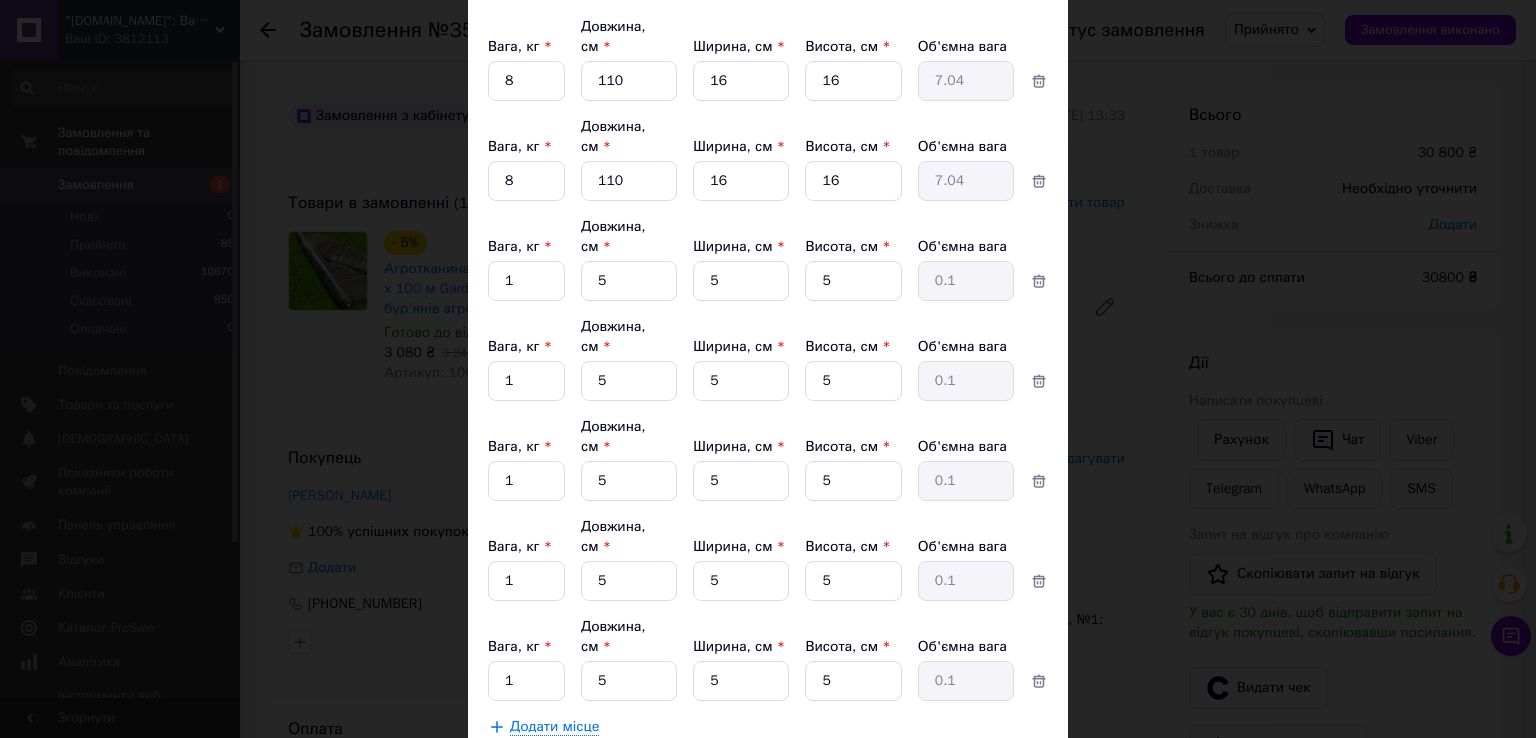 click on "Додати місце" at bounding box center [554, 727] 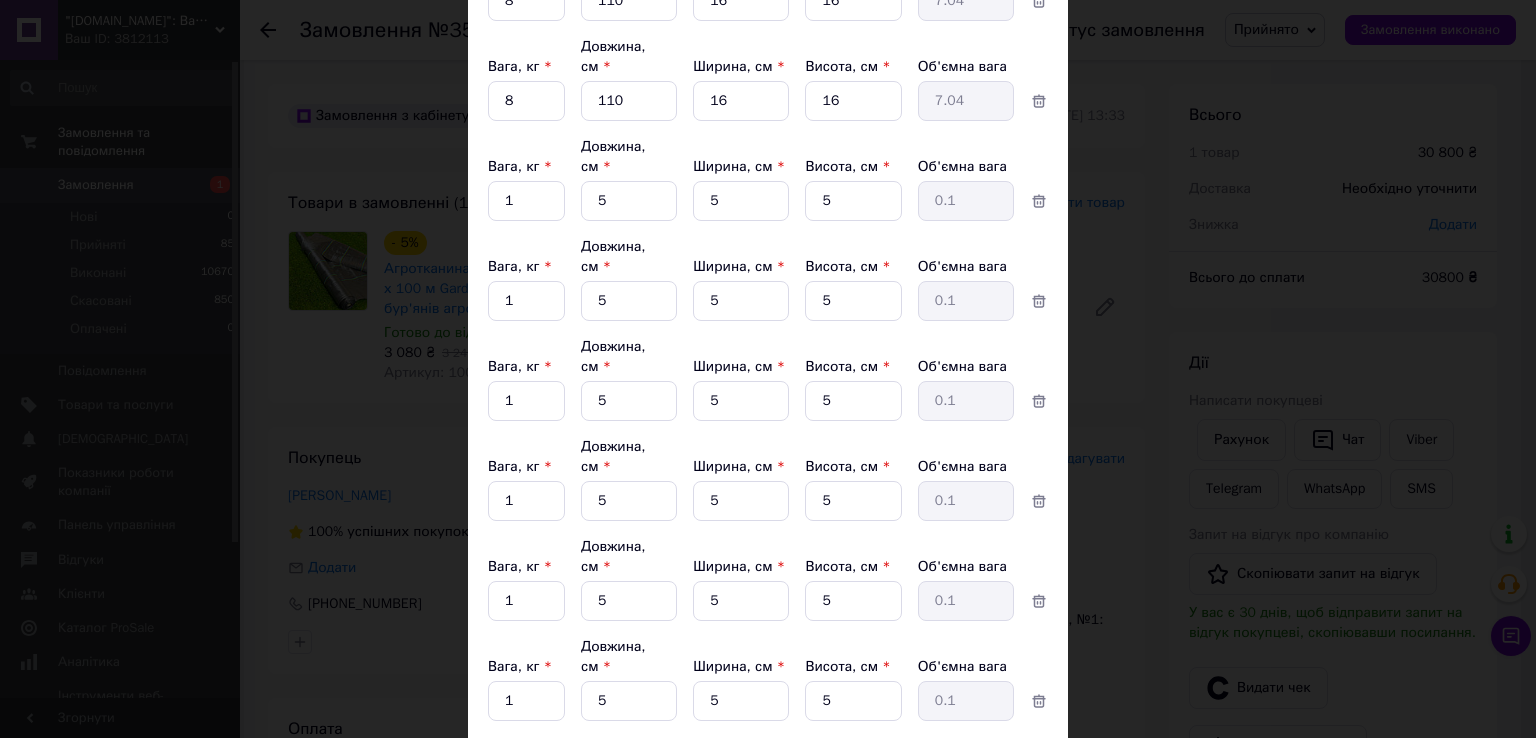 click on "Додати місце" at bounding box center [554, 747] 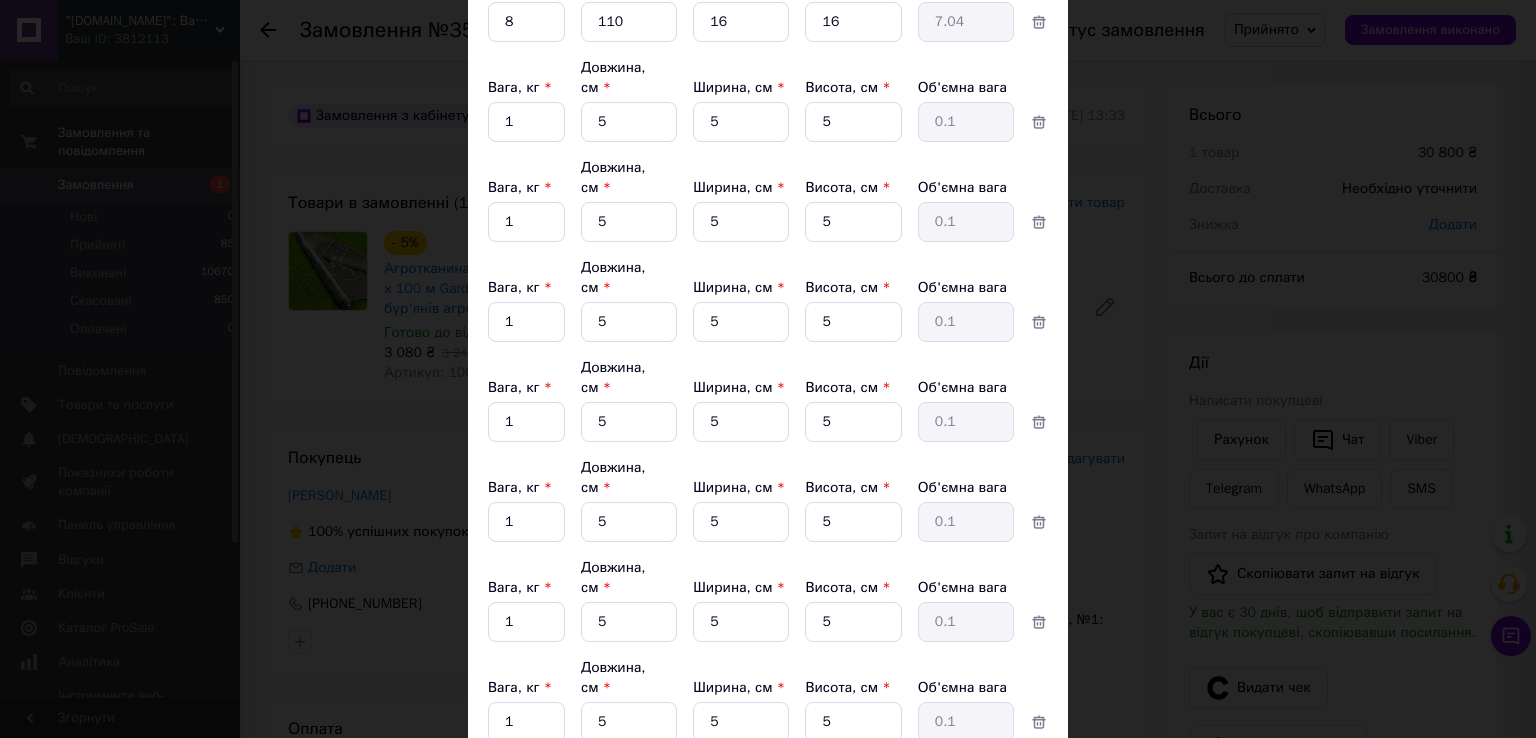 click on "Додати місце" at bounding box center (554, 768) 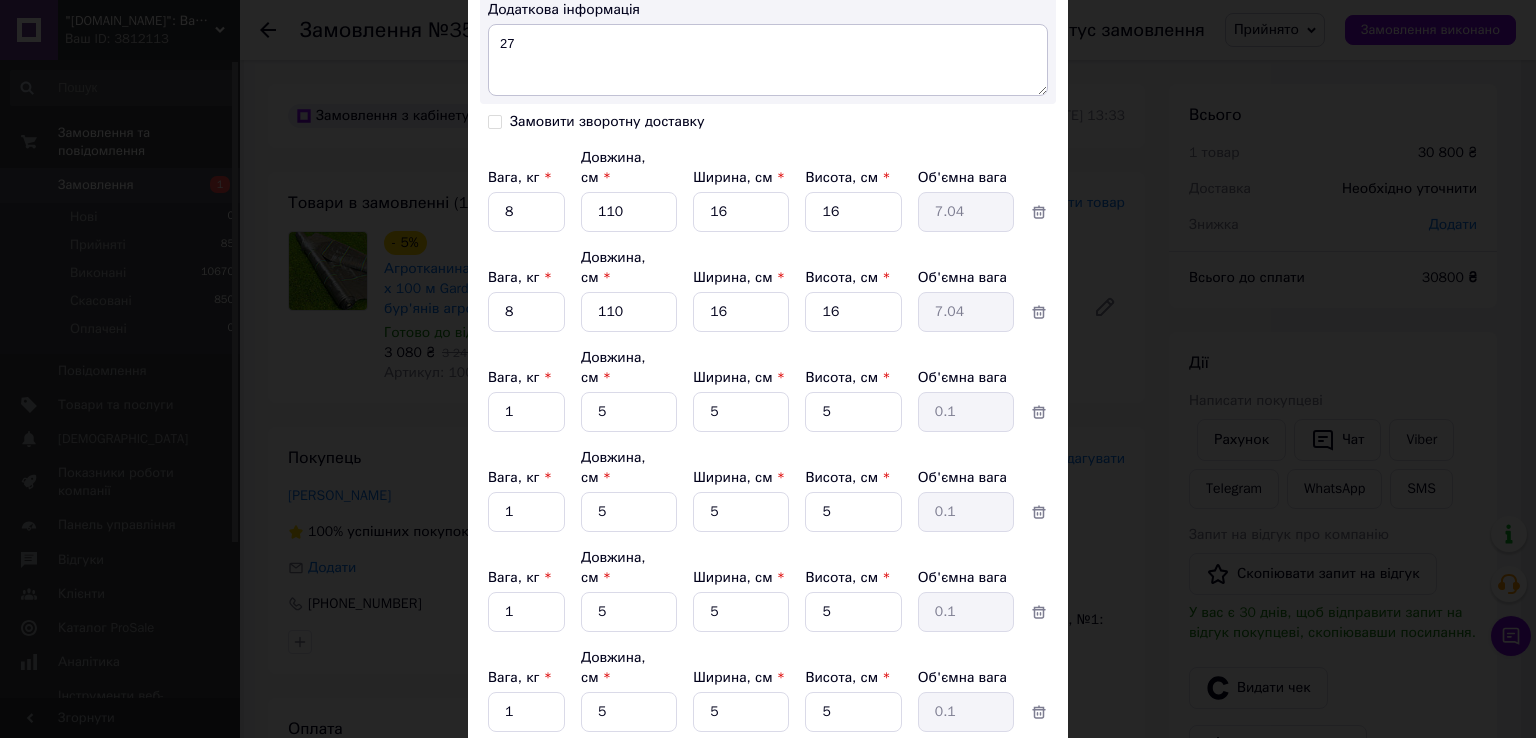scroll, scrollTop: 1180, scrollLeft: 0, axis: vertical 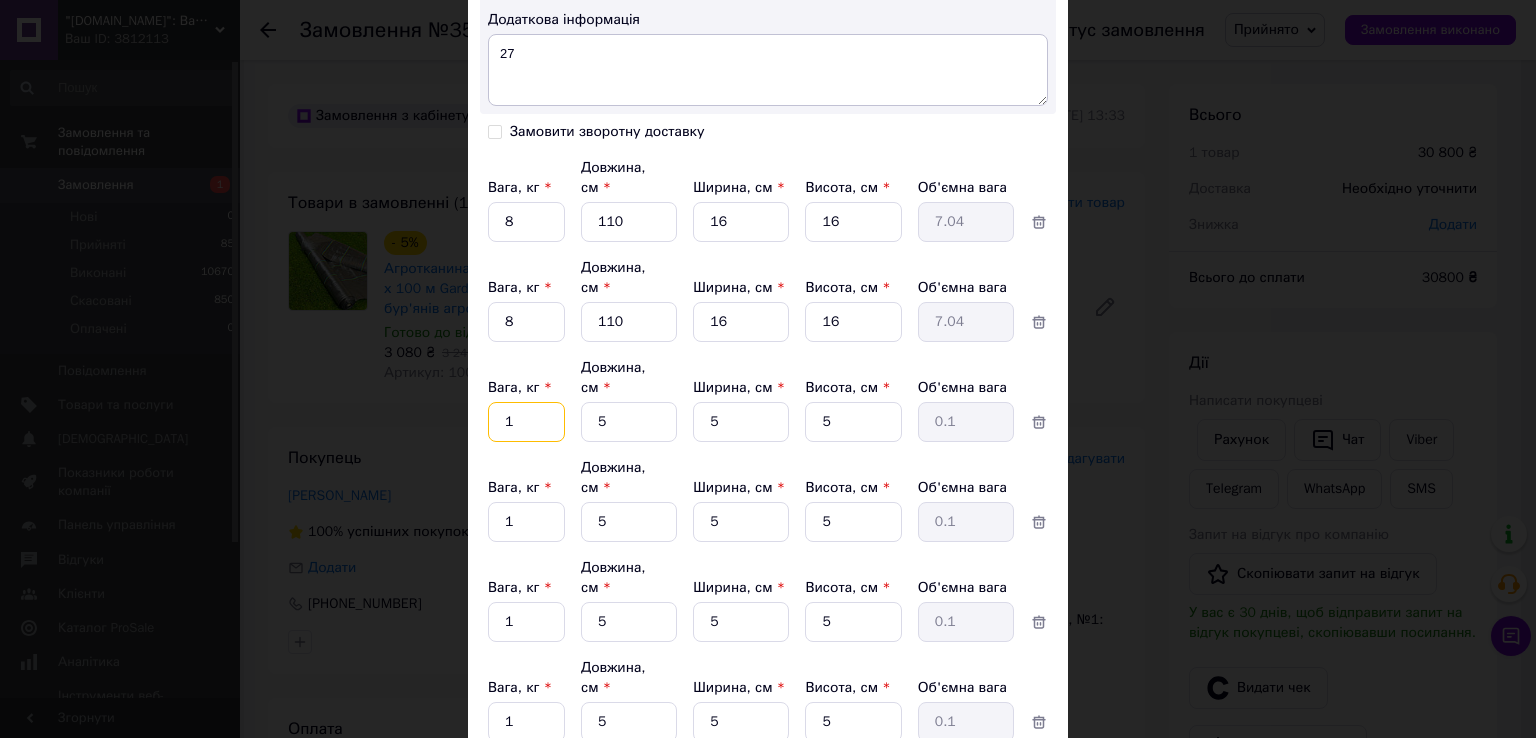 click on "1" at bounding box center (526, 222) 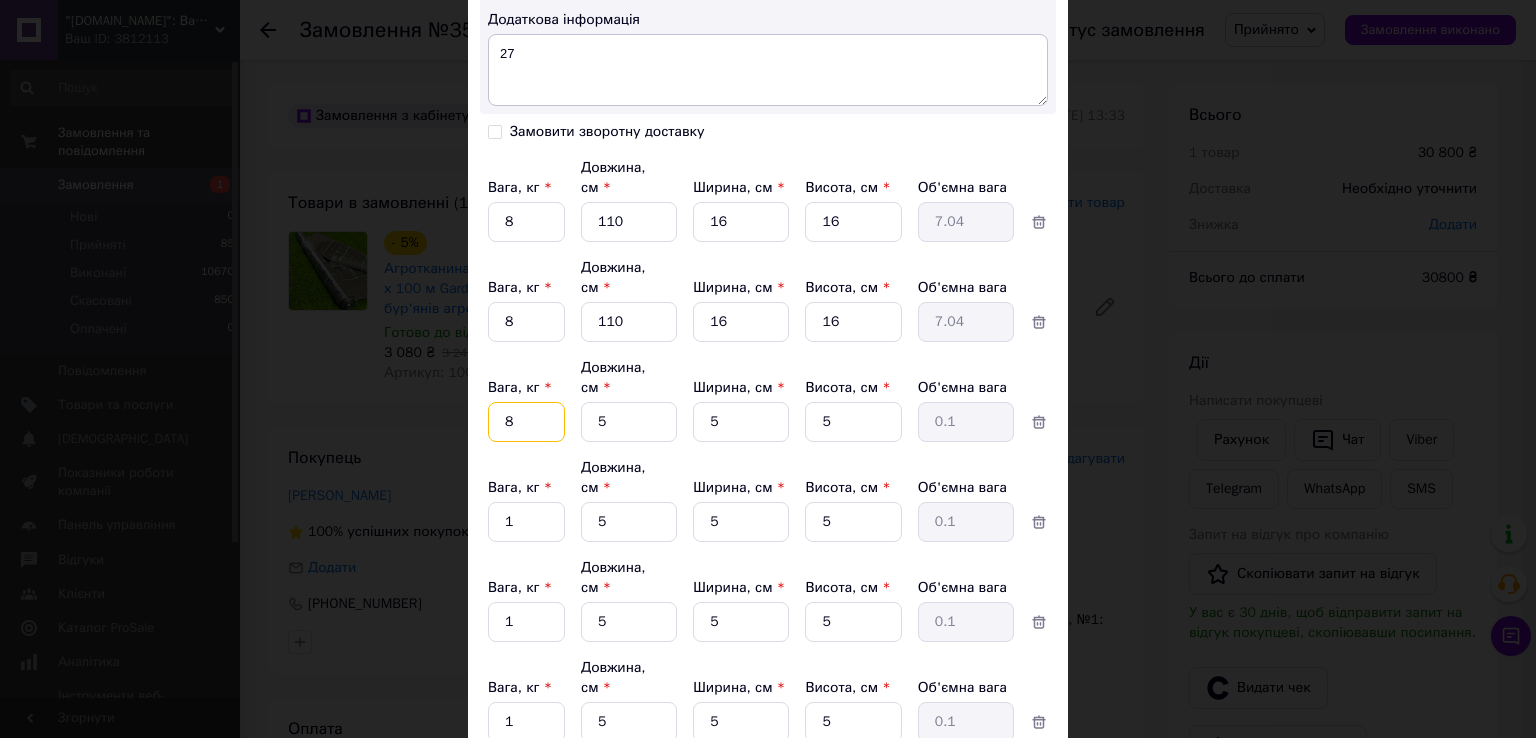 type on "8" 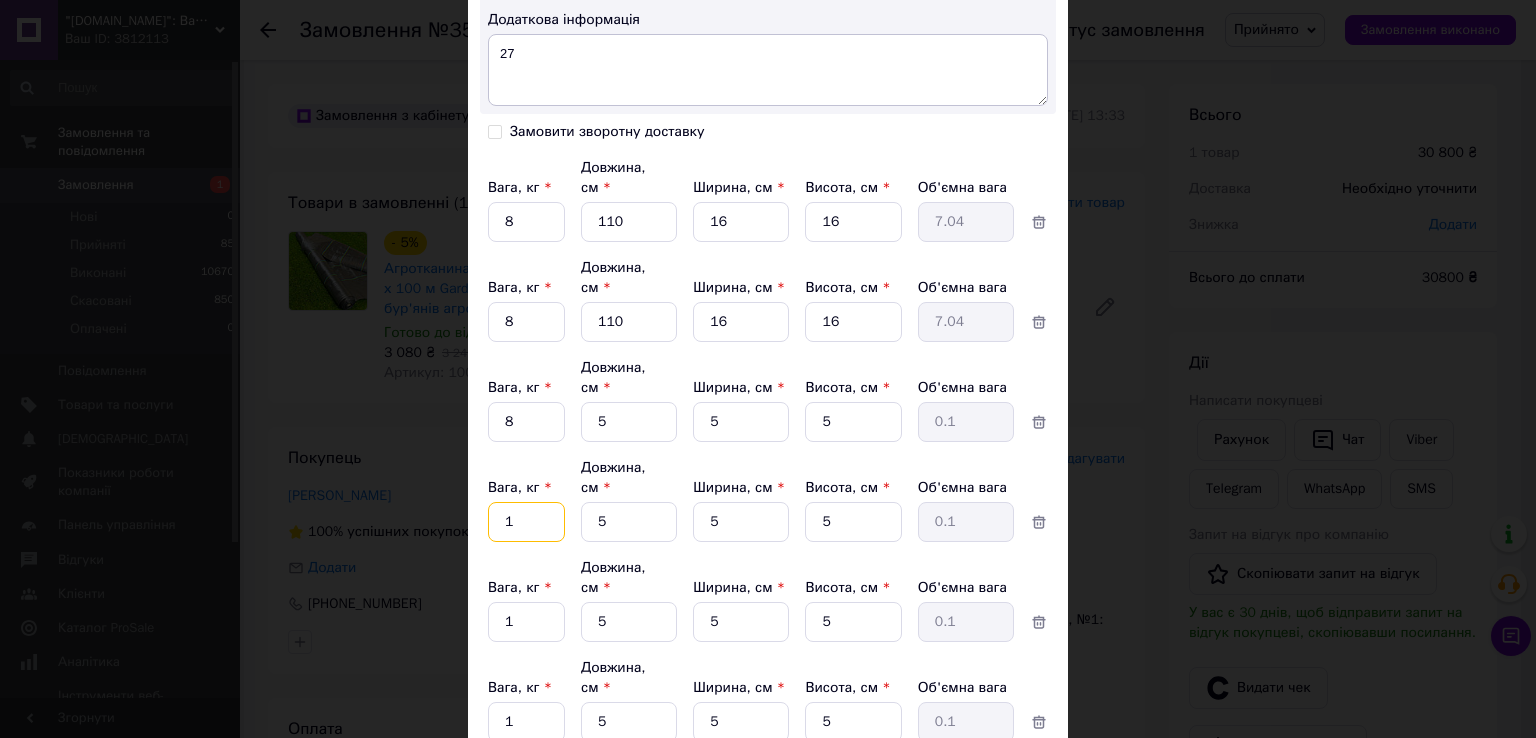 click on "1" at bounding box center (526, 222) 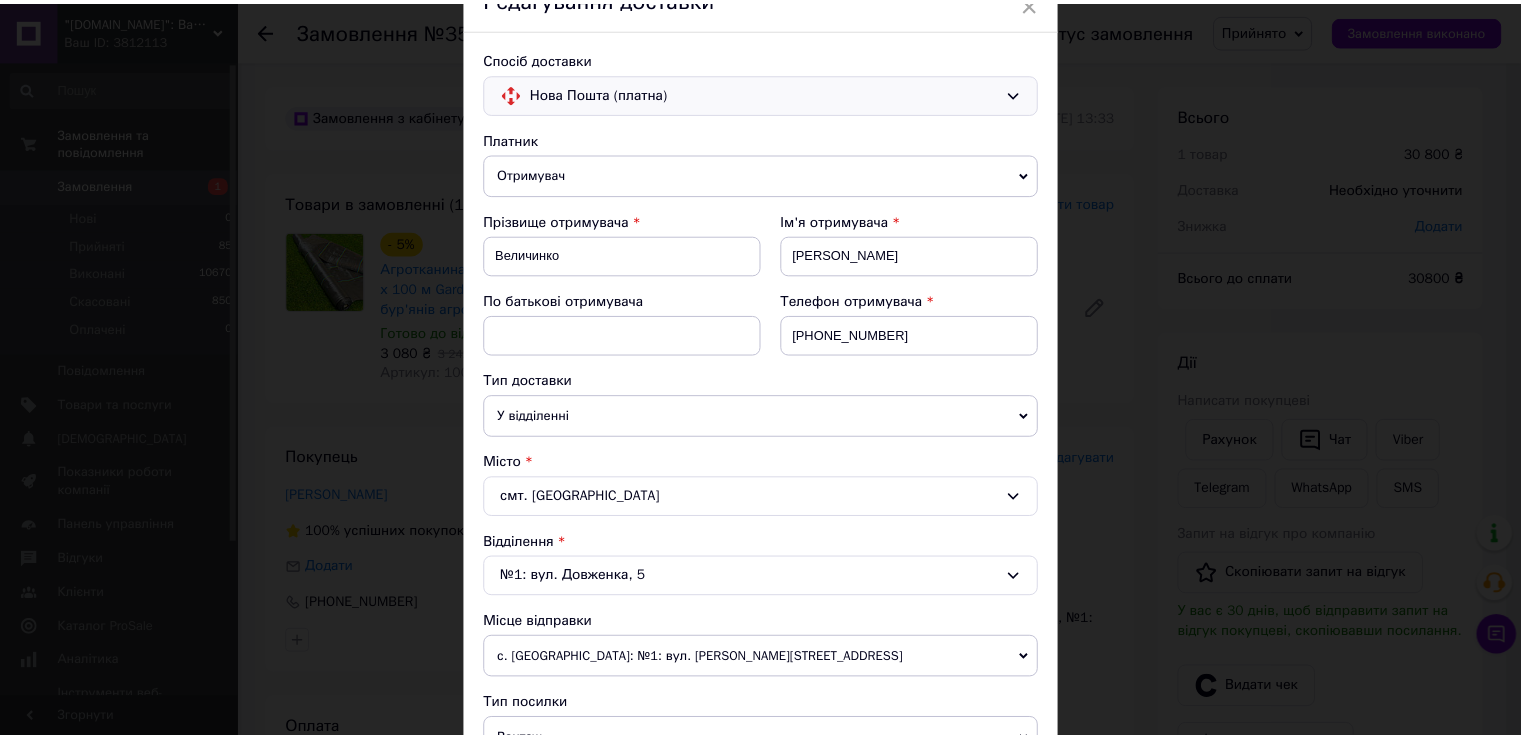 scroll, scrollTop: 0, scrollLeft: 0, axis: both 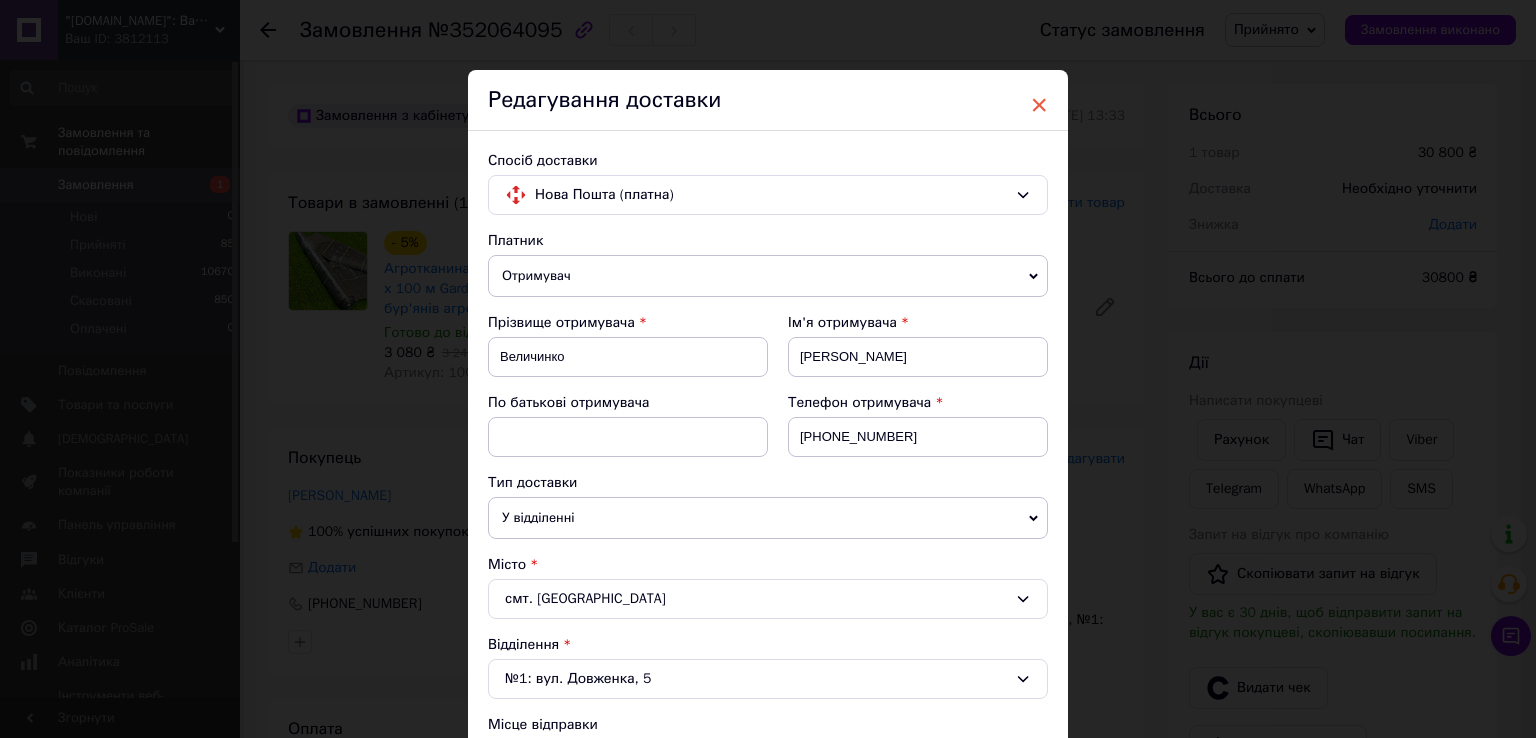 type on "8" 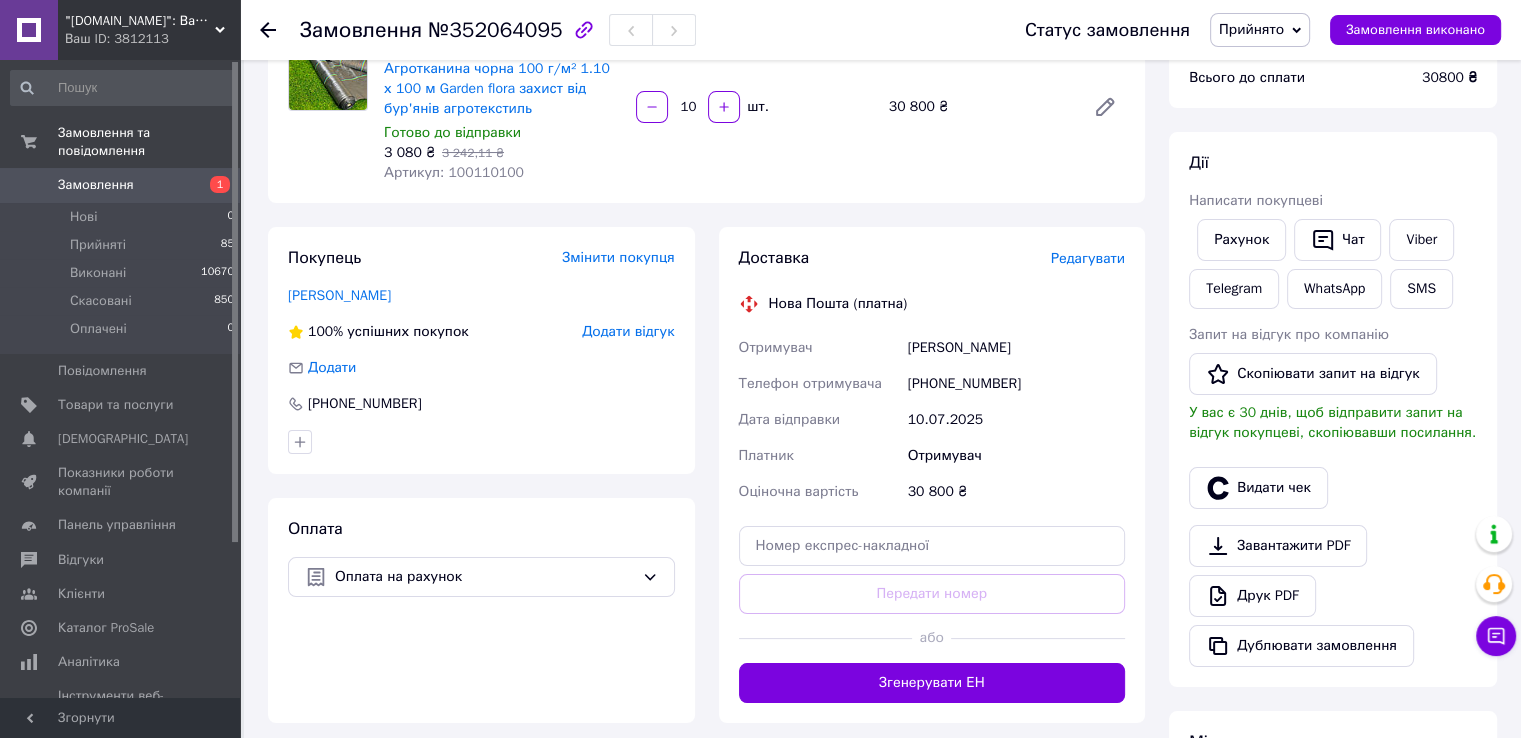 scroll, scrollTop: 300, scrollLeft: 0, axis: vertical 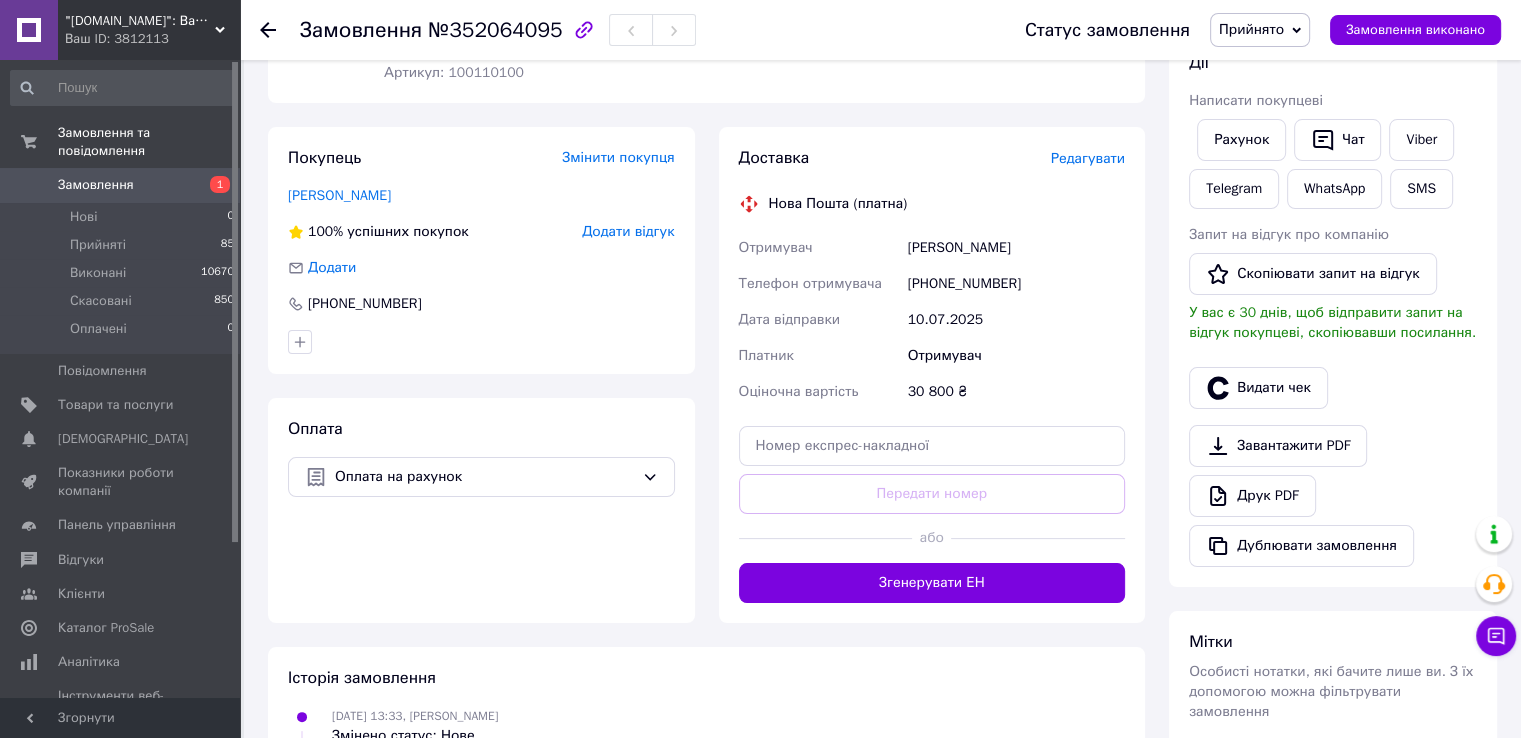 click at bounding box center [1333, 359] 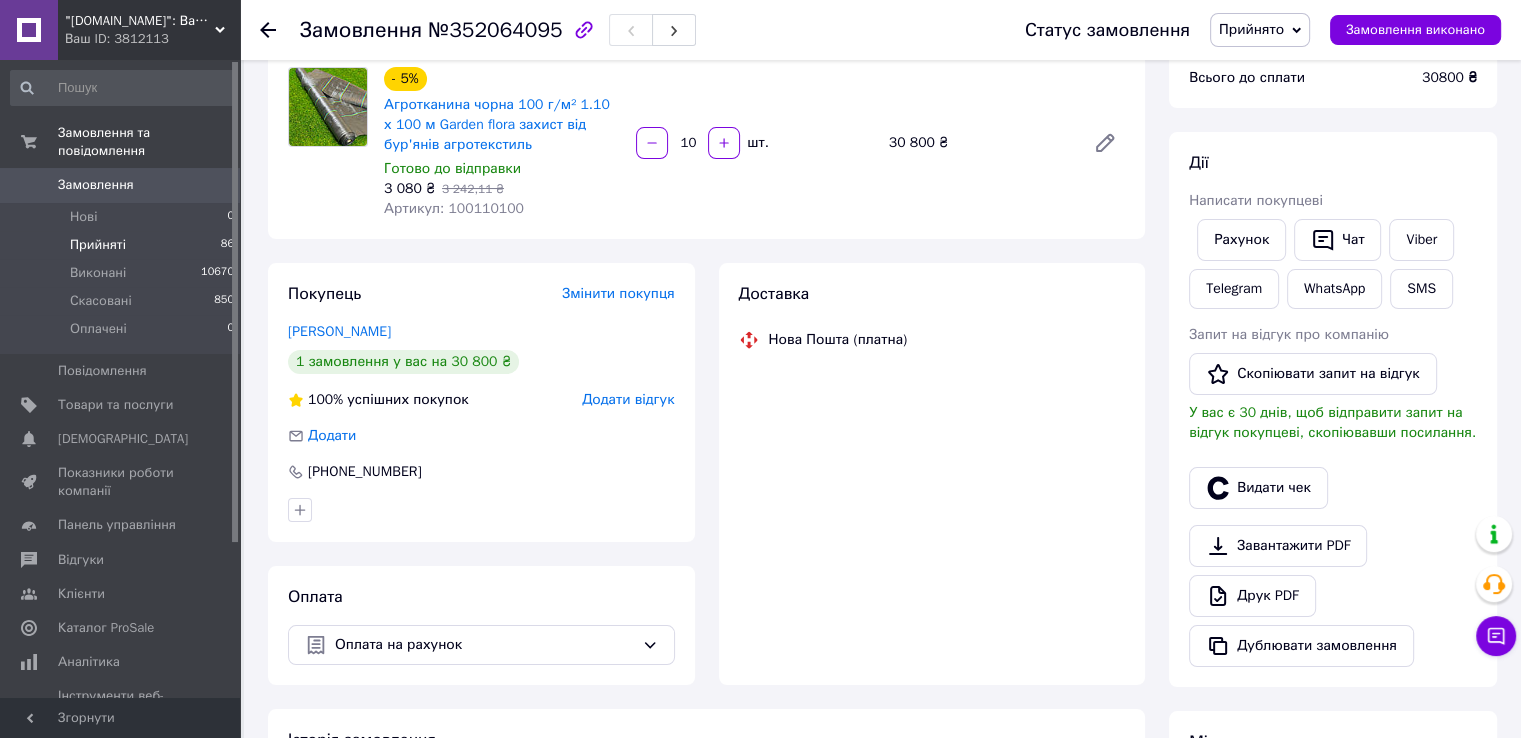 scroll, scrollTop: 176, scrollLeft: 0, axis: vertical 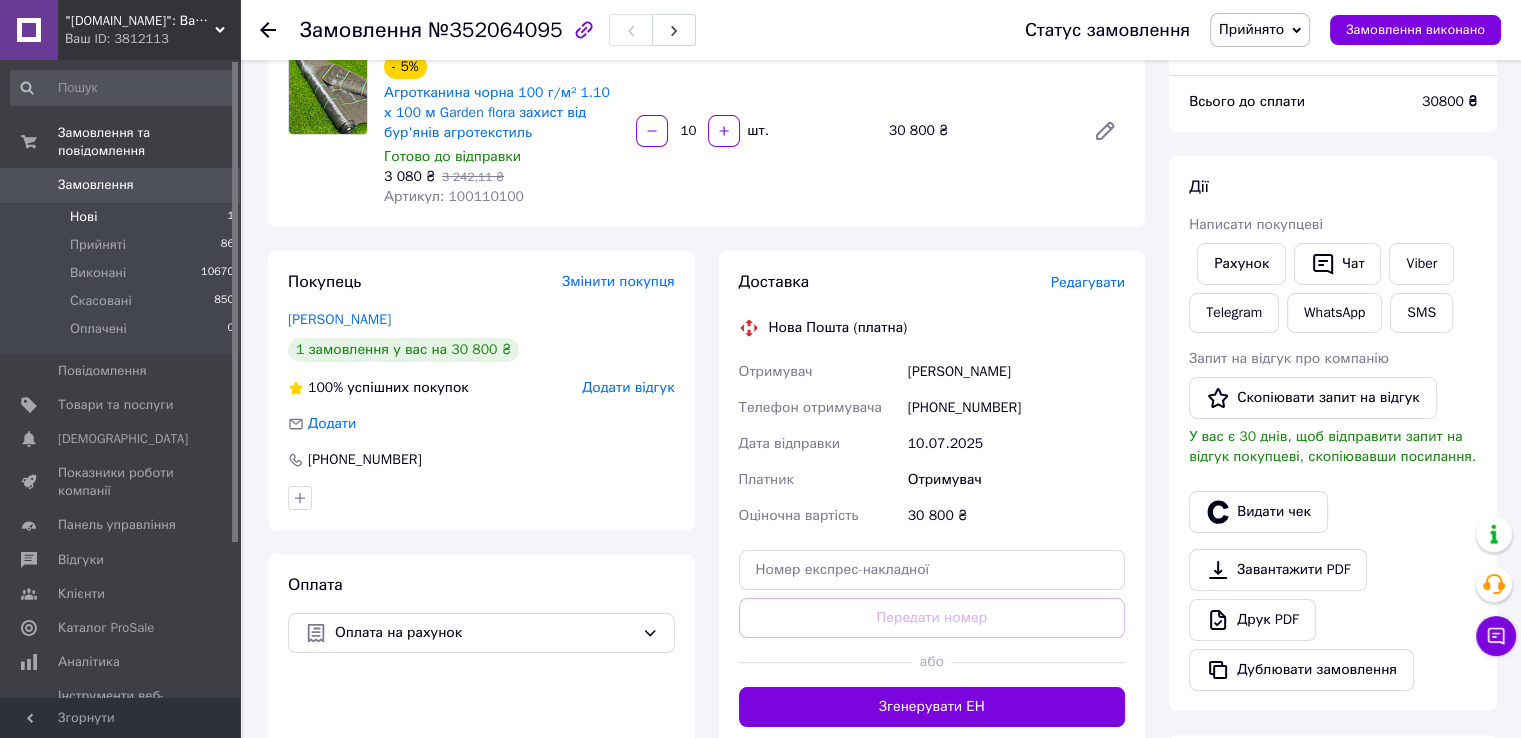 click on "Нові 1" at bounding box center (123, 217) 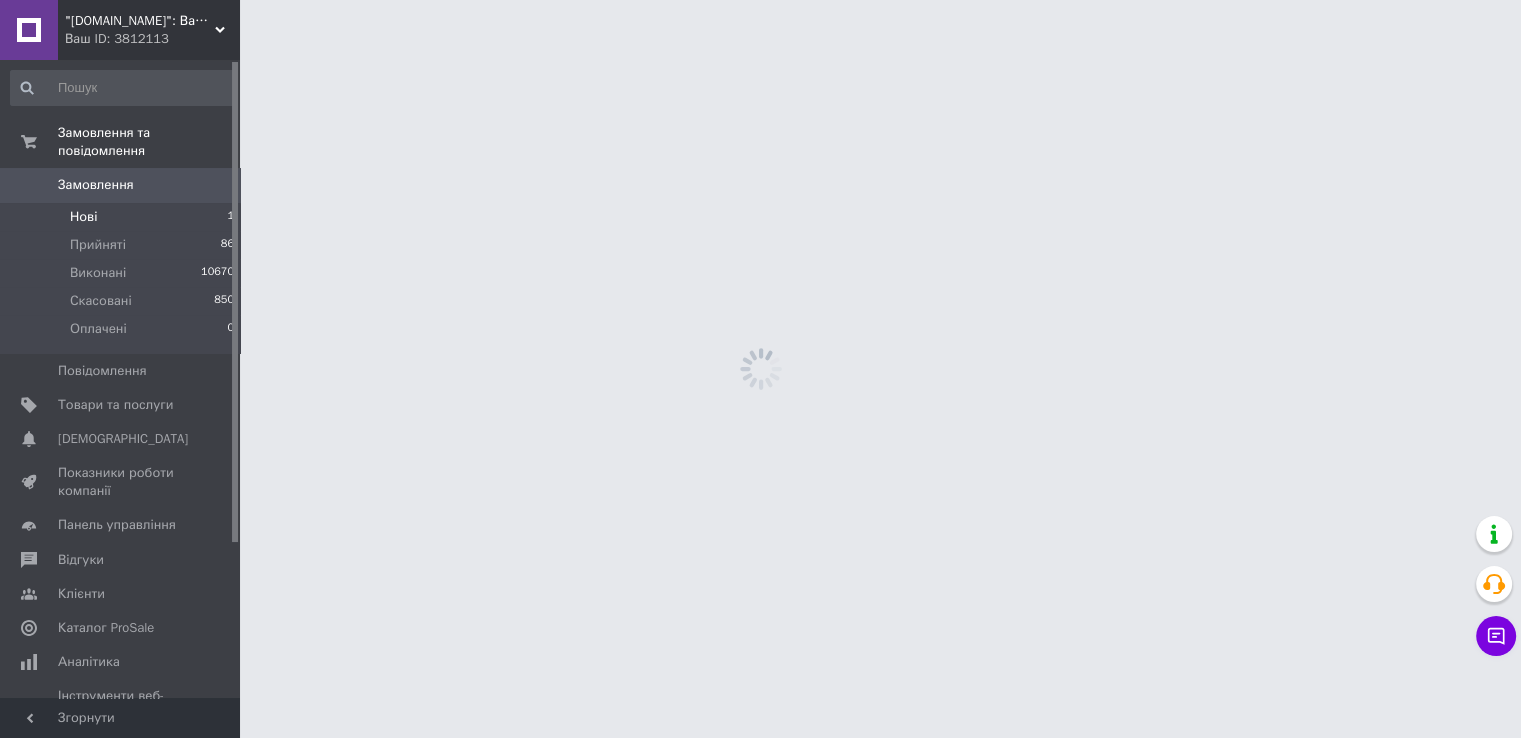 scroll, scrollTop: 0, scrollLeft: 0, axis: both 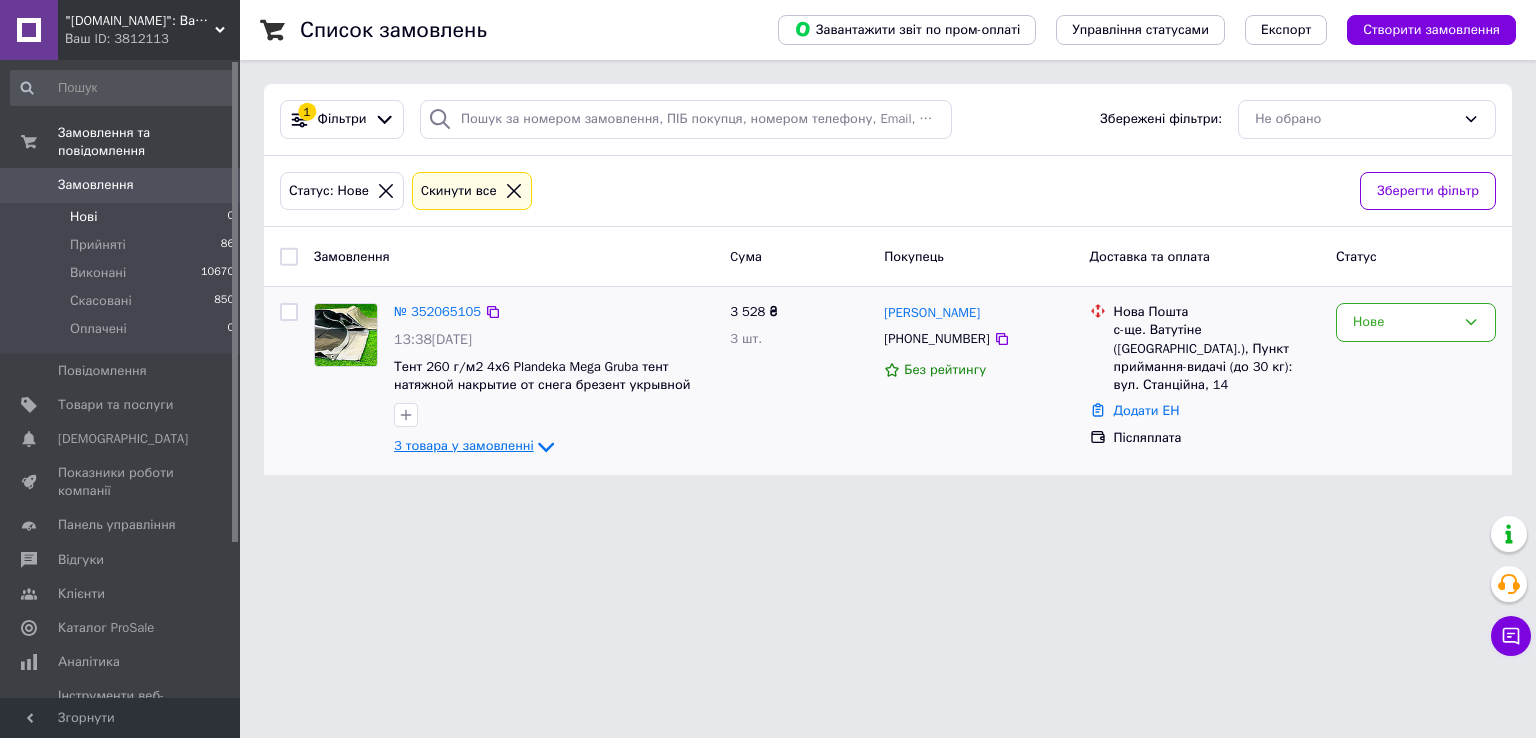click on "3 товара у замовленні" at bounding box center (464, 446) 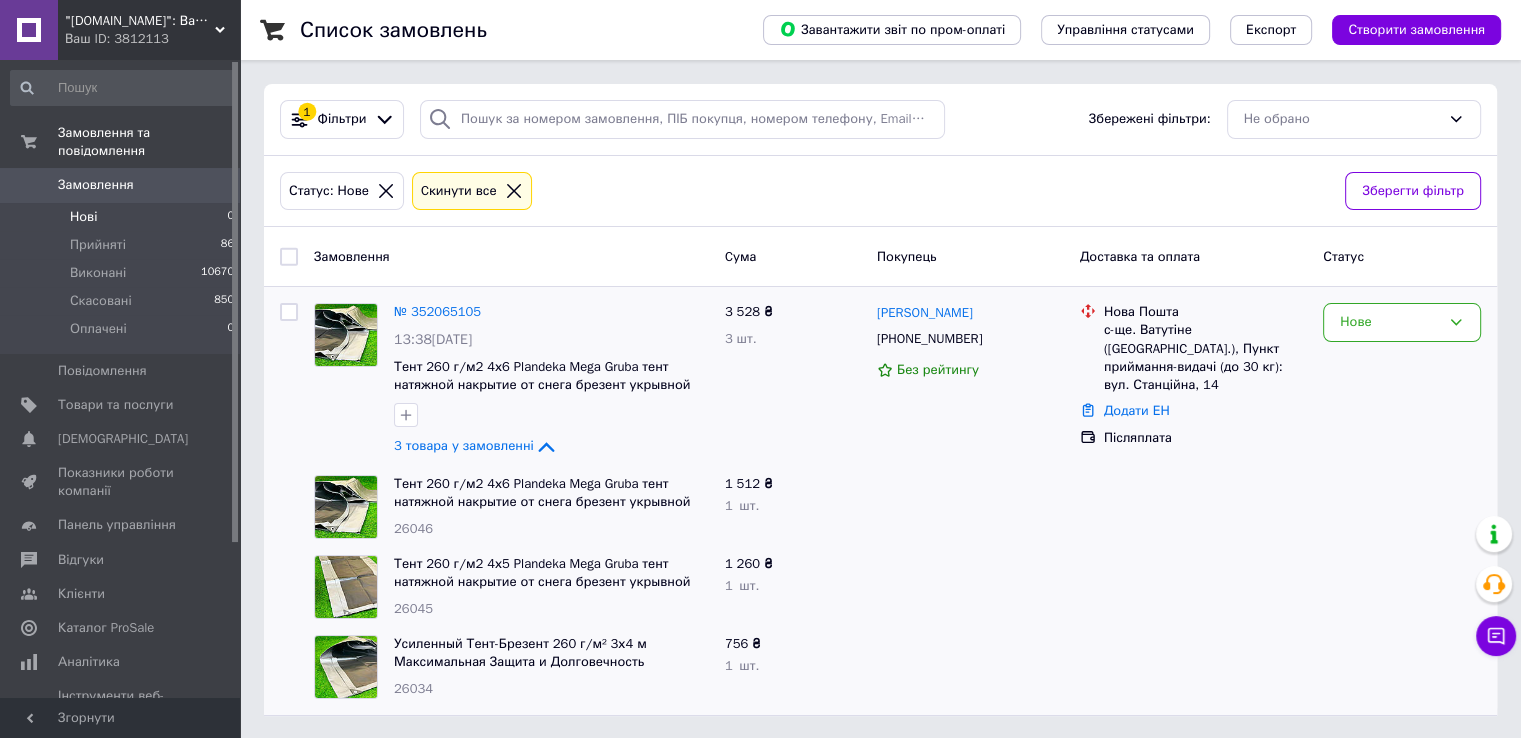 scroll, scrollTop: 0, scrollLeft: 0, axis: both 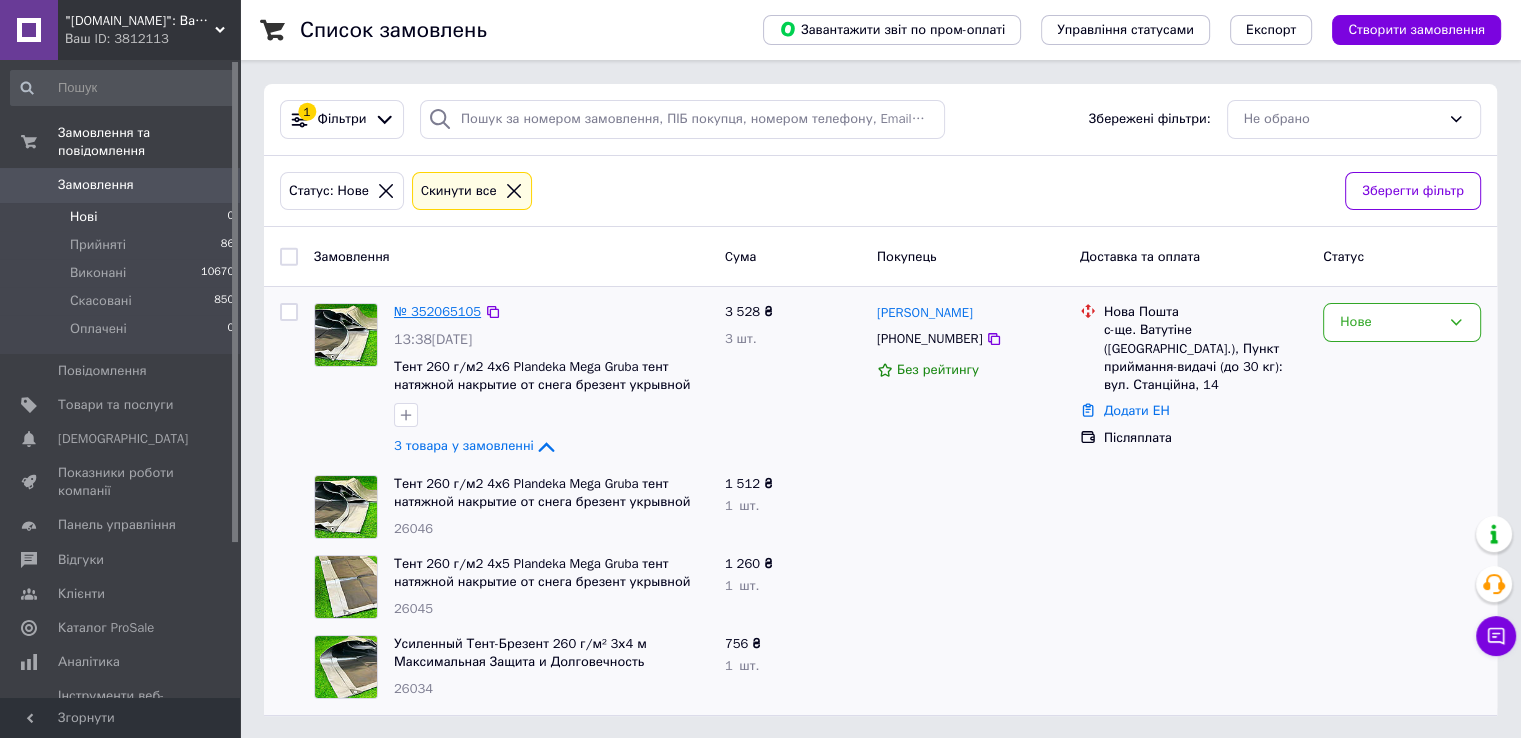 click on "№ 352065105" at bounding box center (437, 311) 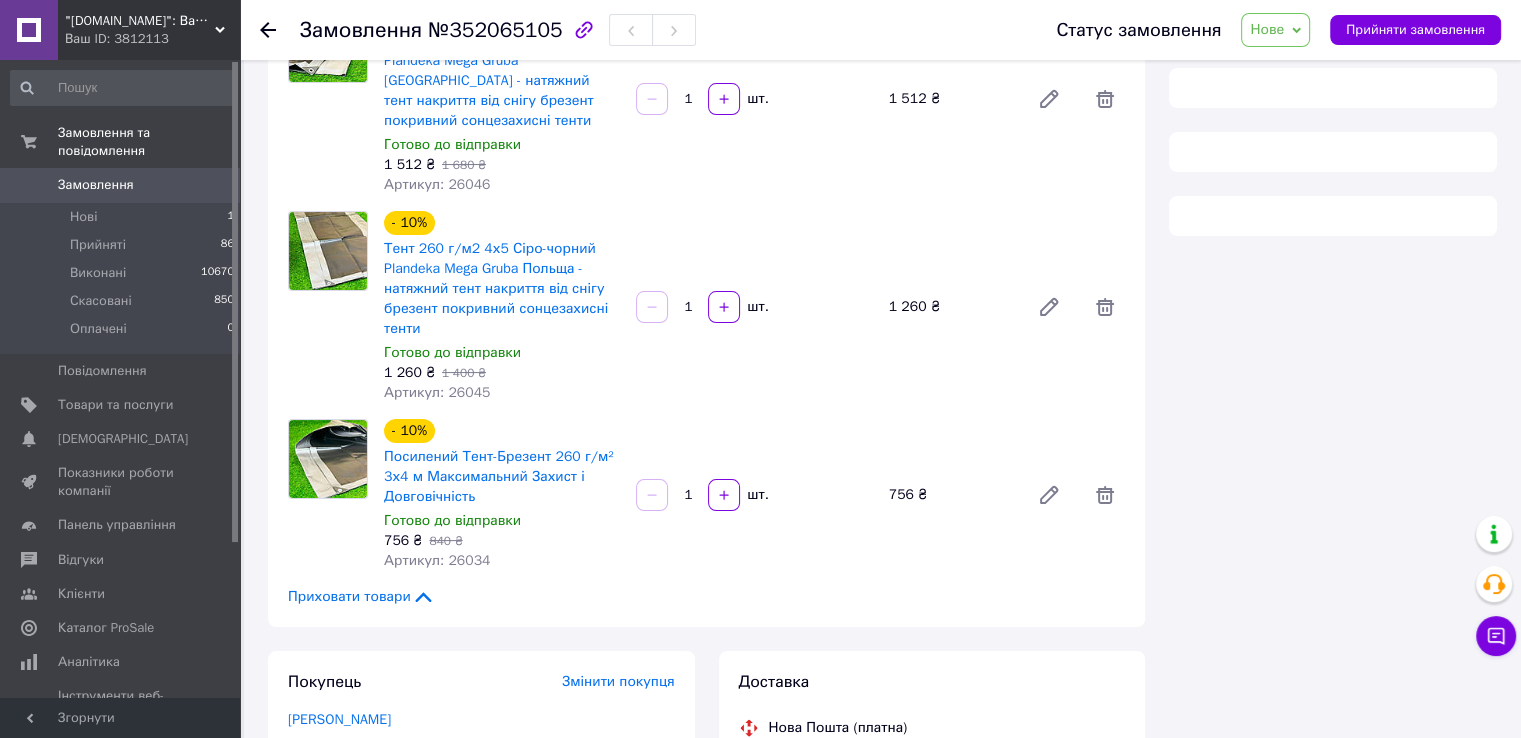 scroll, scrollTop: 500, scrollLeft: 0, axis: vertical 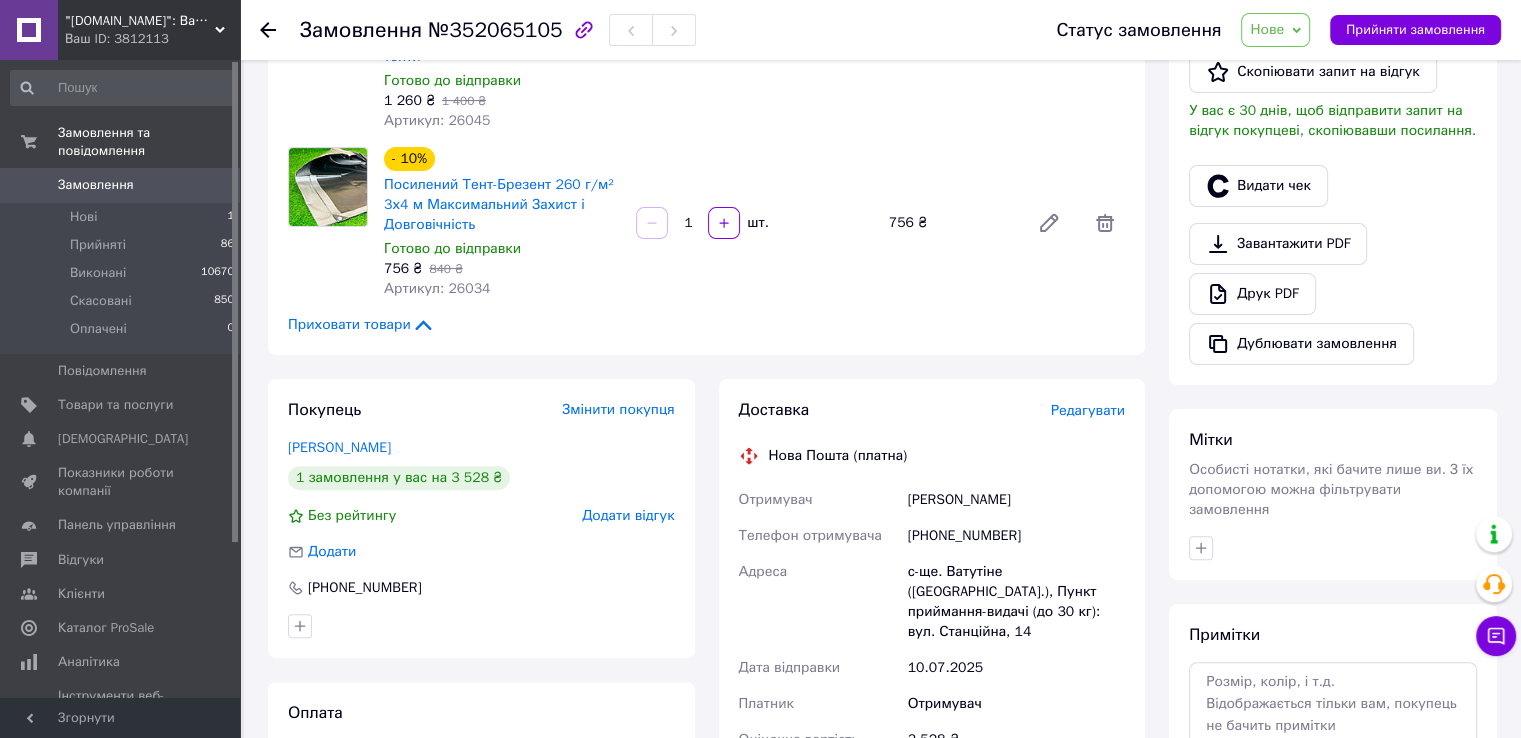 click at bounding box center [1105, 223] 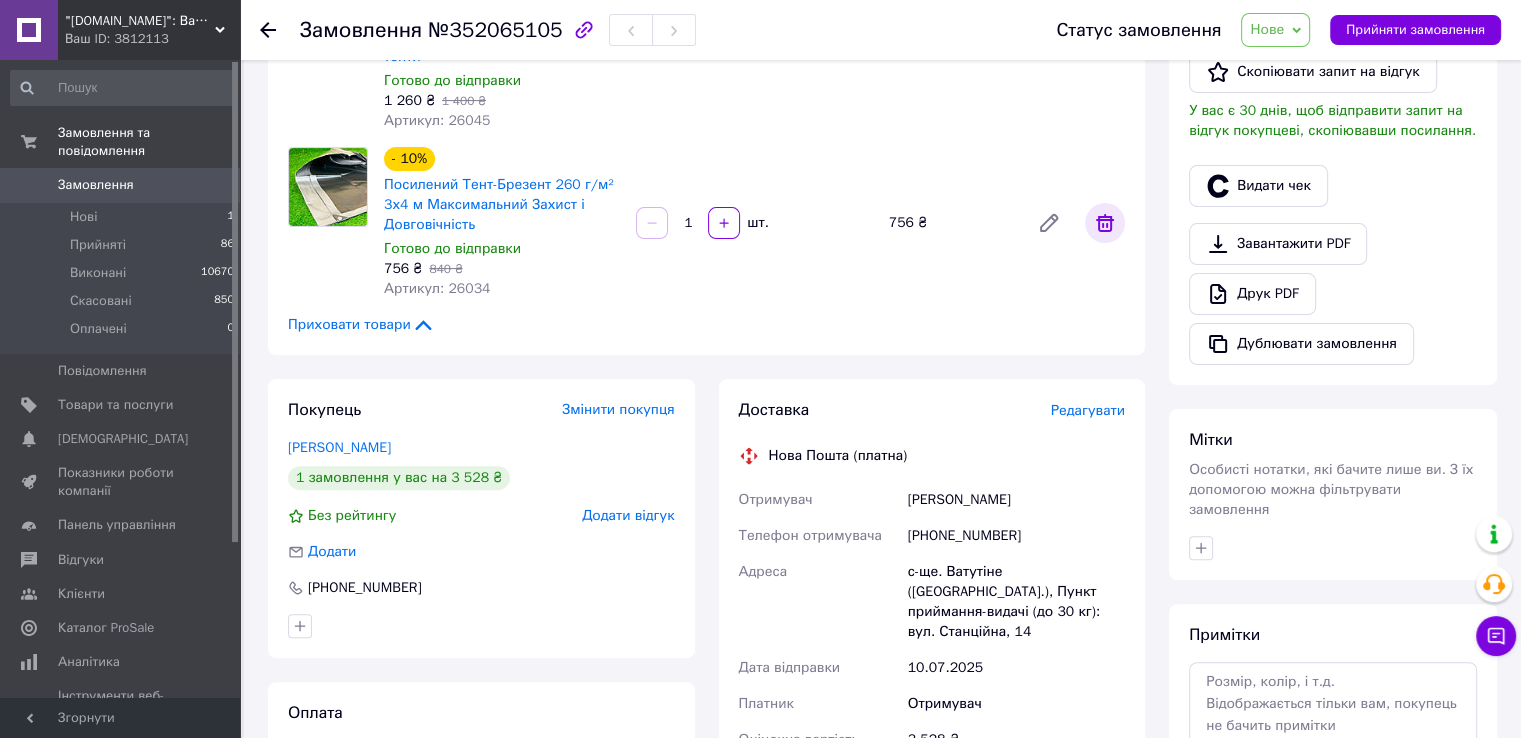 click at bounding box center (1105, 223) 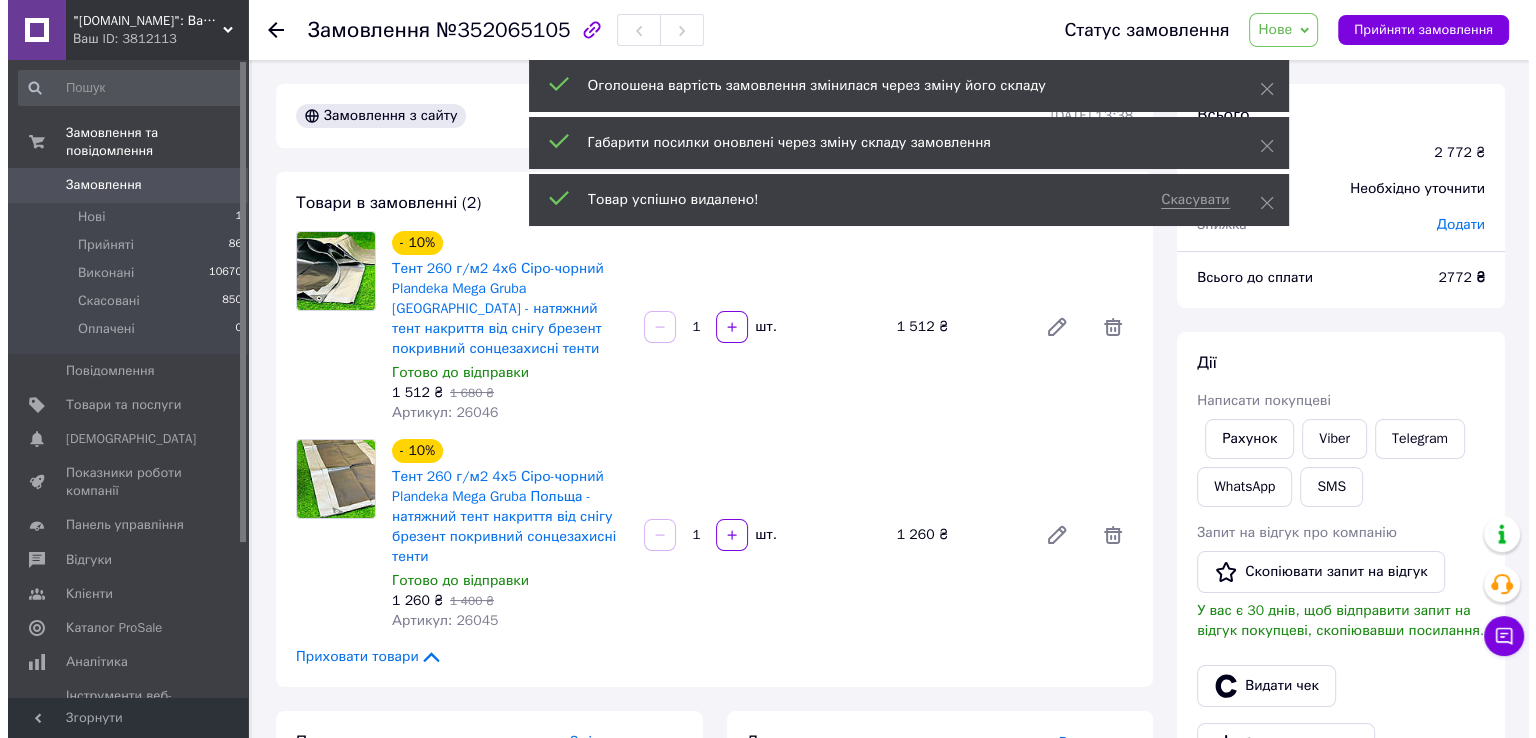 scroll, scrollTop: 0, scrollLeft: 0, axis: both 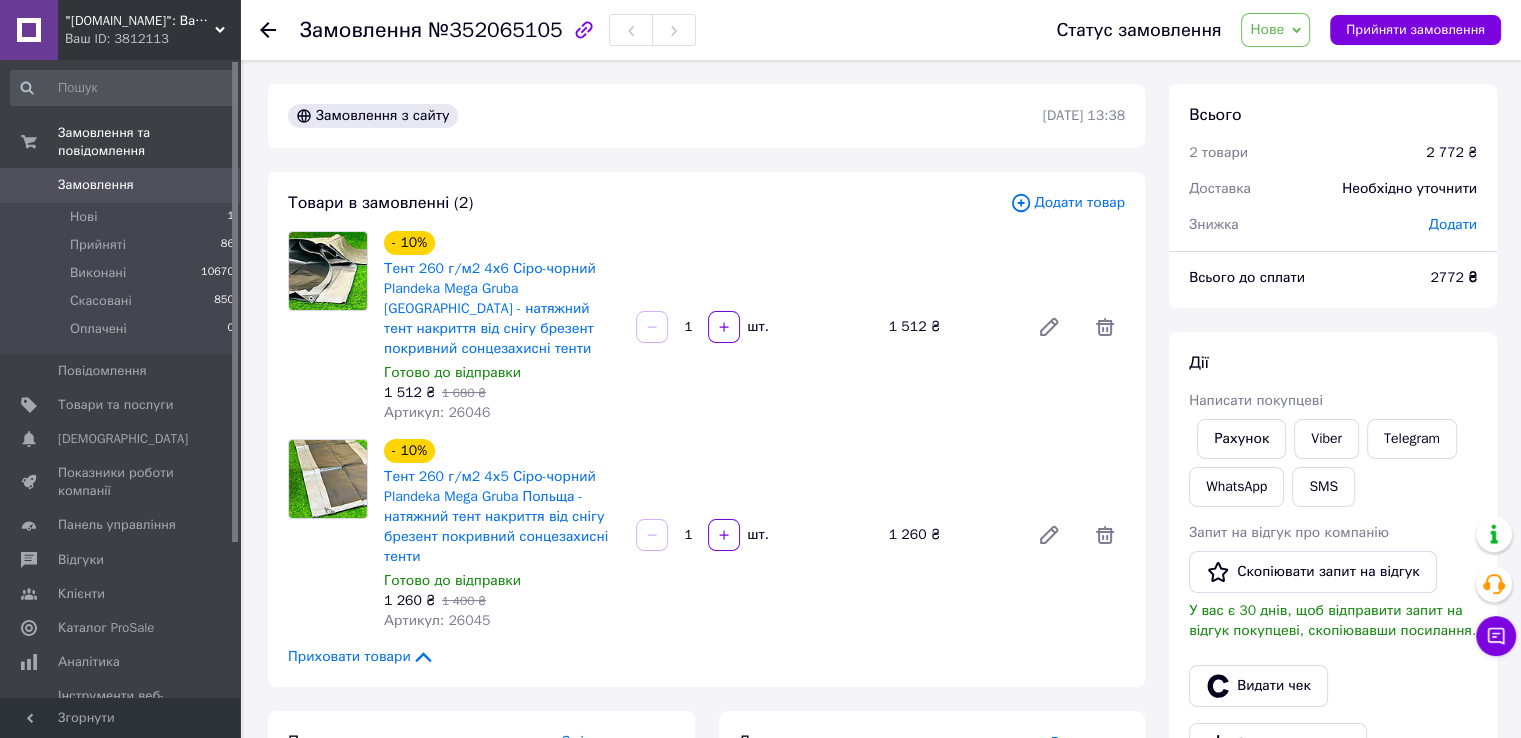 click on "Додати товар" at bounding box center (1067, 203) 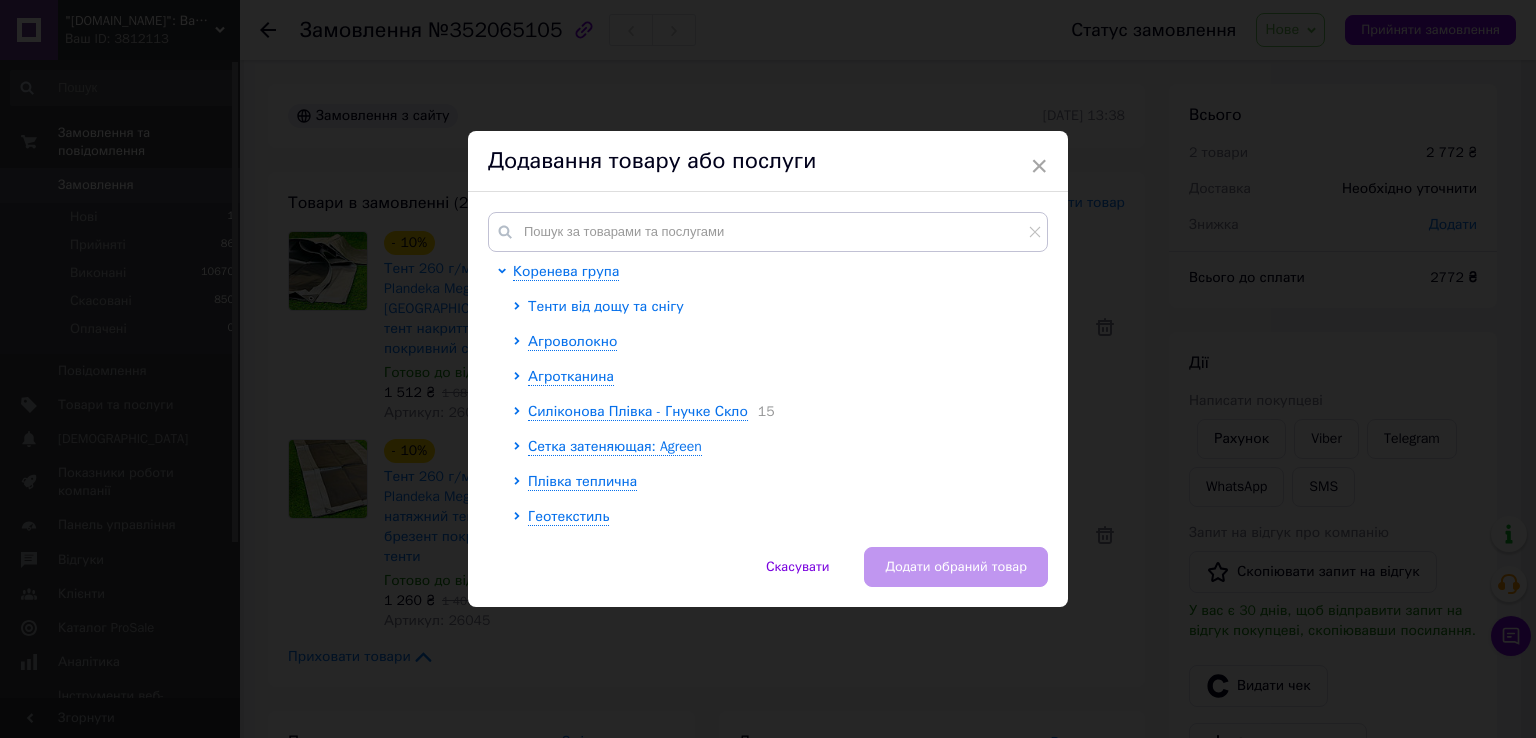 click on "Тенти від дощу та снігу" at bounding box center [606, 306] 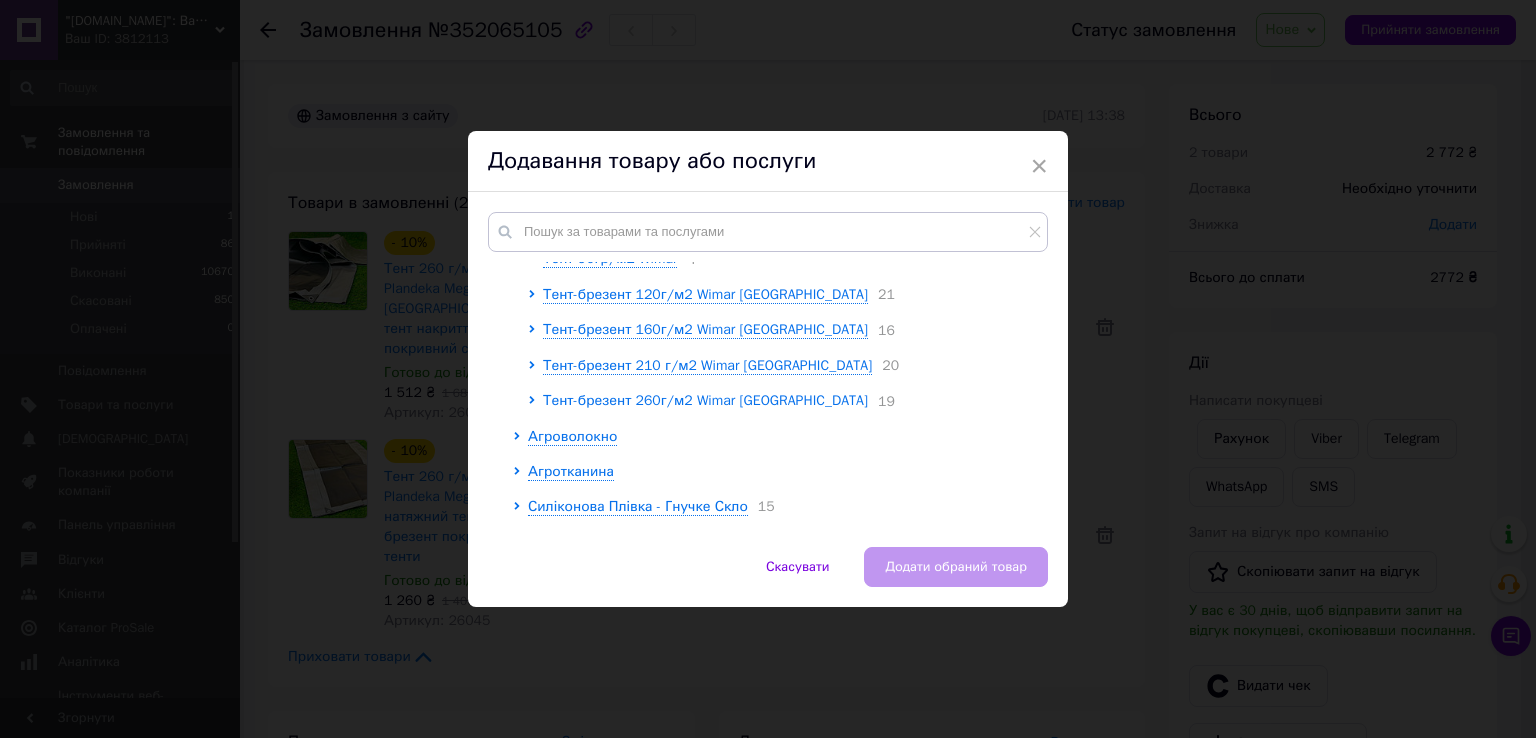 scroll, scrollTop: 200, scrollLeft: 0, axis: vertical 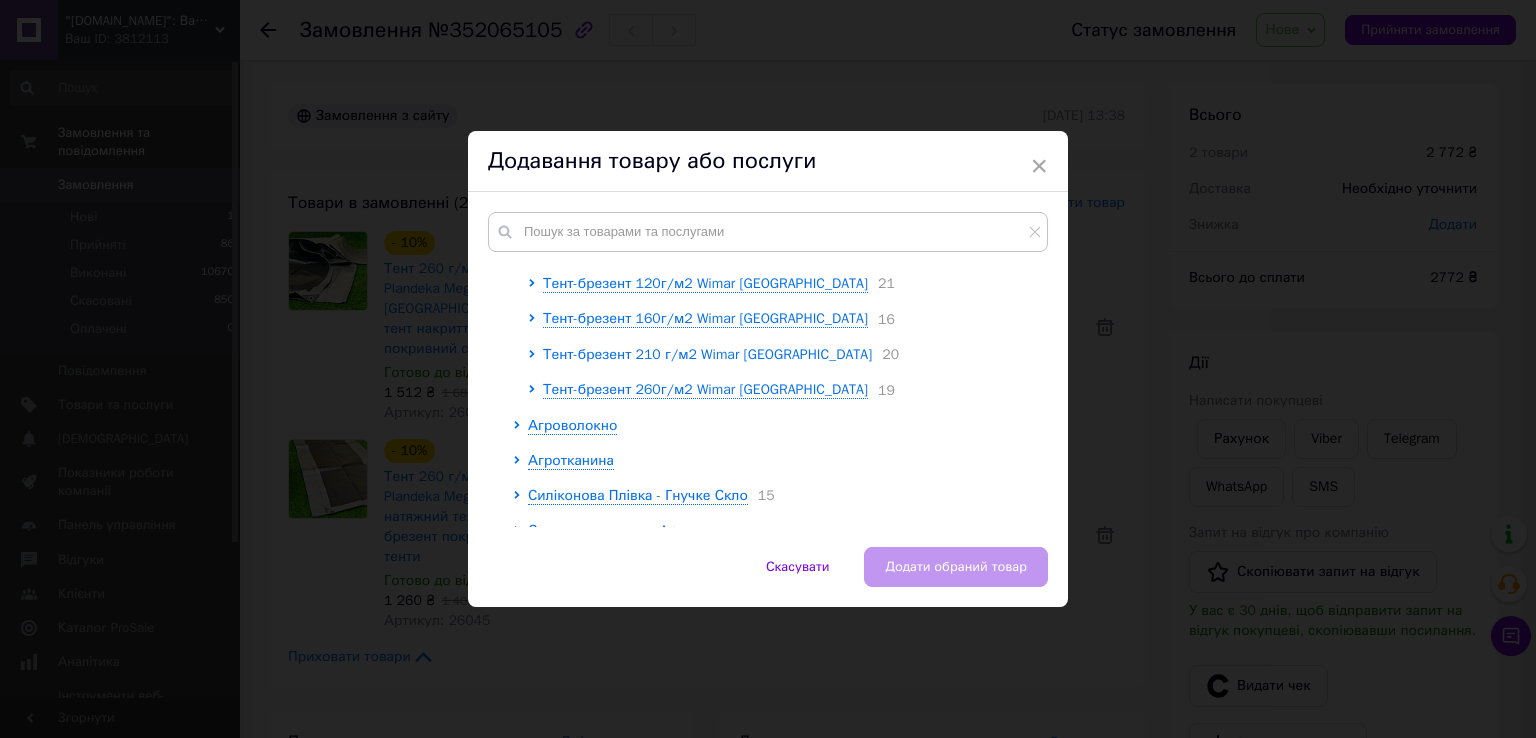 click on "Тент-брезент 210 г/м2 Wimar [GEOGRAPHIC_DATA]" at bounding box center [707, 354] 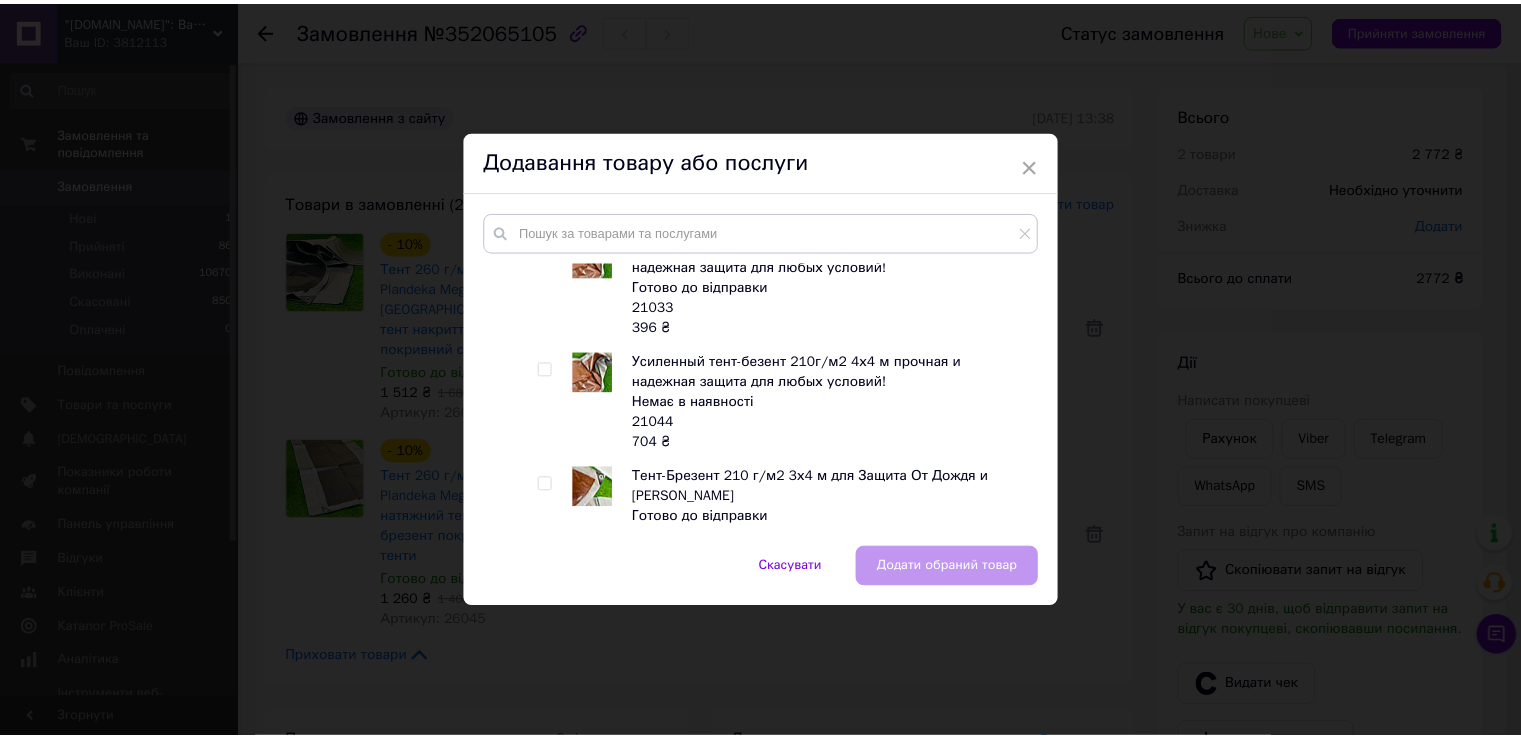 scroll, scrollTop: 700, scrollLeft: 0, axis: vertical 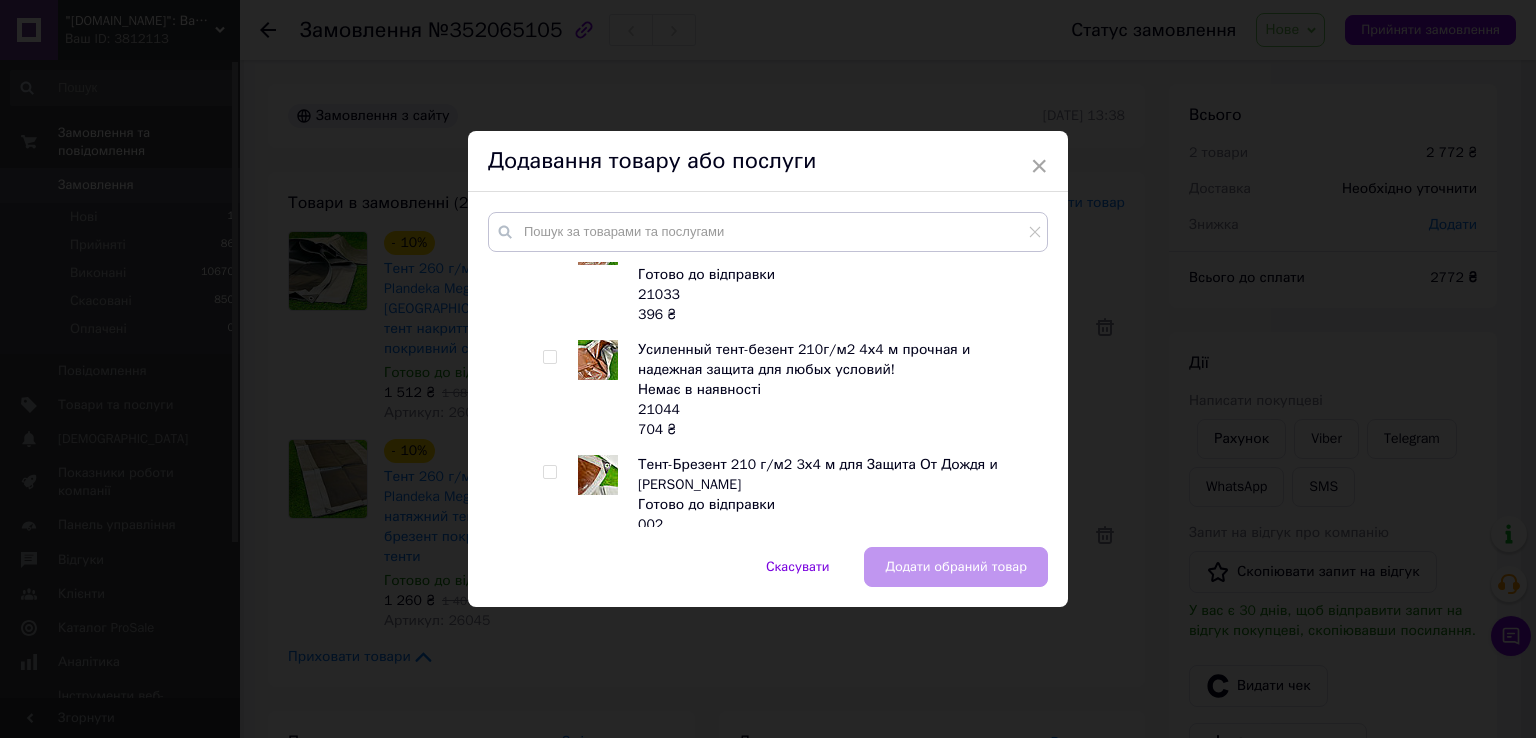 click at bounding box center [549, 472] 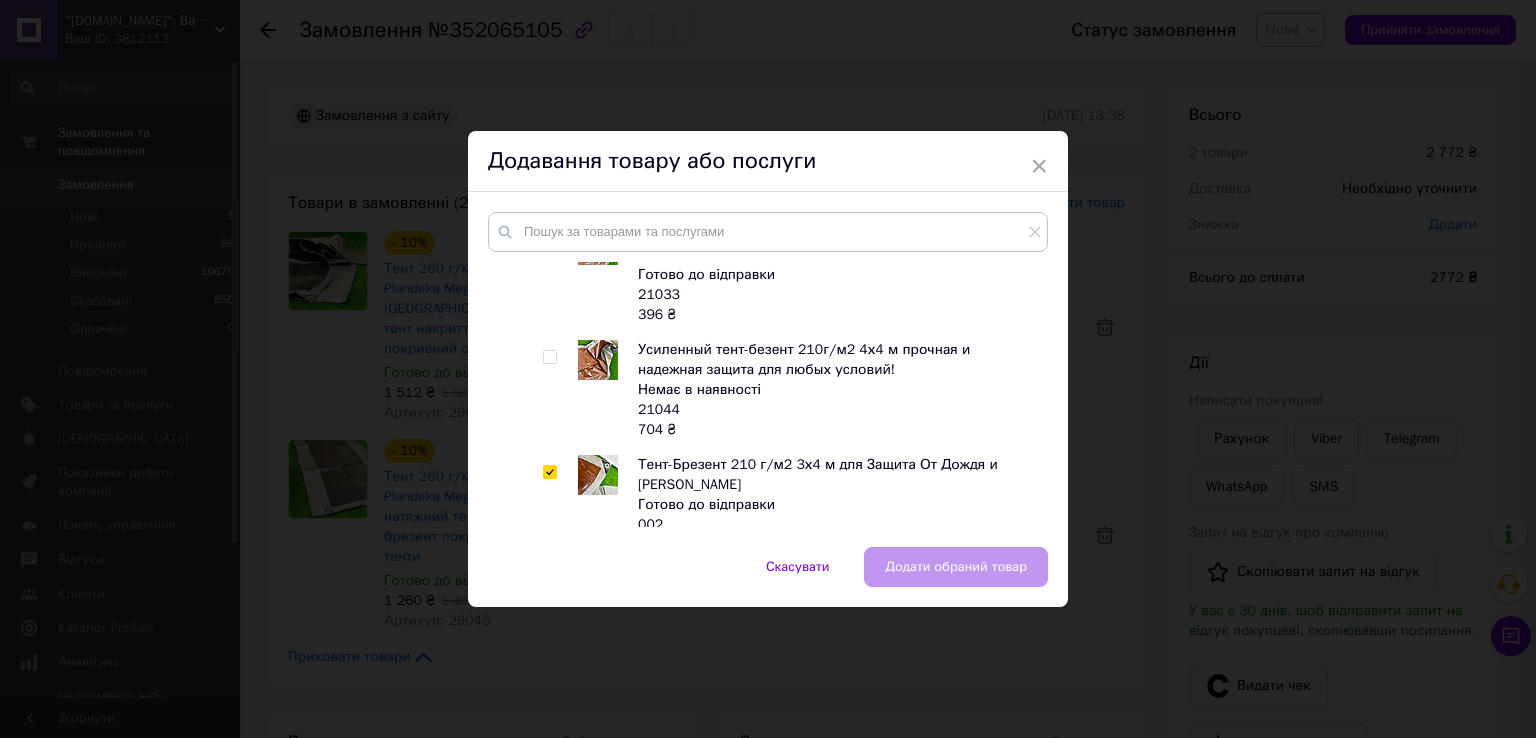 checkbox on "true" 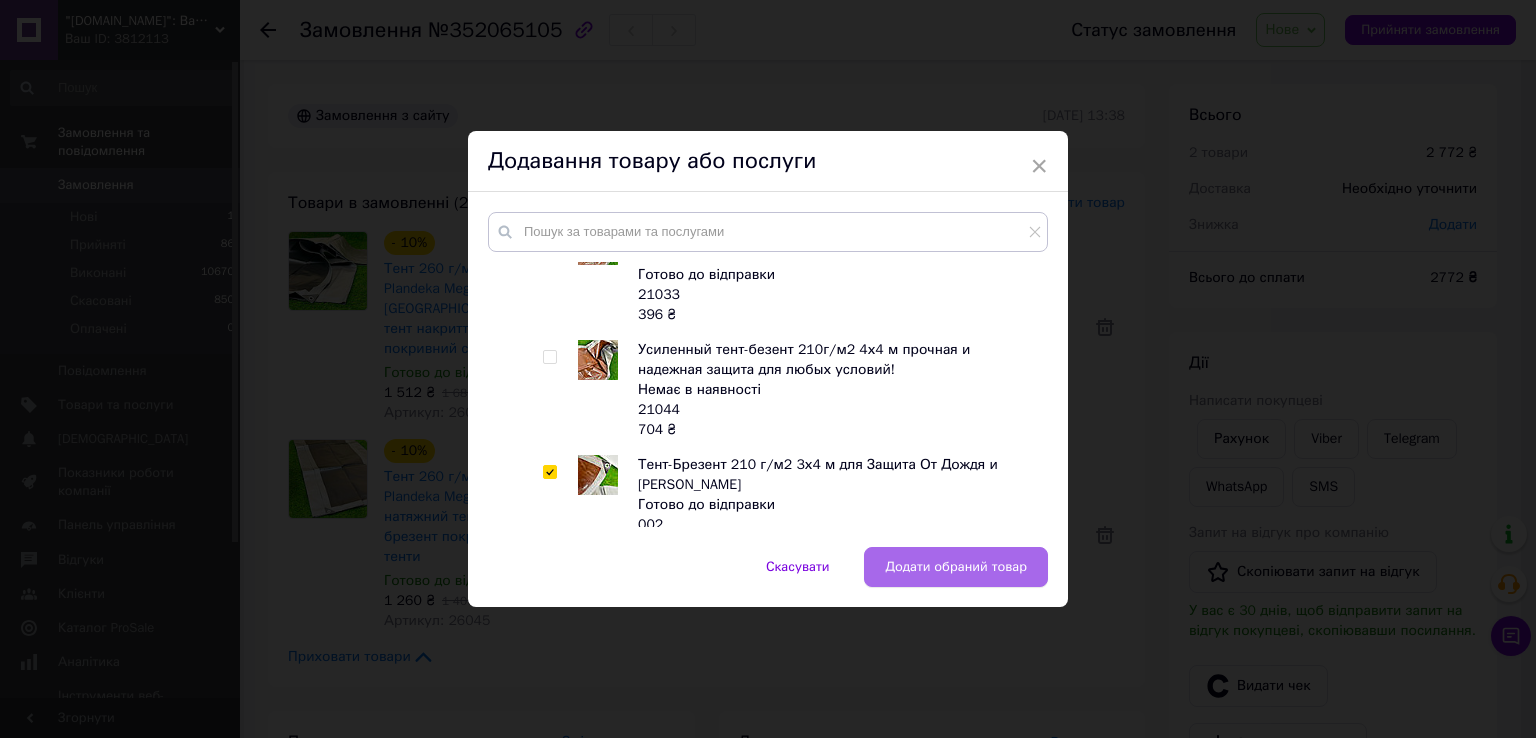 click on "Додати обраний товар" at bounding box center [956, 567] 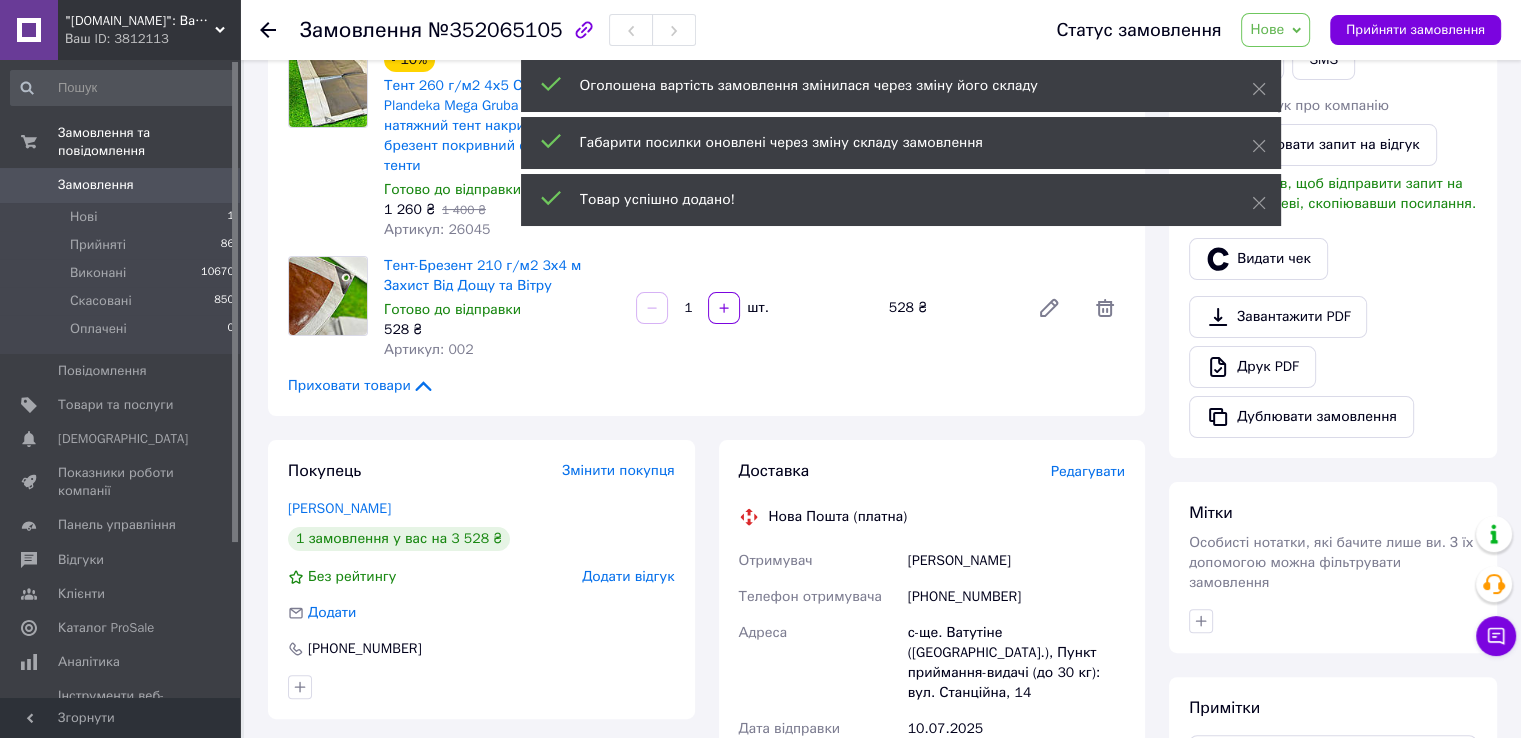 scroll, scrollTop: 500, scrollLeft: 0, axis: vertical 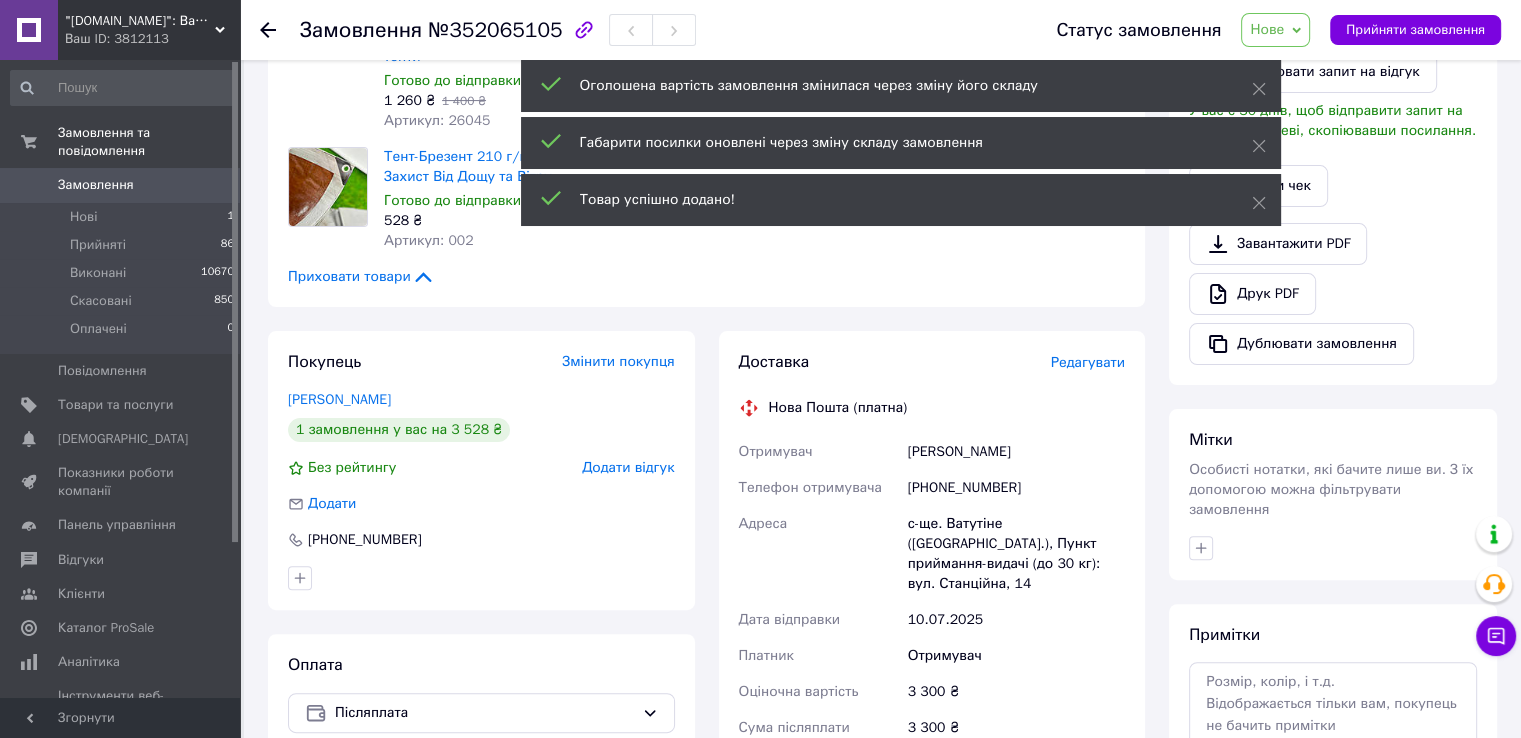 click on "Нове" at bounding box center [1267, 29] 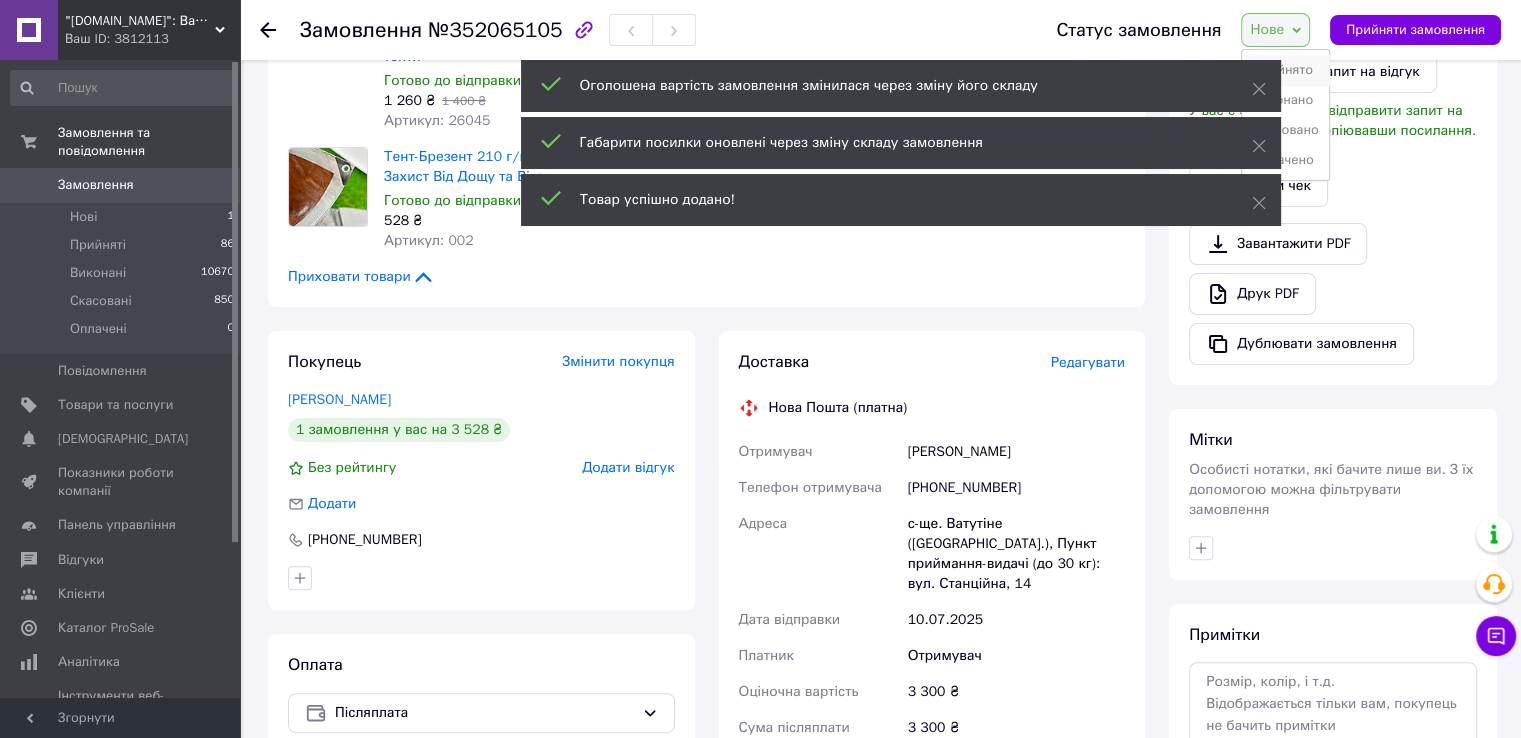 click on "Прийнято" at bounding box center [1285, 70] 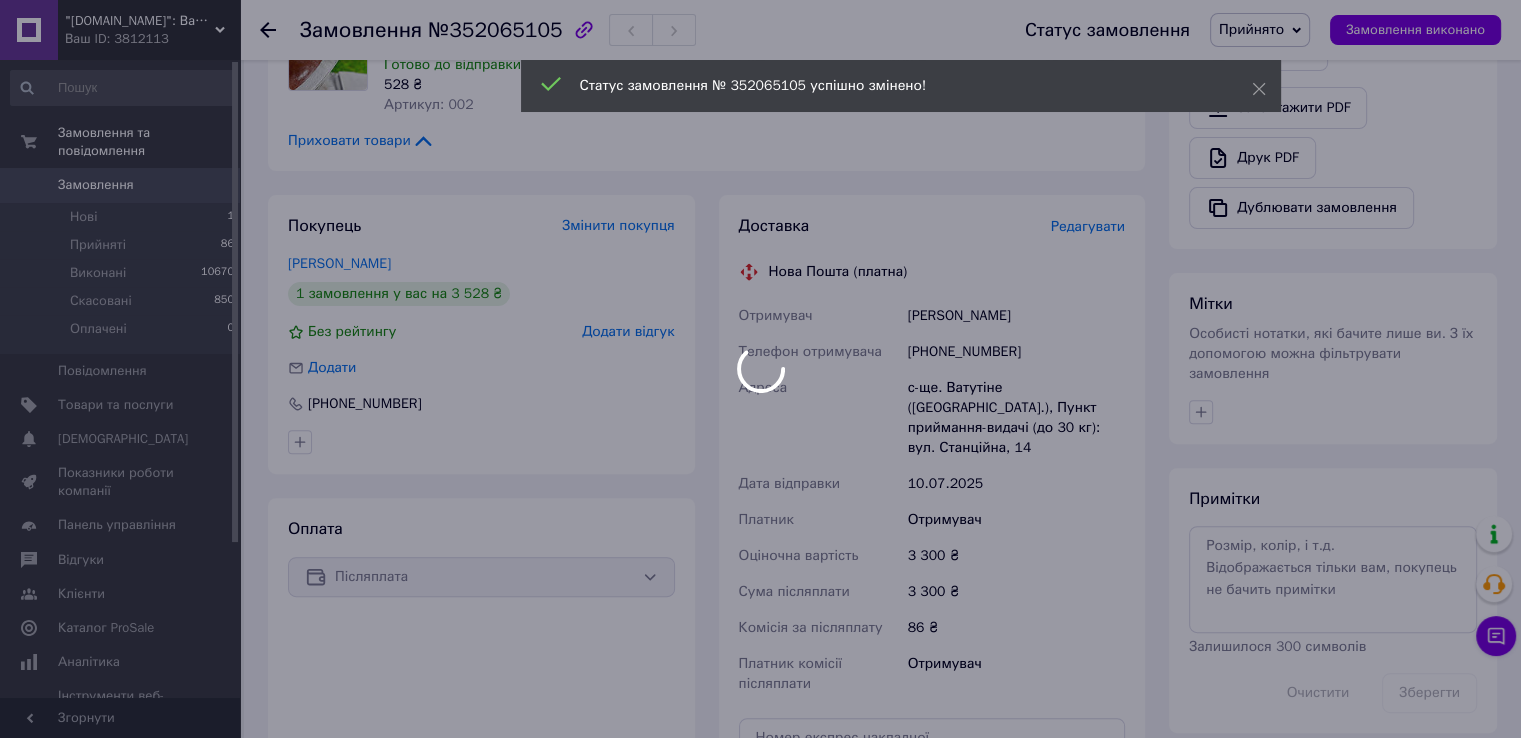 scroll, scrollTop: 800, scrollLeft: 0, axis: vertical 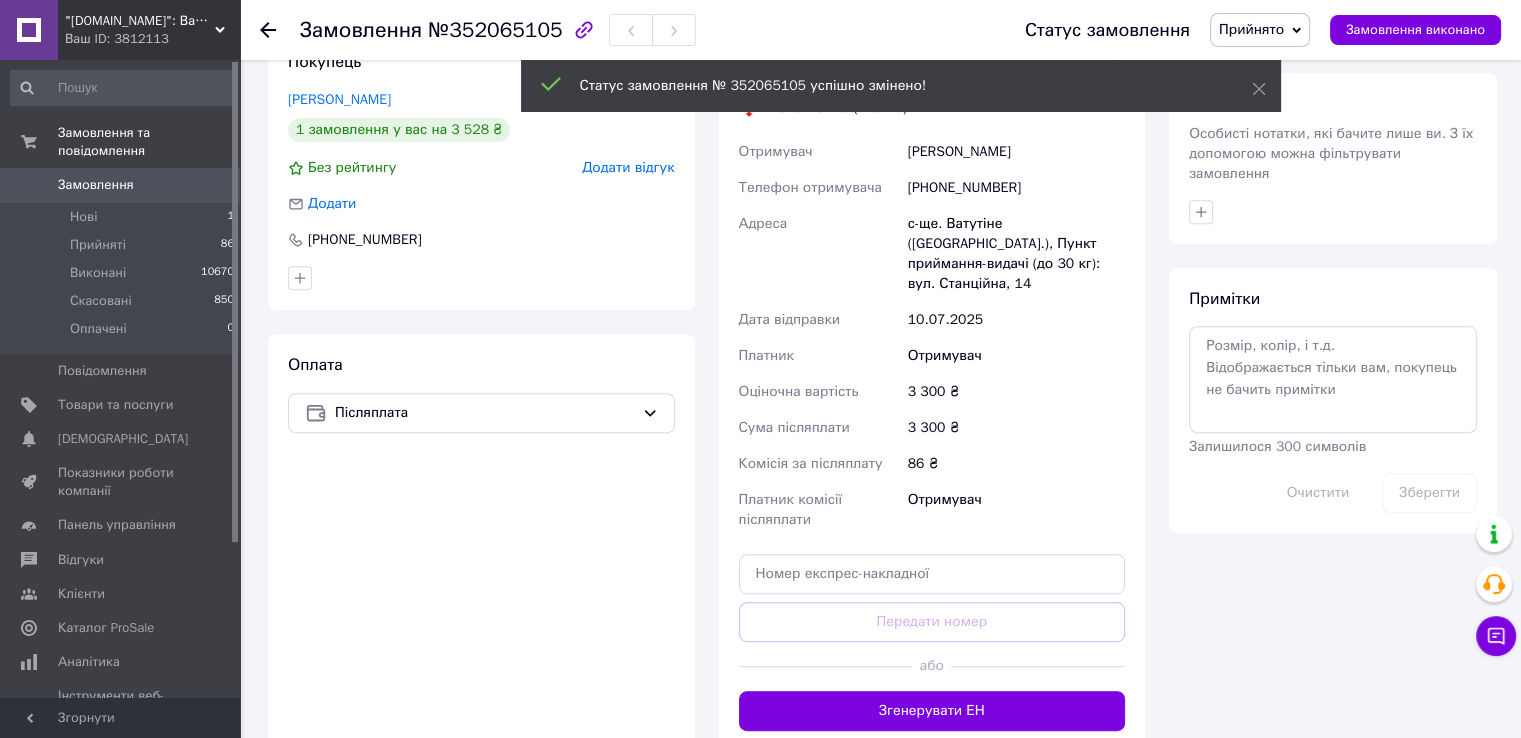 click on "[PHONE_NUMBER]" at bounding box center (1016, 188) 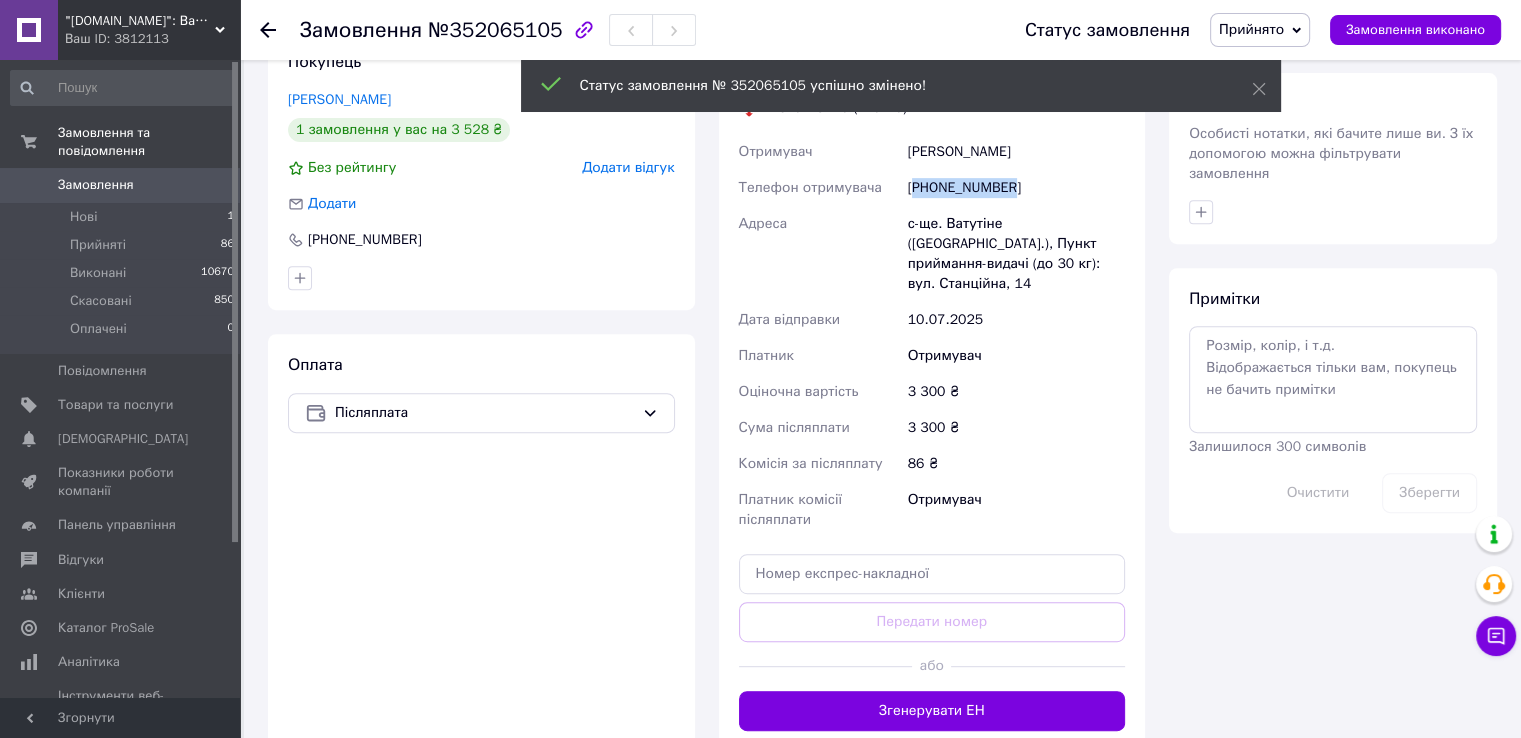 click on "[PHONE_NUMBER]" at bounding box center (1016, 188) 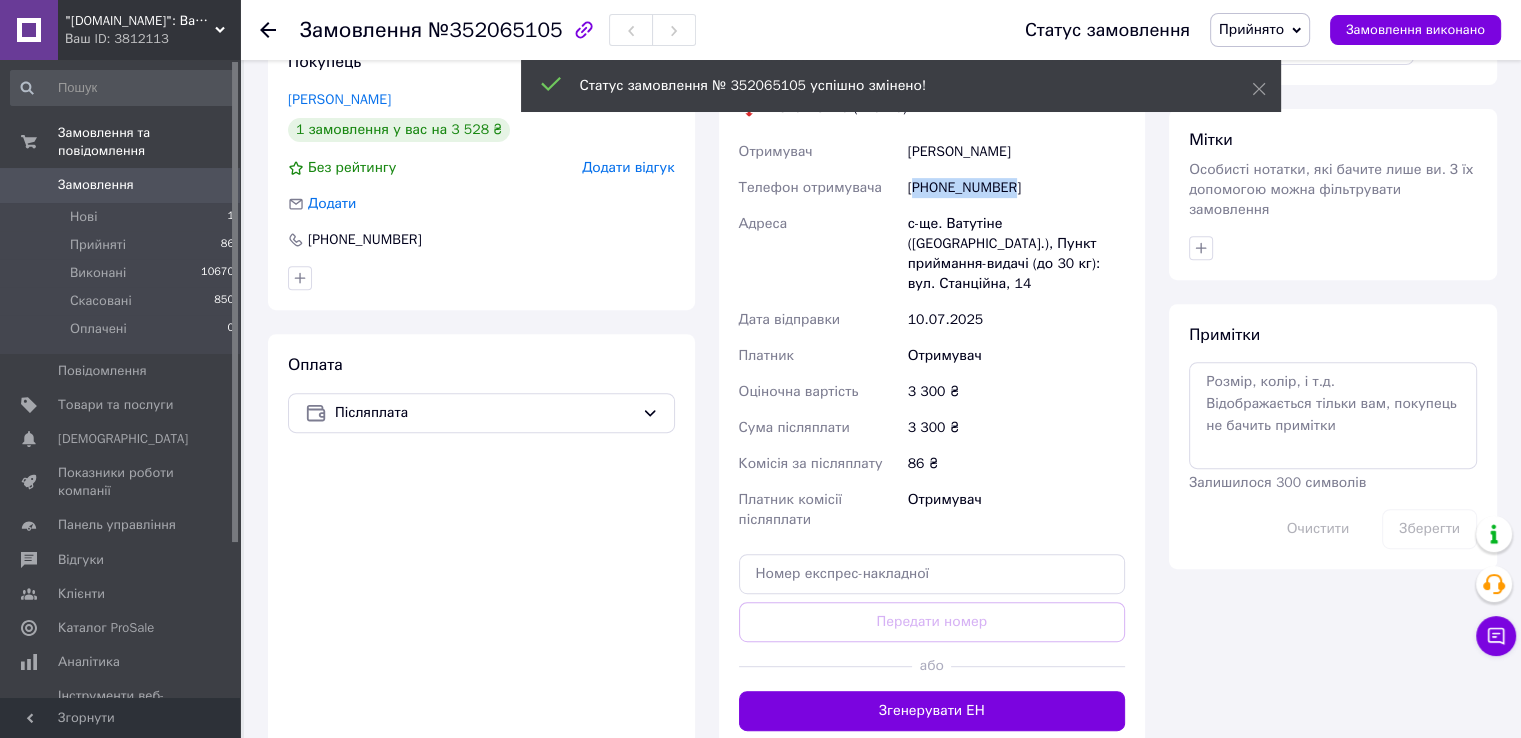 copy on "380973311301" 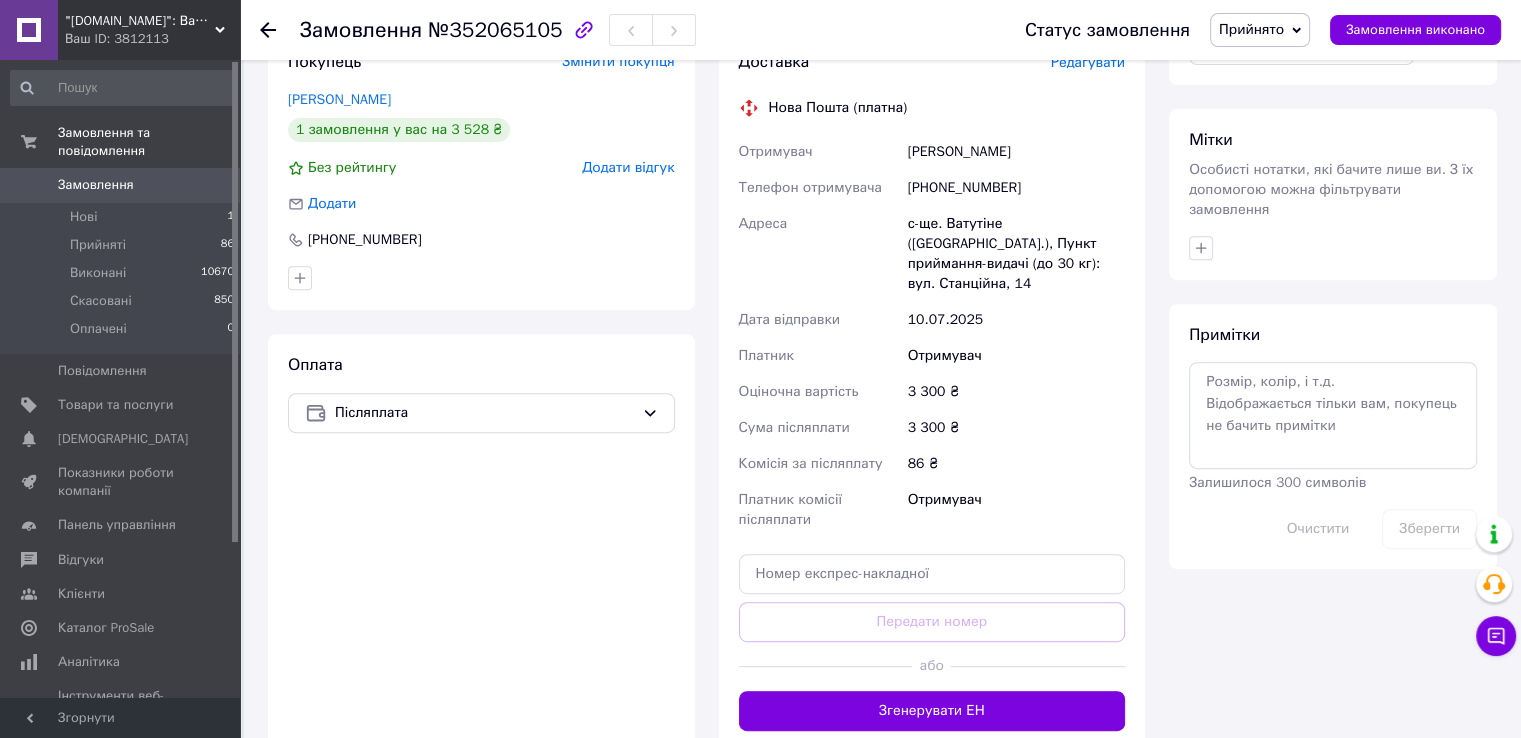 click on "[PERSON_NAME]" at bounding box center [1016, 152] 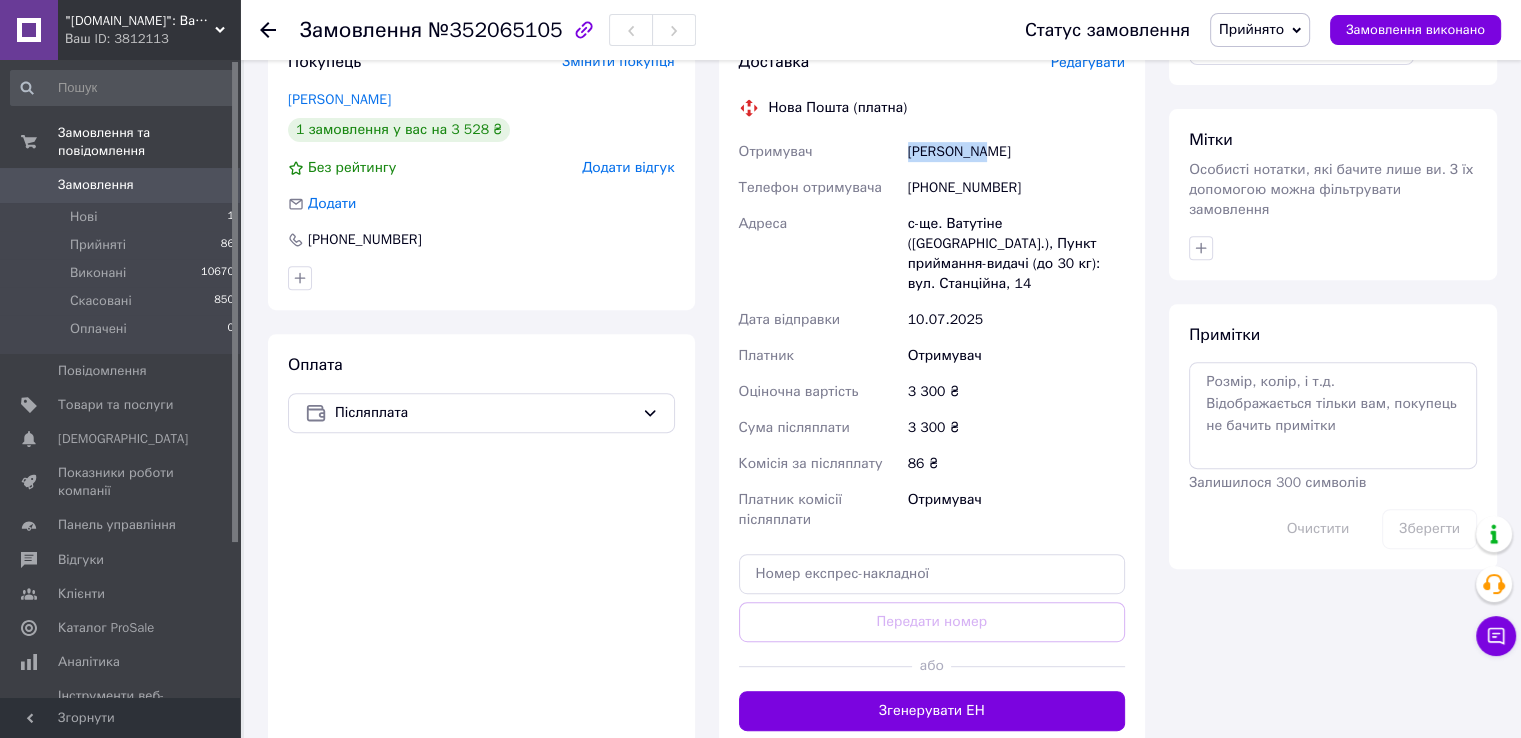 click on "[PERSON_NAME]" at bounding box center [1016, 152] 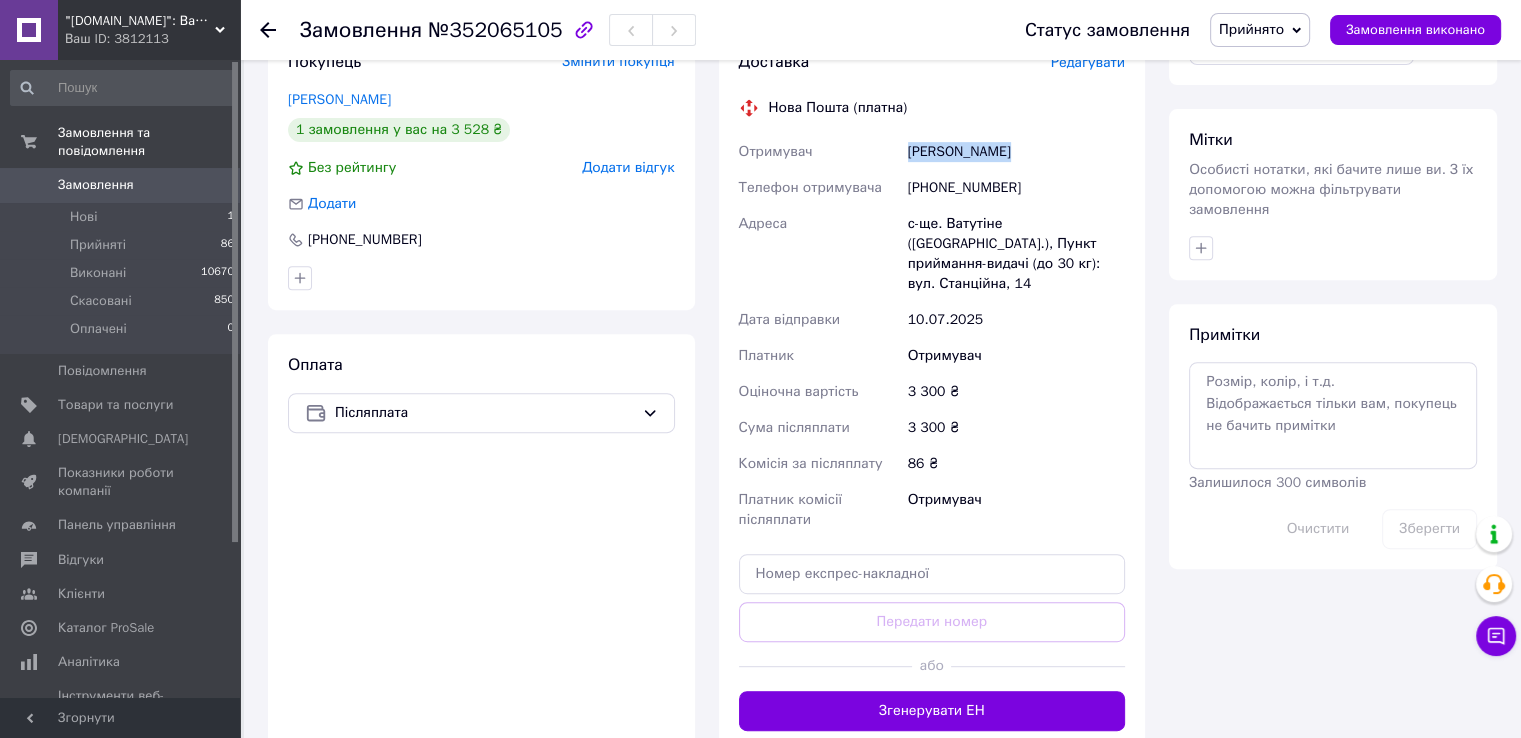 click on "[PERSON_NAME]" at bounding box center [1016, 152] 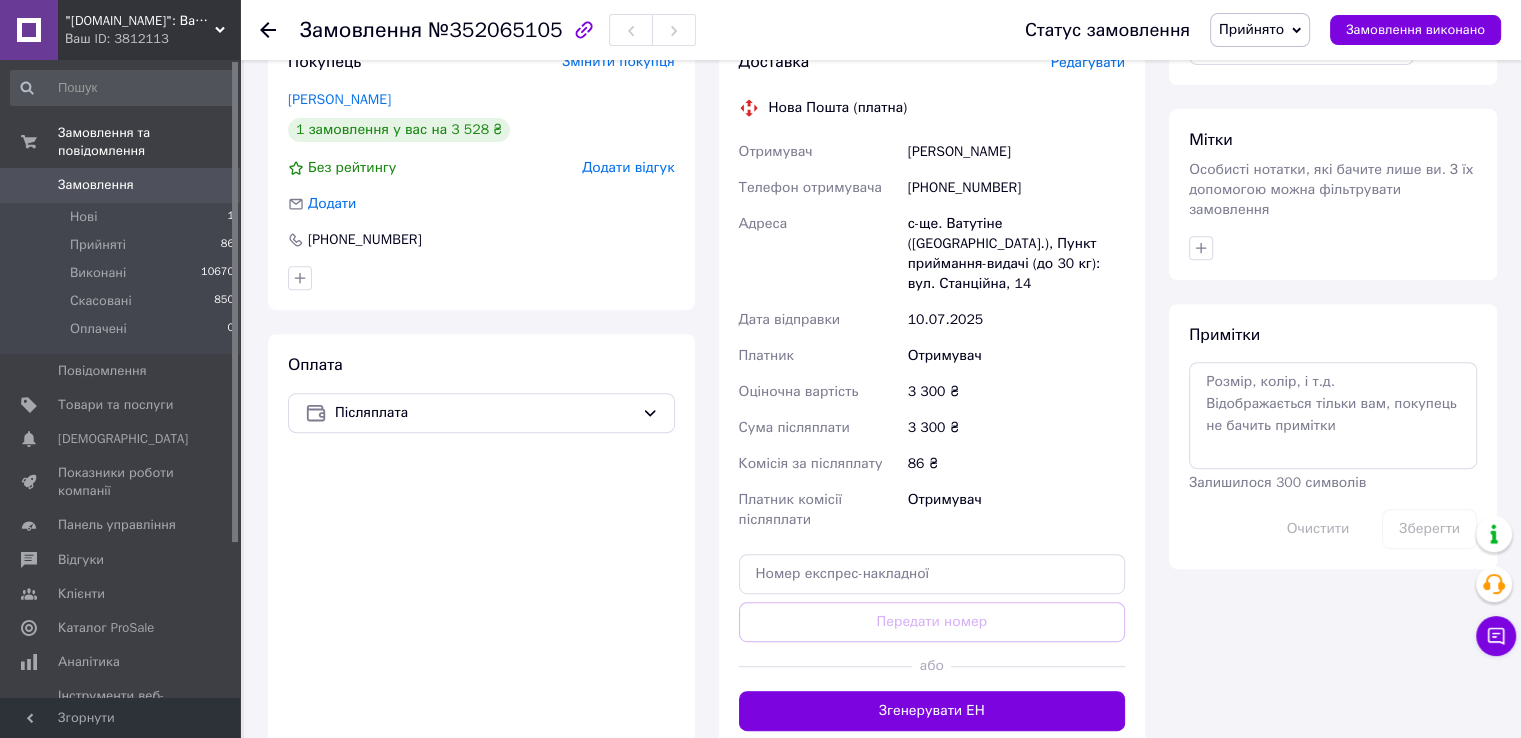 click on "с-ще. Ватутіне ([GEOGRAPHIC_DATA].), Пункт приймання-видачі (до 30 кг): вул. Станційна, 14" at bounding box center [1016, 254] 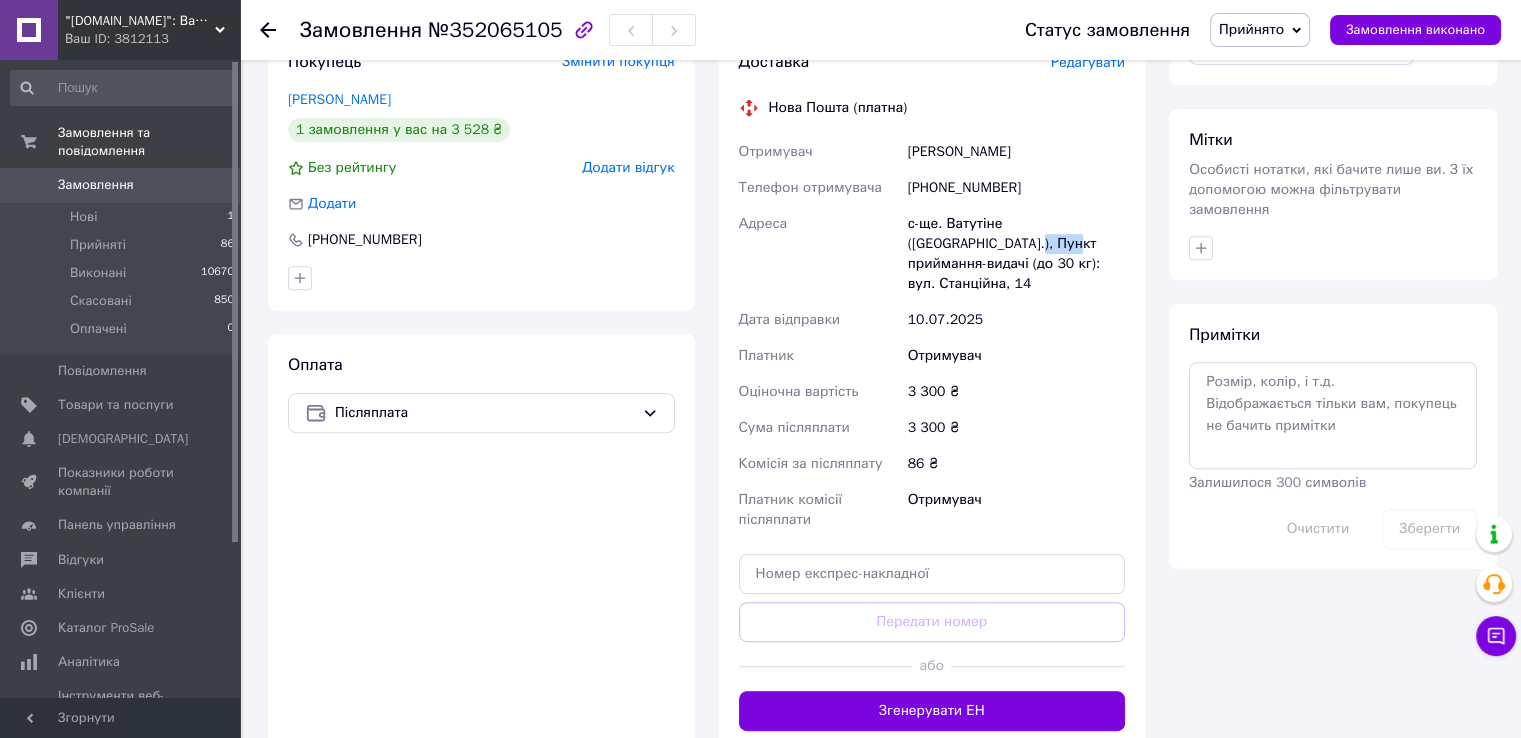 click on "с-ще. Ватутіне ([GEOGRAPHIC_DATA].), Пункт приймання-видачі (до 30 кг): вул. Станційна, 14" at bounding box center [1016, 254] 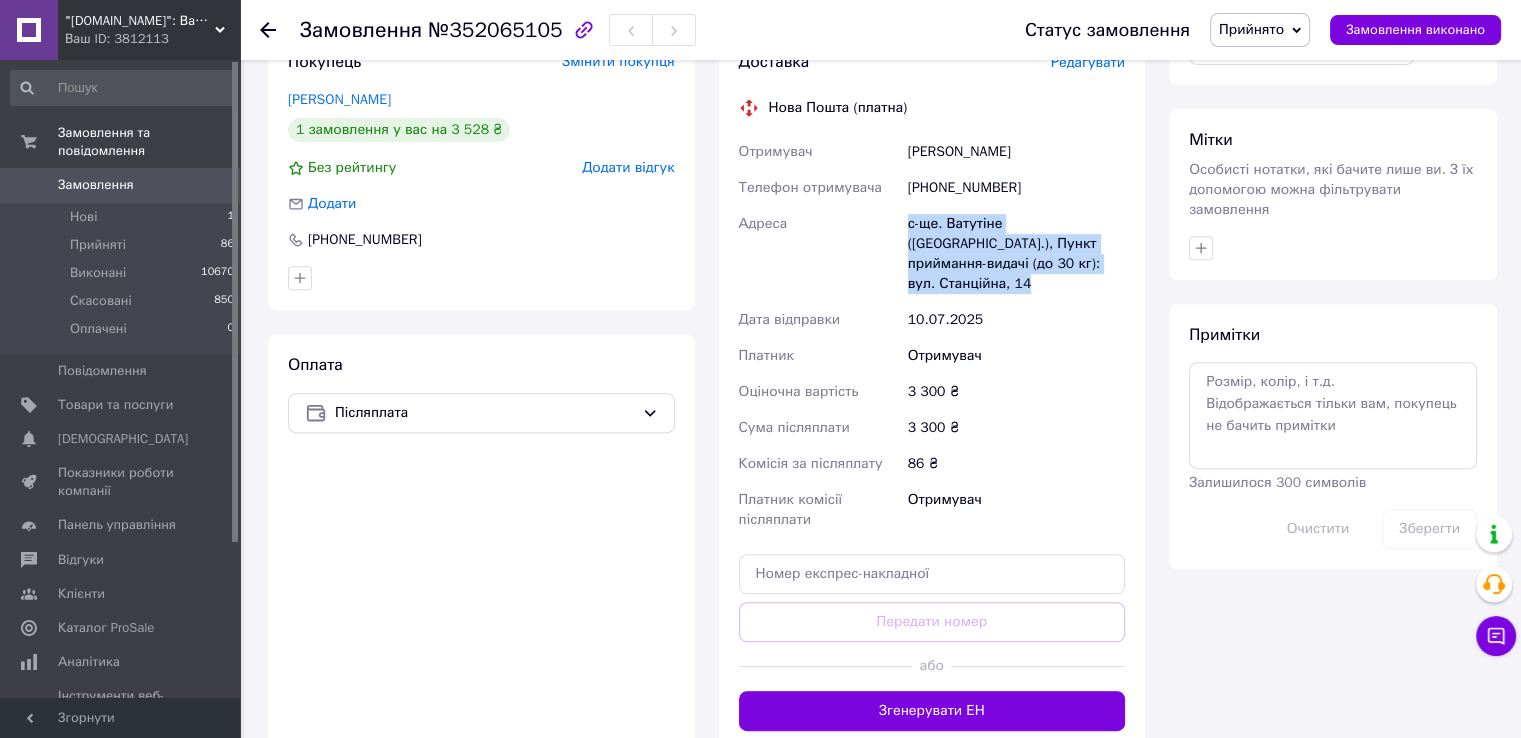 click on "с-ще. Ватутіне ([GEOGRAPHIC_DATA].), Пункт приймання-видачі (до 30 кг): вул. Станційна, 14" at bounding box center [1016, 254] 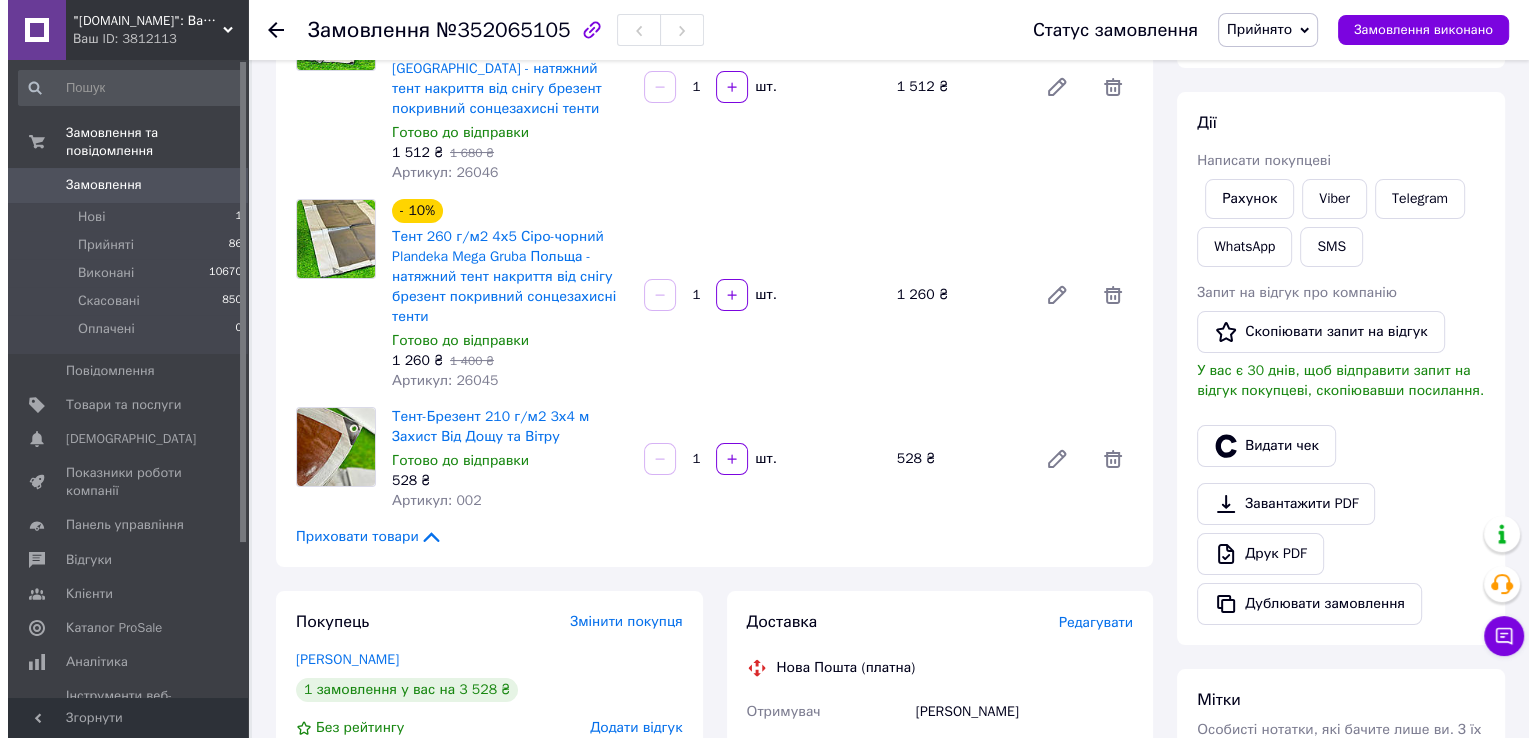 scroll, scrollTop: 500, scrollLeft: 0, axis: vertical 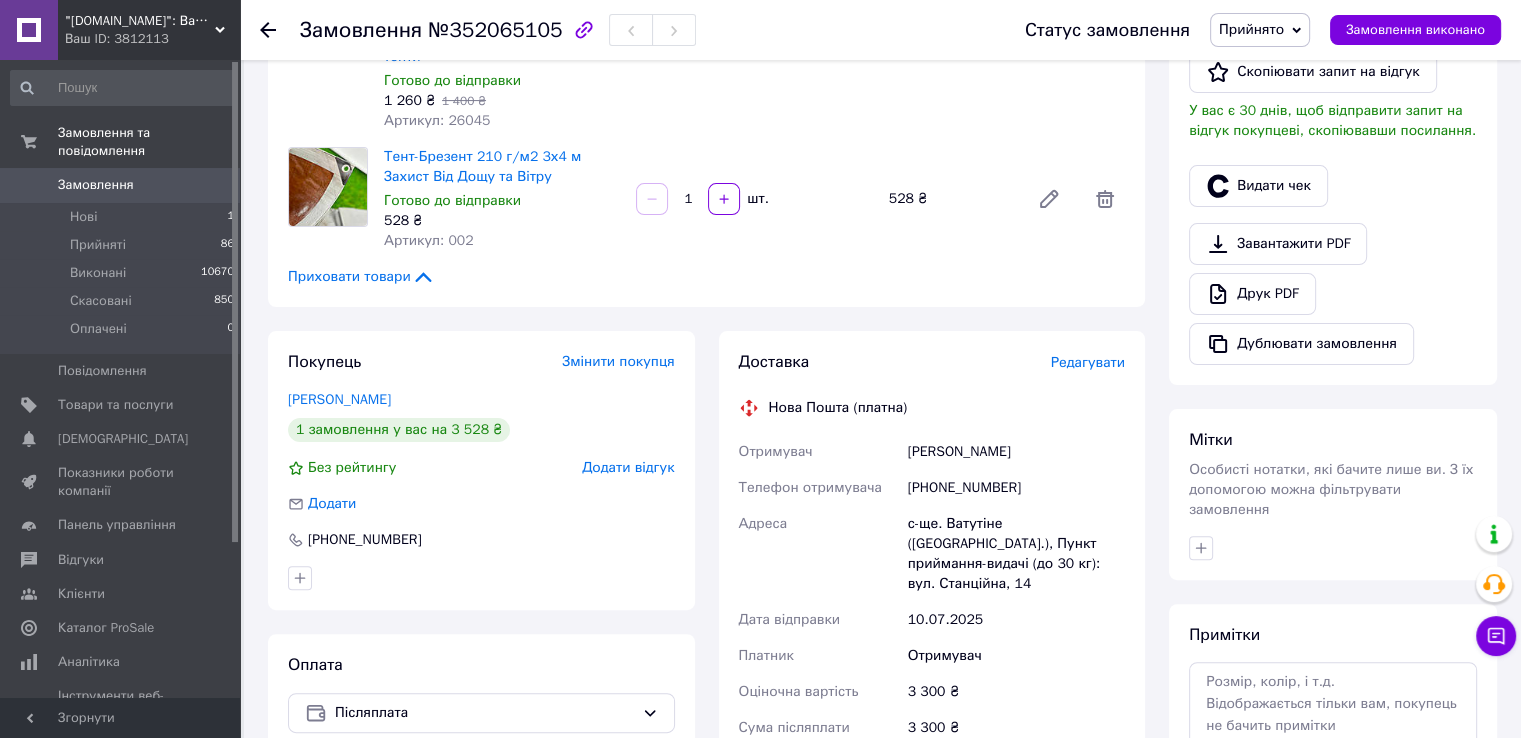 click on "Редагувати" at bounding box center (1088, 362) 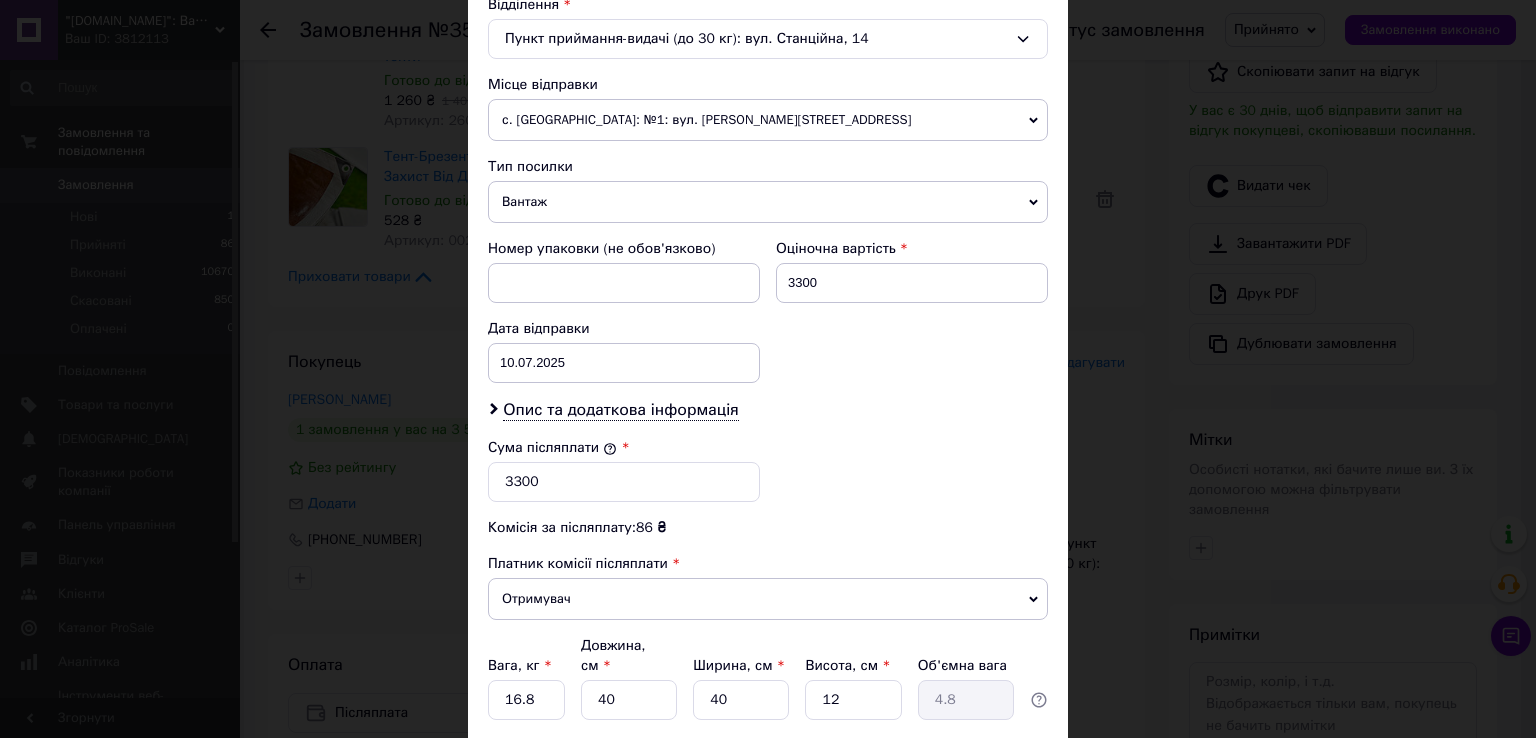 scroll, scrollTop: 700, scrollLeft: 0, axis: vertical 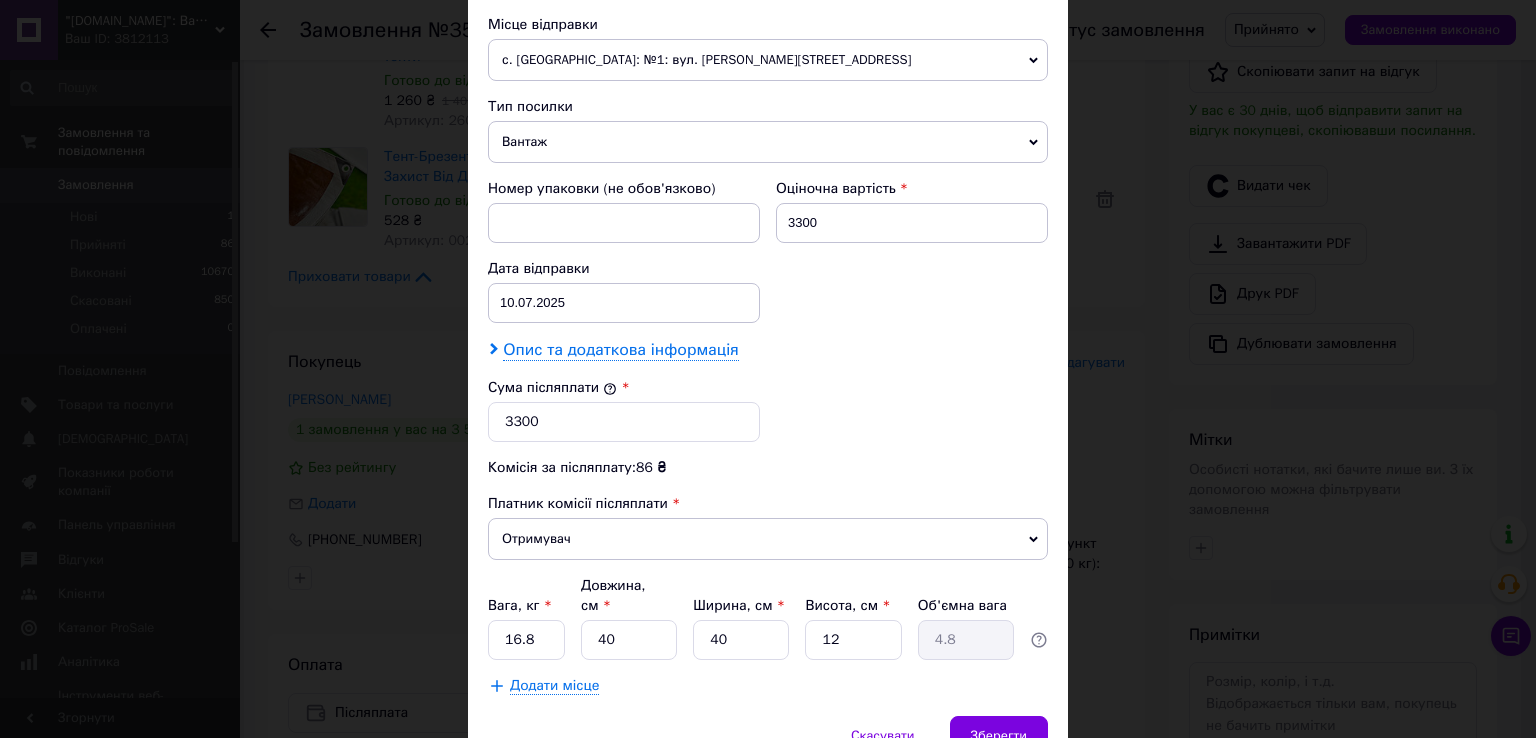 click on "Опис та додаткова інформація" at bounding box center (620, 350) 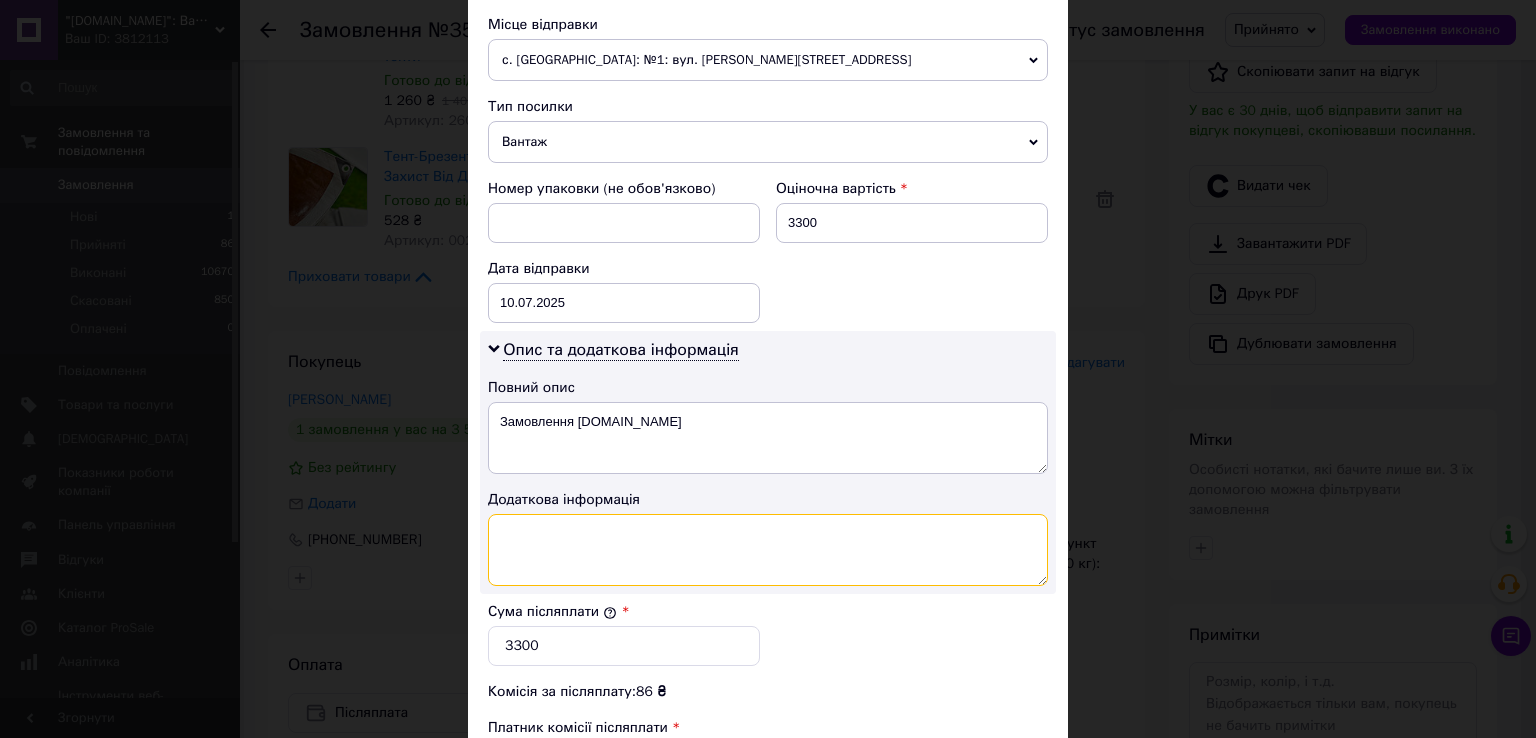 click at bounding box center (768, 550) 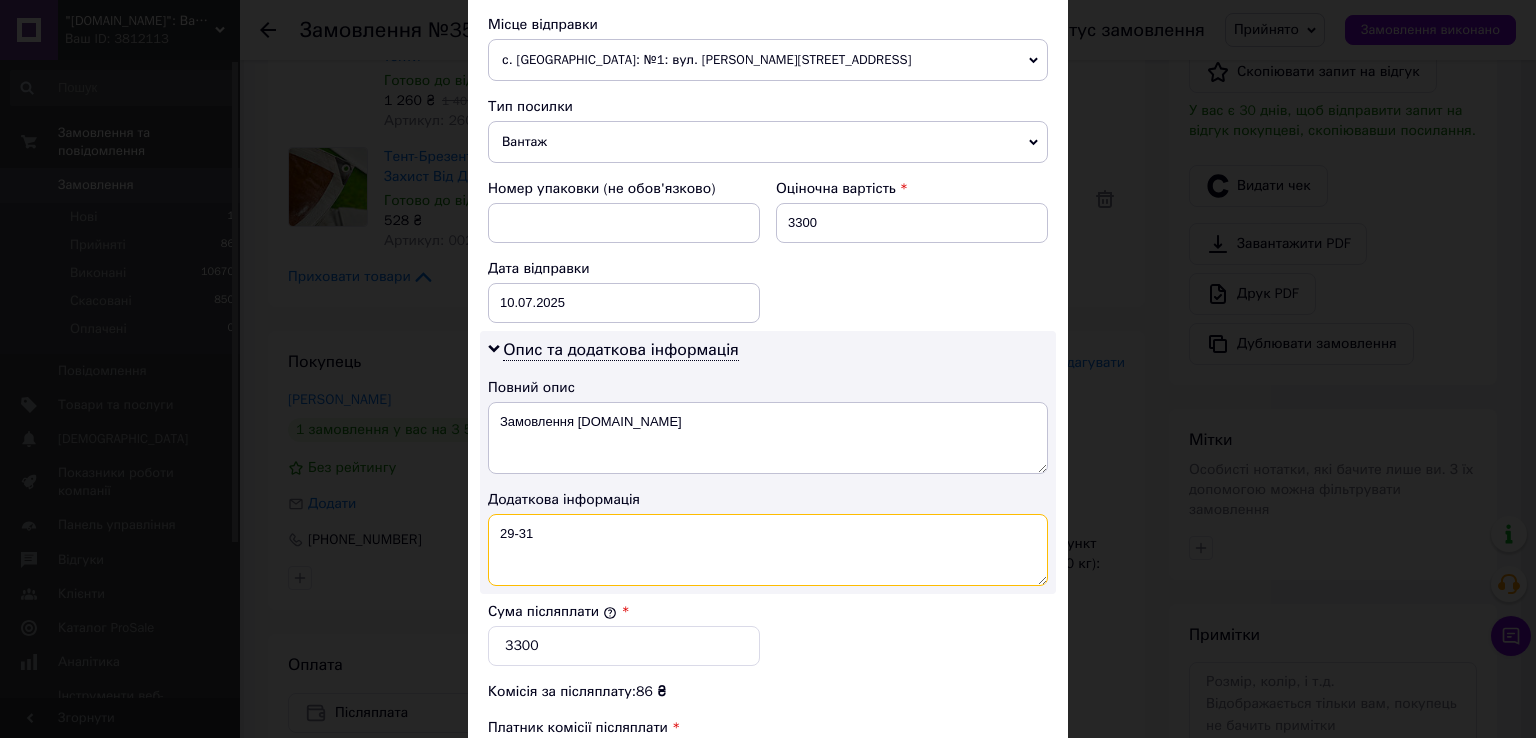 type on "29-31" 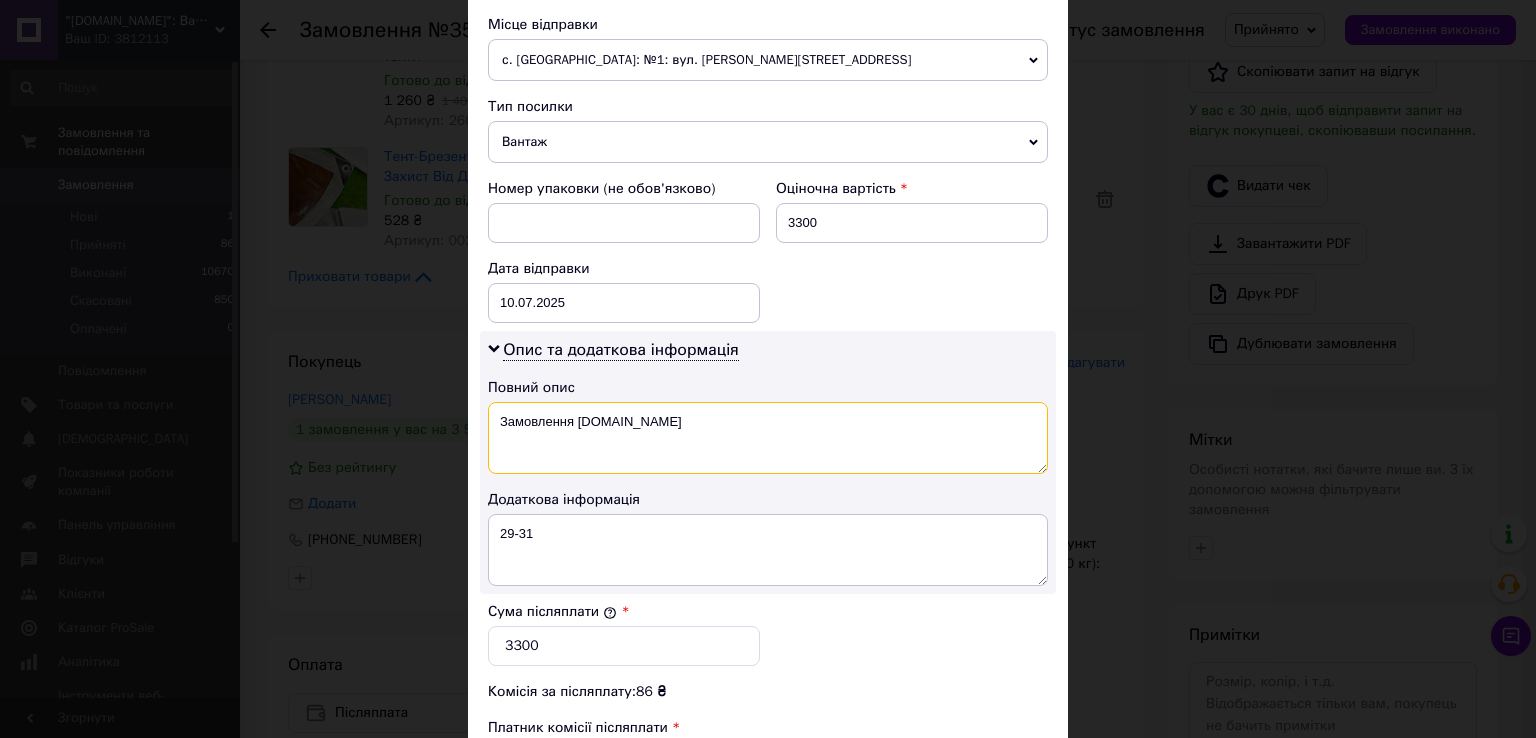 drag, startPoint x: 621, startPoint y: 425, endPoint x: 501, endPoint y: 435, distance: 120.41595 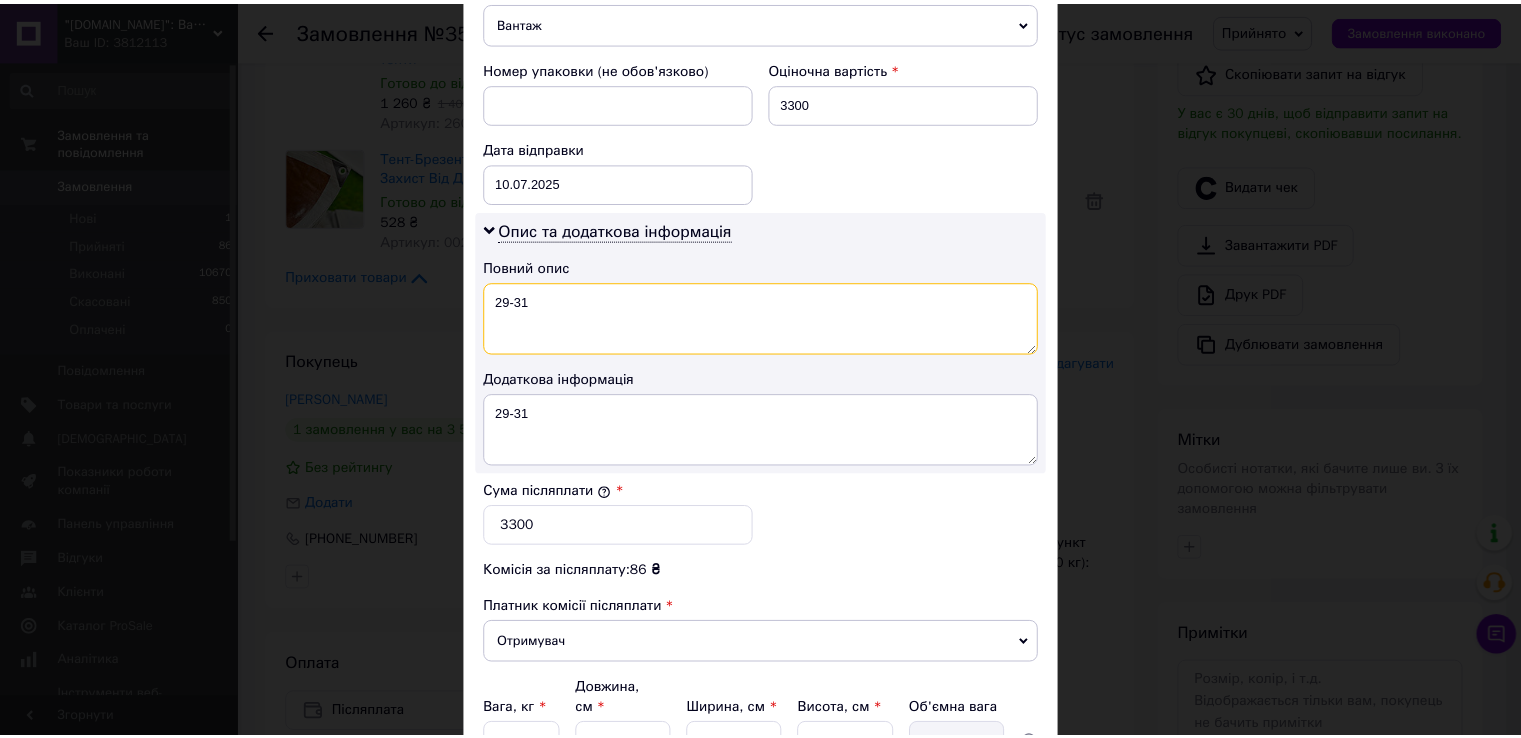 scroll, scrollTop: 1005, scrollLeft: 0, axis: vertical 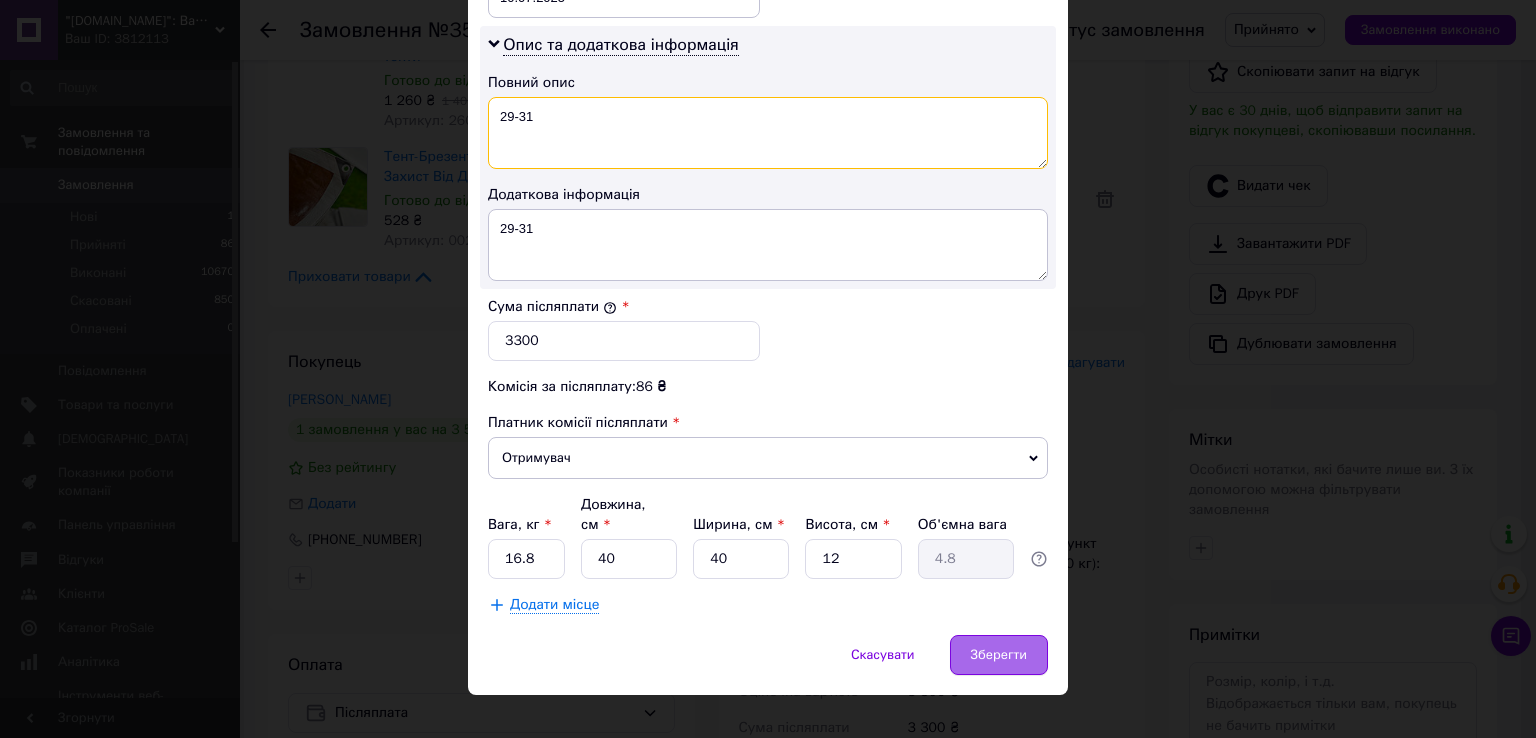 type on "29-31" 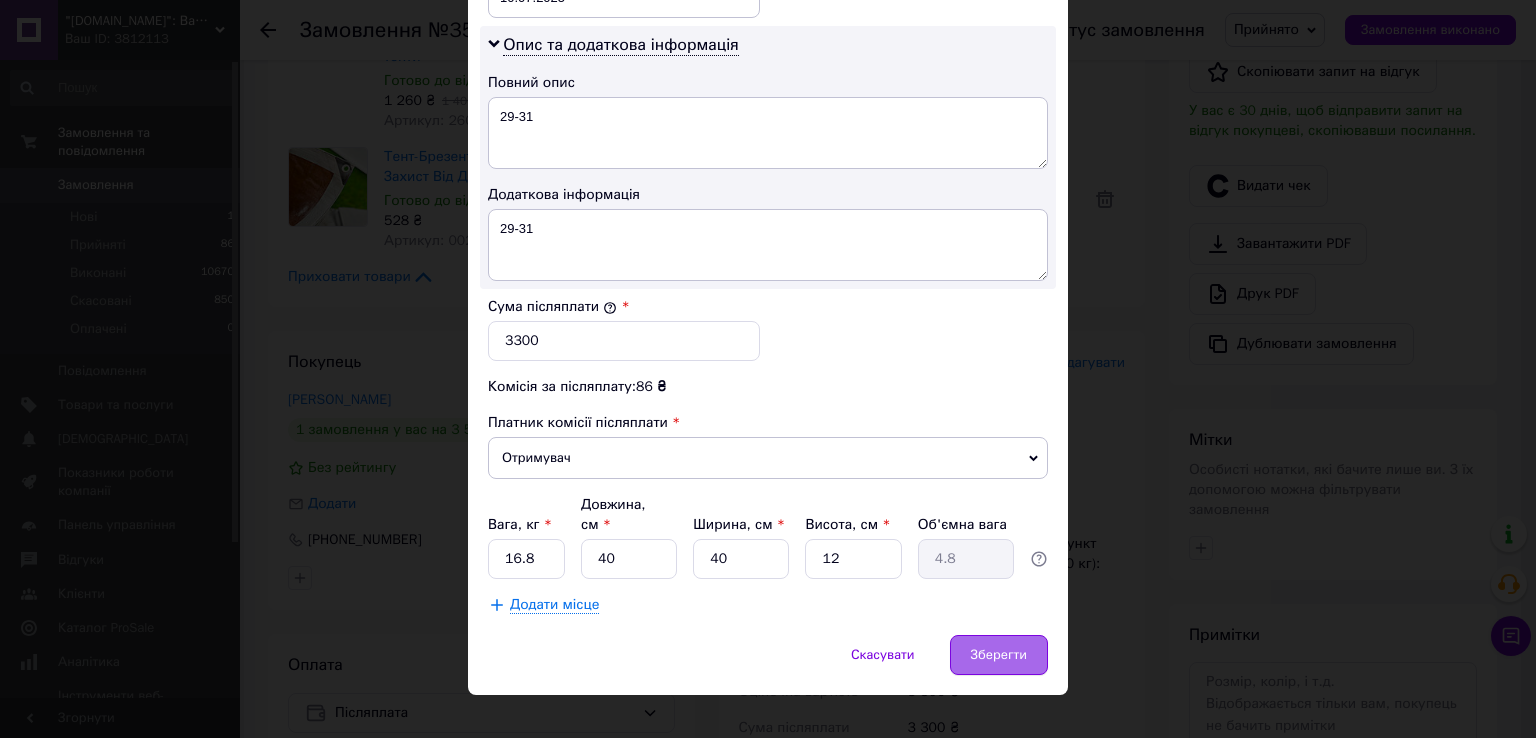 click on "Зберегти" at bounding box center [999, 655] 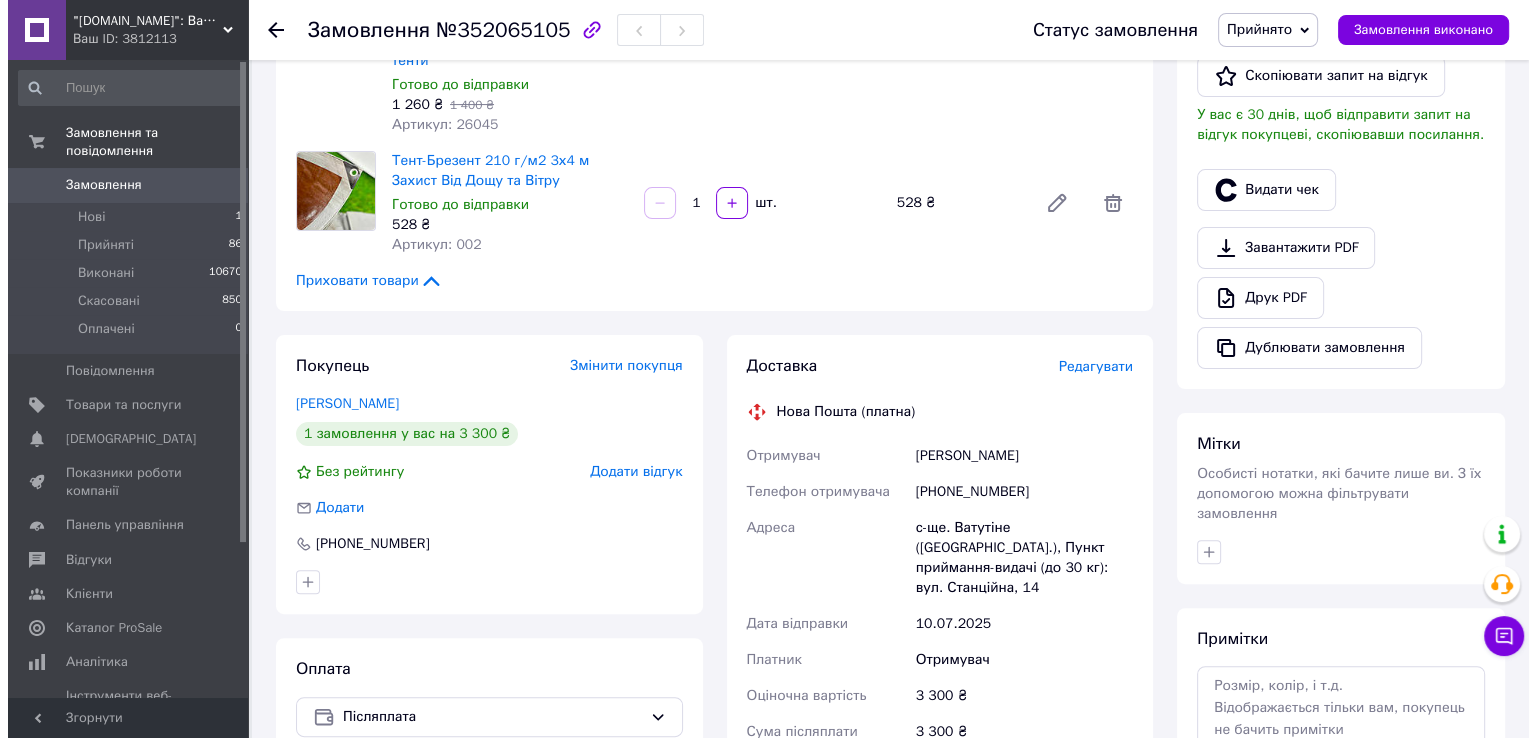 scroll, scrollTop: 500, scrollLeft: 0, axis: vertical 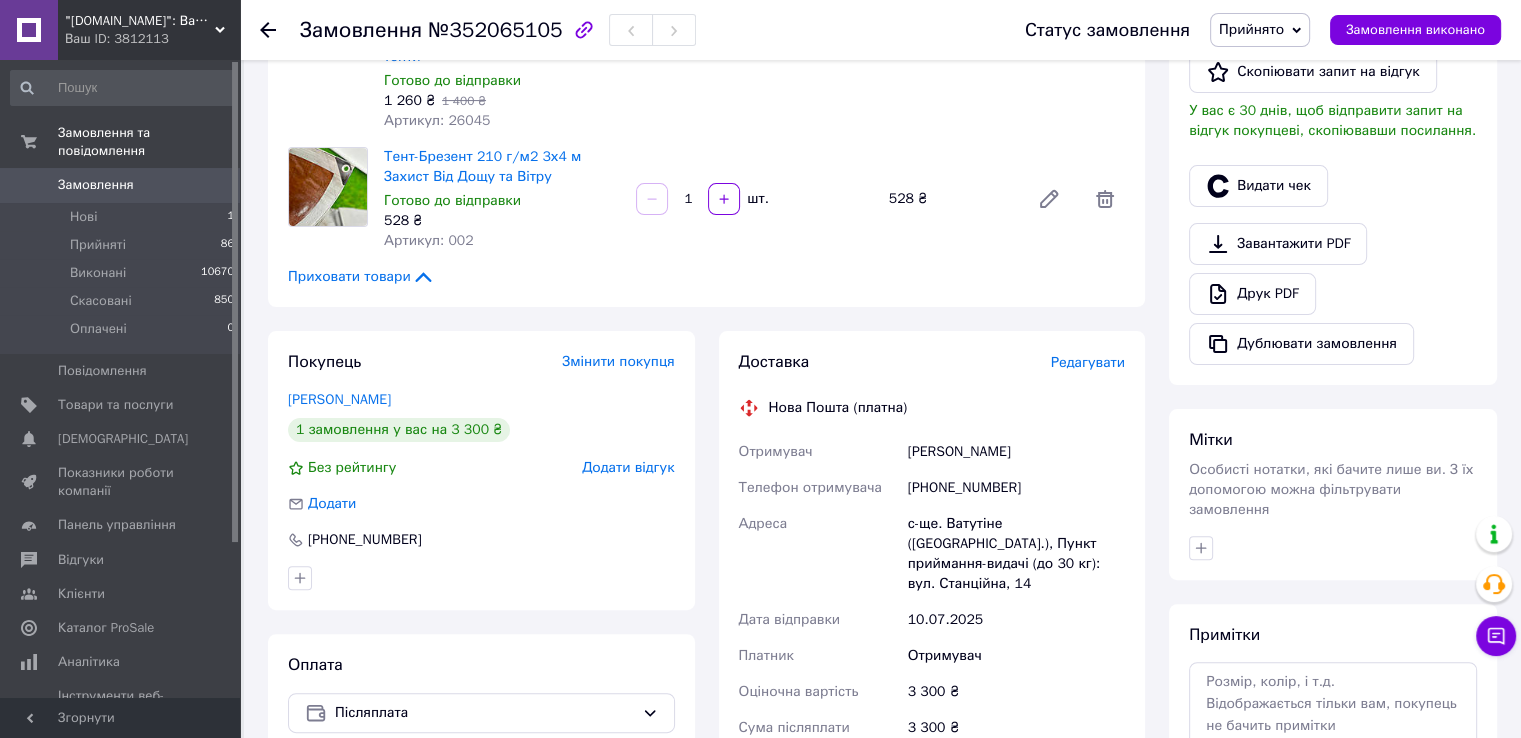 click on "Редагувати" at bounding box center (1088, 362) 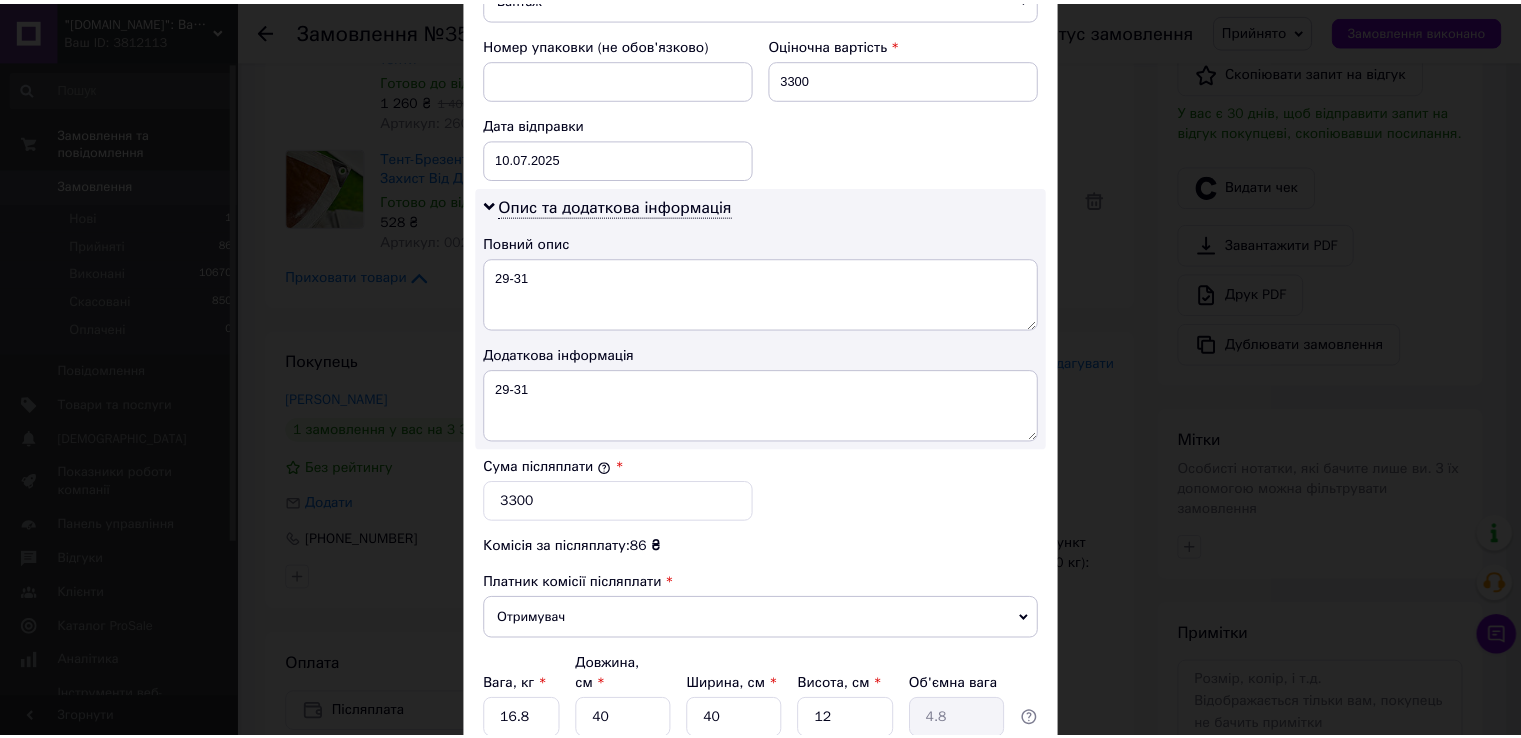 scroll, scrollTop: 1005, scrollLeft: 0, axis: vertical 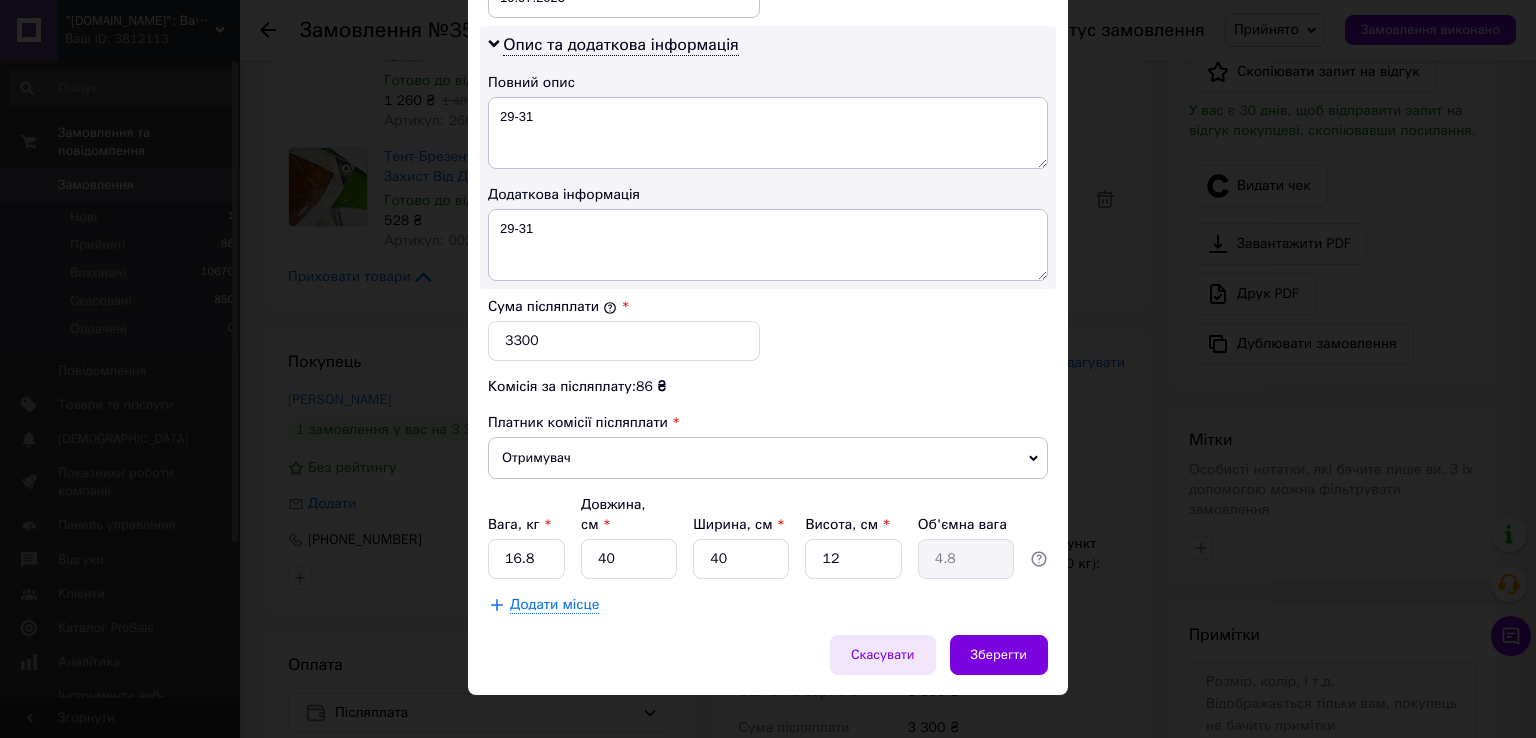 click on "Скасувати" at bounding box center (883, 655) 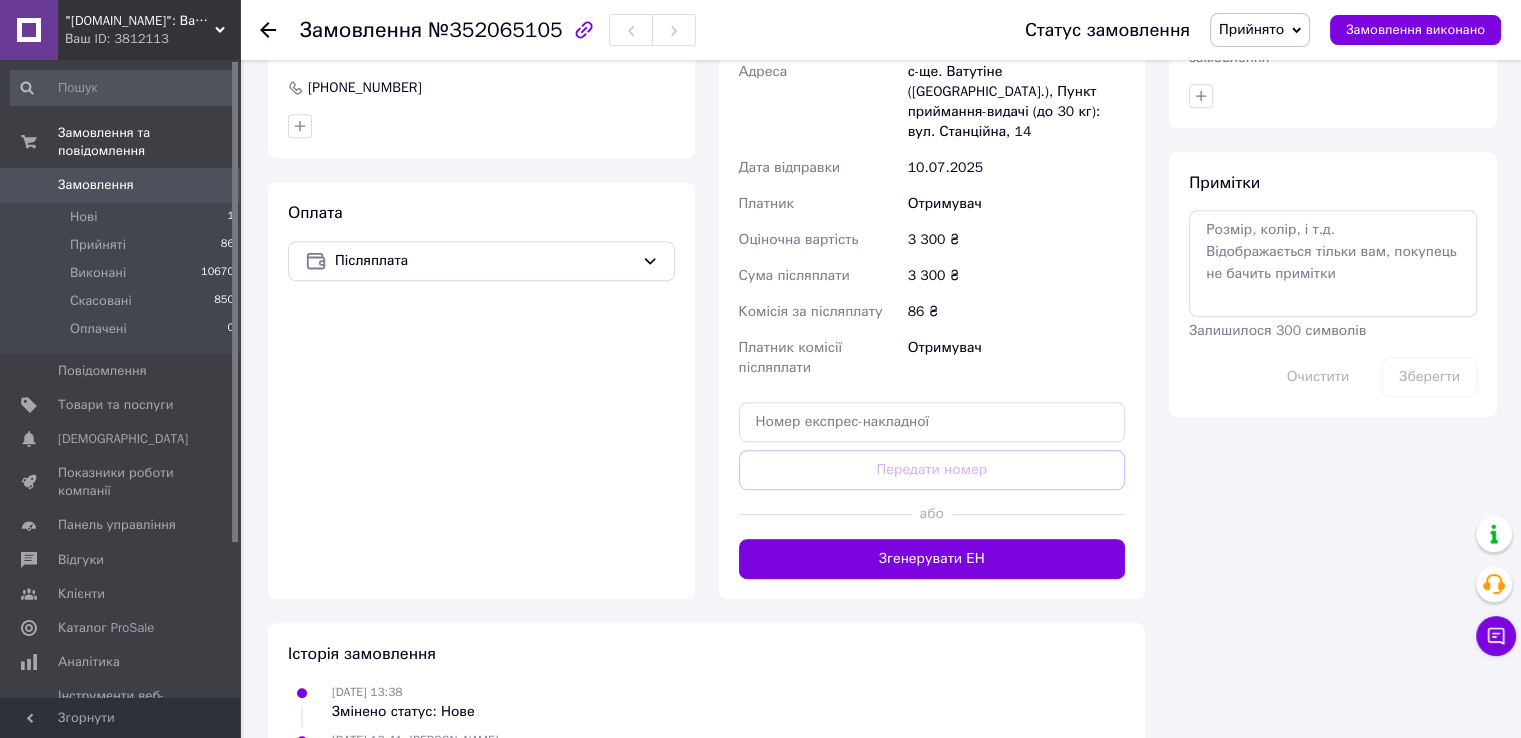 scroll, scrollTop: 1100, scrollLeft: 0, axis: vertical 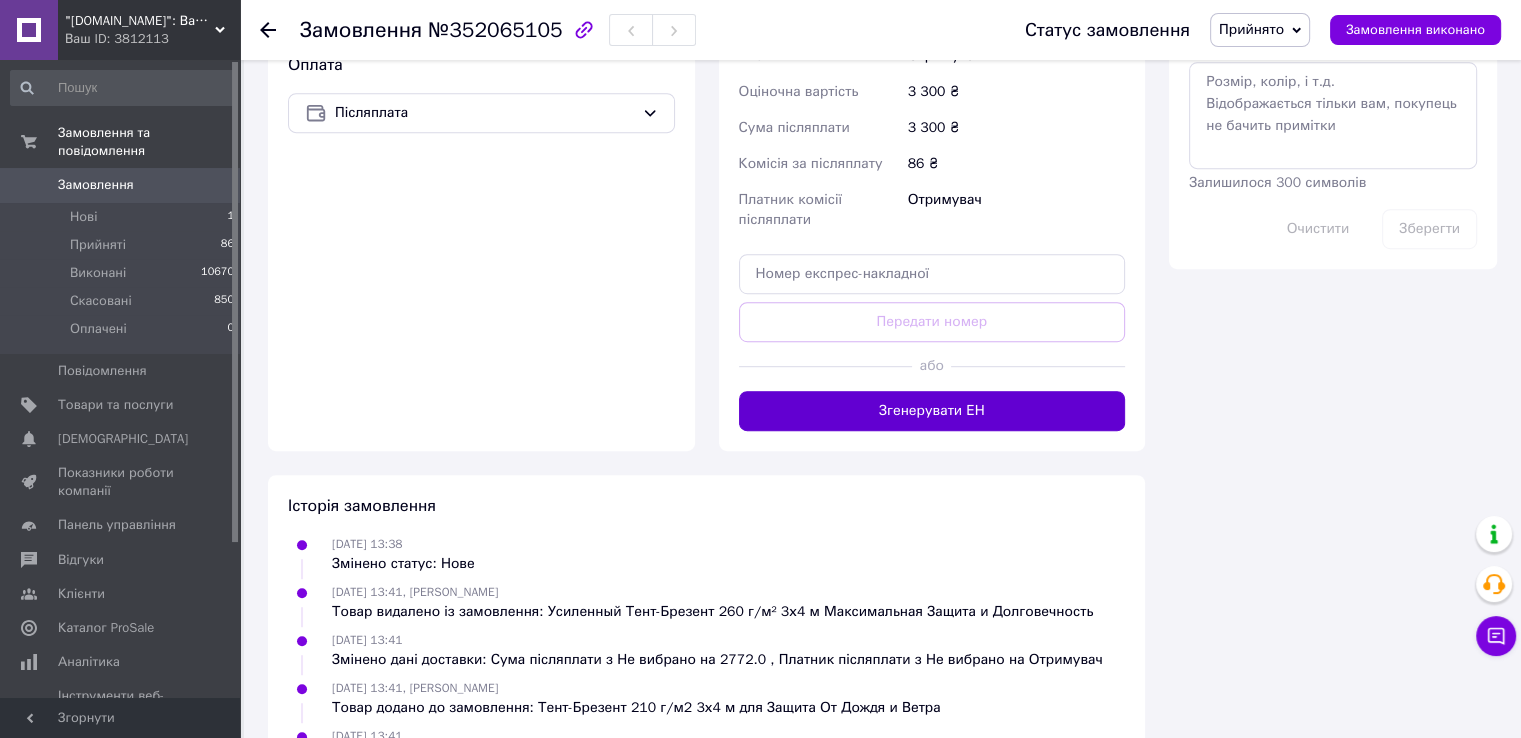 click on "Згенерувати ЕН" at bounding box center [932, 411] 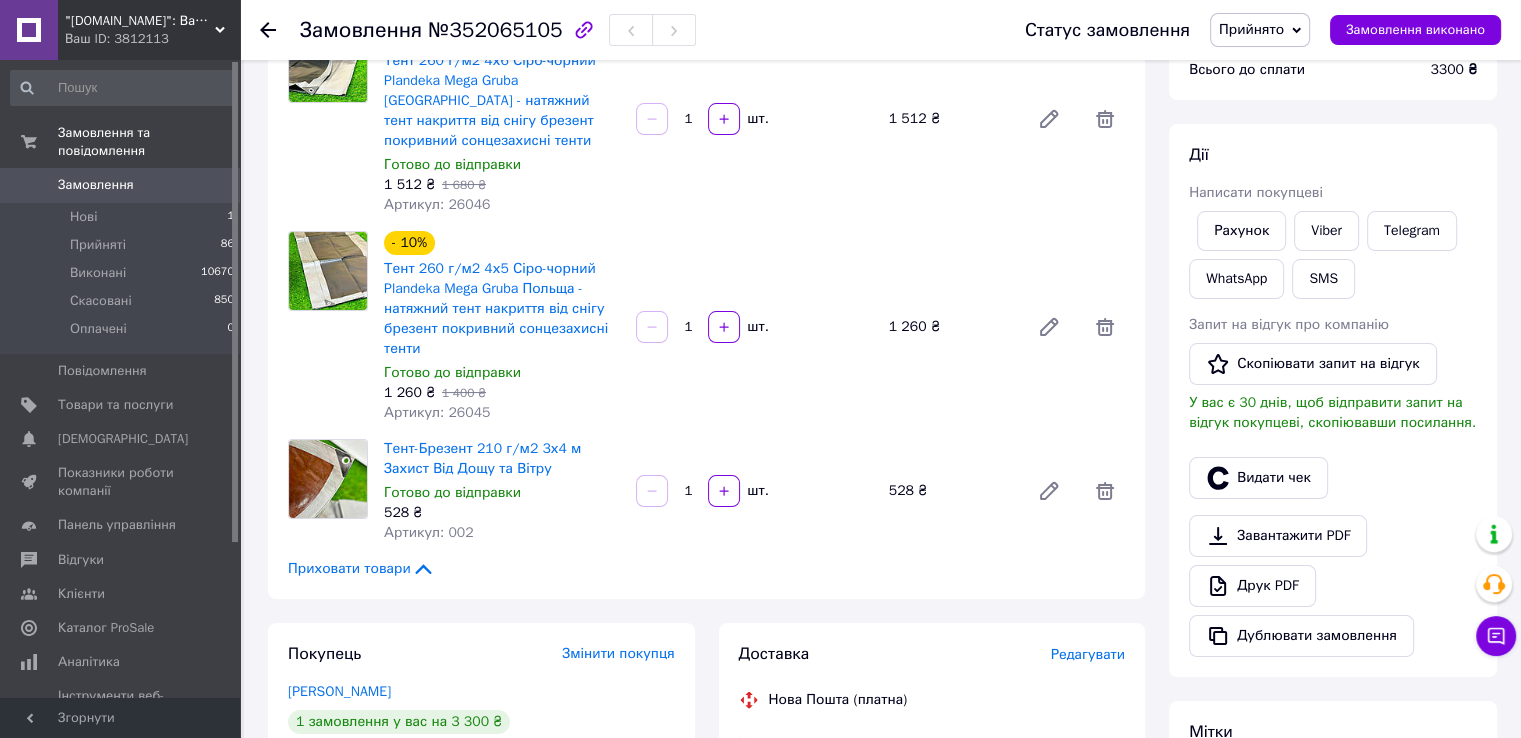 scroll, scrollTop: 0, scrollLeft: 0, axis: both 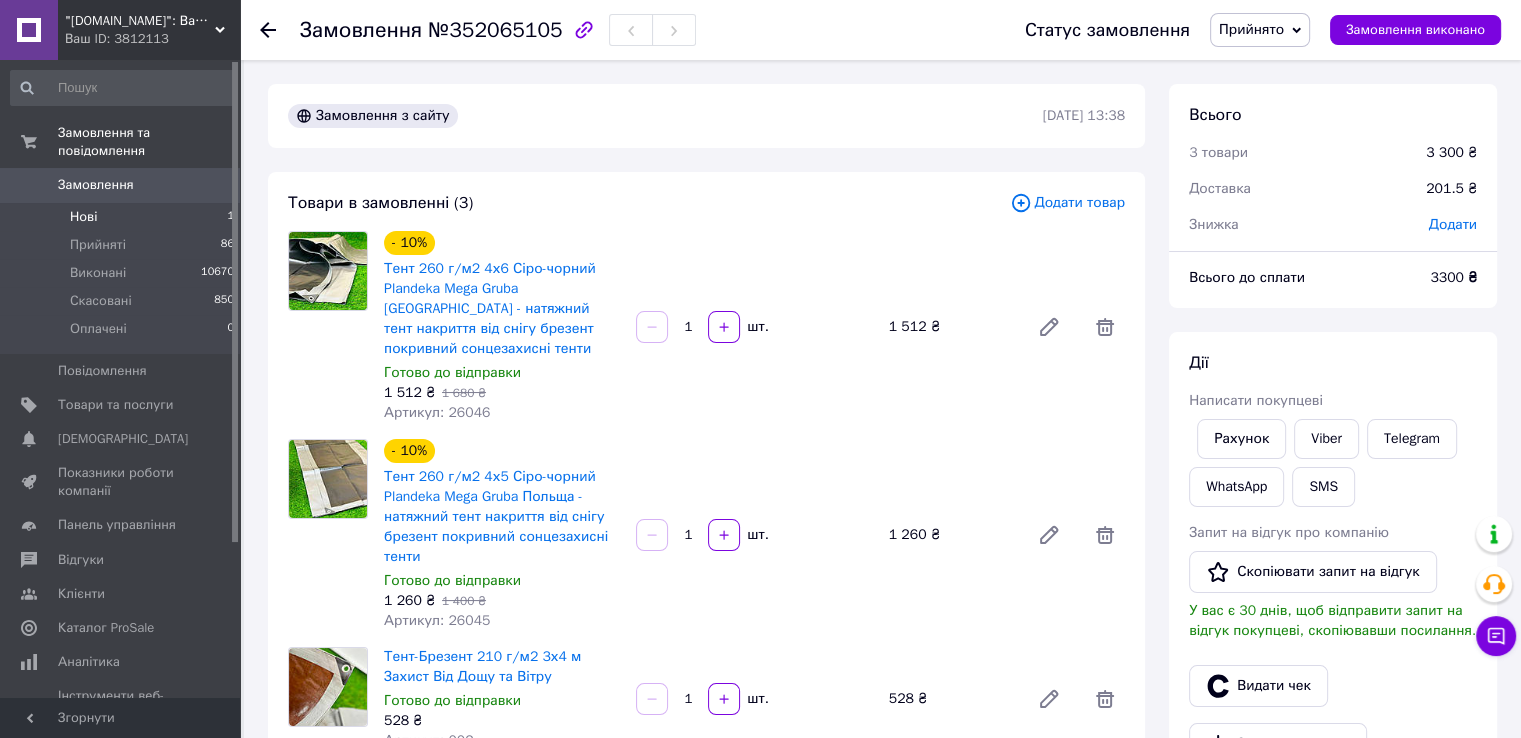 click on "Нові 1" at bounding box center [123, 217] 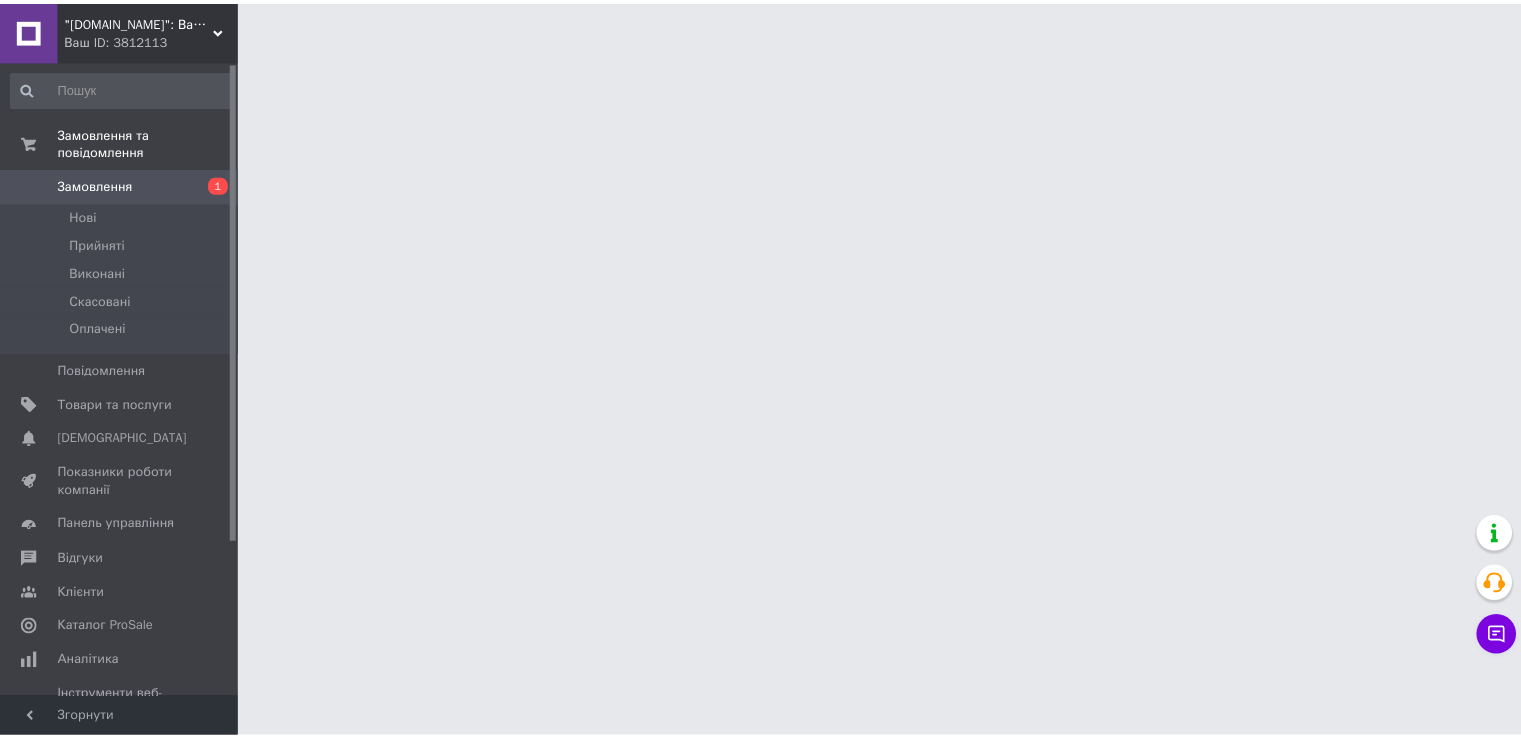 scroll, scrollTop: 0, scrollLeft: 0, axis: both 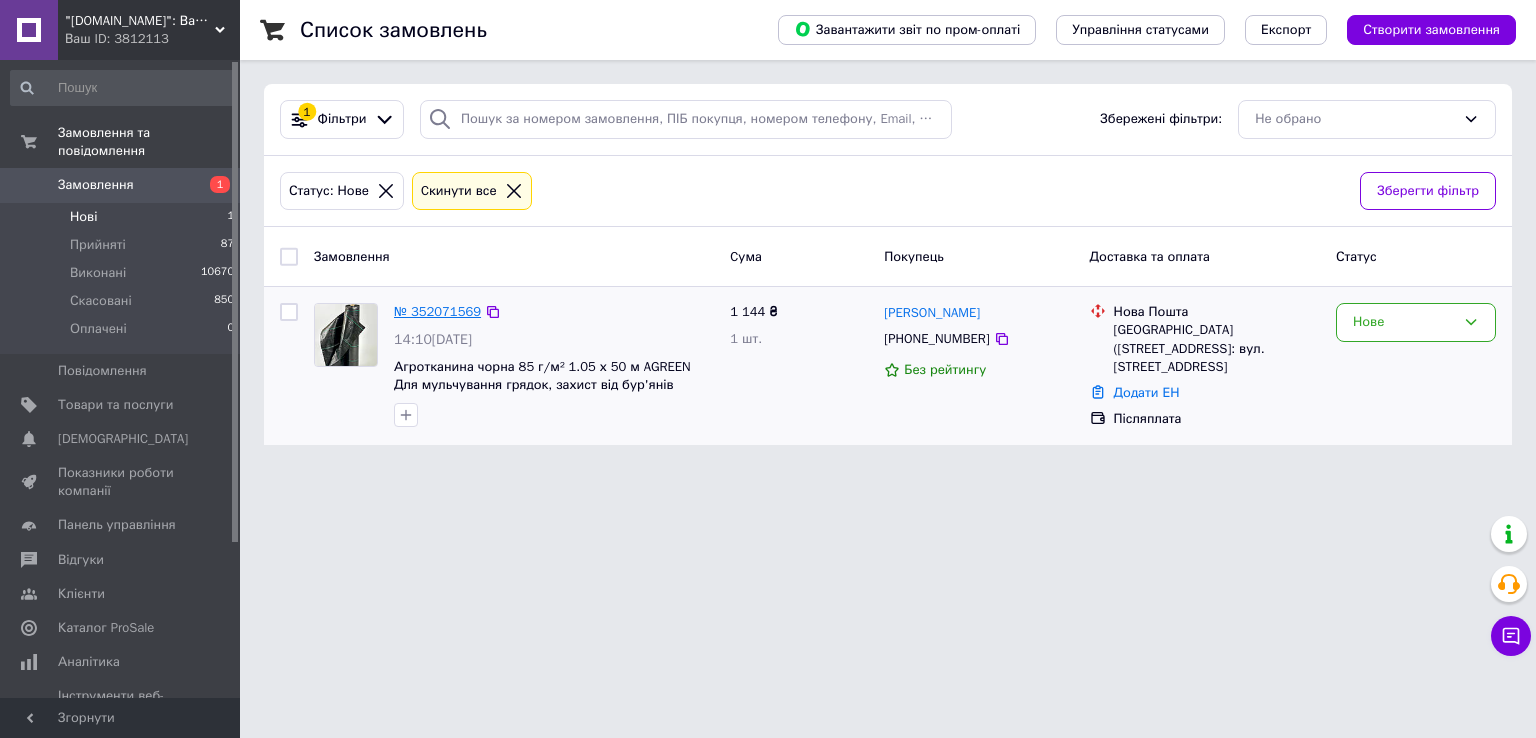 click on "№ 352071569" at bounding box center (437, 311) 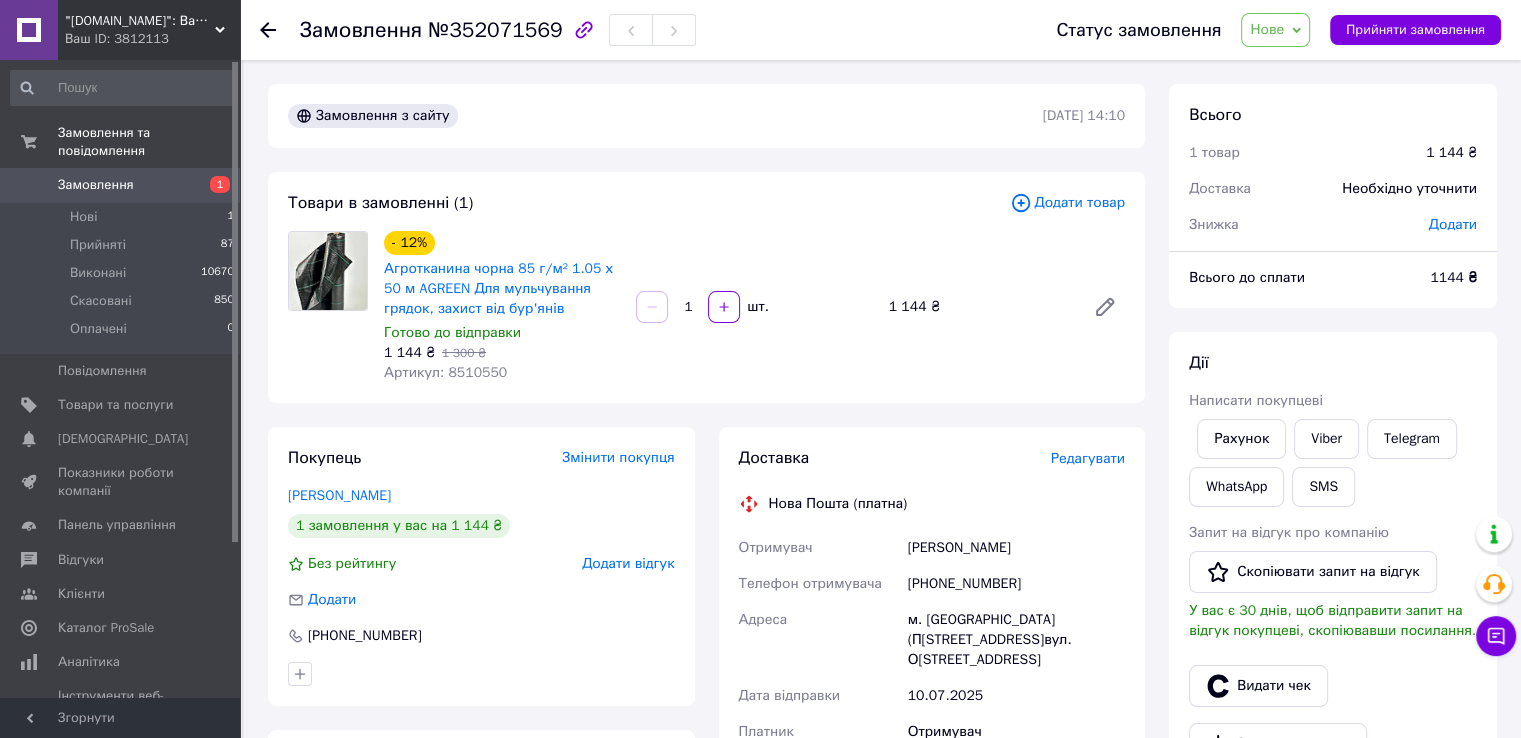 click on "Нове" at bounding box center (1267, 29) 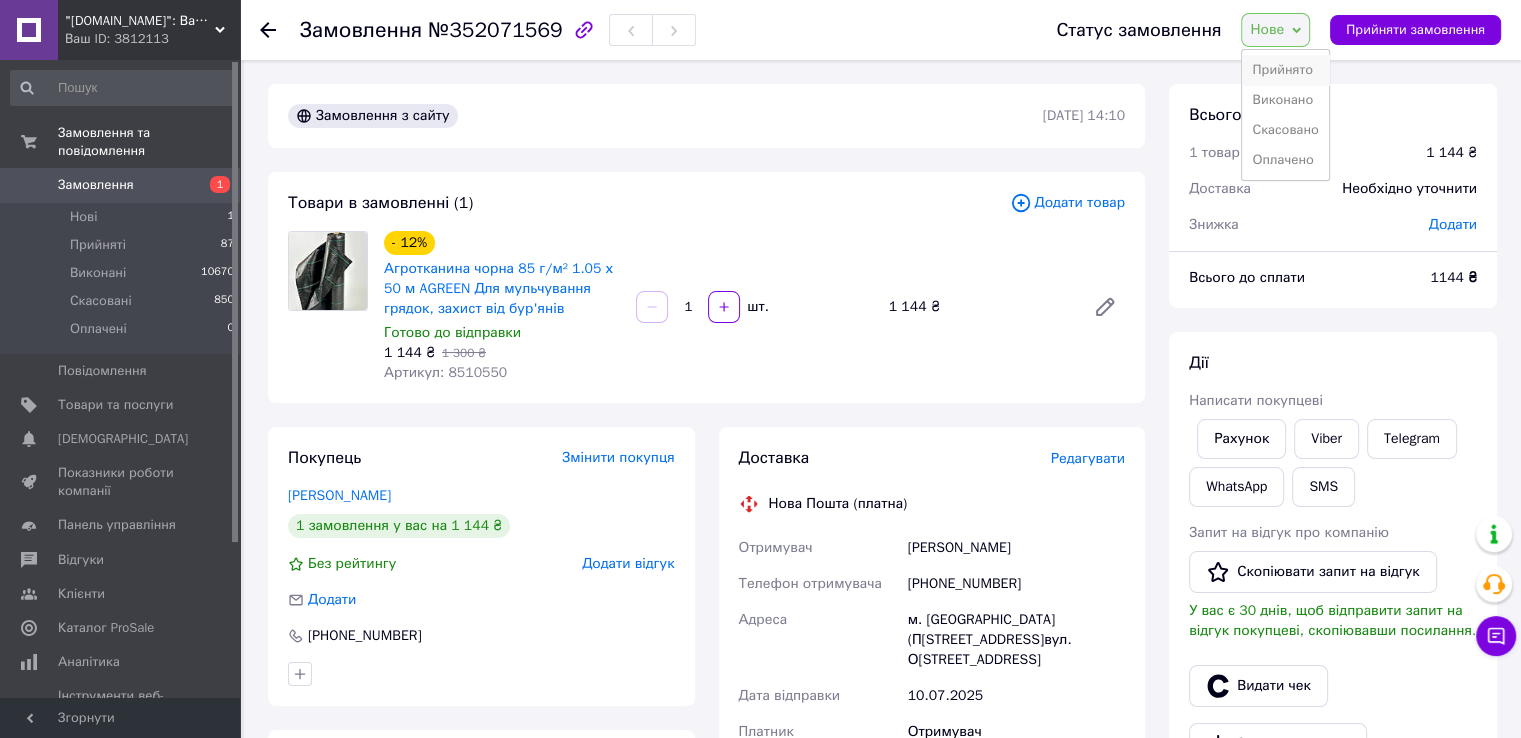 click on "Прийнято" at bounding box center [1285, 70] 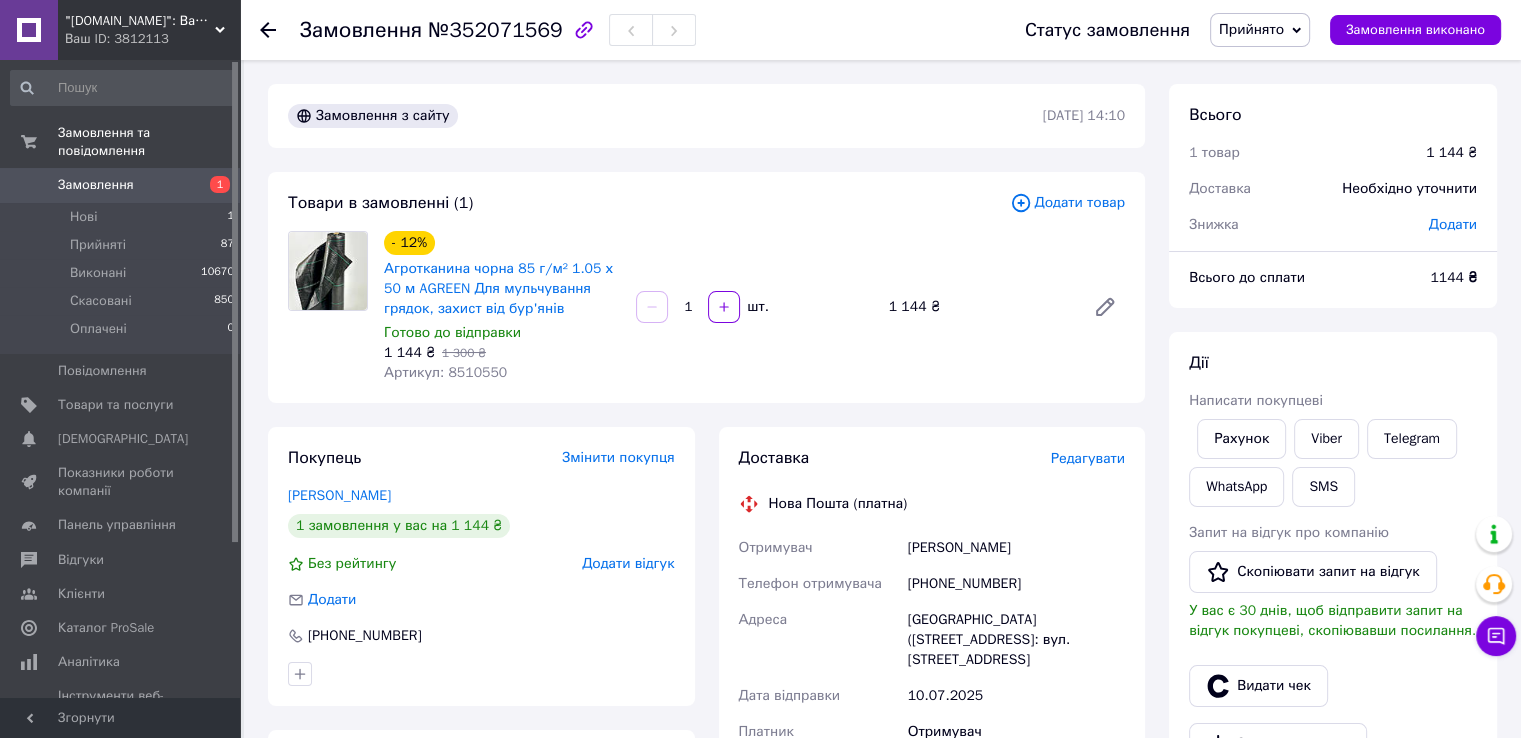click on "[PHONE_NUMBER]" at bounding box center [1016, 584] 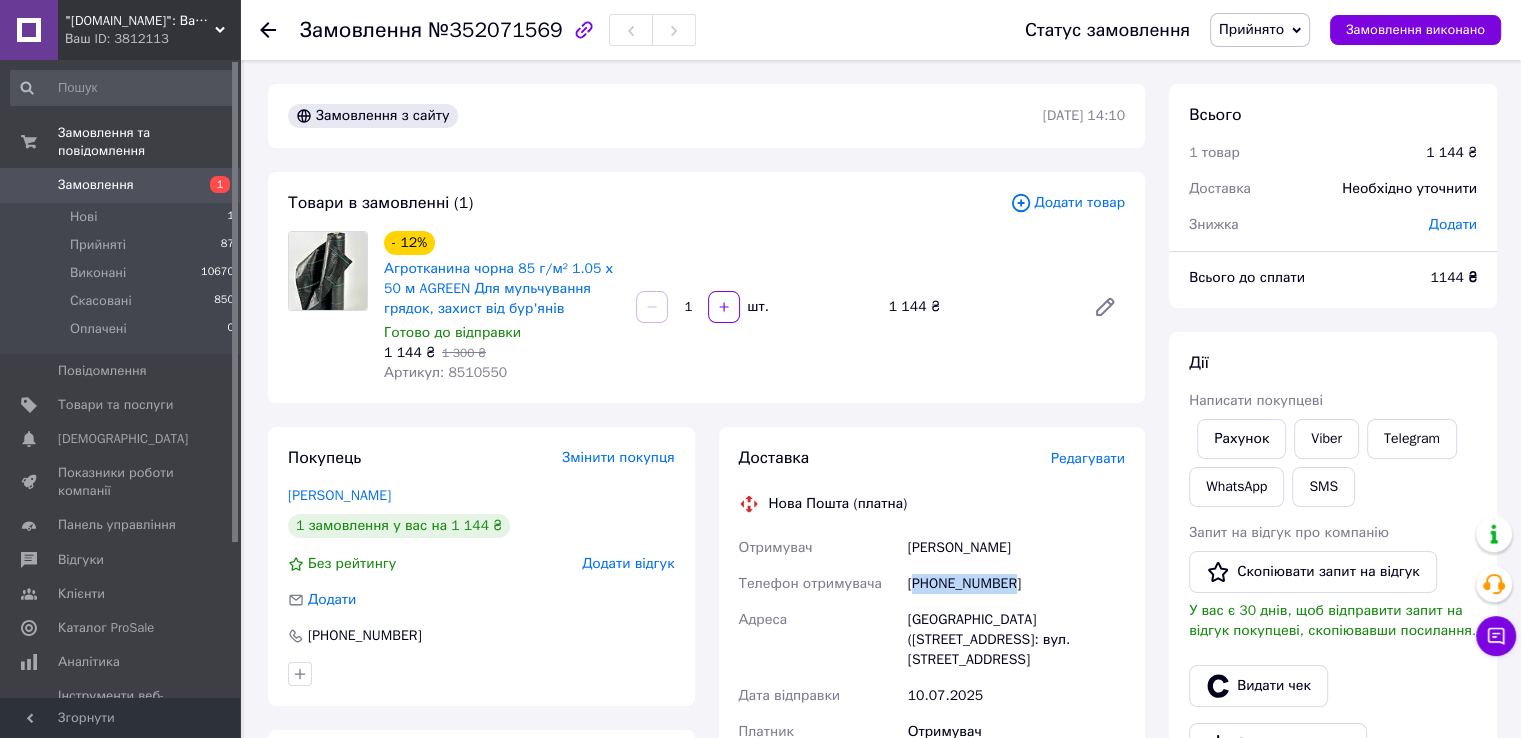 click on "[PHONE_NUMBER]" at bounding box center [1016, 584] 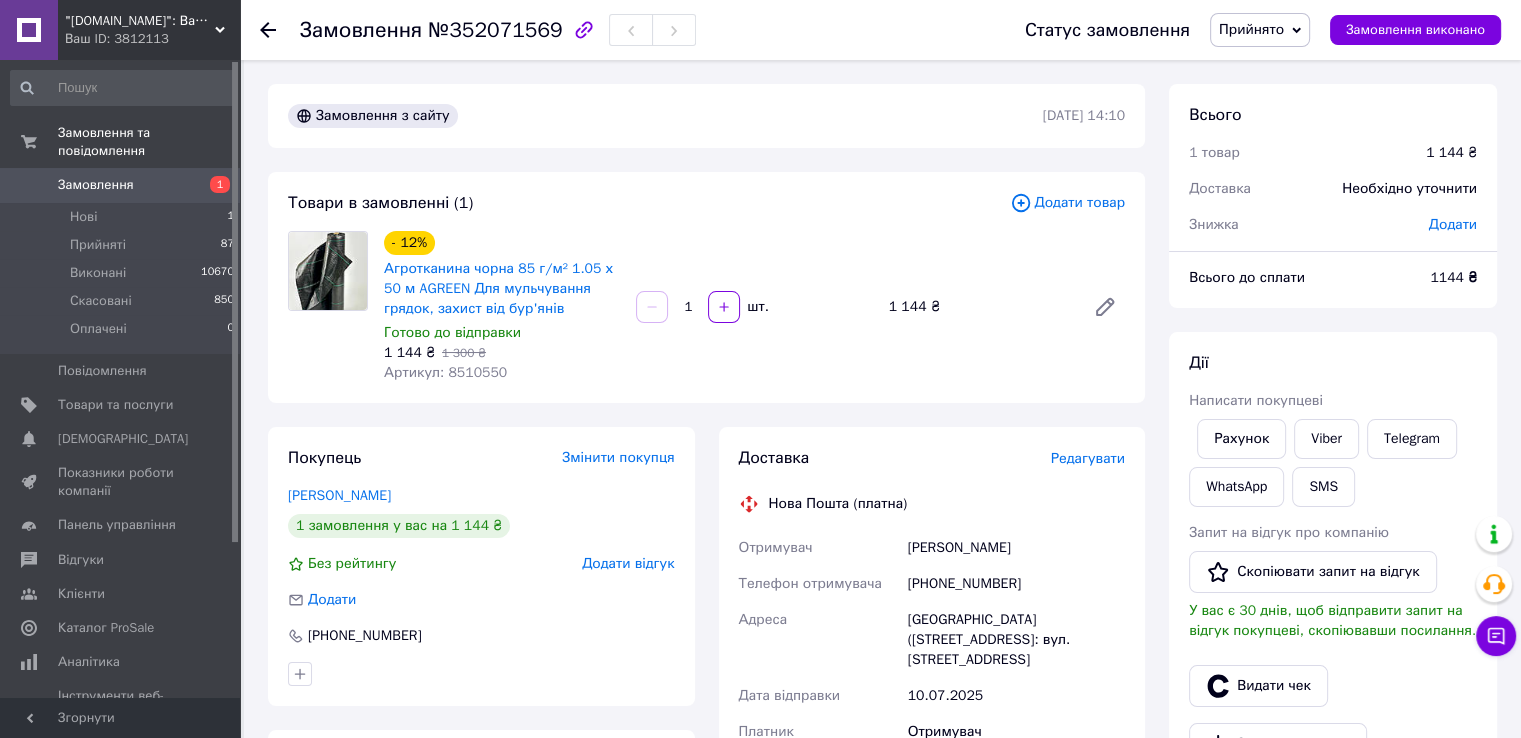 click on "[PERSON_NAME]" at bounding box center (1016, 548) 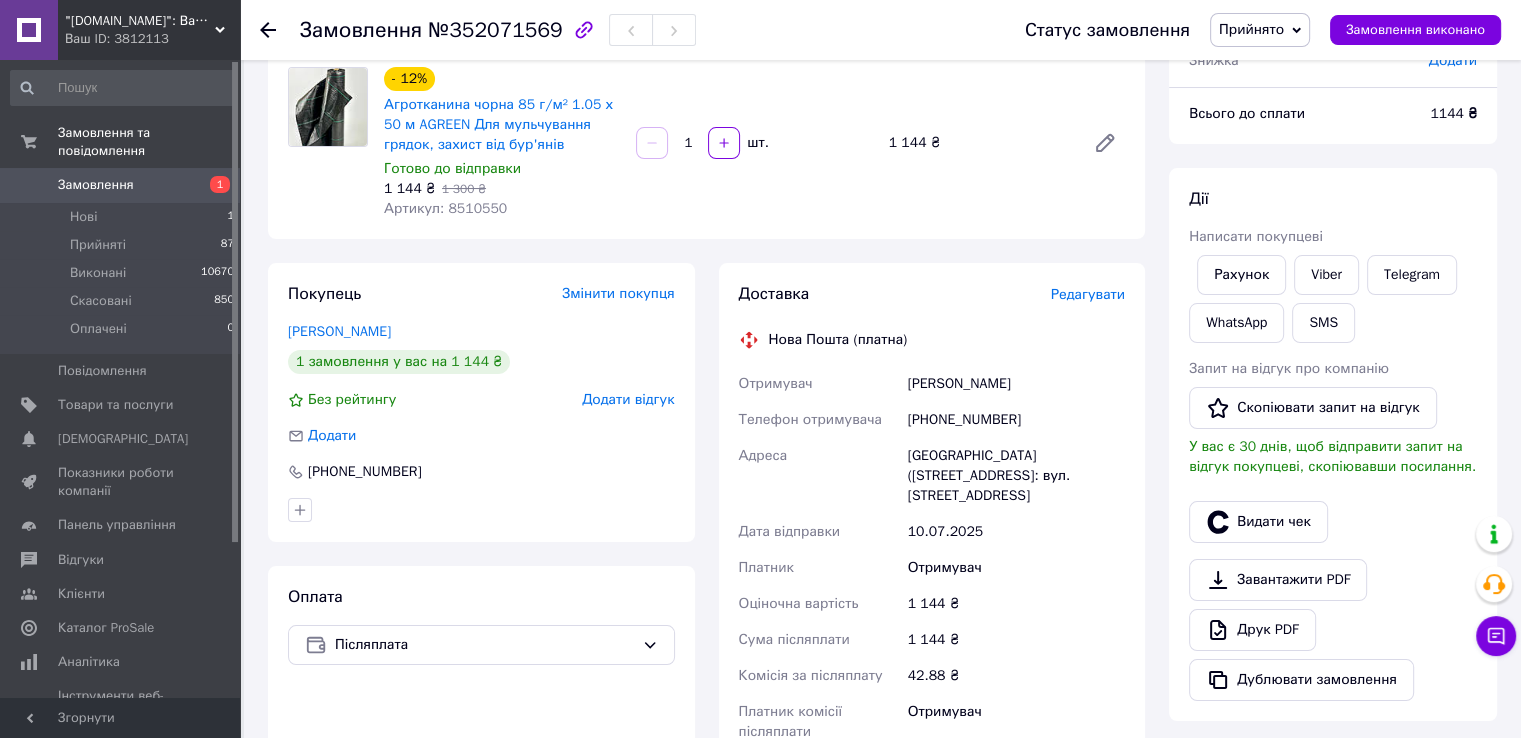 scroll, scrollTop: 0, scrollLeft: 0, axis: both 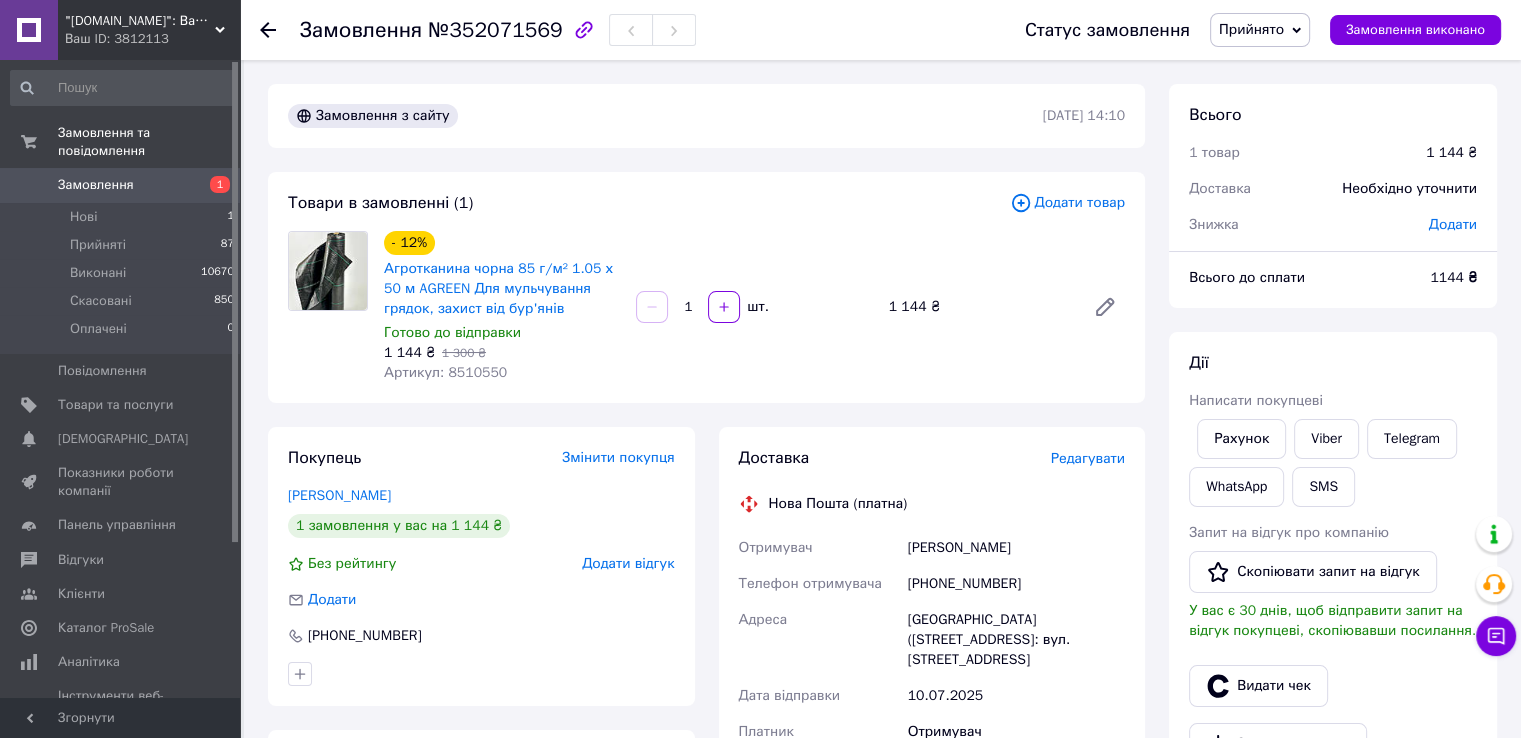 click on "[PERSON_NAME]" at bounding box center [1016, 548] 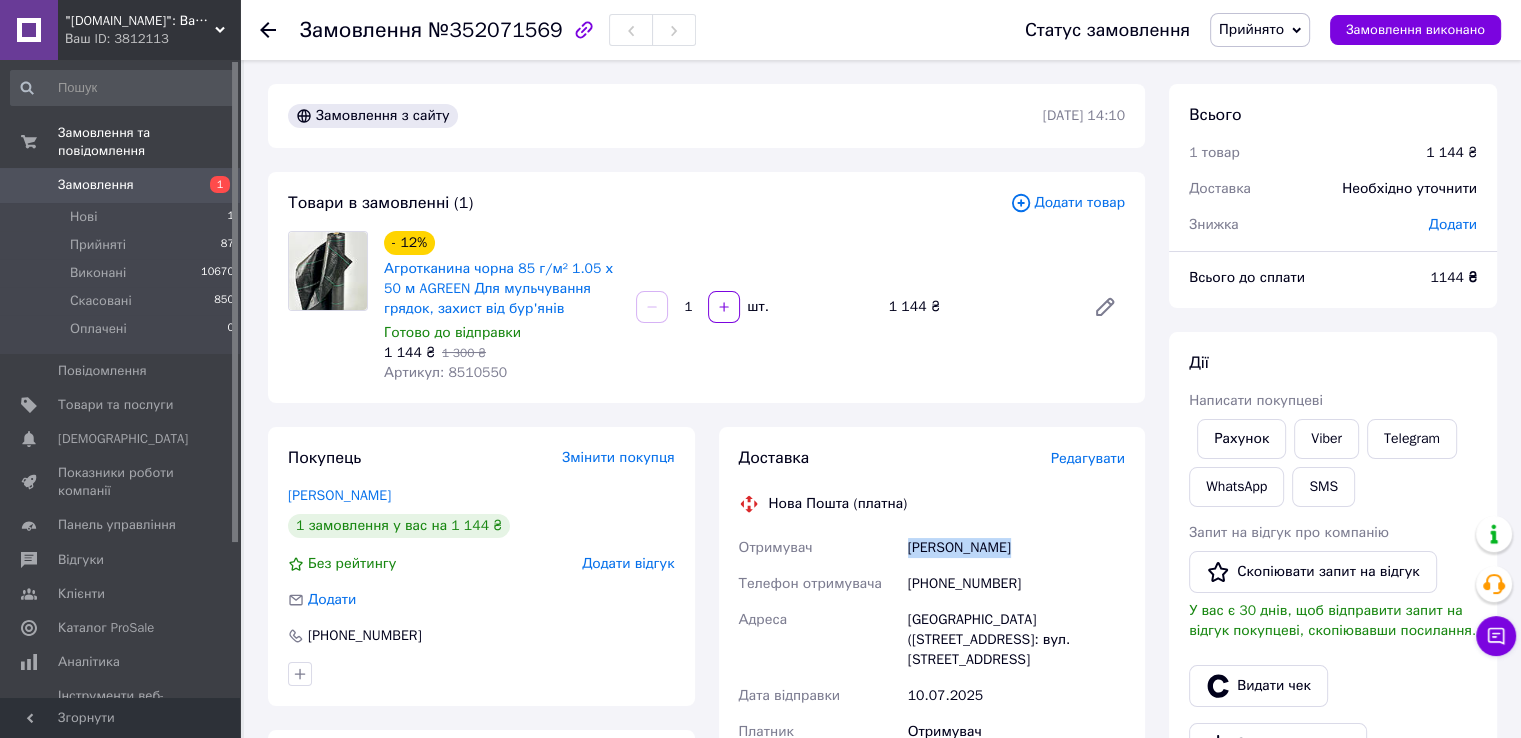 click on "[PERSON_NAME]" at bounding box center (1016, 548) 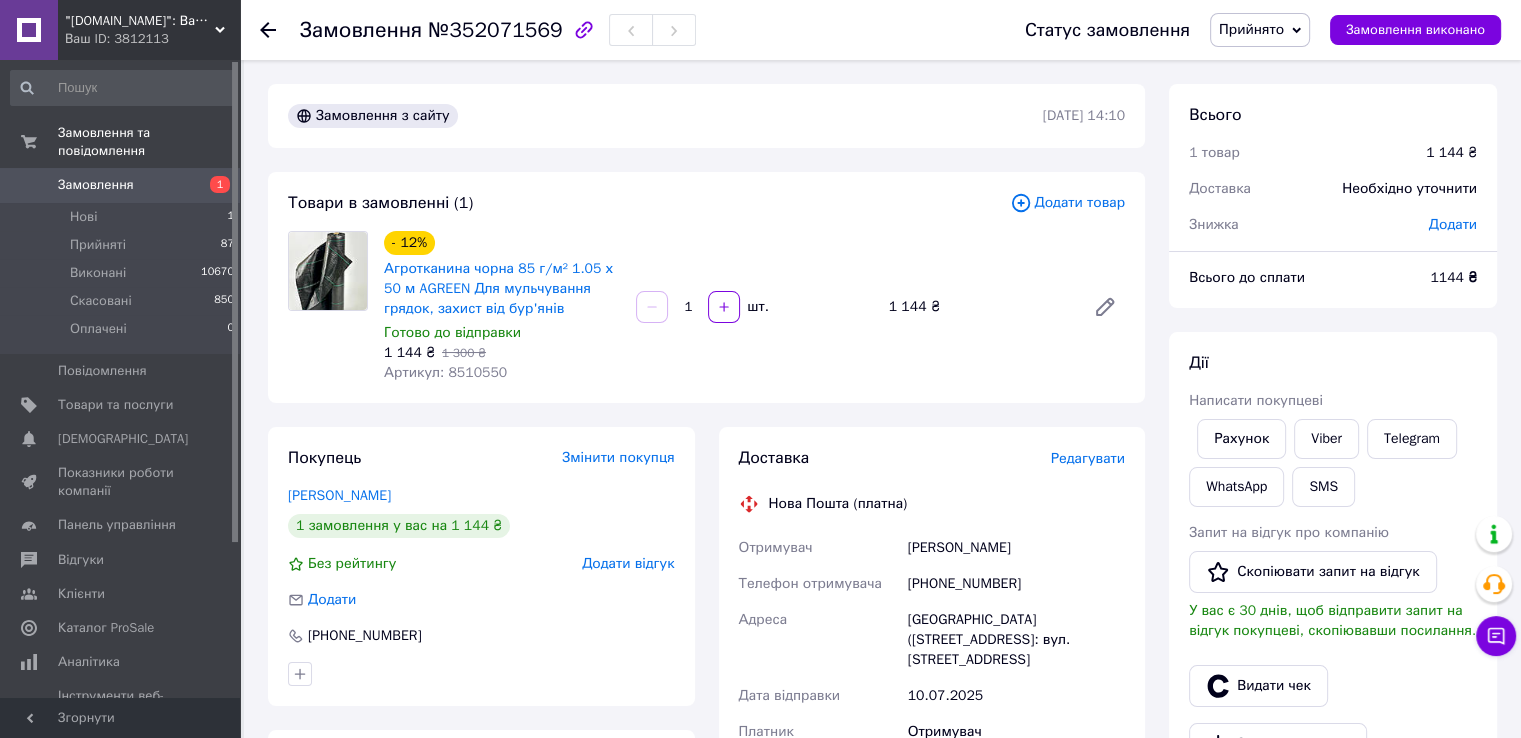 click on "[GEOGRAPHIC_DATA] ([STREET_ADDRESS]: вул. [STREET_ADDRESS]" at bounding box center (1016, 640) 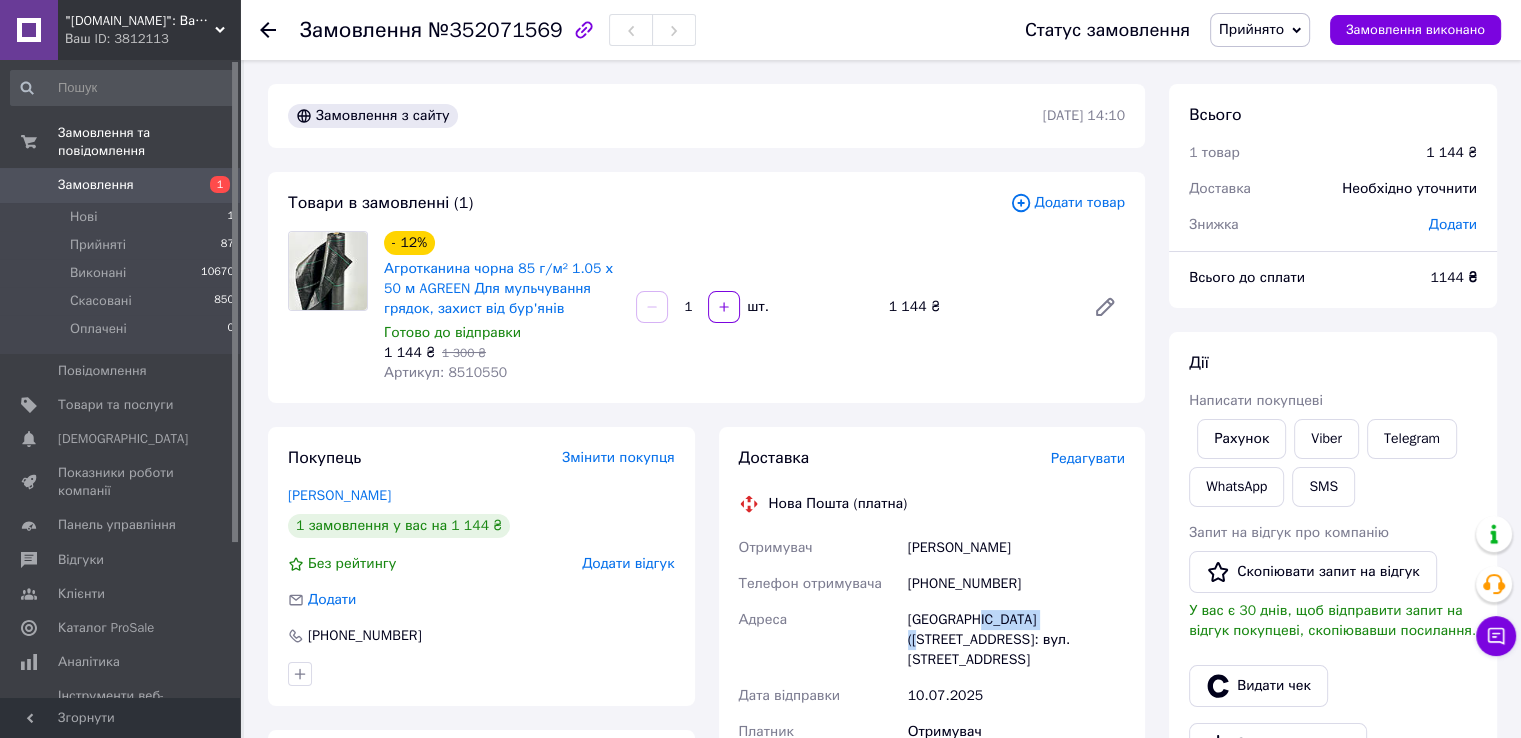 click on "[GEOGRAPHIC_DATA] ([STREET_ADDRESS]: вул. [STREET_ADDRESS]" at bounding box center (1016, 640) 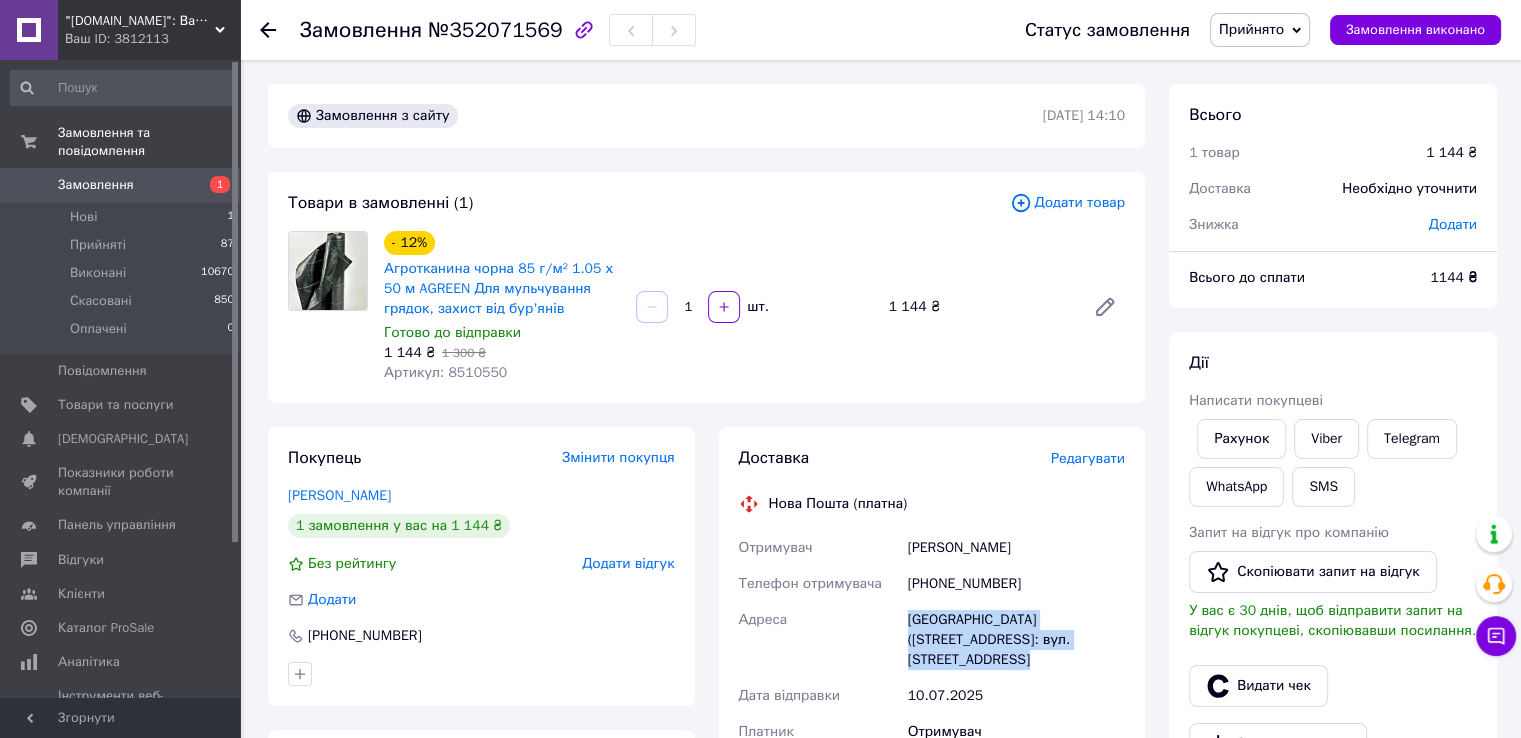 click on "[GEOGRAPHIC_DATA] ([STREET_ADDRESS]: вул. [STREET_ADDRESS]" at bounding box center [1016, 640] 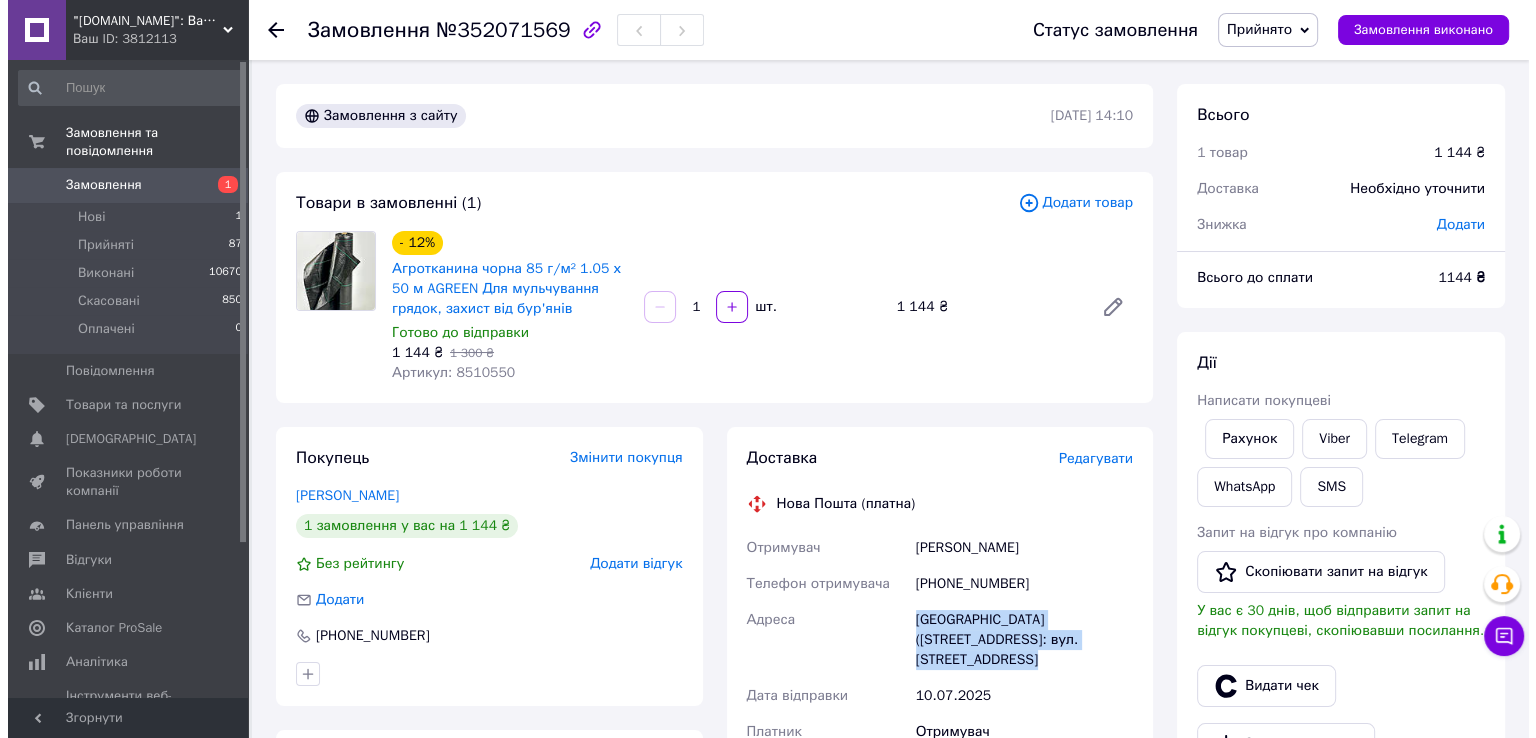 scroll, scrollTop: 200, scrollLeft: 0, axis: vertical 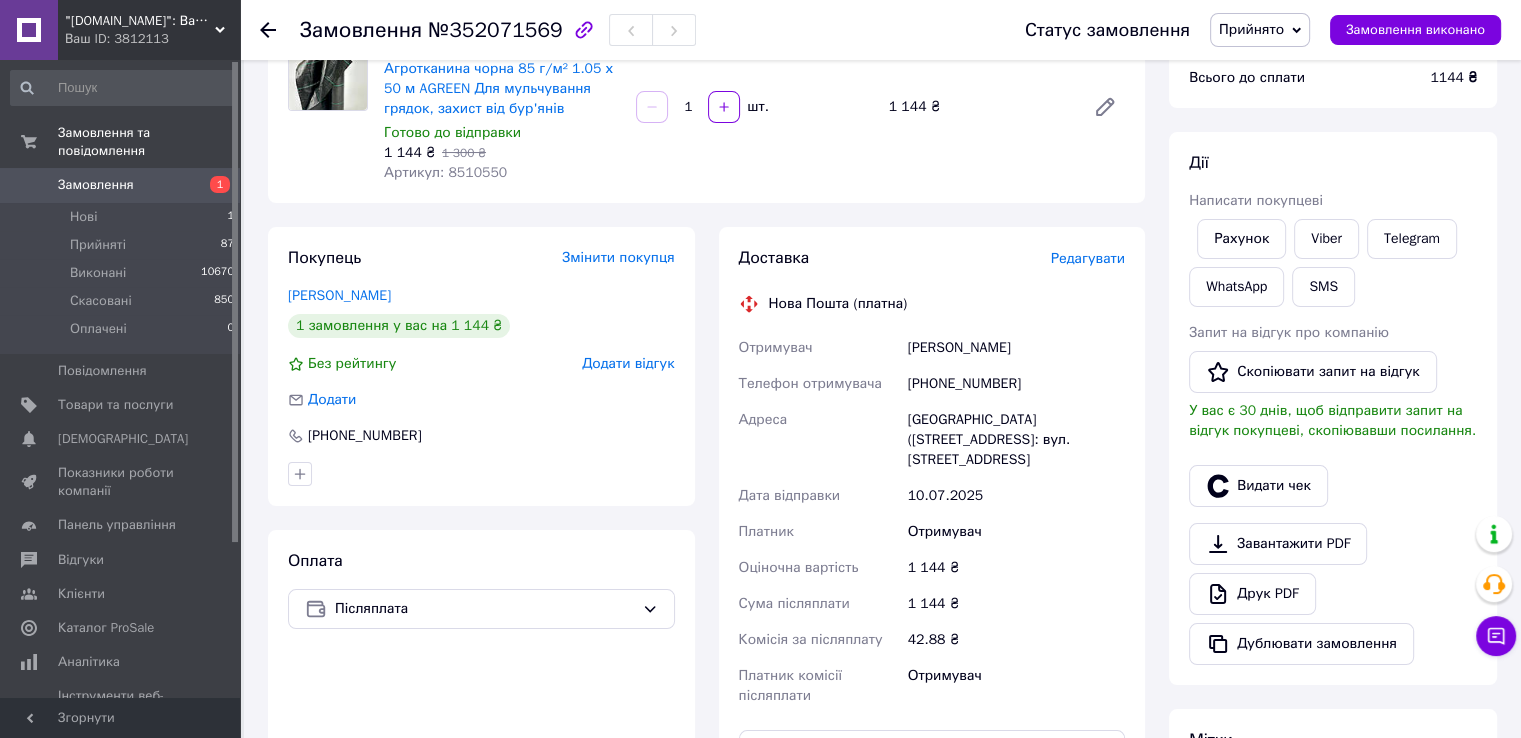 click on "Редагувати" at bounding box center [1088, 258] 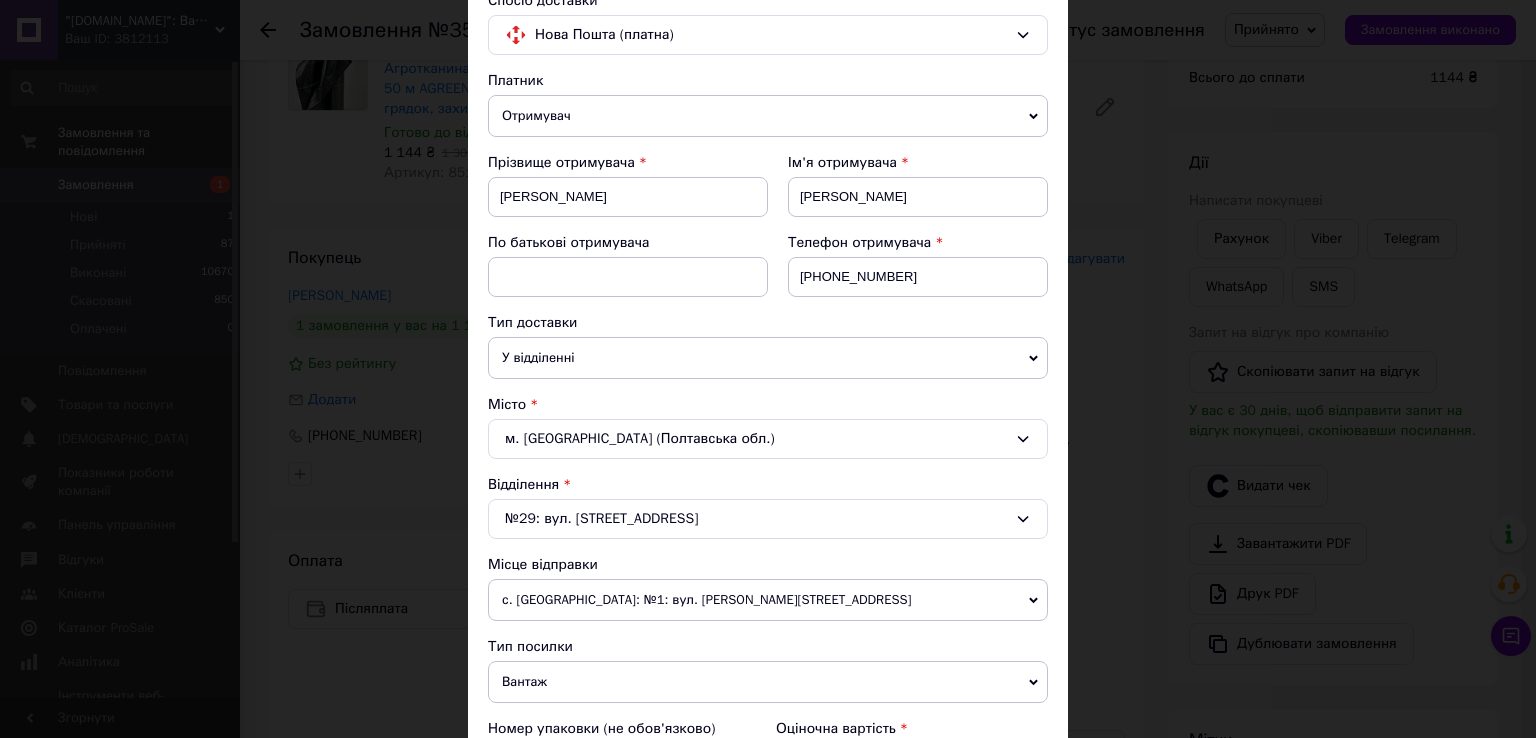 scroll, scrollTop: 500, scrollLeft: 0, axis: vertical 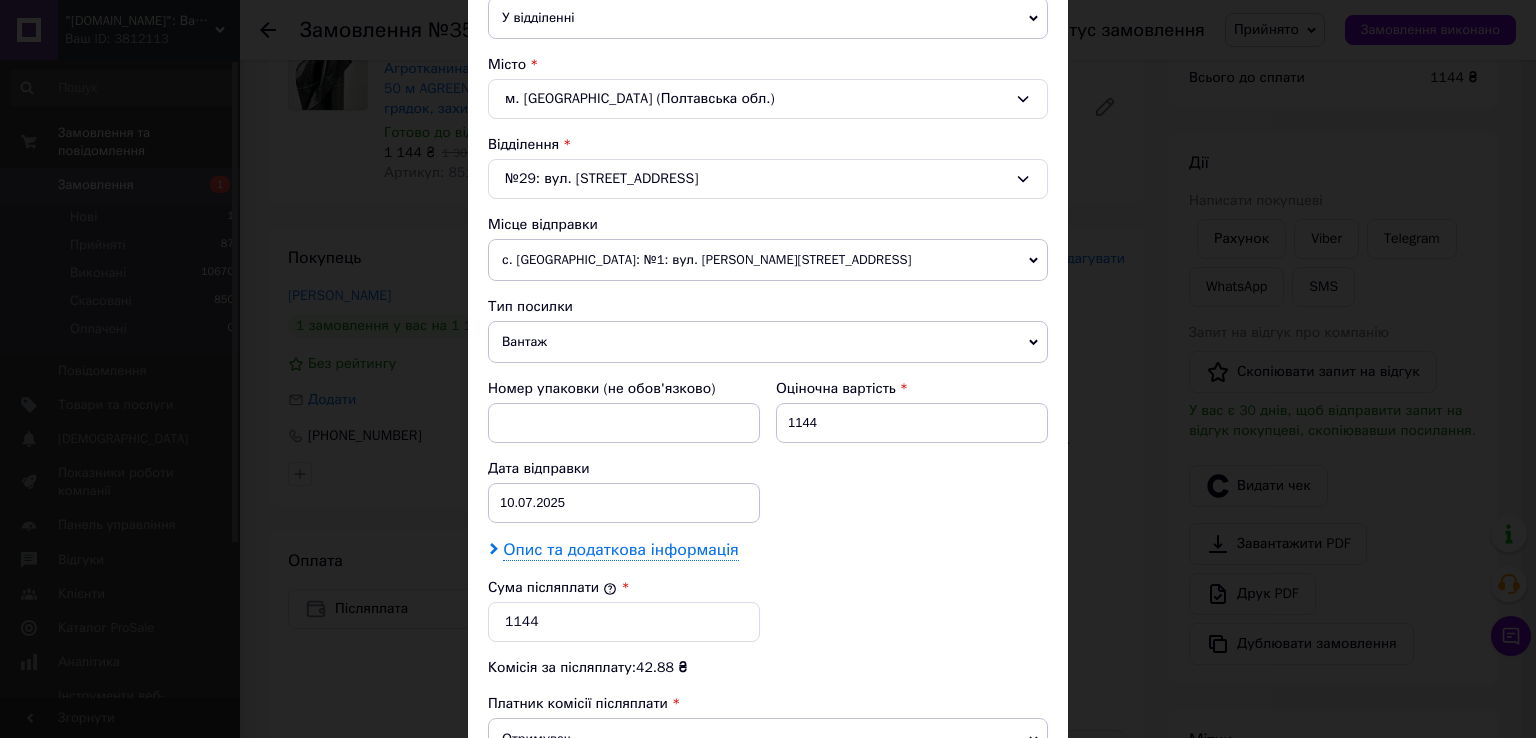click on "Опис та додаткова інформація" at bounding box center [620, 550] 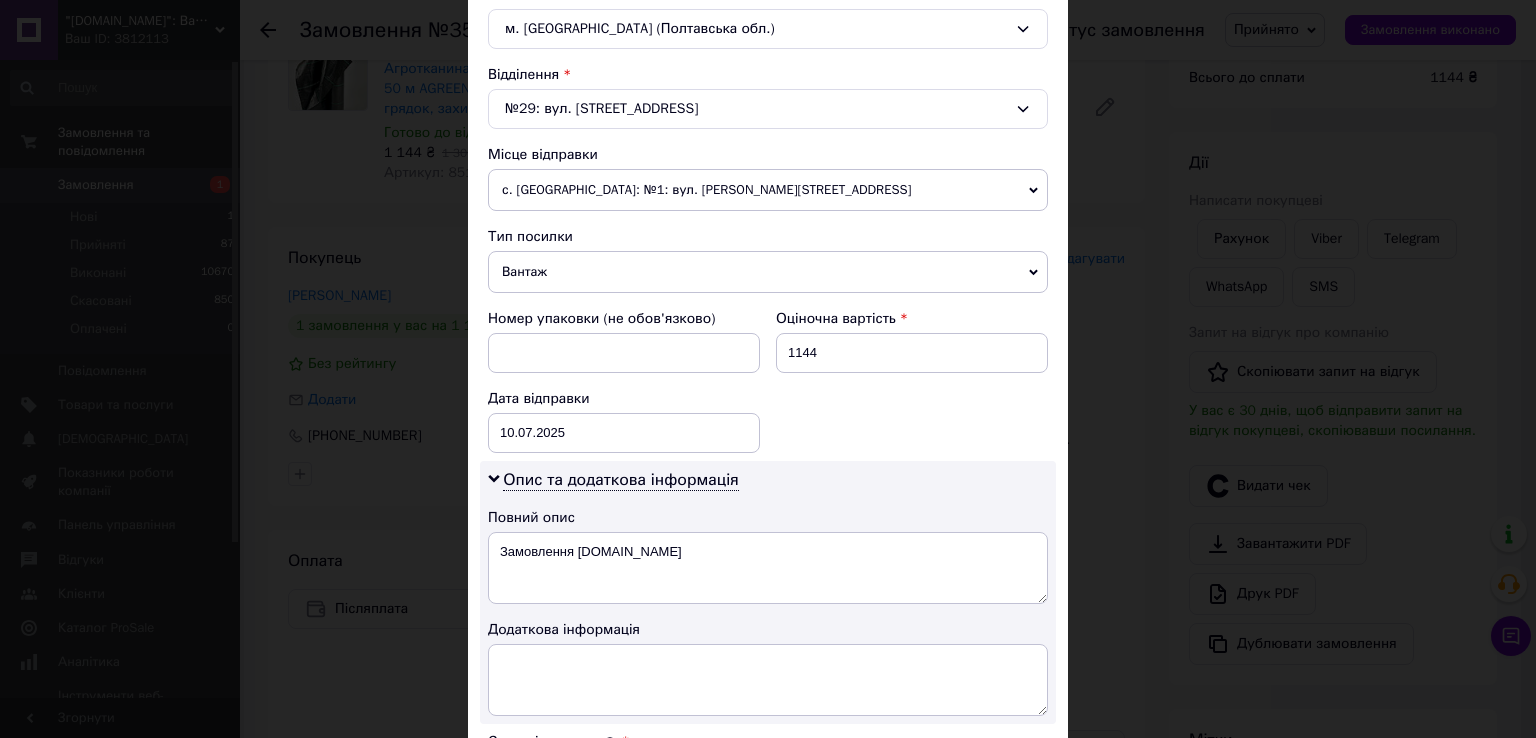 scroll, scrollTop: 600, scrollLeft: 0, axis: vertical 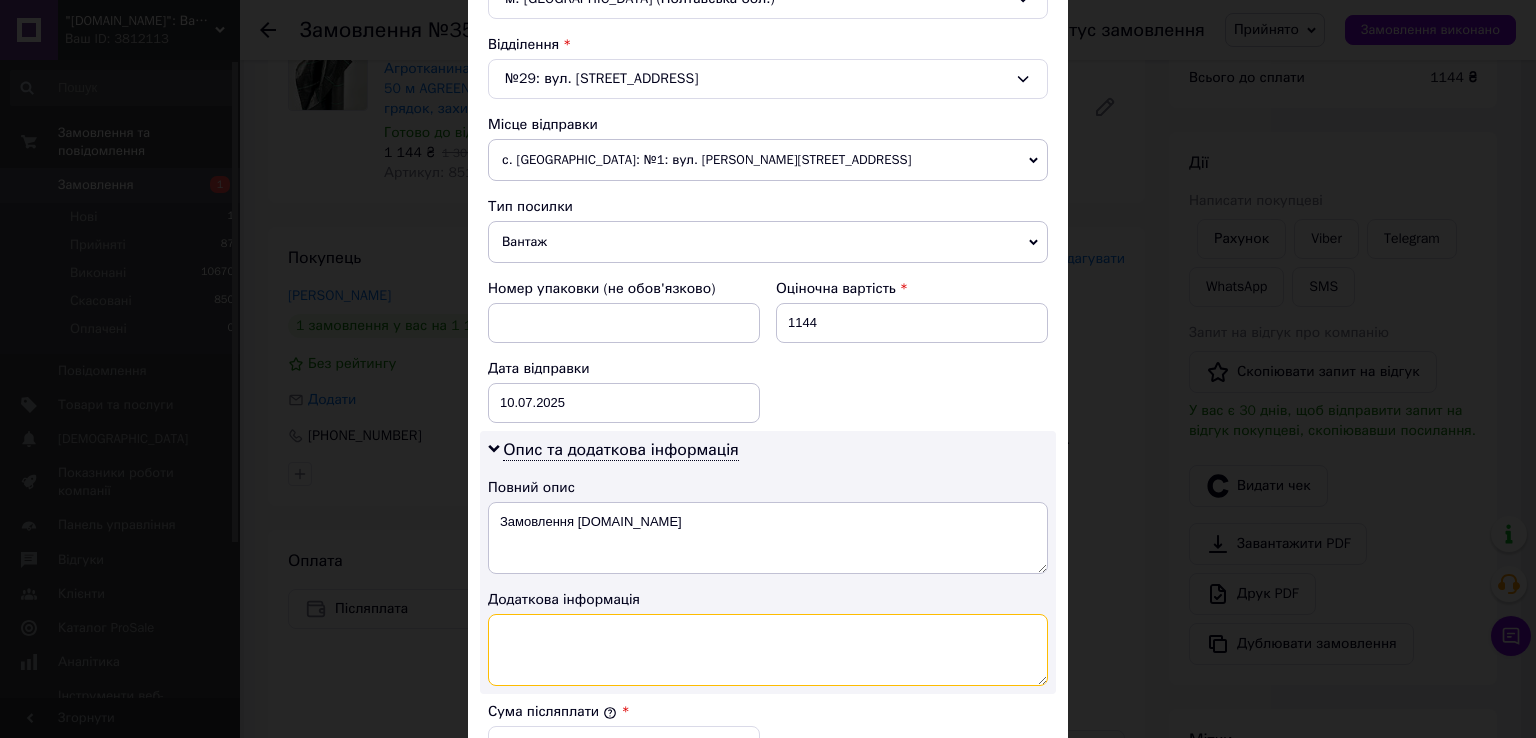 click at bounding box center [768, 650] 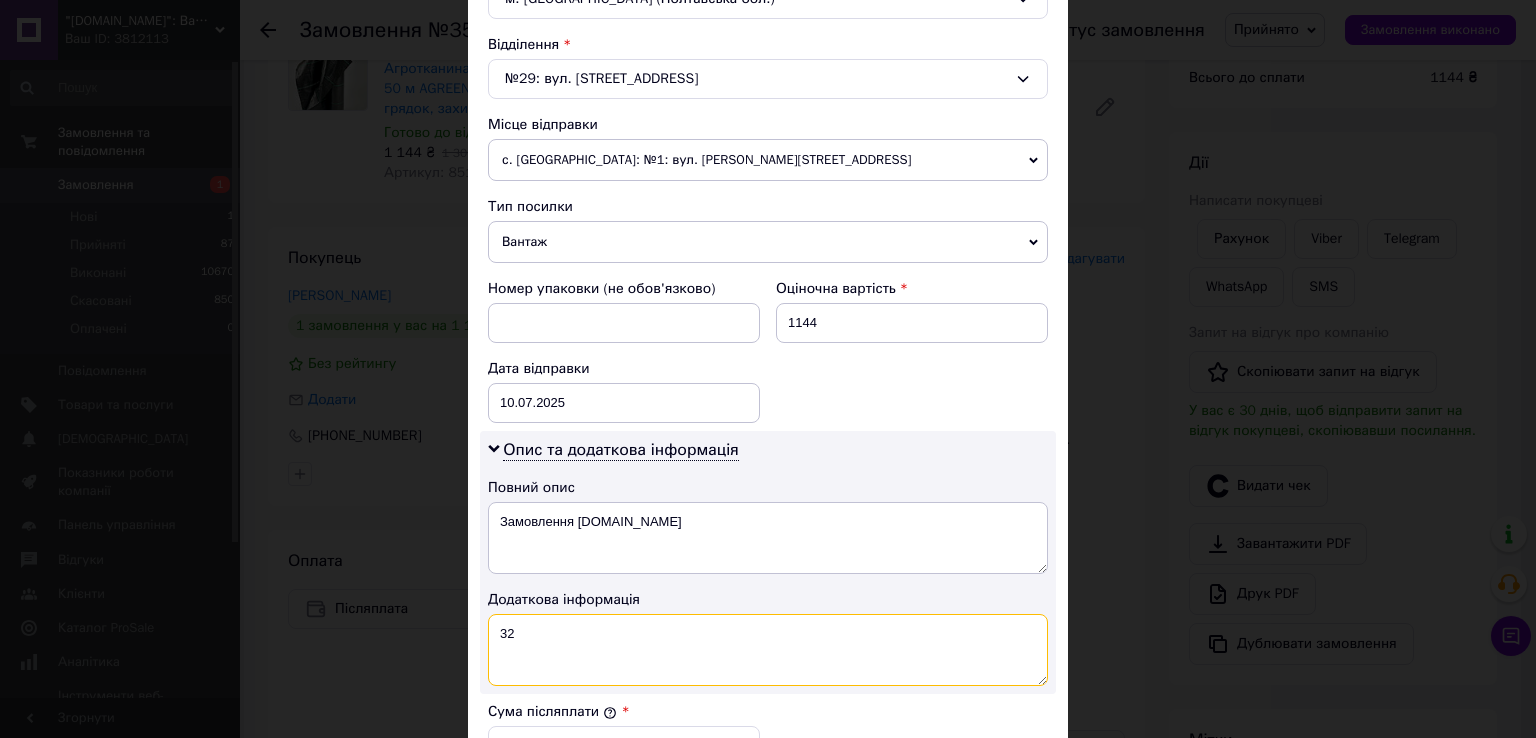 type on "32" 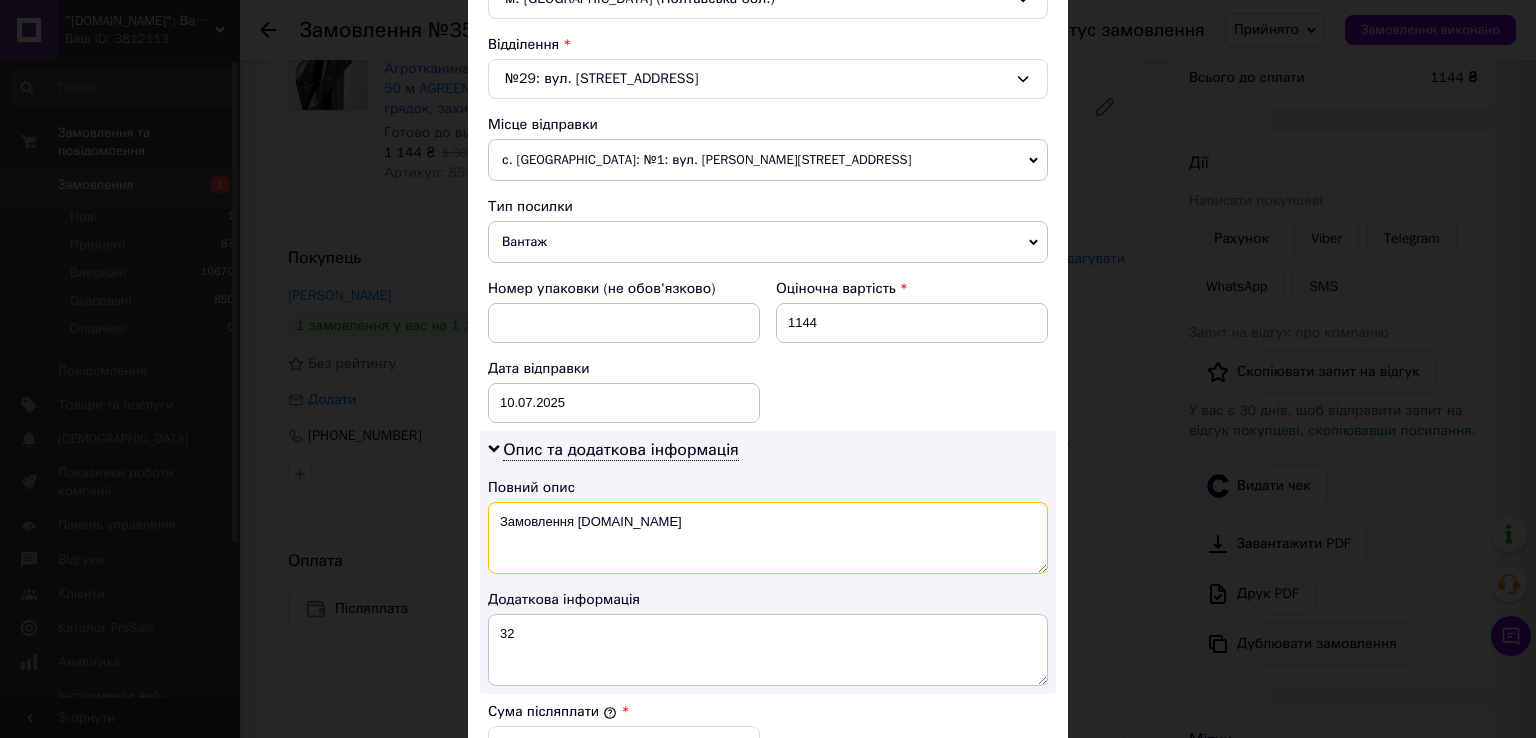 drag, startPoint x: 657, startPoint y: 560, endPoint x: 490, endPoint y: 533, distance: 169.16855 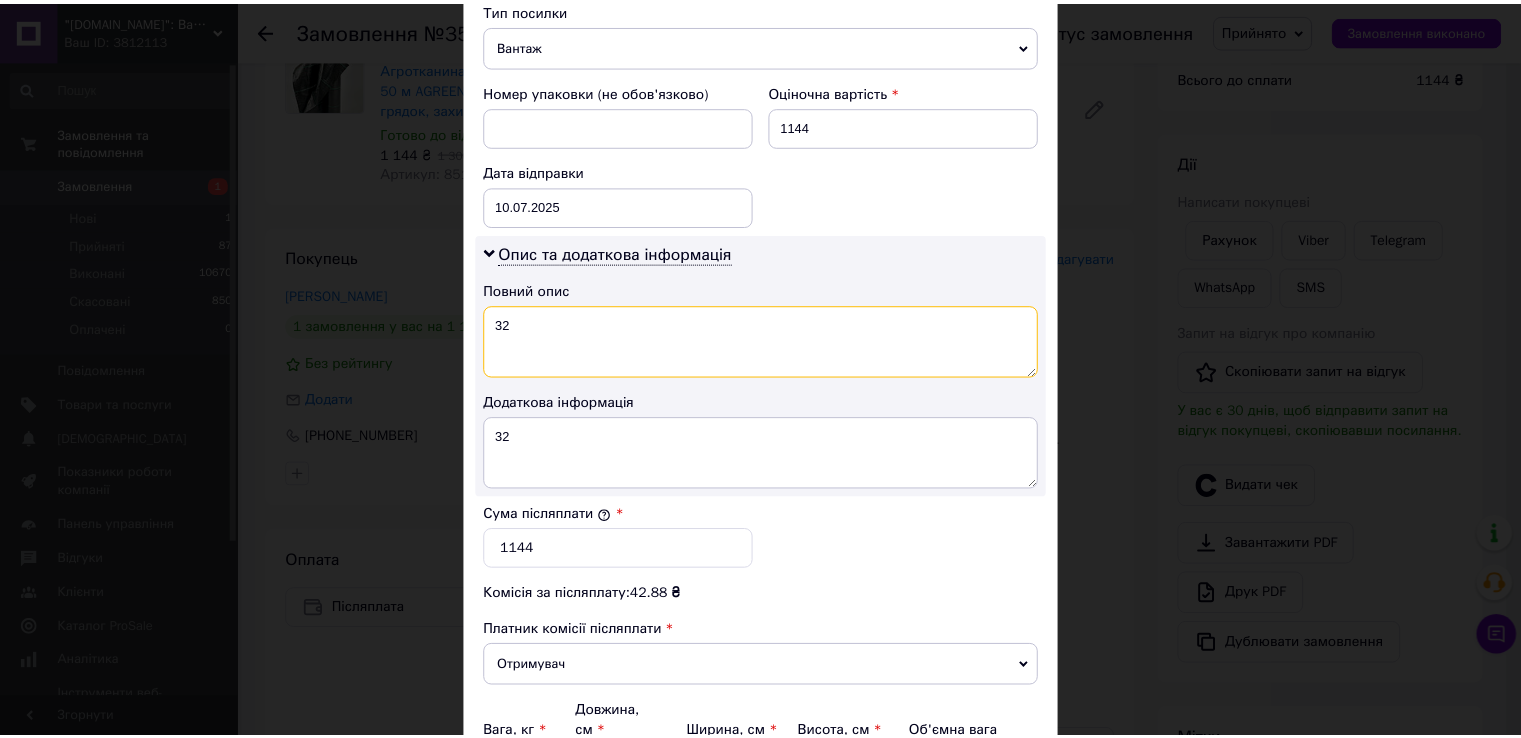 scroll, scrollTop: 1005, scrollLeft: 0, axis: vertical 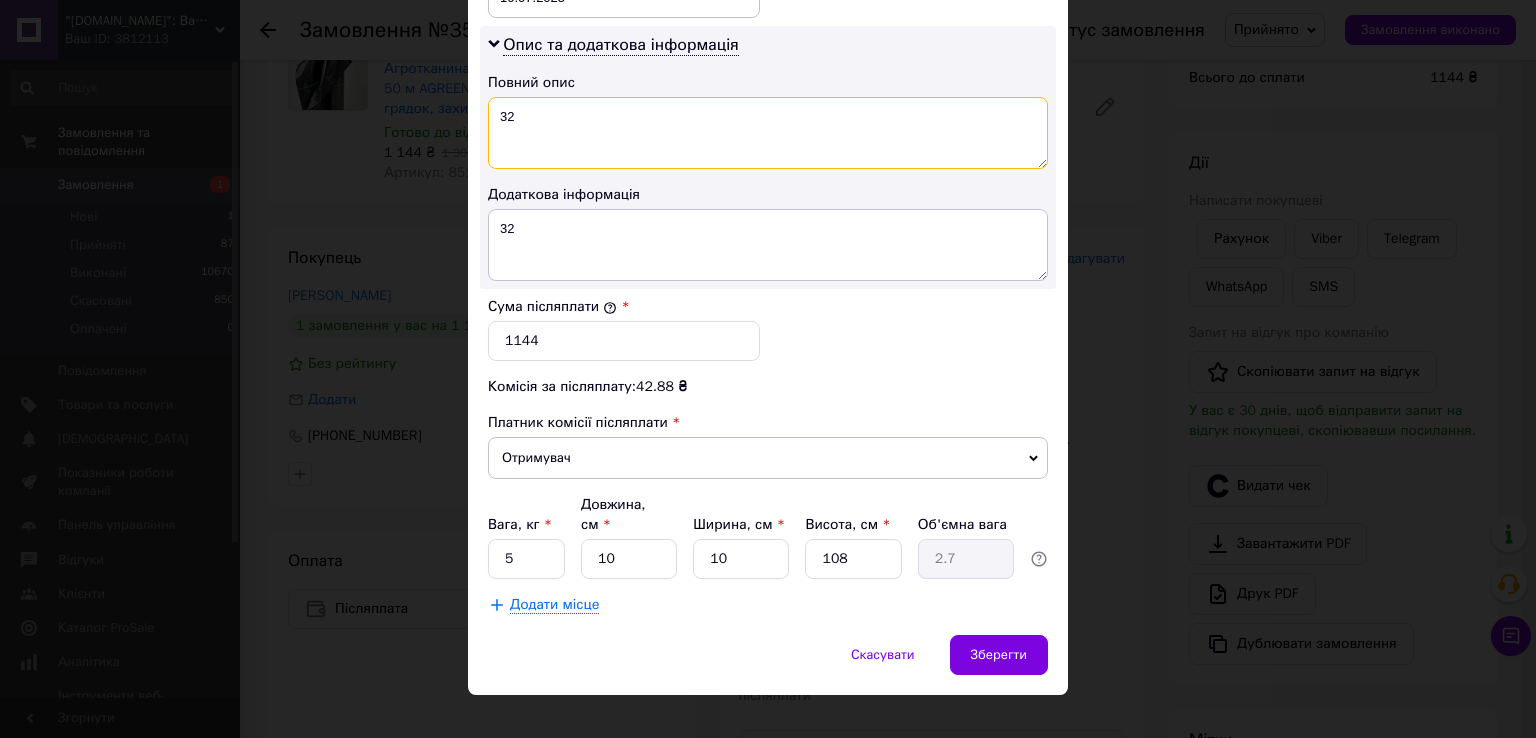 type on "32" 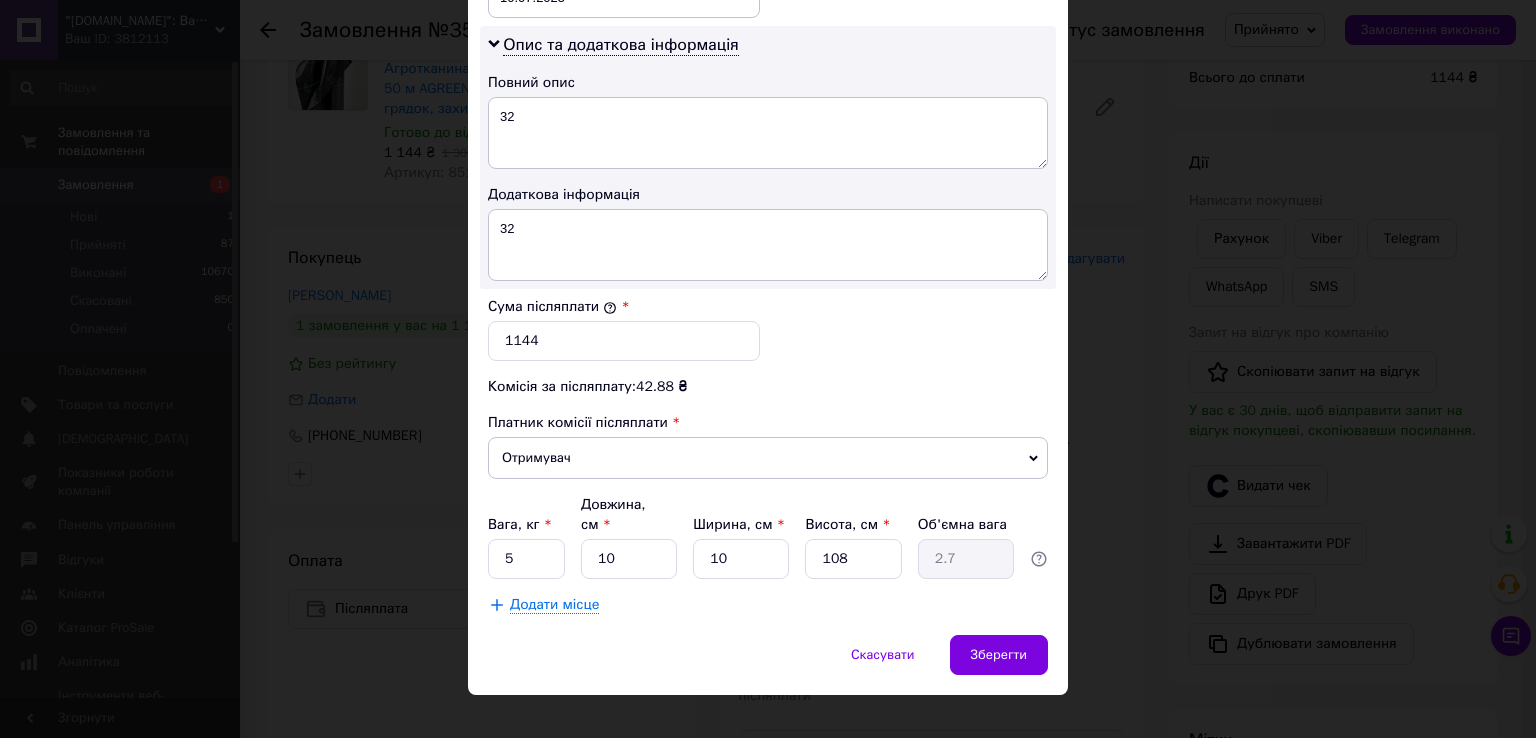 click on "Скасувати   Зберегти" at bounding box center (768, 665) 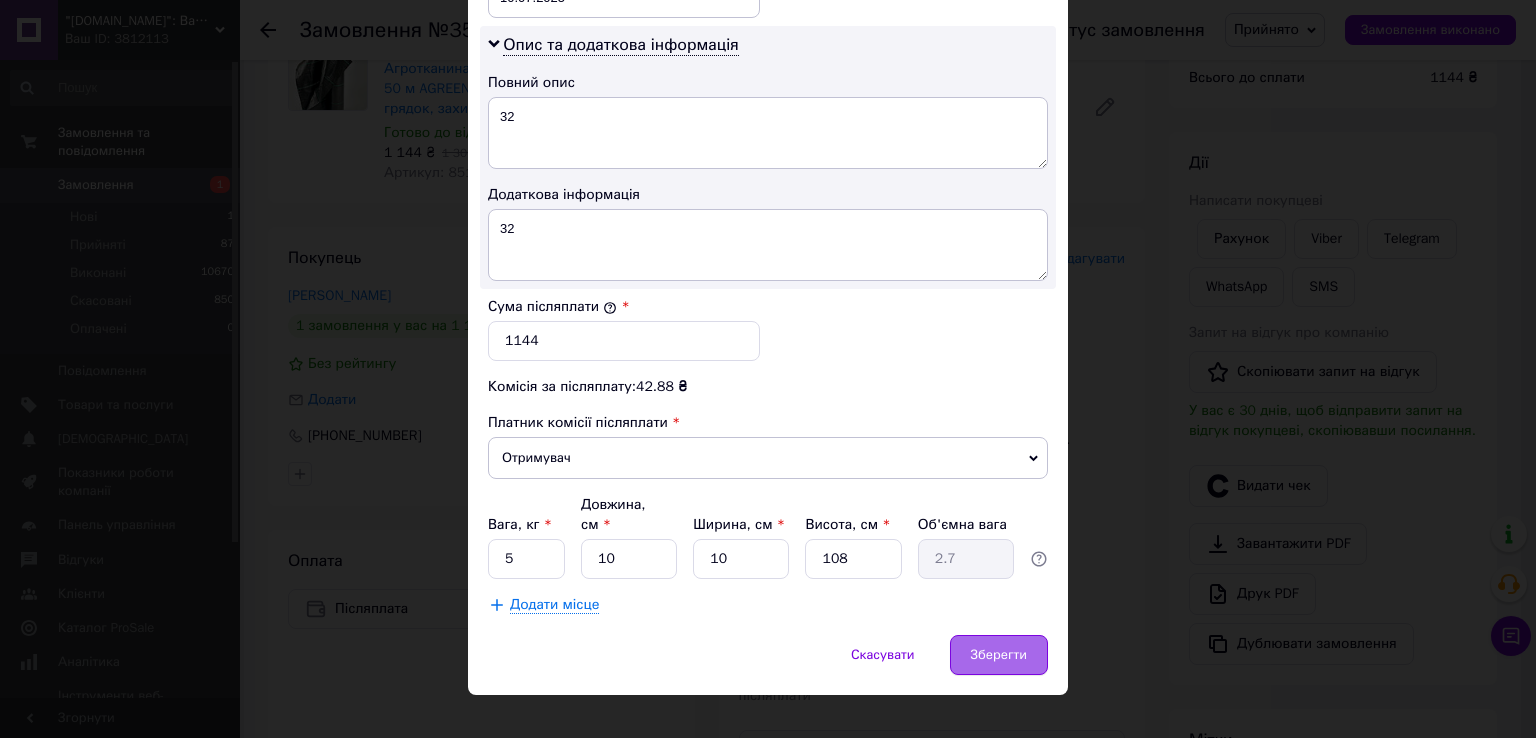 click on "Зберегти" at bounding box center [999, 655] 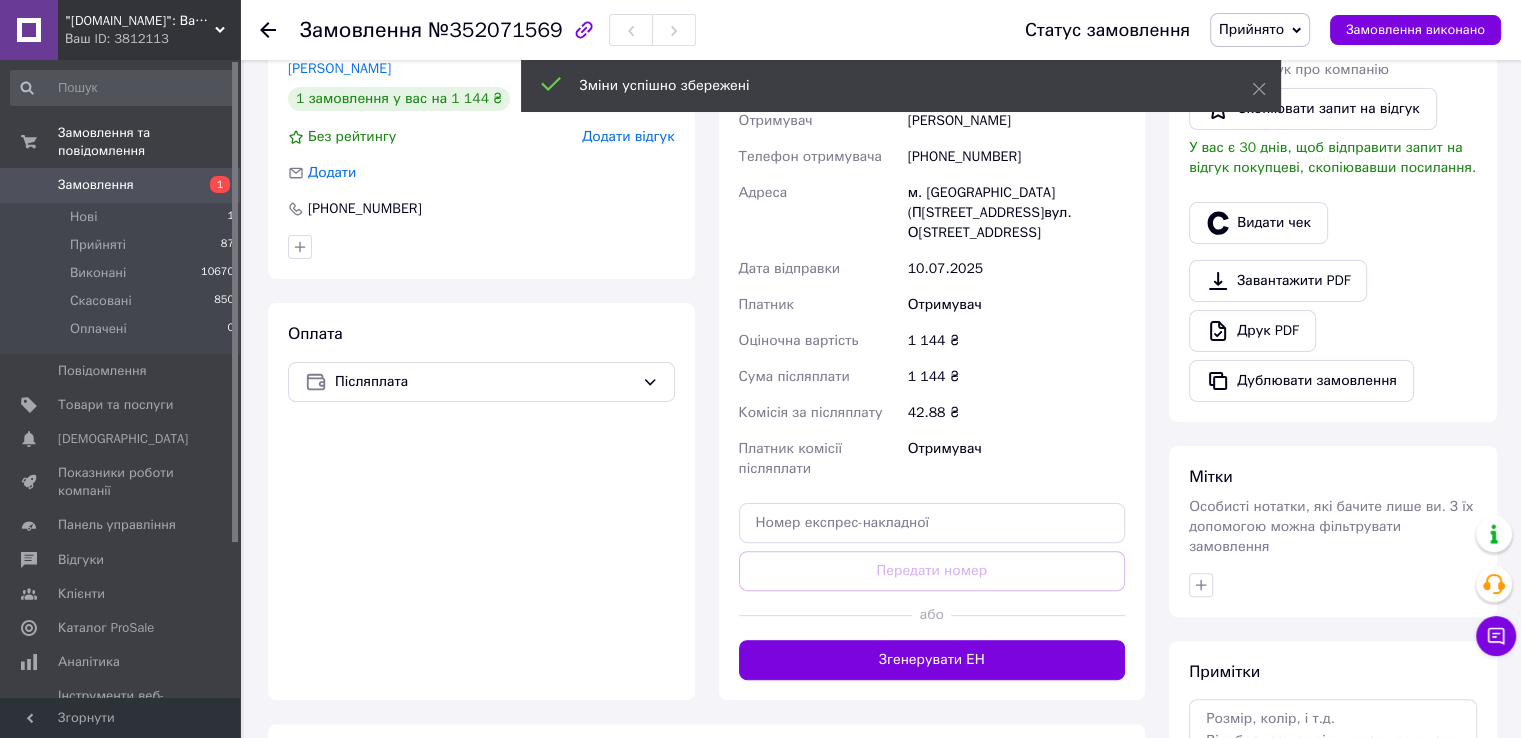 scroll, scrollTop: 700, scrollLeft: 0, axis: vertical 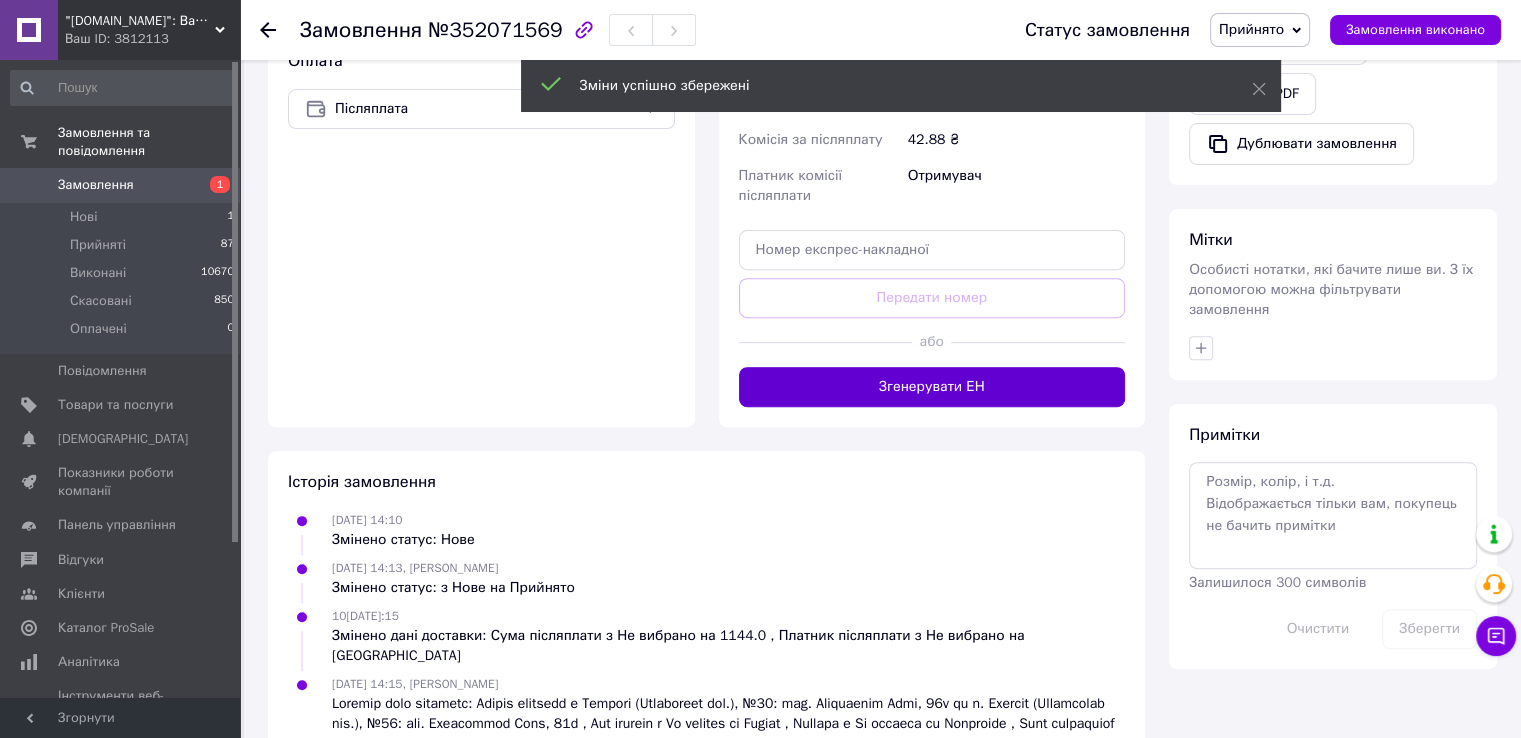 click on "Згенерувати ЕН" at bounding box center (932, 387) 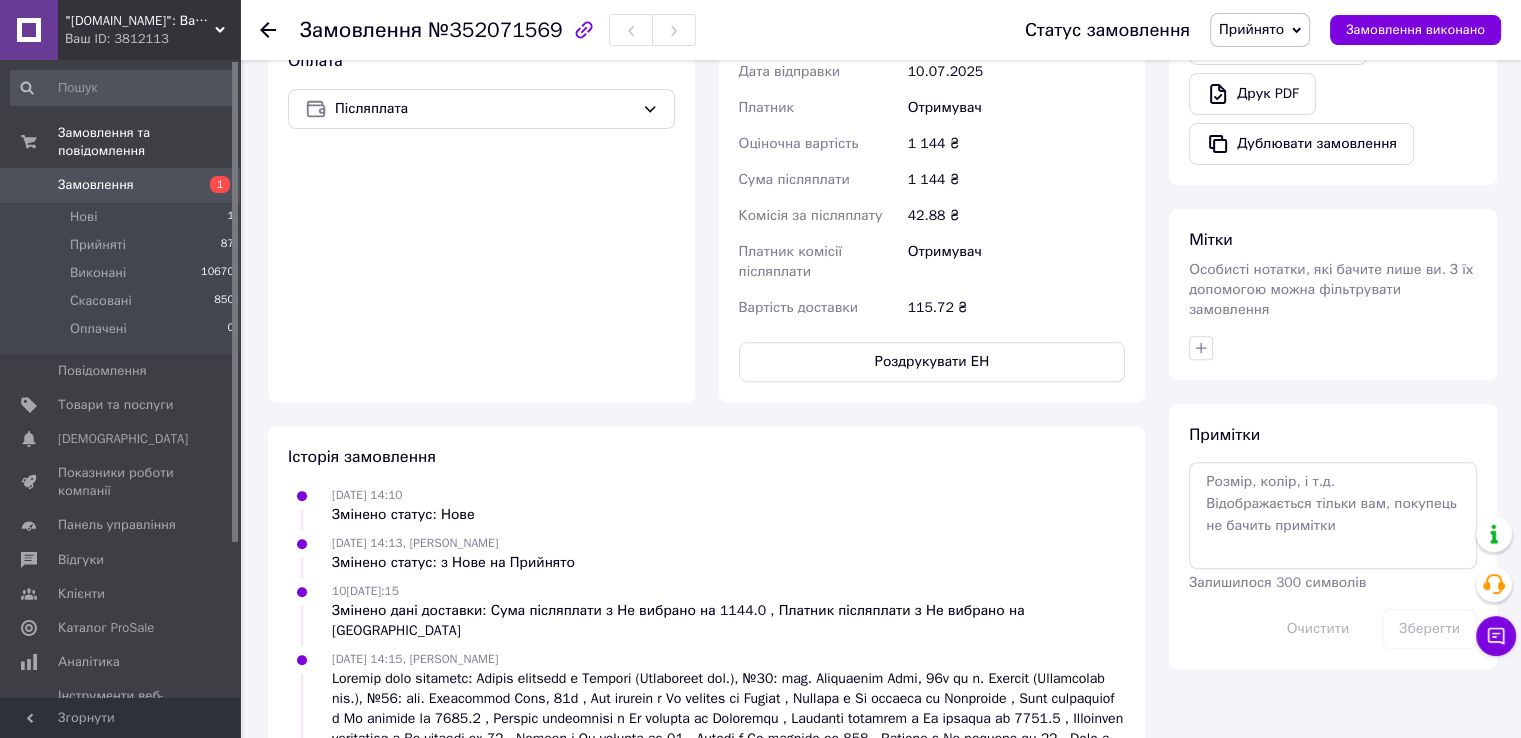 click 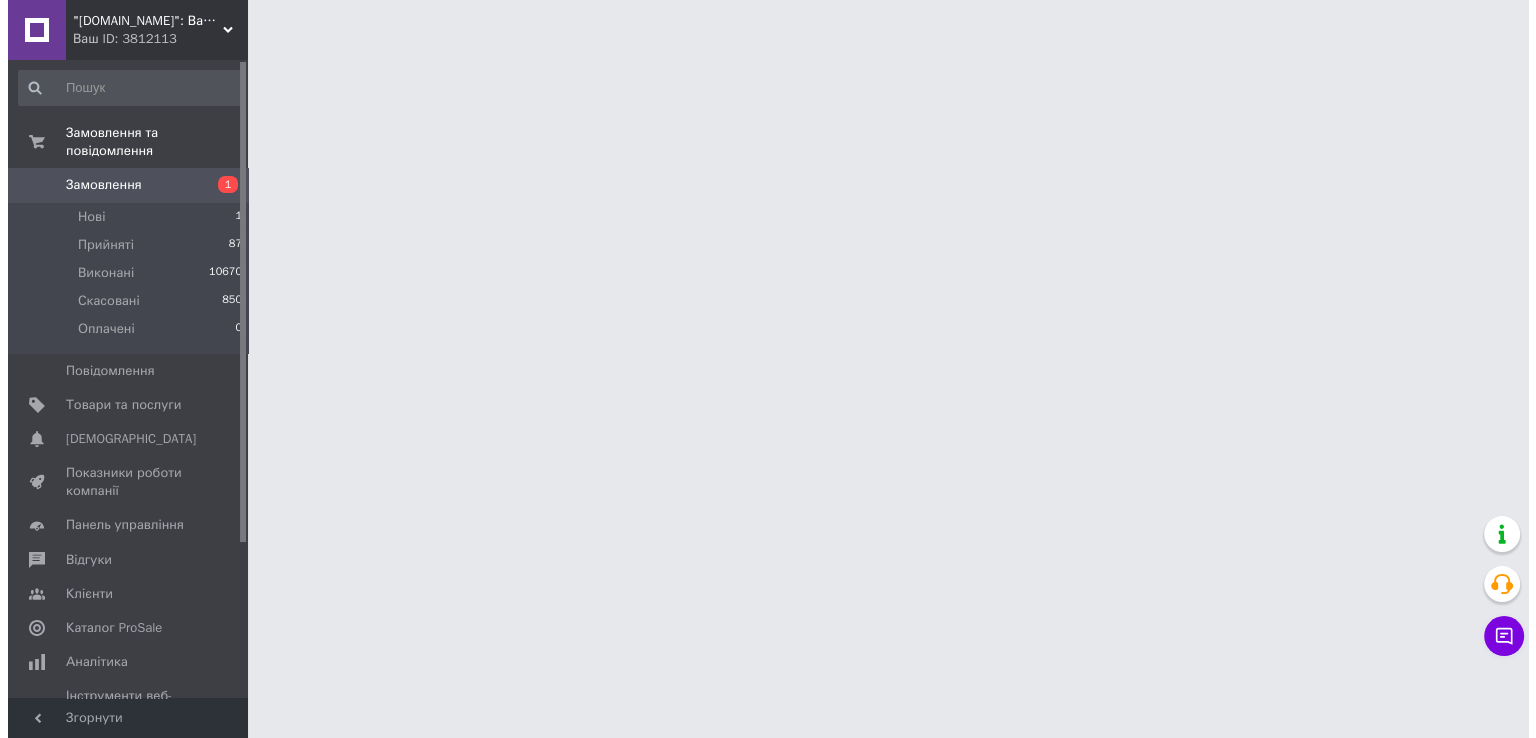 scroll, scrollTop: 0, scrollLeft: 0, axis: both 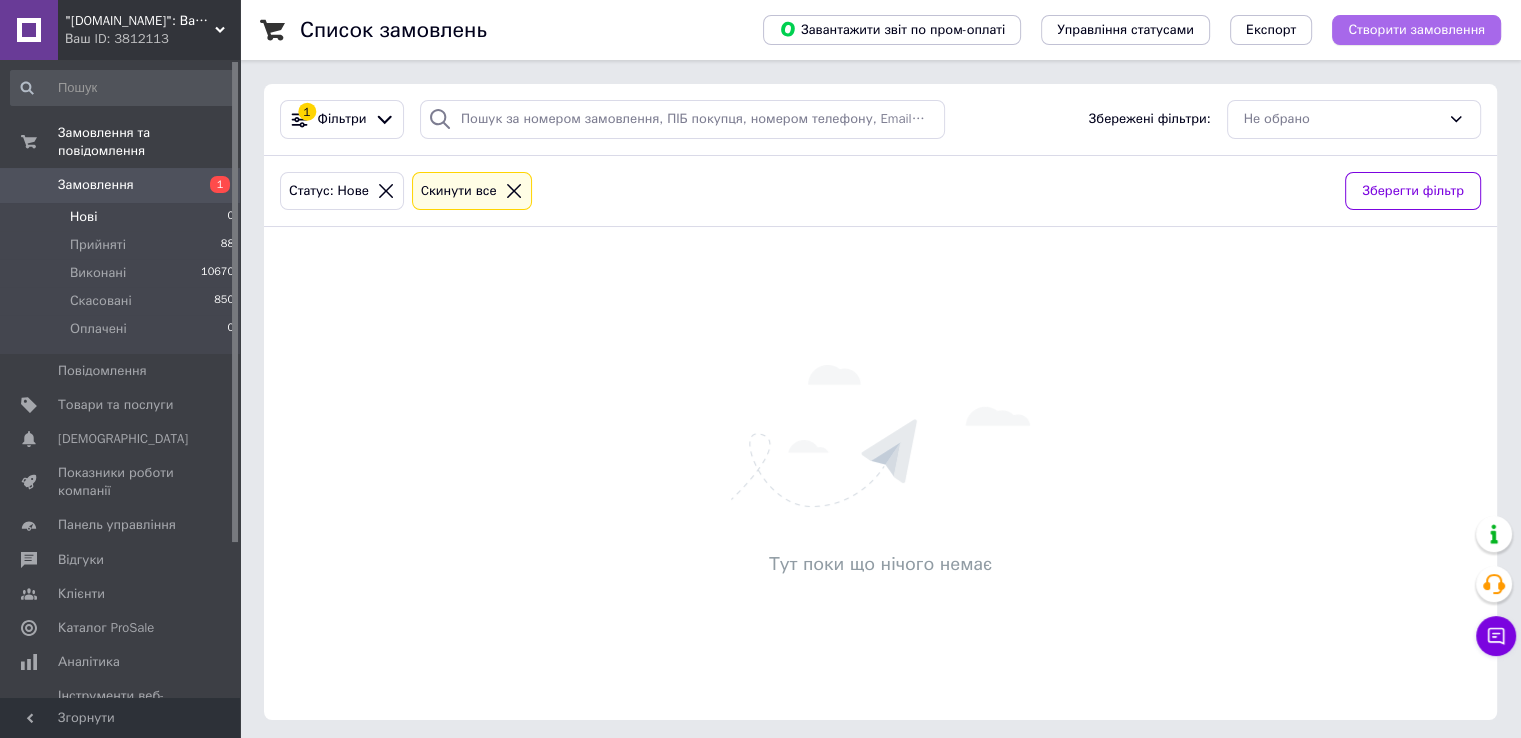 click on "Створити замовлення" at bounding box center [1416, 30] 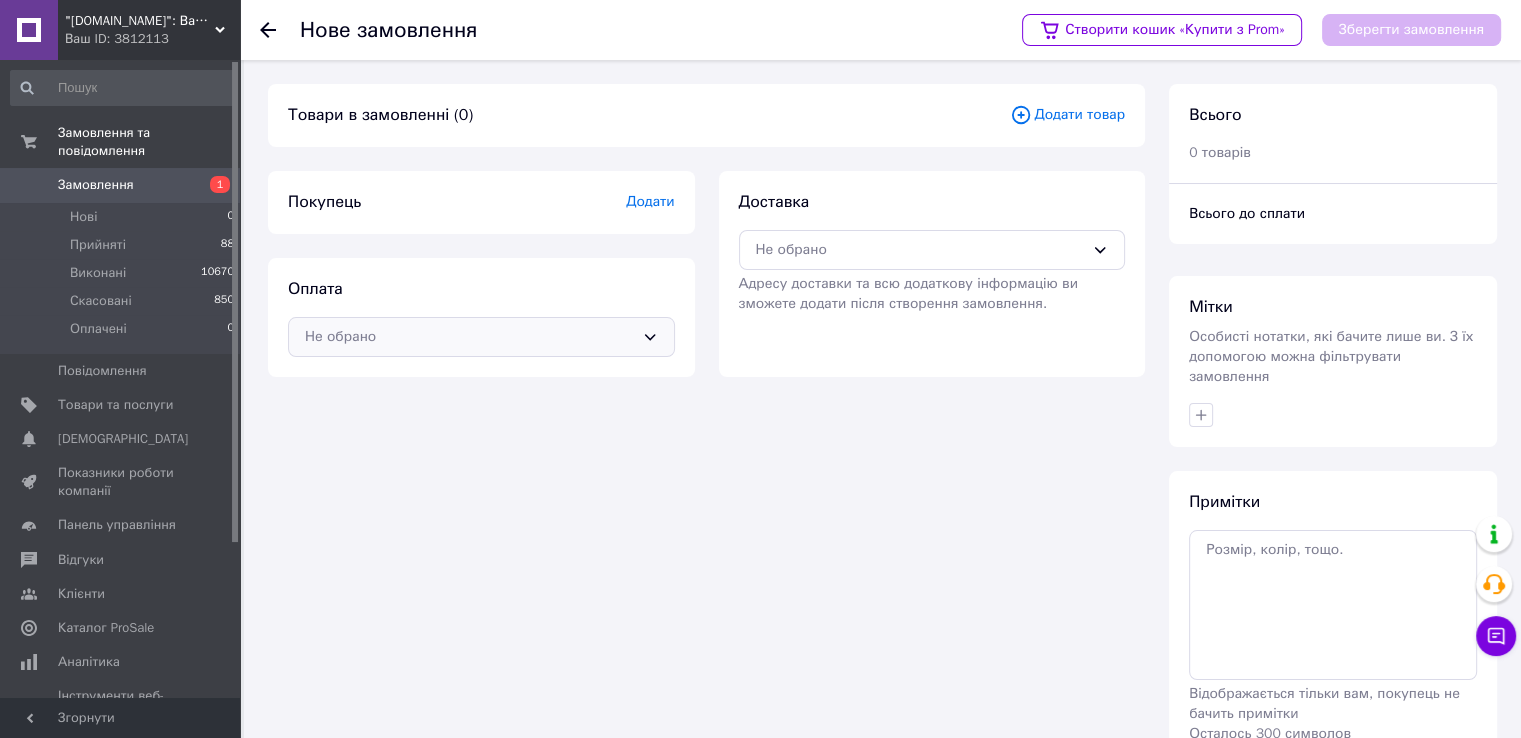 drag, startPoint x: 603, startPoint y: 369, endPoint x: 593, endPoint y: 332, distance: 38.327538 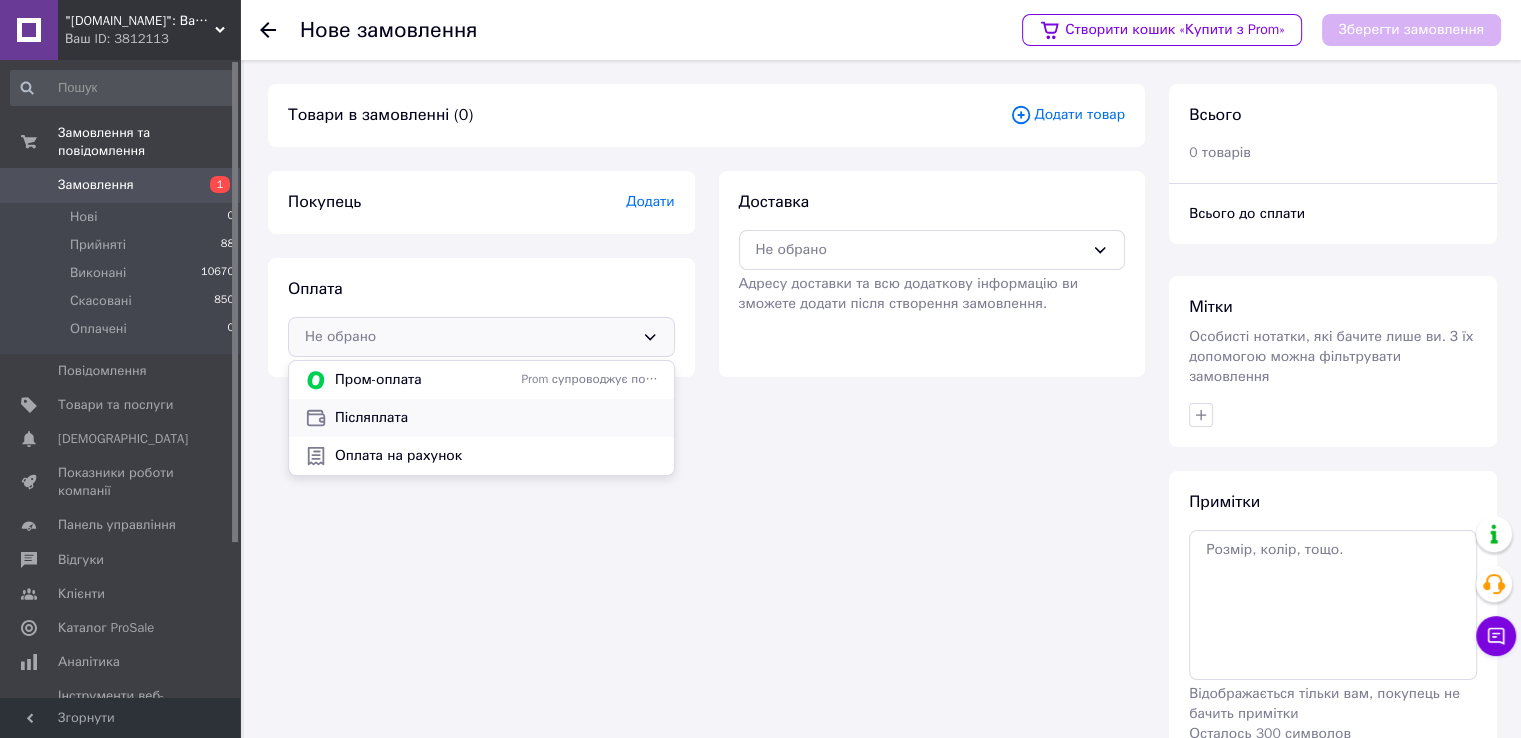 click on "Післяплата" at bounding box center (481, 418) 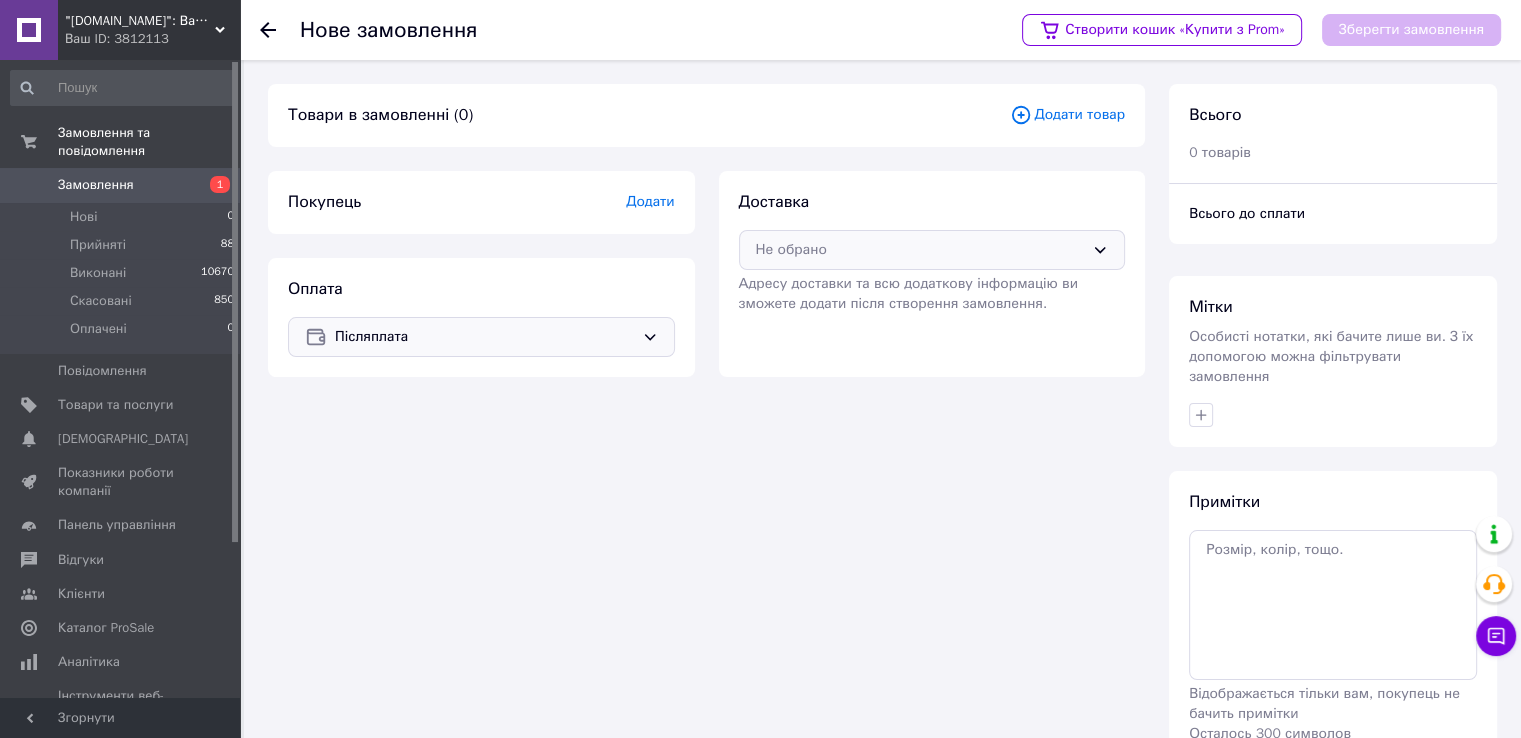 click on "Не обрано" at bounding box center [920, 250] 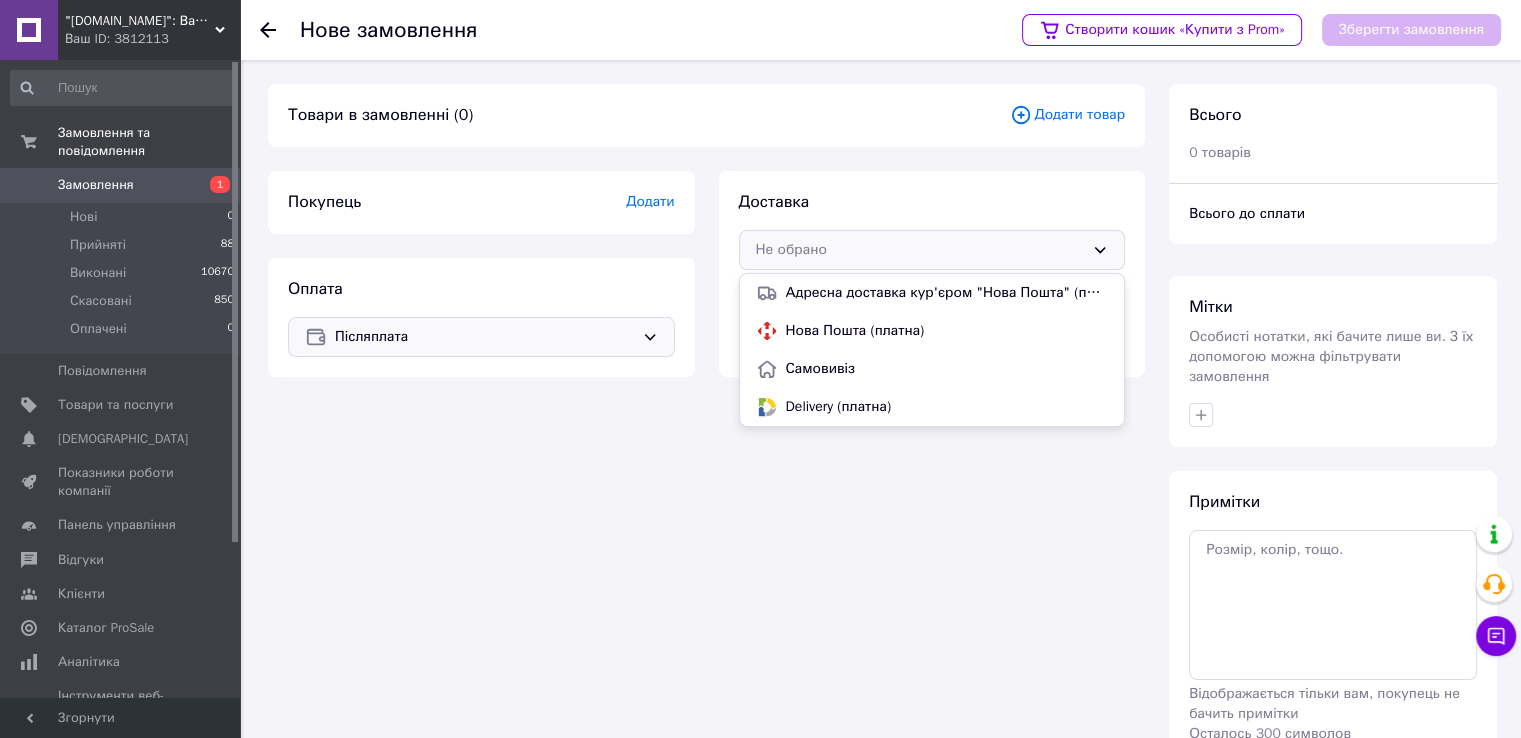 click on "Нова Пошта (платна)" at bounding box center (932, 331) 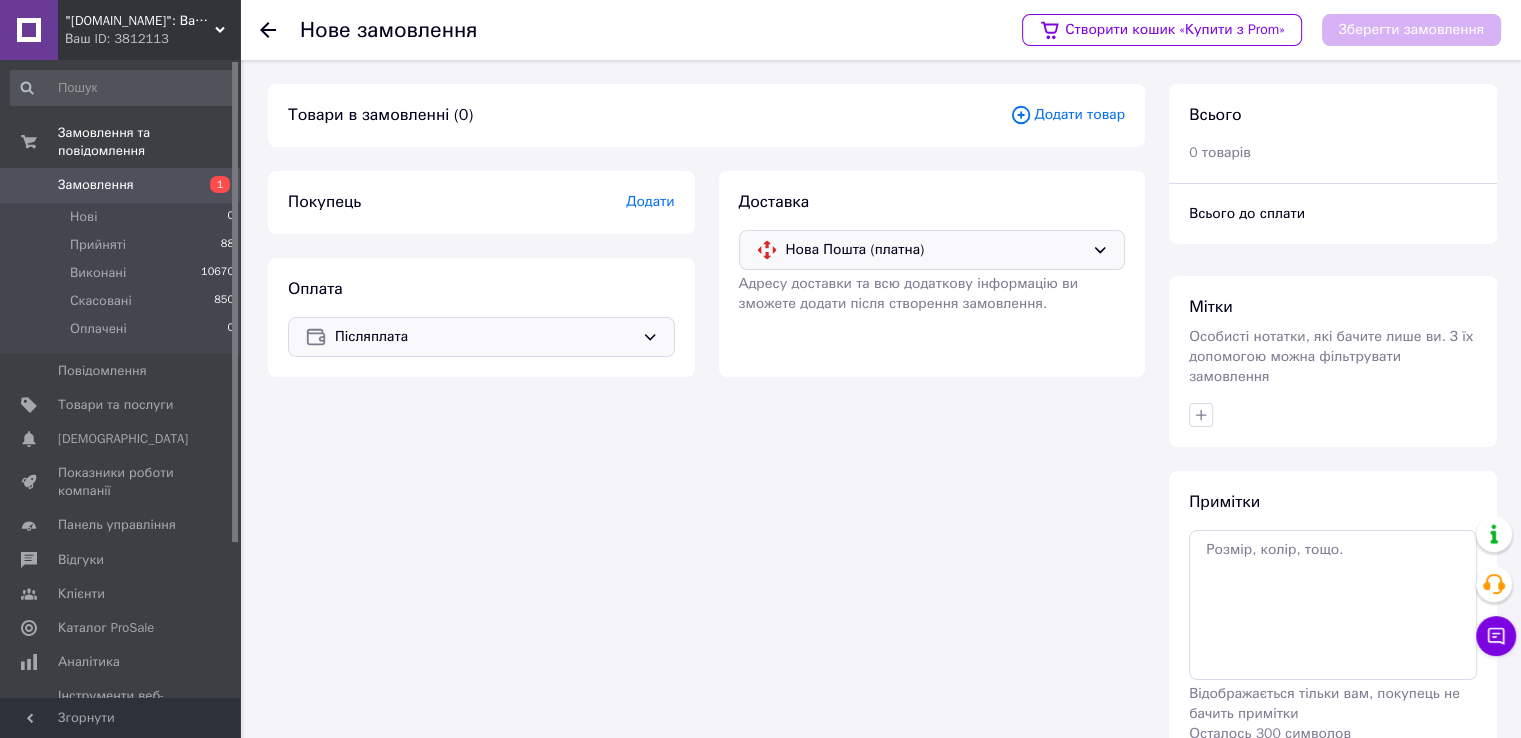 click on "Покупець Додати" at bounding box center (481, 202) 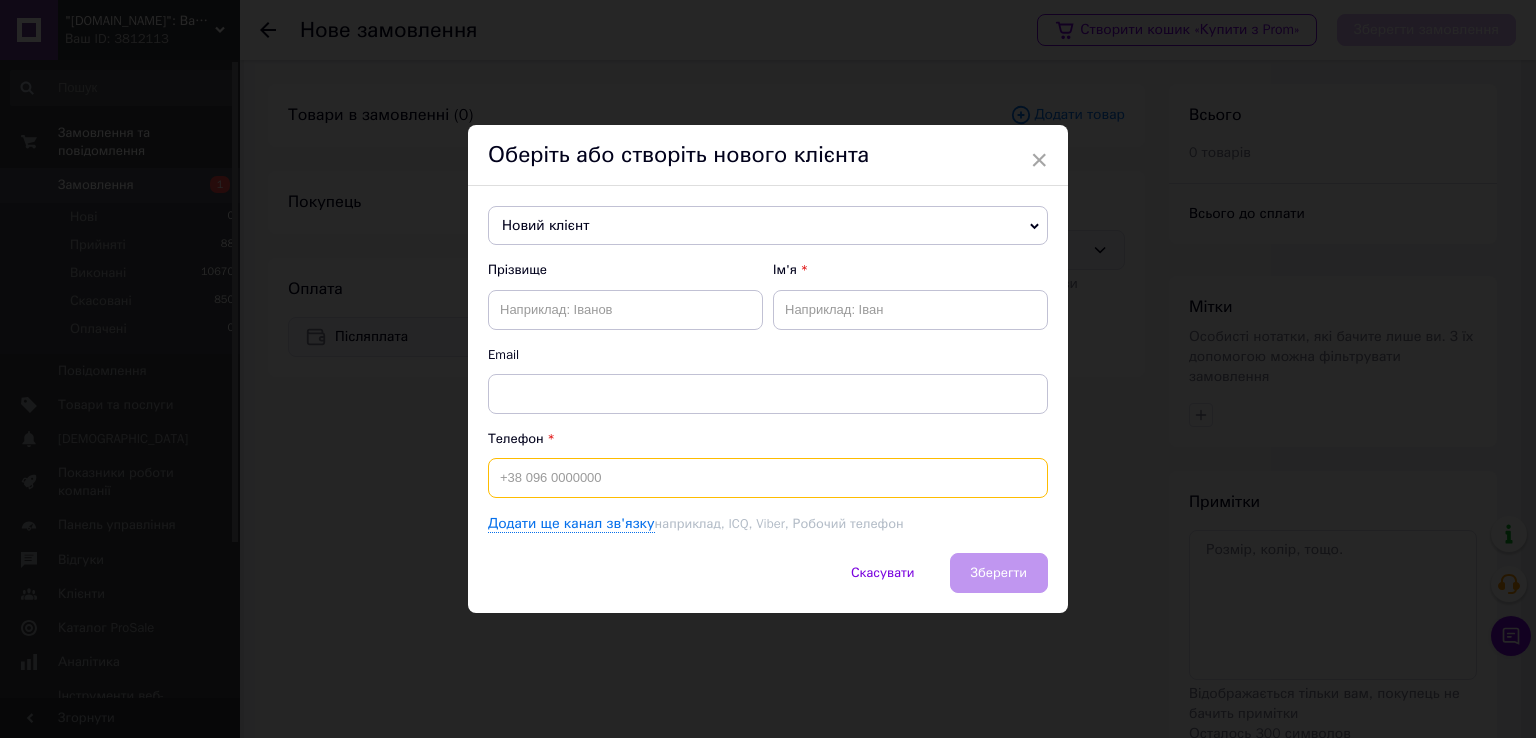 click at bounding box center (768, 478) 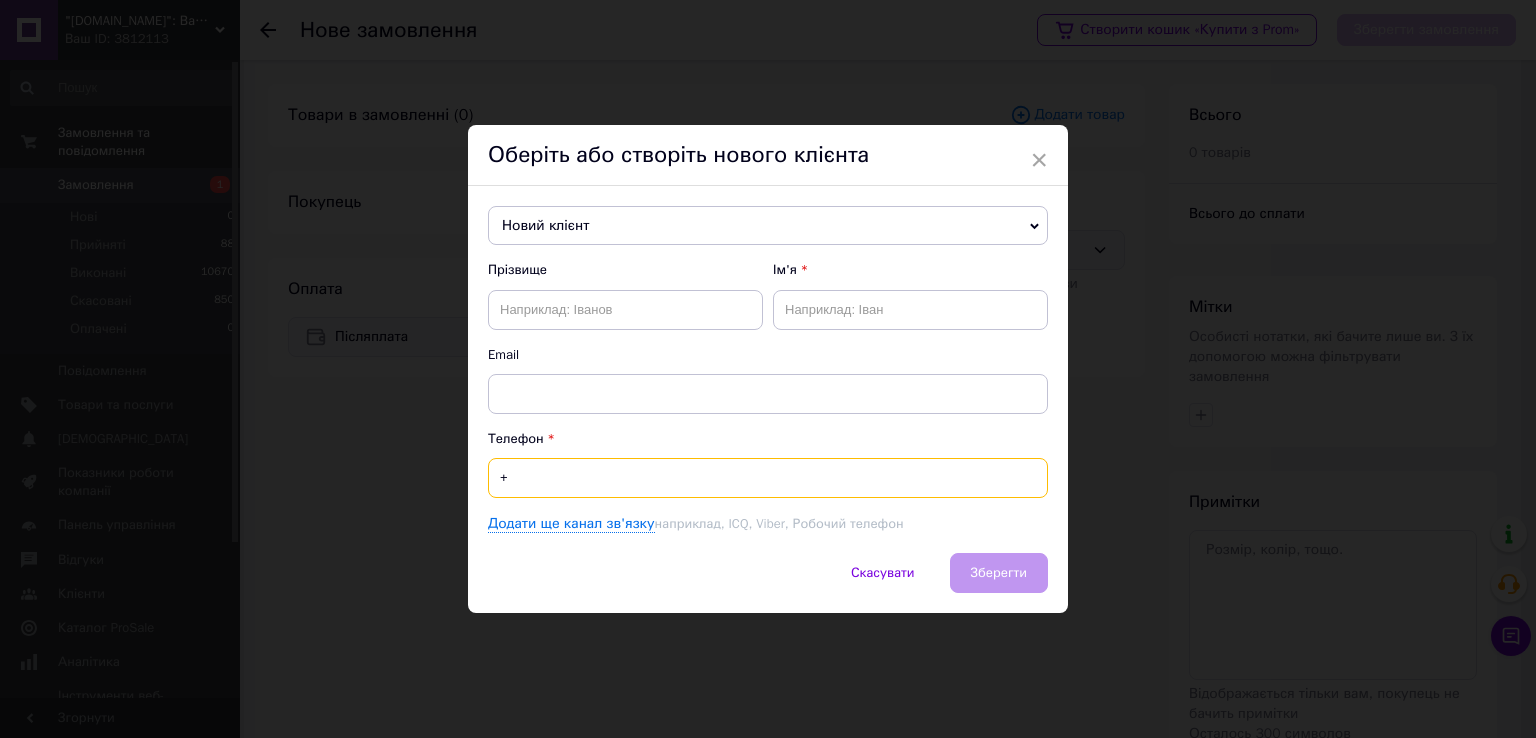 paste on "380684750206" 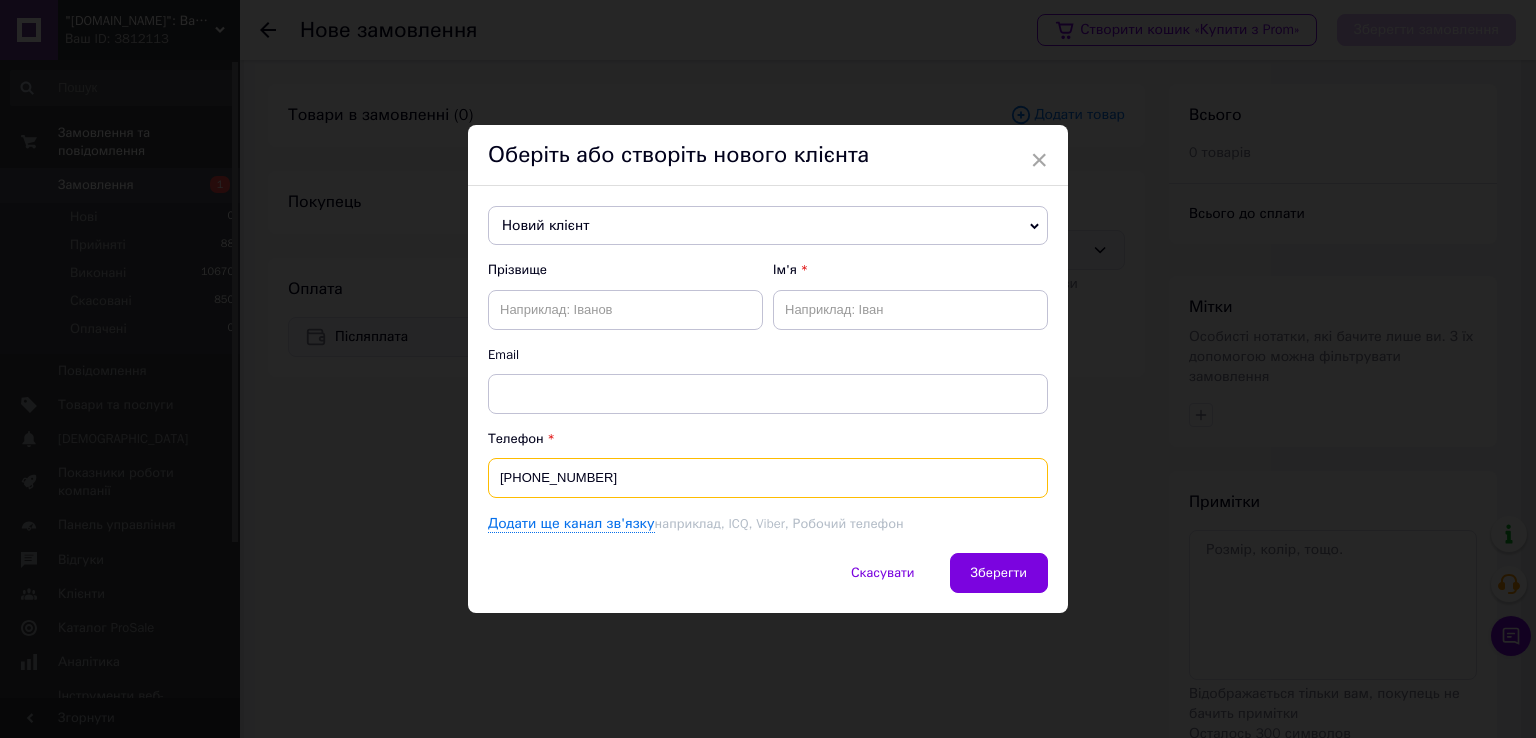 type on "[PHONE_NUMBER]" 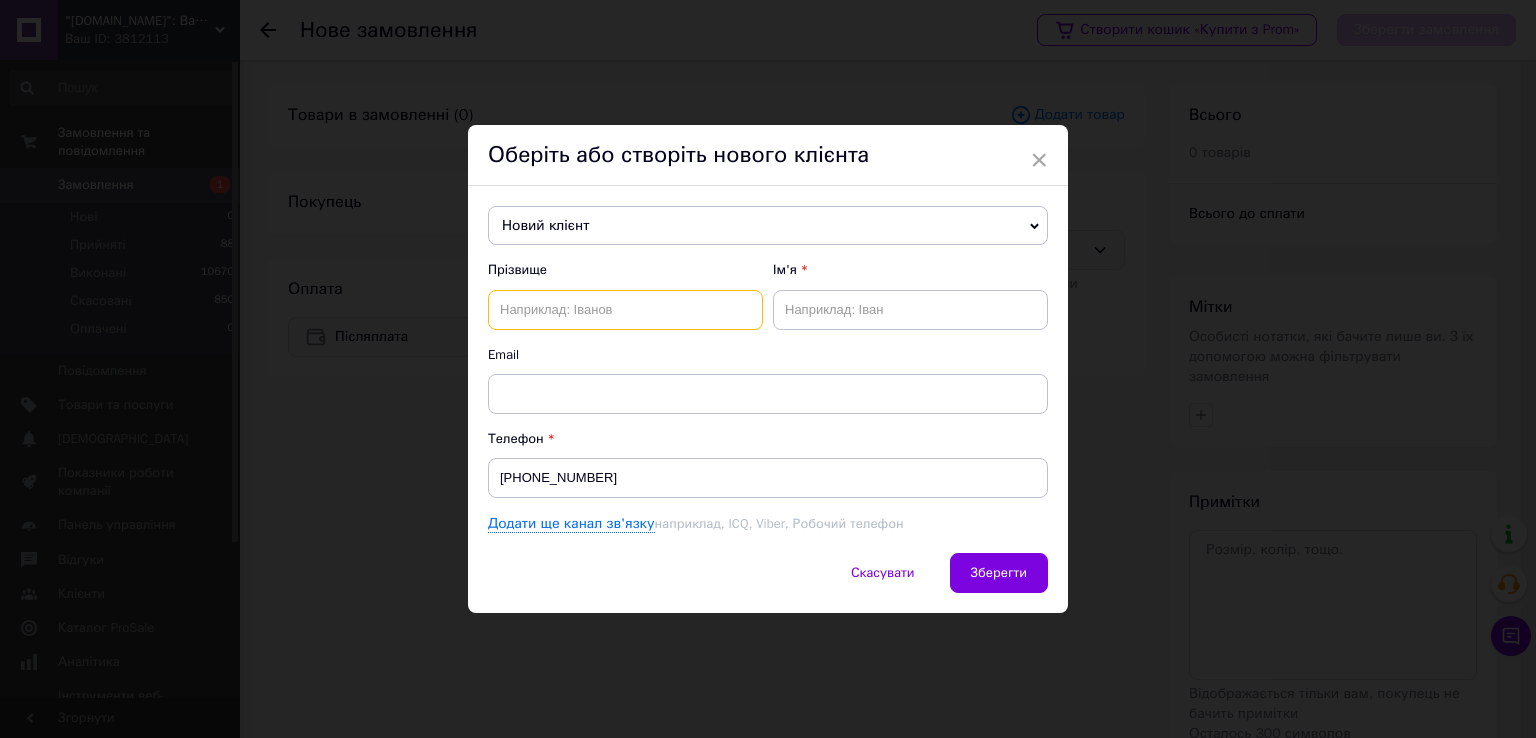 click at bounding box center [625, 310] 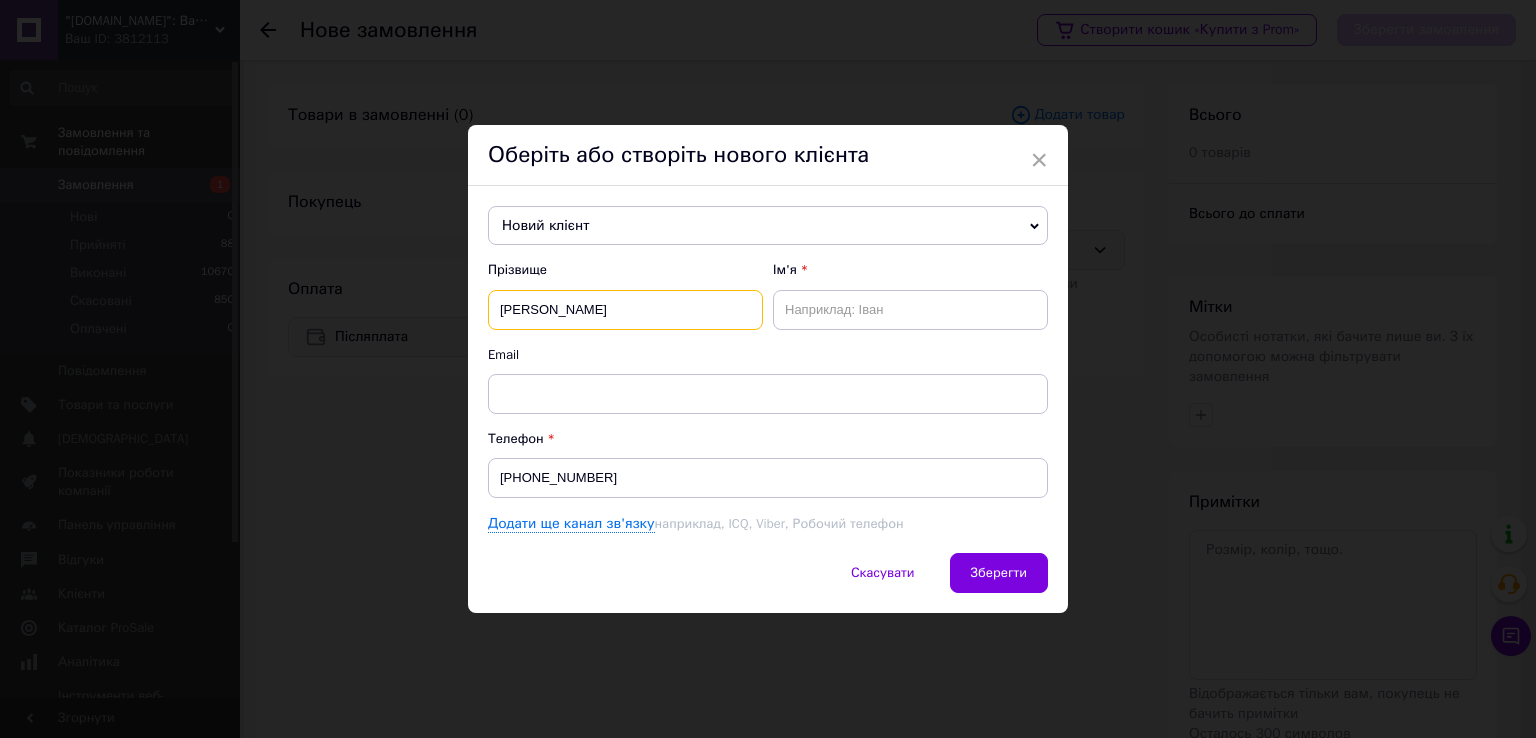 type on "[PERSON_NAME]" 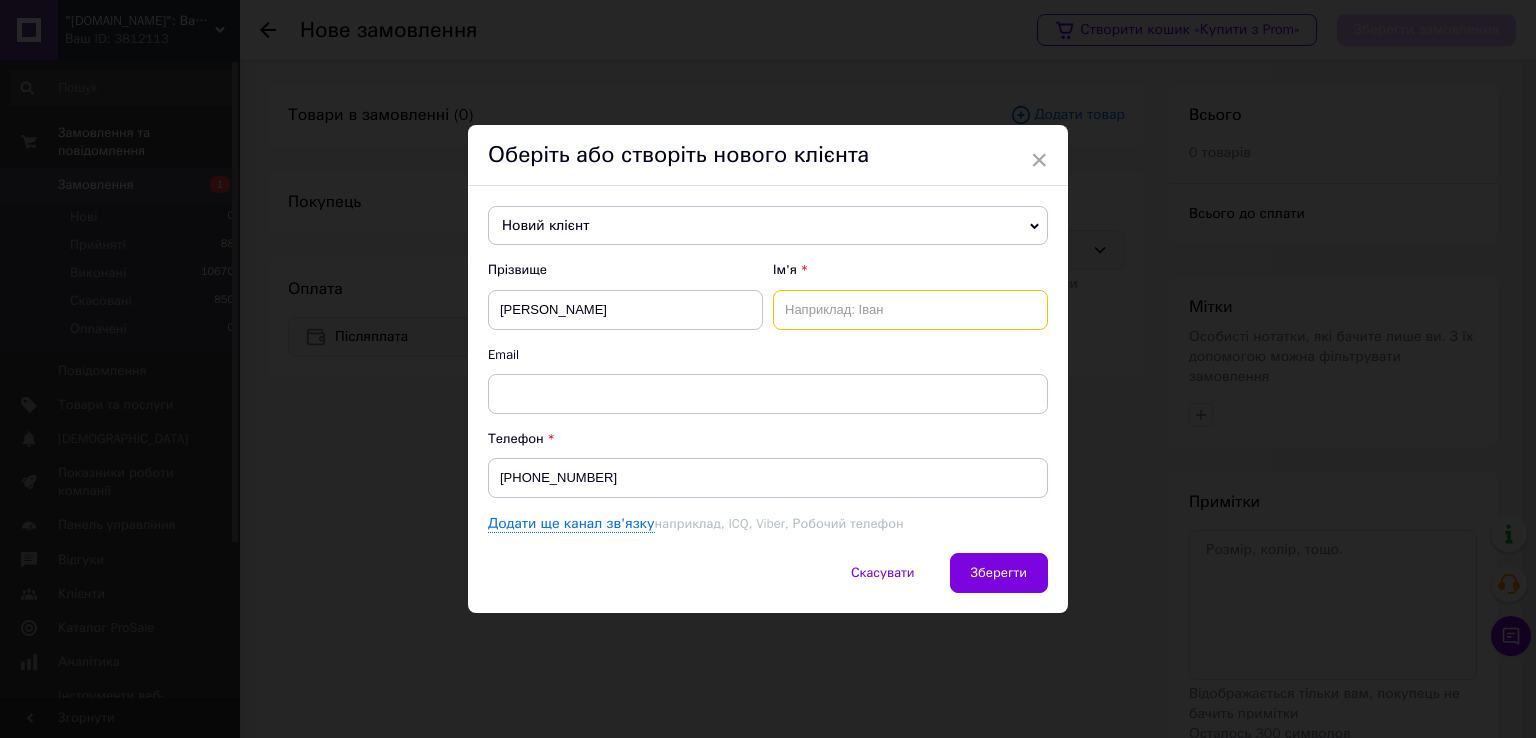 click at bounding box center (910, 310) 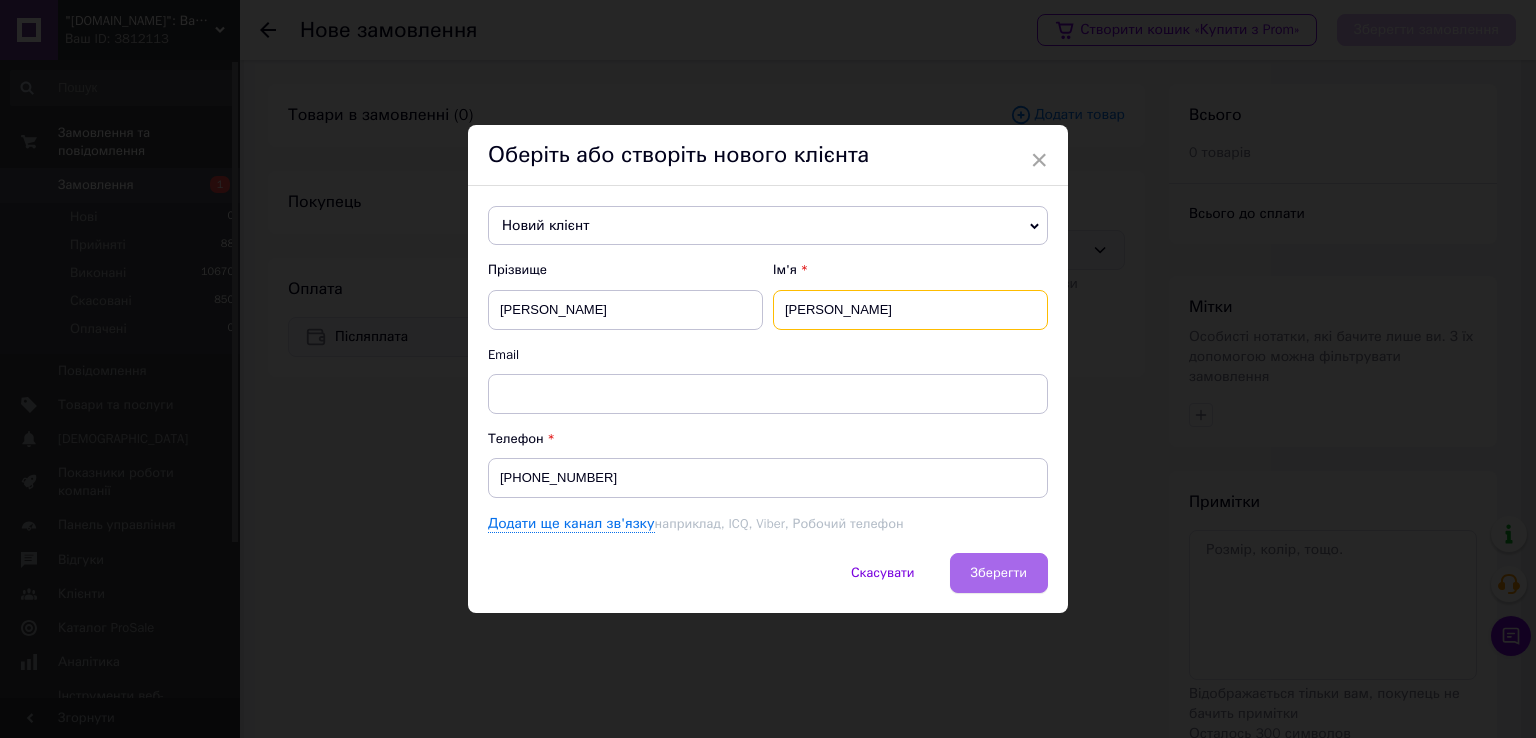 type on "[PERSON_NAME]" 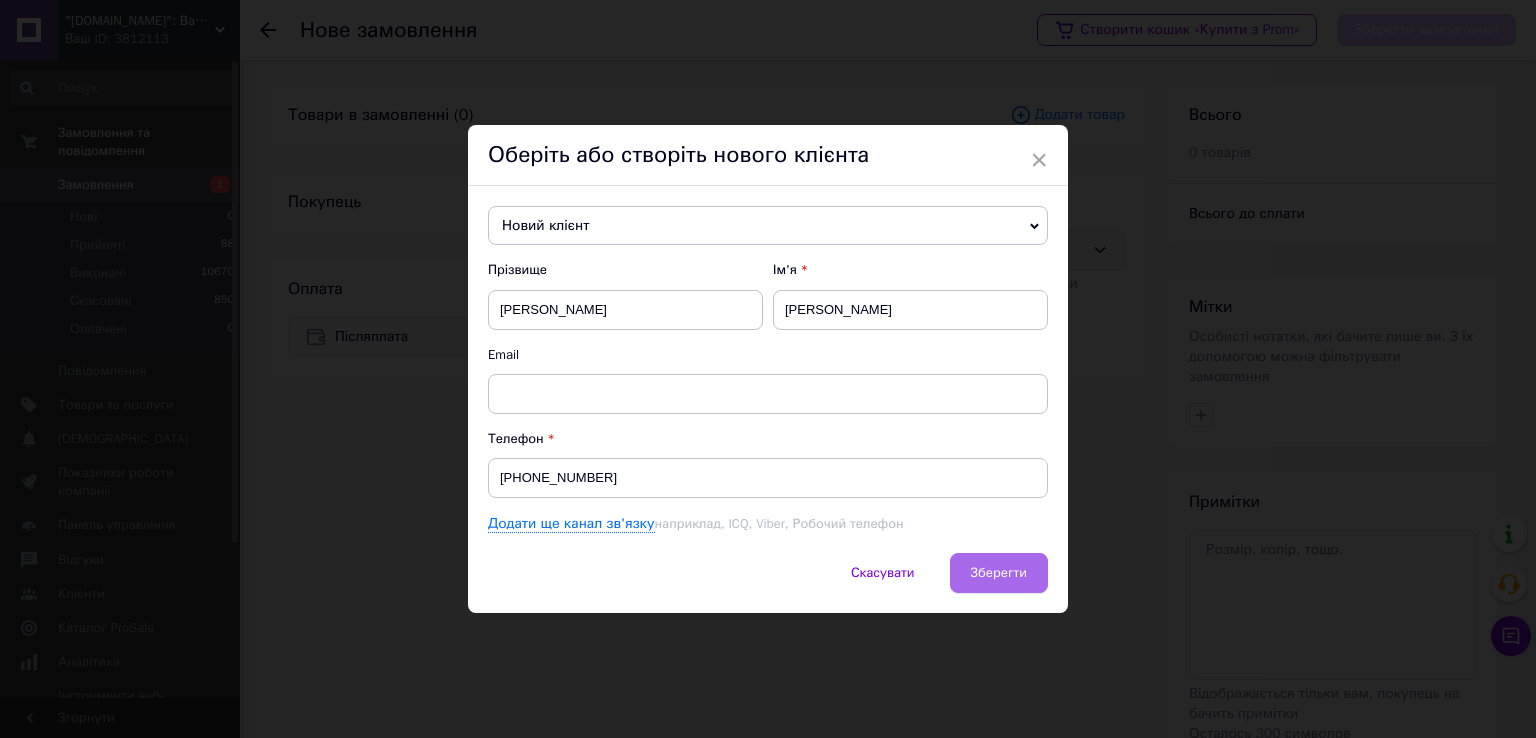click on "Зберегти" at bounding box center (999, 572) 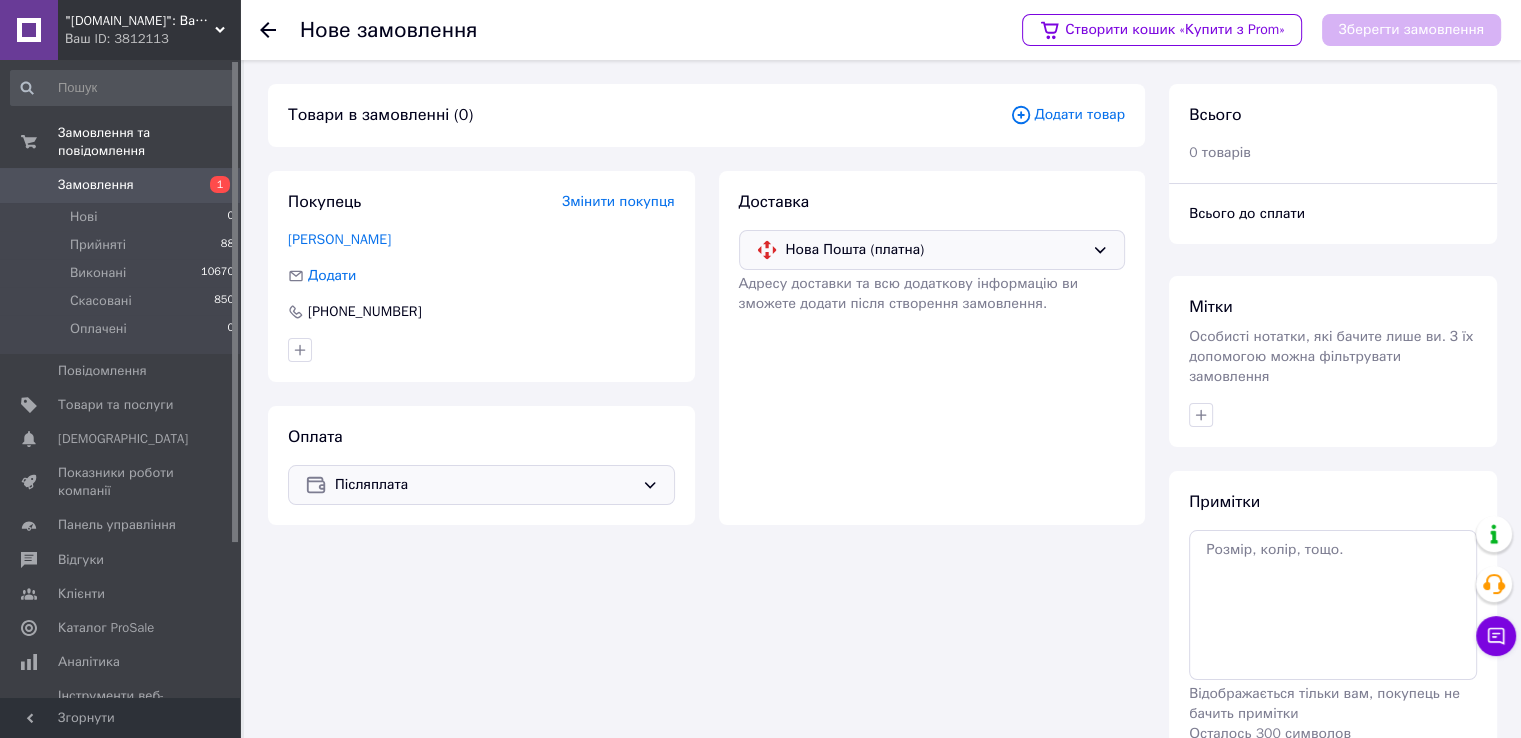 click on "Додати товар" at bounding box center (1067, 115) 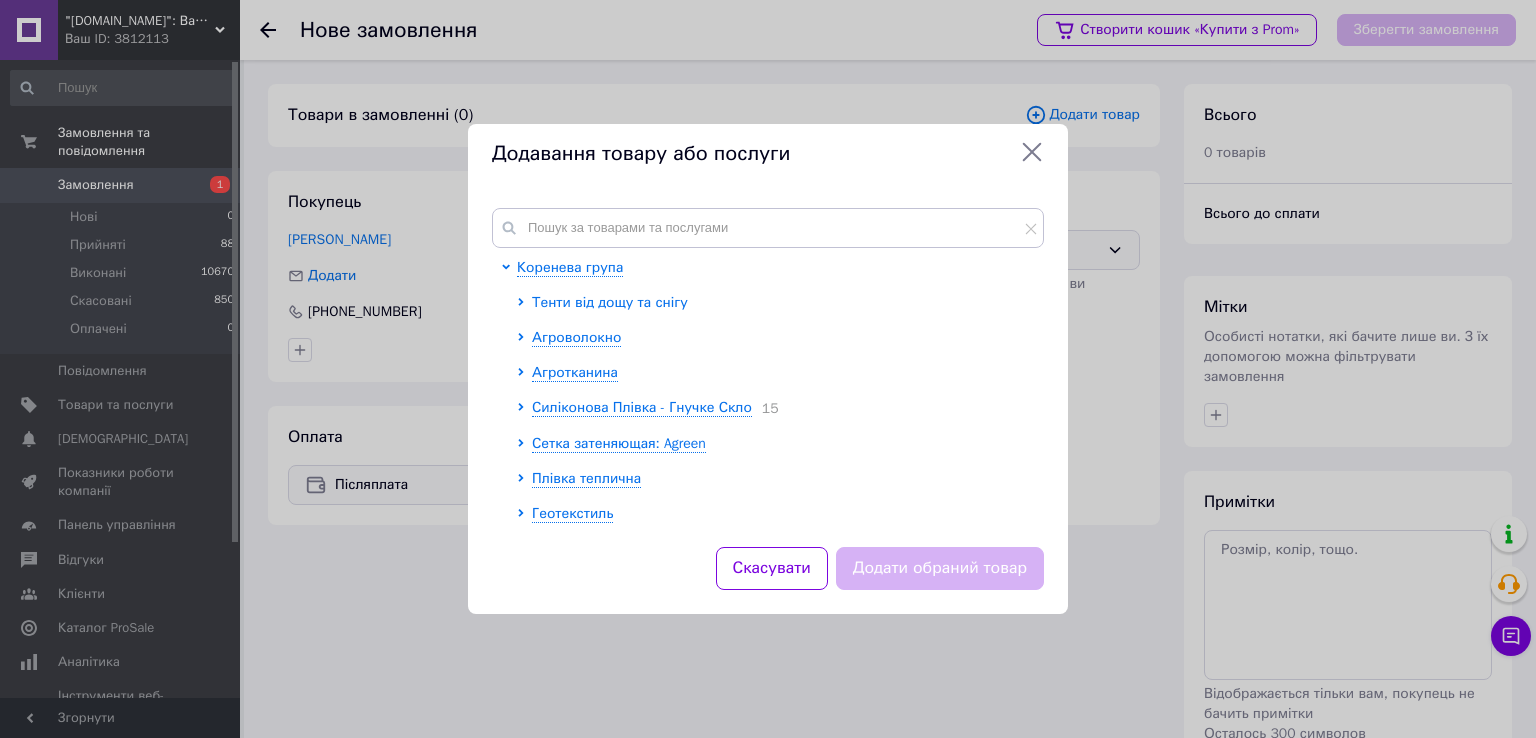 click on "Тенти від дощу та снігу" at bounding box center [610, 302] 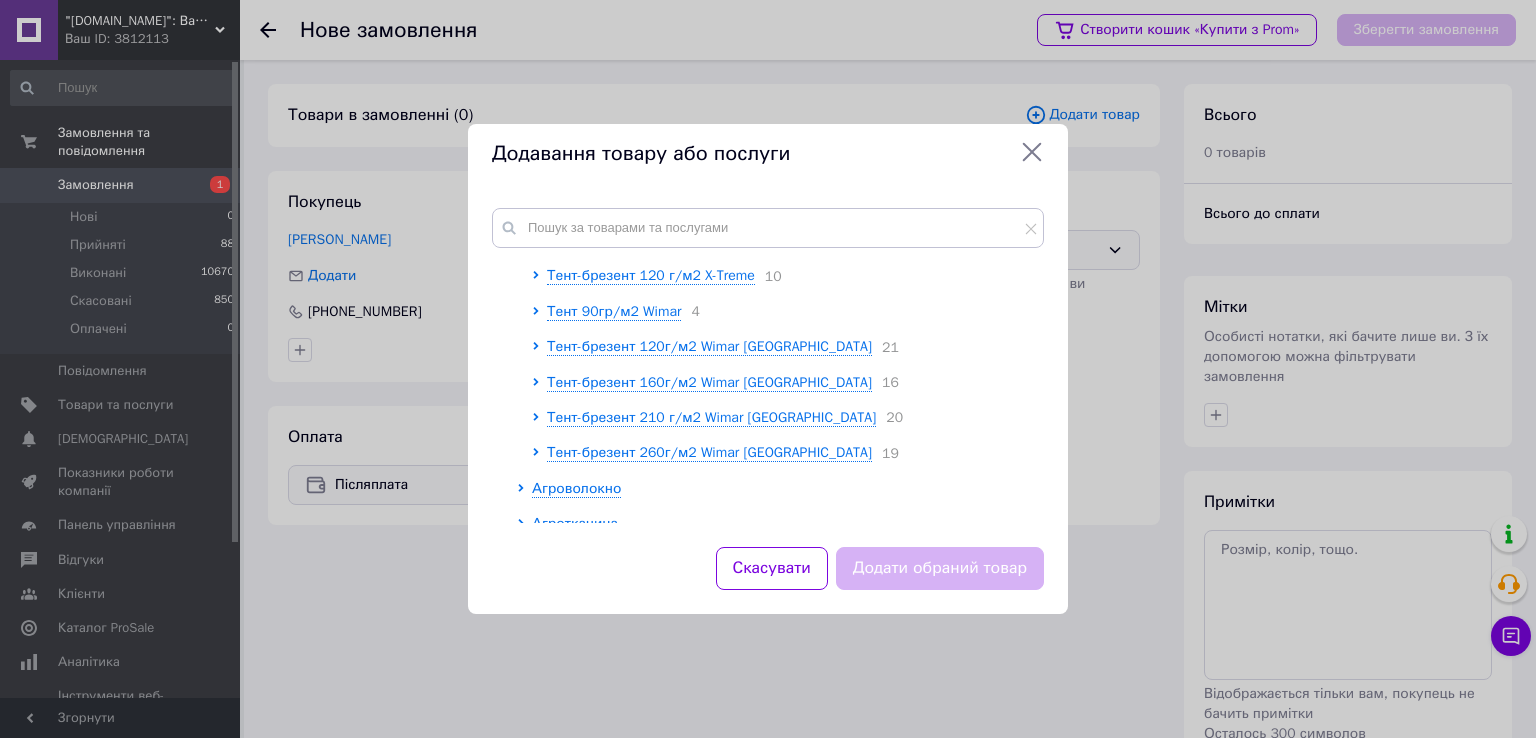 scroll, scrollTop: 200, scrollLeft: 0, axis: vertical 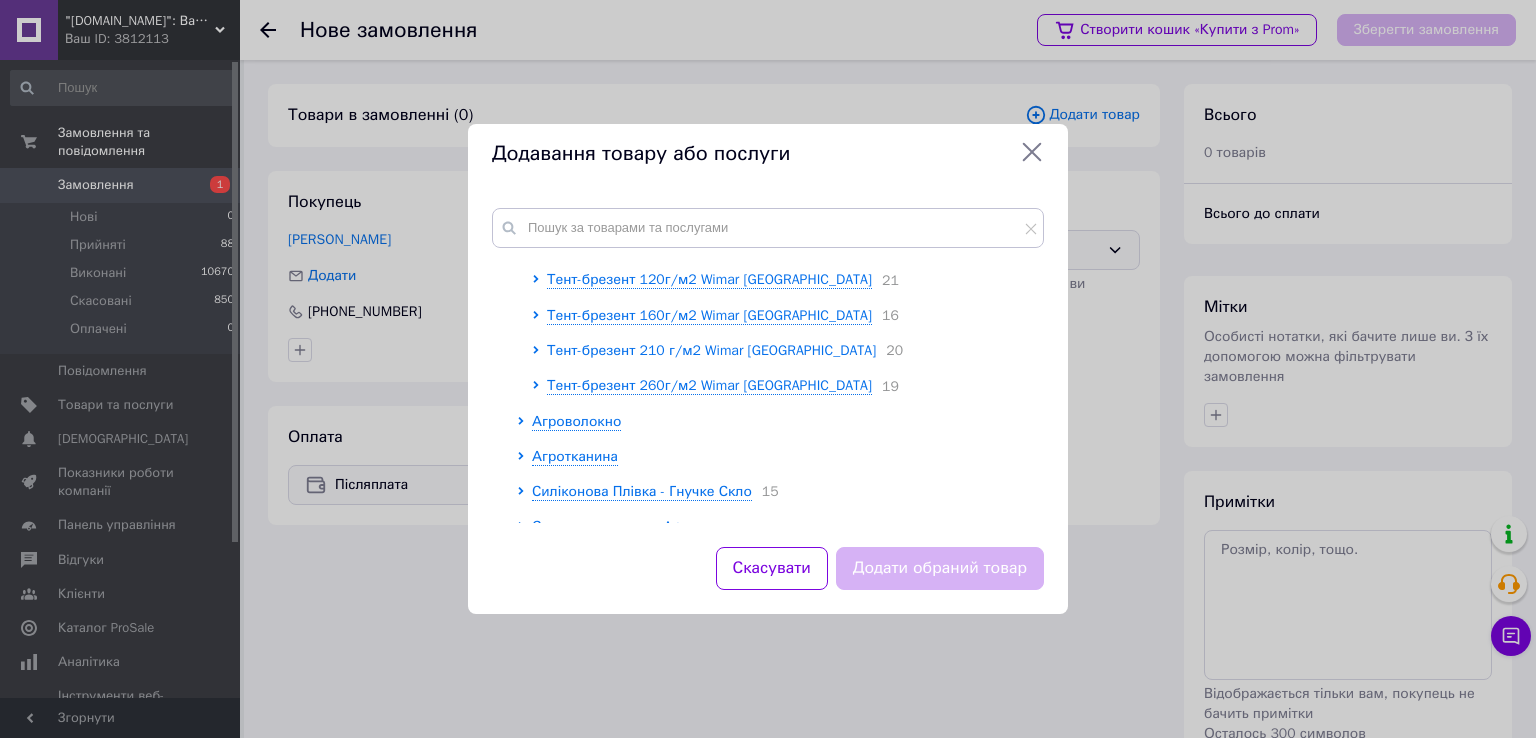 click on "Тент-брезент 210 г/м2 Wimar [GEOGRAPHIC_DATA]" at bounding box center (711, 350) 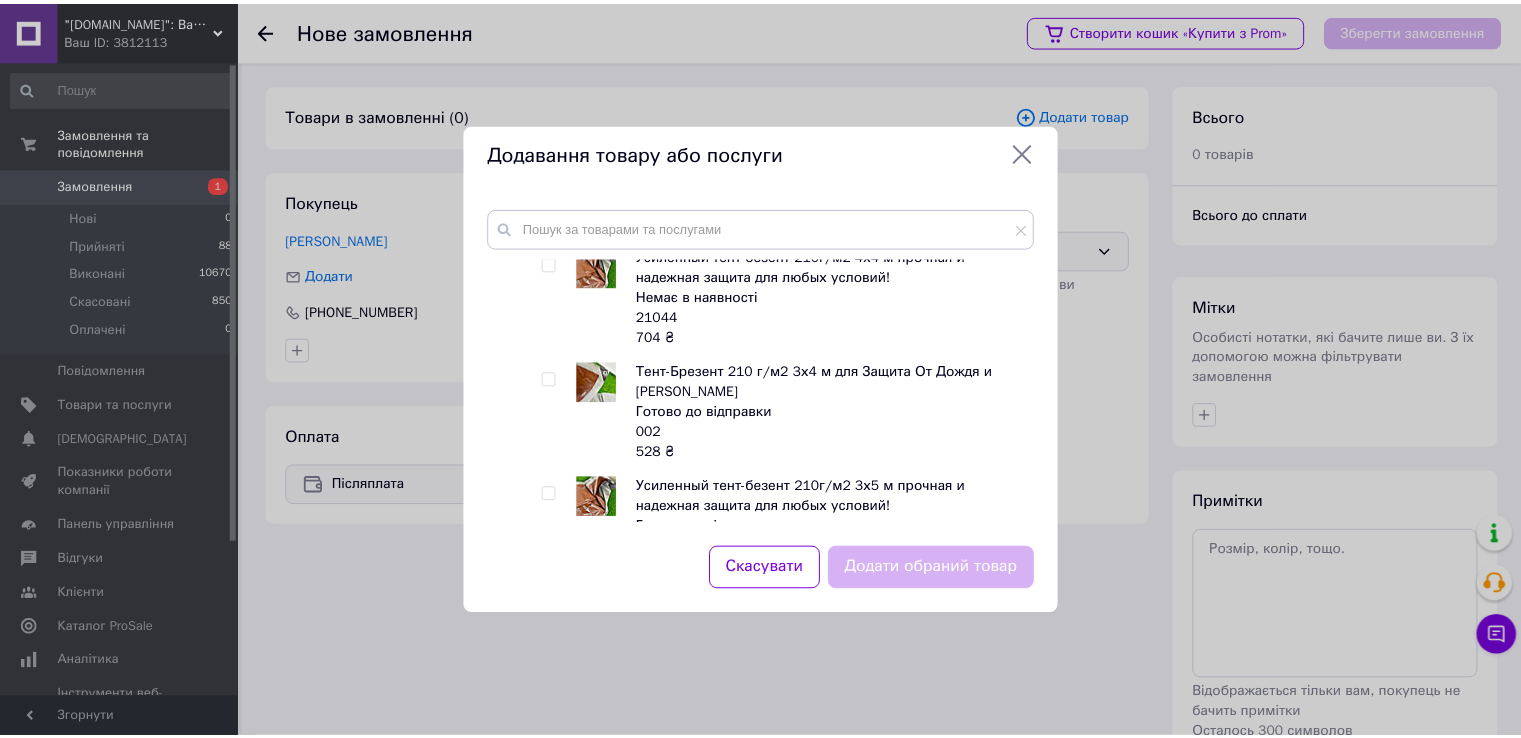 scroll, scrollTop: 800, scrollLeft: 0, axis: vertical 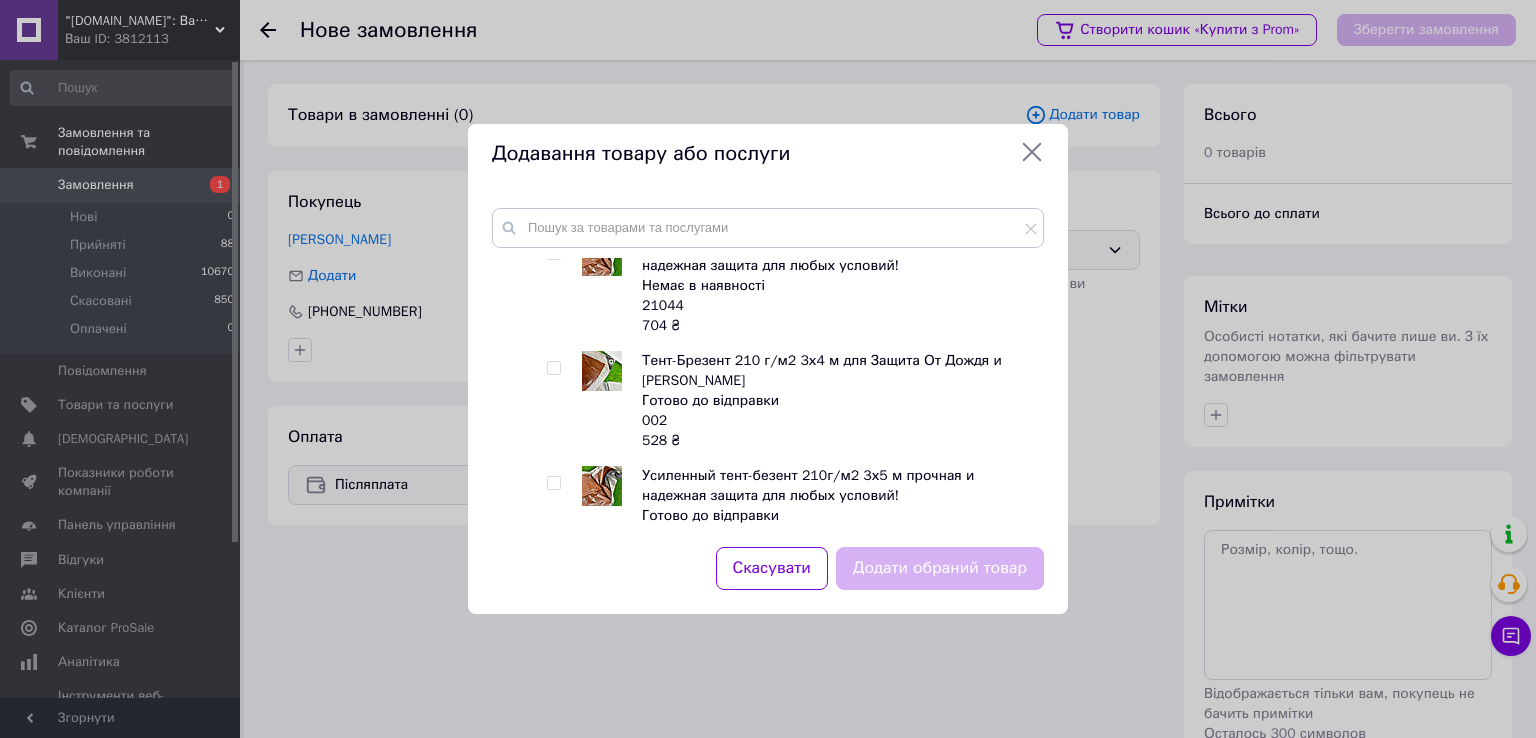 click at bounding box center [554, 368] 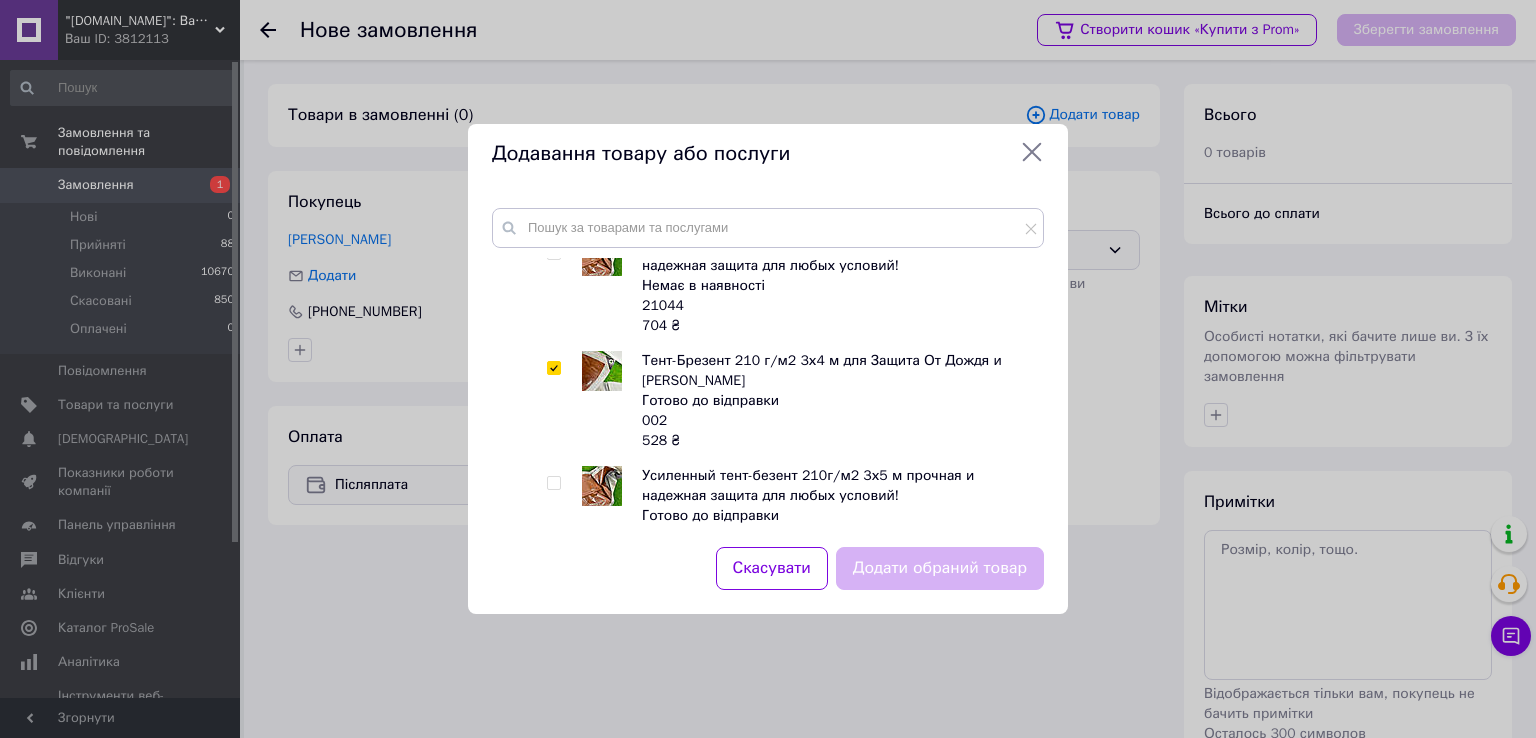 checkbox on "true" 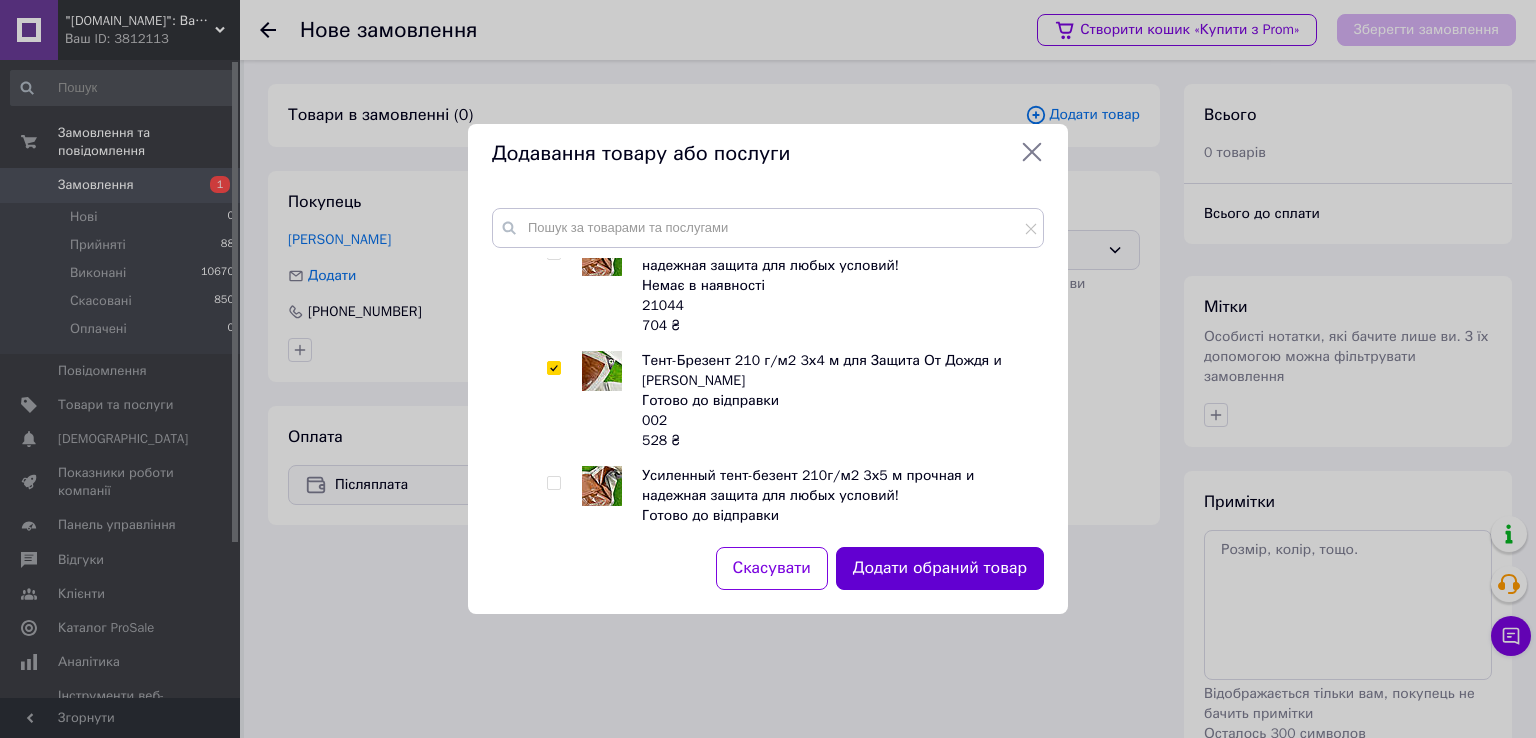 click on "Додати обраний товар" at bounding box center [940, 568] 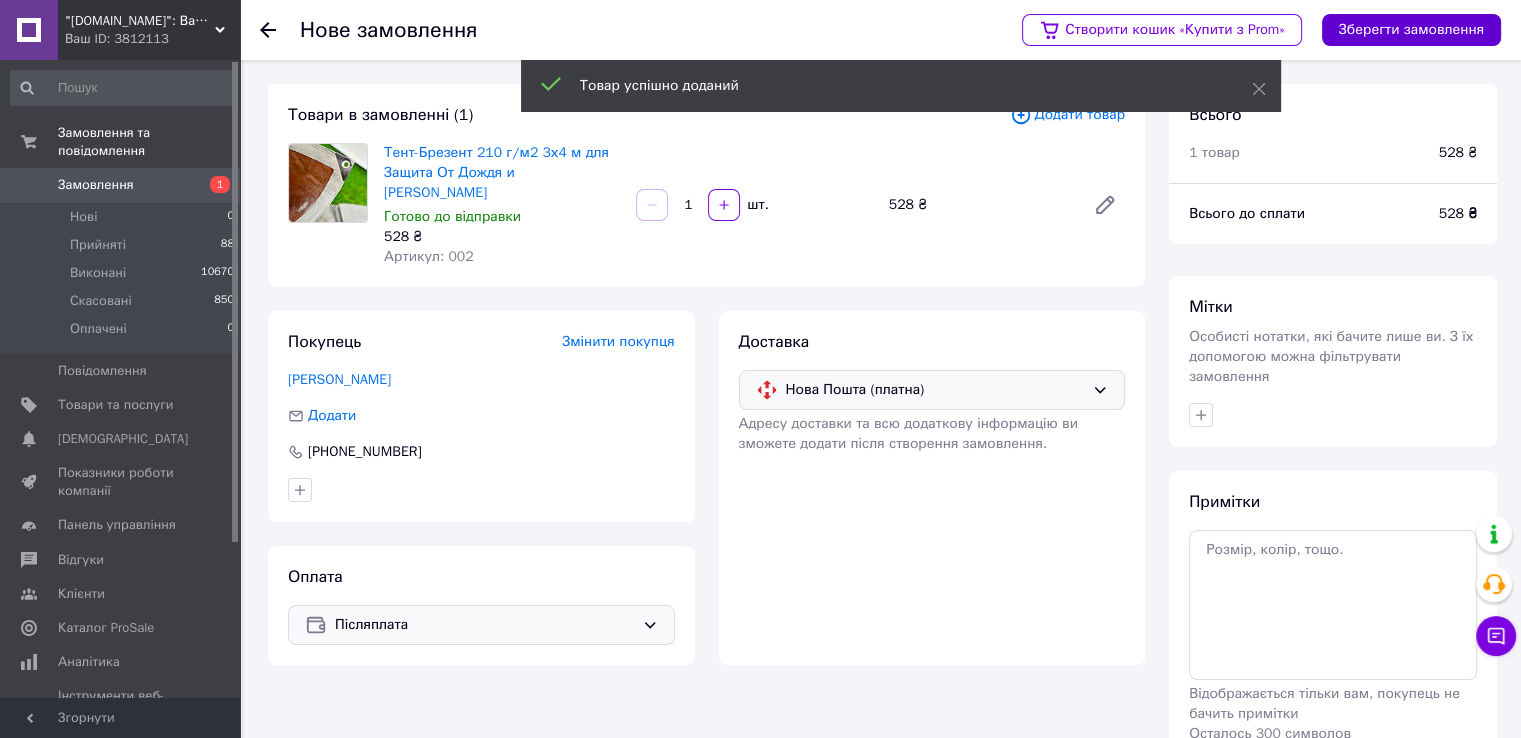 click on "Зберегти замовлення" at bounding box center (1411, 30) 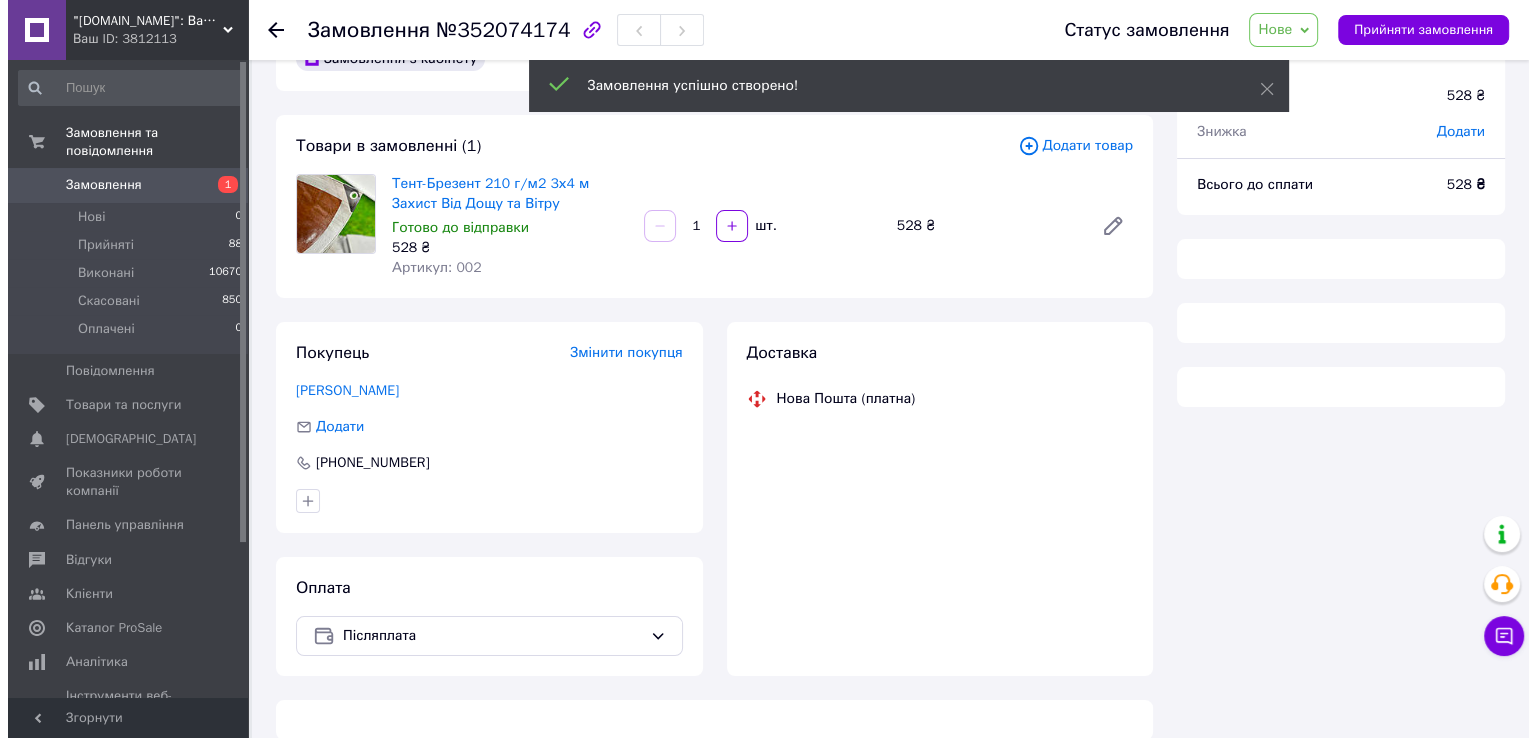 scroll, scrollTop: 83, scrollLeft: 0, axis: vertical 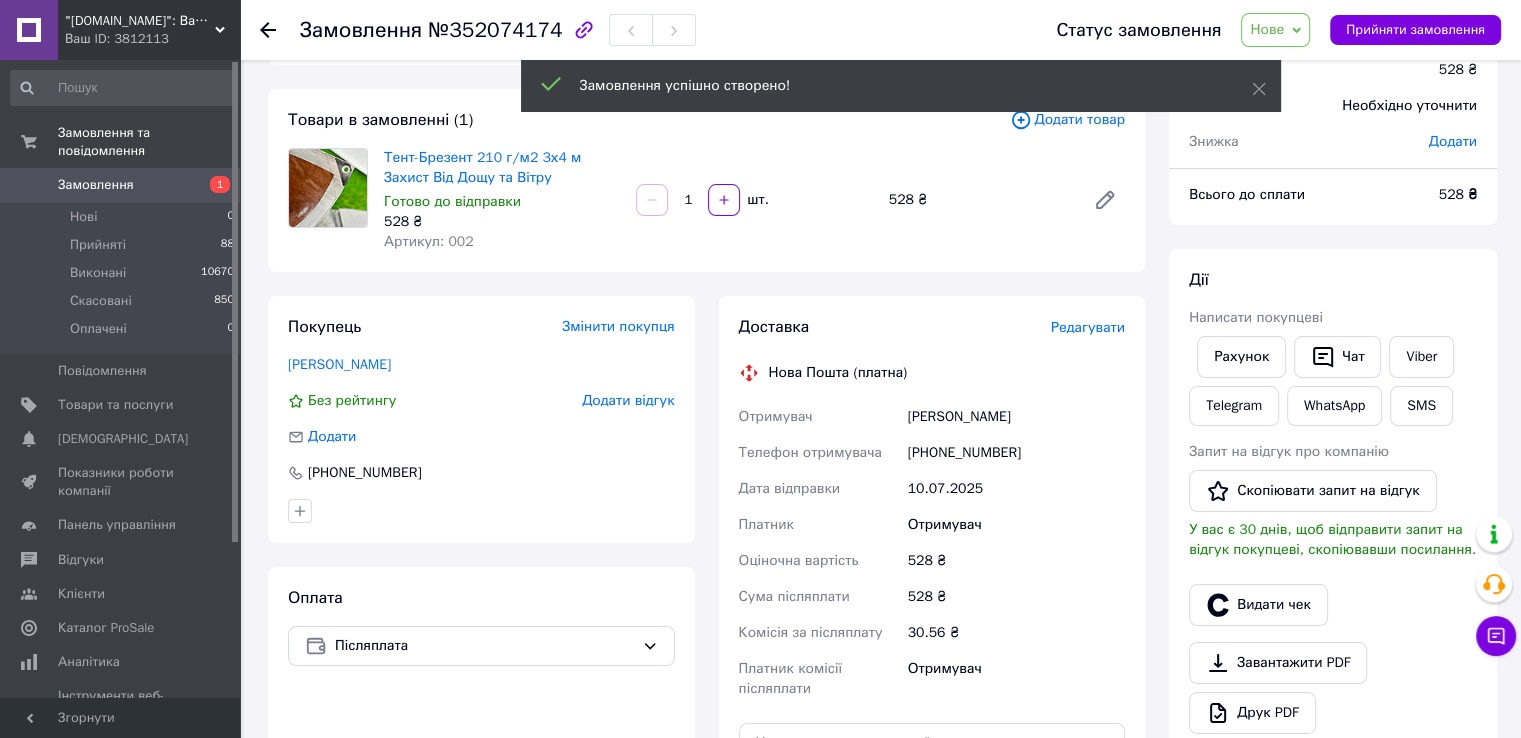 click on "Редагувати" at bounding box center [1088, 327] 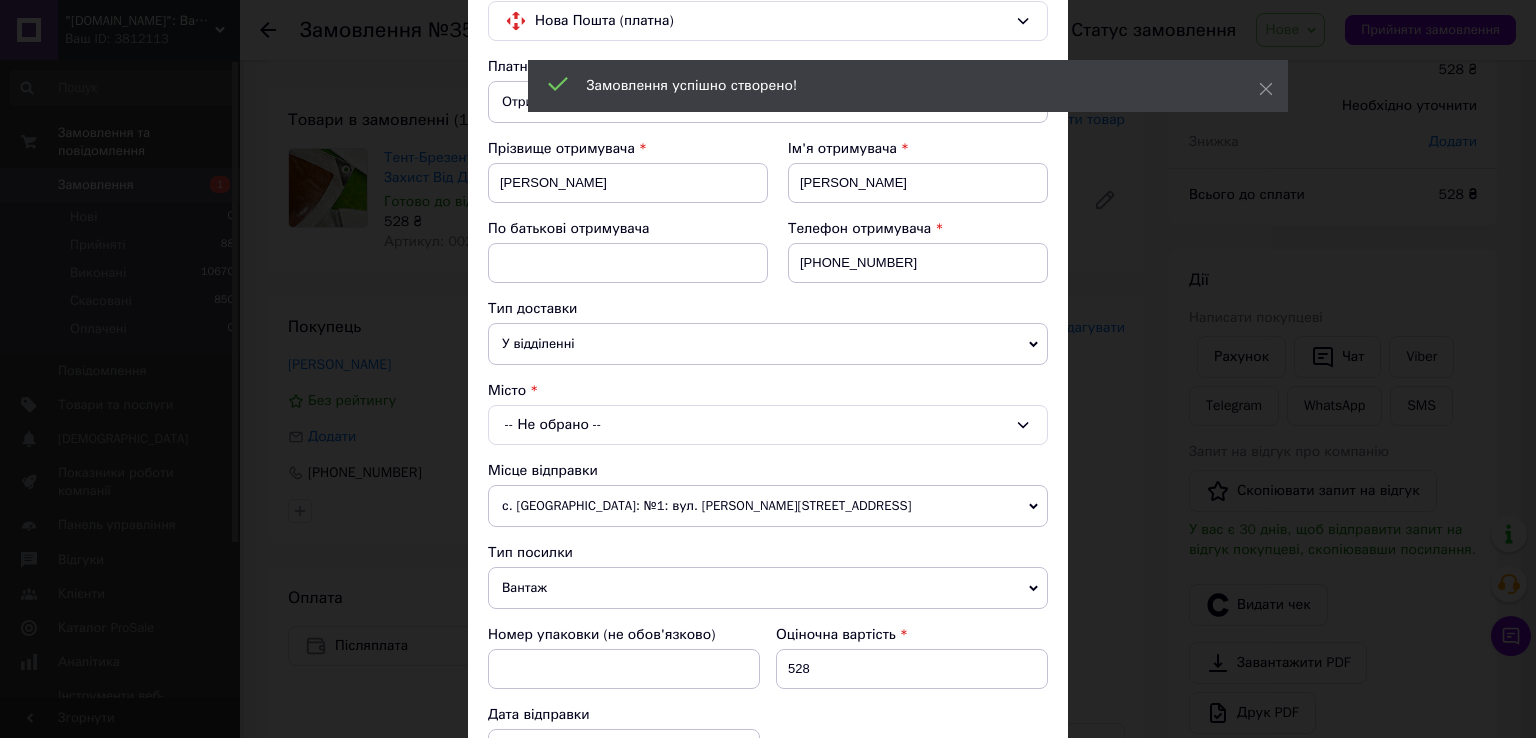 scroll, scrollTop: 200, scrollLeft: 0, axis: vertical 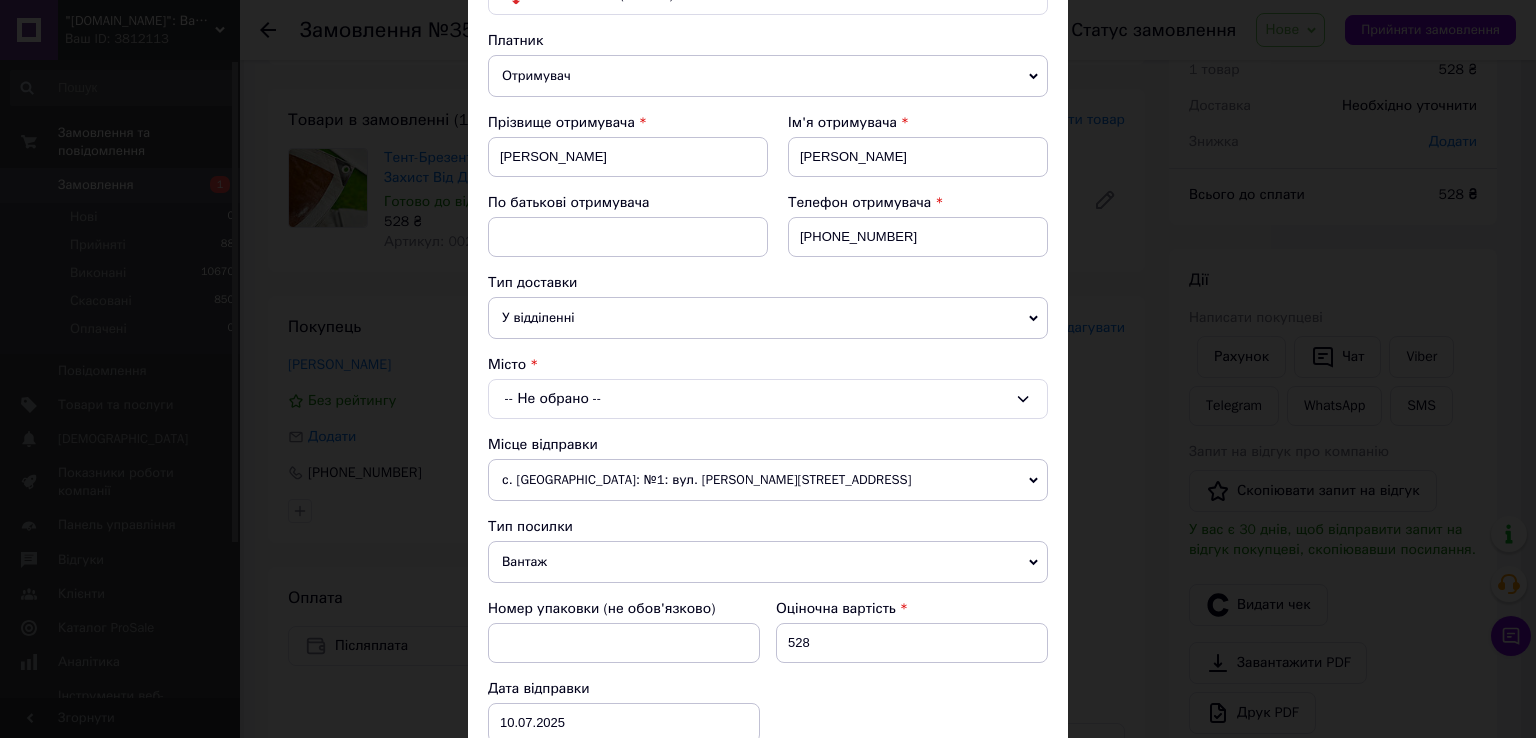 click on "-- Не обрано --" at bounding box center (768, 399) 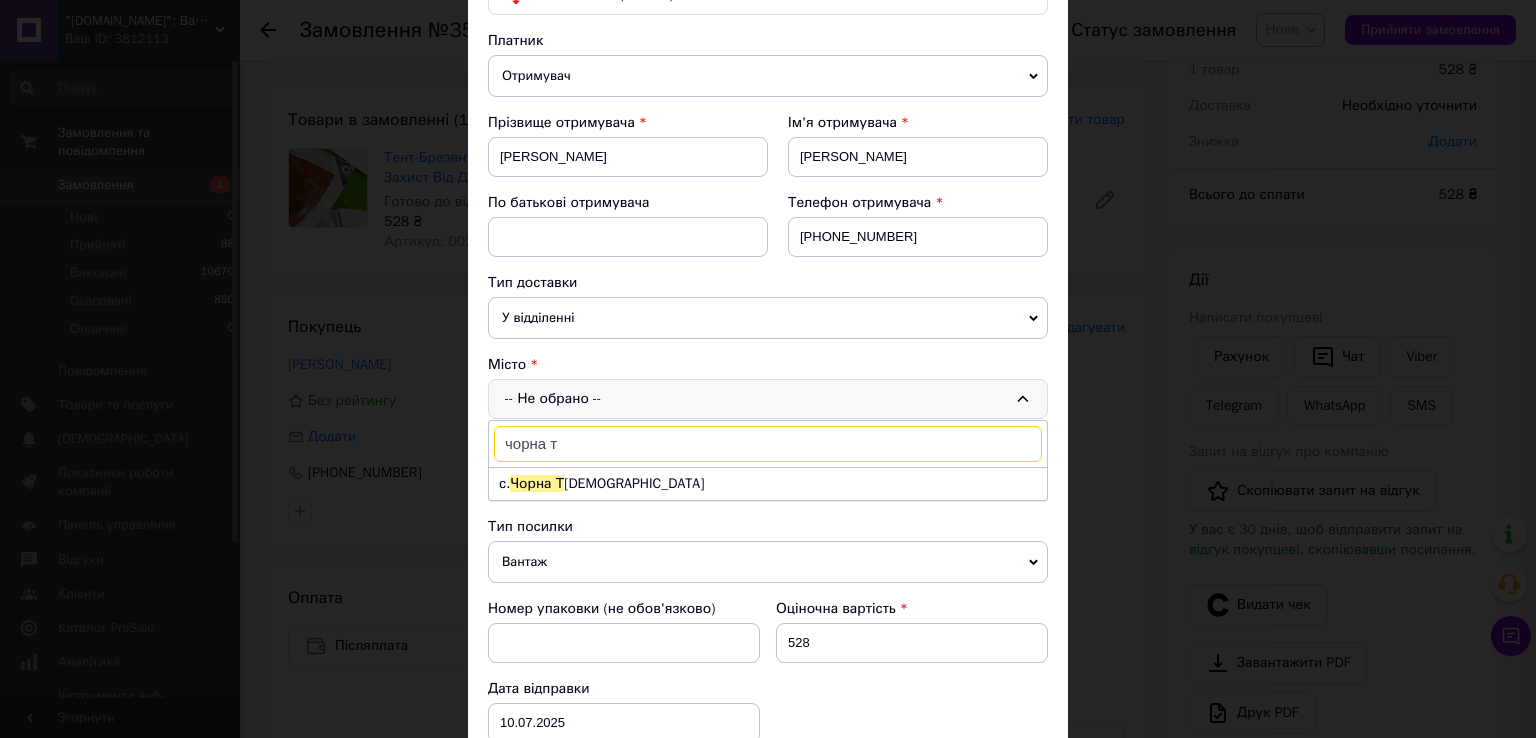 type on "чорна т" 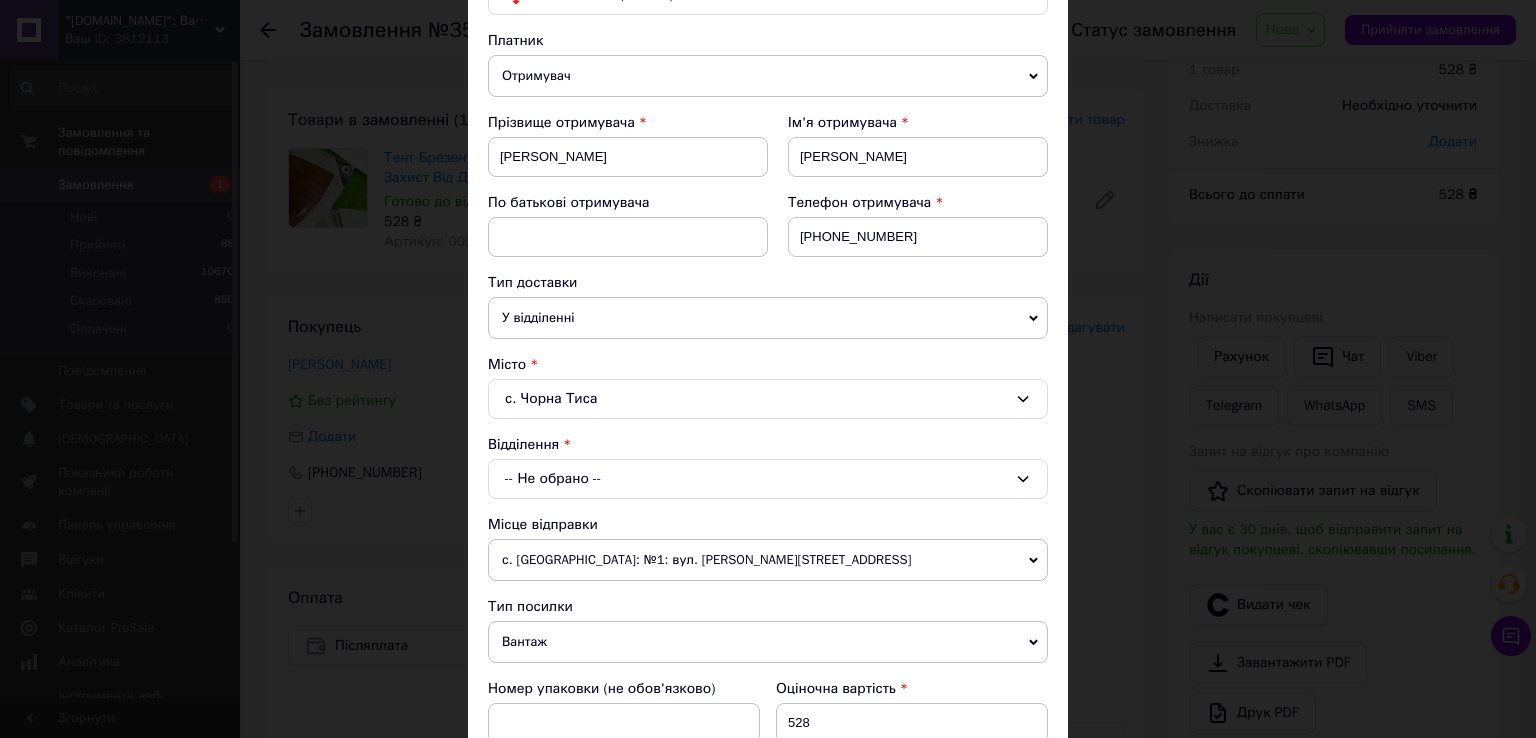 click on "-- Не обрано --" at bounding box center (768, 479) 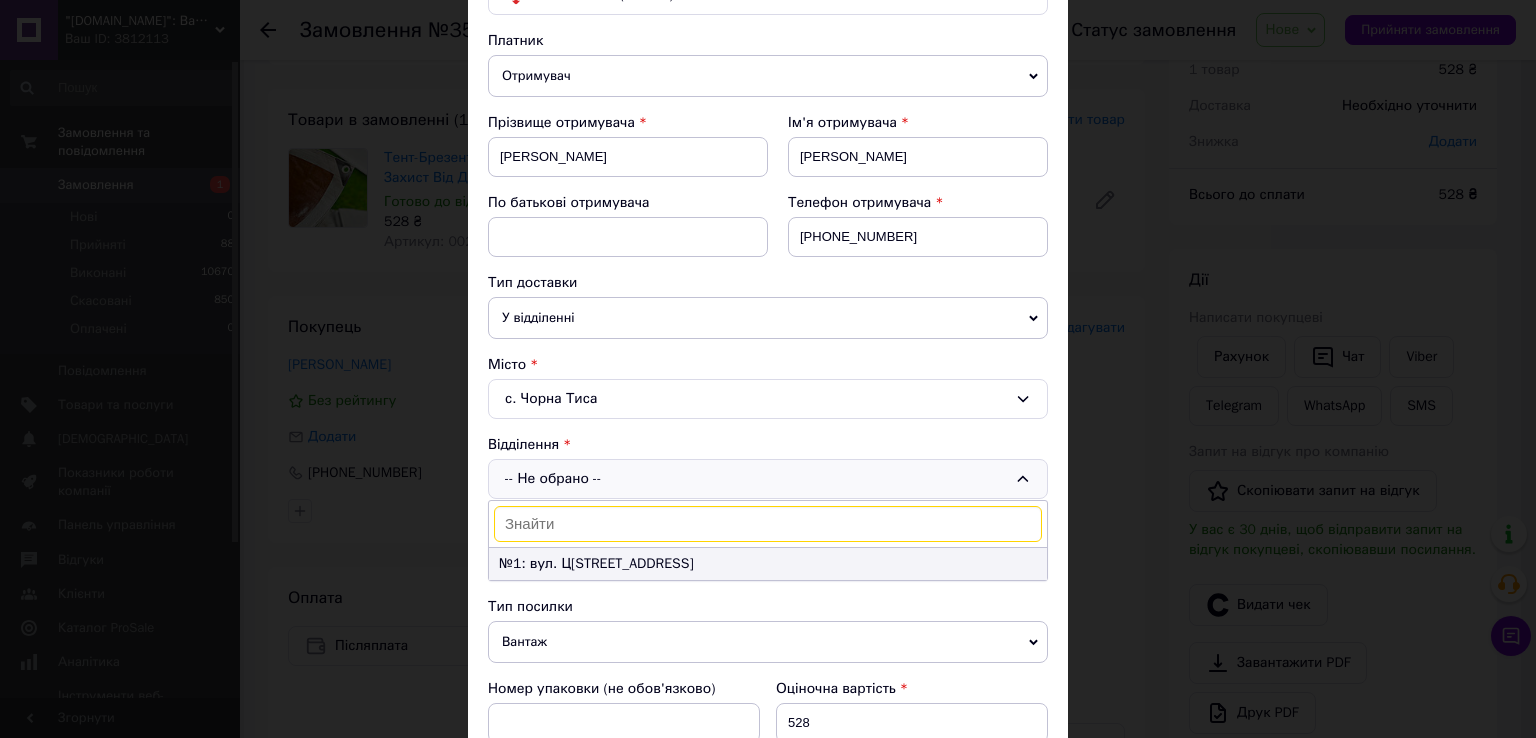 click on "№1: вул. Ц[STREET_ADDRESS]" at bounding box center [768, 564] 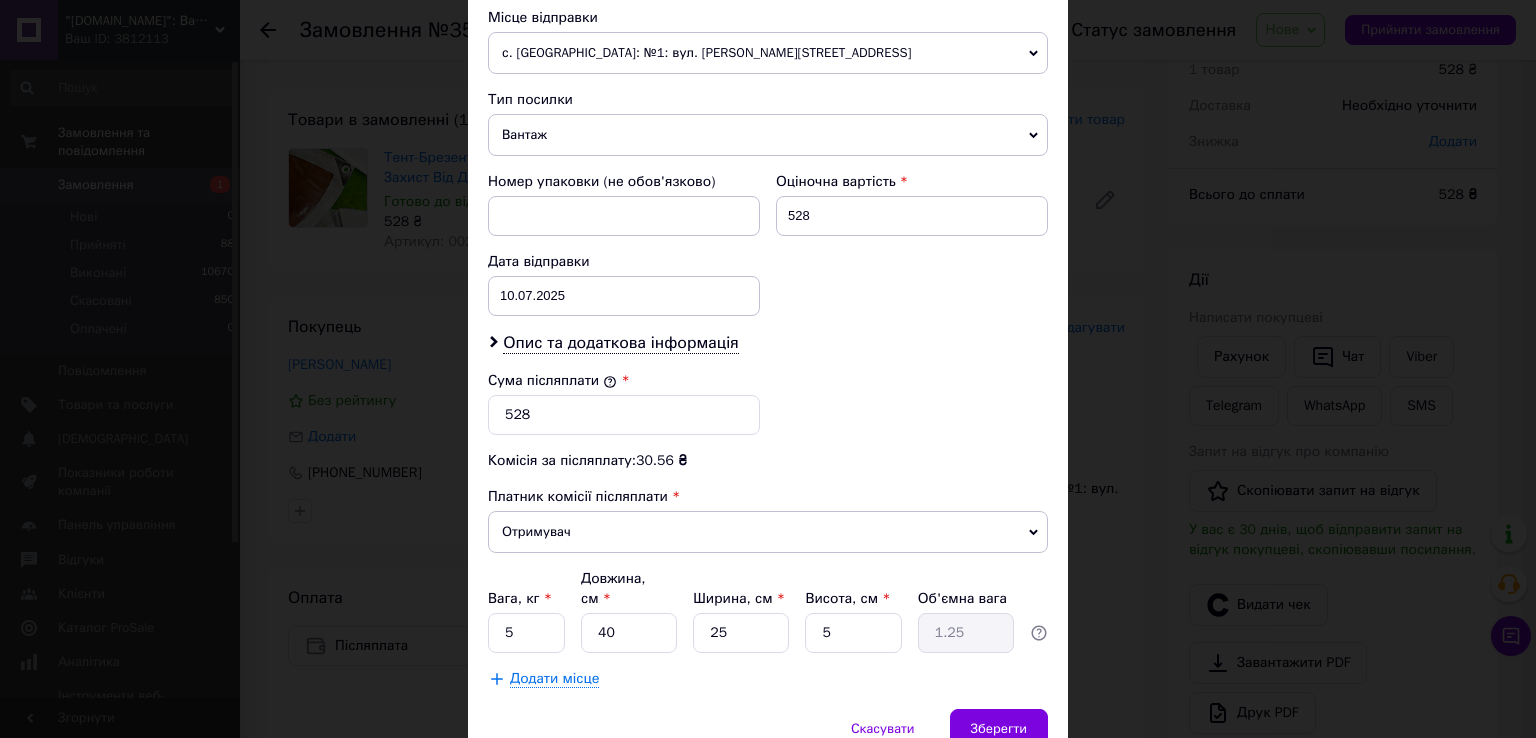scroll, scrollTop: 782, scrollLeft: 0, axis: vertical 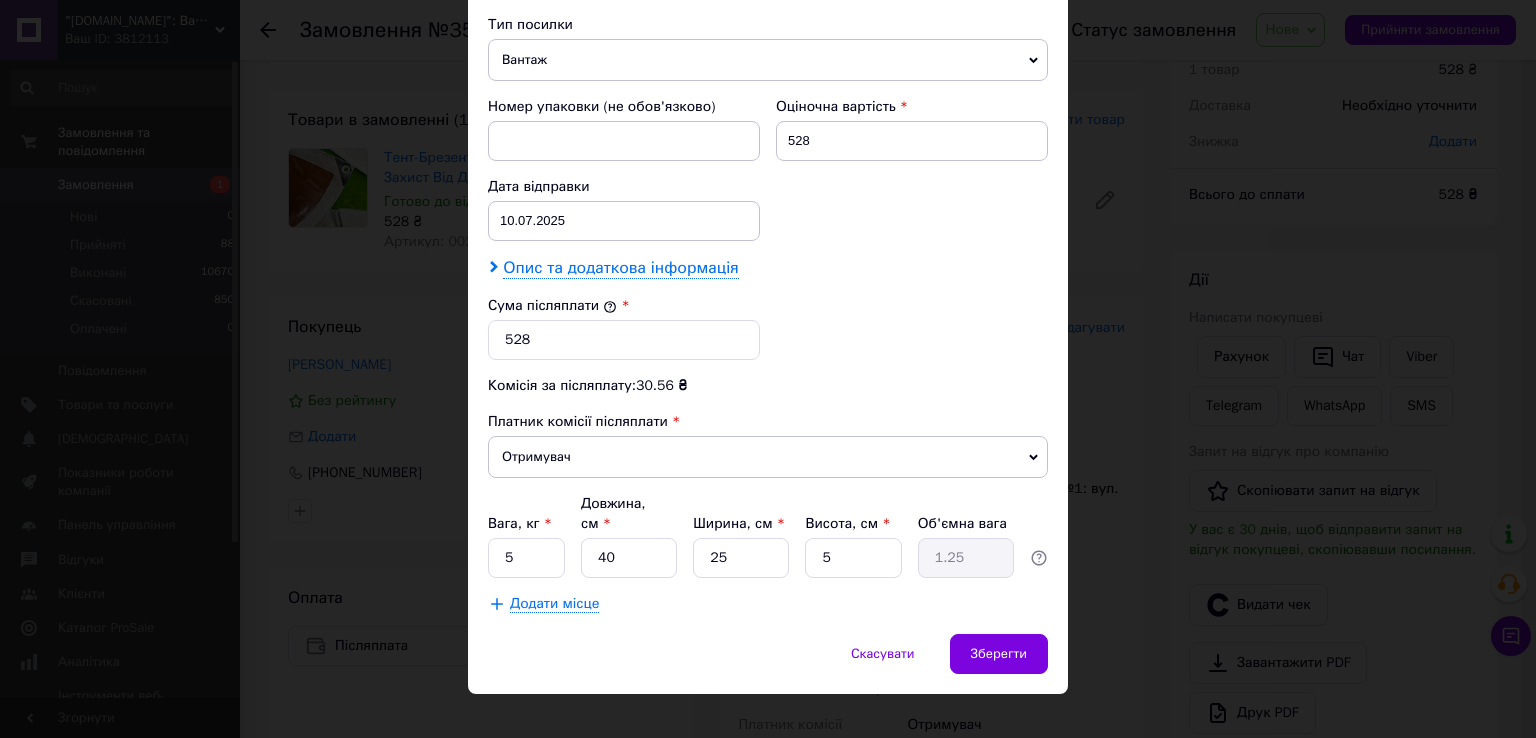 click on "Опис та додаткова інформація" at bounding box center [620, 268] 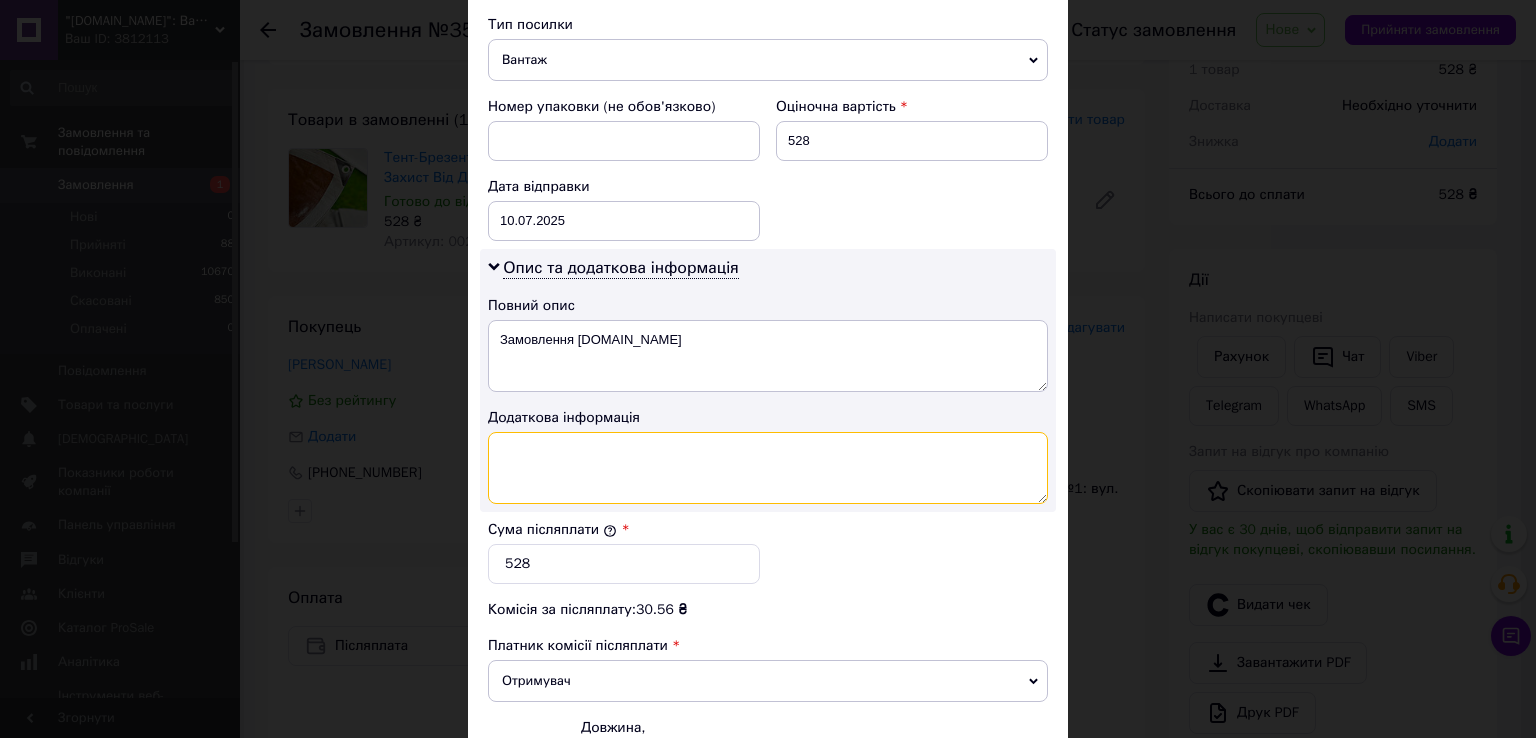 click at bounding box center (768, 468) 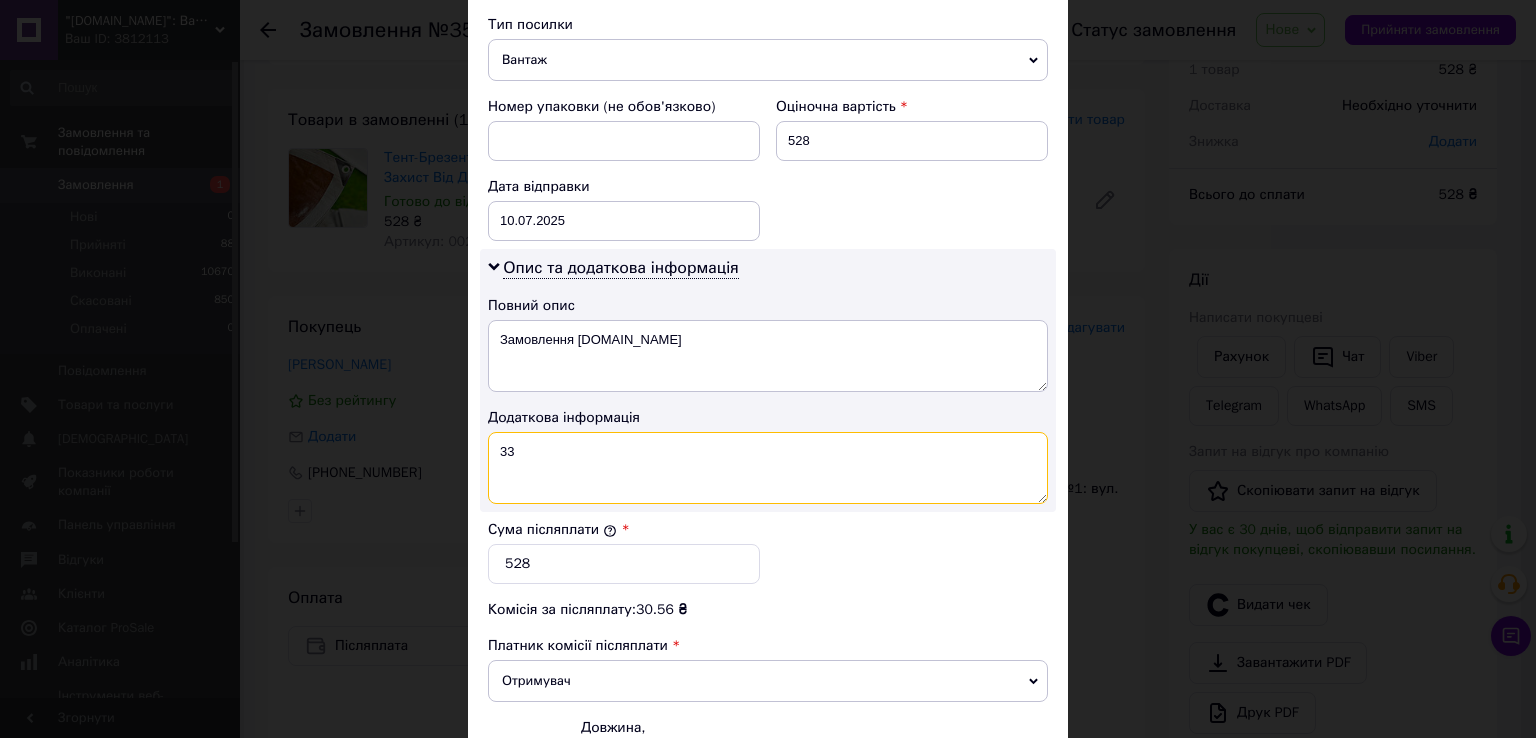 type on "33" 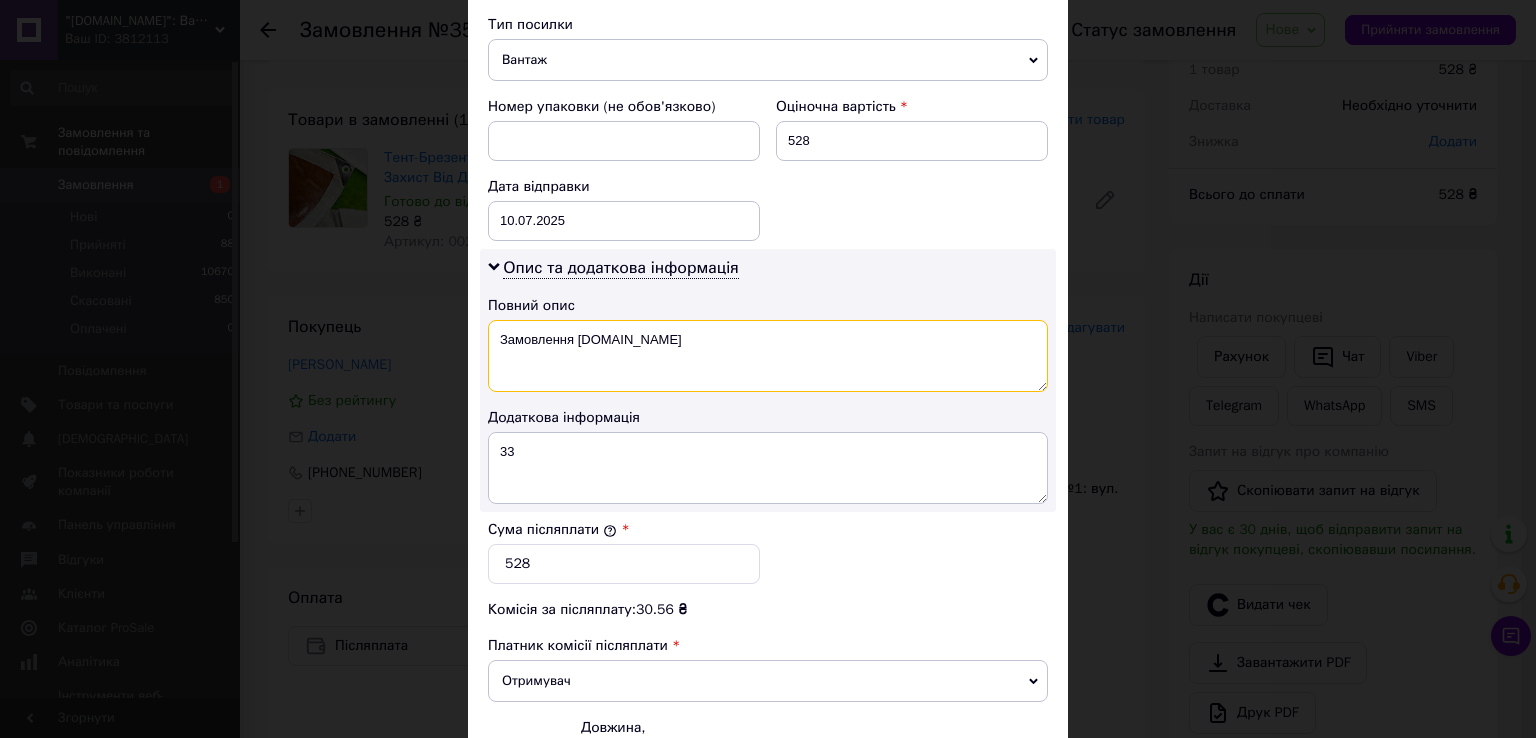 drag, startPoint x: 656, startPoint y: 356, endPoint x: 513, endPoint y: 360, distance: 143.05594 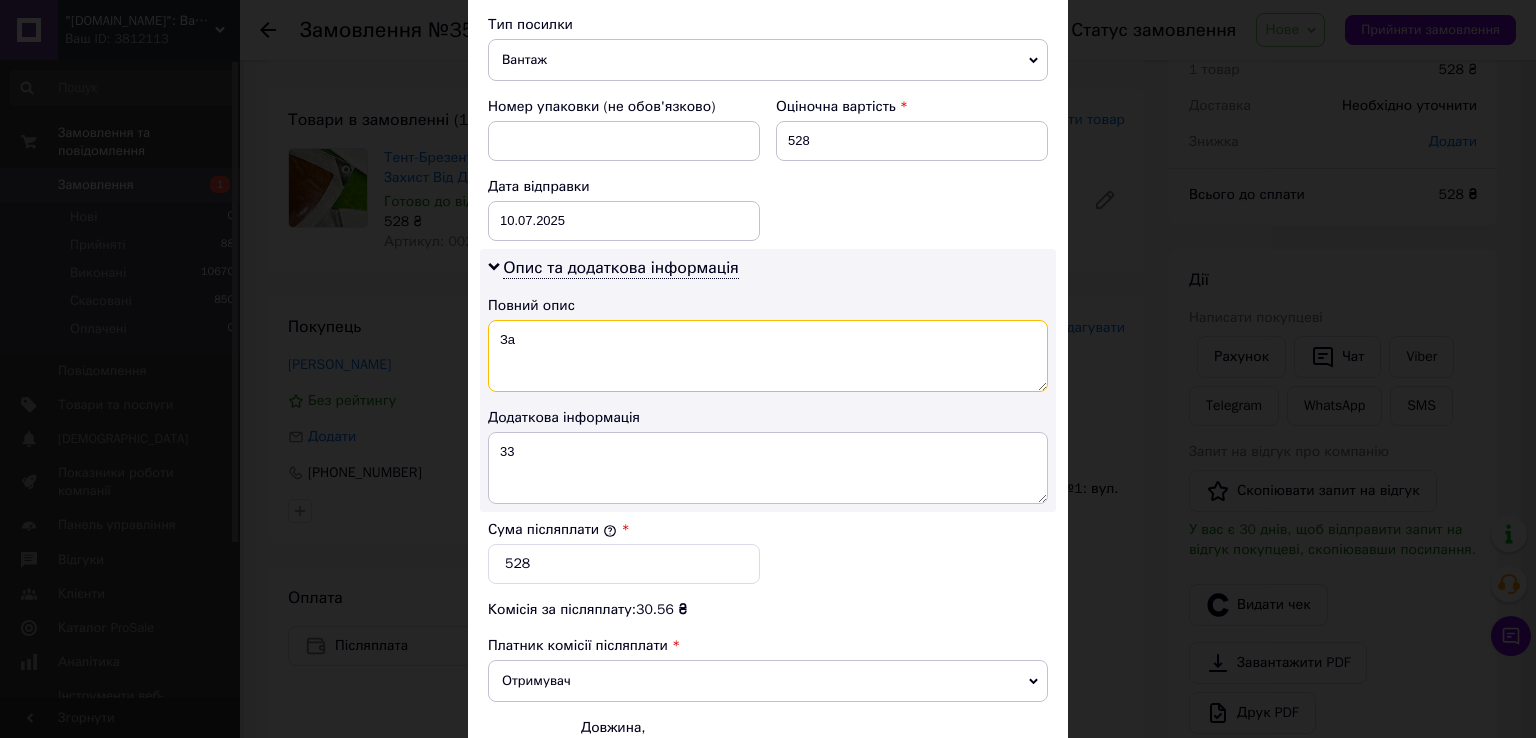 type on "З" 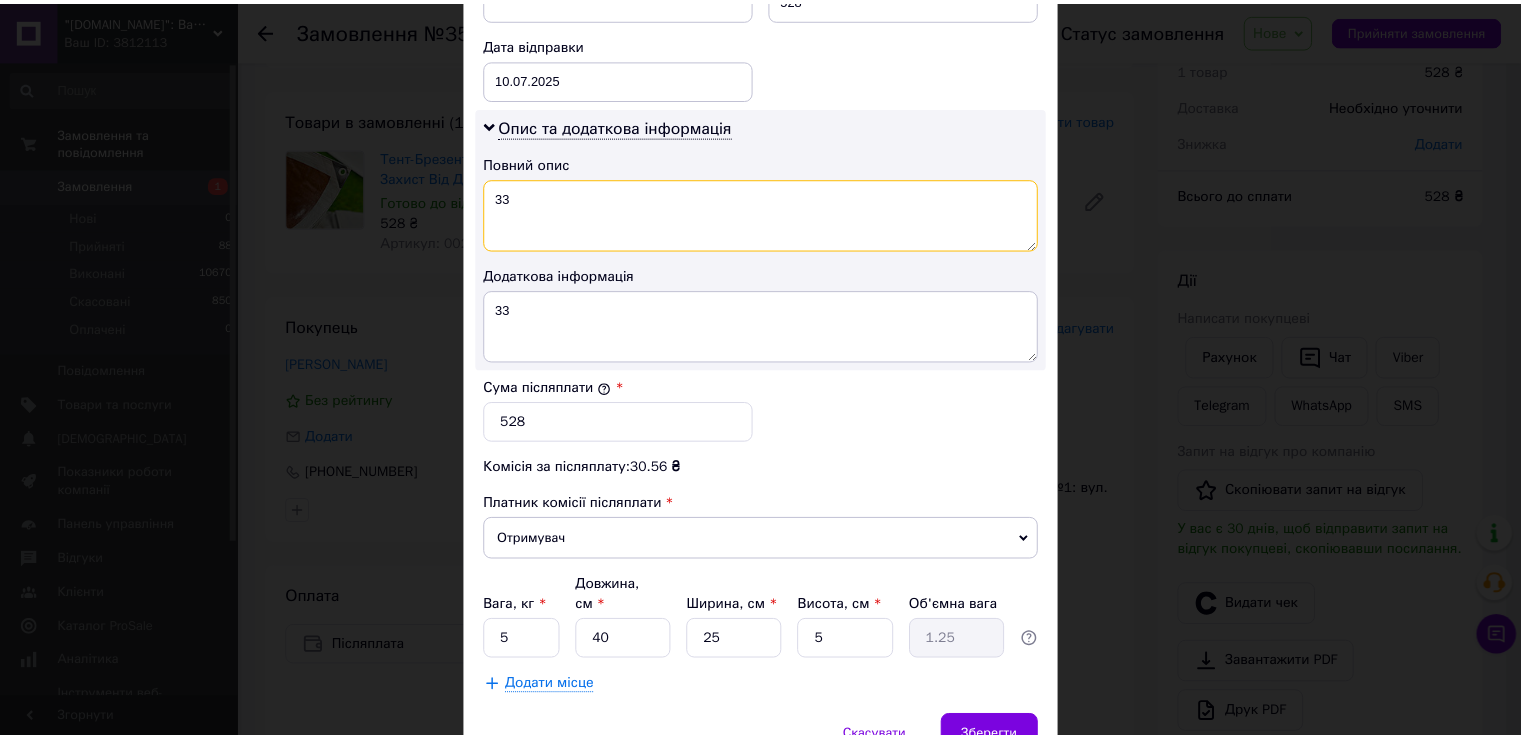 scroll, scrollTop: 1005, scrollLeft: 0, axis: vertical 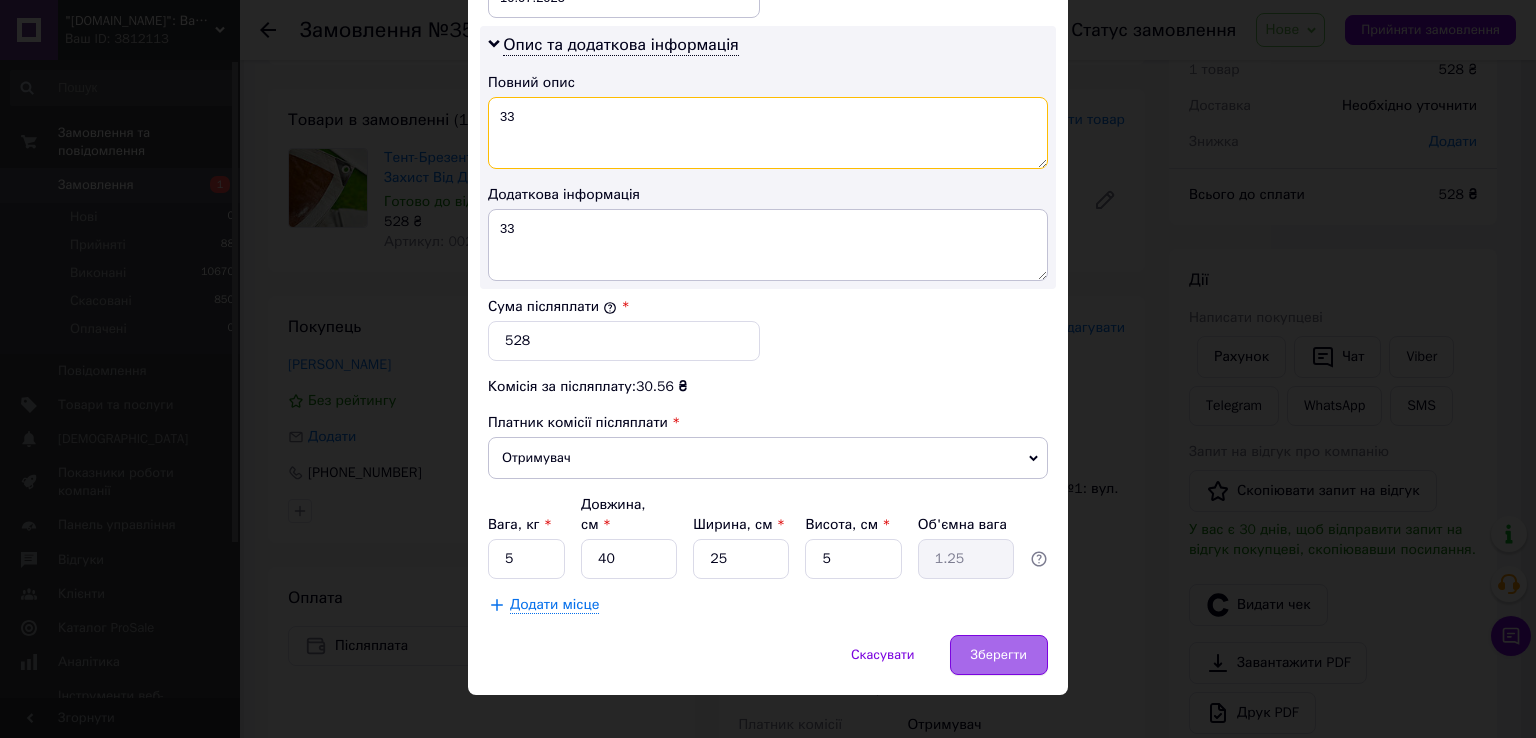 type on "33" 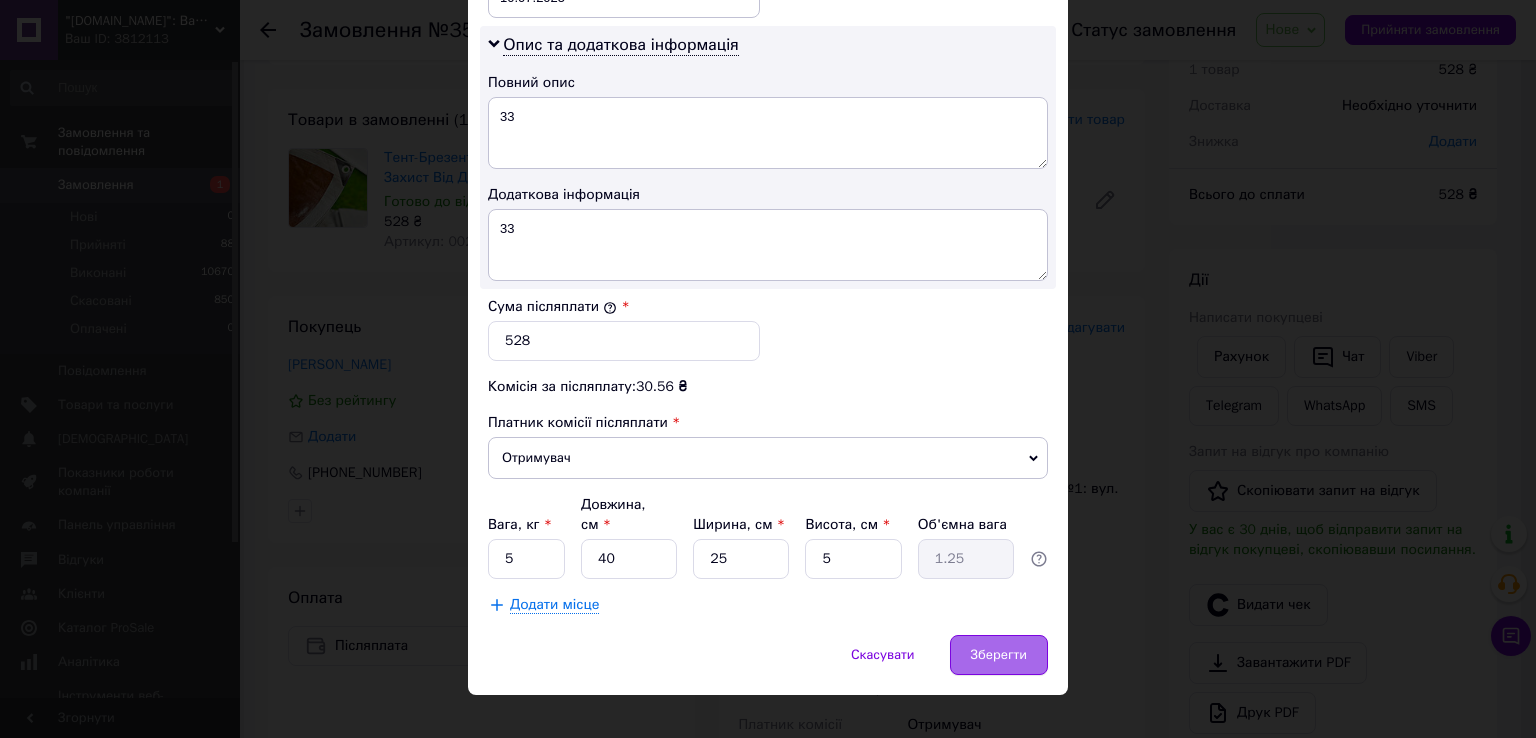 click on "Зберегти" at bounding box center [999, 655] 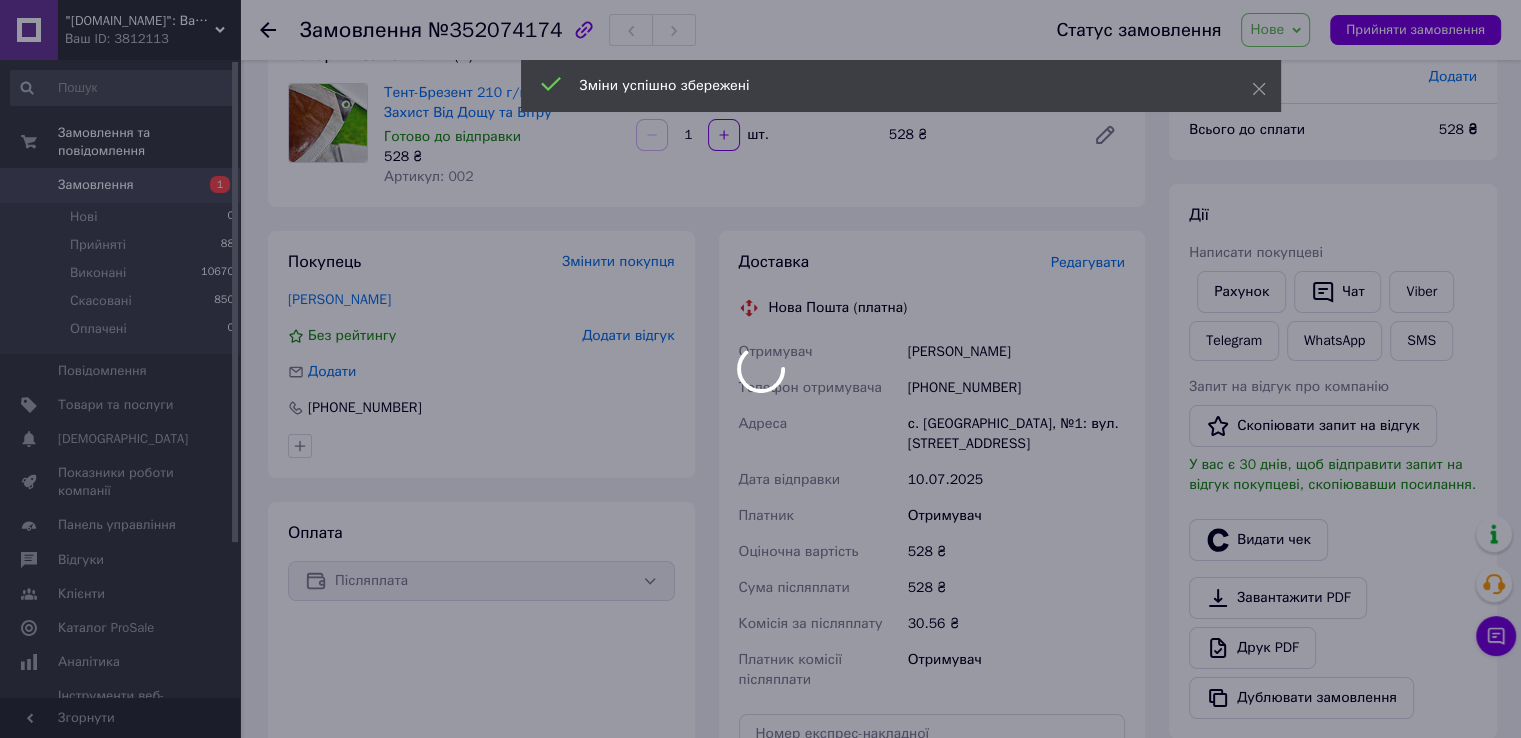scroll, scrollTop: 183, scrollLeft: 0, axis: vertical 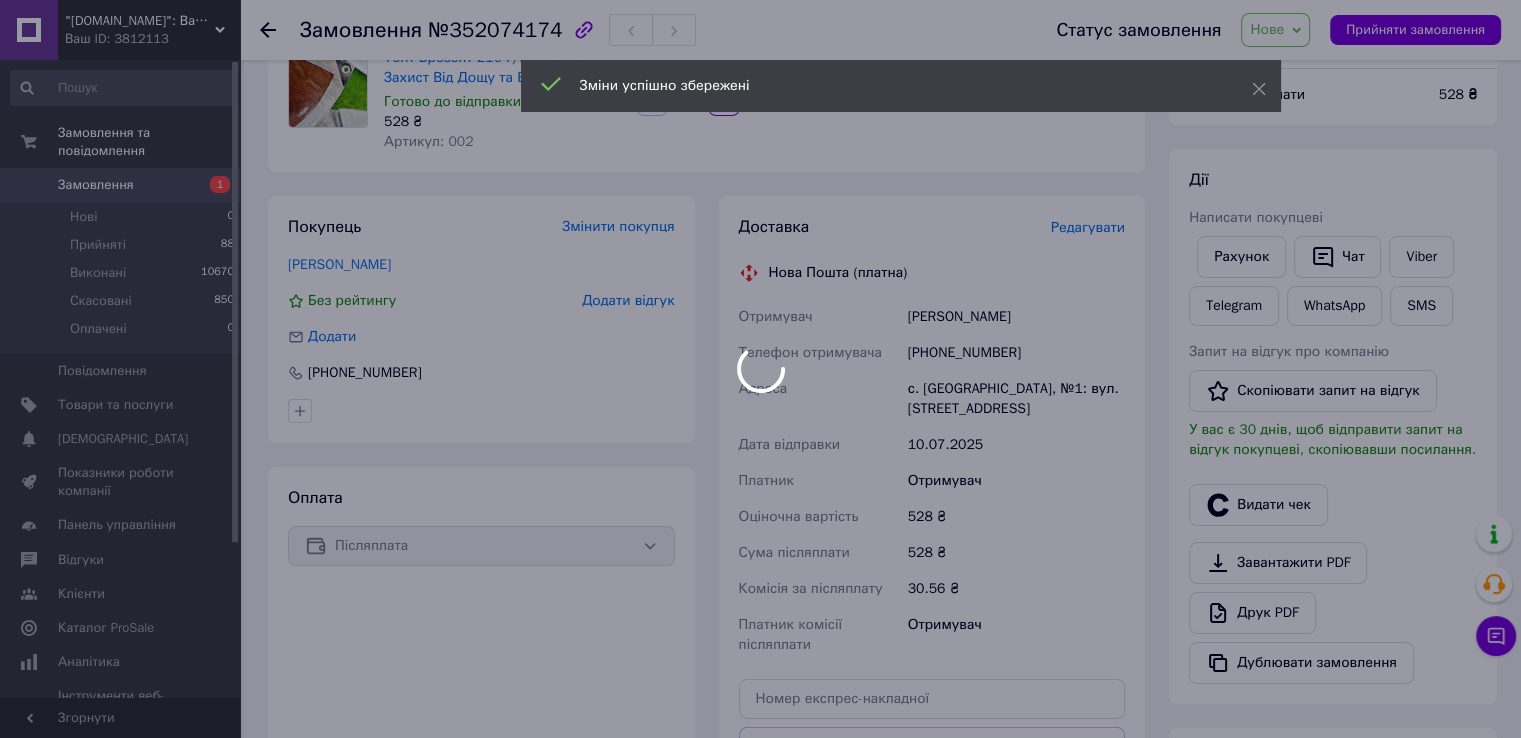 click at bounding box center (760, 369) 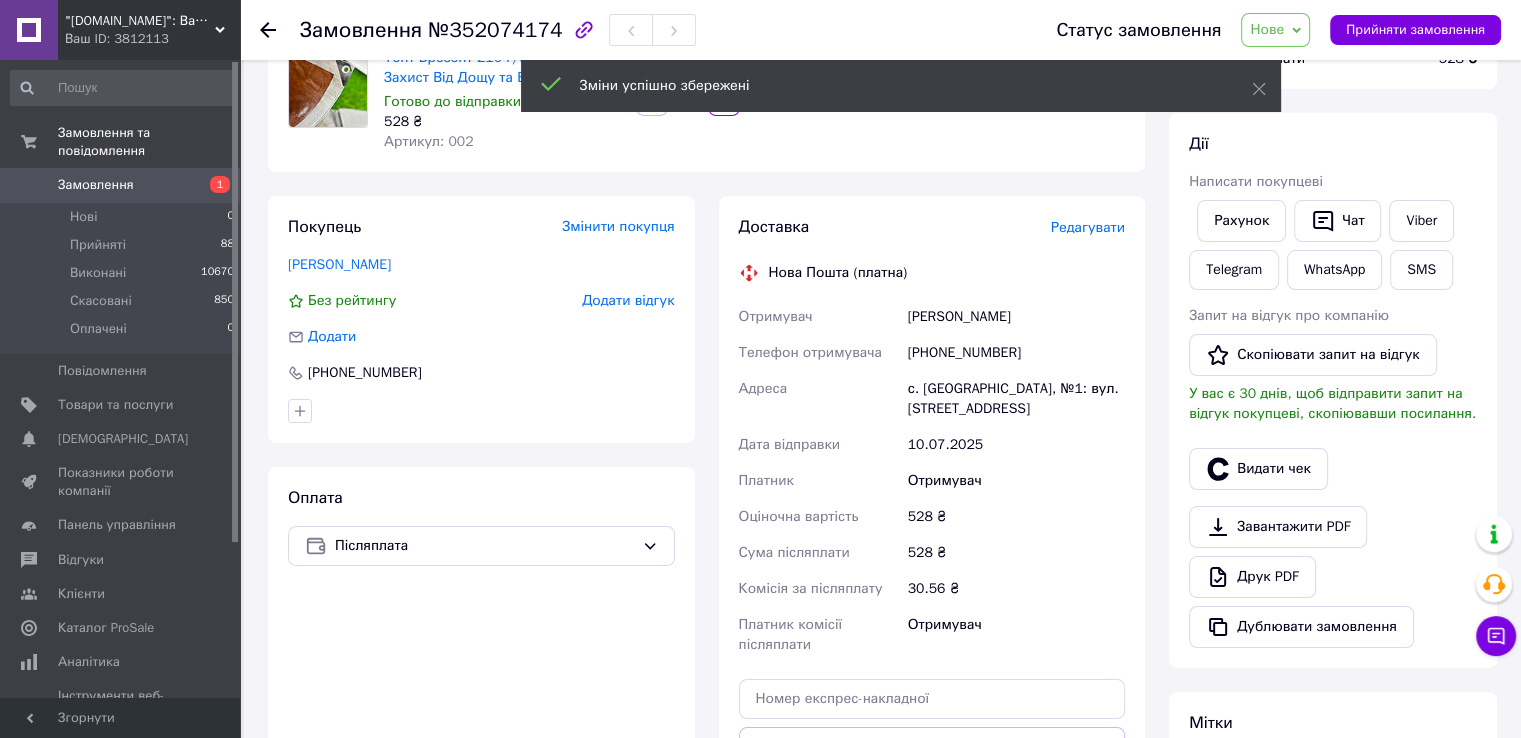 click on "Нове" at bounding box center (1267, 29) 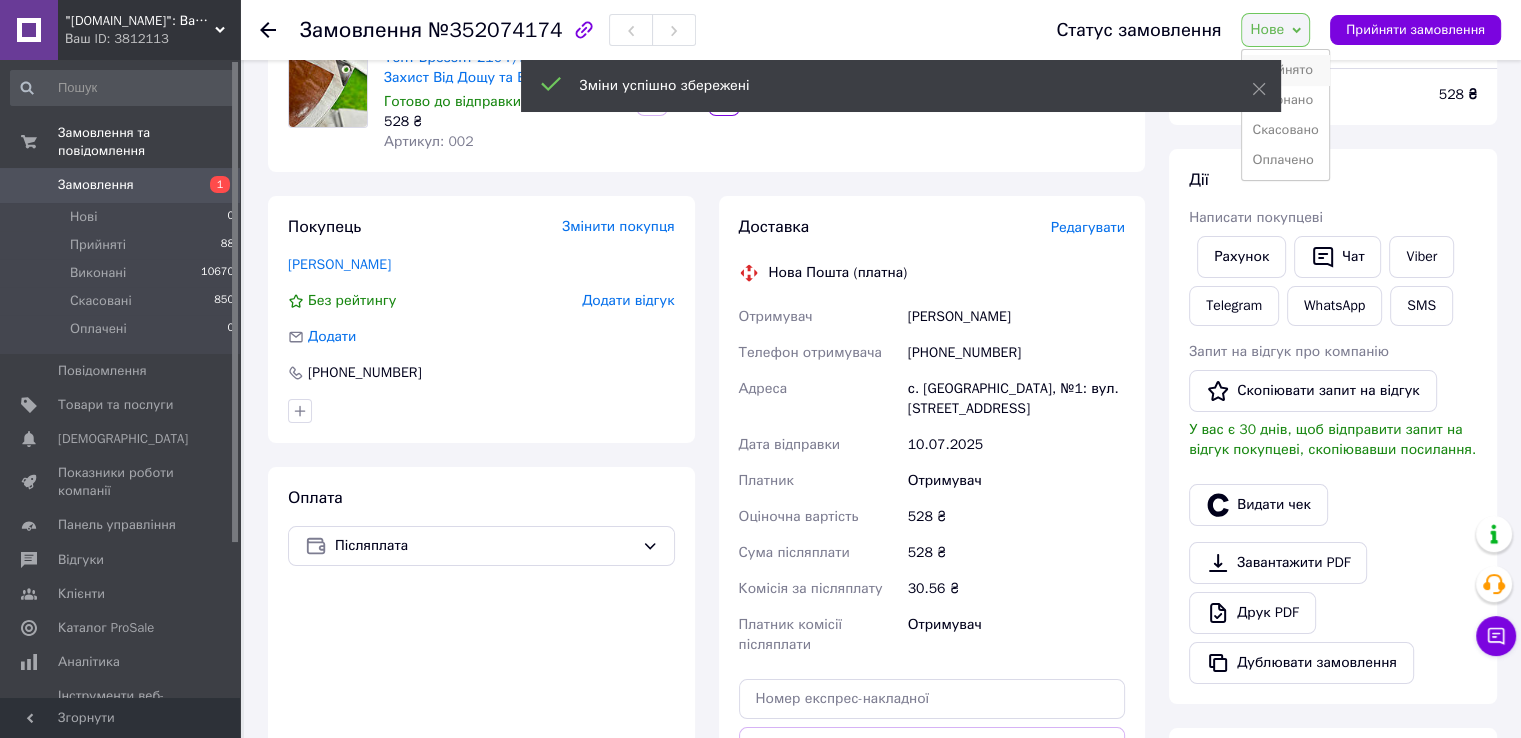 click on "Прийнято" at bounding box center (1285, 70) 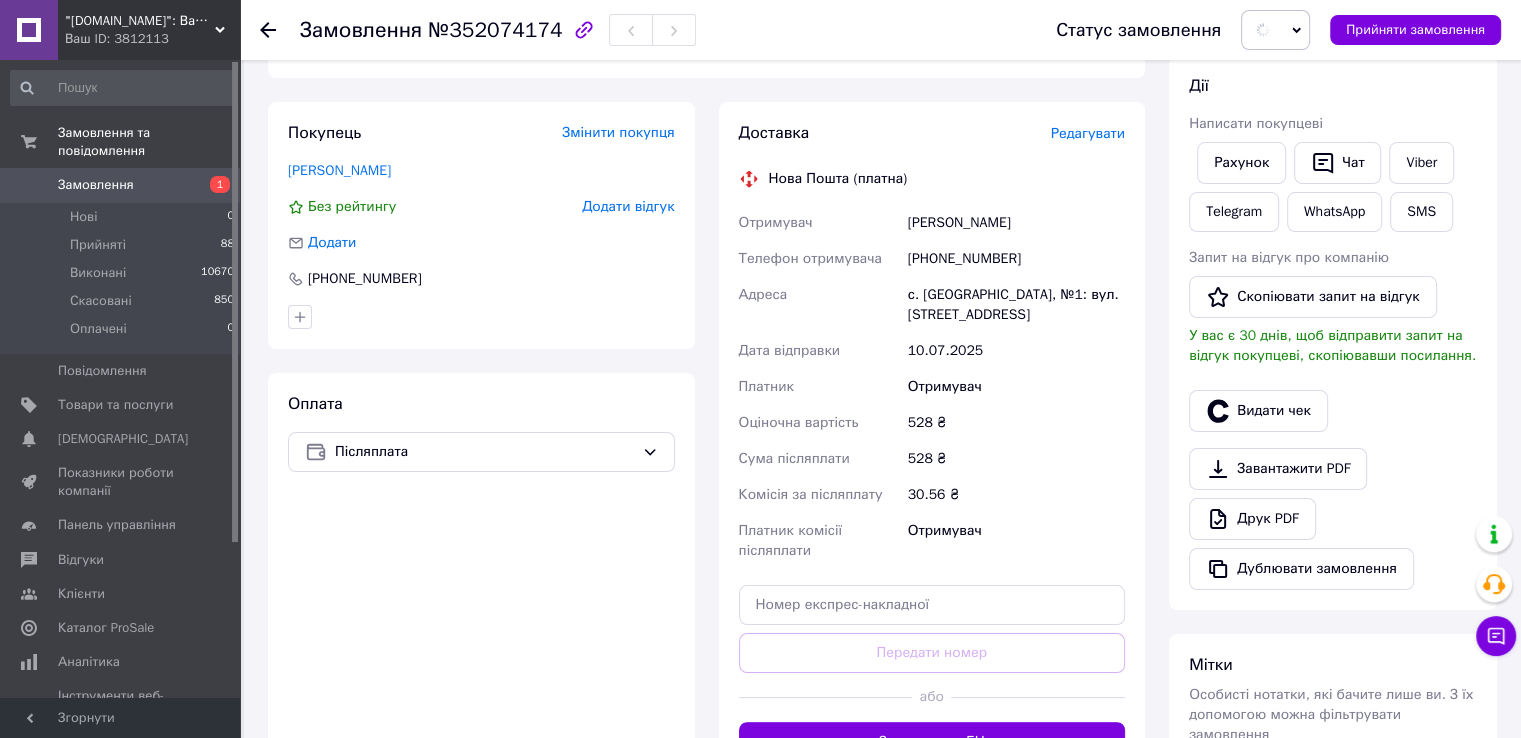 scroll, scrollTop: 483, scrollLeft: 0, axis: vertical 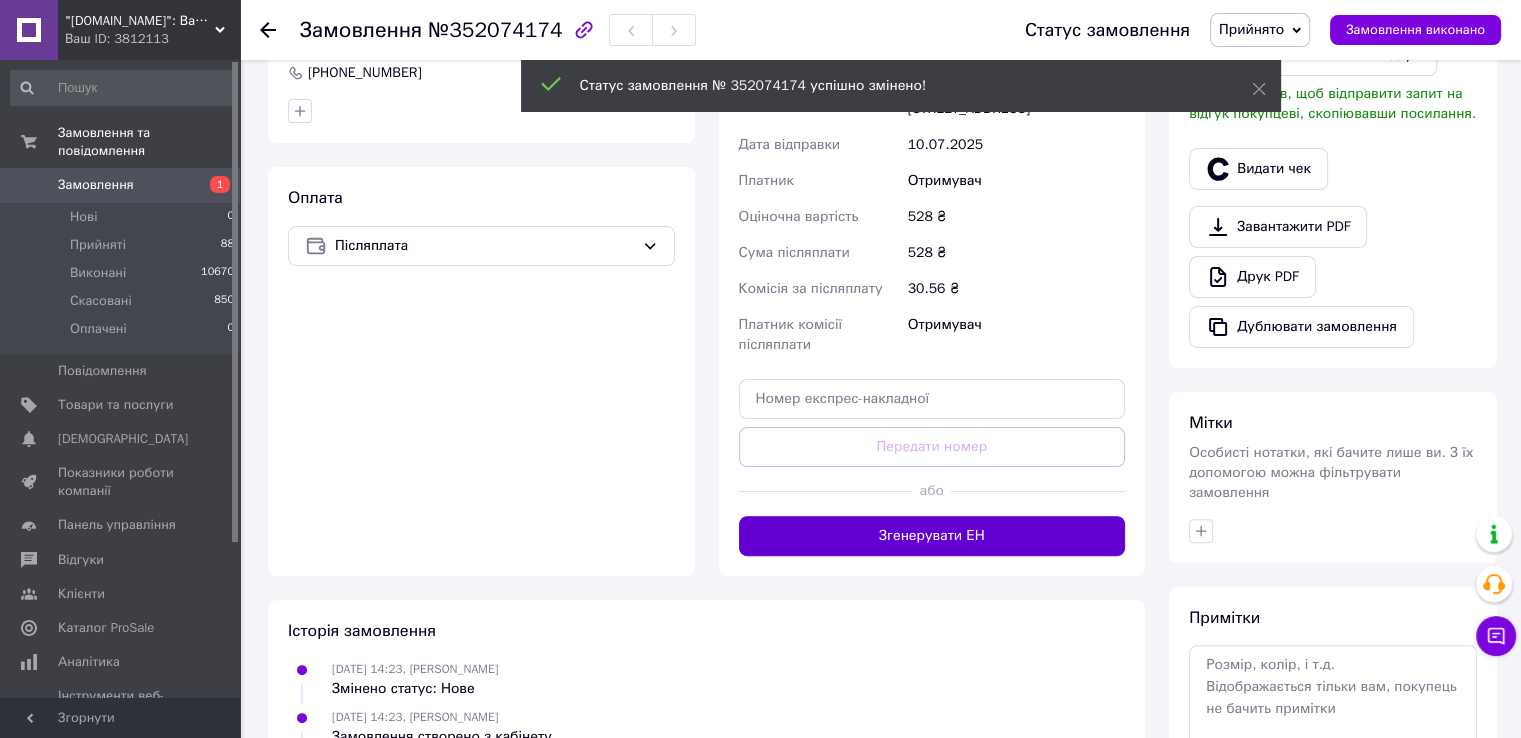 click on "Згенерувати ЕН" at bounding box center [932, 536] 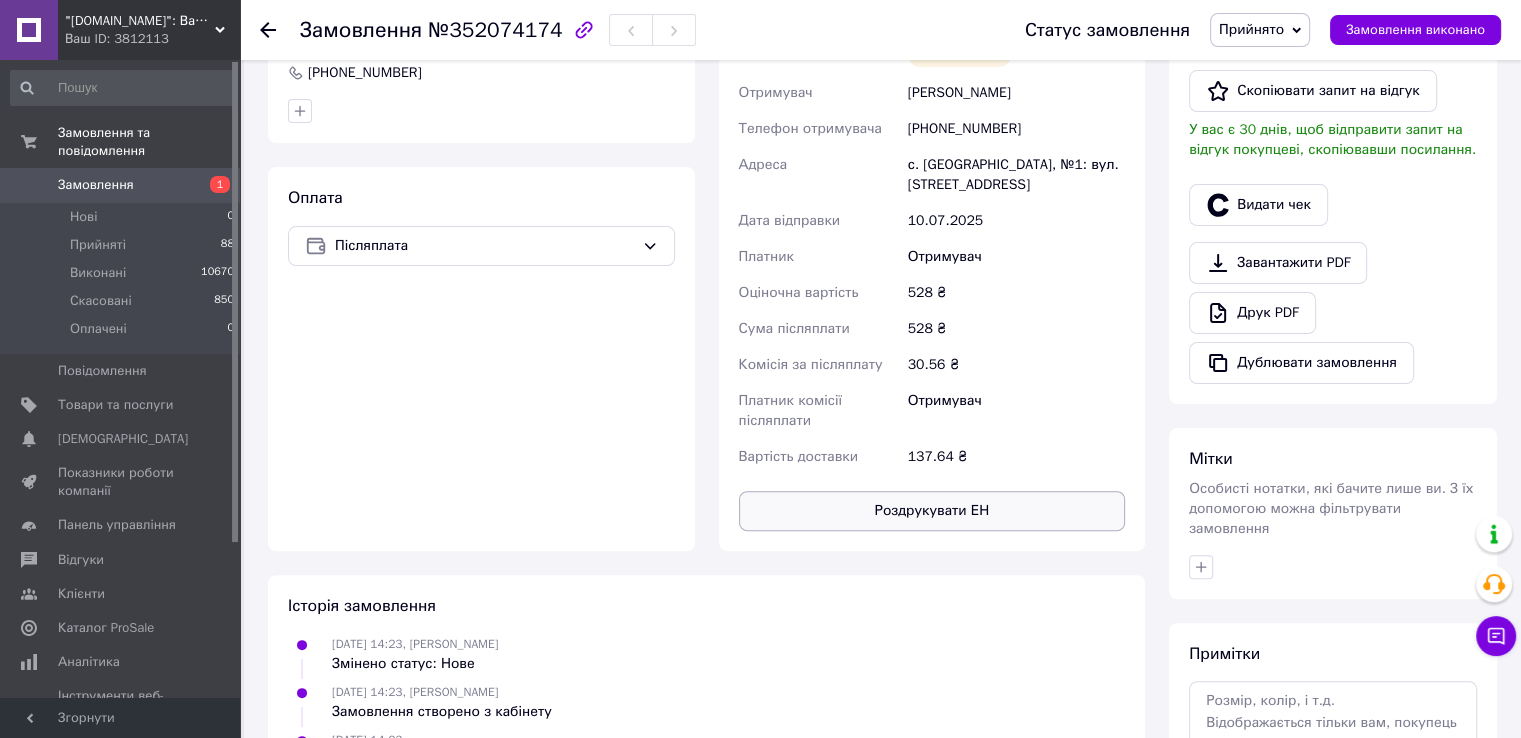 click on "Роздрукувати ЕН" at bounding box center [932, 511] 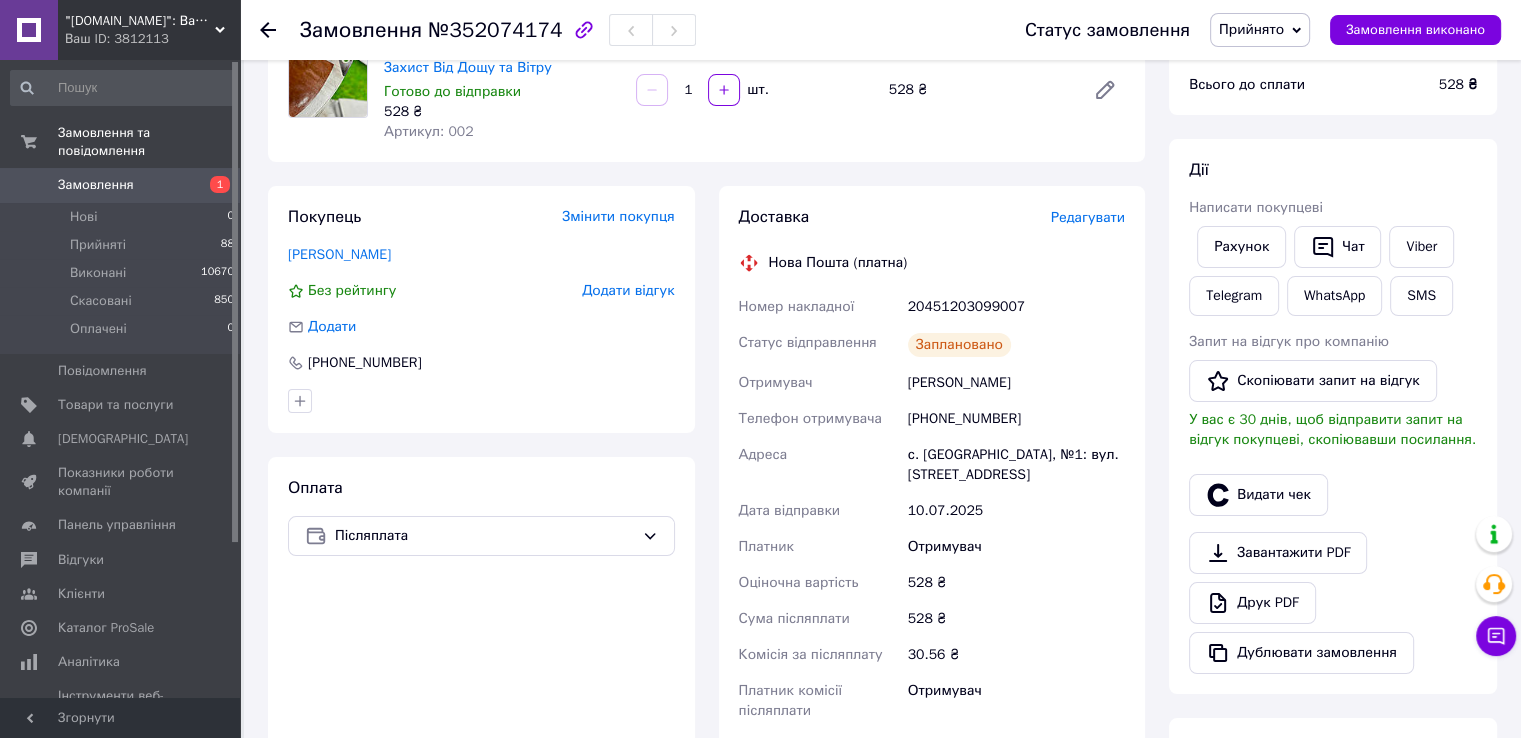 scroll, scrollTop: 183, scrollLeft: 0, axis: vertical 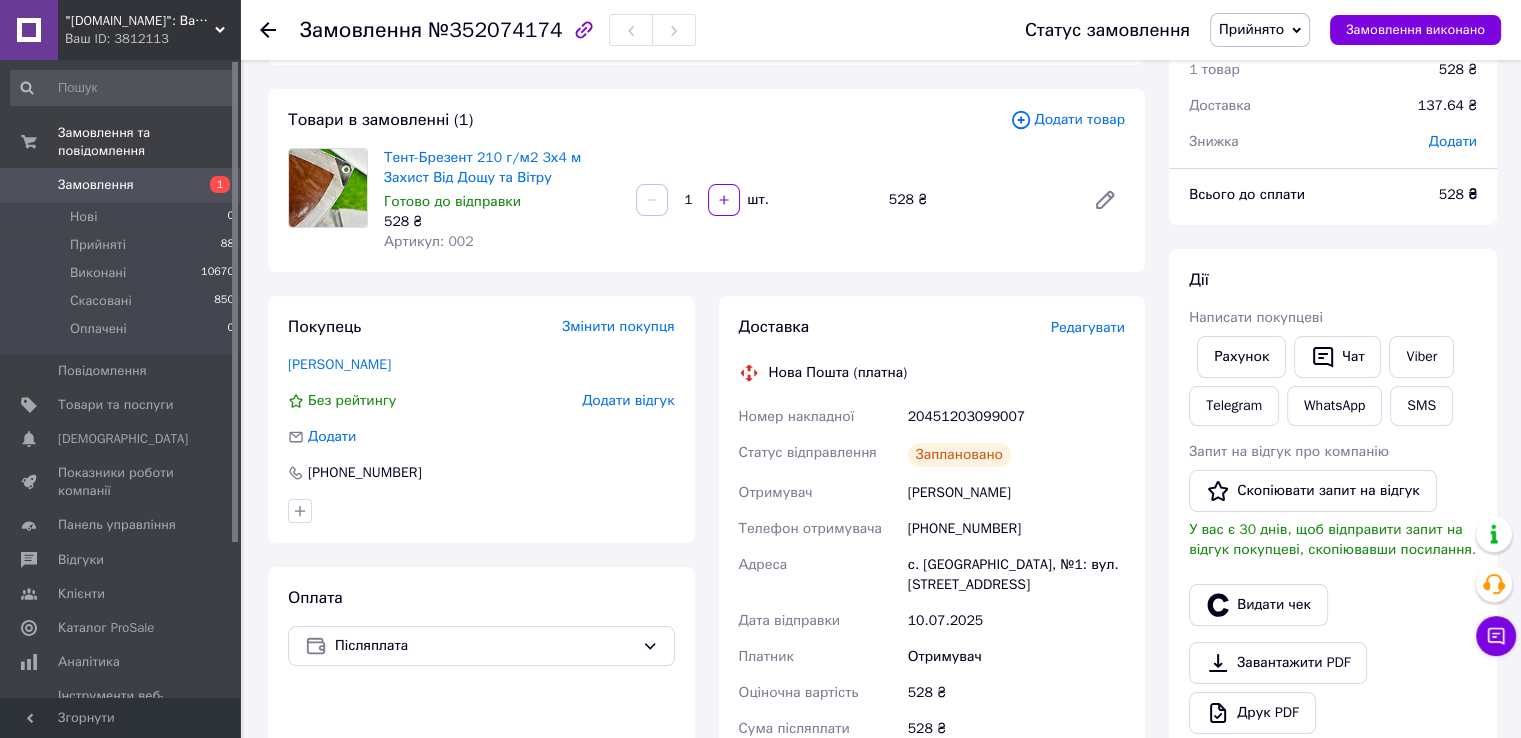 click 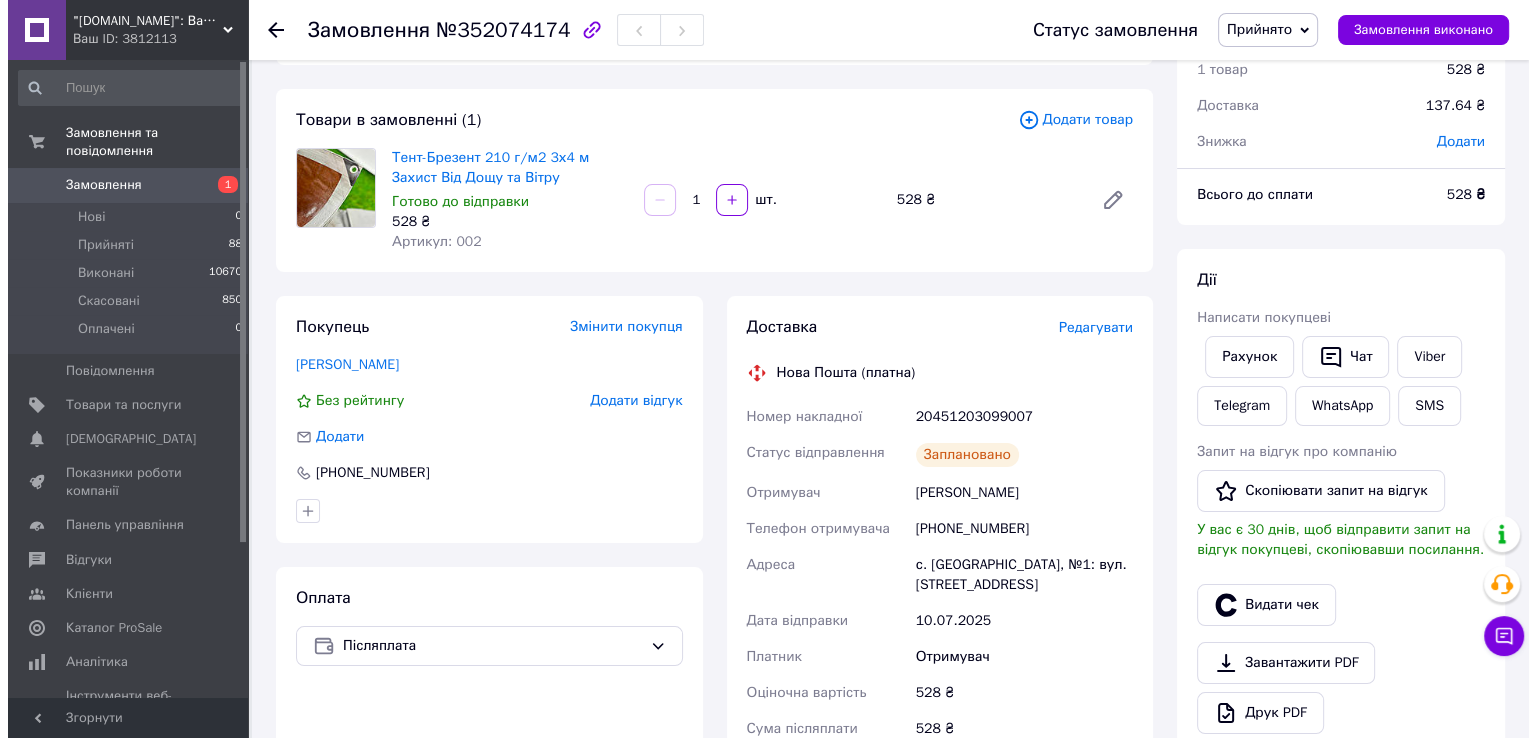 scroll, scrollTop: 0, scrollLeft: 0, axis: both 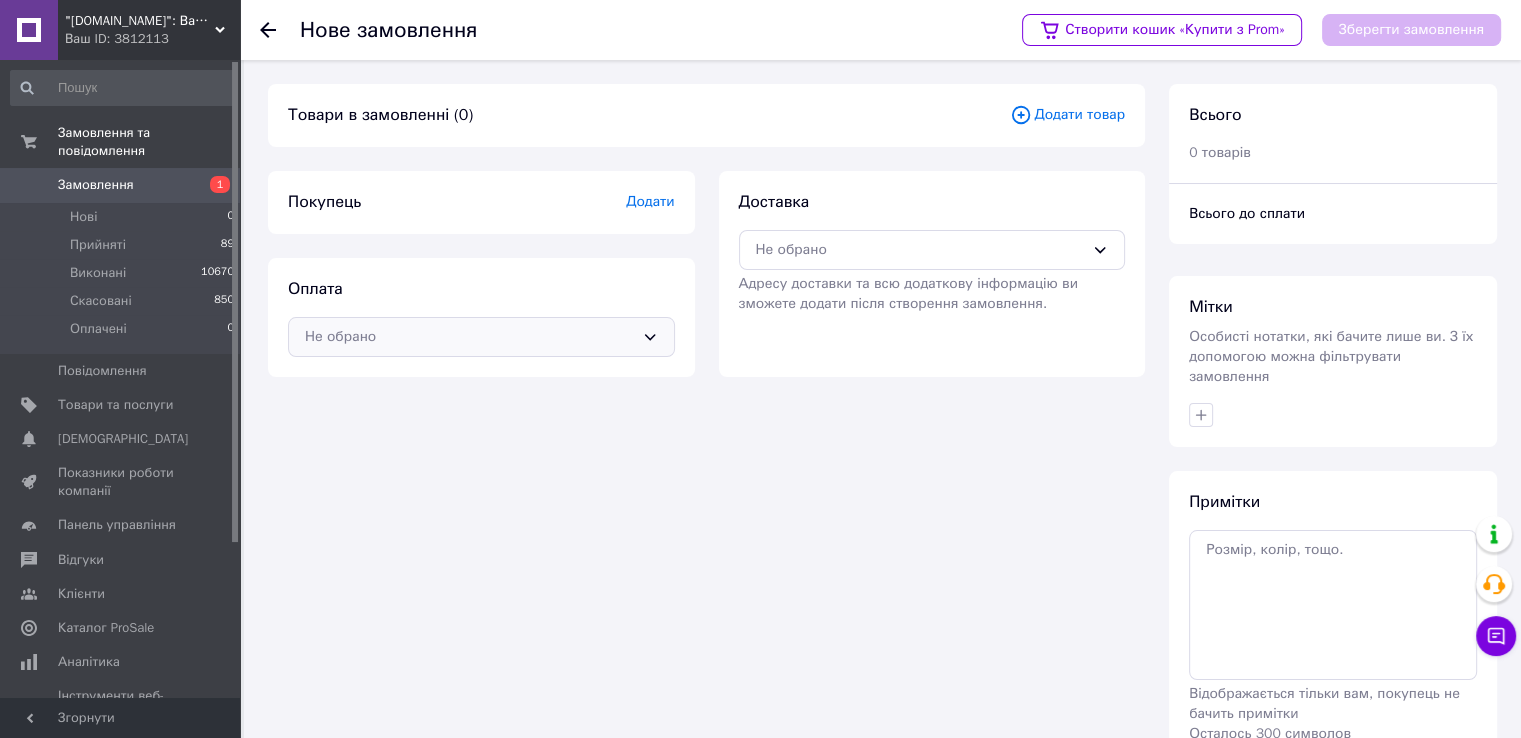 click on "Не обрано" at bounding box center [469, 337] 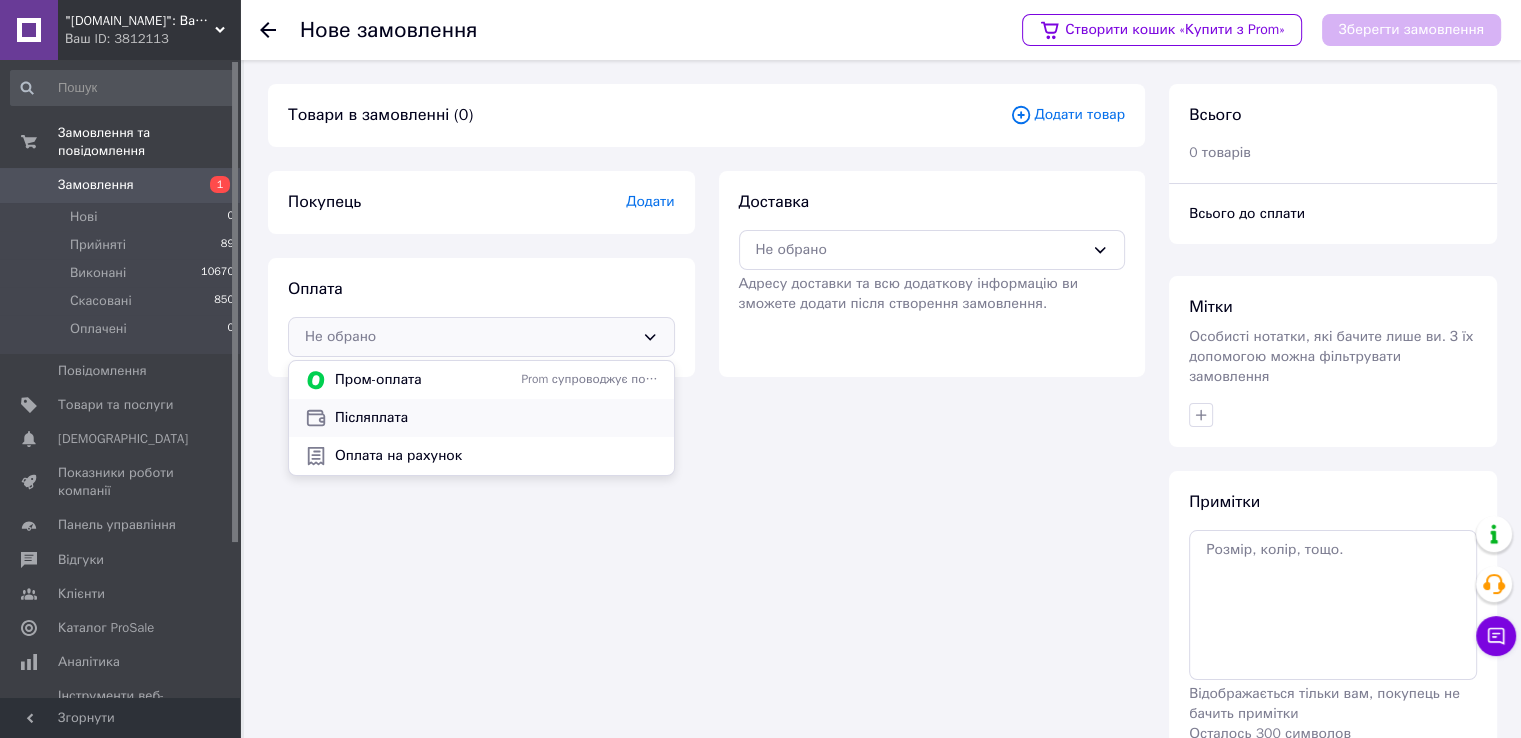 click on "Післяплата" at bounding box center (481, 418) 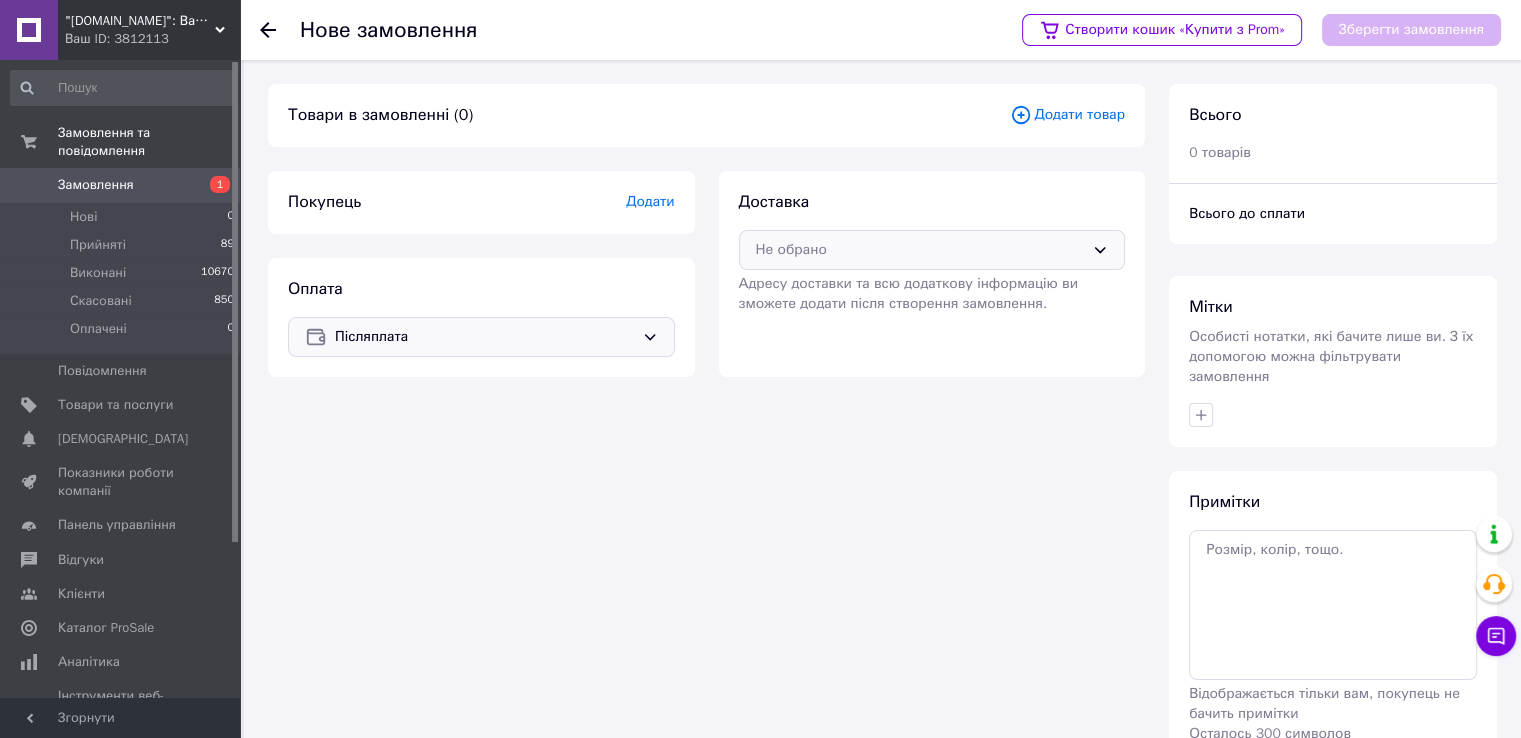 click on "Не обрано" at bounding box center [932, 250] 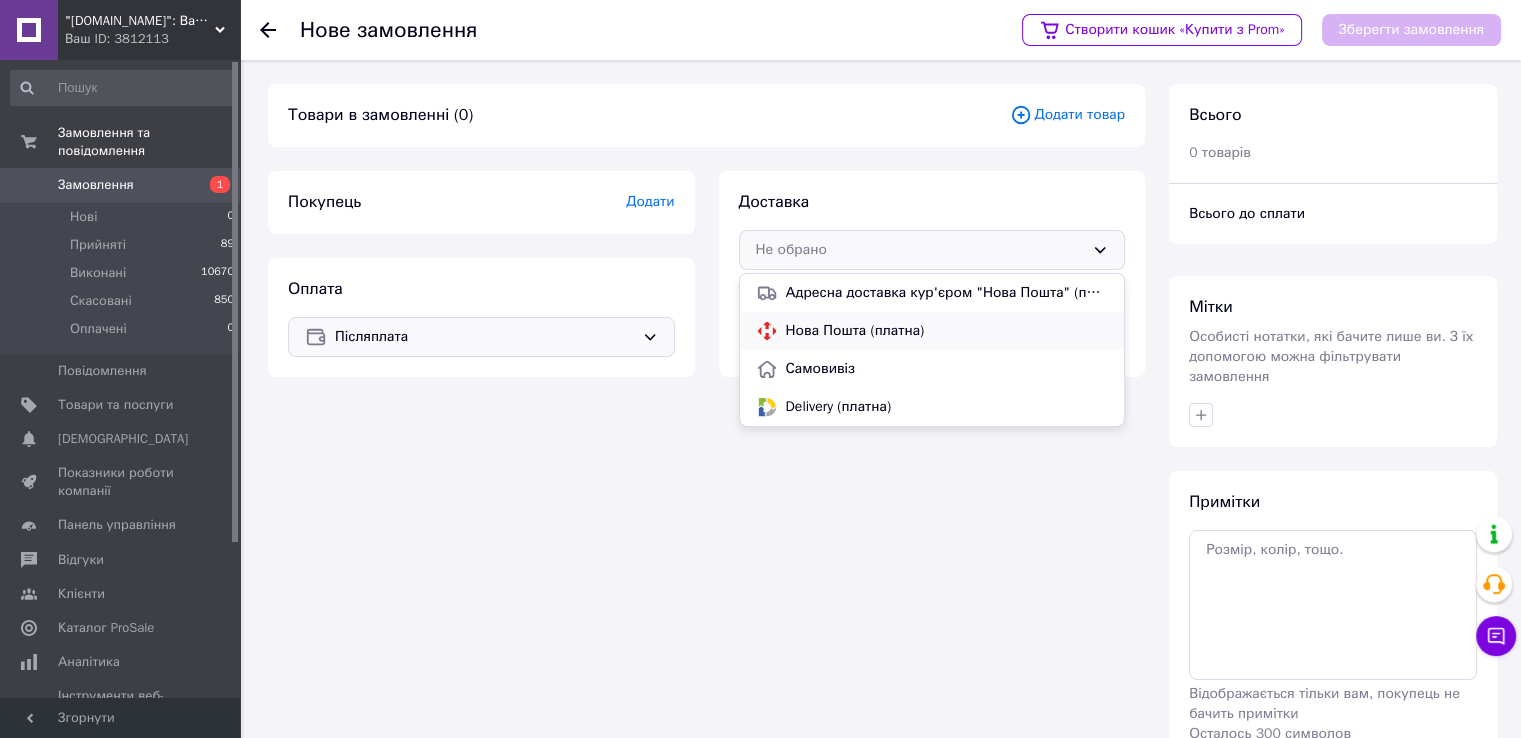 click on "Нова Пошта (платна)" at bounding box center (947, 331) 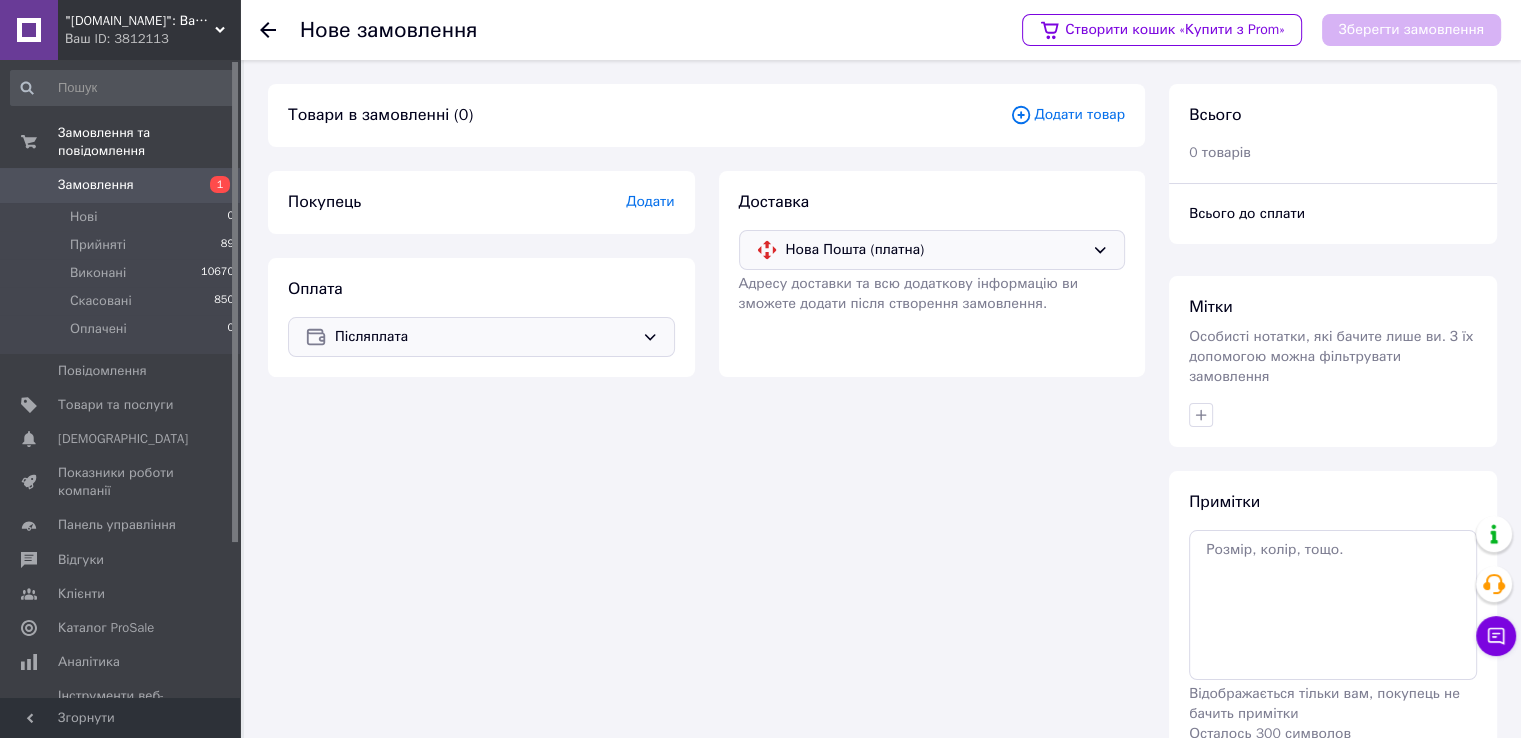 click on "Додати" at bounding box center [650, 201] 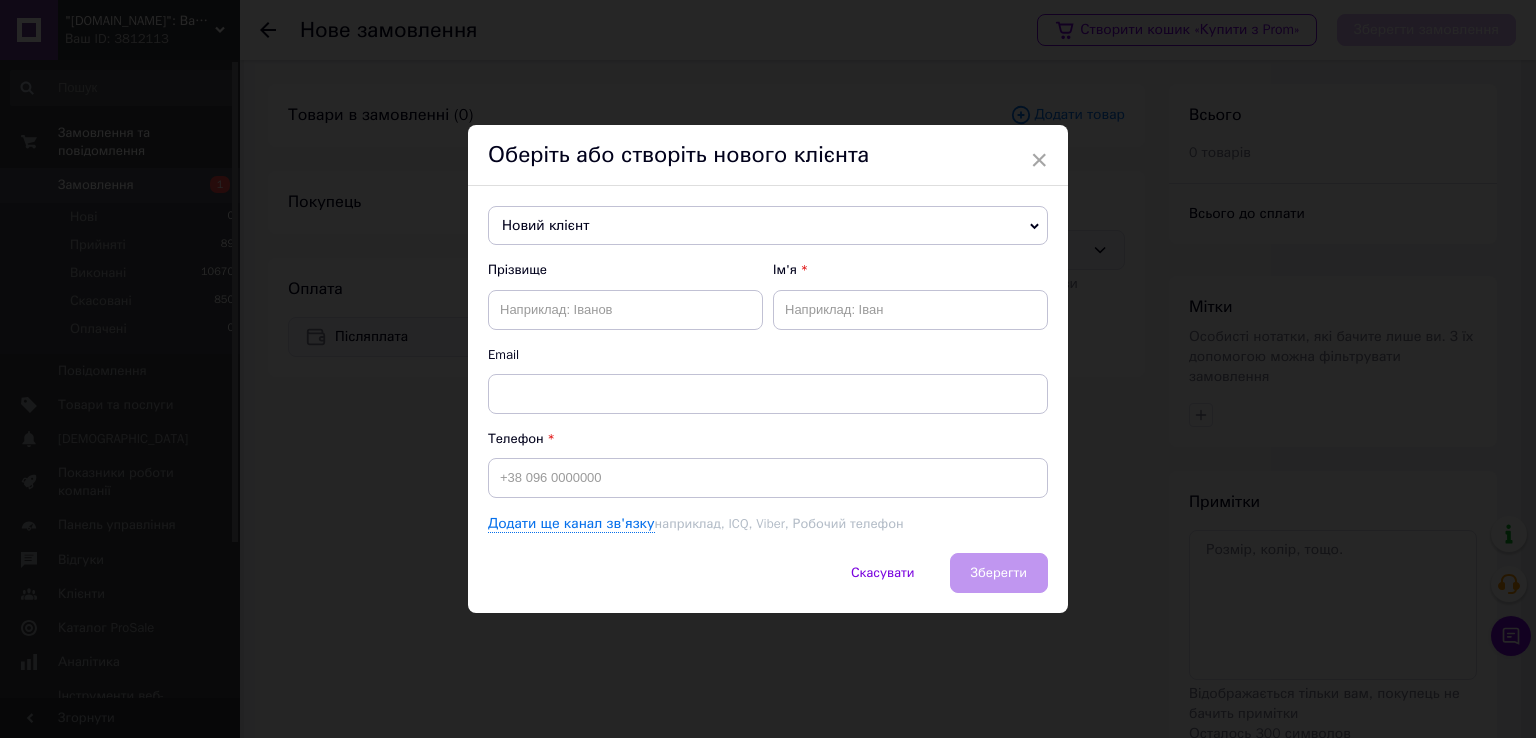 click on "Новий клієнт" at bounding box center [768, 226] 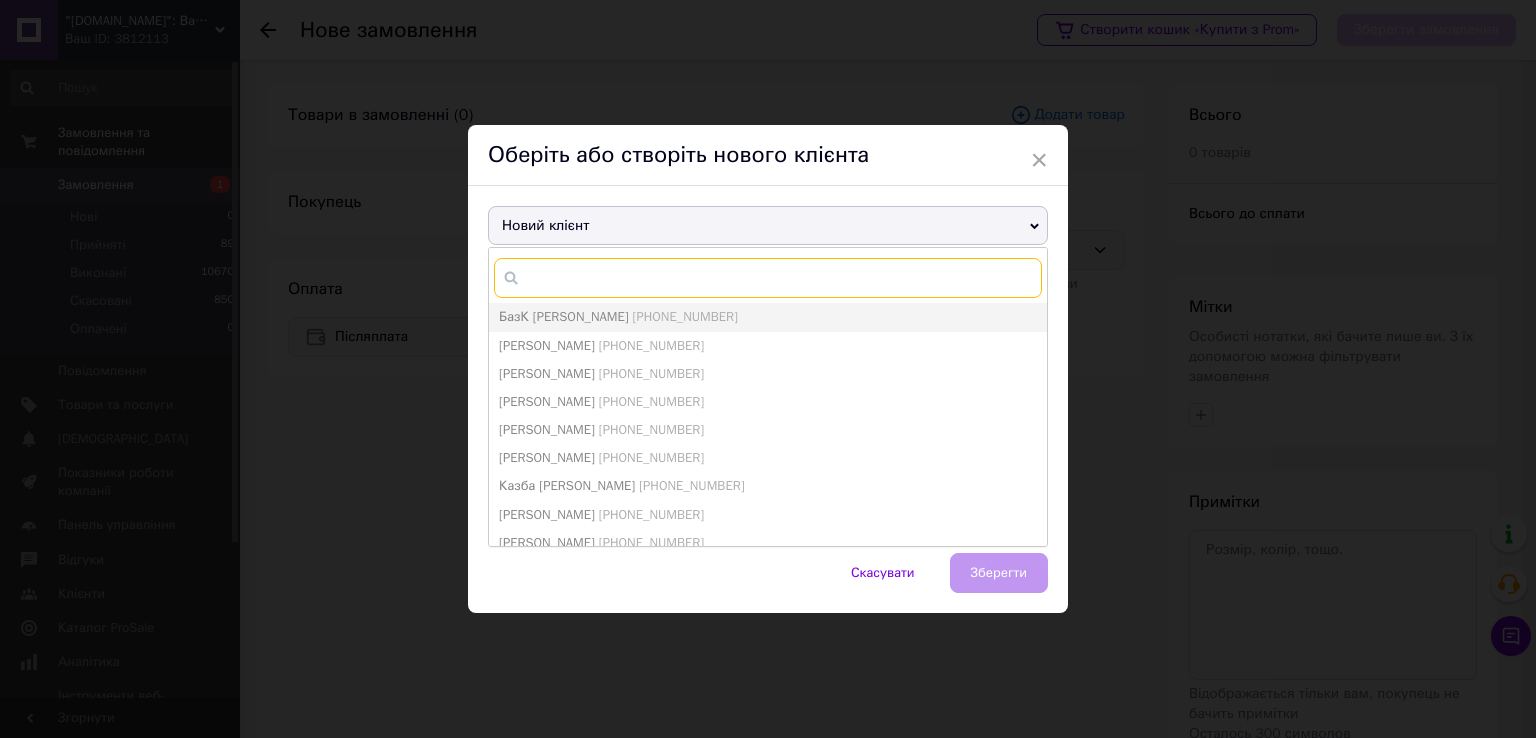 paste on "380965344674" 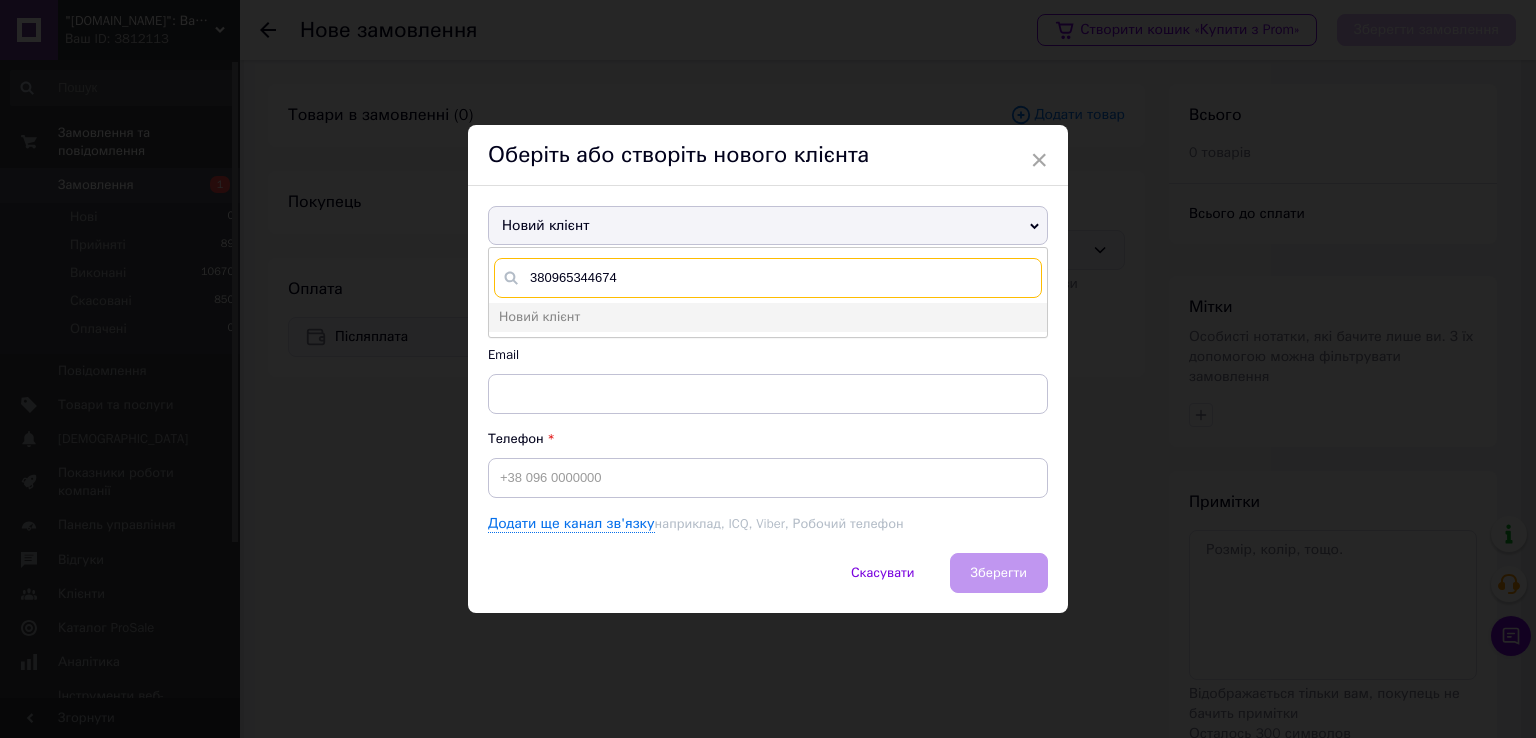 drag, startPoint x: 755, startPoint y: 287, endPoint x: 512, endPoint y: 268, distance: 243.74167 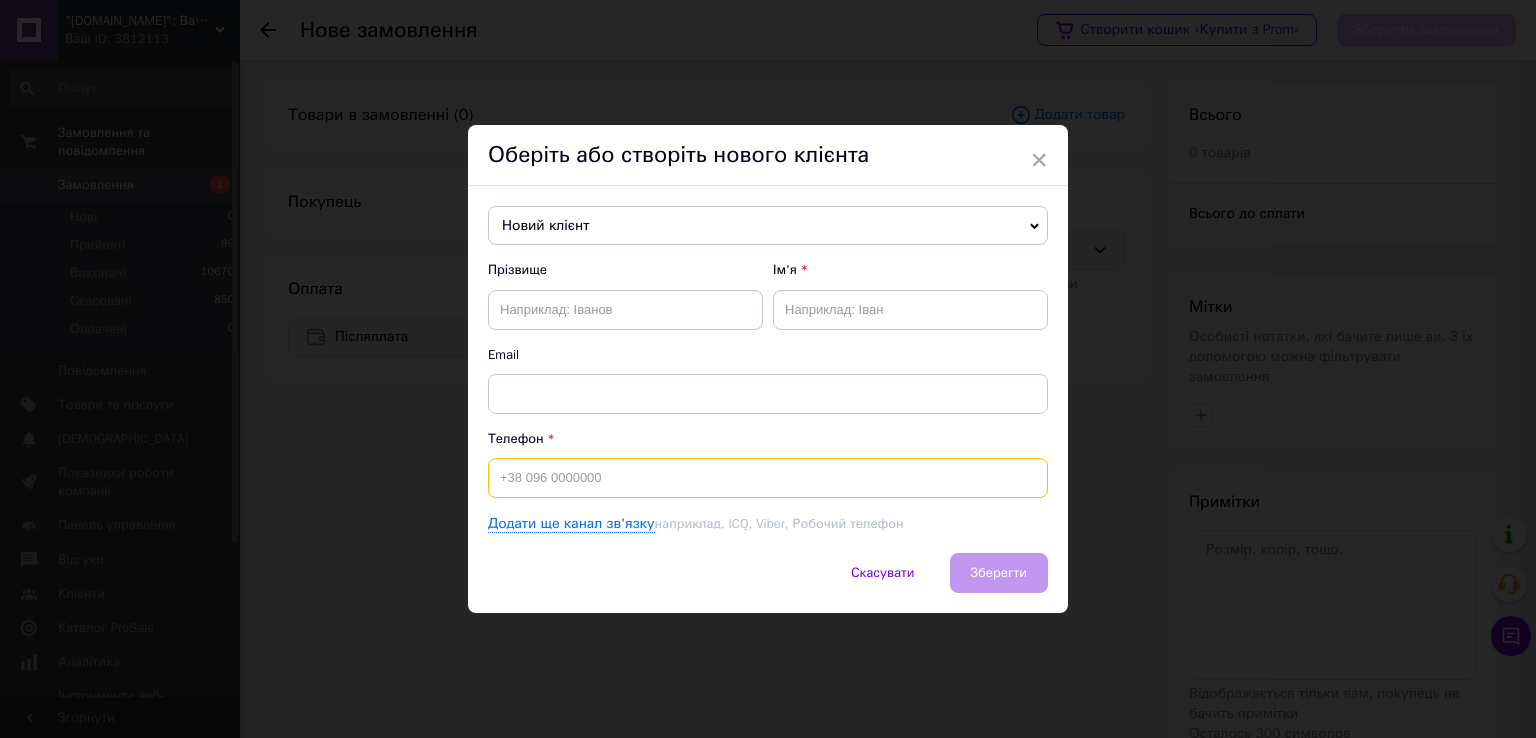 click at bounding box center [768, 478] 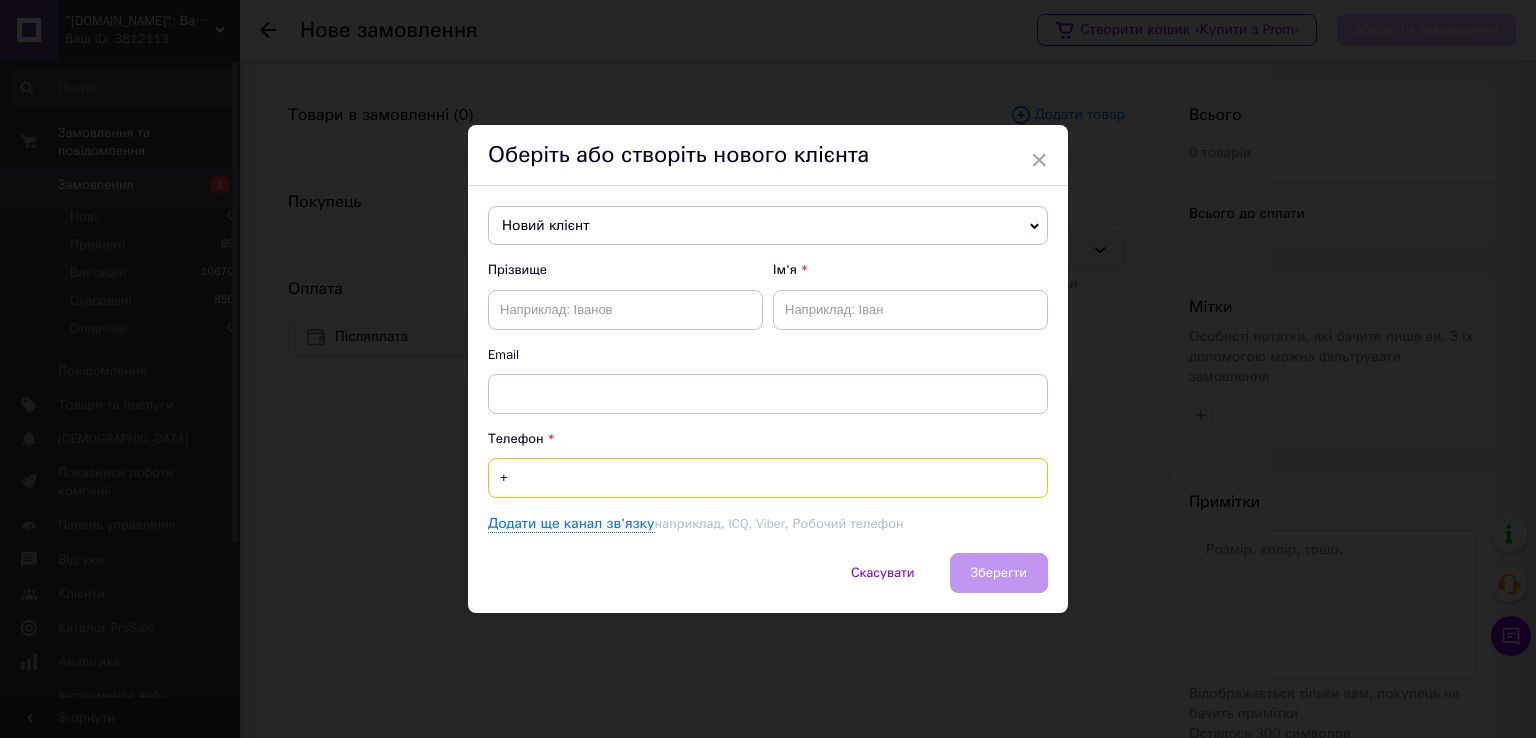 paste on "380965344674" 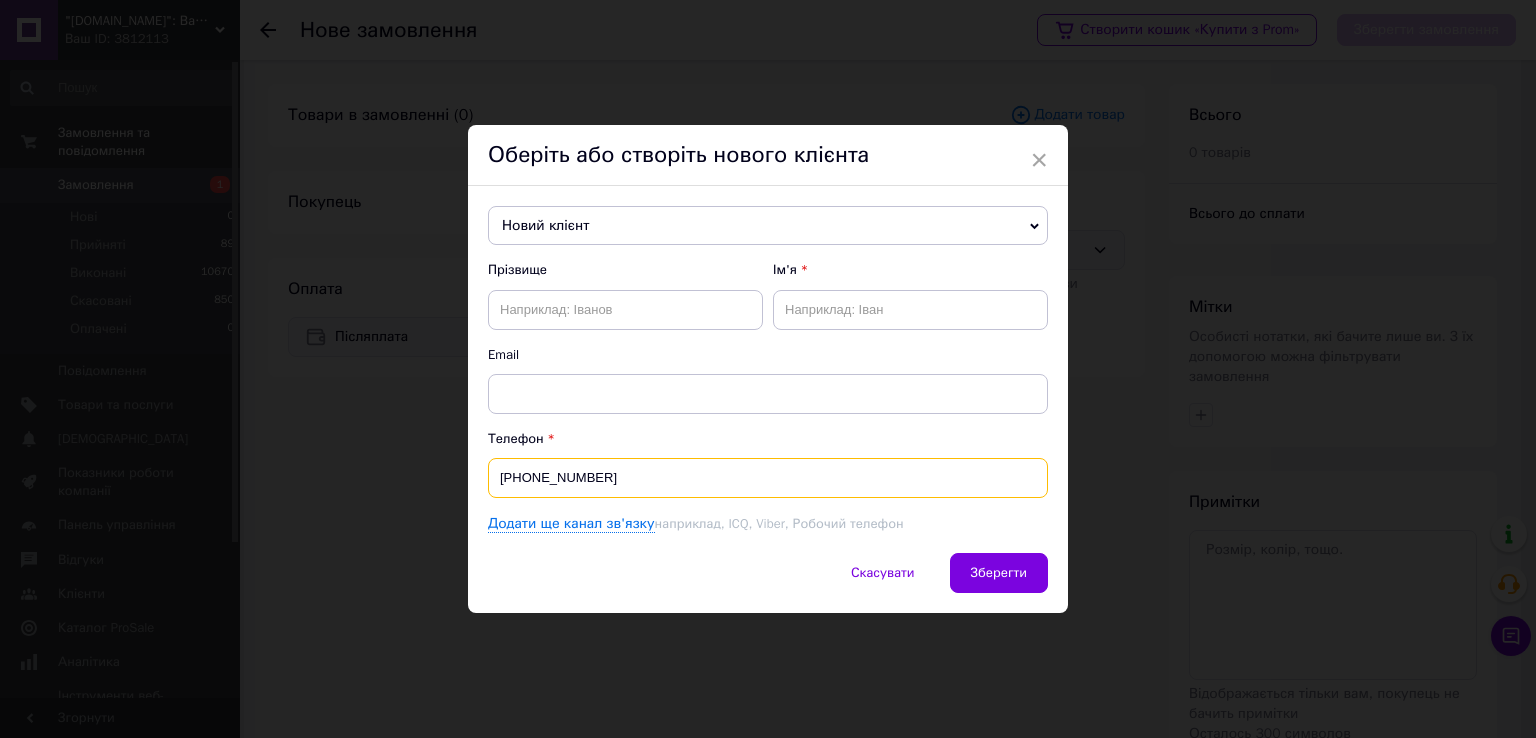 type on "[PHONE_NUMBER]" 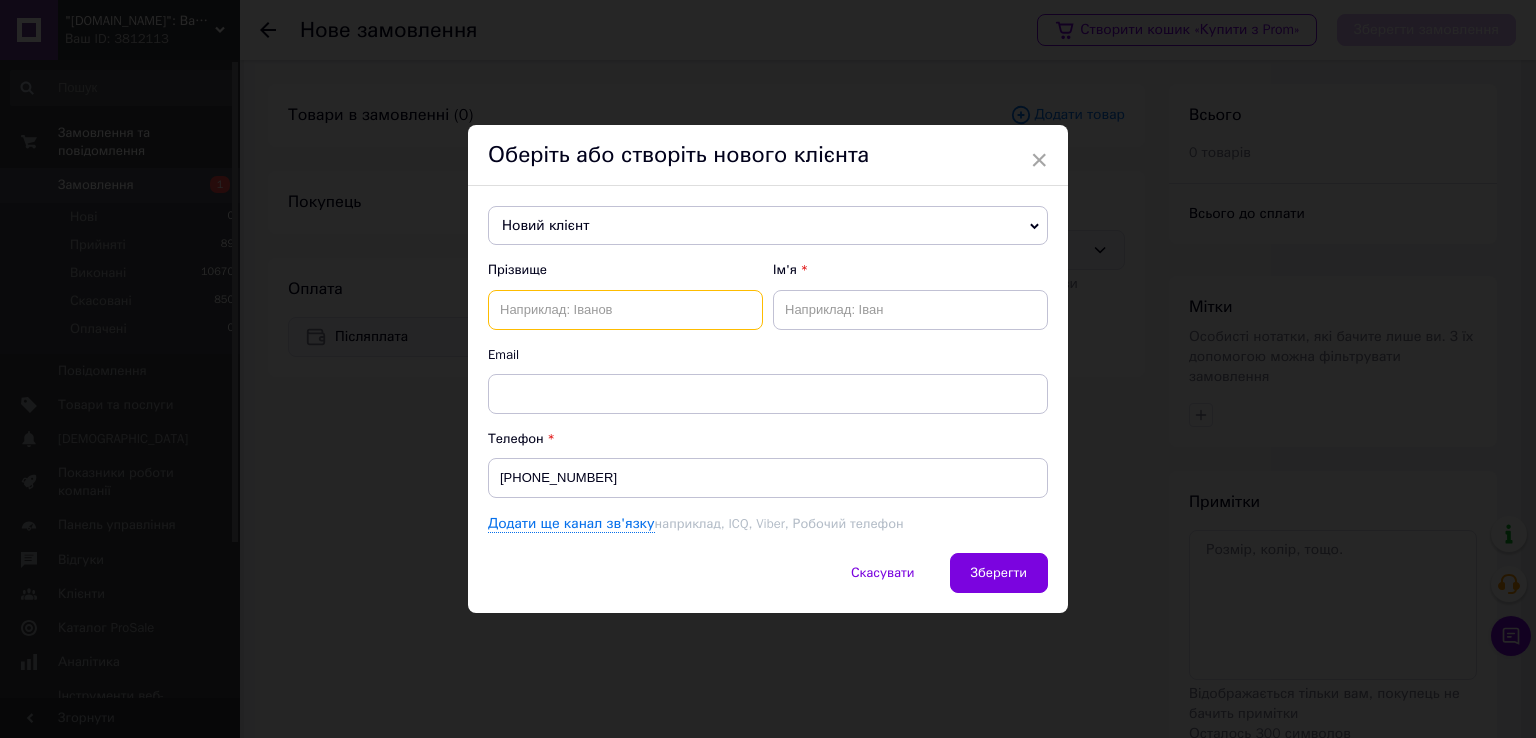 click at bounding box center (625, 310) 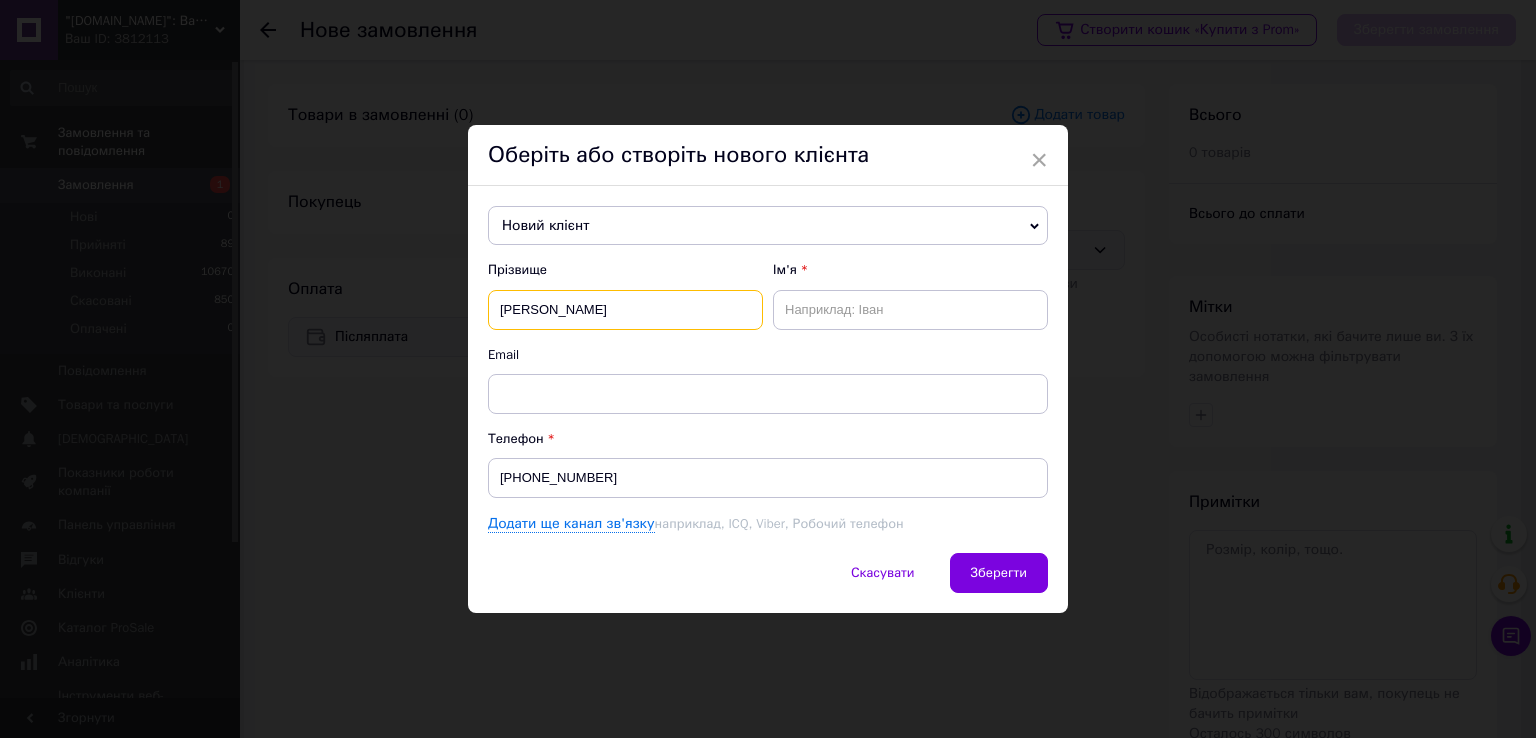 type on "[PERSON_NAME]" 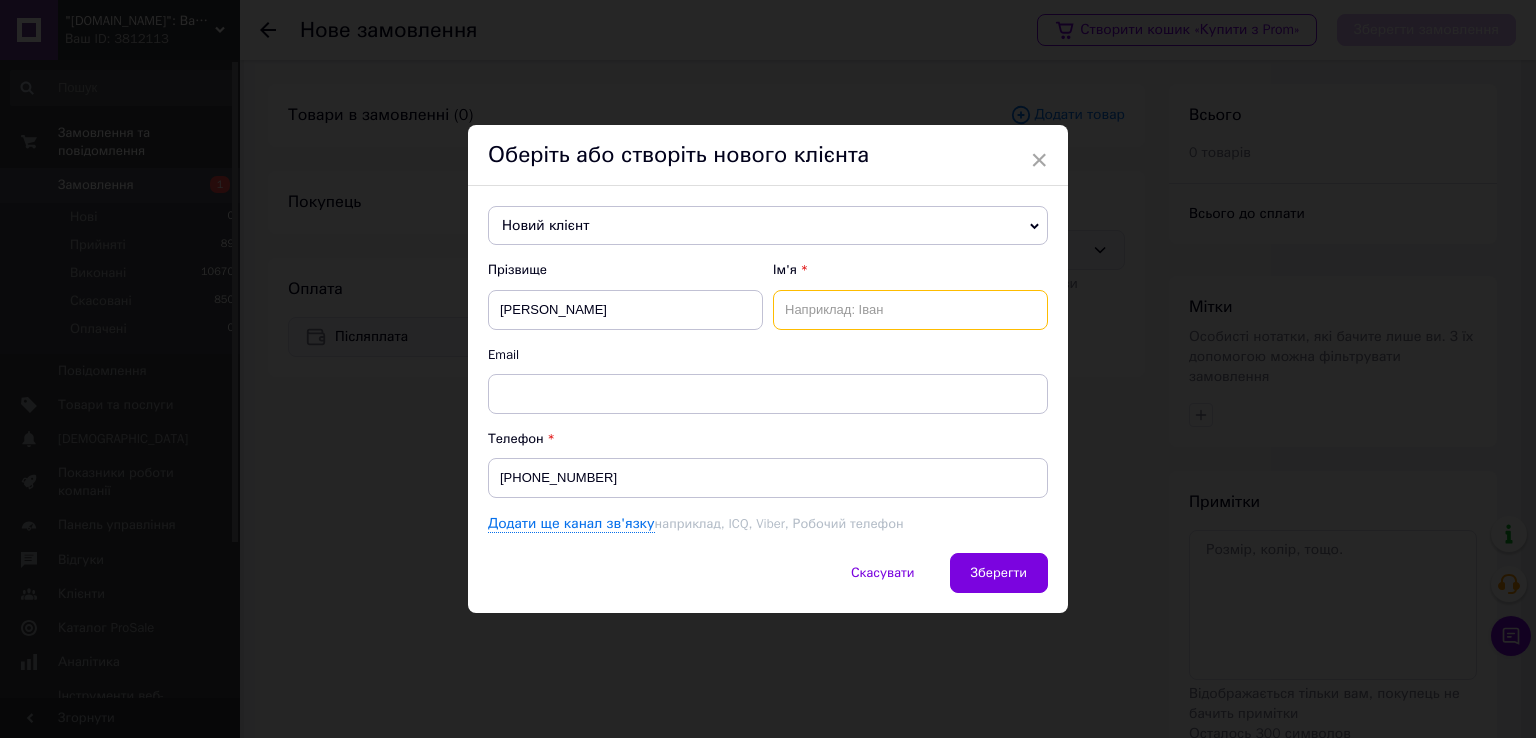 click at bounding box center (910, 310) 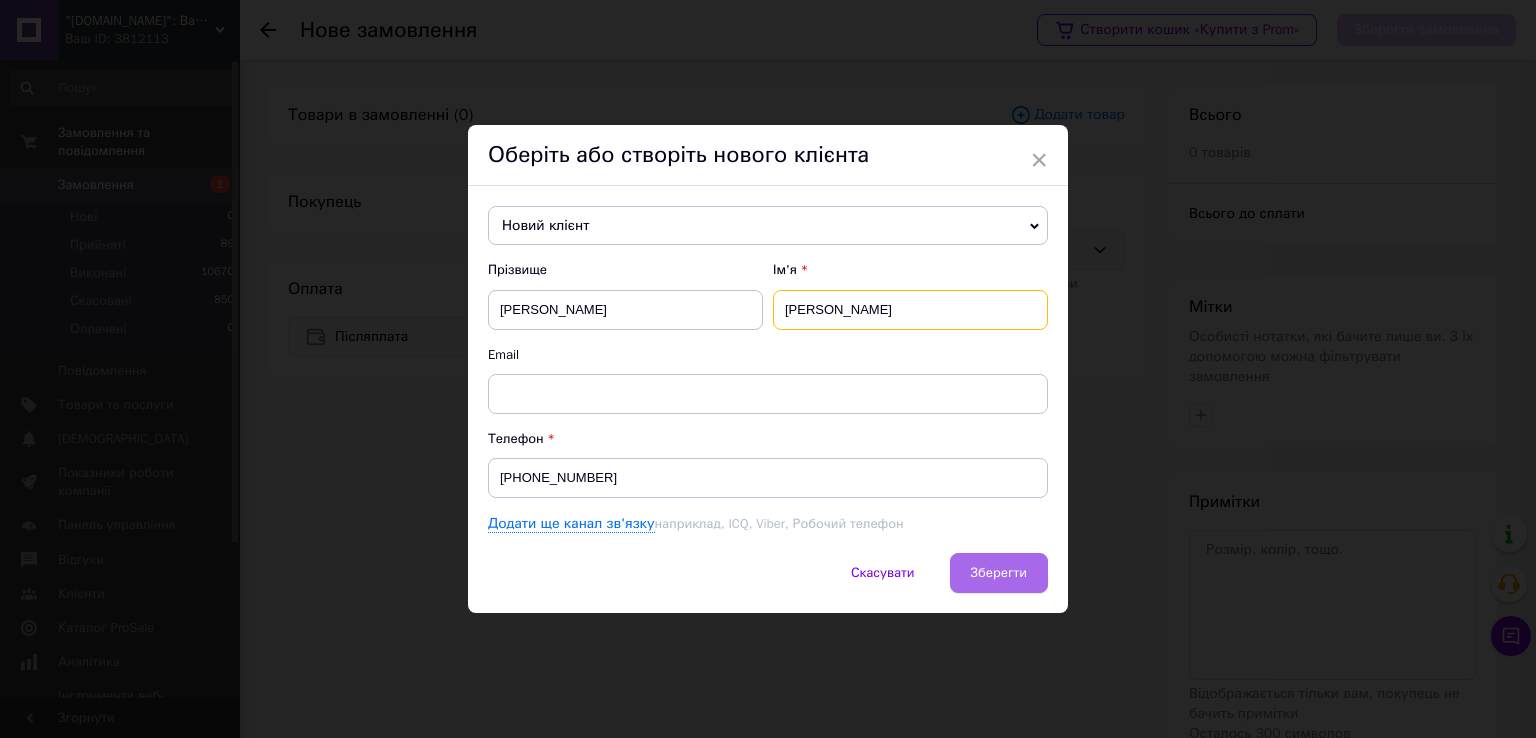 type on "[PERSON_NAME]" 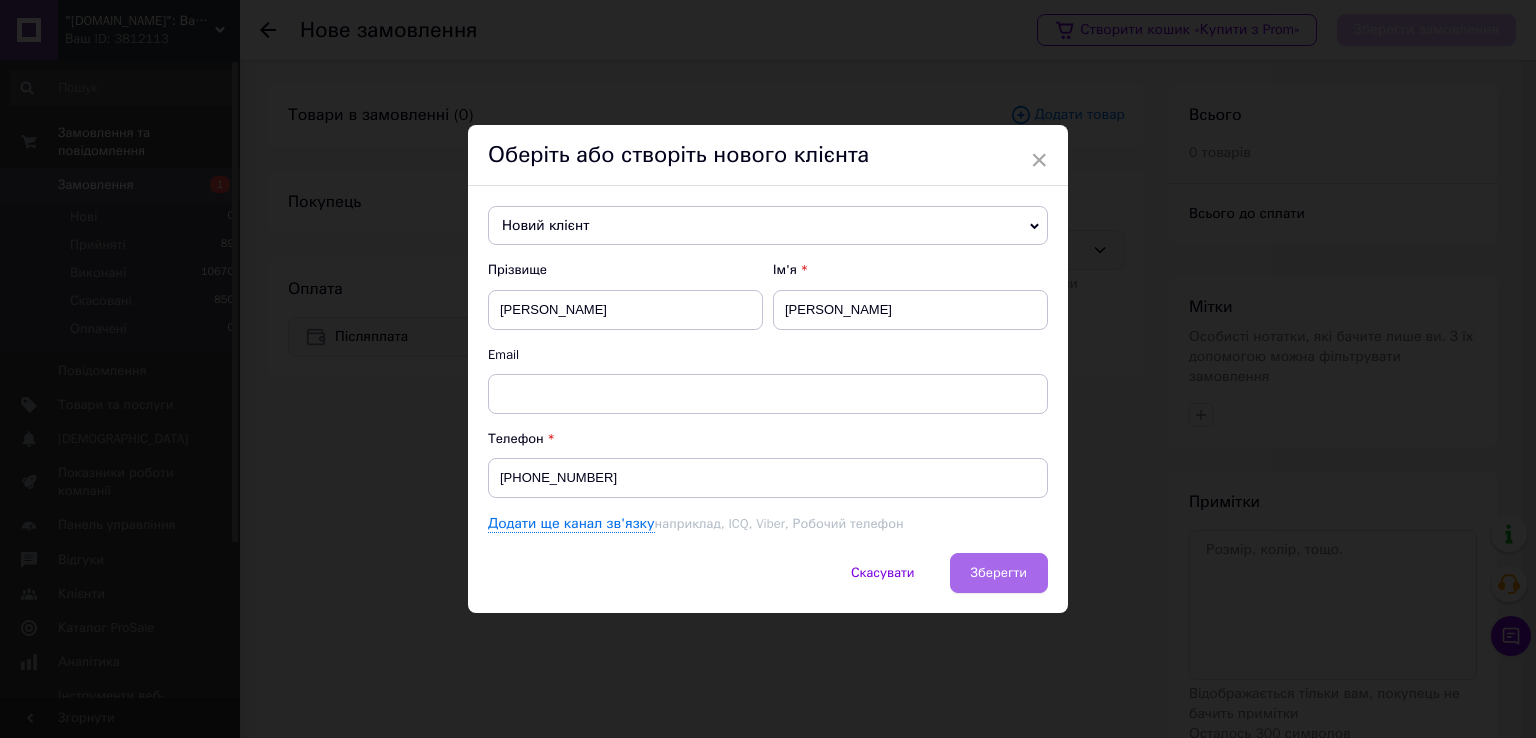 click on "Зберегти" at bounding box center (999, 572) 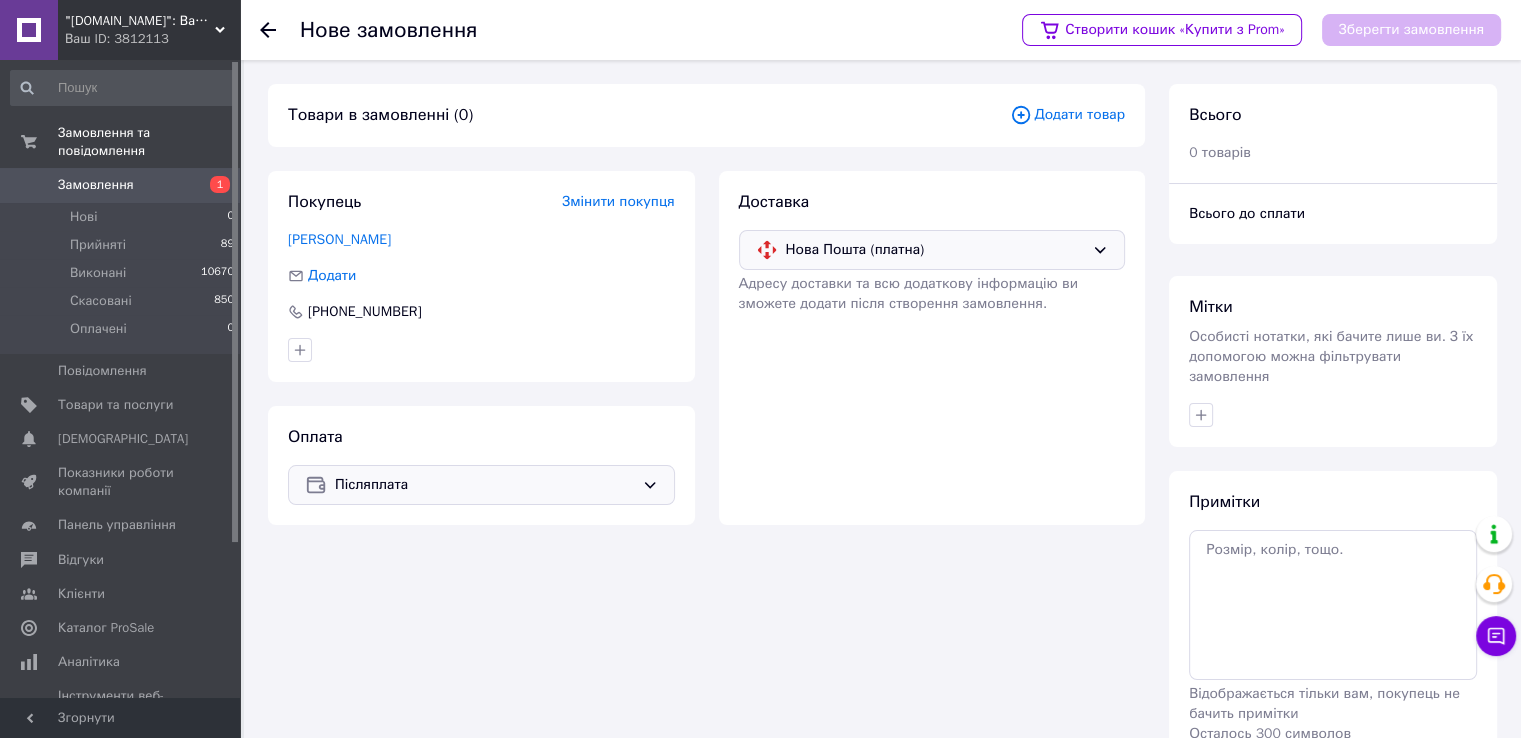 click on "Додати товар" at bounding box center (1067, 115) 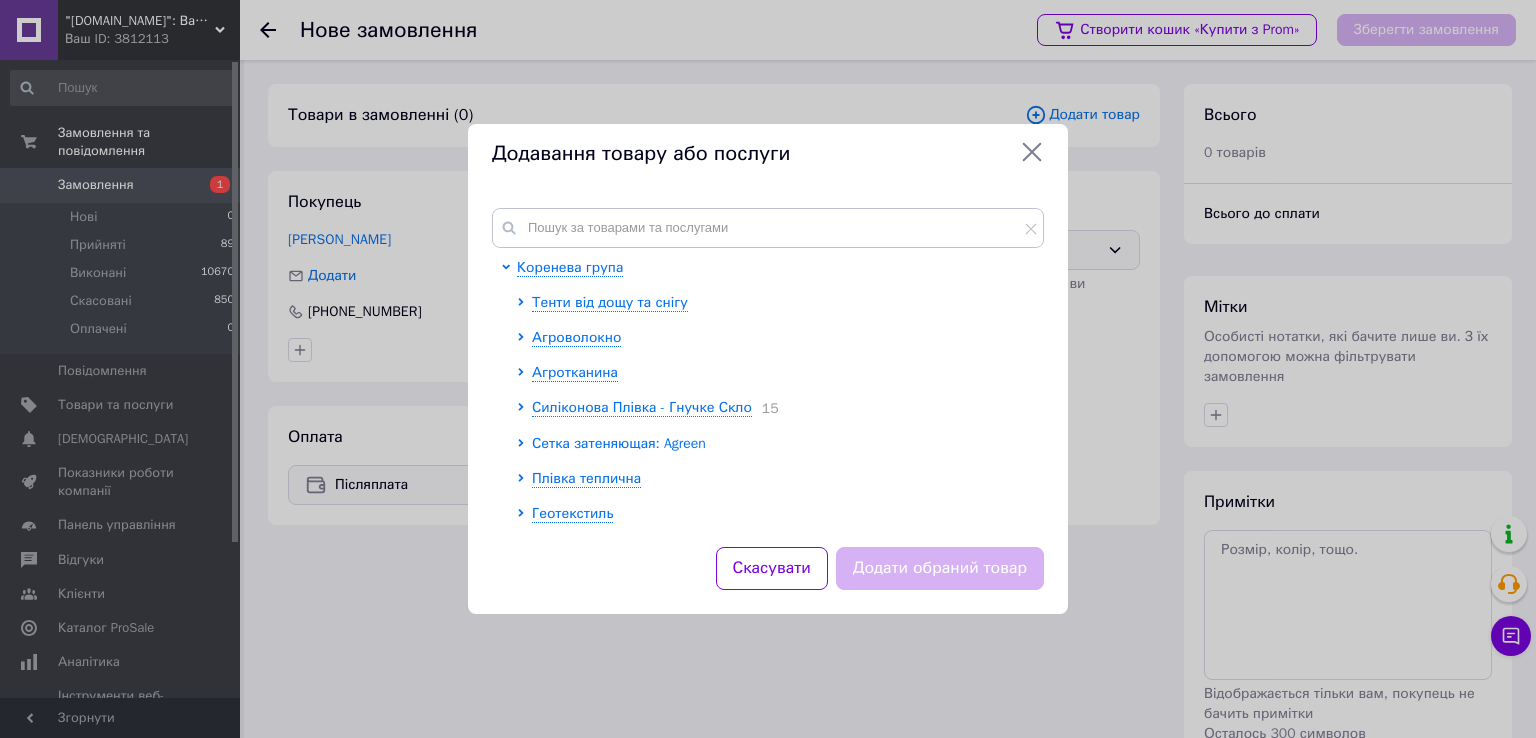click on "Сетка затеняющая: Agreen" at bounding box center [619, 443] 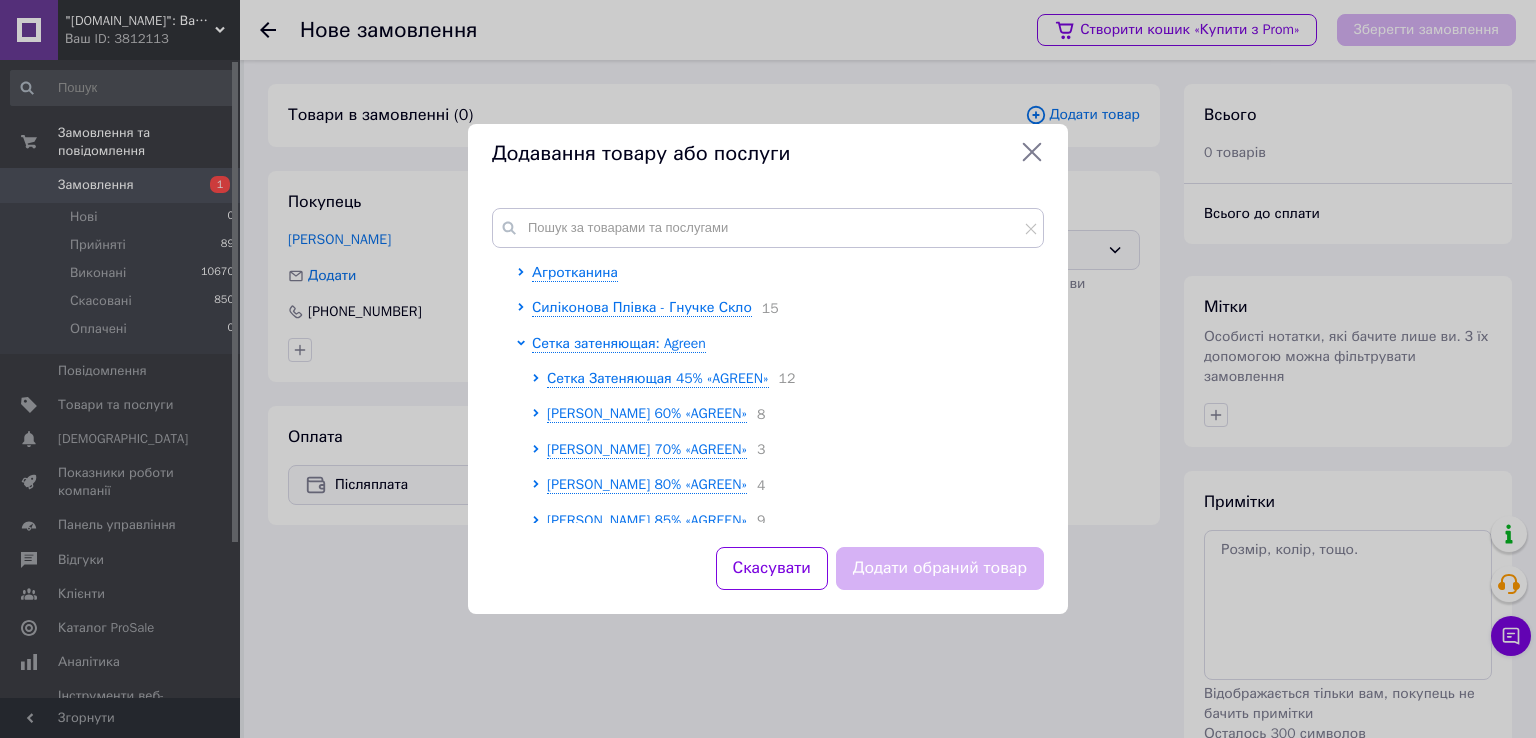 scroll, scrollTop: 200, scrollLeft: 0, axis: vertical 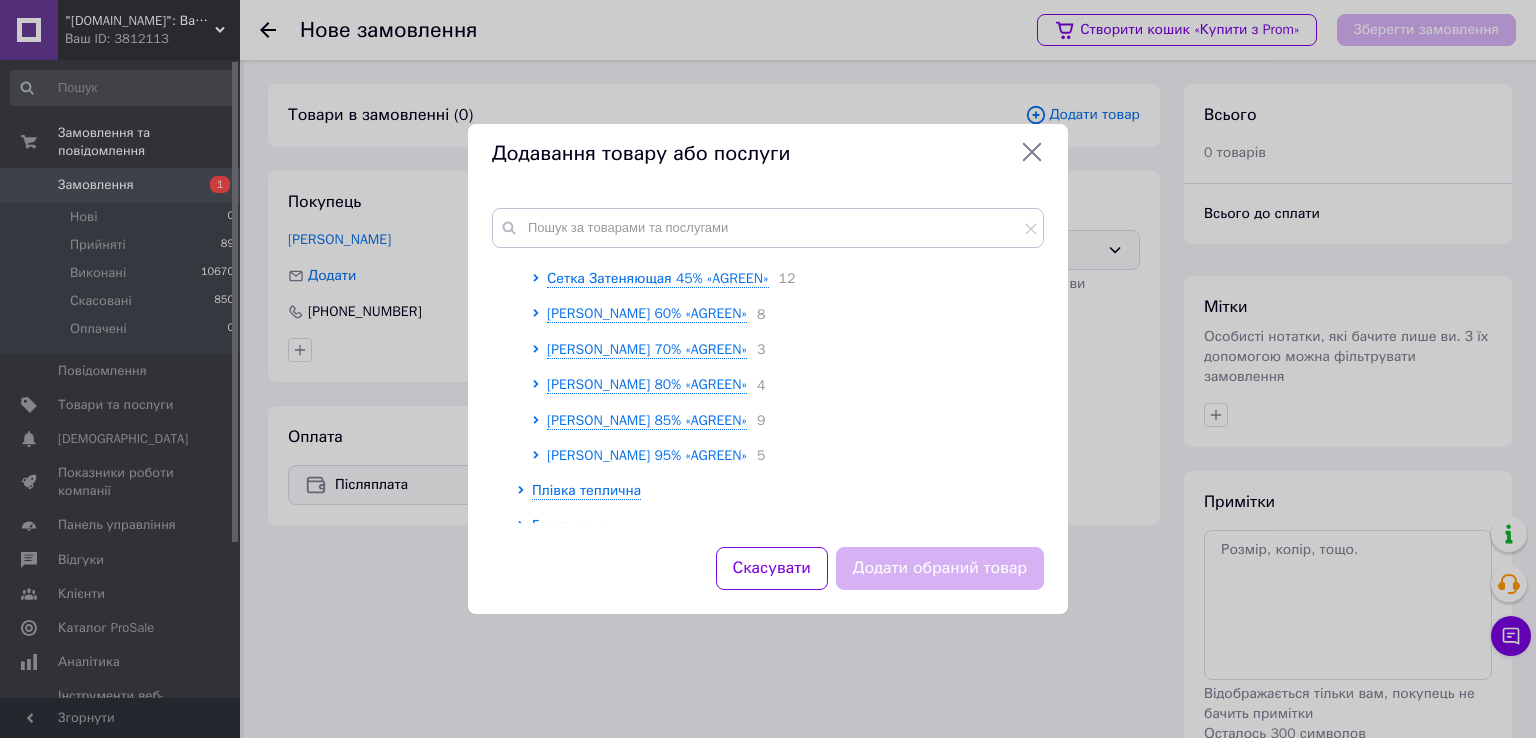 click on "[PERSON_NAME] 95% «AGREEN»" at bounding box center [647, 455] 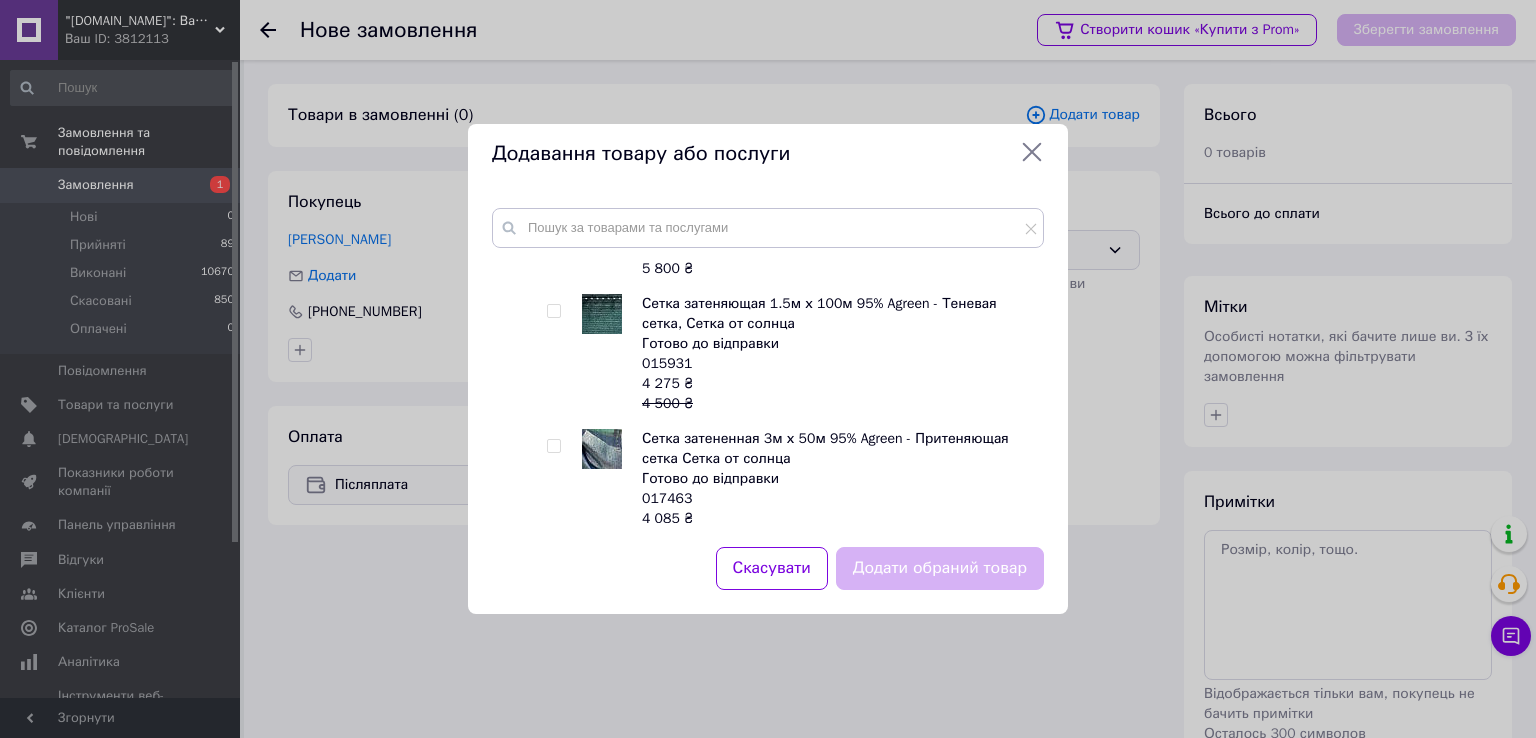 scroll, scrollTop: 700, scrollLeft: 0, axis: vertical 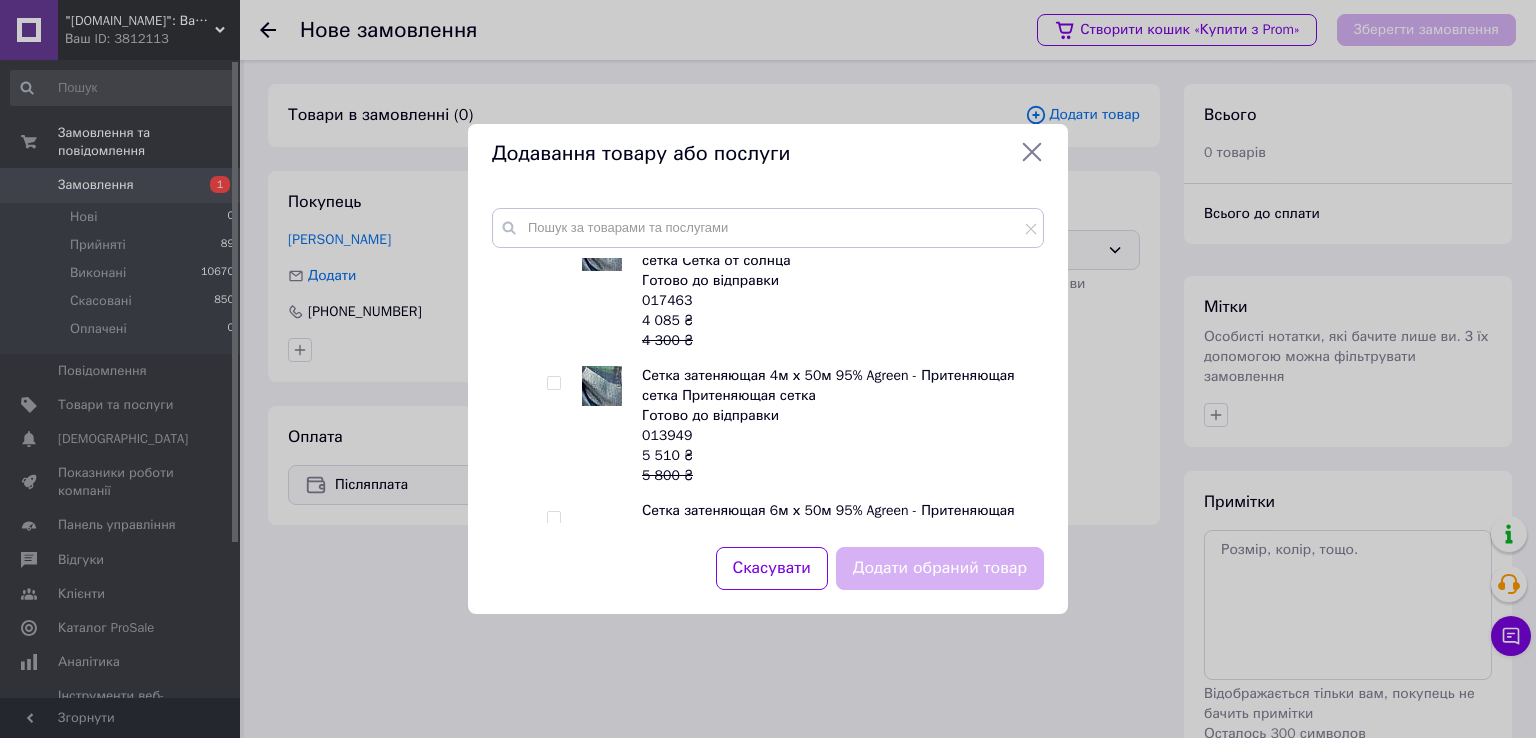 click on "Сетка затеняющая 4м х 50м 95% Agreen - Притеняющая сетка Притеняющая сетка" at bounding box center [828, 385] 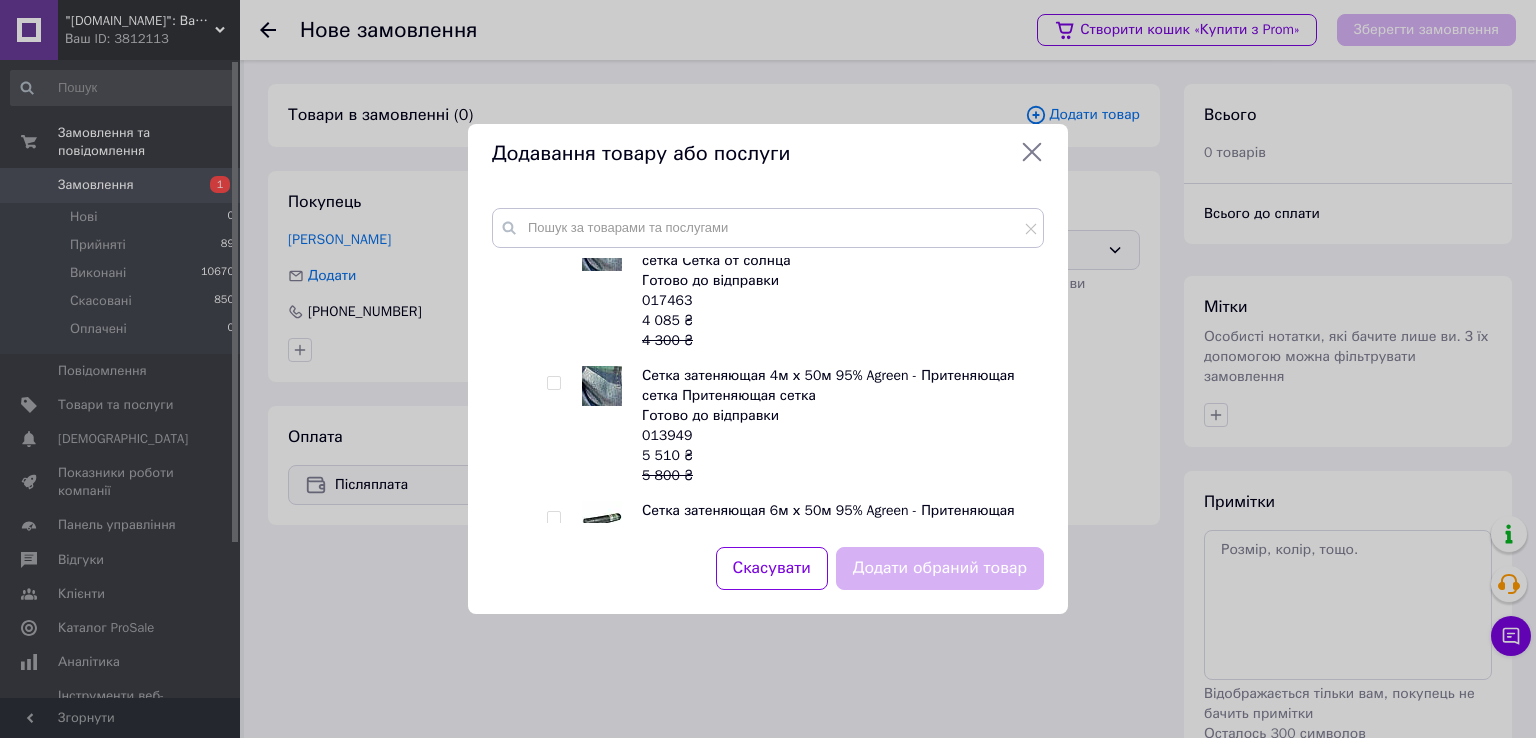 click at bounding box center (553, 383) 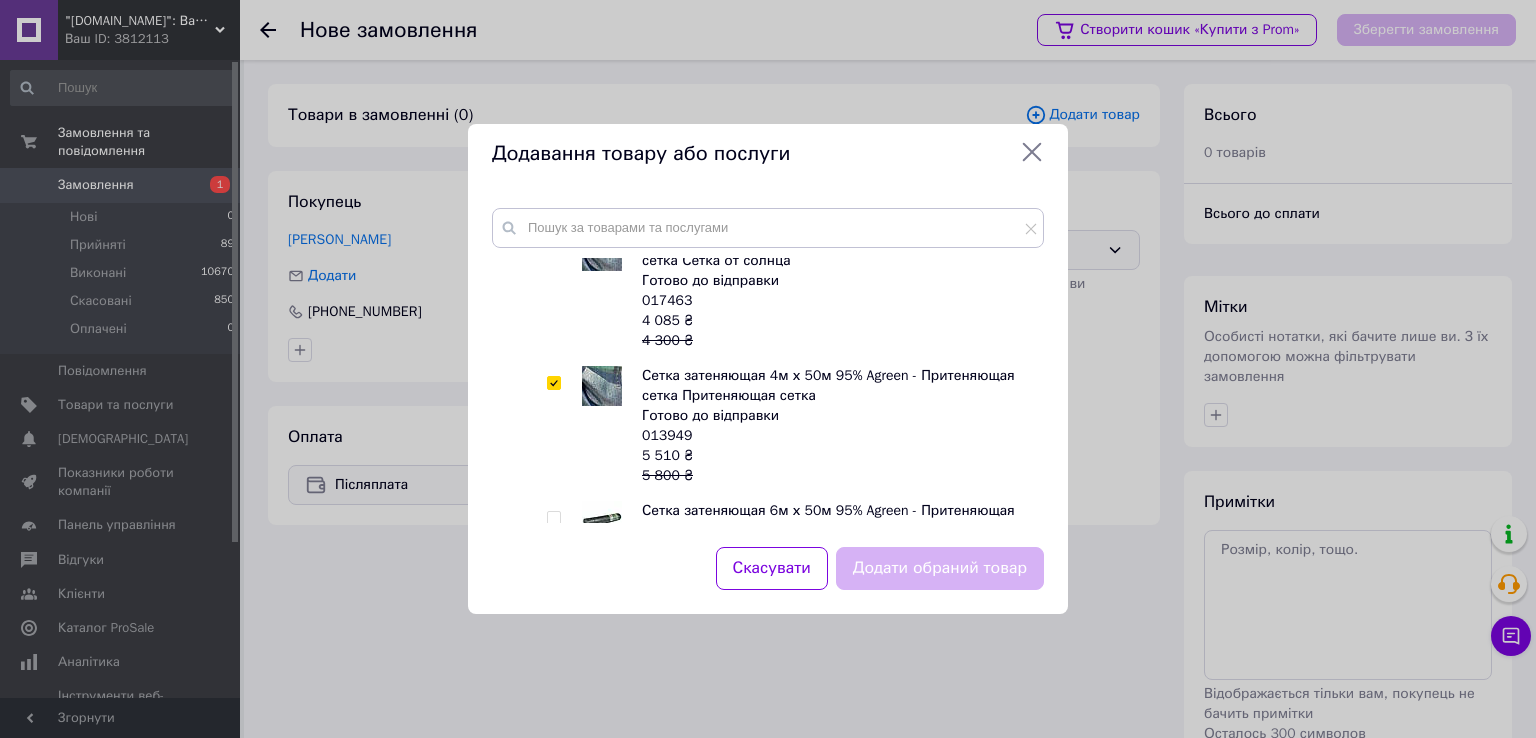checkbox on "true" 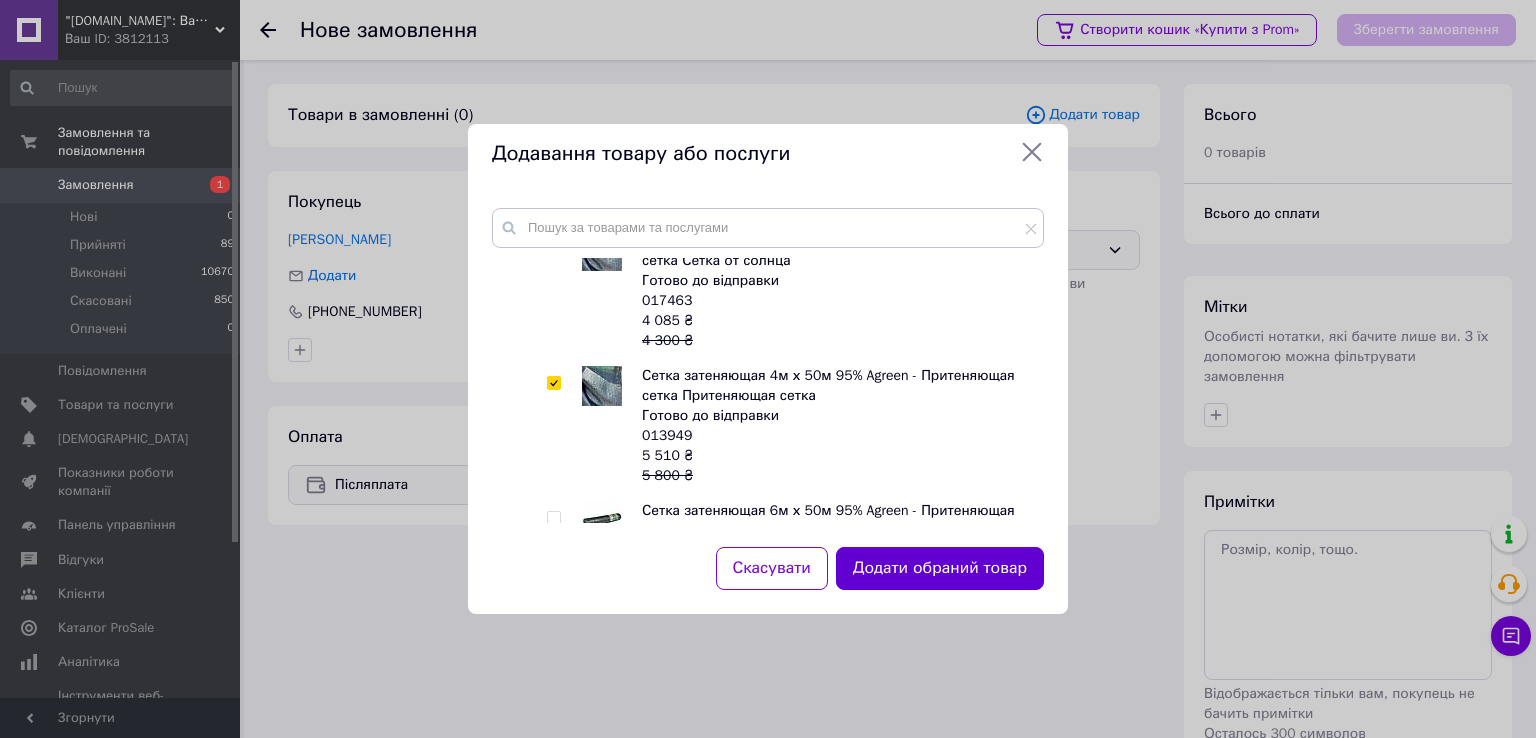 click on "Додати обраний товар" at bounding box center [940, 568] 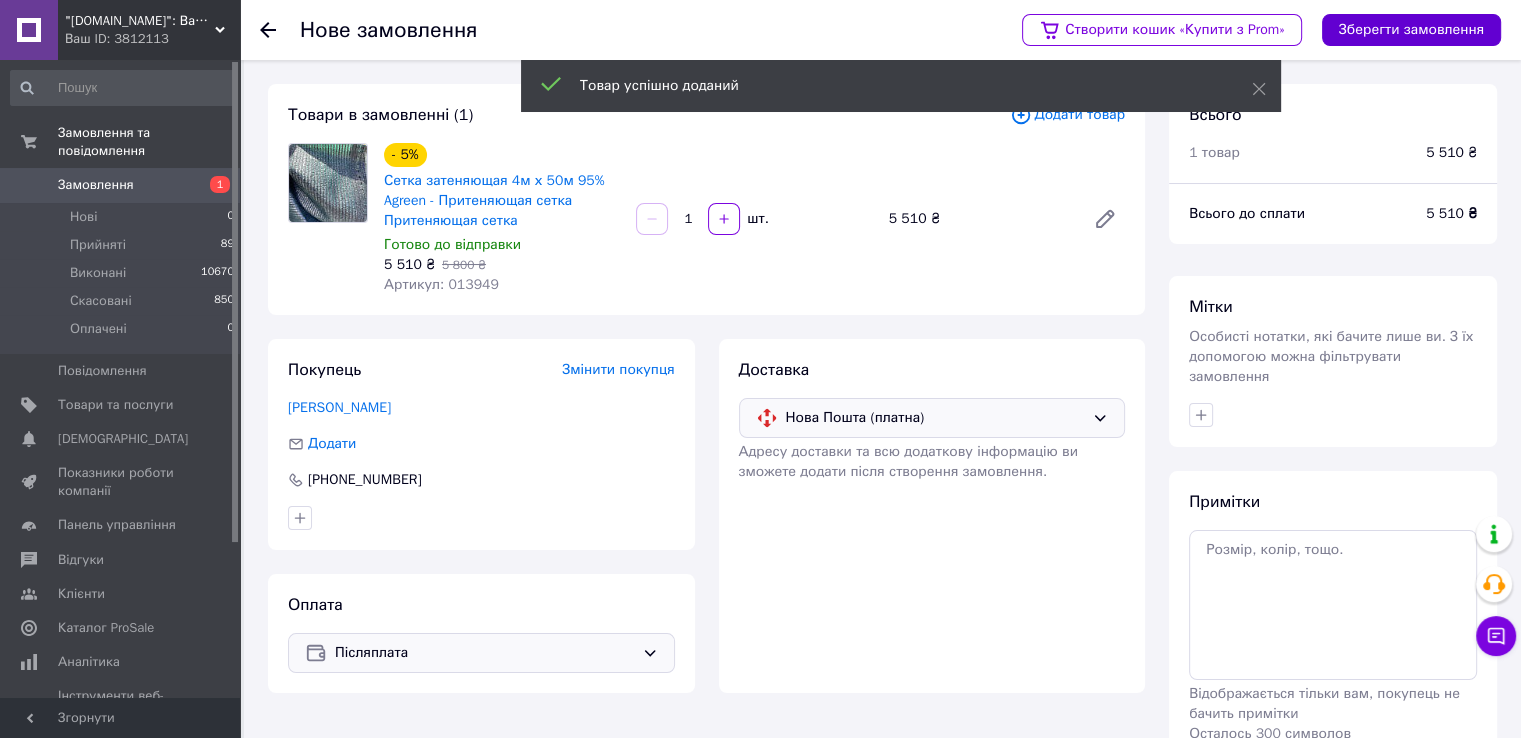 click on "Зберегти замовлення" at bounding box center [1411, 30] 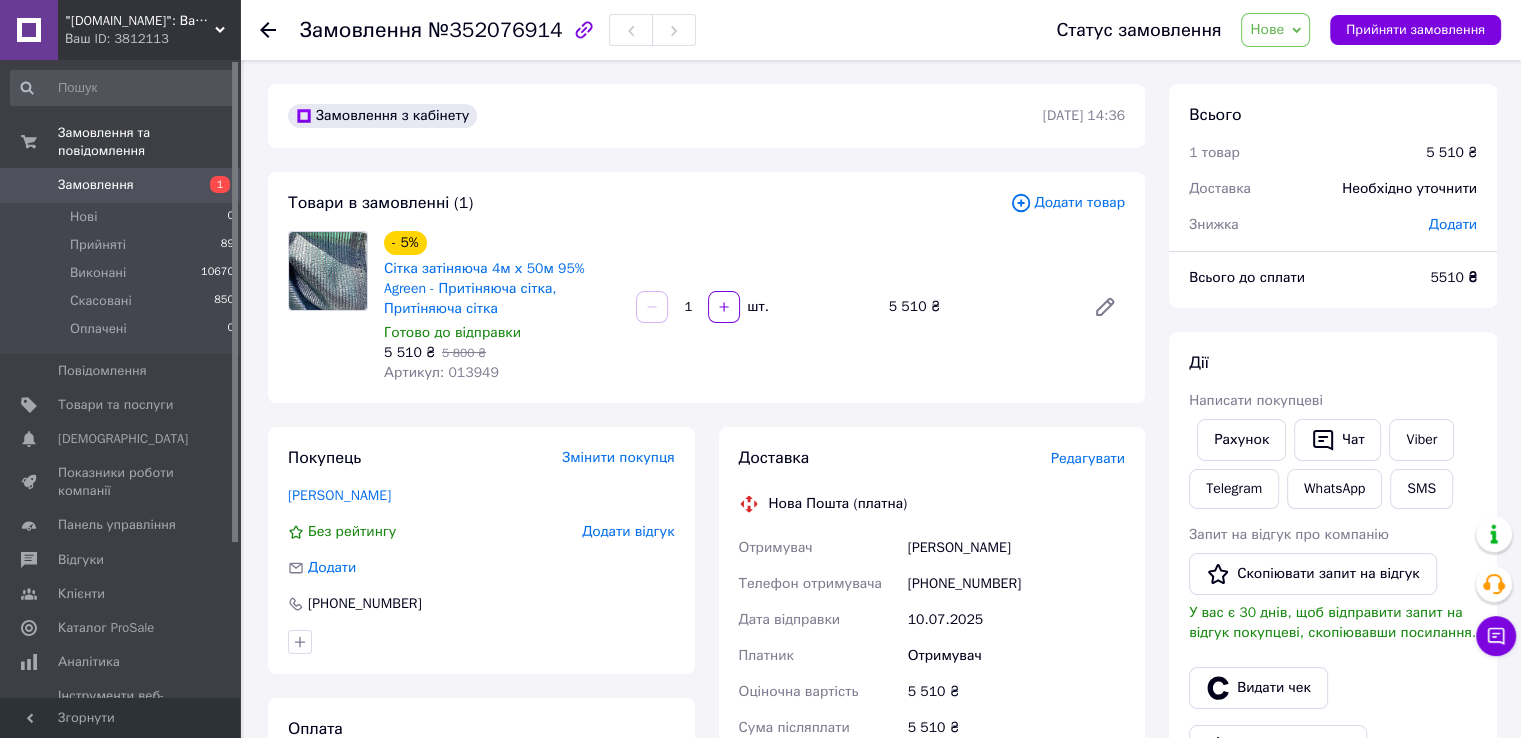 click on "Нове" at bounding box center [1267, 29] 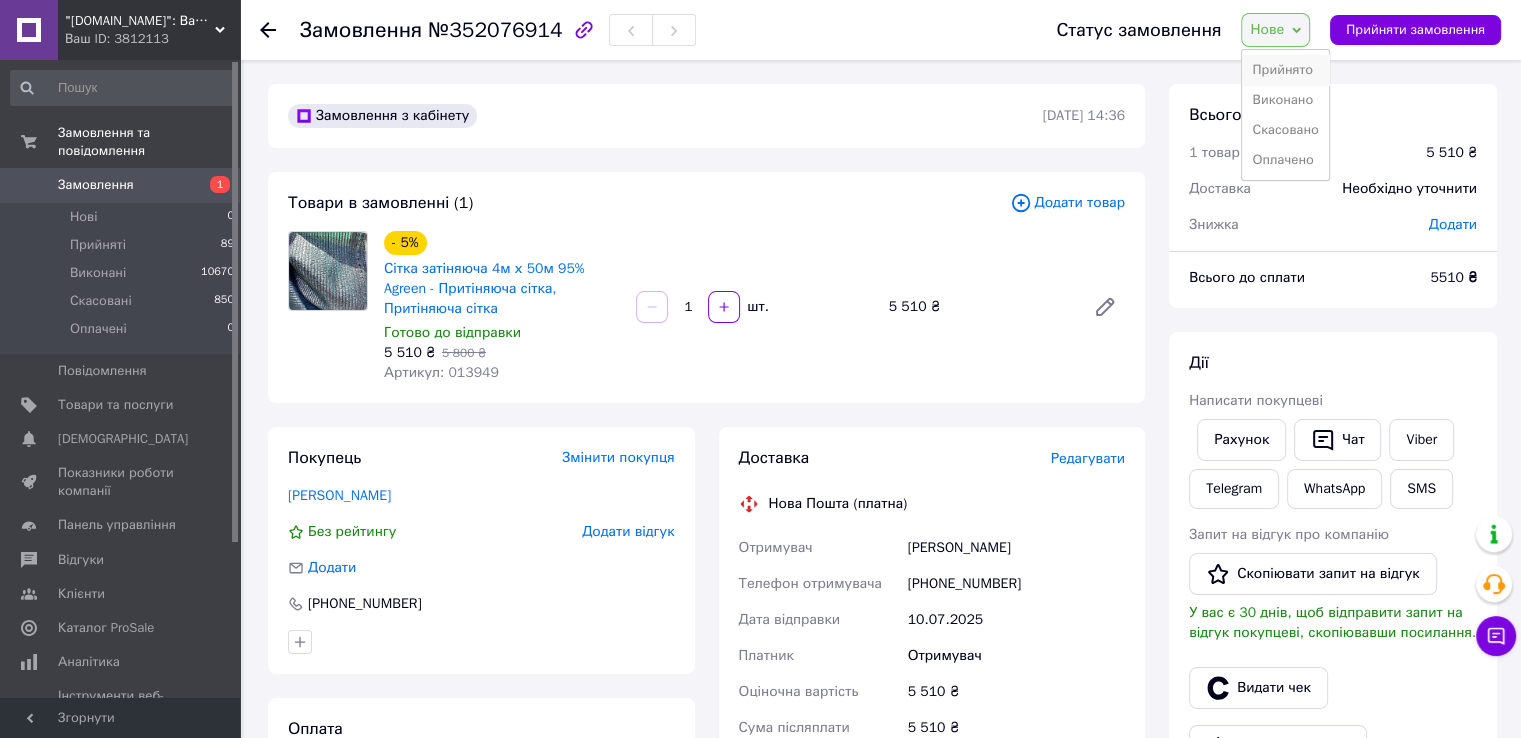 click on "Прийнято" at bounding box center [1285, 70] 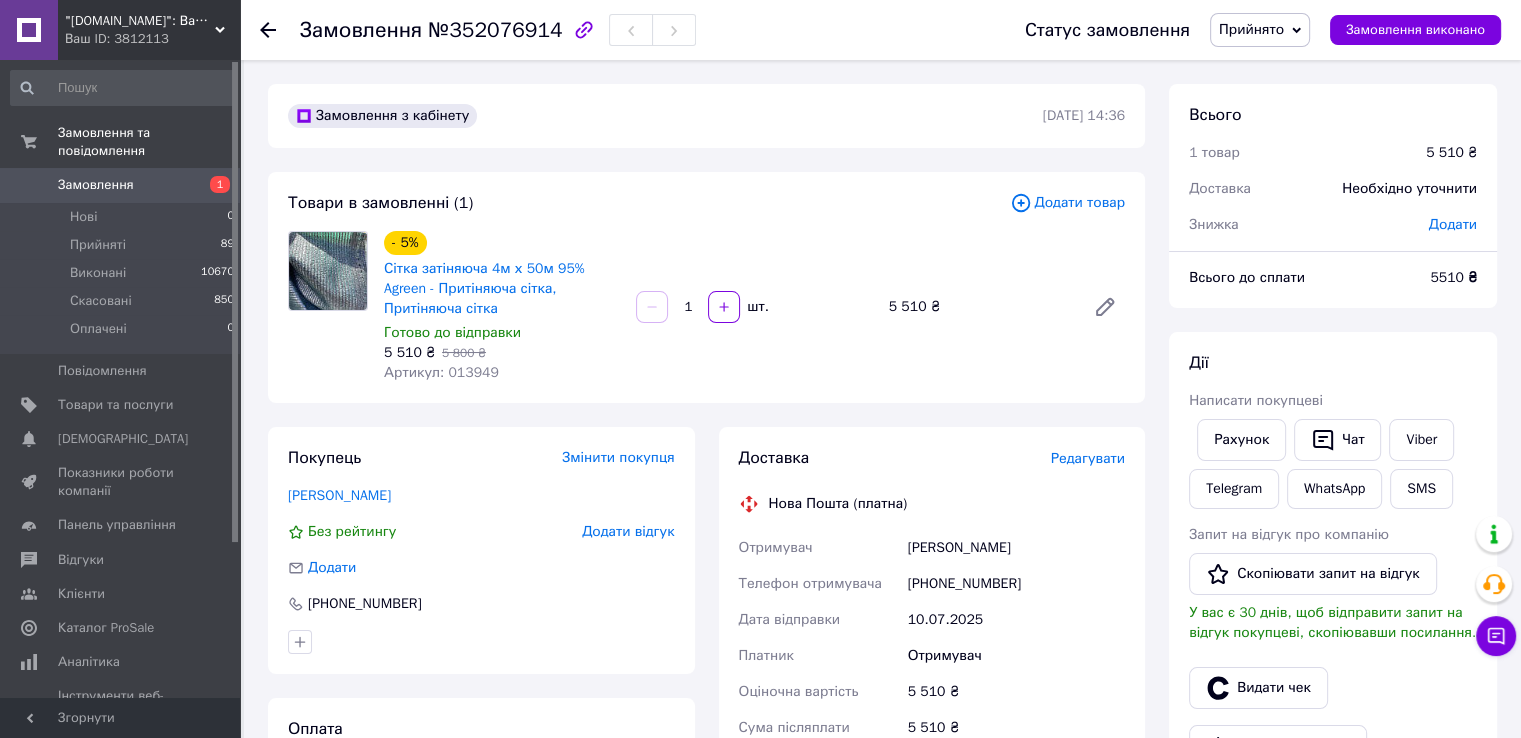 click on "Редагувати" at bounding box center (1088, 458) 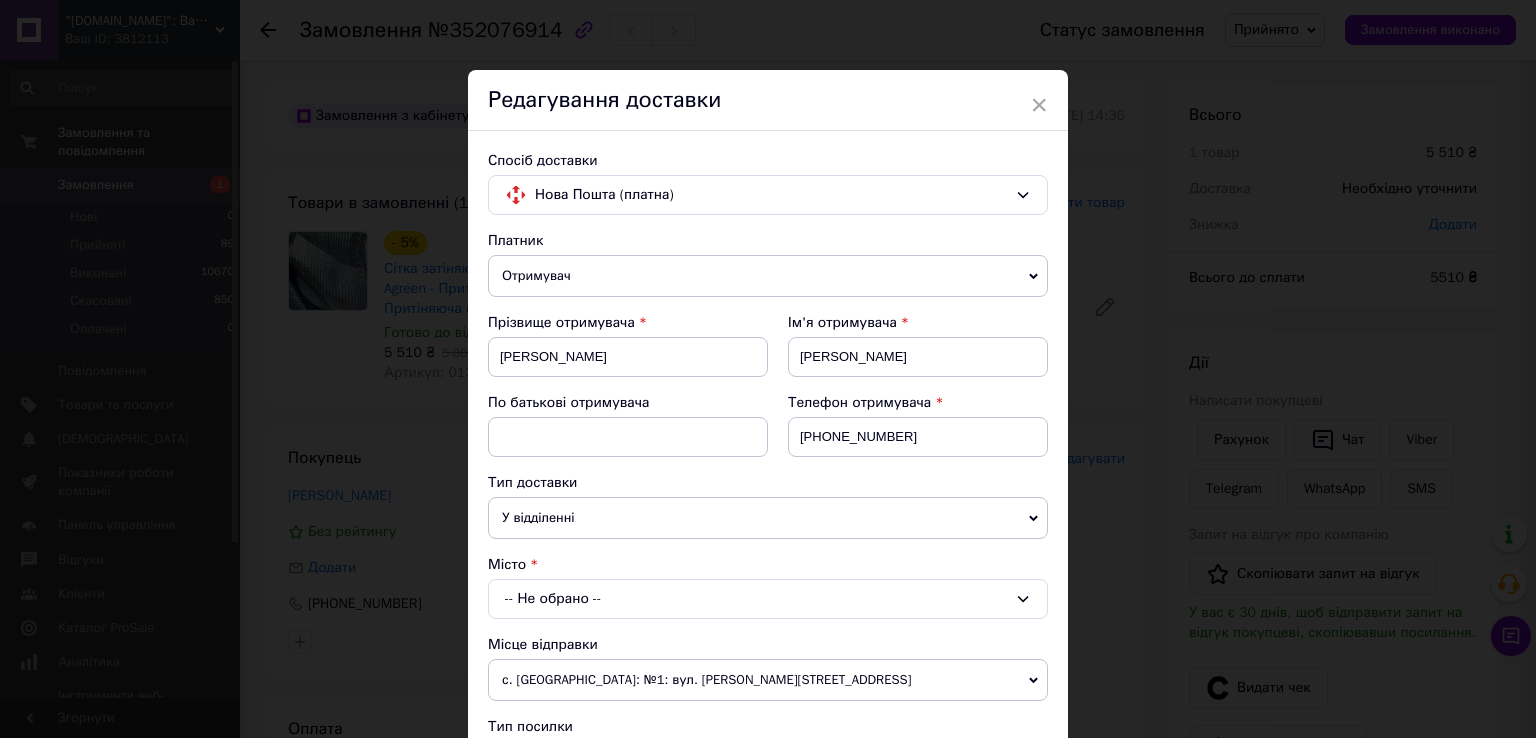 click on "-- Не обрано --" at bounding box center (768, 599) 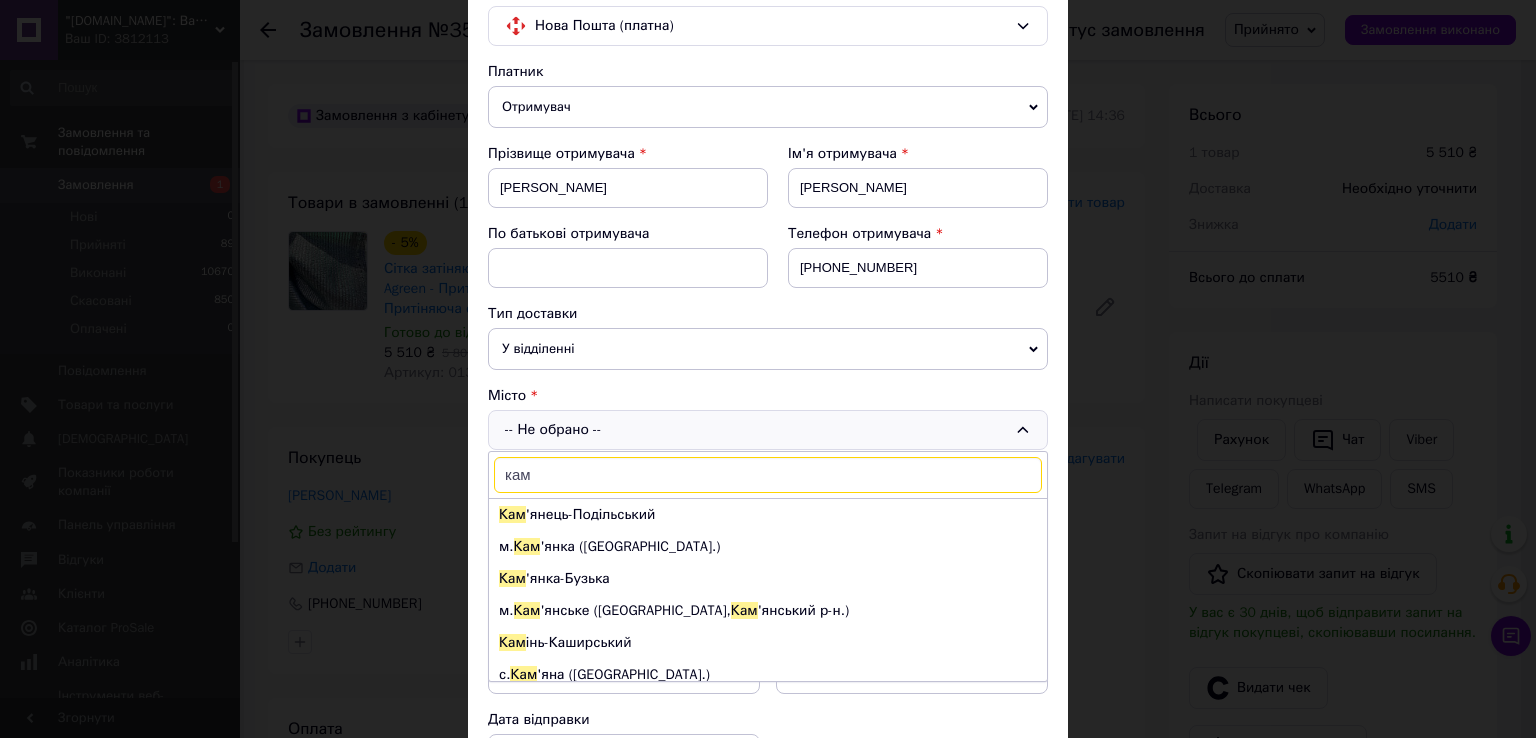 scroll, scrollTop: 200, scrollLeft: 0, axis: vertical 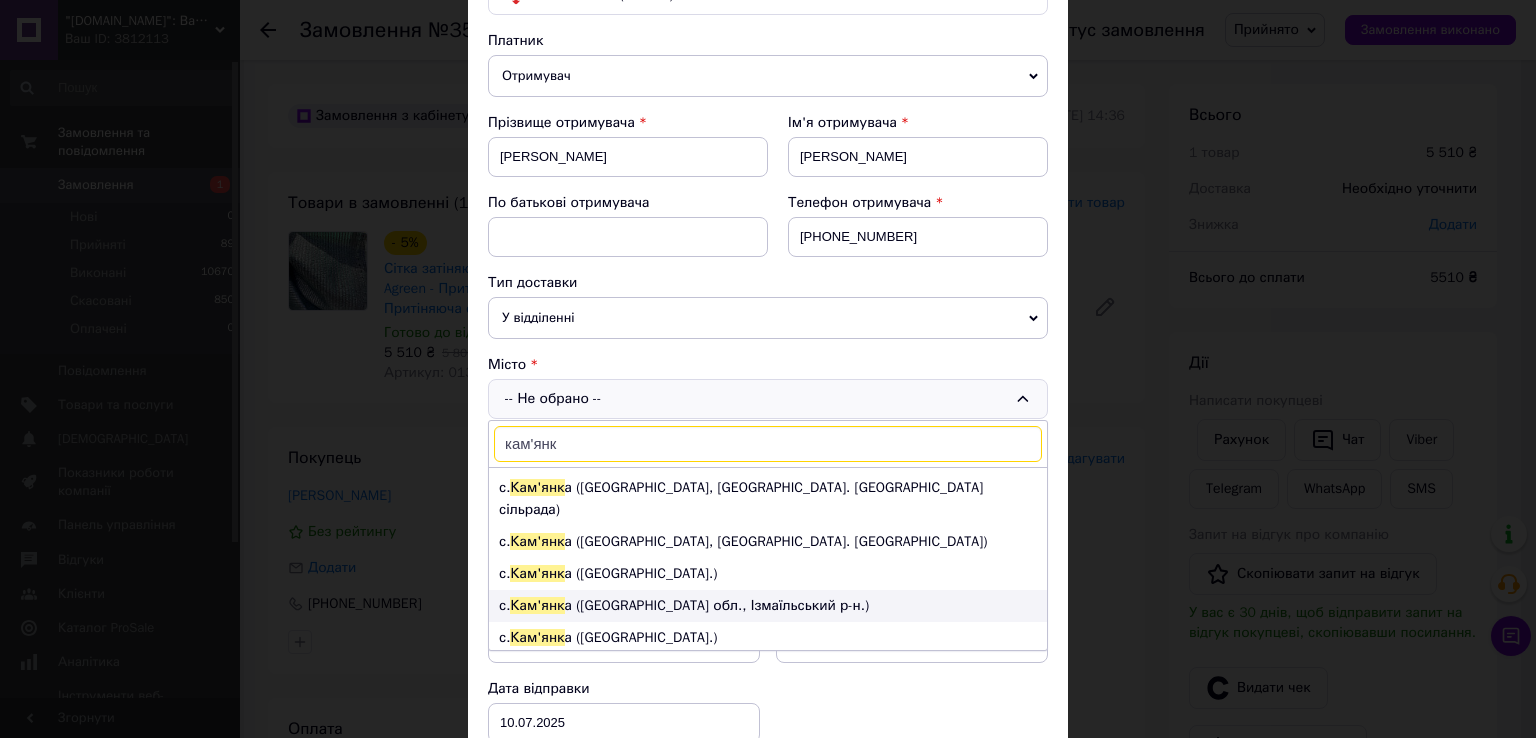 type on "кам'янк" 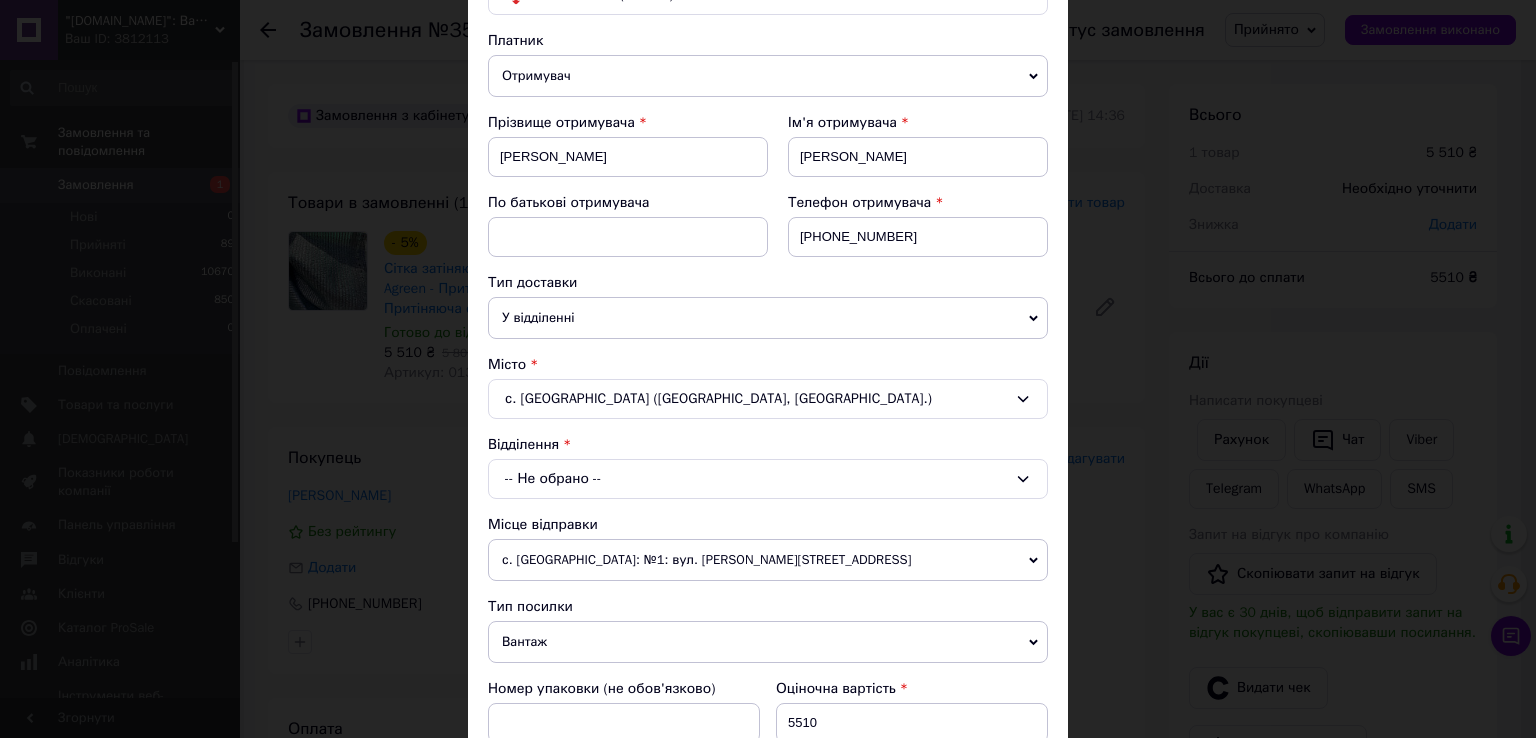 click on "-- Не обрано --" at bounding box center (768, 479) 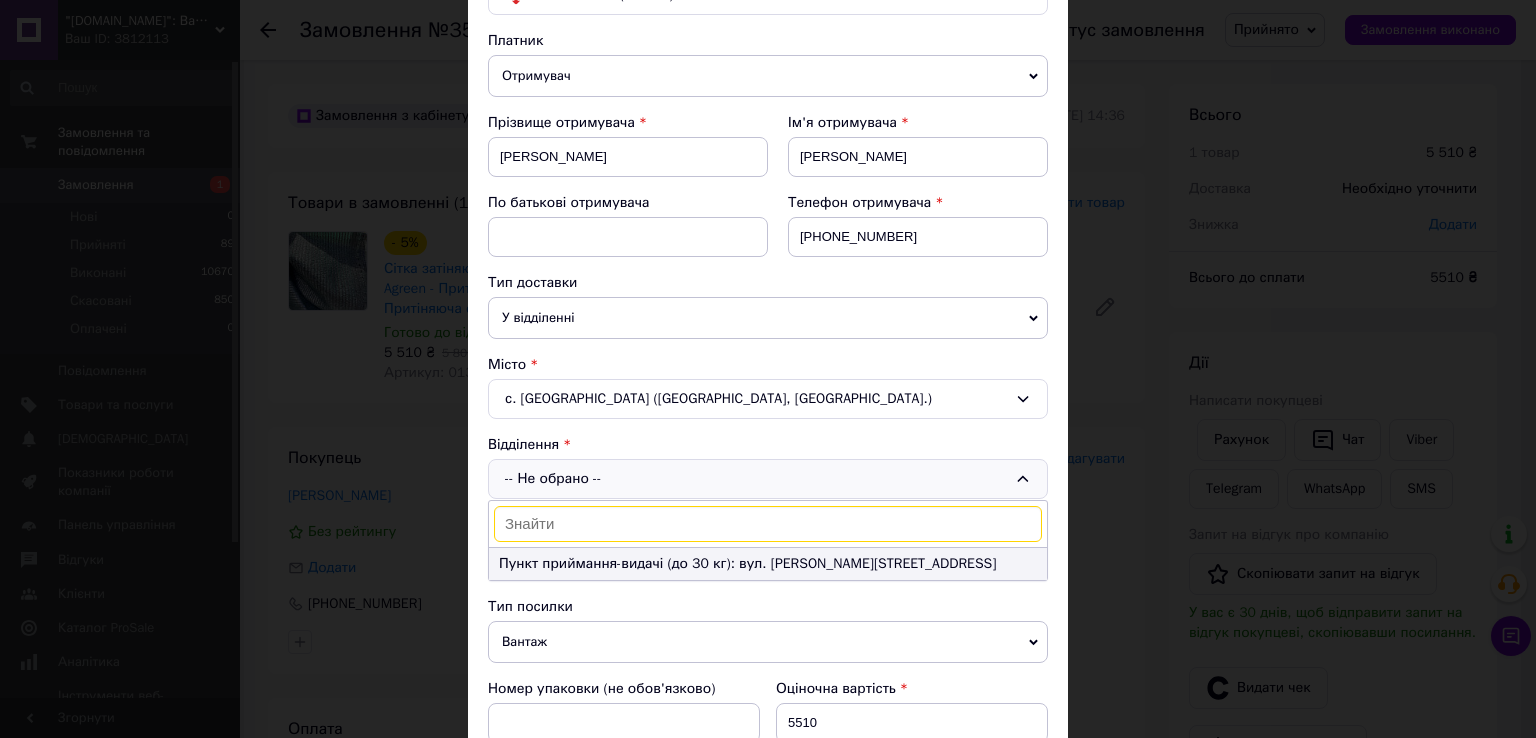 click on "Пункт приймання-видачі (до 30 кг): вул. [PERSON_NAME][STREET_ADDRESS]" at bounding box center (768, 564) 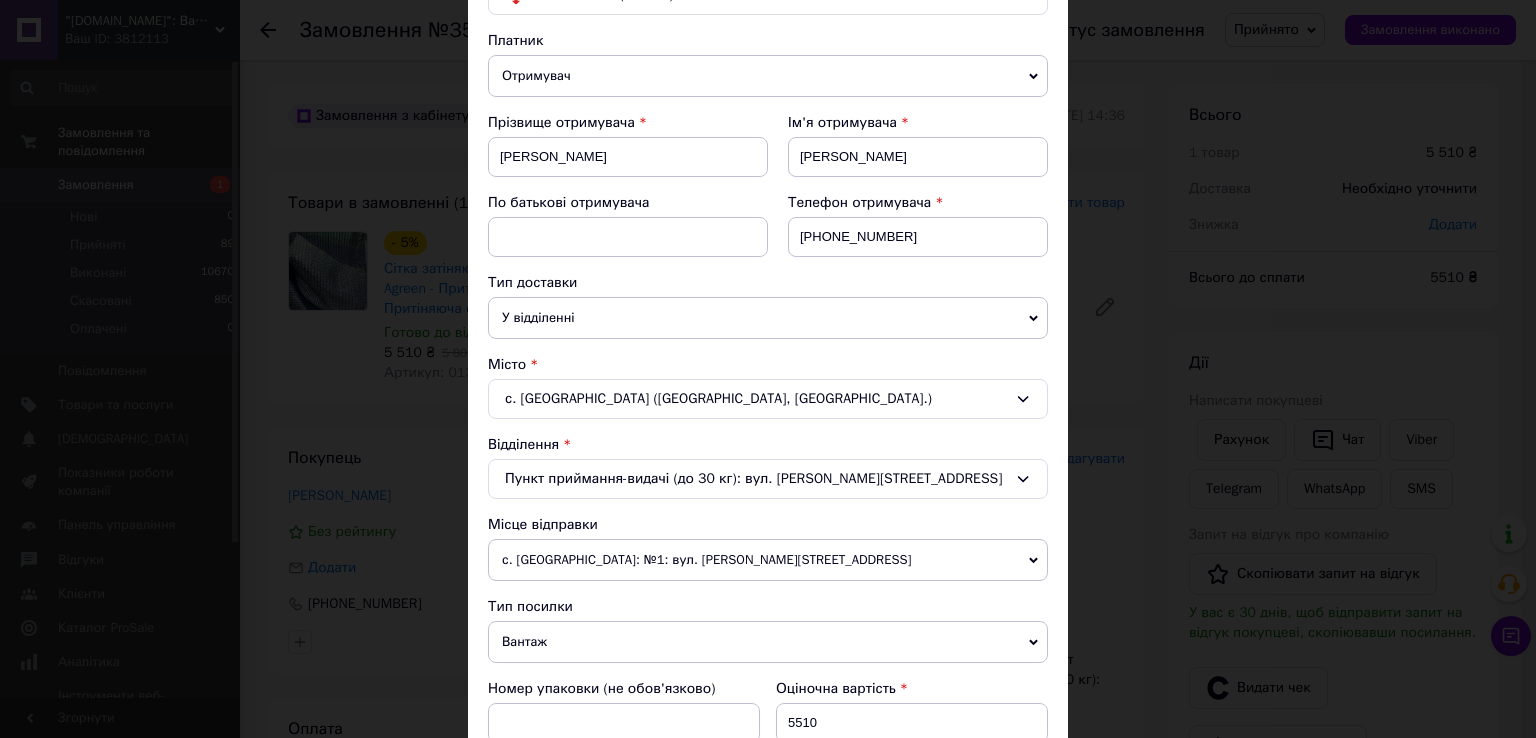 scroll, scrollTop: 600, scrollLeft: 0, axis: vertical 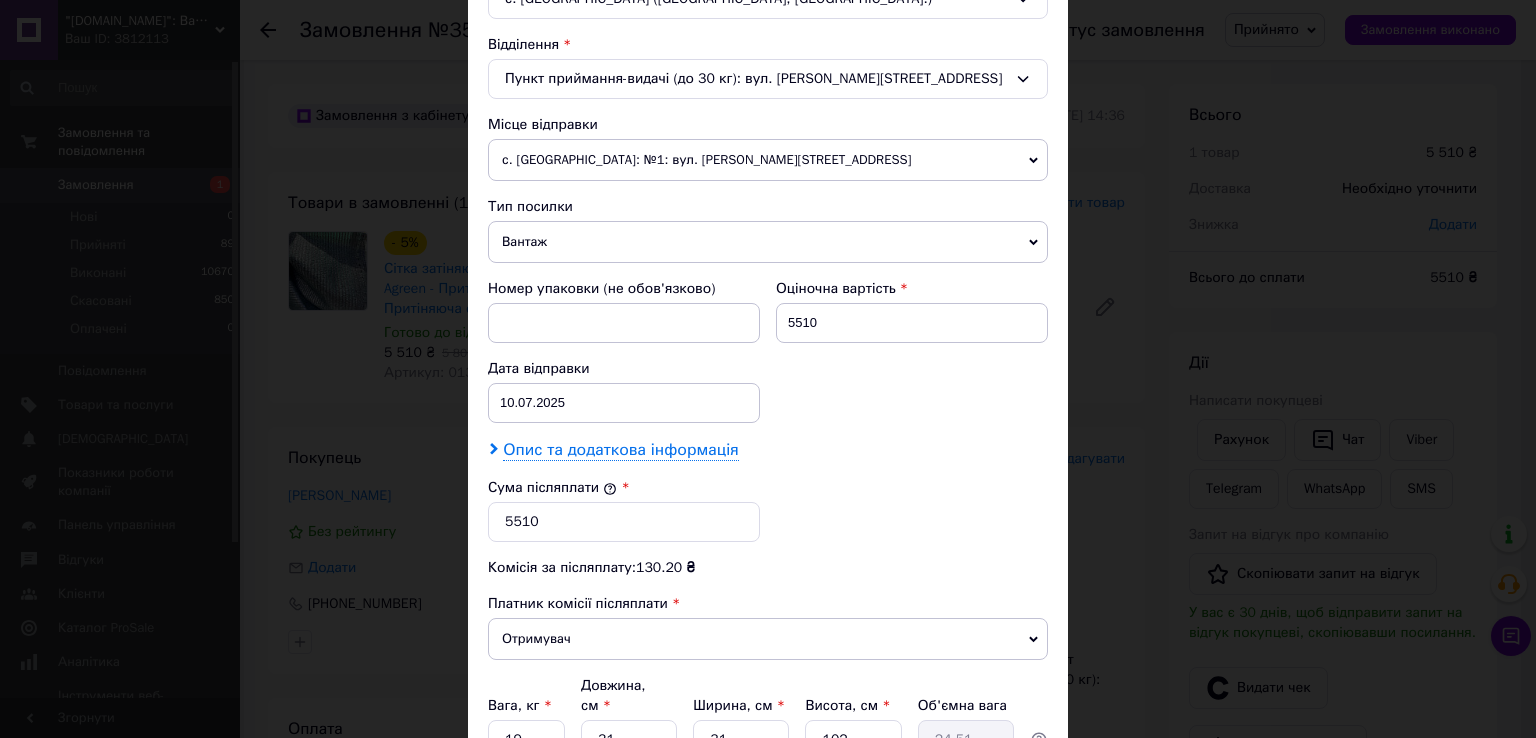 click on "Опис та додаткова інформація" at bounding box center (620, 450) 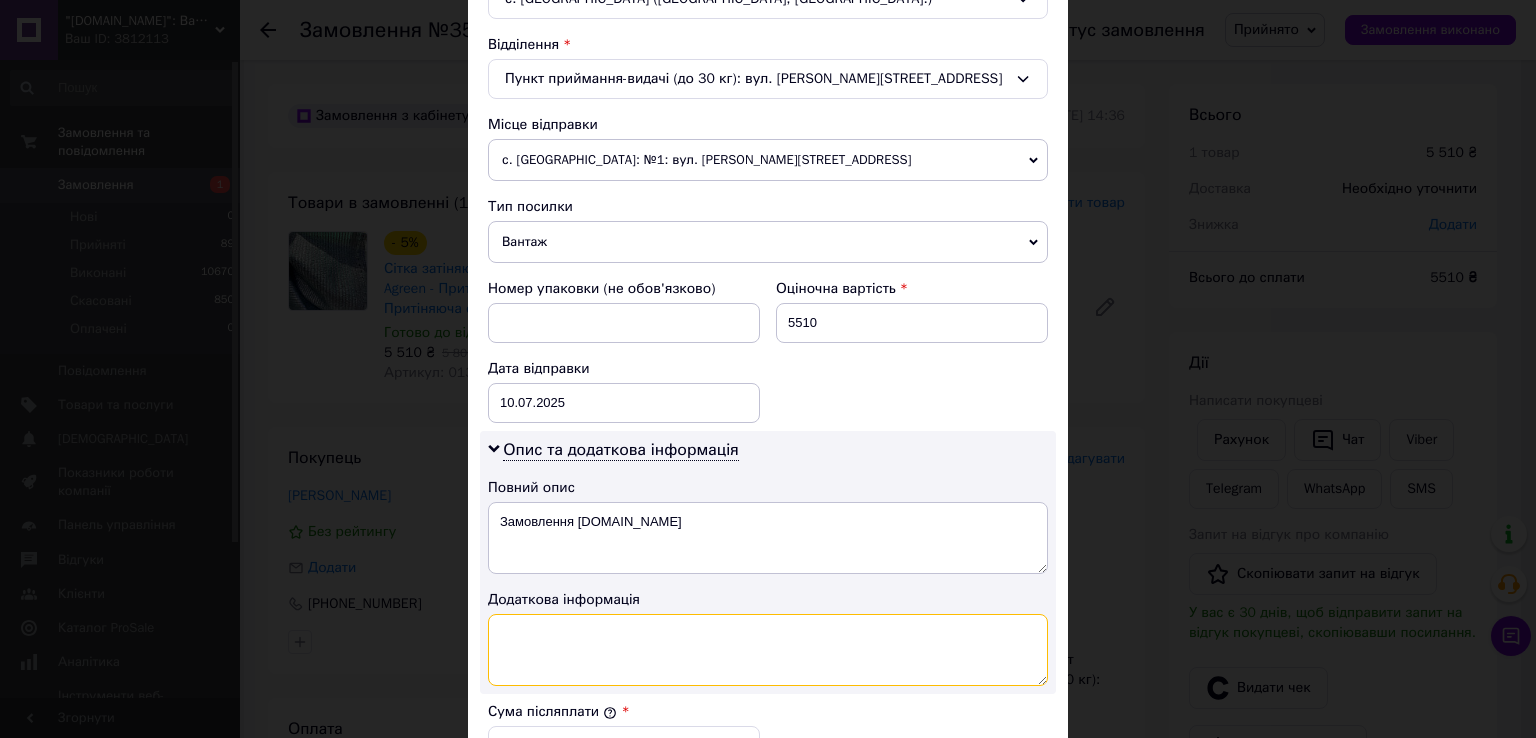click at bounding box center [768, 650] 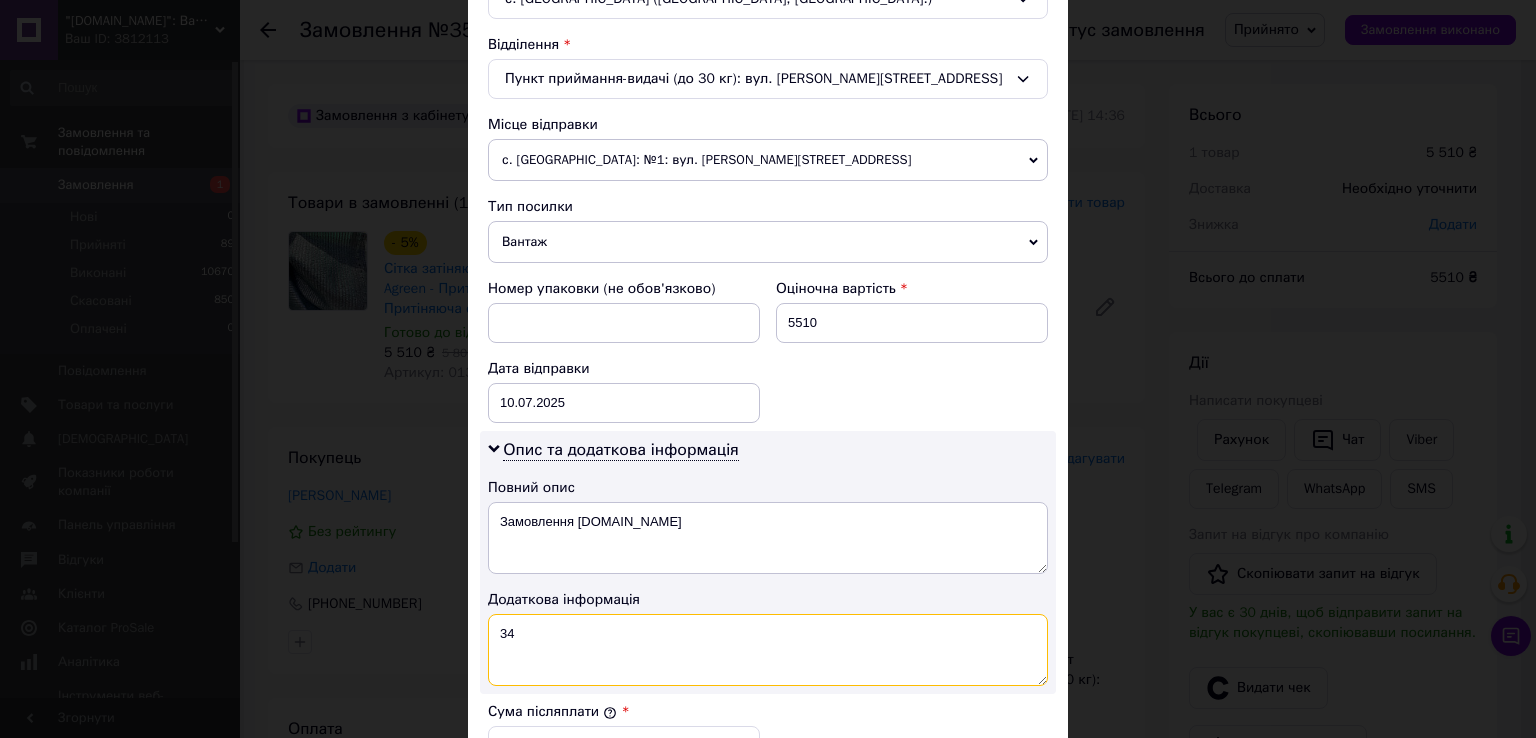 type on "34" 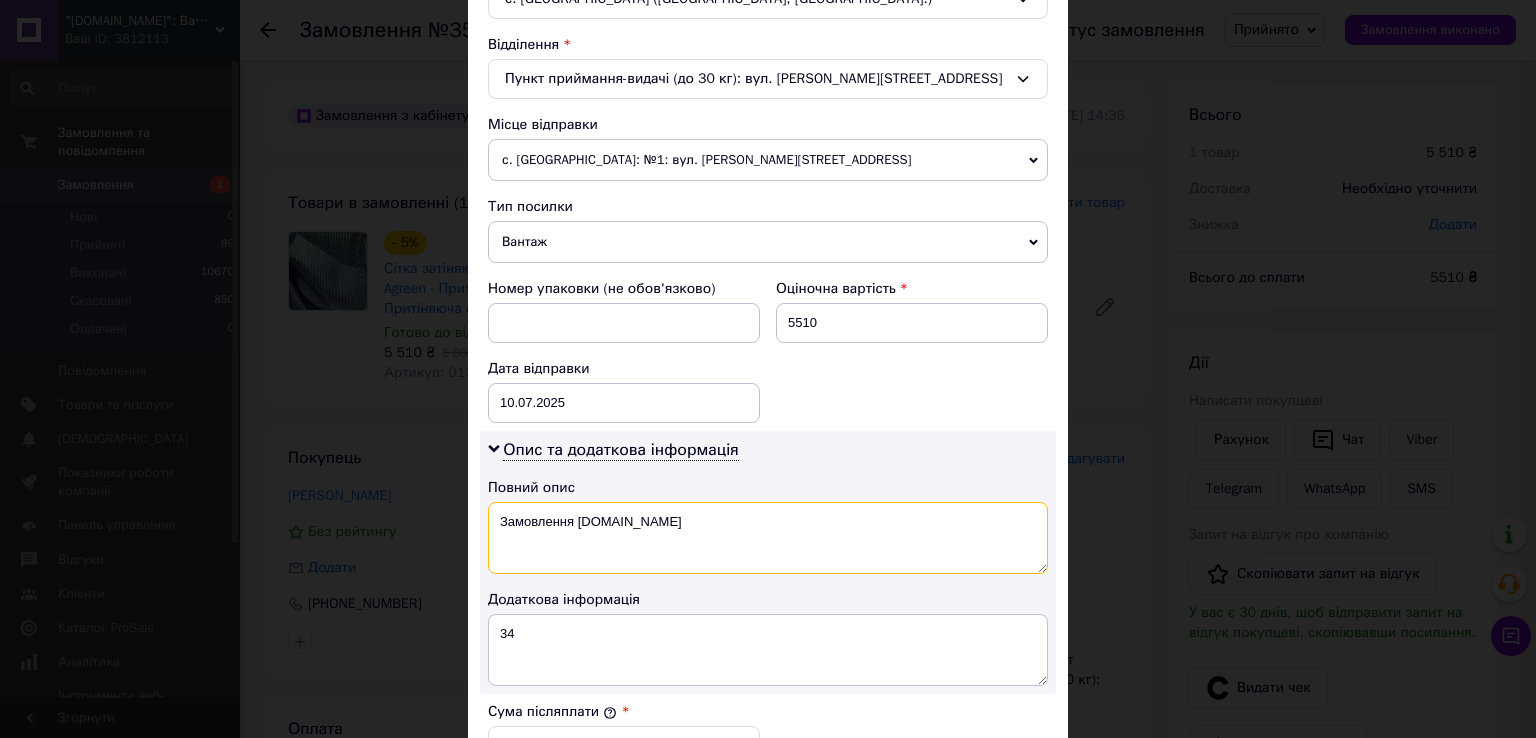 drag, startPoint x: 677, startPoint y: 522, endPoint x: 500, endPoint y: 522, distance: 177 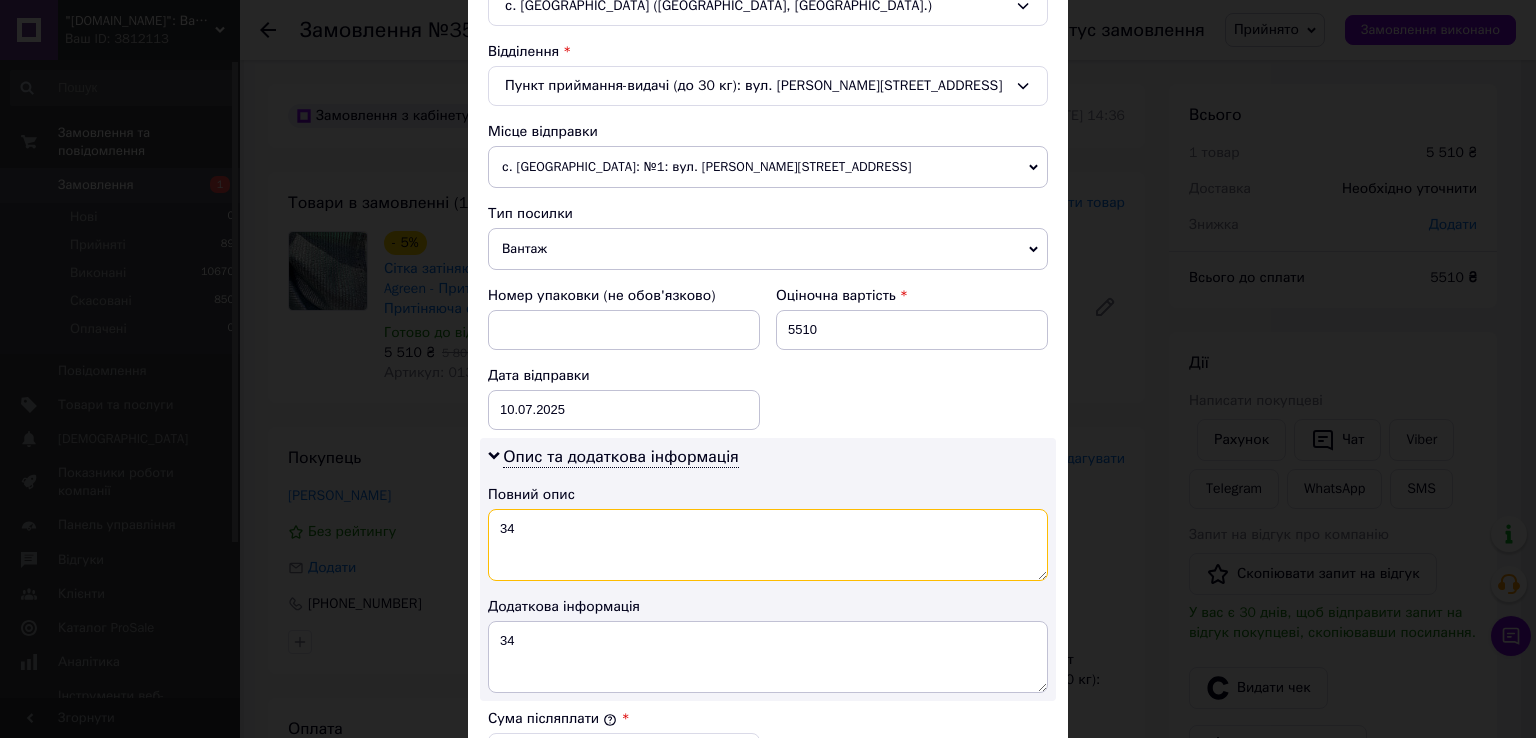 scroll, scrollTop: 700, scrollLeft: 0, axis: vertical 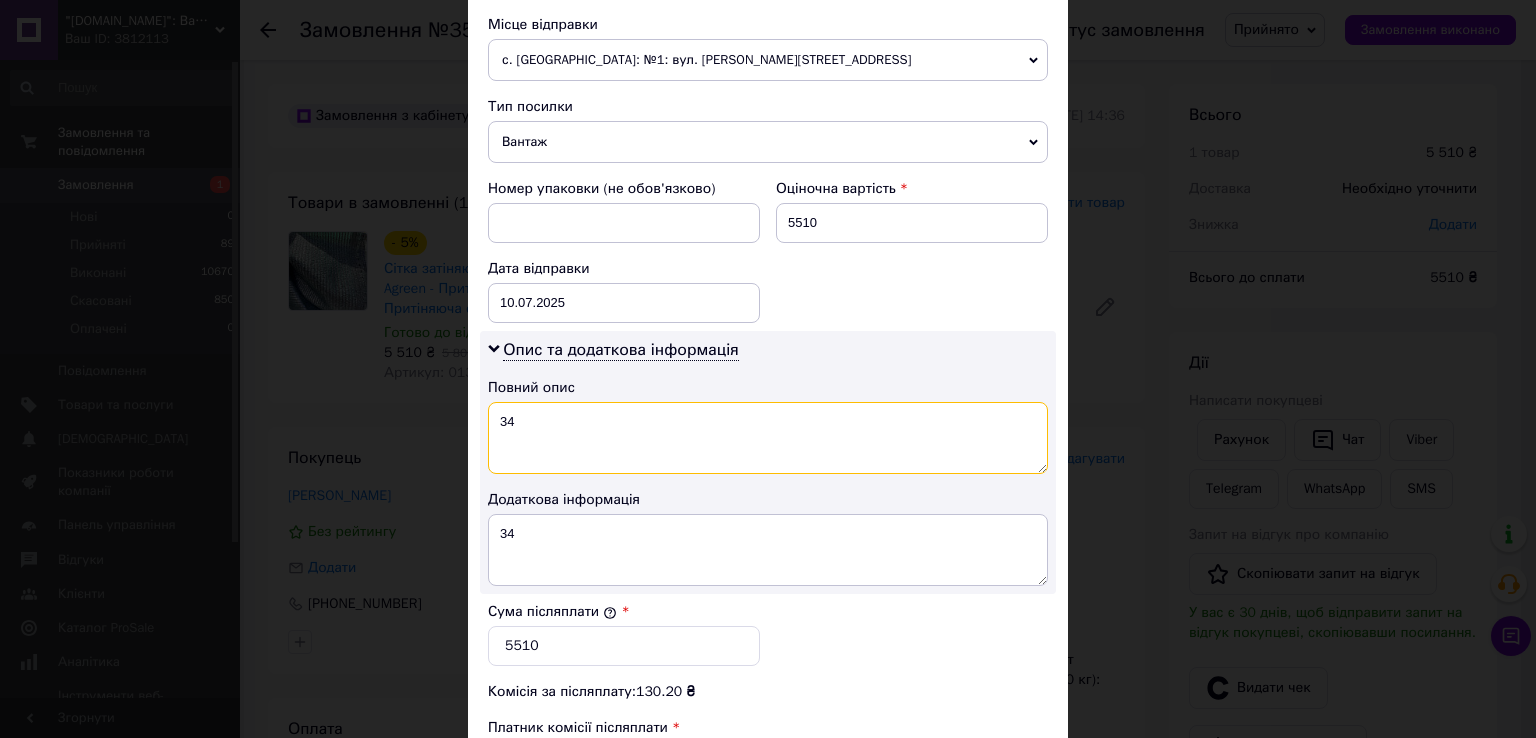 type on "34" 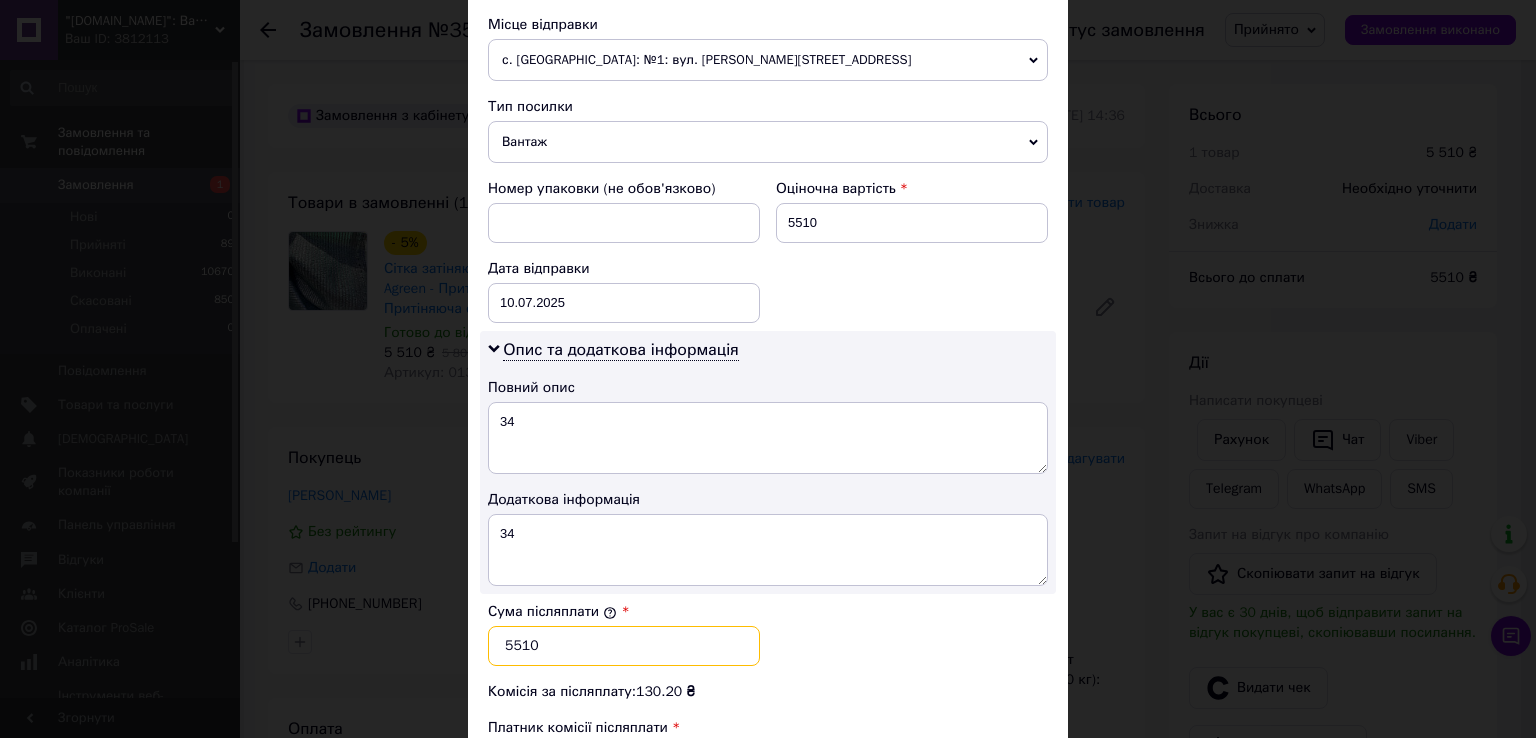 click on "5510" at bounding box center (624, 646) 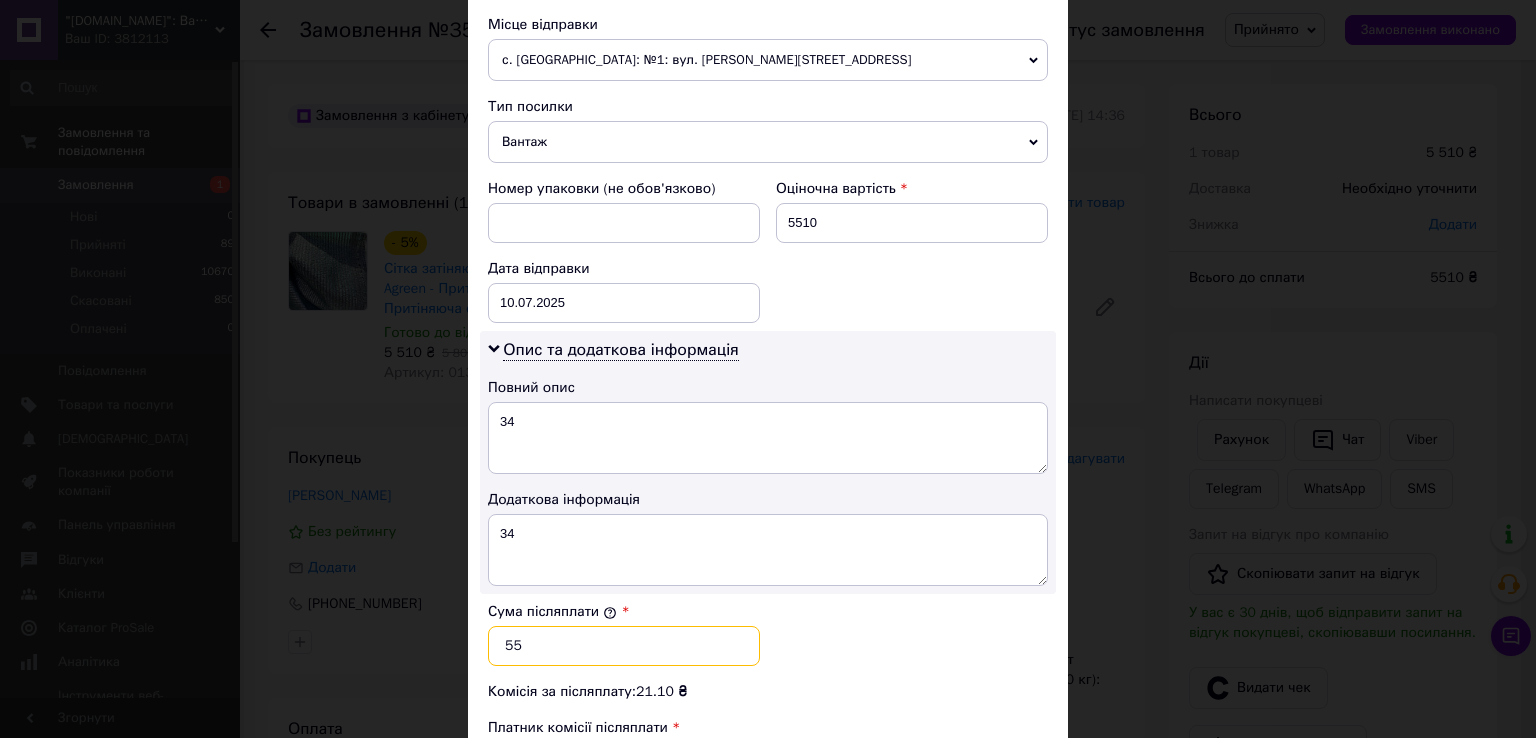 type on "5" 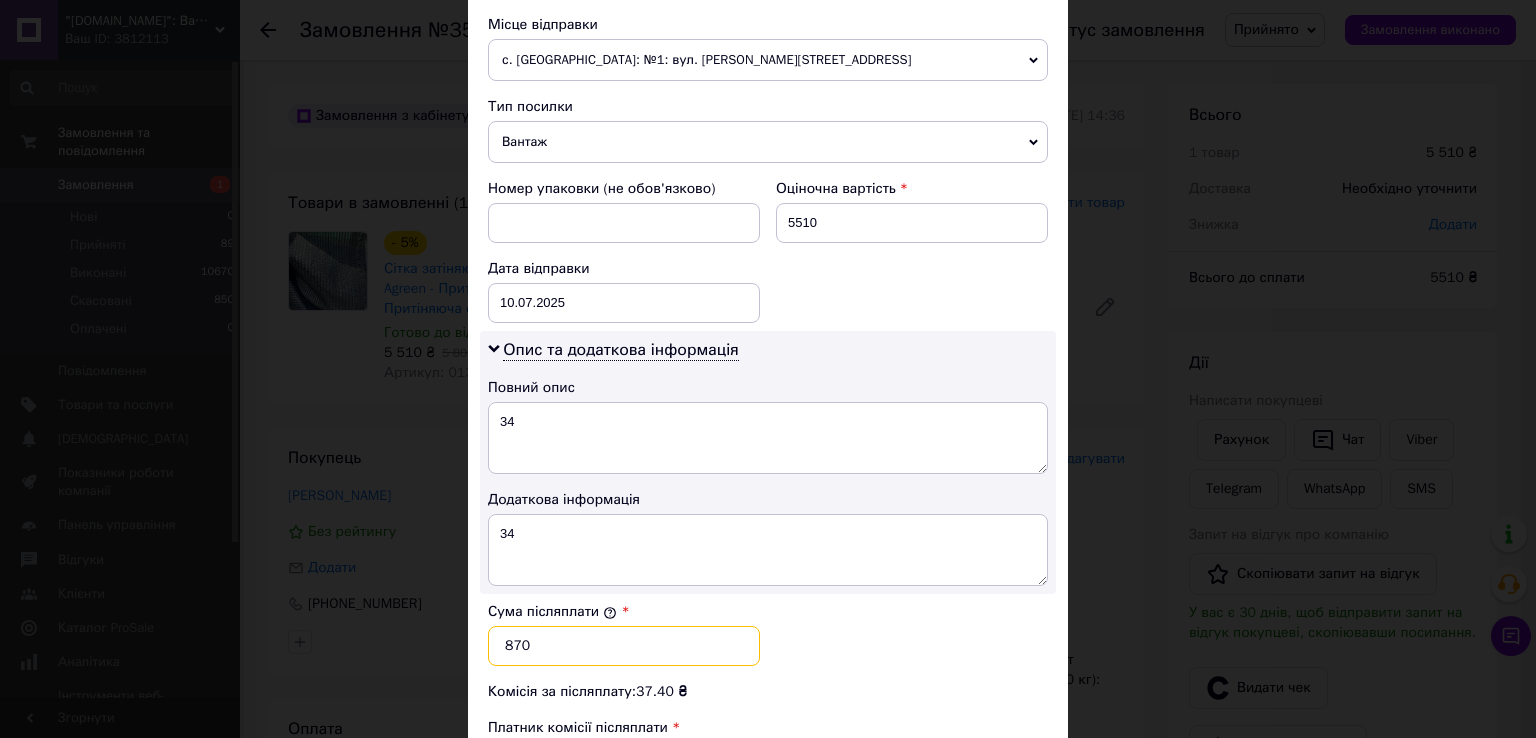 type on "870" 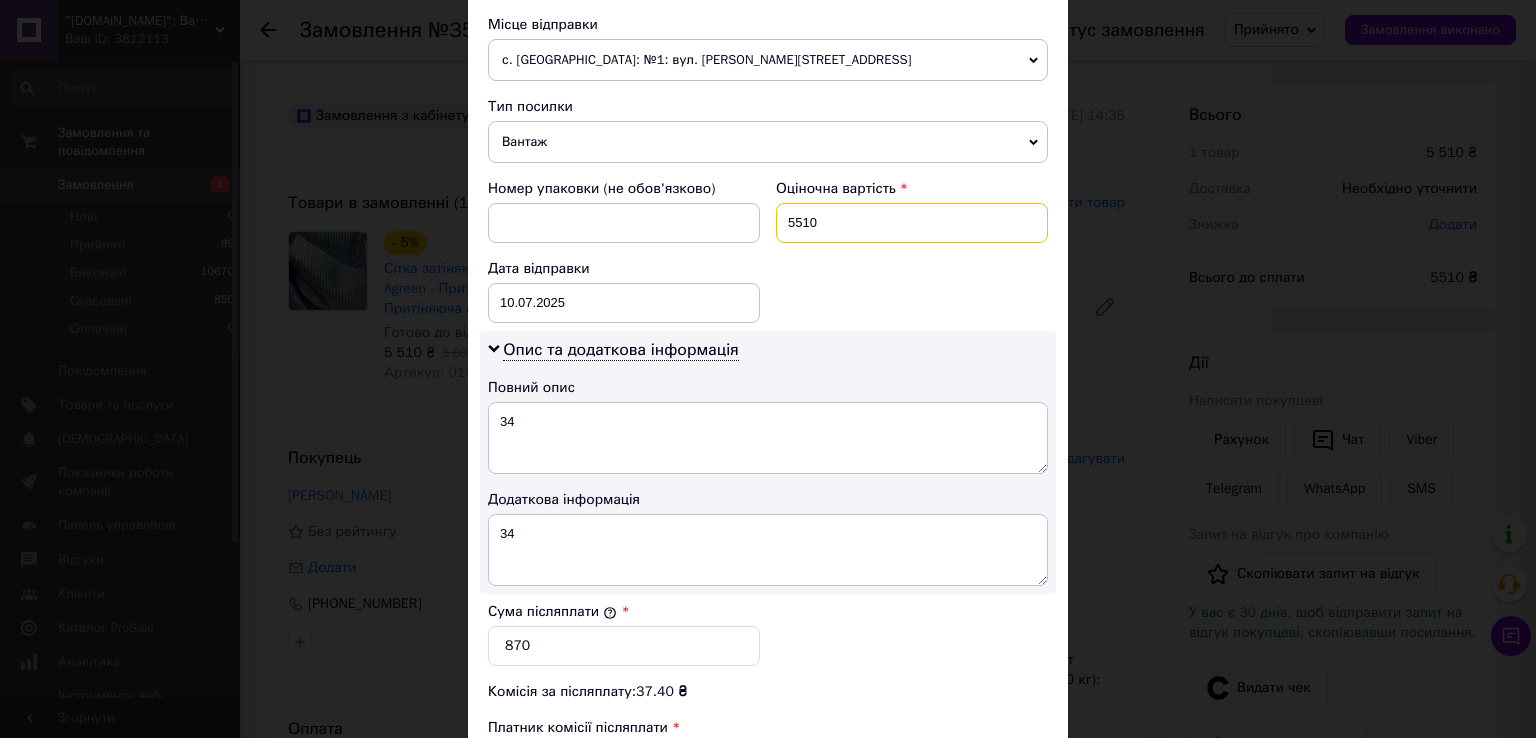 click on "5510" at bounding box center (912, 223) 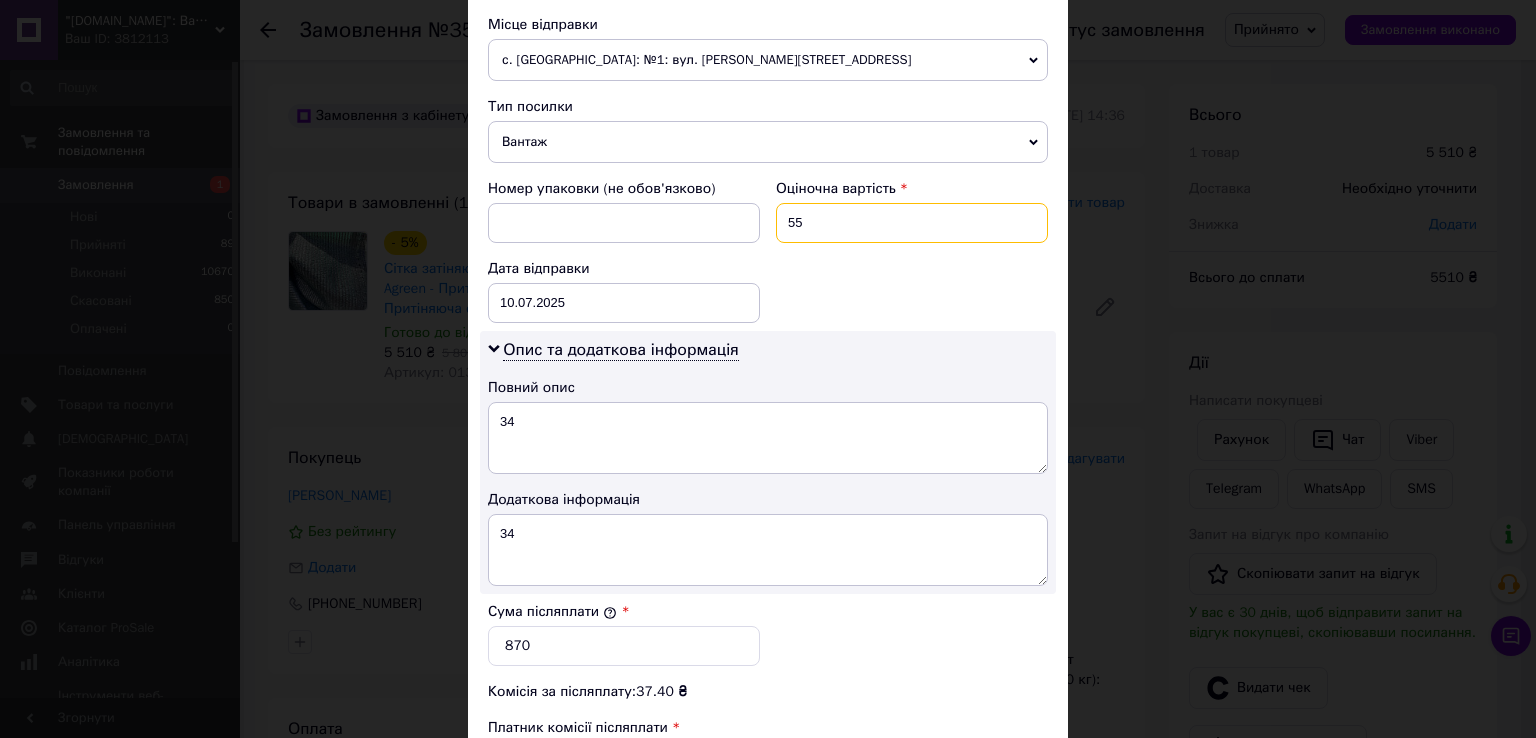 type on "5" 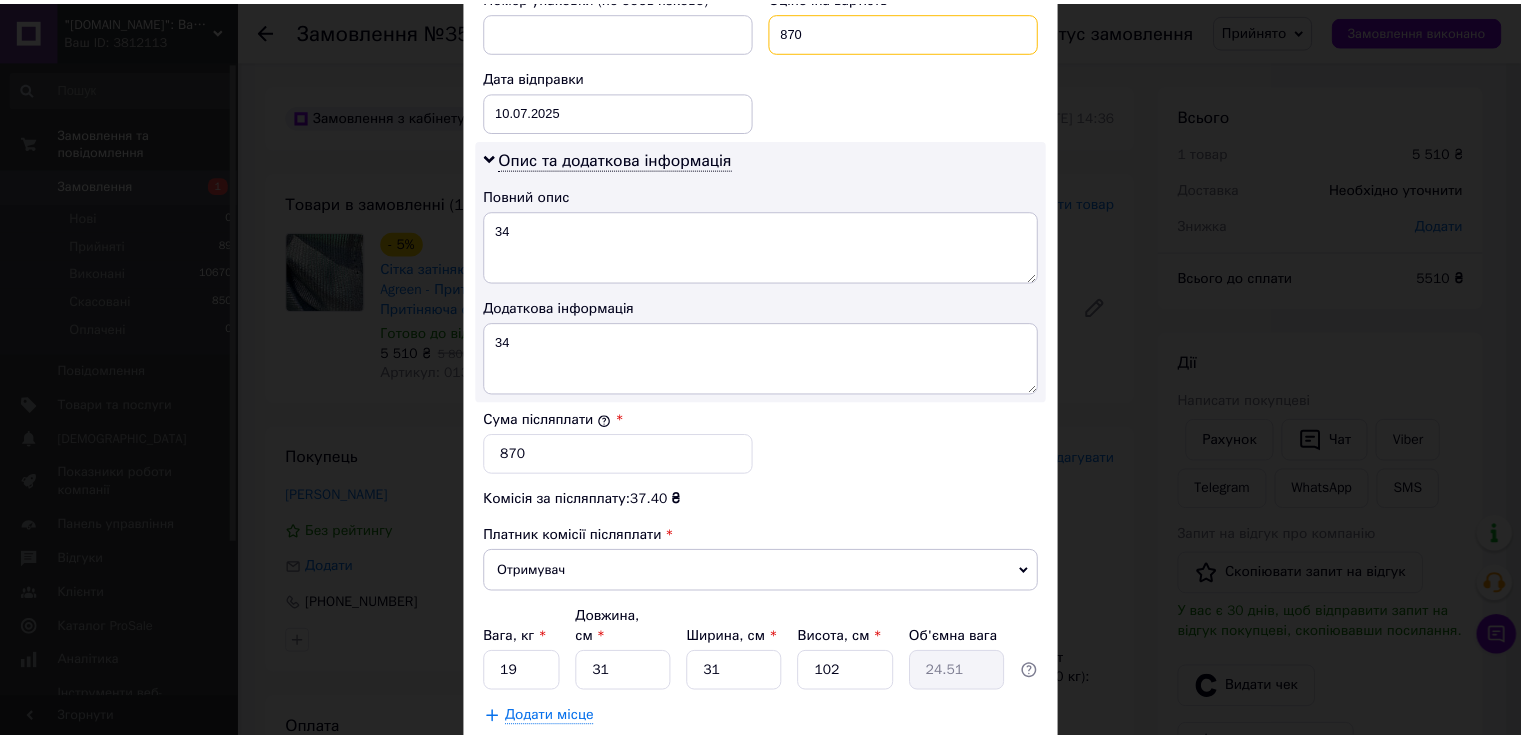 scroll, scrollTop: 1005, scrollLeft: 0, axis: vertical 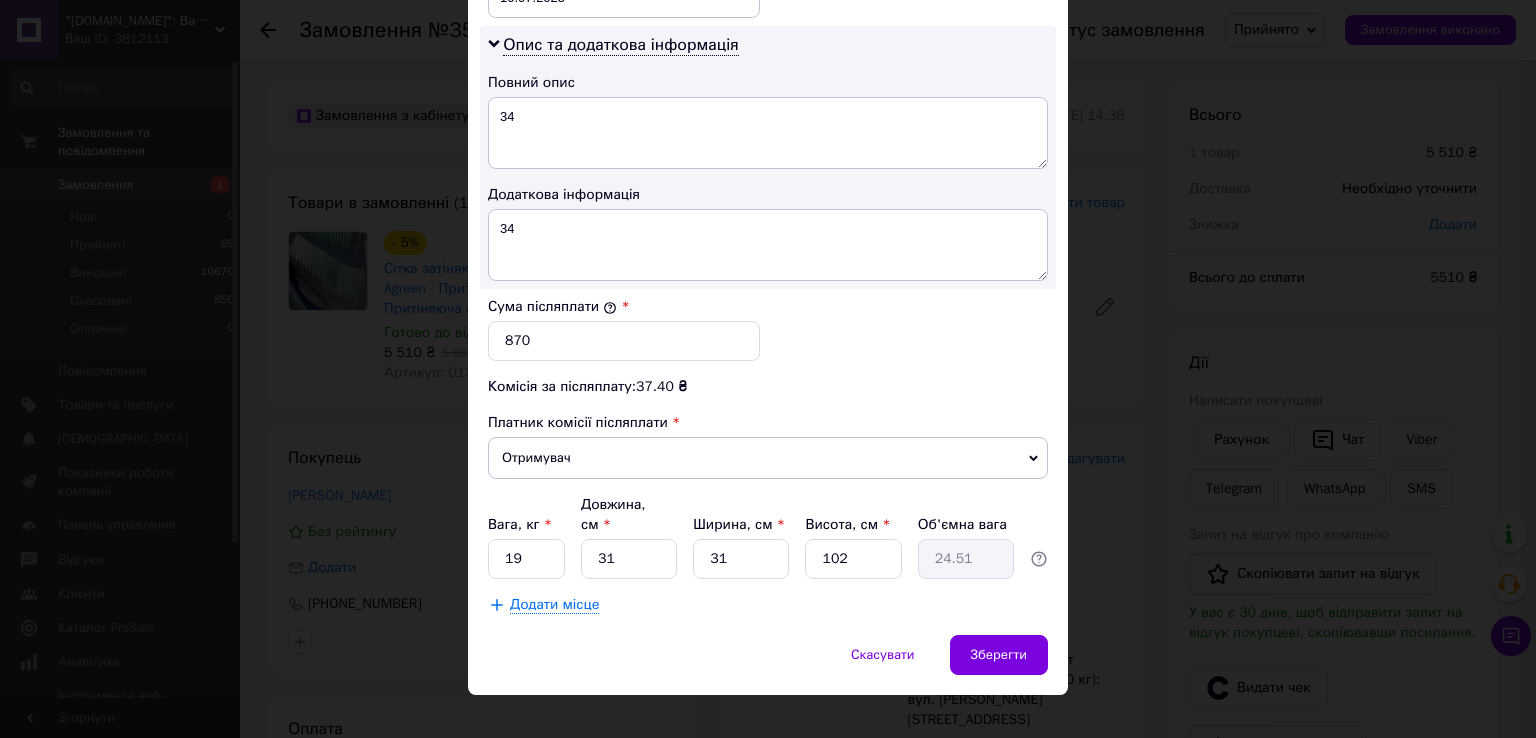 type on "870" 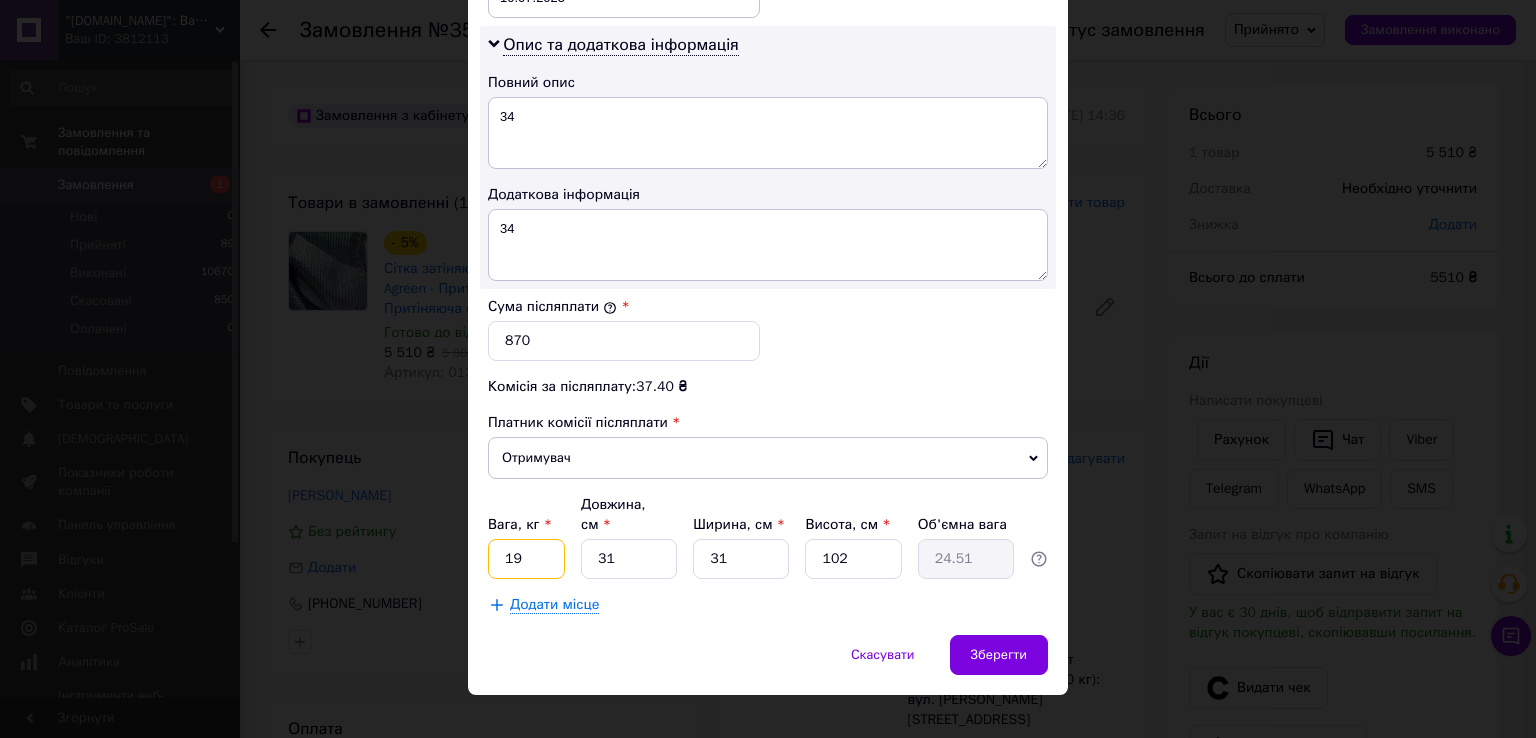 click on "19" at bounding box center (526, 559) 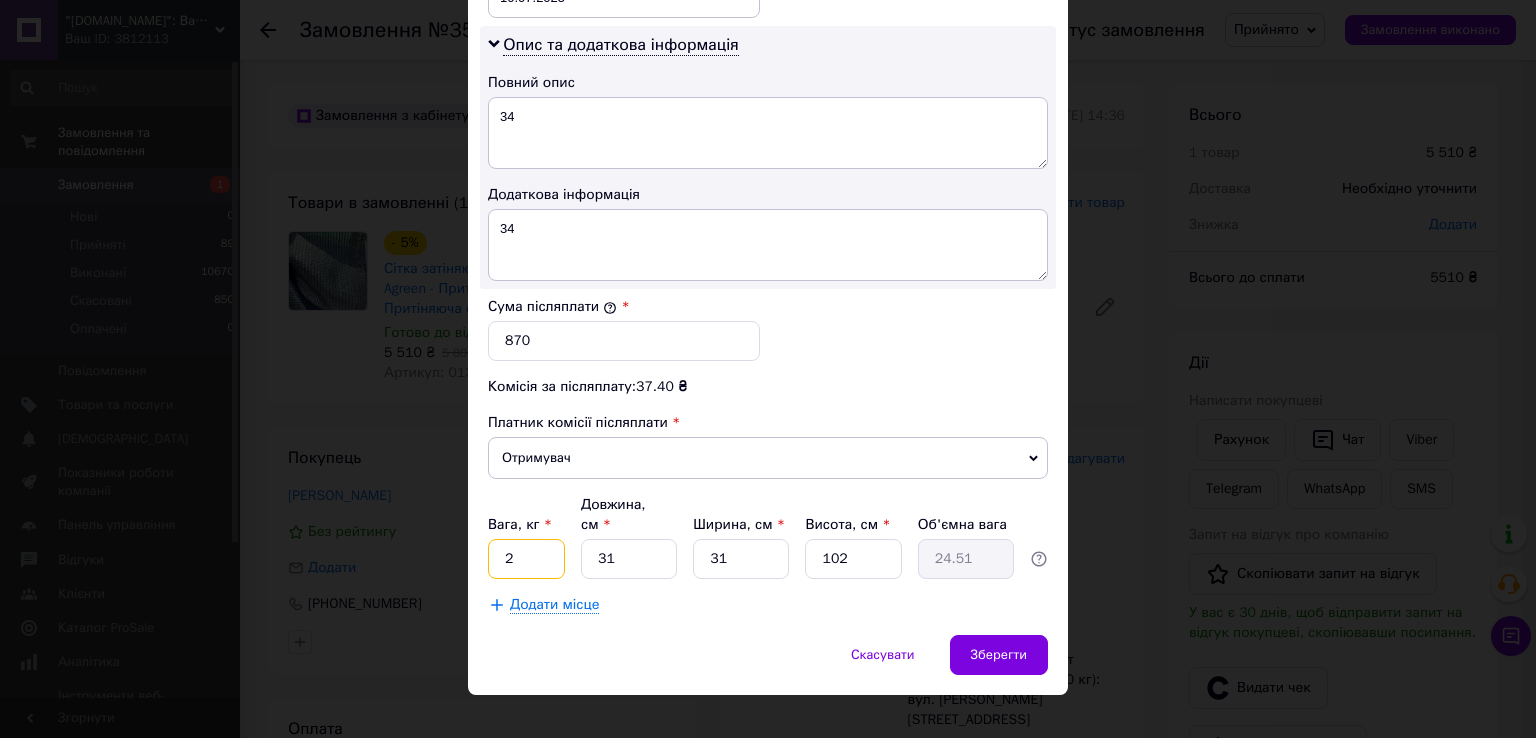 type on "2" 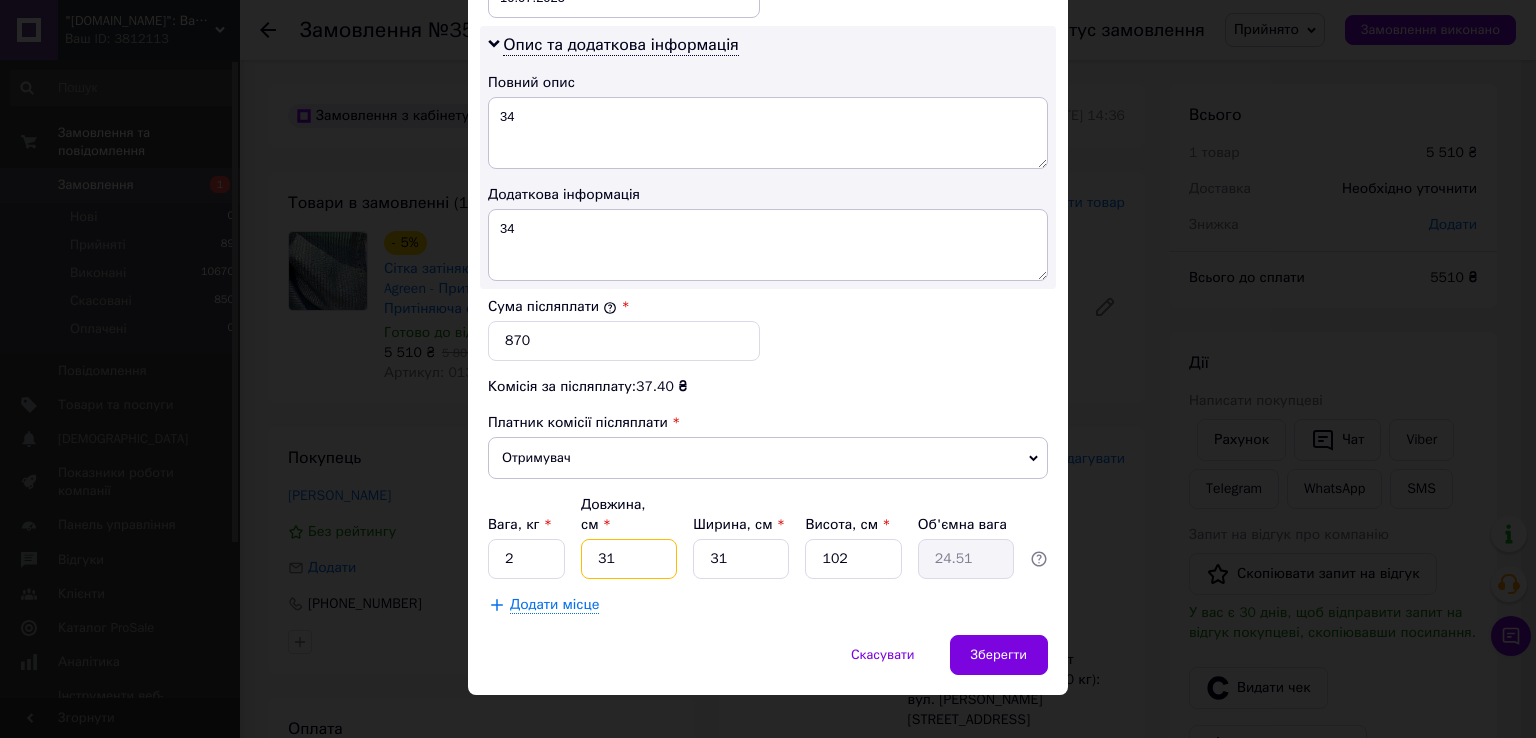 click on "31" at bounding box center [629, 559] 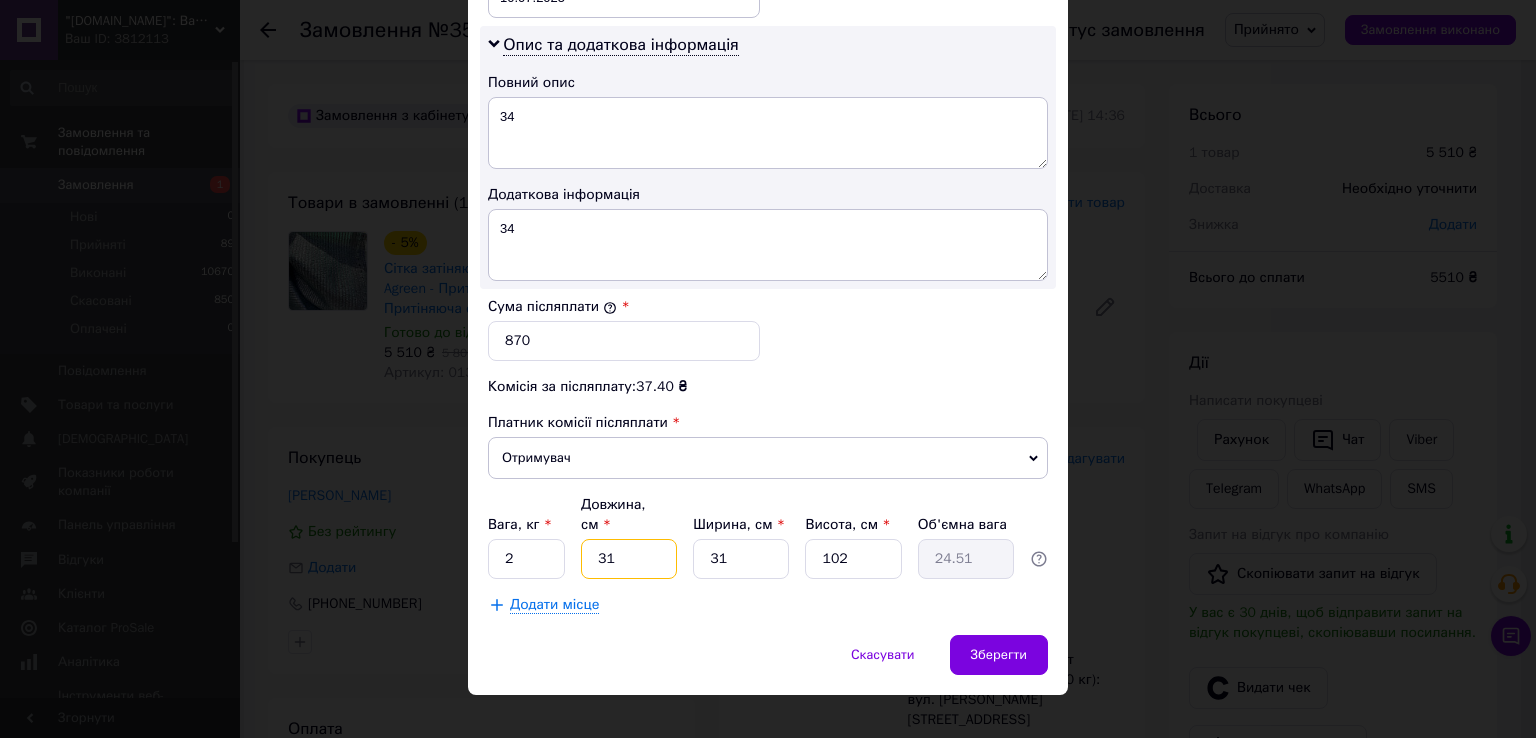 type on "3" 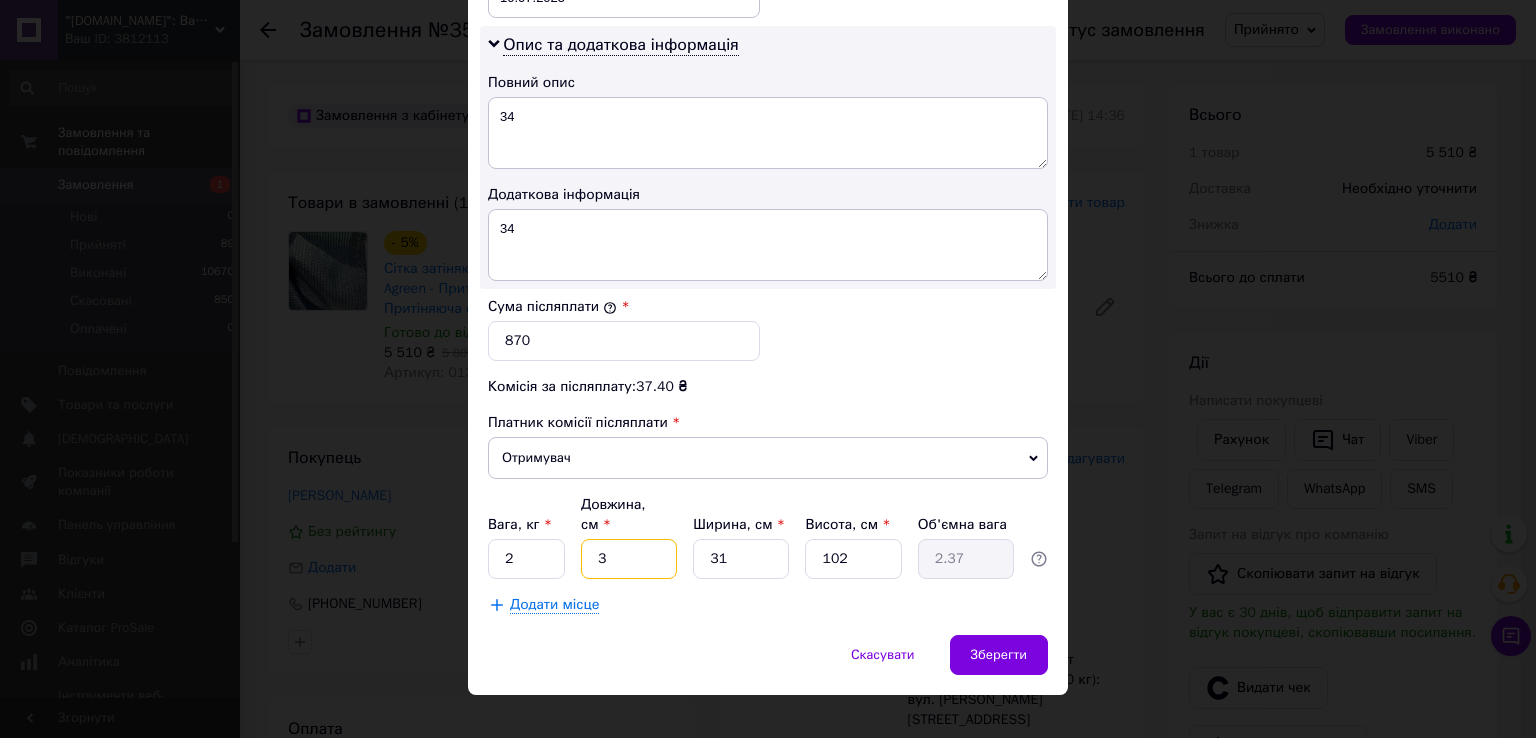 type on "30" 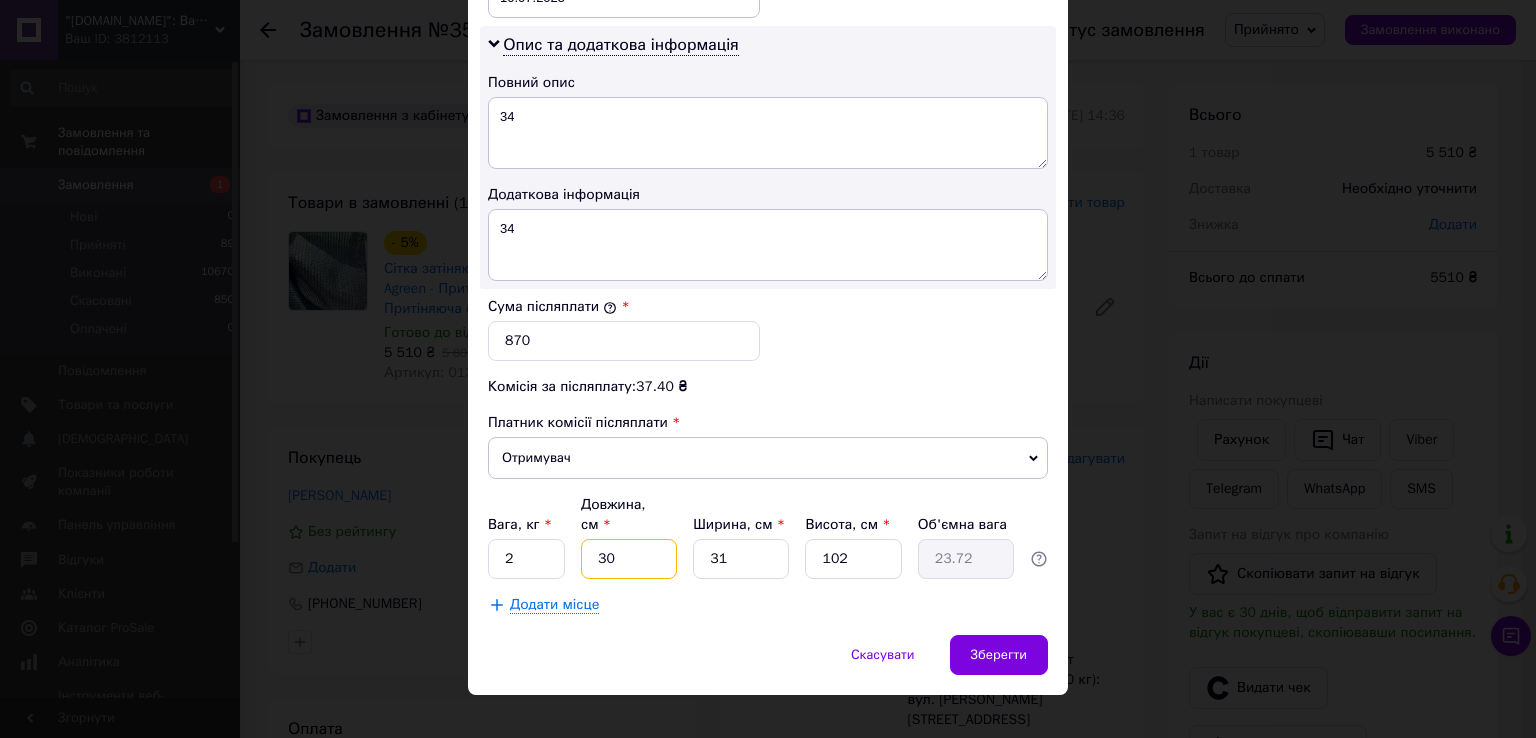 type on "30" 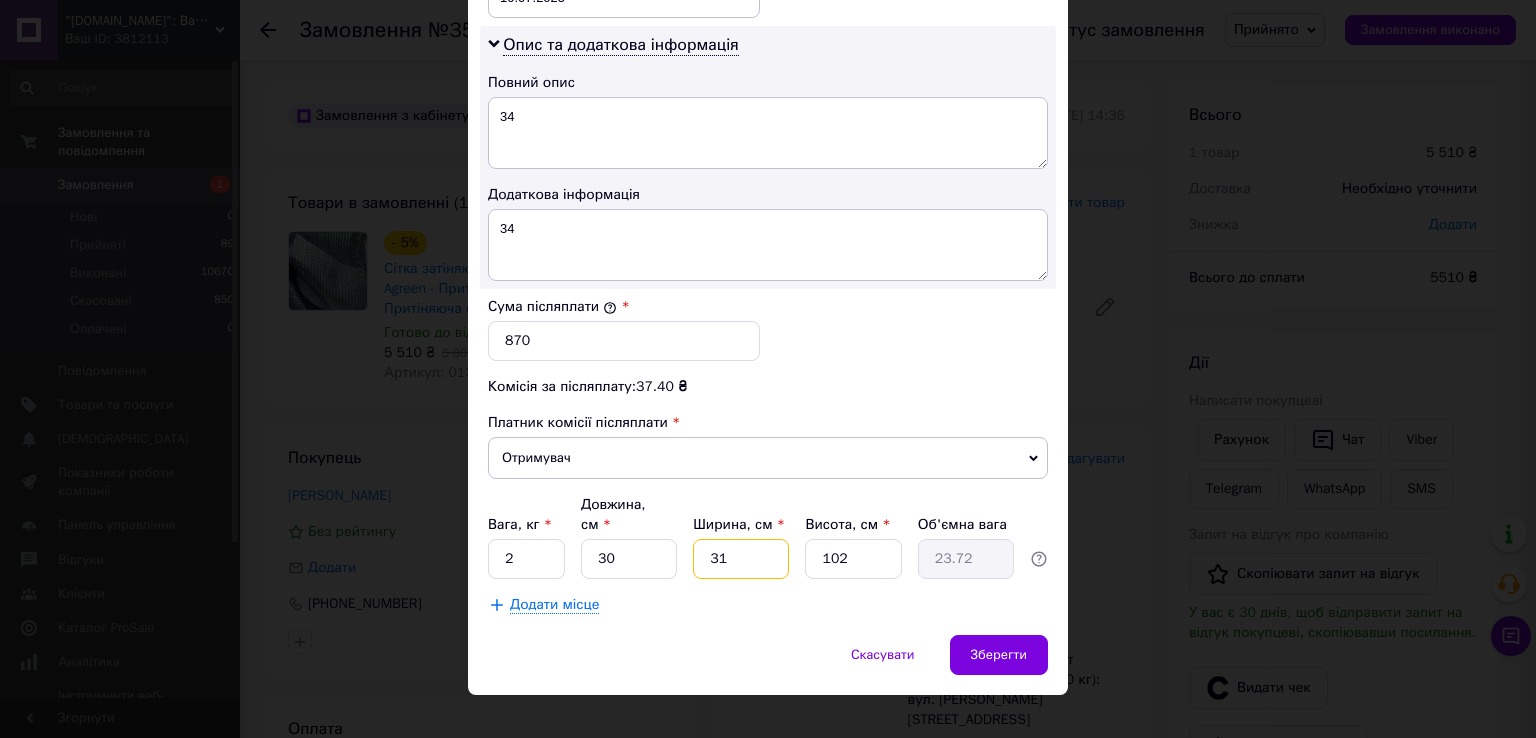 click on "31" at bounding box center [741, 559] 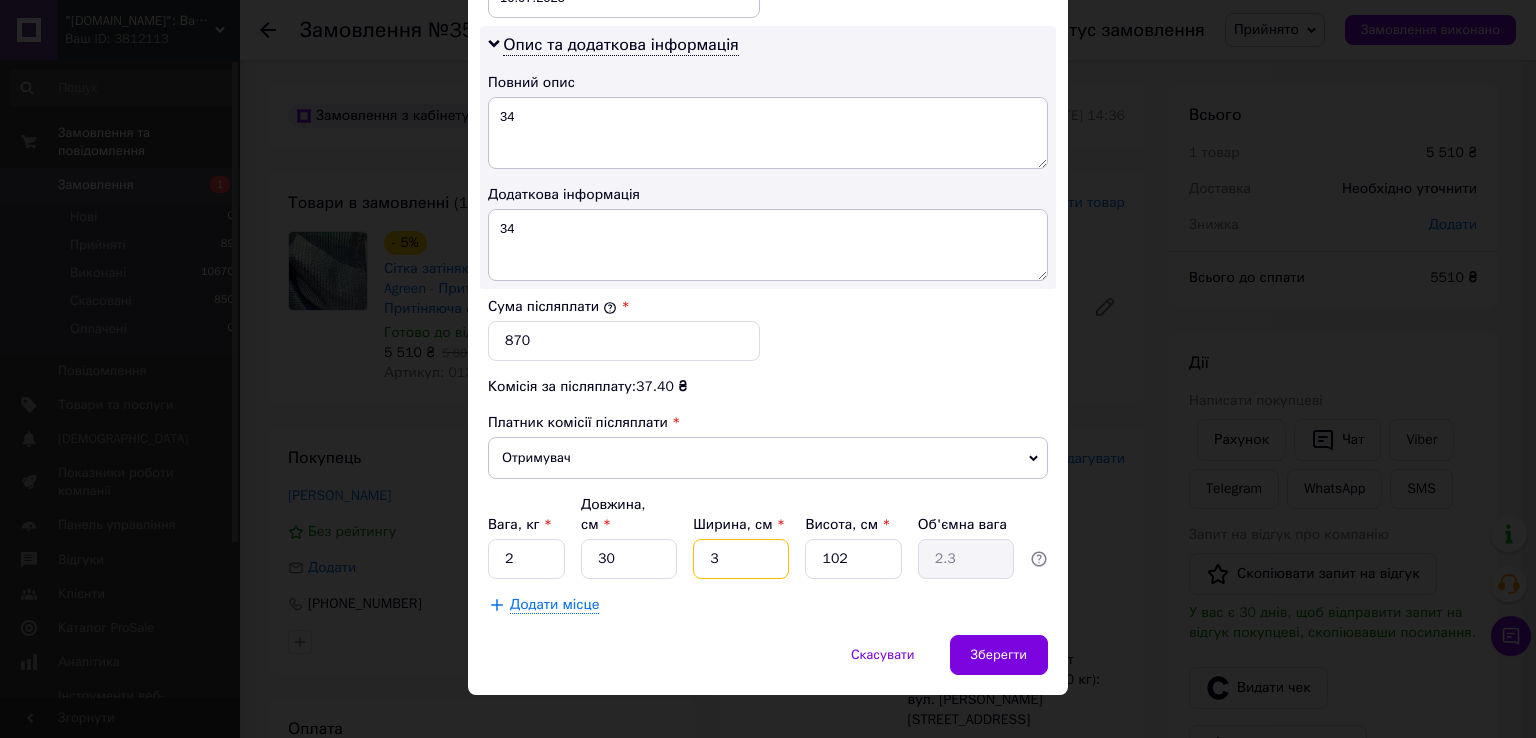 type on "30" 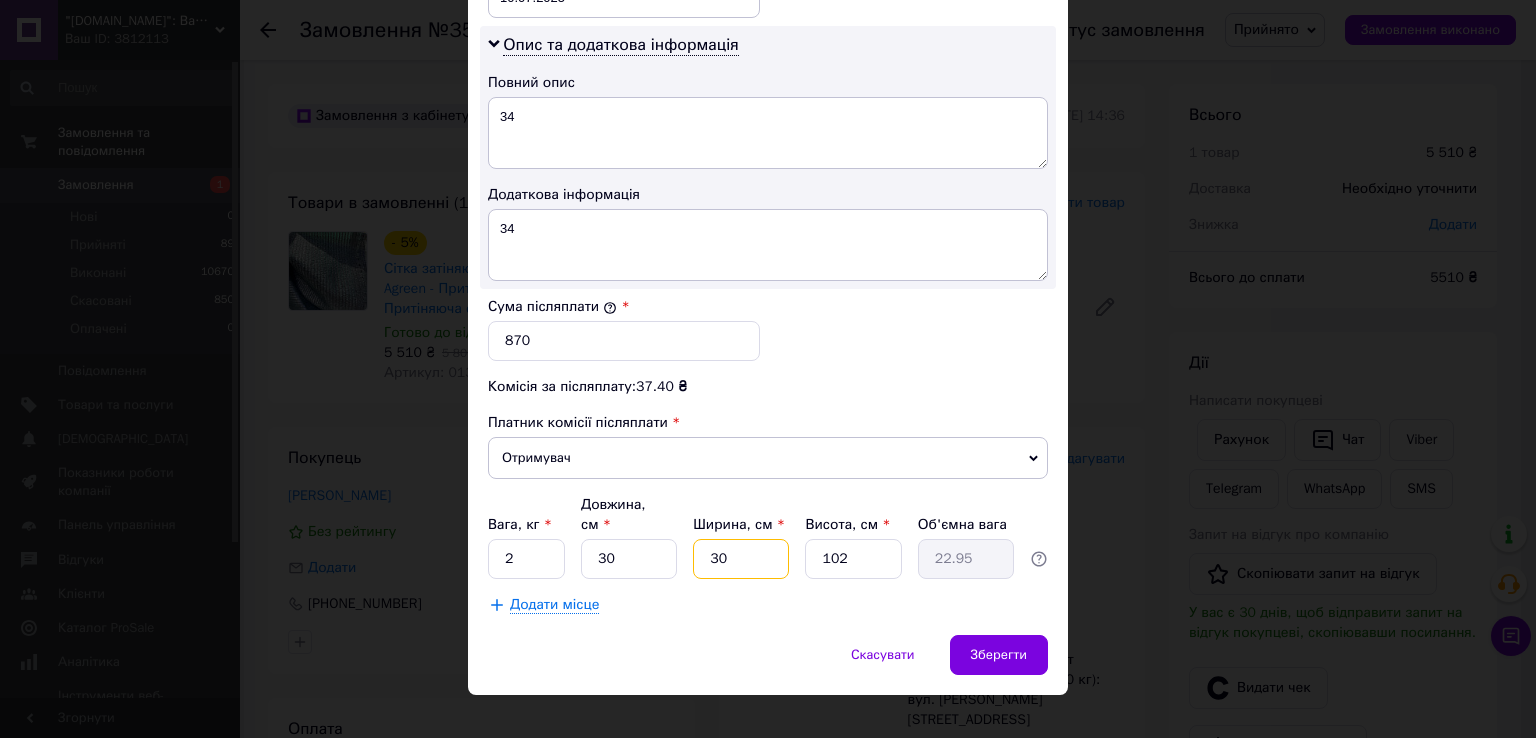 type on "30" 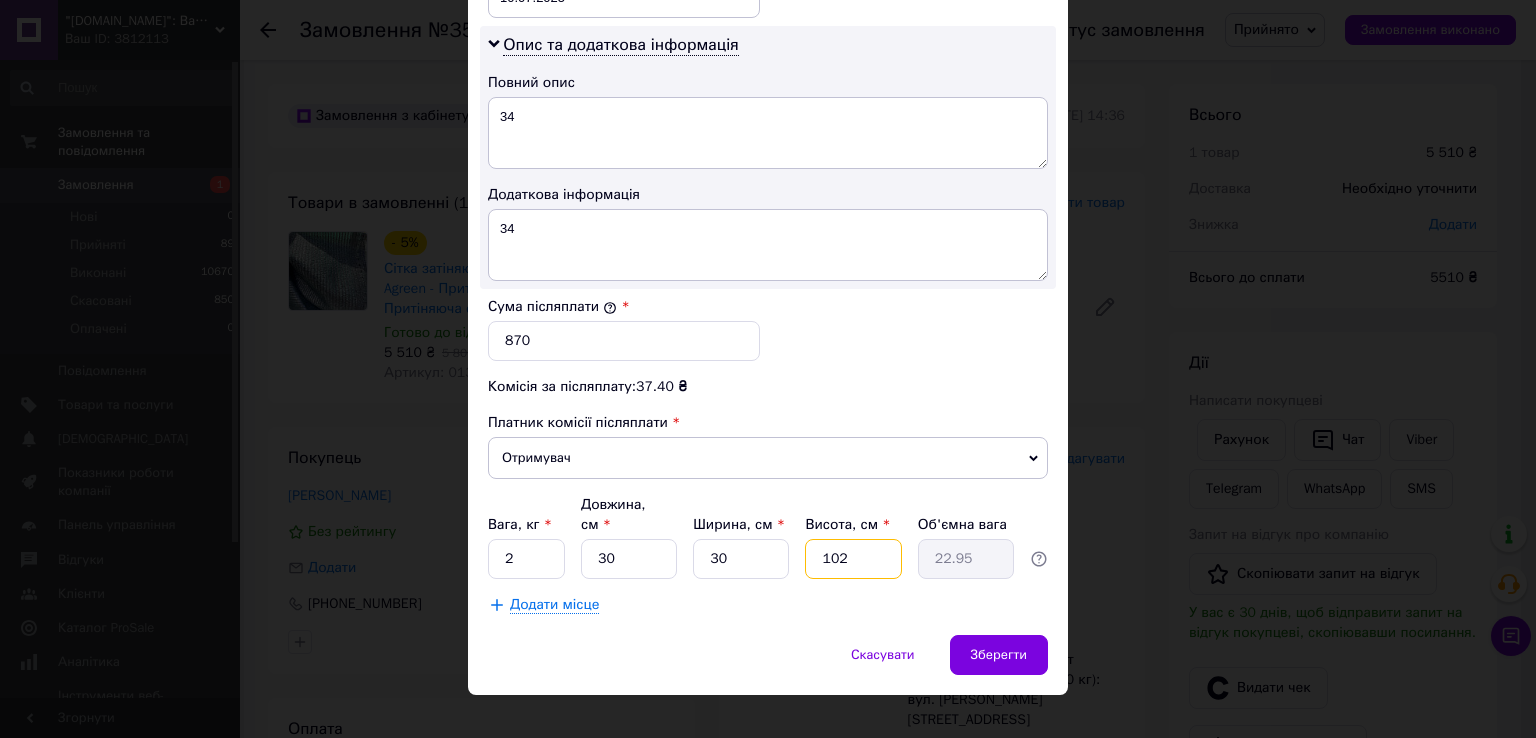 click on "102" at bounding box center [853, 559] 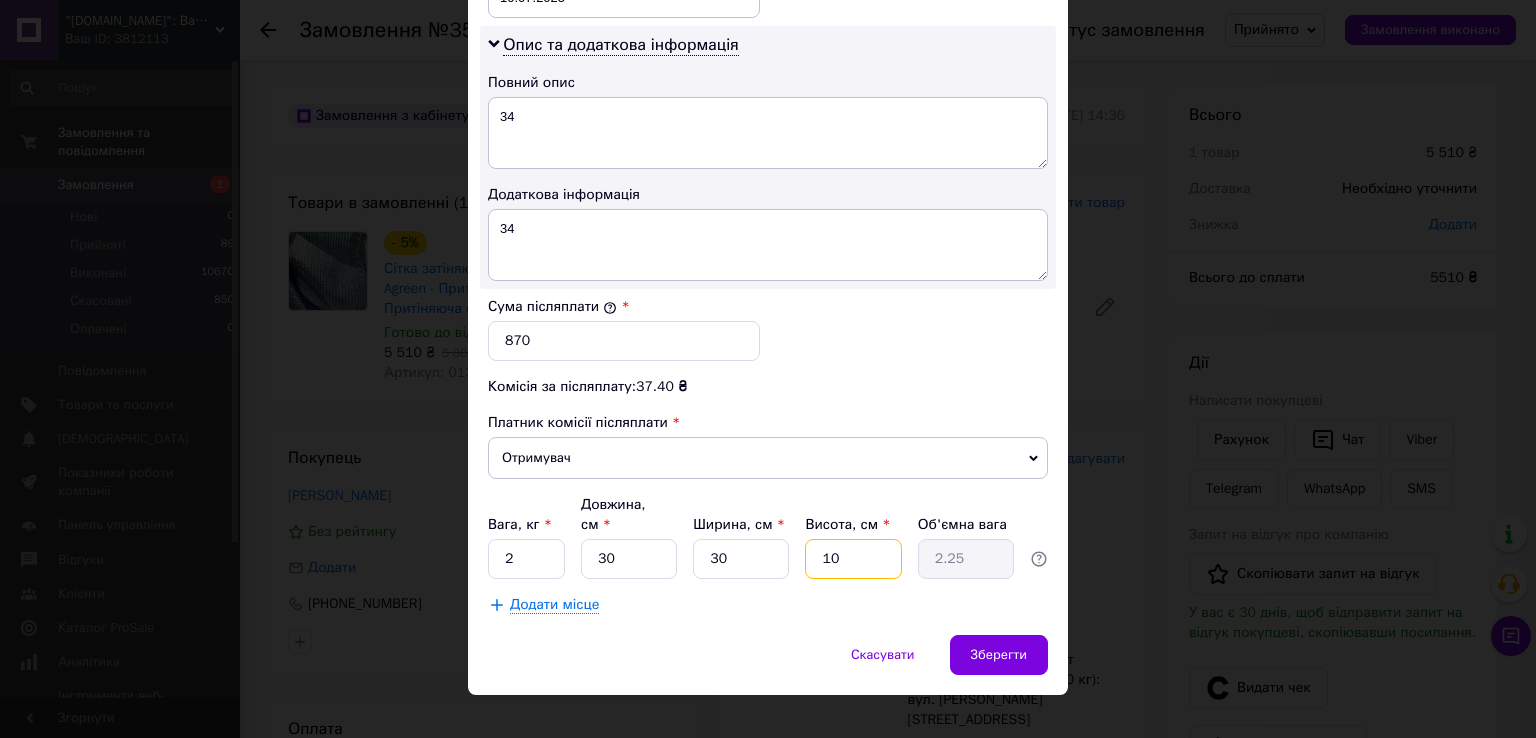 type on "1" 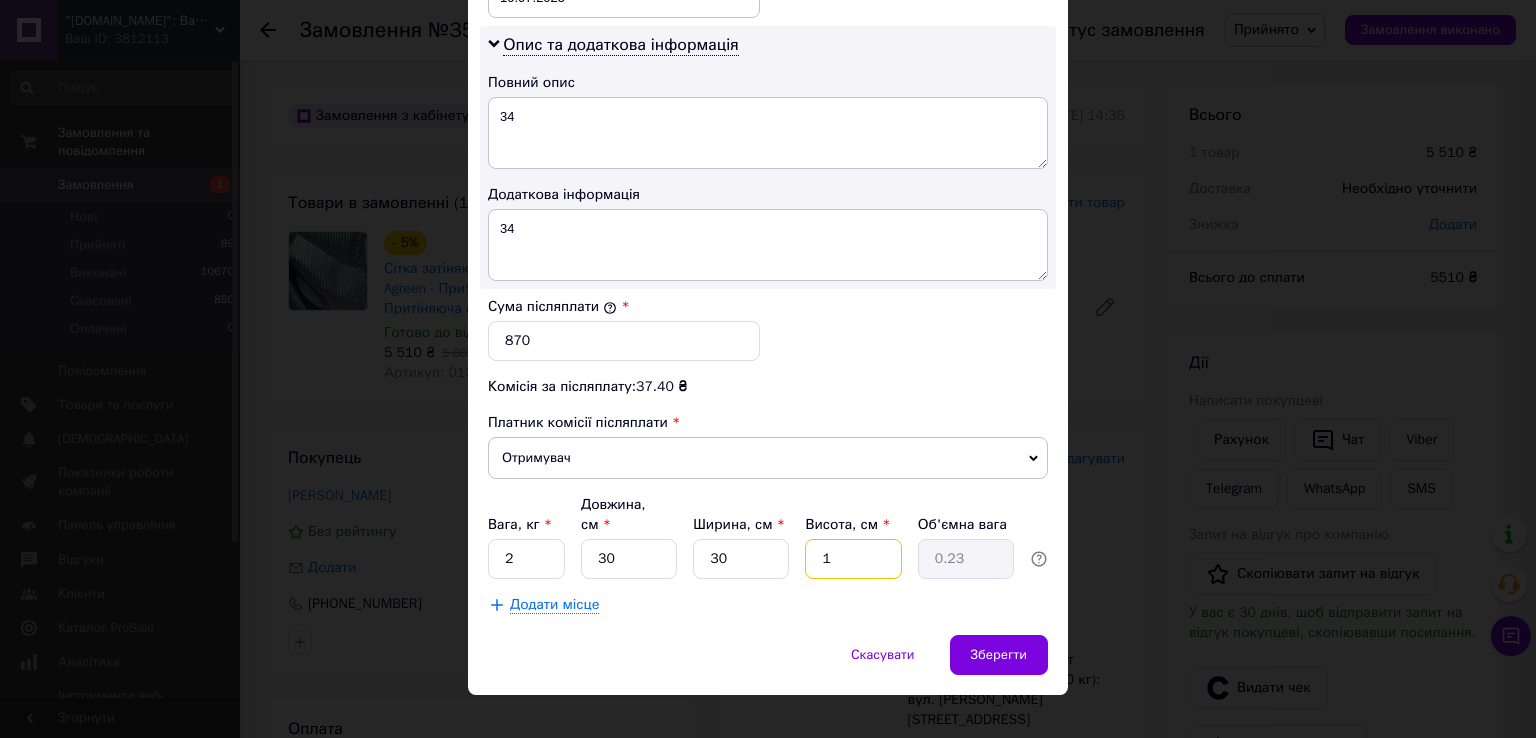 type 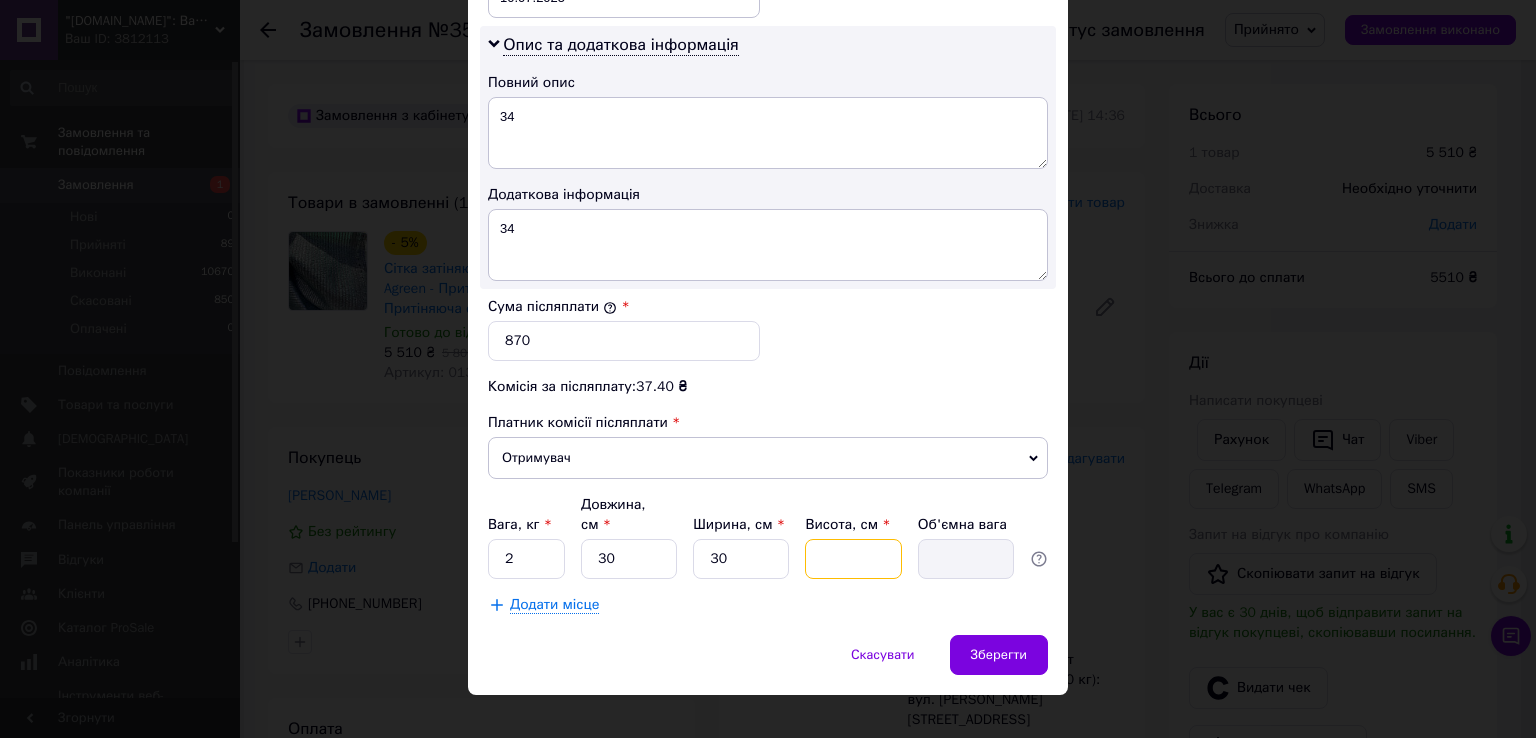 type on "2" 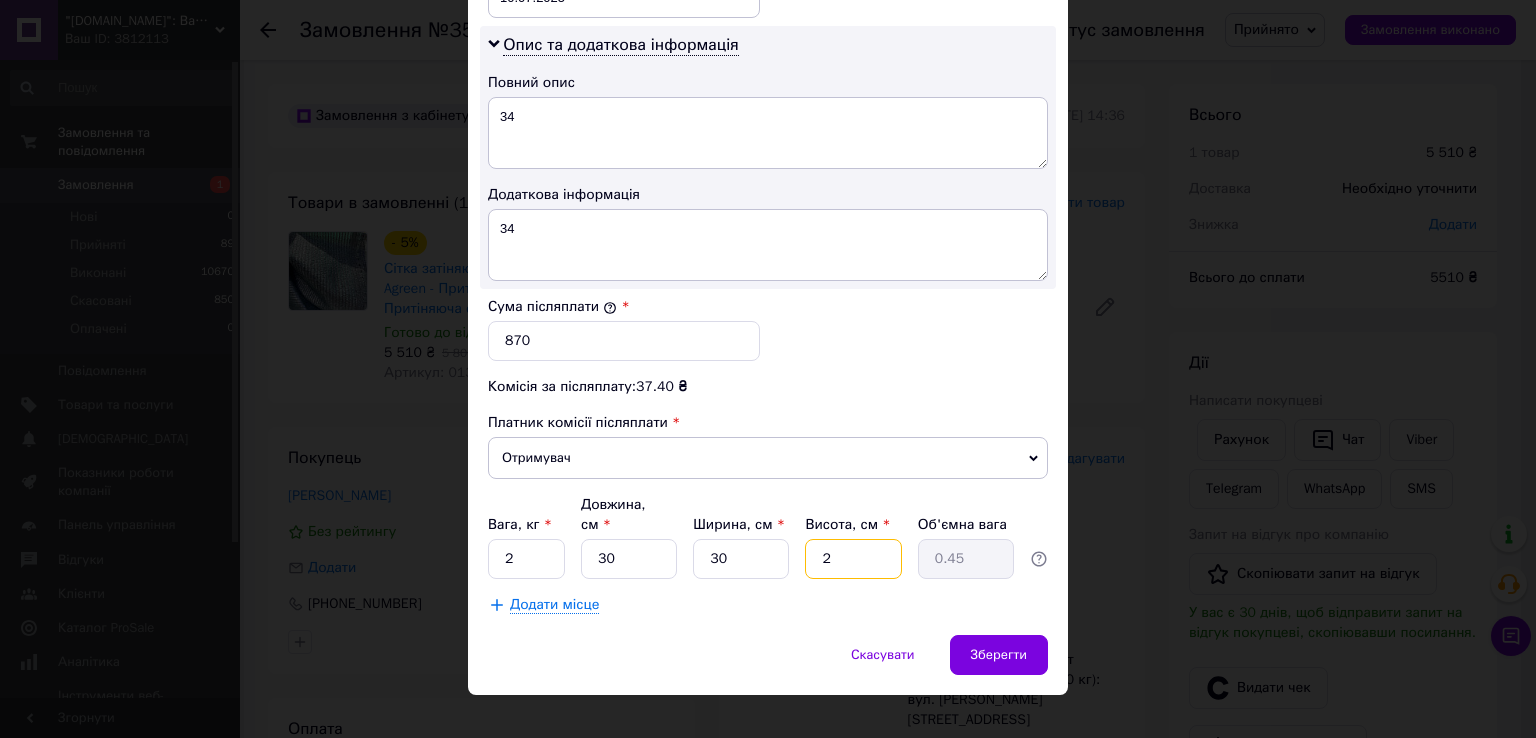 type on "25" 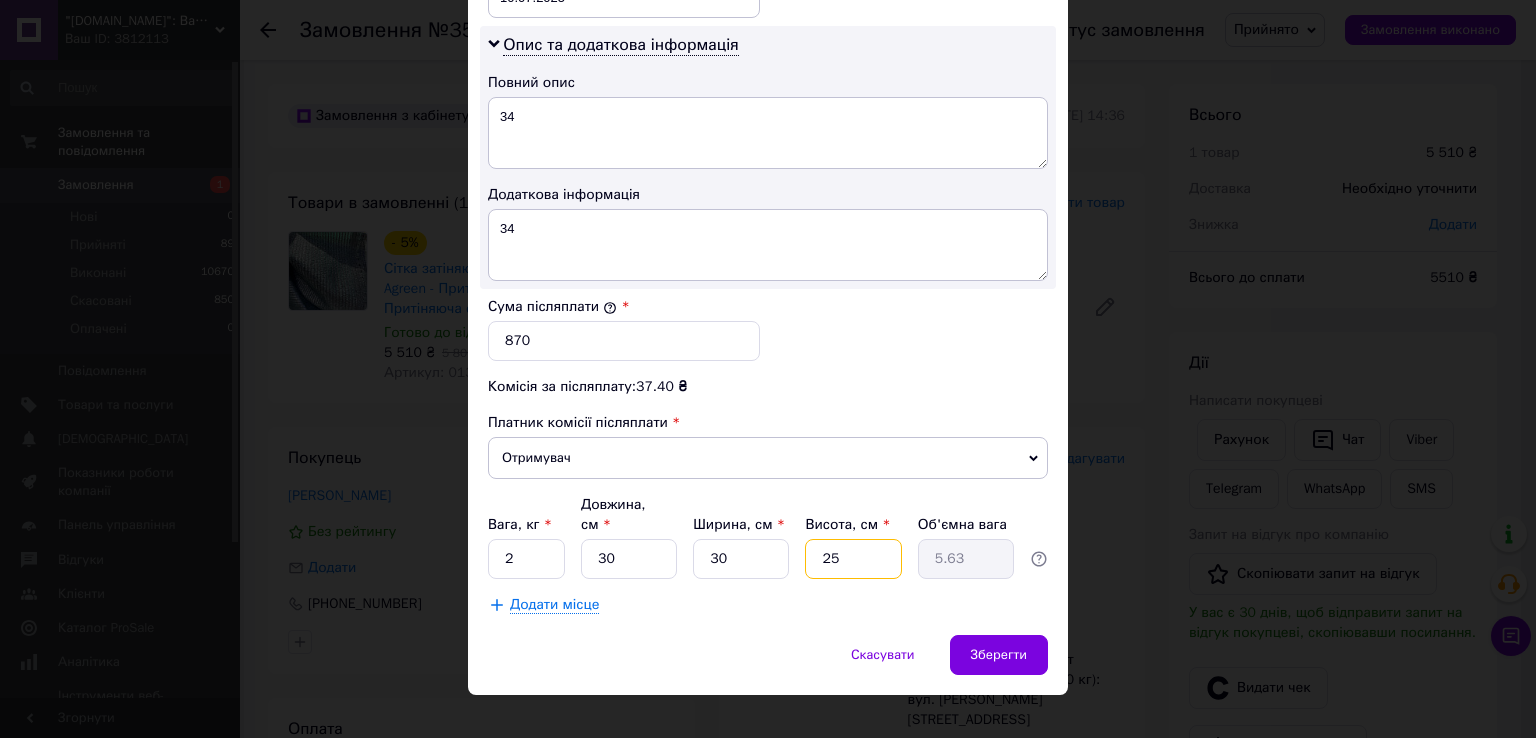 type on "25" 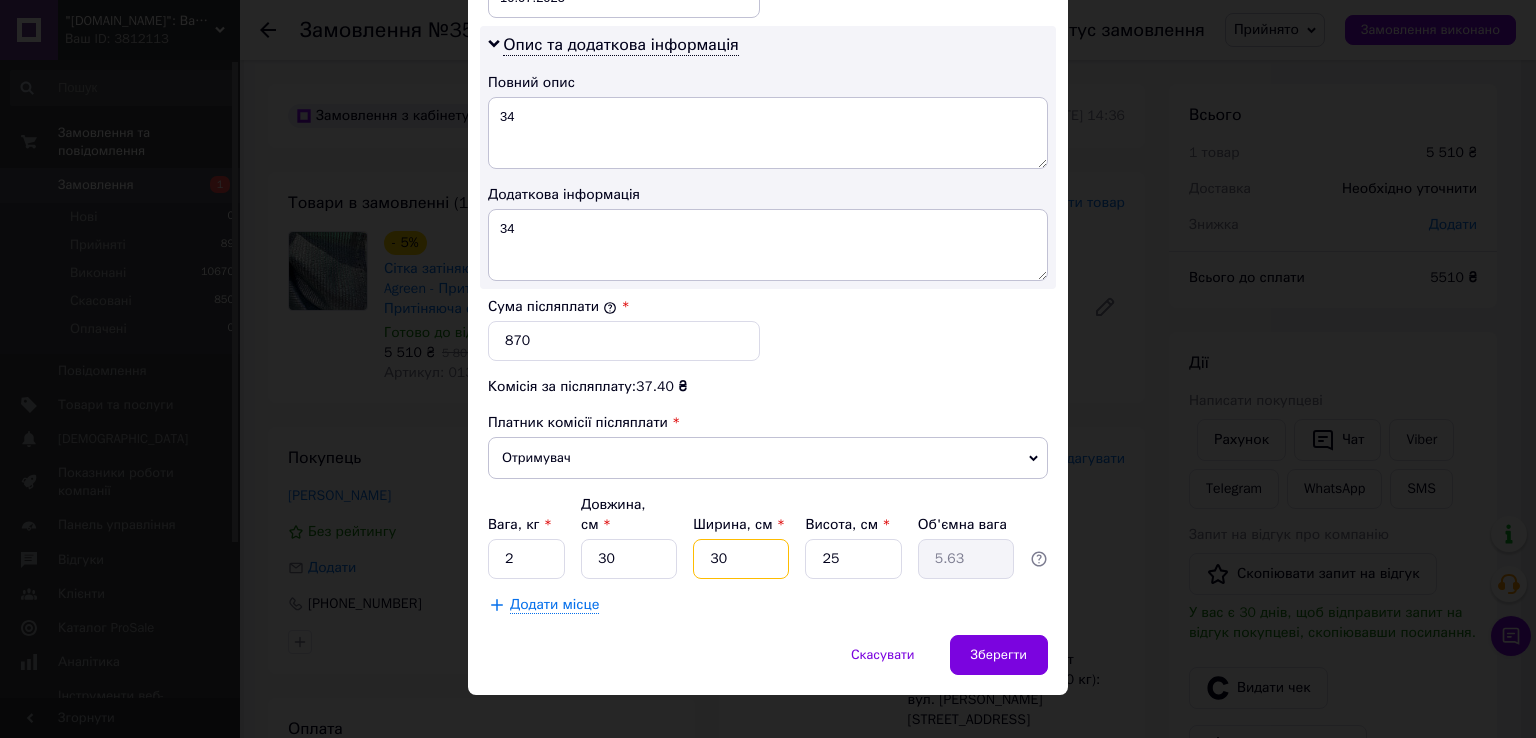 click on "30" at bounding box center (741, 559) 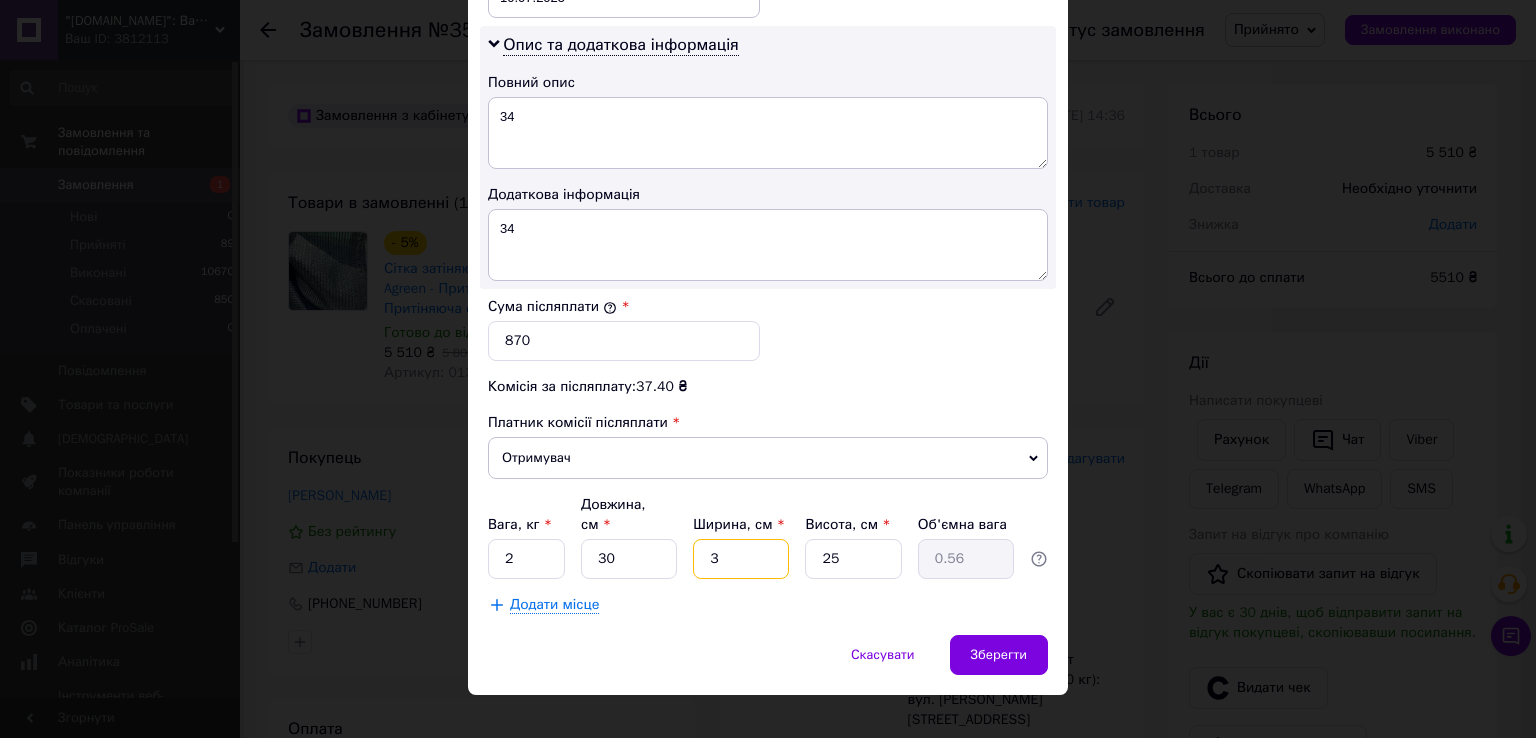 type 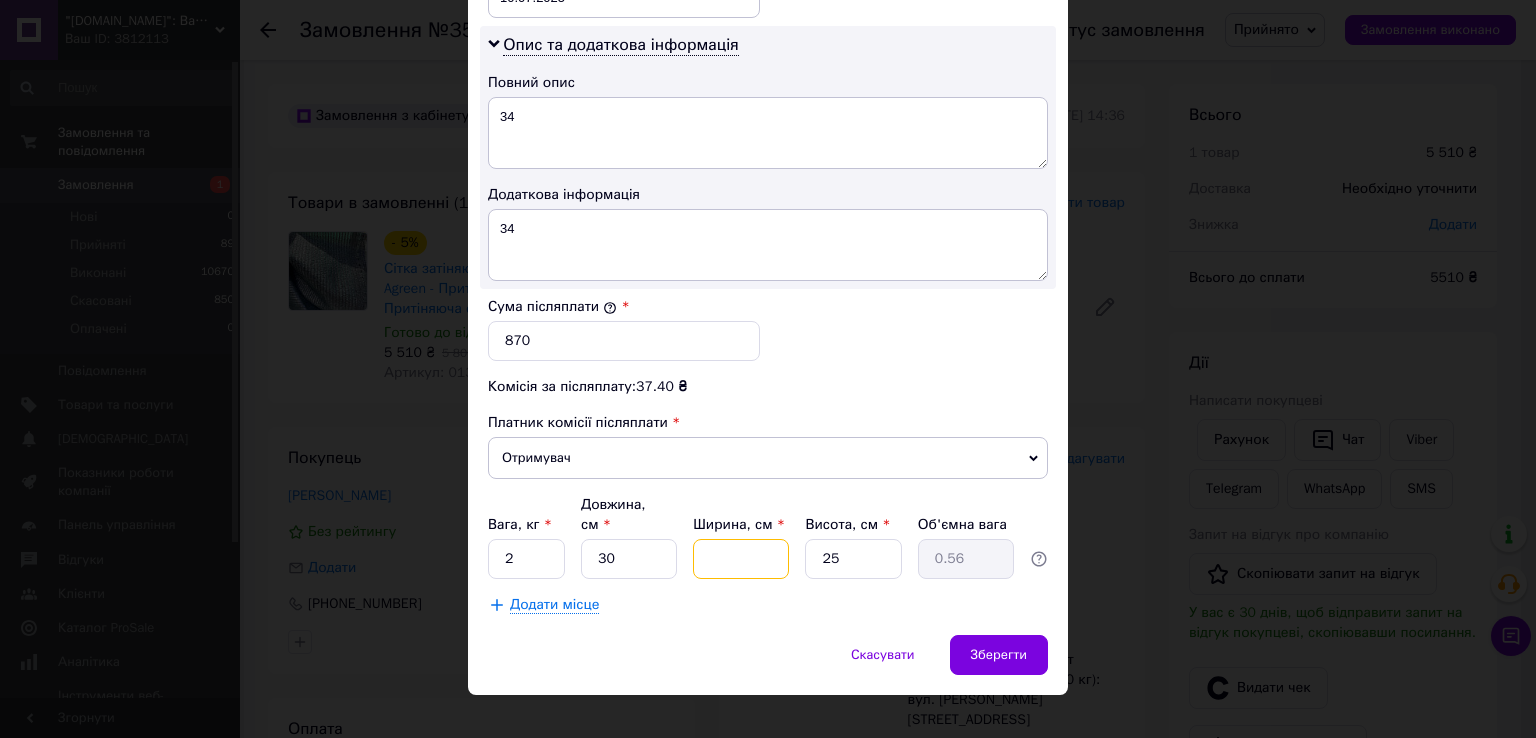 type 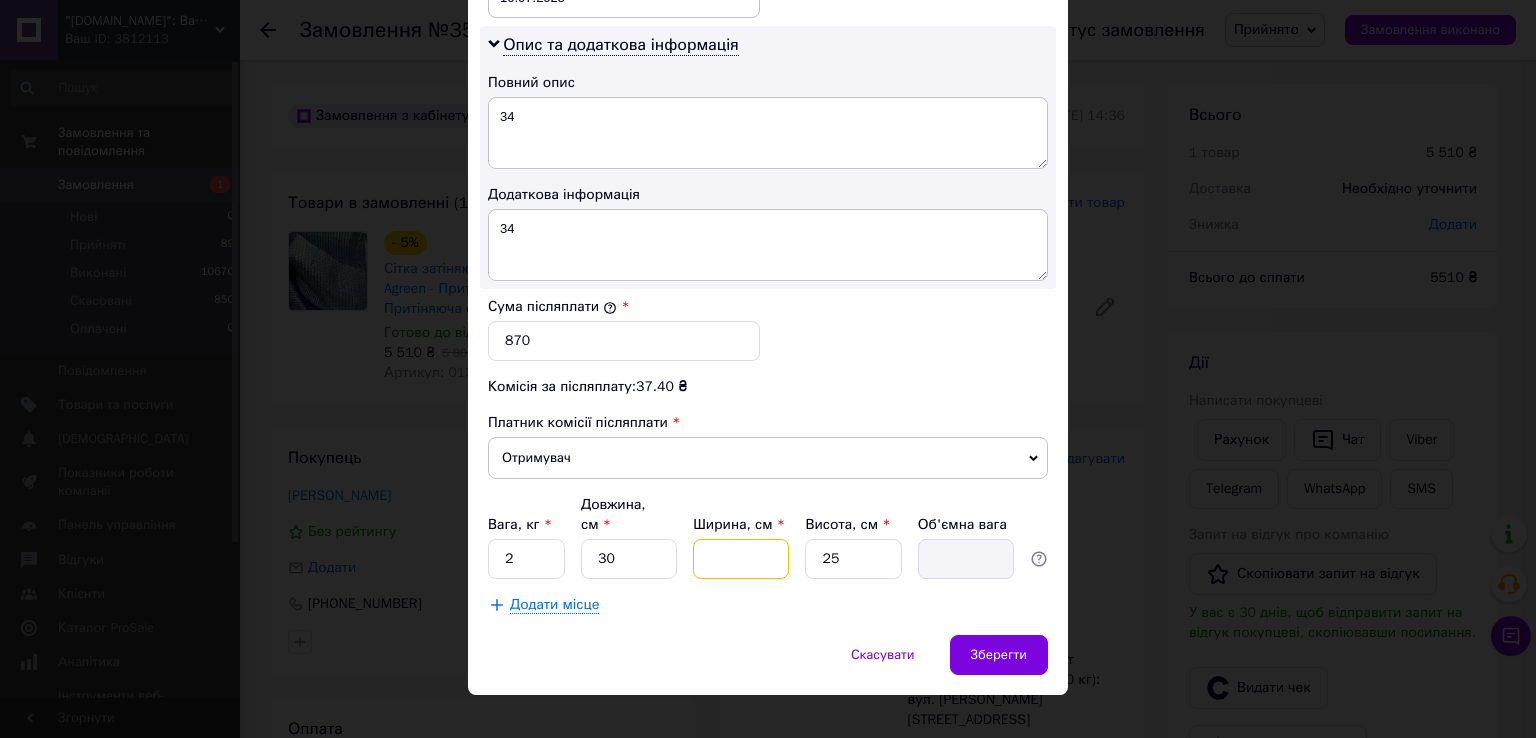 type on "2" 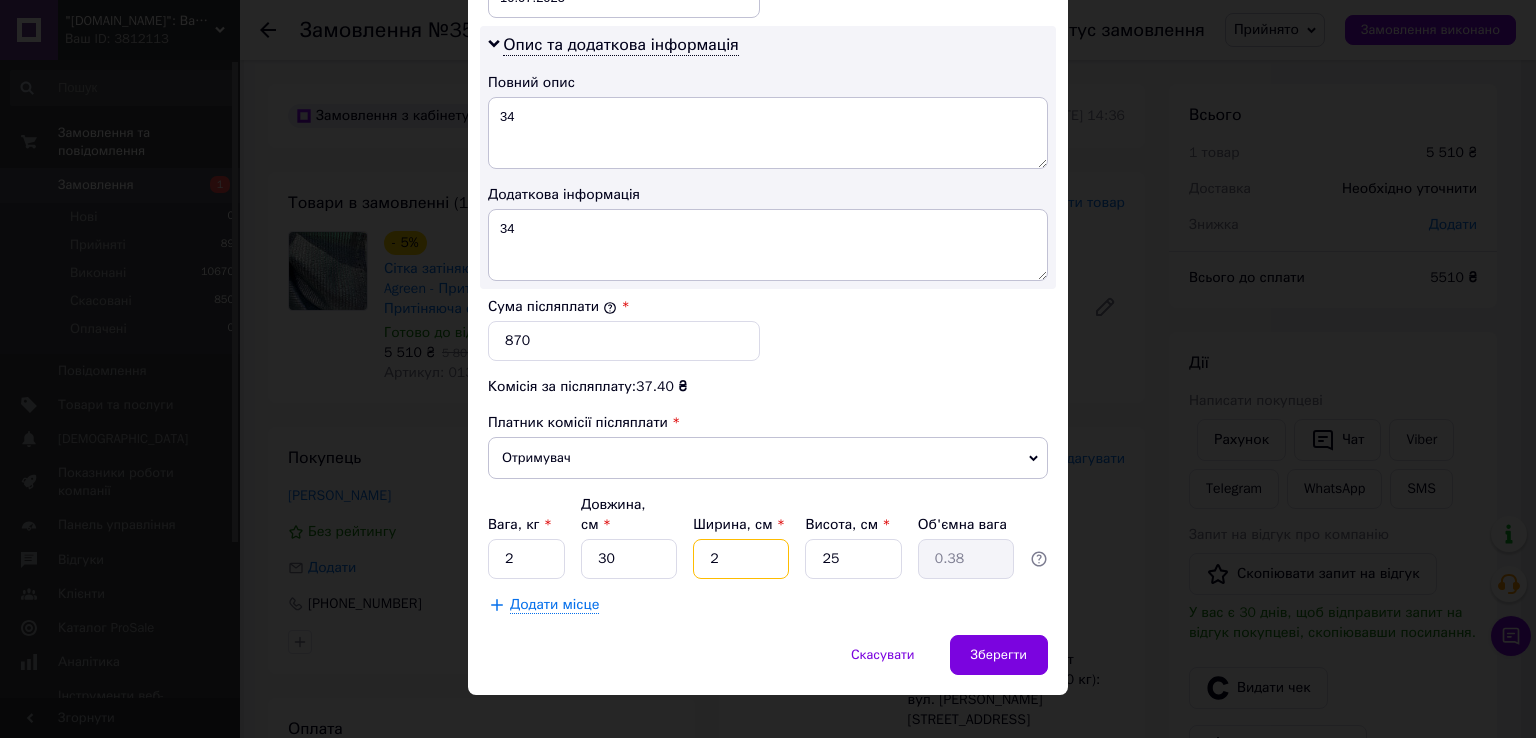 type on "25" 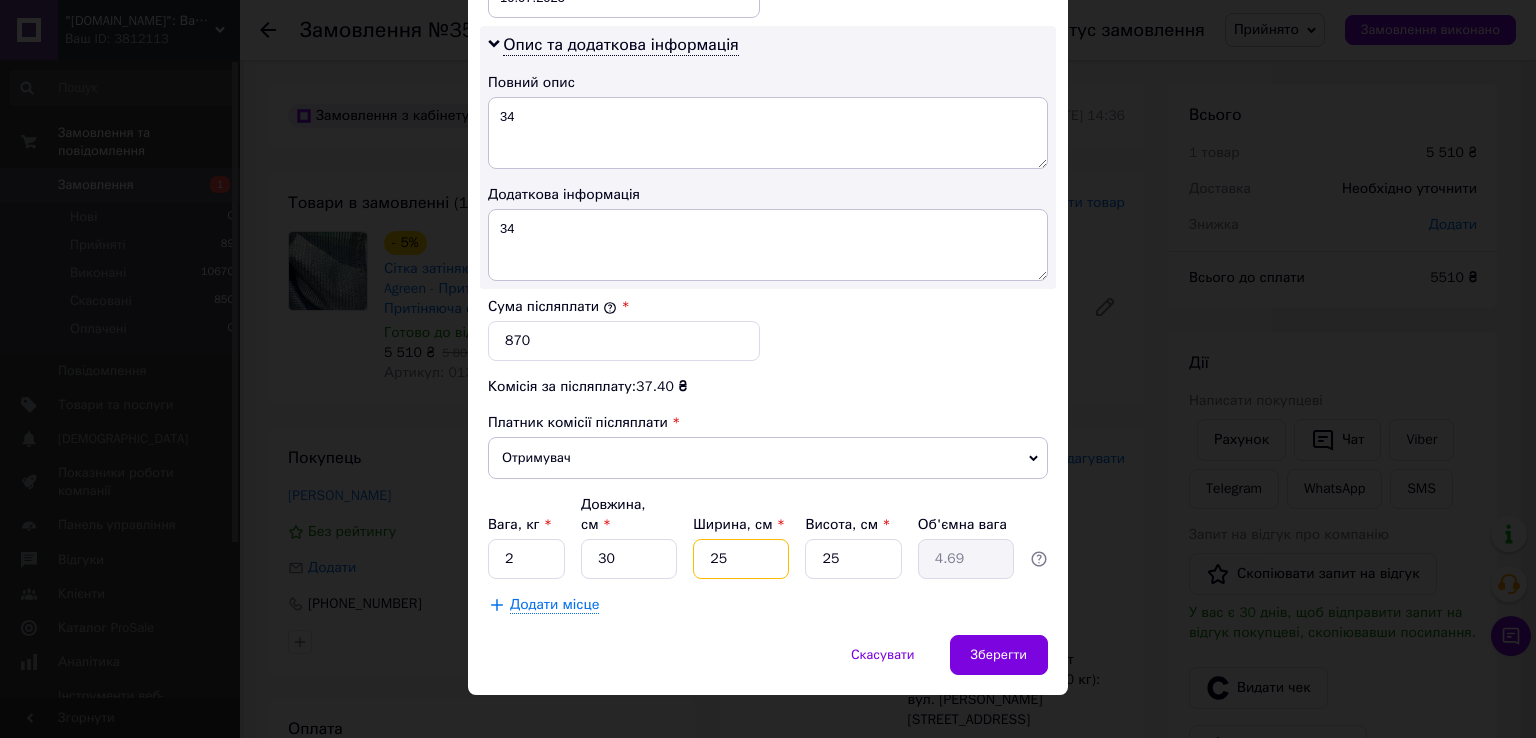 type on "25" 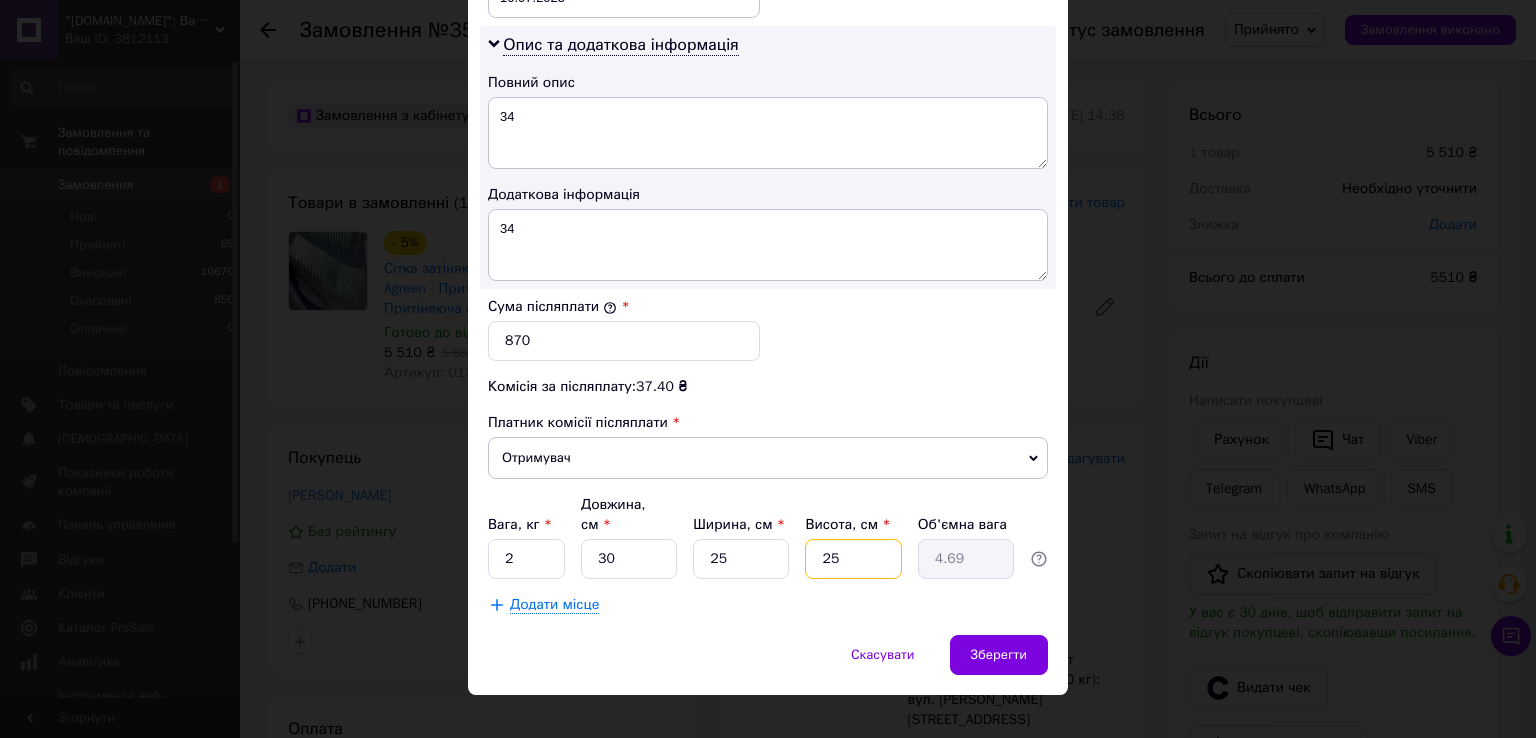 click on "25" at bounding box center (853, 559) 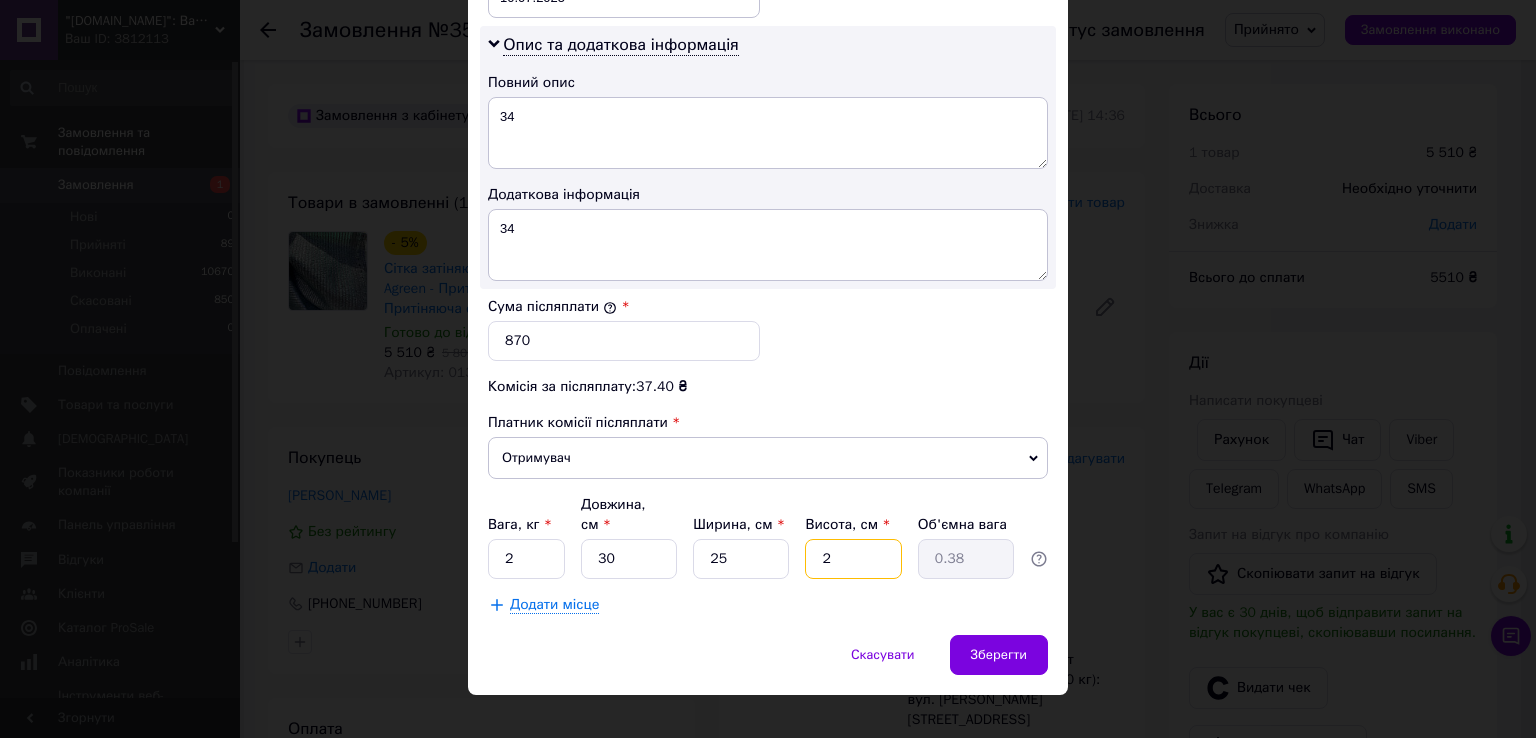 type 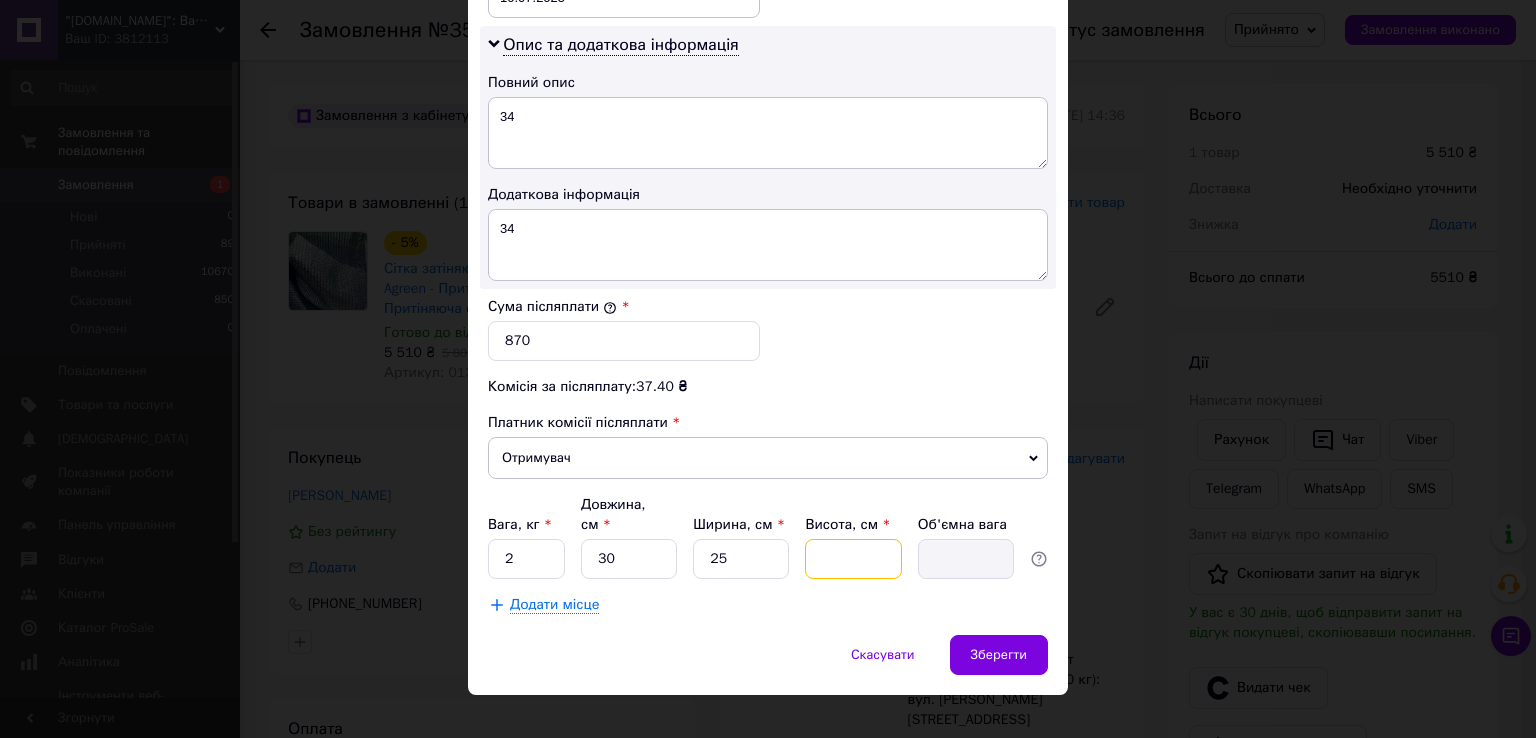 type on "1" 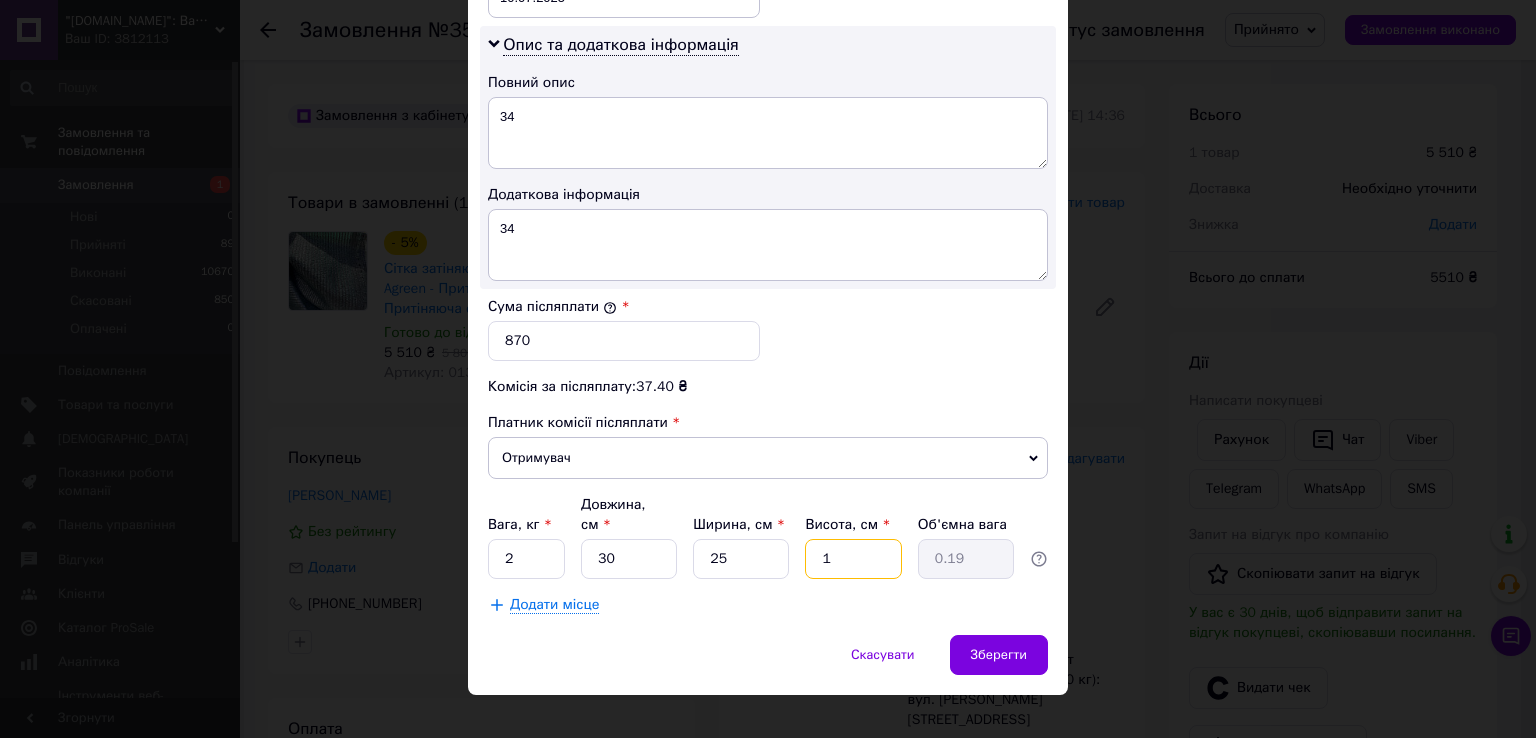 type on "15" 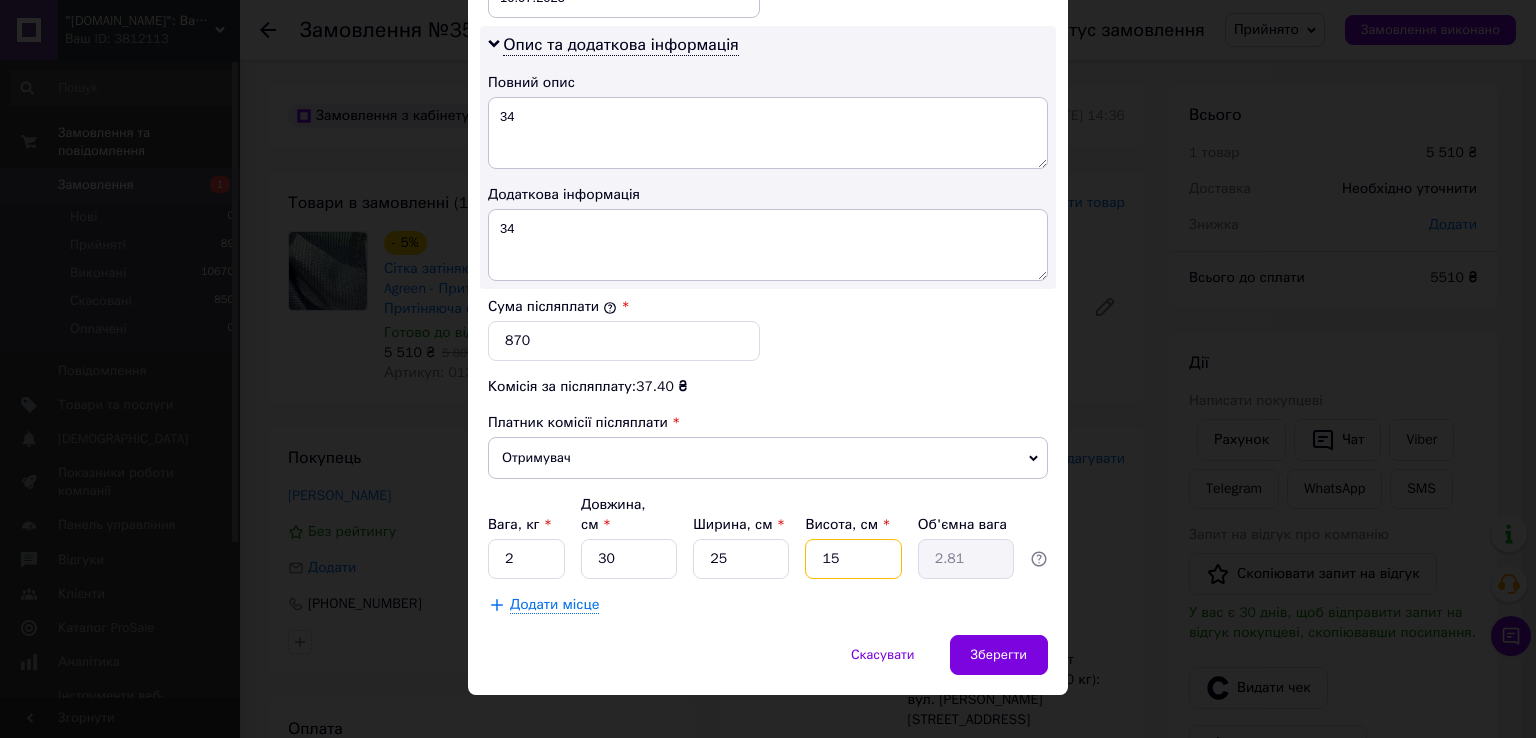 type on "15" 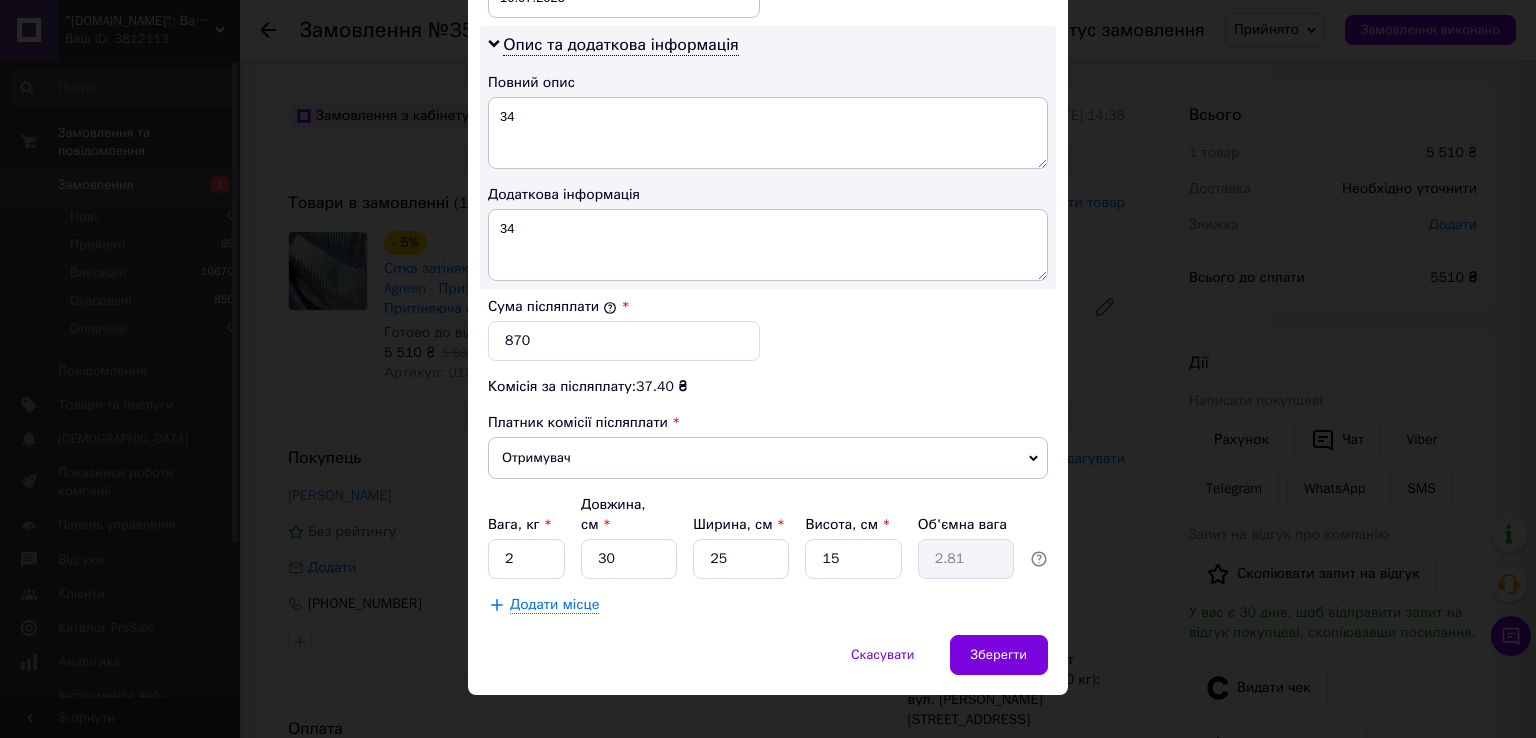 click on "Платник Отримувач Відправник Прізвище отримувача [PERSON_NAME] Ім'я отримувача [PERSON_NAME] батькові отримувача Телефон отримувача [PHONE_NUMBER] Тип доставки У відділенні Кур'єром В поштоматі Місто с. [GEOGRAPHIC_DATA] ([GEOGRAPHIC_DATA], [GEOGRAPHIC_DATA].) Відділення Пункт приймання-видачі (до 30 кг): вул. [PERSON_NAME][STREET_ADDRESS] Місце відправки с. [GEOGRAPHIC_DATA]: №1: вул. Шраменка, 34 Харків: №3: вул. Тюрінська (ран. Якіра), 124 Додати ще місце відправки Тип посилки Вантаж Документи Номер упаковки (не обов'язково) Оціночна вартість 870 Дата відправки [DATE] < 2025 > < Июль > Пн Вт Ср Чт Пт Сб Вс 30 1 2 3 4 5 6 7 8 9 10 11 12 13" at bounding box center (768, -80) 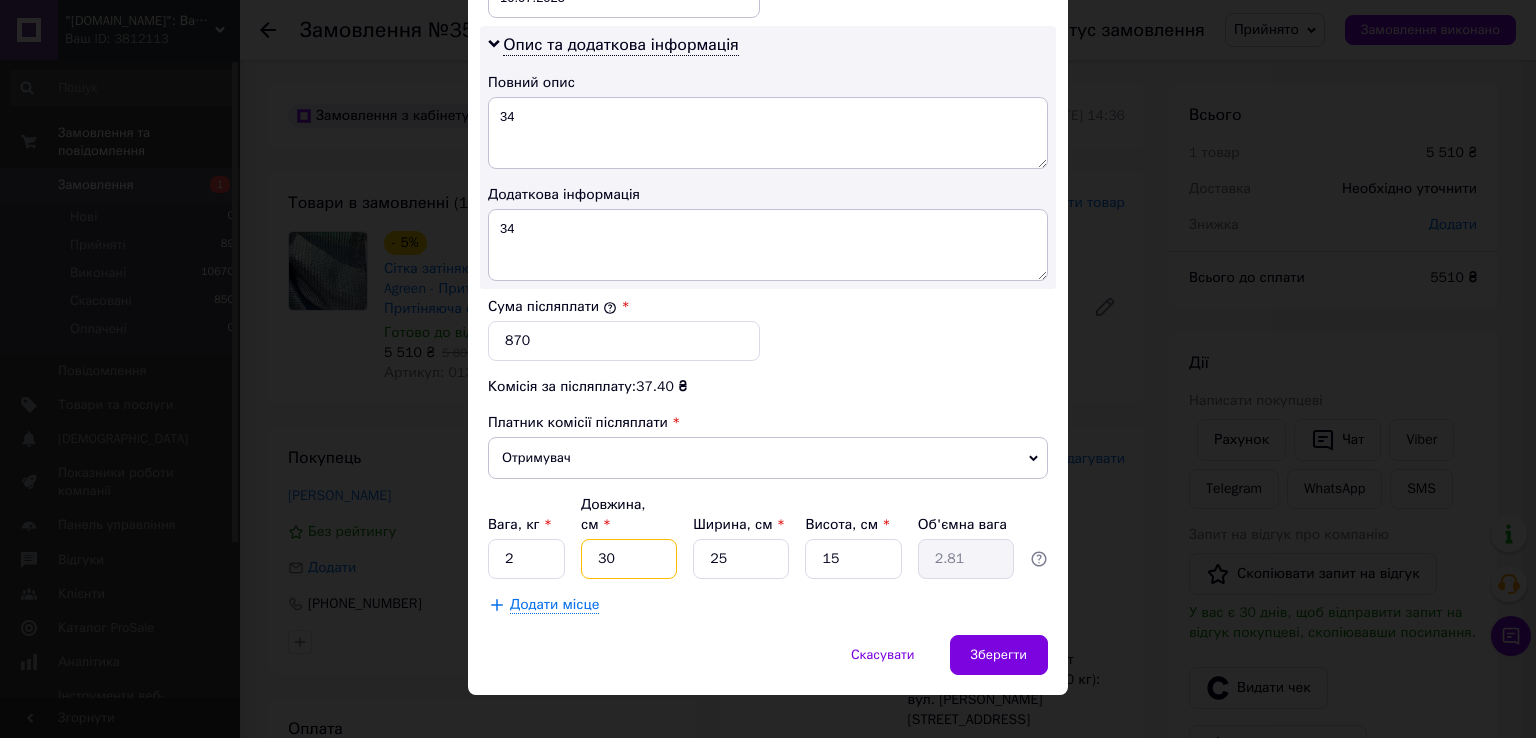 click on "30" at bounding box center [629, 559] 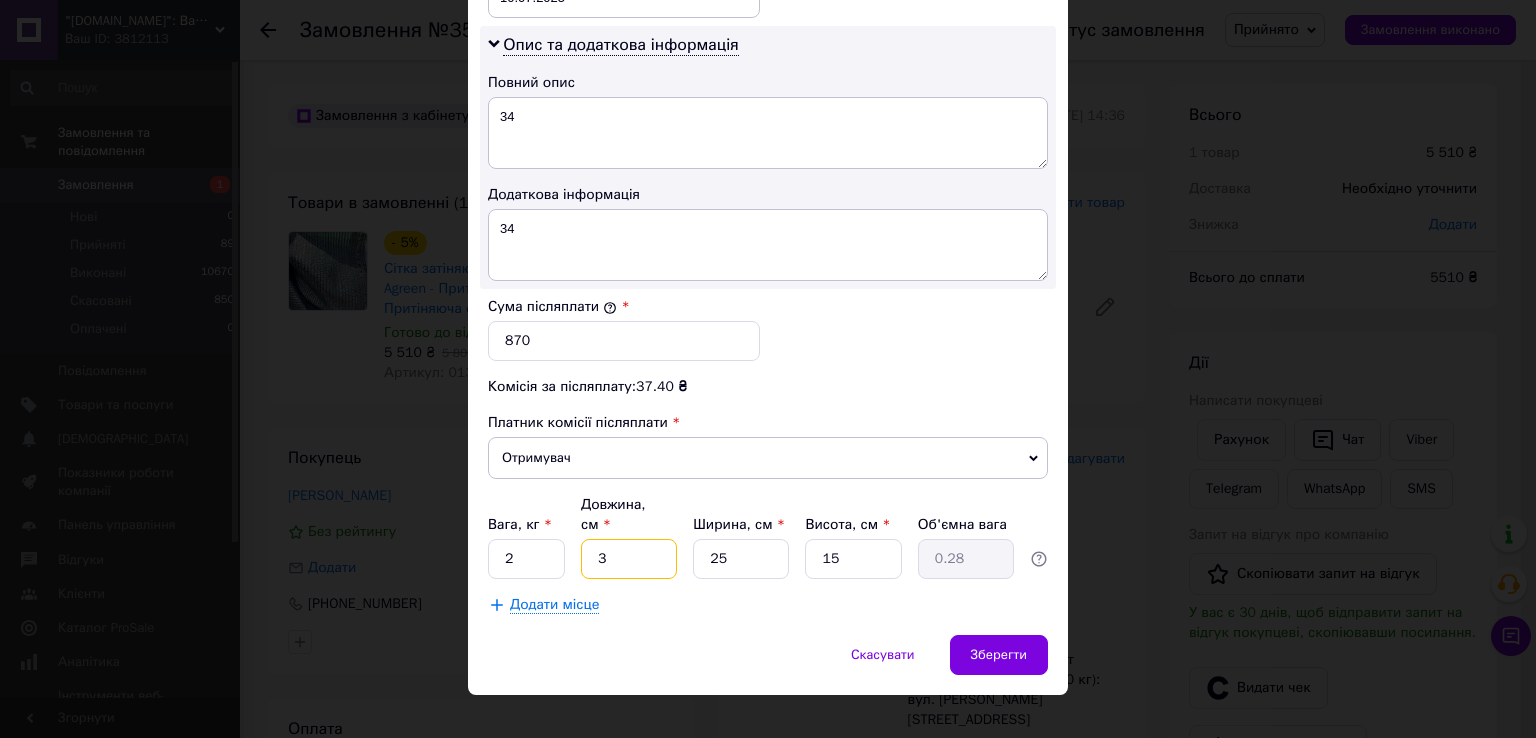 type 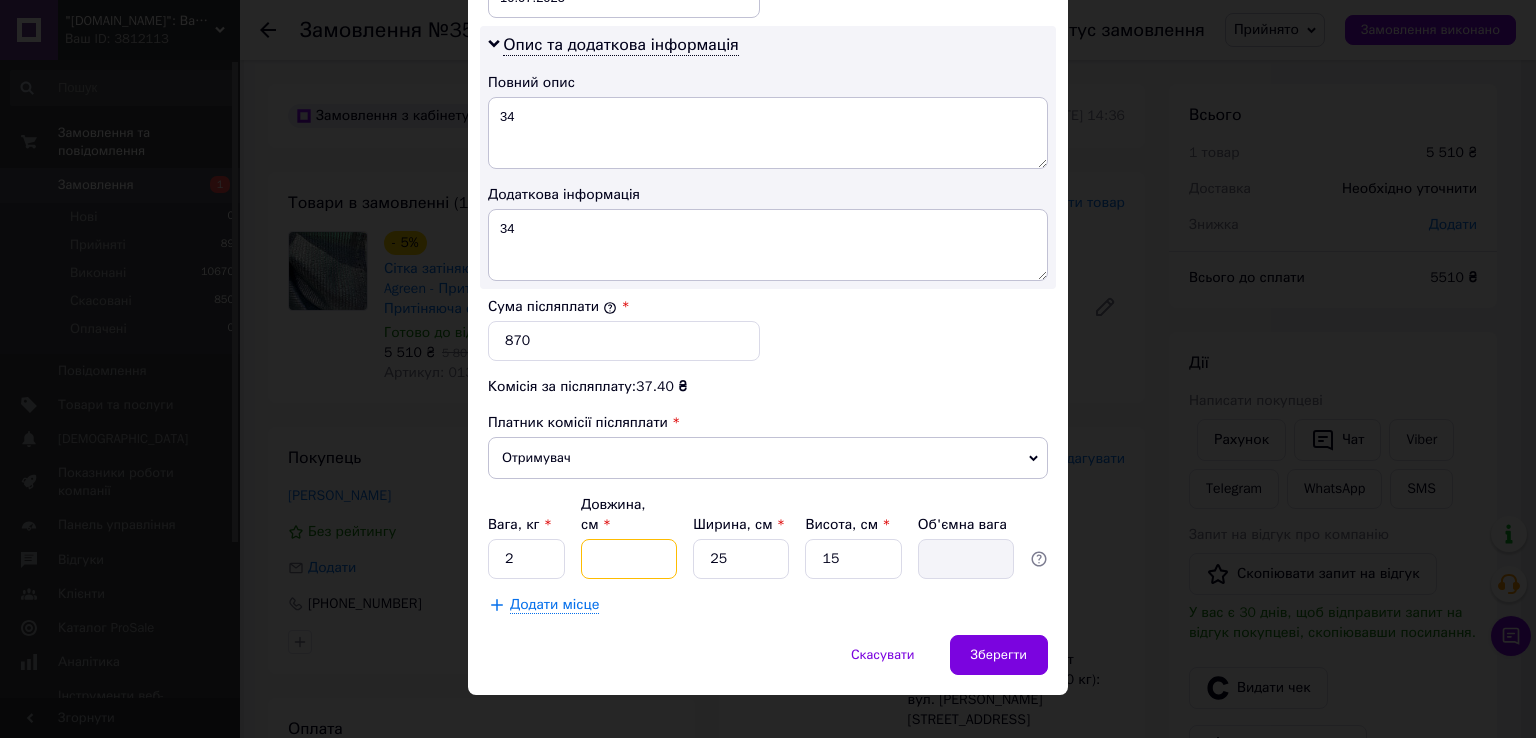 type on "2" 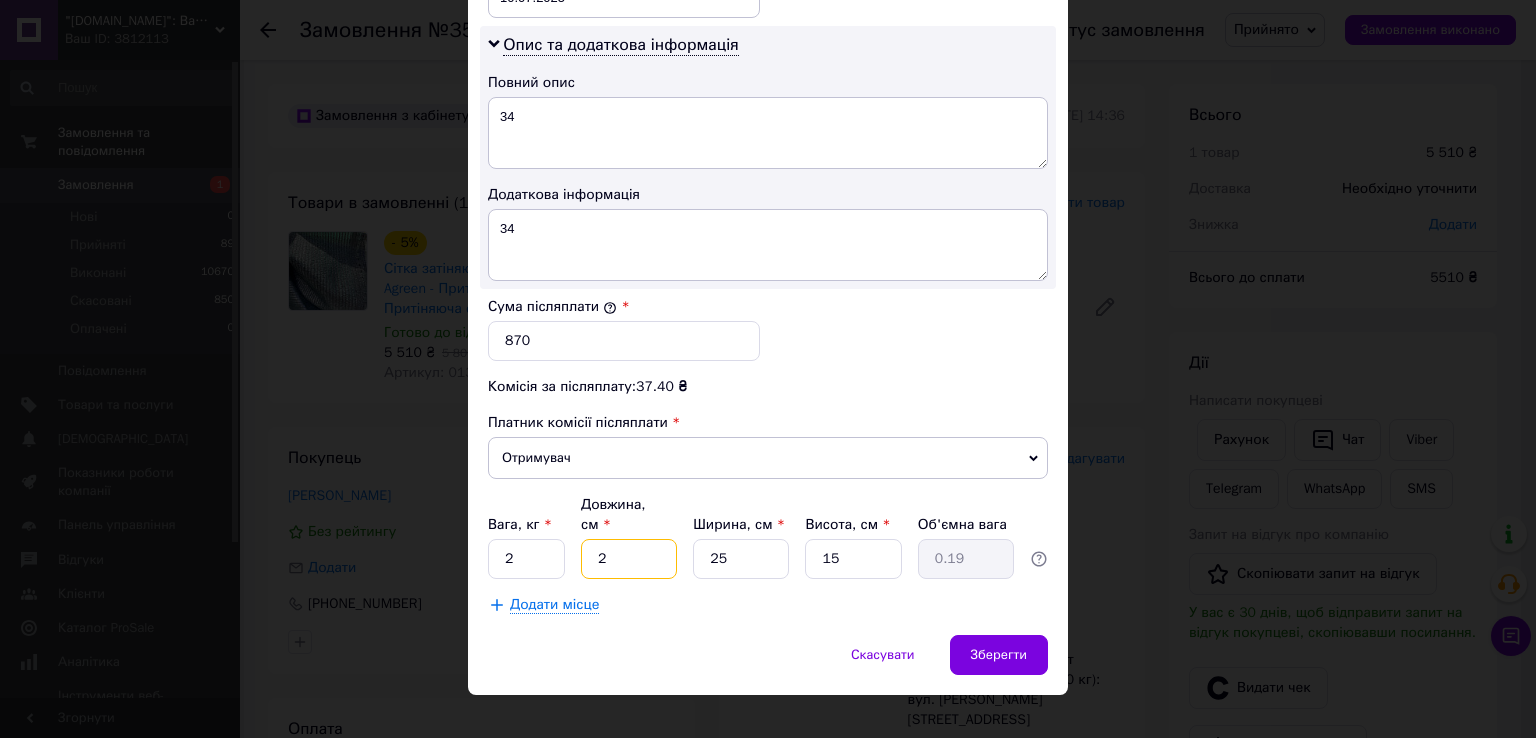 type on "25" 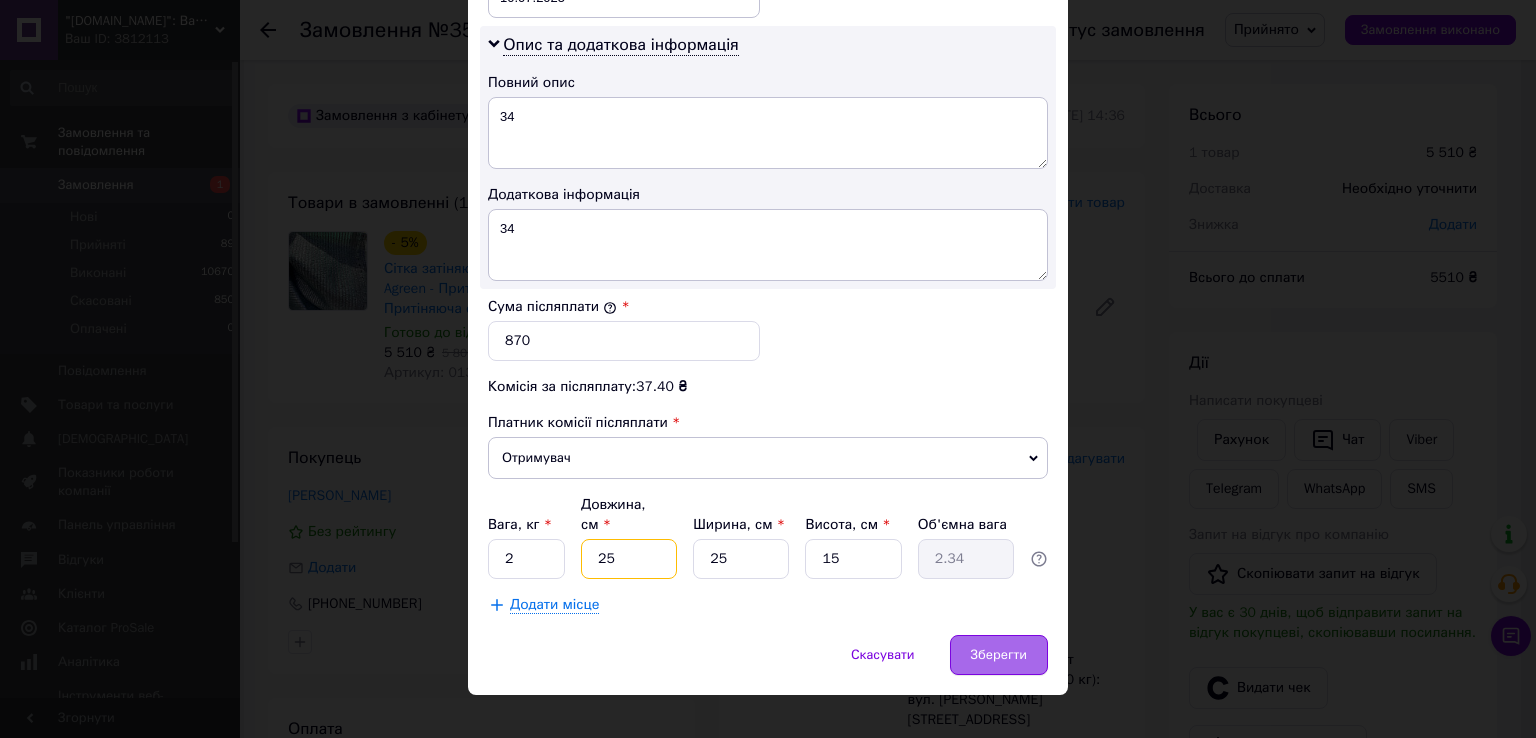 type on "25" 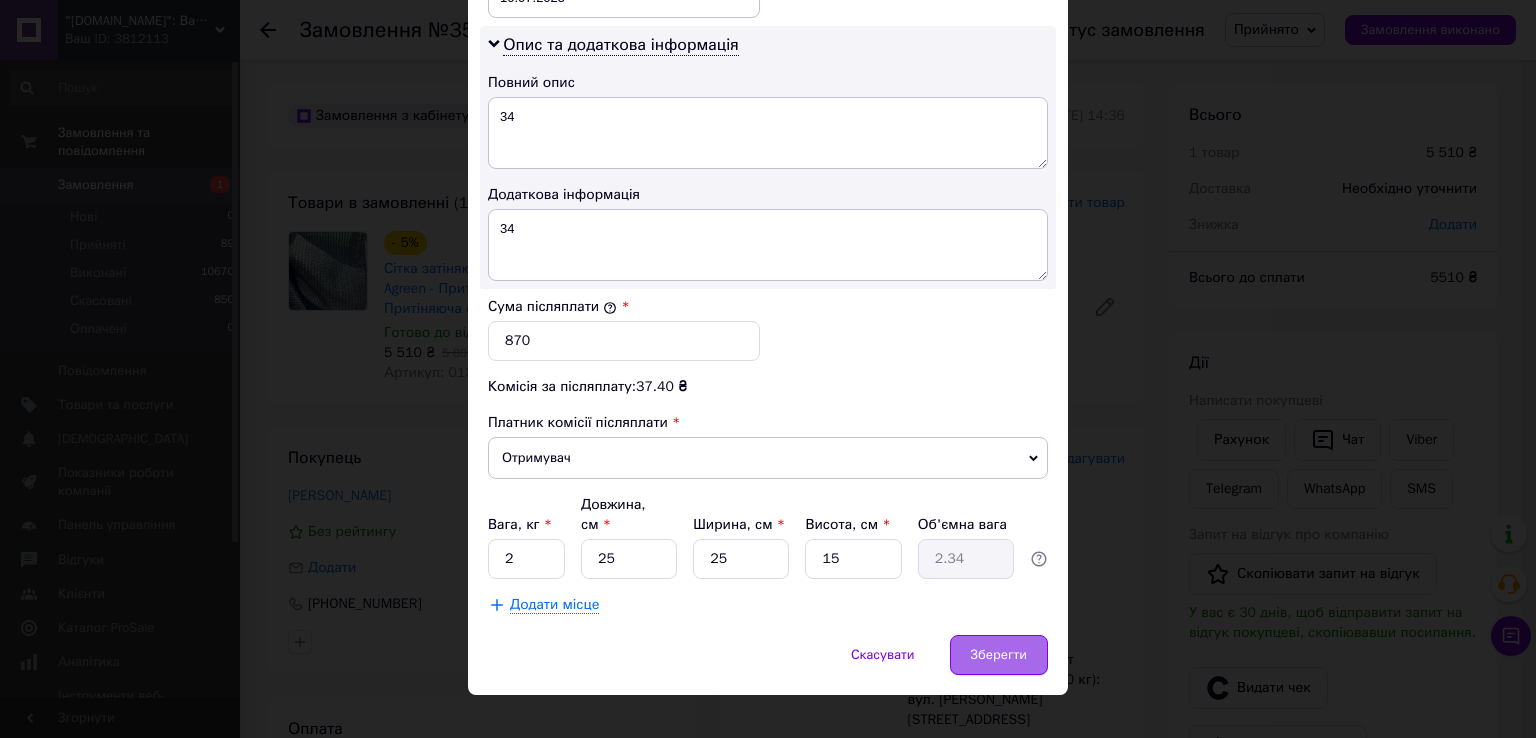 click on "Зберегти" at bounding box center (999, 655) 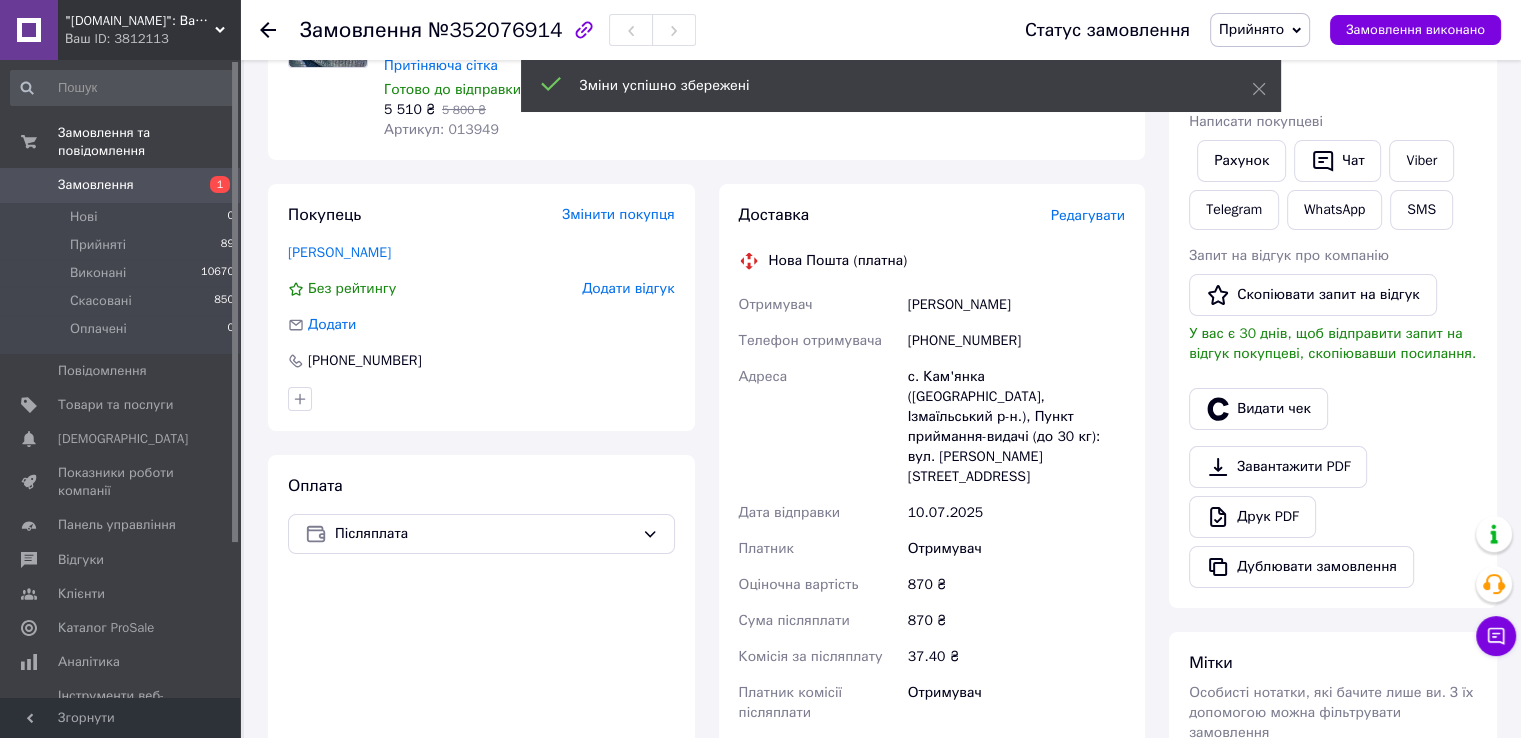 scroll, scrollTop: 500, scrollLeft: 0, axis: vertical 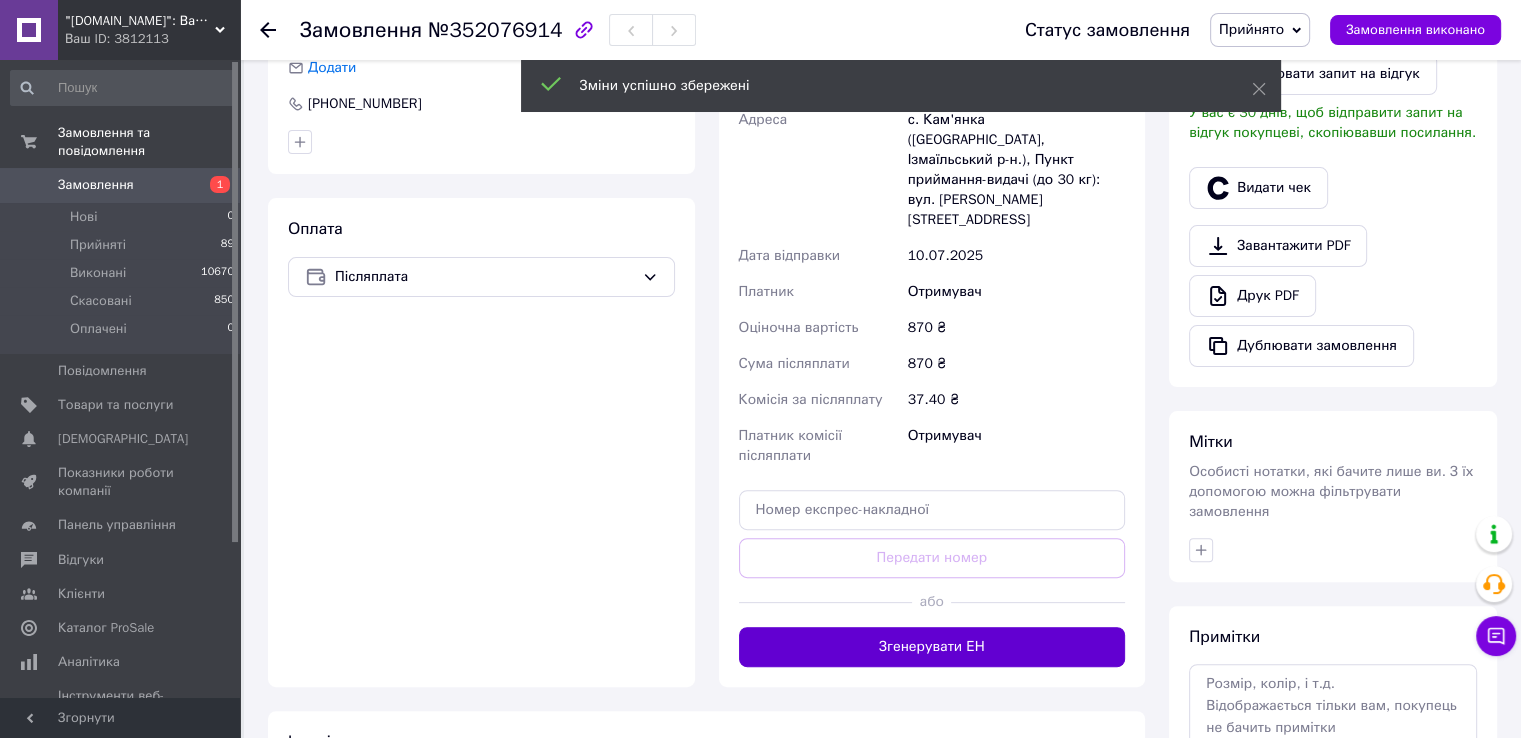 click on "Згенерувати ЕН" at bounding box center [932, 647] 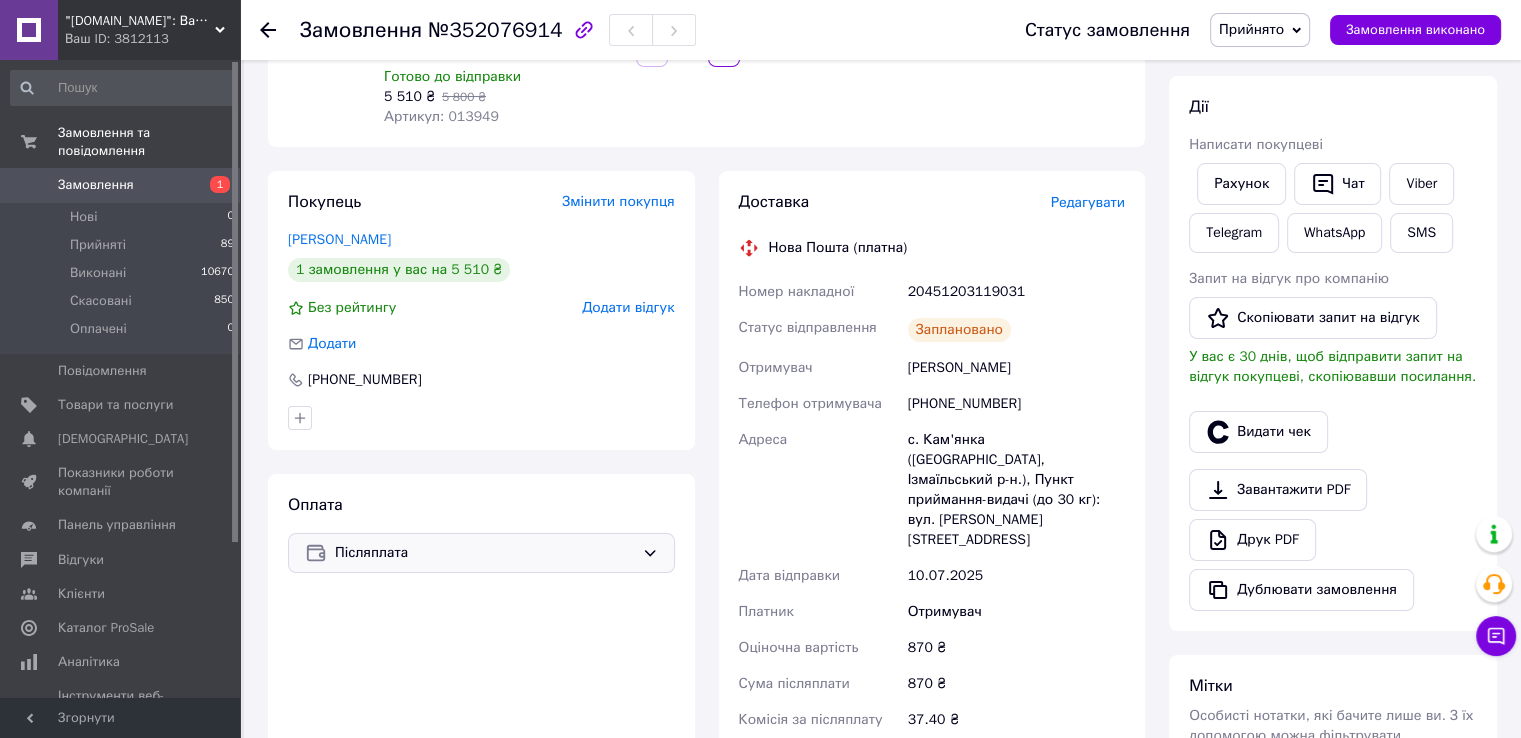 scroll, scrollTop: 0, scrollLeft: 0, axis: both 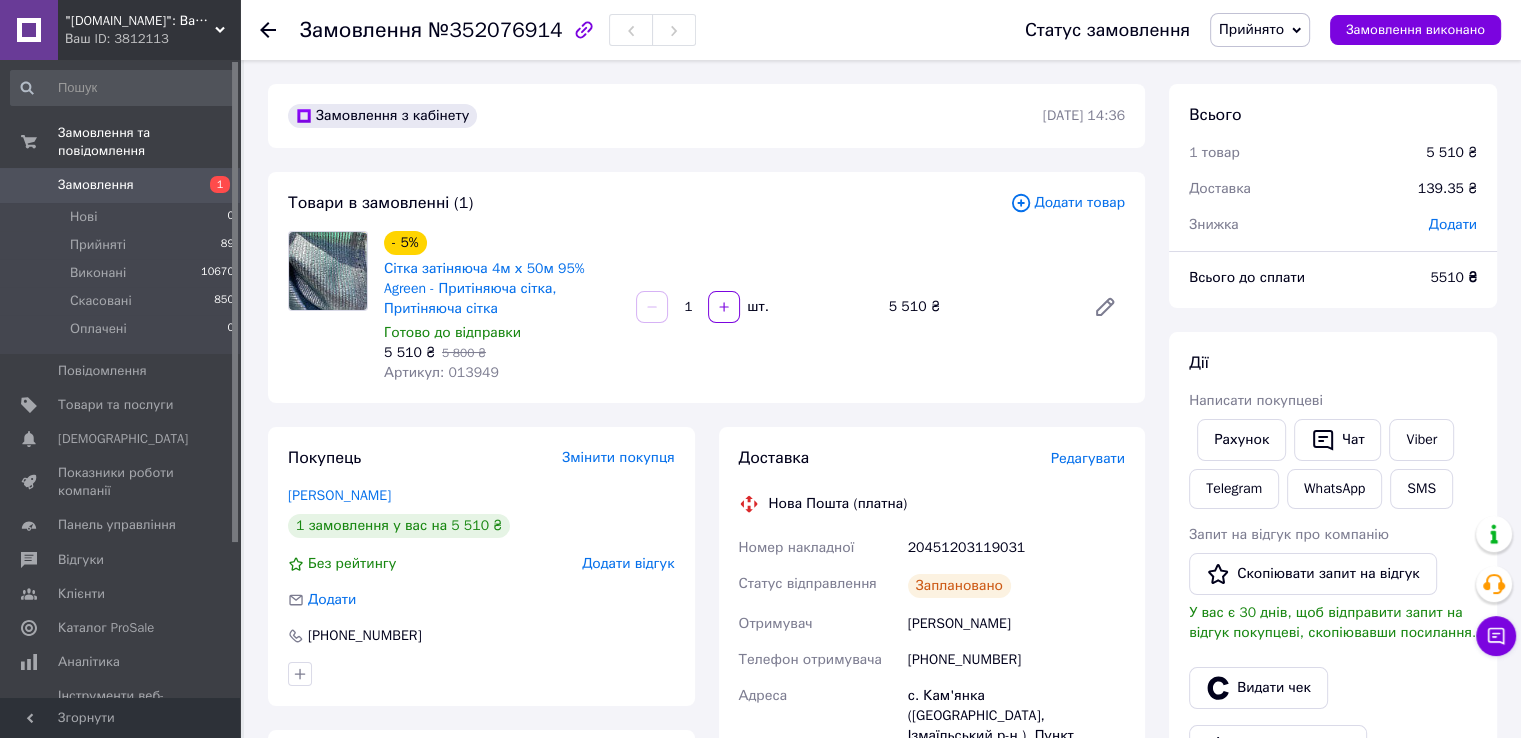 click 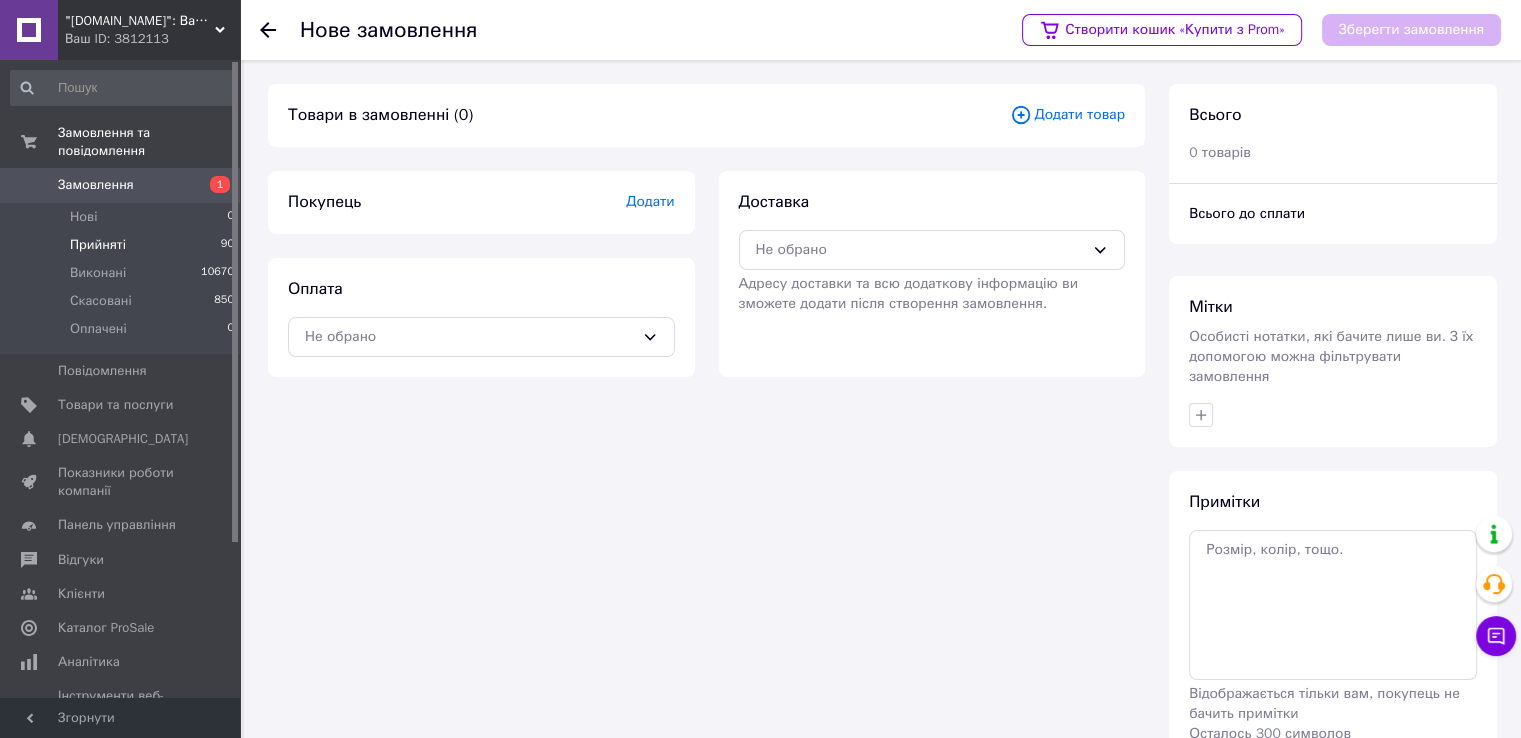 click on "Прийняті" at bounding box center [98, 245] 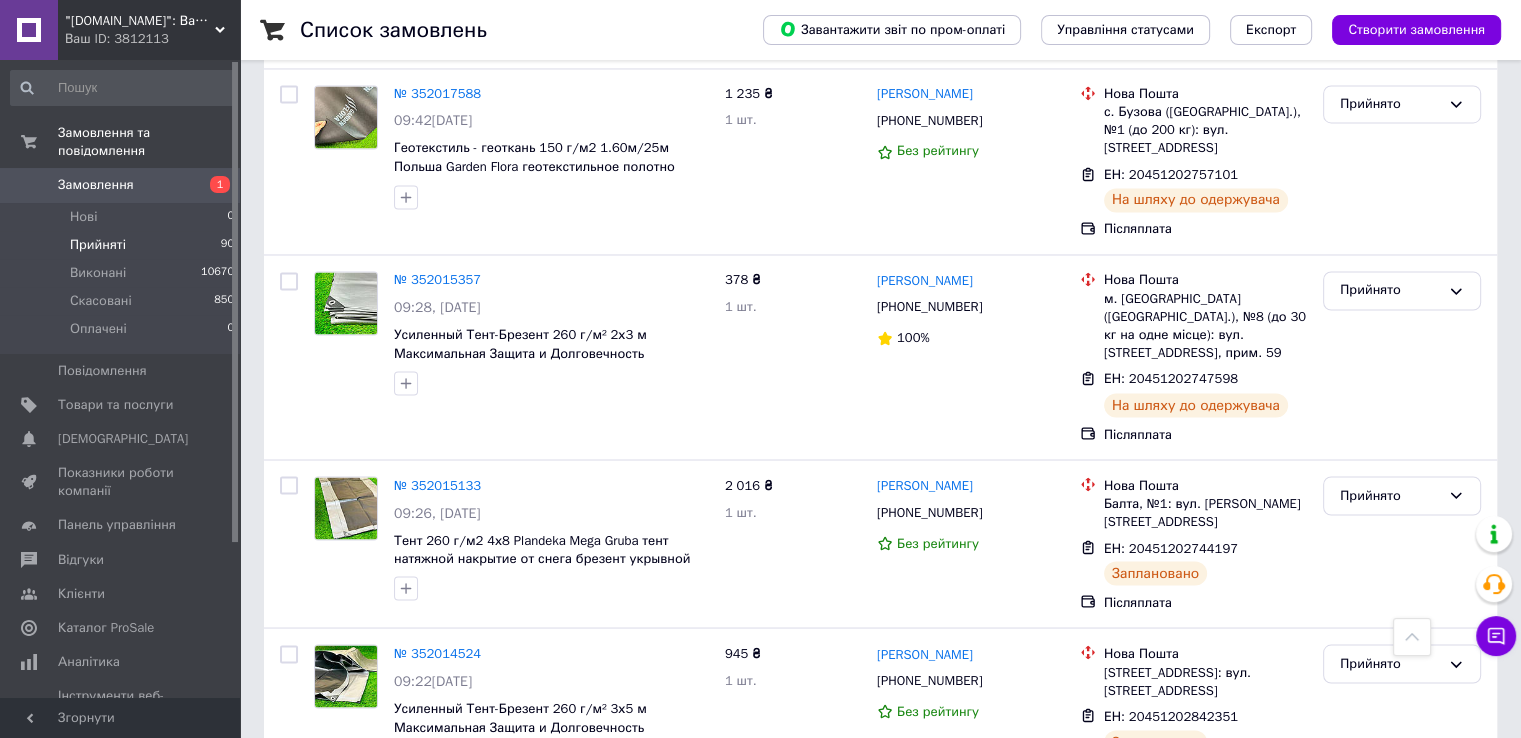 scroll, scrollTop: 3404, scrollLeft: 0, axis: vertical 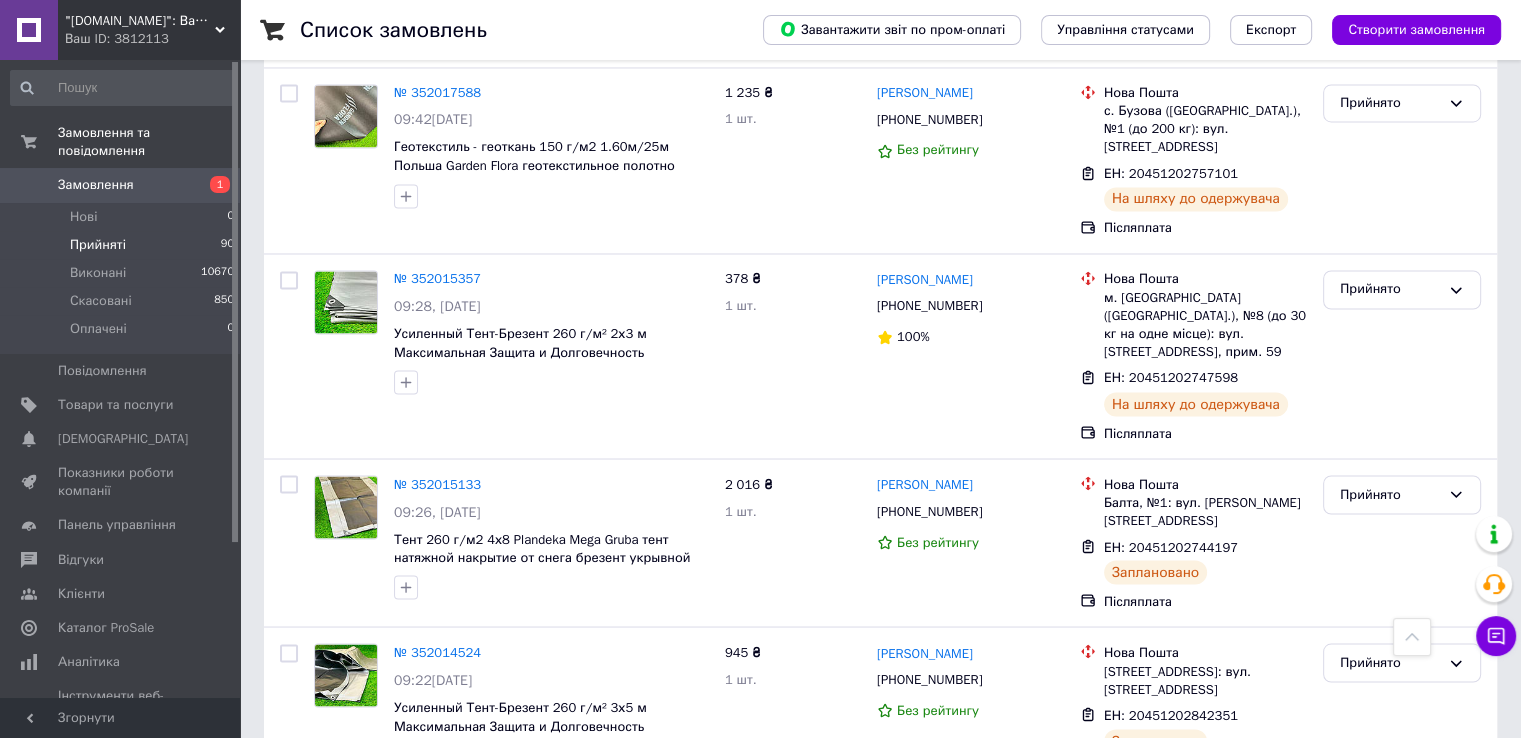 click on "5" at bounding box center [461, 840] 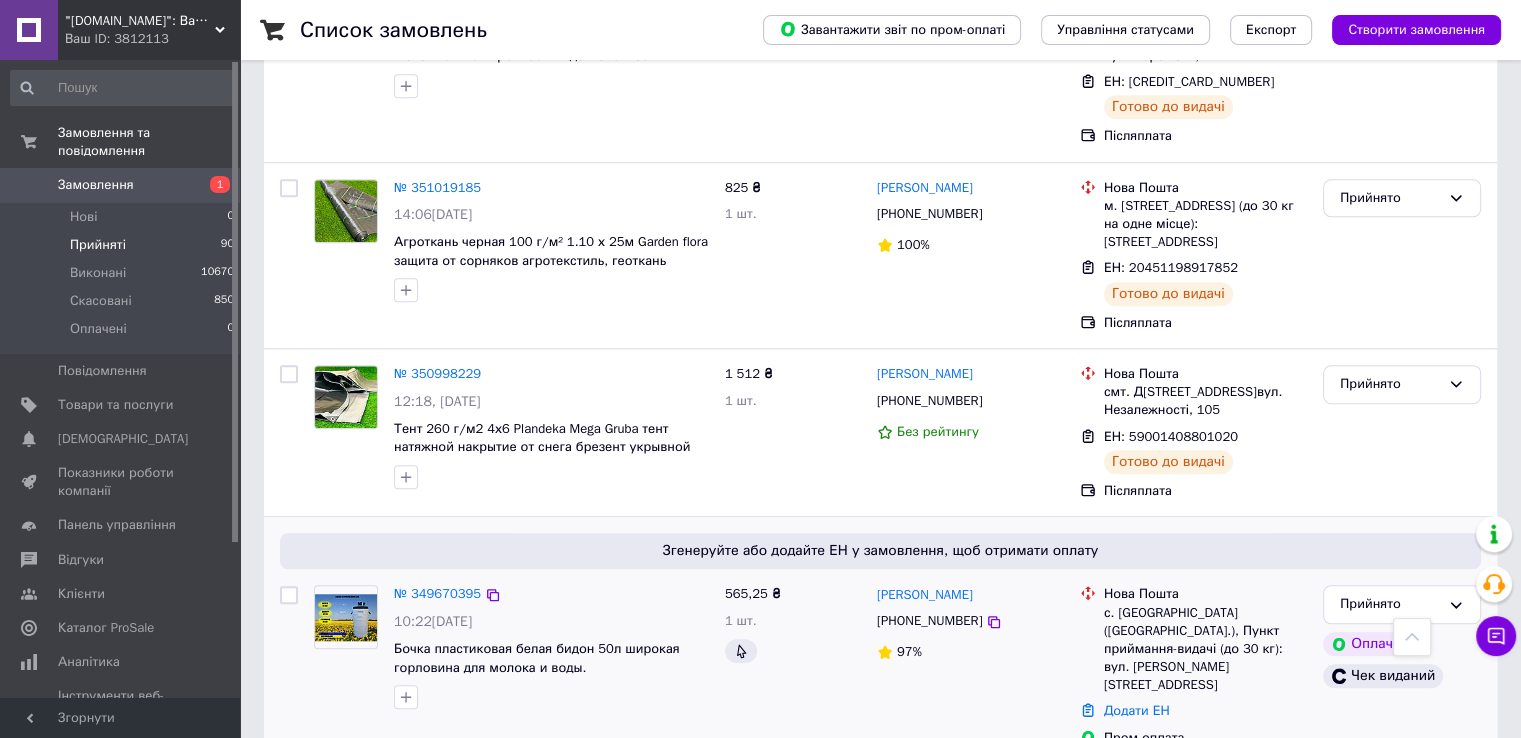 scroll, scrollTop: 1504, scrollLeft: 0, axis: vertical 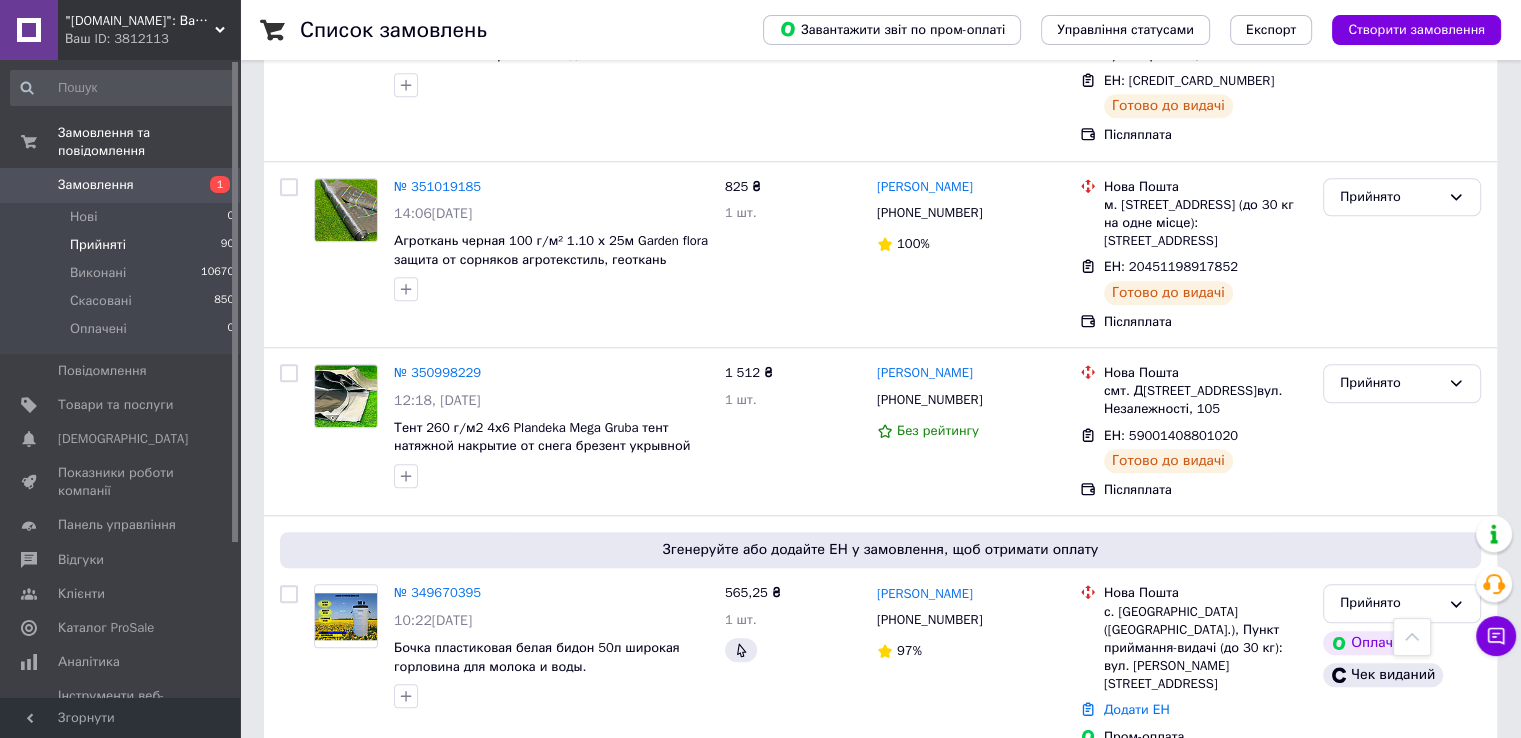 click on "4" at bounding box center (539, 807) 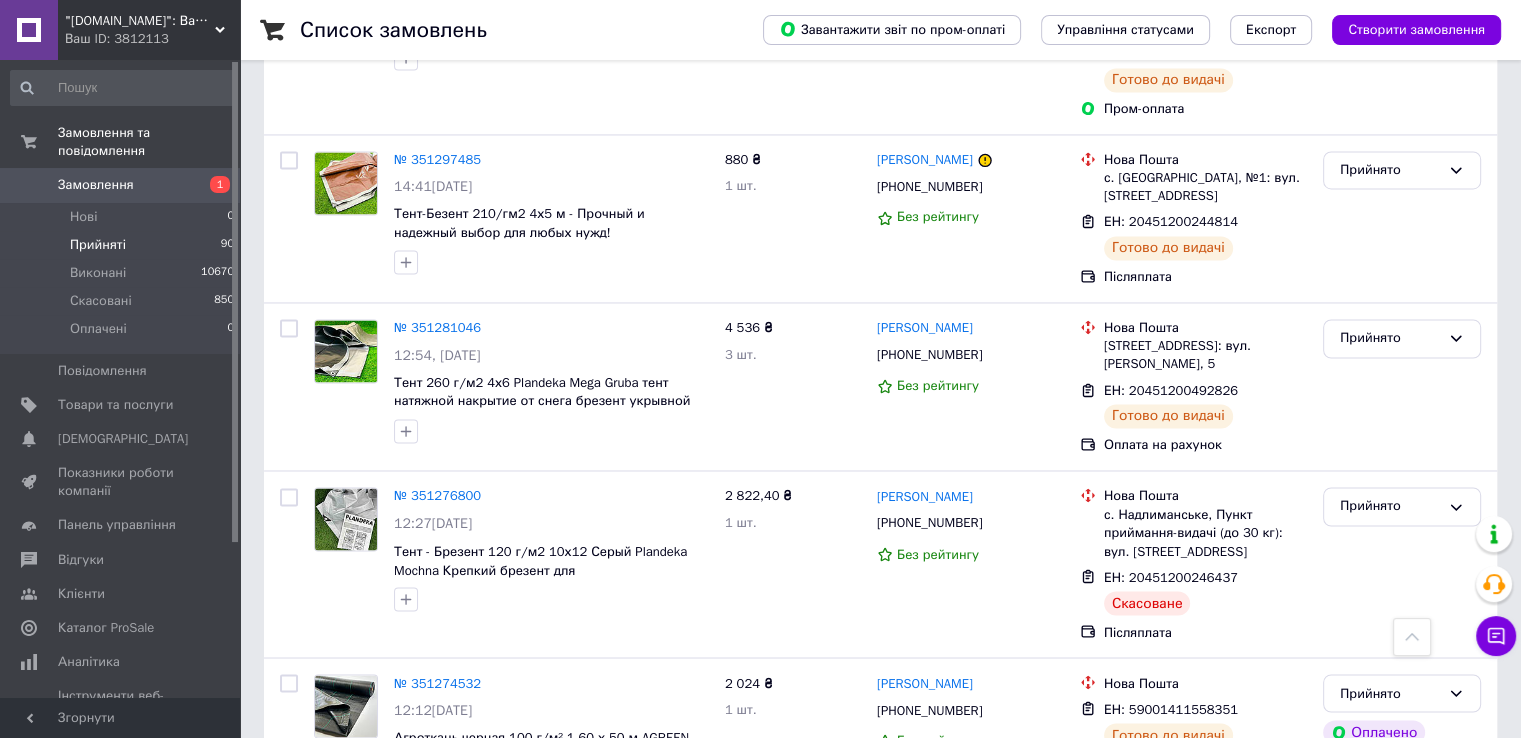 scroll, scrollTop: 3256, scrollLeft: 0, axis: vertical 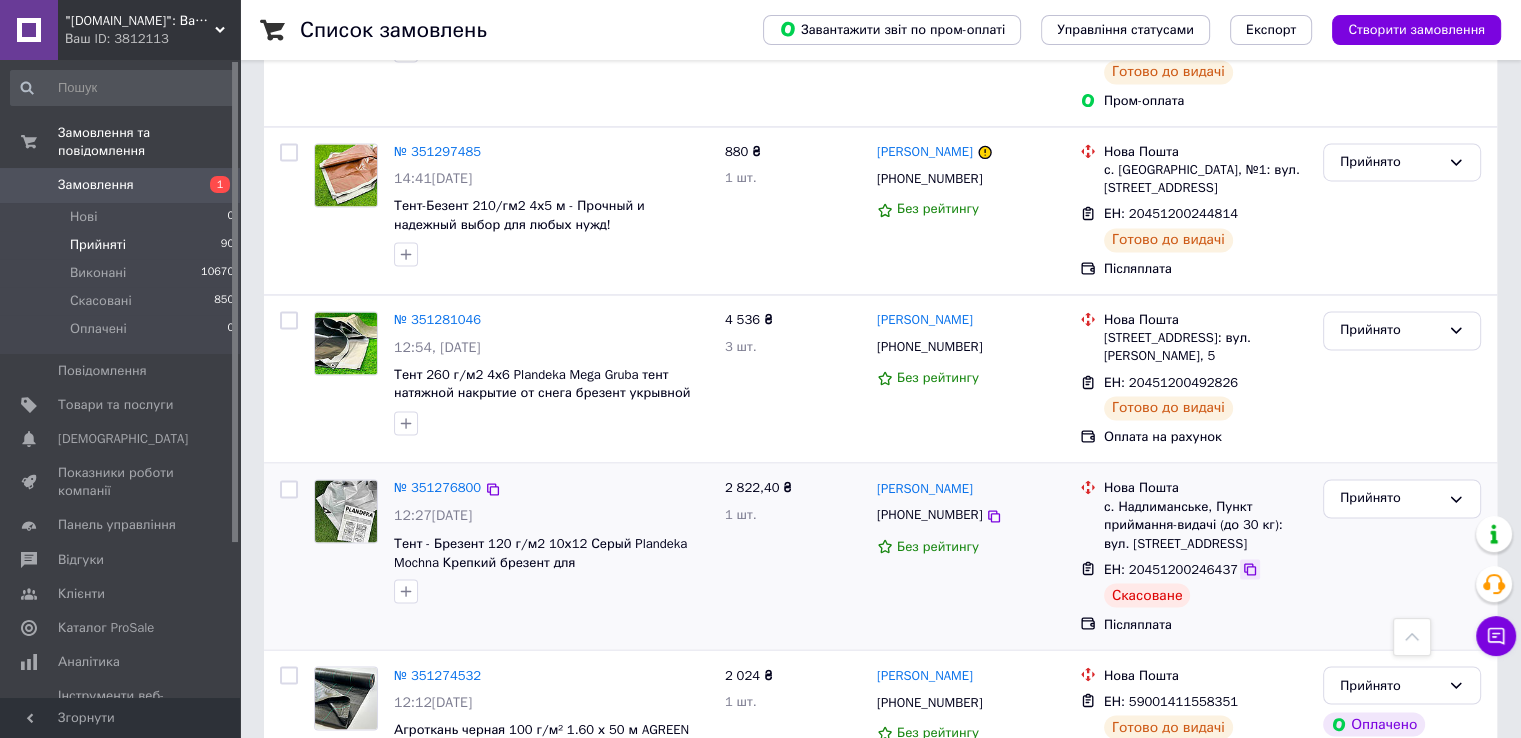 click 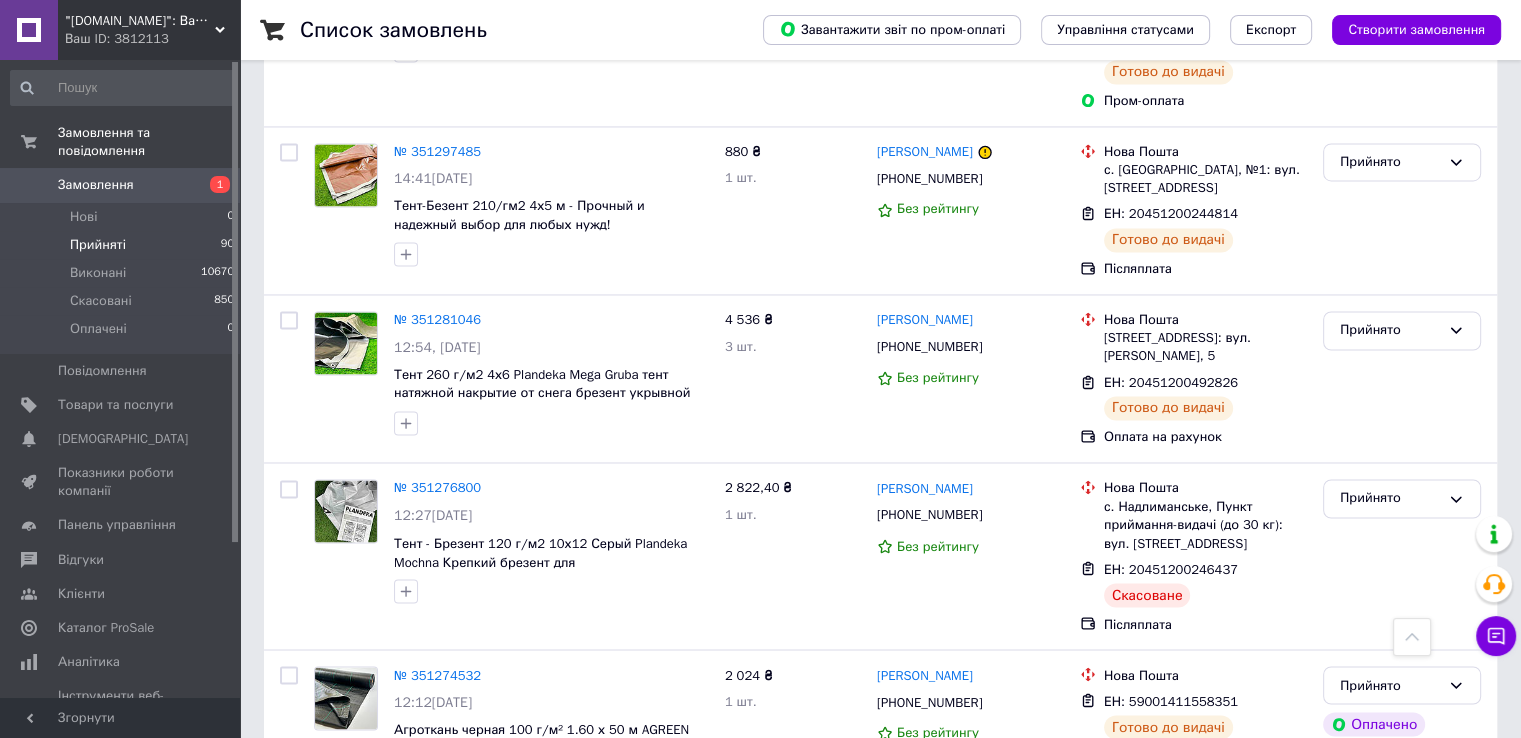 click on "3" at bounding box center (494, 851) 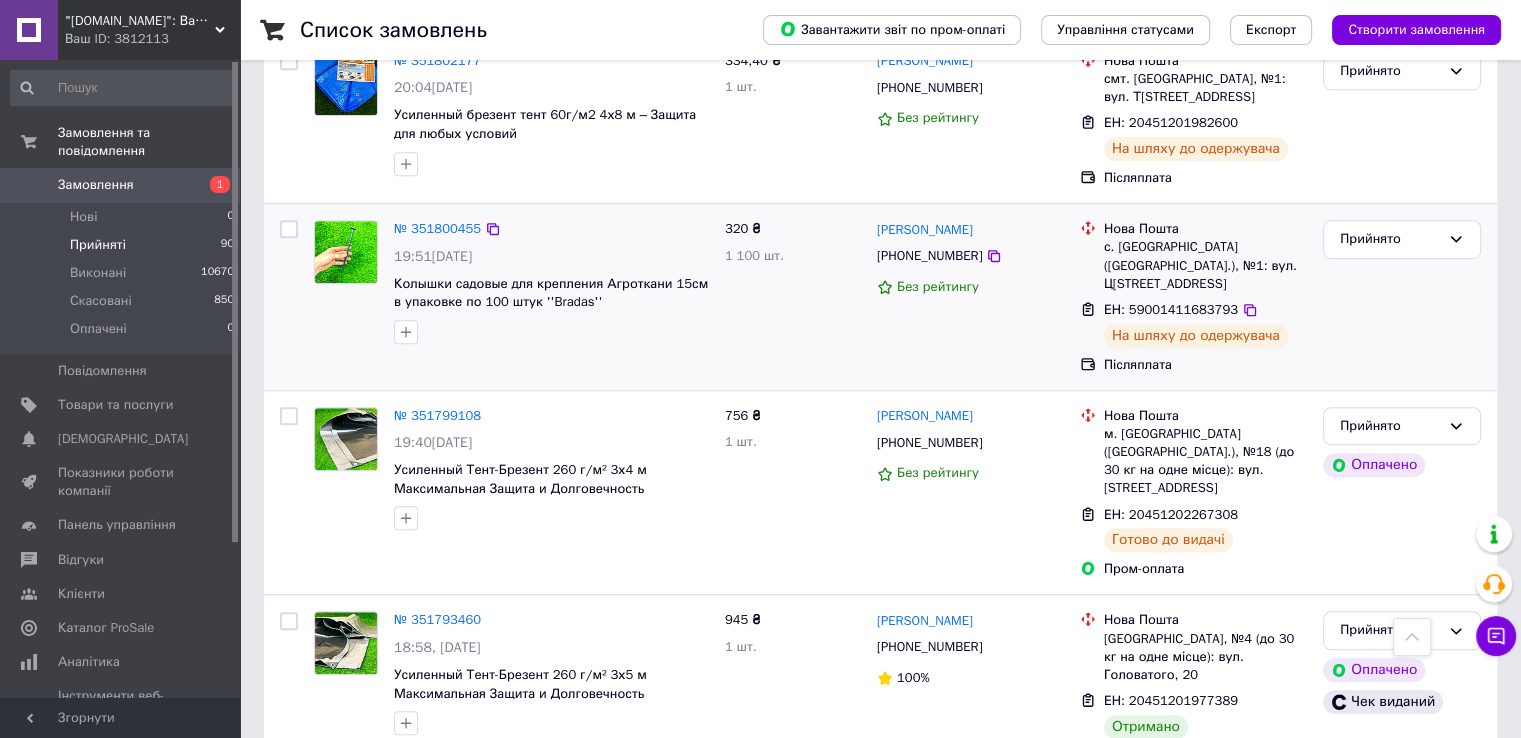 scroll, scrollTop: 1500, scrollLeft: 0, axis: vertical 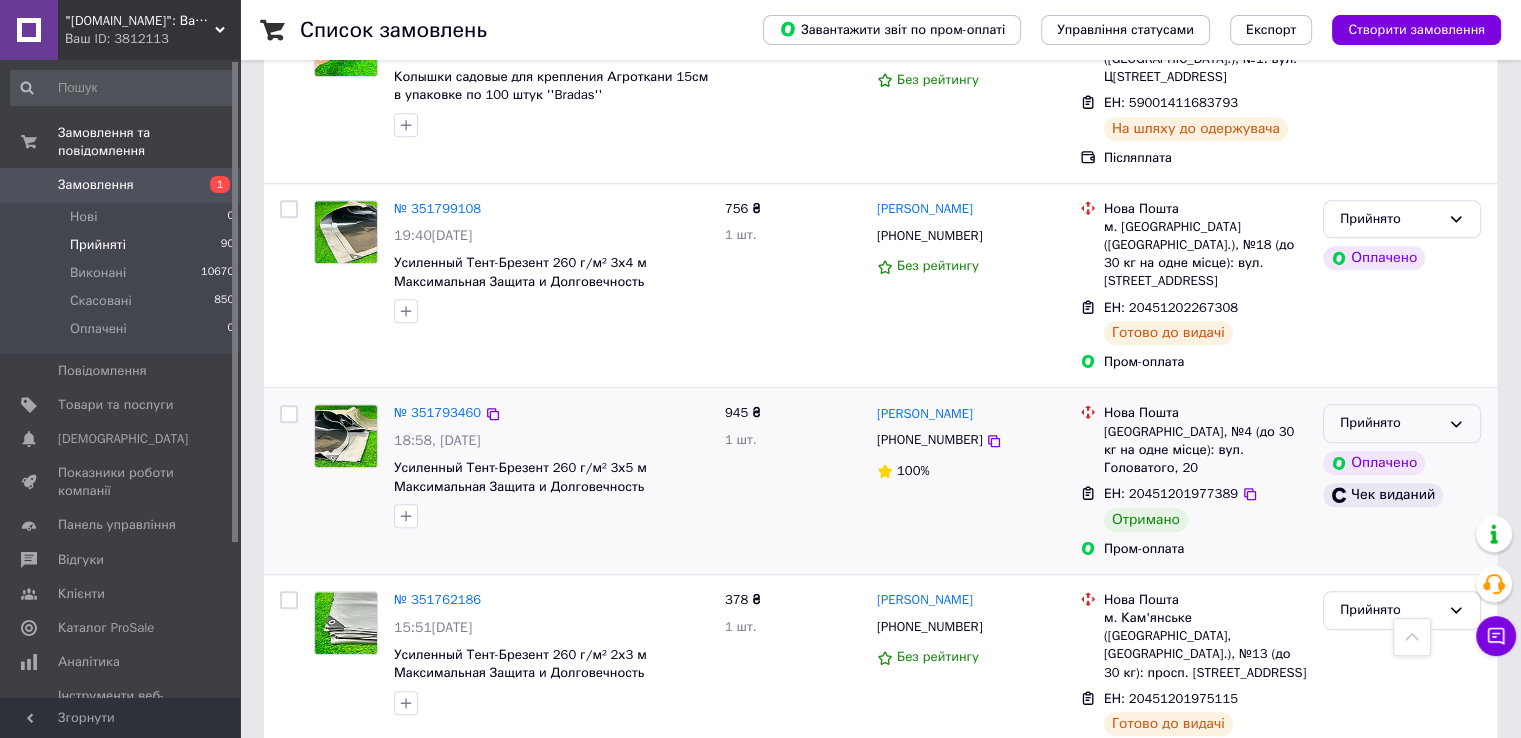 click on "Прийнято" at bounding box center (1390, 423) 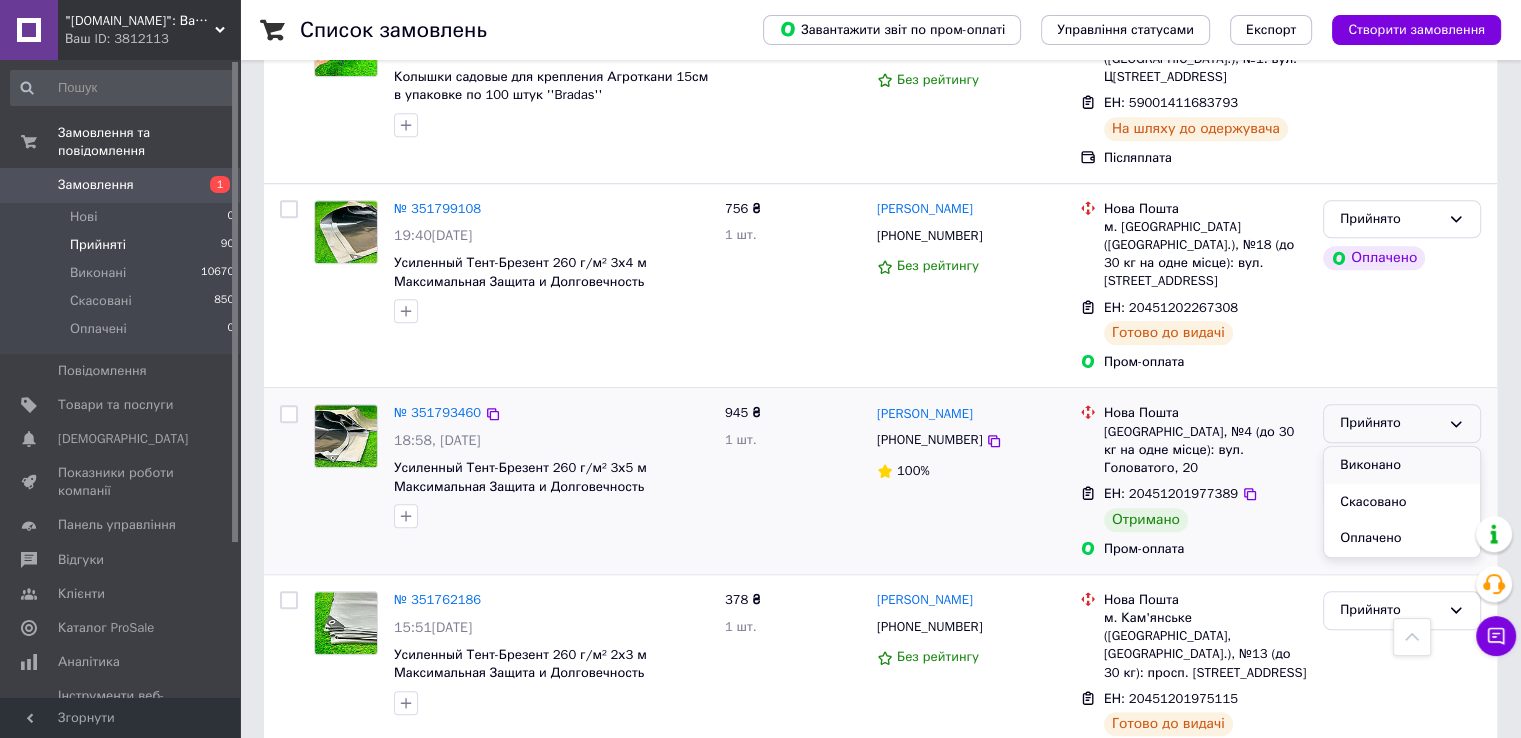 click on "Виконано" at bounding box center (1402, 465) 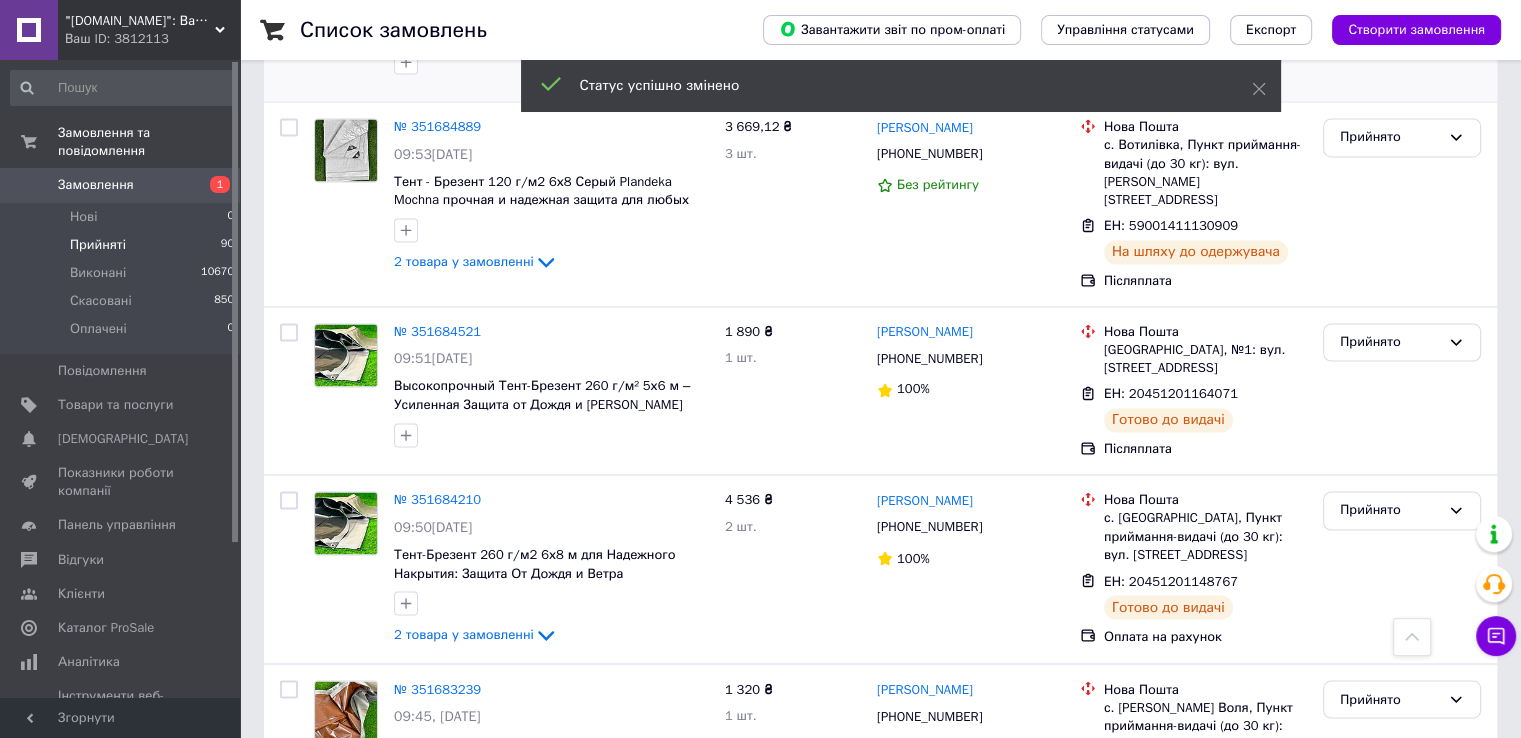 scroll, scrollTop: 3245, scrollLeft: 0, axis: vertical 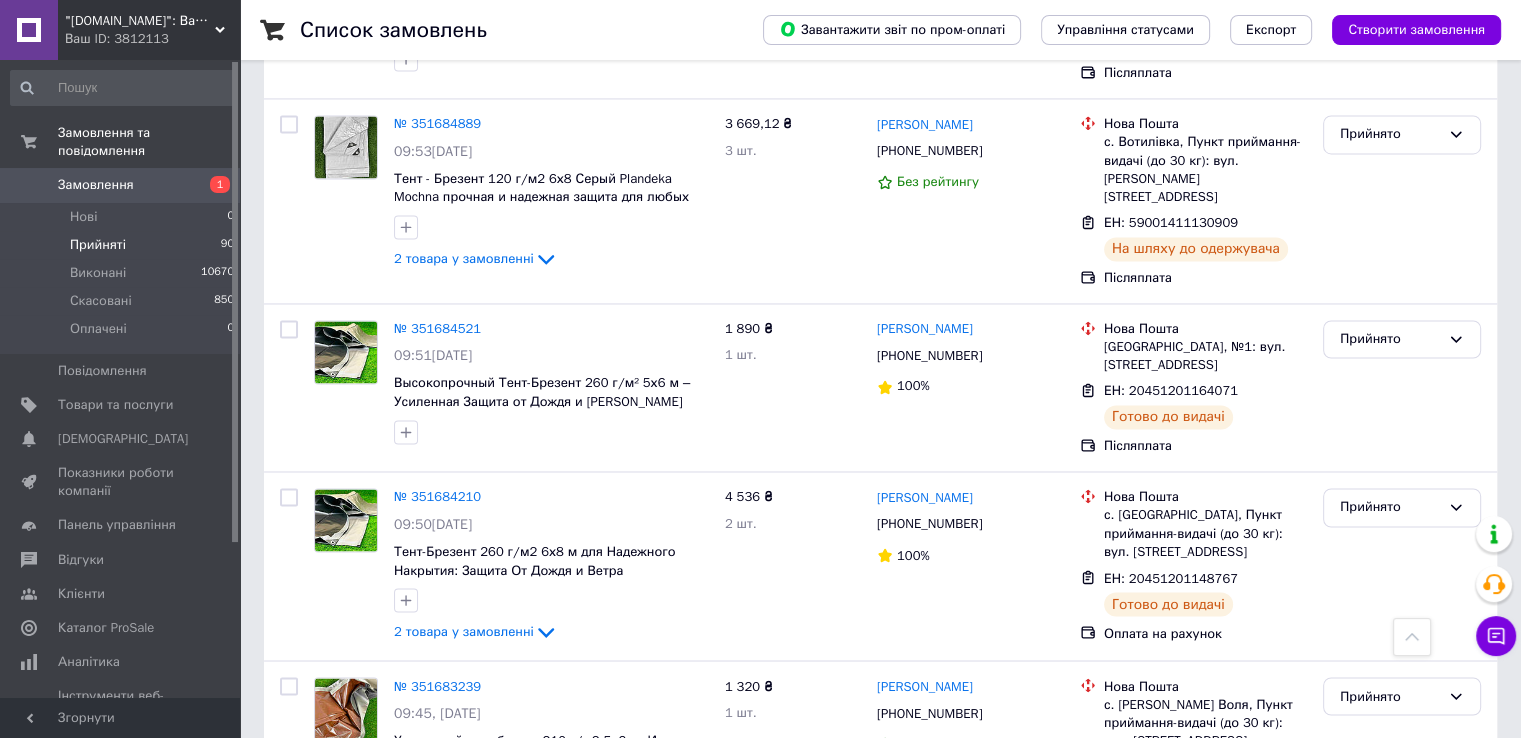 click on "2" at bounding box center (449, 891) 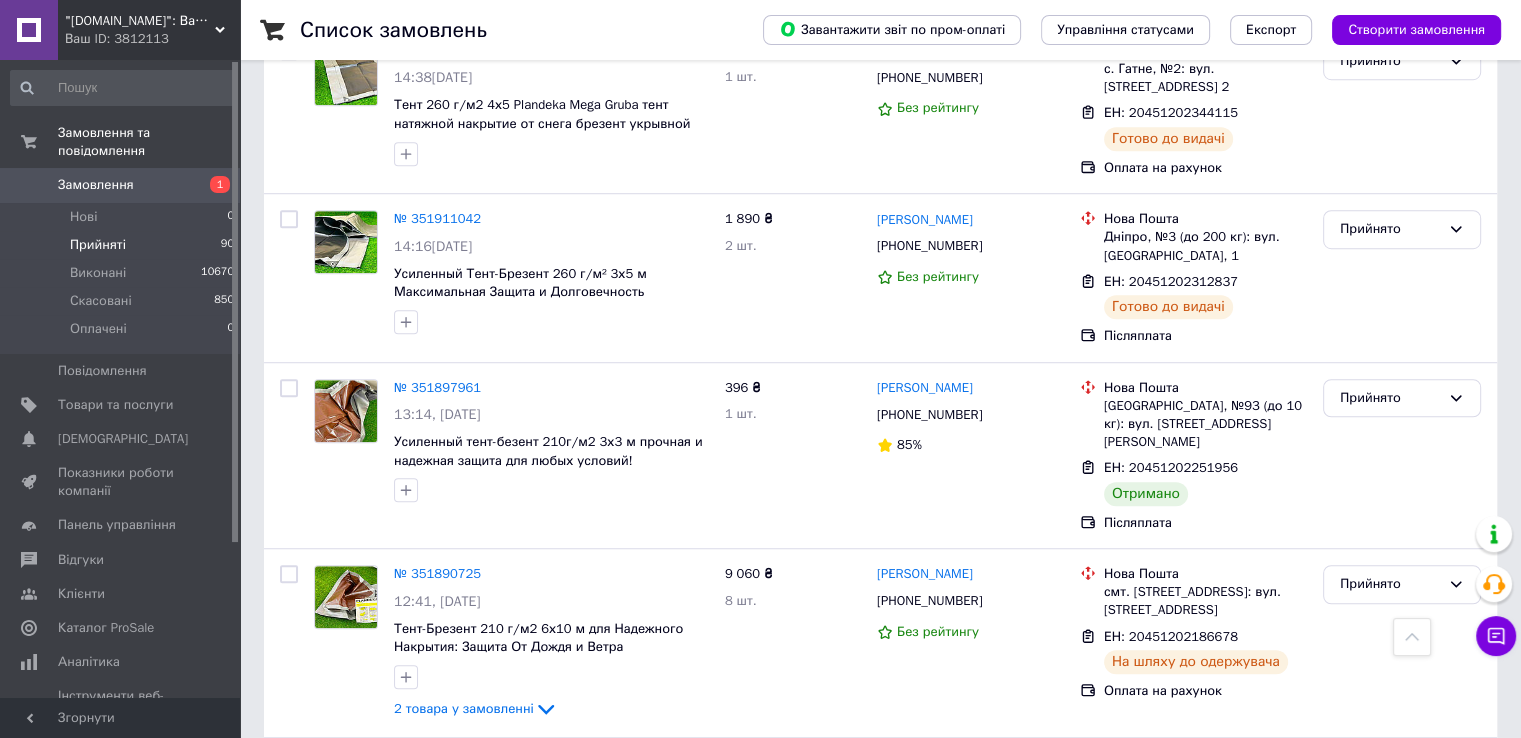 scroll, scrollTop: 1400, scrollLeft: 0, axis: vertical 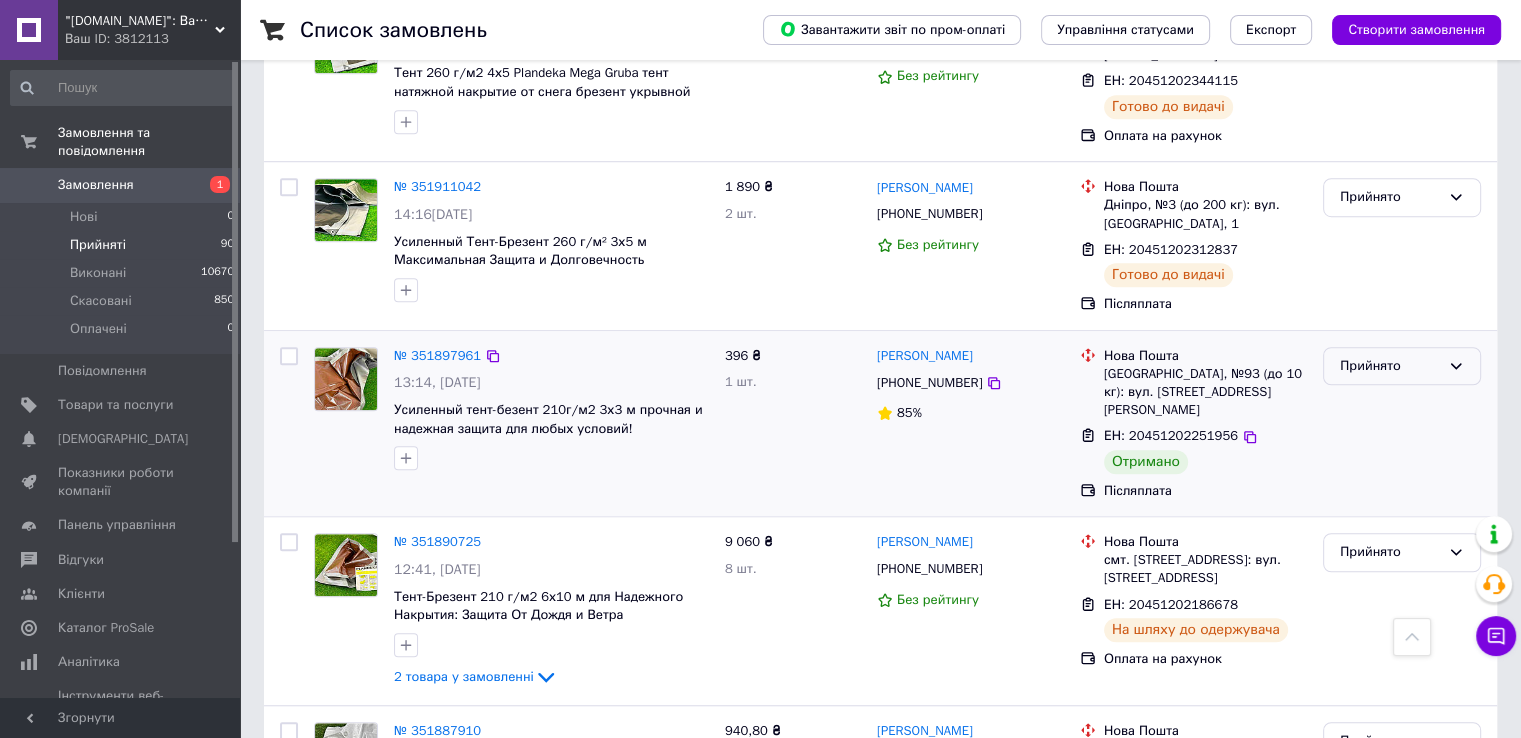 click on "Прийнято" at bounding box center [1390, 366] 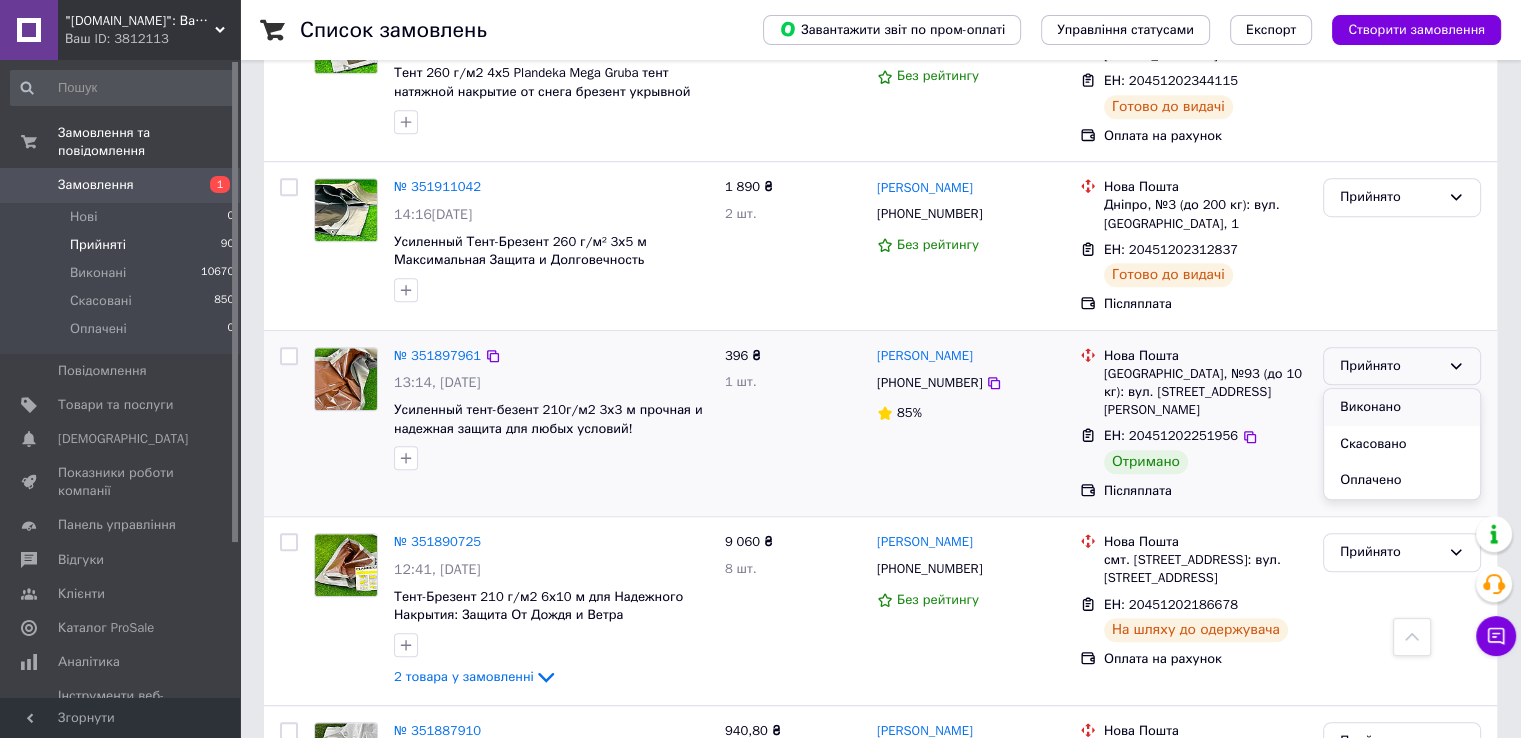 click on "Виконано" at bounding box center (1402, 407) 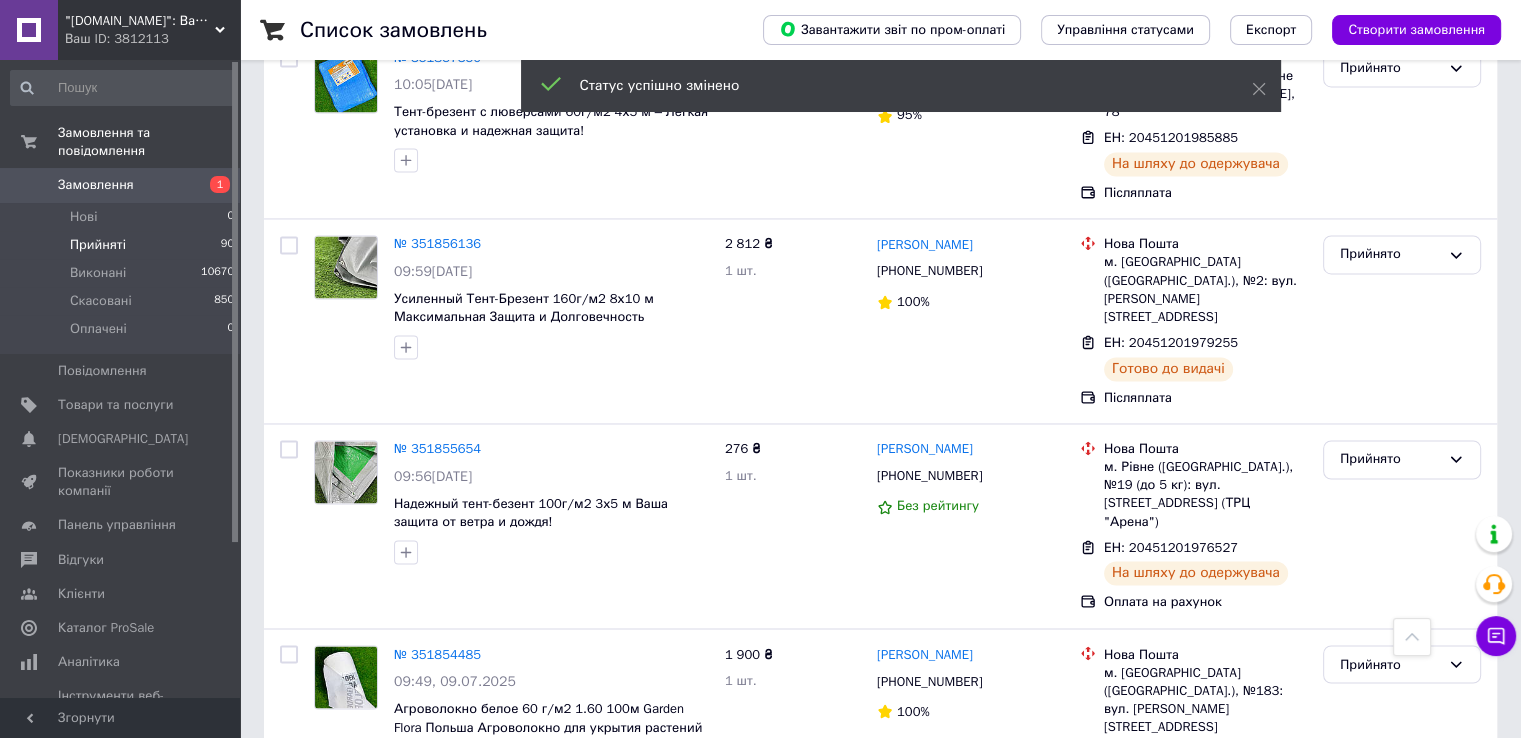 scroll, scrollTop: 3176, scrollLeft: 0, axis: vertical 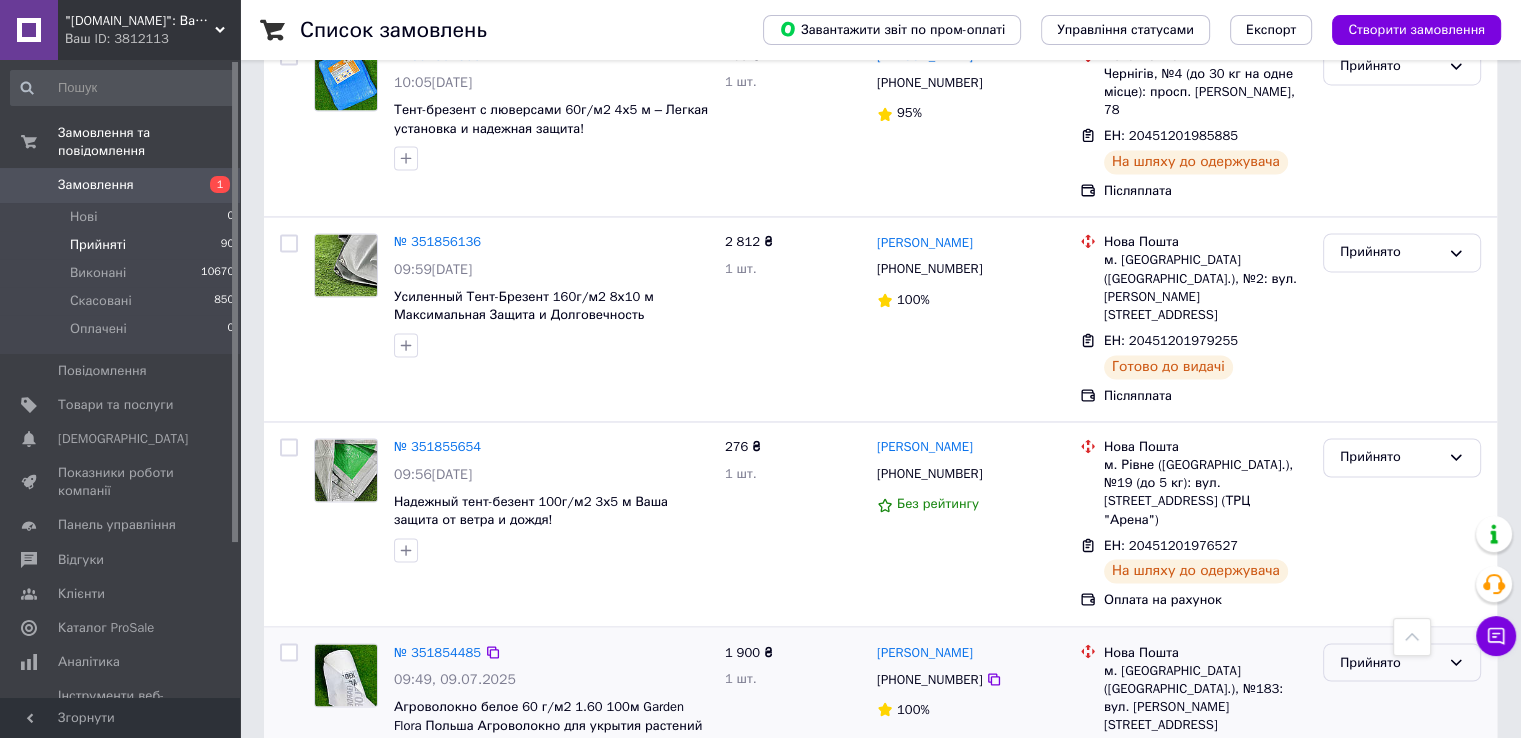 click on "Прийнято" at bounding box center (1390, 662) 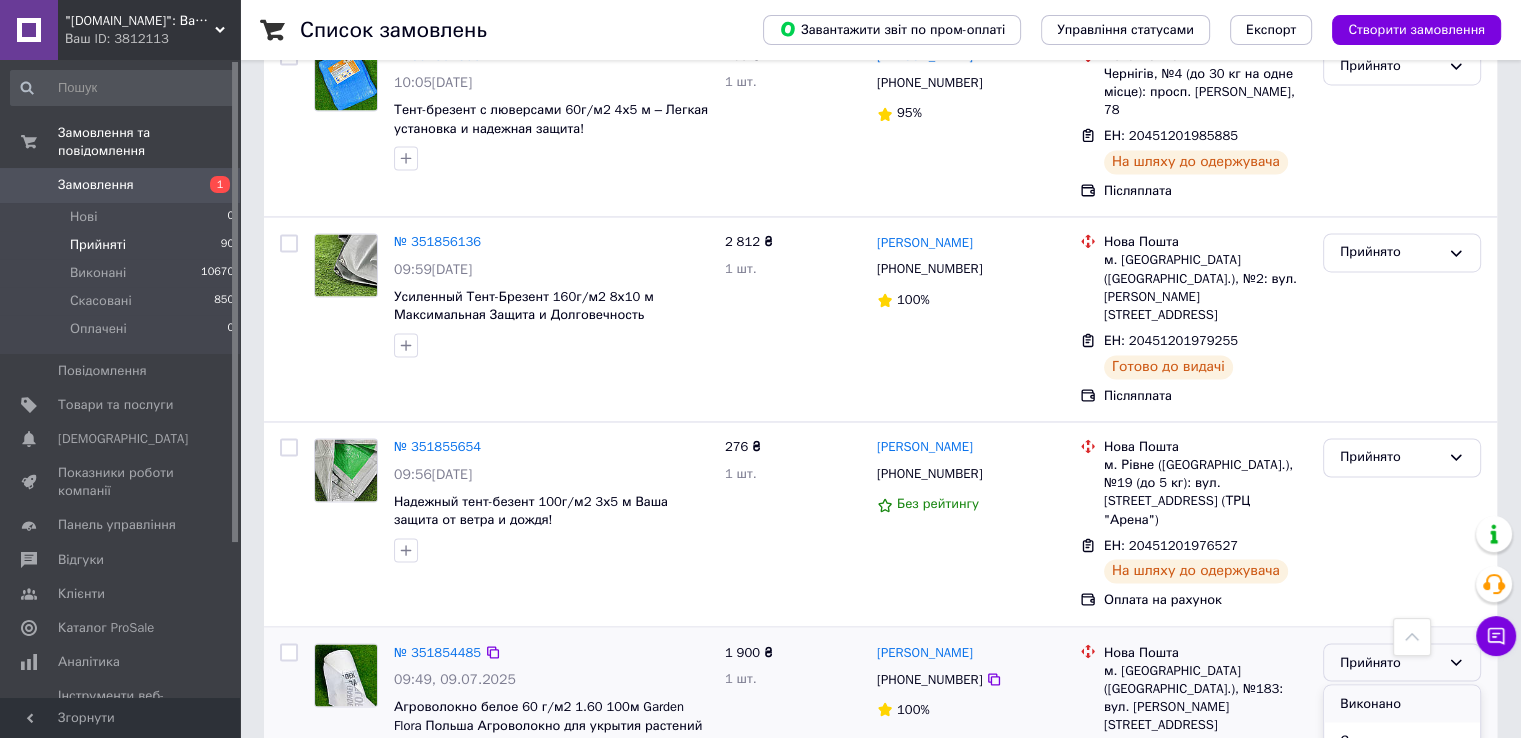 click on "Виконано" at bounding box center [1402, 703] 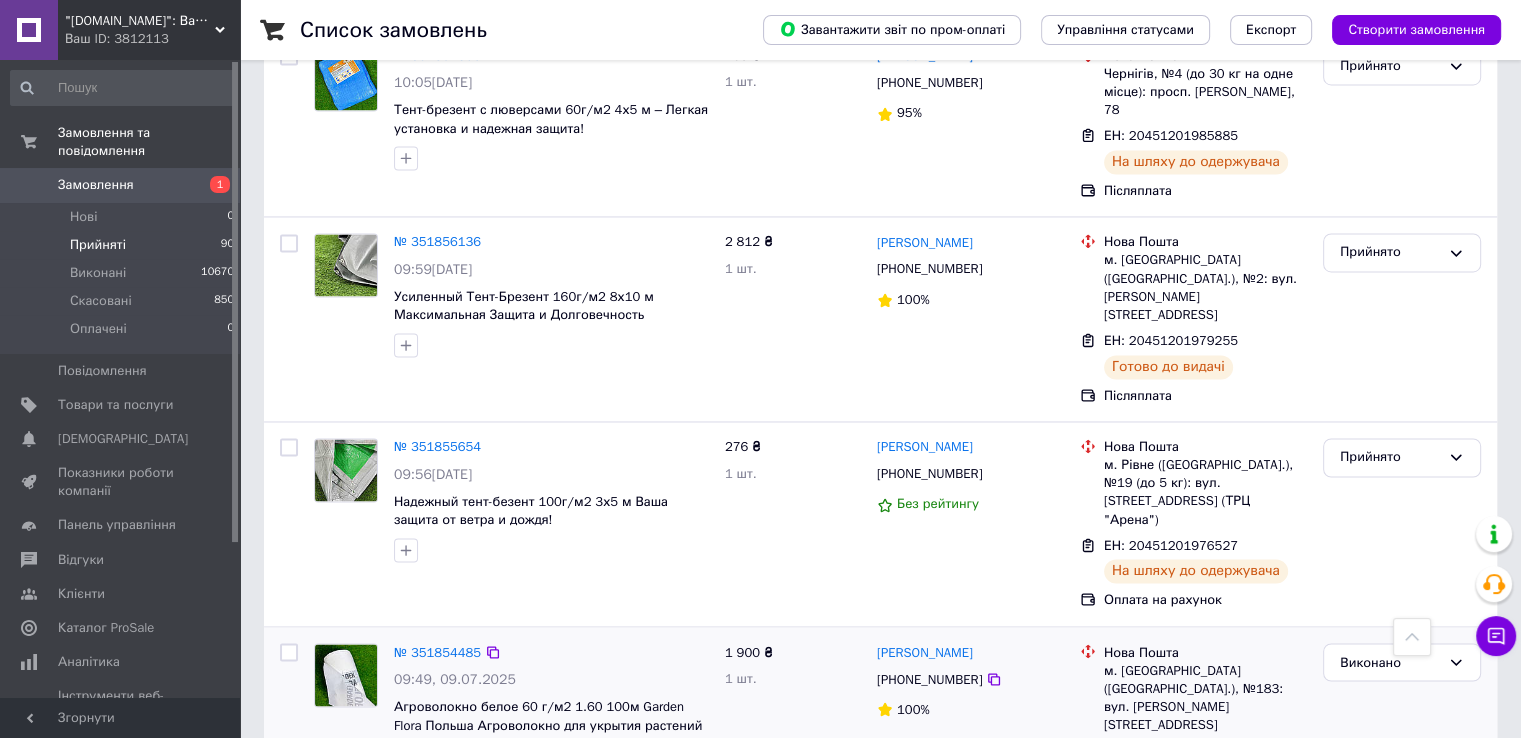 click on "1" at bounding box center (404, 875) 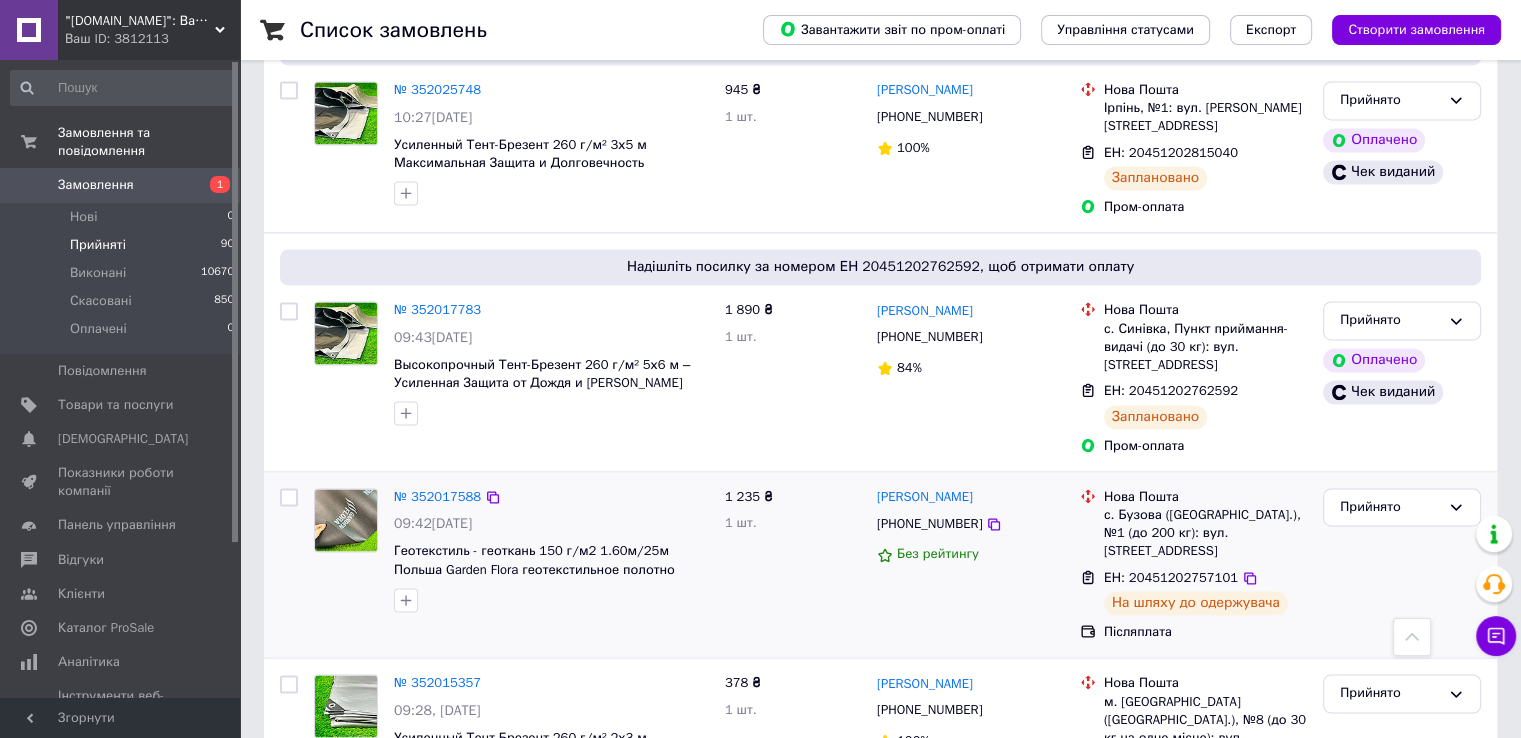scroll, scrollTop: 3404, scrollLeft: 0, axis: vertical 